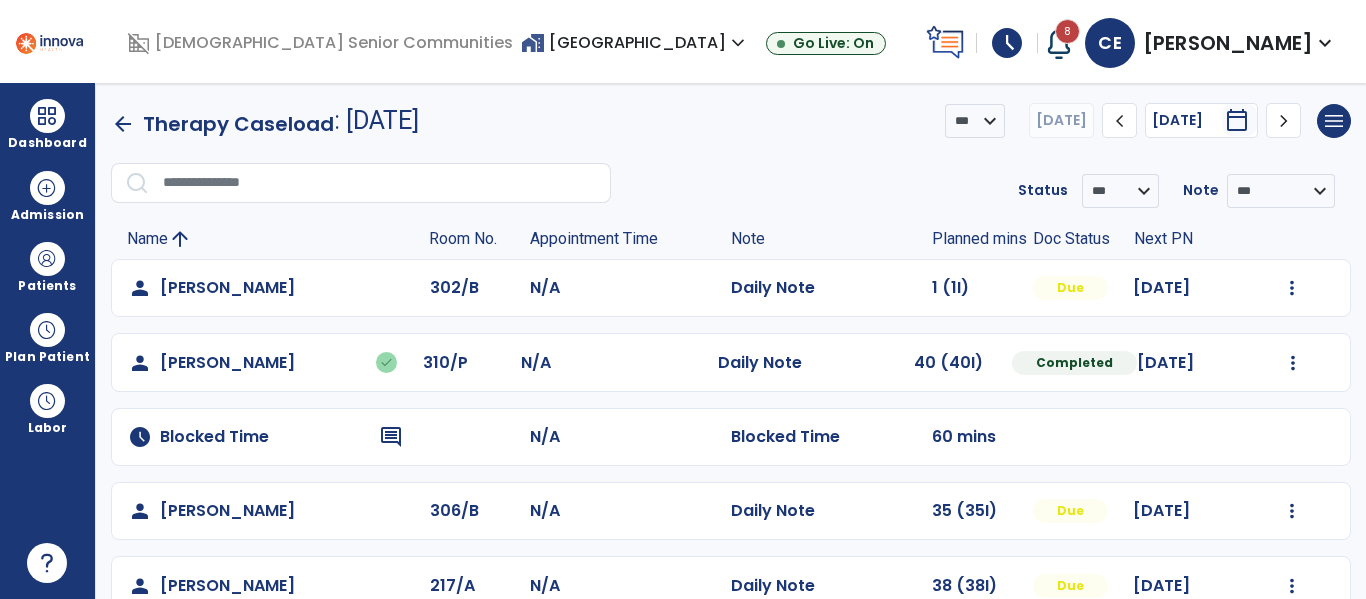scroll, scrollTop: 0, scrollLeft: 0, axis: both 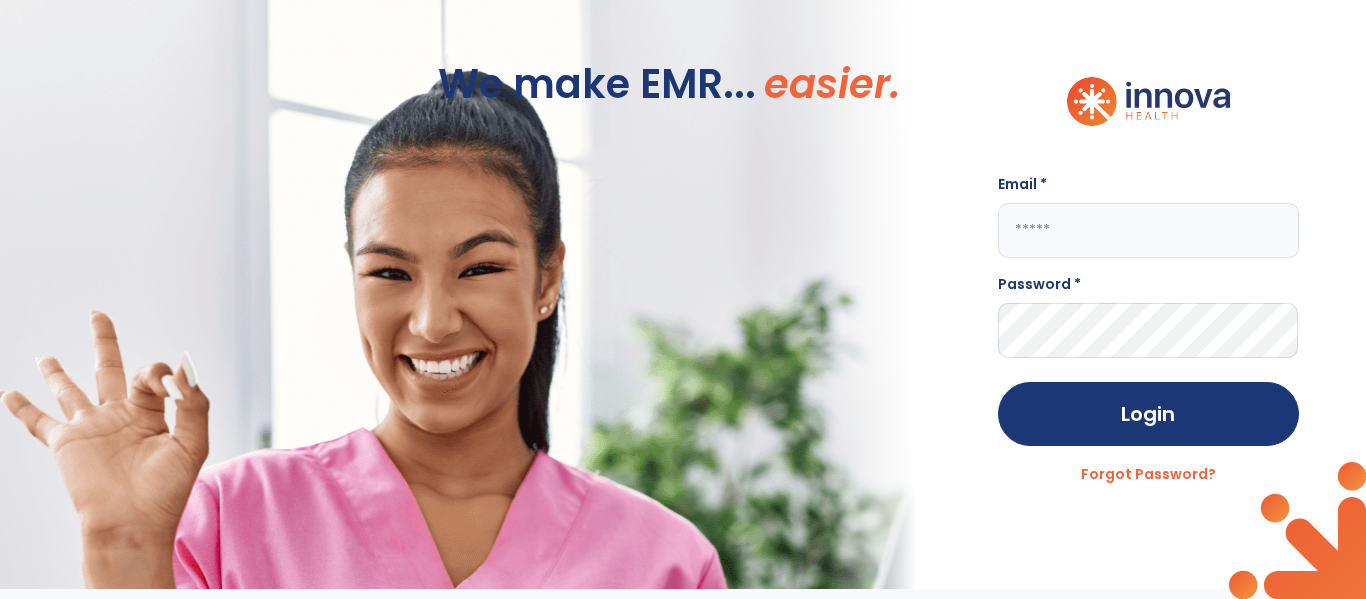 click 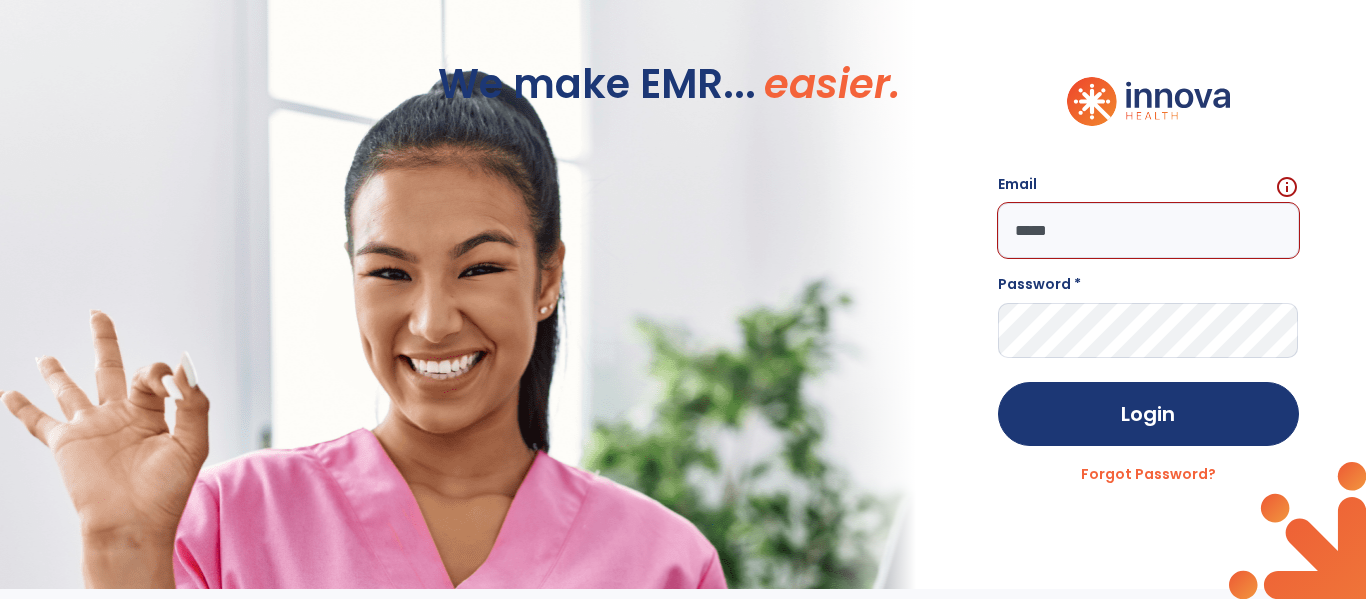 click on "*****" 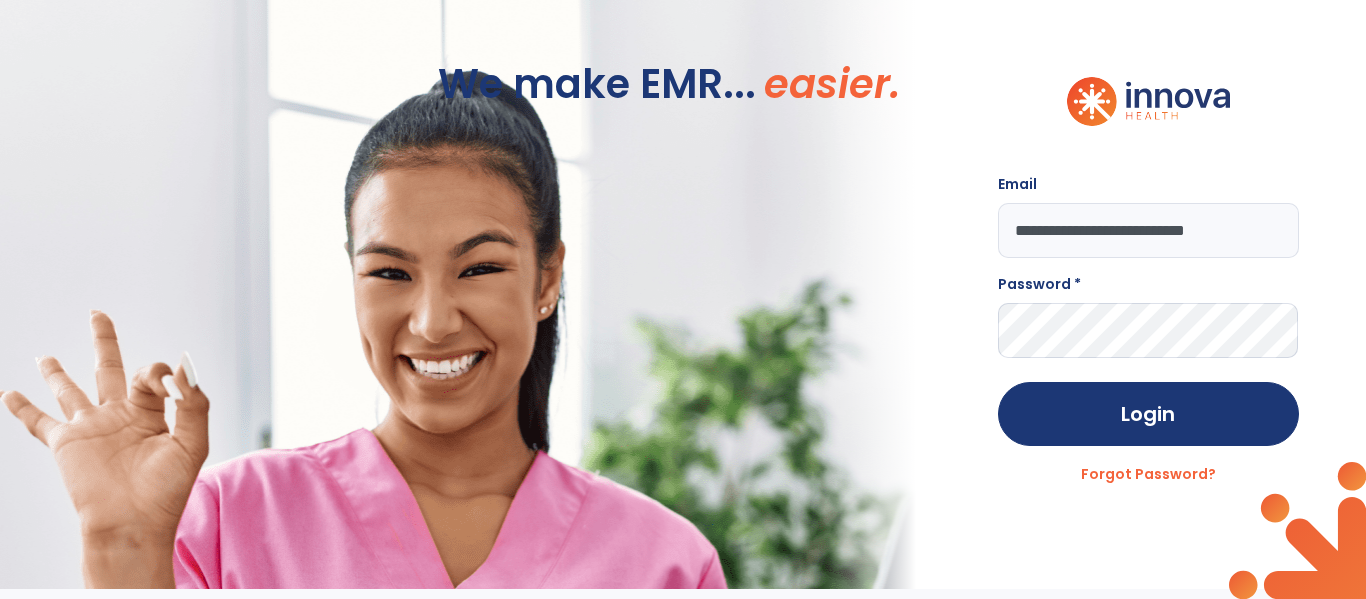 type on "**********" 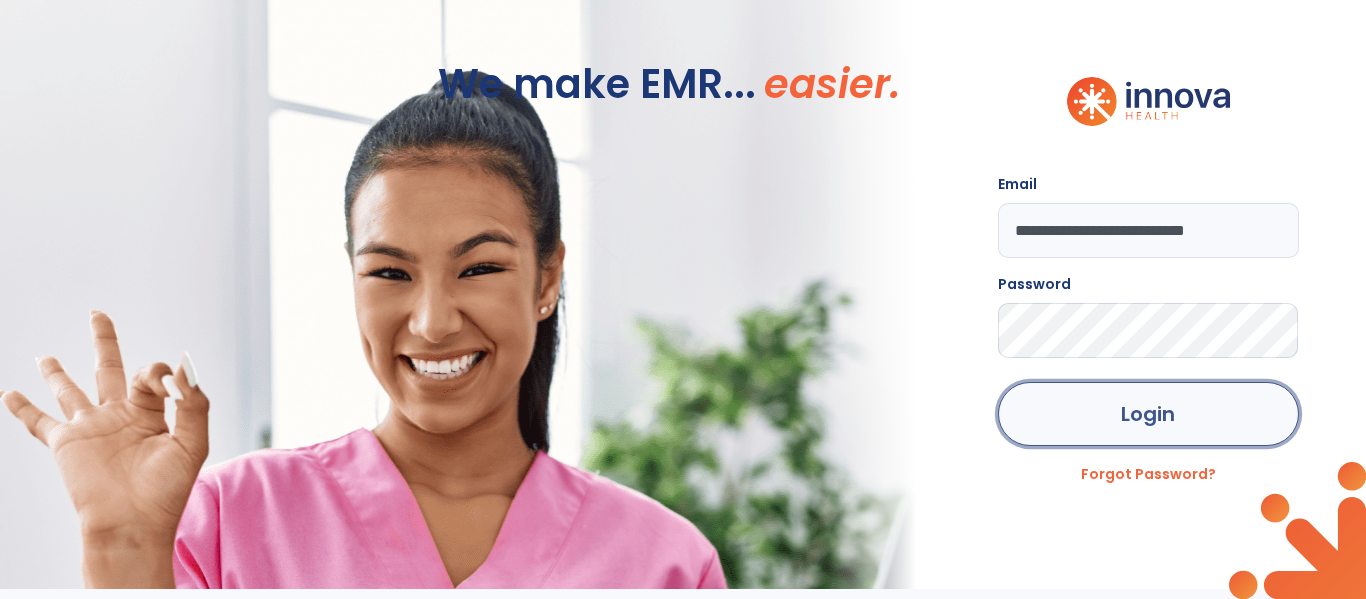click on "Login" 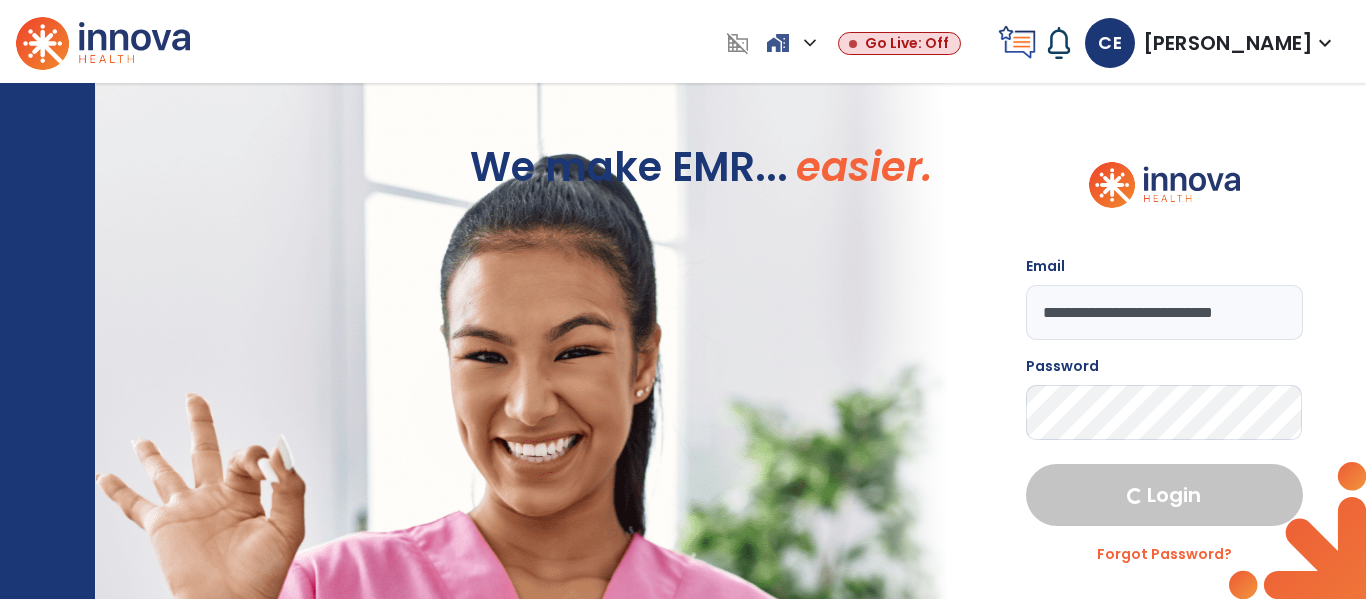 select on "****" 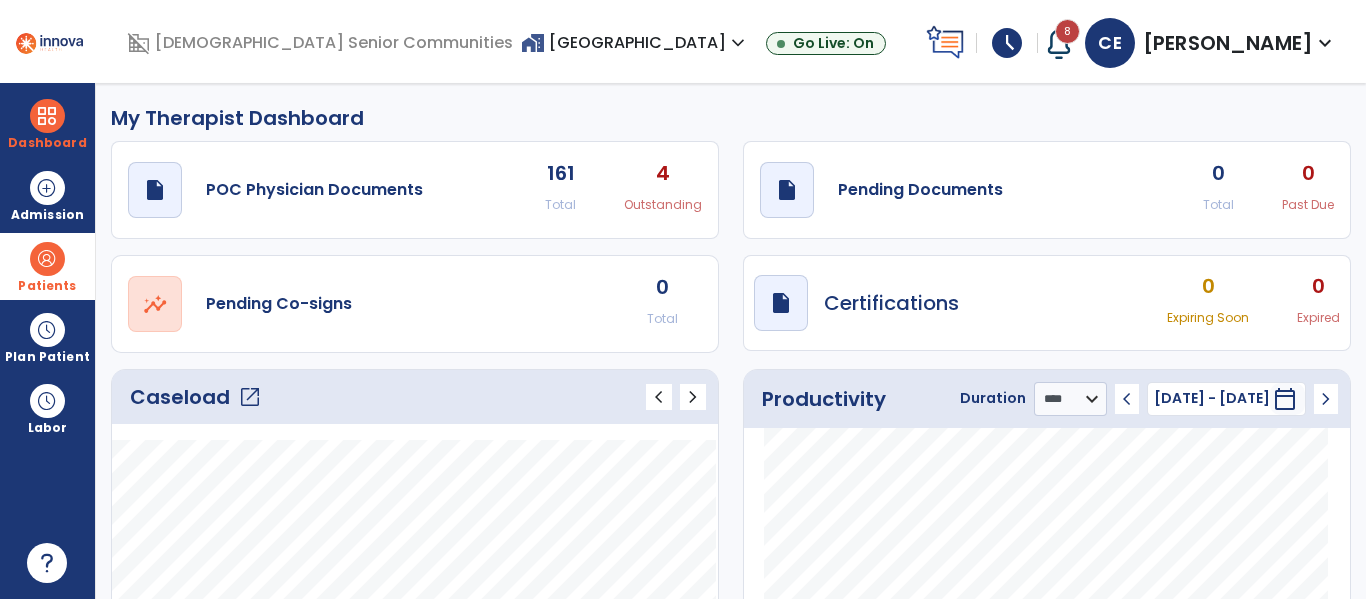 click at bounding box center [47, 259] 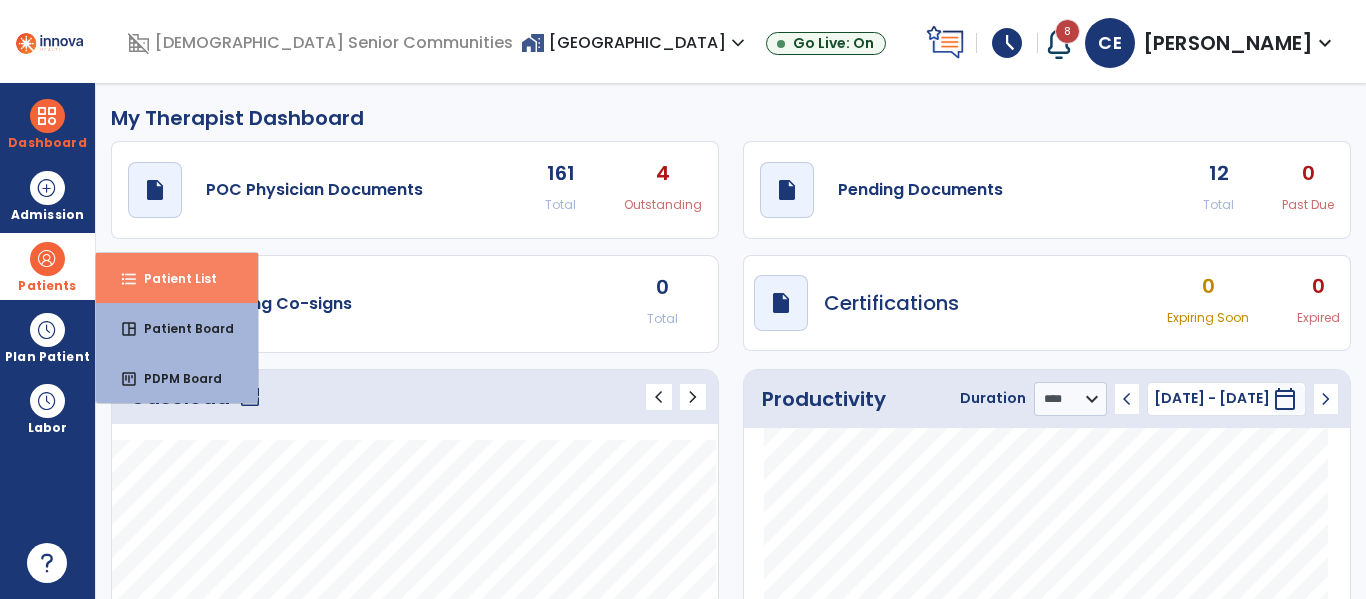 click on "Patient List" at bounding box center [172, 278] 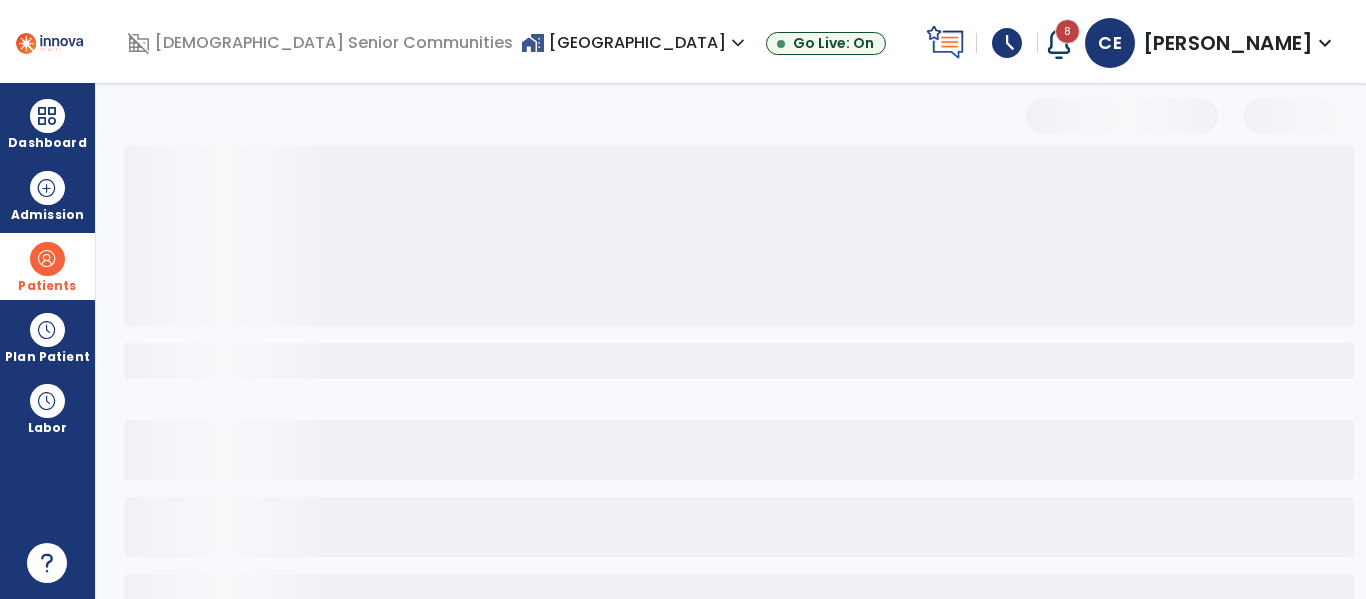 select on "***" 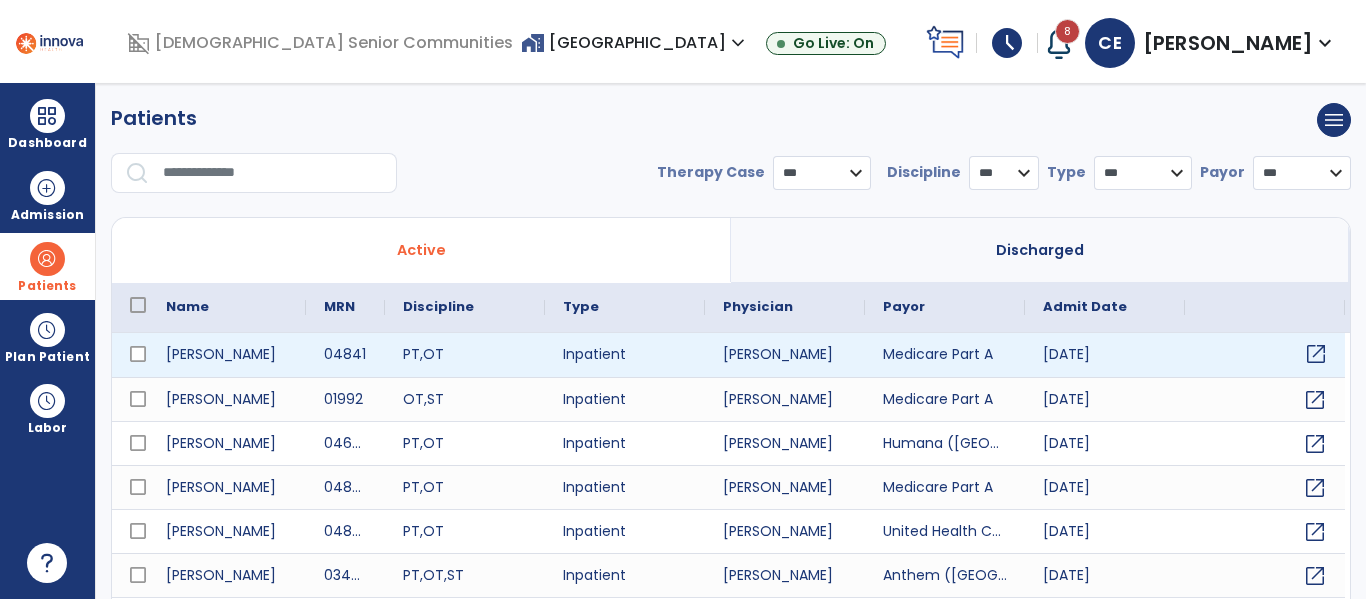 click on "open_in_new" at bounding box center [1316, 354] 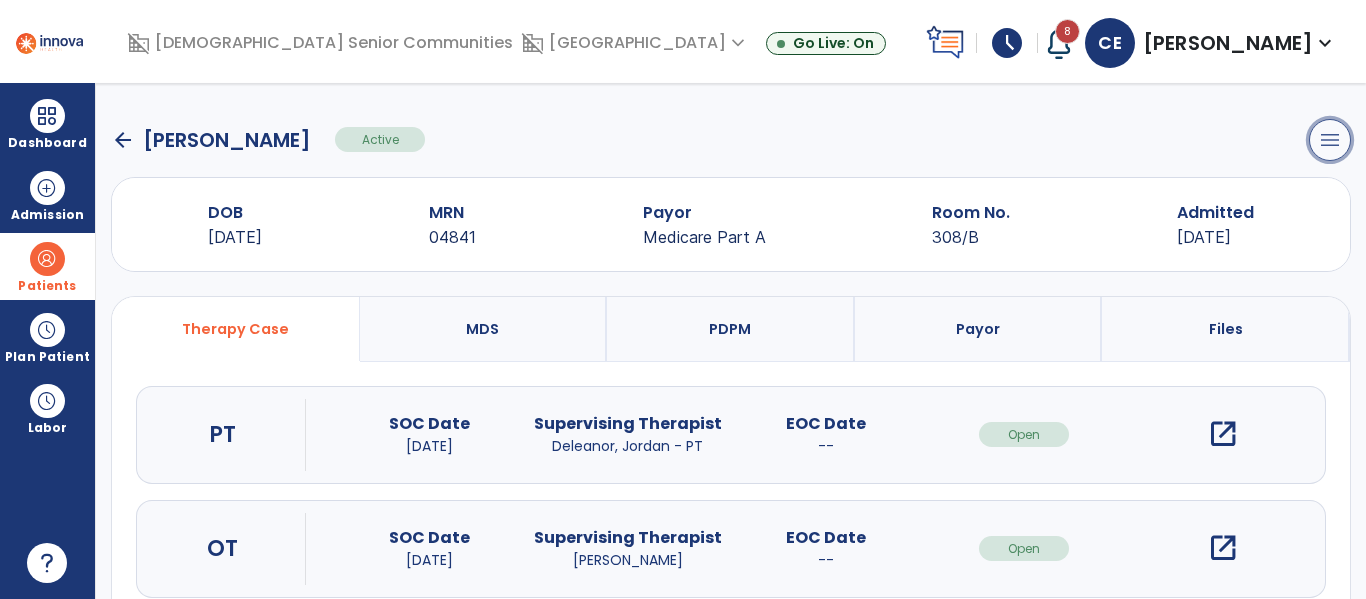 click on "menu" at bounding box center [1330, 140] 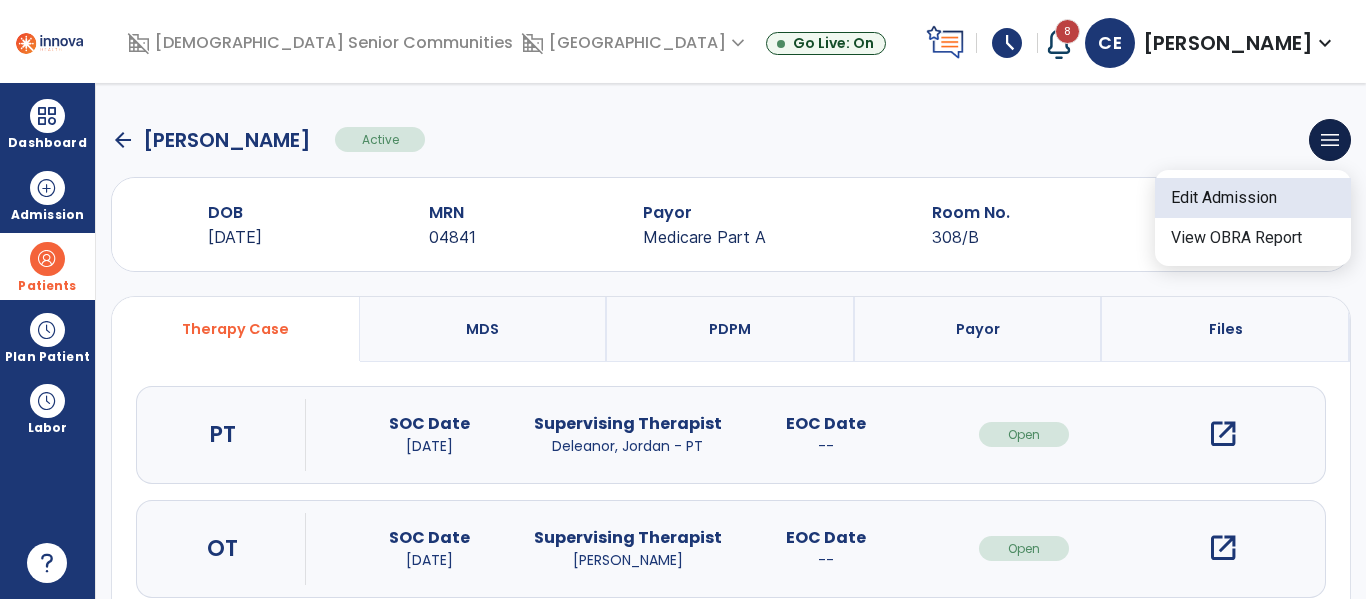 click on "Edit Admission" 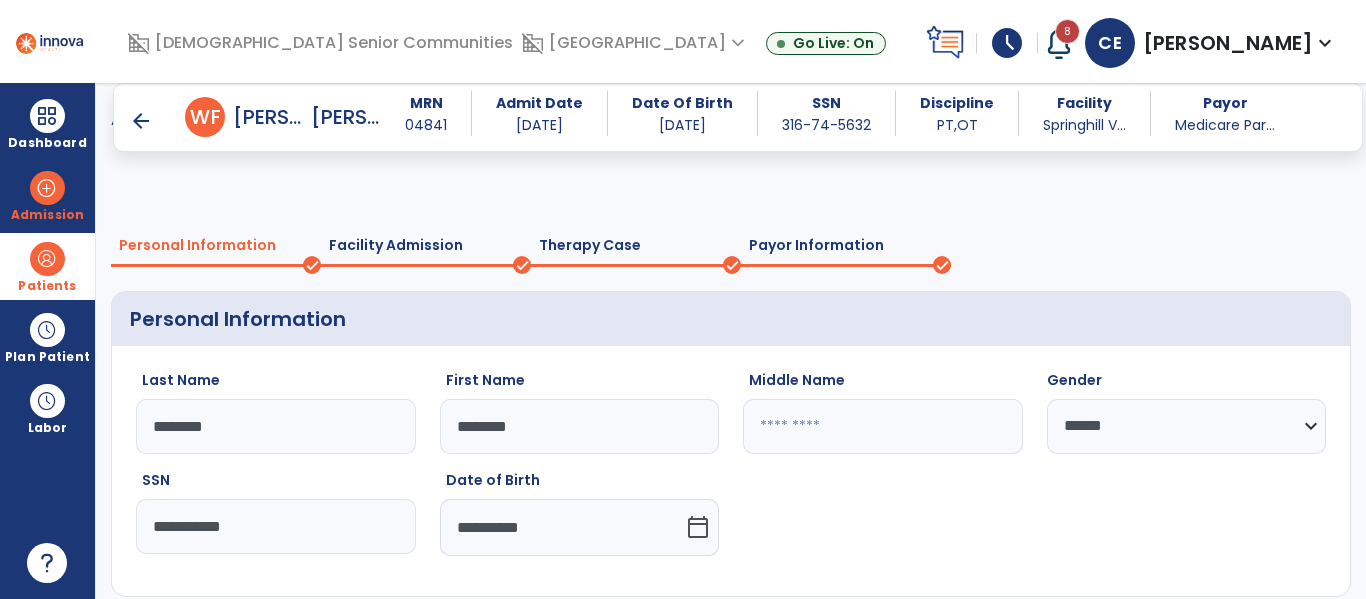 scroll, scrollTop: 107, scrollLeft: 0, axis: vertical 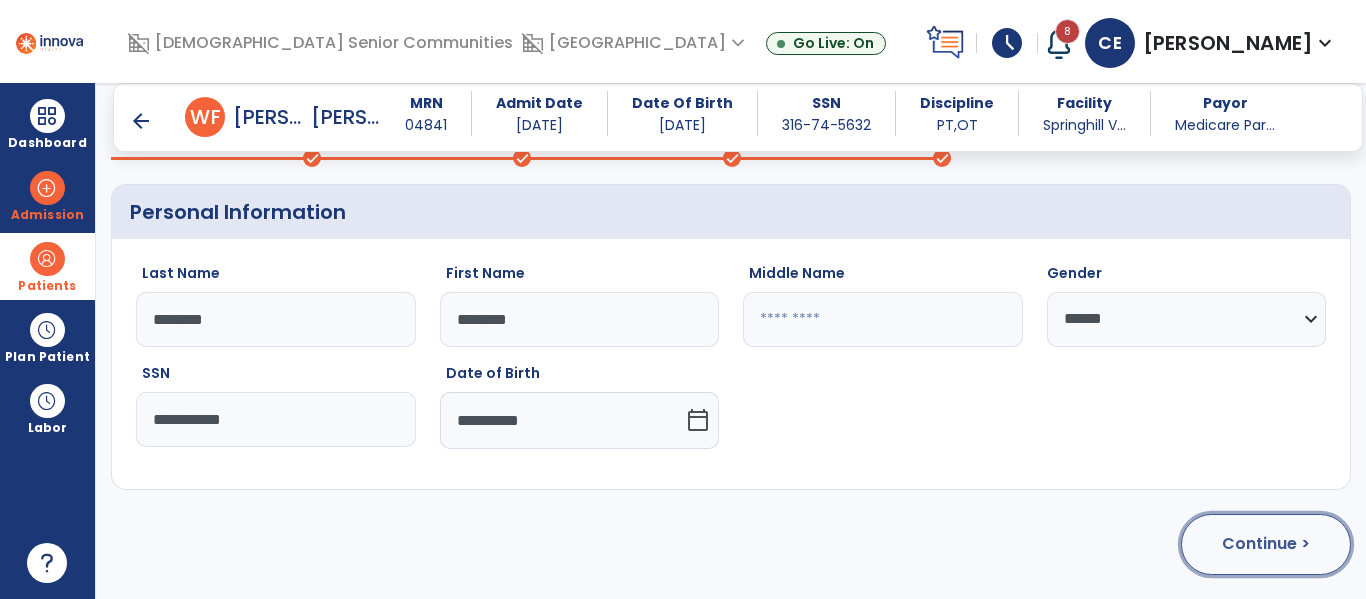 click on "Continue >" 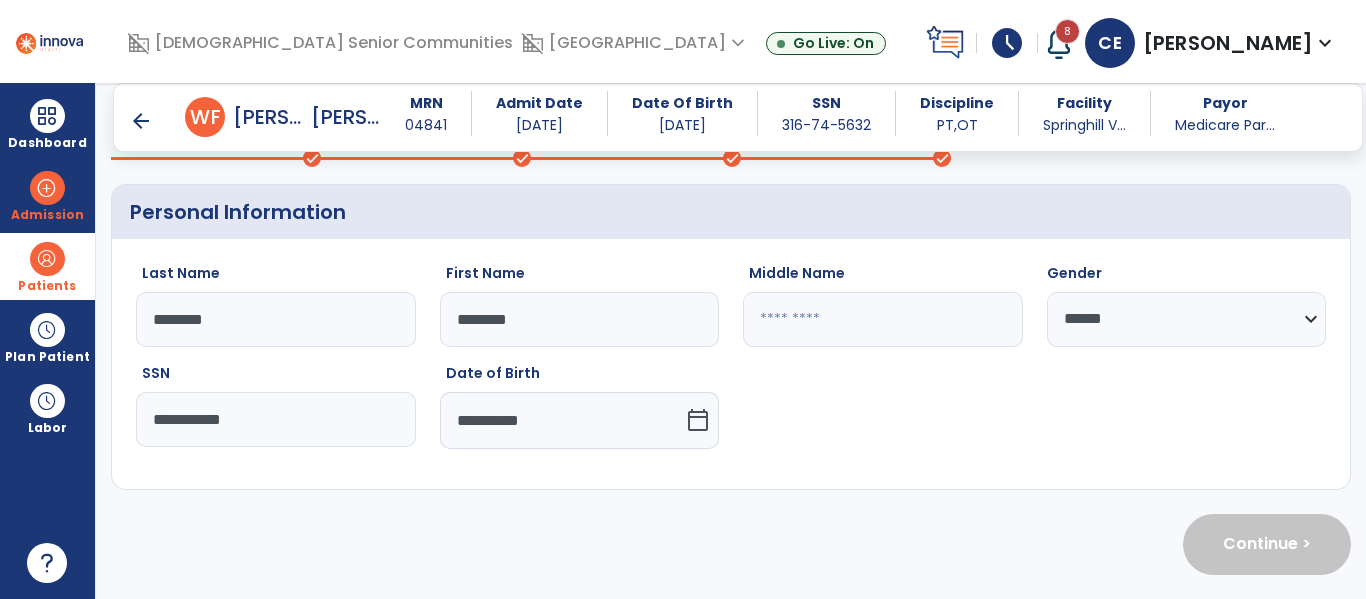 select on "**********" 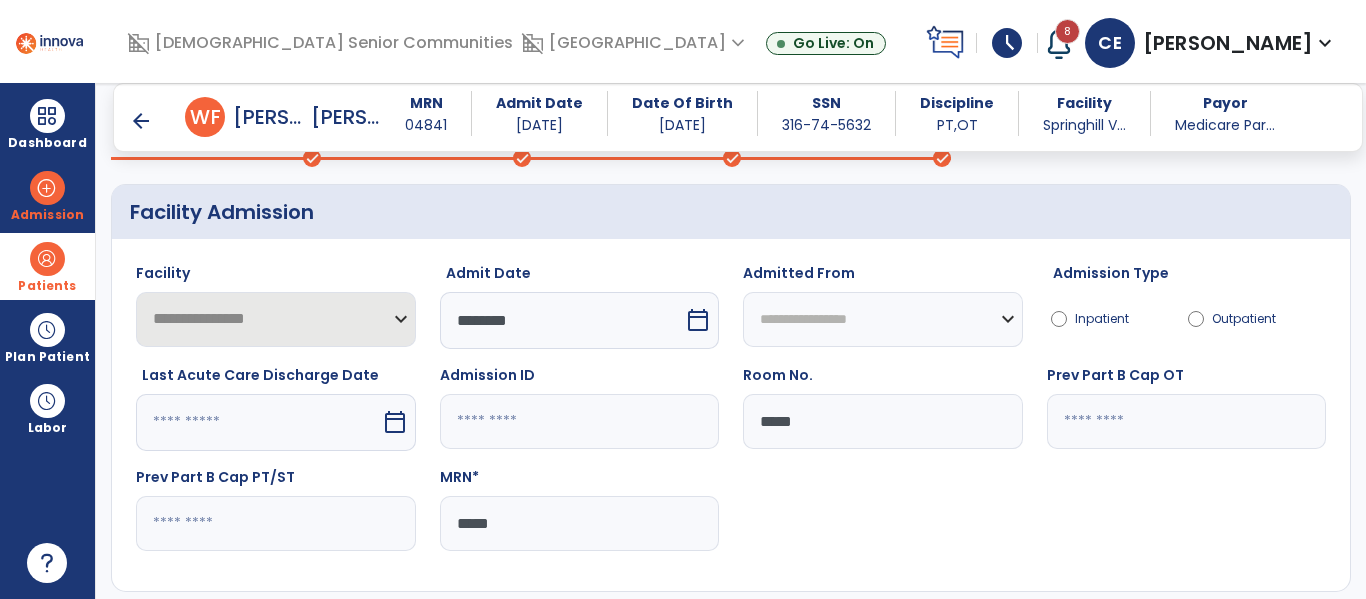 scroll, scrollTop: 209, scrollLeft: 0, axis: vertical 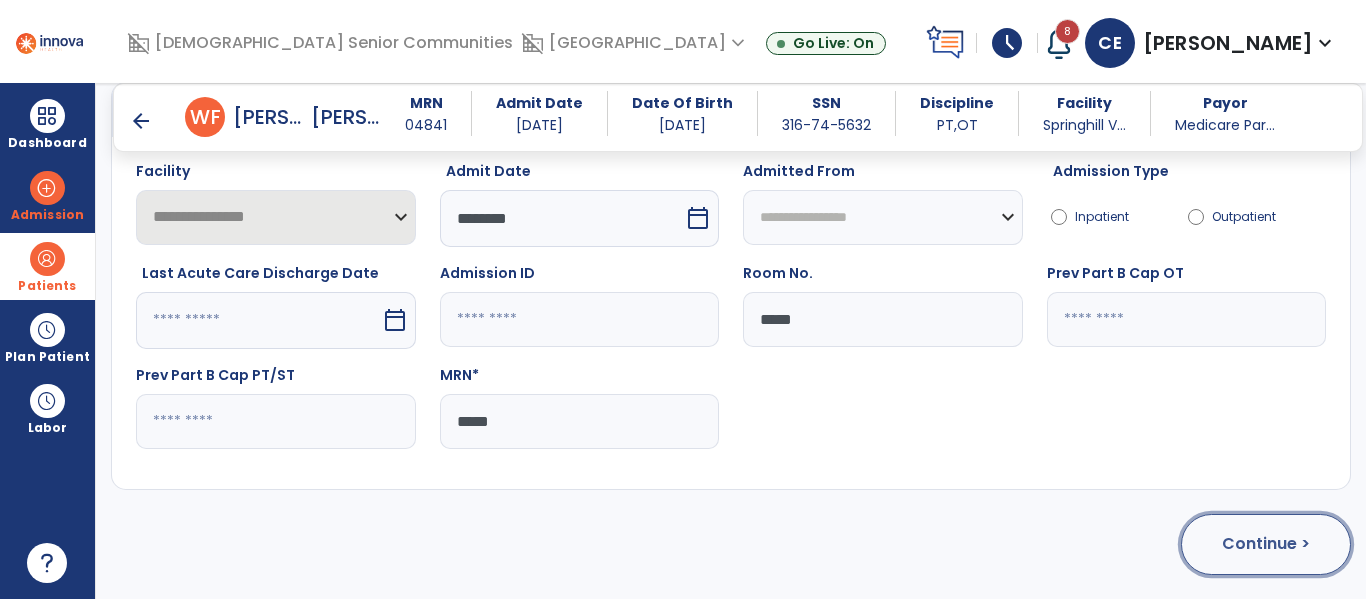 click on "Continue >" 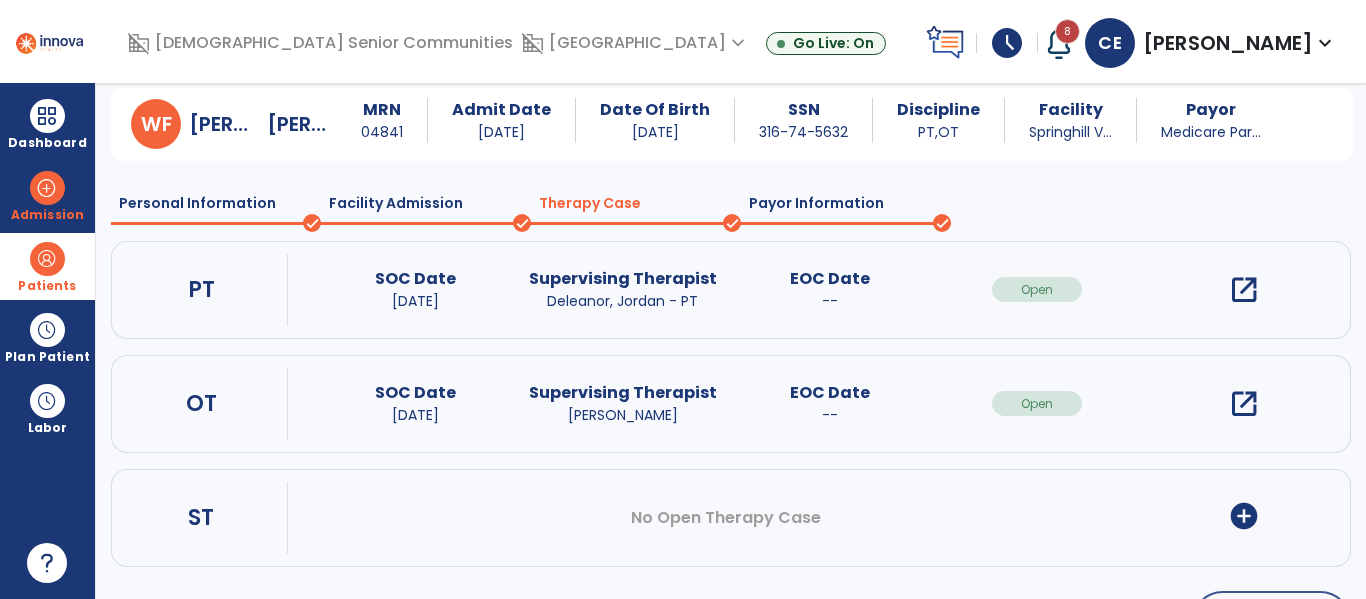 scroll, scrollTop: 0, scrollLeft: 0, axis: both 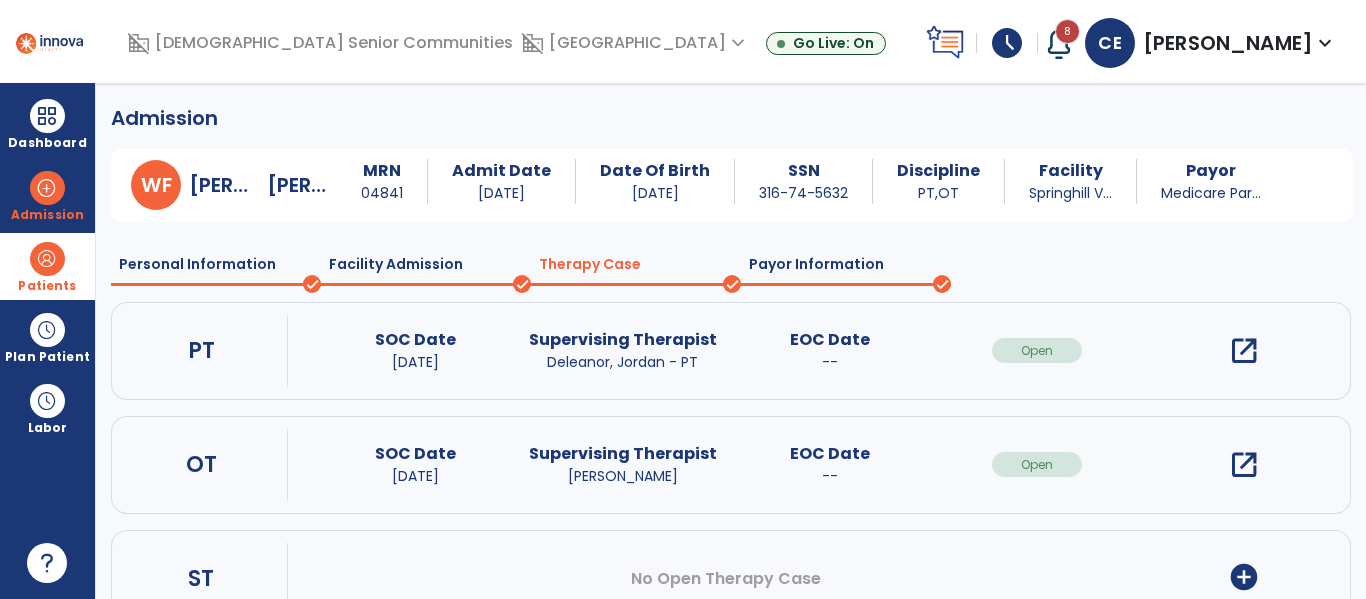 click on "open_in_new" at bounding box center [1244, 351] 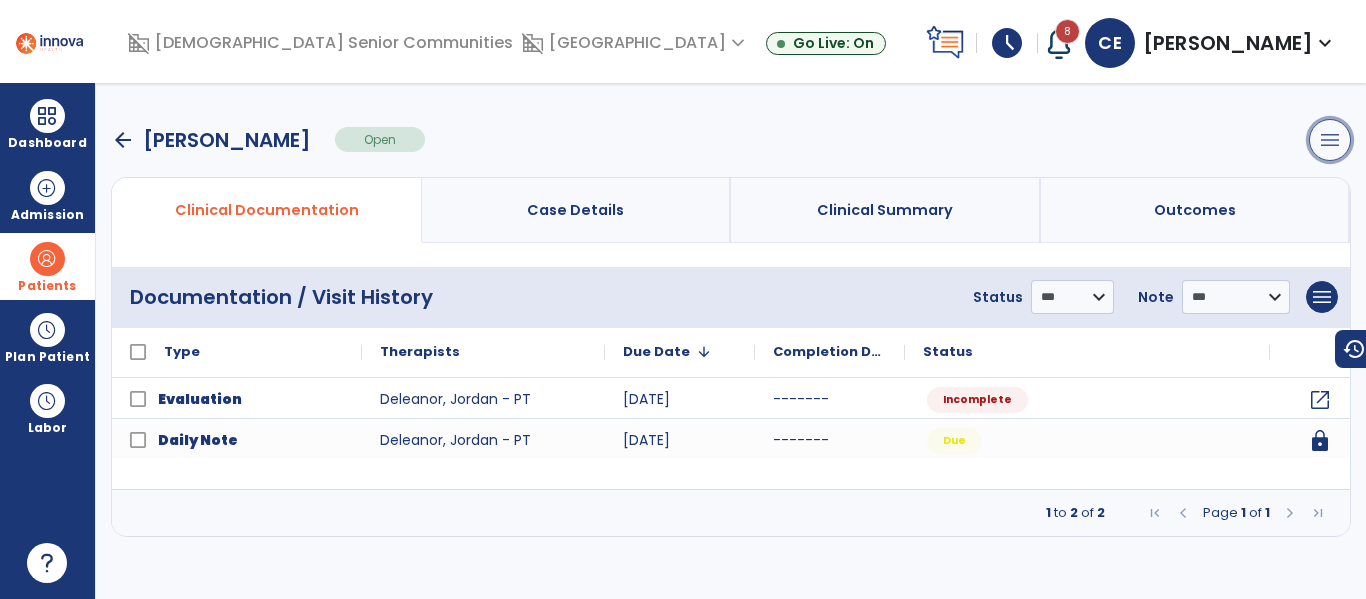 click on "menu" at bounding box center [1330, 140] 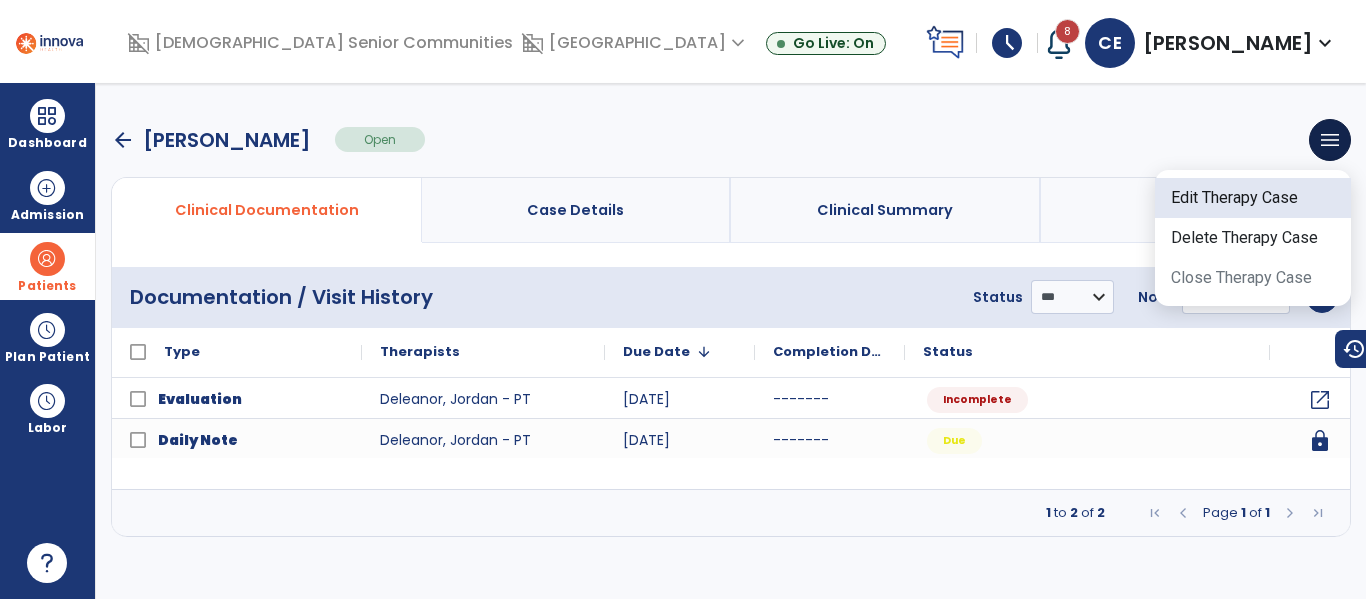 click on "Edit Therapy Case" at bounding box center (1253, 198) 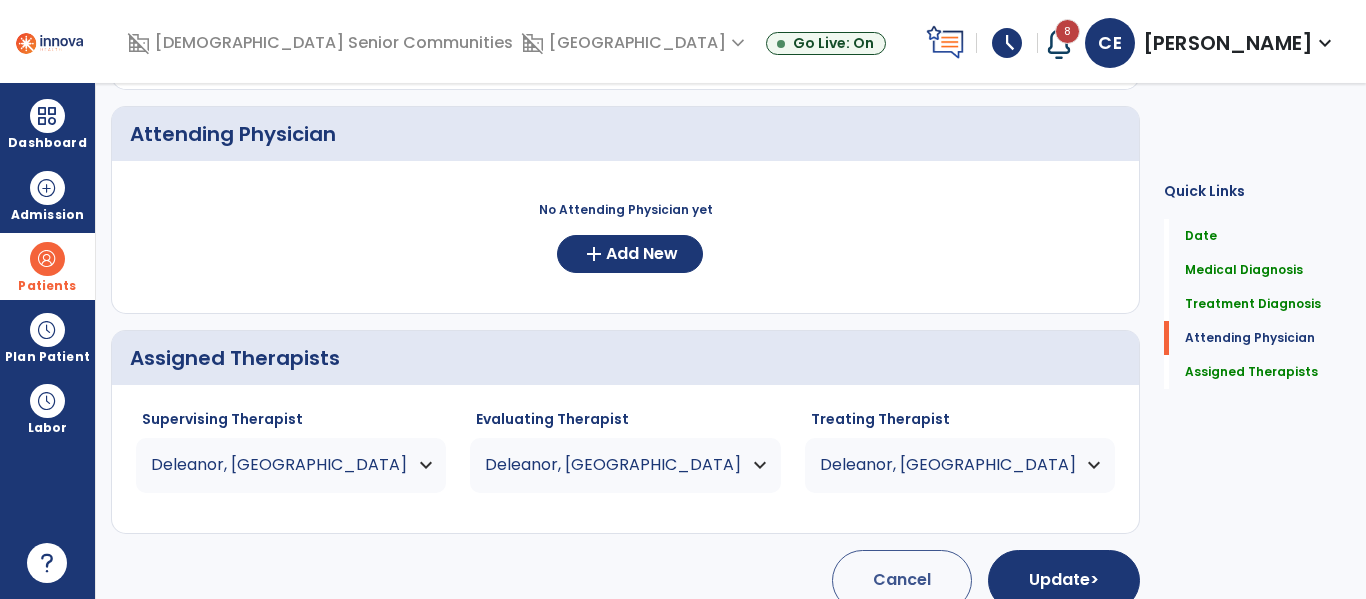 scroll, scrollTop: 645, scrollLeft: 0, axis: vertical 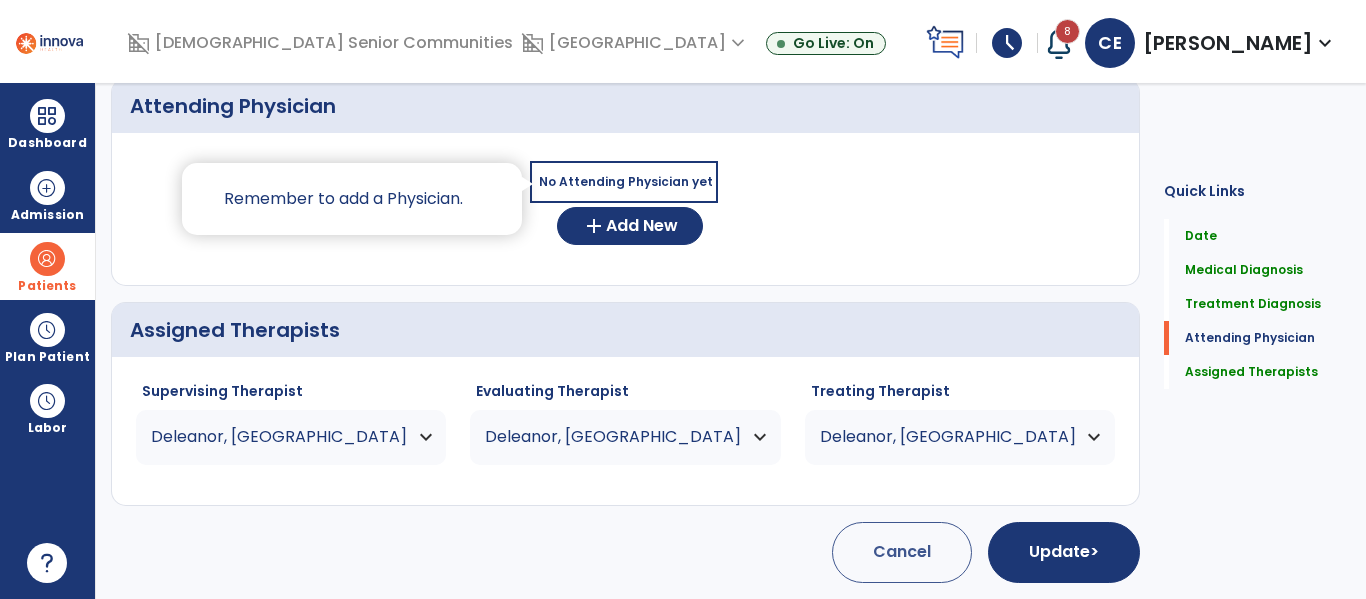 click on "Deleanor, [GEOGRAPHIC_DATA]" at bounding box center (291, 437) 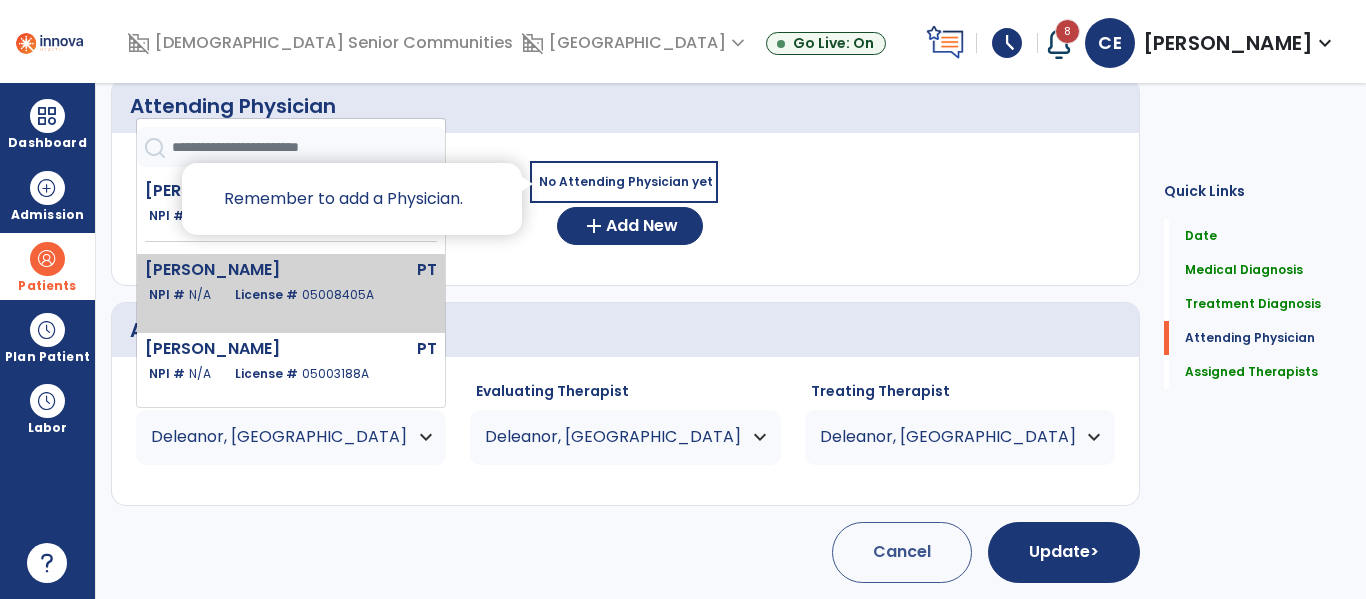 click on "[PERSON_NAME]  PT   NPI #  N/A   License #  05008405A" 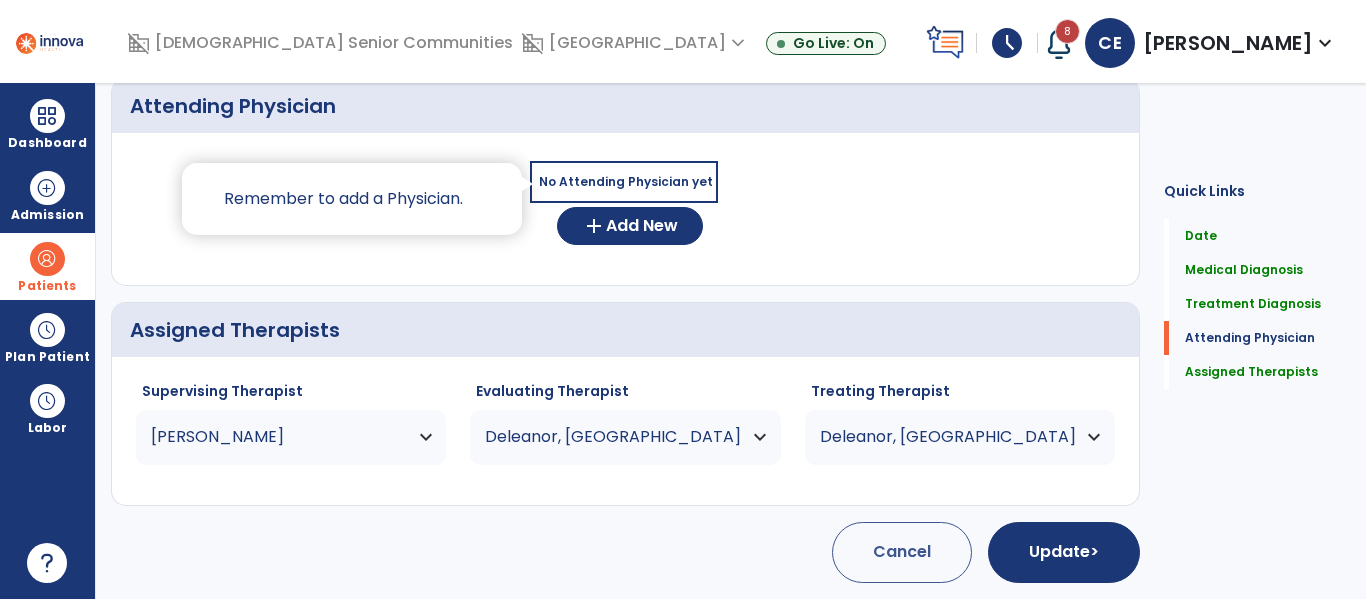 click on "Deleanor, [GEOGRAPHIC_DATA]" at bounding box center [625, 437] 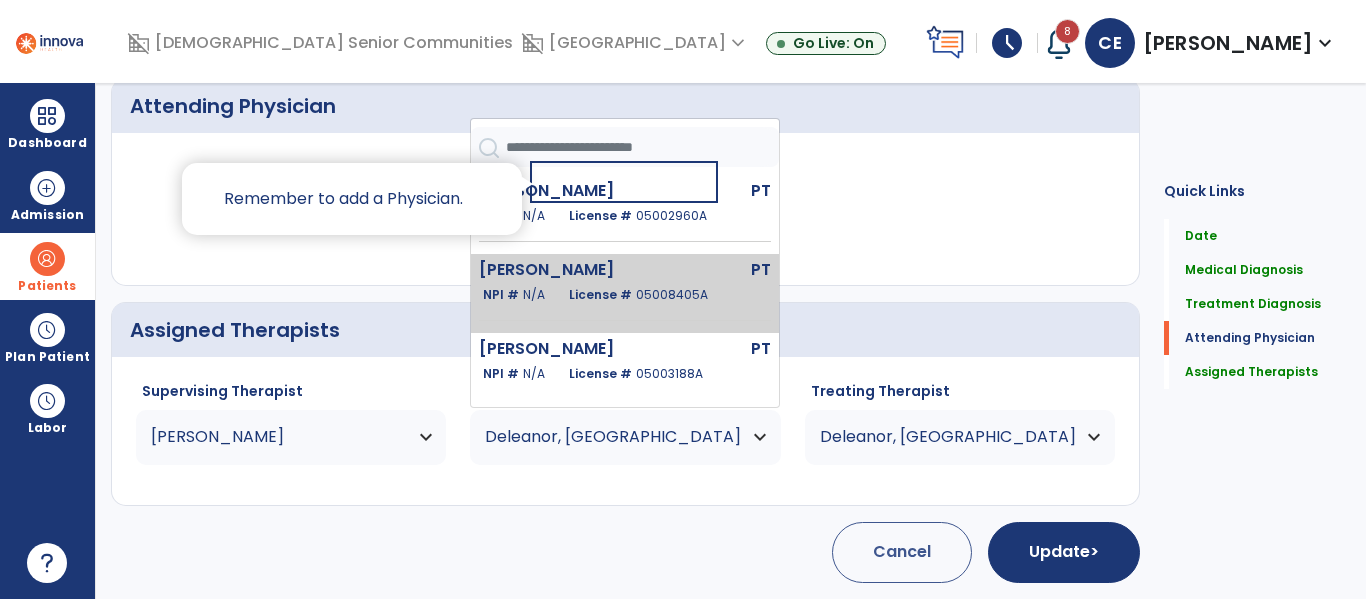 click on "[PERSON_NAME]  PT   NPI #  N/A   License #  05008405A" 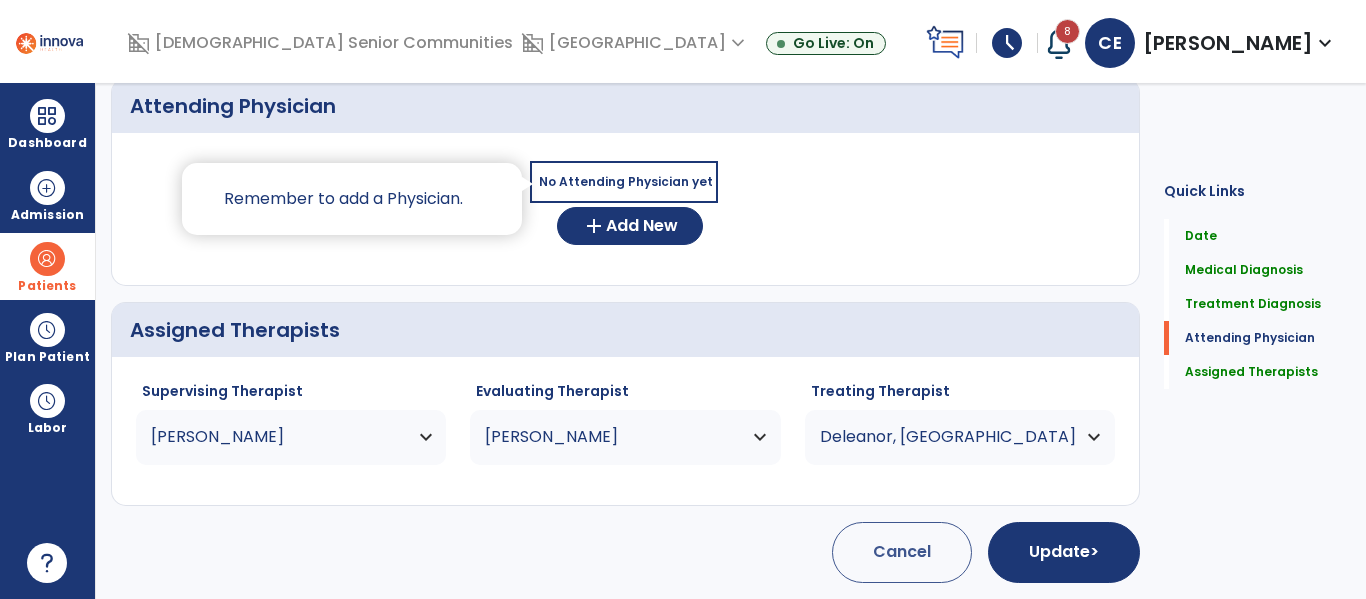 click on "Deleanor, [GEOGRAPHIC_DATA]" at bounding box center [947, 437] 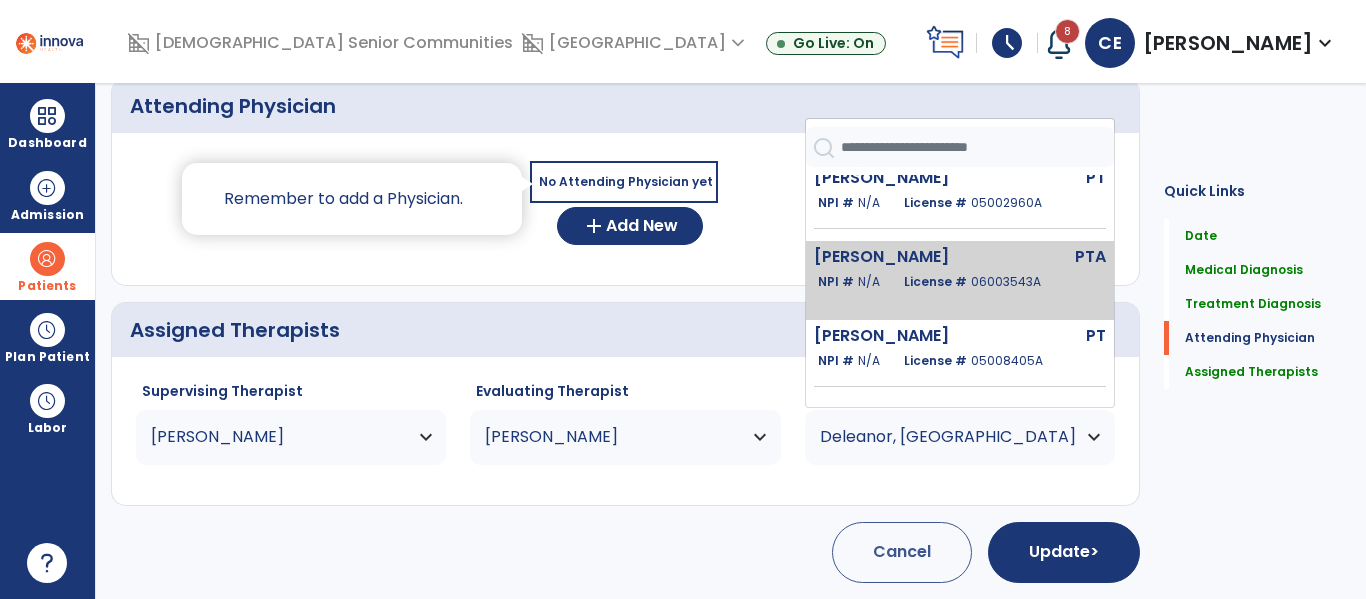 scroll, scrollTop: 105, scrollLeft: 0, axis: vertical 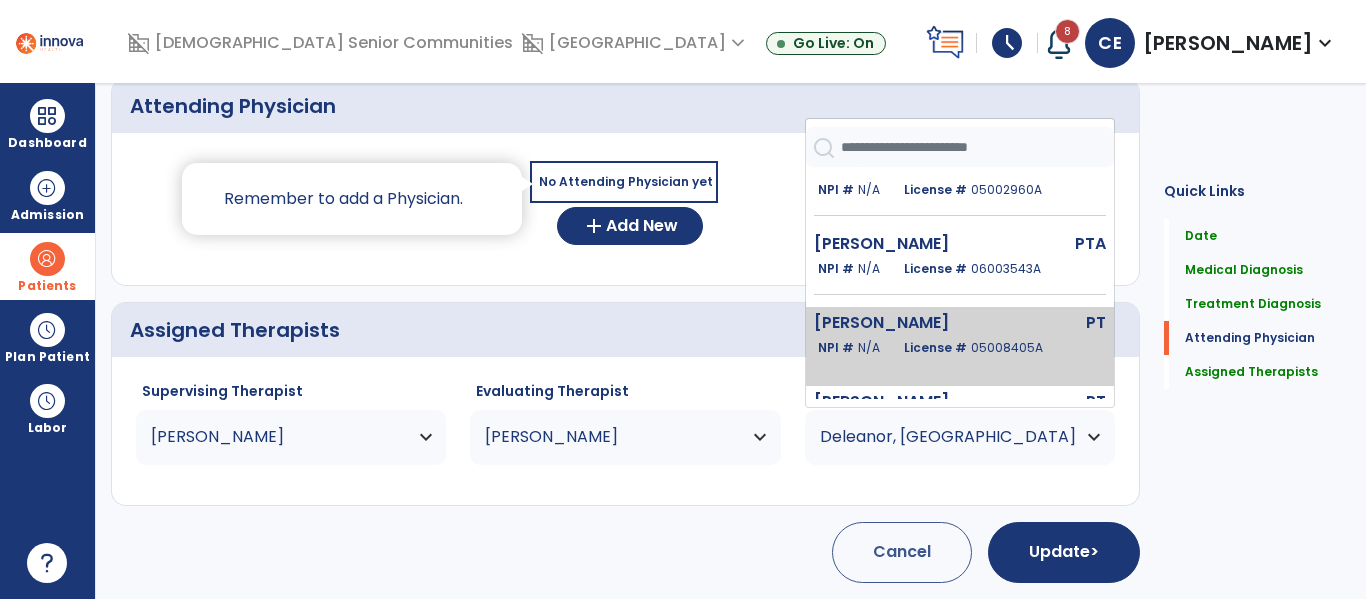 click on "License #  05008405A" 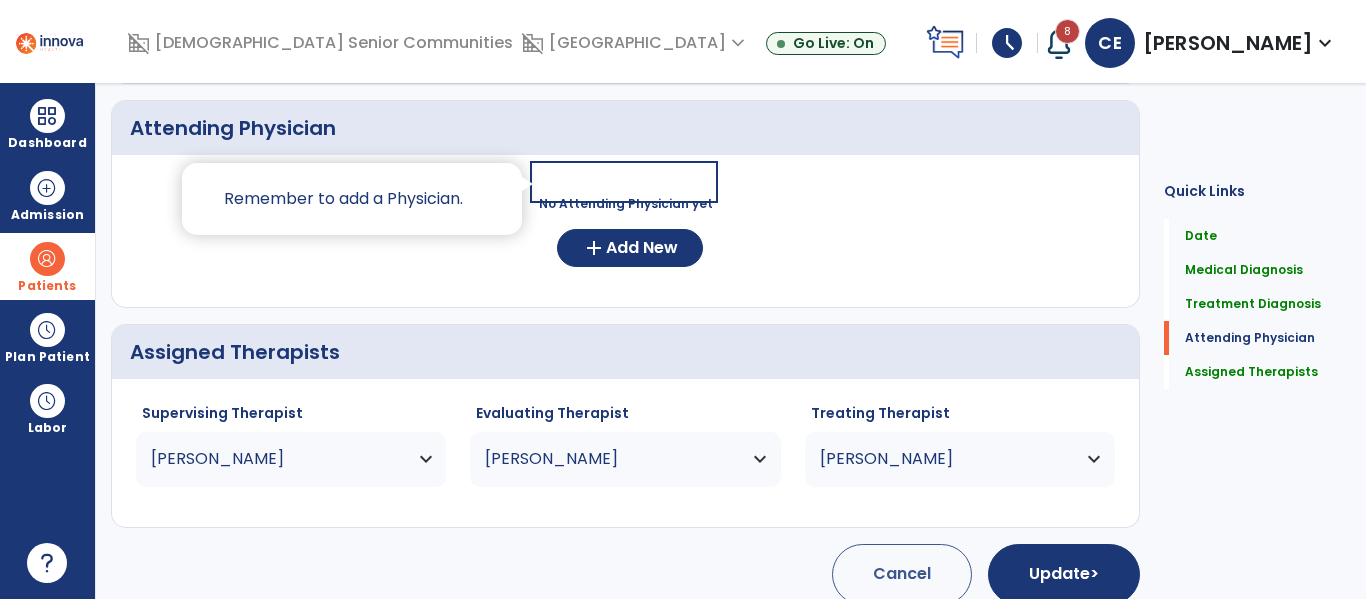 scroll, scrollTop: 645, scrollLeft: 0, axis: vertical 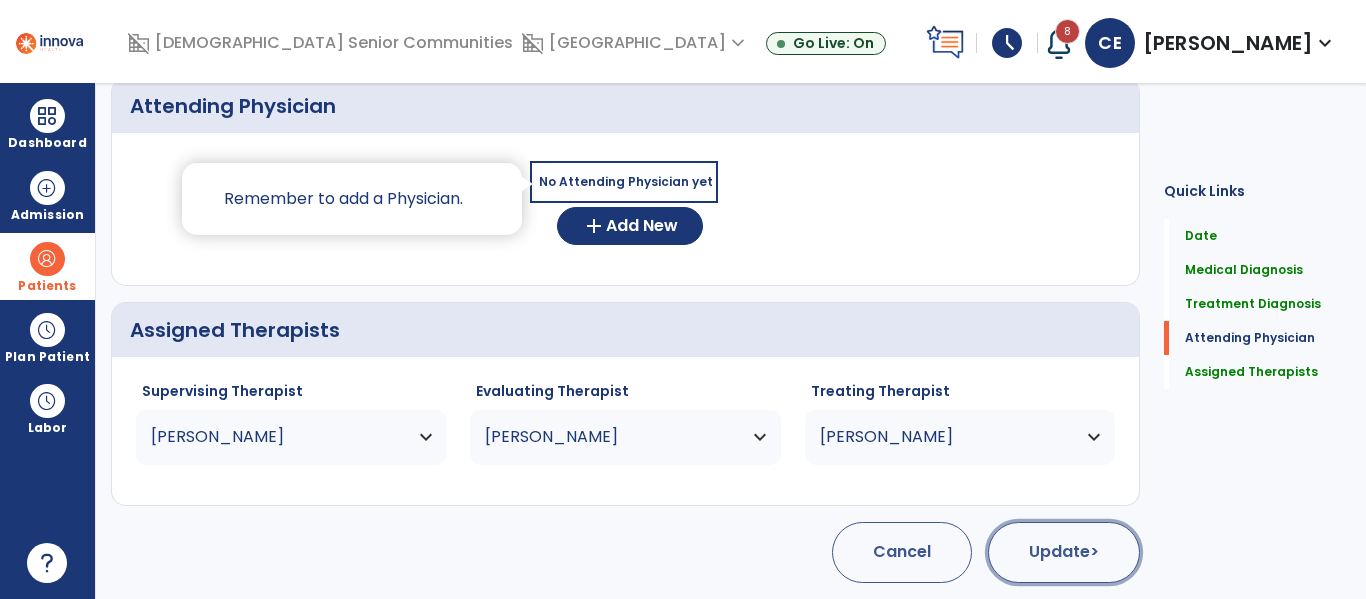 click on "Update  >" 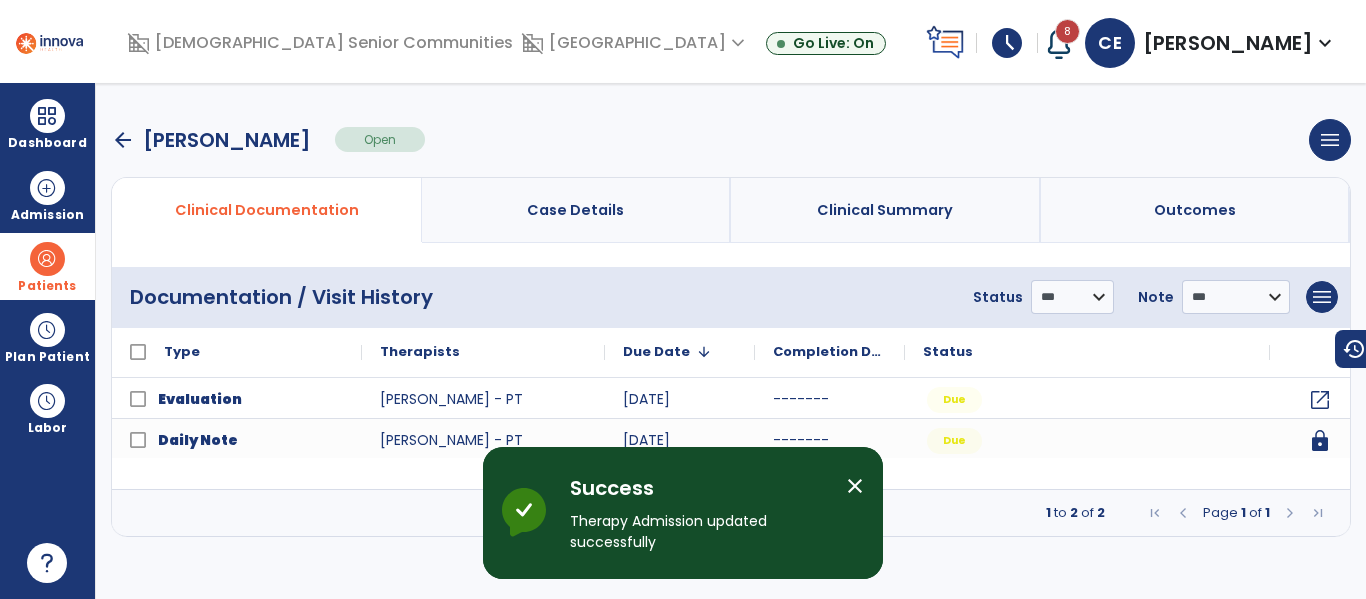 scroll, scrollTop: 0, scrollLeft: 0, axis: both 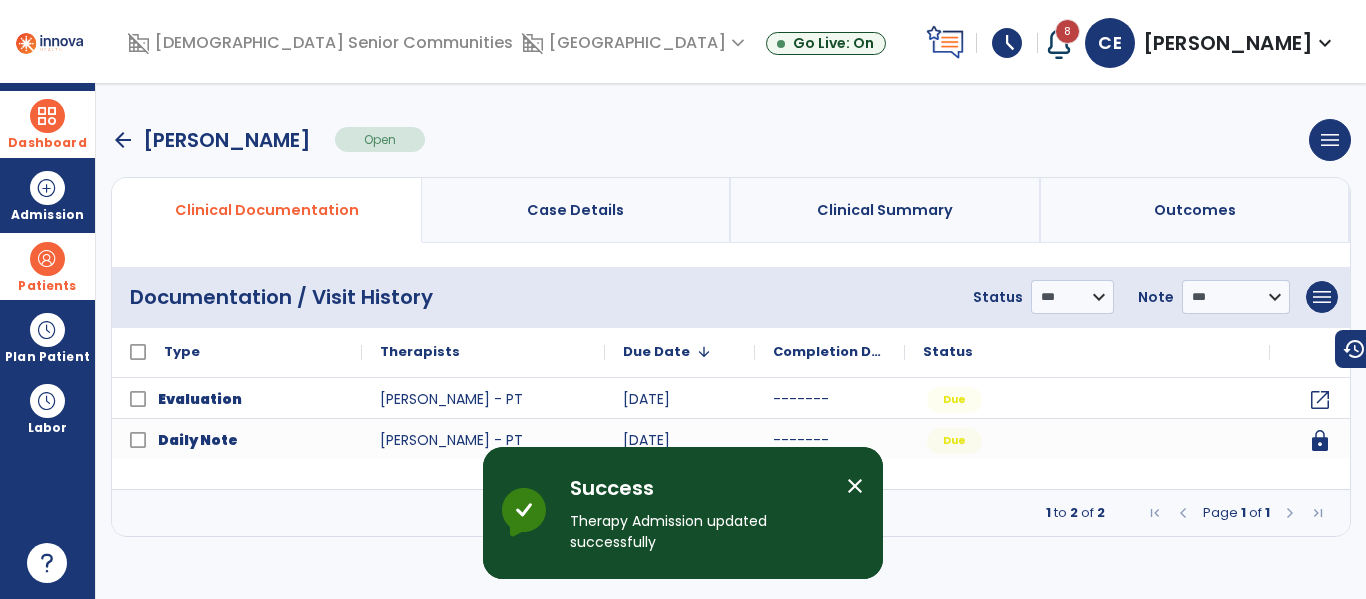 click at bounding box center [47, 116] 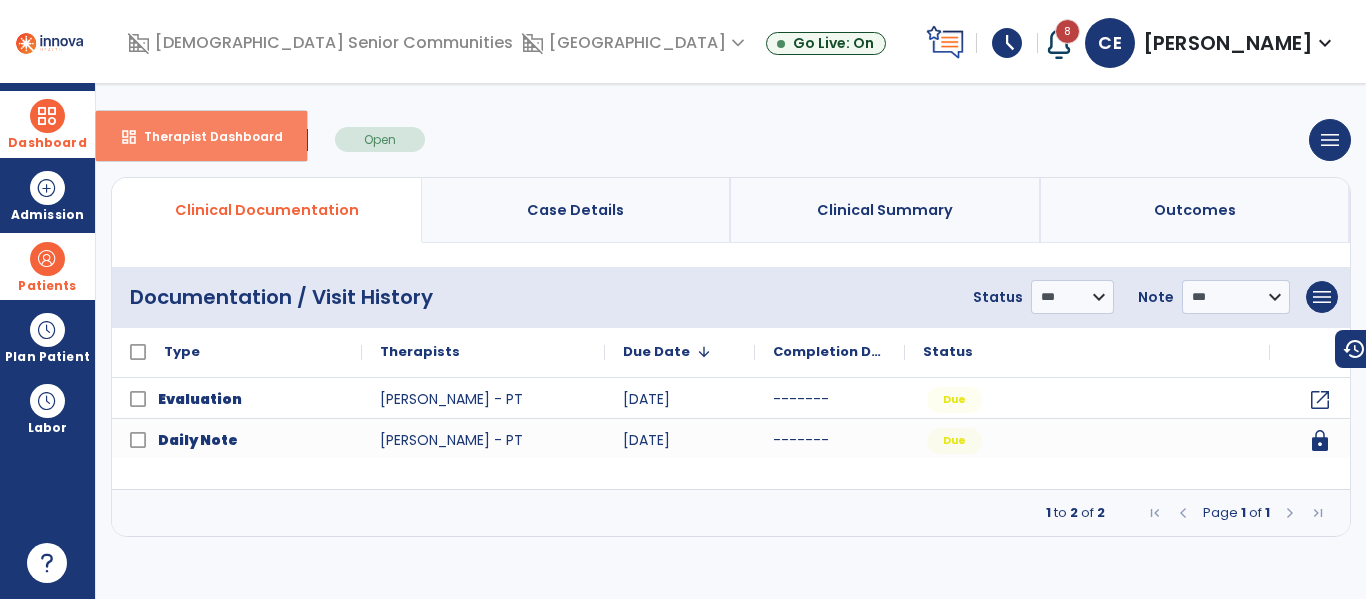 click on "Therapist Dashboard" at bounding box center (205, 136) 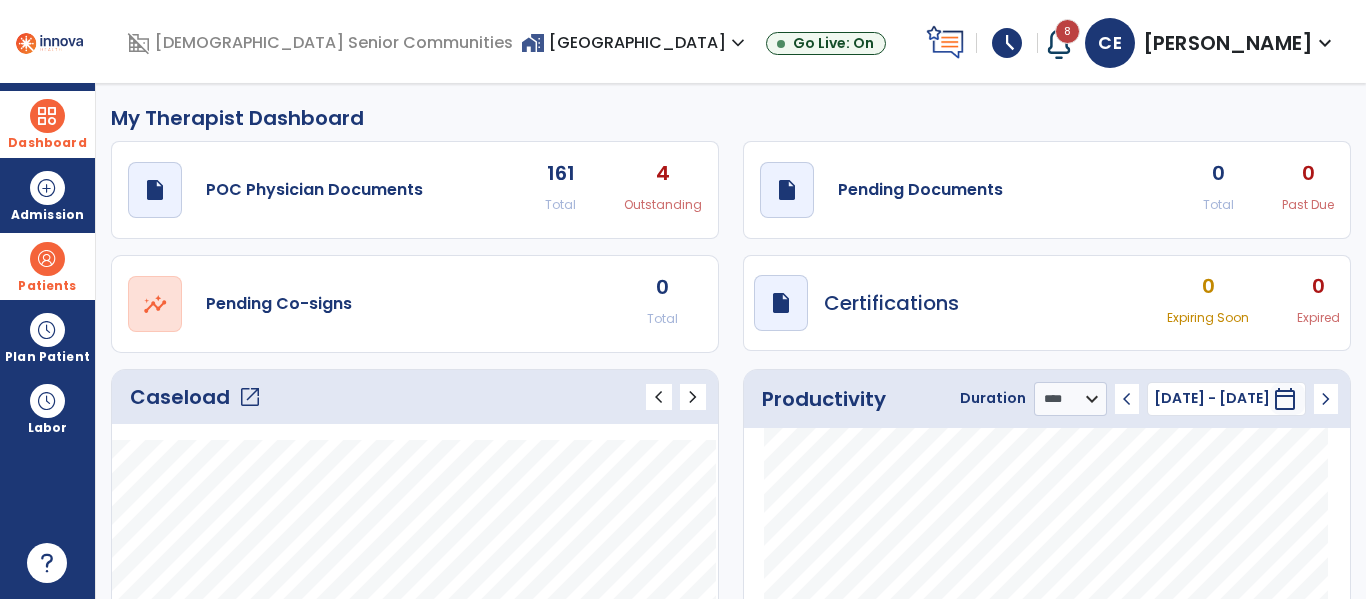 click on "open_in_new" 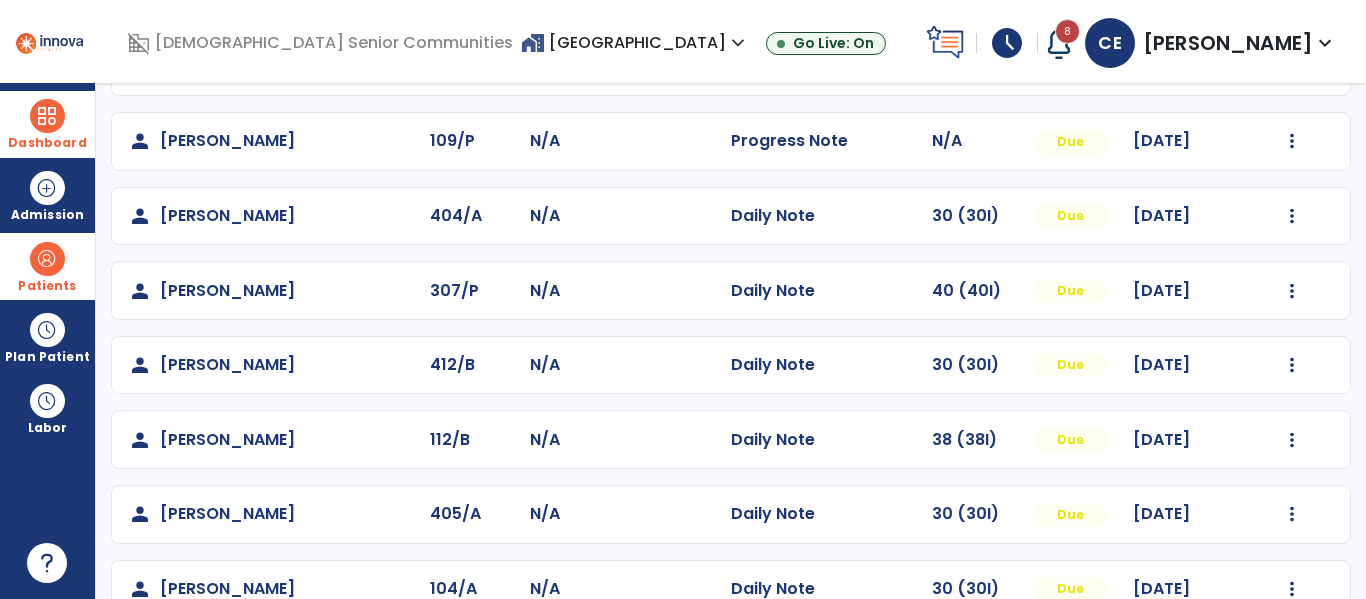 scroll, scrollTop: 860, scrollLeft: 0, axis: vertical 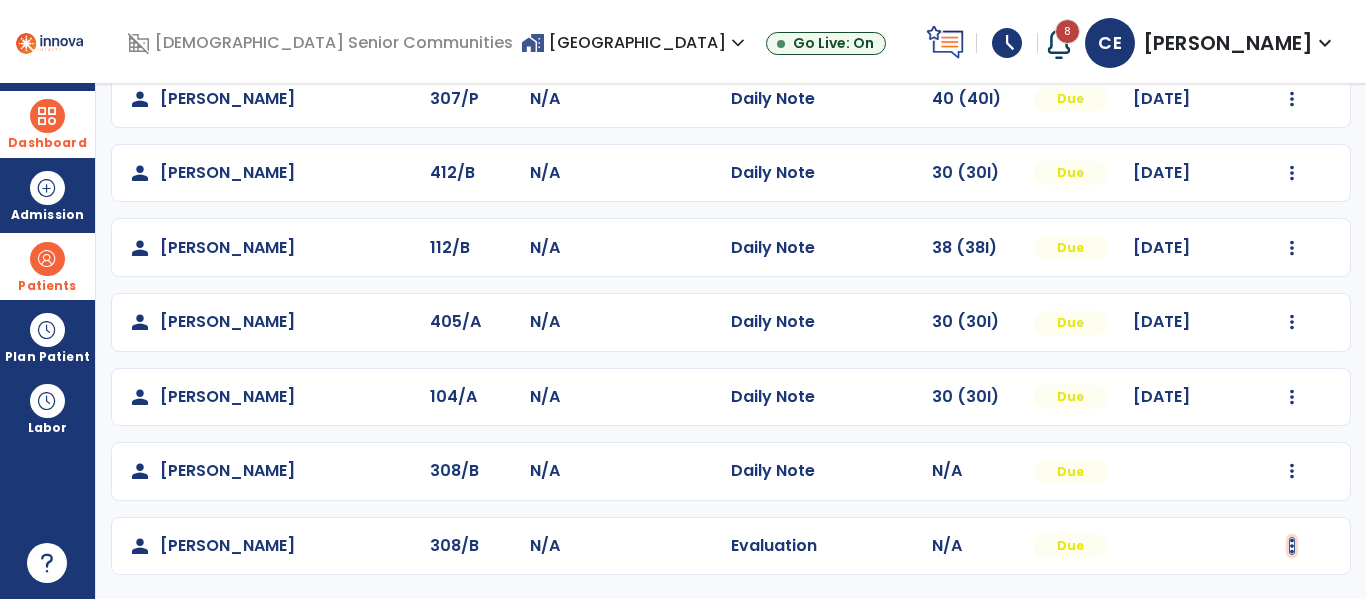 click at bounding box center (1292, -572) 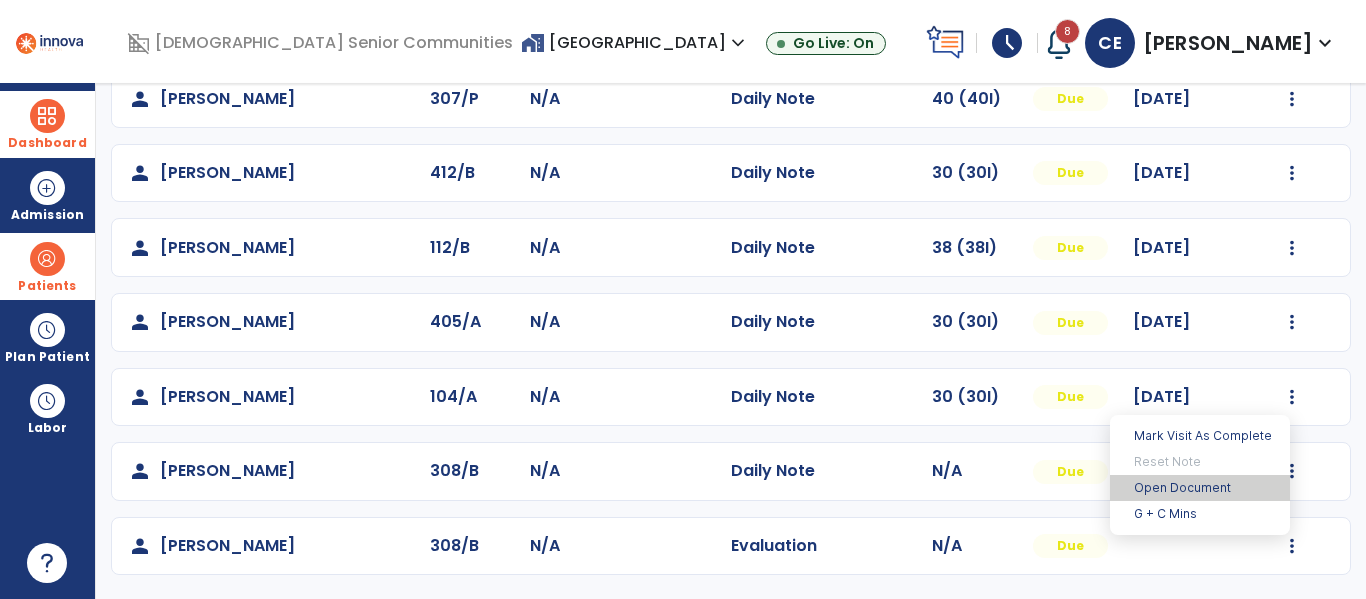 click on "Open Document" at bounding box center [1200, 488] 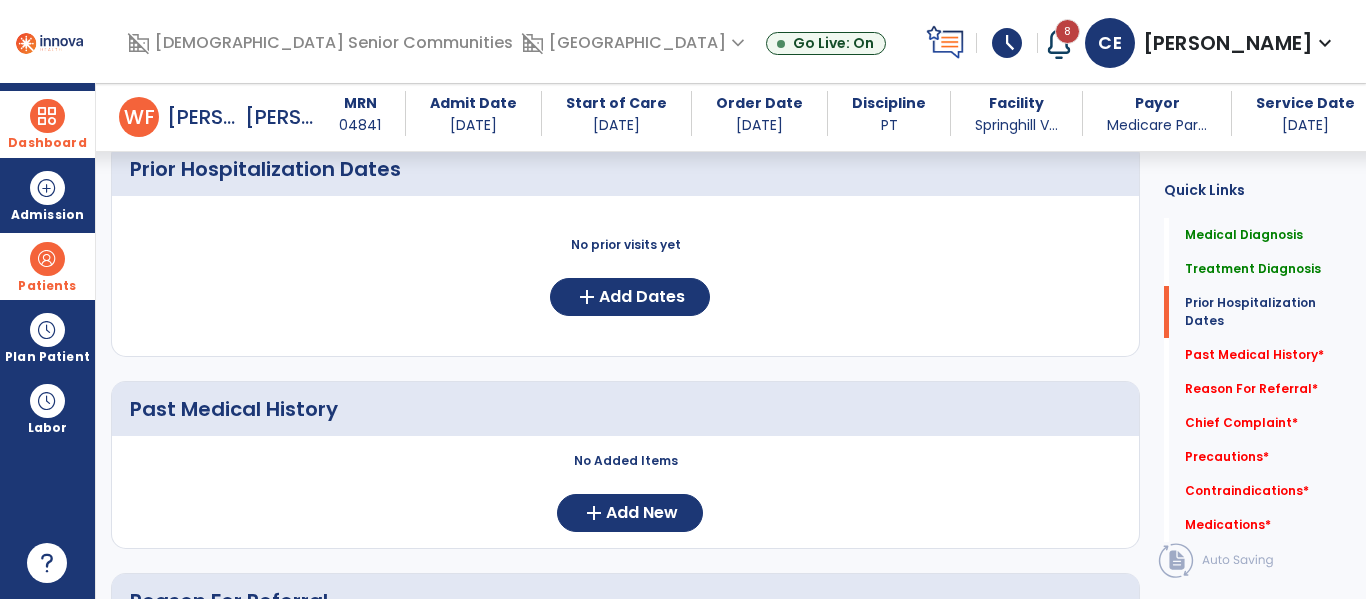 scroll, scrollTop: 628, scrollLeft: 0, axis: vertical 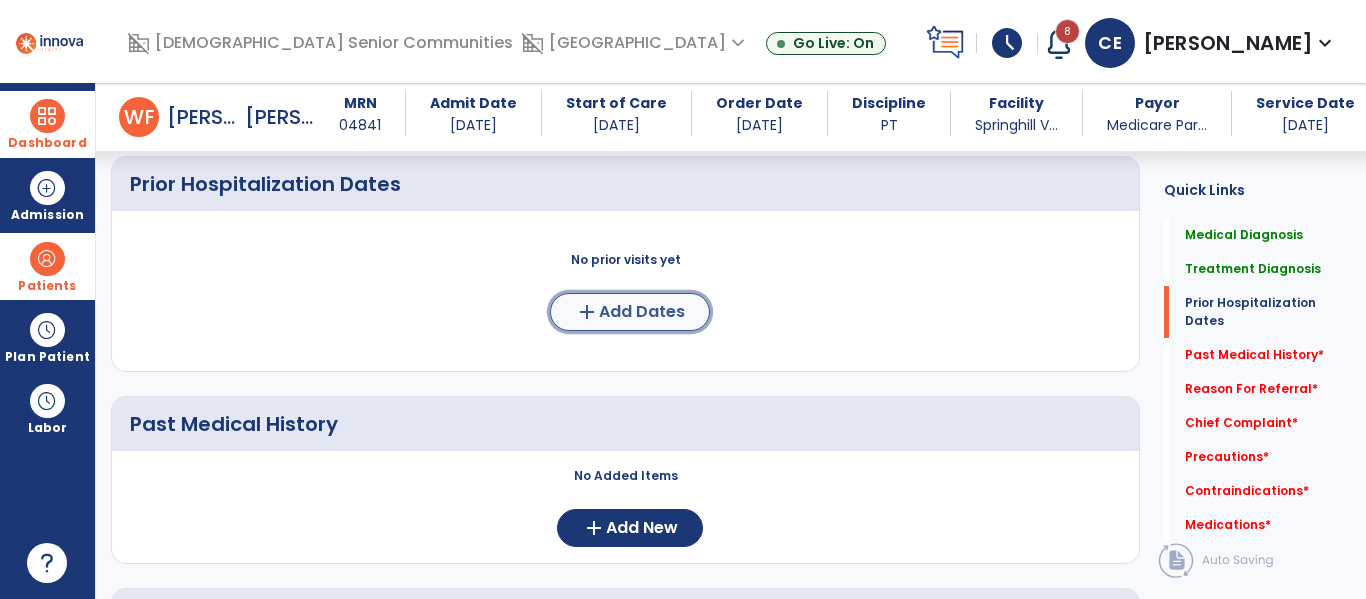click on "add" 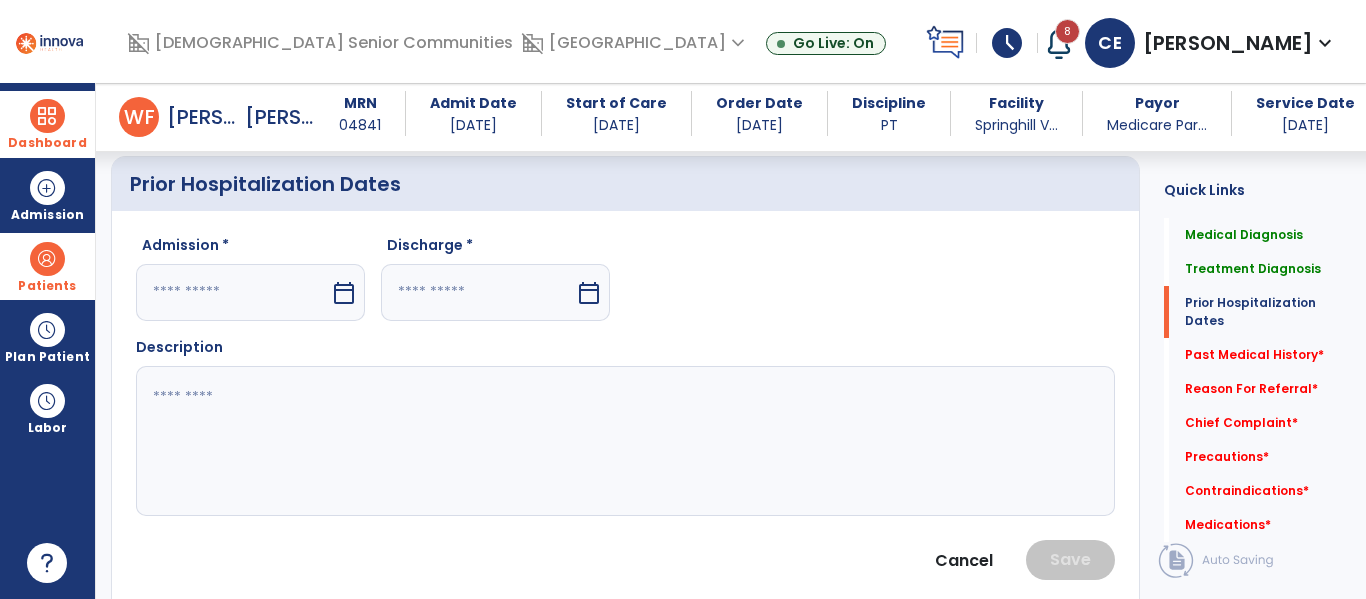 click on "calendar_today" at bounding box center [344, 293] 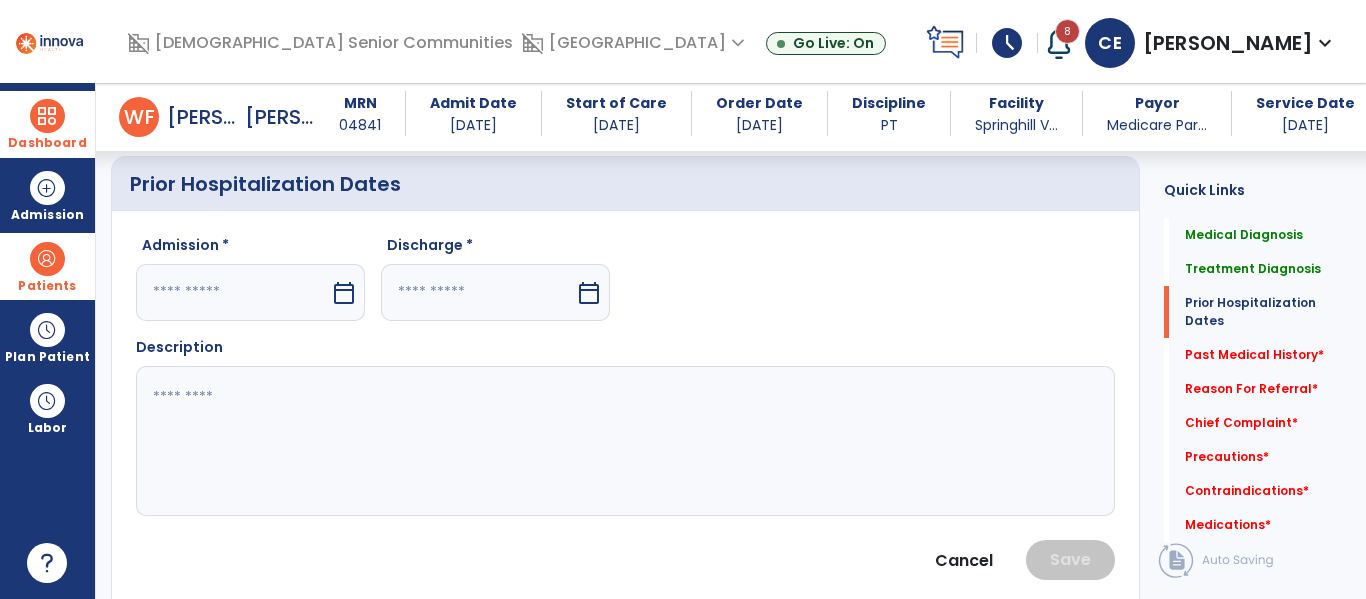 select on "*" 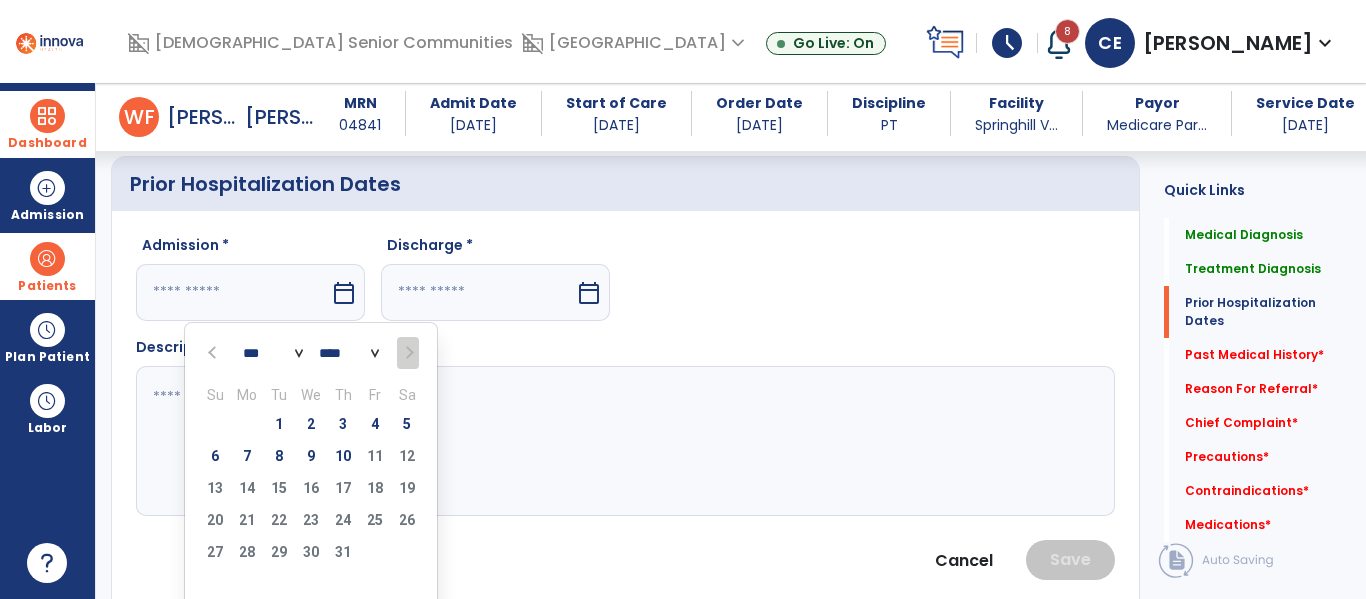 click at bounding box center (214, 353) 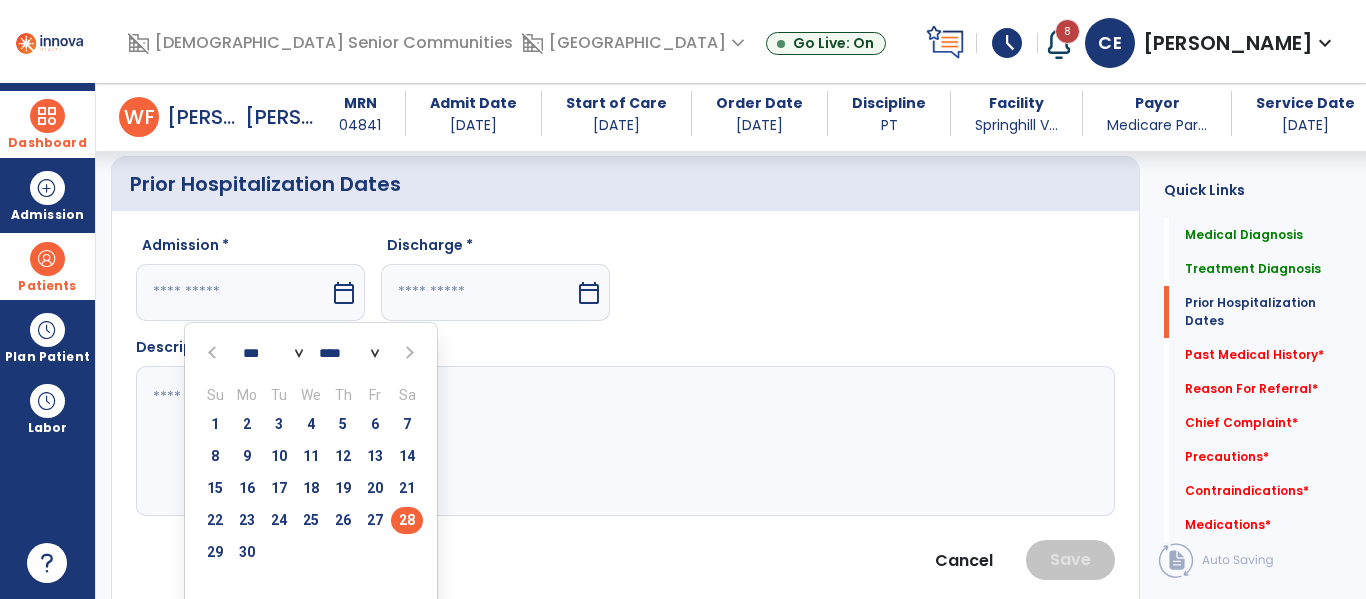 click on "28" at bounding box center (407, 520) 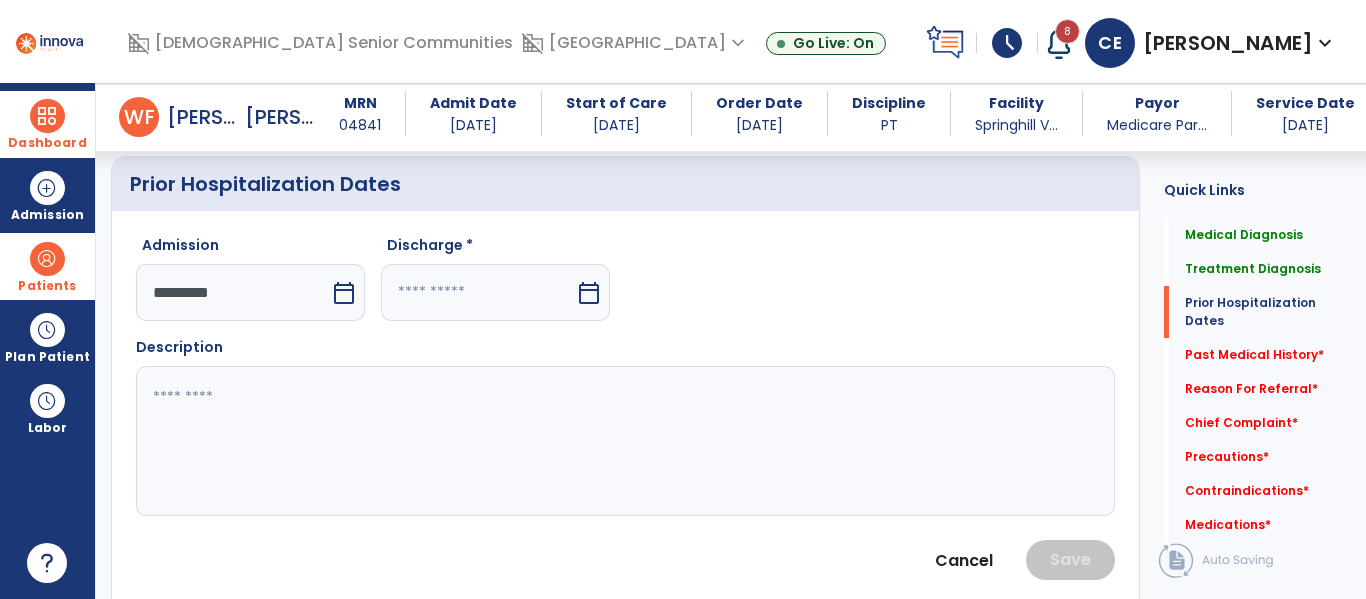 click on "calendar_today" at bounding box center (589, 293) 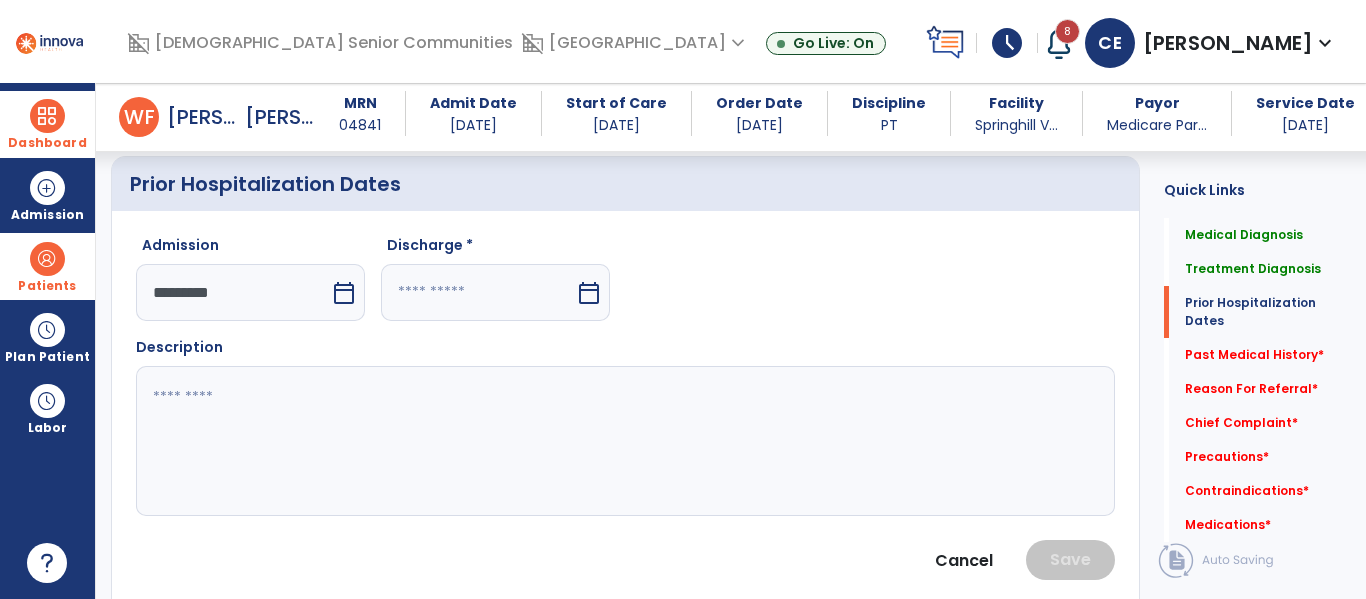 select on "*" 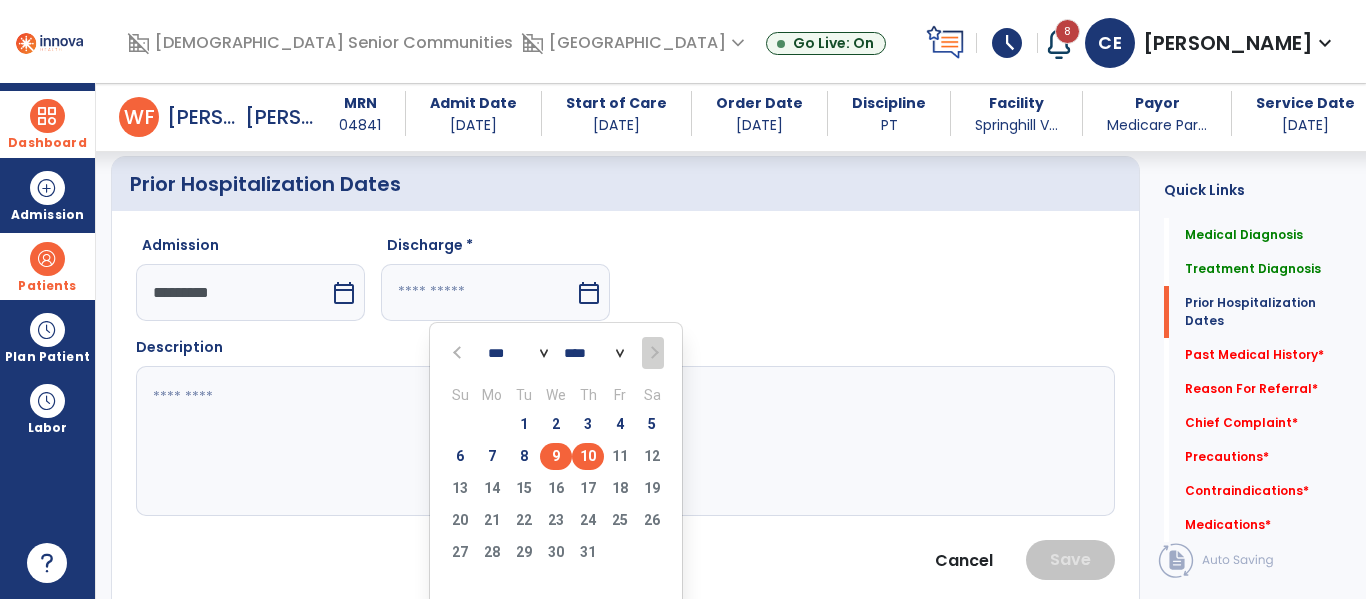 click on "9" at bounding box center (556, 456) 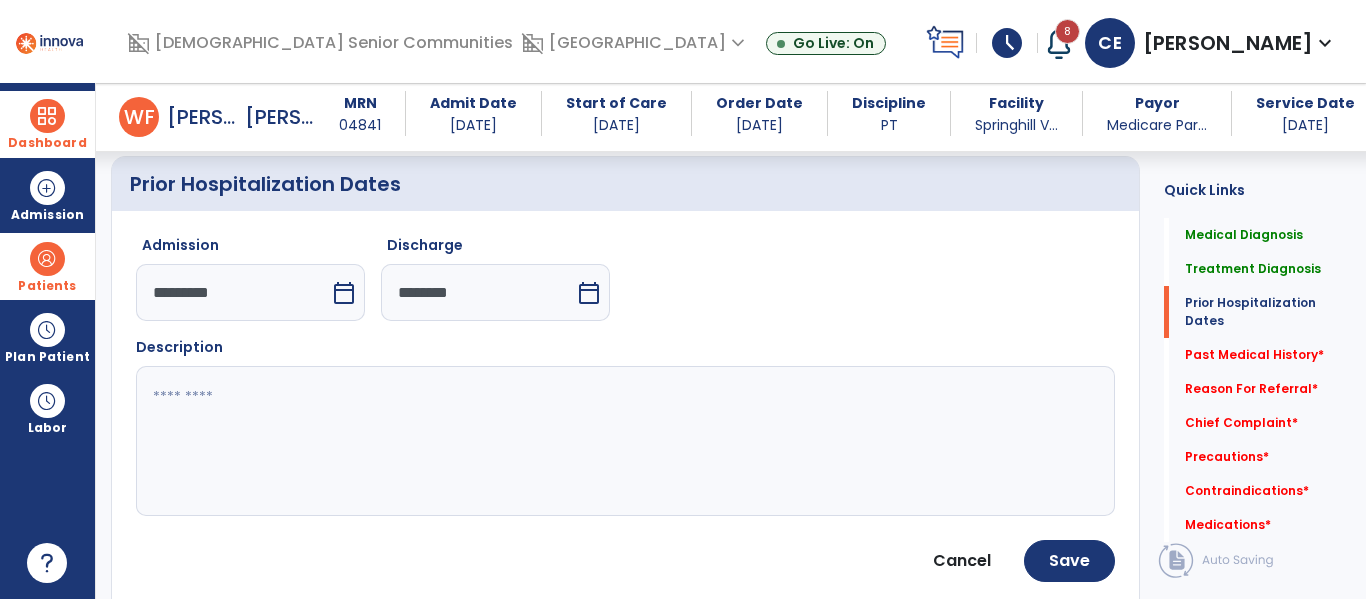 click 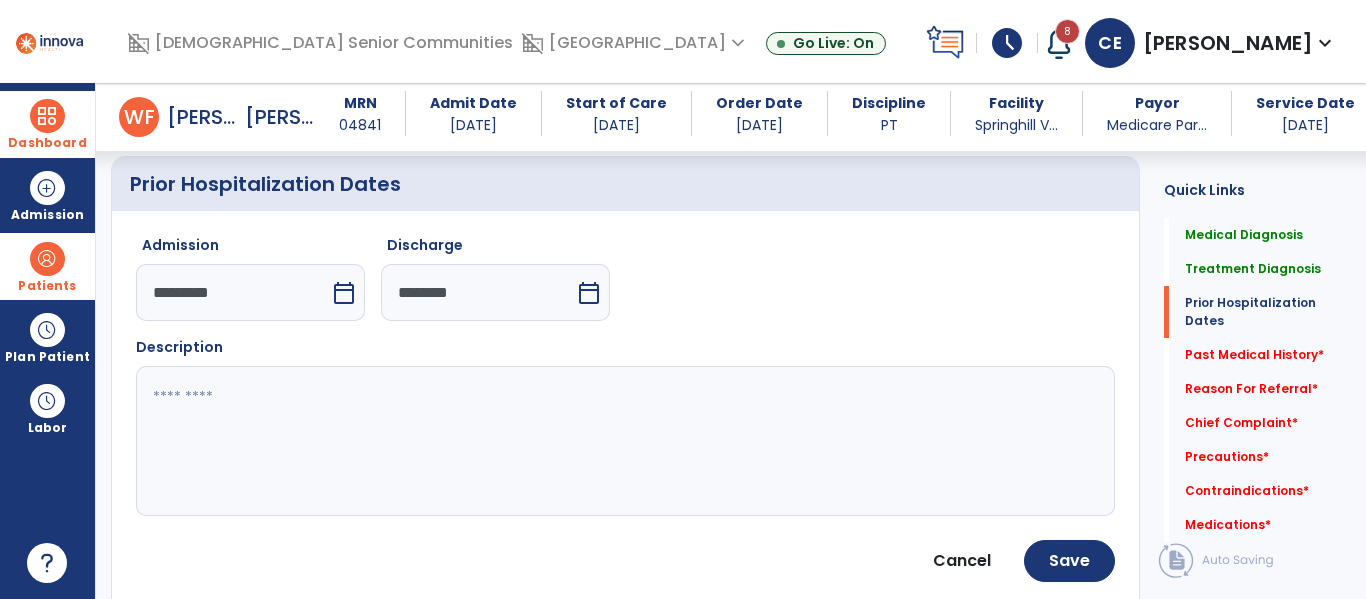 click 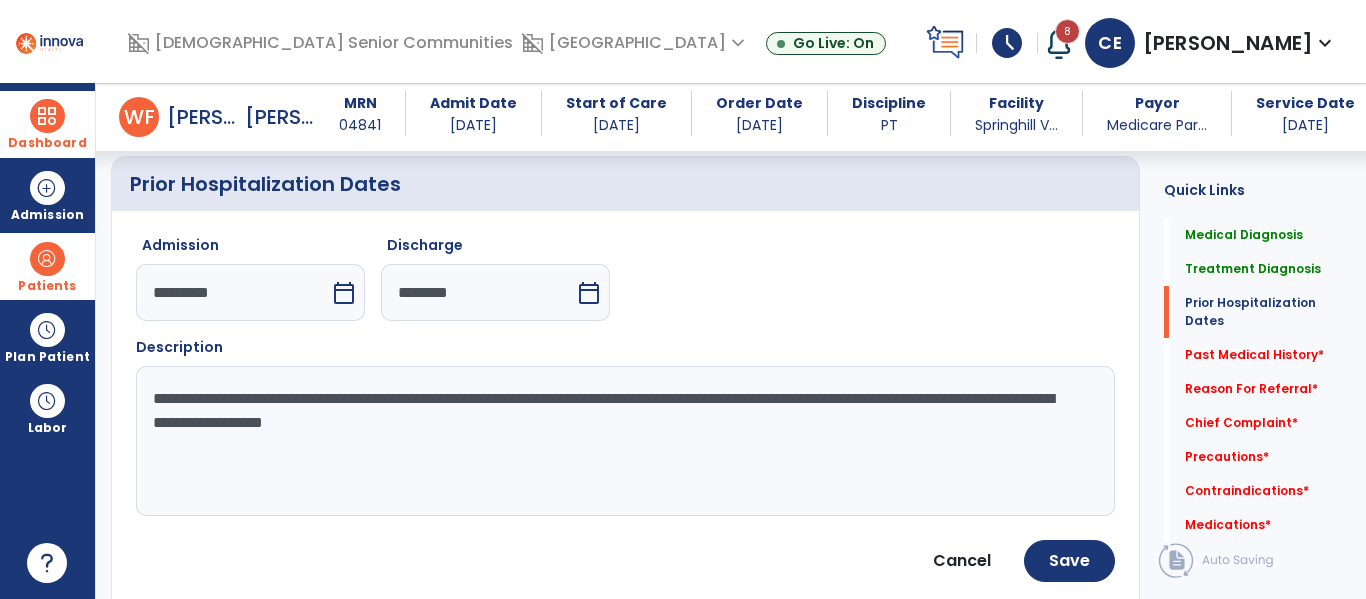 click on "**********" 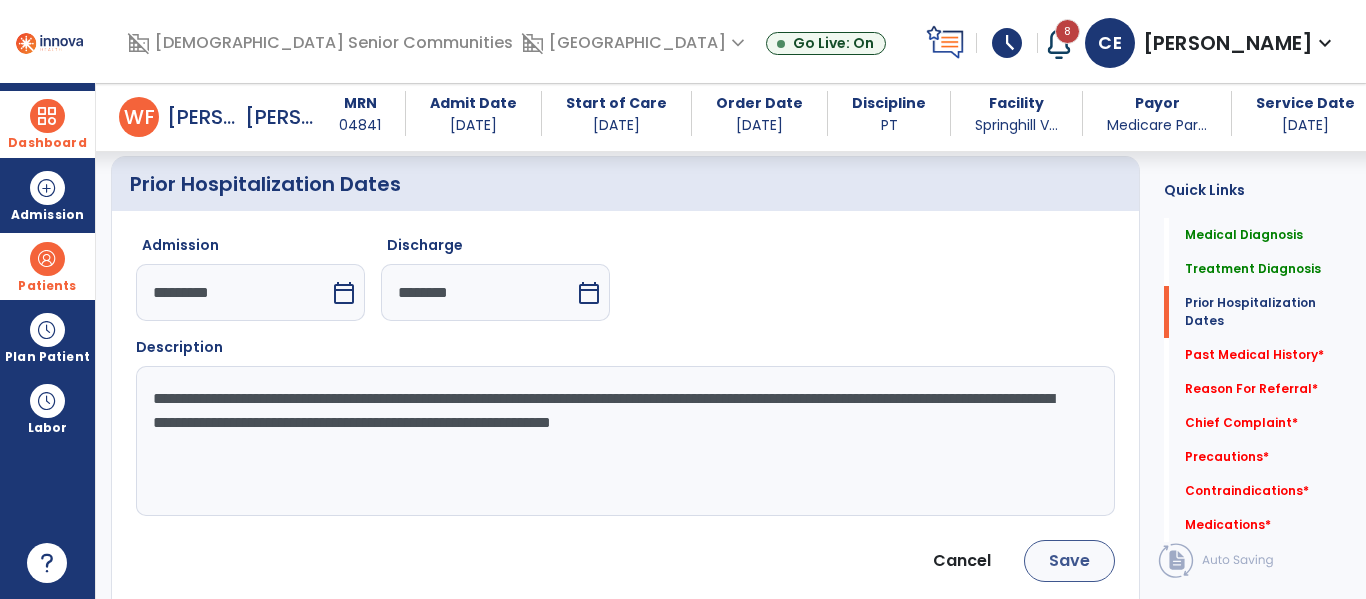 type on "**********" 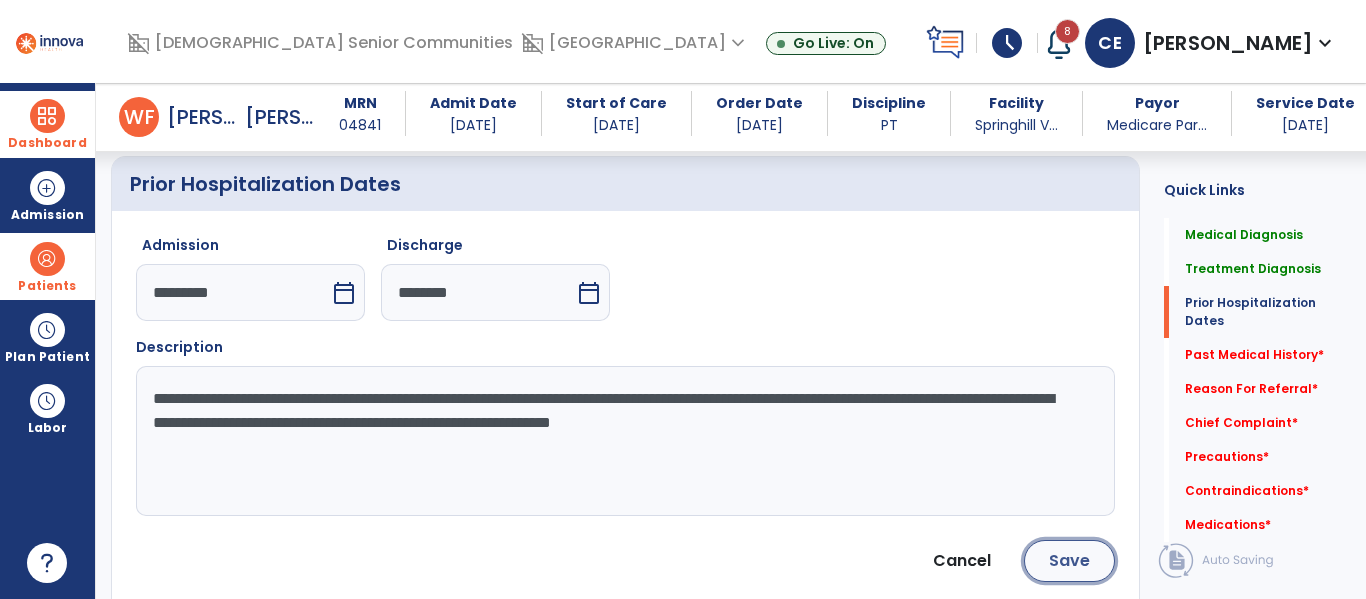 click on "Save" 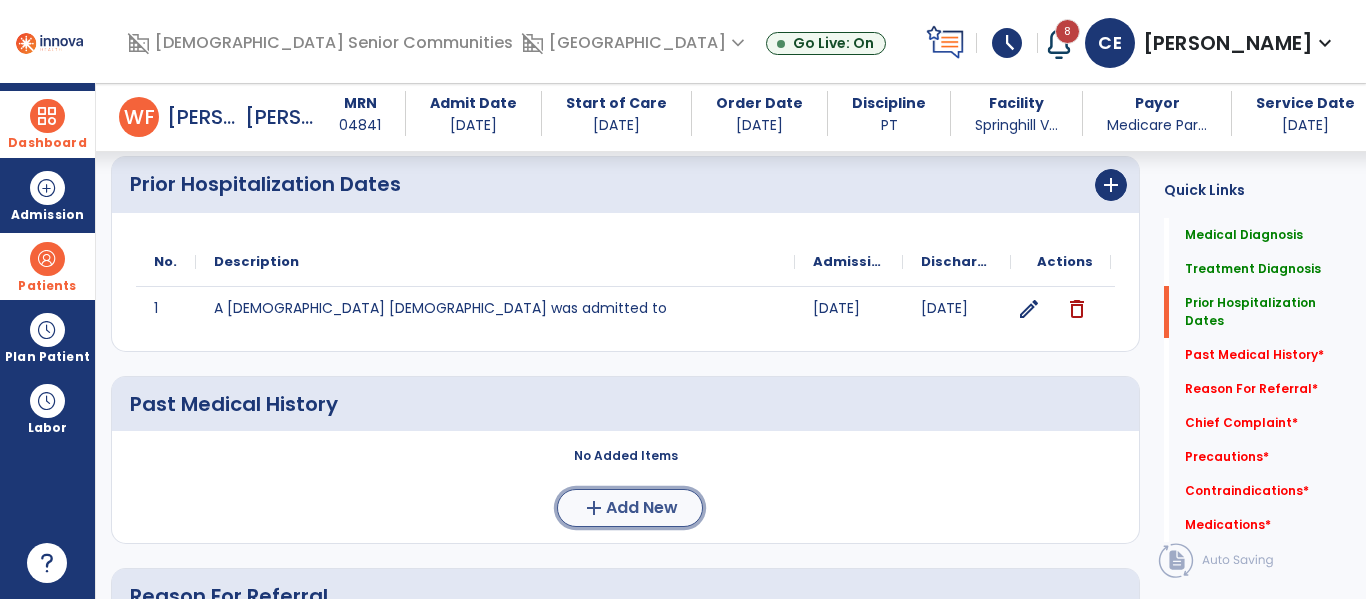 click on "Add New" 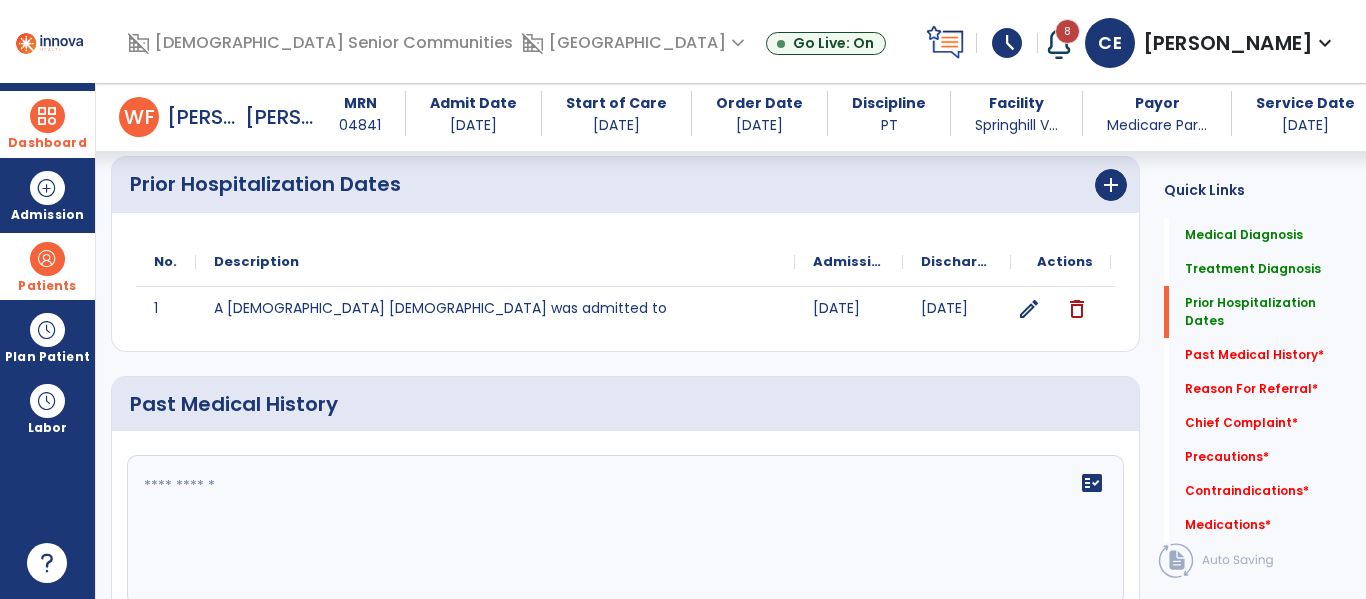 click on "fact_check" 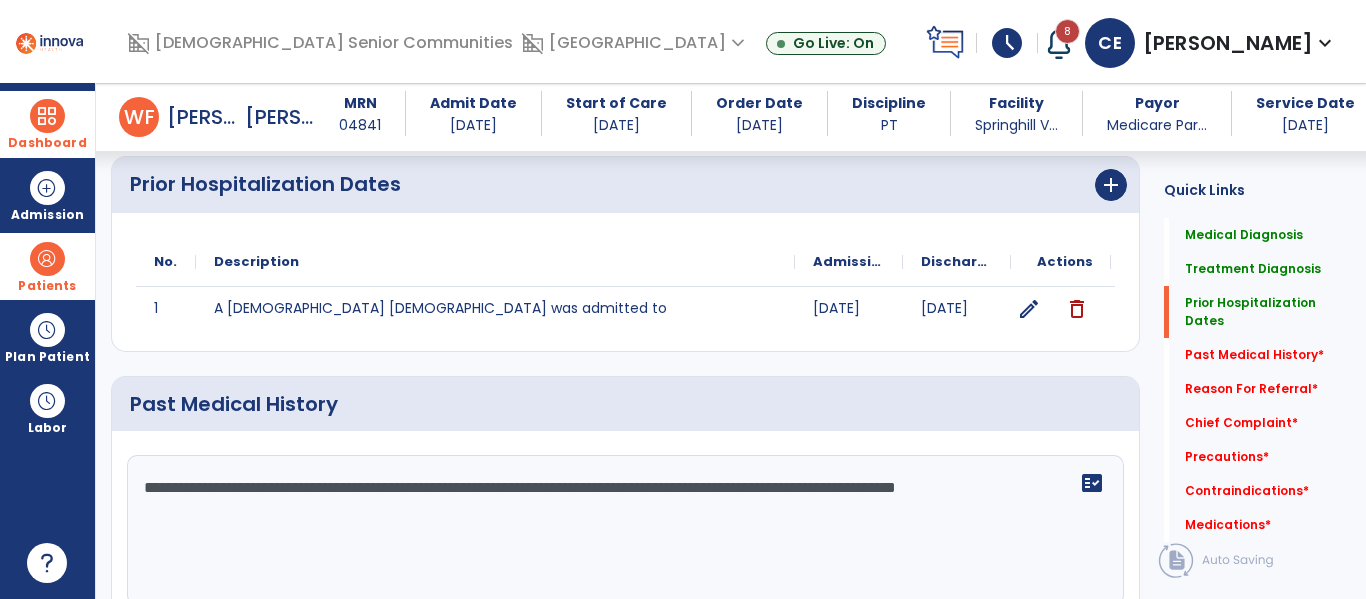 type on "**********" 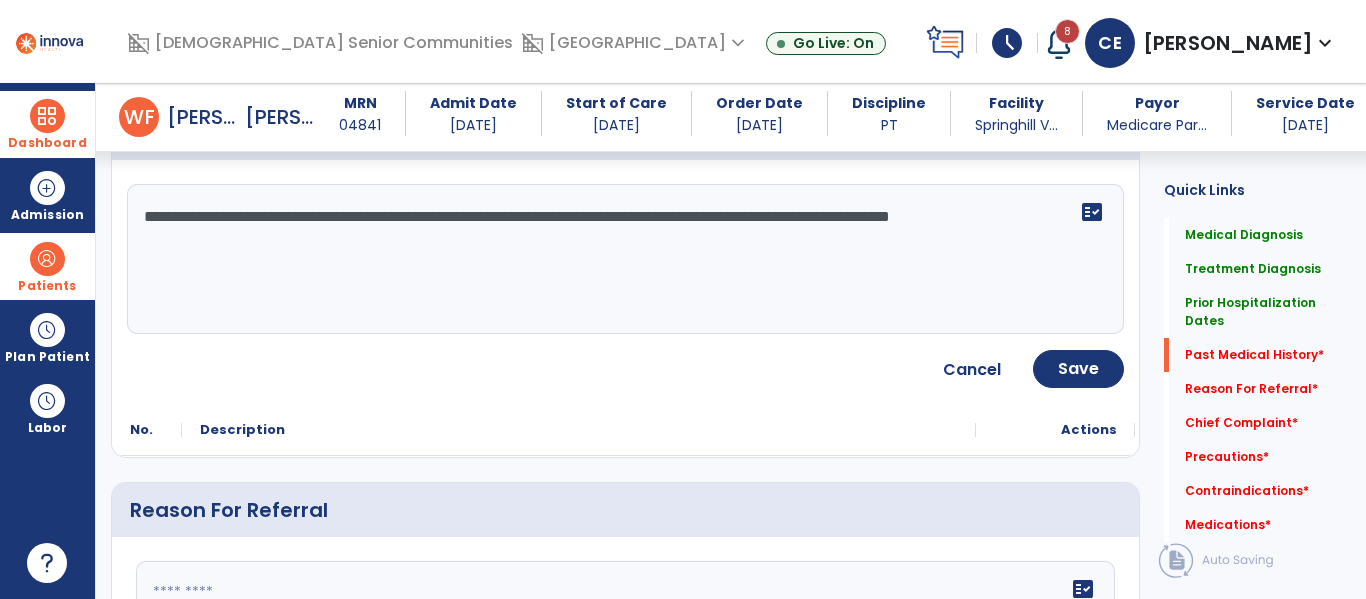 scroll, scrollTop: 968, scrollLeft: 0, axis: vertical 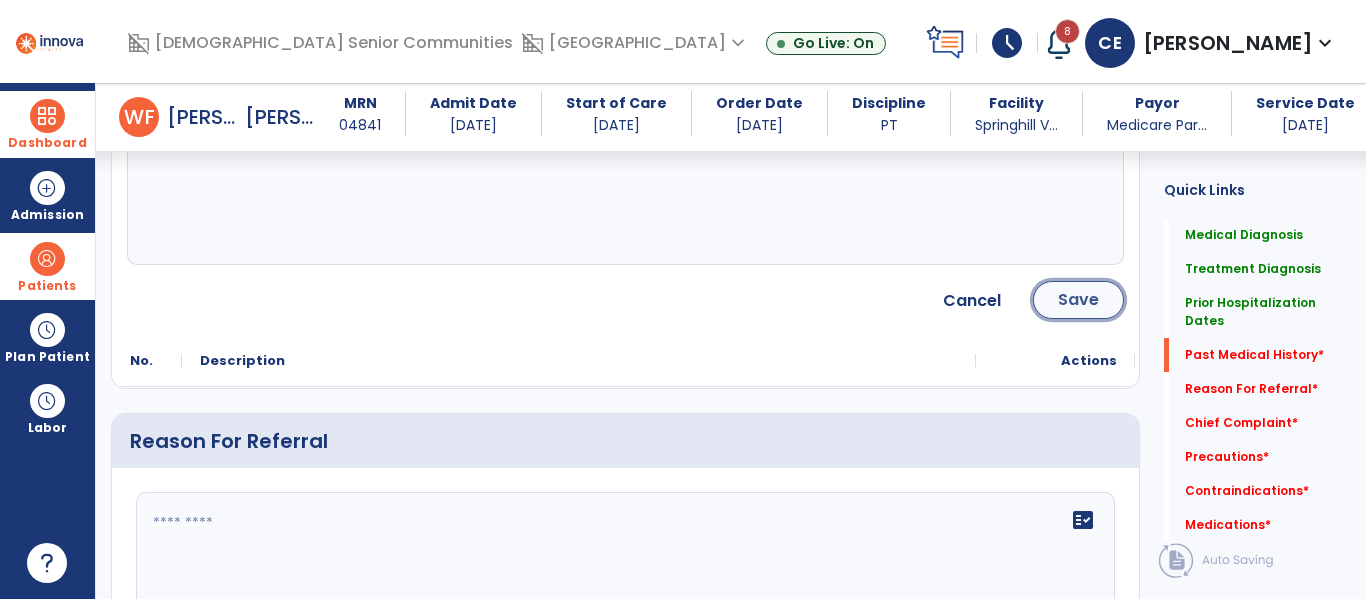 click on "Save" 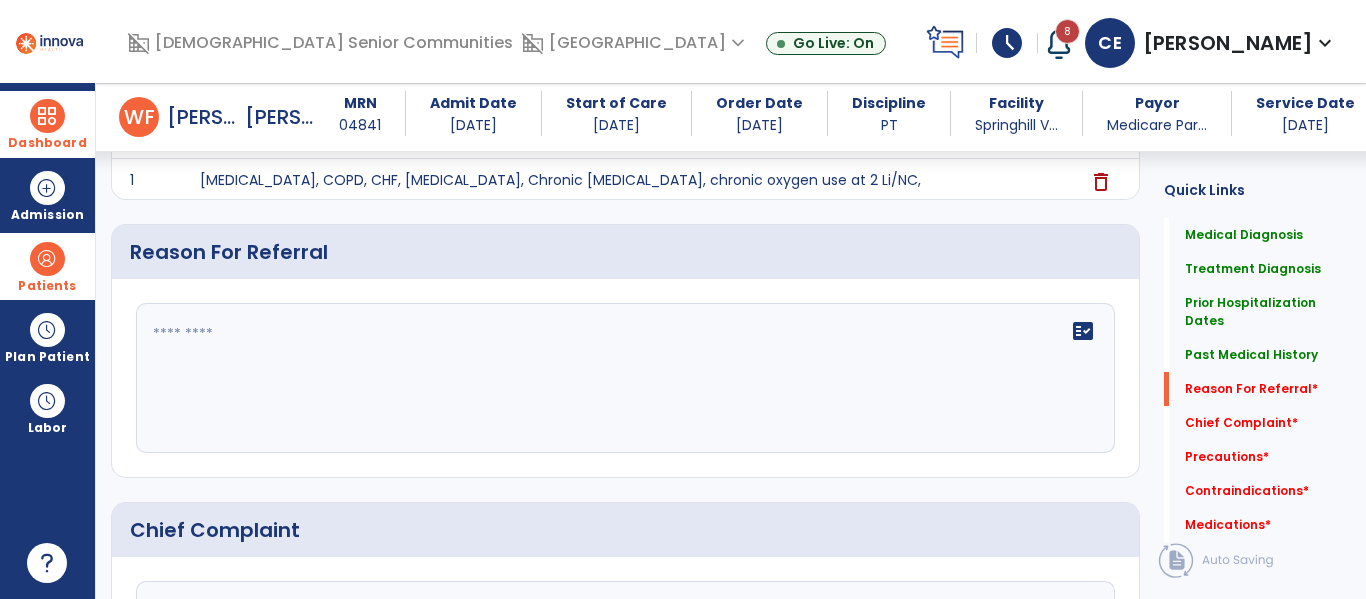 click 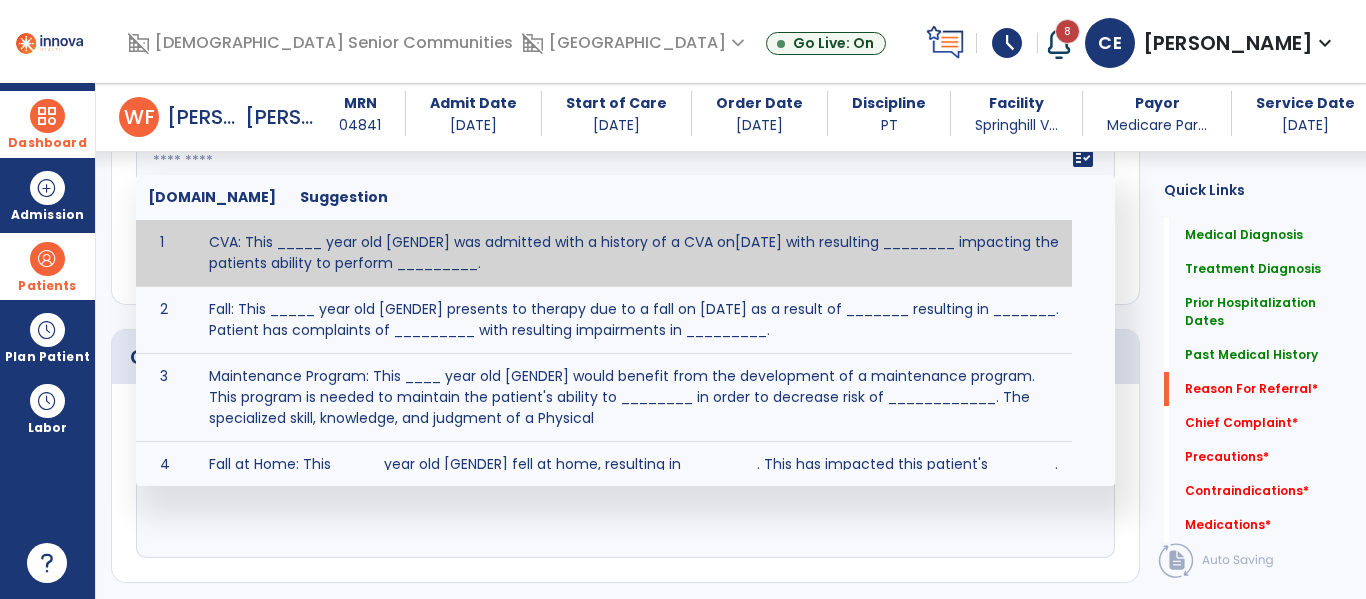 scroll, scrollTop: 1183, scrollLeft: 0, axis: vertical 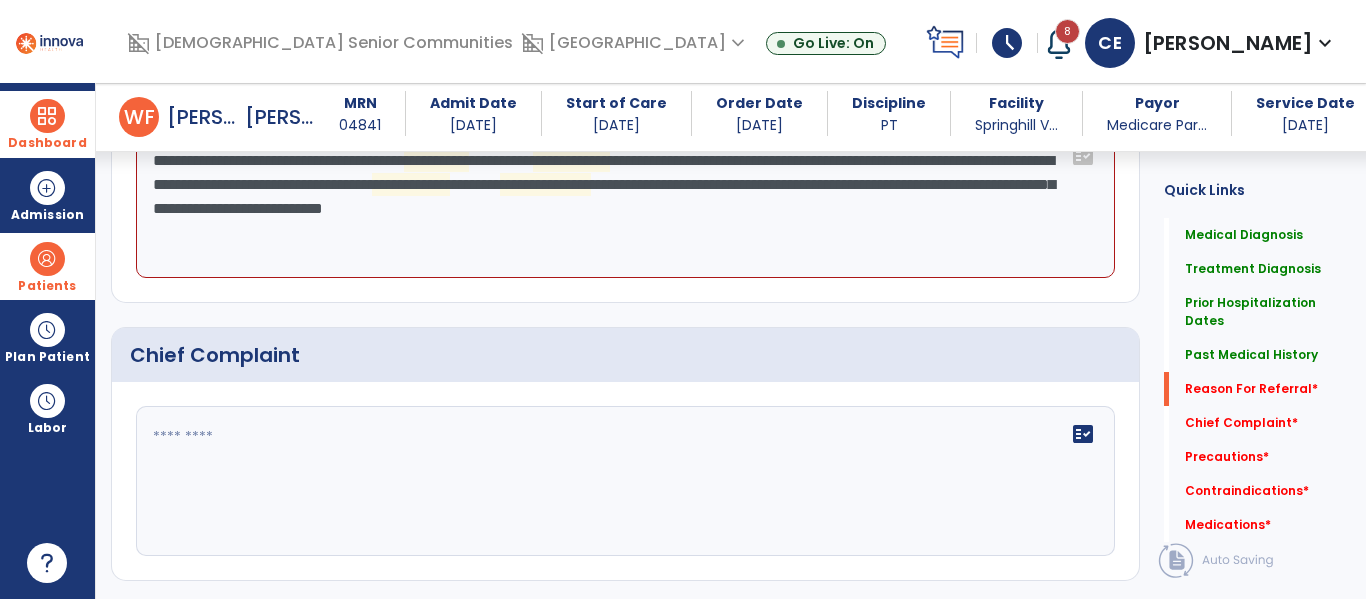 click on "**********" 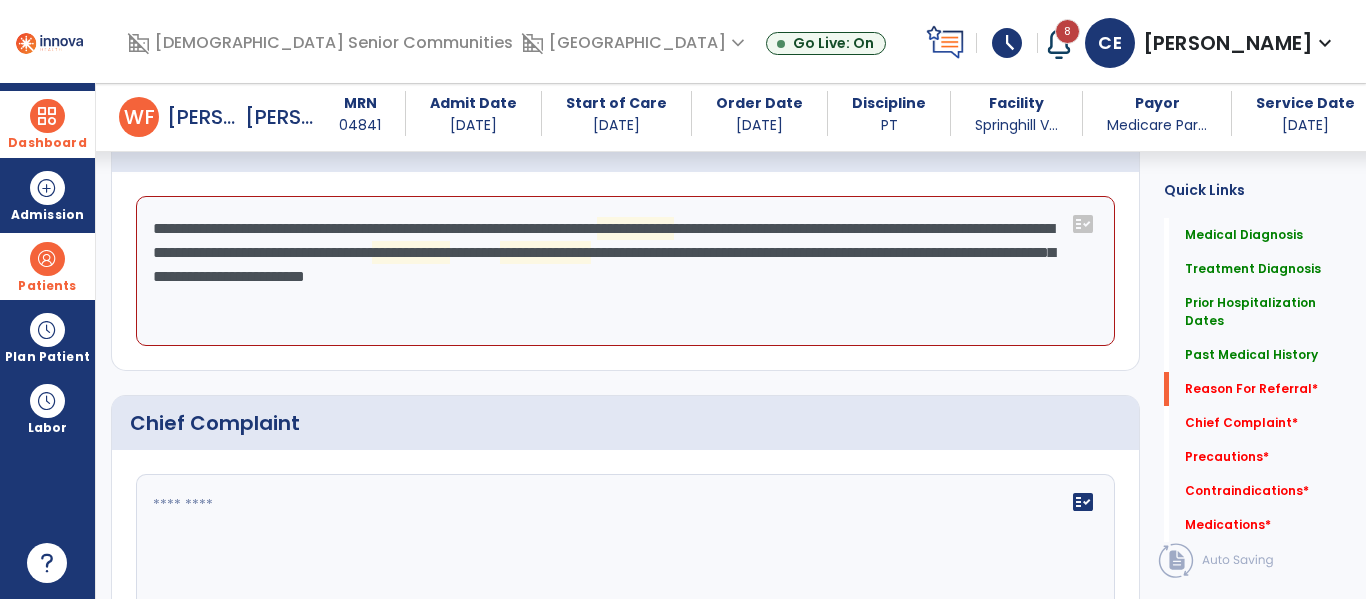 scroll, scrollTop: 1087, scrollLeft: 0, axis: vertical 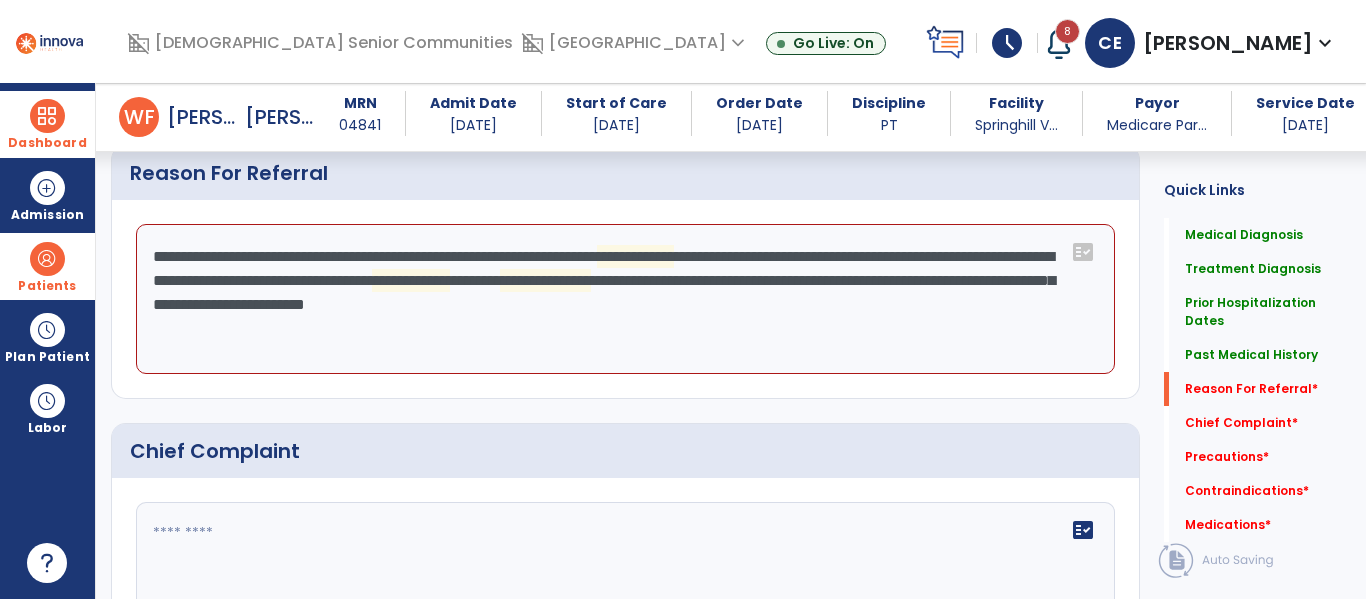 click on "**********" 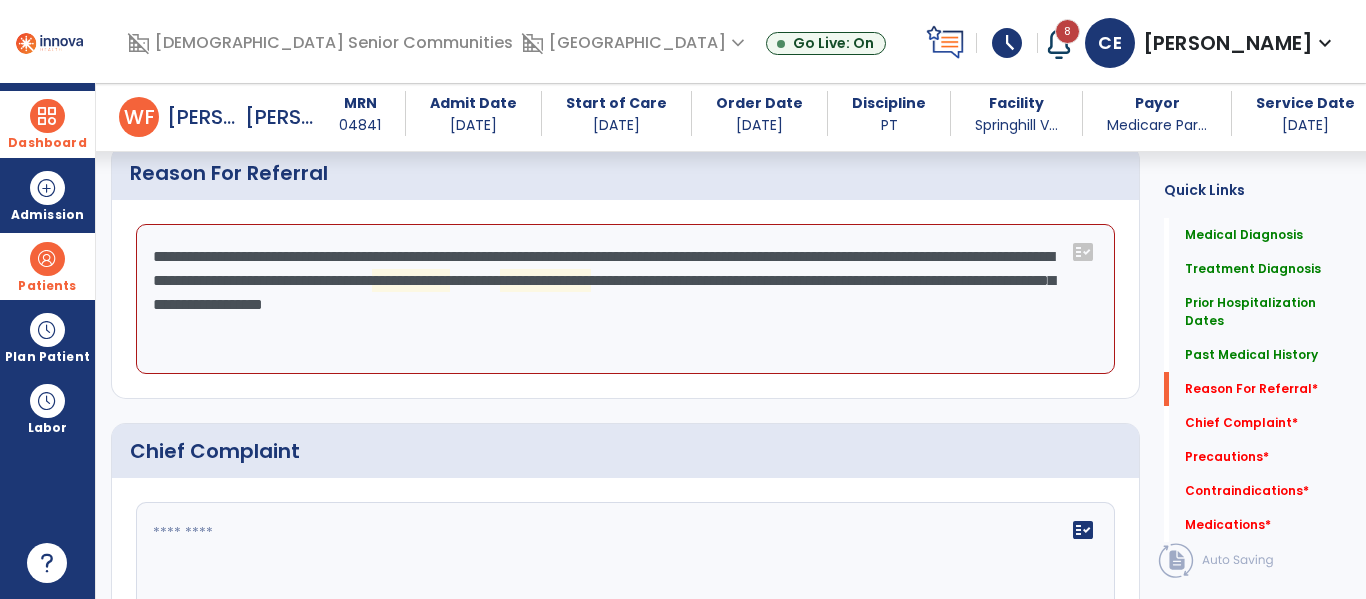 click on "**********" 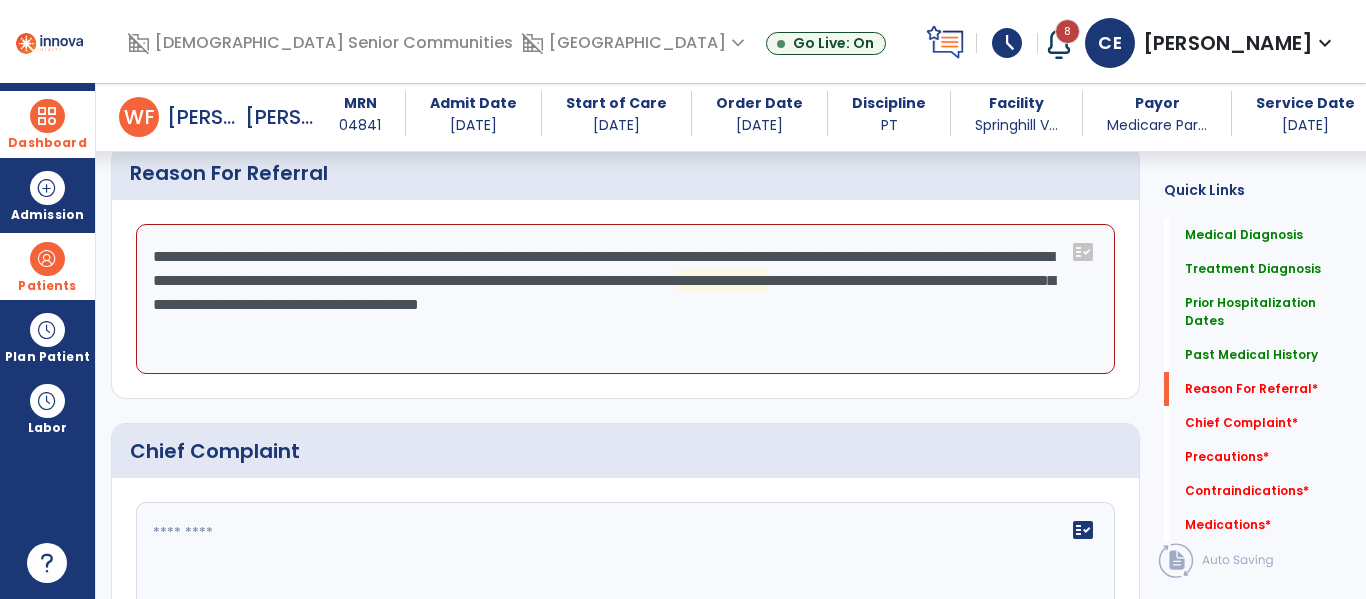 click on "**********" 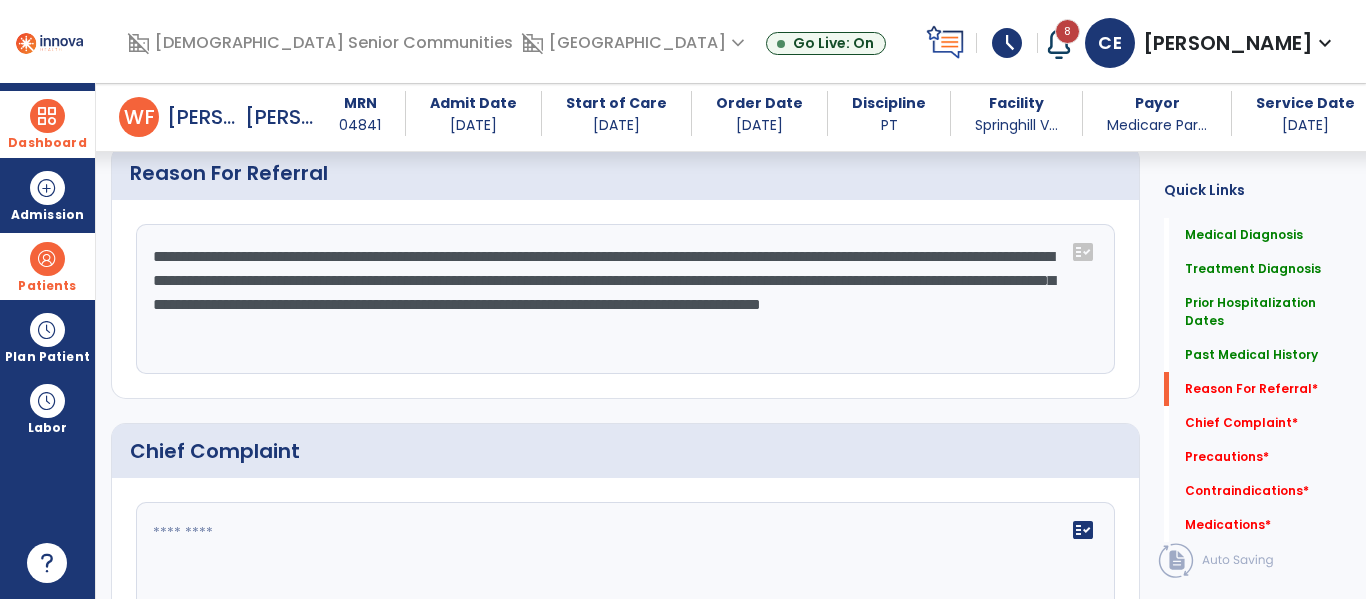 click on "**********" 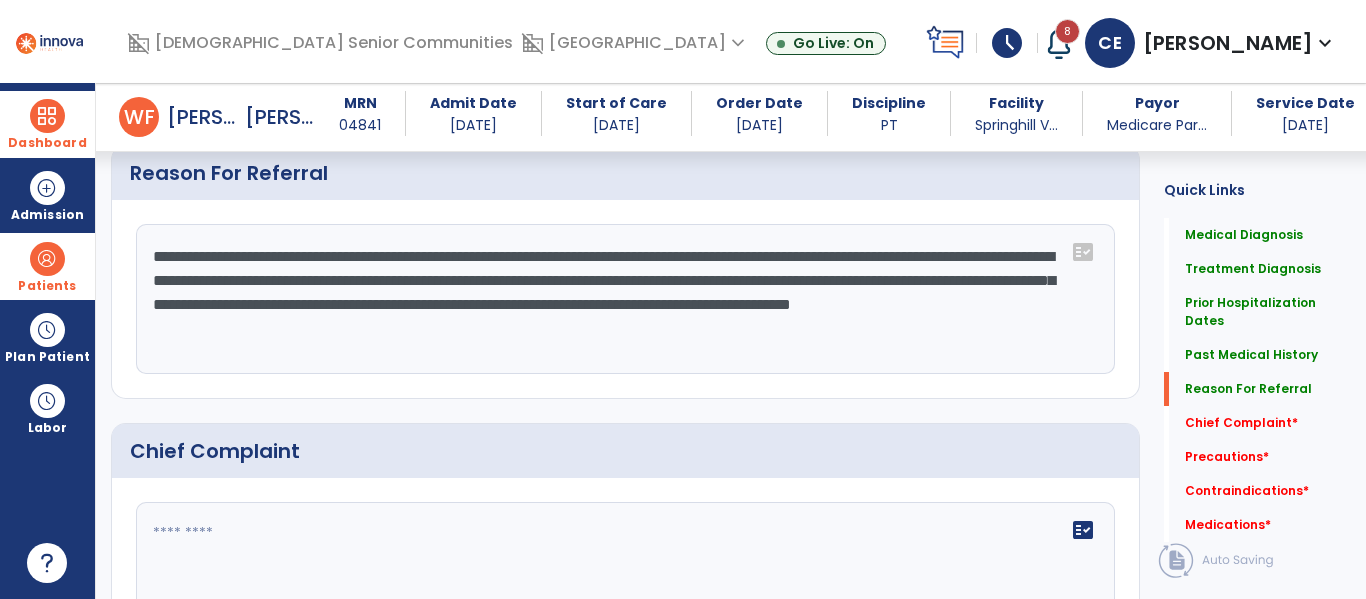 scroll, scrollTop: 1127, scrollLeft: 0, axis: vertical 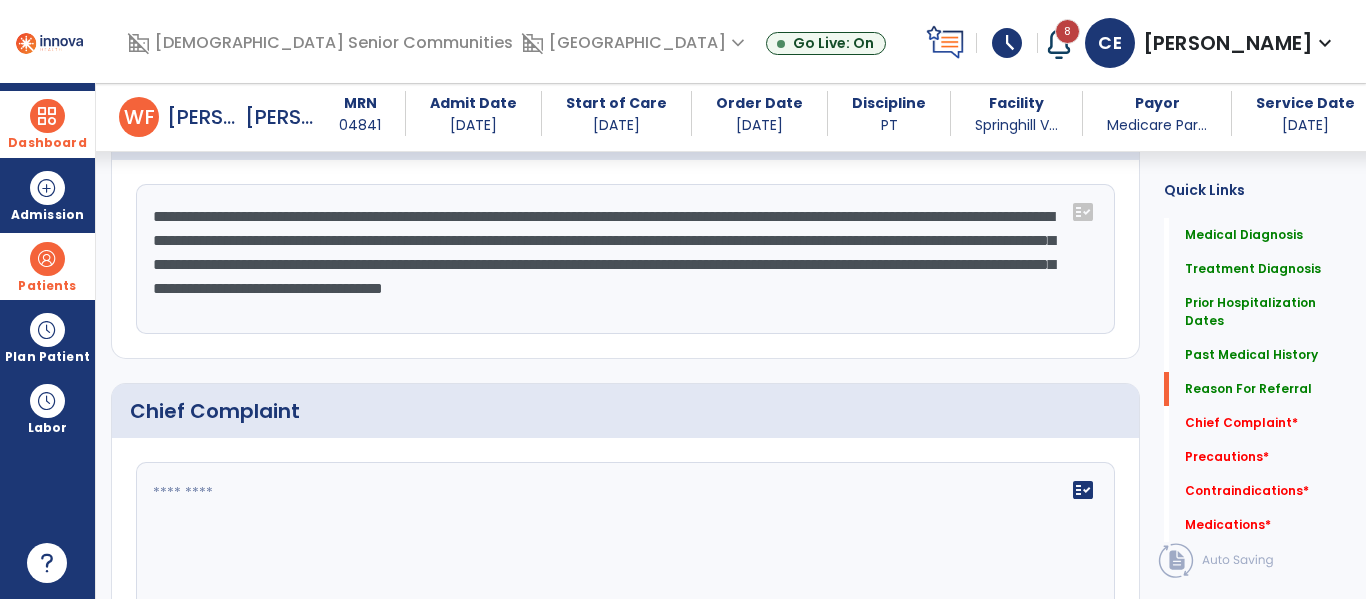 click on "**********" 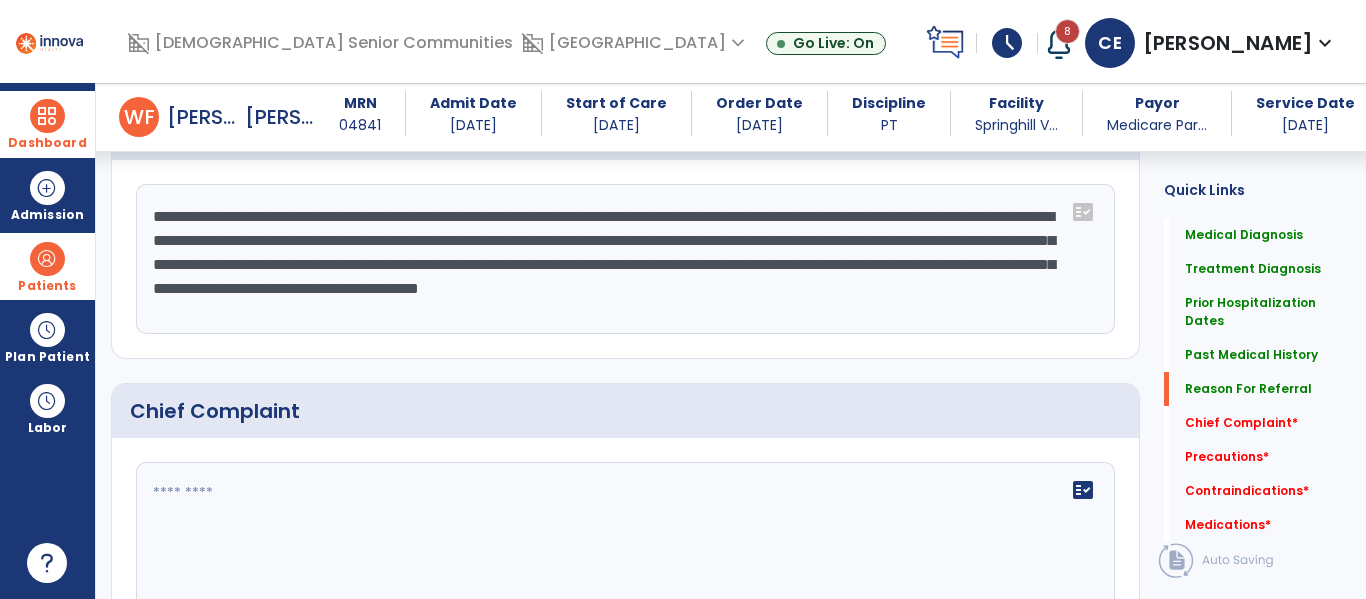 scroll, scrollTop: 1127, scrollLeft: 0, axis: vertical 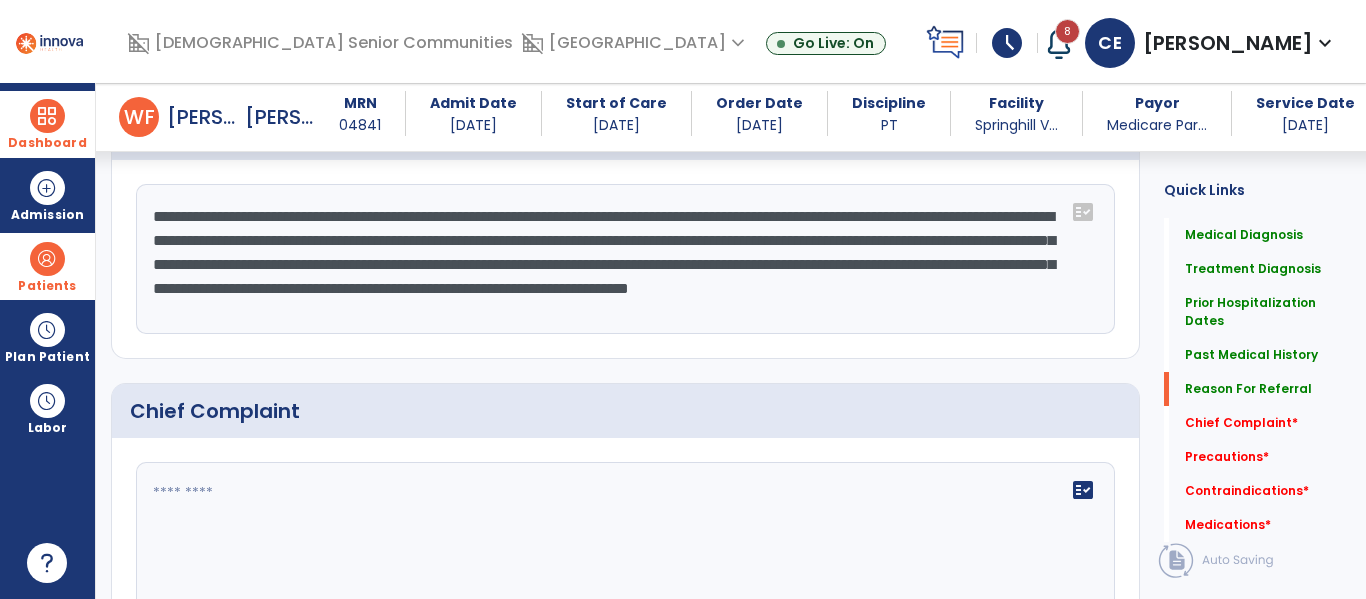 click on "**********" 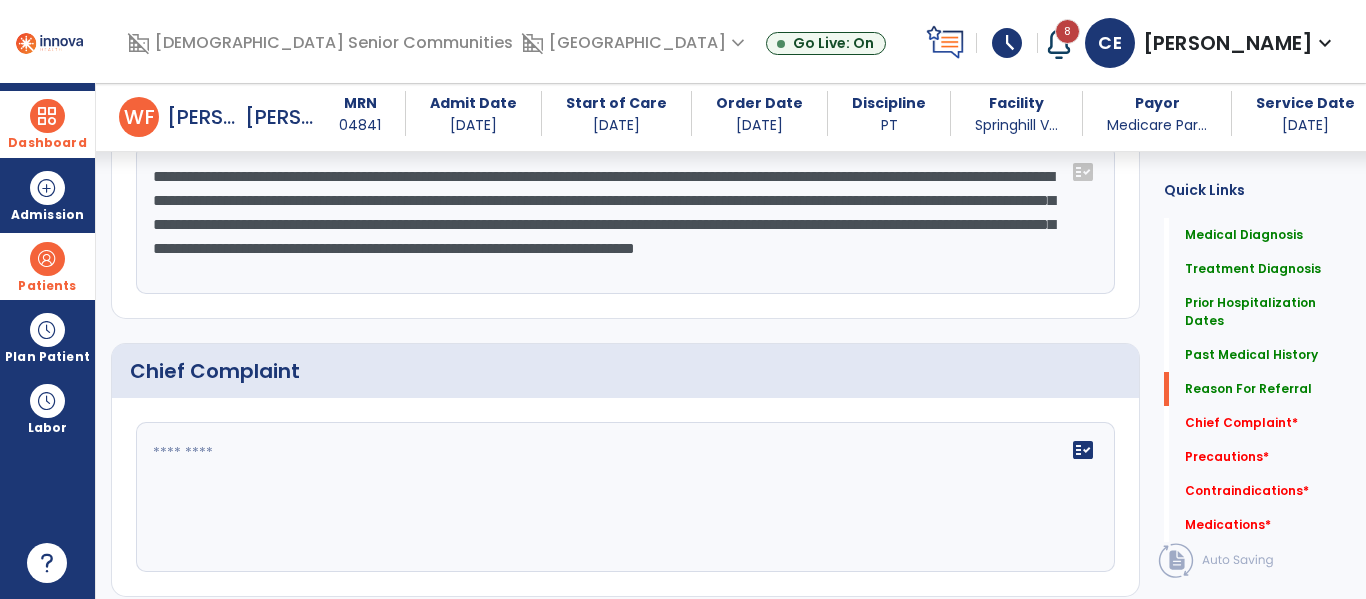 scroll, scrollTop: 1127, scrollLeft: 0, axis: vertical 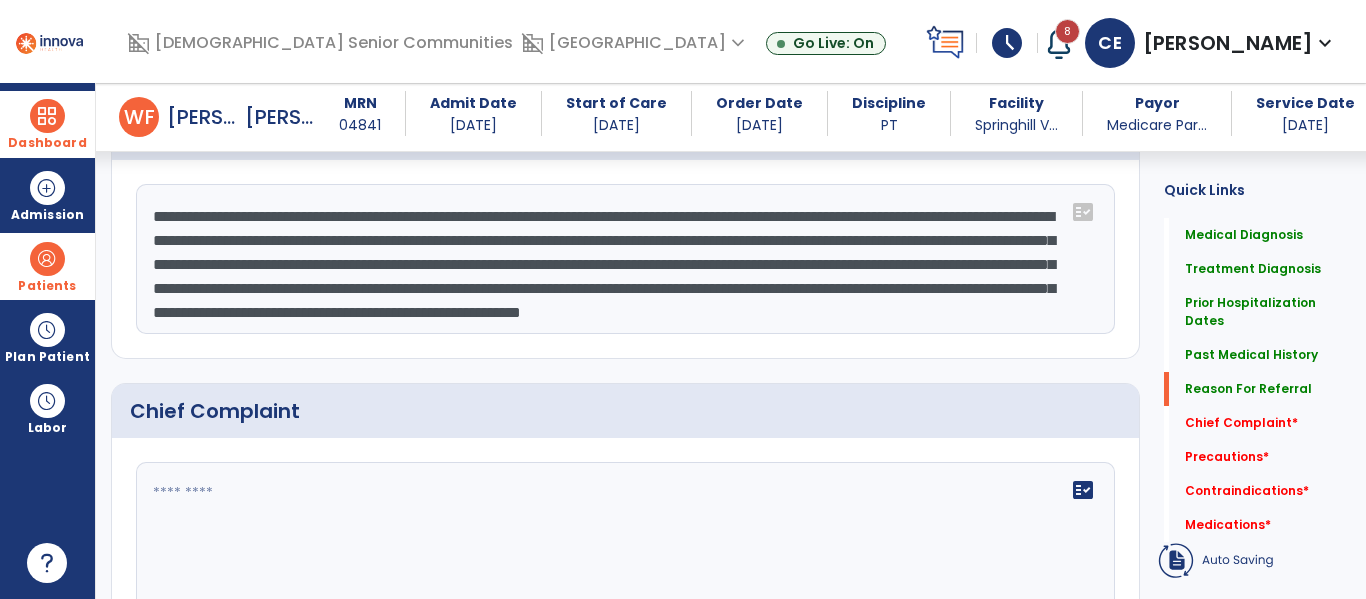 type on "**********" 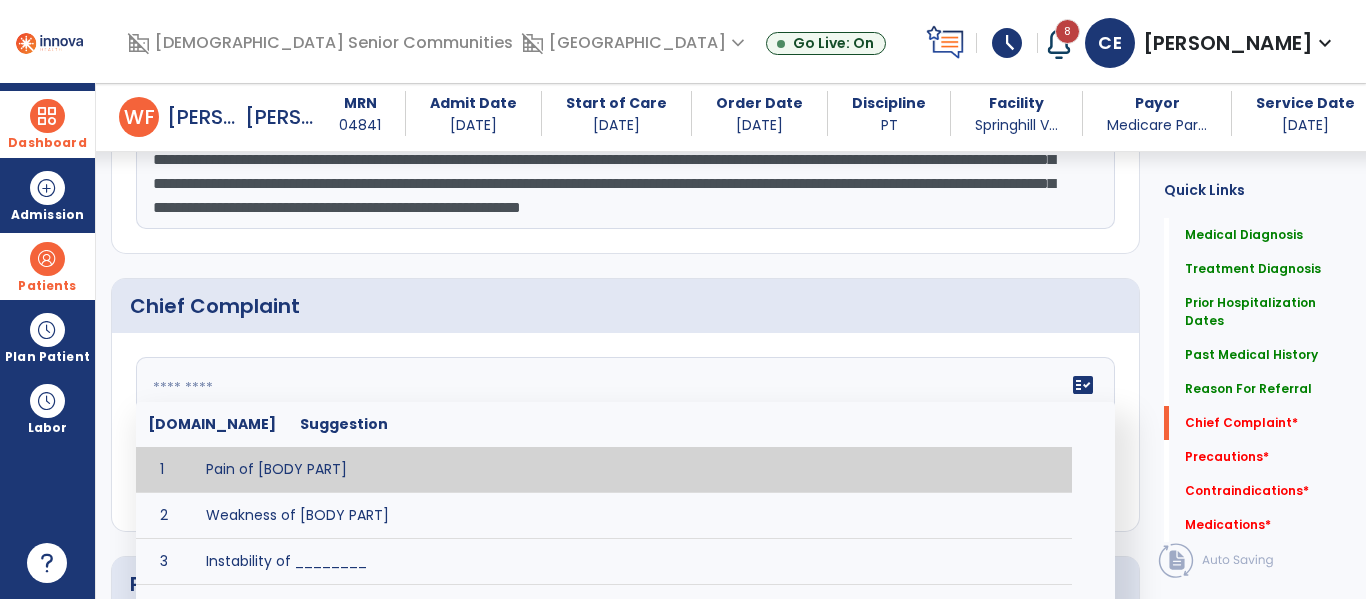 scroll, scrollTop: 1344, scrollLeft: 0, axis: vertical 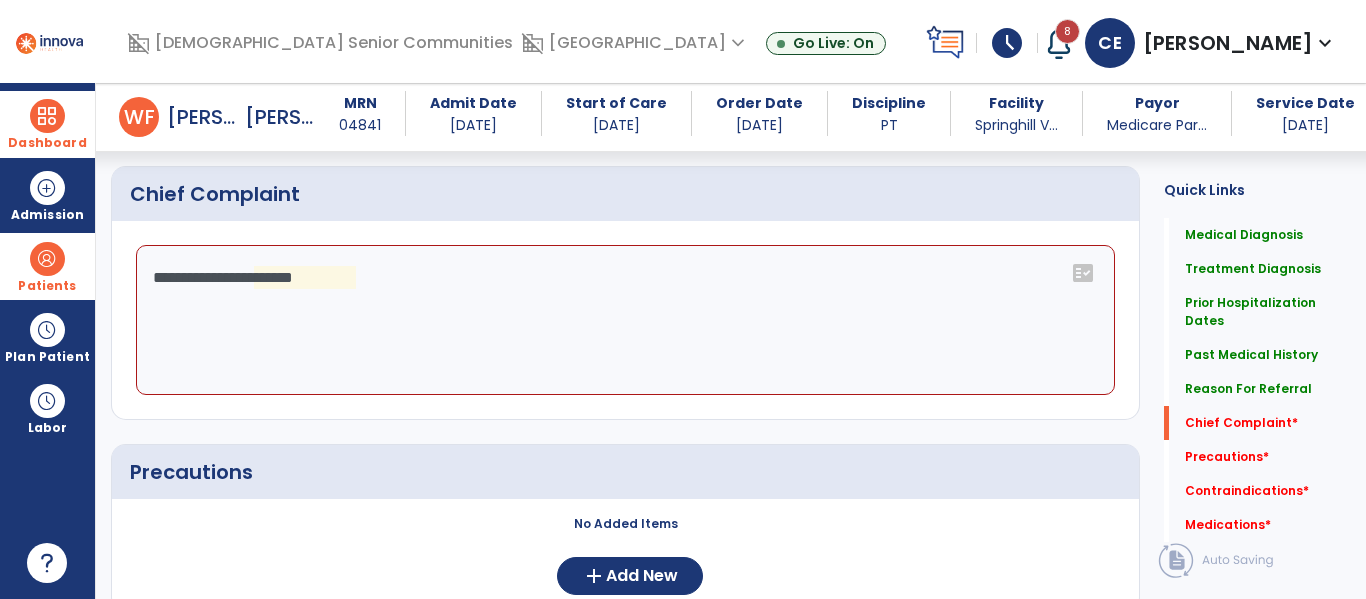 click on "**********" 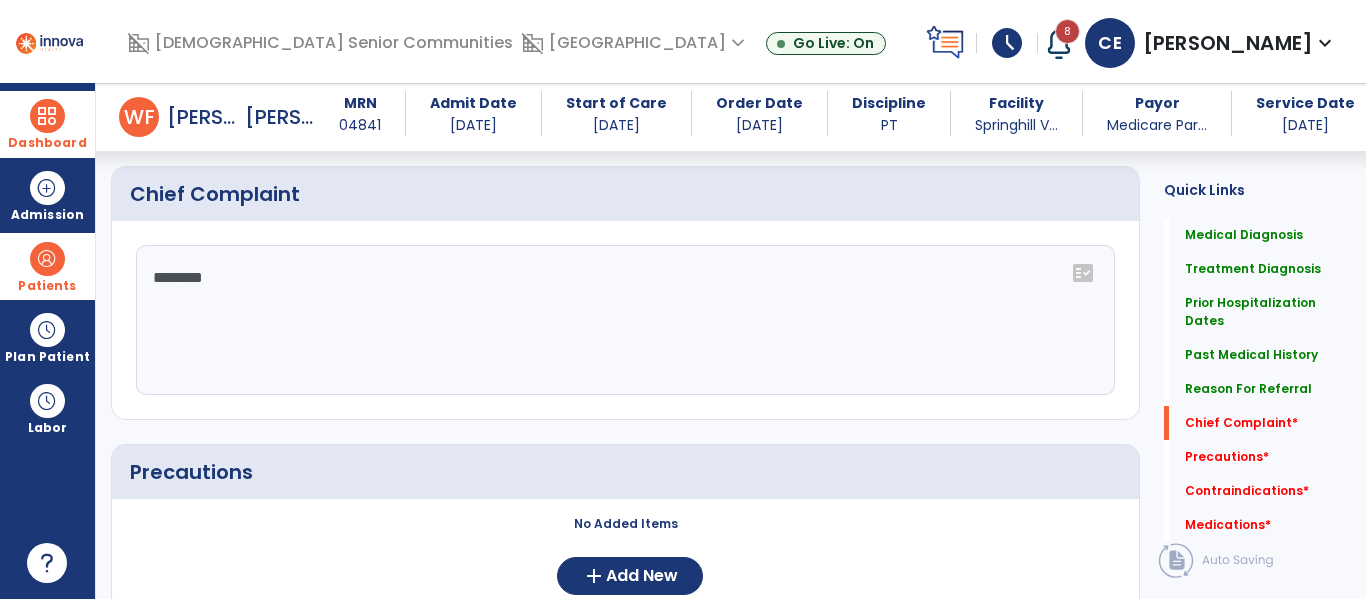 click on "********" 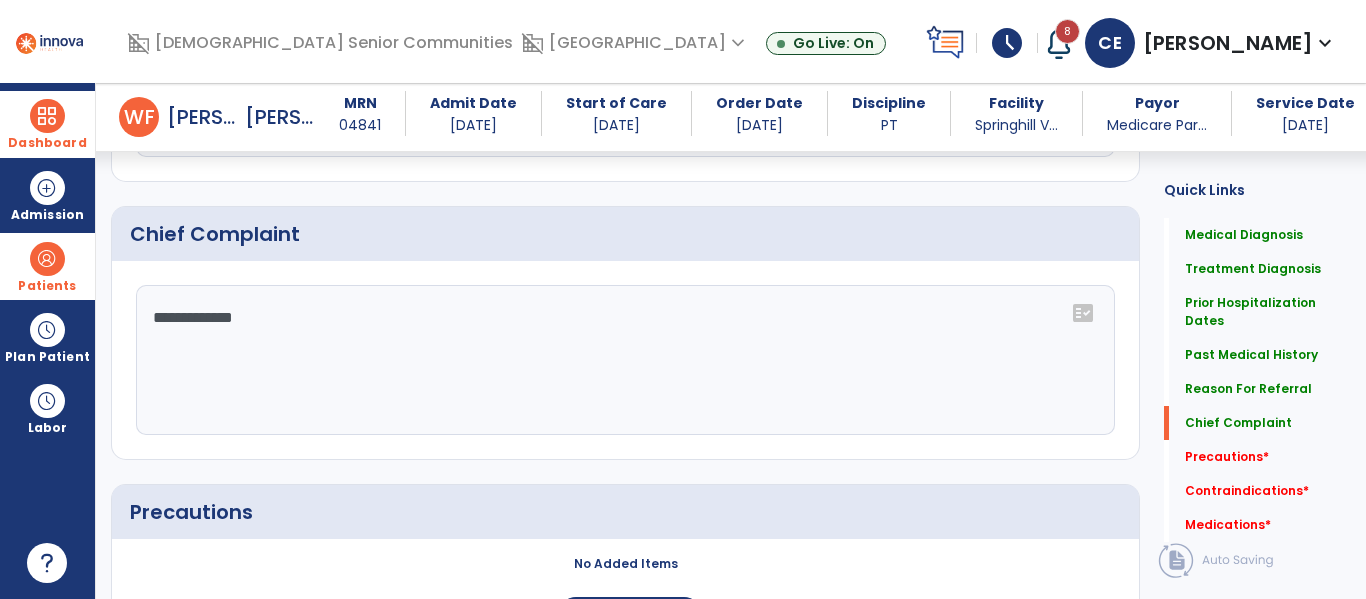 scroll, scrollTop: 1344, scrollLeft: 0, axis: vertical 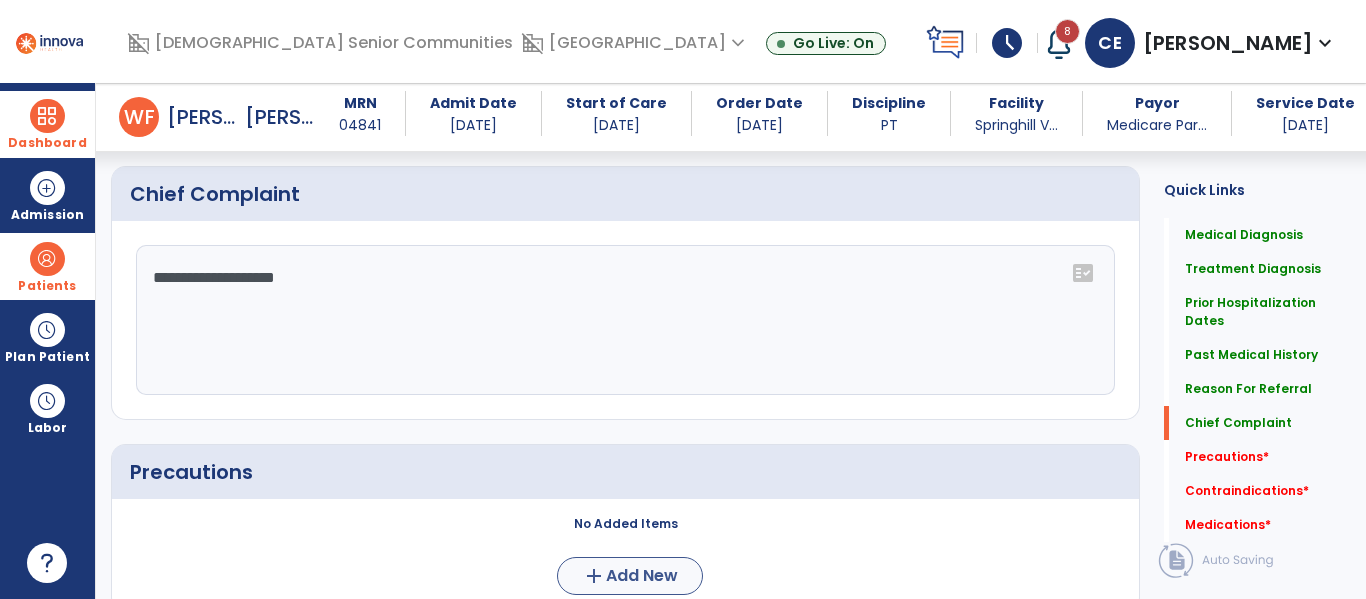 type on "**********" 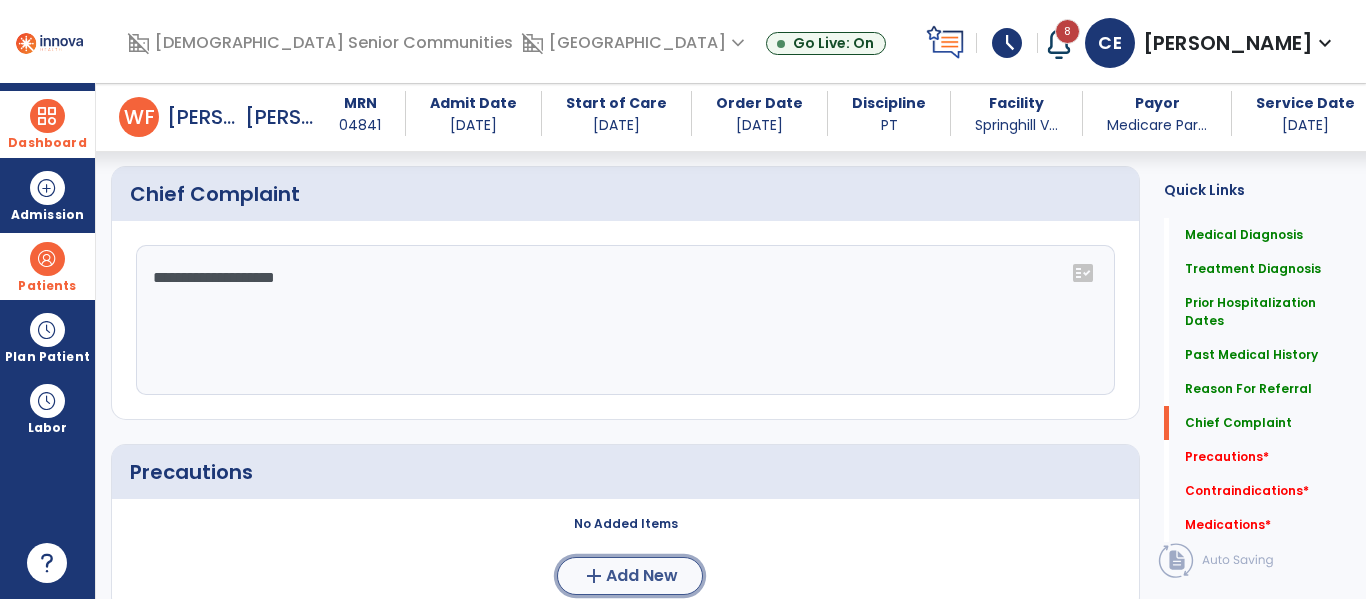 click on "add" 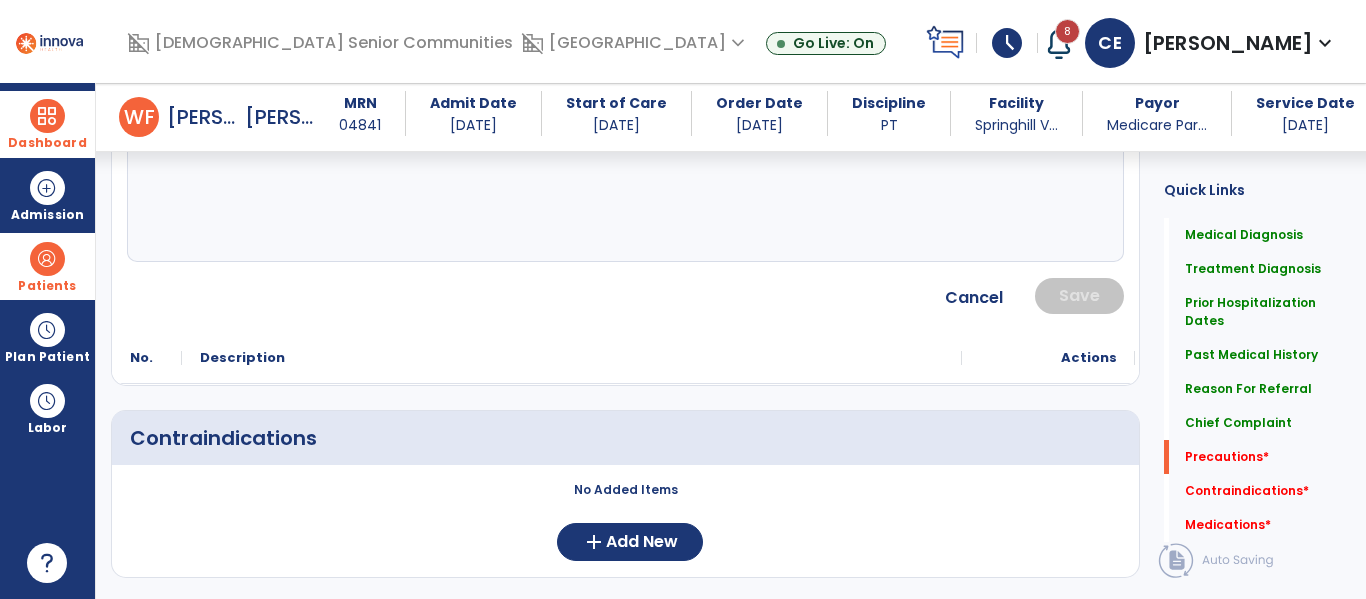 scroll, scrollTop: 1714, scrollLeft: 0, axis: vertical 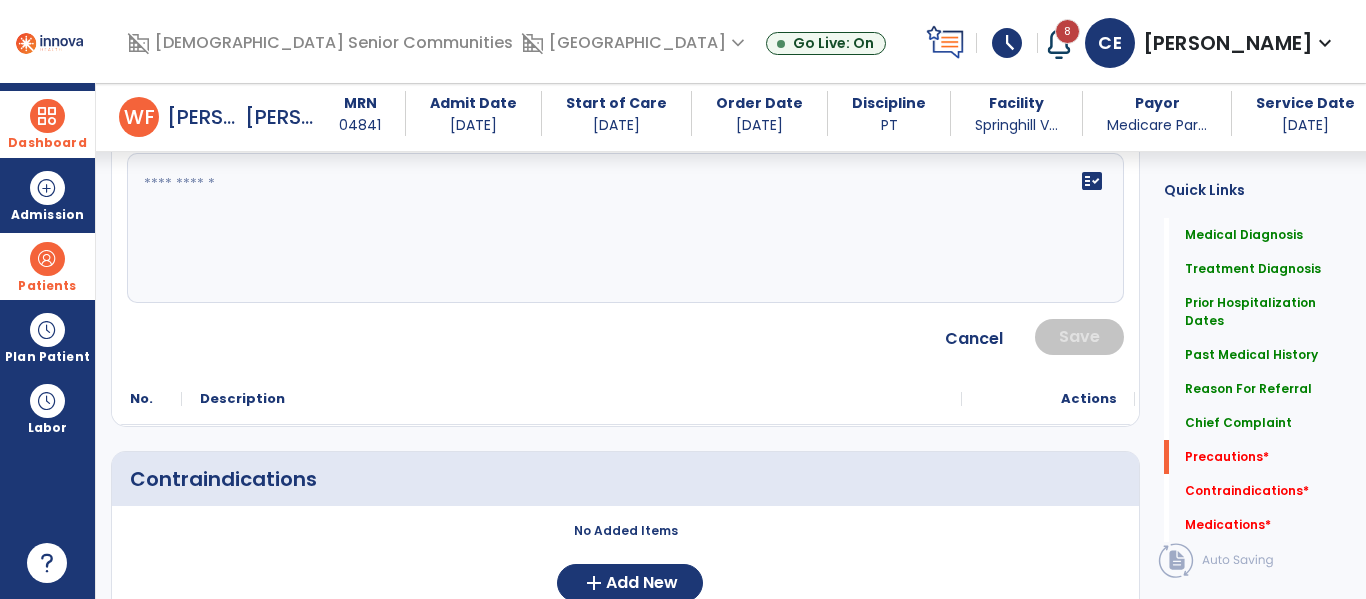 click on "fact_check" 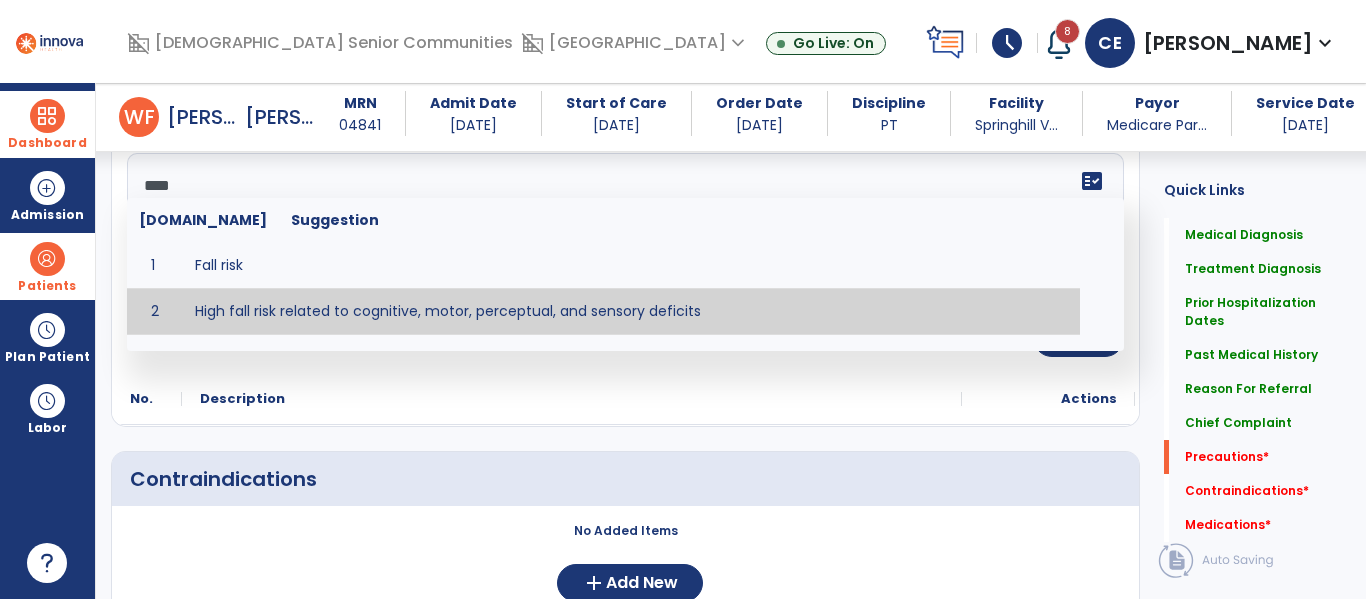 type on "**********" 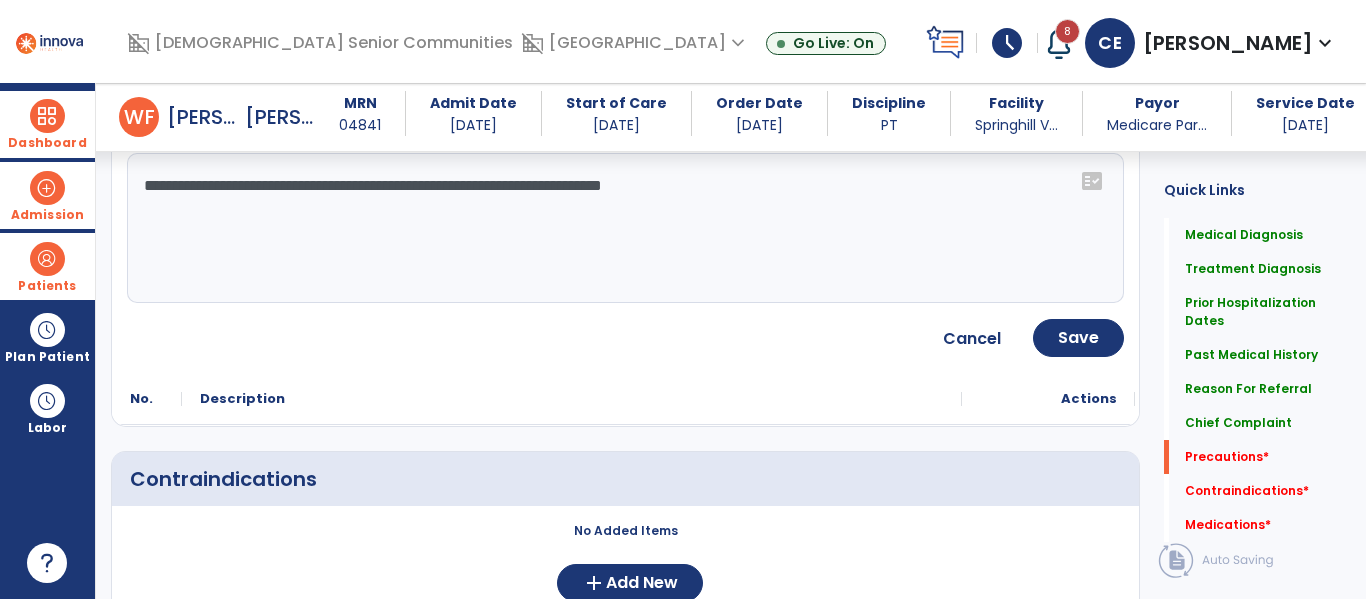 drag, startPoint x: 762, startPoint y: 192, endPoint x: 0, endPoint y: 211, distance: 762.2368 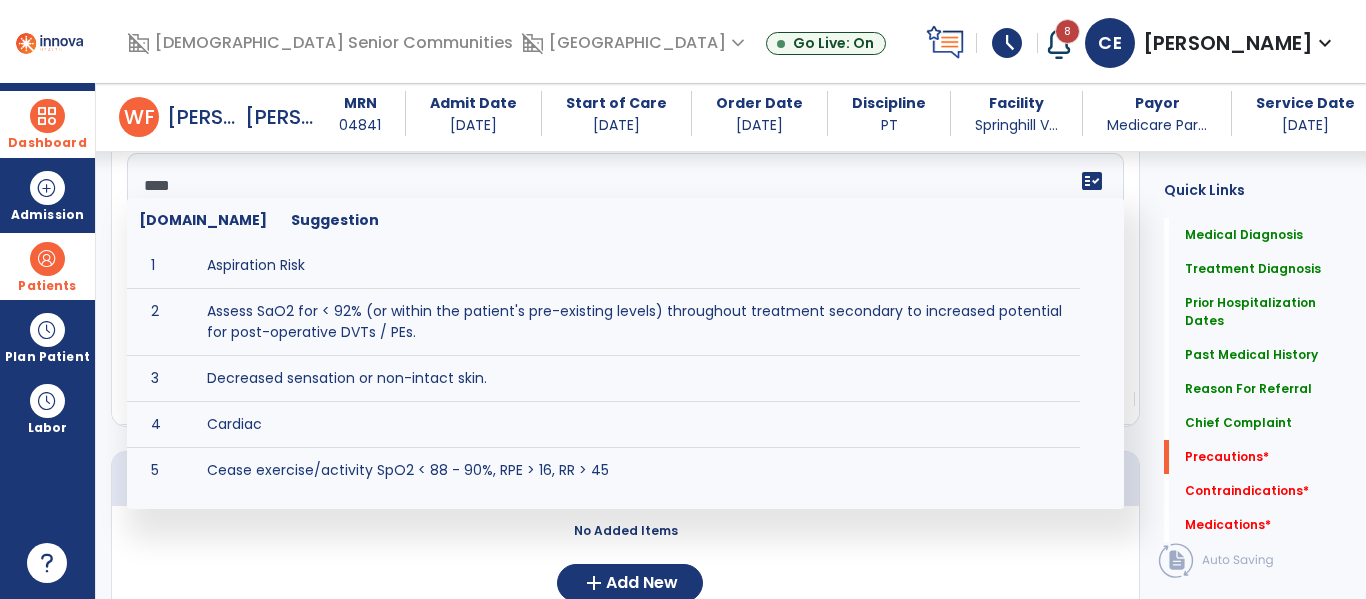 scroll, scrollTop: 0, scrollLeft: 0, axis: both 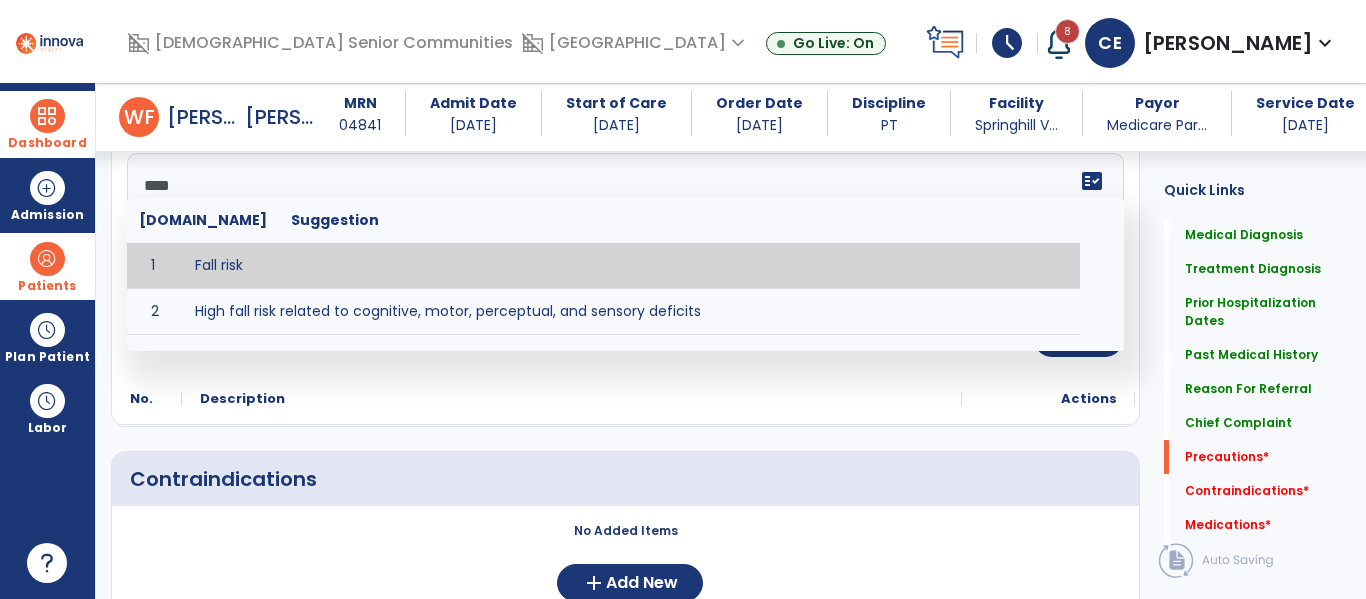 type on "*********" 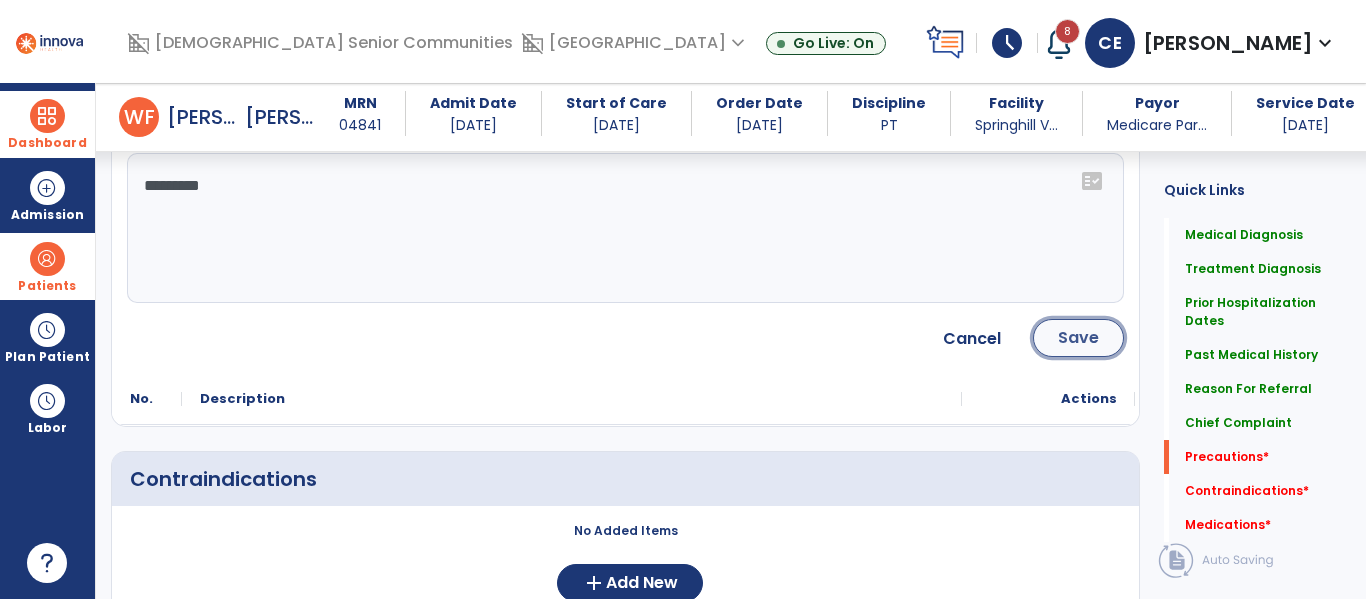 click on "Save" 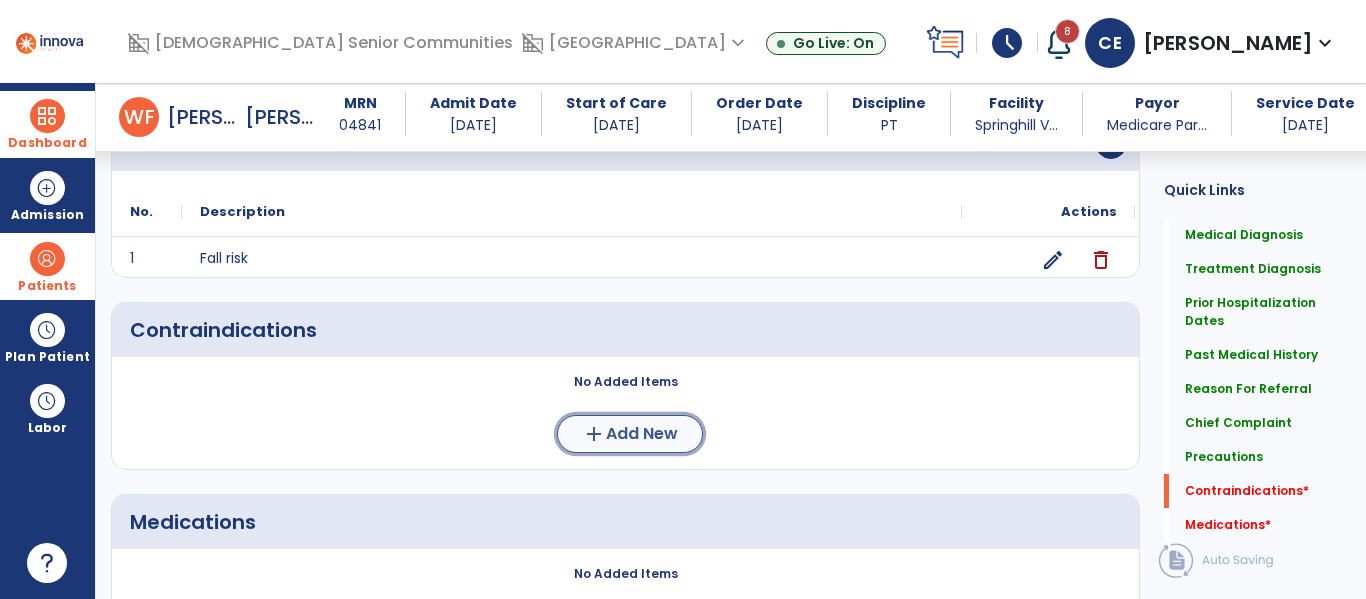click on "Add New" 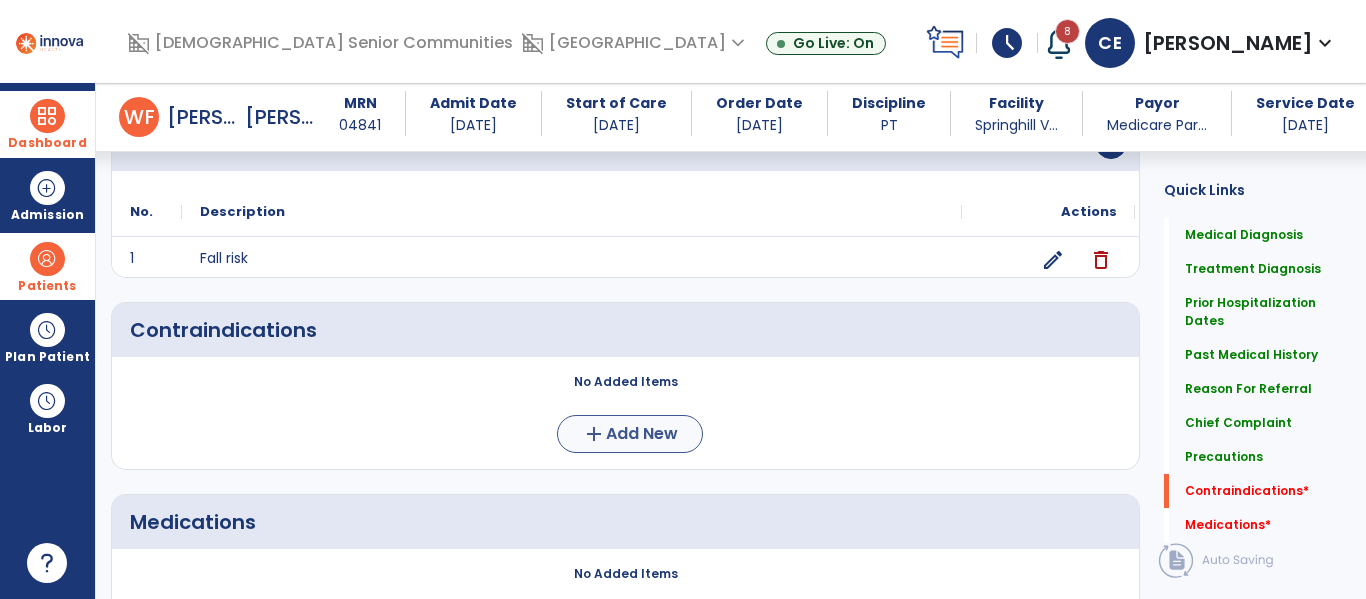 scroll, scrollTop: 1714, scrollLeft: 0, axis: vertical 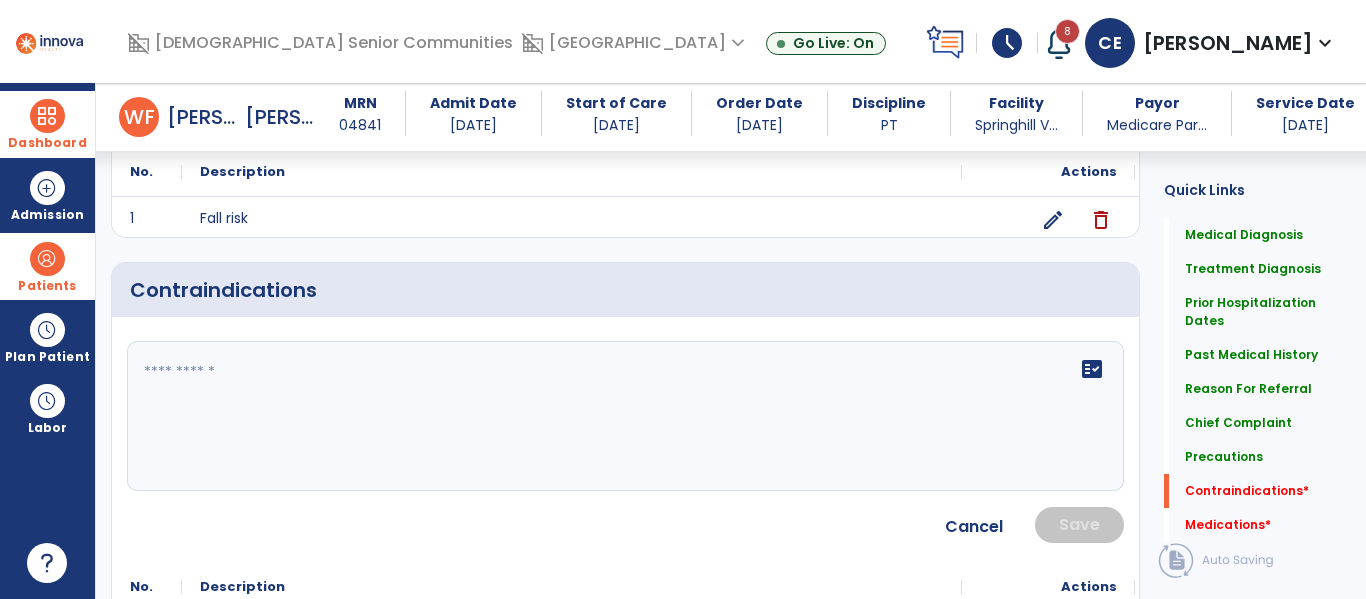 click on "fact_check" 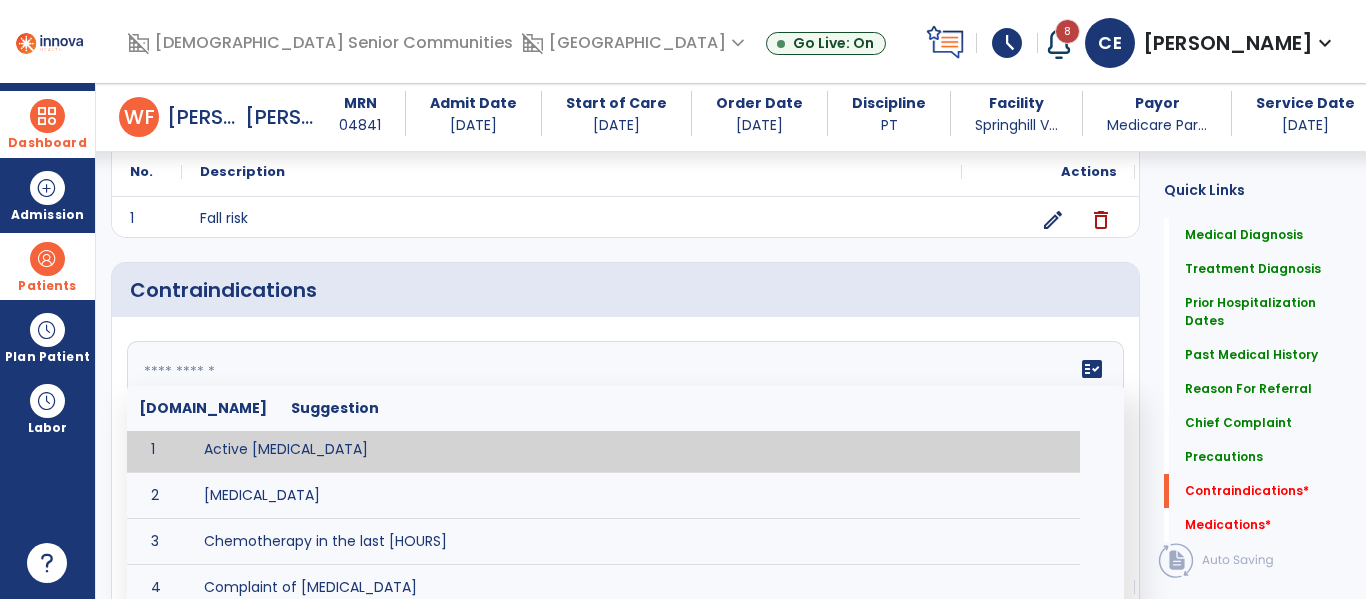 scroll, scrollTop: 3, scrollLeft: 0, axis: vertical 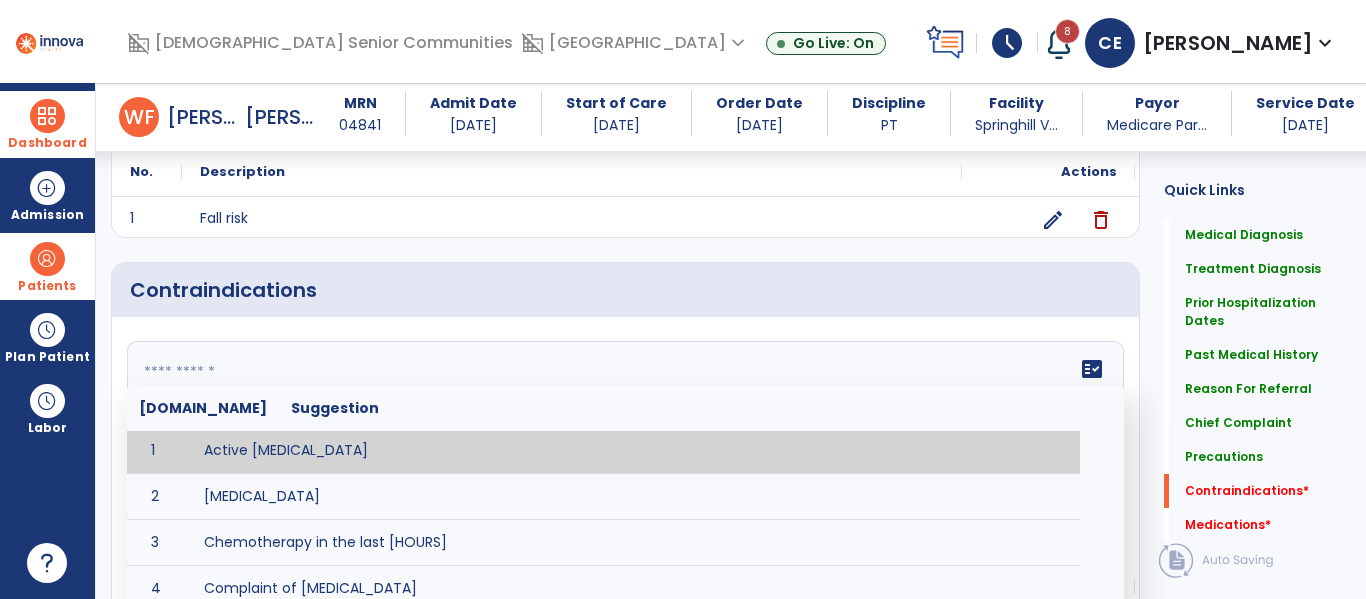 click 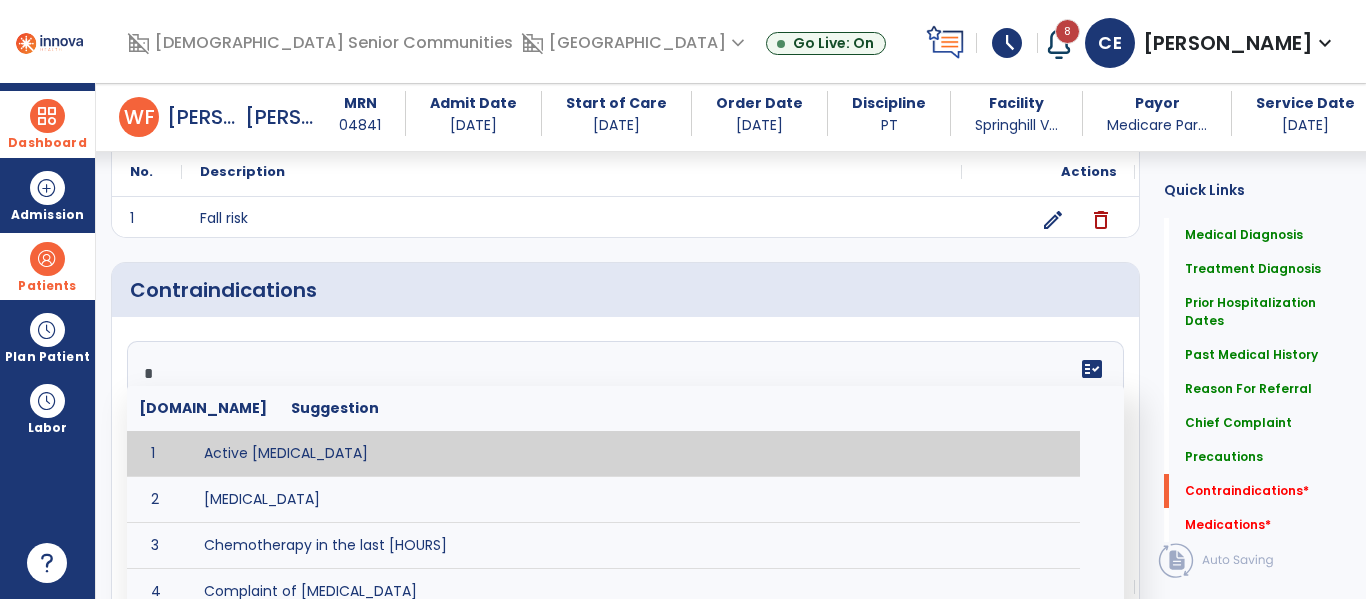 type on "**" 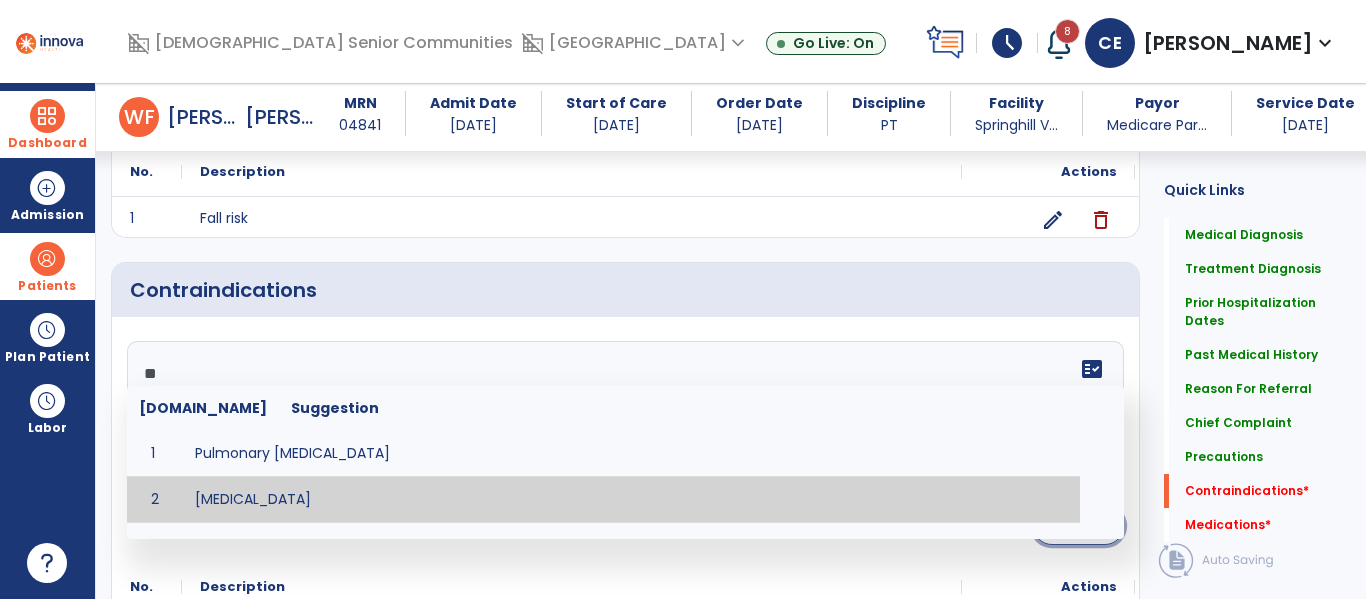 click on "Save" 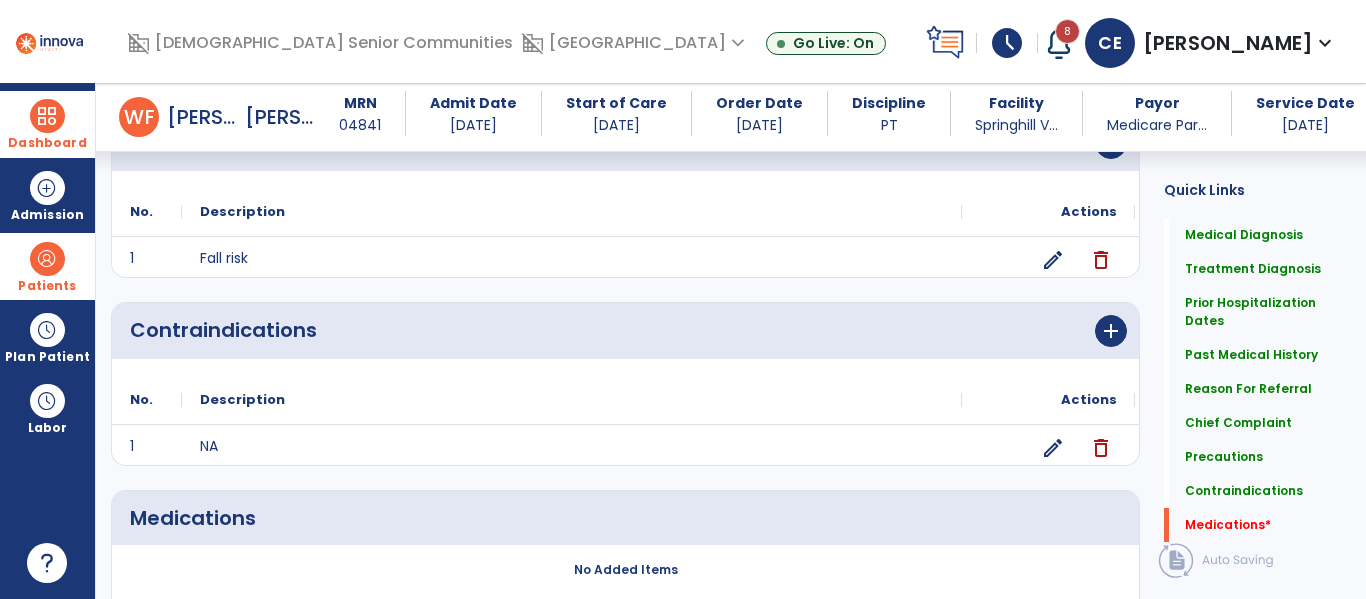 scroll, scrollTop: 1803, scrollLeft: 0, axis: vertical 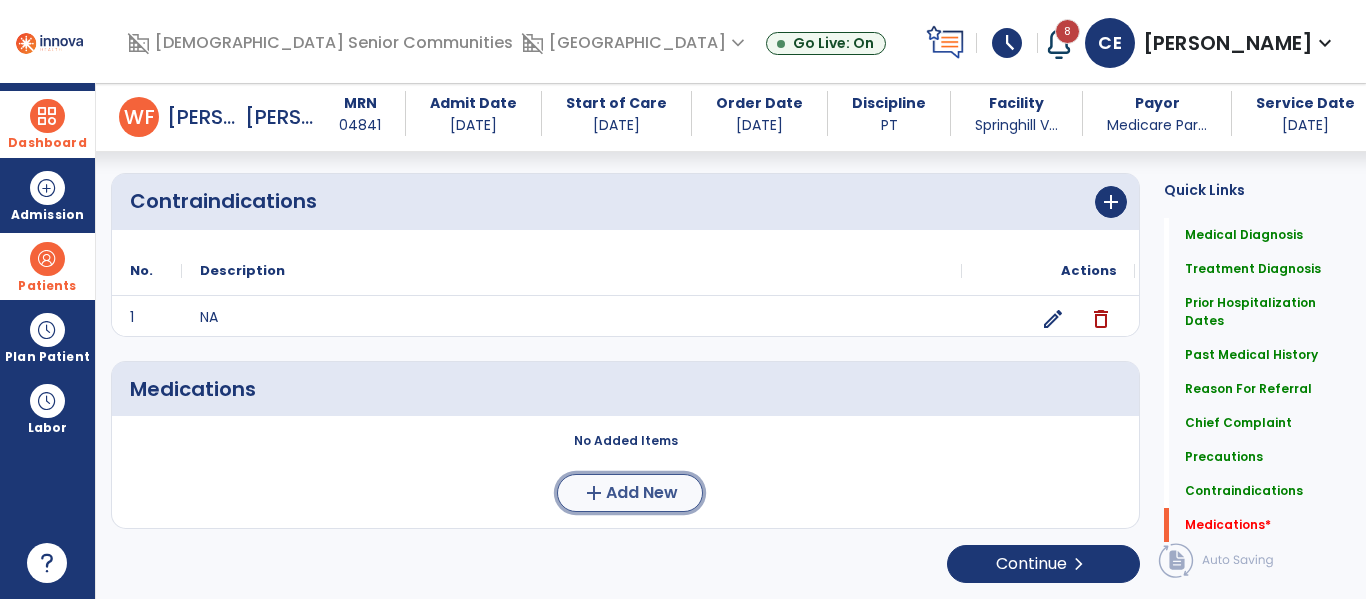 click on "add" 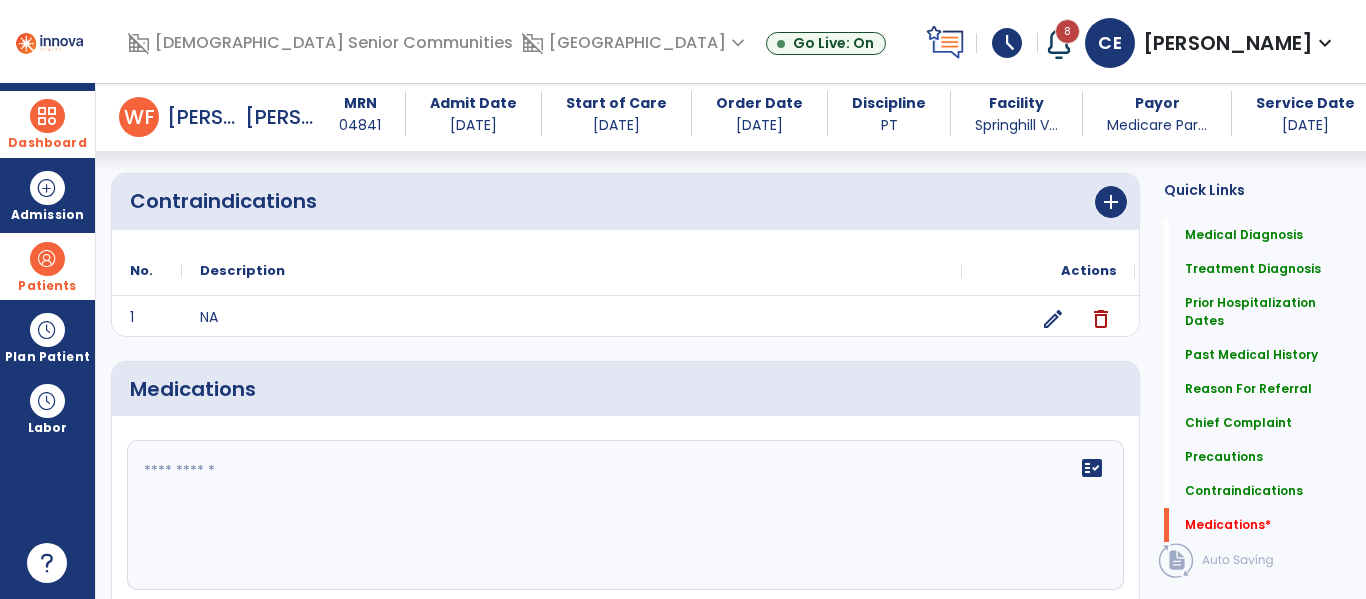 click on "fact_check" 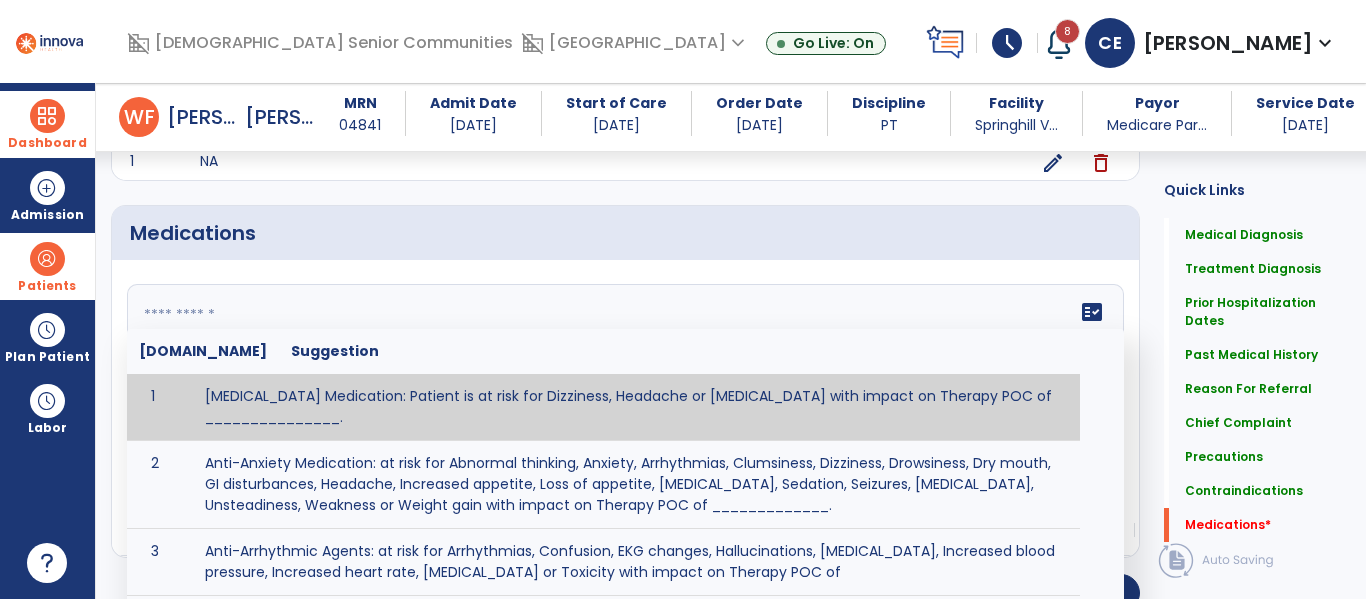 scroll, scrollTop: 2000, scrollLeft: 0, axis: vertical 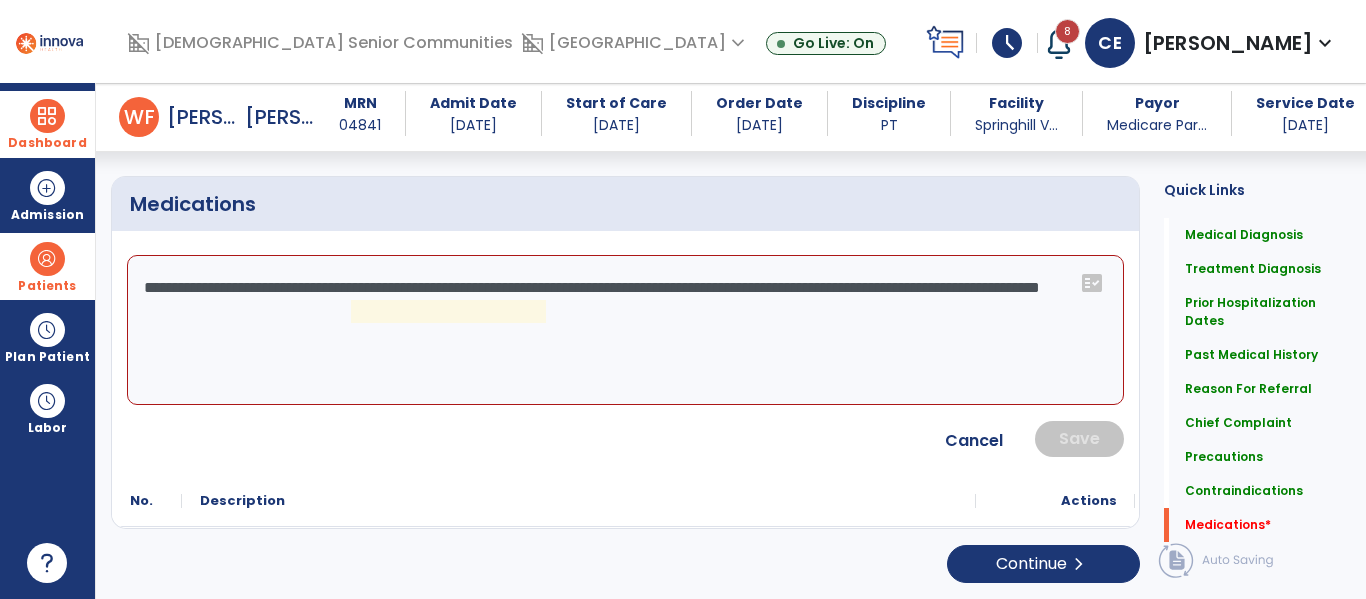 click on "**********" 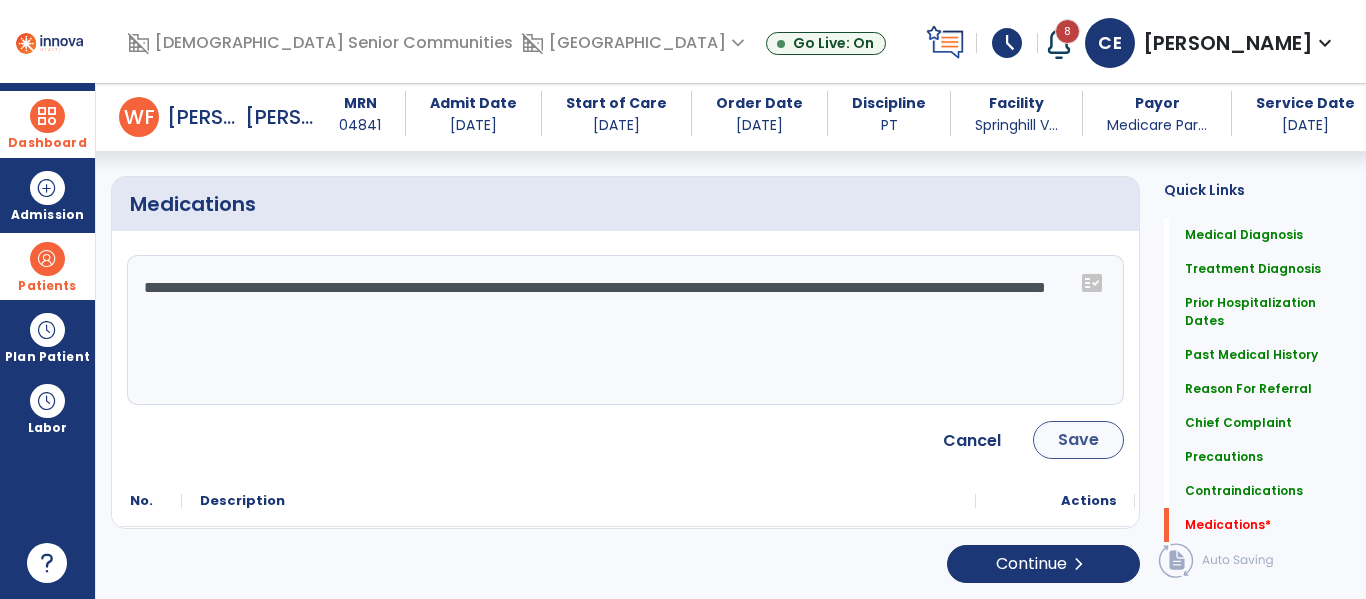 type on "**********" 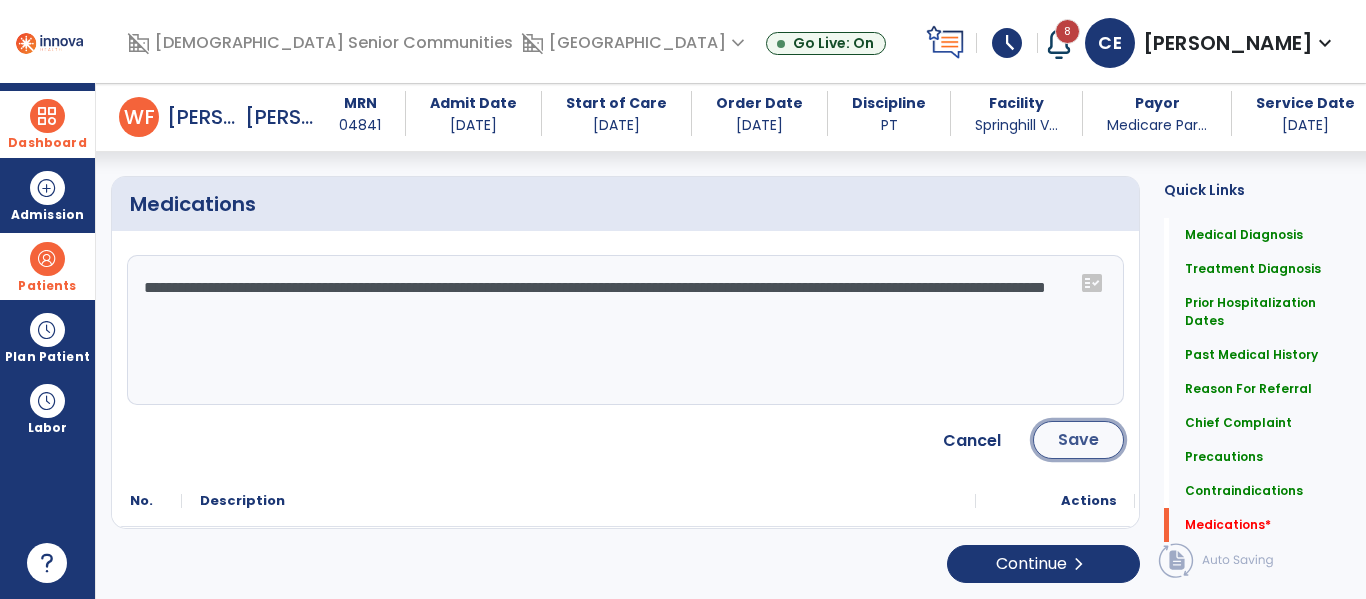 click on "Save" 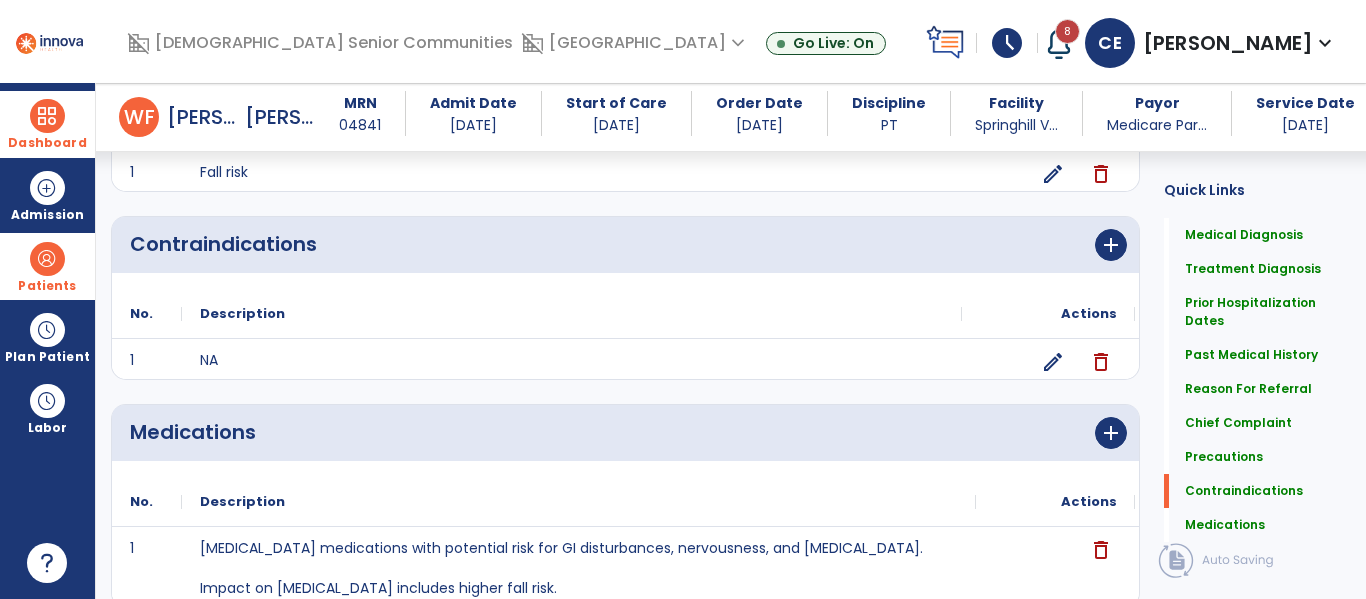 scroll, scrollTop: 1840, scrollLeft: 0, axis: vertical 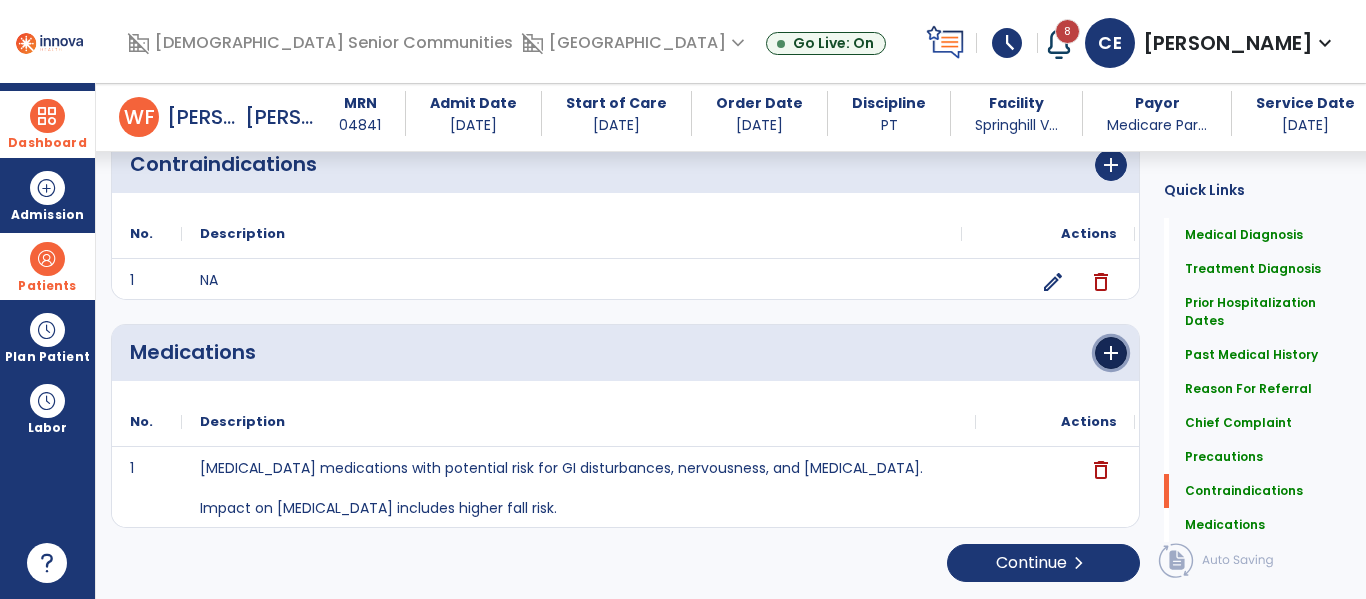 click on "add" 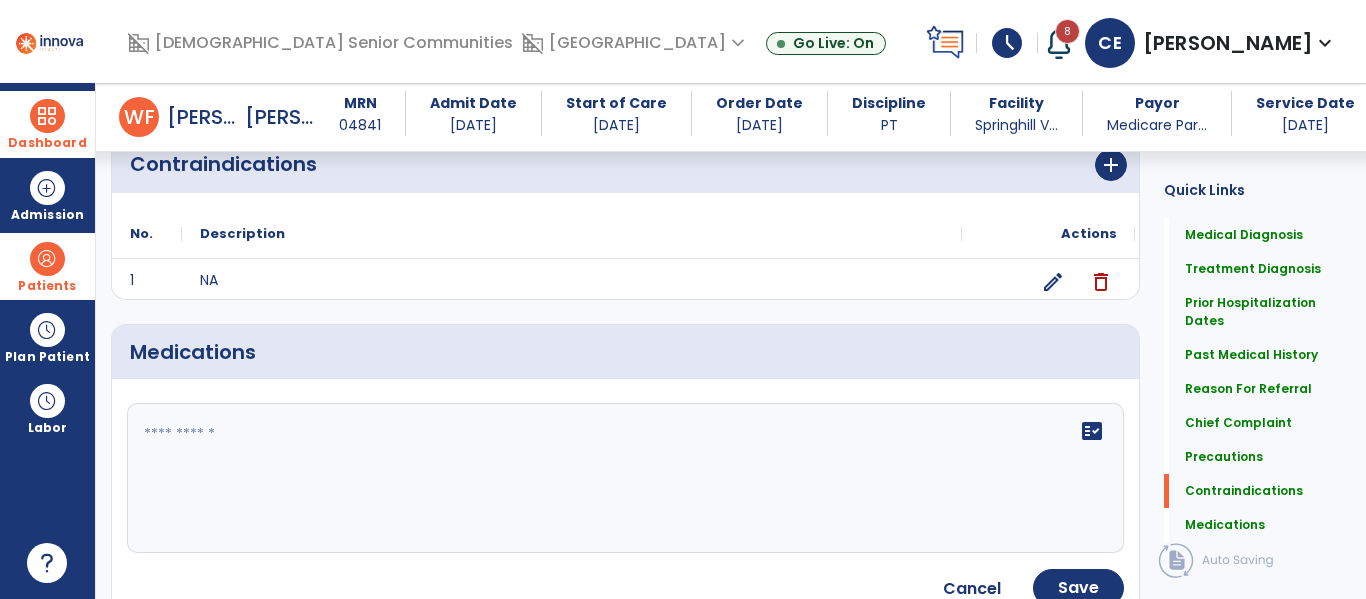 click on "fact_check" 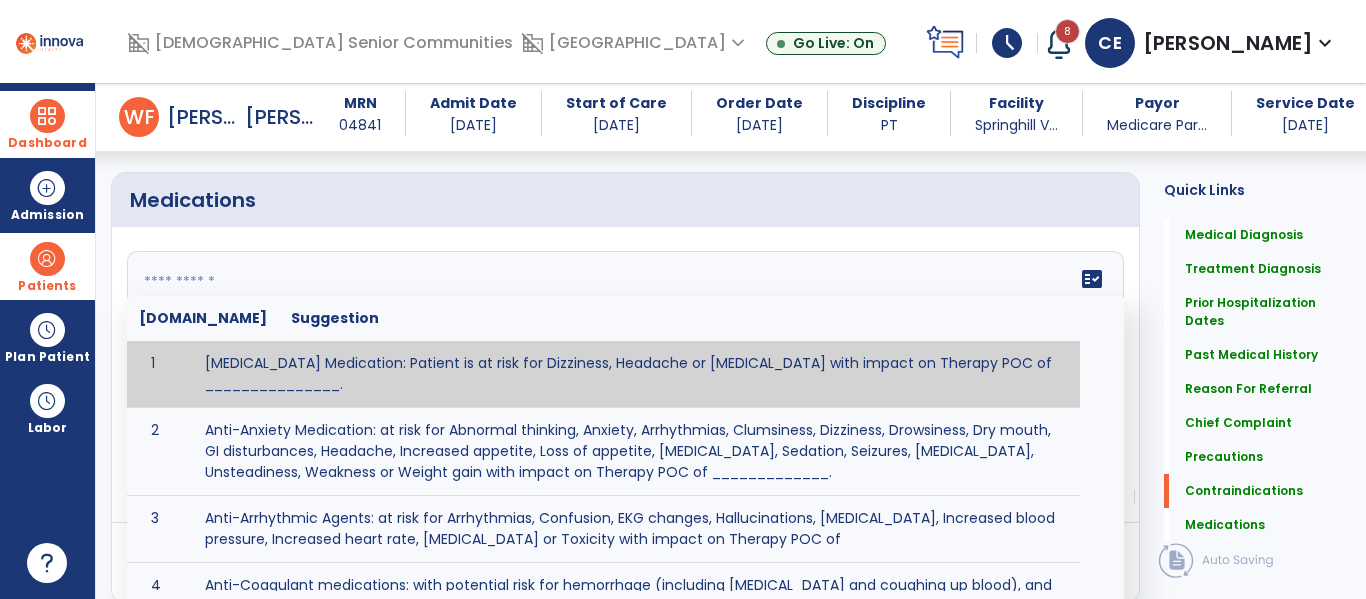 scroll, scrollTop: 2009, scrollLeft: 0, axis: vertical 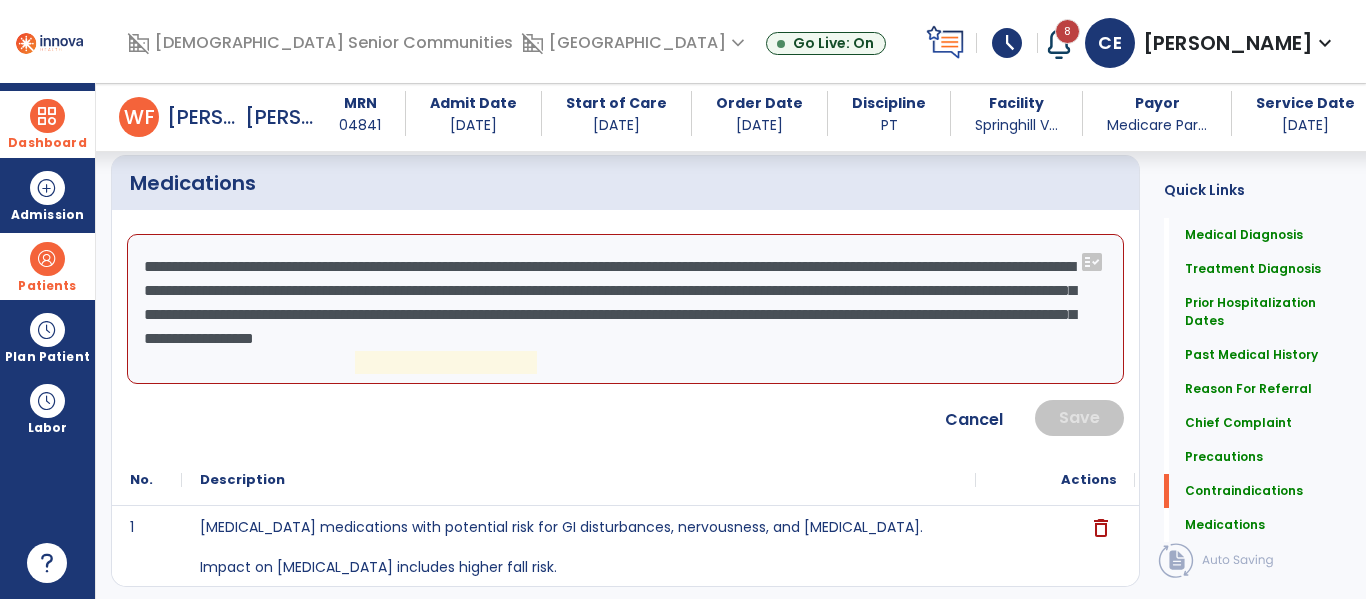 click on "**********" 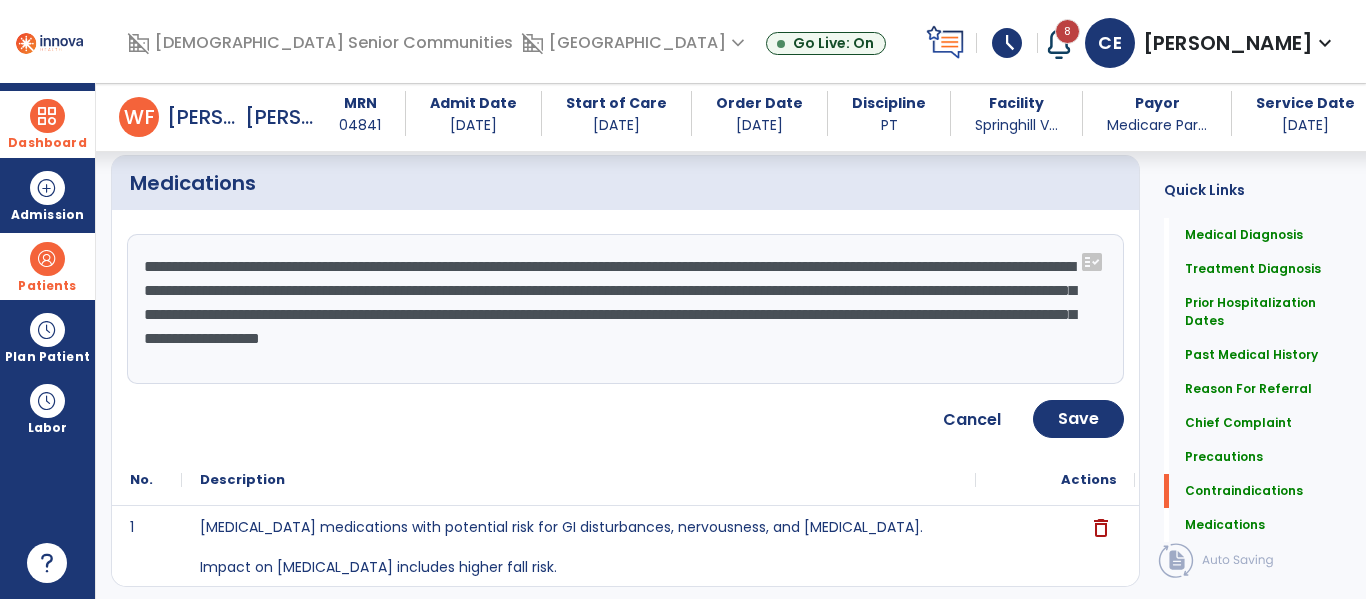 type on "**********" 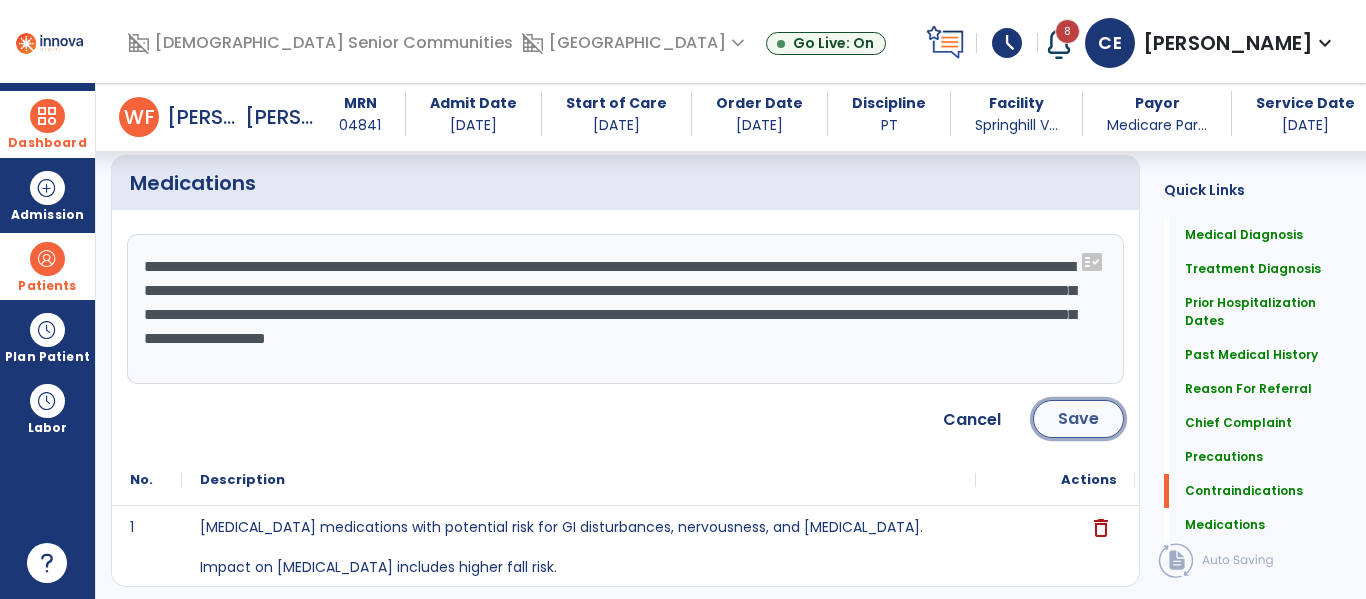 click on "Save" 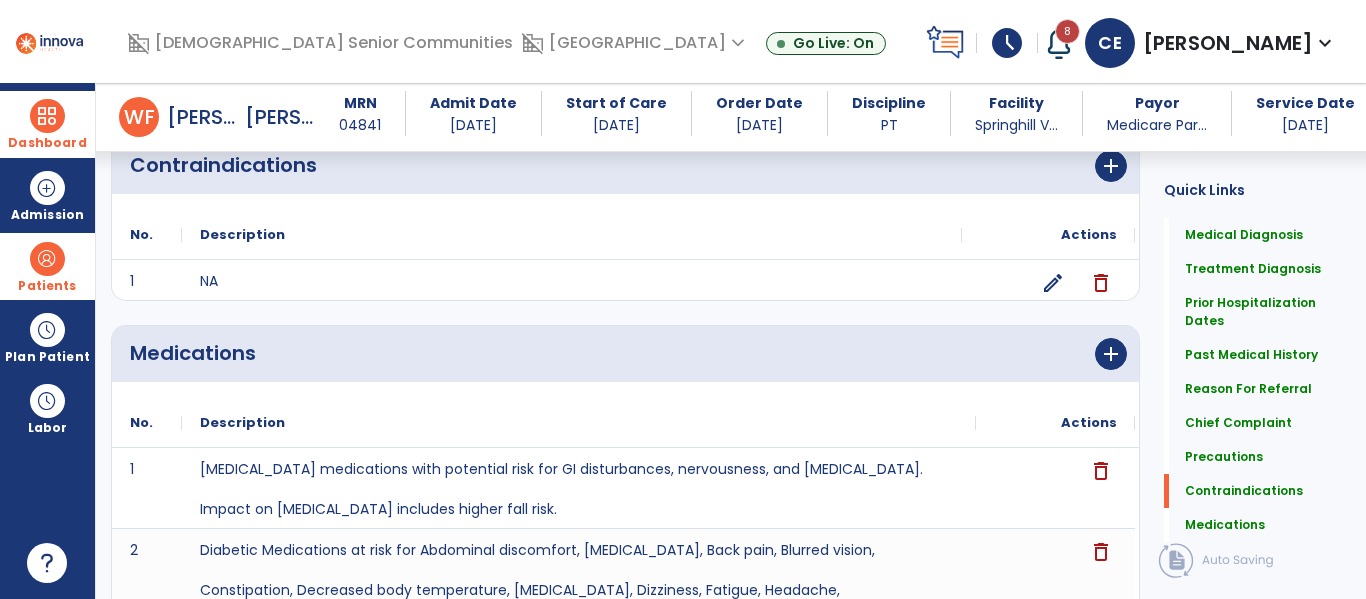 scroll, scrollTop: 2039, scrollLeft: 0, axis: vertical 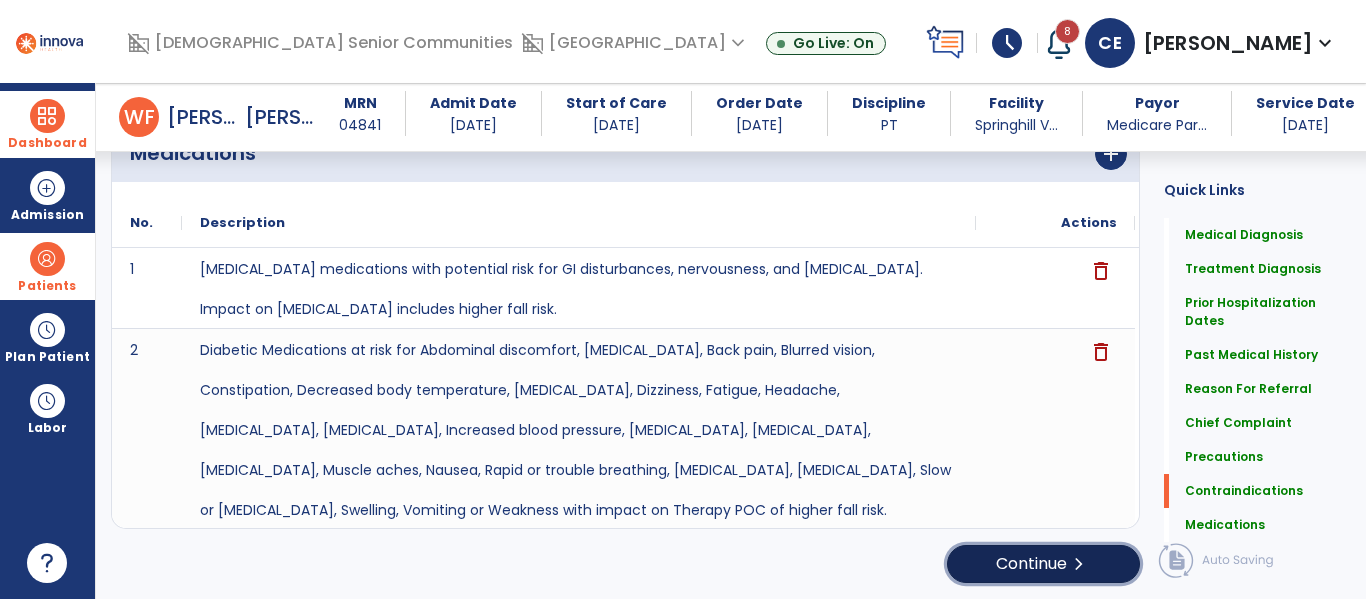 click on "Continue  chevron_right" 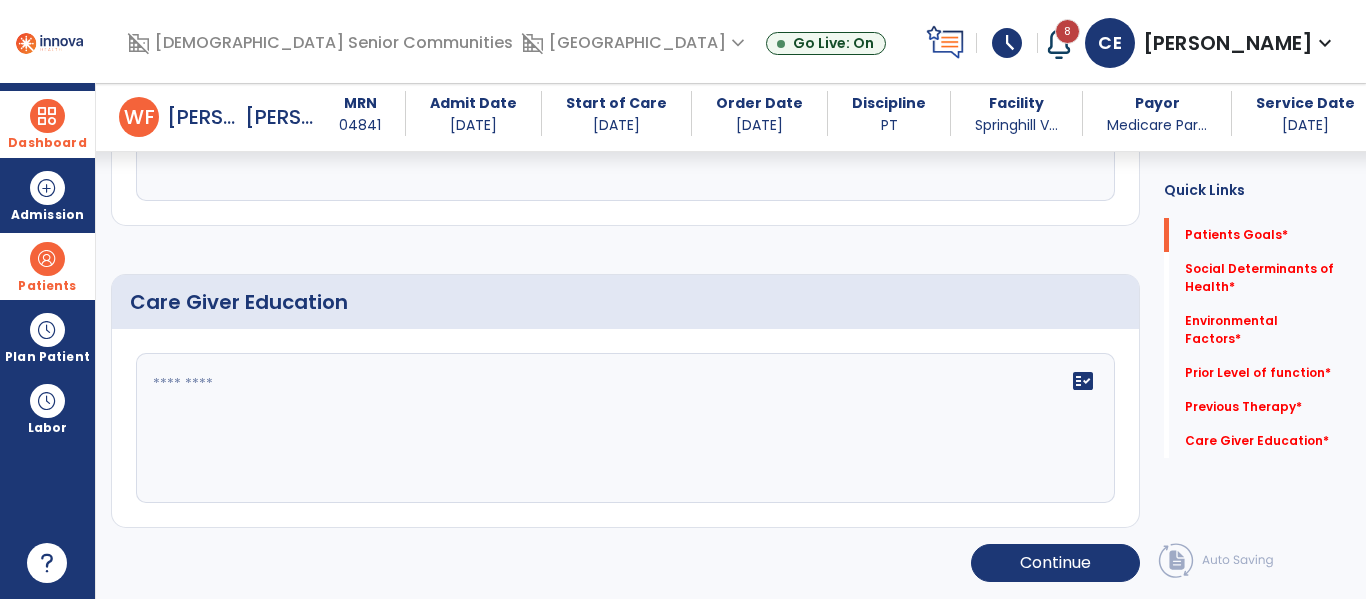 scroll, scrollTop: 125, scrollLeft: 0, axis: vertical 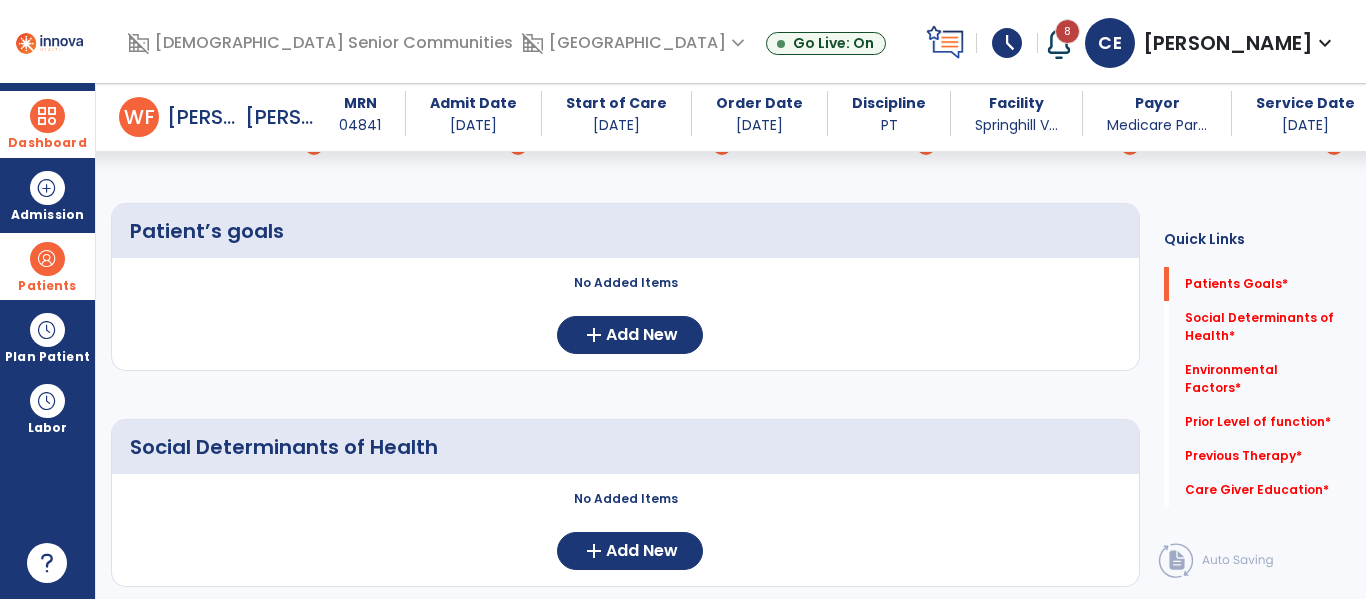 click on "Patients" at bounding box center (47, 266) 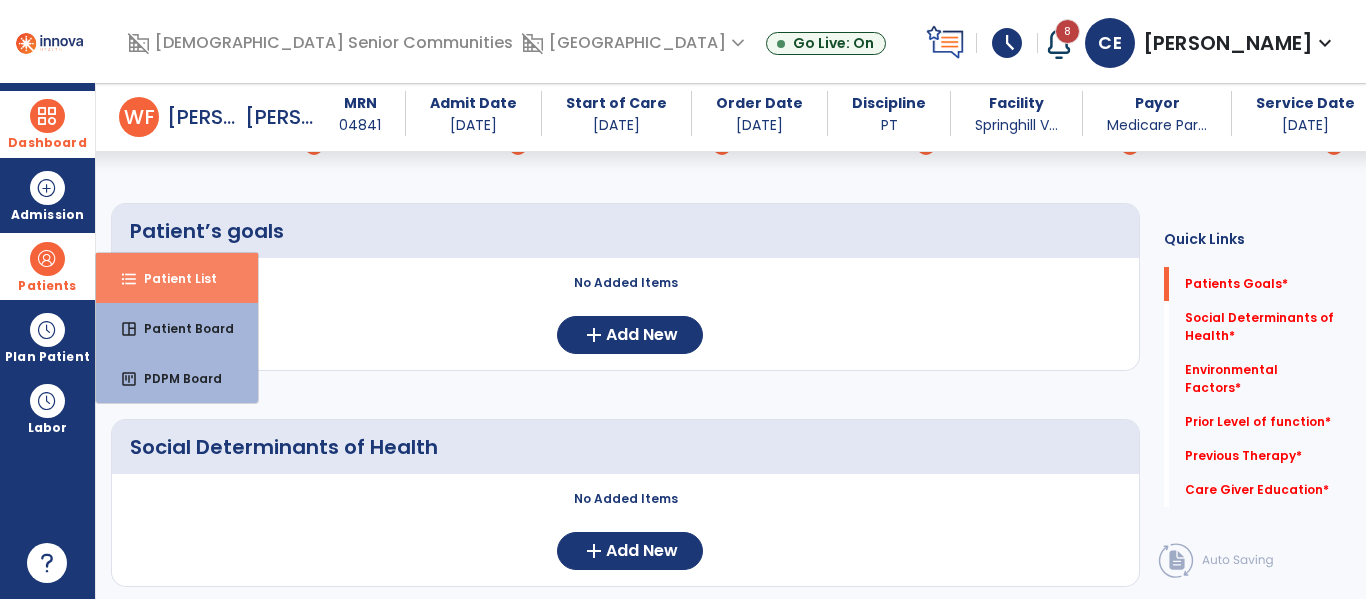 click on "format_list_bulleted  Patient List" at bounding box center [177, 278] 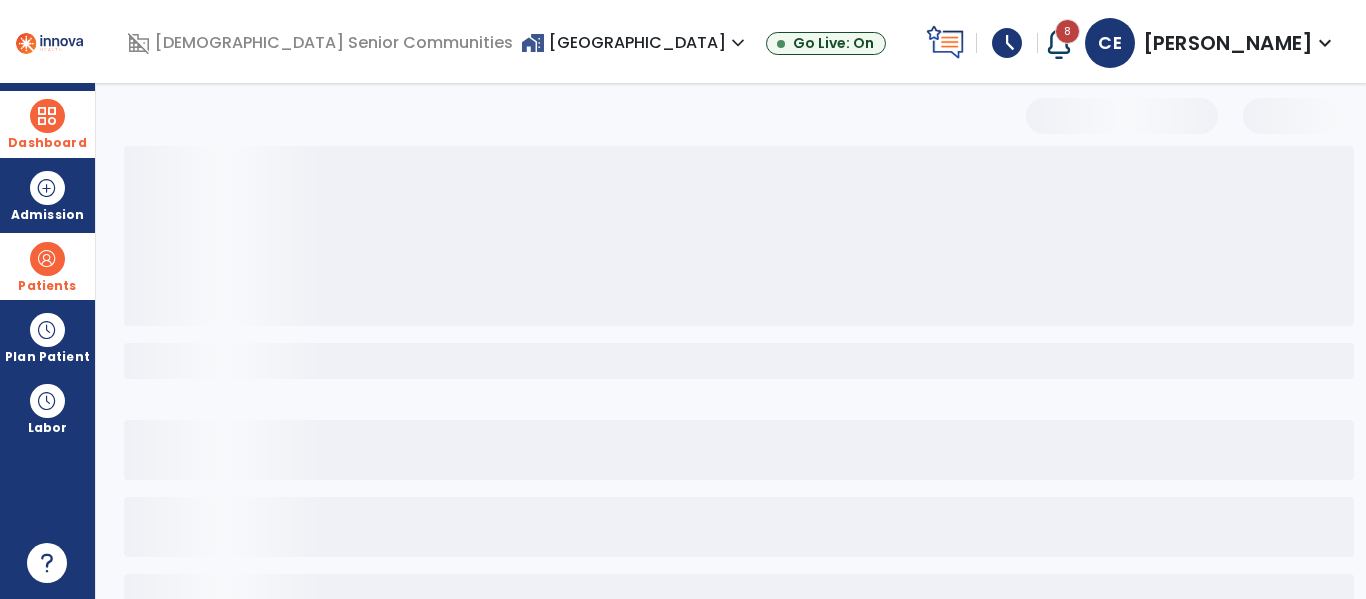 select on "***" 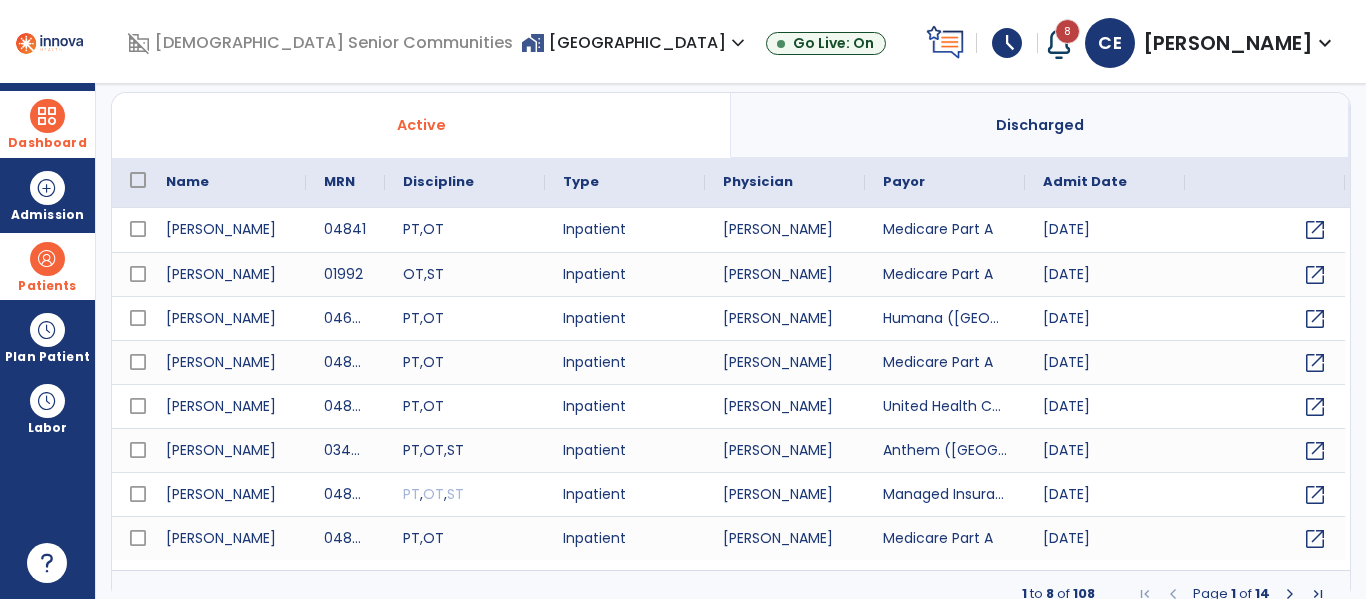click at bounding box center [47, 259] 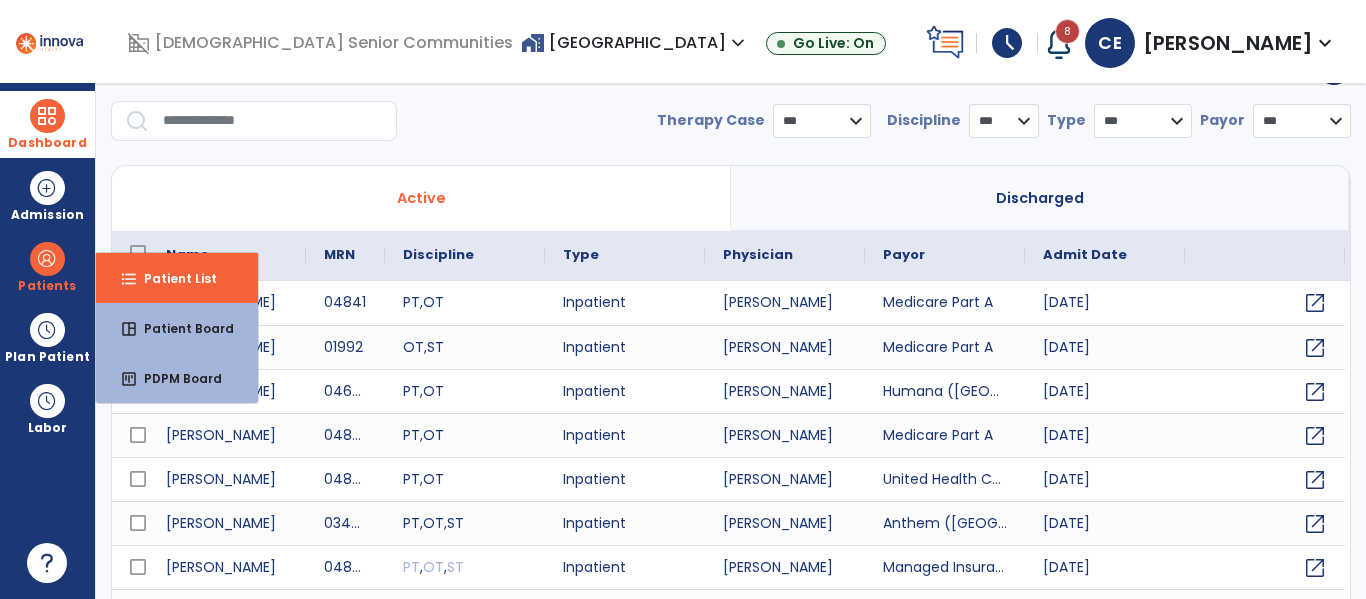 scroll, scrollTop: 45, scrollLeft: 0, axis: vertical 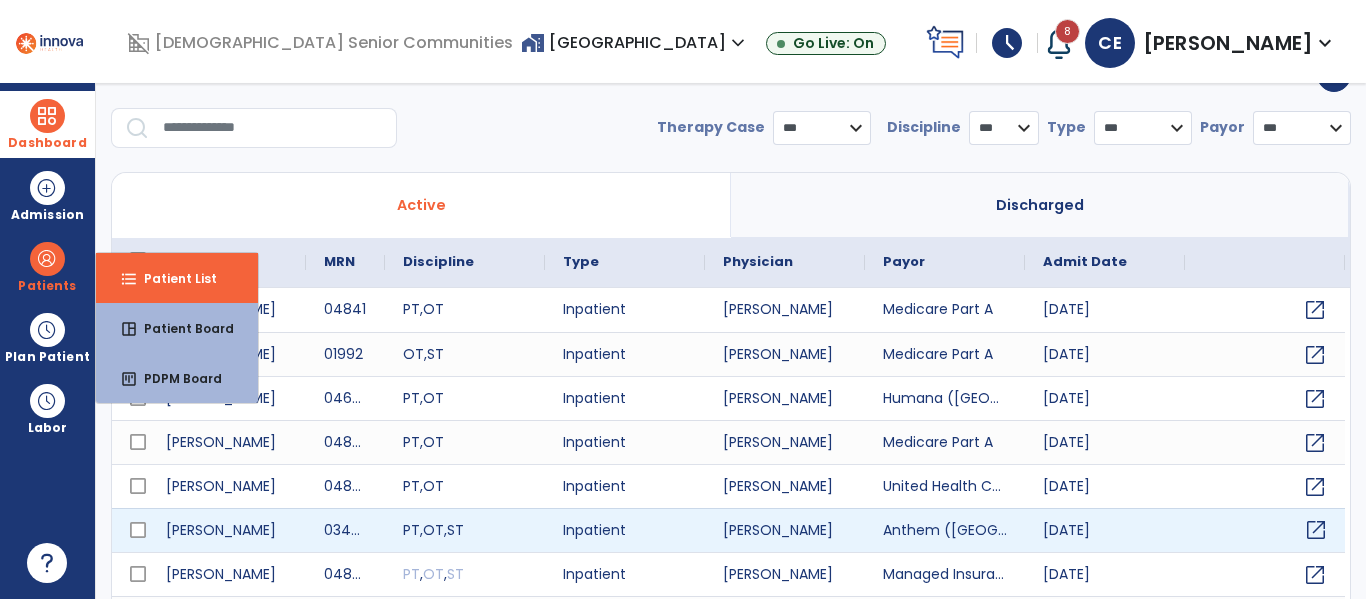 click on "open_in_new" at bounding box center (1316, 530) 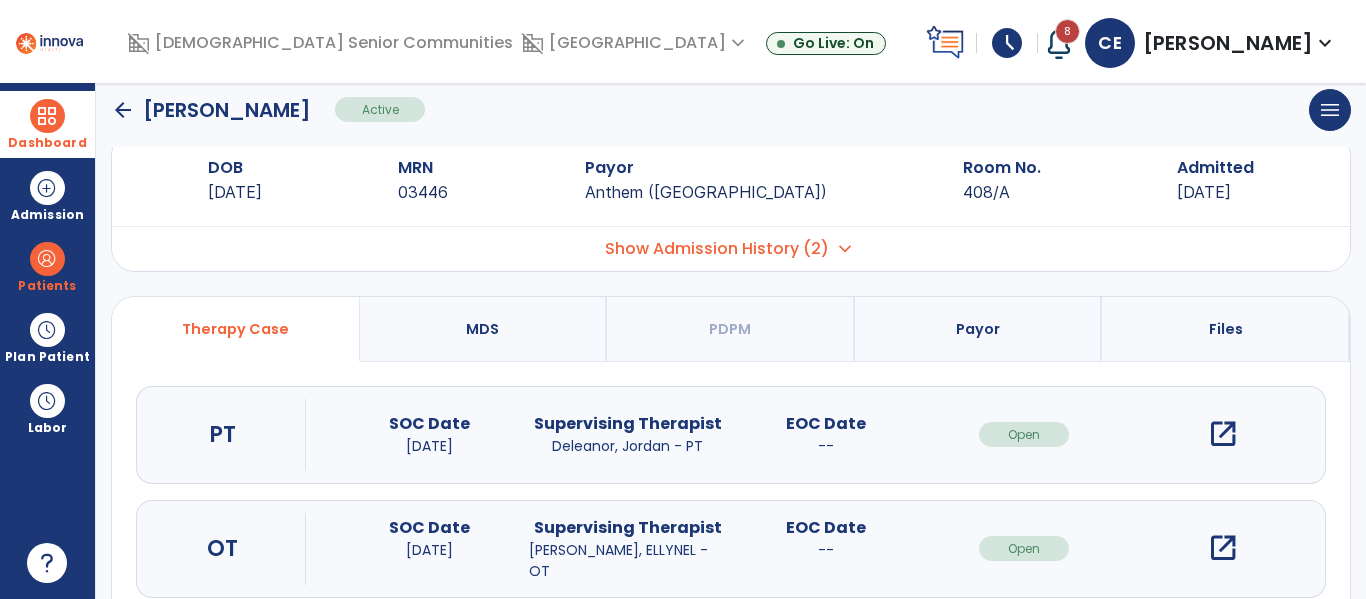click on "open_in_new" at bounding box center [1223, 434] 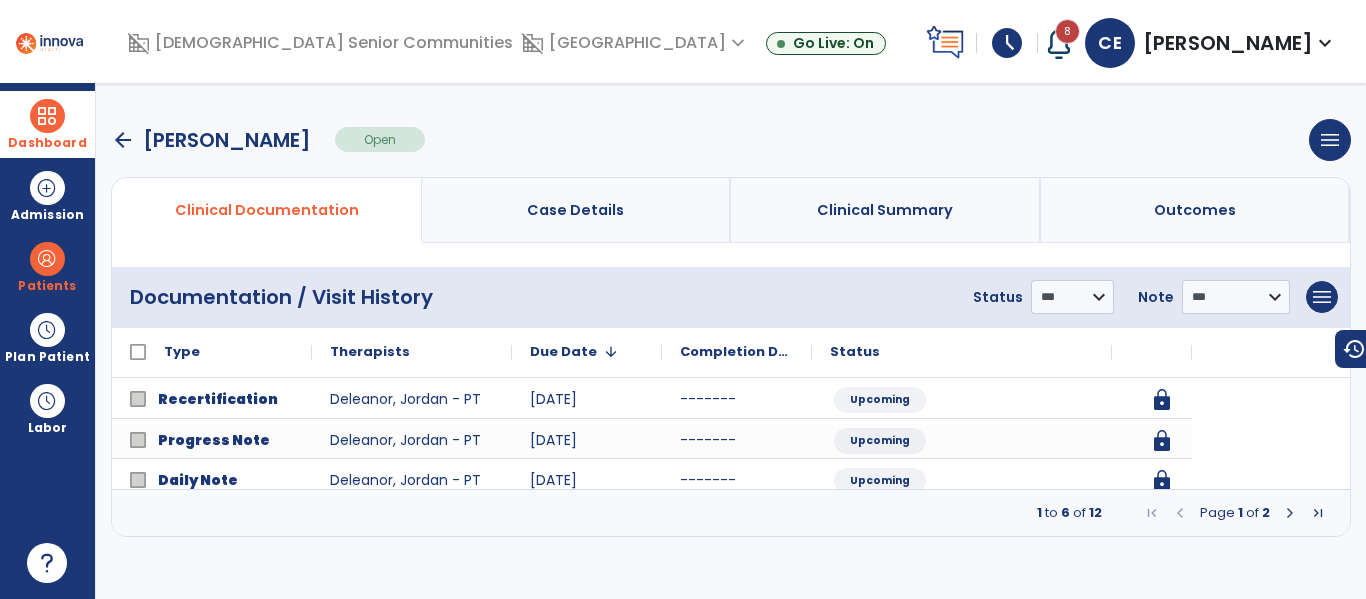 scroll, scrollTop: 0, scrollLeft: 0, axis: both 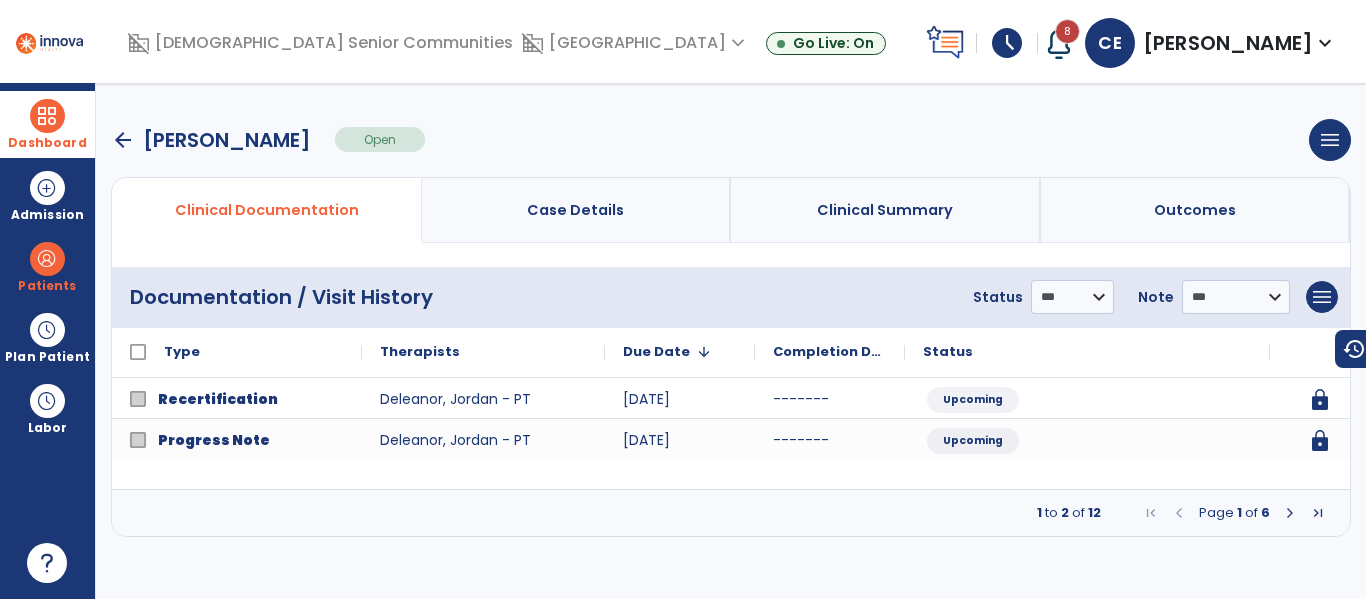 click at bounding box center (1290, 513) 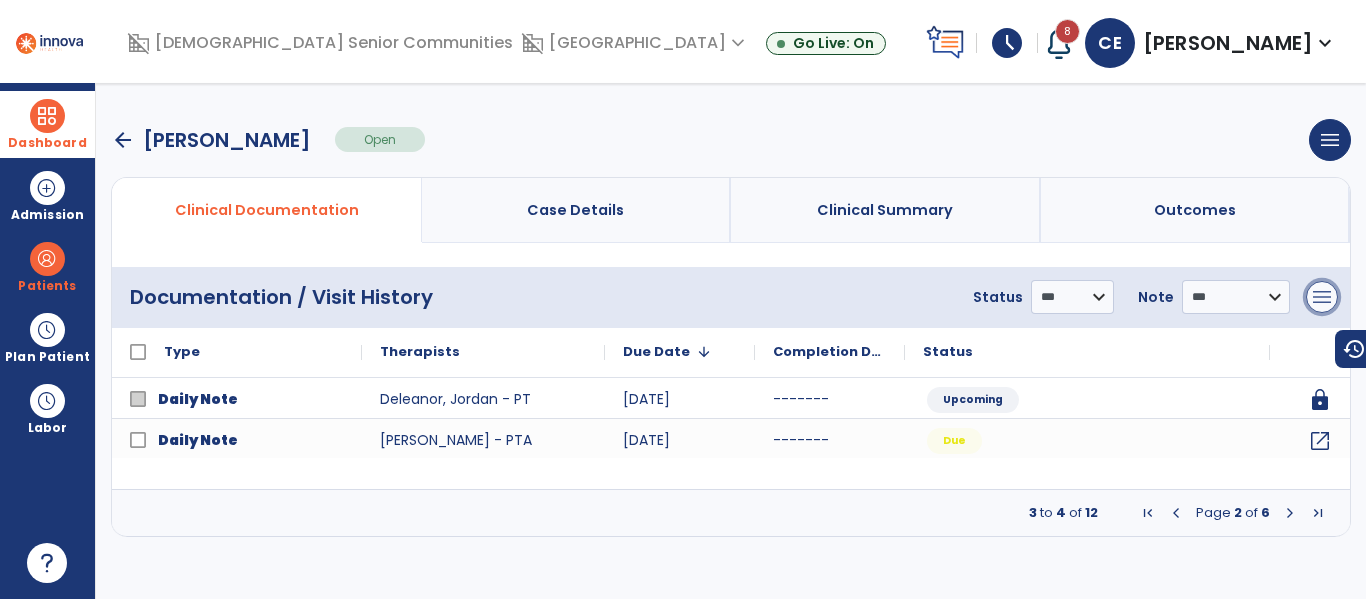 click on "menu" at bounding box center [1322, 297] 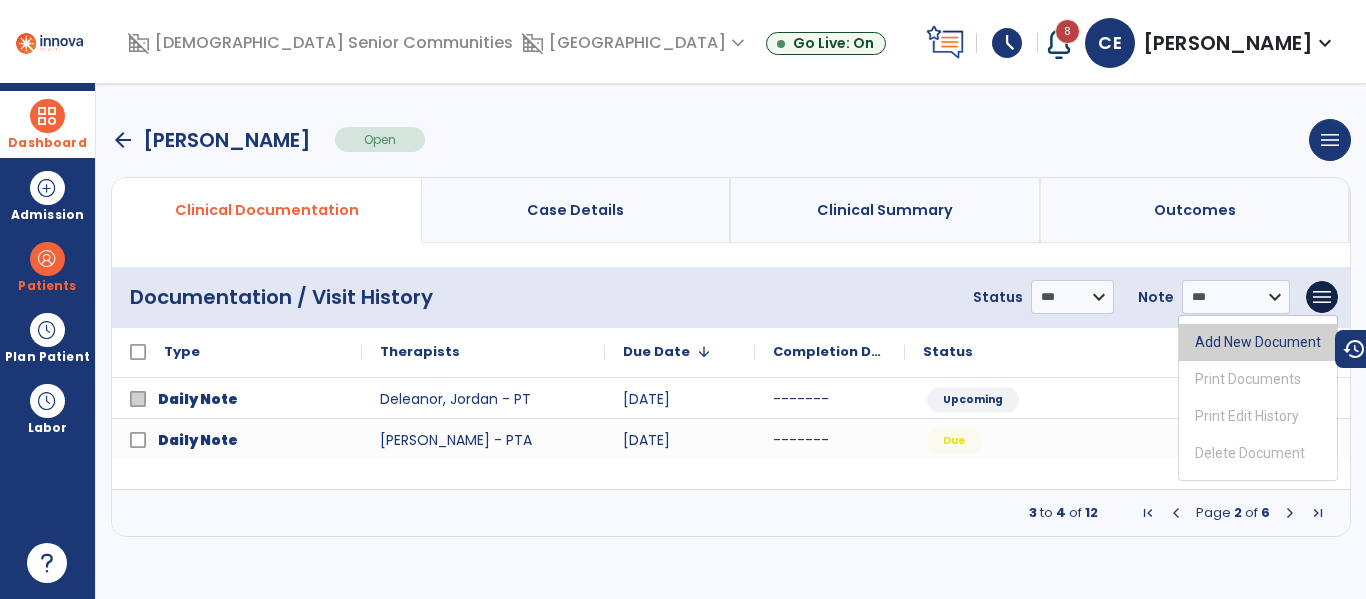 click on "Add New Document" at bounding box center (1258, 342) 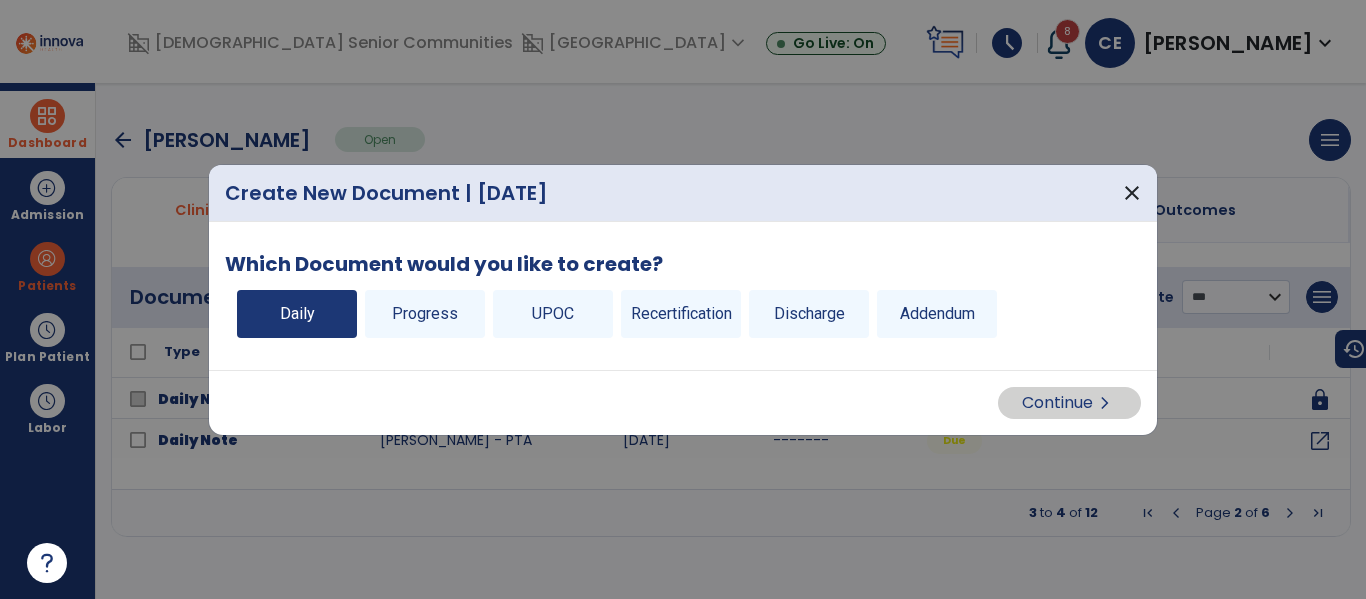 click on "Daily" at bounding box center (297, 314) 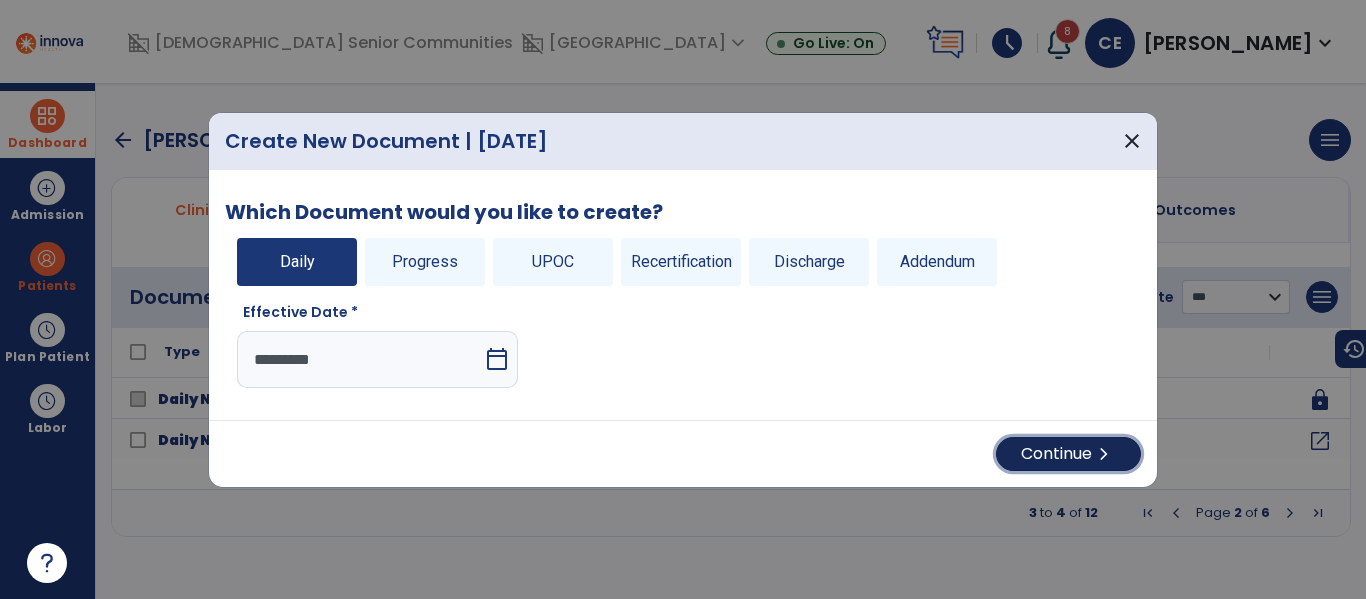 click on "Continue   chevron_right" at bounding box center [1068, 454] 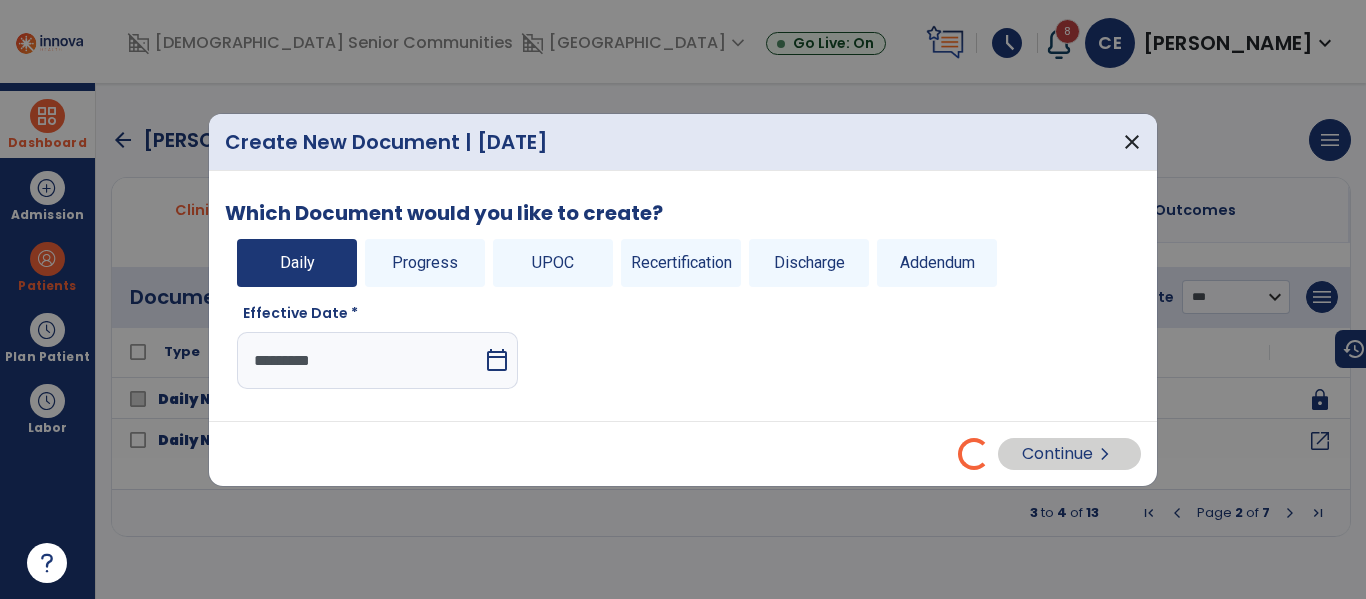 select on "*" 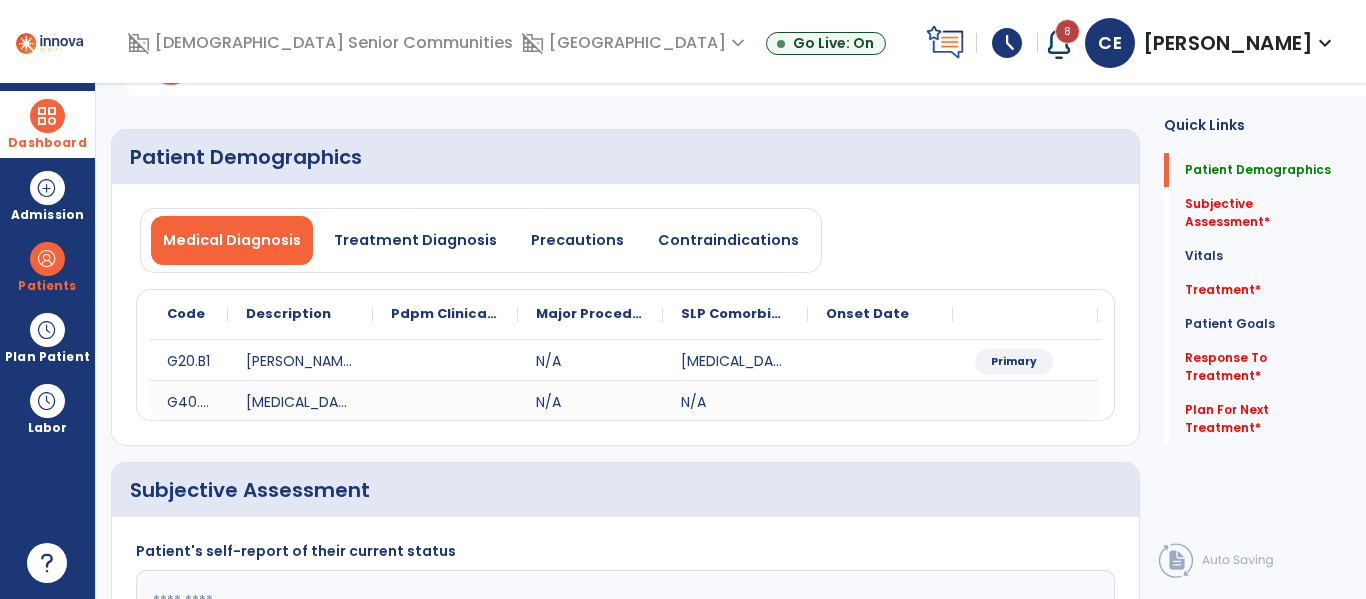 scroll, scrollTop: 5, scrollLeft: 0, axis: vertical 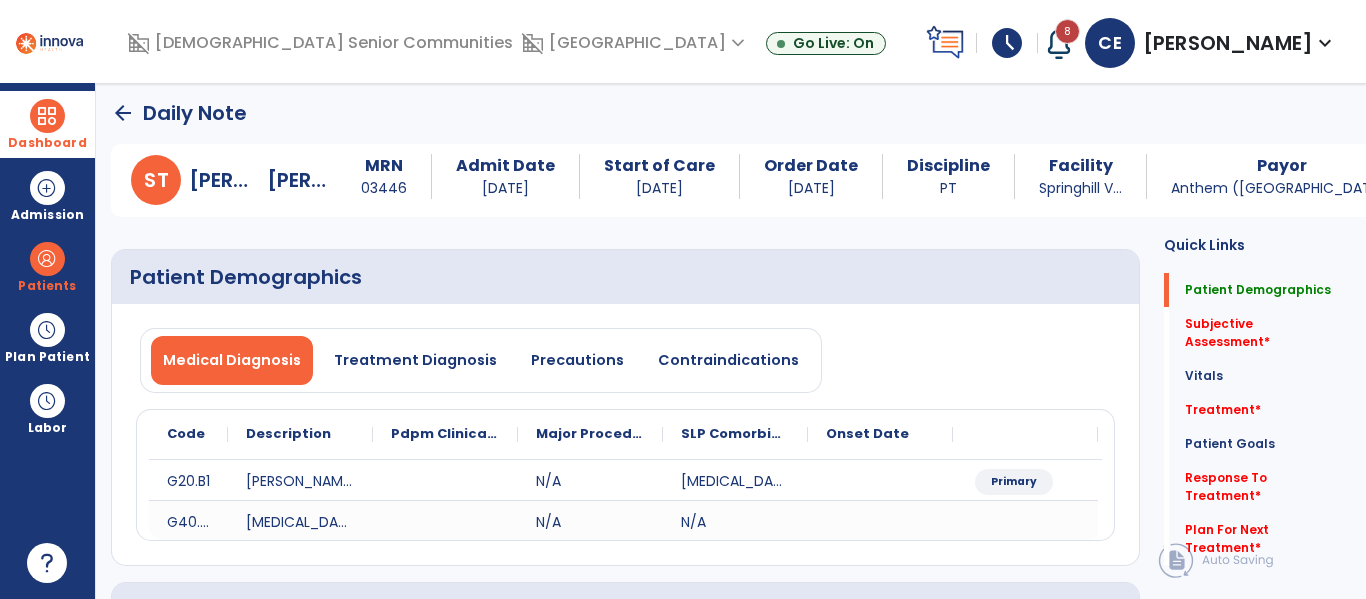 click at bounding box center (47, 116) 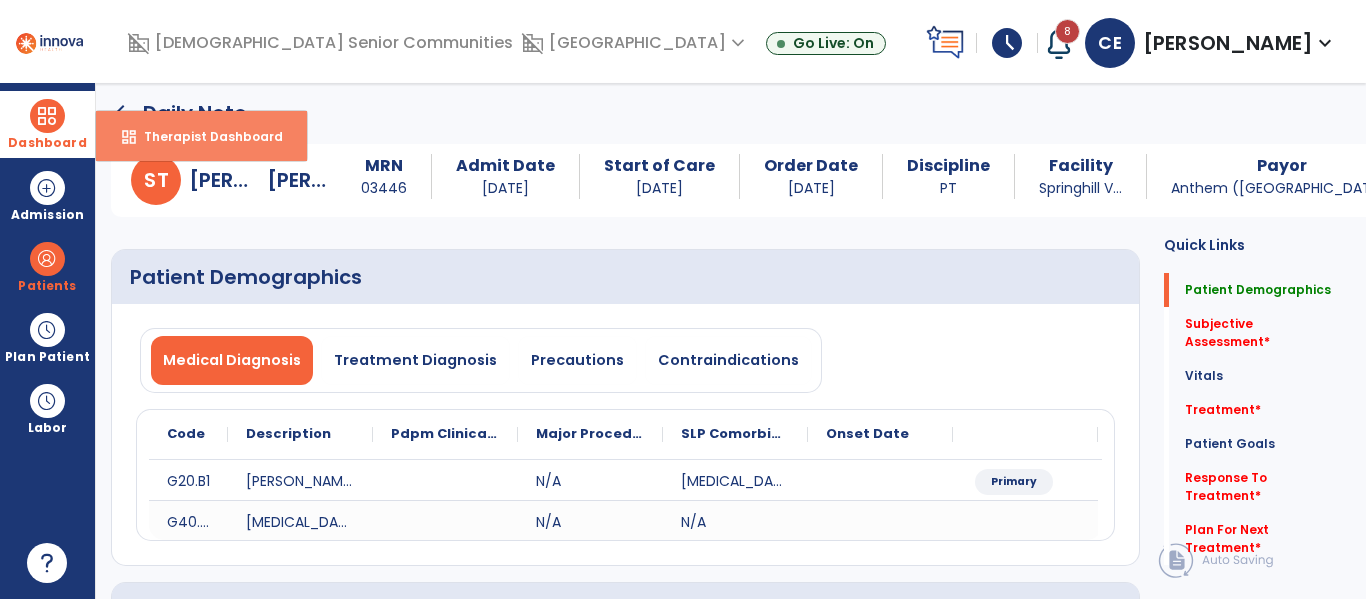 click on "Therapist Dashboard" at bounding box center [205, 136] 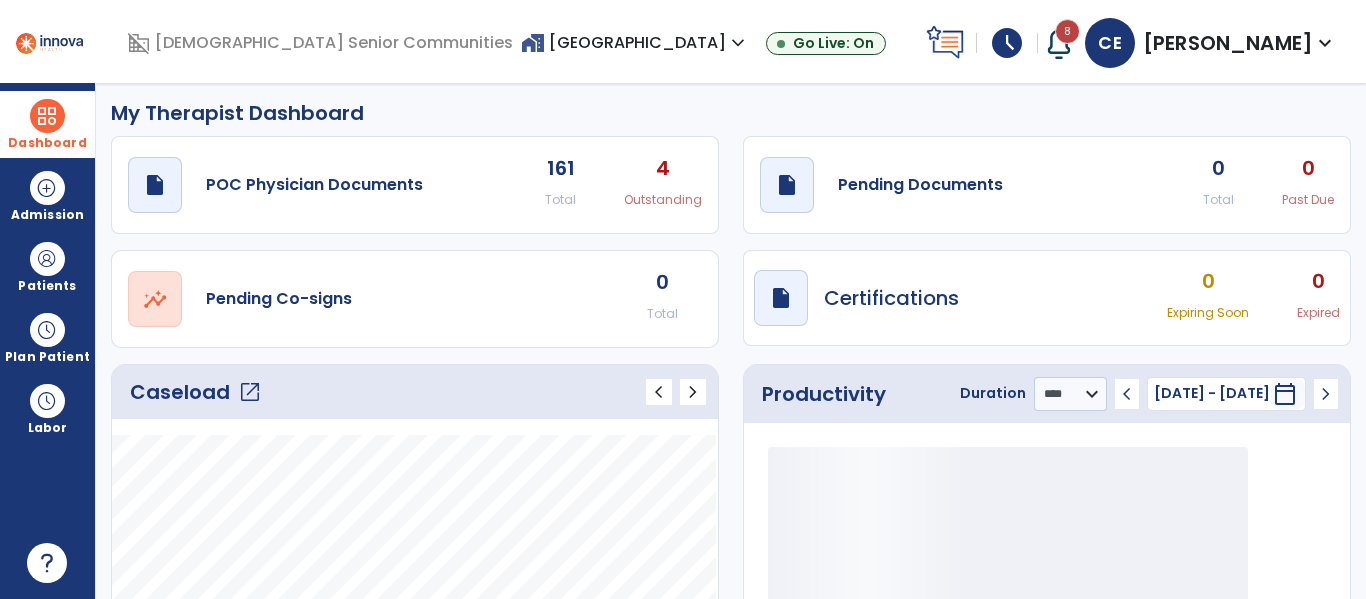 click on "open_in_new" 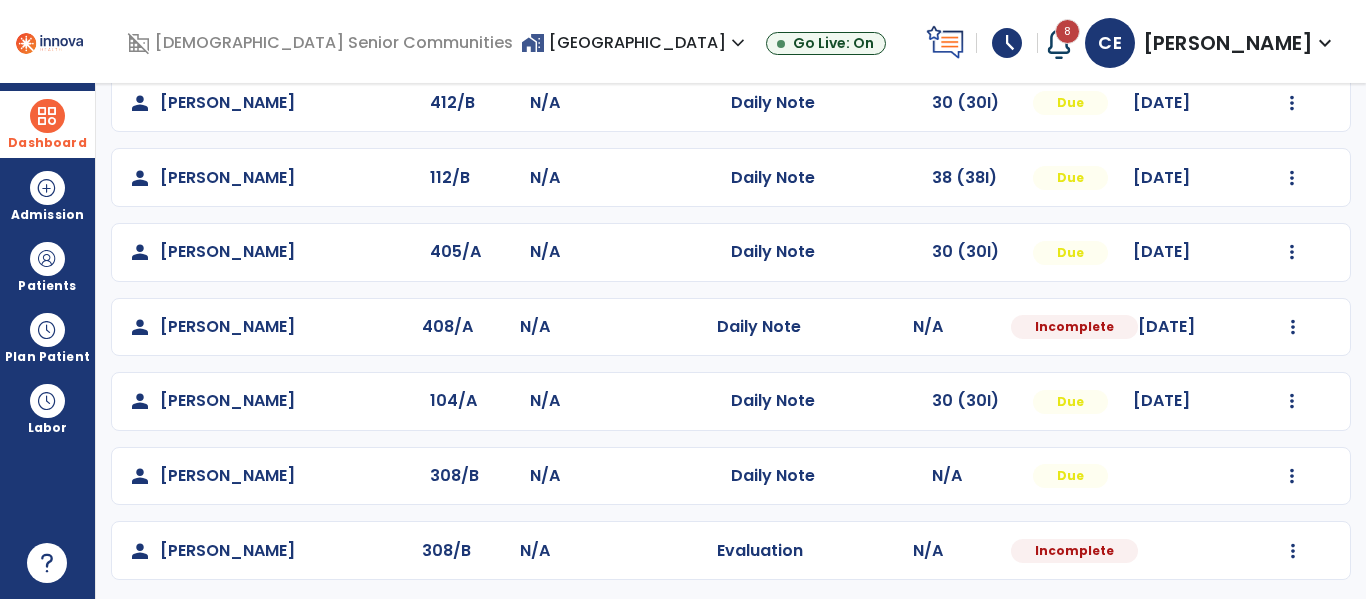 scroll, scrollTop: 928, scrollLeft: 0, axis: vertical 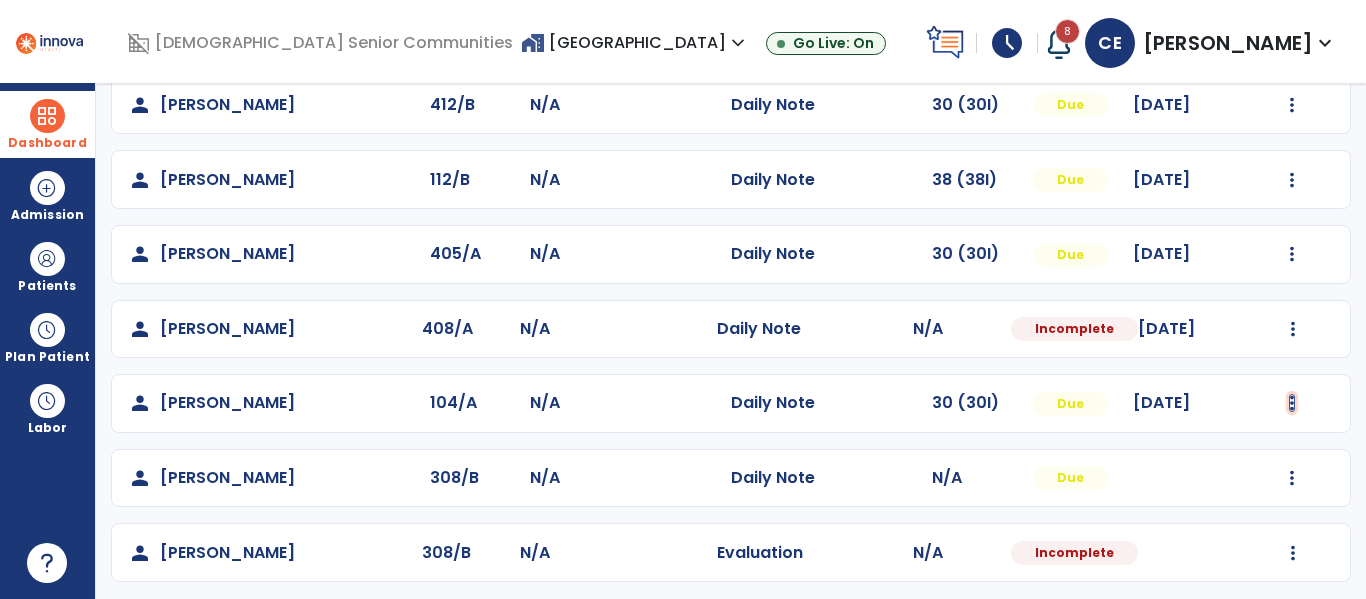click at bounding box center (1292, -640) 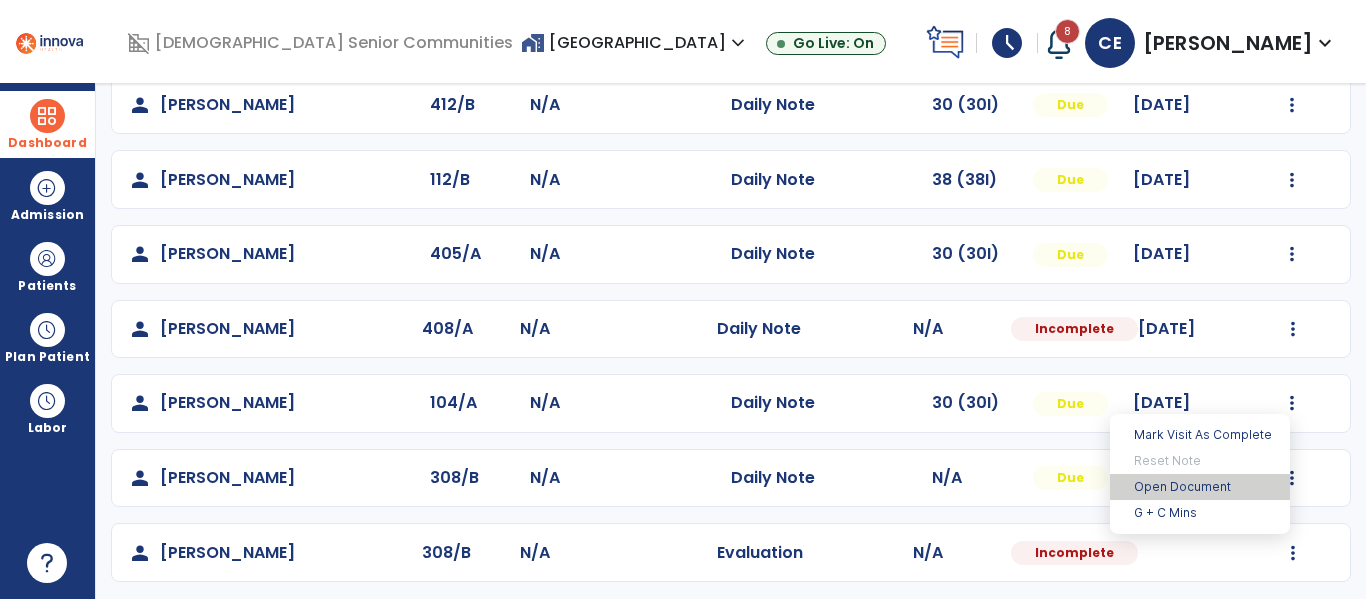 click on "Open Document" at bounding box center [1200, 487] 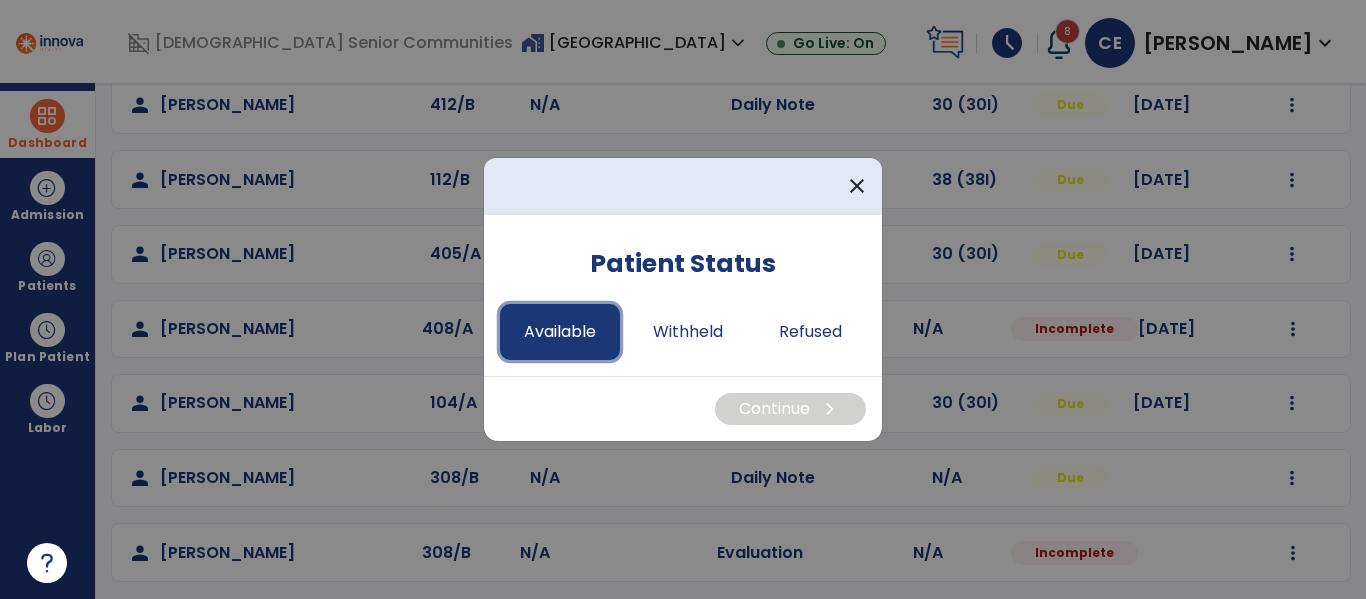 click on "Available" at bounding box center [560, 332] 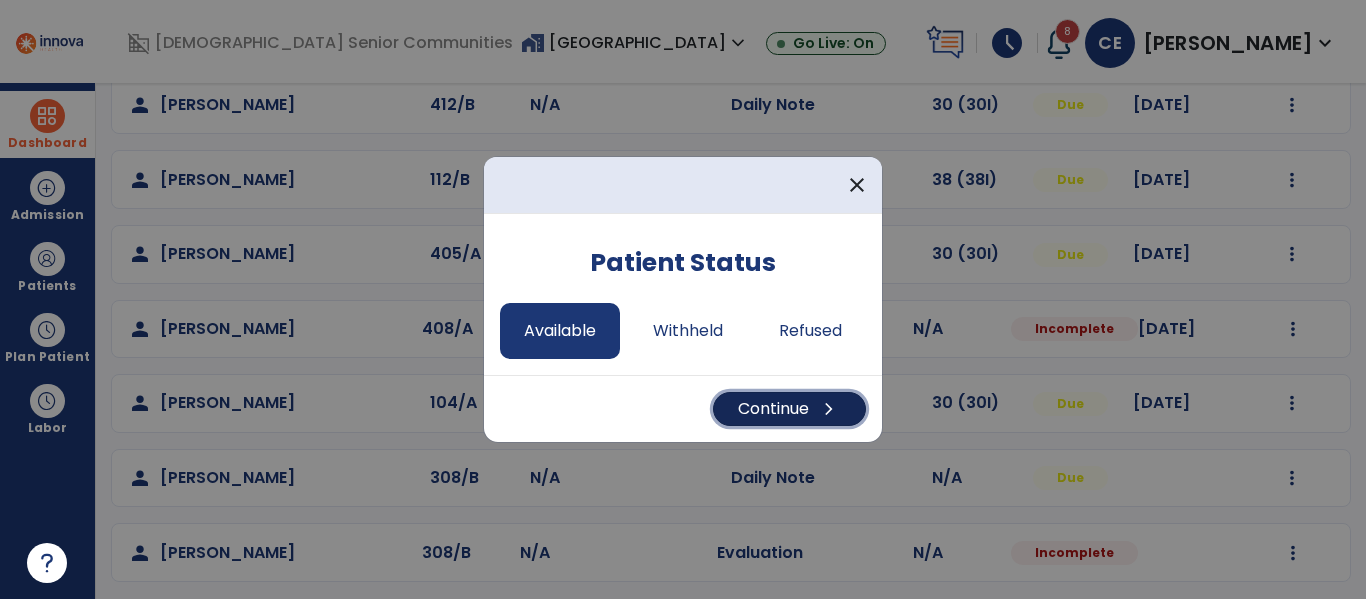 click on "Continue   chevron_right" at bounding box center (789, 409) 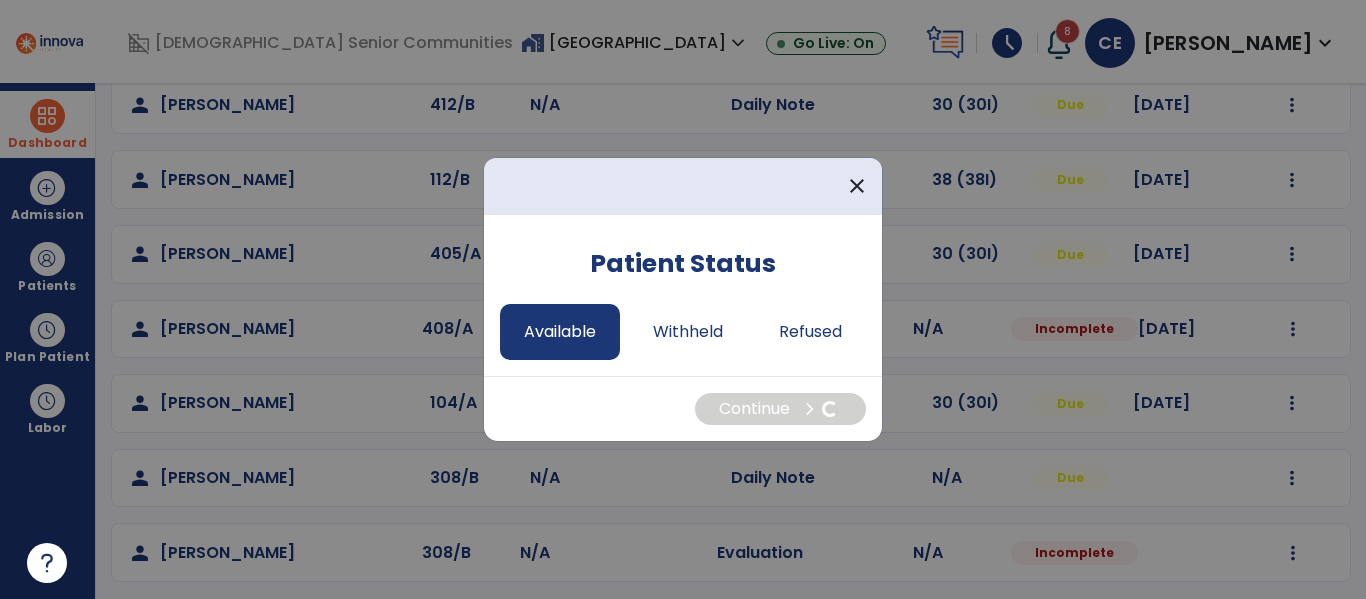 select on "*" 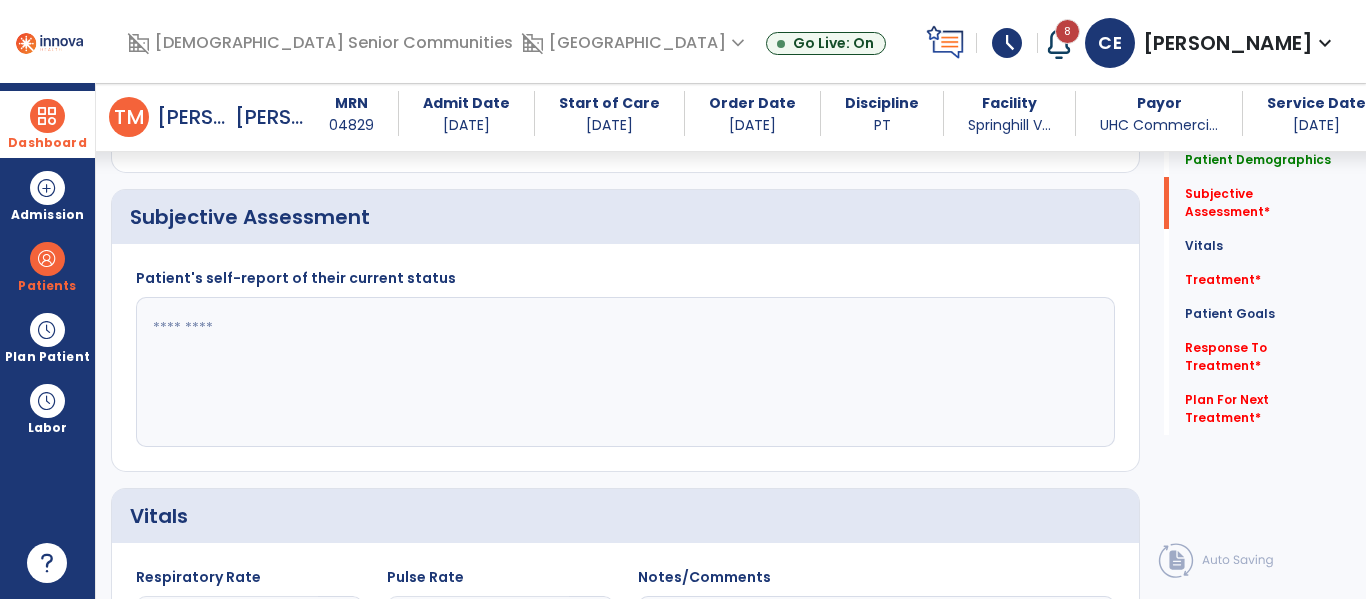 scroll, scrollTop: 494, scrollLeft: 0, axis: vertical 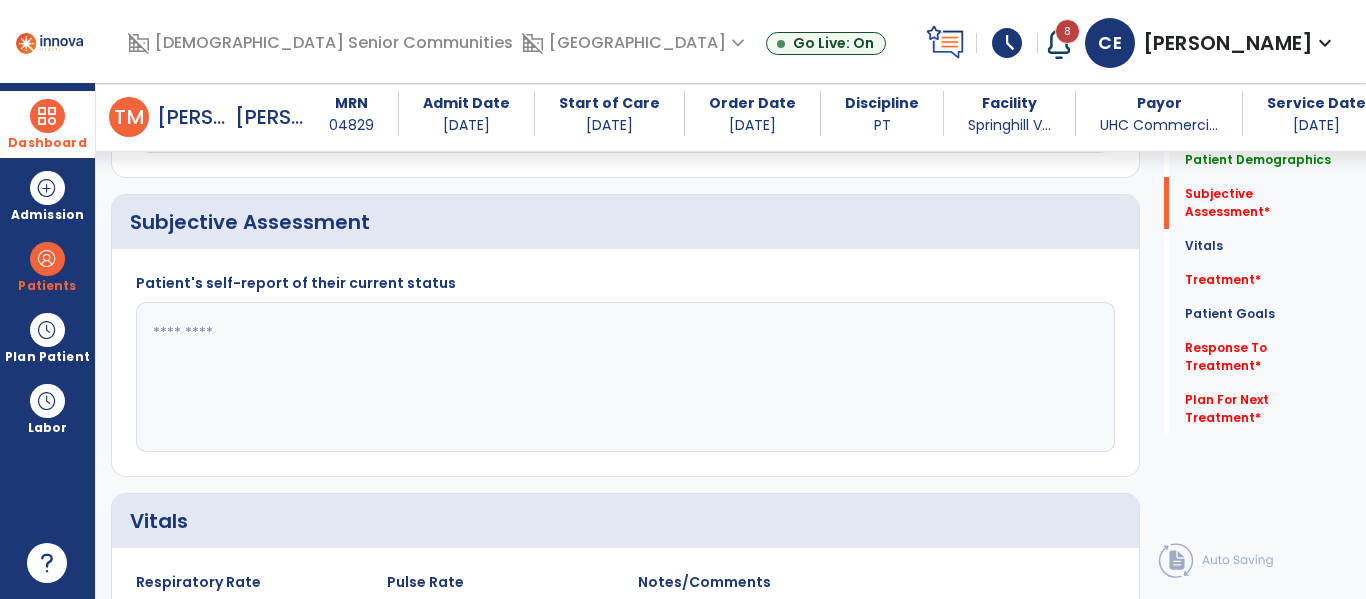 click 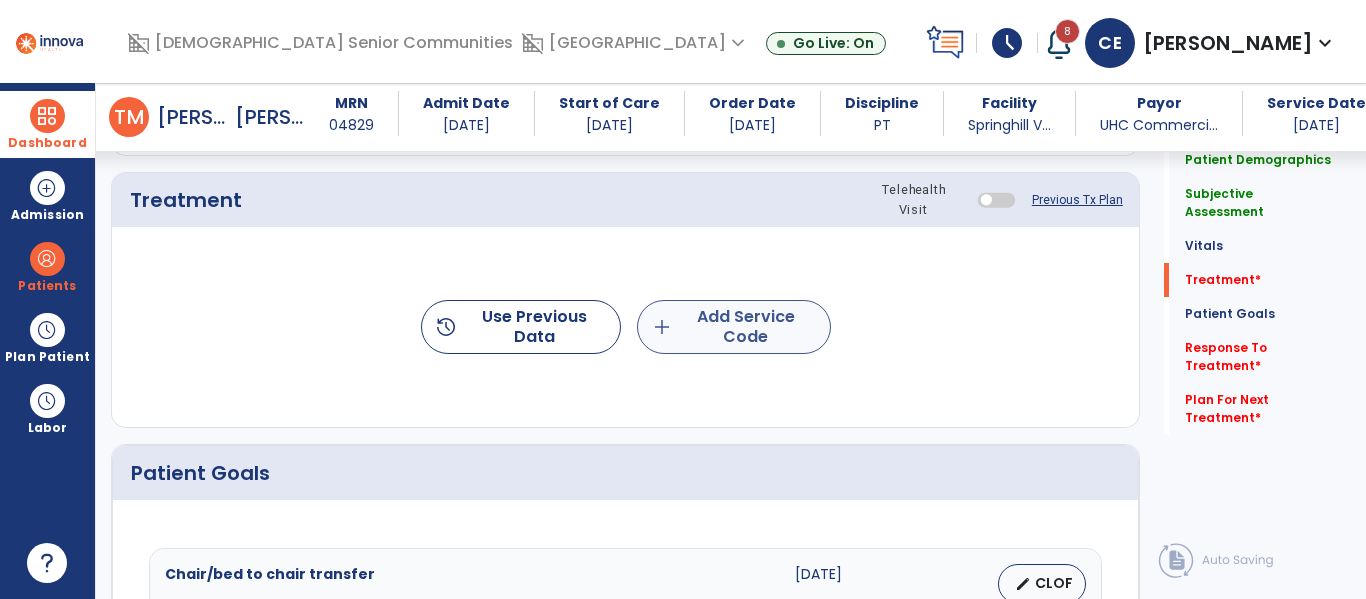 type on "**********" 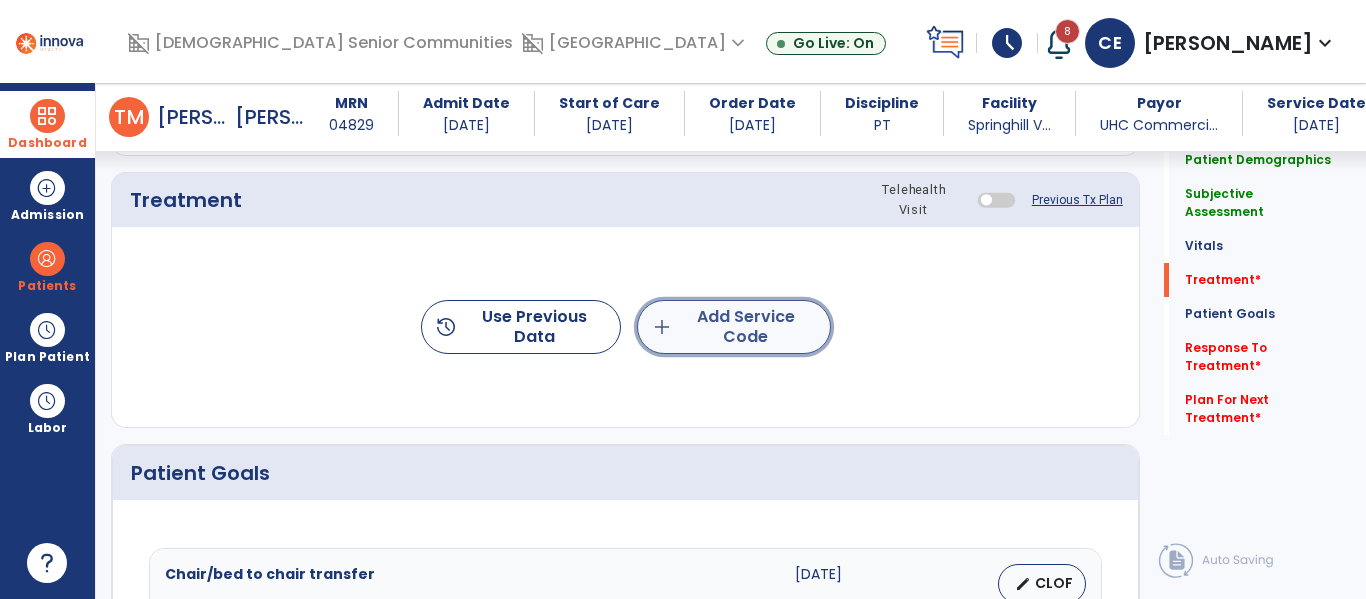 click on "add  Add Service Code" 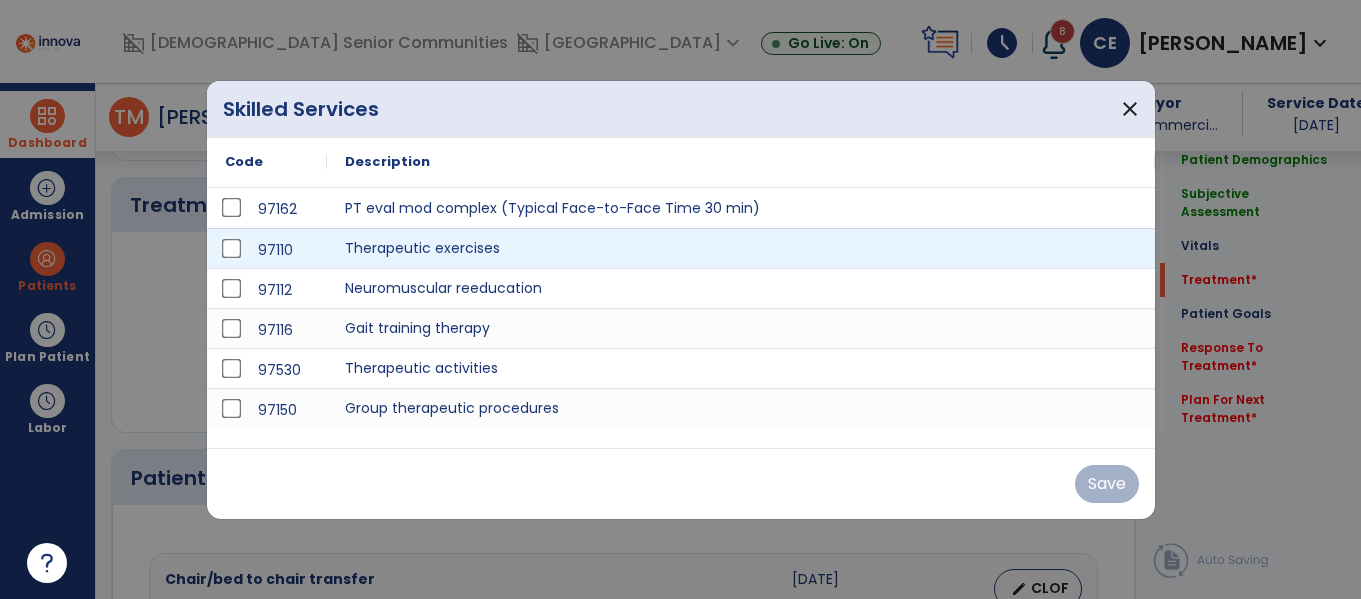 scroll, scrollTop: 1237, scrollLeft: 0, axis: vertical 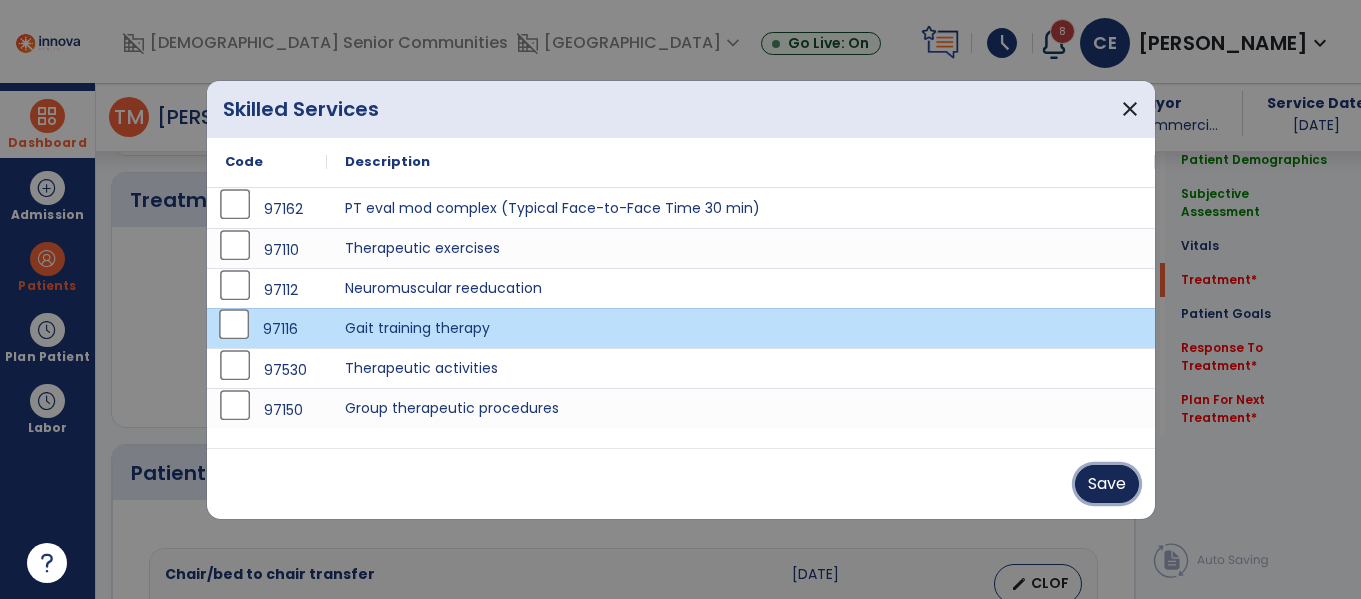 click on "Save" at bounding box center [1107, 484] 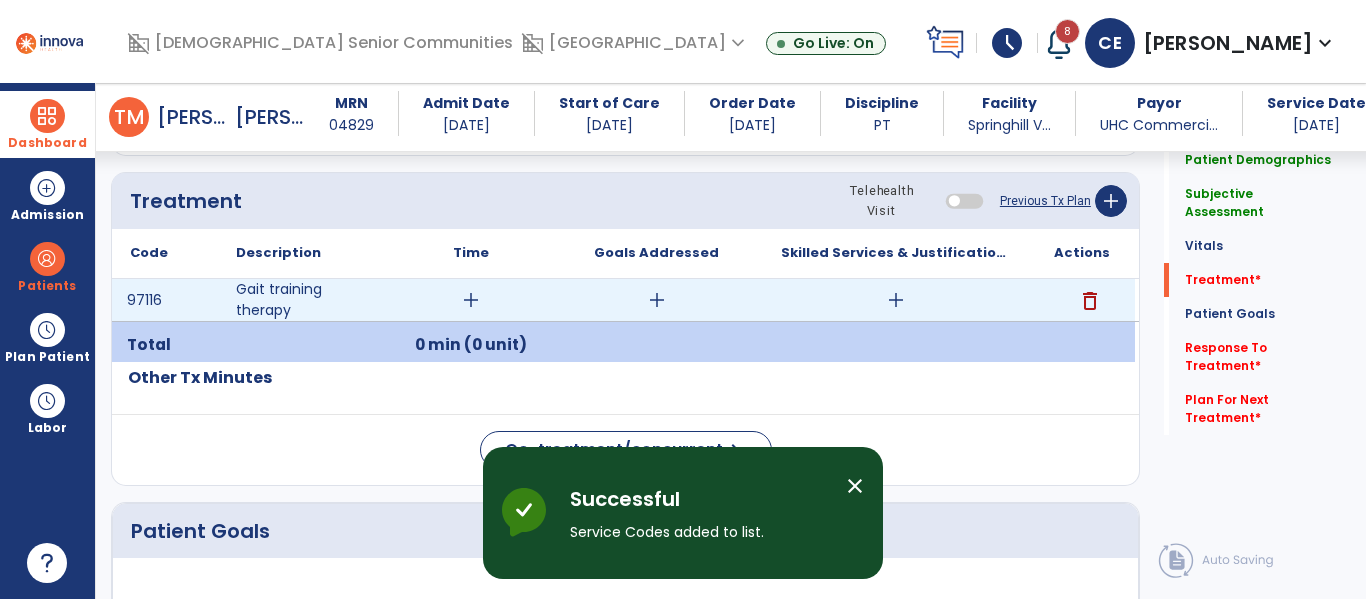 click on "add" at bounding box center (471, 300) 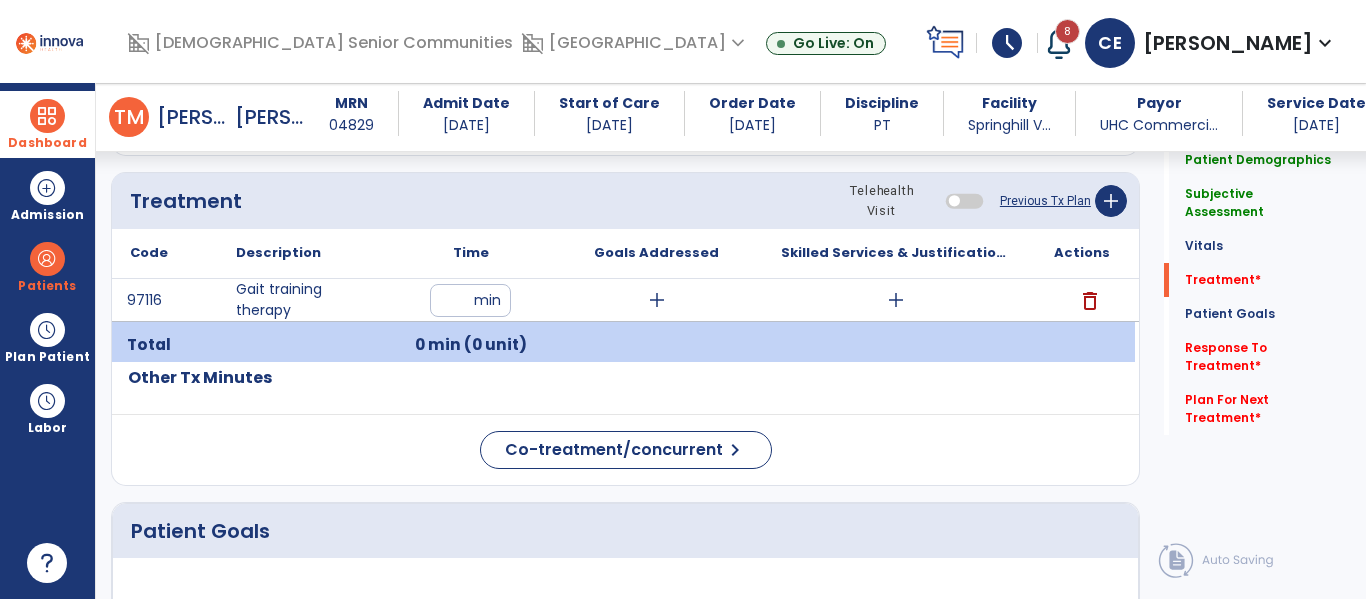 type on "*" 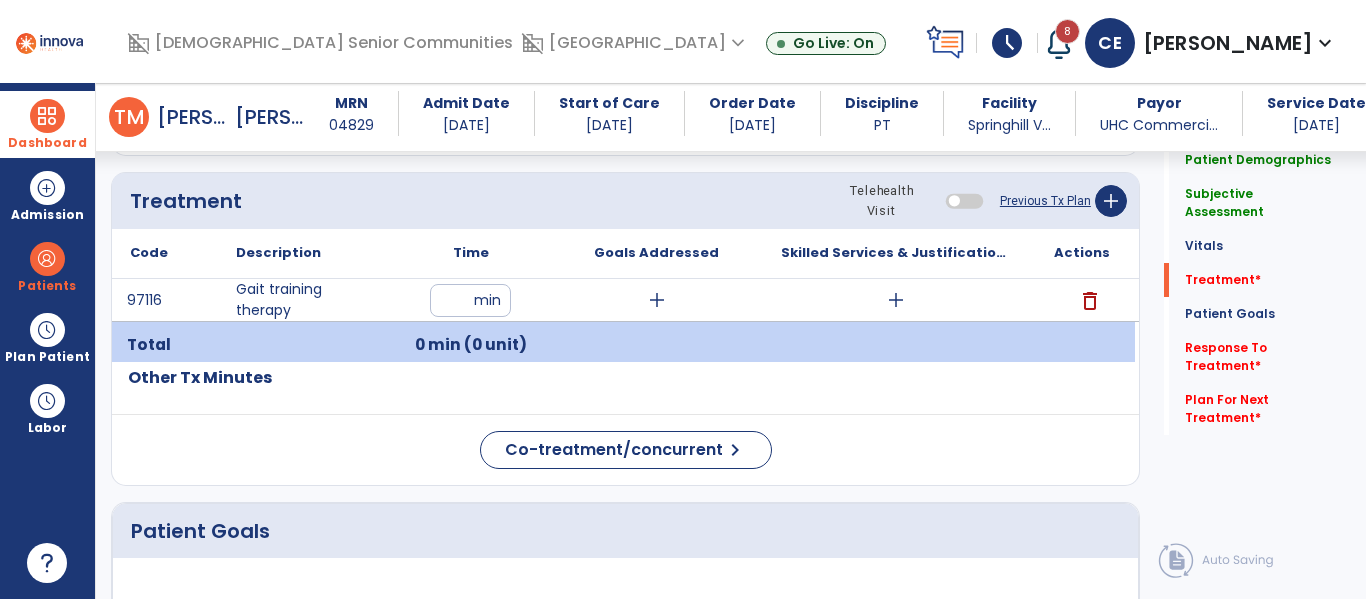 type on "**" 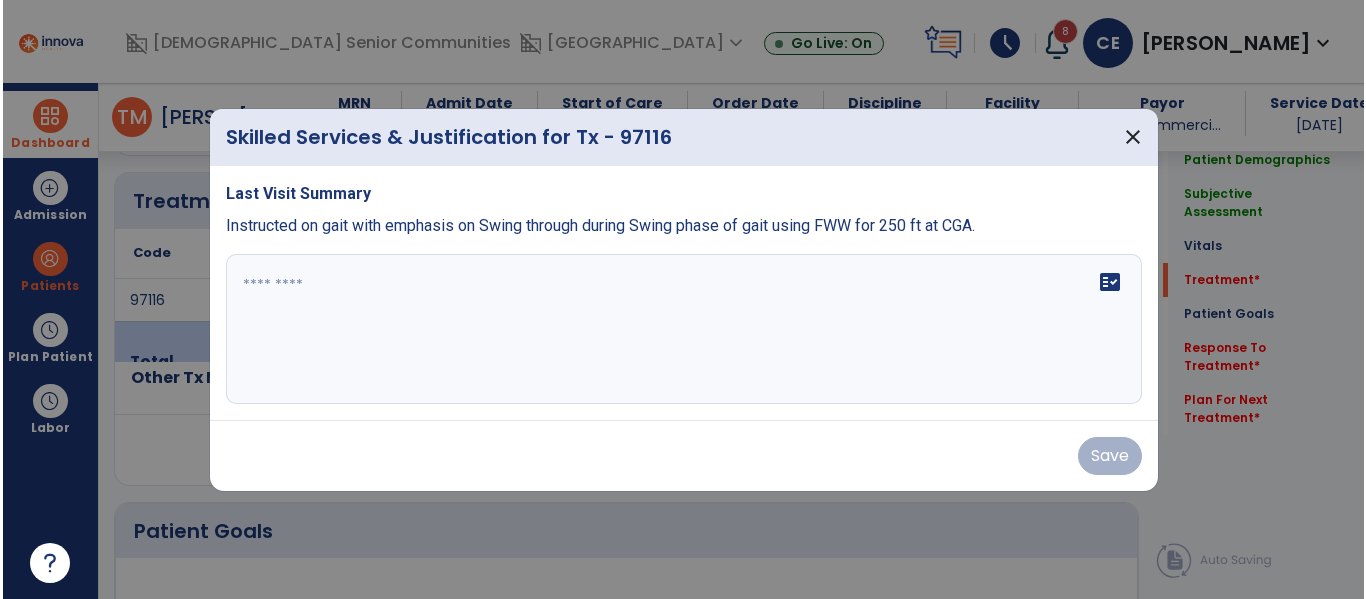 scroll, scrollTop: 1237, scrollLeft: 0, axis: vertical 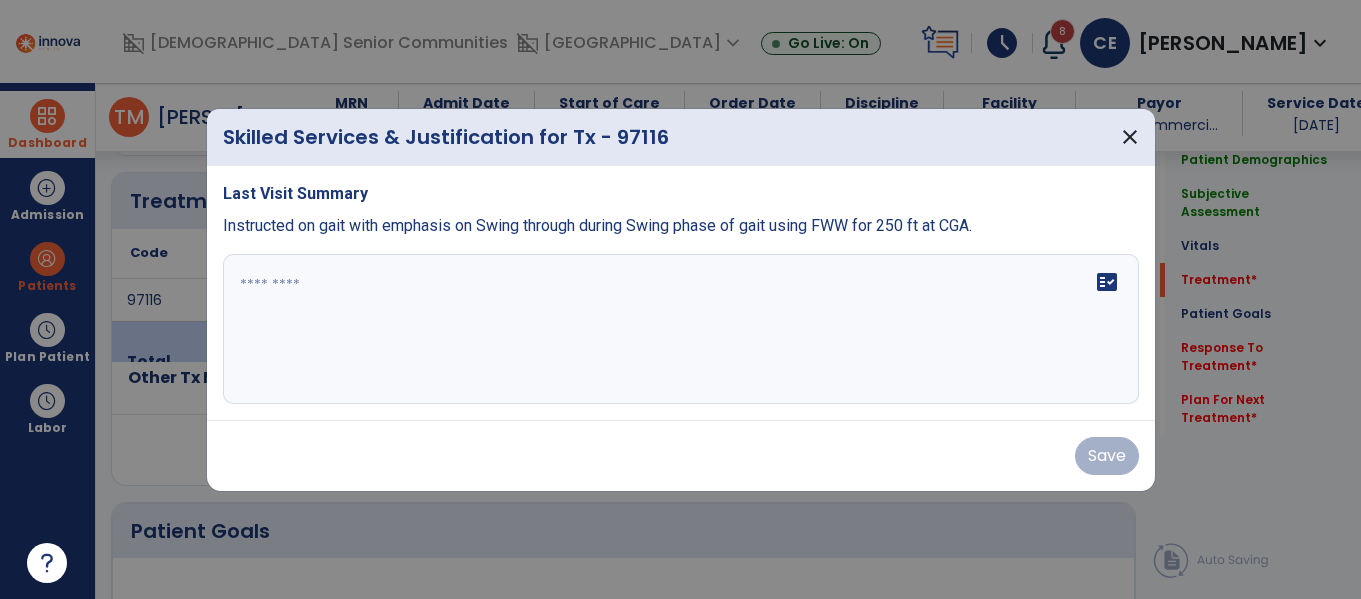 click on "fact_check" at bounding box center (681, 329) 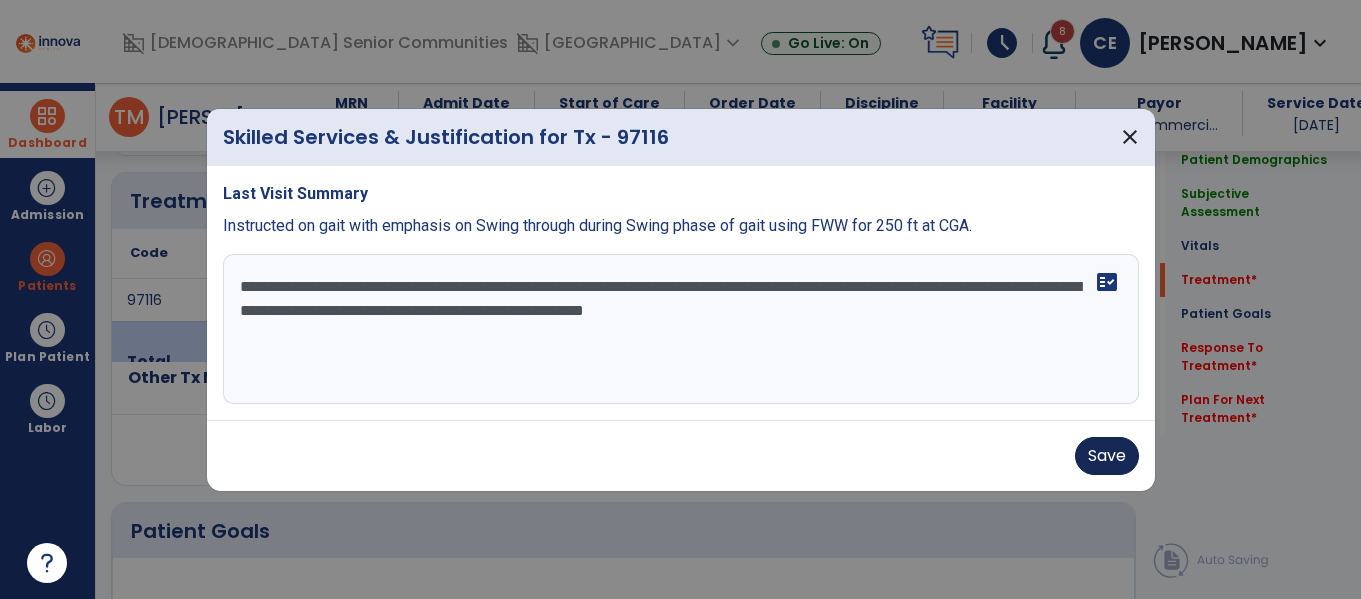type on "**********" 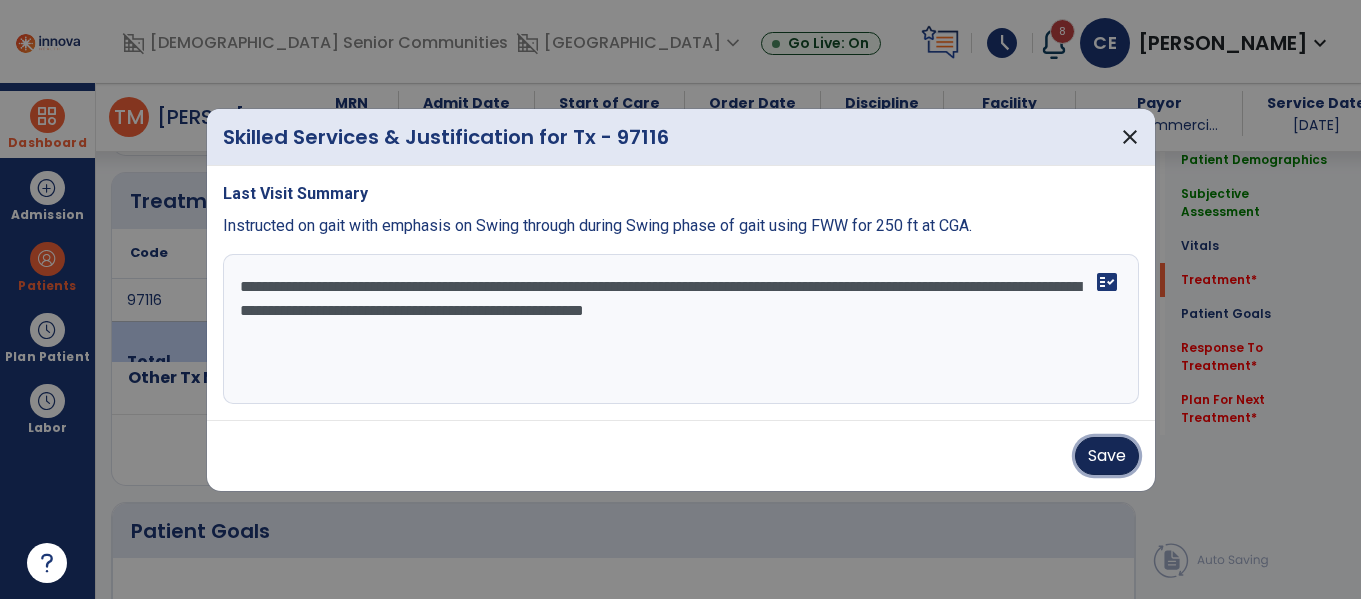 click on "Save" at bounding box center (1107, 456) 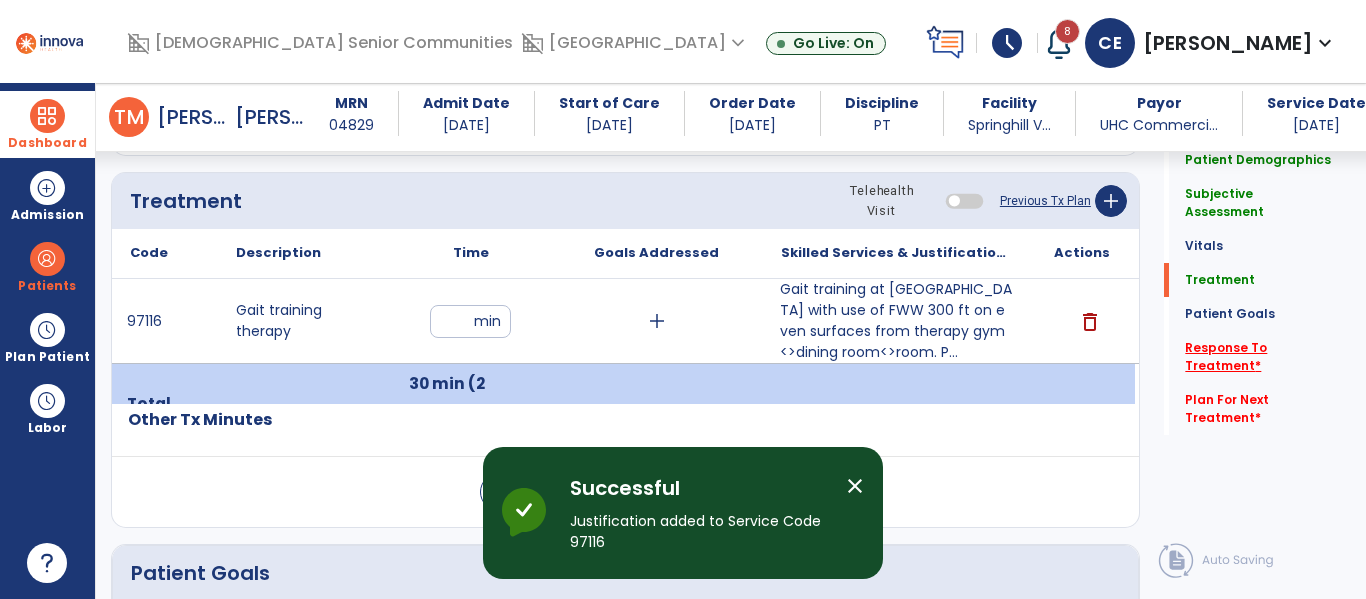 click on "Response To Treatment   *" 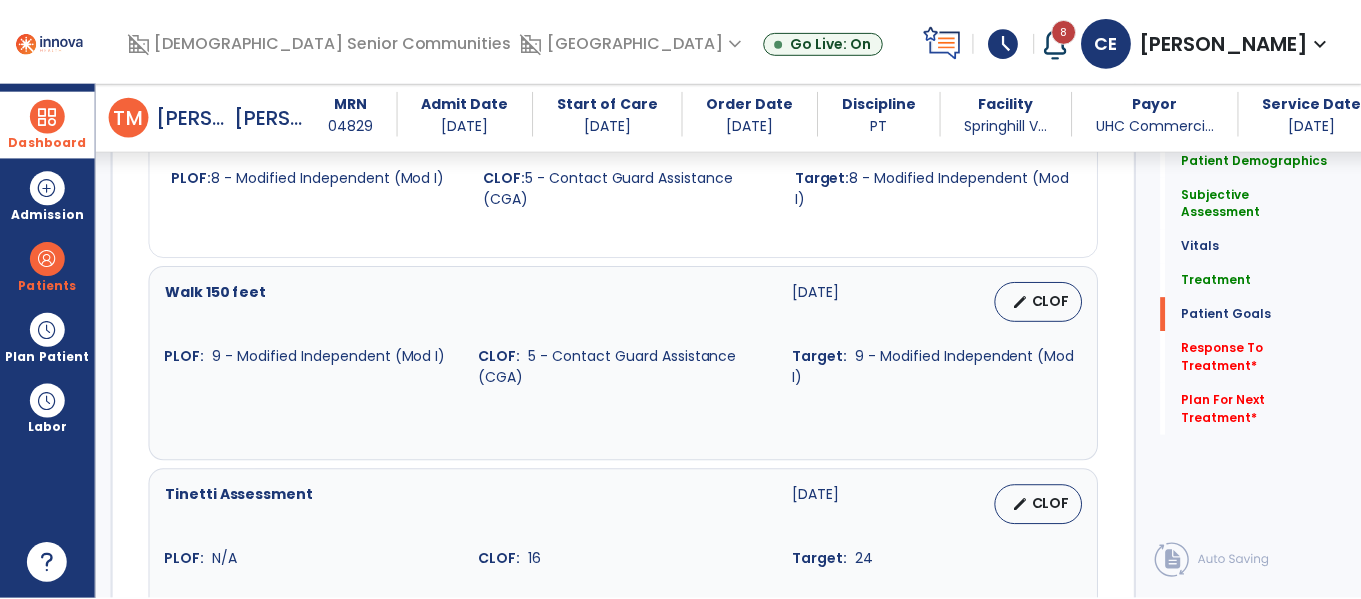 scroll, scrollTop: 1953, scrollLeft: 0, axis: vertical 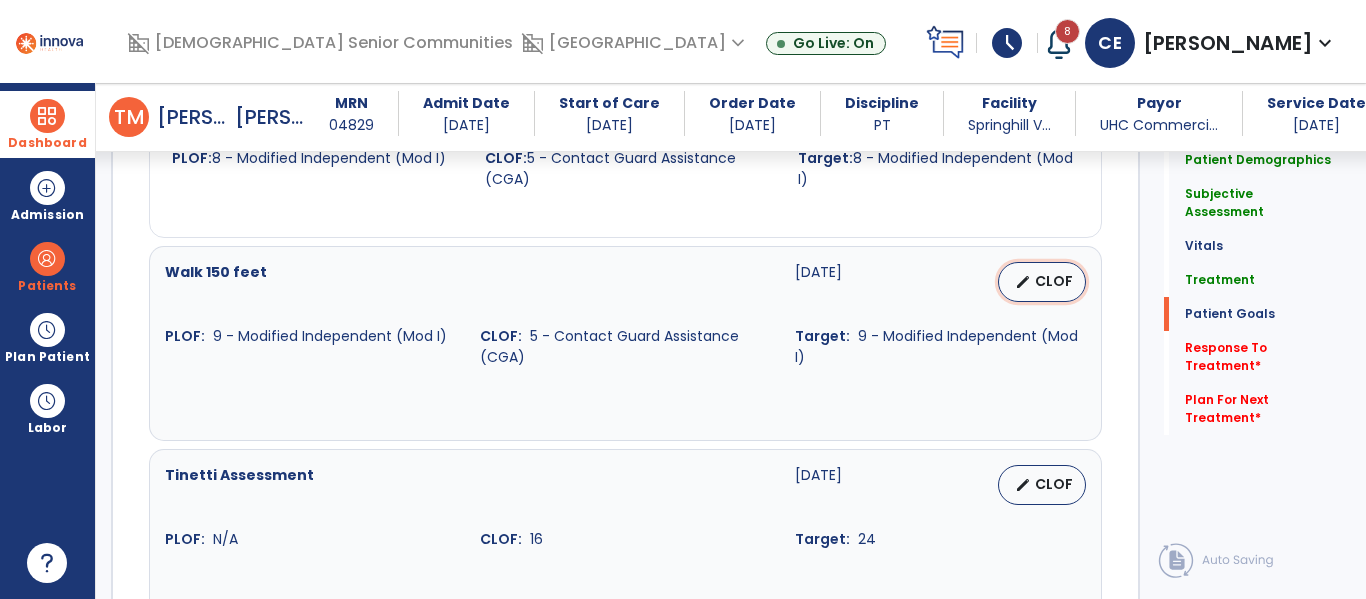 click on "CLOF" at bounding box center (1054, 281) 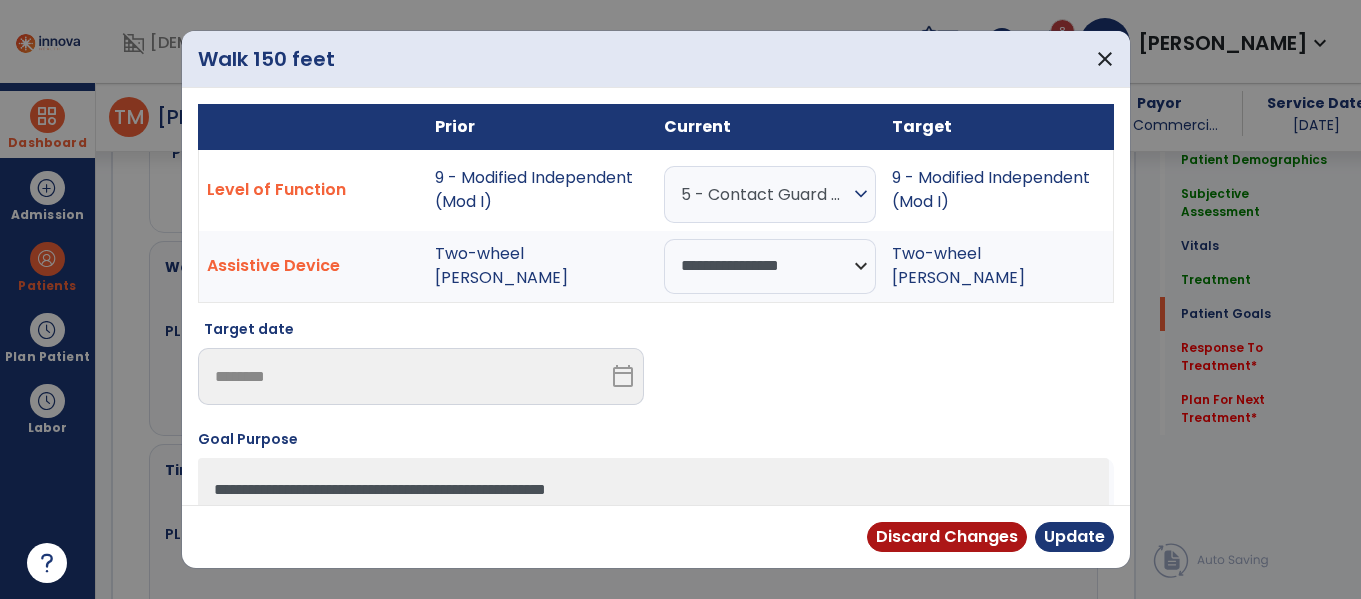 scroll, scrollTop: 1953, scrollLeft: 0, axis: vertical 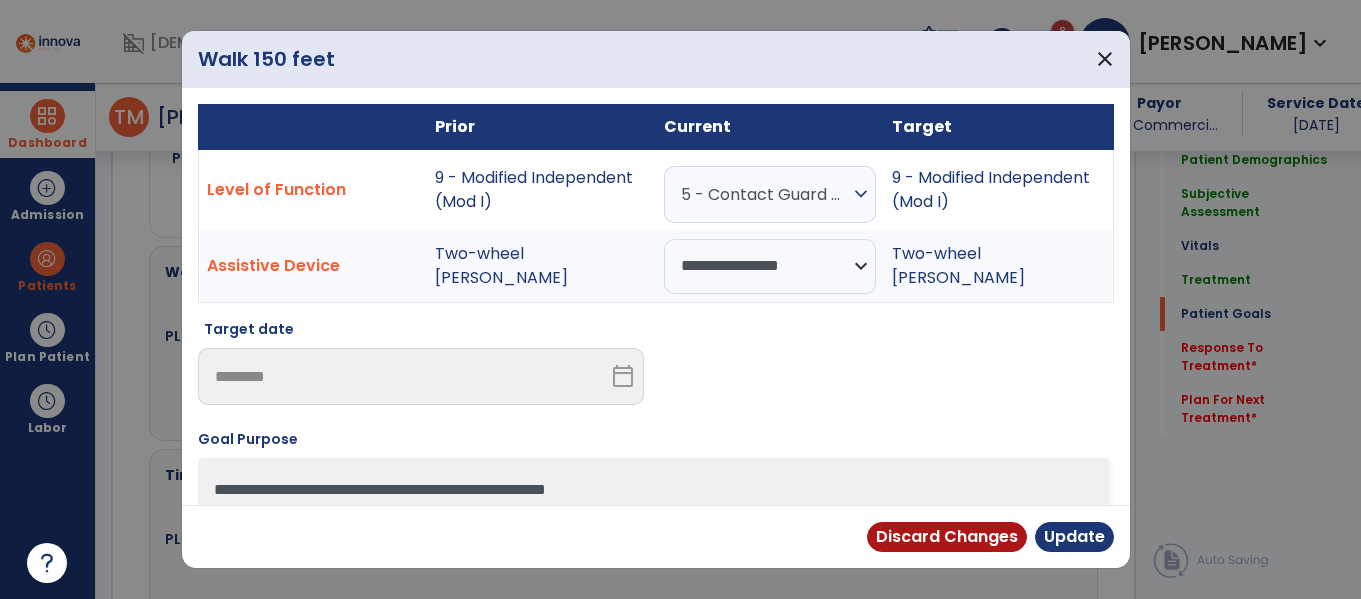 click on "5 - Contact Guard Assistance (CGA)" at bounding box center [765, 194] 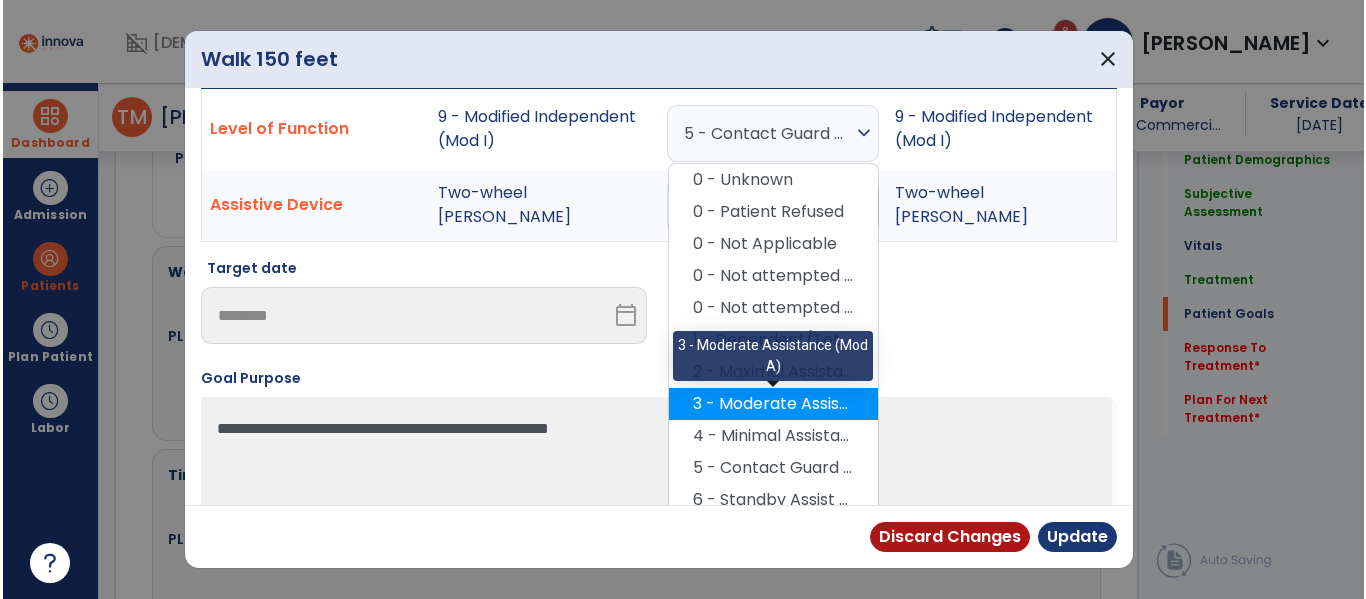 scroll, scrollTop: 65, scrollLeft: 0, axis: vertical 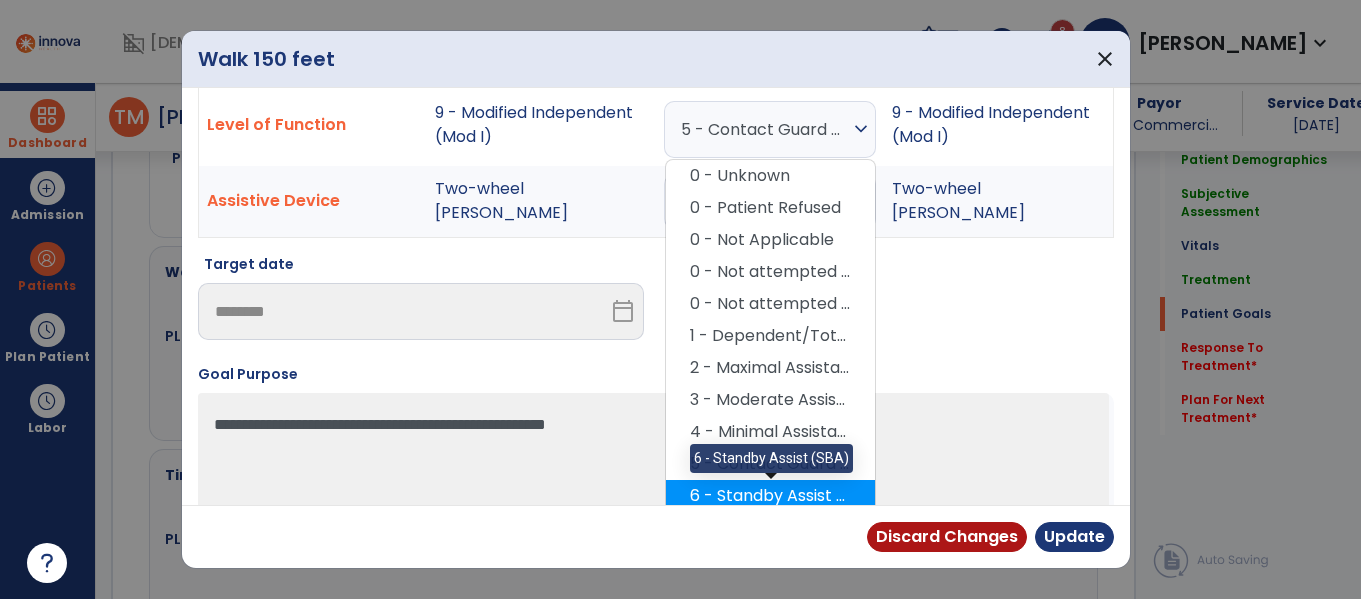 click on "6 - Standby Assist (SBA)" at bounding box center [770, 496] 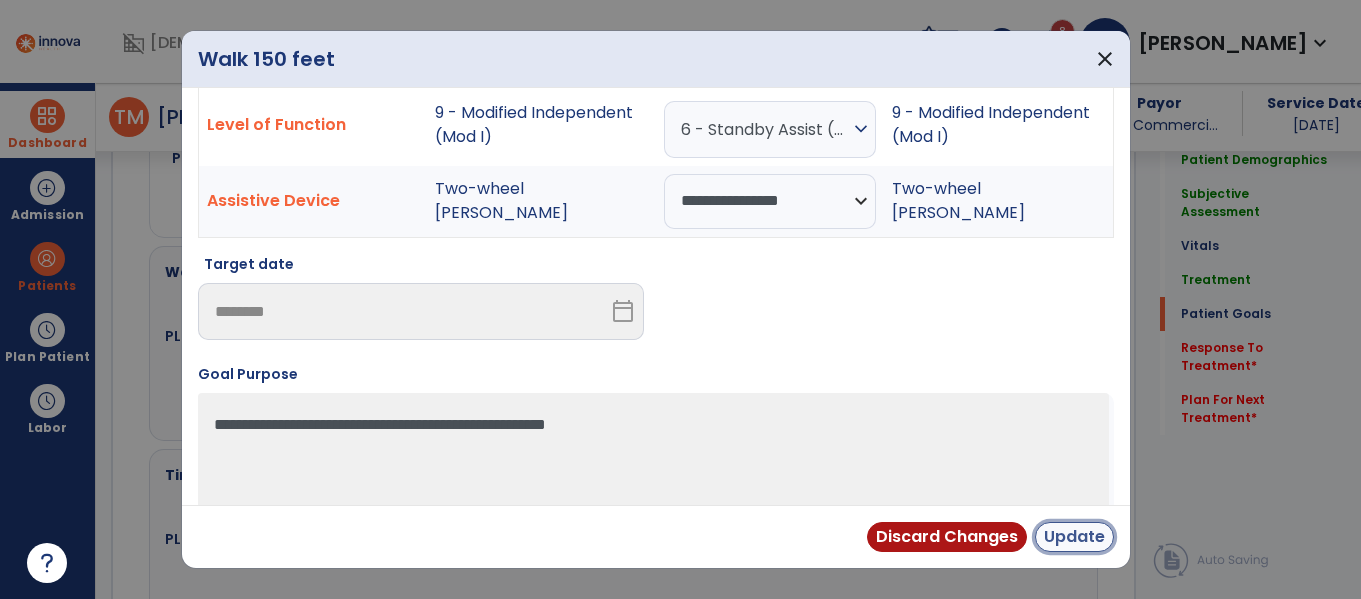 click on "Update" at bounding box center [1074, 537] 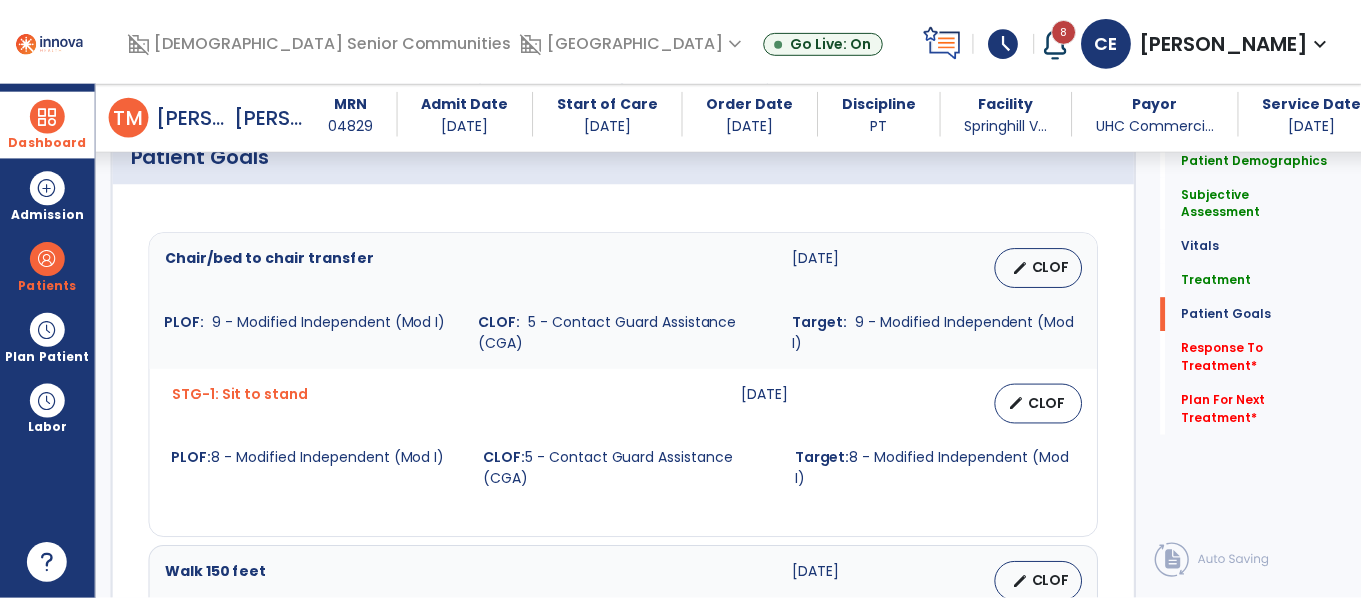 scroll, scrollTop: 1654, scrollLeft: 0, axis: vertical 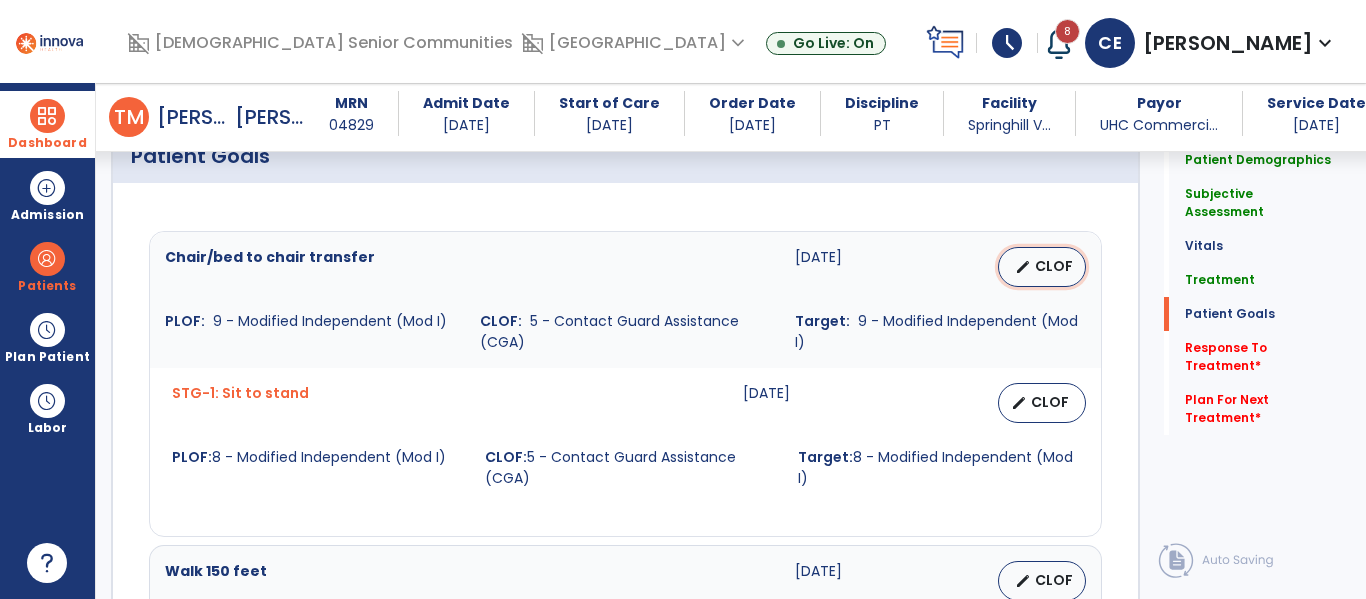 click on "CLOF" at bounding box center [1054, 266] 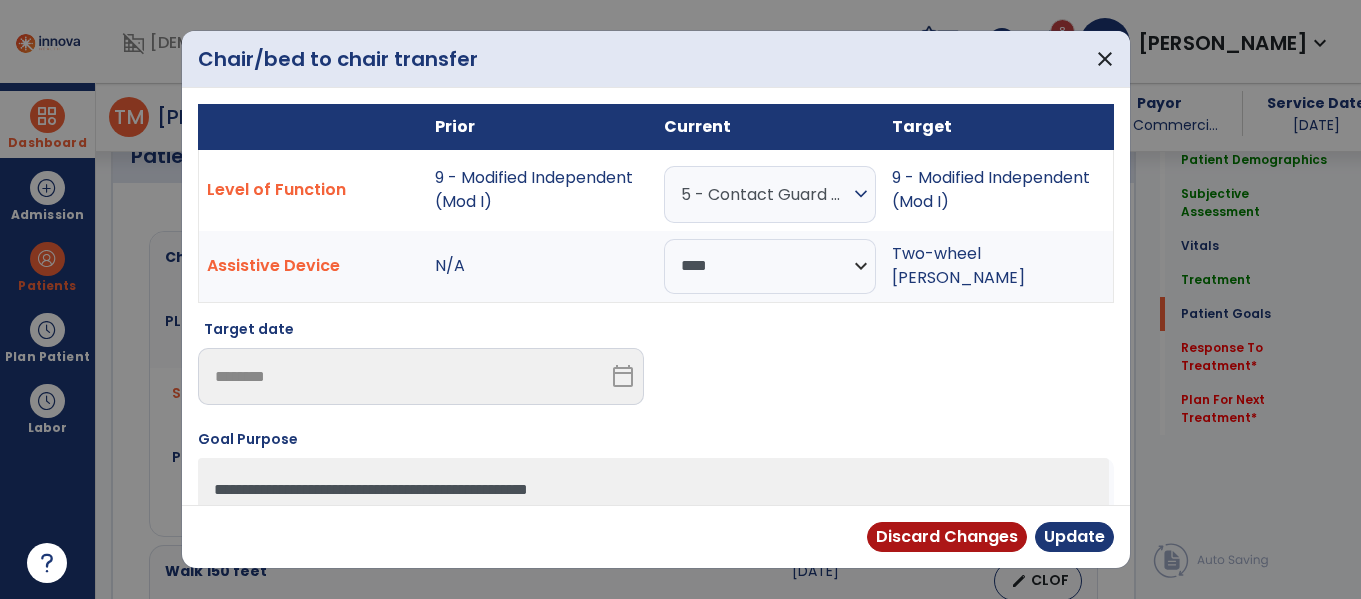 scroll, scrollTop: 1654, scrollLeft: 0, axis: vertical 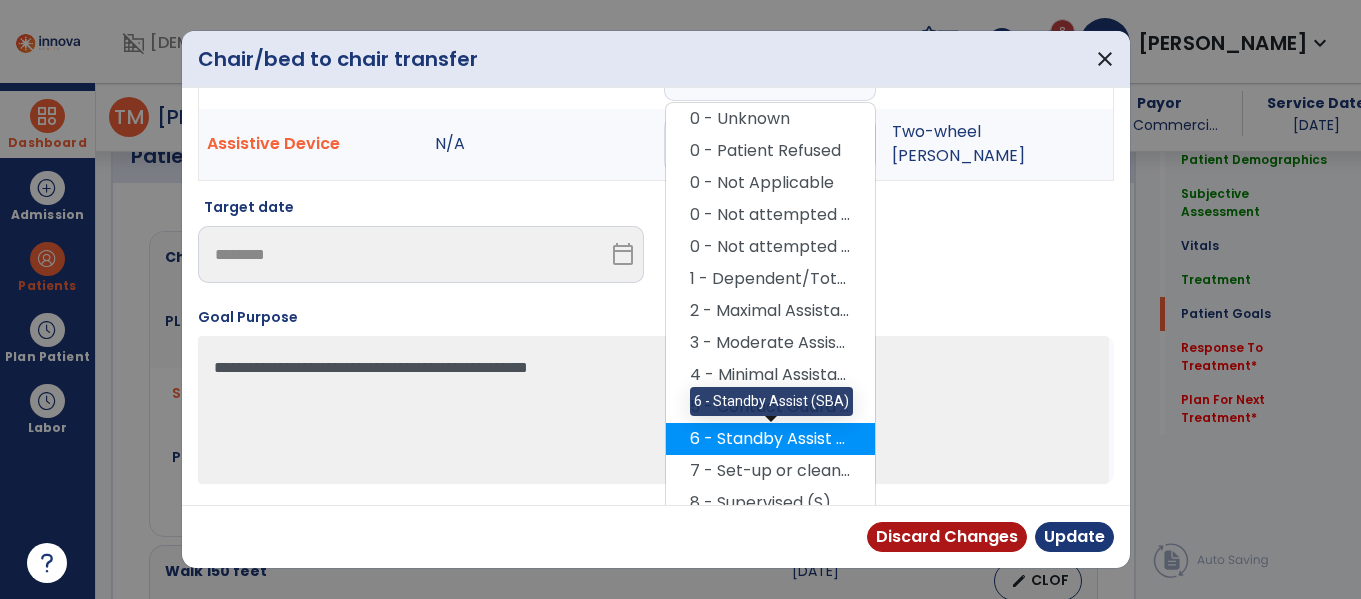 click on "6 - Standby Assist (SBA)" at bounding box center (770, 439) 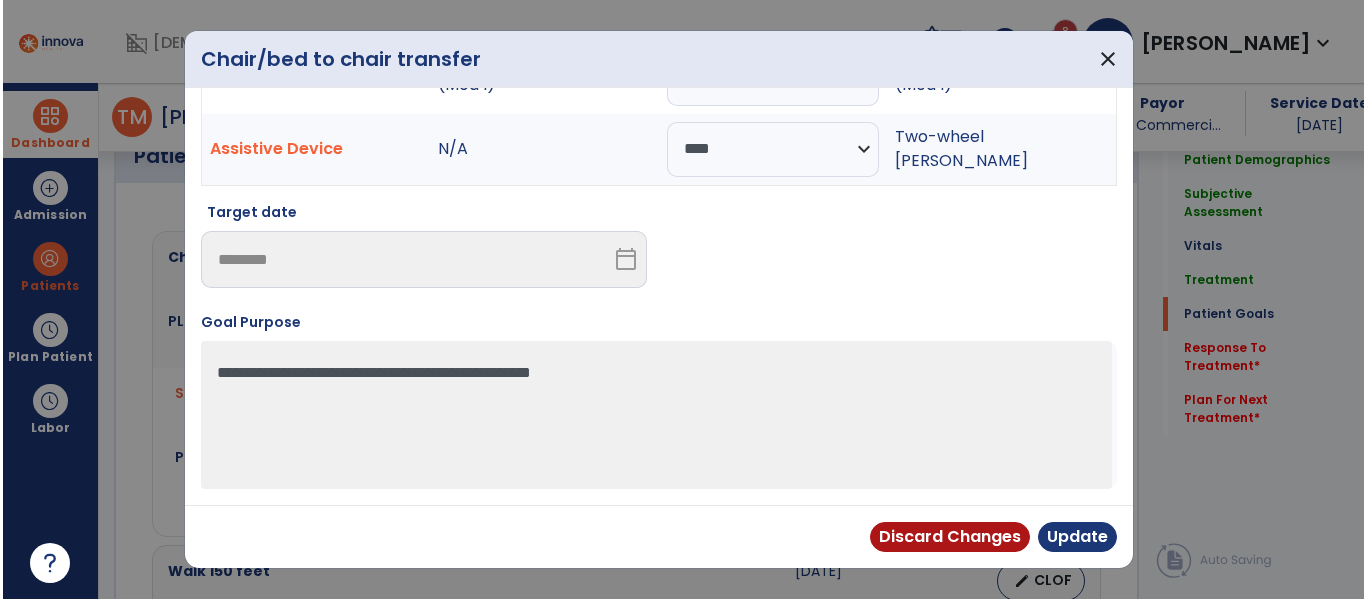 scroll, scrollTop: 117, scrollLeft: 0, axis: vertical 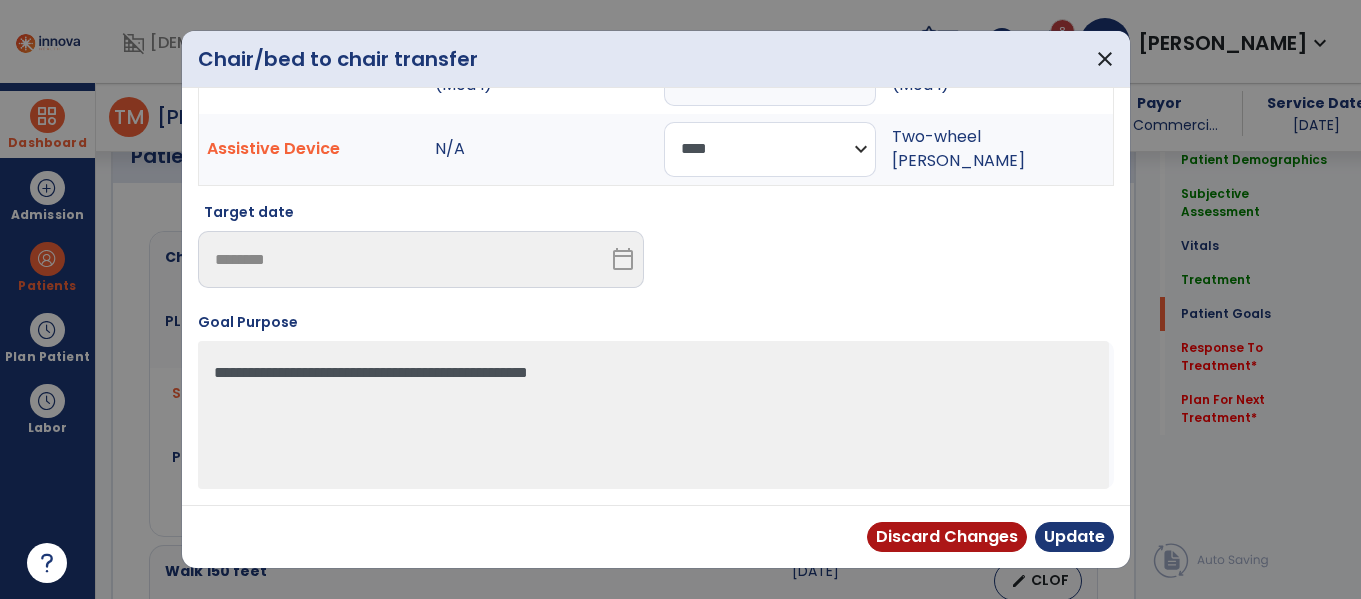 click on "**********" at bounding box center [770, 149] 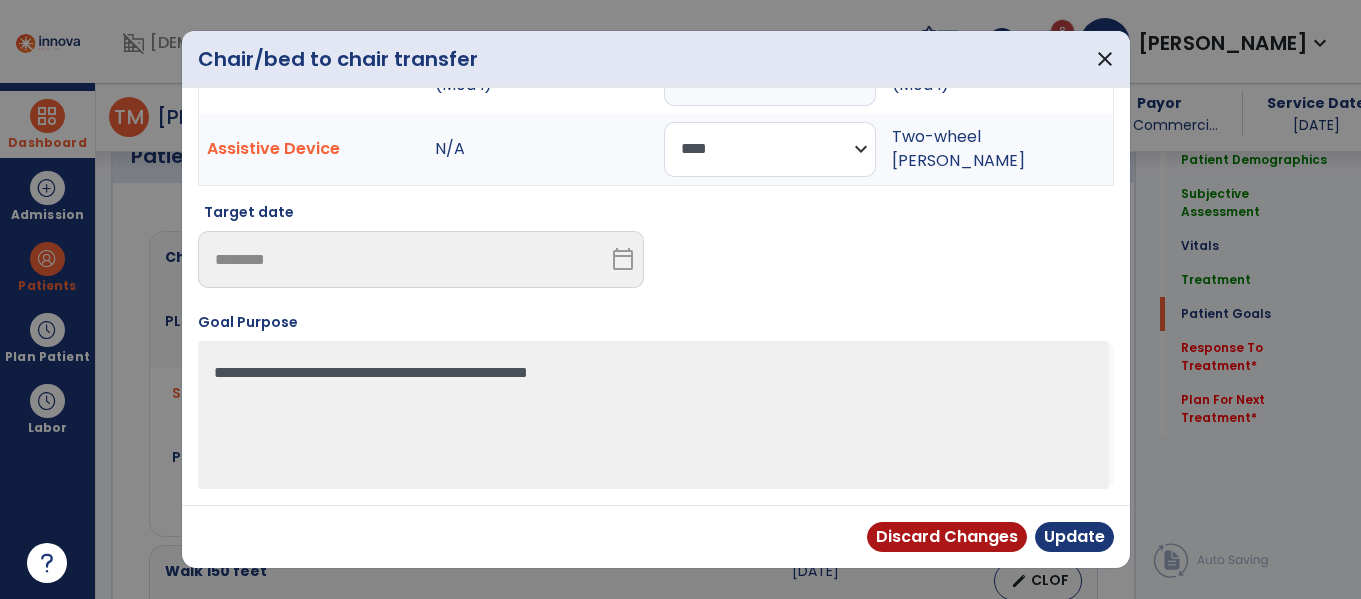 select on "**********" 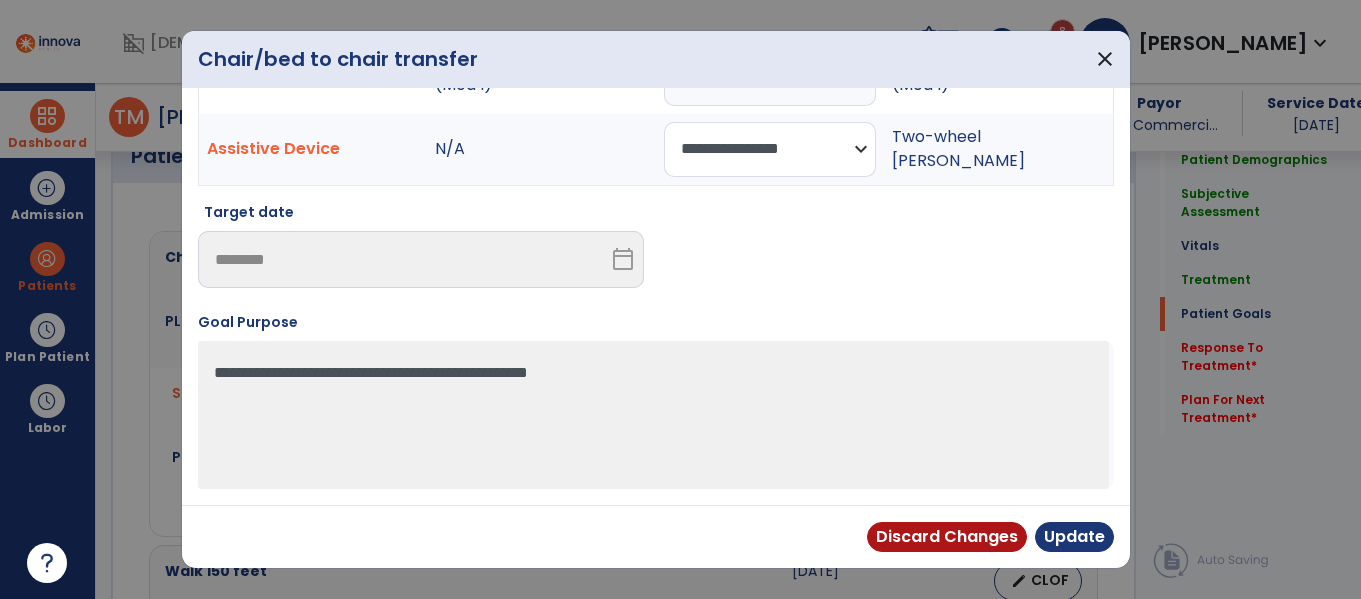 click on "**********" at bounding box center (770, 149) 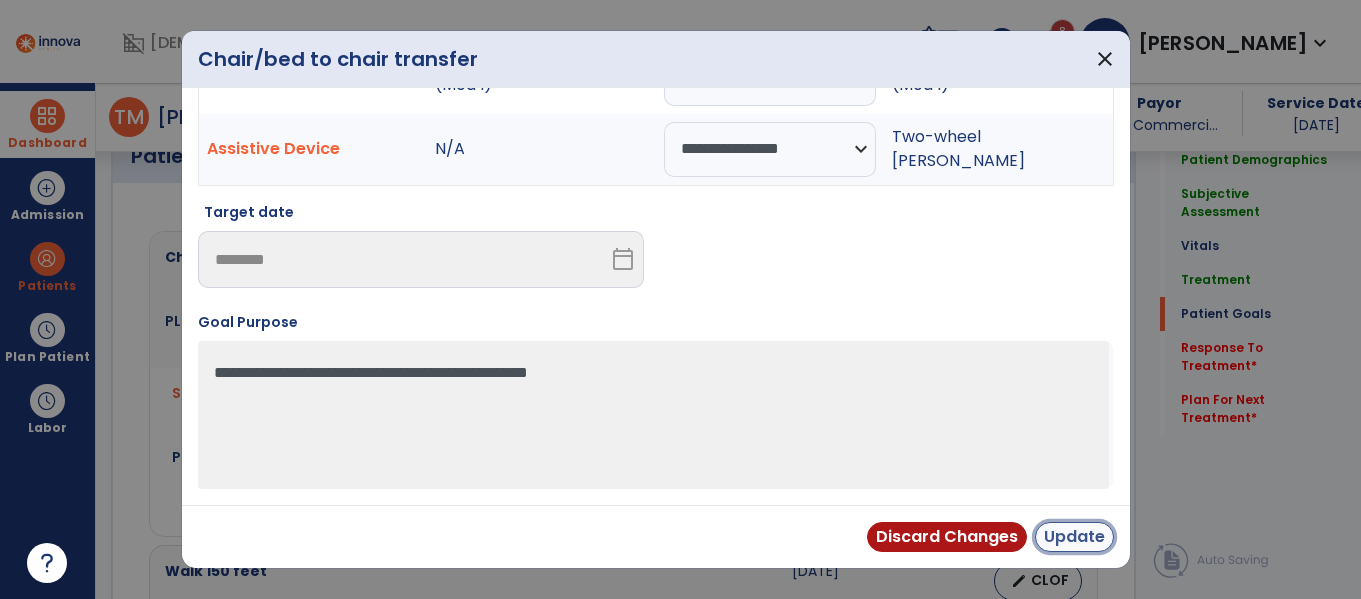 click on "Update" at bounding box center [1074, 537] 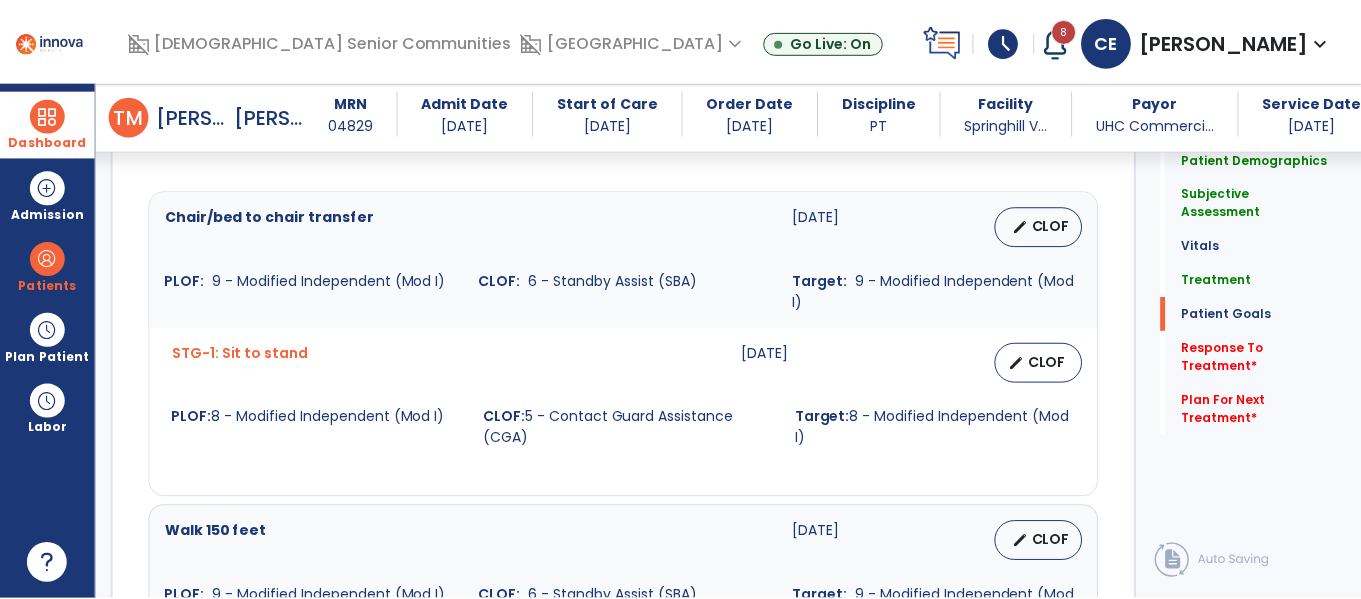 scroll, scrollTop: 1701, scrollLeft: 0, axis: vertical 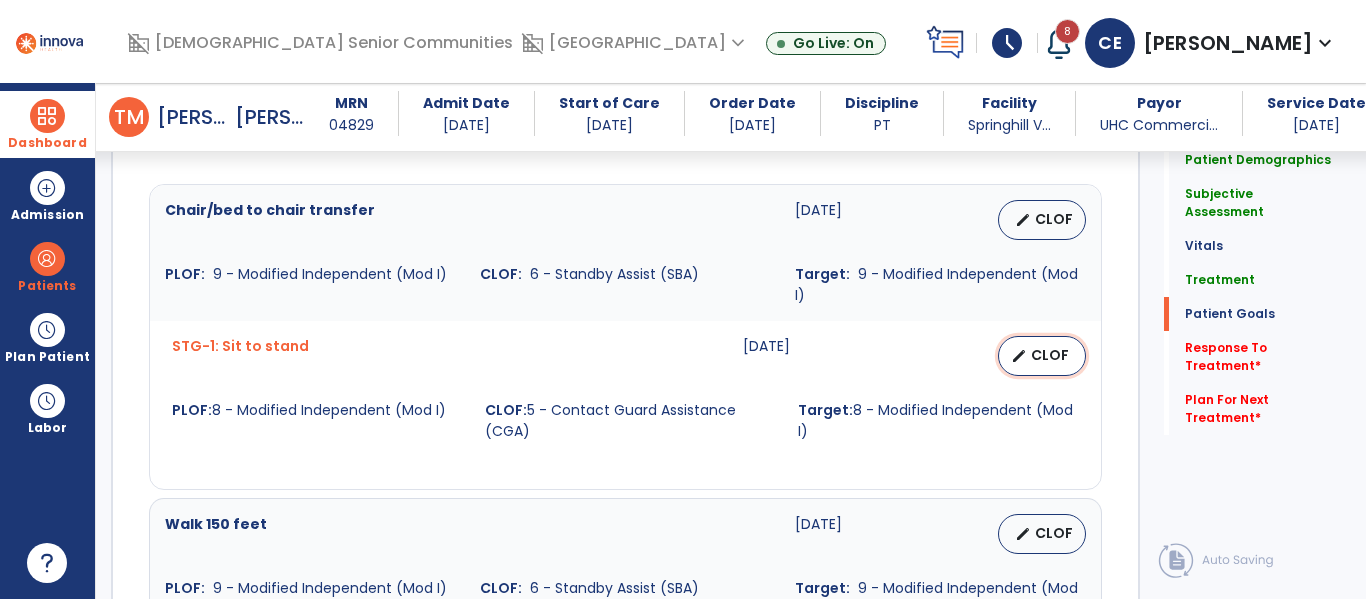 click on "CLOF" at bounding box center (1050, 355) 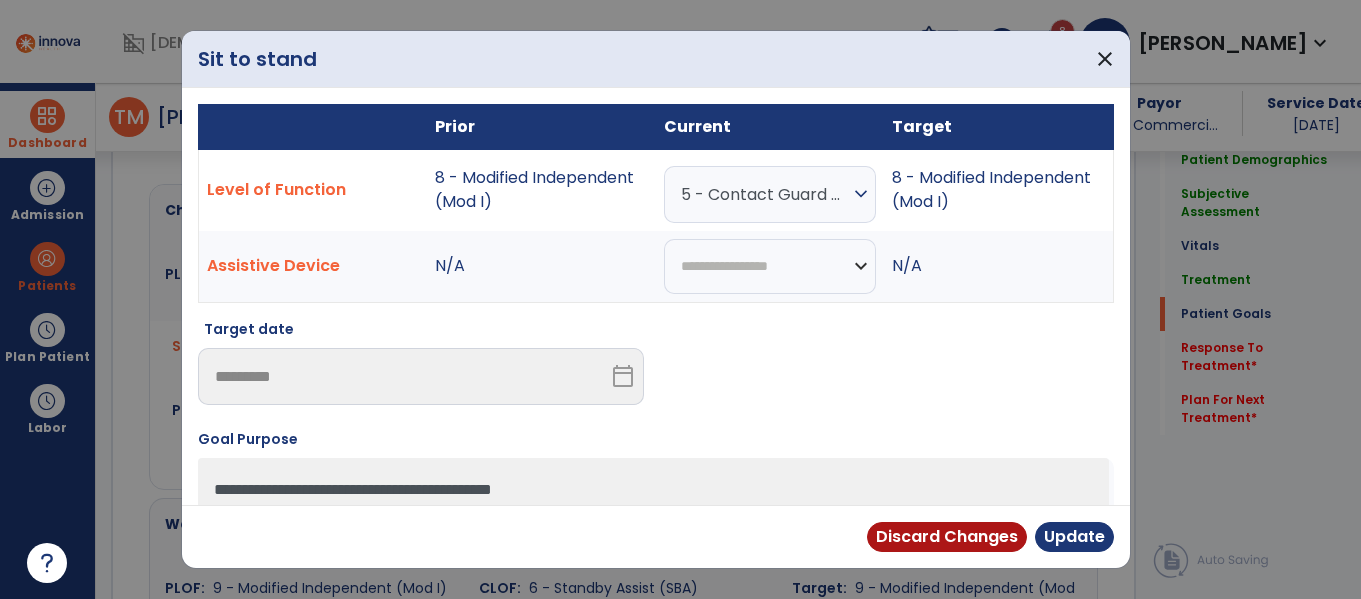 scroll, scrollTop: 1701, scrollLeft: 0, axis: vertical 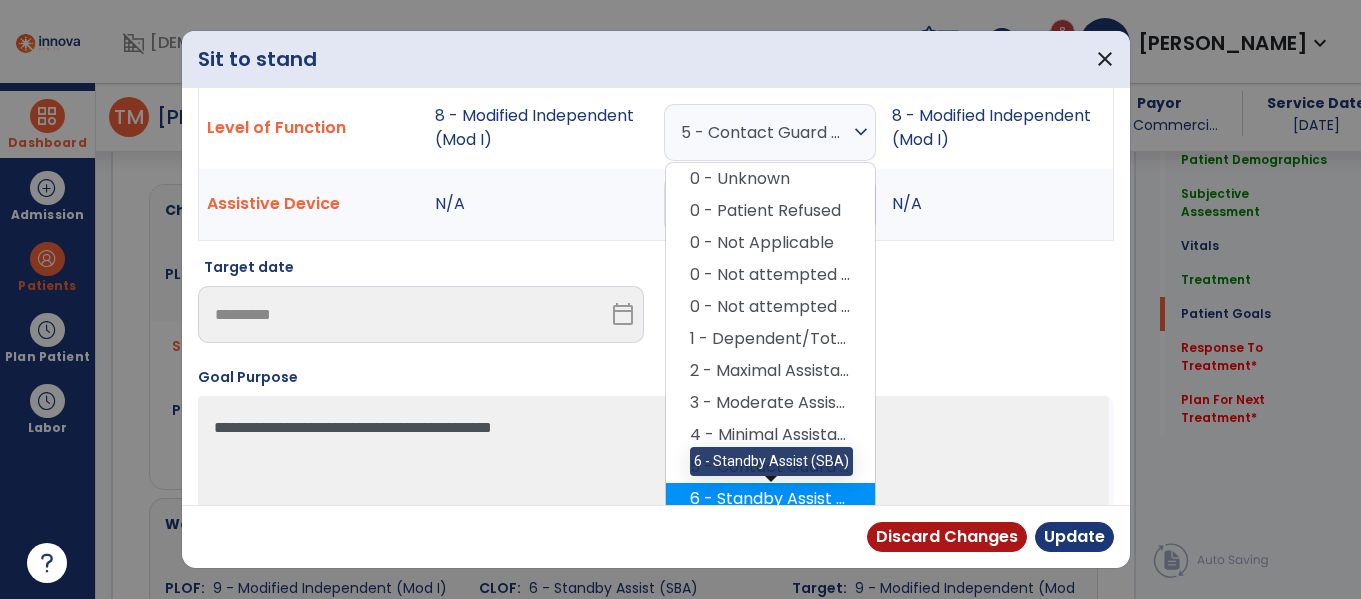 click on "6 - Standby Assist (SBA)" at bounding box center [770, 499] 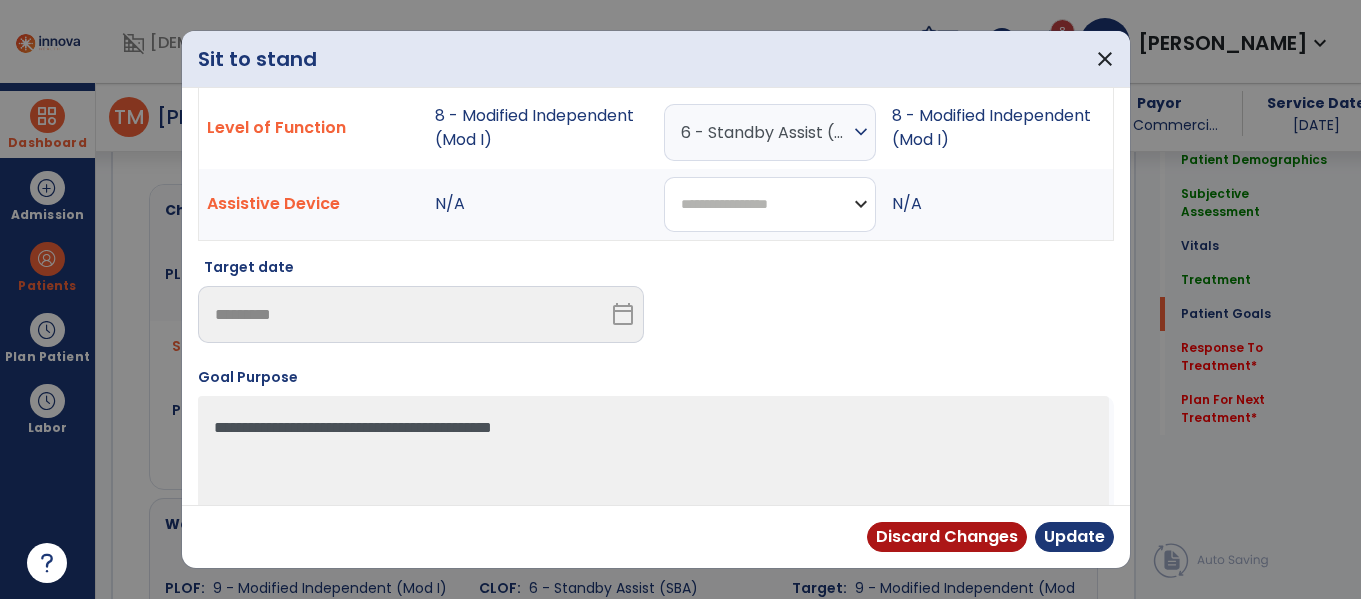 click on "**********" at bounding box center [770, 204] 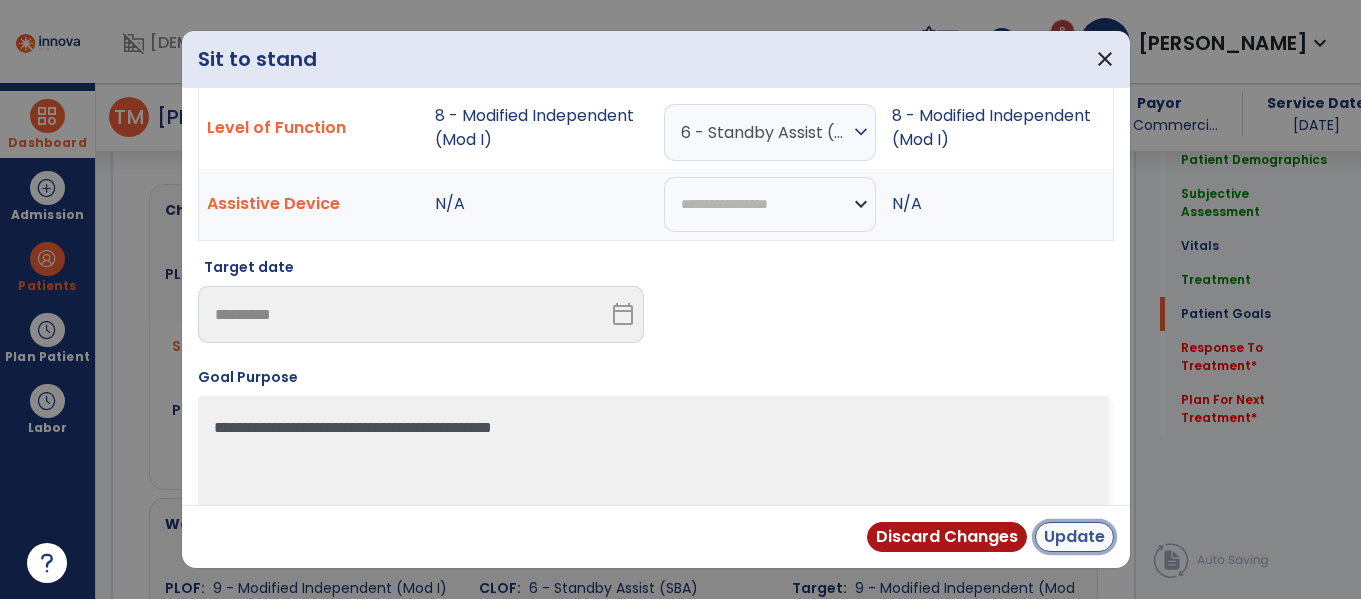 click on "Update" at bounding box center (1074, 537) 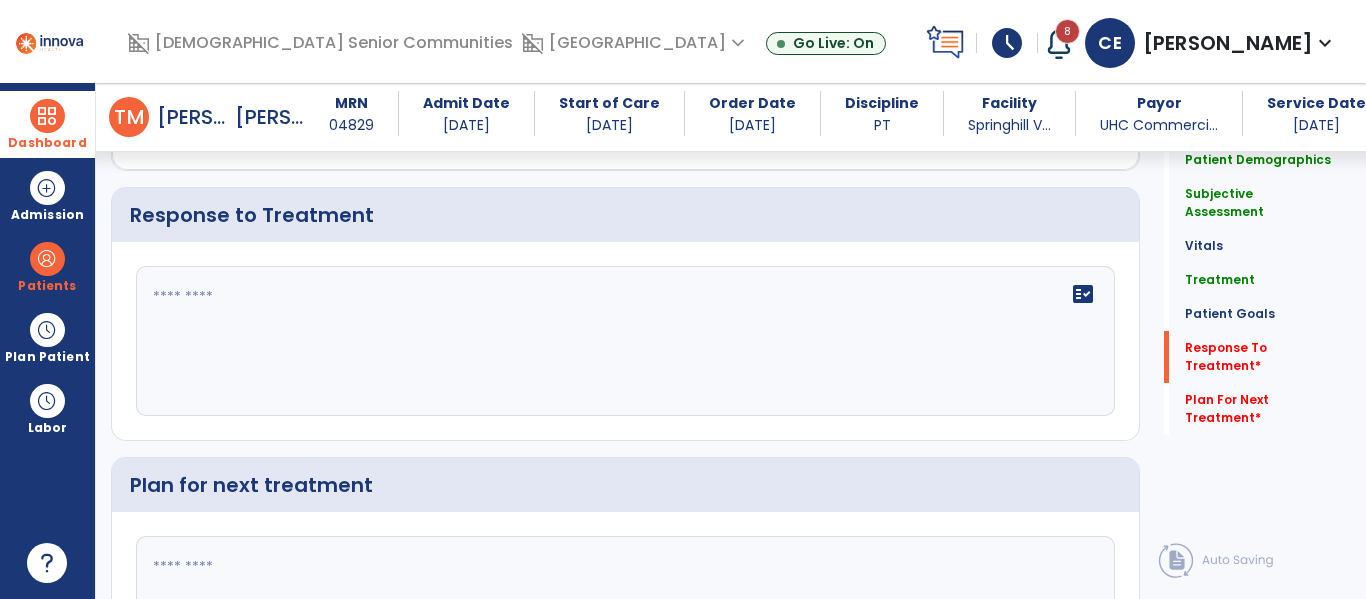 scroll, scrollTop: 2723, scrollLeft: 0, axis: vertical 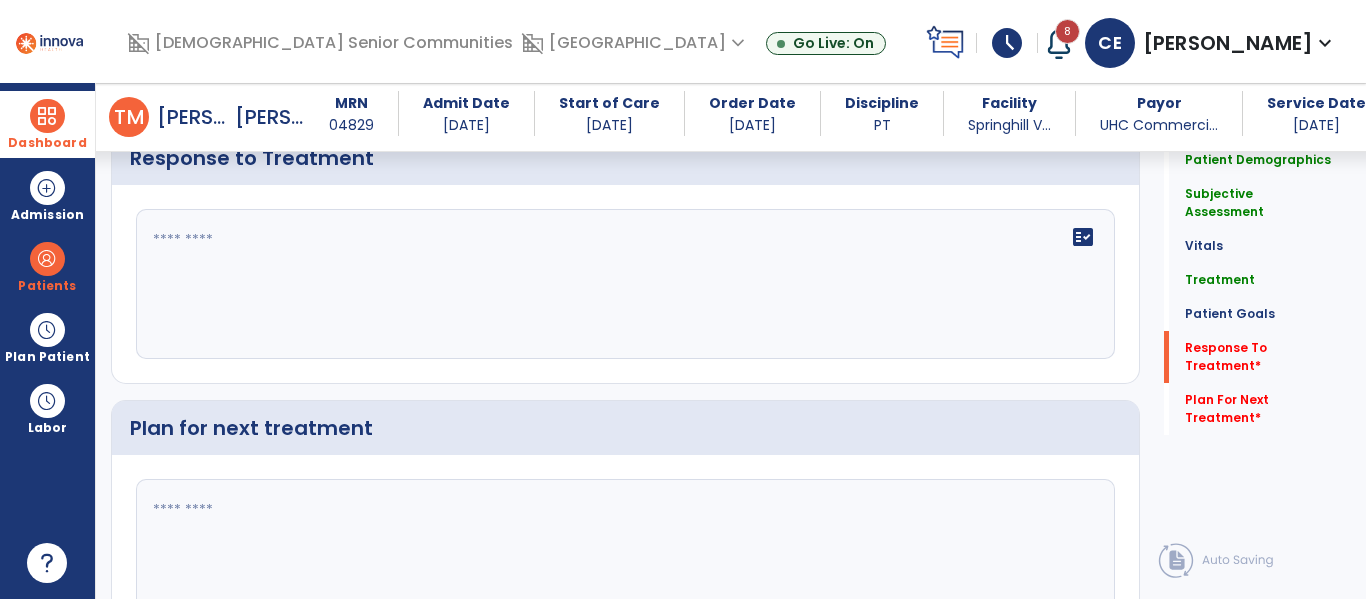 click on "fact_check" 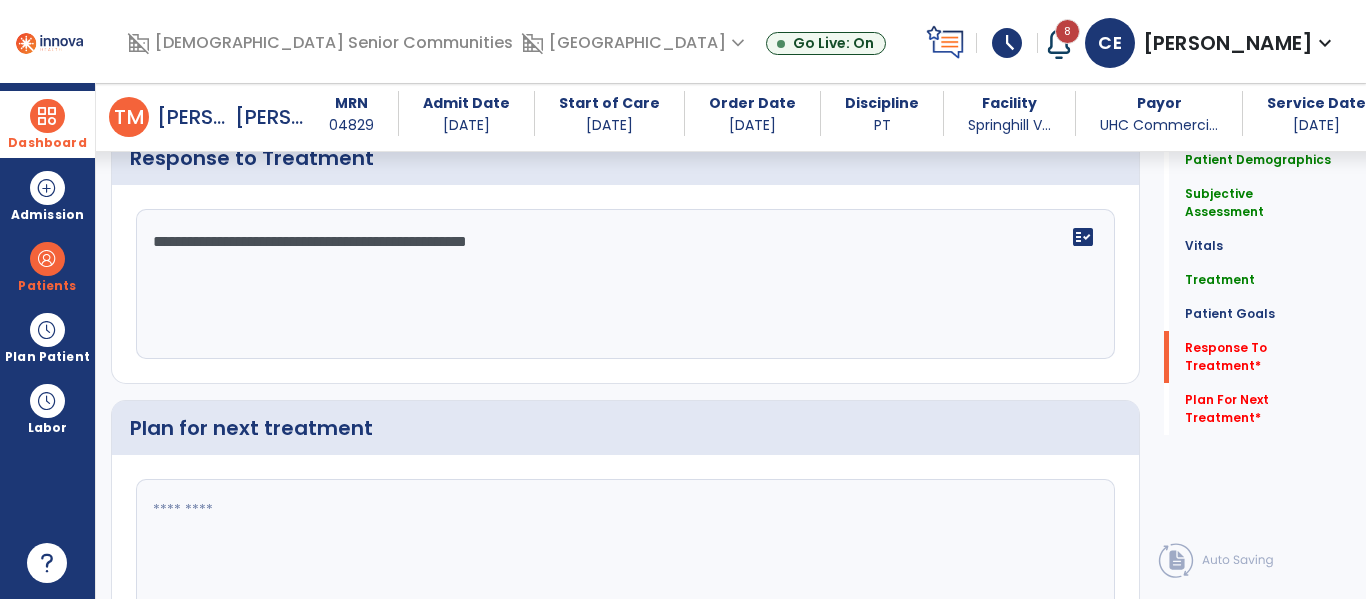 type on "**********" 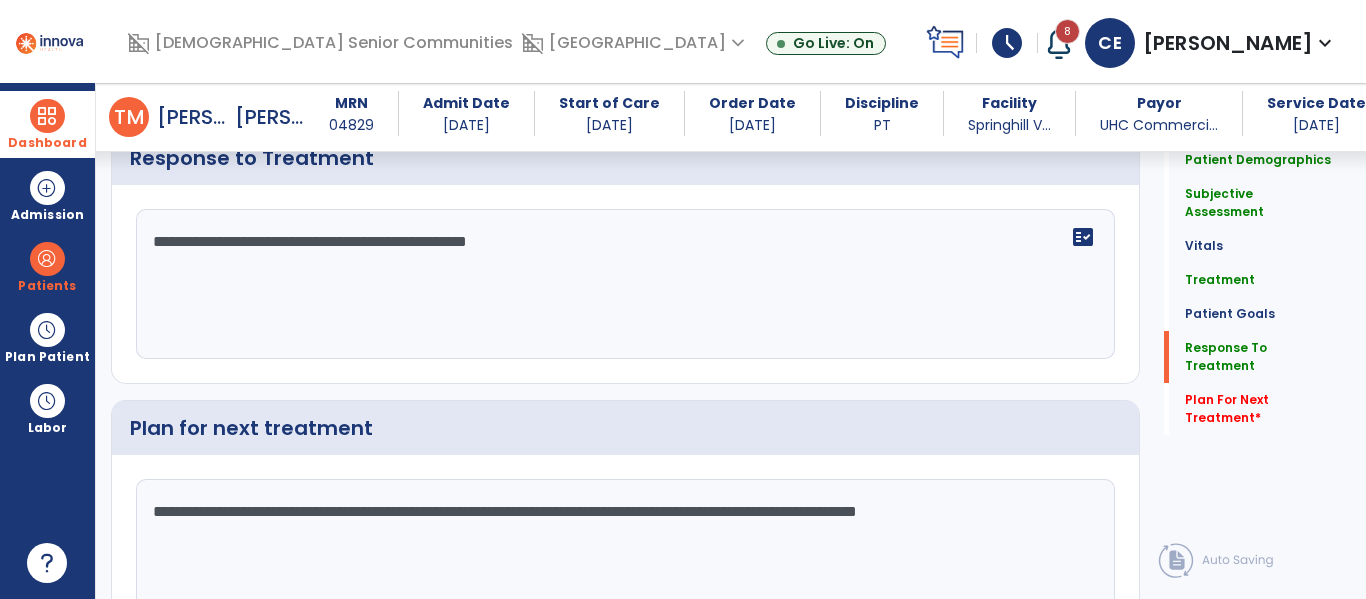 scroll, scrollTop: 2823, scrollLeft: 0, axis: vertical 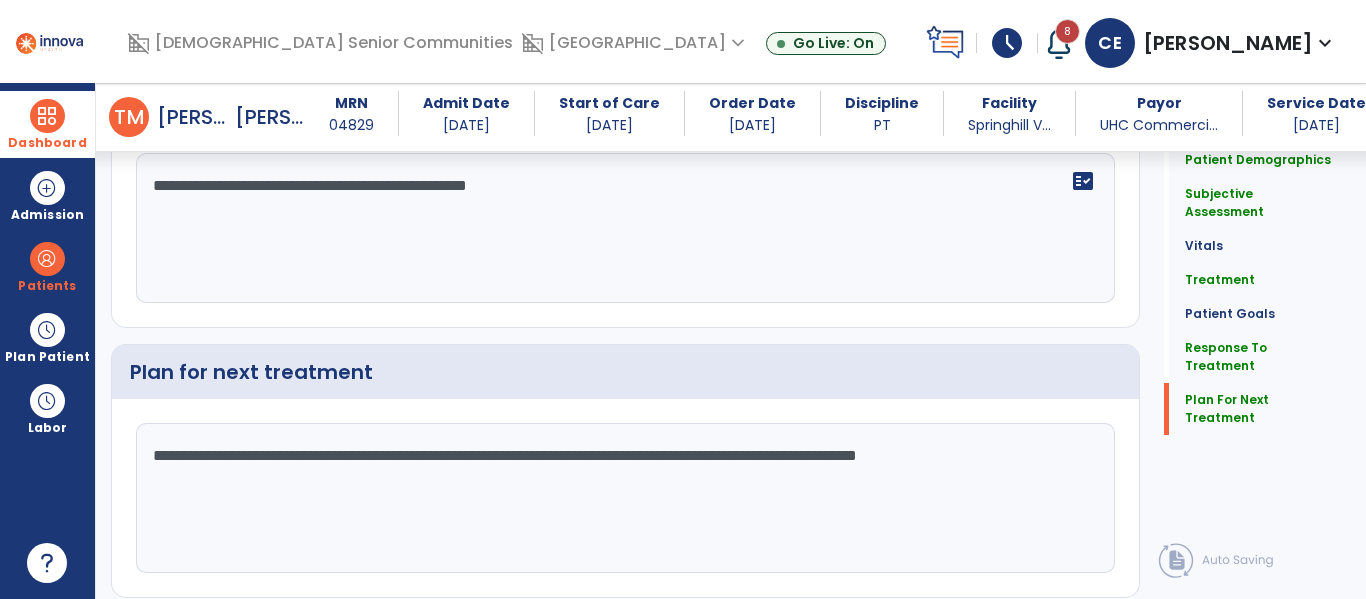 type on "**********" 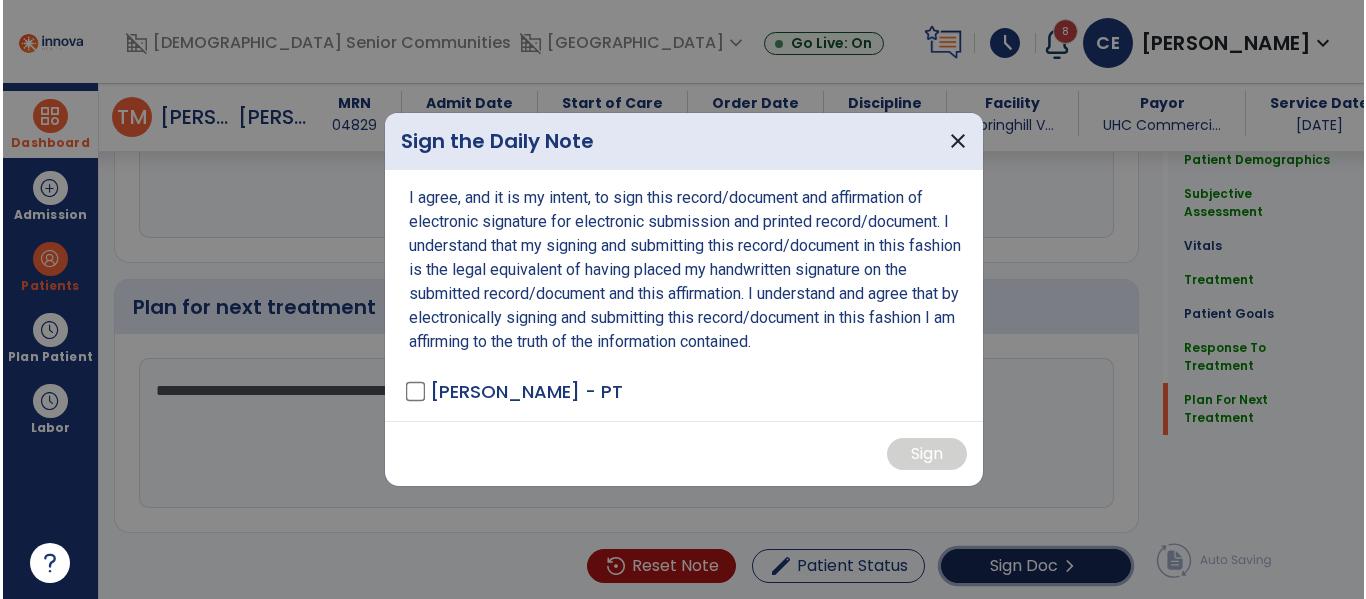 scroll, scrollTop: 2844, scrollLeft: 0, axis: vertical 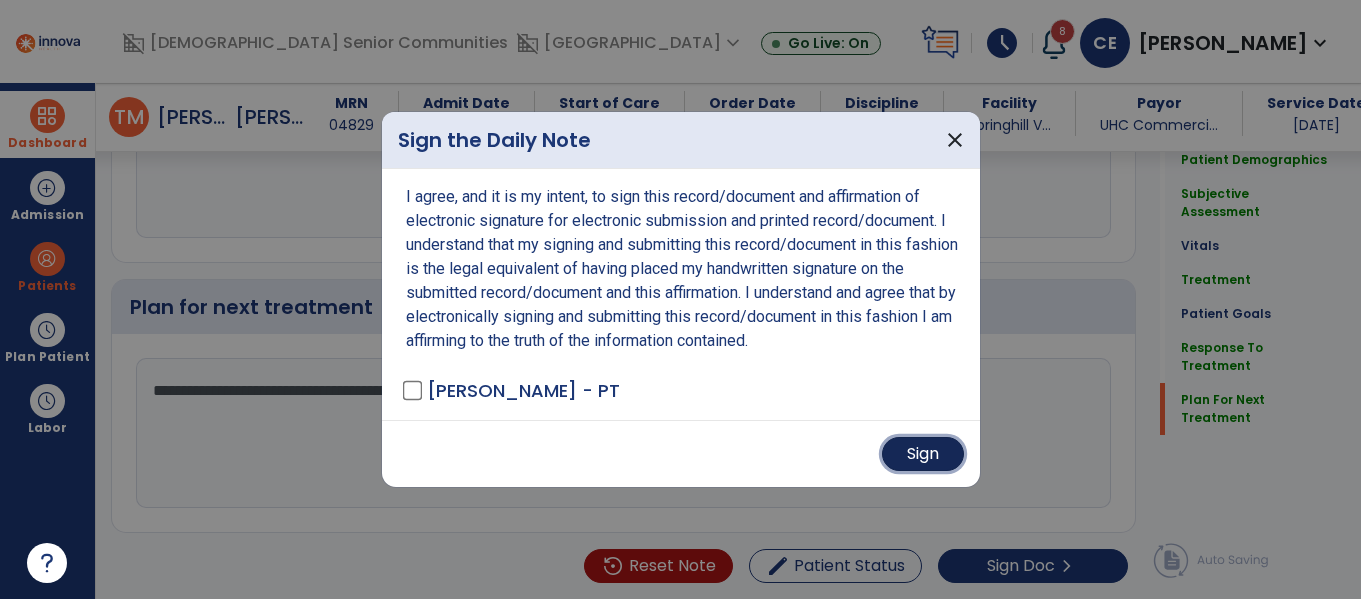 click on "Sign" at bounding box center [923, 454] 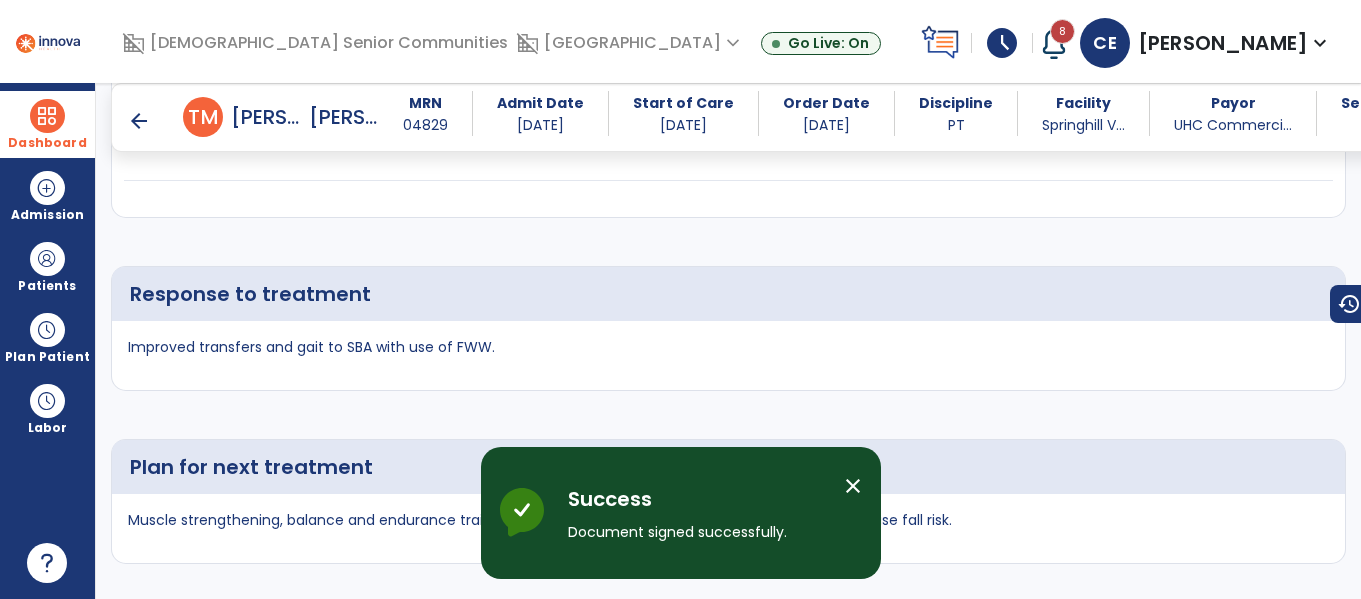 click at bounding box center [47, 116] 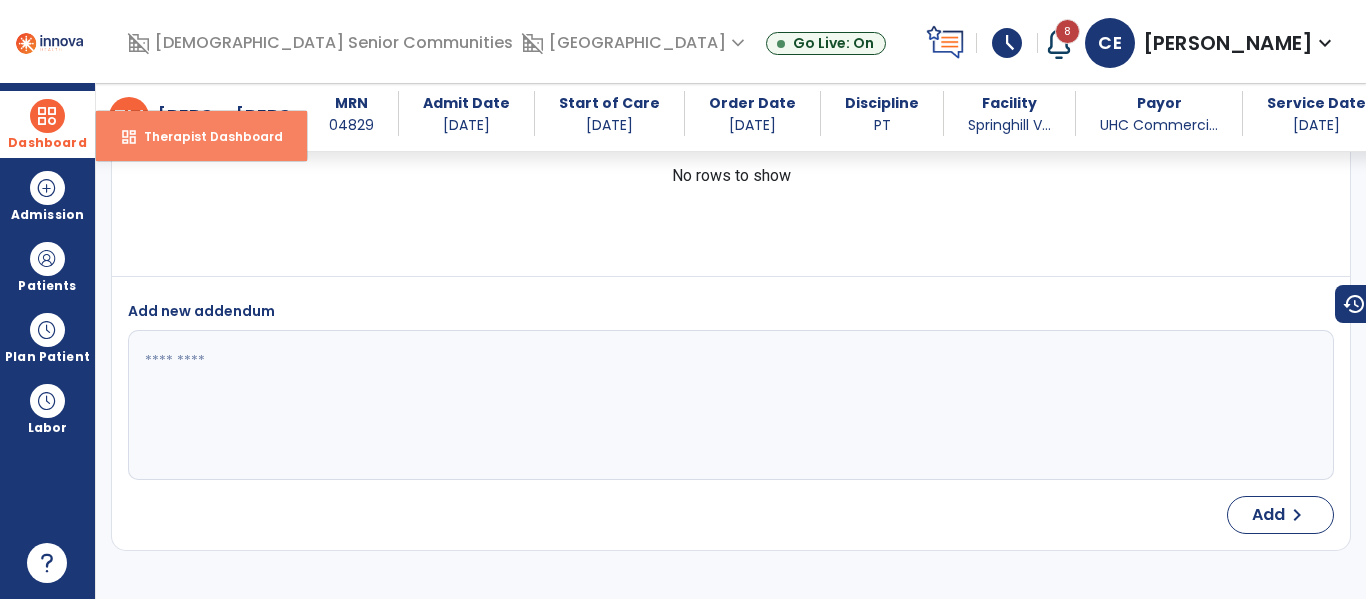 click on "Therapist Dashboard" at bounding box center (205, 136) 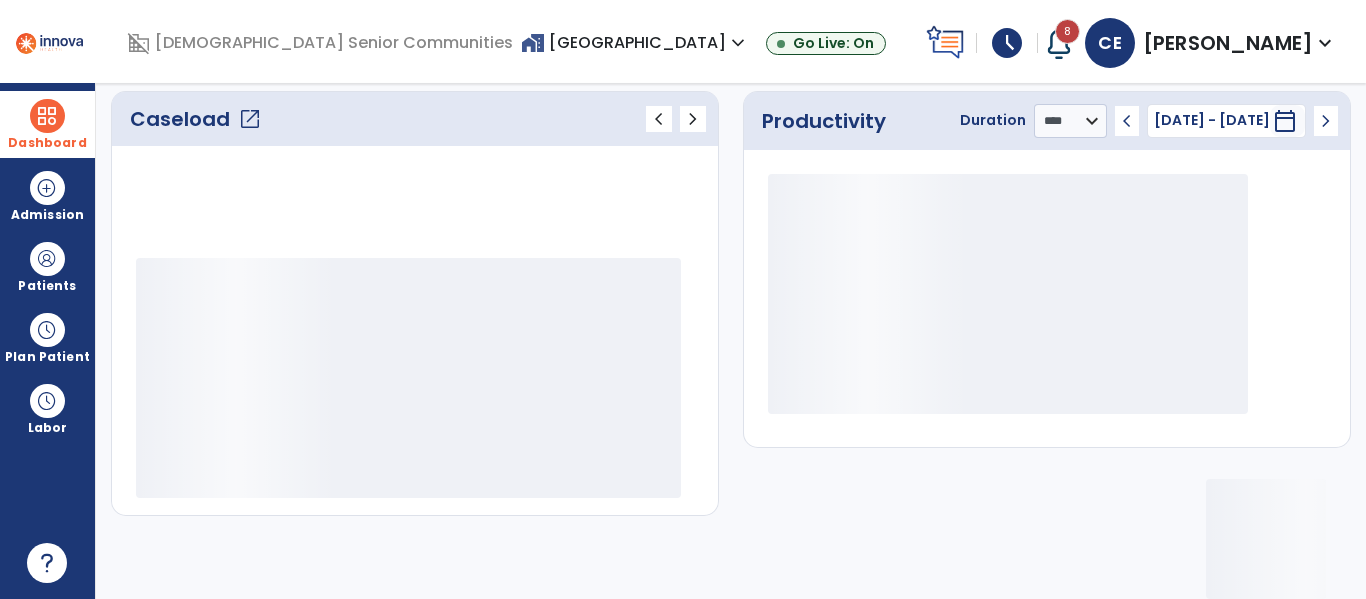 scroll, scrollTop: 278, scrollLeft: 0, axis: vertical 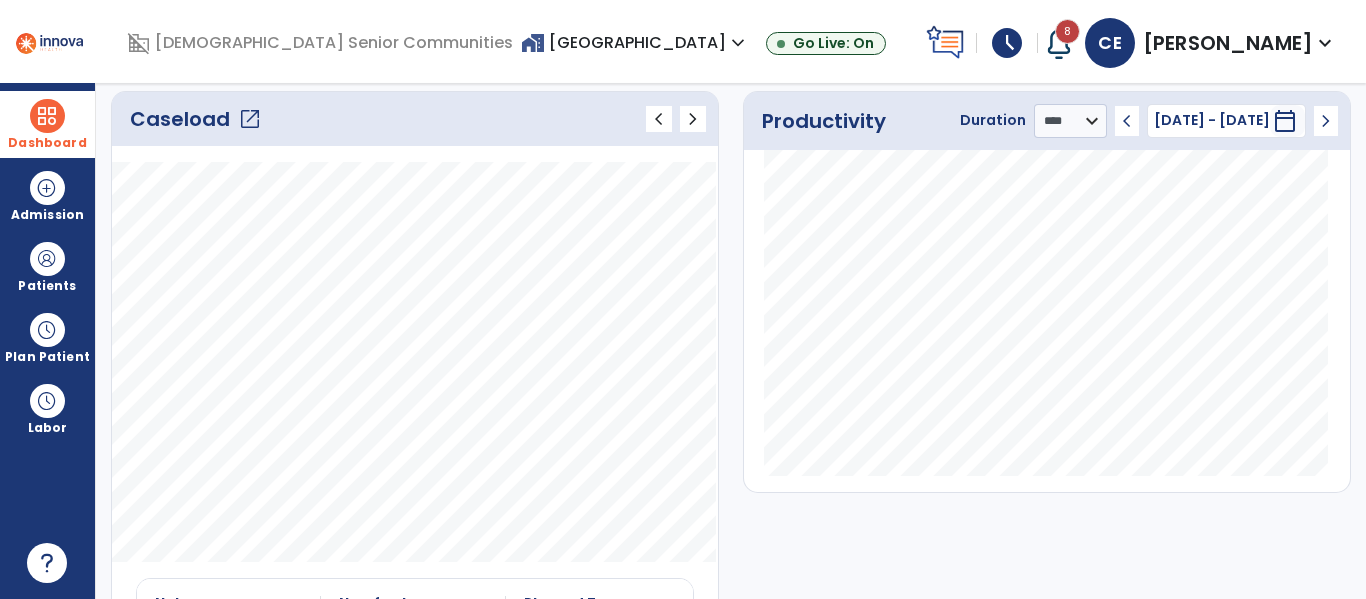click on "open_in_new" 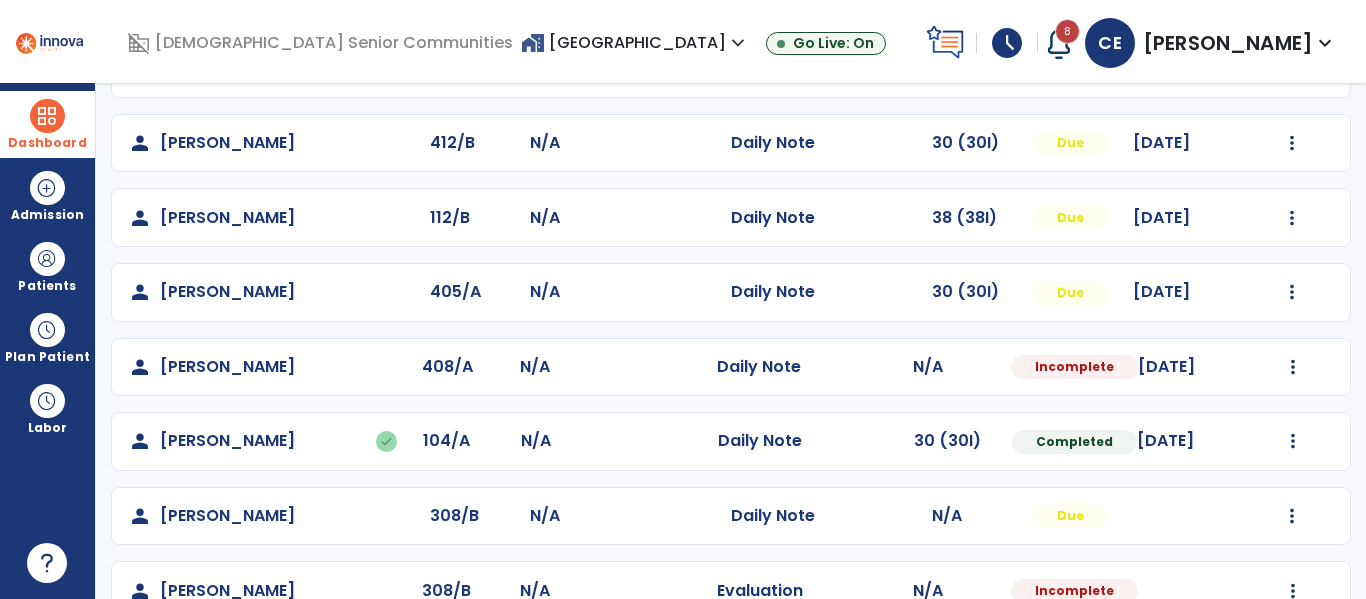 scroll, scrollTop: 935, scrollLeft: 0, axis: vertical 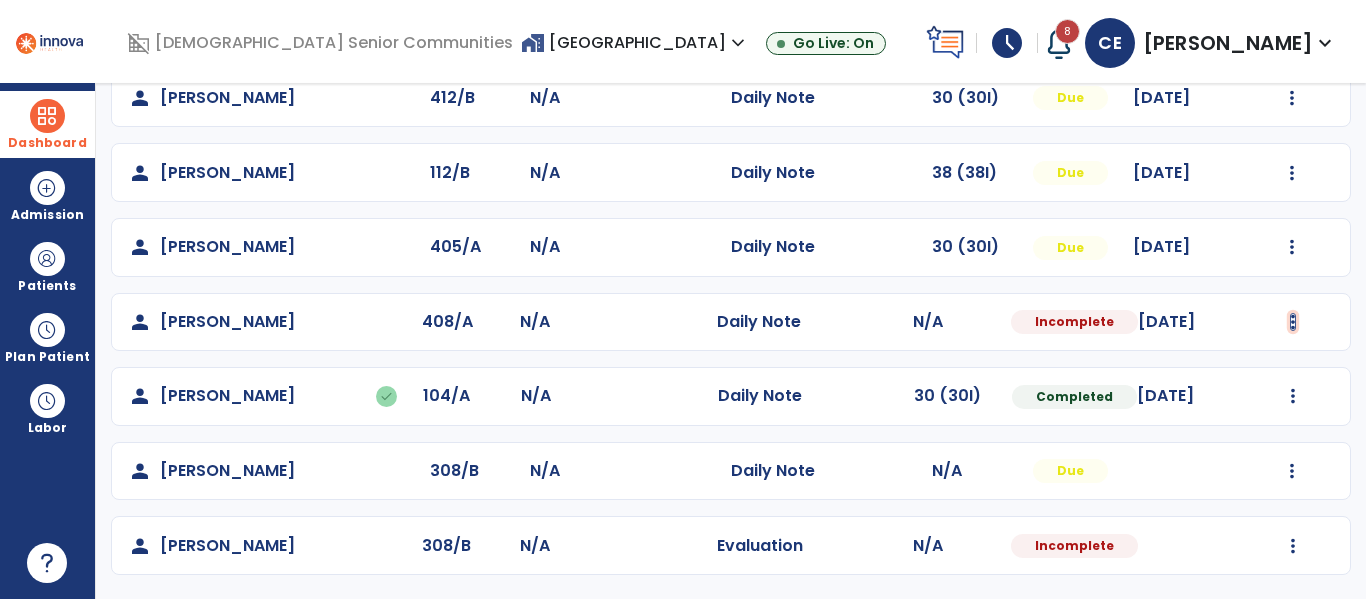 click at bounding box center (1292, -647) 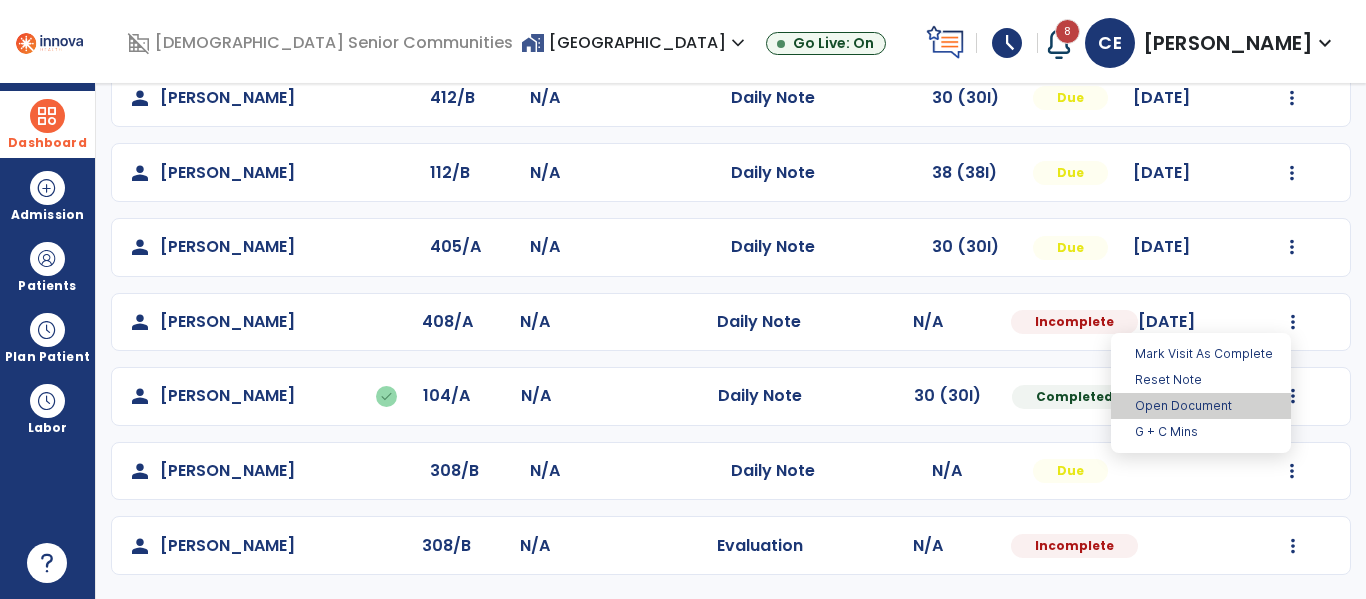 click on "Open Document" at bounding box center (1201, 406) 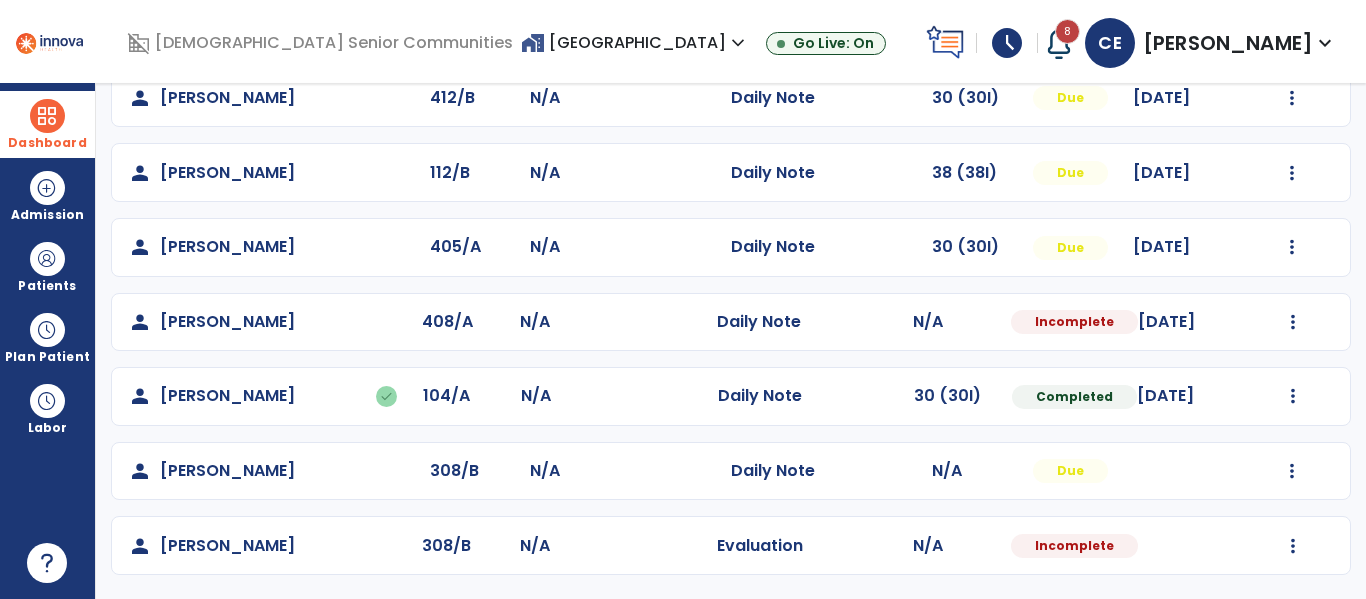 select on "*" 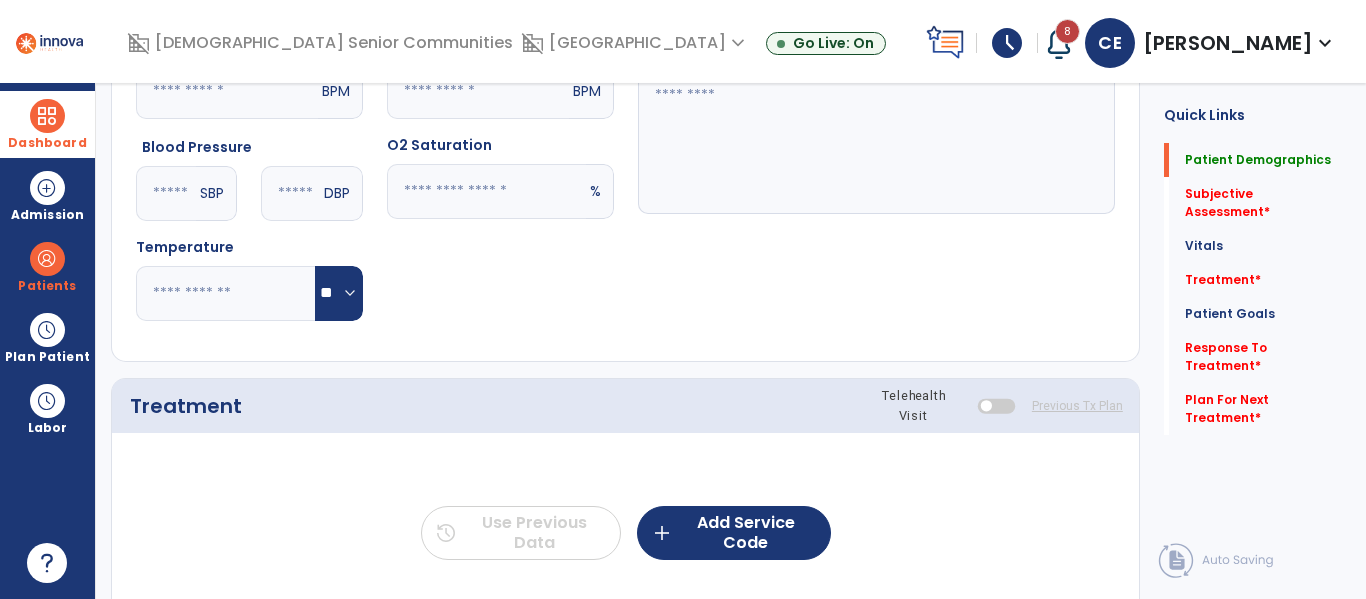 scroll, scrollTop: 0, scrollLeft: 0, axis: both 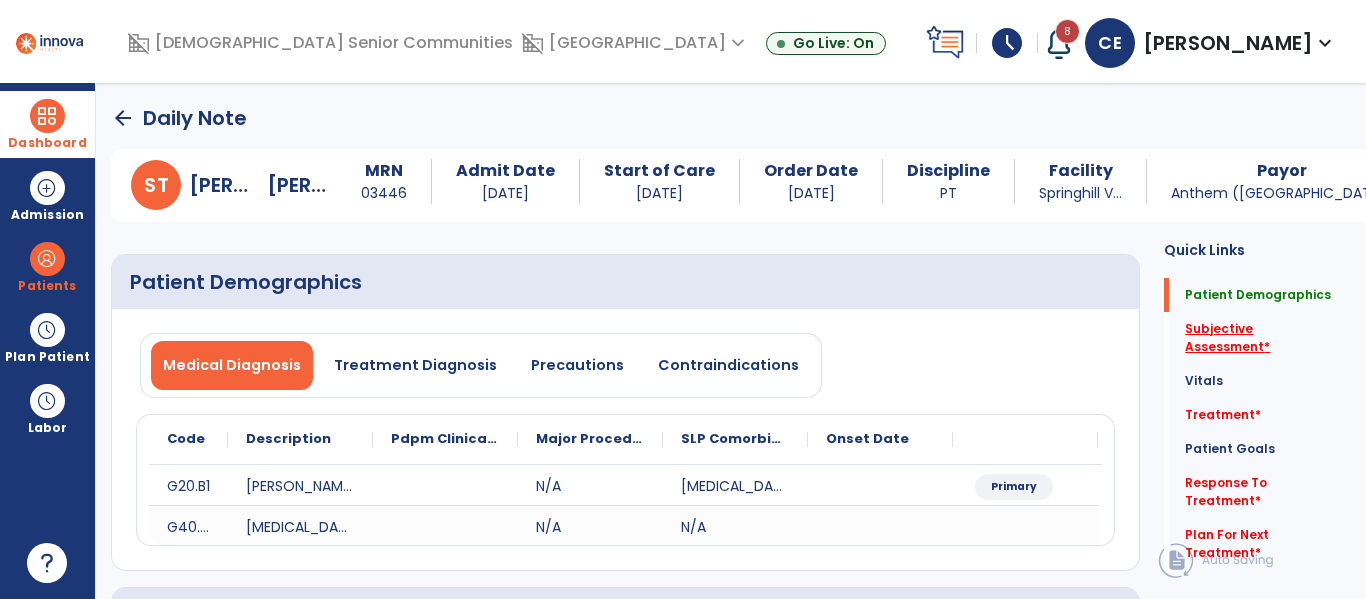 click on "Subjective Assessment   *" 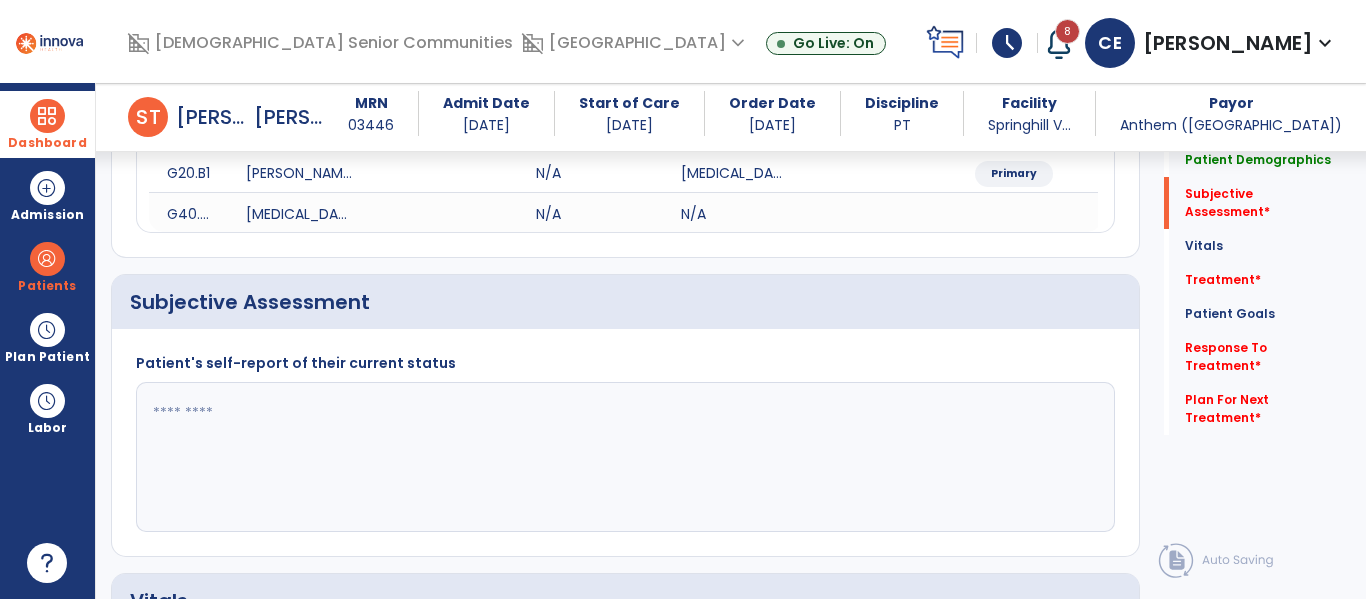 scroll, scrollTop: 387, scrollLeft: 0, axis: vertical 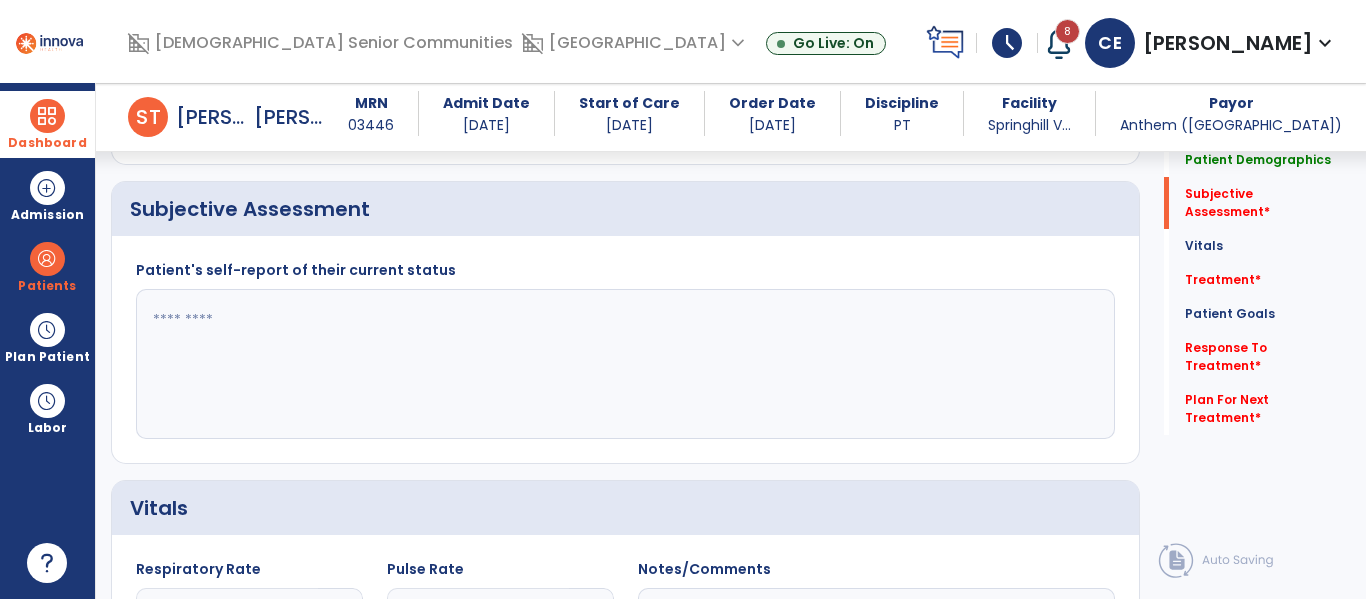 click 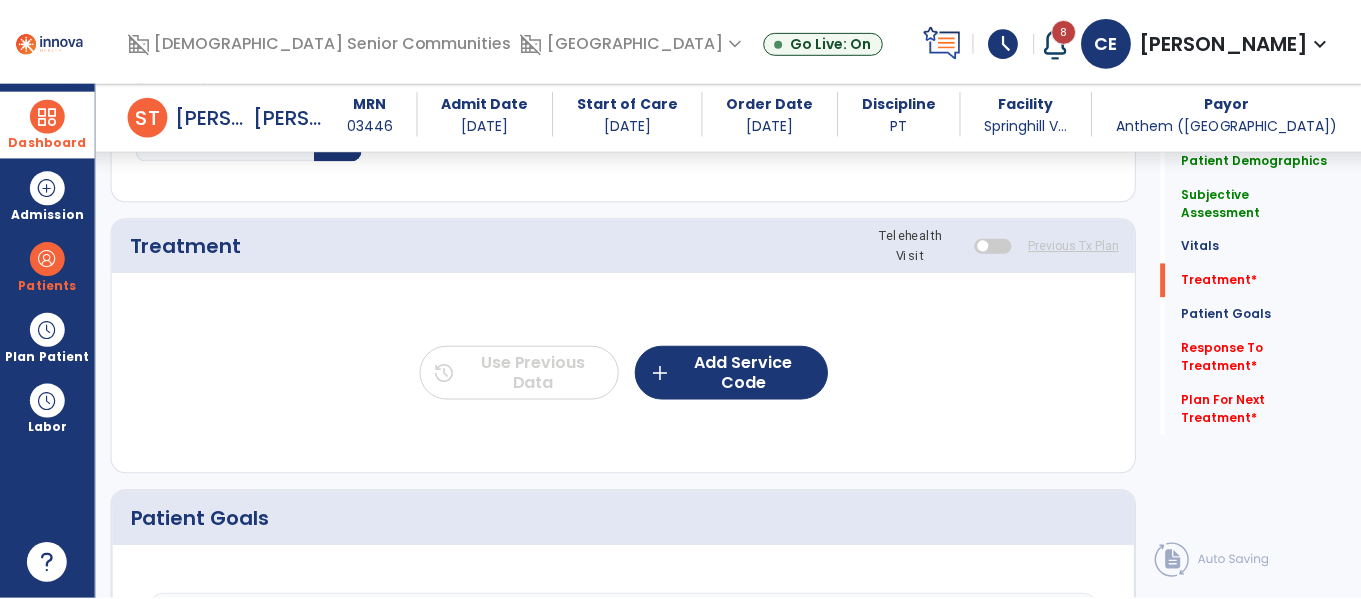 scroll, scrollTop: 1073, scrollLeft: 0, axis: vertical 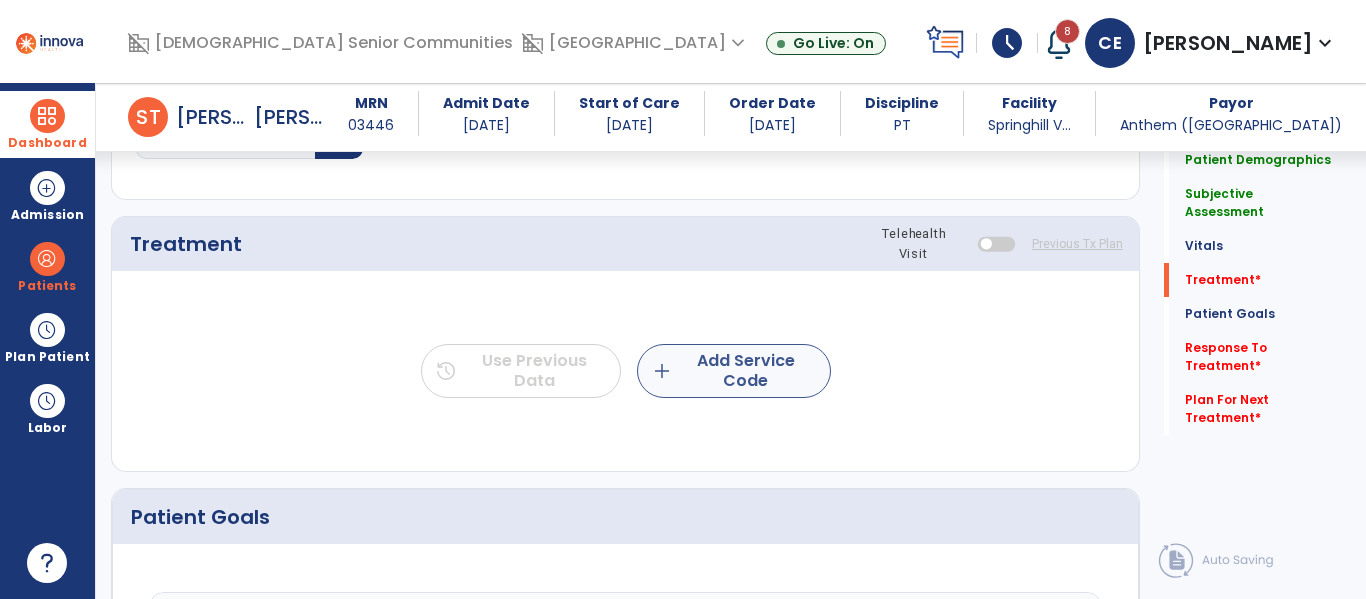 type on "**********" 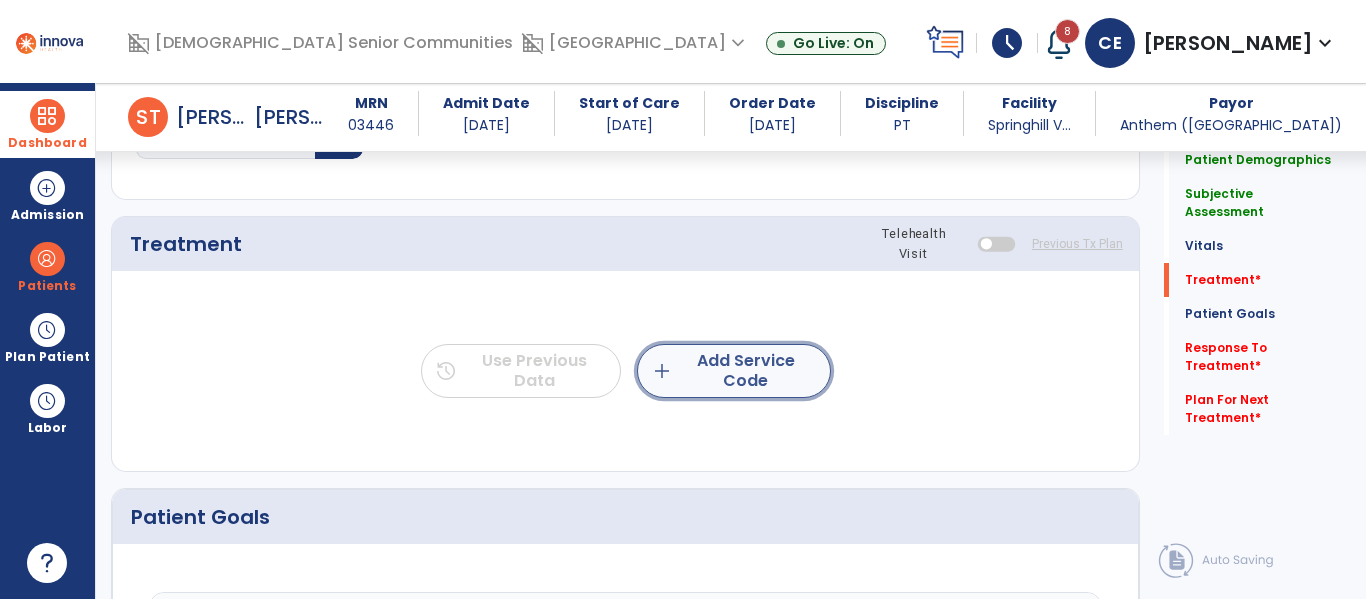 click on "add  Add Service Code" 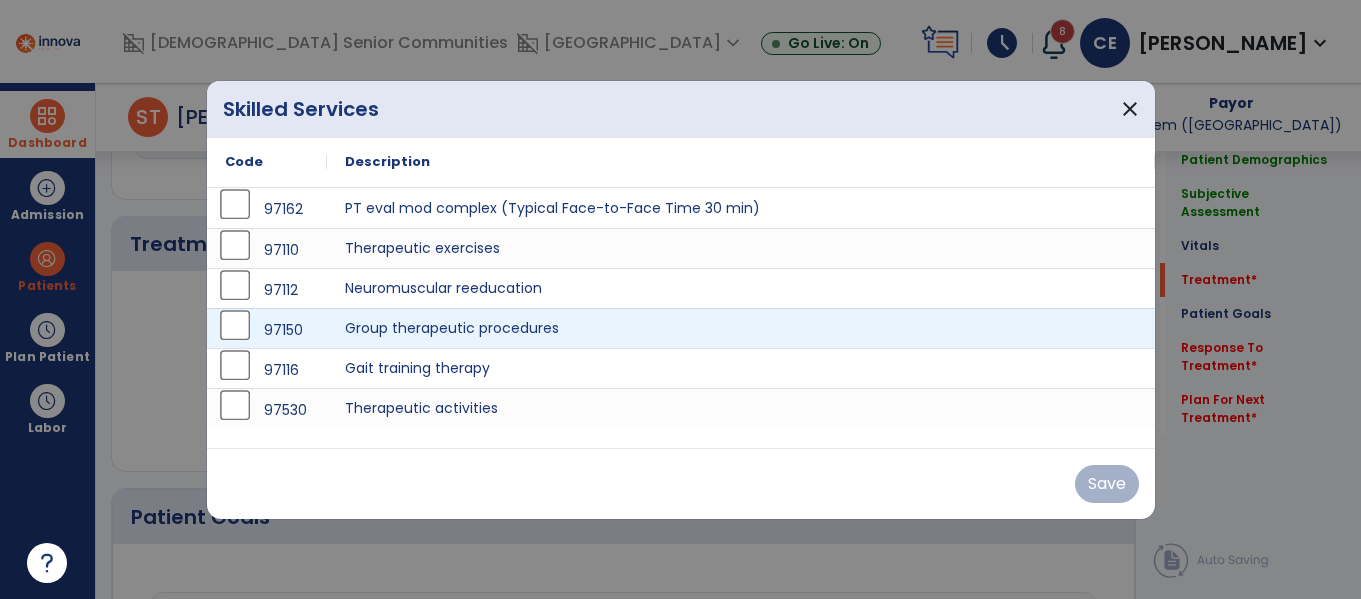 scroll, scrollTop: 1073, scrollLeft: 0, axis: vertical 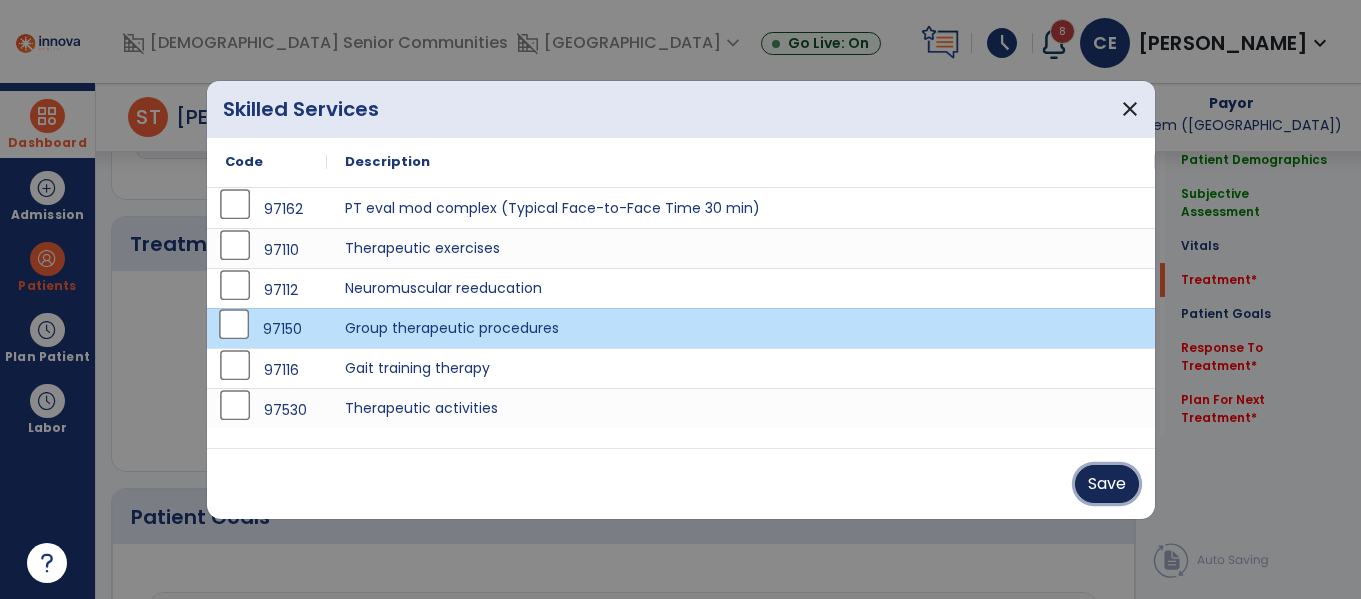 click on "Save" at bounding box center (1107, 484) 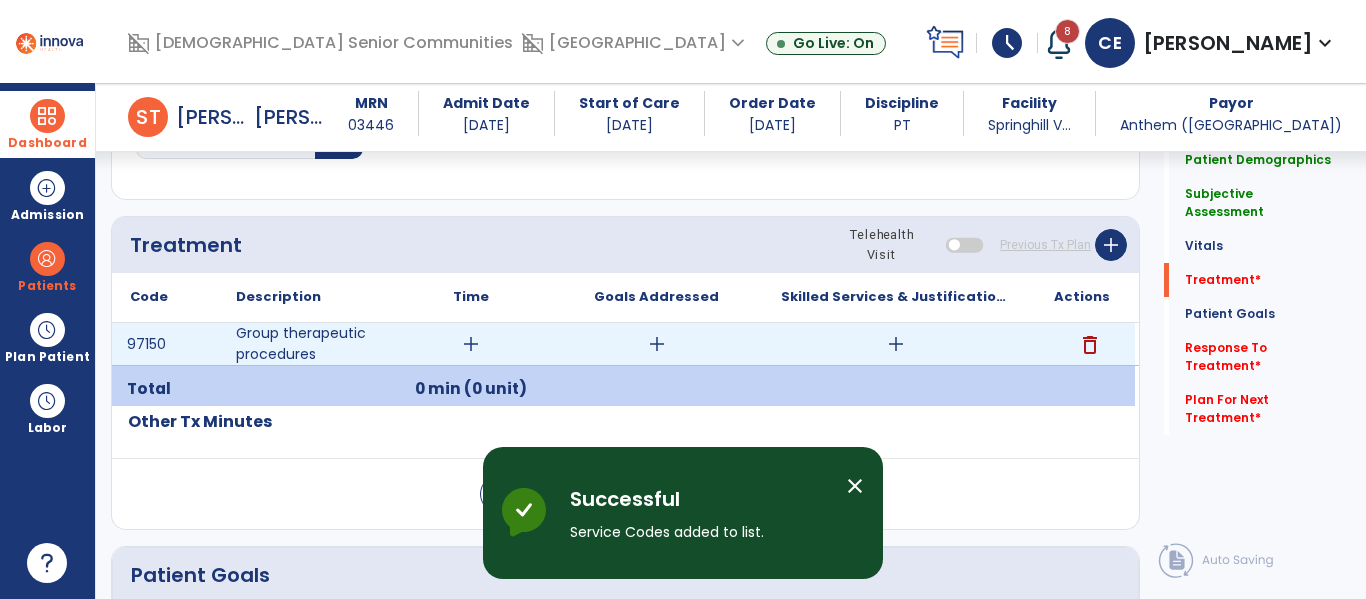click on "add" at bounding box center (471, 344) 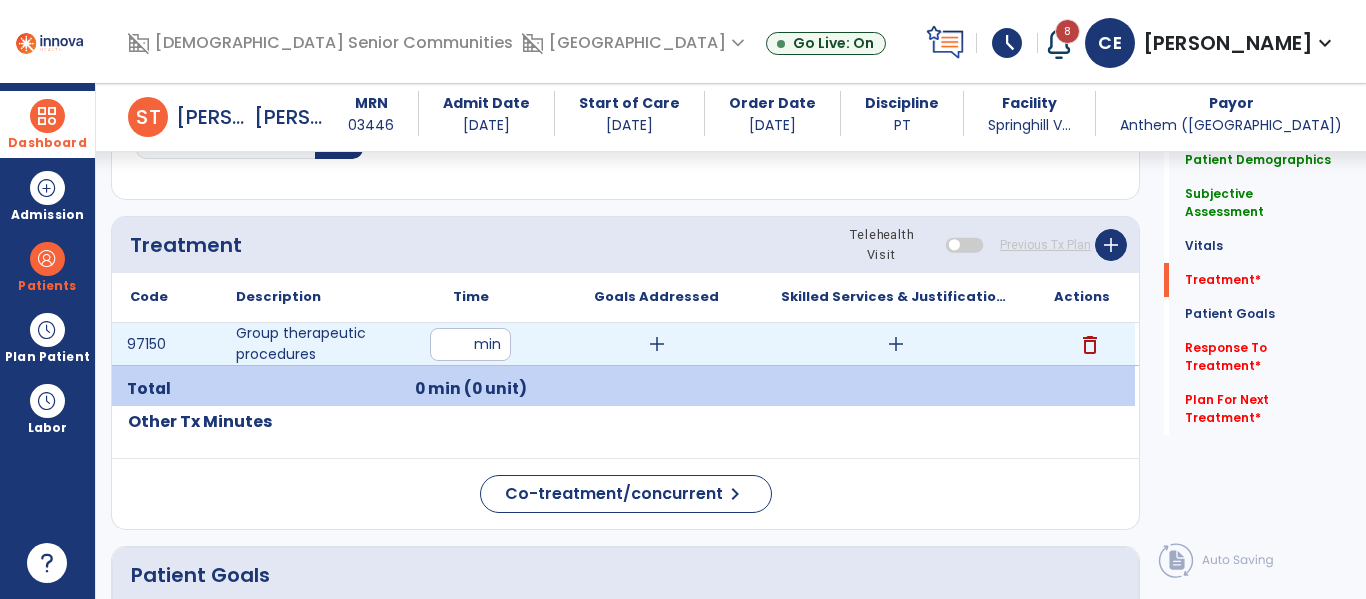 type on "**" 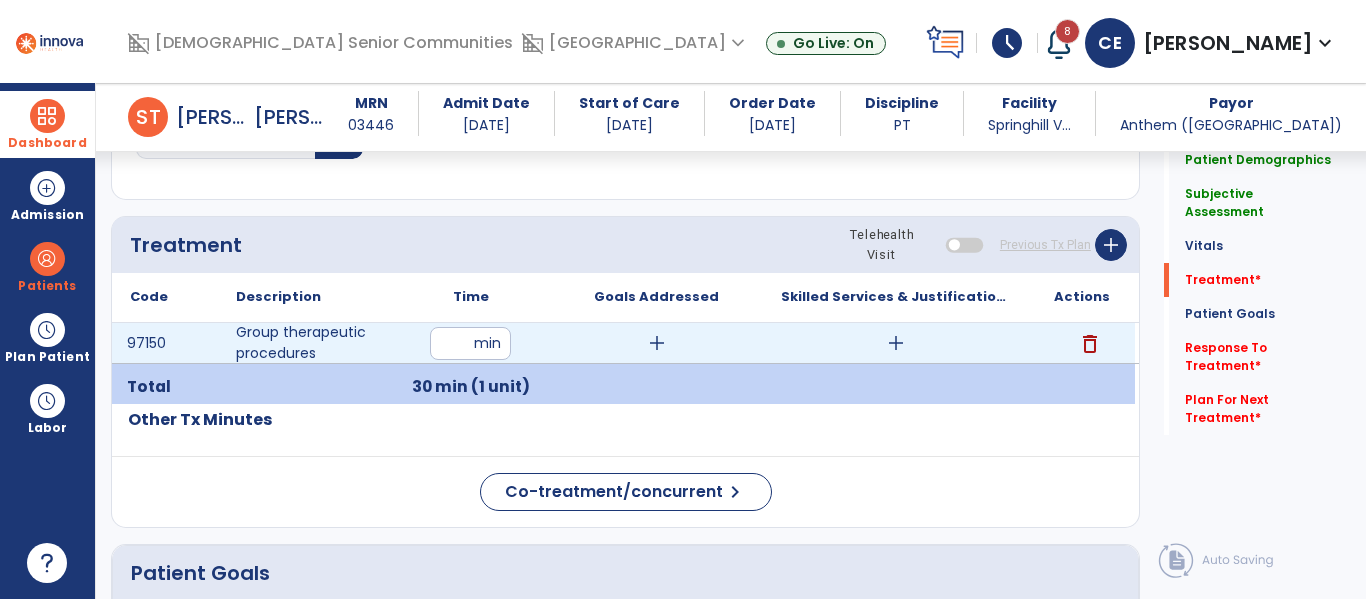 click on "add" at bounding box center (896, 343) 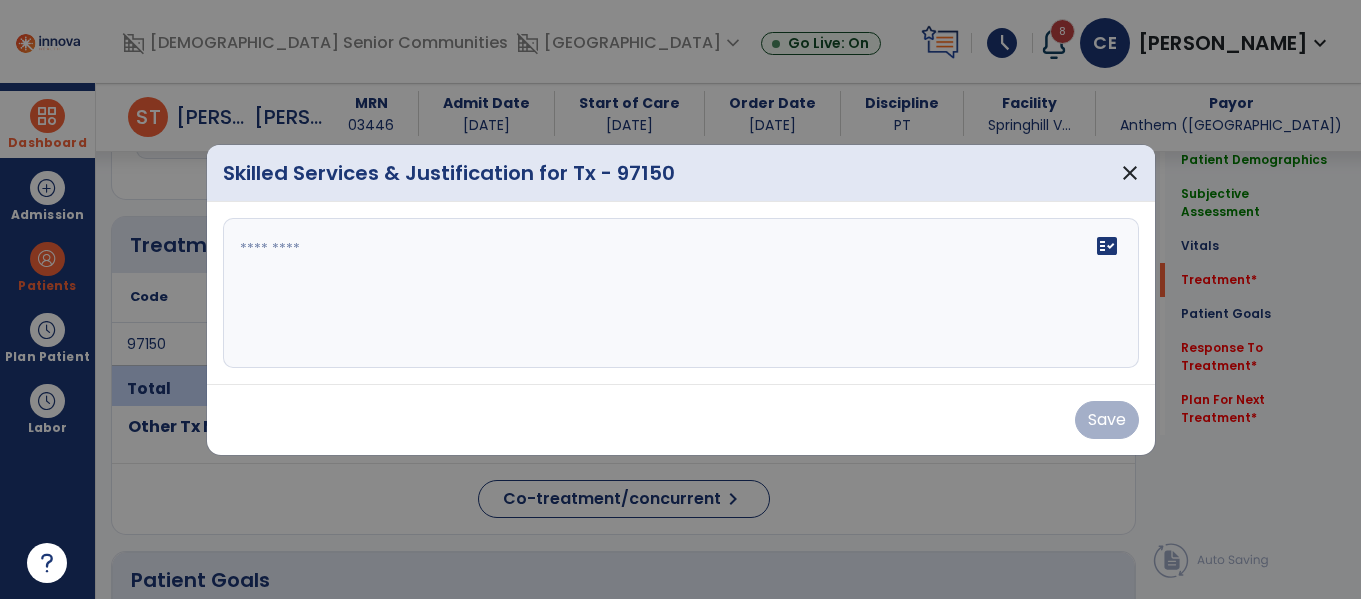 scroll, scrollTop: 1073, scrollLeft: 0, axis: vertical 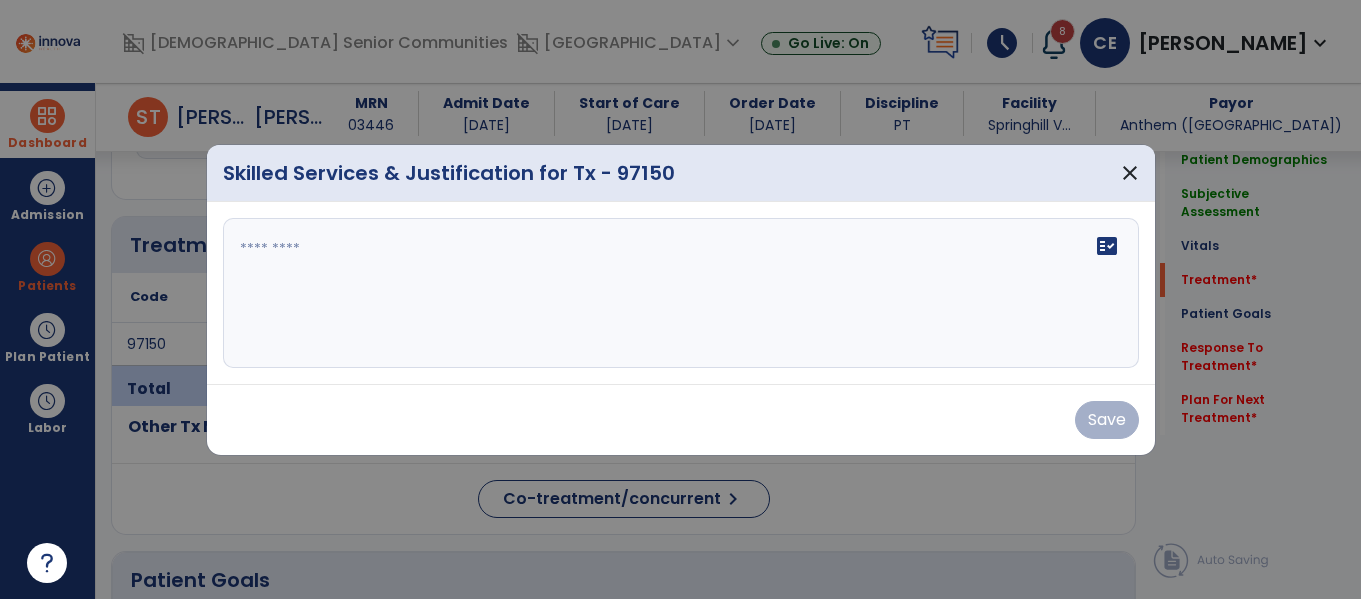 click on "fact_check" at bounding box center [681, 293] 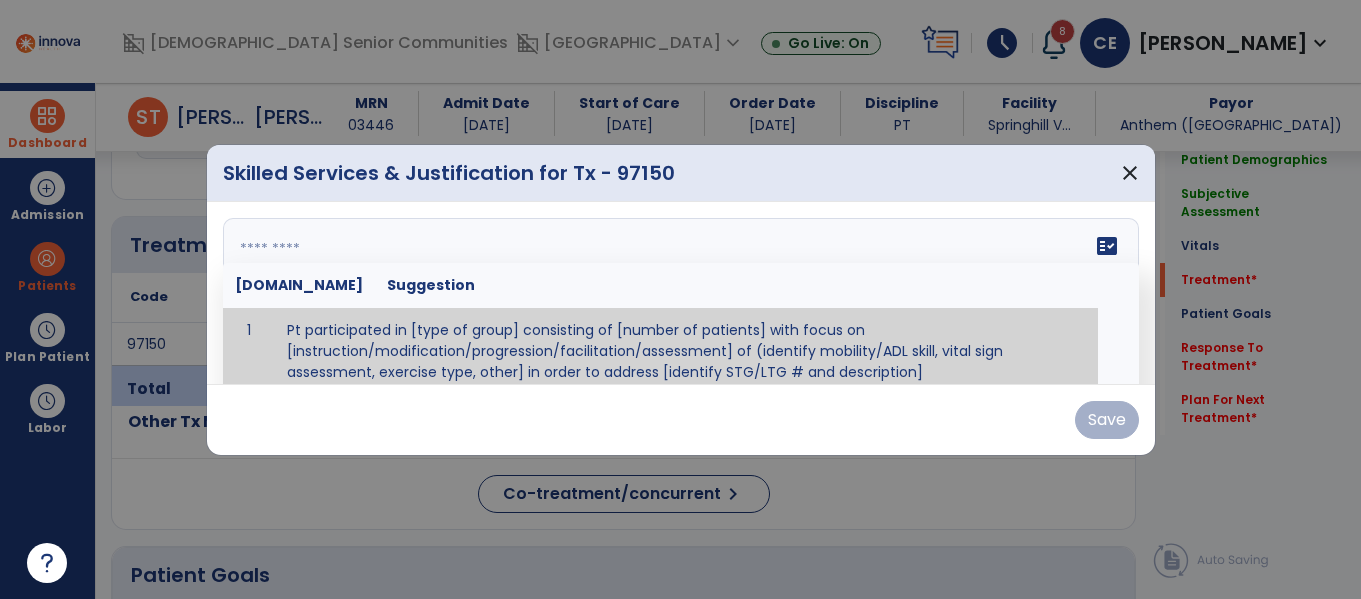 scroll, scrollTop: 13, scrollLeft: 0, axis: vertical 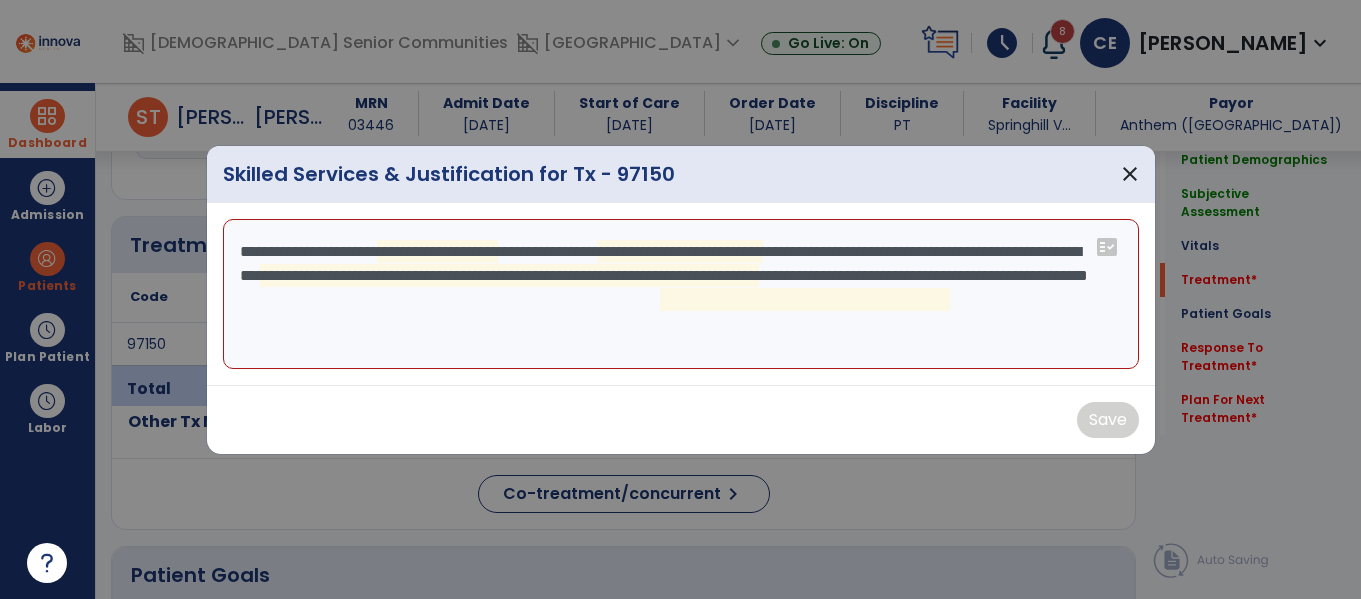 click on "**********" at bounding box center (681, 294) 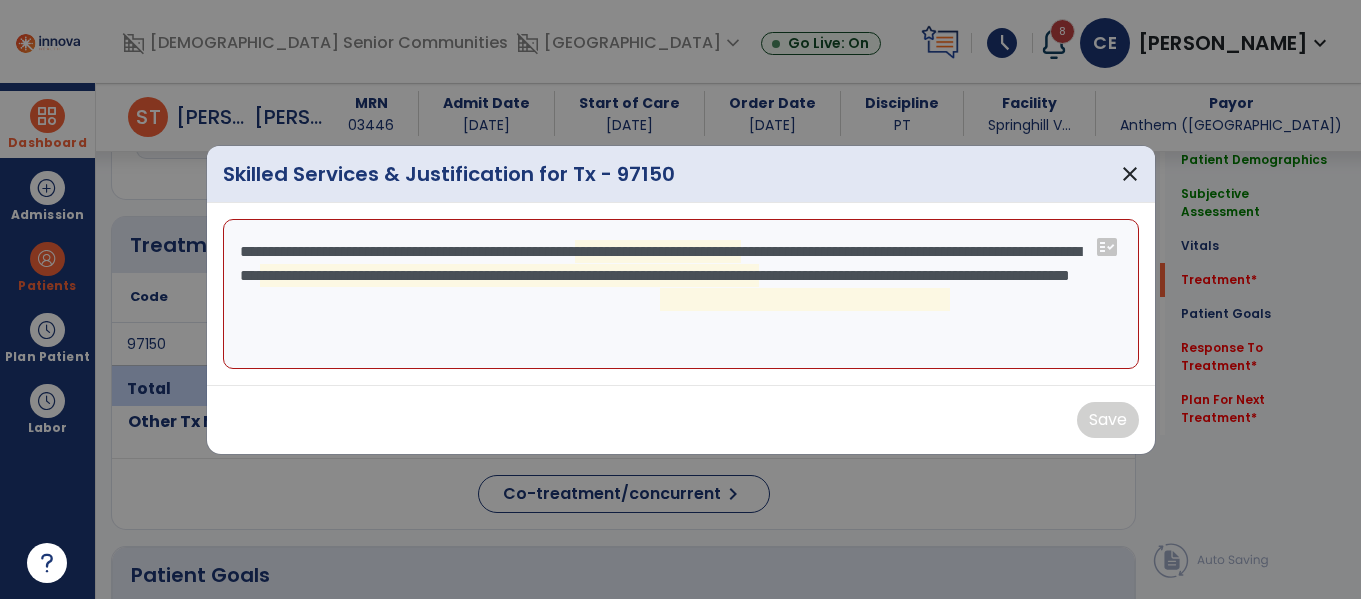 click on "**********" at bounding box center [681, 294] 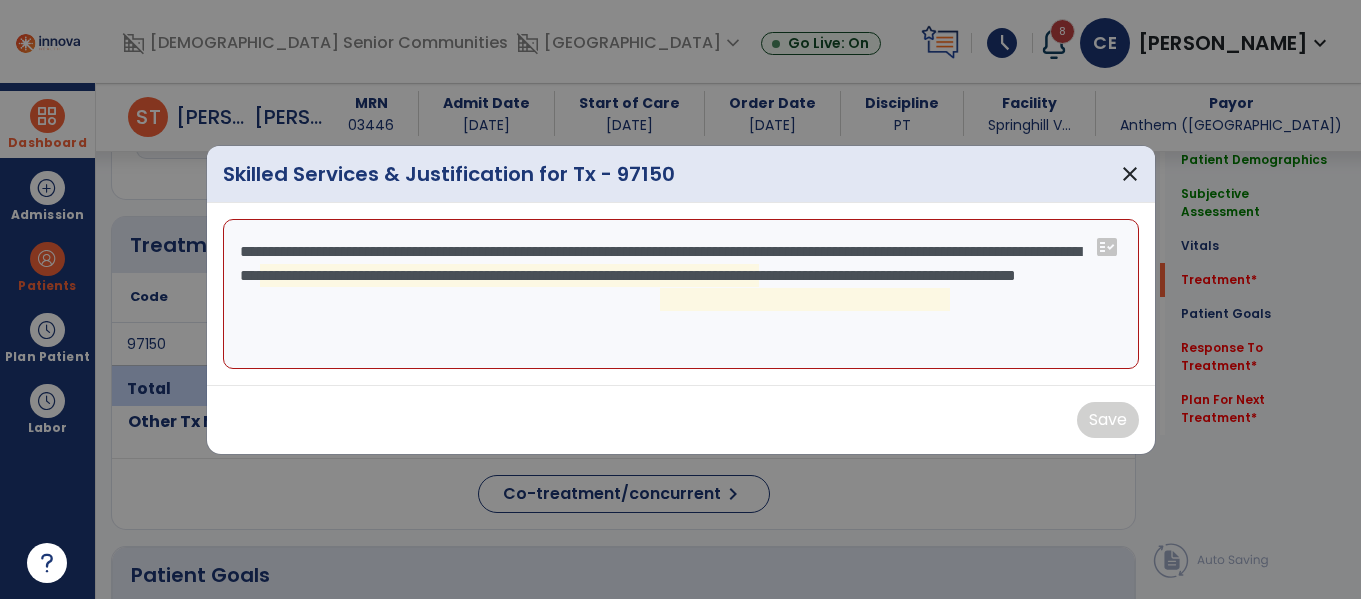 click on "**********" at bounding box center [681, 294] 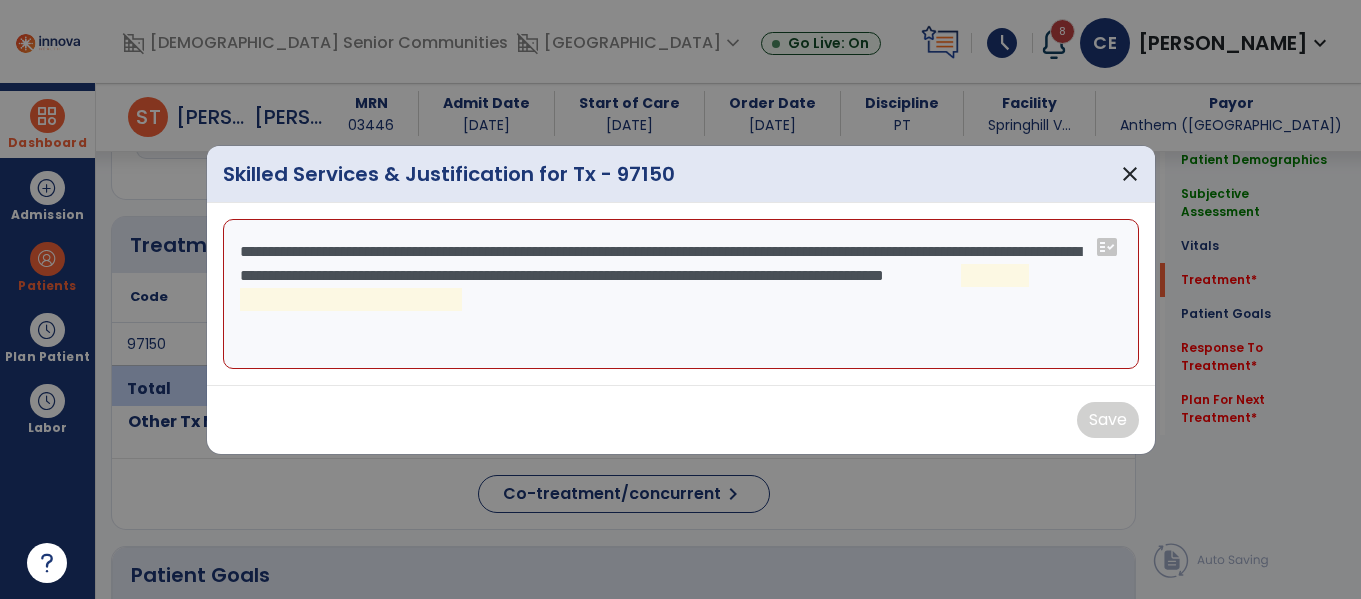 click on "**********" at bounding box center [681, 294] 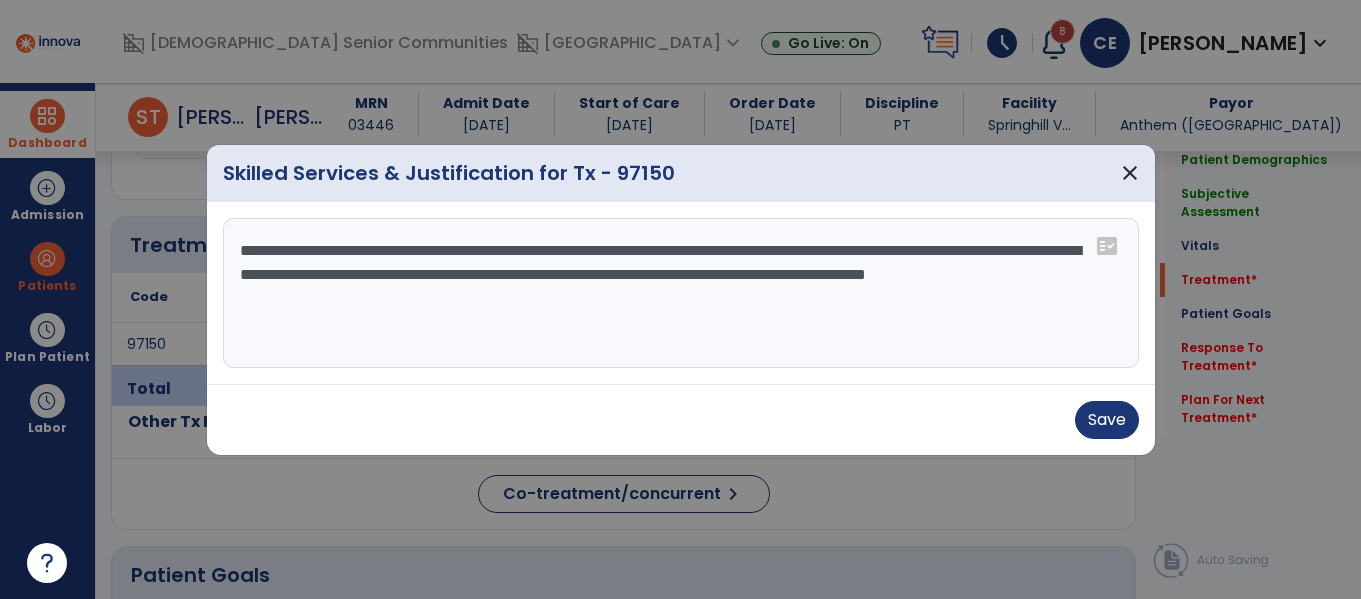 click on "**********" at bounding box center (681, 293) 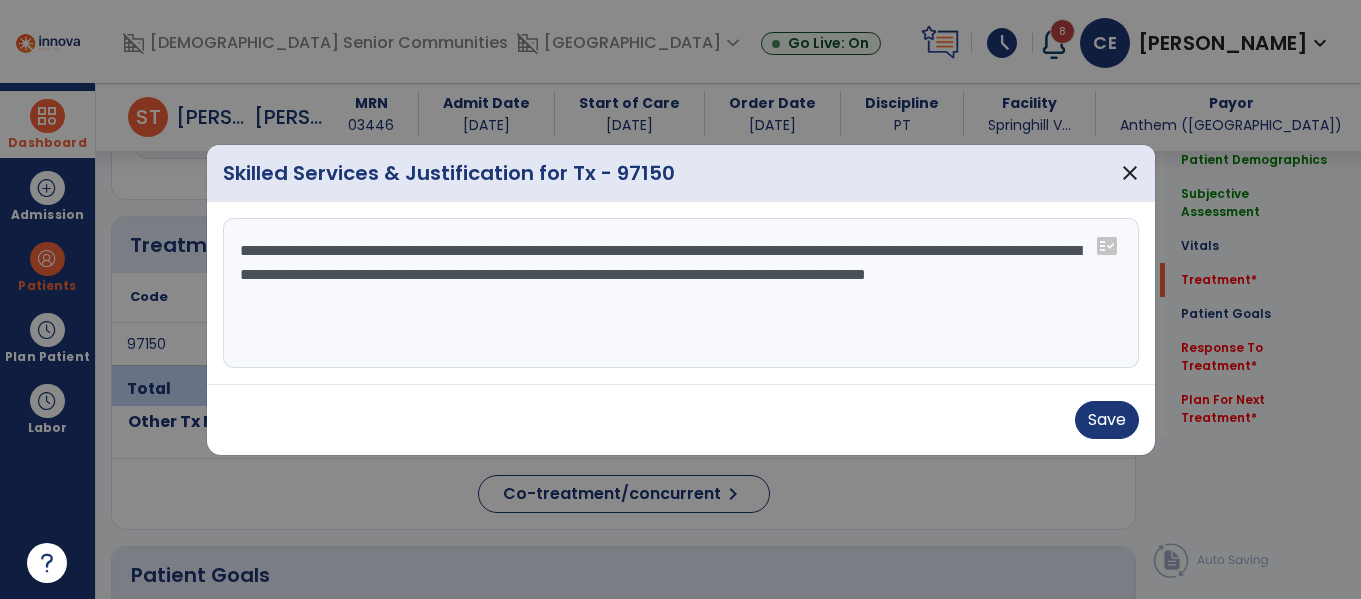 drag, startPoint x: 263, startPoint y: 269, endPoint x: 817, endPoint y: 269, distance: 554 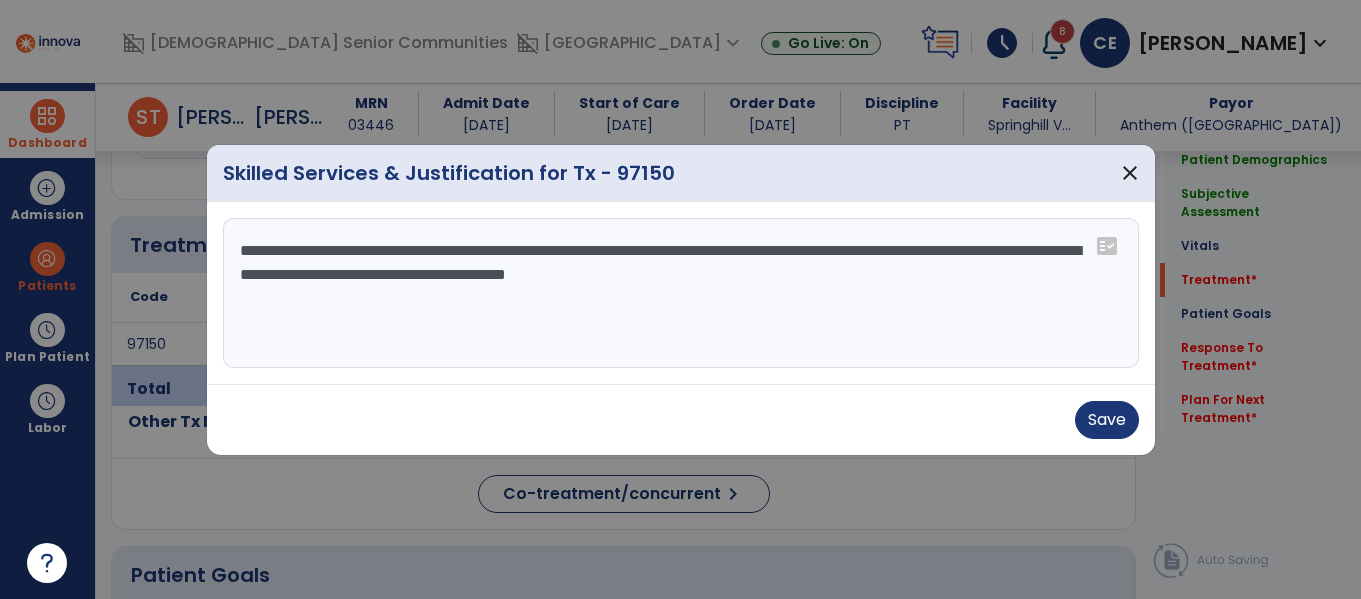 click on "**********" at bounding box center (681, 293) 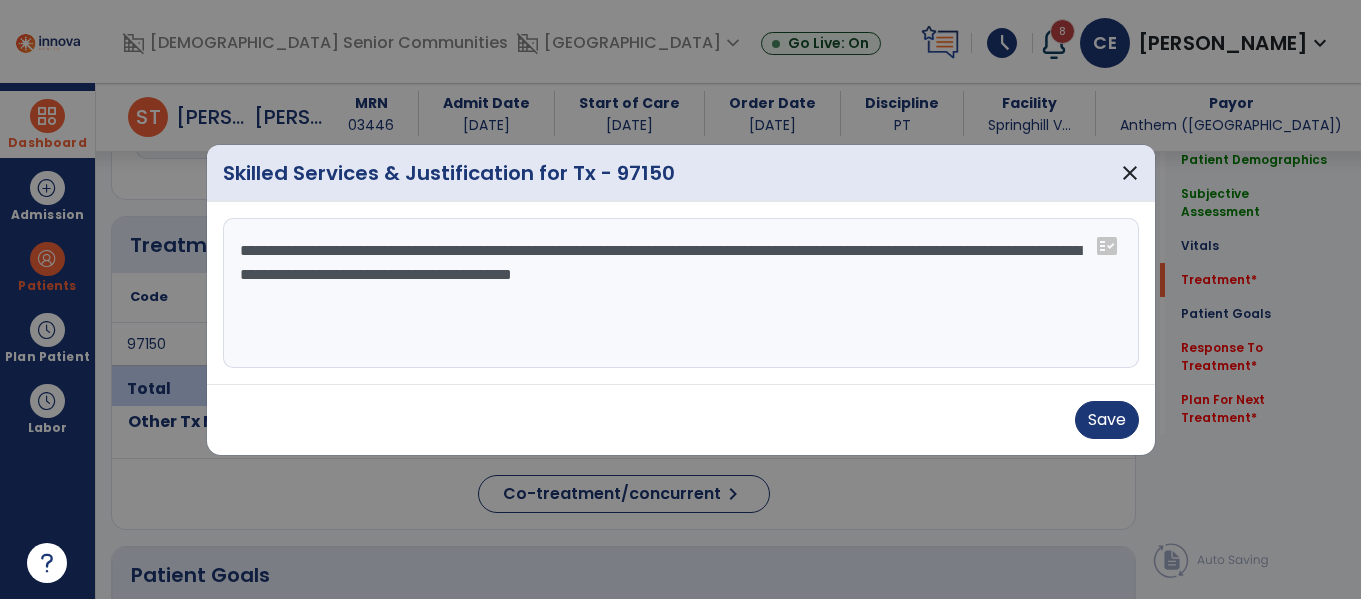 click on "**********" at bounding box center [681, 293] 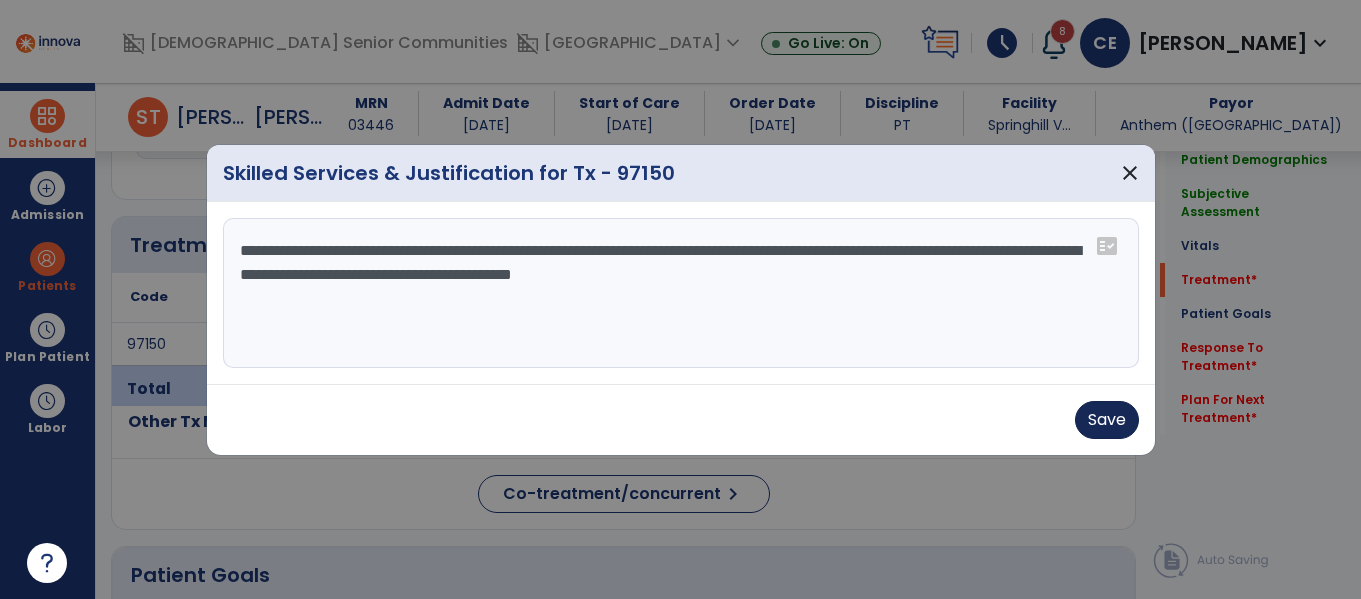 type on "**********" 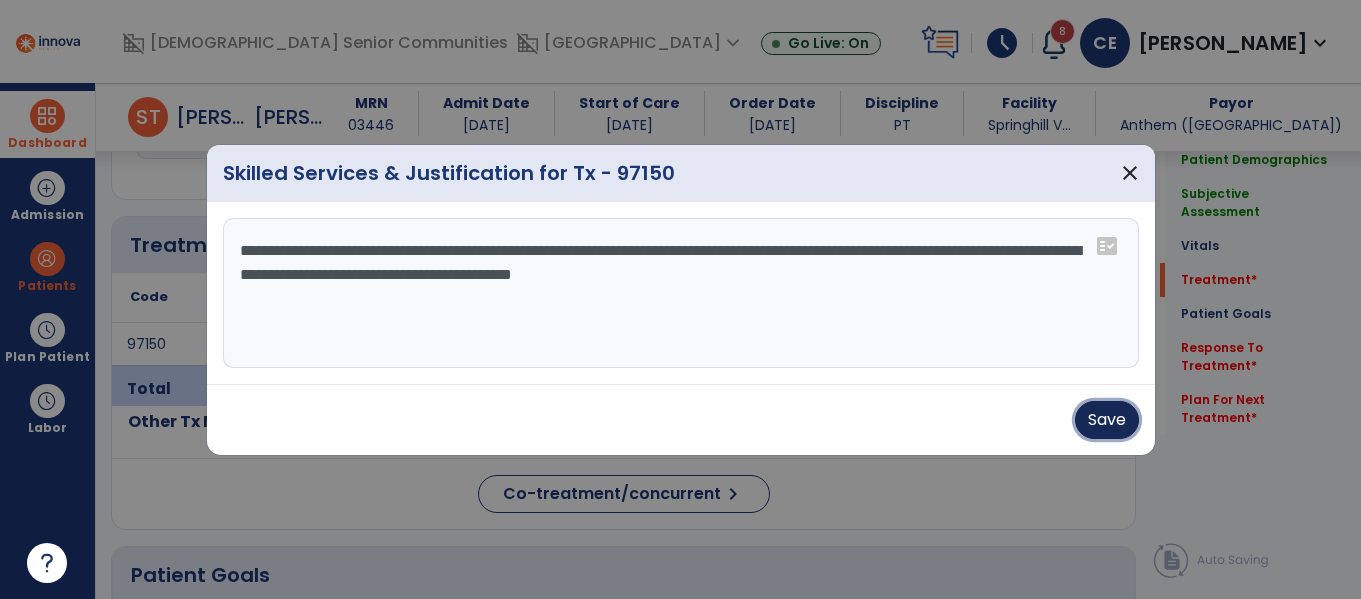 click on "Save" at bounding box center [1107, 420] 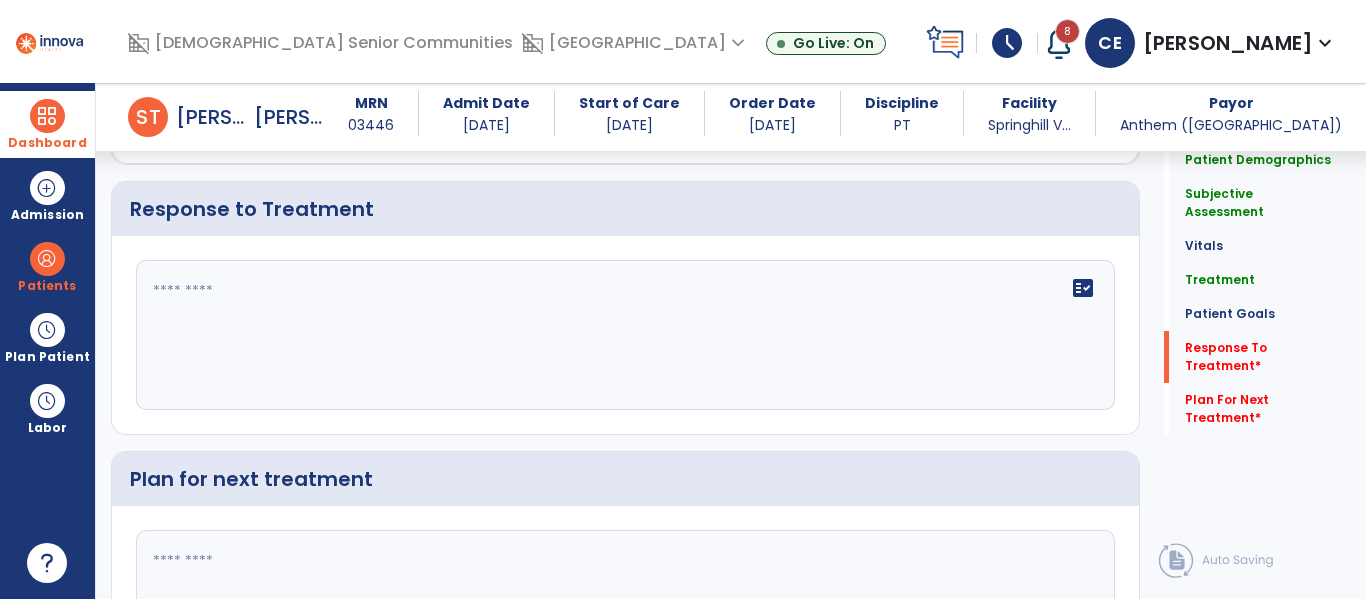 scroll, scrollTop: 2569, scrollLeft: 0, axis: vertical 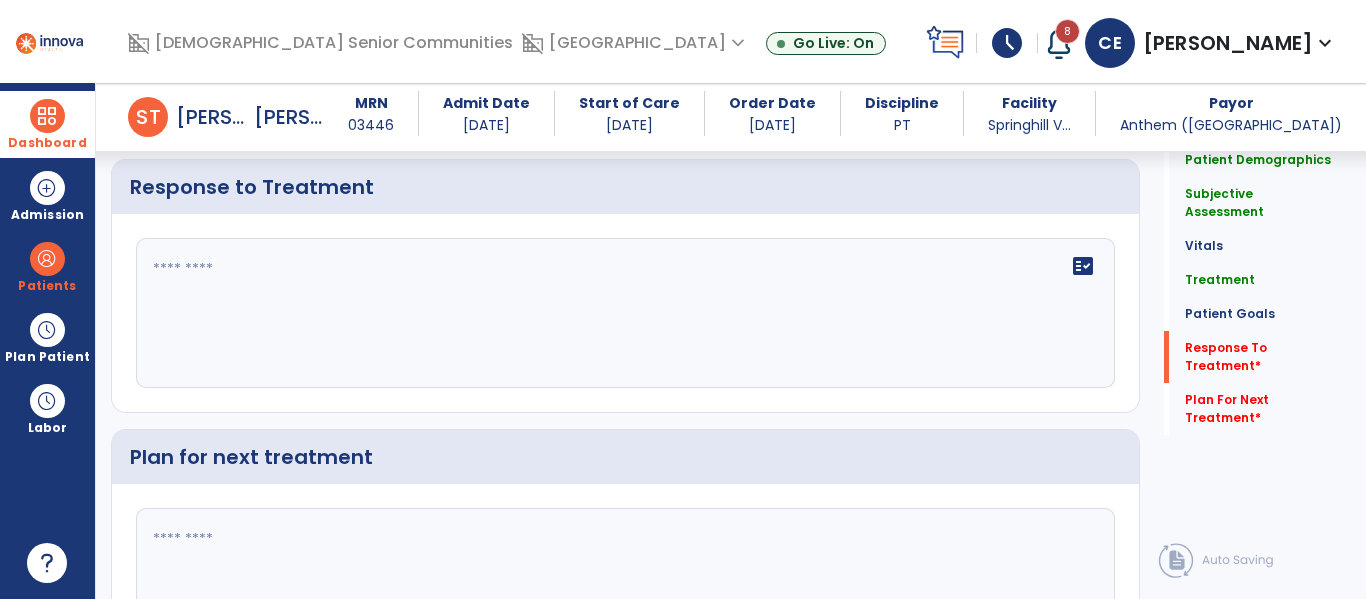 click 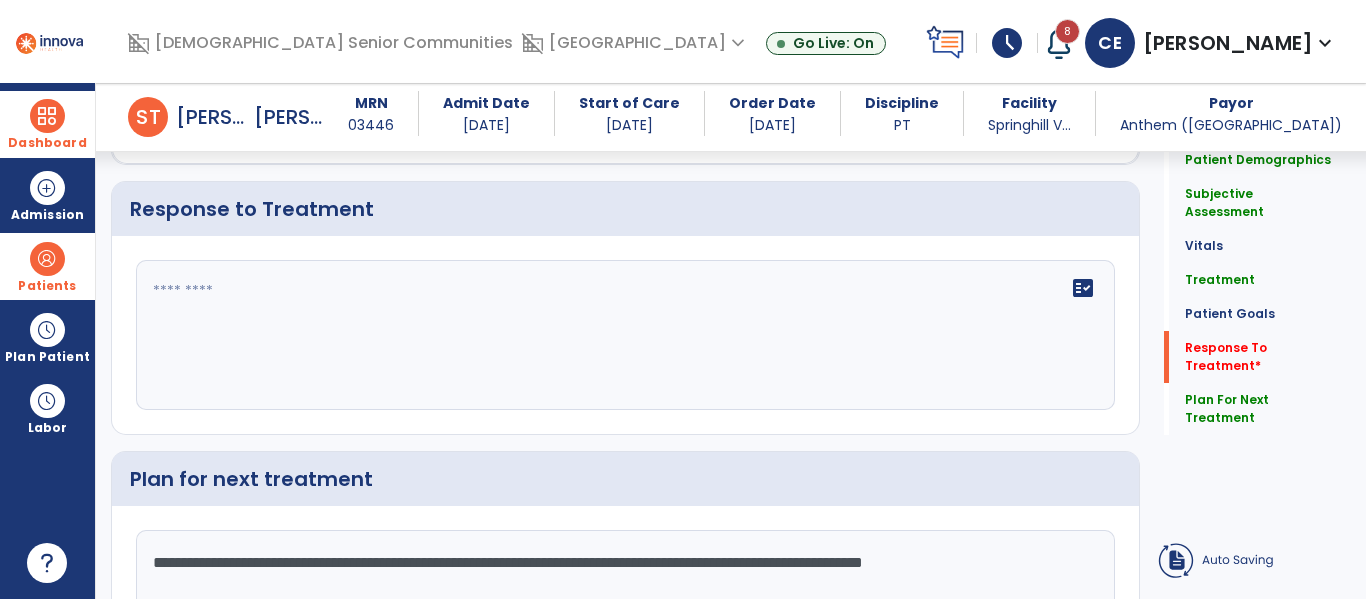 scroll, scrollTop: 2501, scrollLeft: 0, axis: vertical 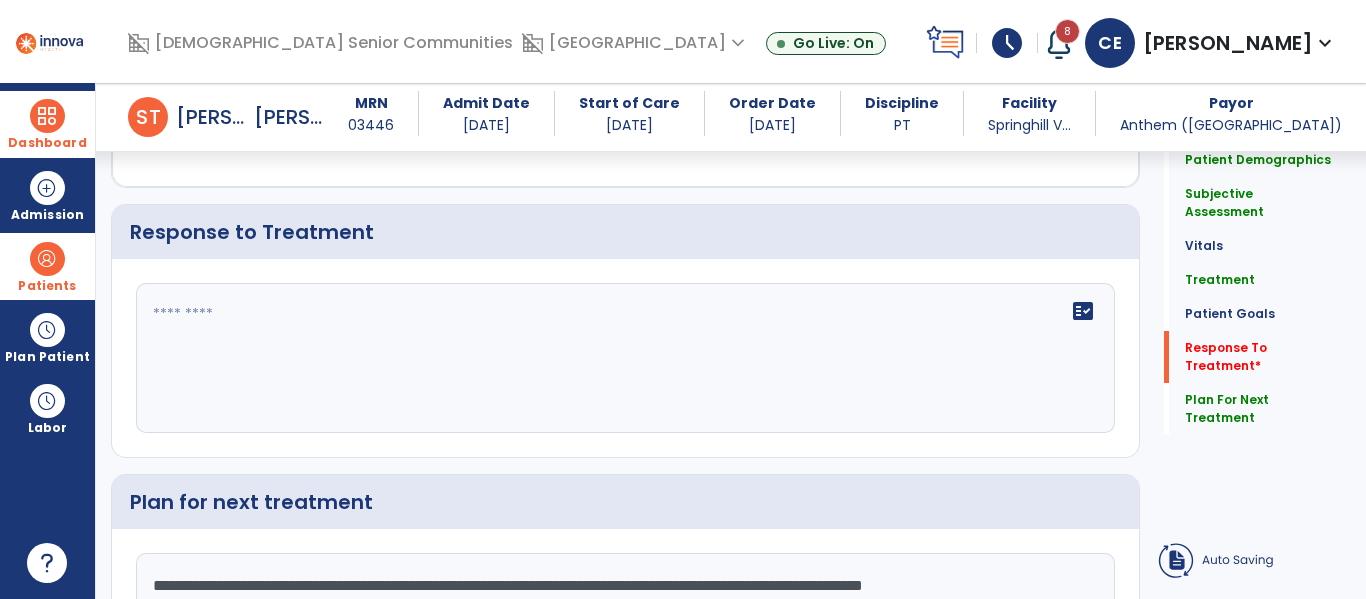 type on "**********" 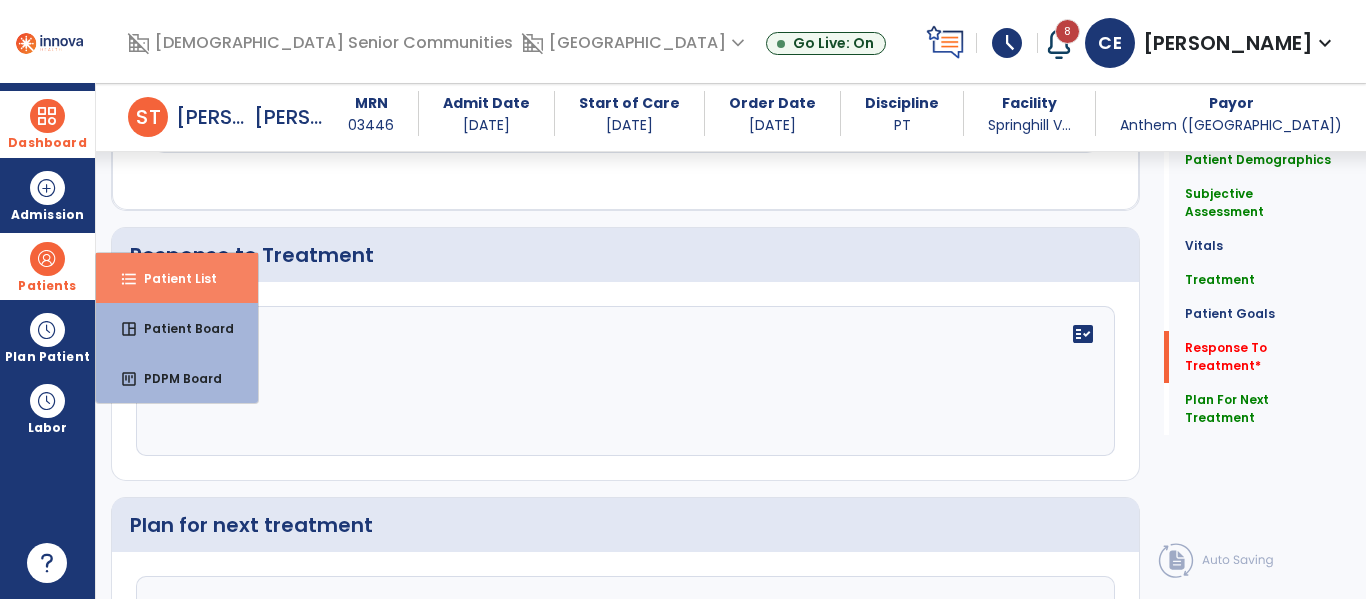 click on "format_list_bulleted  Patient List" at bounding box center (177, 278) 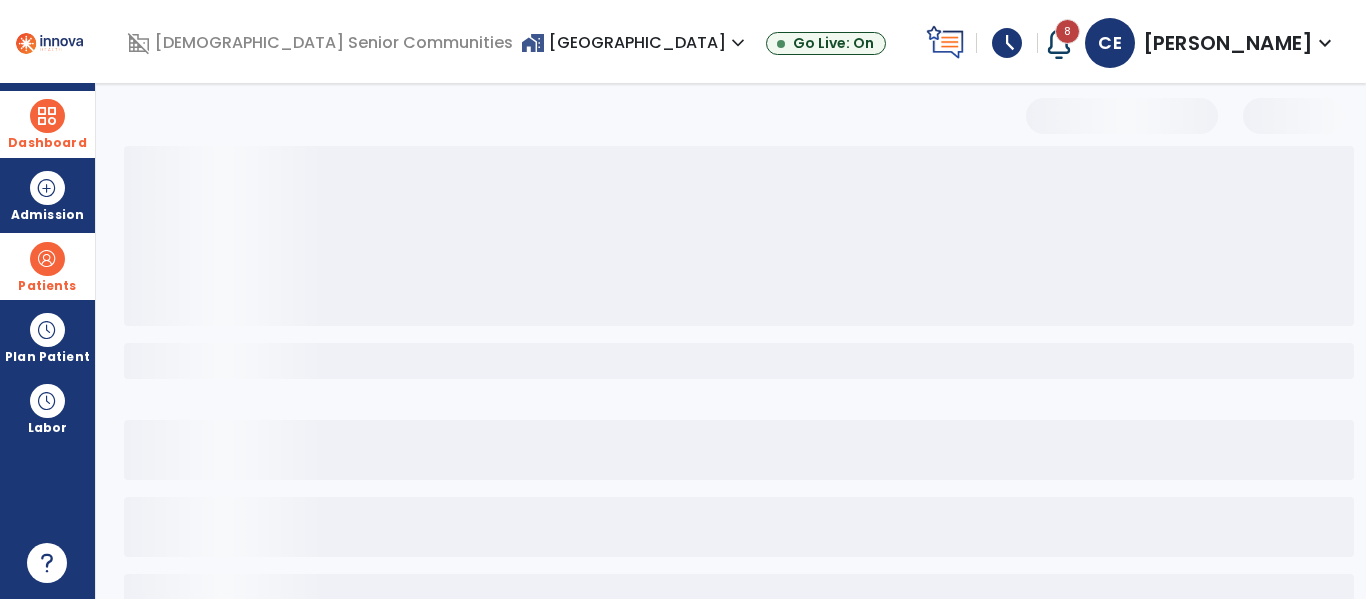 scroll, scrollTop: 144, scrollLeft: 0, axis: vertical 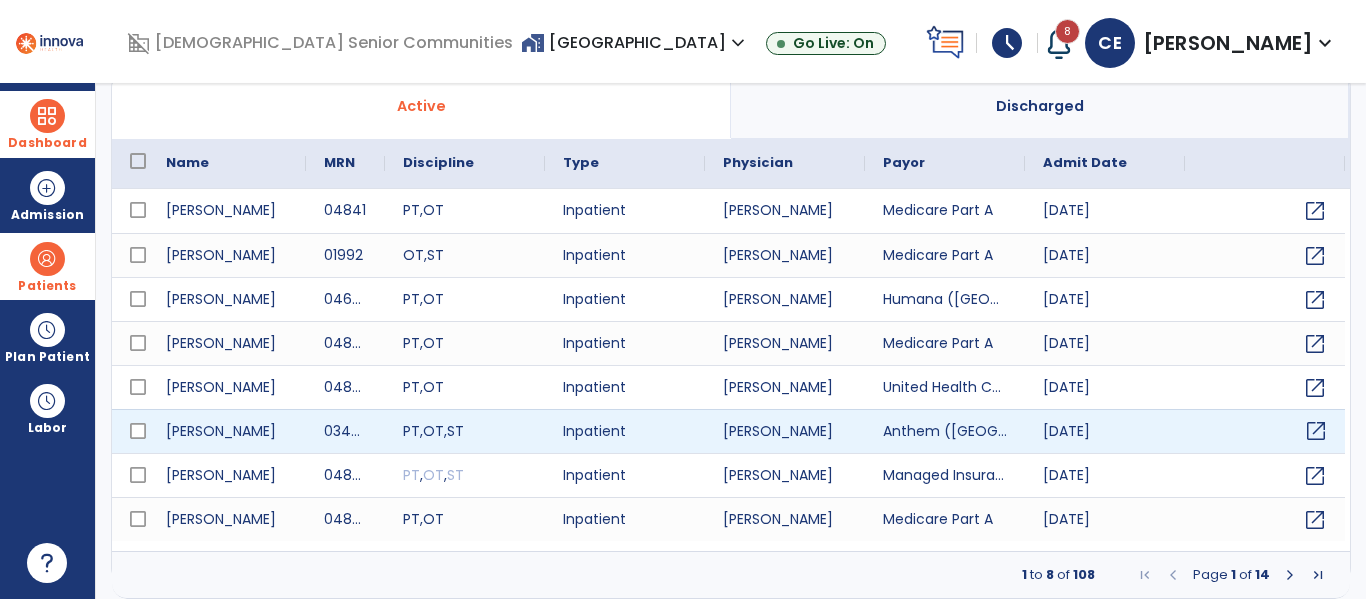 click on "open_in_new" at bounding box center [1316, 431] 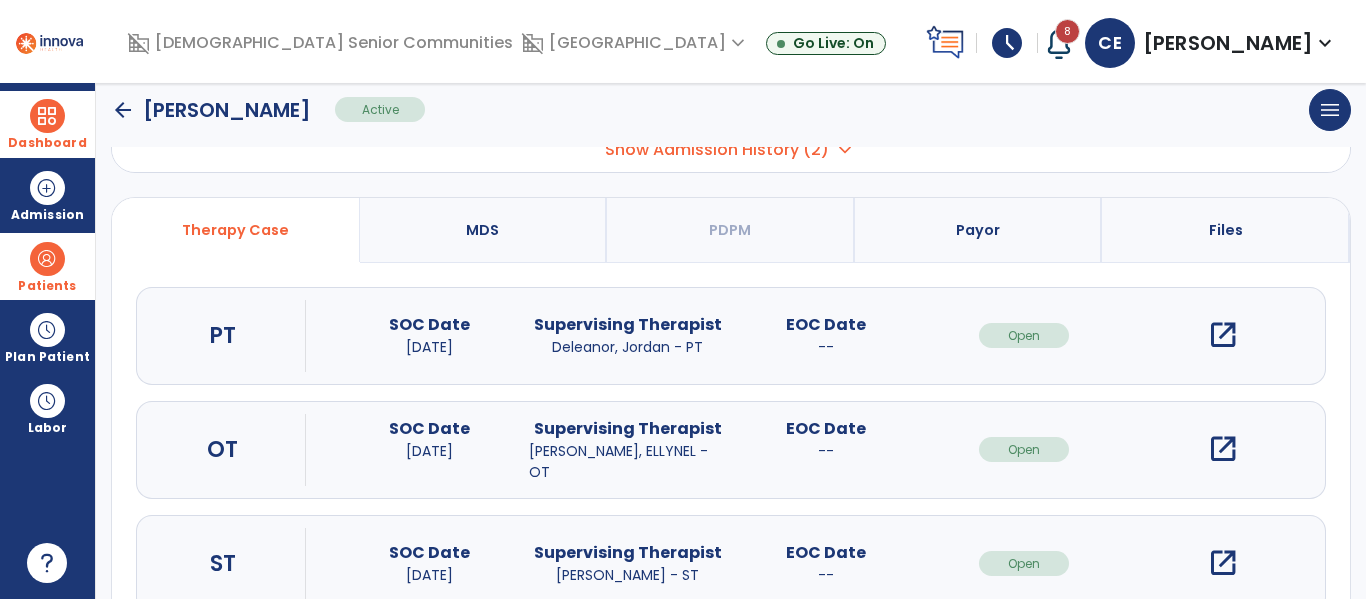 scroll, scrollTop: 0, scrollLeft: 0, axis: both 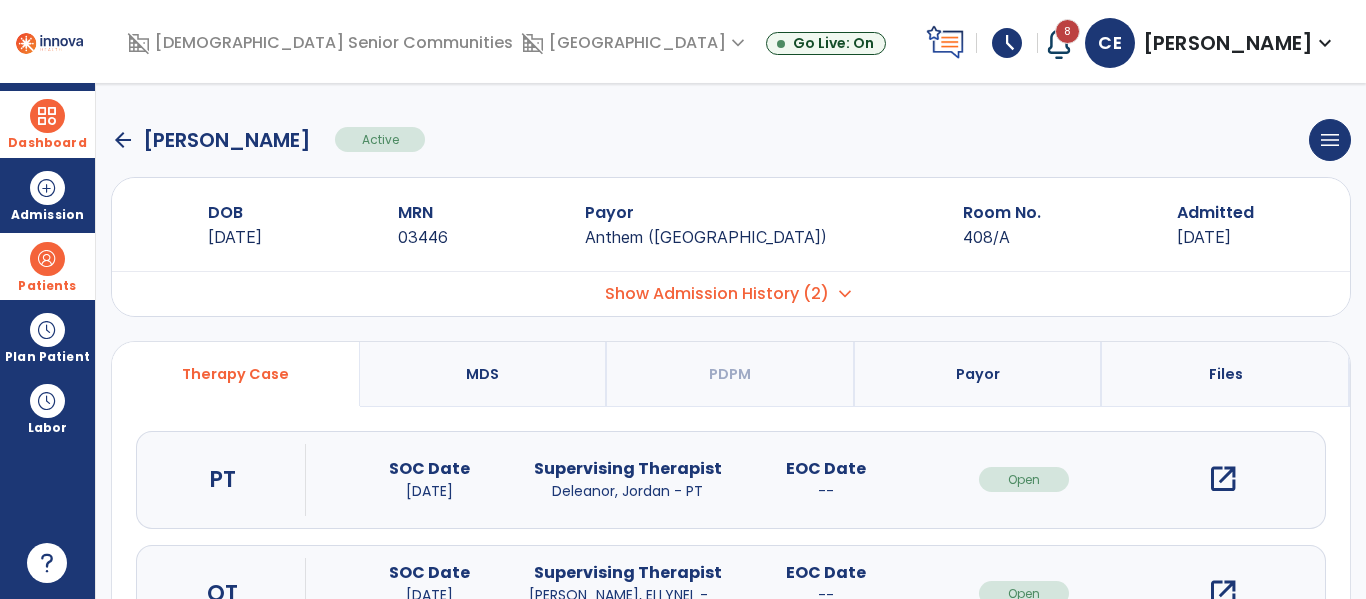 click on "open_in_new" at bounding box center (1223, 479) 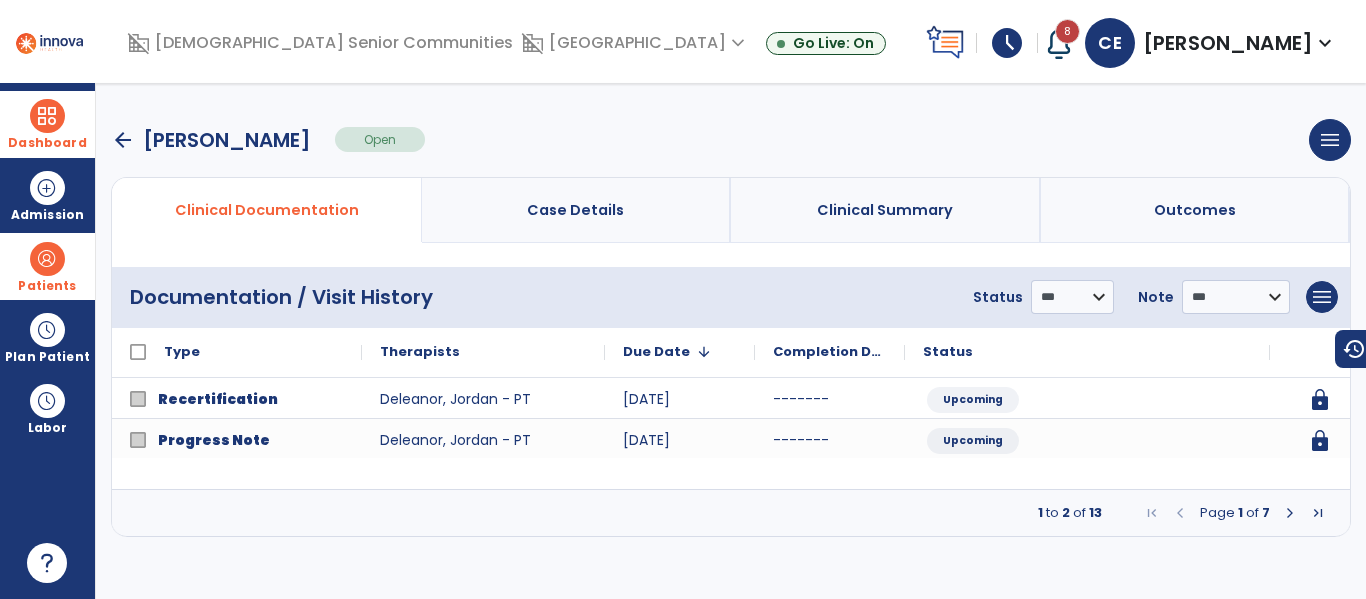 click at bounding box center (1290, 513) 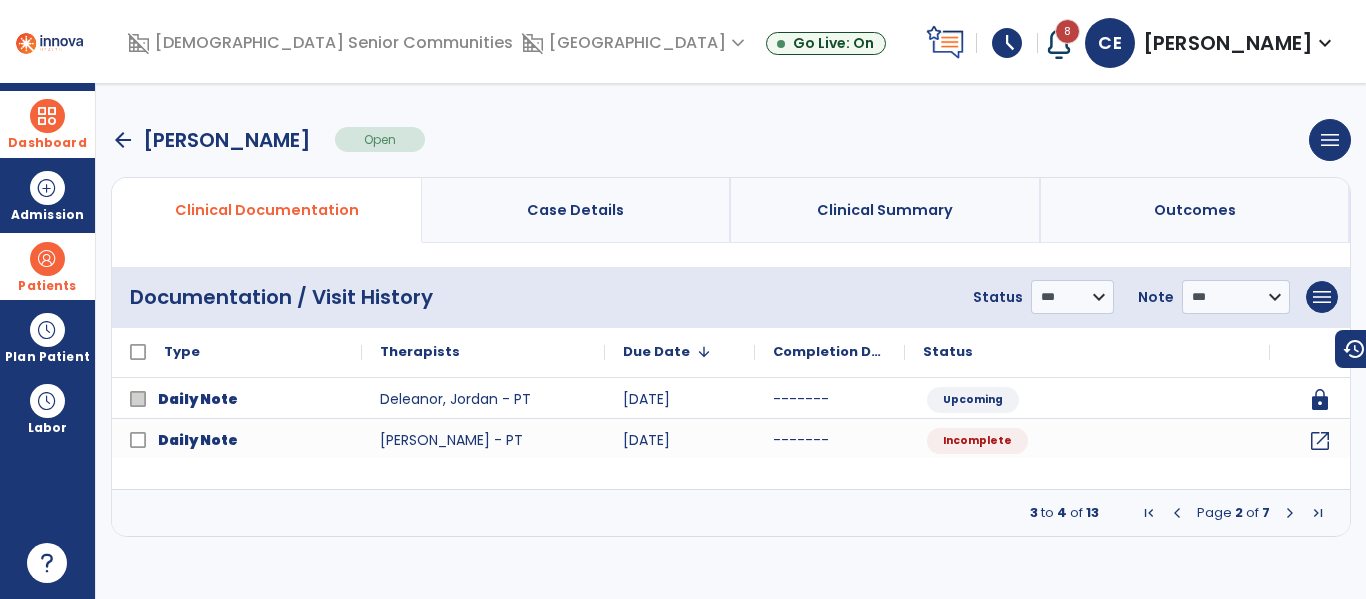 click at bounding box center (1290, 513) 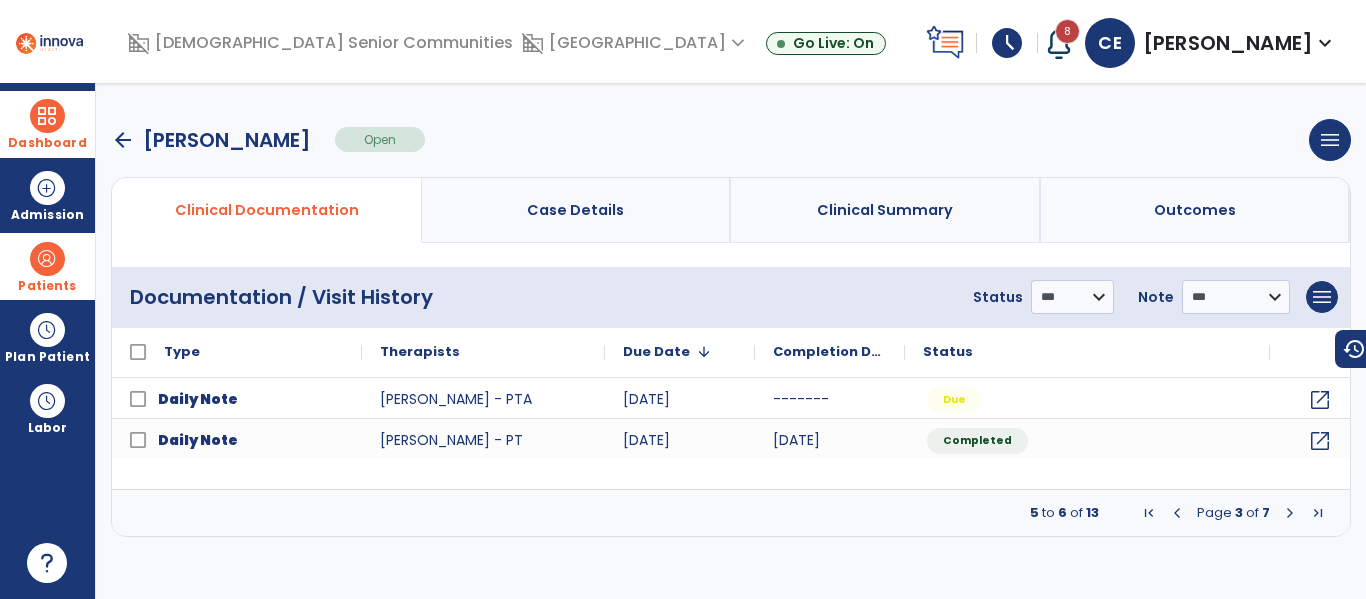click at bounding box center [1290, 513] 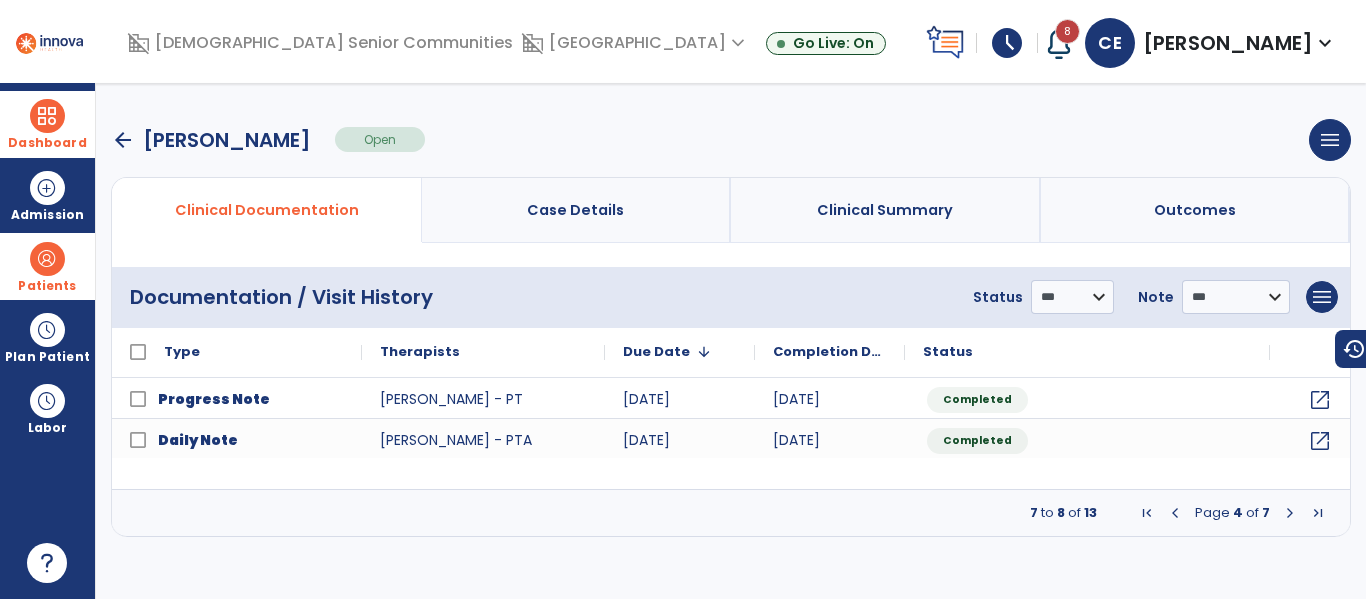 click at bounding box center [1290, 513] 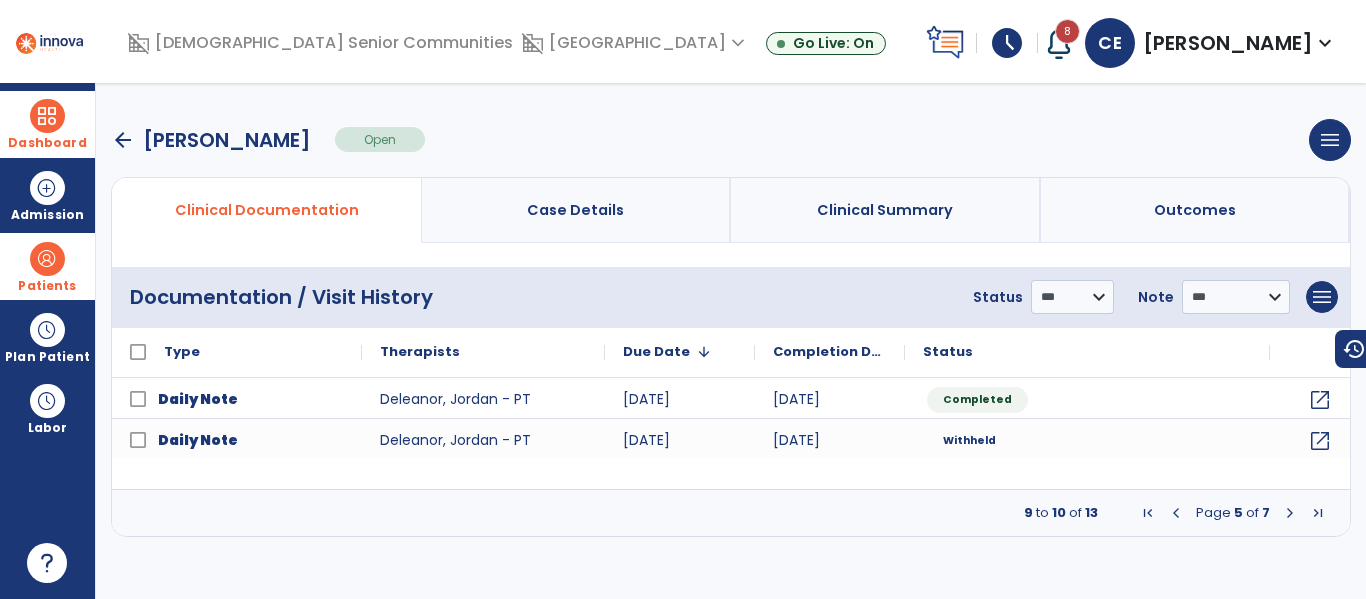 click at bounding box center [1290, 513] 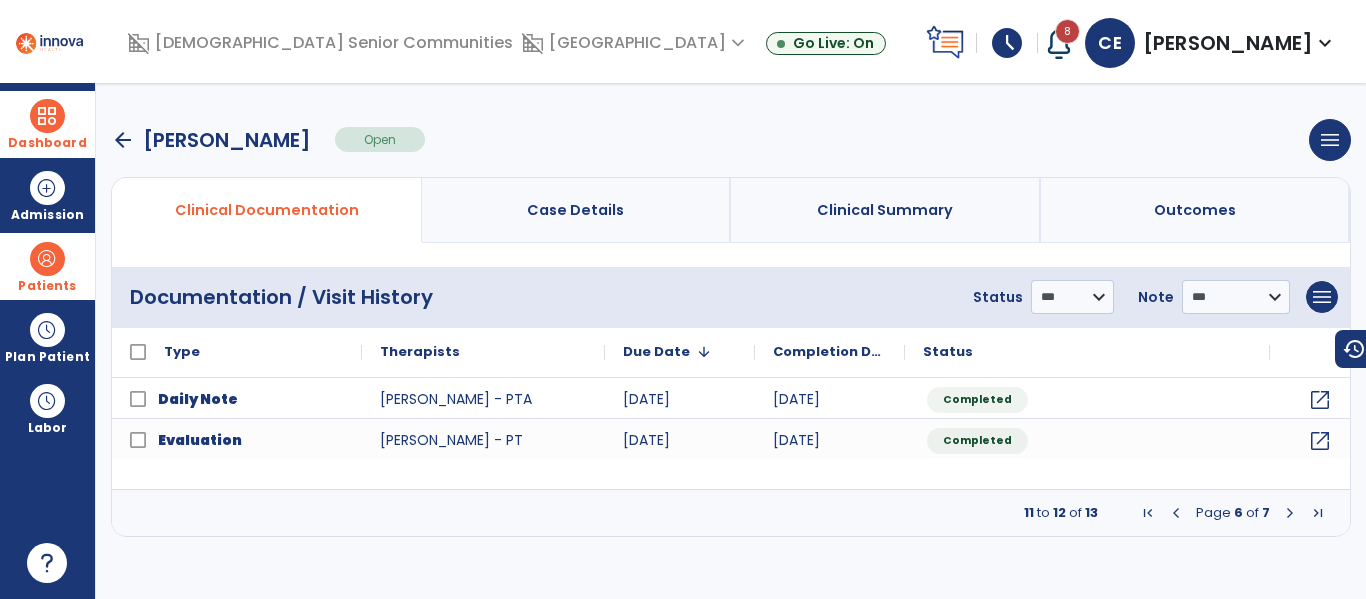 click at bounding box center [1290, 513] 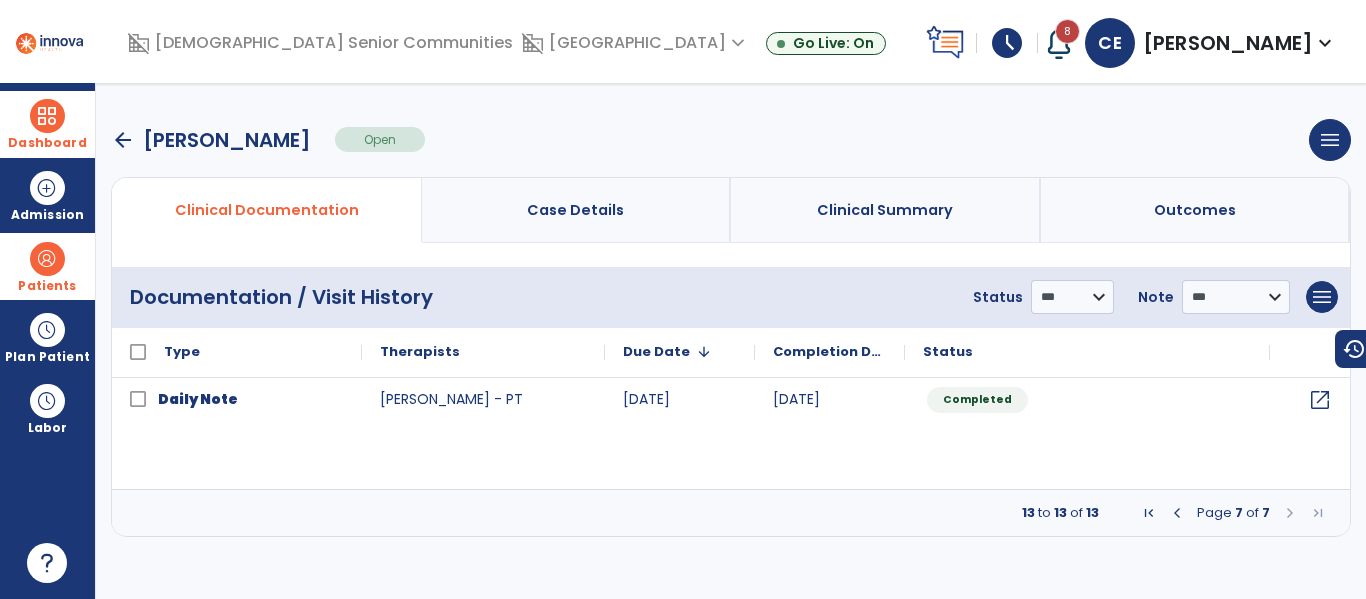 click at bounding box center [1290, 513] 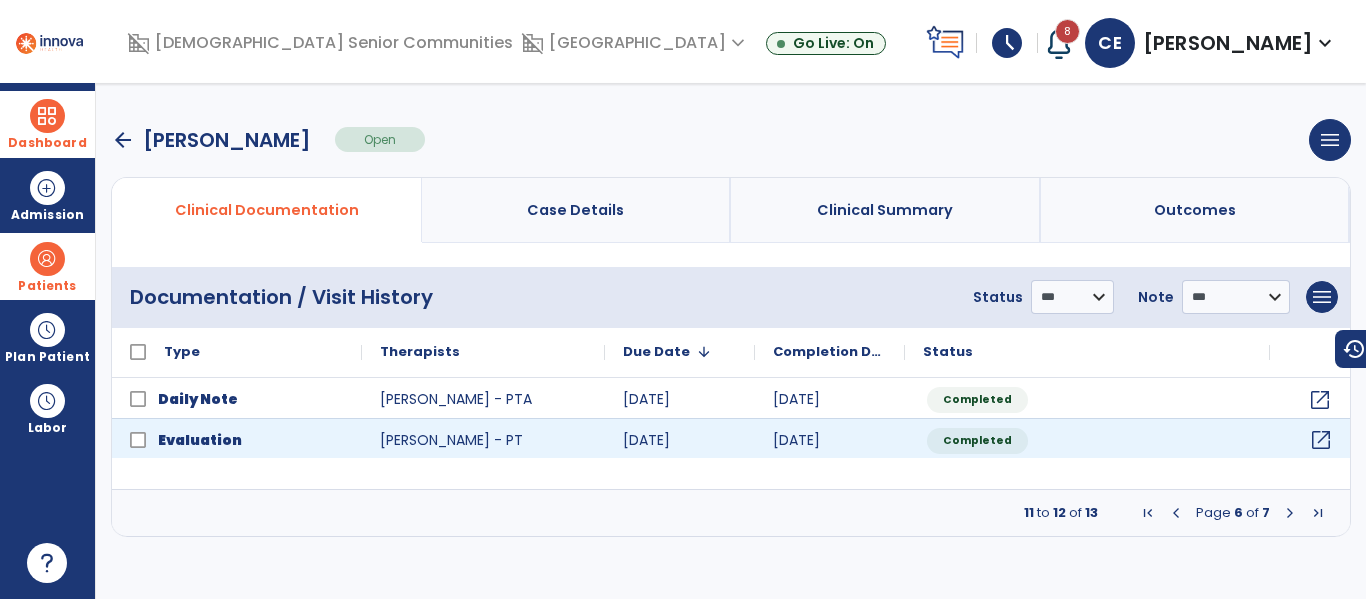 click on "open_in_new" 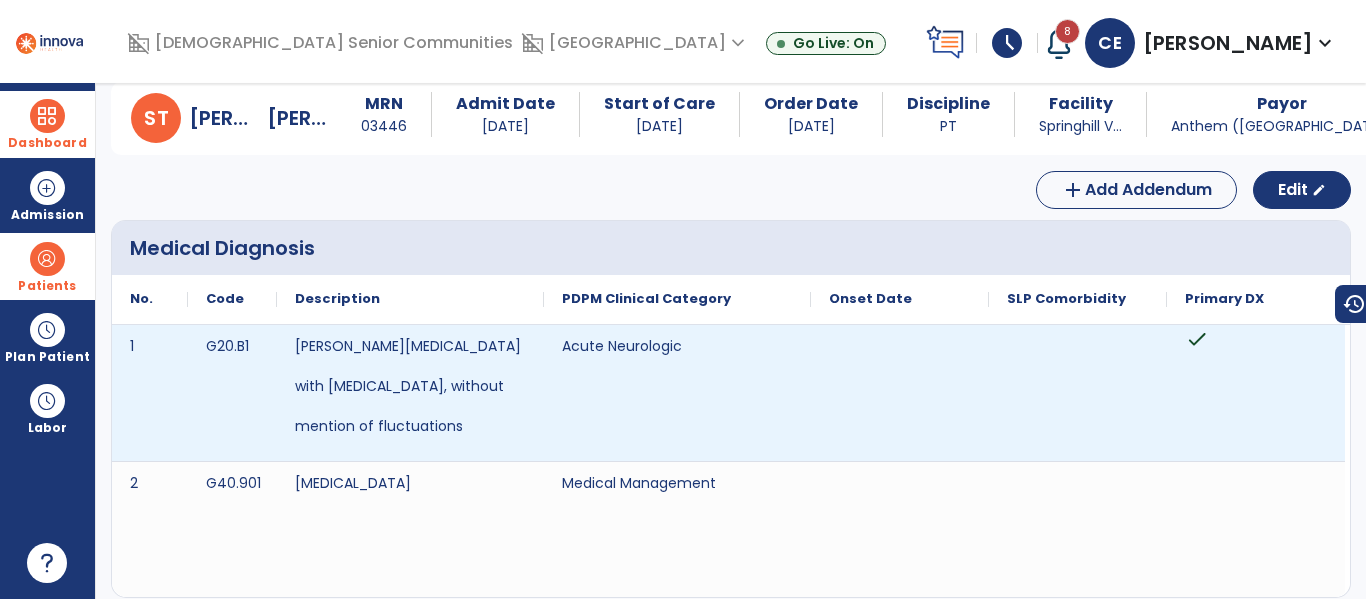 scroll, scrollTop: 0, scrollLeft: 0, axis: both 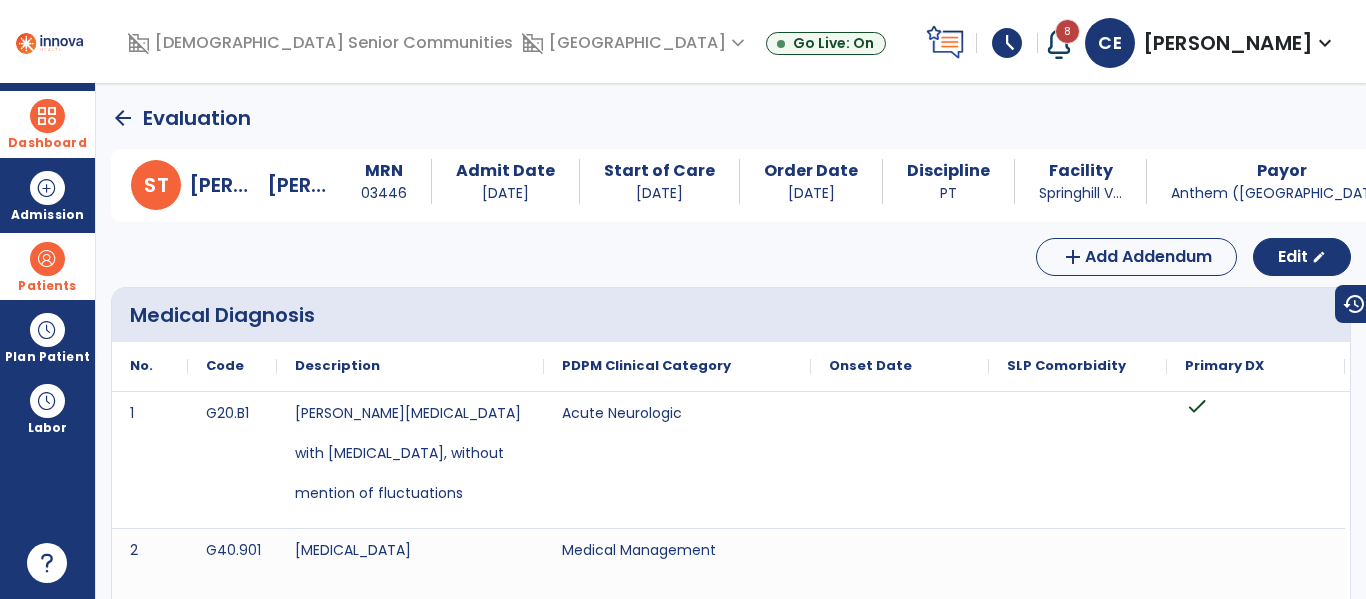 click on "Dashboard" at bounding box center (47, 143) 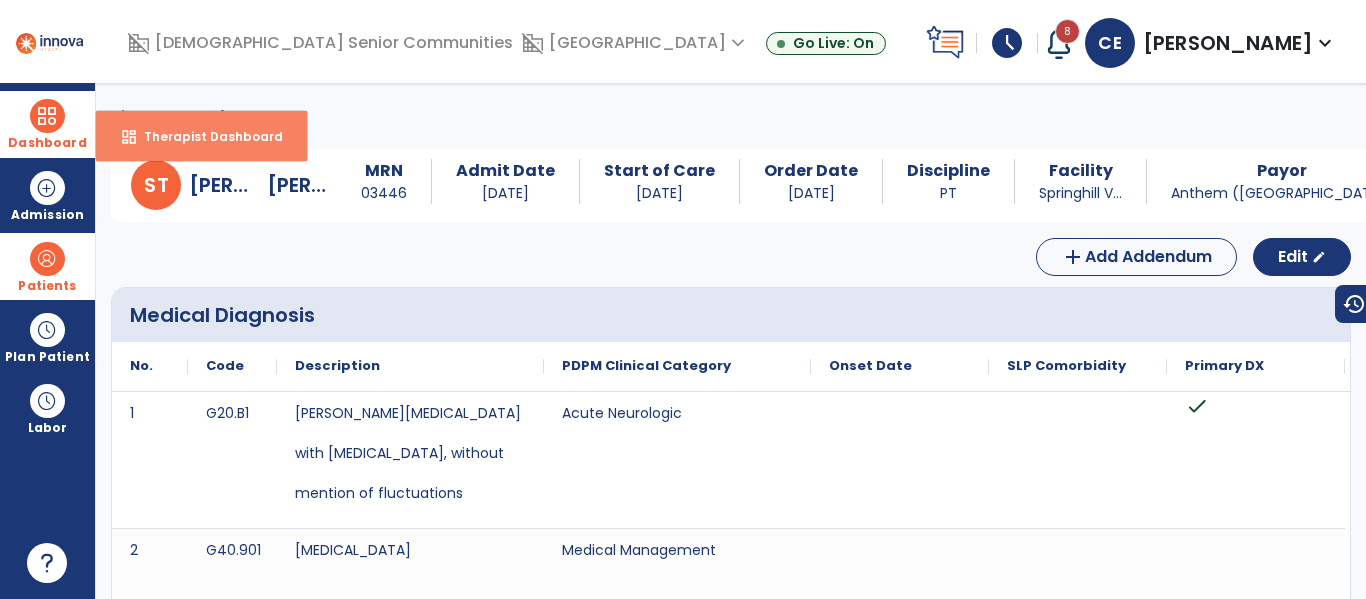 click on "dashboard" at bounding box center [129, 137] 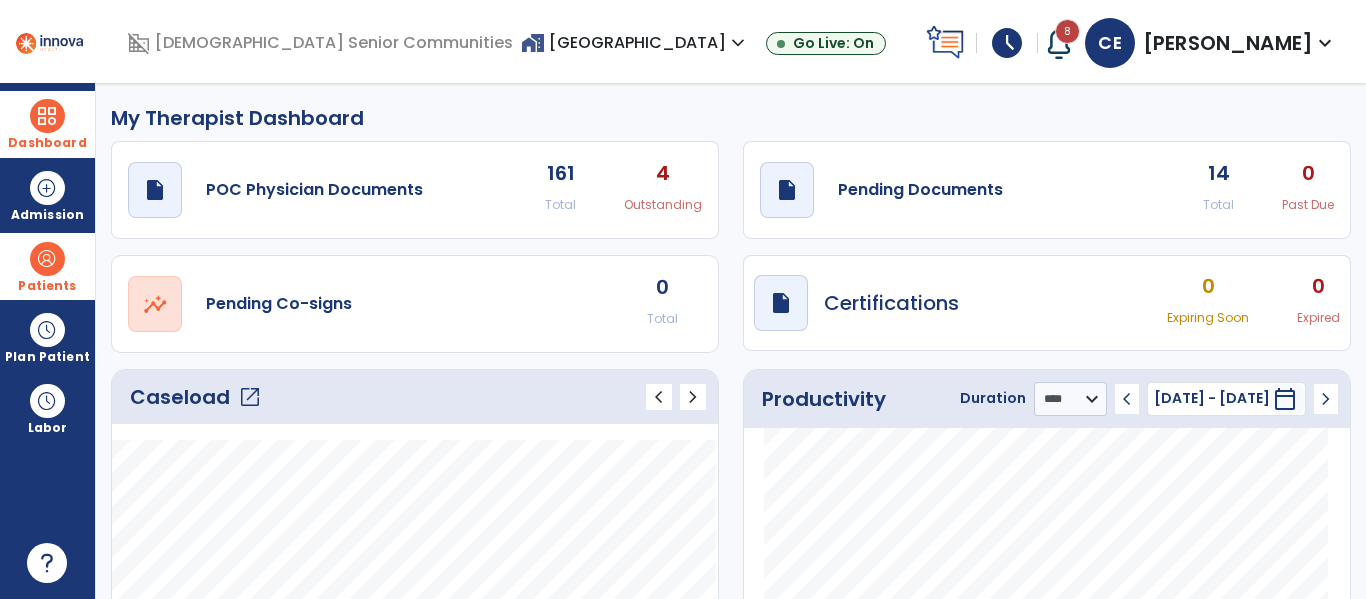 click on "open_in_new" 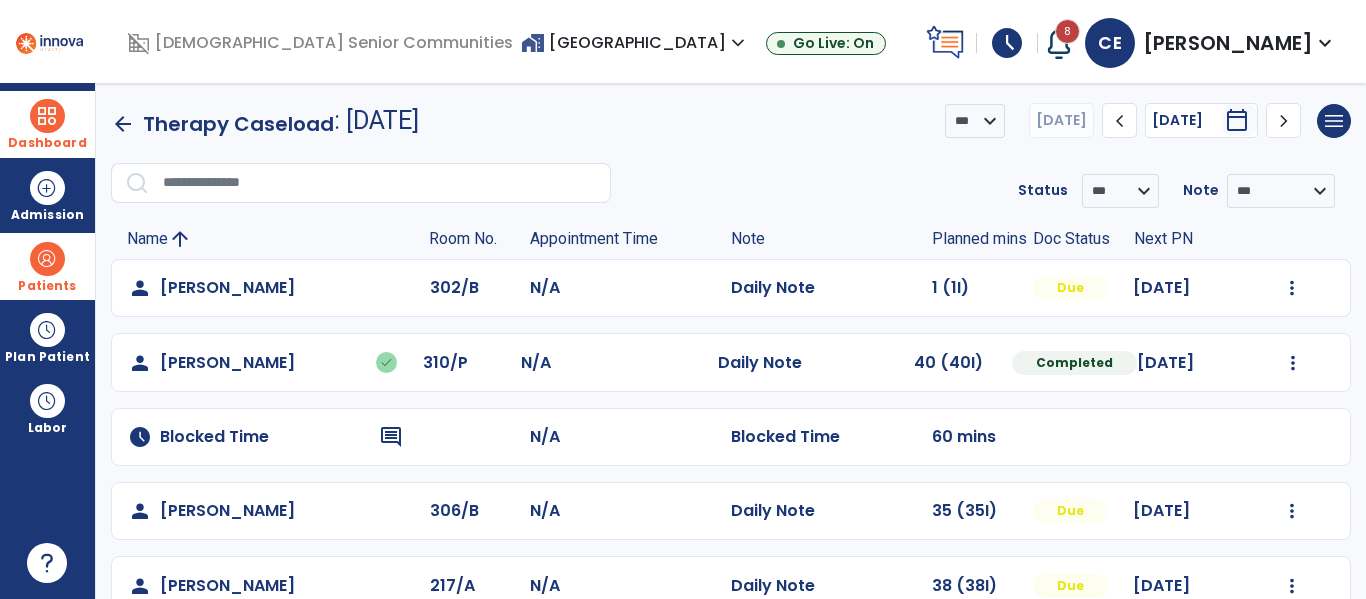 click on "person   [PERSON_NAME]   done  310/P N/A  Daily Note   40 (40I)  Completed [DATE]  Undo Visit Status   Reset Note   Open Document   G + C Mins" 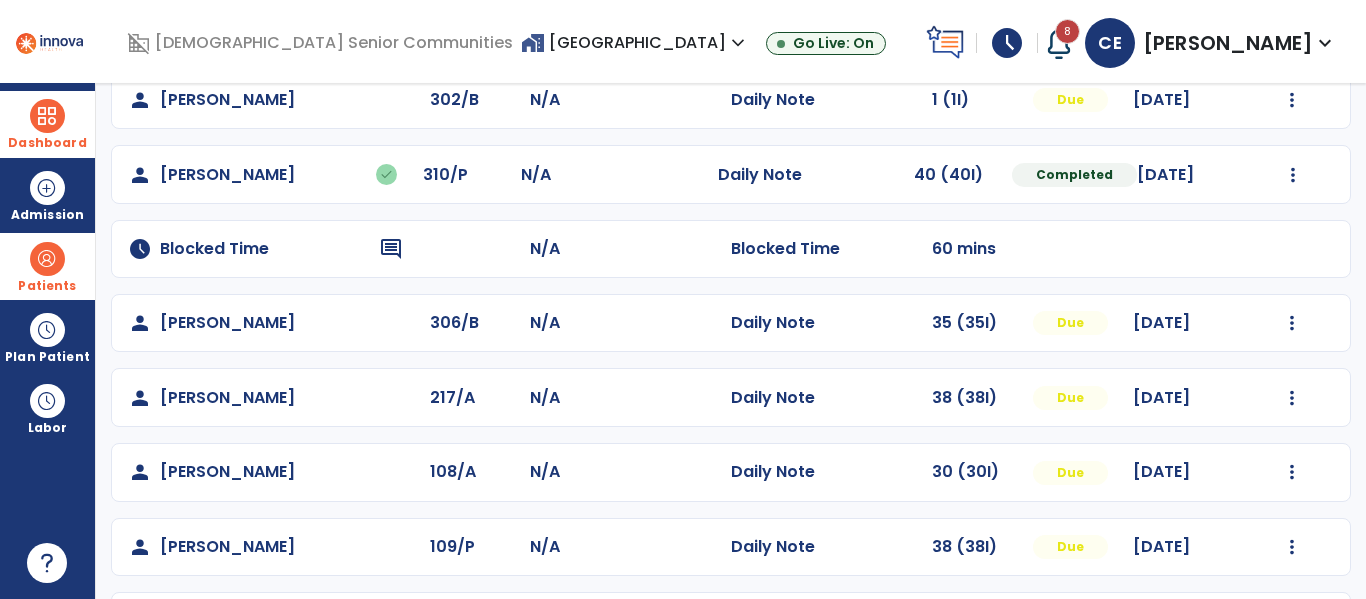 scroll, scrollTop: 186, scrollLeft: 0, axis: vertical 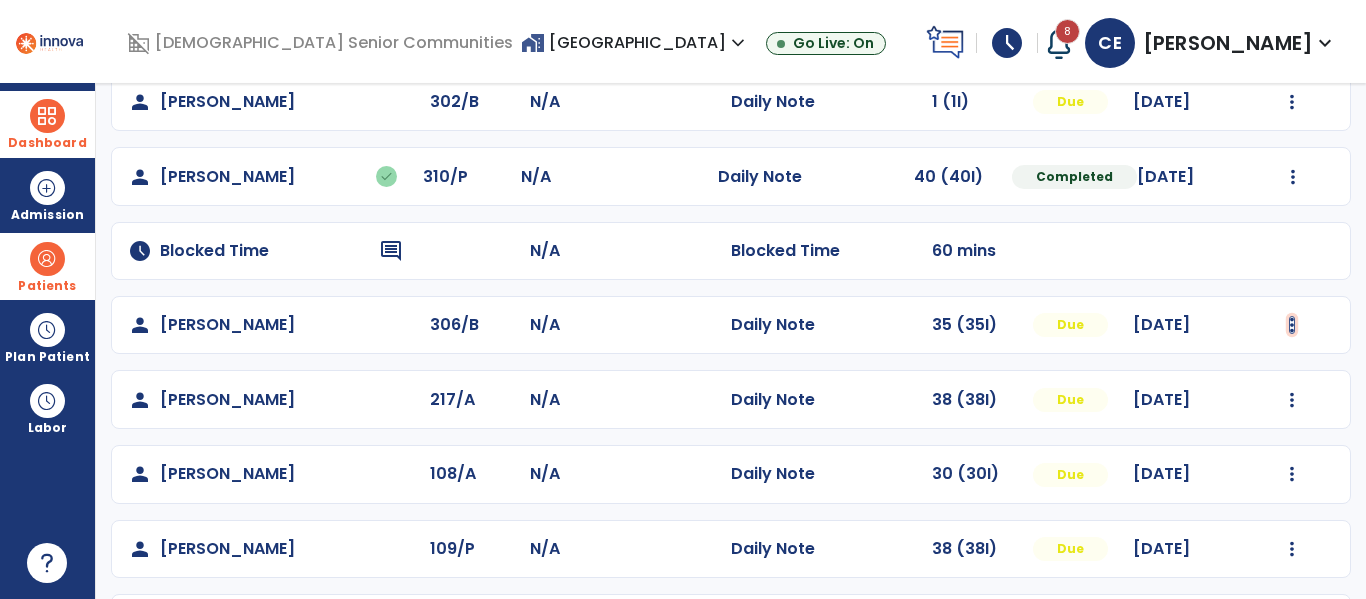 click at bounding box center (1292, 102) 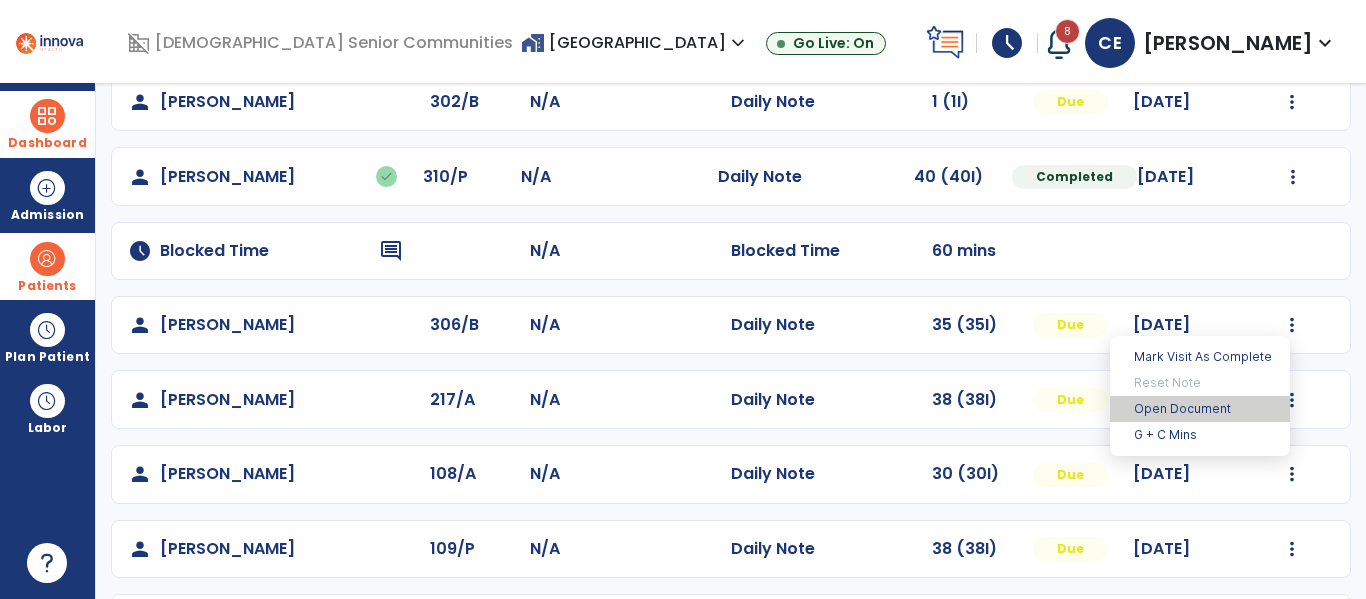 click on "Open Document" at bounding box center [1200, 409] 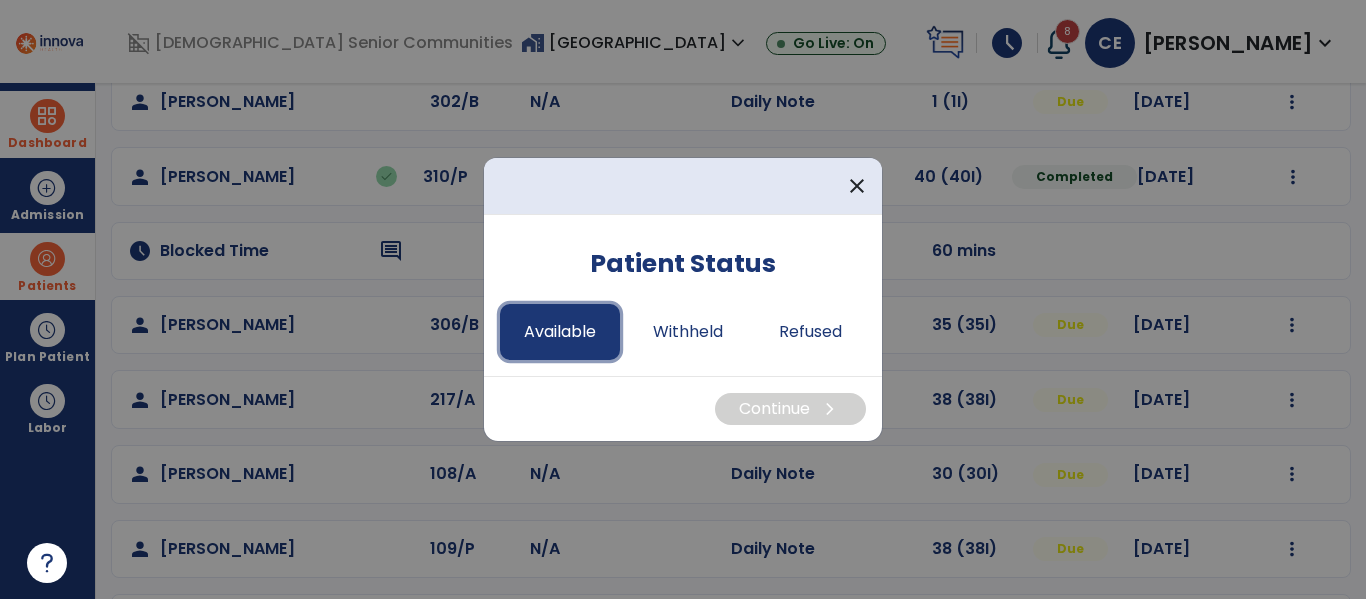 click on "Available" at bounding box center [560, 332] 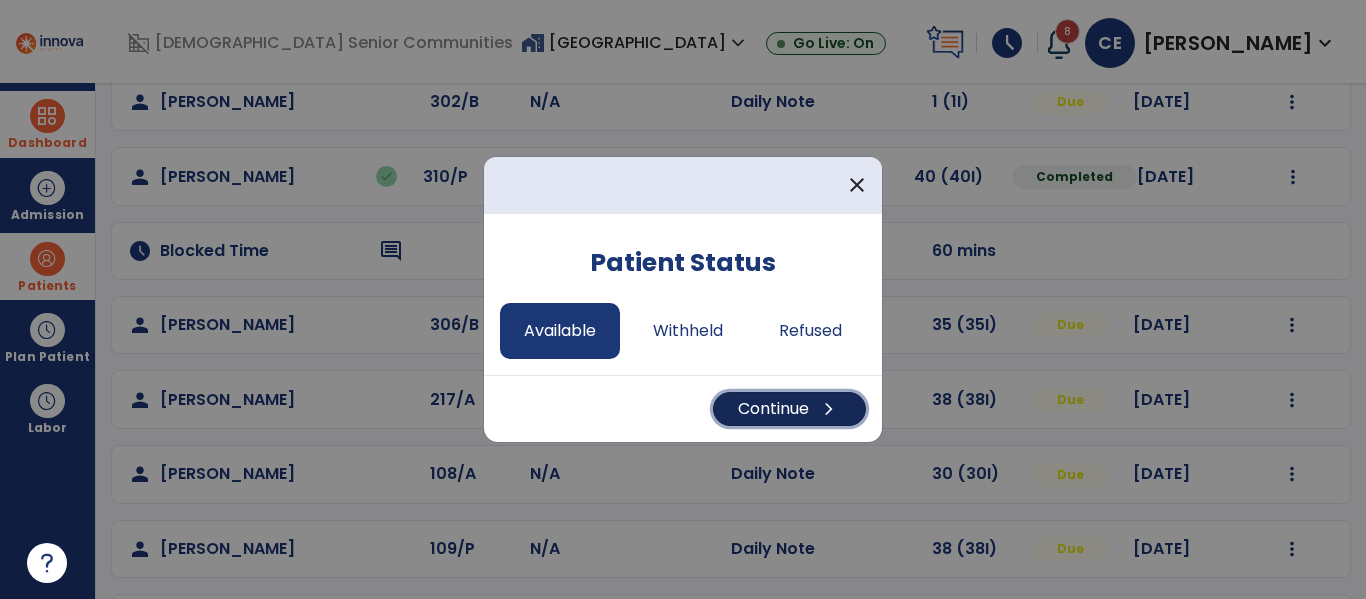 click on "Continue   chevron_right" at bounding box center (789, 409) 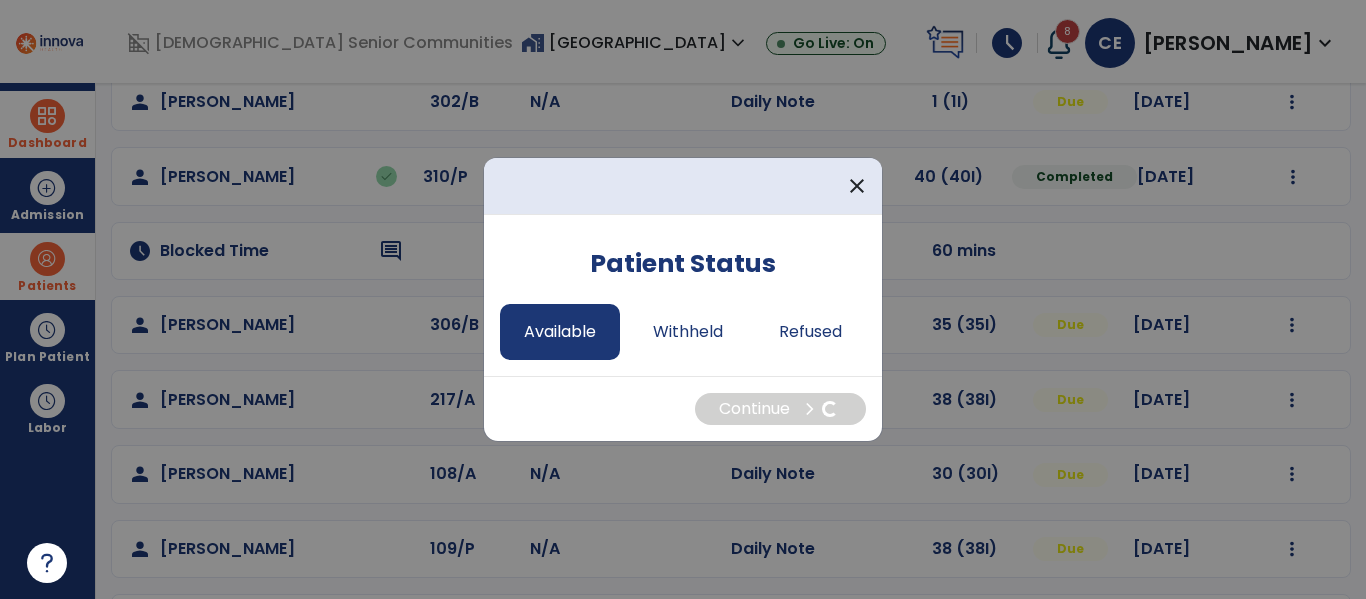 select on "*" 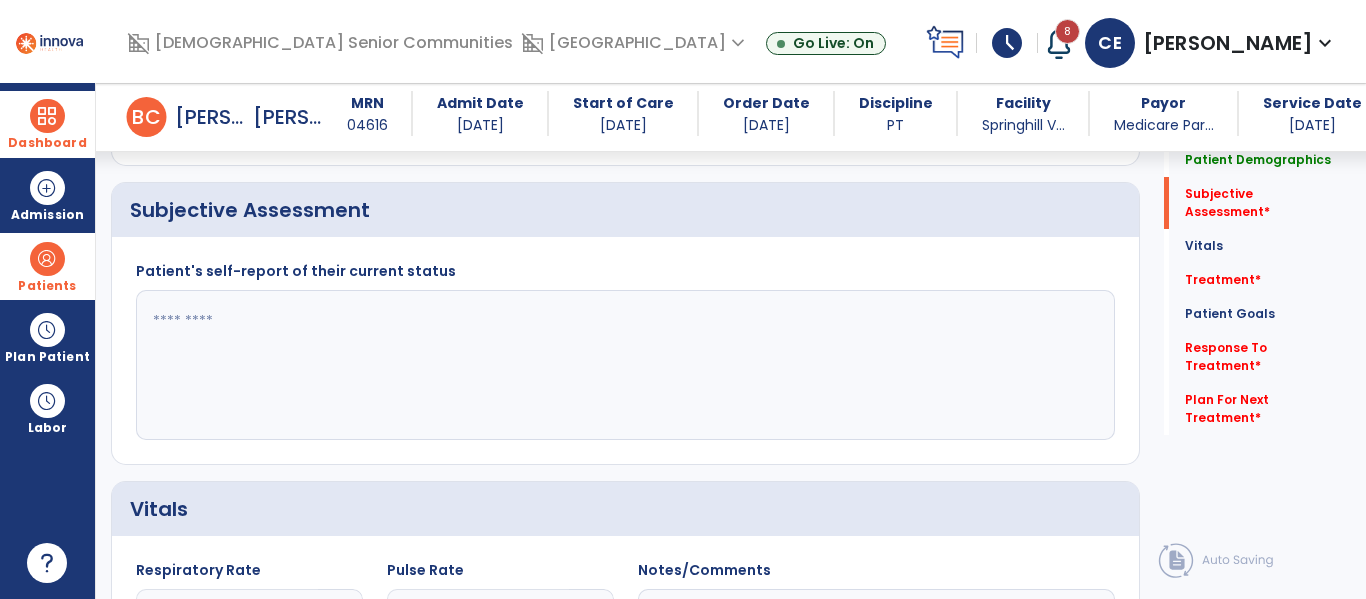 scroll, scrollTop: 519, scrollLeft: 0, axis: vertical 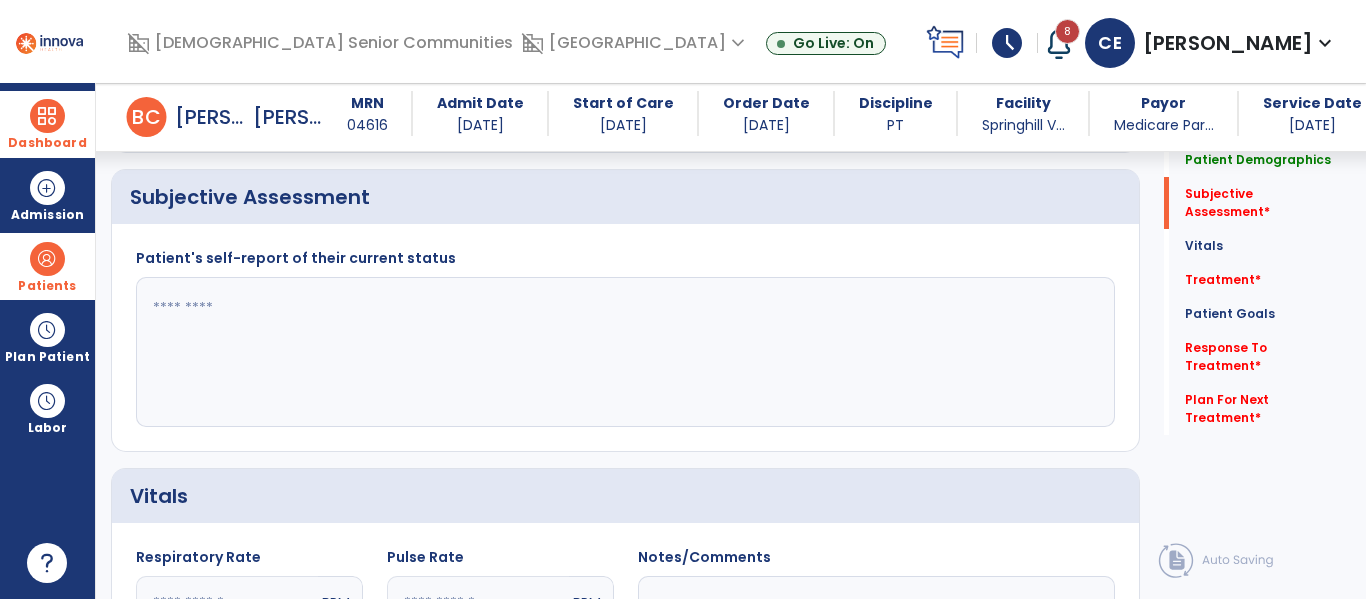 click 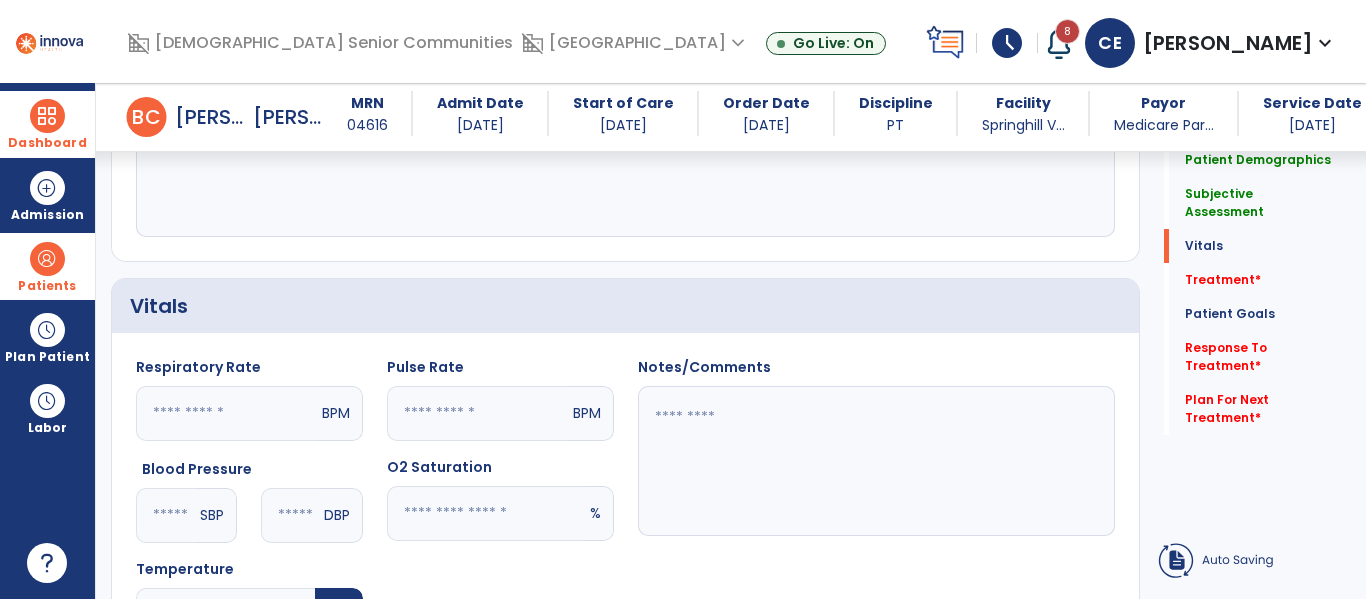 scroll, scrollTop: 710, scrollLeft: 0, axis: vertical 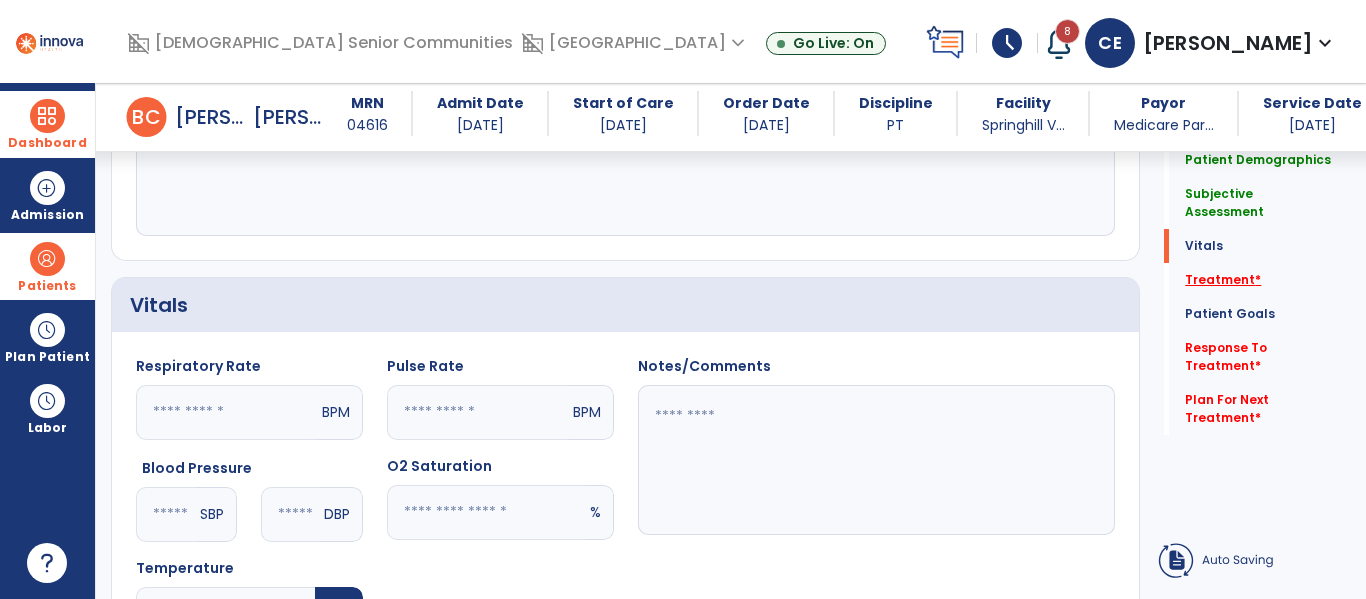 type on "**********" 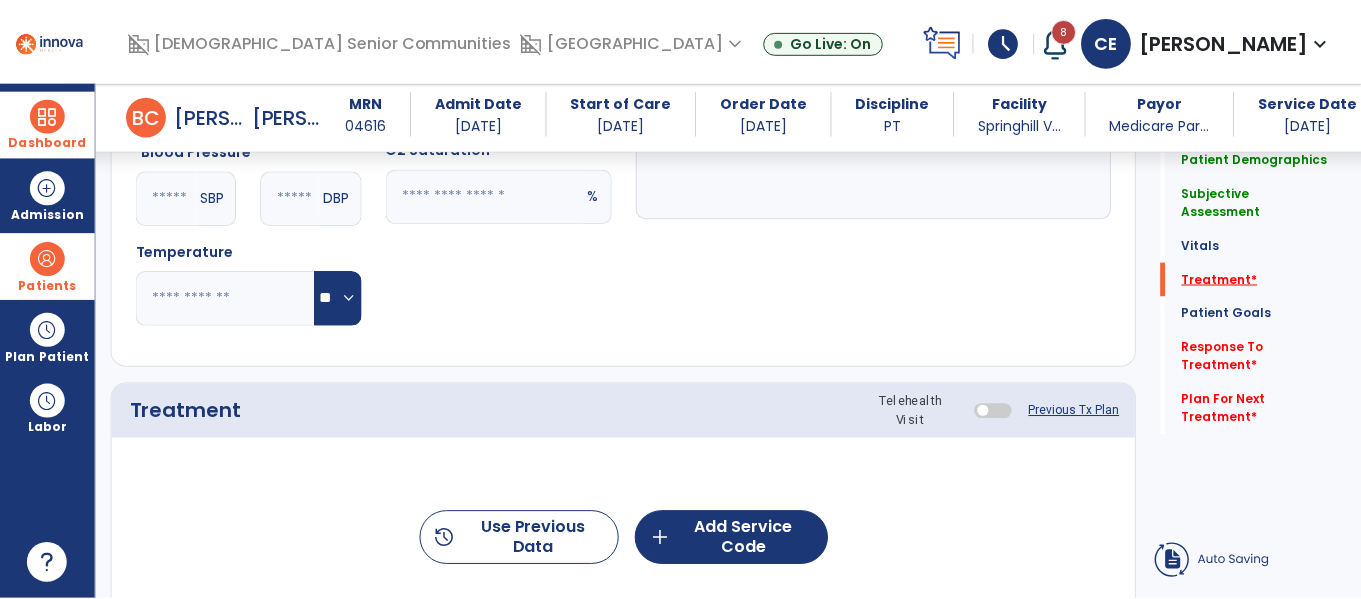 scroll, scrollTop: 1196, scrollLeft: 0, axis: vertical 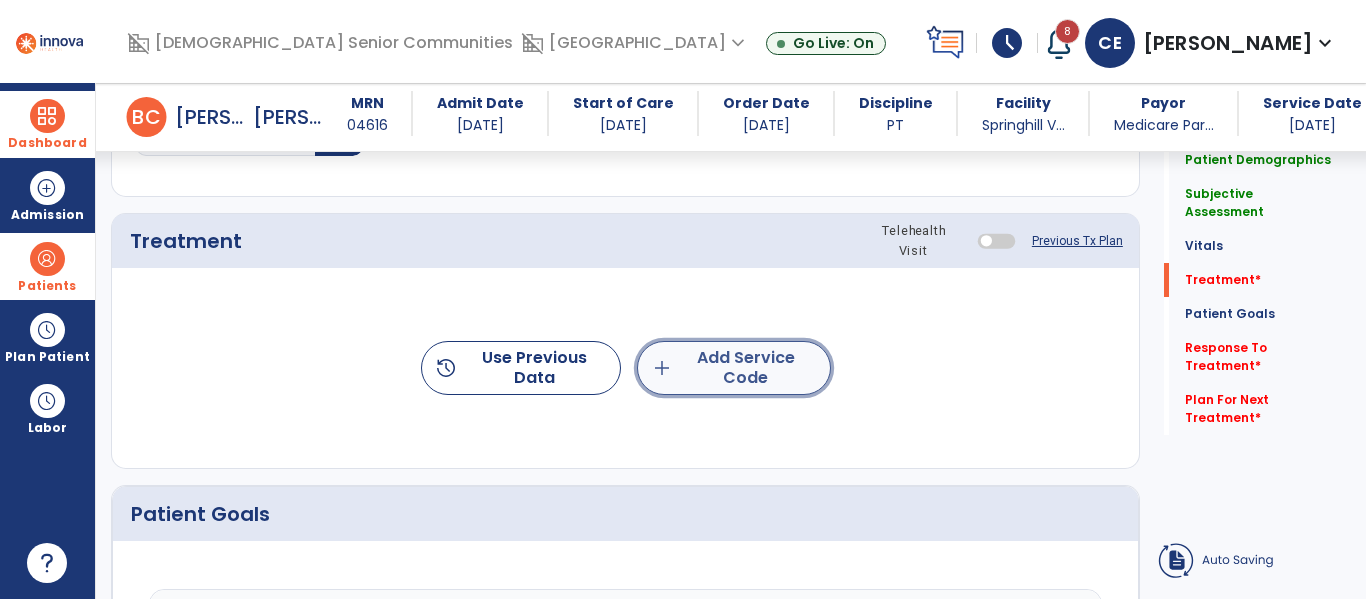 click on "add  Add Service Code" 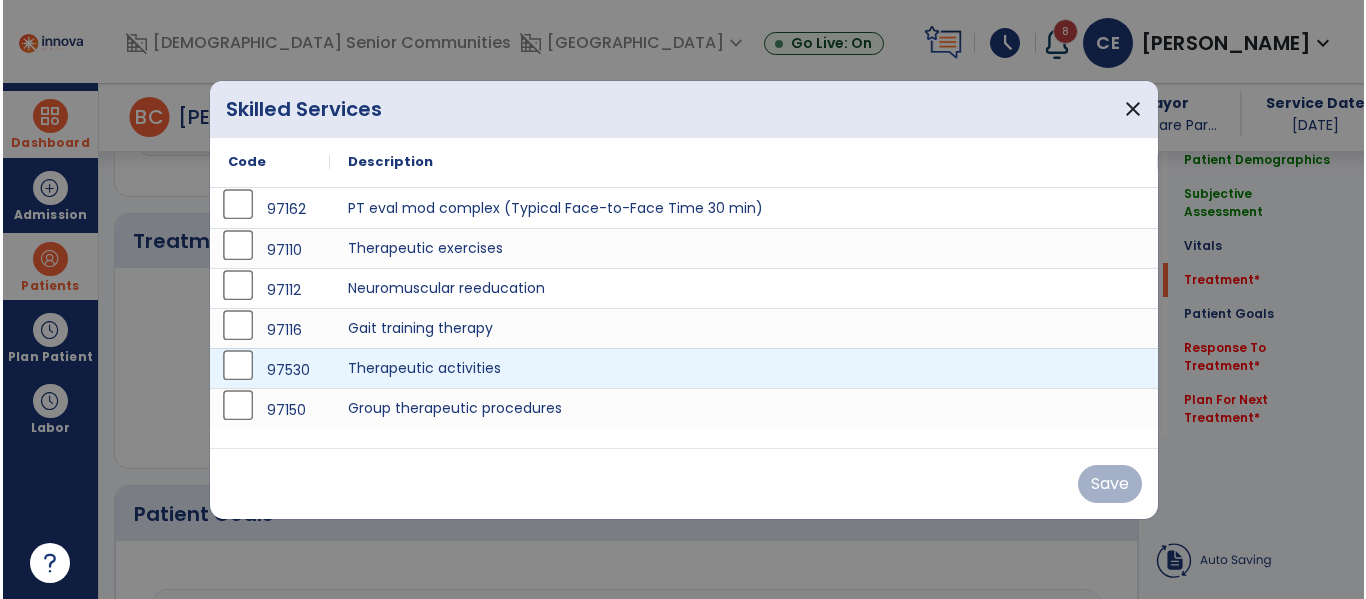 scroll, scrollTop: 1196, scrollLeft: 0, axis: vertical 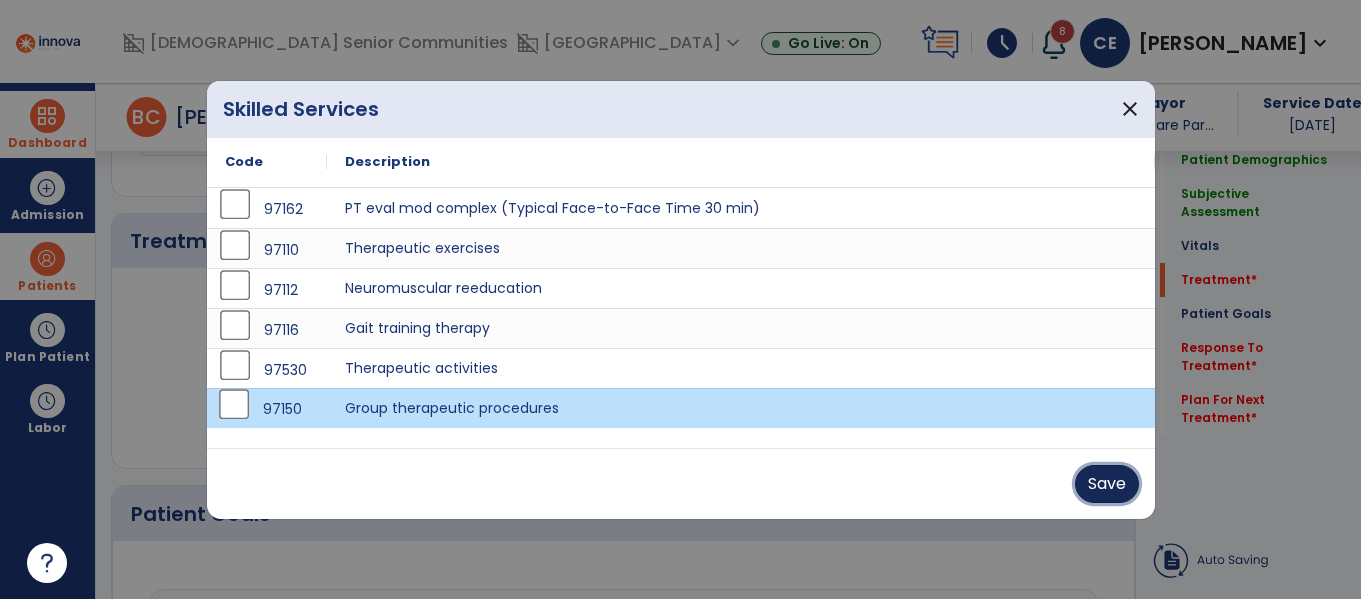 click on "Save" at bounding box center [1107, 484] 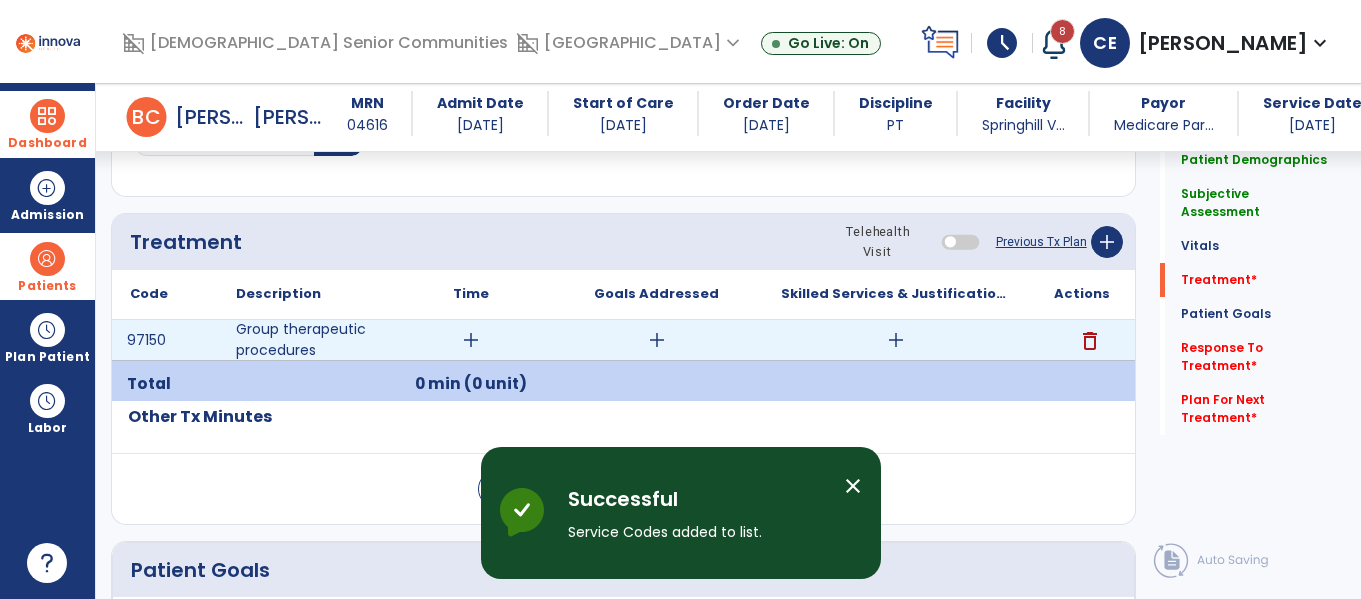 click on "add" at bounding box center [470, 340] 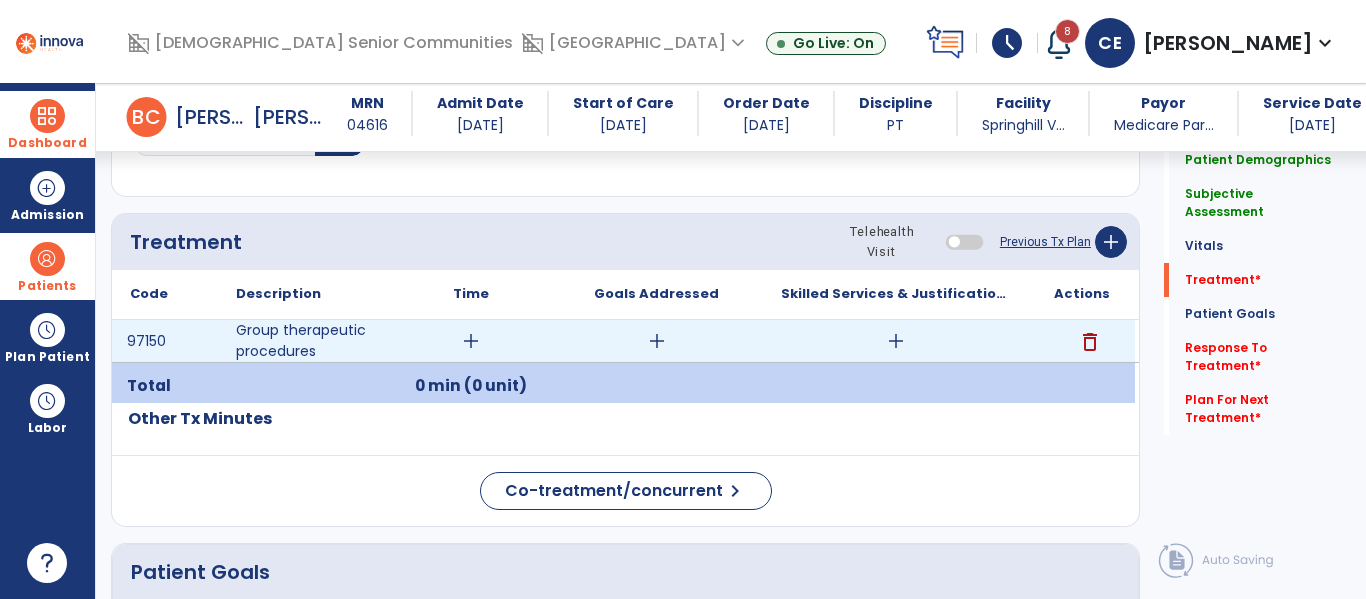 click on "add" at bounding box center [471, 341] 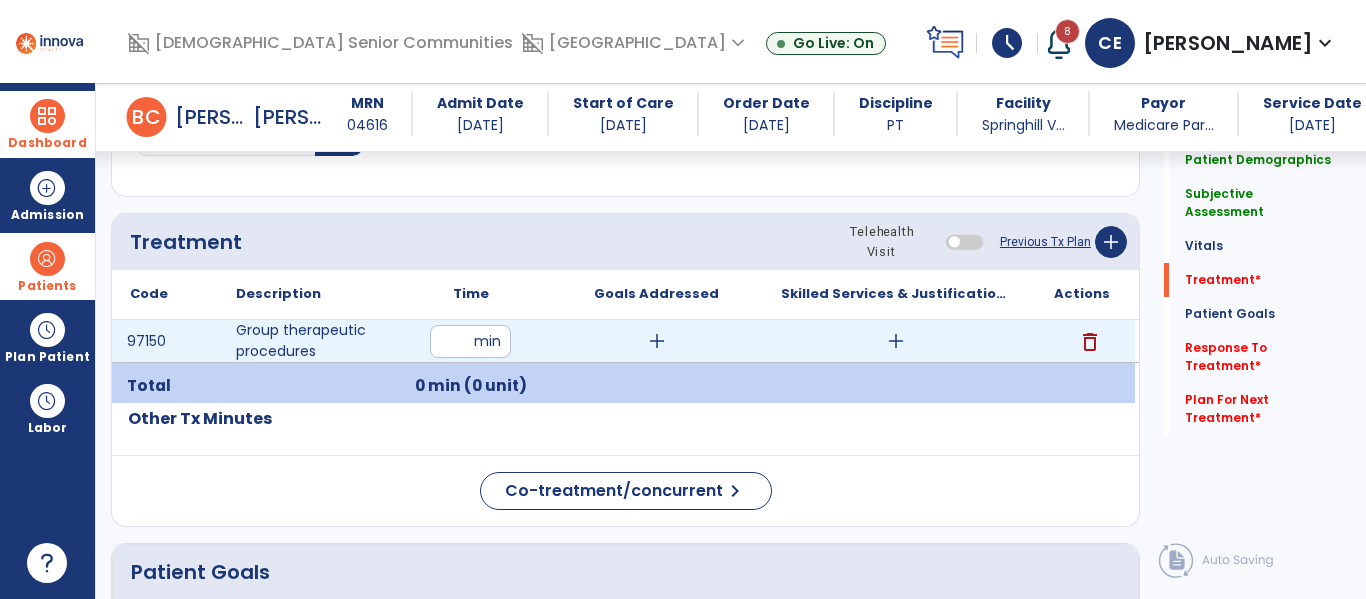 type on "**" 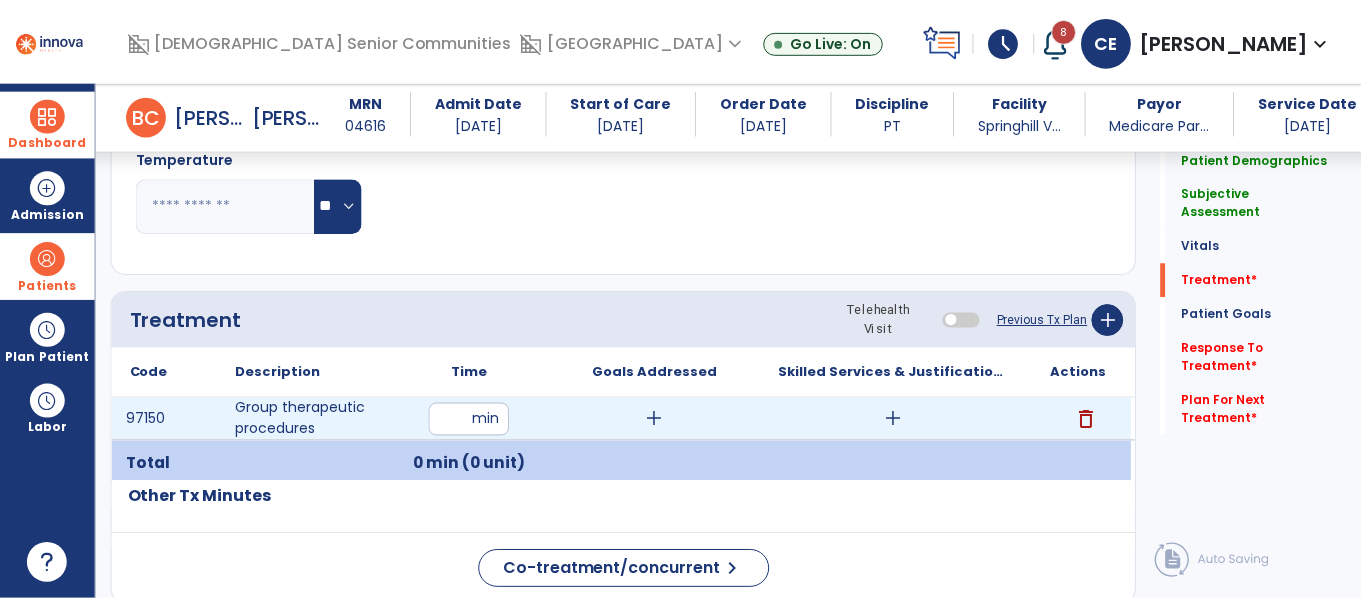 scroll, scrollTop: 1084, scrollLeft: 0, axis: vertical 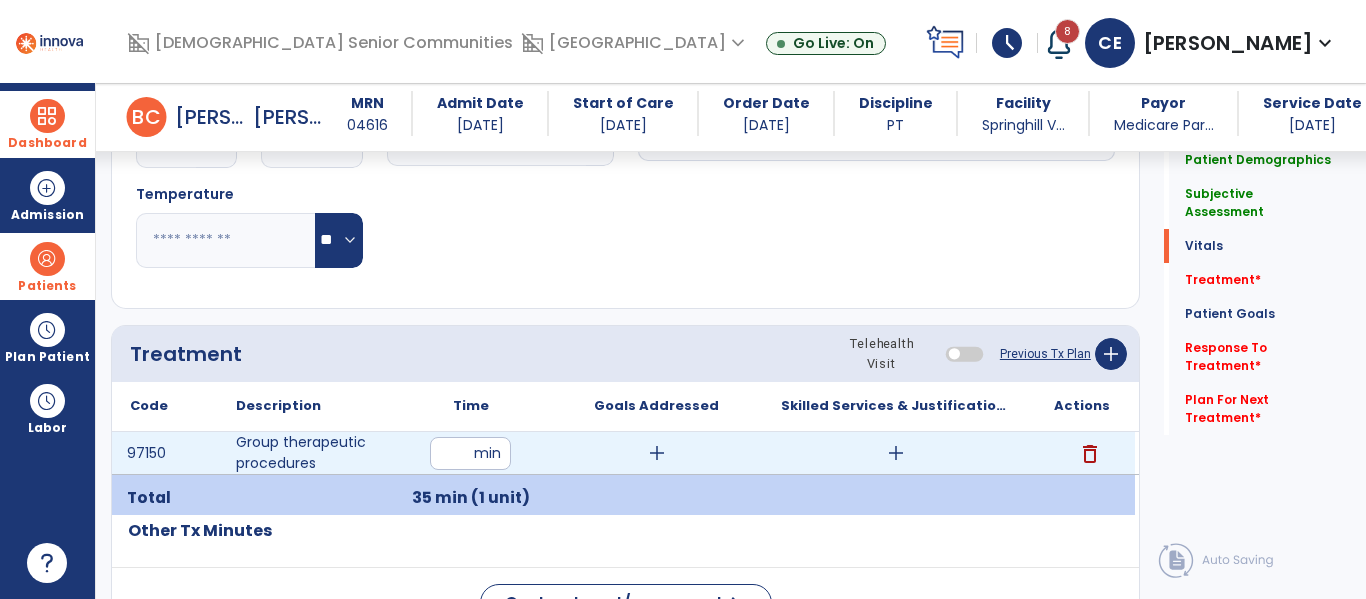 click on "add" at bounding box center [896, 453] 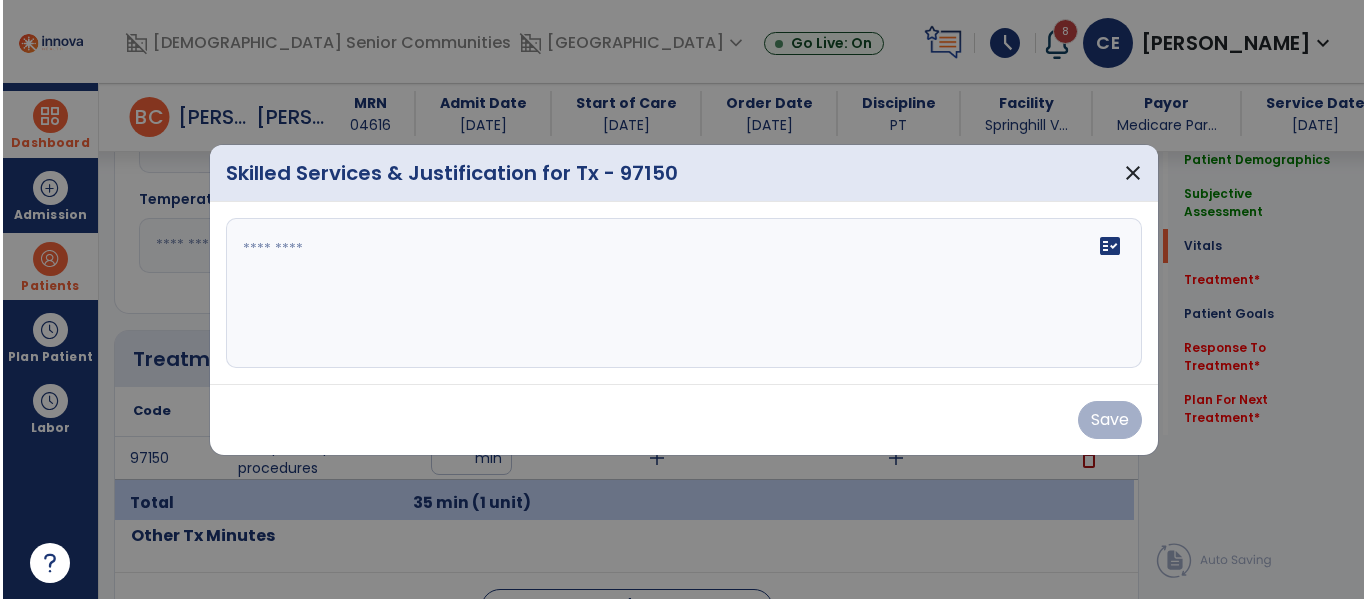scroll, scrollTop: 1084, scrollLeft: 0, axis: vertical 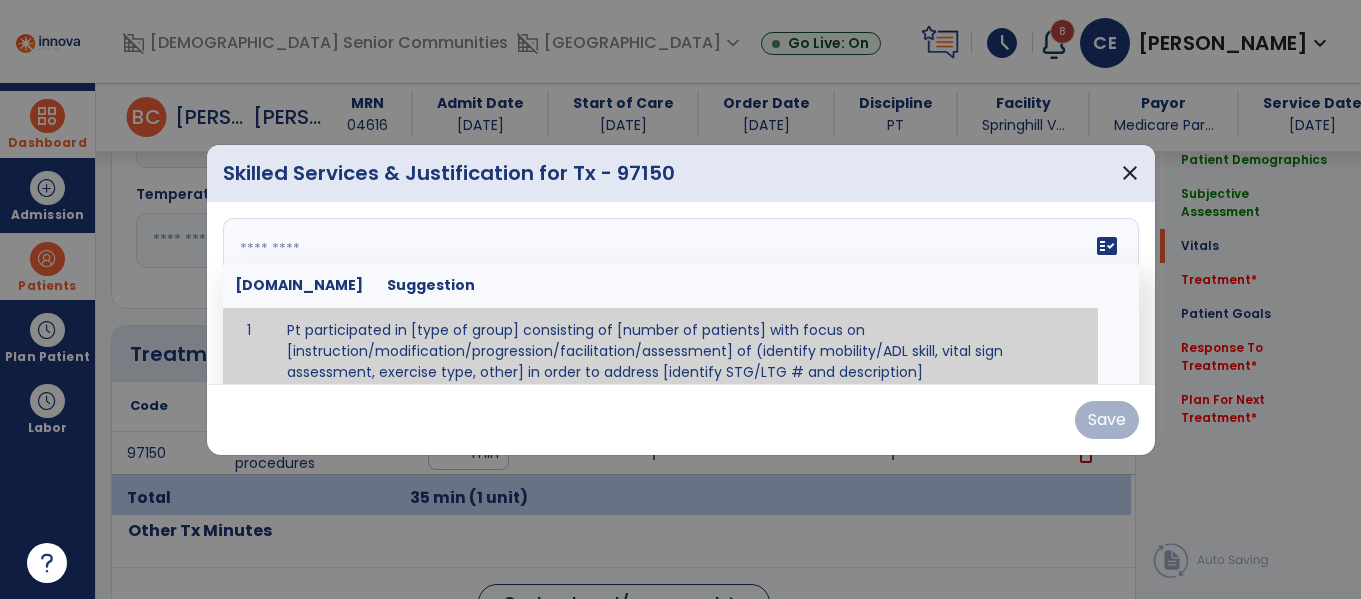 click on "fact_check  [DOMAIN_NAME] Suggestion 1 Pt participated in [type of group] consisting of [number of patients] with focus on [instruction/modification/progression/facilitation/assessment] of (identify mobility/ADL skill, vital sign assessment, exercise type, other] in order to address [identify STG/LTG # and description]" at bounding box center (681, 293) 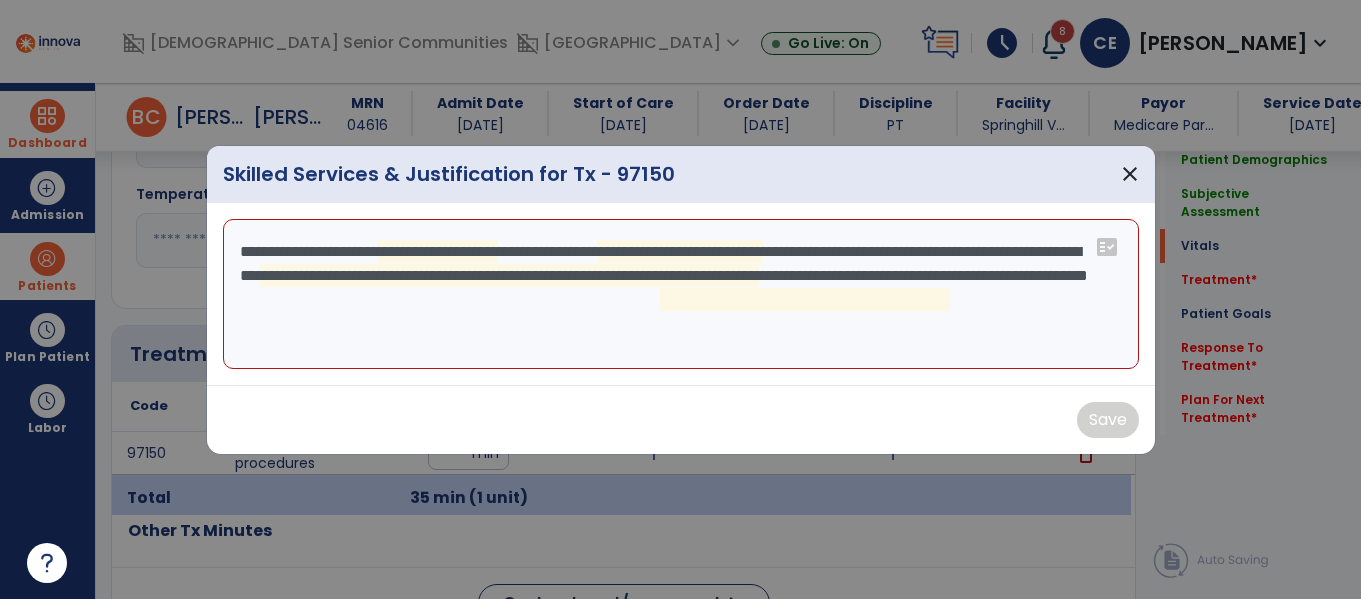 click on "**********" at bounding box center (681, 294) 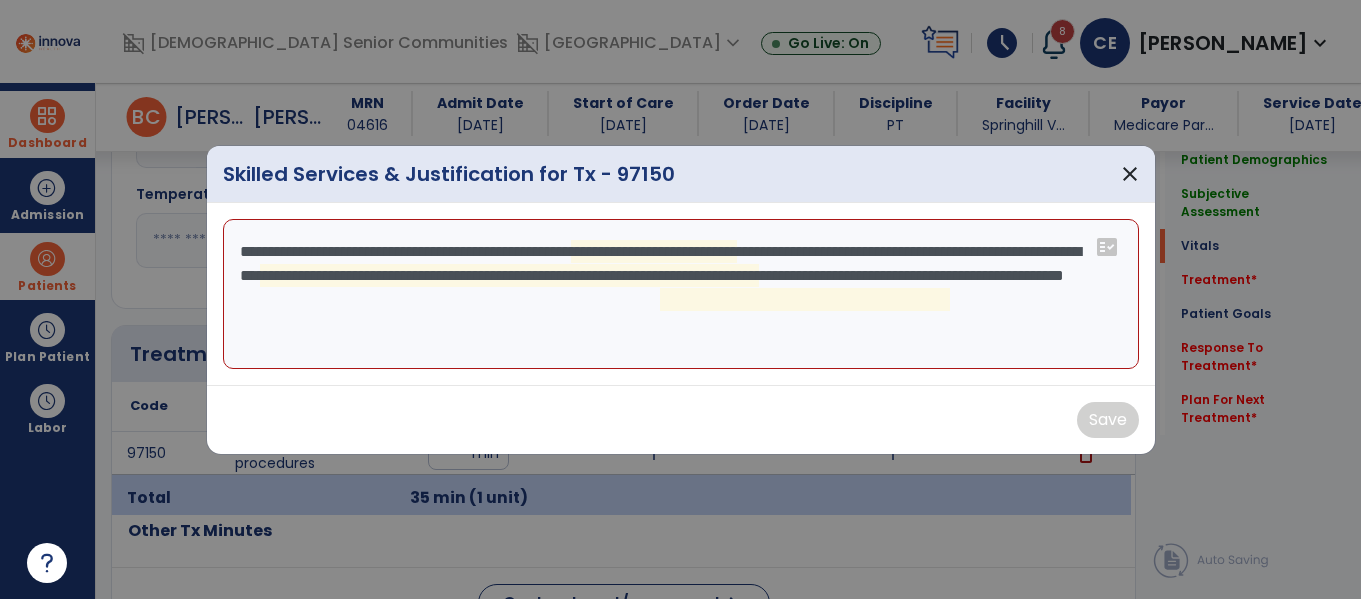 click on "**********" at bounding box center (681, 294) 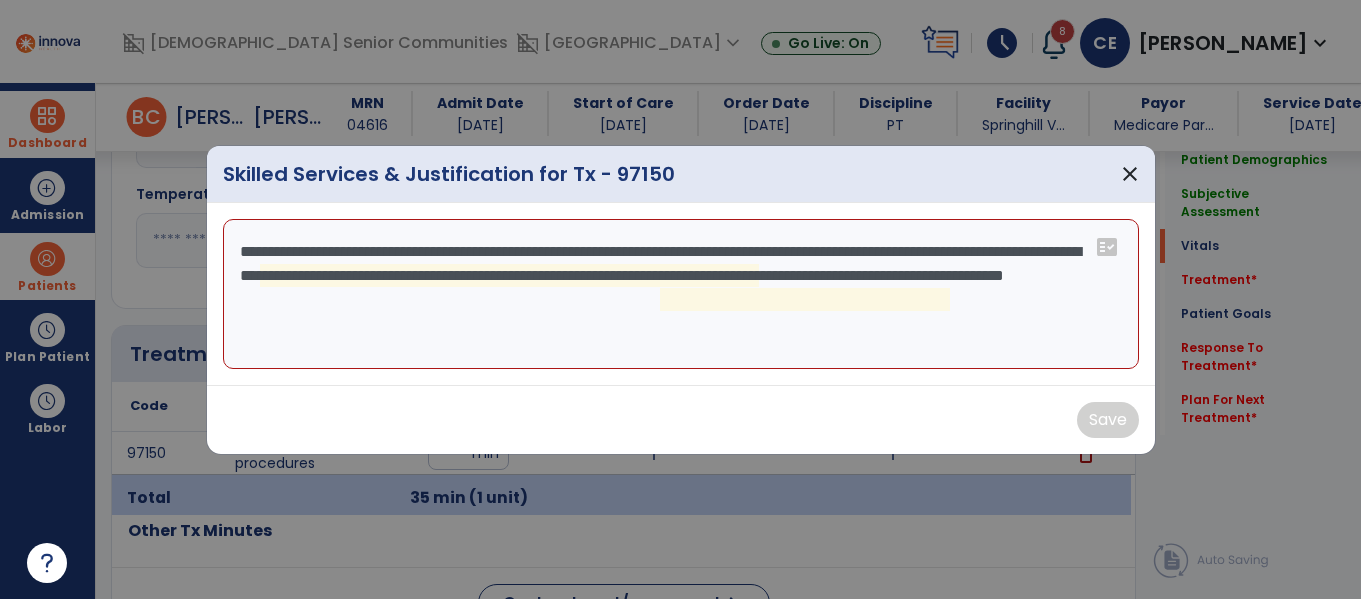 click on "**********" at bounding box center (681, 294) 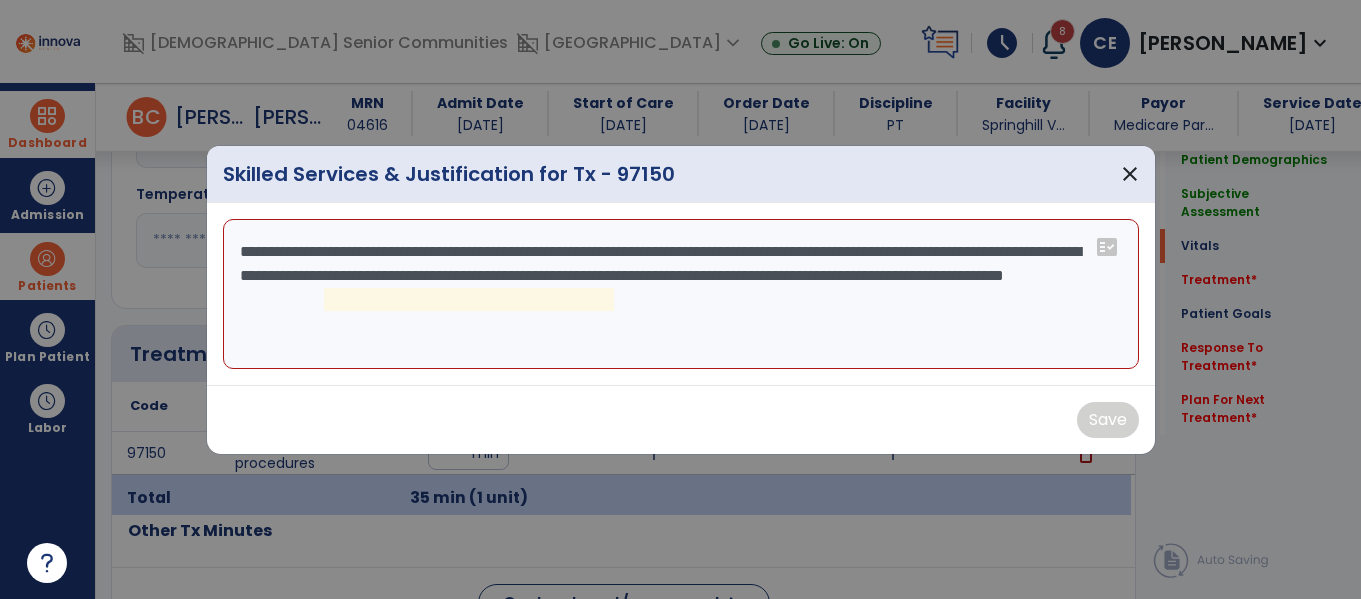 click on "**********" at bounding box center [681, 294] 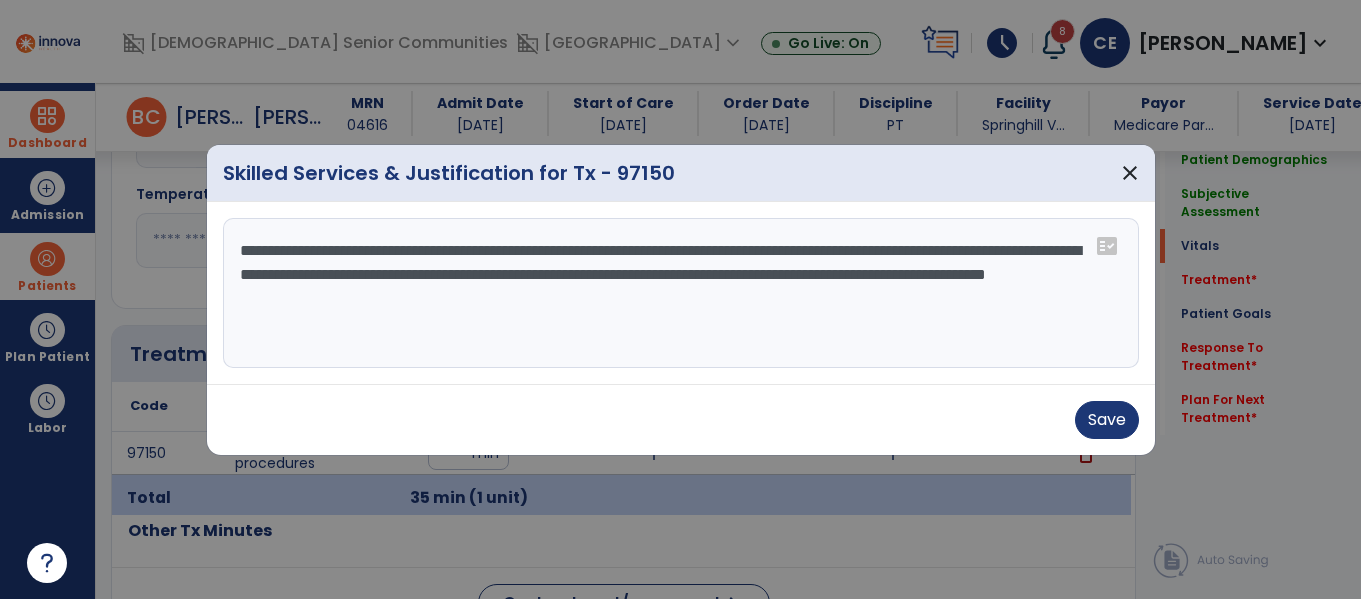 drag, startPoint x: 474, startPoint y: 275, endPoint x: 1020, endPoint y: 282, distance: 546.04486 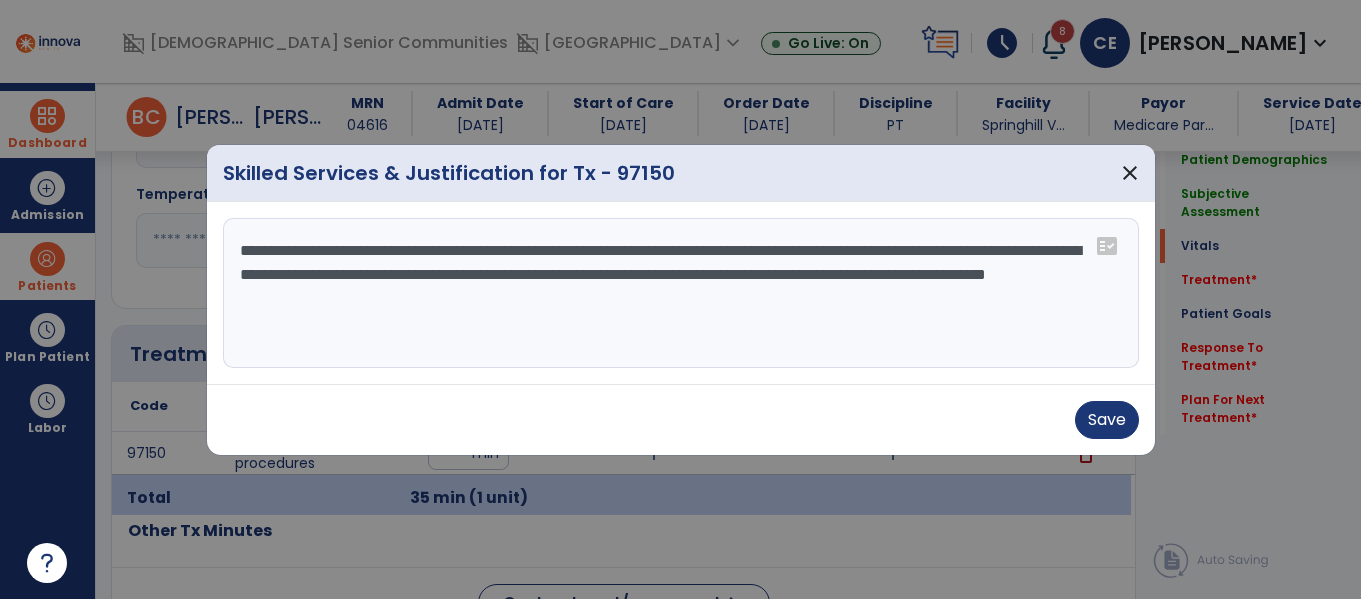 click on "**********" at bounding box center [681, 293] 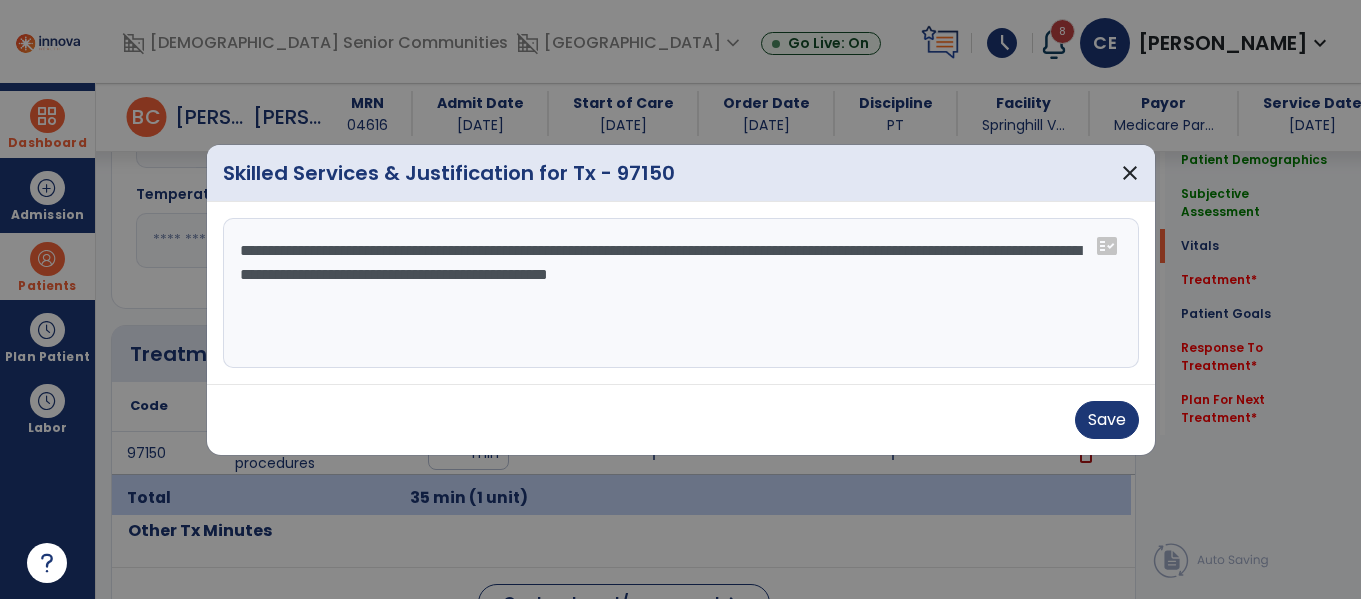 click on "**********" at bounding box center (681, 293) 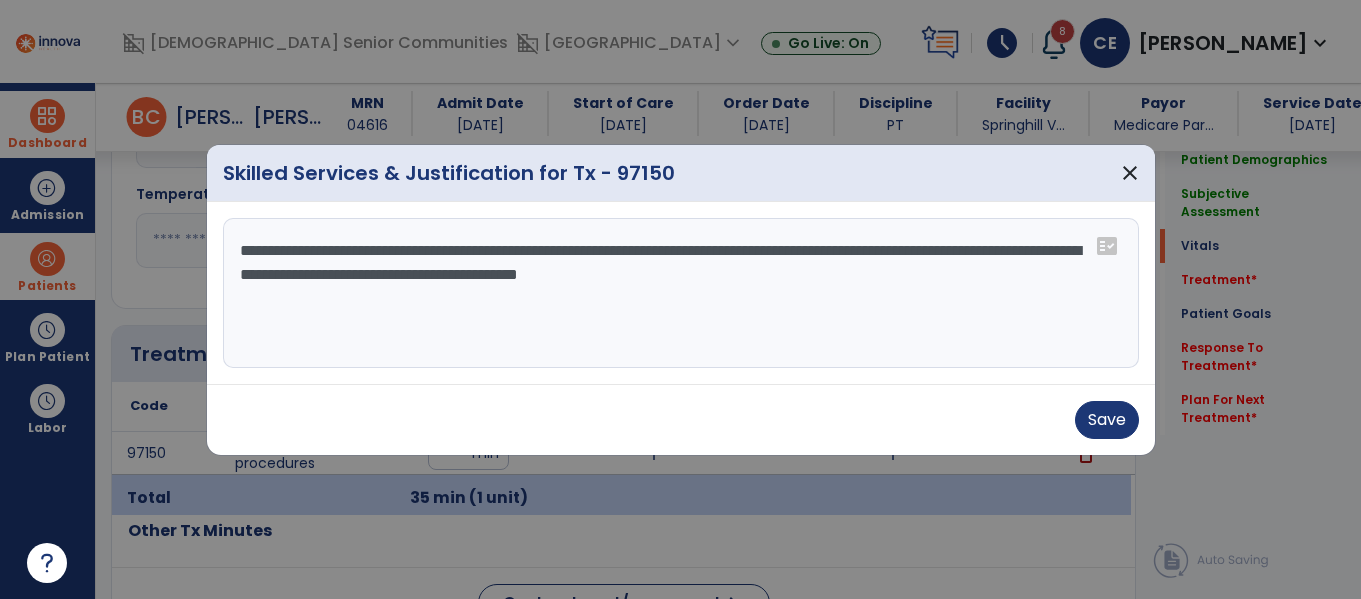 click on "**********" at bounding box center (681, 293) 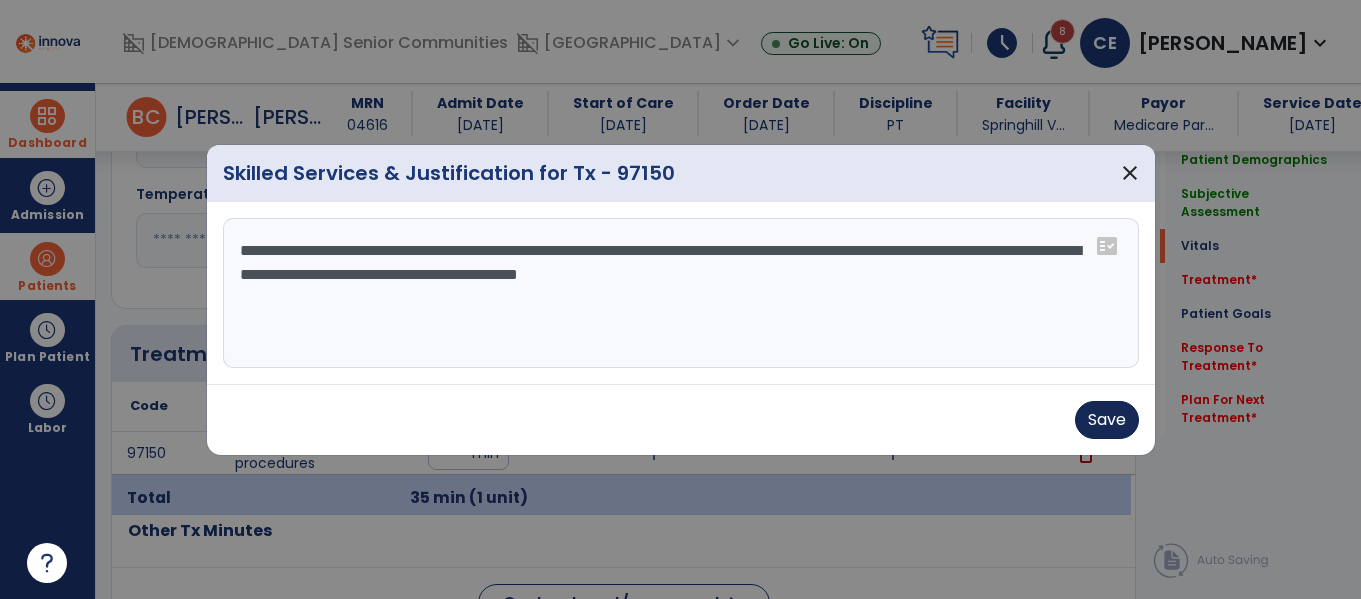 type on "**********" 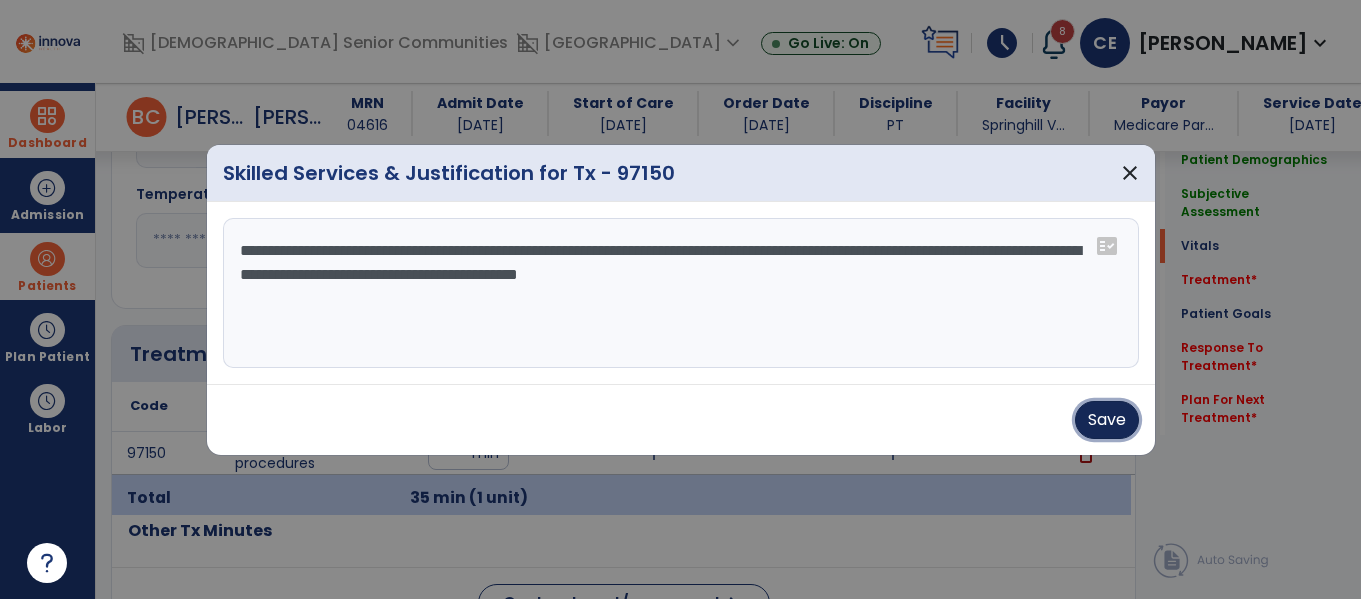 click on "Save" at bounding box center [1107, 420] 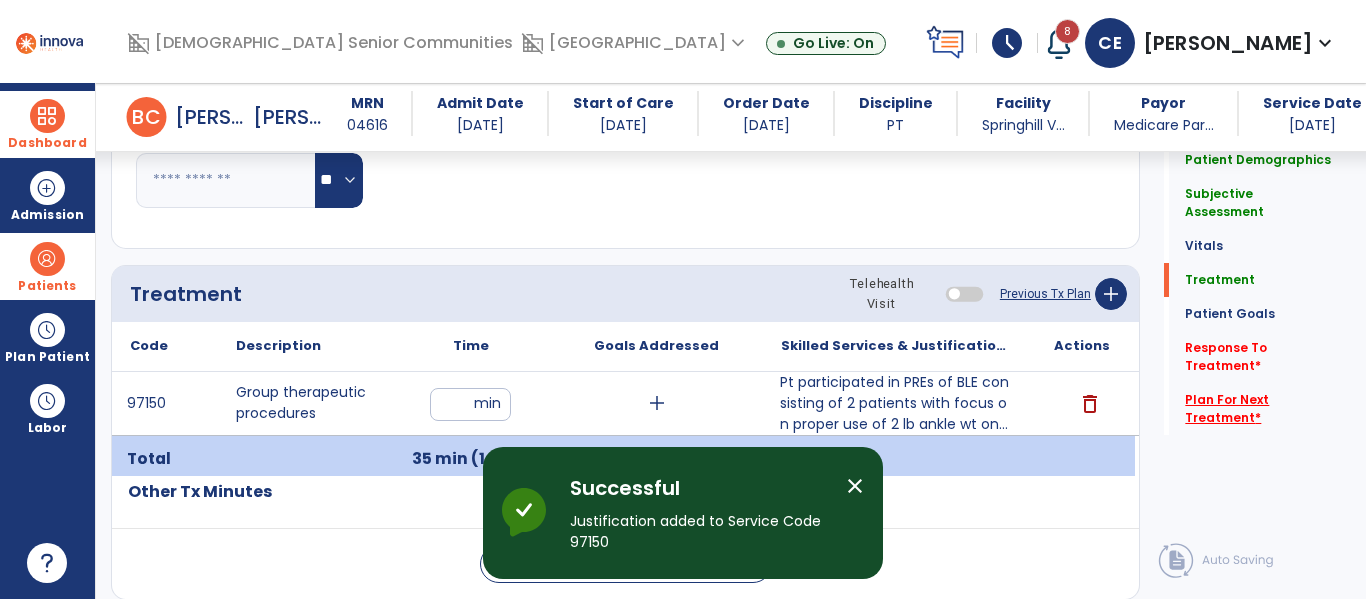 click on "Plan For Next Treatment   *" 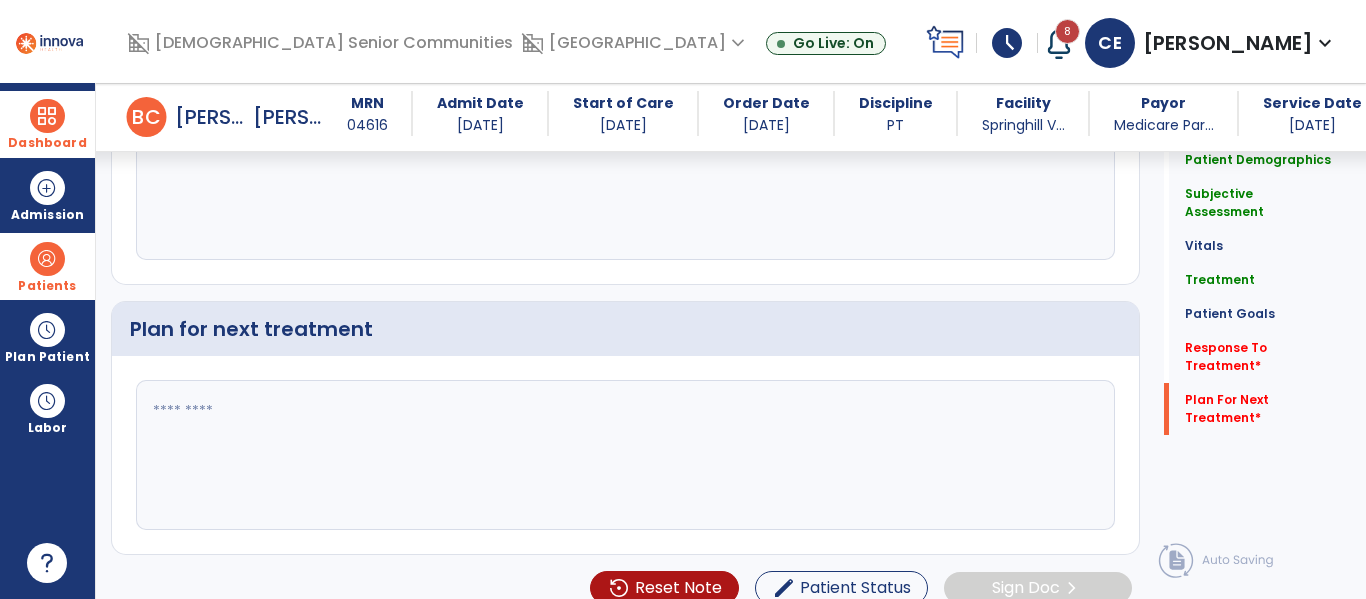 scroll, scrollTop: 2892, scrollLeft: 0, axis: vertical 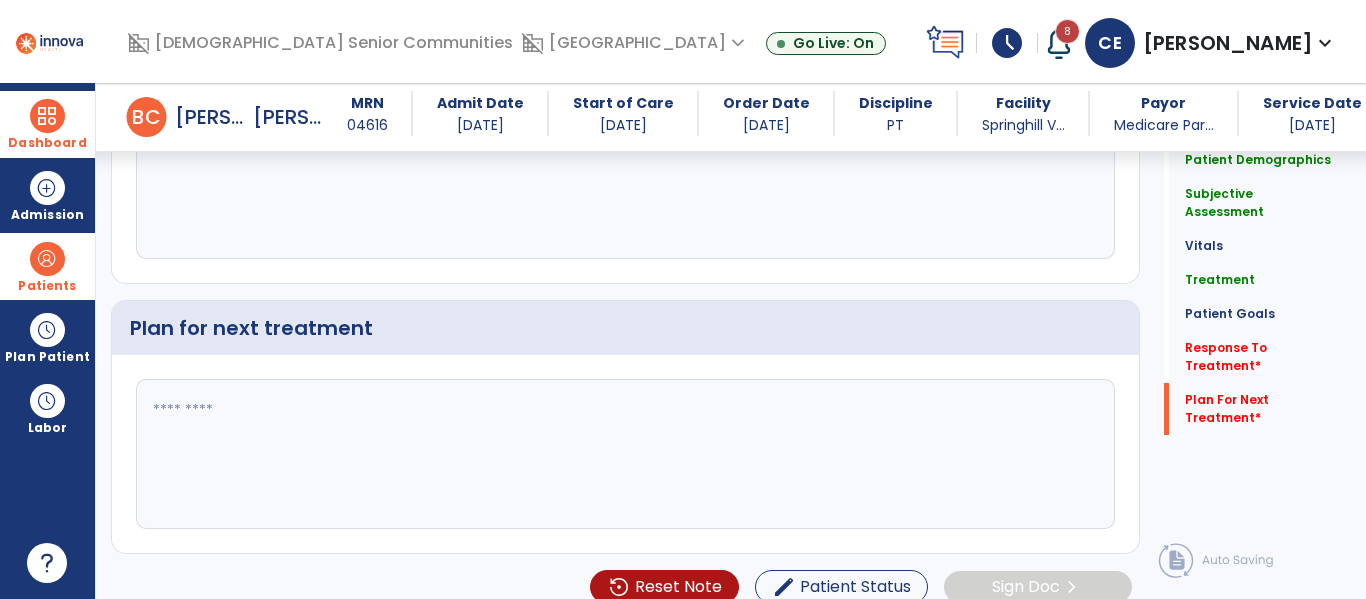 click 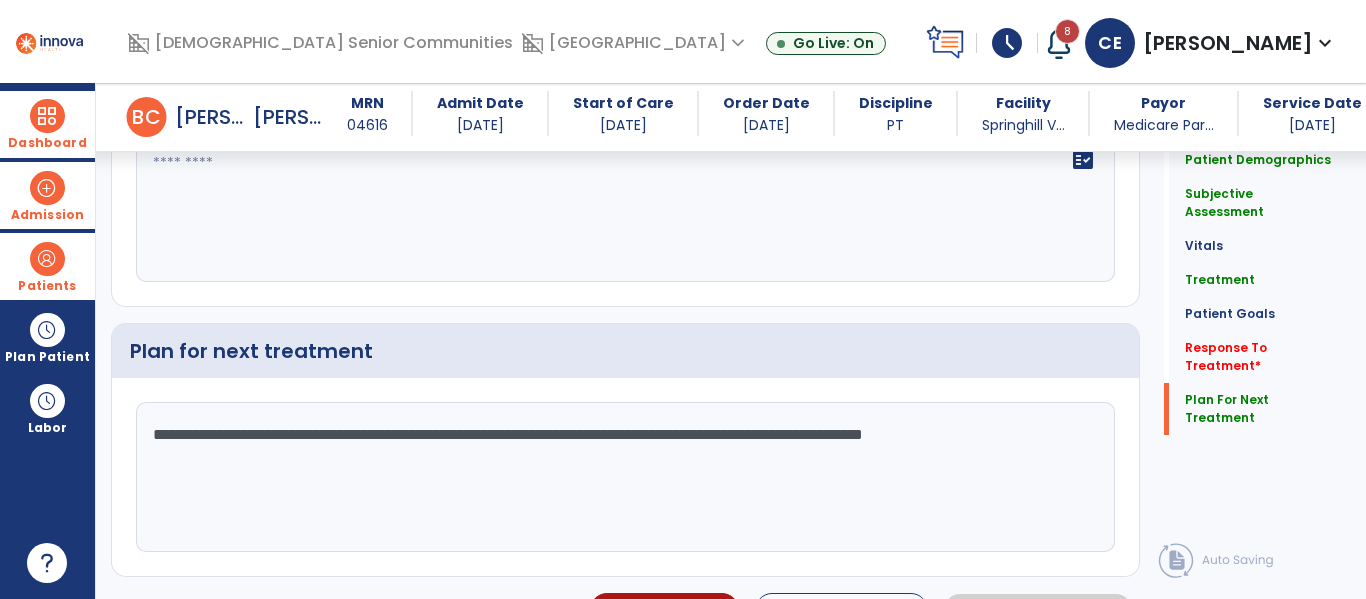scroll, scrollTop: 2892, scrollLeft: 0, axis: vertical 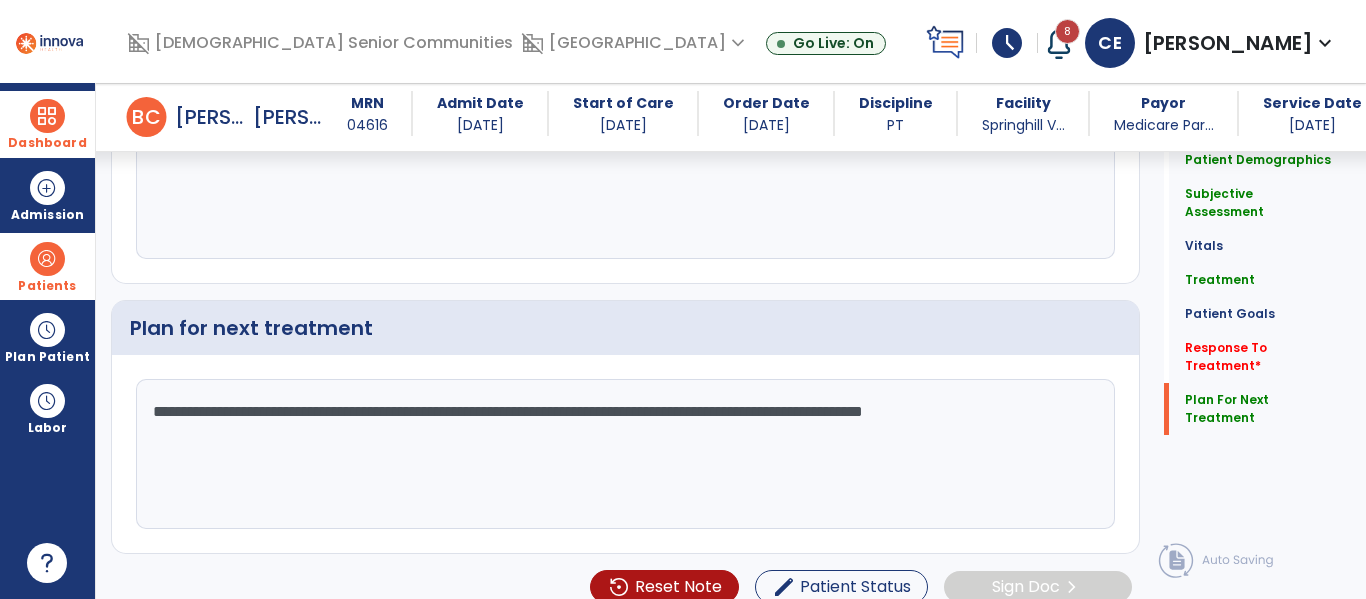 type on "**********" 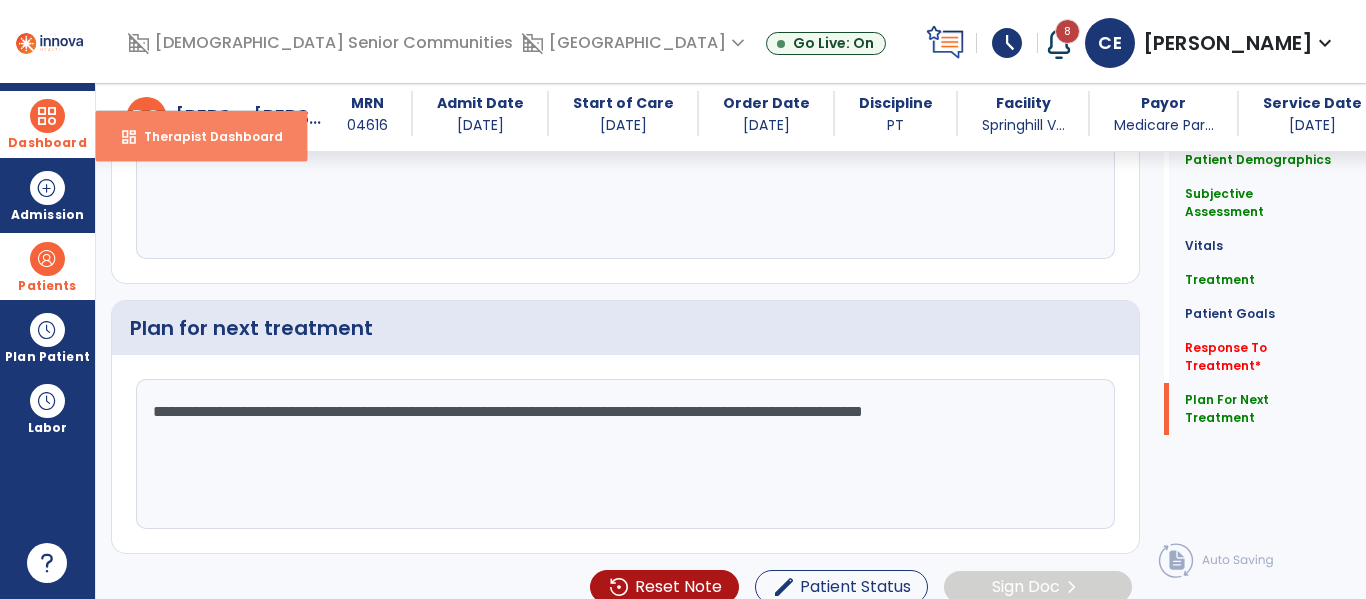 click on "dashboard  Therapist Dashboard" at bounding box center [201, 136] 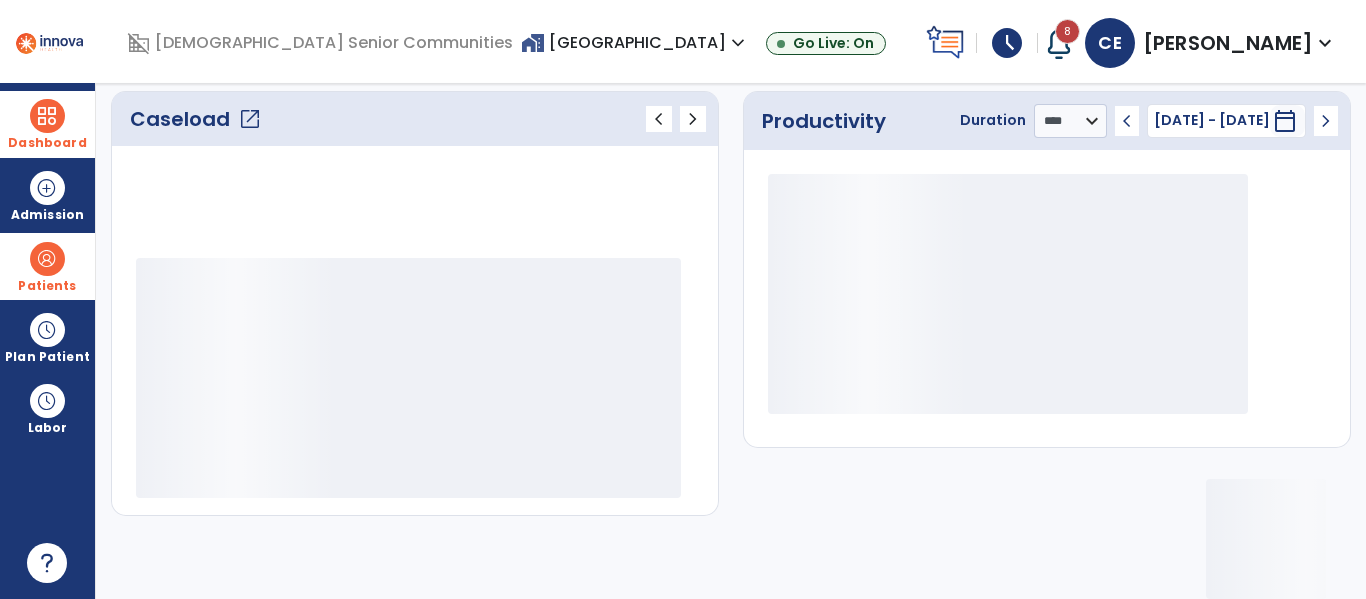 scroll, scrollTop: 278, scrollLeft: 0, axis: vertical 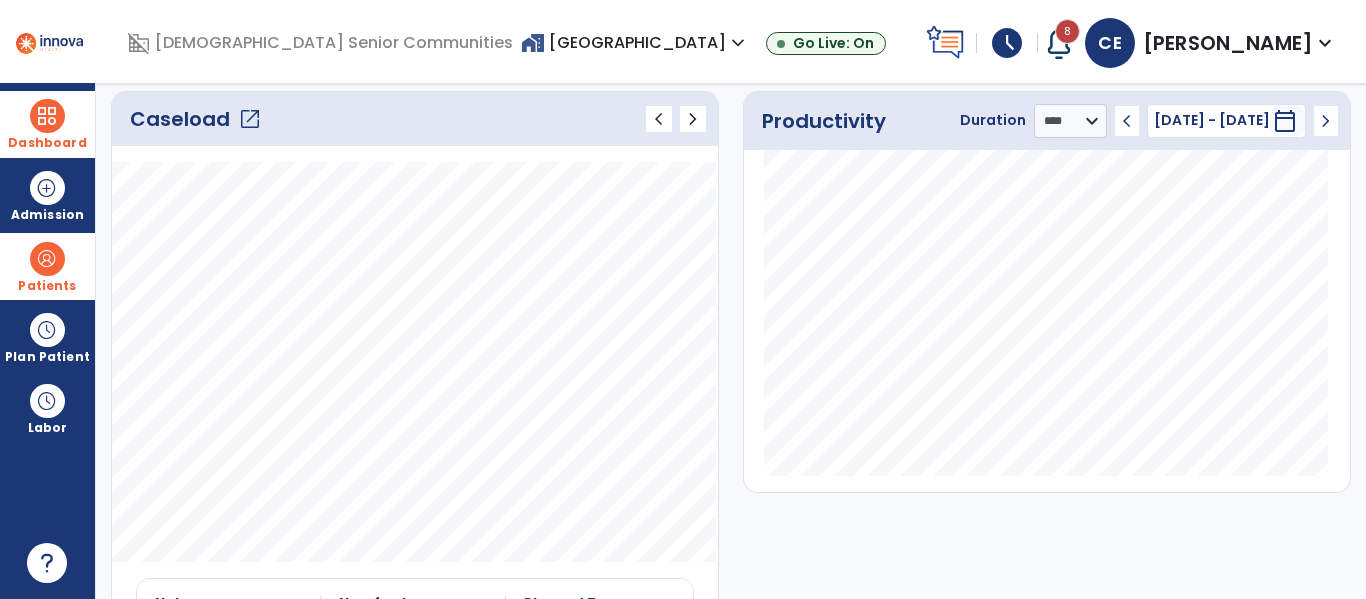 click on "open_in_new" 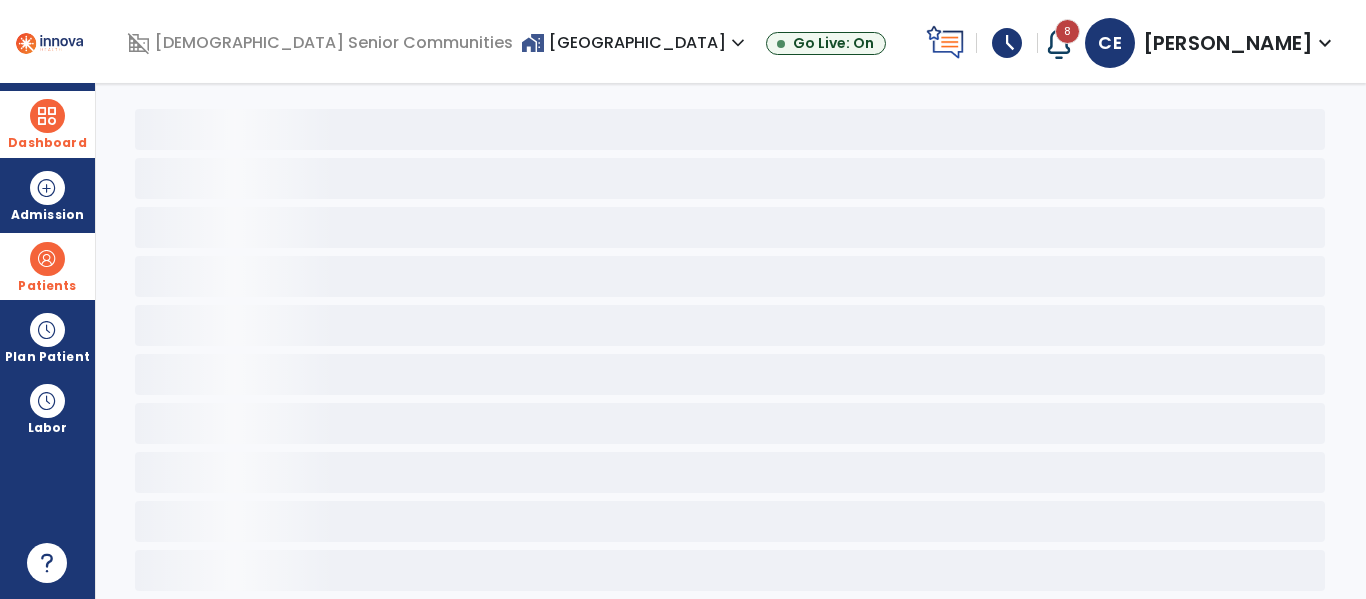 scroll, scrollTop: 78, scrollLeft: 0, axis: vertical 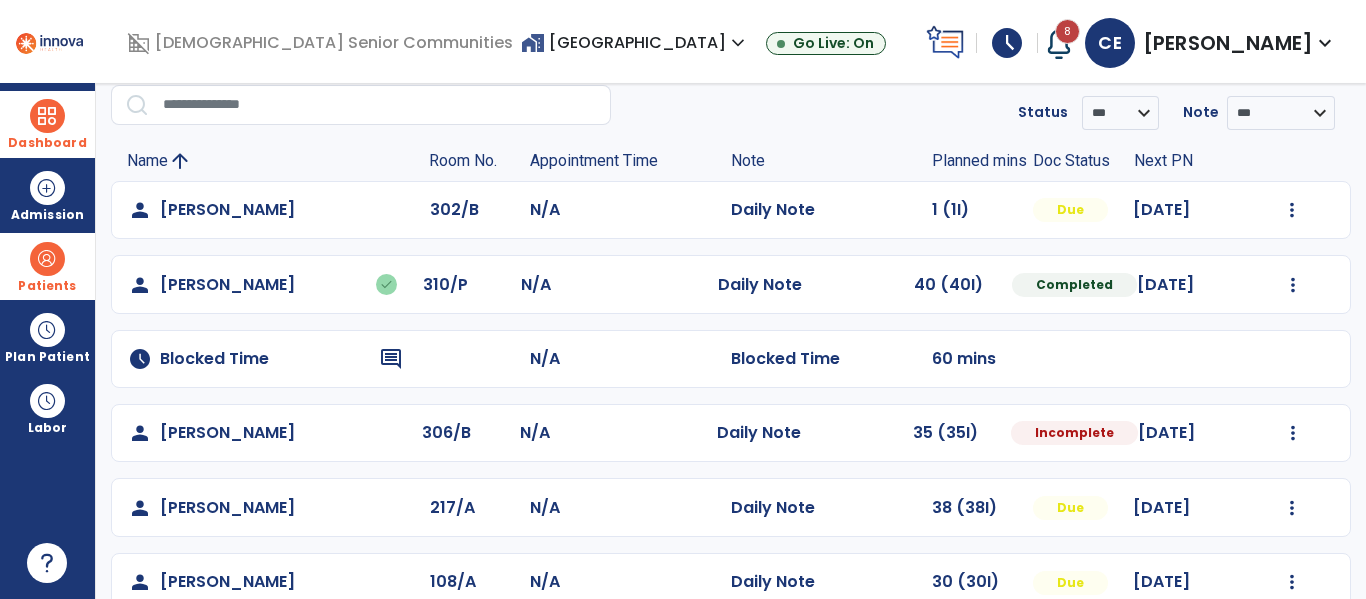 click on "Dashboard" at bounding box center [47, 124] 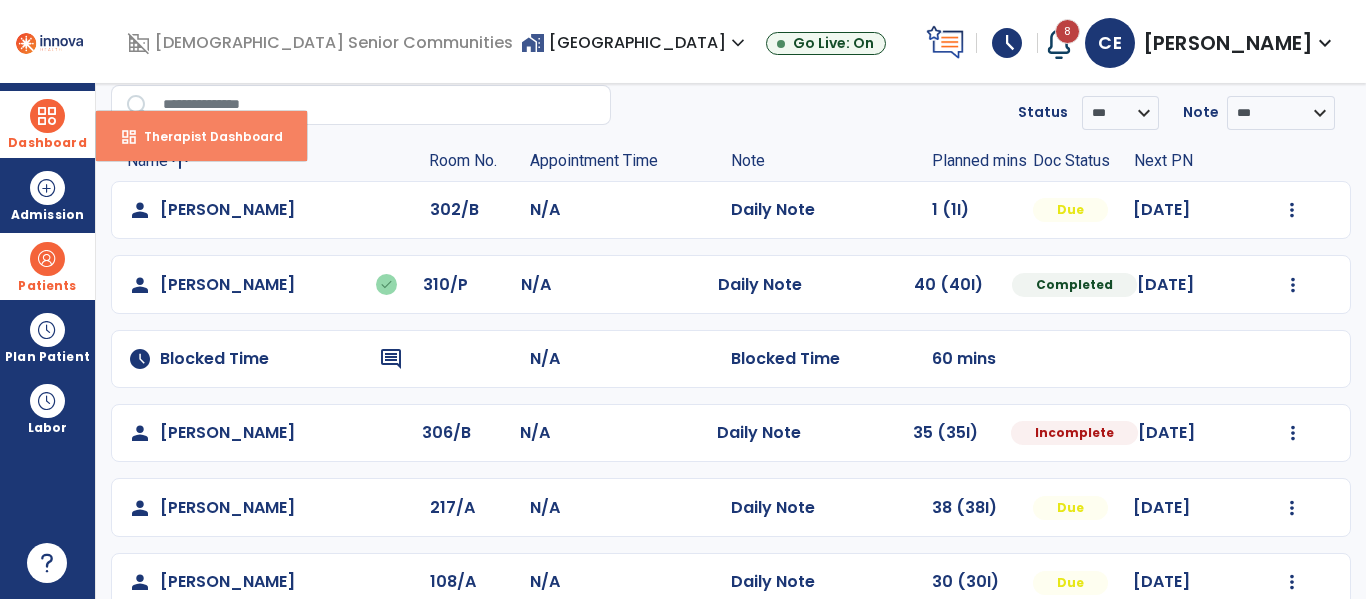 click on "dashboard  Therapist Dashboard" at bounding box center (201, 136) 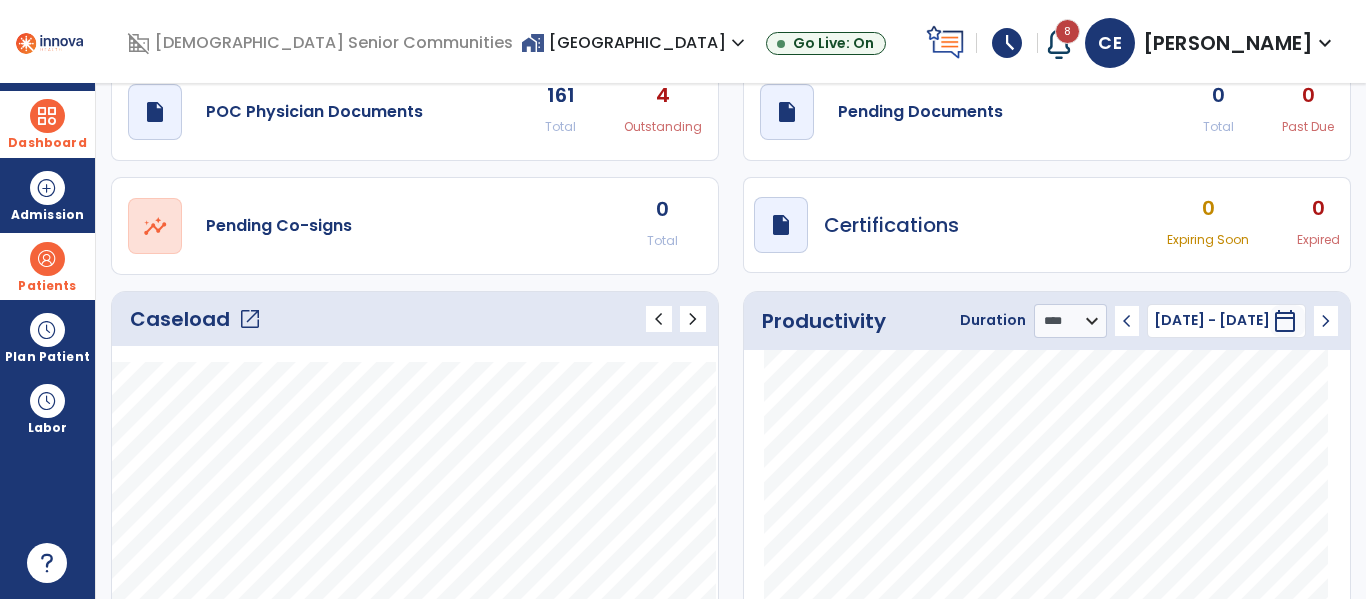 click on "open_in_new" 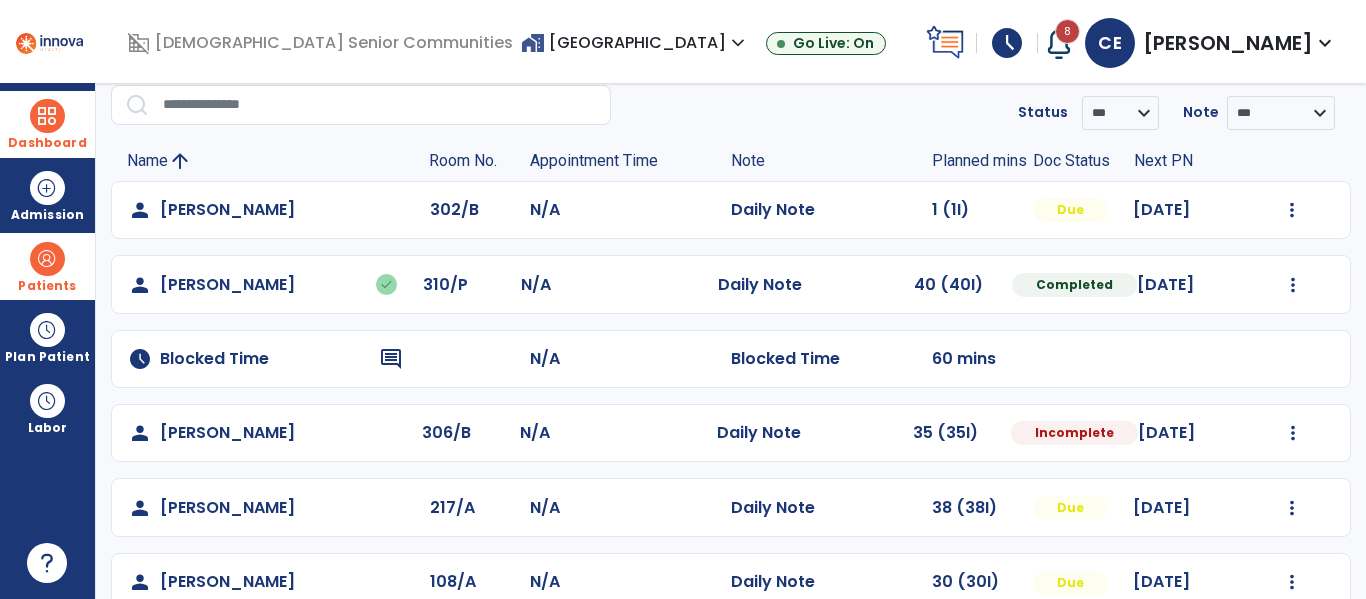 click at bounding box center [47, 116] 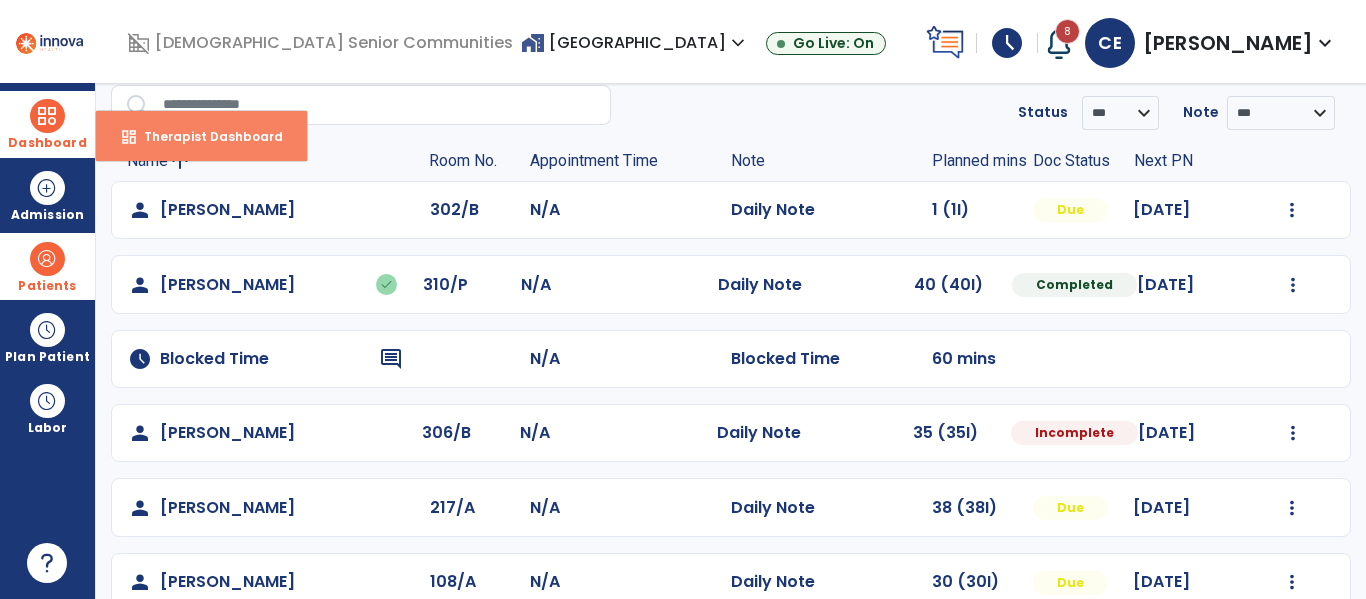 click on "Therapist Dashboard" at bounding box center [205, 136] 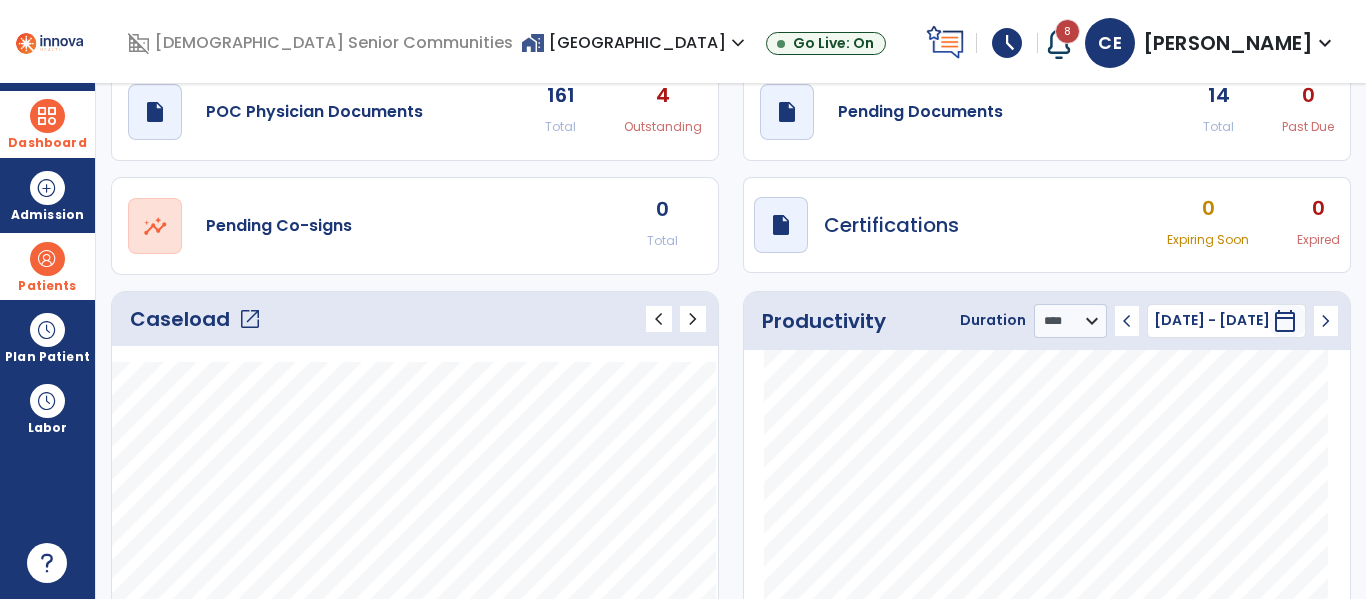 click on "open_in_new" 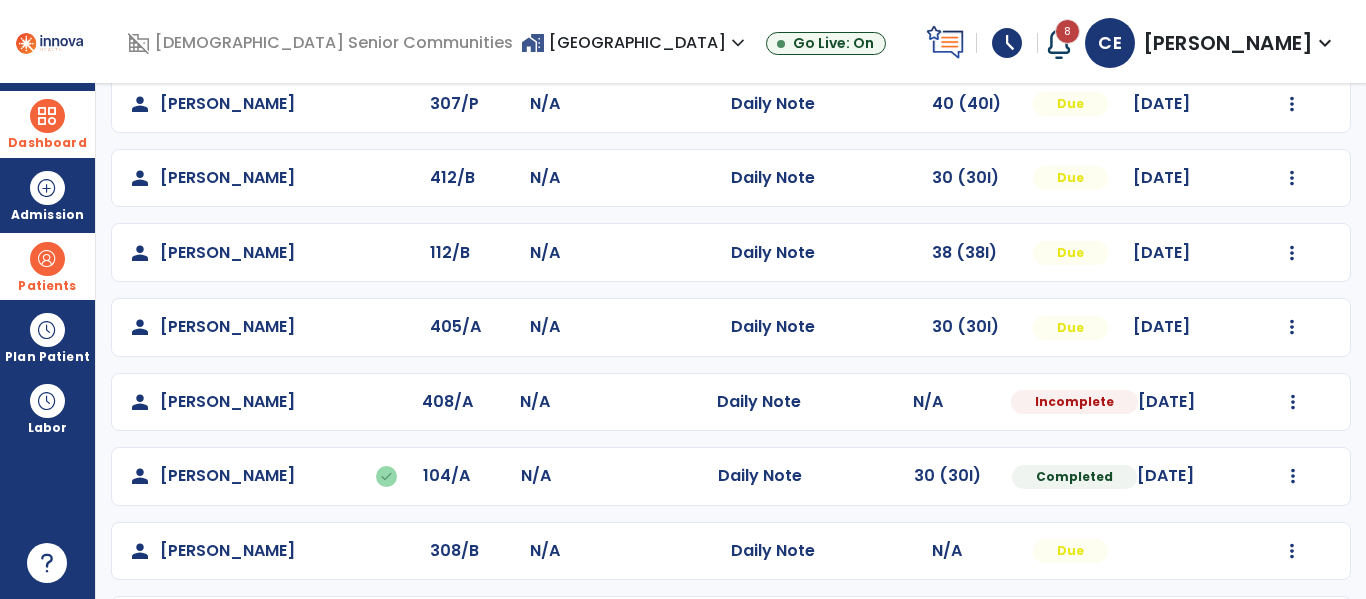 scroll, scrollTop: 841, scrollLeft: 0, axis: vertical 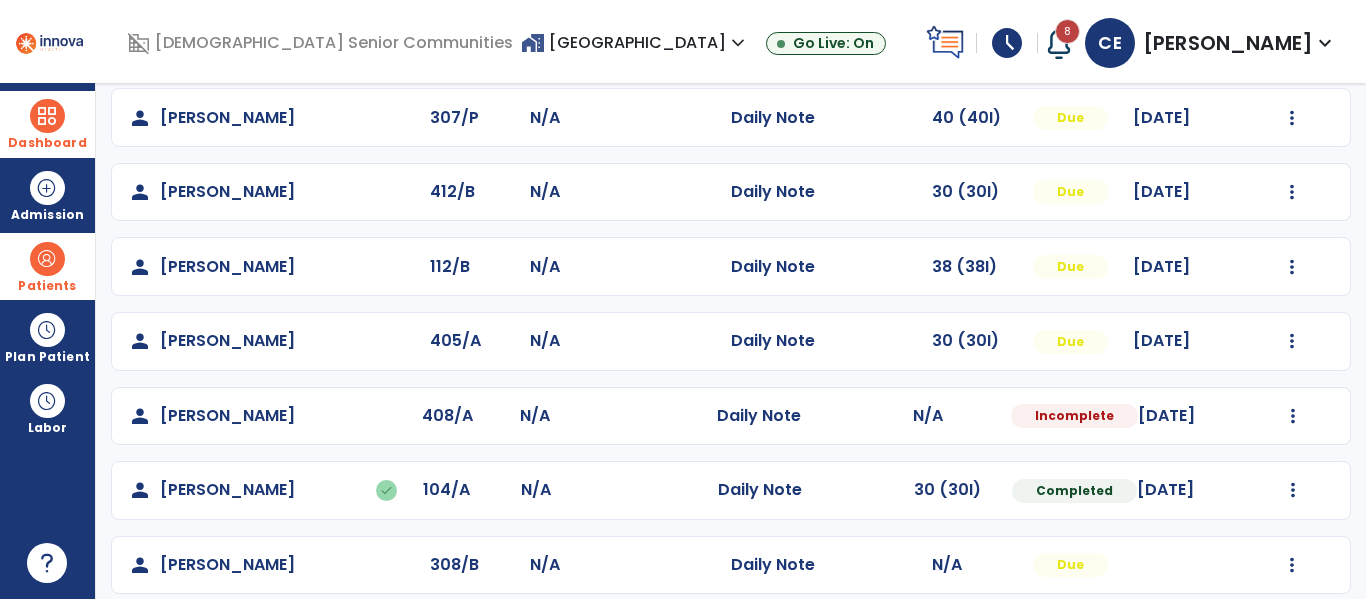 click at bounding box center [47, 259] 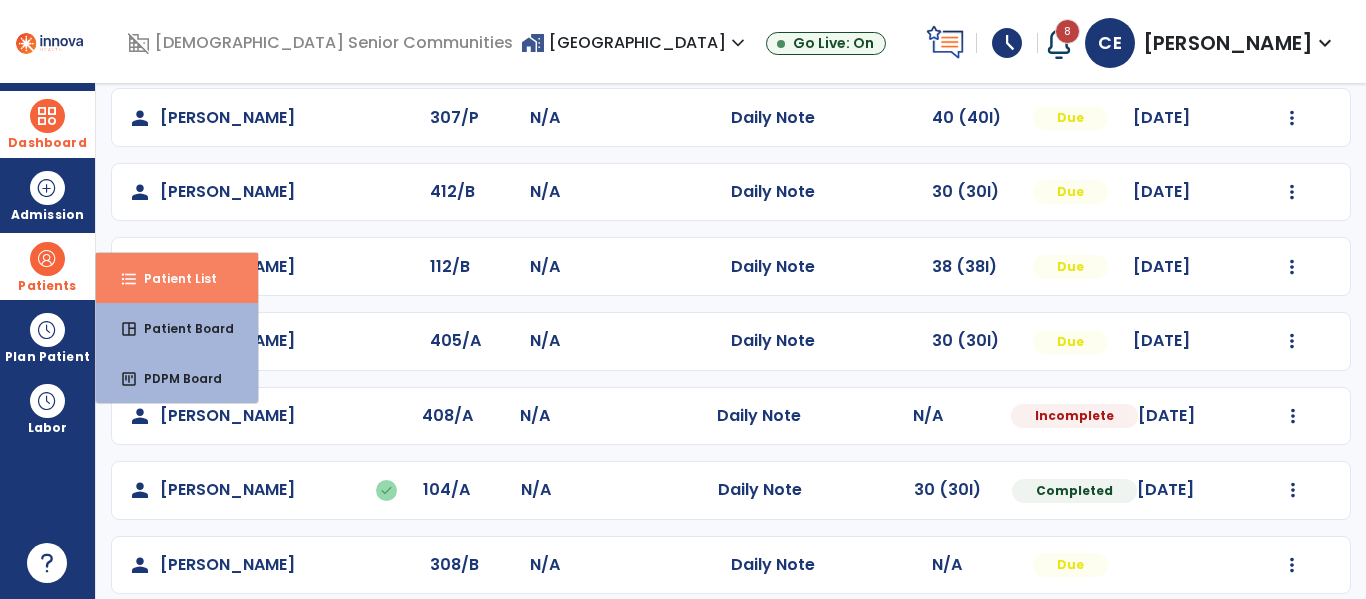 click on "format_list_bulleted  Patient List" at bounding box center [177, 278] 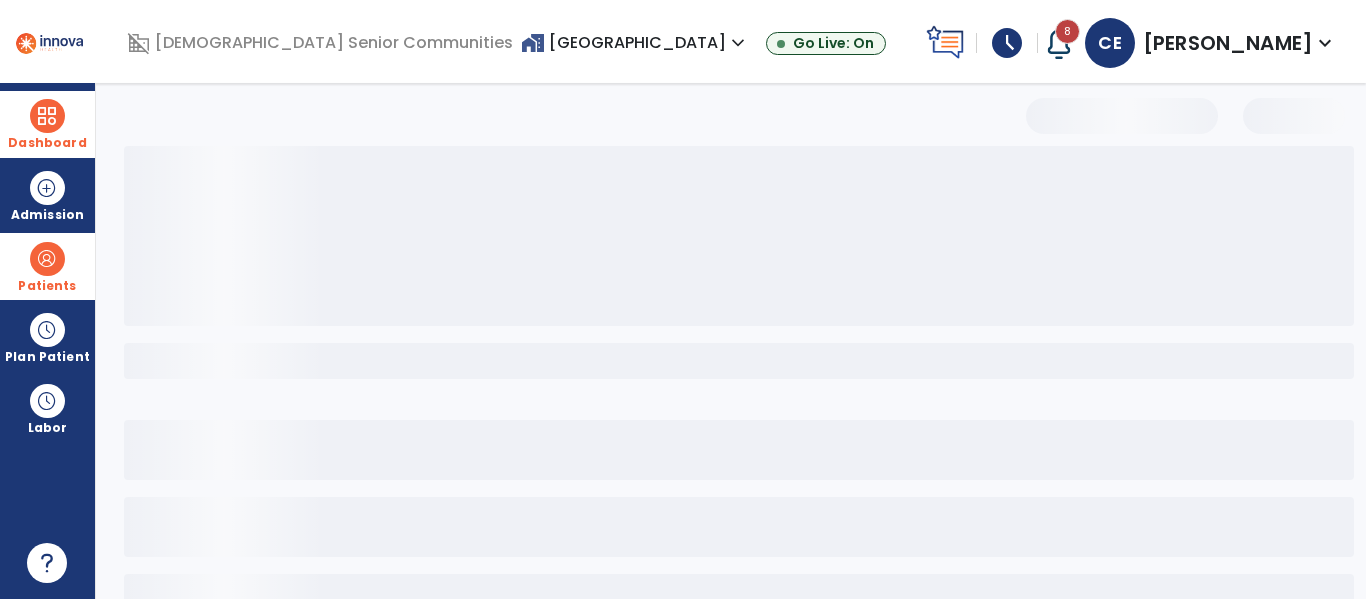 scroll, scrollTop: 144, scrollLeft: 0, axis: vertical 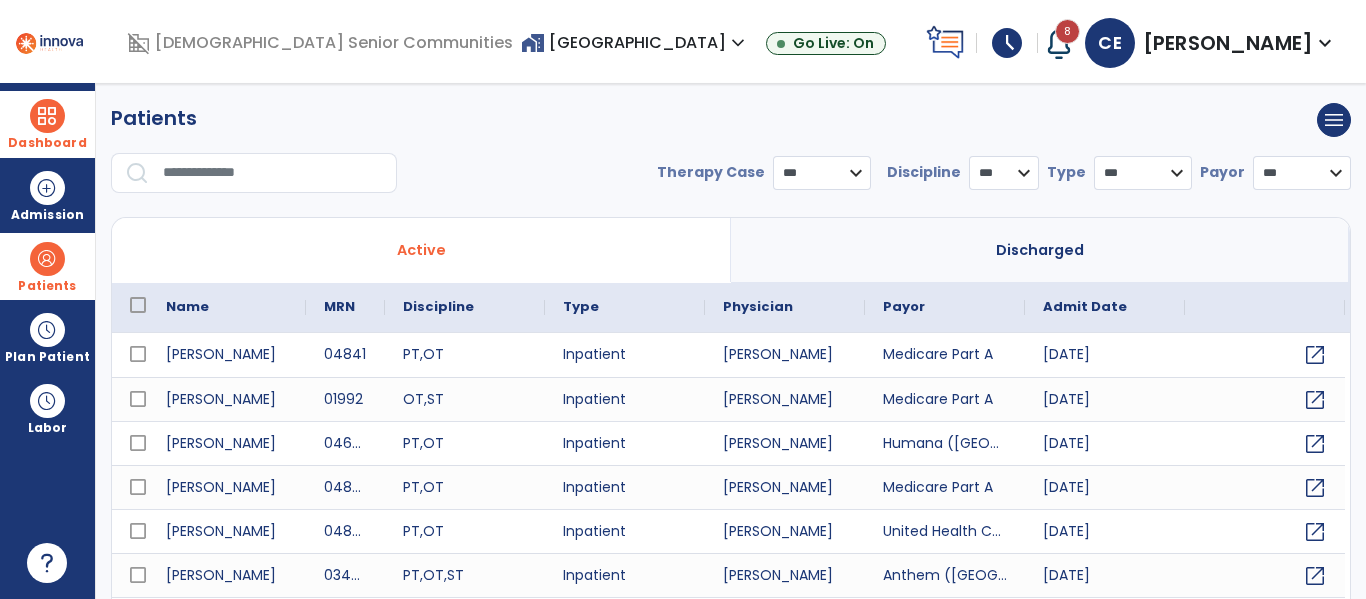 click at bounding box center (273, 173) 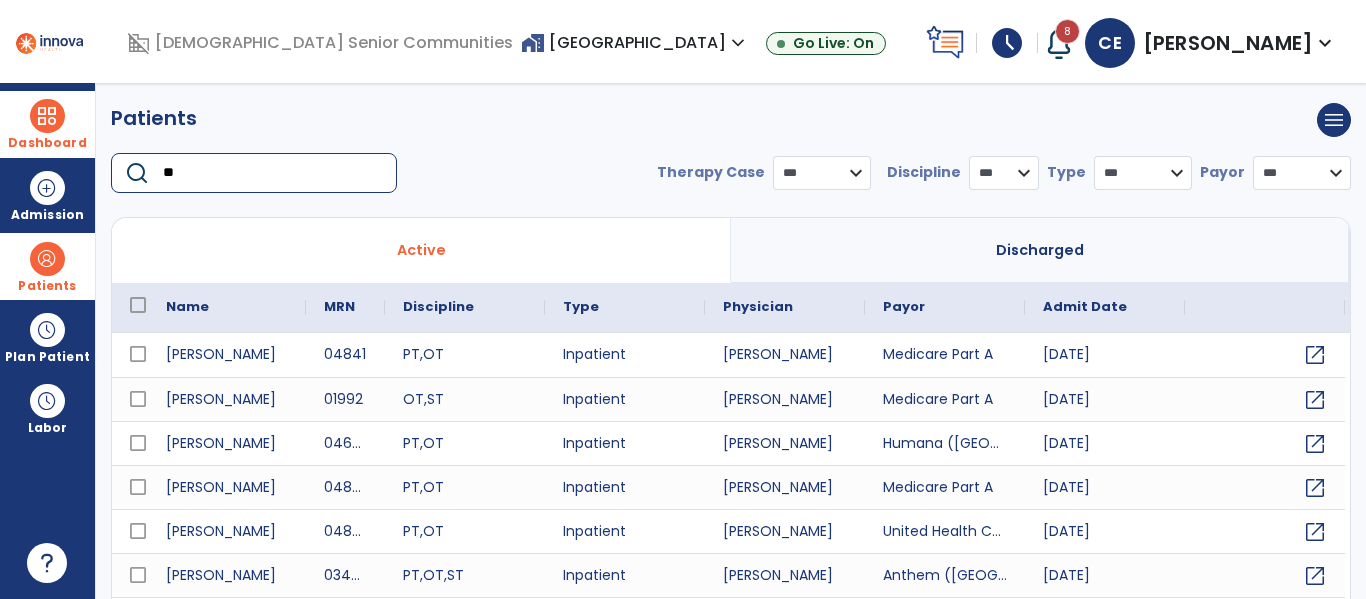 type on "*" 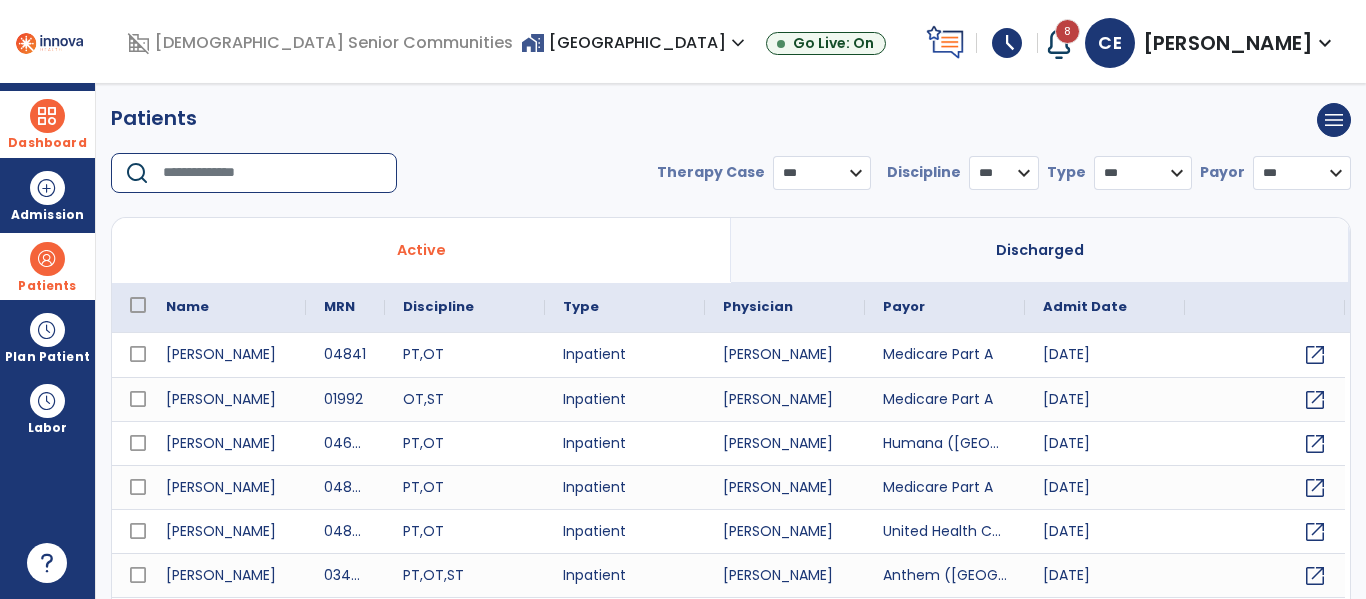 type on "*" 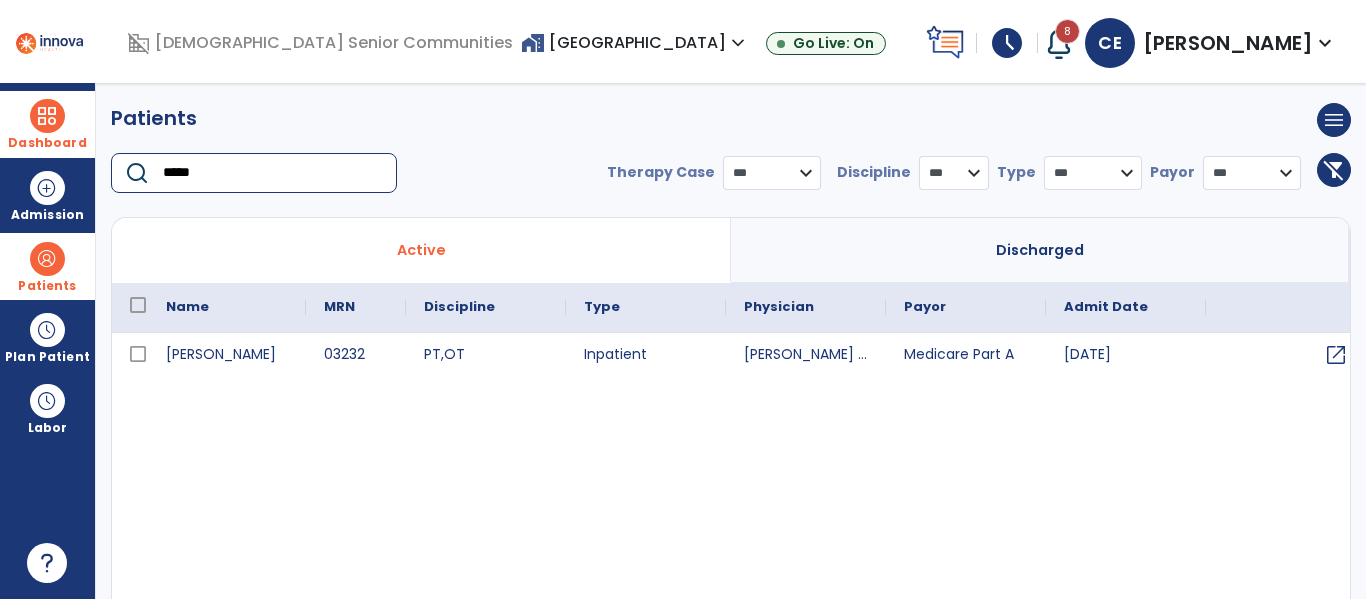 type on "*****" 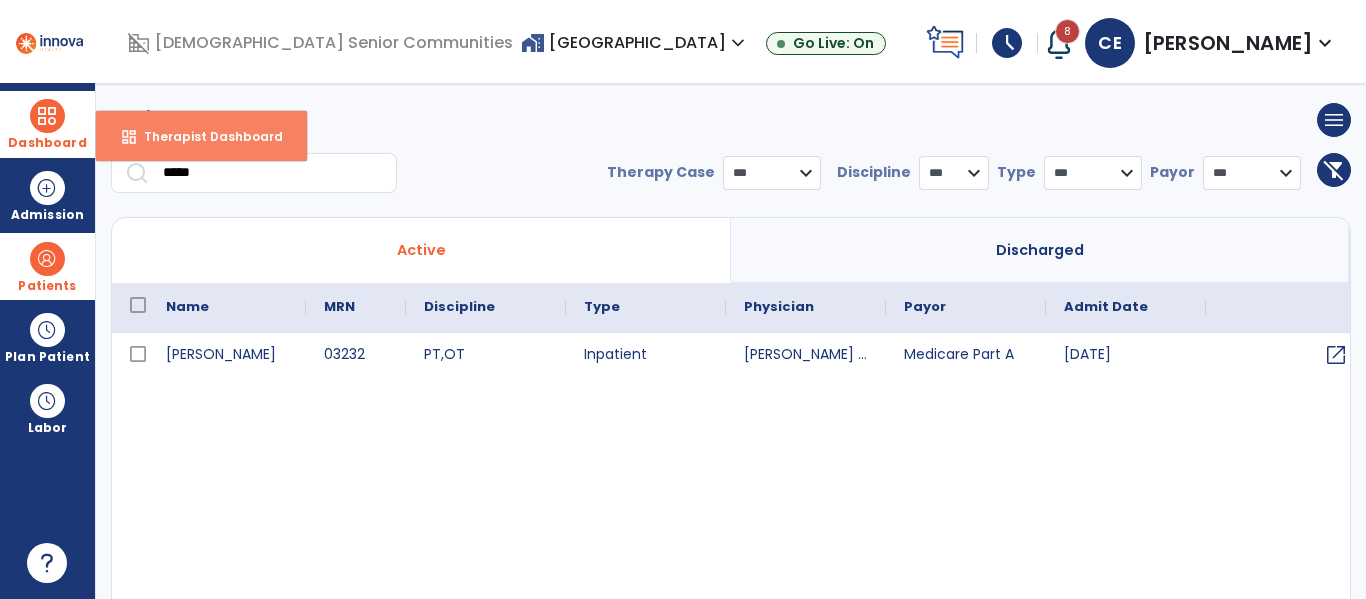 click on "dashboard  Therapist Dashboard" at bounding box center (201, 136) 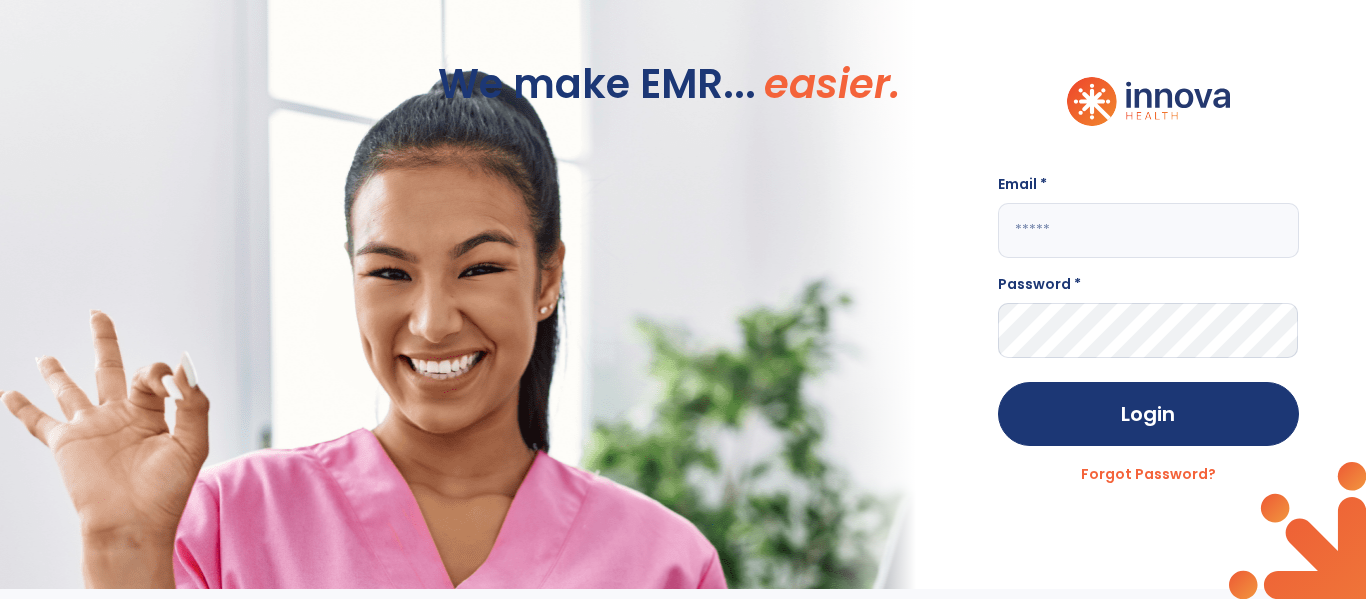 click 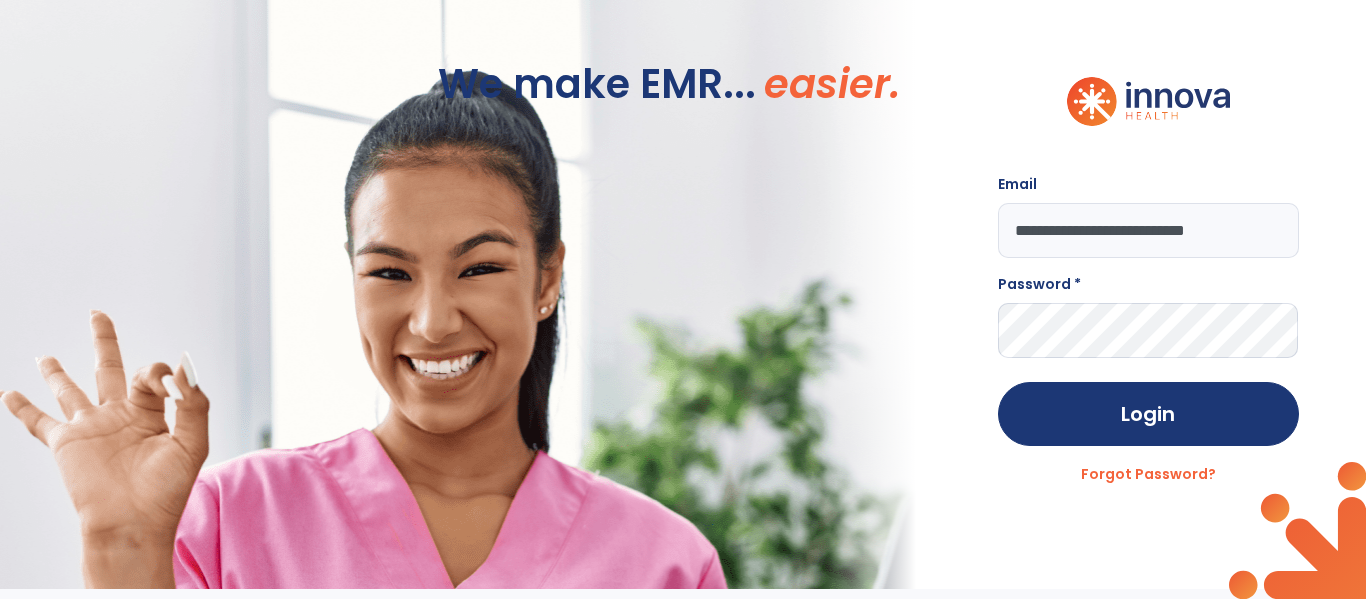 type on "**********" 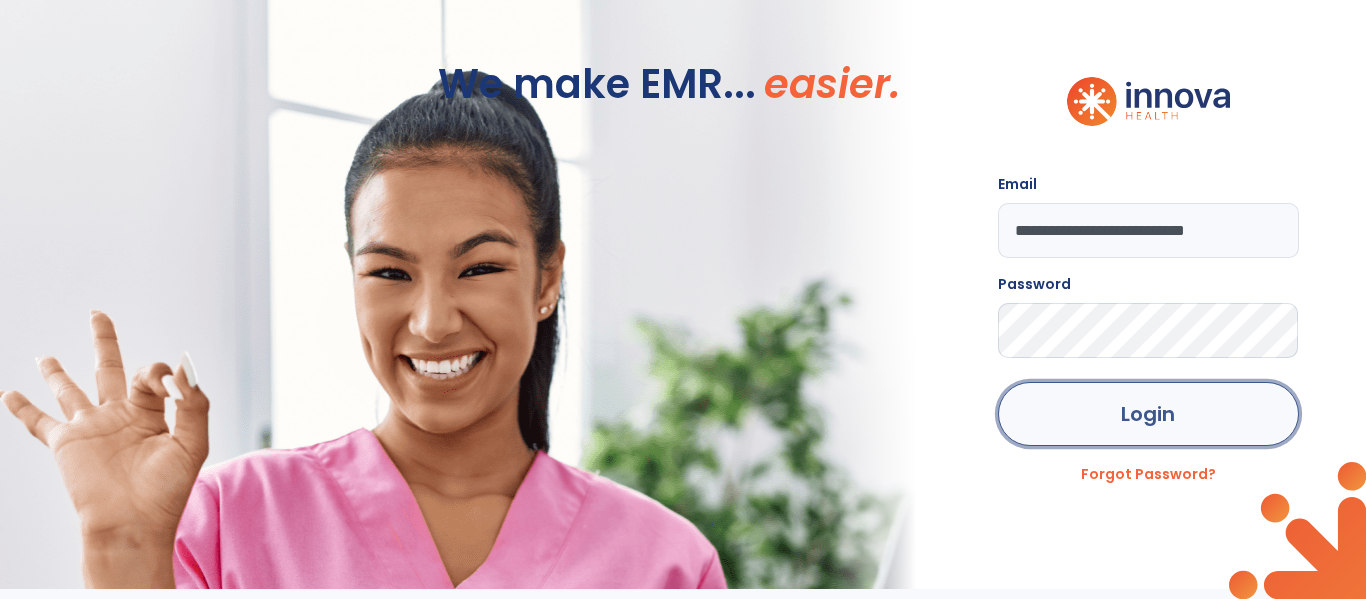 click on "Login" 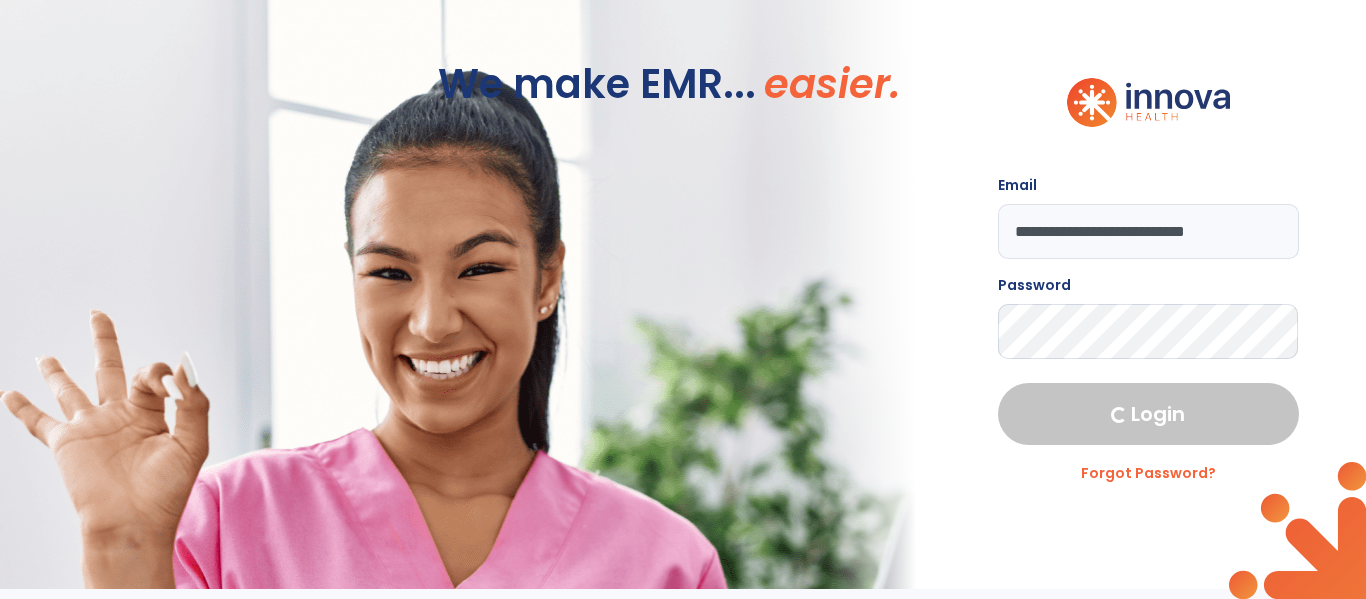 select on "****" 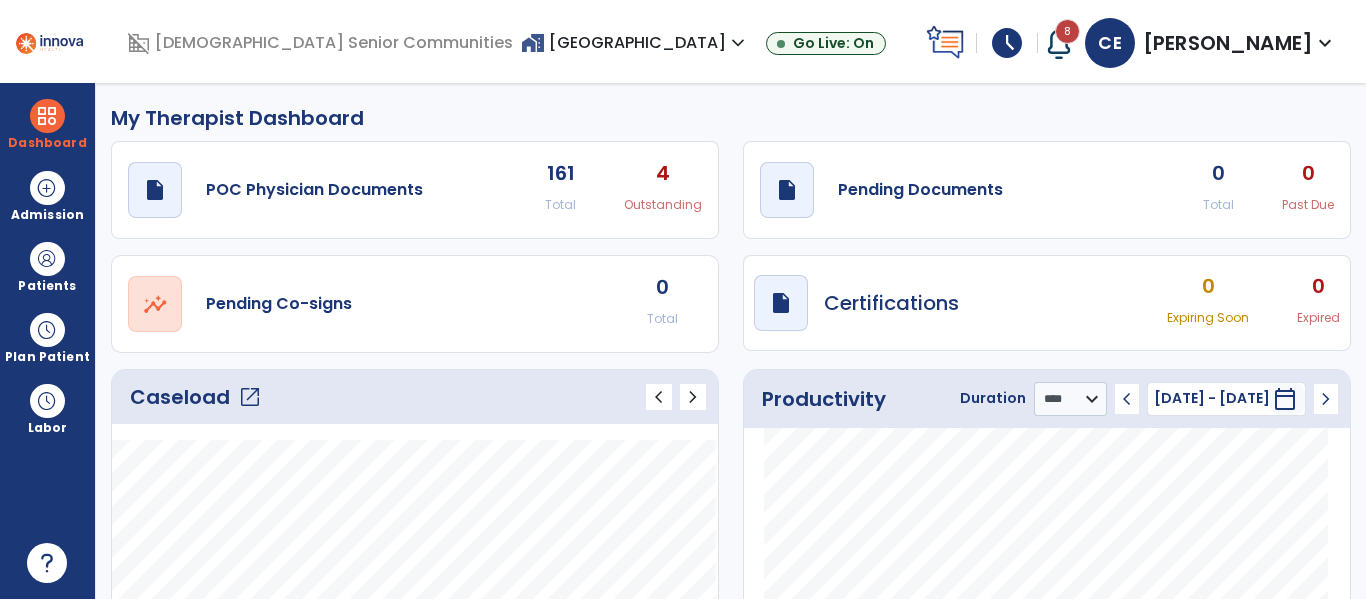 click on "Caseload   open_in_new   chevron_left   chevron_right" 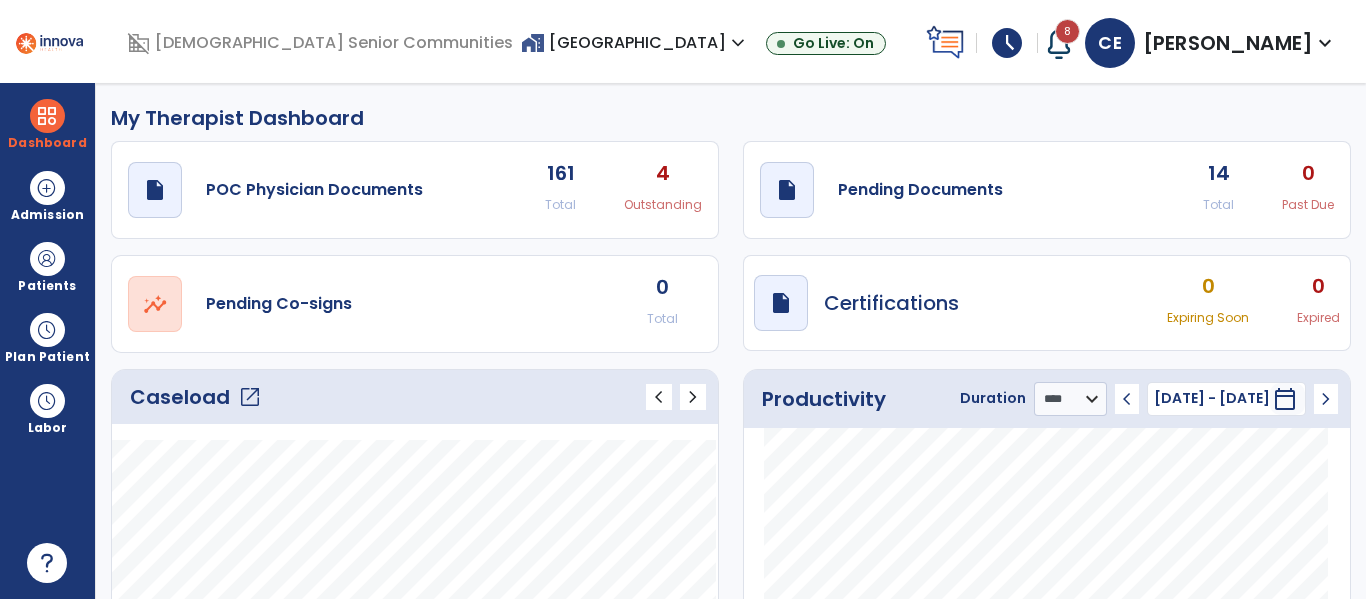 click on "open_in_new" 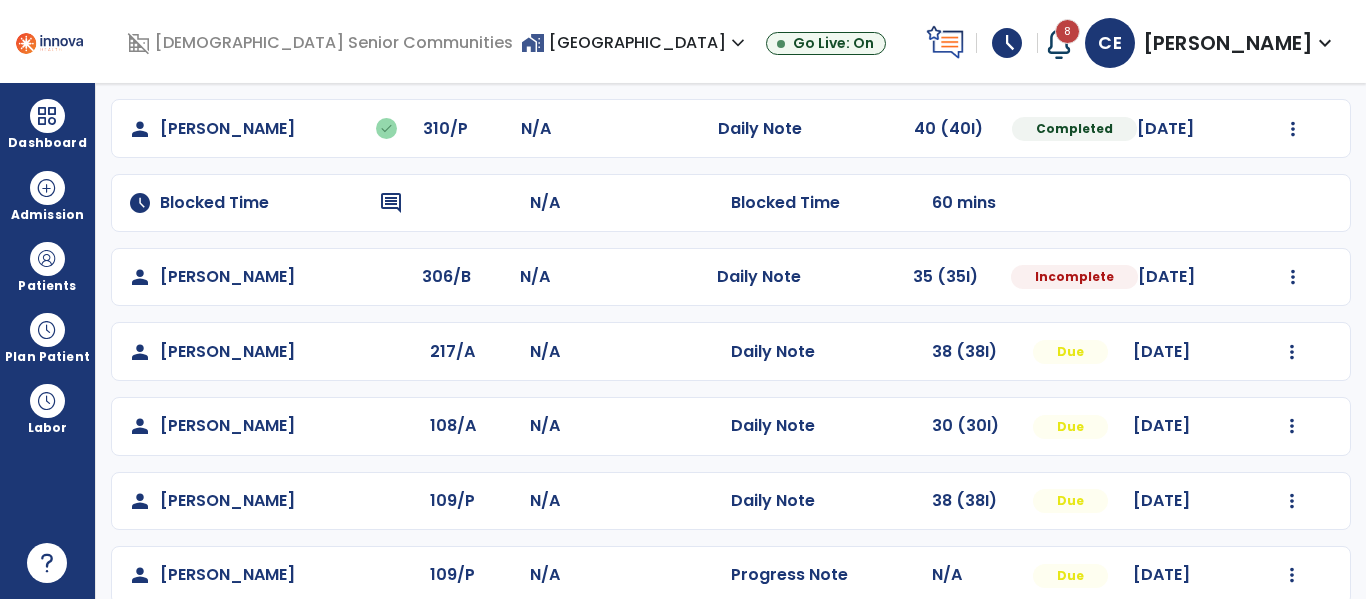 scroll, scrollTop: 224, scrollLeft: 0, axis: vertical 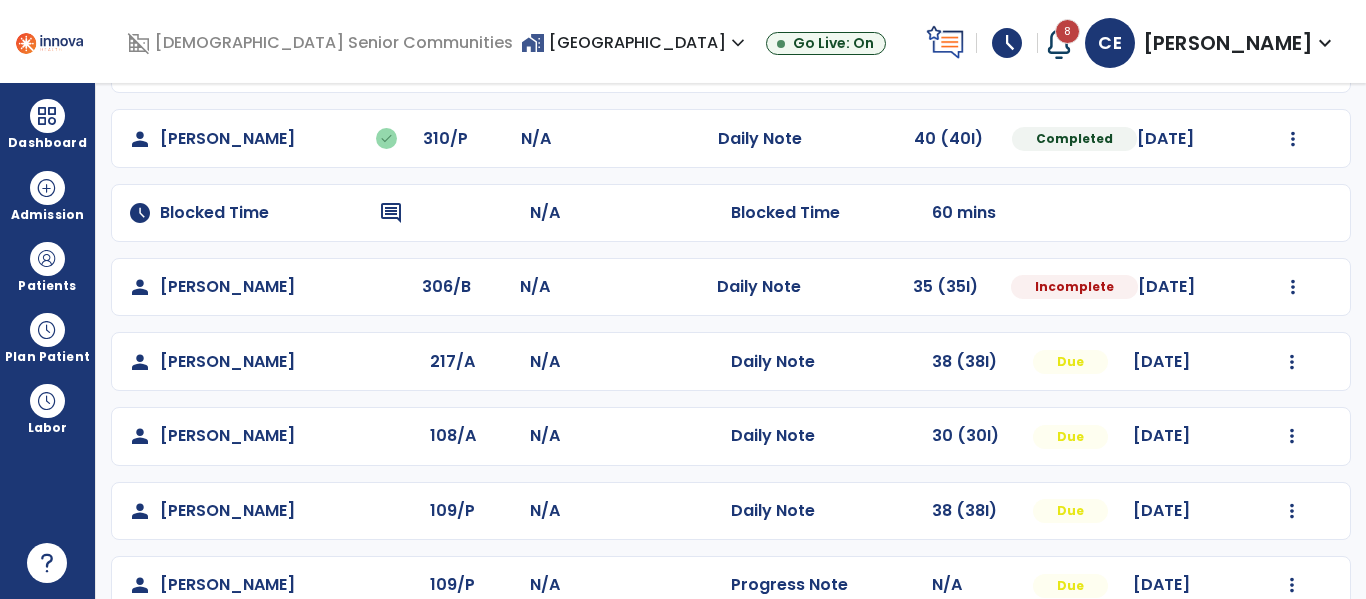 click on "Mark Visit As Complete   Reset Note   Open Document   G + C Mins" 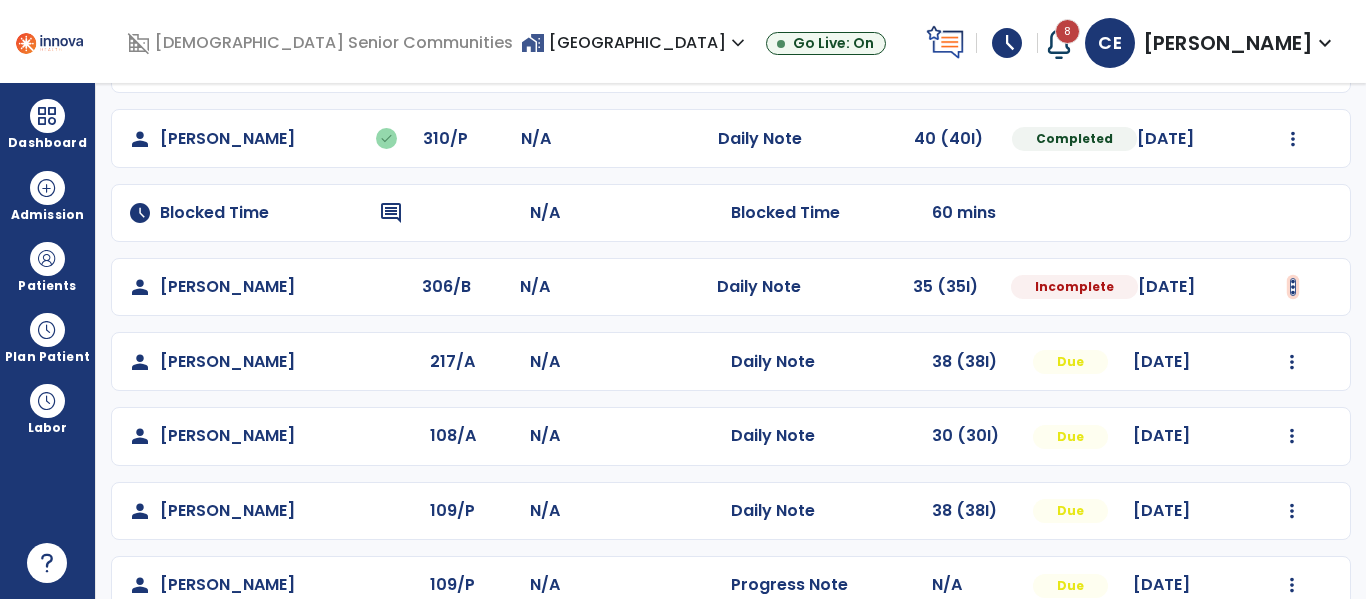 click at bounding box center [1292, 64] 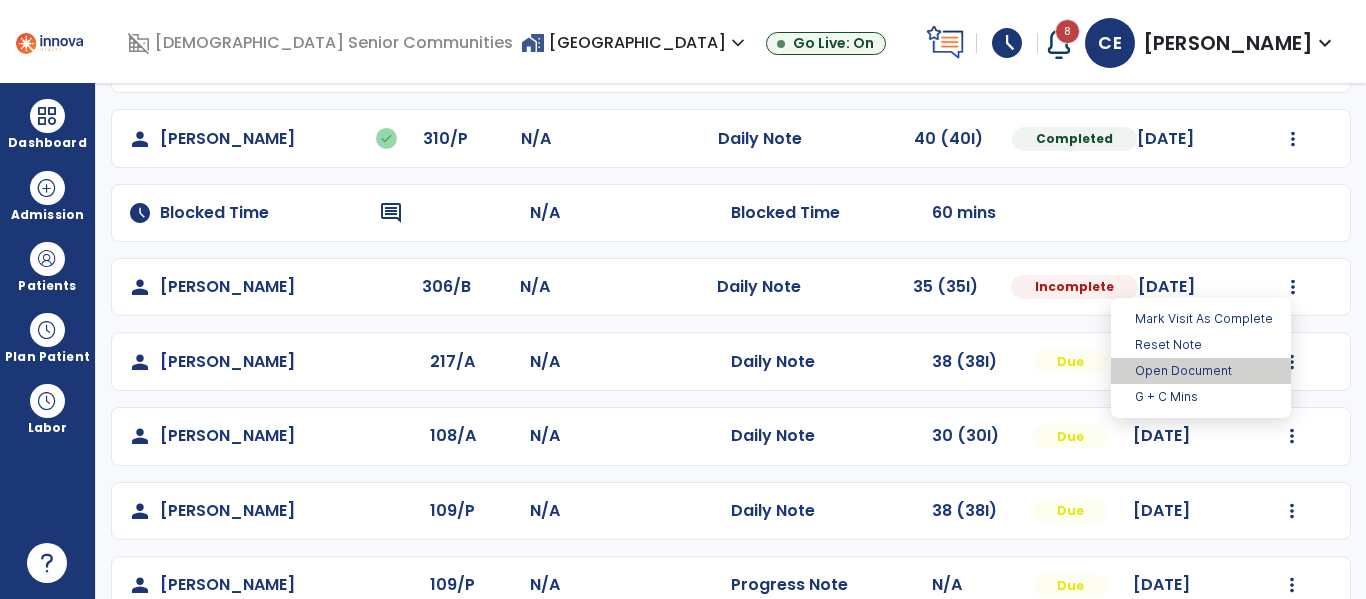 click on "Open Document" at bounding box center (1201, 371) 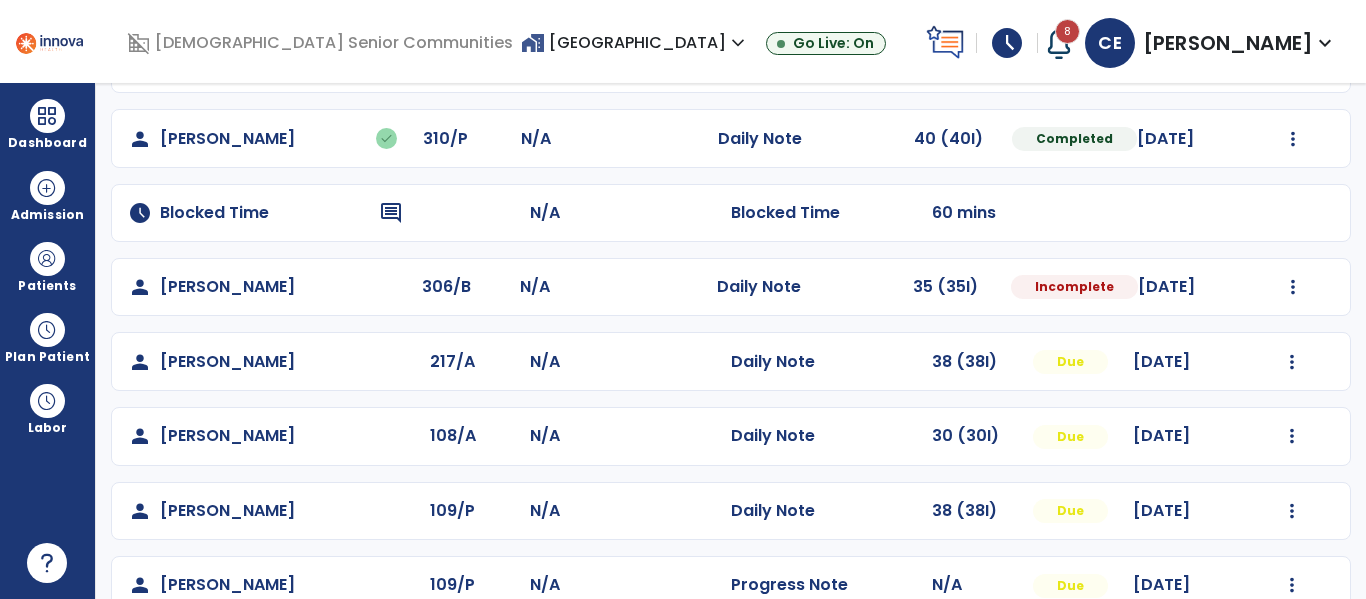 select on "*" 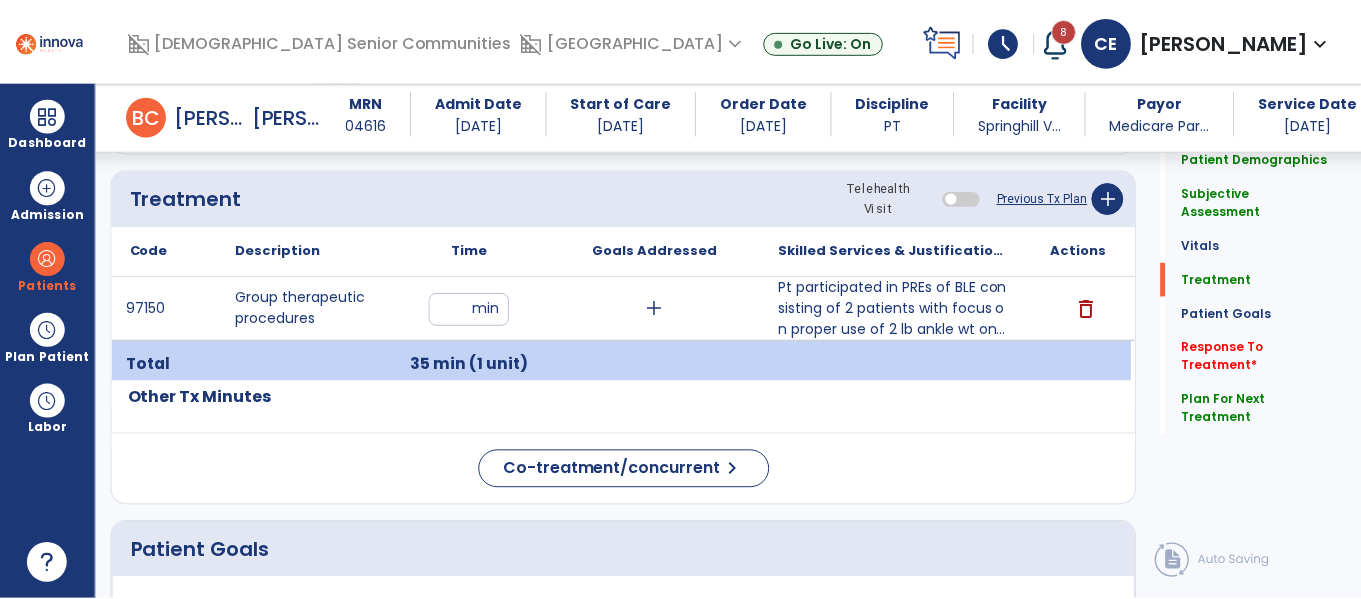 scroll, scrollTop: 1240, scrollLeft: 0, axis: vertical 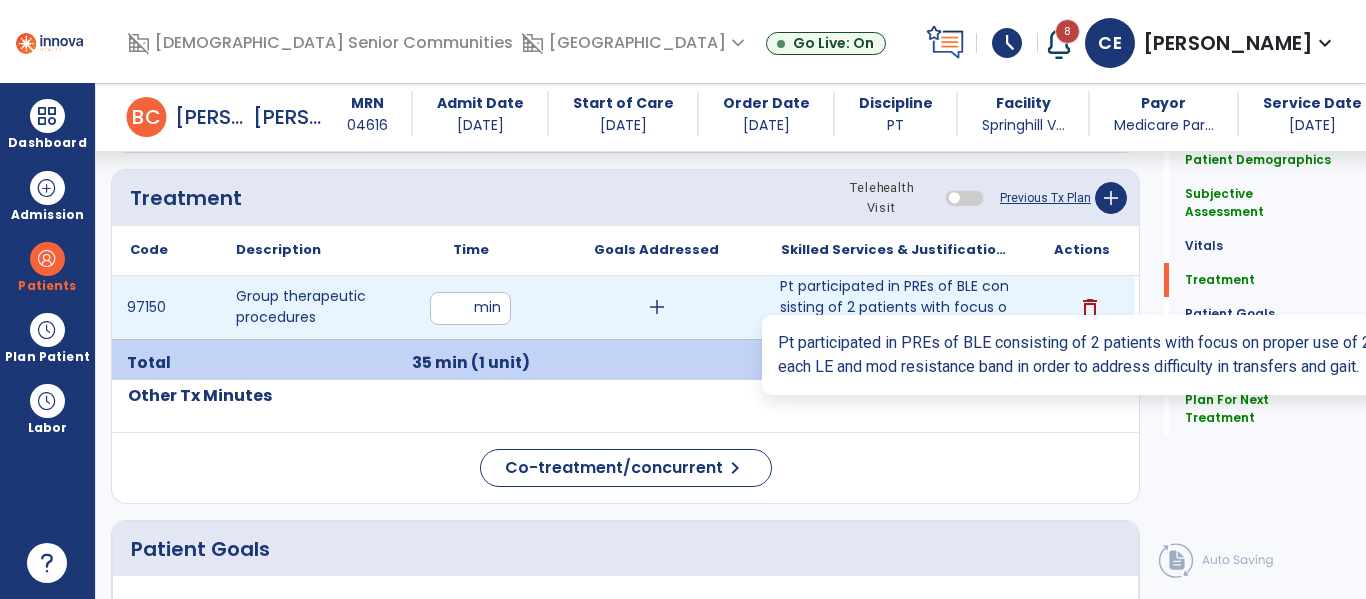 click on "Pt participated in PREs of BLE consisting of 2 patients with focus on proper use of 2 lb ankle wt on..." at bounding box center (896, 307) 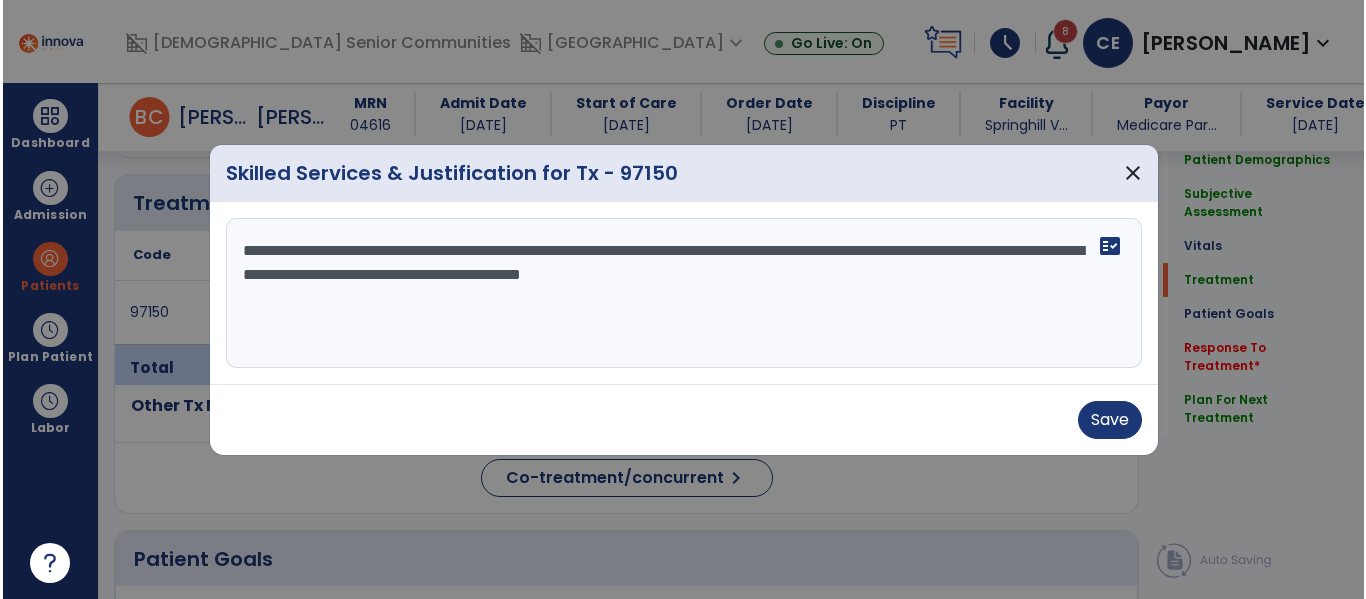 scroll, scrollTop: 1240, scrollLeft: 0, axis: vertical 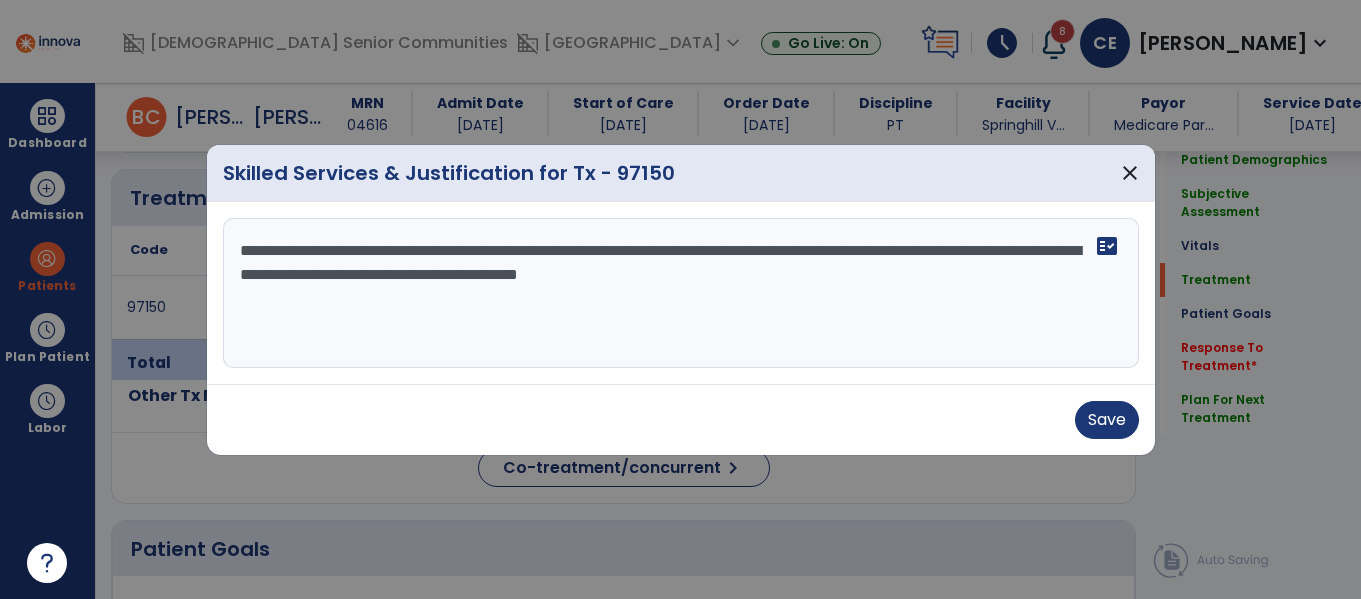 click on "**********" at bounding box center [681, 293] 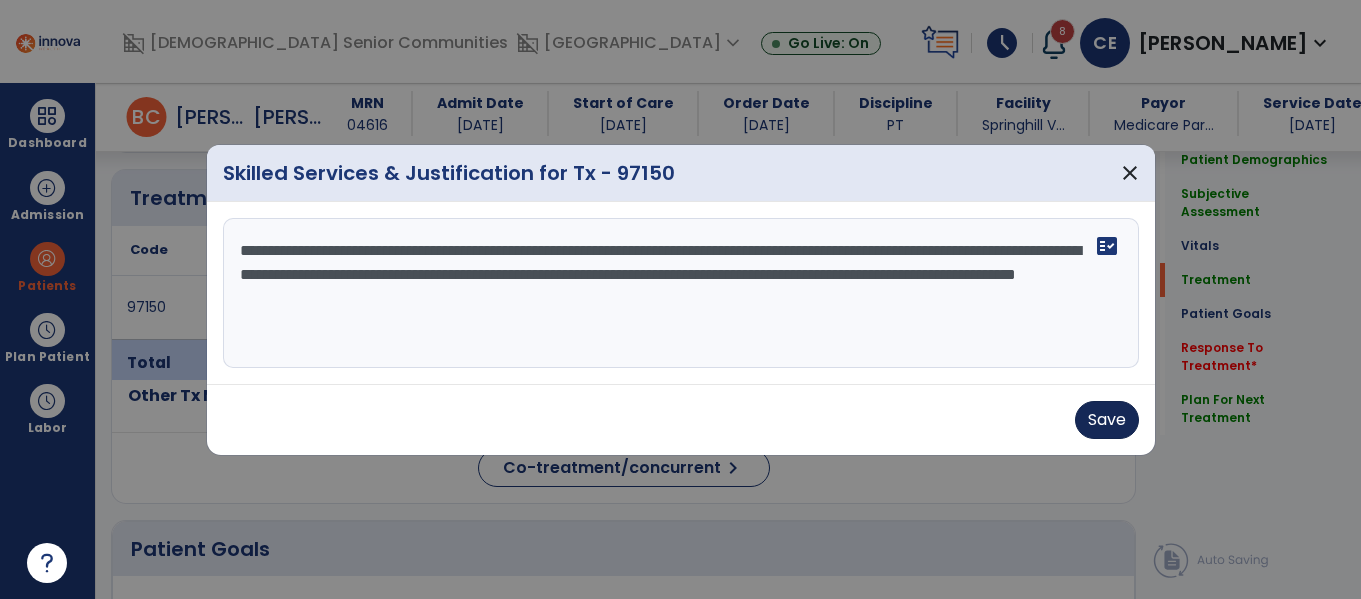 type on "**********" 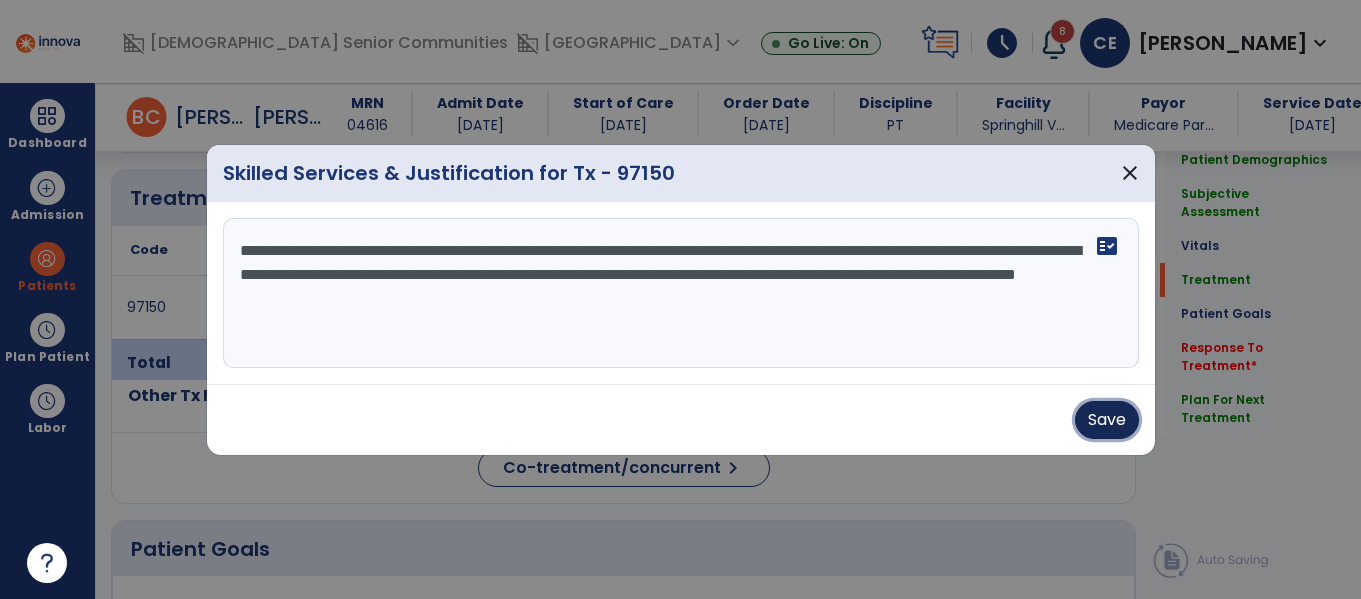 click on "Save" at bounding box center [1107, 420] 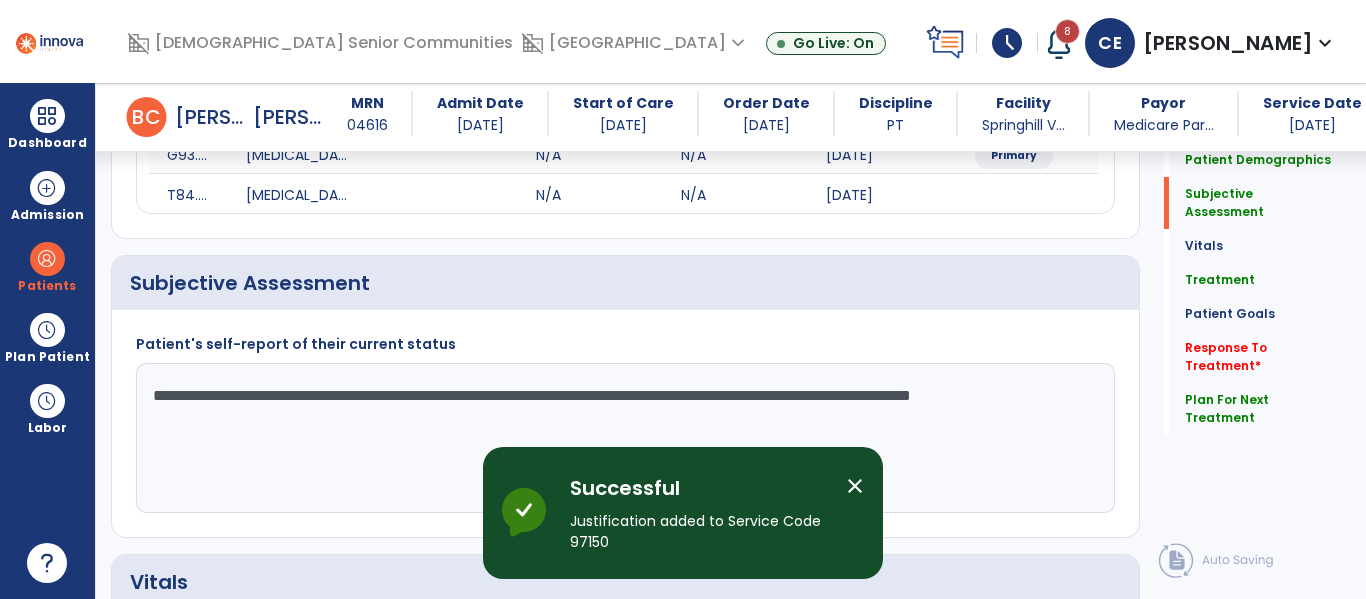scroll, scrollTop: 440, scrollLeft: 0, axis: vertical 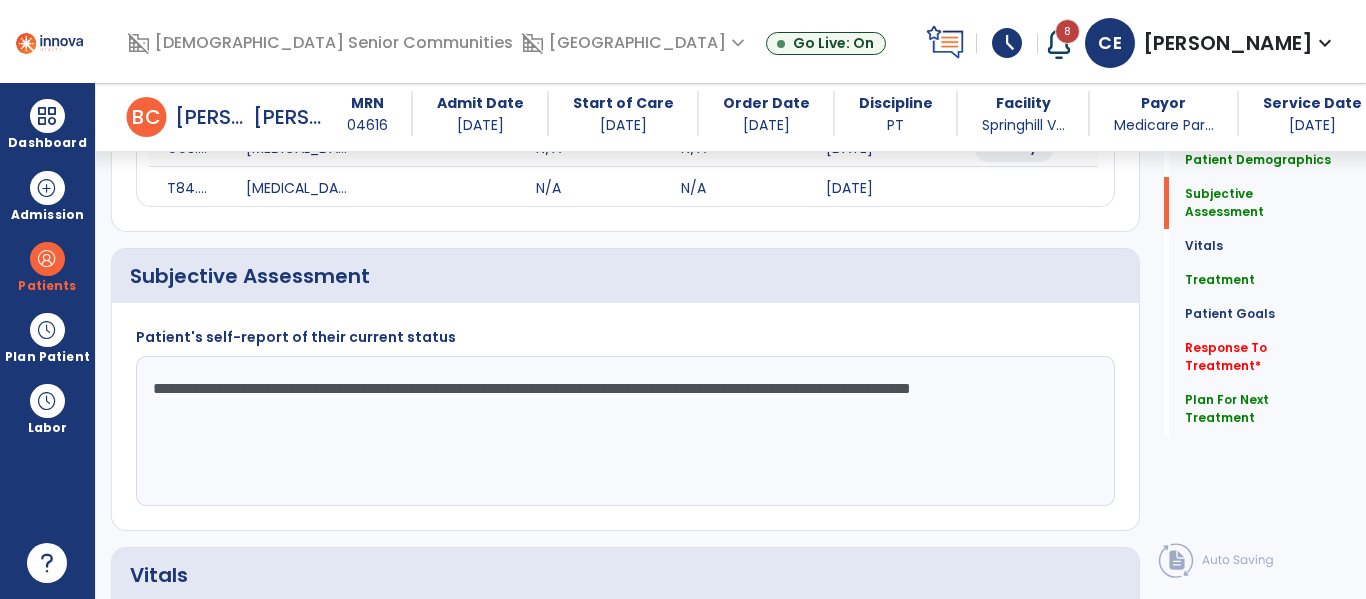 click on "**********" 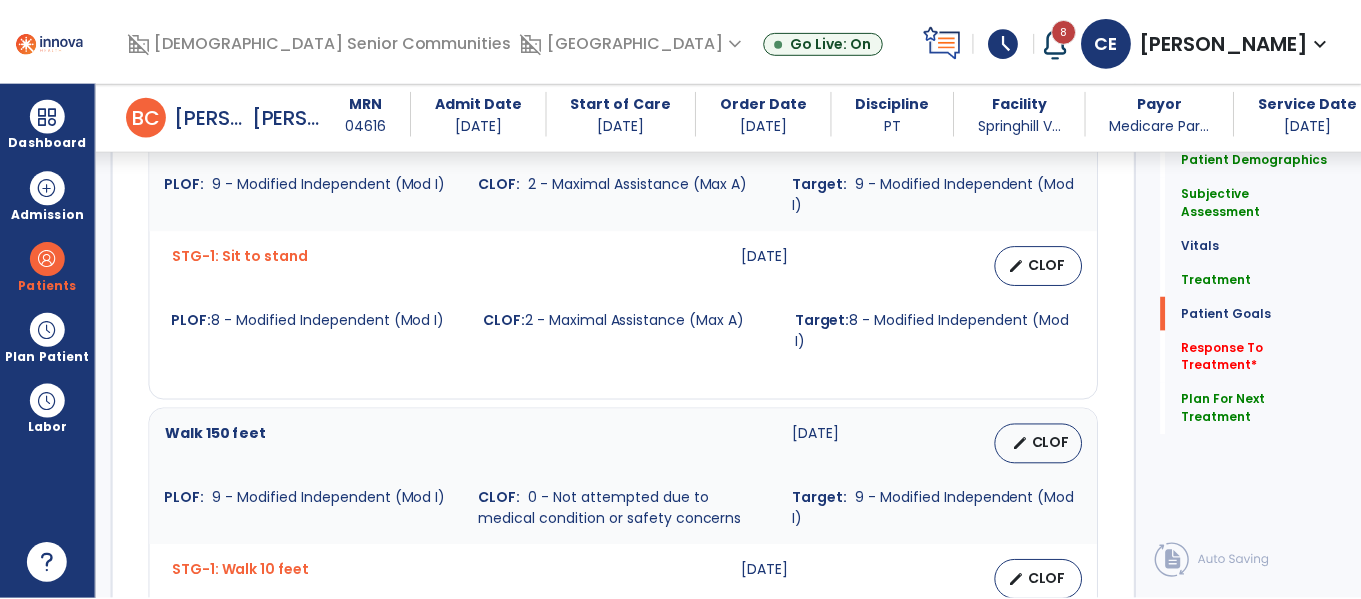 scroll, scrollTop: 1751, scrollLeft: 0, axis: vertical 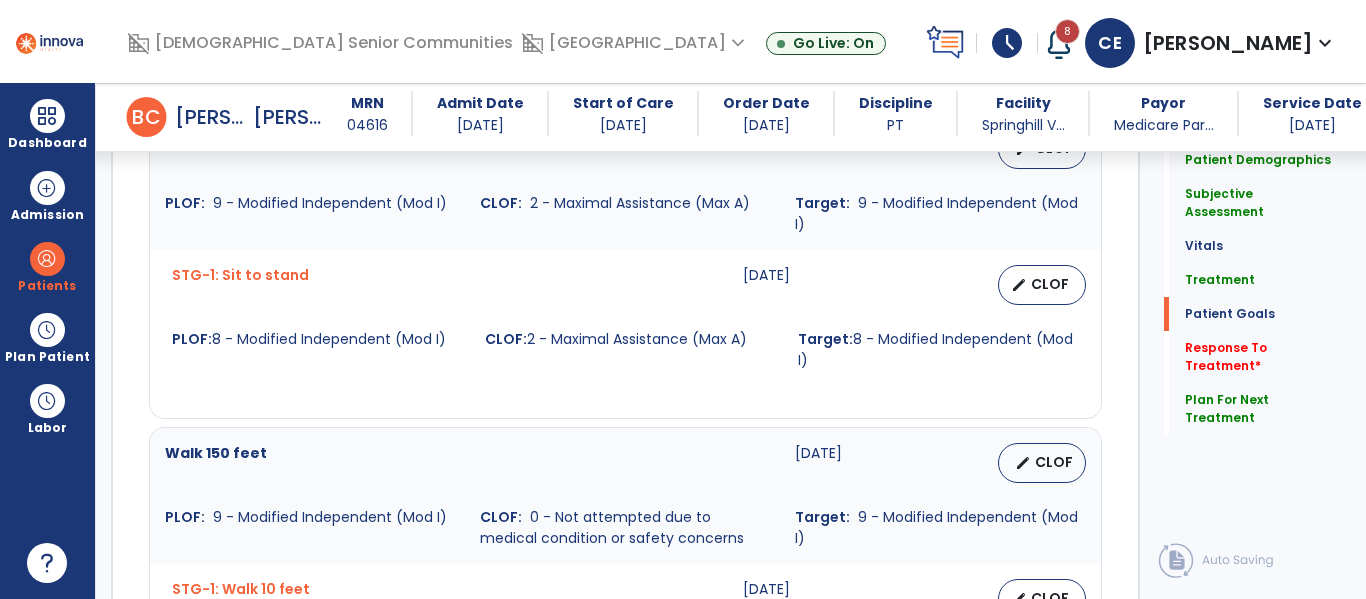 type on "**********" 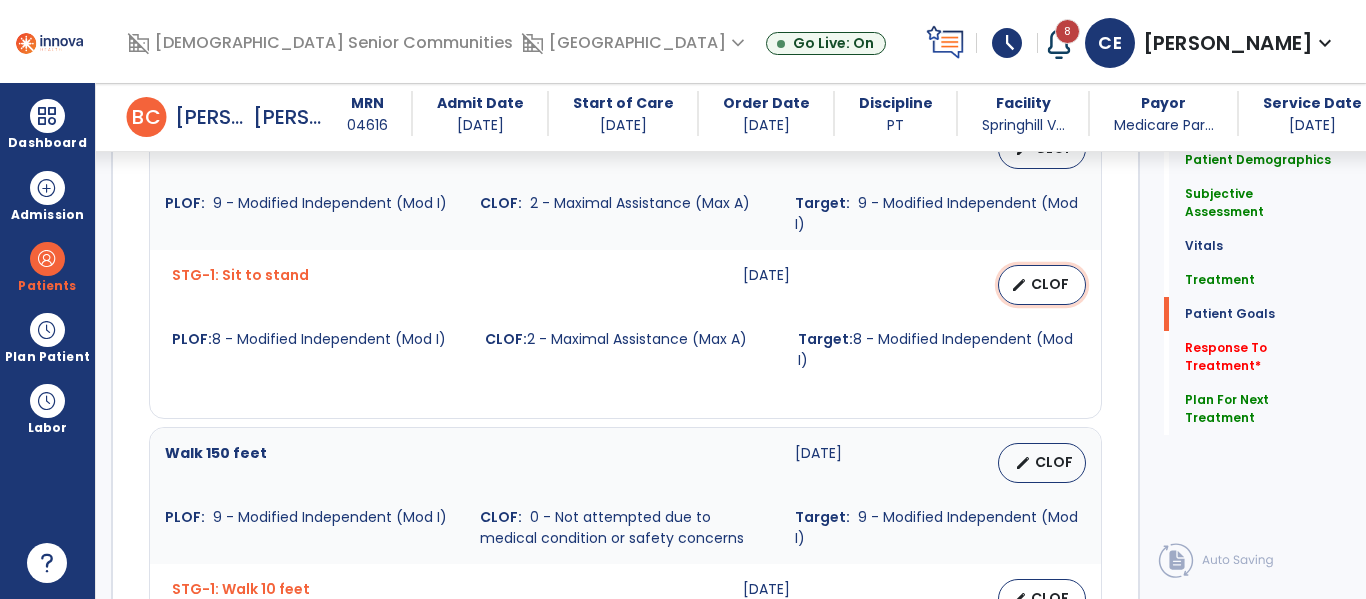 click on "CLOF" at bounding box center (1050, 284) 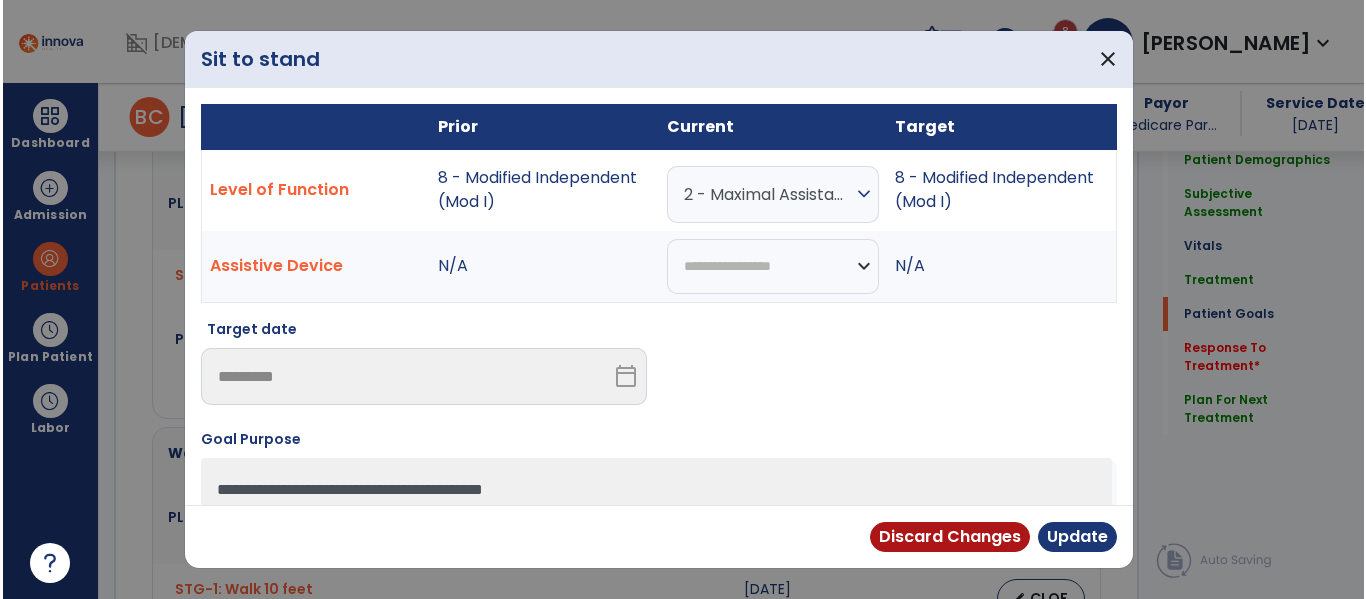 scroll, scrollTop: 1751, scrollLeft: 0, axis: vertical 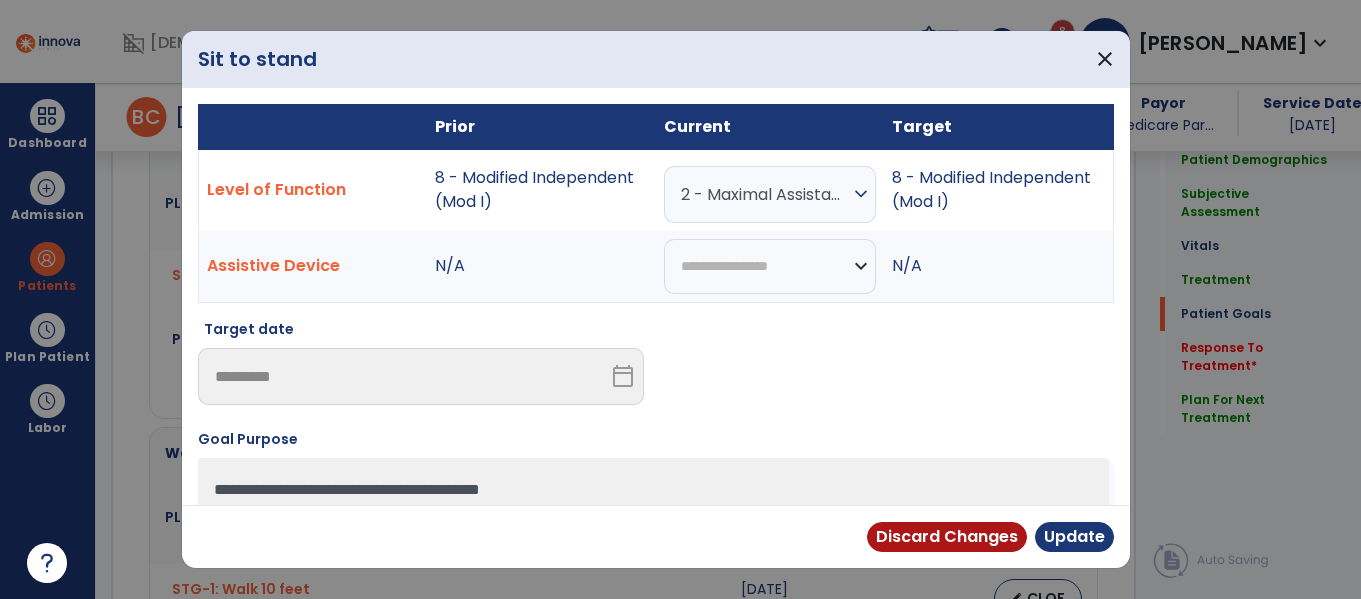 click on "2 - Maximal Assistance (Max A)" at bounding box center (765, 194) 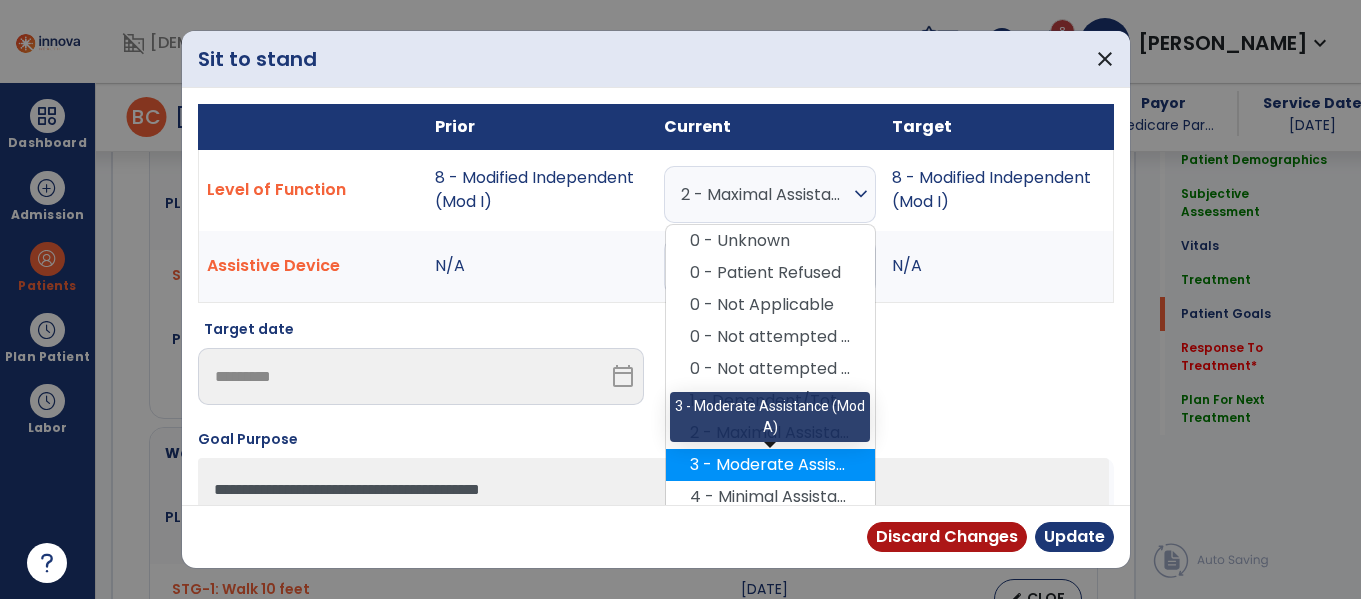 click on "3 - Moderate Assistance (Mod A)" at bounding box center [770, 465] 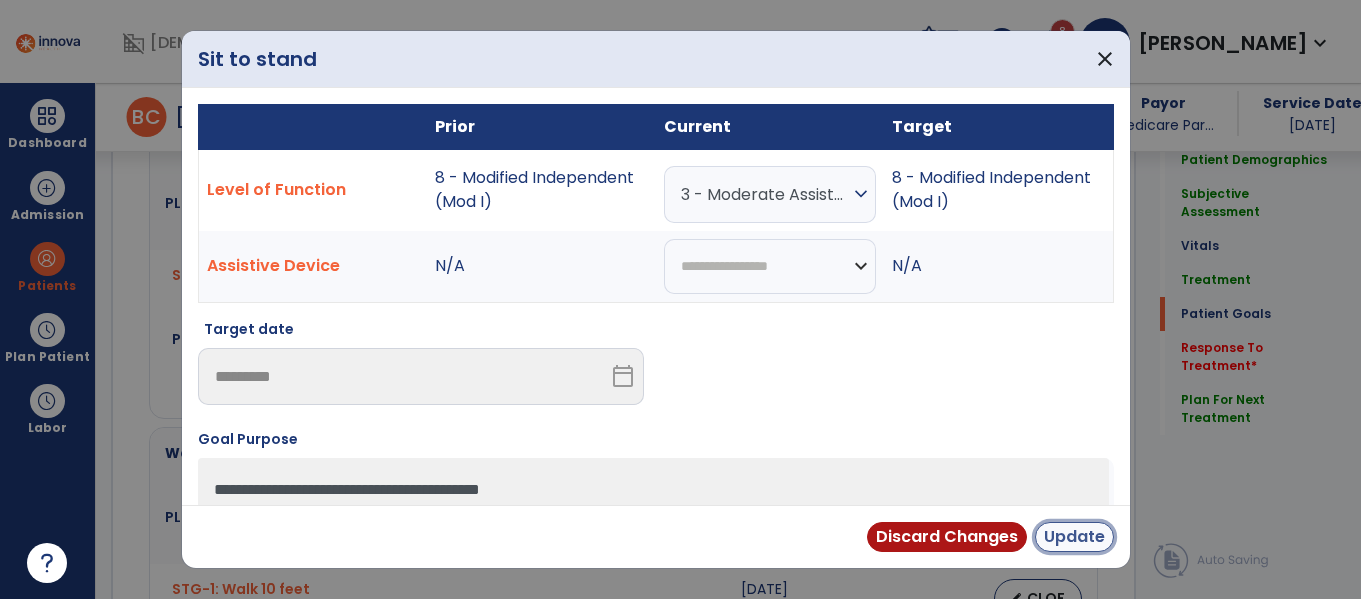 click on "Update" at bounding box center (1074, 537) 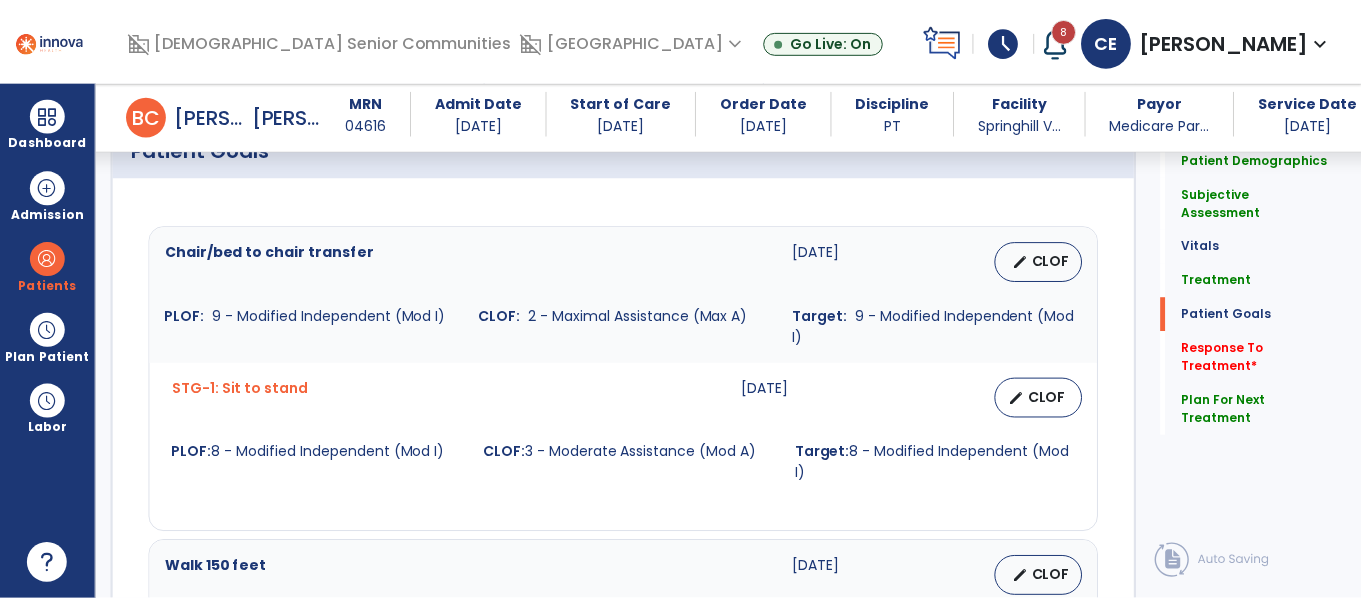 scroll, scrollTop: 1620, scrollLeft: 0, axis: vertical 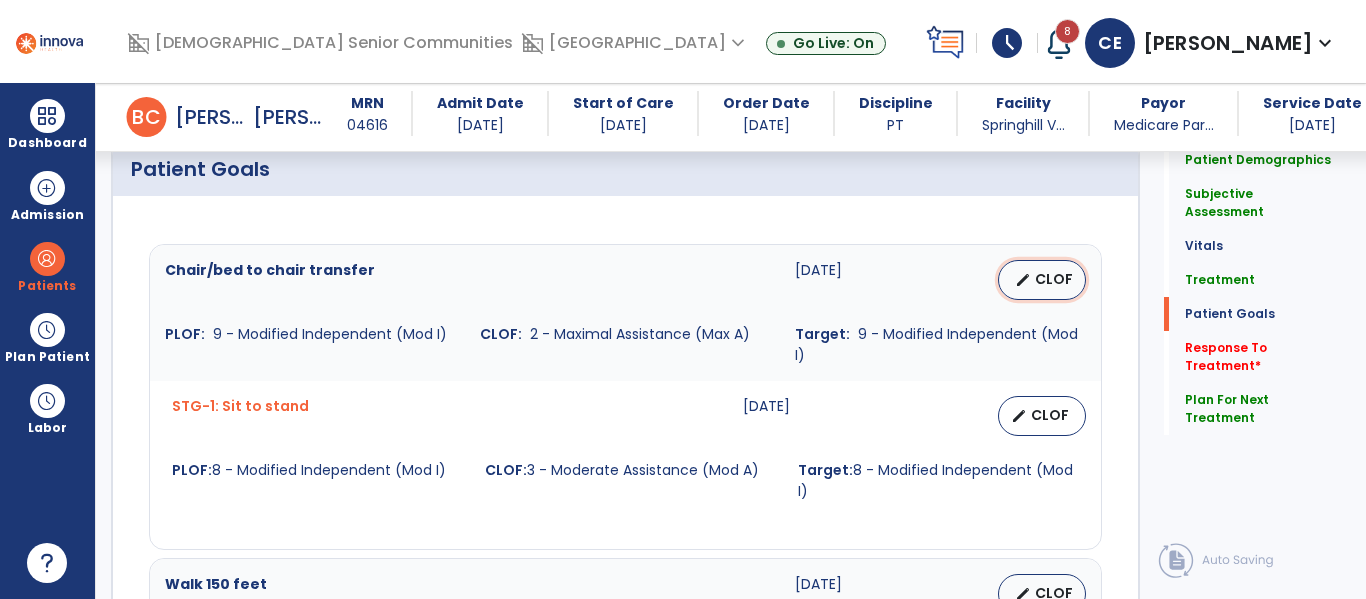 click on "edit" at bounding box center (1023, 280) 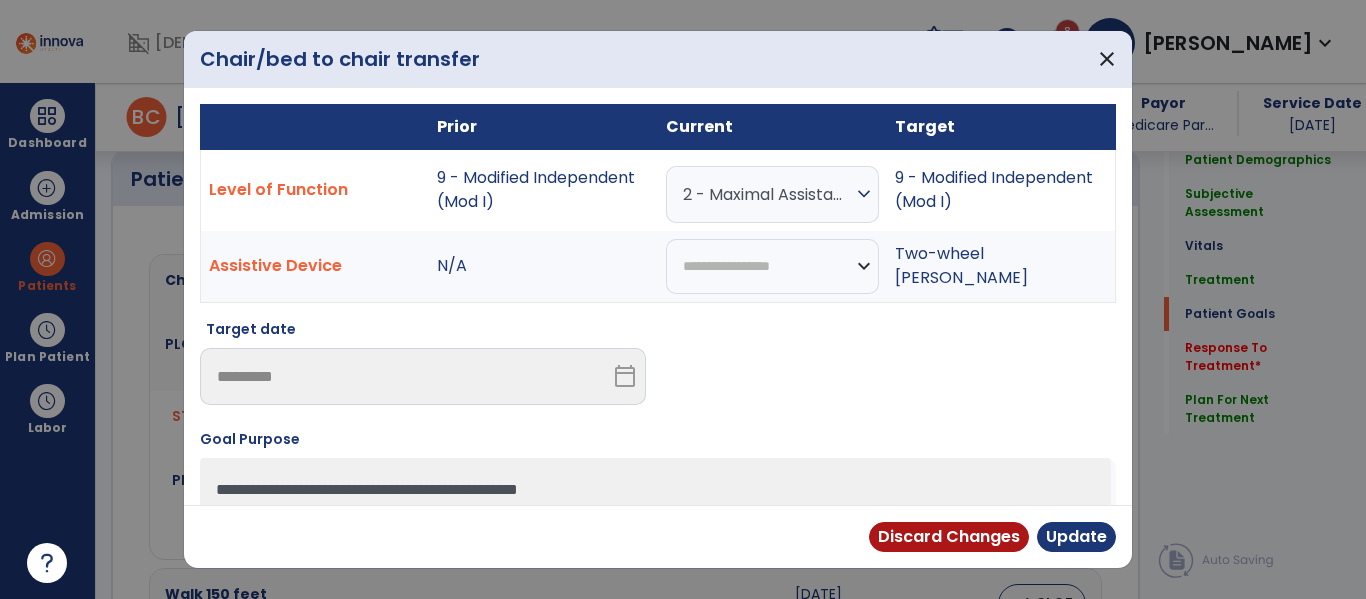 scroll, scrollTop: 1620, scrollLeft: 0, axis: vertical 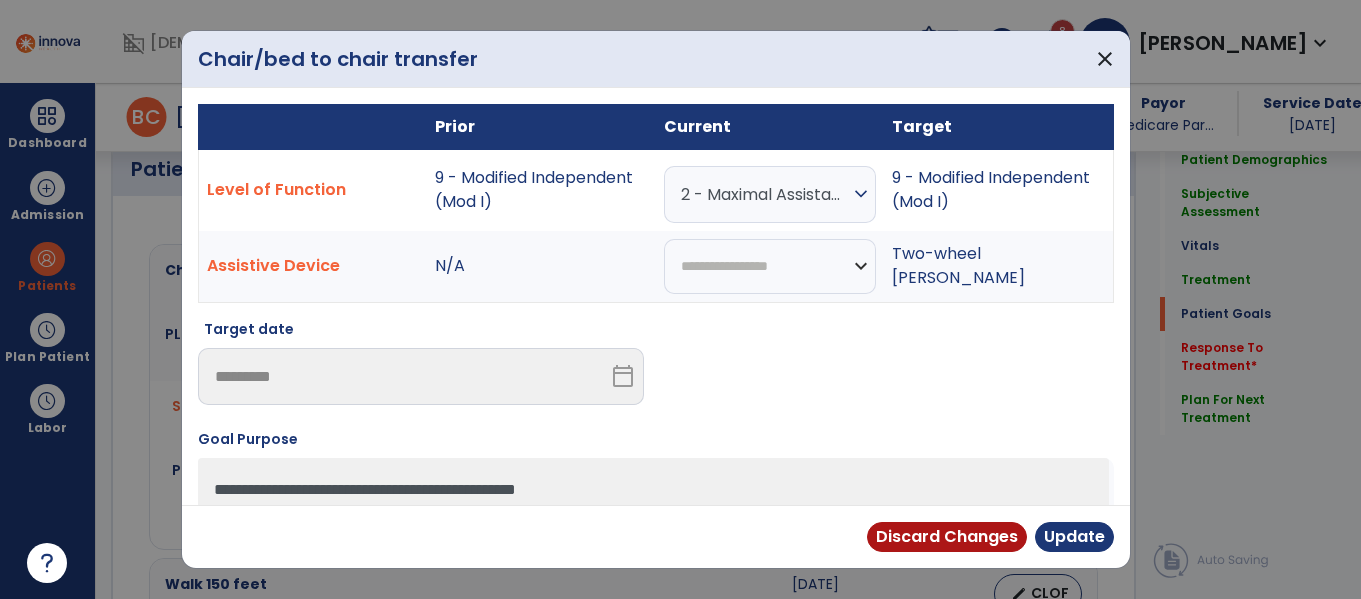 click on "2 - Maximal Assistance (Max A)" at bounding box center [765, 194] 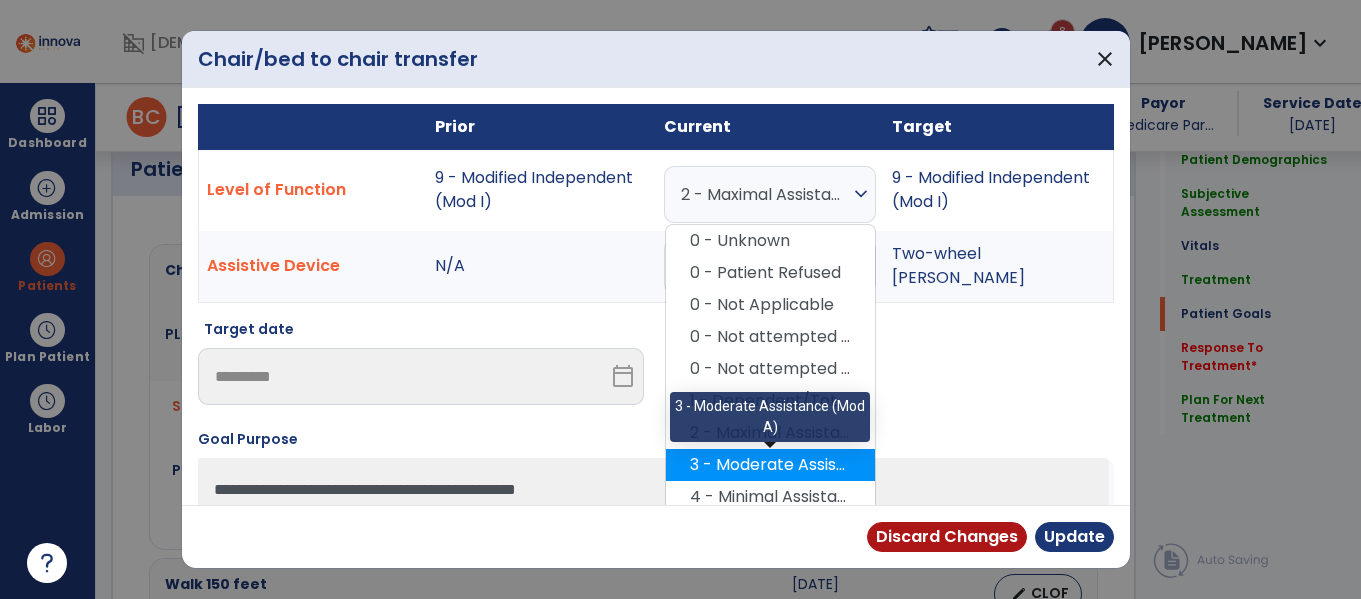 click on "3 - Moderate Assistance (Mod A)" at bounding box center (770, 465) 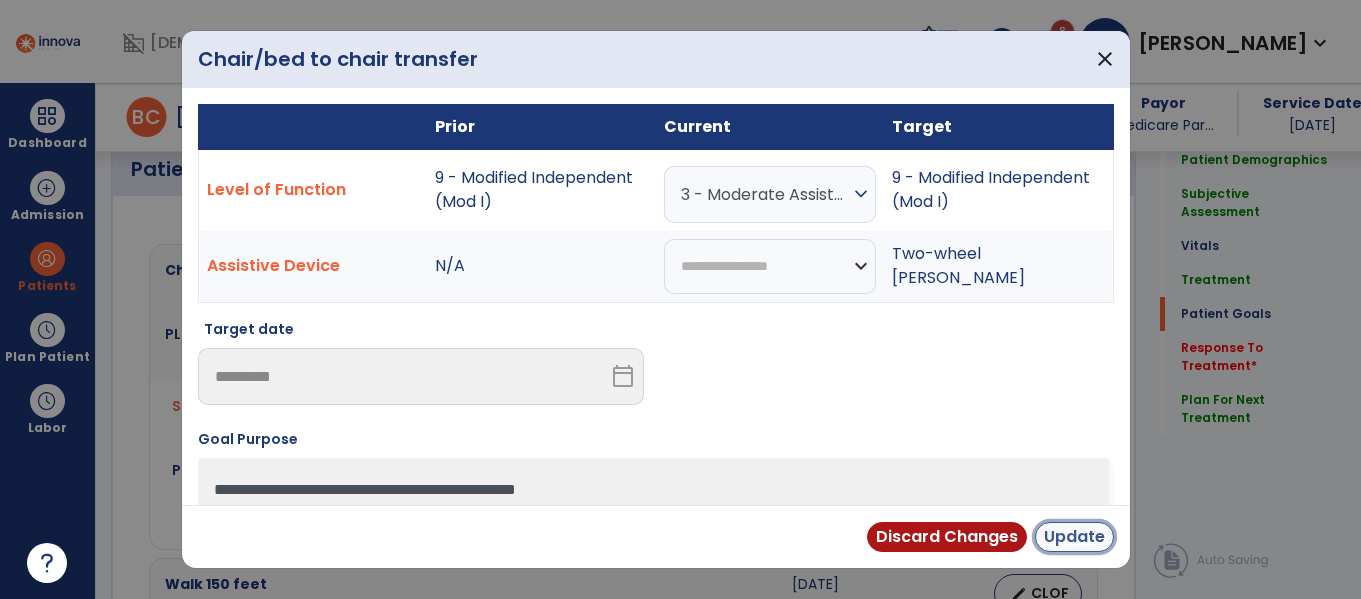 click on "Update" at bounding box center [1074, 537] 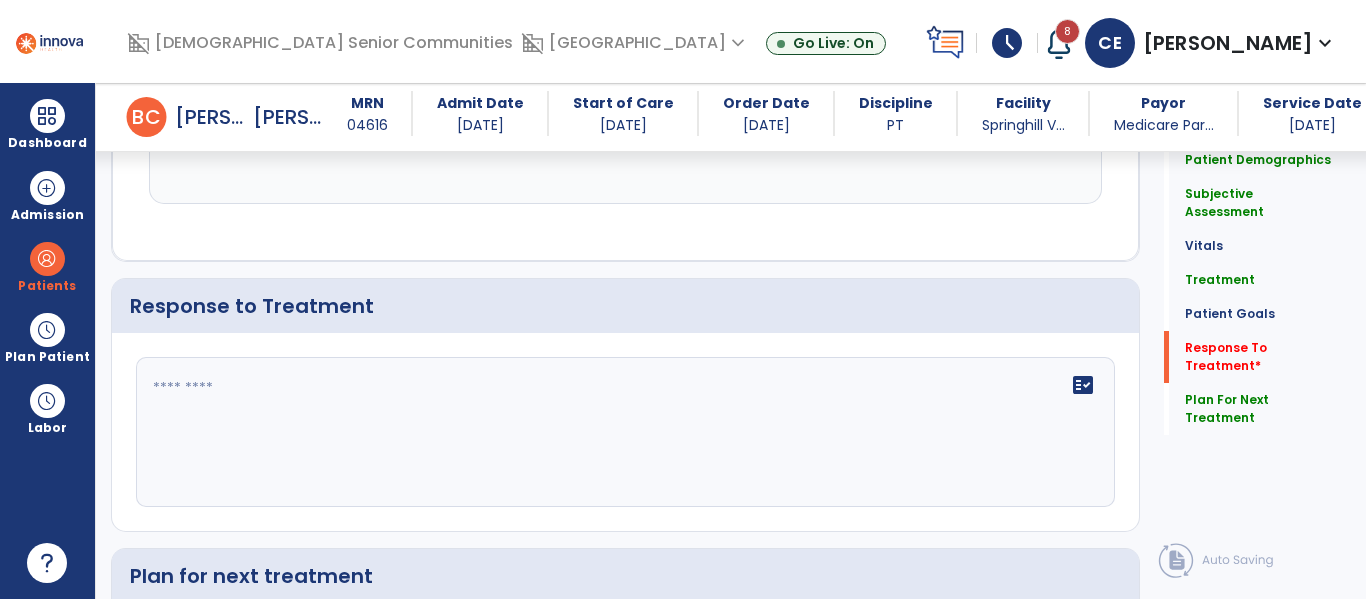 scroll, scrollTop: 2646, scrollLeft: 0, axis: vertical 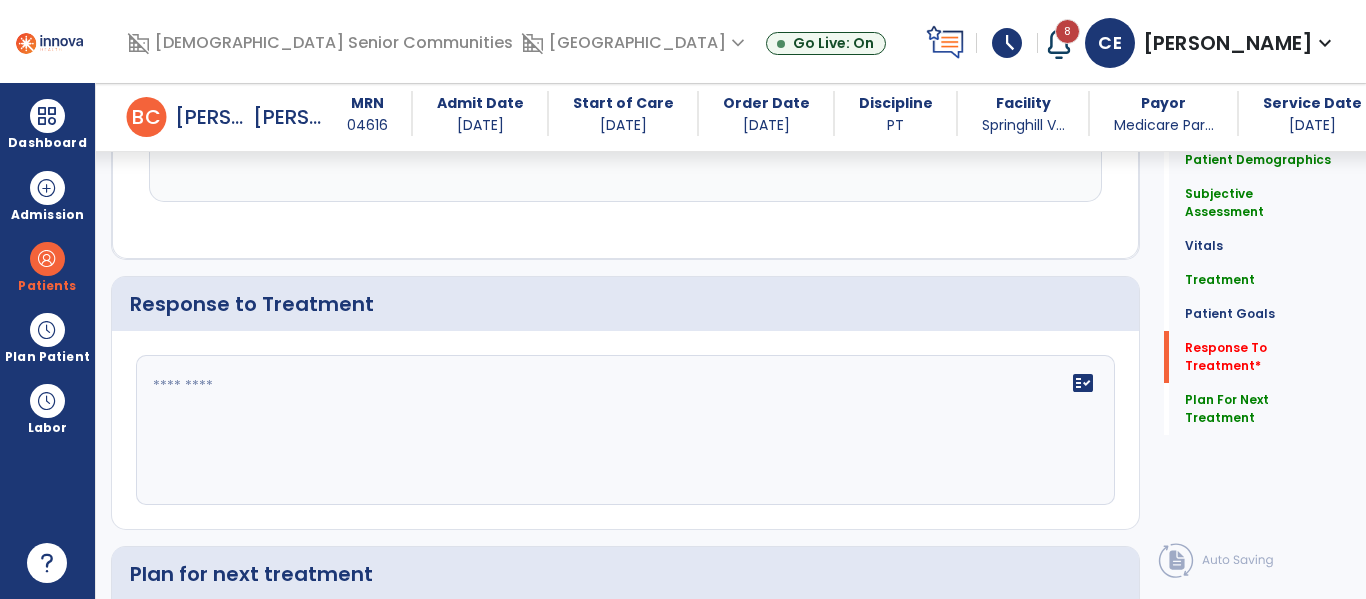 click on "fact_check" 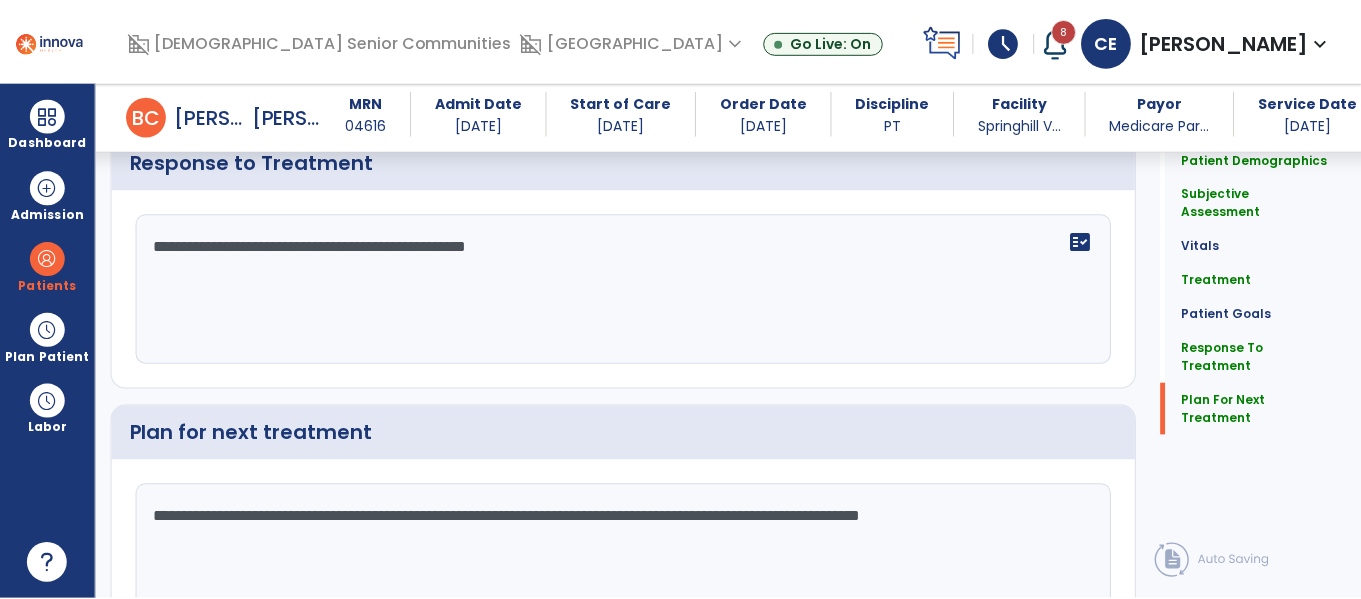 scroll, scrollTop: 2892, scrollLeft: 0, axis: vertical 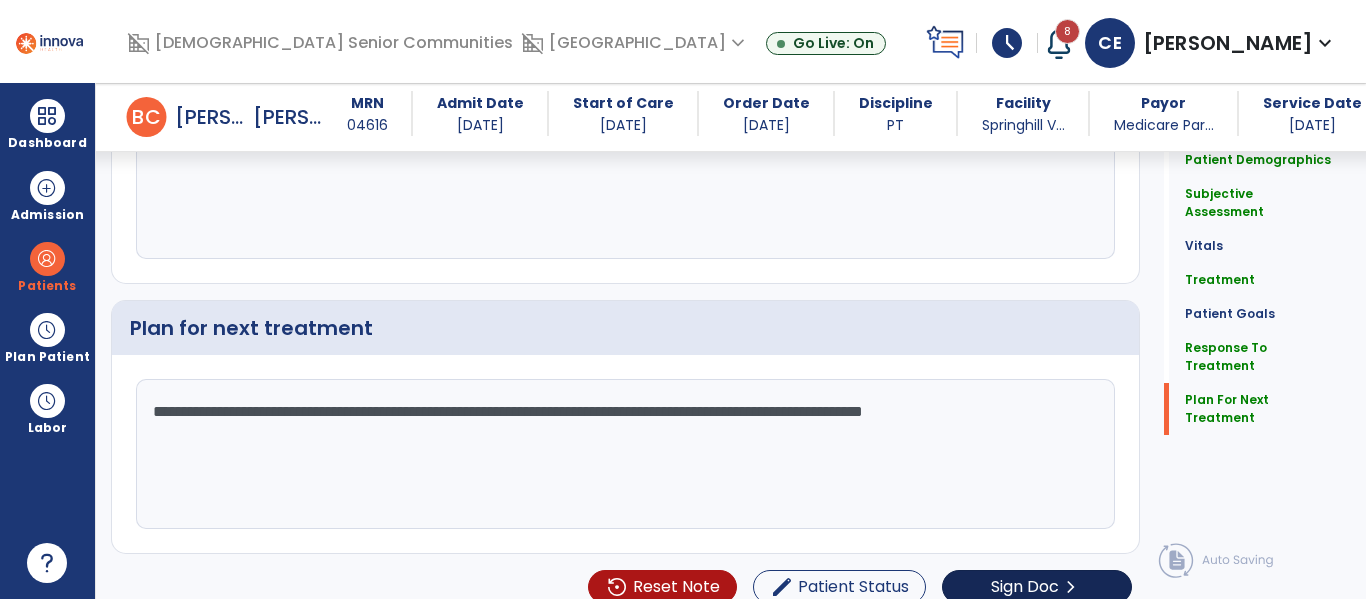 type on "**********" 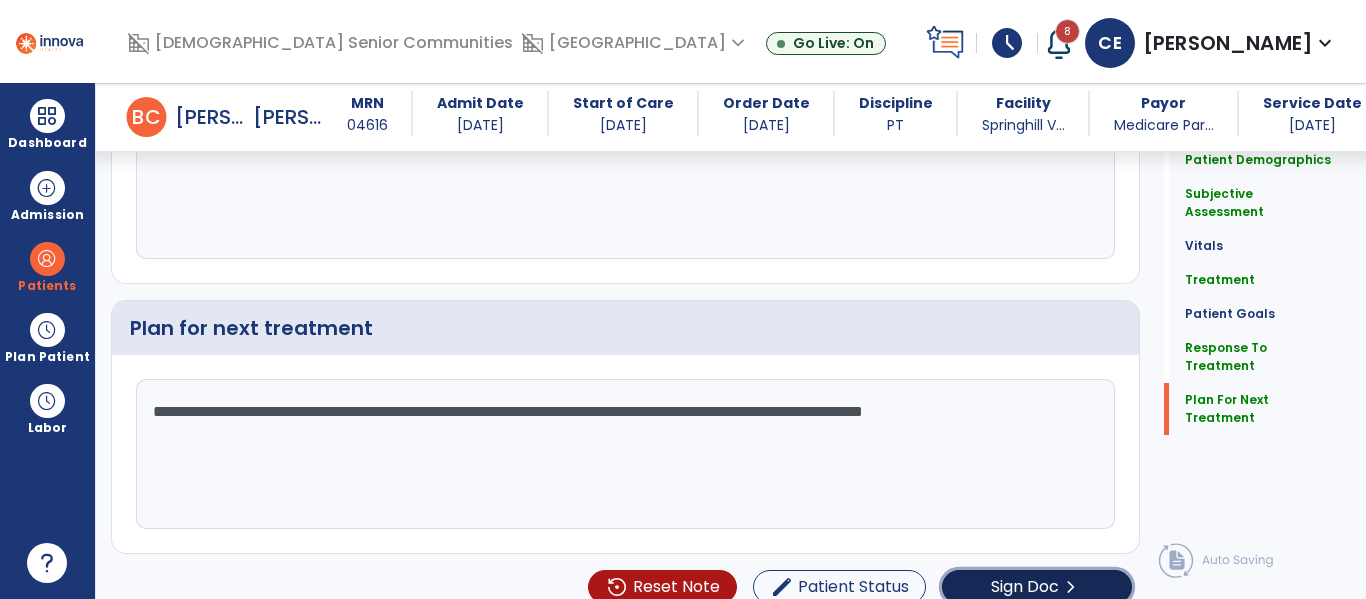 click on "Sign Doc" 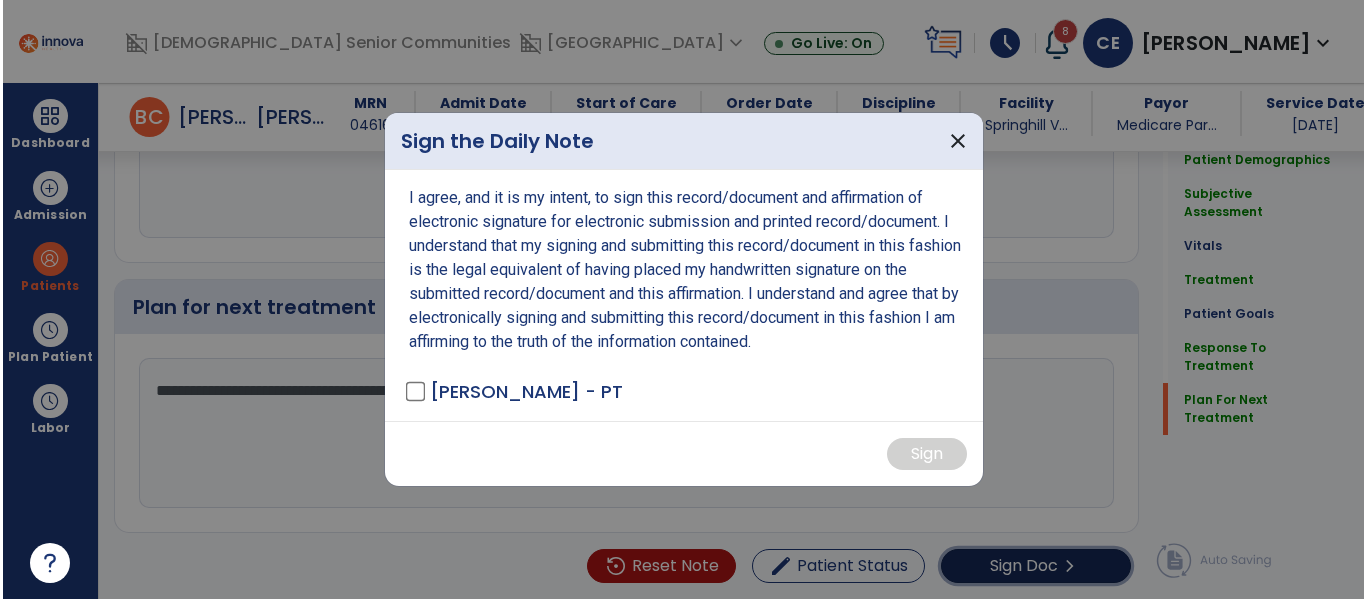 scroll, scrollTop: 2913, scrollLeft: 0, axis: vertical 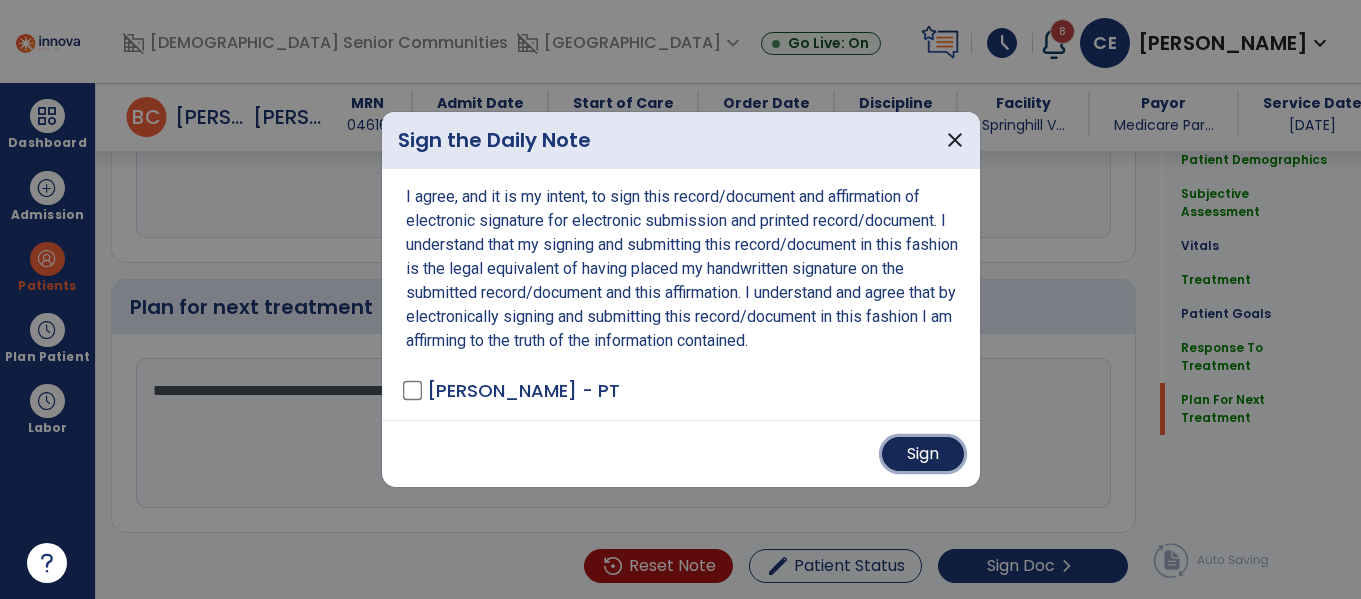 click on "Sign" at bounding box center (923, 454) 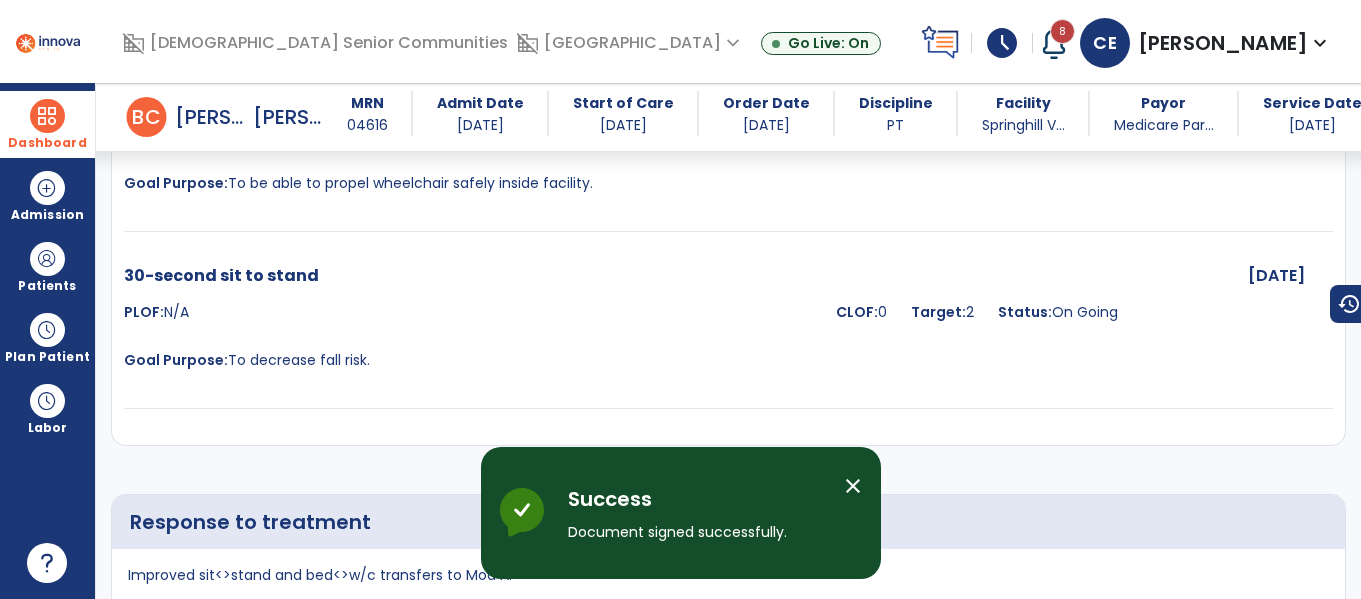 click on "Dashboard" at bounding box center [47, 124] 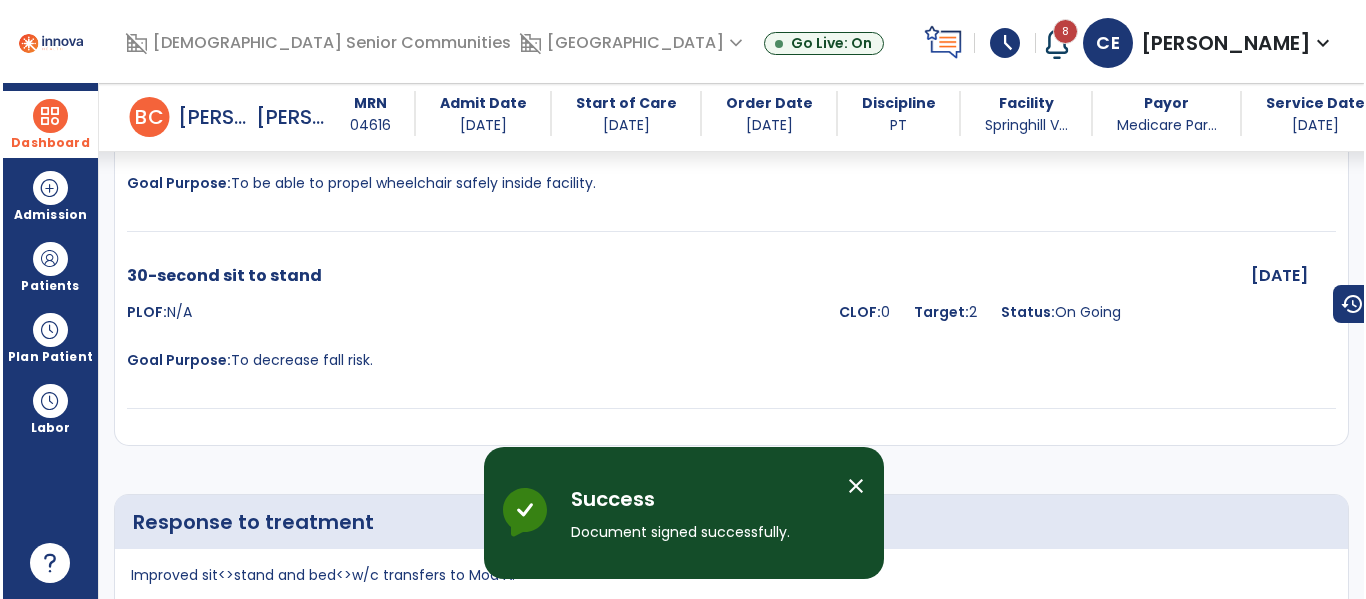 scroll, scrollTop: 3708, scrollLeft: 0, axis: vertical 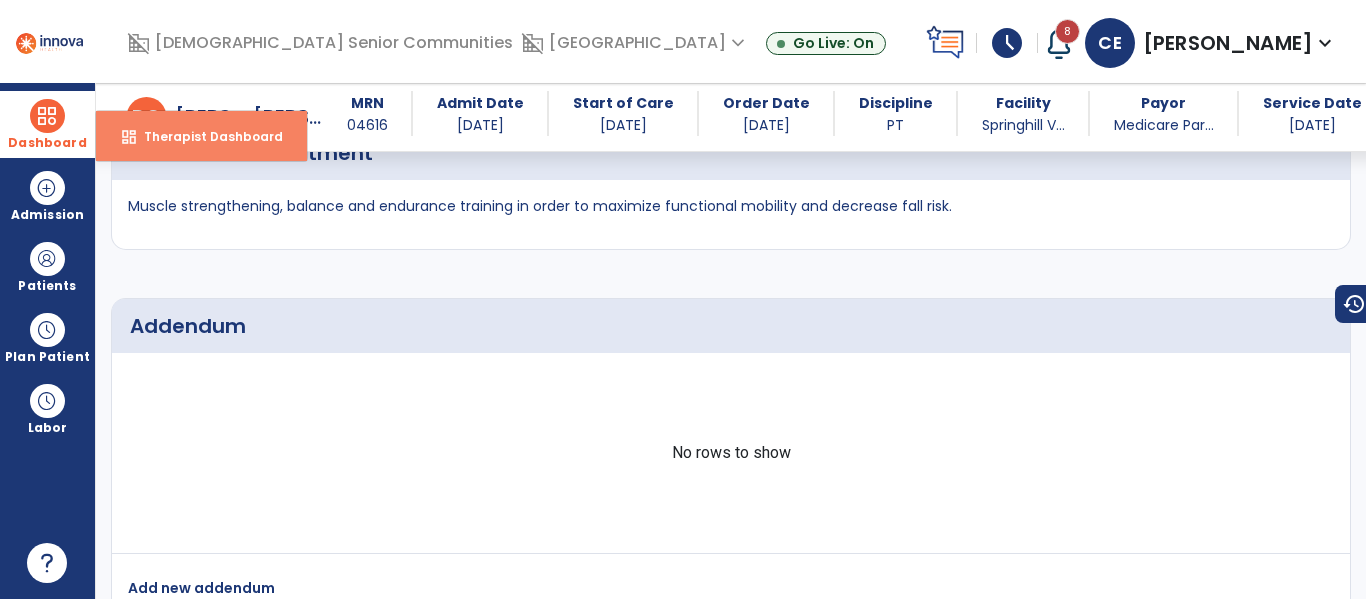 click on "Therapist Dashboard" at bounding box center [205, 136] 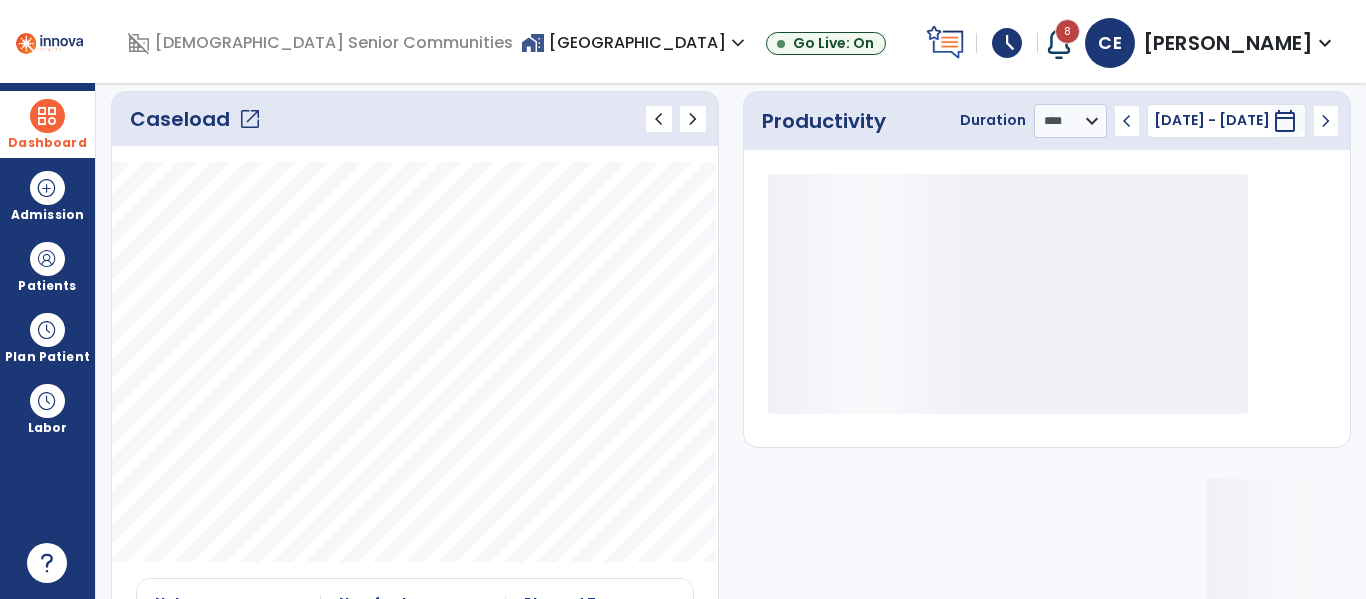 click on "open_in_new" 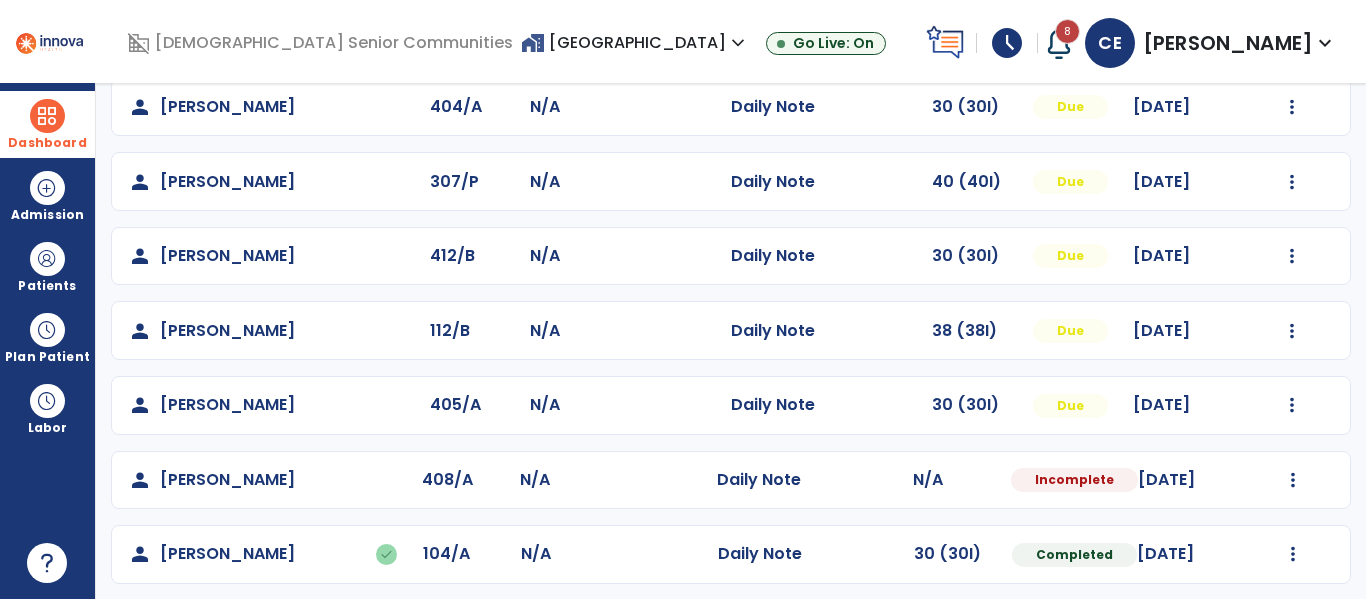 scroll, scrollTop: 935, scrollLeft: 0, axis: vertical 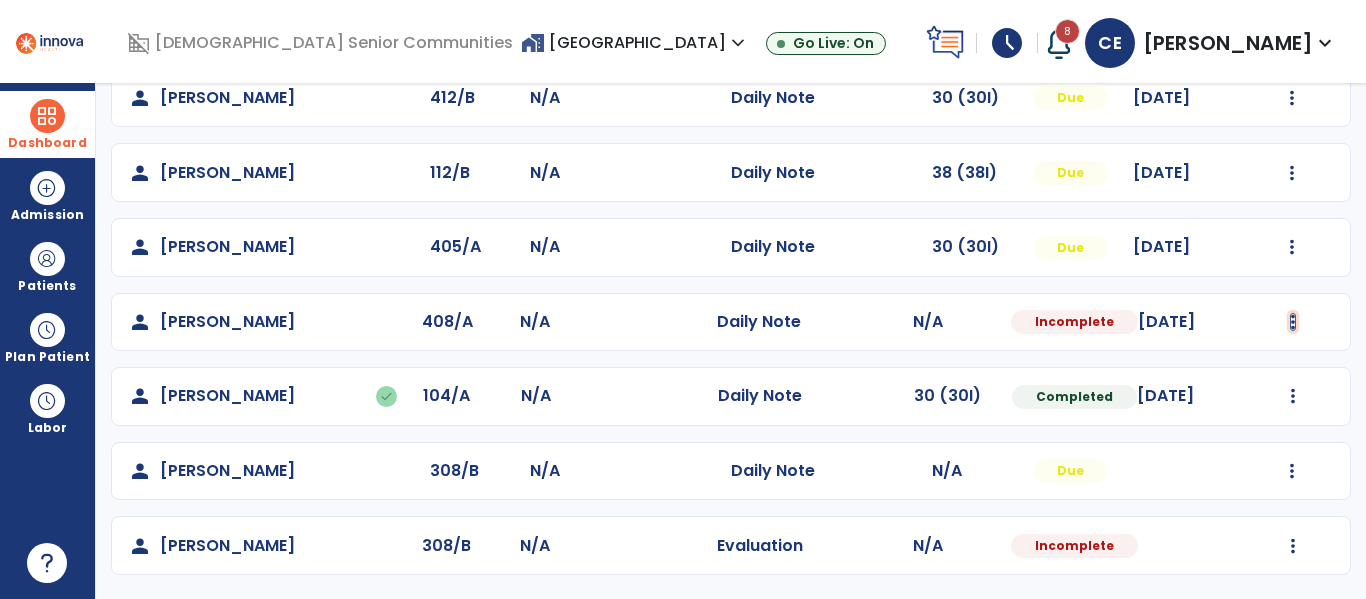 click at bounding box center (1292, -647) 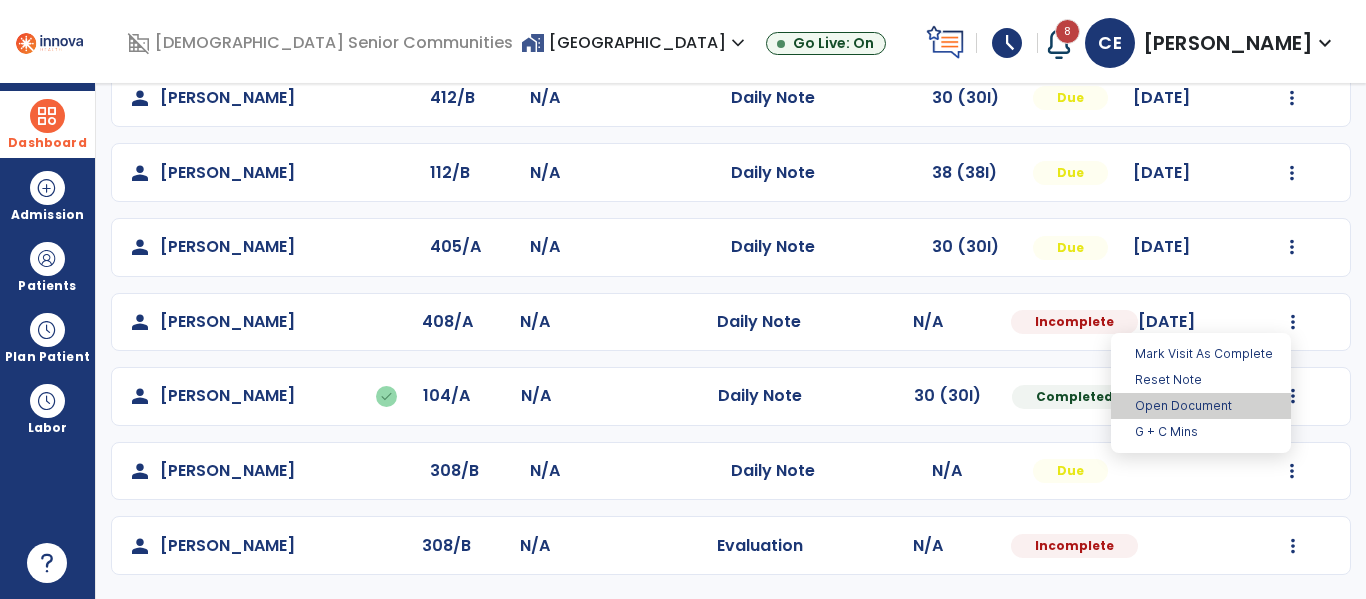 click on "Open Document" at bounding box center (1201, 406) 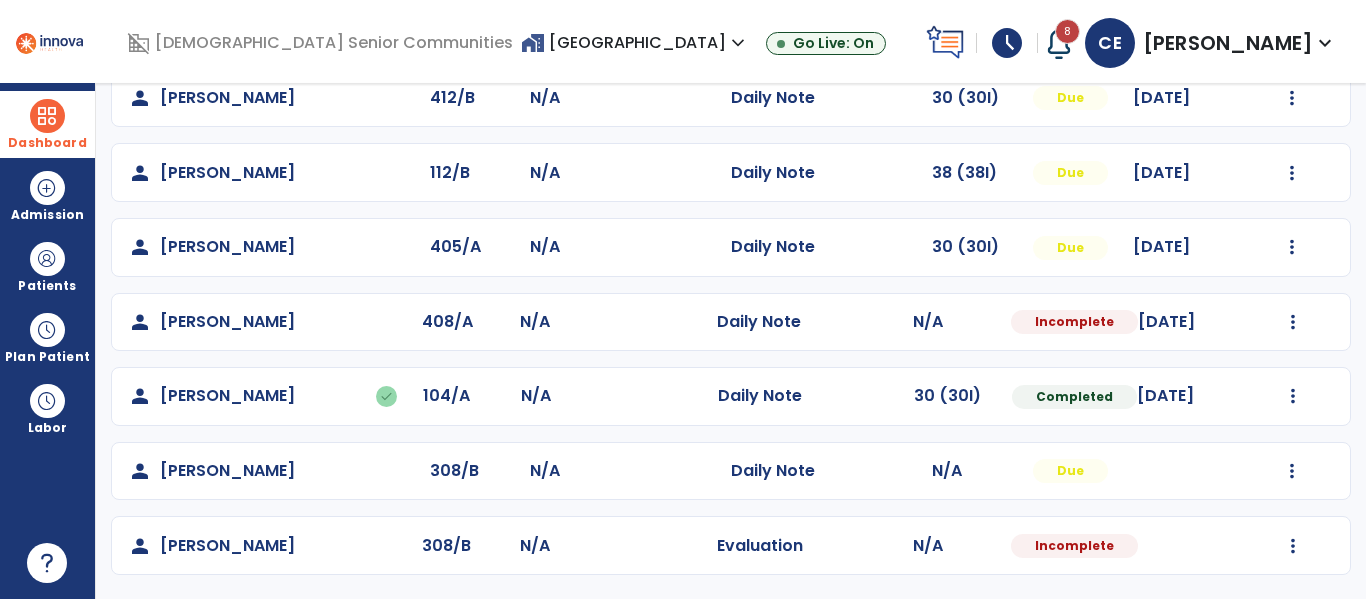 select on "*" 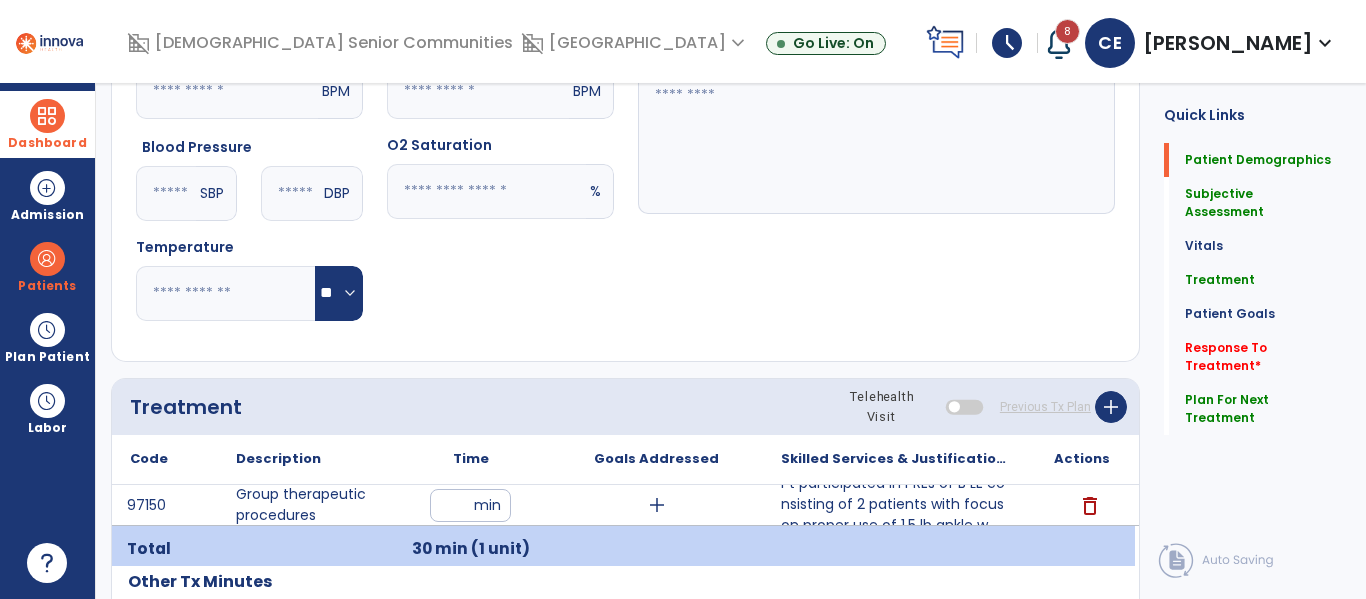 scroll, scrollTop: 0, scrollLeft: 0, axis: both 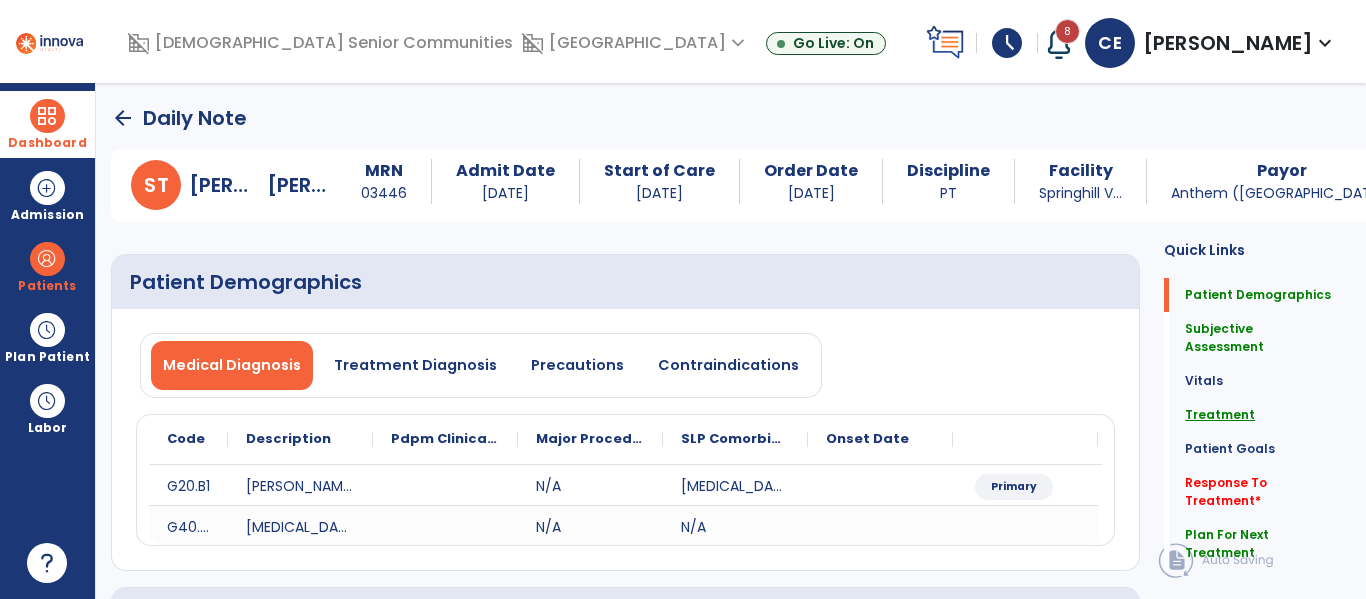 click on "Treatment" 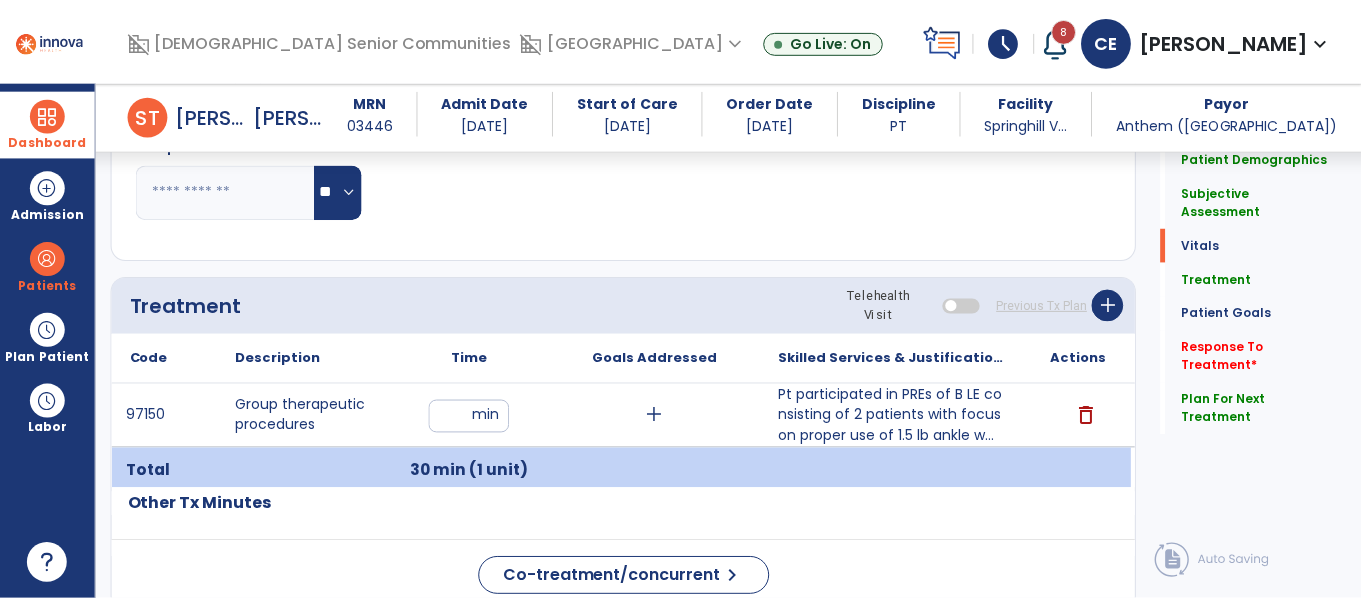 scroll, scrollTop: 1134, scrollLeft: 0, axis: vertical 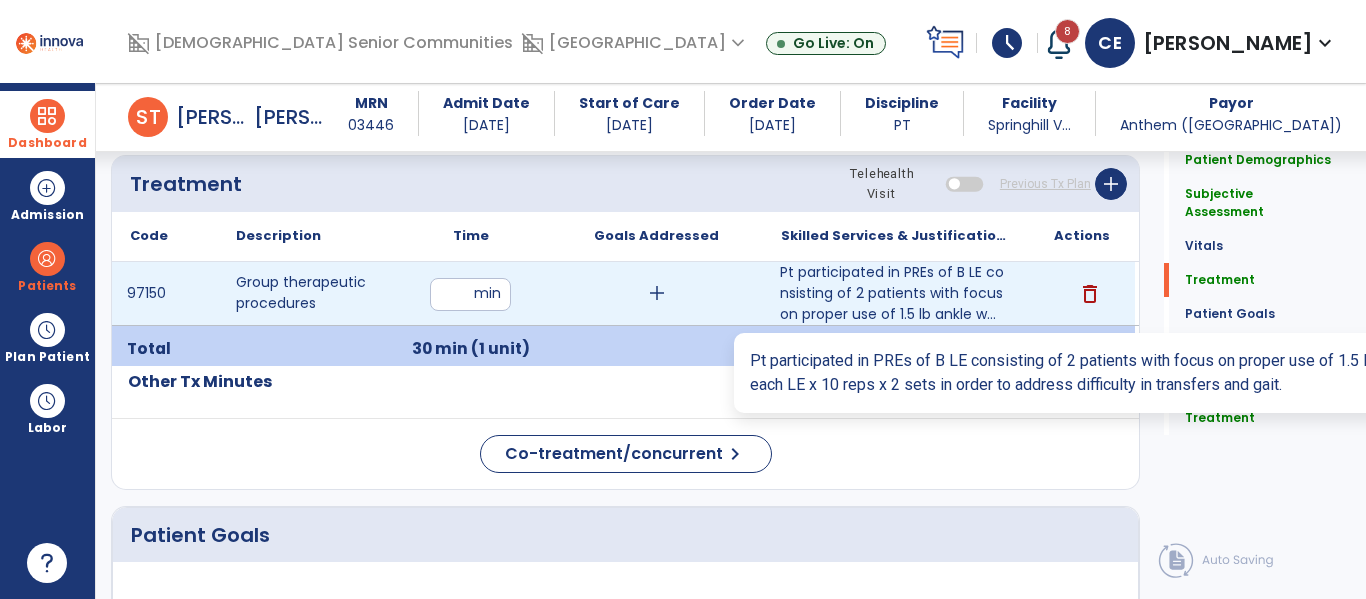 click on "Pt participated in PREs of B LE consisting of 2 patients  with focus on proper use of 1.5 lb ankle w..." at bounding box center [896, 293] 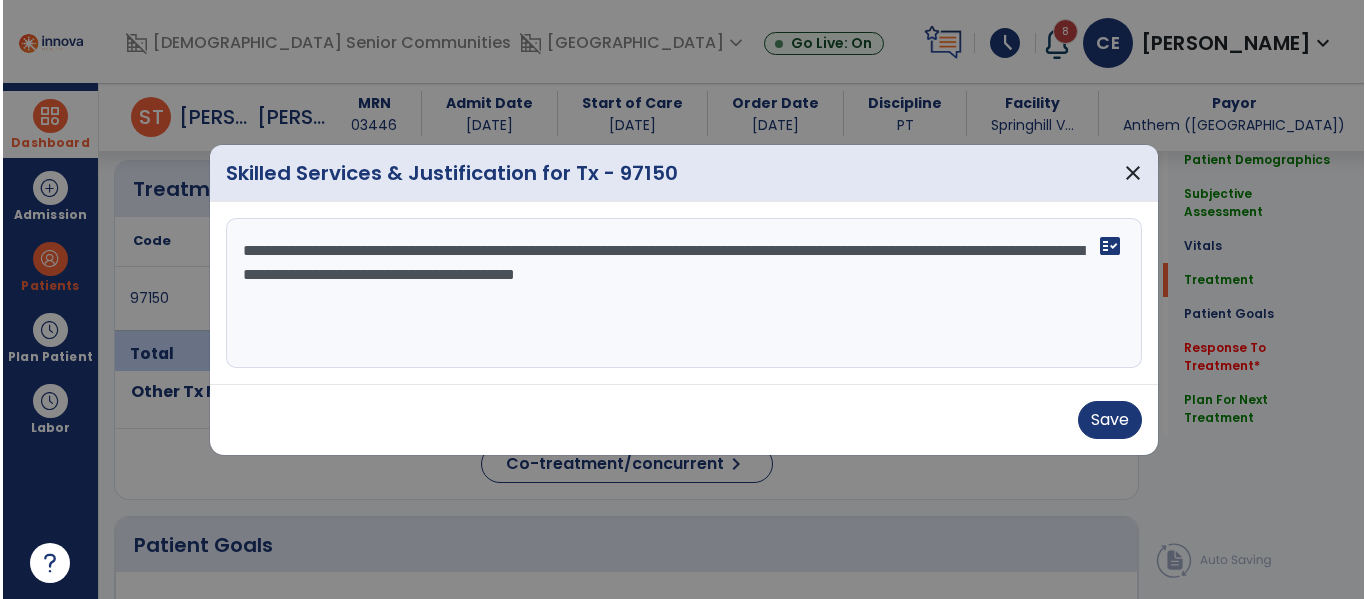 scroll, scrollTop: 1134, scrollLeft: 0, axis: vertical 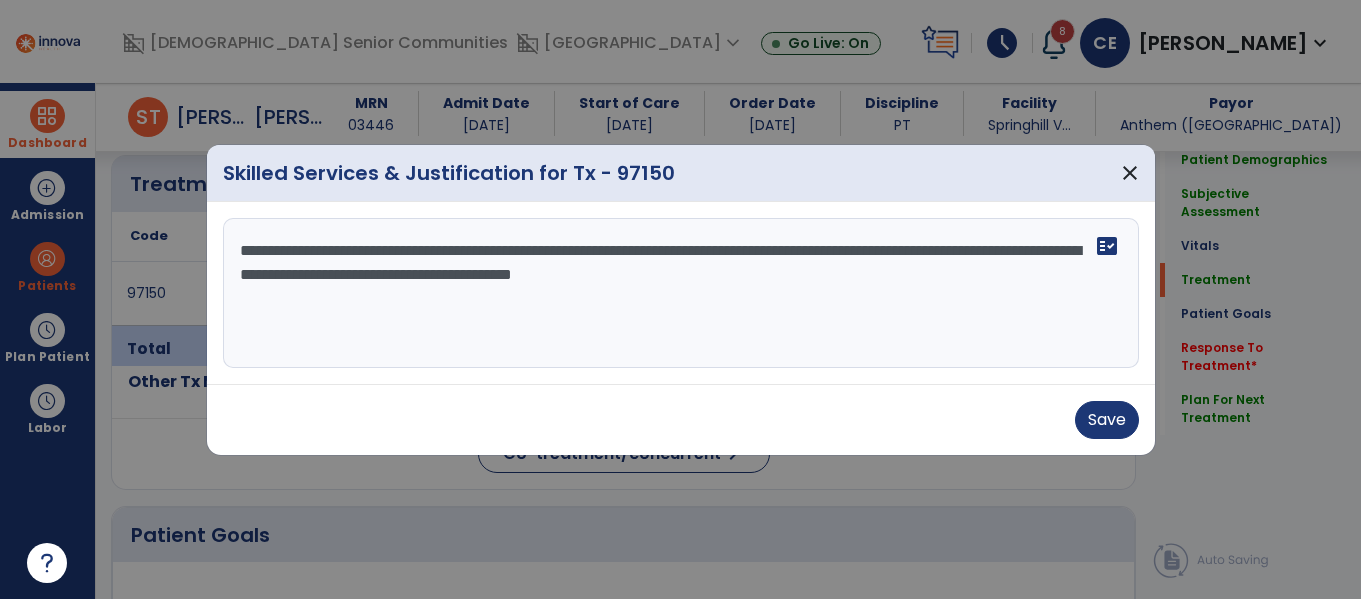 click on "**********" at bounding box center [681, 293] 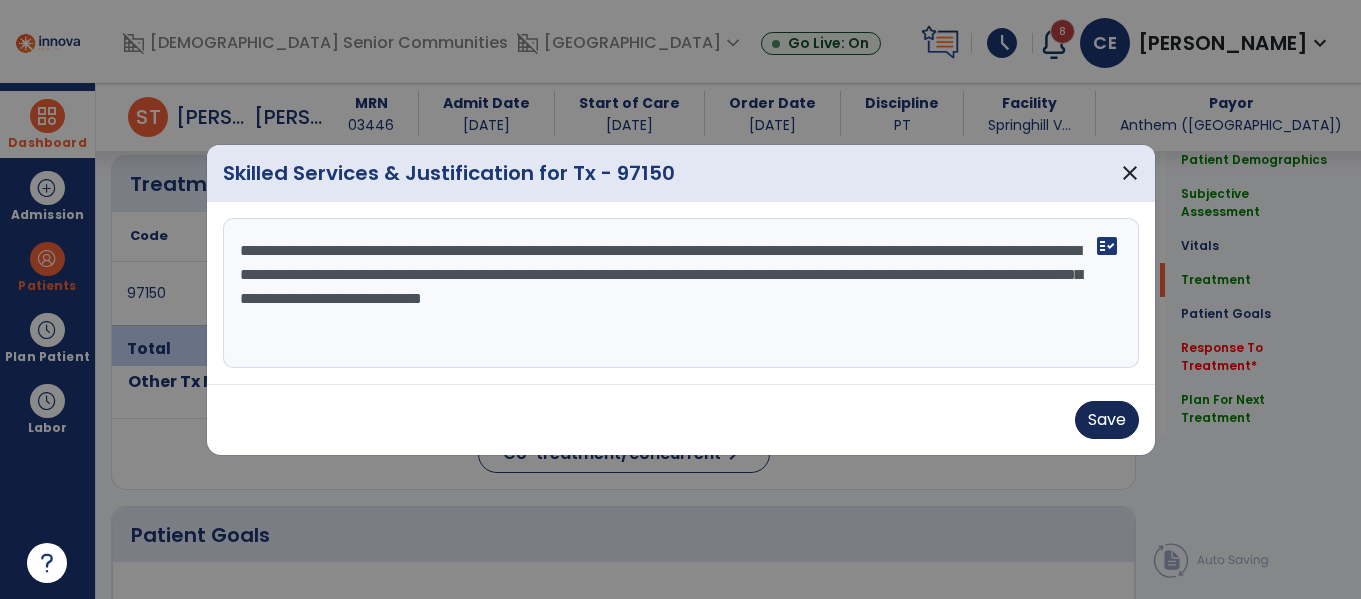 type on "**********" 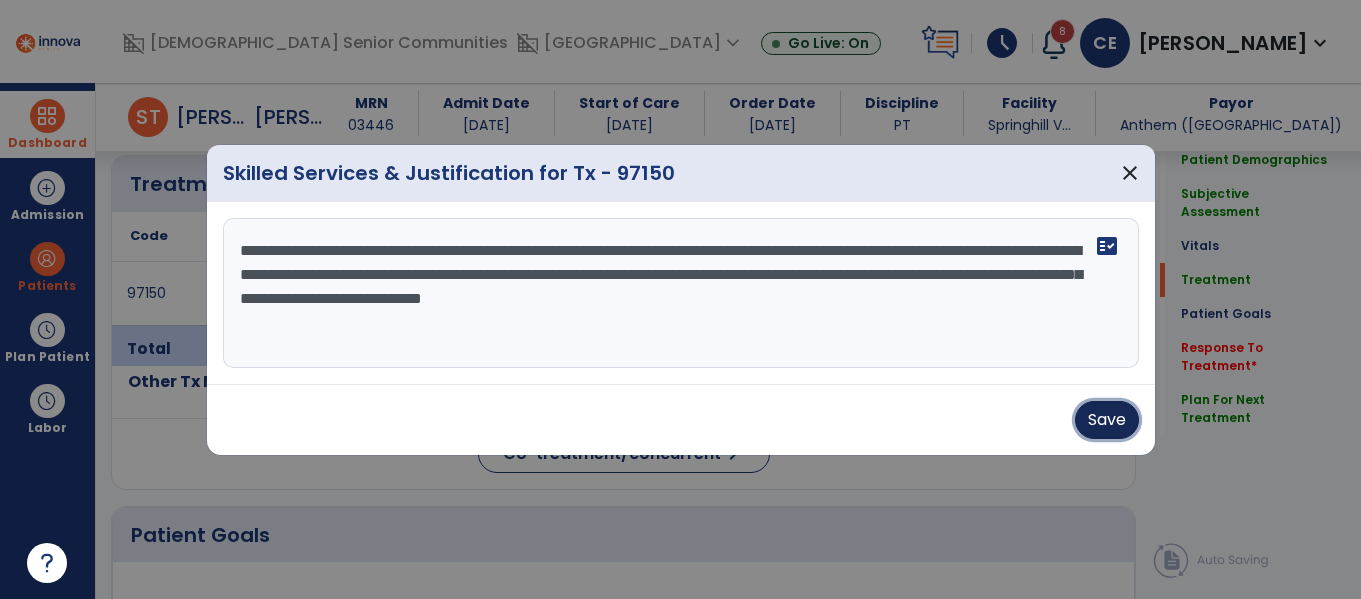 click on "Save" at bounding box center (1107, 420) 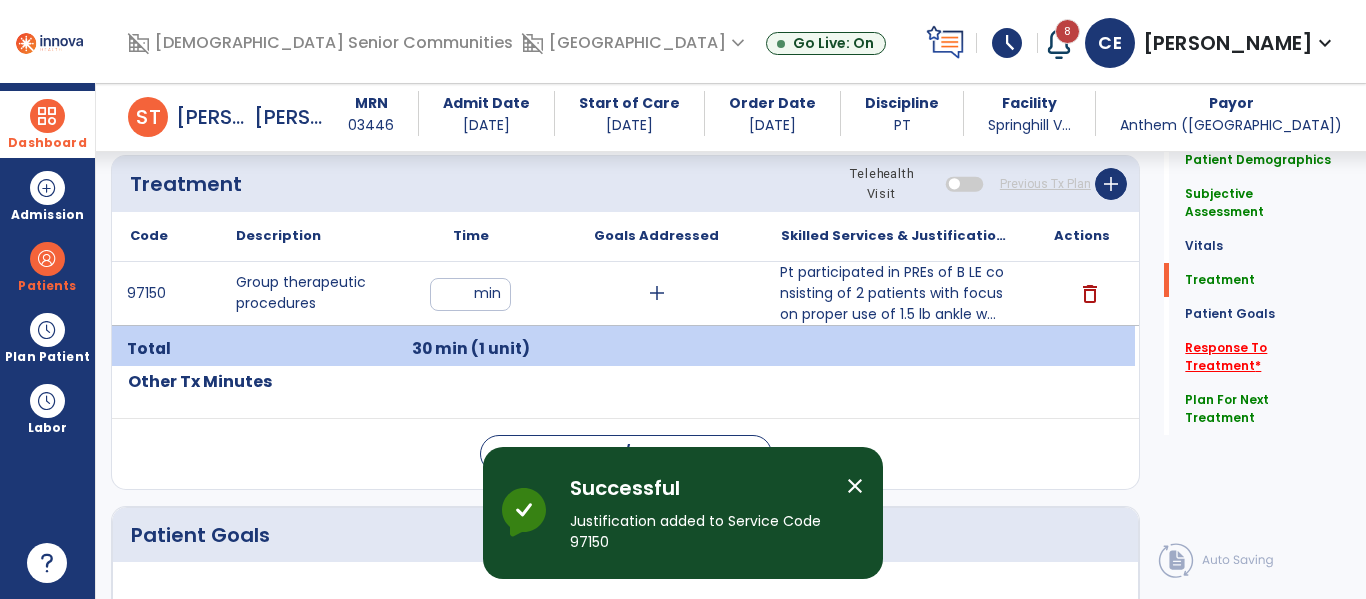click on "Response To Treatment   *" 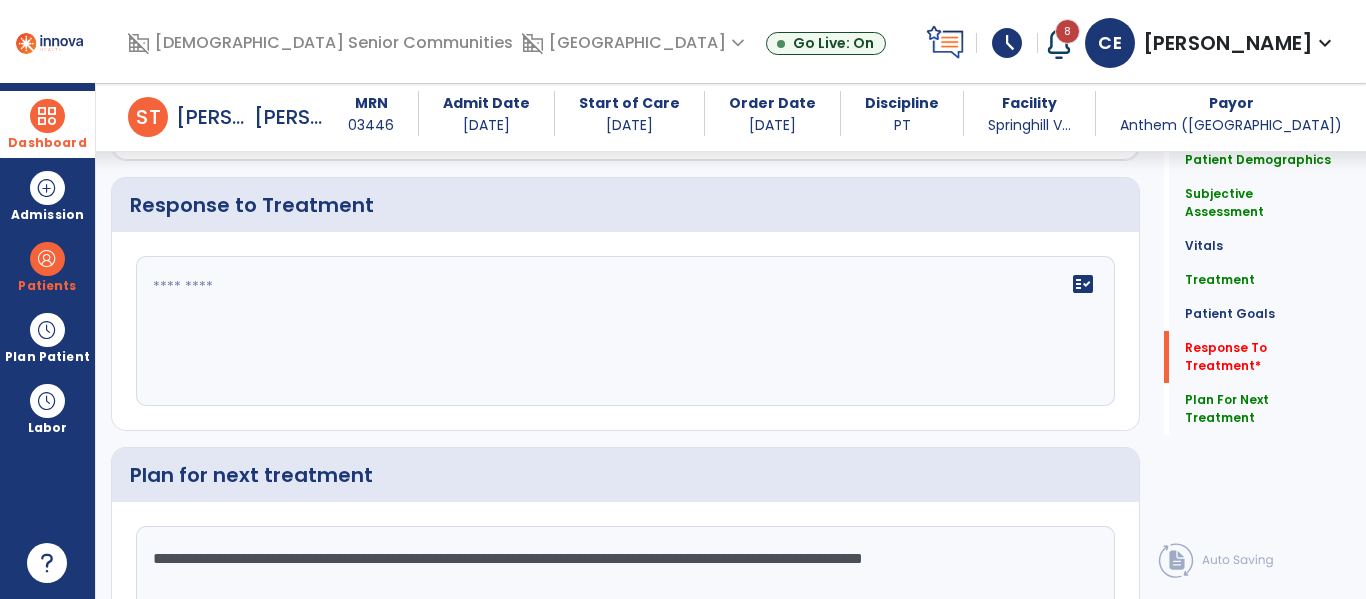 scroll, scrollTop: 2543, scrollLeft: 0, axis: vertical 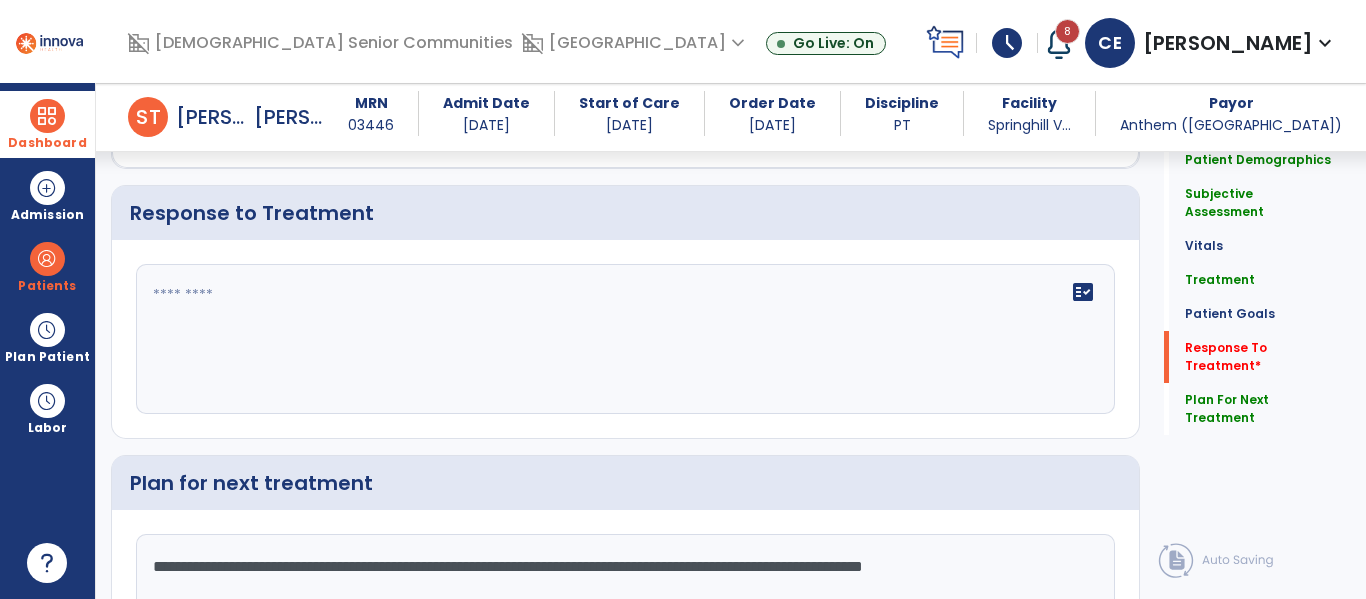 click on "fact_check" 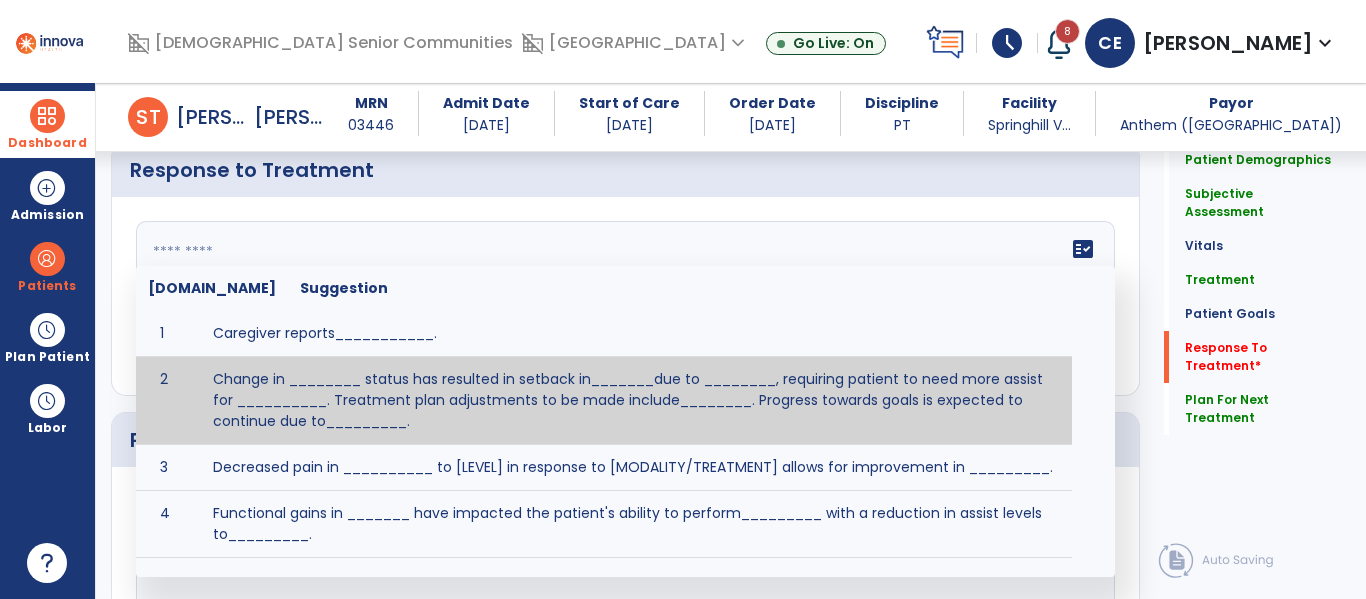 scroll, scrollTop: 2581, scrollLeft: 0, axis: vertical 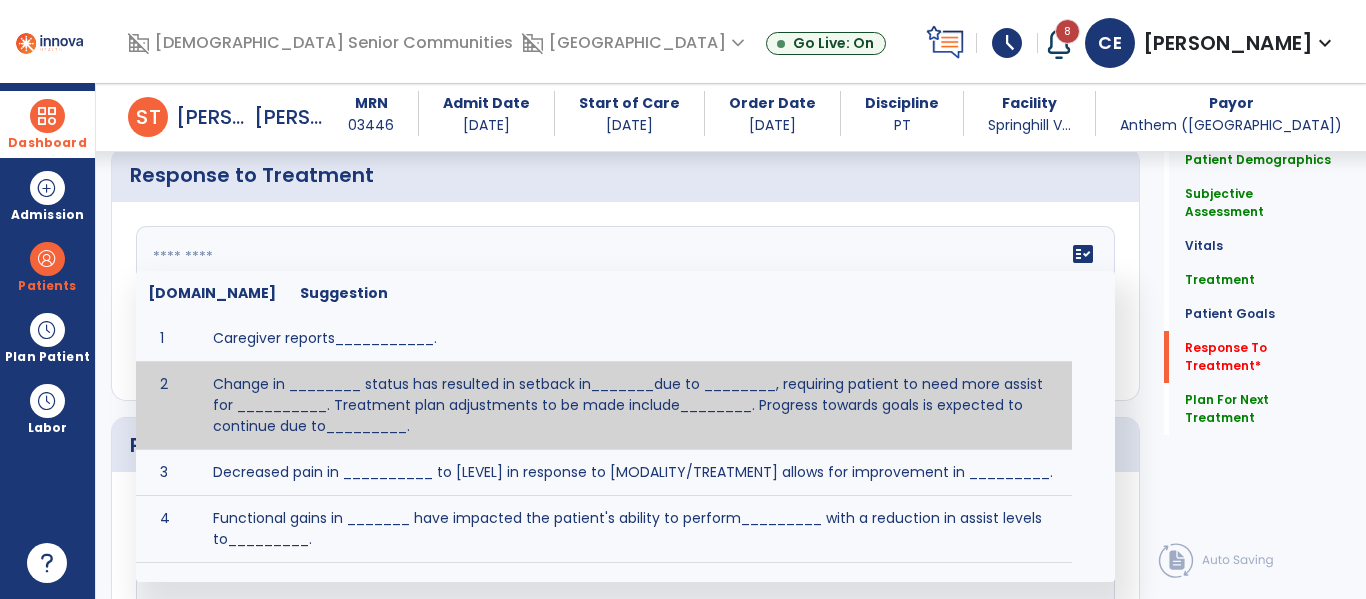 click 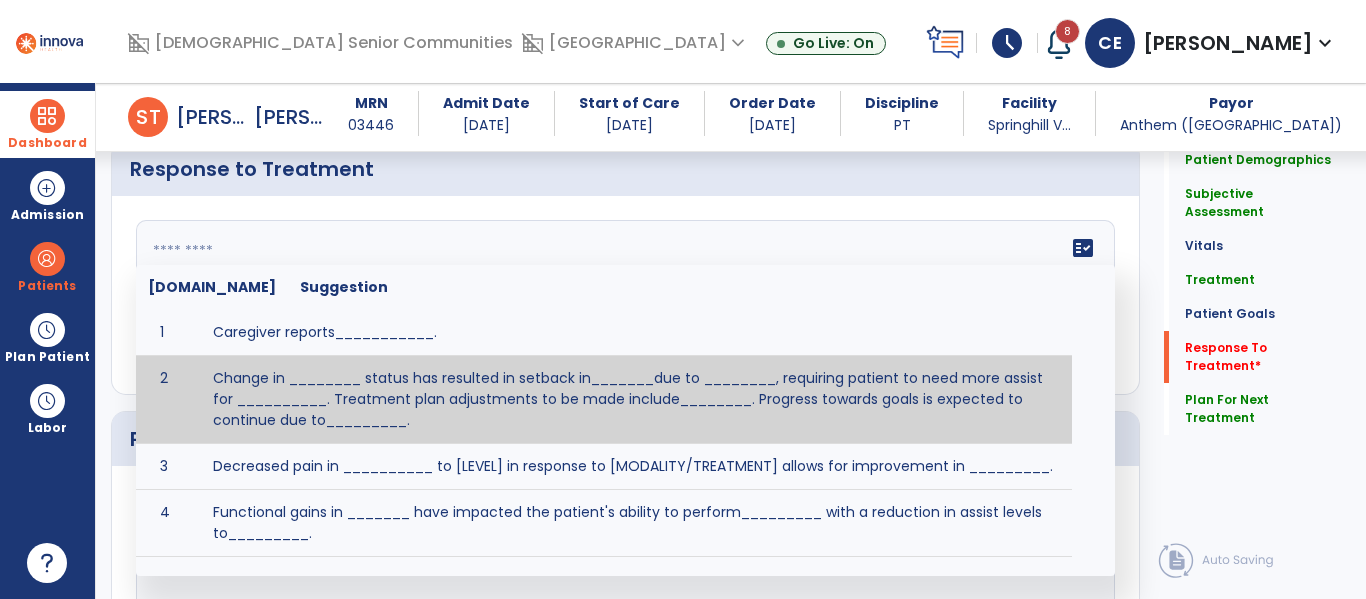 scroll, scrollTop: 2586, scrollLeft: 0, axis: vertical 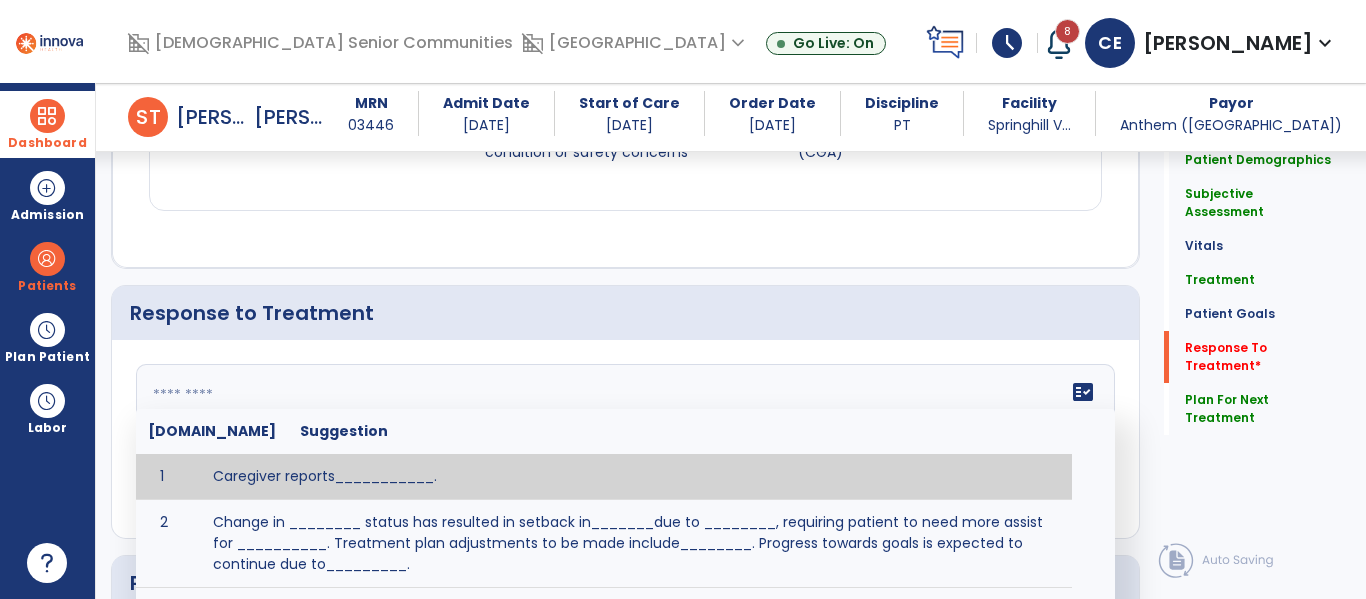 click 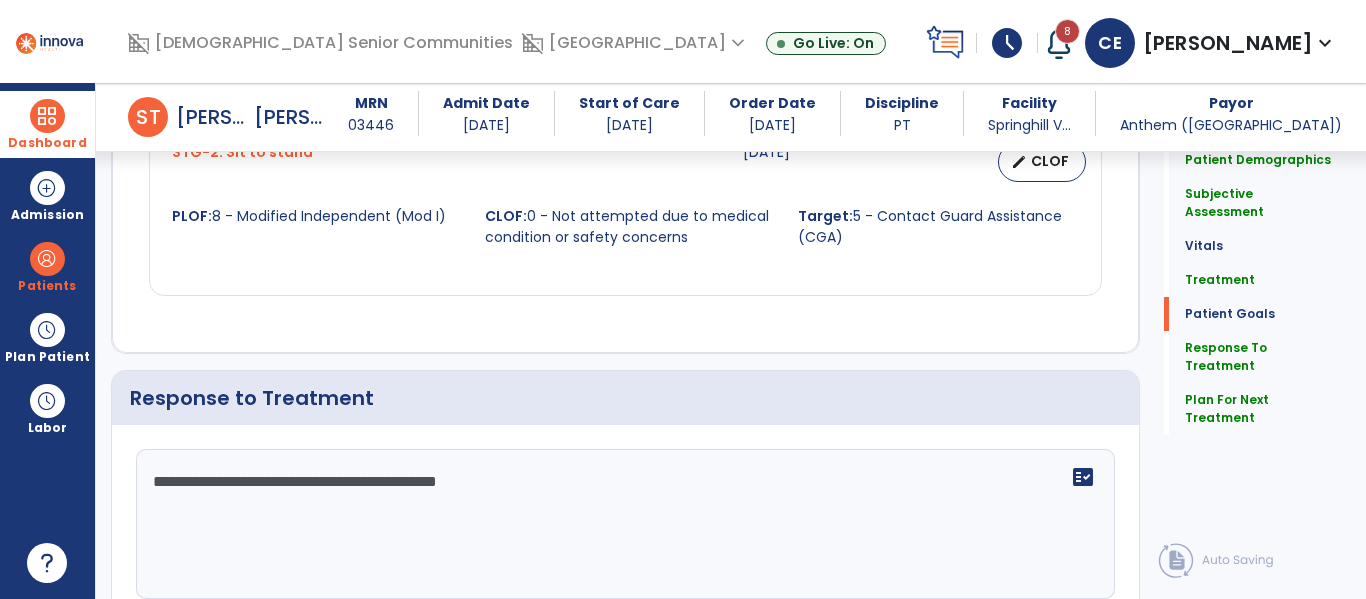 scroll, scrollTop: 2365, scrollLeft: 0, axis: vertical 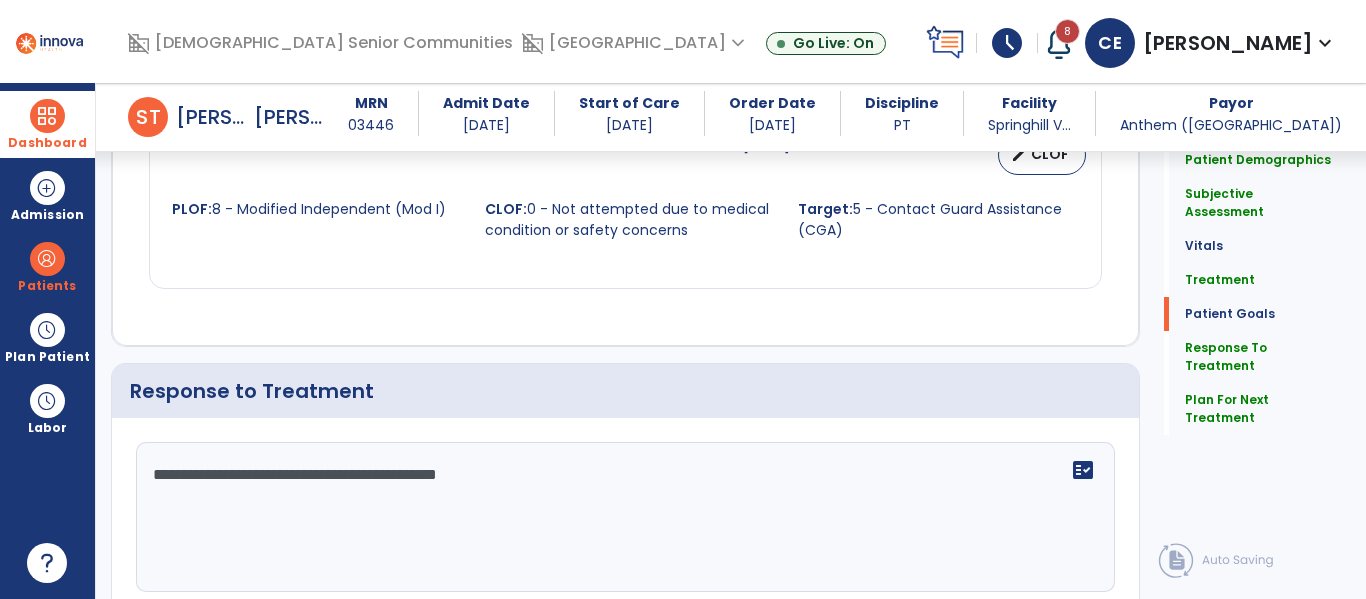 click on "**********" 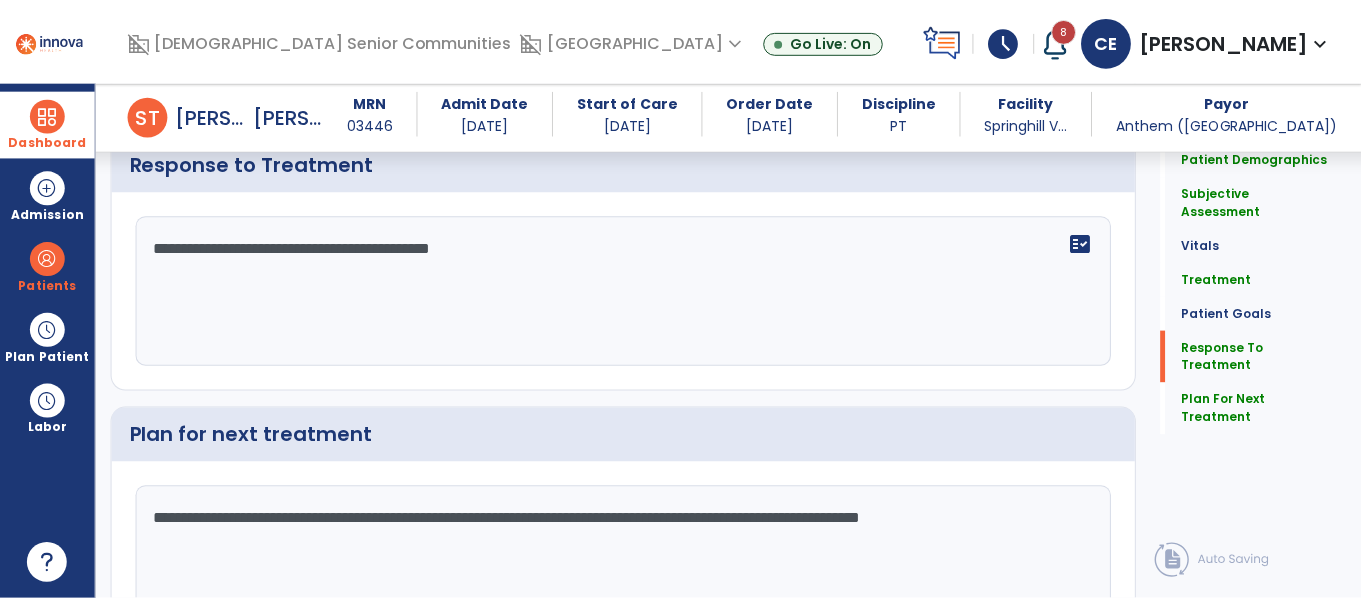 scroll, scrollTop: 2719, scrollLeft: 0, axis: vertical 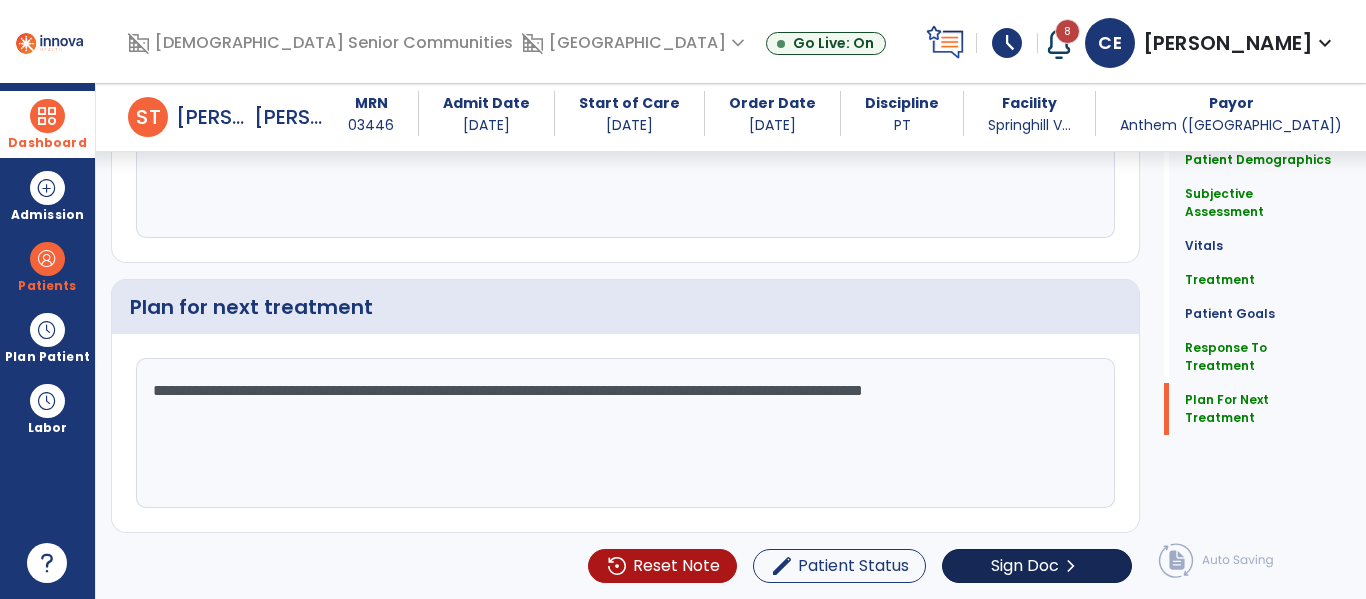 type on "**********" 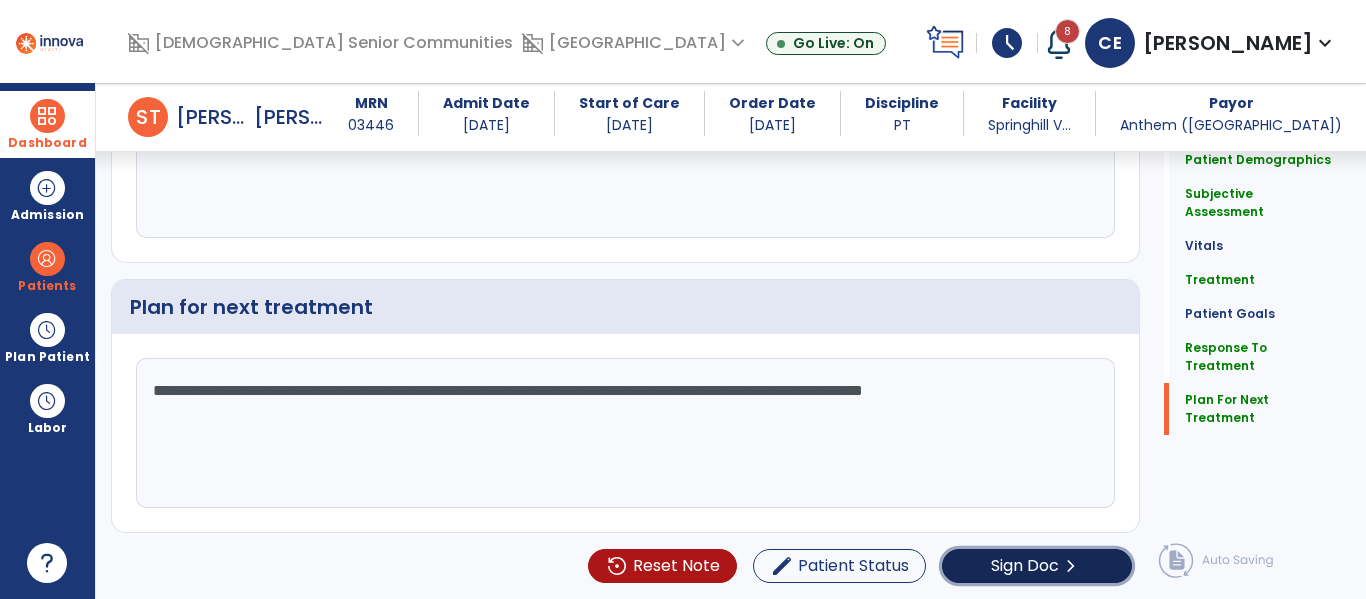 click on "Sign Doc" 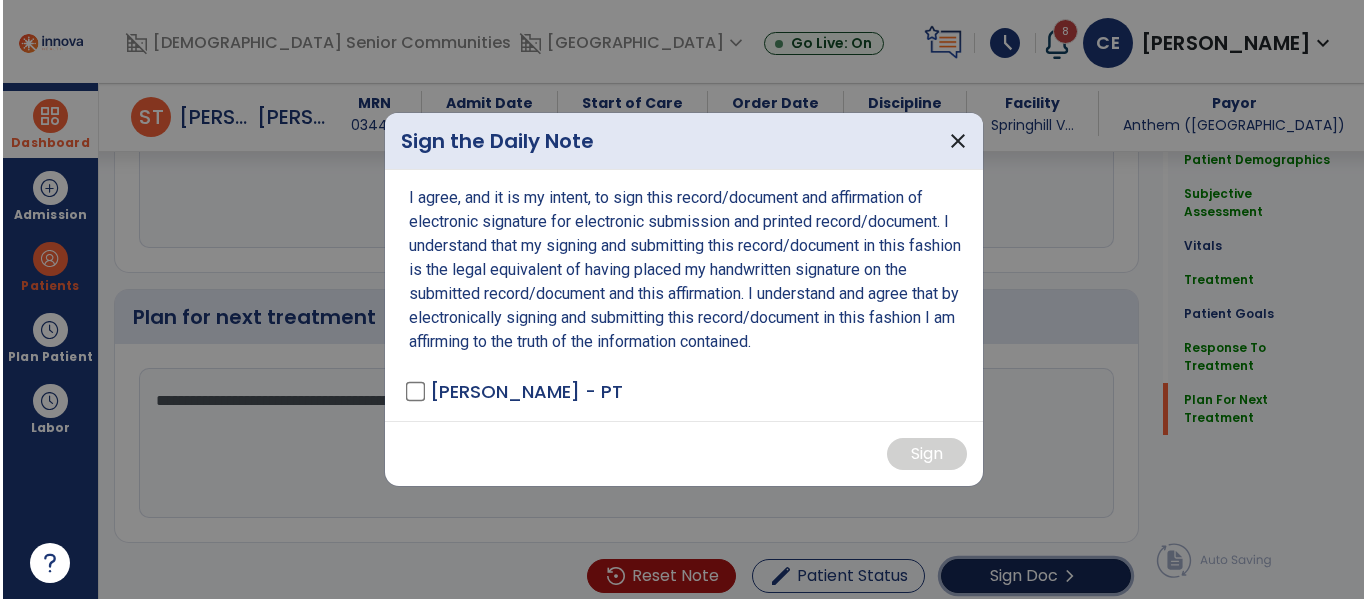 scroll, scrollTop: 2719, scrollLeft: 0, axis: vertical 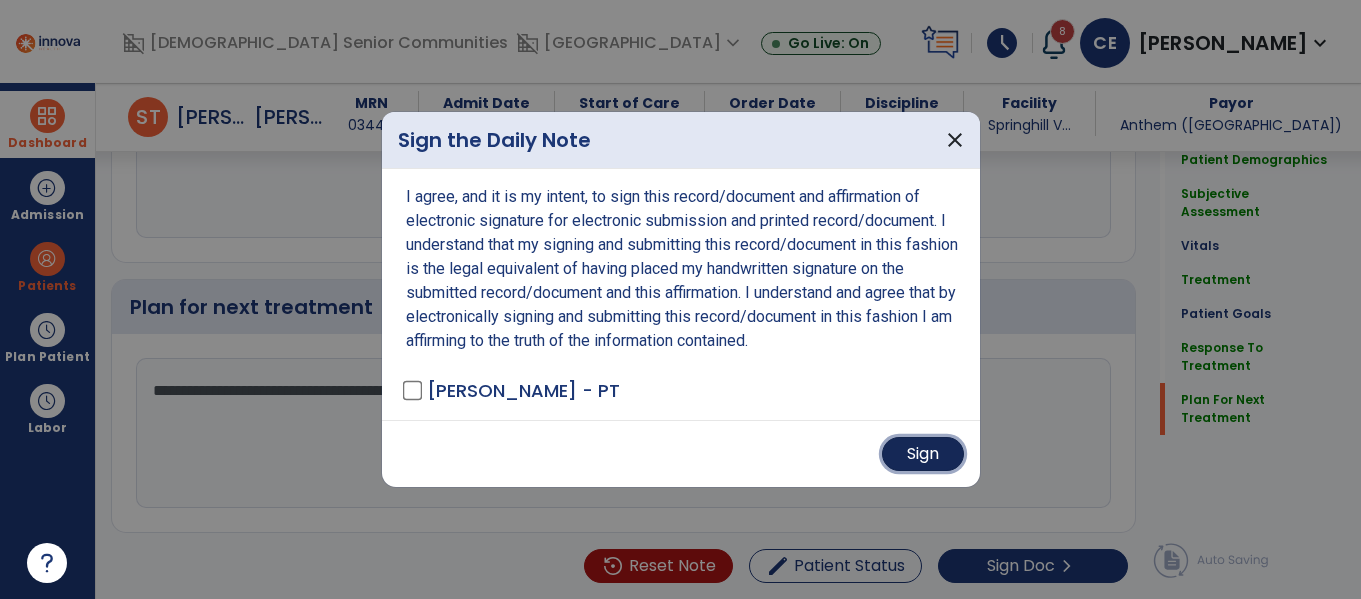 click on "Sign" at bounding box center [923, 454] 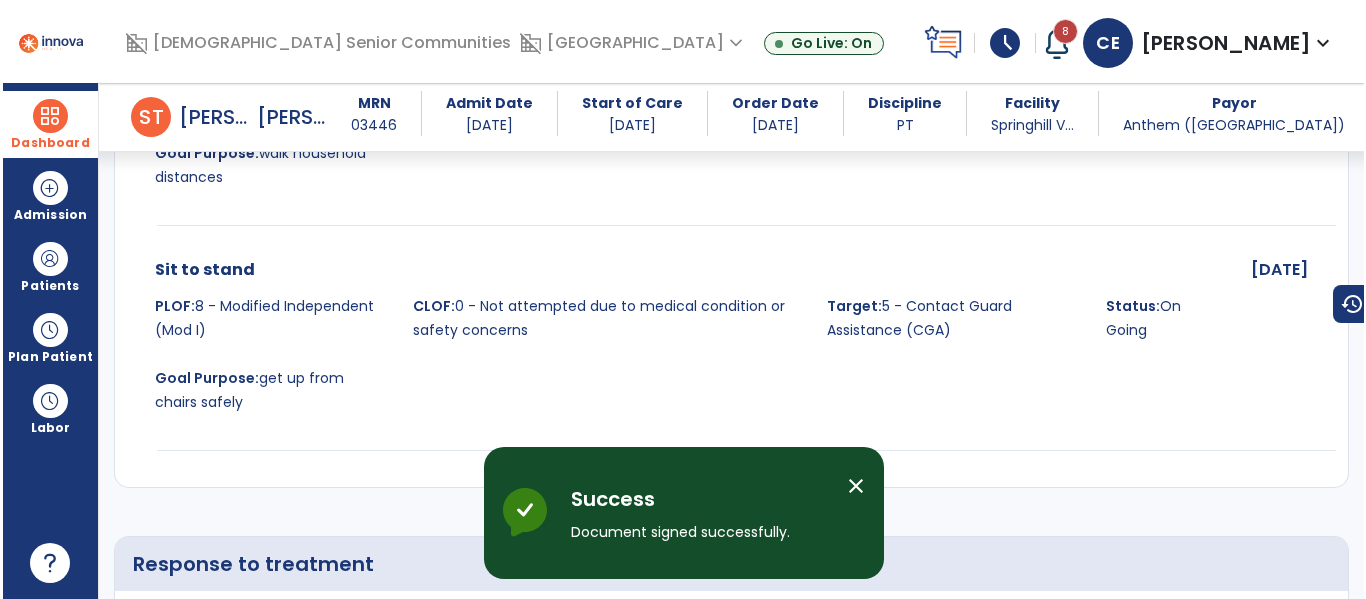 scroll, scrollTop: 3556, scrollLeft: 0, axis: vertical 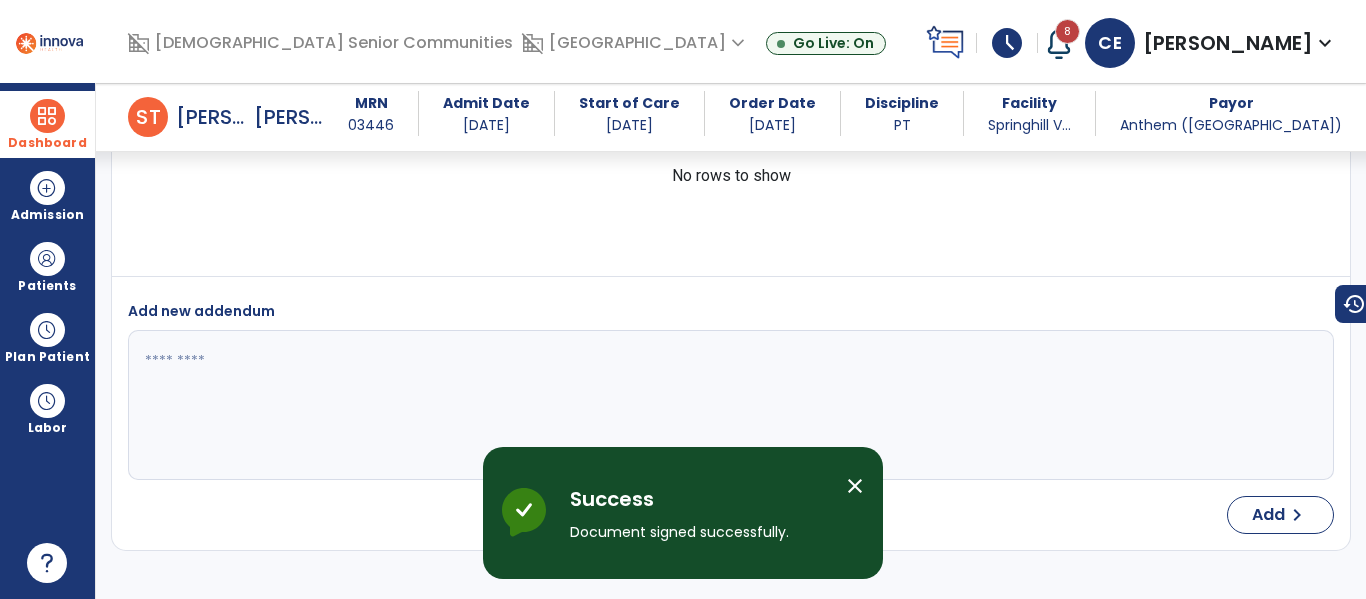 click at bounding box center [47, 116] 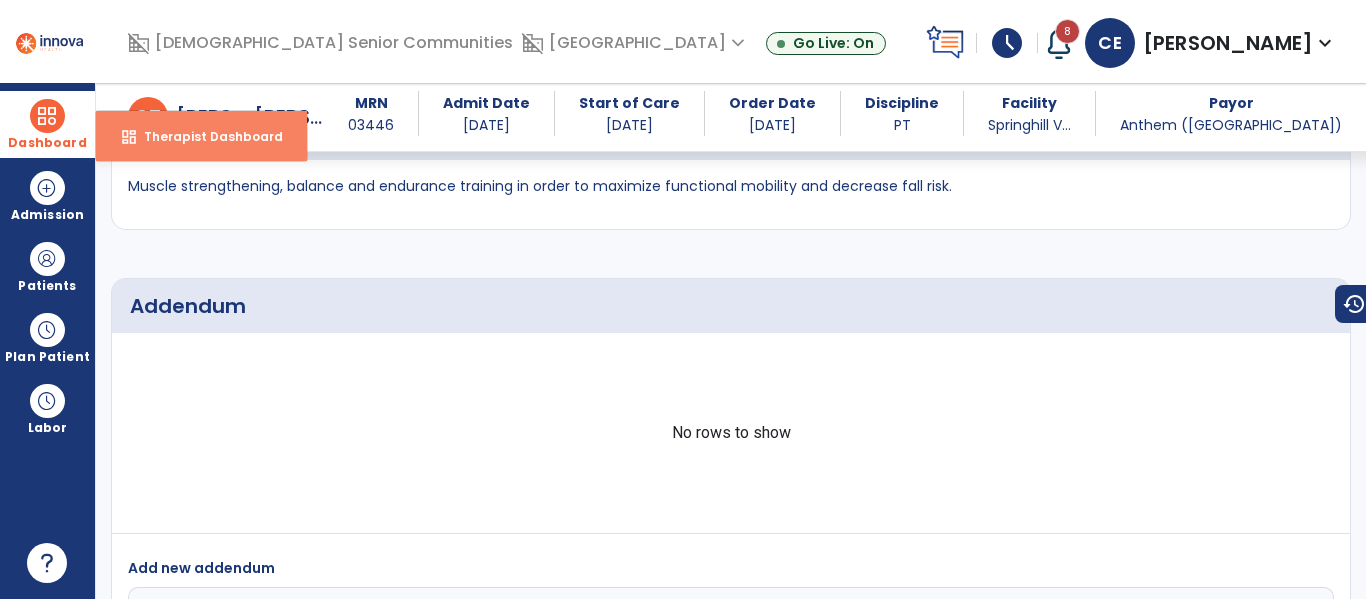 click on "Therapist Dashboard" at bounding box center (205, 136) 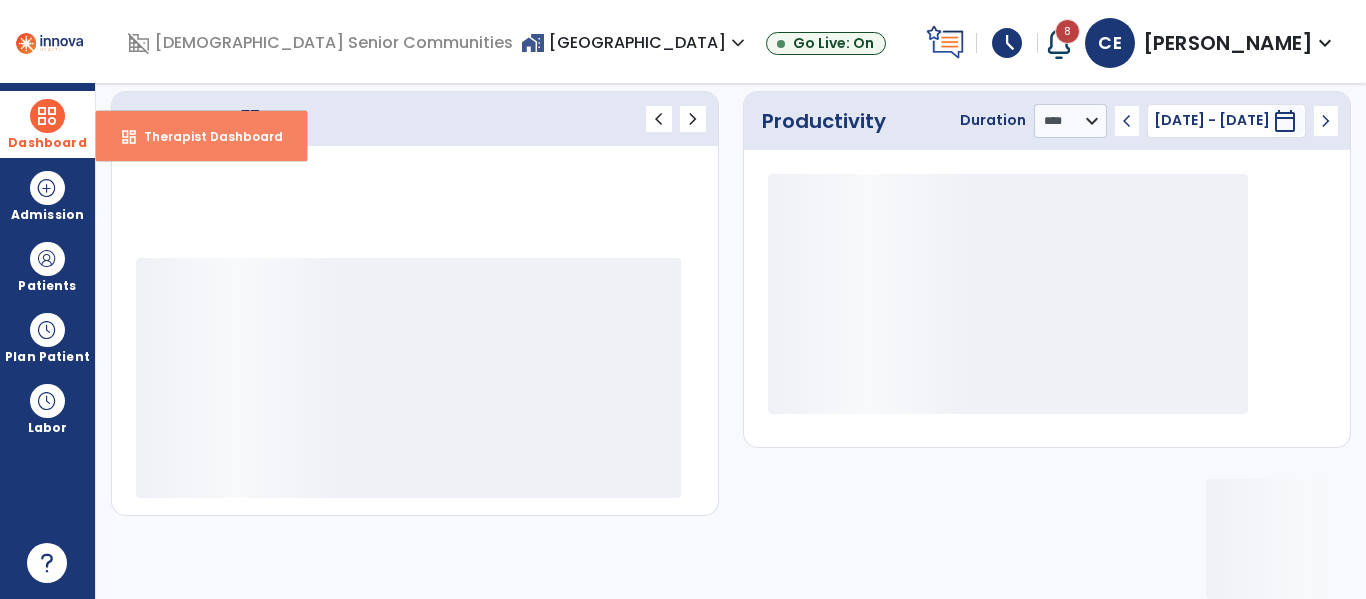 scroll, scrollTop: 278, scrollLeft: 0, axis: vertical 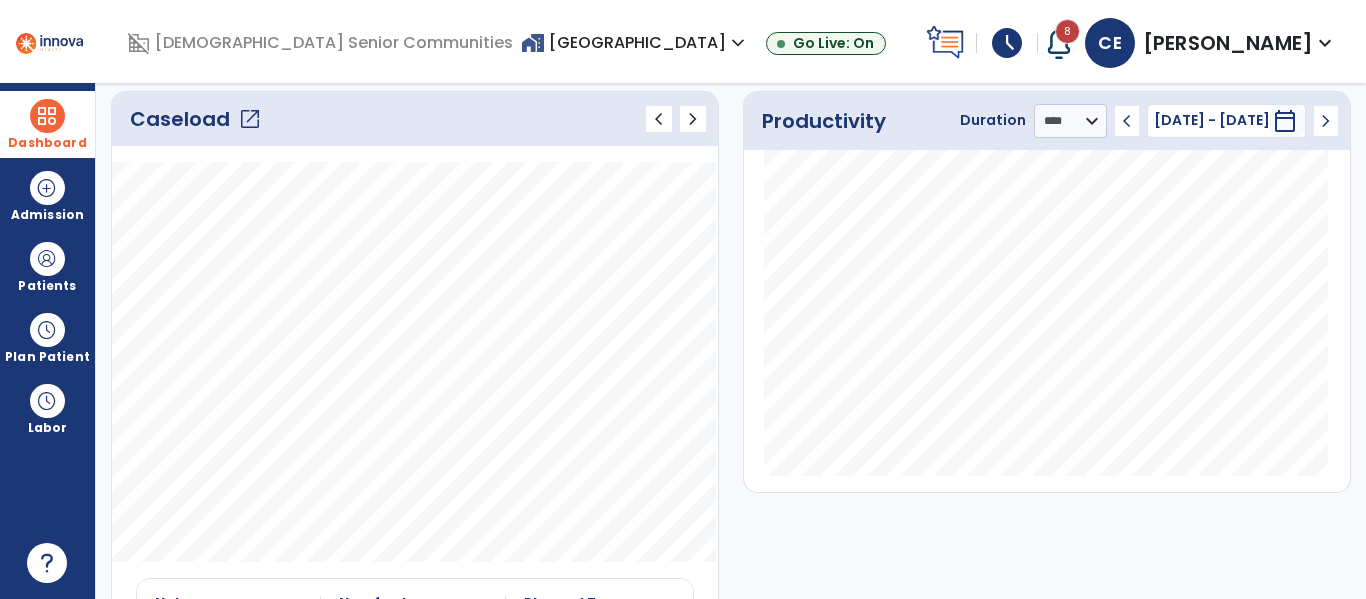 click on "open_in_new" 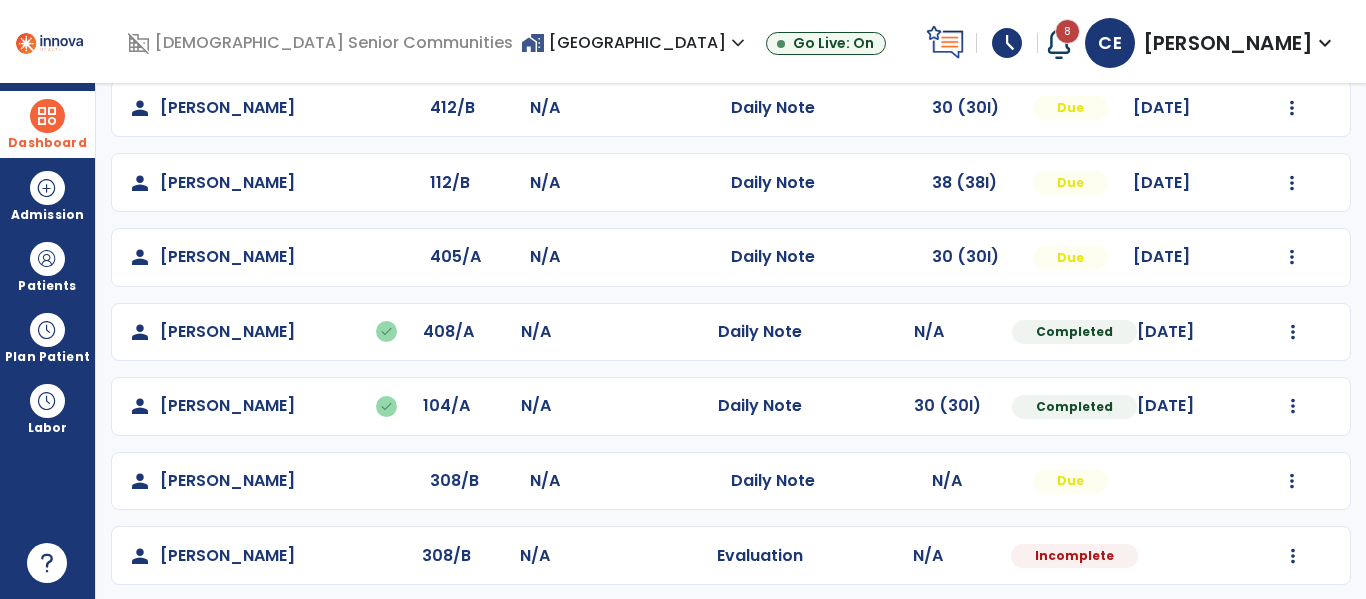 scroll, scrollTop: 935, scrollLeft: 0, axis: vertical 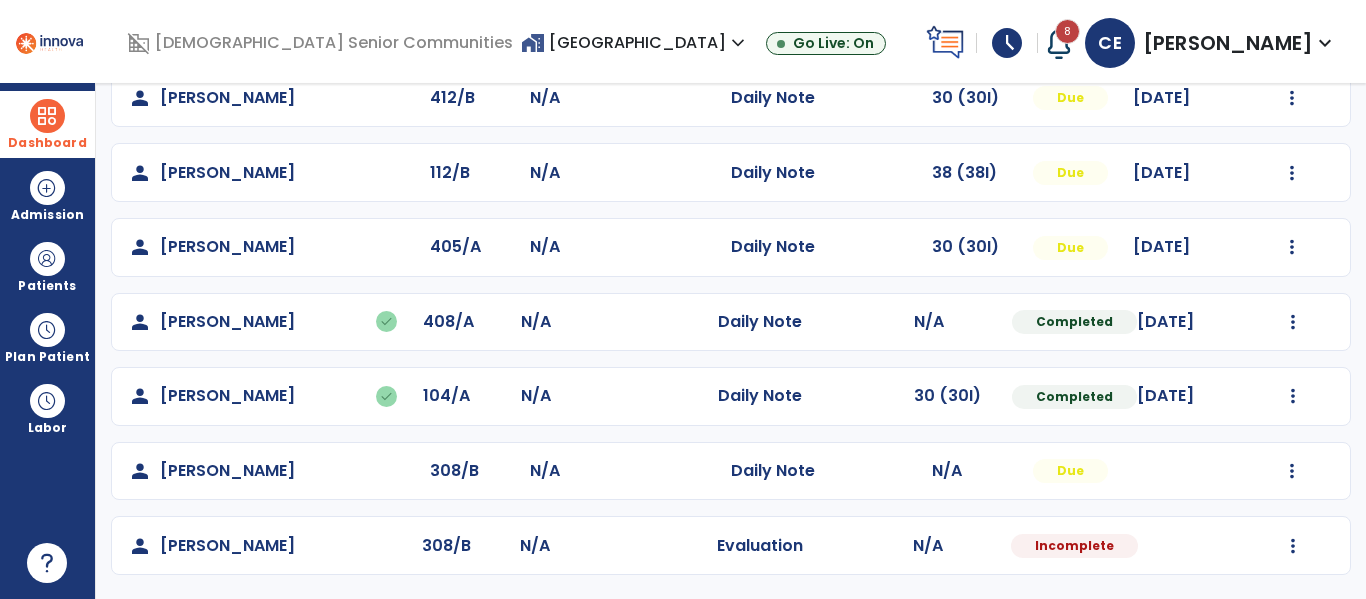 click on "**********" at bounding box center (731, 341) 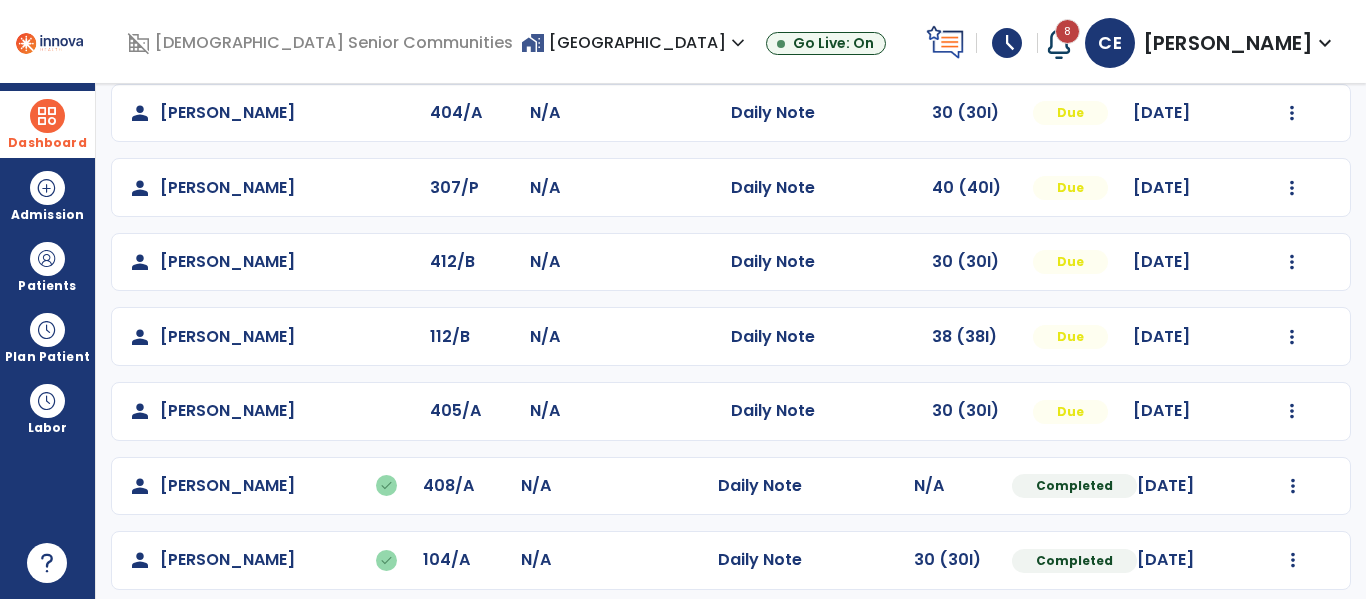scroll, scrollTop: 765, scrollLeft: 0, axis: vertical 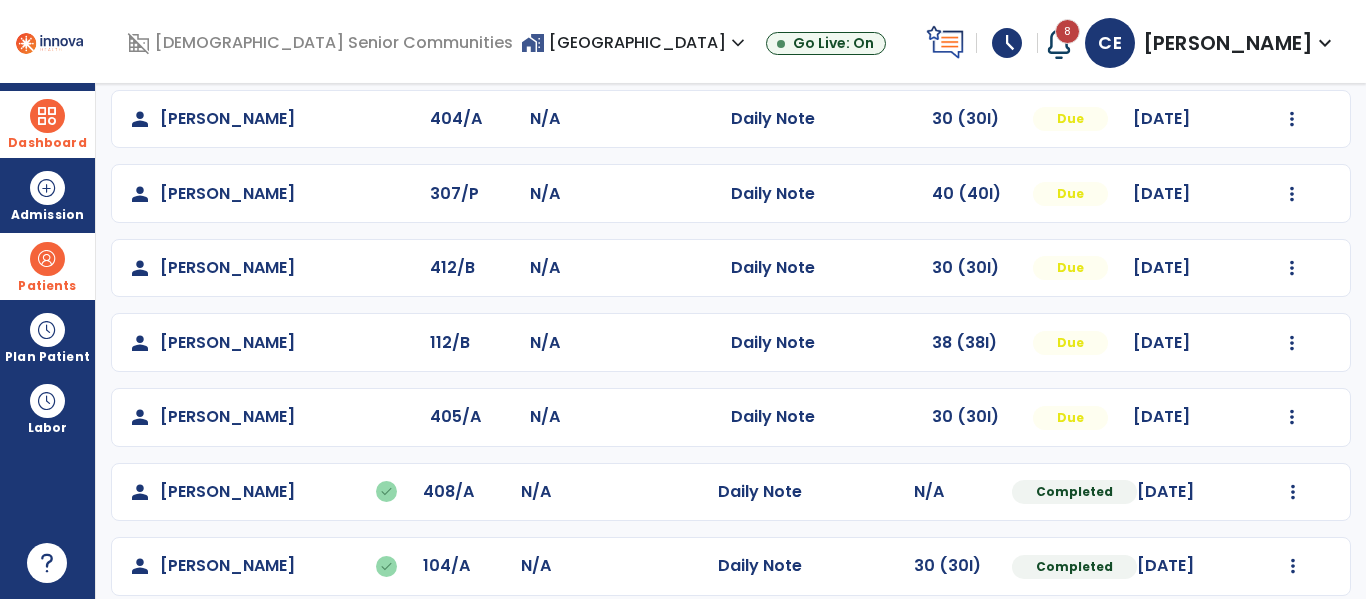 click at bounding box center (47, 259) 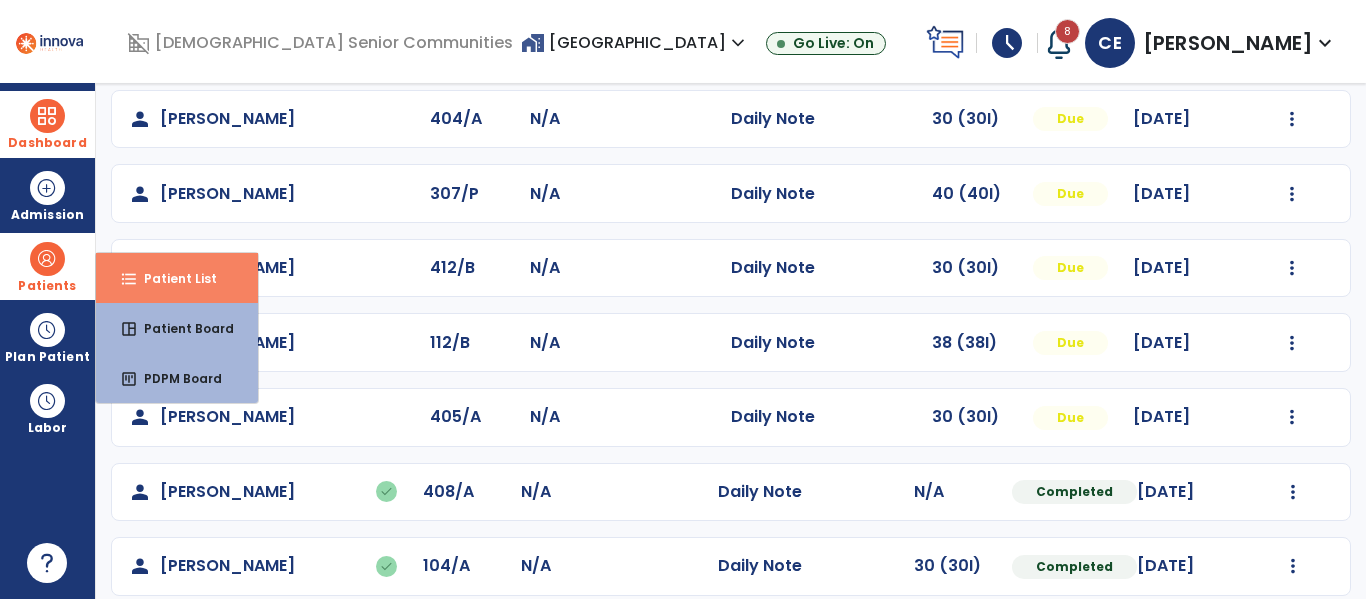 click on "format_list_bulleted  Patient List" at bounding box center (177, 278) 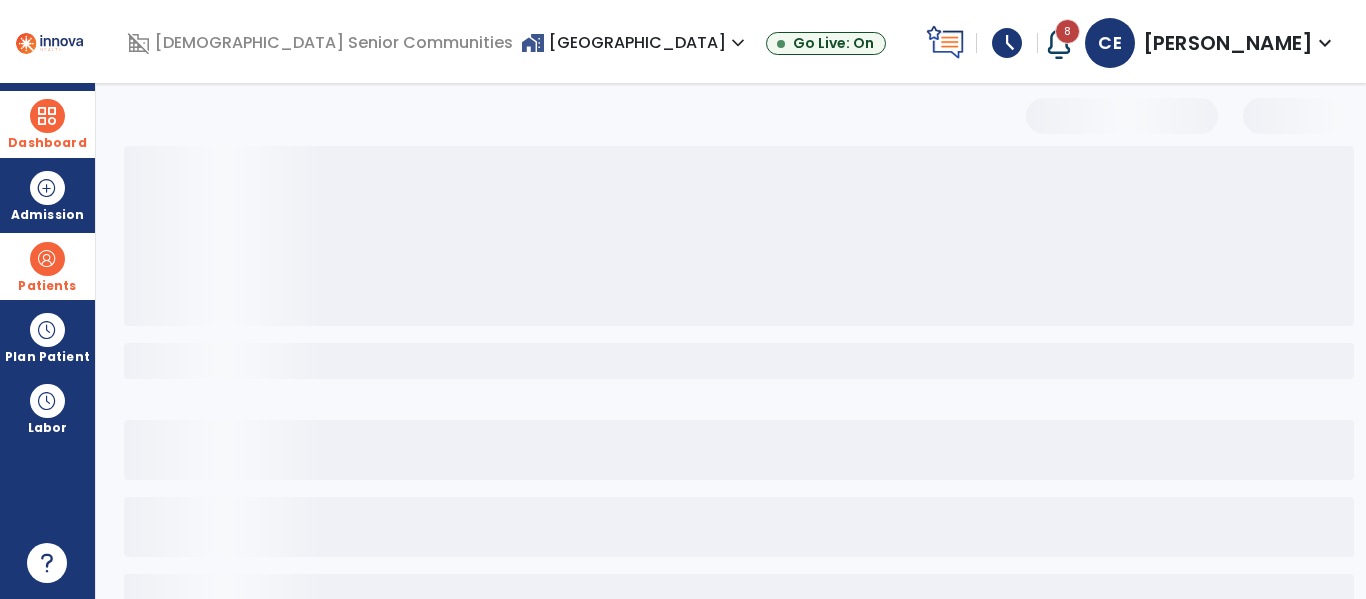 scroll, scrollTop: 144, scrollLeft: 0, axis: vertical 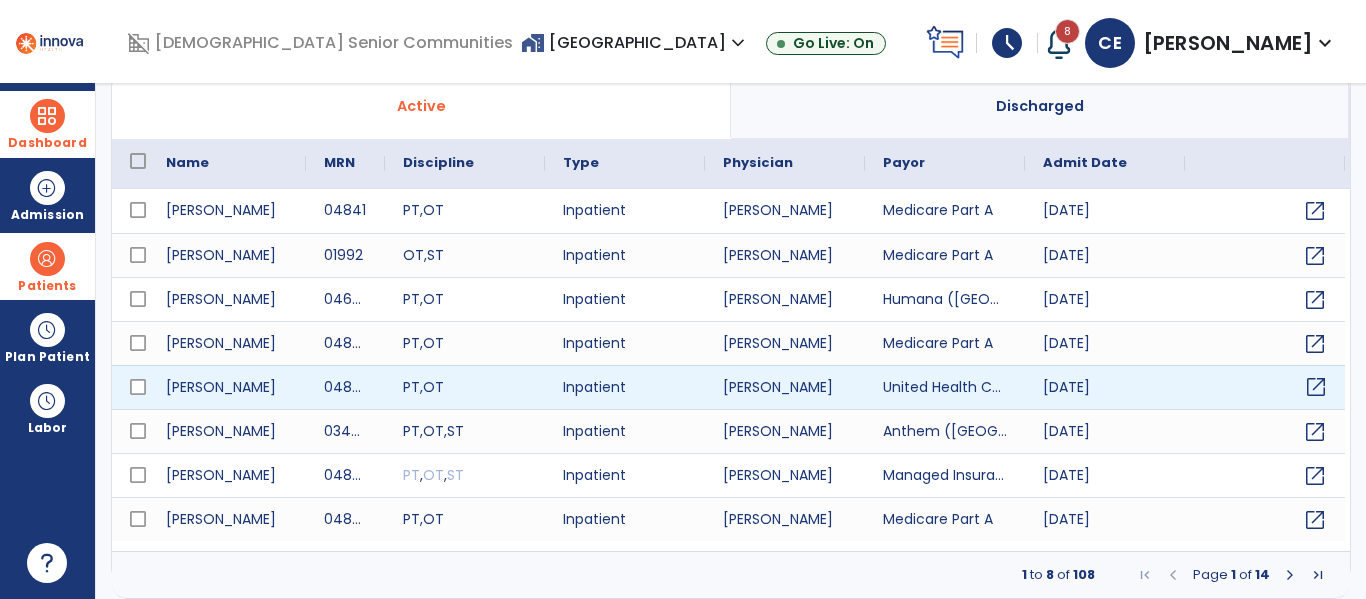 click on "open_in_new" at bounding box center (1316, 387) 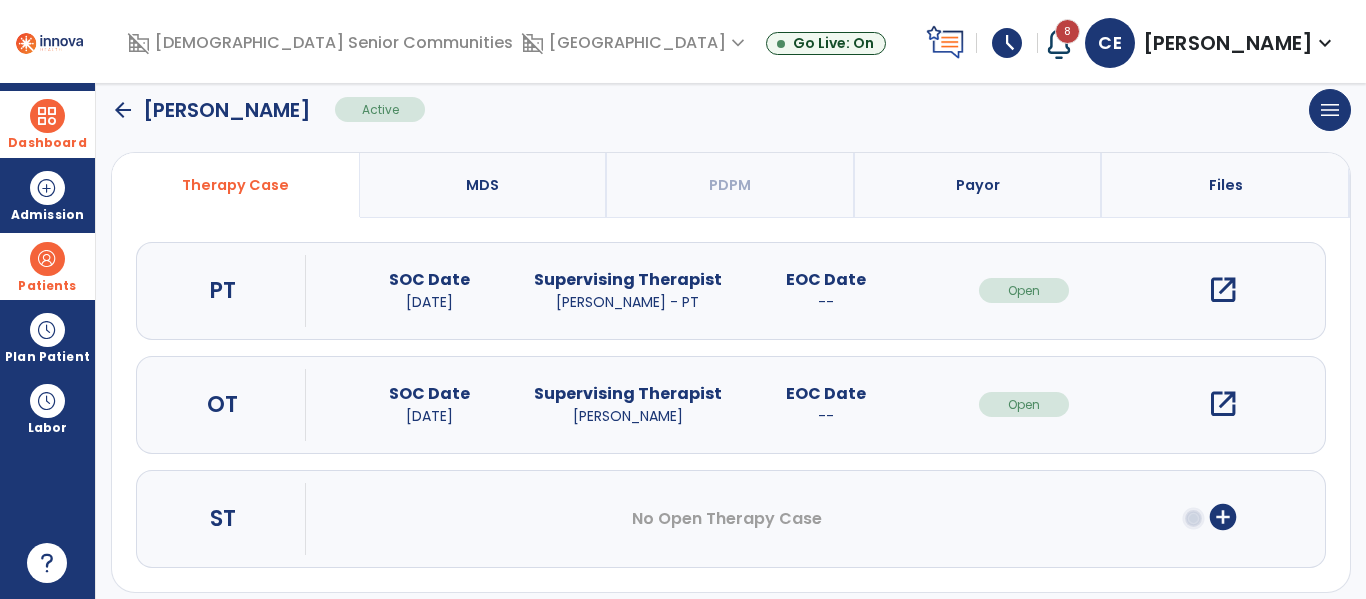 click on "open_in_new" at bounding box center [1223, 404] 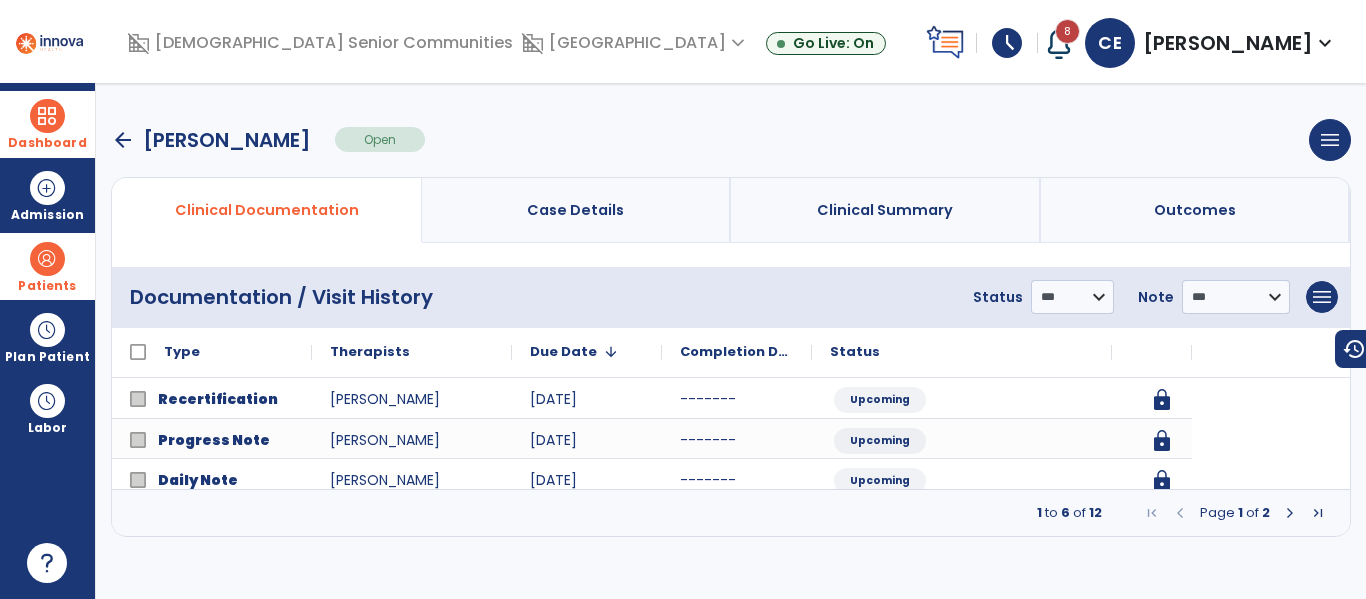 scroll, scrollTop: 0, scrollLeft: 0, axis: both 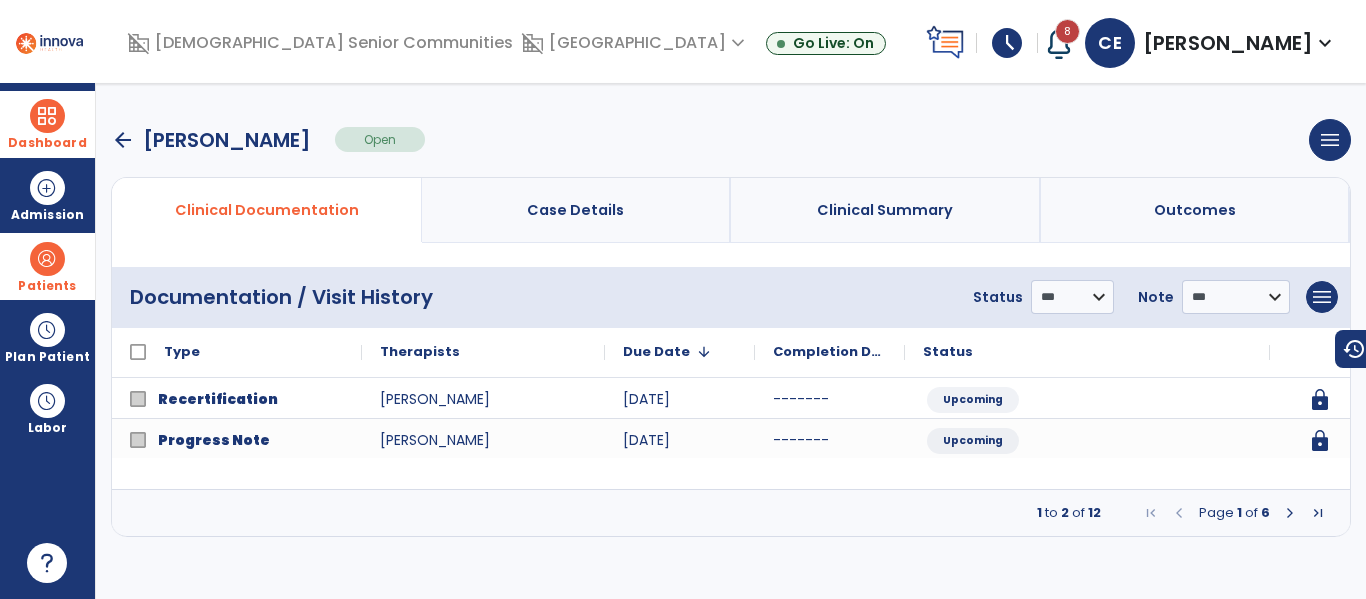 click at bounding box center [1290, 513] 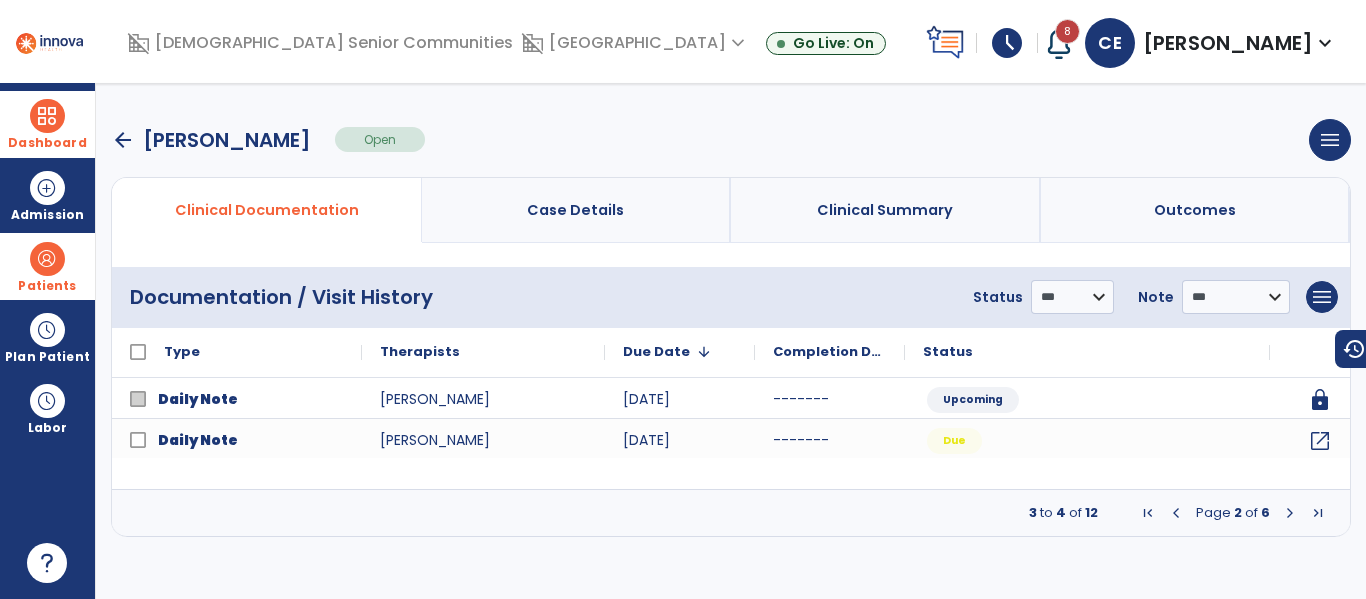 click at bounding box center [1290, 513] 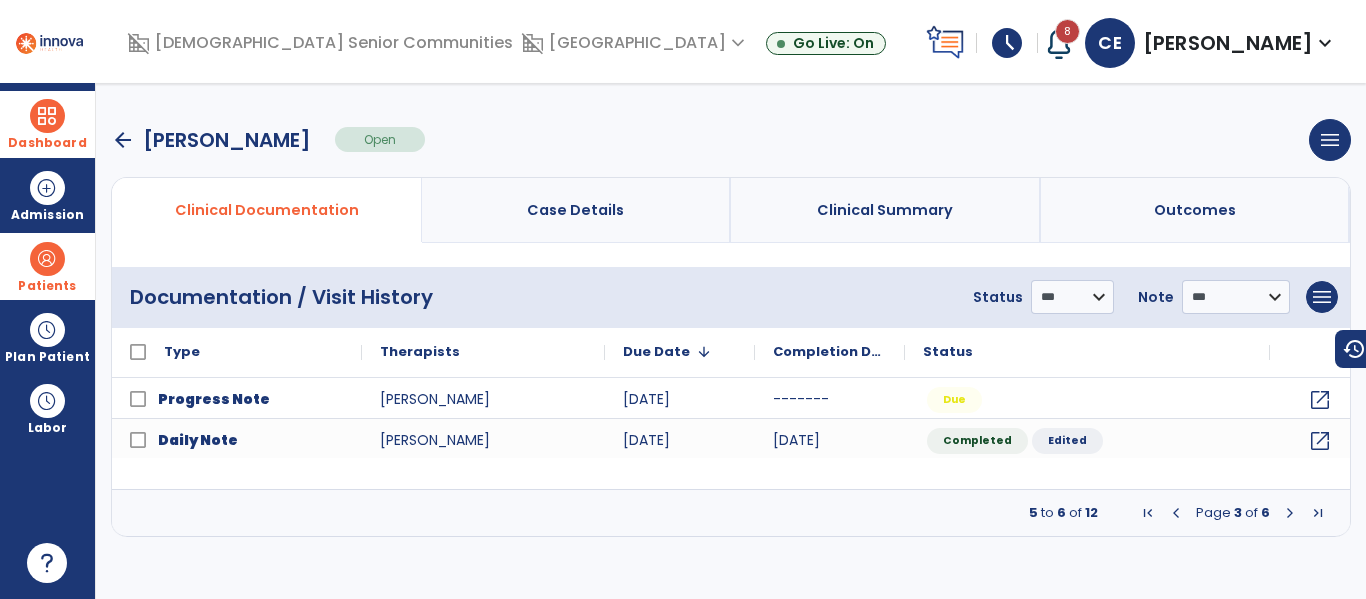 click on "Dashboard" at bounding box center (47, 124) 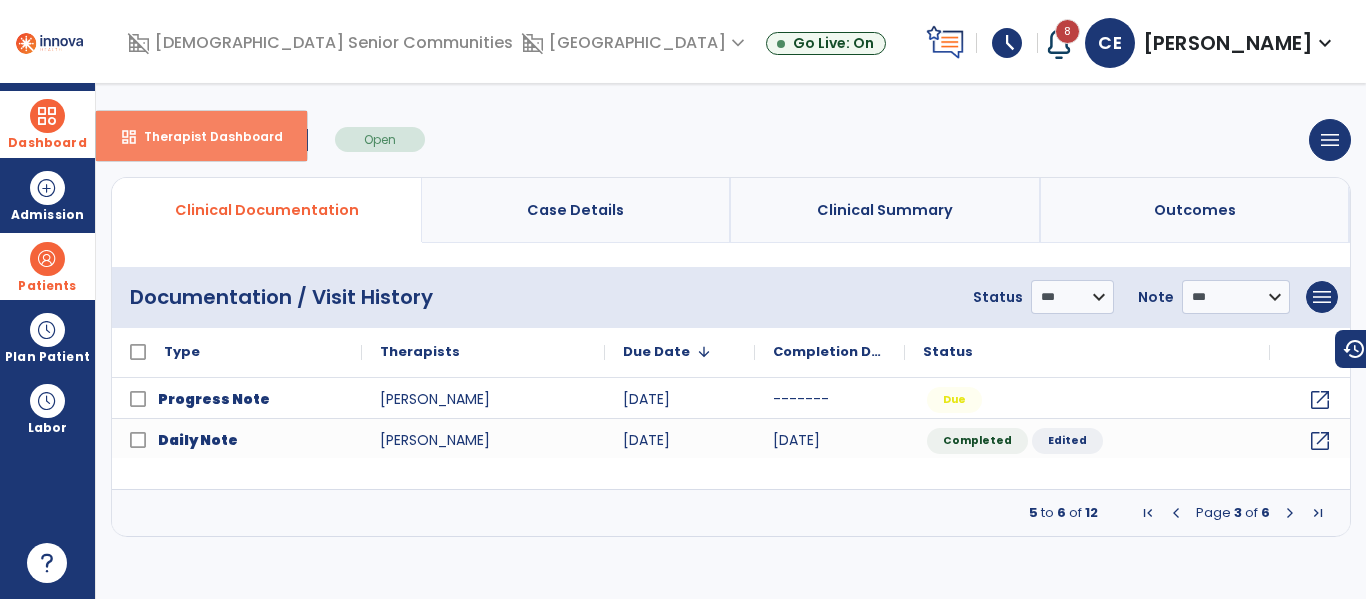 click on "dashboard  Therapist Dashboard" at bounding box center [201, 136] 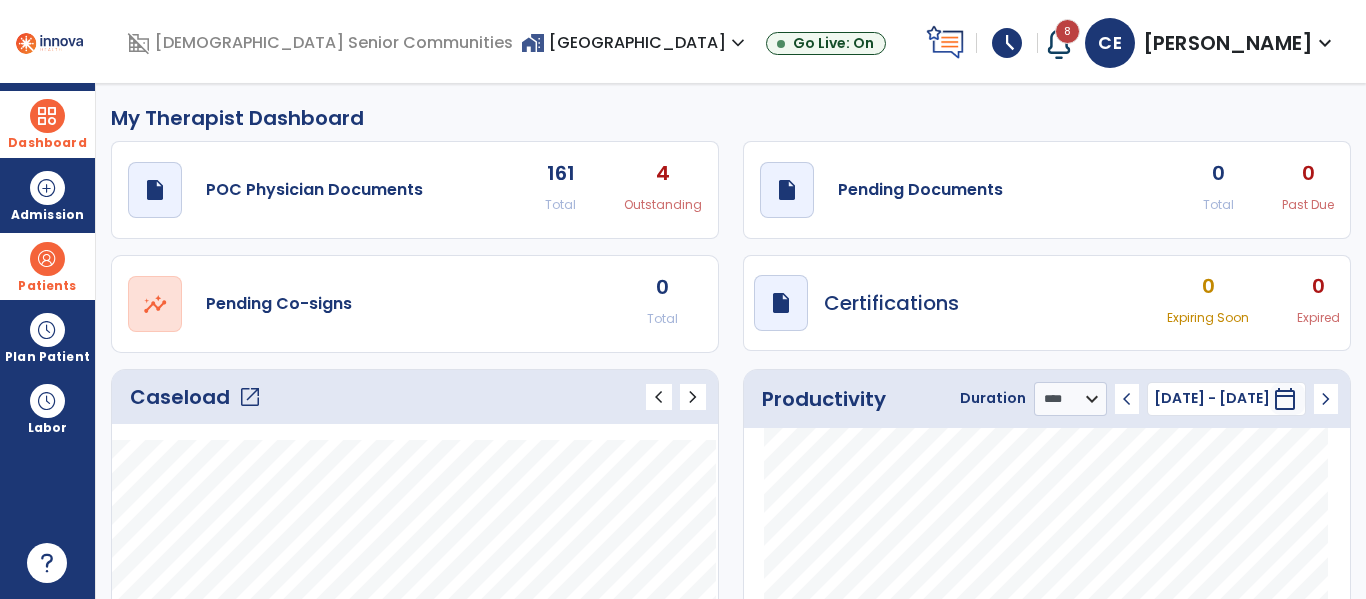 click on "open_in_new" 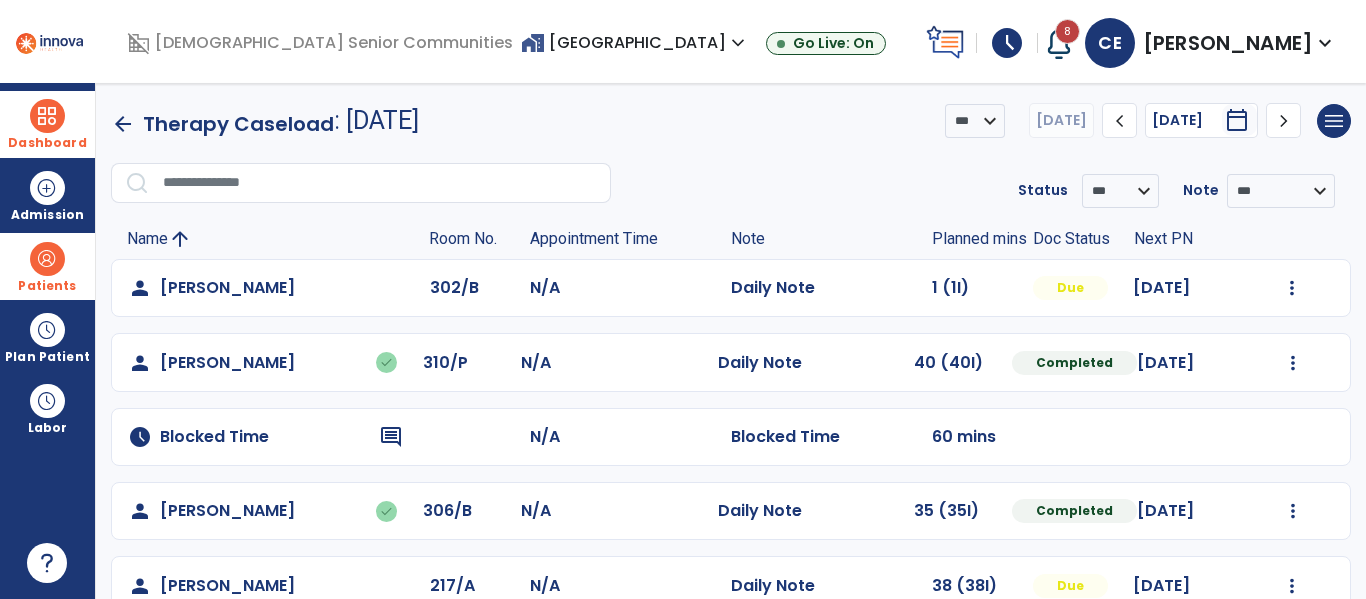 click at bounding box center (47, 259) 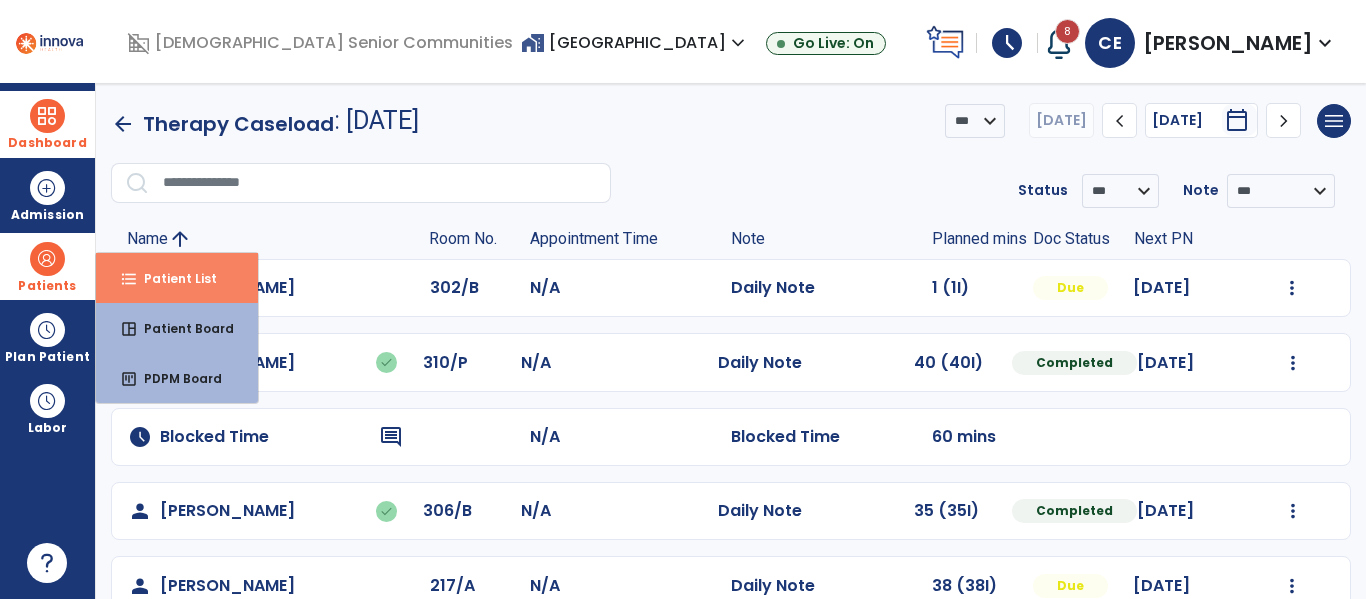 click on "Patient List" at bounding box center (172, 278) 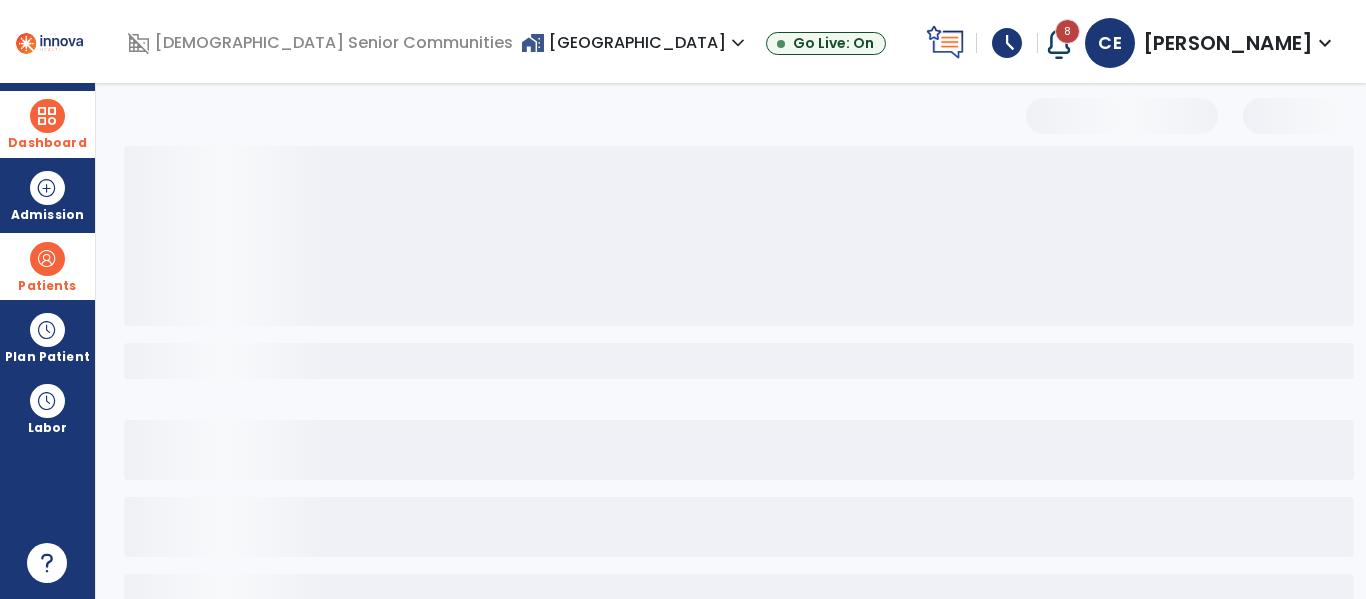 select on "***" 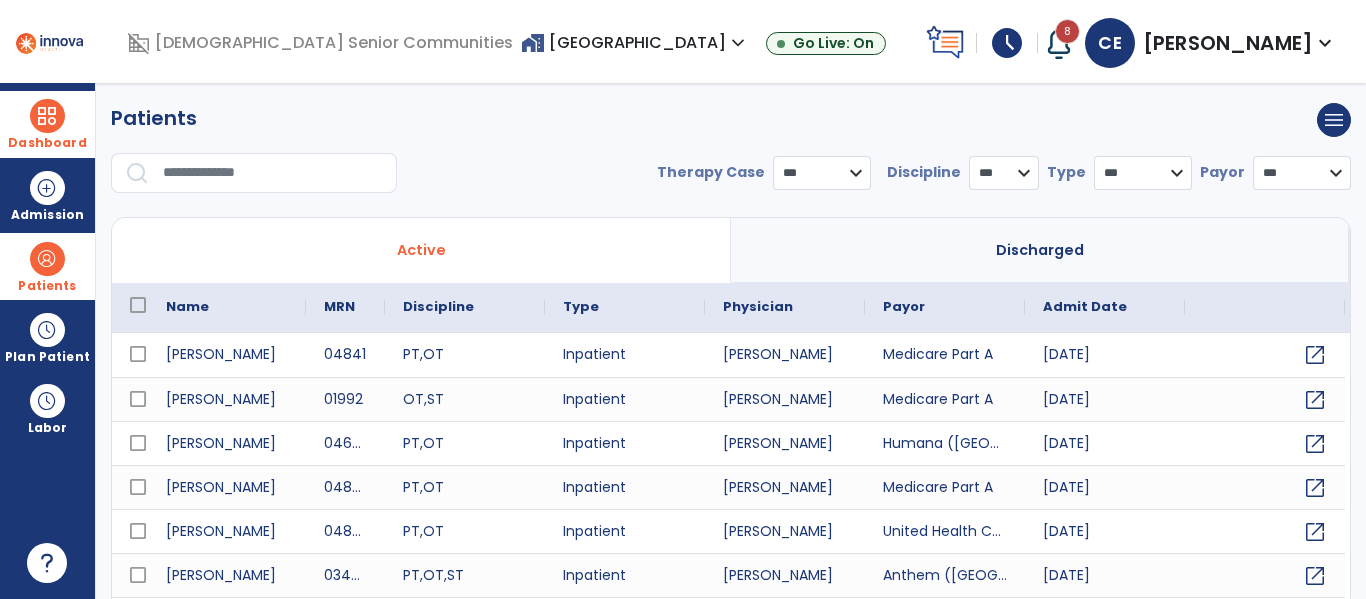 click at bounding box center [273, 173] 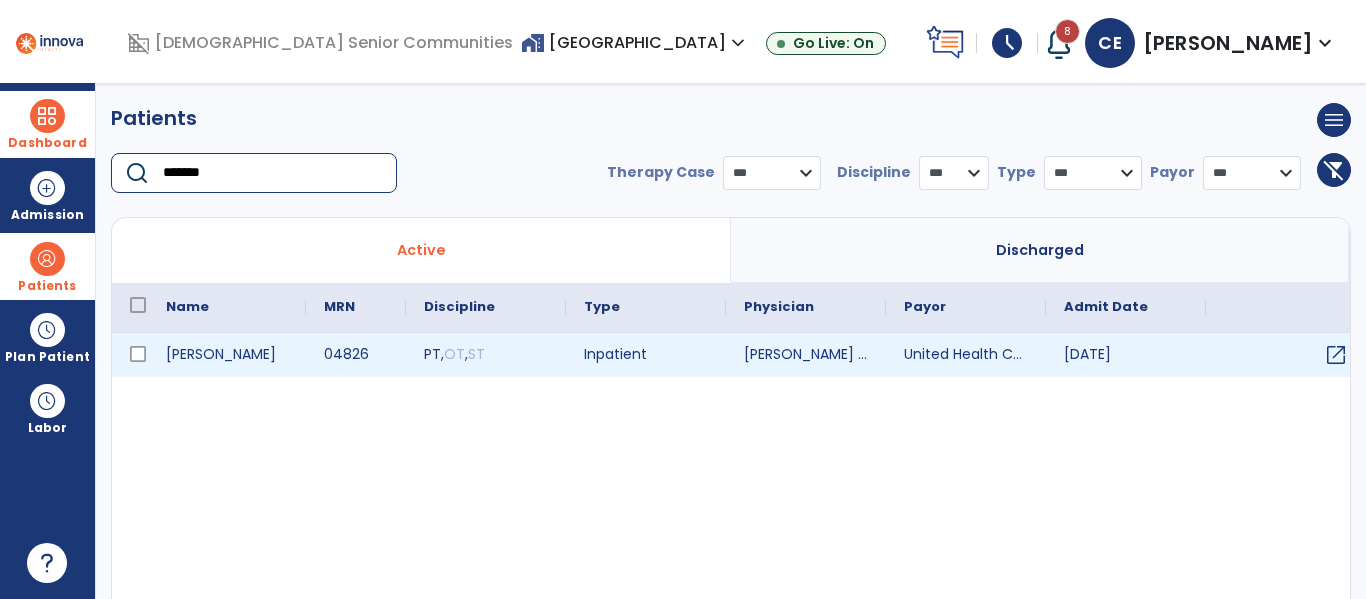 type on "*******" 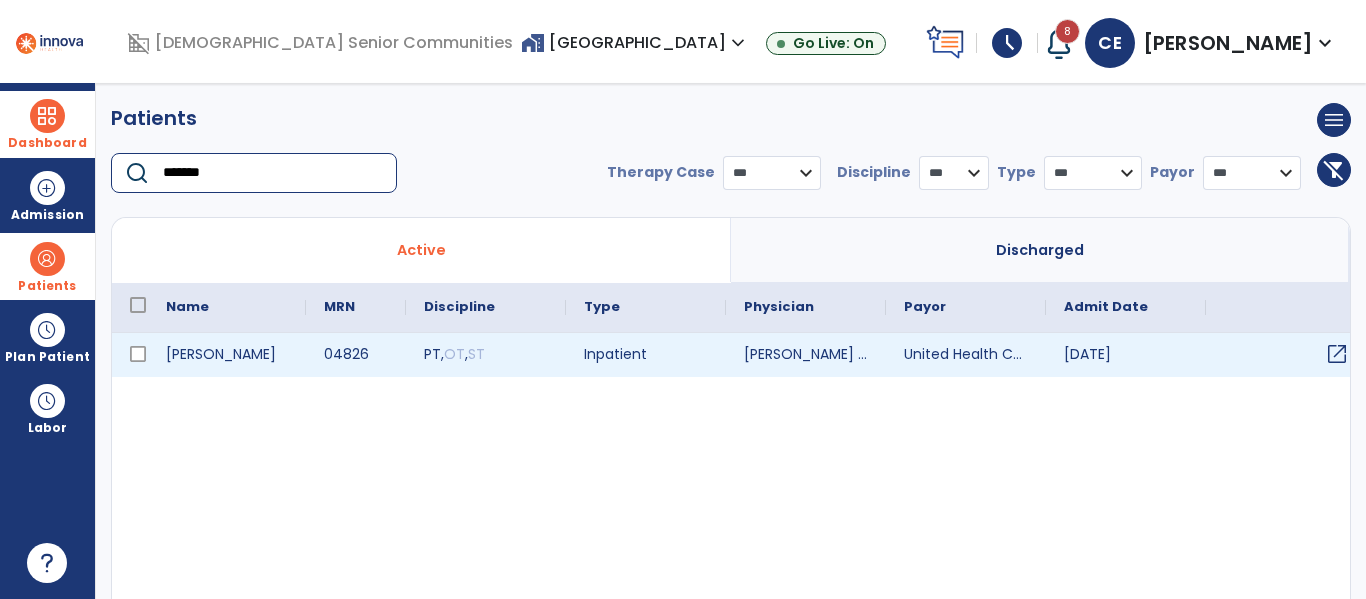 click on "open_in_new" at bounding box center (1337, 354) 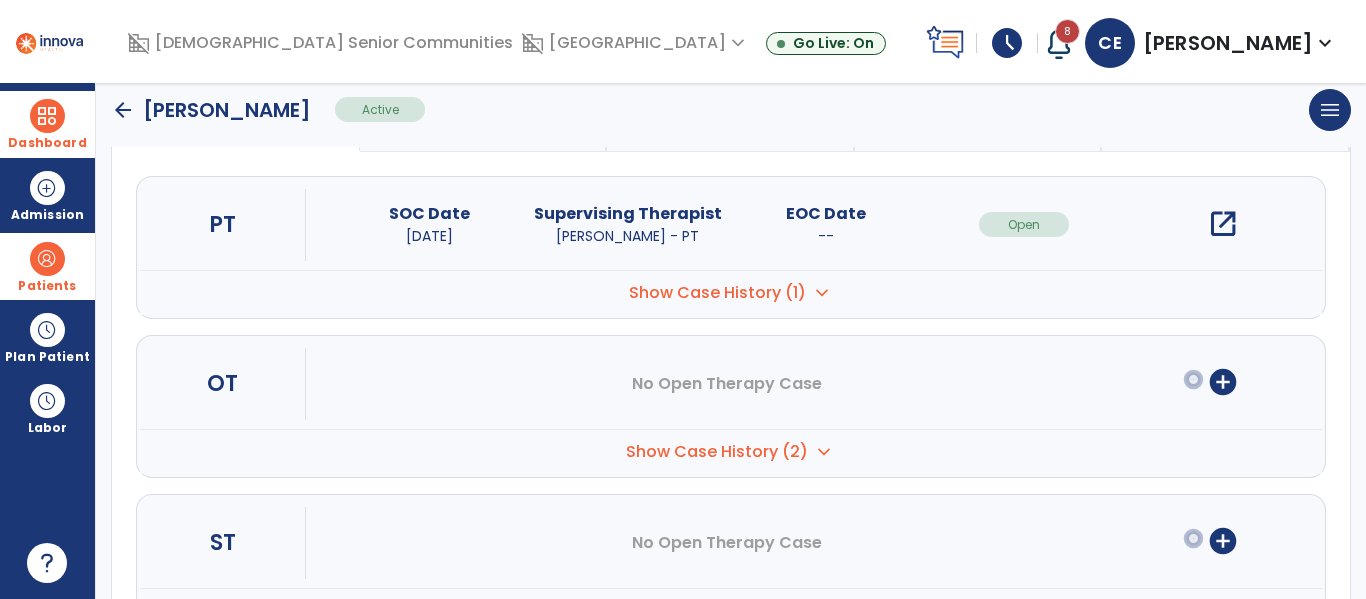 scroll, scrollTop: 214, scrollLeft: 0, axis: vertical 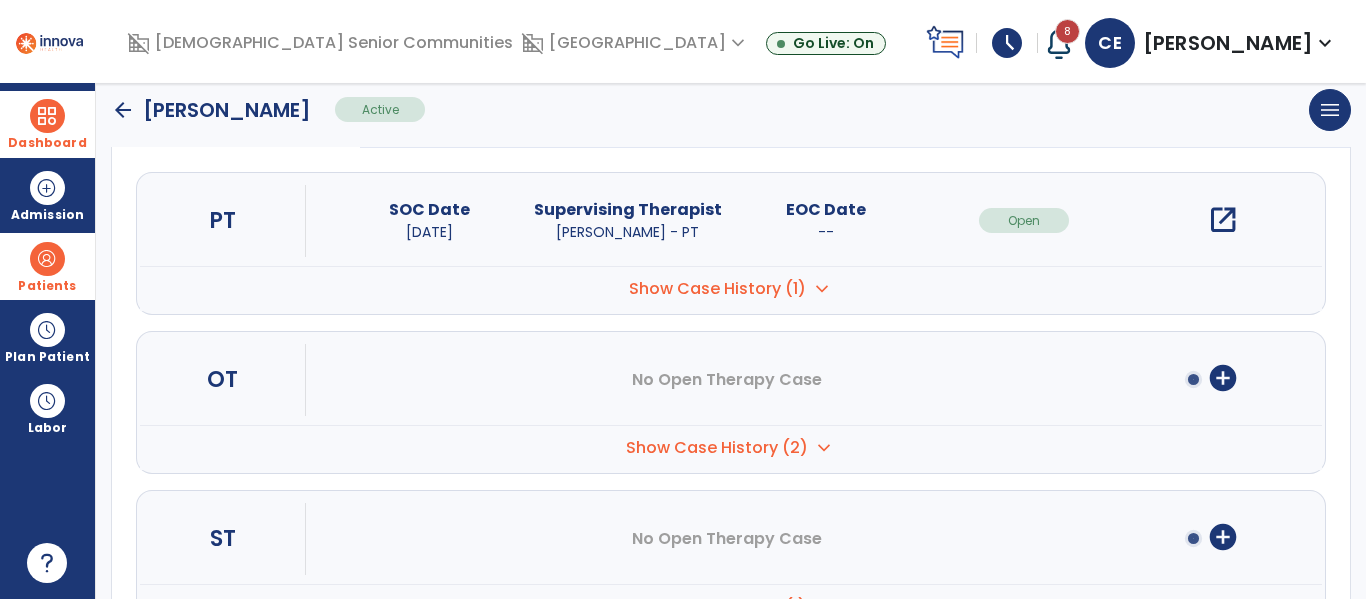 click on "open_in_new" at bounding box center [1223, 220] 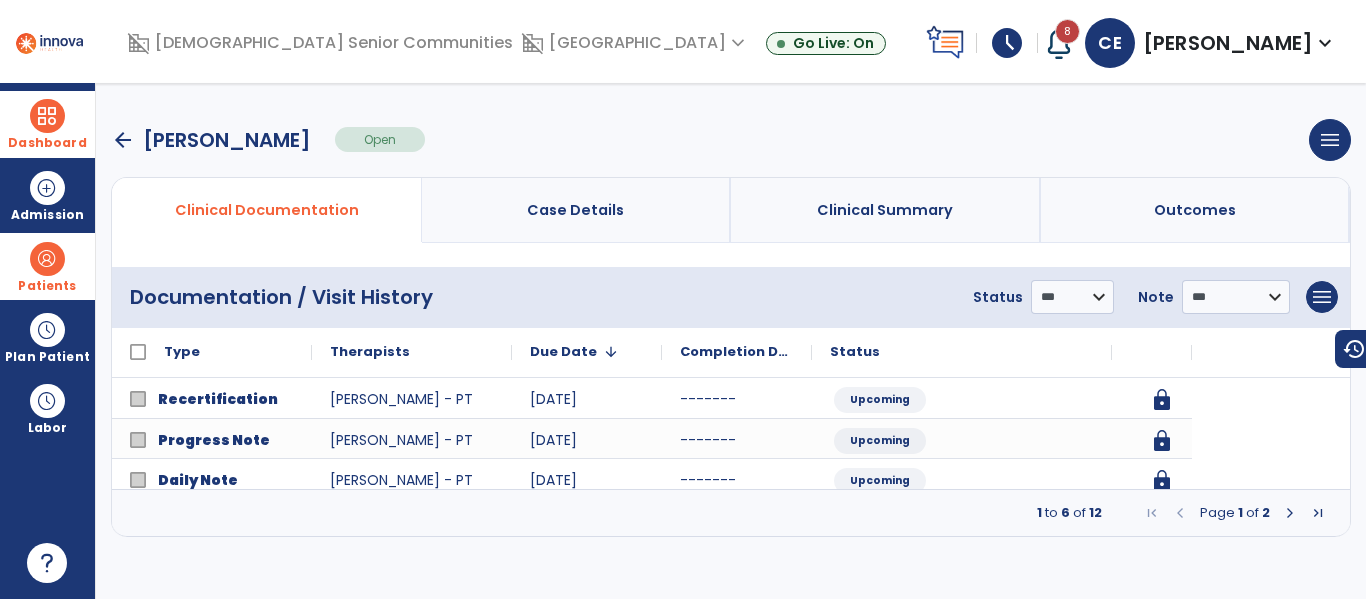 scroll, scrollTop: 0, scrollLeft: 0, axis: both 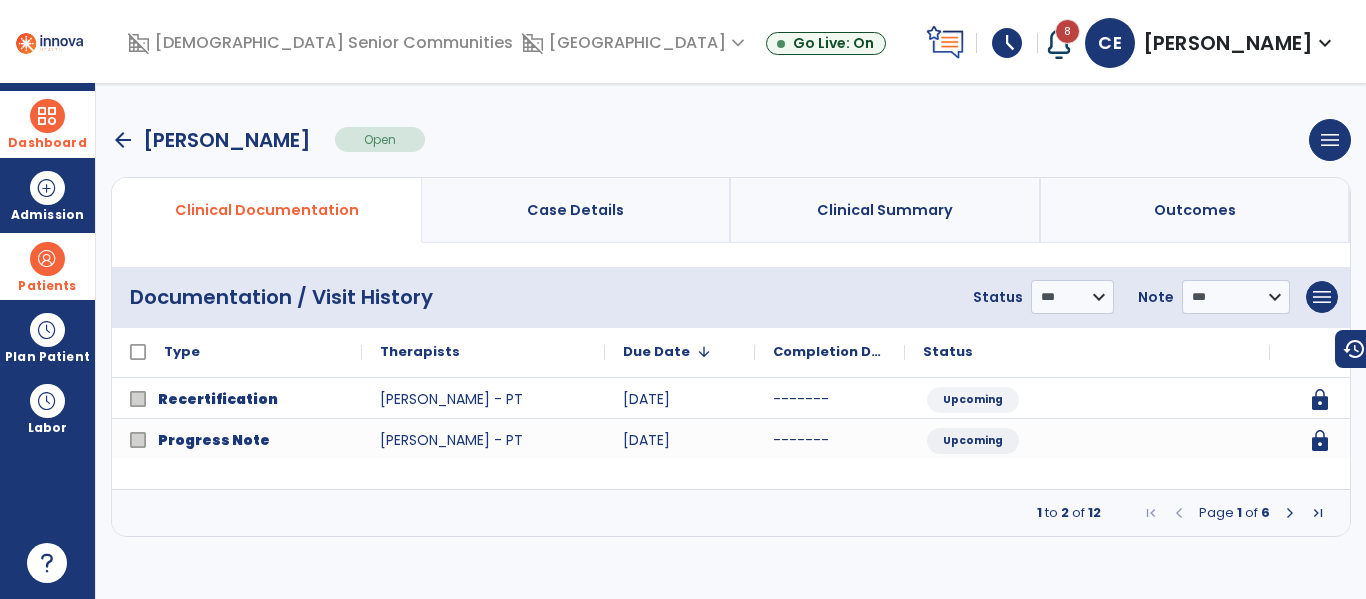 click at bounding box center [1290, 513] 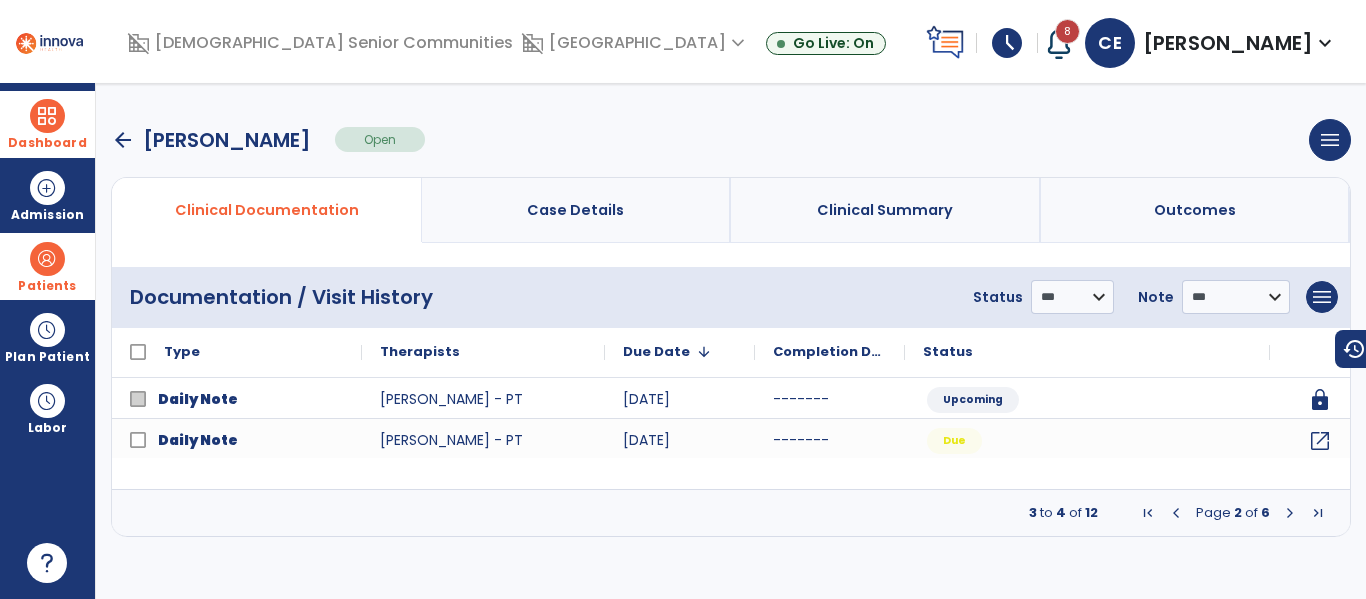 click at bounding box center [1290, 513] 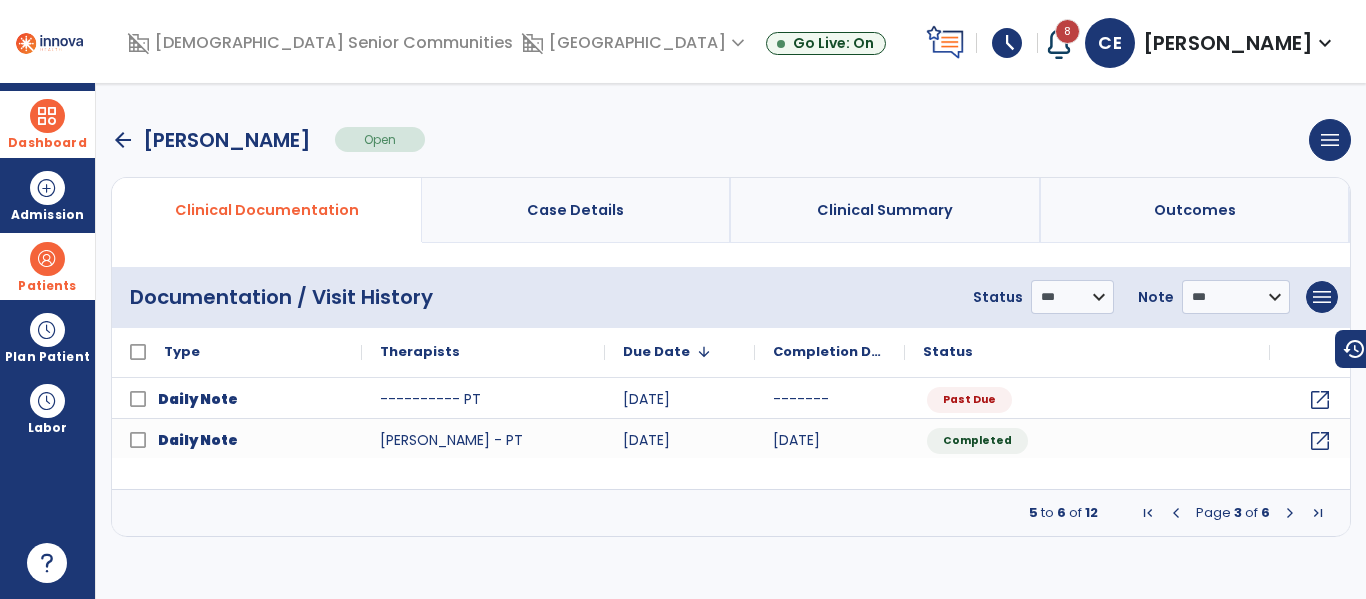 click at bounding box center (1176, 513) 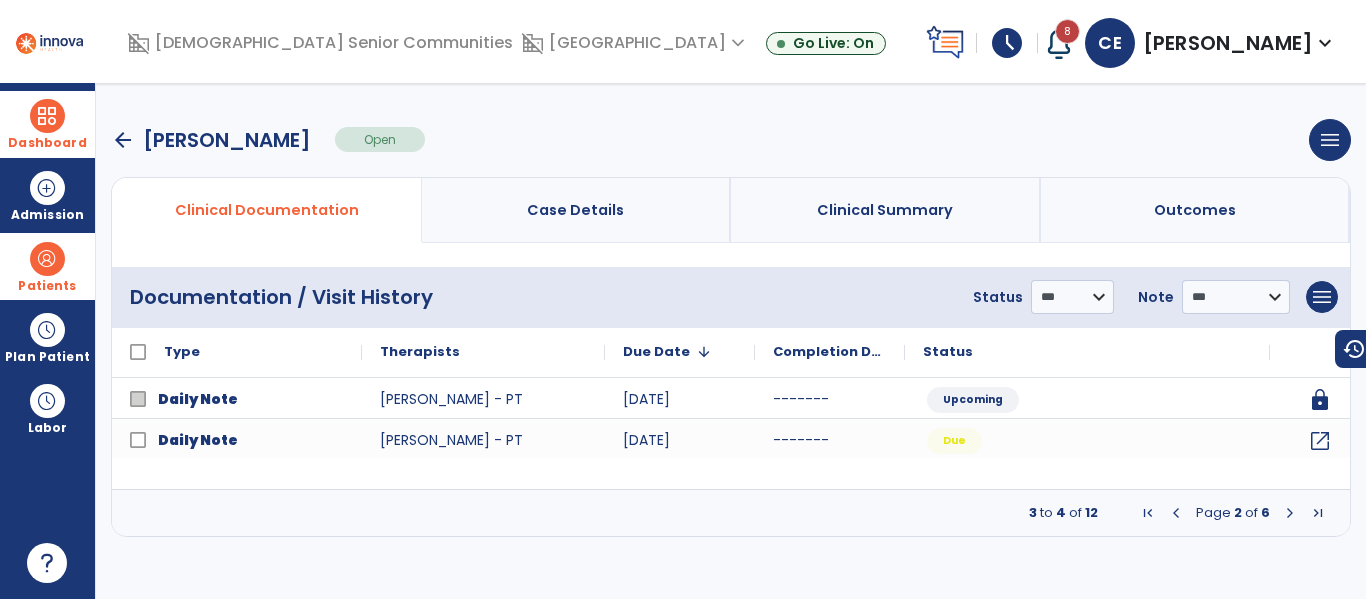 click at bounding box center [1290, 513] 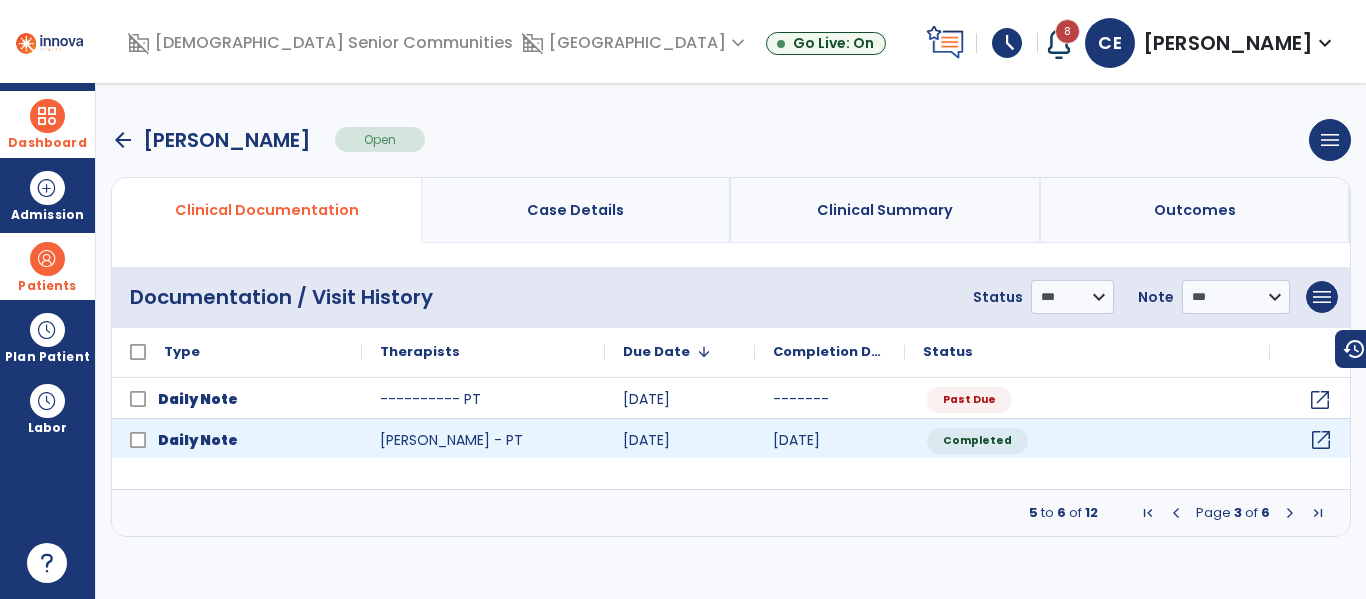 click on "open_in_new" 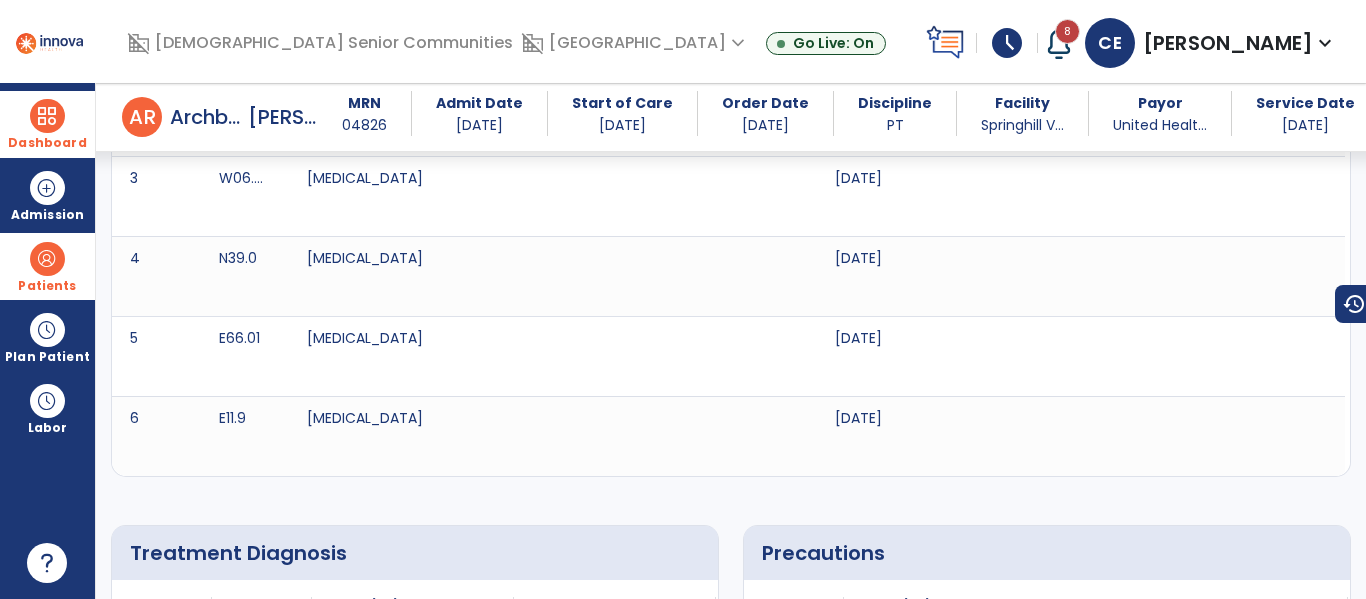 scroll, scrollTop: 0, scrollLeft: 0, axis: both 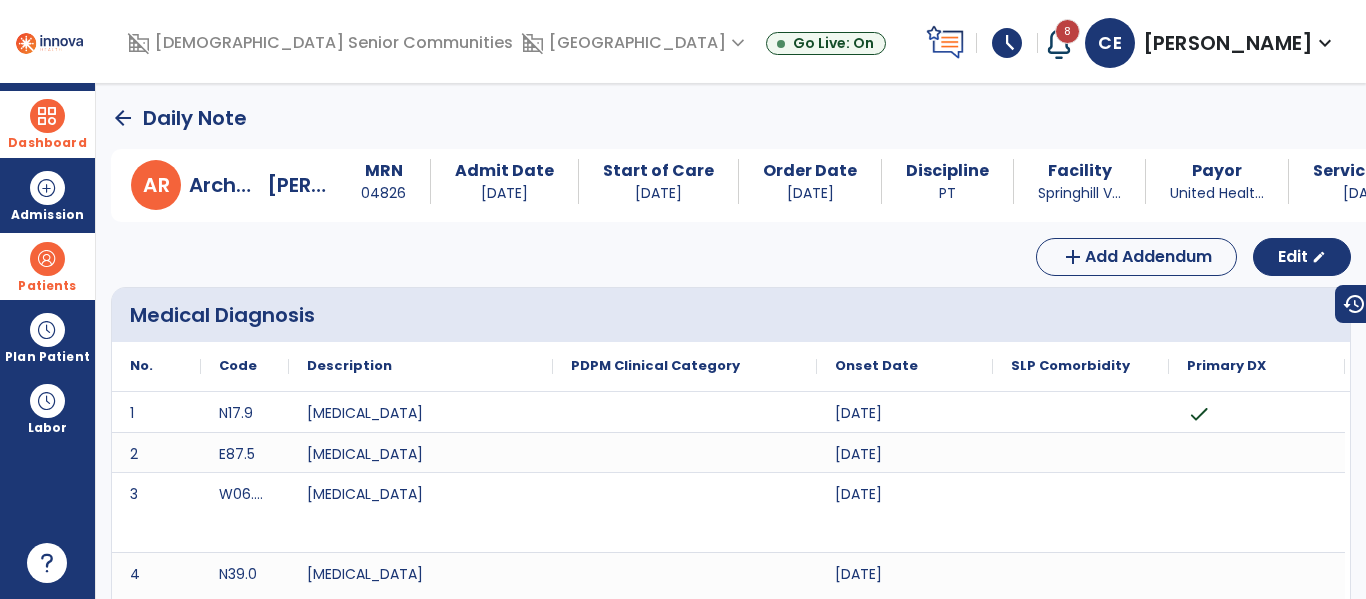click on "arrow_back" 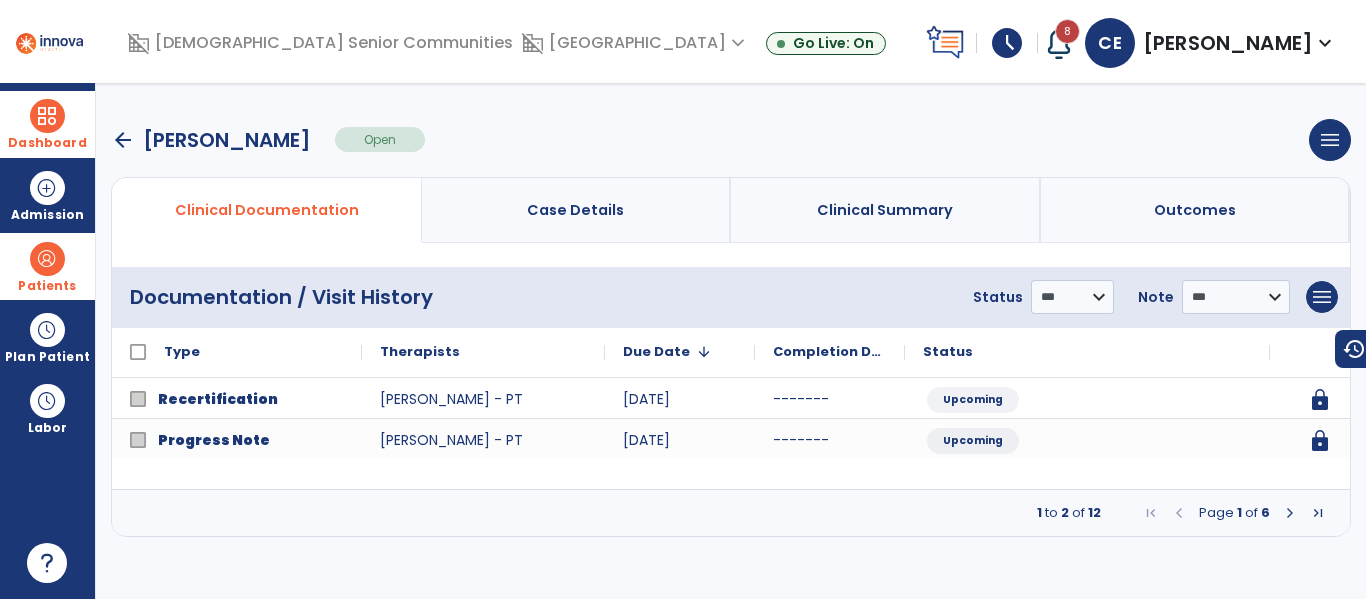 click at bounding box center [1290, 513] 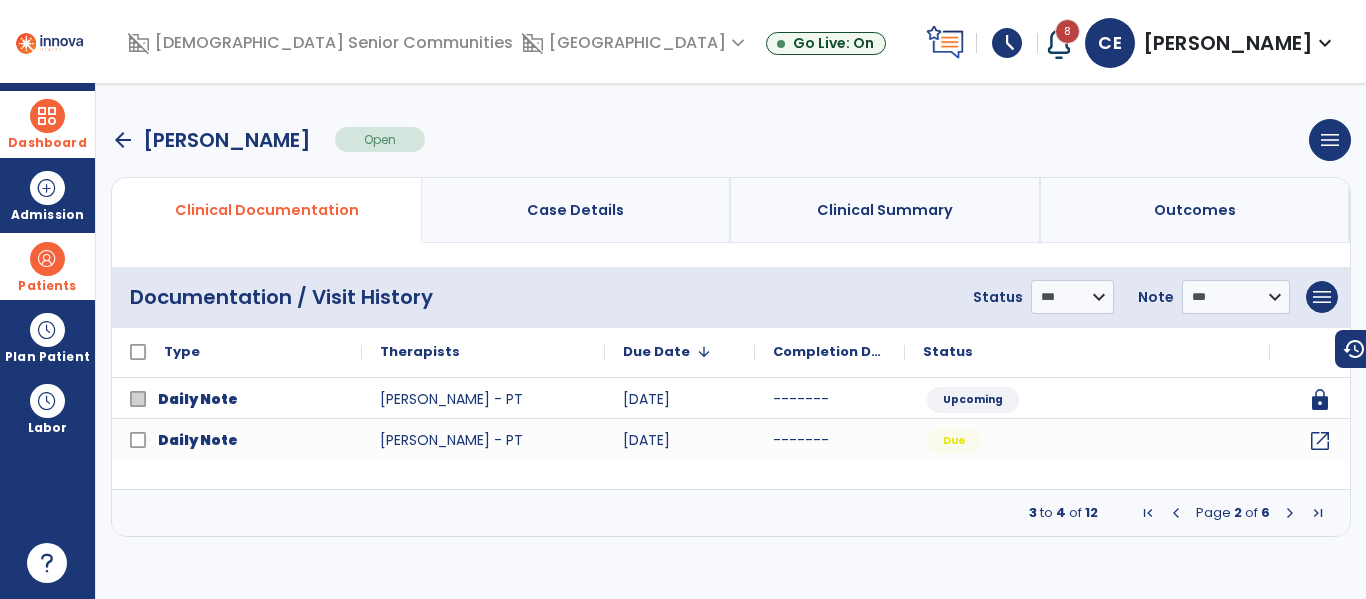 click at bounding box center (1290, 513) 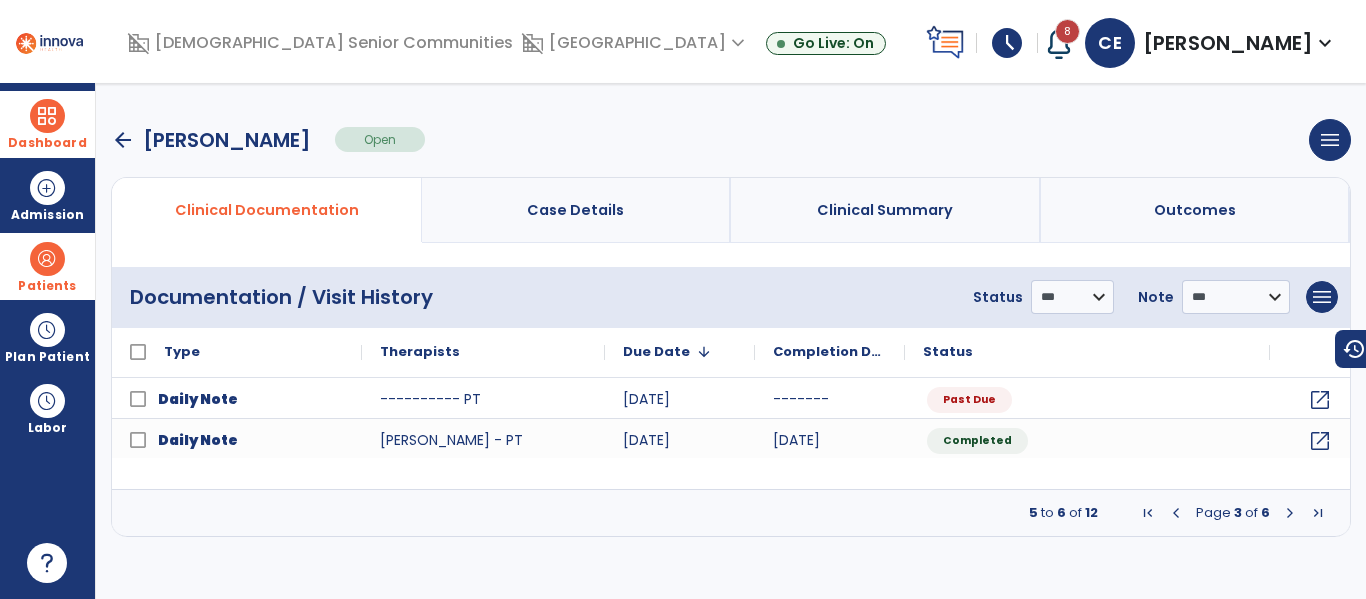 click at bounding box center (1290, 513) 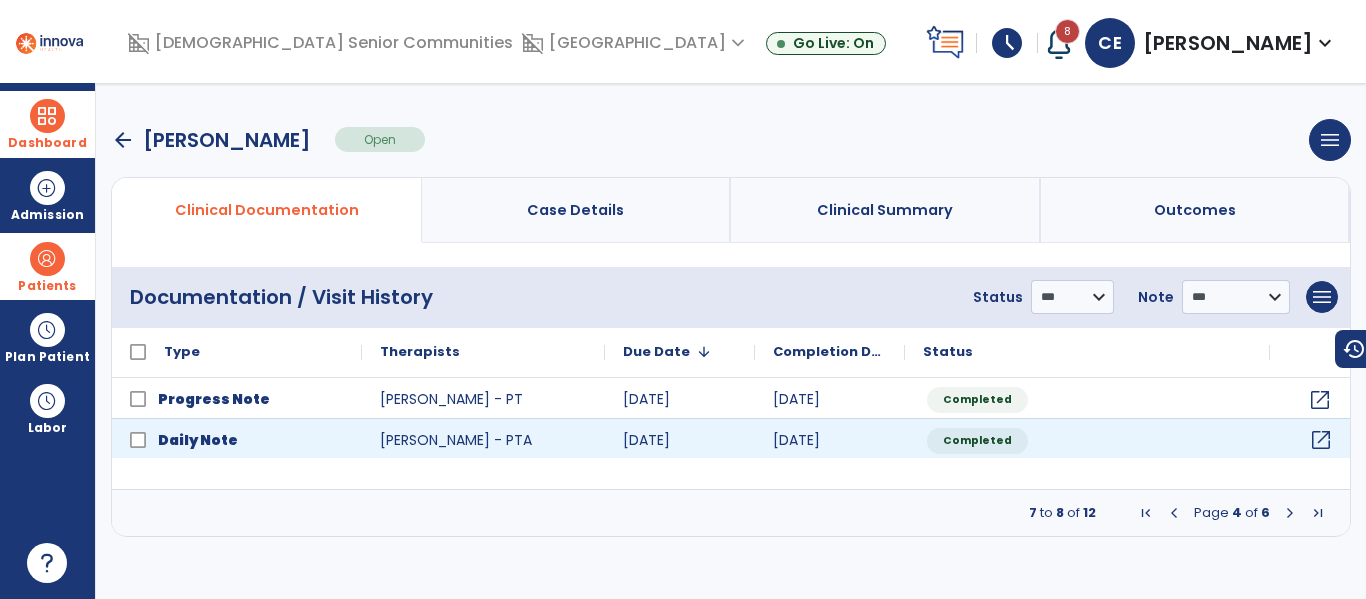 click on "open_in_new" 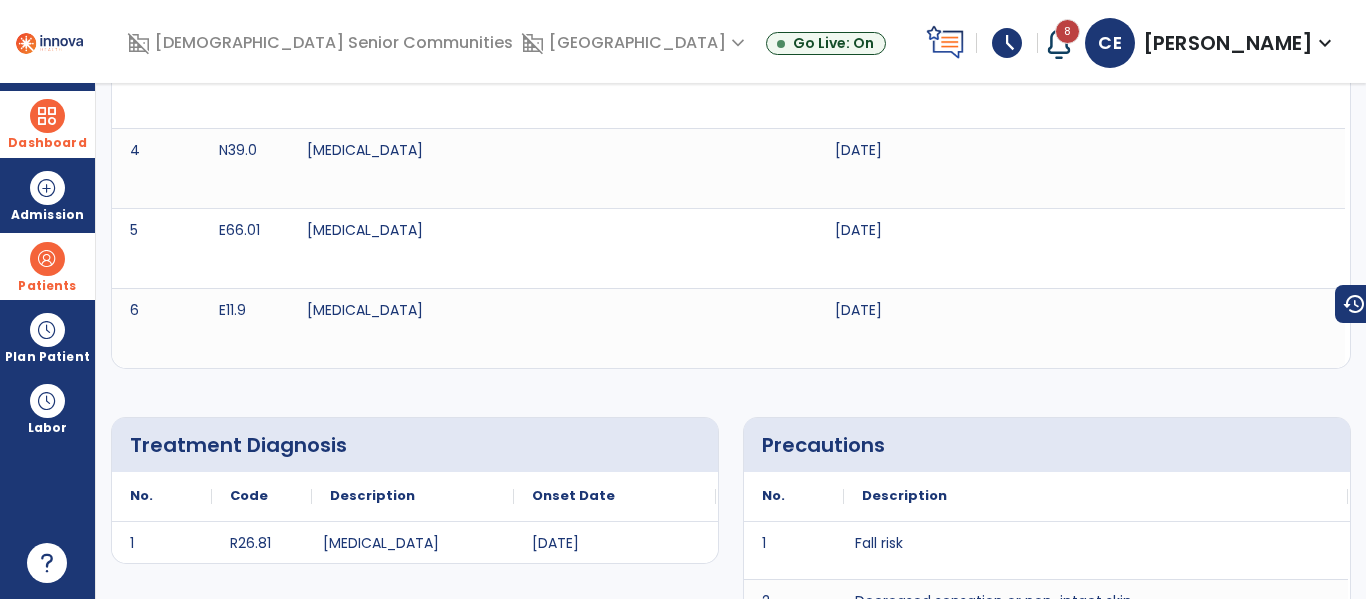 scroll, scrollTop: 0, scrollLeft: 0, axis: both 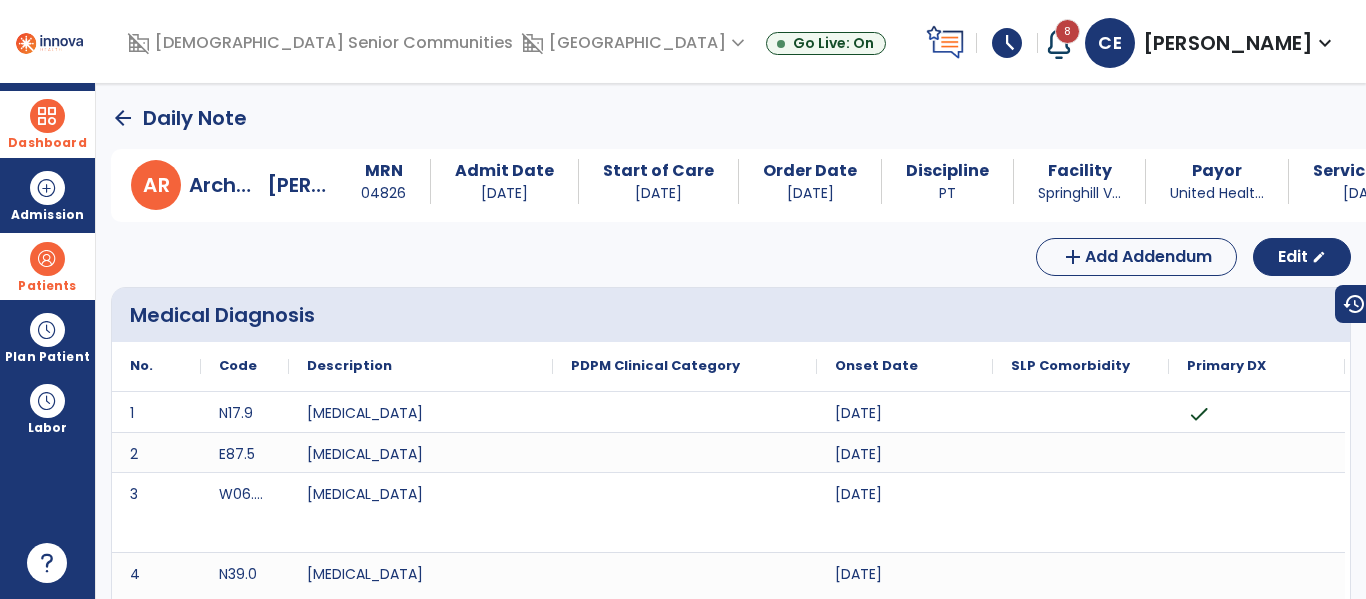 click on "arrow_back" 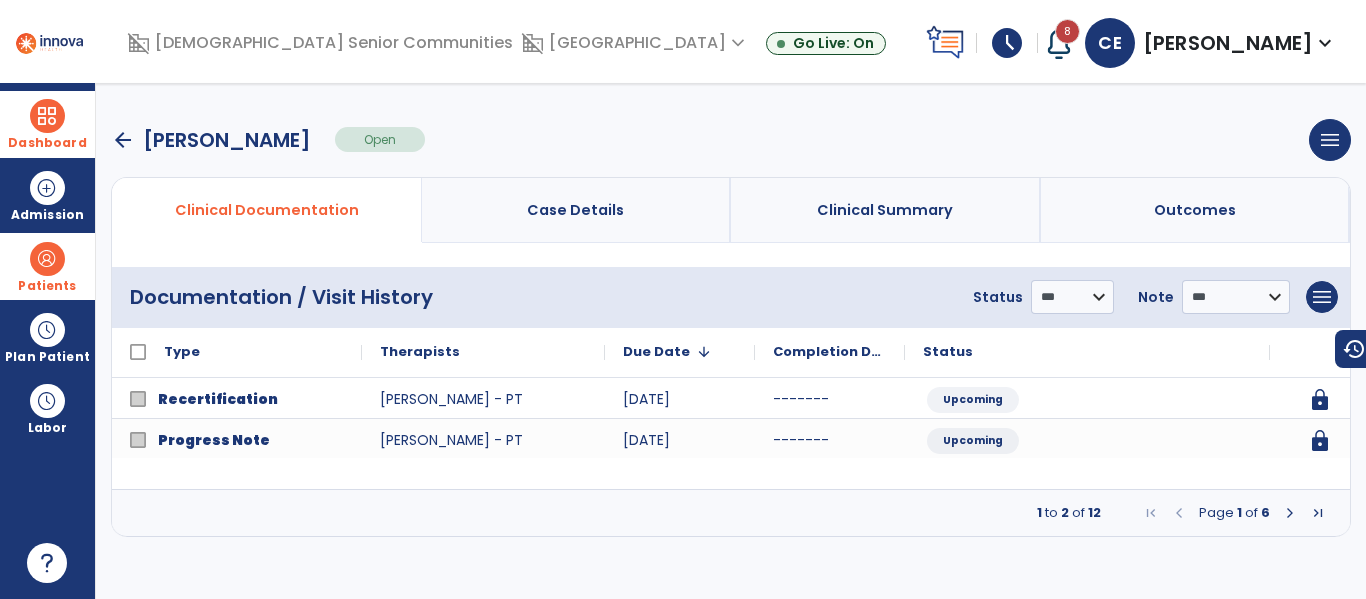 click at bounding box center [1290, 513] 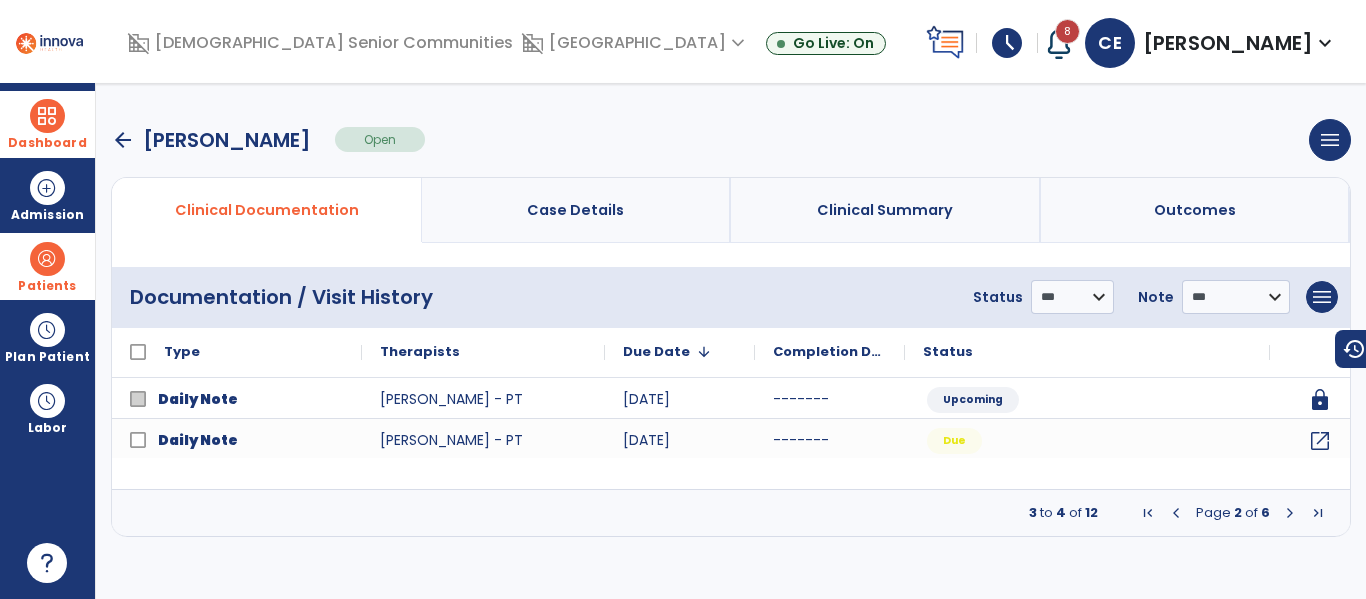 click at bounding box center (1290, 513) 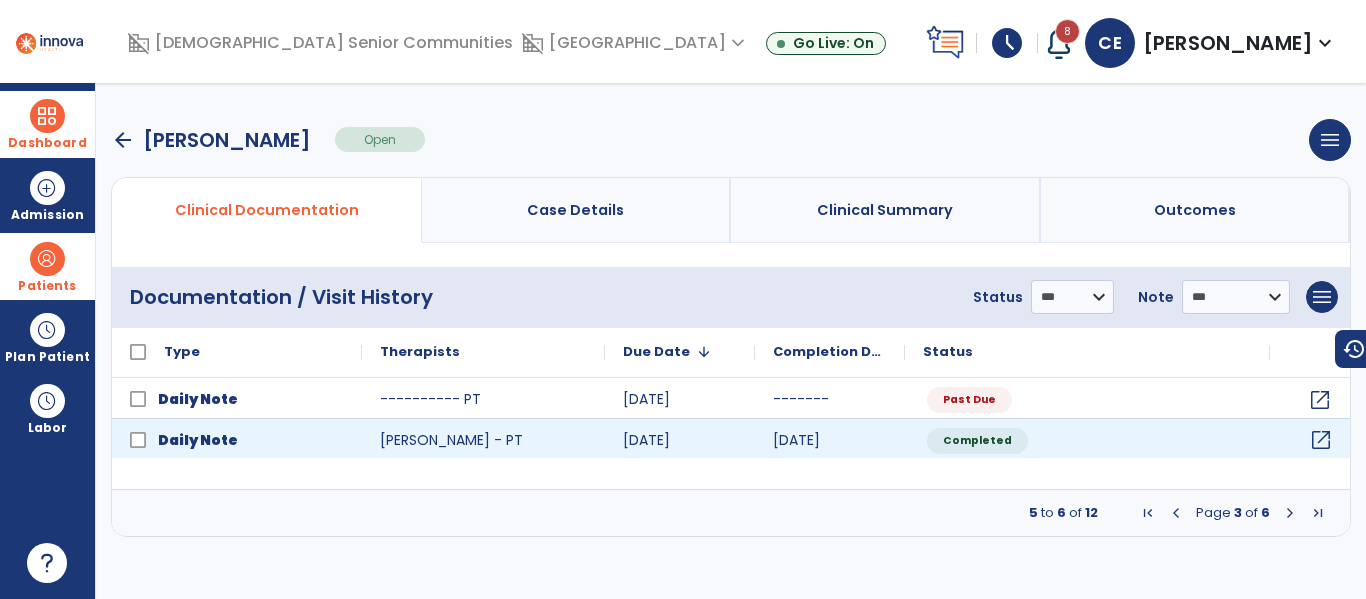 click on "open_in_new" 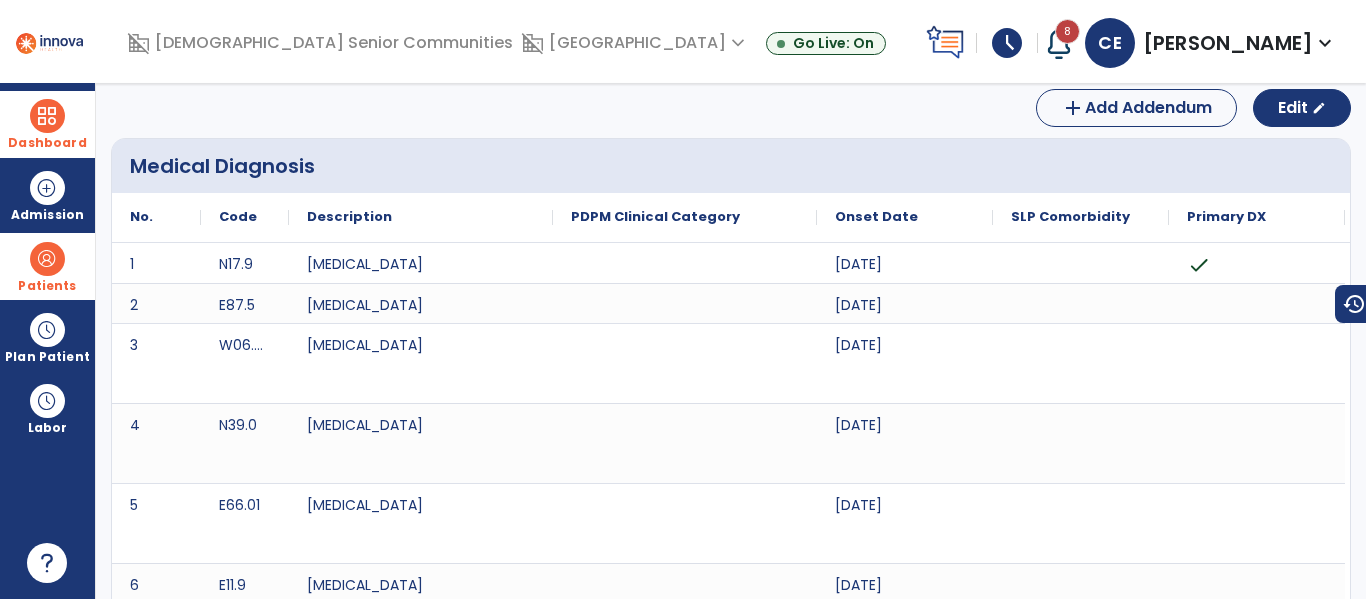 scroll, scrollTop: 0, scrollLeft: 0, axis: both 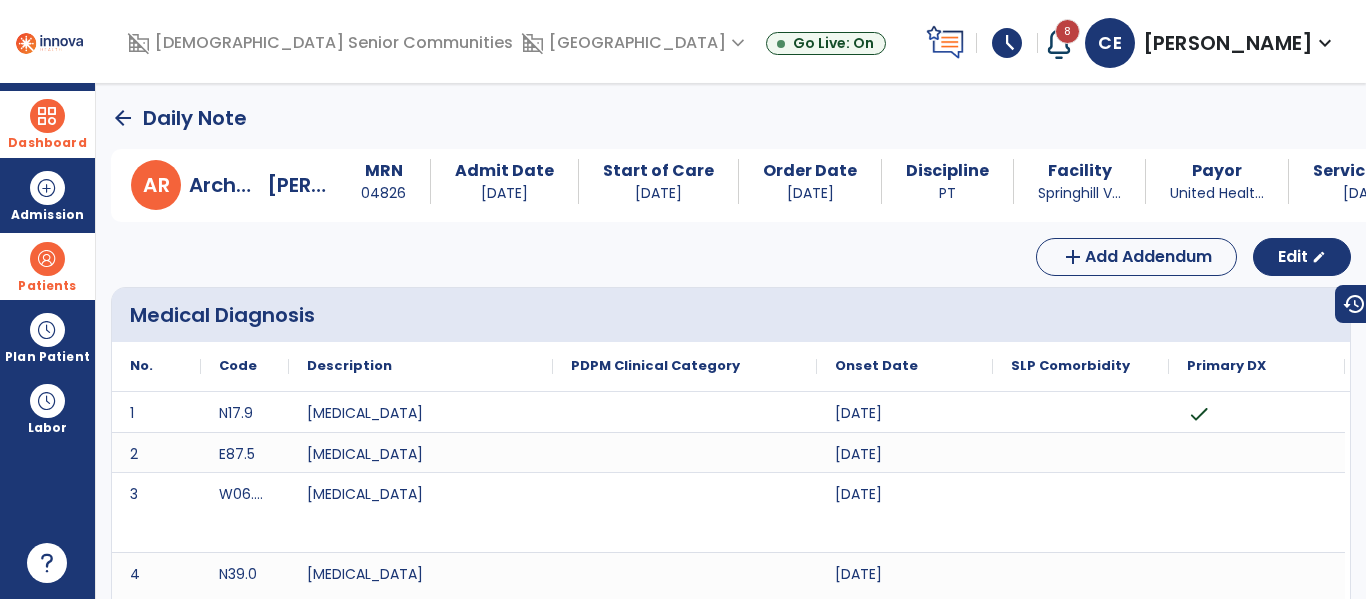 click on "arrow_back" 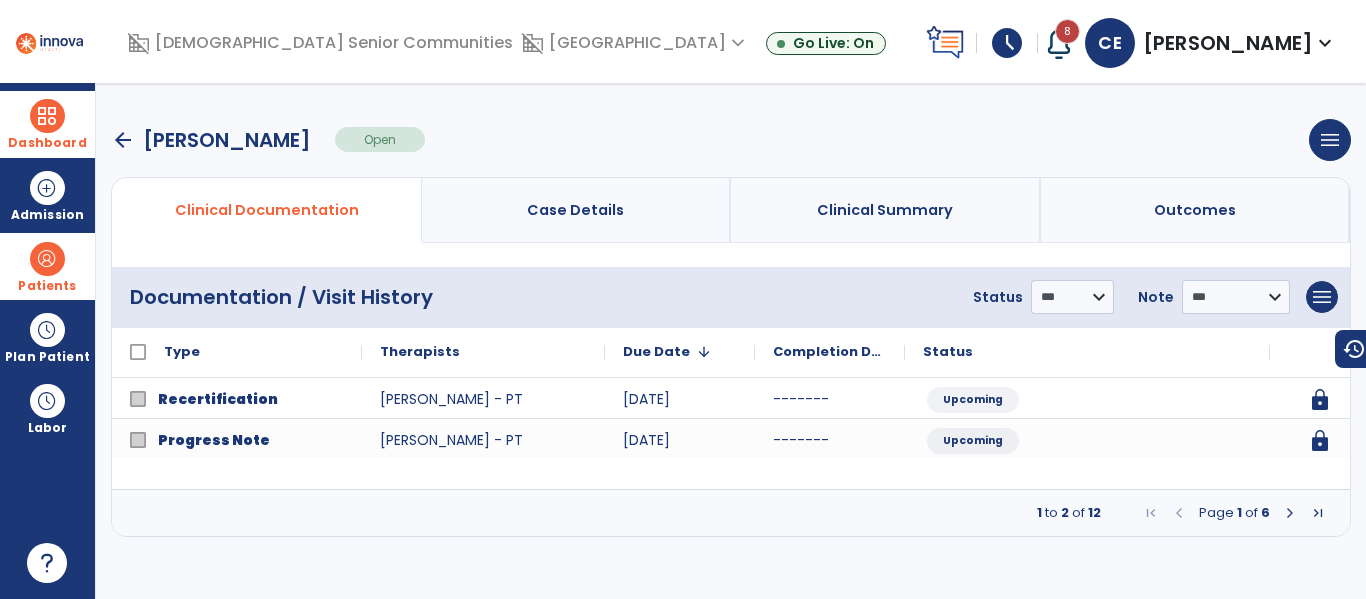 click at bounding box center (1290, 513) 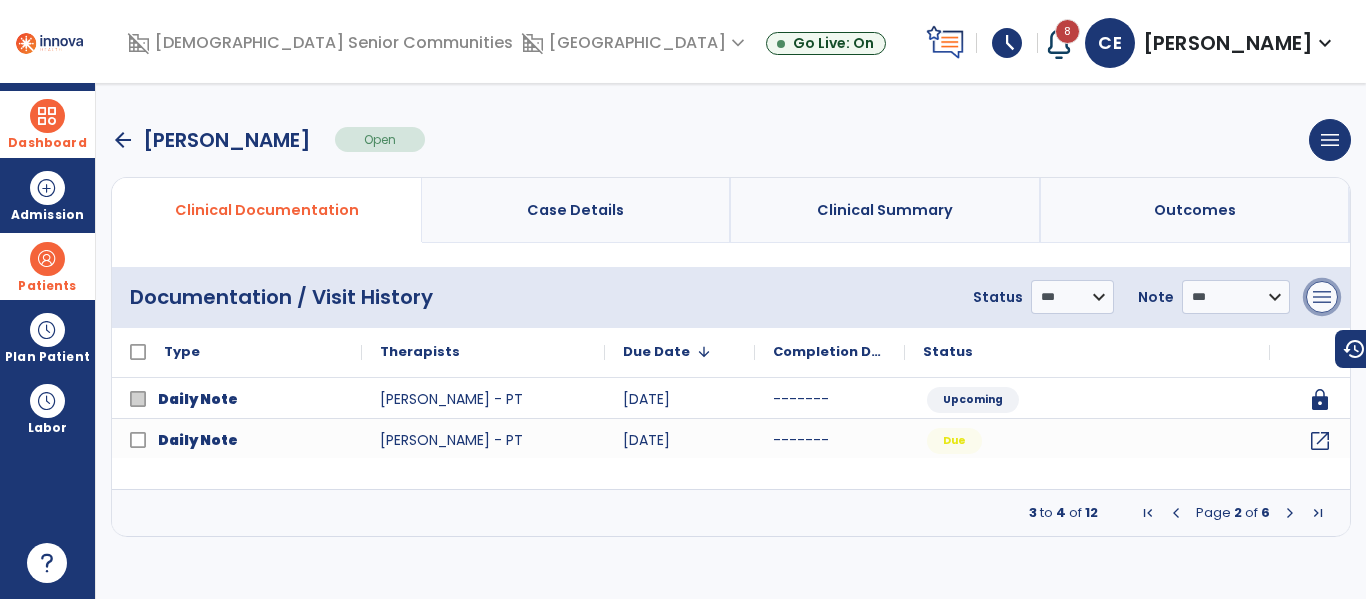 click on "menu" at bounding box center (1322, 297) 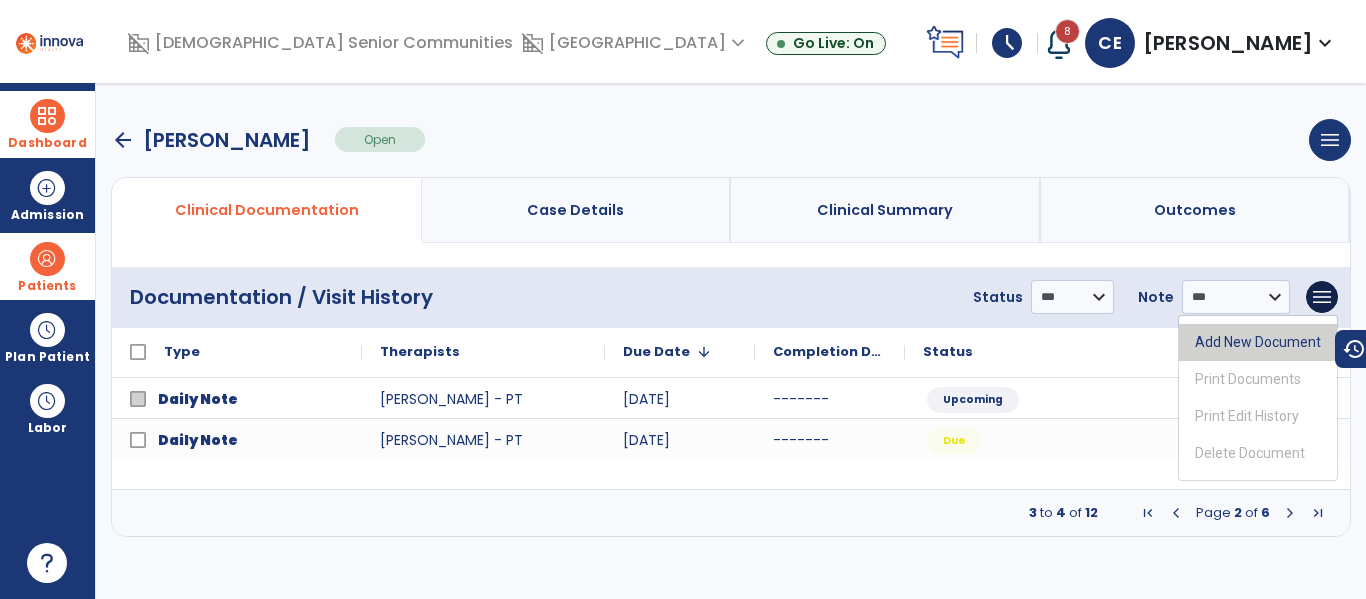 click on "Add New Document" at bounding box center (1258, 342) 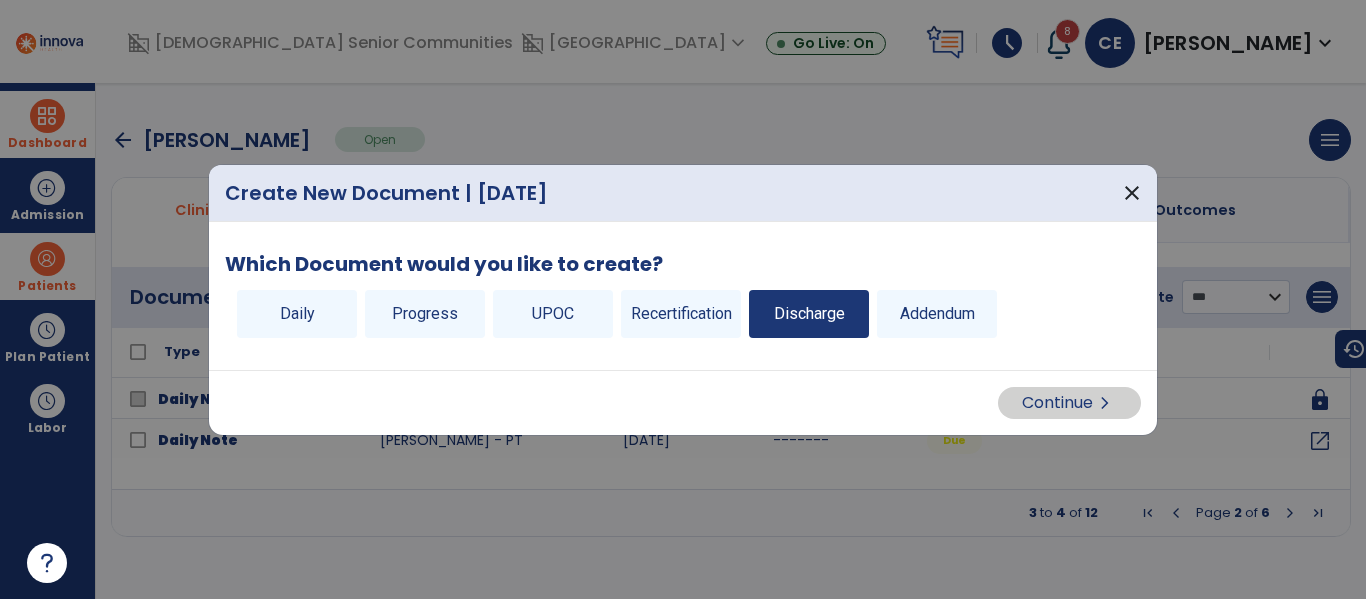 click on "Discharge" at bounding box center (809, 314) 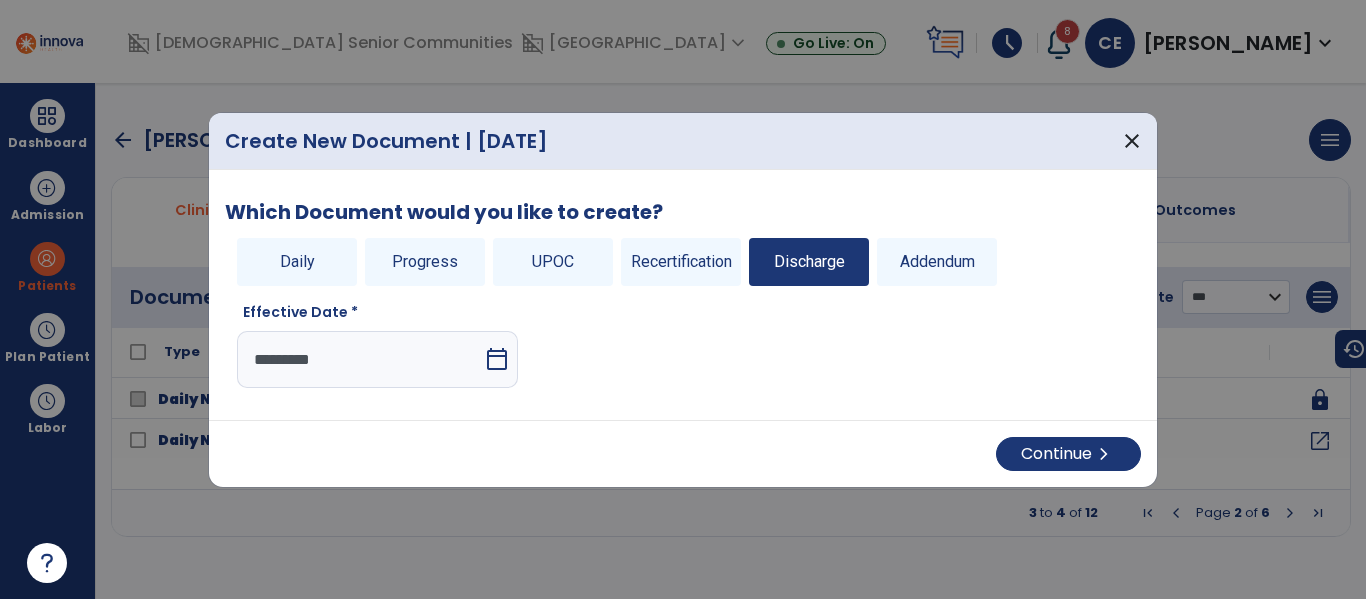 scroll, scrollTop: 0, scrollLeft: 0, axis: both 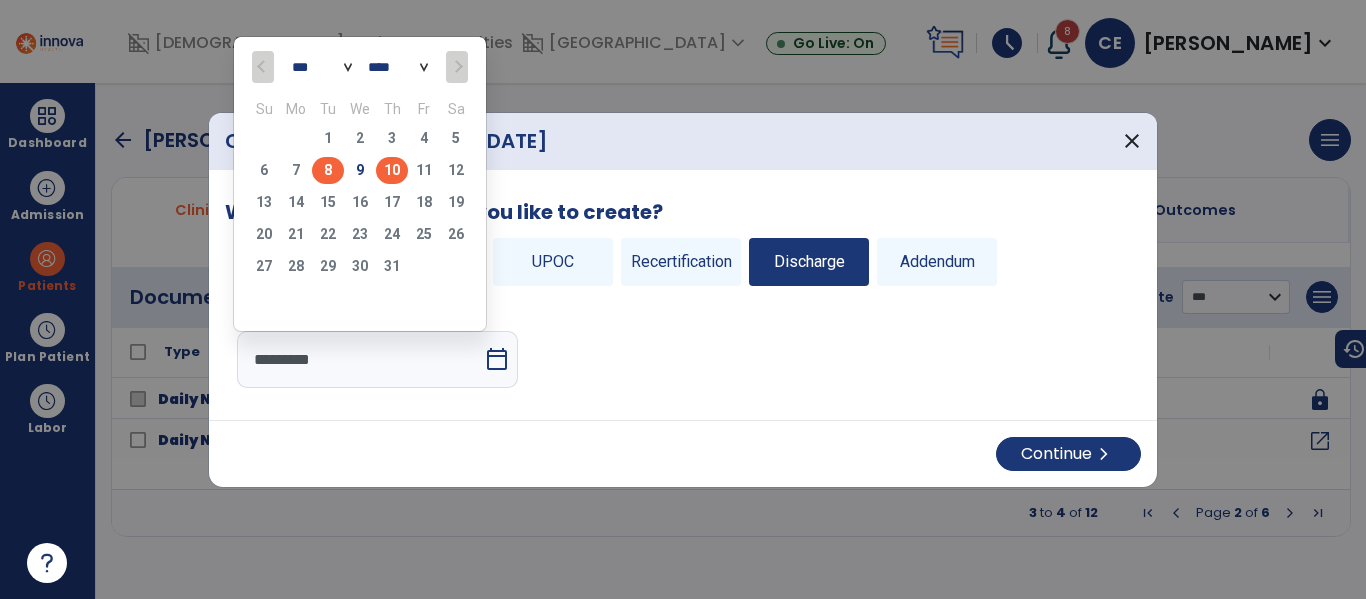 click on "8" 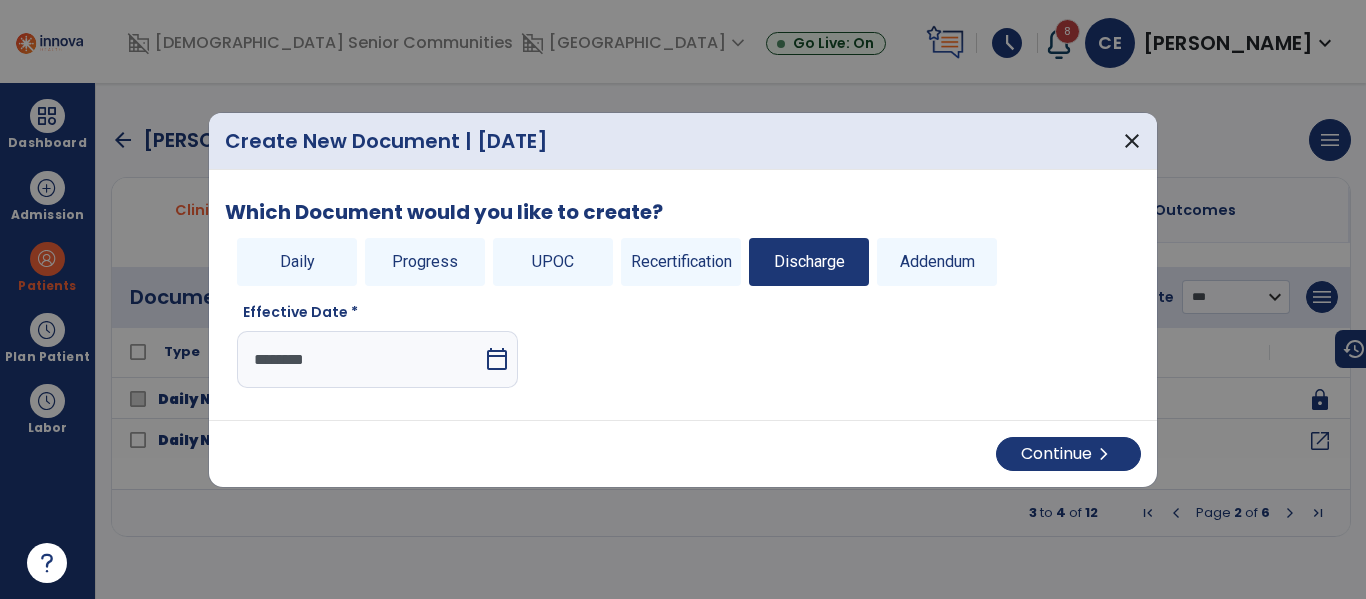 click on "Continue   chevron_right" at bounding box center (683, 453) 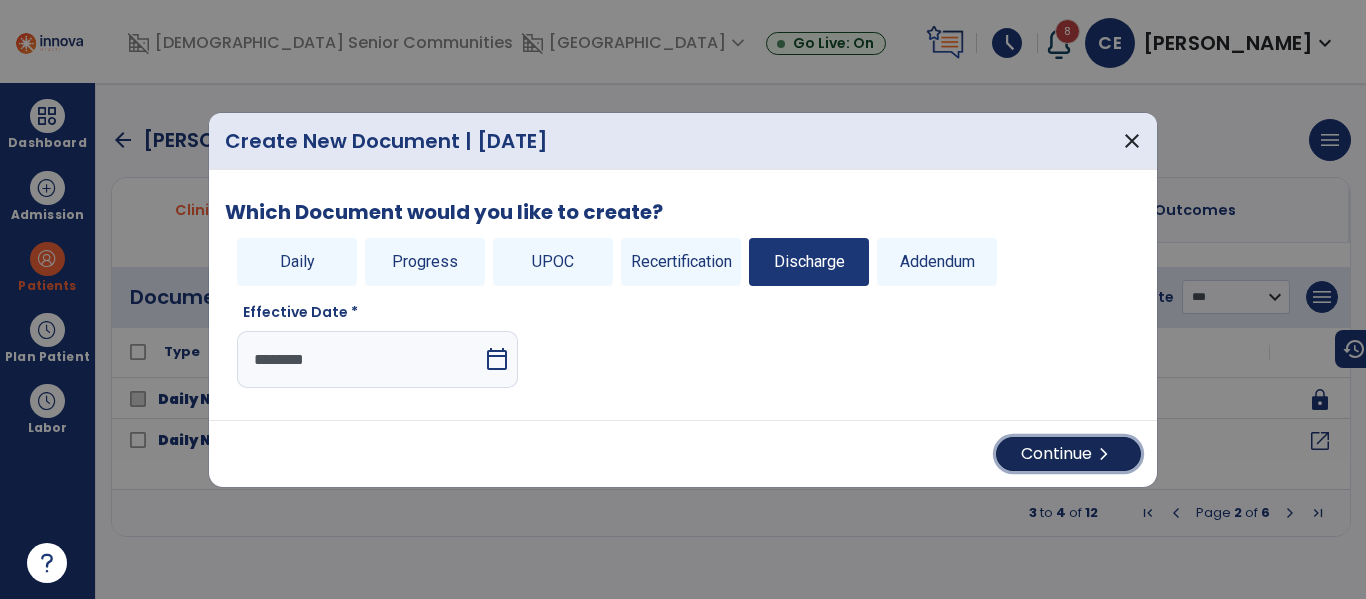click on "Continue   chevron_right" at bounding box center [1068, 454] 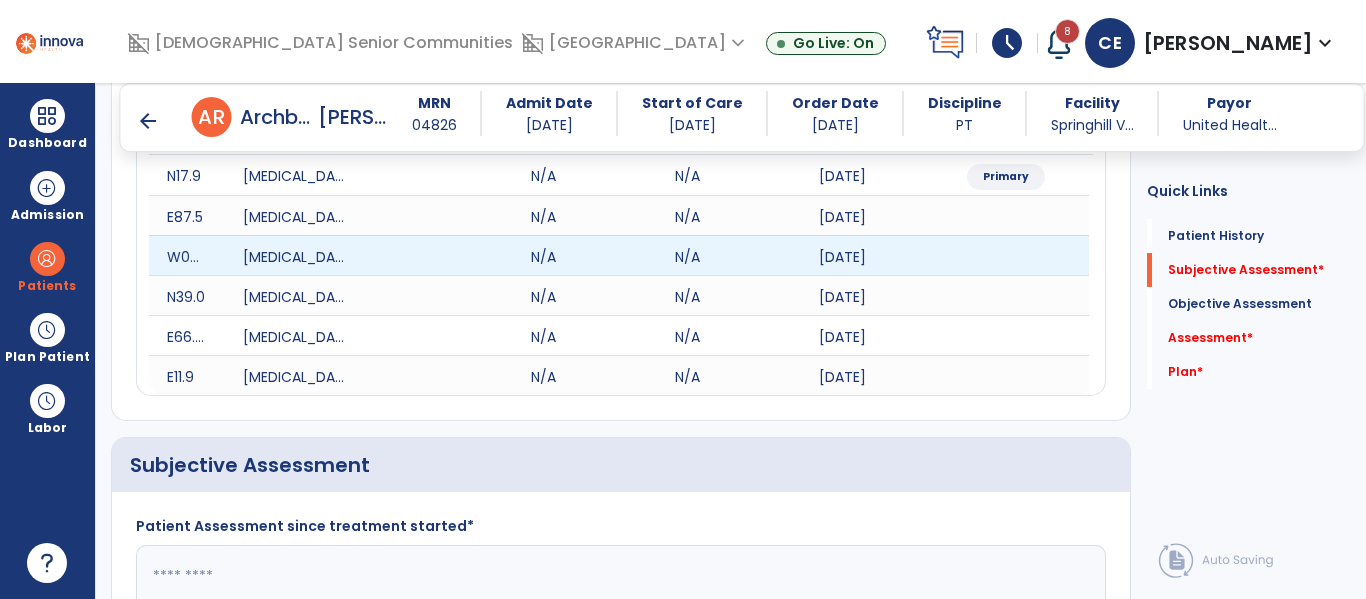 scroll, scrollTop: 506, scrollLeft: 0, axis: vertical 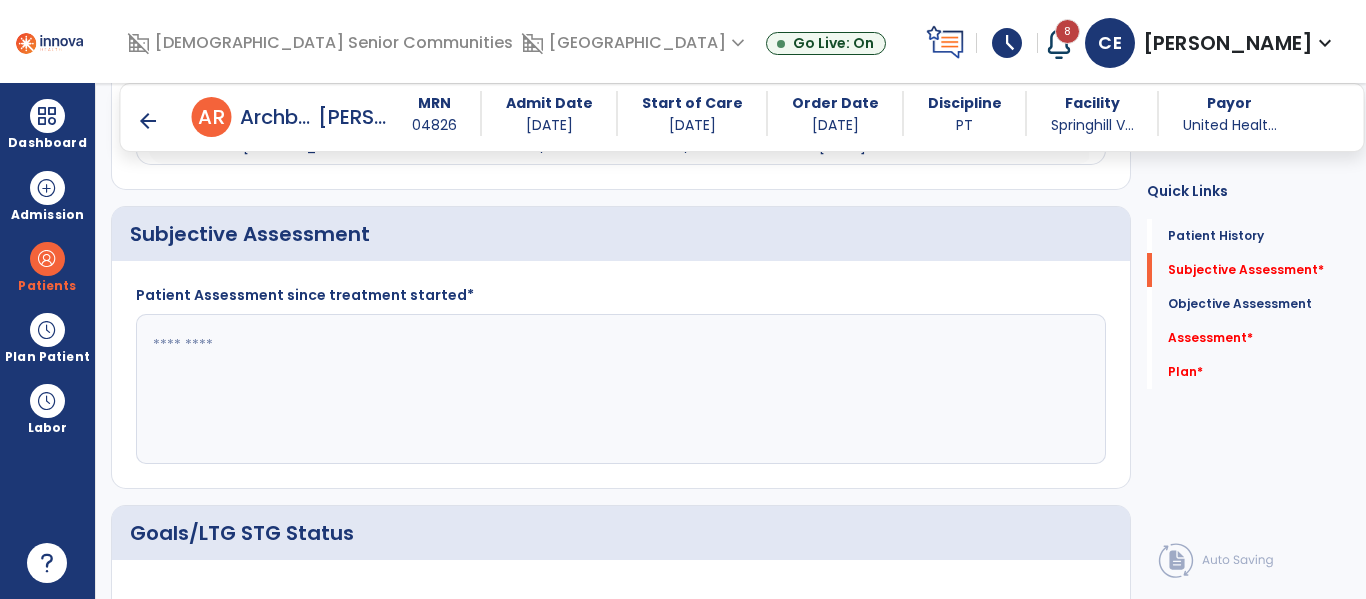 click 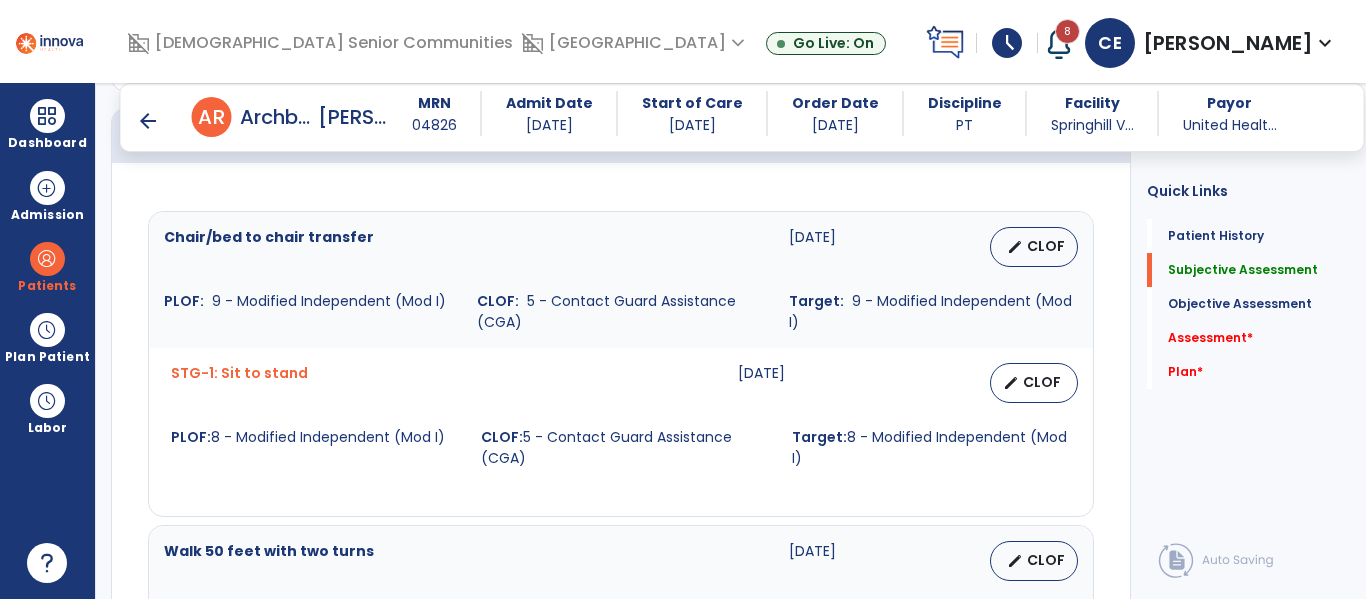scroll, scrollTop: 869, scrollLeft: 0, axis: vertical 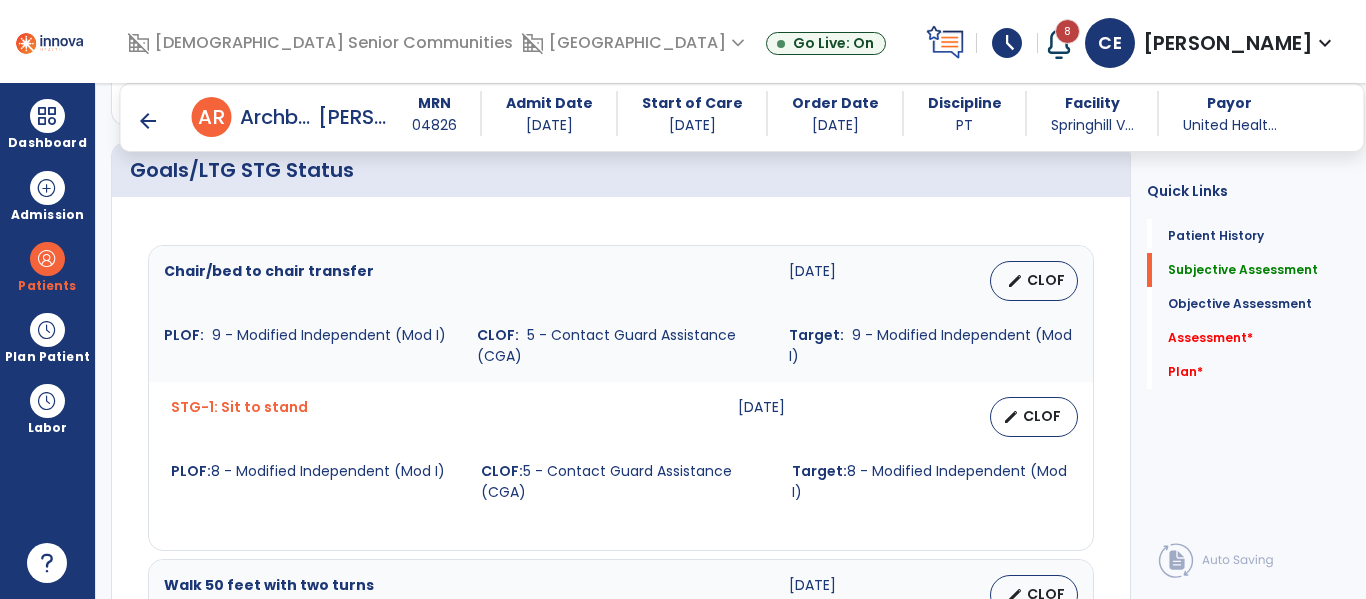type on "**********" 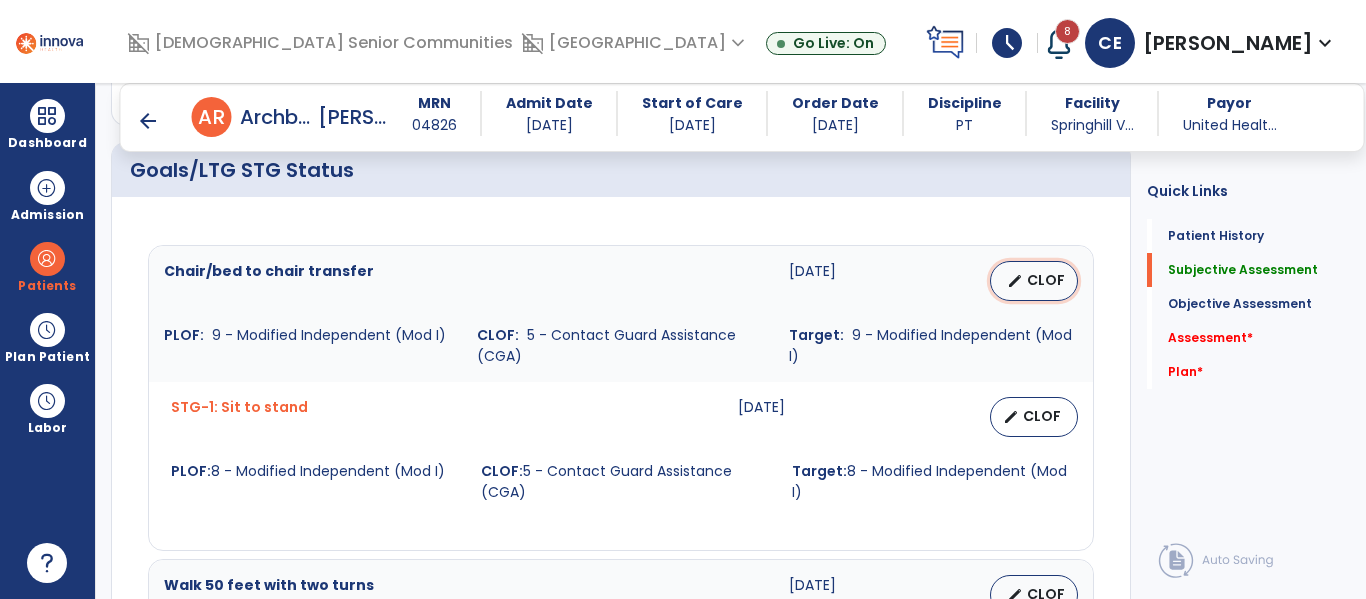 click on "CLOF" at bounding box center [1046, 280] 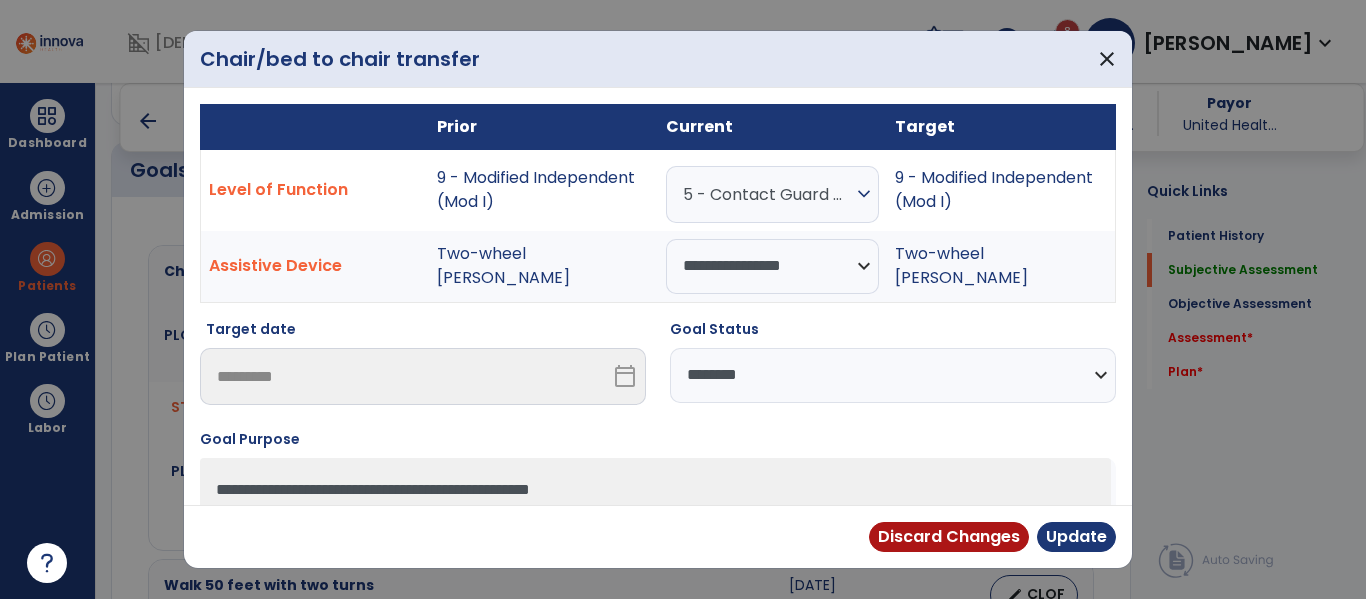 click on "**********" at bounding box center (893, 375) 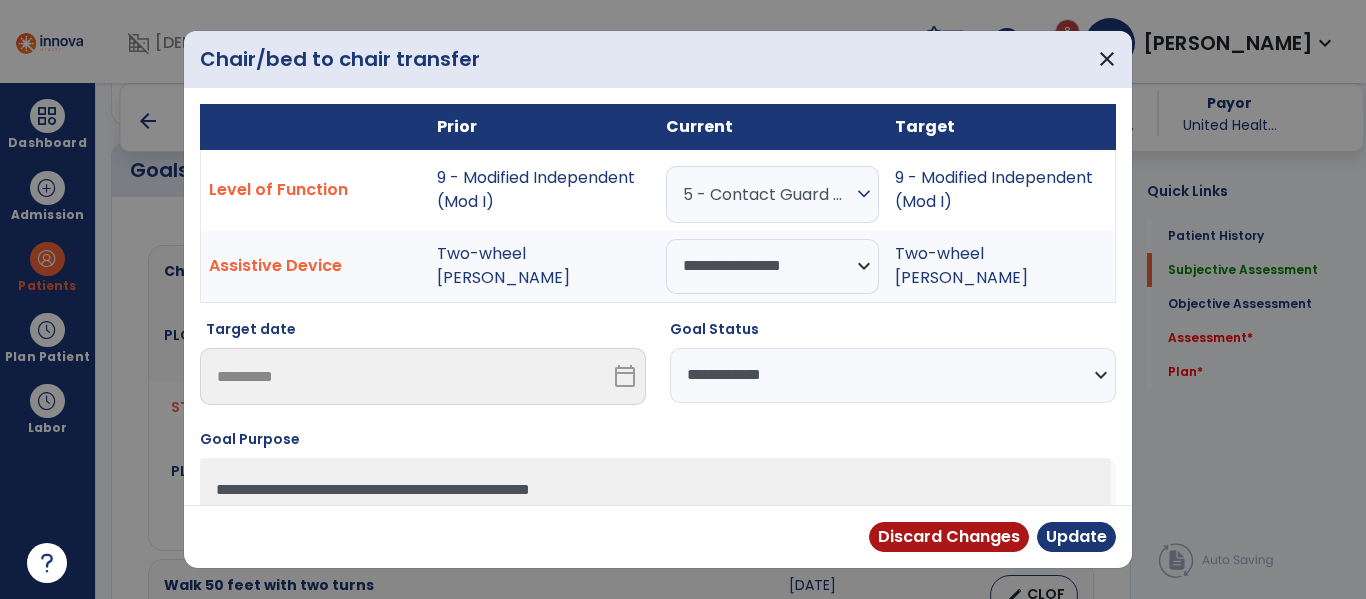 click on "**********" at bounding box center (893, 375) 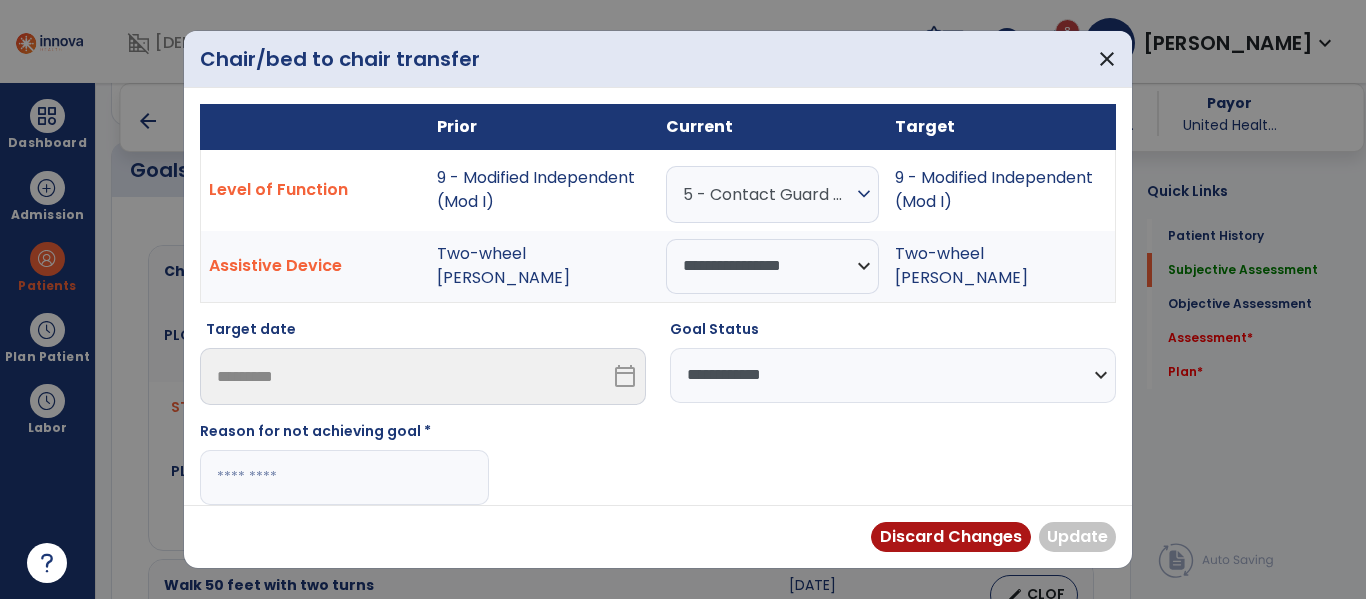 click at bounding box center (344, 477) 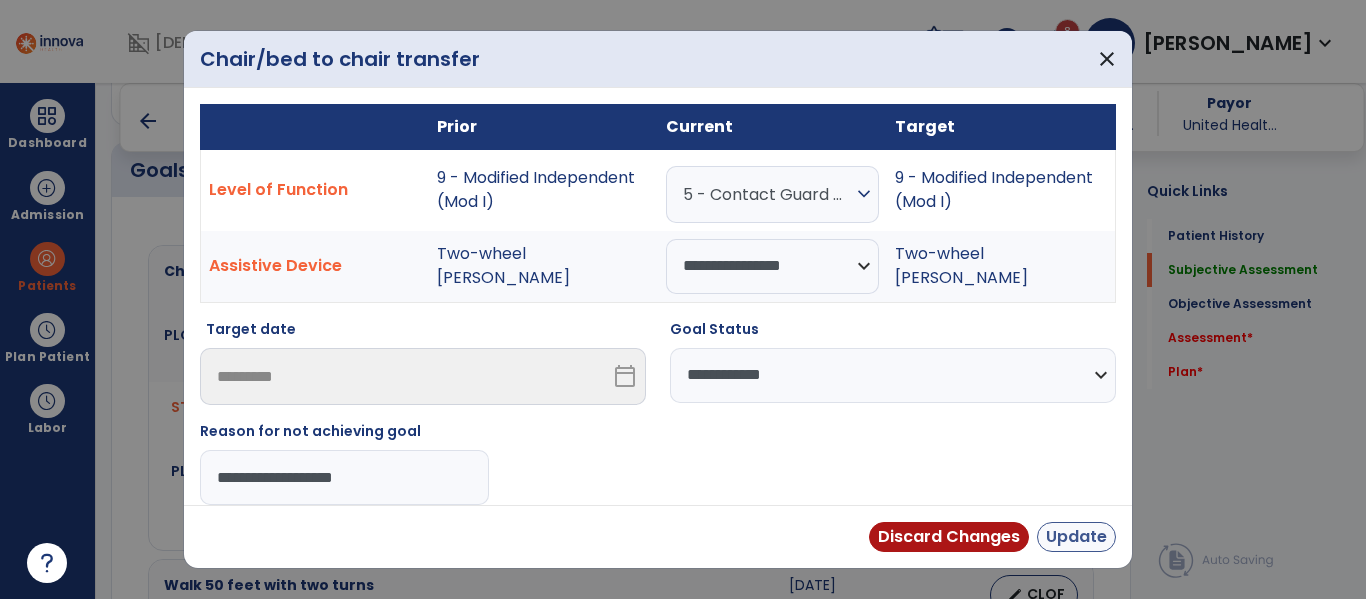 type on "**********" 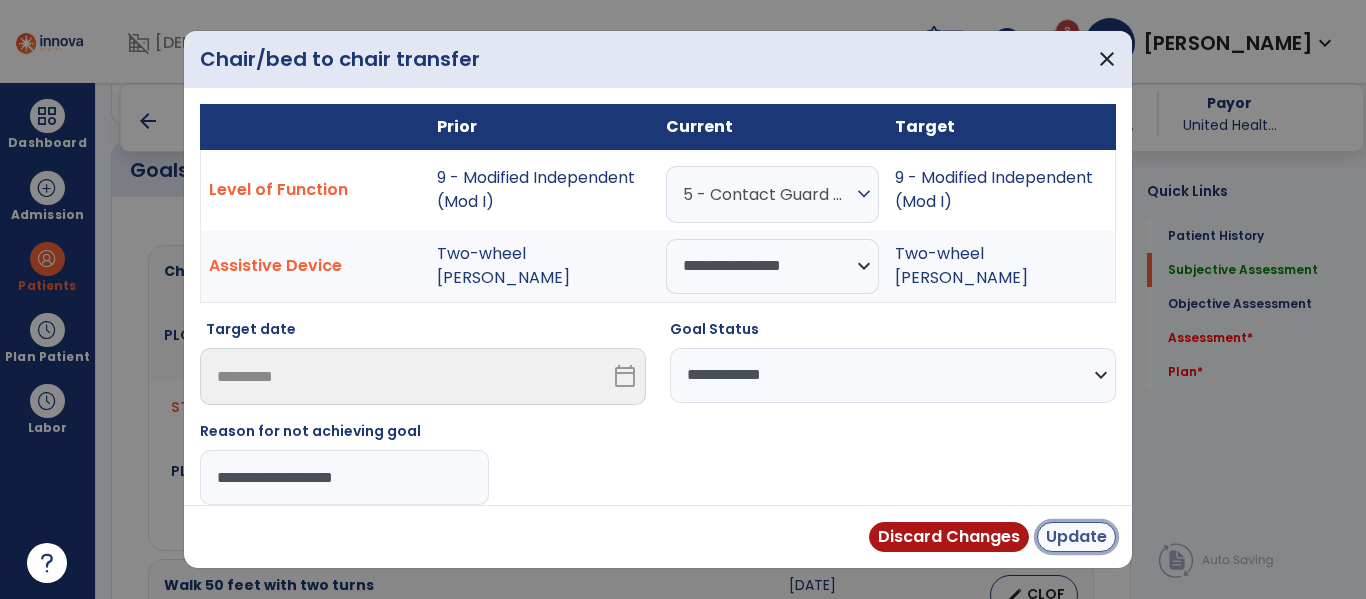 click on "Update" at bounding box center [1076, 537] 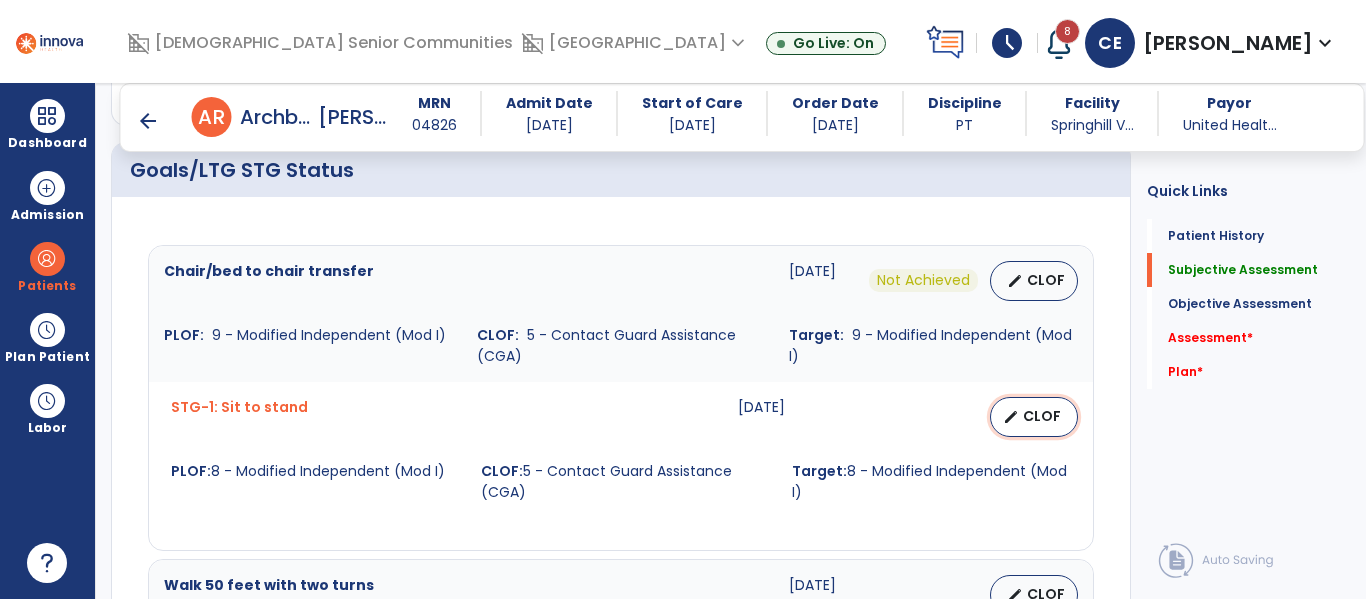 click on "CLOF" at bounding box center (1042, 416) 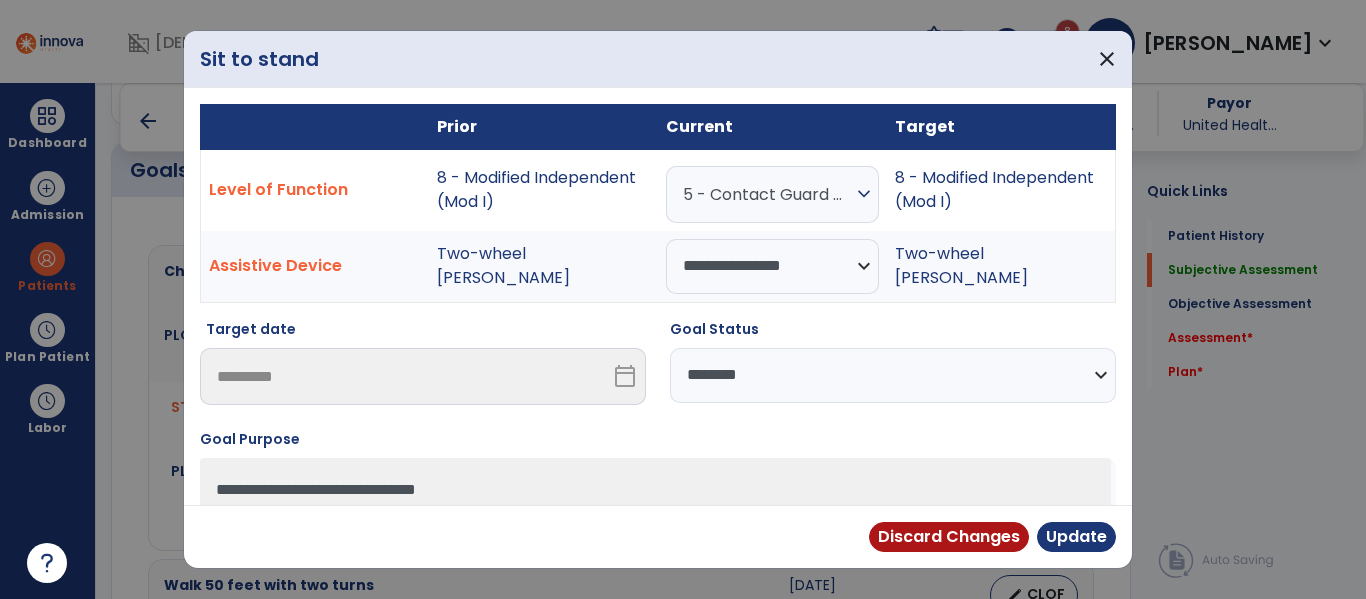 click on "expand_more" at bounding box center [864, 194] 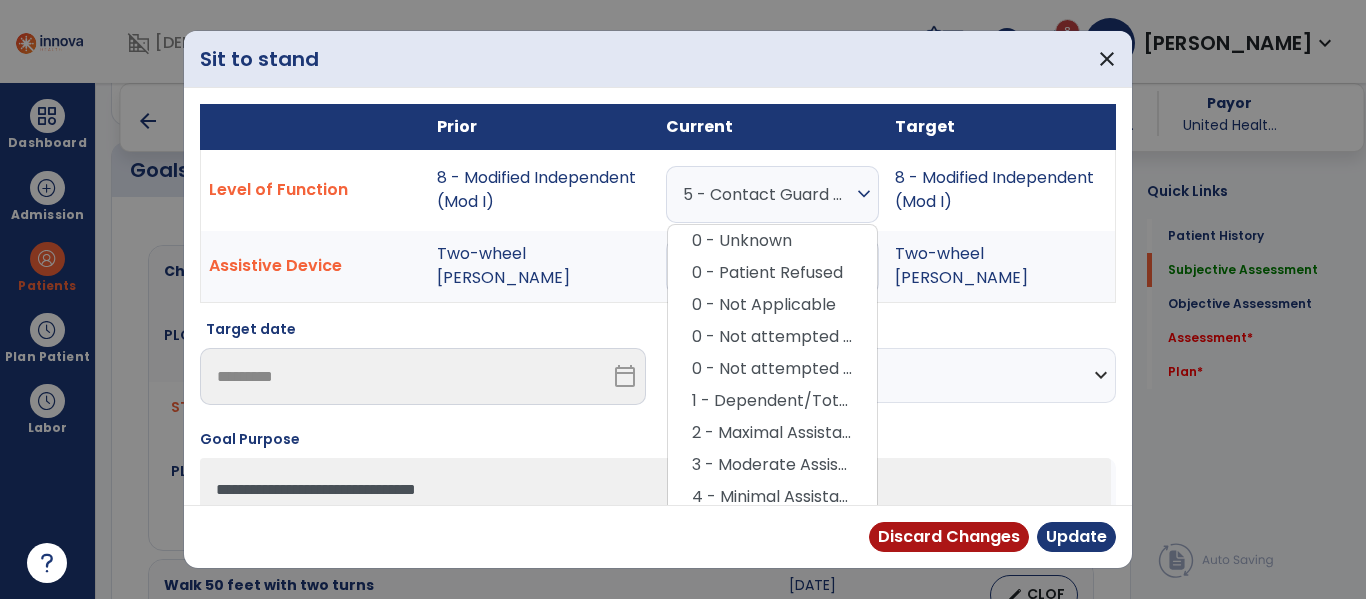 click on "expand_more" at bounding box center (864, 194) 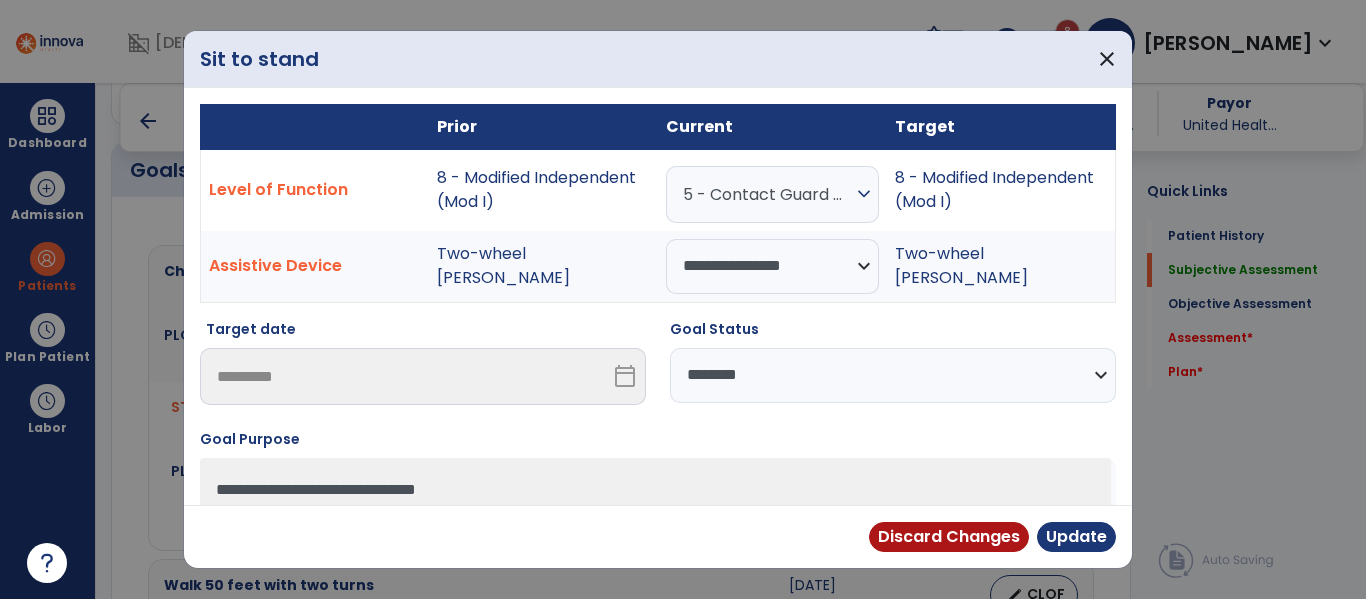click on "**********" at bounding box center (893, 375) 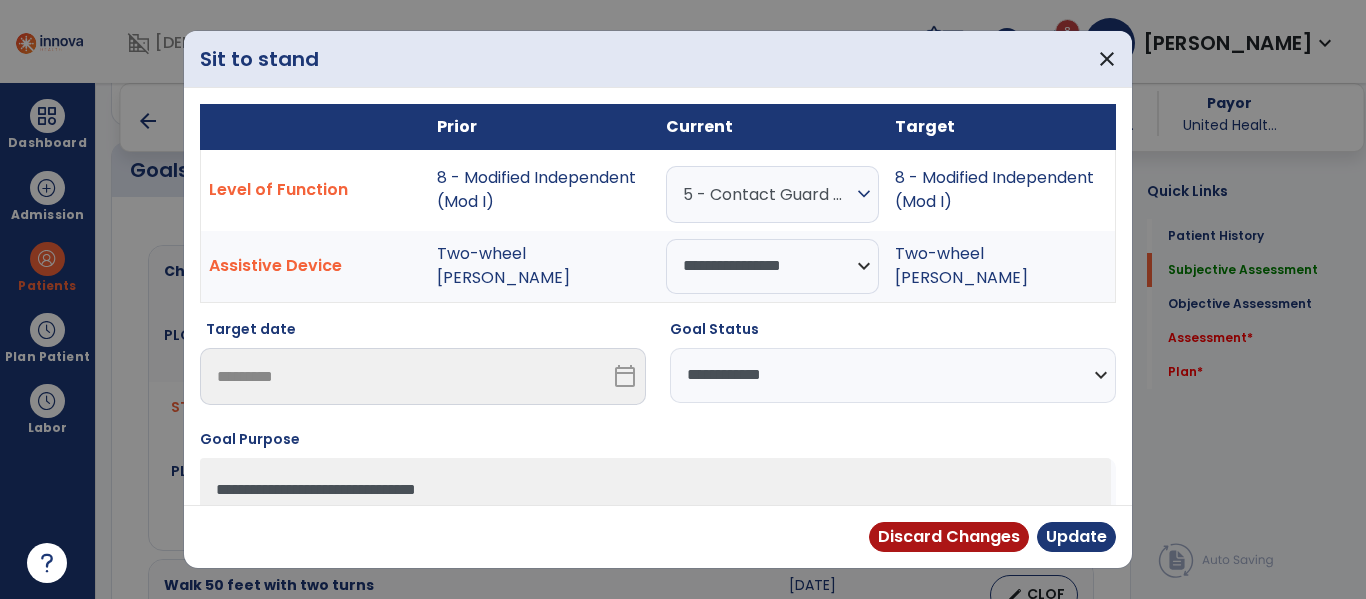 click on "**********" at bounding box center [893, 375] 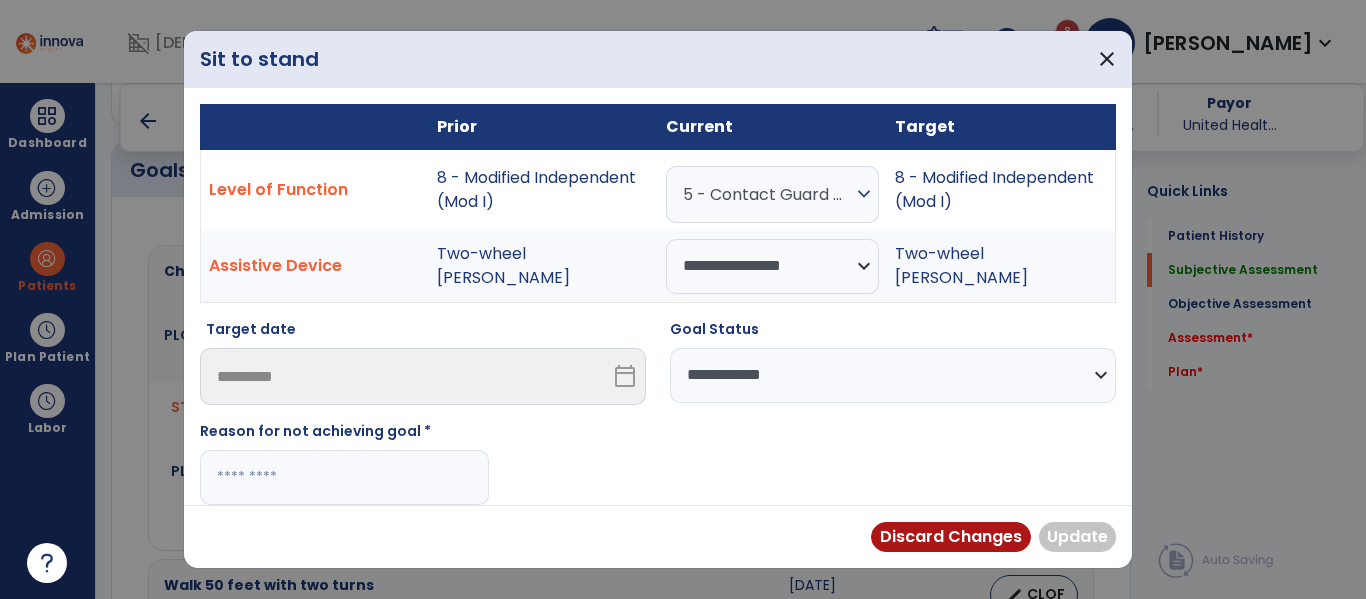 click at bounding box center [344, 477] 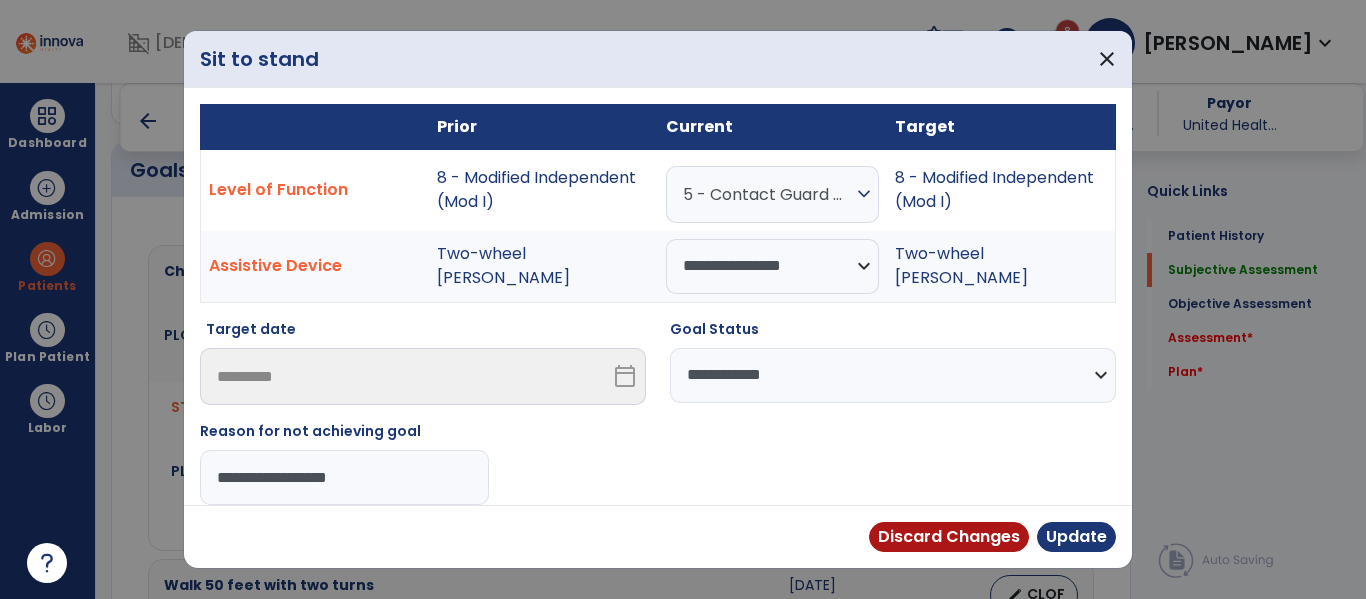 type on "**********" 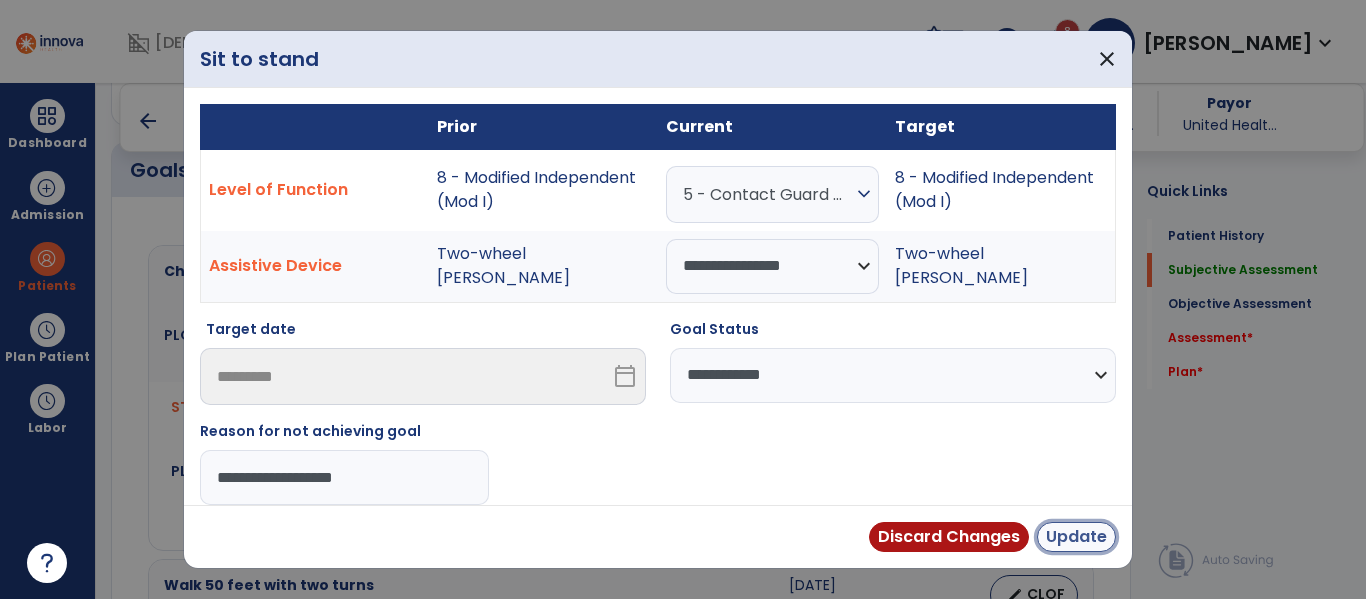 click on "Update" at bounding box center (1076, 537) 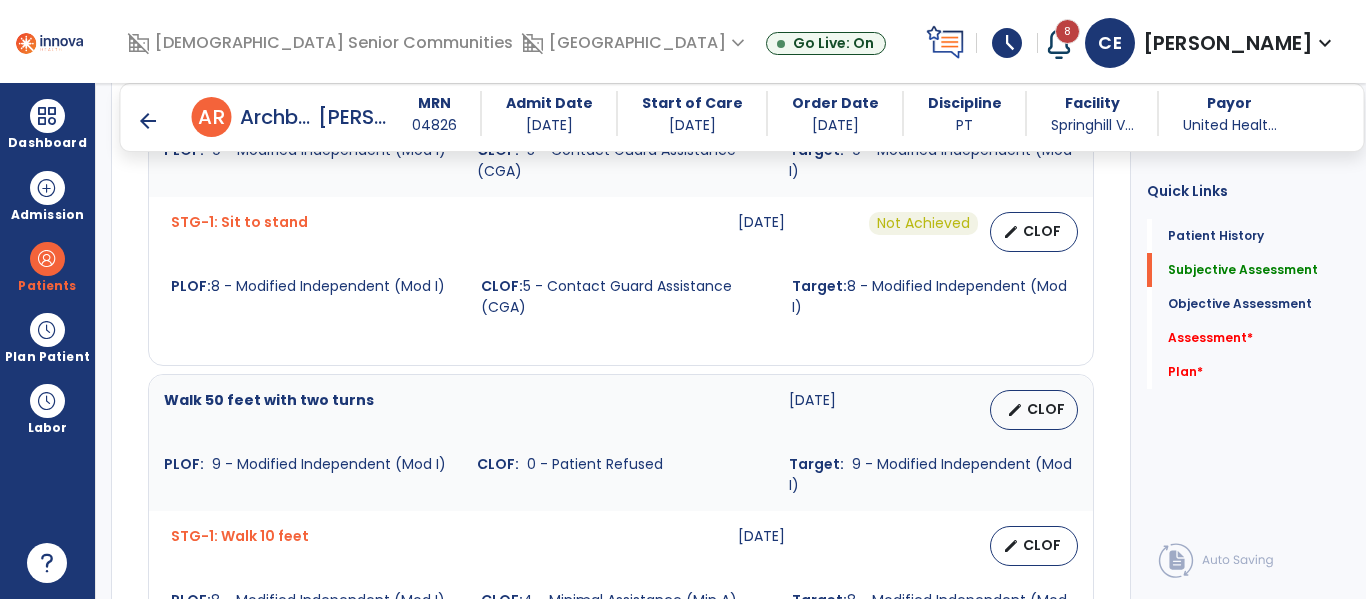 scroll, scrollTop: 1135, scrollLeft: 0, axis: vertical 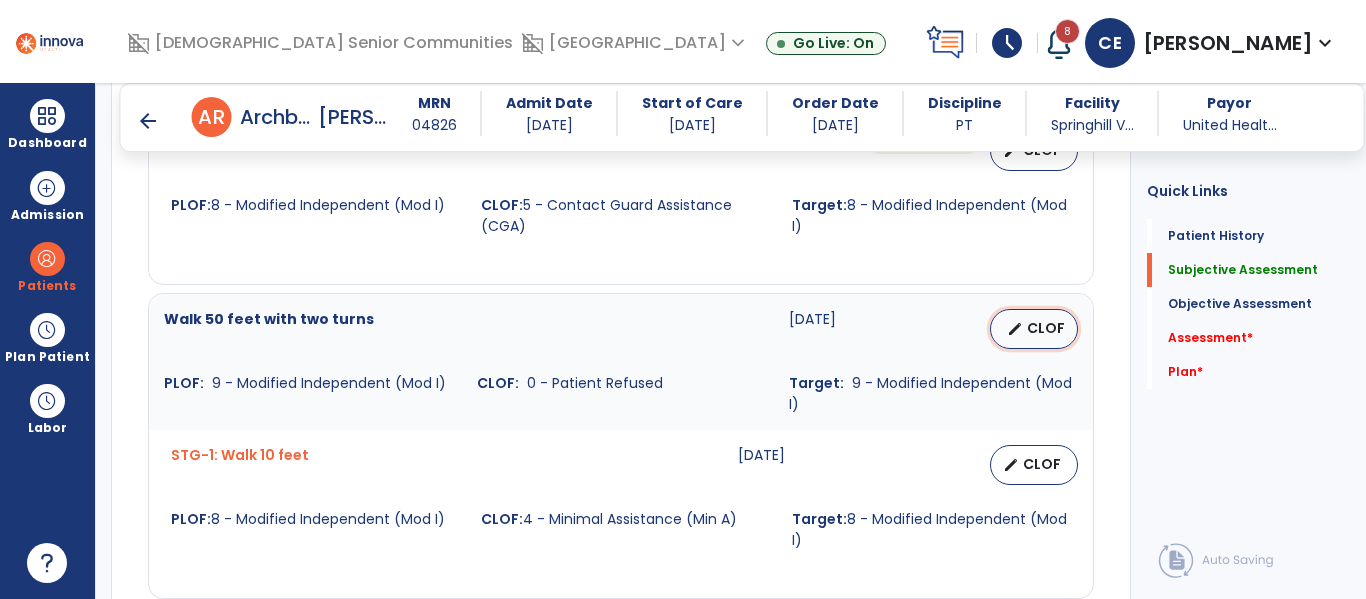 click on "edit   CLOF" at bounding box center (1034, 329) 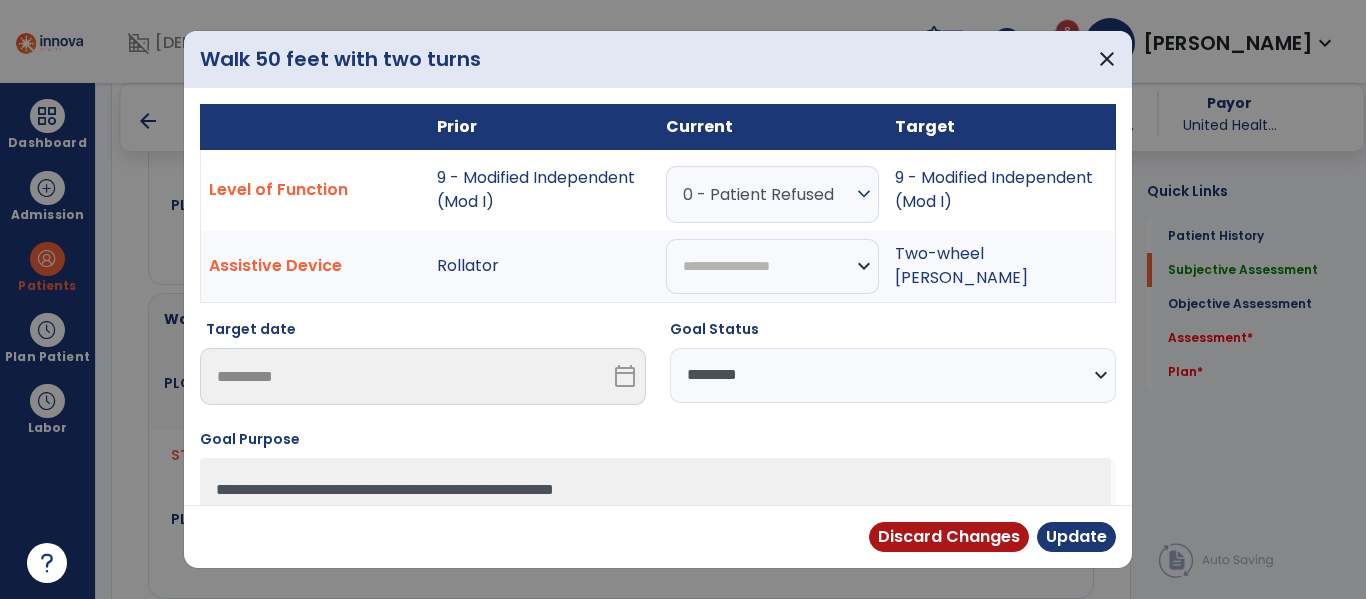 click on "expand_more" at bounding box center [864, 194] 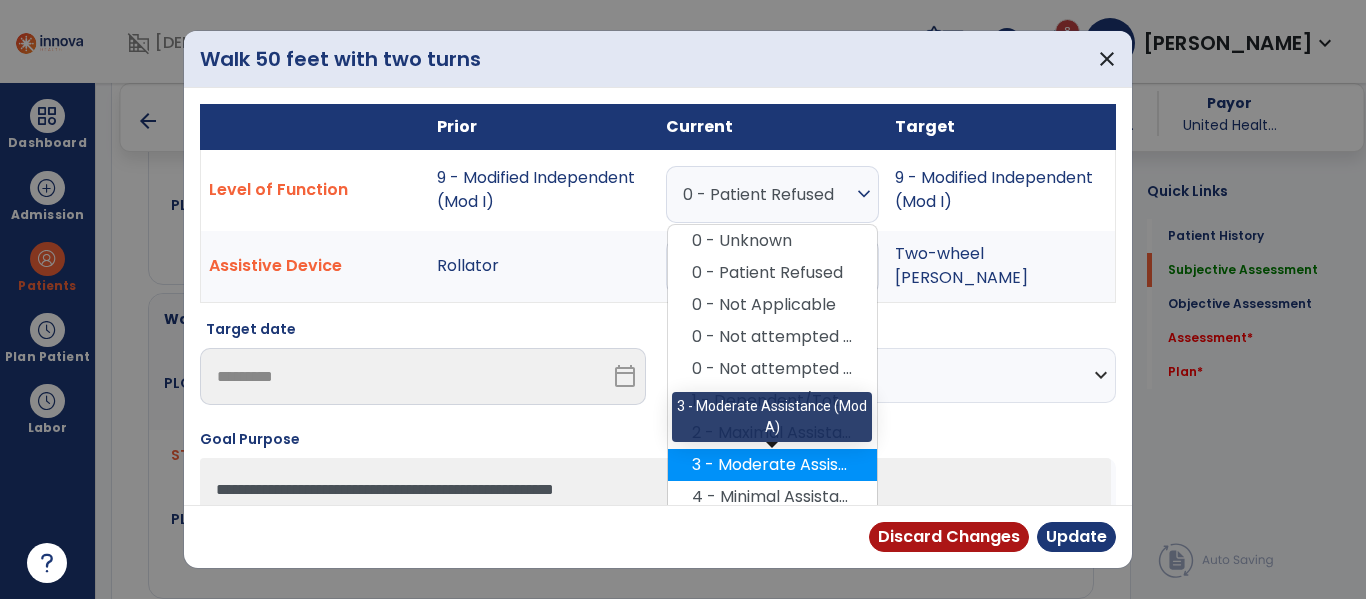 scroll, scrollTop: 26, scrollLeft: 0, axis: vertical 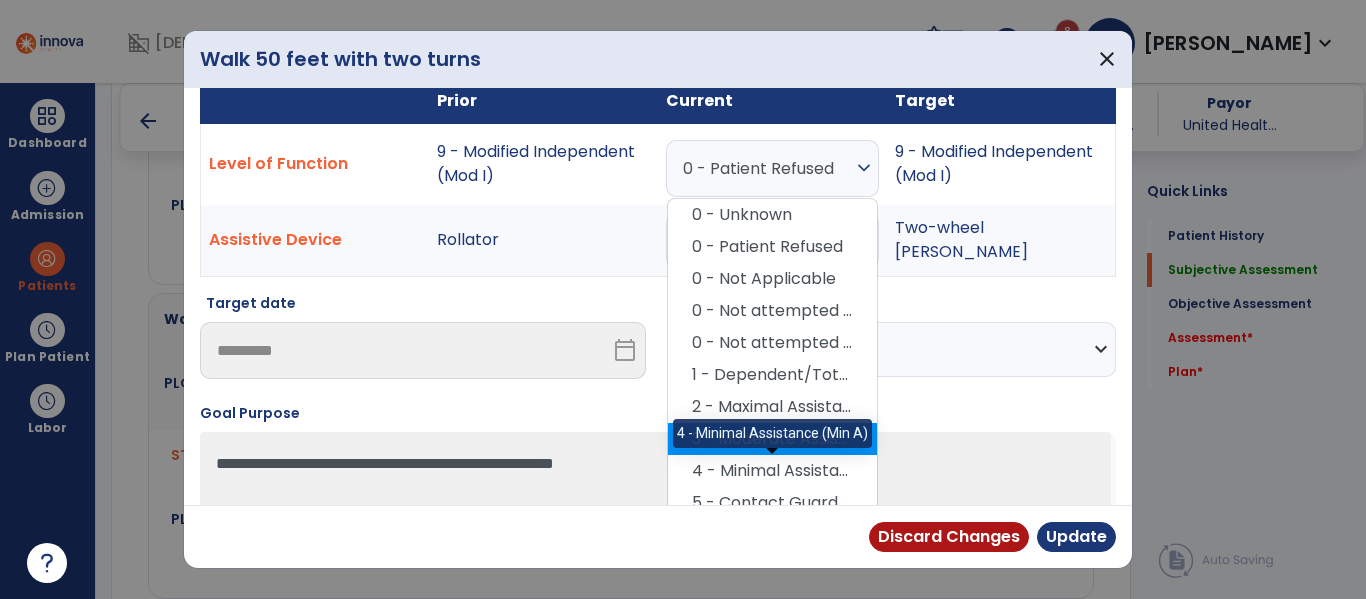 click on "4 - Minimal Assistance (Min A)" at bounding box center (772, 471) 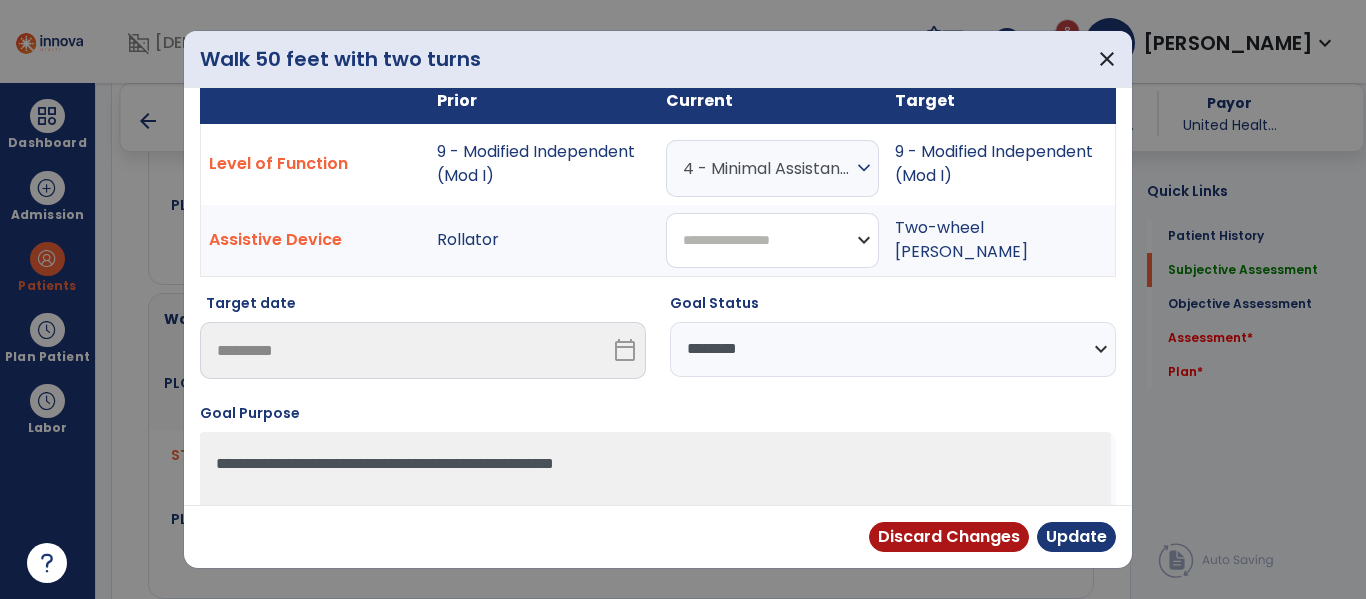 click on "**********" at bounding box center (772, 240) 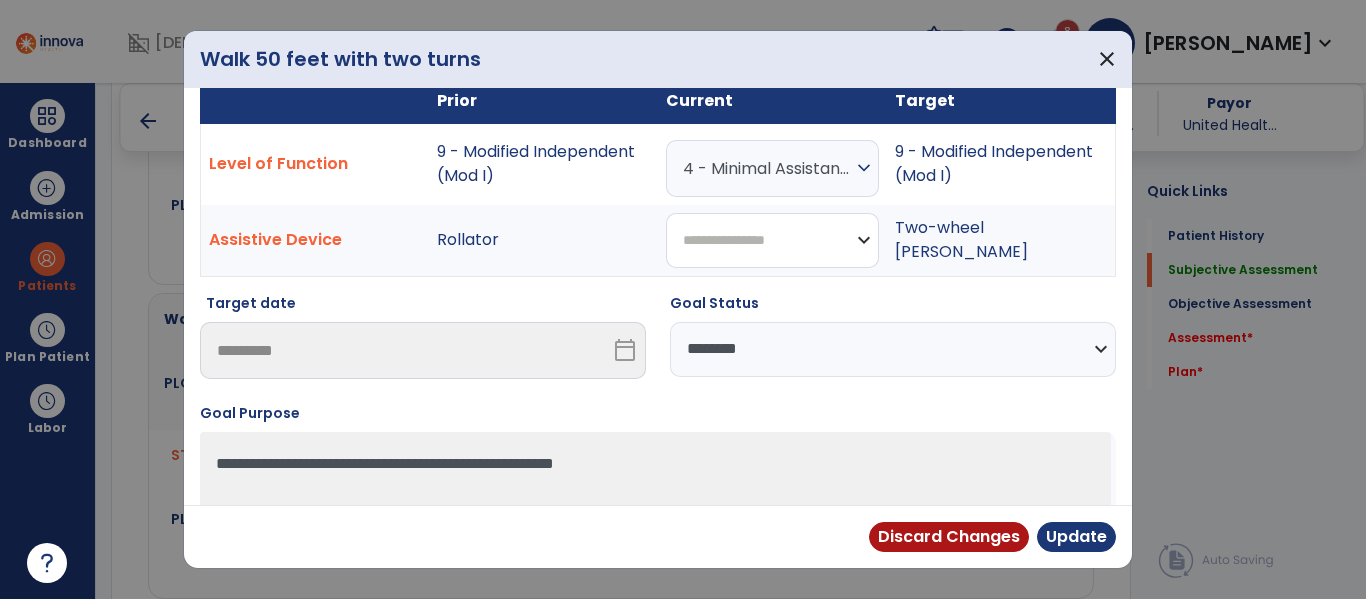 click on "**********" at bounding box center [772, 240] 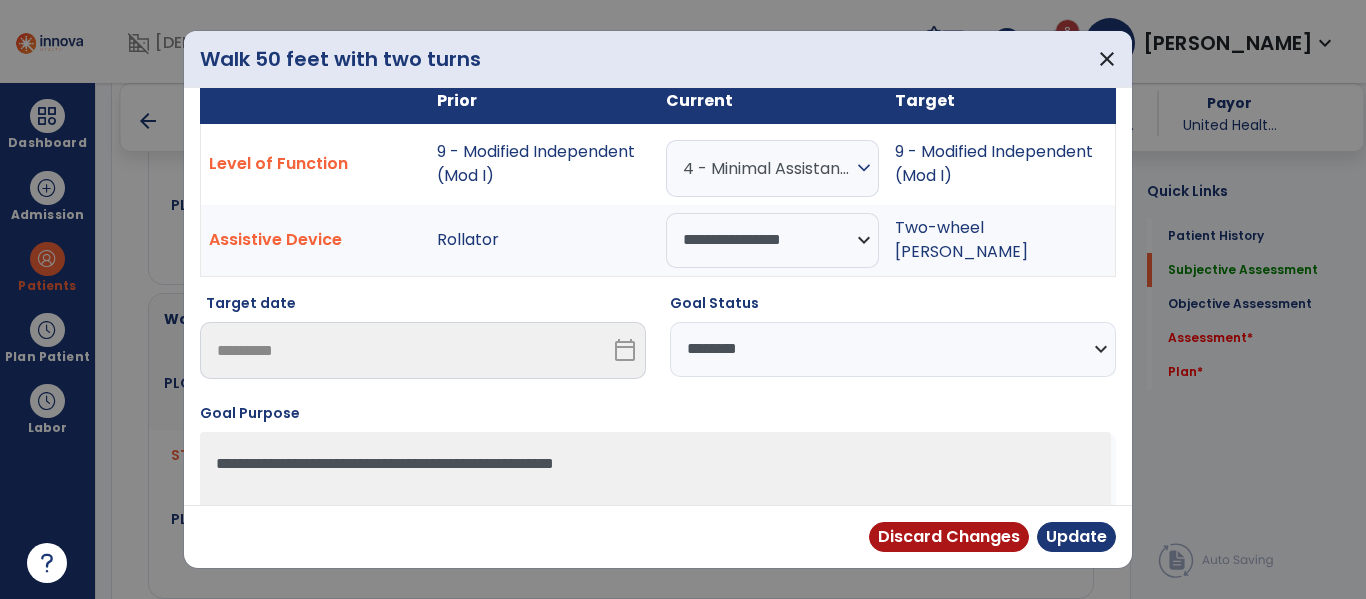 click on "**********" at bounding box center (893, 349) 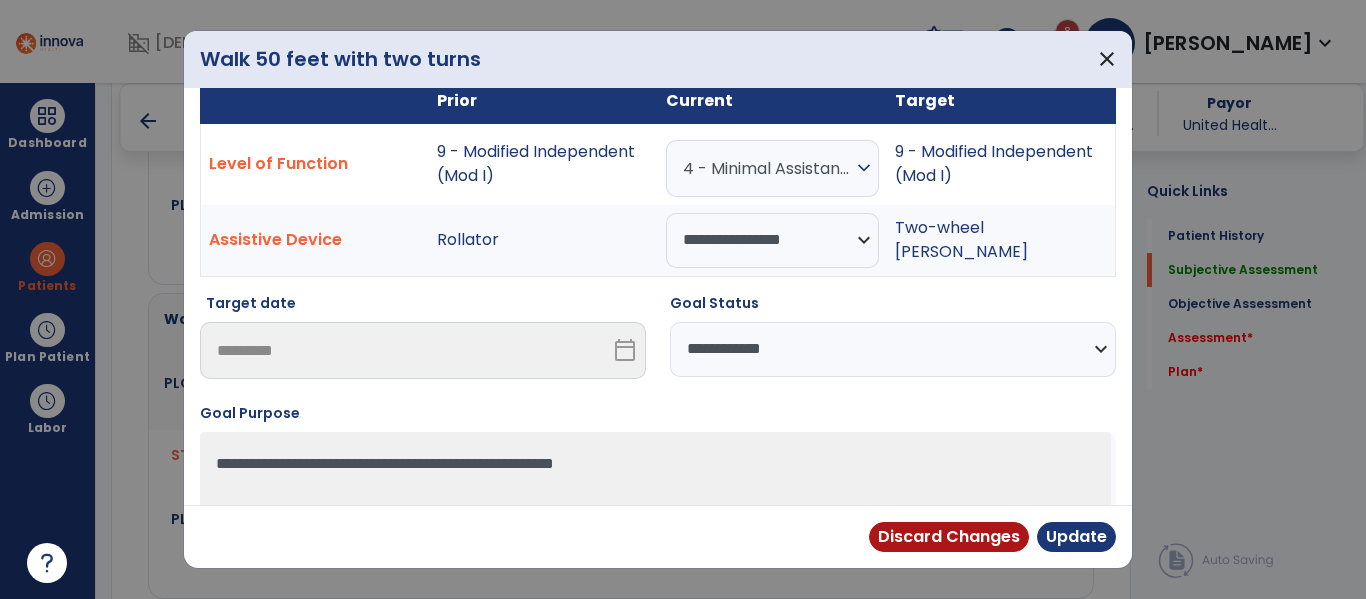 click on "**********" at bounding box center [893, 349] 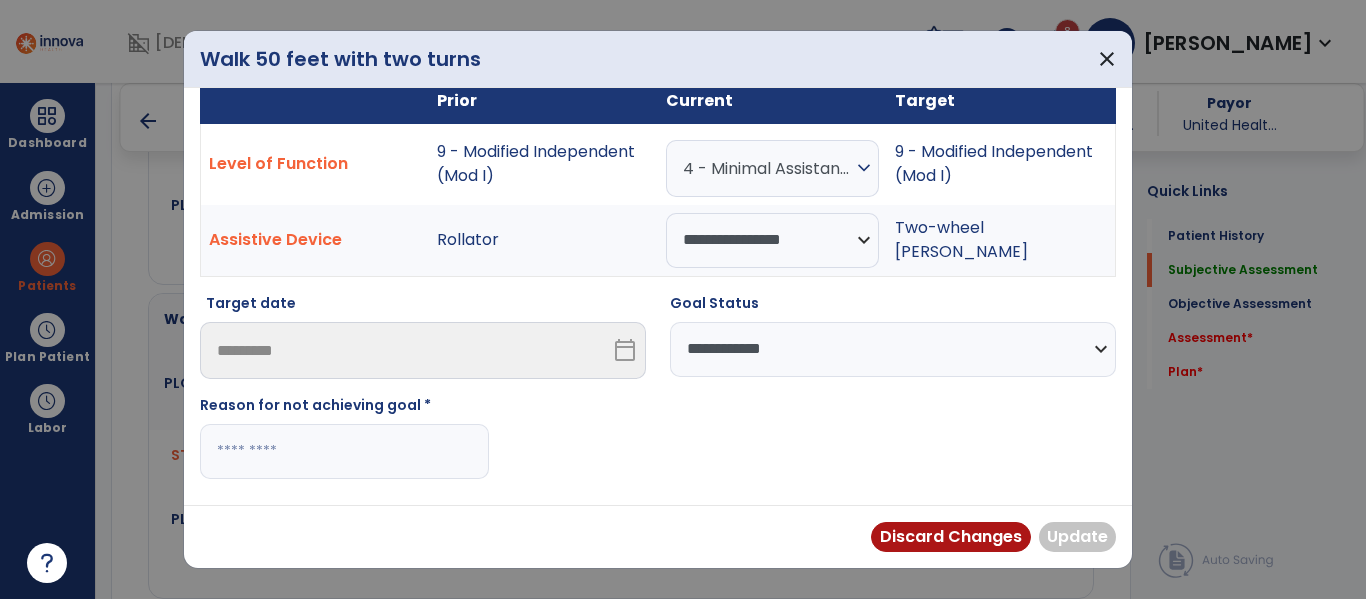 click at bounding box center [344, 451] 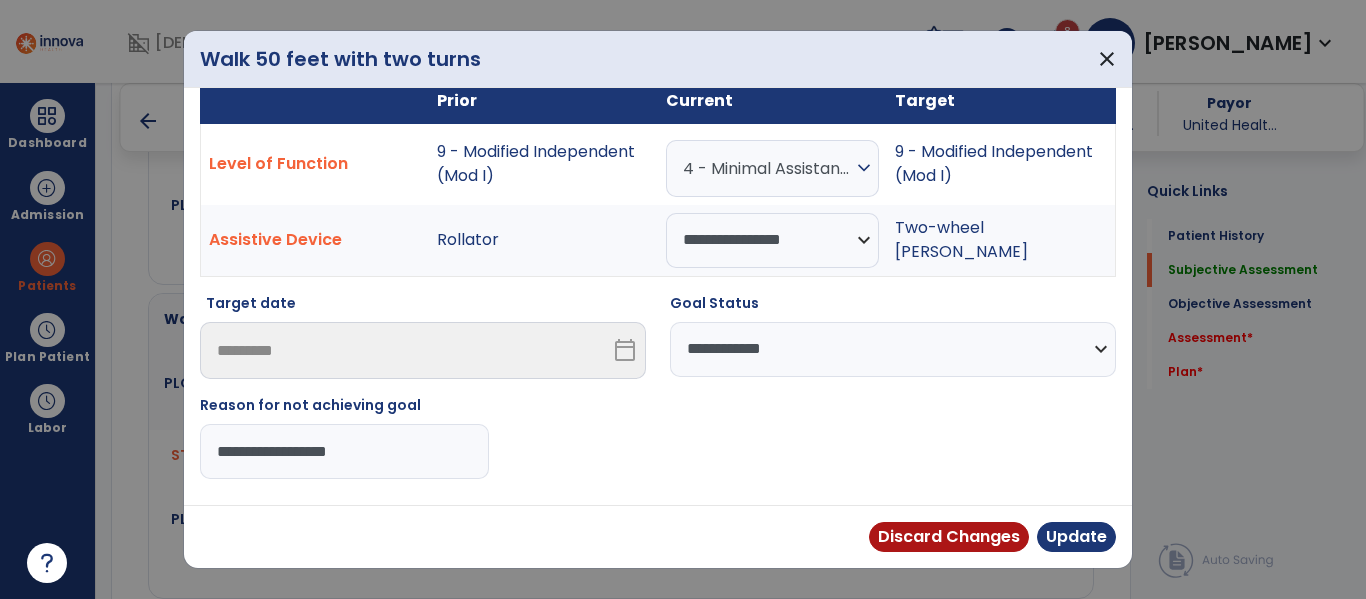 type on "**********" 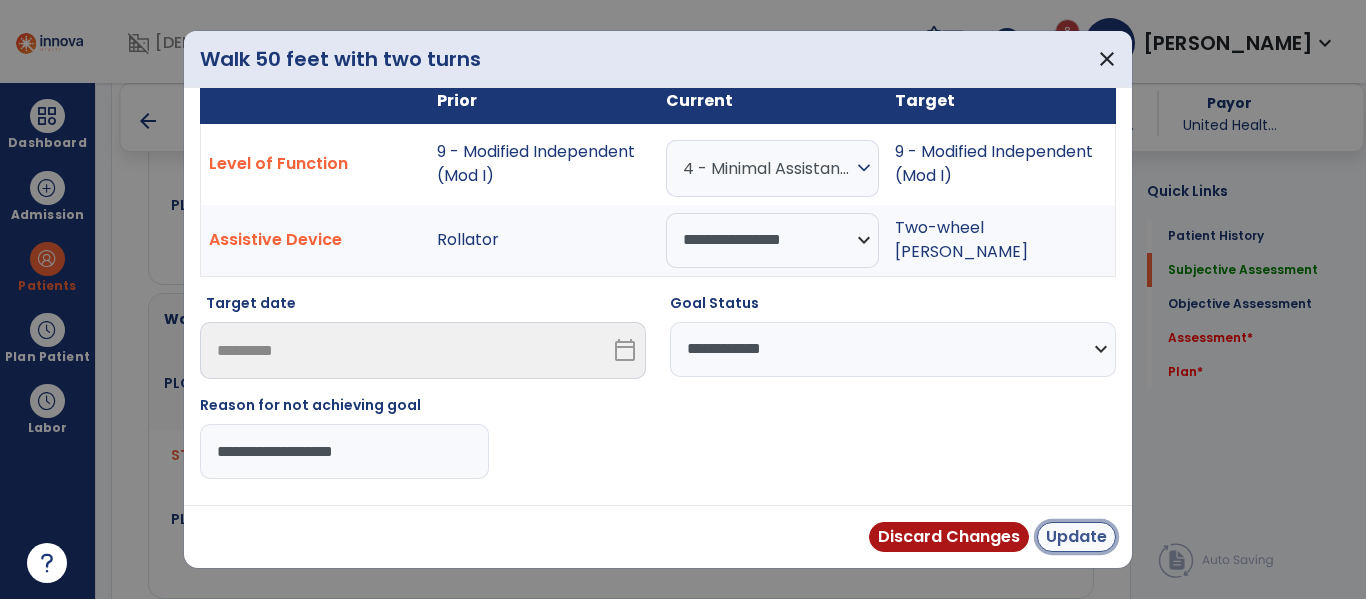 click on "Update" at bounding box center (1076, 537) 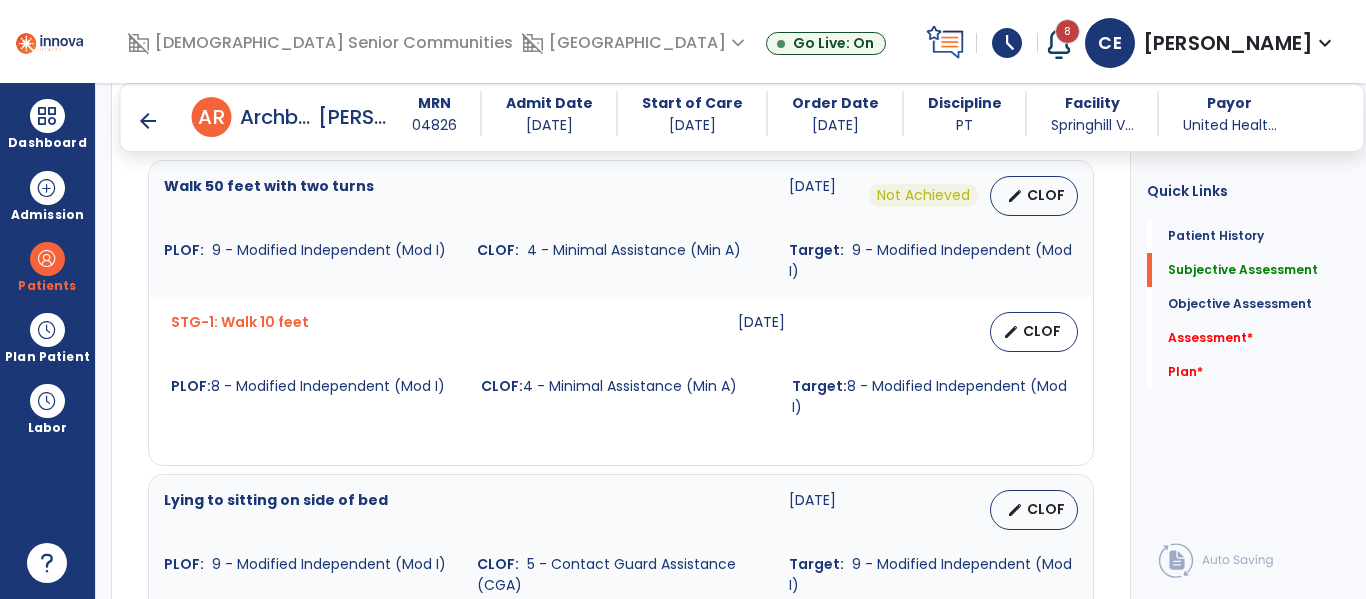 scroll, scrollTop: 1269, scrollLeft: 0, axis: vertical 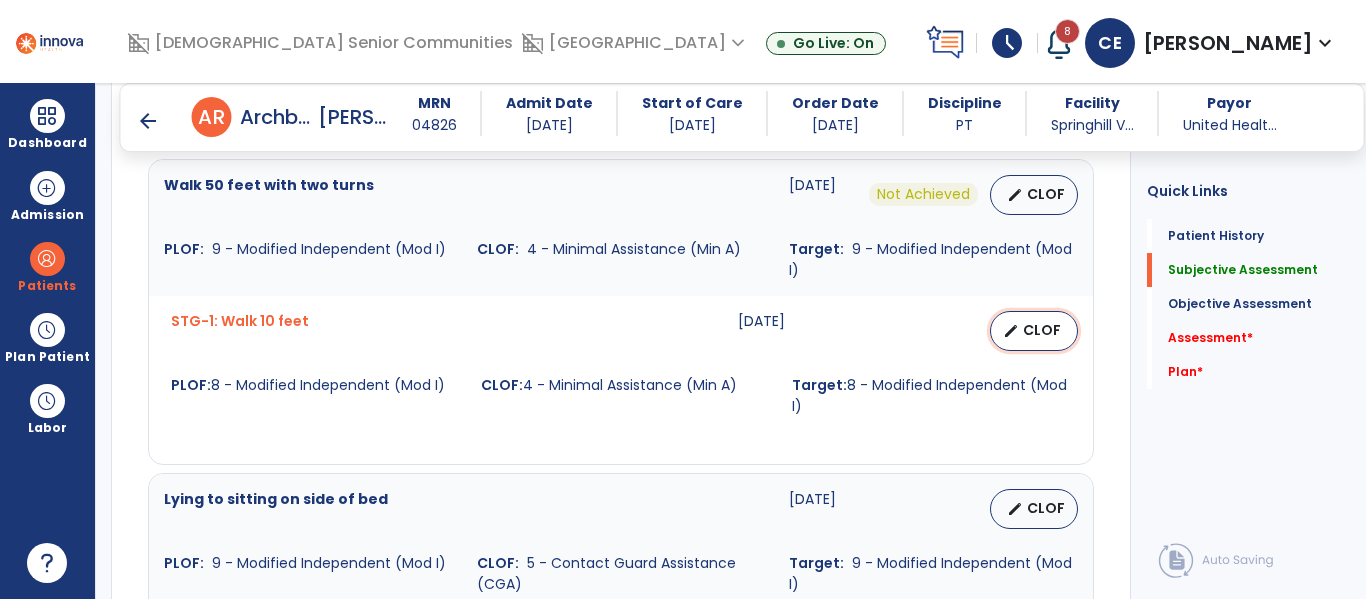 click on "edit   CLOF" at bounding box center (1034, 331) 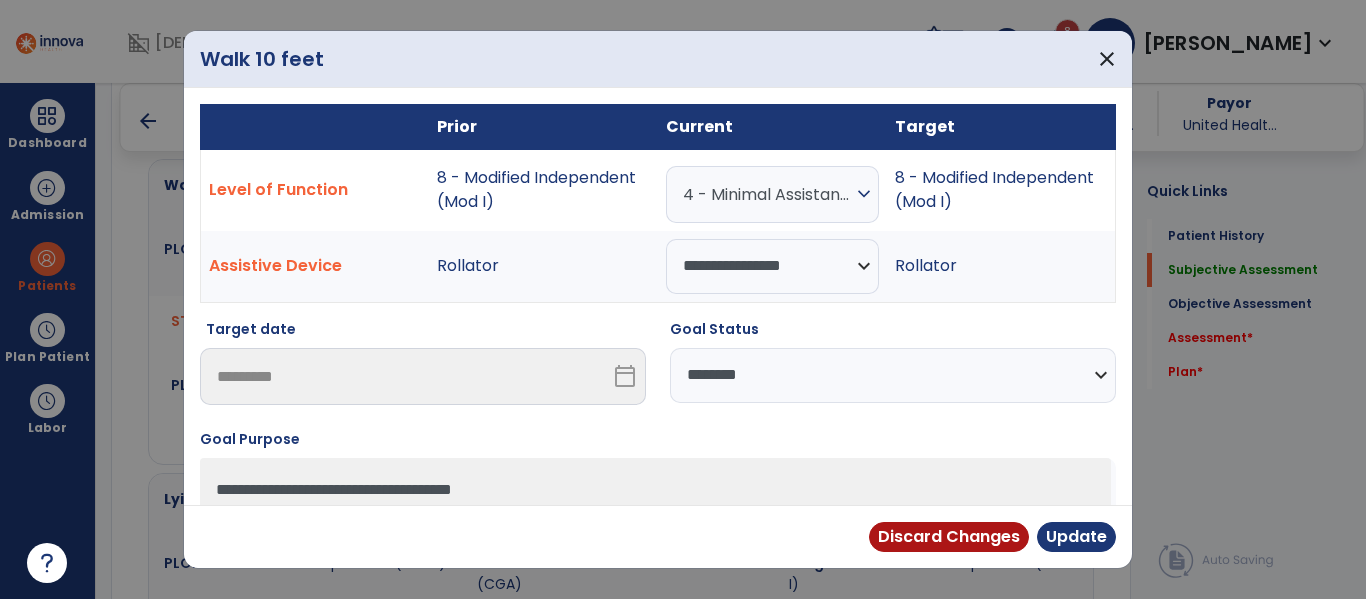 click on "**********" at bounding box center [893, 375] 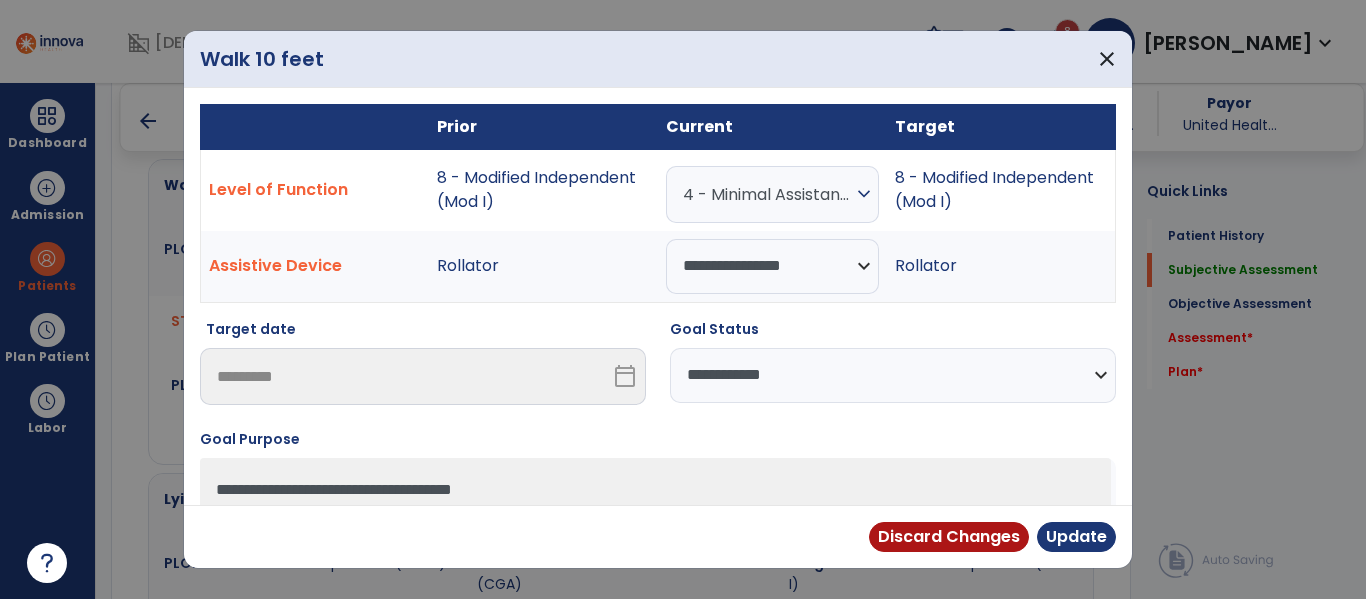 click on "**********" at bounding box center (893, 375) 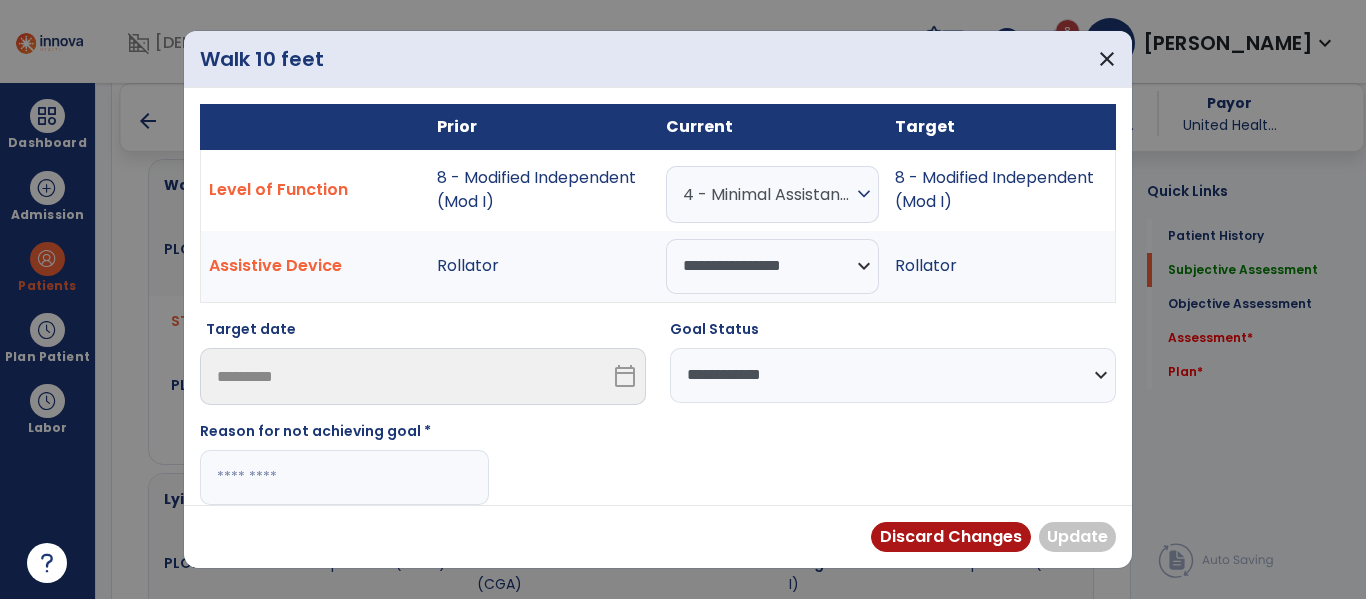 click at bounding box center [344, 477] 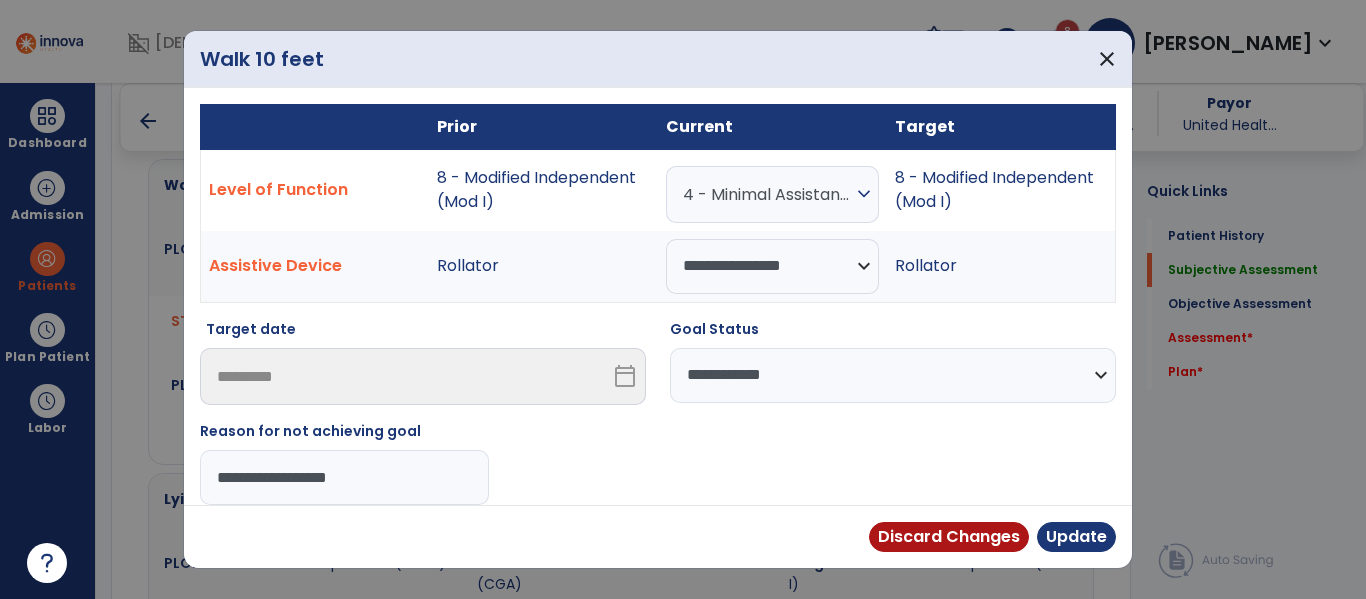 type on "**********" 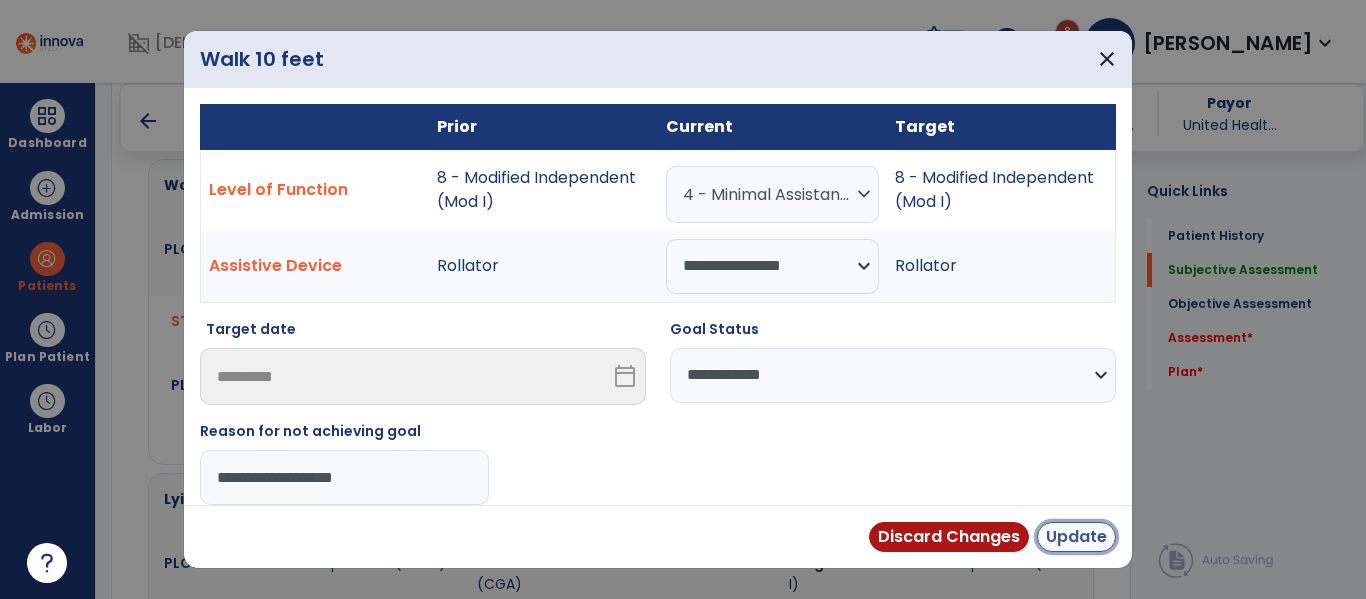 click on "Update" at bounding box center [1076, 537] 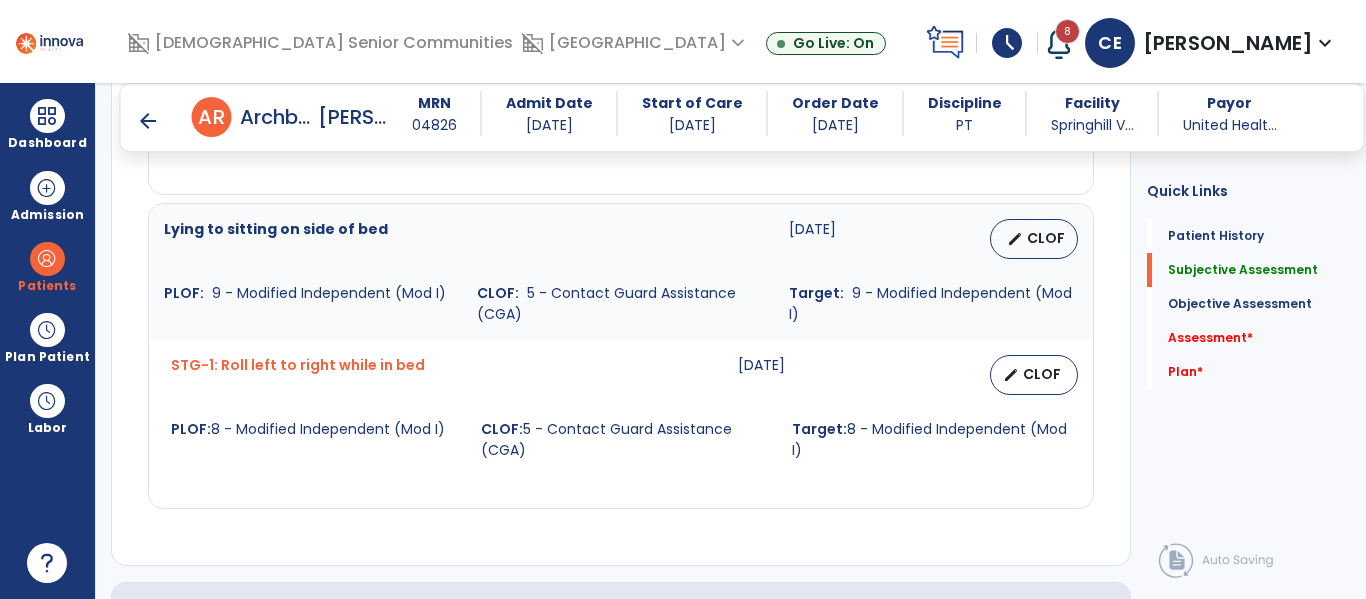 scroll, scrollTop: 1543, scrollLeft: 0, axis: vertical 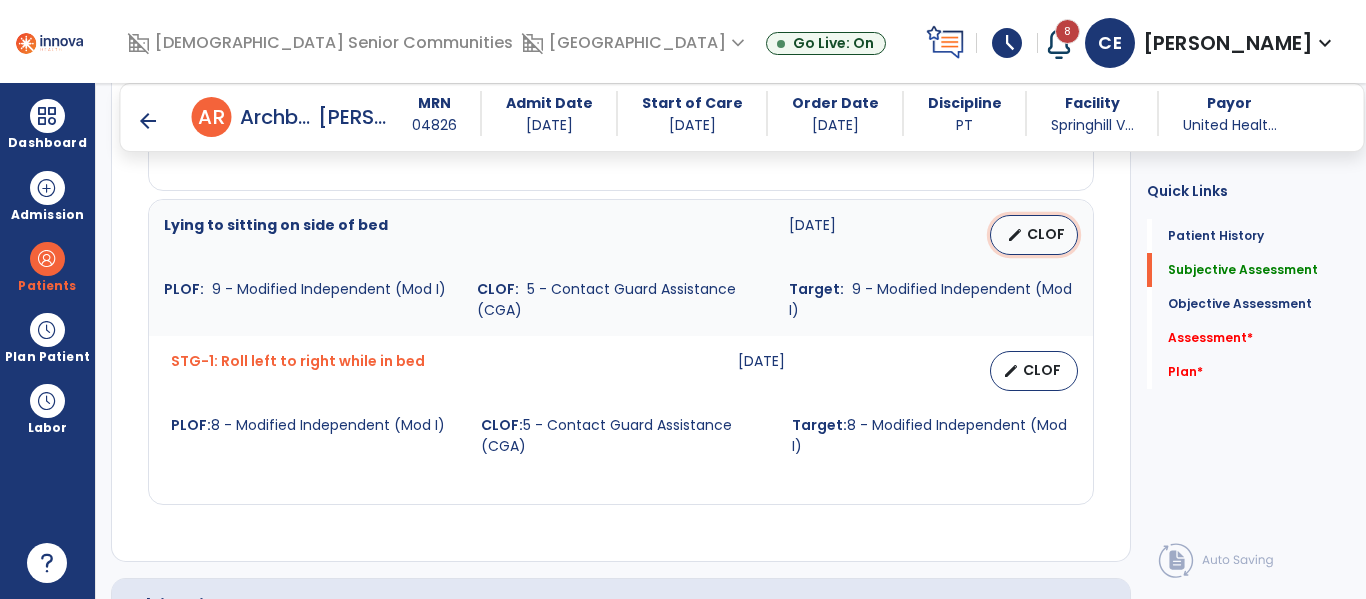 click on "CLOF" at bounding box center (1046, 234) 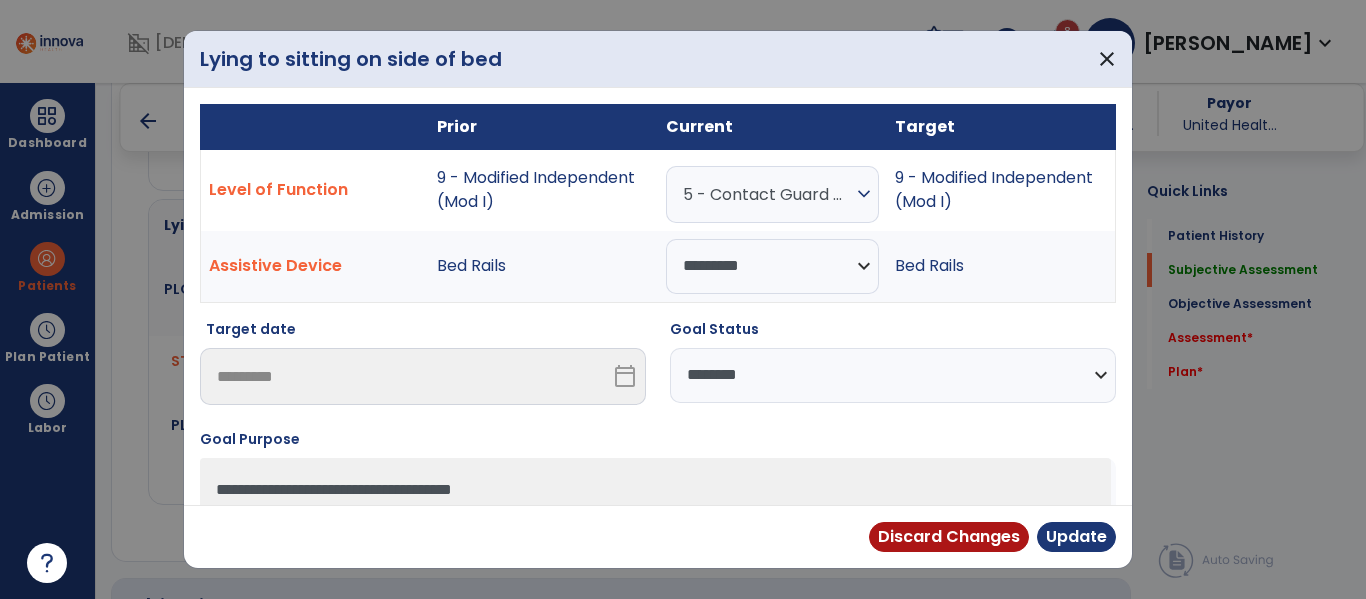 click on "5 - Contact Guard Assistance (CGA)" at bounding box center (767, 194) 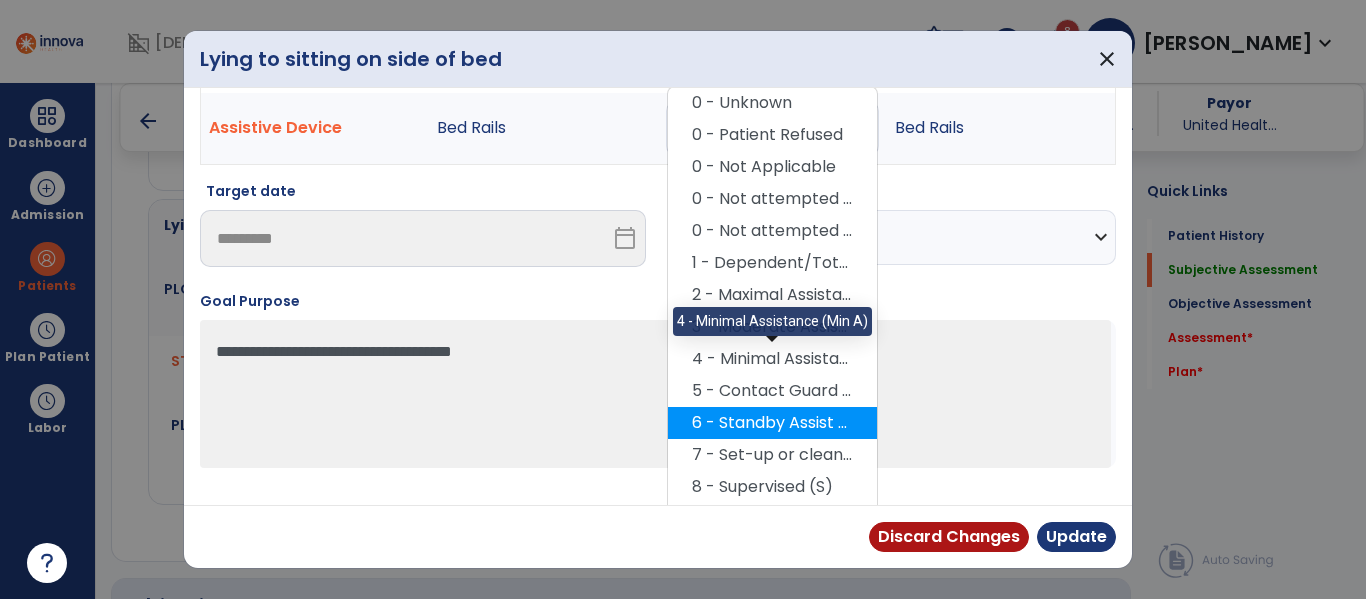 scroll, scrollTop: 143, scrollLeft: 0, axis: vertical 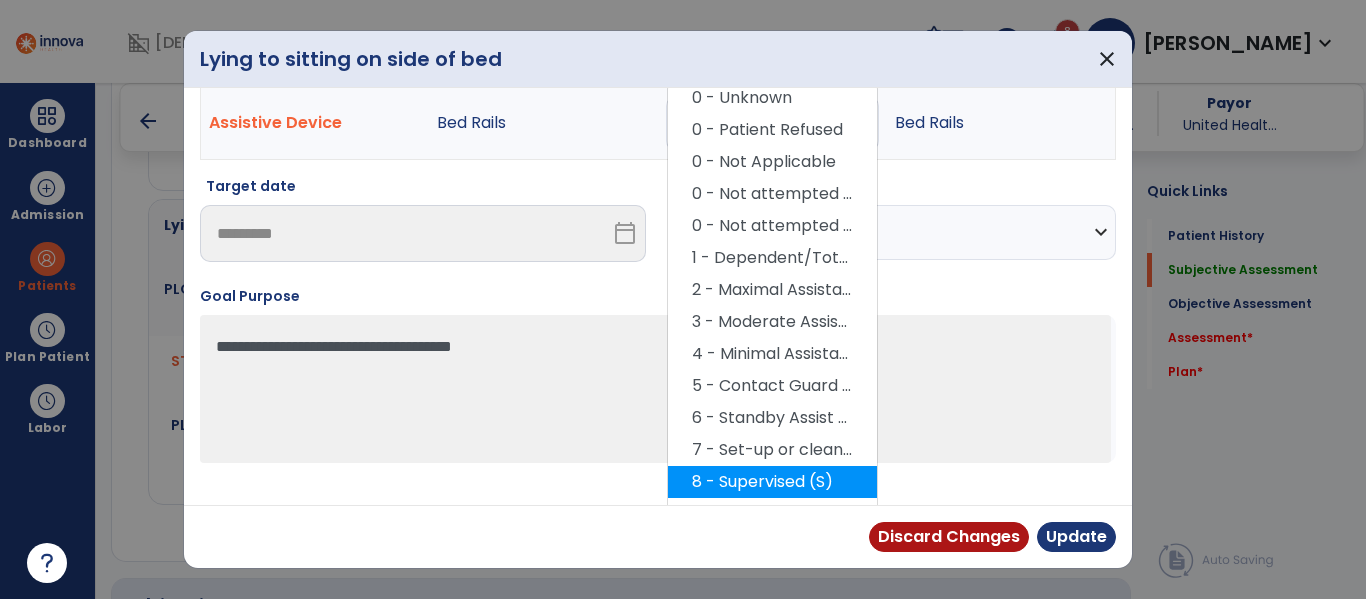 click on "8 - Supervised (S)" at bounding box center [772, 482] 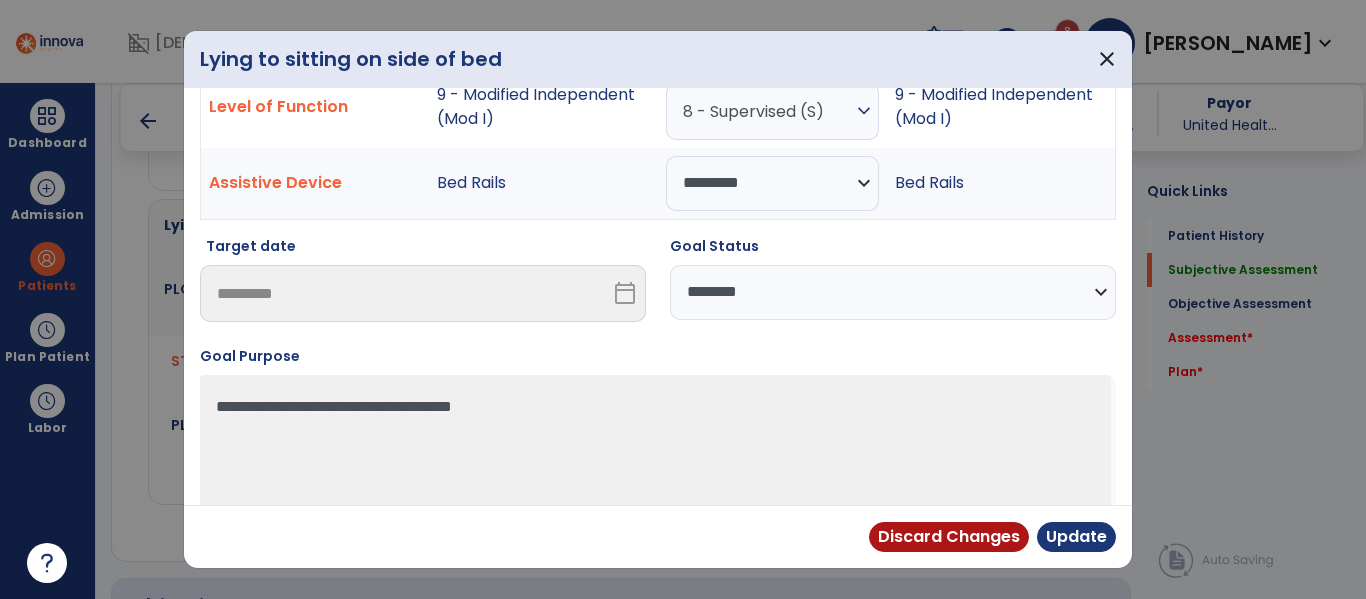 scroll, scrollTop: 81, scrollLeft: 0, axis: vertical 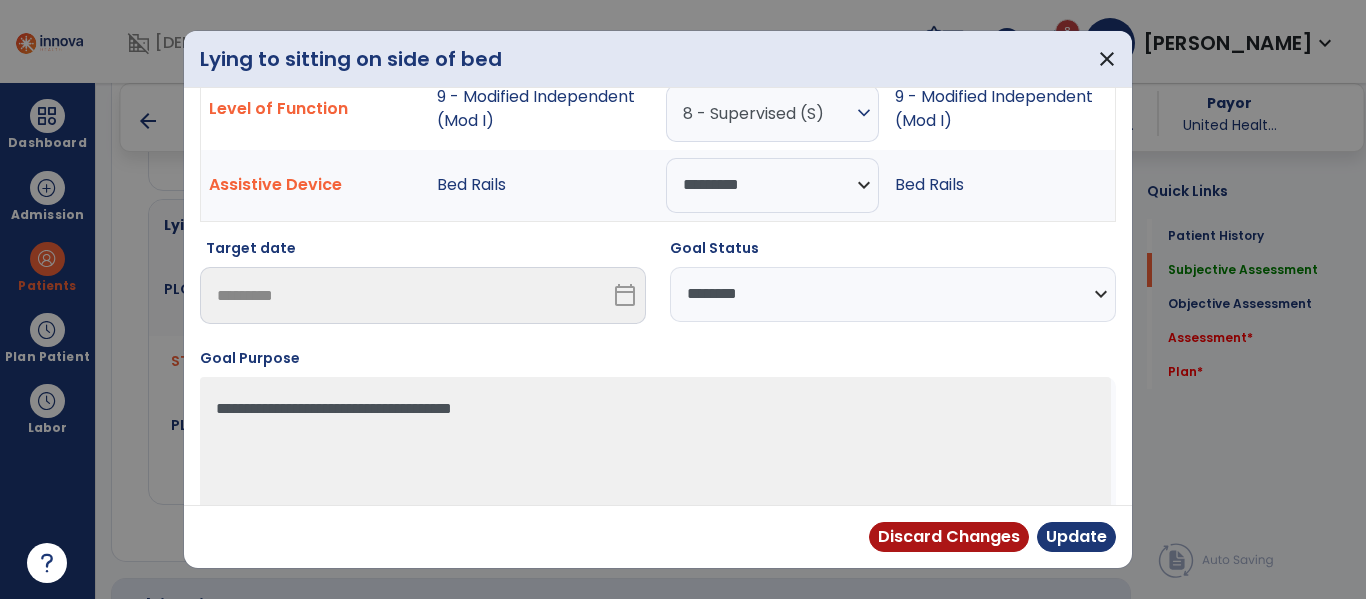 click on "expand_more" at bounding box center [864, 113] 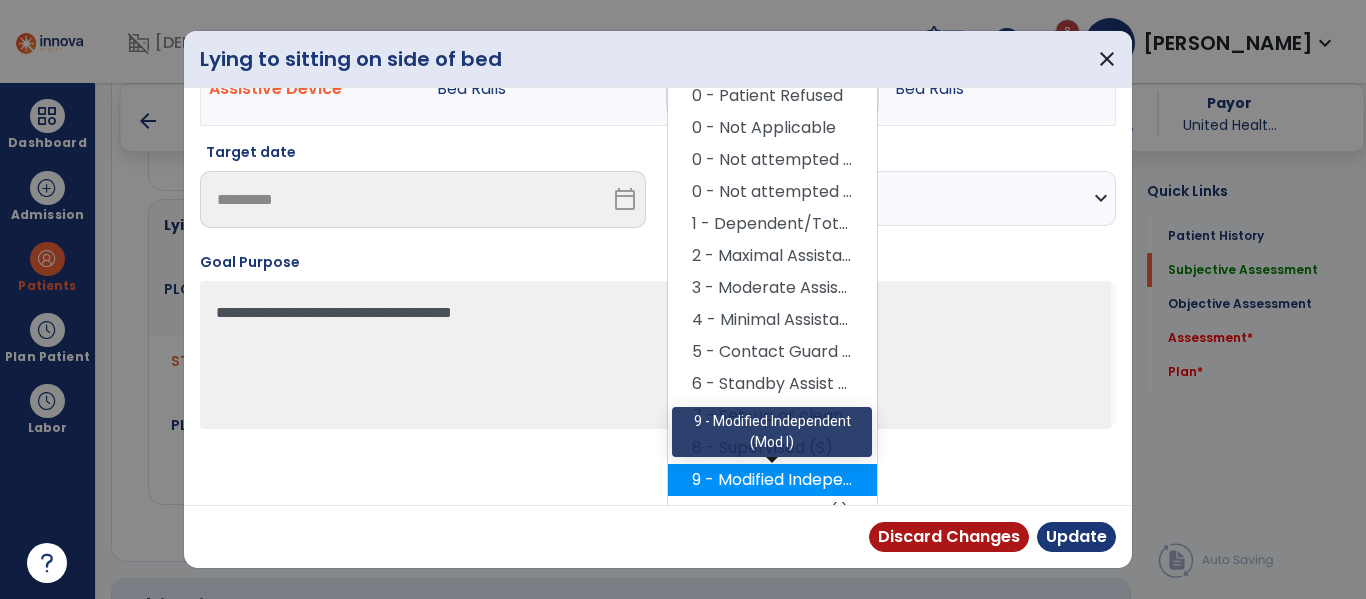 click on "9 - Modified Independent (Mod I)" at bounding box center [772, 480] 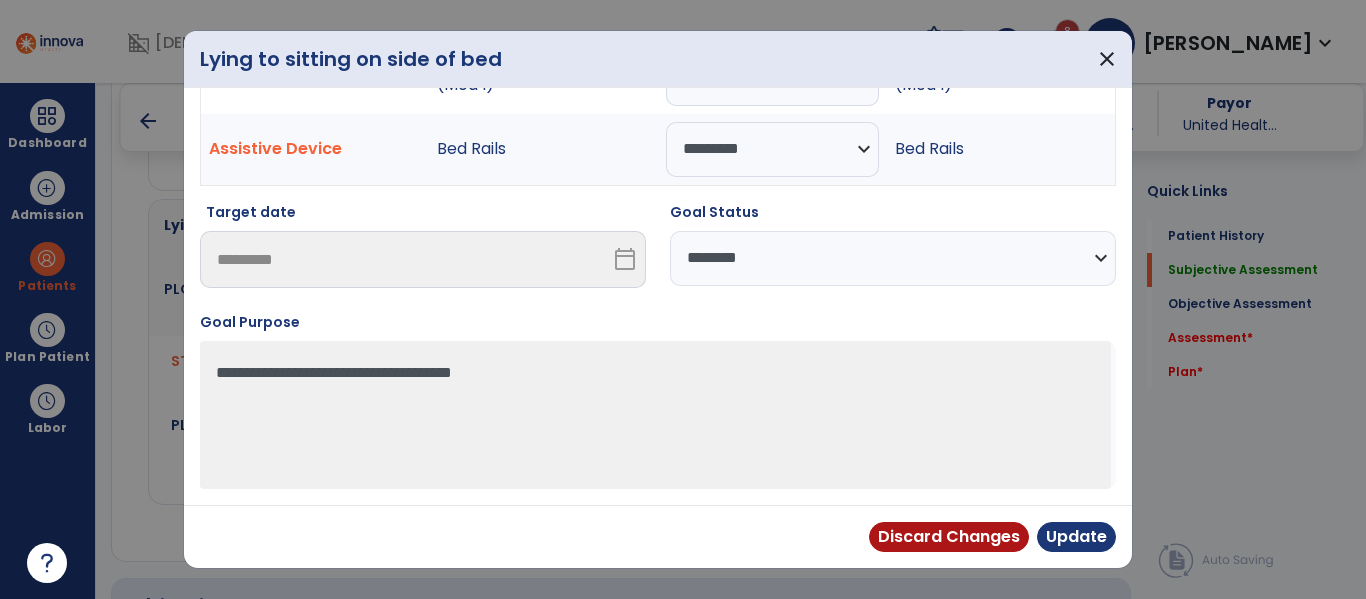 click on "**********" at bounding box center (893, 258) 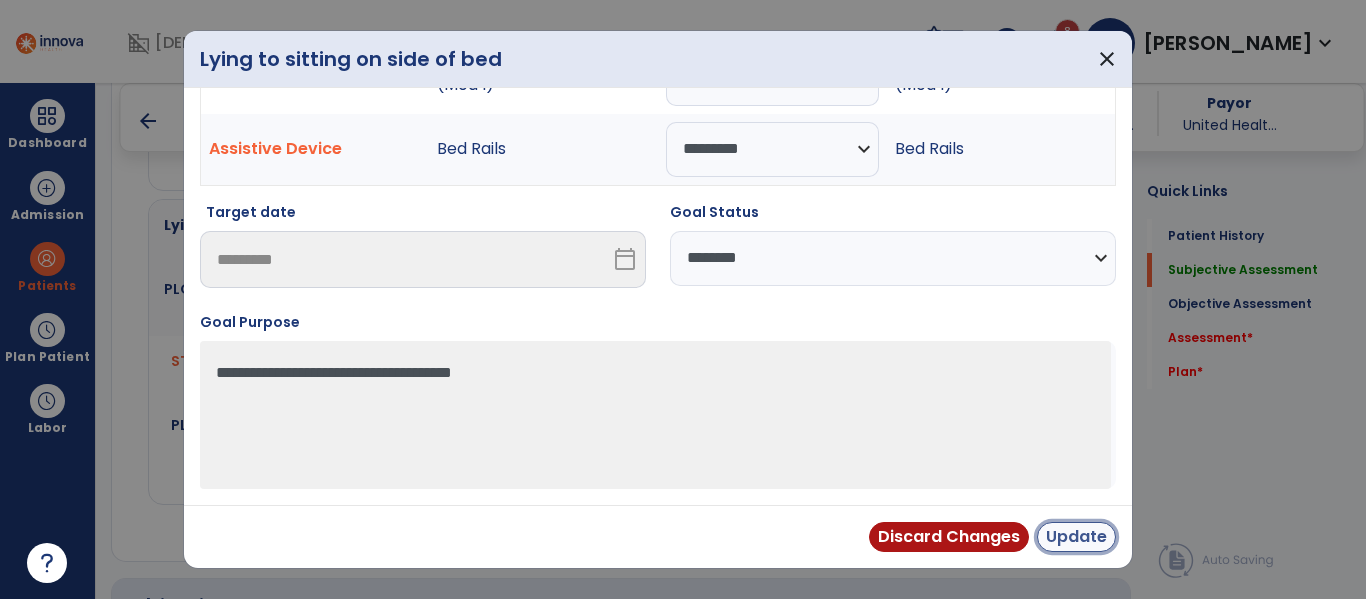 click on "Update" at bounding box center [1076, 537] 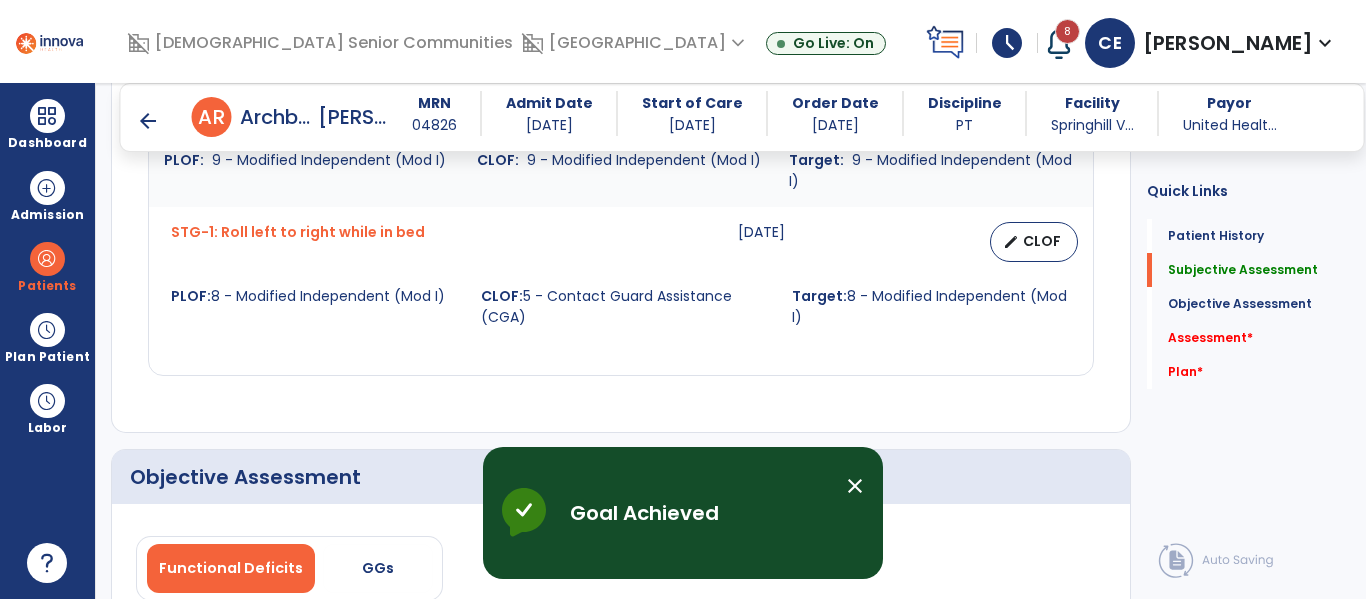 scroll, scrollTop: 1691, scrollLeft: 0, axis: vertical 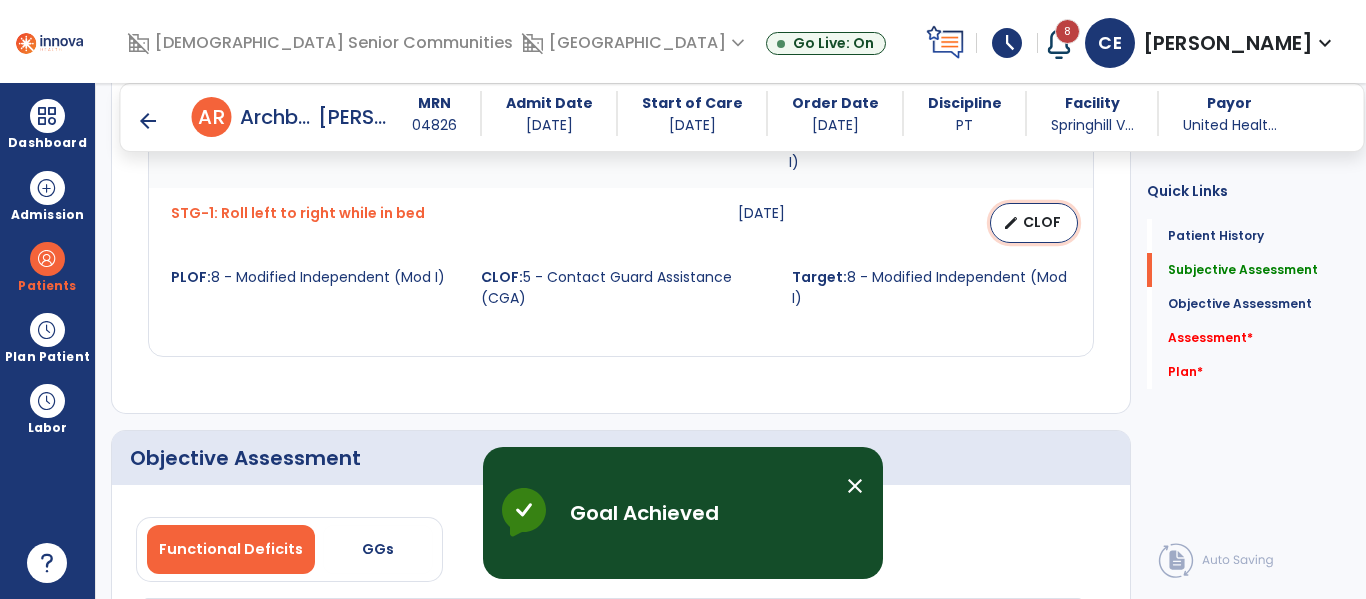 click on "CLOF" at bounding box center [1042, 222] 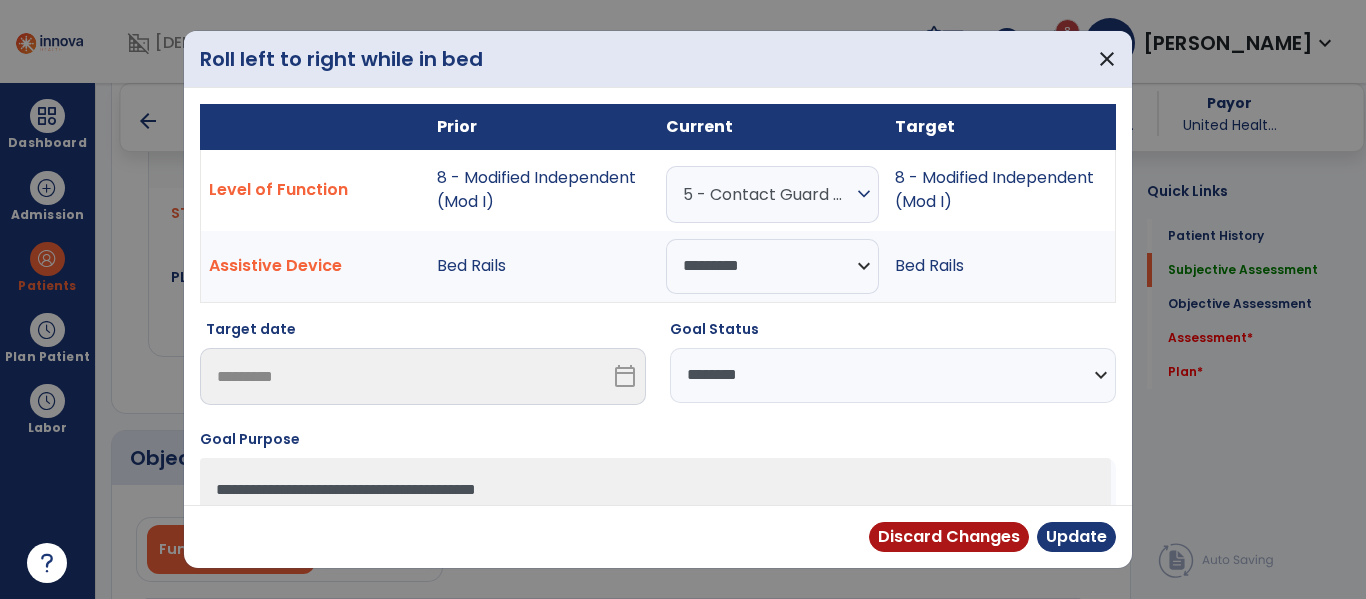 click on "expand_more" at bounding box center [864, 194] 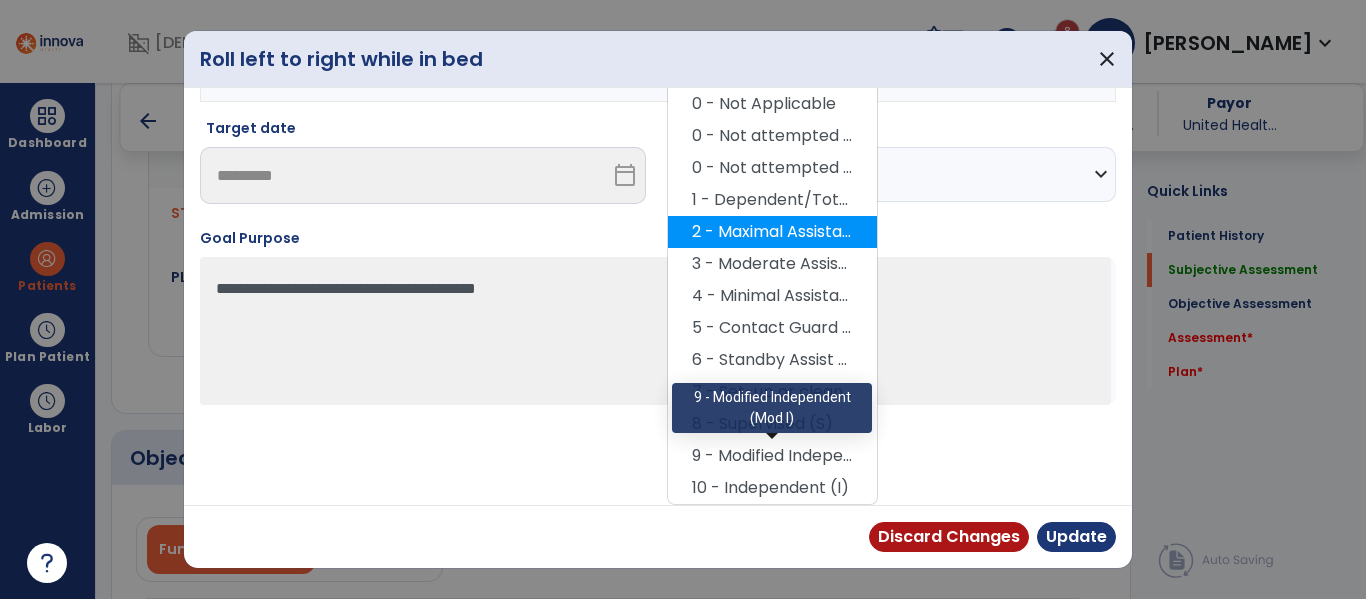 click on "9 - Modified Independent (Mod I)" at bounding box center [772, 456] 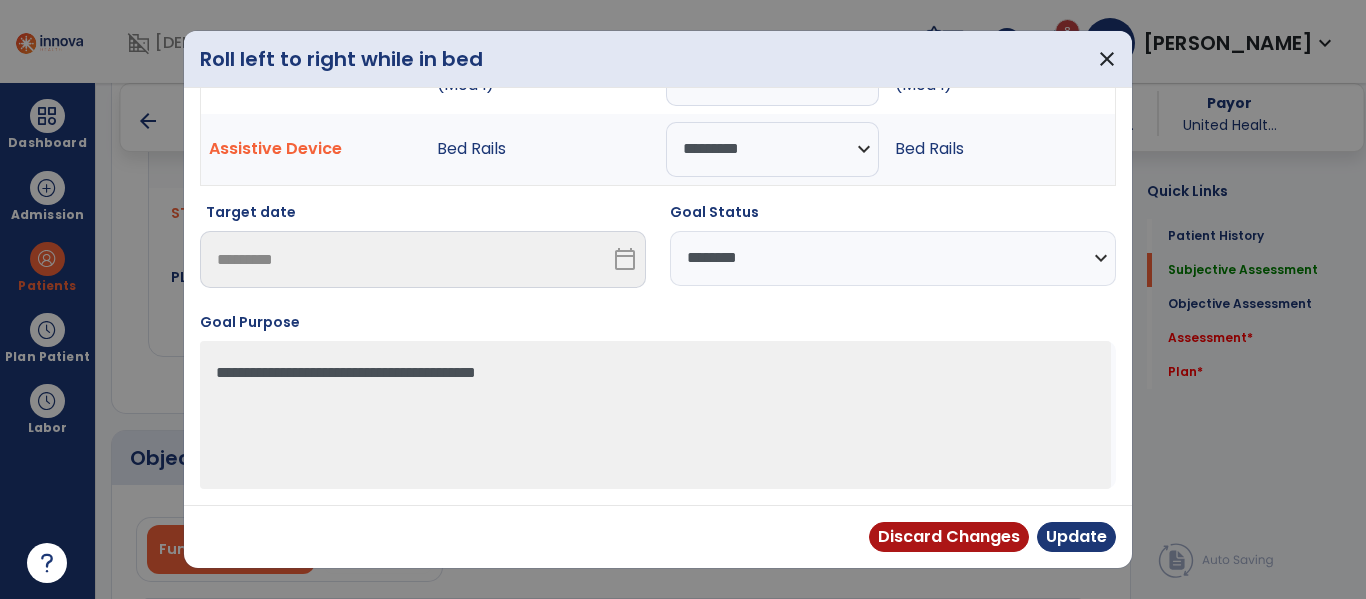 scroll, scrollTop: 0, scrollLeft: 0, axis: both 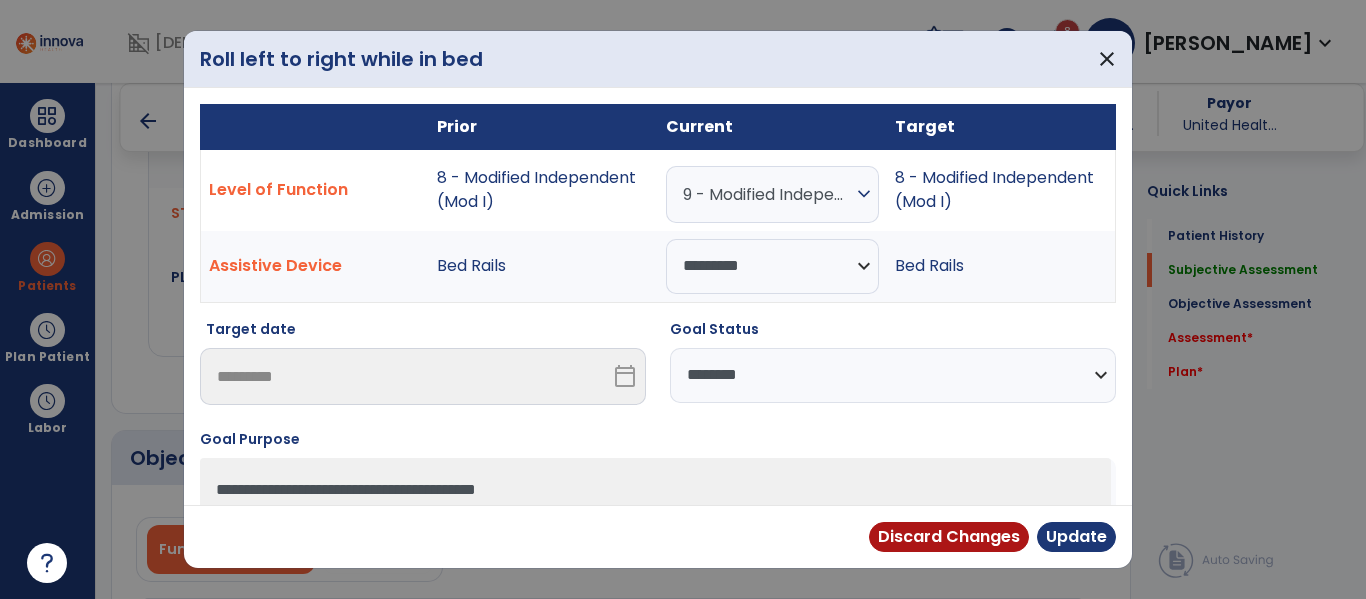 click on "**********" at bounding box center (893, 375) 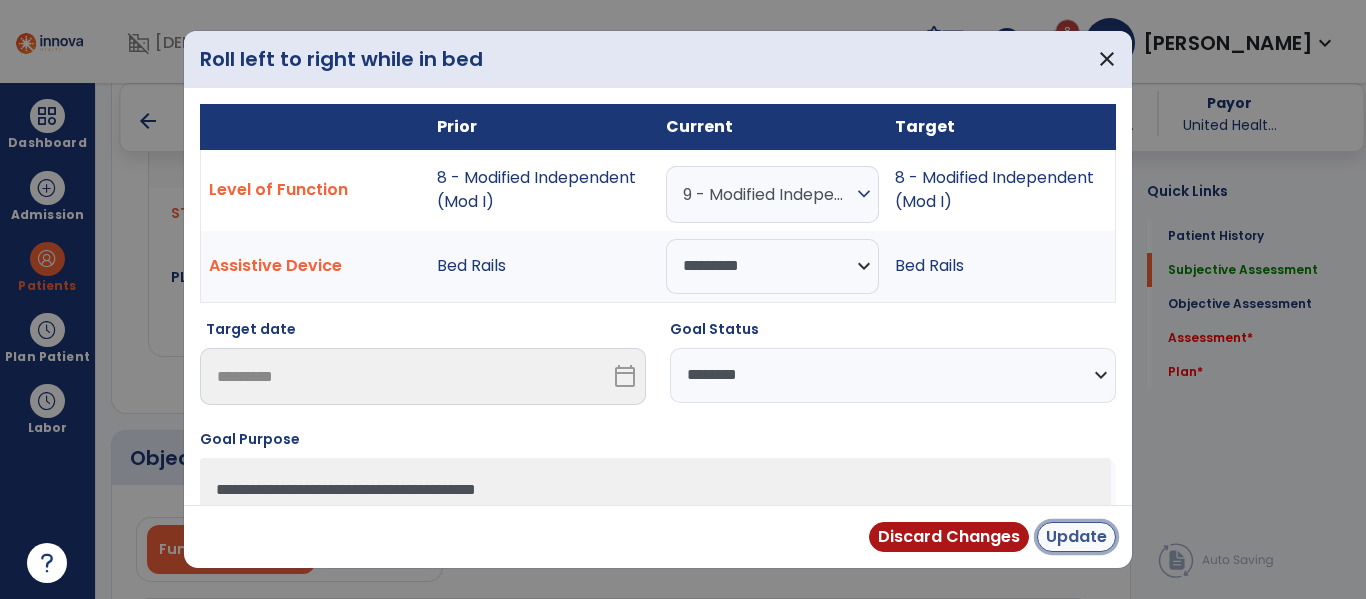 click on "Update" at bounding box center (1076, 537) 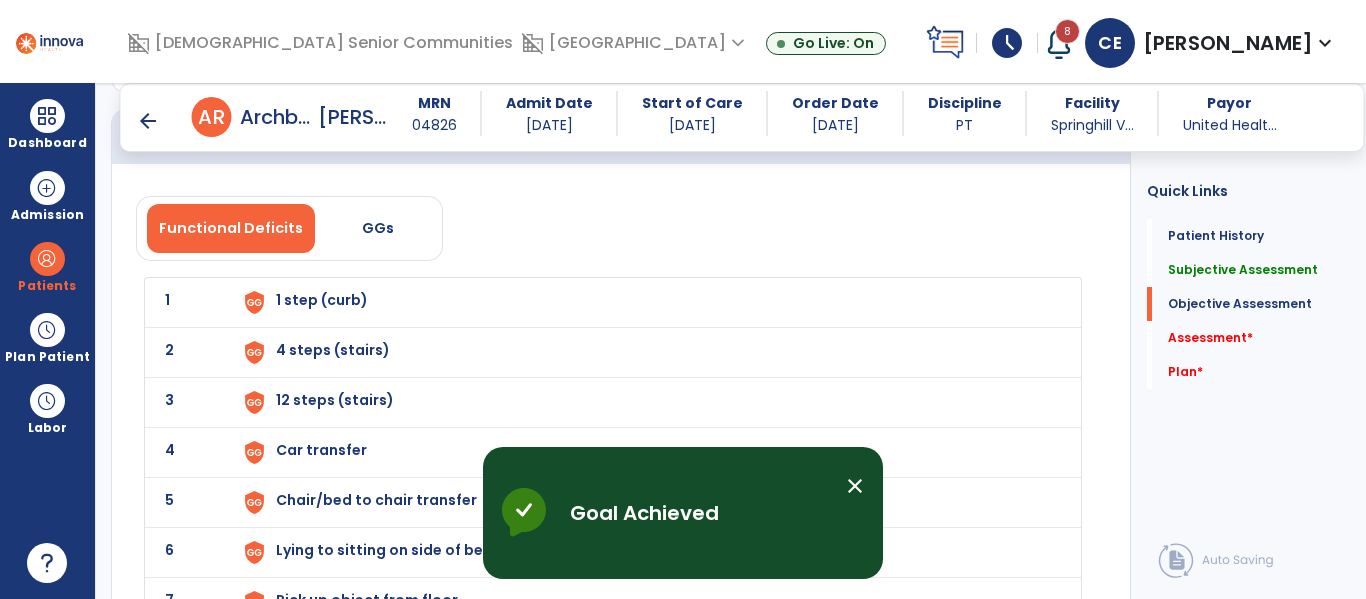 scroll, scrollTop: 2024, scrollLeft: 0, axis: vertical 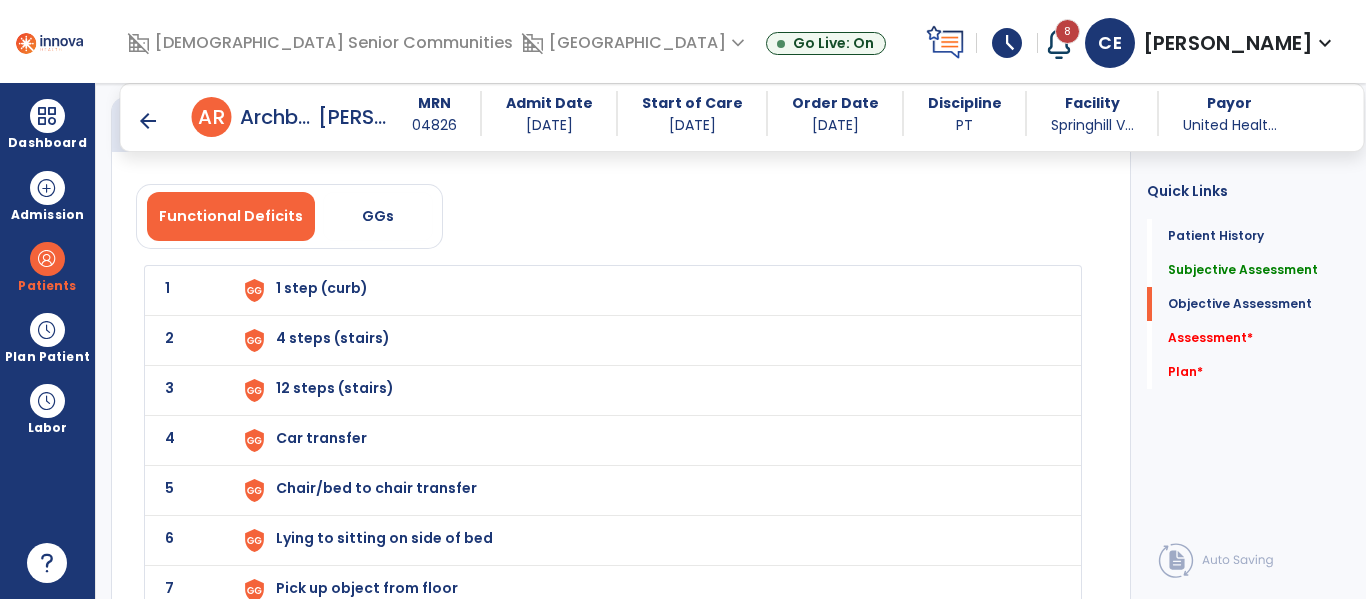 click on "1 step (curb)" at bounding box center [322, 288] 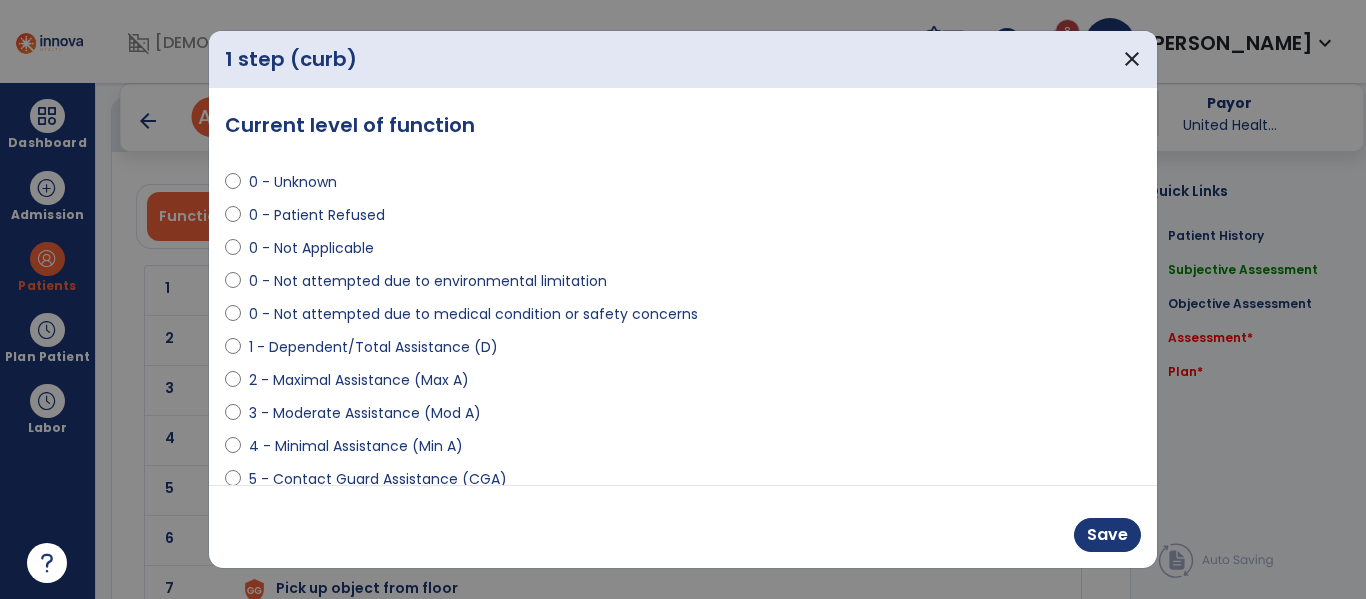 scroll, scrollTop: 29, scrollLeft: 0, axis: vertical 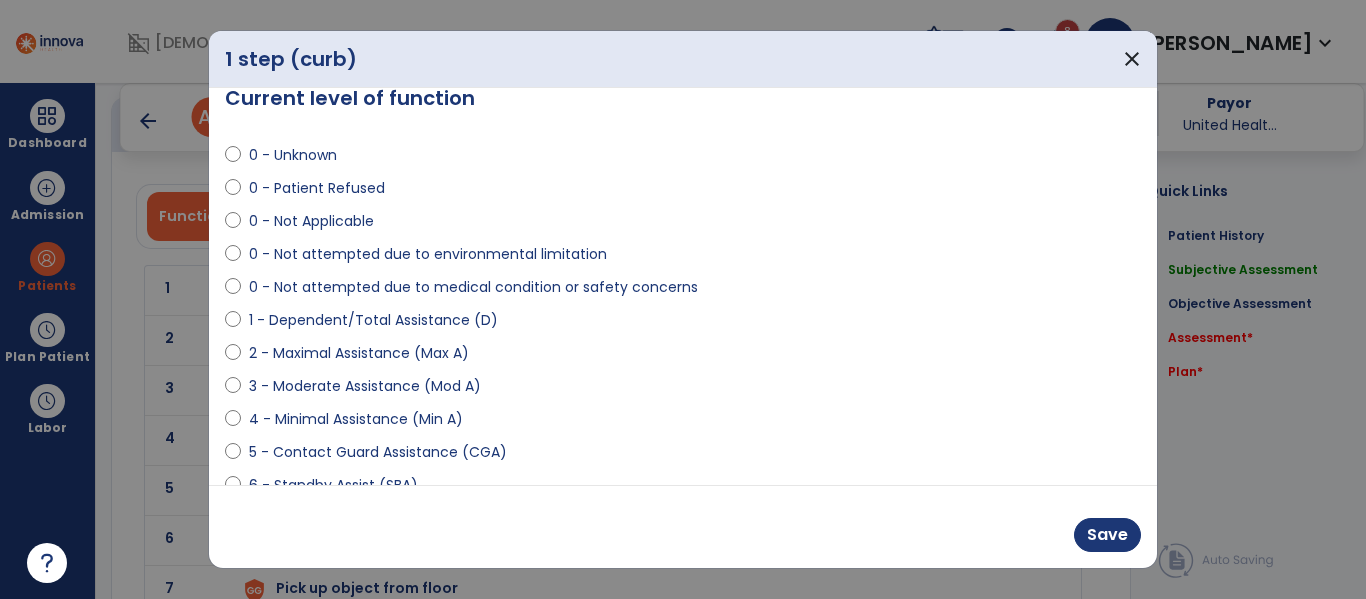 click on "0 - Not Applicable" at bounding box center [311, 221] 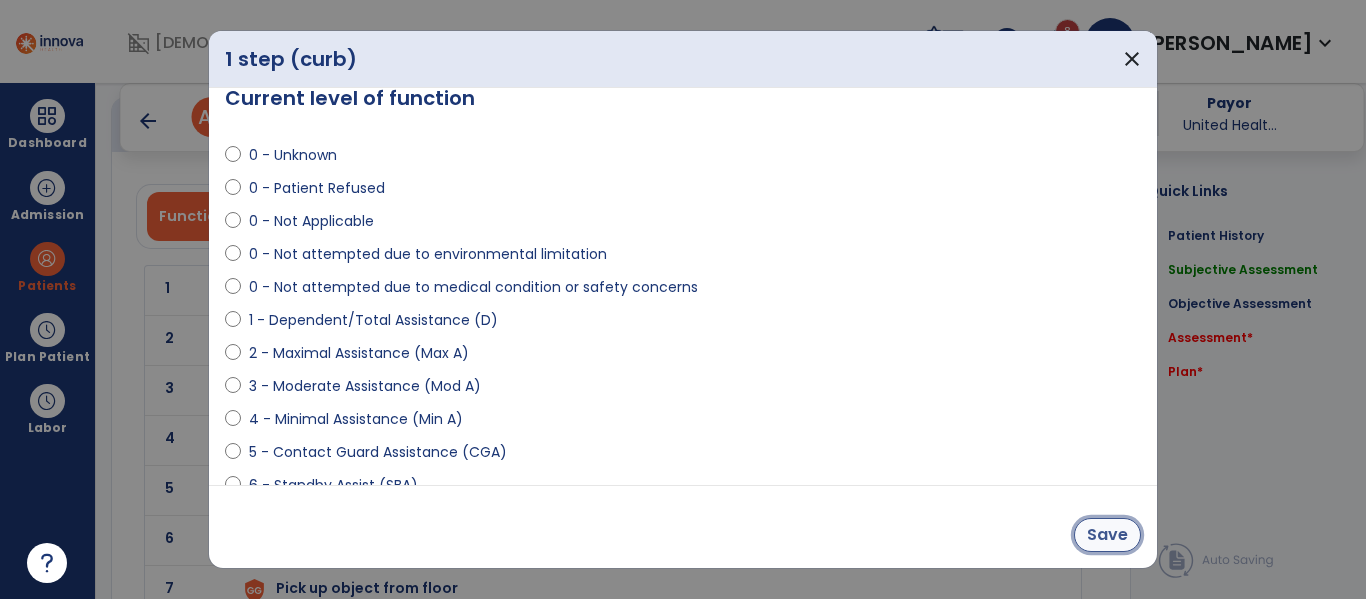 click on "Save" at bounding box center [1107, 535] 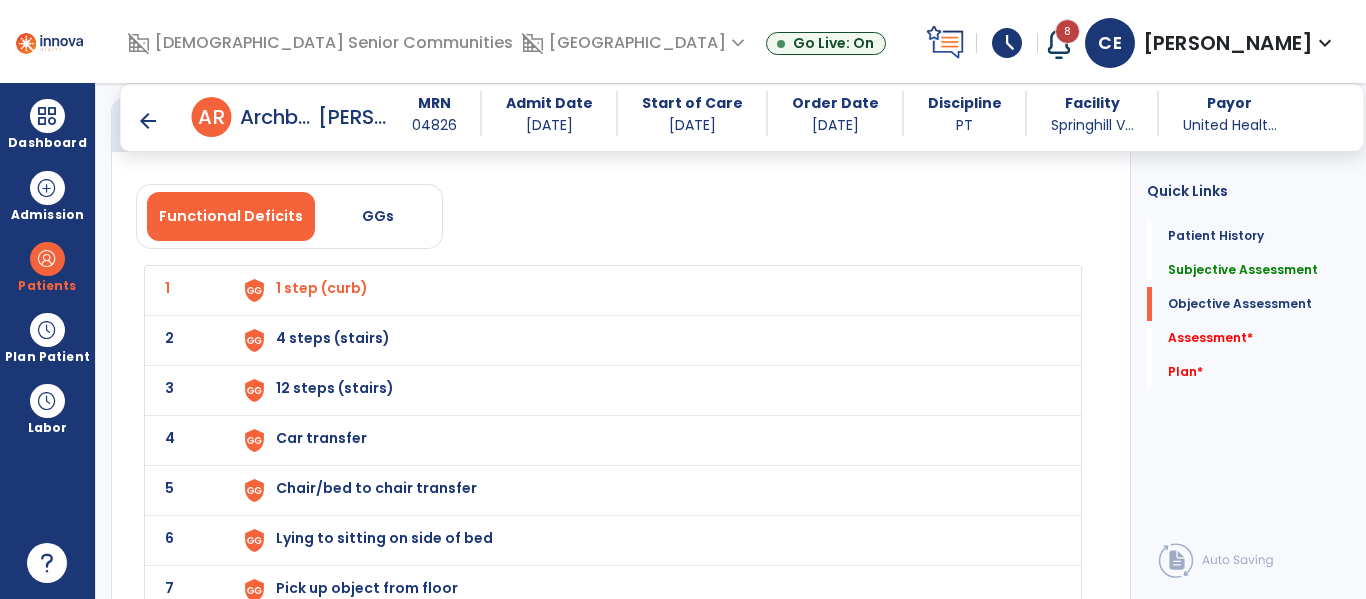click on "4 steps (stairs)" at bounding box center (322, 288) 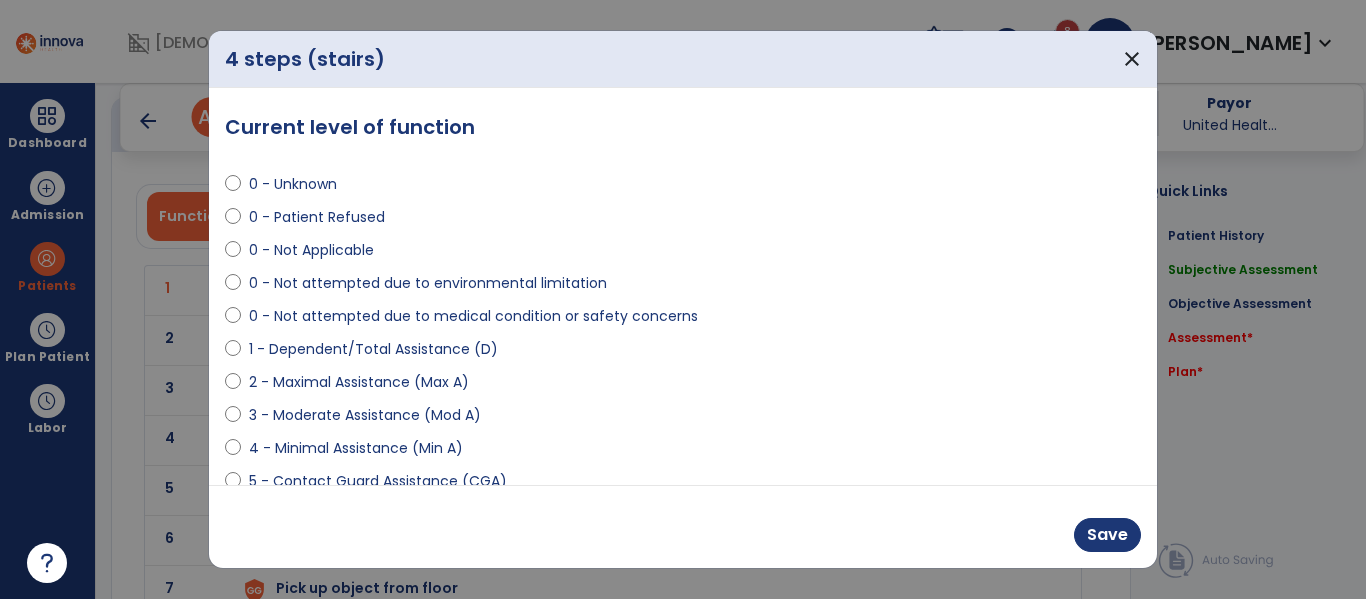 click on "0 - Not Applicable" at bounding box center (311, 250) 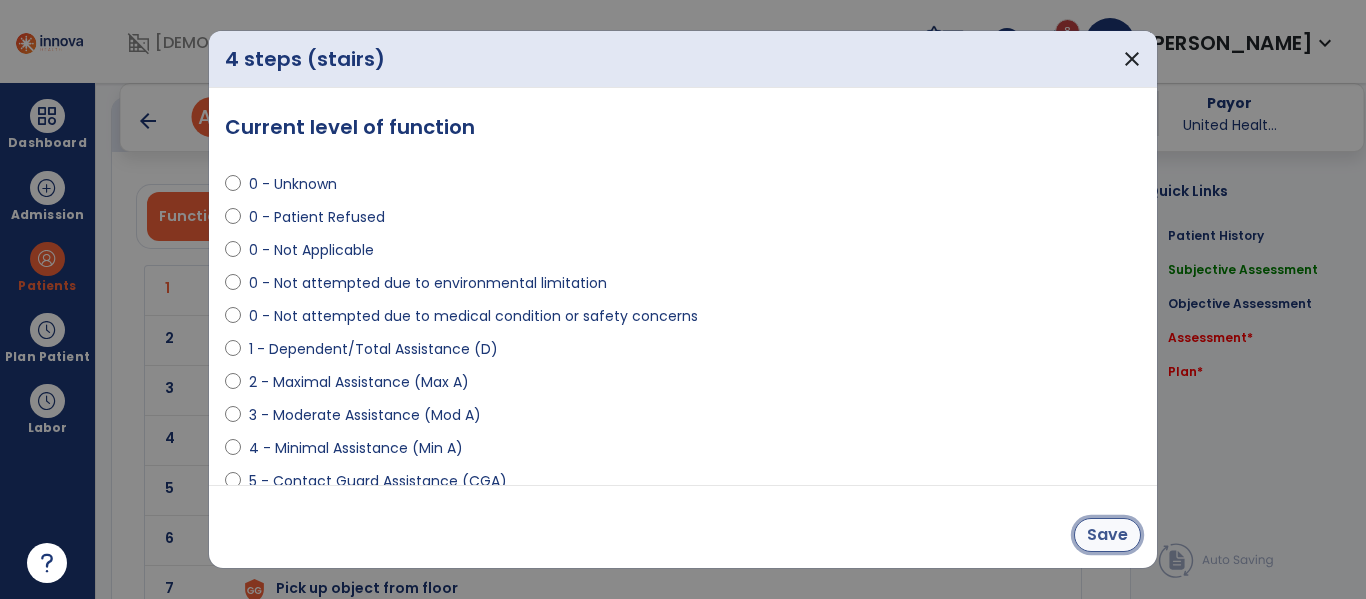 click on "Save" at bounding box center [1107, 535] 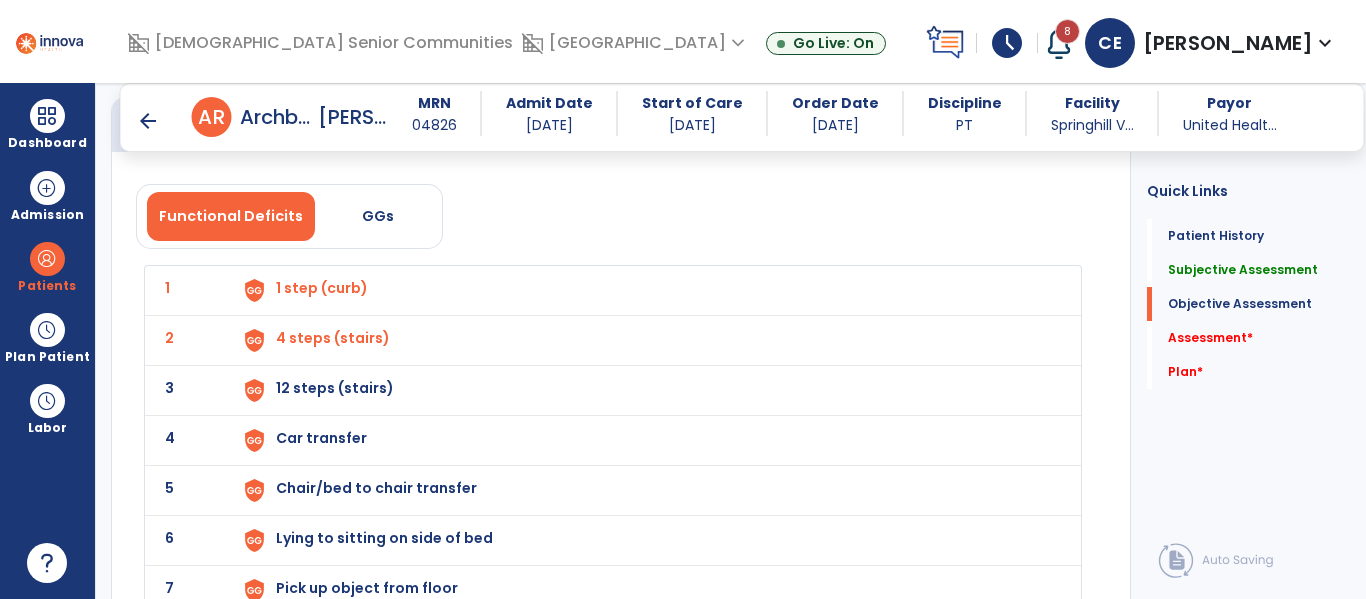 click on "12 steps (stairs)" at bounding box center (646, 290) 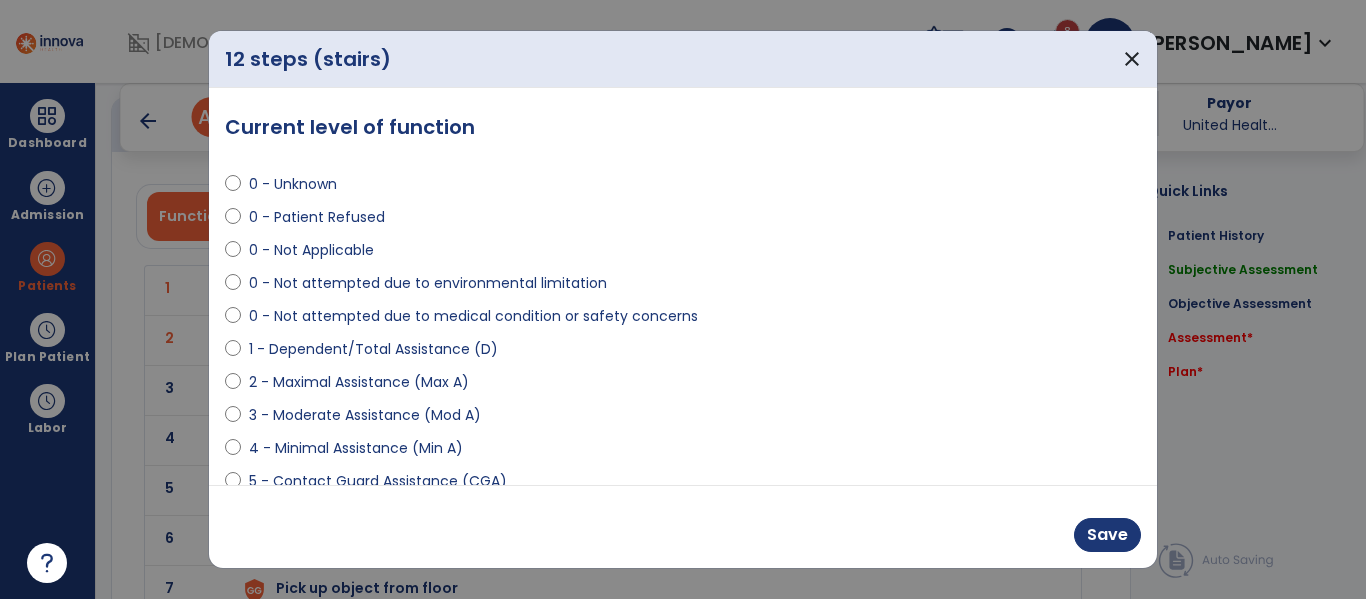 click on "0 - Not Applicable" at bounding box center [311, 250] 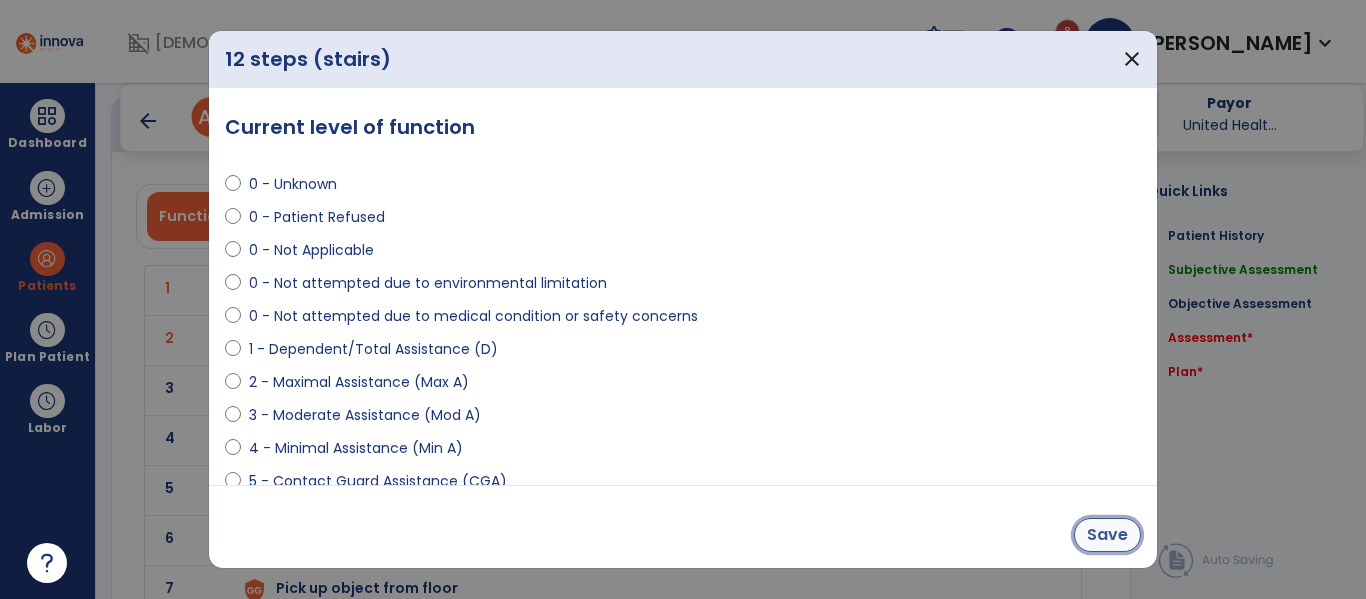 click on "Save" at bounding box center [1107, 535] 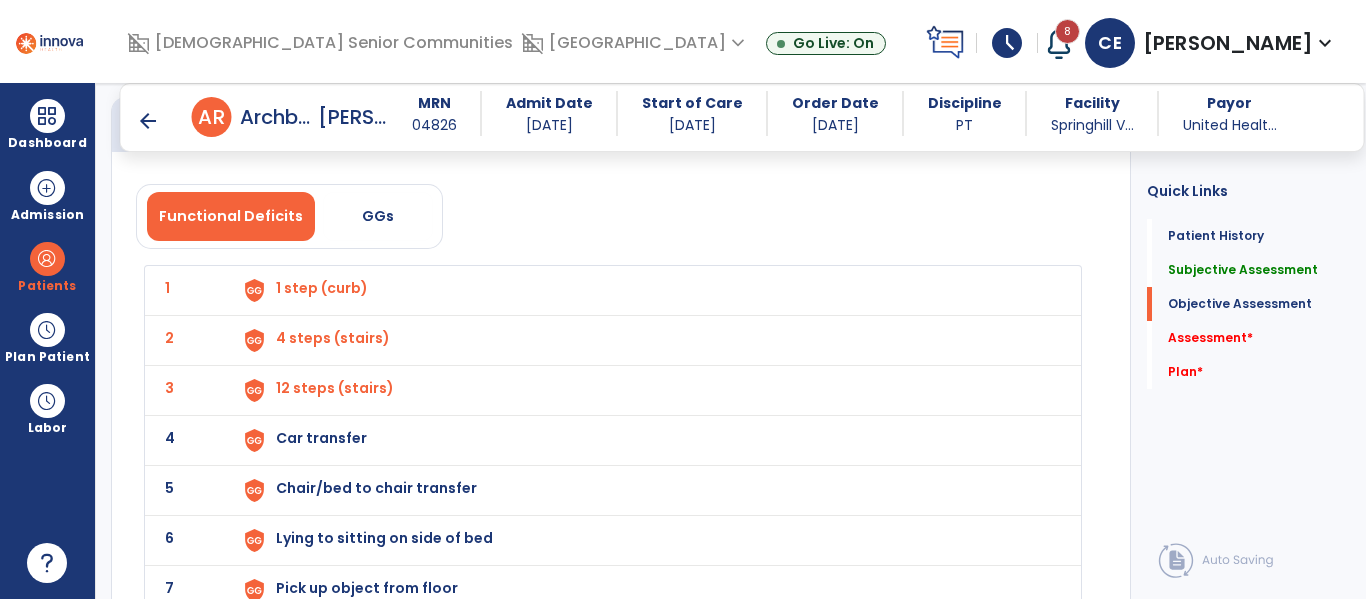 click on "Car transfer" at bounding box center [322, 288] 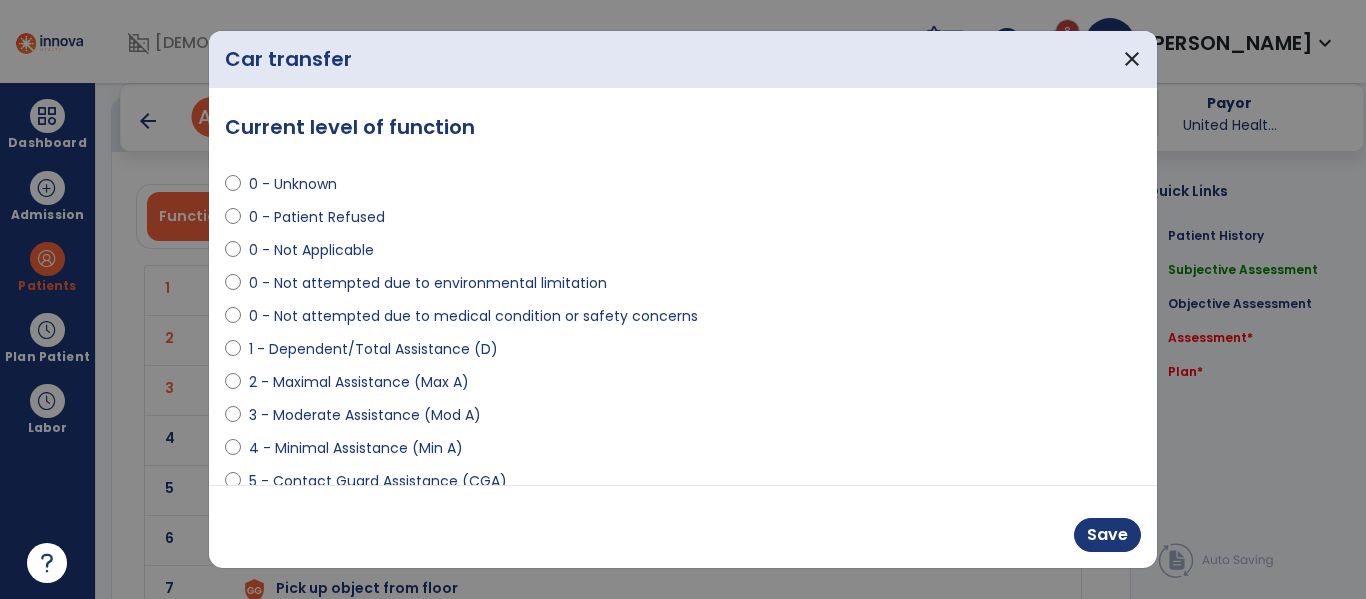 click on "0 - Not attempted due to medical condition or safety concerns" at bounding box center (683, 320) 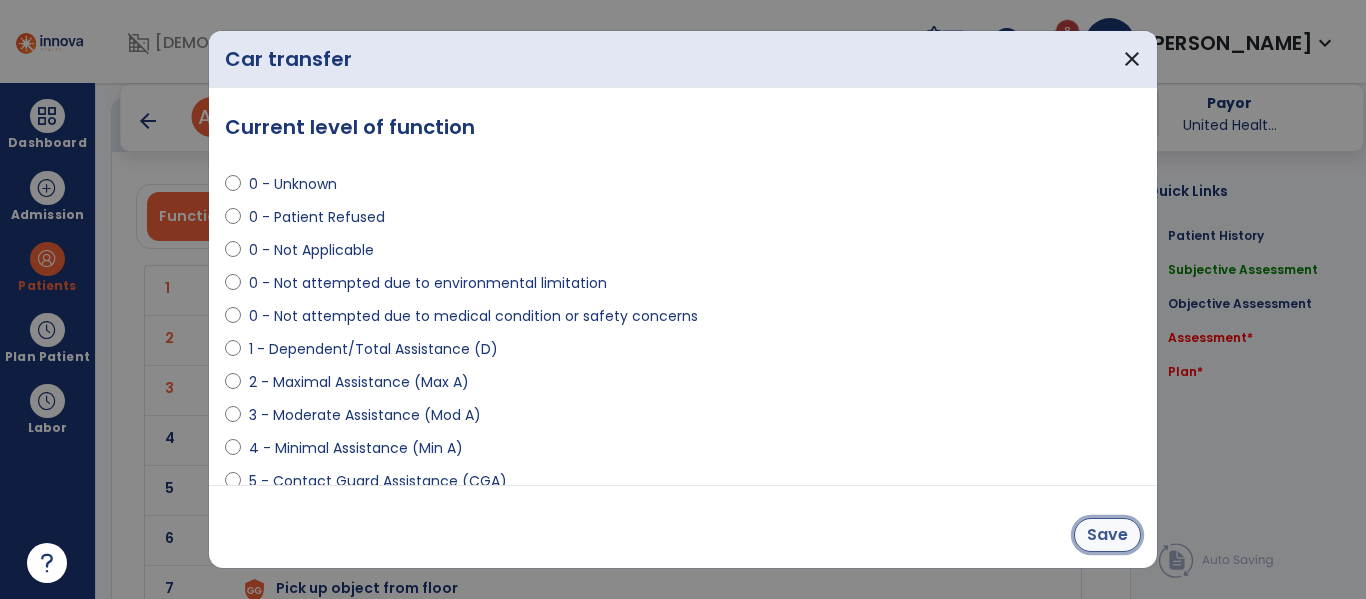 click on "Save" at bounding box center (1107, 535) 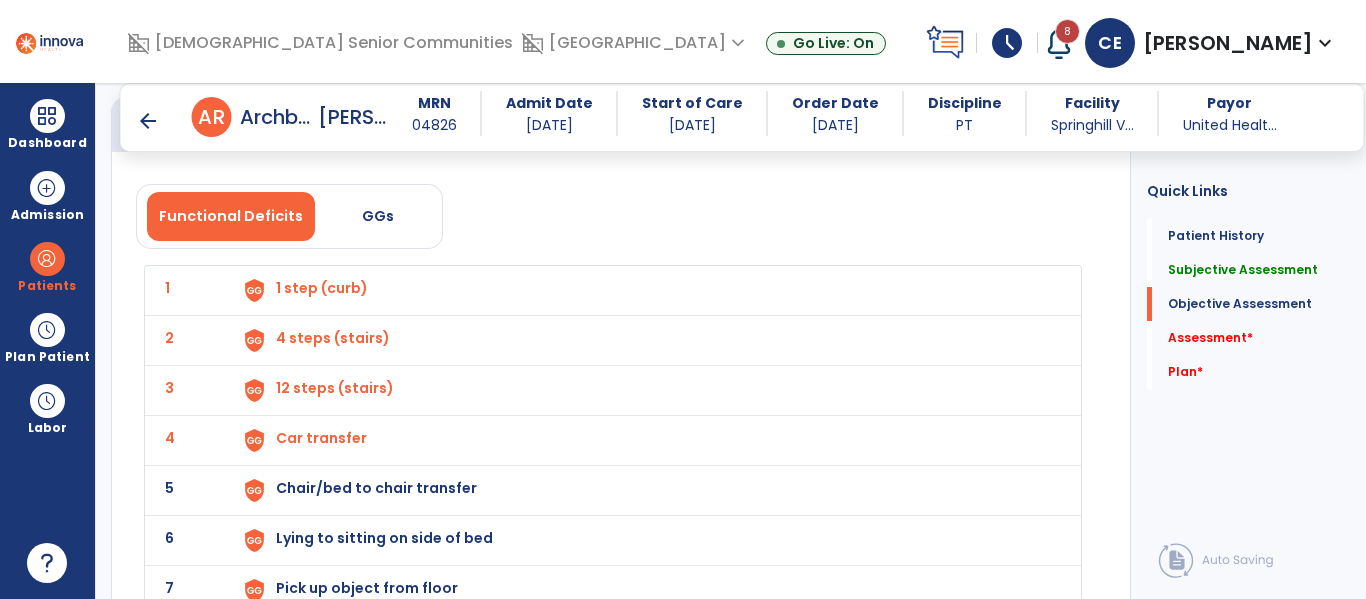click on "Chair/bed to chair transfer" at bounding box center (322, 288) 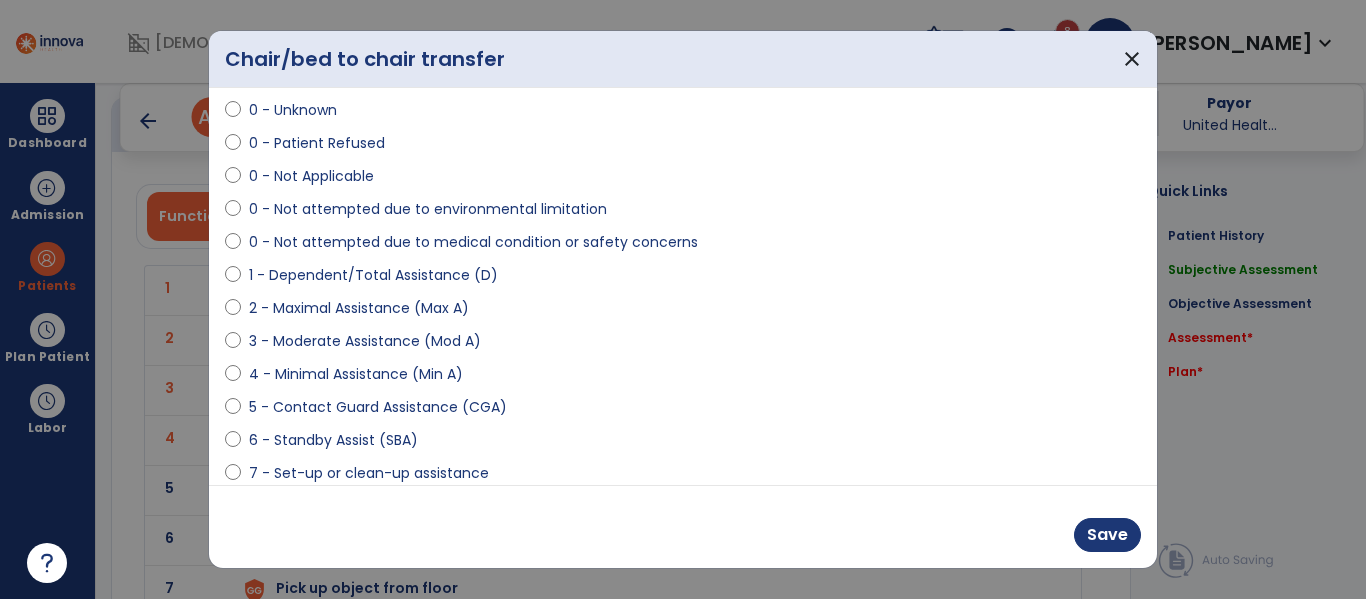 scroll, scrollTop: 84, scrollLeft: 0, axis: vertical 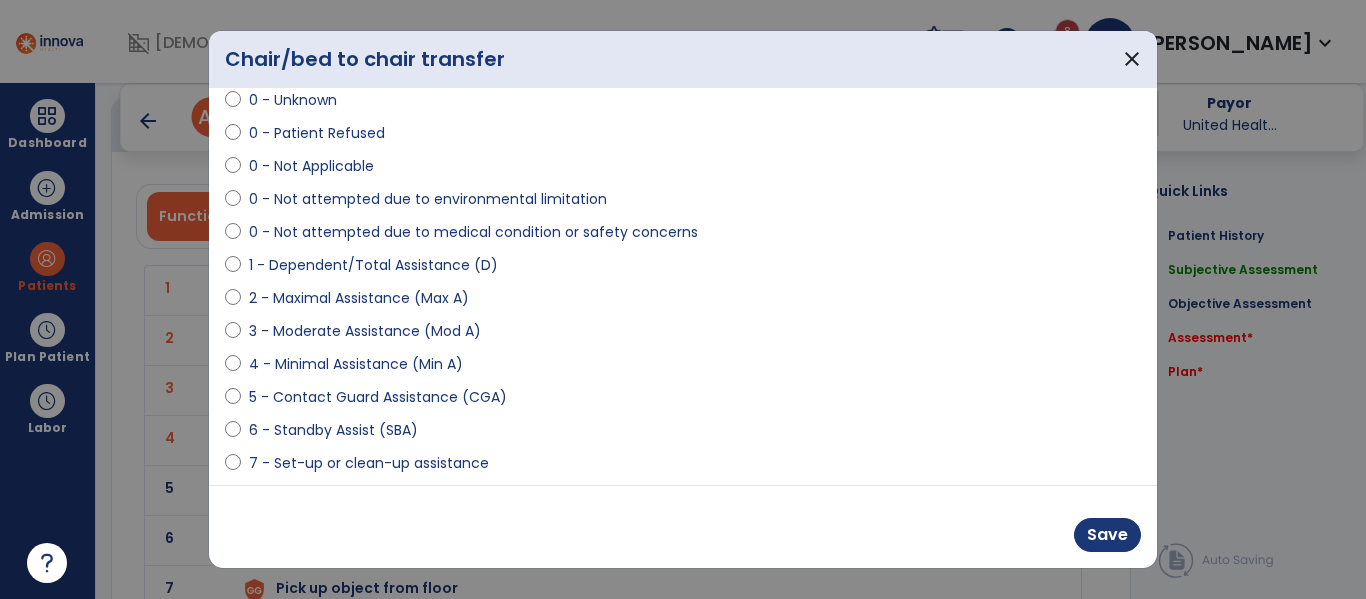 click on "5 - Contact Guard Assistance (CGA)" at bounding box center (683, 401) 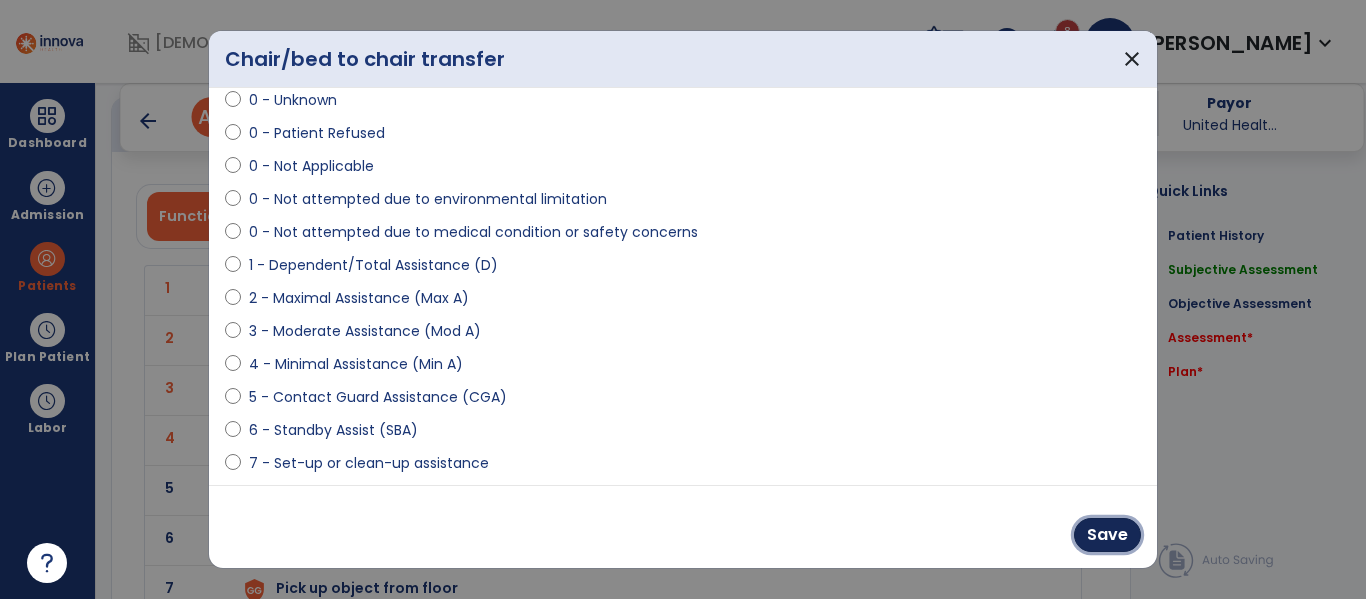 drag, startPoint x: 1092, startPoint y: 536, endPoint x: 679, endPoint y: 278, distance: 486.96304 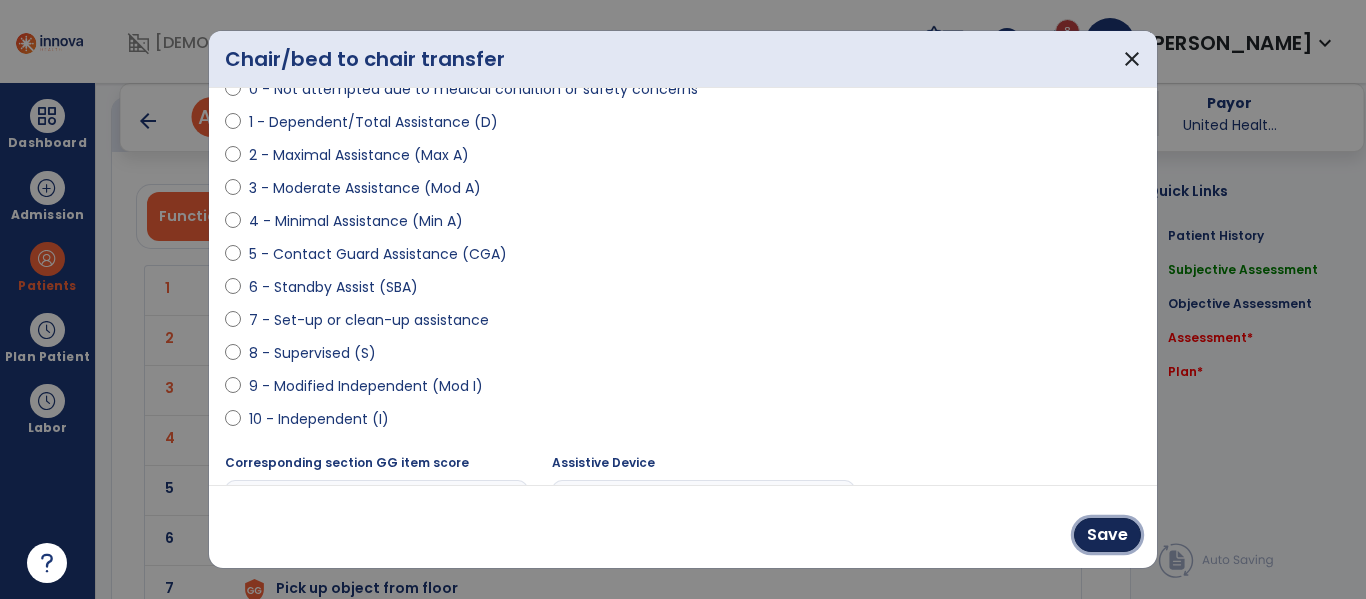 scroll, scrollTop: 293, scrollLeft: 0, axis: vertical 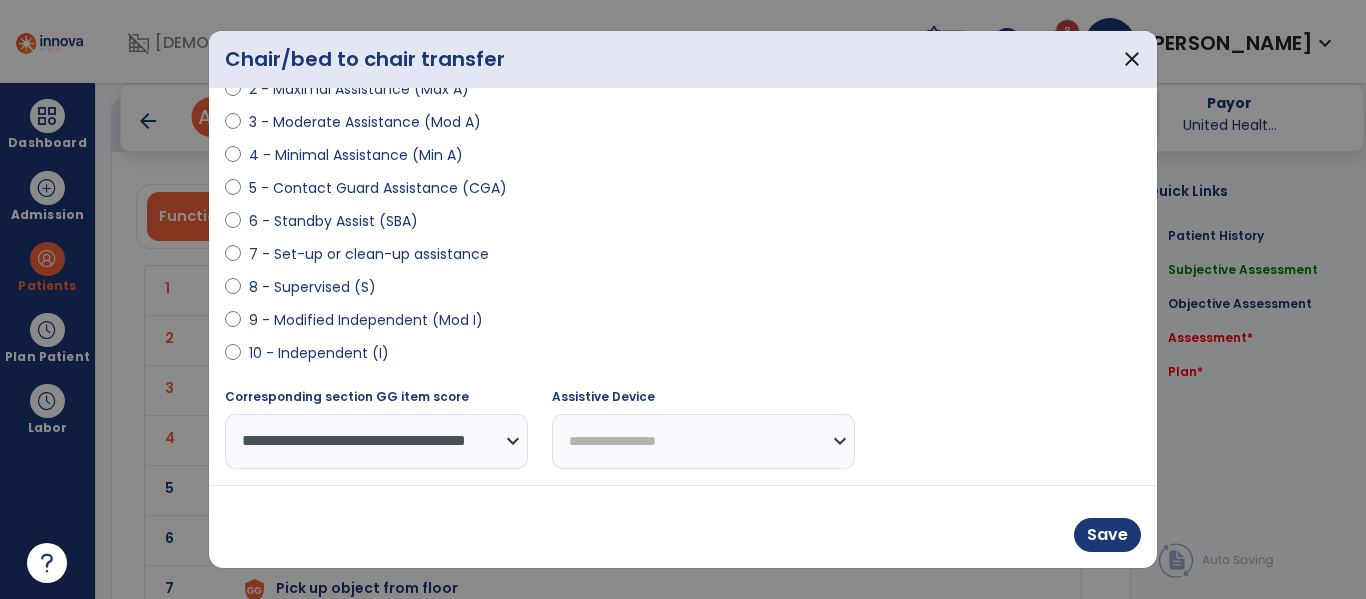 click on "**********" at bounding box center [703, 441] 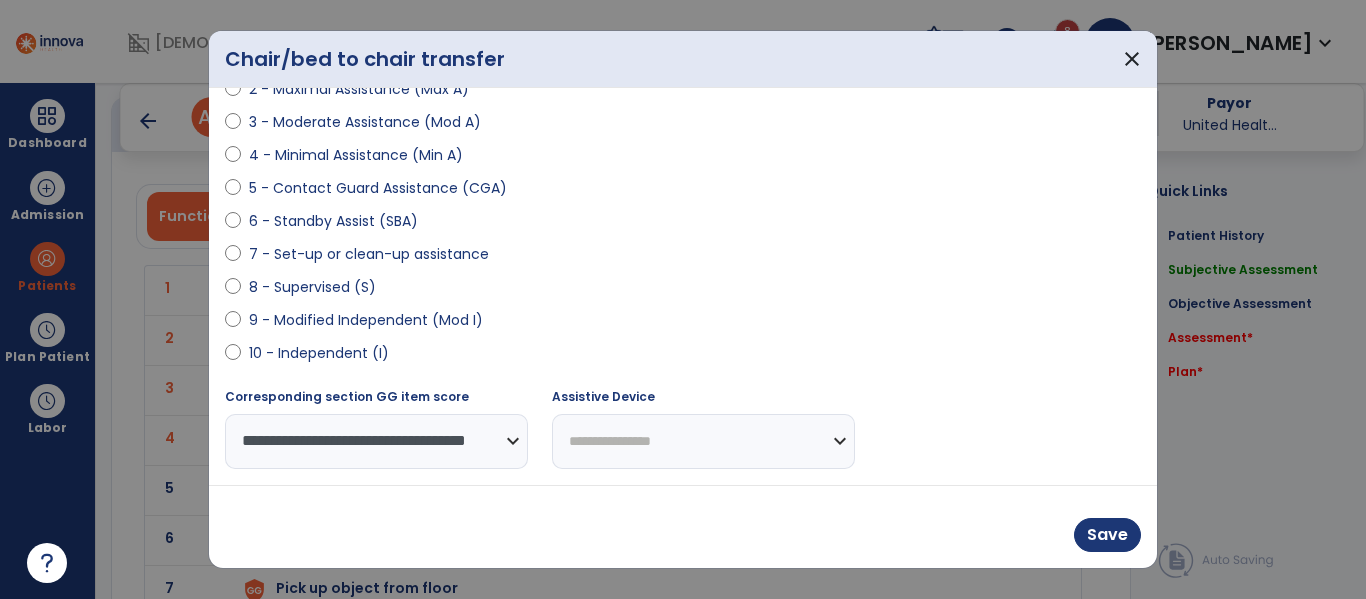 click on "**********" at bounding box center [703, 441] 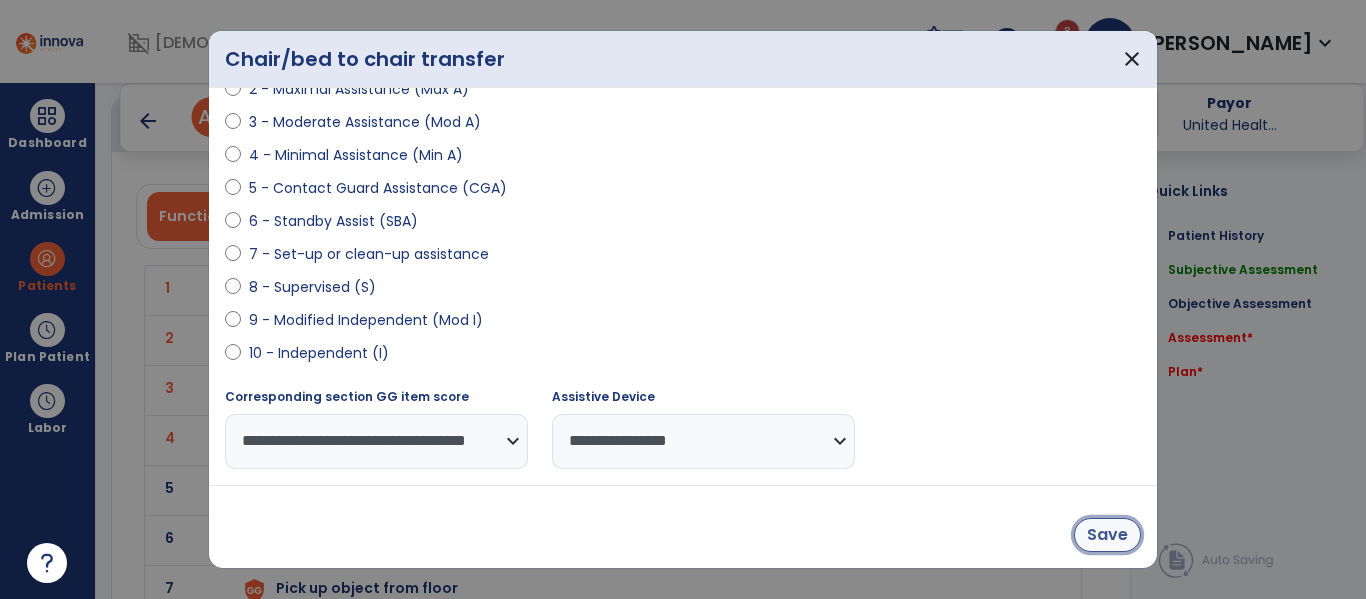 click on "Save" at bounding box center [1107, 535] 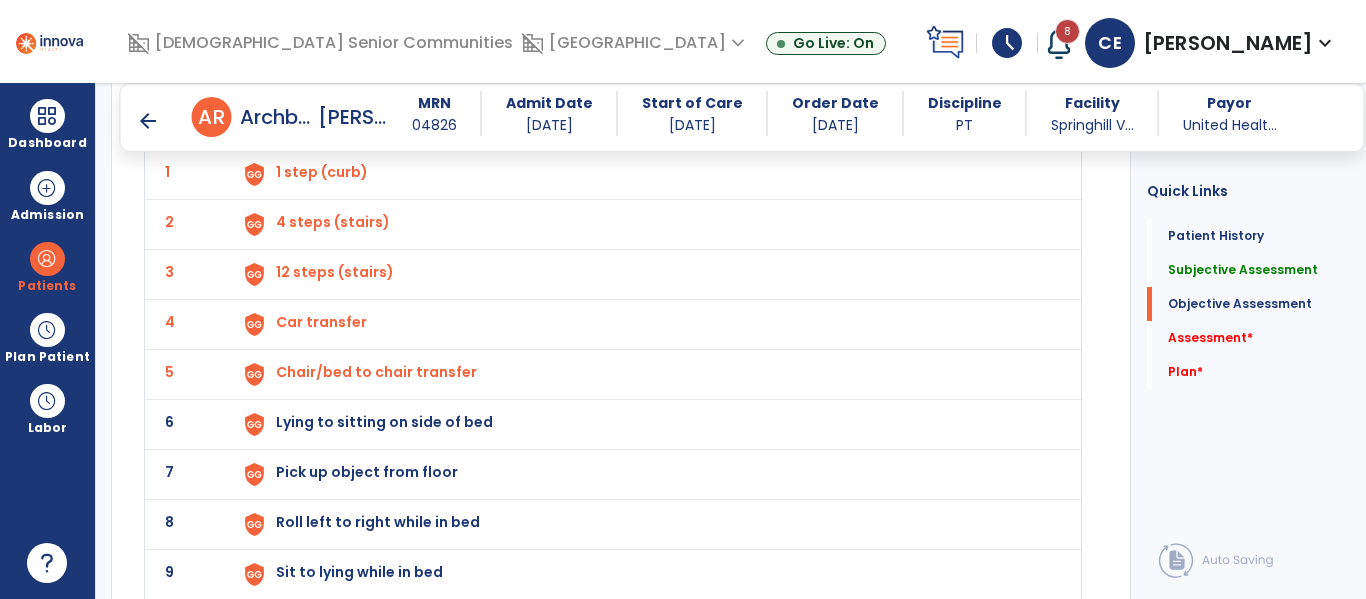 scroll, scrollTop: 2151, scrollLeft: 0, axis: vertical 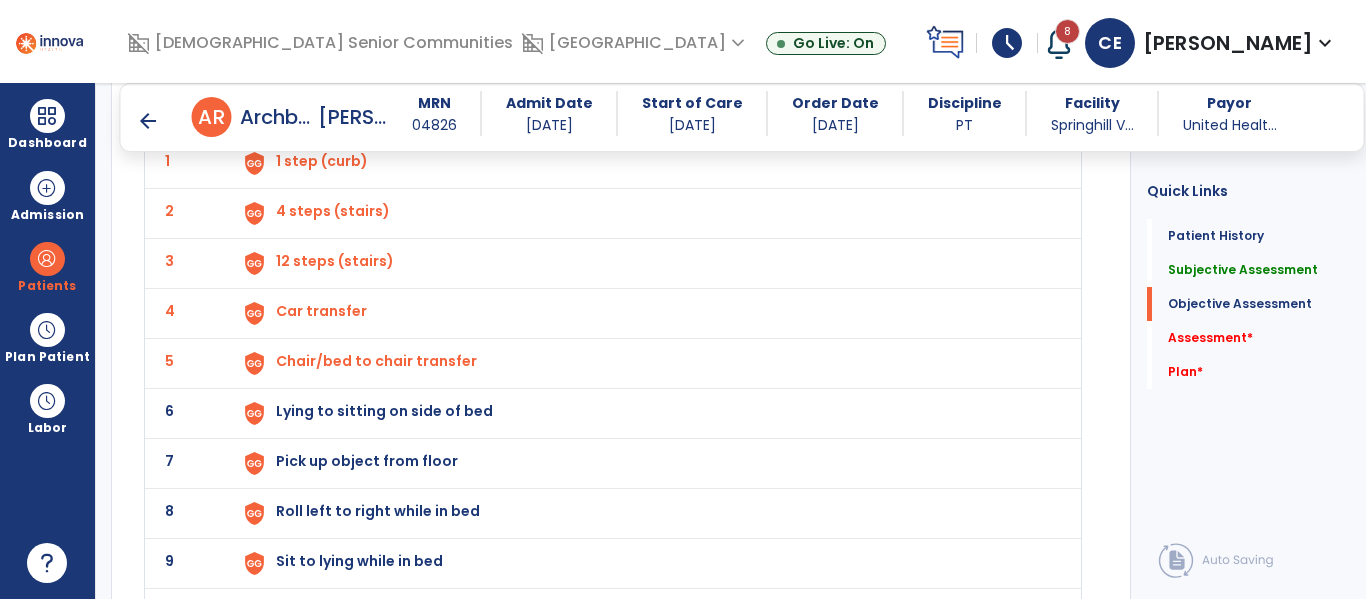 click on "Lying to sitting on side of bed" at bounding box center (322, 161) 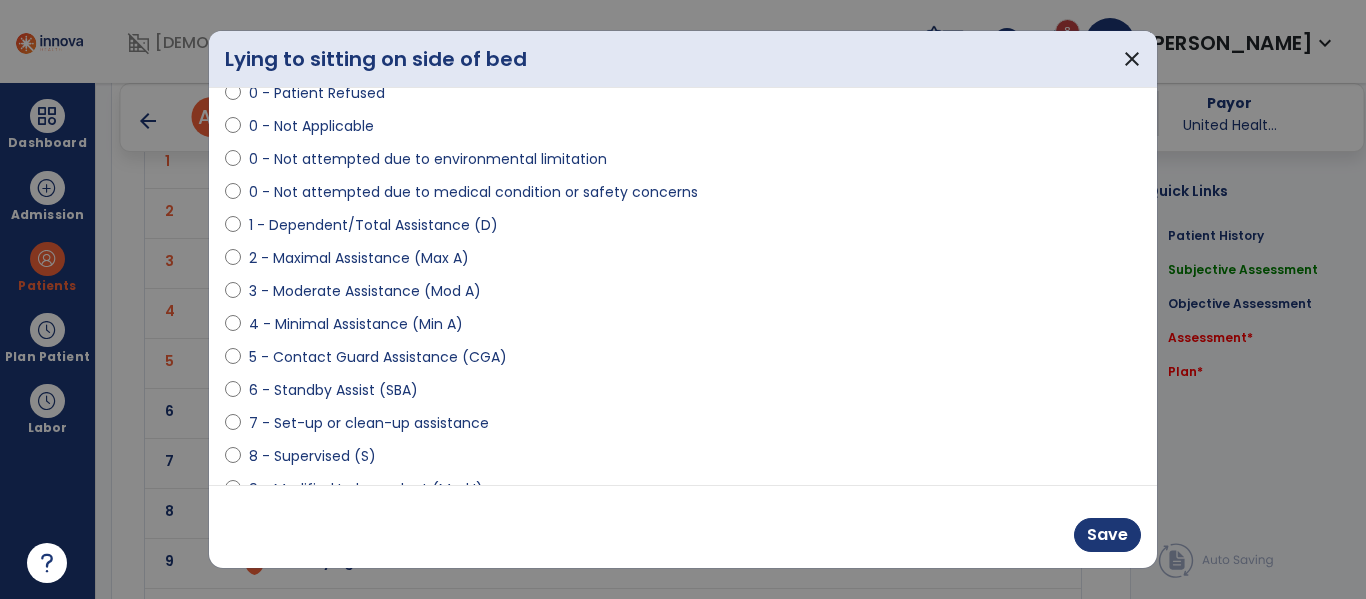 scroll, scrollTop: 157, scrollLeft: 0, axis: vertical 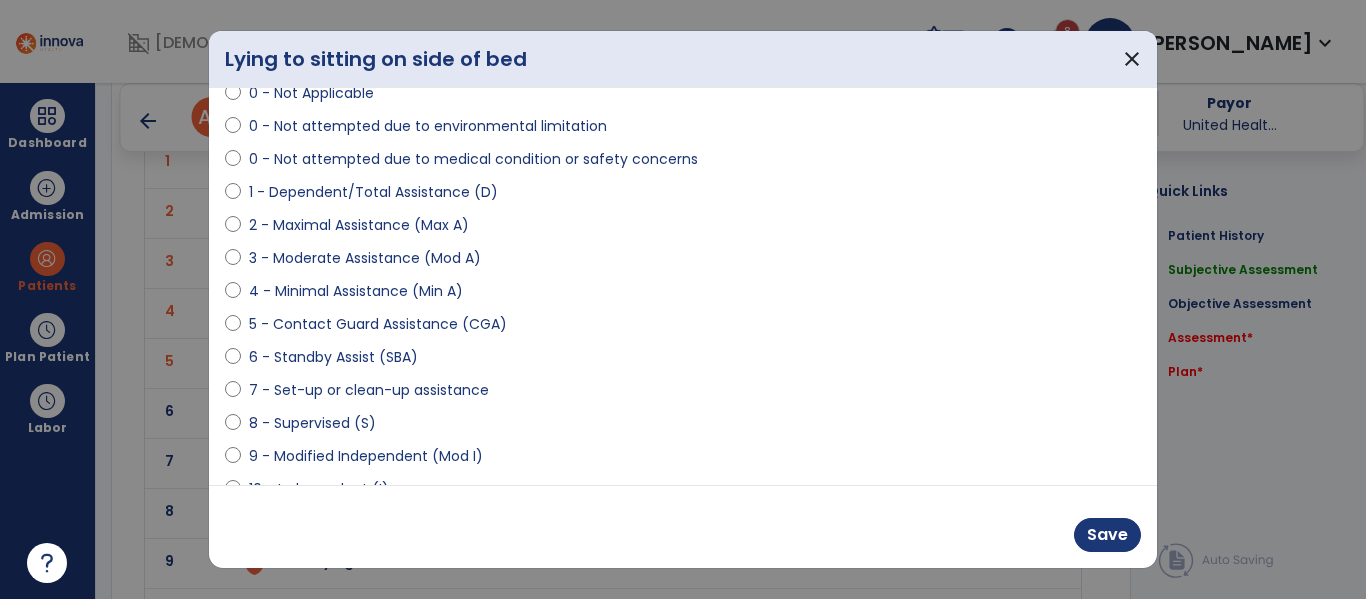 click on "9 - Modified Independent (Mod I)" at bounding box center [366, 456] 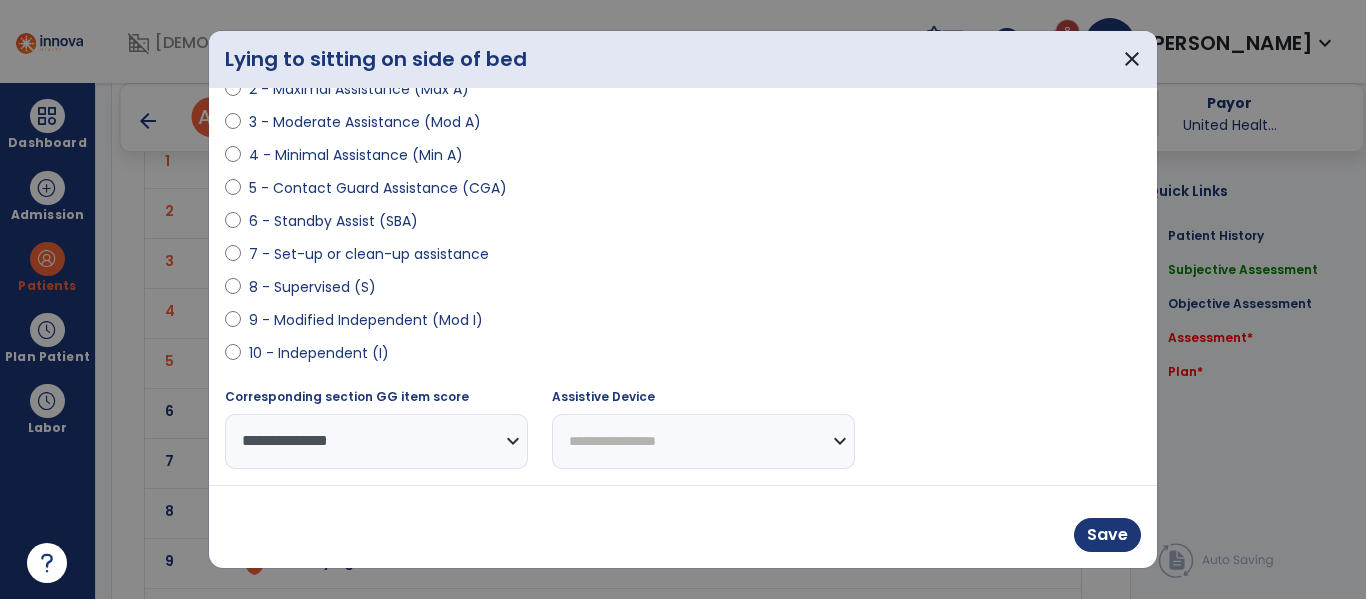 click on "**********" at bounding box center (703, 441) 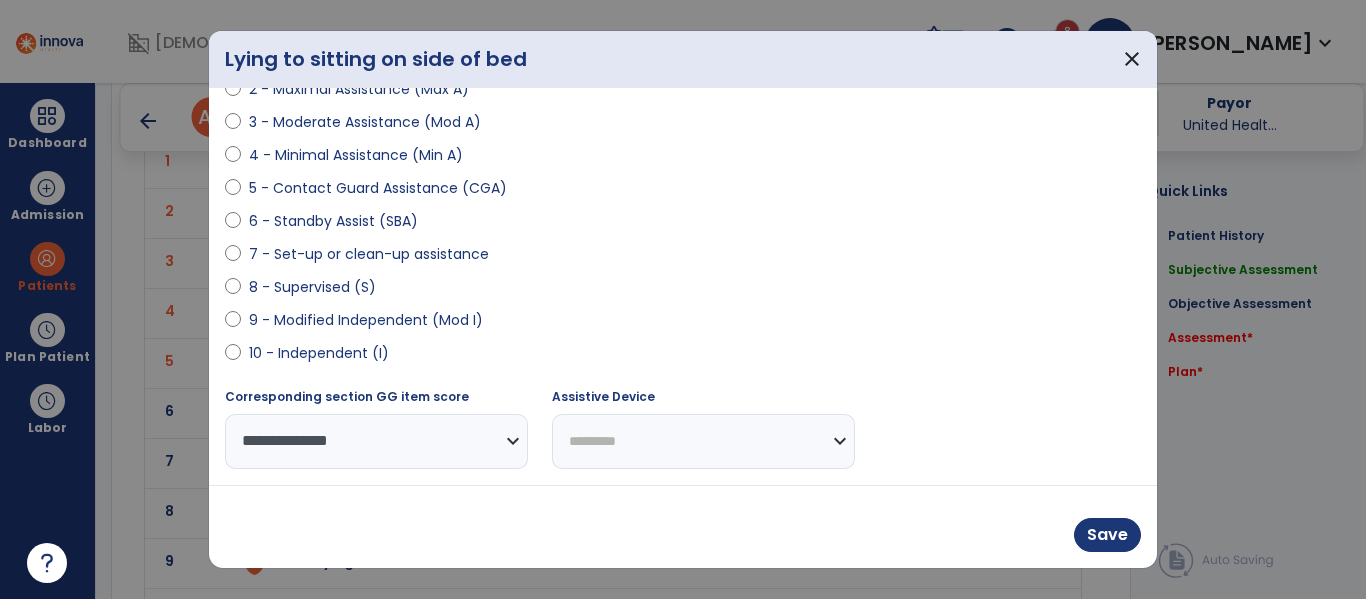click on "**********" at bounding box center [703, 441] 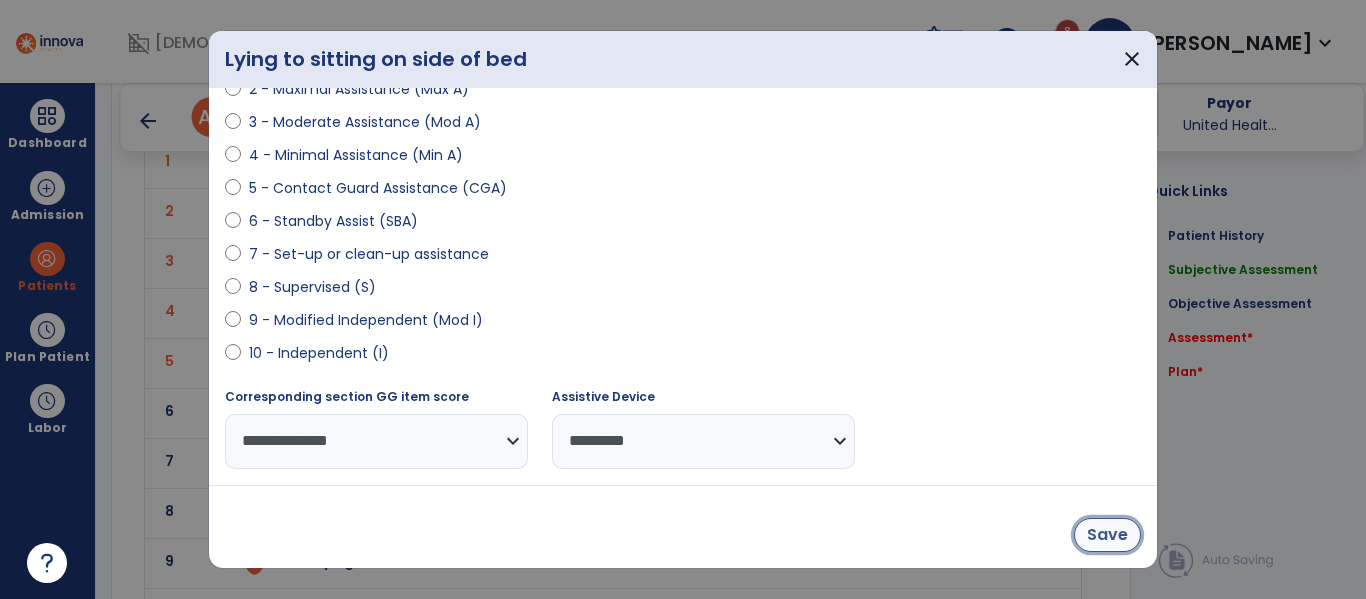 click on "Save" at bounding box center (1107, 535) 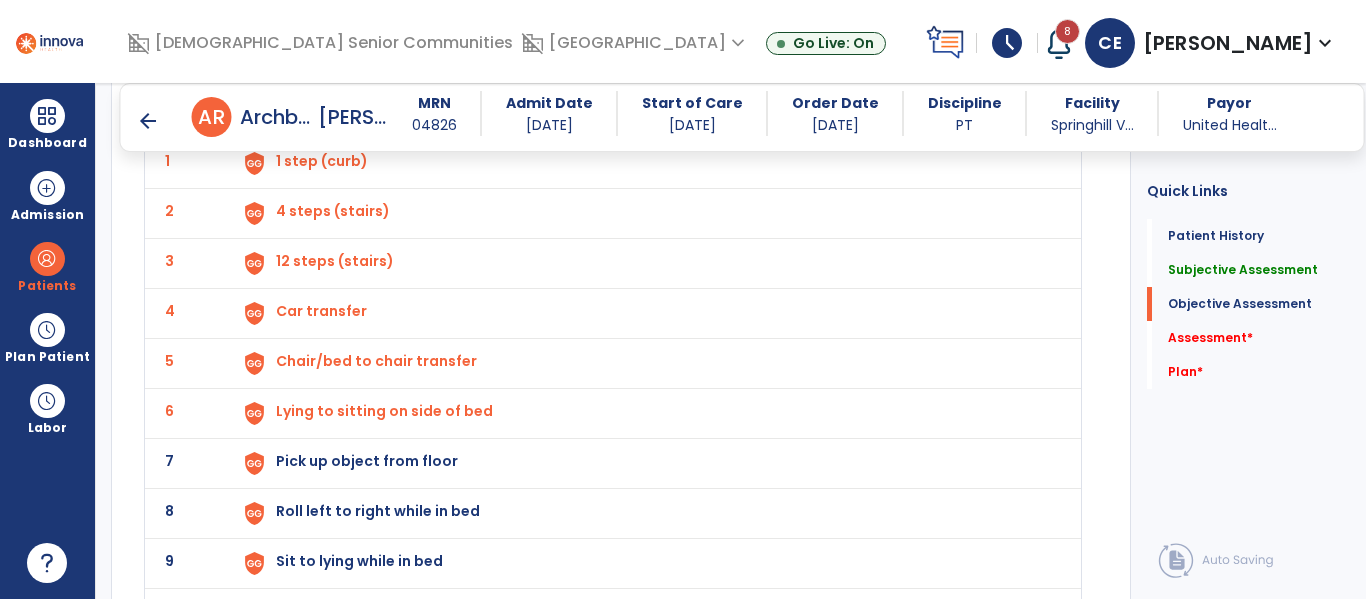 click on "Pick up object from floor" at bounding box center [322, 161] 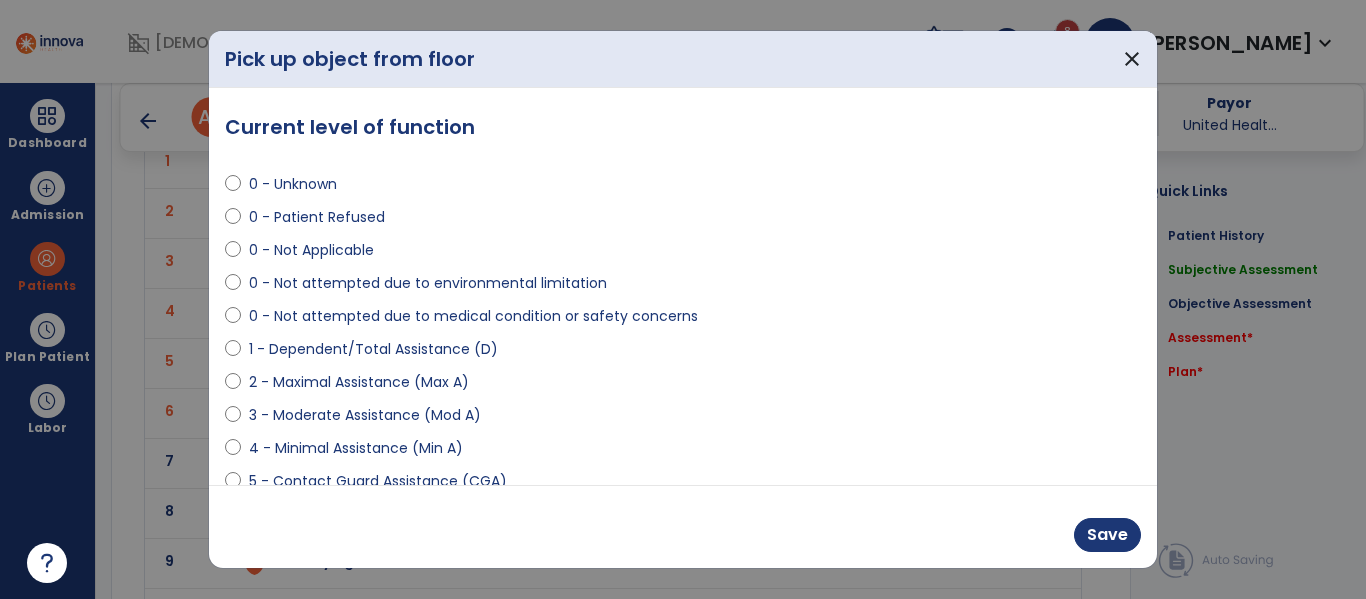 click on "0 - Not attempted due to medical condition or safety concerns" at bounding box center (473, 316) 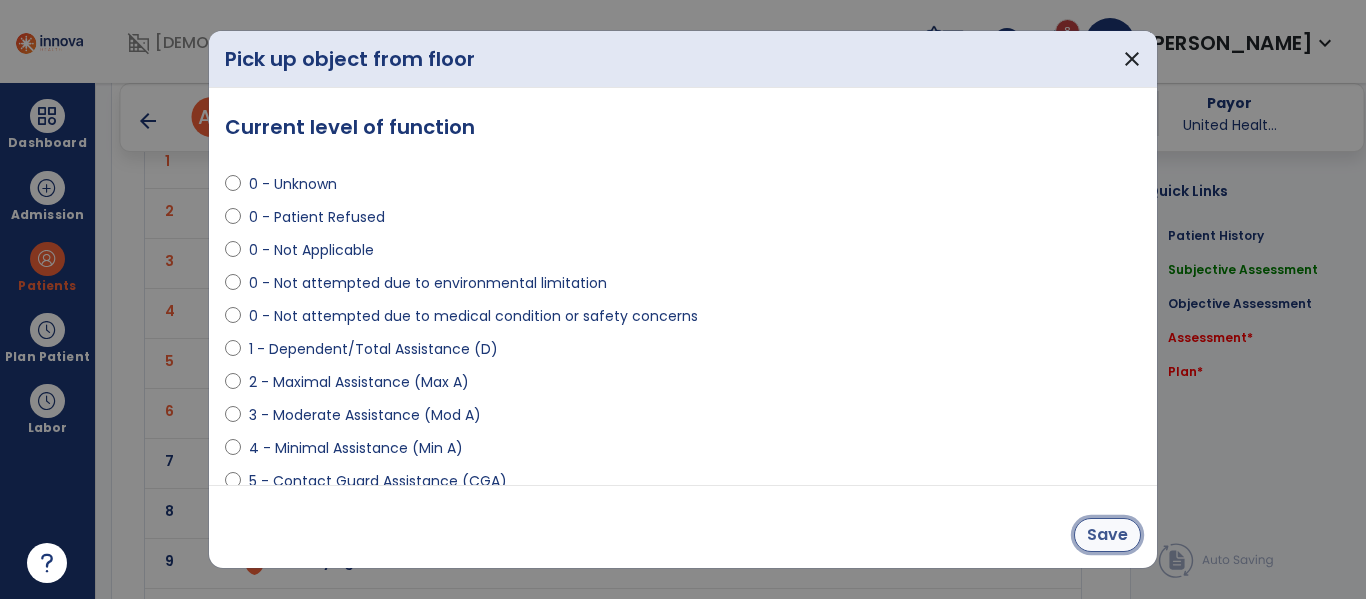 click on "Save" at bounding box center [1107, 535] 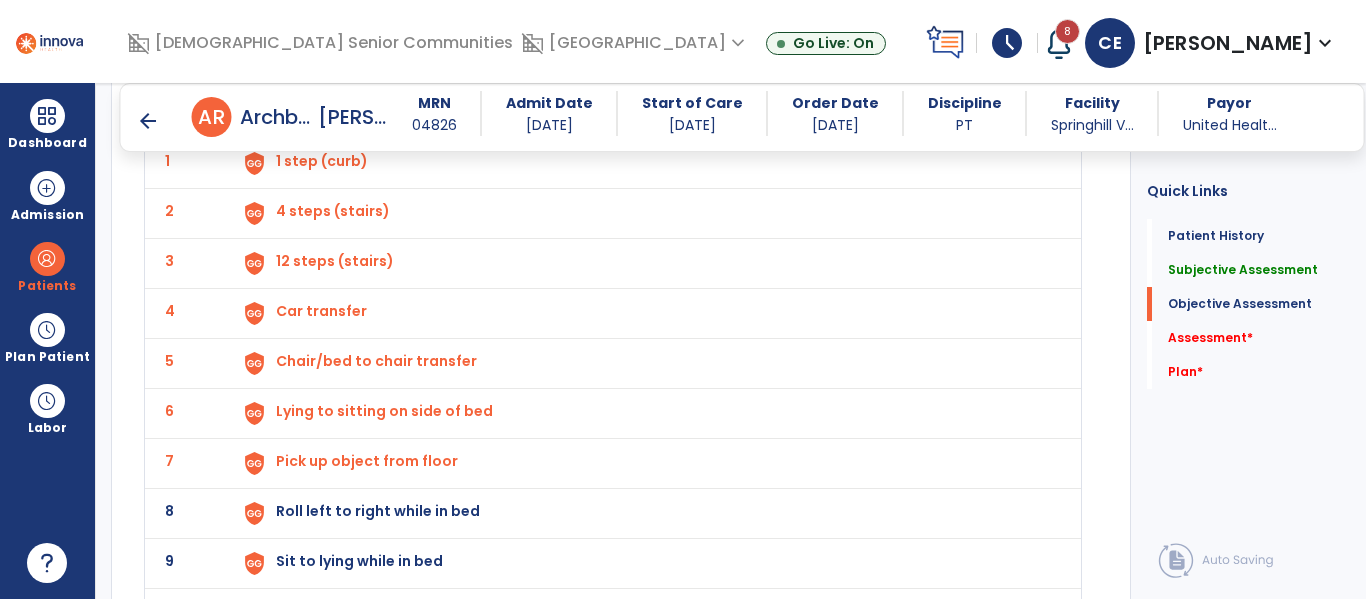 click on "Roll left to right while in bed" at bounding box center [322, 161] 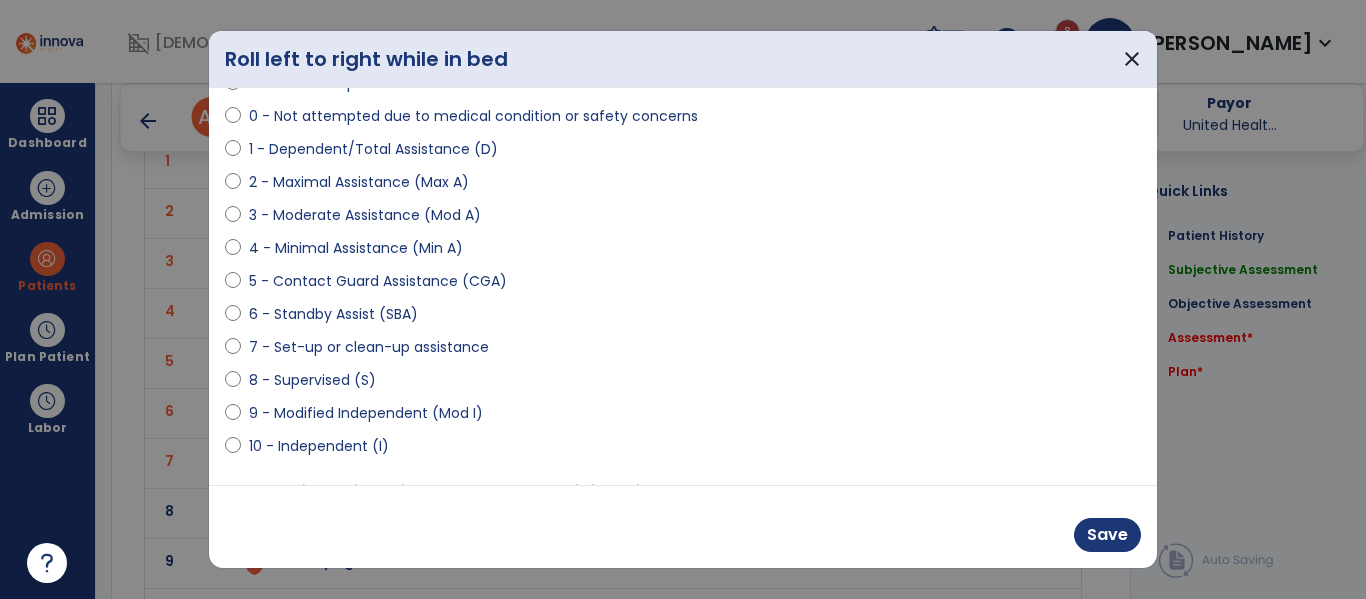 scroll, scrollTop: 201, scrollLeft: 0, axis: vertical 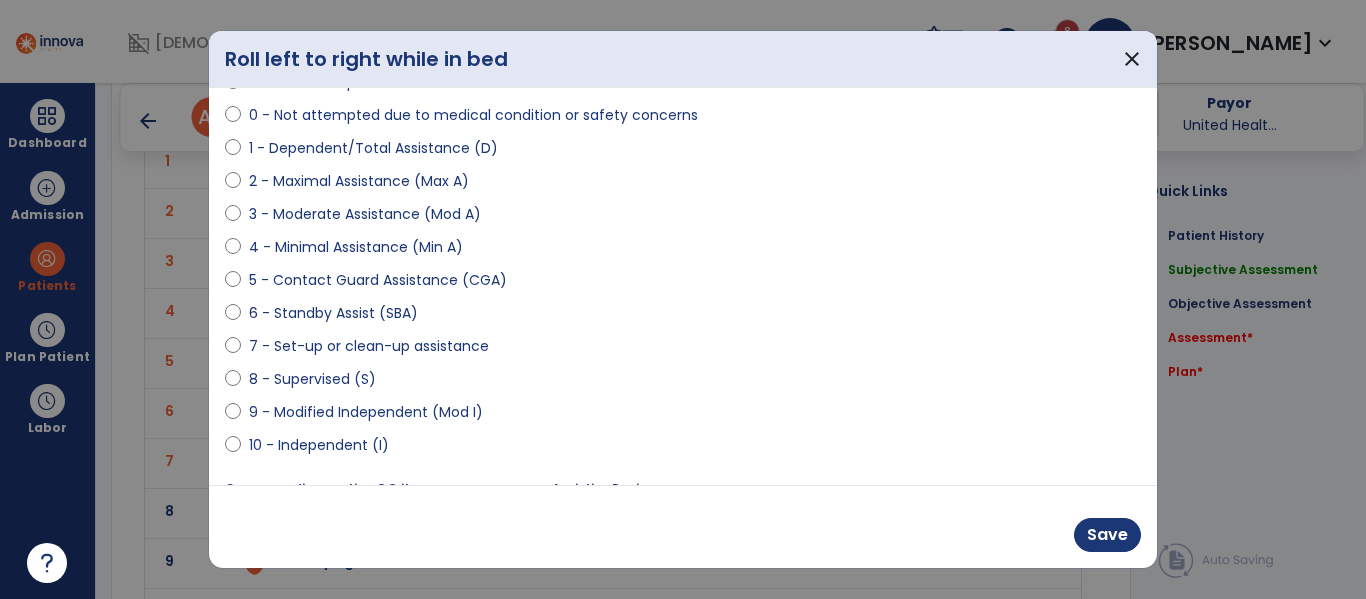 click on "9 - Modified Independent (Mod I)" at bounding box center [366, 412] 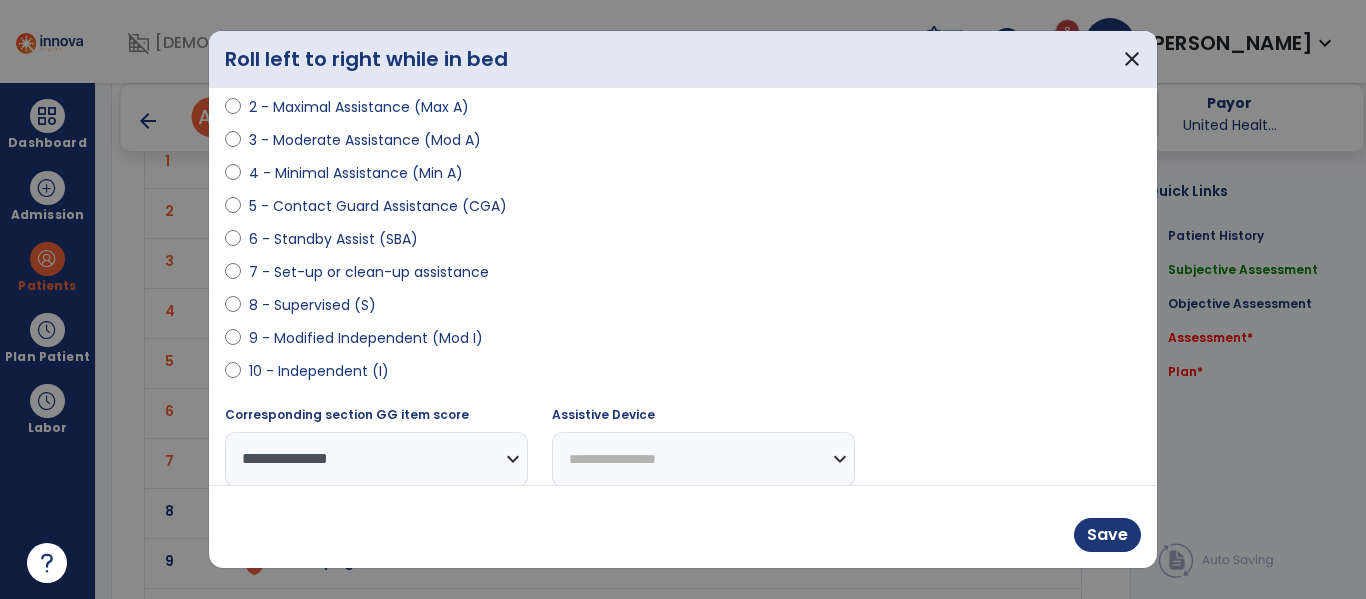 scroll, scrollTop: 293, scrollLeft: 0, axis: vertical 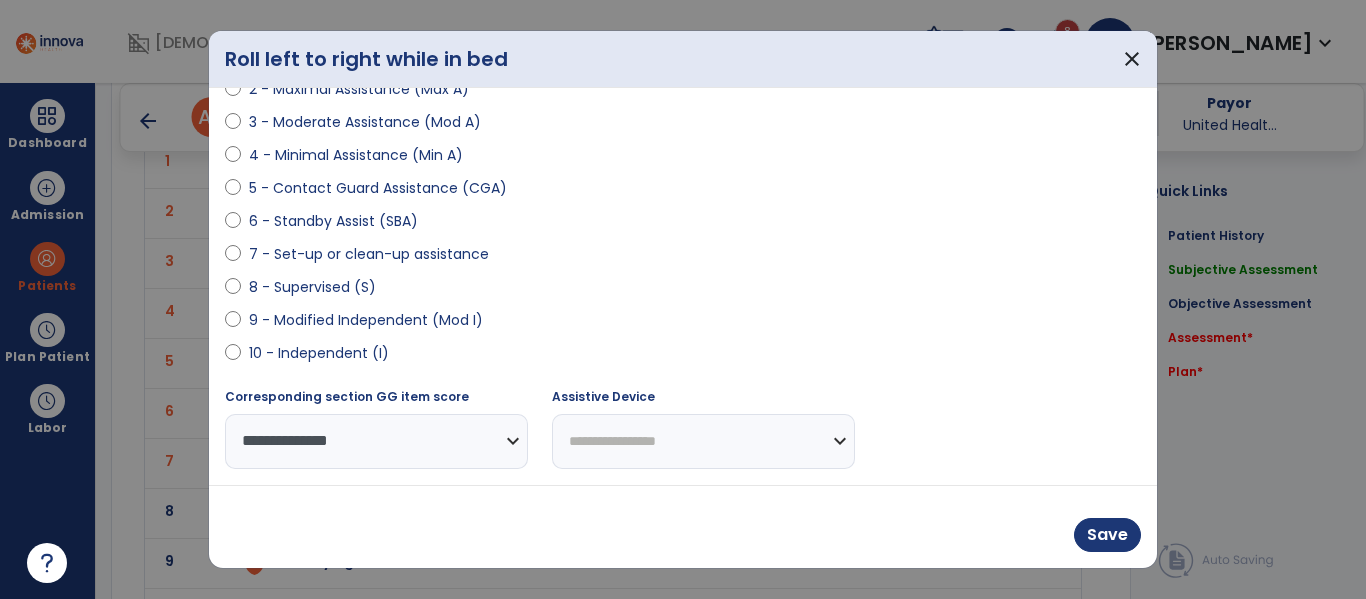 click on "**********" at bounding box center [703, 441] 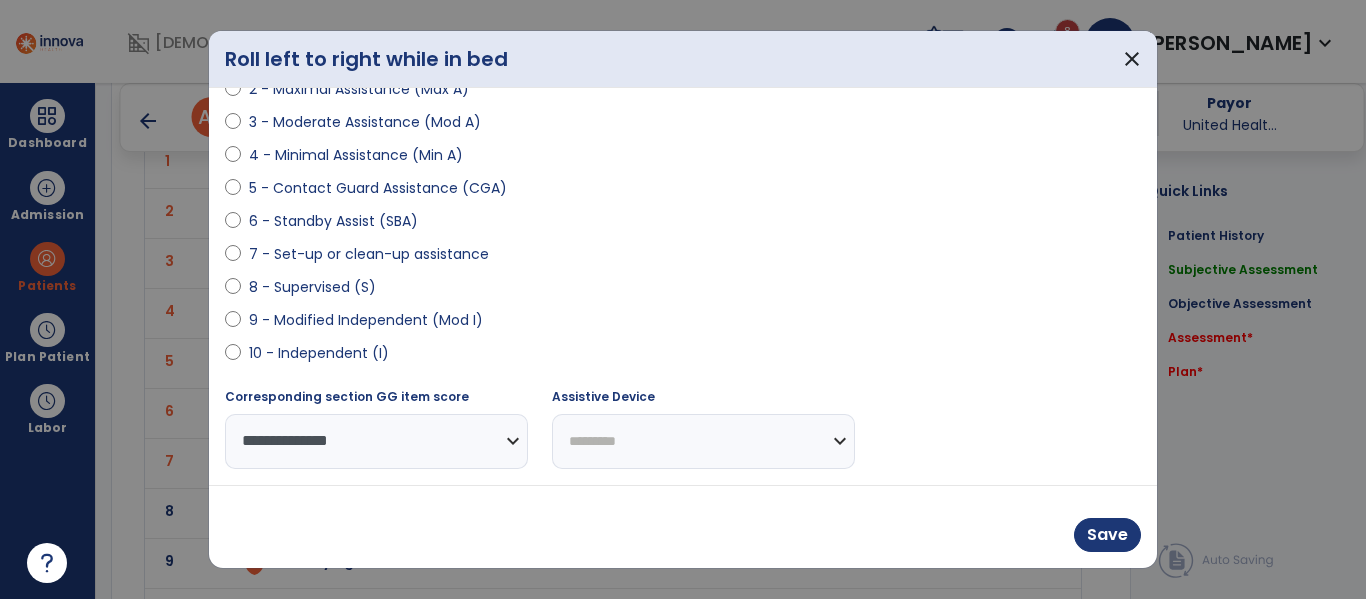 click on "**********" at bounding box center (703, 441) 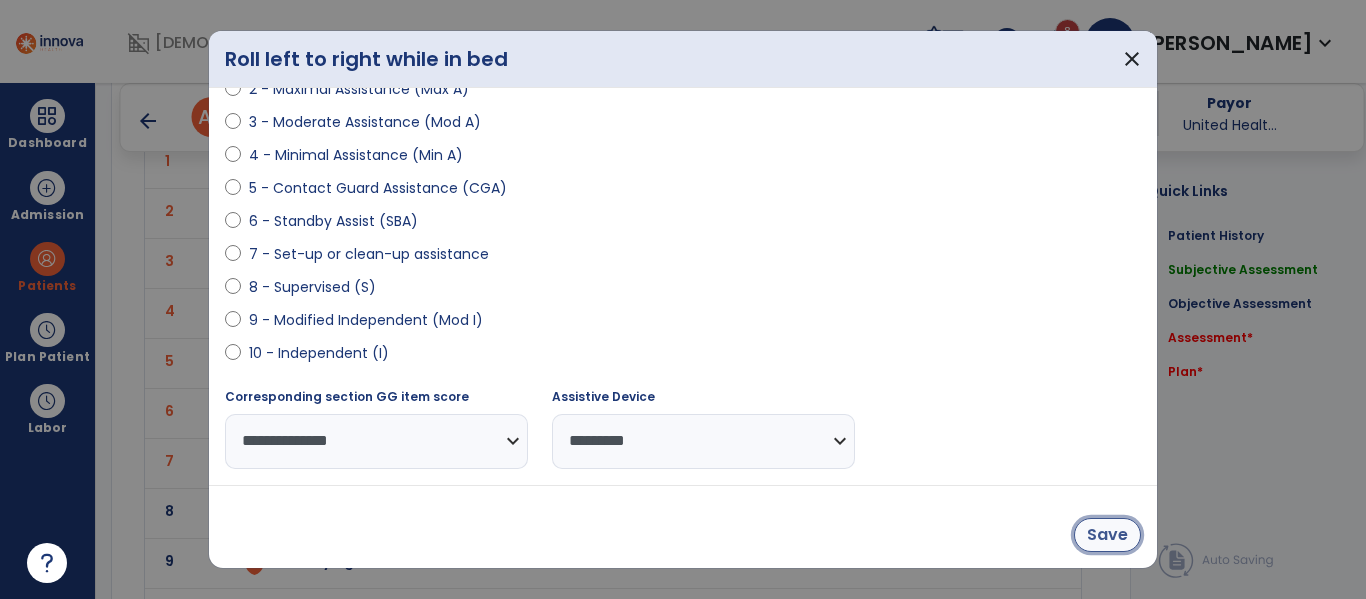 click on "Save" at bounding box center [1107, 535] 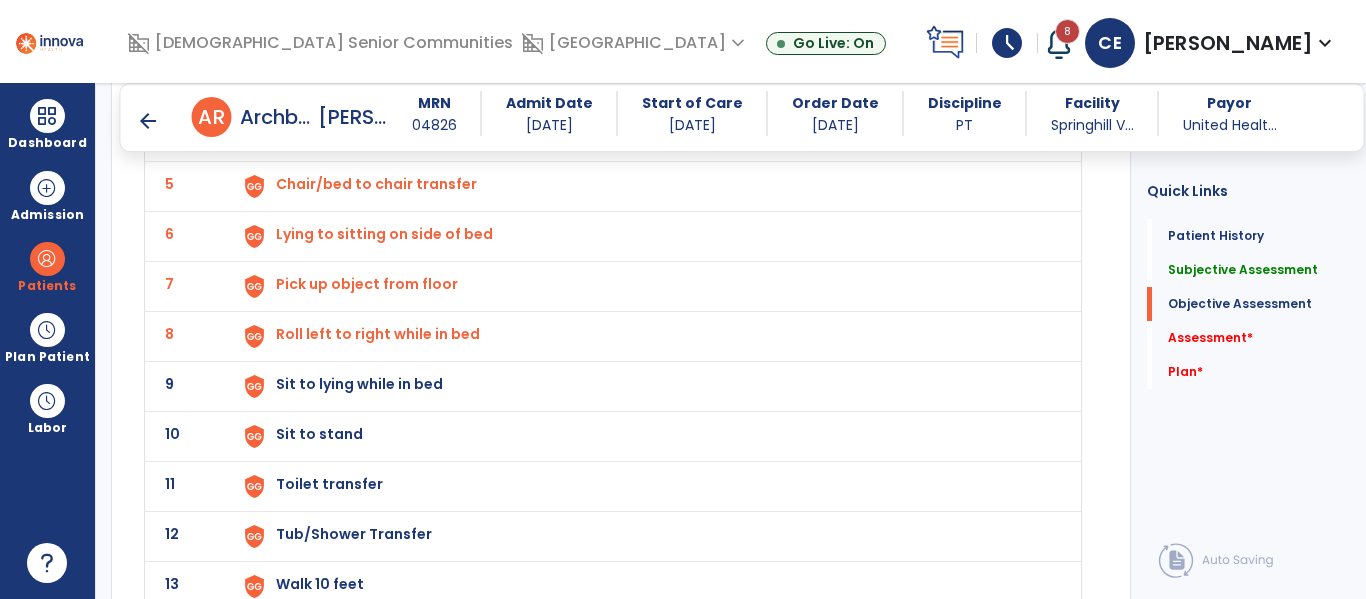 scroll, scrollTop: 2367, scrollLeft: 0, axis: vertical 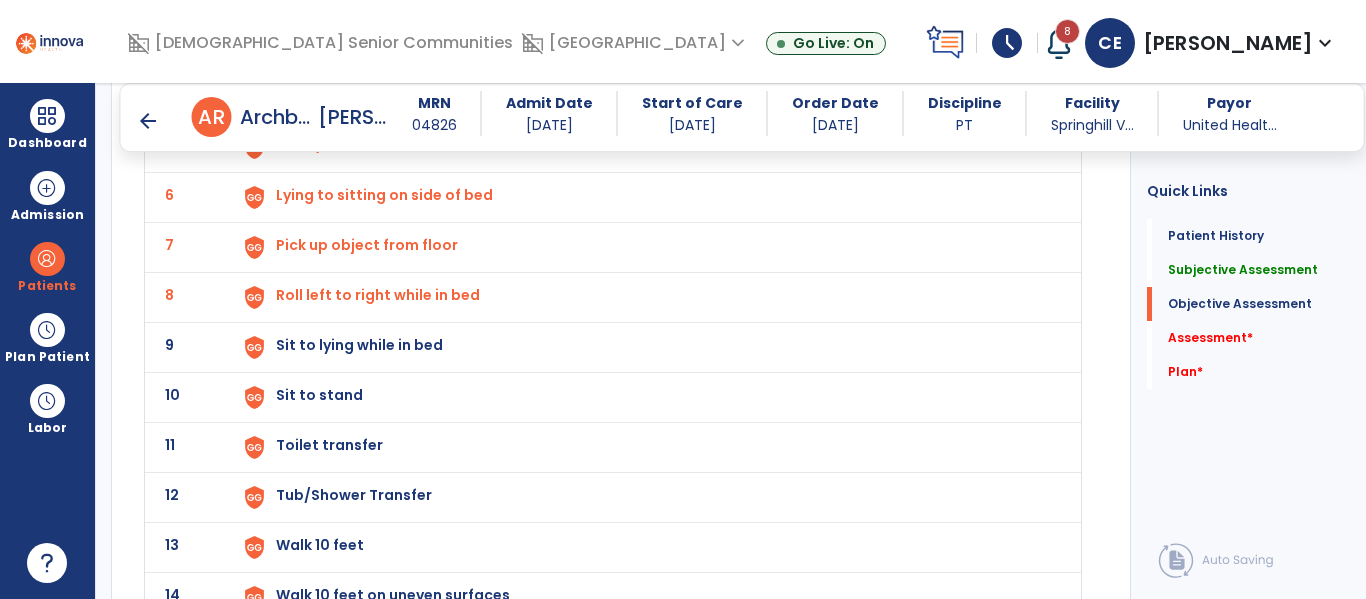 click on "Sit to lying while in bed" at bounding box center [322, -55] 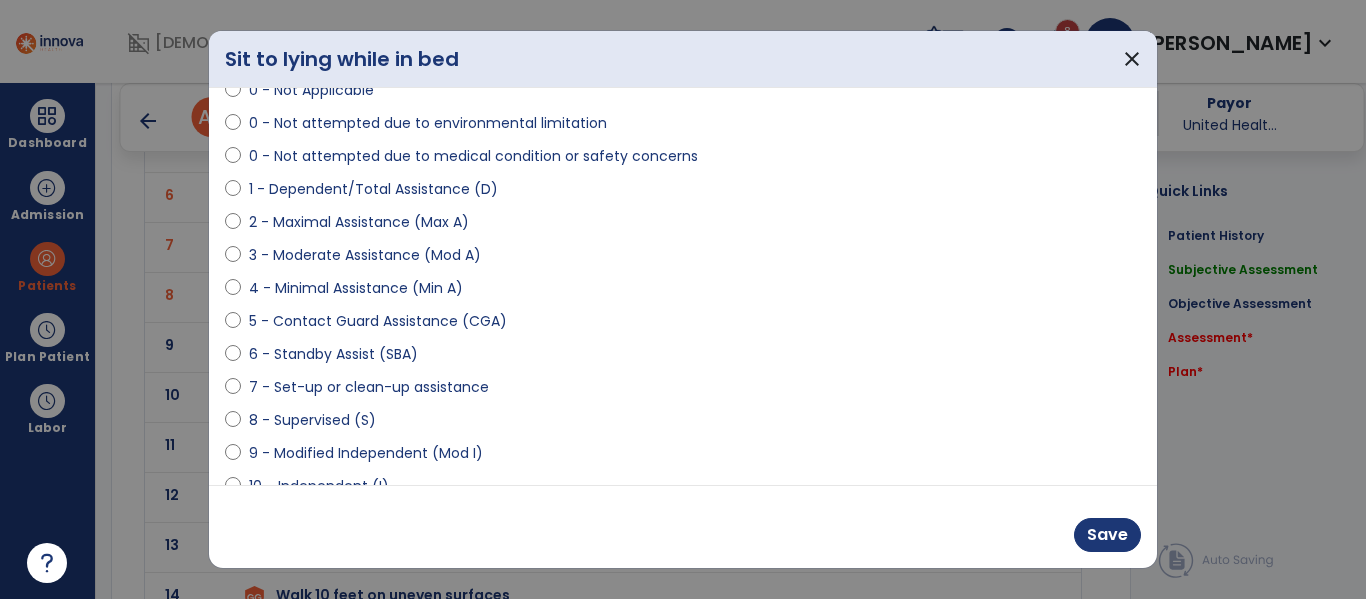 scroll, scrollTop: 177, scrollLeft: 0, axis: vertical 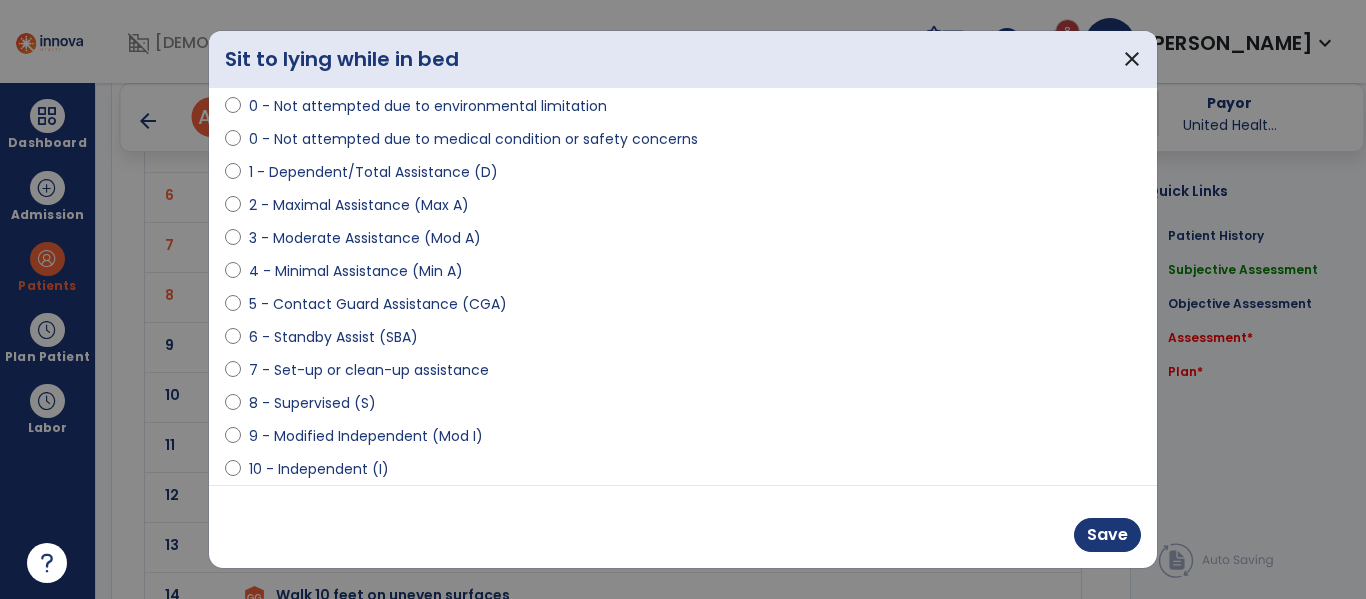 click on "9 - Modified Independent (Mod I)" at bounding box center (366, 436) 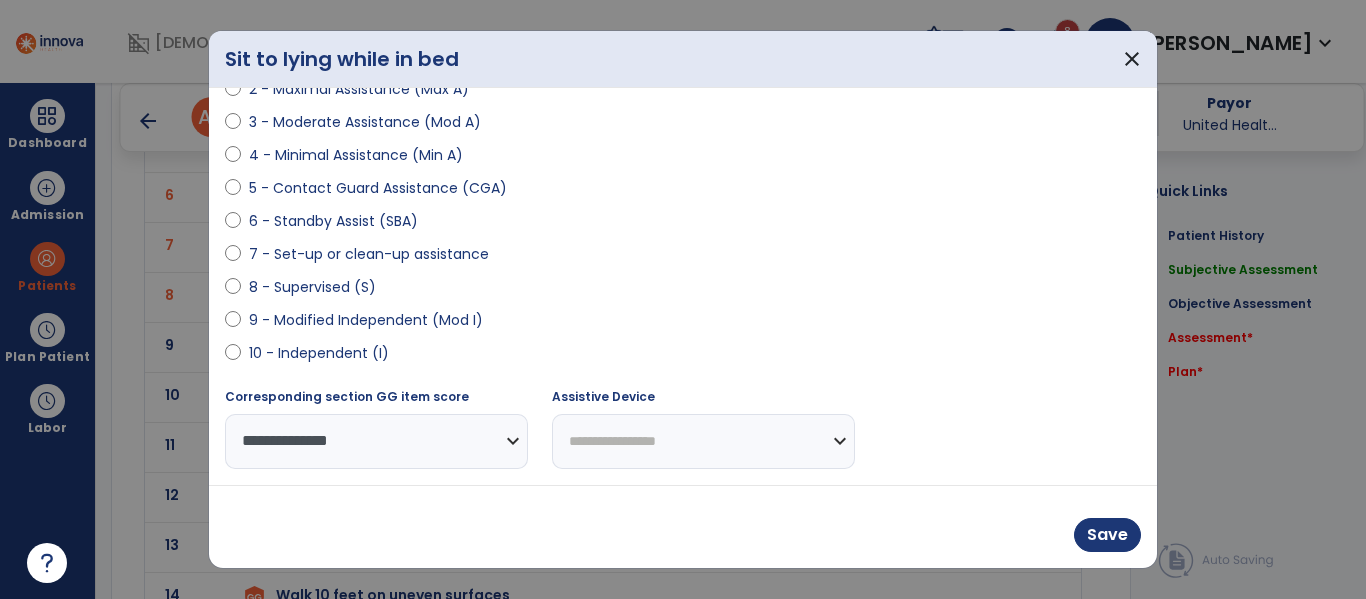 click on "**********" at bounding box center [703, 441] 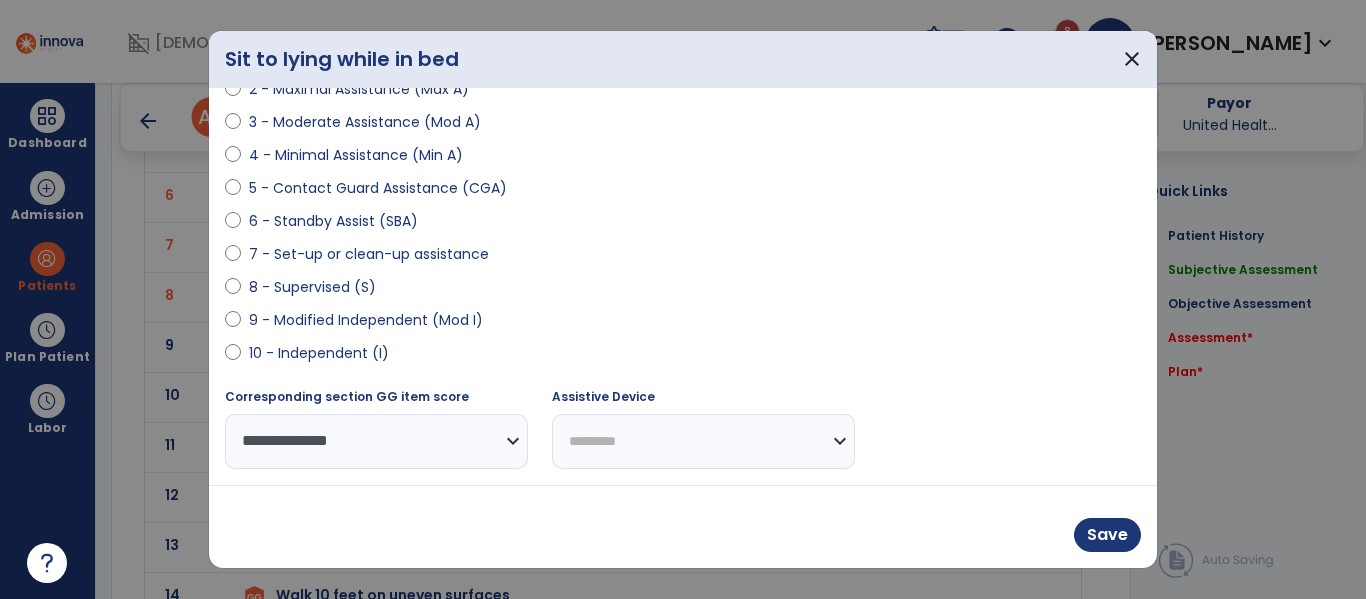 click on "**********" at bounding box center (703, 441) 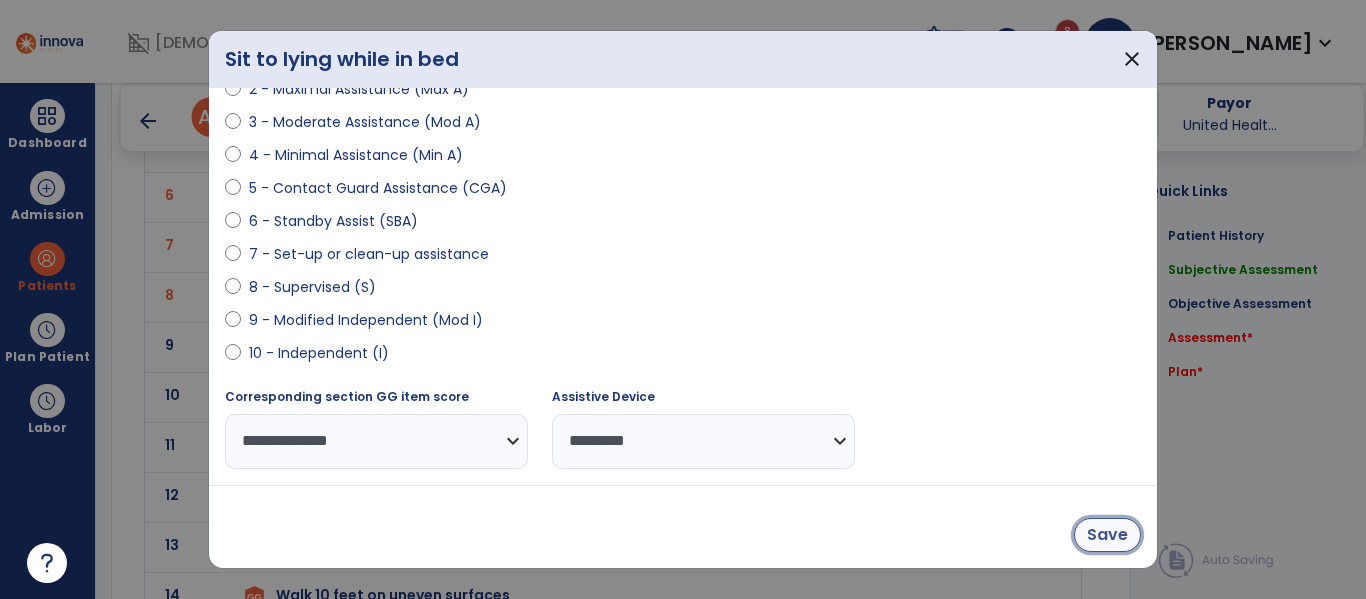 click on "Save" at bounding box center (1107, 535) 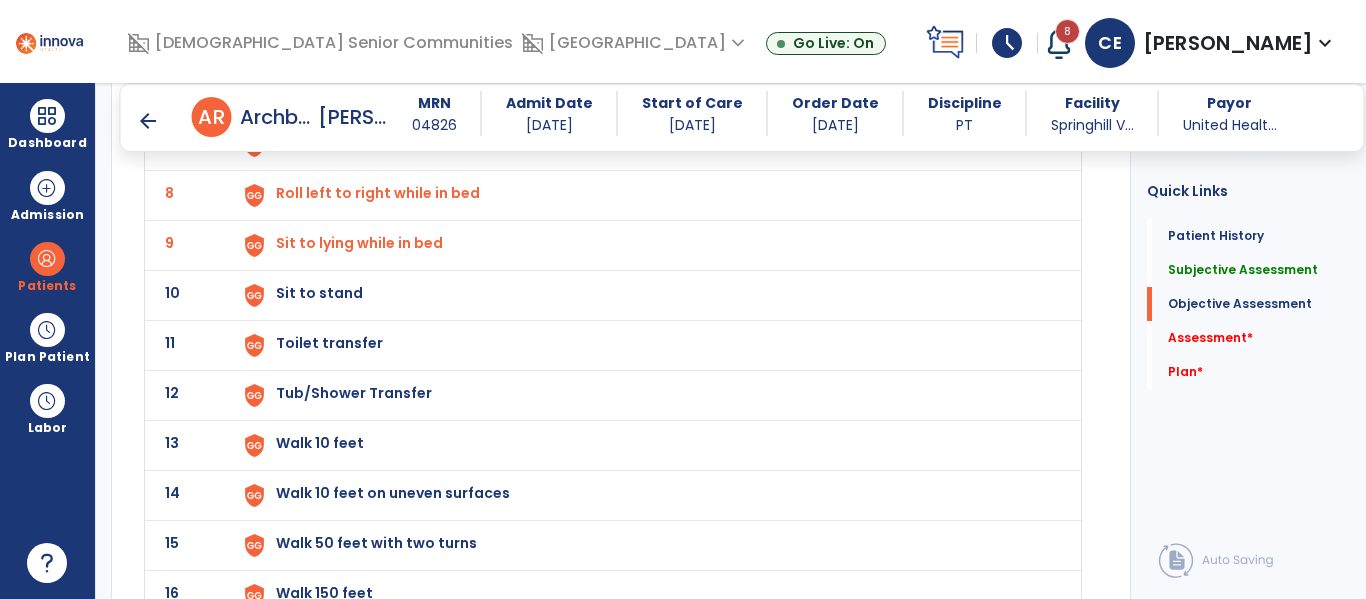 scroll, scrollTop: 2472, scrollLeft: 0, axis: vertical 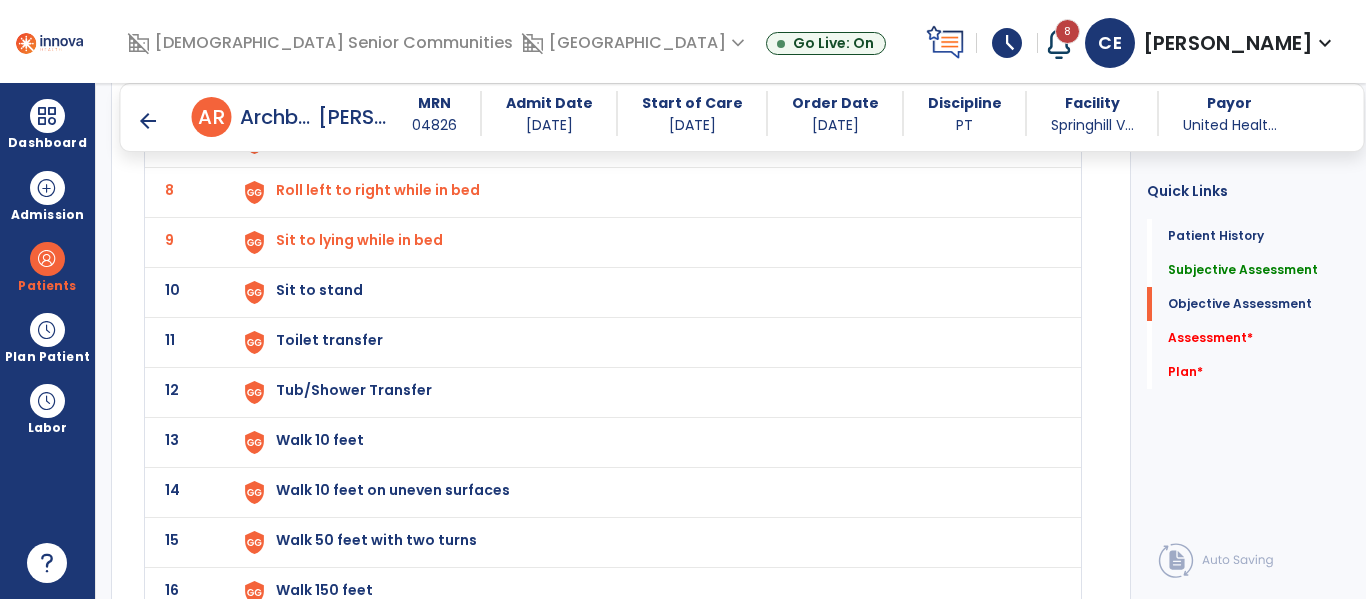 click on "Sit to stand" at bounding box center [322, -160] 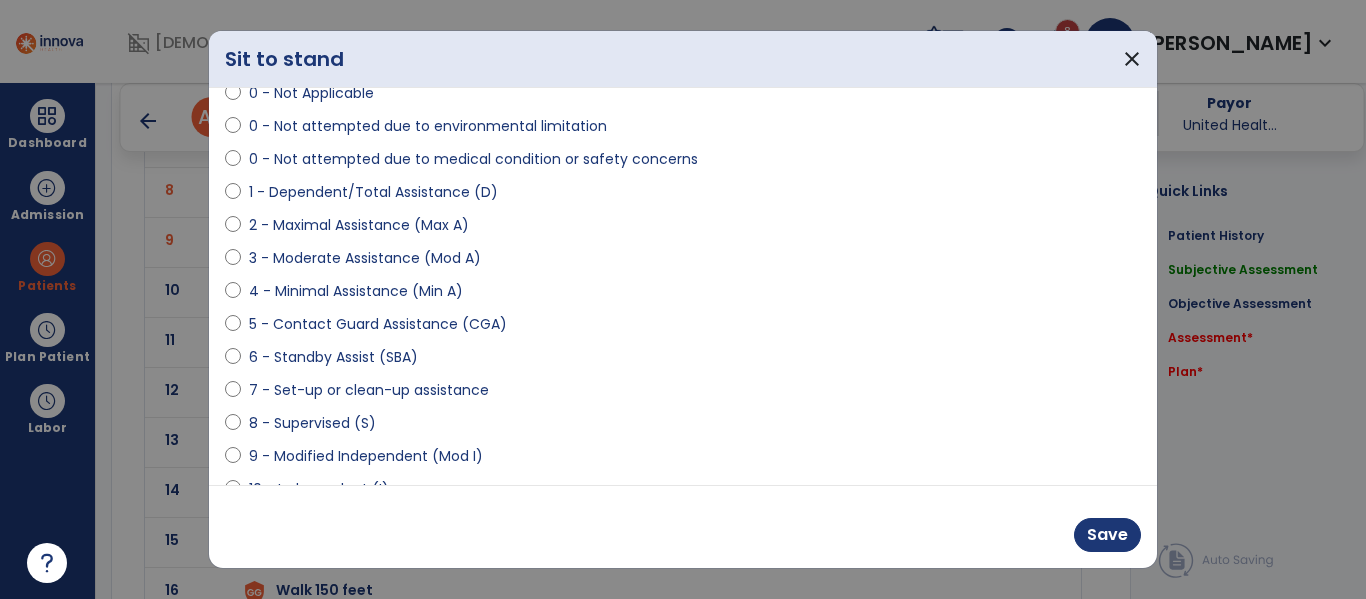 select on "**********" 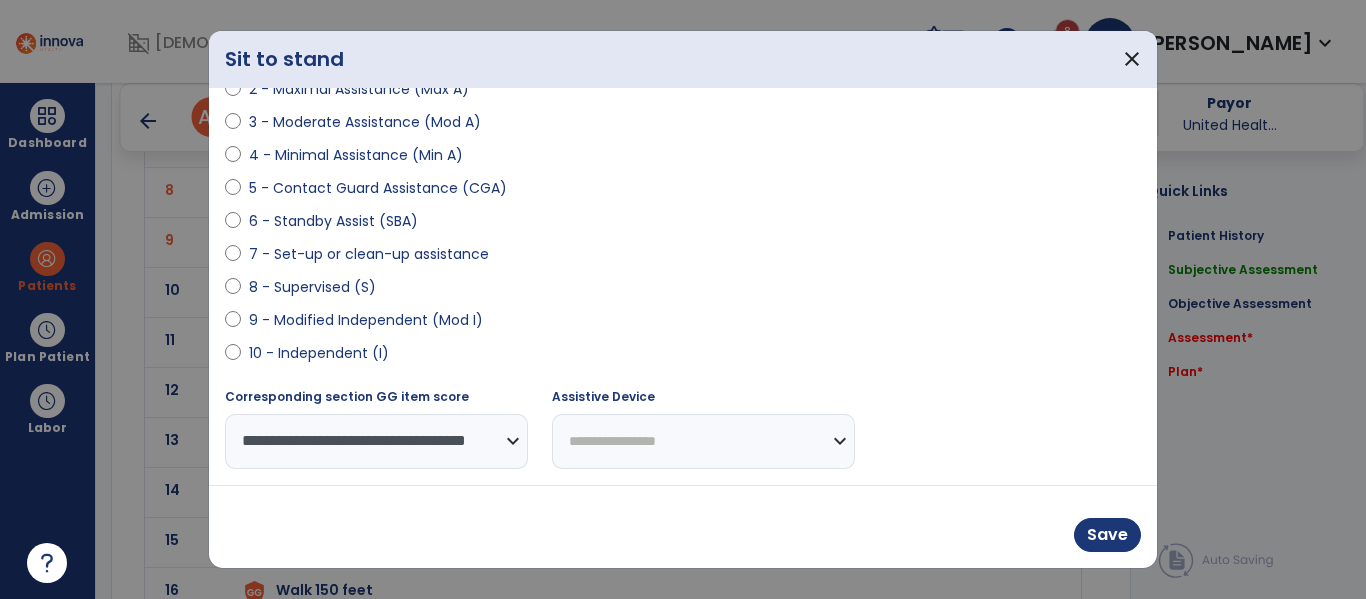 click on "**********" at bounding box center (703, 441) 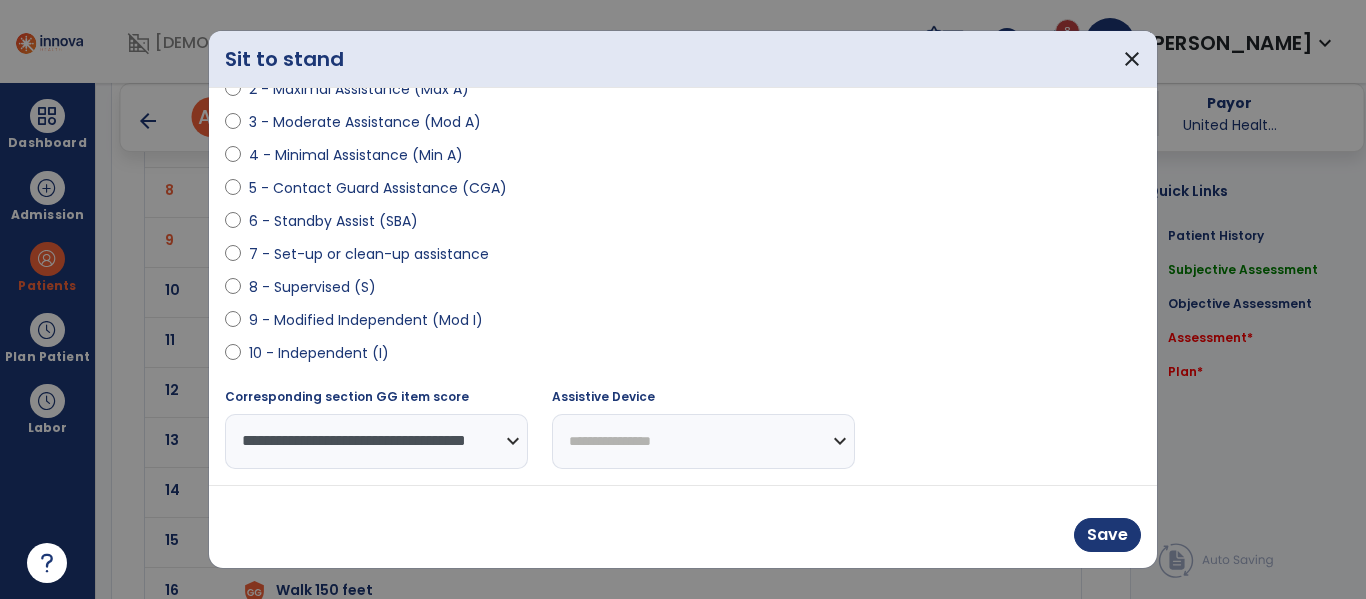 click on "**********" at bounding box center (703, 441) 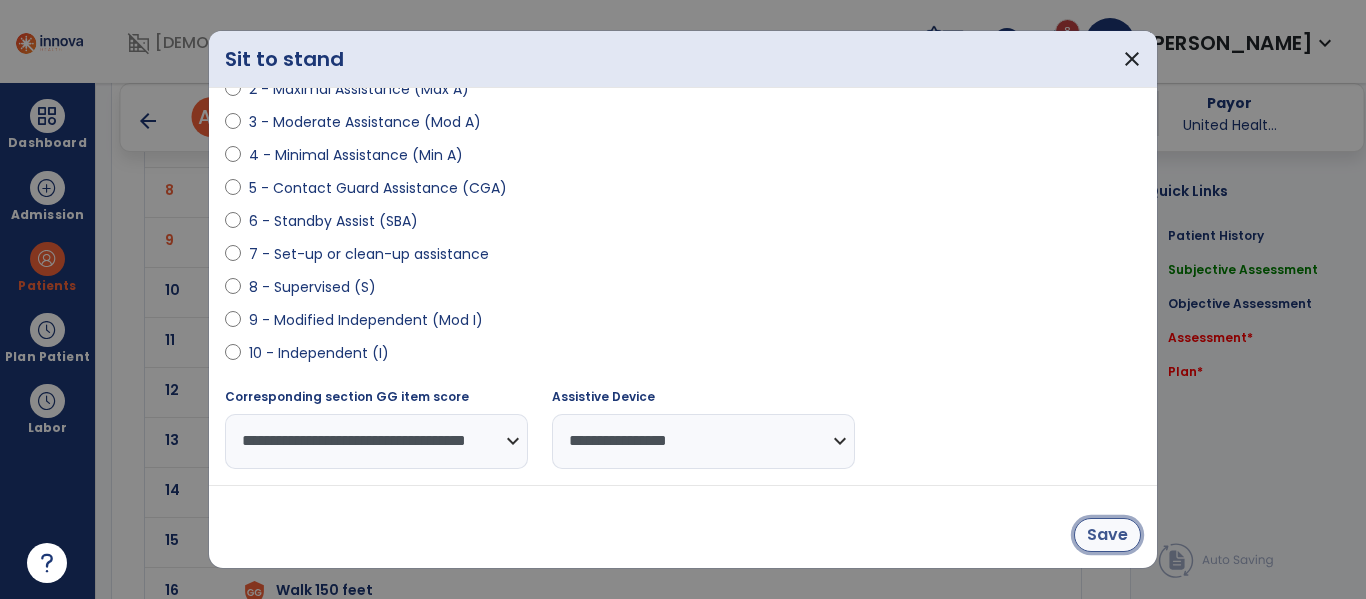 click on "Save" at bounding box center [1107, 535] 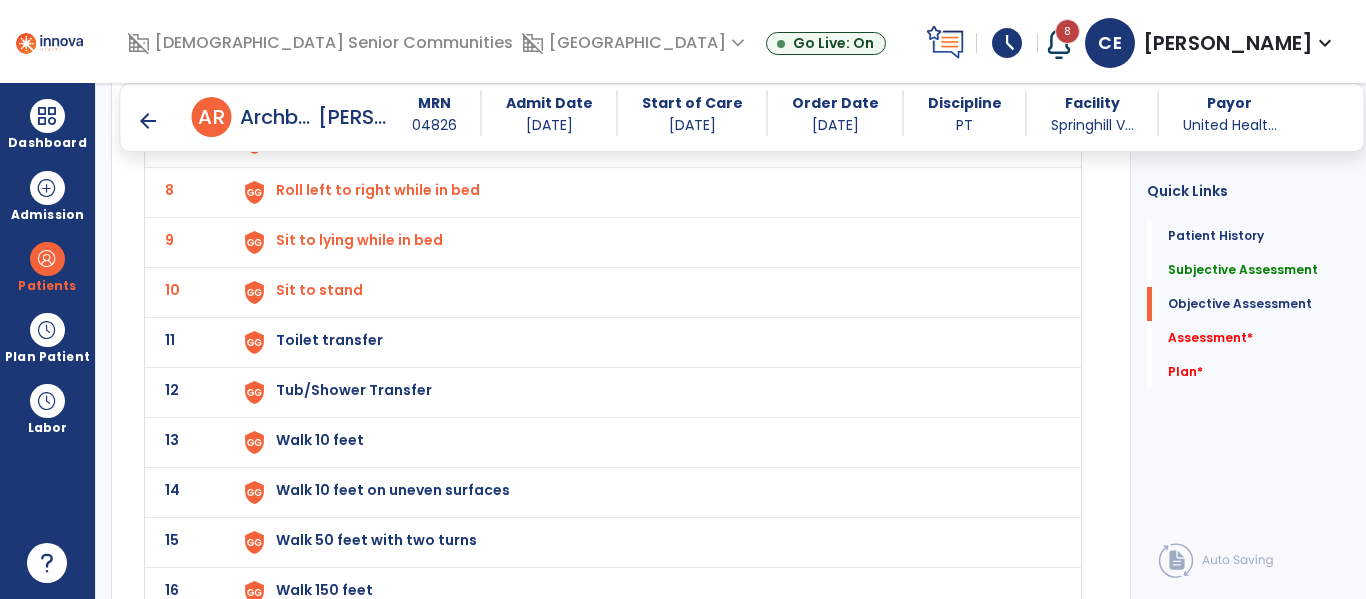 click on "Toilet transfer" at bounding box center (322, -160) 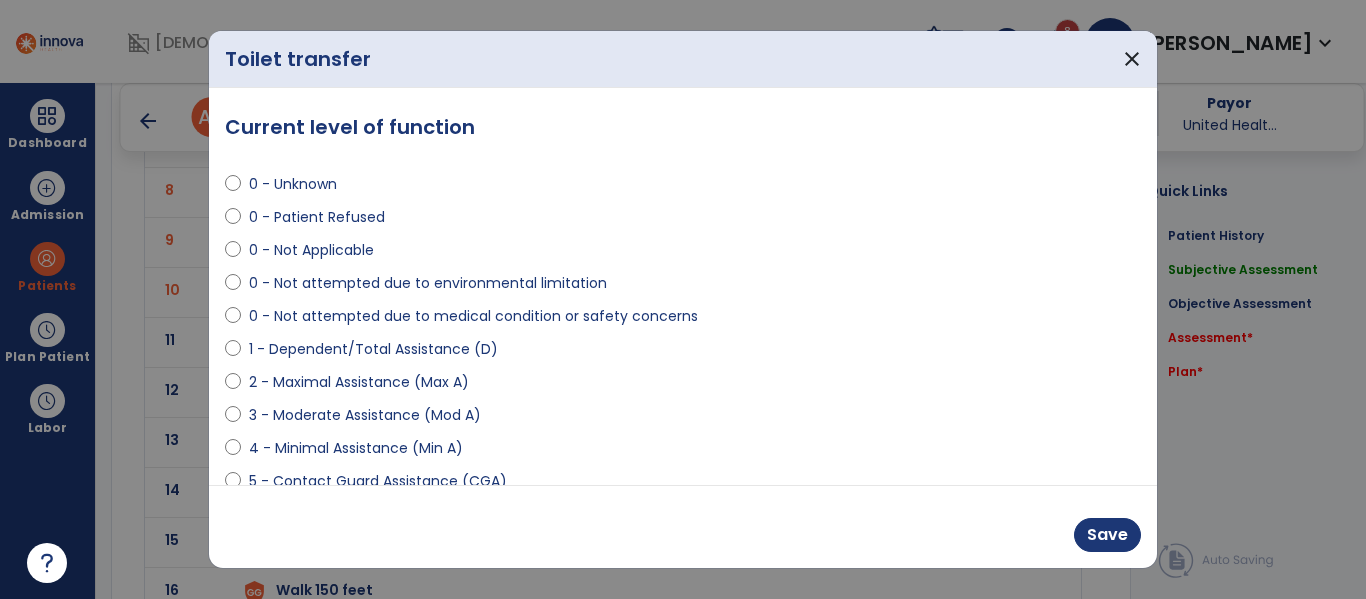 click on "0 - Not attempted due to medical condition or safety concerns" at bounding box center (473, 316) 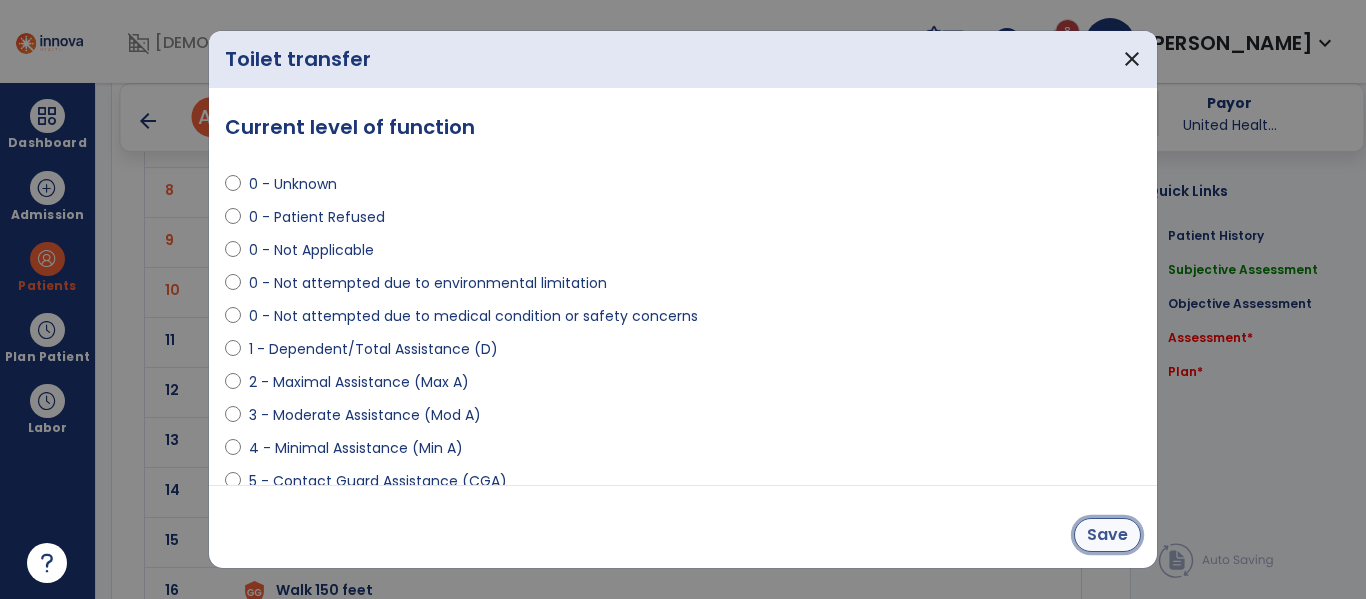 click on "Save" at bounding box center [1107, 535] 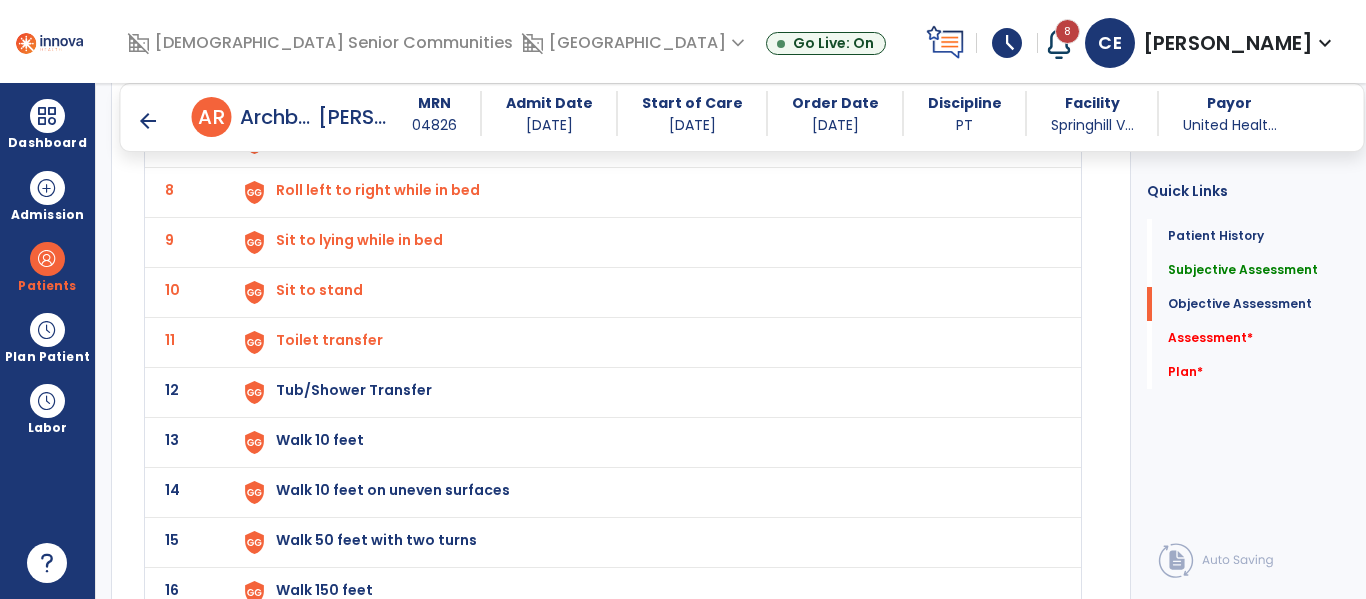 click on "Tub/Shower Transfer" at bounding box center (322, -160) 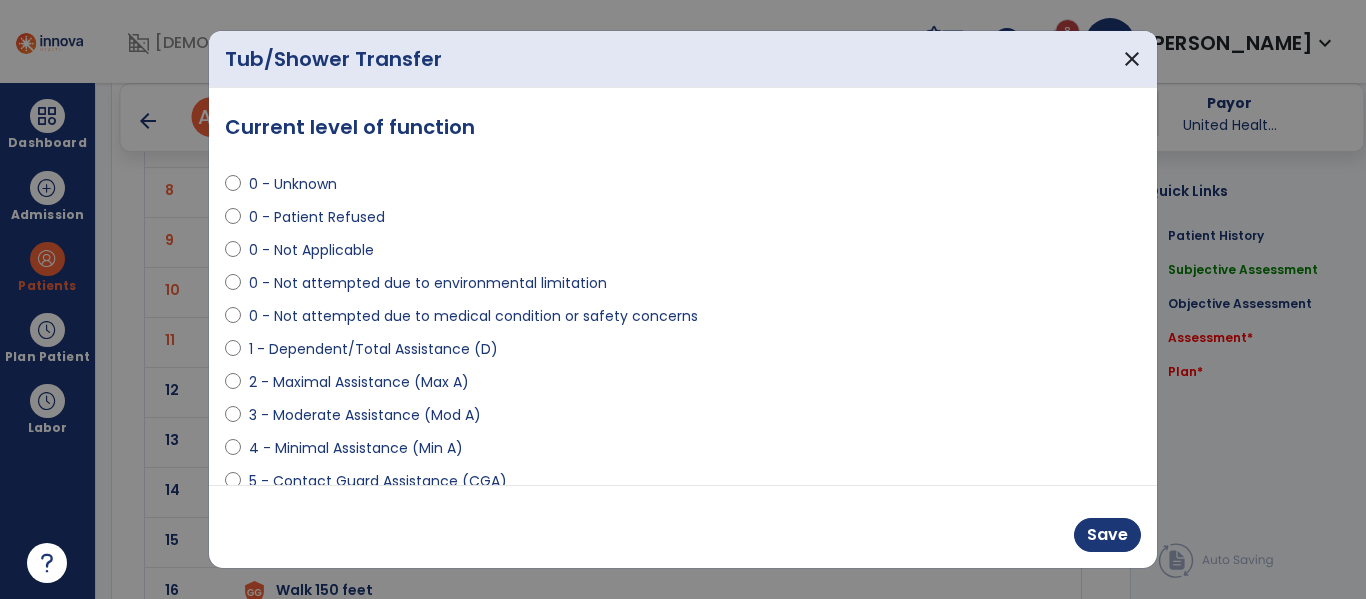click on "0 - Not attempted due to medical condition or safety concerns" at bounding box center (473, 316) 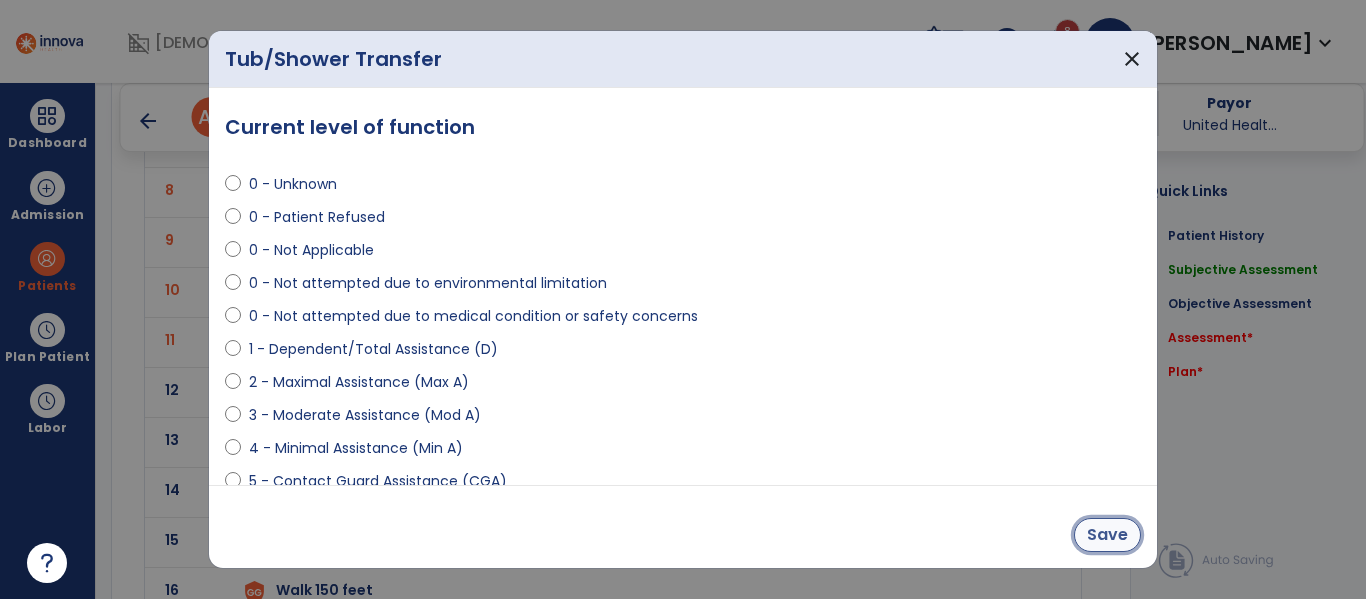 click on "Save" at bounding box center [1107, 535] 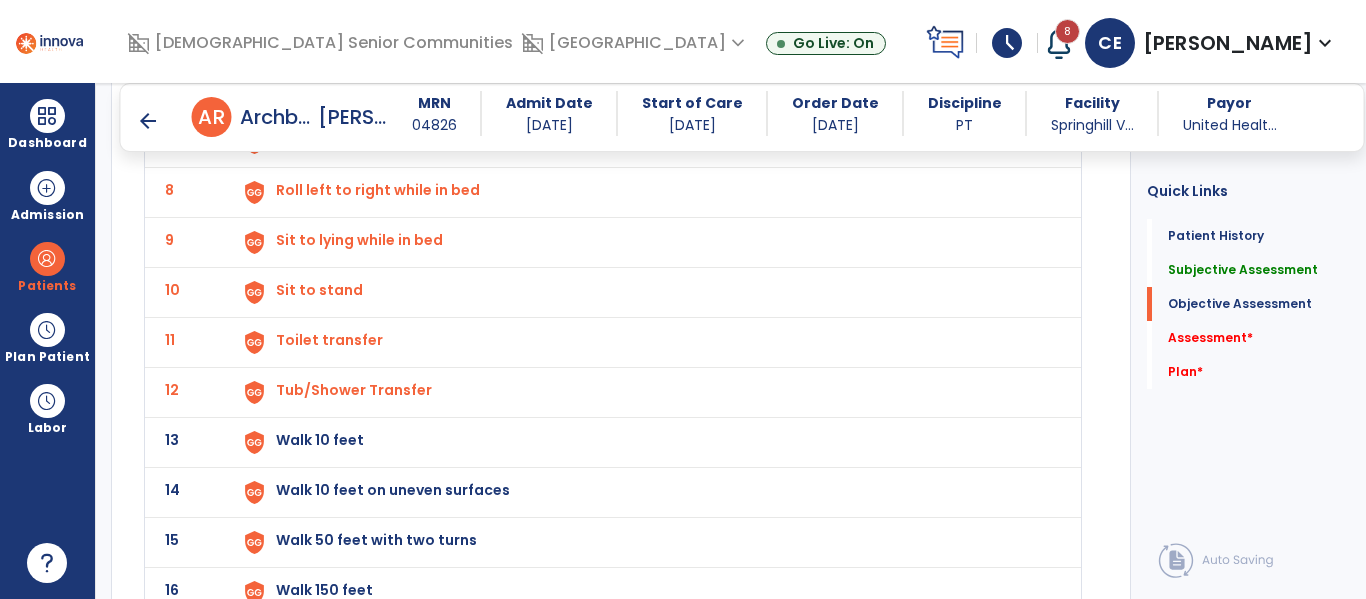 click on "Walk 10 feet" at bounding box center (322, -160) 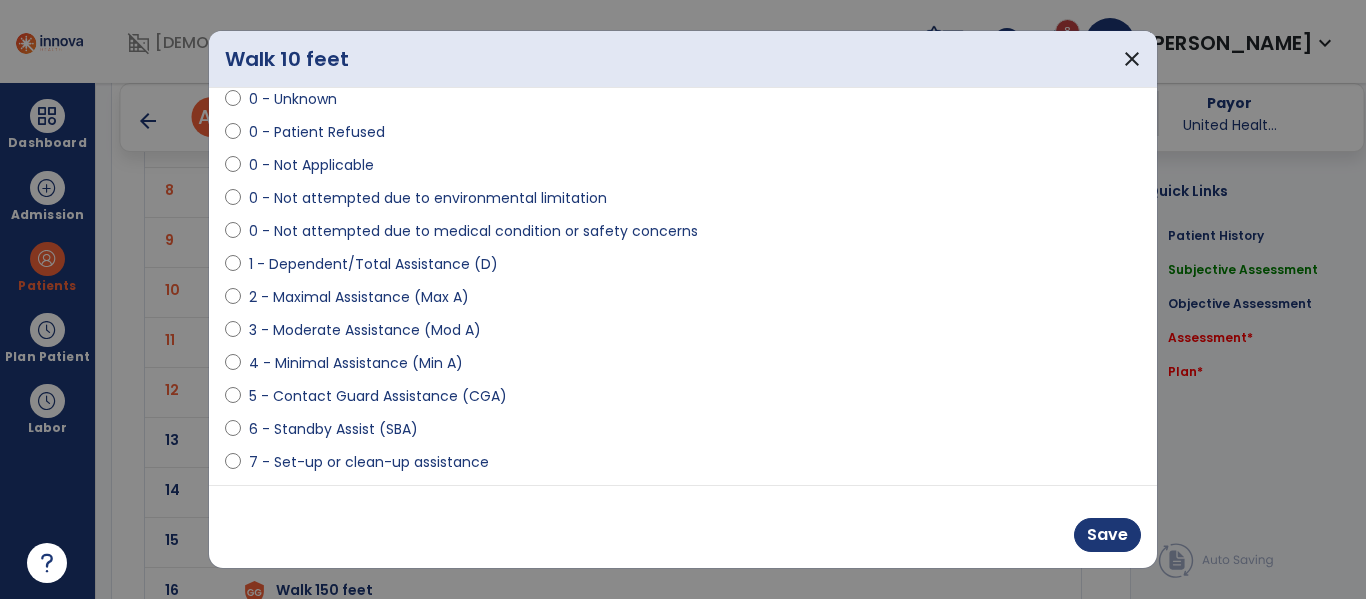 scroll, scrollTop: 90, scrollLeft: 0, axis: vertical 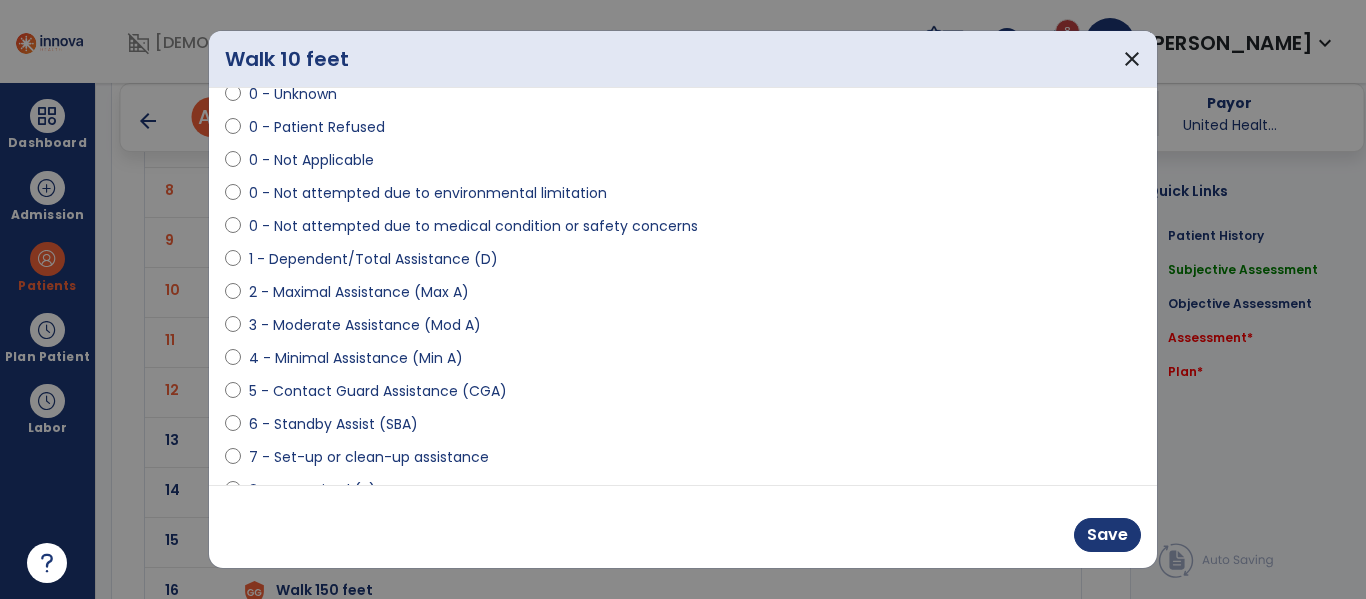 click on "5 - Contact Guard Assistance (CGA)" at bounding box center (378, 391) 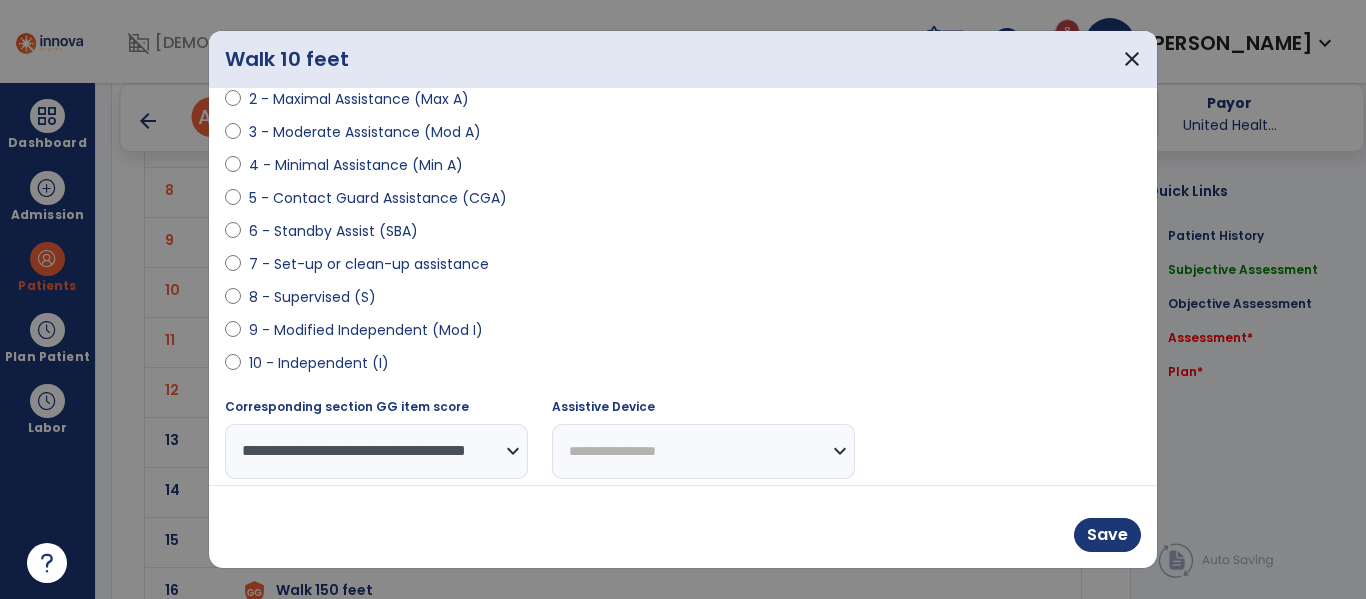 click on "**********" at bounding box center (703, 451) 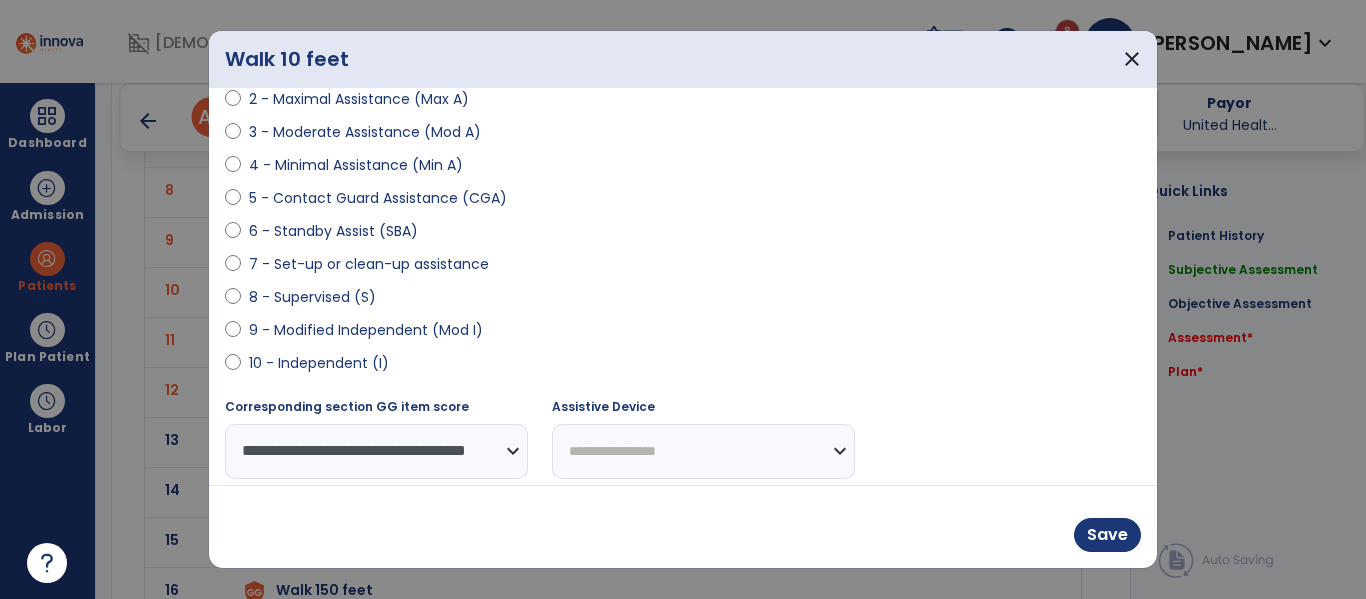 select on "**********" 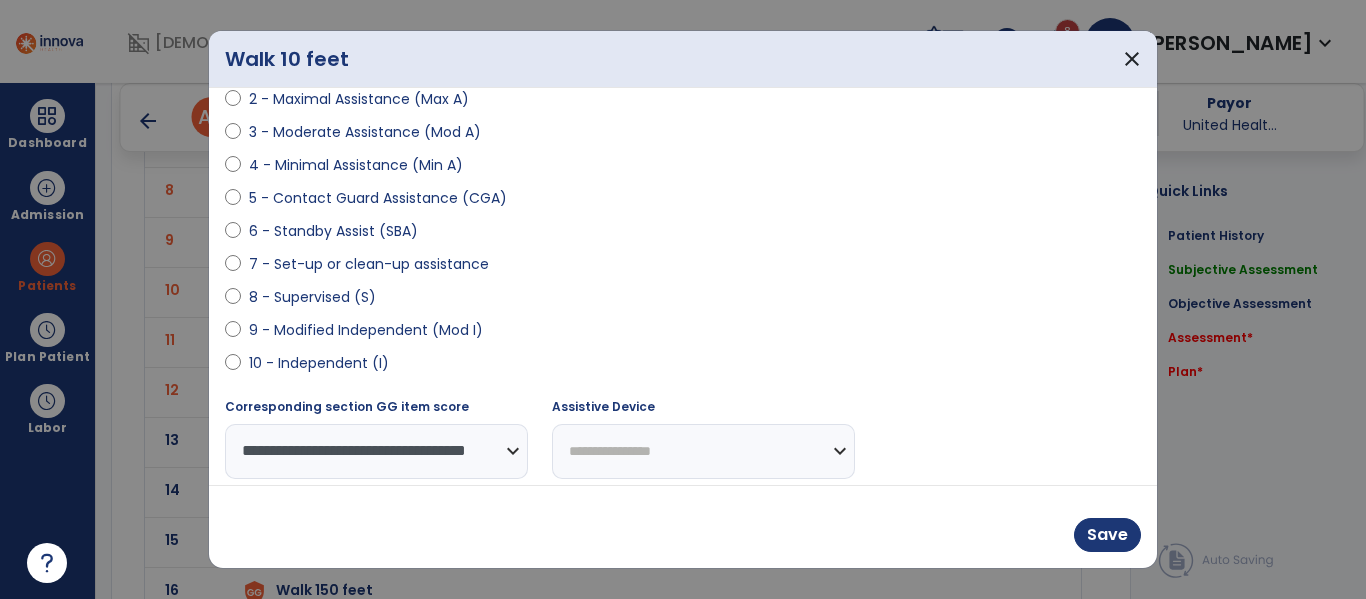 click on "**********" at bounding box center [703, 451] 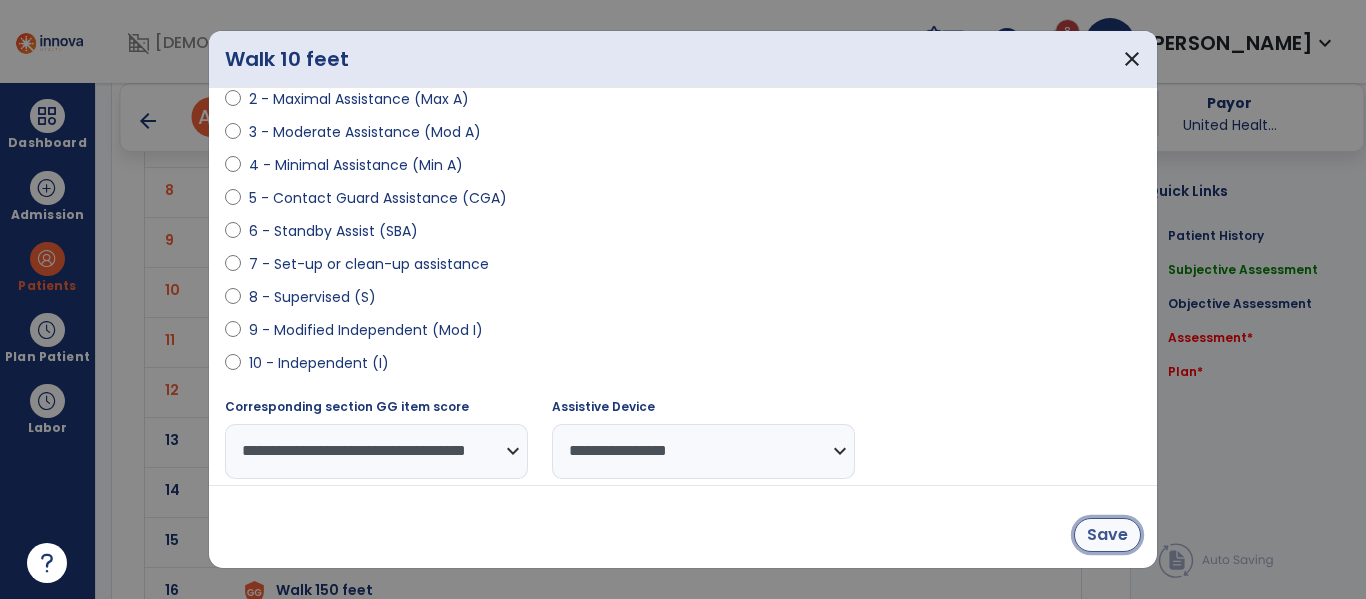 click on "Save" at bounding box center [1107, 535] 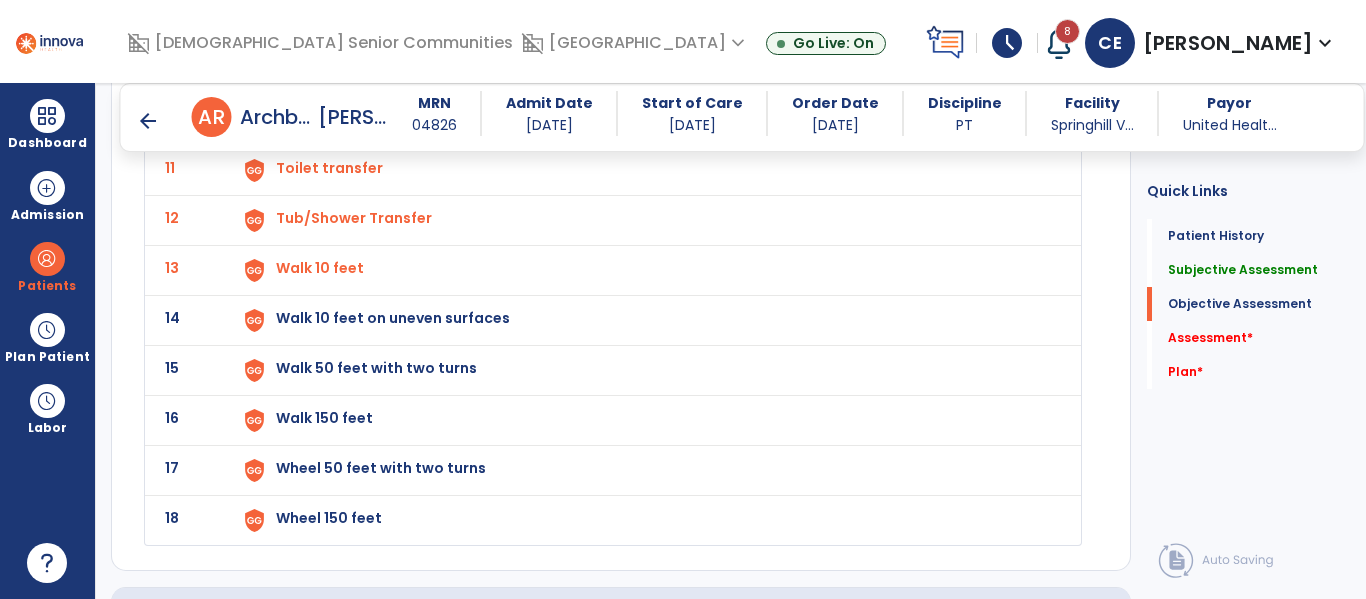 scroll, scrollTop: 2646, scrollLeft: 0, axis: vertical 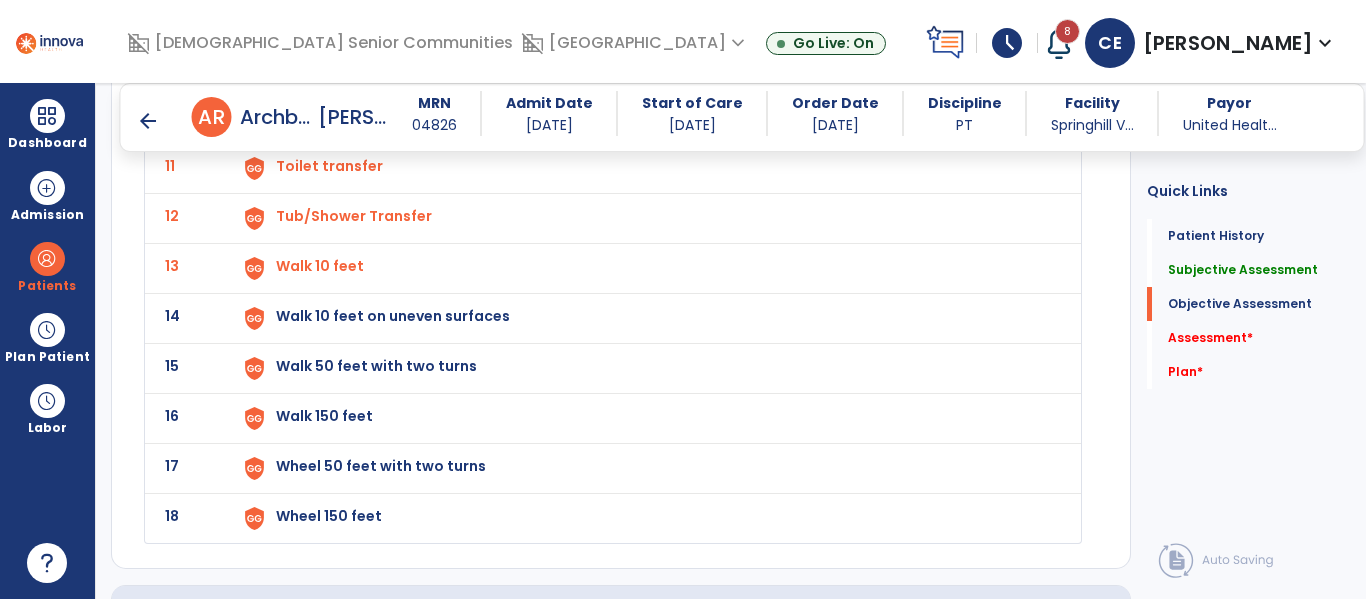 click on "Walk 10 feet on uneven surfaces" at bounding box center (322, -334) 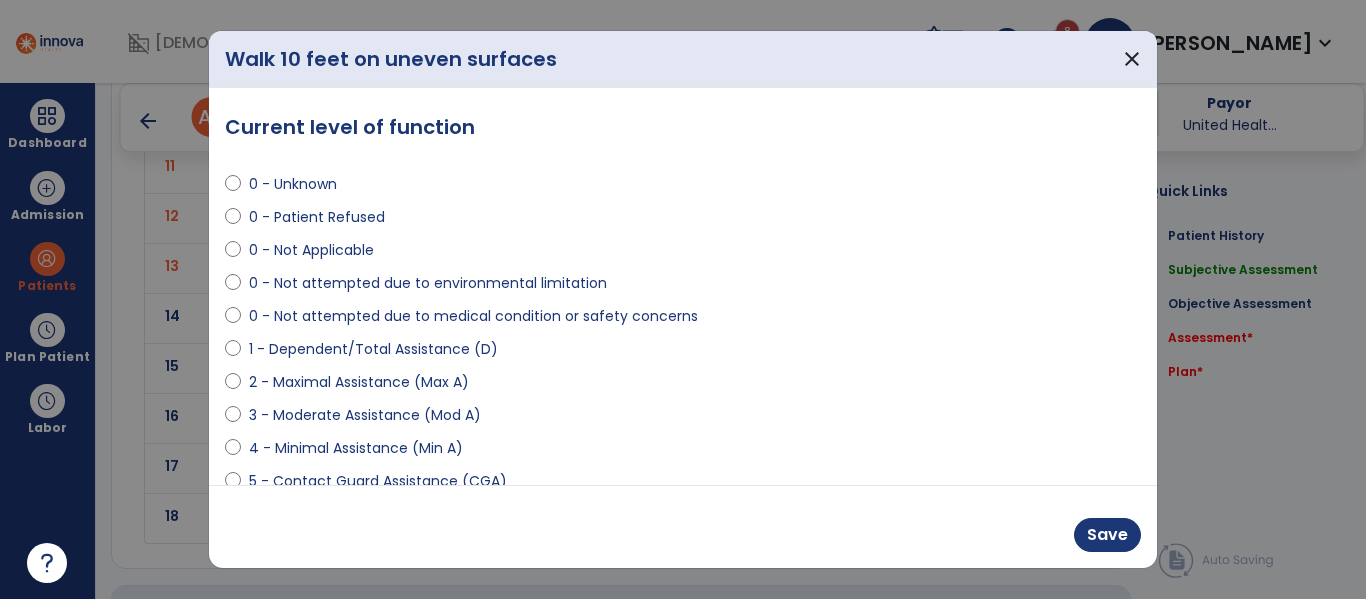 click on "0 - Not attempted due to medical condition or safety concerns" at bounding box center (473, 316) 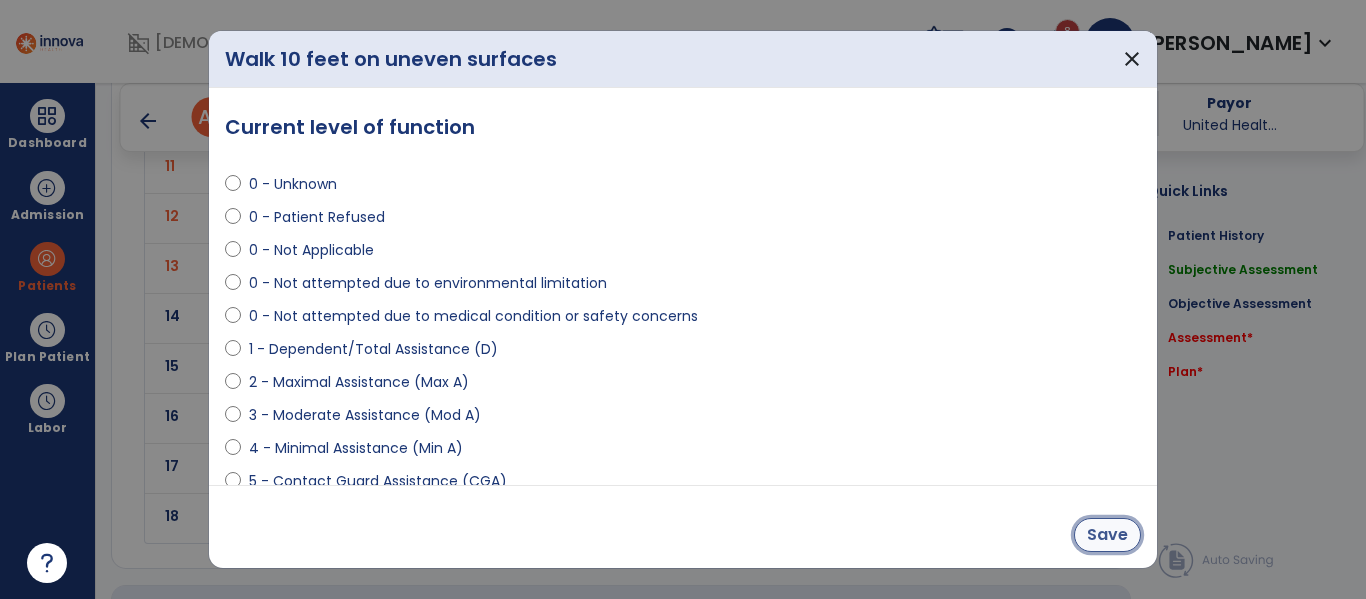 click on "Save" at bounding box center (1107, 535) 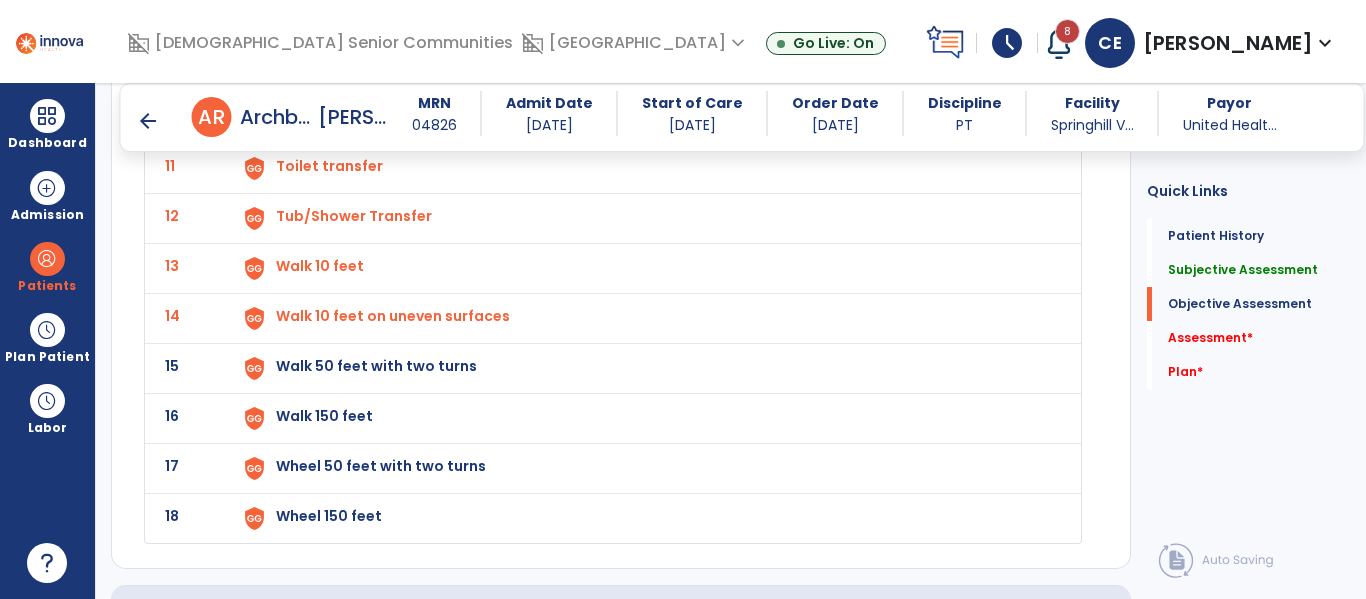 click on "Walk 50 feet with two turns" at bounding box center (322, -334) 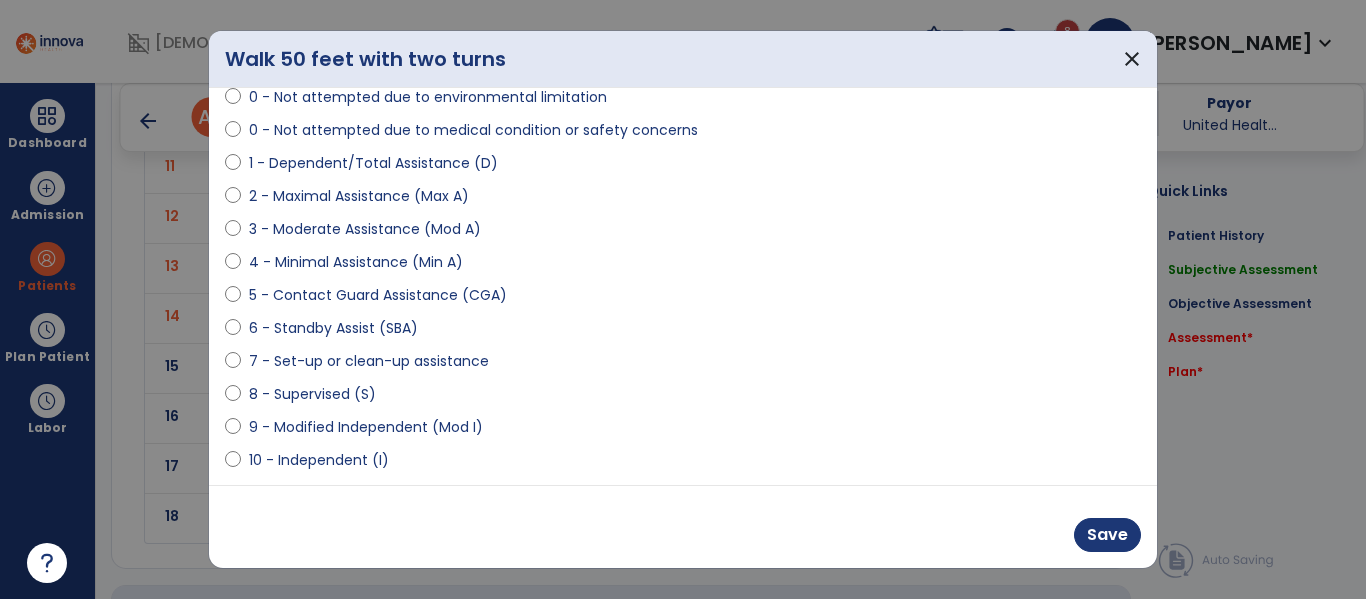 scroll, scrollTop: 242, scrollLeft: 0, axis: vertical 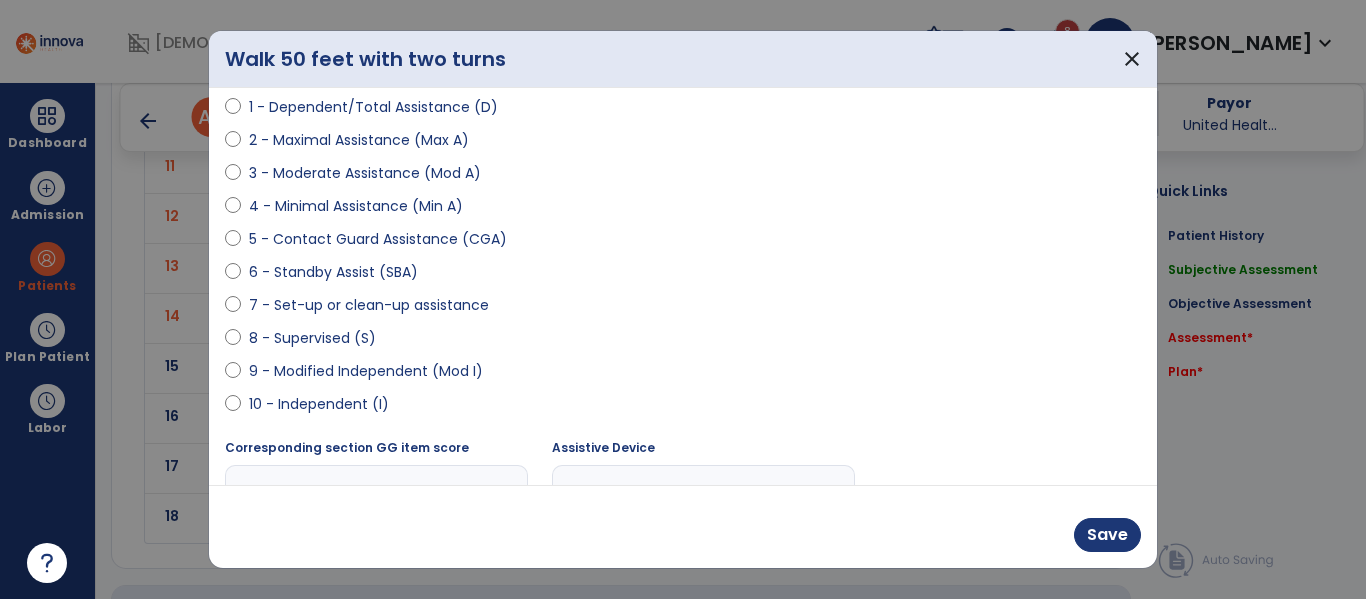 click on "5 - Contact Guard Assistance (CGA)" at bounding box center (378, 239) 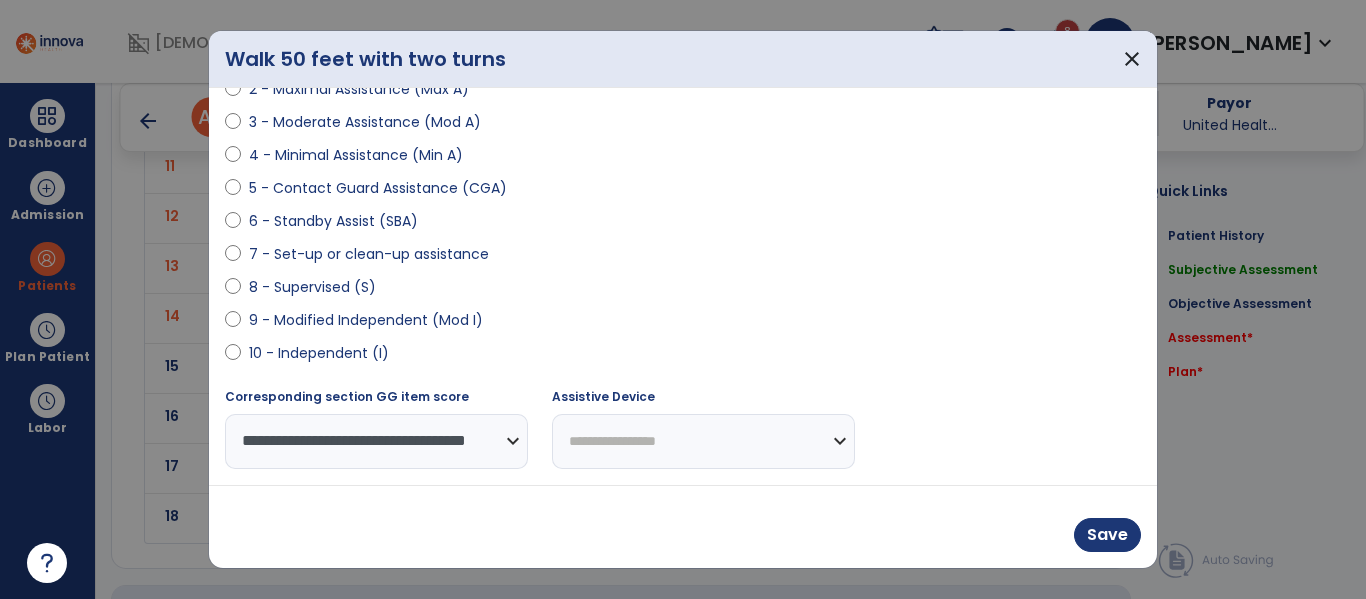 click on "**********" at bounding box center (703, 441) 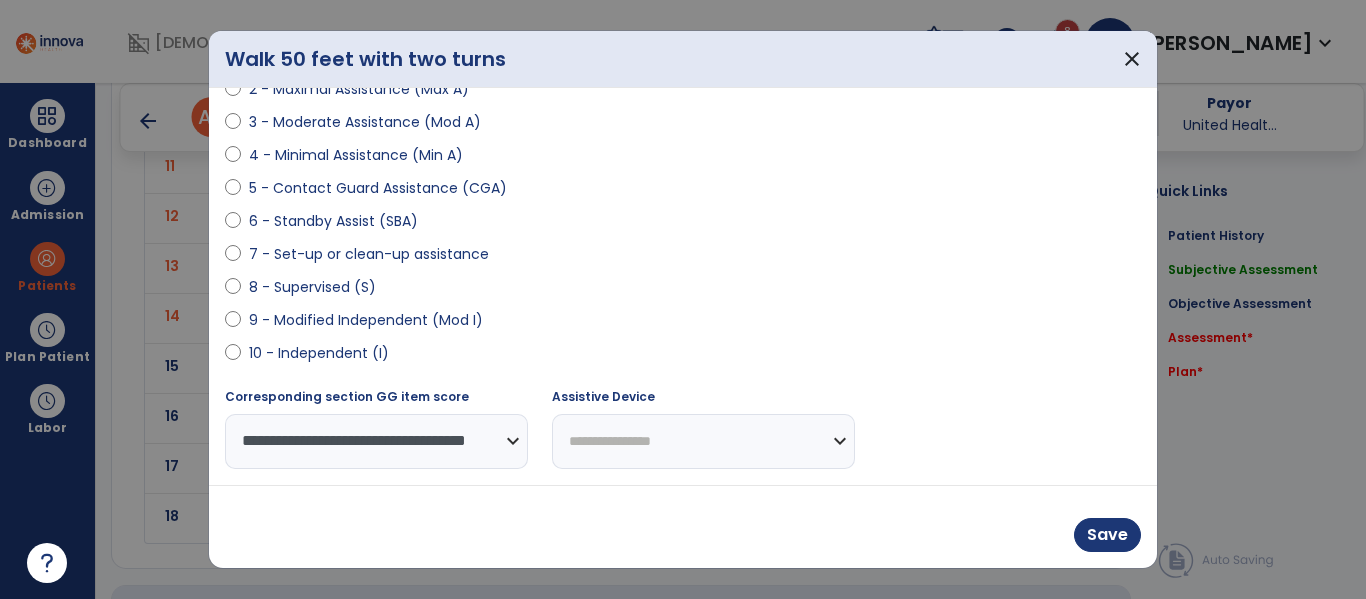 click on "**********" at bounding box center [703, 441] 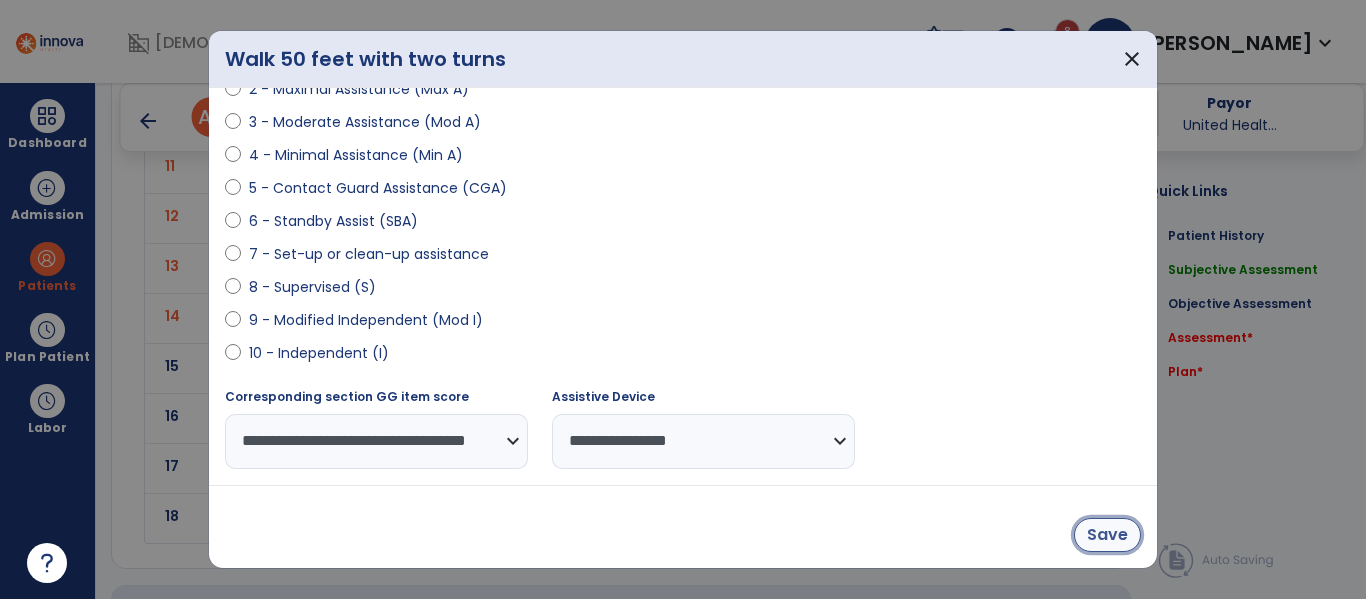 click on "Save" at bounding box center [1107, 535] 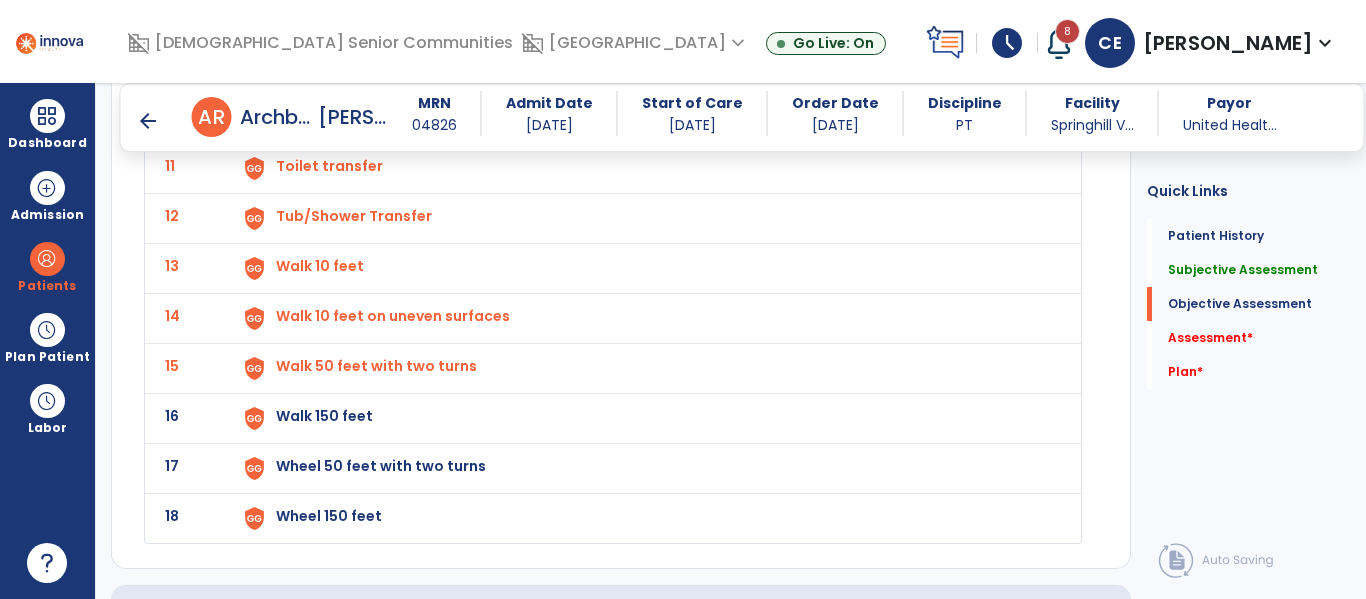 click on "Walk 150 feet" at bounding box center (322, -334) 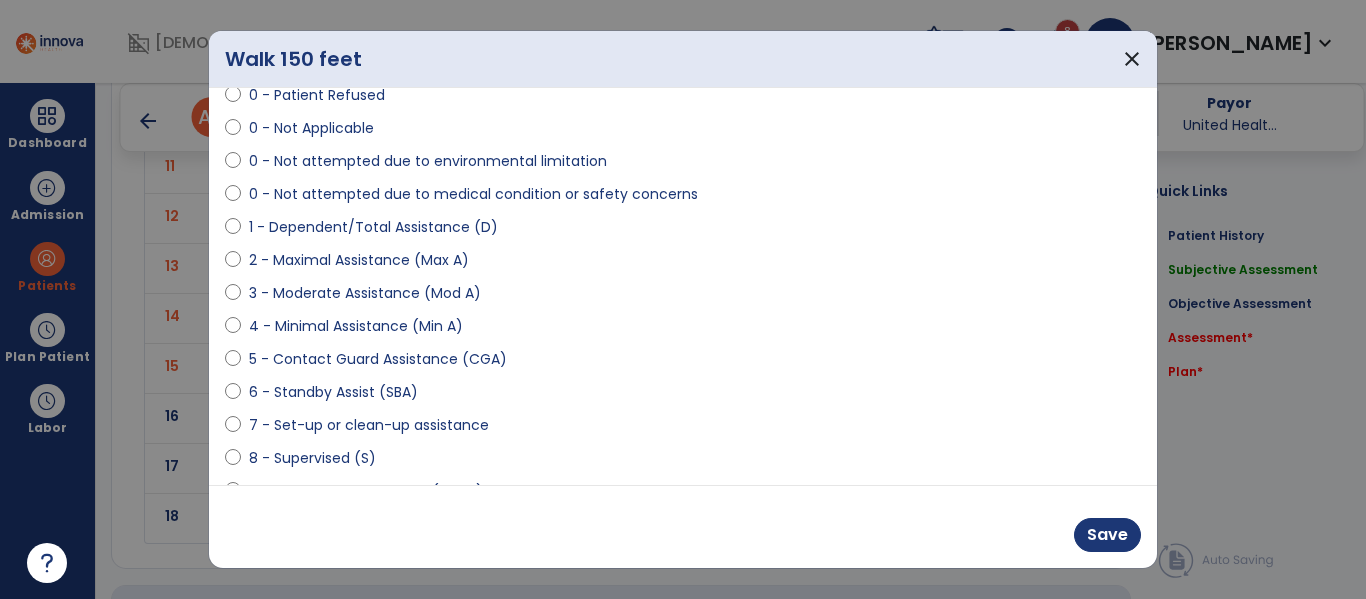 scroll, scrollTop: 126, scrollLeft: 0, axis: vertical 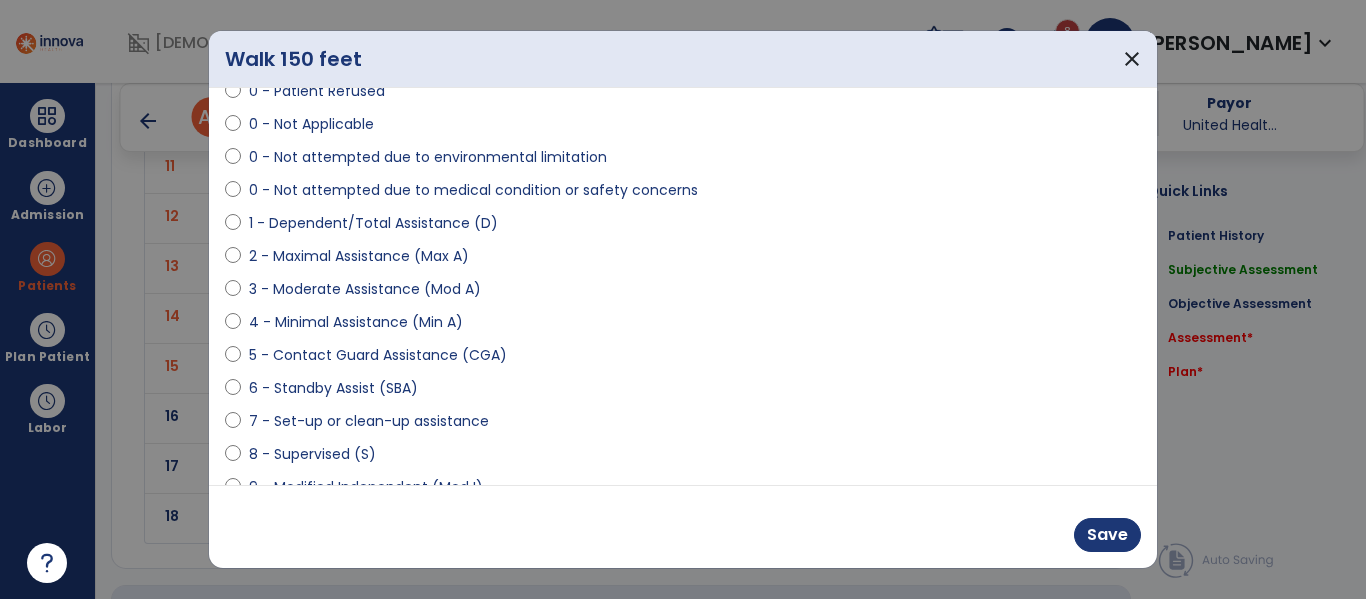 click on "0 - Unknown 0 - Patient Refused 0 - Not Applicable 0 - Not attempted due to environmental limitation 0 - Not attempted due to medical condition or safety concerns 1 - Dependent/Total Assistance (D) 2 - Maximal Assistance (Max A) 3 - Moderate Assistance (Mod A) 4 - Minimal Assistance (Min A) 5 - Contact Guard Assistance (CGA) 6 - Standby Assist (SBA) 7 - Set-up or clean-up assistance 8 - Supervised (S) 9 - Modified Independent (Mod I) 10 - Independent (I)" at bounding box center (683, 281) 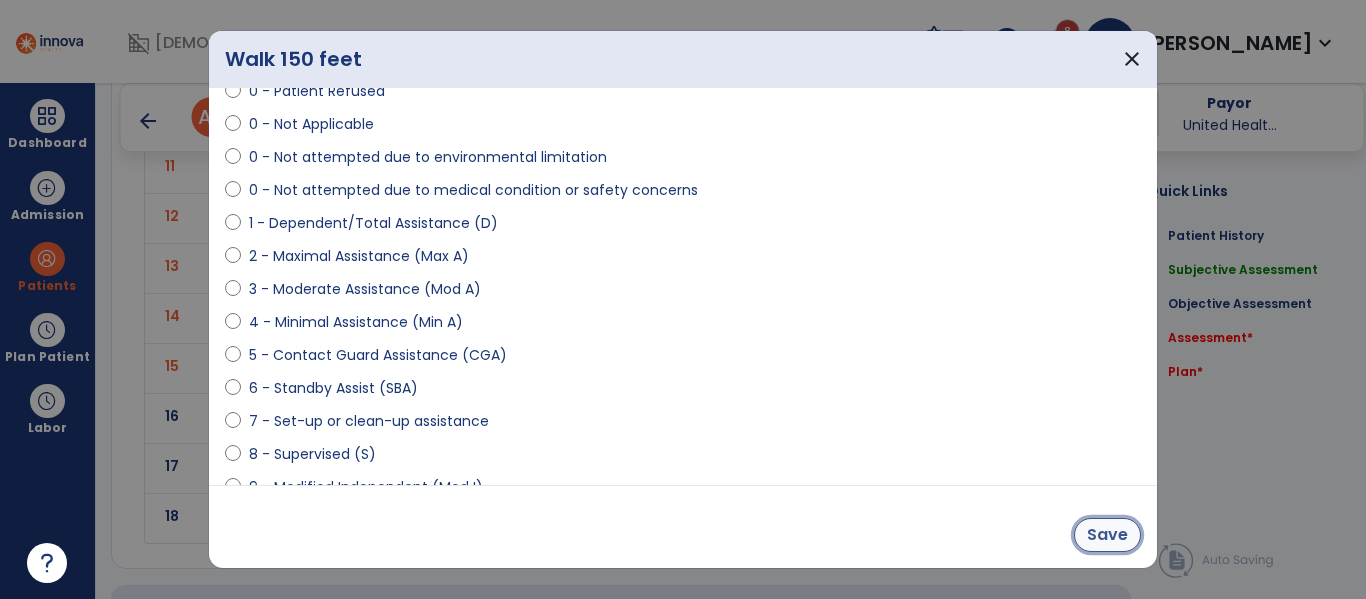 click on "Save" at bounding box center (1107, 535) 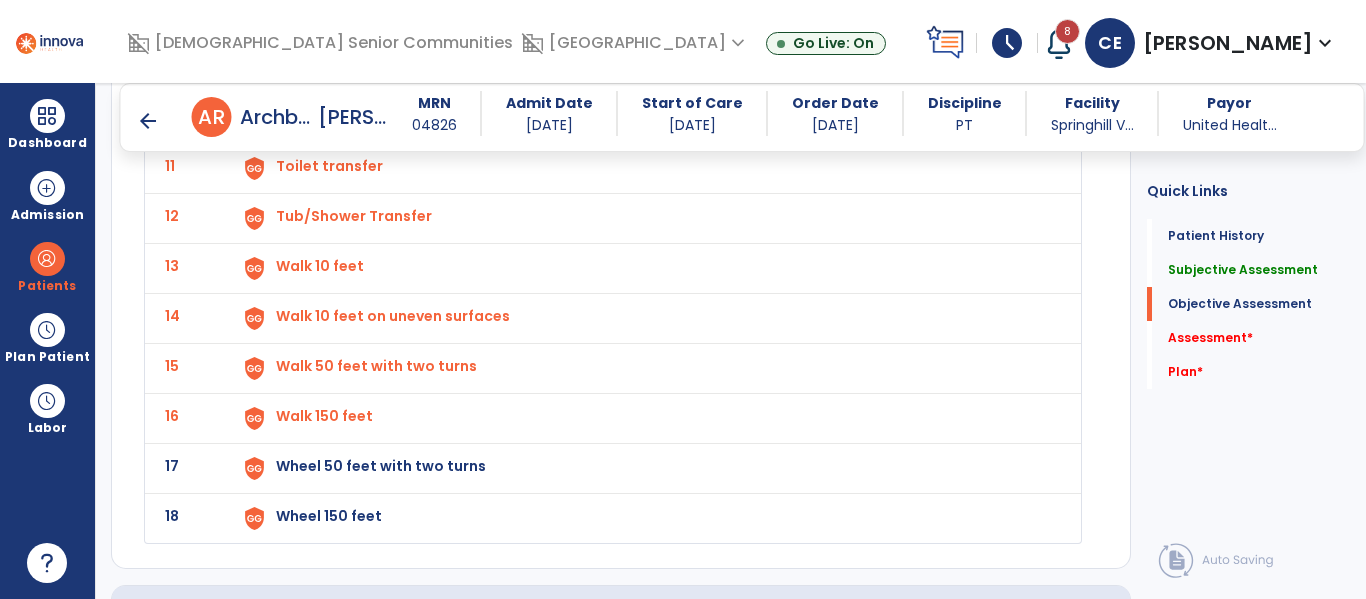 click on "Wheel 50 feet with two turns" at bounding box center [322, -334] 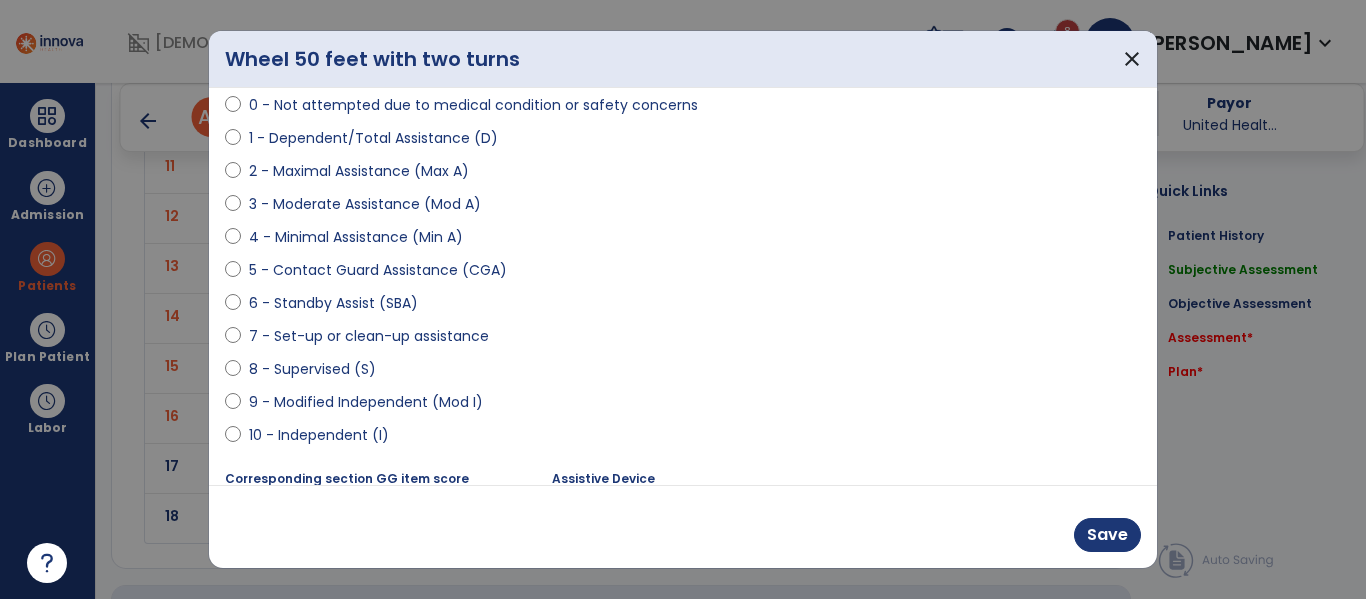 scroll, scrollTop: 293, scrollLeft: 0, axis: vertical 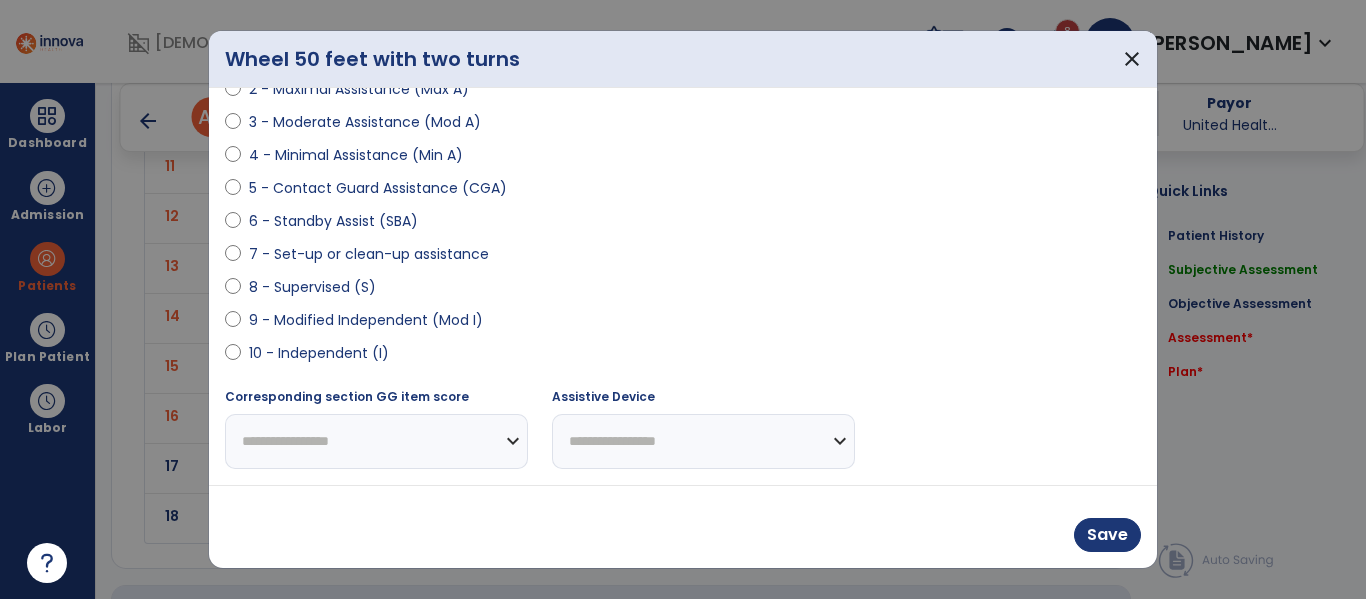 click on "9 - Modified Independent (Mod I)" at bounding box center [366, 320] 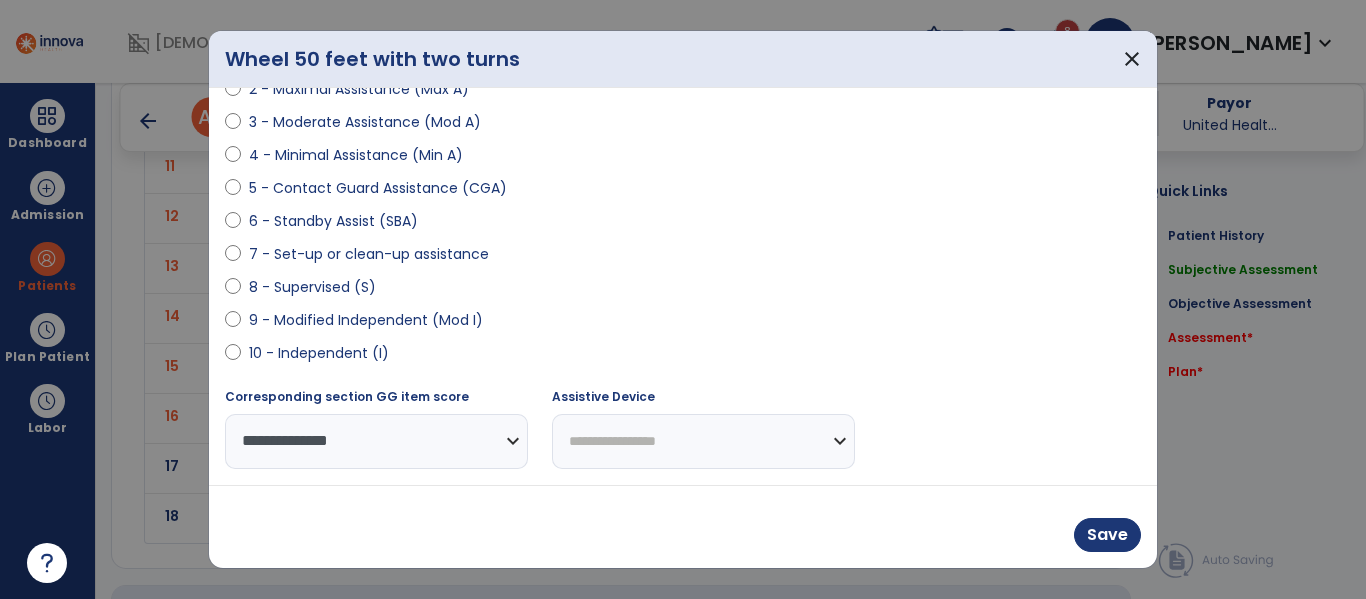 click on "**********" at bounding box center [703, 441] 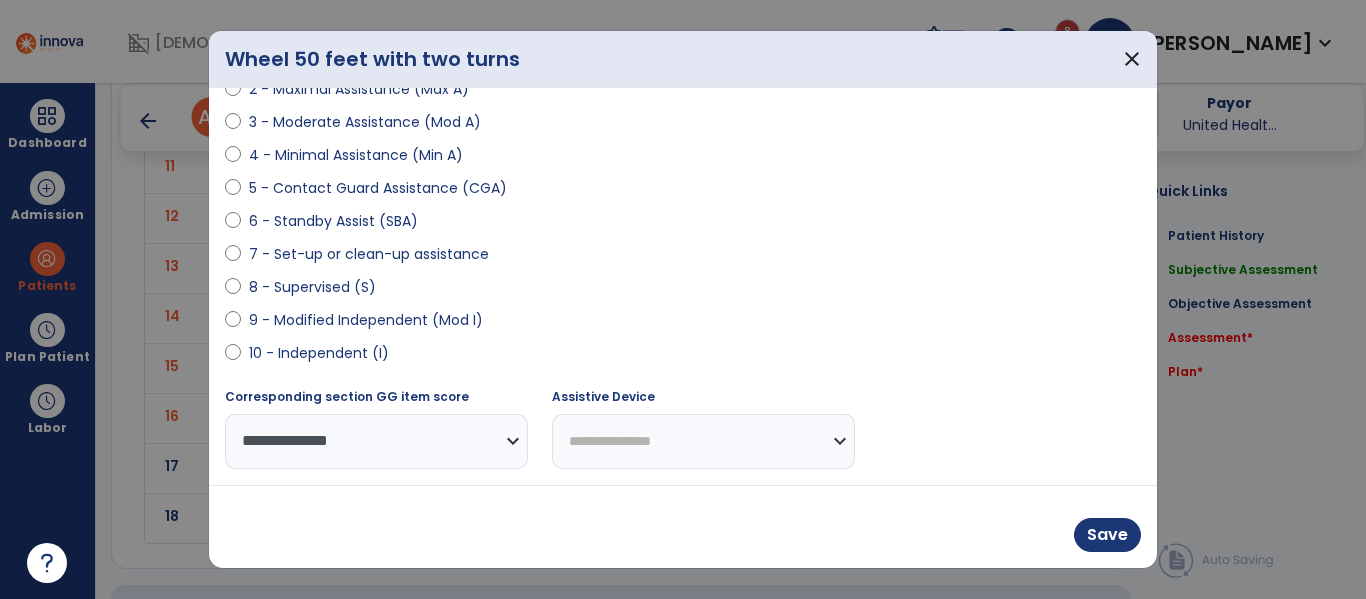 click on "**********" at bounding box center [703, 441] 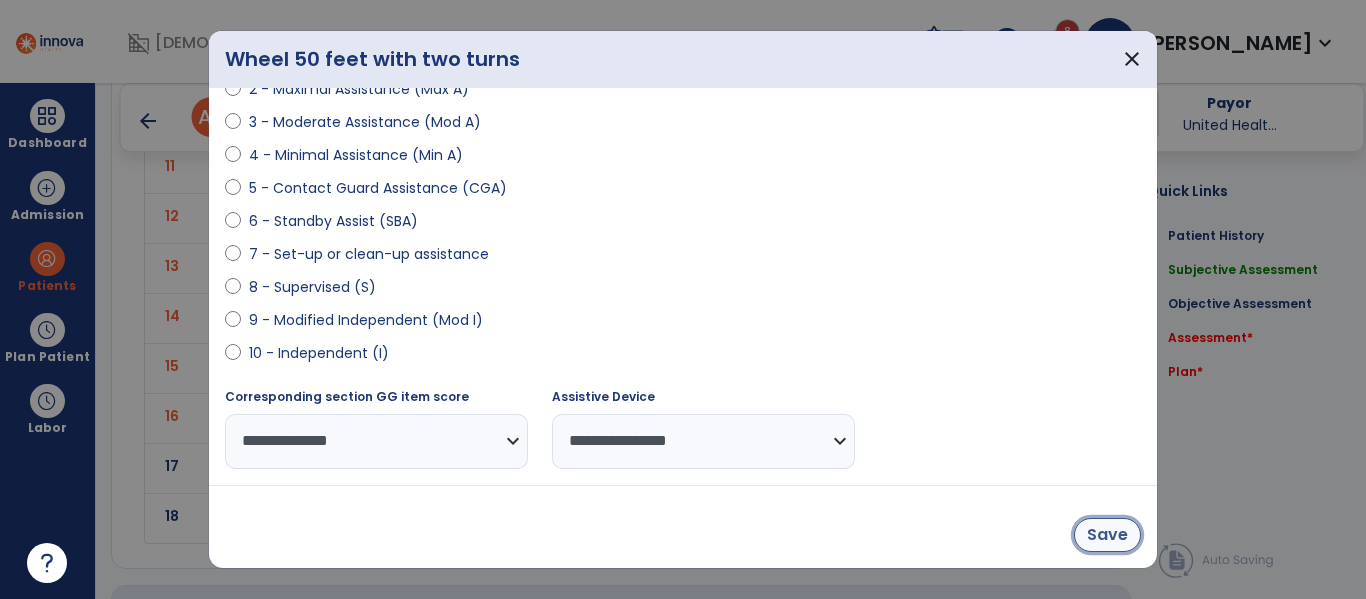 click on "Save" at bounding box center [1107, 535] 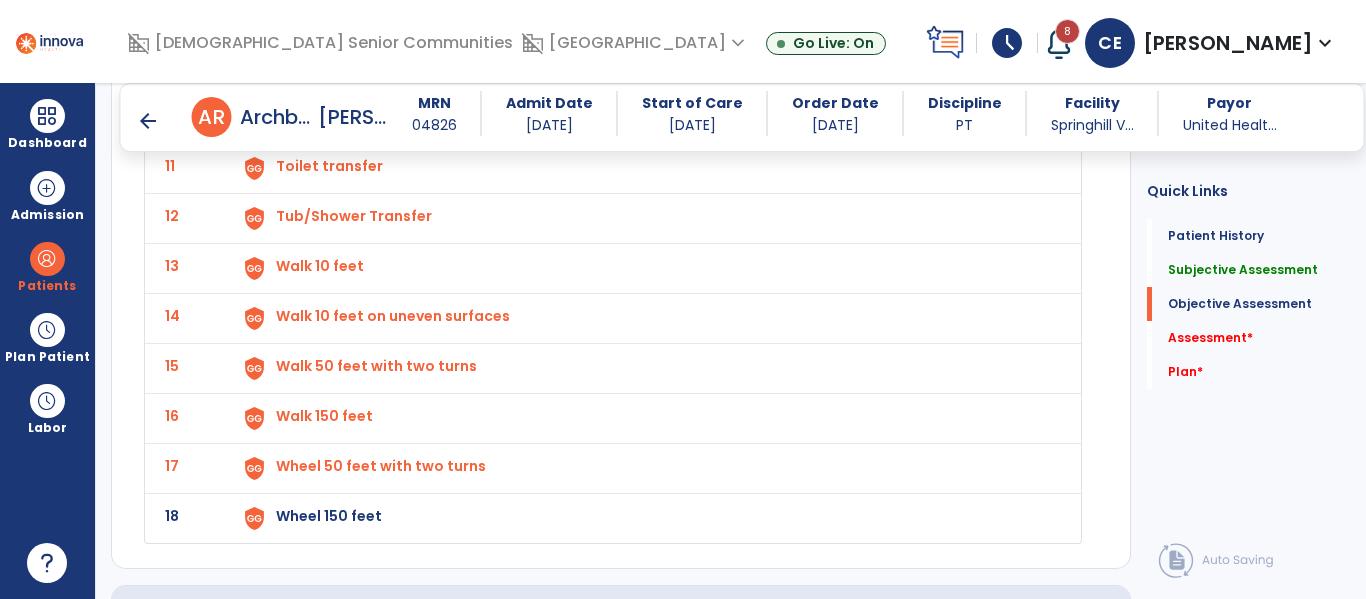 click on "Wheel 150 feet" at bounding box center [322, -334] 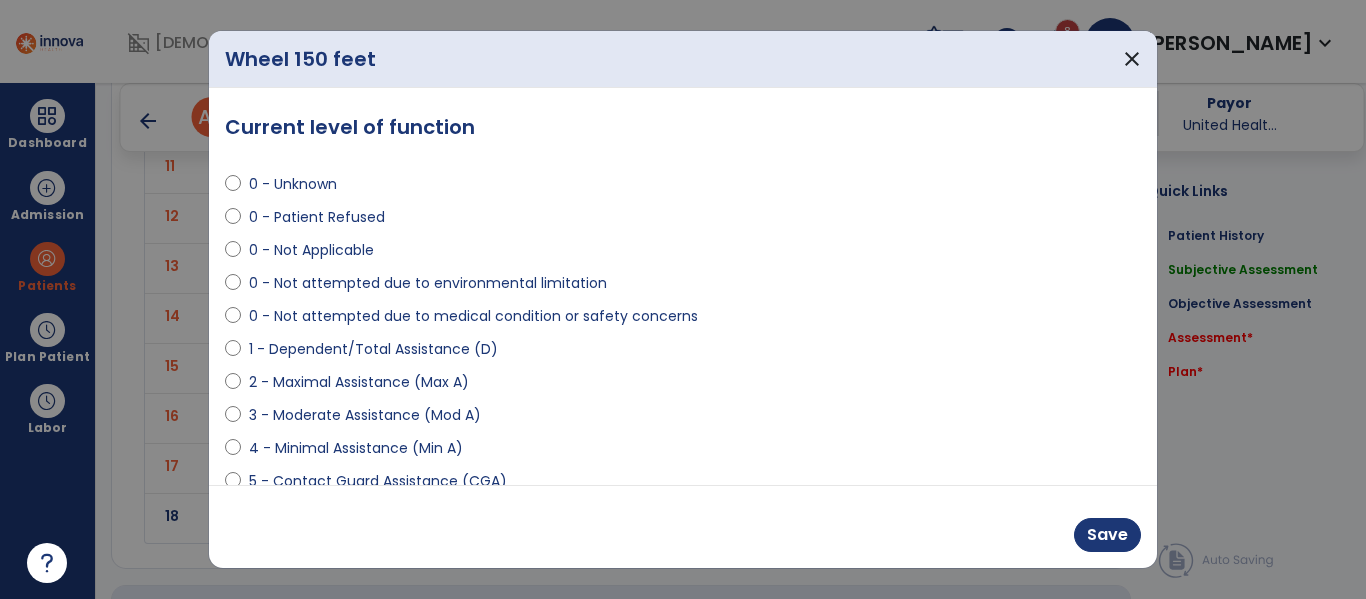scroll, scrollTop: 293, scrollLeft: 0, axis: vertical 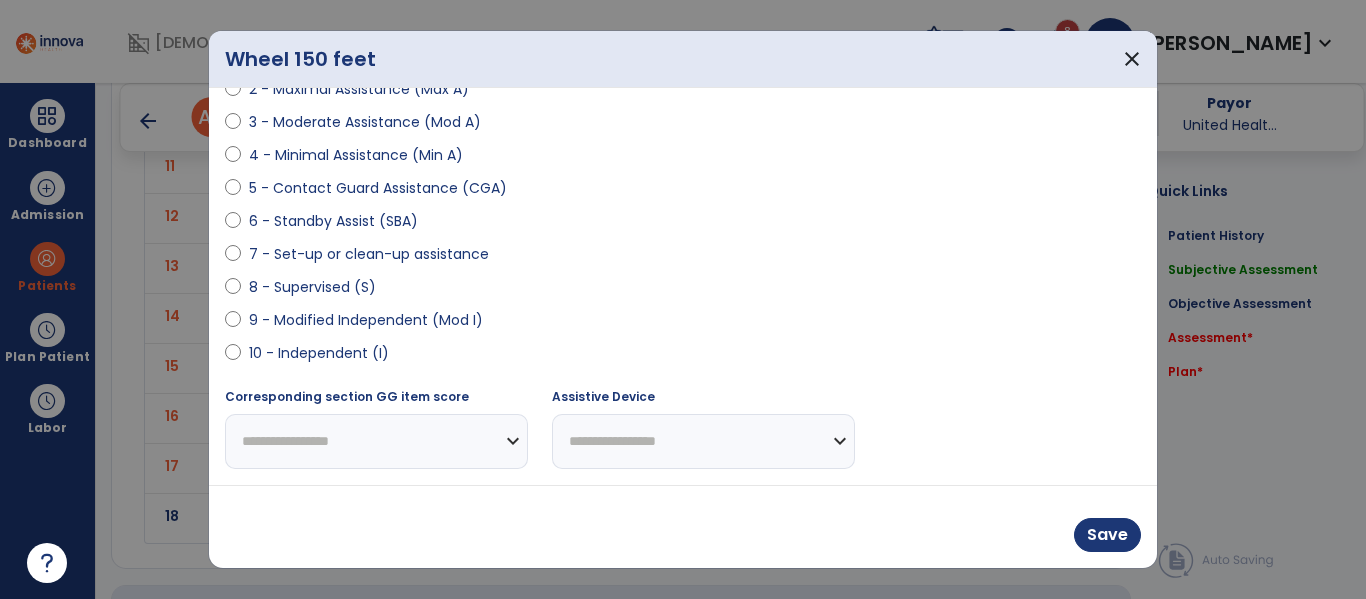 click on "9 - Modified Independent (Mod I)" at bounding box center [366, 320] 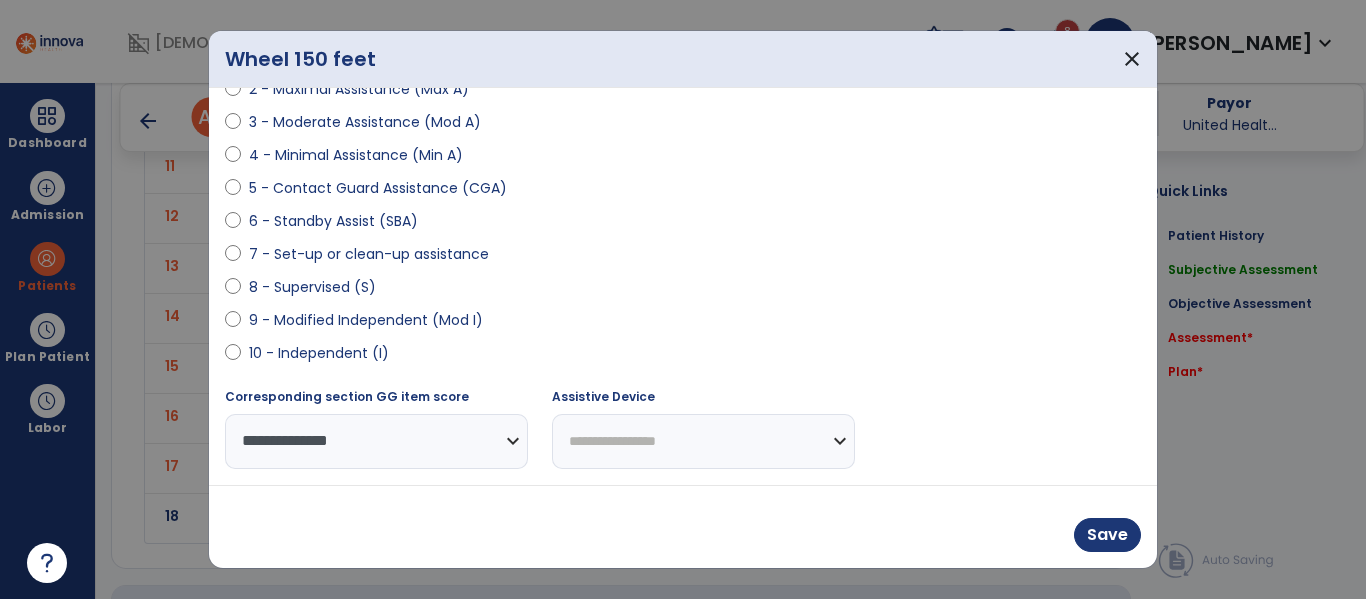 click on "**********" at bounding box center (703, 441) 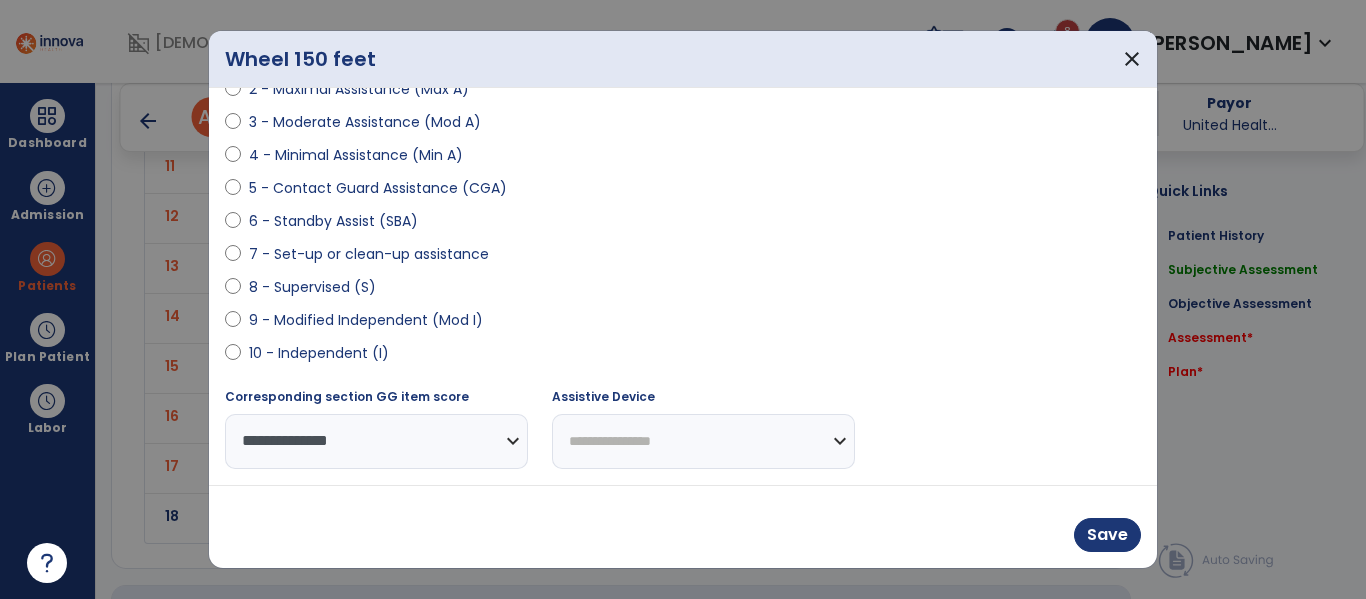click on "**********" at bounding box center (703, 441) 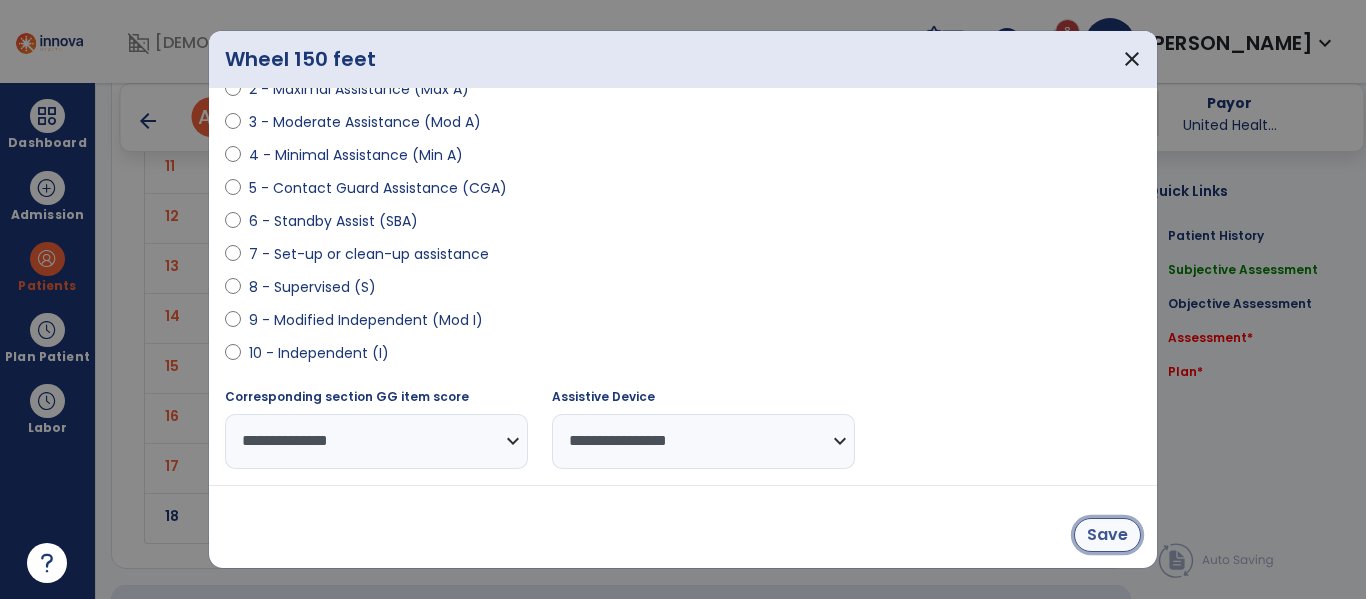 click on "Save" at bounding box center [1107, 535] 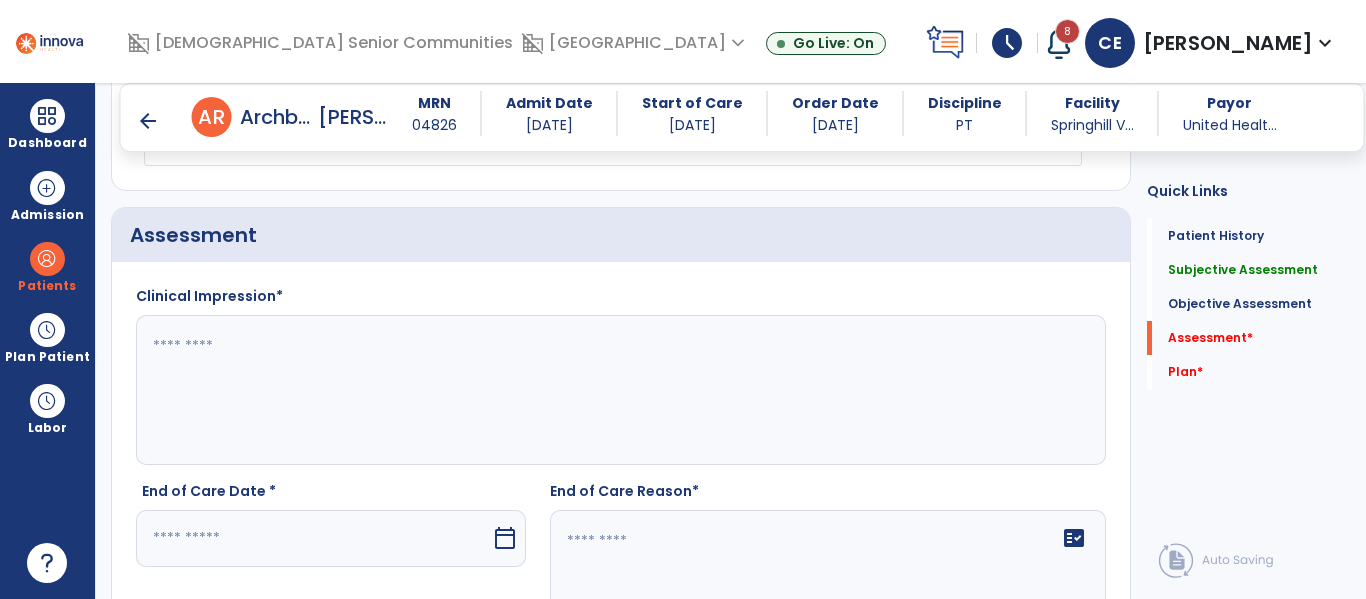 scroll, scrollTop: 3040, scrollLeft: 0, axis: vertical 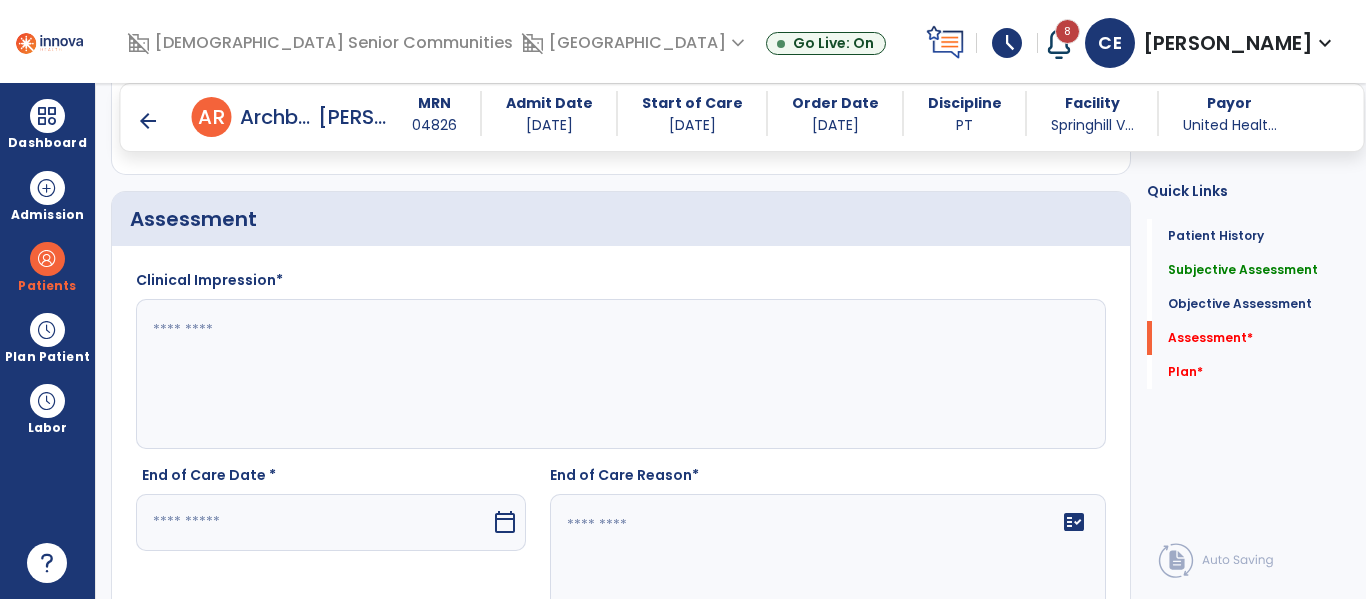 click 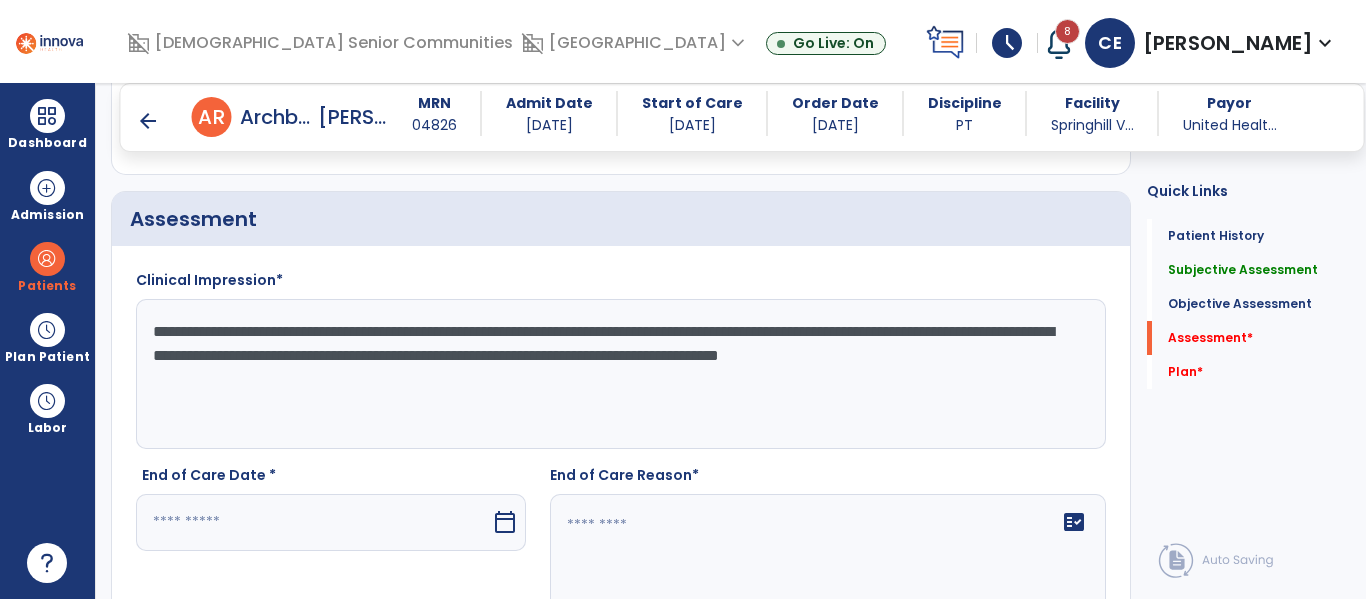 type on "**********" 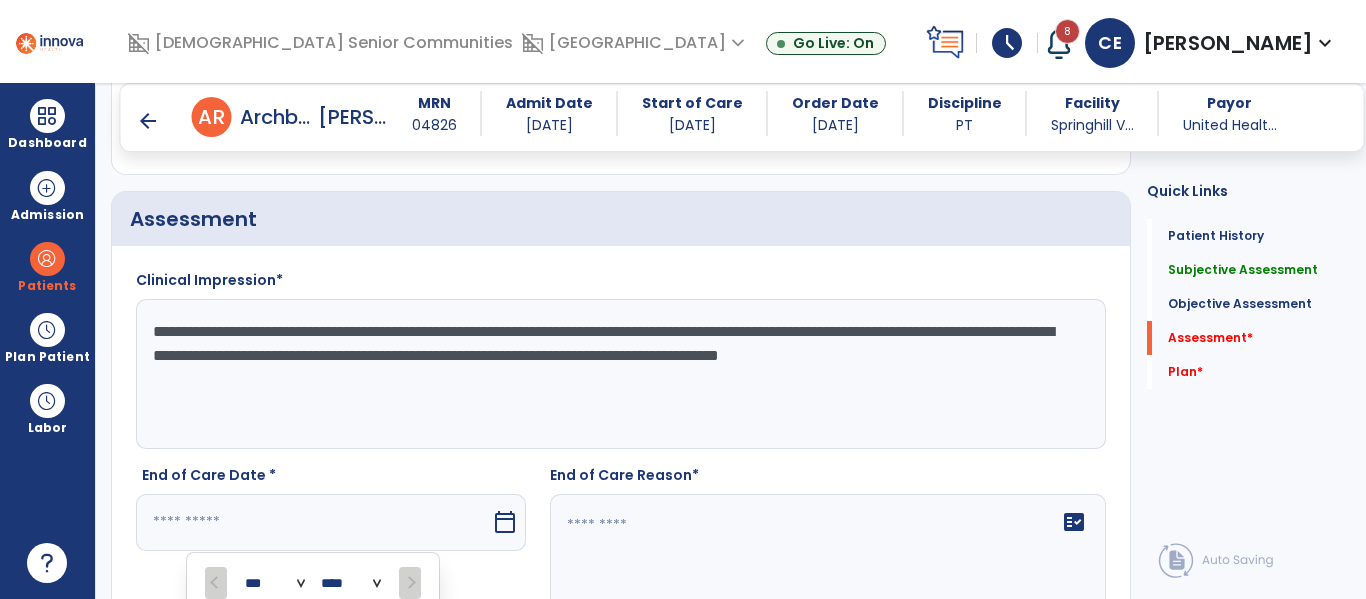 scroll, scrollTop: 3388, scrollLeft: 0, axis: vertical 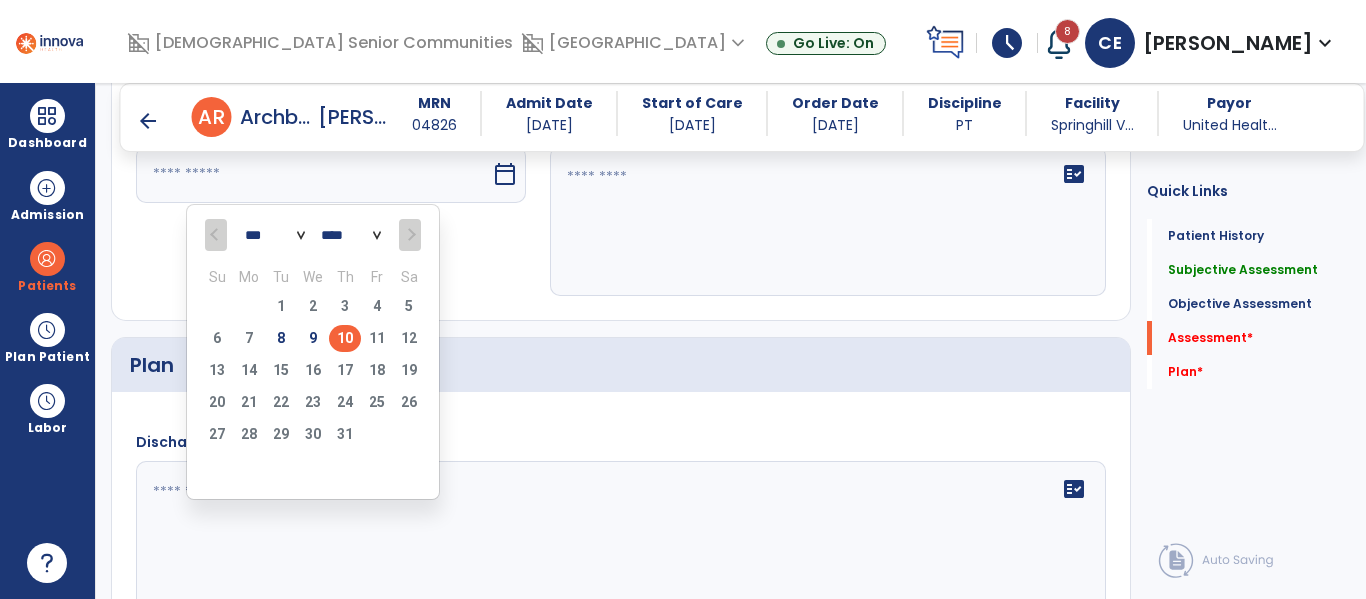 click on "8" at bounding box center [281, 341] 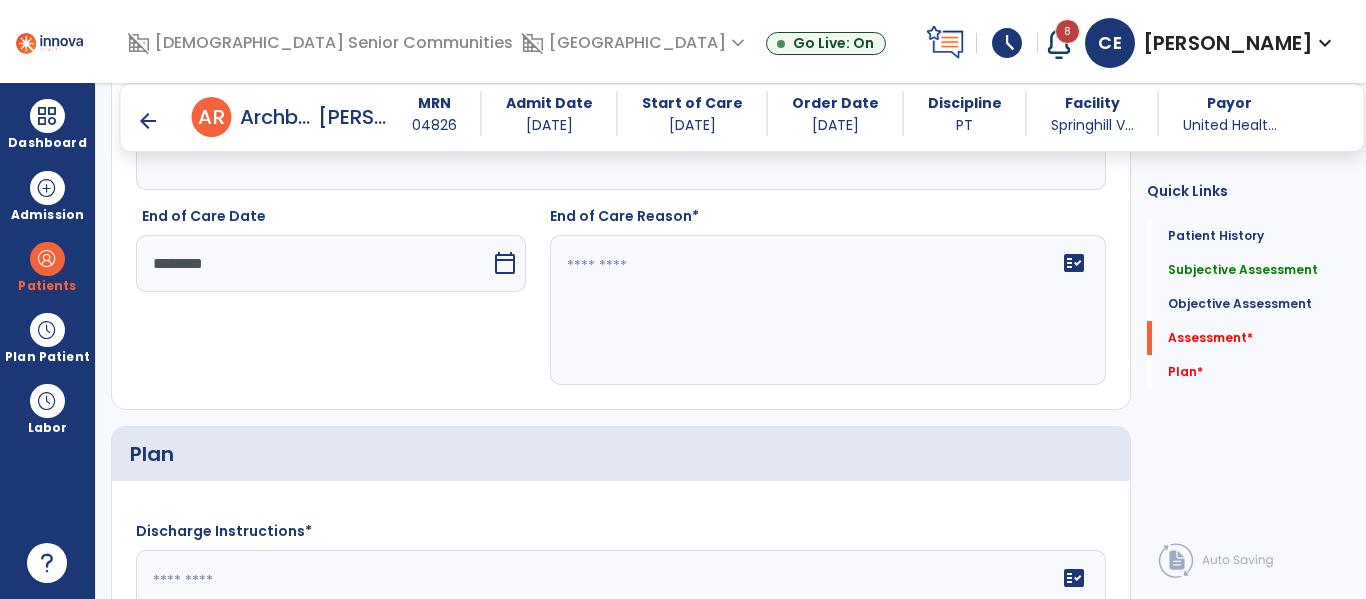 scroll, scrollTop: 3270, scrollLeft: 0, axis: vertical 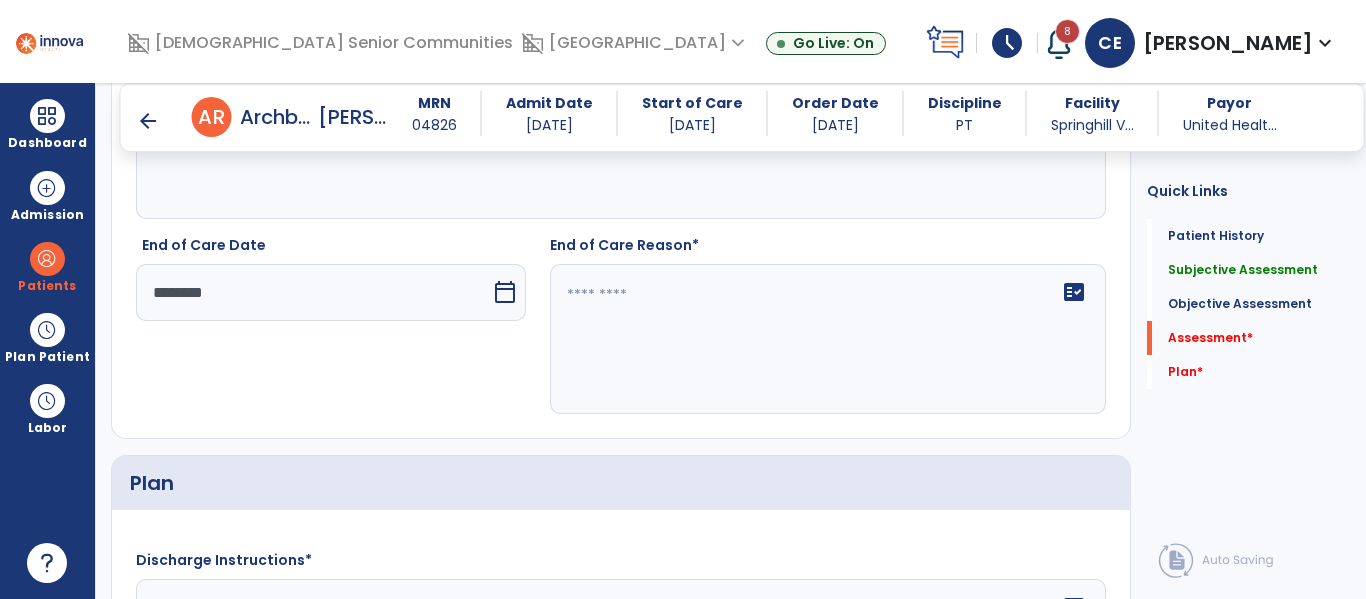 click 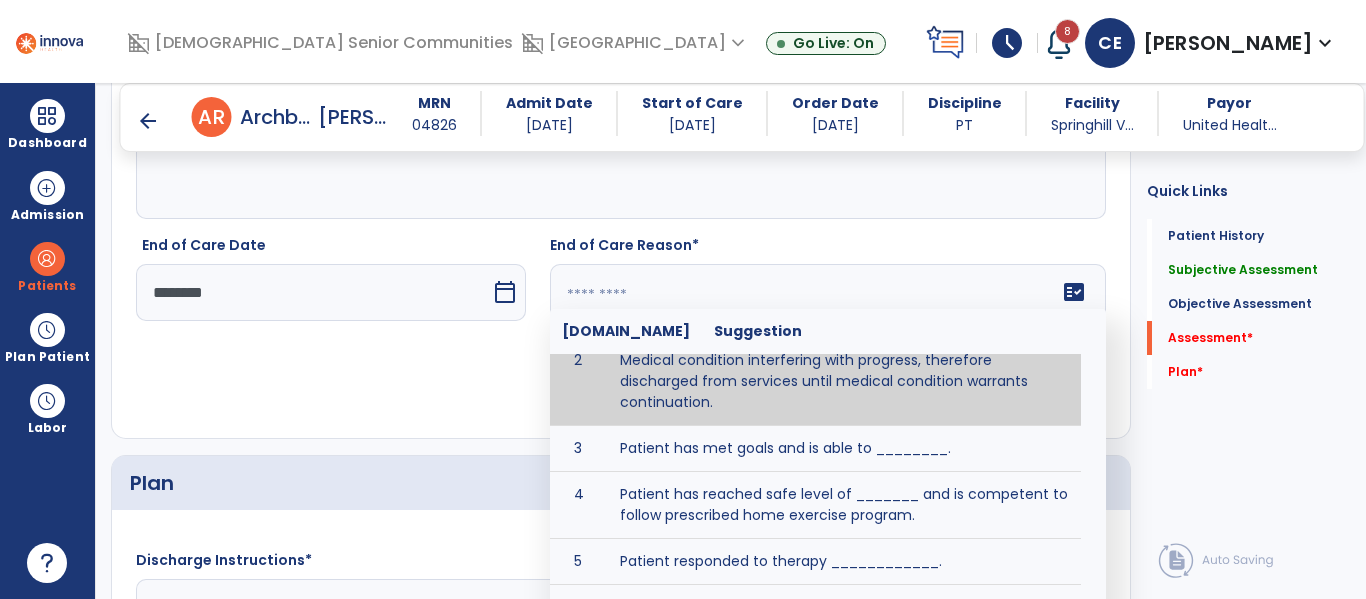 scroll, scrollTop: 136, scrollLeft: 0, axis: vertical 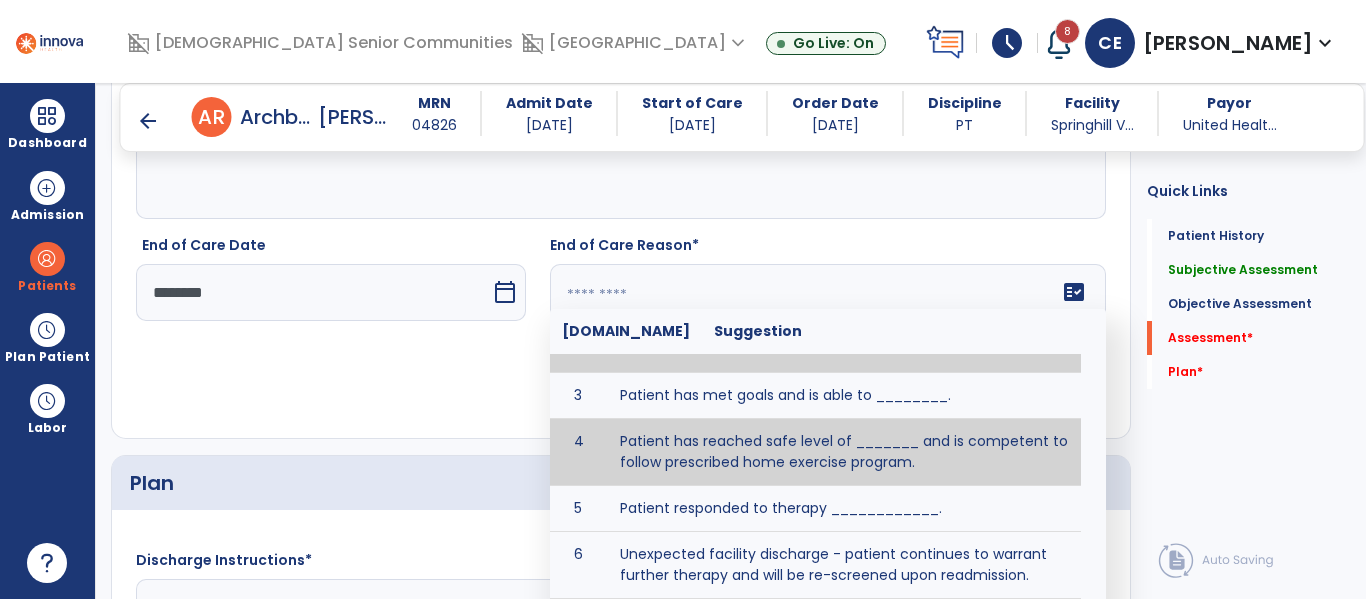 type on "**********" 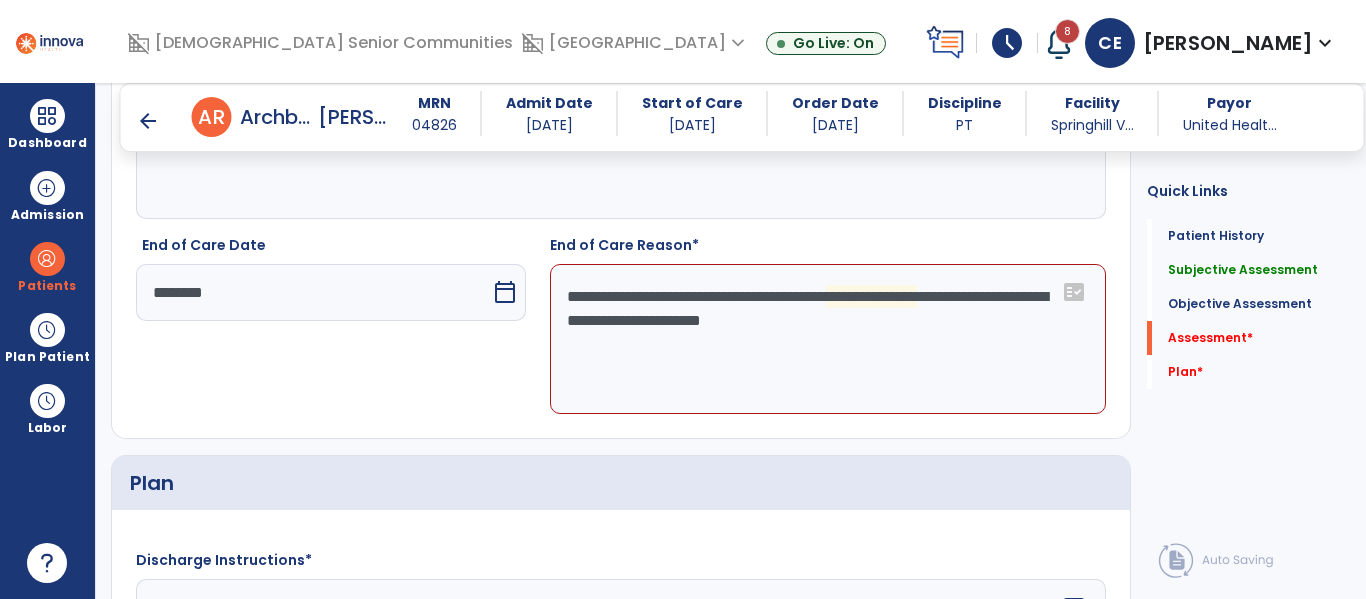 click on "**********" 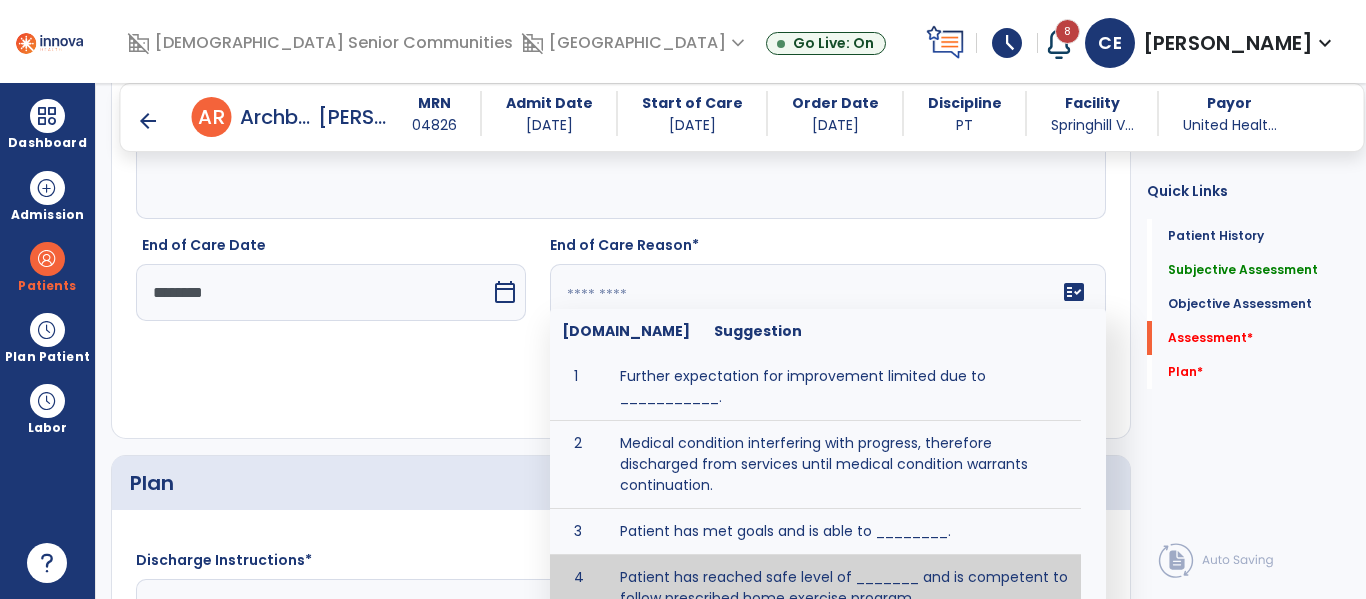 scroll, scrollTop: 3274, scrollLeft: 0, axis: vertical 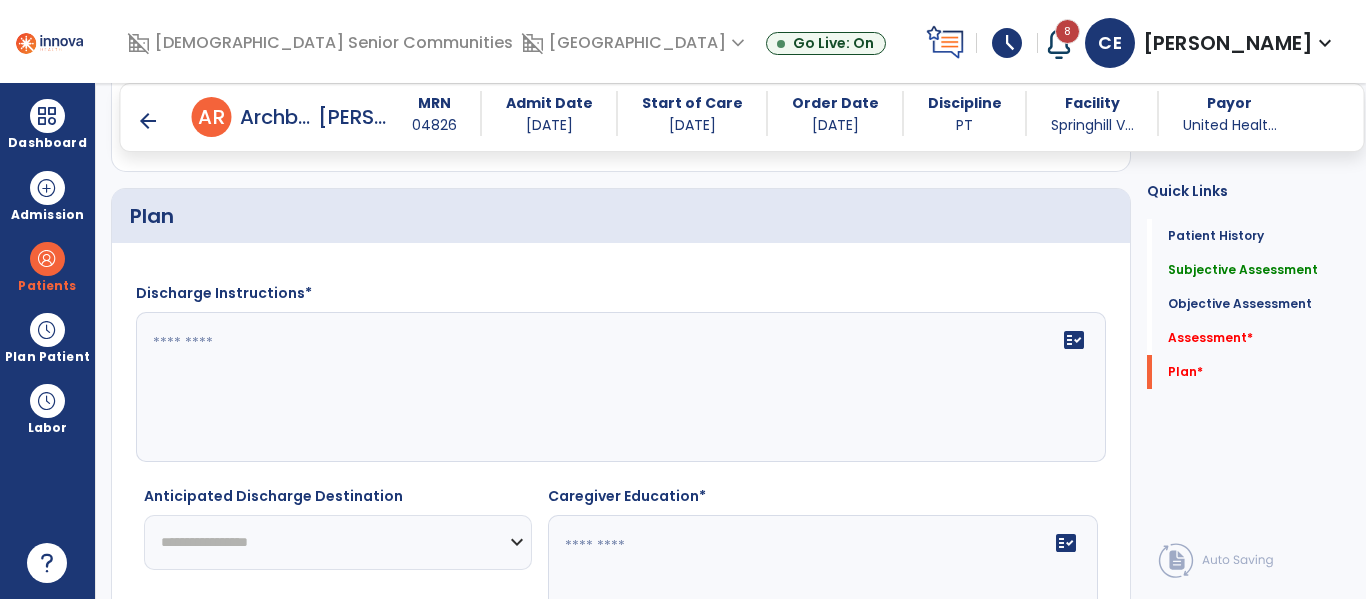 type on "**********" 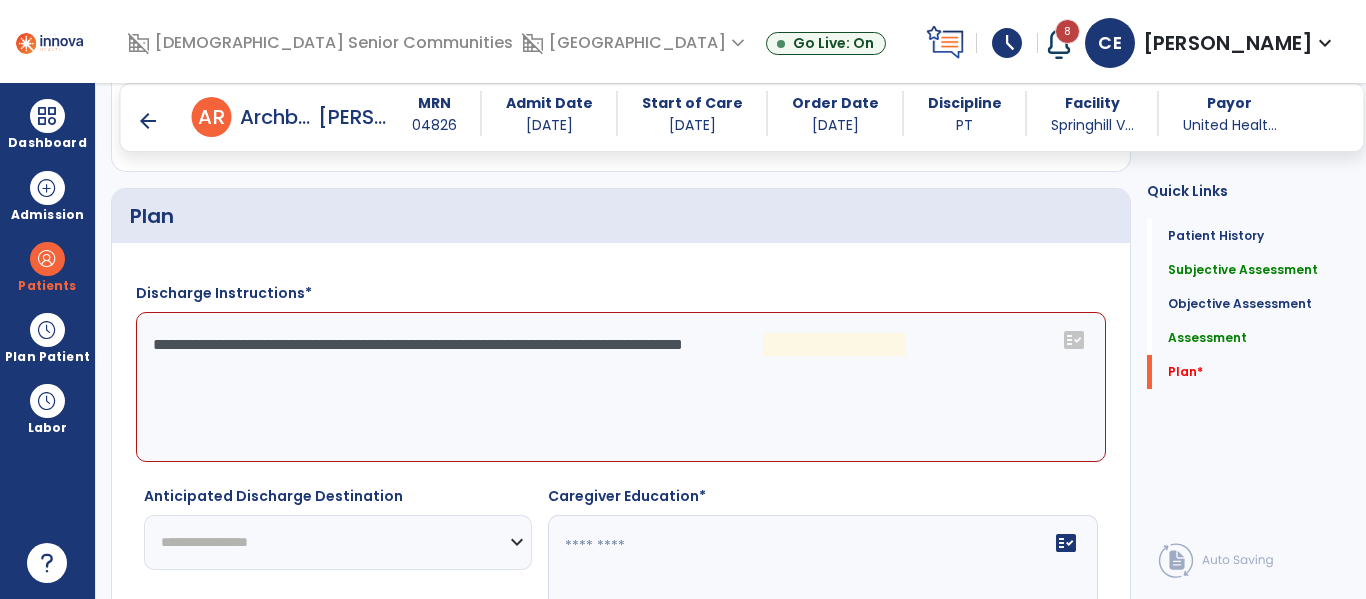 click on "**********" 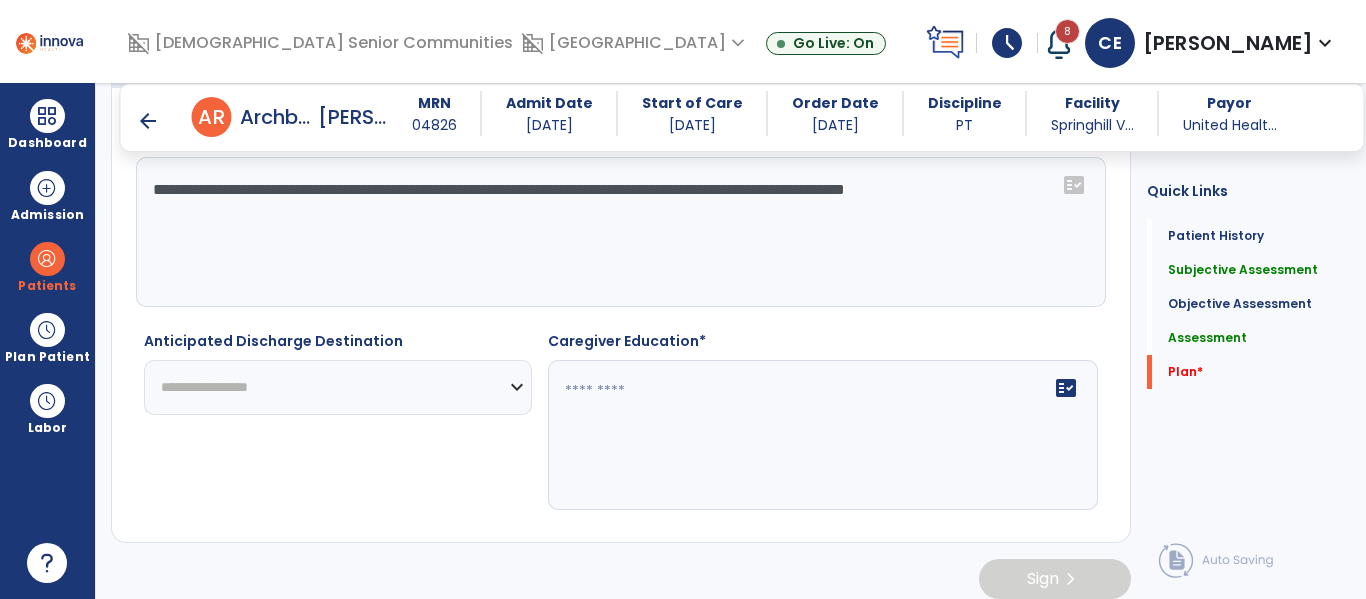 scroll, scrollTop: 3702, scrollLeft: 0, axis: vertical 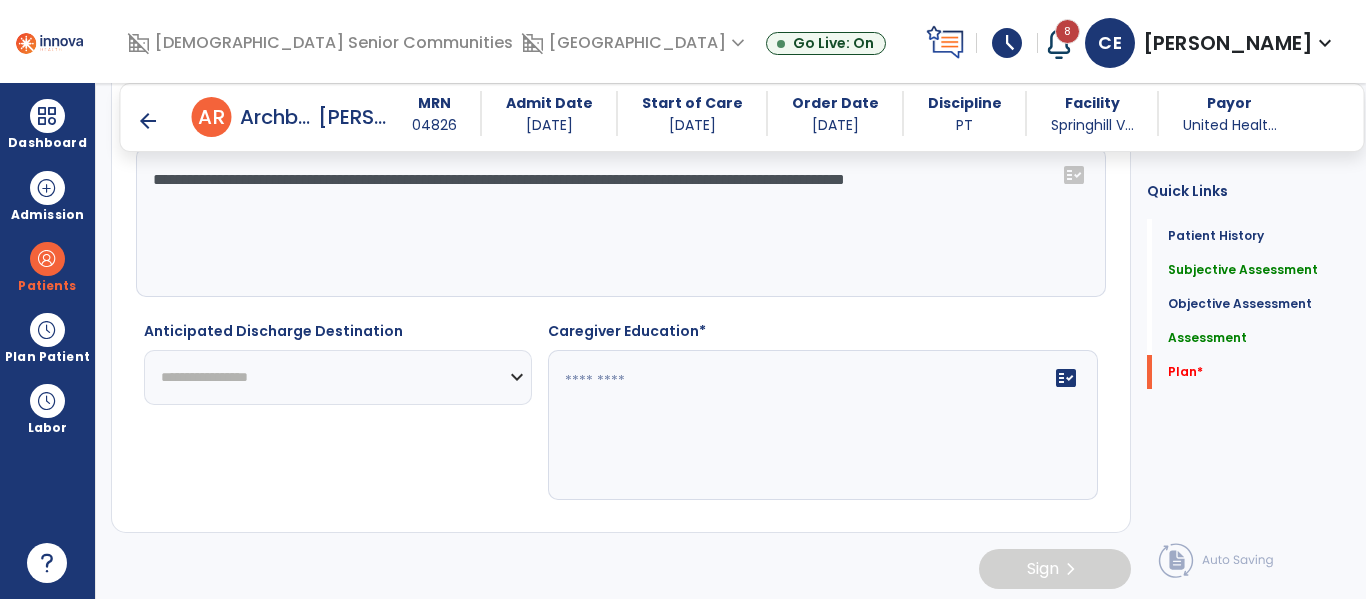 type on "**********" 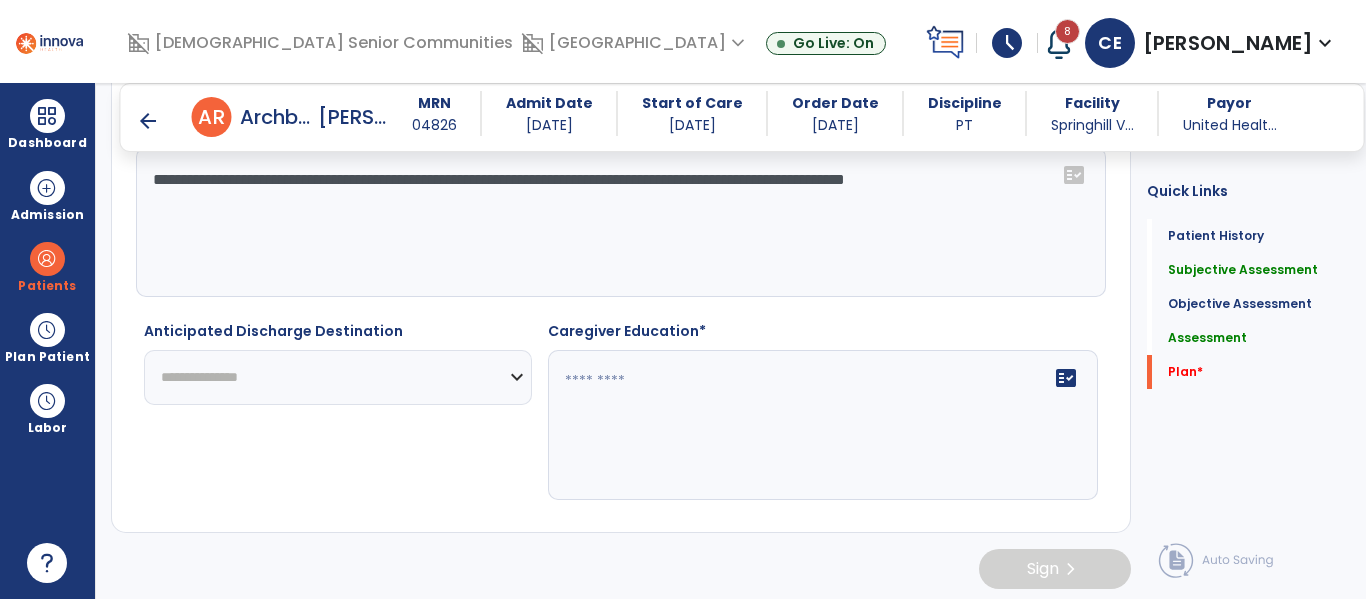 click on "**********" 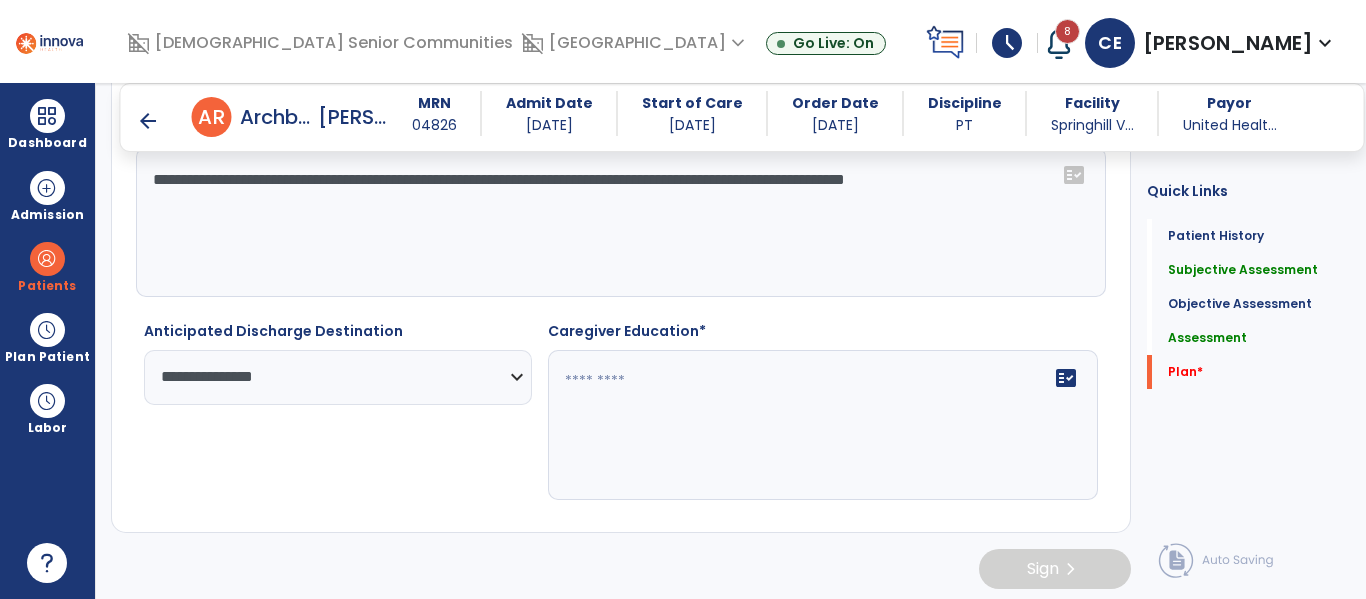 click 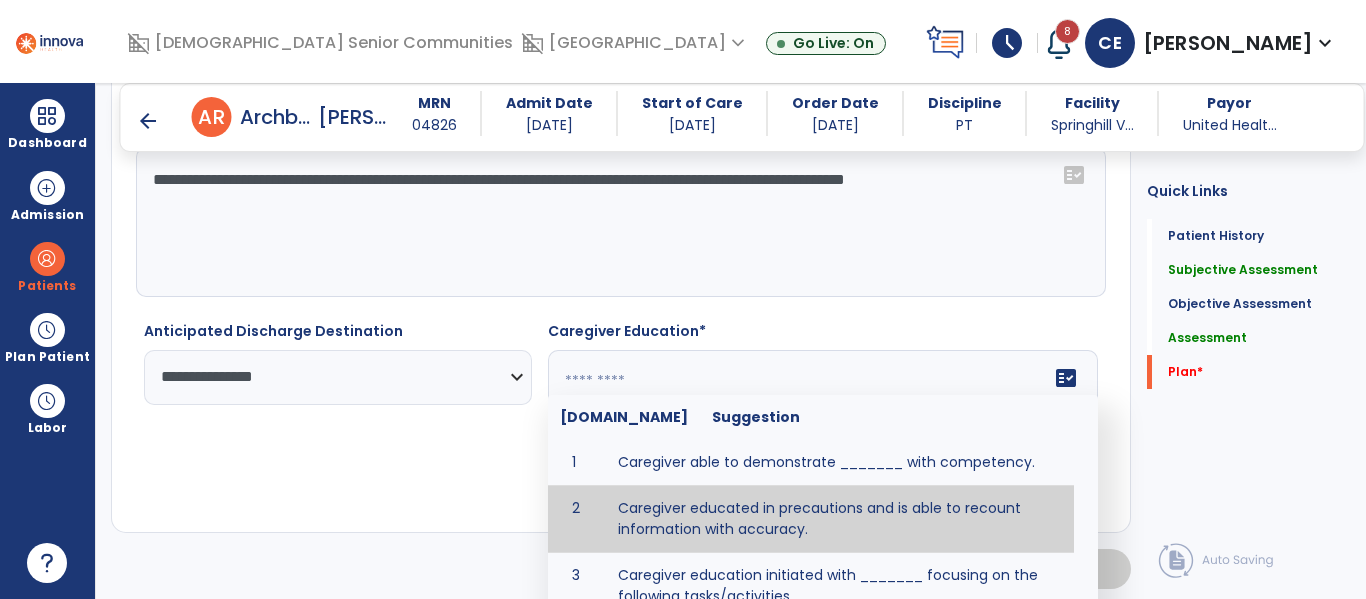type on "**********" 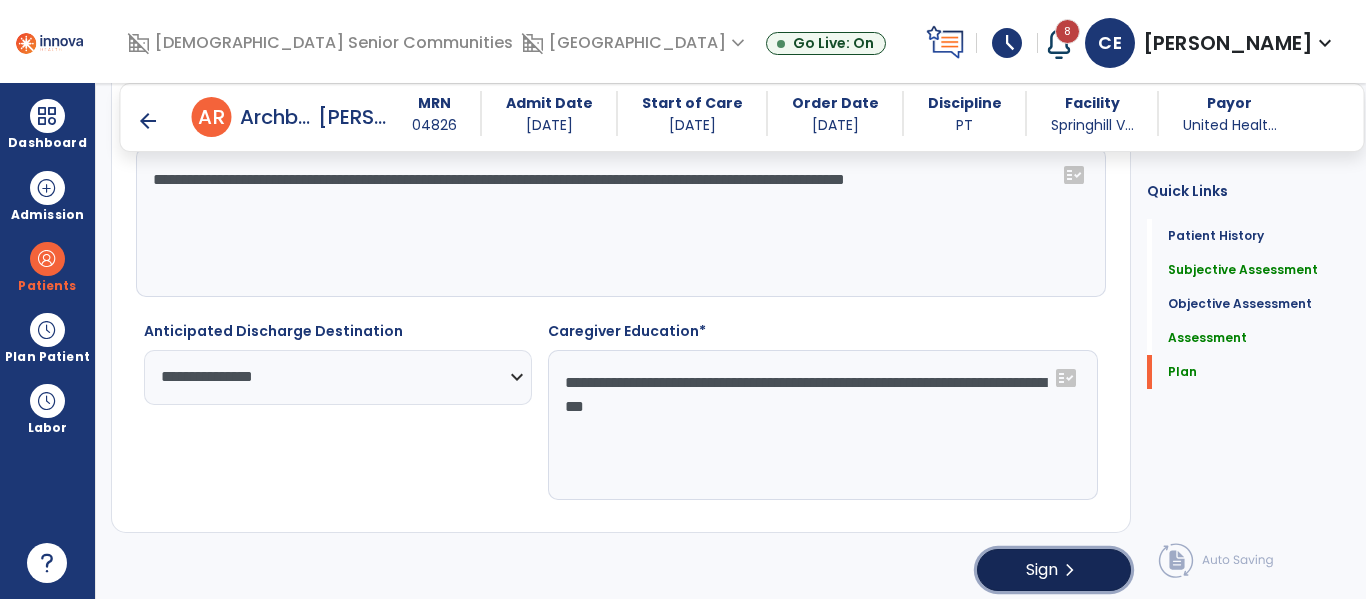 click on "Sign" 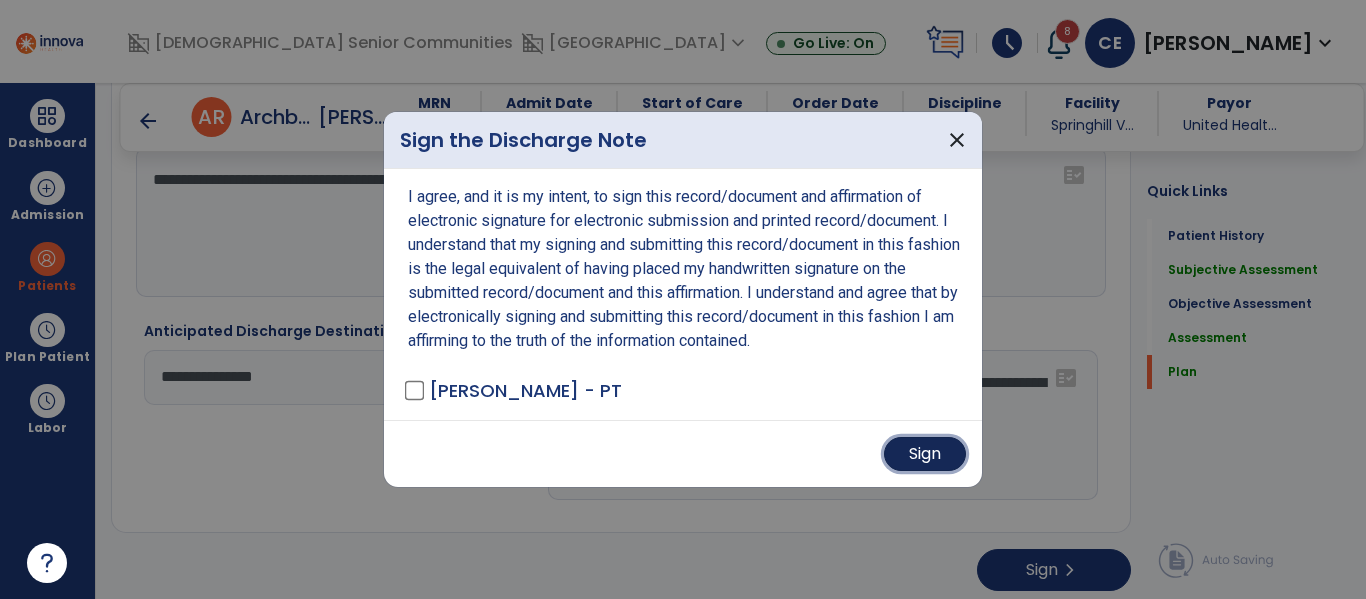 click on "Sign" at bounding box center [925, 454] 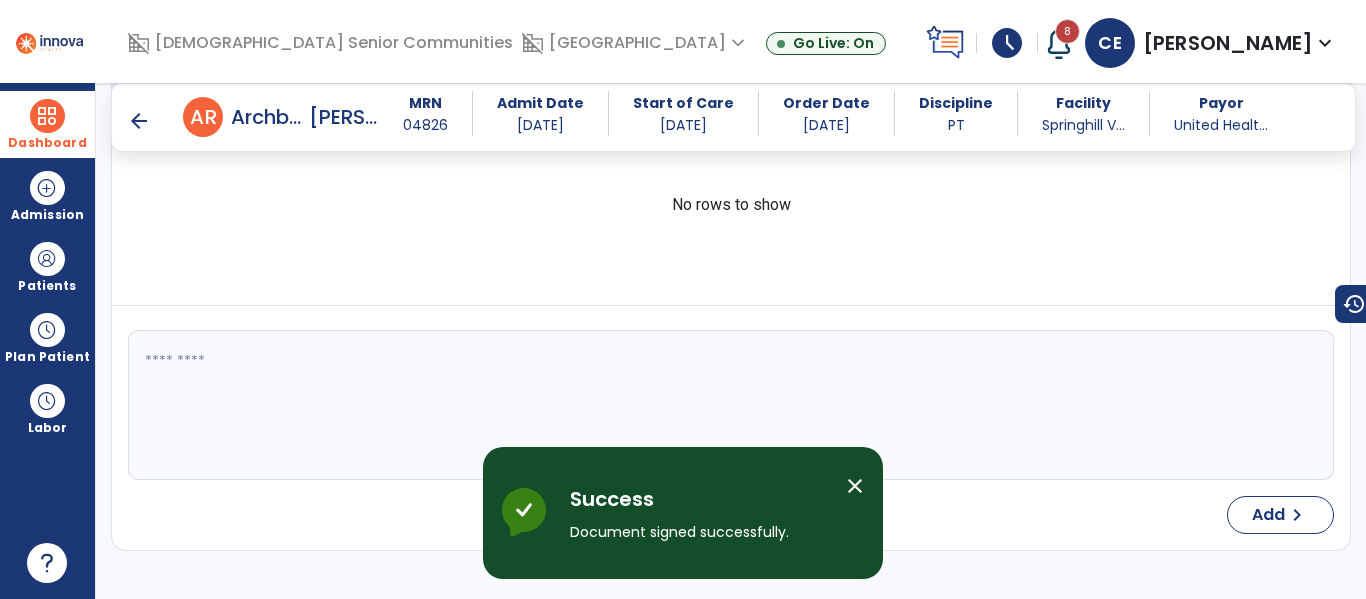 click at bounding box center [47, 116] 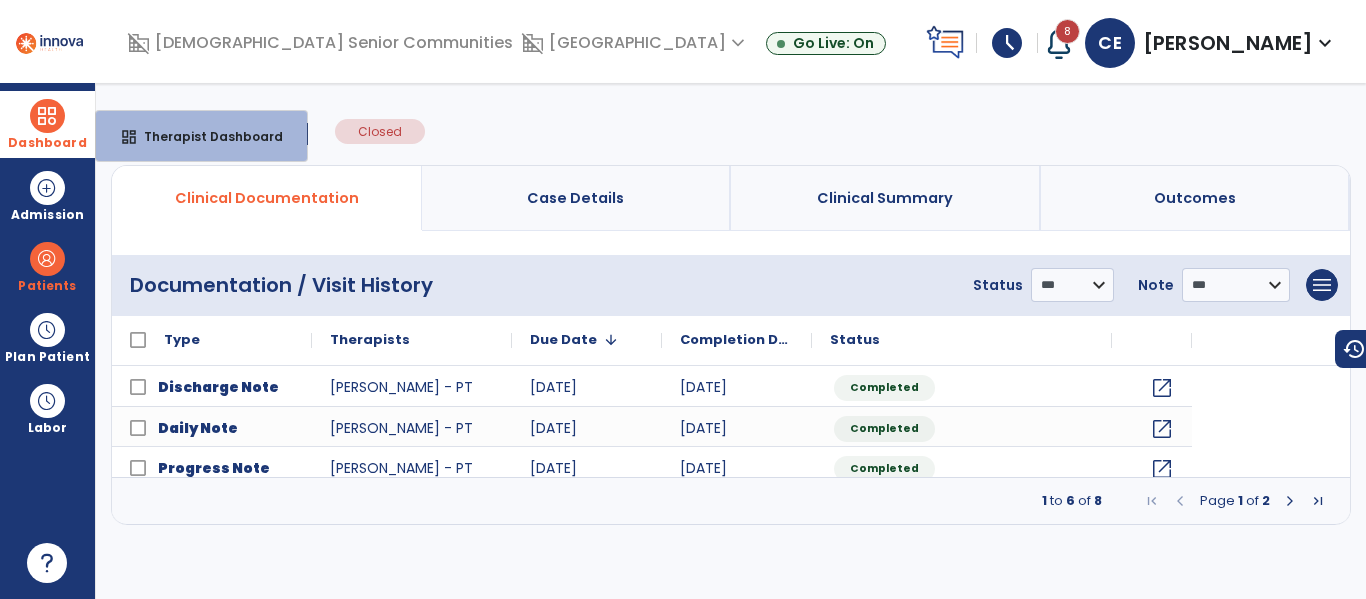 scroll, scrollTop: 0, scrollLeft: 0, axis: both 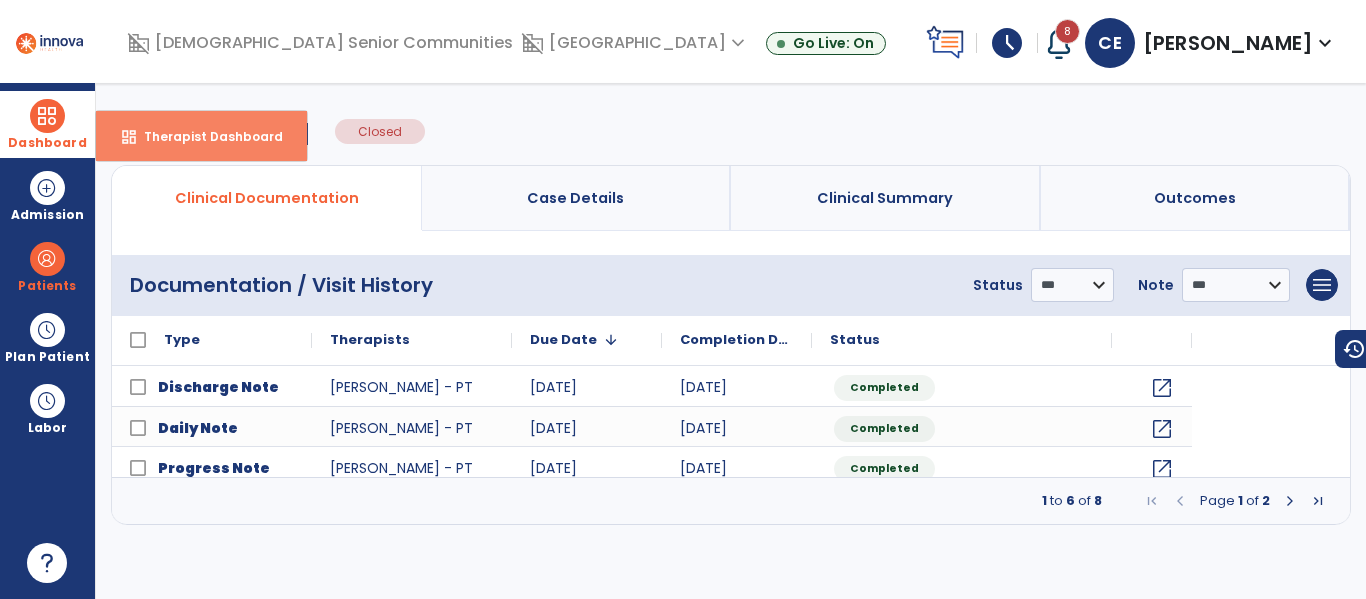 click on "dashboard" at bounding box center (129, 137) 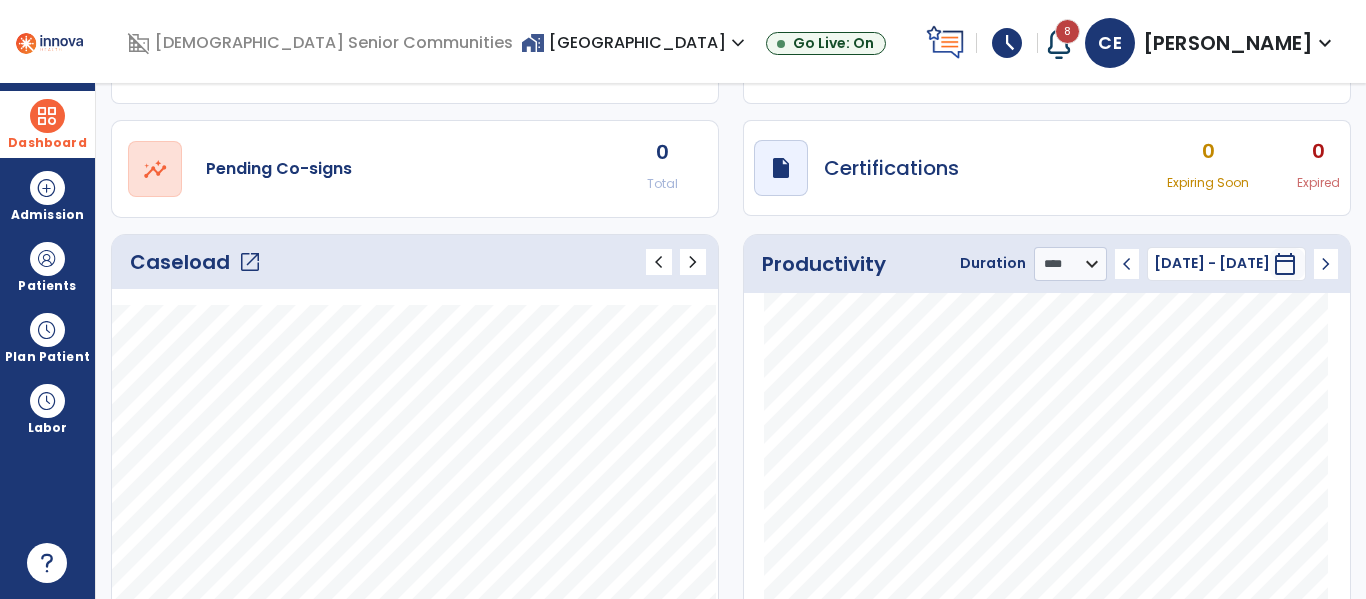 click on "open_in_new" 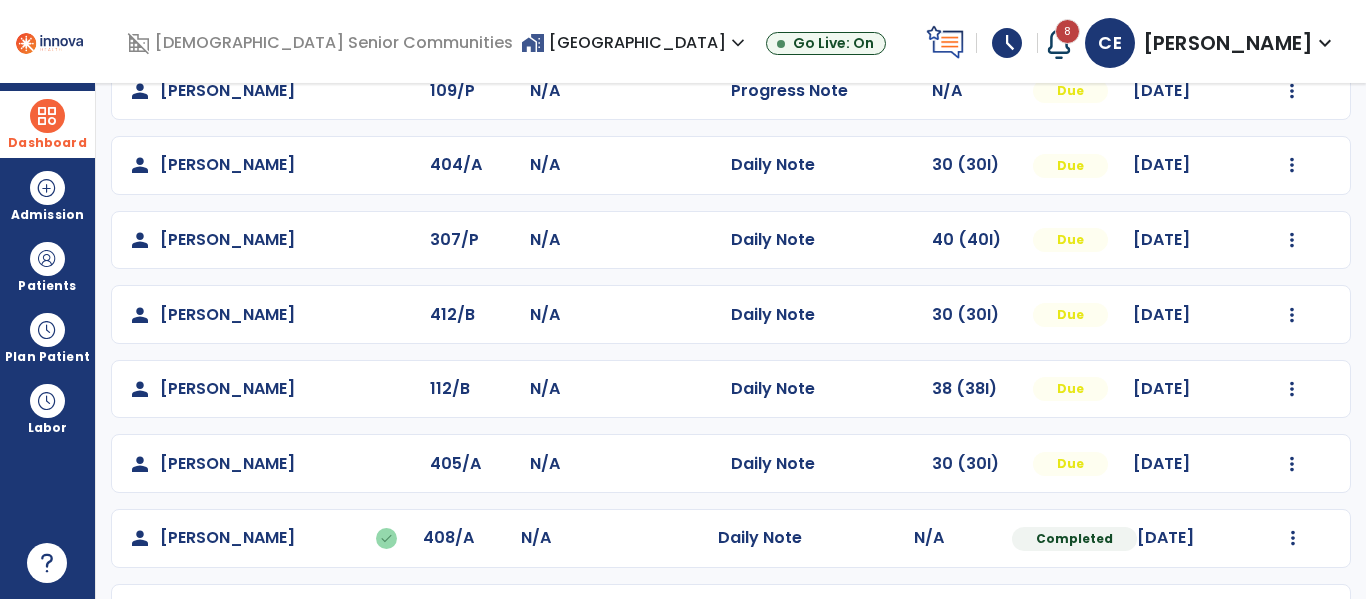 scroll, scrollTop: 635, scrollLeft: 0, axis: vertical 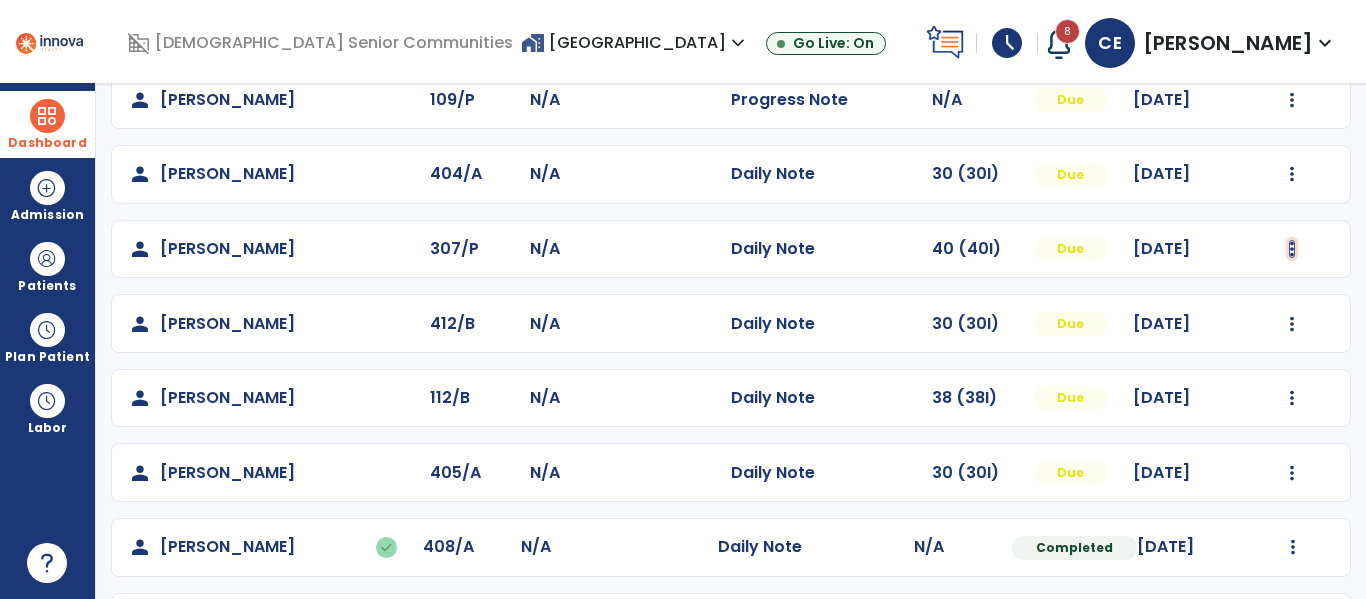 click at bounding box center (1293, -347) 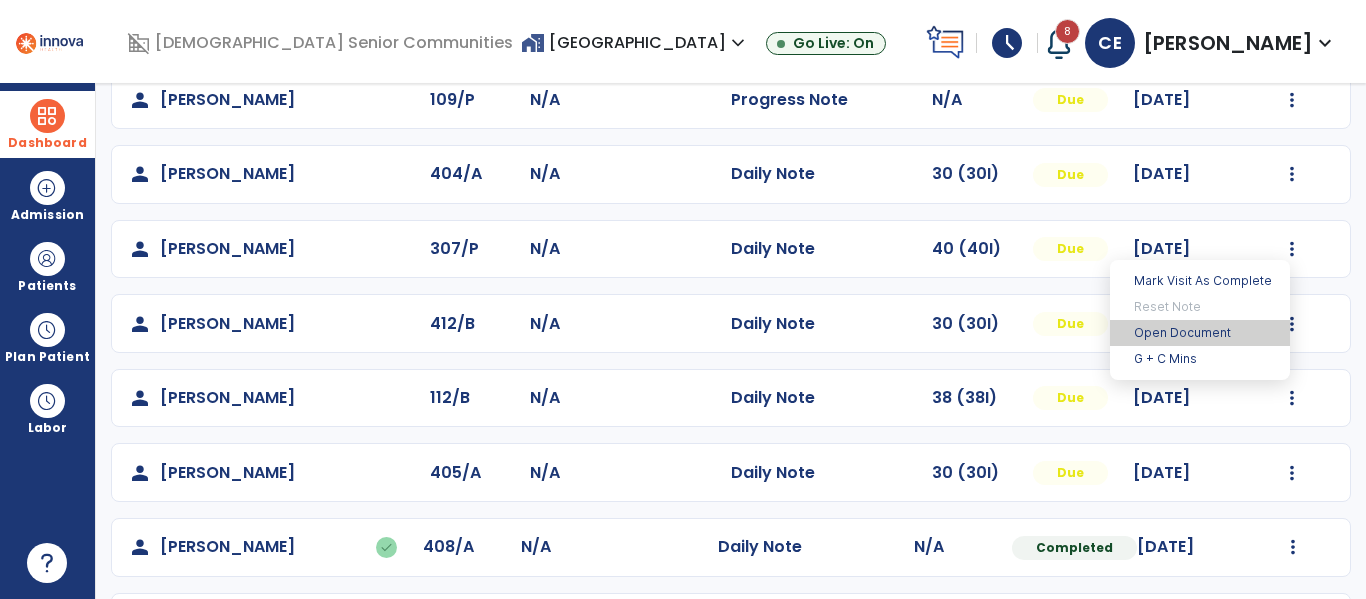 click on "Open Document" at bounding box center (1200, 333) 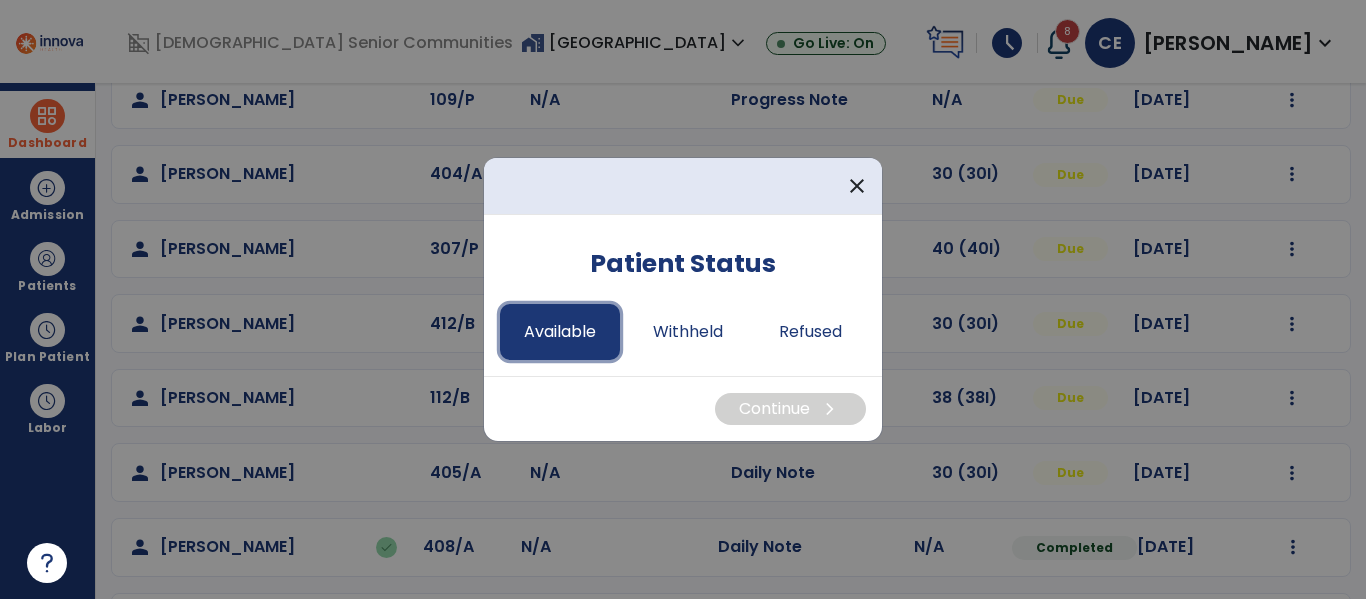 click on "Available" at bounding box center (560, 332) 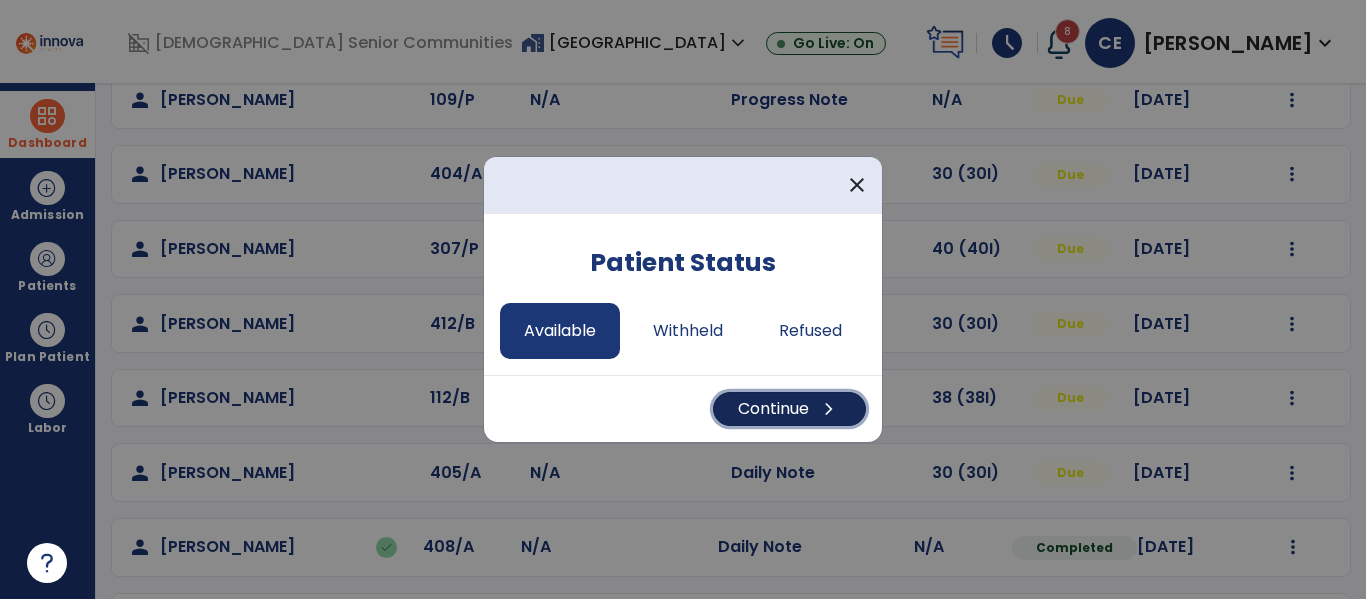 click on "chevron_right" at bounding box center (829, 409) 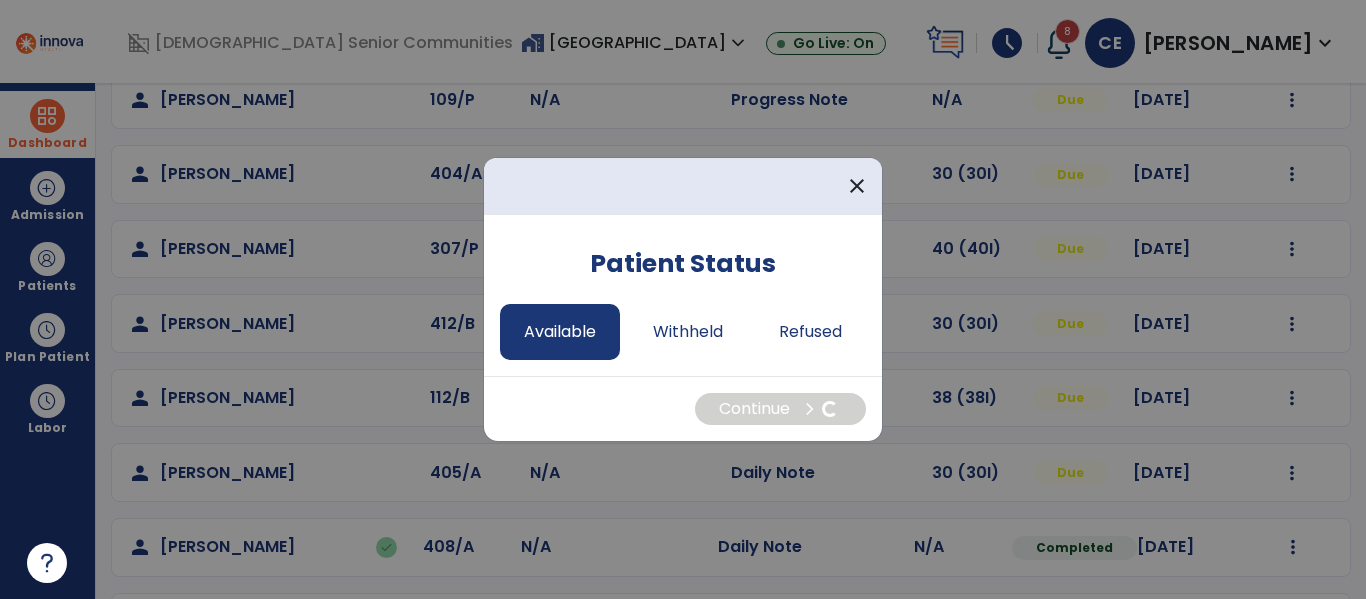 select on "*" 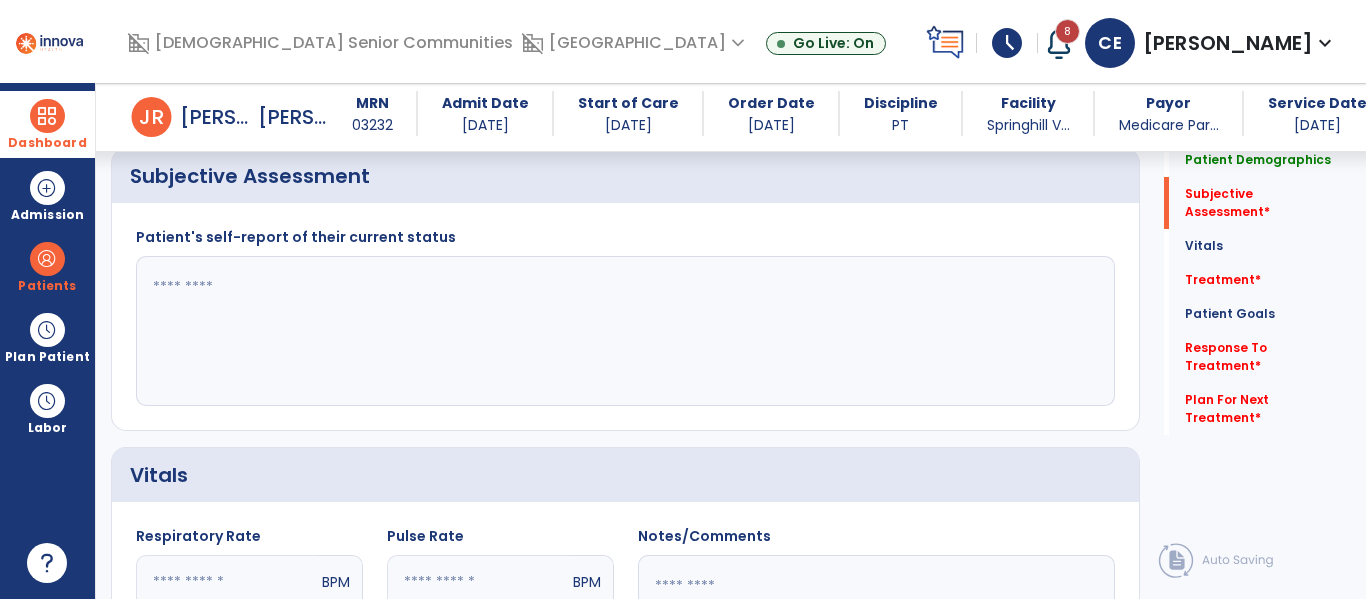 scroll, scrollTop: 553, scrollLeft: 0, axis: vertical 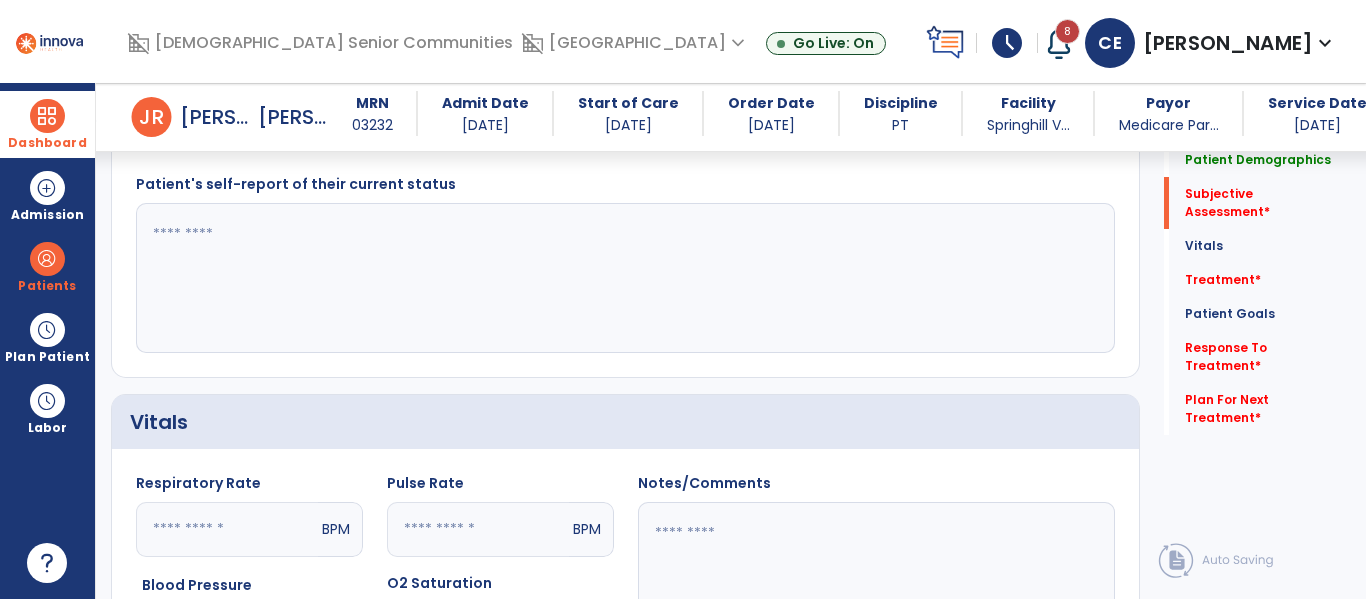 click 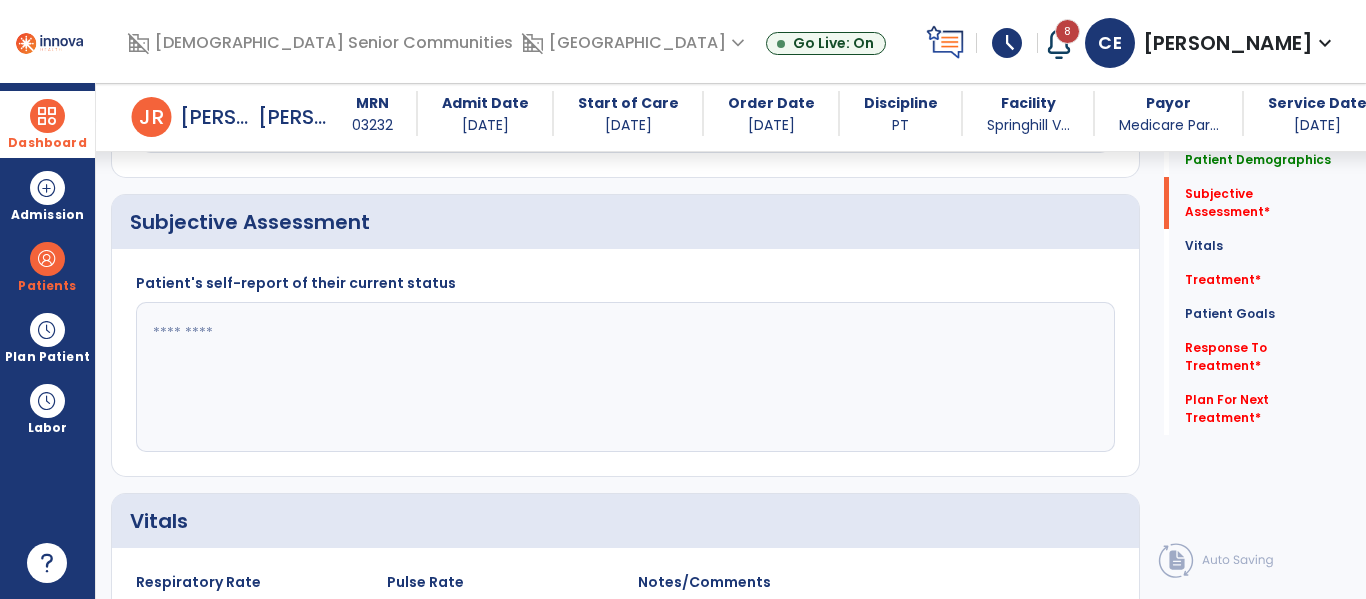 scroll, scrollTop: 451, scrollLeft: 0, axis: vertical 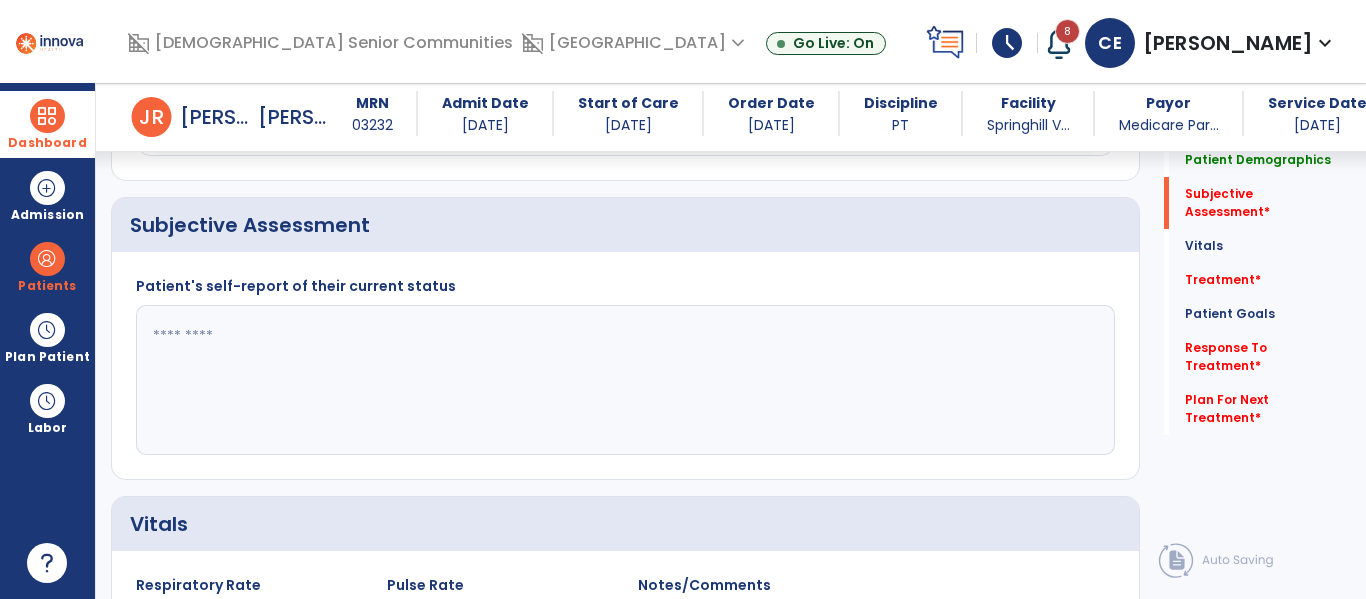 click 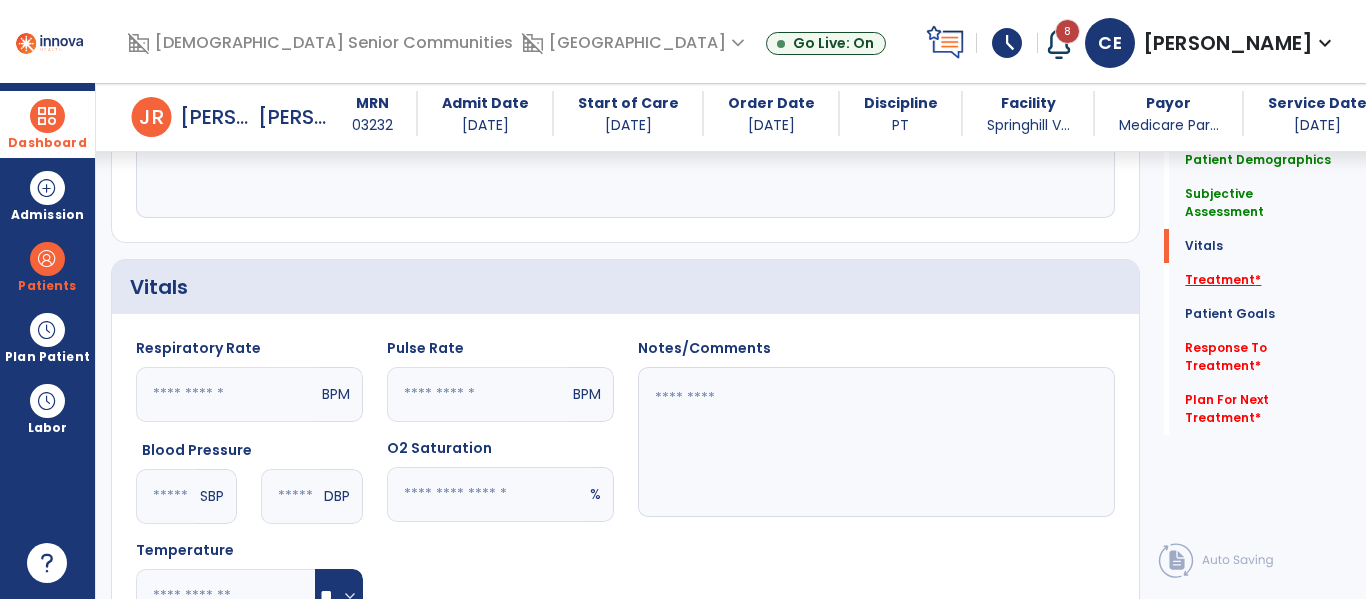 type on "**********" 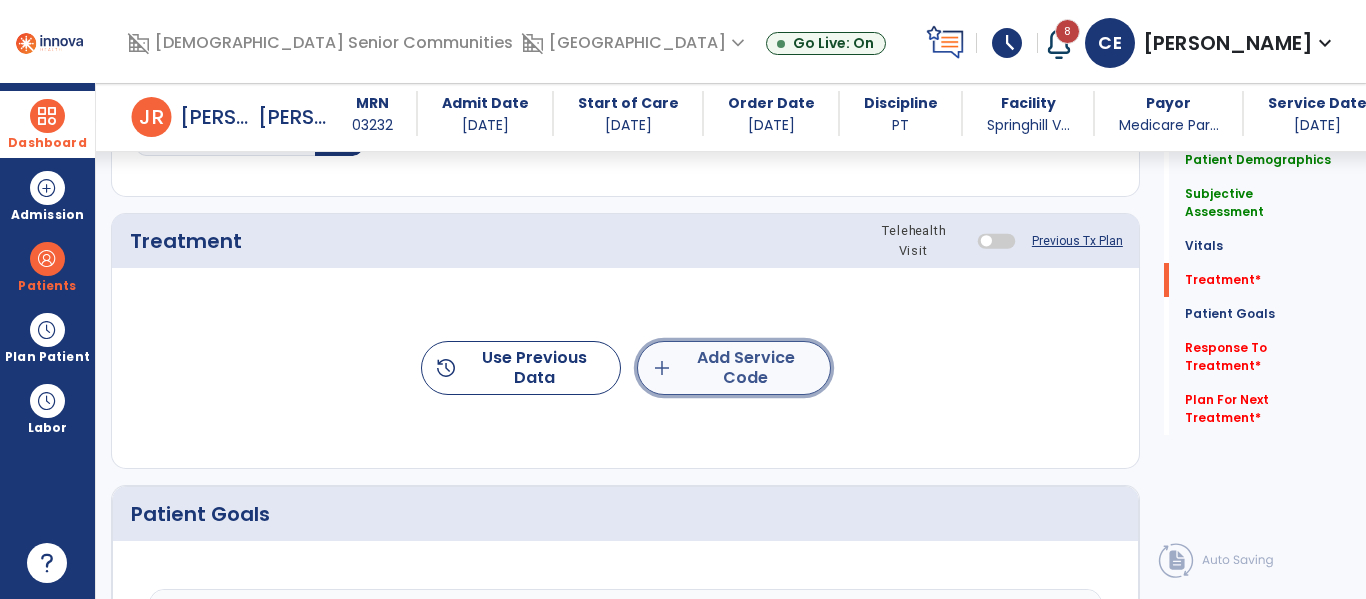 click on "add  Add Service Code" 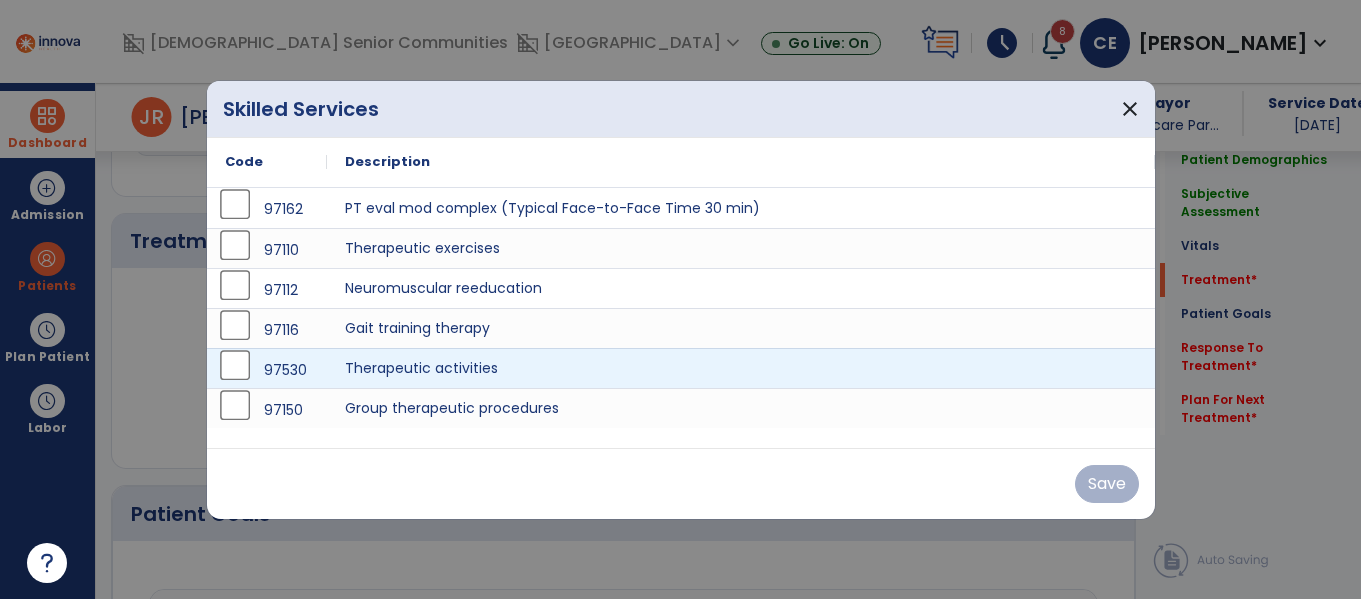 scroll, scrollTop: 1156, scrollLeft: 0, axis: vertical 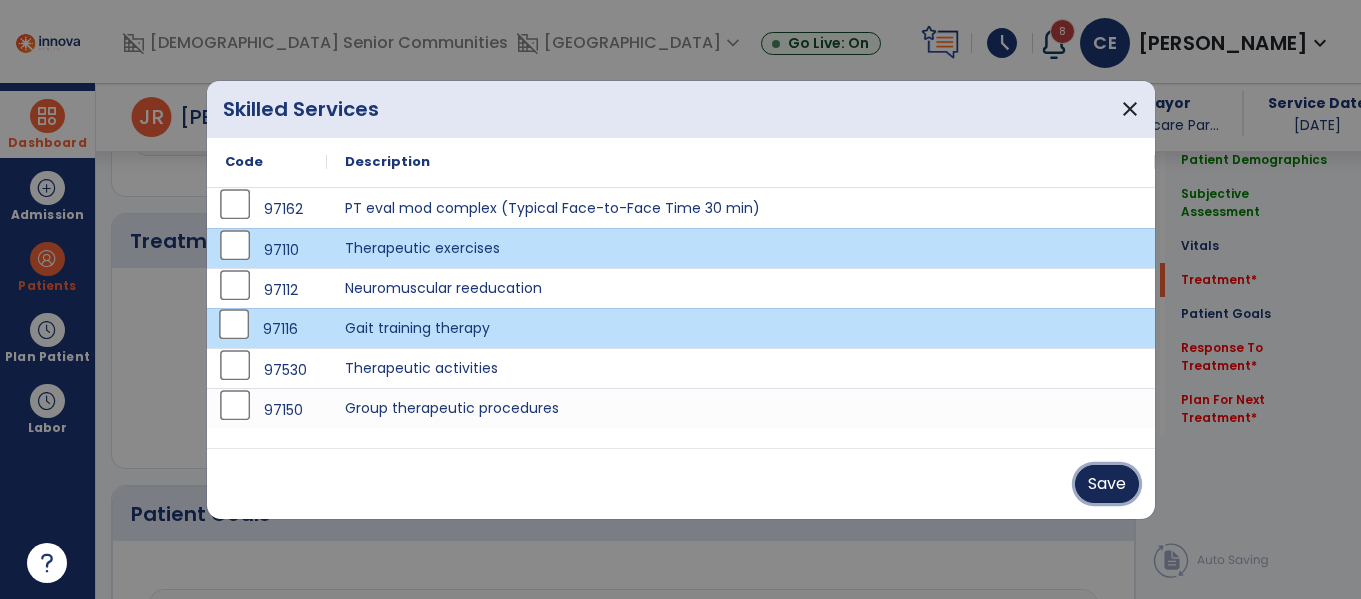click on "Save" at bounding box center [1107, 484] 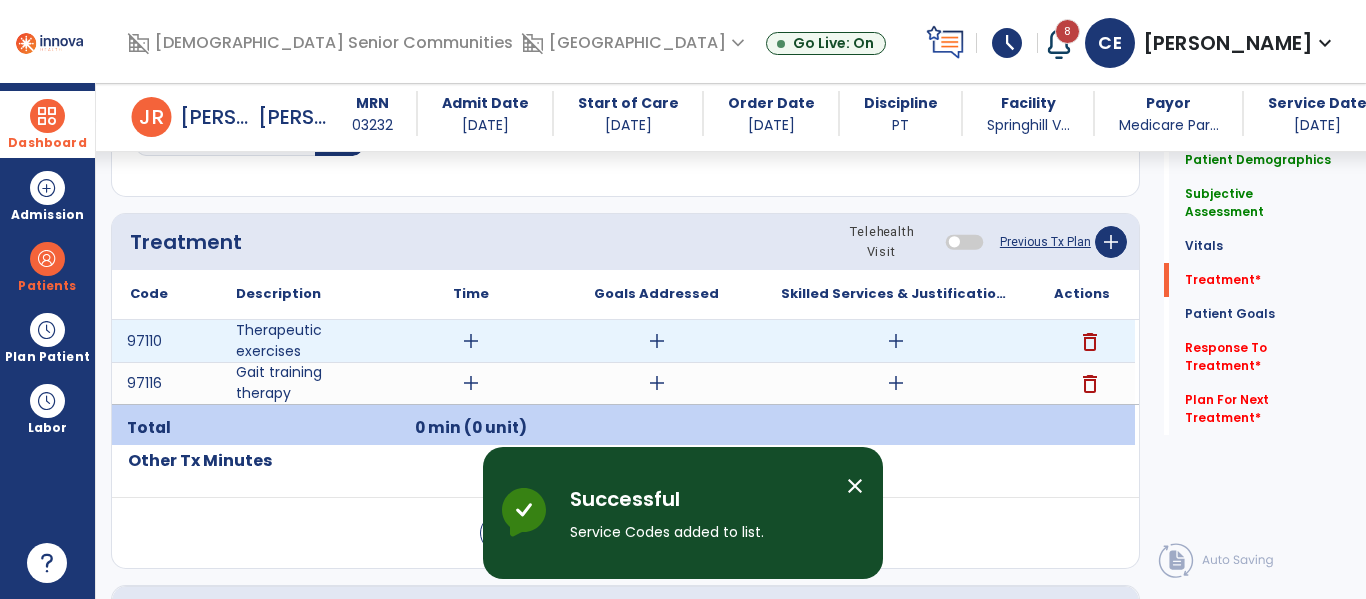 click on "add" at bounding box center [470, 341] 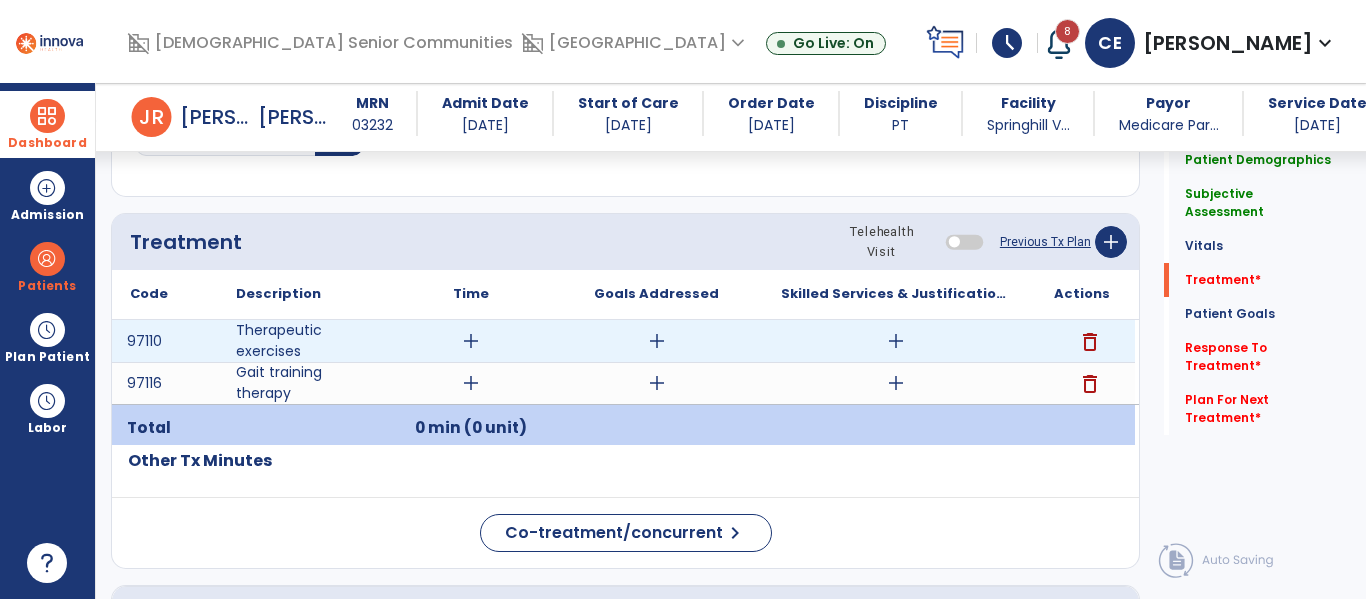 click on "add" at bounding box center [471, 341] 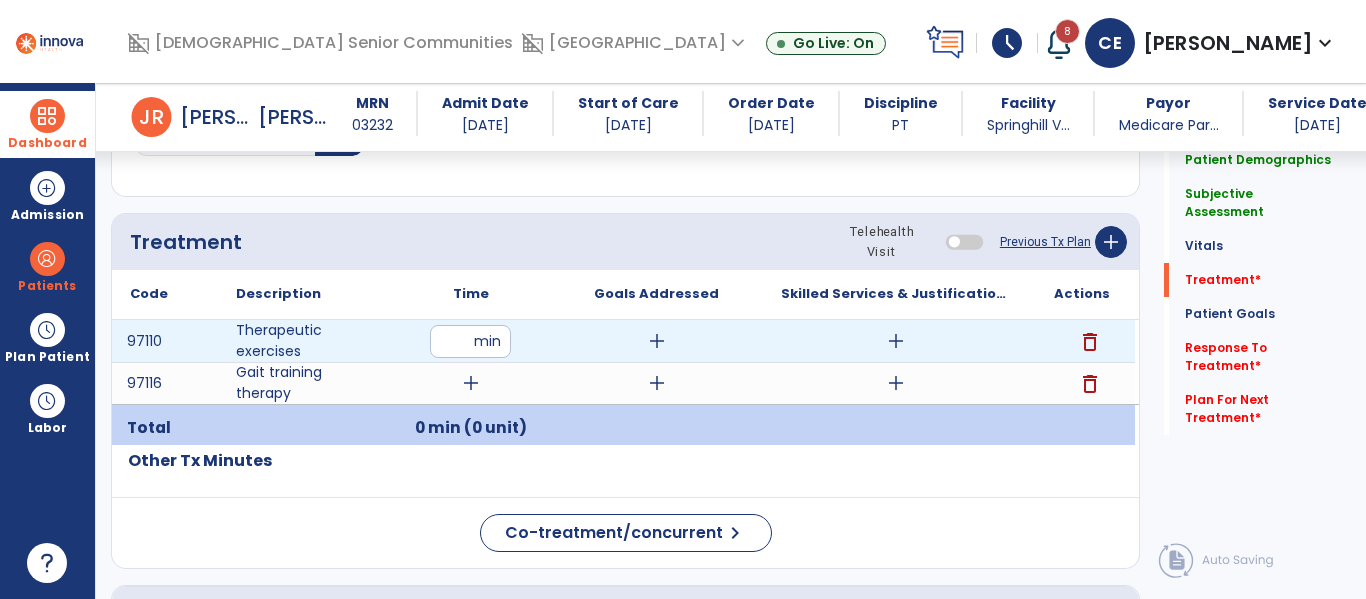 type on "**" 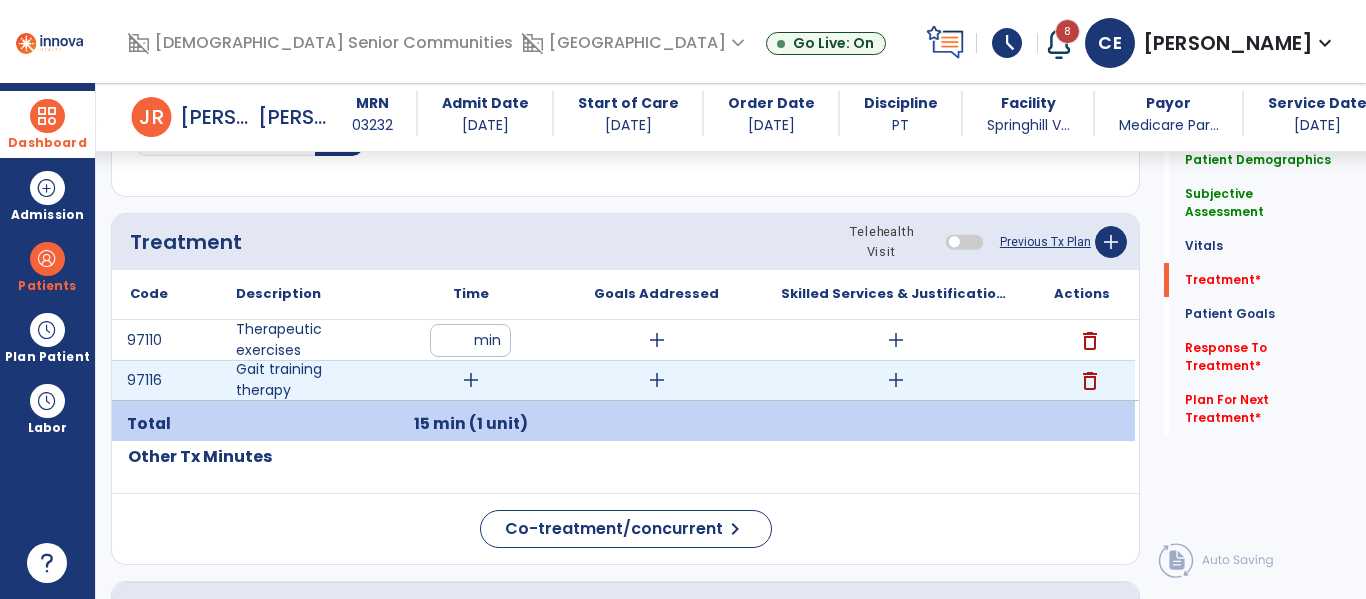 click on "add" at bounding box center [471, 380] 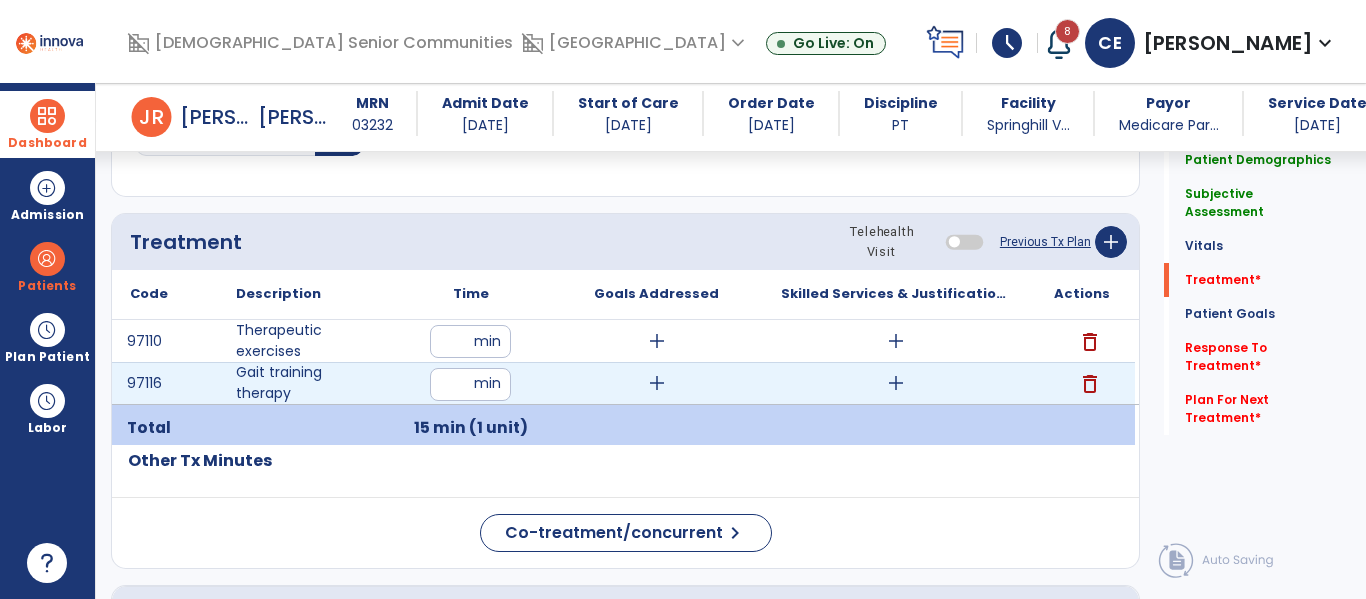 type on "**" 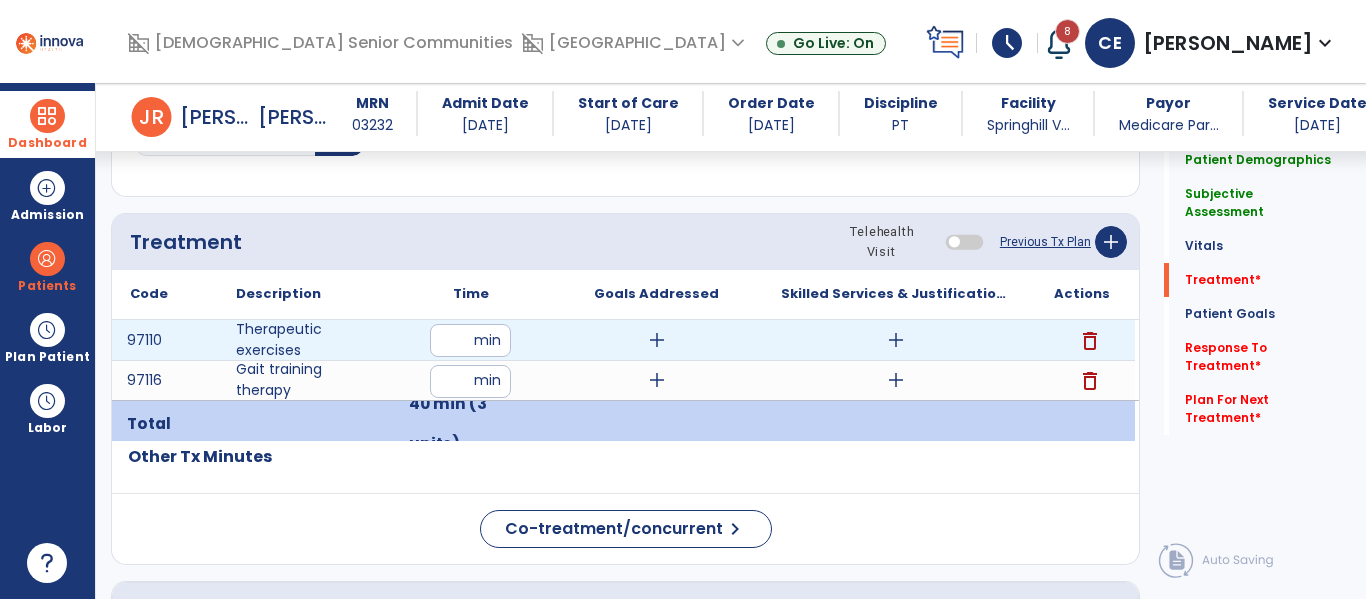 click on "add" at bounding box center [896, 340] 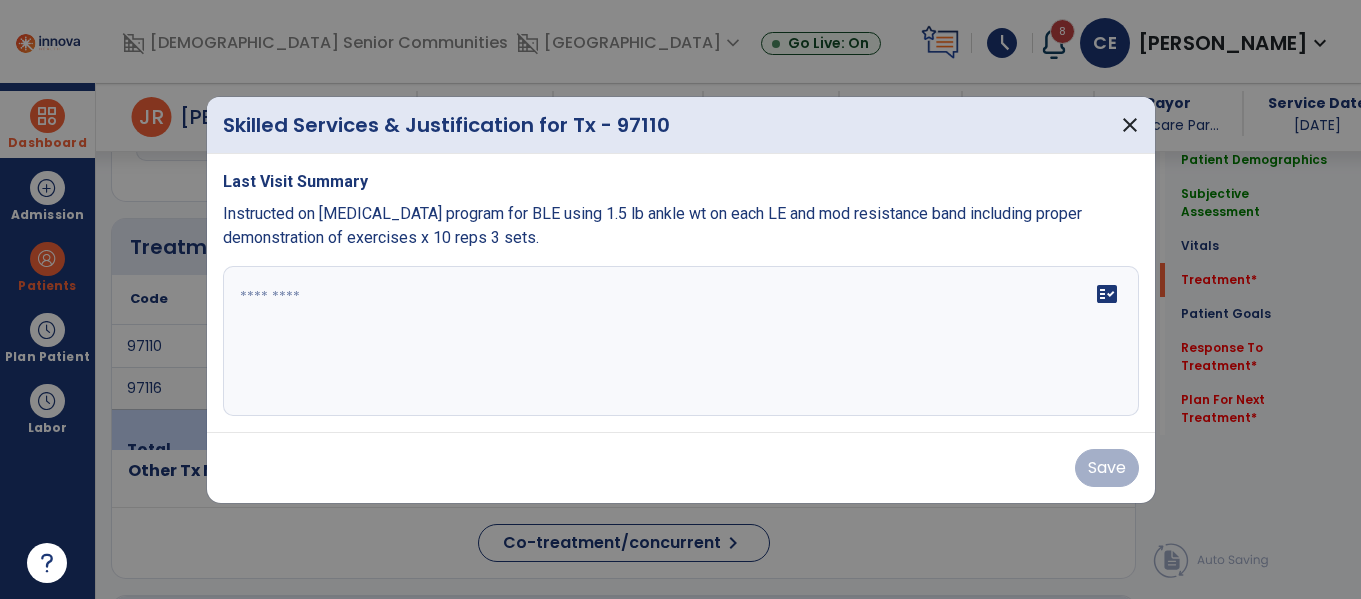 click on "fact_check" at bounding box center (681, 341) 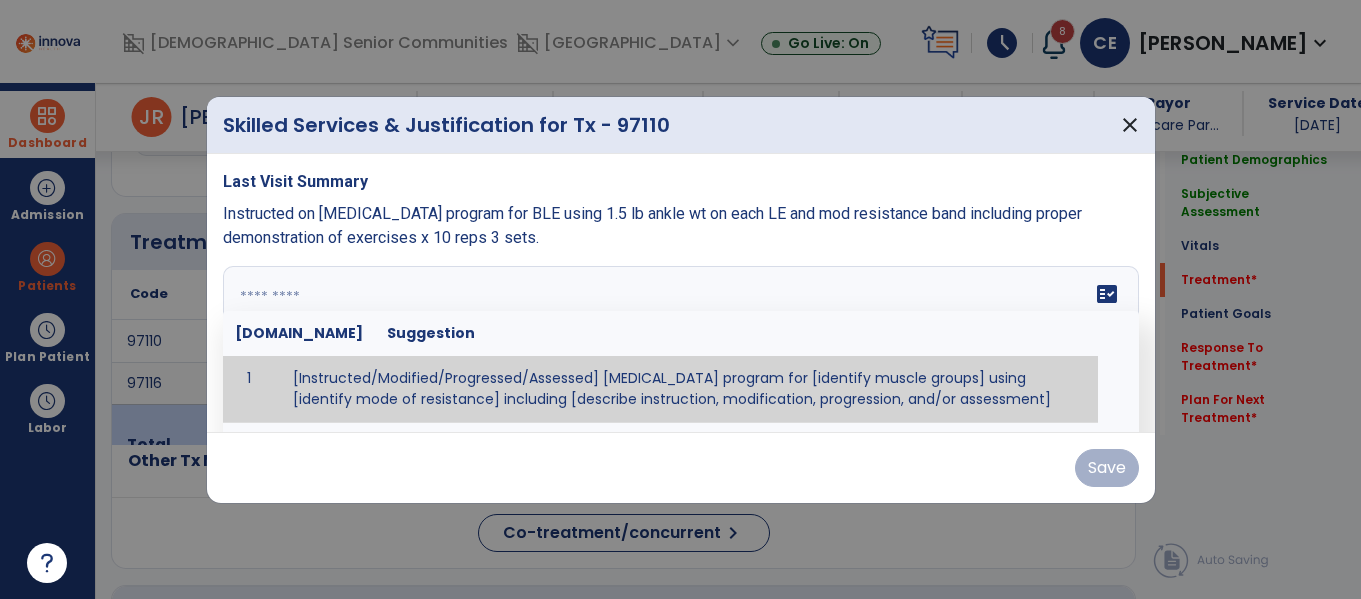 scroll, scrollTop: 1156, scrollLeft: 0, axis: vertical 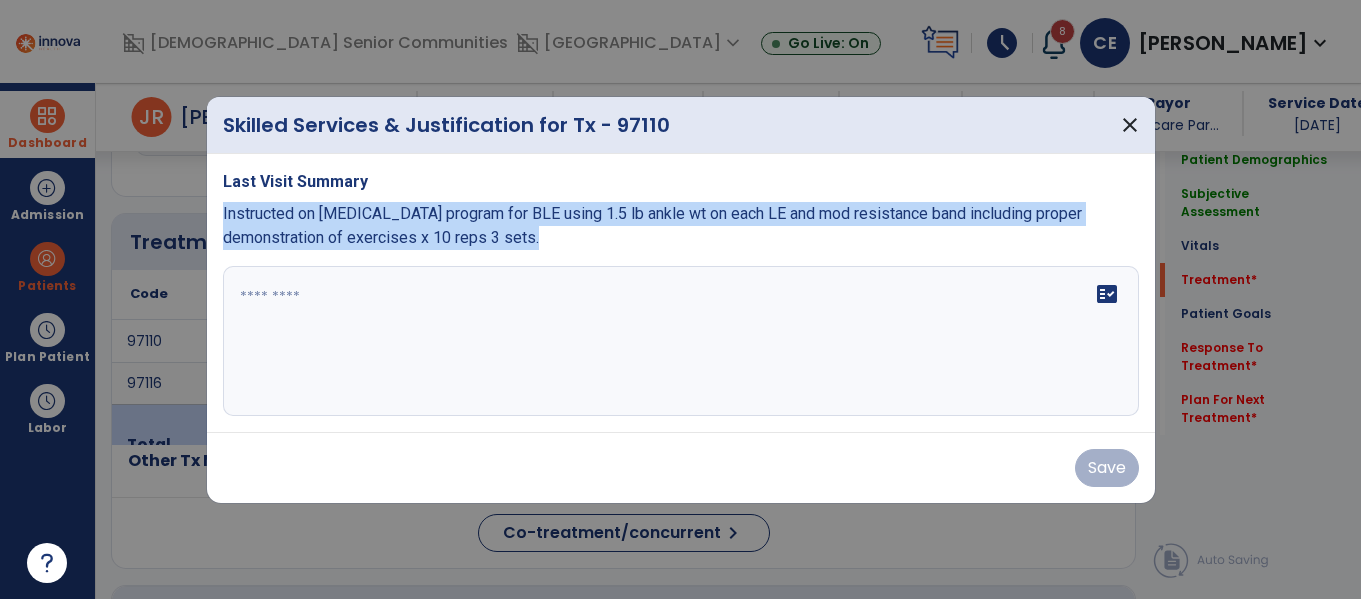 drag, startPoint x: 222, startPoint y: 211, endPoint x: 645, endPoint y: 303, distance: 432.88913 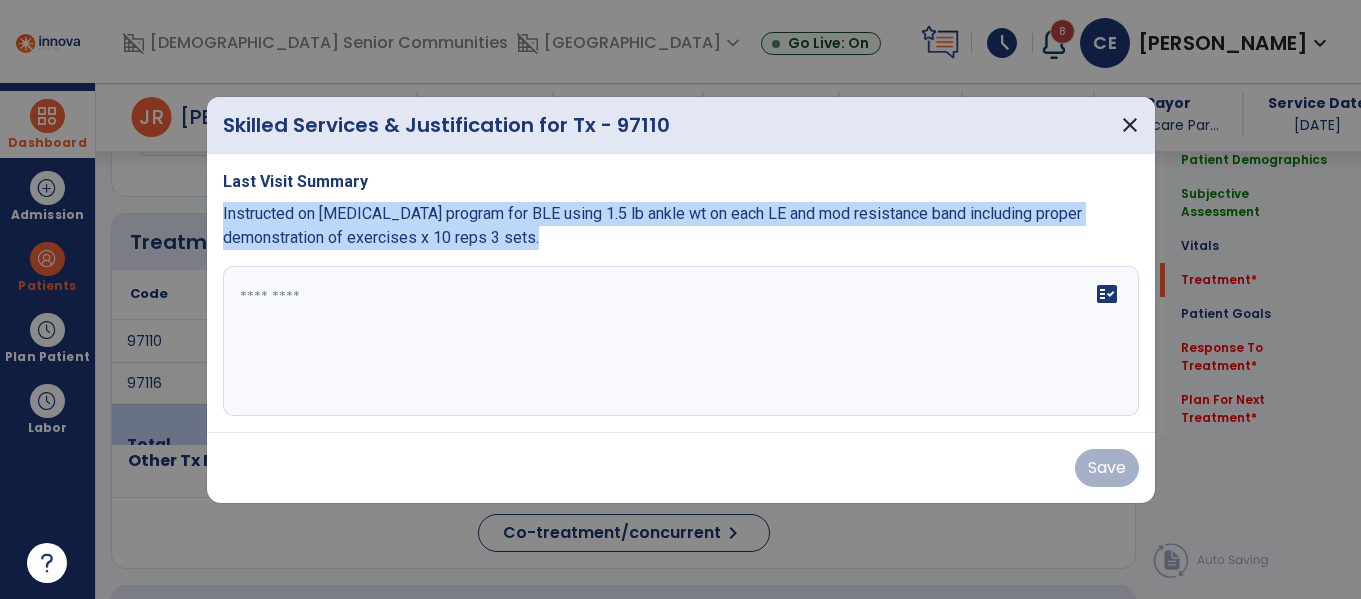 click on "Last Visit Summary Instructed on resistive exercise program for BLE using 1.5 lb ankle wt on each LE and mod resistance band including proper demonstration of exercises x 10 reps 3 sets.
fact_check" at bounding box center [681, 293] 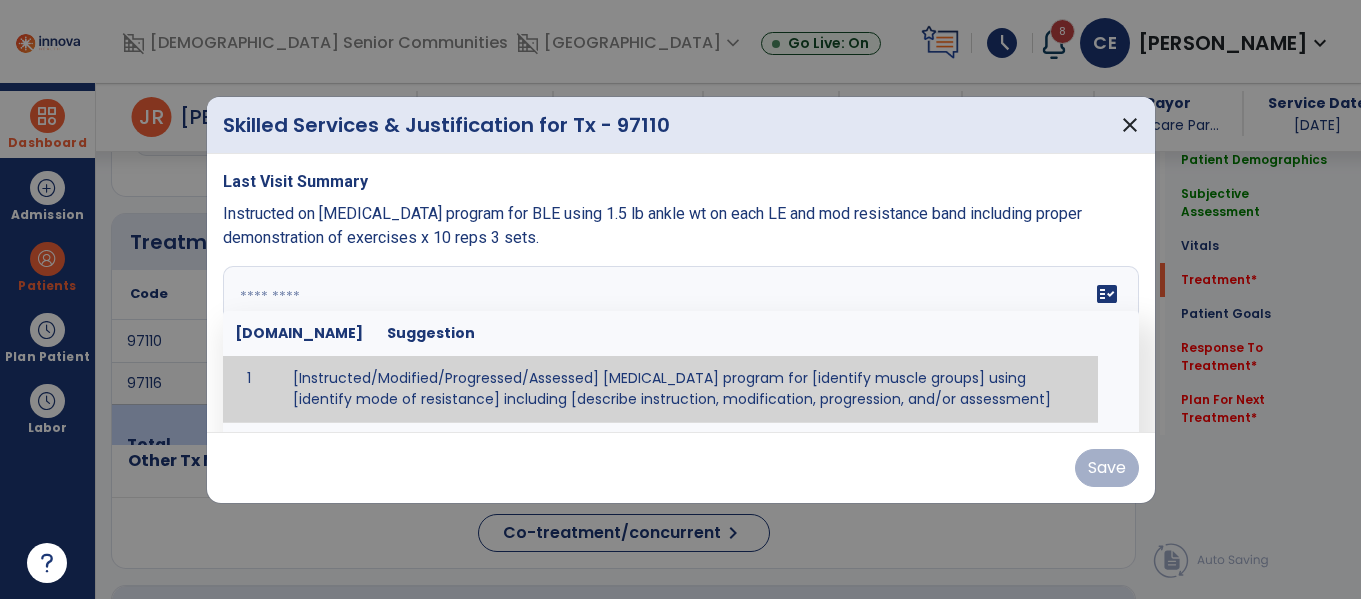 paste on "**********" 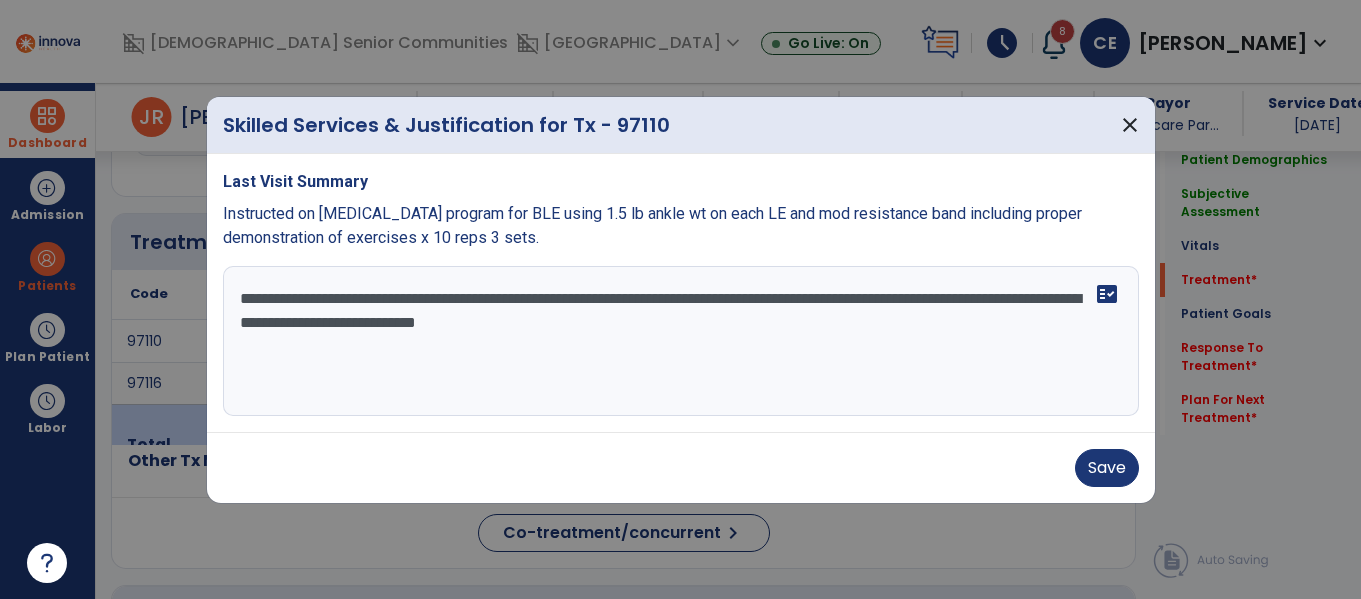click on "**********" at bounding box center (681, 341) 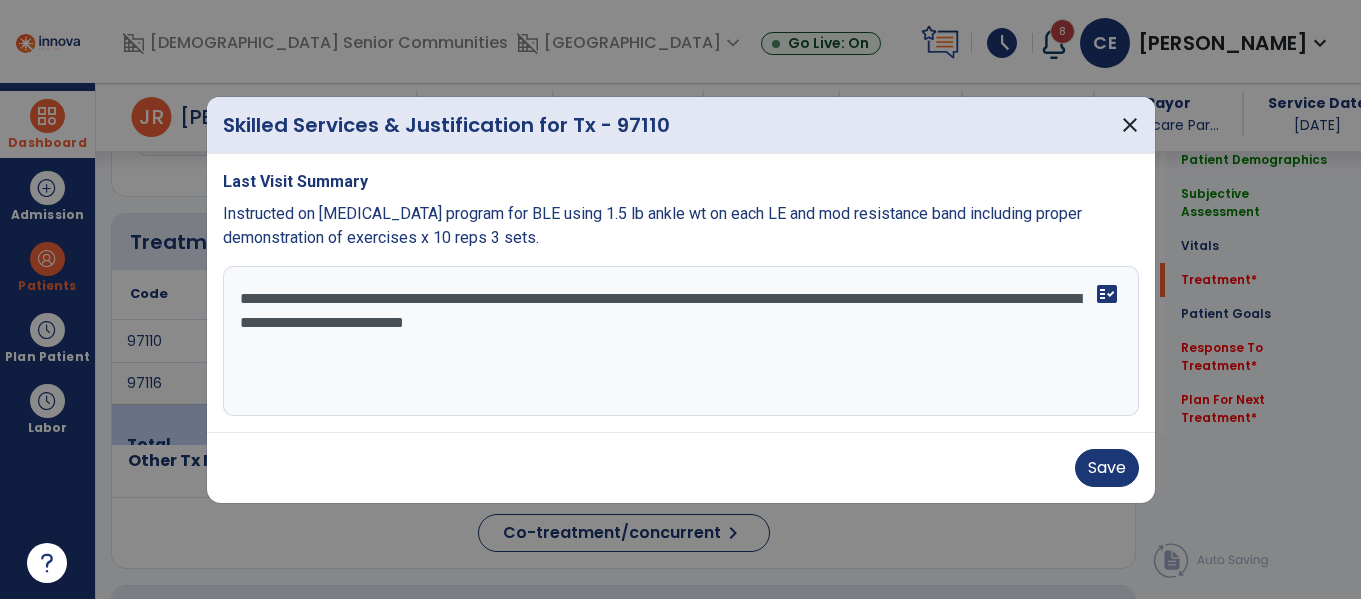 click on "**********" at bounding box center (681, 341) 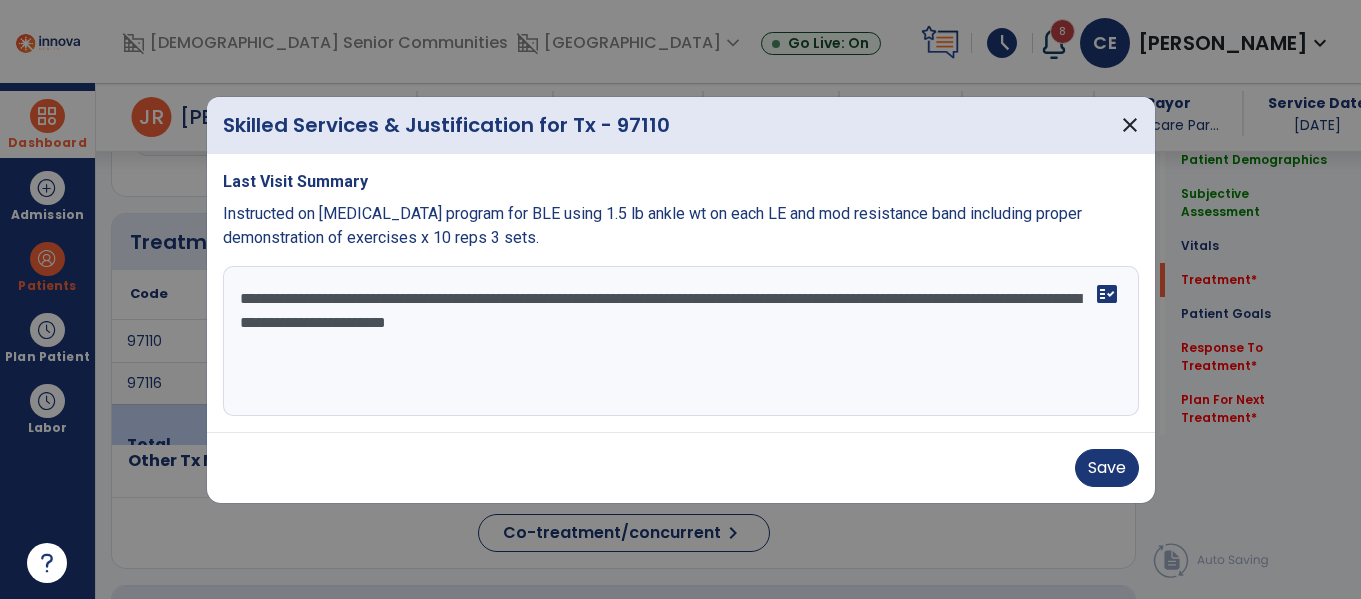 click on "**********" at bounding box center [681, 341] 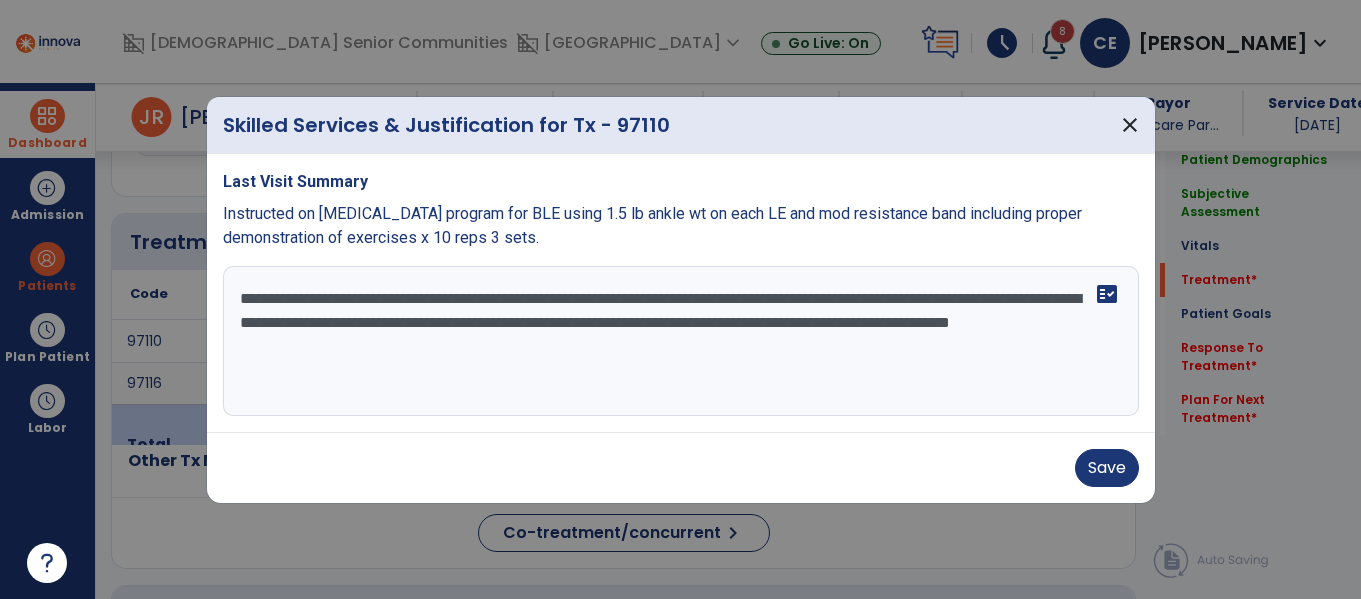 click on "**********" at bounding box center (681, 341) 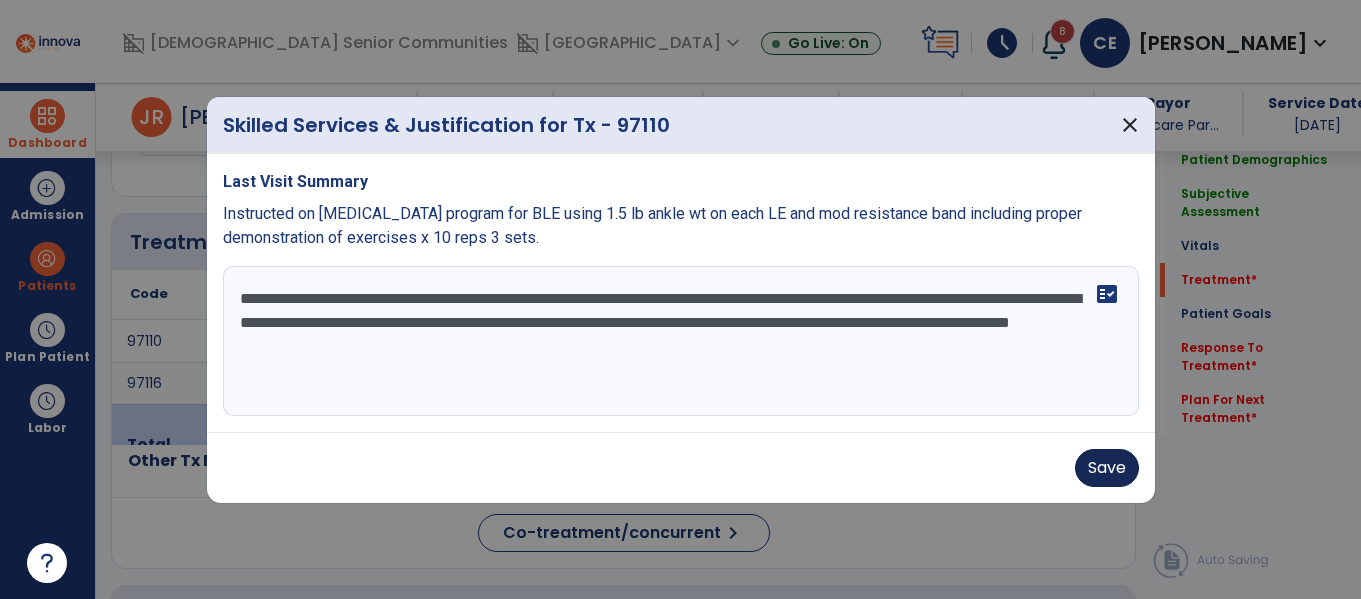 type on "**********" 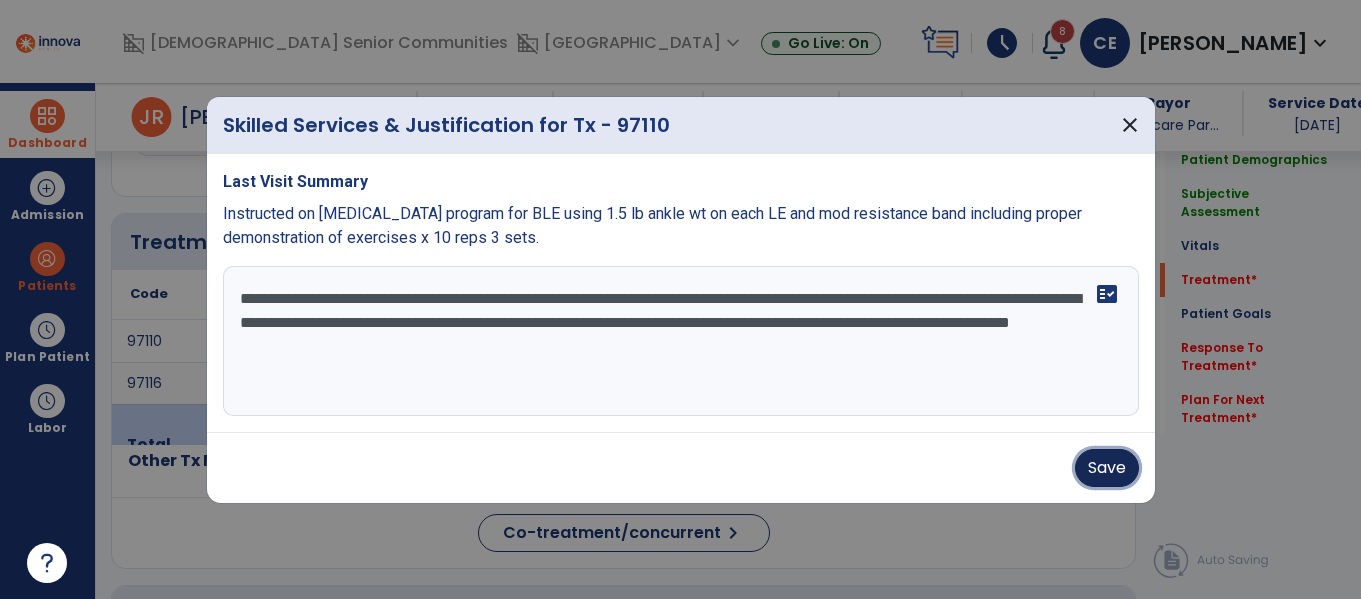 click on "Save" at bounding box center (1107, 468) 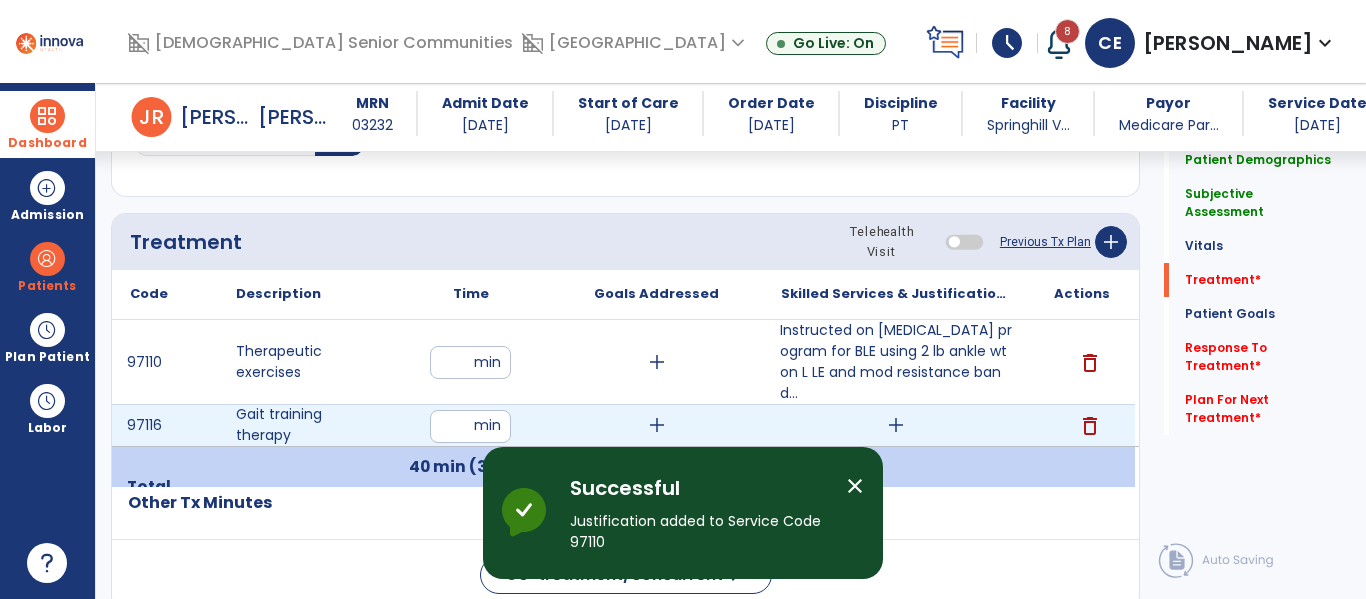 click on "add" at bounding box center (896, 425) 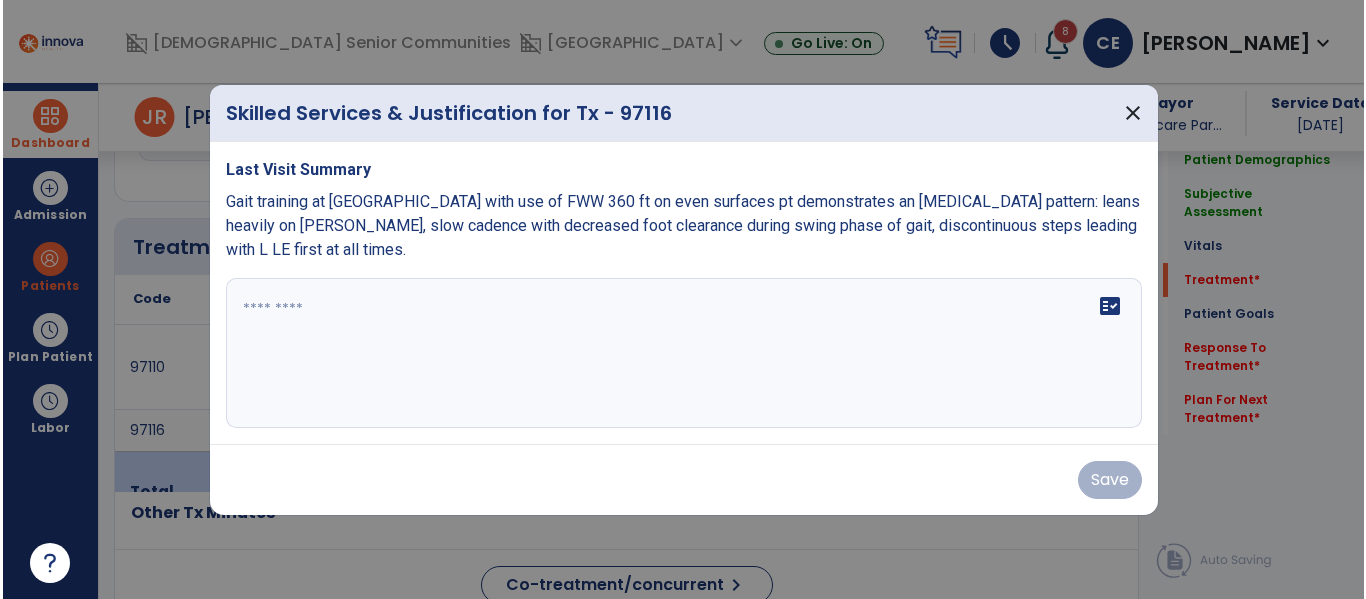 scroll, scrollTop: 1156, scrollLeft: 0, axis: vertical 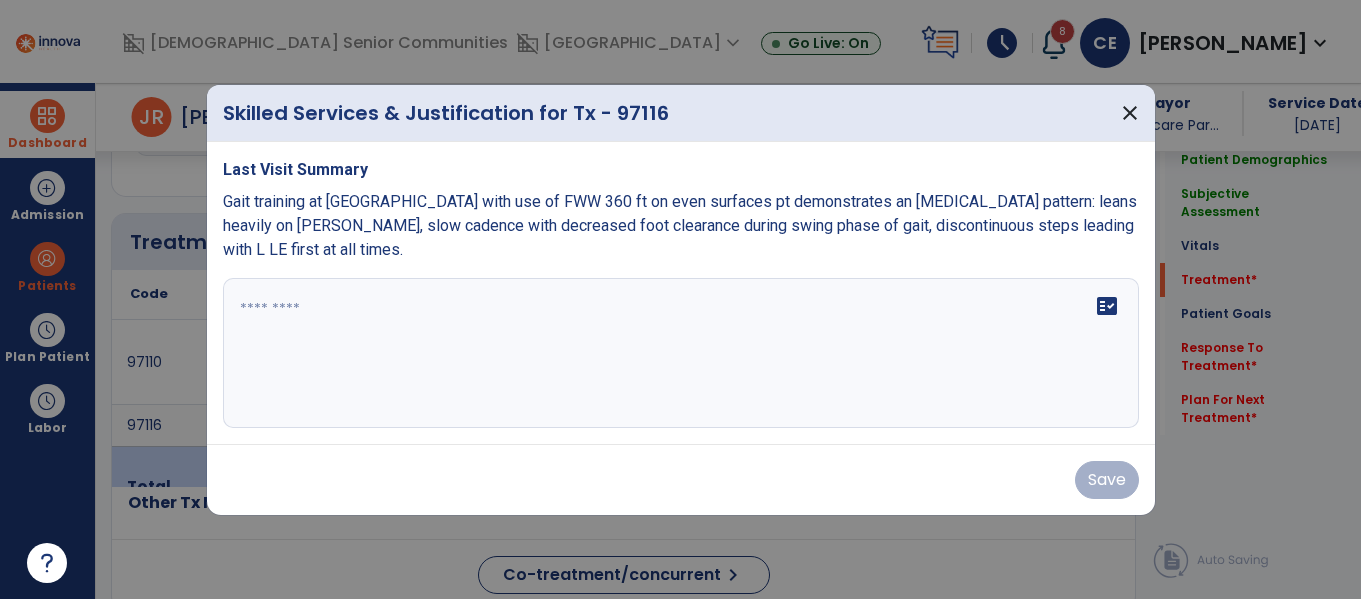 click on "fact_check" at bounding box center (681, 353) 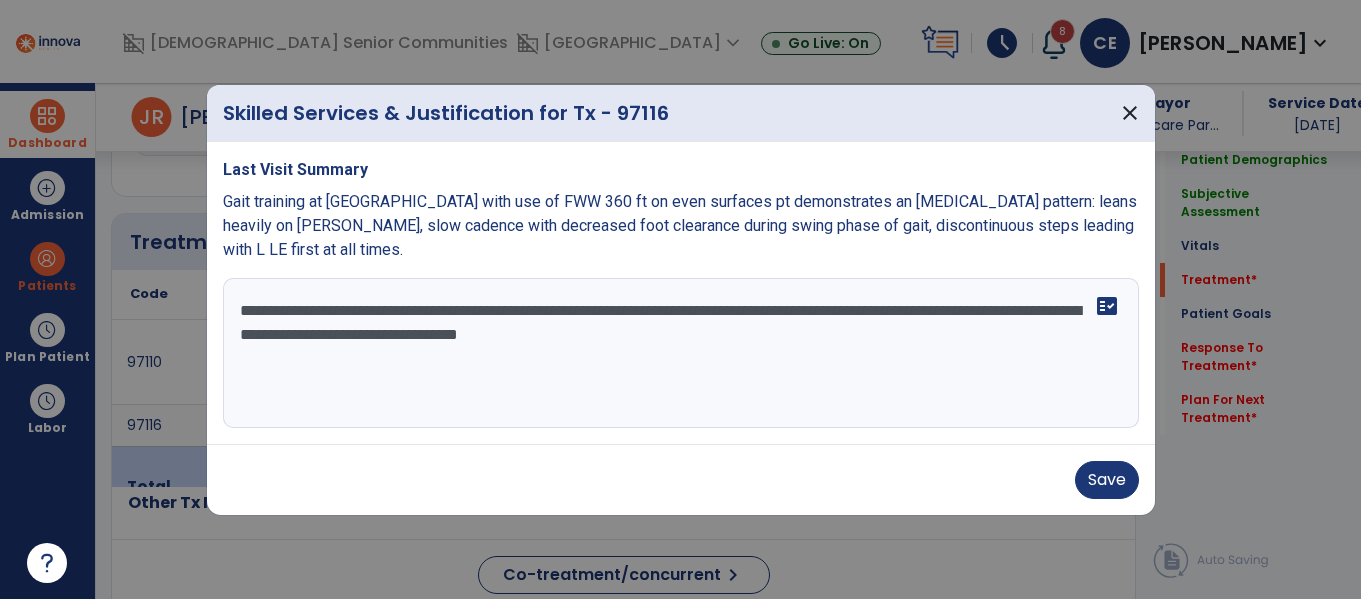 click on "**********" at bounding box center (681, 353) 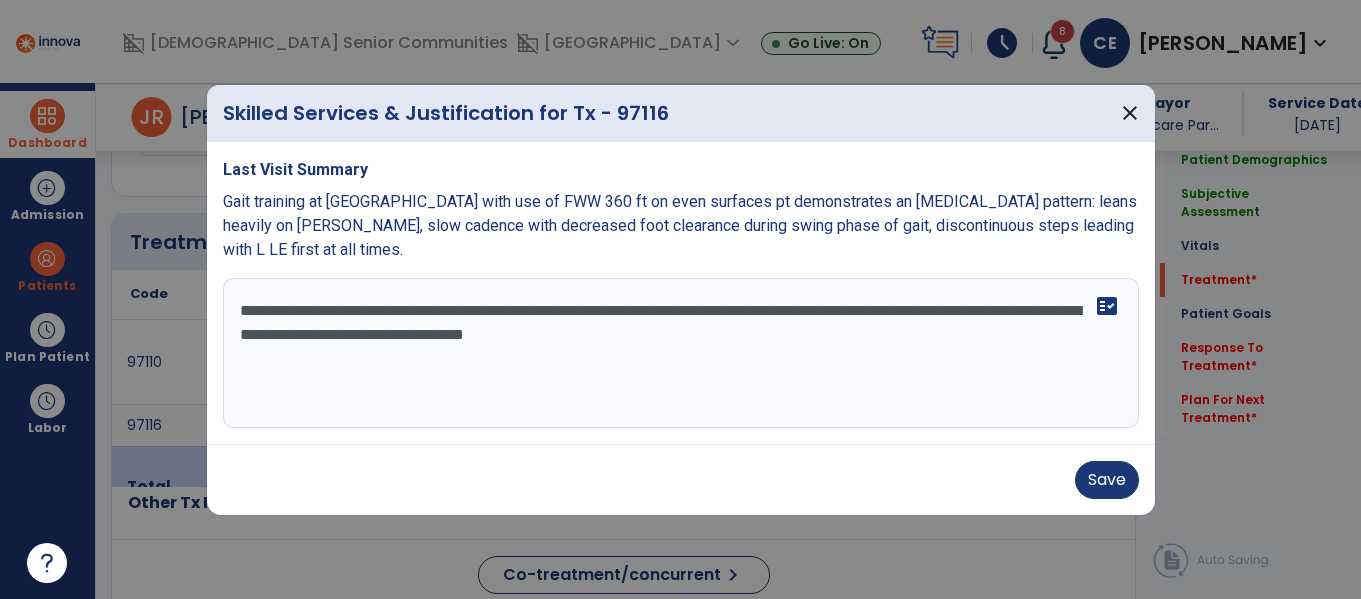 click on "**********" at bounding box center [681, 353] 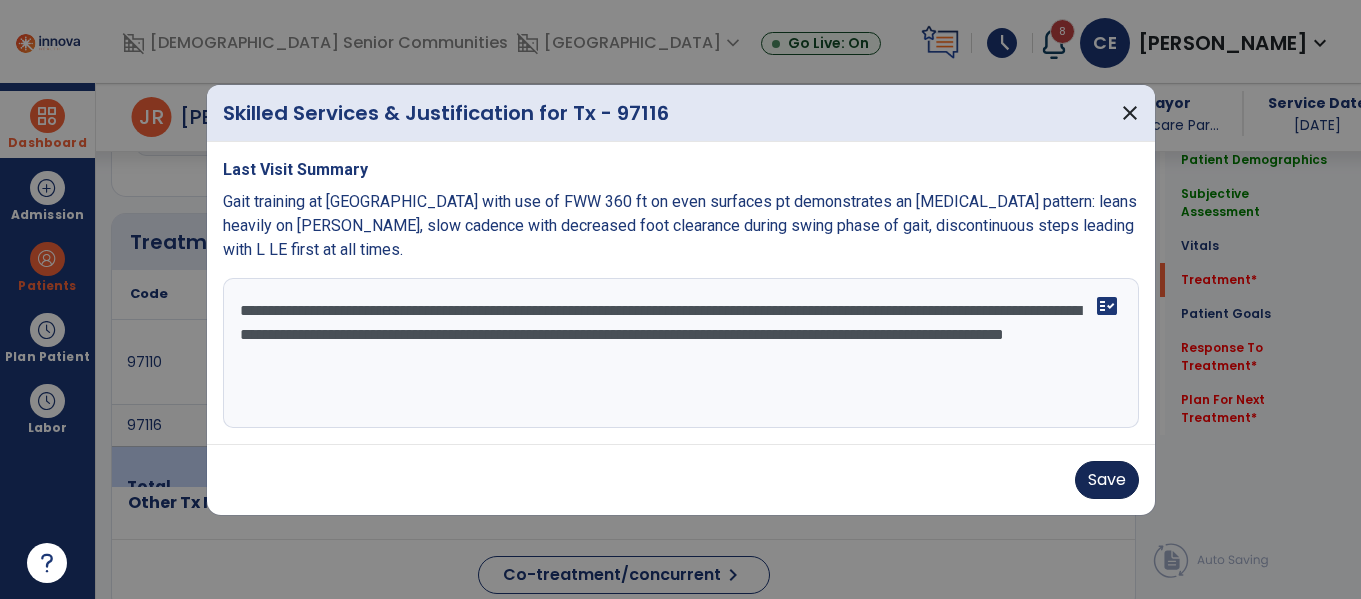 type on "**********" 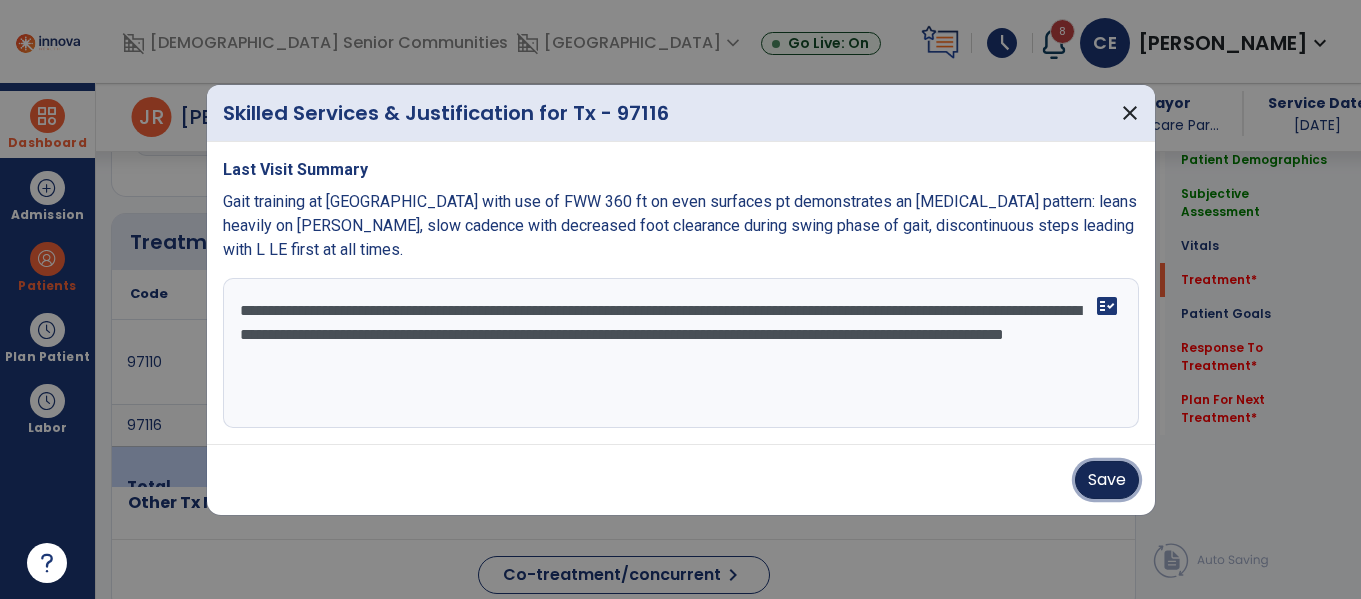 click on "Save" at bounding box center [1107, 480] 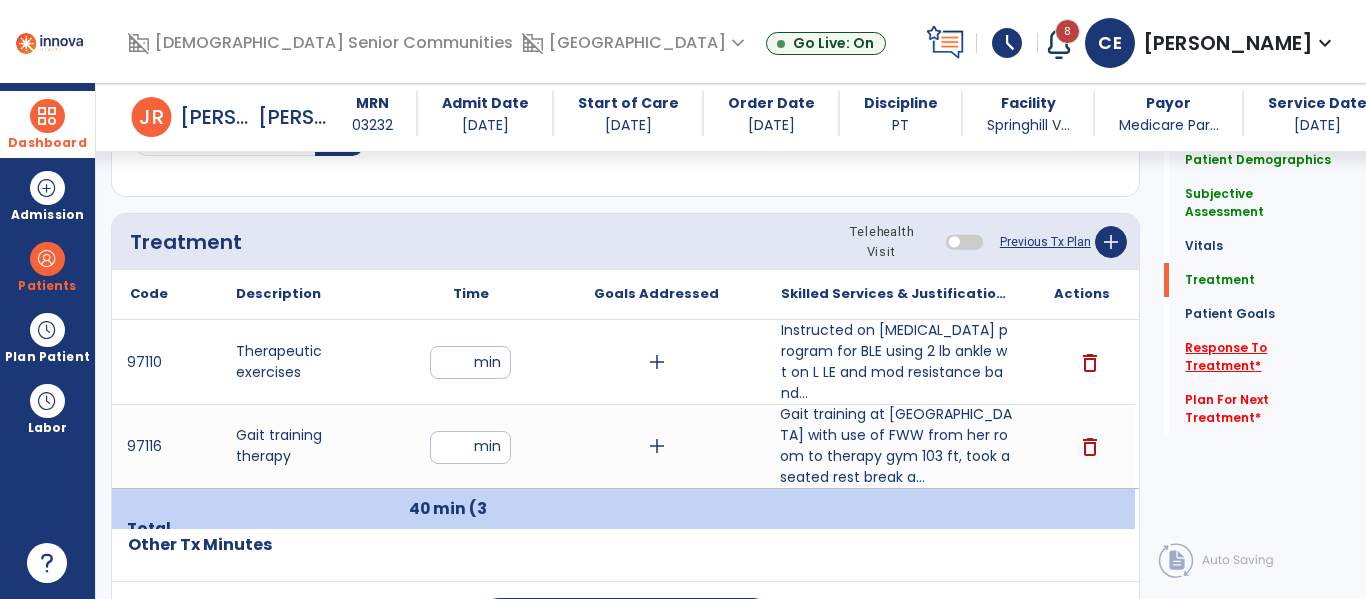 click on "Response To Treatment   *" 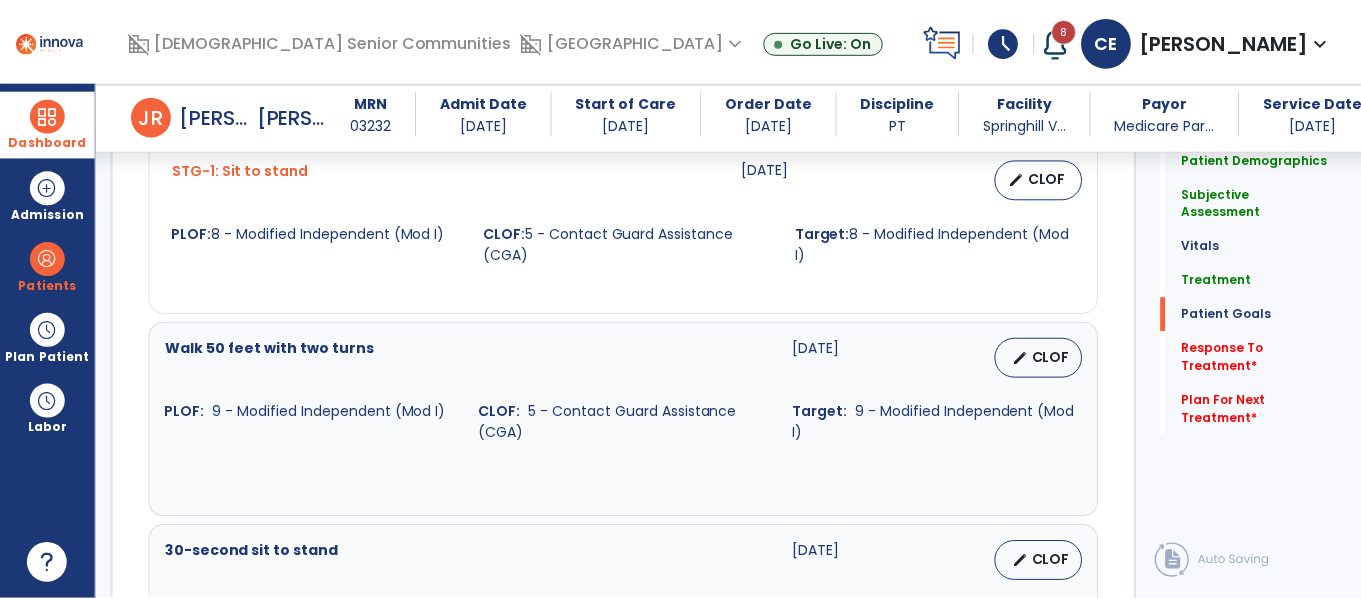 scroll, scrollTop: 1918, scrollLeft: 0, axis: vertical 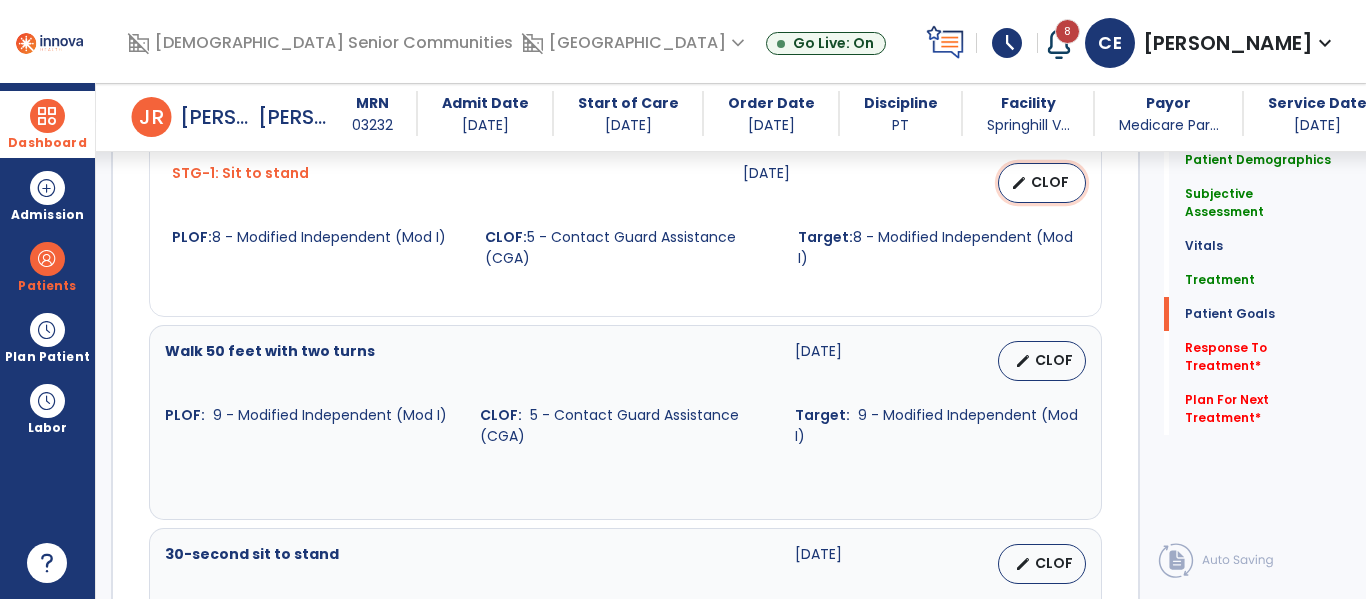 click on "CLOF" at bounding box center [1050, 182] 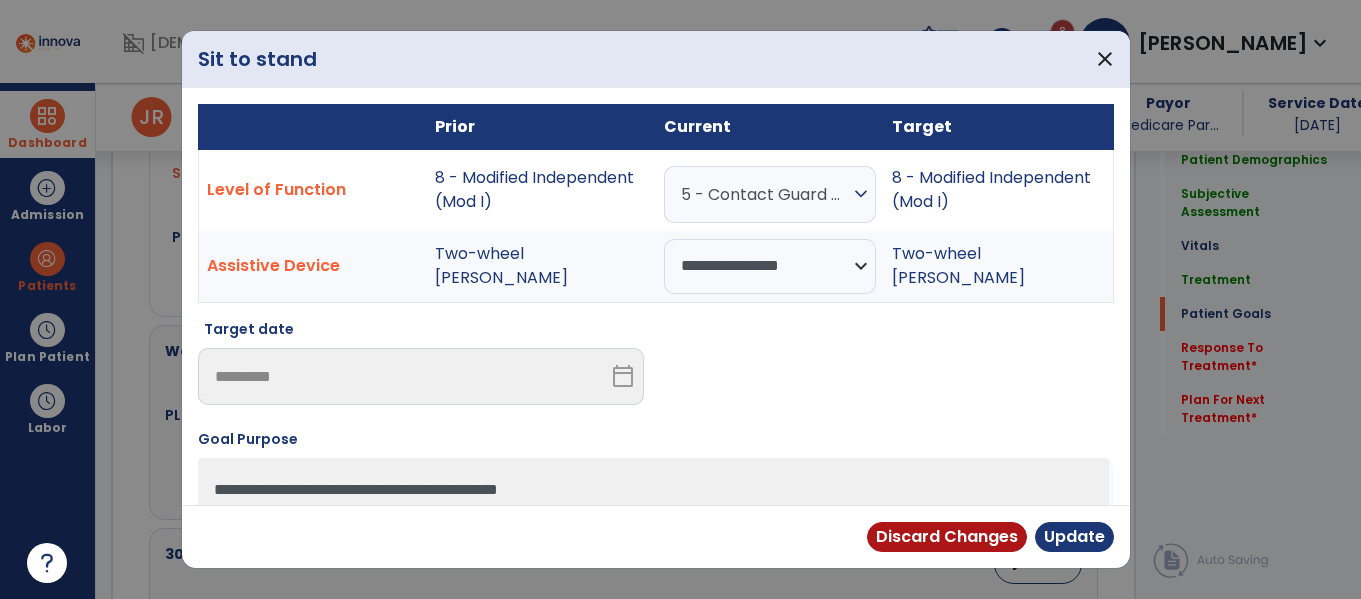 scroll, scrollTop: 1918, scrollLeft: 0, axis: vertical 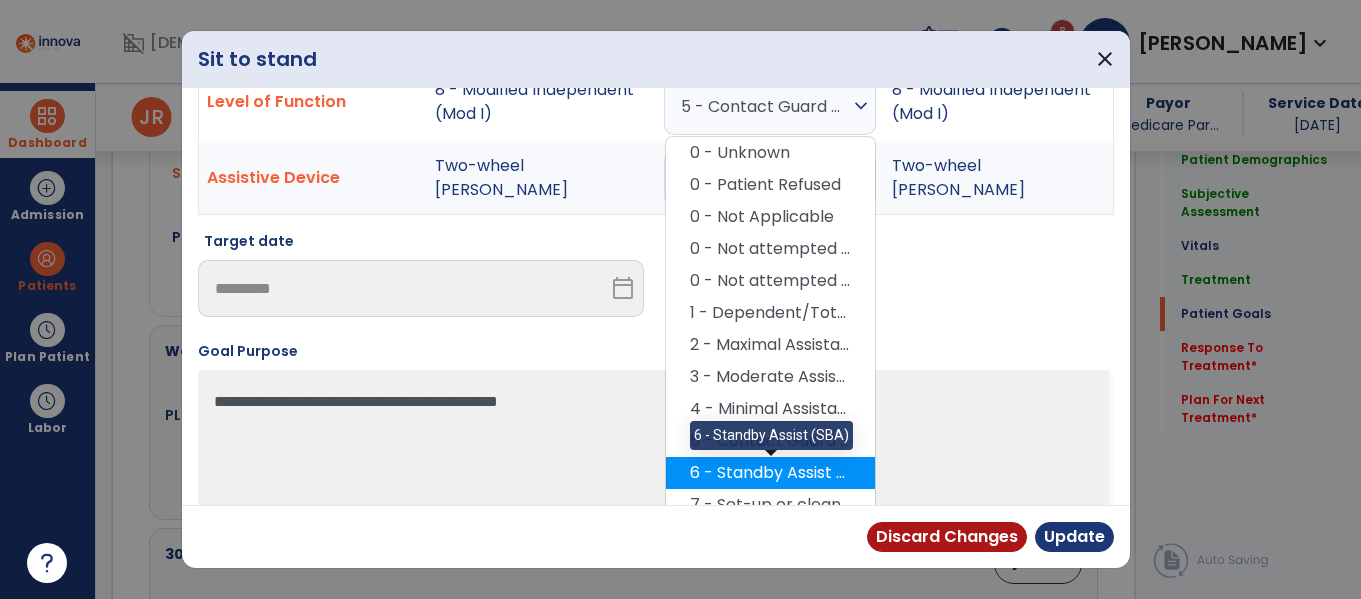 click on "6 - Standby Assist (SBA)" at bounding box center (770, 473) 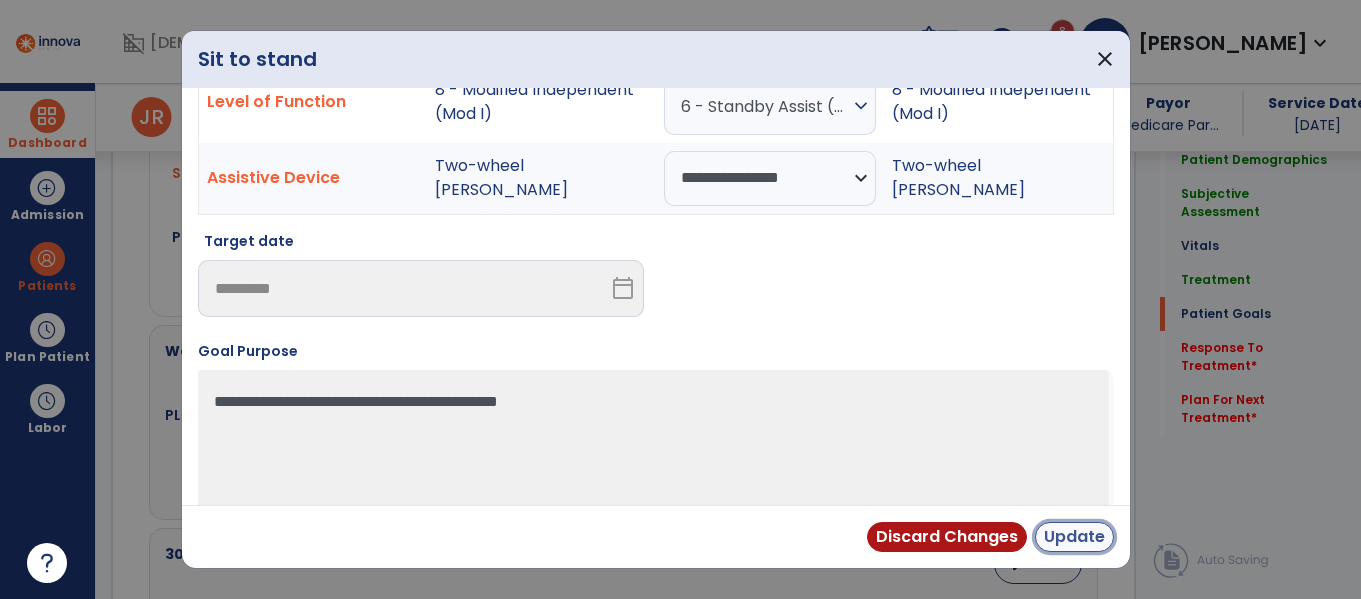 click on "Update" at bounding box center (1074, 537) 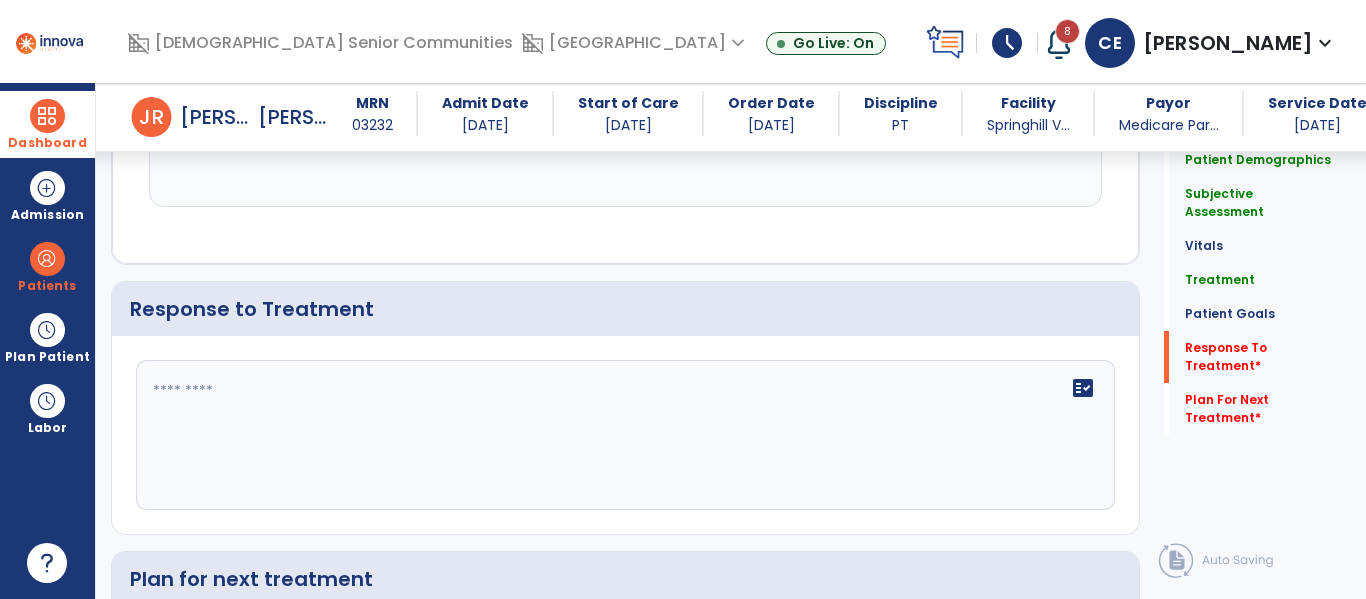 click on "fact_check" 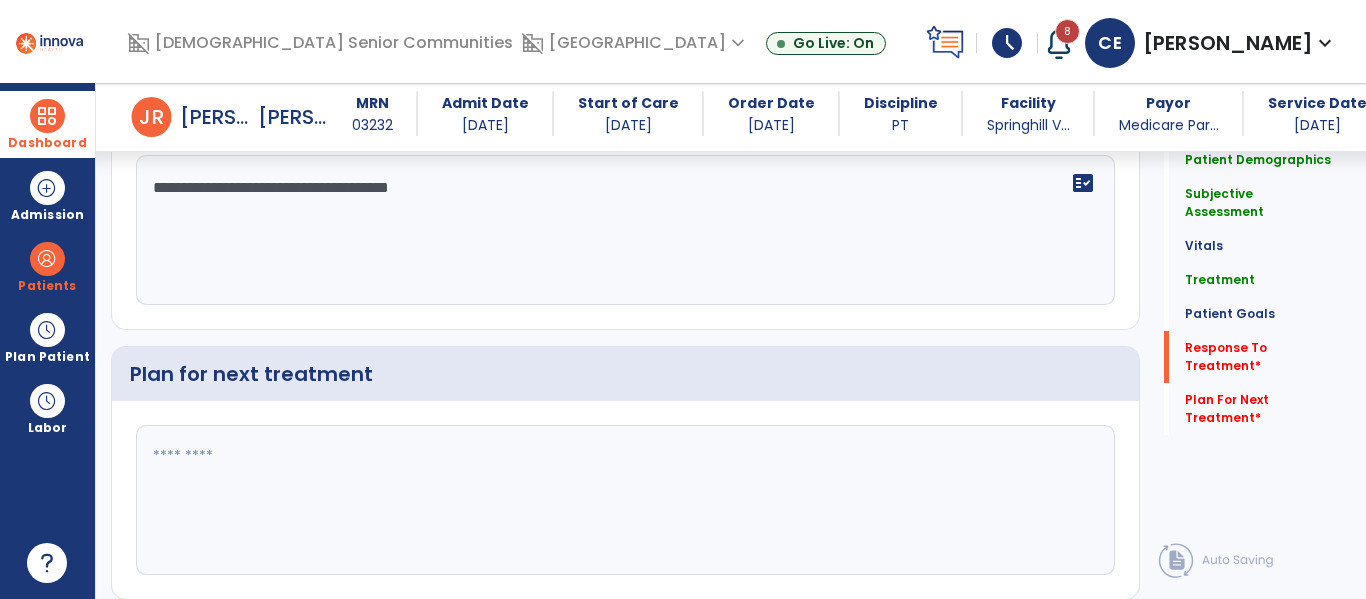 scroll, scrollTop: 2633, scrollLeft: 0, axis: vertical 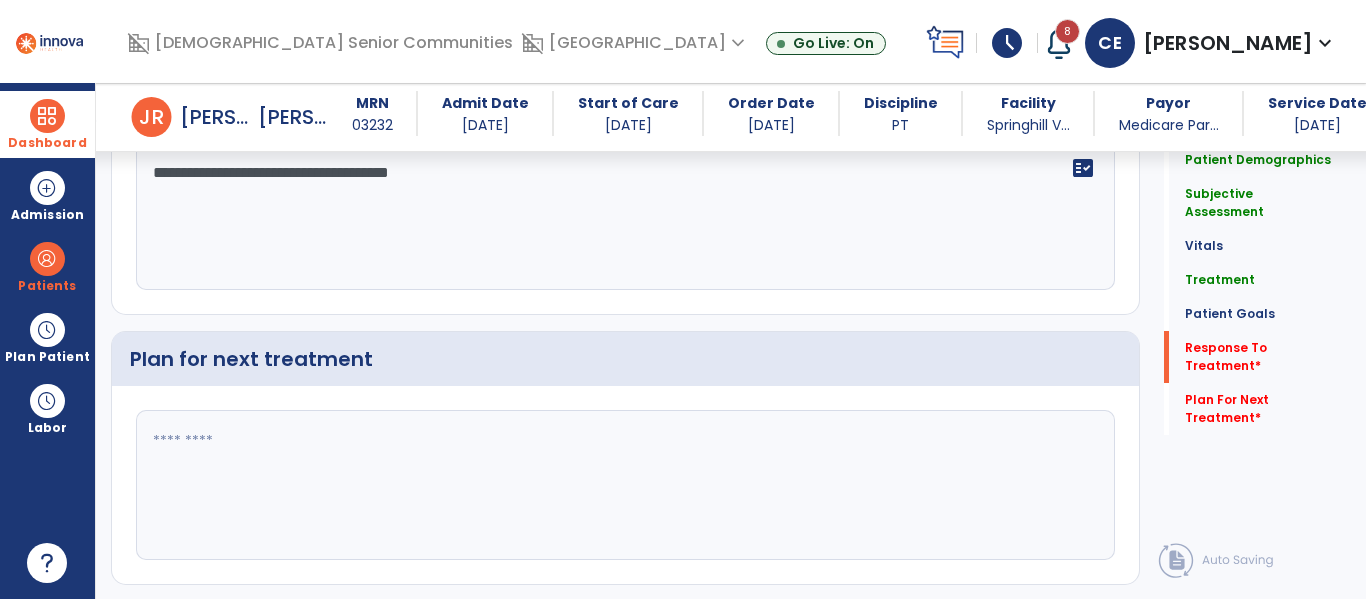type on "**********" 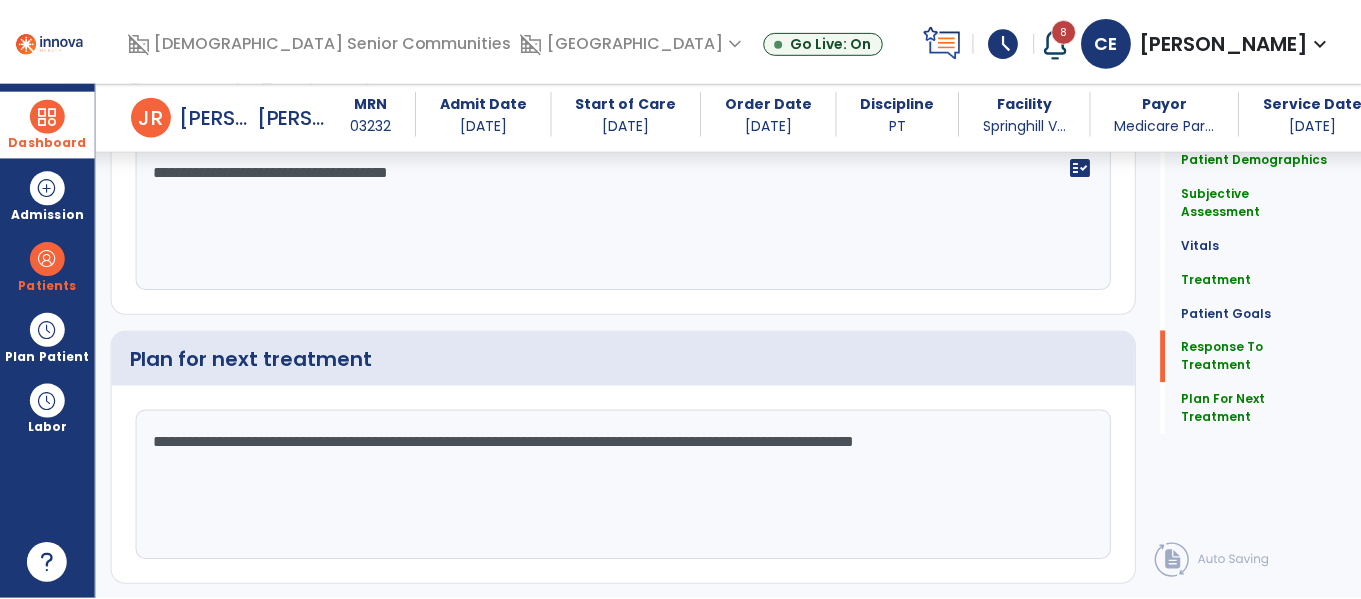 scroll, scrollTop: 2664, scrollLeft: 0, axis: vertical 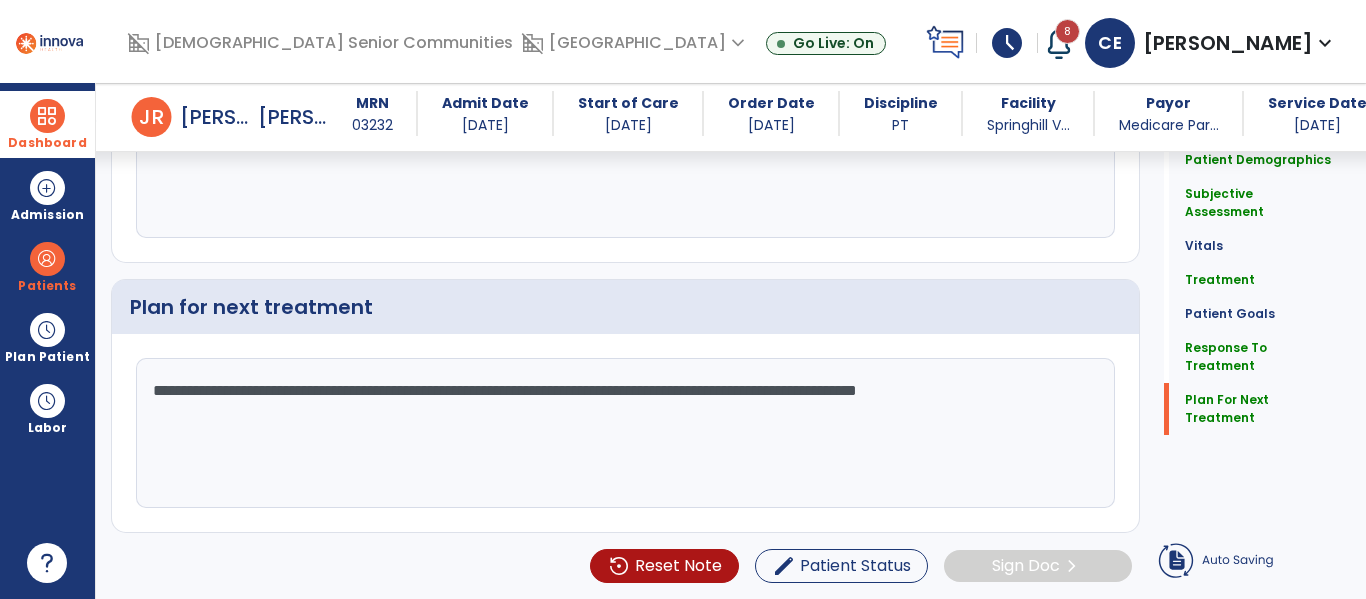 type on "**********" 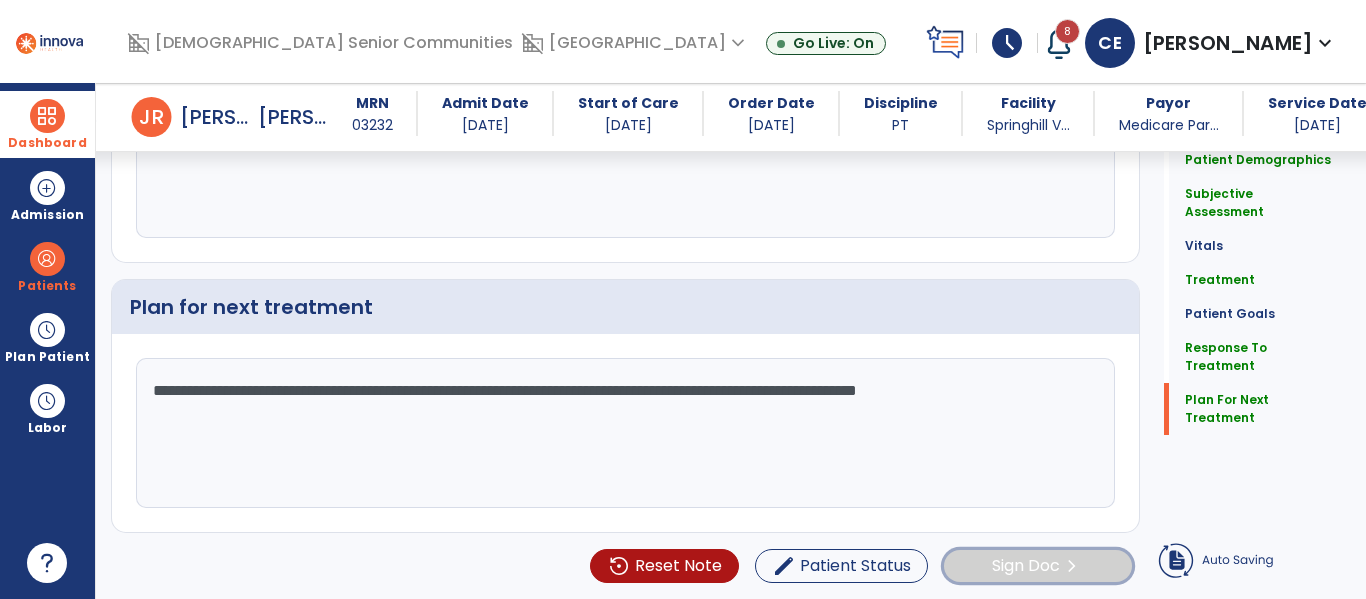 click on "chevron_right" 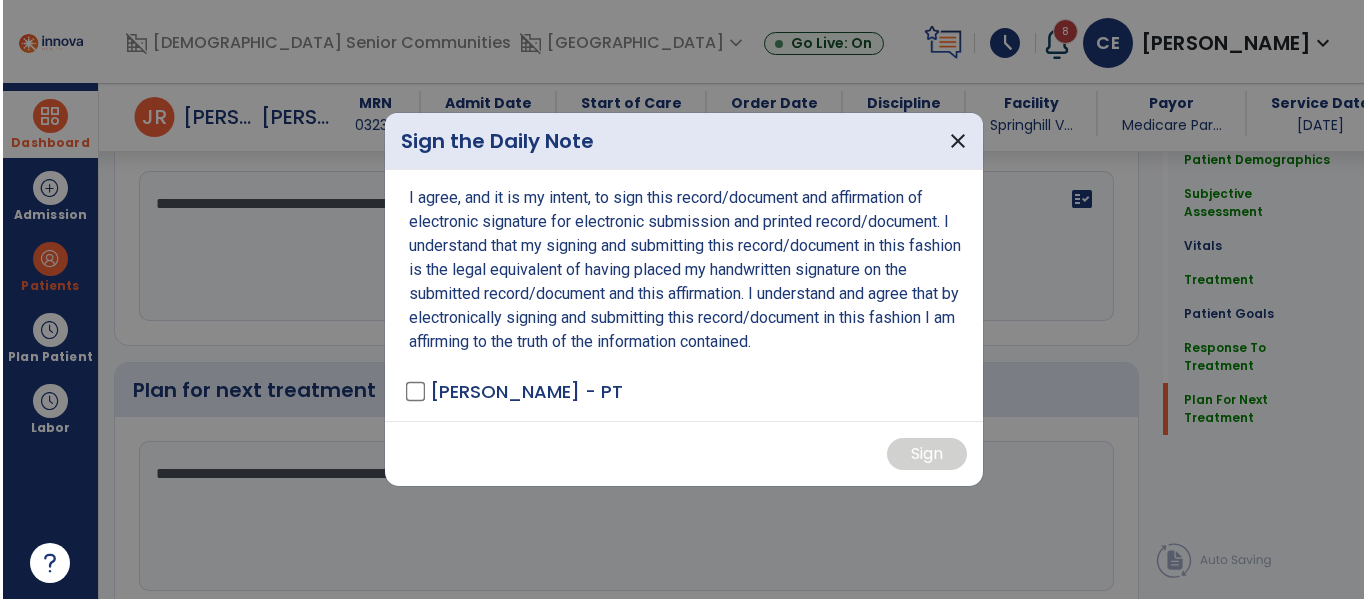 scroll, scrollTop: 2685, scrollLeft: 0, axis: vertical 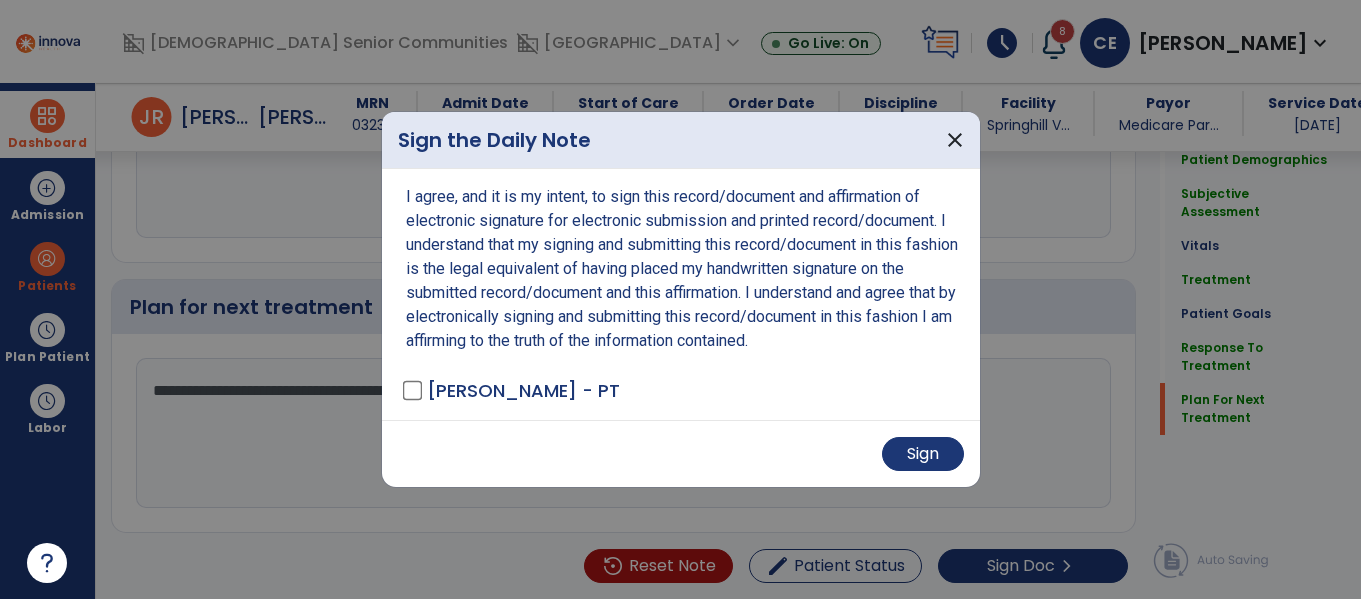 click on "Sign" at bounding box center (681, 453) 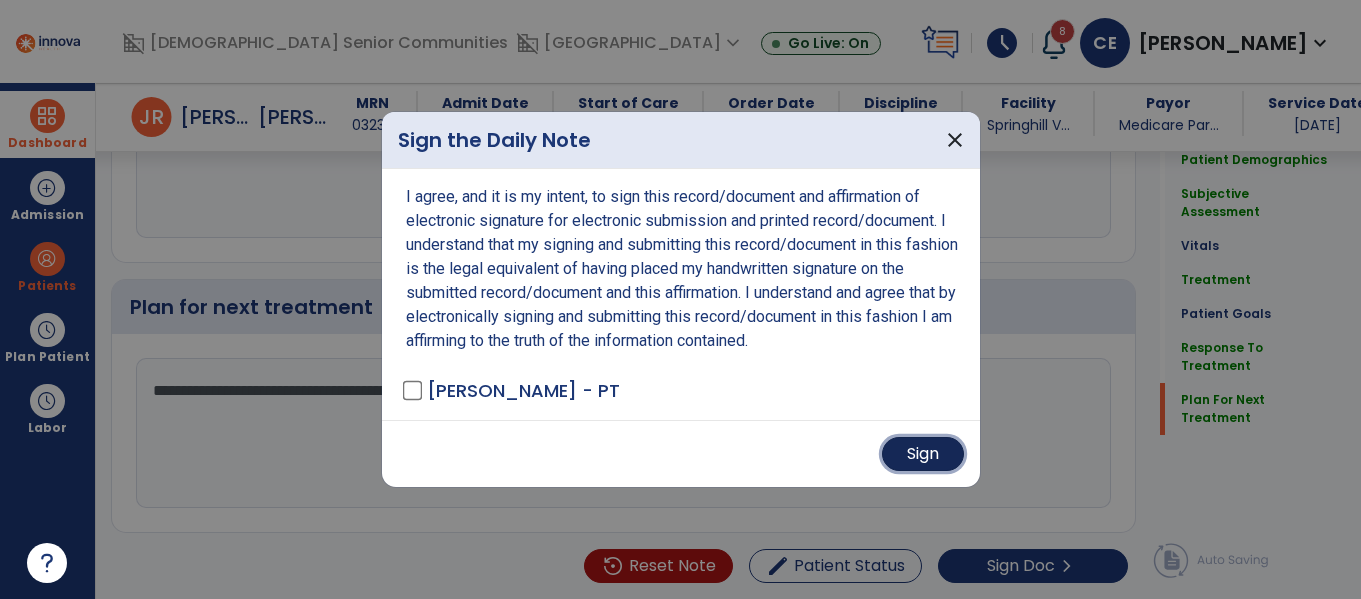 click on "Sign" at bounding box center [923, 454] 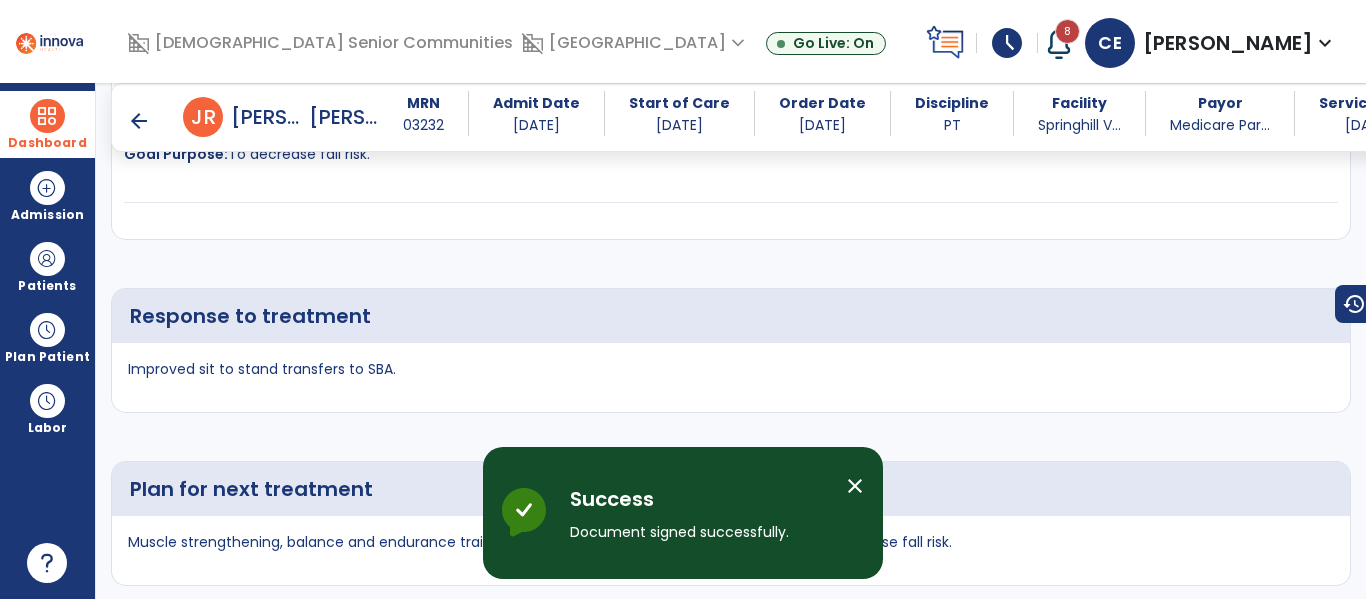 click on "Dashboard" at bounding box center [47, 124] 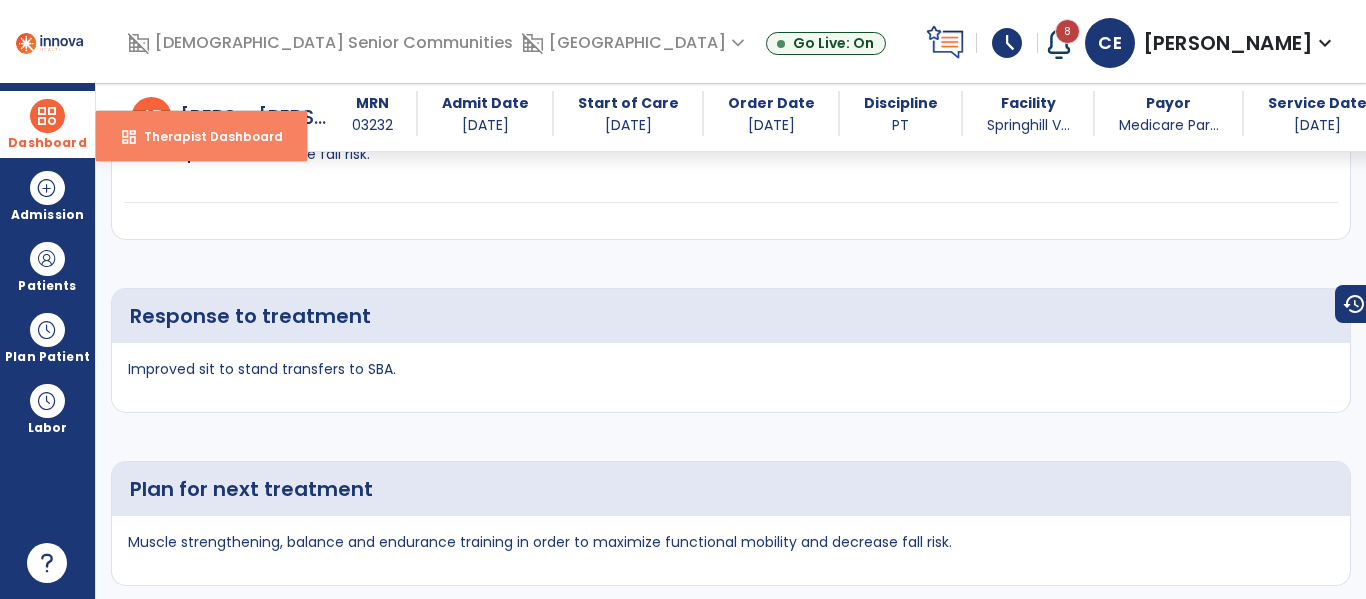 click on "Therapist Dashboard" at bounding box center [205, 136] 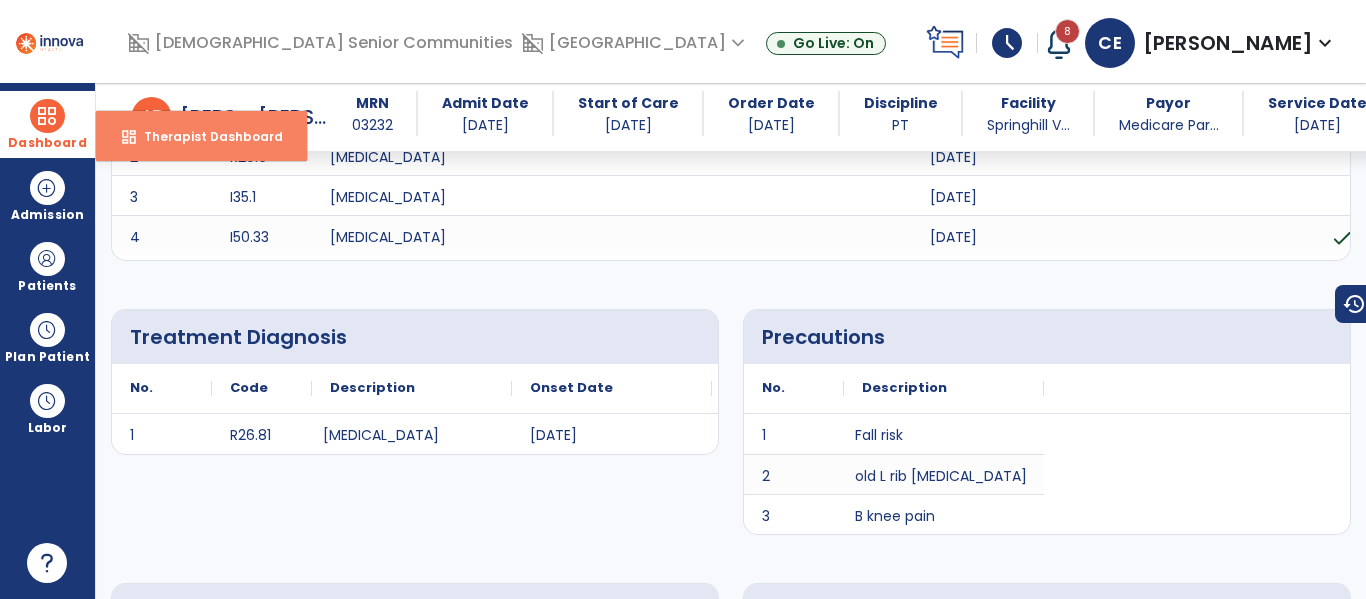select on "****" 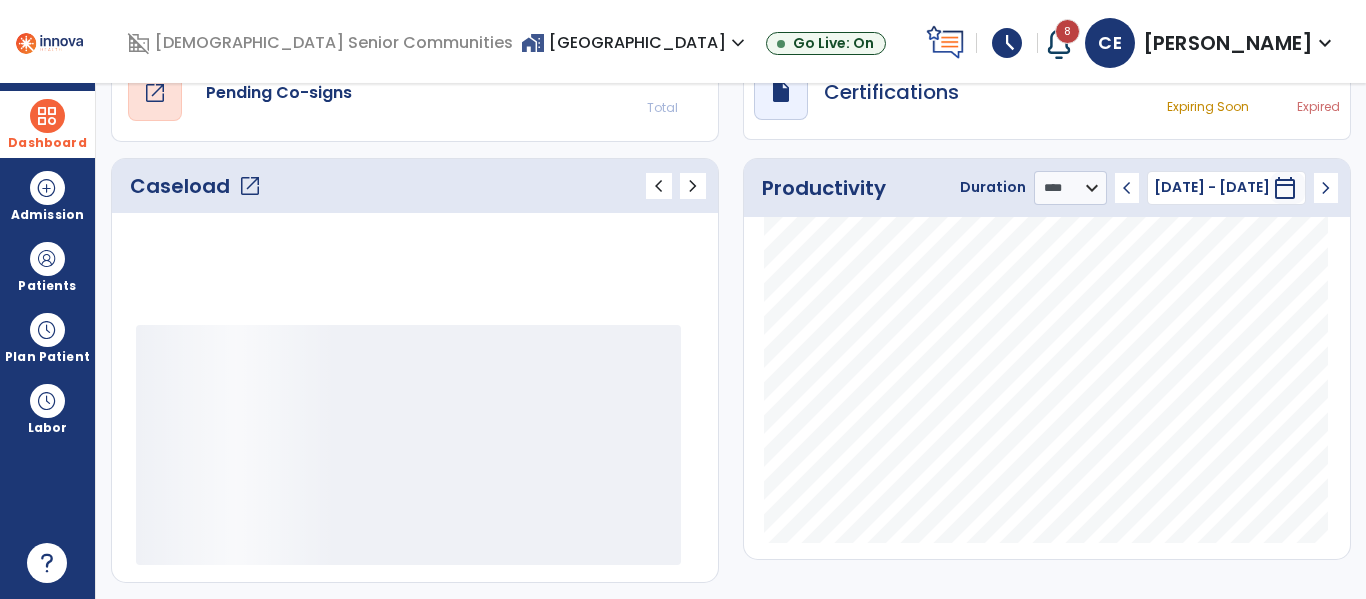 scroll, scrollTop: 278, scrollLeft: 0, axis: vertical 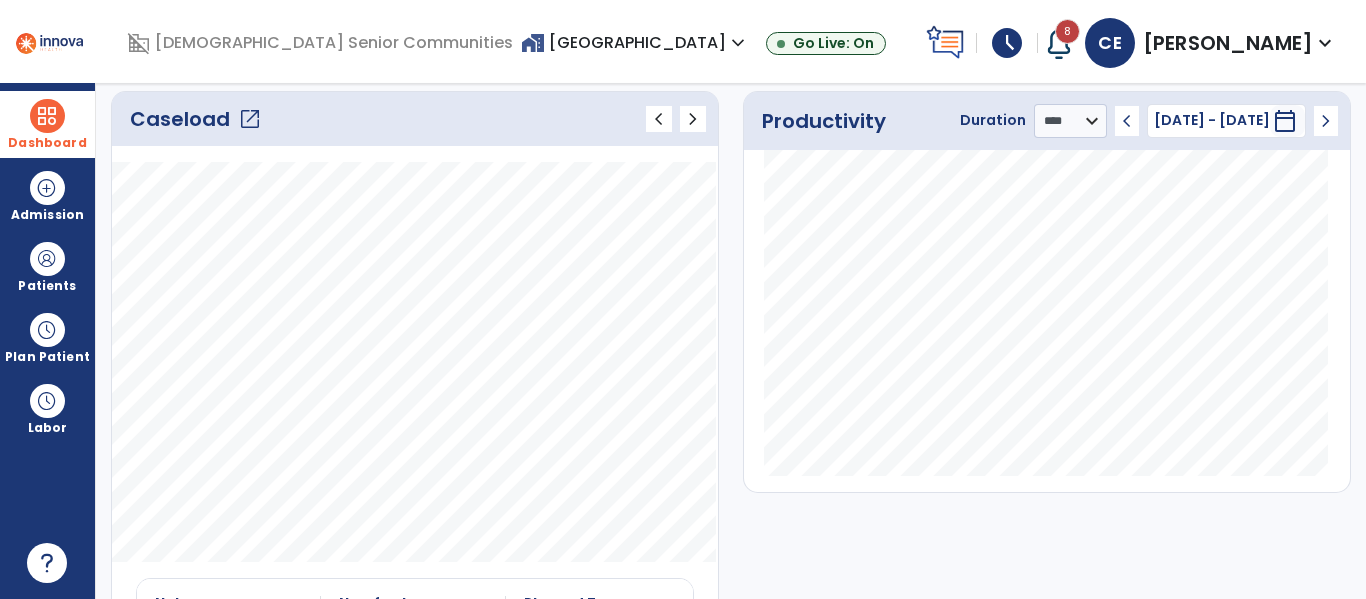 click on "open_in_new" 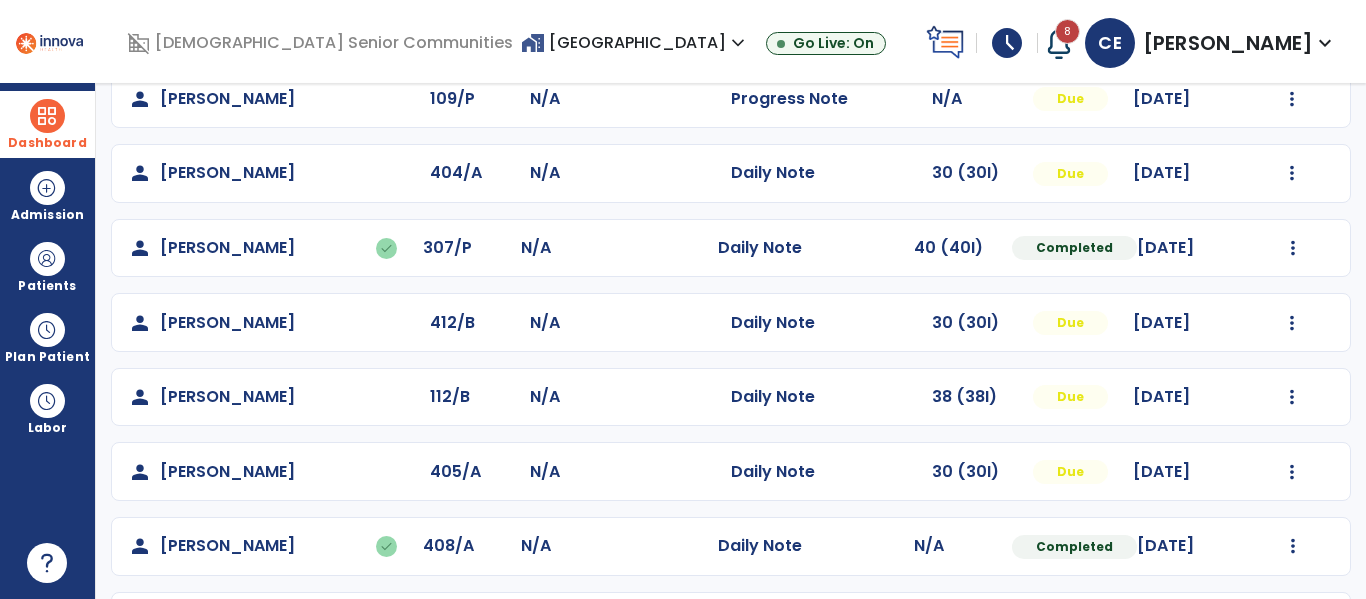 scroll, scrollTop: 632, scrollLeft: 0, axis: vertical 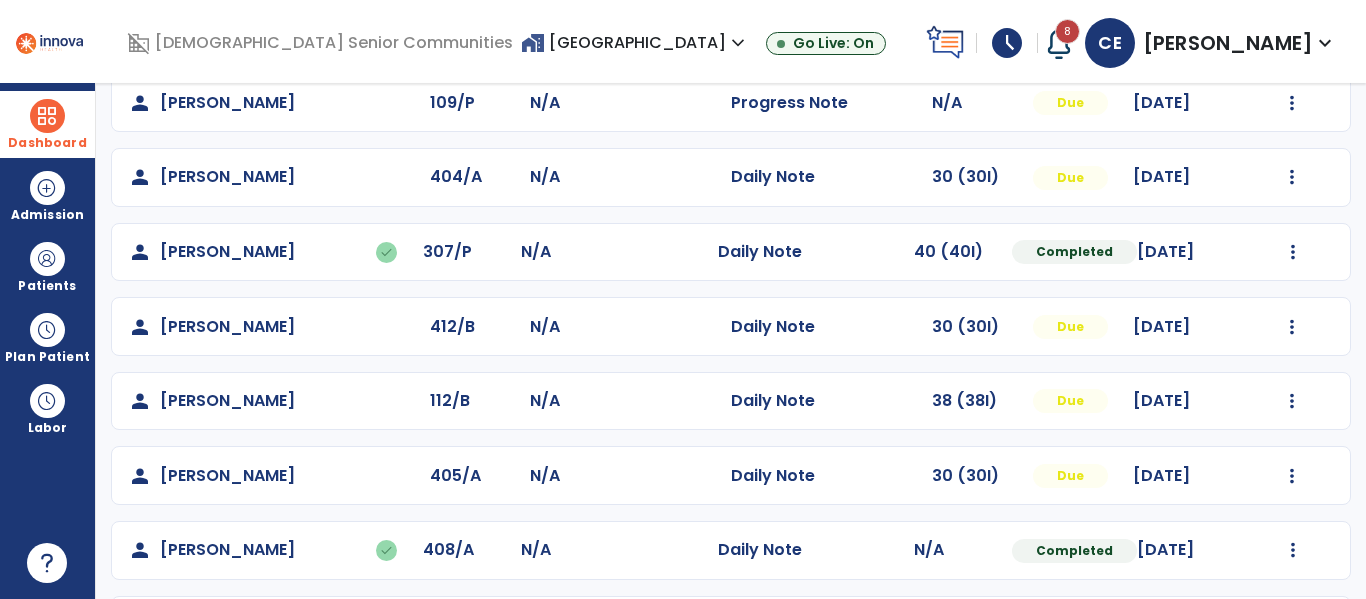 click on "Mark Visit As Complete   Reset Note   Open Document   G + C Mins" 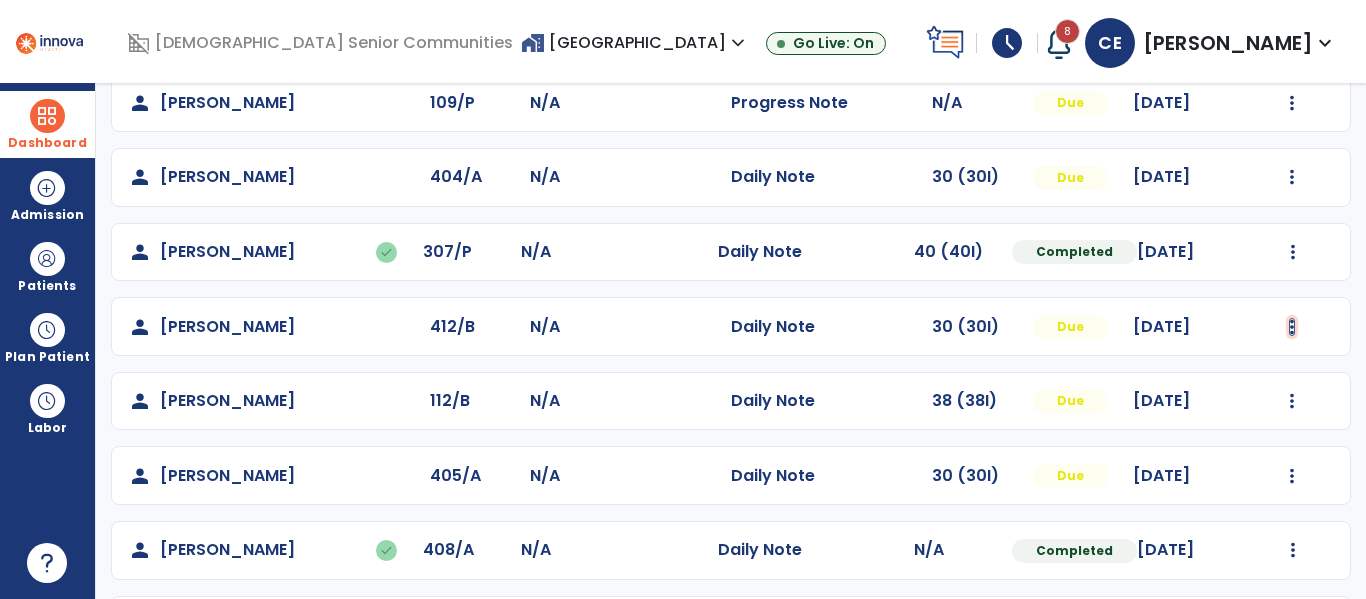 click at bounding box center (1293, -344) 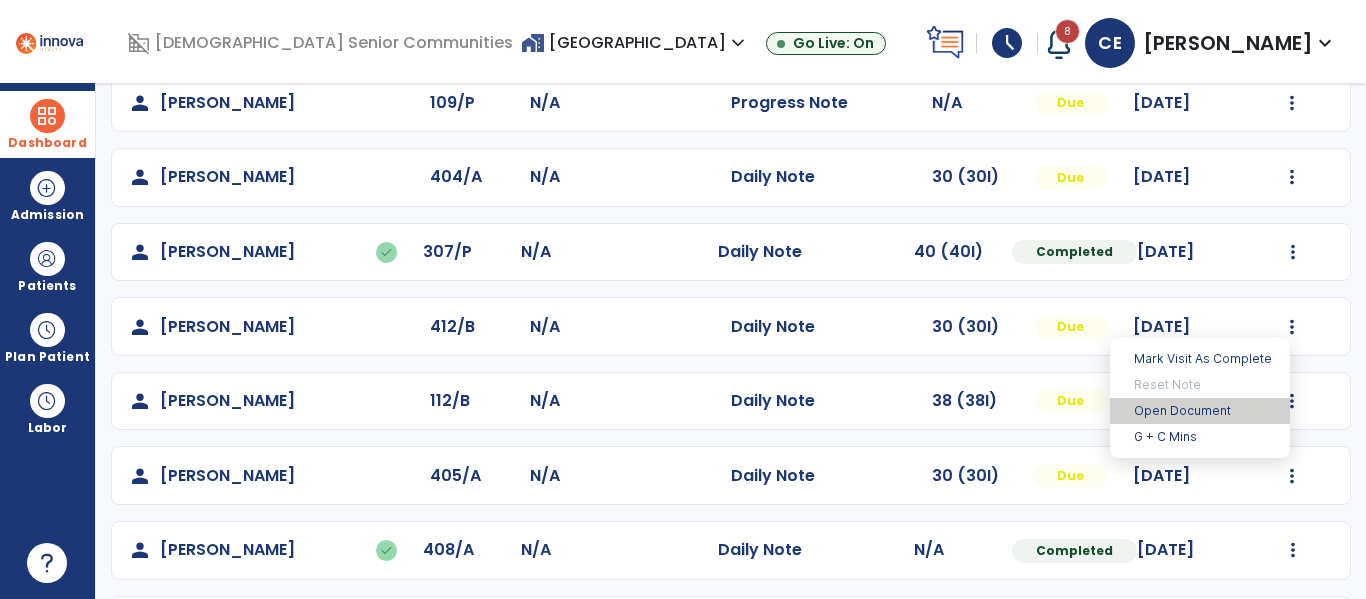 click on "Open Document" at bounding box center [1200, 411] 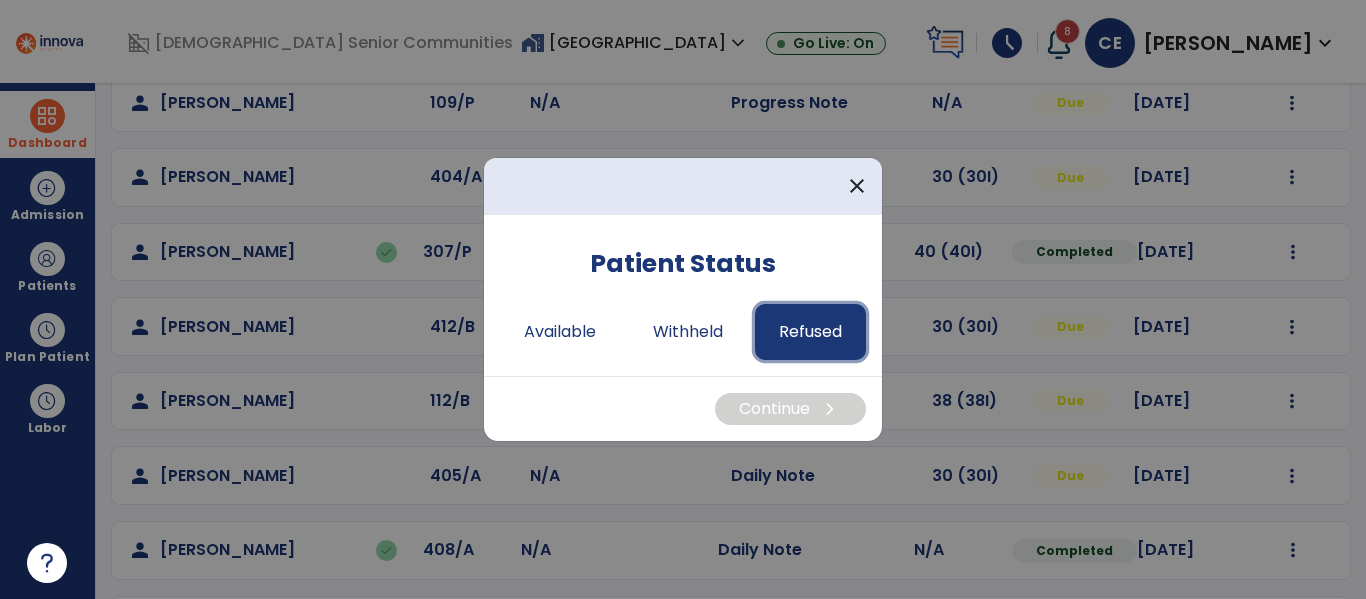 click on "Refused" at bounding box center (810, 332) 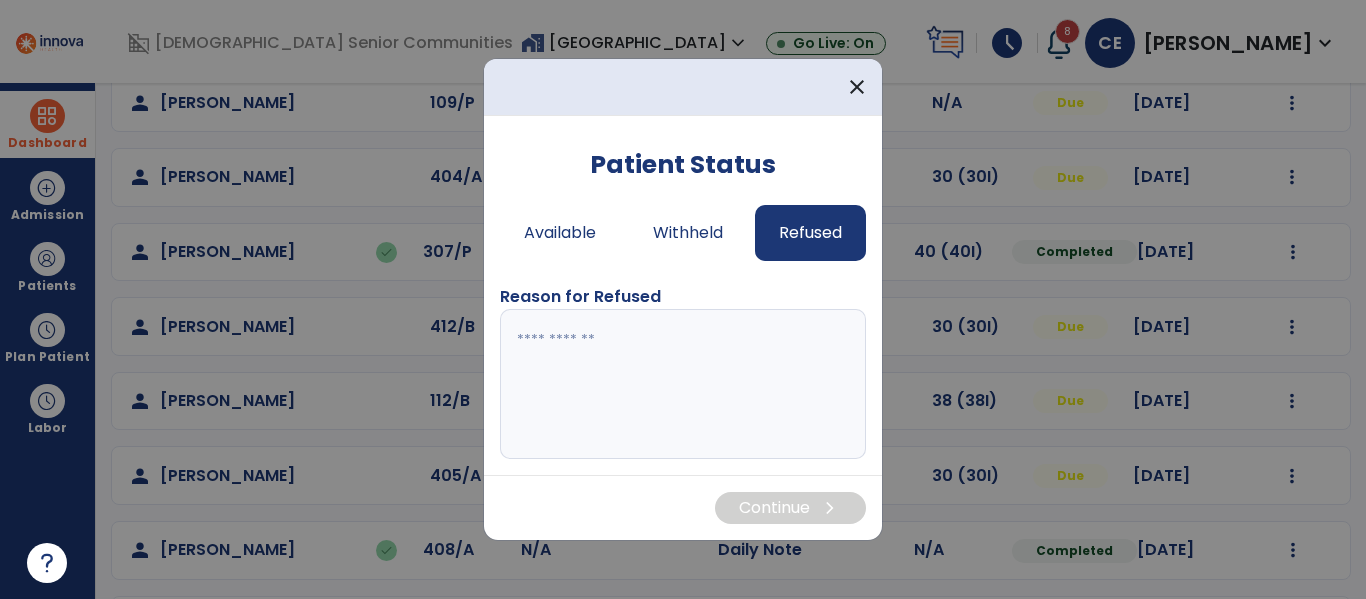 click at bounding box center [683, 384] 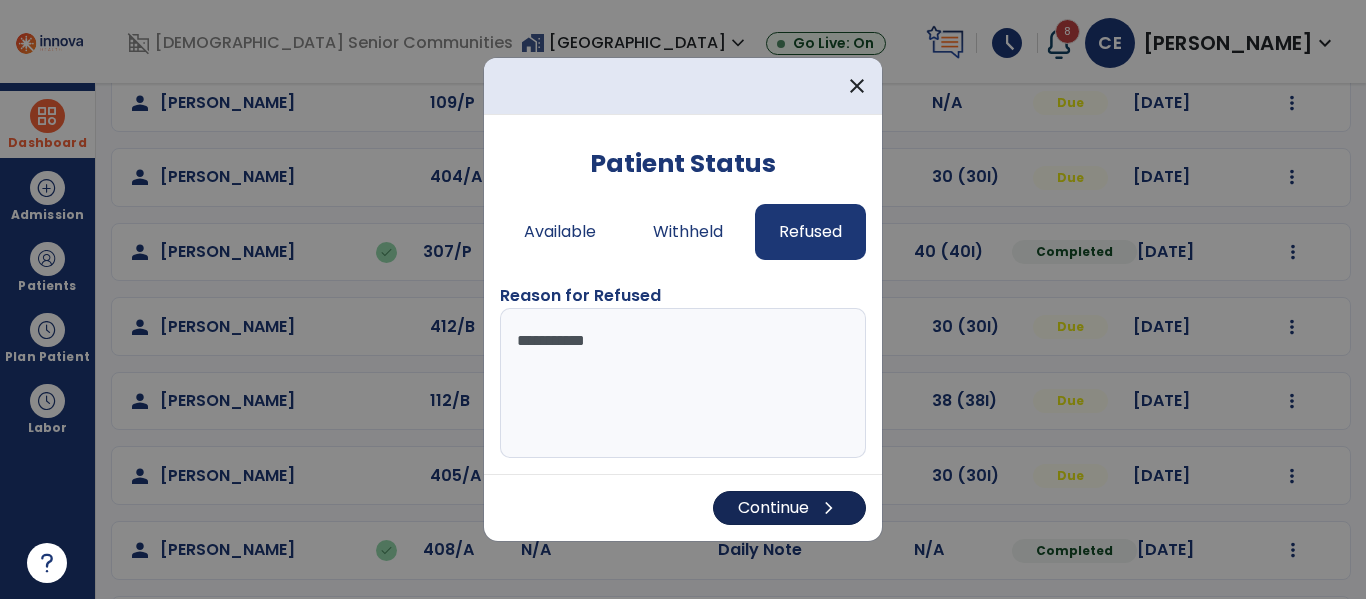 type on "**********" 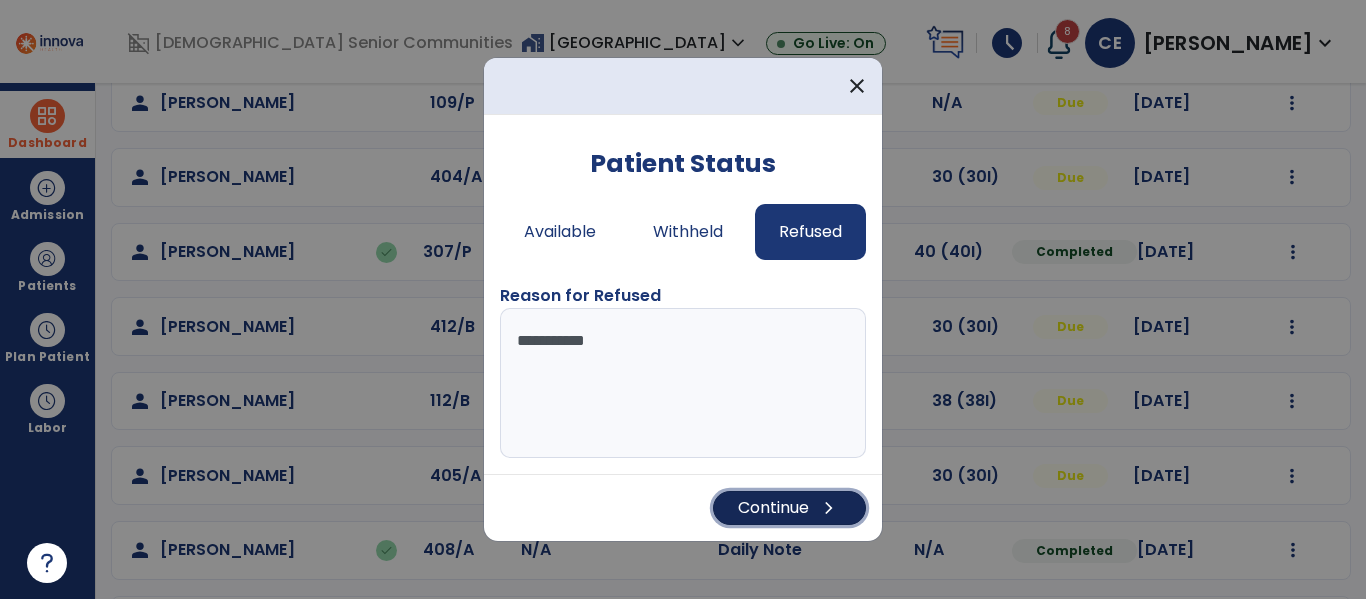 click on "Continue   chevron_right" at bounding box center (789, 508) 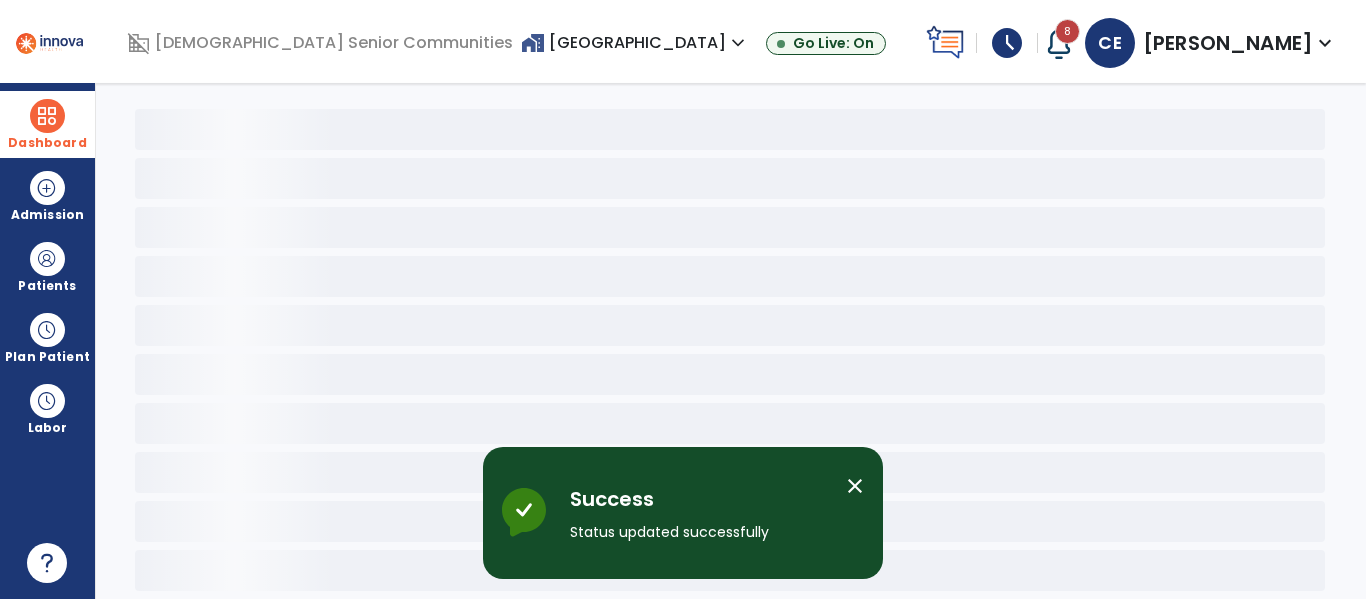 scroll, scrollTop: 78, scrollLeft: 0, axis: vertical 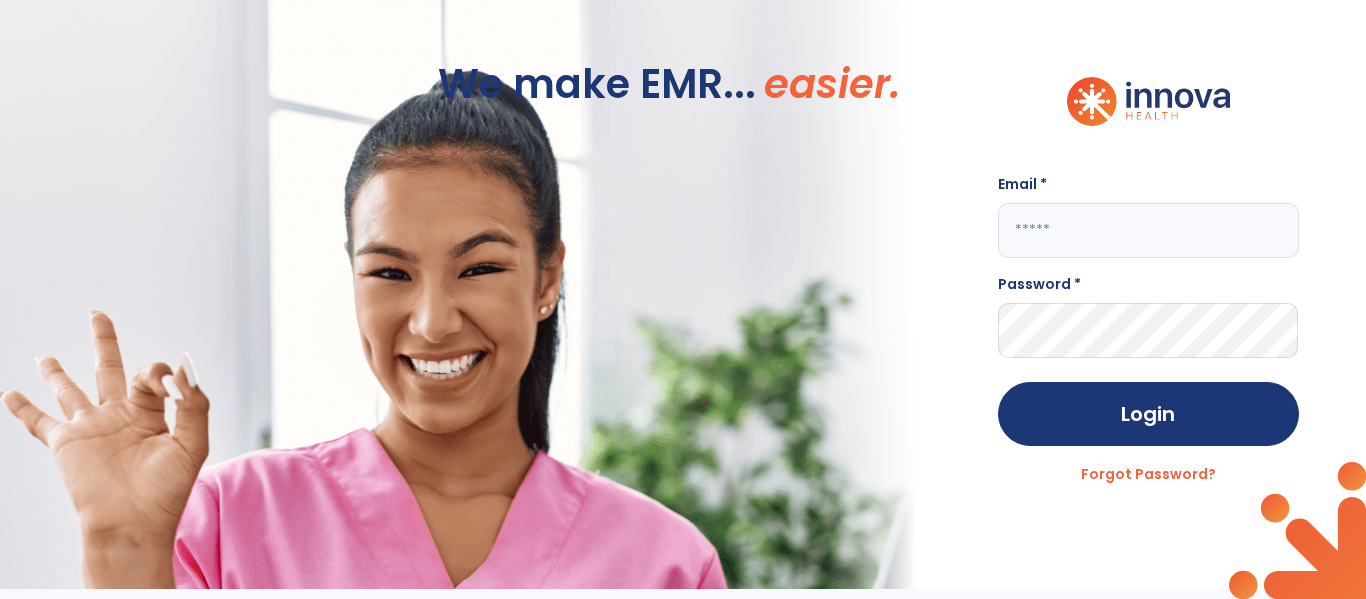 click 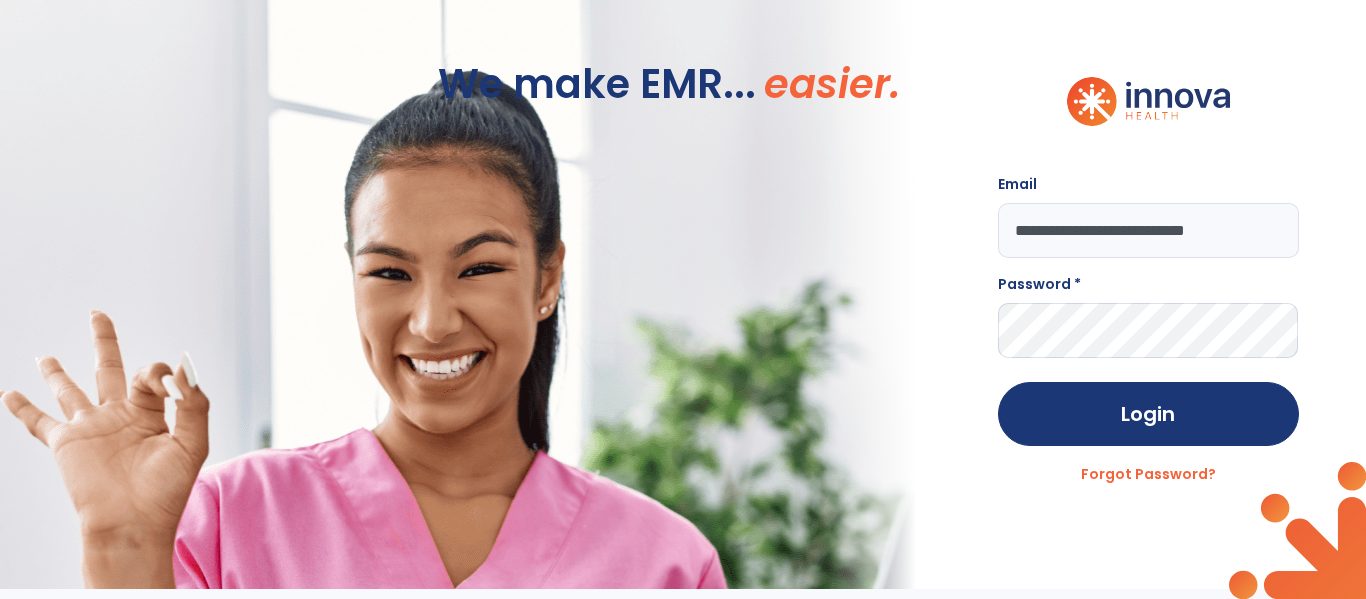 type on "**********" 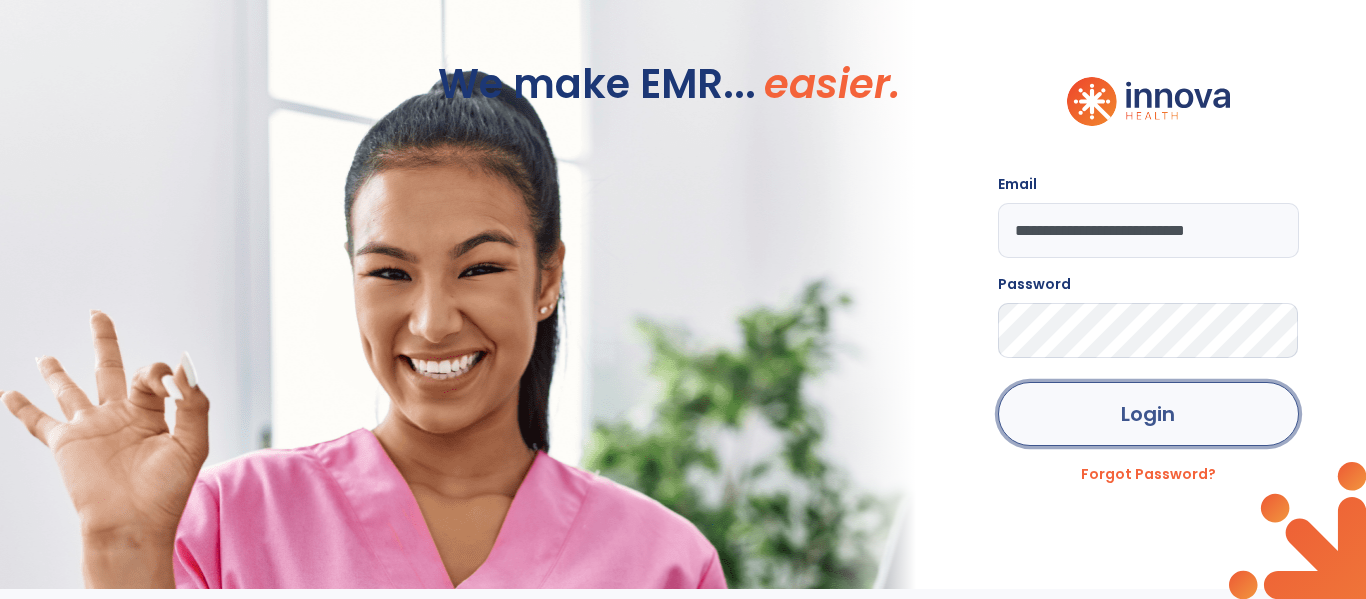 click on "Login" 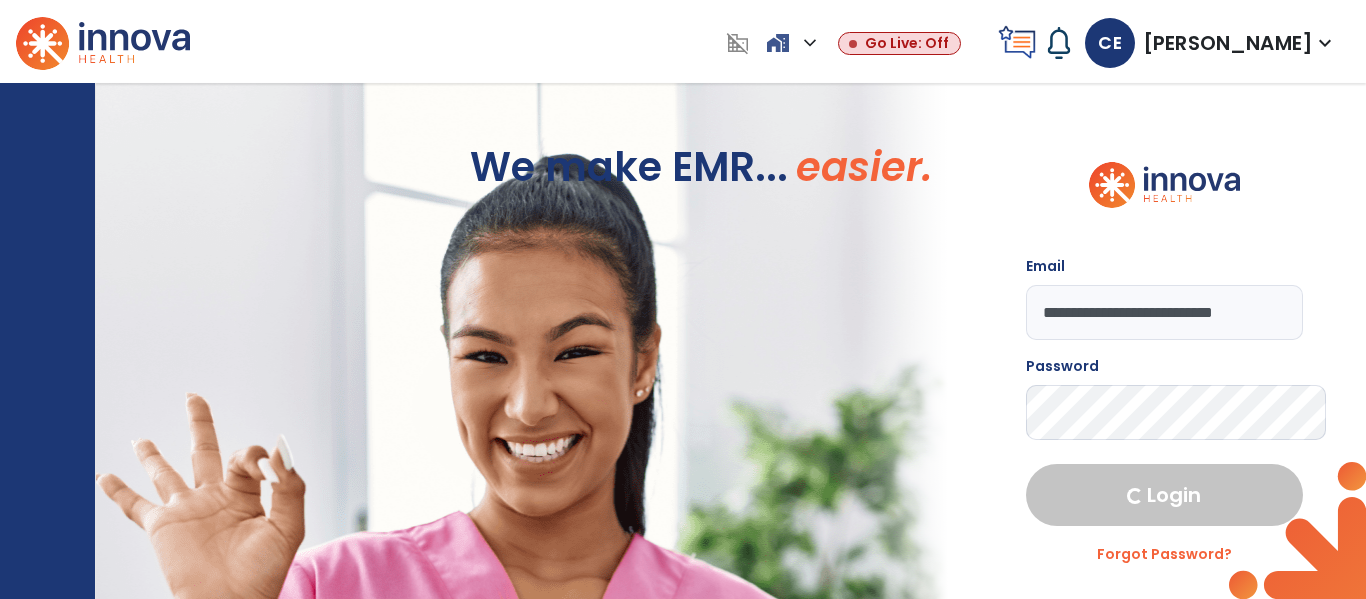 select on "****" 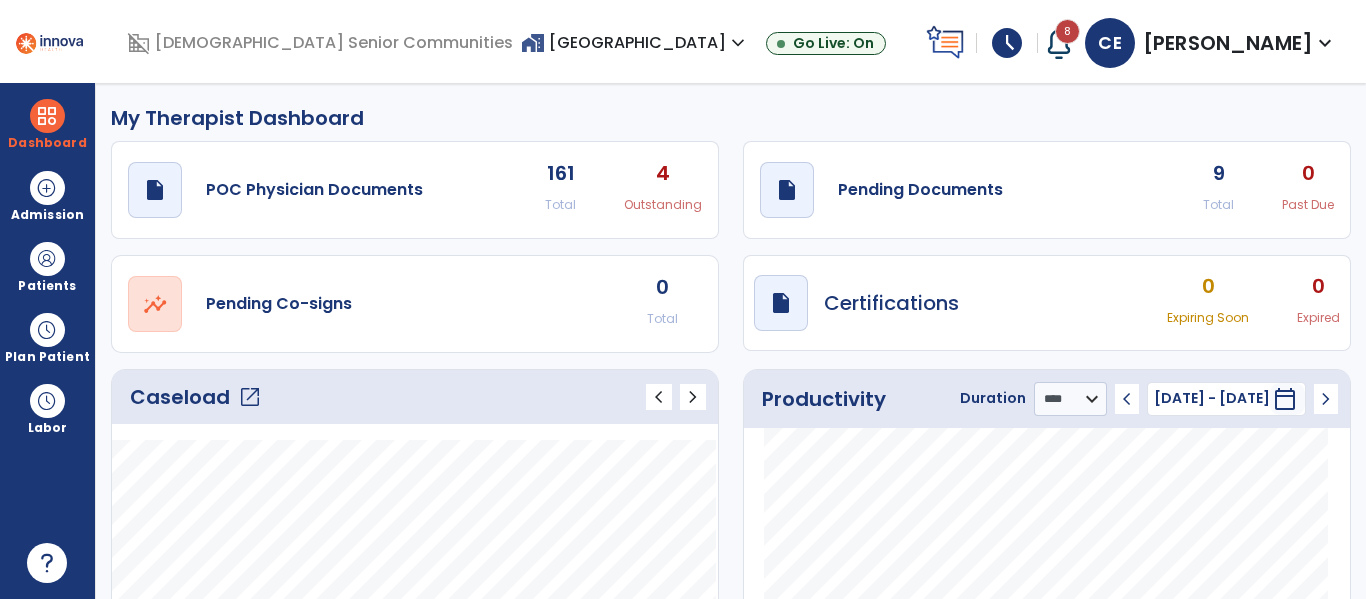click on "open_in_new" 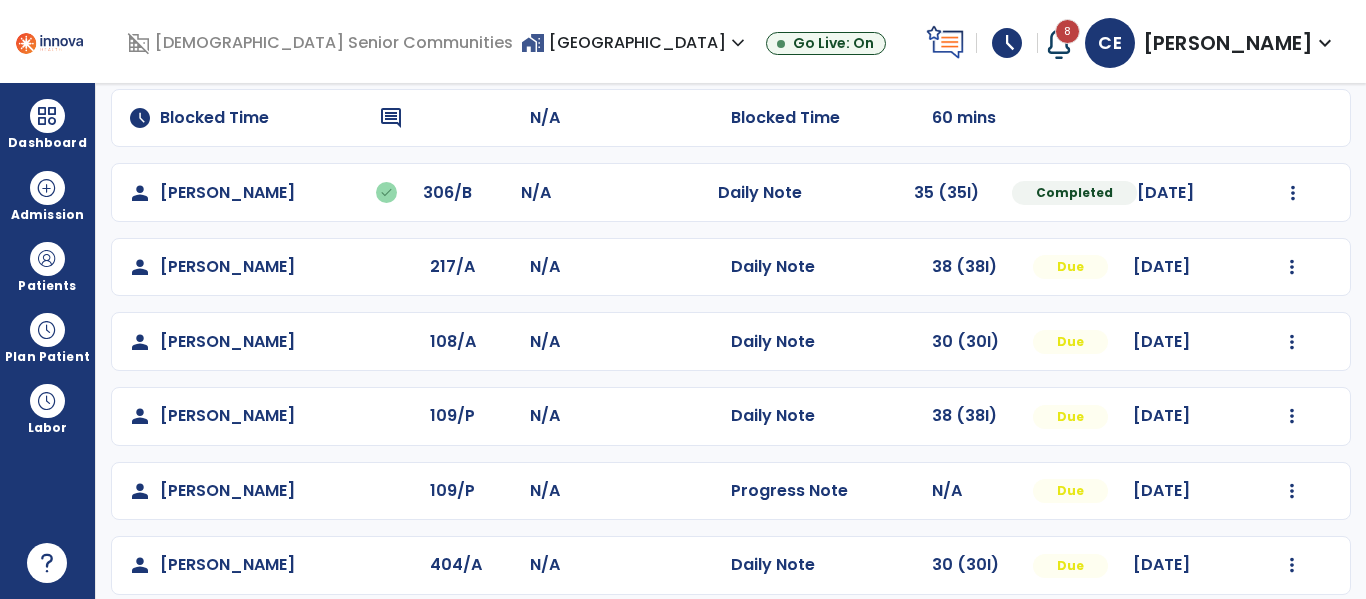 scroll, scrollTop: 242, scrollLeft: 0, axis: vertical 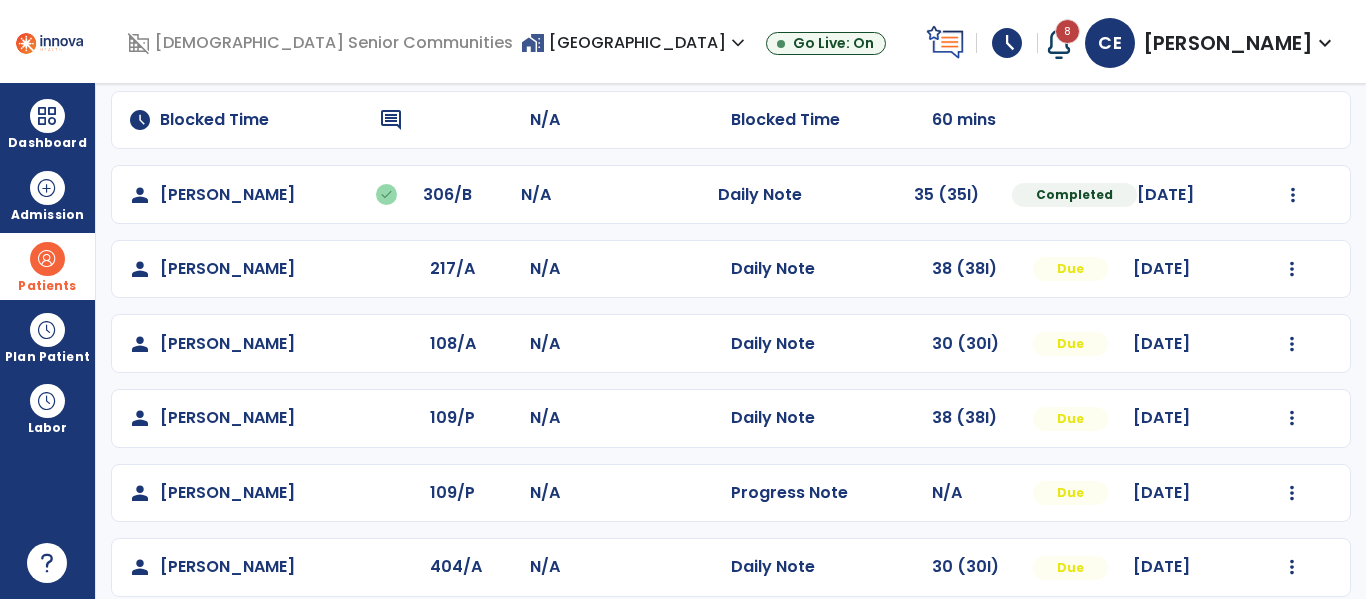 click at bounding box center (47, 259) 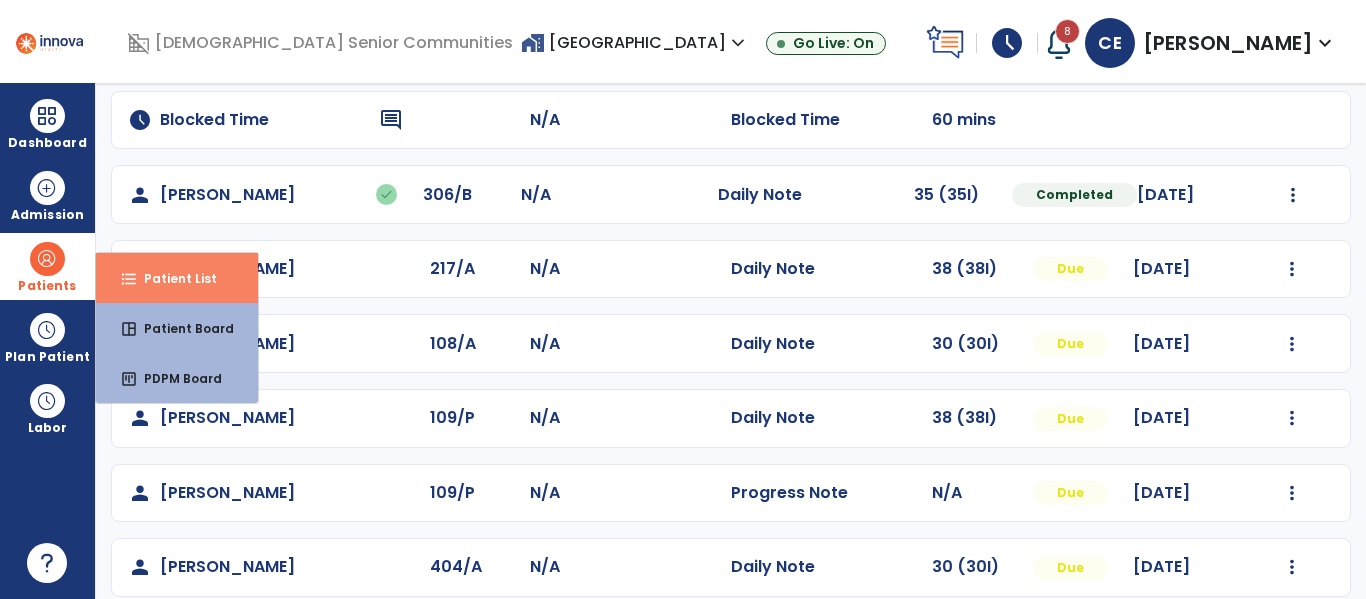 click on "format_list_bulleted" at bounding box center (129, 279) 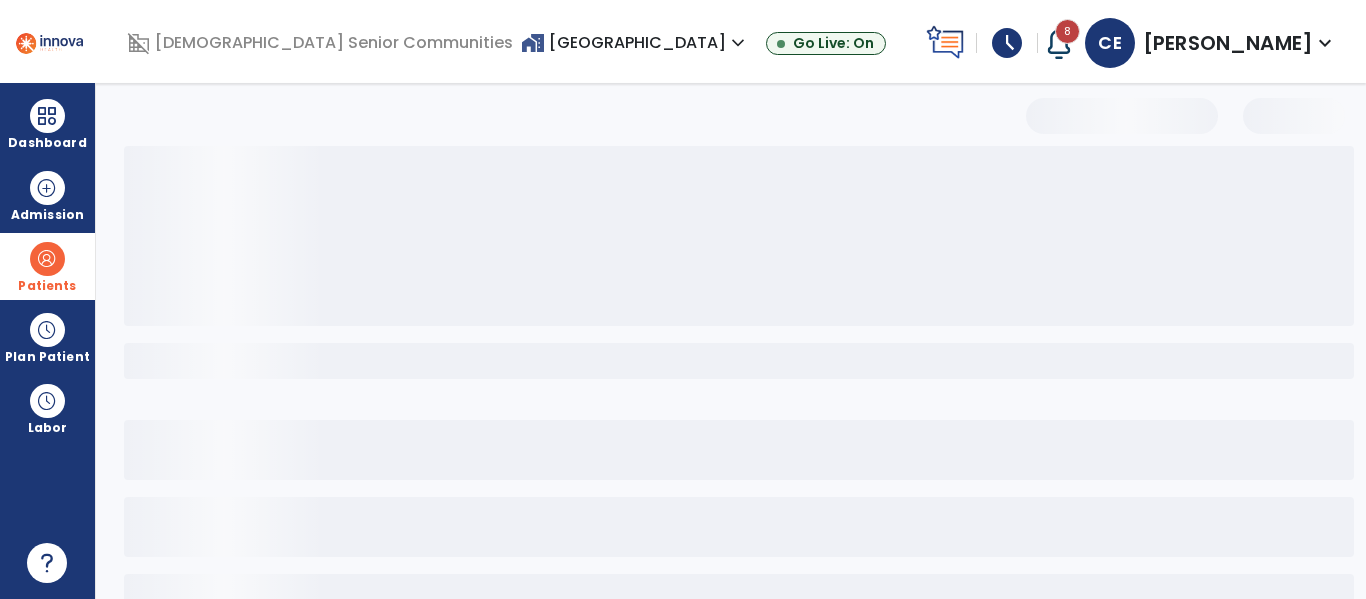 scroll, scrollTop: 144, scrollLeft: 0, axis: vertical 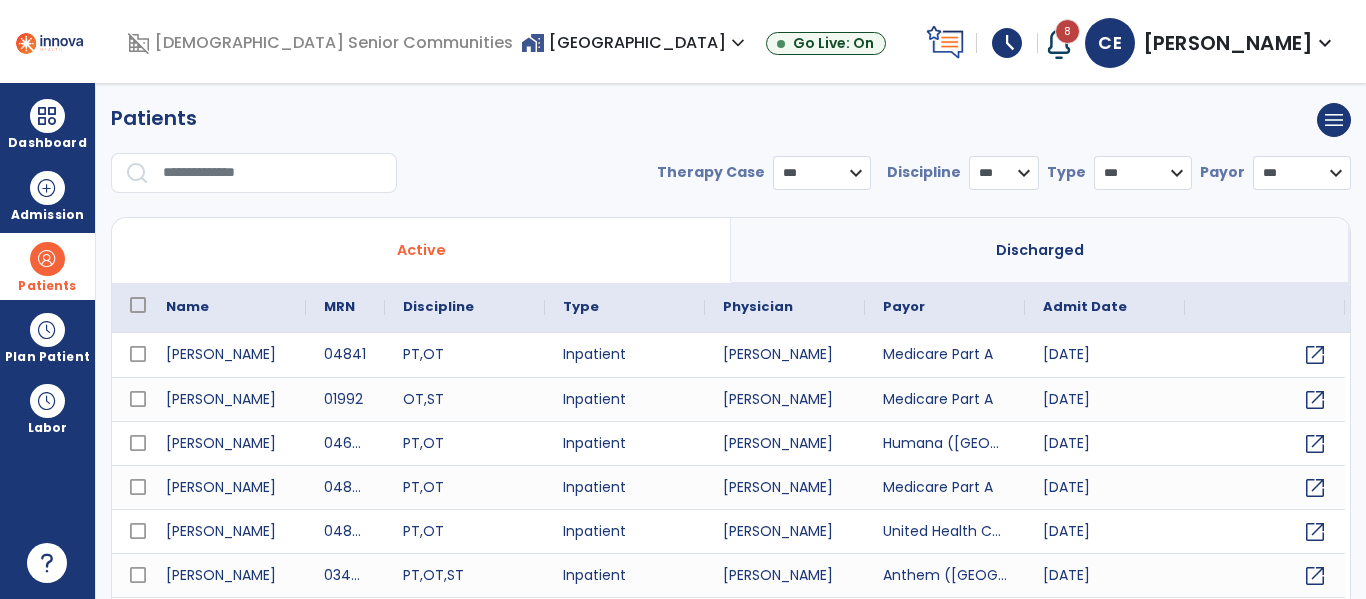 click at bounding box center (273, 173) 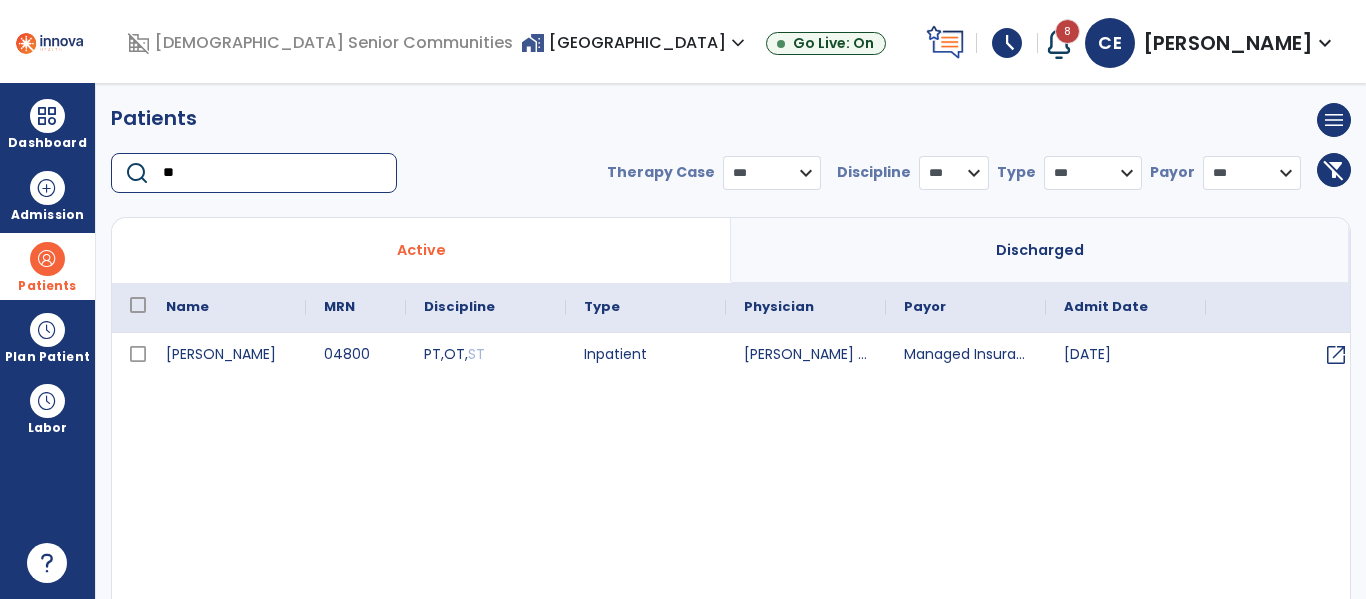 type on "*" 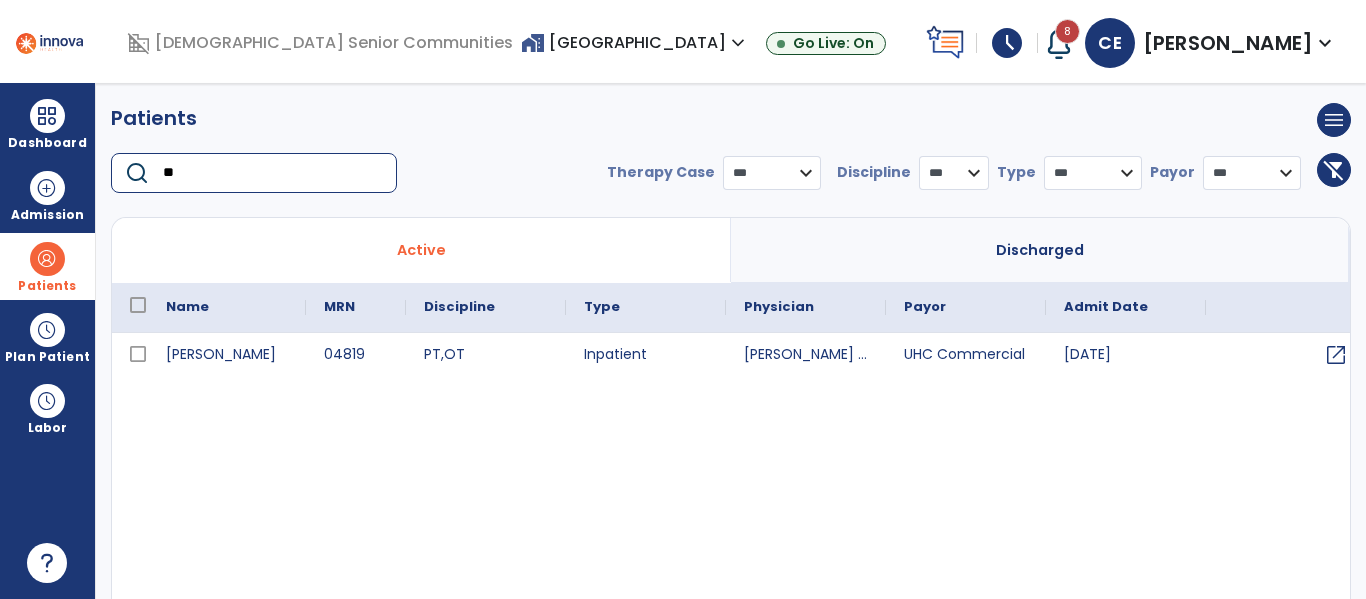 type on "*" 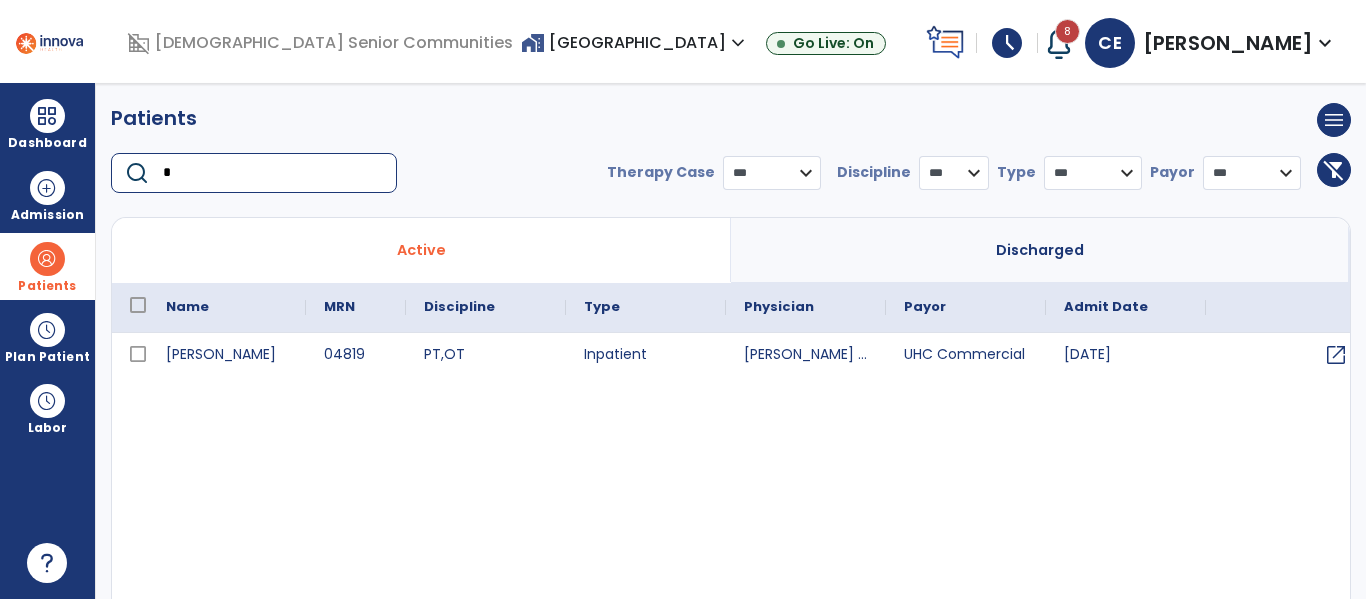type 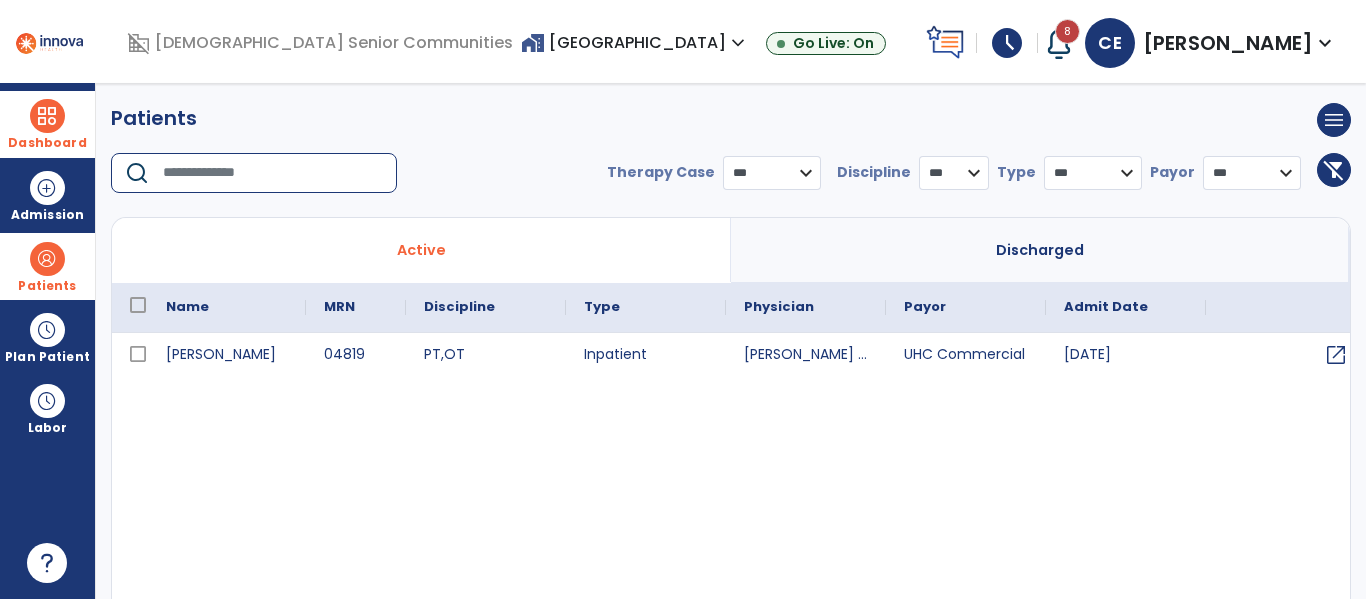 click at bounding box center [47, 116] 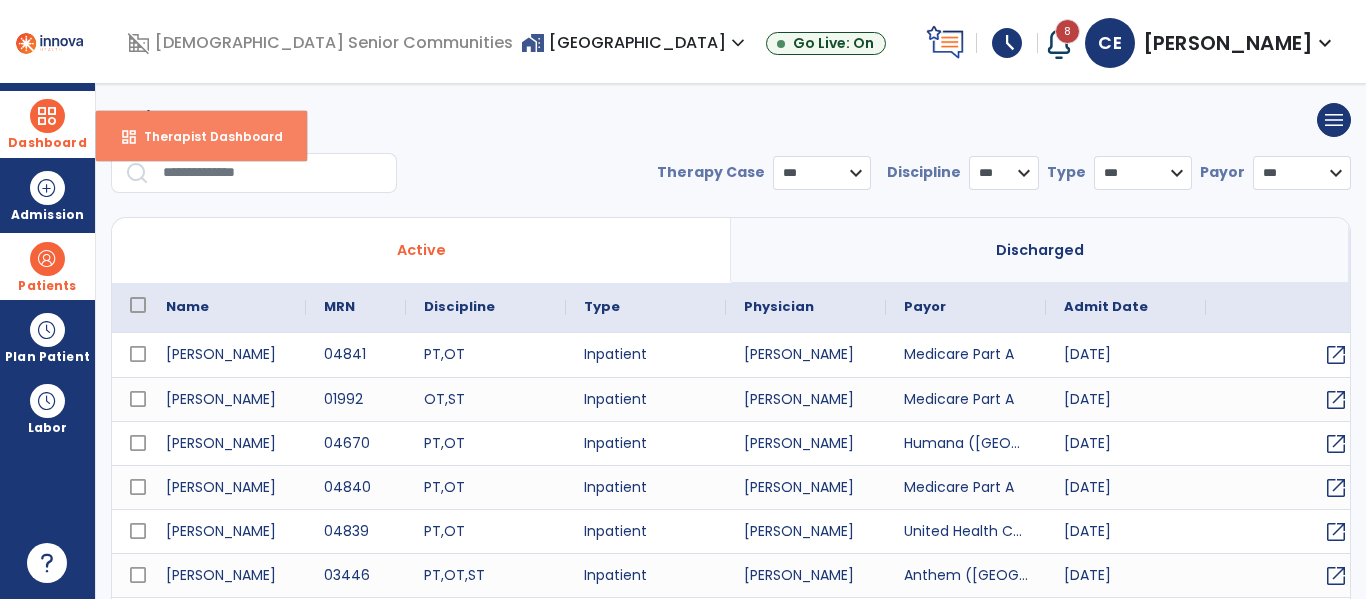 click on "Therapist Dashboard" at bounding box center [205, 136] 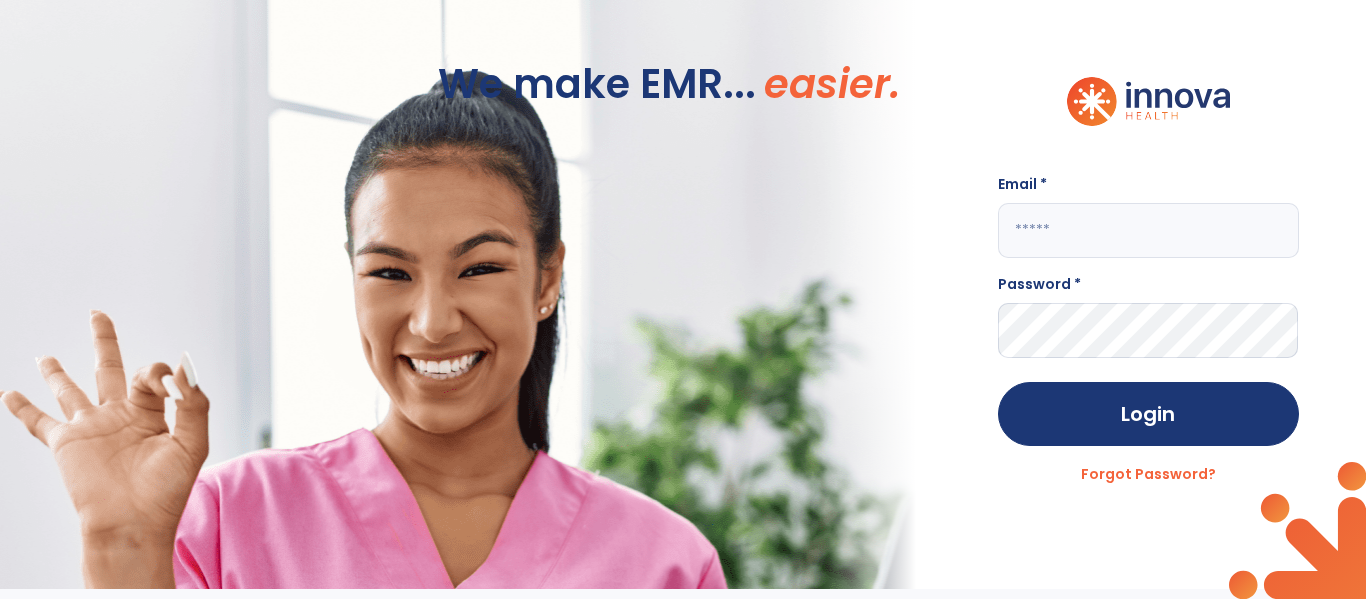 click 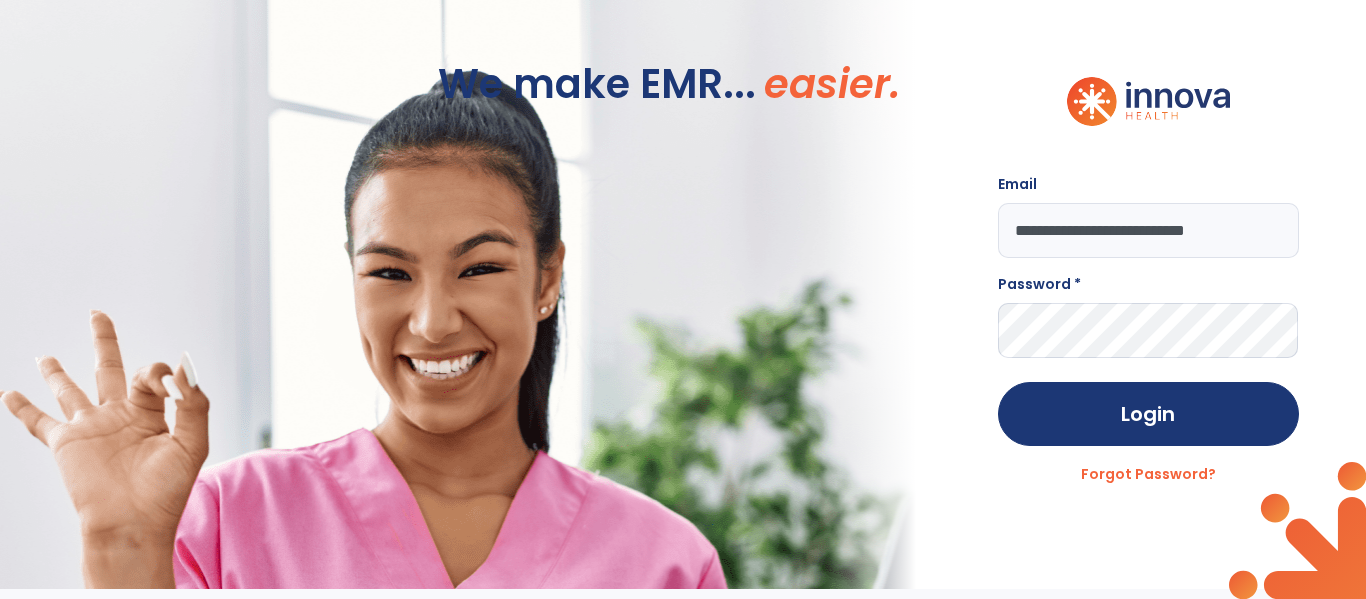 type on "**********" 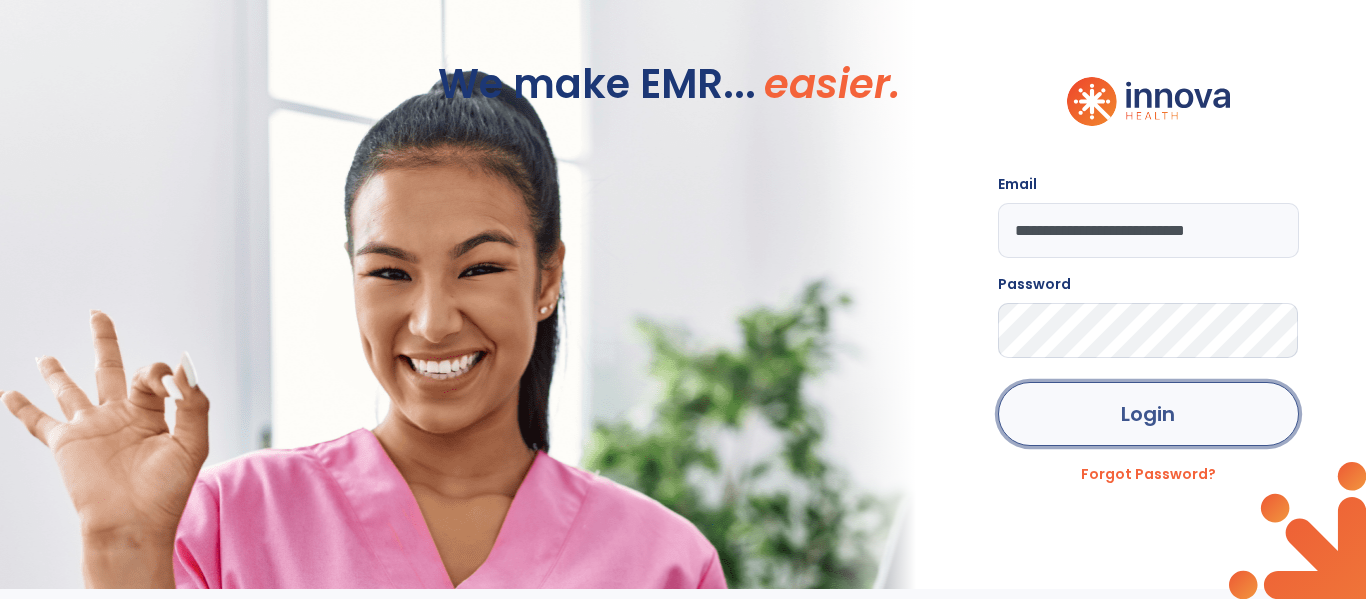 click on "Login" 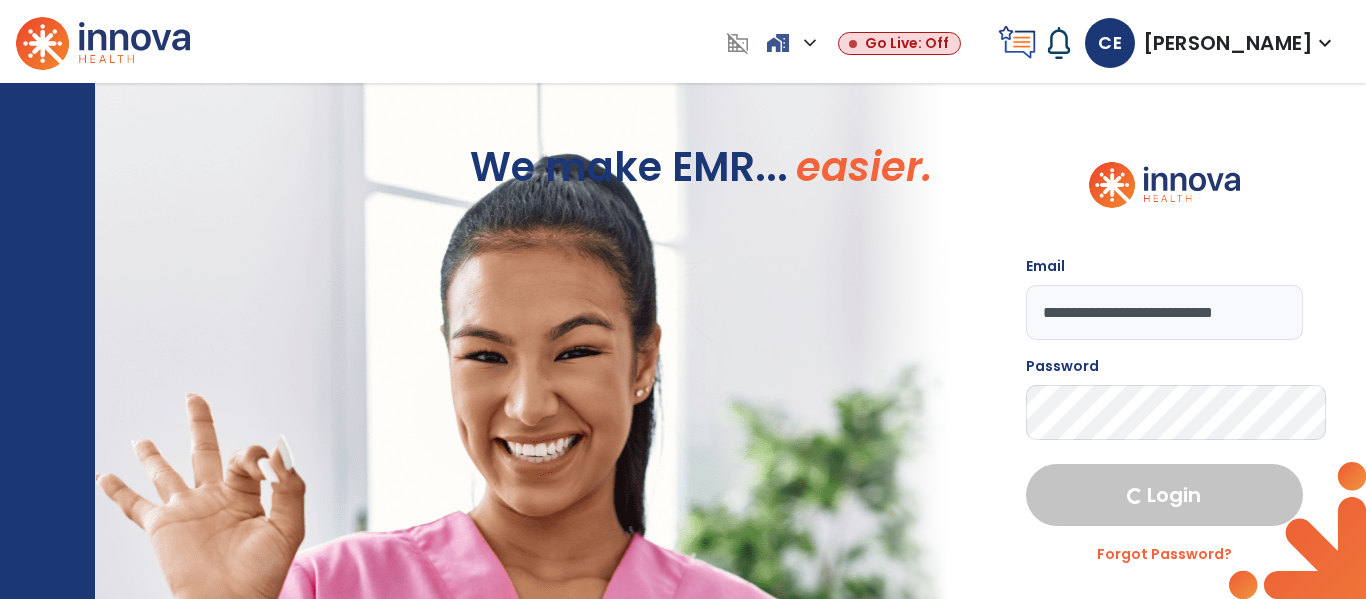select on "****" 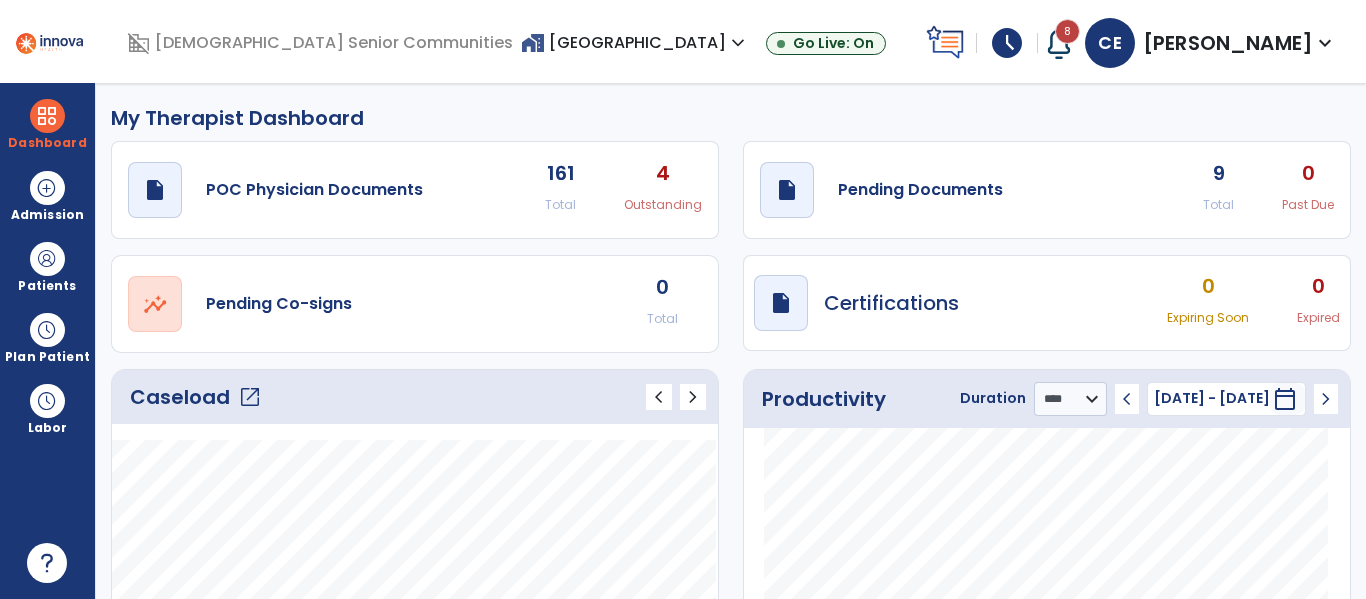 click on "open_in_new" 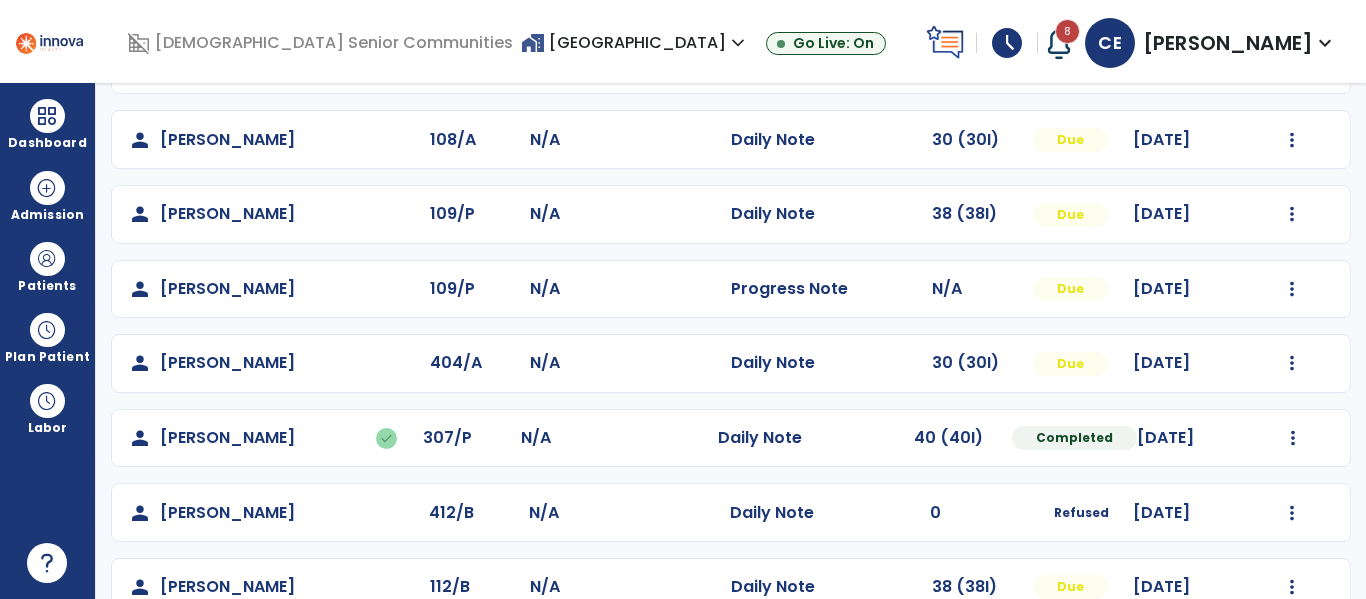 scroll, scrollTop: 447, scrollLeft: 0, axis: vertical 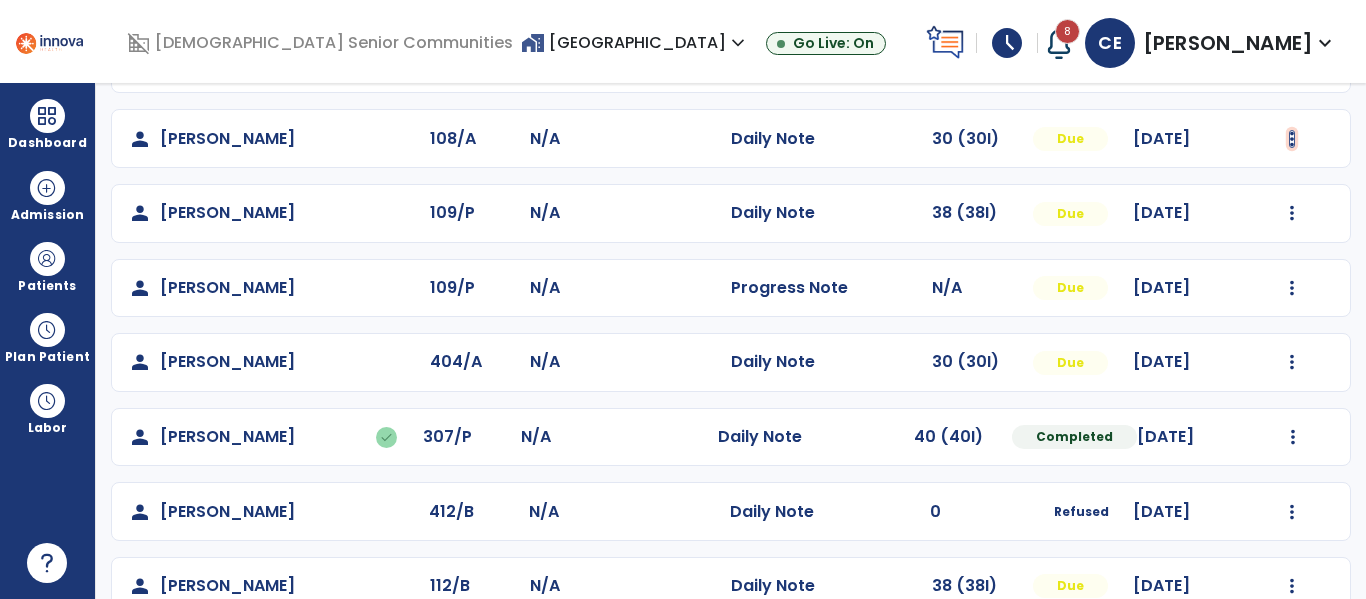click at bounding box center [1293, -159] 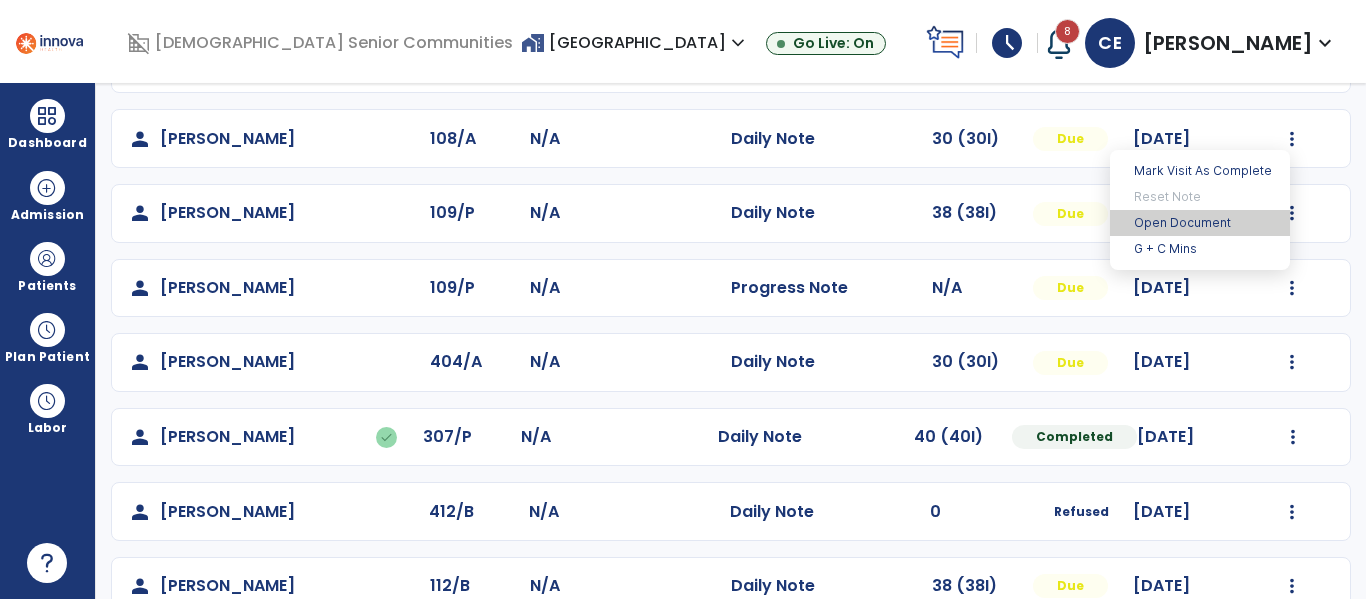 click on "Open Document" at bounding box center (1200, 223) 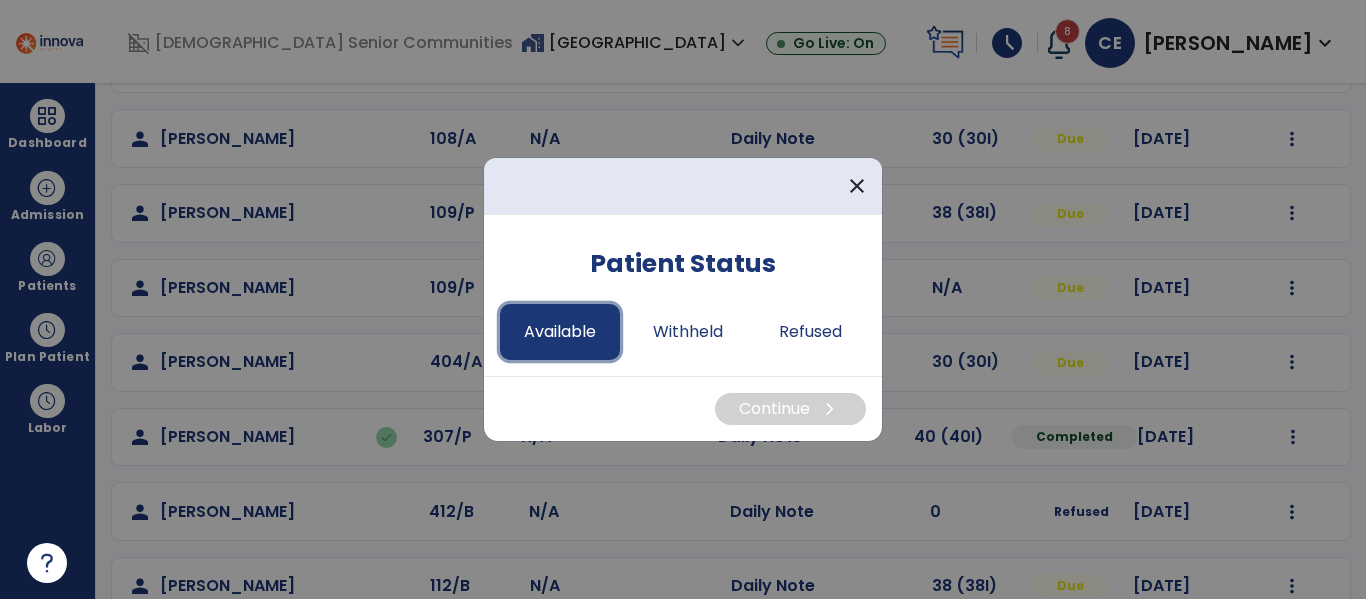 click on "Available" at bounding box center [560, 332] 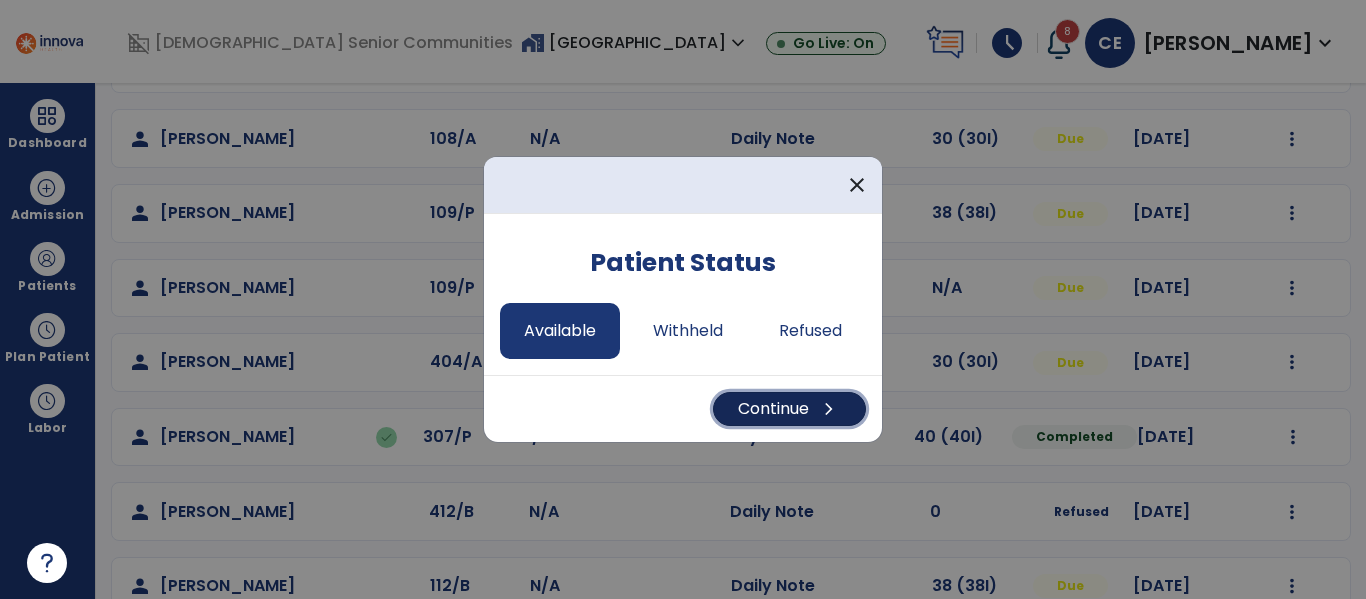 click on "Continue   chevron_right" at bounding box center (789, 409) 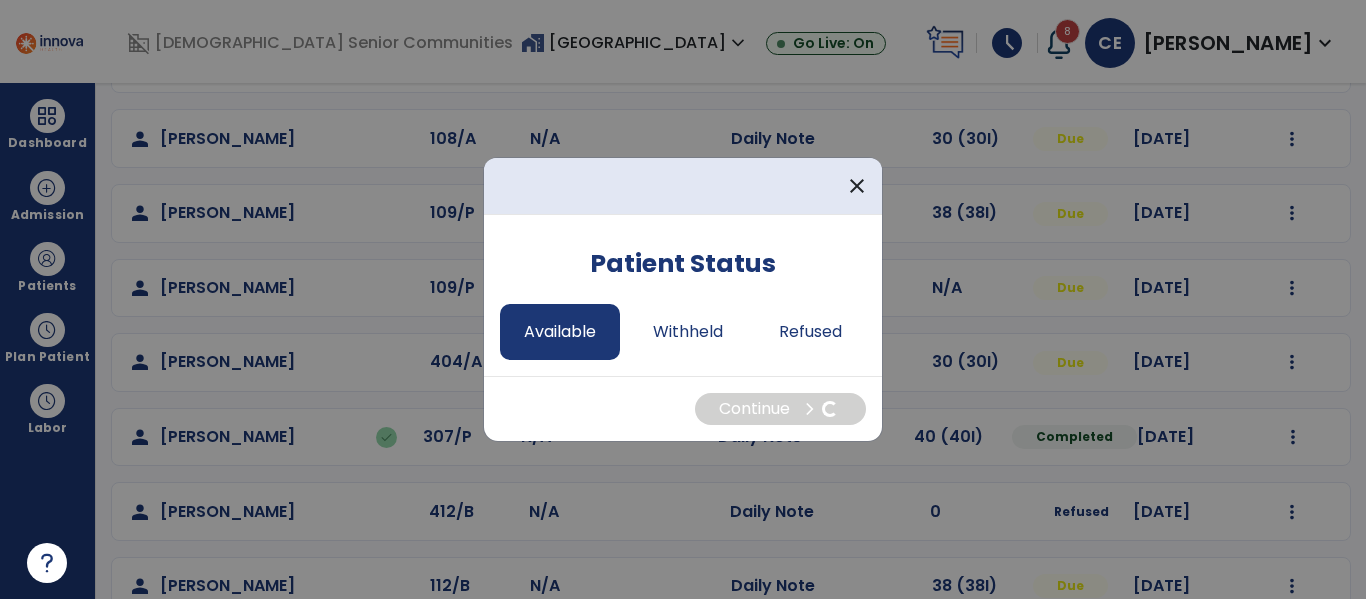 select on "*" 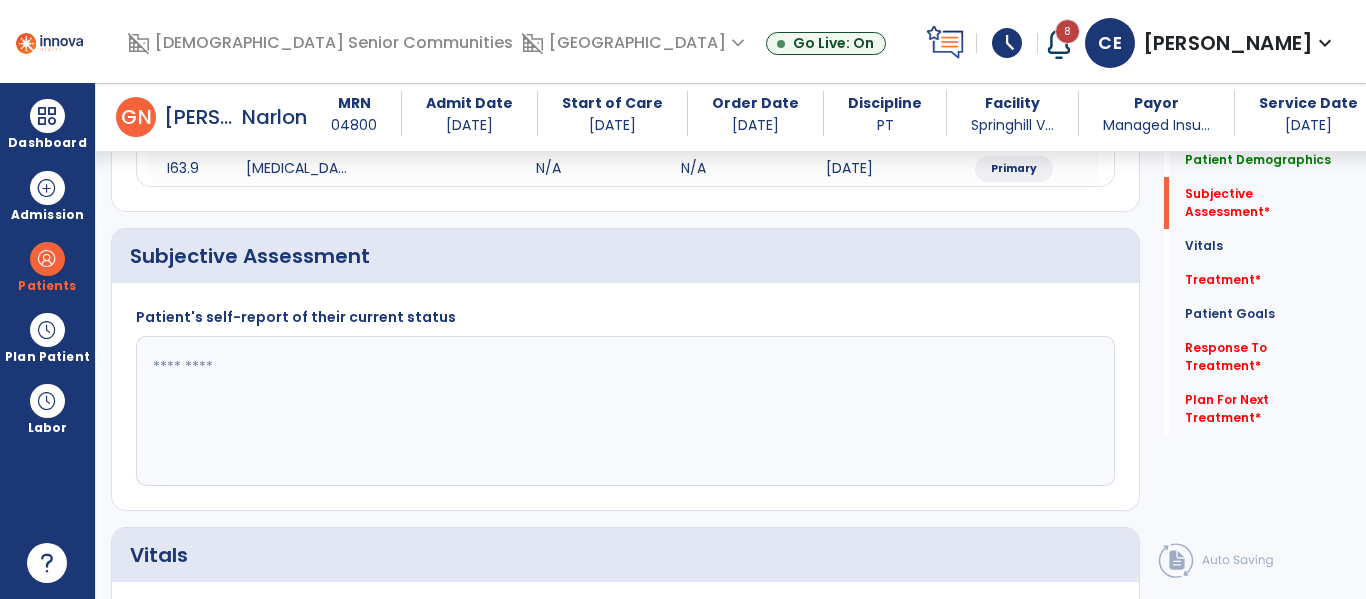 scroll, scrollTop: 427, scrollLeft: 0, axis: vertical 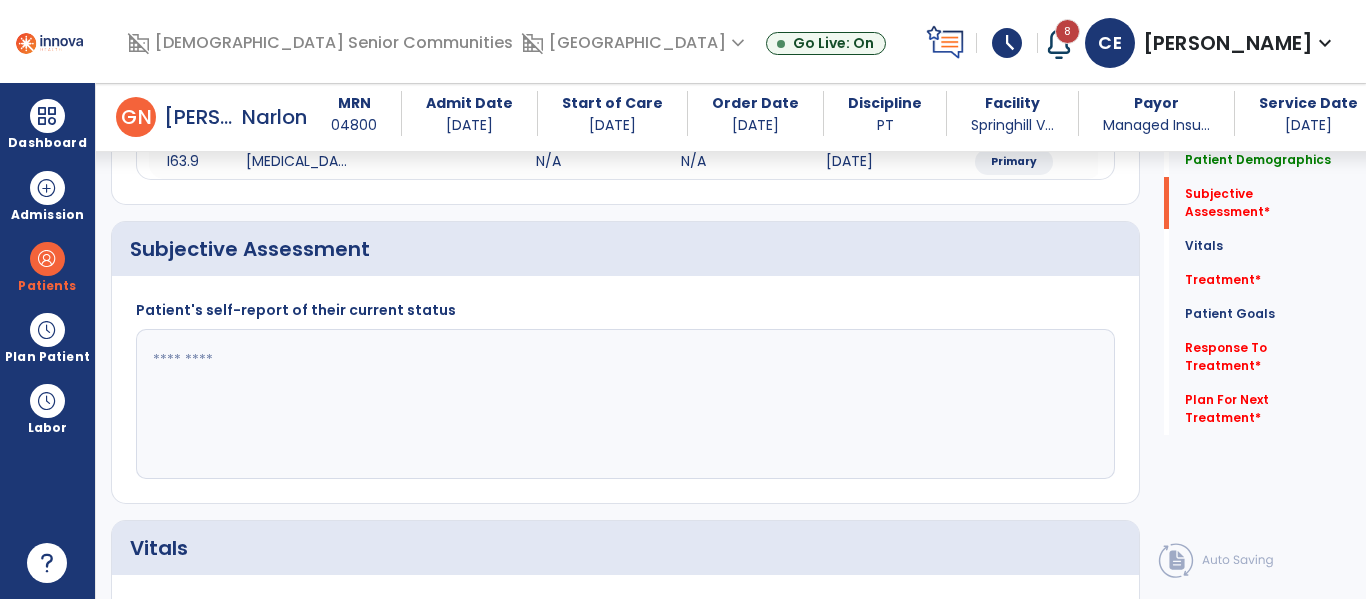 click 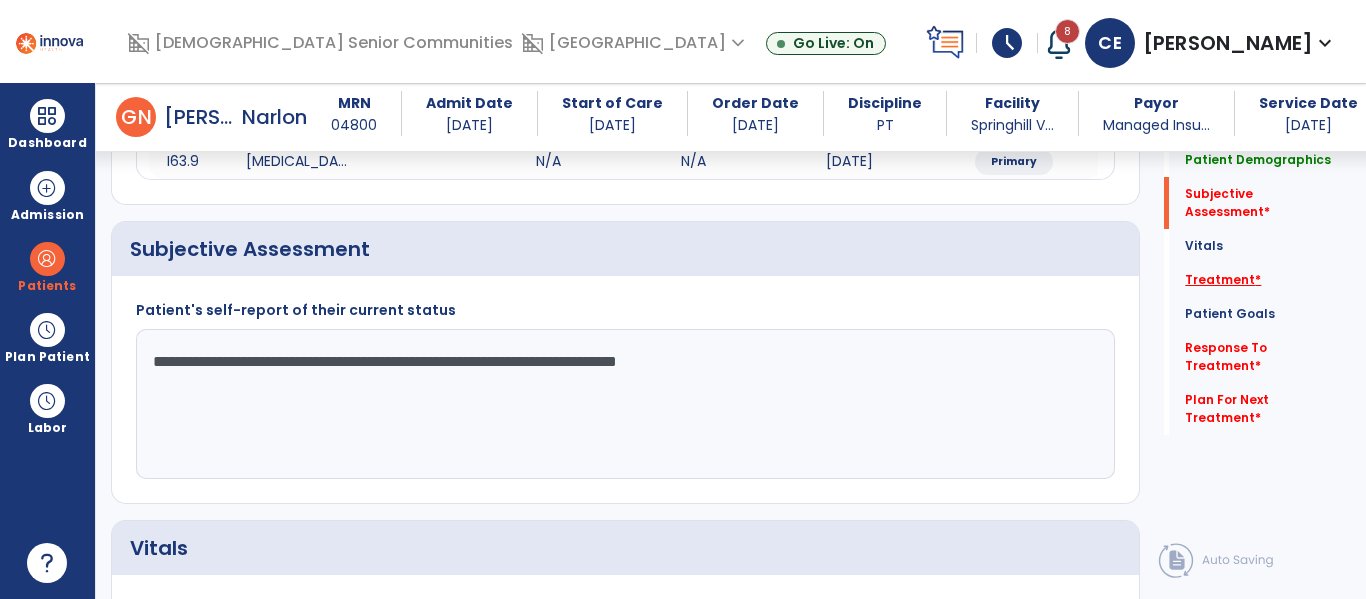 type on "**********" 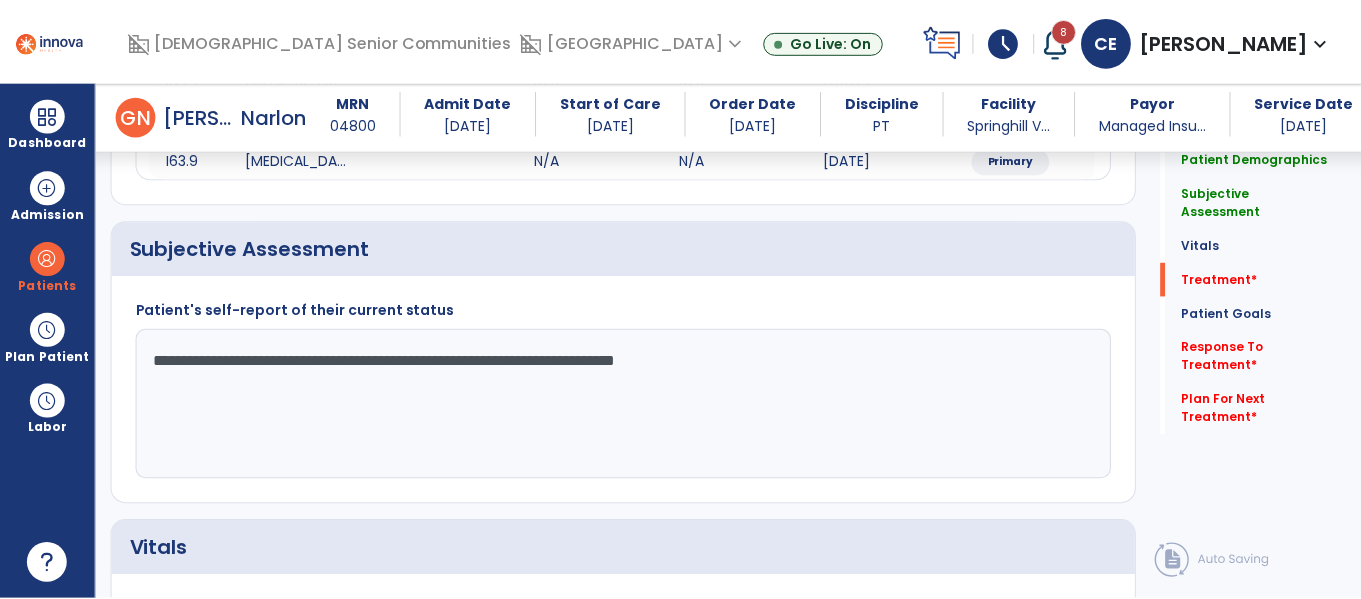 scroll, scrollTop: 1156, scrollLeft: 0, axis: vertical 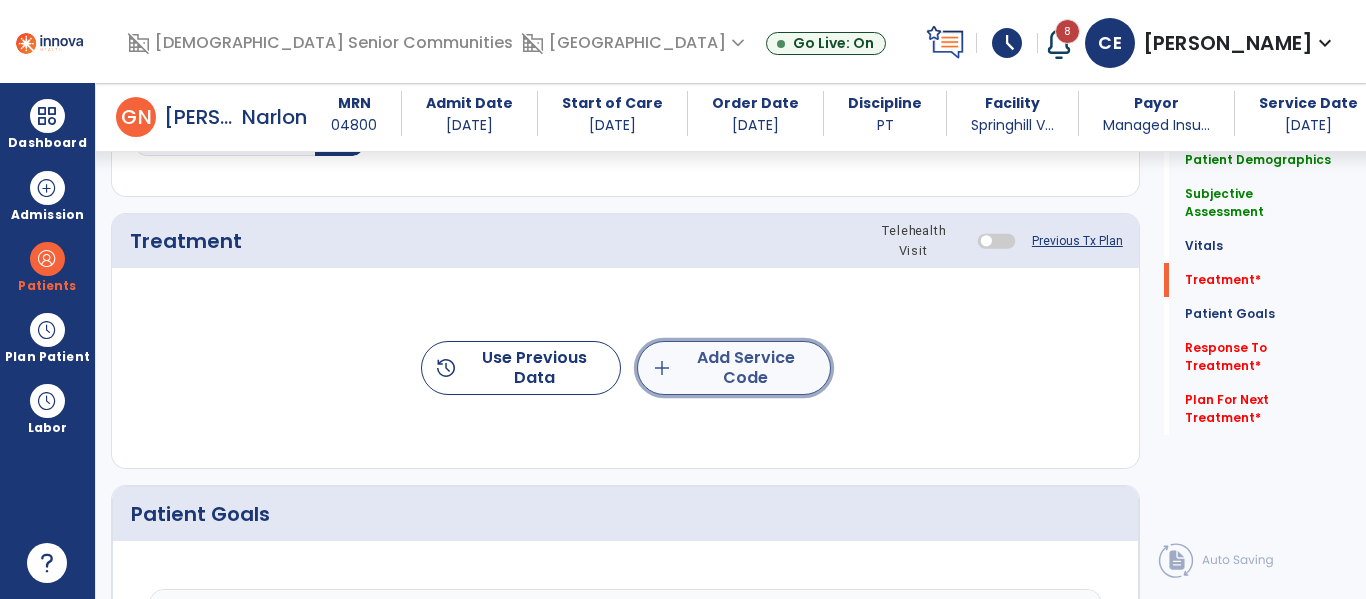 click on "add  Add Service Code" 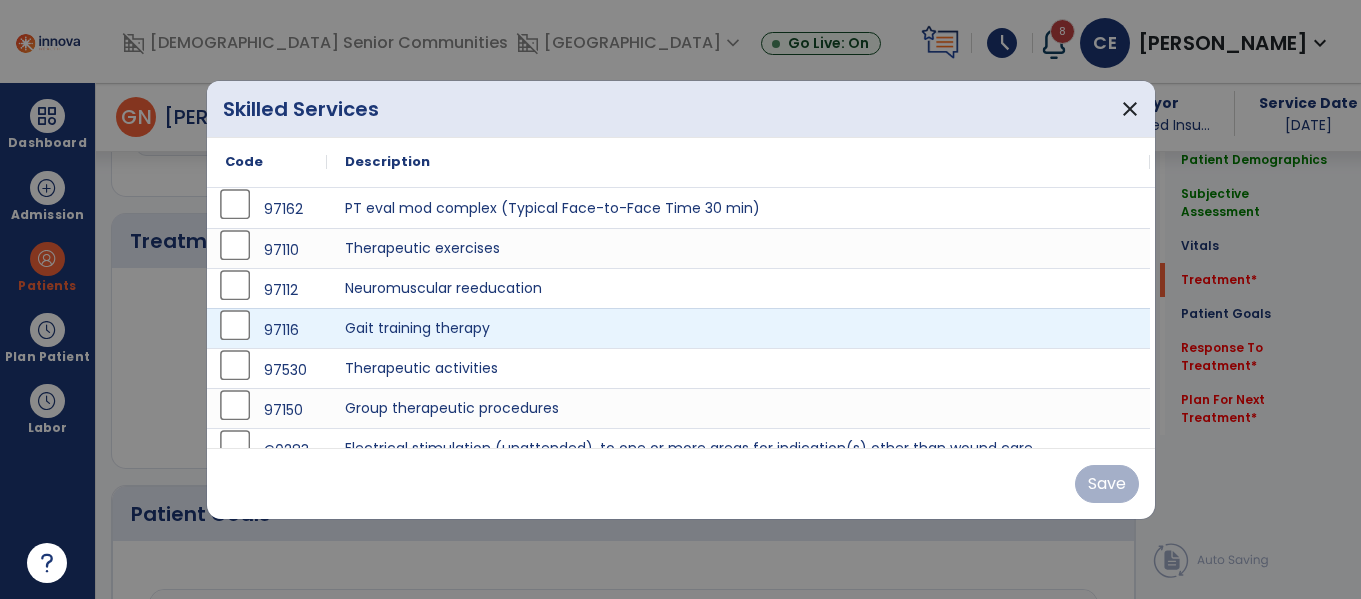 scroll, scrollTop: 1156, scrollLeft: 0, axis: vertical 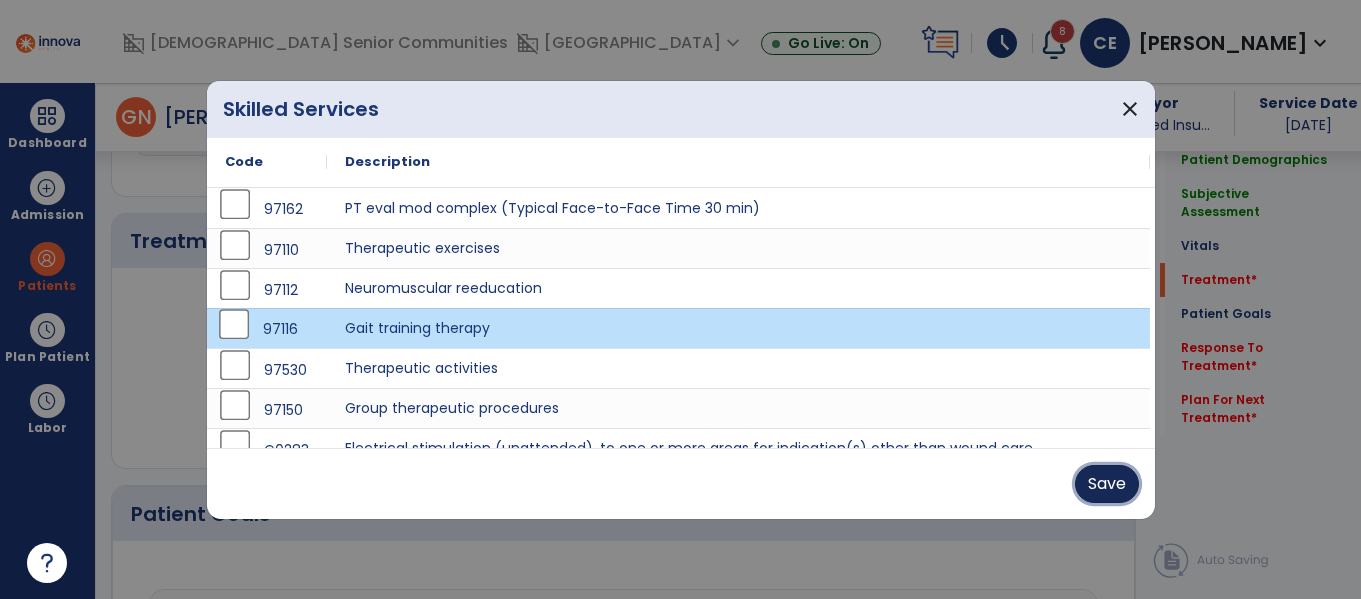 click on "Save" at bounding box center (1107, 484) 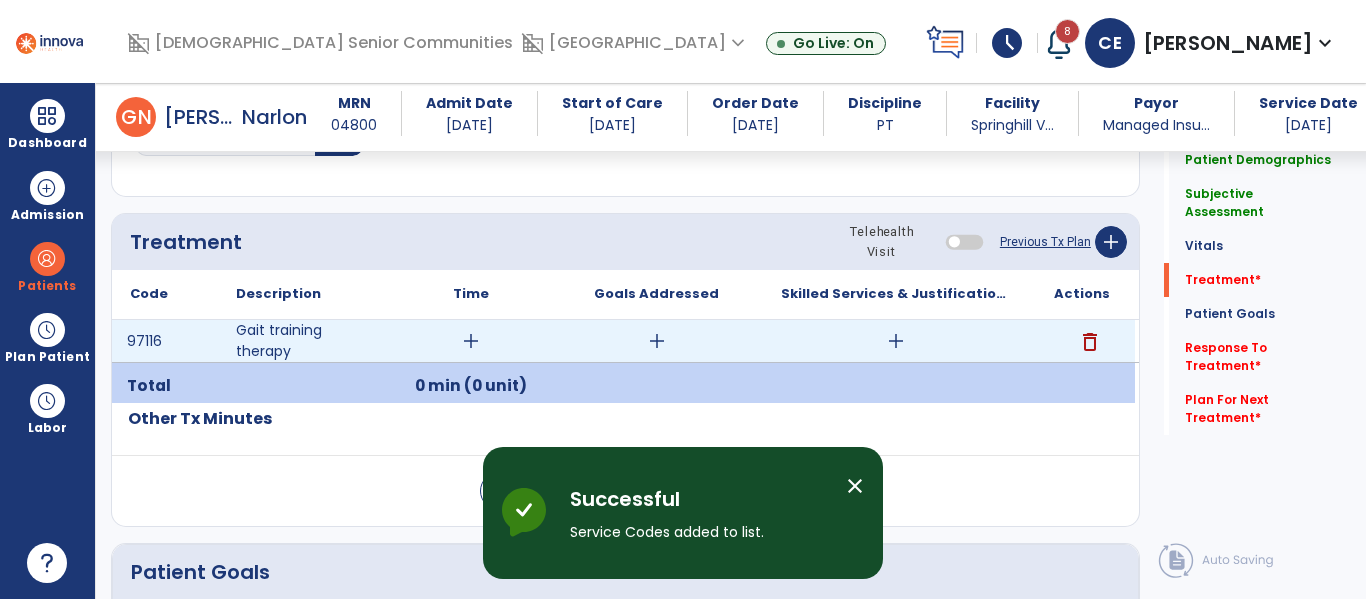 click on "add" at bounding box center (471, 341) 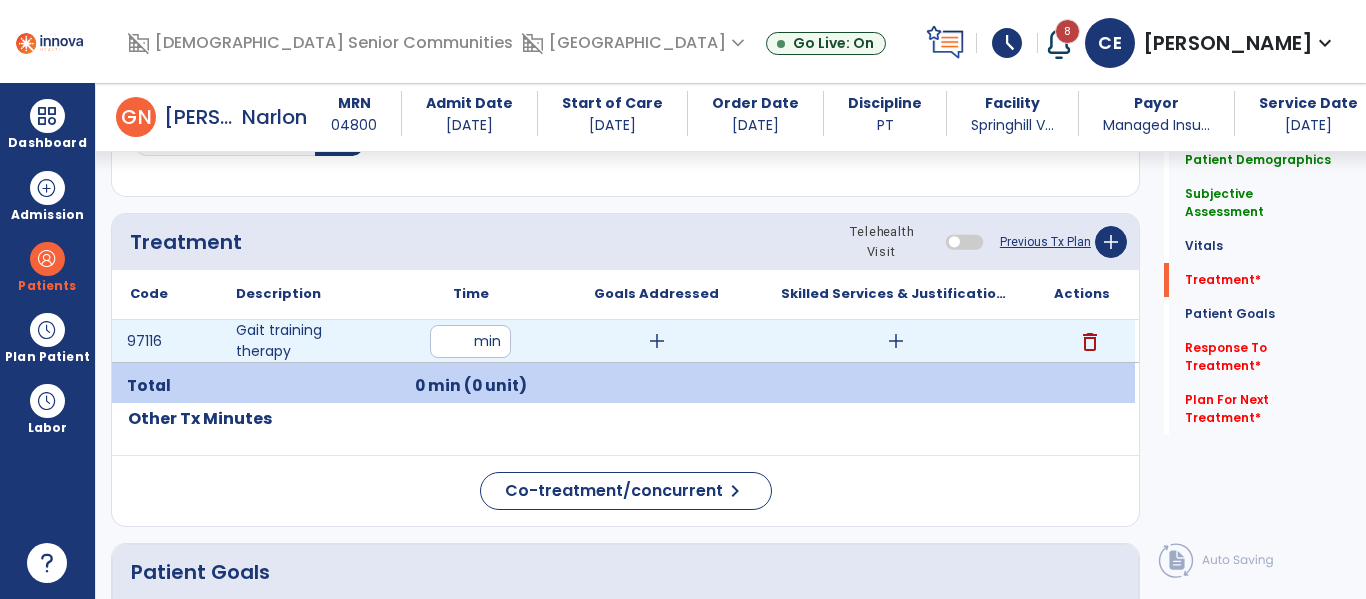 type on "**" 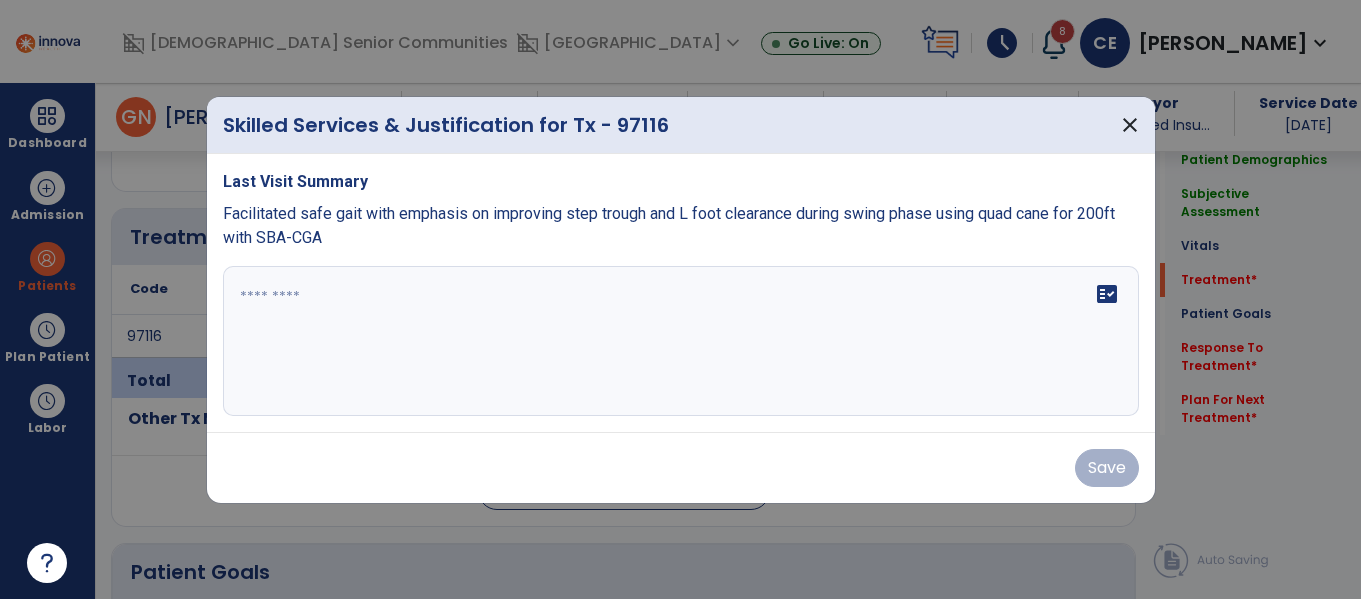 click on "fact_check" at bounding box center (681, 341) 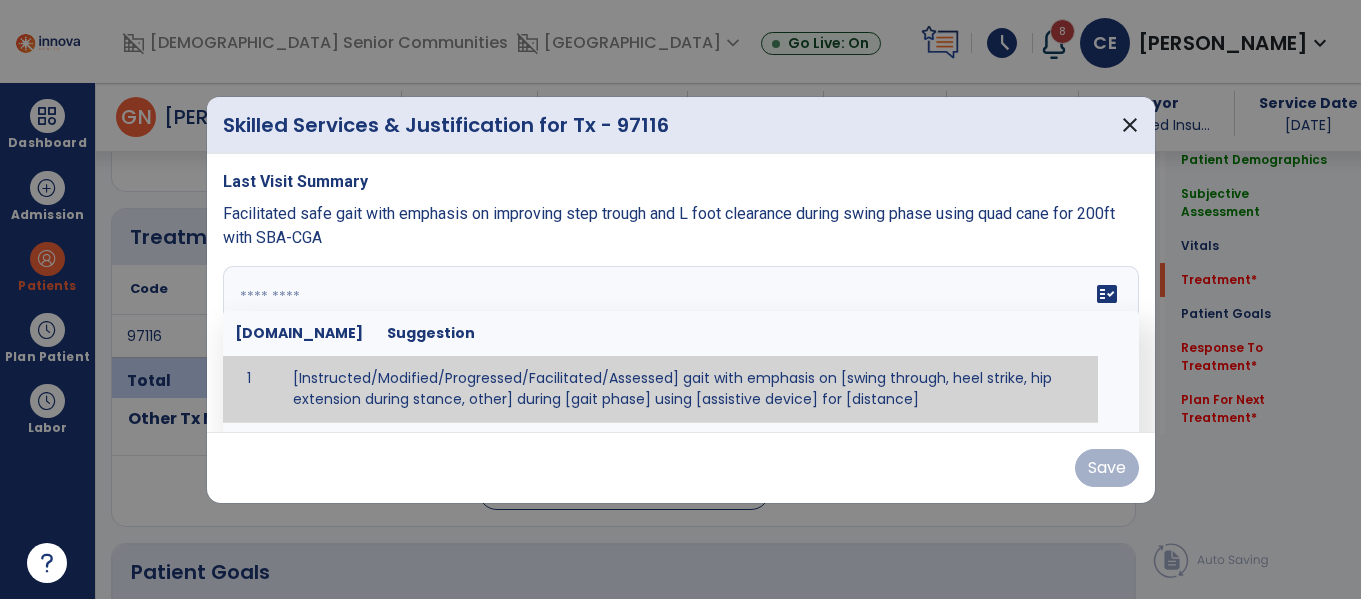 scroll, scrollTop: 1156, scrollLeft: 0, axis: vertical 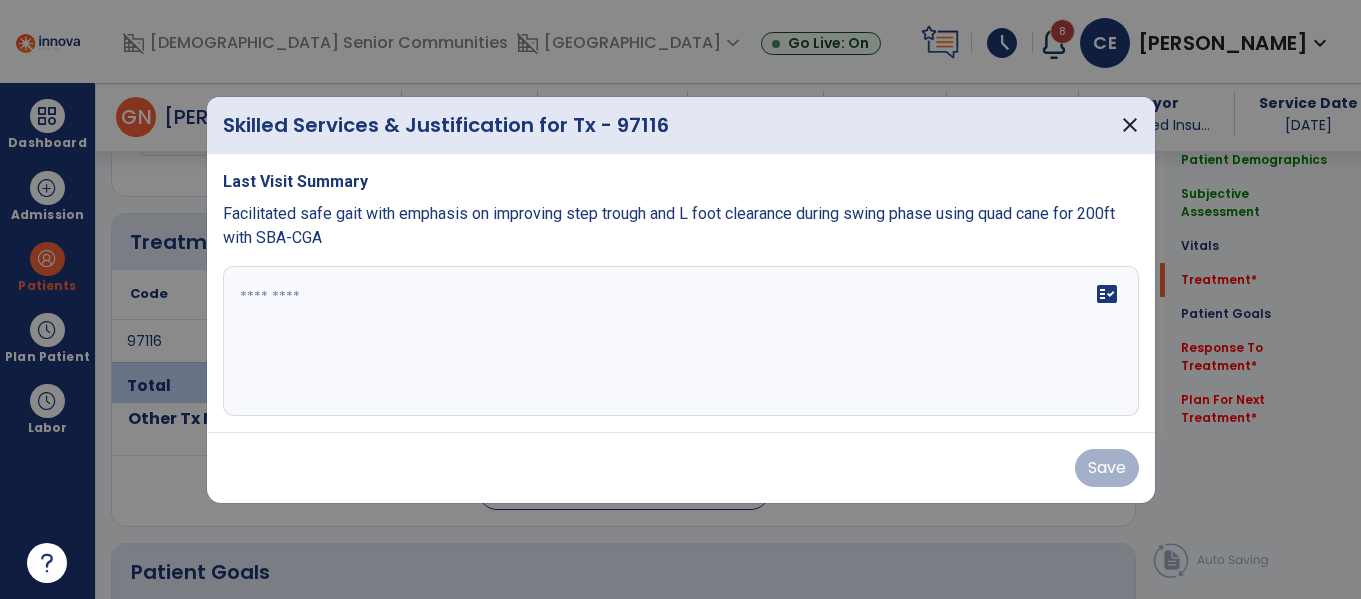 click on "fact_check" at bounding box center (681, 341) 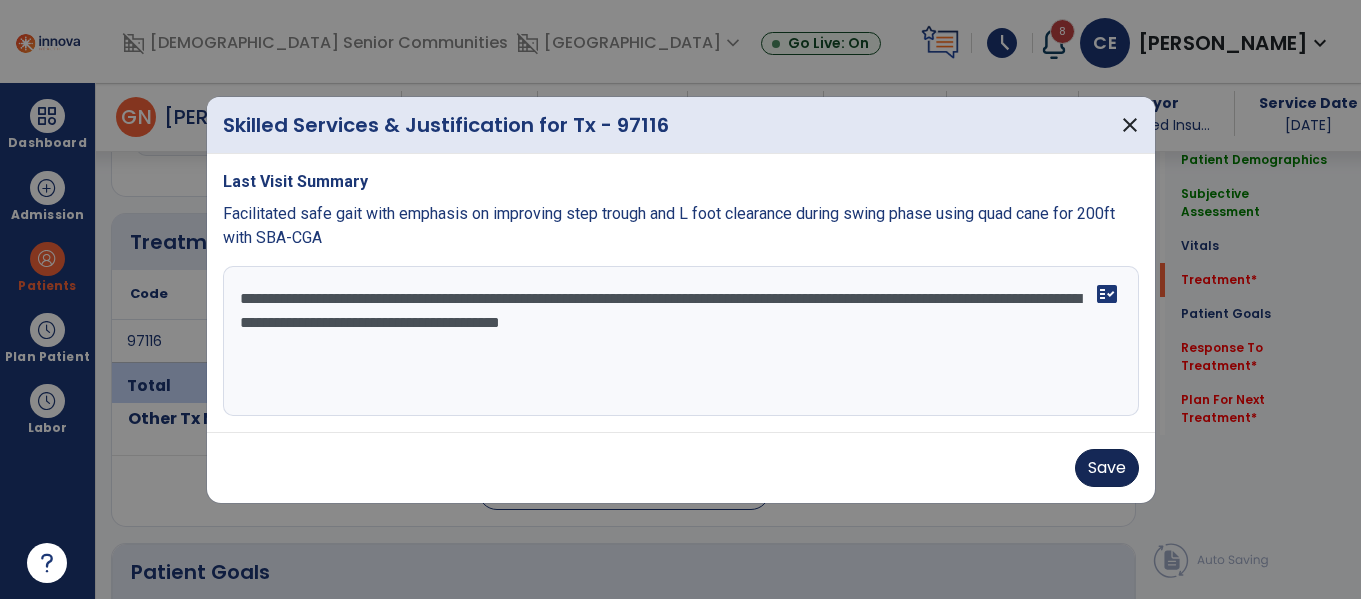 type on "**********" 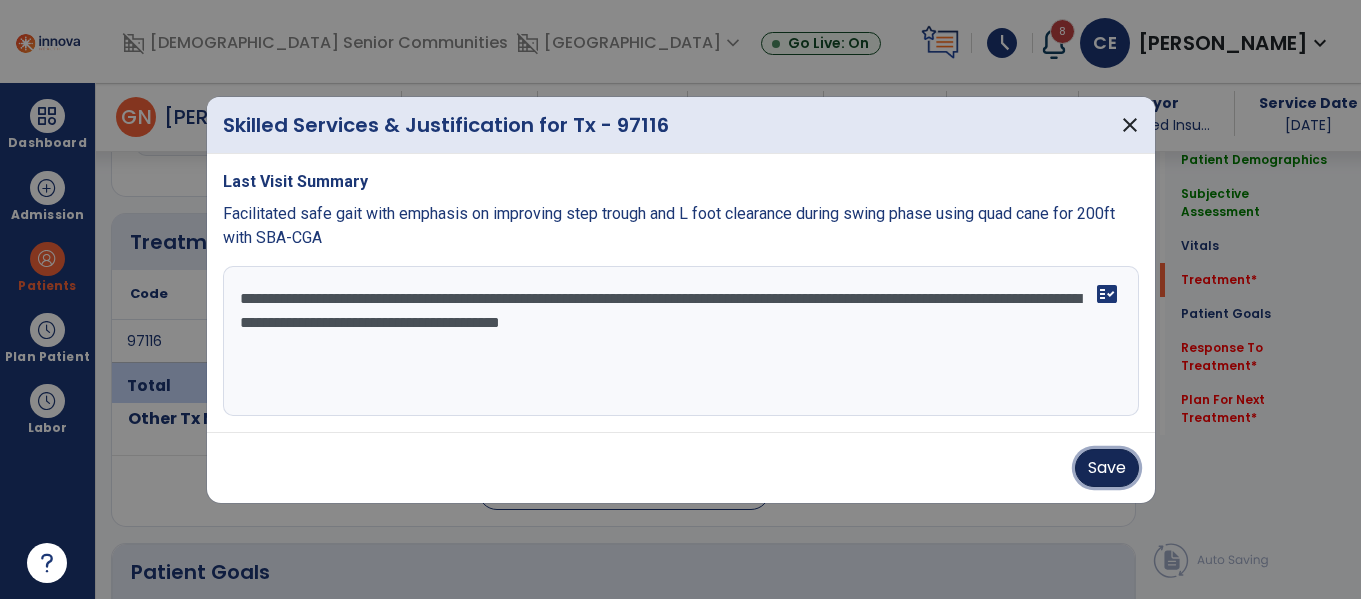 click on "Save" at bounding box center [1107, 468] 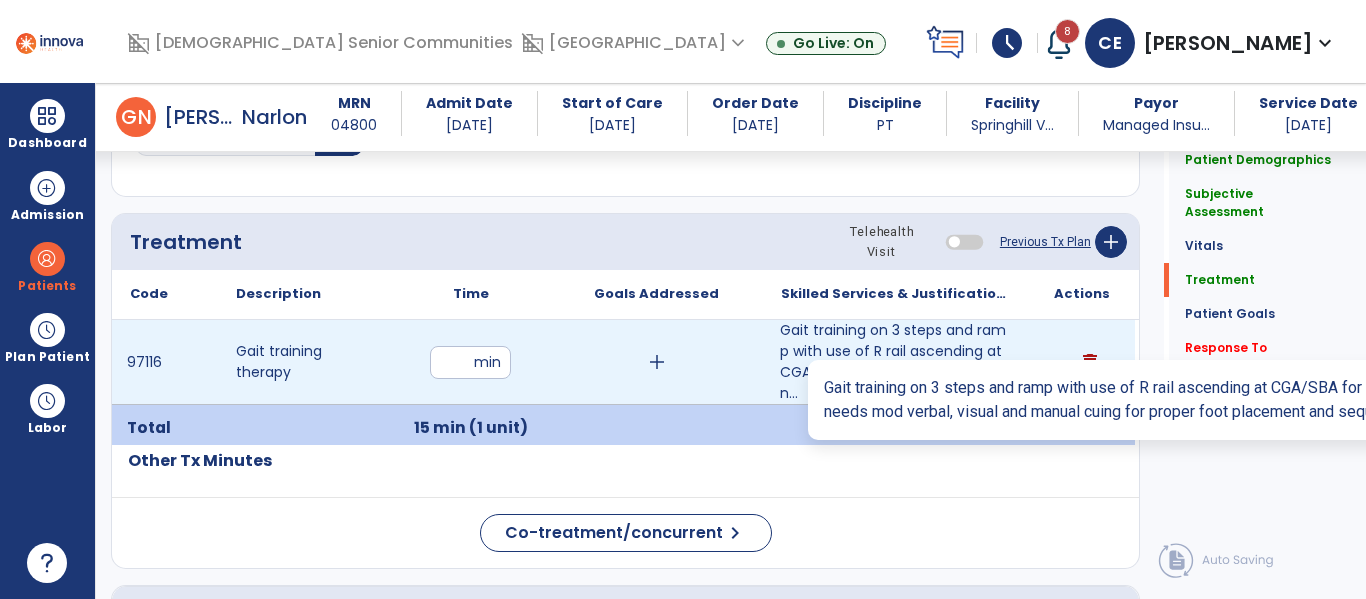 click on "Gait training on 3 steps and ramp with use of R rail ascending at CGA/SBA for safety x 6 reps.  Pt n..." at bounding box center (896, 362) 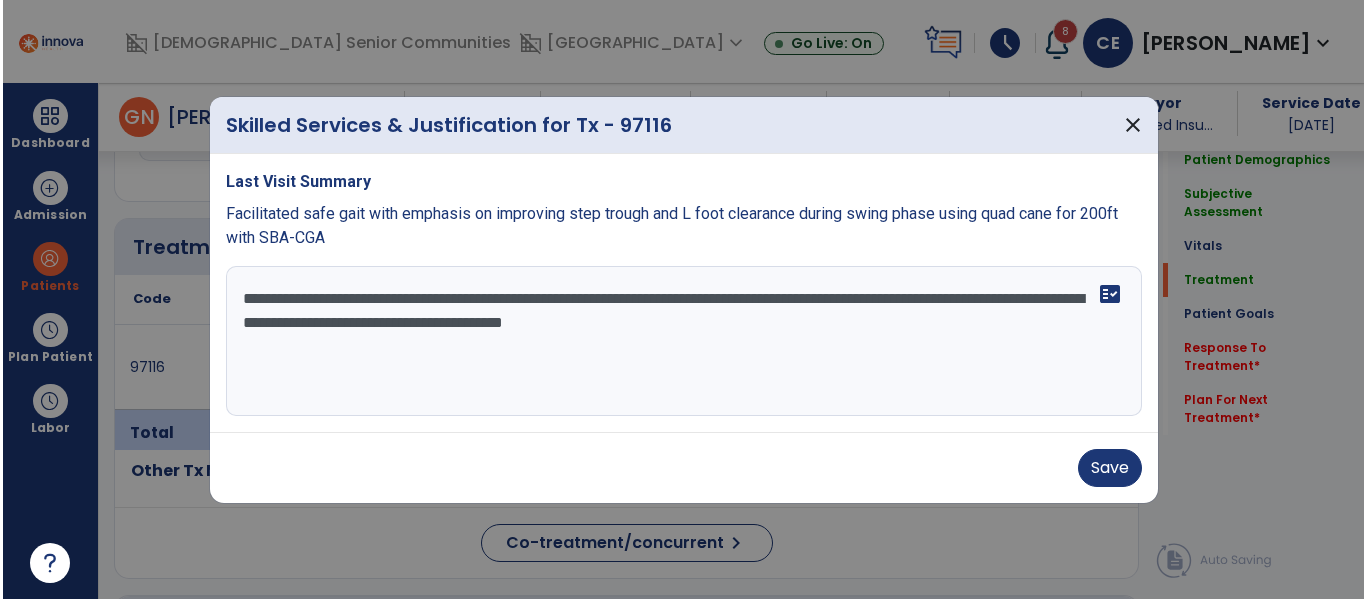 scroll, scrollTop: 1156, scrollLeft: 0, axis: vertical 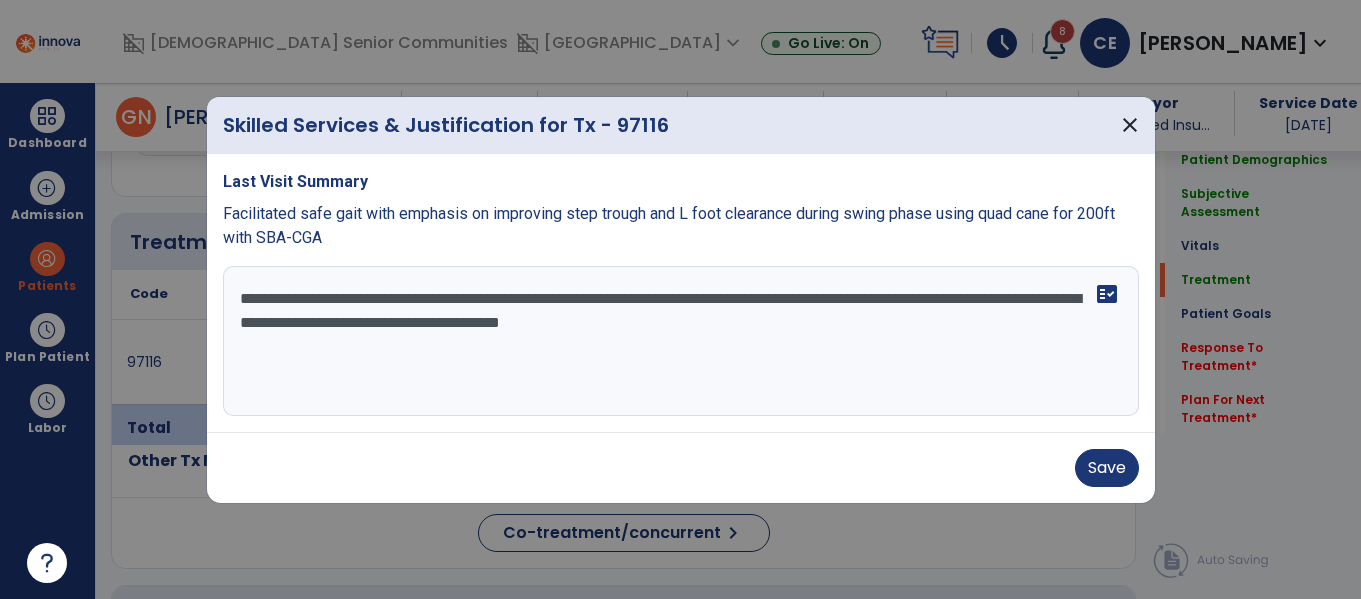 click on "**********" at bounding box center [681, 341] 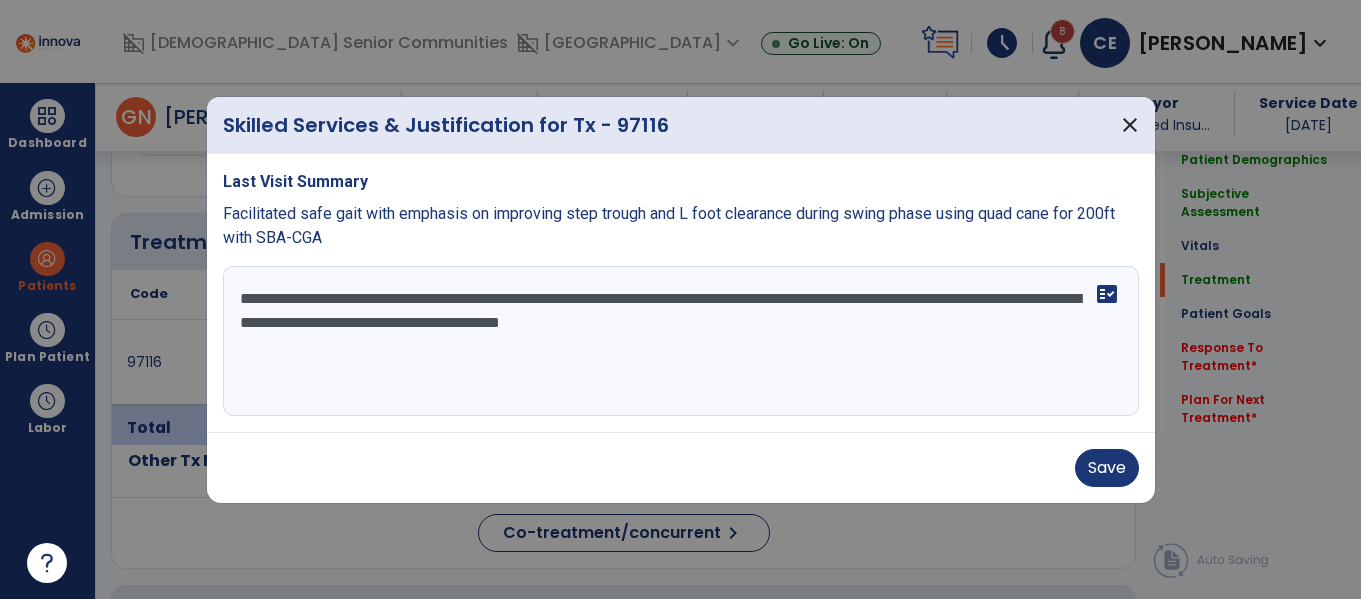 click on "**********" at bounding box center [681, 341] 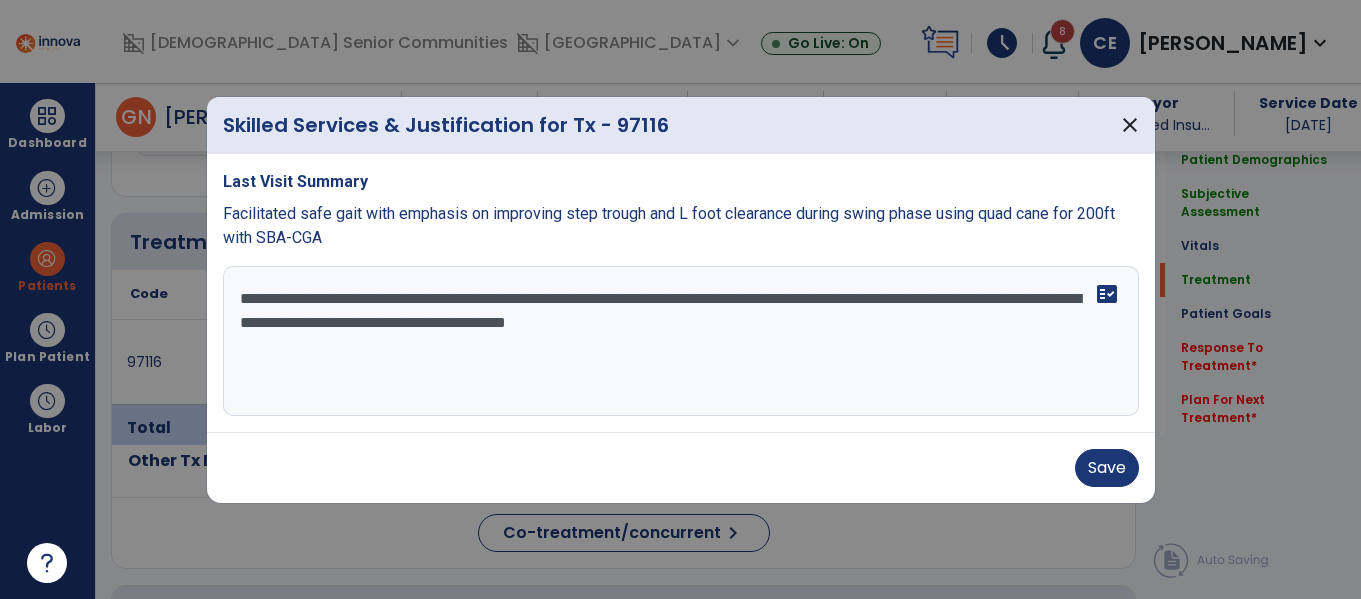 click on "**********" at bounding box center (681, 341) 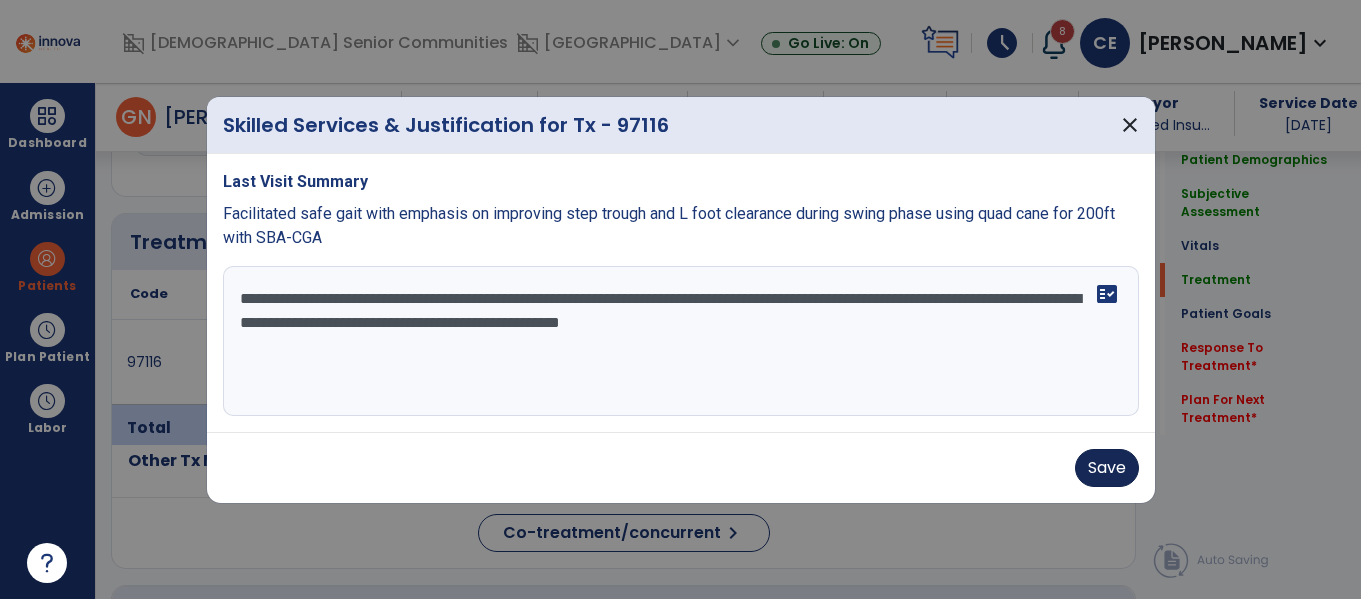 type on "**********" 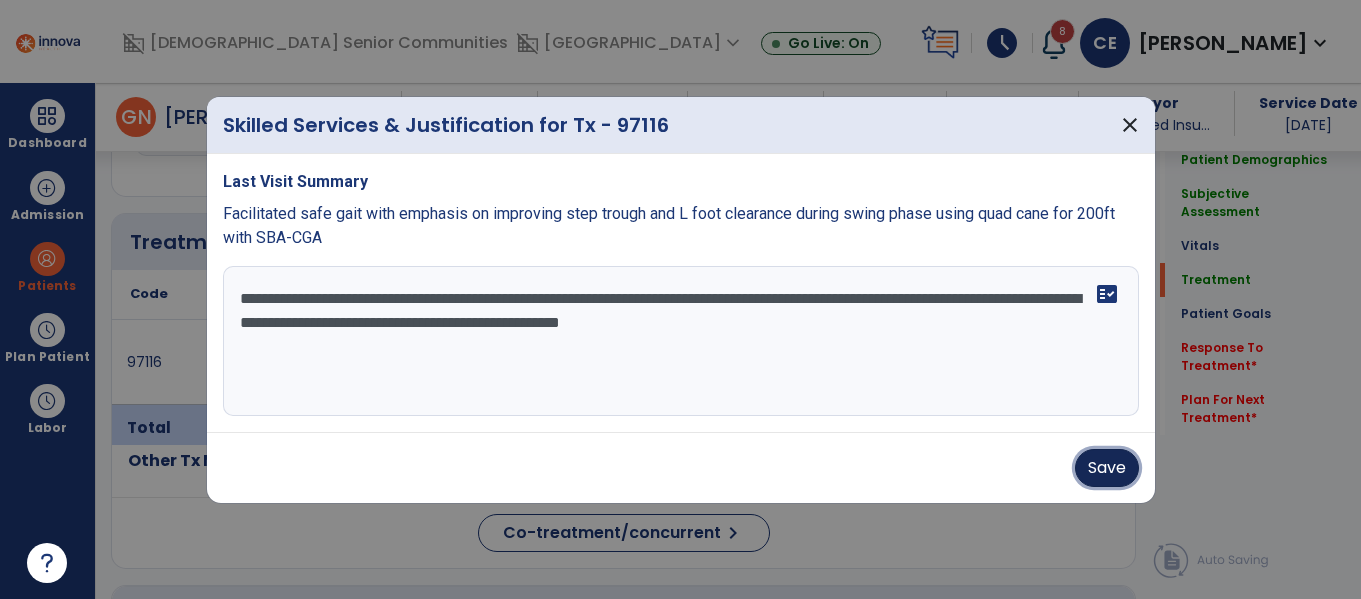 click on "Save" at bounding box center (1107, 468) 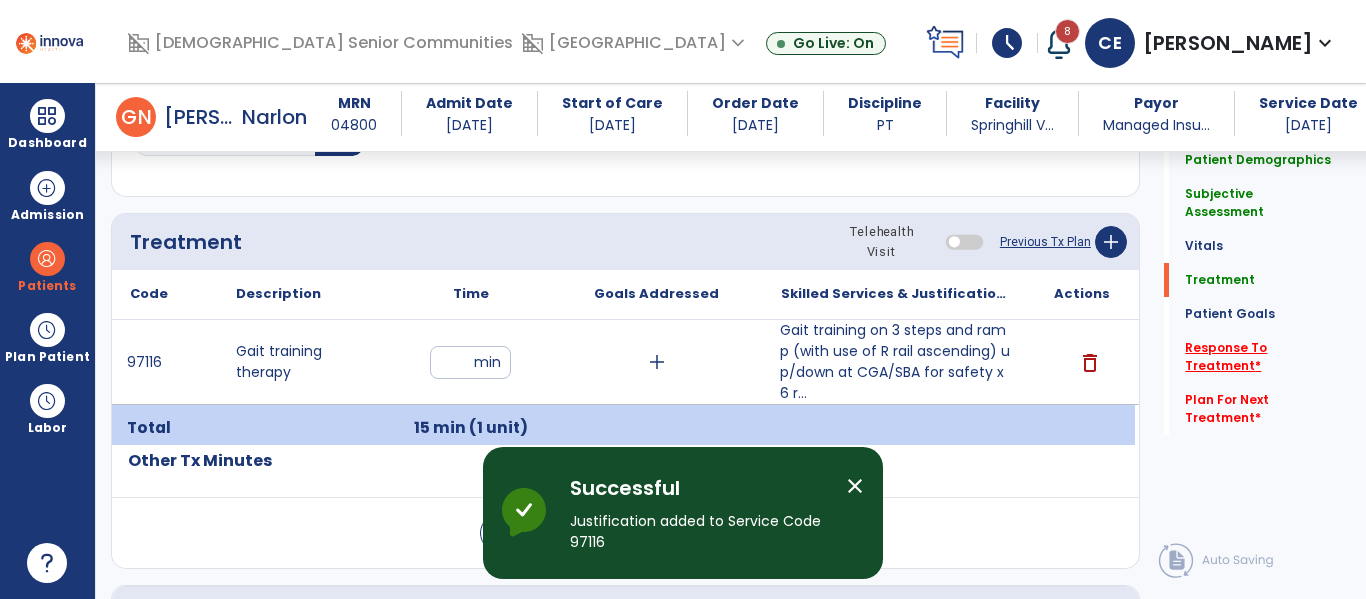 click on "Response To Treatment   *" 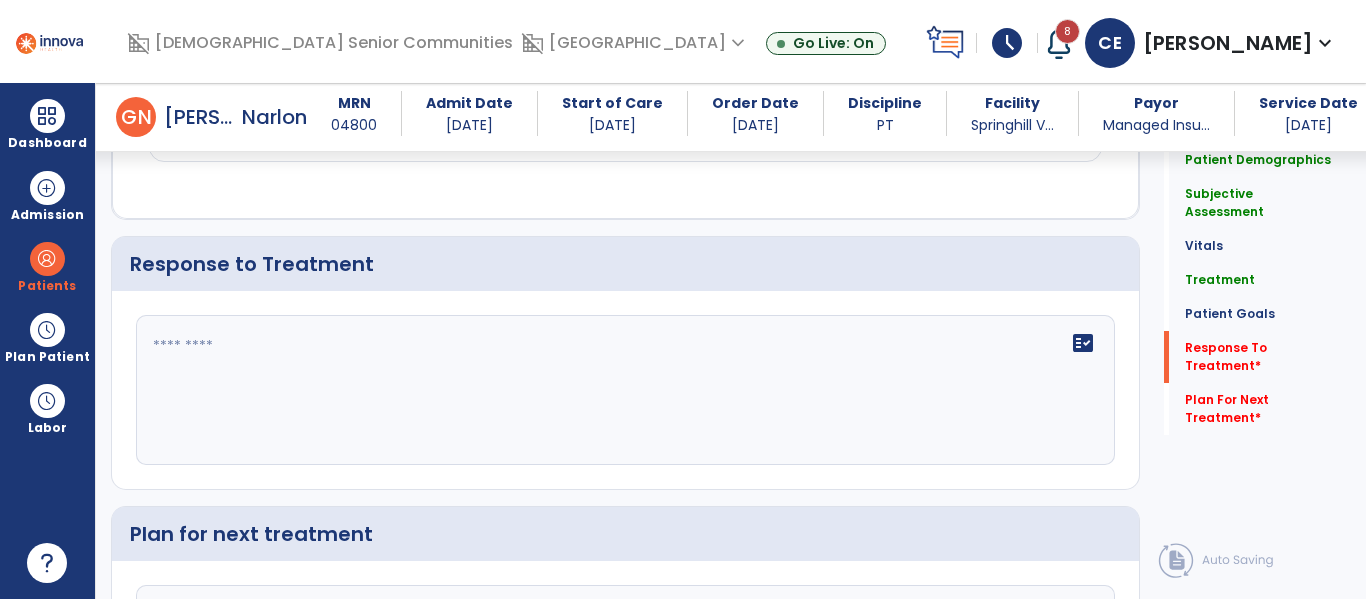 scroll, scrollTop: 2800, scrollLeft: 0, axis: vertical 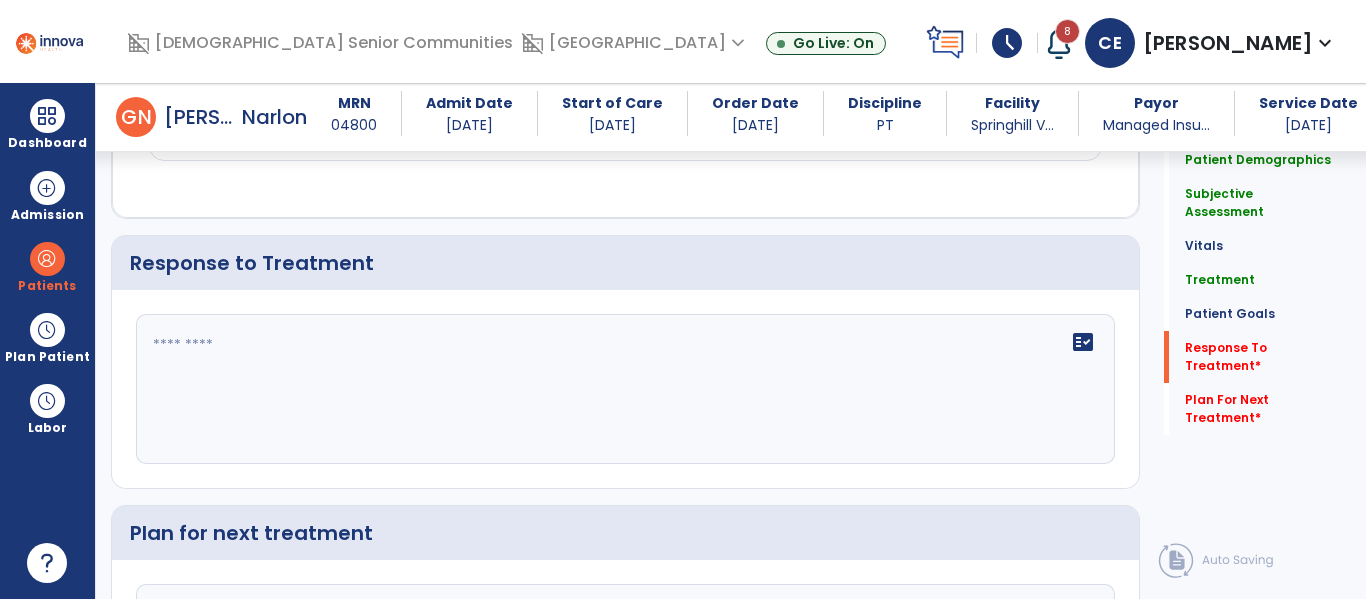 click on "fact_check" 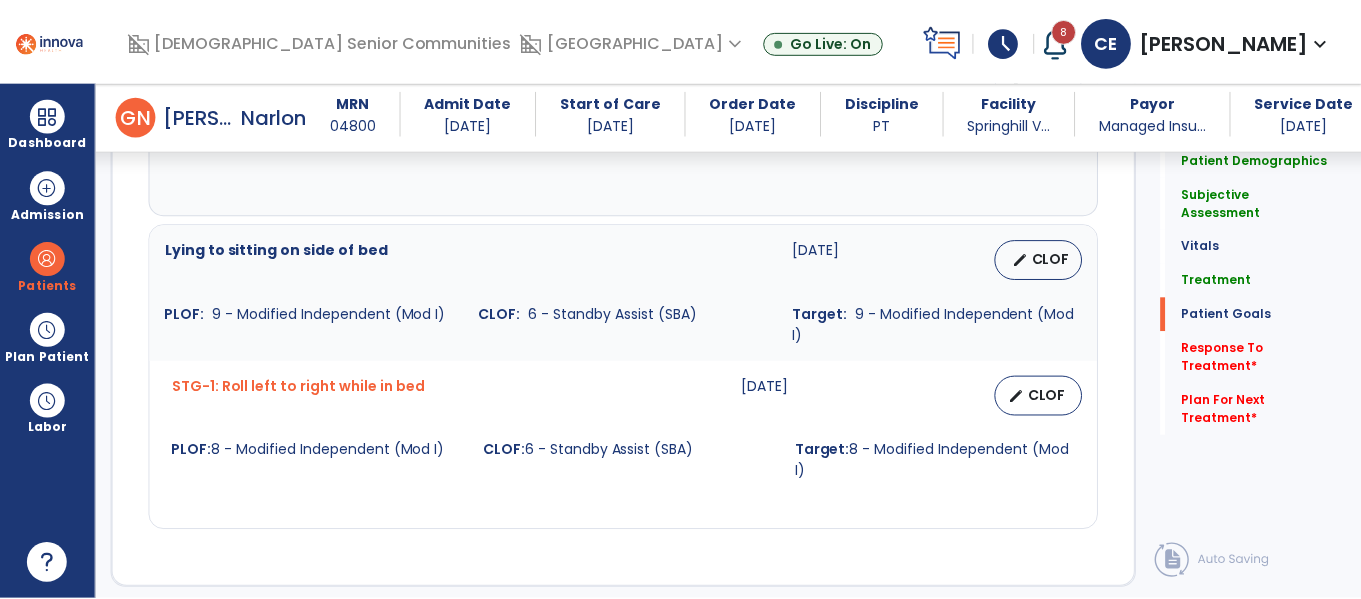 scroll, scrollTop: 2393, scrollLeft: 0, axis: vertical 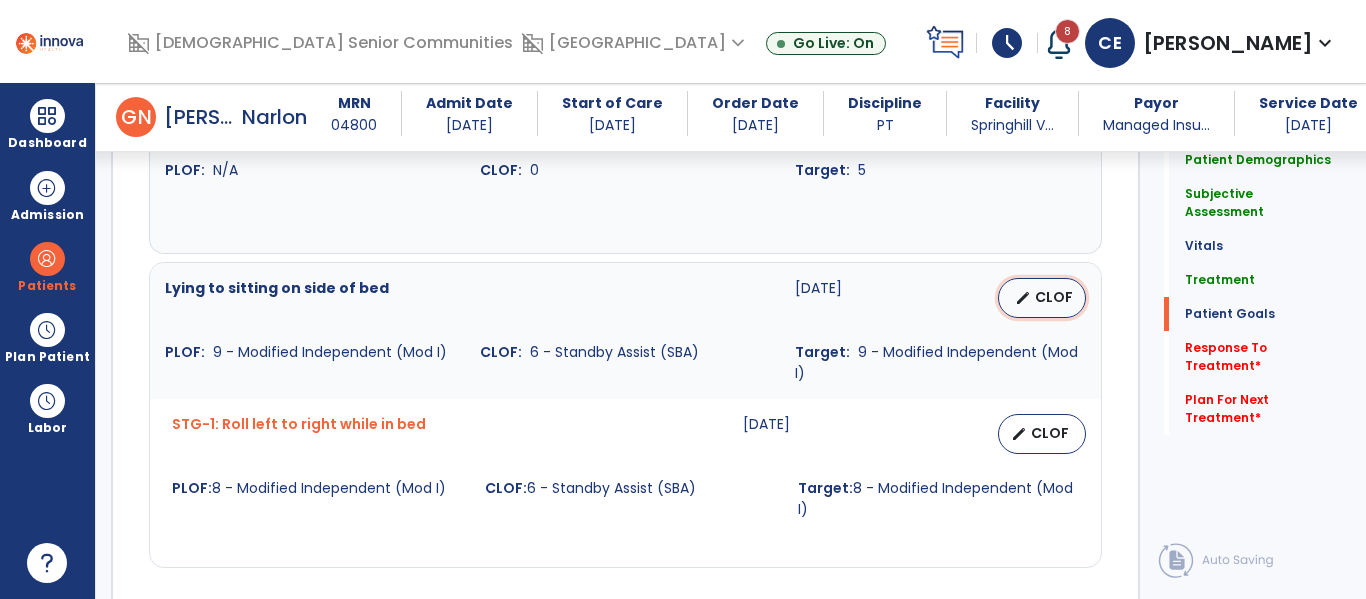 click on "CLOF" at bounding box center (1054, 297) 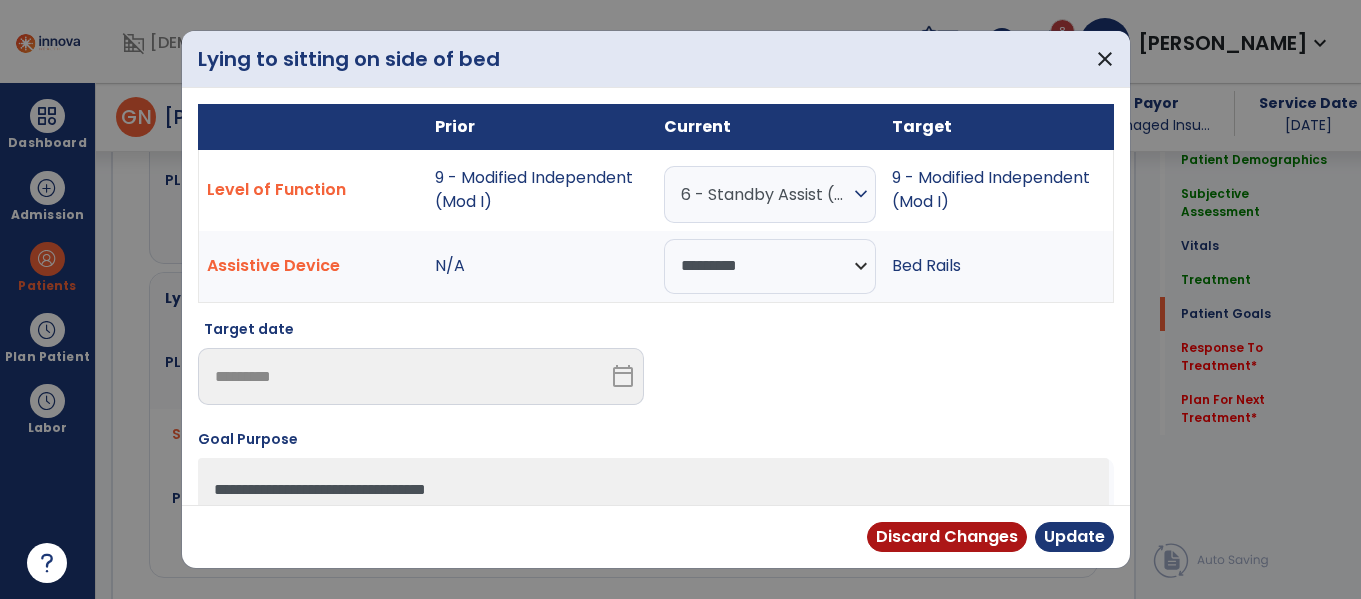 scroll, scrollTop: 2393, scrollLeft: 0, axis: vertical 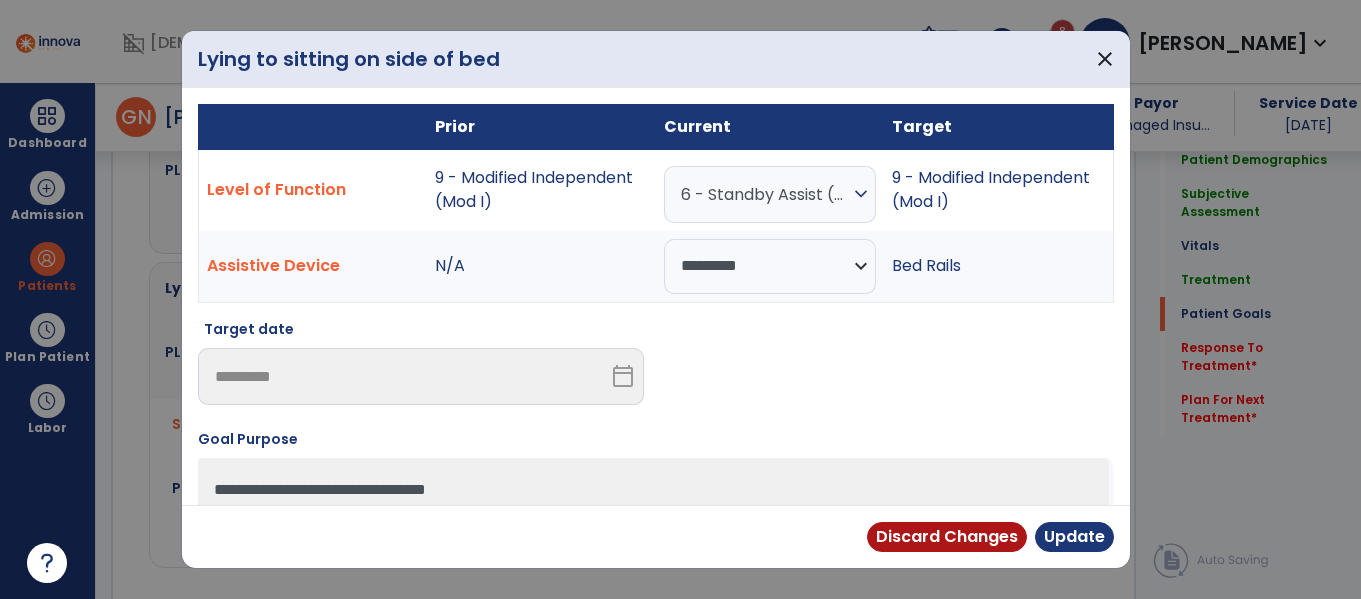 click on "expand_more" at bounding box center (861, 194) 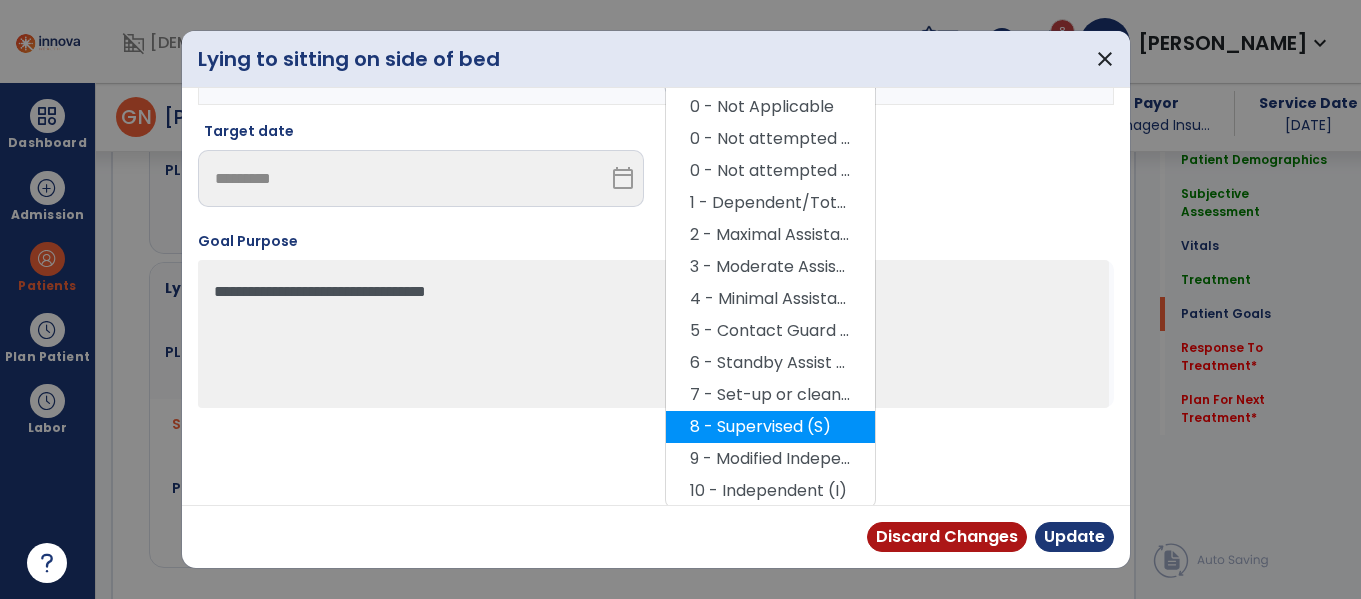 click on "8 - Supervised (S)" at bounding box center (770, 427) 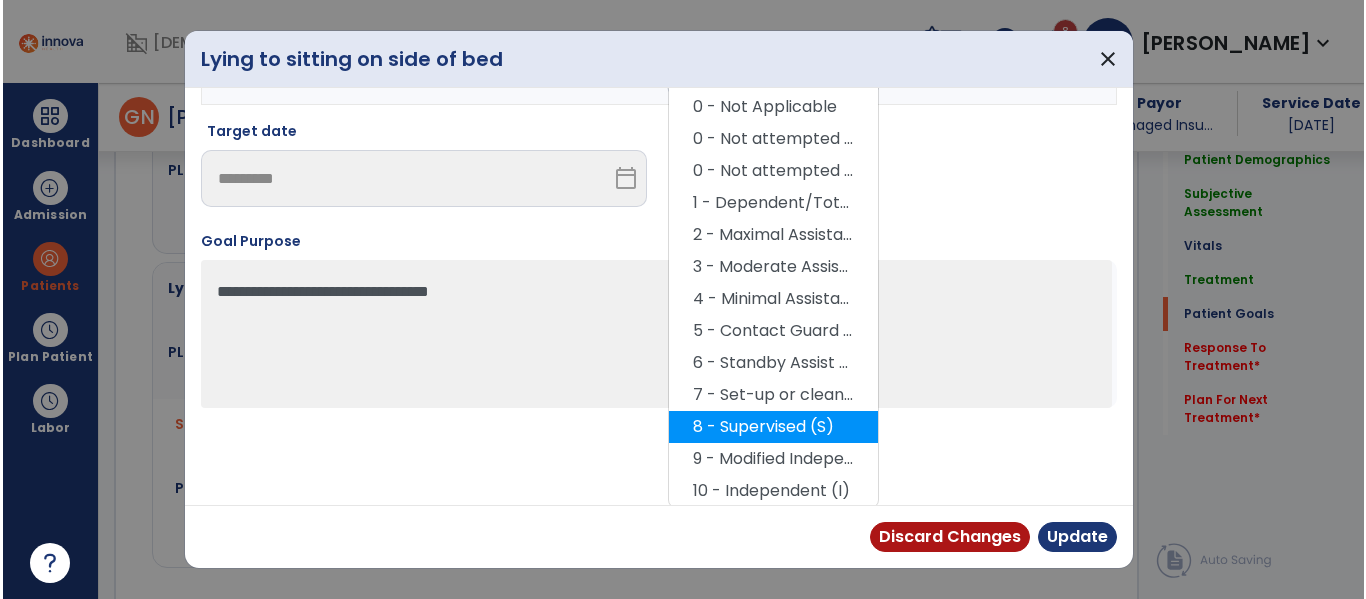 scroll, scrollTop: 117, scrollLeft: 0, axis: vertical 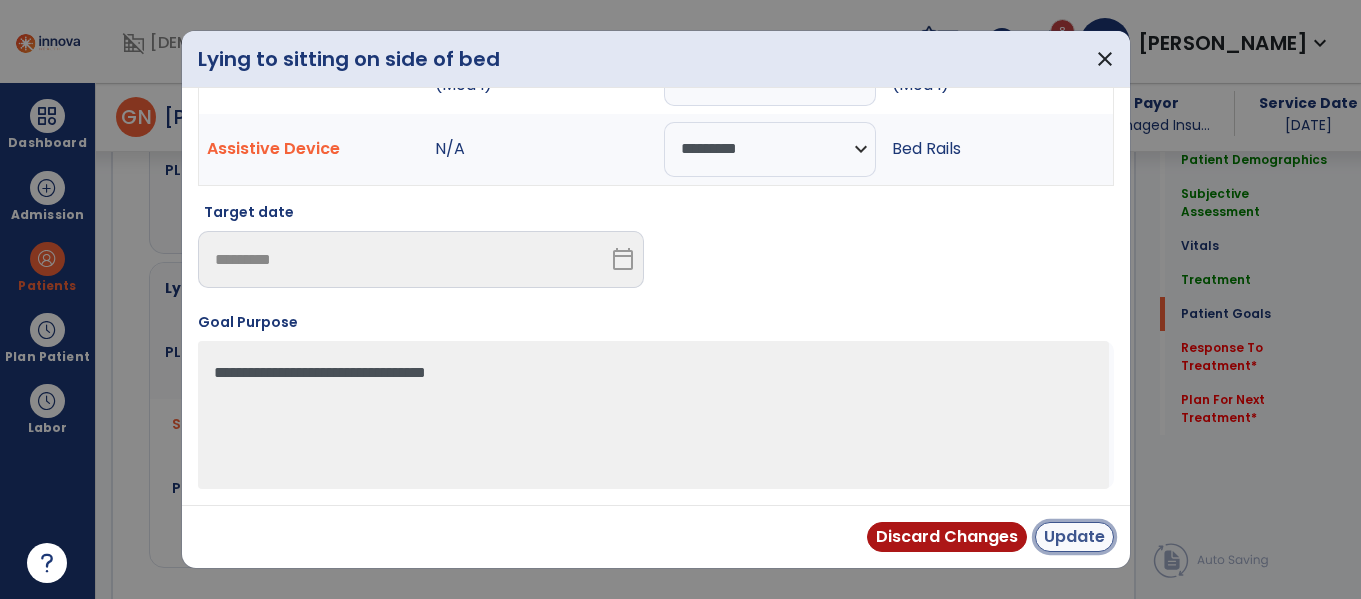 click on "Update" at bounding box center (1074, 537) 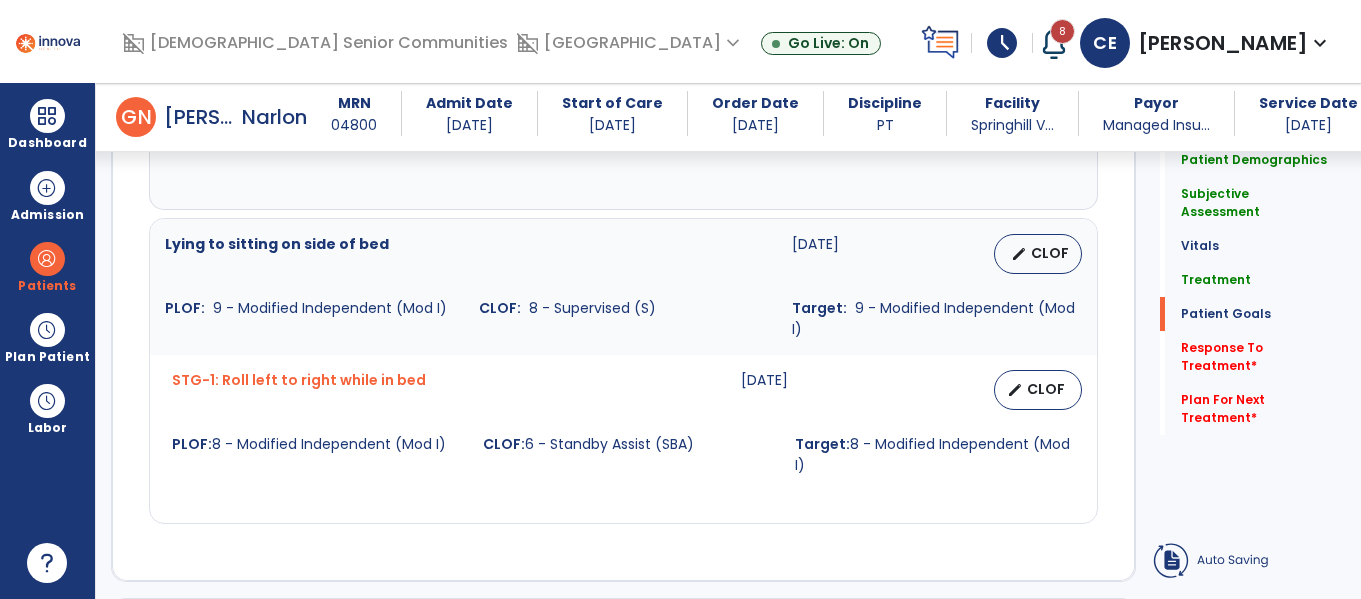 scroll, scrollTop: 2393, scrollLeft: 0, axis: vertical 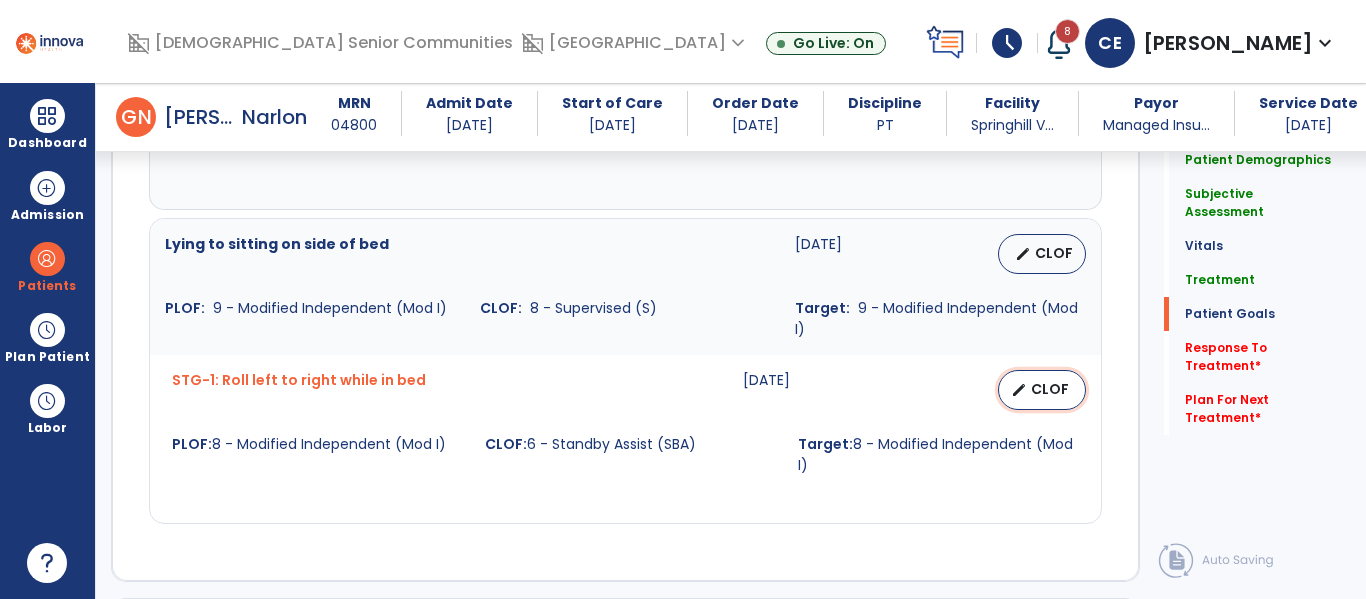 click on "edit   CLOF" at bounding box center (1042, 390) 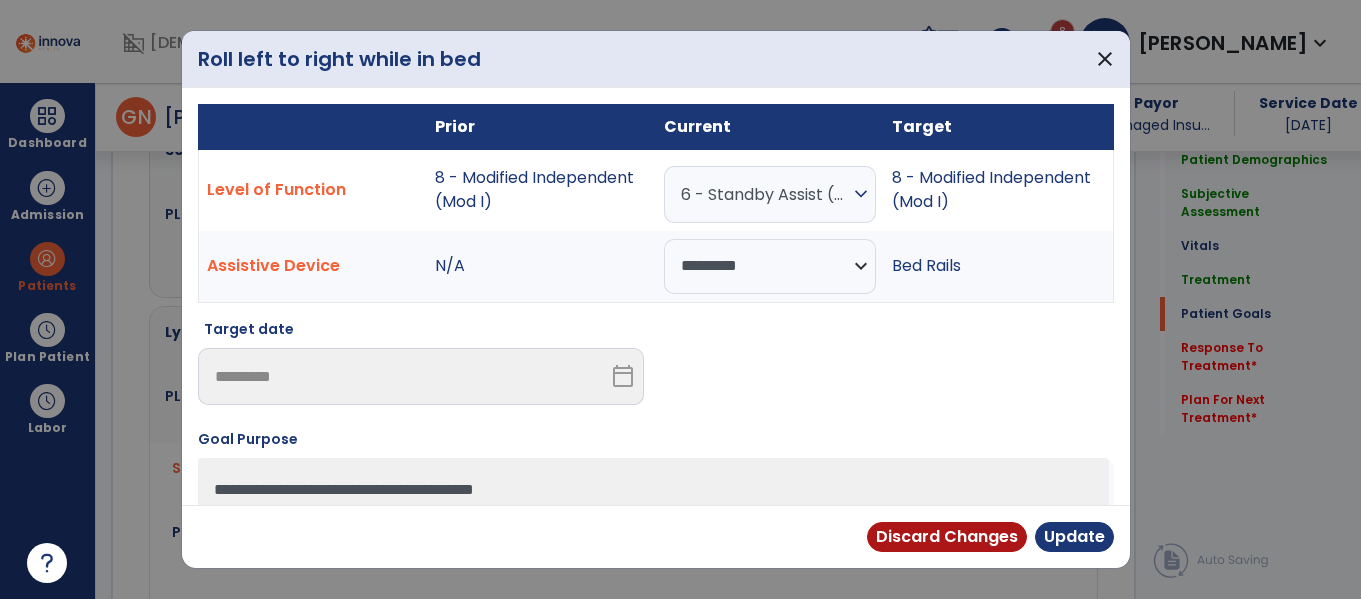 click on "expand_more" at bounding box center [861, 194] 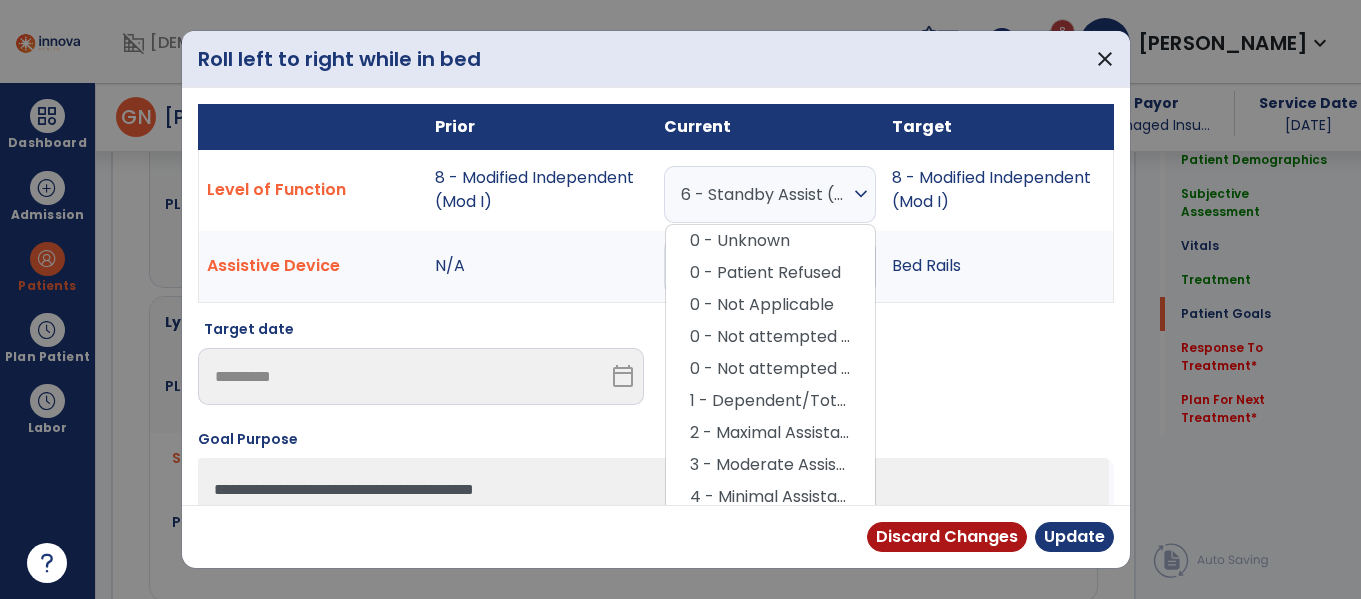 scroll, scrollTop: 2393, scrollLeft: 0, axis: vertical 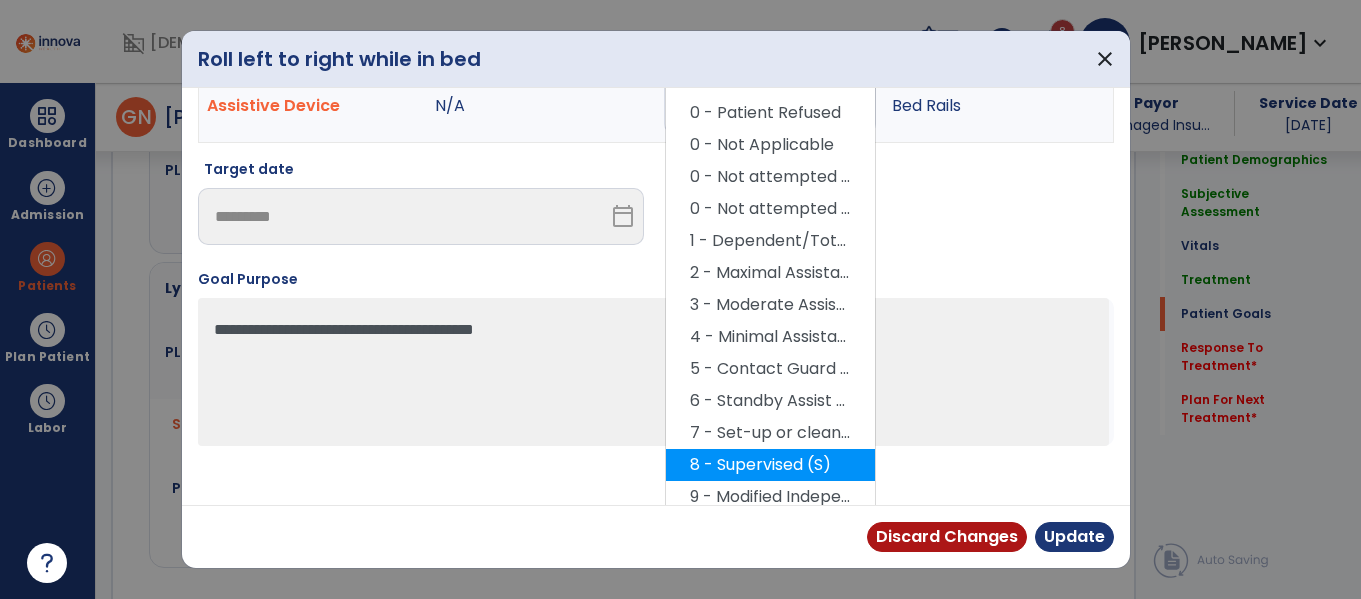 click on "8 - Supervised (S)" at bounding box center [770, 465] 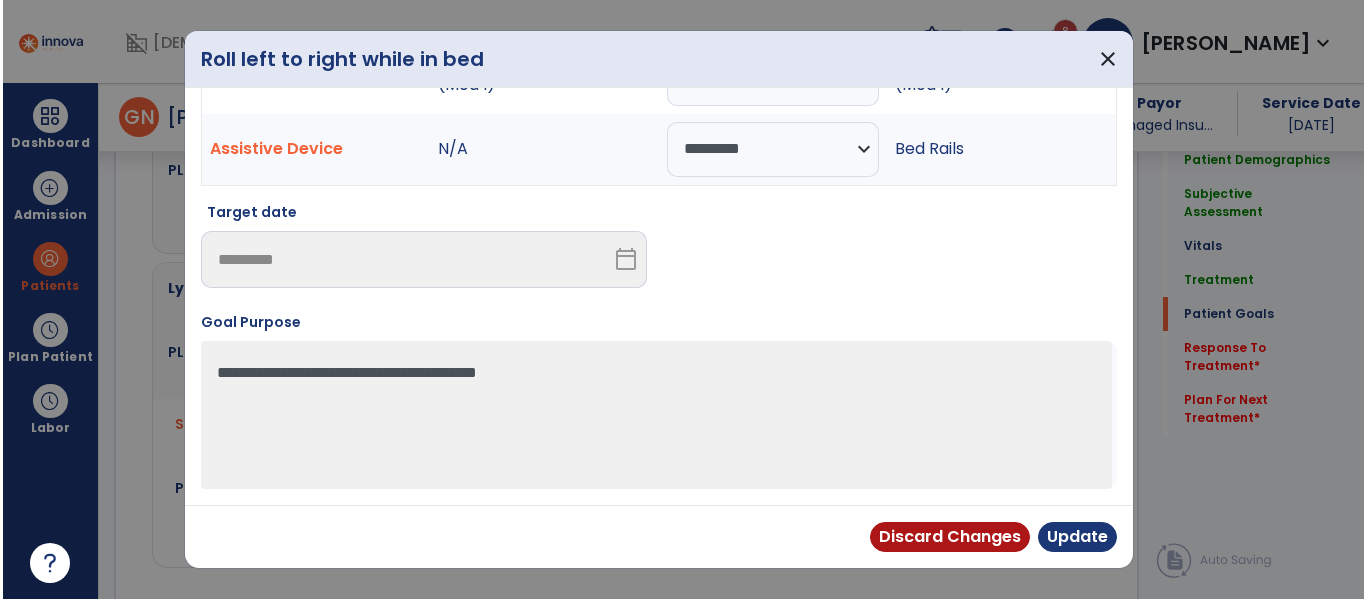 scroll, scrollTop: 117, scrollLeft: 0, axis: vertical 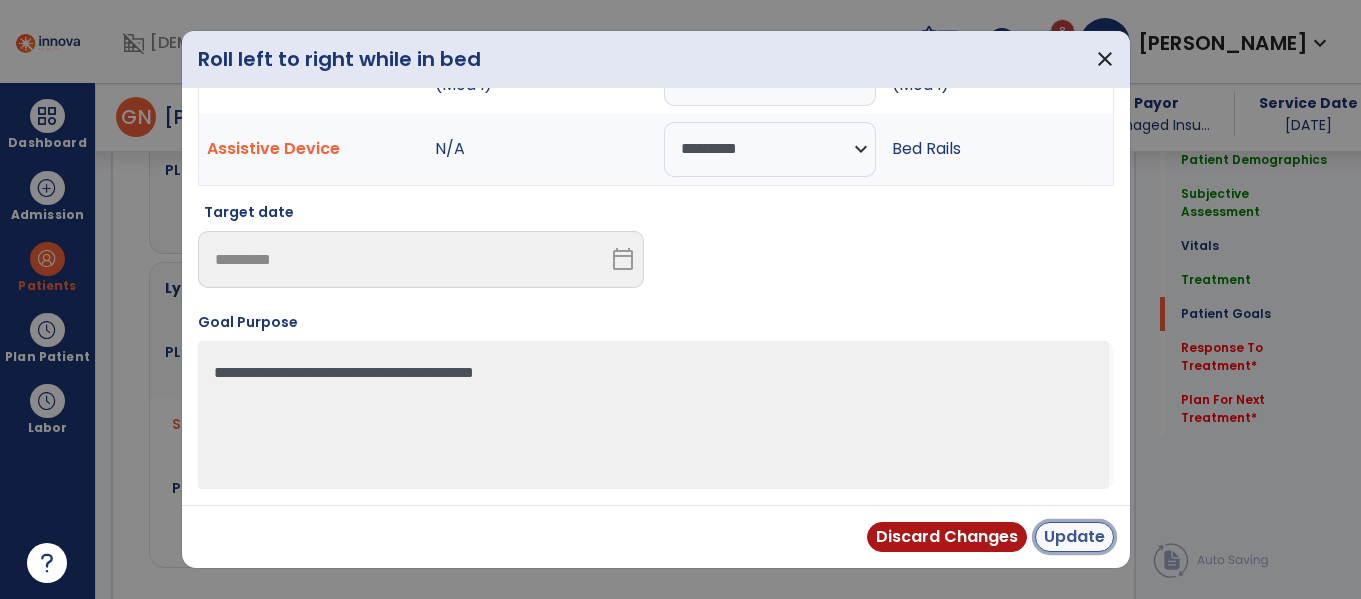click on "Update" at bounding box center (1074, 537) 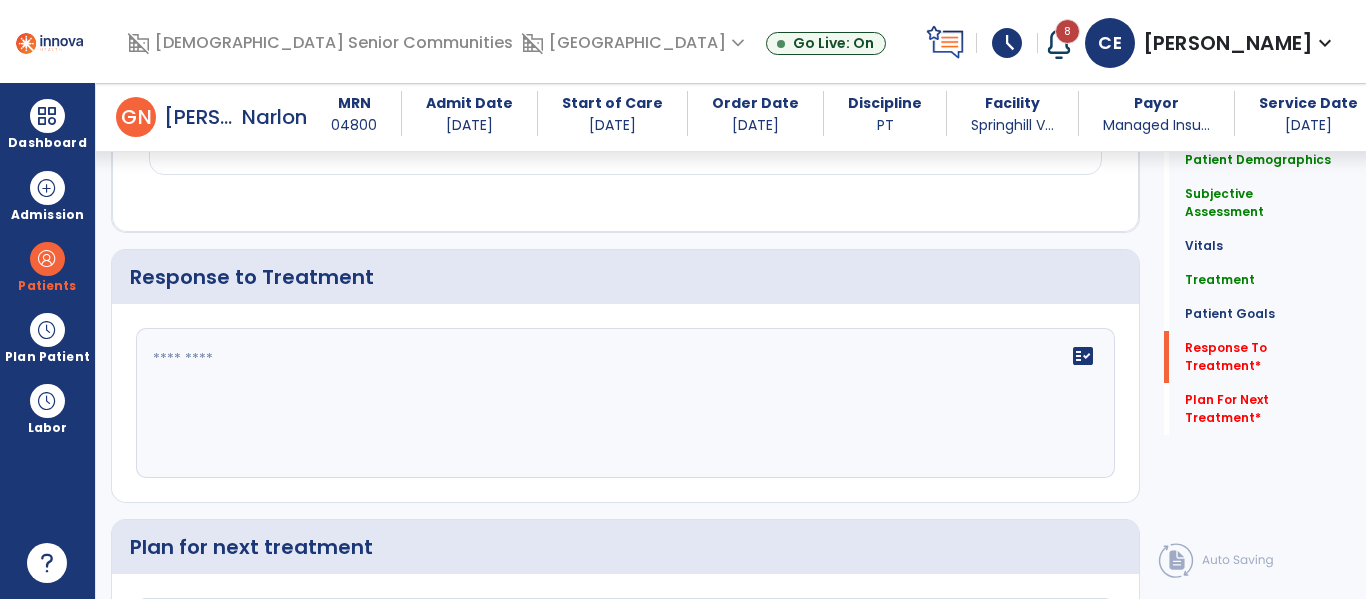 click on "fact_check" 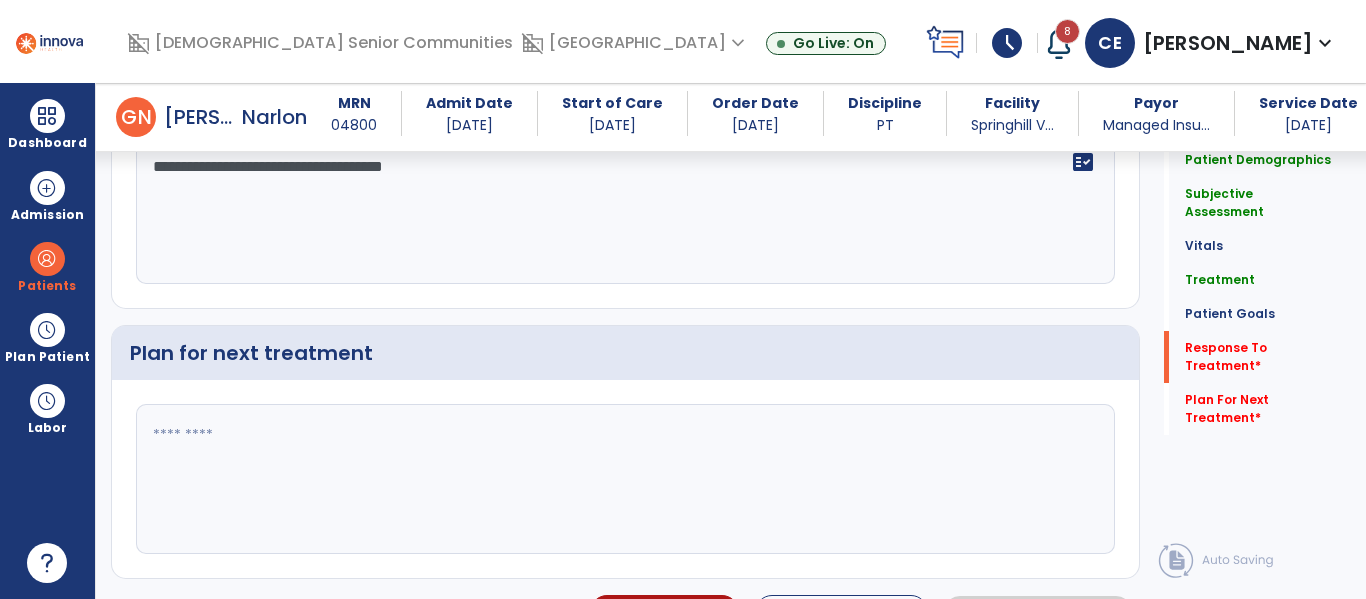 scroll, scrollTop: 3005, scrollLeft: 0, axis: vertical 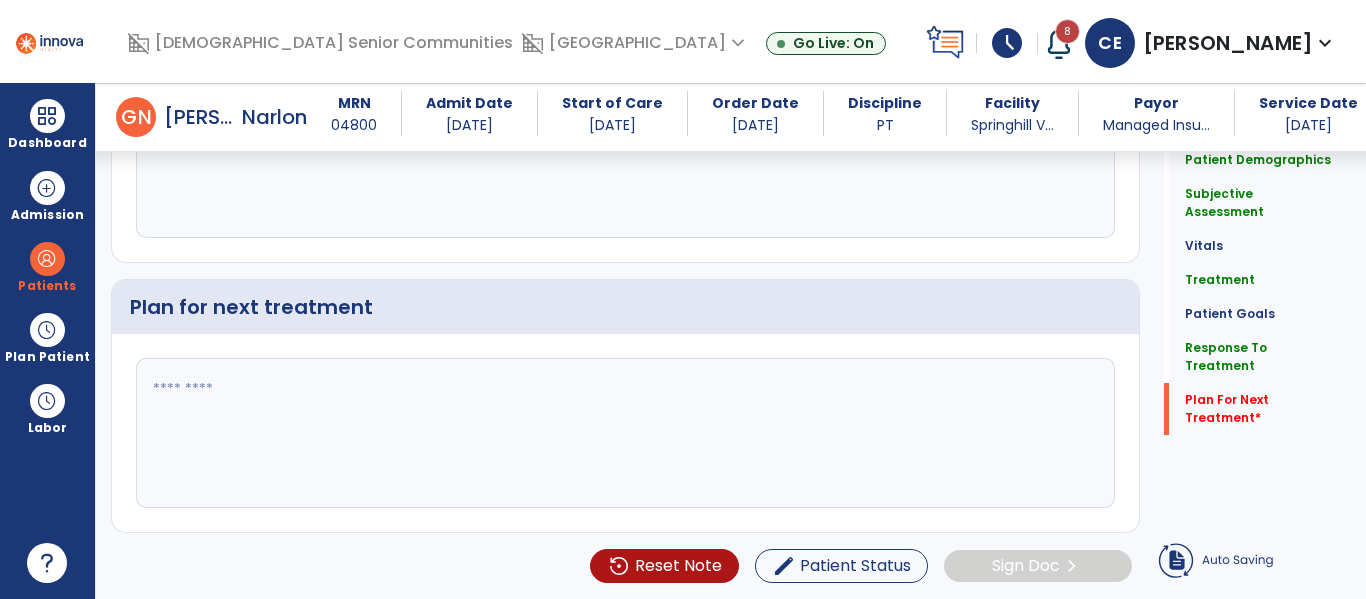 type on "**********" 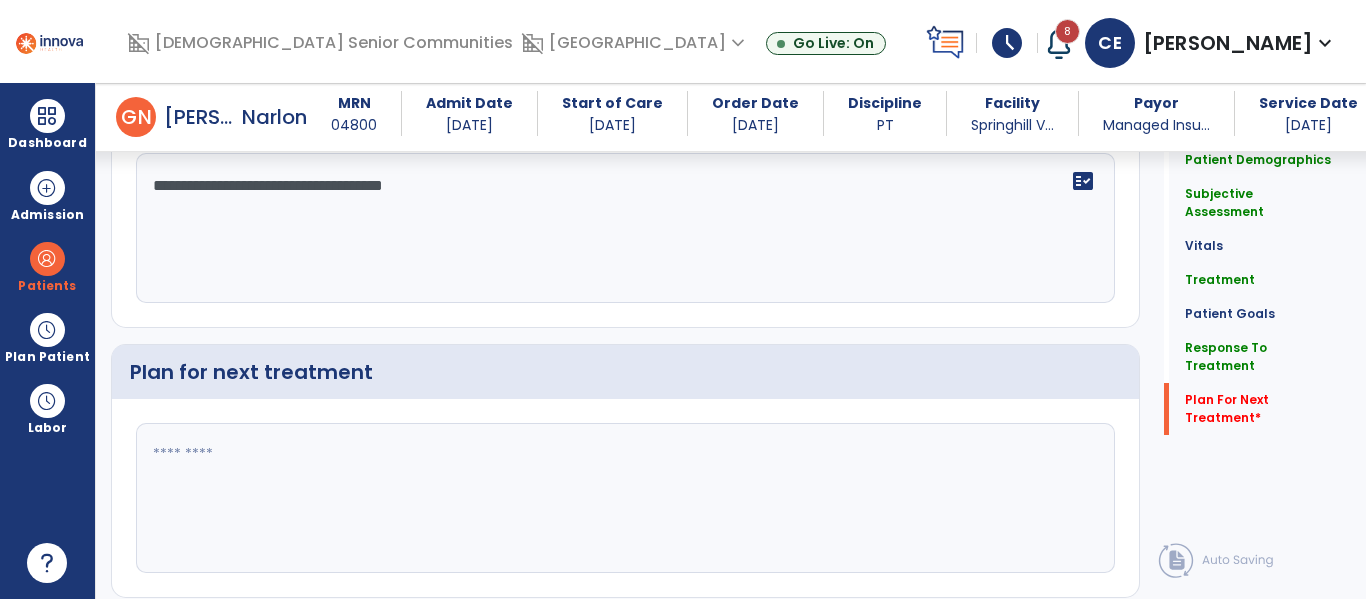 scroll, scrollTop: 3005, scrollLeft: 0, axis: vertical 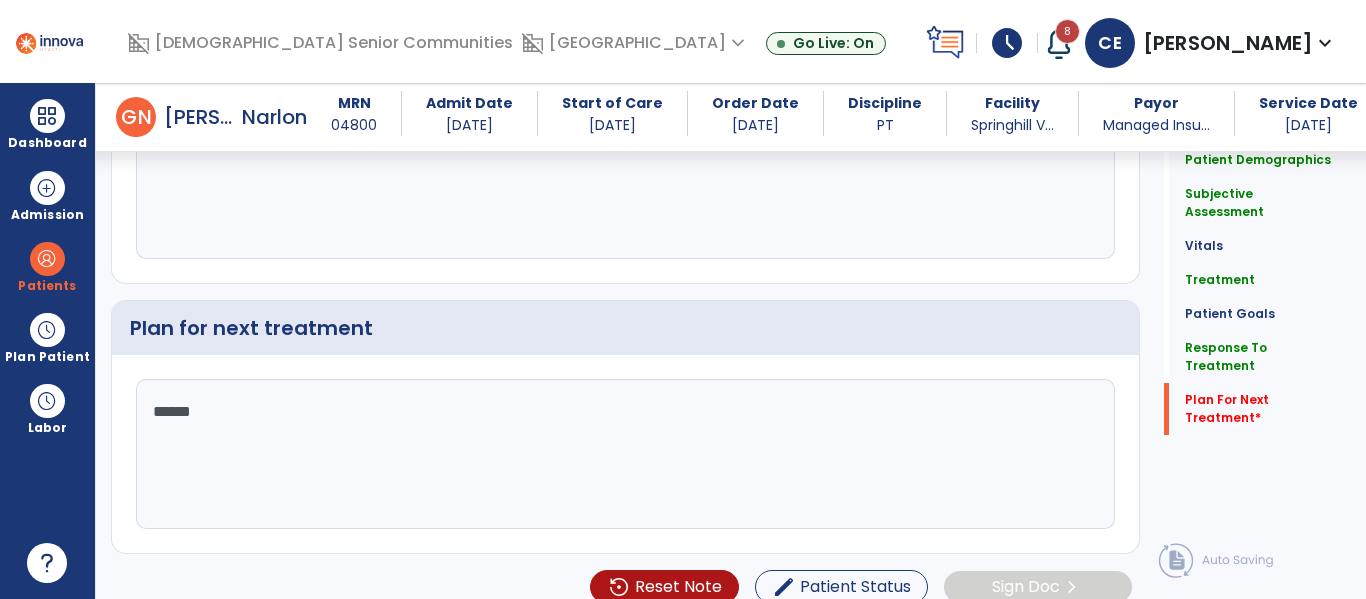 type on "*******" 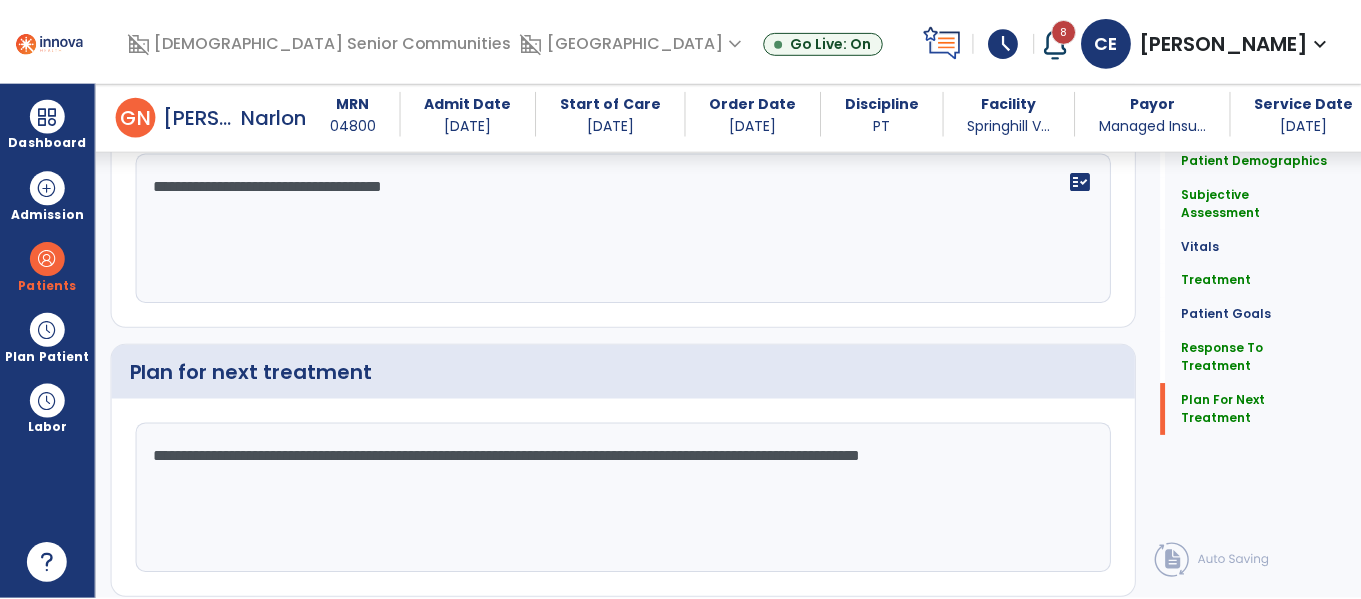 scroll, scrollTop: 3005, scrollLeft: 0, axis: vertical 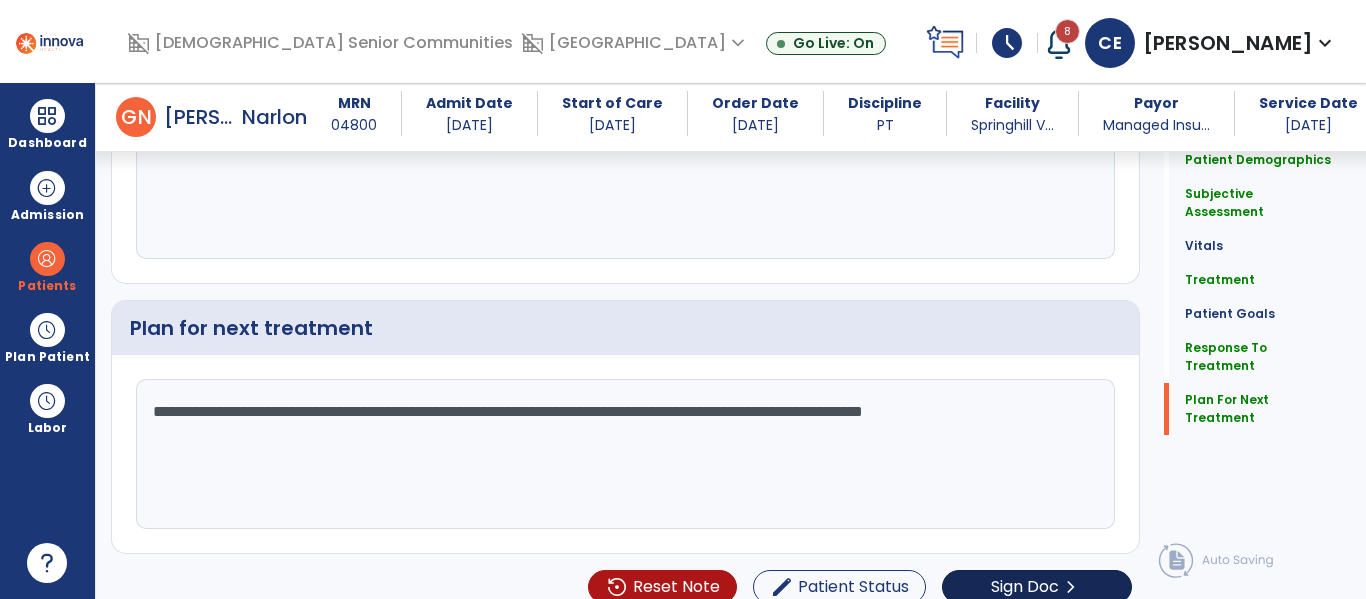 type on "**********" 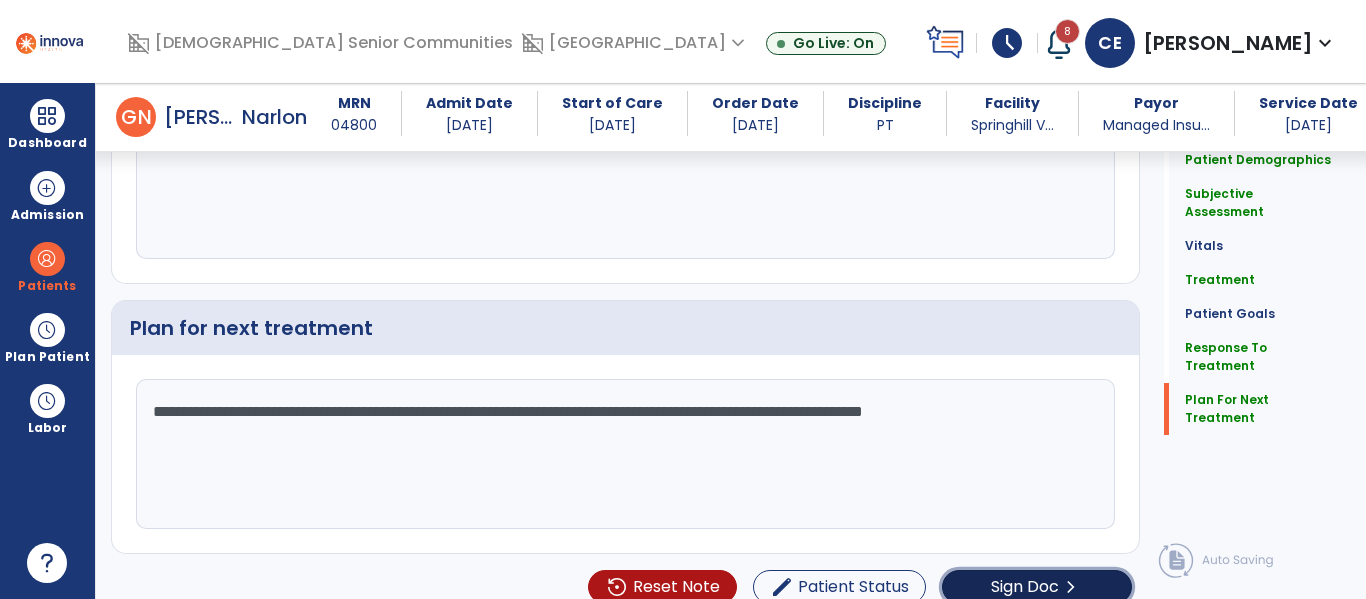 click on "Sign Doc" 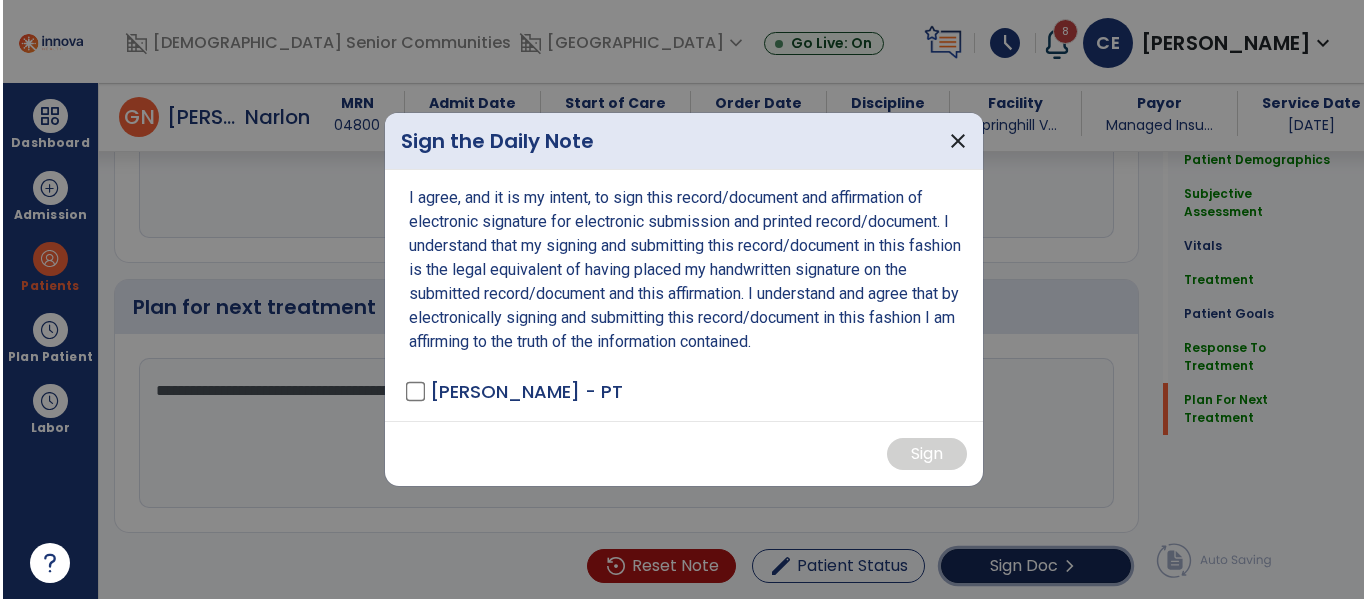 scroll, scrollTop: 3026, scrollLeft: 0, axis: vertical 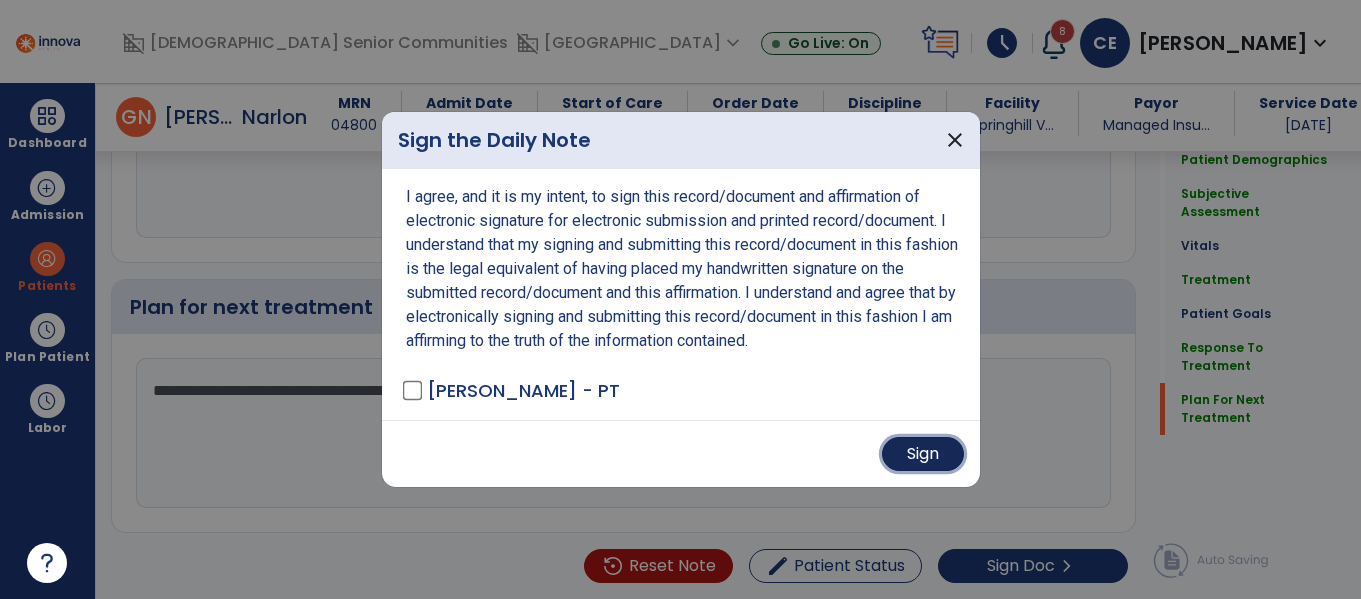click on "Sign" at bounding box center (923, 454) 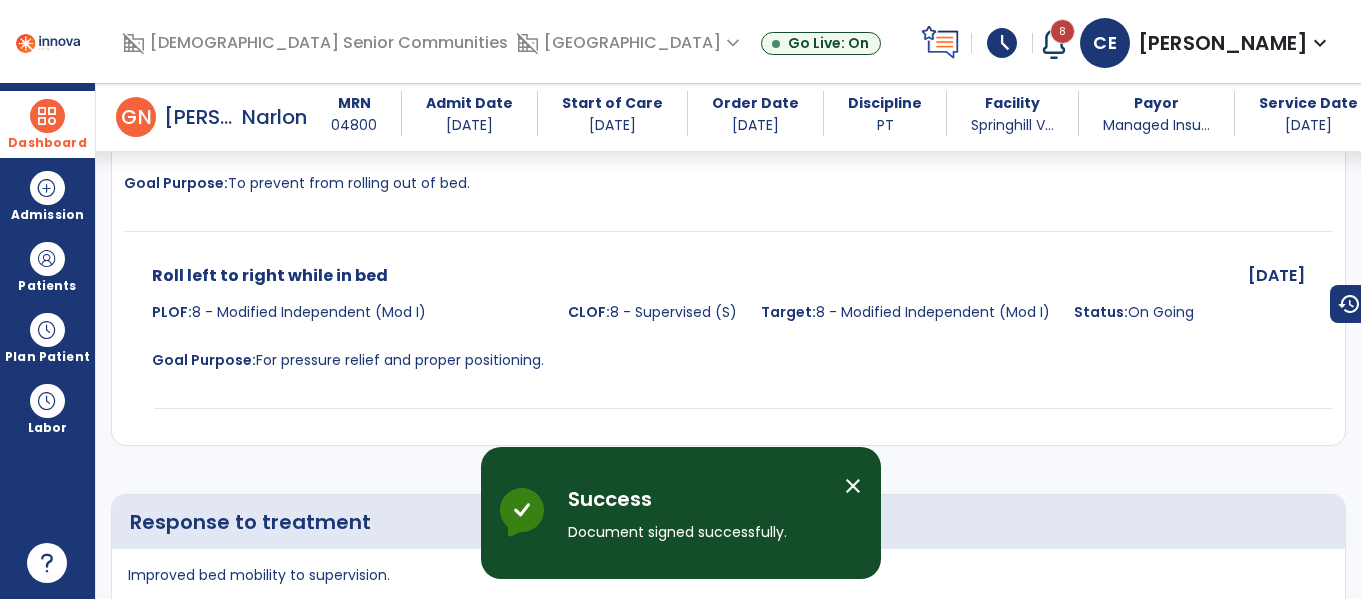 click at bounding box center (47, 116) 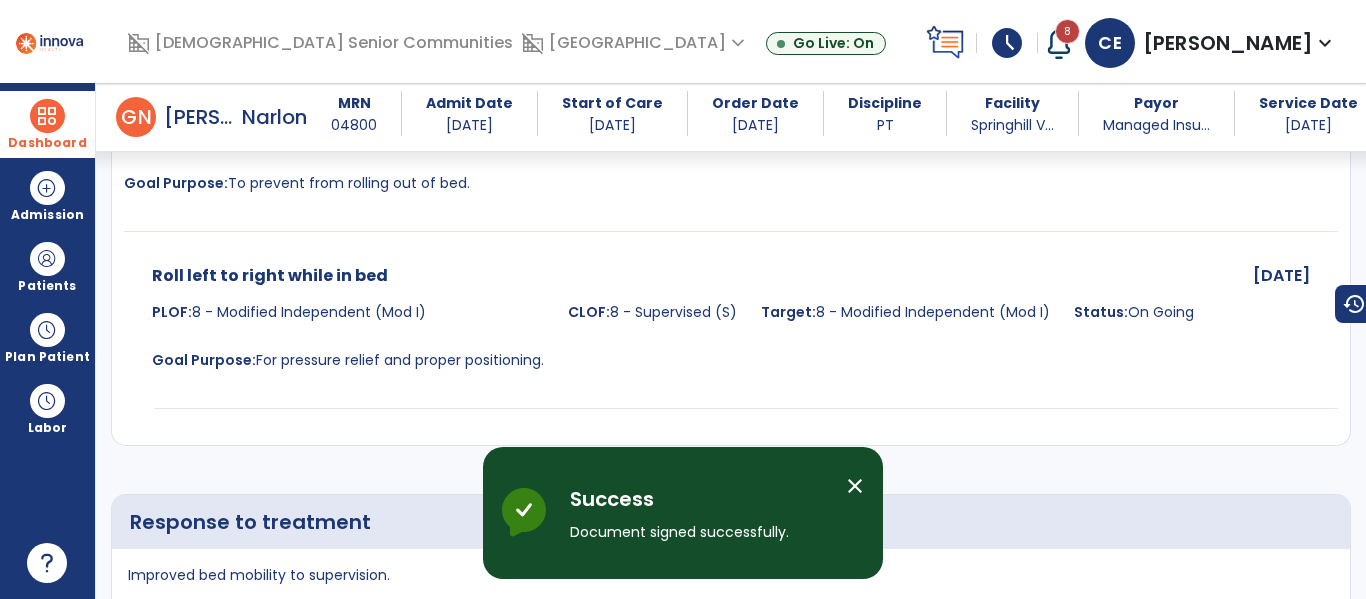 scroll, scrollTop: 3821, scrollLeft: 0, axis: vertical 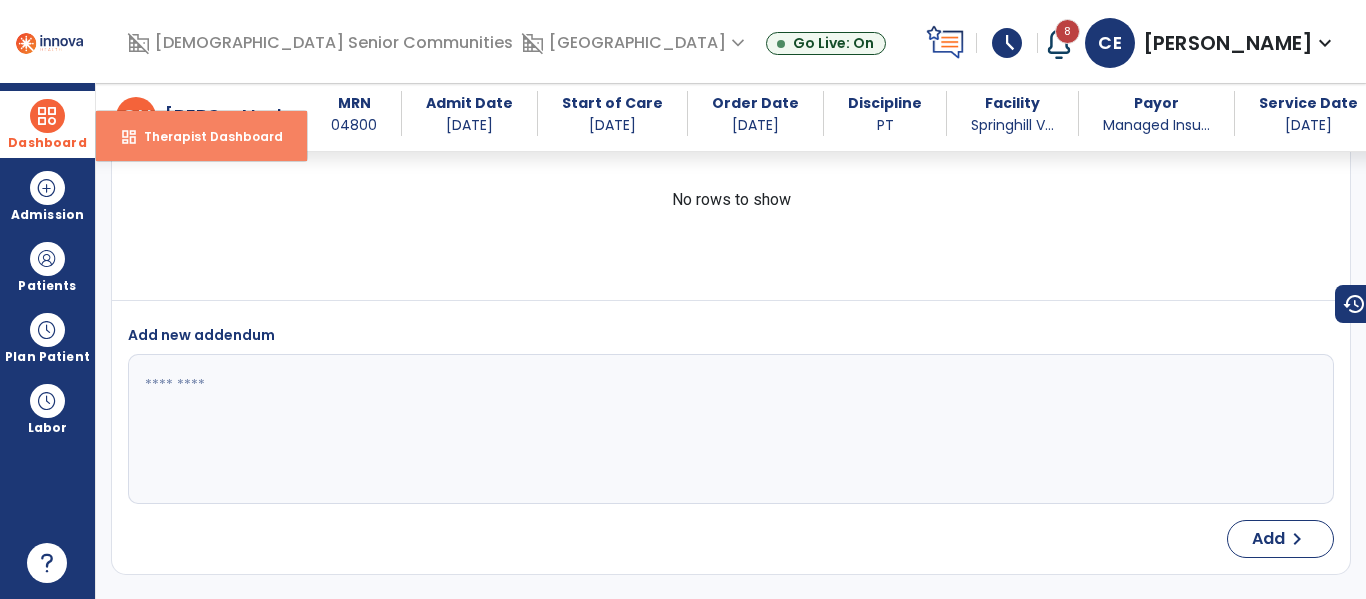 click on "dashboard  Therapist Dashboard" at bounding box center [201, 136] 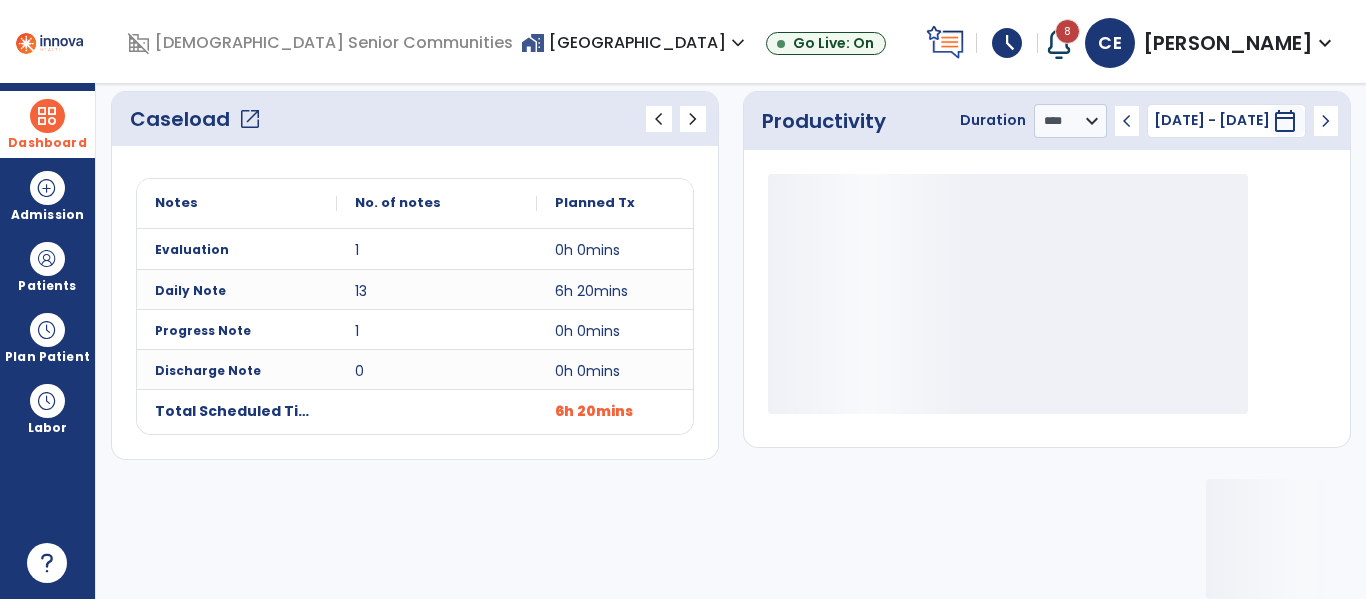 scroll, scrollTop: 278, scrollLeft: 0, axis: vertical 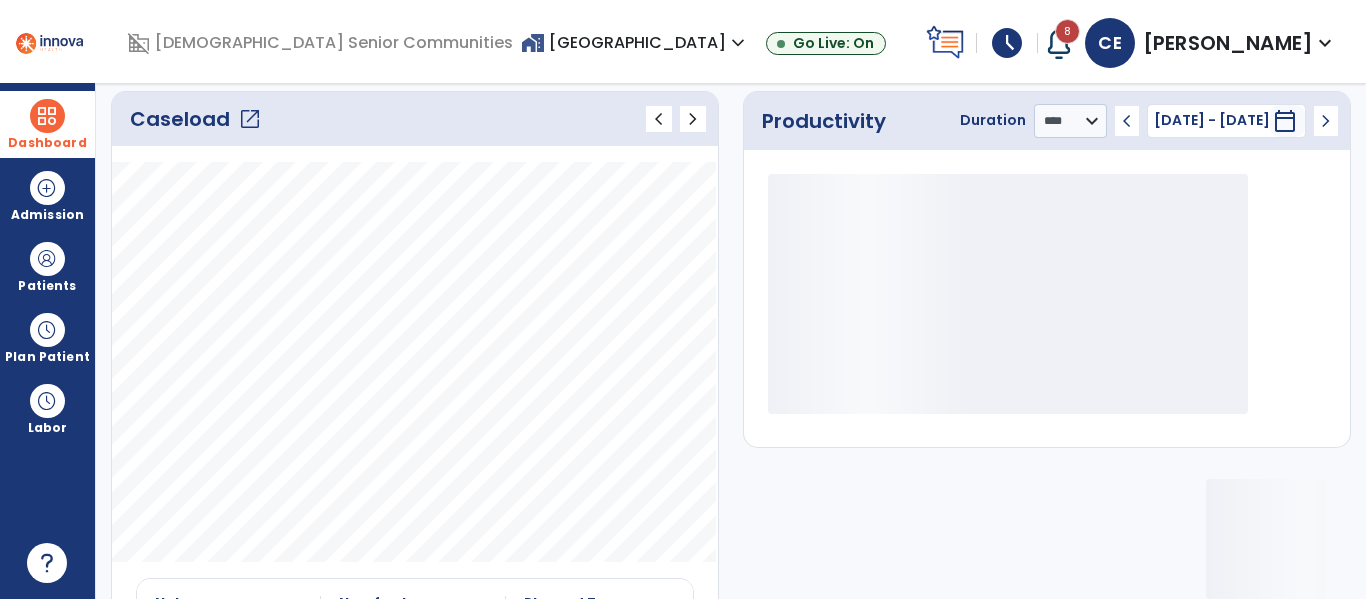 click on "open_in_new" 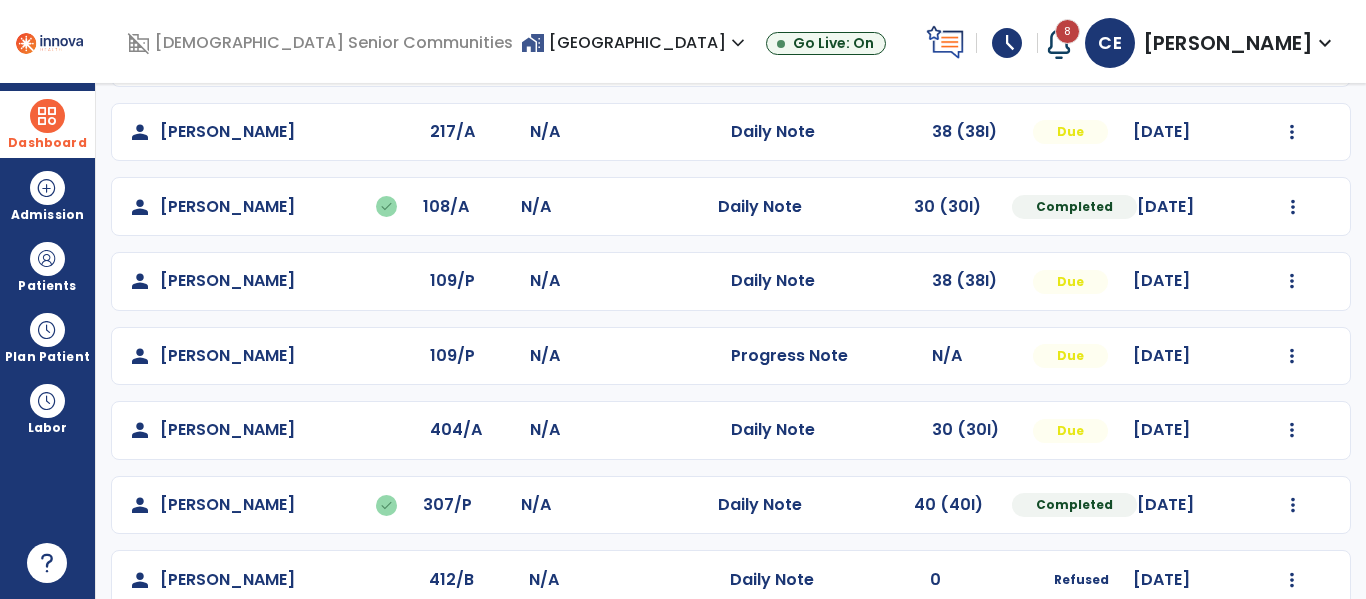 scroll, scrollTop: 385, scrollLeft: 0, axis: vertical 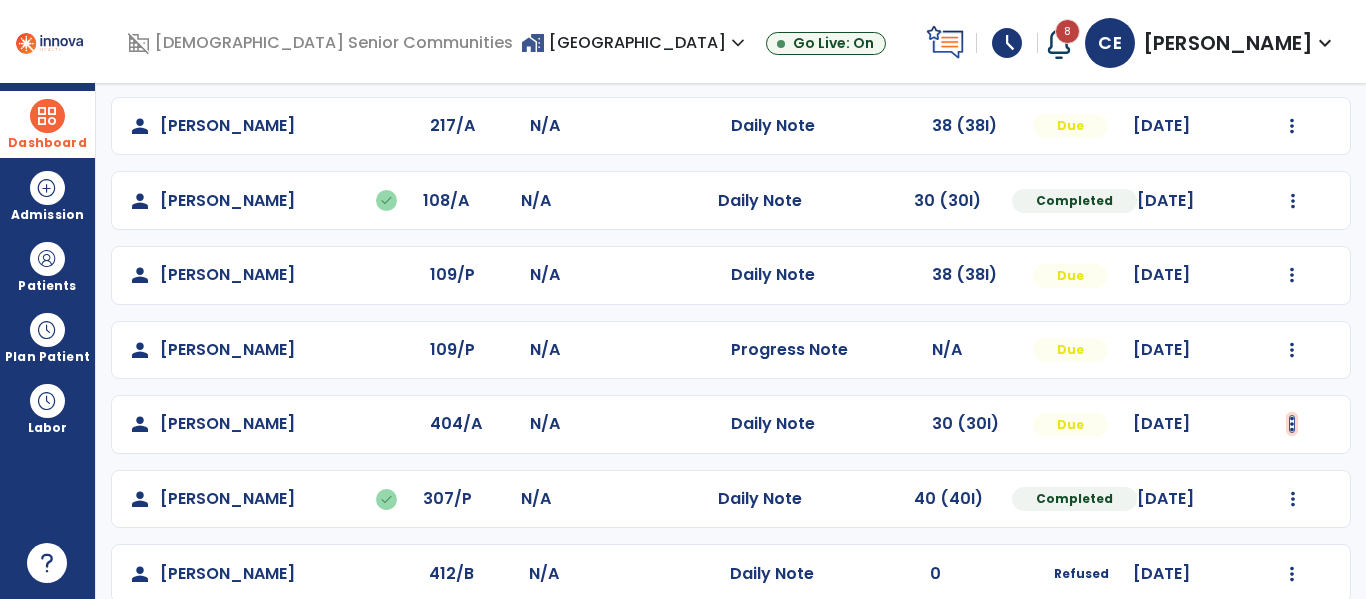 click at bounding box center (1293, -97) 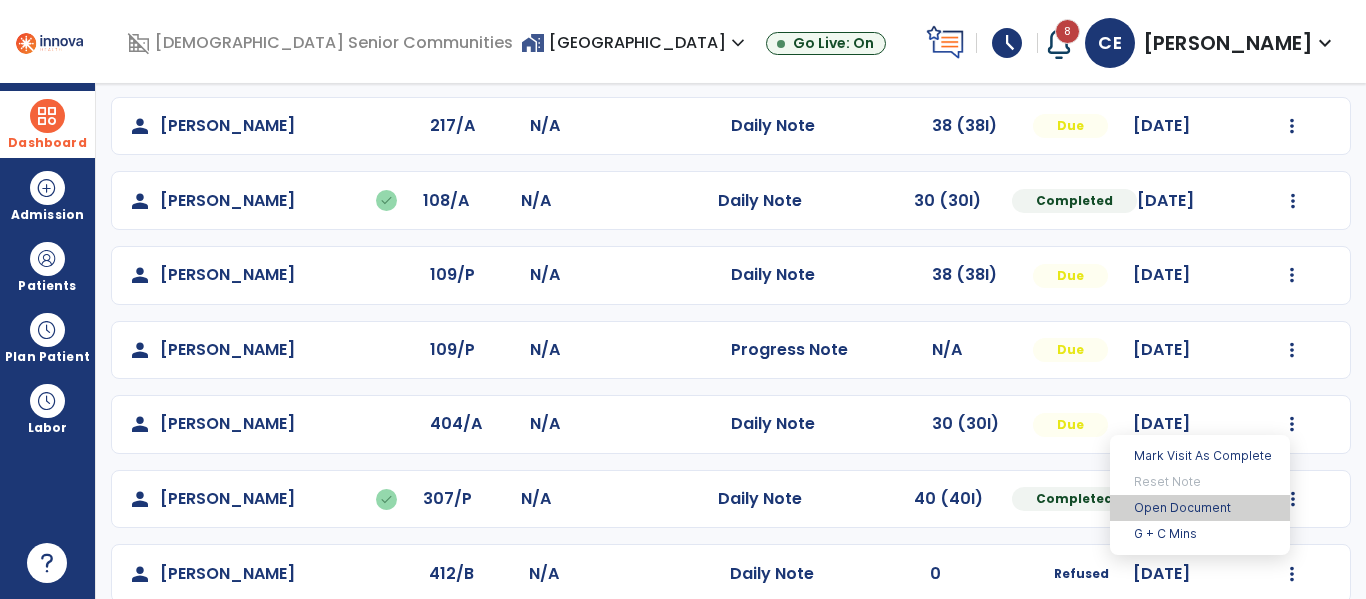 click on "Open Document" at bounding box center [1200, 508] 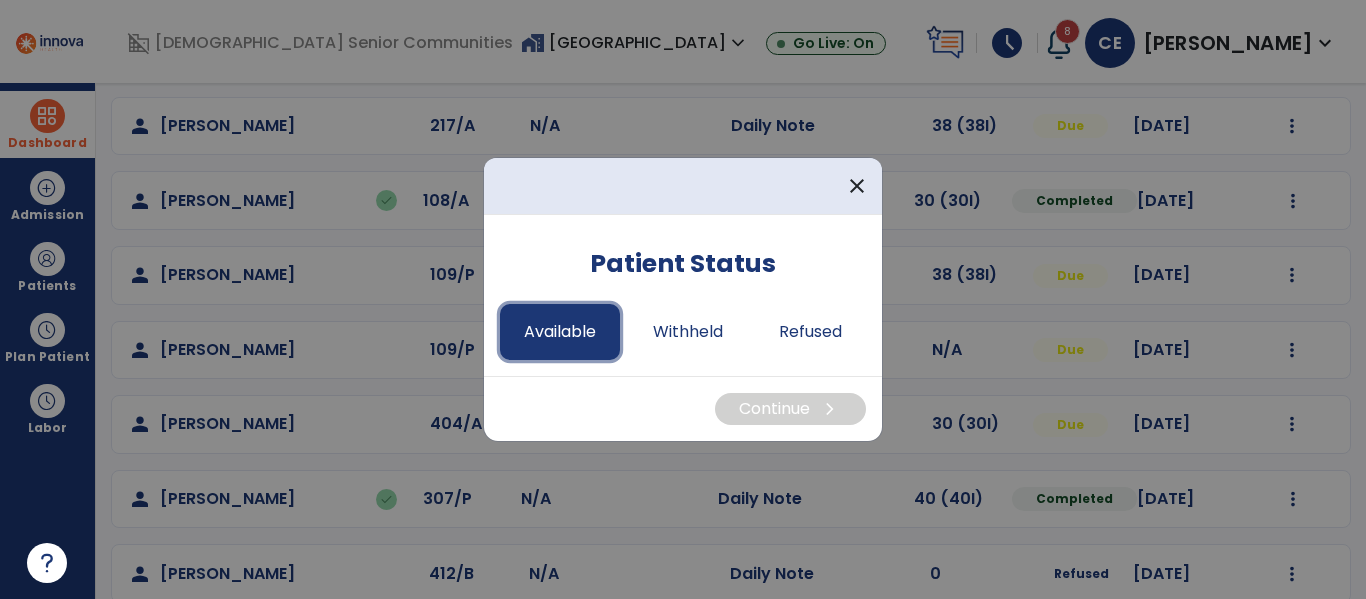 click on "Available" at bounding box center (560, 332) 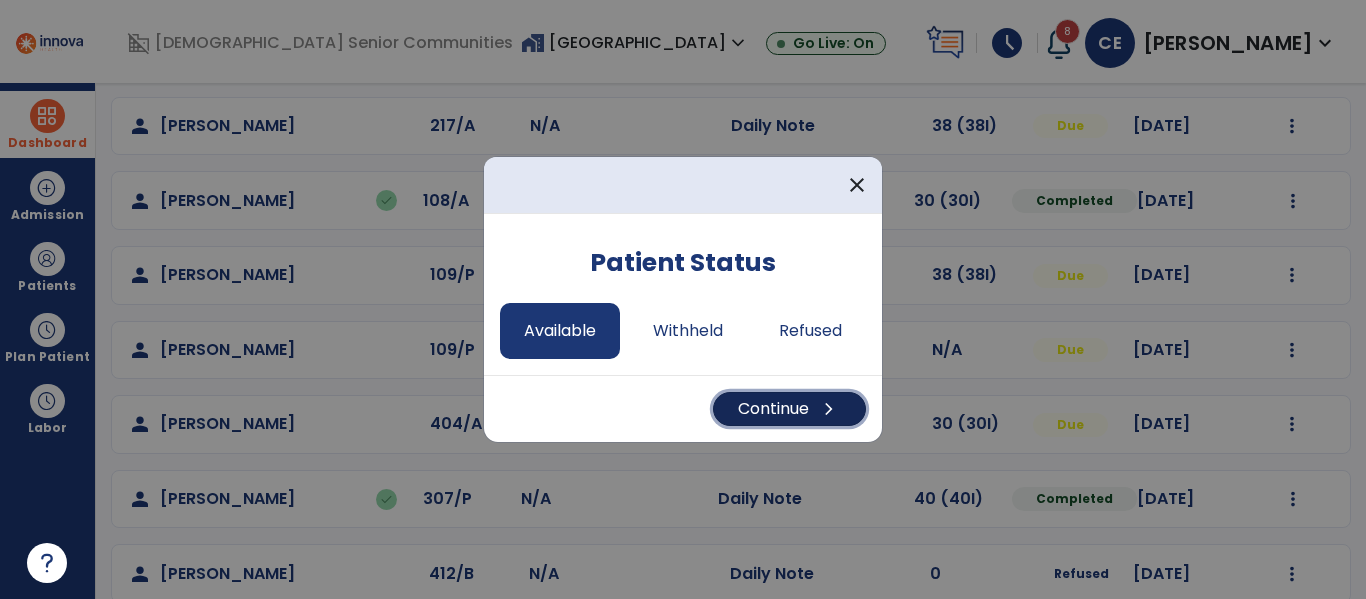 click on "Continue   chevron_right" at bounding box center (789, 409) 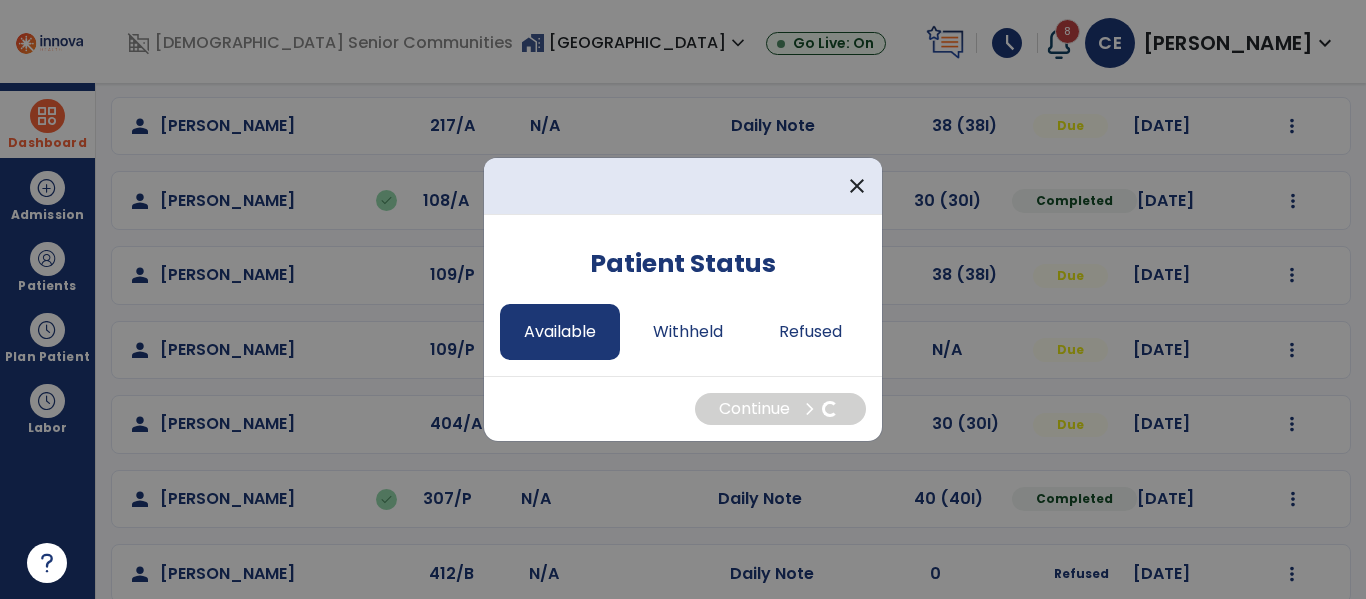 select on "*" 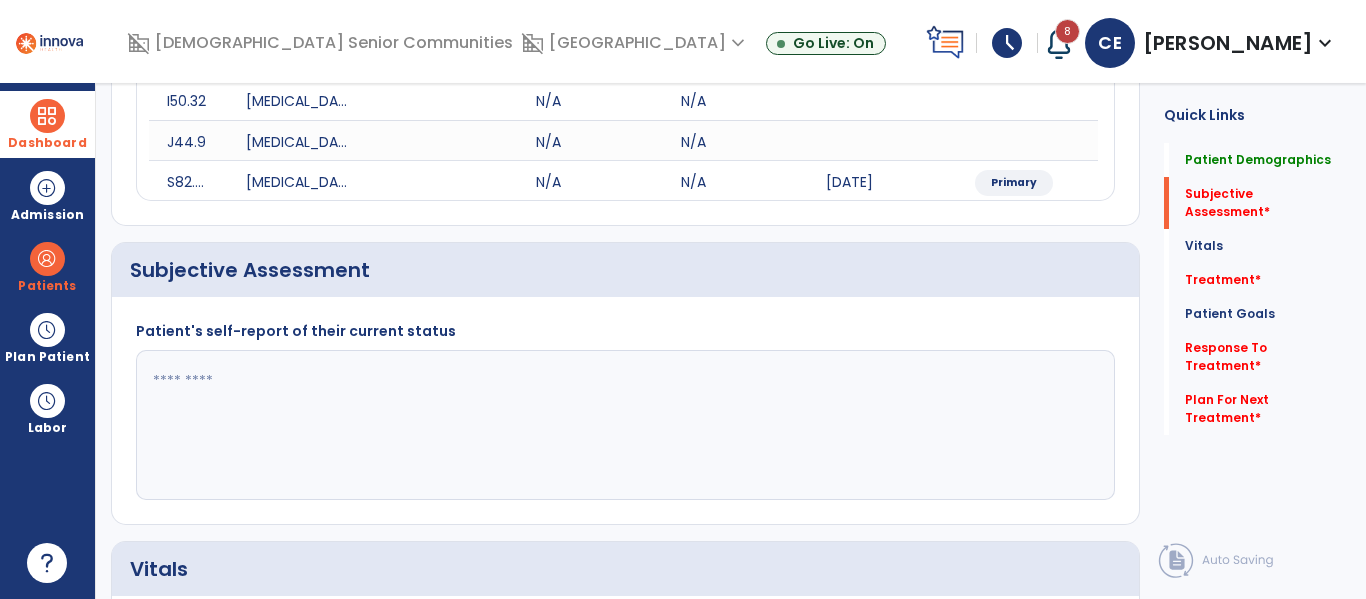 click 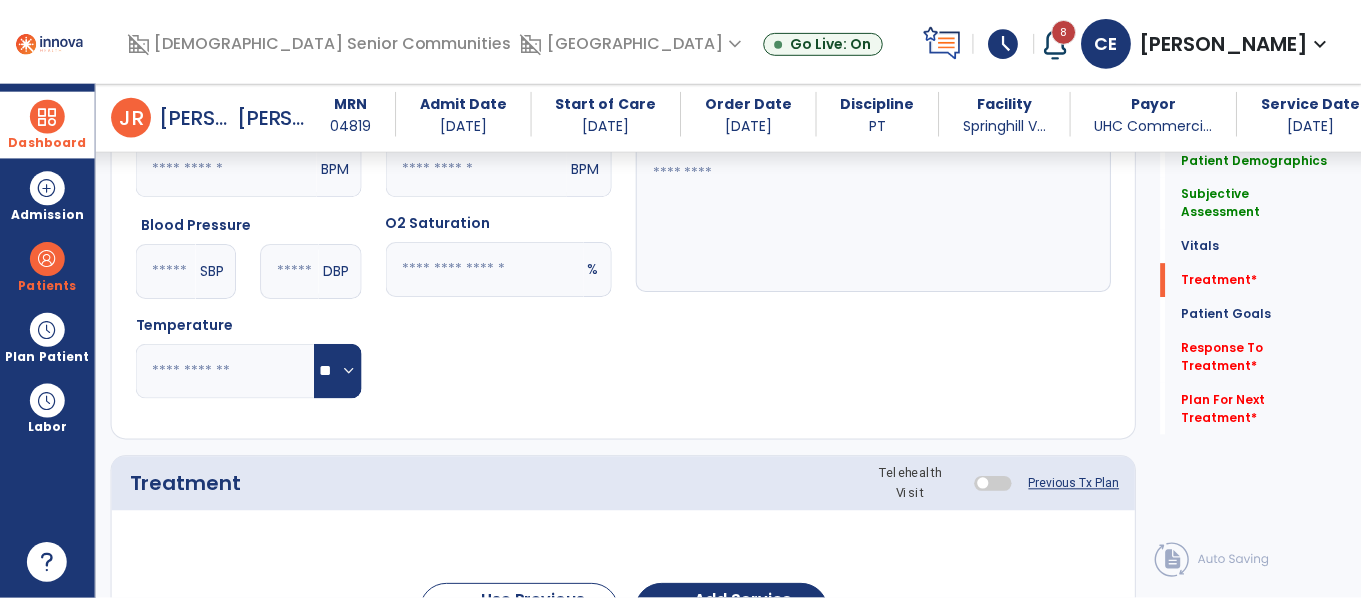 scroll, scrollTop: 1119, scrollLeft: 0, axis: vertical 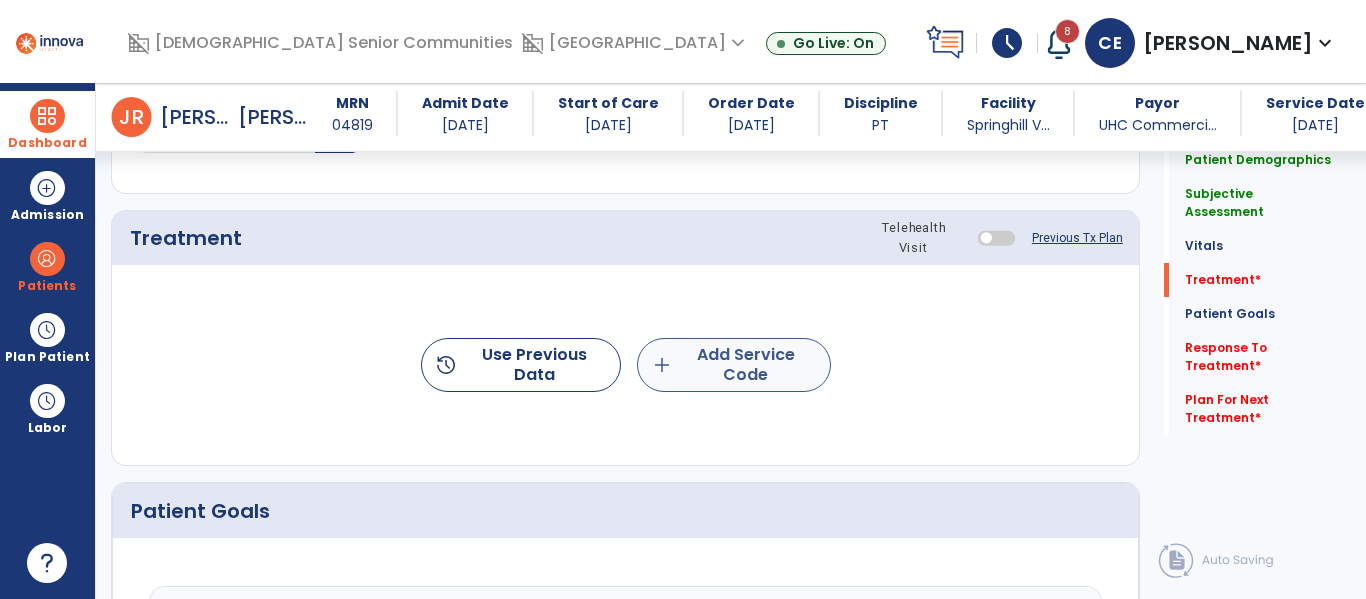 type on "**********" 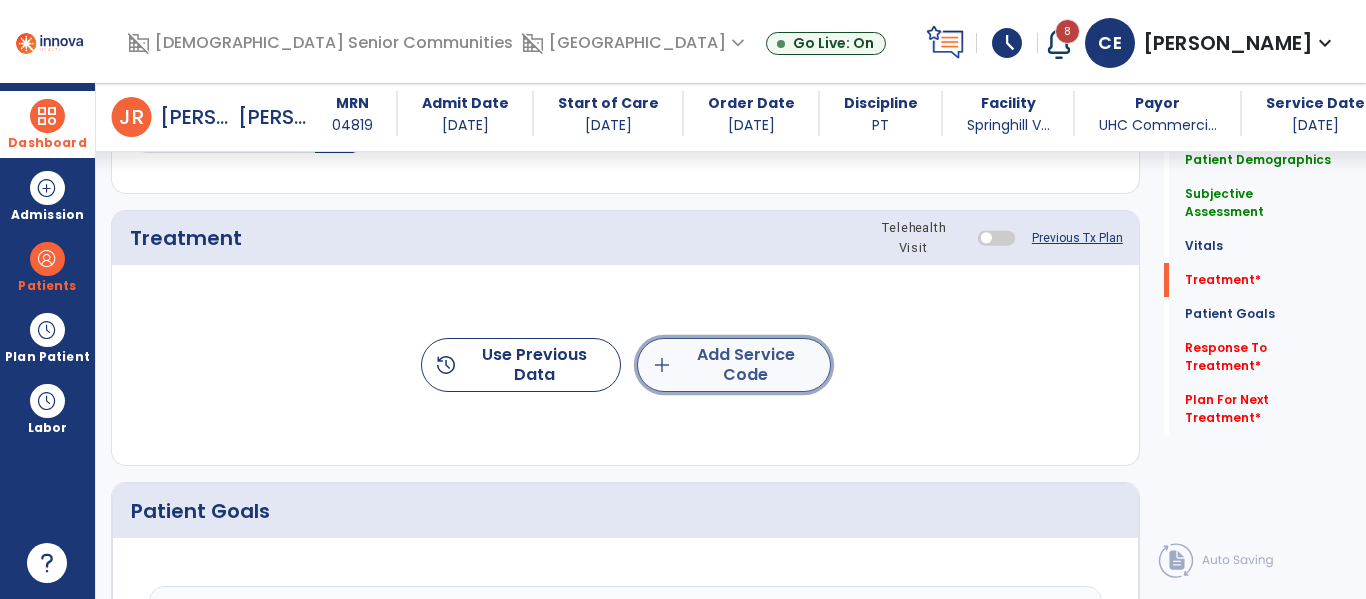 click on "add  Add Service Code" 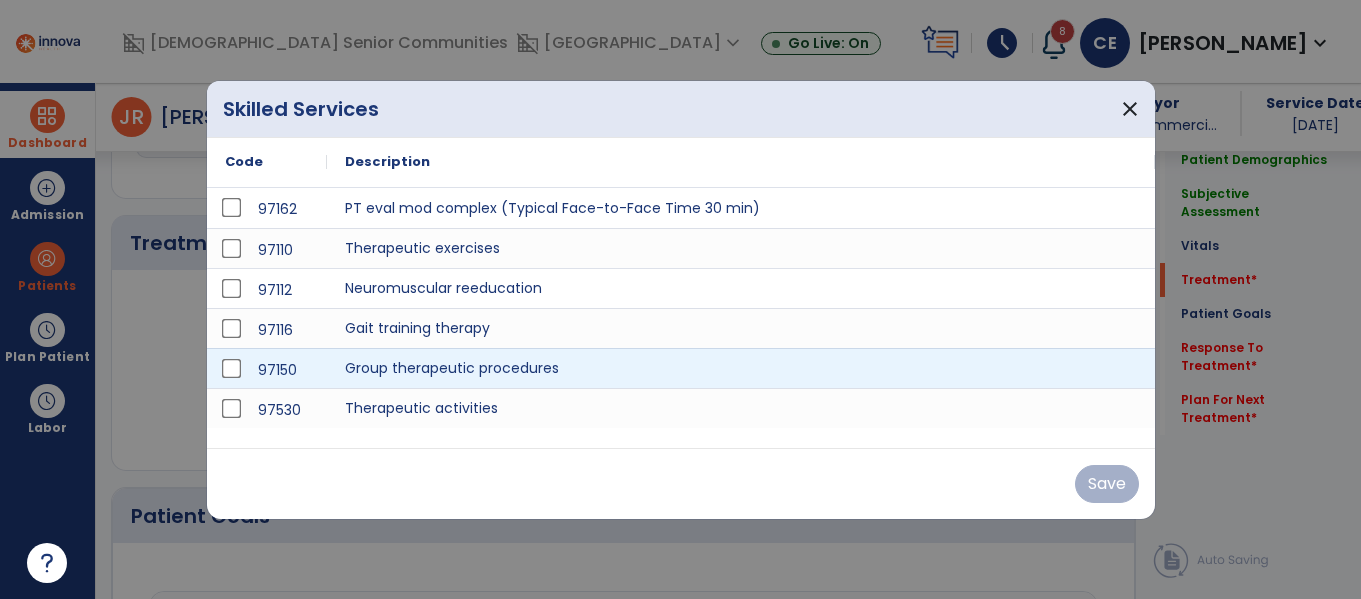 scroll, scrollTop: 1119, scrollLeft: 0, axis: vertical 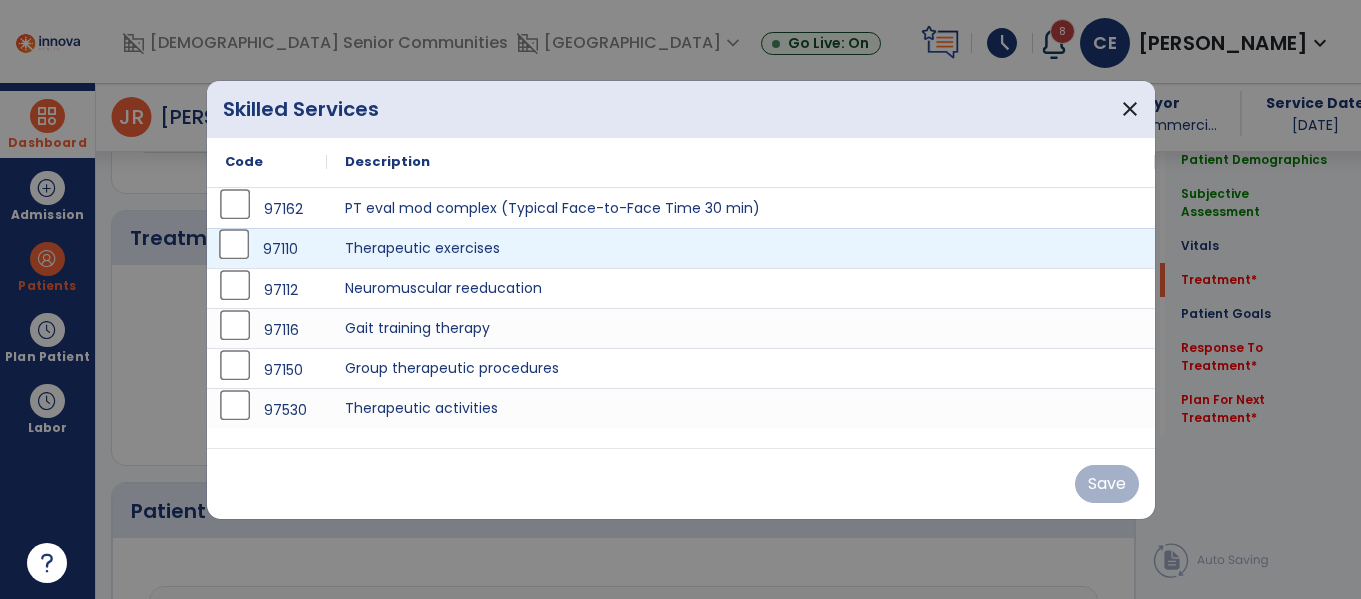 click on "97110" at bounding box center [267, 248] 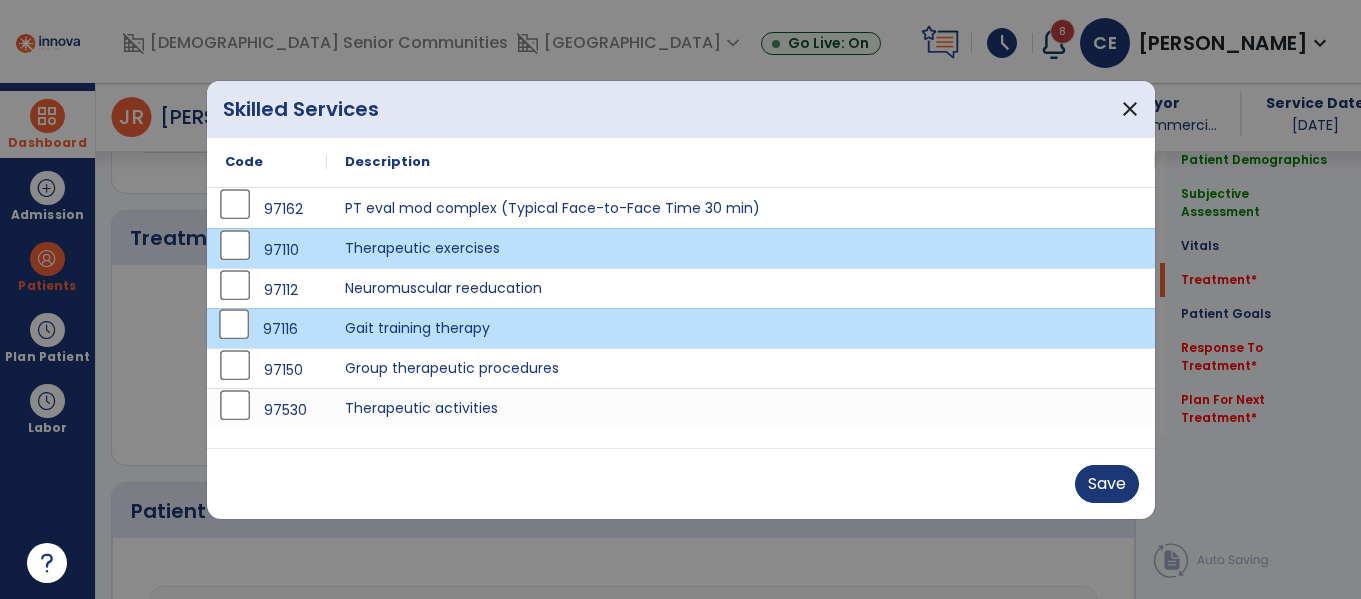 click on "Save" at bounding box center (681, 483) 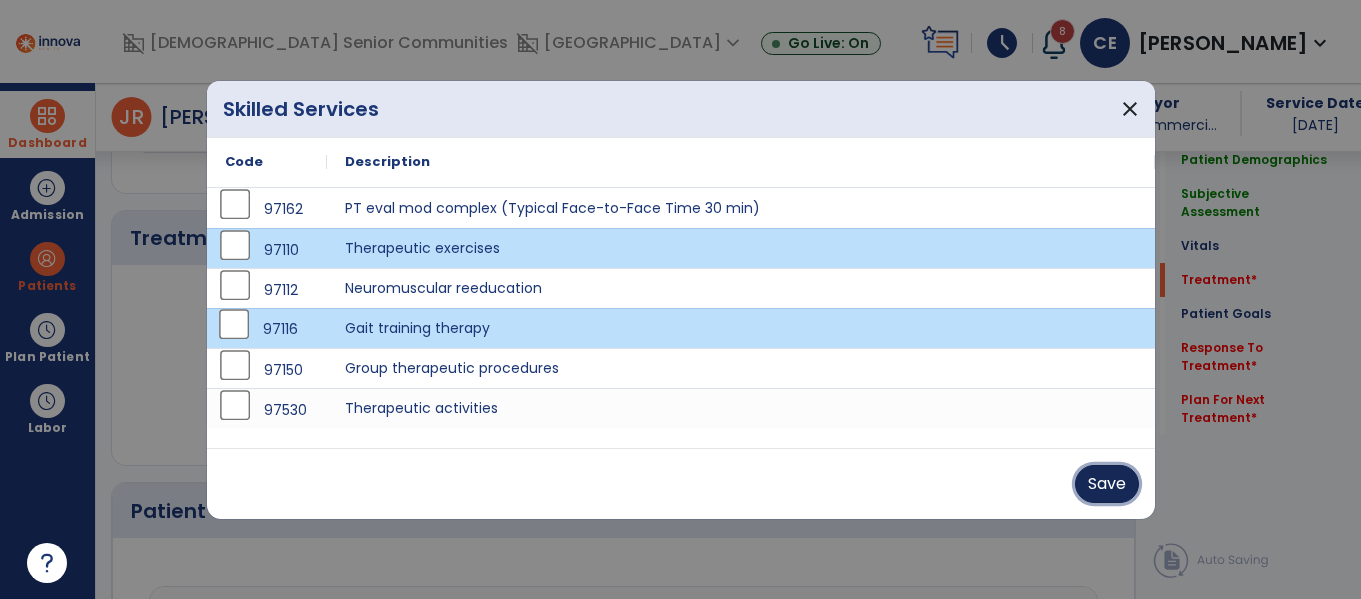 click on "Save" at bounding box center [1107, 484] 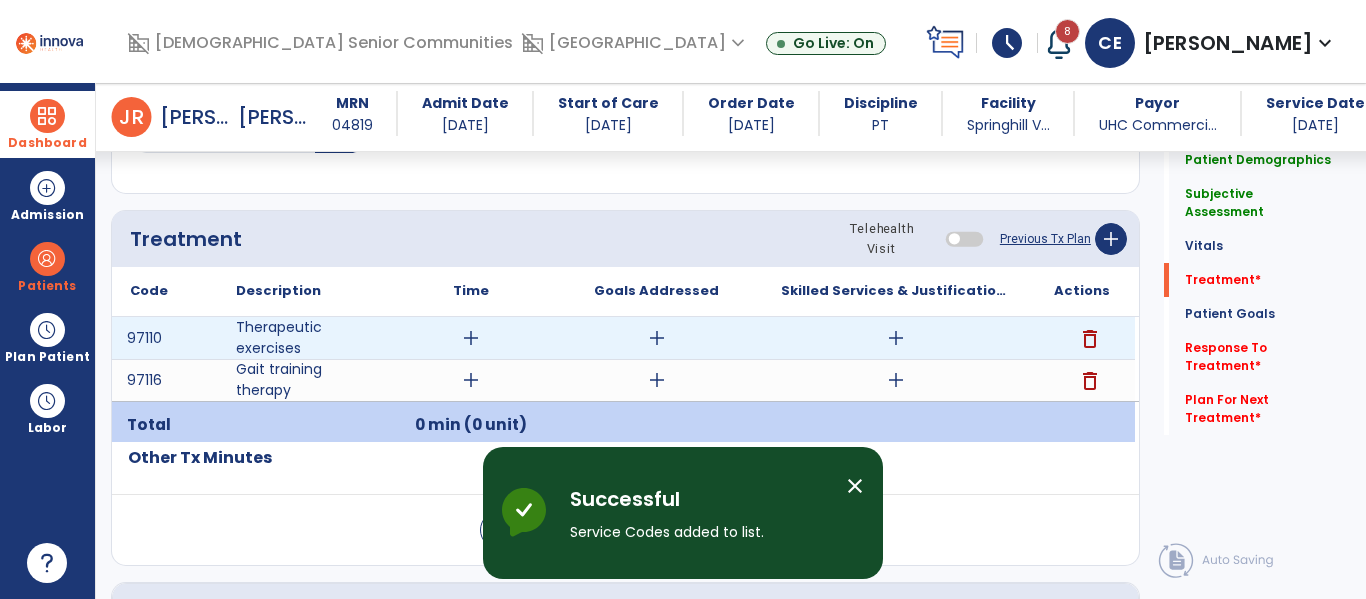 click on "add" at bounding box center [471, 338] 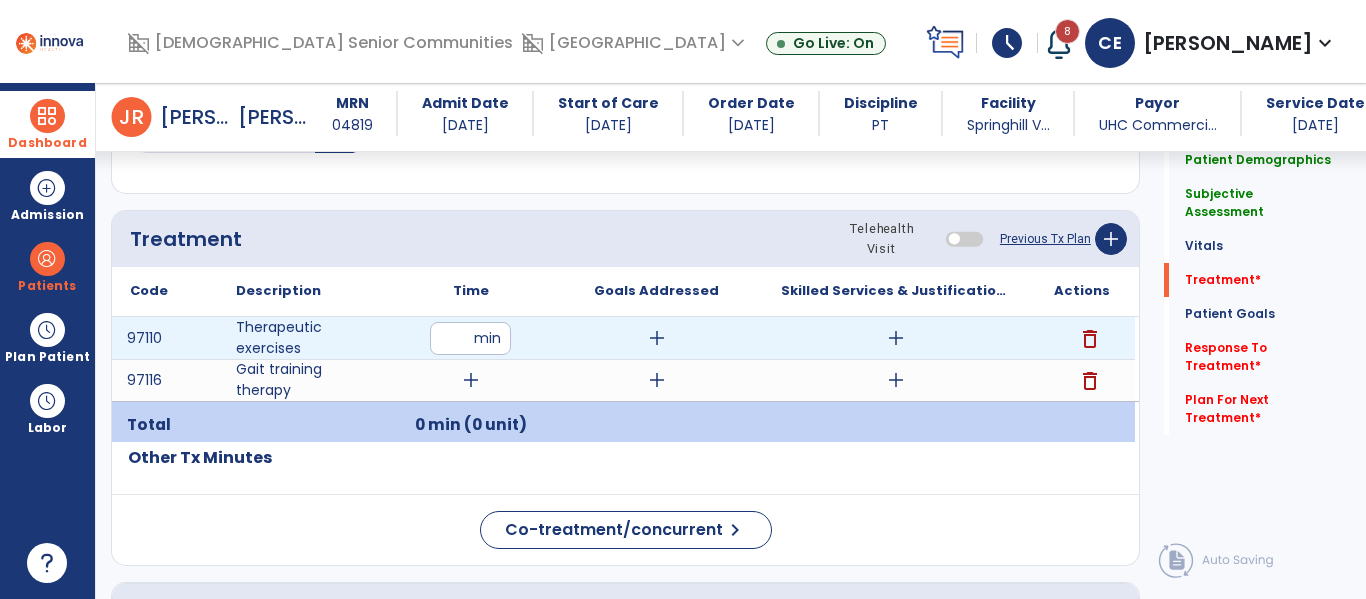 type on "**" 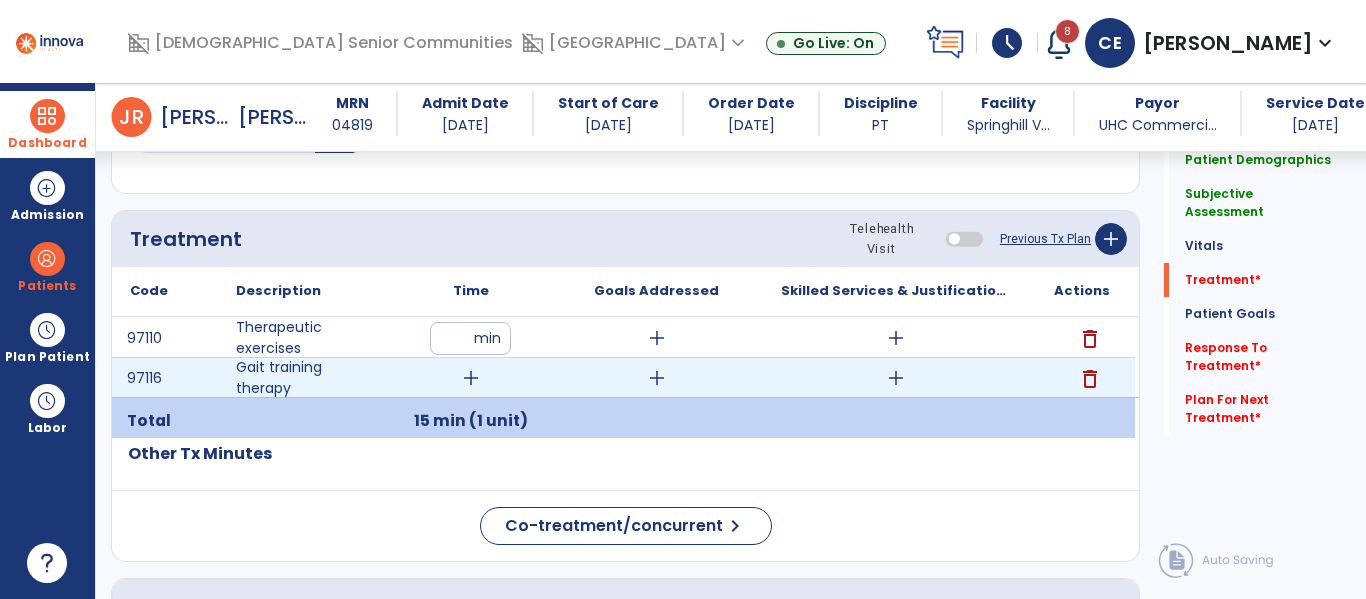 click on "add" at bounding box center [471, 378] 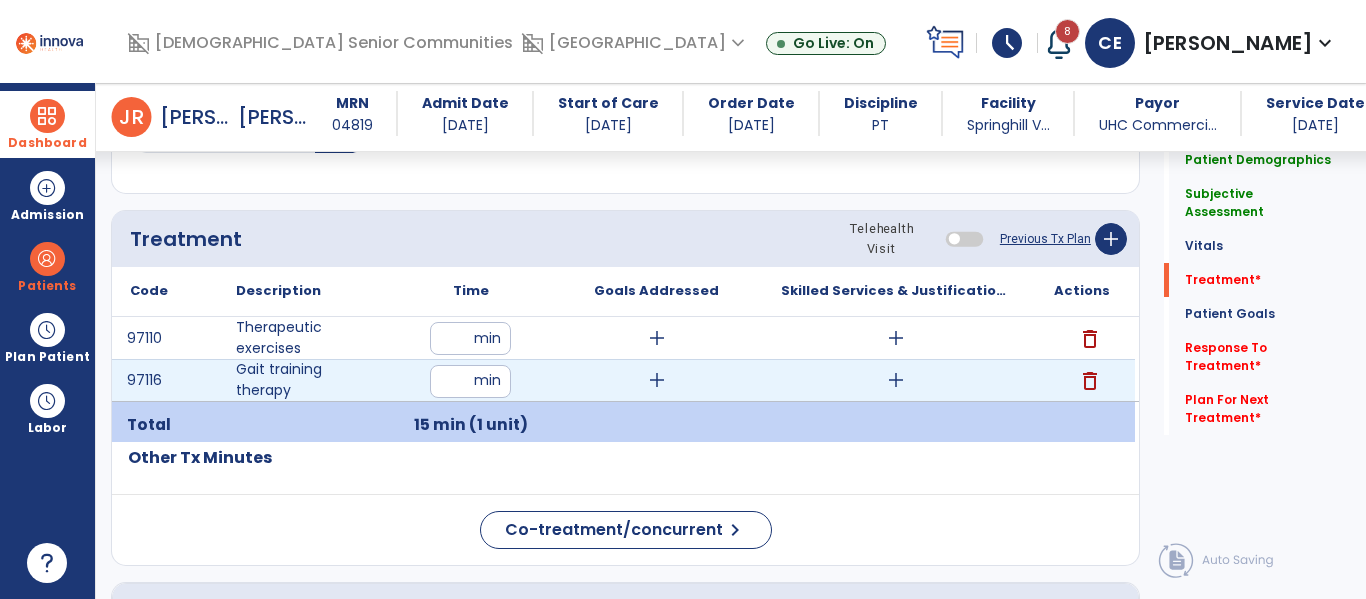 type on "**" 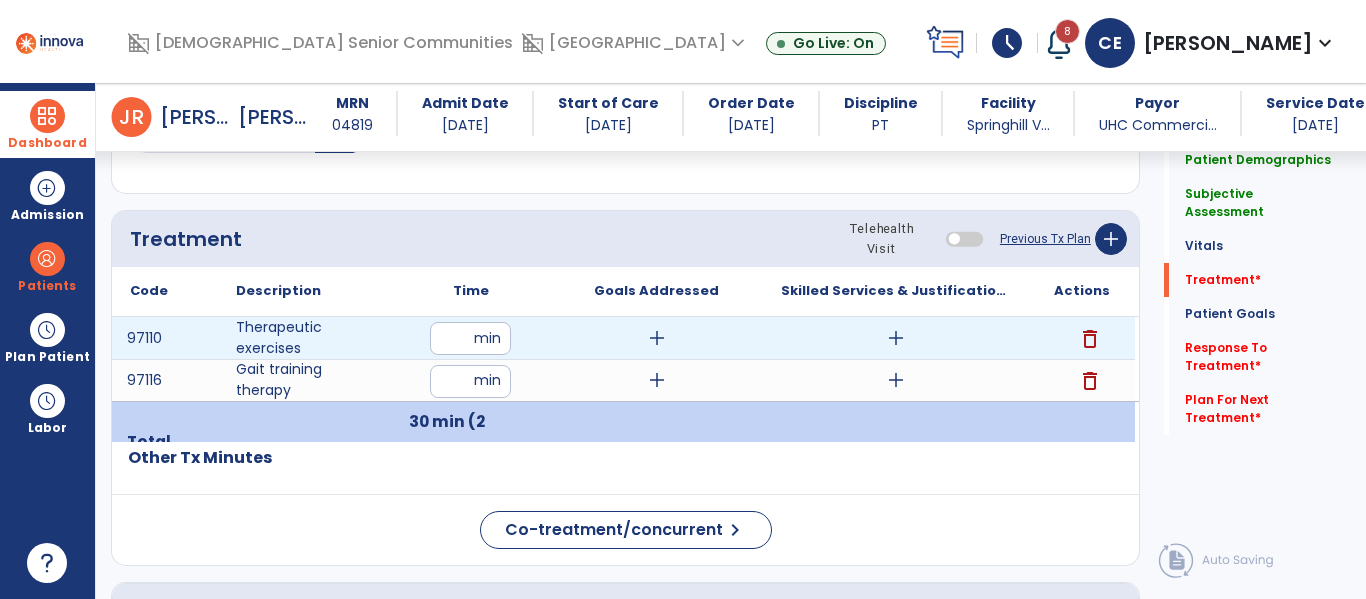 click on "add" at bounding box center [896, 338] 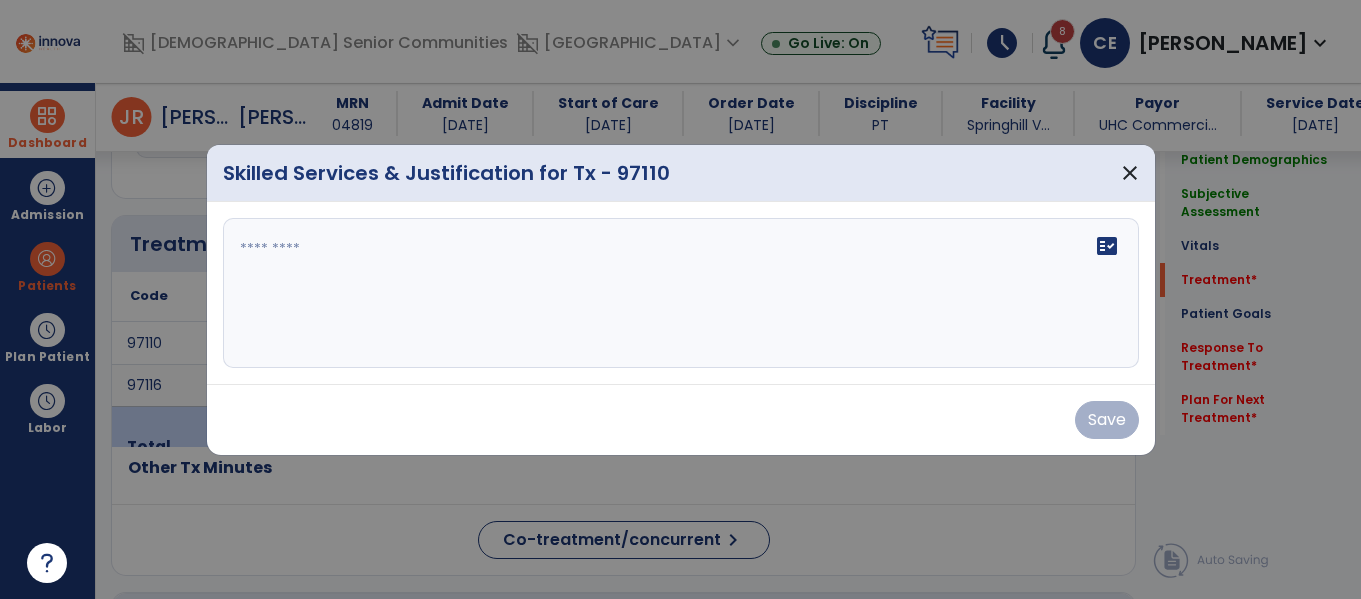 scroll, scrollTop: 1119, scrollLeft: 0, axis: vertical 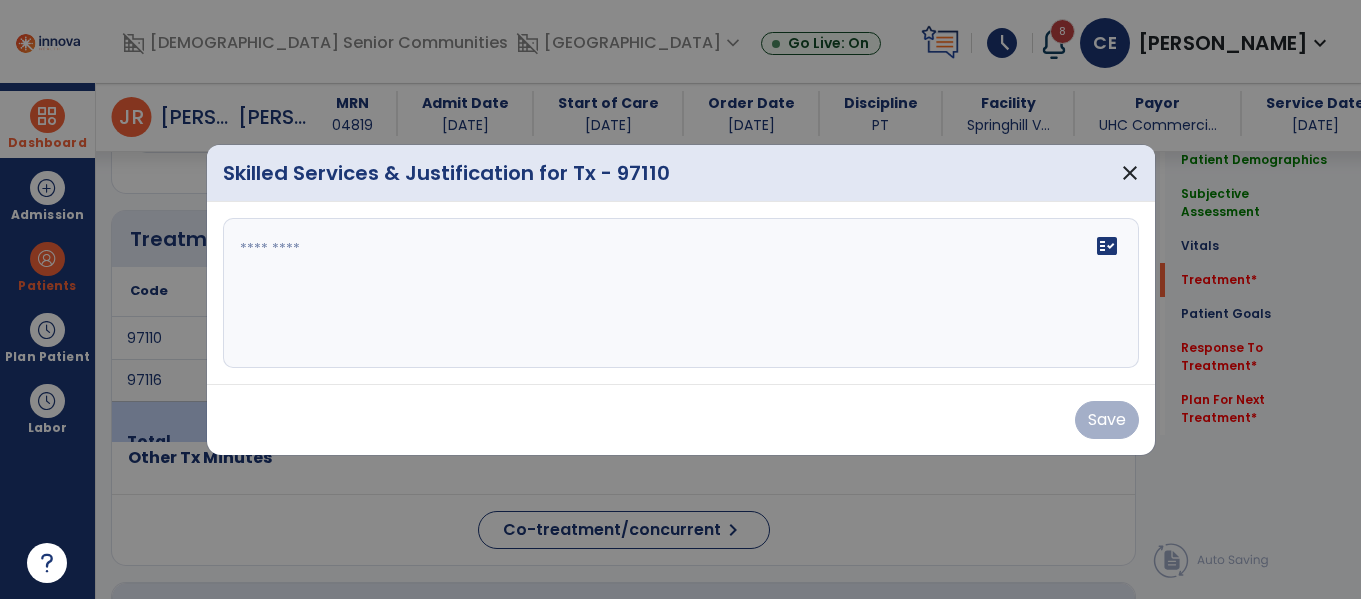 click at bounding box center [681, 293] 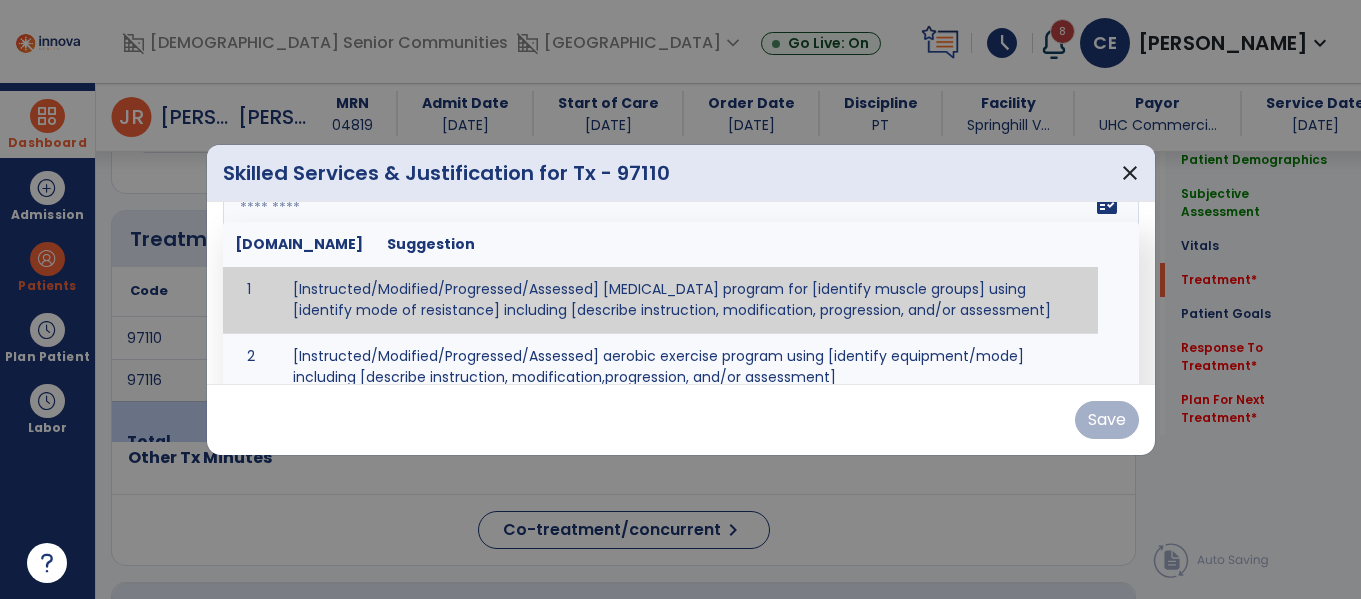 scroll, scrollTop: 55, scrollLeft: 0, axis: vertical 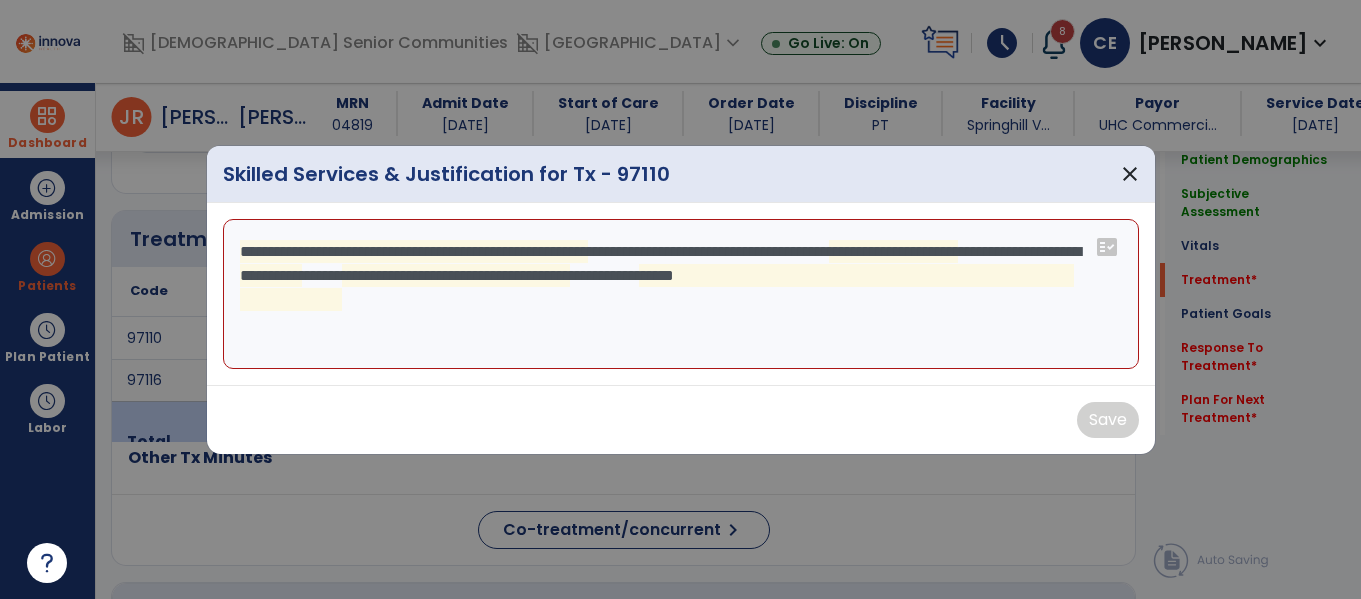 click on "**********" at bounding box center (681, 294) 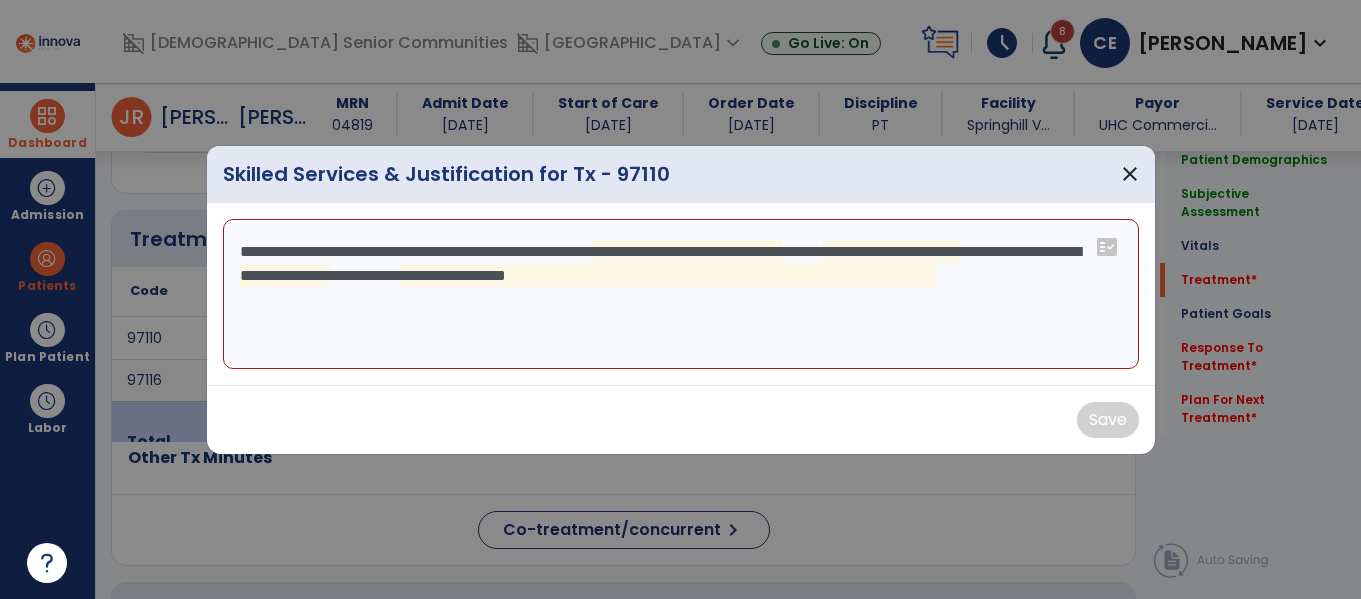 click on "**********" at bounding box center (681, 294) 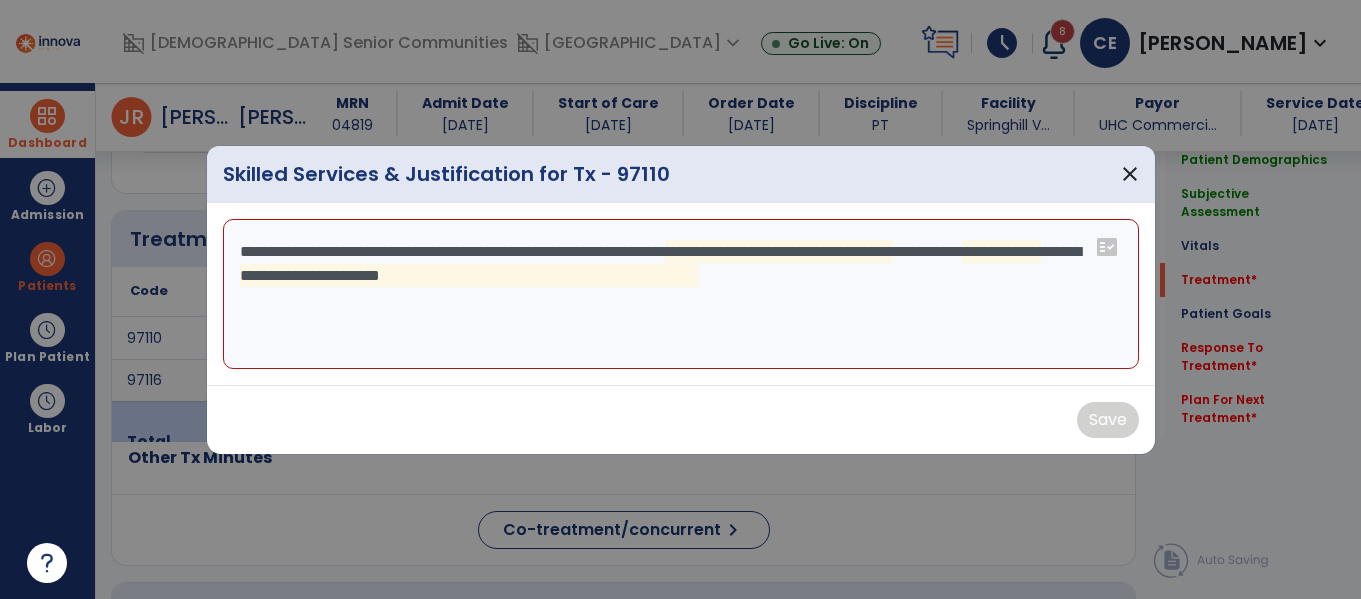 click on "**********" at bounding box center (681, 294) 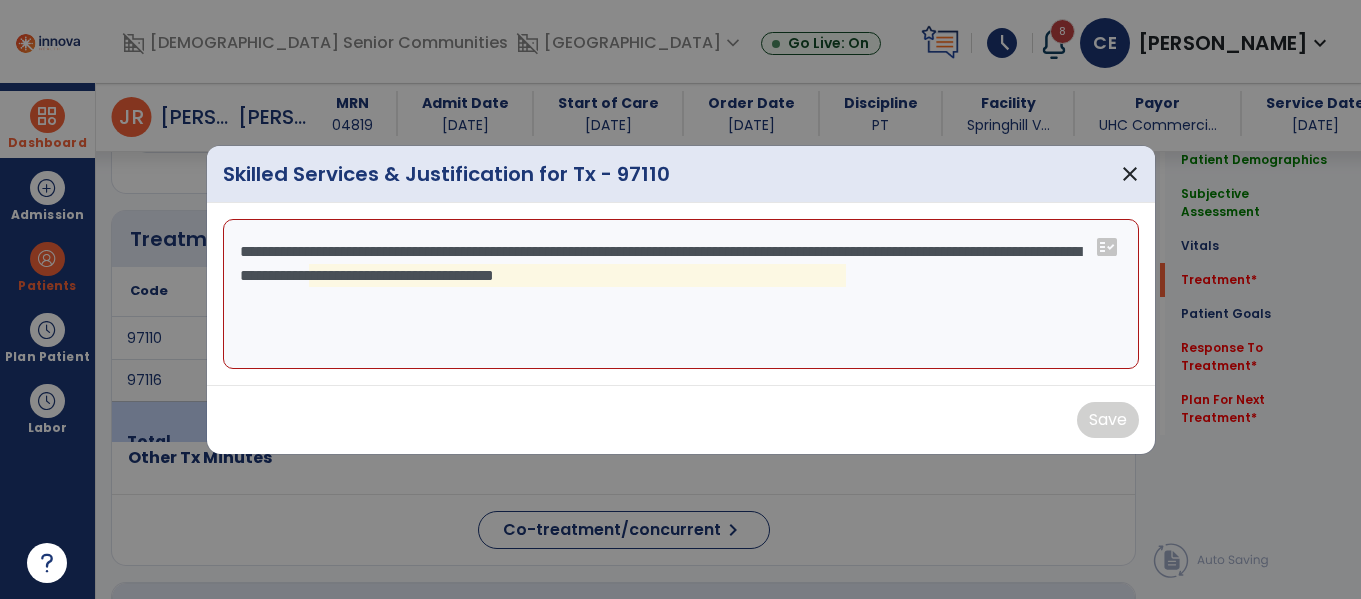 click on "**********" at bounding box center (681, 294) 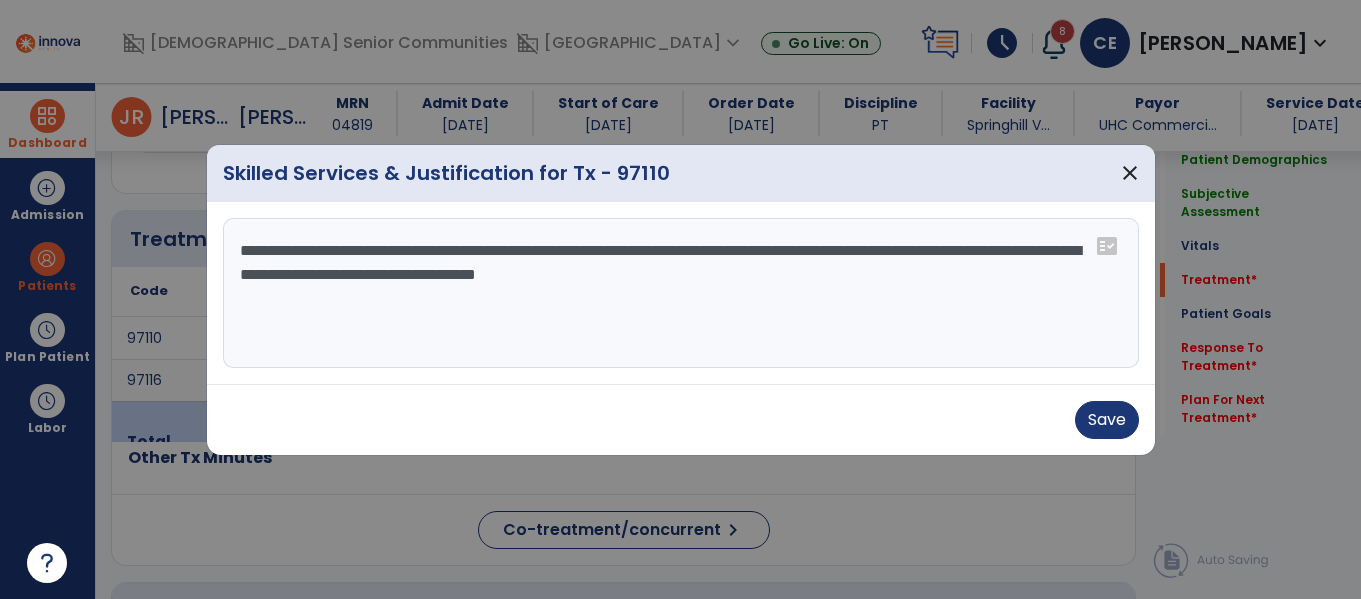 click on "**********" at bounding box center [681, 293] 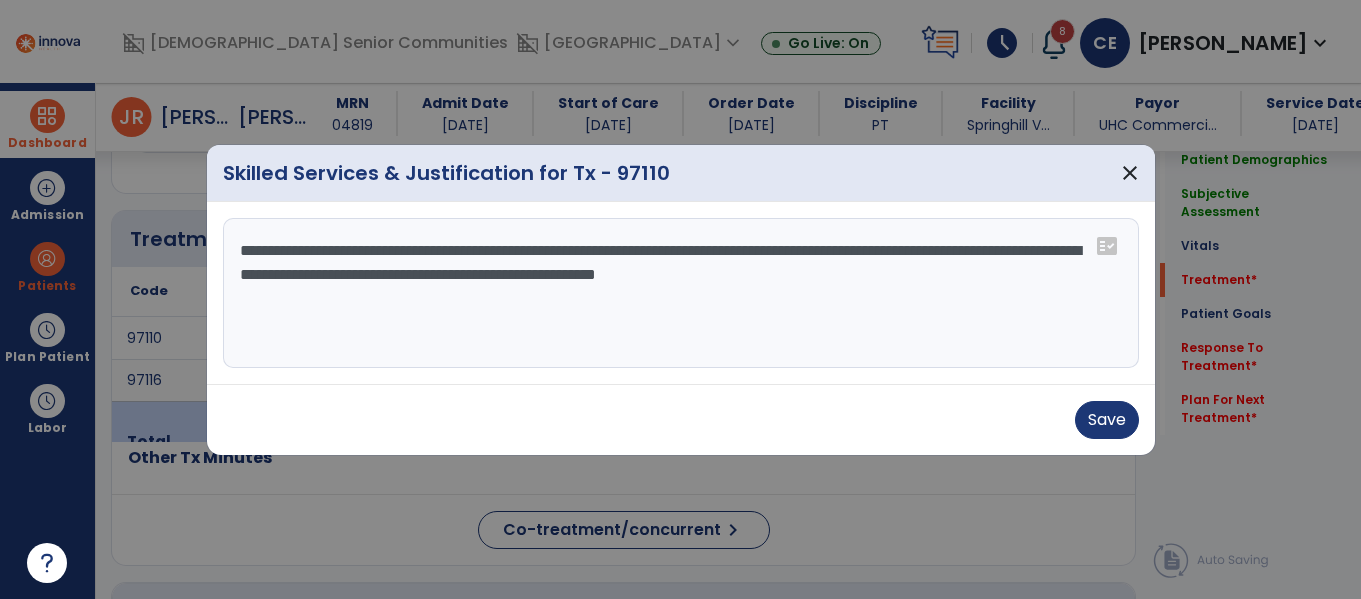 type on "**********" 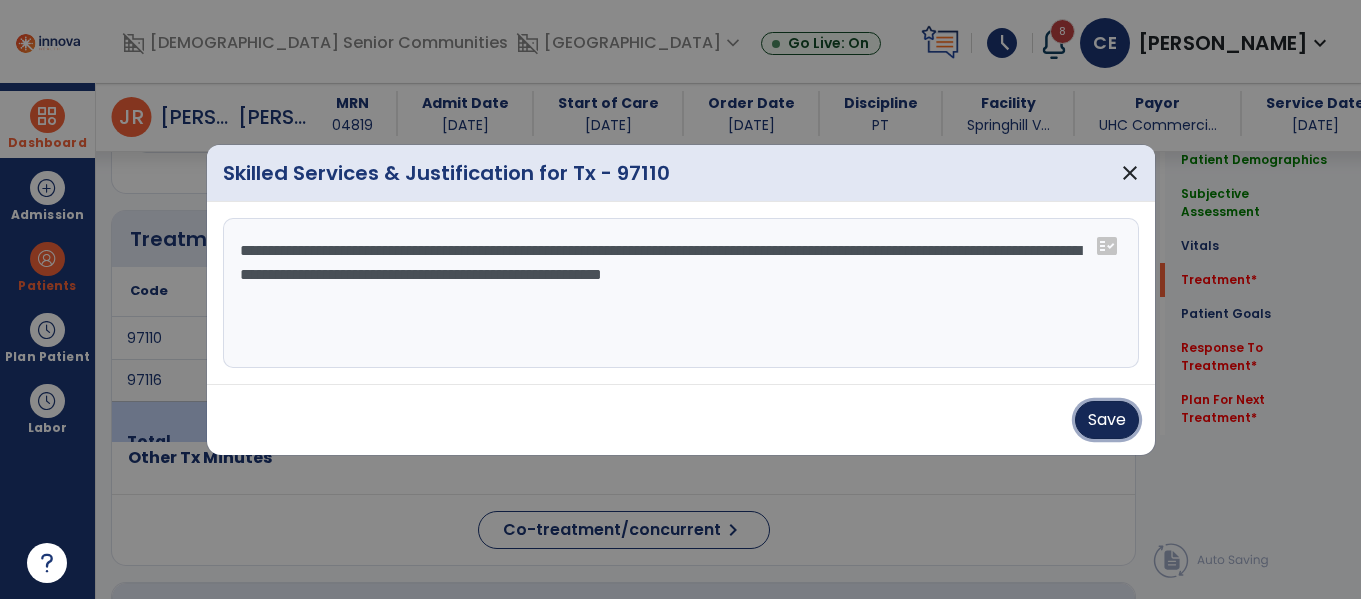 click on "Save" at bounding box center (1107, 420) 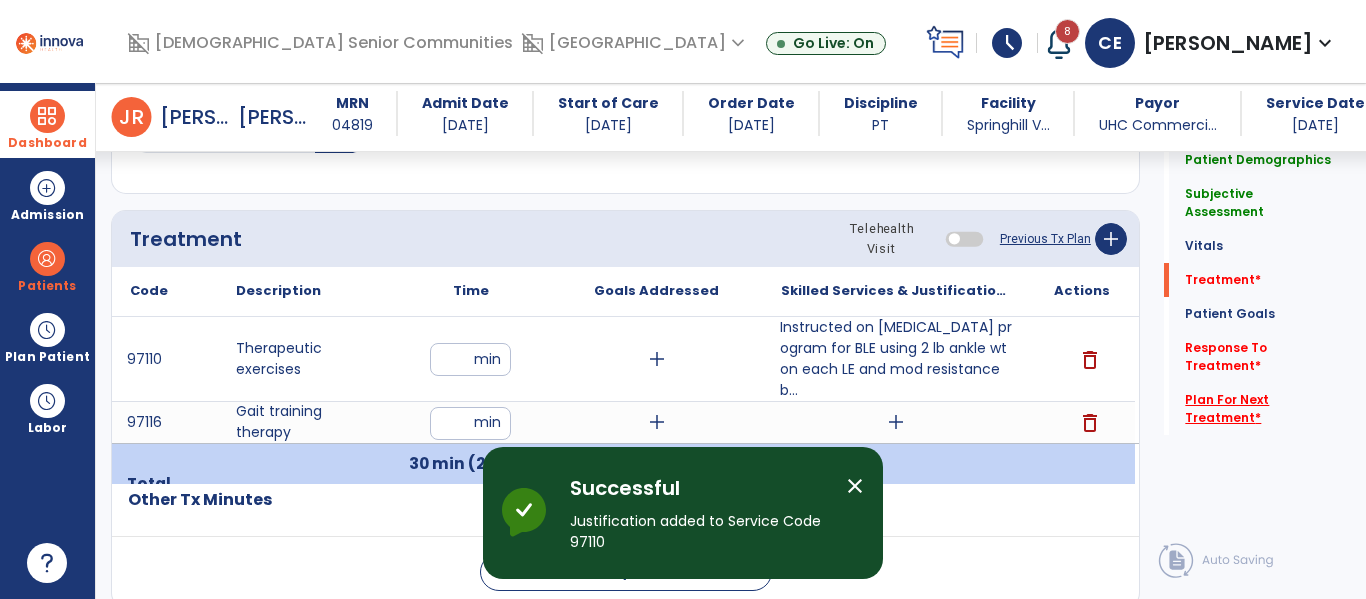 click on "Plan For Next Treatment   *" 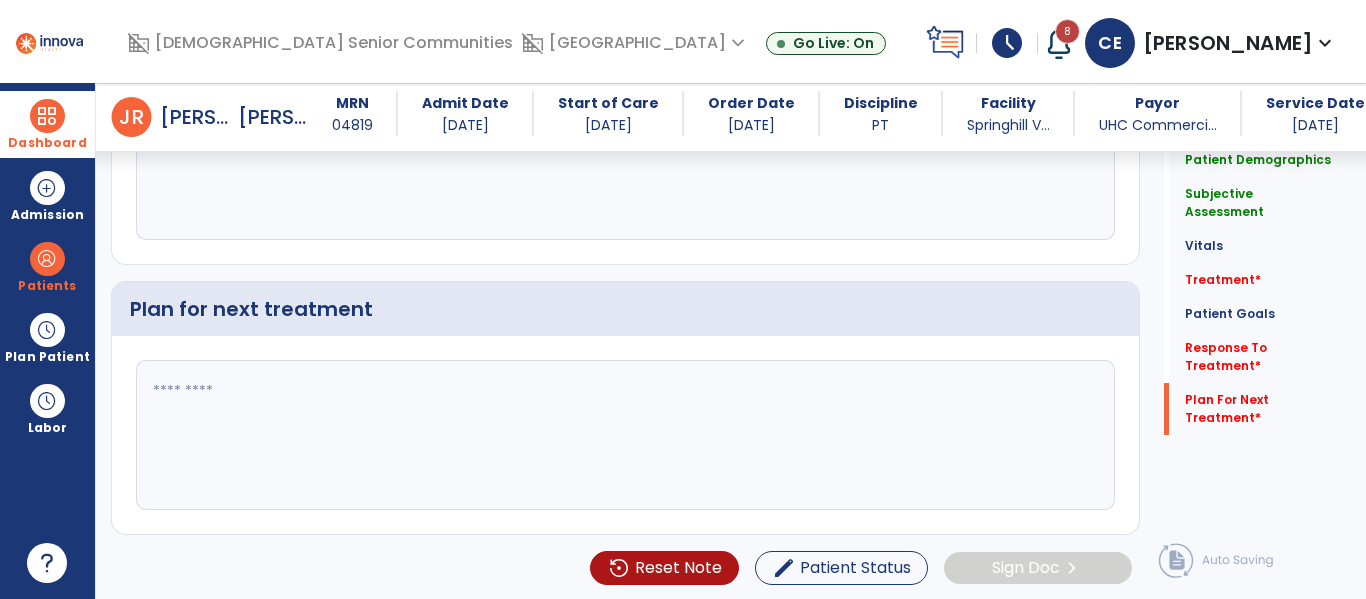 scroll, scrollTop: 2714, scrollLeft: 0, axis: vertical 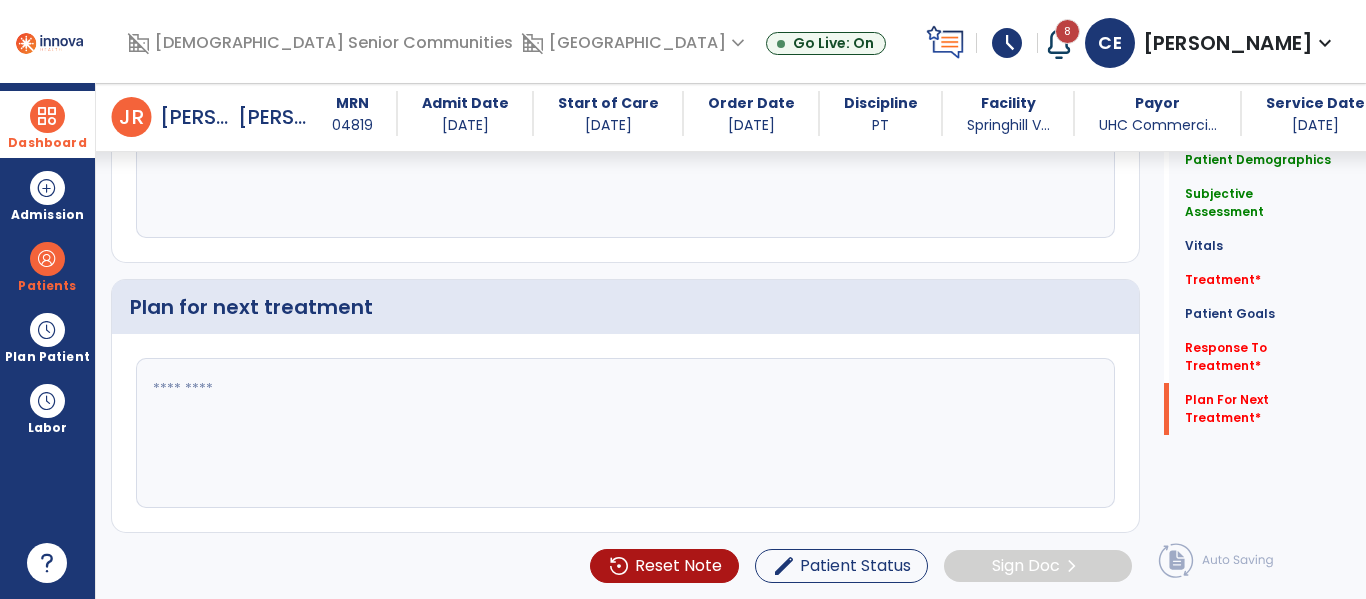 click 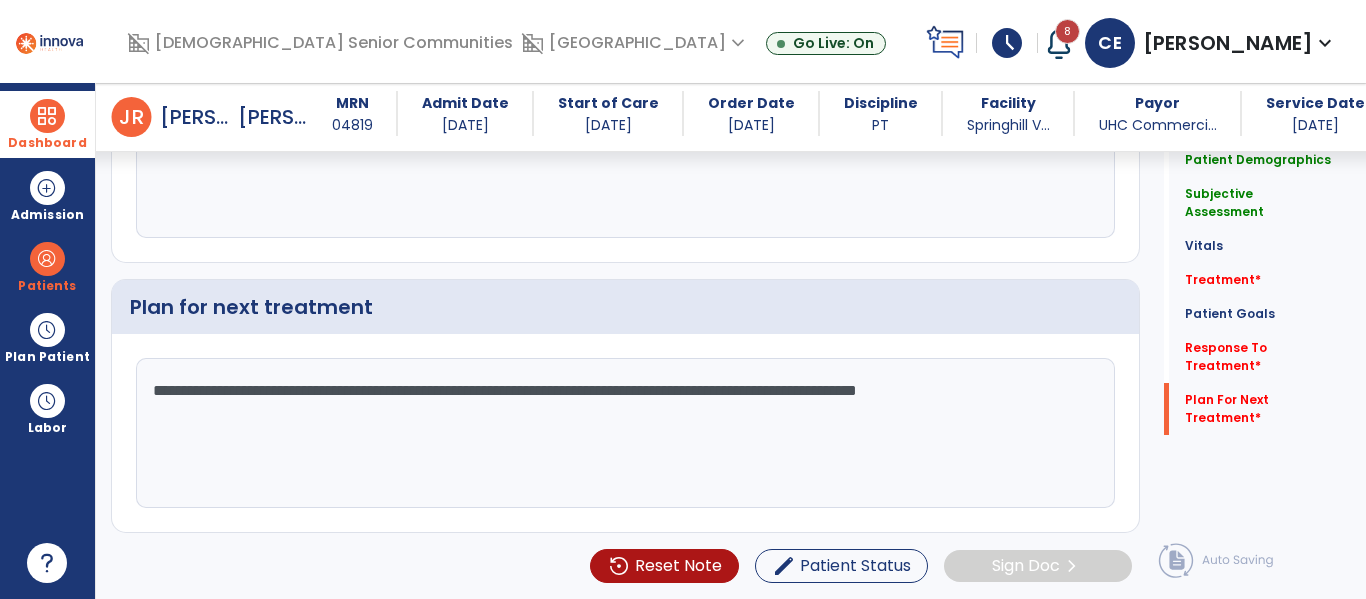 type on "**********" 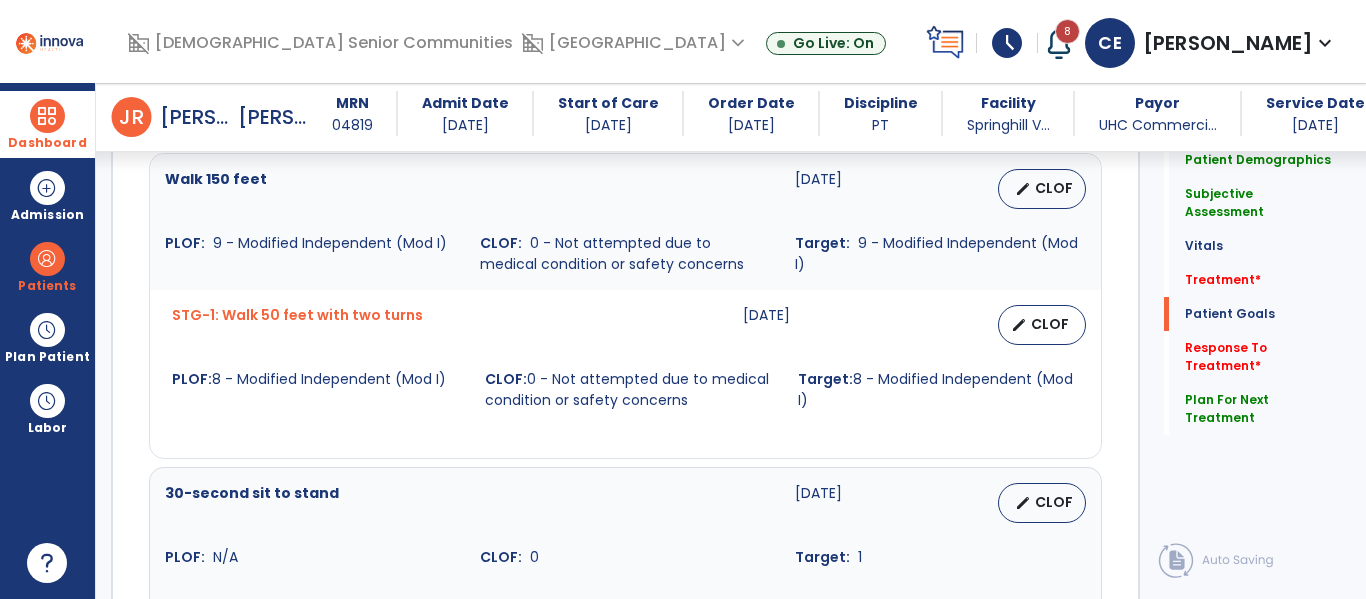 scroll, scrollTop: 2021, scrollLeft: 0, axis: vertical 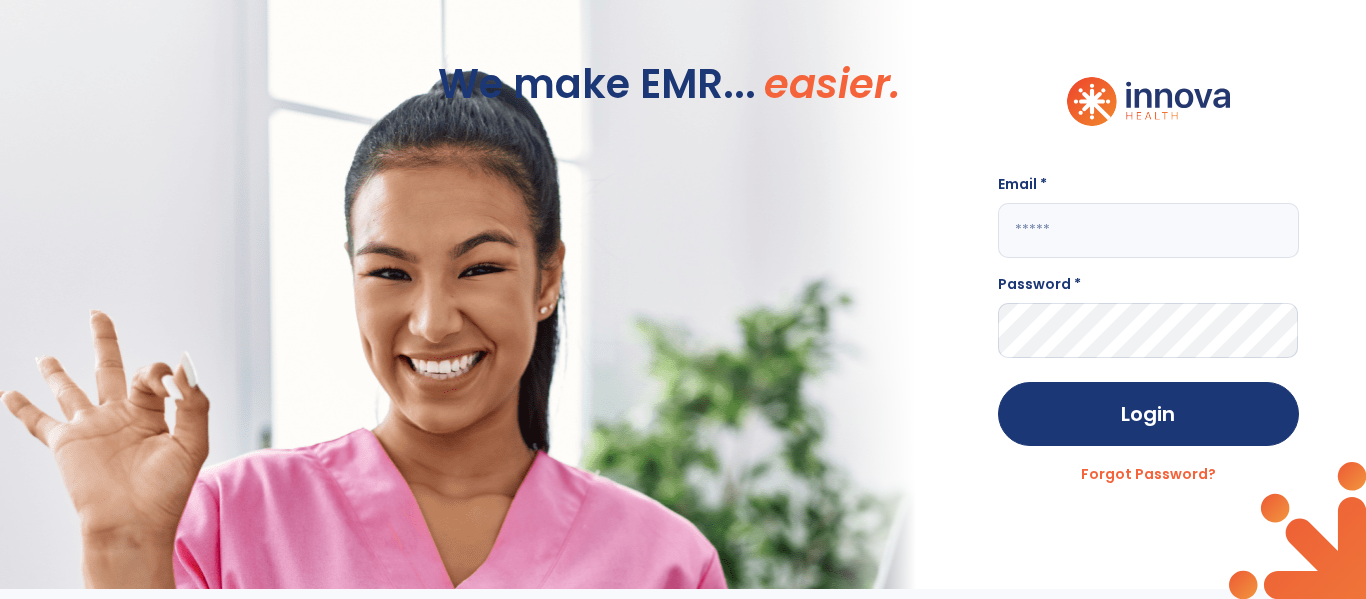 click on "We make EMR... easier." 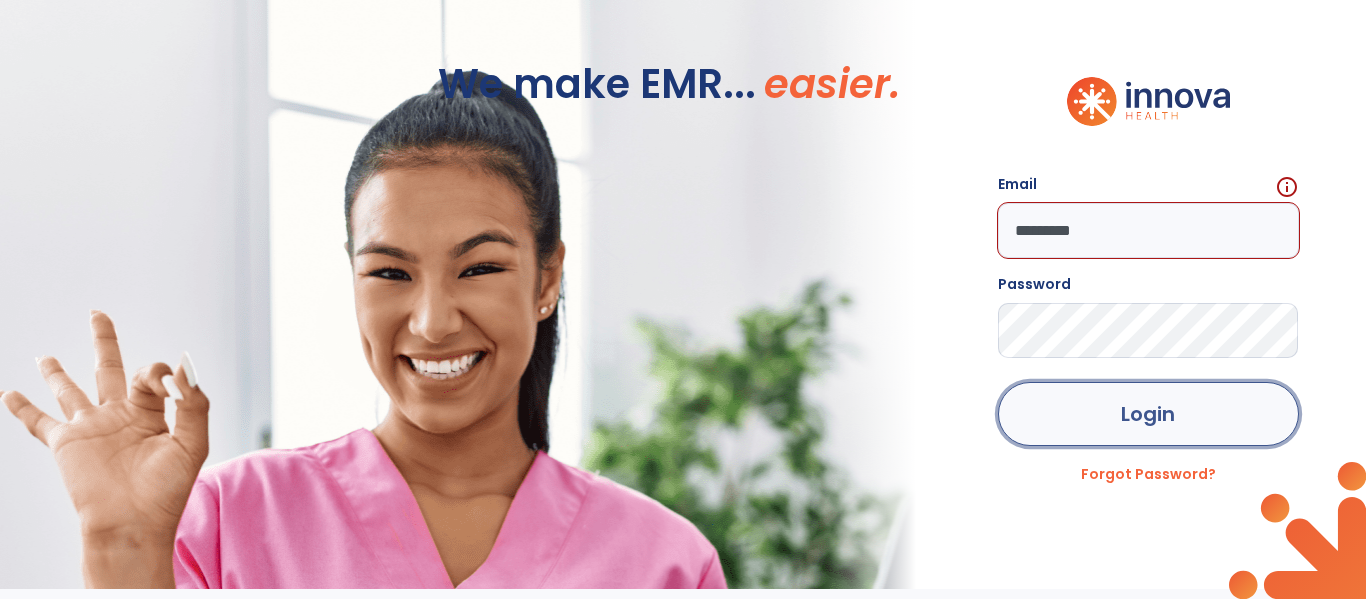 click on "Login" 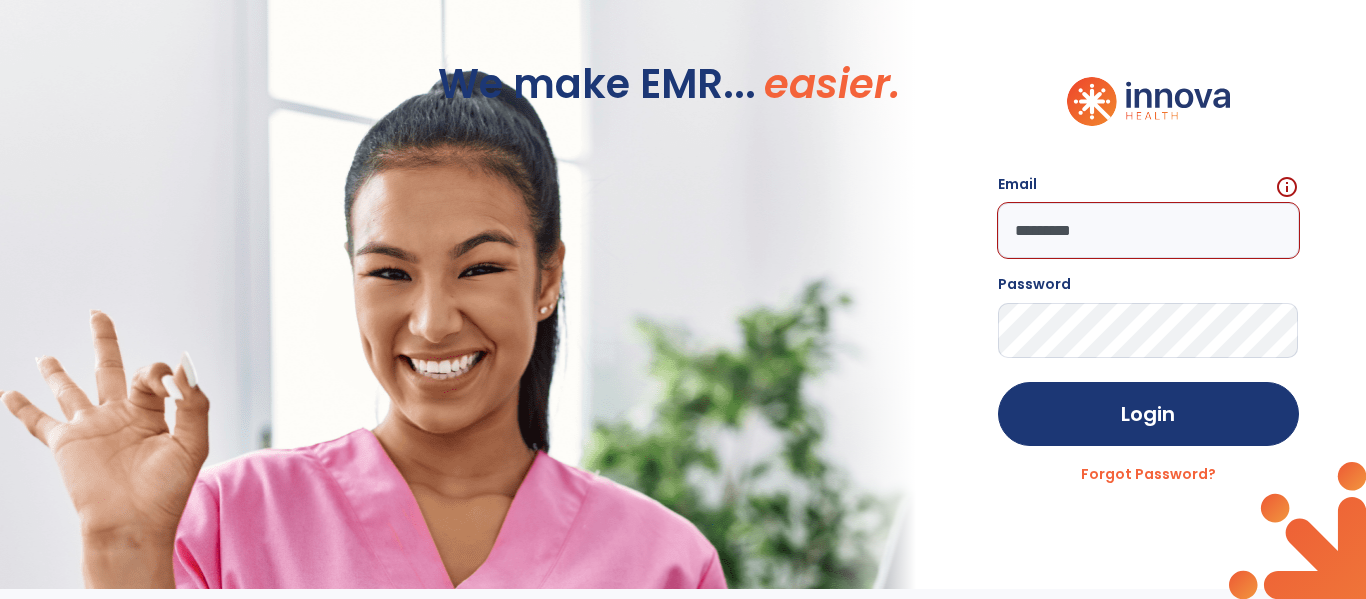 drag, startPoint x: 1174, startPoint y: 235, endPoint x: 713, endPoint y: 233, distance: 461.00433 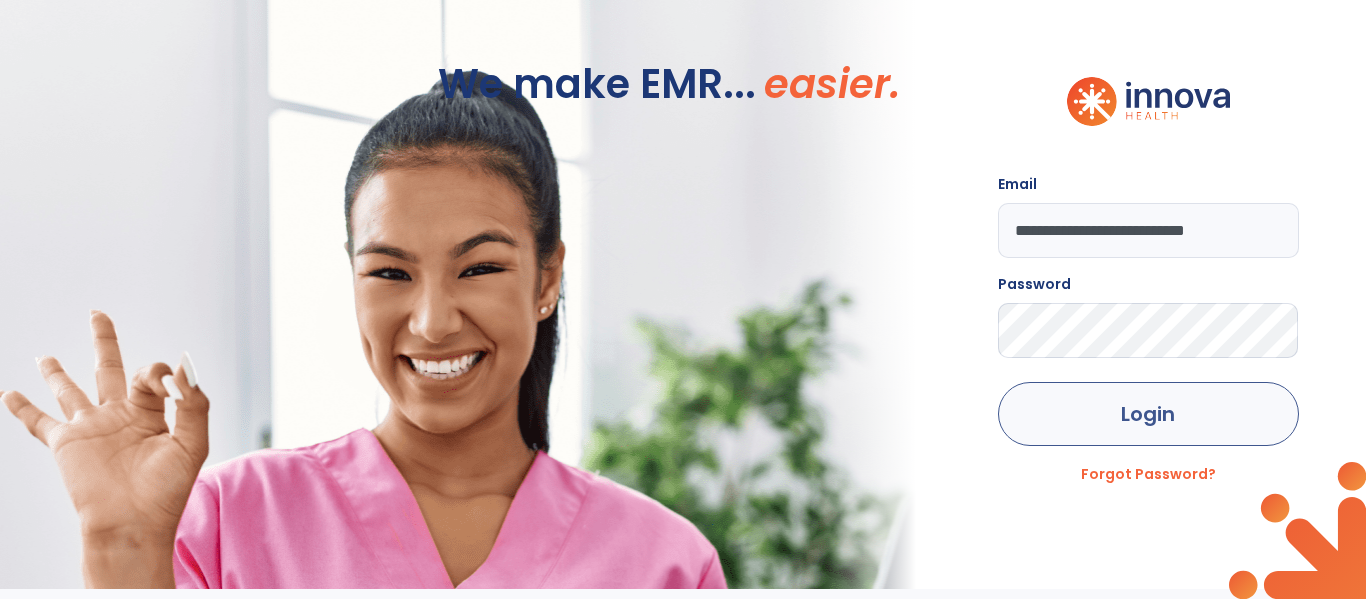 type on "**********" 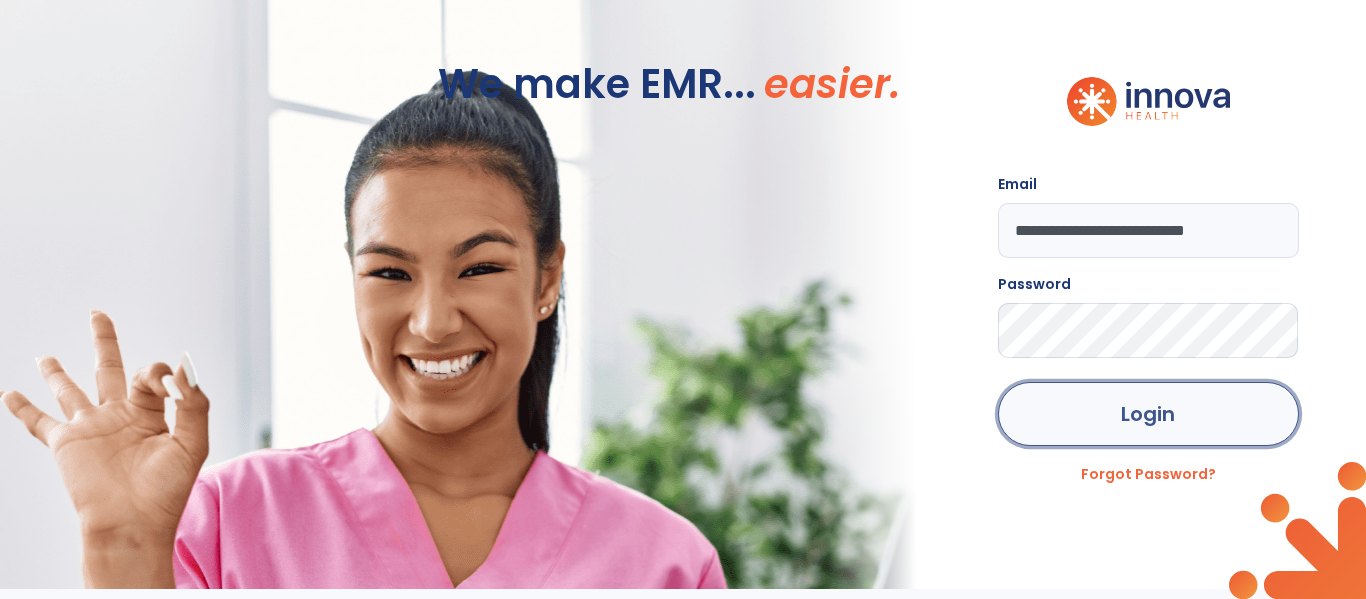 click on "Login" 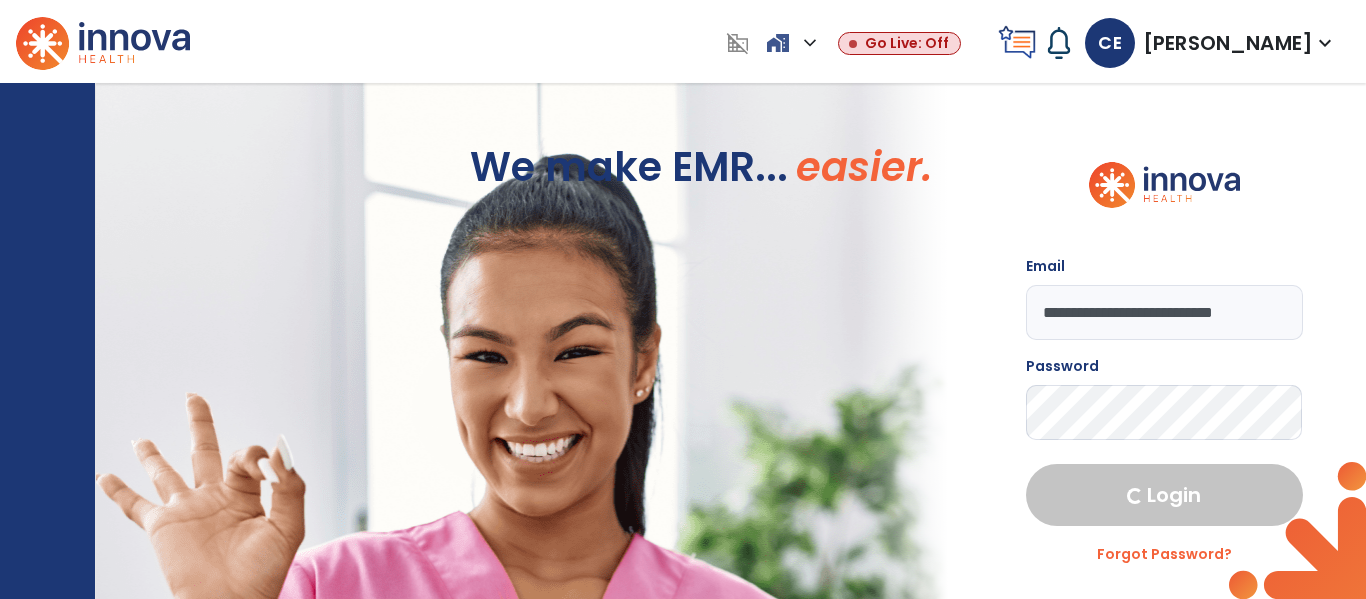 select on "****" 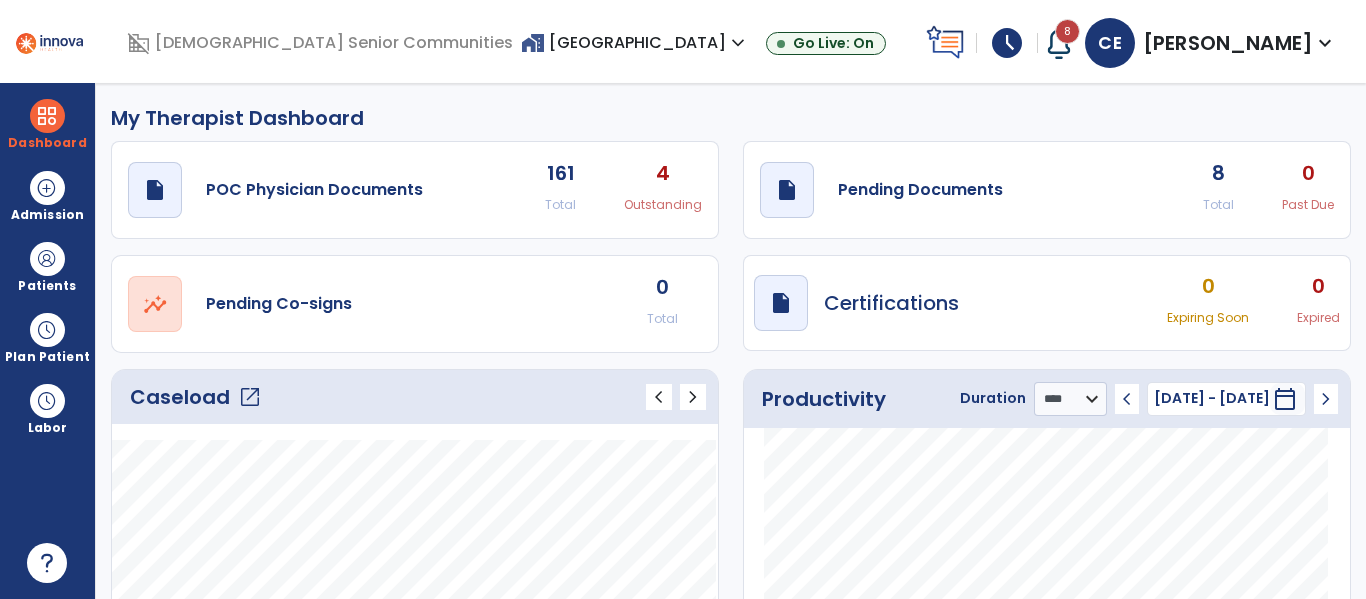 click on "open_in_new" 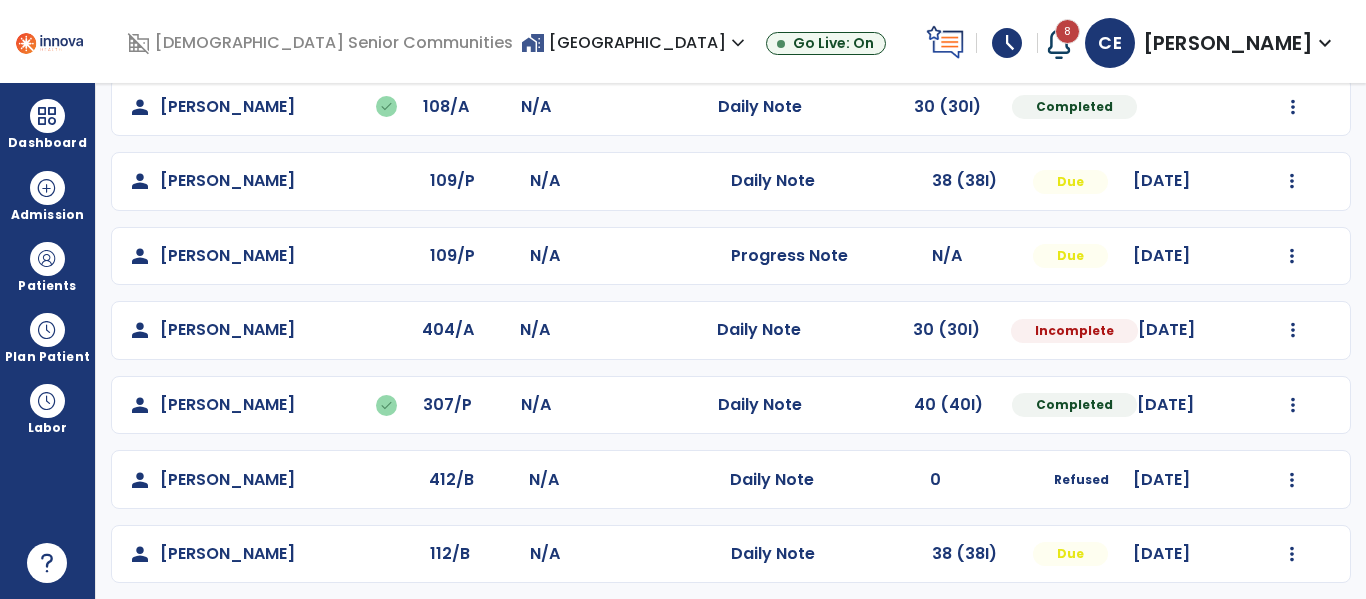 scroll, scrollTop: 471, scrollLeft: 0, axis: vertical 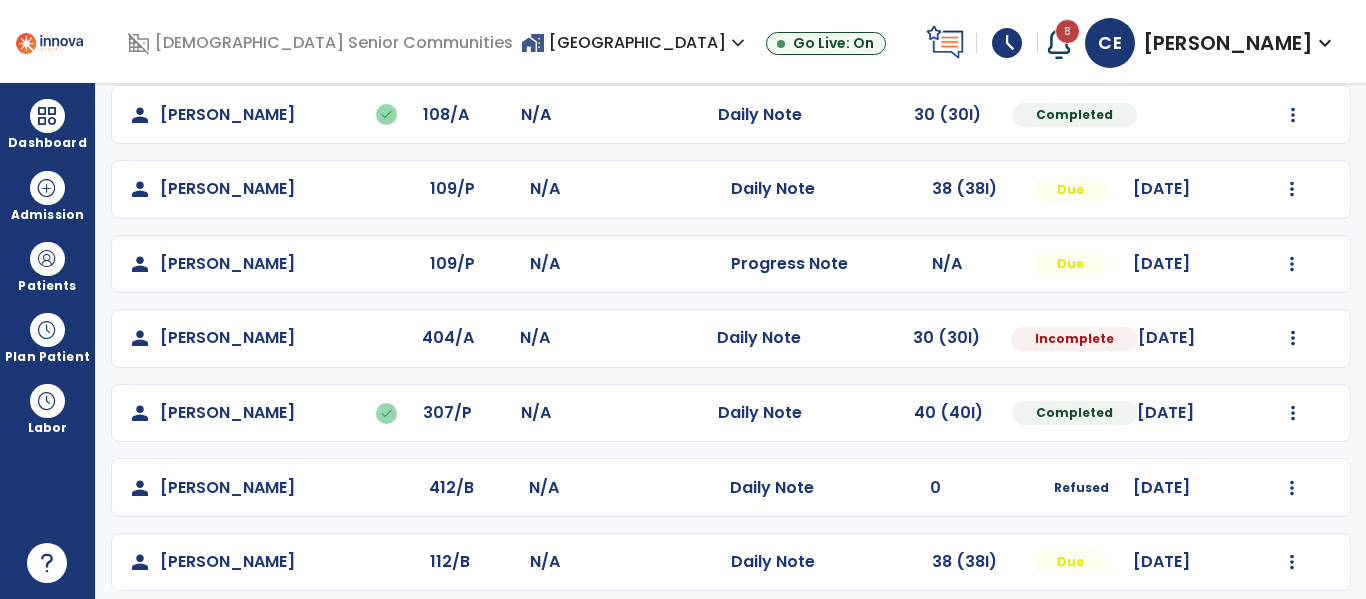 click on "Mark Visit As Complete   Reset Note   Open Document   G + C Mins" 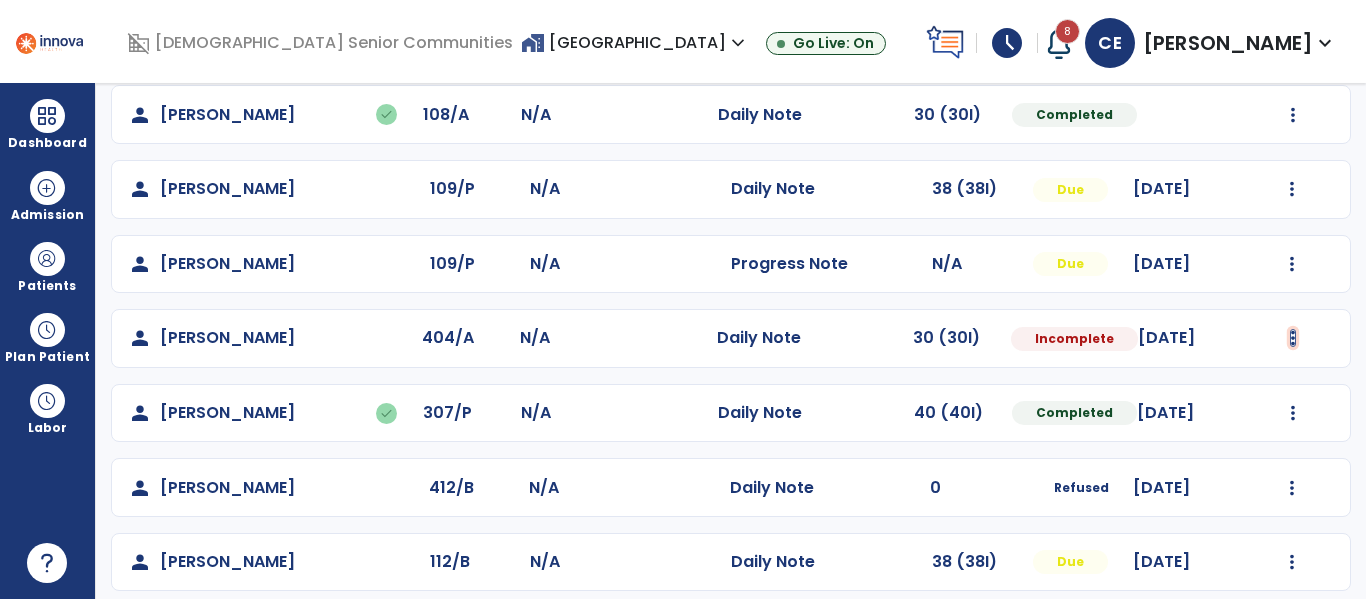click at bounding box center [1293, -183] 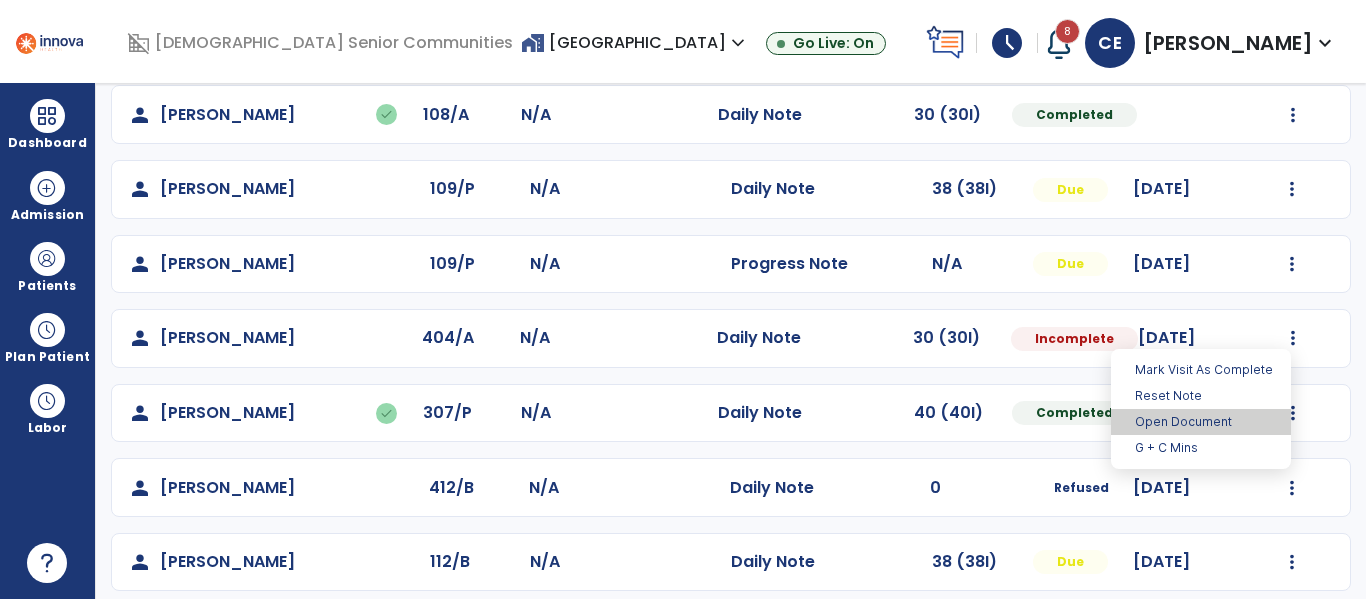click on "Open Document" at bounding box center [1201, 422] 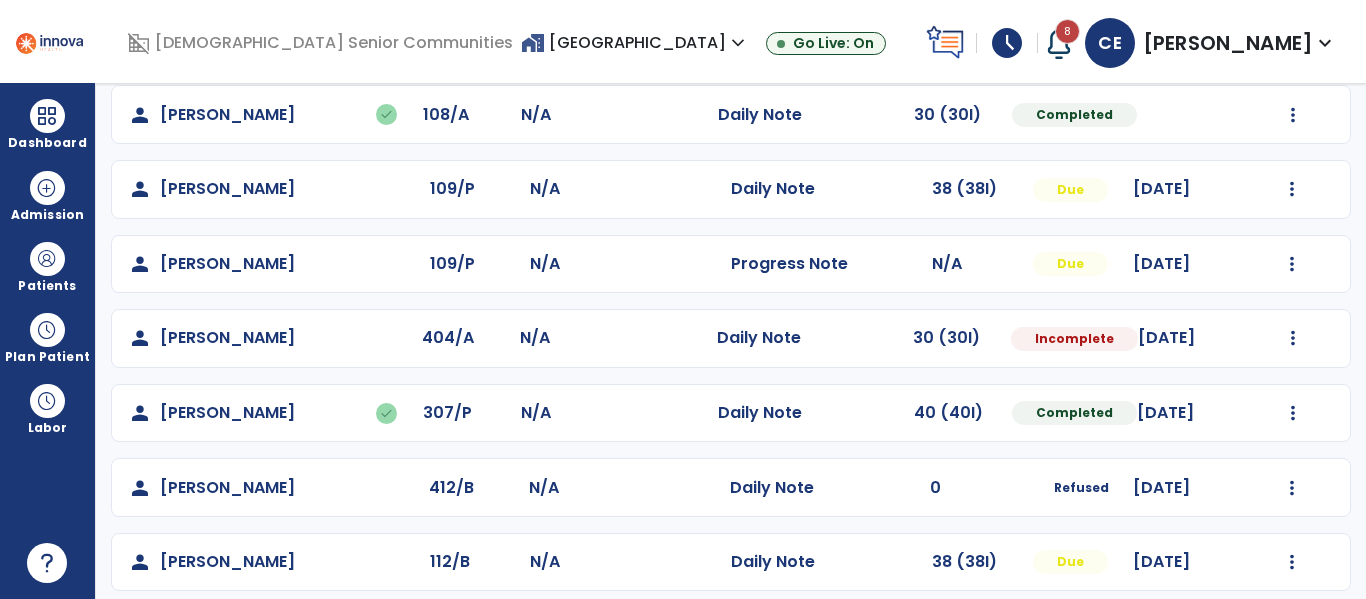select on "*" 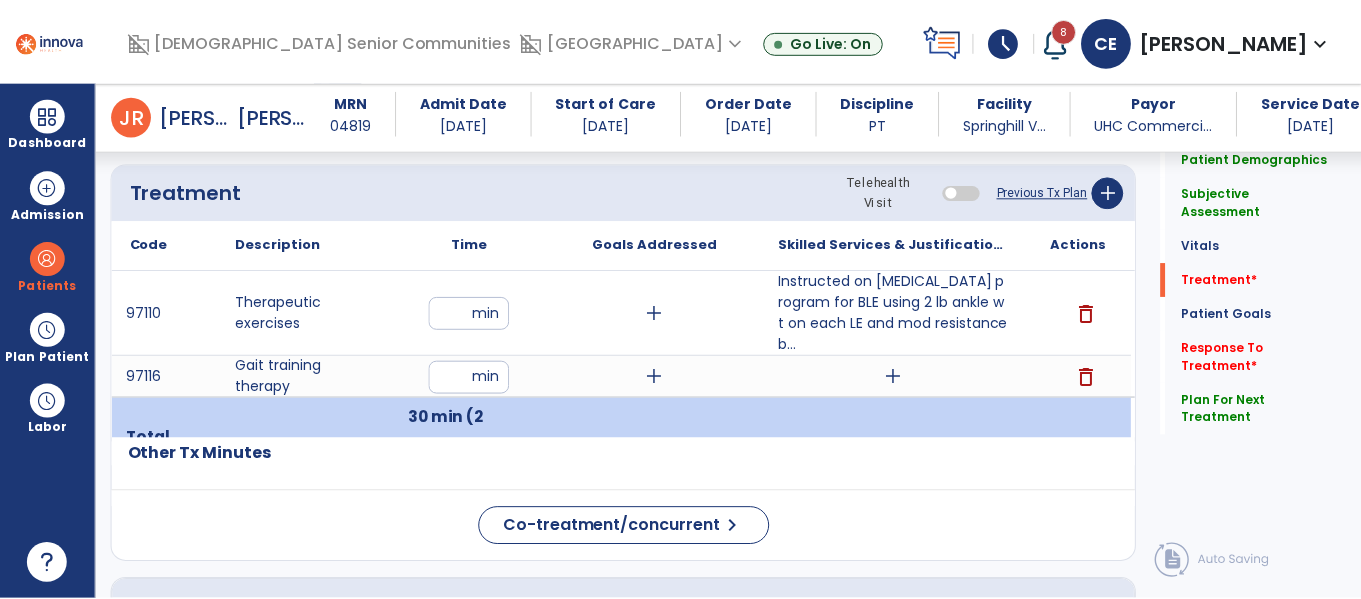 scroll, scrollTop: 1194, scrollLeft: 0, axis: vertical 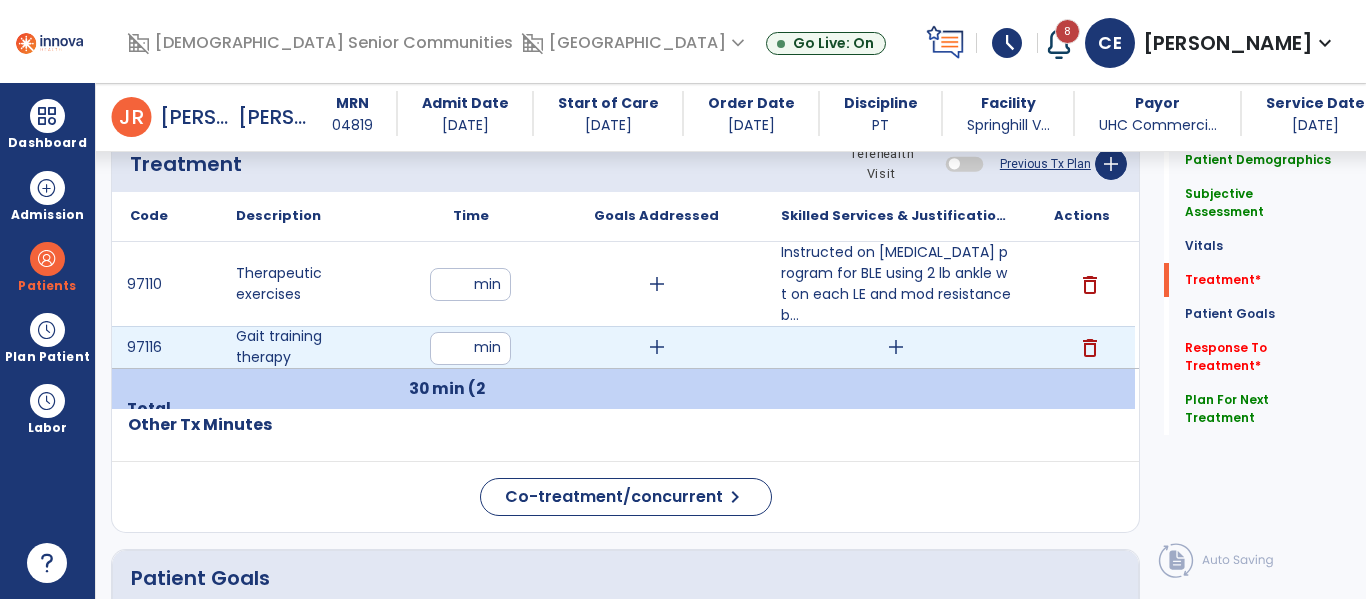 click on "add" at bounding box center [896, 347] 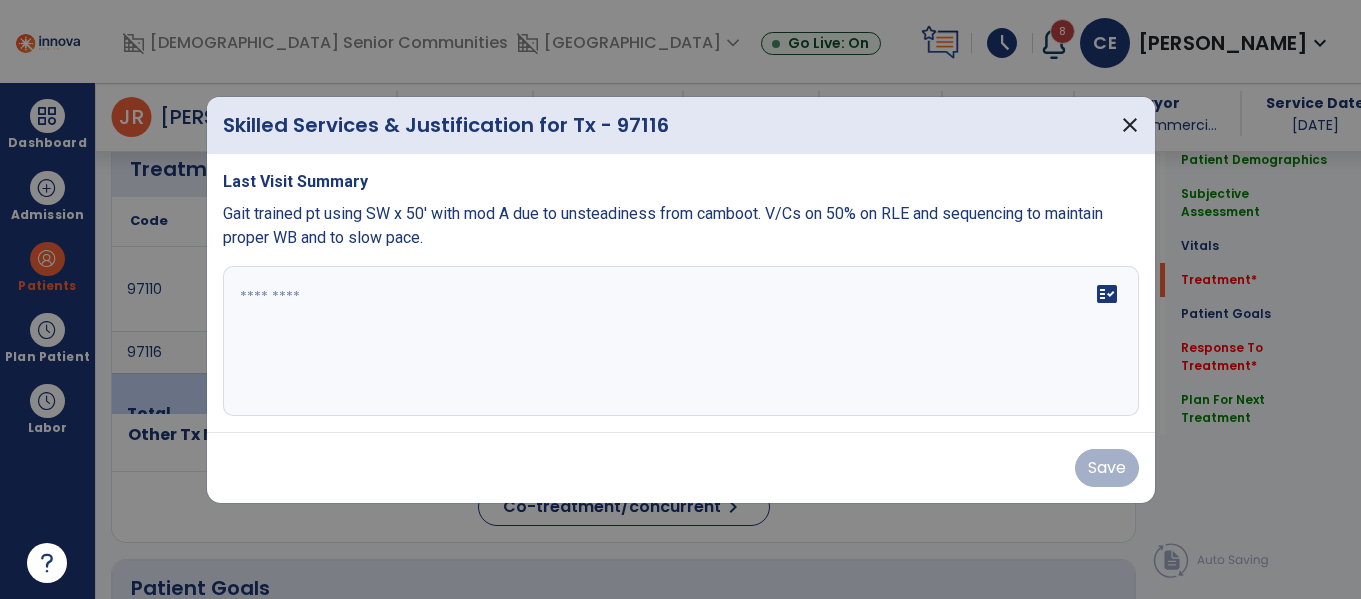 scroll, scrollTop: 1194, scrollLeft: 0, axis: vertical 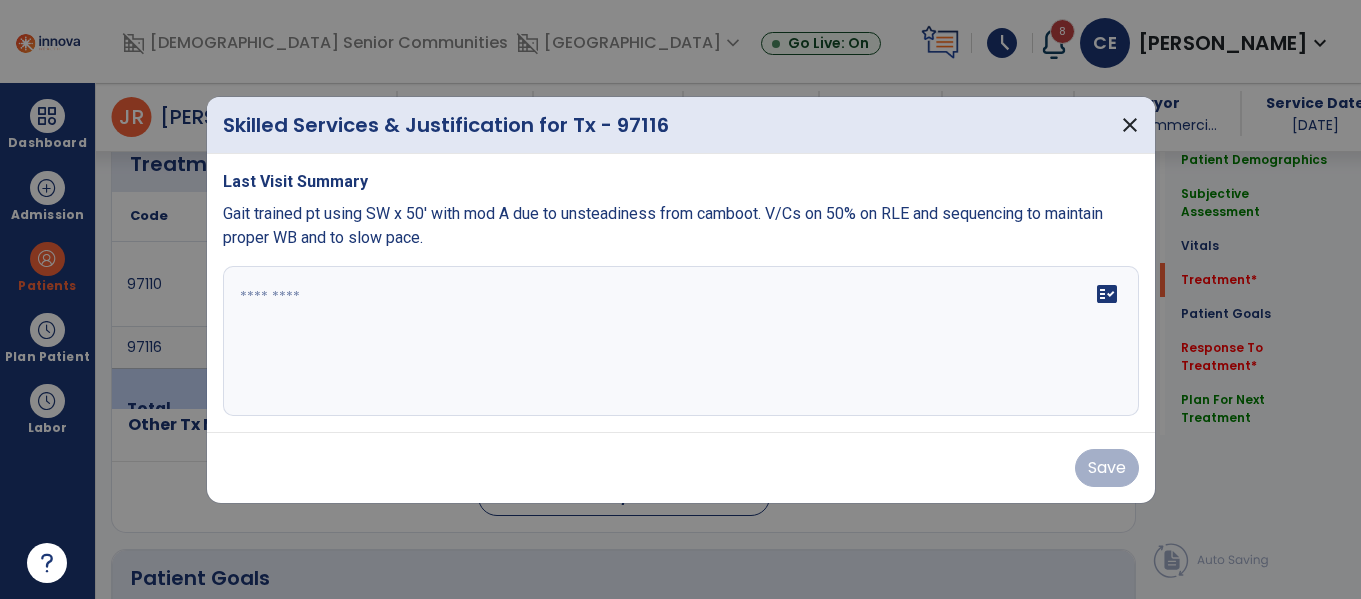 click at bounding box center [681, 341] 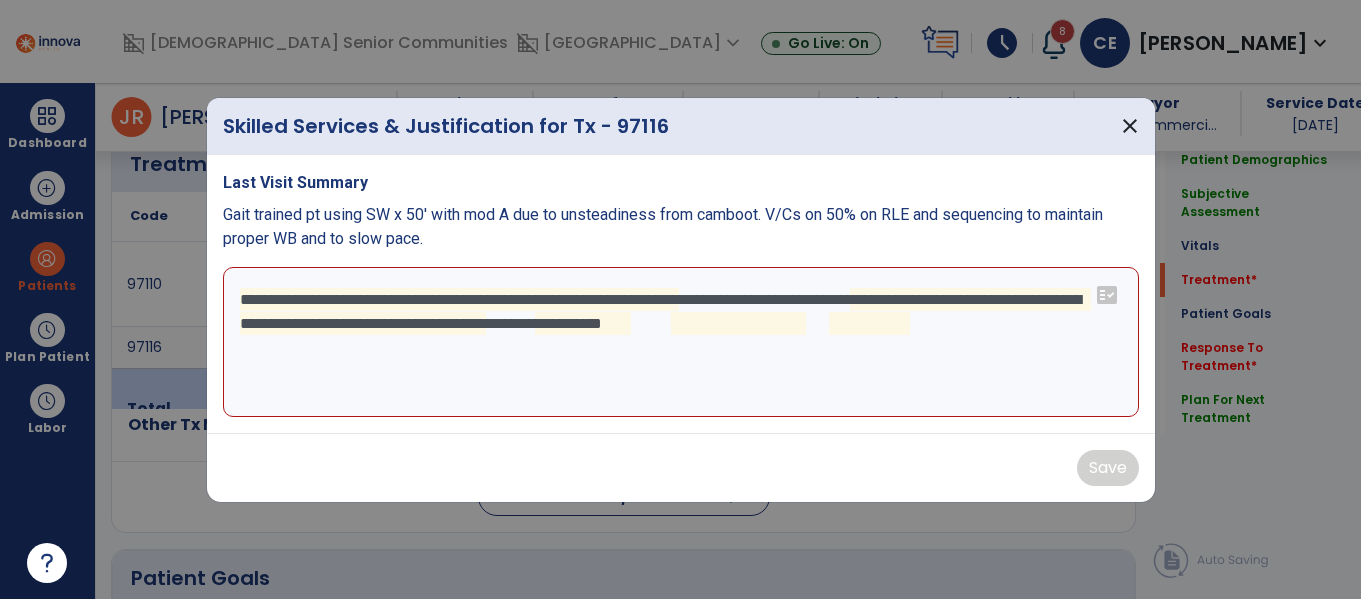 click on "**********" at bounding box center (681, 342) 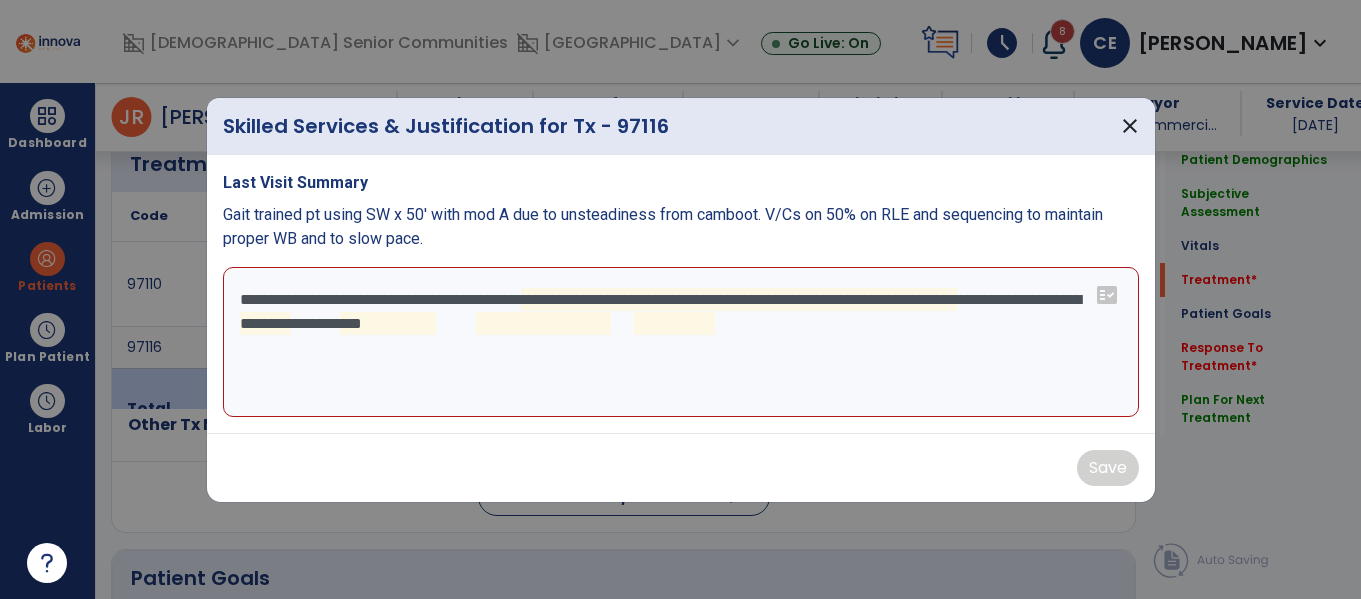 click on "**********" at bounding box center [681, 342] 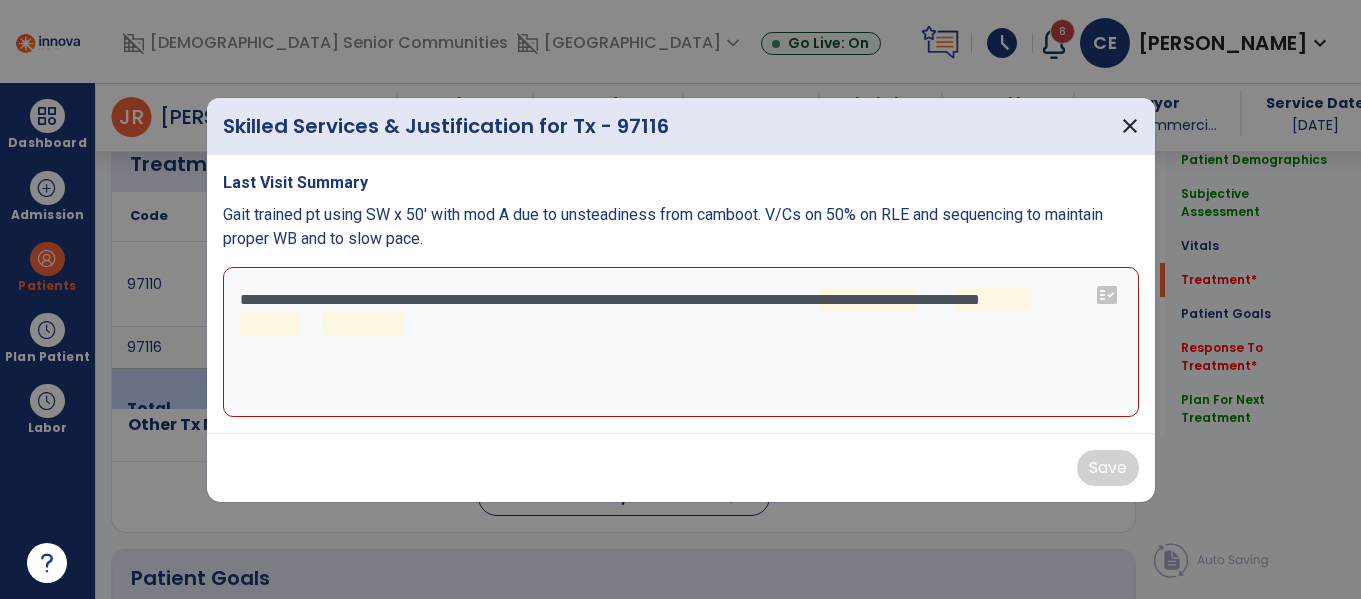 click on "**********" at bounding box center (681, 342) 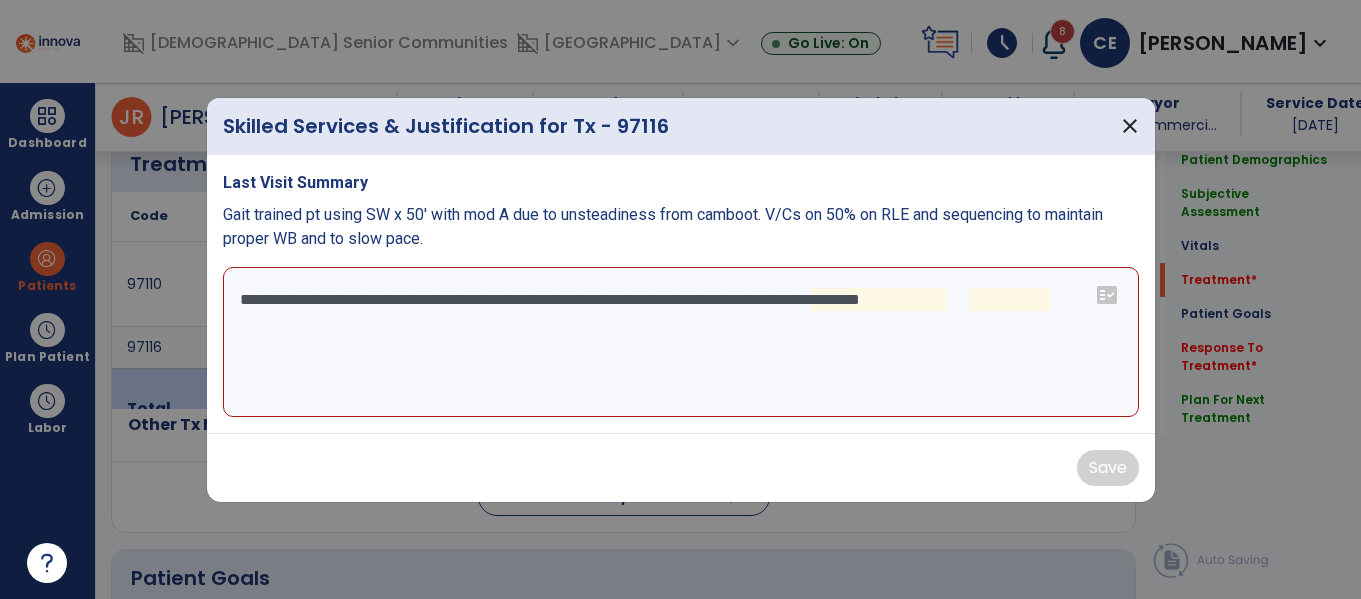 click on "**********" at bounding box center [681, 342] 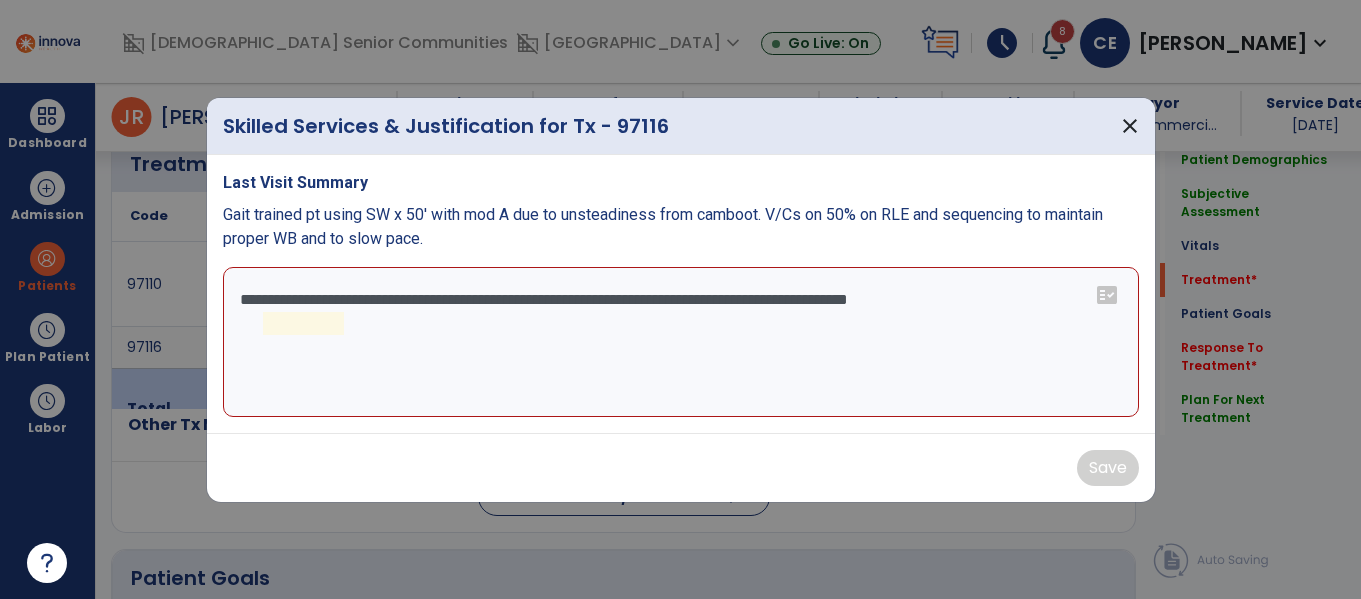 click on "**********" at bounding box center [681, 342] 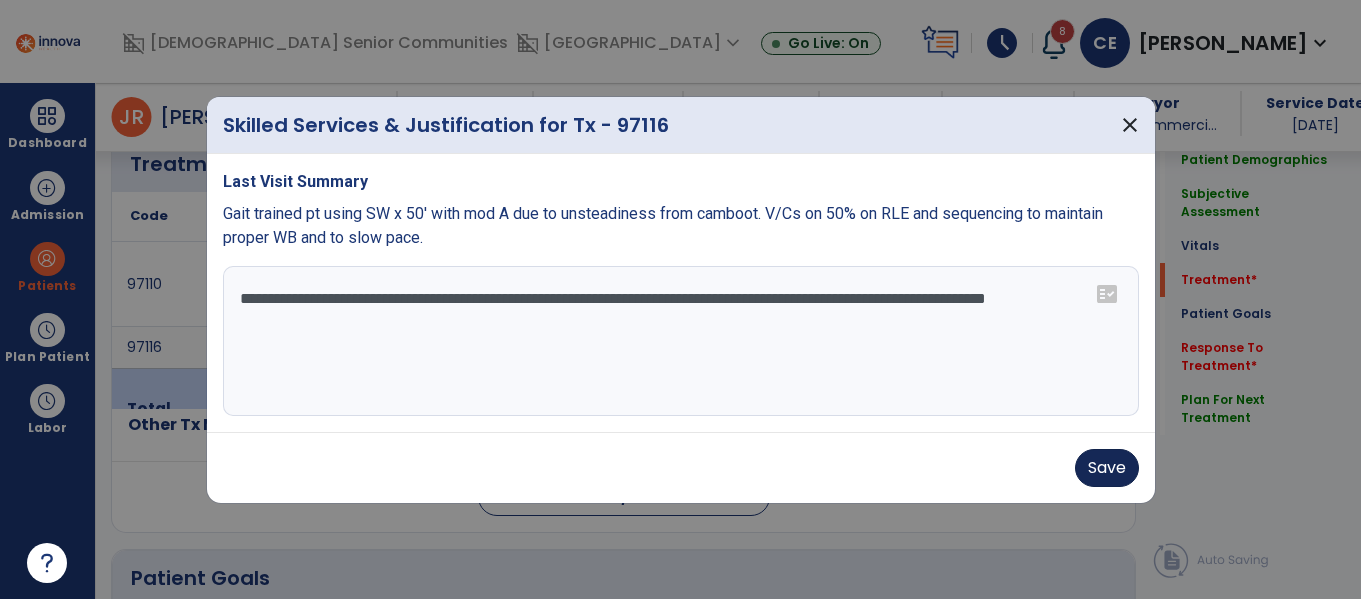 type on "**********" 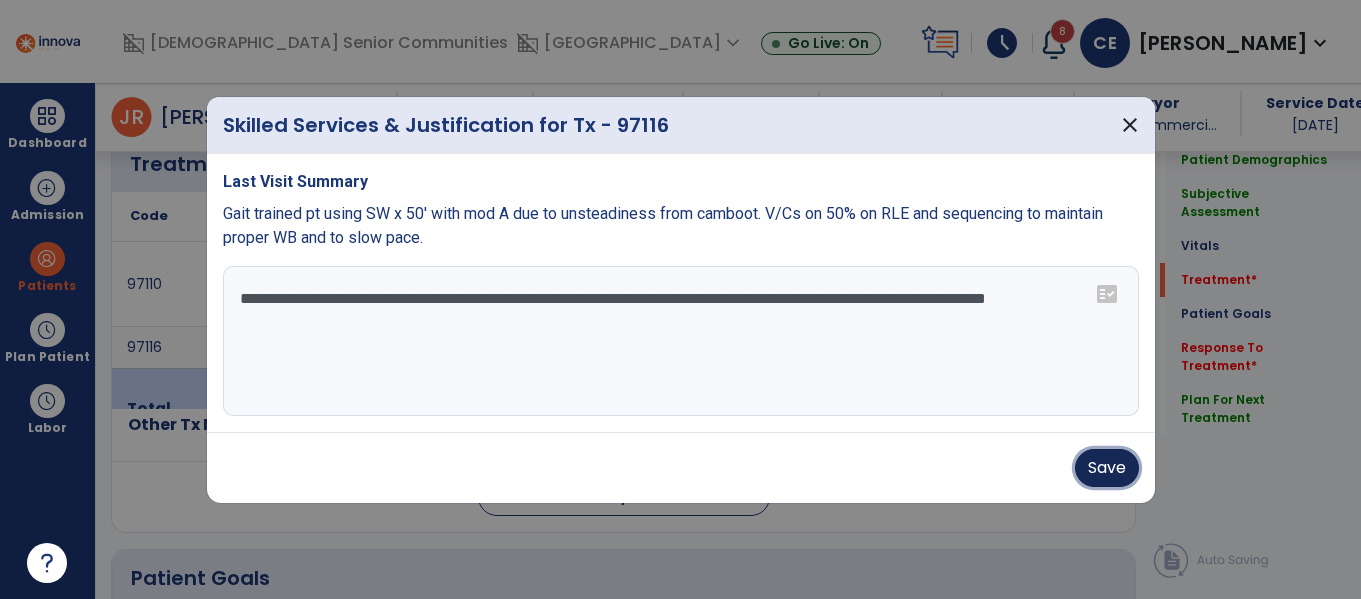 click on "Save" at bounding box center (1107, 468) 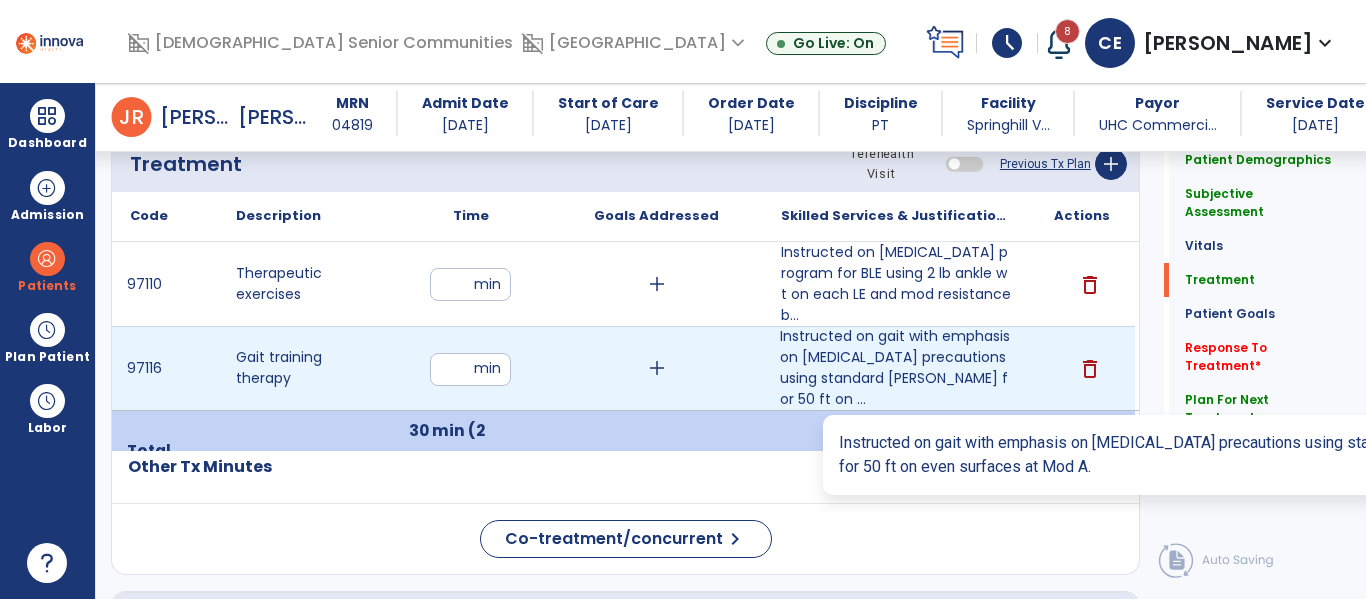 click on "Instructed on gait with emphasis on weight bearing precautions  using standard walker  for 50 ft on ..." at bounding box center (896, 368) 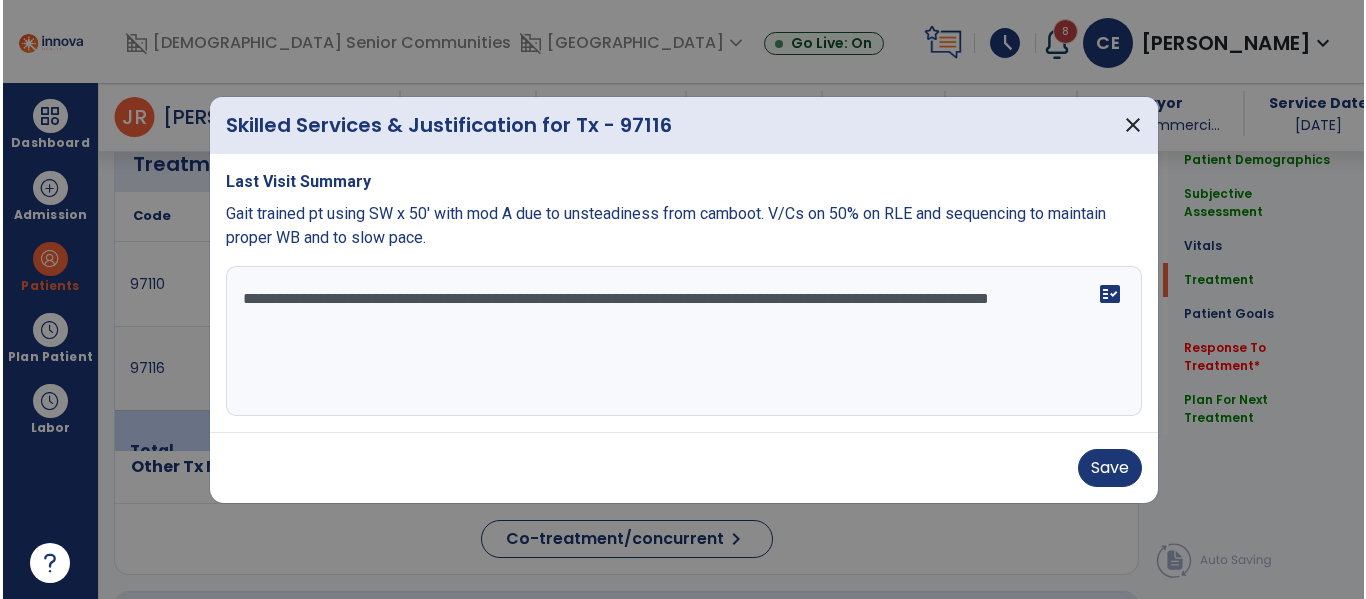 scroll, scrollTop: 1194, scrollLeft: 0, axis: vertical 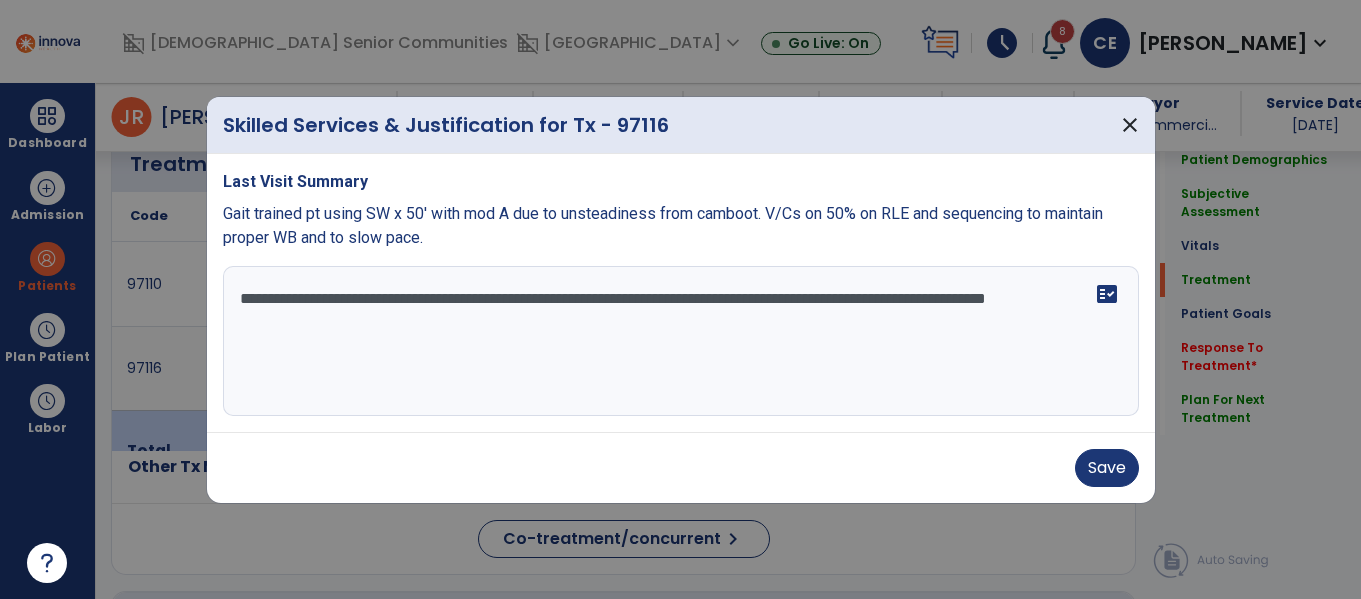 click on "**********" at bounding box center [681, 341] 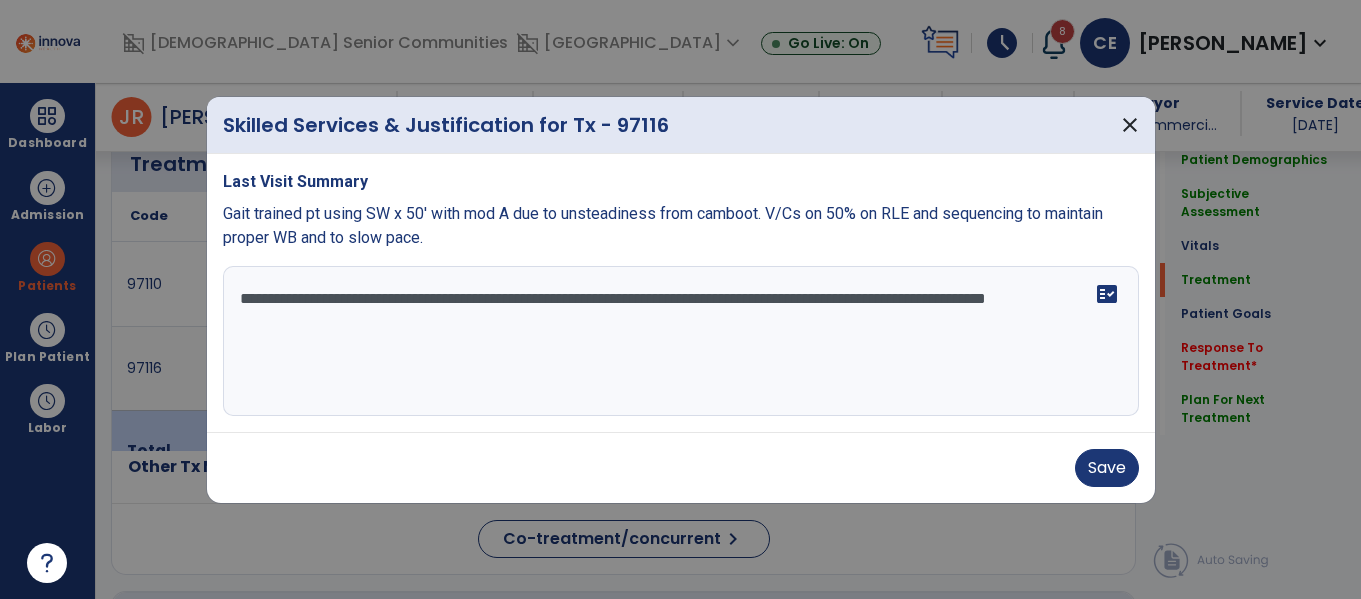 click on "**********" at bounding box center (681, 341) 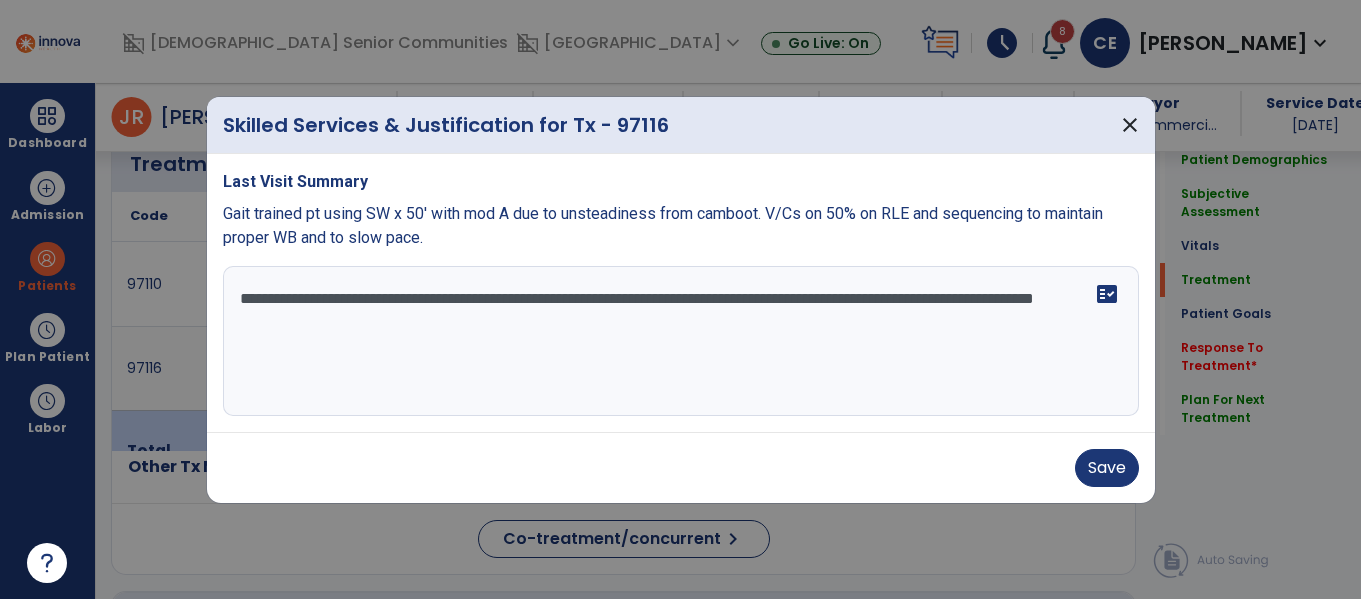 click on "**********" at bounding box center (681, 341) 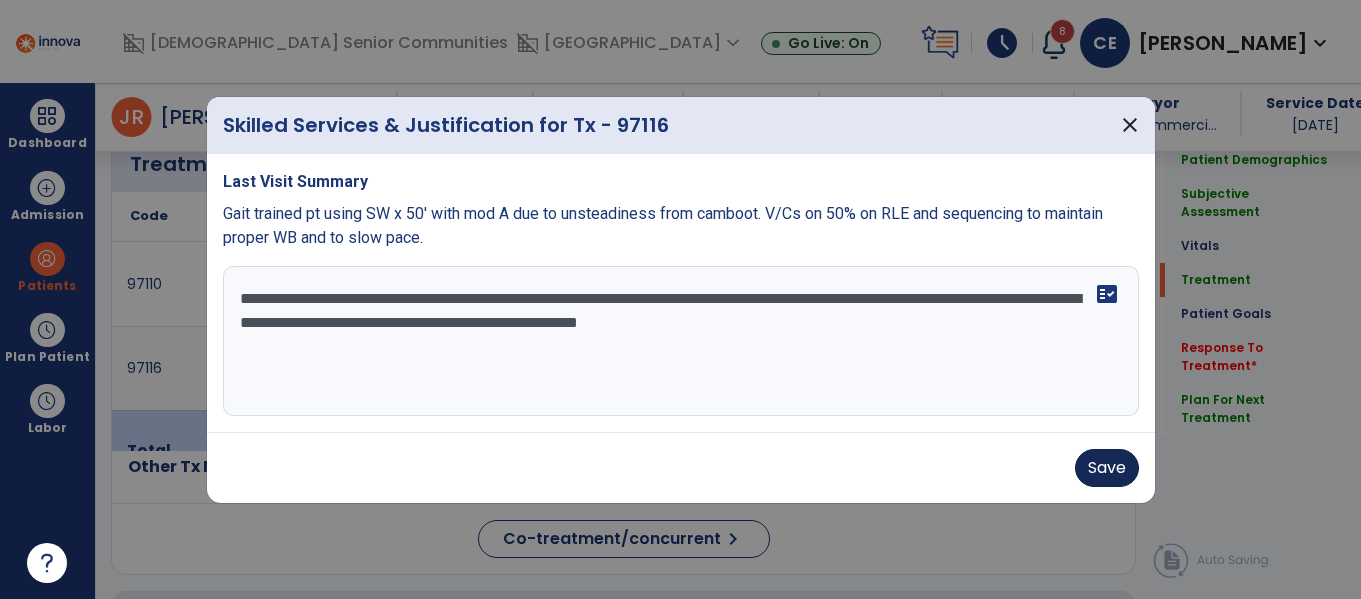 type on "**********" 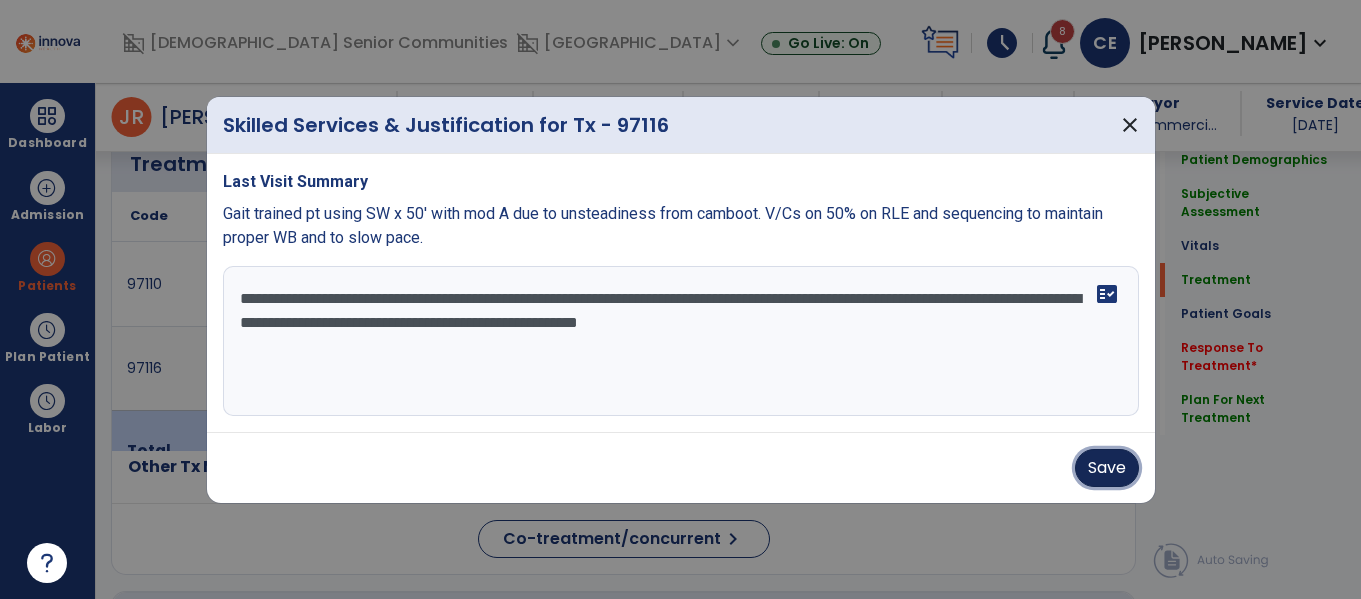 click on "Save" at bounding box center [1107, 468] 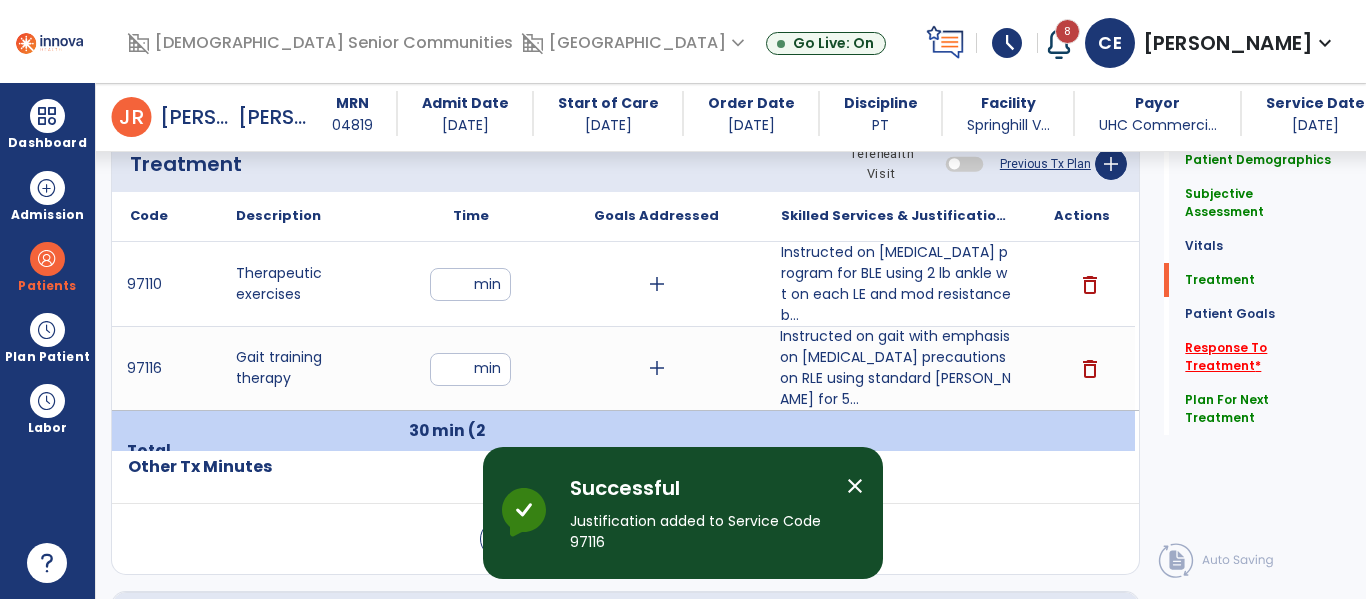 click on "Response To Treatment   *" 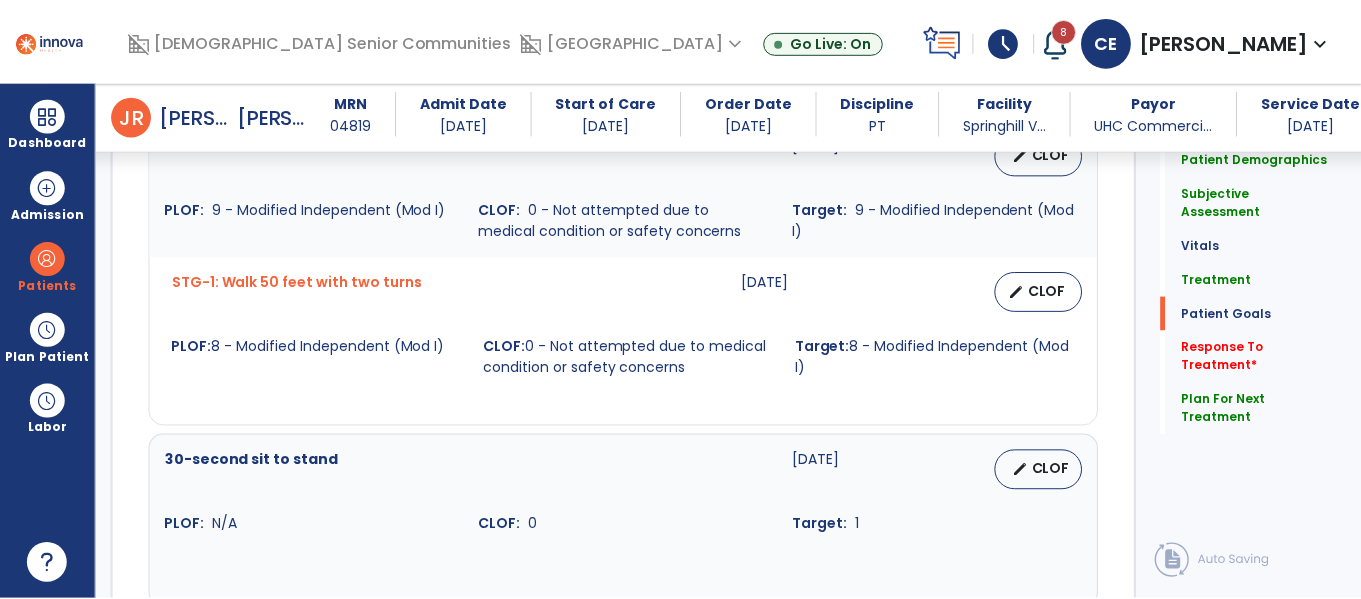 scroll, scrollTop: 2077, scrollLeft: 0, axis: vertical 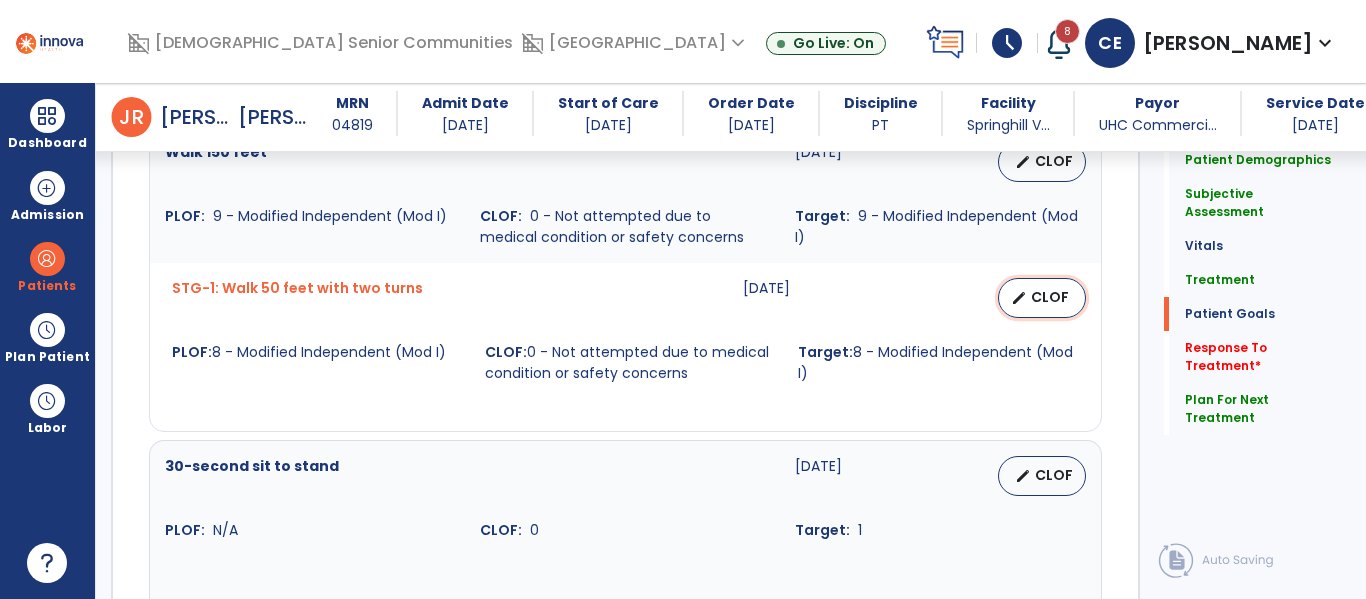 click on "CLOF" at bounding box center [1050, 297] 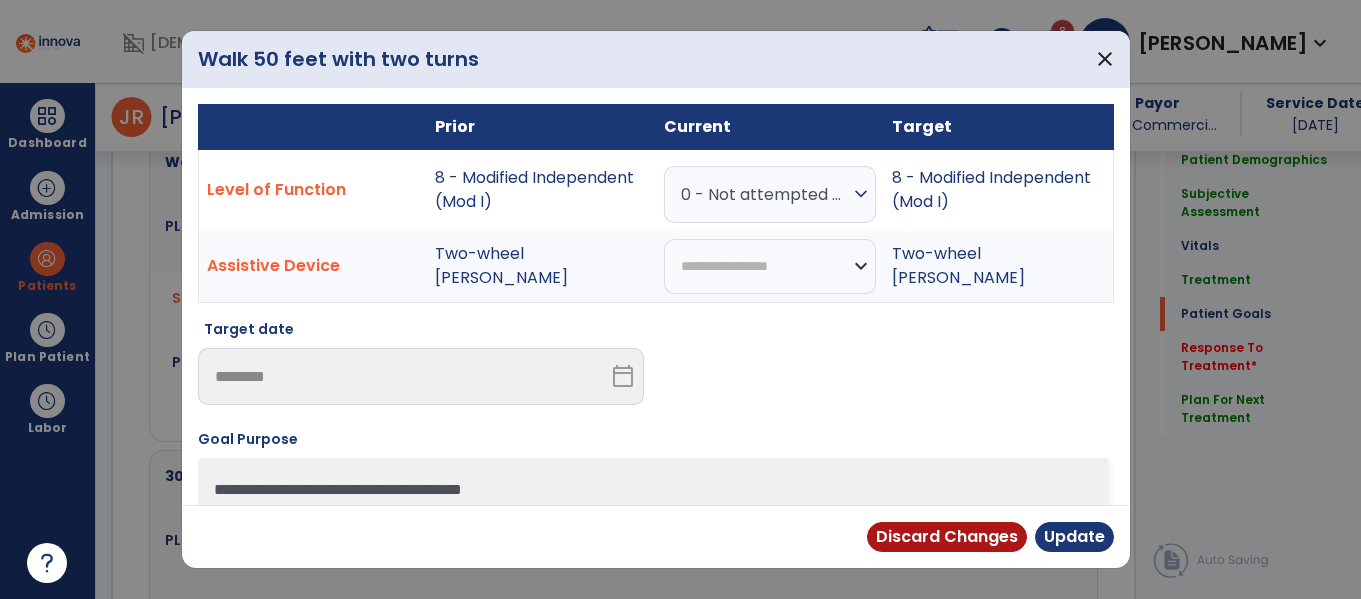 scroll, scrollTop: 2077, scrollLeft: 0, axis: vertical 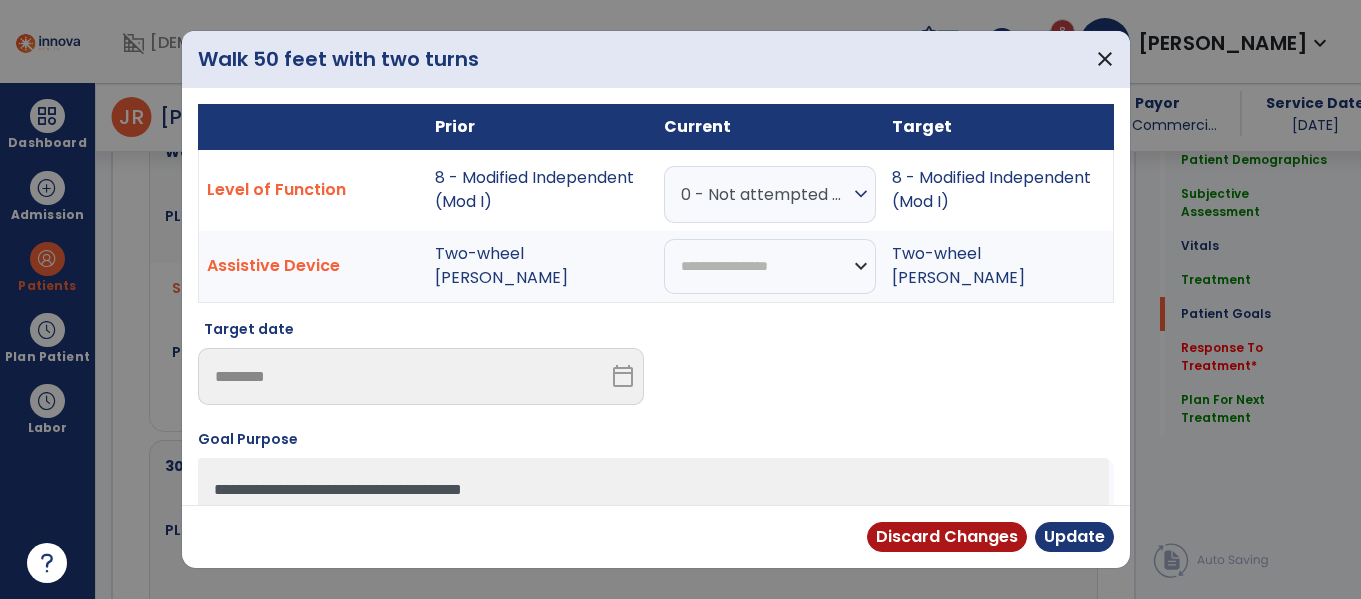 click on "expand_more" at bounding box center (861, 194) 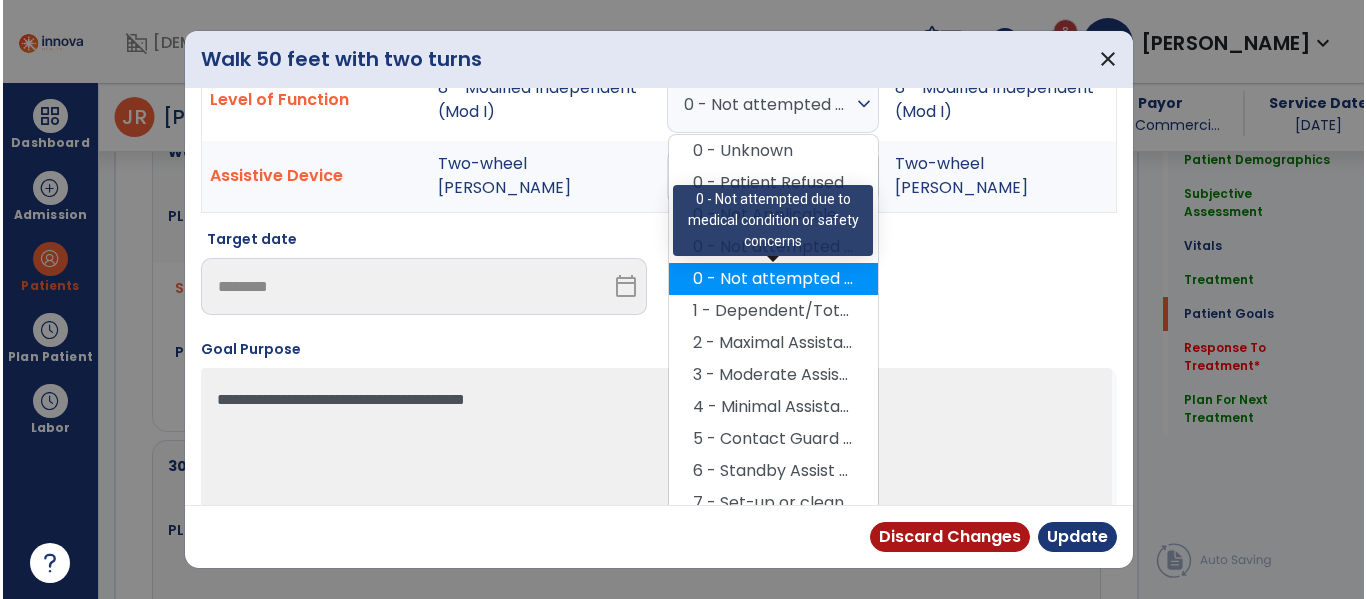 scroll, scrollTop: 92, scrollLeft: 0, axis: vertical 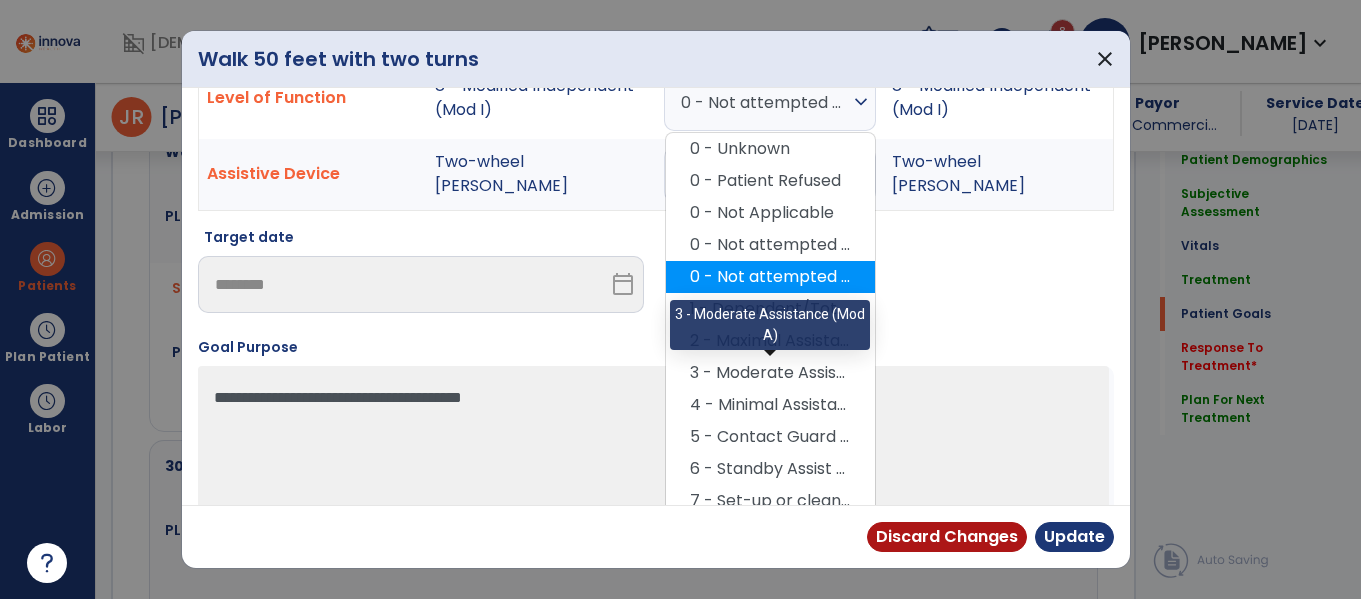 click on "3 - Moderate Assistance (Mod A)" at bounding box center [770, 373] 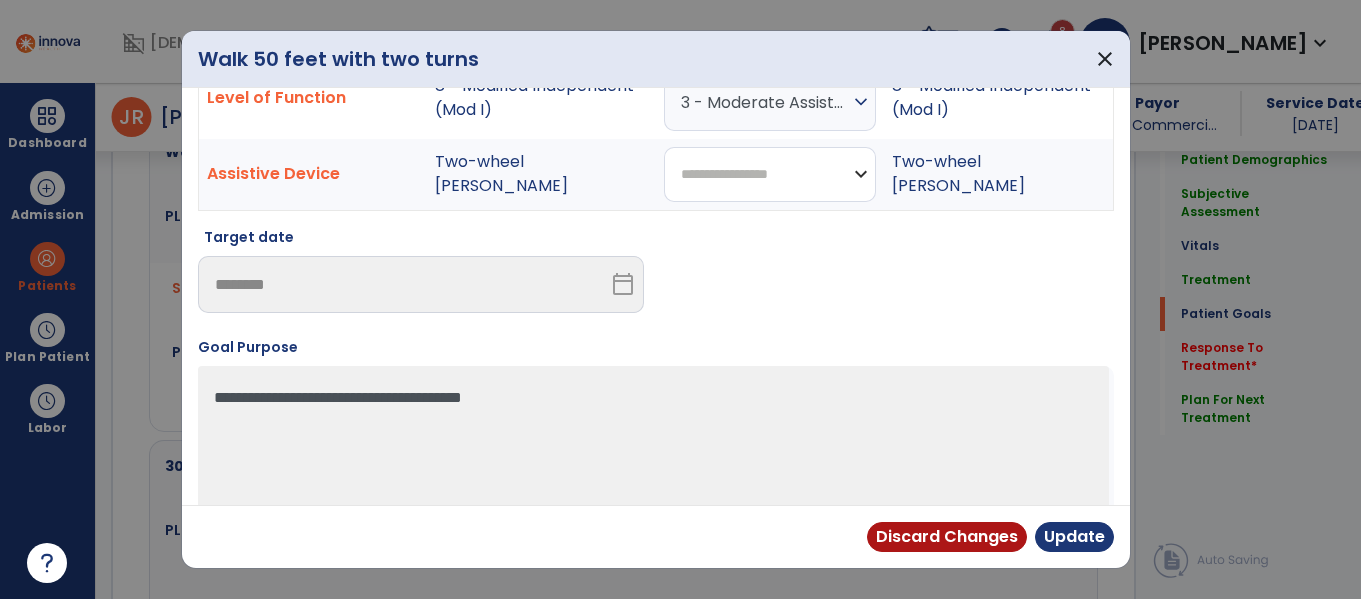 click on "**********" at bounding box center [770, 174] 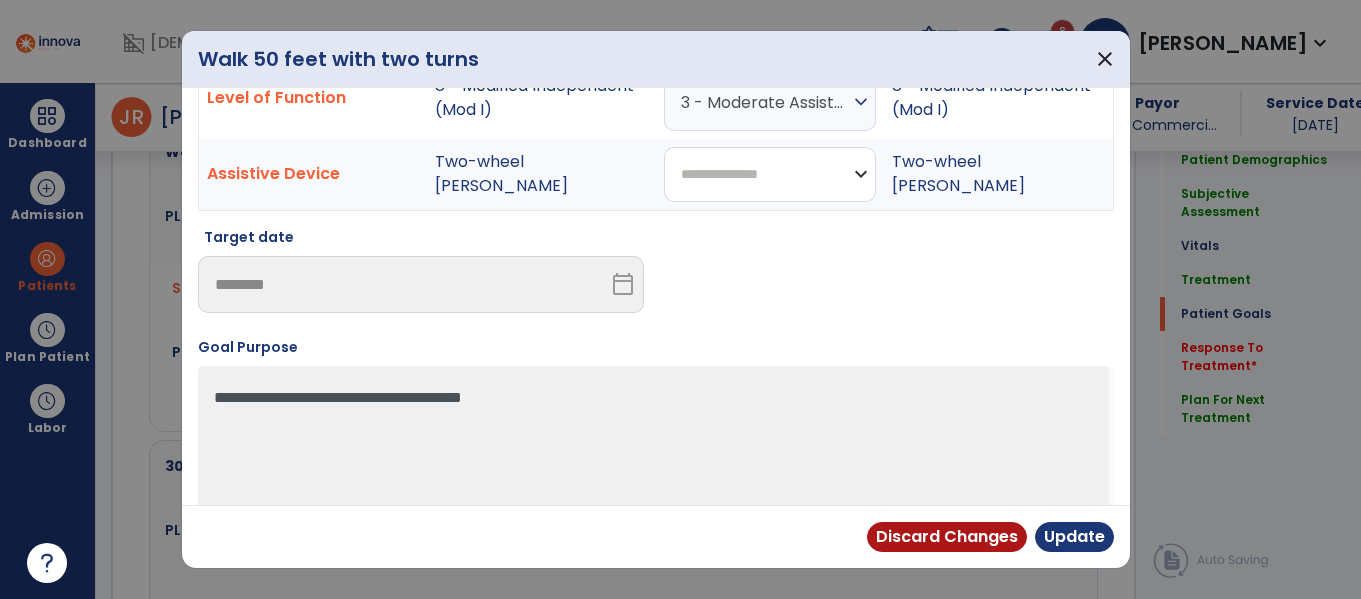 click on "**********" at bounding box center (770, 174) 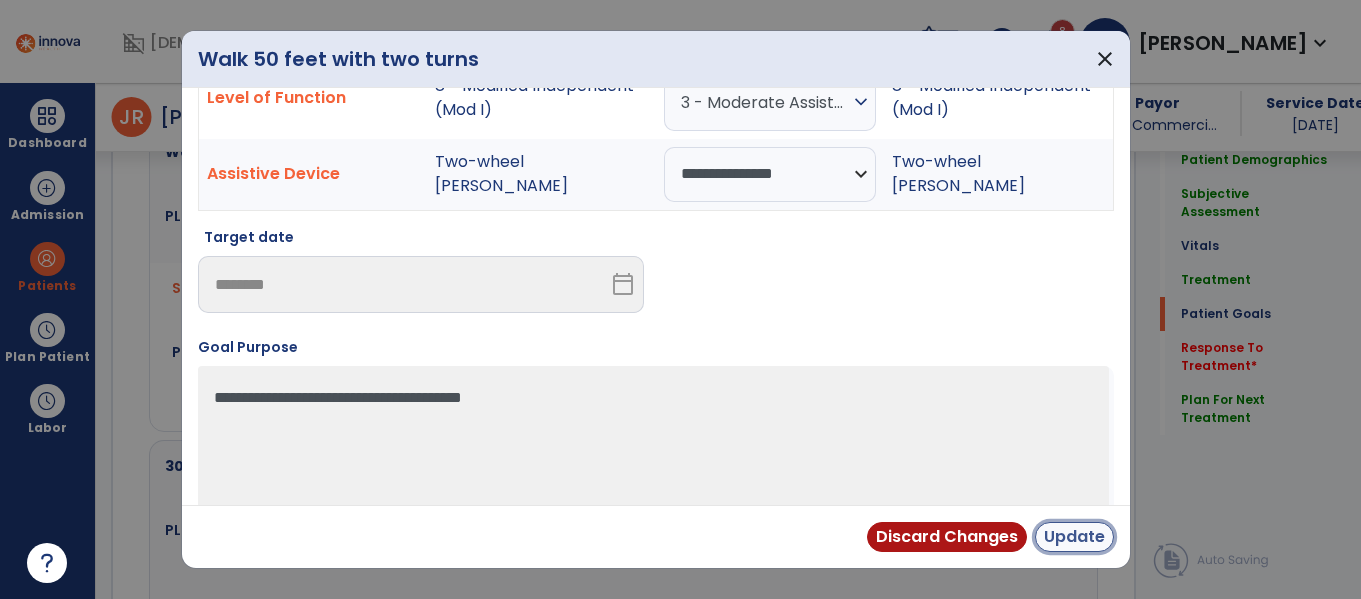 click on "Update" at bounding box center (1074, 537) 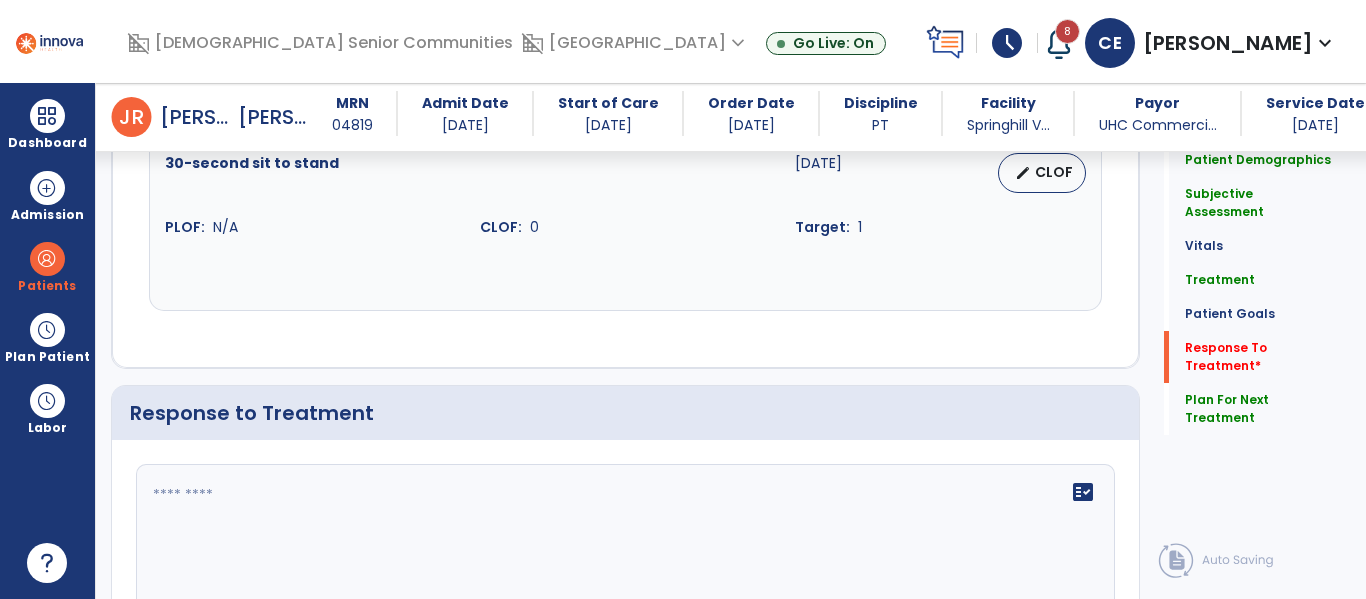 scroll, scrollTop: 2515, scrollLeft: 0, axis: vertical 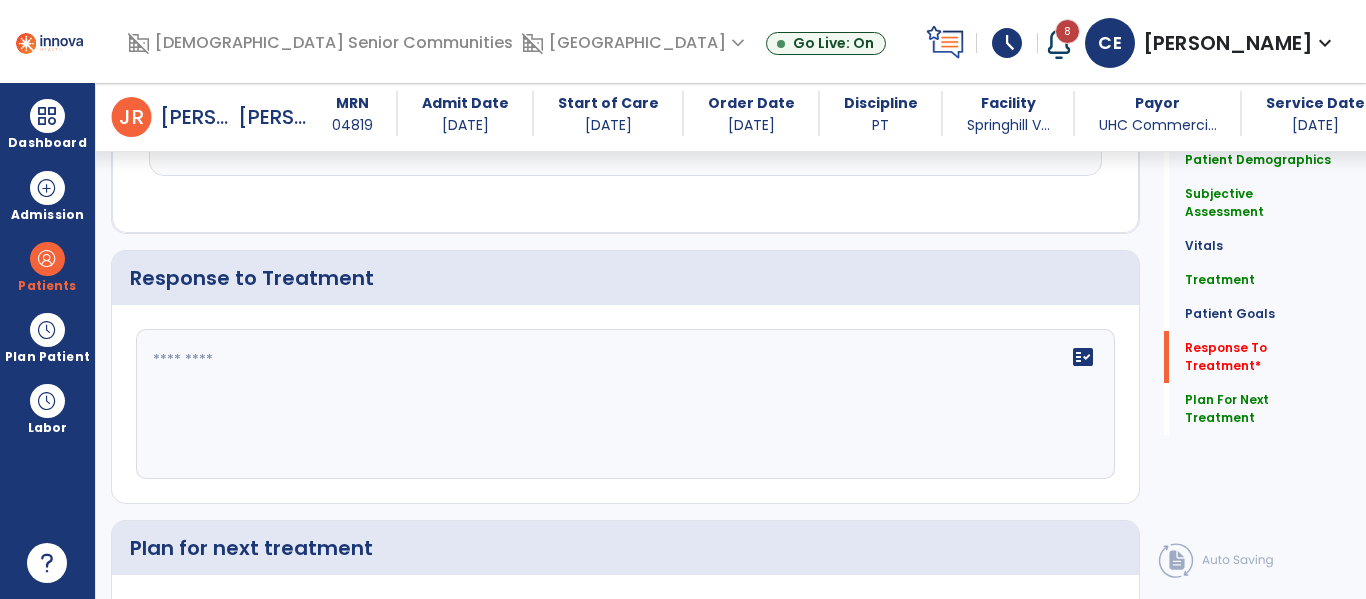 click on "fact_check" 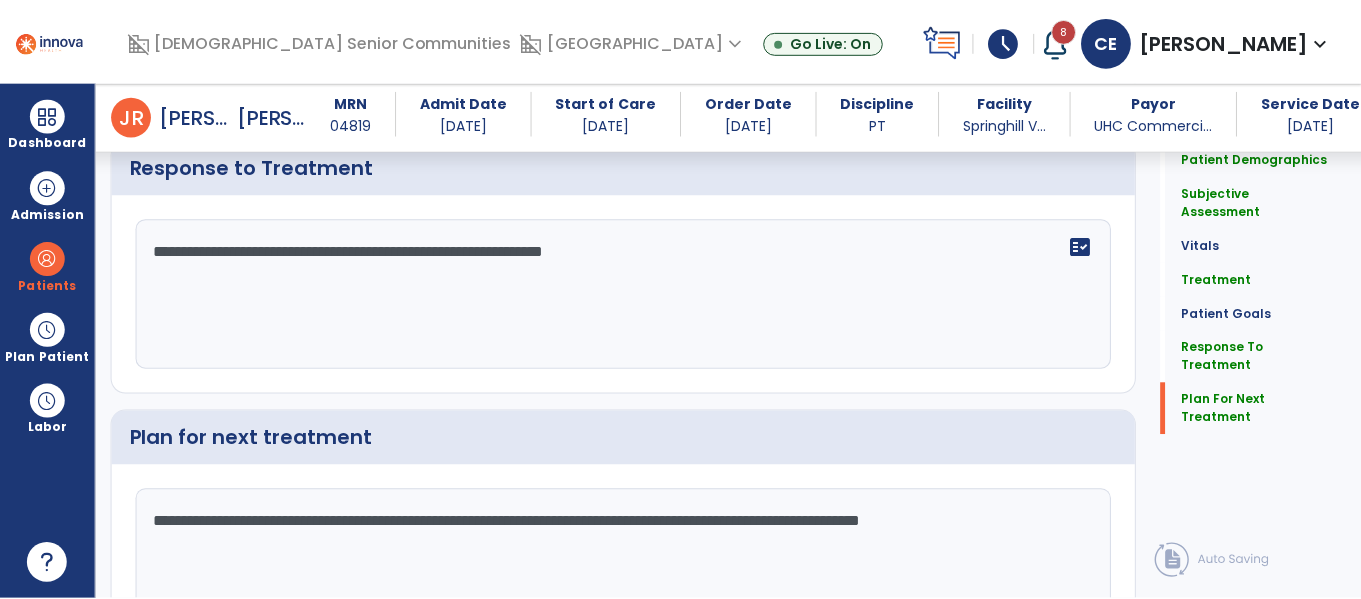 scroll, scrollTop: 2735, scrollLeft: 0, axis: vertical 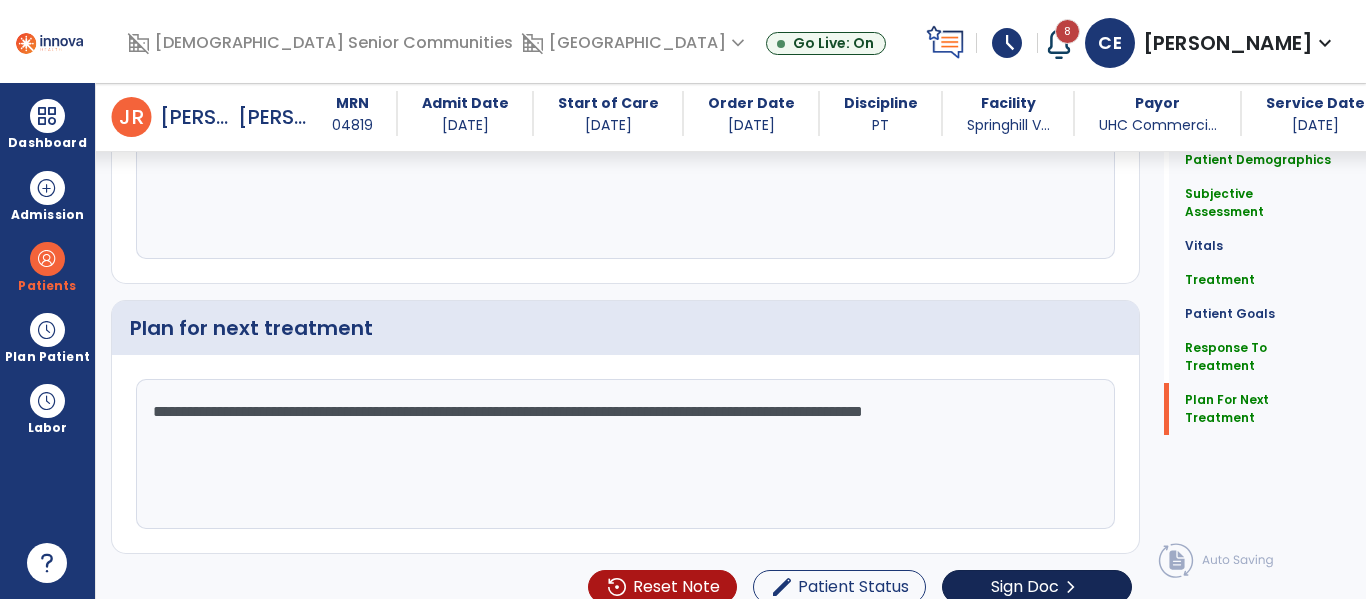 type on "**********" 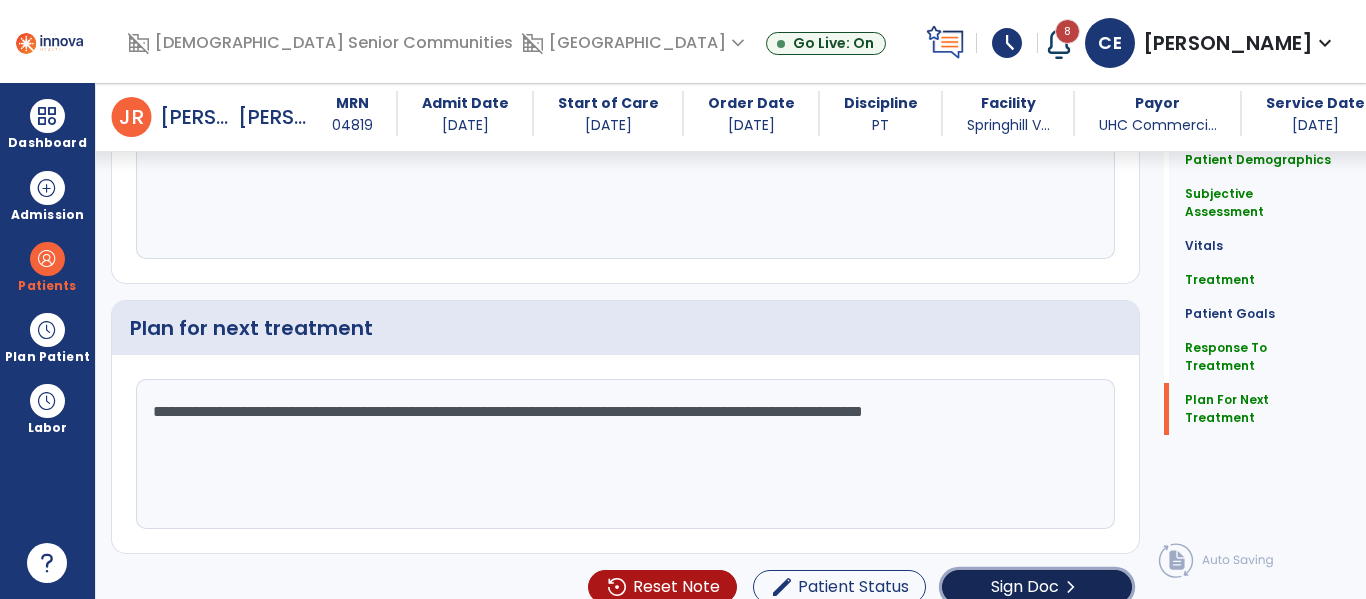 click on "Sign Doc" 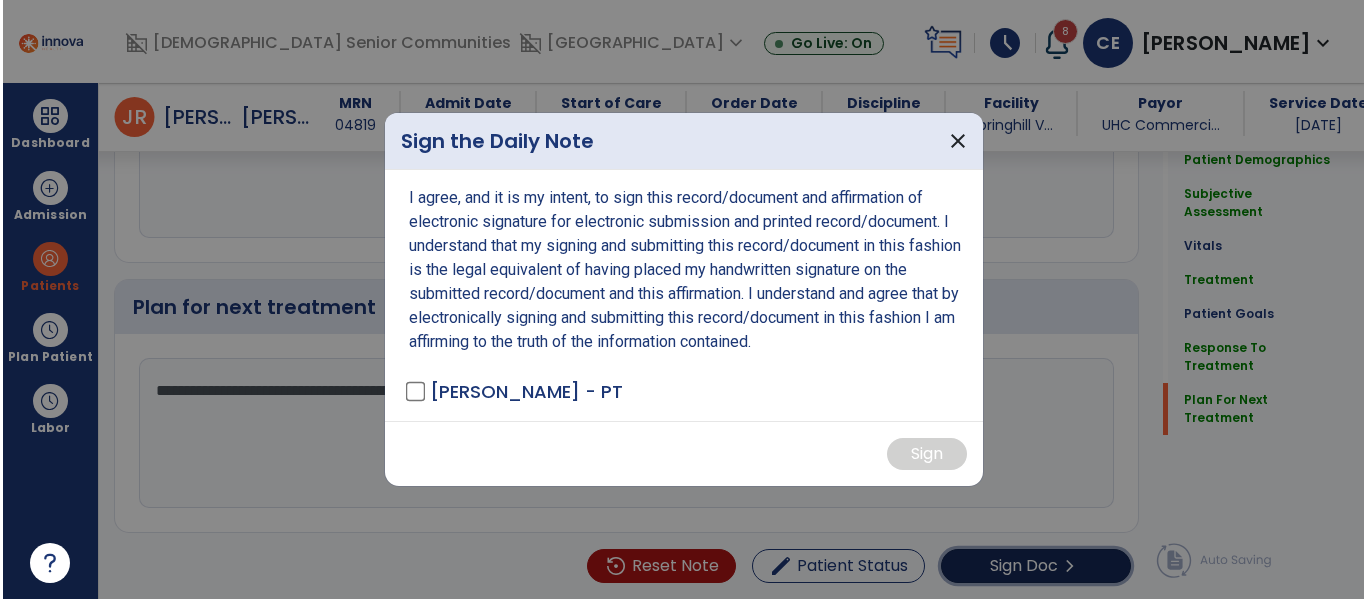 scroll, scrollTop: 2756, scrollLeft: 0, axis: vertical 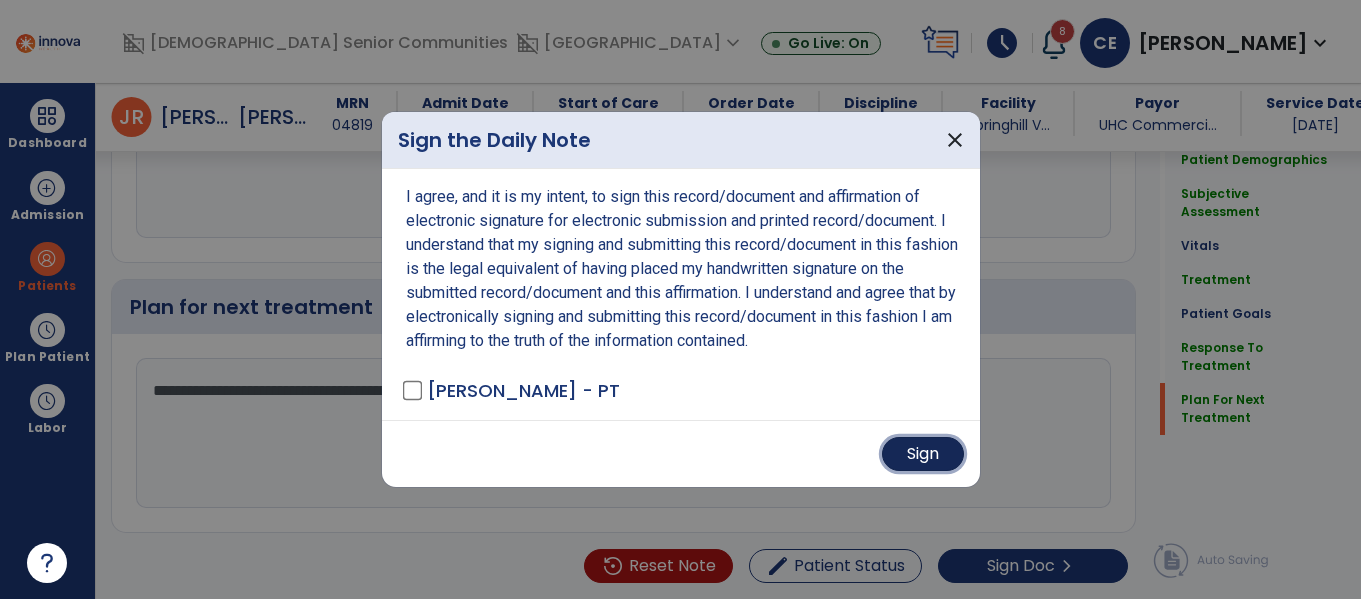 click on "Sign" at bounding box center (923, 454) 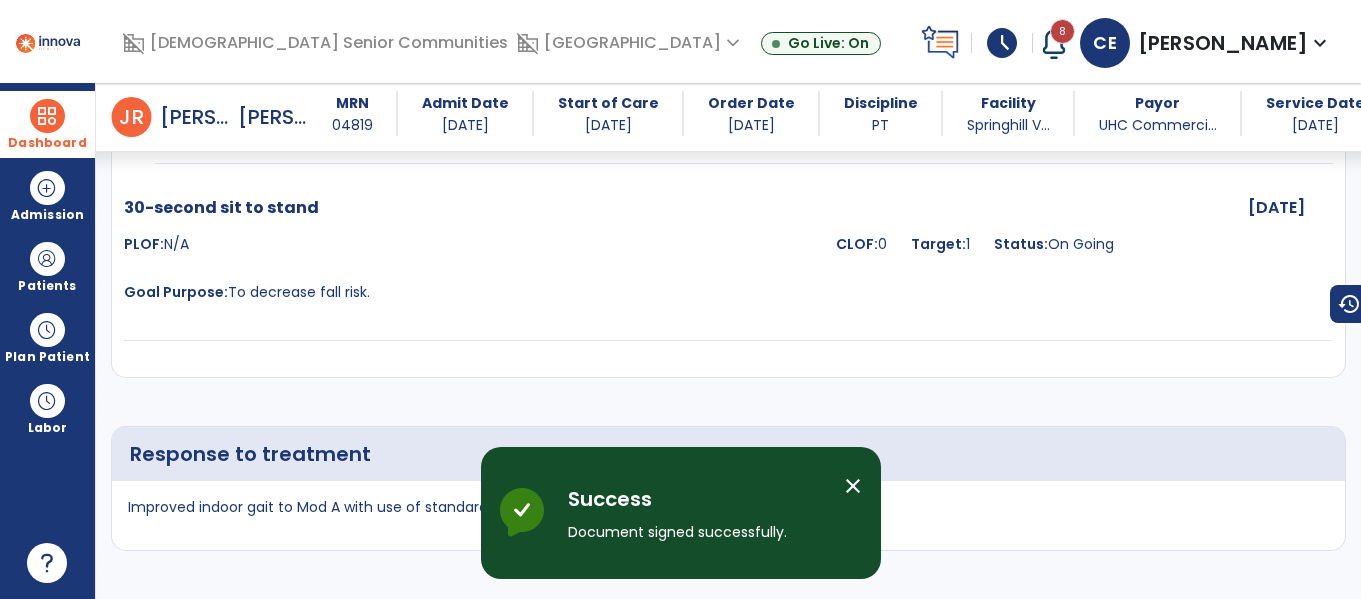 click on "Dashboard" at bounding box center [47, 143] 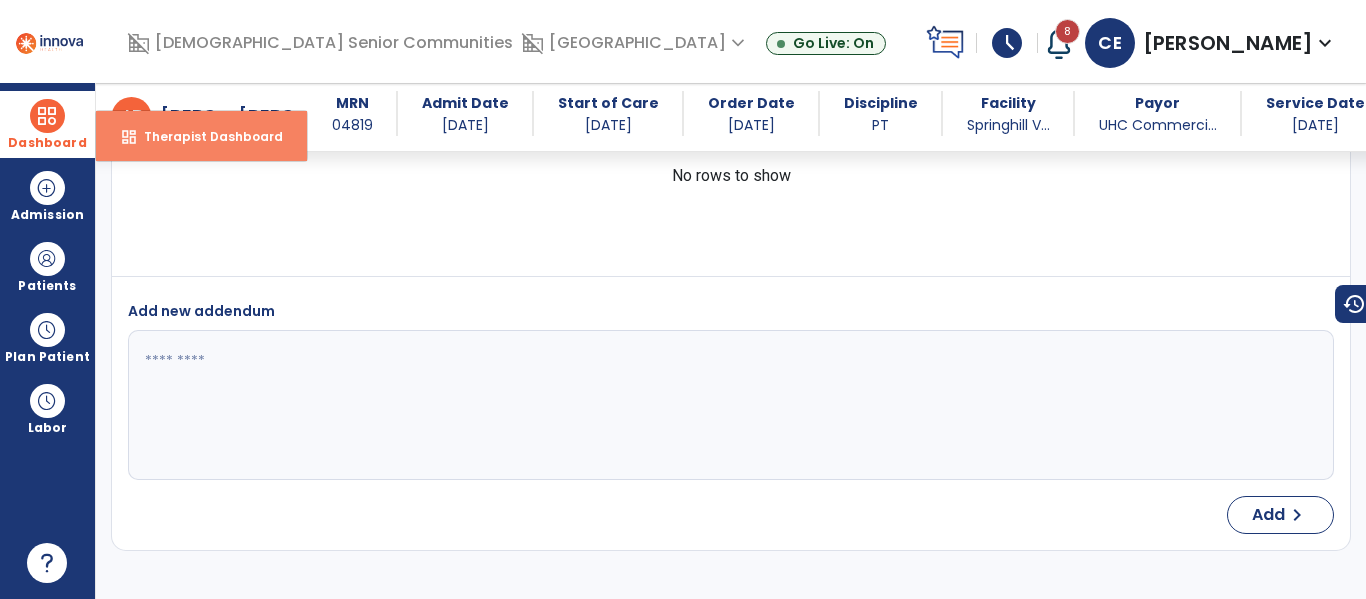 scroll, scrollTop: 3974, scrollLeft: 0, axis: vertical 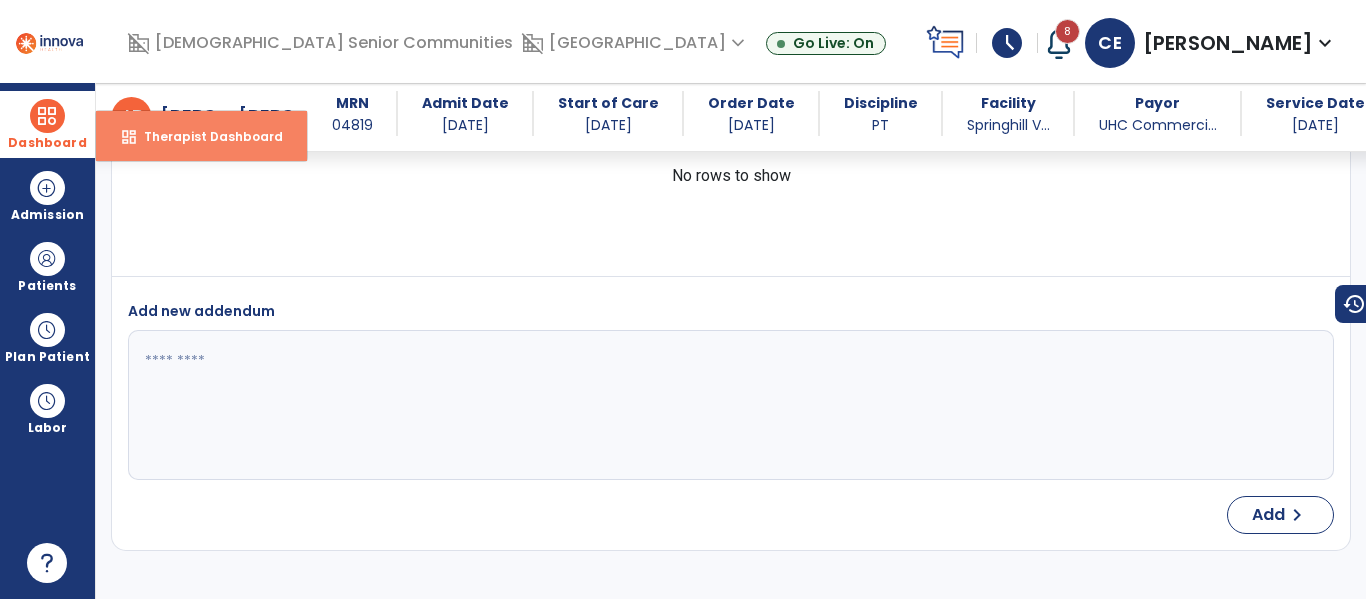 click on "dashboard" at bounding box center (129, 137) 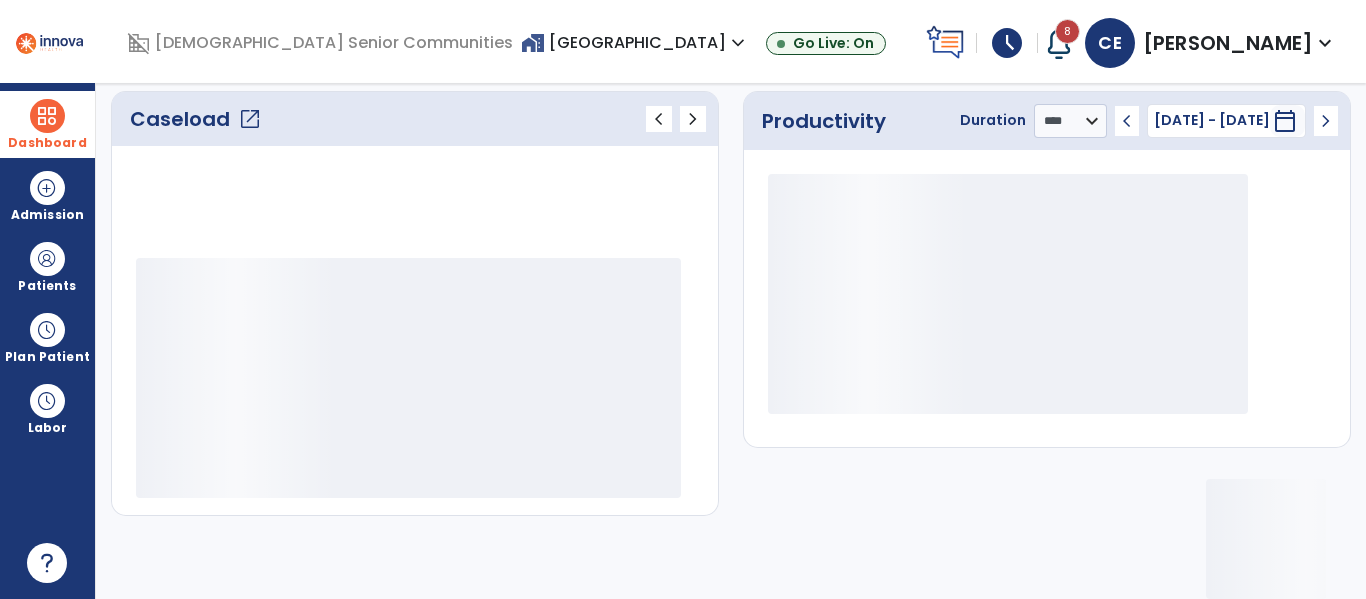 scroll, scrollTop: 278, scrollLeft: 0, axis: vertical 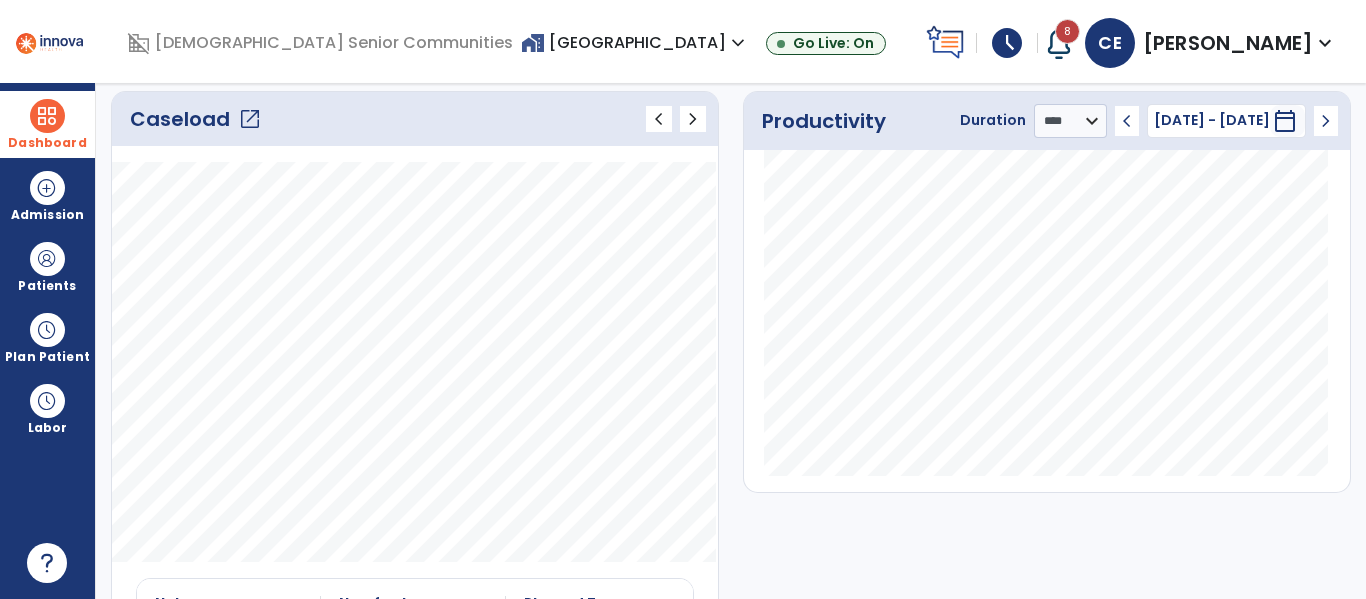 click on "open_in_new" 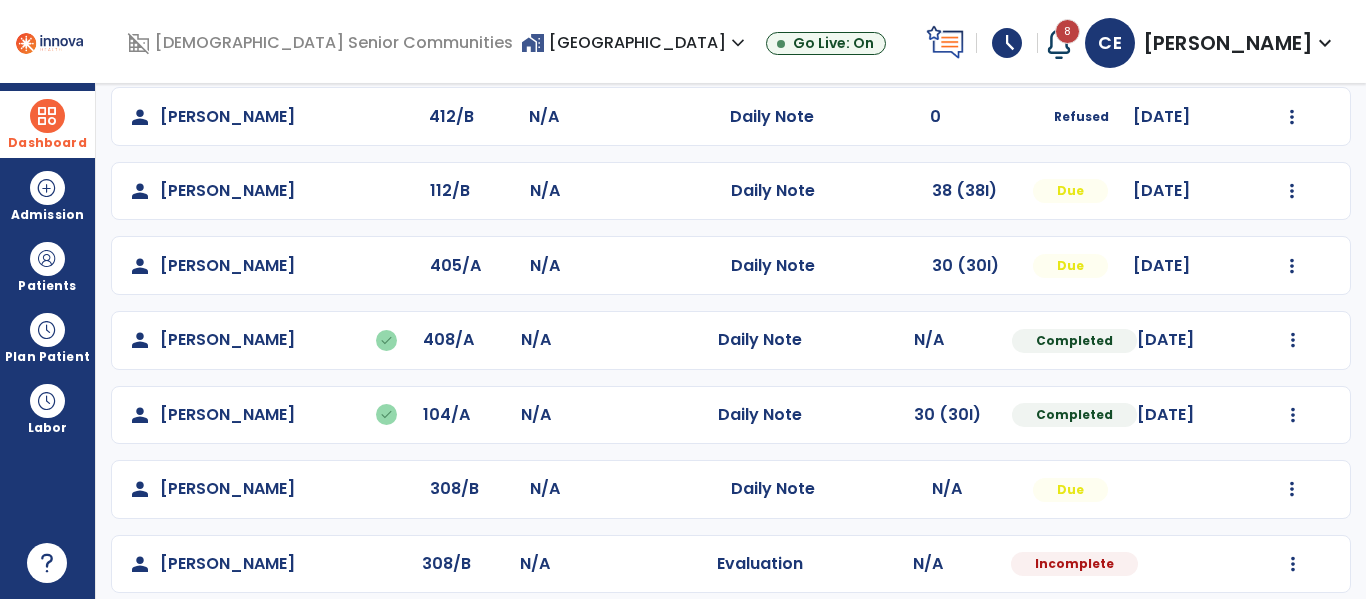 scroll, scrollTop: 860, scrollLeft: 0, axis: vertical 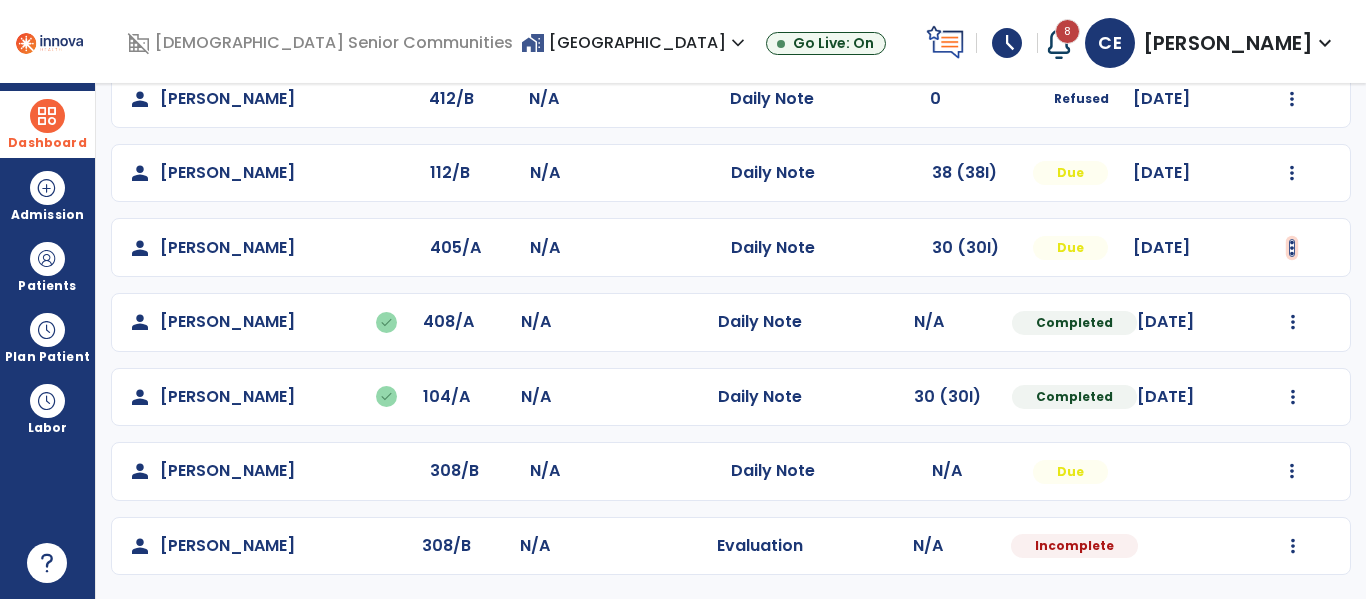 click at bounding box center [1293, -572] 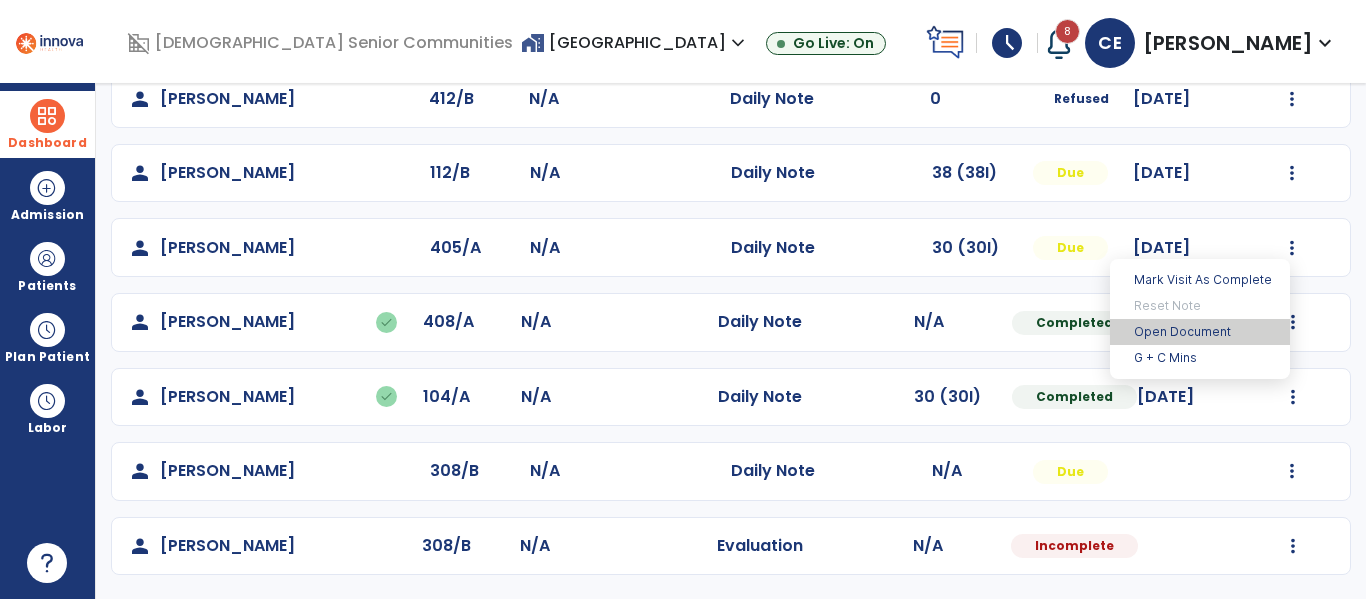click on "Open Document" at bounding box center (1200, 332) 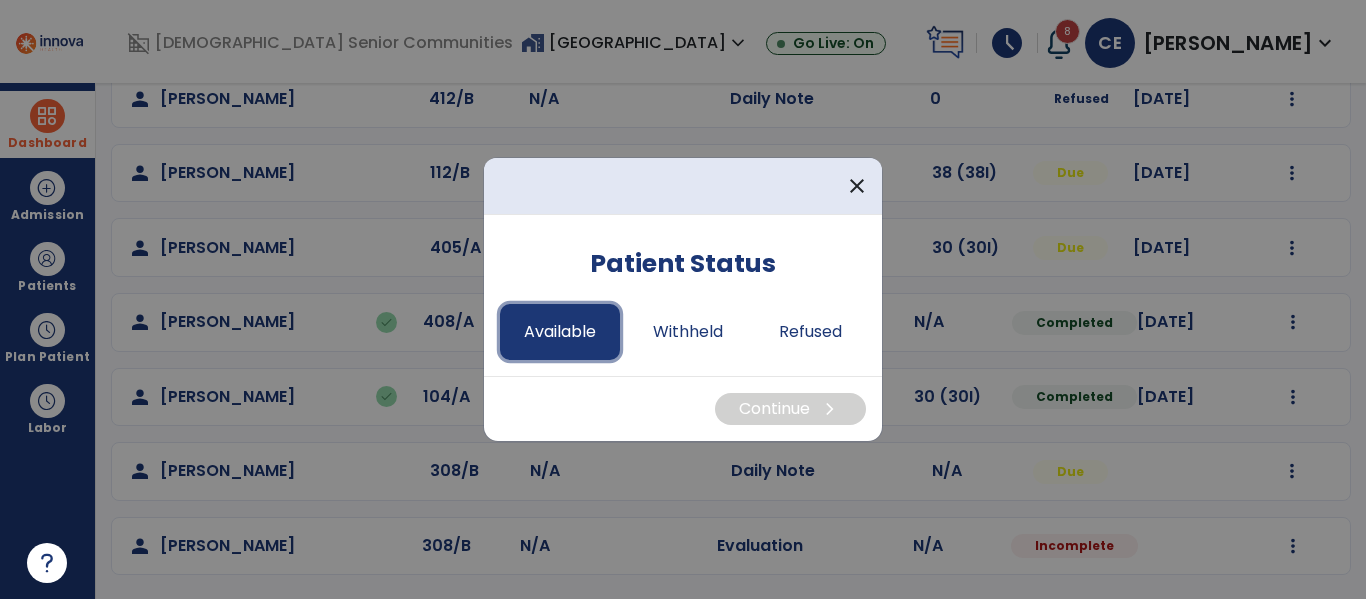 click on "Available" at bounding box center [560, 332] 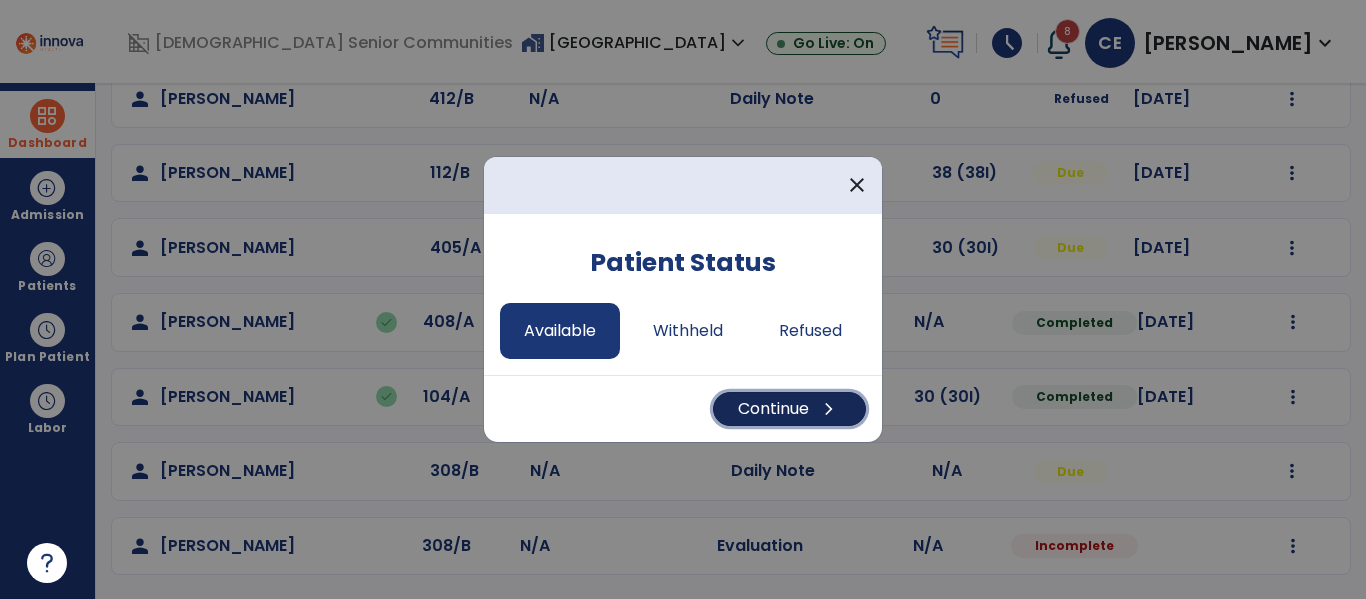 click on "Continue   chevron_right" at bounding box center (789, 409) 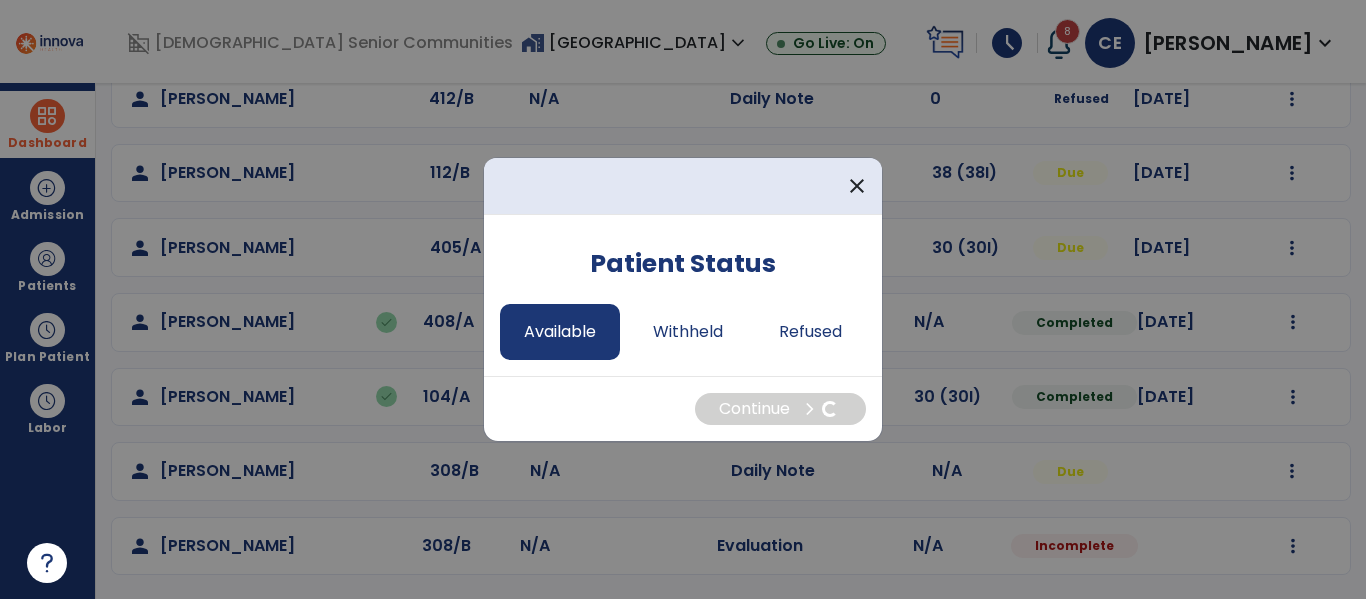 select on "*" 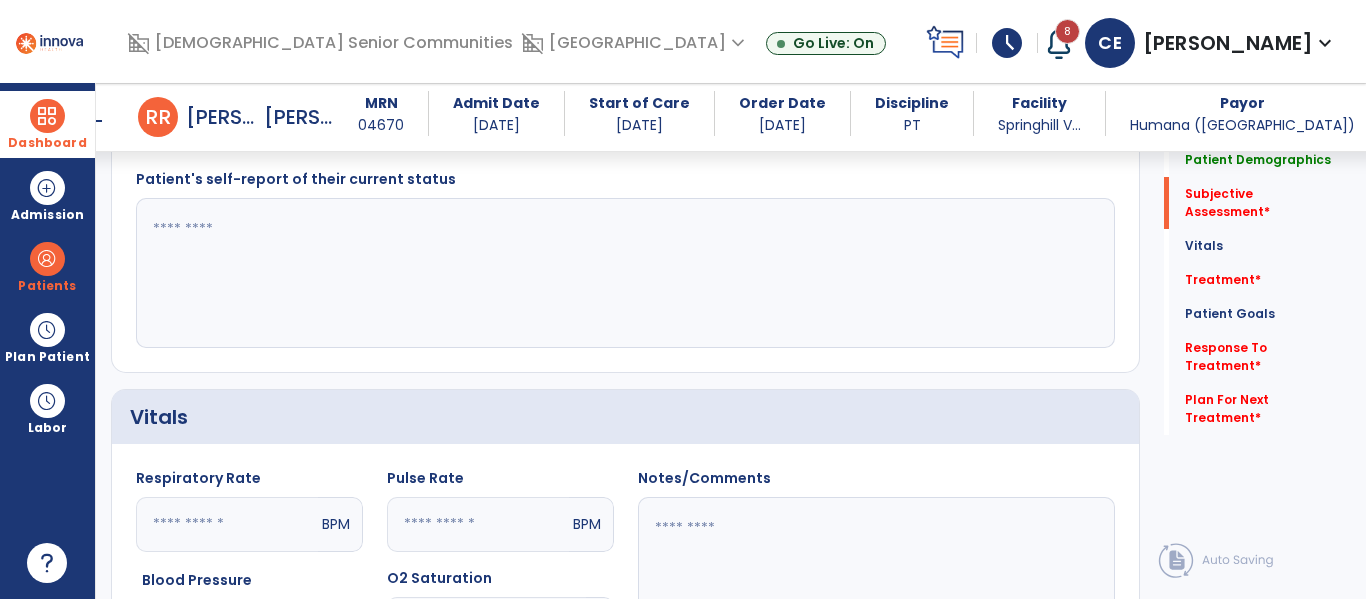 scroll, scrollTop: 643, scrollLeft: 0, axis: vertical 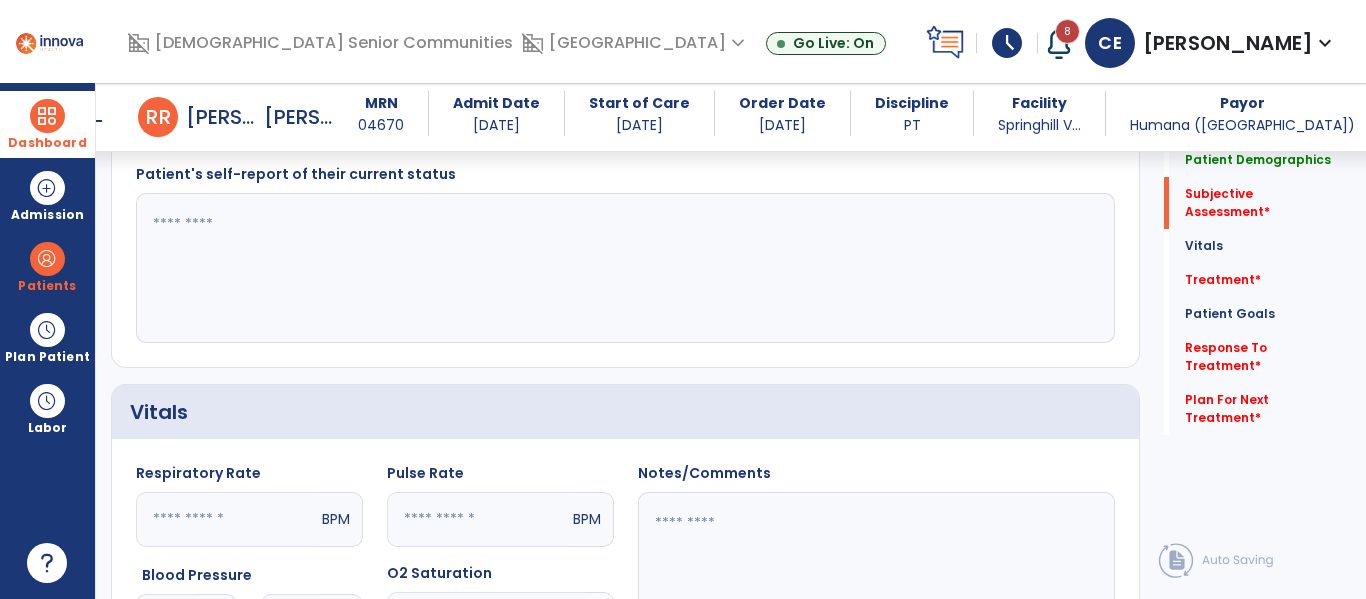 click 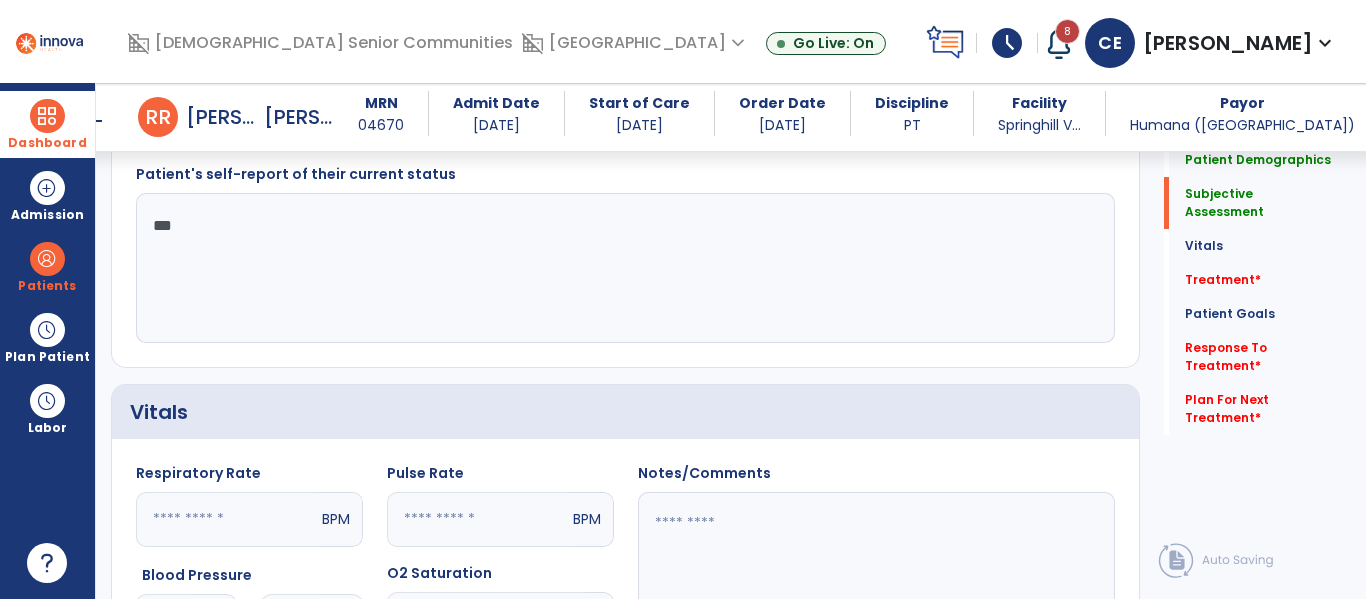 click on "**" 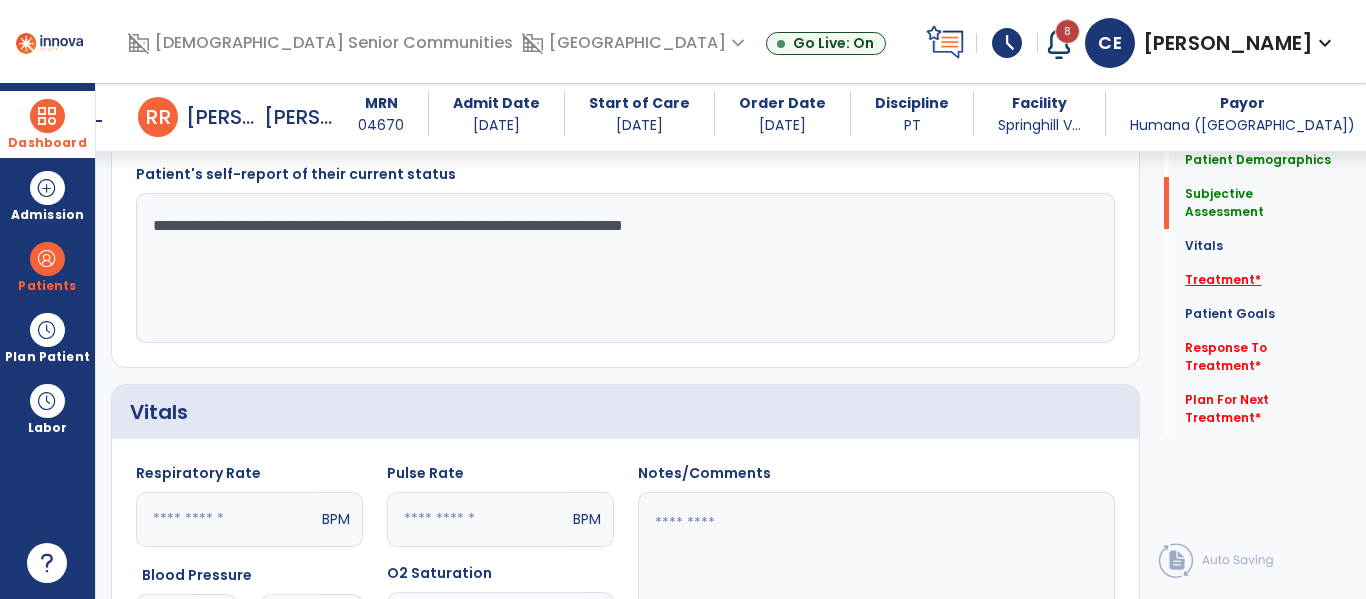 type on "**********" 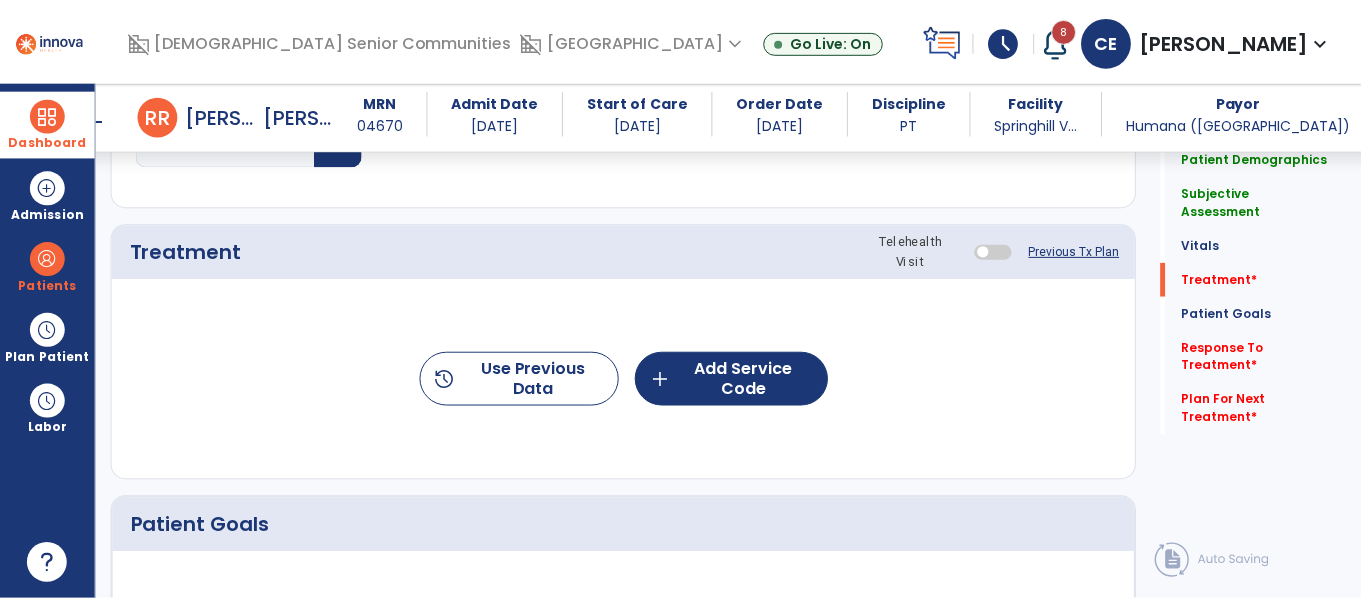scroll, scrollTop: 1236, scrollLeft: 0, axis: vertical 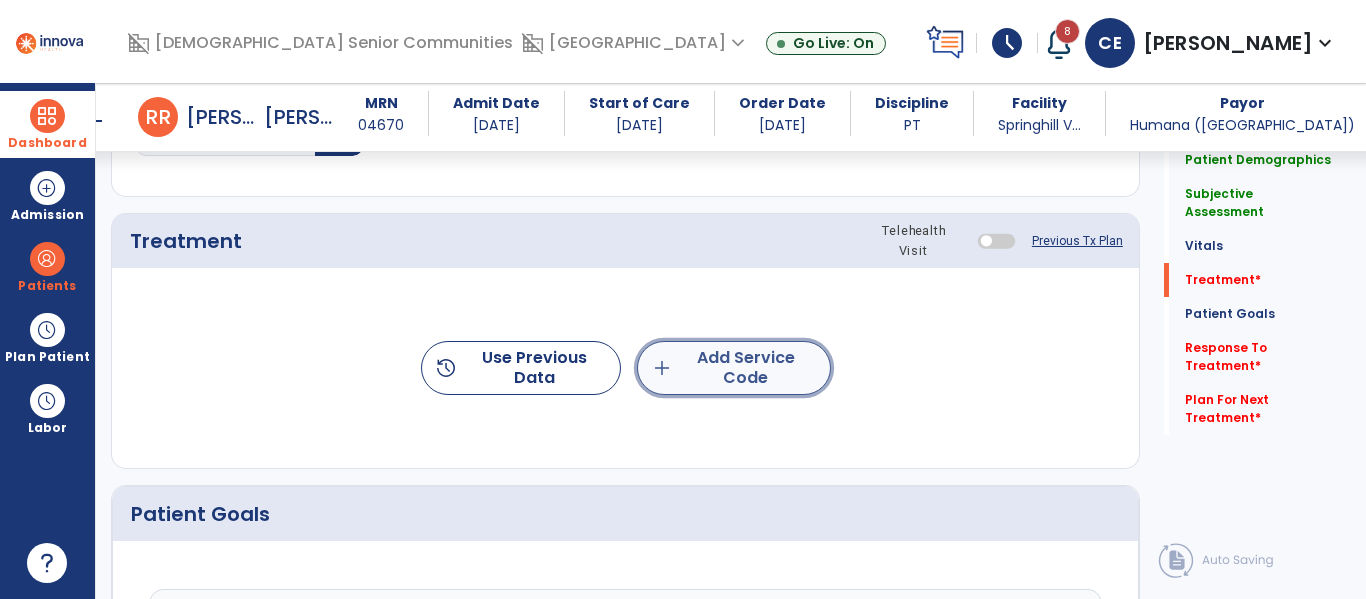 click on "add  Add Service Code" 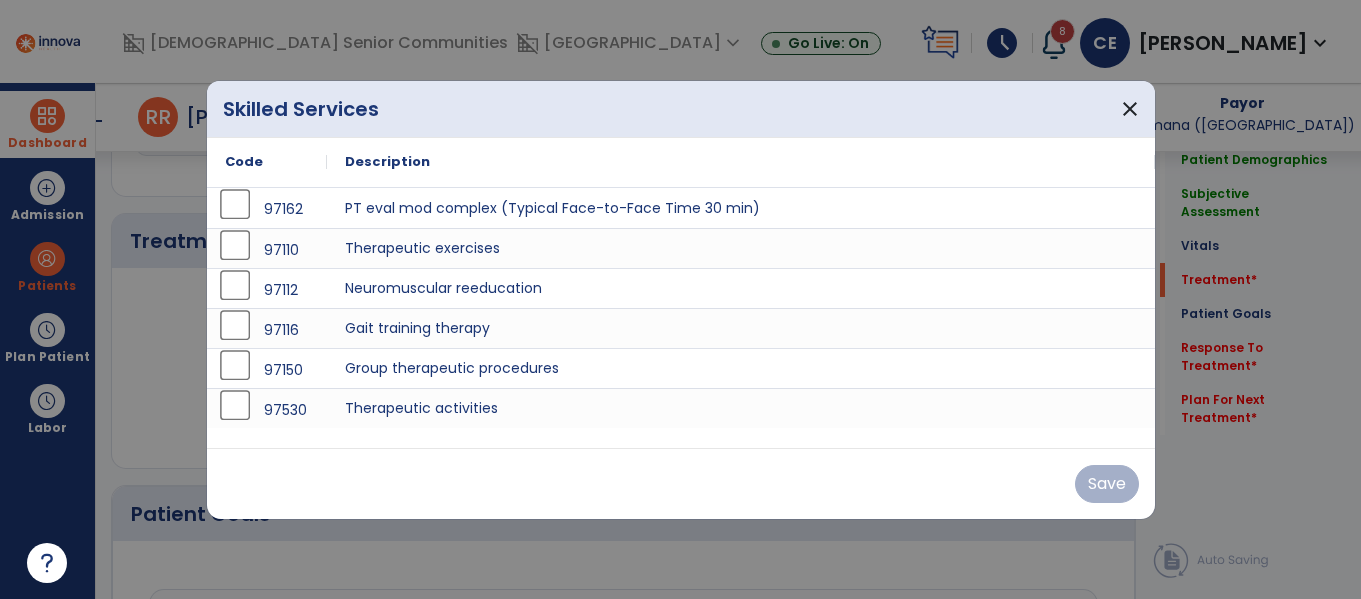 scroll, scrollTop: 1236, scrollLeft: 0, axis: vertical 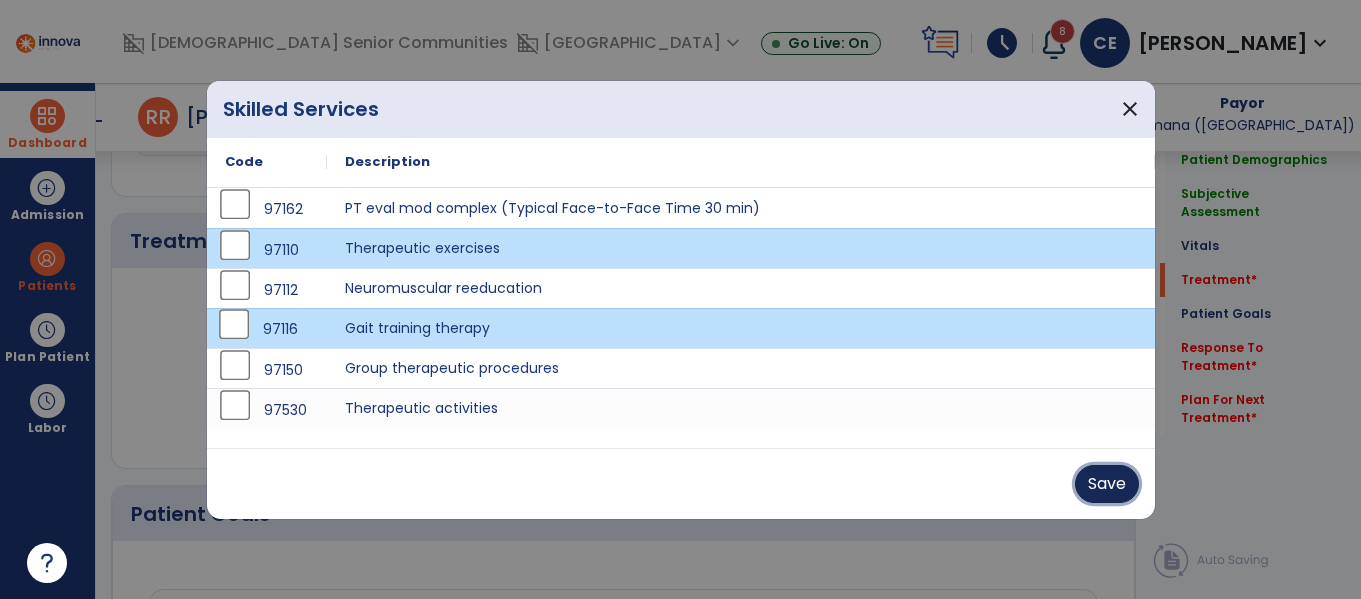 click on "Save" at bounding box center [1107, 484] 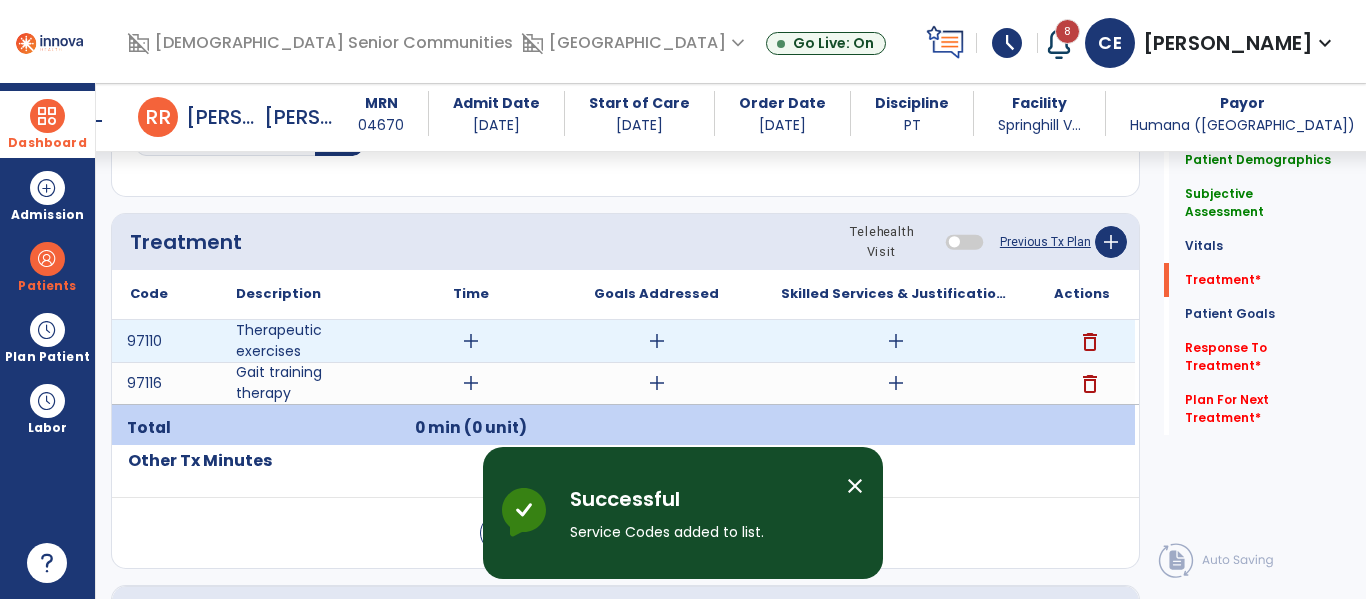 click on "add" at bounding box center (471, 341) 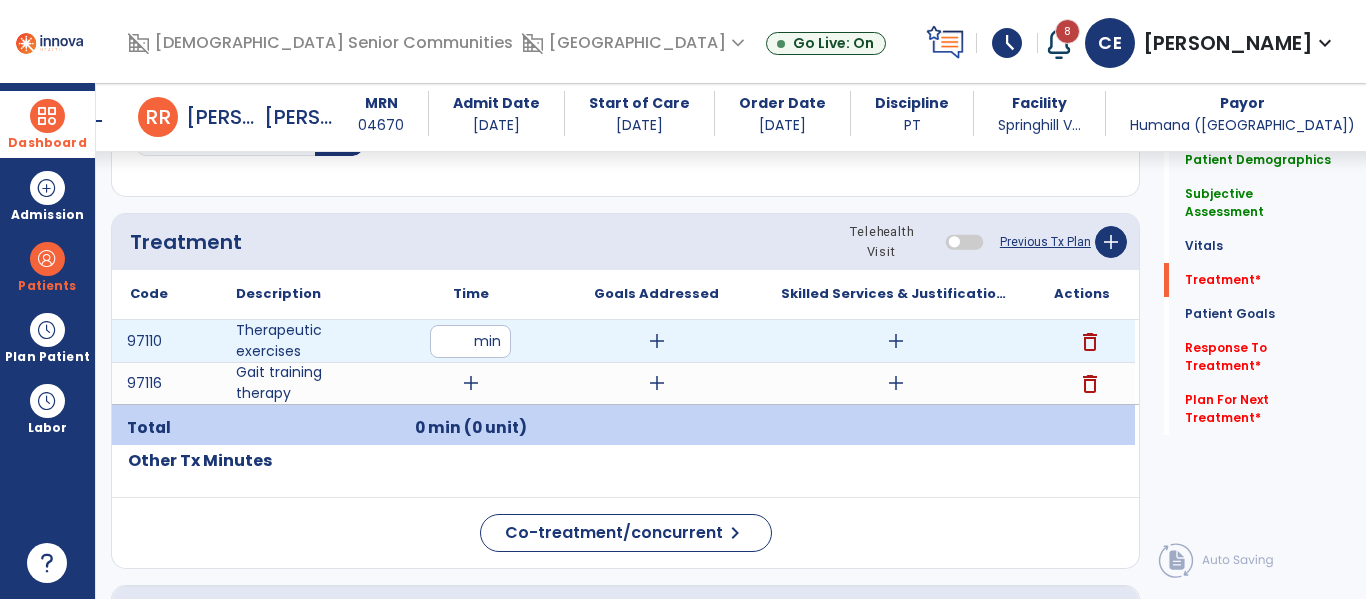 type on "**" 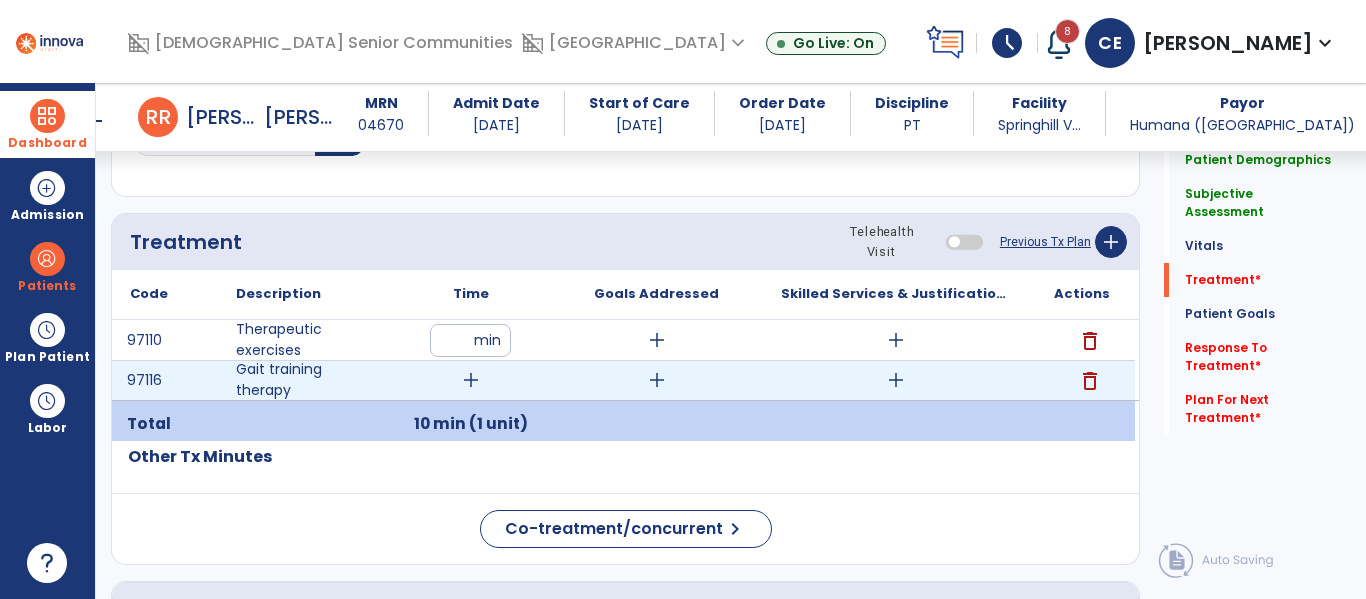 click on "add" at bounding box center [471, 380] 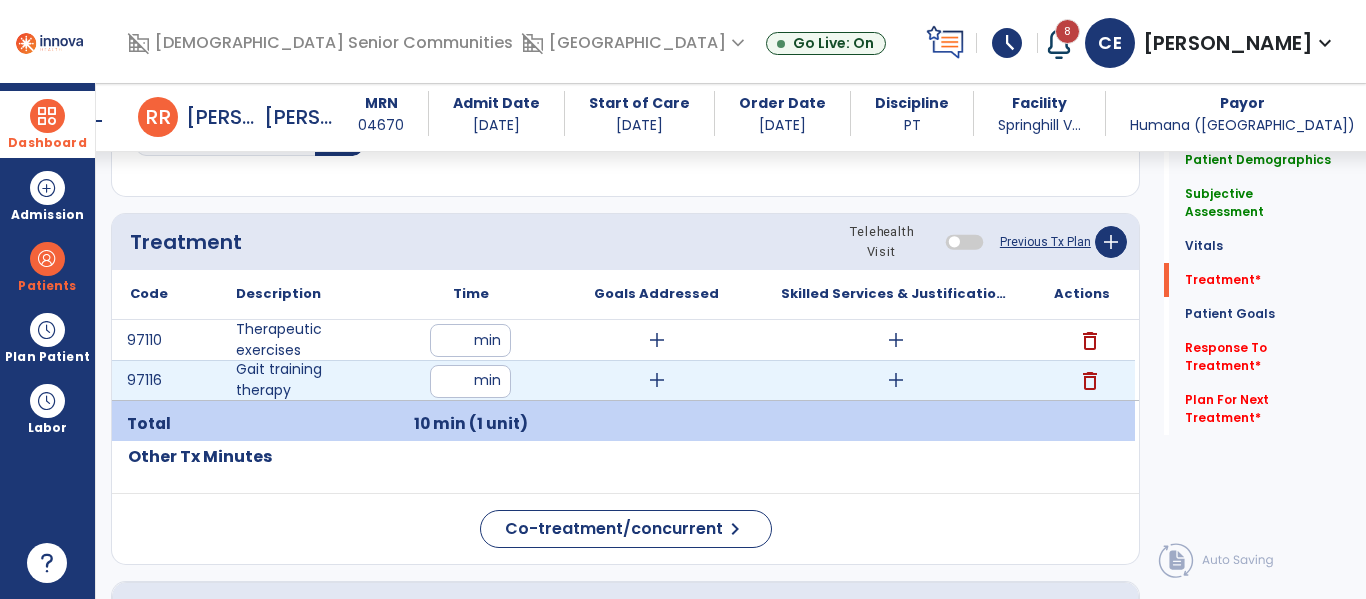 type on "**" 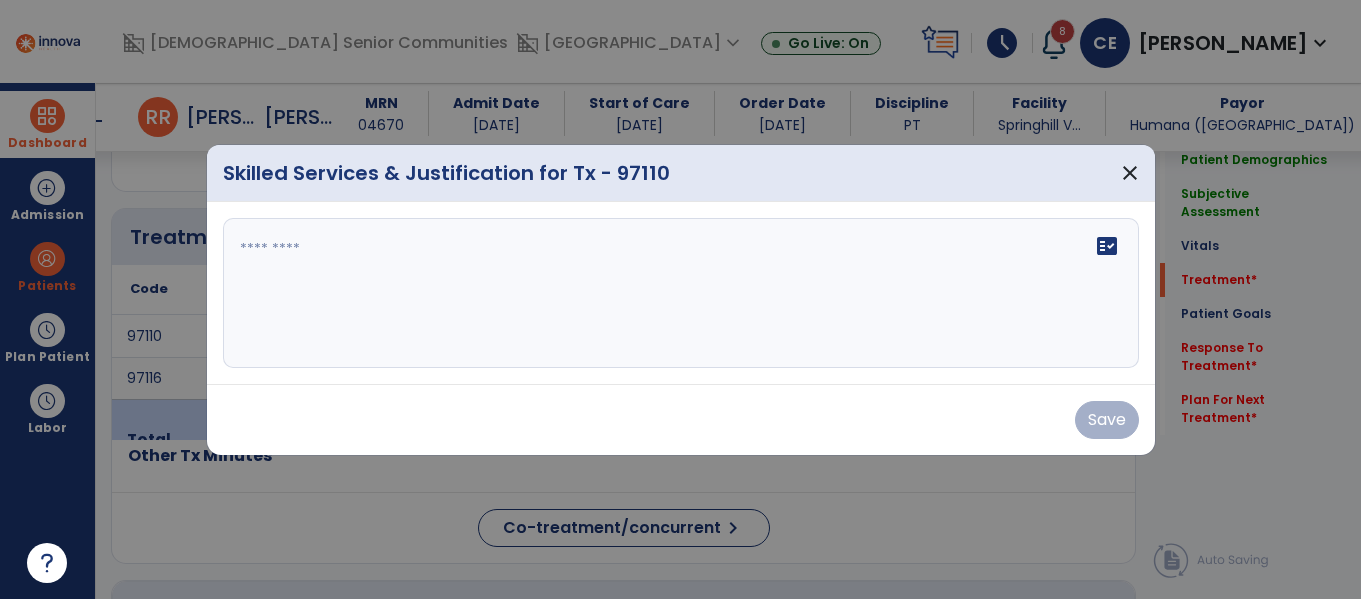 scroll, scrollTop: 1236, scrollLeft: 0, axis: vertical 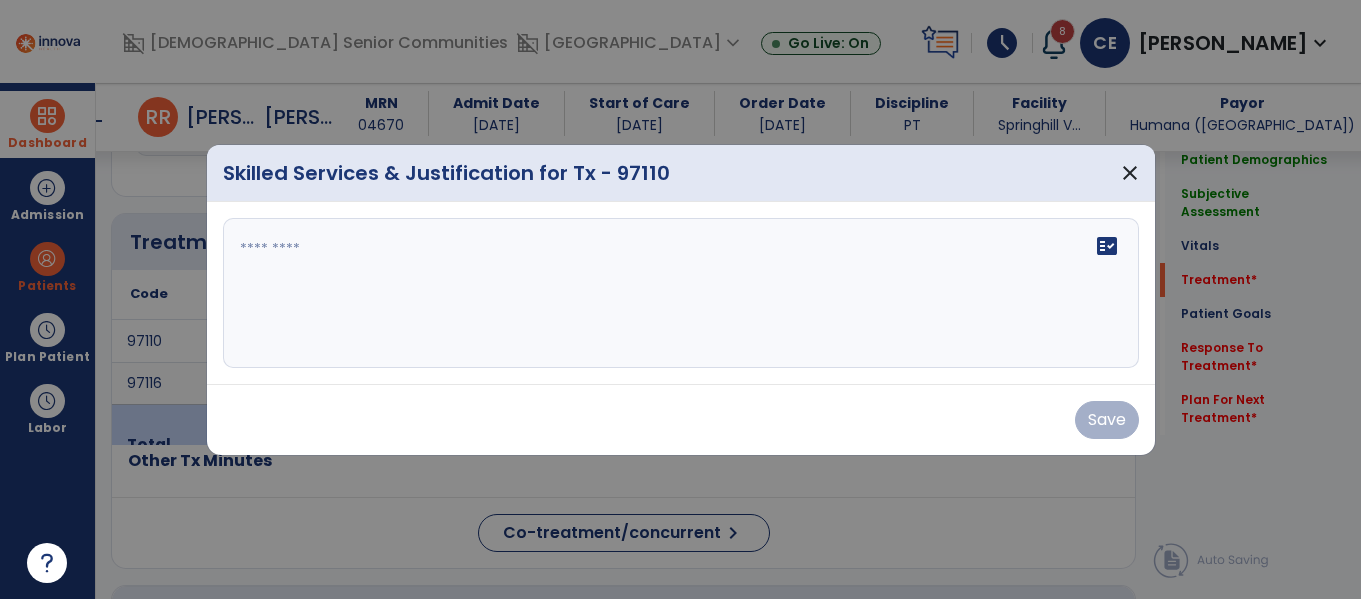 click on "fact_check" at bounding box center (681, 293) 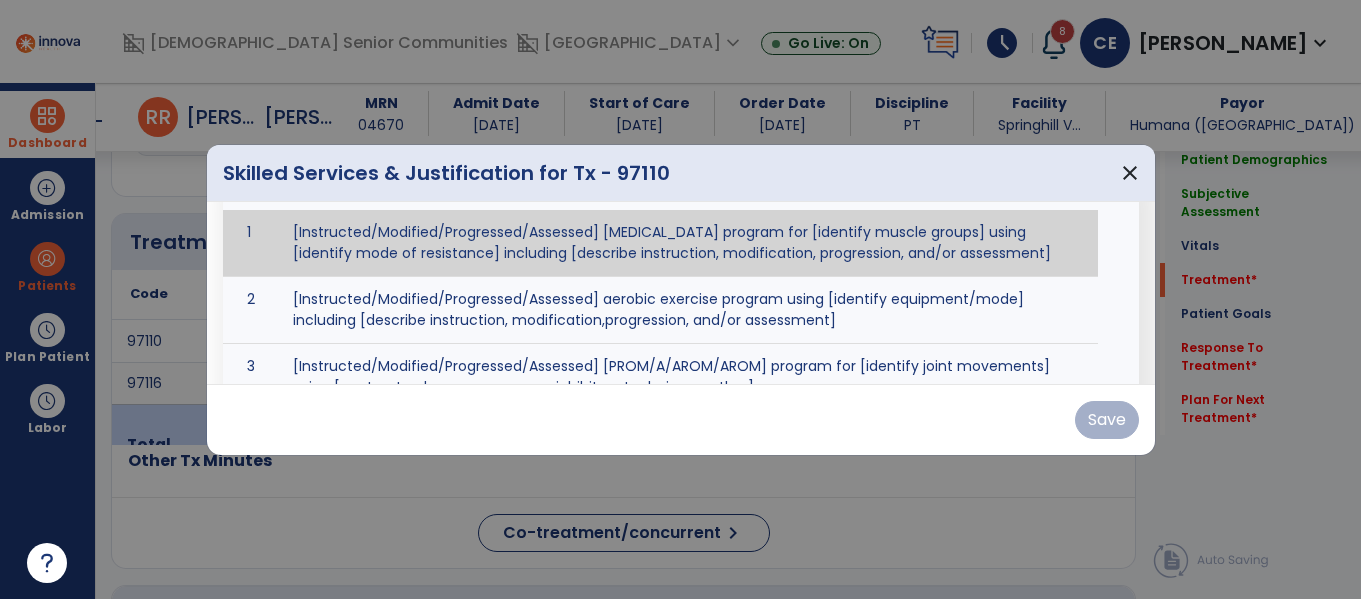 scroll, scrollTop: 156, scrollLeft: 0, axis: vertical 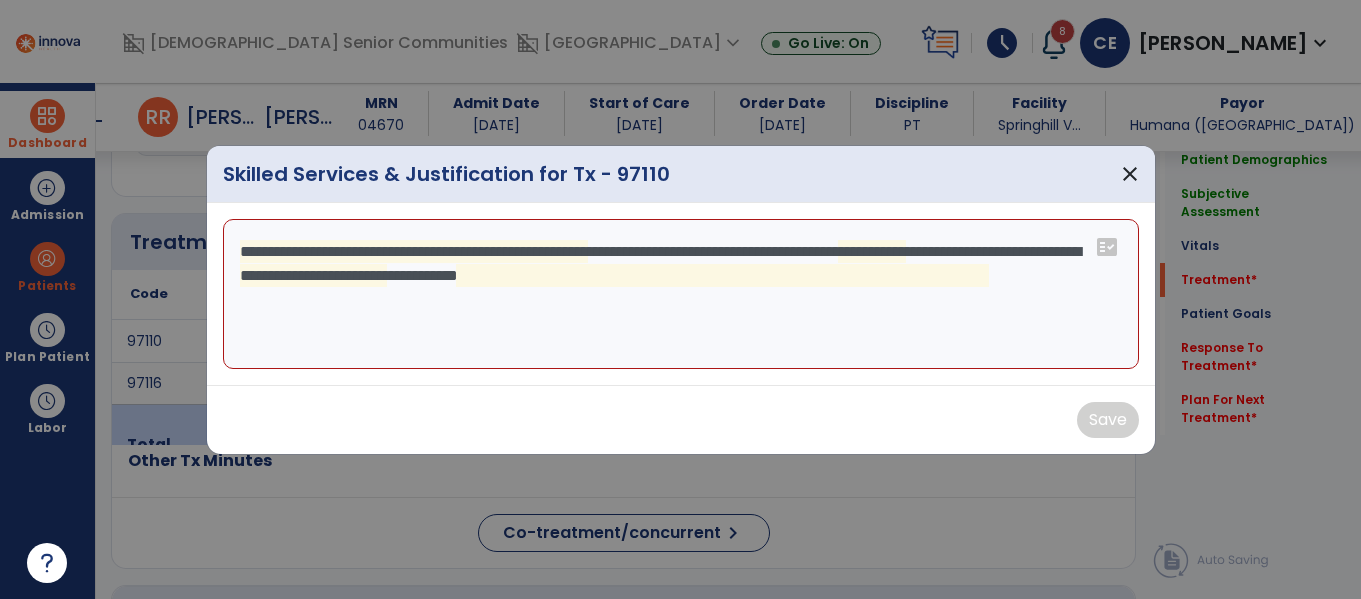 click on "**********" at bounding box center [681, 294] 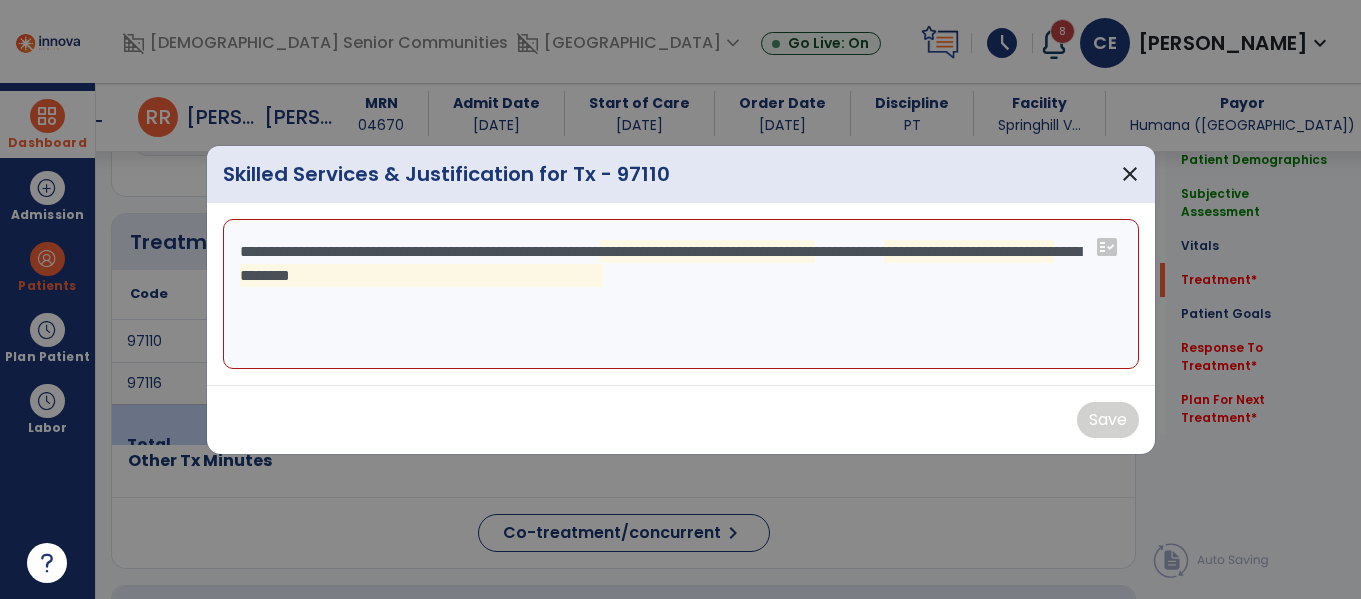 click on "**********" at bounding box center [681, 294] 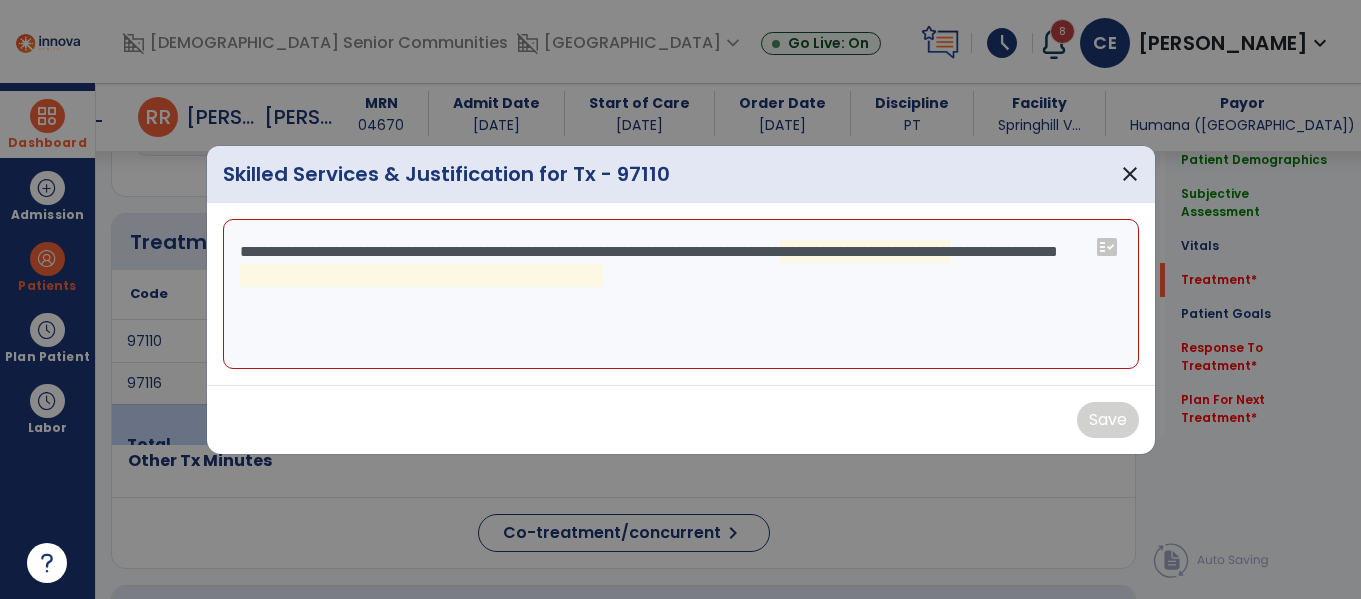 click on "**********" at bounding box center [681, 294] 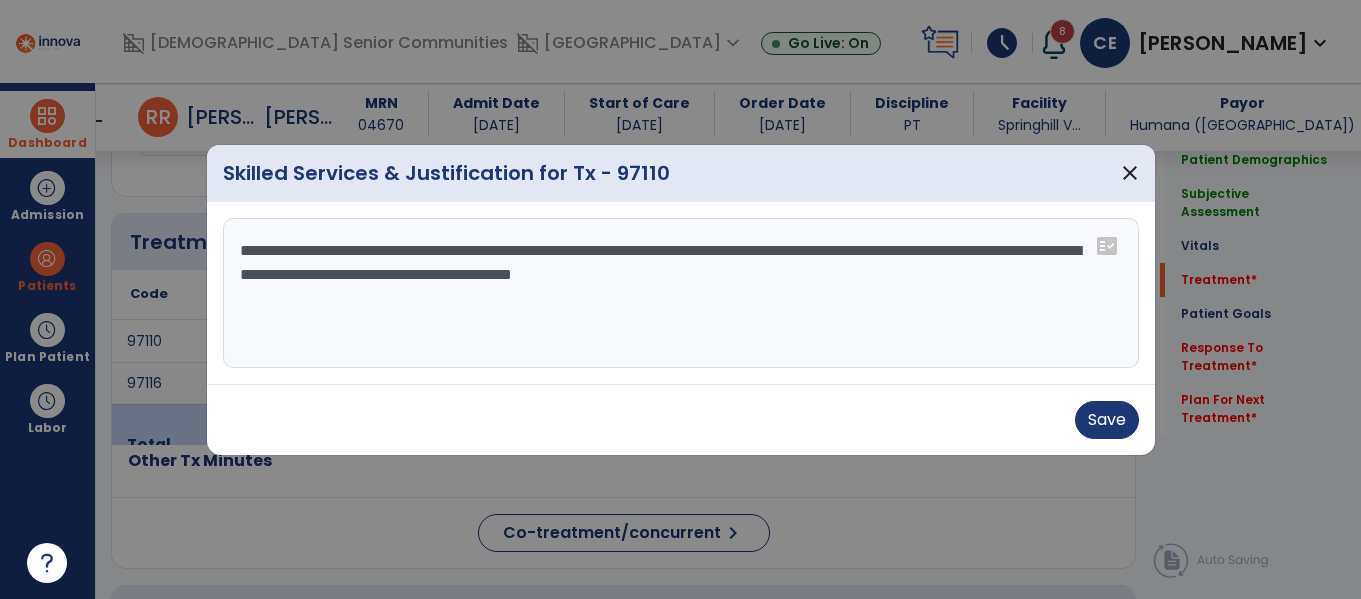 type on "**********" 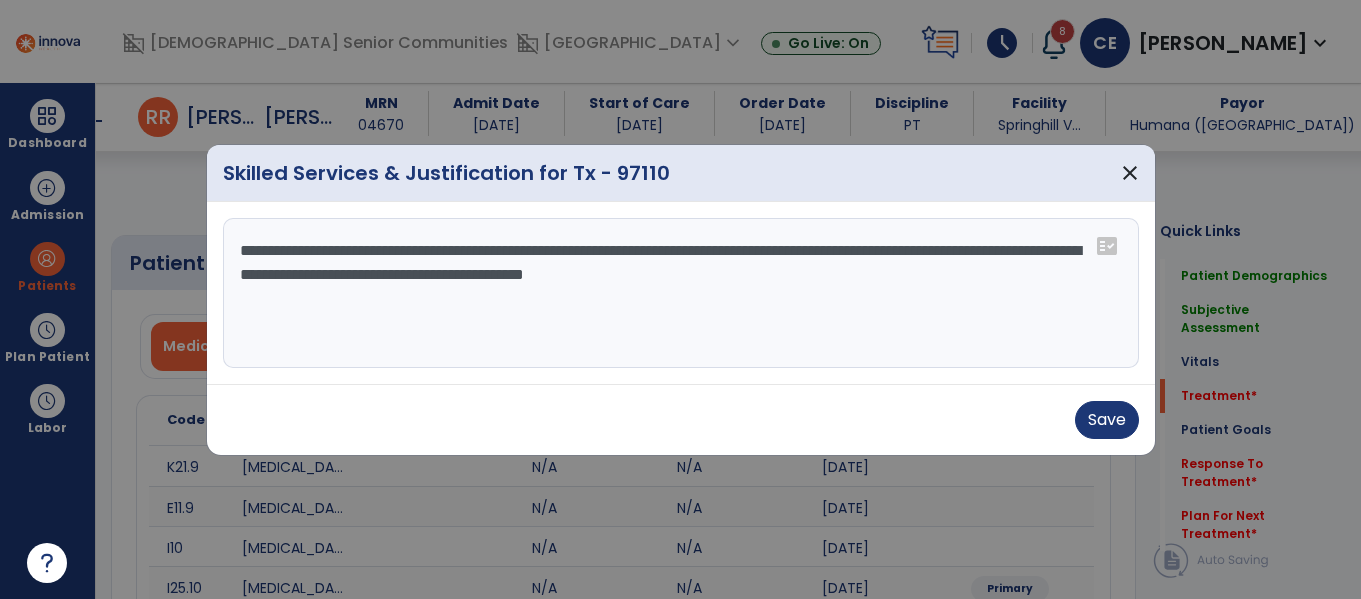 select on "*" 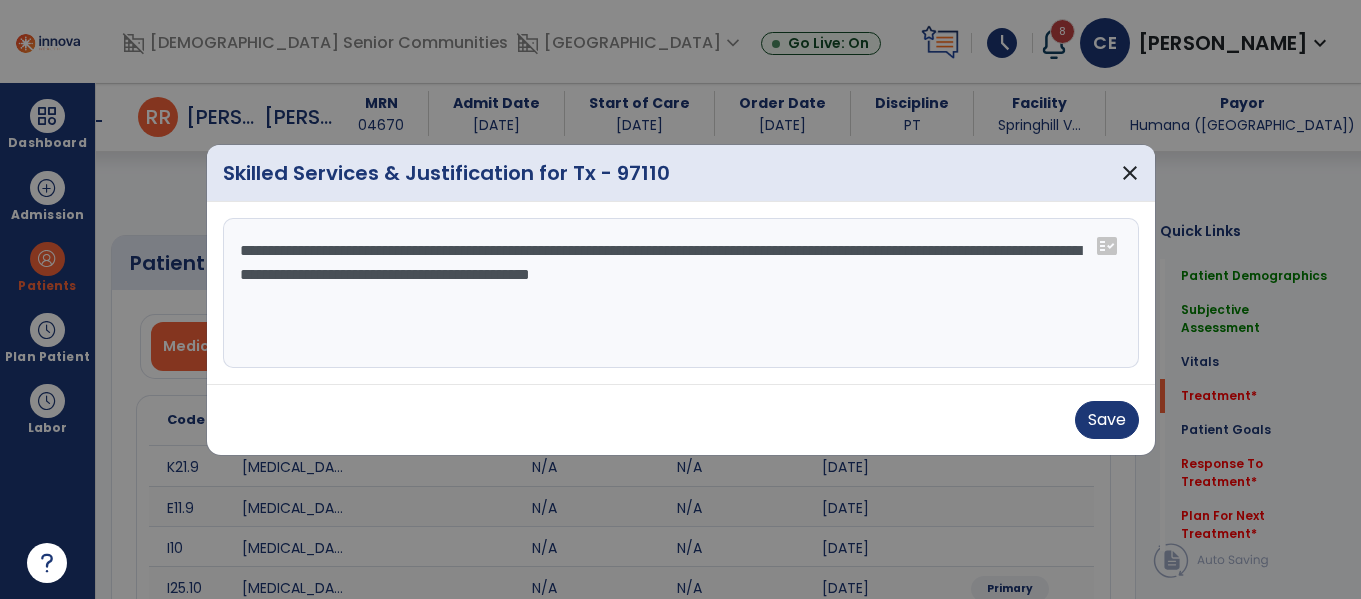 scroll, scrollTop: 0, scrollLeft: 0, axis: both 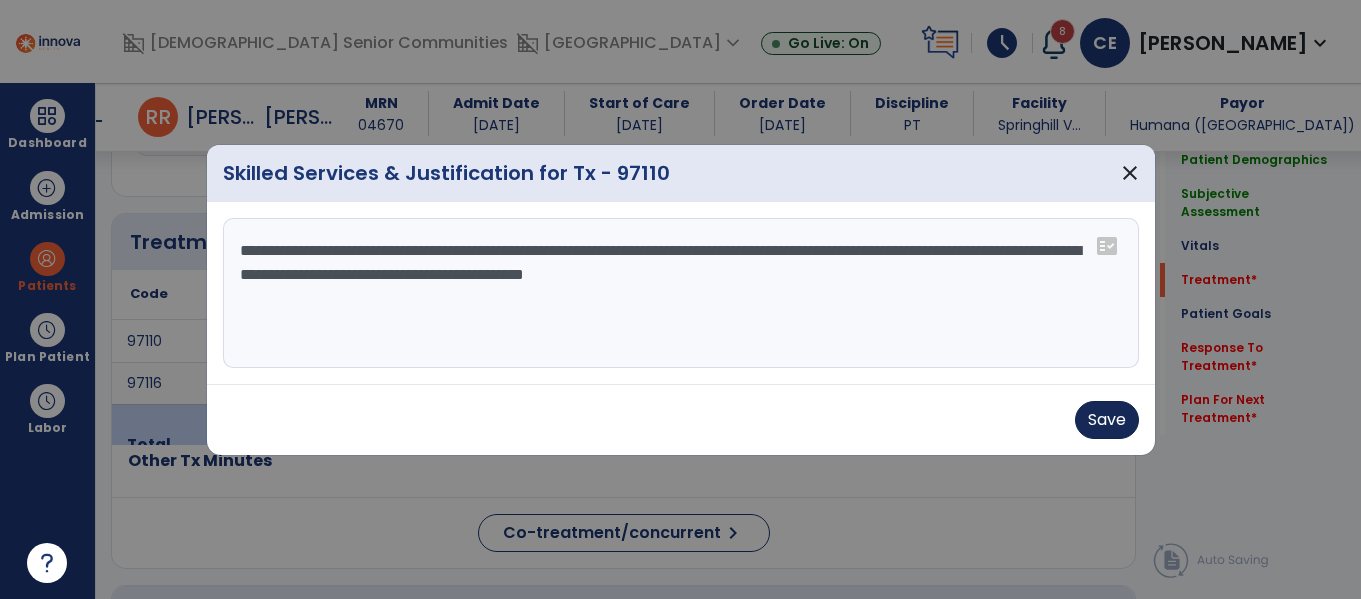 type on "**********" 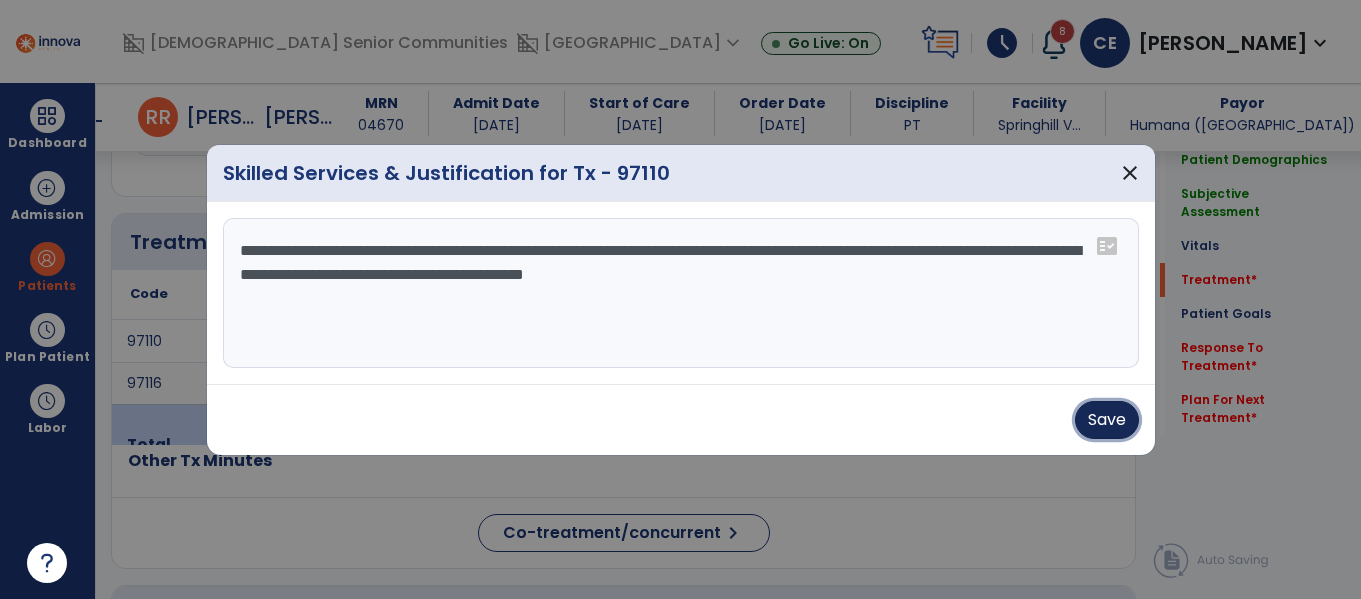 click on "Save" at bounding box center [1107, 420] 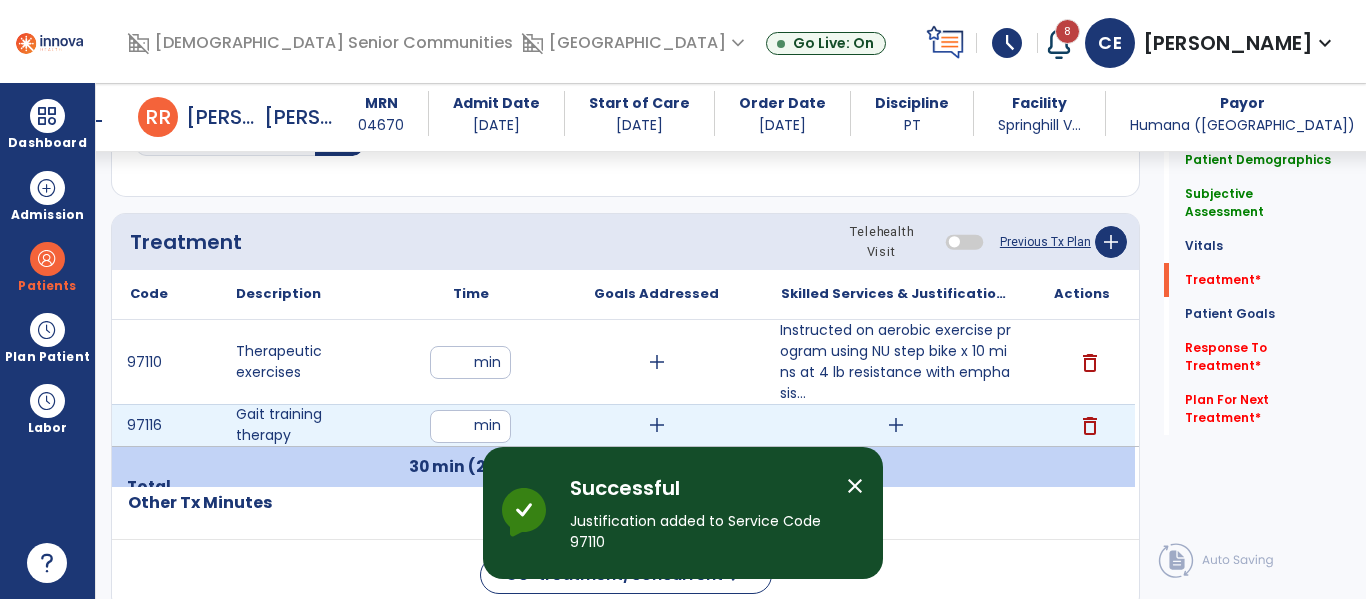 click on "add" at bounding box center (896, 425) 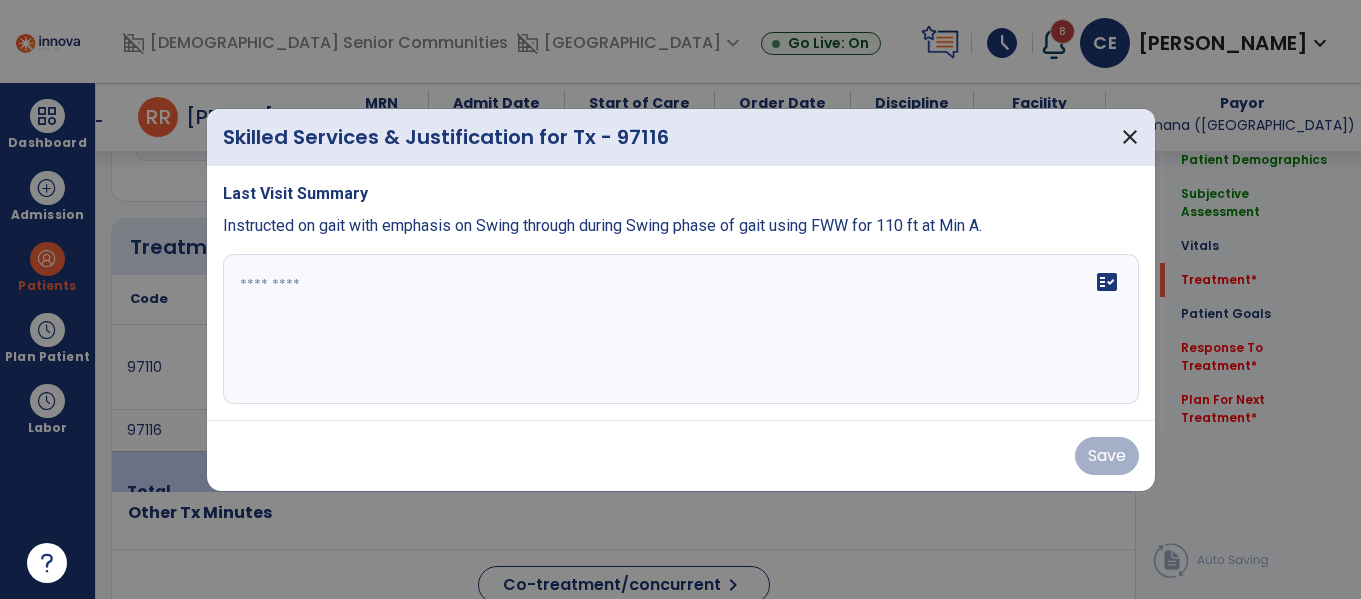 click on "fact_check" at bounding box center (681, 329) 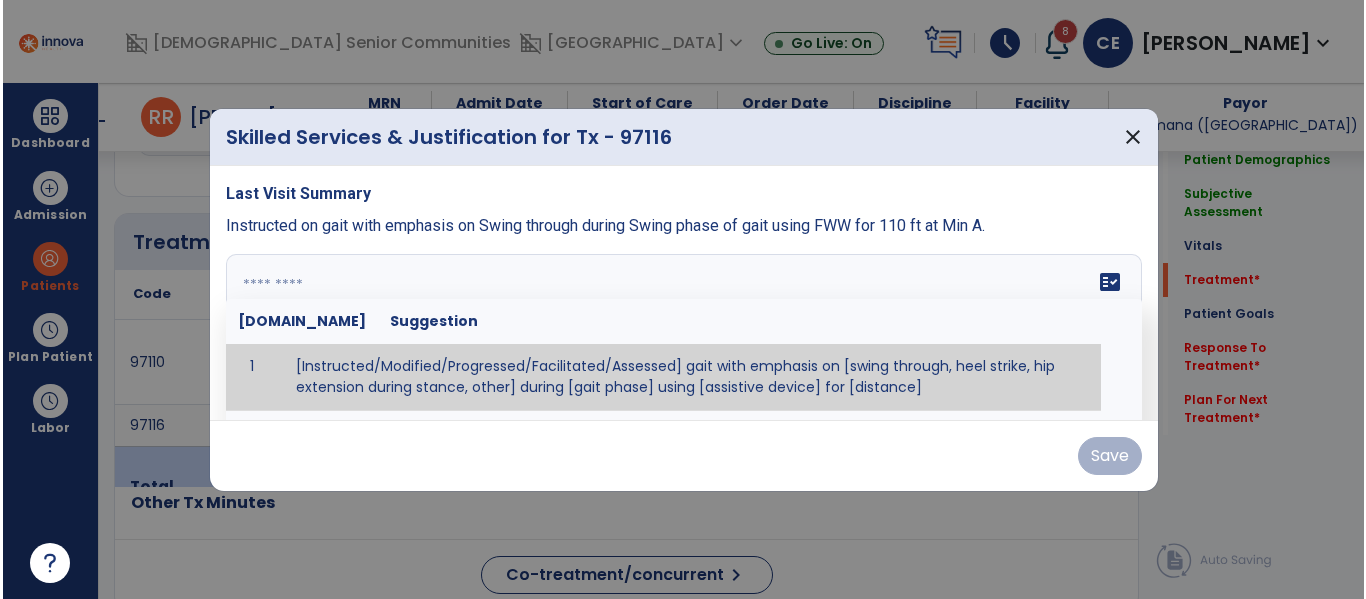 scroll, scrollTop: 1236, scrollLeft: 0, axis: vertical 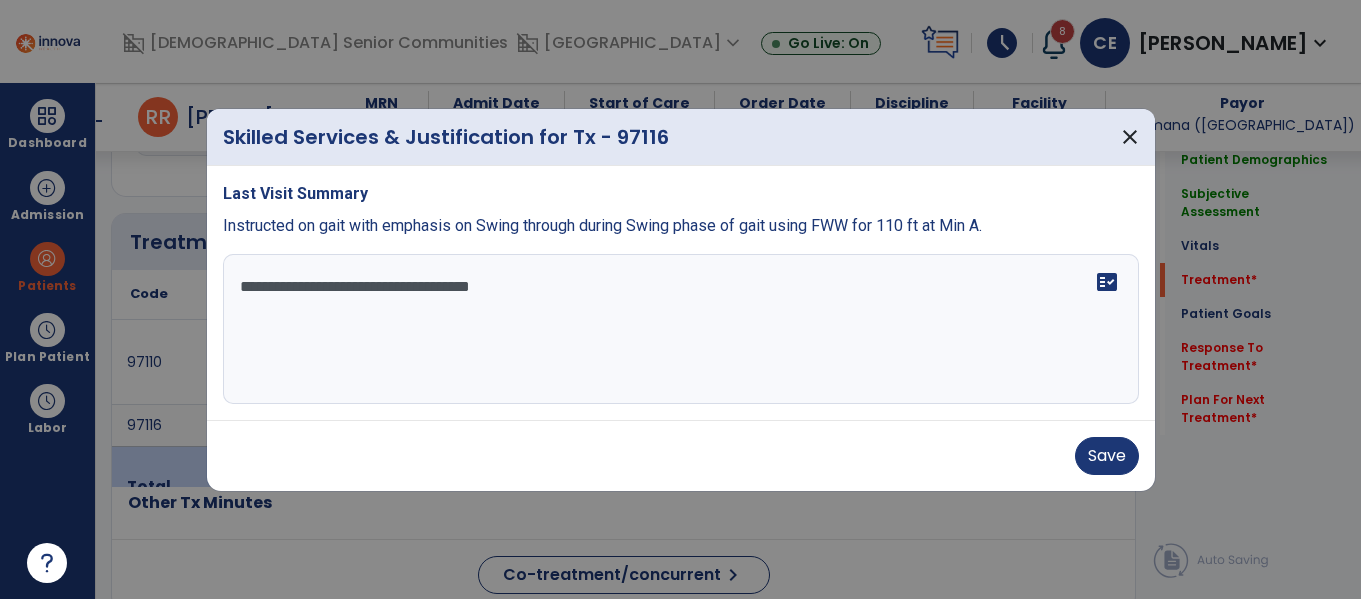 type on "**********" 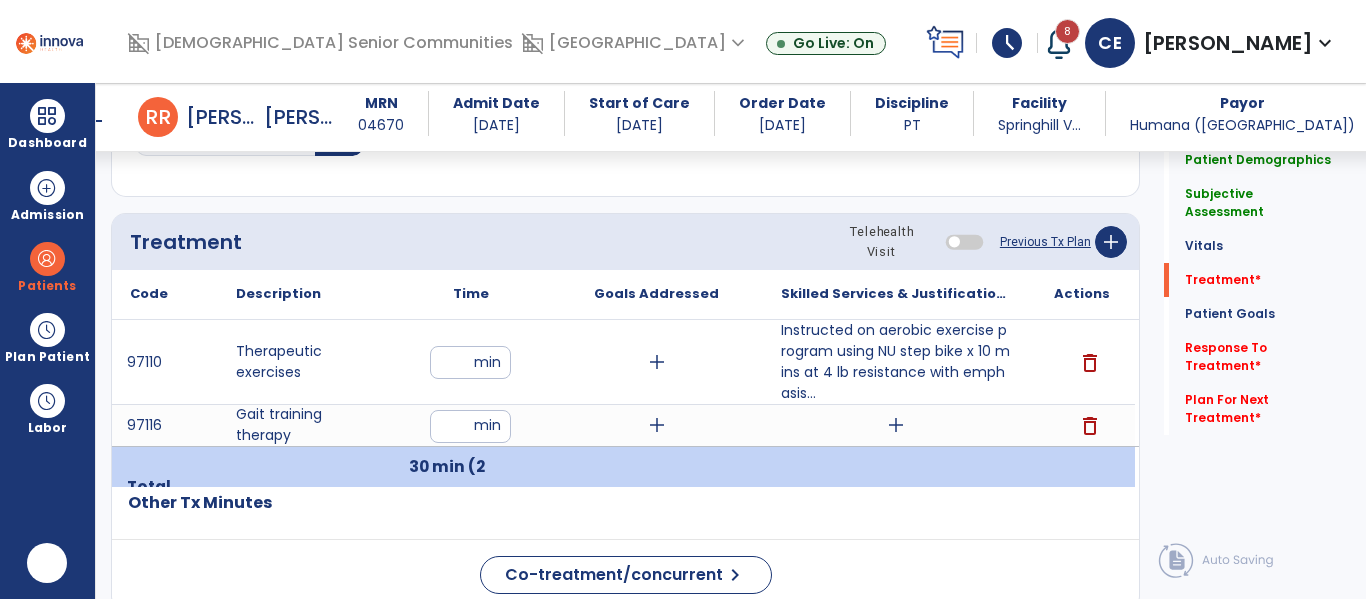 scroll, scrollTop: 0, scrollLeft: 0, axis: both 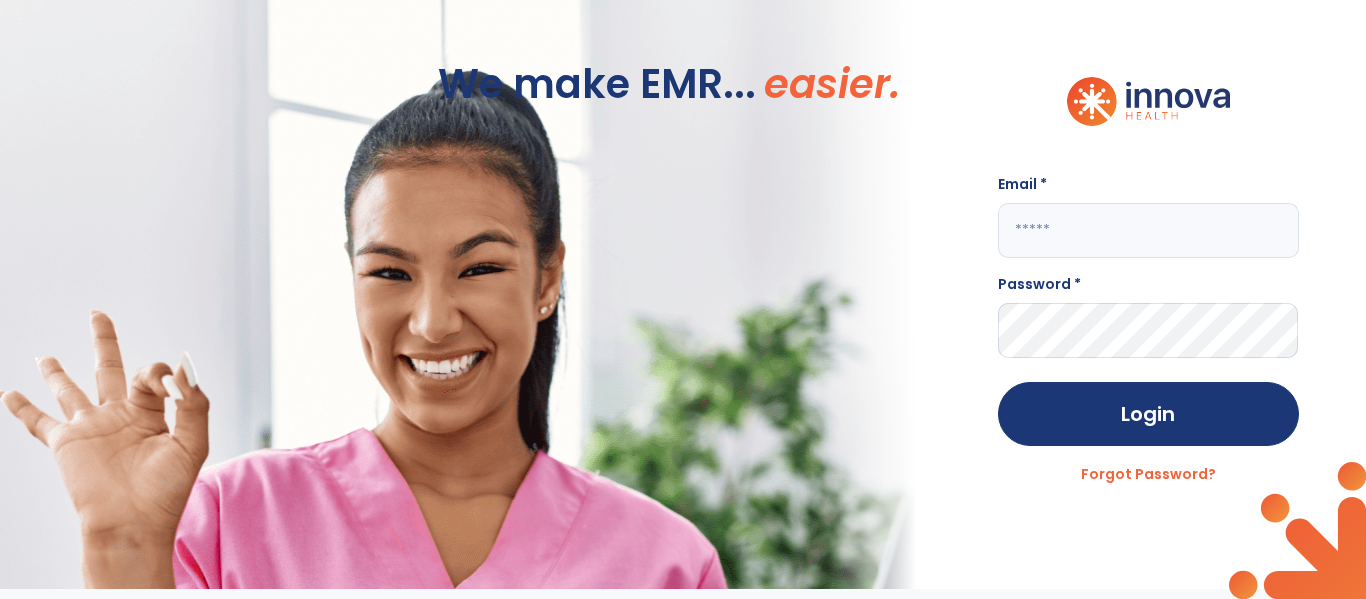 click 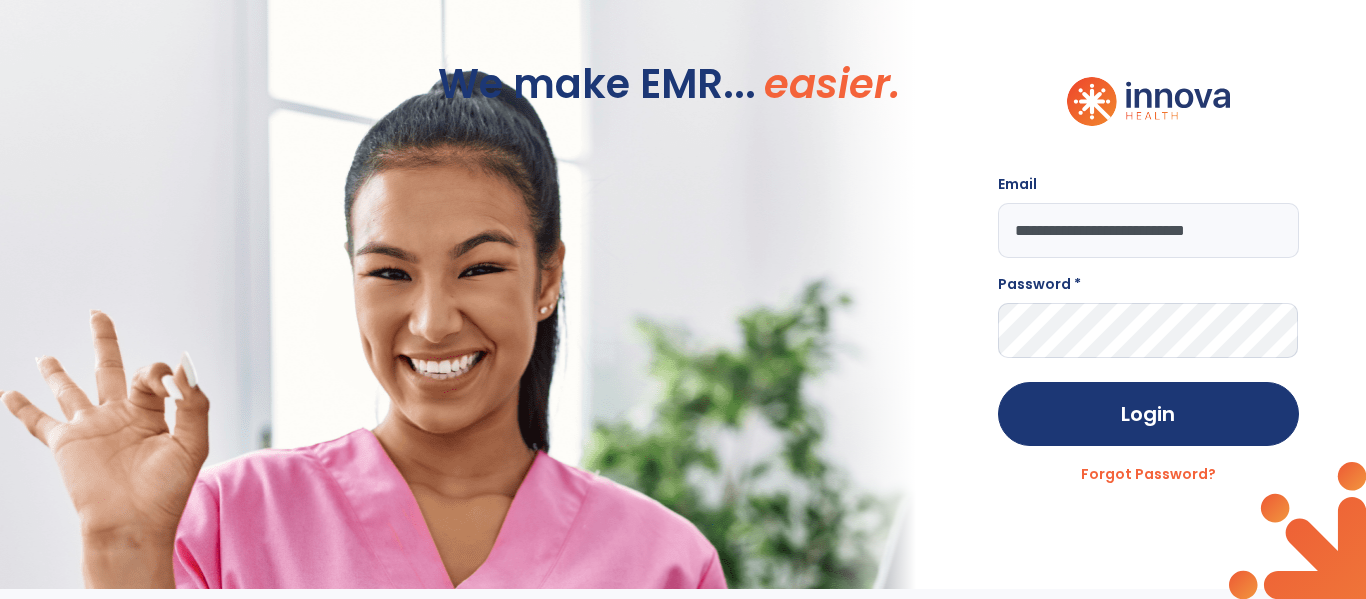 type on "**********" 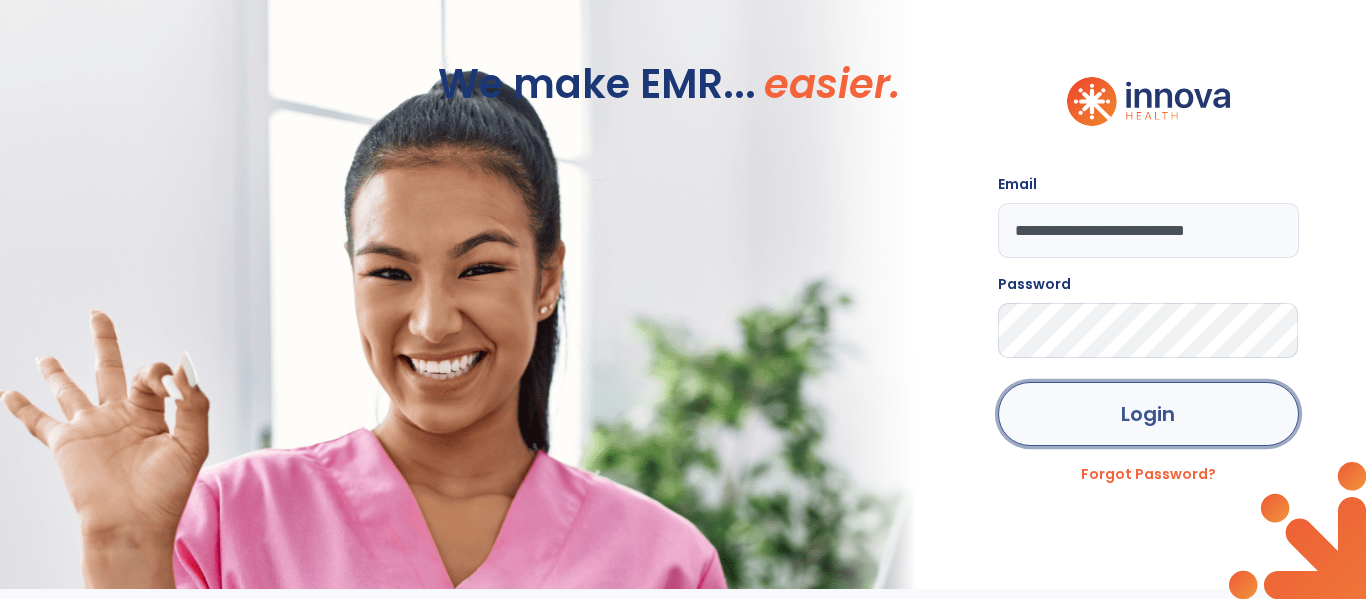 click on "Login" 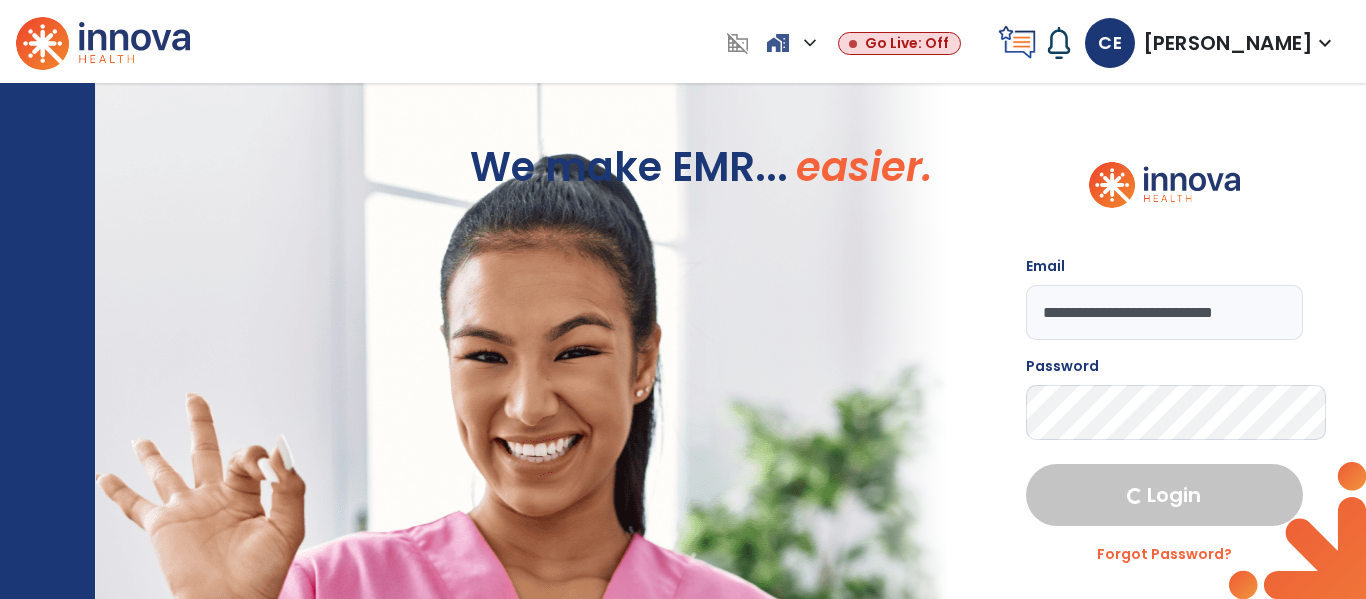 select on "****" 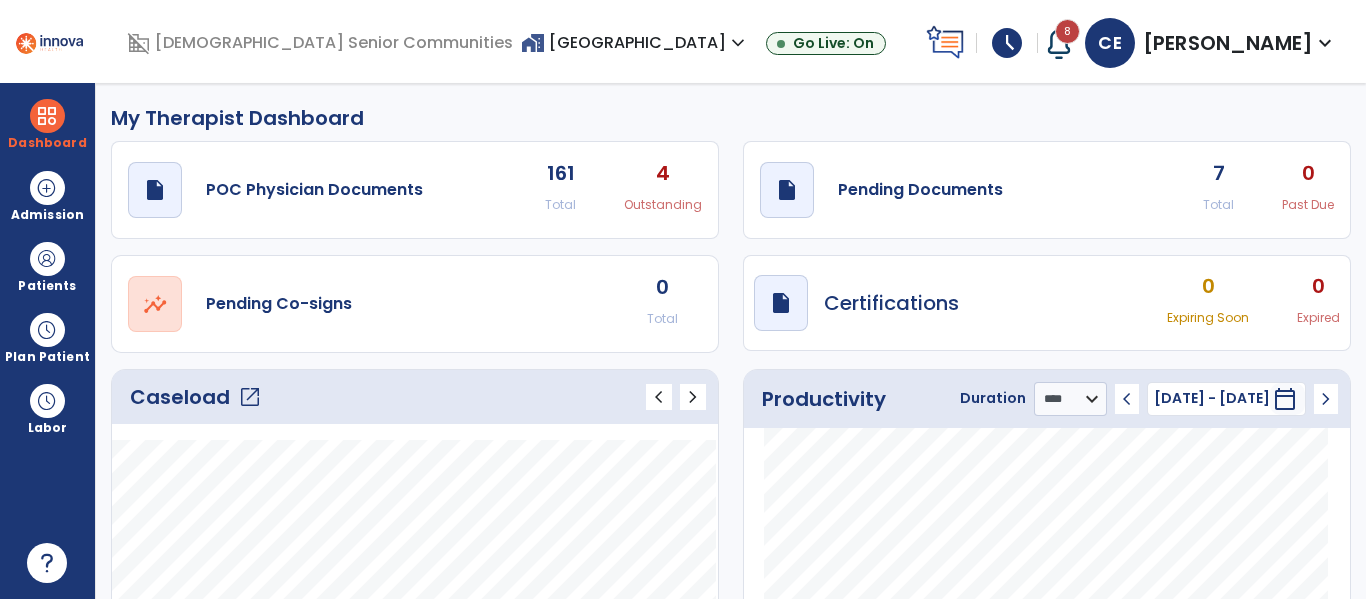 click on "open_in_new" 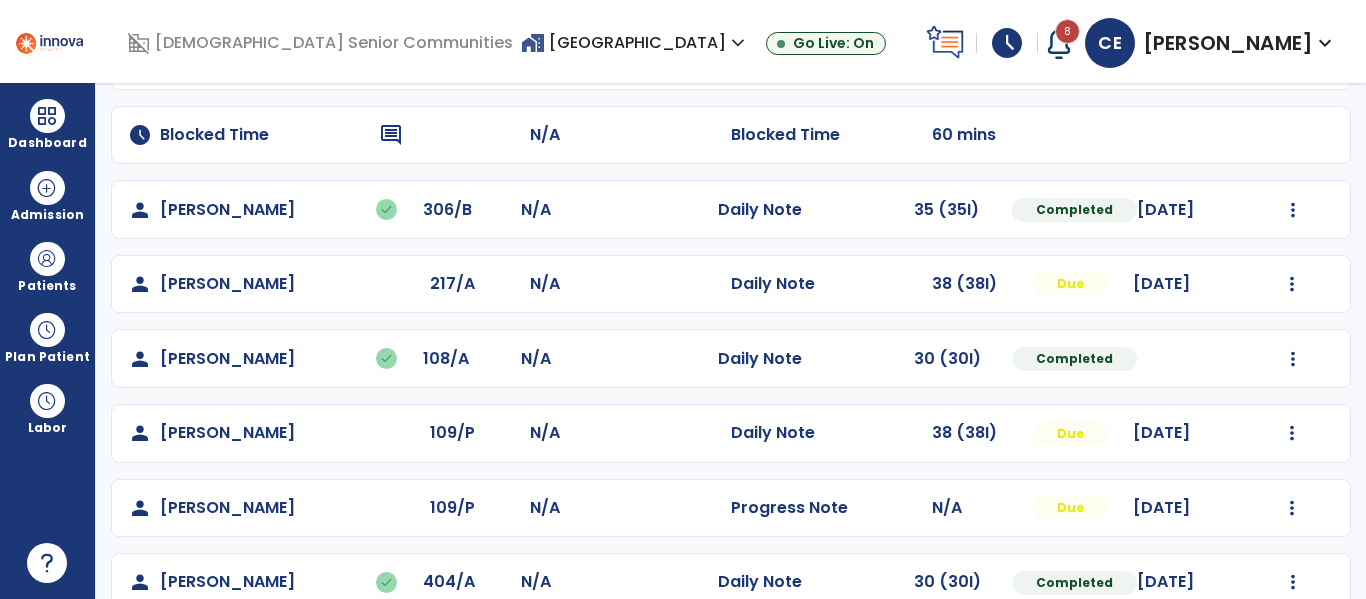 scroll, scrollTop: 221, scrollLeft: 0, axis: vertical 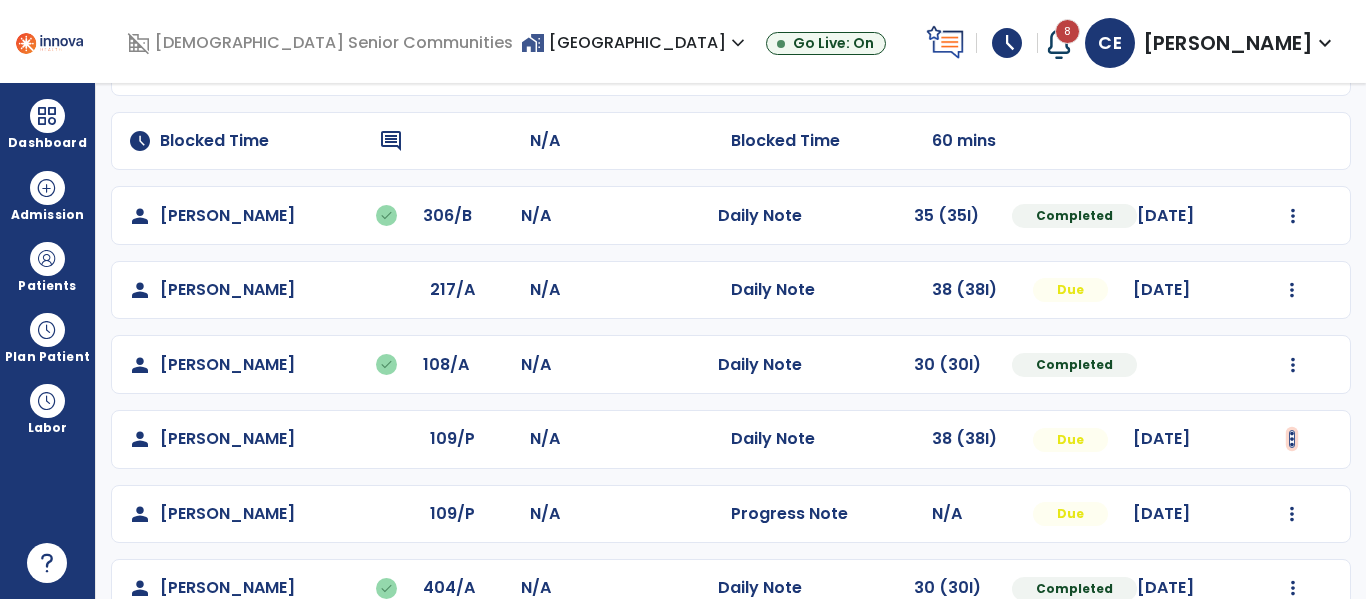click at bounding box center (1293, 67) 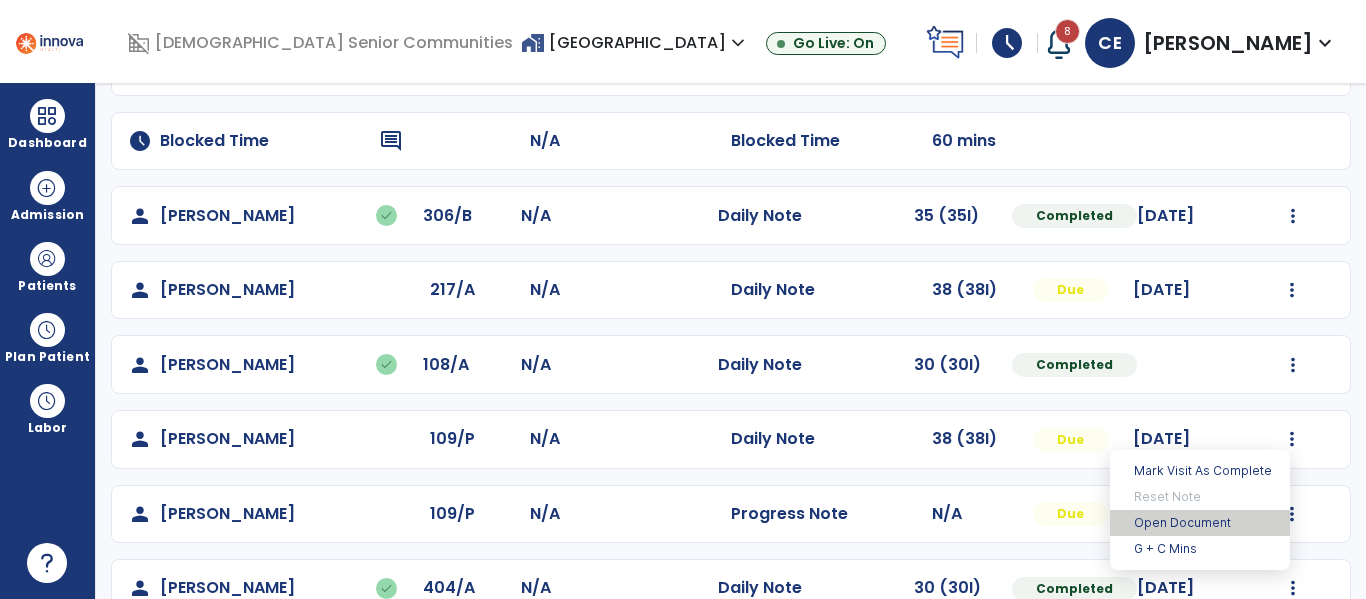click on "Open Document" at bounding box center [1200, 523] 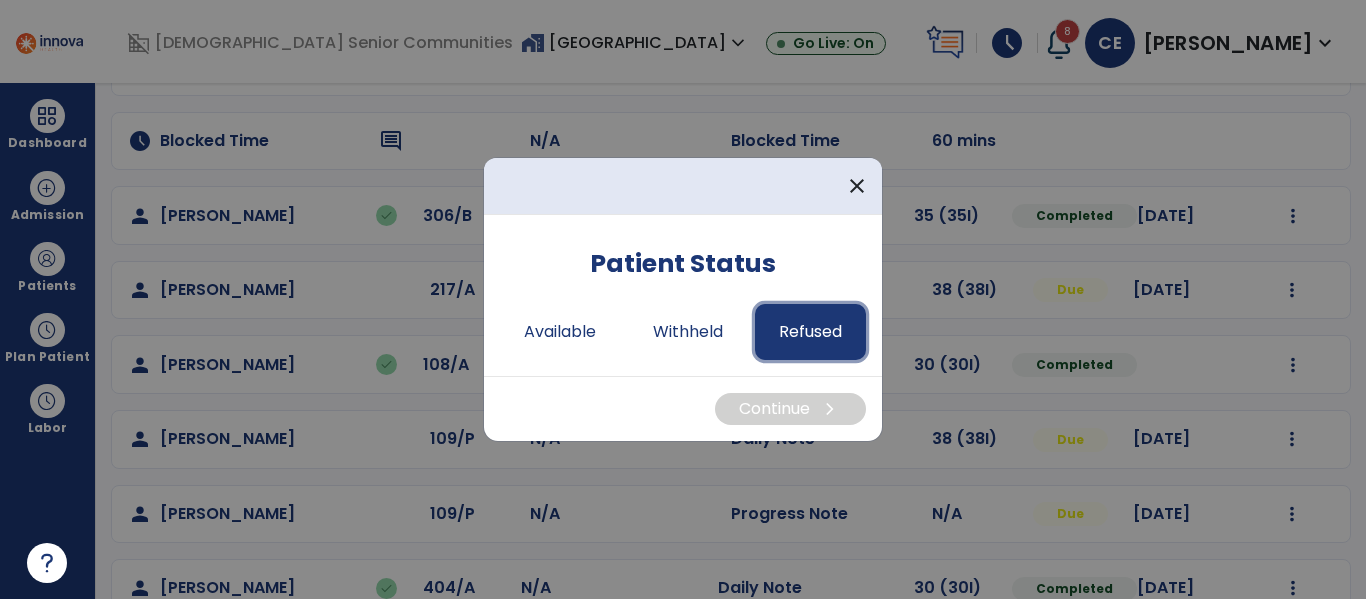 click on "Refused" at bounding box center [810, 332] 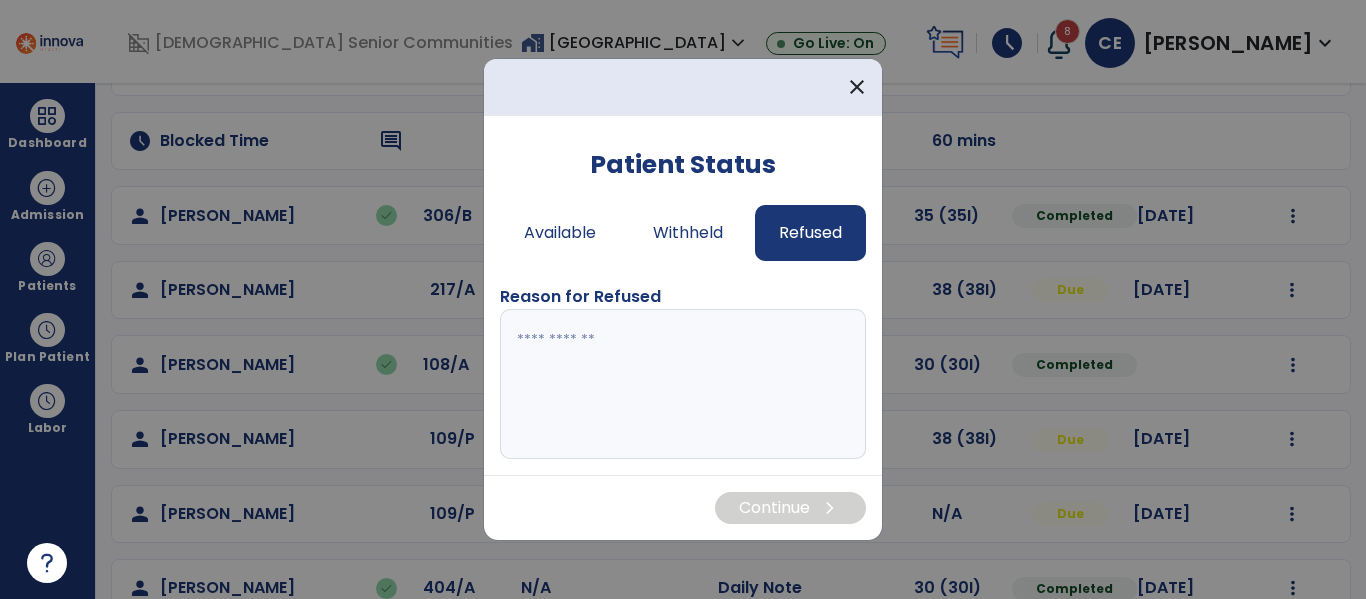click at bounding box center (683, 384) 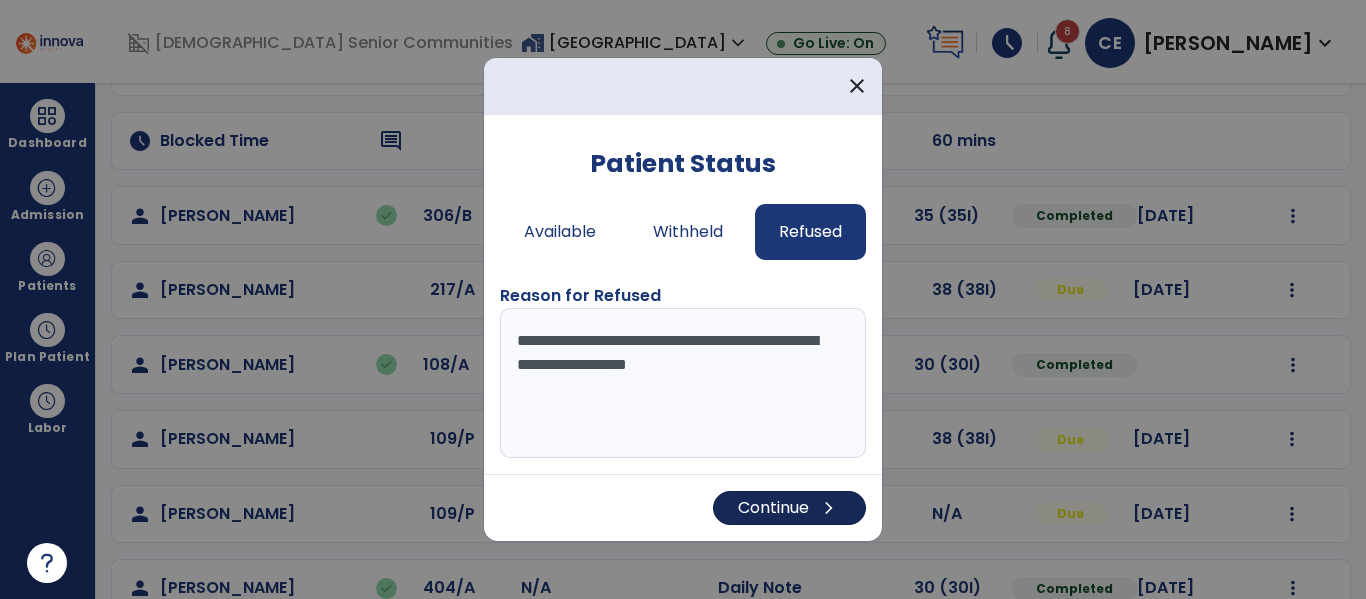 type on "**********" 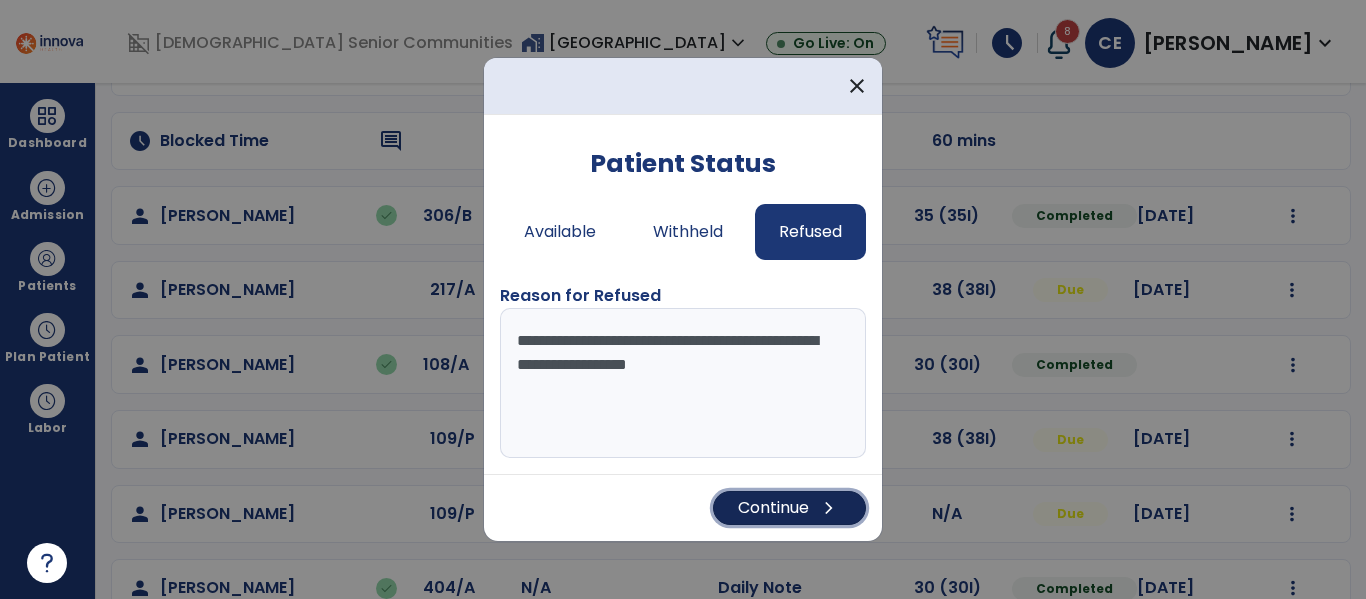 click on "Continue   chevron_right" at bounding box center [789, 508] 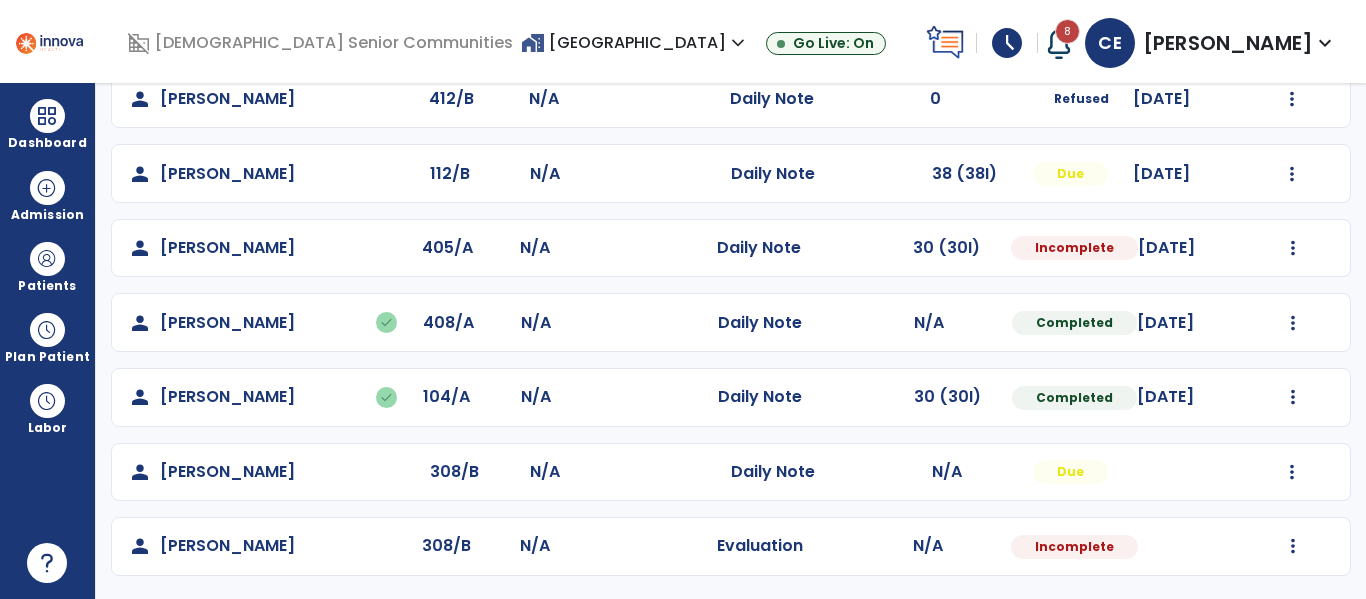 scroll, scrollTop: 786, scrollLeft: 0, axis: vertical 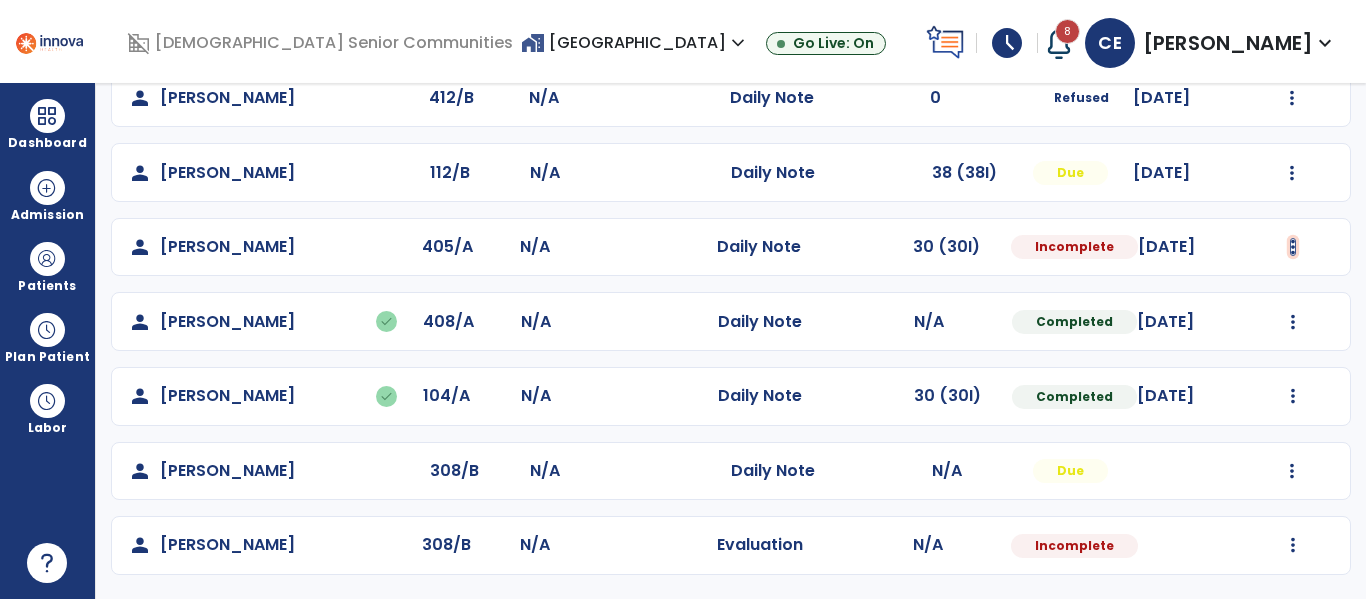 click at bounding box center (1293, -498) 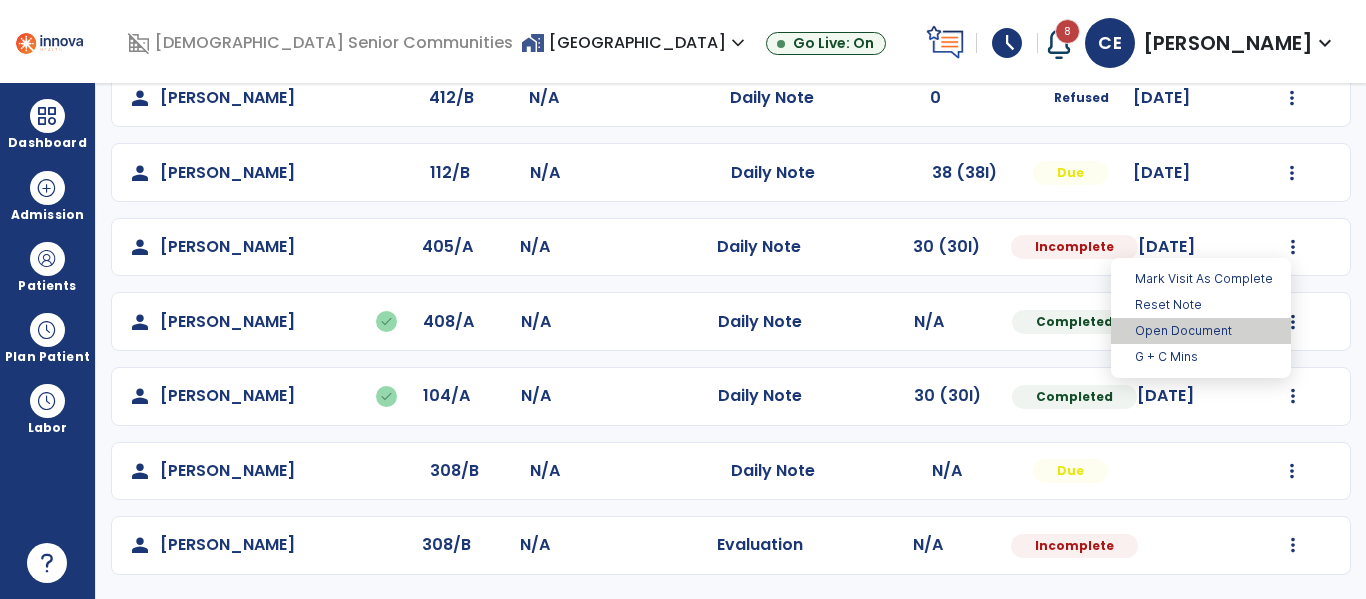 click on "Open Document" at bounding box center [1201, 331] 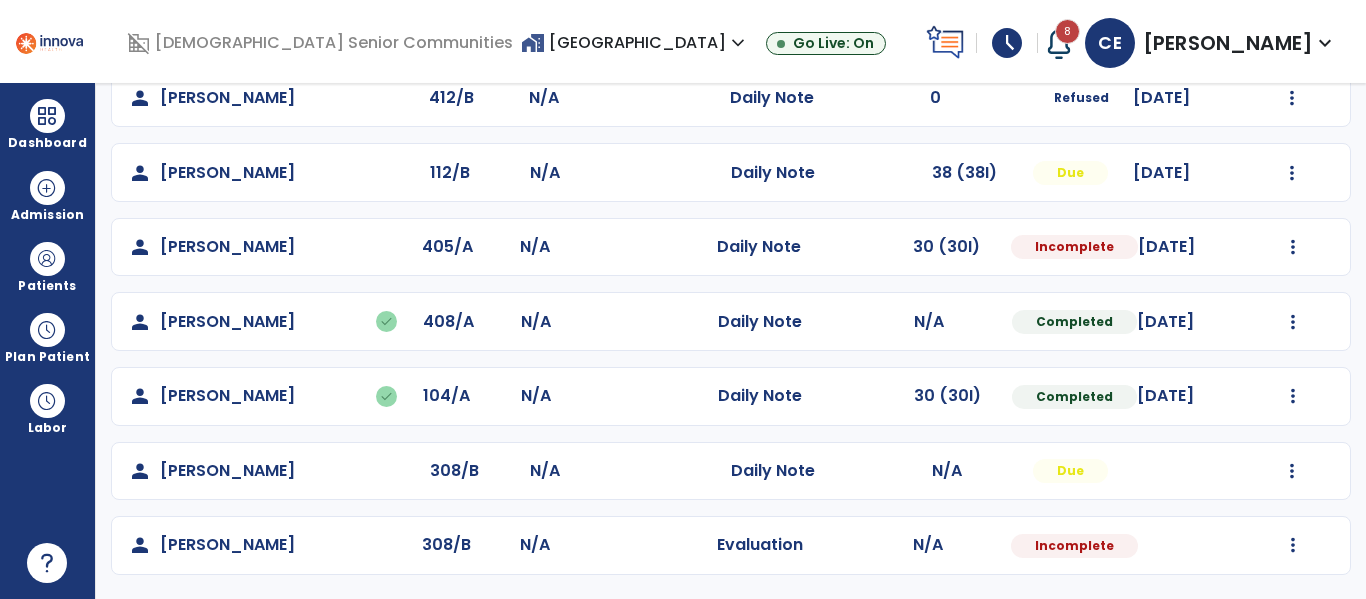 select on "*" 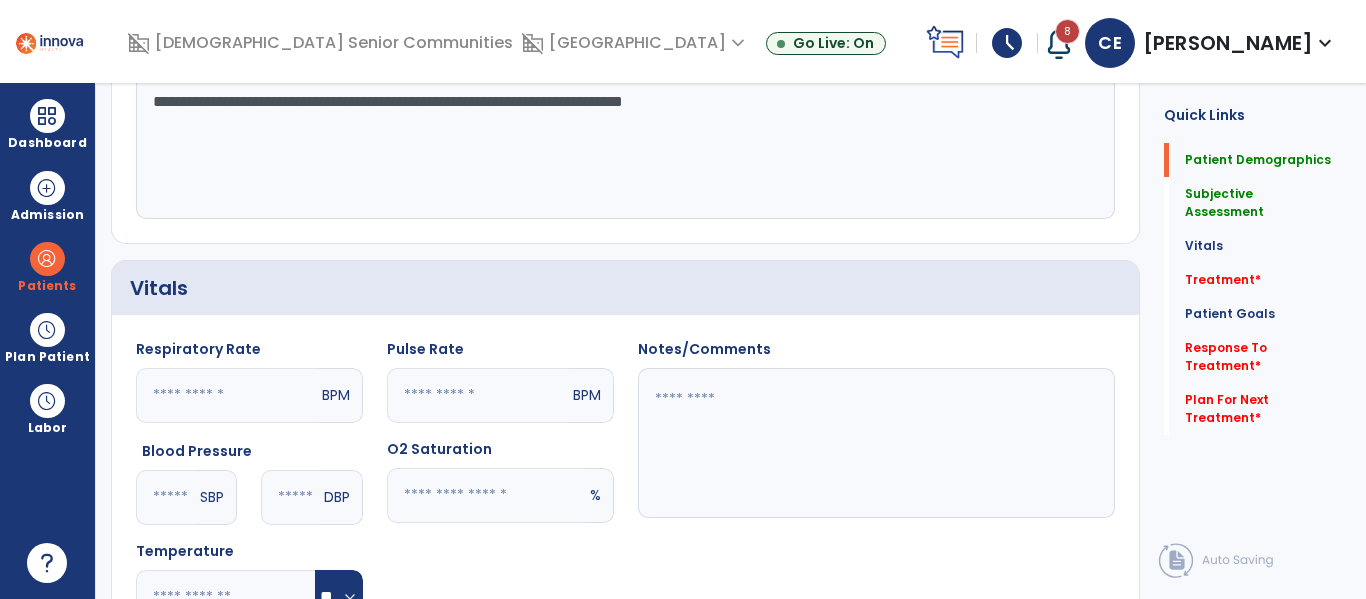 scroll, scrollTop: 0, scrollLeft: 0, axis: both 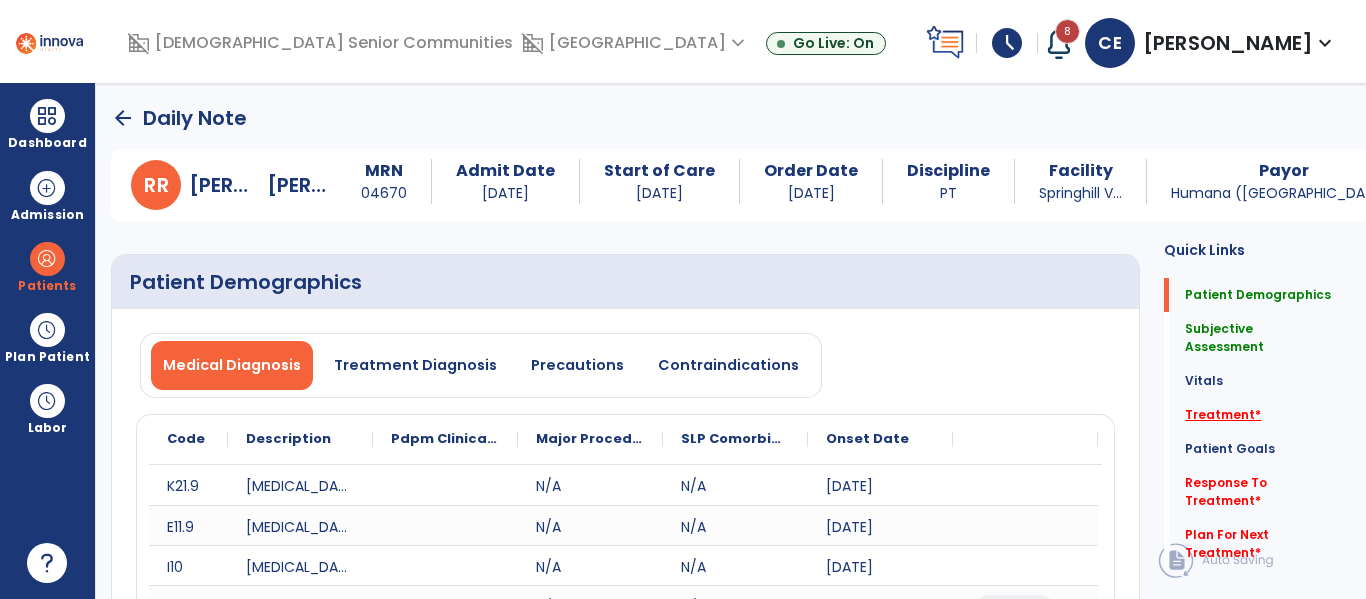 click on "Treatment   *" 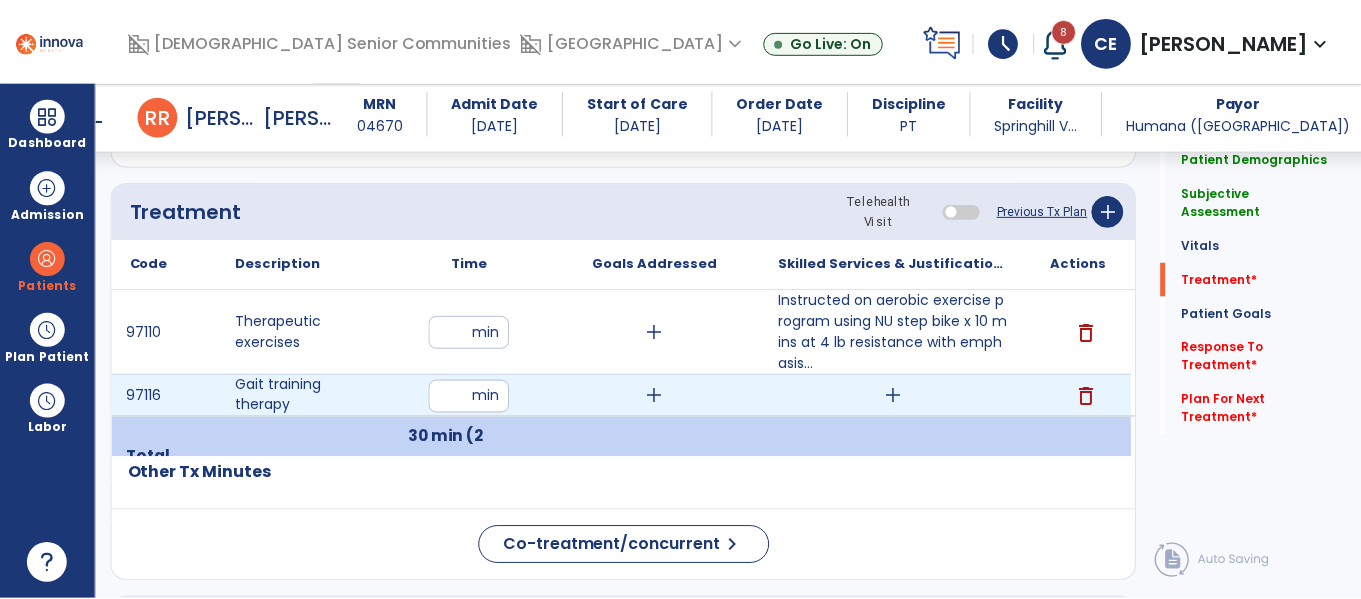 scroll, scrollTop: 1326, scrollLeft: 0, axis: vertical 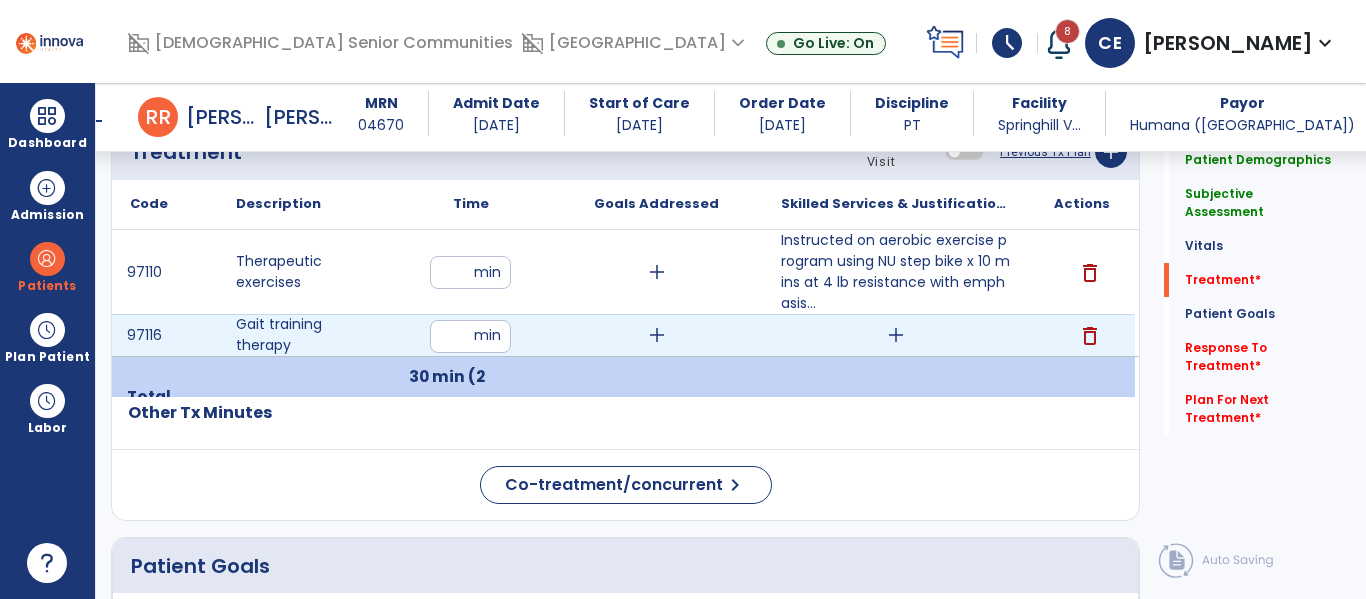 click on "add" at bounding box center [896, 335] 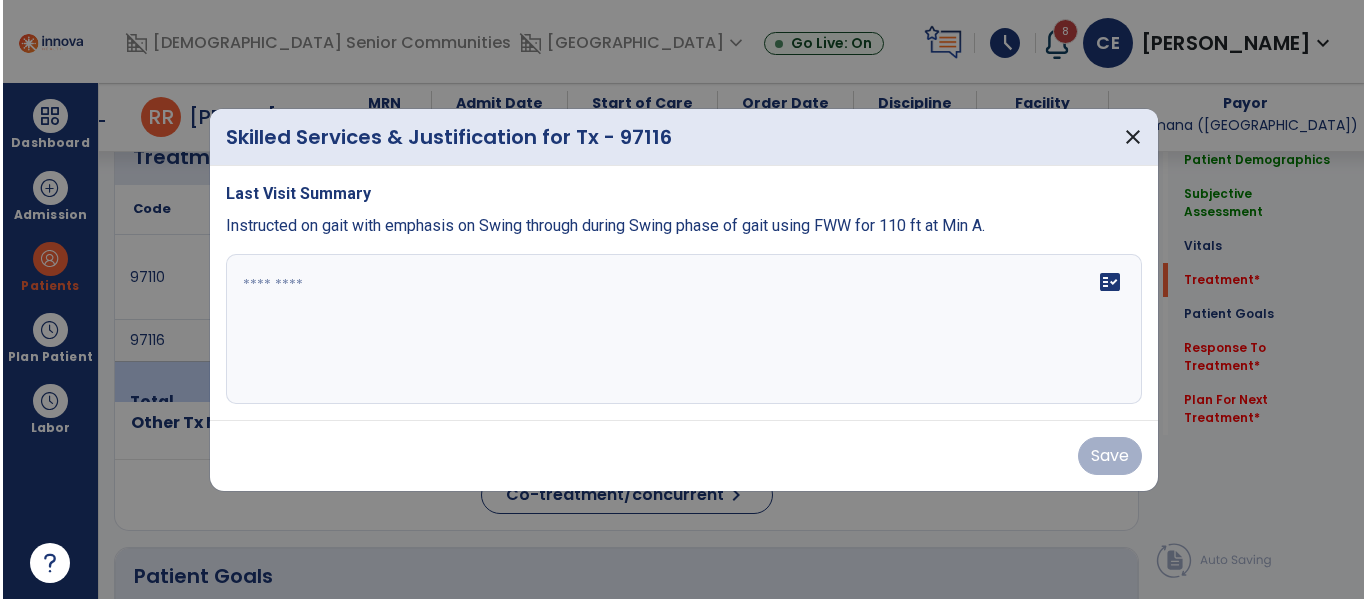 scroll, scrollTop: 1326, scrollLeft: 0, axis: vertical 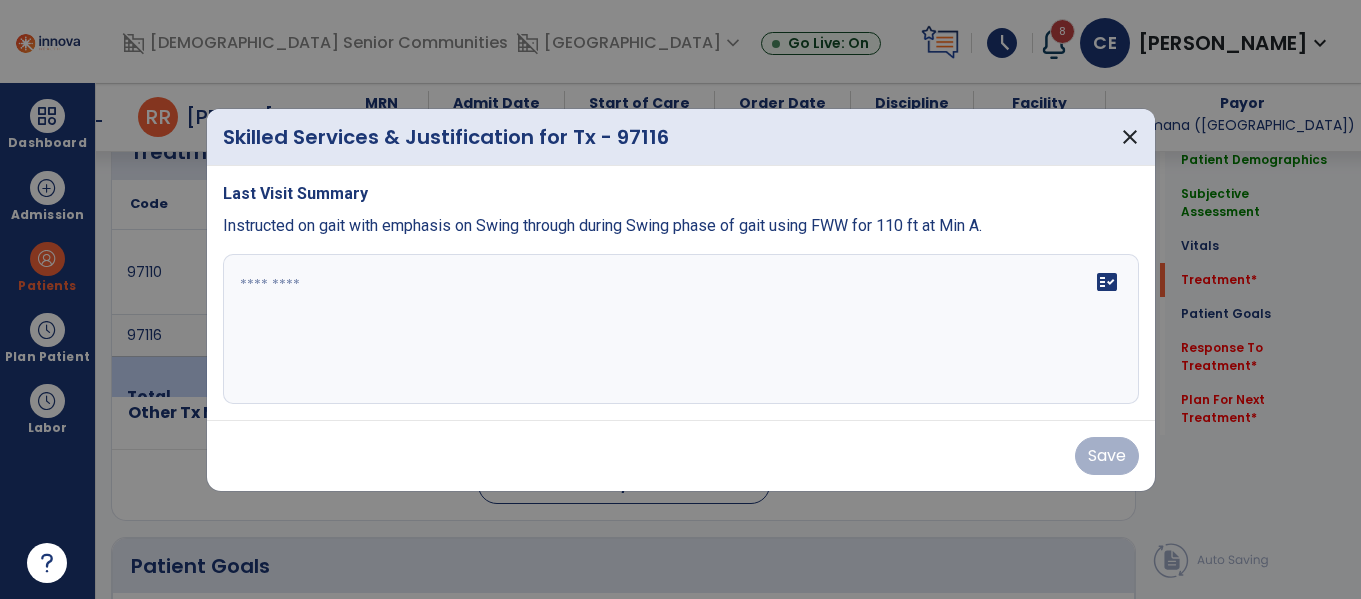 click on "fact_check" at bounding box center [681, 329] 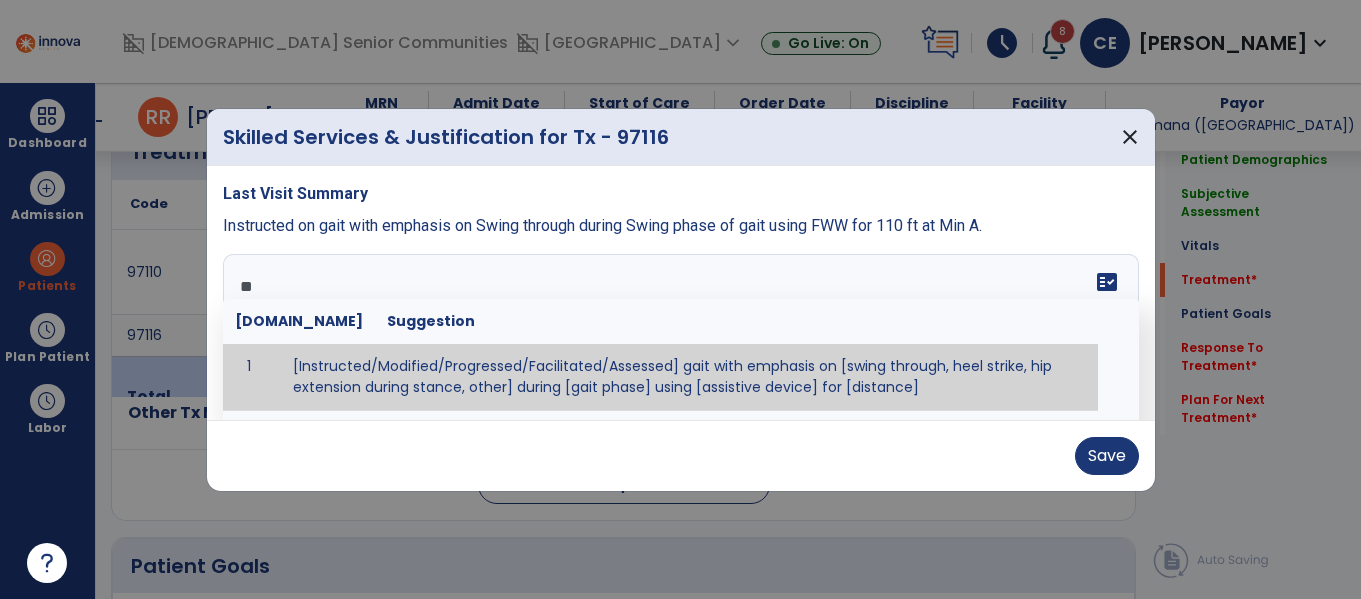 type on "***" 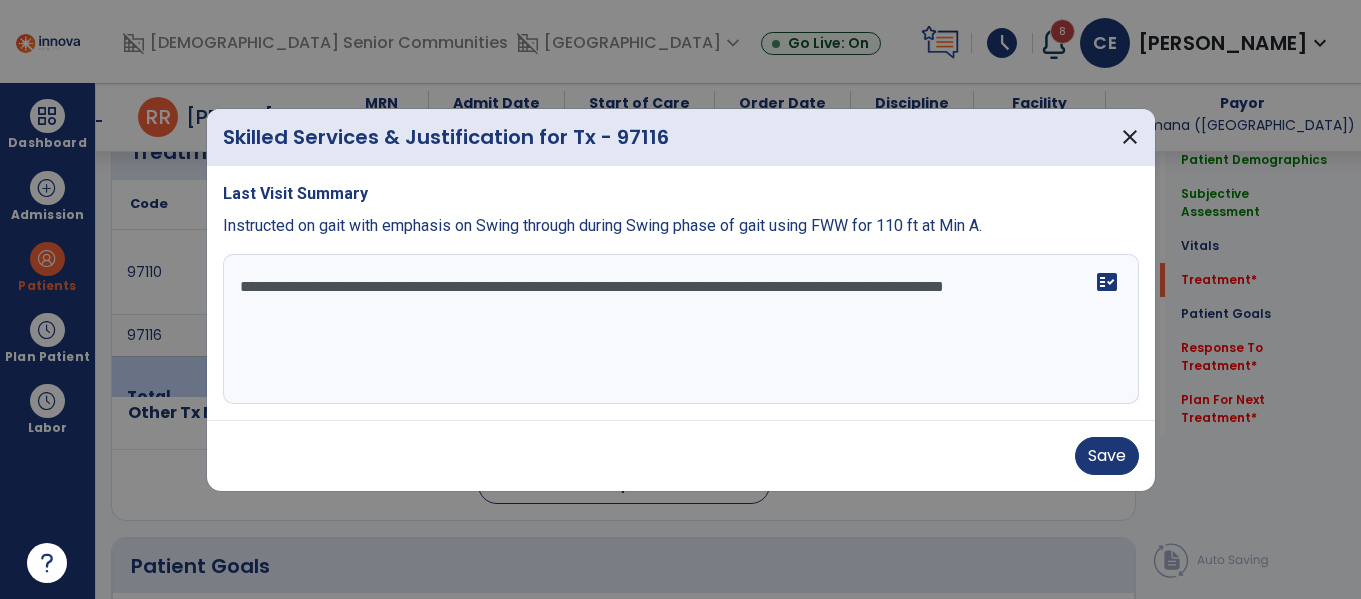 type on "**********" 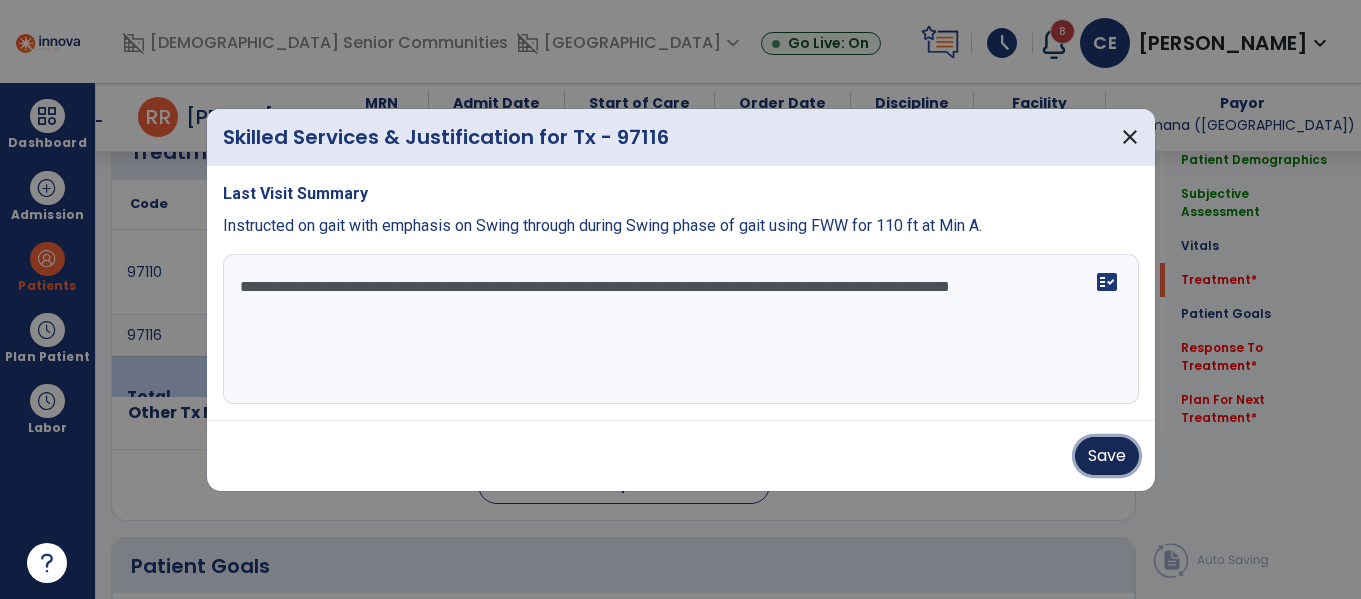 click on "Save" at bounding box center (1107, 456) 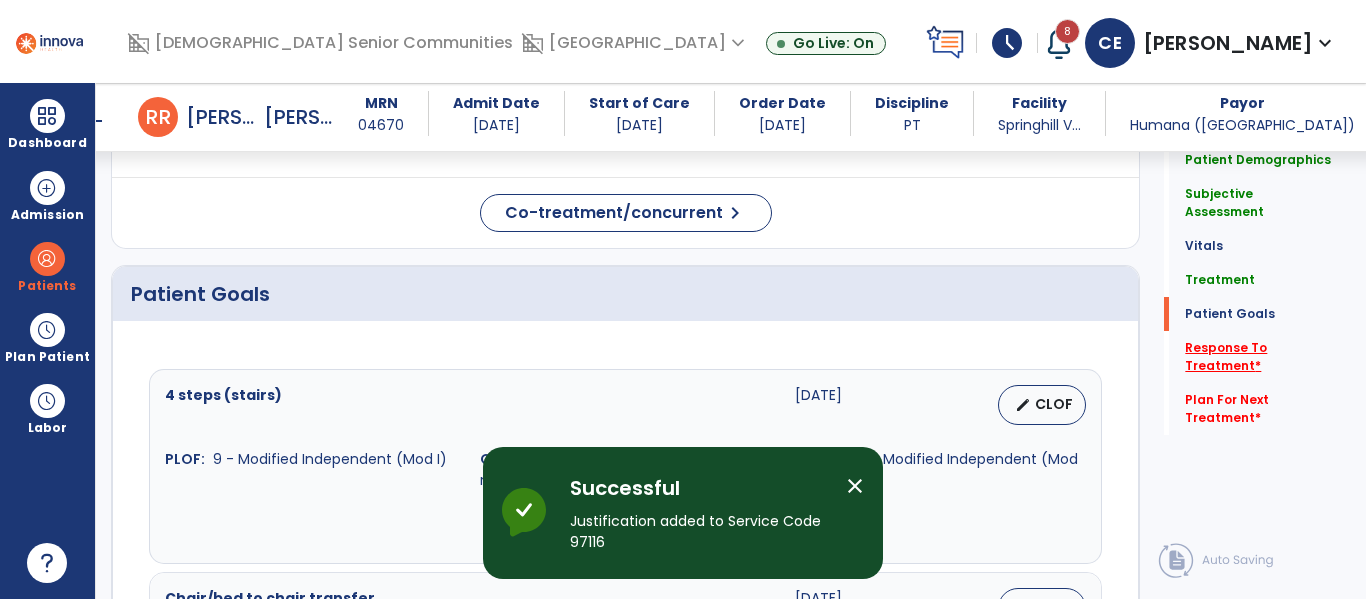 click on "Response To Treatment   *" 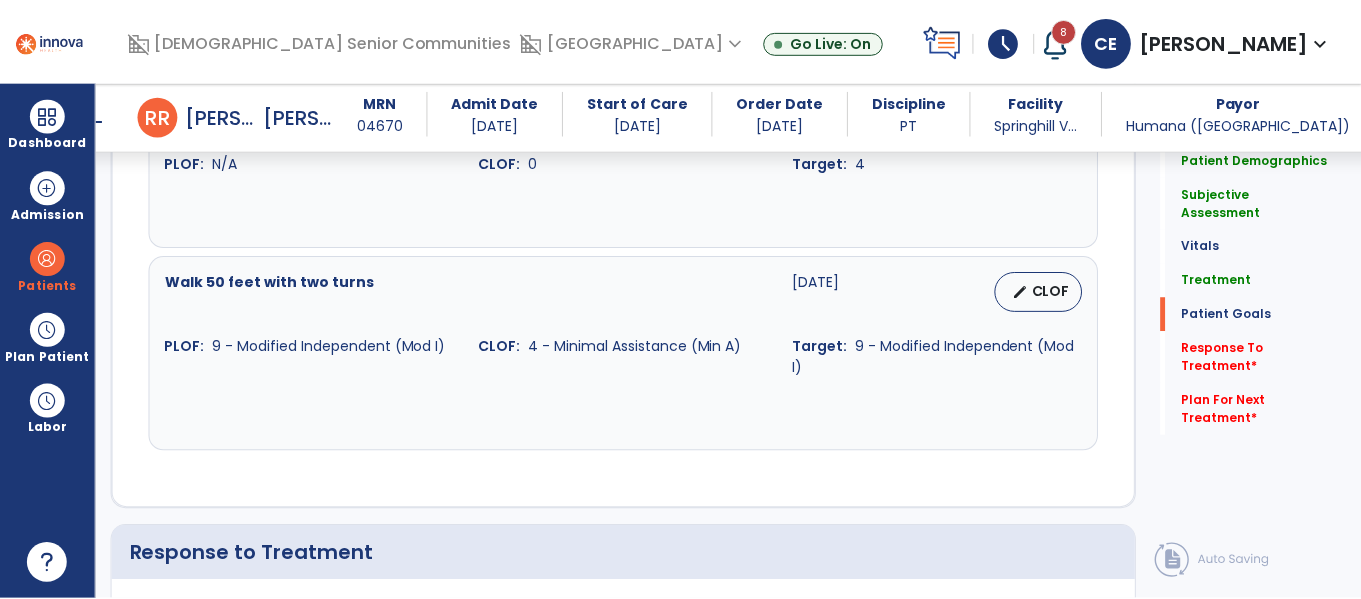 scroll, scrollTop: 2453, scrollLeft: 0, axis: vertical 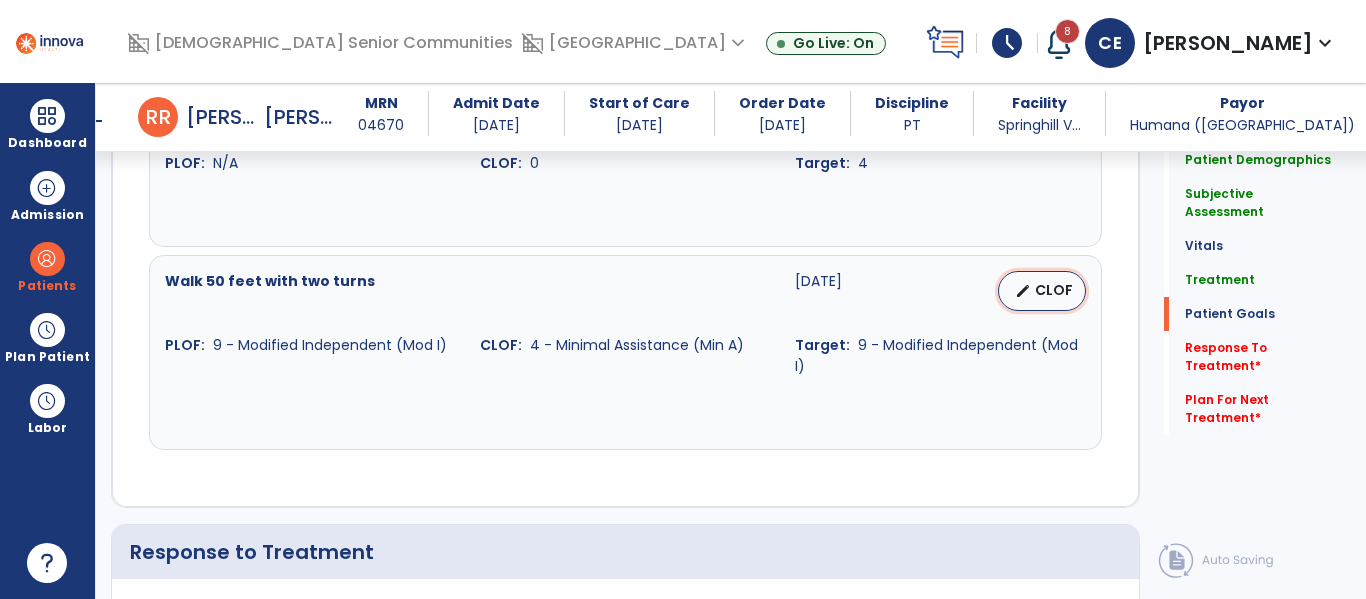 click on "edit   CLOF" at bounding box center [1042, 291] 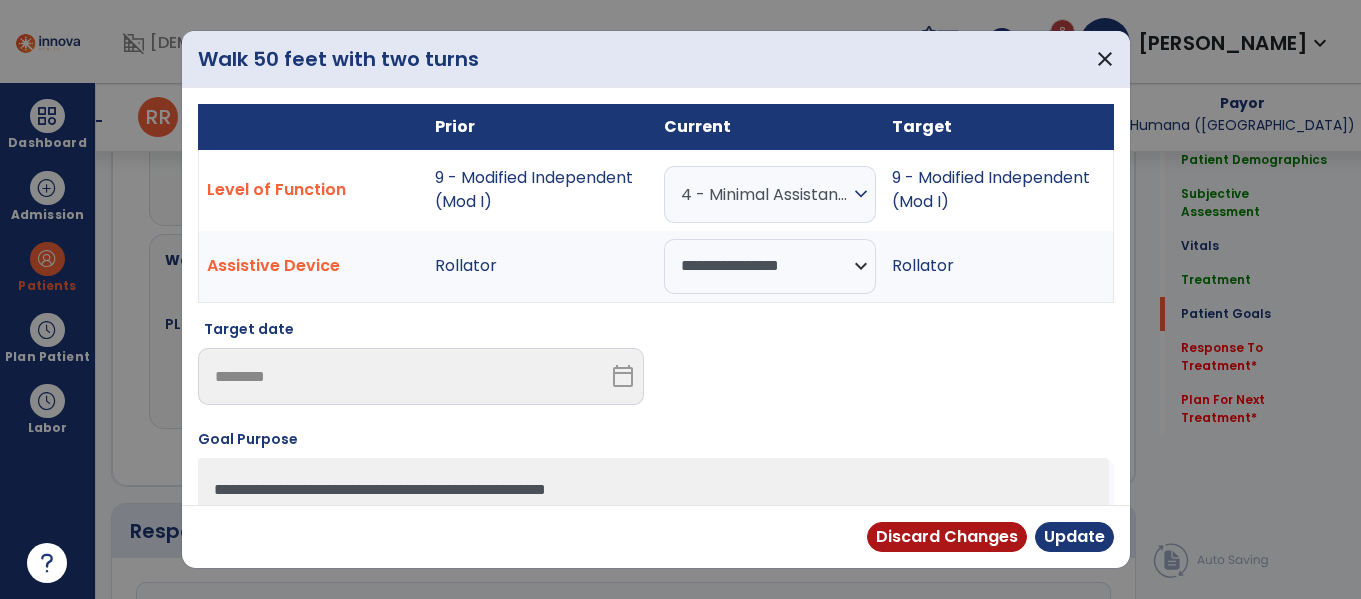 scroll, scrollTop: 2474, scrollLeft: 0, axis: vertical 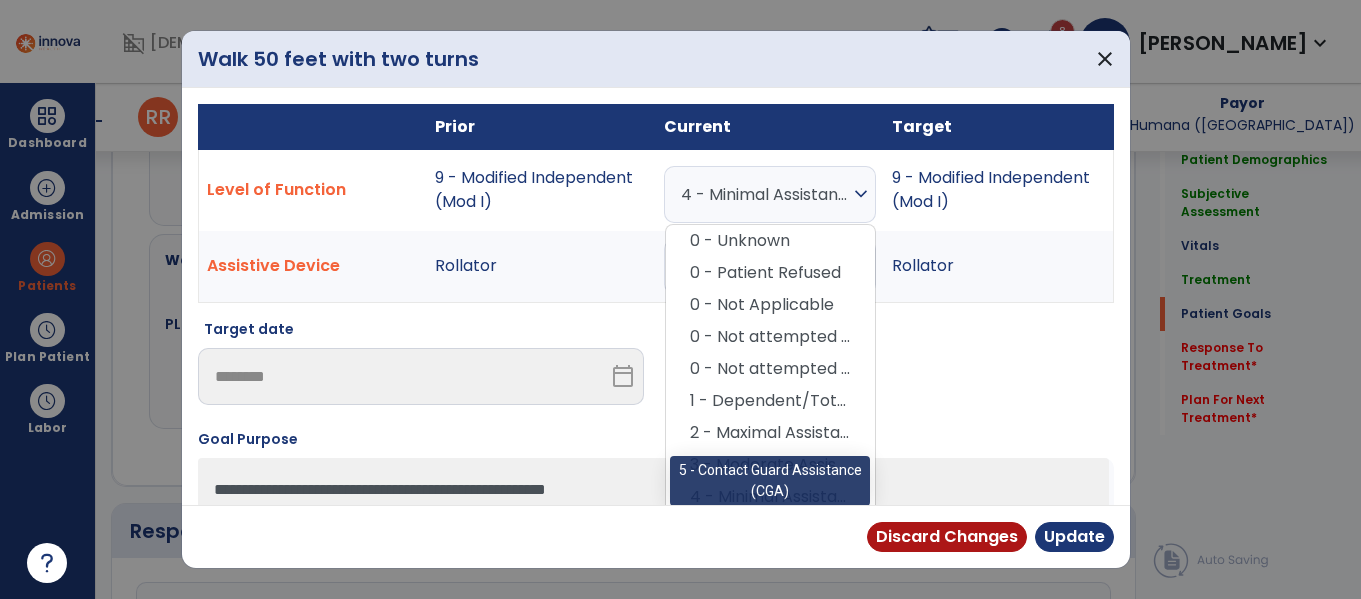 click on "5 - Contact Guard Assistance (CGA)" at bounding box center [770, 529] 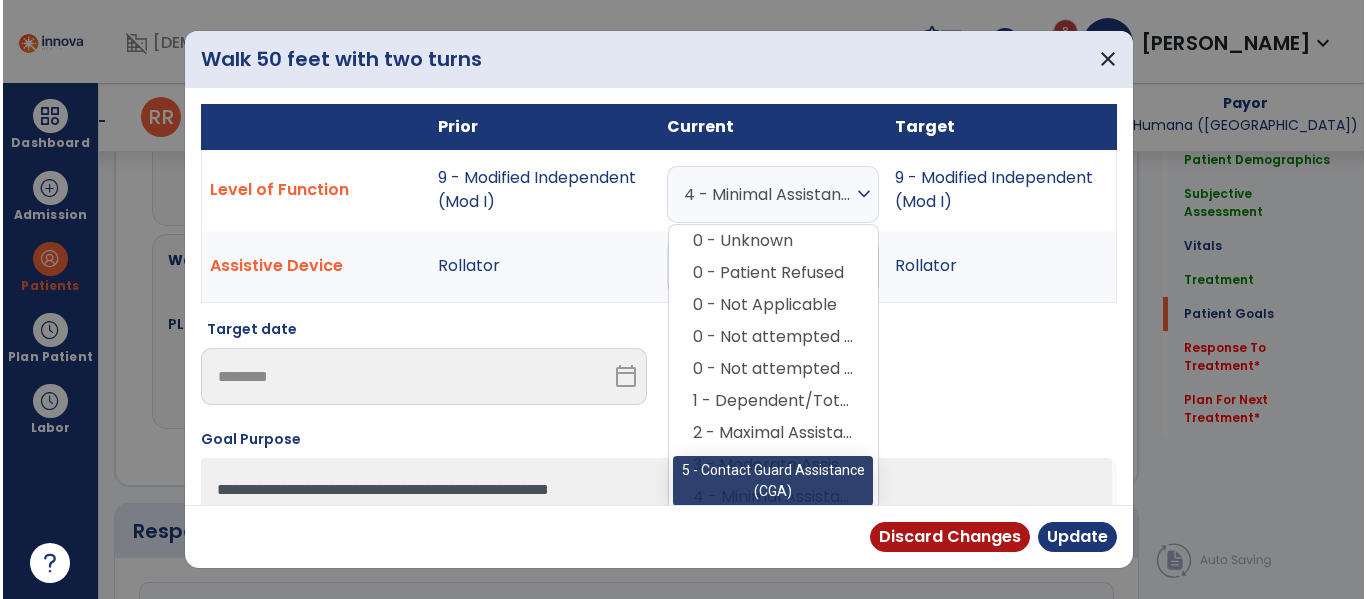 scroll, scrollTop: 61, scrollLeft: 0, axis: vertical 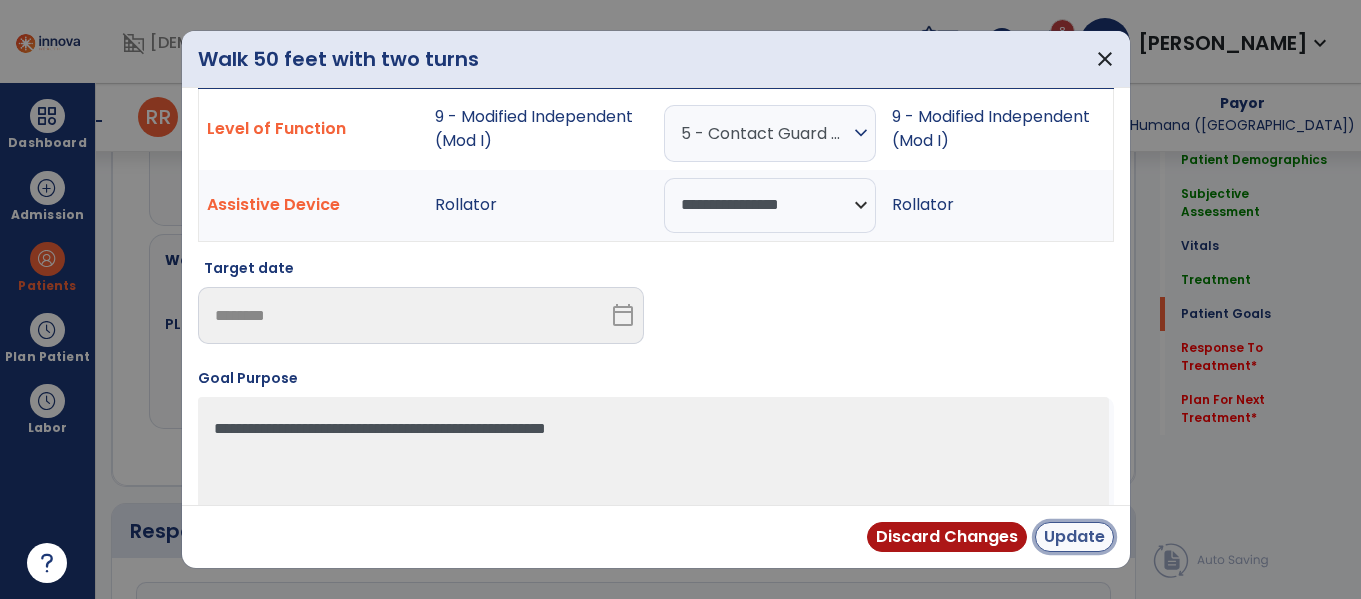 click on "Update" at bounding box center [1074, 537] 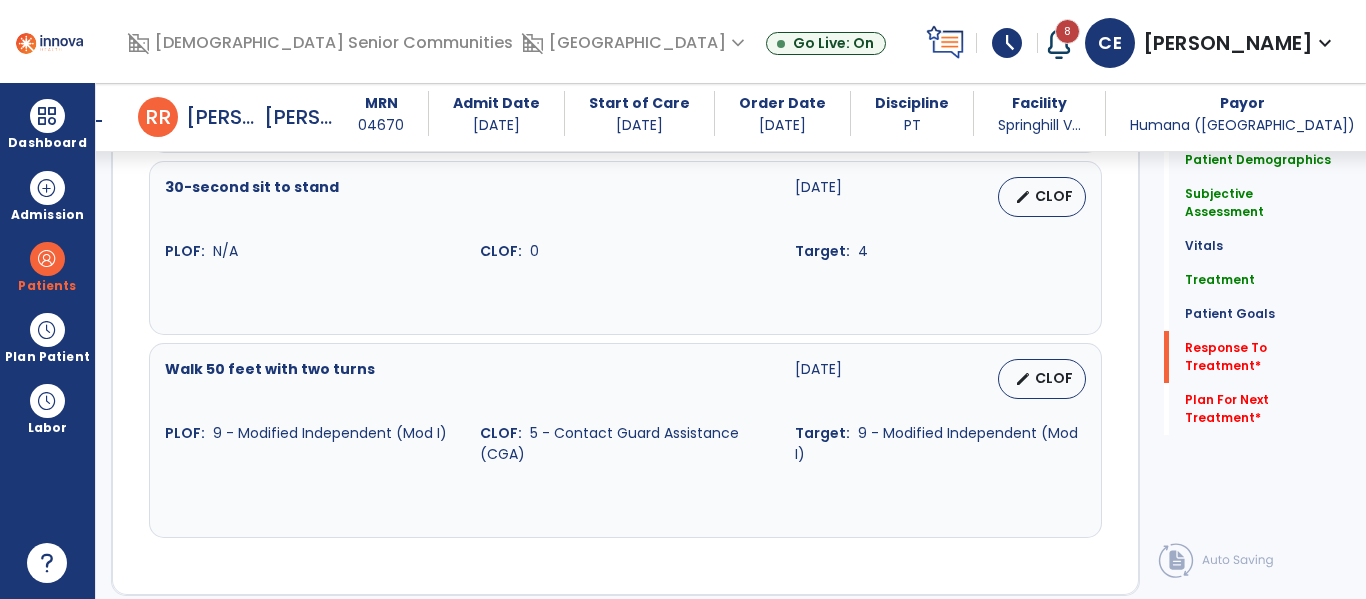 scroll, scrollTop: 2846, scrollLeft: 0, axis: vertical 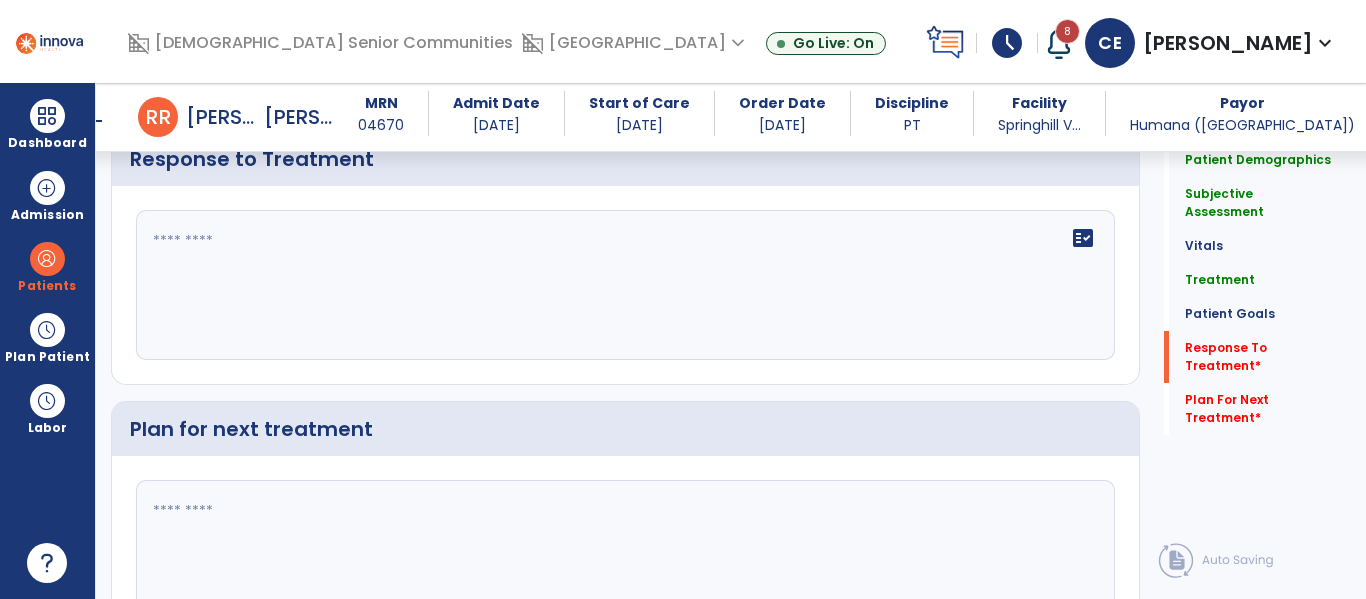 click on "fact_check" 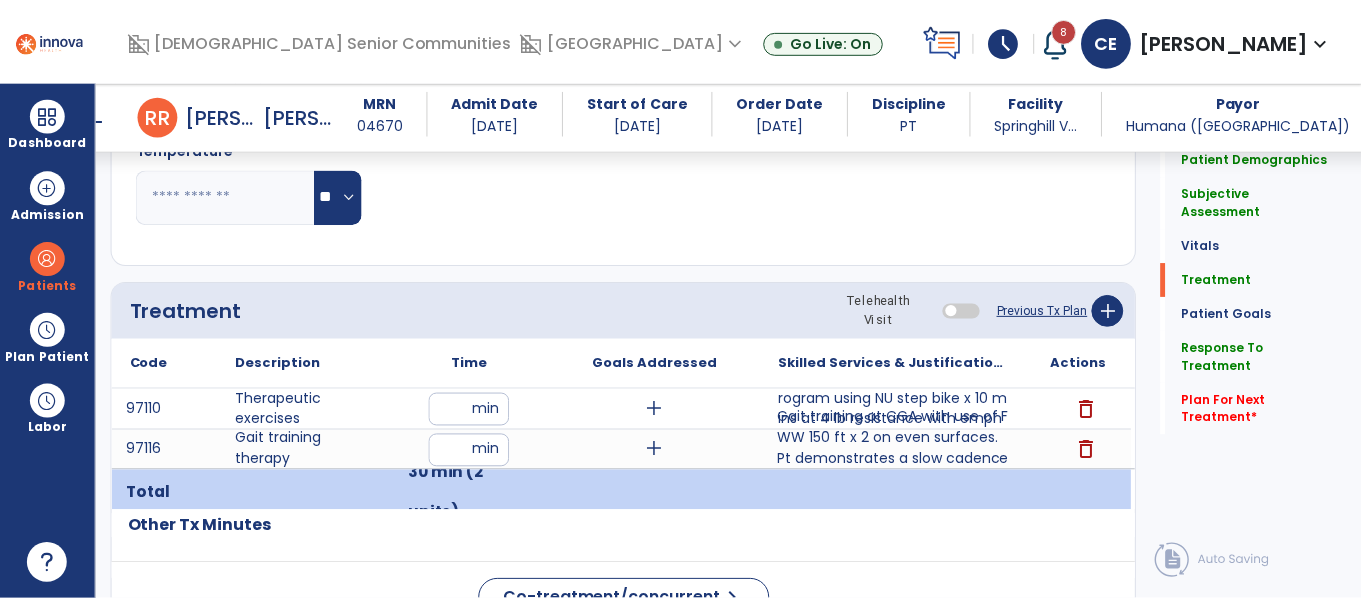 scroll, scrollTop: 1138, scrollLeft: 0, axis: vertical 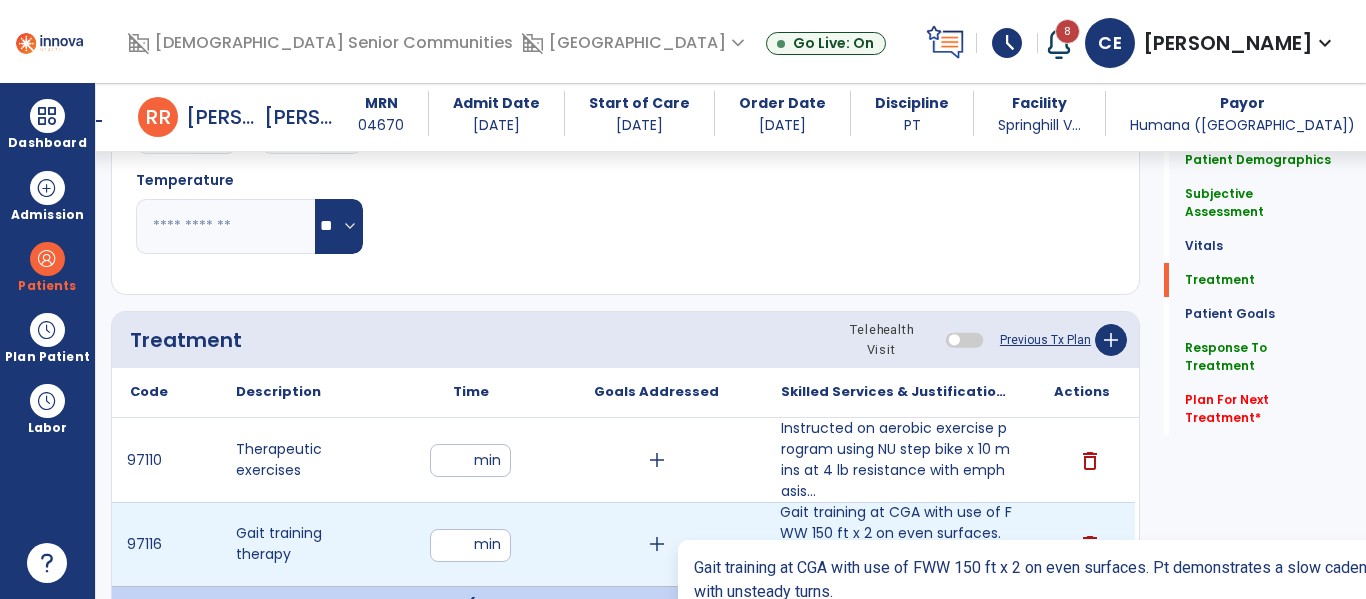 type on "**********" 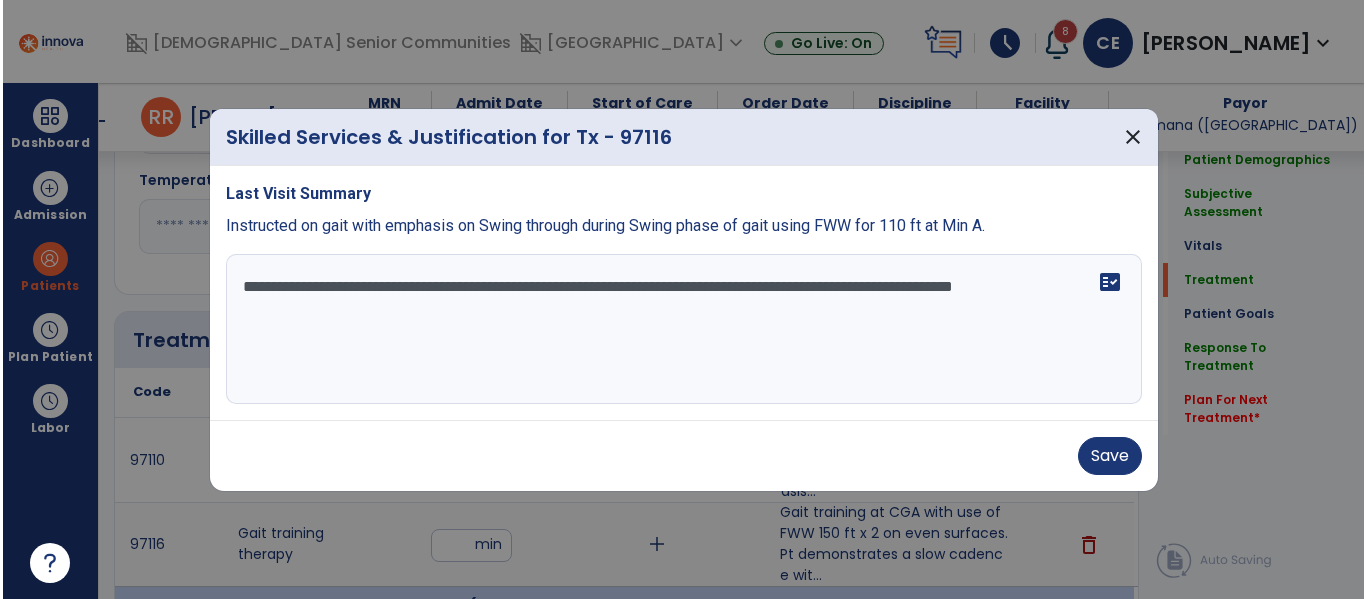 scroll, scrollTop: 1138, scrollLeft: 0, axis: vertical 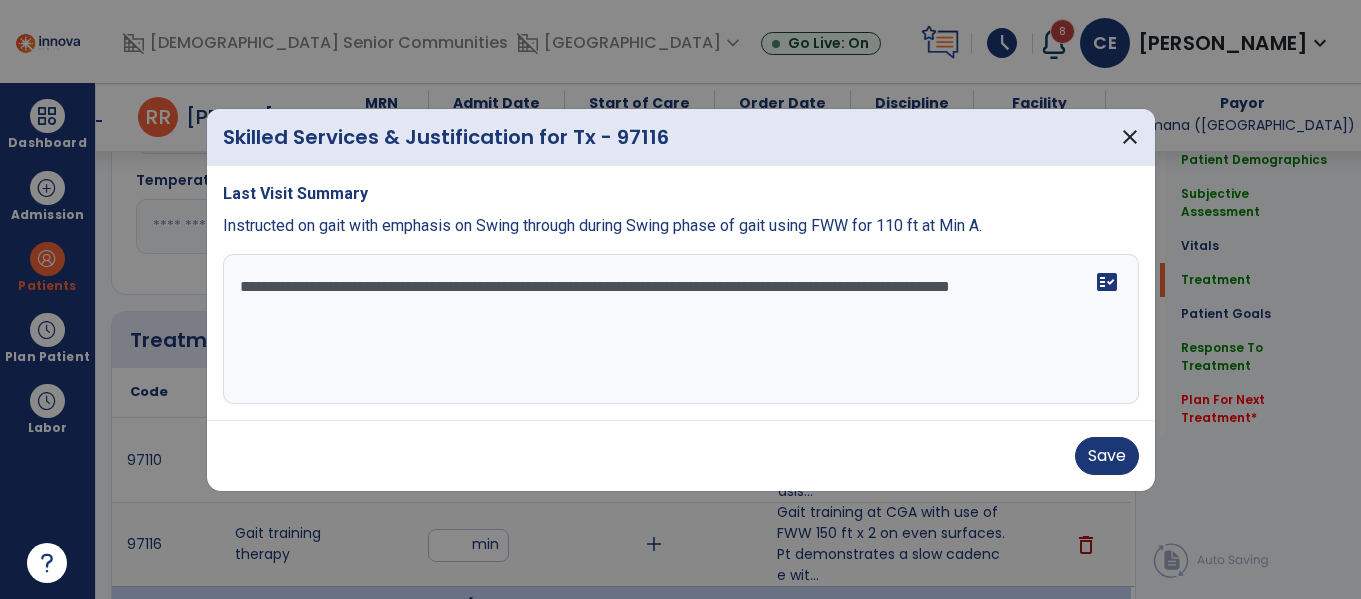 click on "**********" at bounding box center (681, 329) 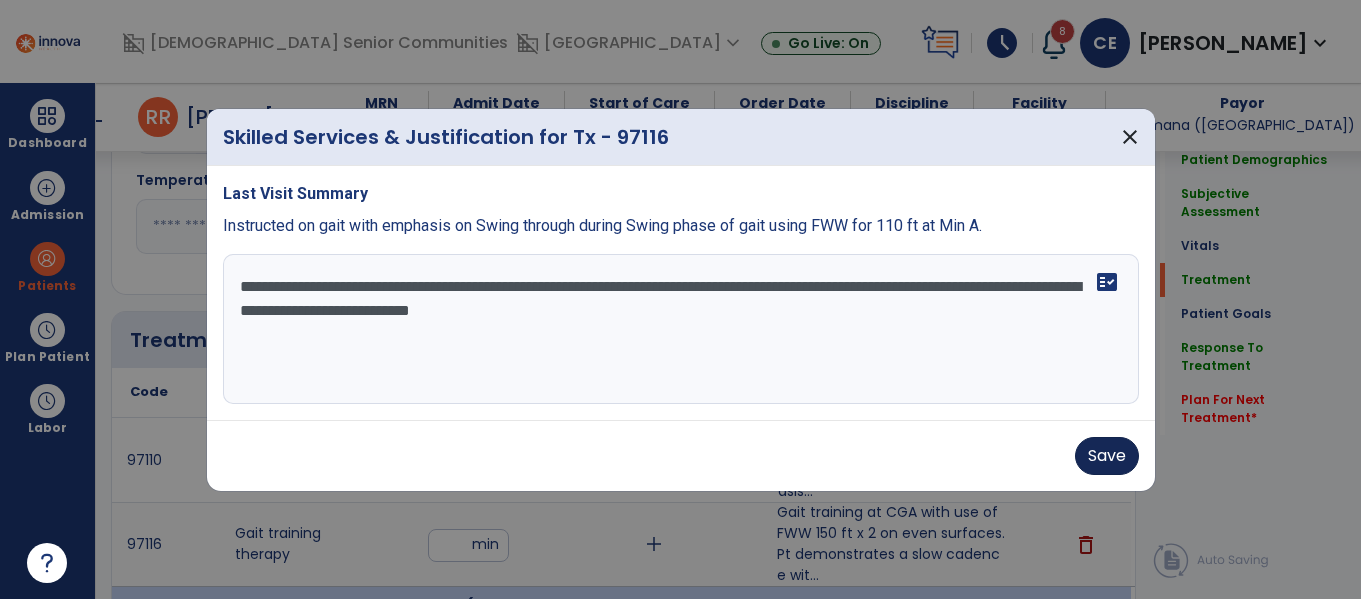 type on "**********" 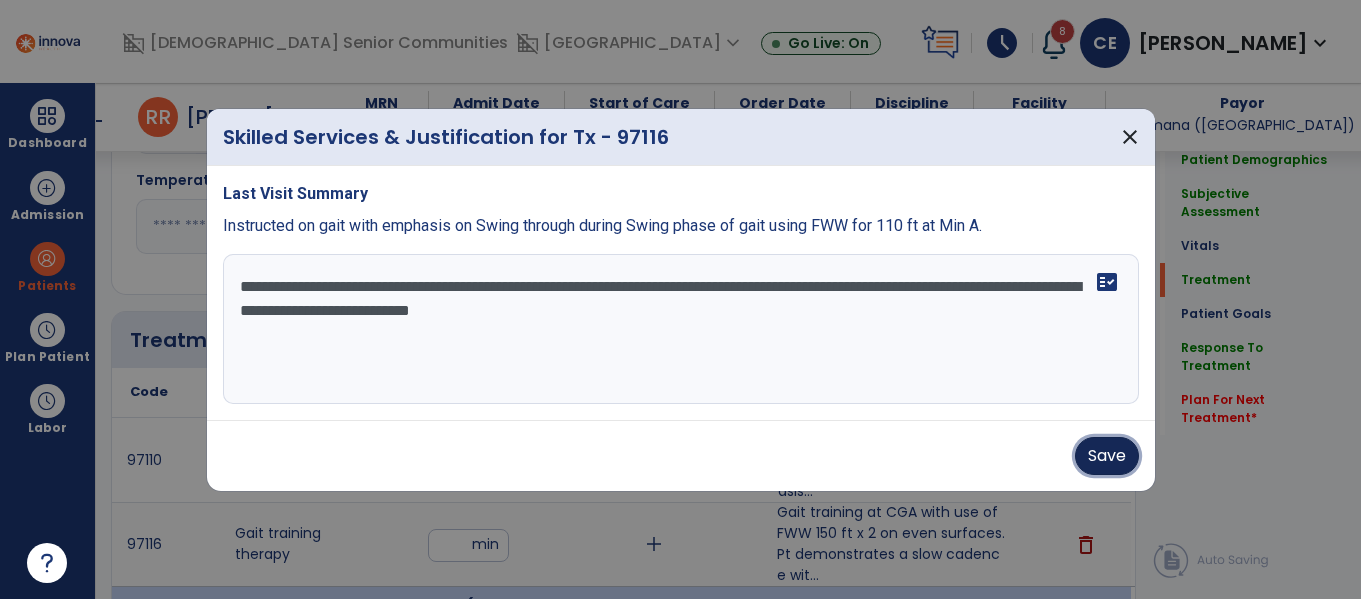 click on "Save" at bounding box center [1107, 456] 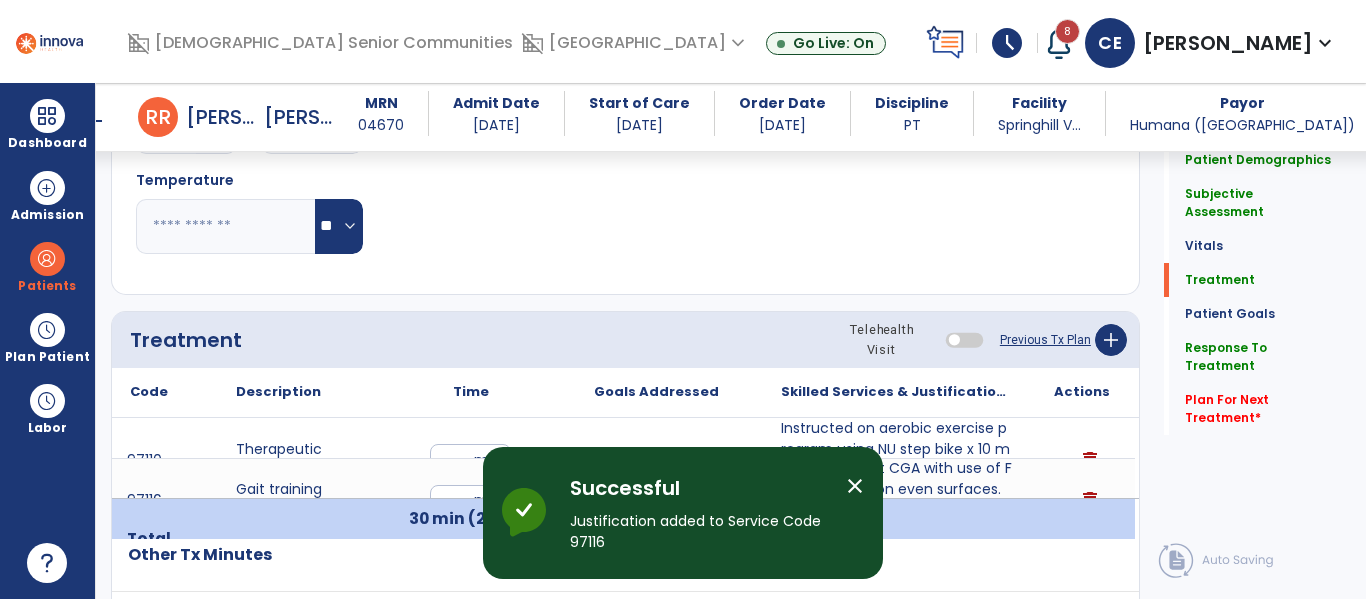 click on "Plan For Next Treatment   *  Plan For Next Treatment   *" 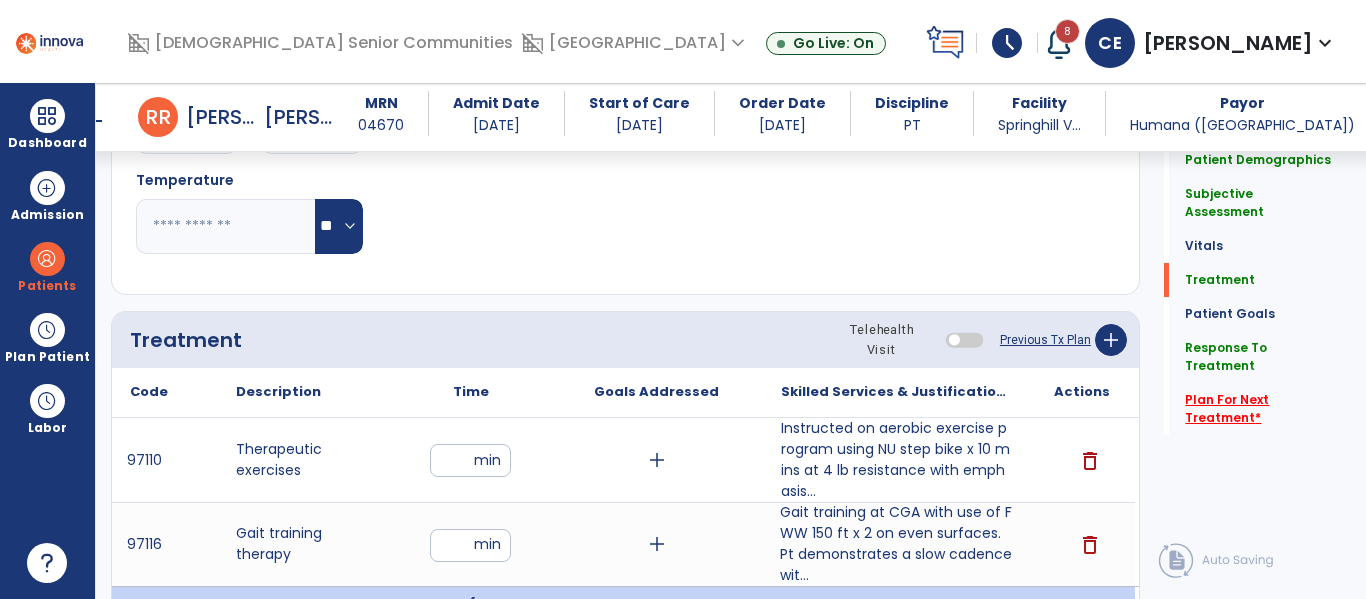 click on "Plan For Next Treatment   *" 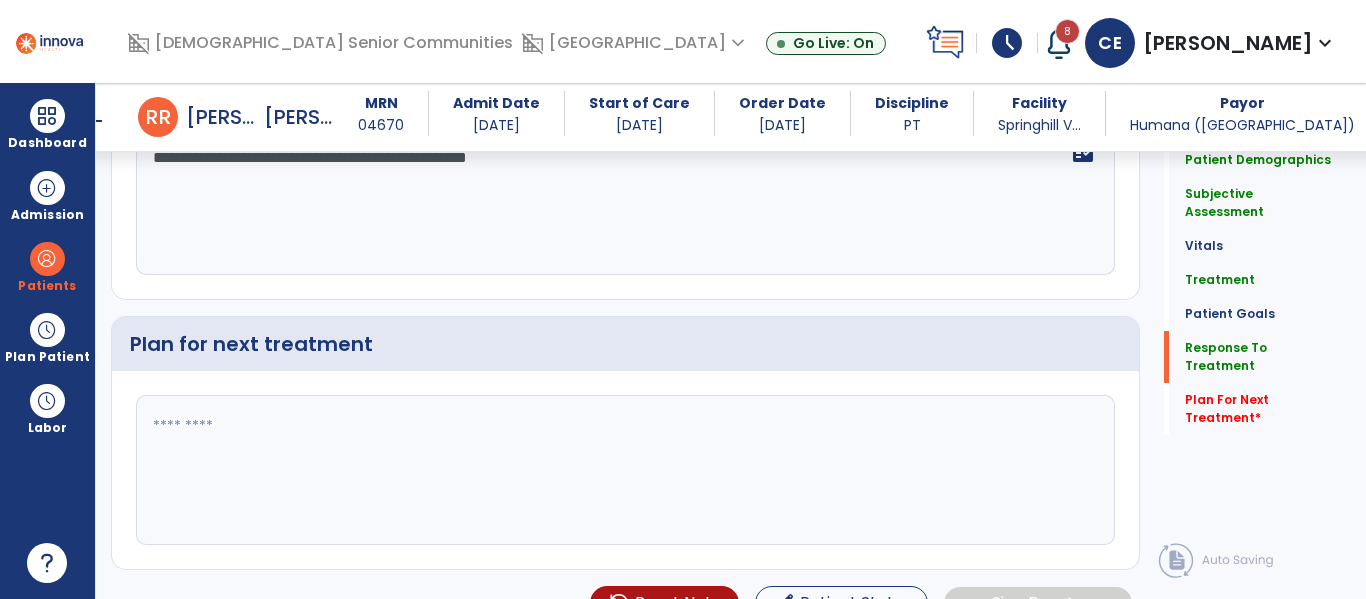scroll, scrollTop: 2947, scrollLeft: 0, axis: vertical 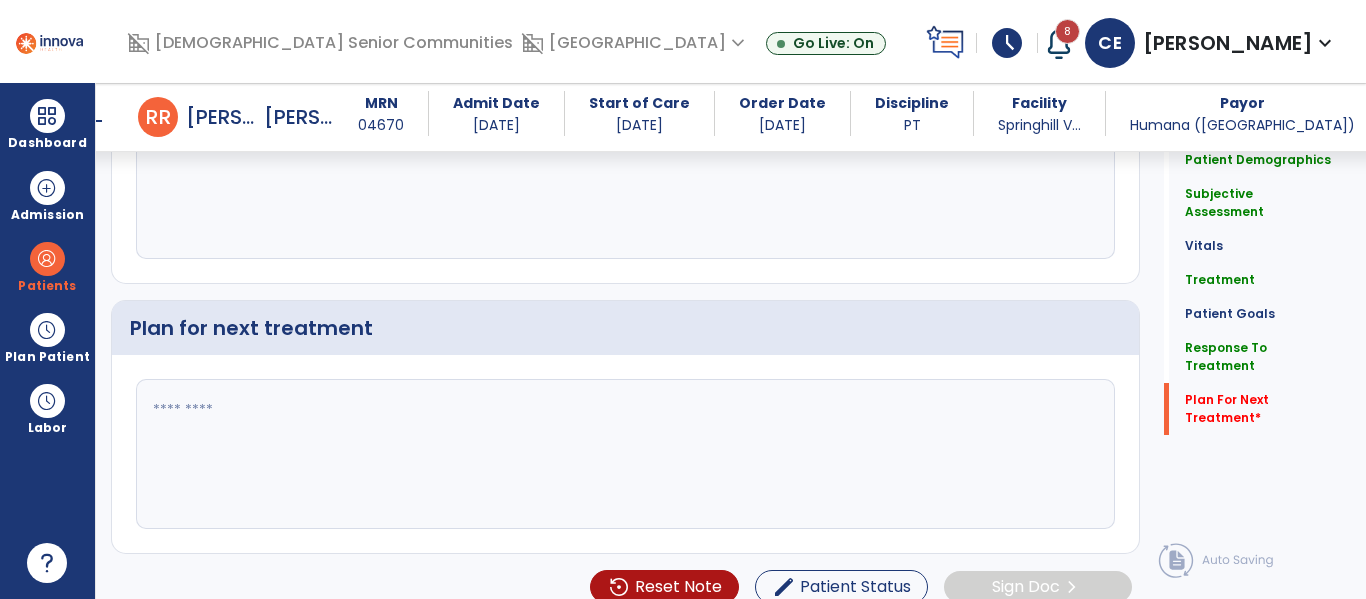 click 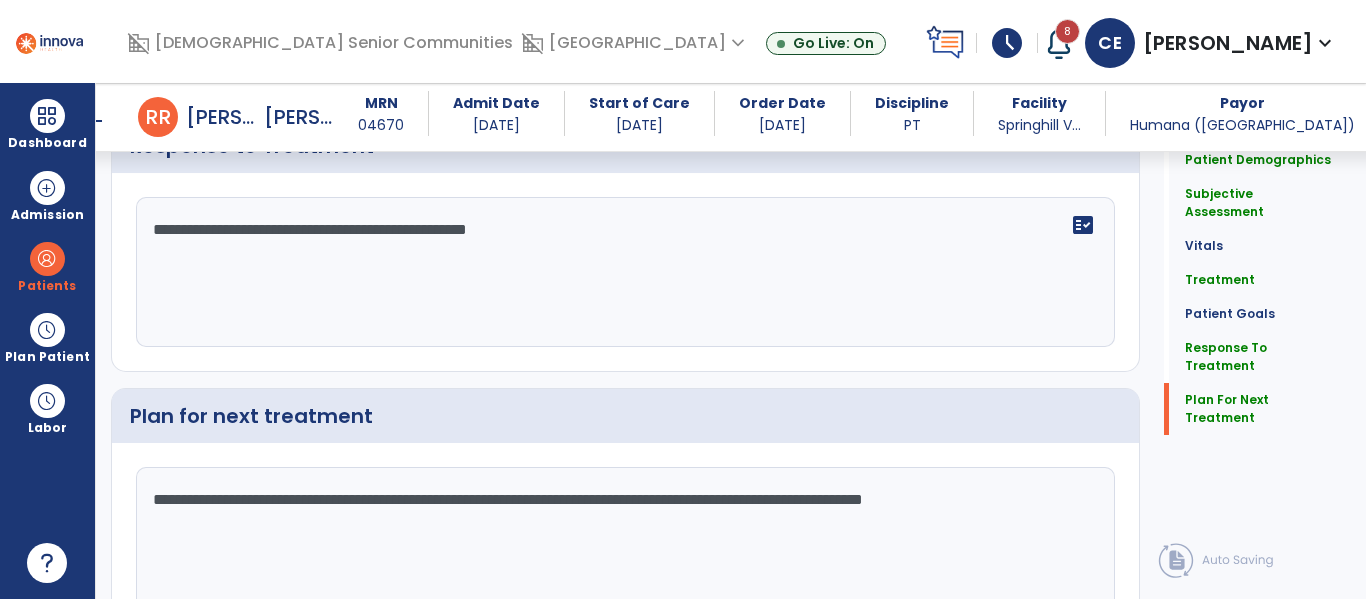type on "**********" 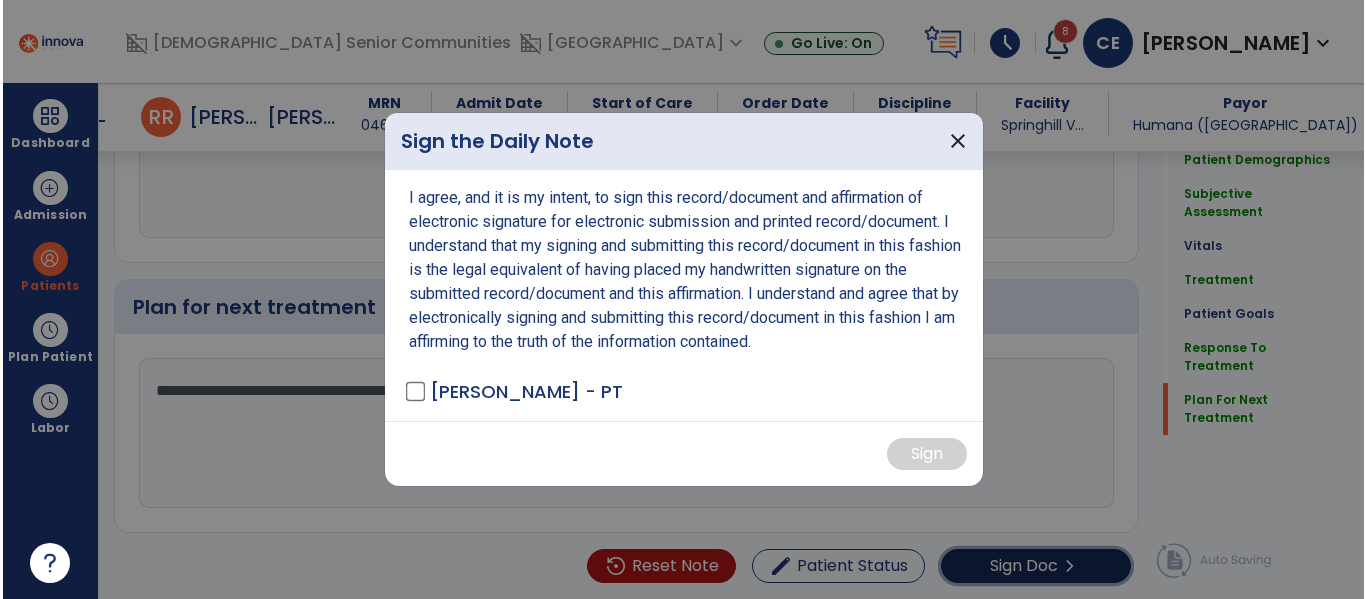 scroll, scrollTop: 2968, scrollLeft: 0, axis: vertical 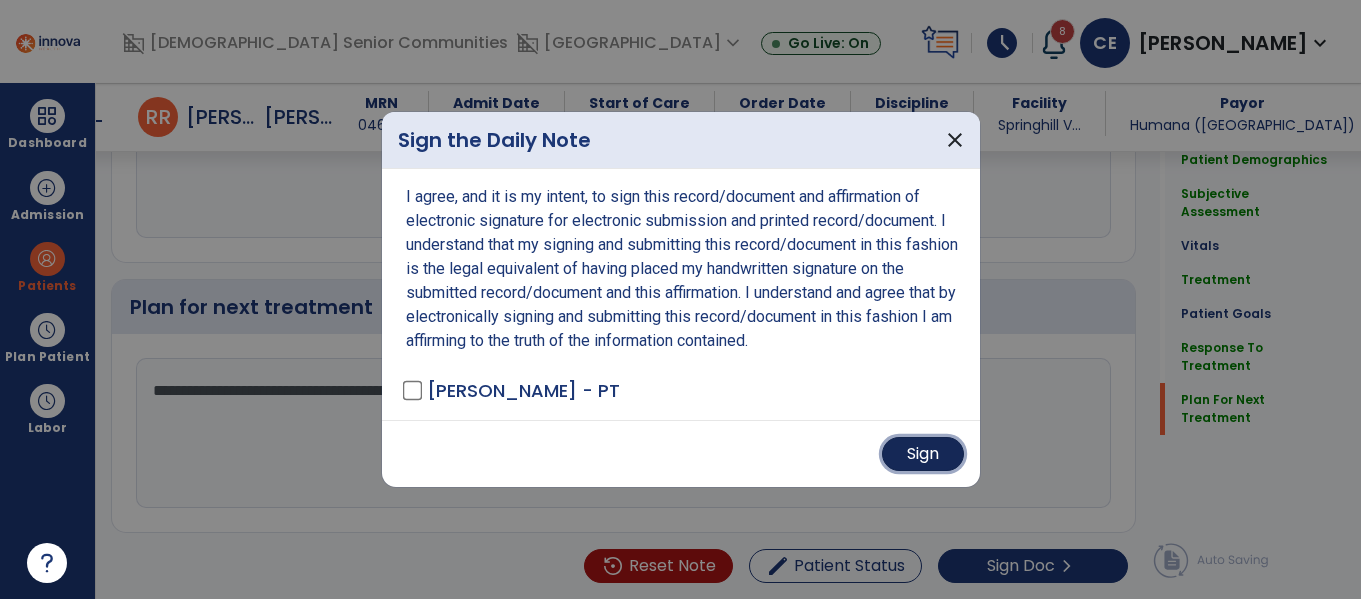 click on "Sign" at bounding box center [923, 454] 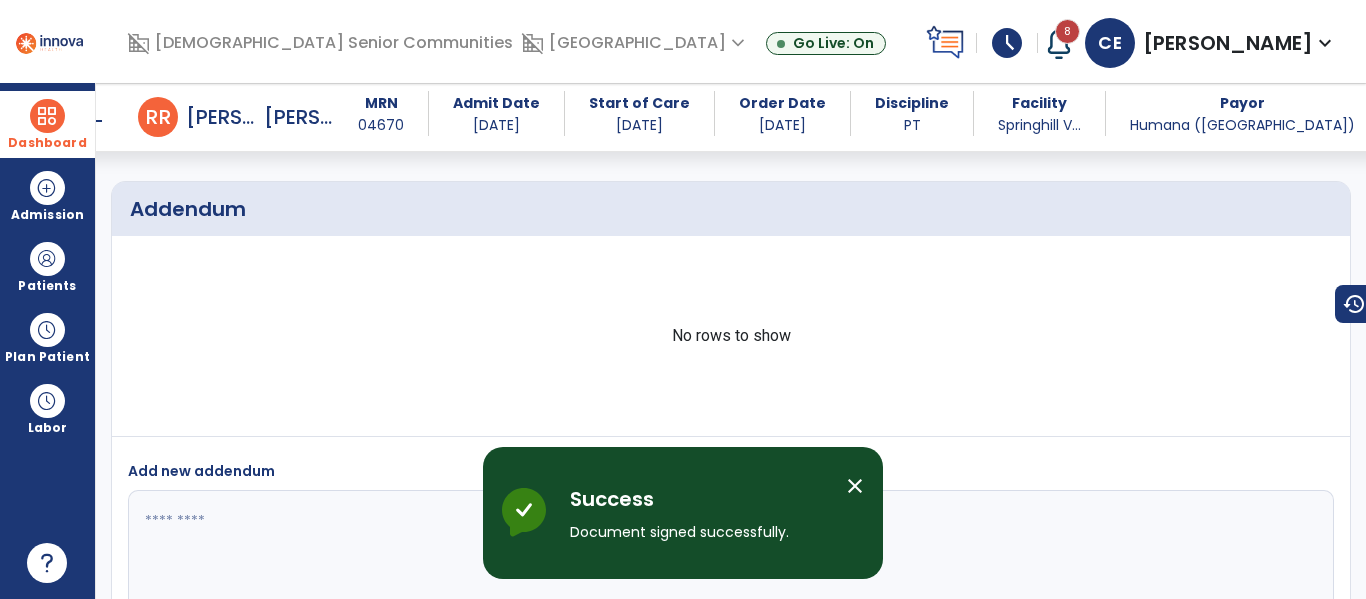scroll, scrollTop: 3975, scrollLeft: 0, axis: vertical 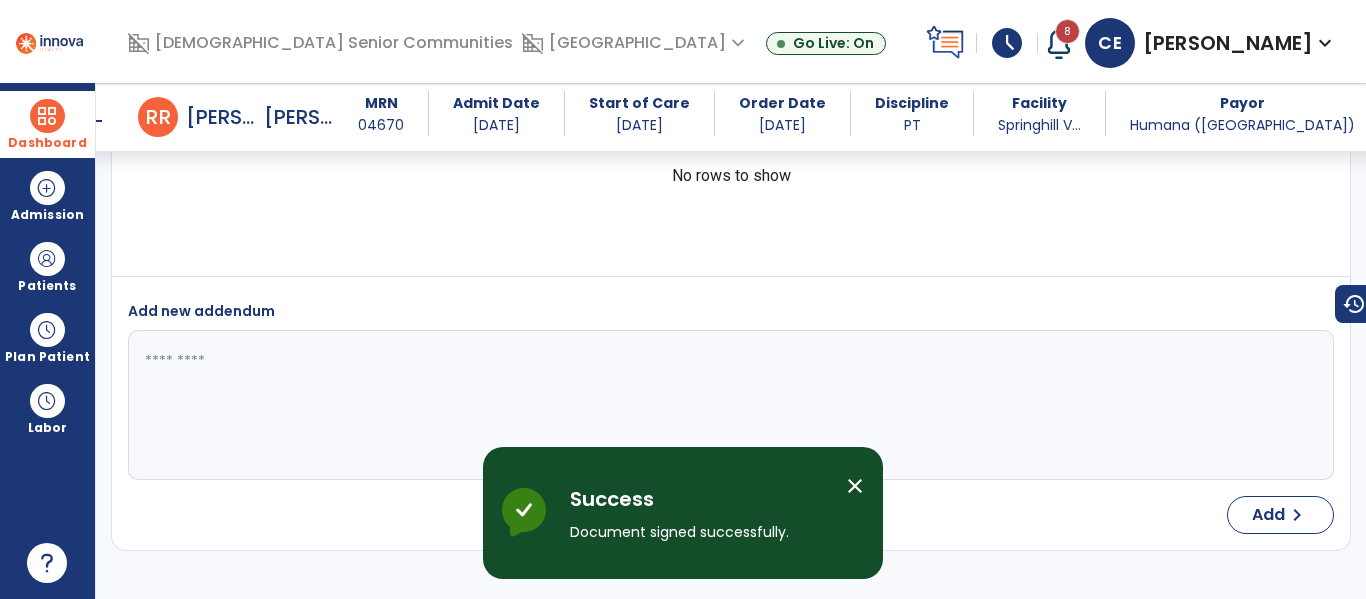 click on "Dashboard" at bounding box center [47, 143] 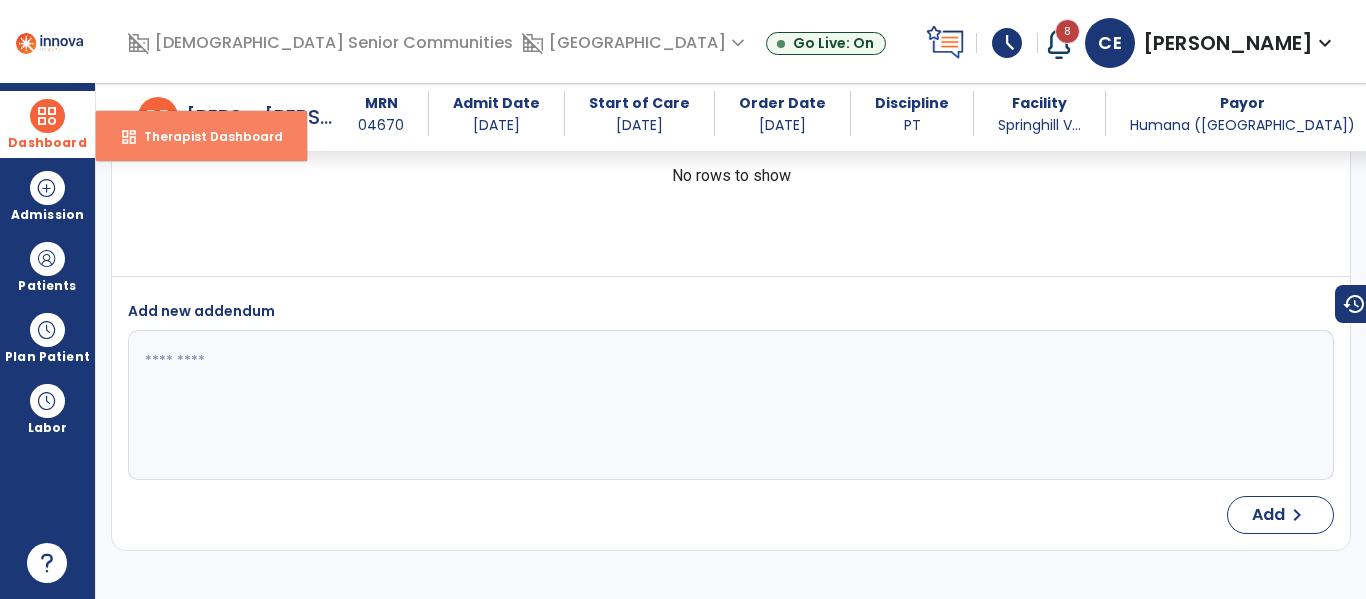 click on "dashboard  Therapist Dashboard" at bounding box center (201, 136) 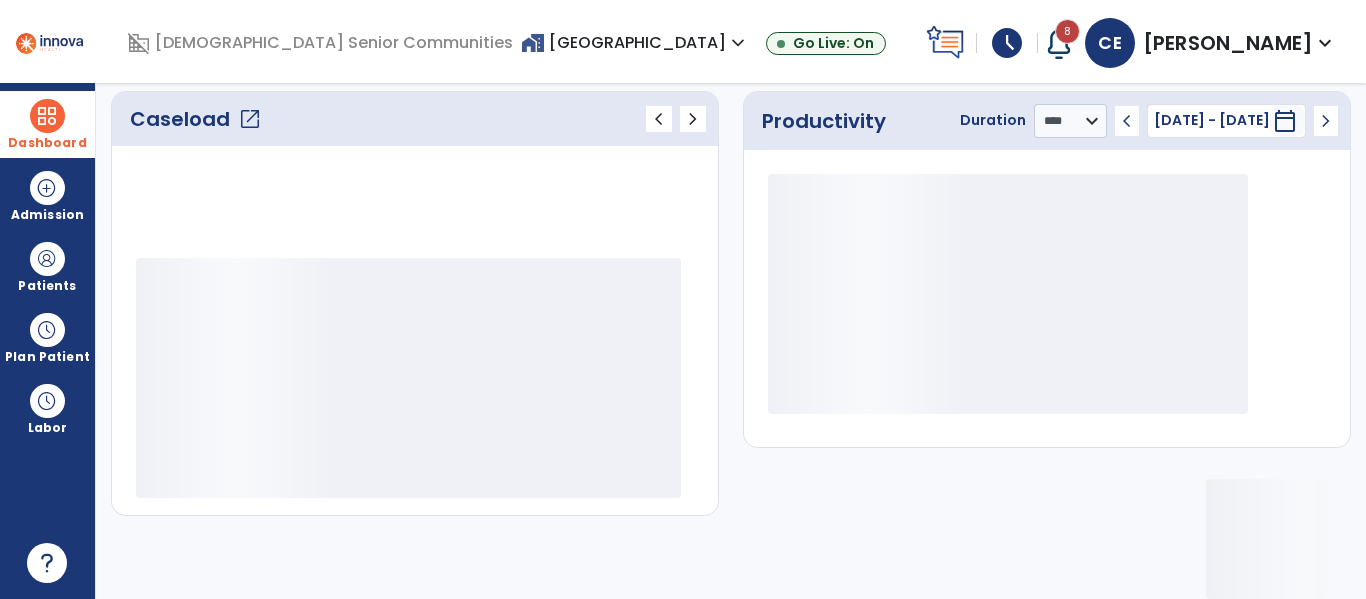 scroll, scrollTop: 278, scrollLeft: 0, axis: vertical 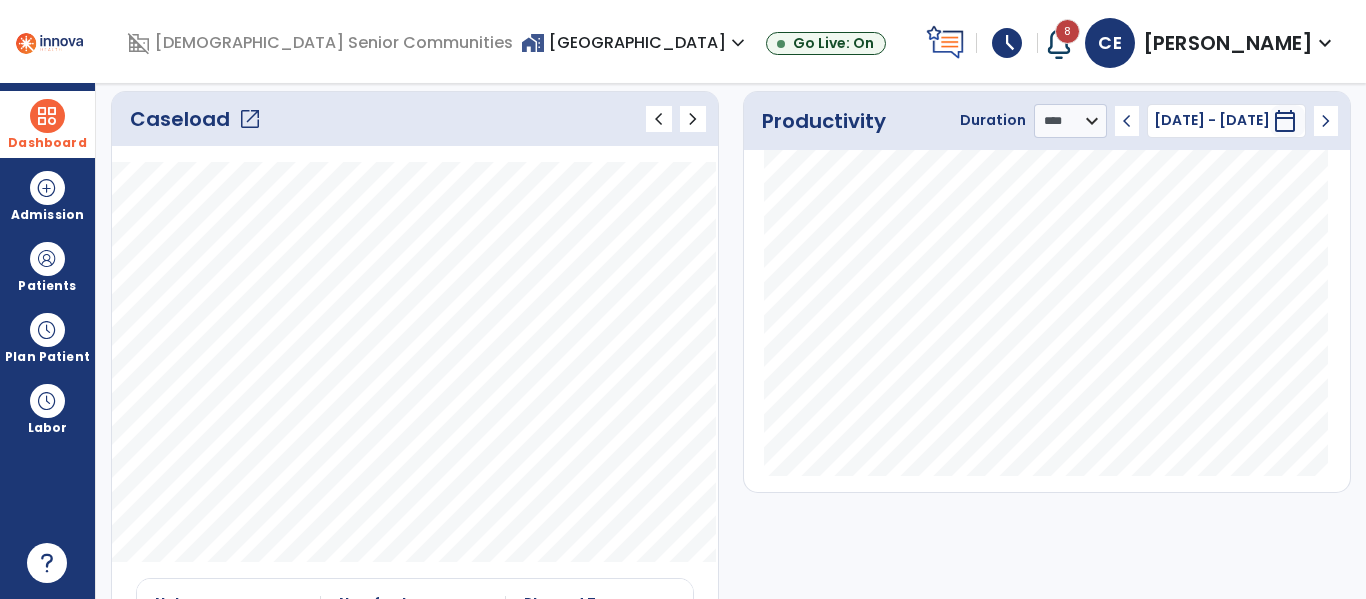 click on "open_in_new" 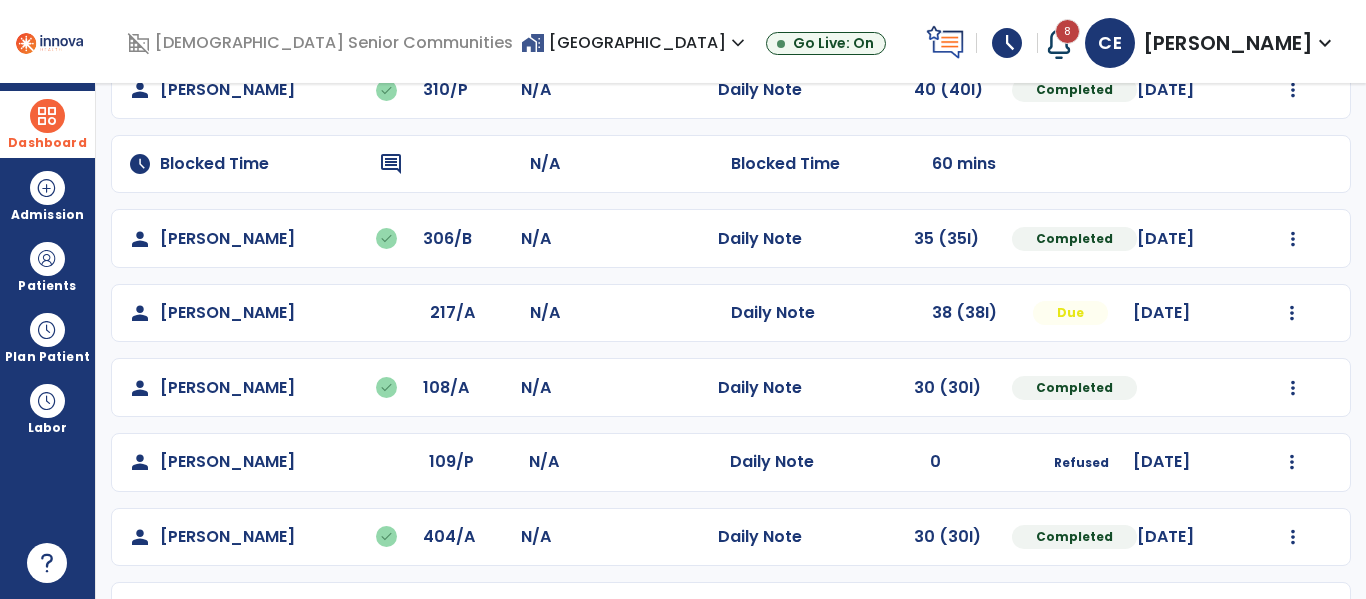 scroll, scrollTop: 205, scrollLeft: 0, axis: vertical 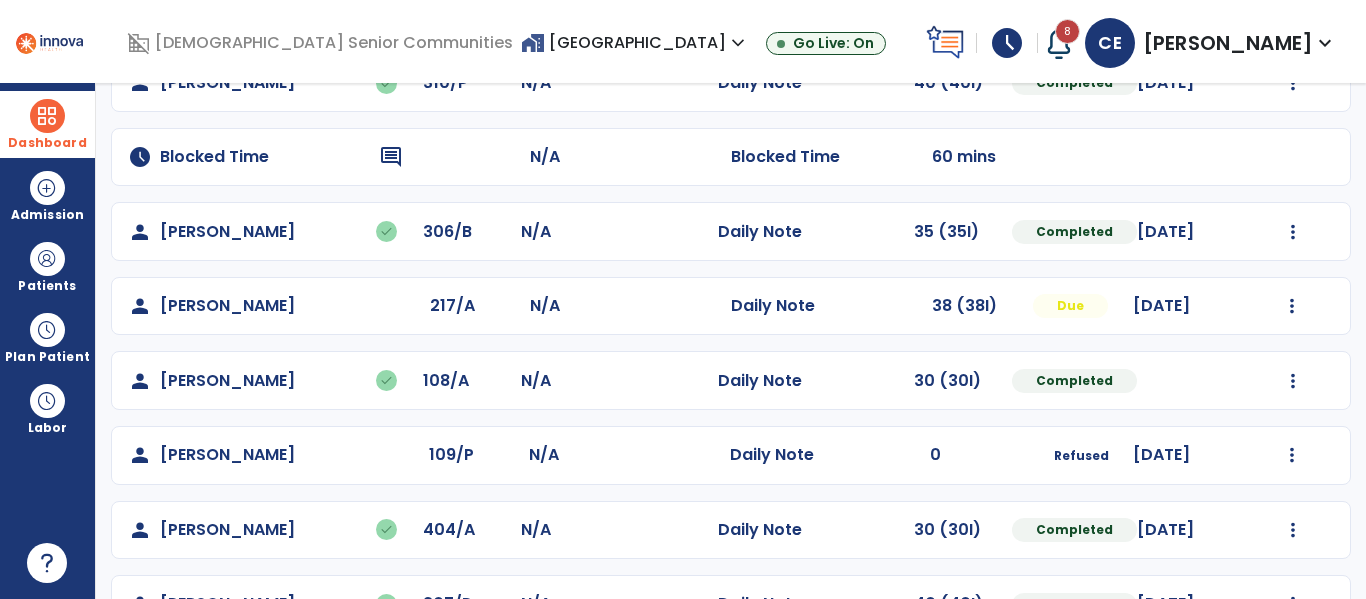 click at bounding box center (47, 116) 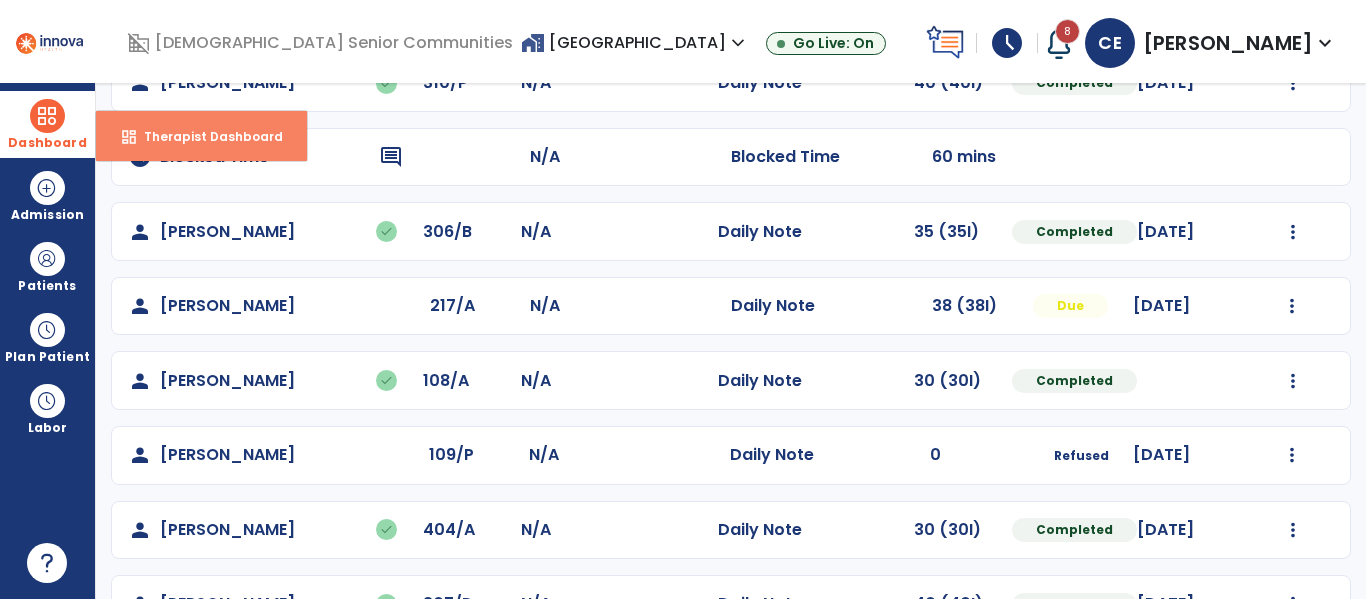 click on "Therapist Dashboard" at bounding box center [205, 136] 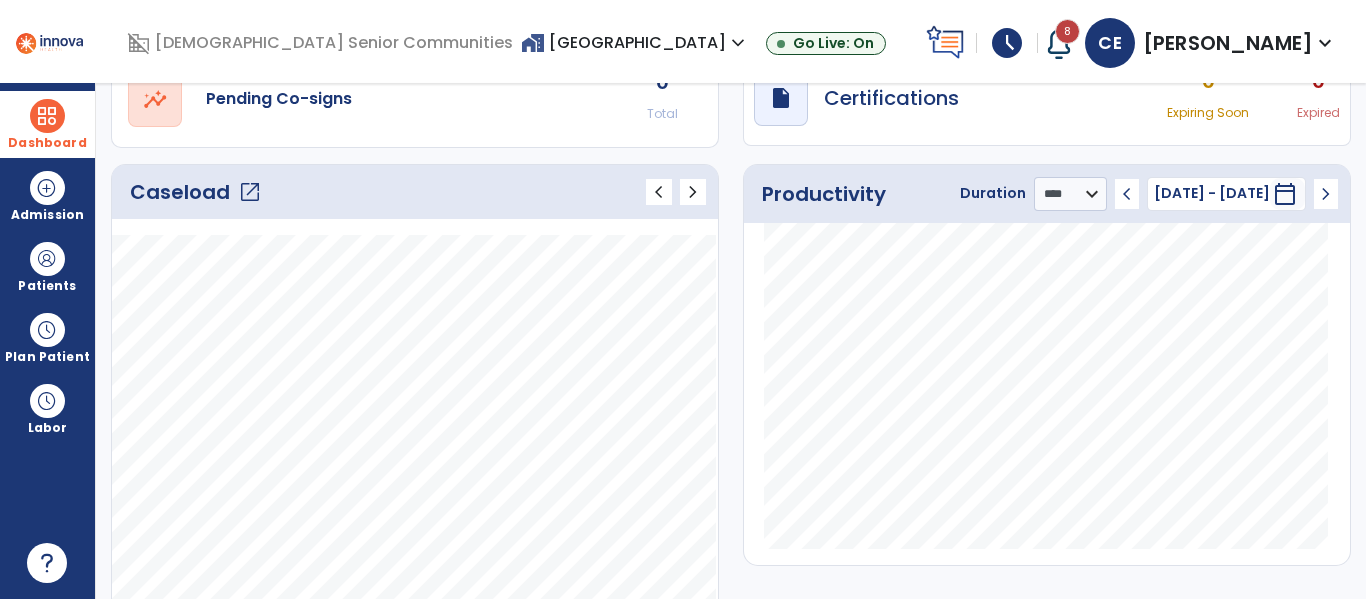 click on "open_in_new" 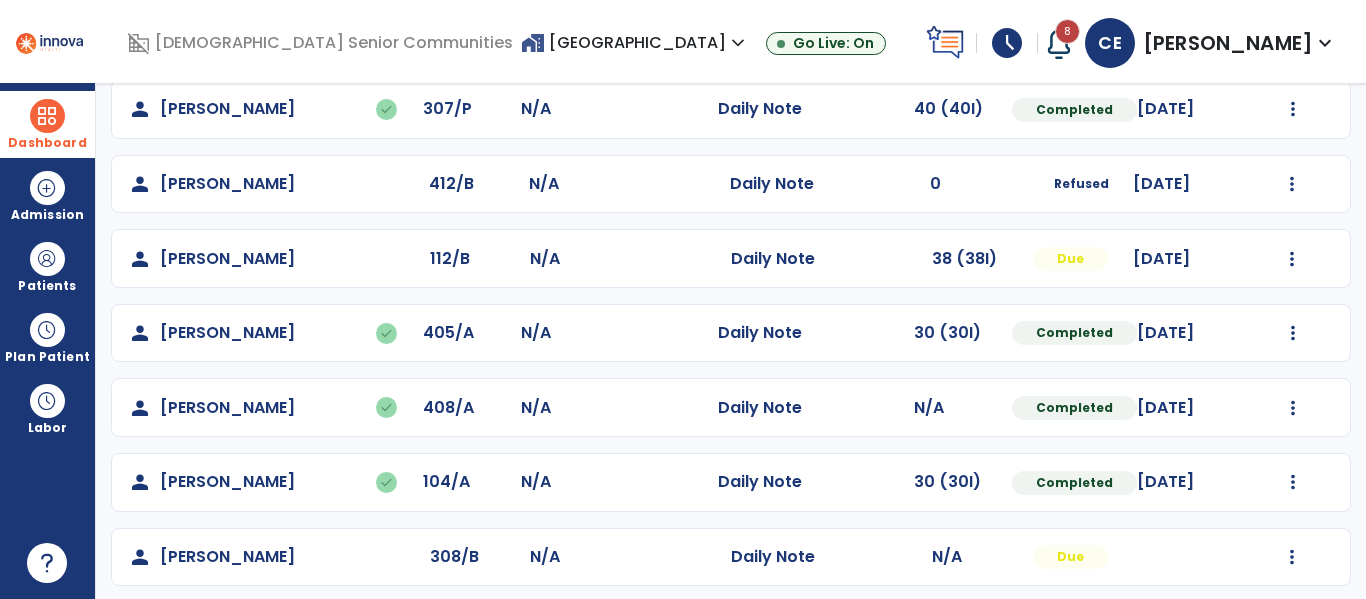 scroll, scrollTop: 699, scrollLeft: 0, axis: vertical 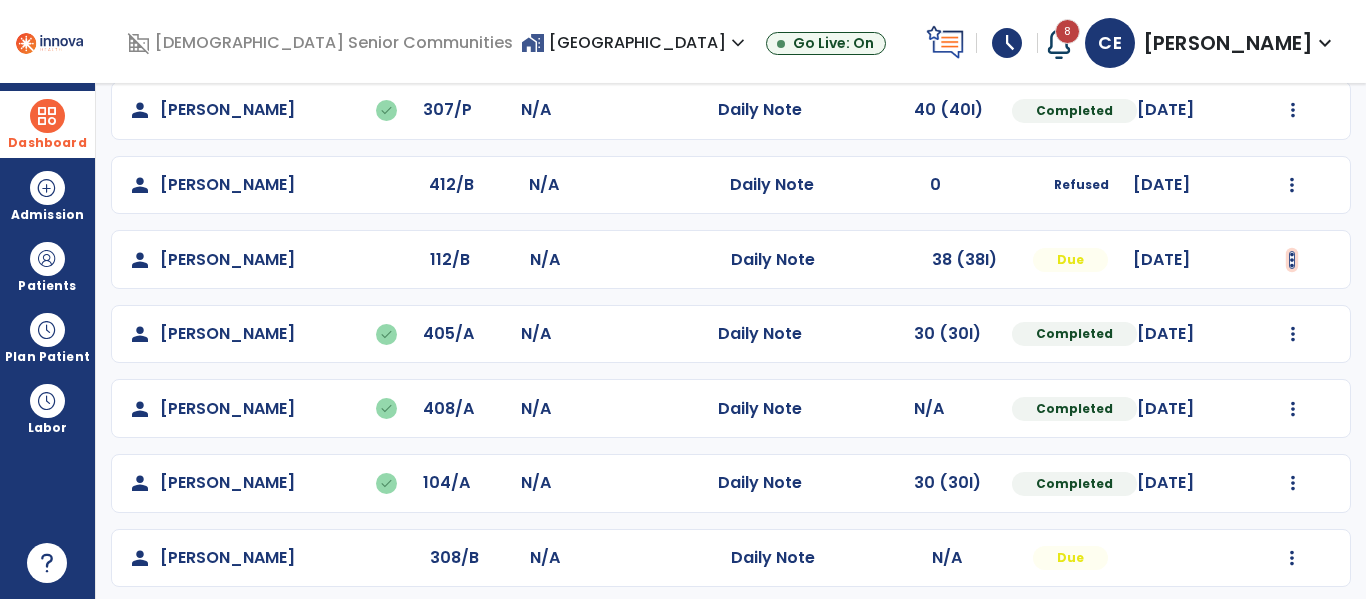 click at bounding box center [1293, -411] 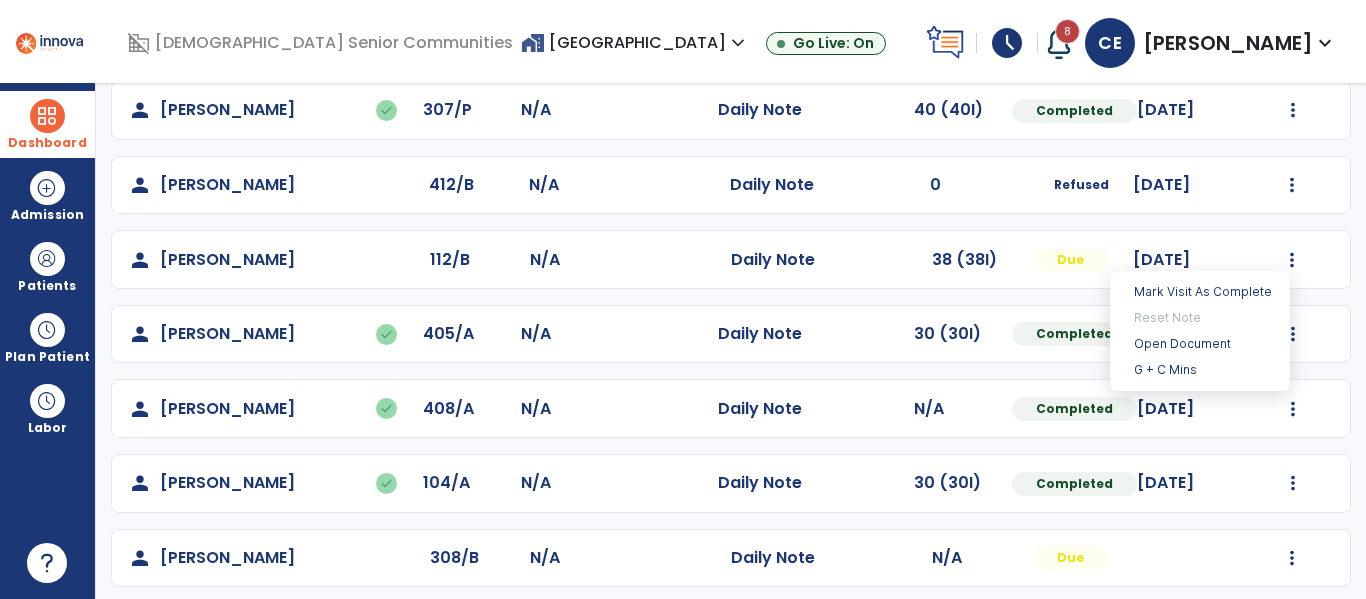 click on "**********" at bounding box center (731, 341) 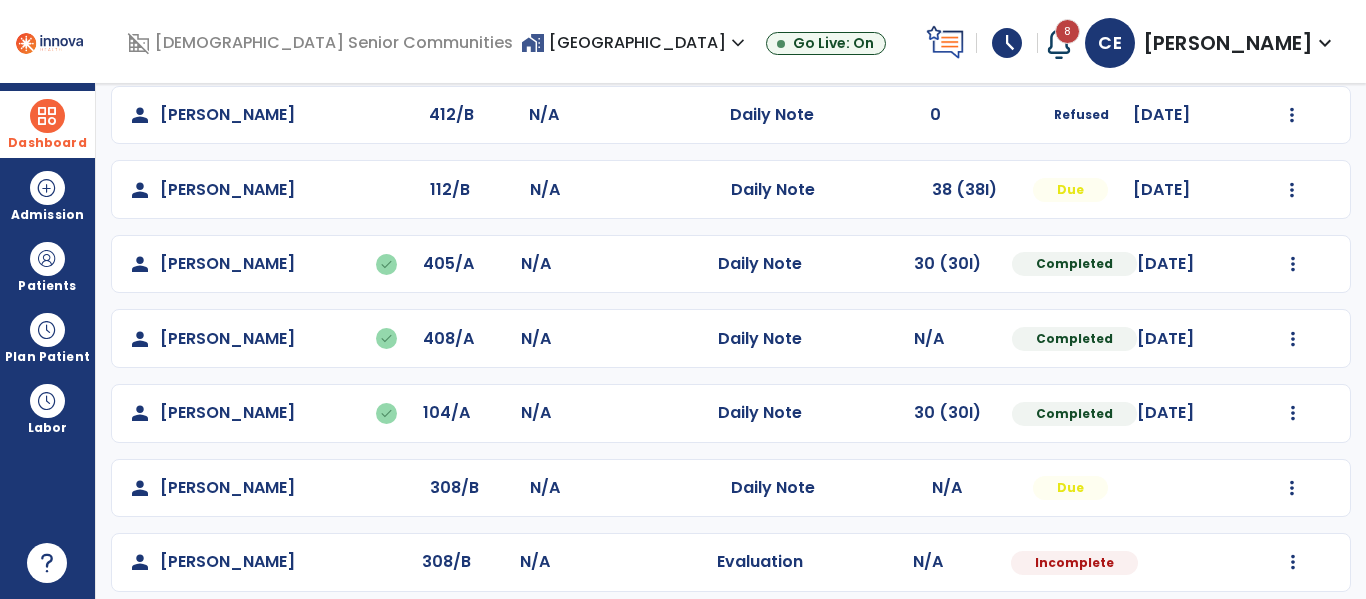 scroll, scrollTop: 779, scrollLeft: 0, axis: vertical 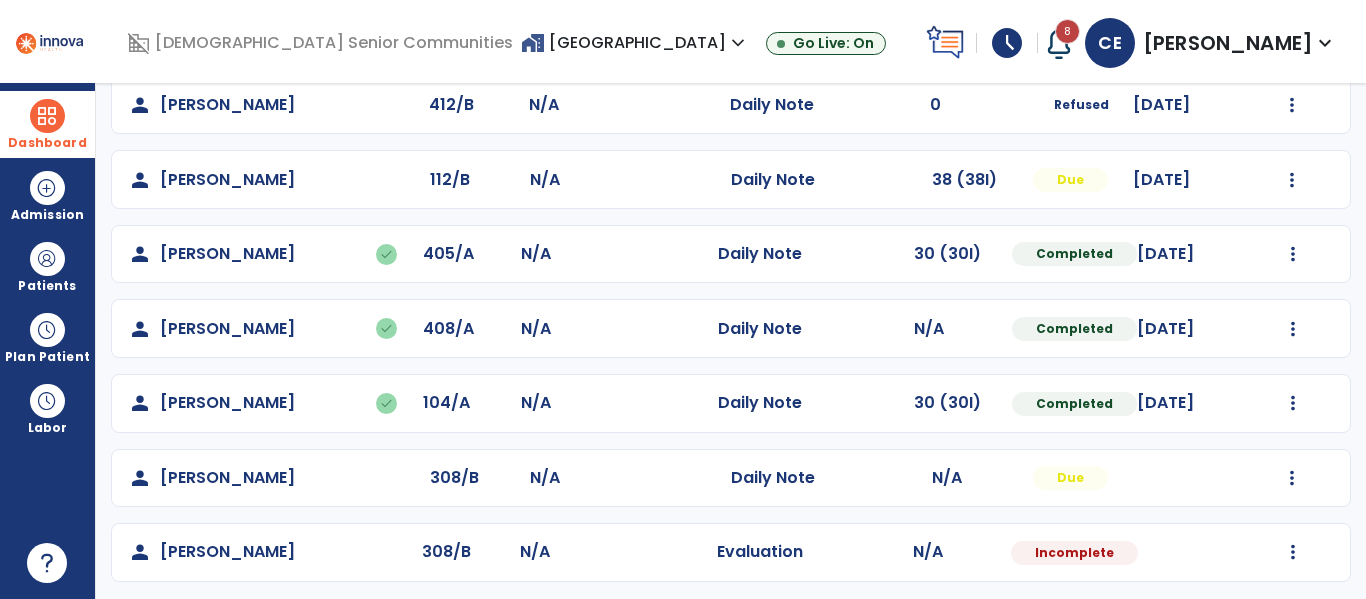 click on "Mark Visit As Complete   Reset Note   Open Document   G + C Mins" 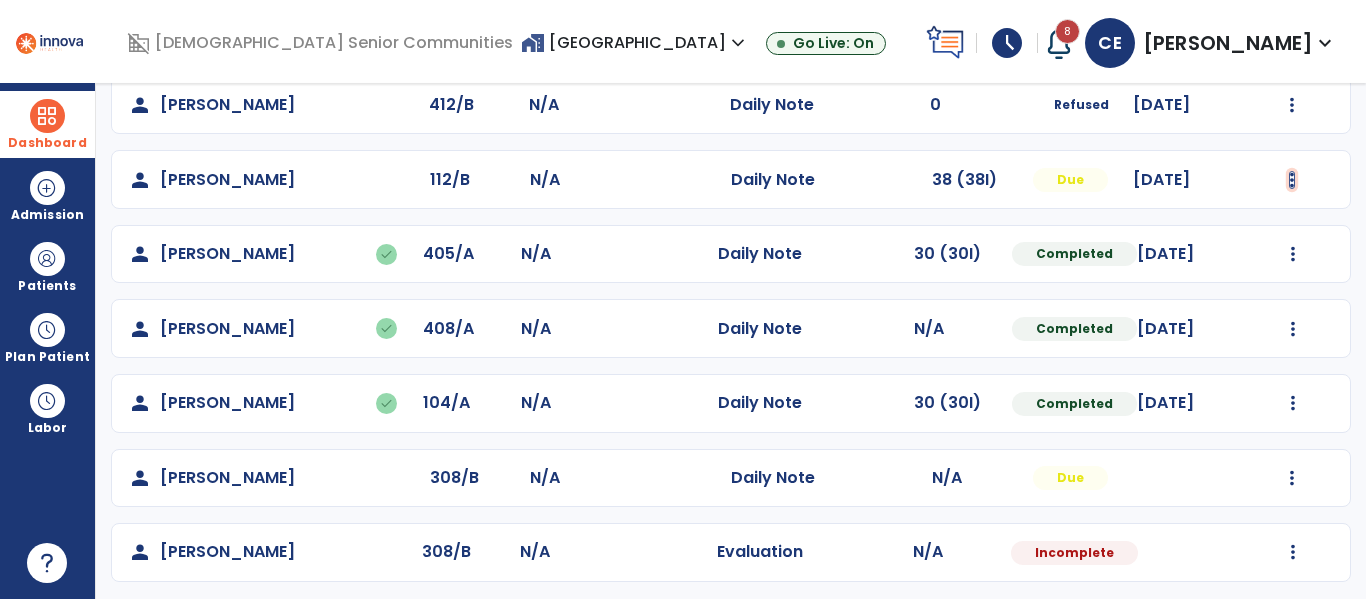 click at bounding box center (1293, -491) 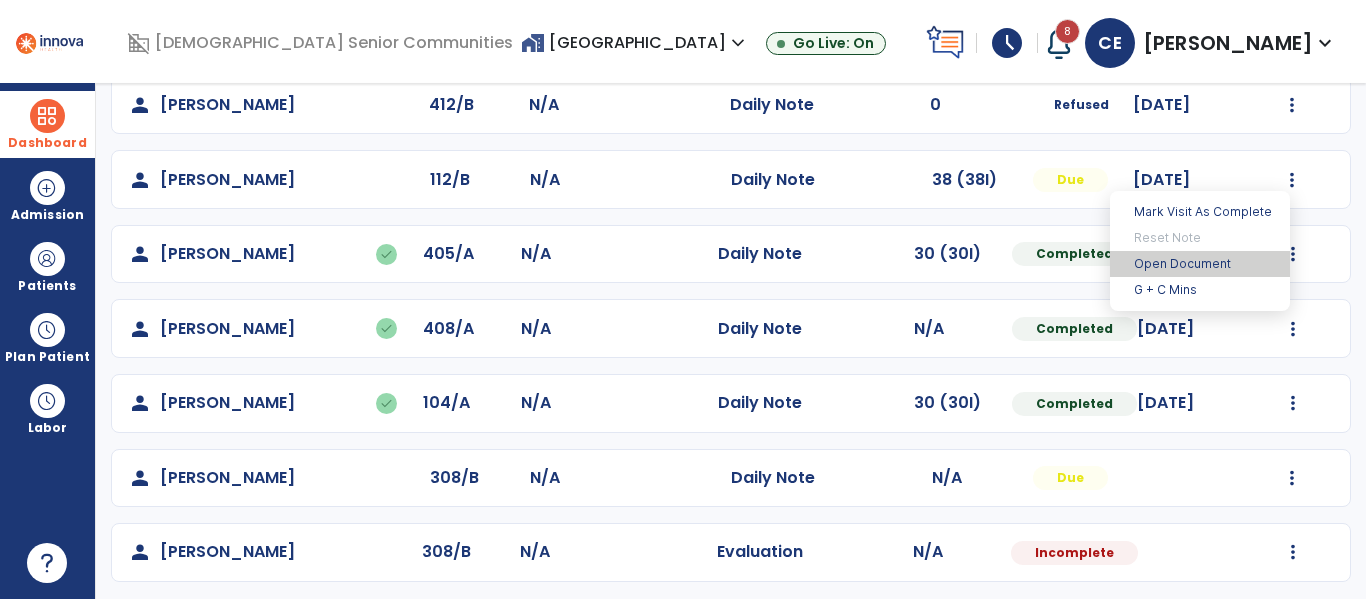 click on "Open Document" at bounding box center (1200, 264) 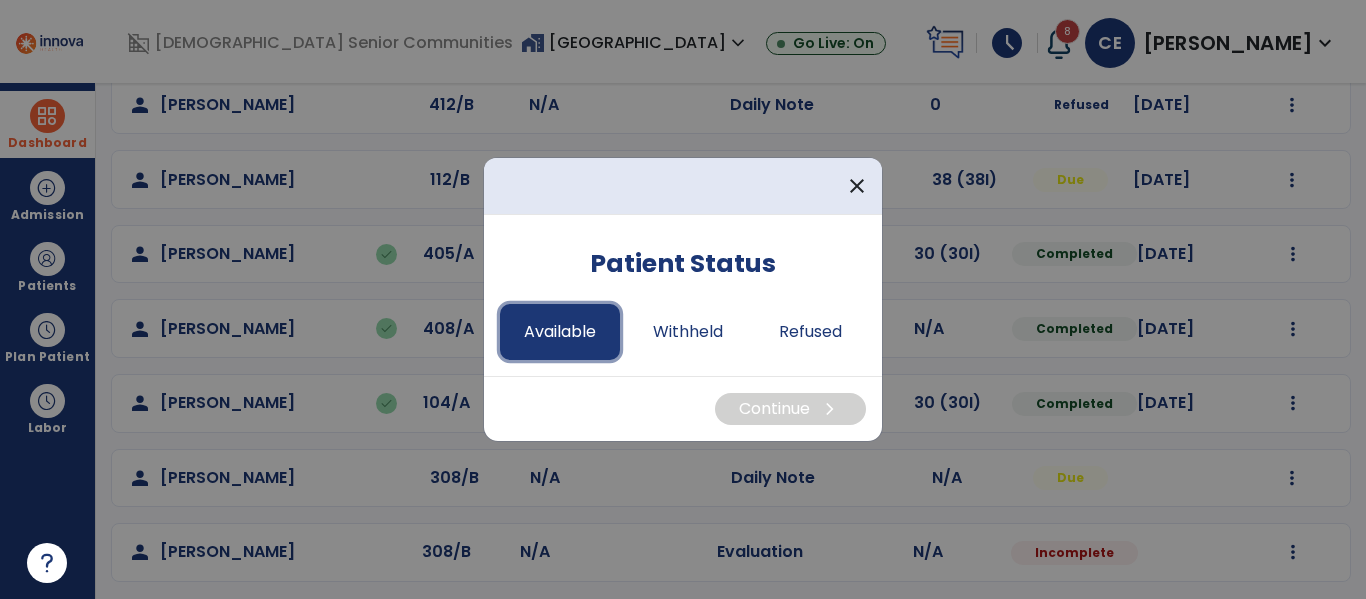 click on "Available" at bounding box center [560, 332] 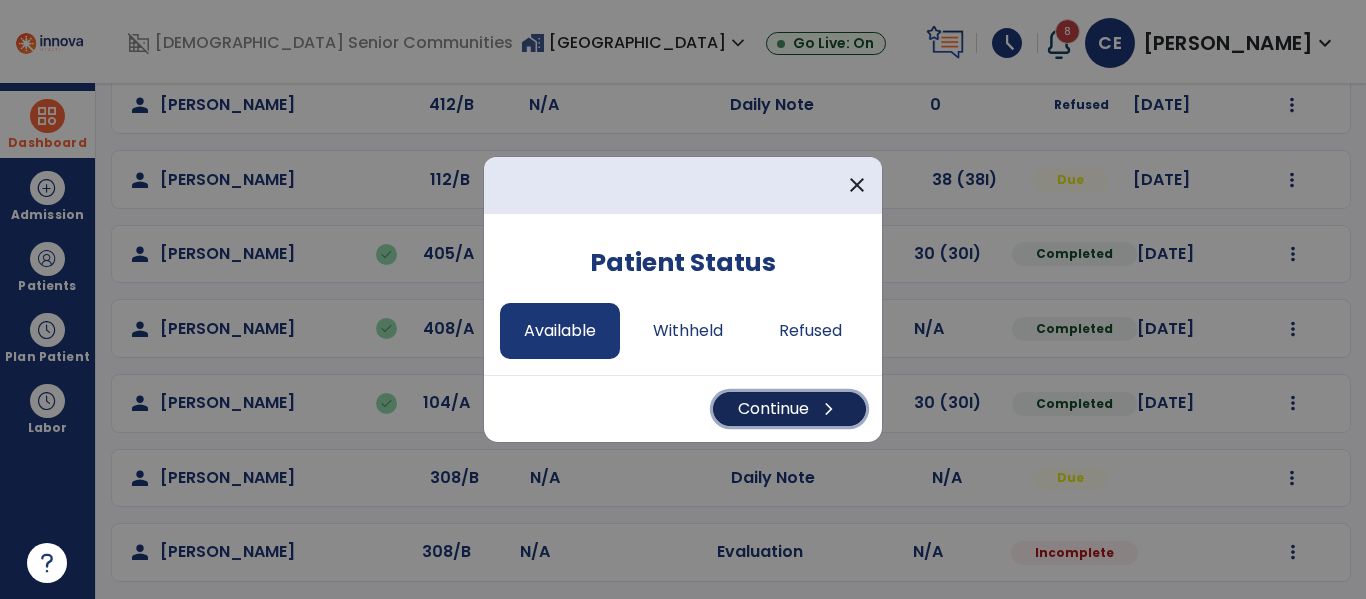 click on "Continue   chevron_right" at bounding box center [789, 409] 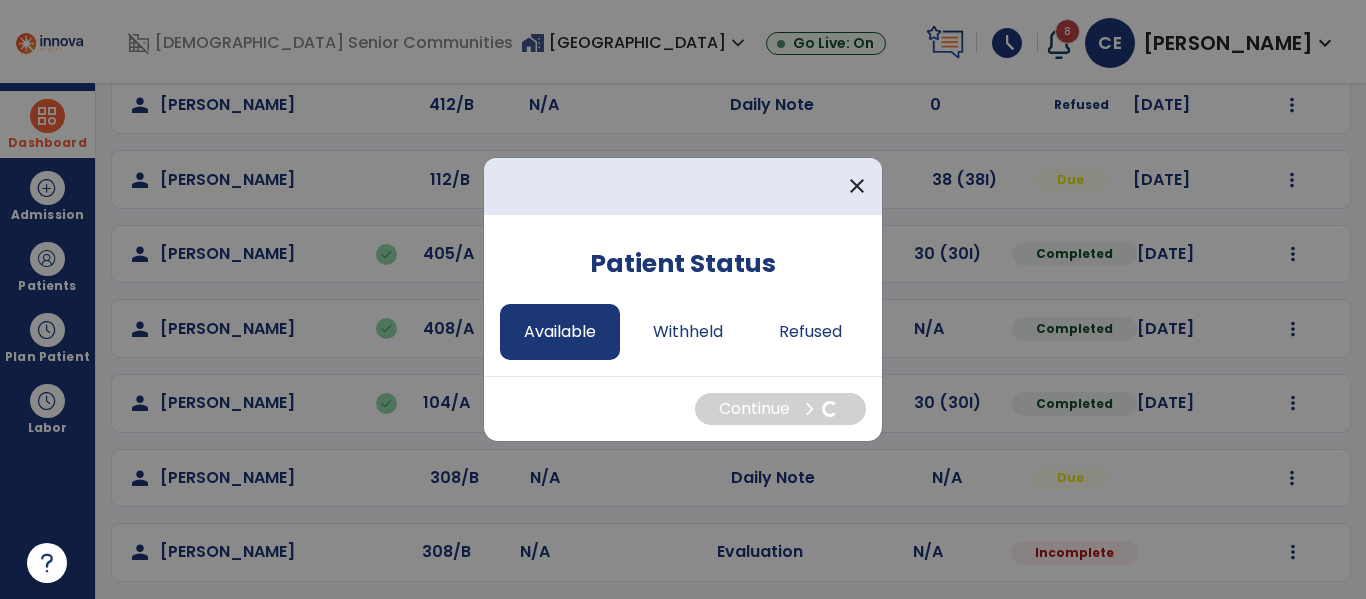 select on "*" 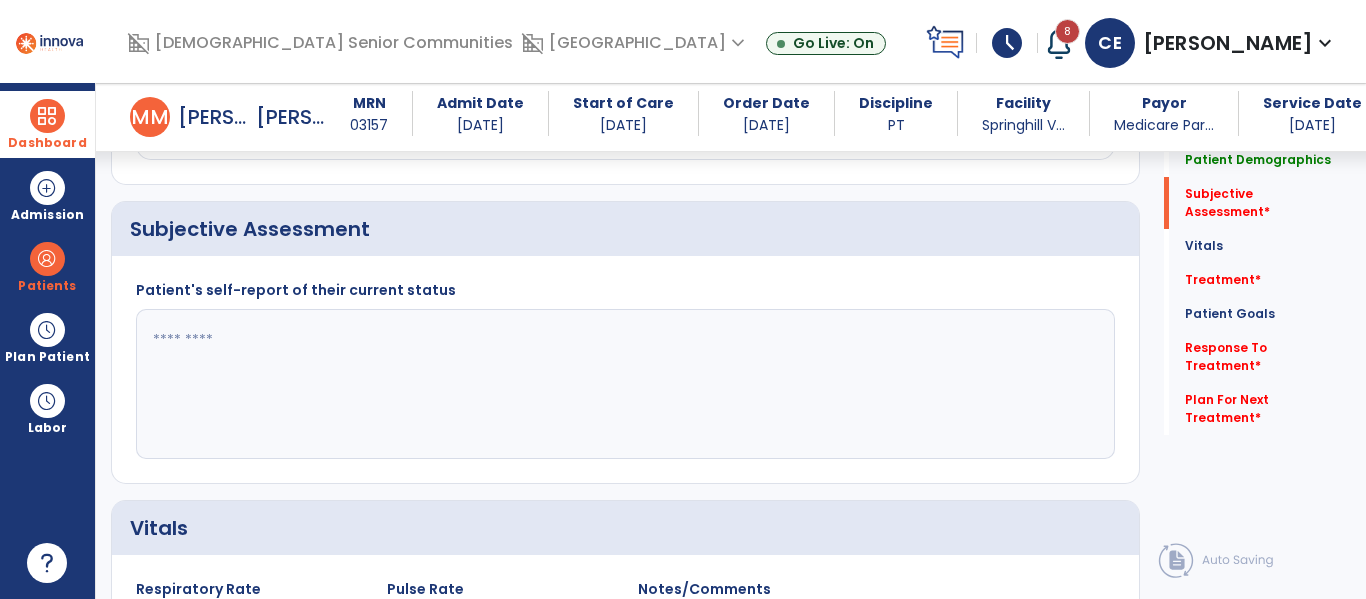 scroll, scrollTop: 563, scrollLeft: 0, axis: vertical 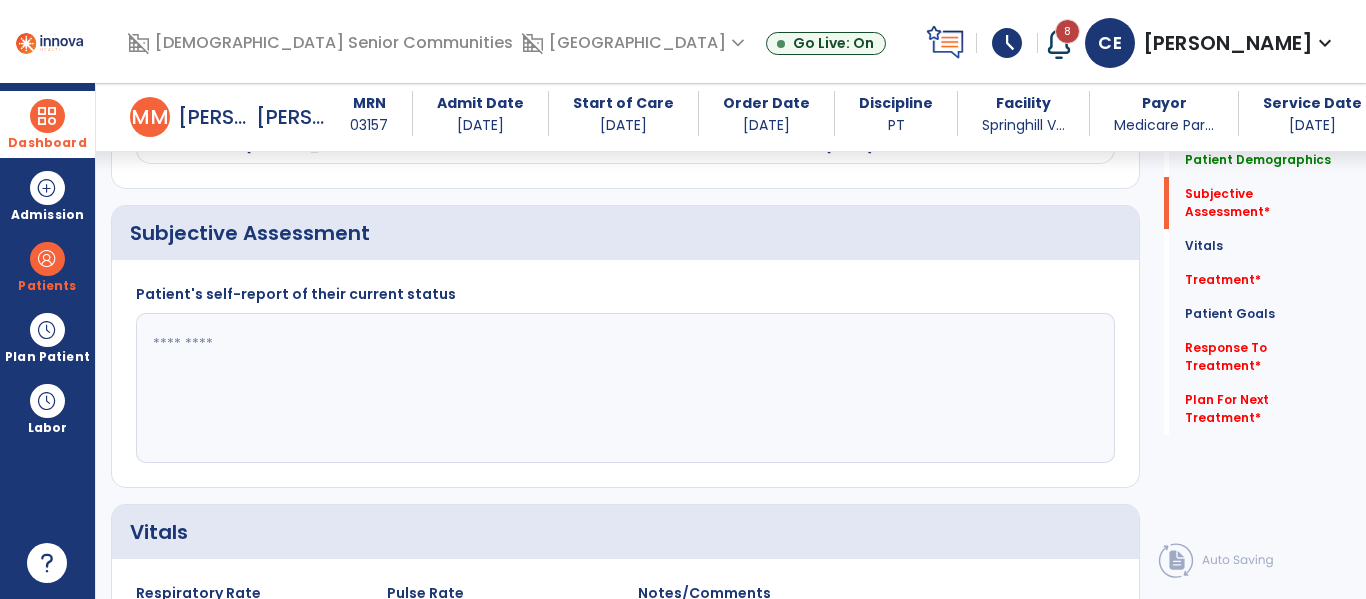 click 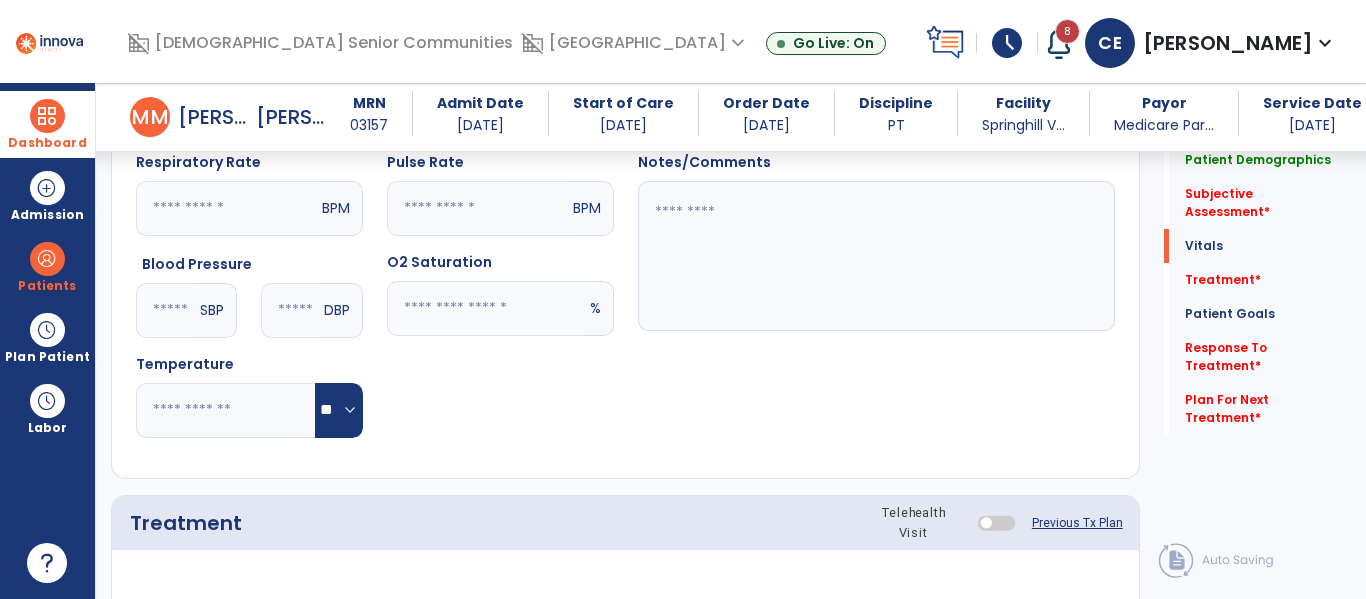 scroll, scrollTop: 1000, scrollLeft: 0, axis: vertical 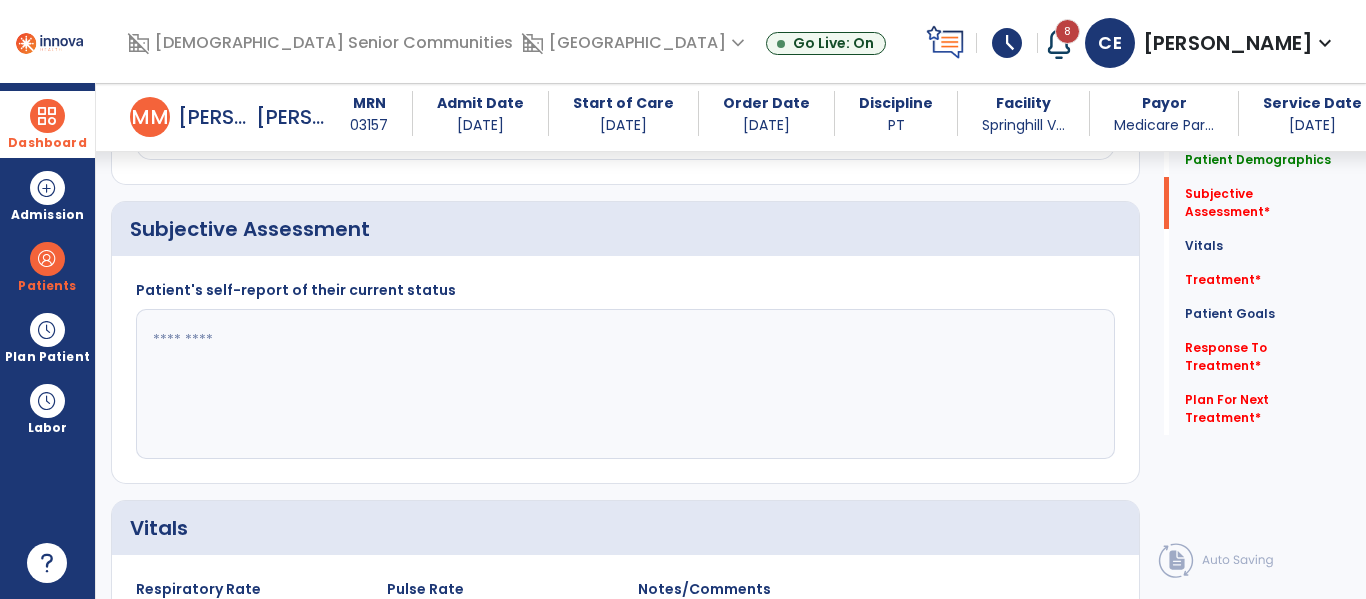 click 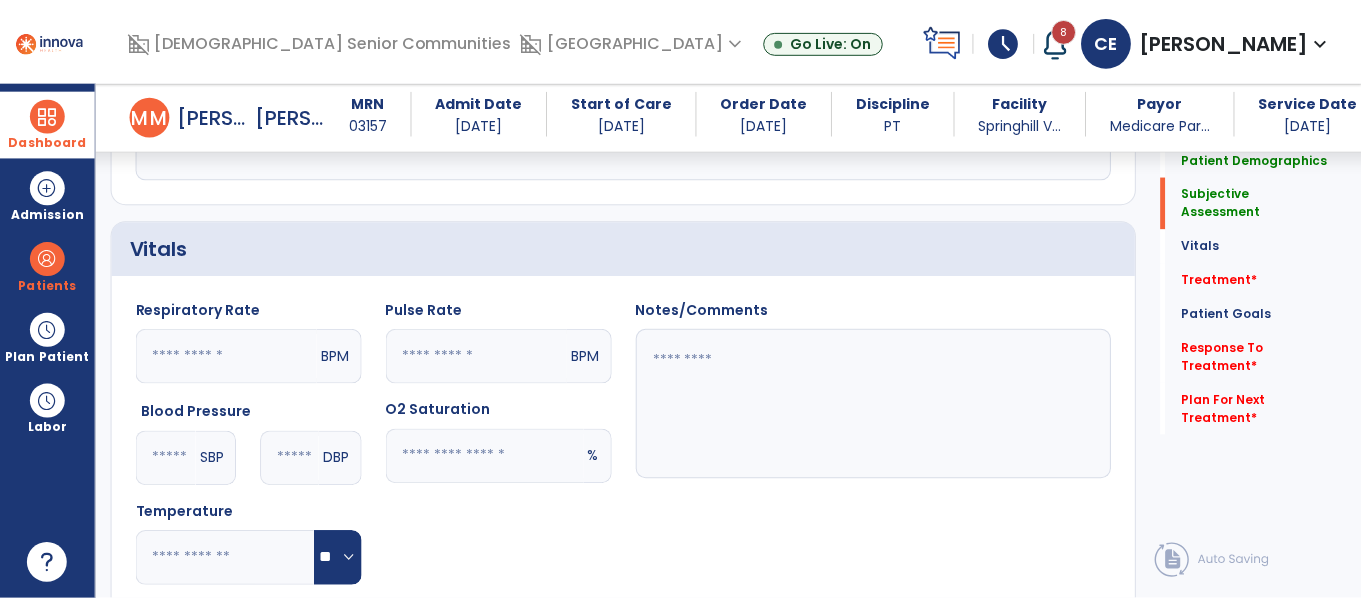 scroll, scrollTop: 1307, scrollLeft: 0, axis: vertical 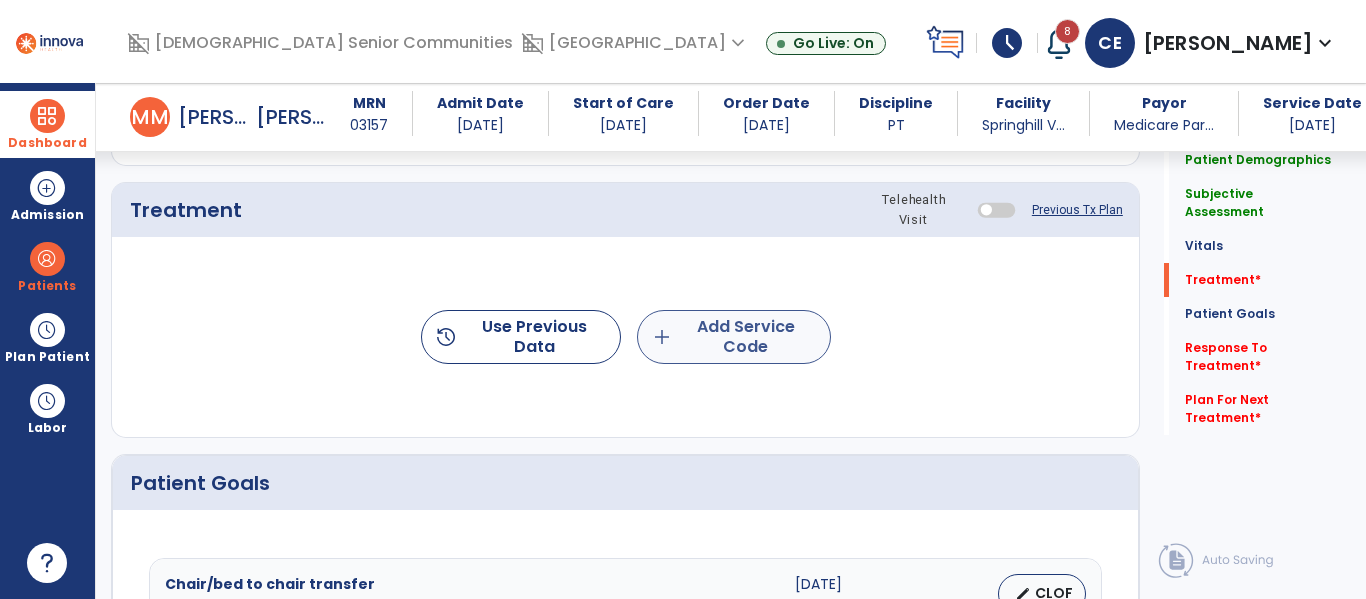 type on "**********" 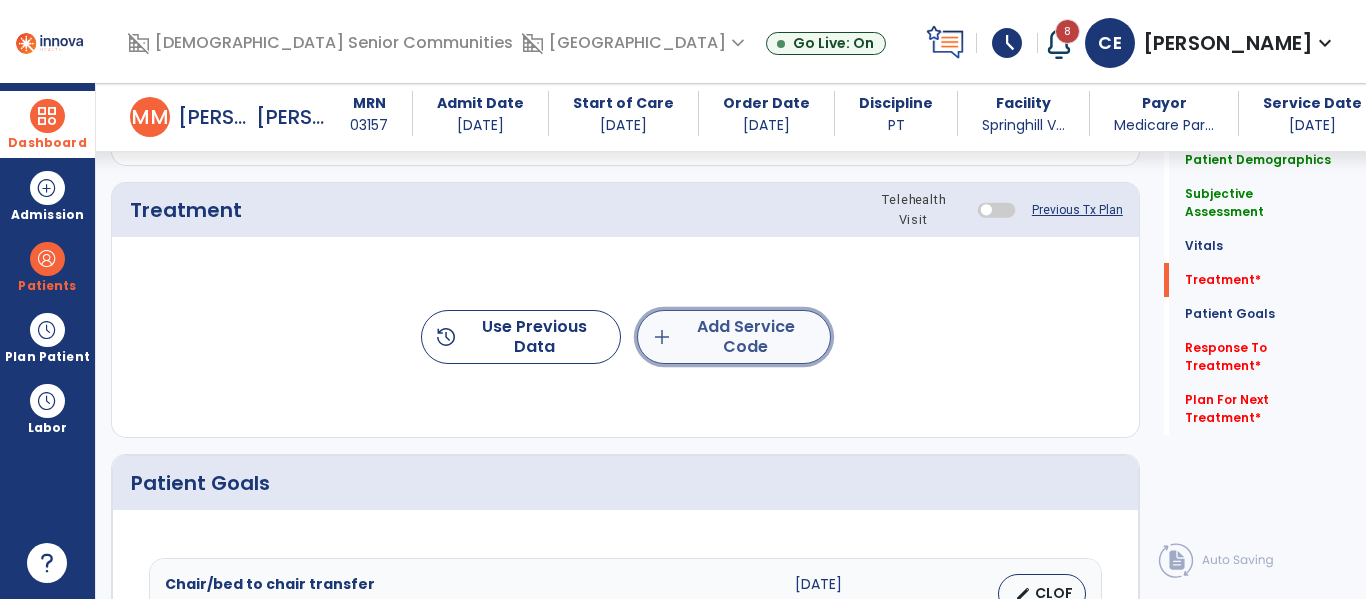 click on "add  Add Service Code" 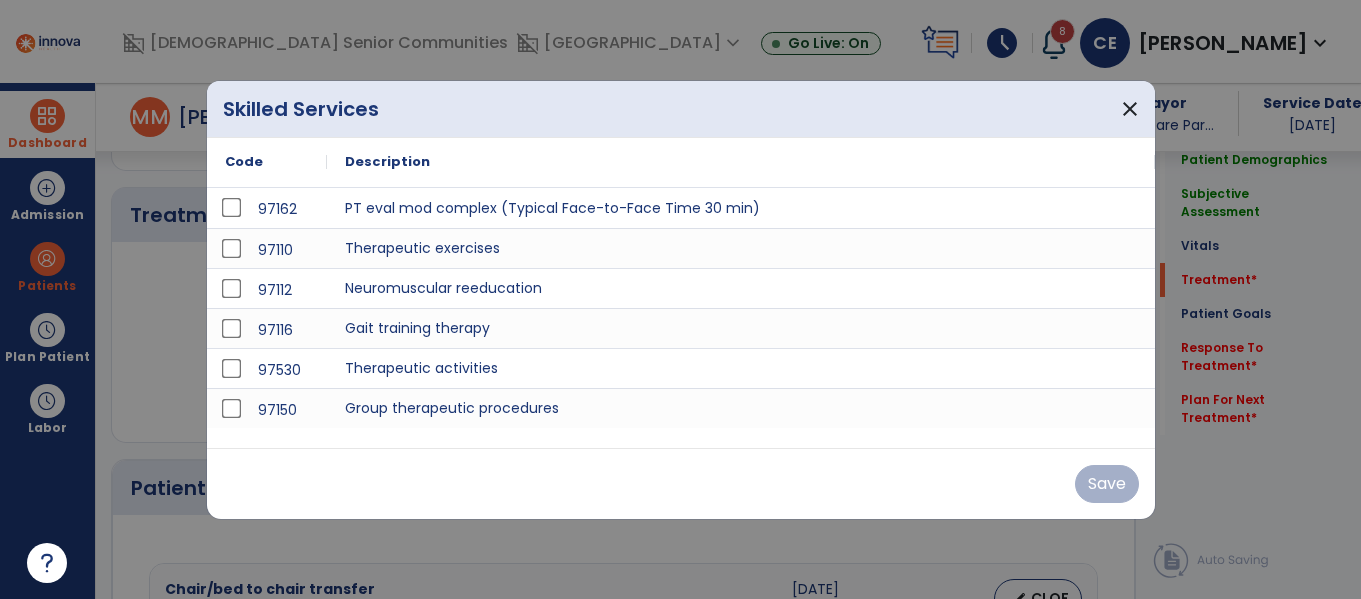 scroll, scrollTop: 1307, scrollLeft: 0, axis: vertical 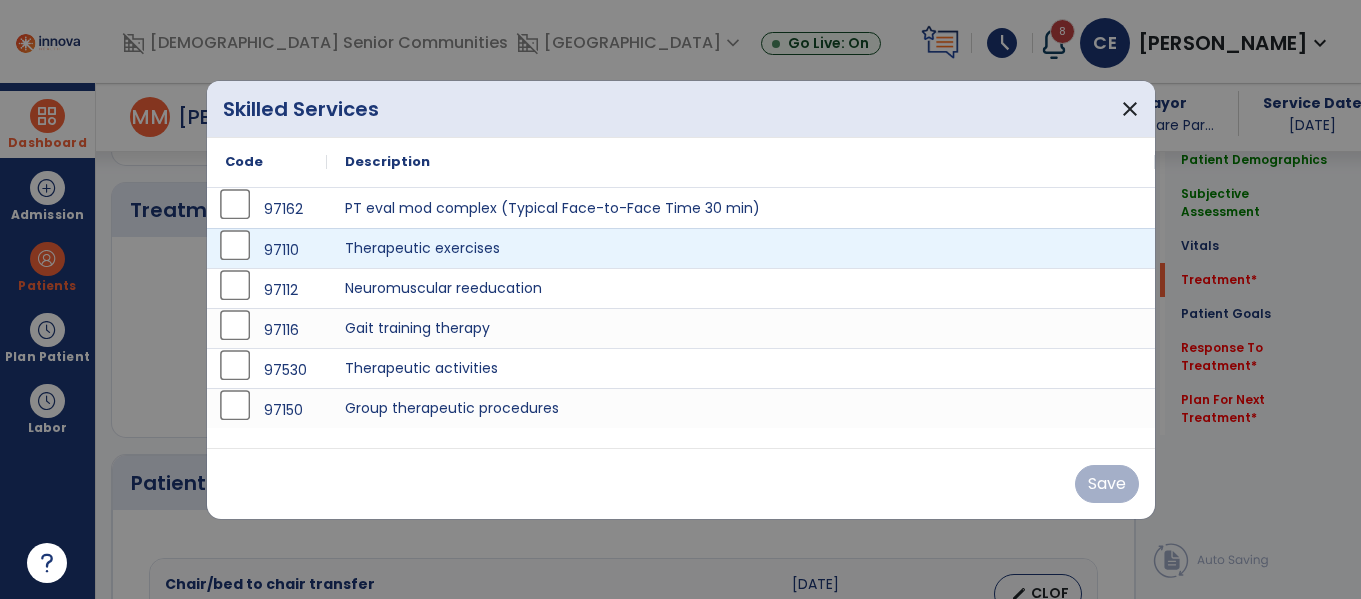 click on "97110" at bounding box center [267, 250] 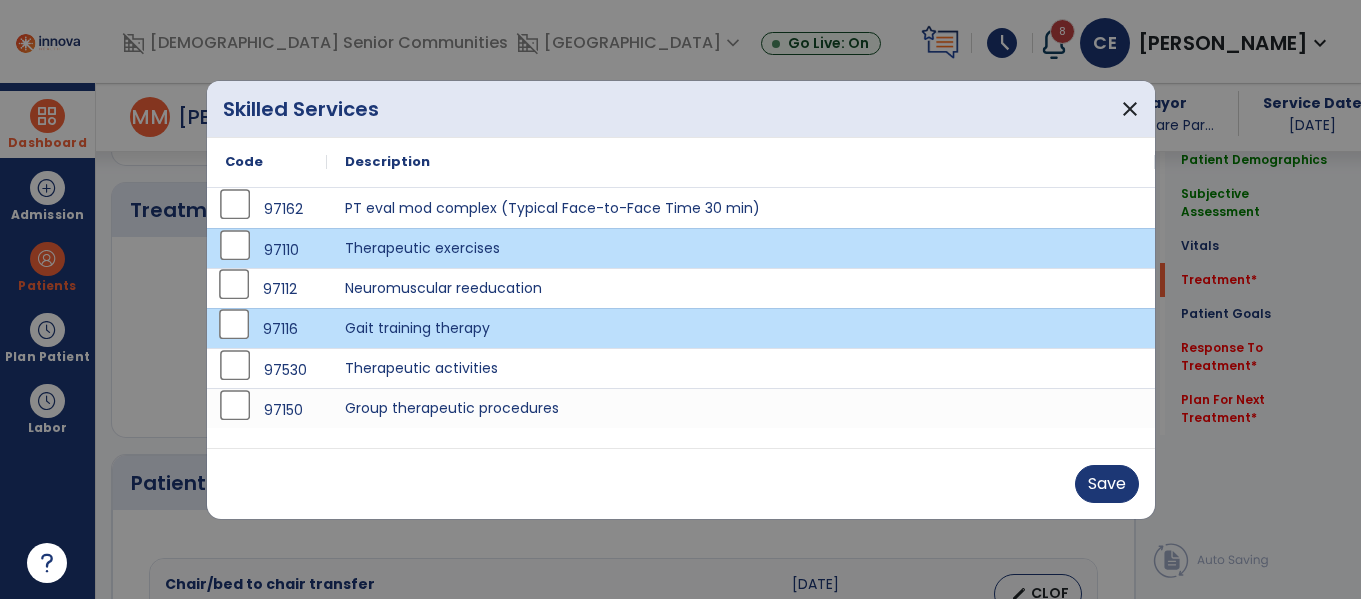 click on "97116" at bounding box center [267, 329] 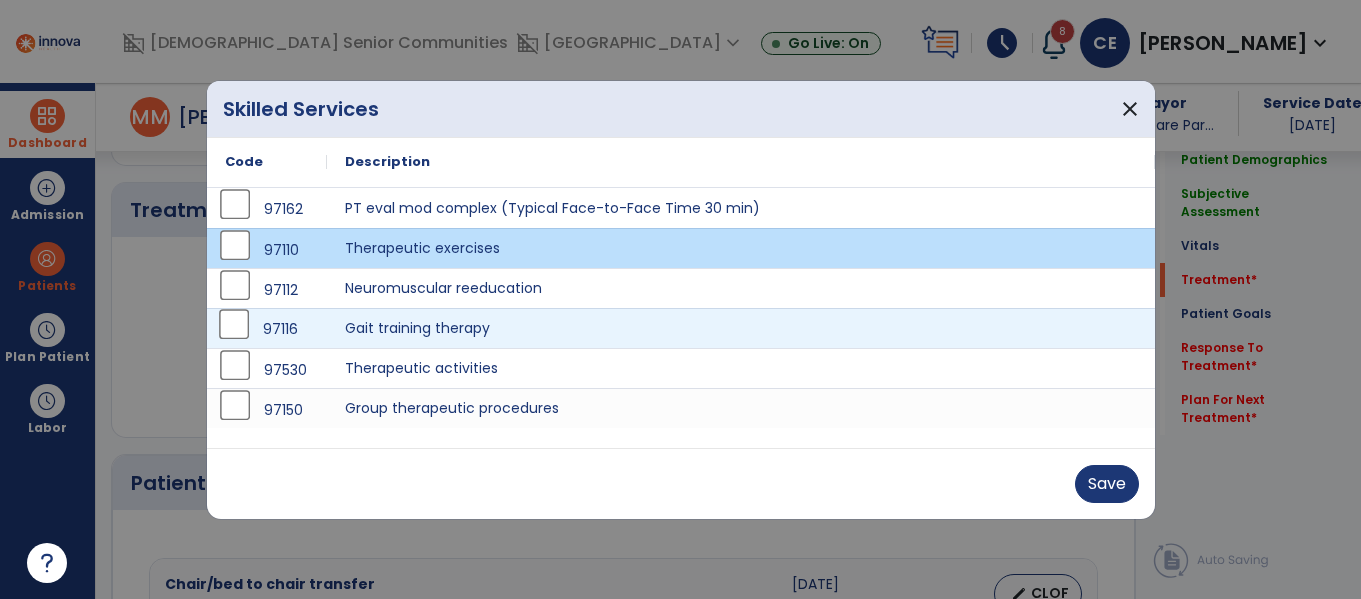 click on "97116" at bounding box center [267, 329] 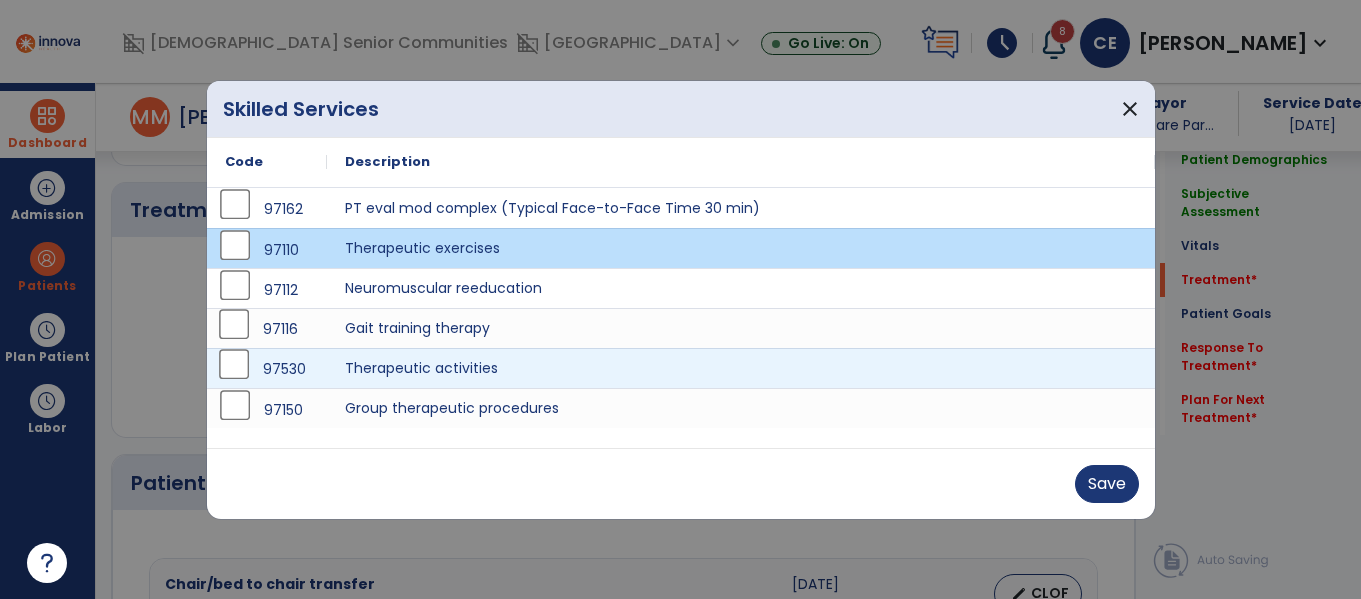 click on "97530" at bounding box center [267, 369] 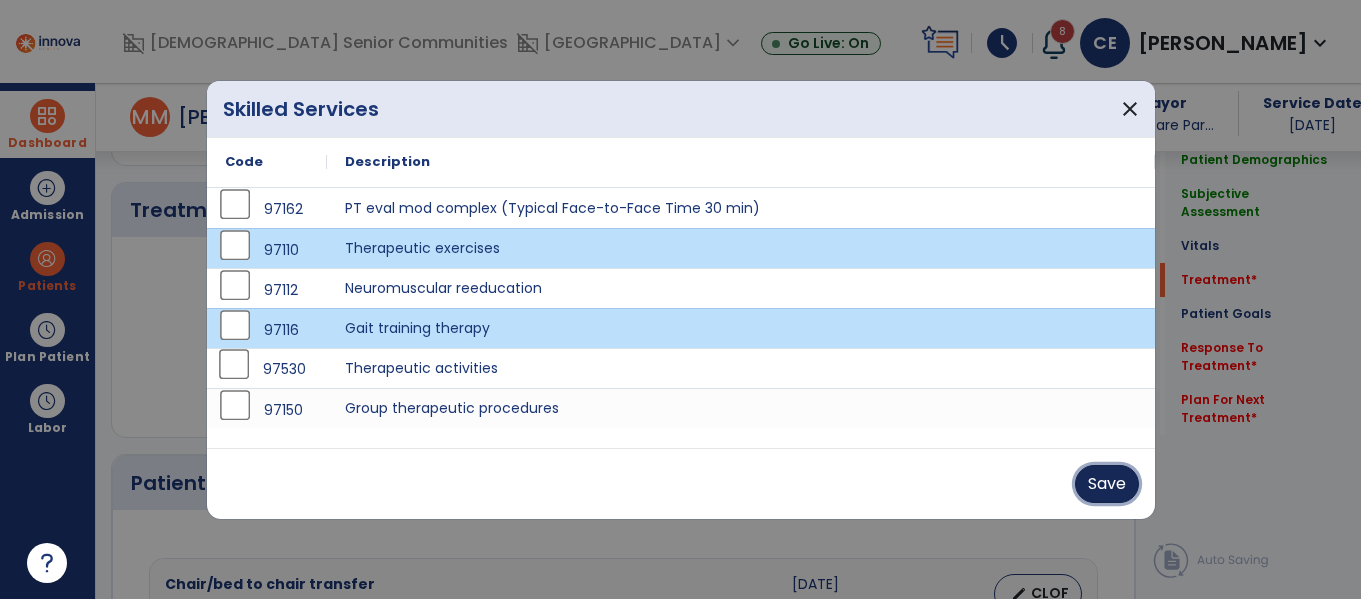 click on "Save" at bounding box center (1107, 484) 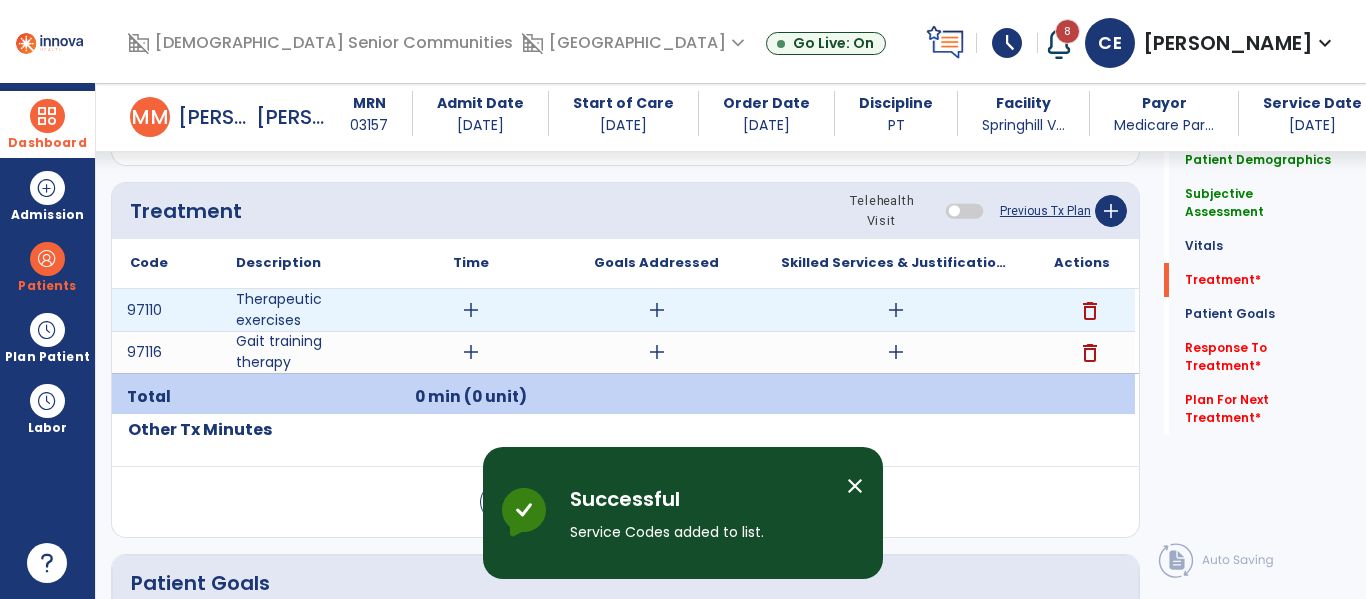 click on "add" at bounding box center [471, 310] 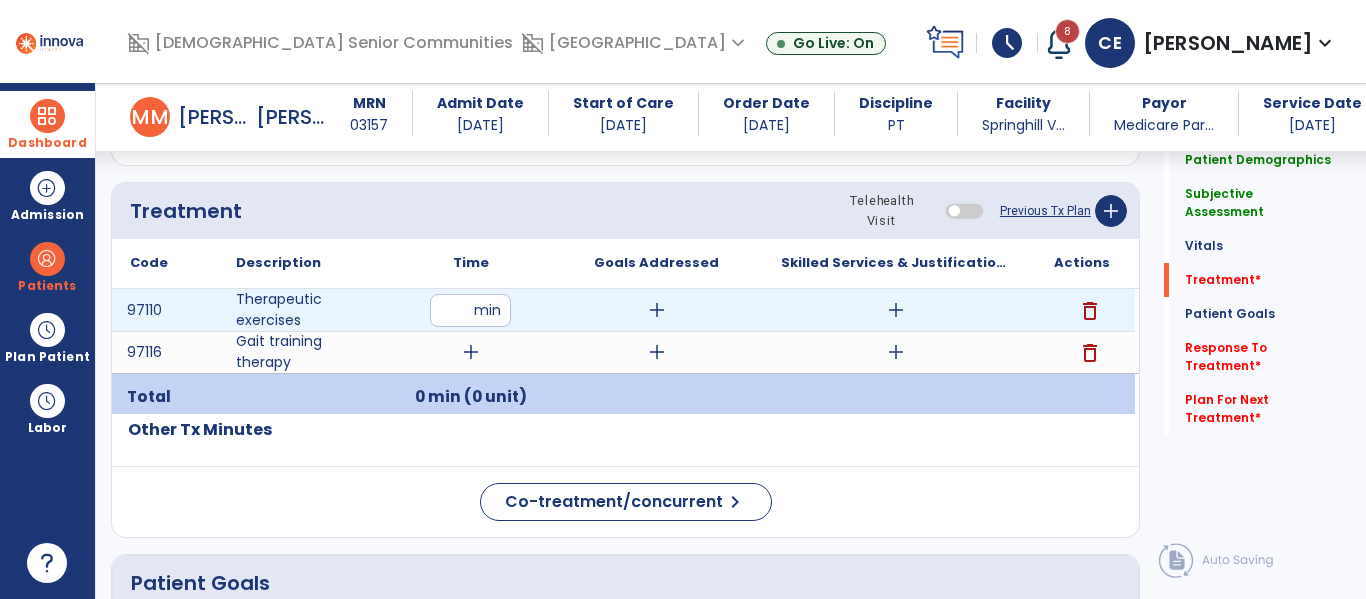 type on "**" 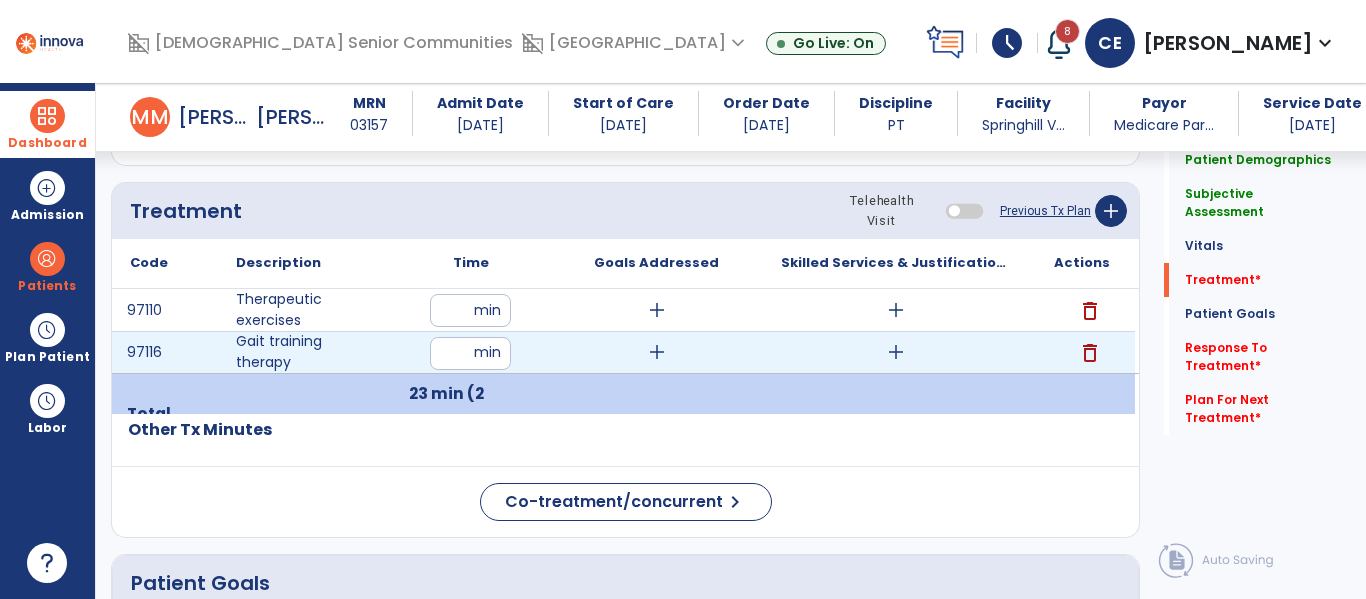 type on "**" 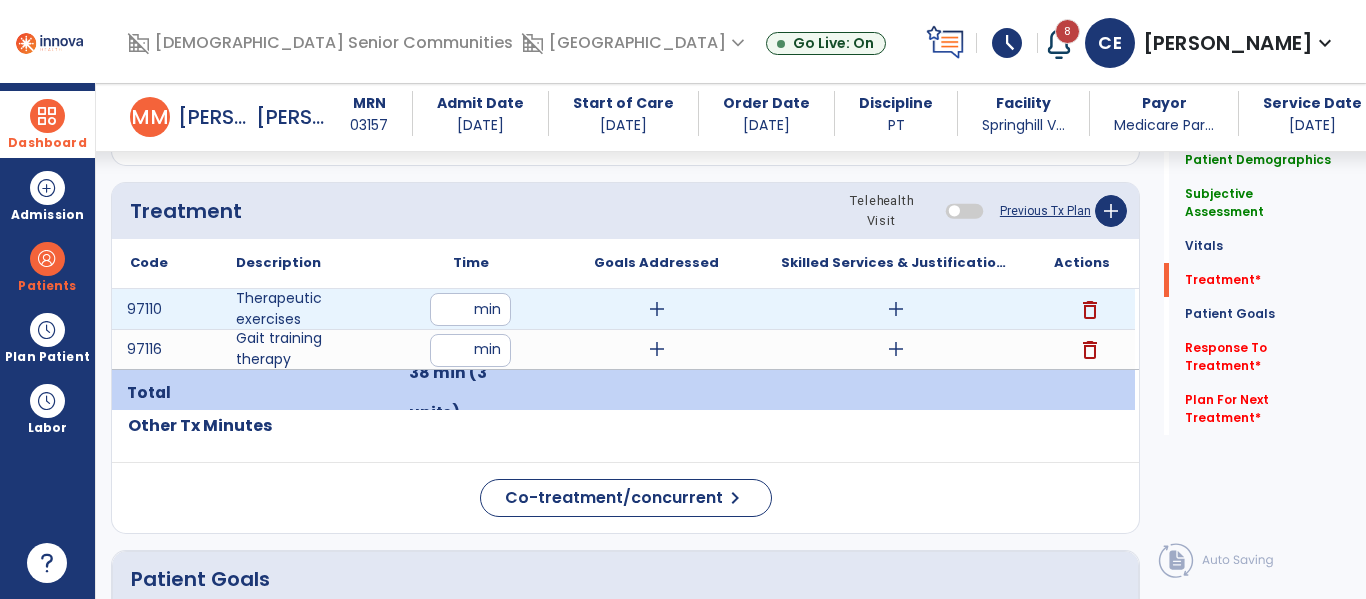 click on "add" at bounding box center (896, 309) 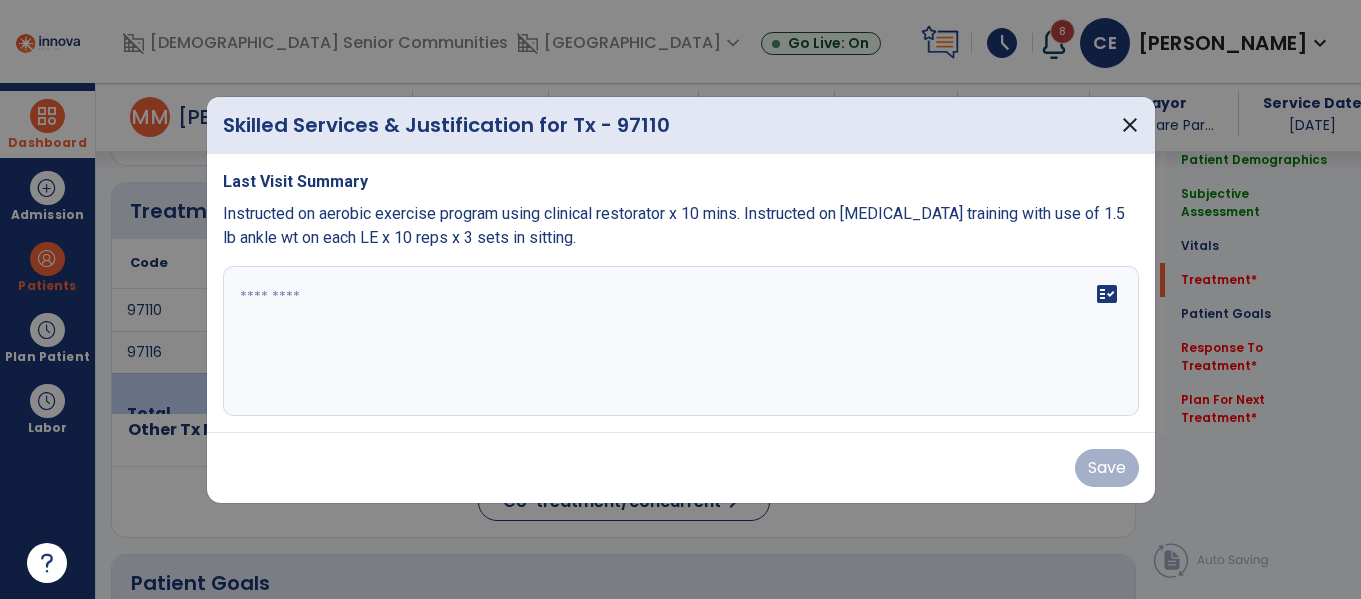 click on "fact_check" at bounding box center [681, 341] 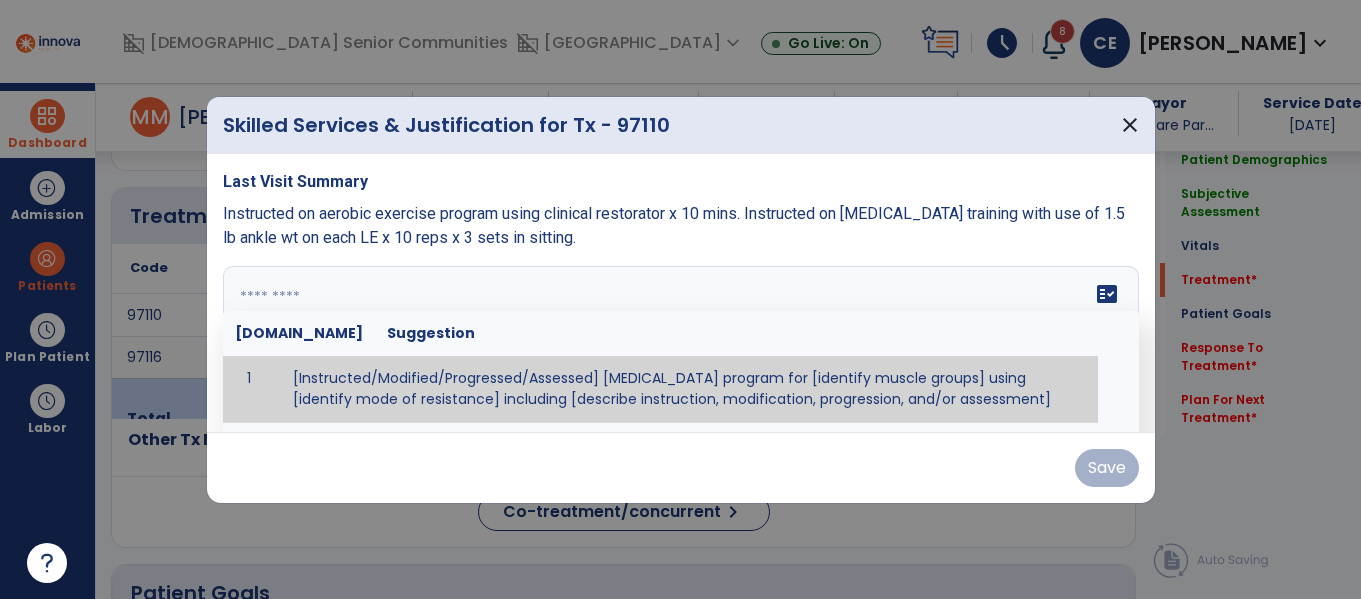 scroll, scrollTop: 1307, scrollLeft: 0, axis: vertical 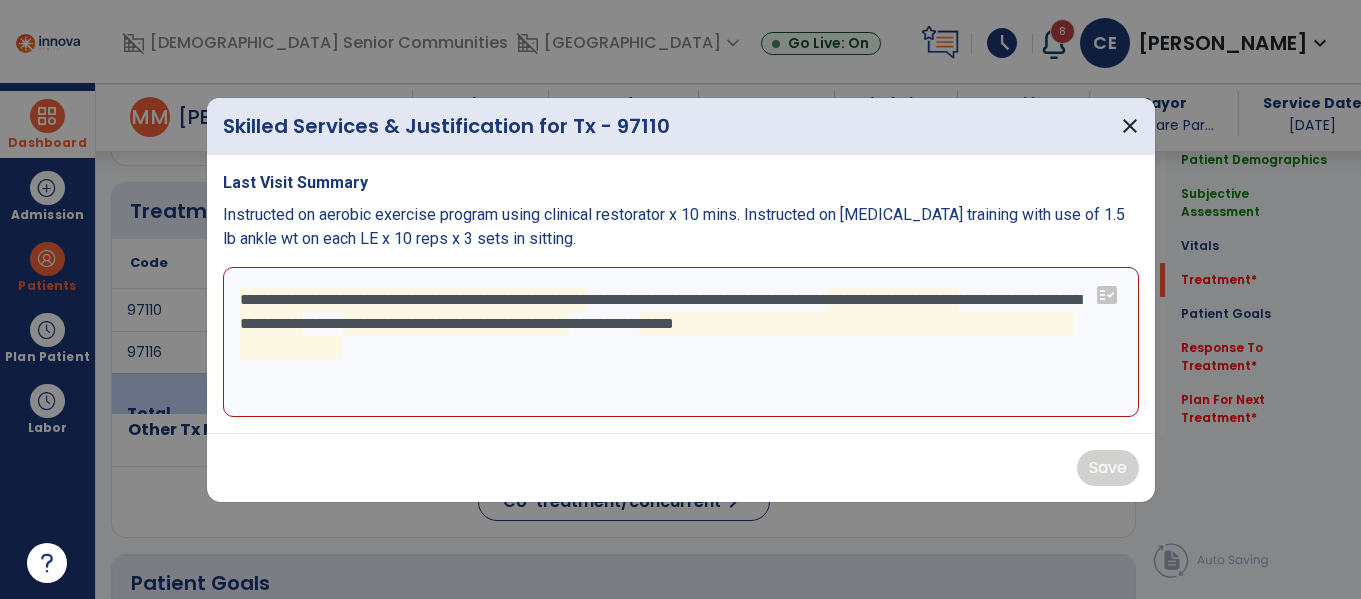 click on "**********" at bounding box center [681, 342] 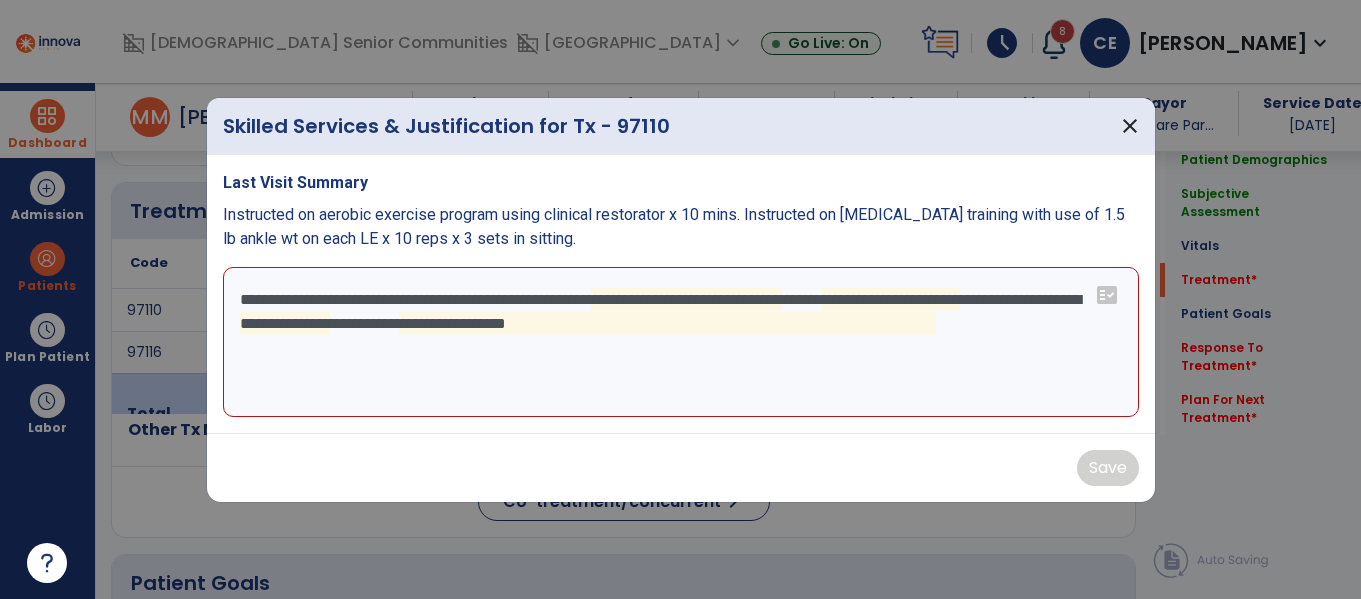 click on "**********" at bounding box center [681, 342] 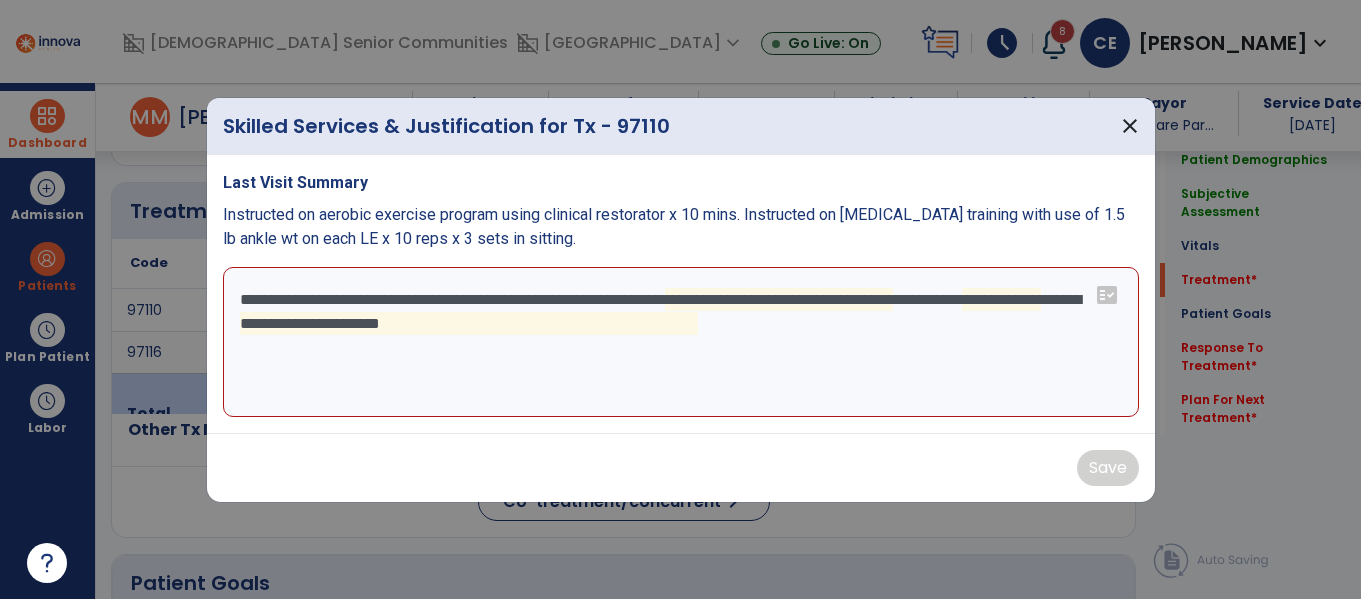 click on "**********" at bounding box center [681, 342] 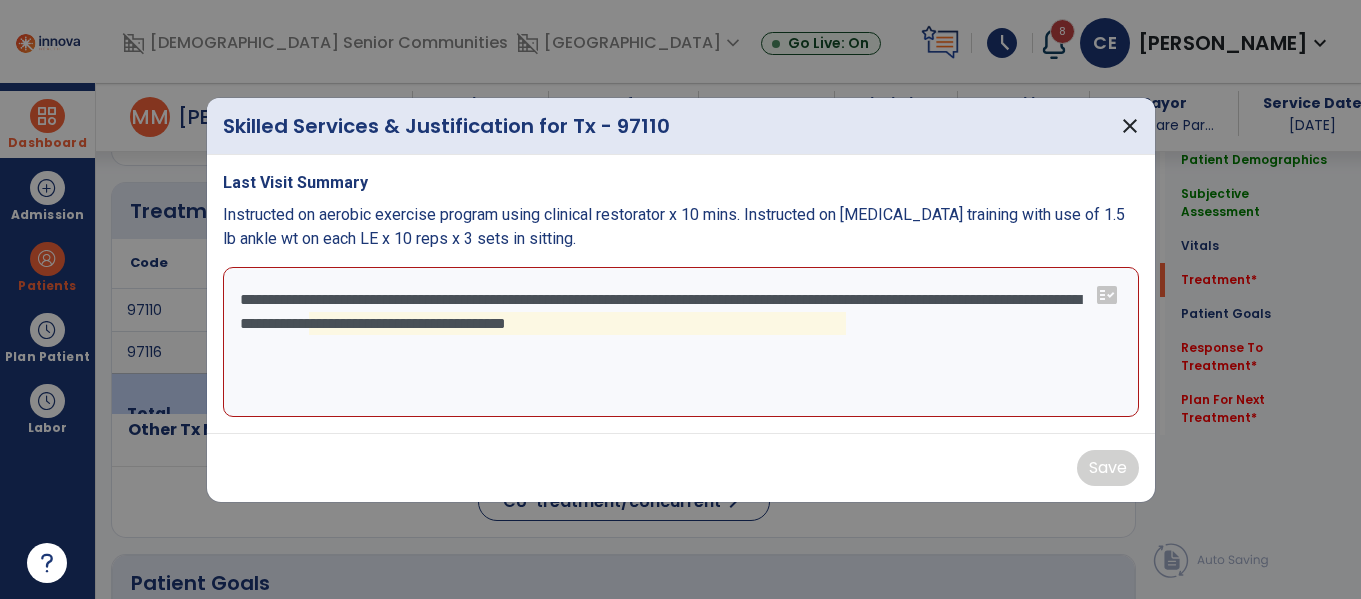 click on "**********" at bounding box center [681, 342] 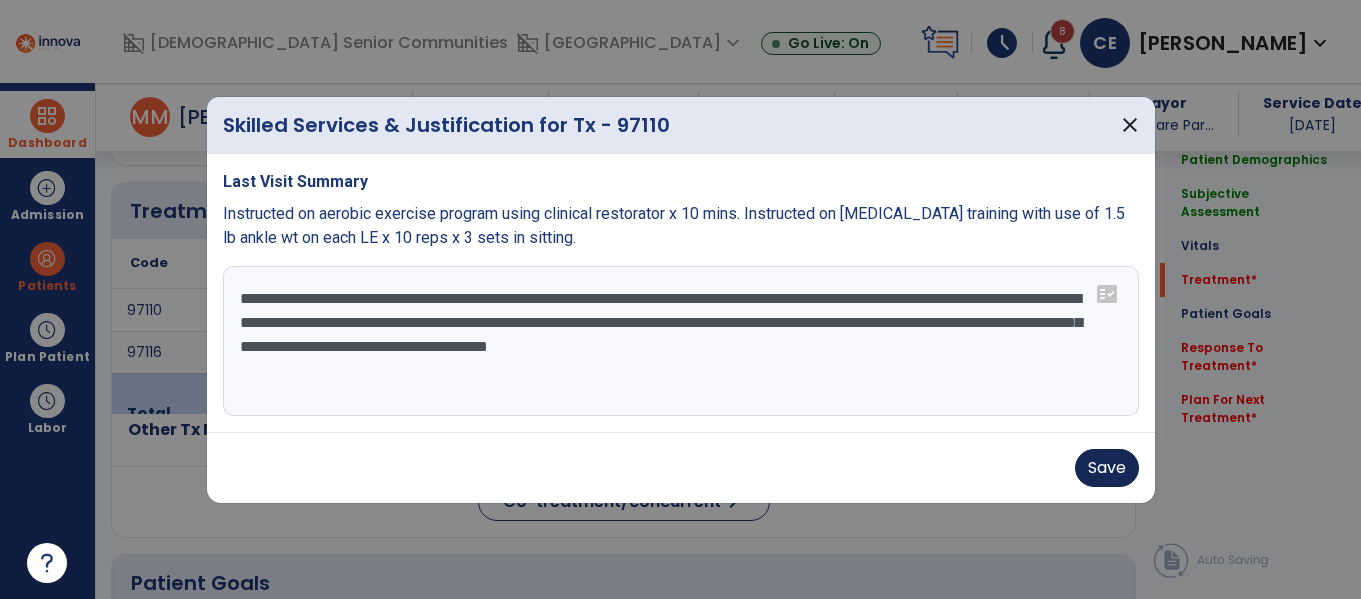 type on "**********" 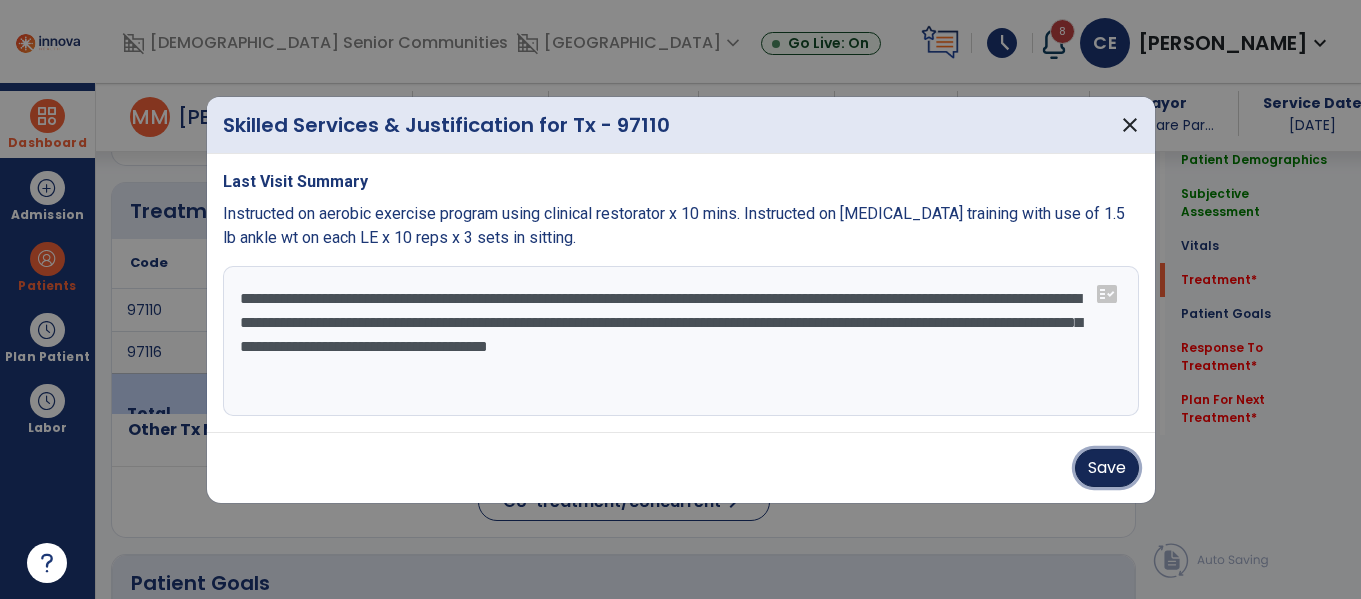 click on "Save" at bounding box center [1107, 468] 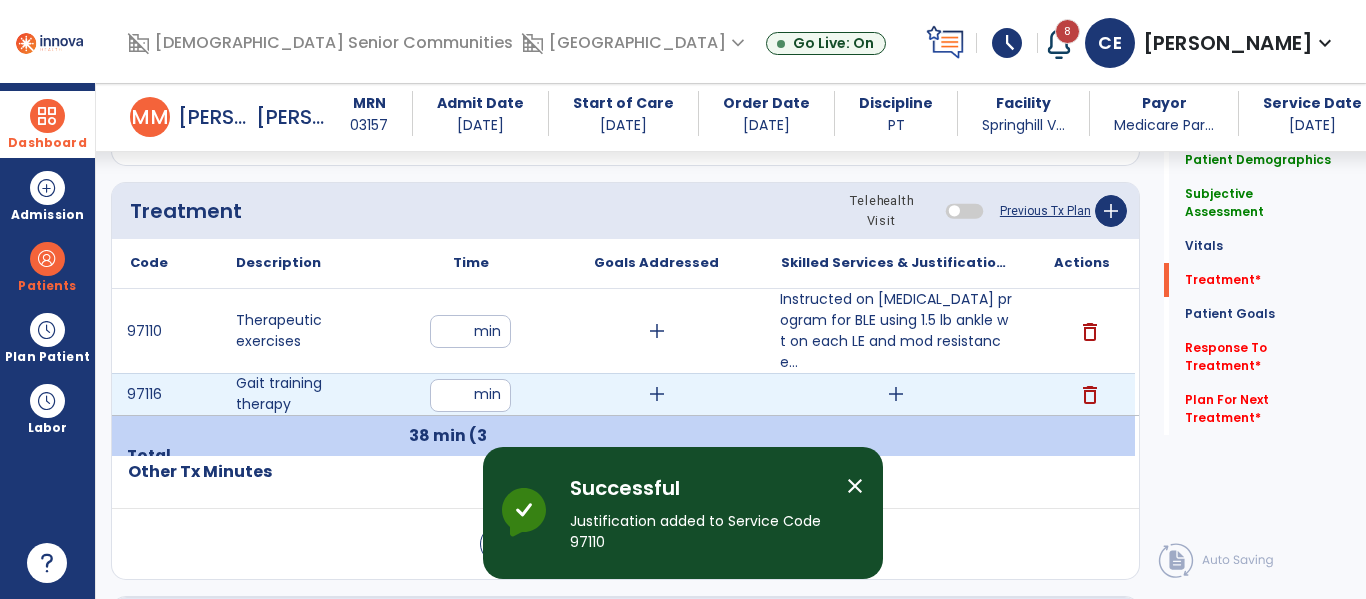 click on "add" at bounding box center (896, 394) 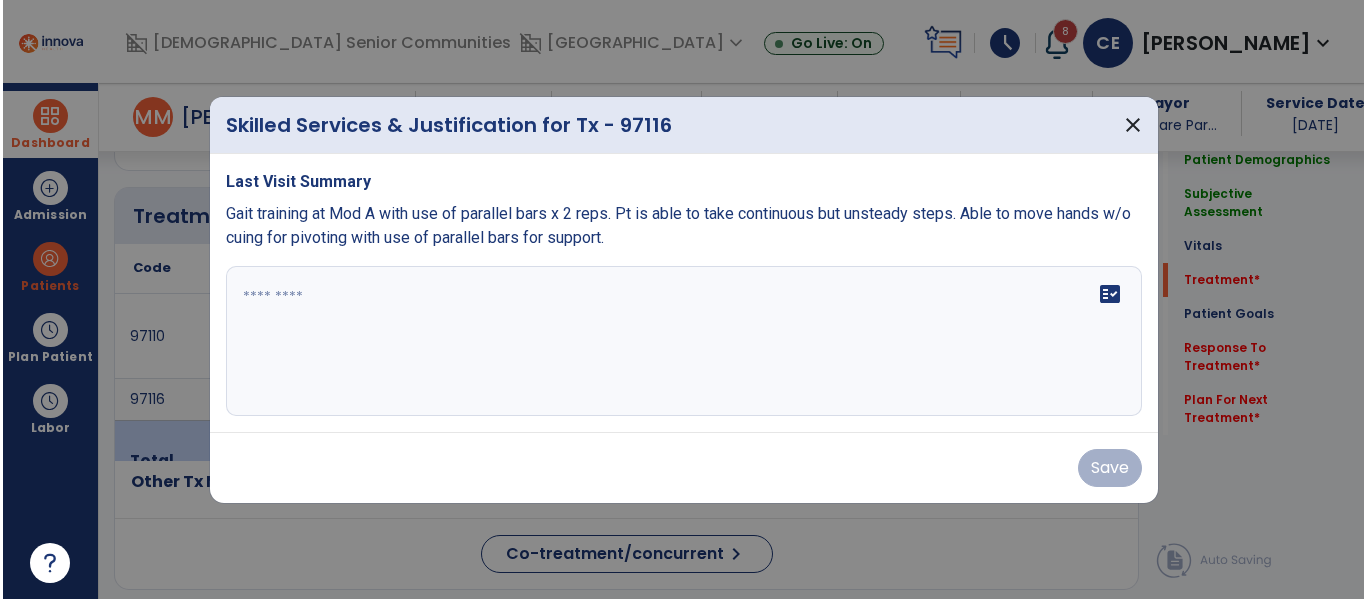 scroll, scrollTop: 1307, scrollLeft: 0, axis: vertical 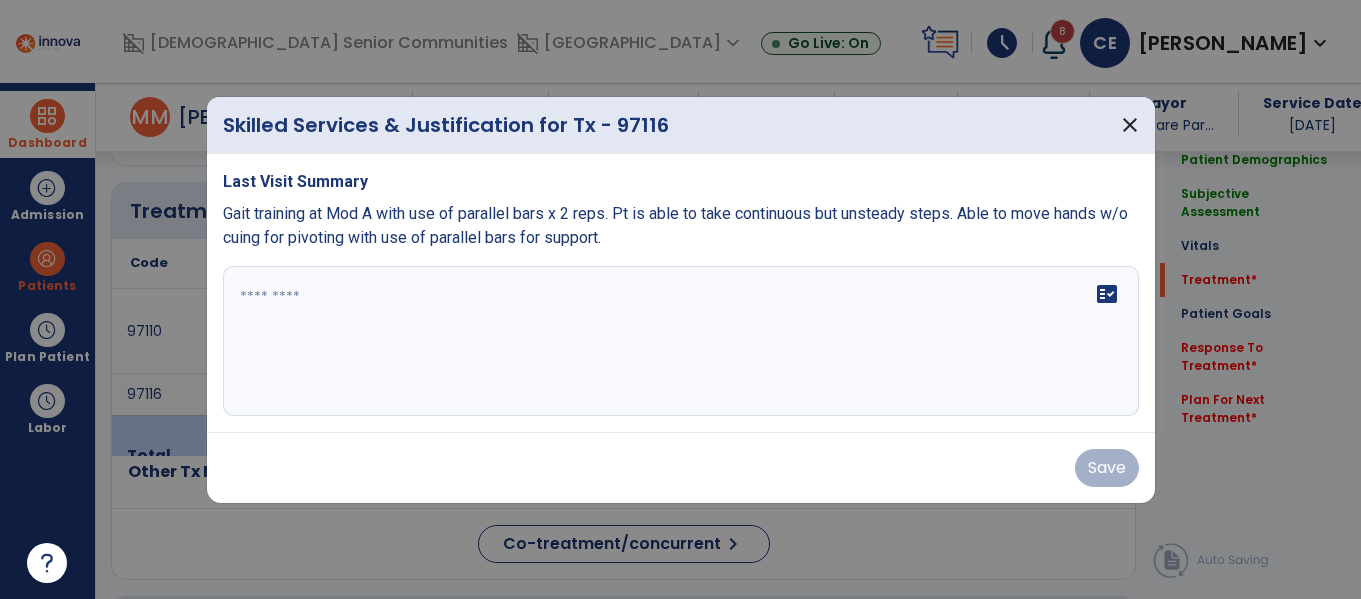 click on "fact_check" at bounding box center (681, 341) 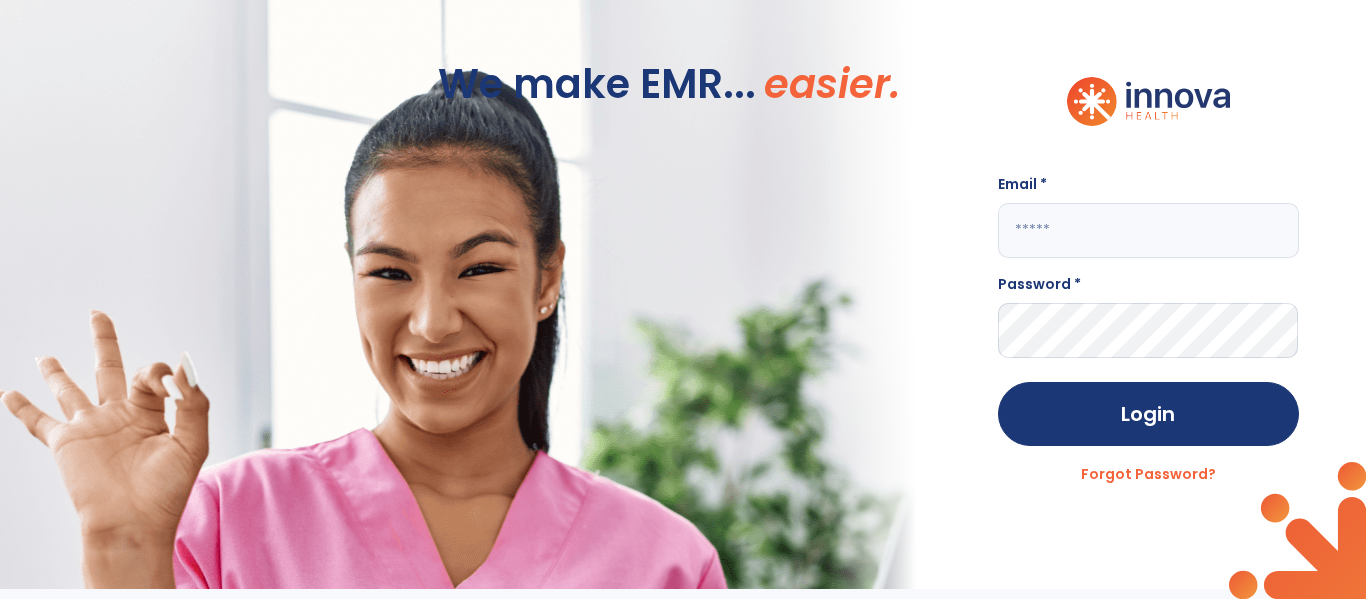 scroll, scrollTop: 0, scrollLeft: 0, axis: both 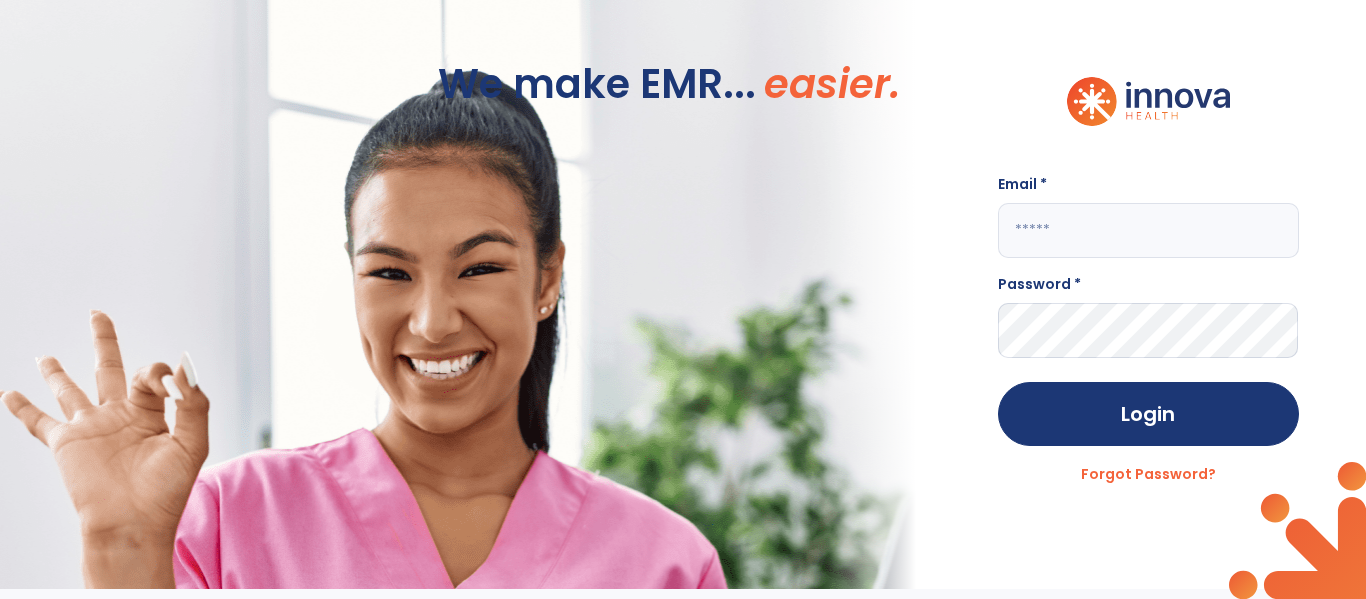 click 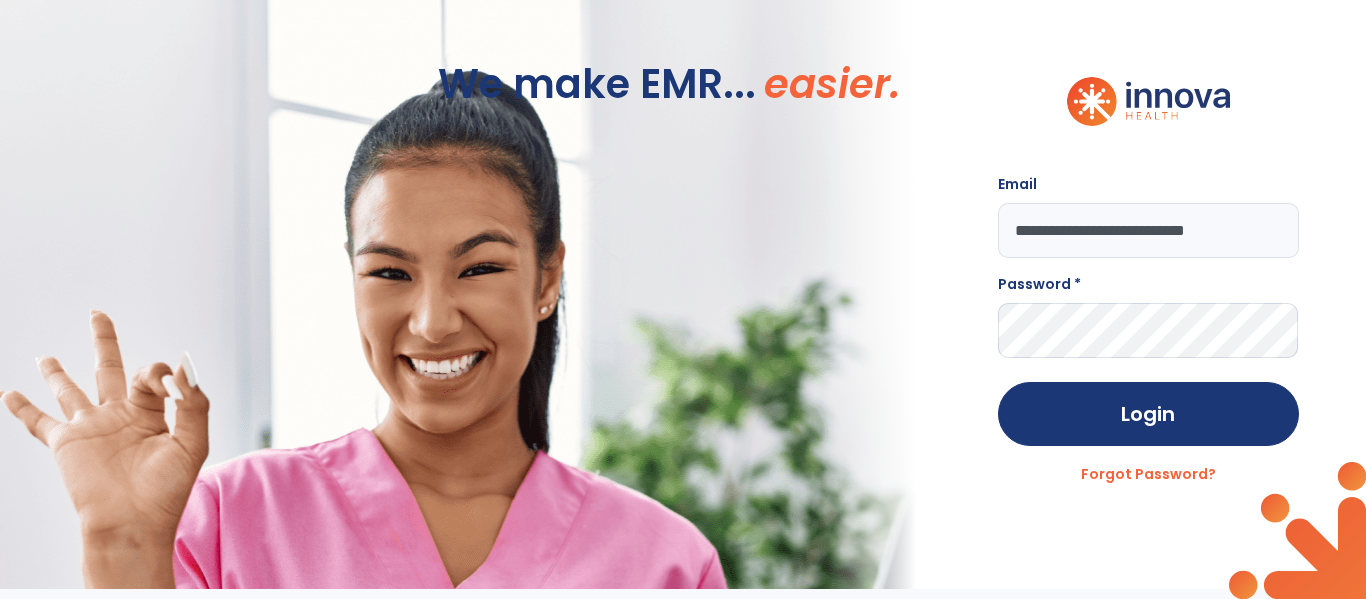 type on "**********" 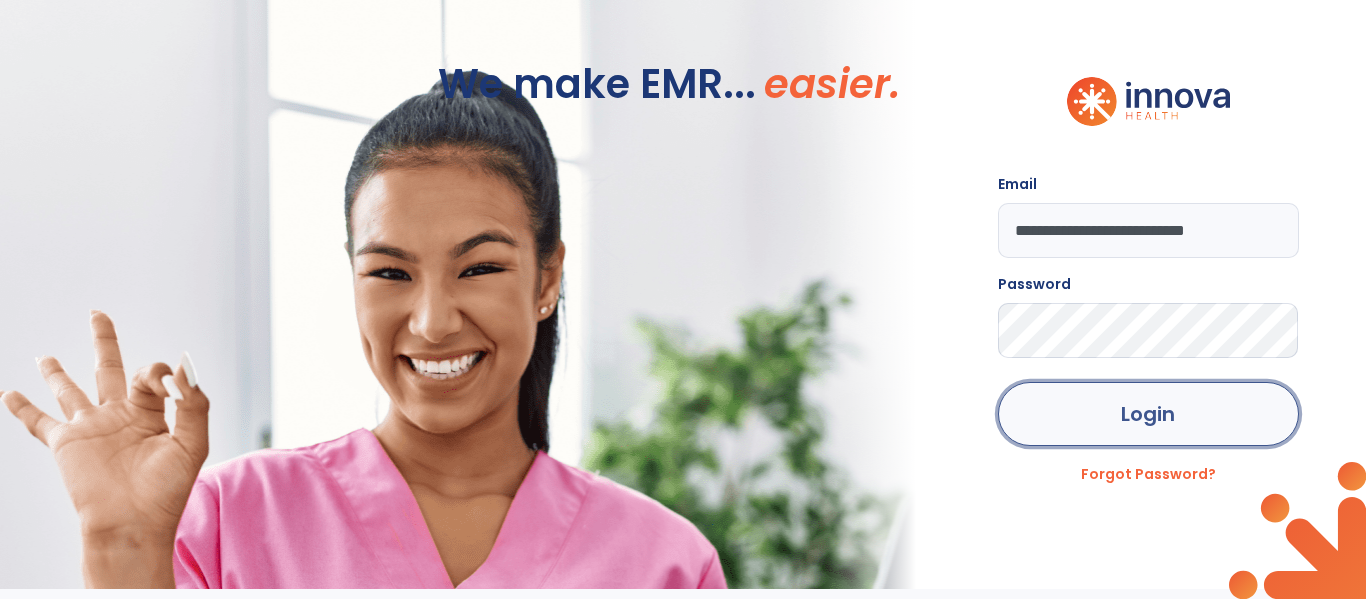 click on "Login" 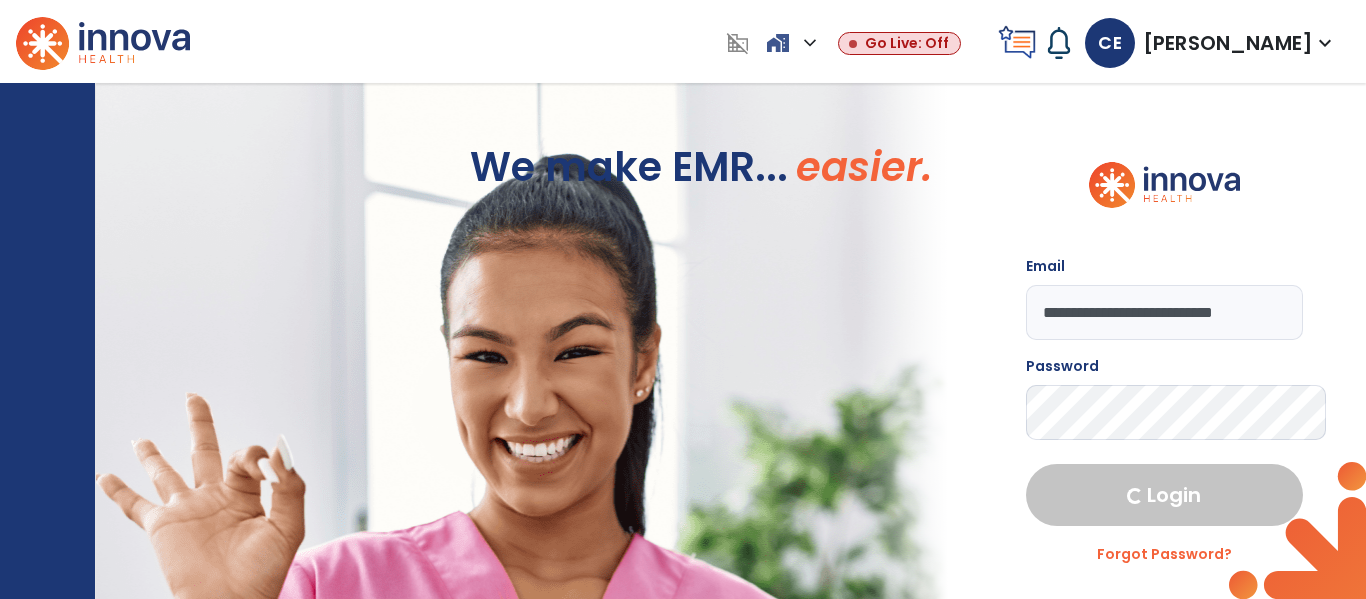 select on "****" 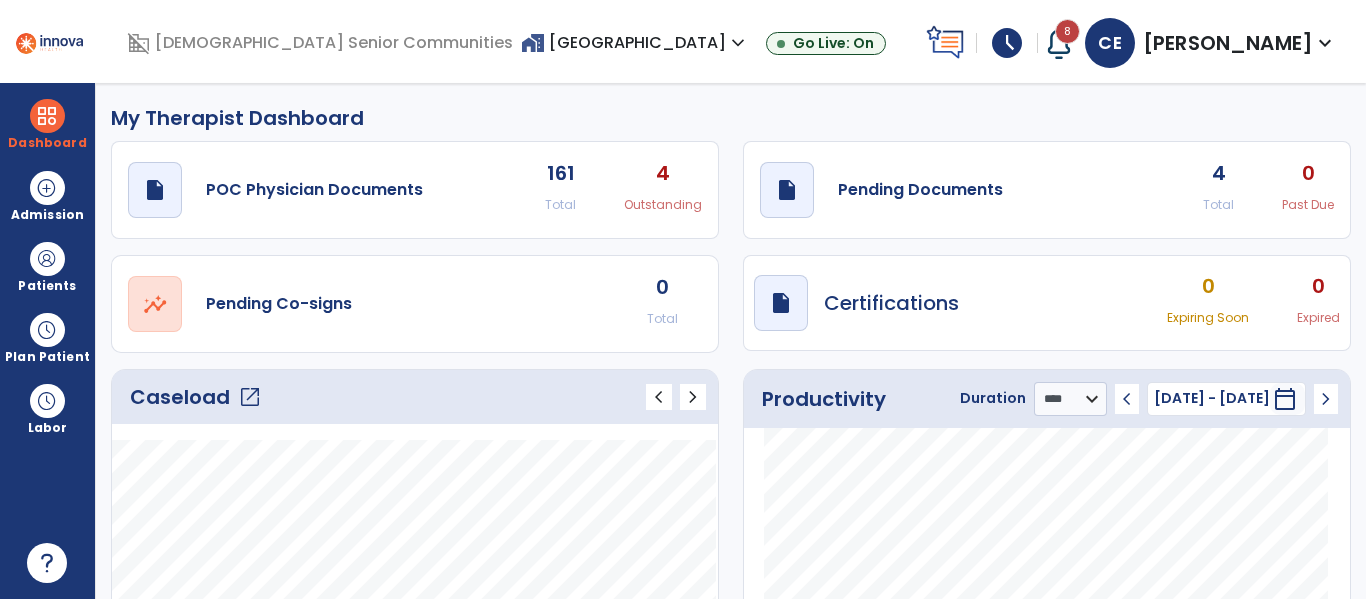 click on "open_in_new" 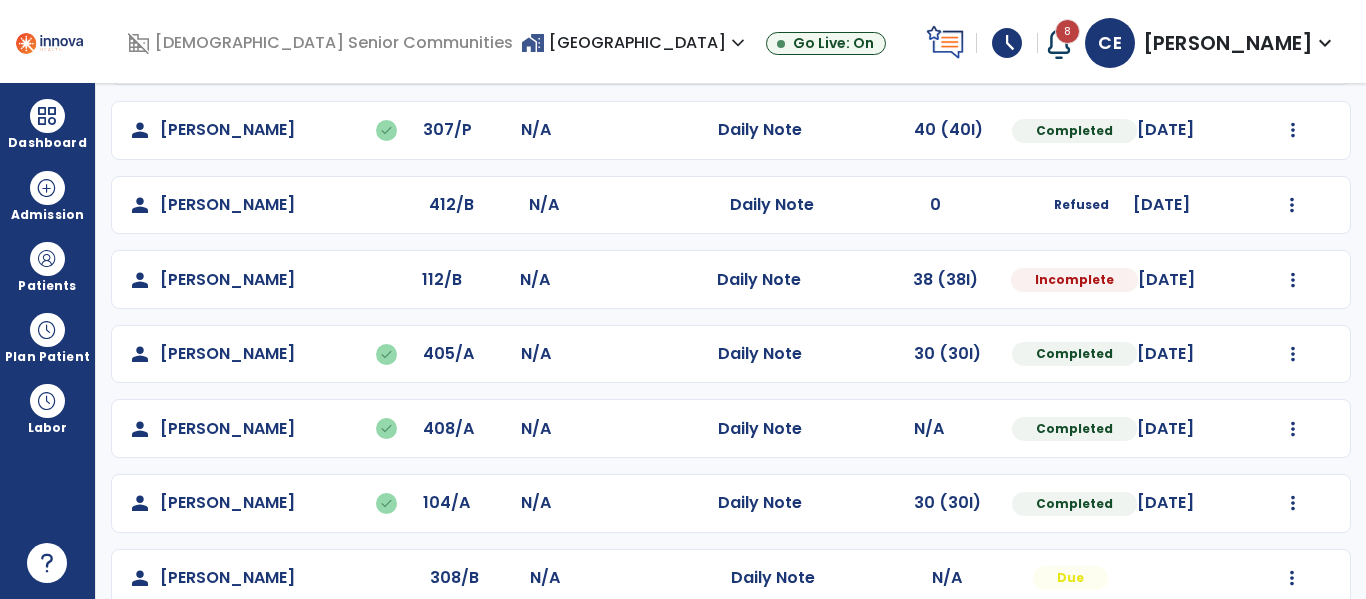 scroll, scrollTop: 673, scrollLeft: 0, axis: vertical 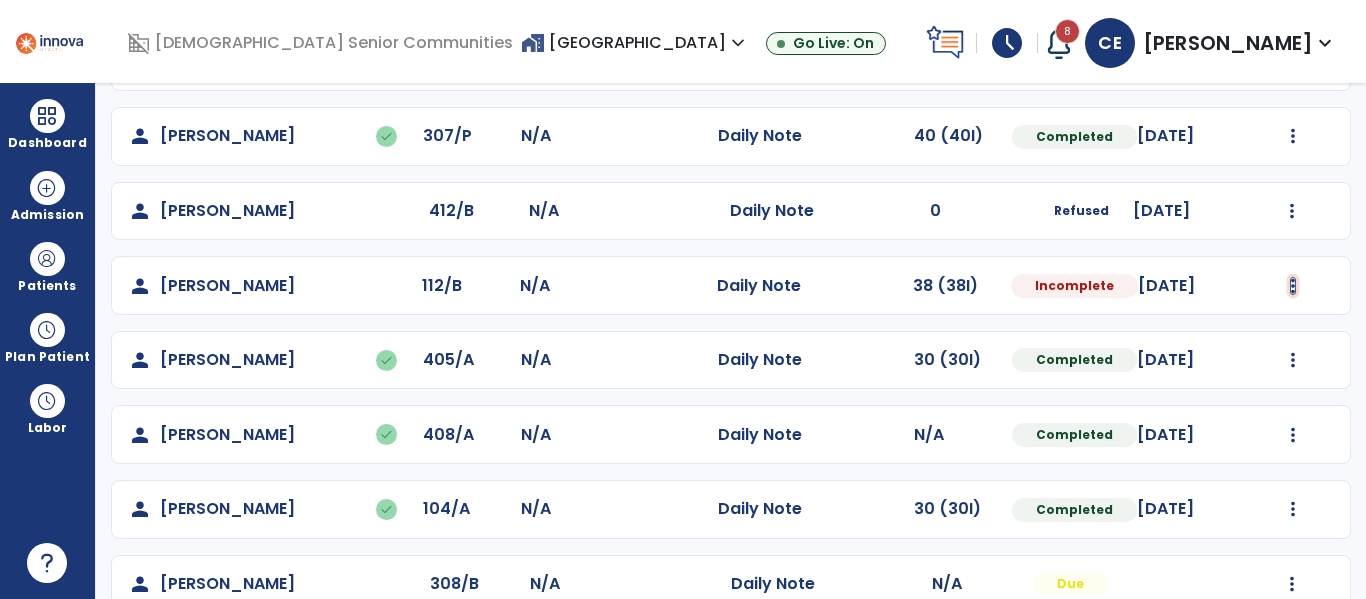 click at bounding box center [1293, -385] 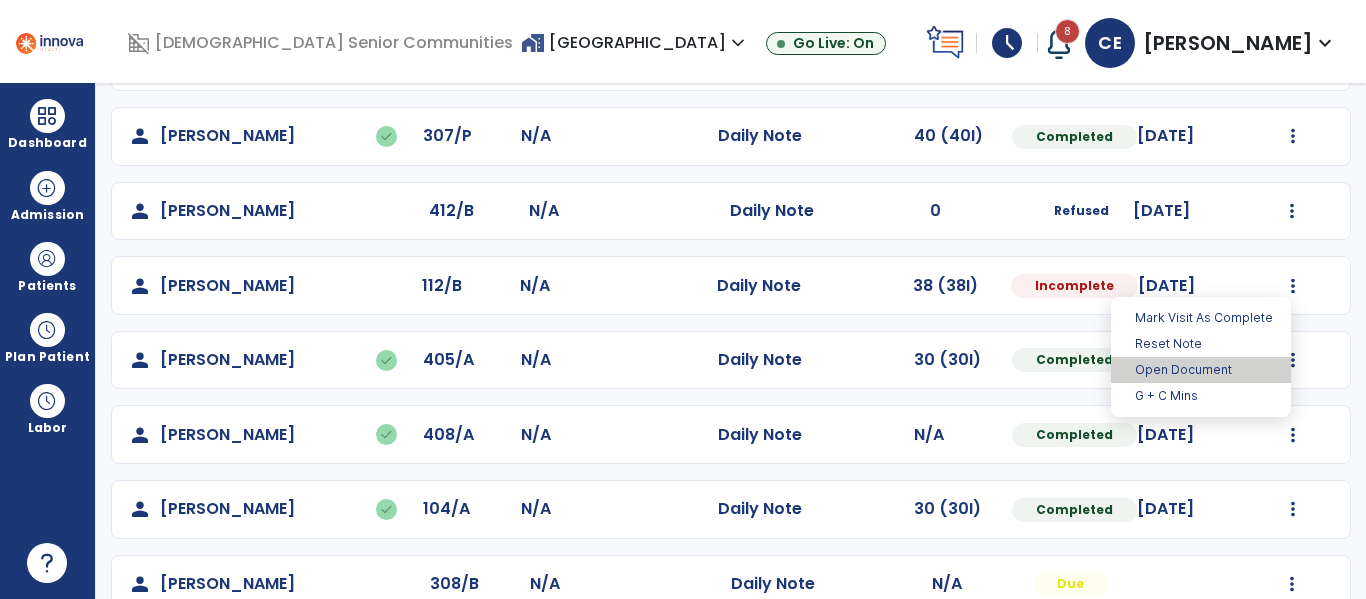 click on "Open Document" at bounding box center [1201, 370] 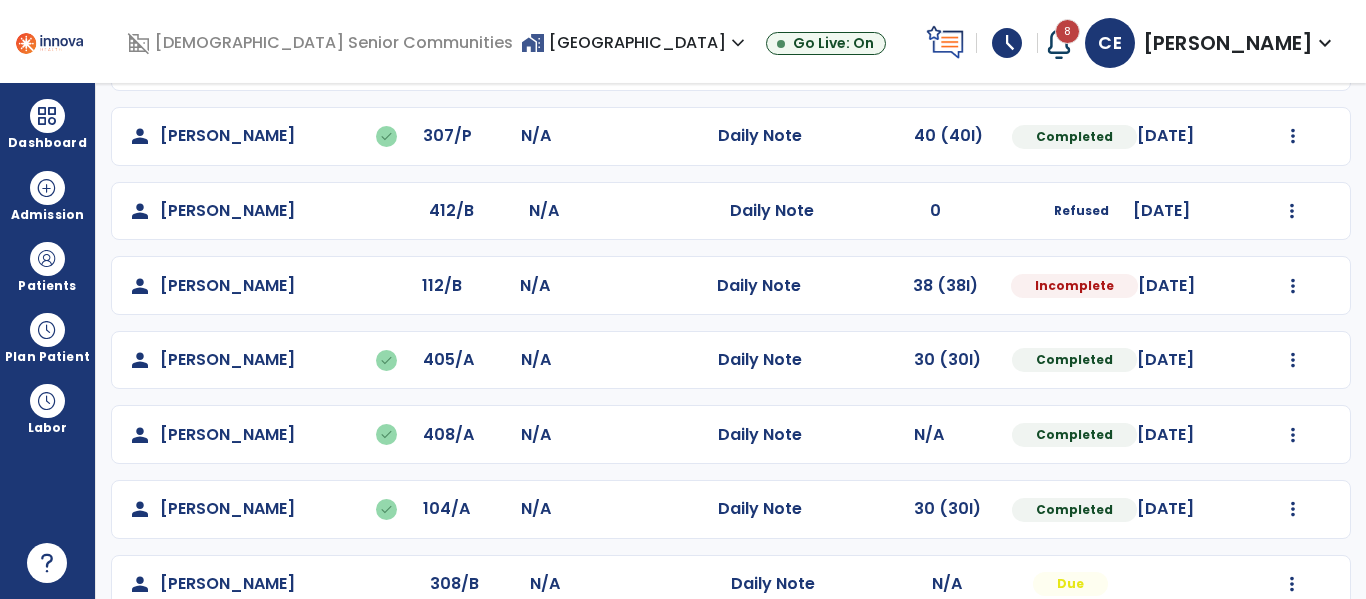 select on "*" 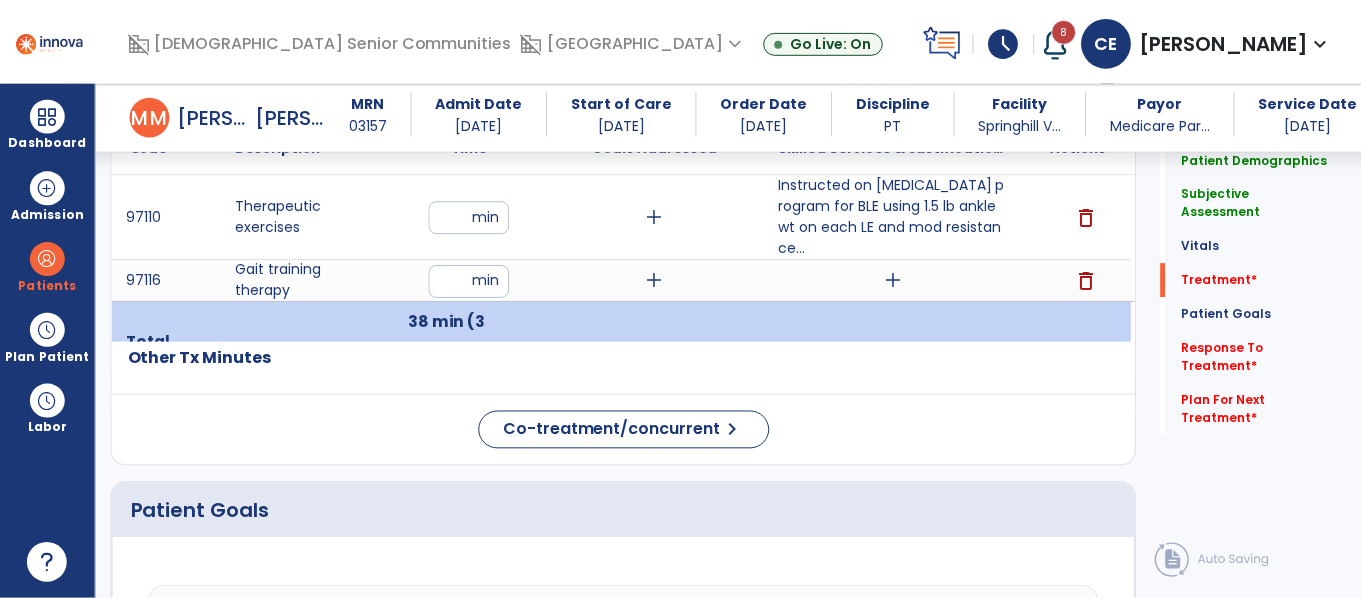 scroll, scrollTop: 1439, scrollLeft: 0, axis: vertical 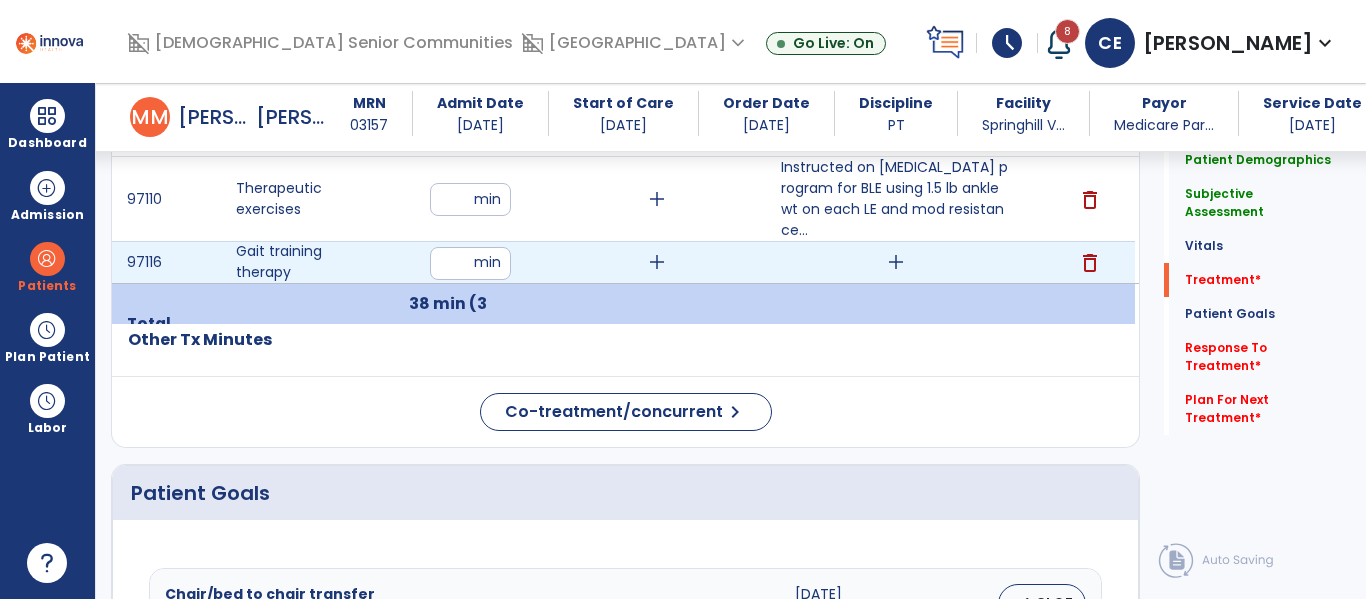 click on "add" at bounding box center [896, 262] 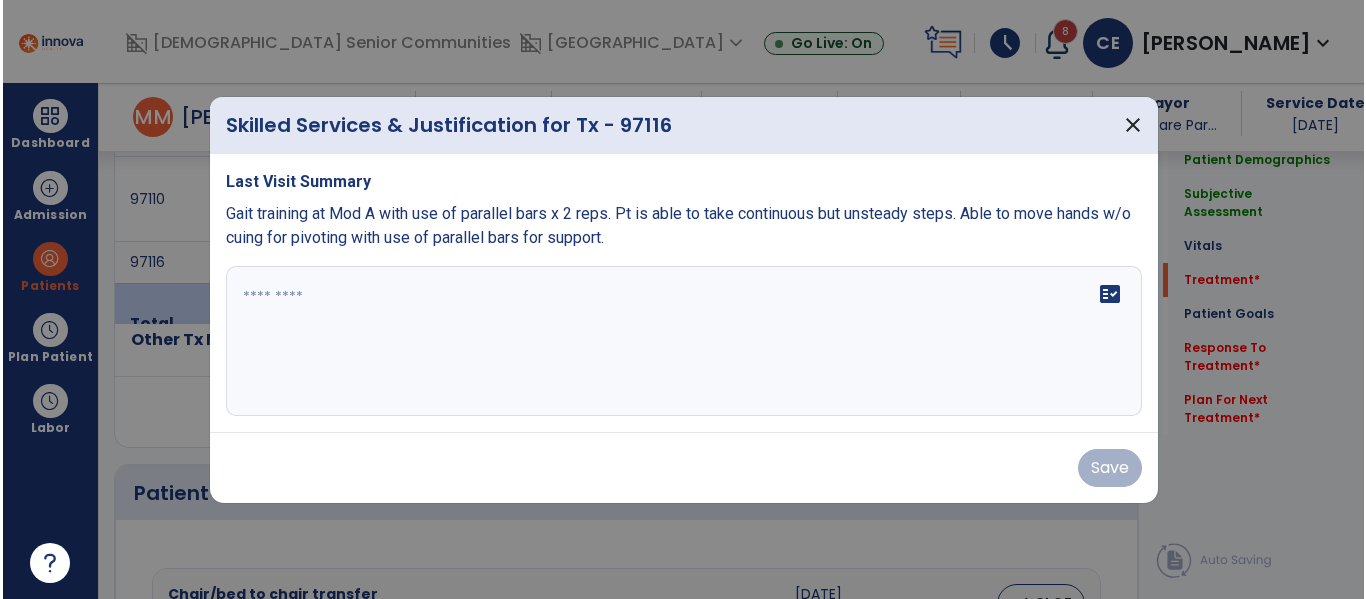 scroll, scrollTop: 1439, scrollLeft: 0, axis: vertical 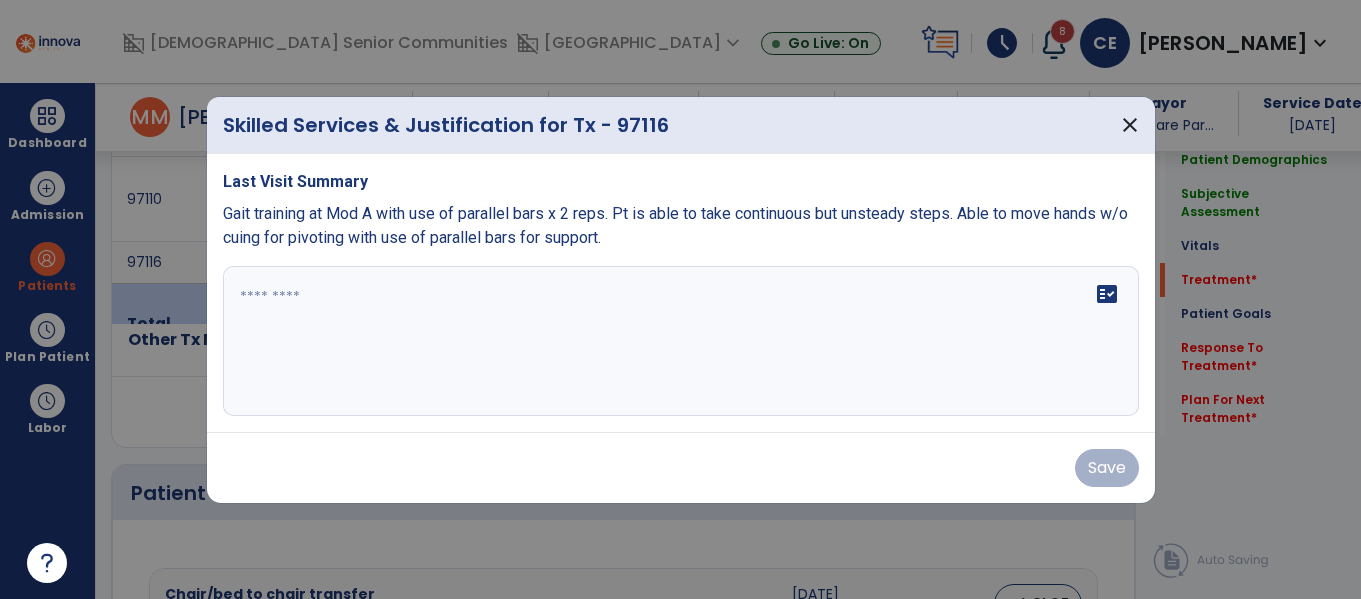 click on "Last Visit Summary Gait training at Mod A with use of parallel bars x 2 reps. Pt is able to take continuous but unsteady steps. Able to move hands w/o cuing for pivoting with use of parallel bars for support.    fact_check" at bounding box center (681, 293) 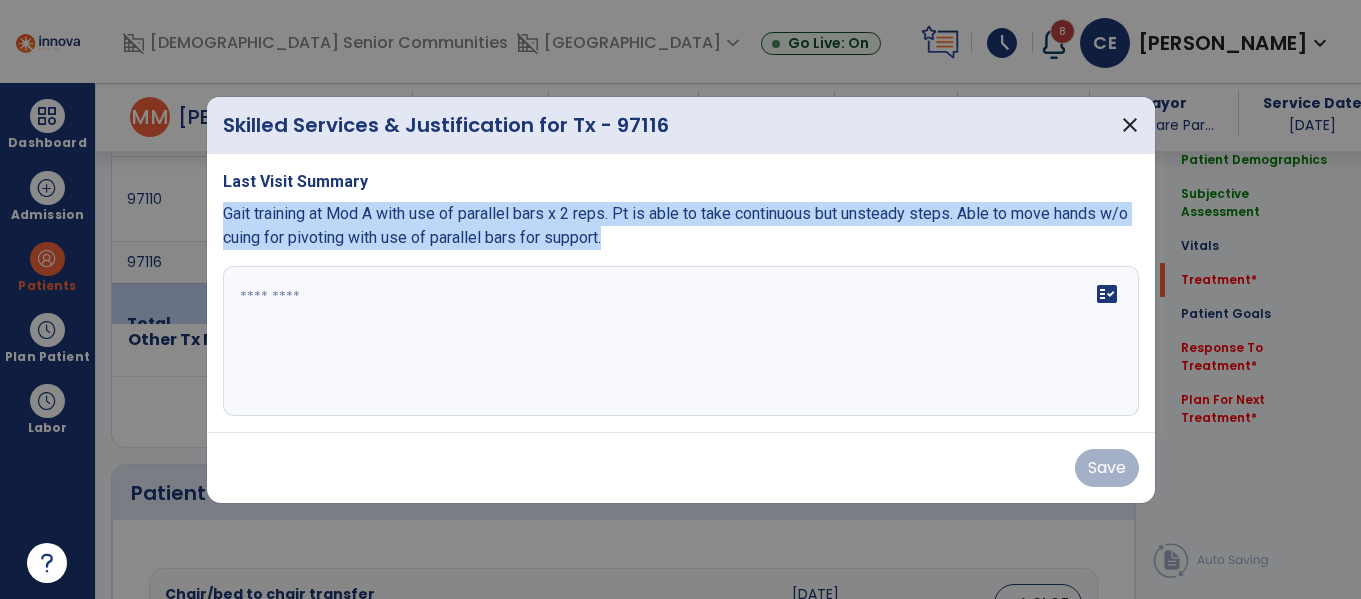drag, startPoint x: 225, startPoint y: 211, endPoint x: 651, endPoint y: 249, distance: 427.69147 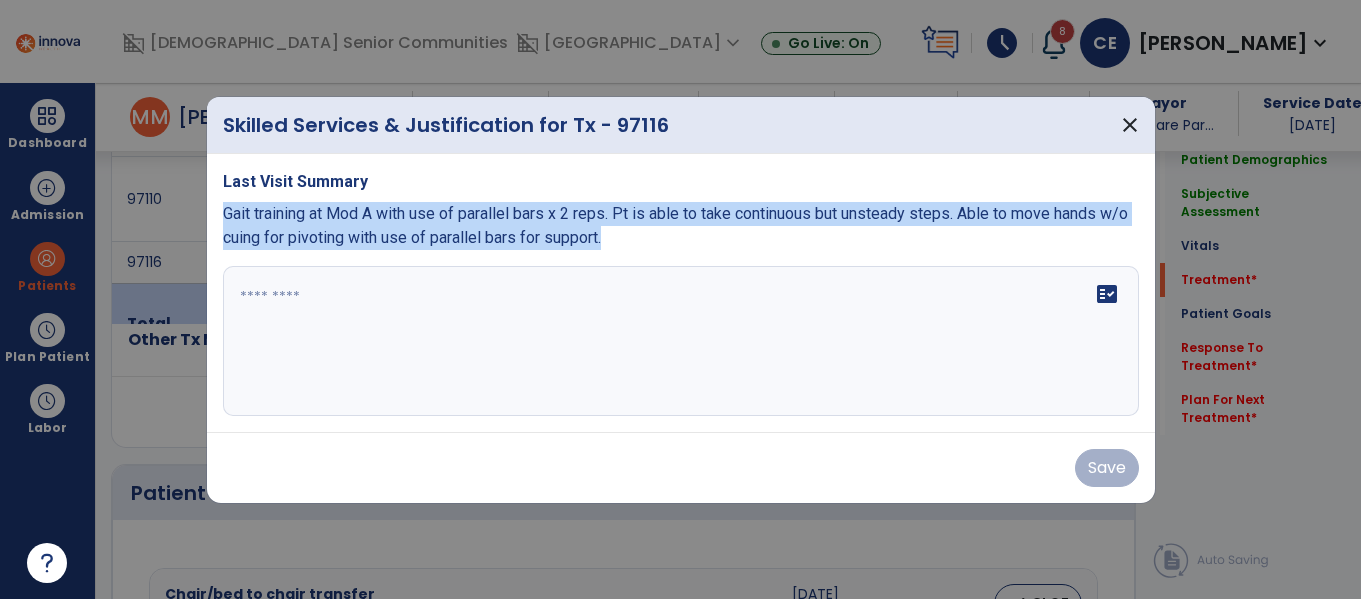 click on "Gait training at Mod A with use of parallel bars x 2 reps. Pt is able to take continuous but unsteady steps. Able to move hands w/o cuing for pivoting with use of parallel bars for support." at bounding box center [681, 226] 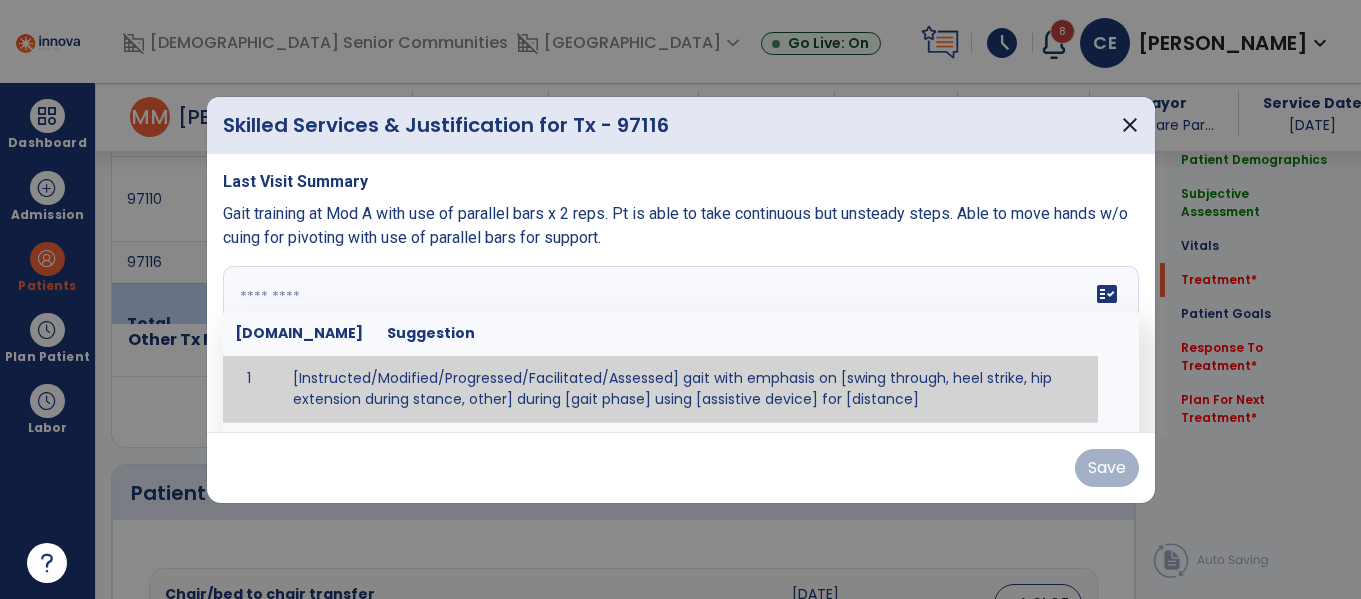 paste on "**********" 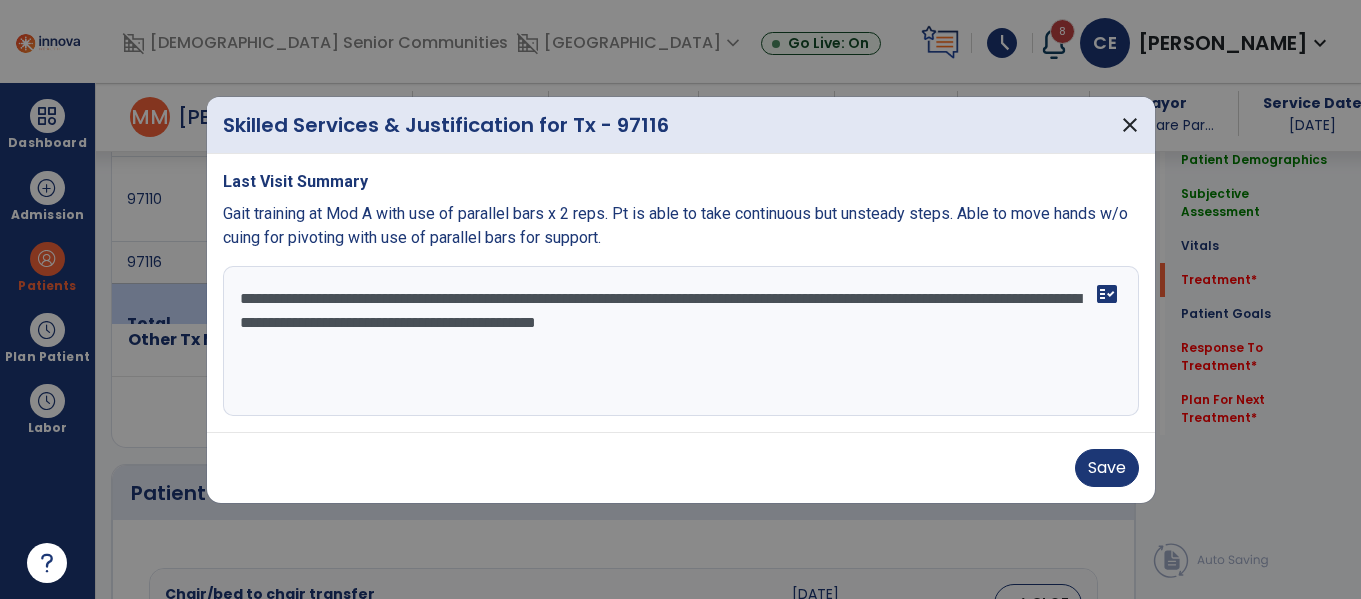 click on "**********" at bounding box center (681, 341) 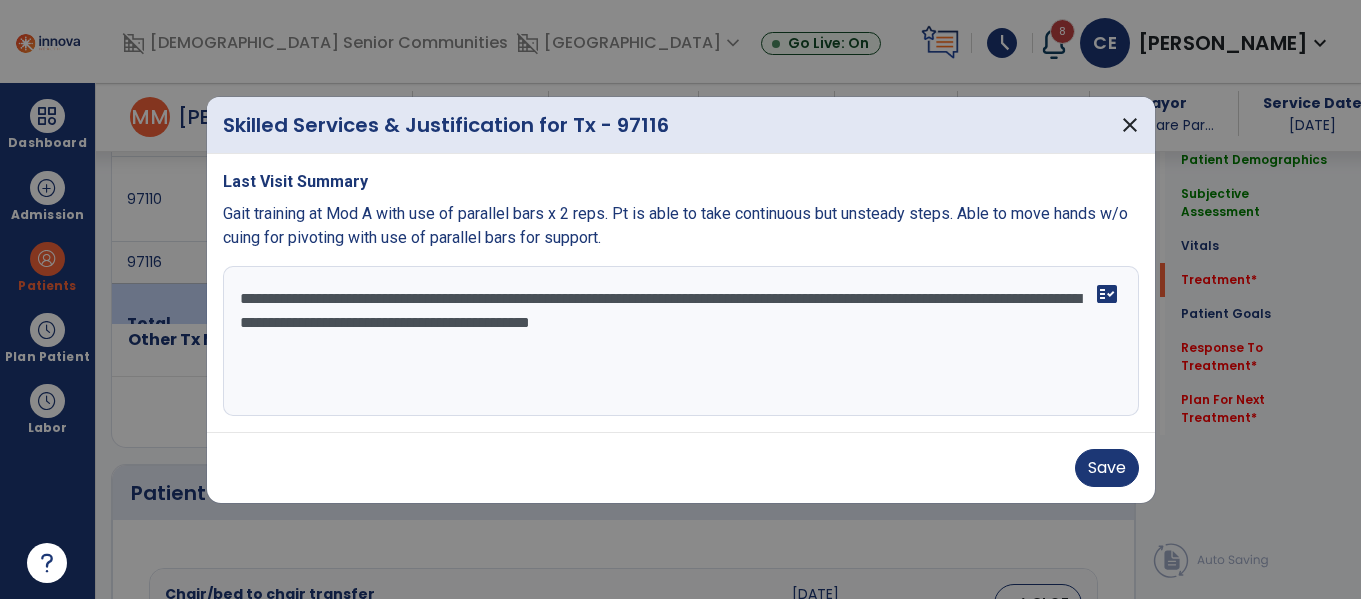 type on "**********" 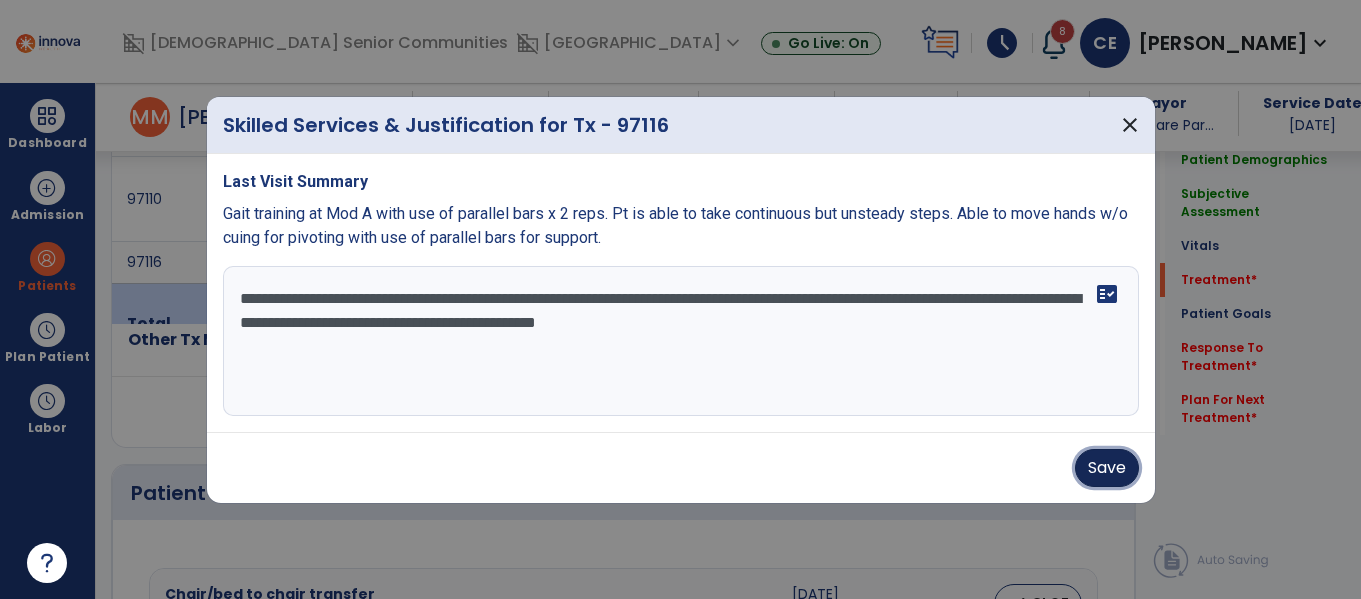click on "Save" at bounding box center [1107, 468] 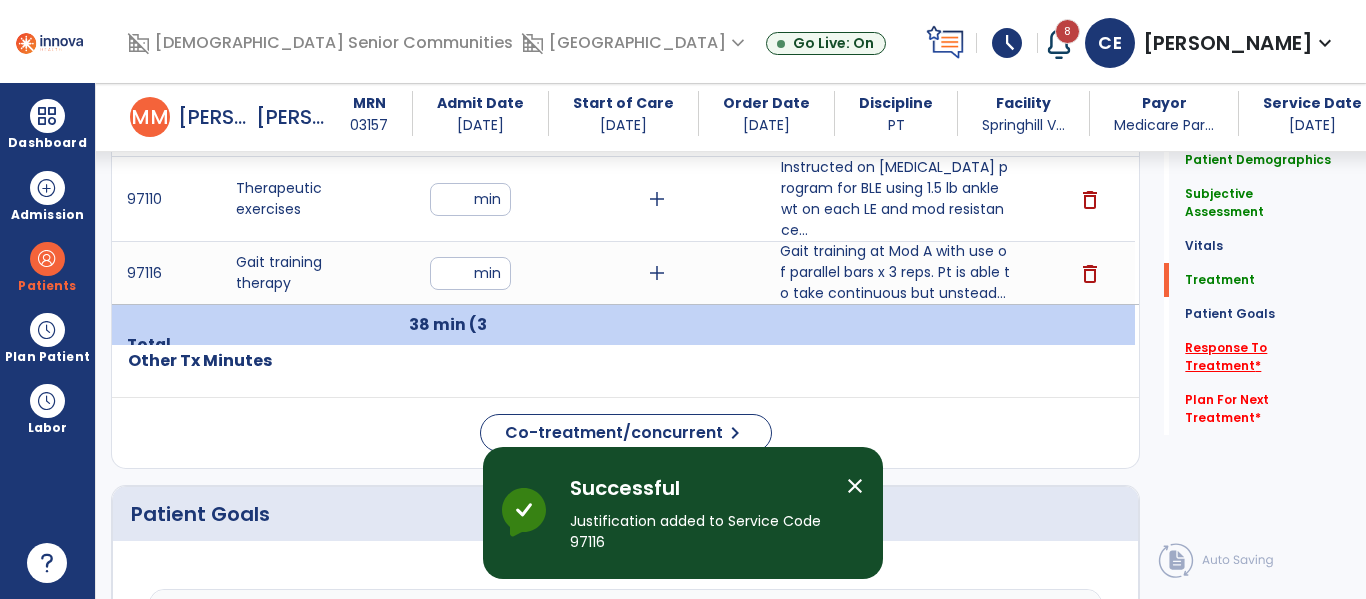 click on "Response To Treatment   *" 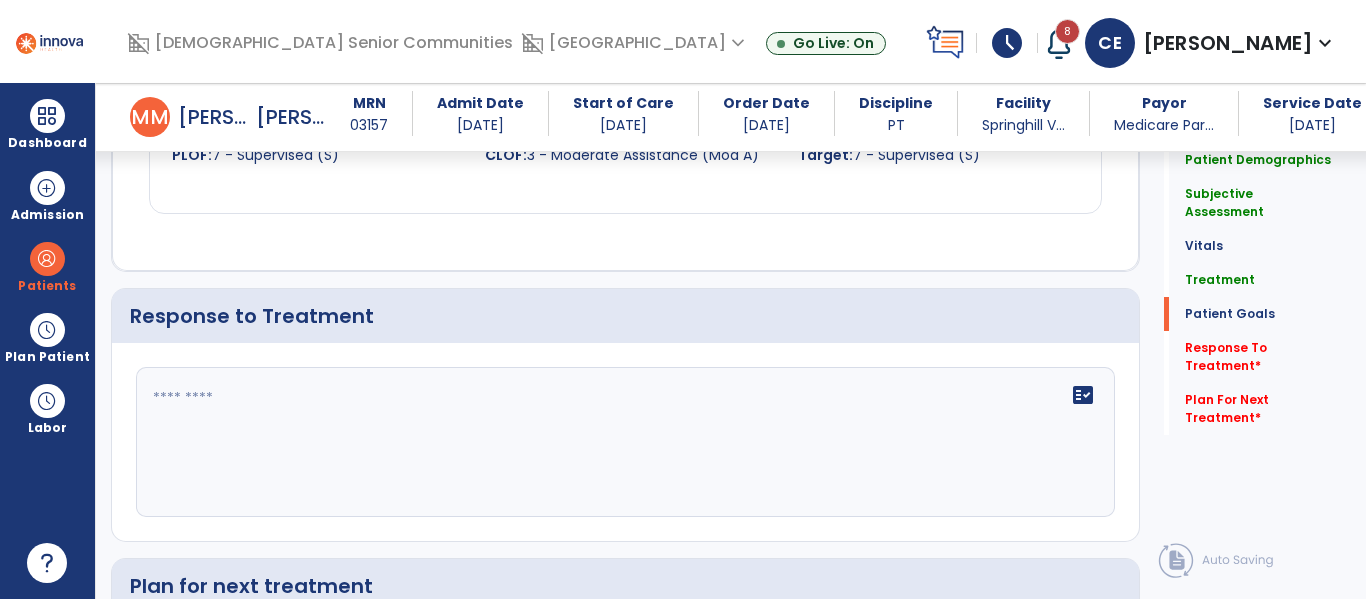 scroll, scrollTop: 2665, scrollLeft: 0, axis: vertical 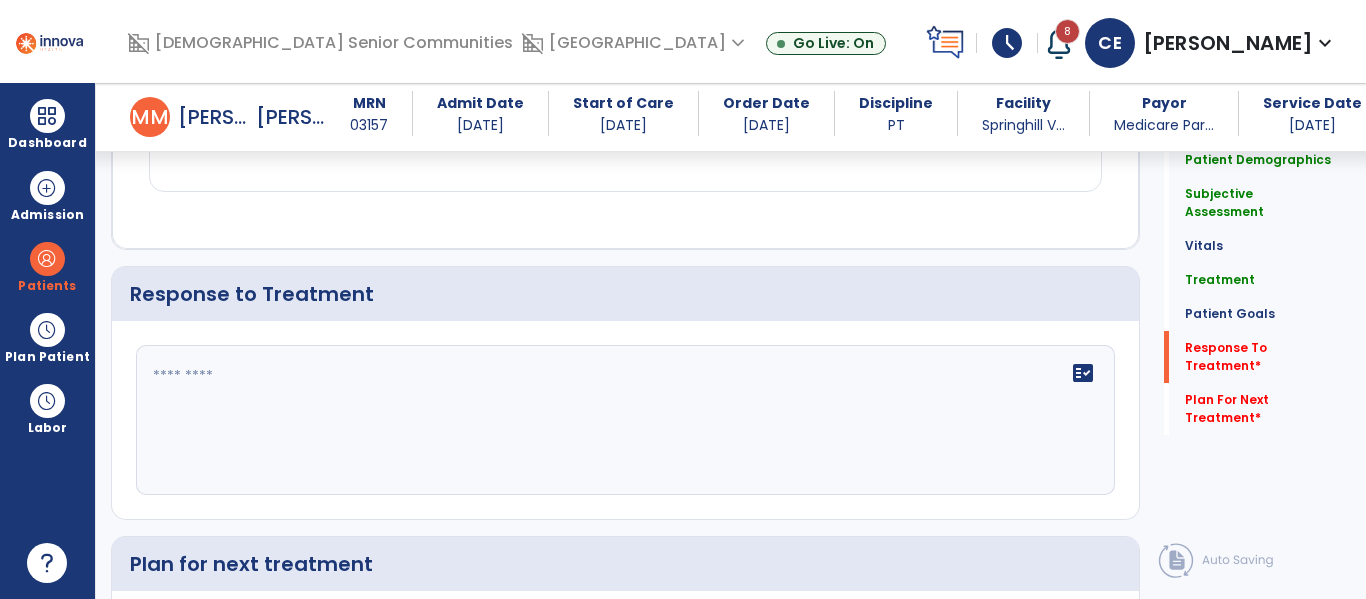 click 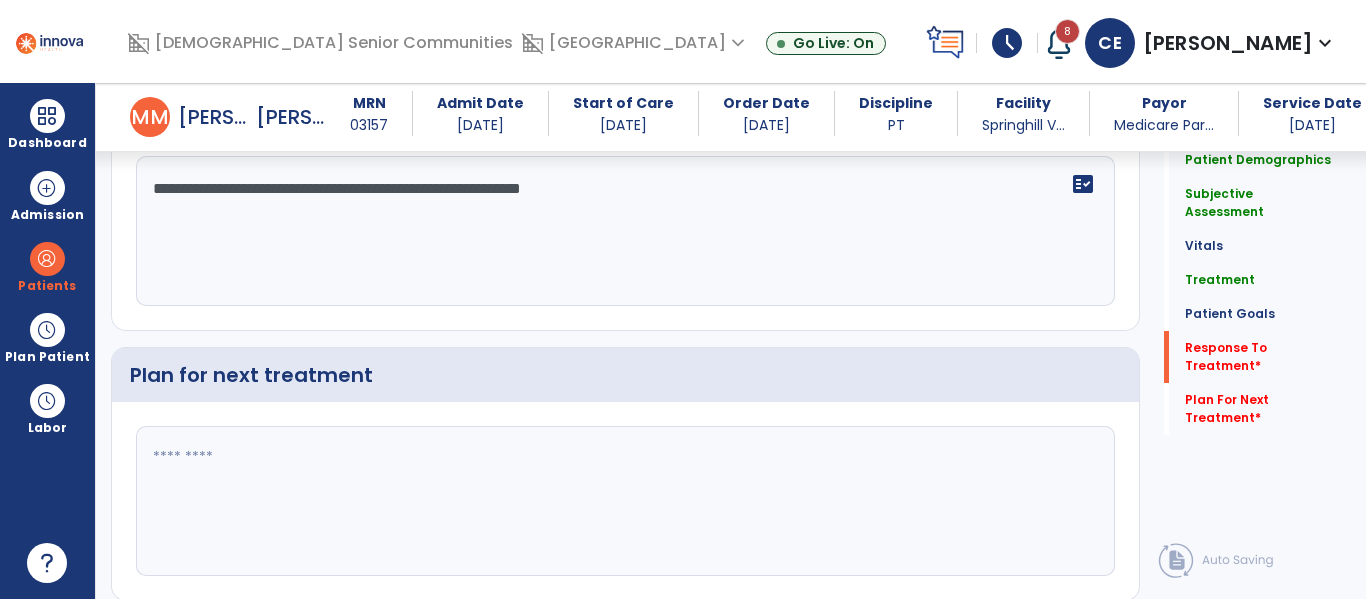 scroll, scrollTop: 2873, scrollLeft: 0, axis: vertical 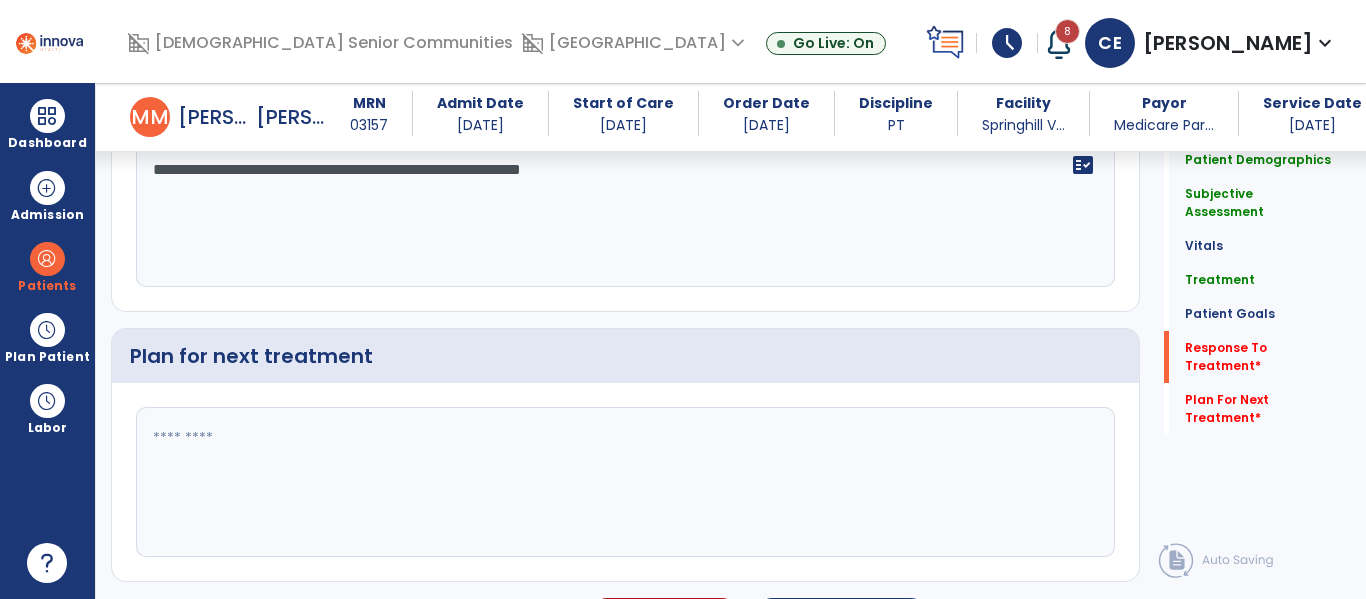 type on "**********" 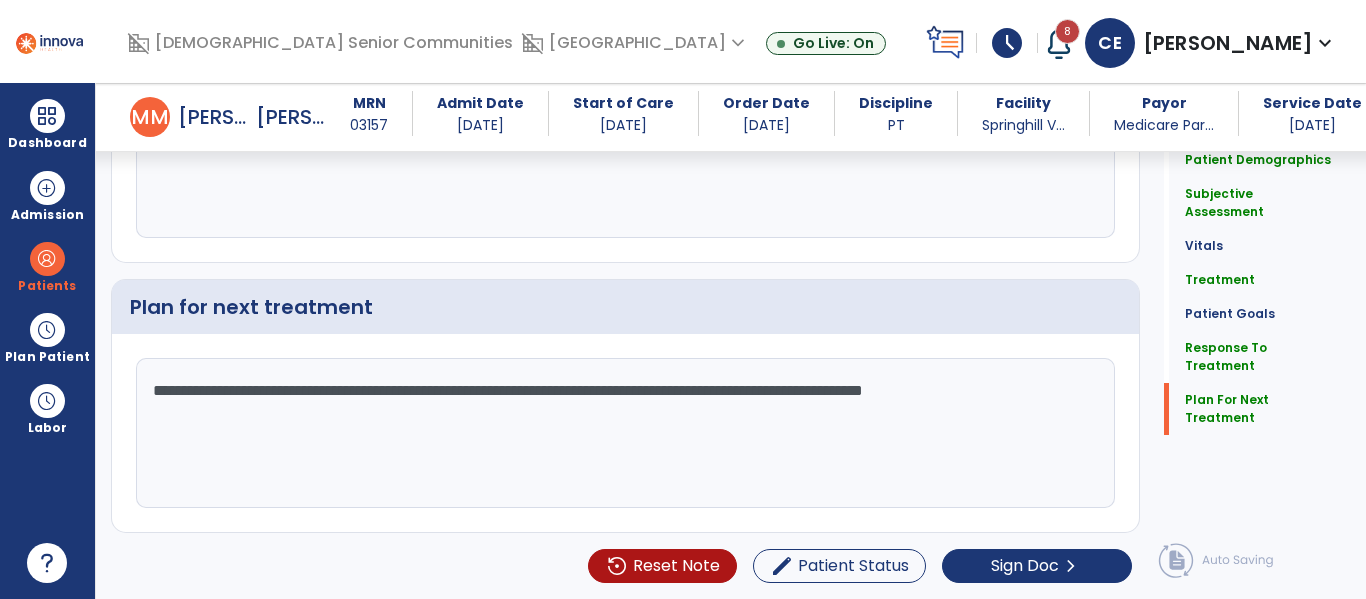 scroll, scrollTop: 2855, scrollLeft: 0, axis: vertical 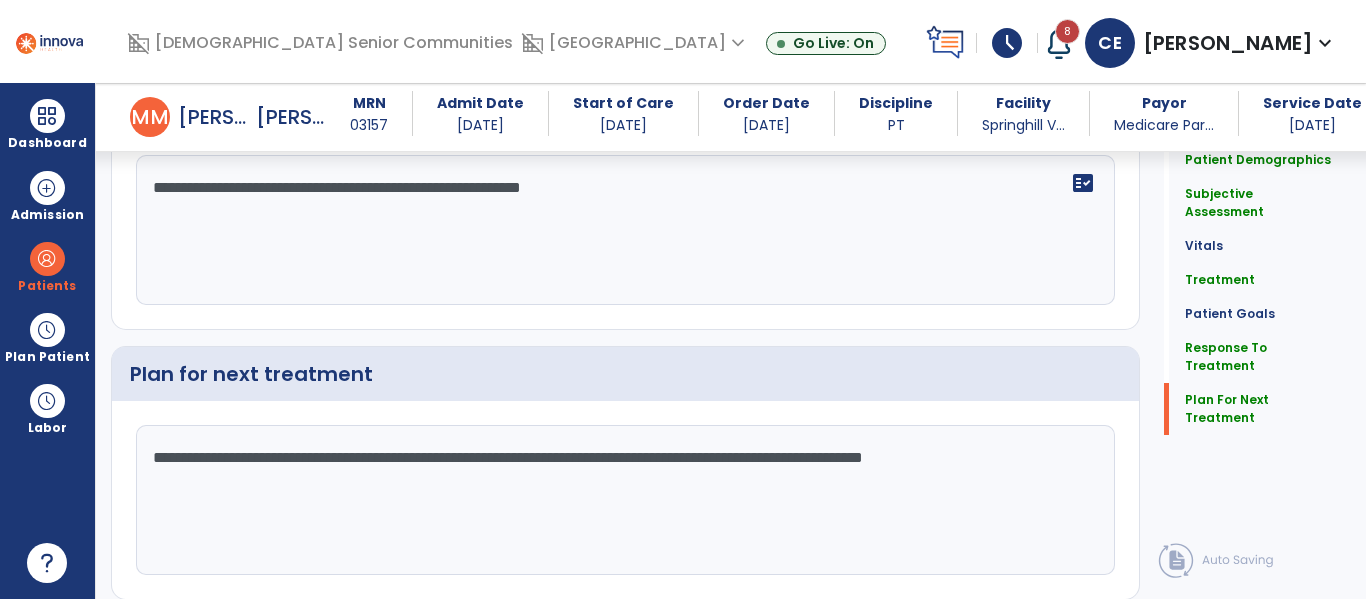 type on "**********" 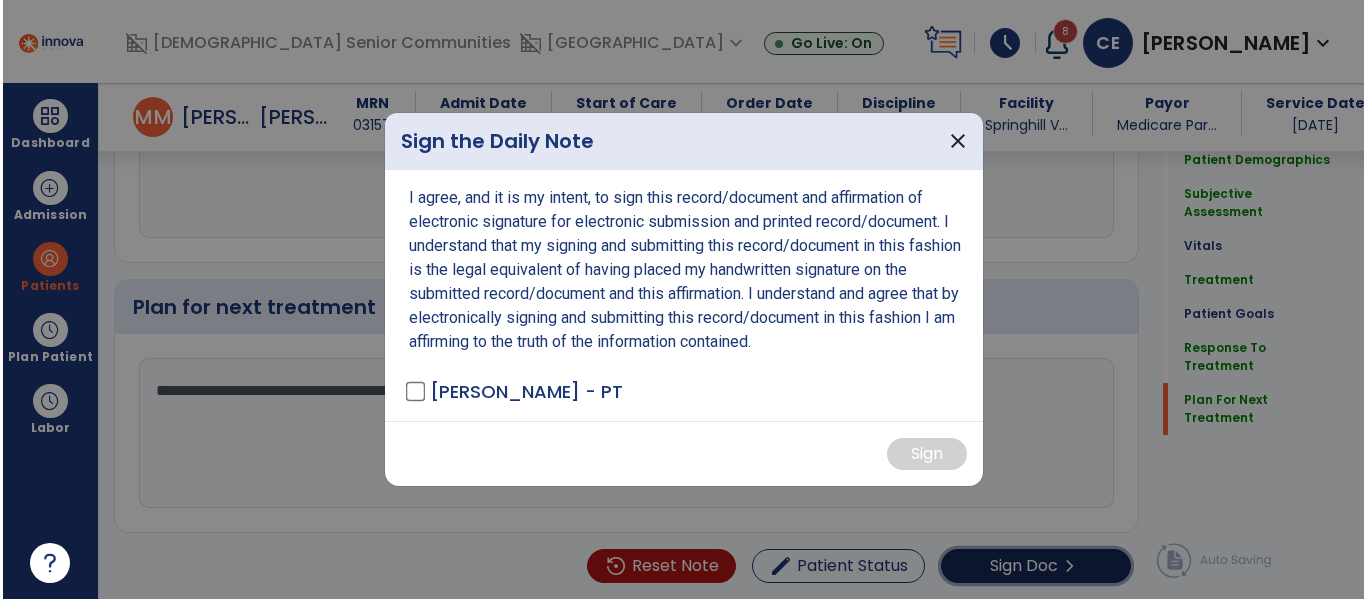 scroll, scrollTop: 2922, scrollLeft: 0, axis: vertical 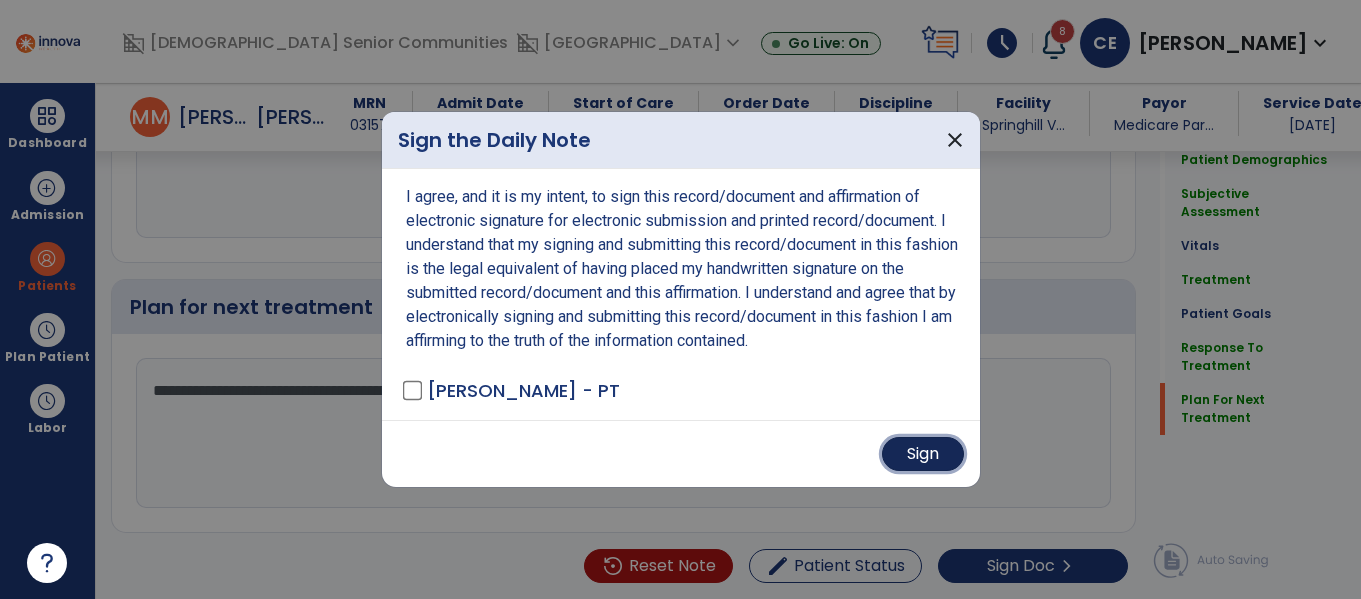click on "Sign" at bounding box center [923, 454] 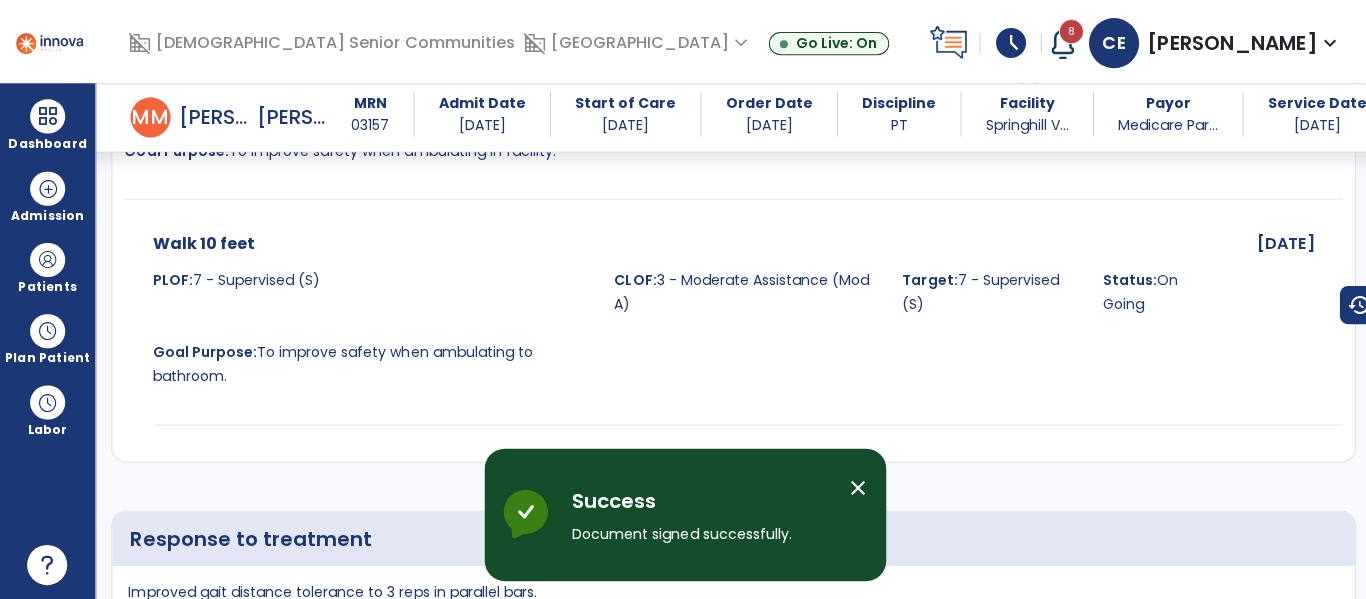 scroll, scrollTop: 3708, scrollLeft: 0, axis: vertical 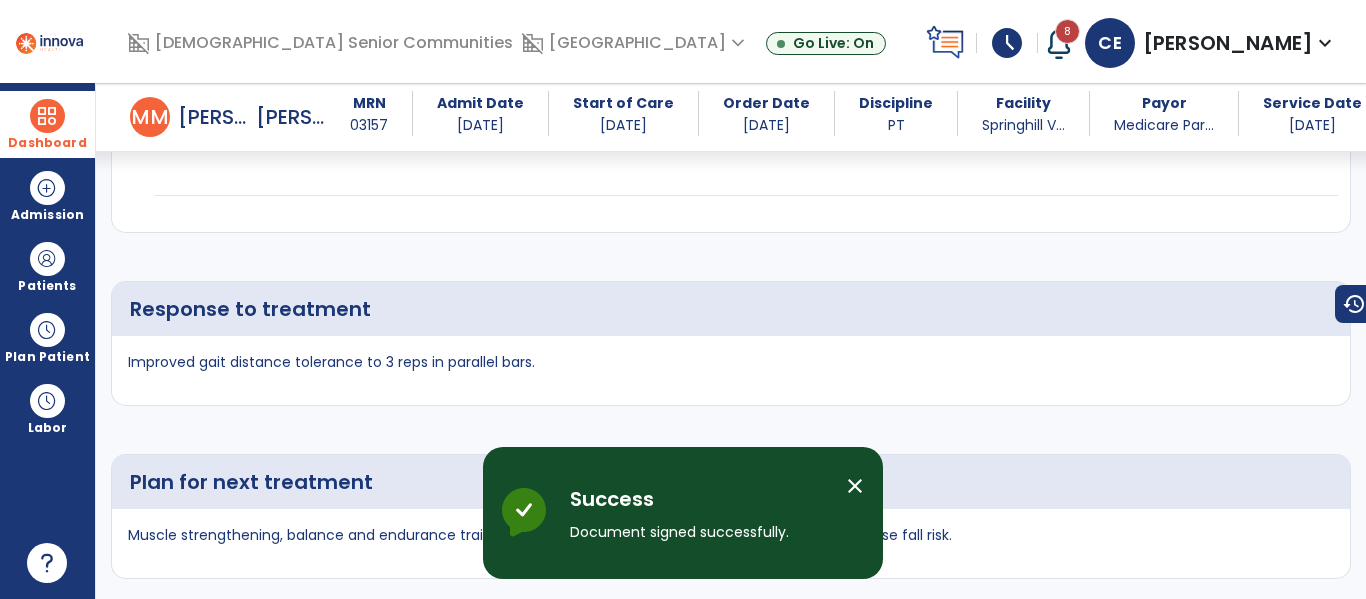 click at bounding box center (47, 116) 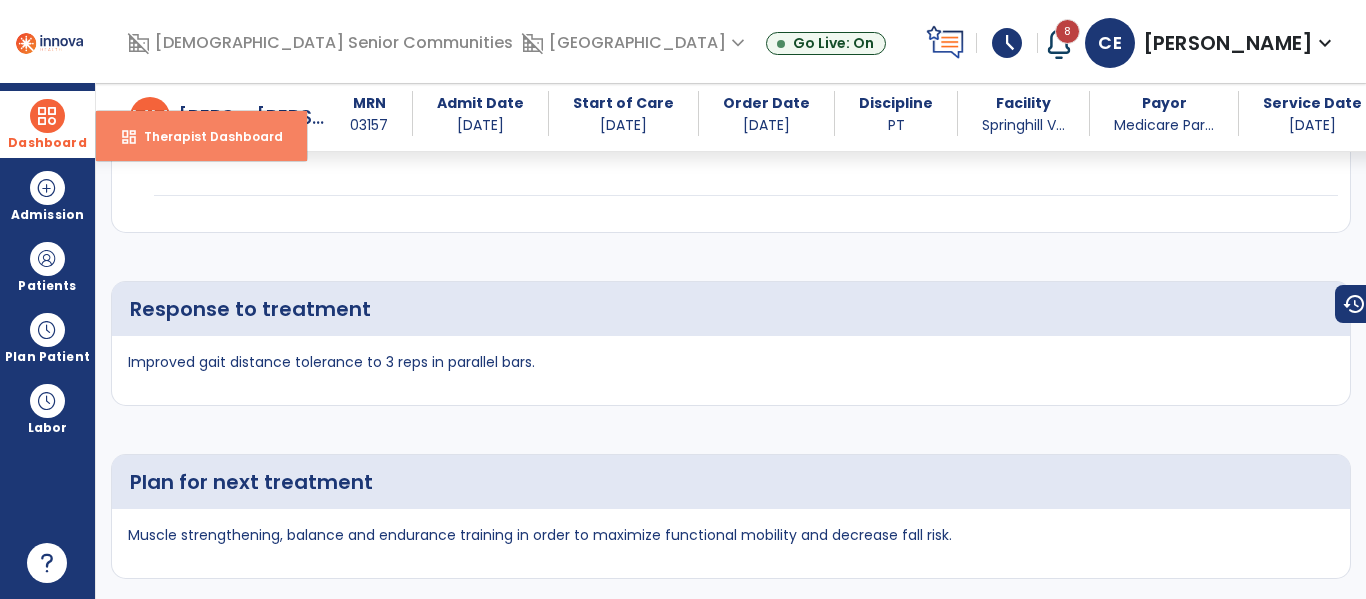 click on "dashboard  Therapist Dashboard" at bounding box center [201, 136] 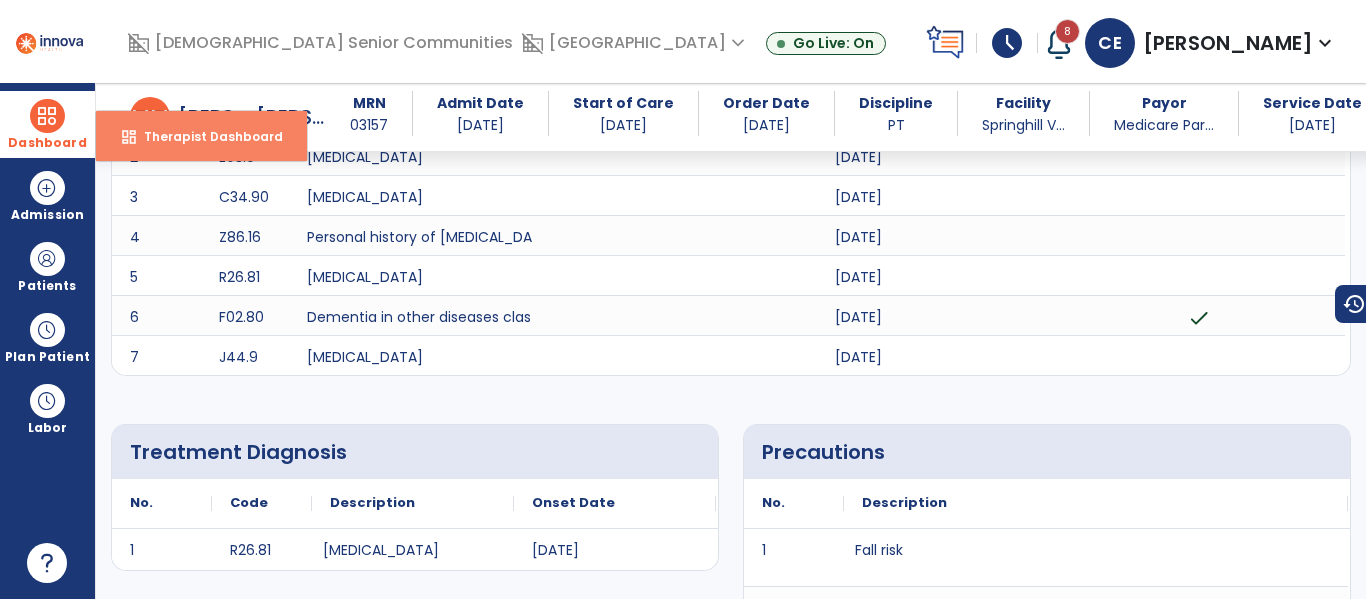 select on "****" 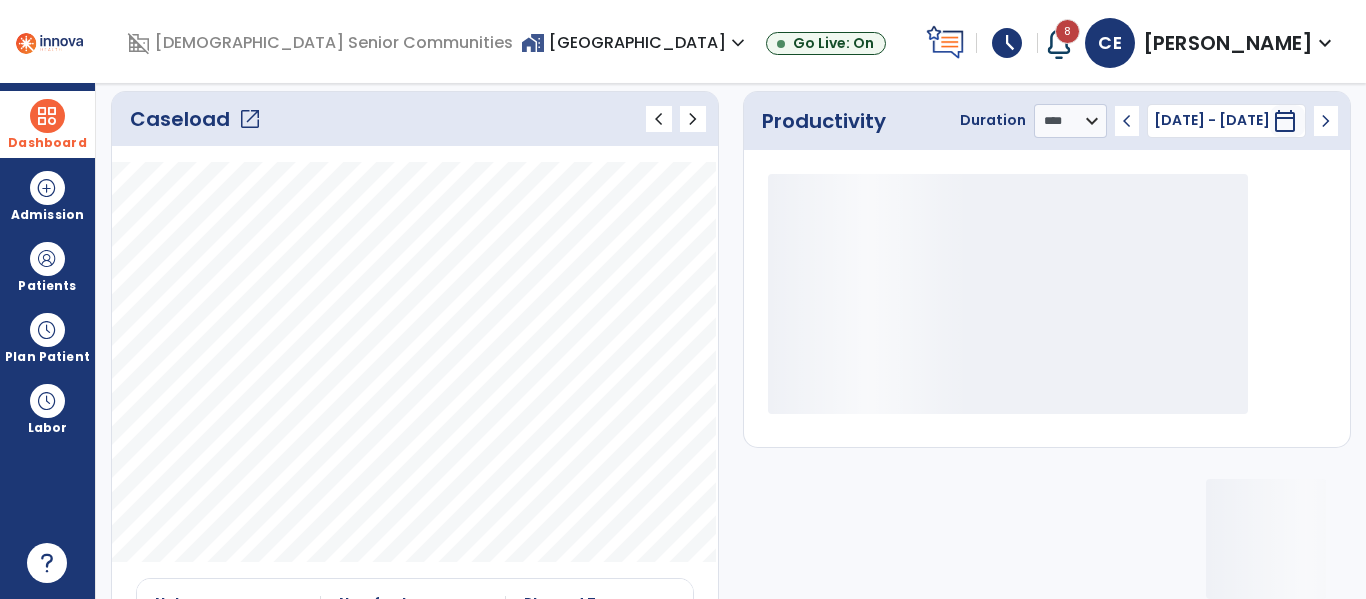 click on "open_in_new" 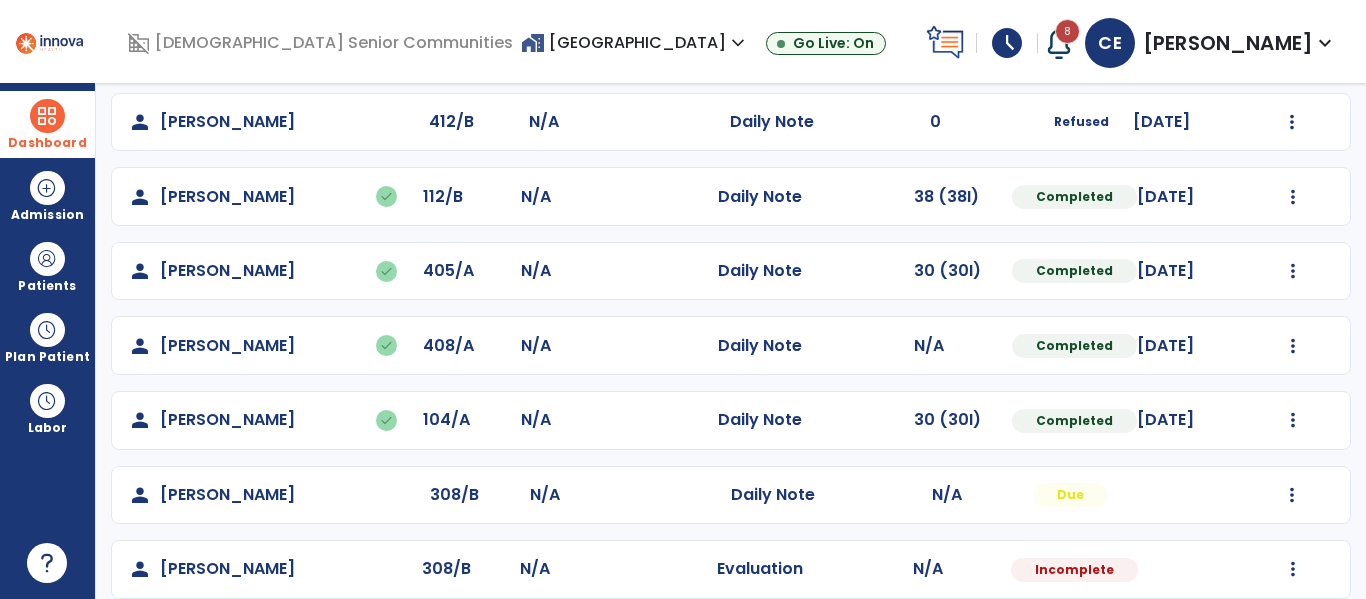 scroll, scrollTop: 786, scrollLeft: 0, axis: vertical 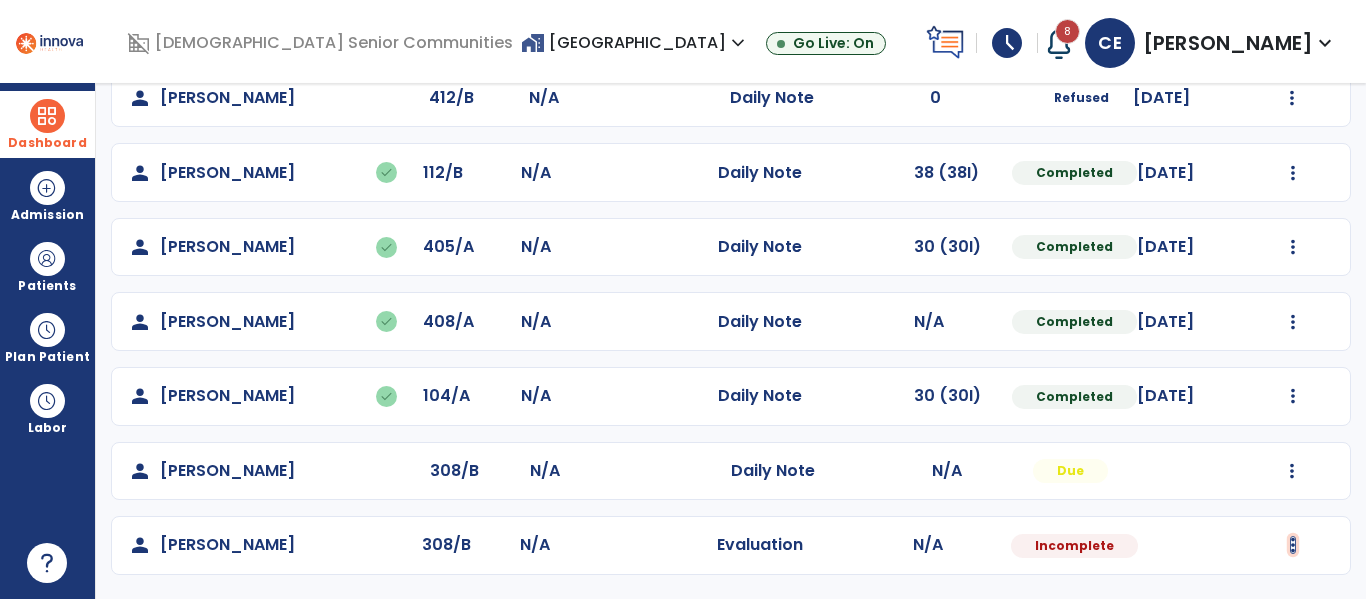 click at bounding box center (1293, -498) 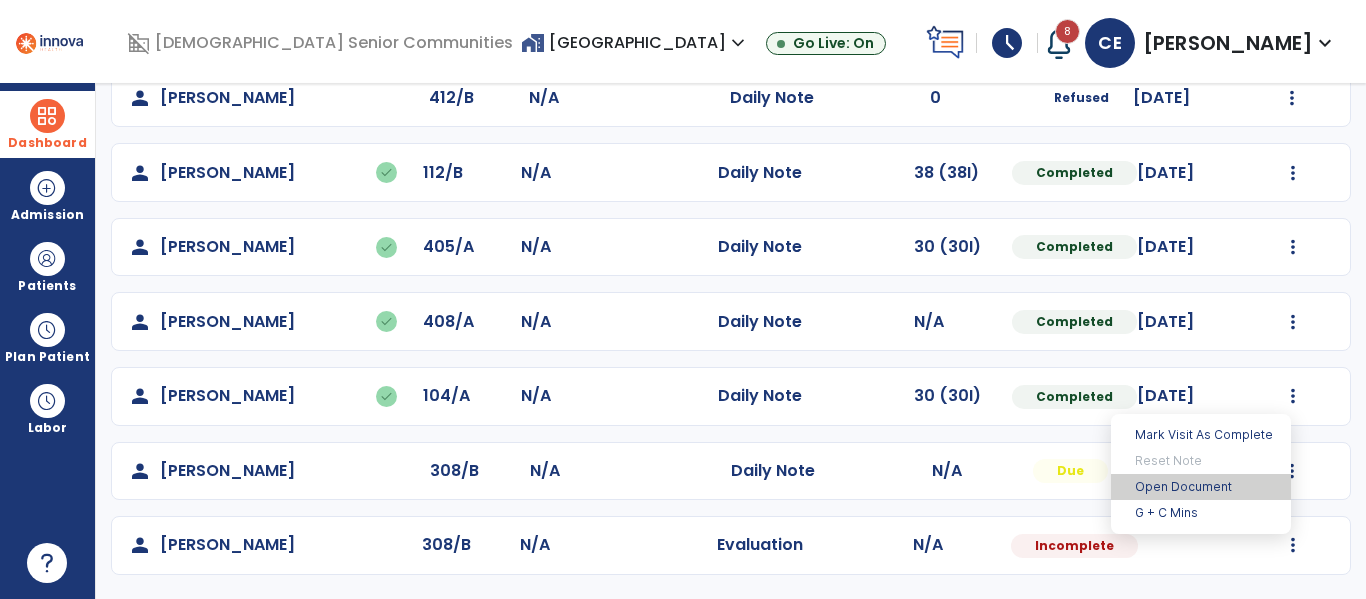 click on "Open Document" at bounding box center [1201, 487] 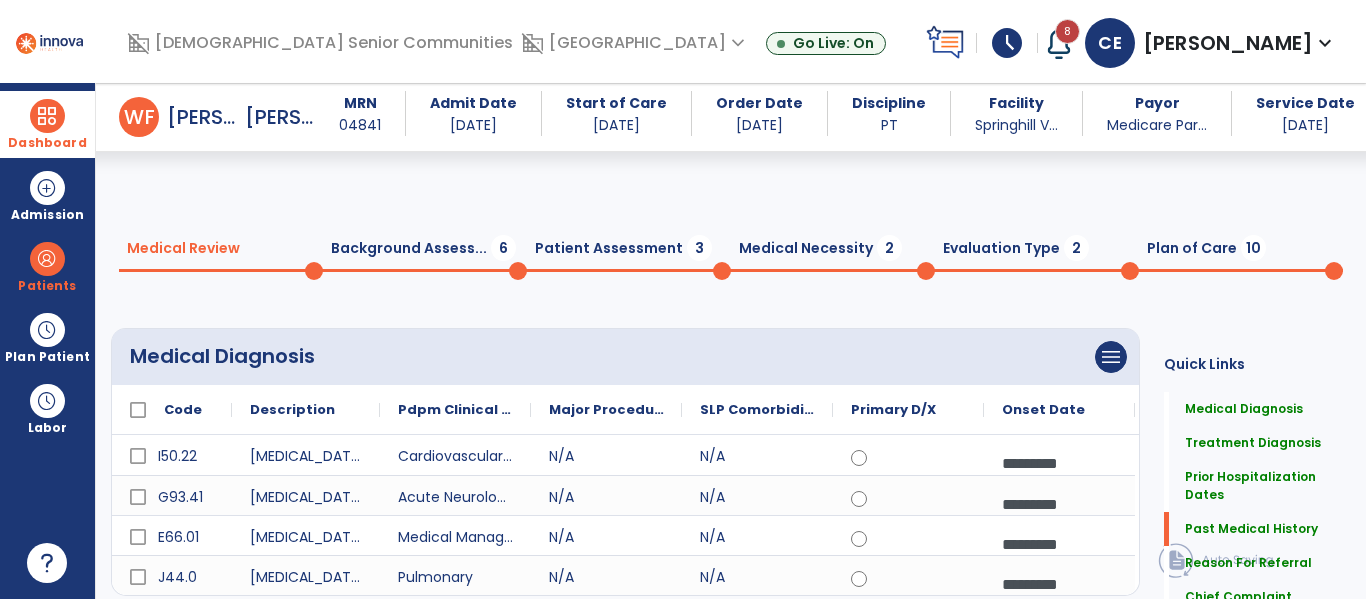 scroll, scrollTop: 918, scrollLeft: 0, axis: vertical 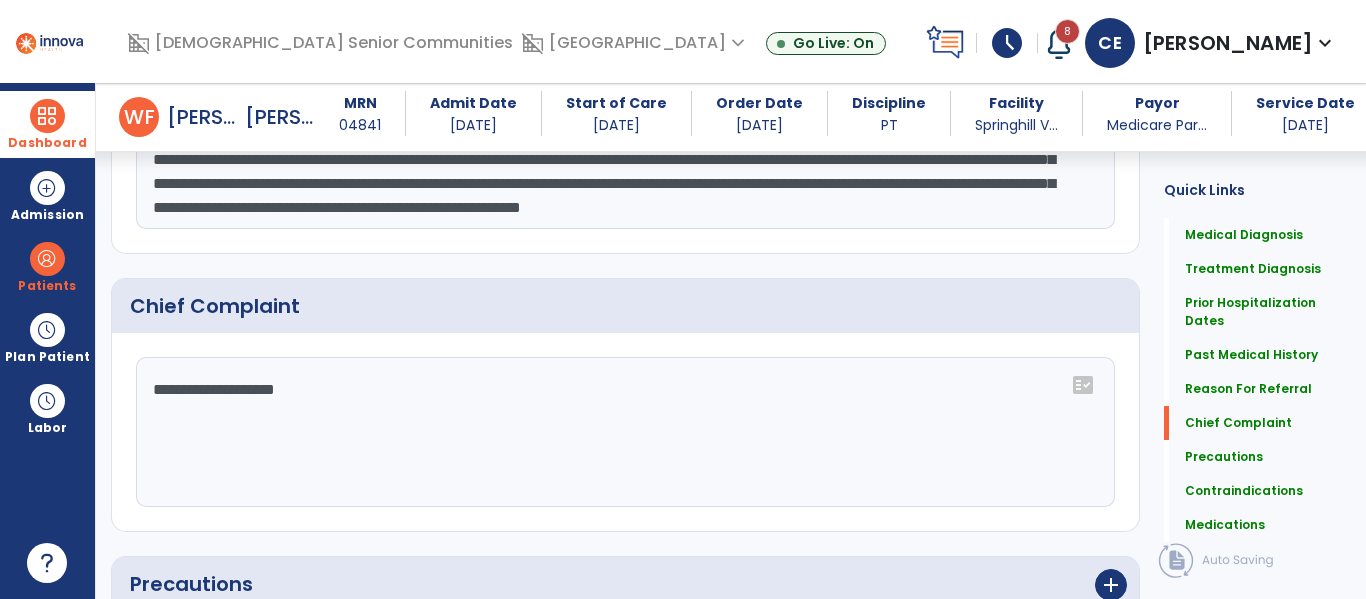 click on "**********" 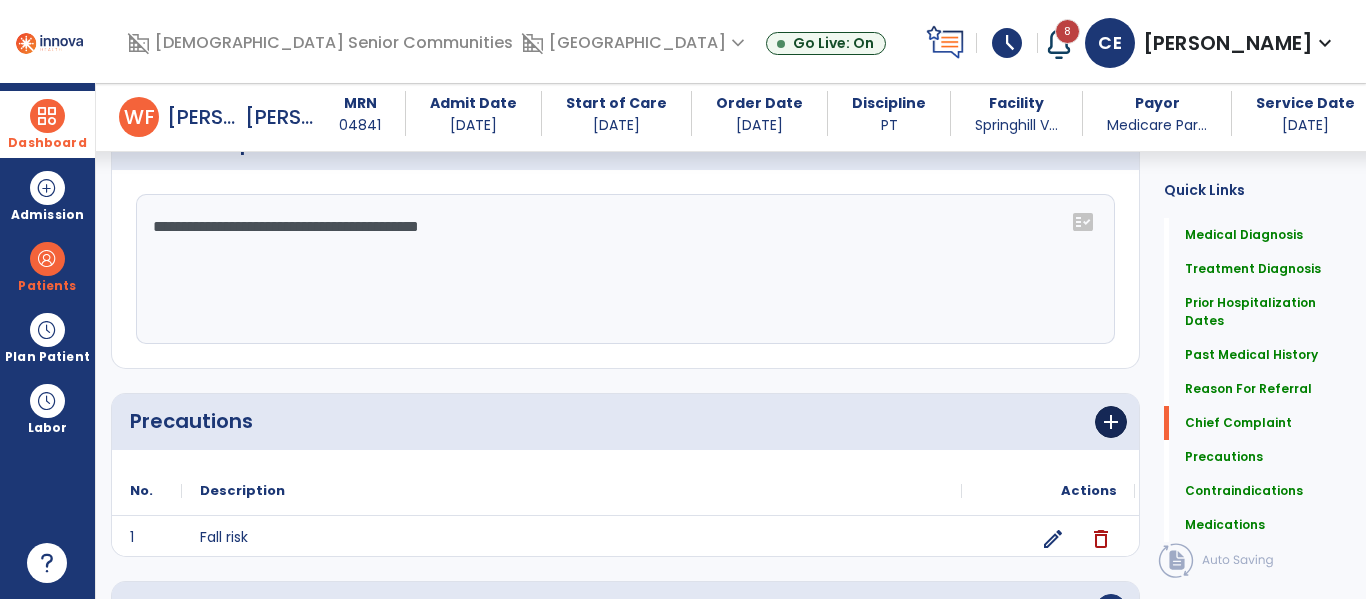 scroll, scrollTop: 1435, scrollLeft: 0, axis: vertical 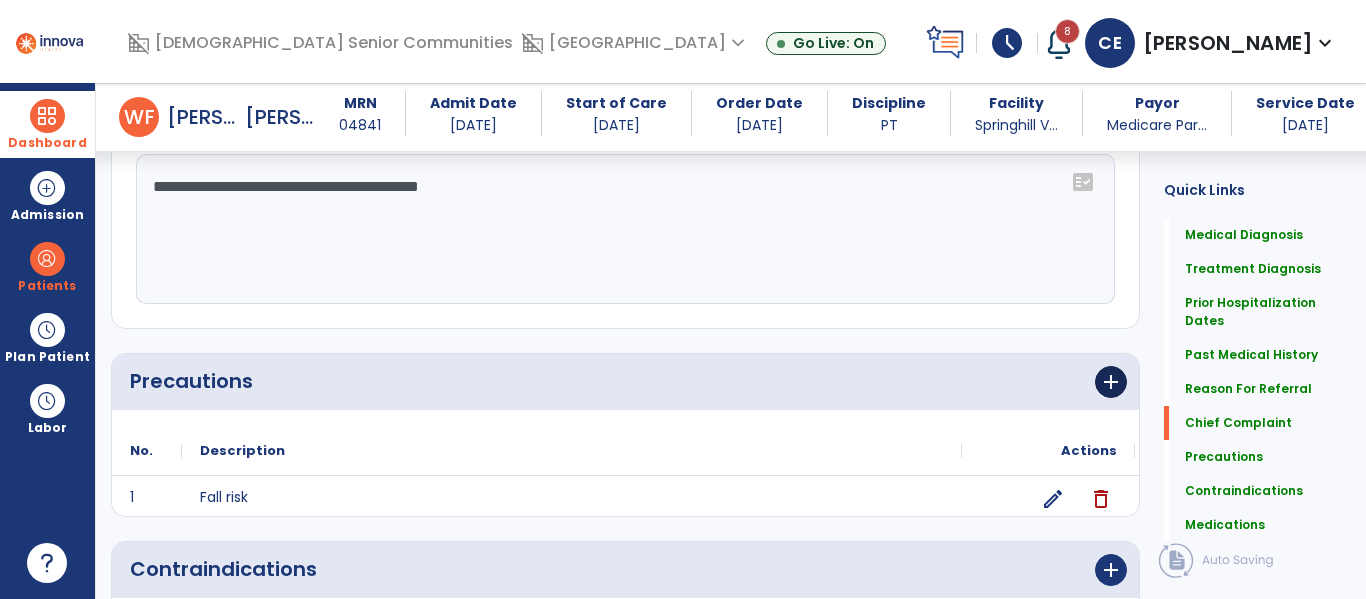 type on "**********" 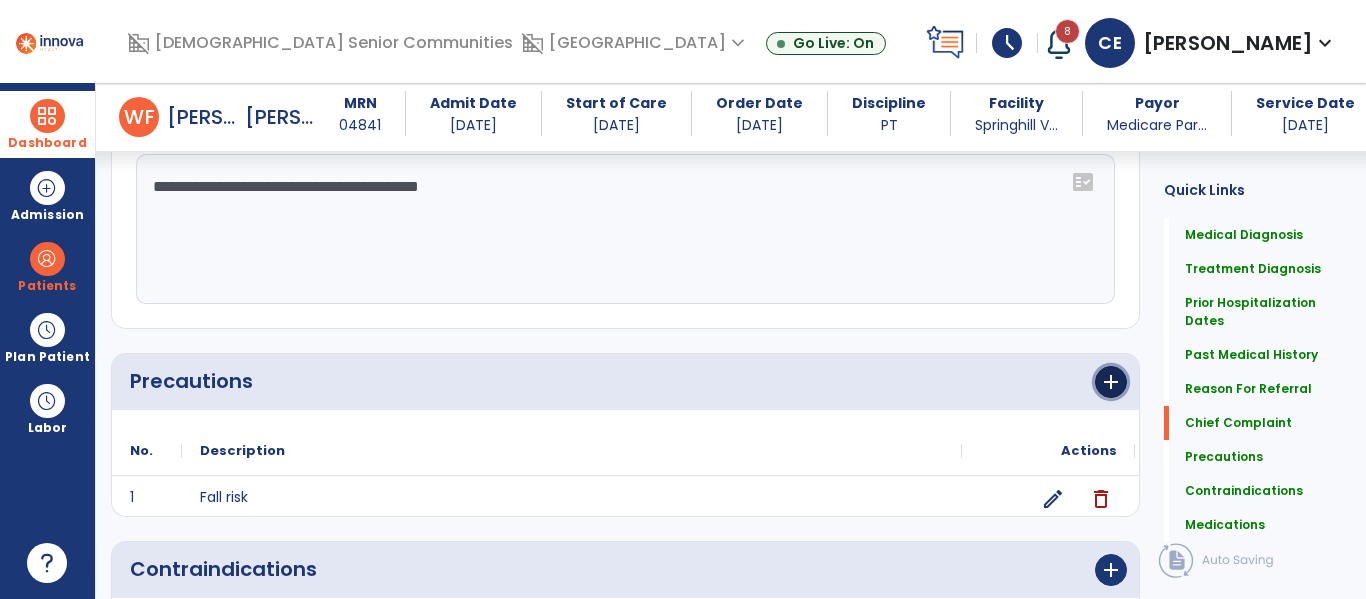 click on "add" 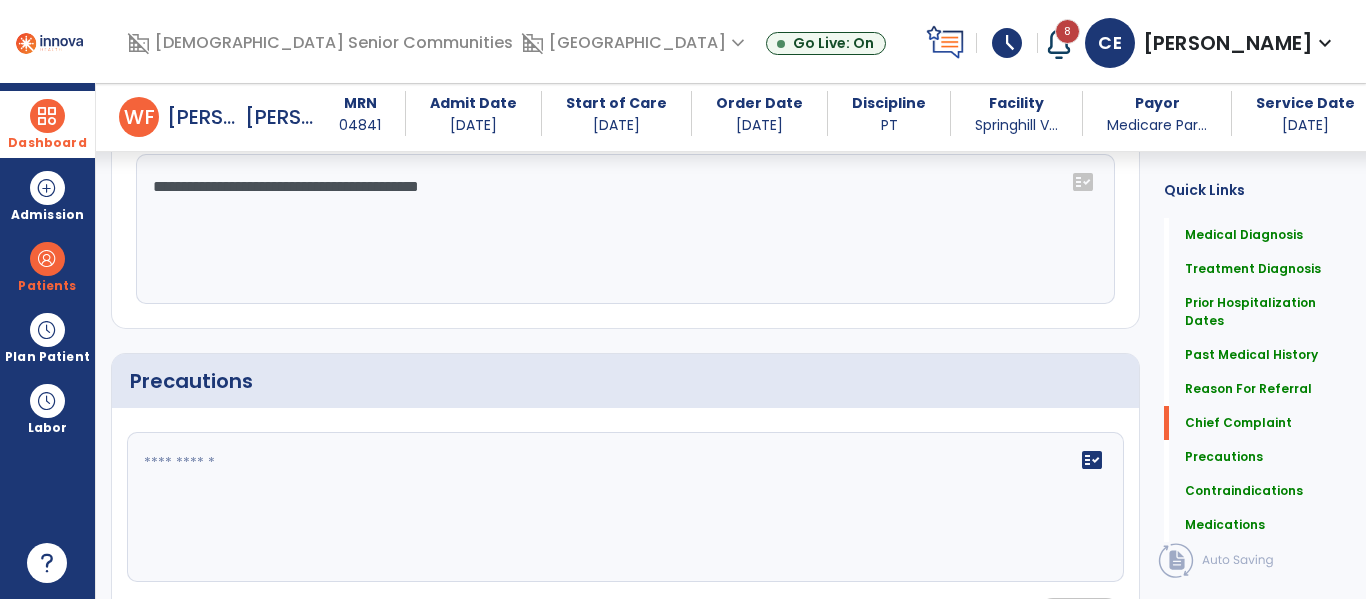 click 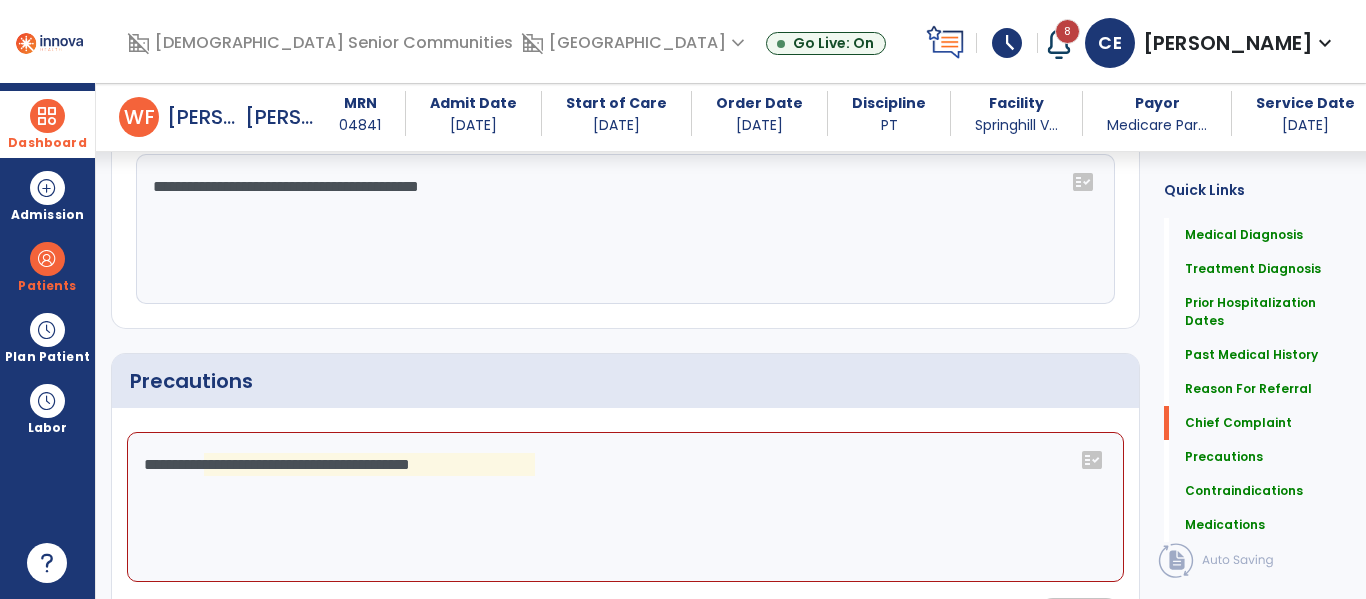 click on "**********" 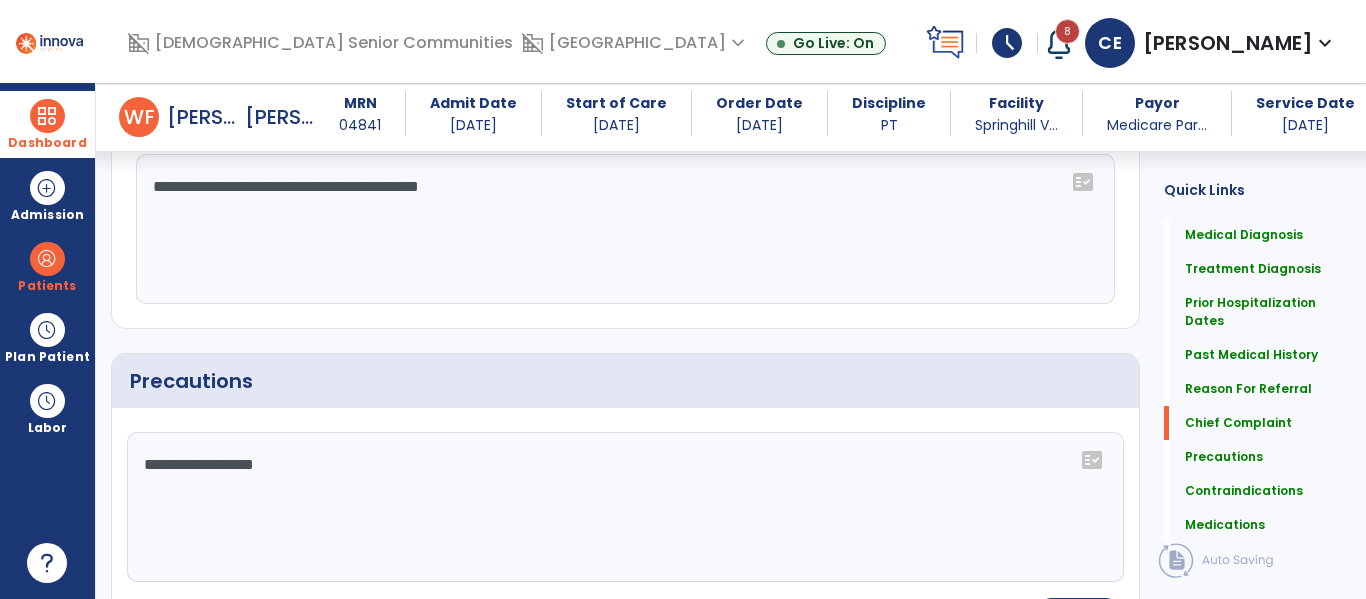 type on "**********" 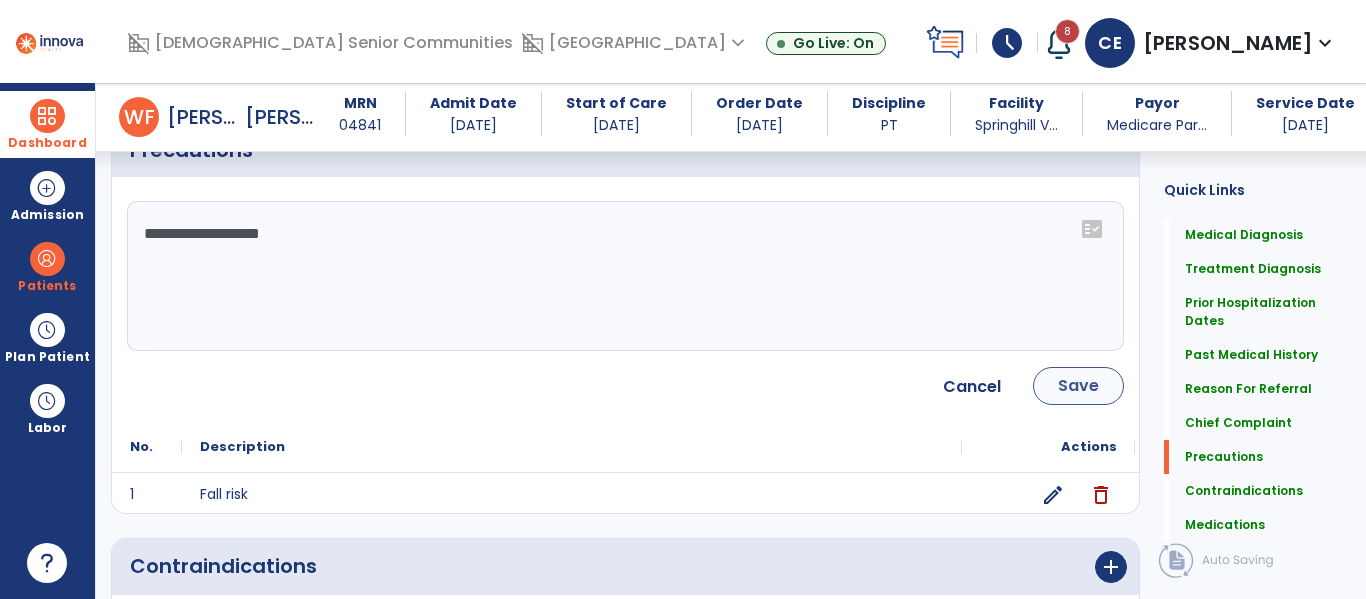 scroll, scrollTop: 1687, scrollLeft: 0, axis: vertical 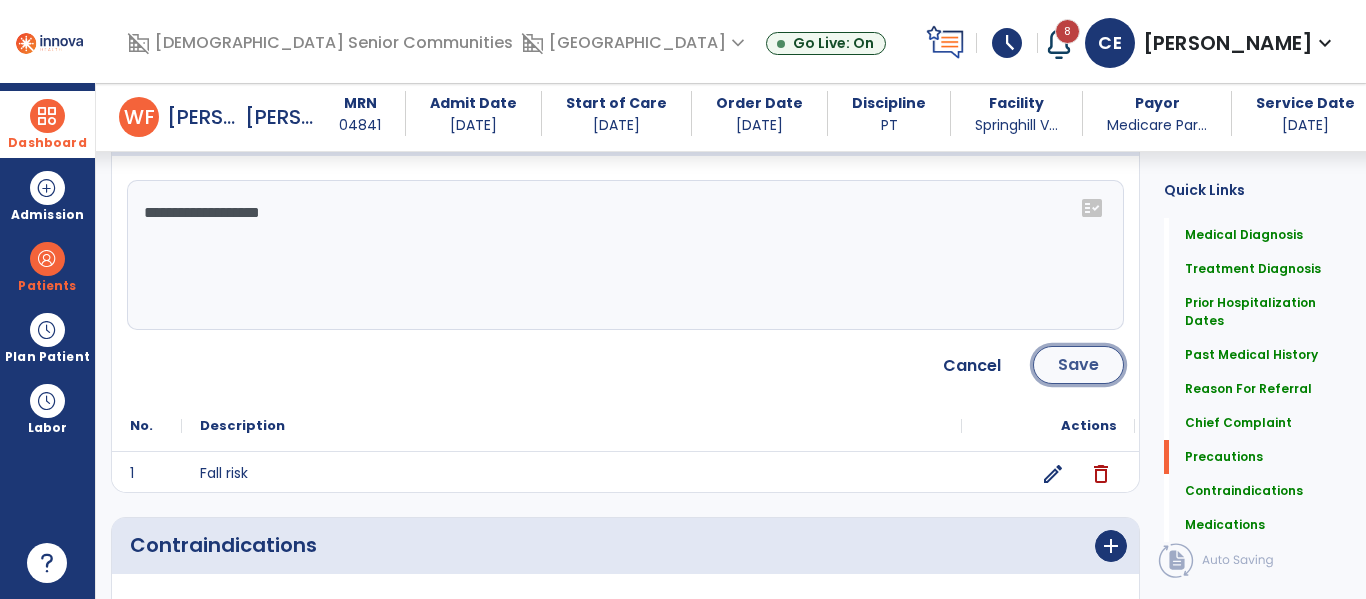 click on "Save" 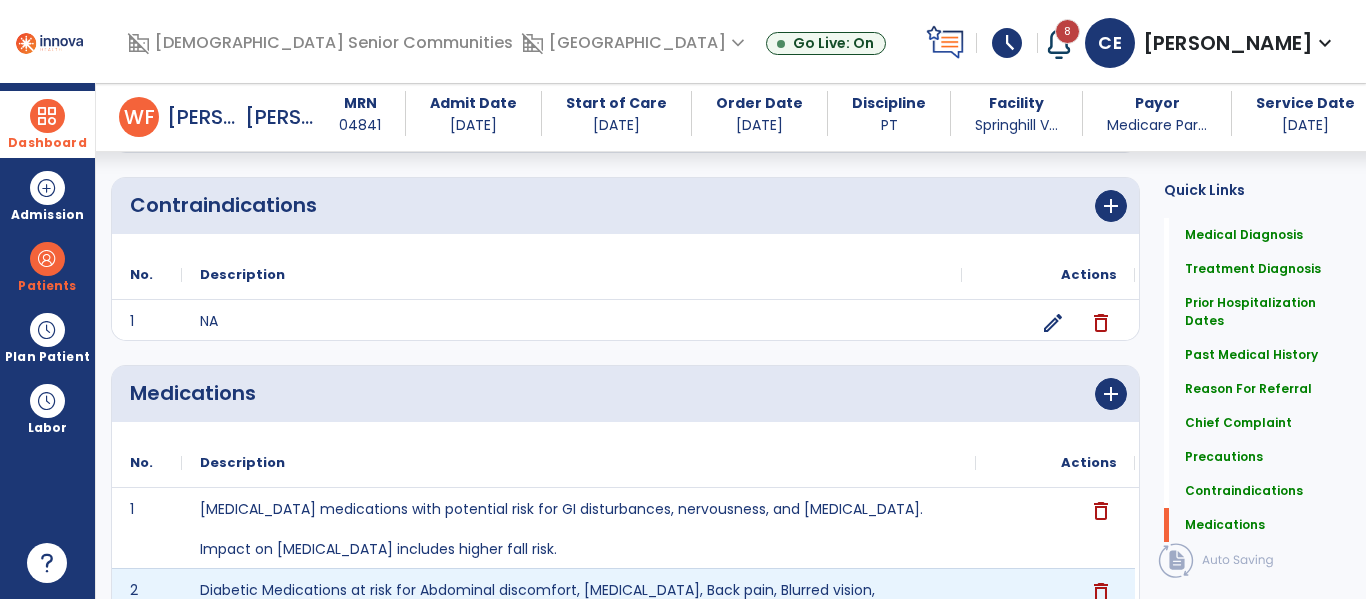 scroll, scrollTop: 2079, scrollLeft: 0, axis: vertical 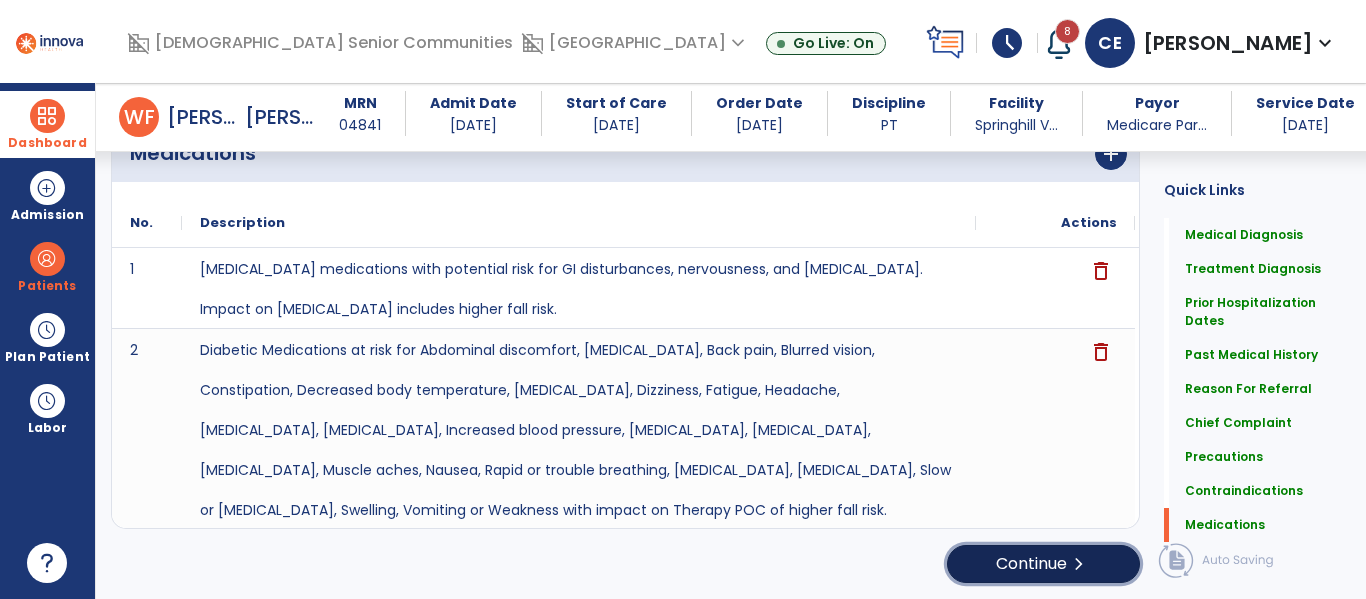 click on "Continue  chevron_right" 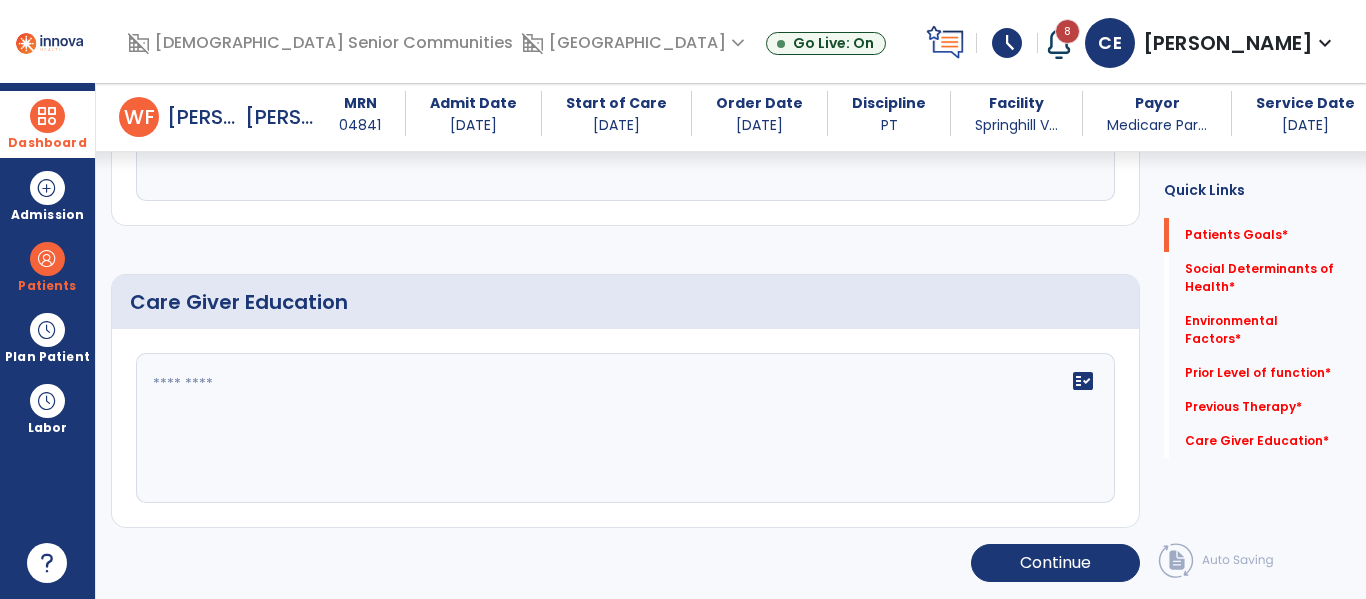 scroll, scrollTop: 125, scrollLeft: 0, axis: vertical 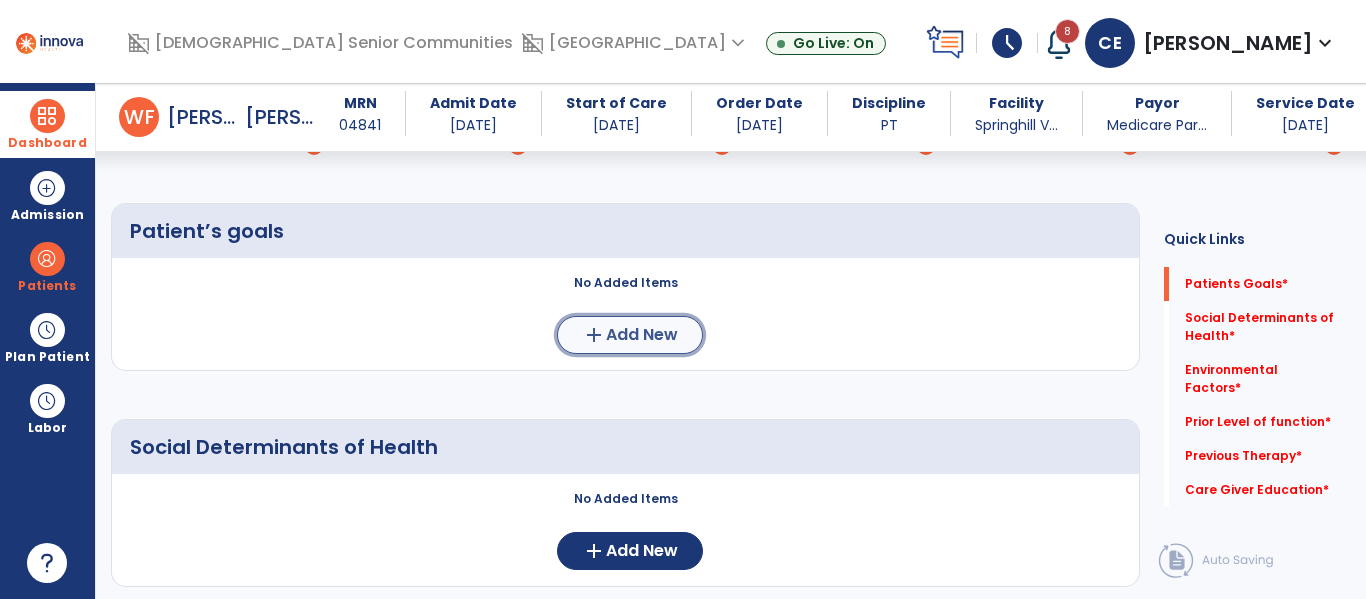 click on "add  Add New" 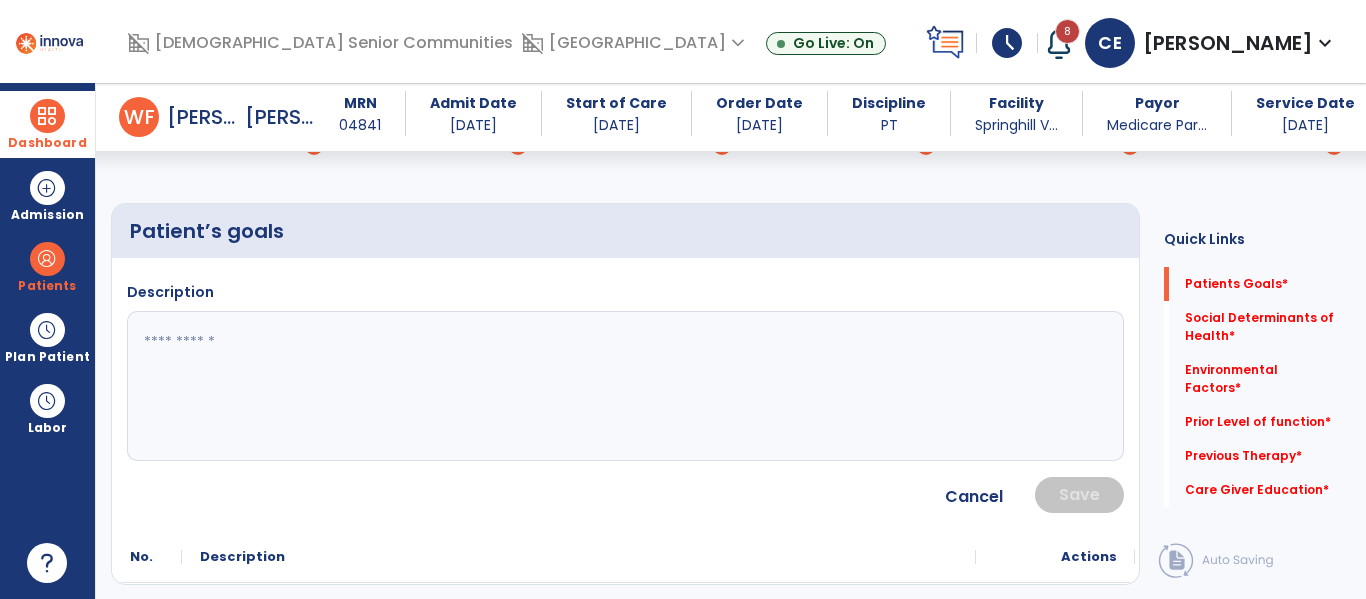 click 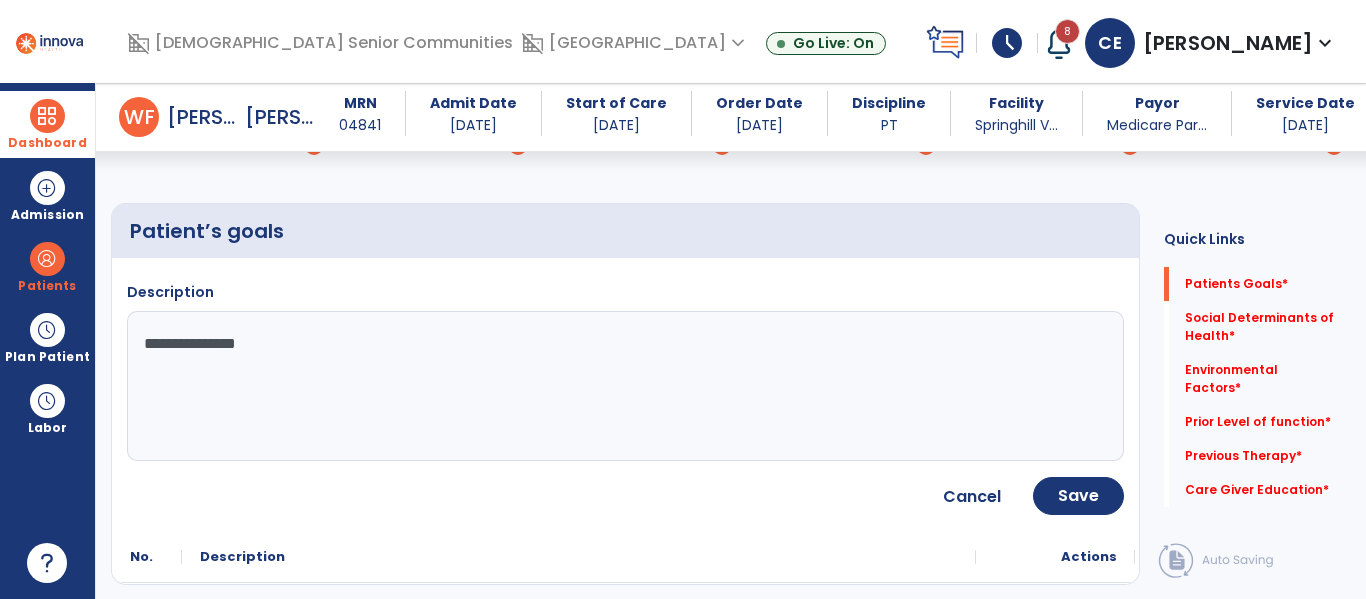 type on "**********" 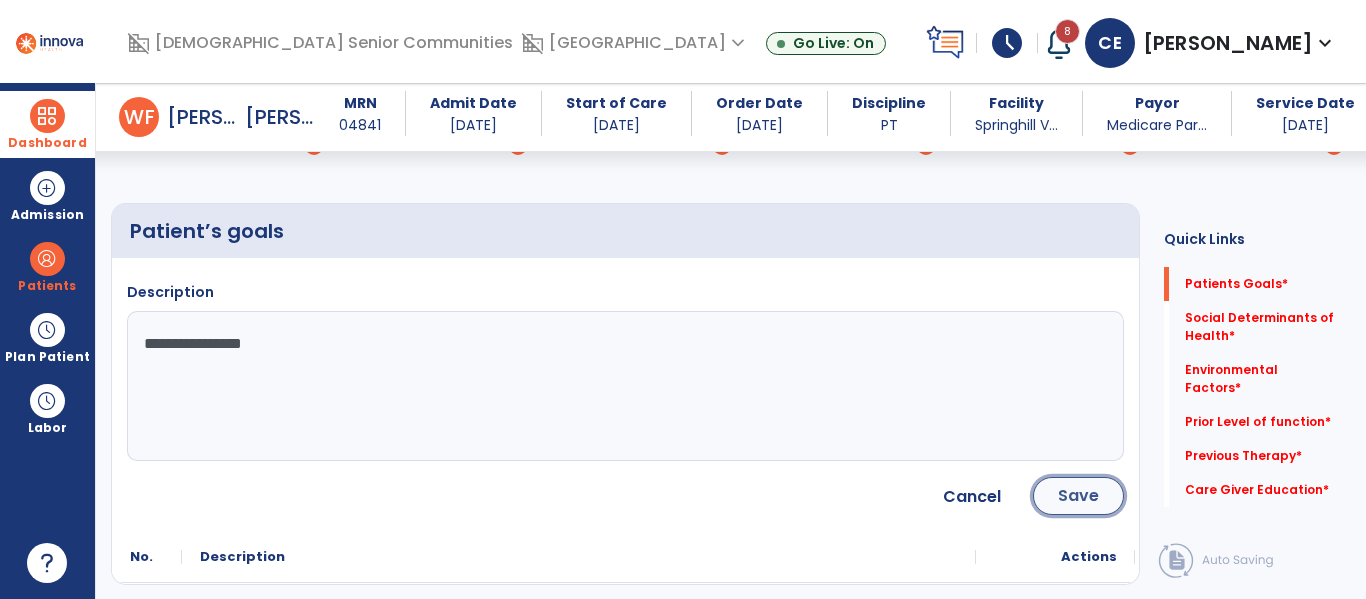 click on "Save" 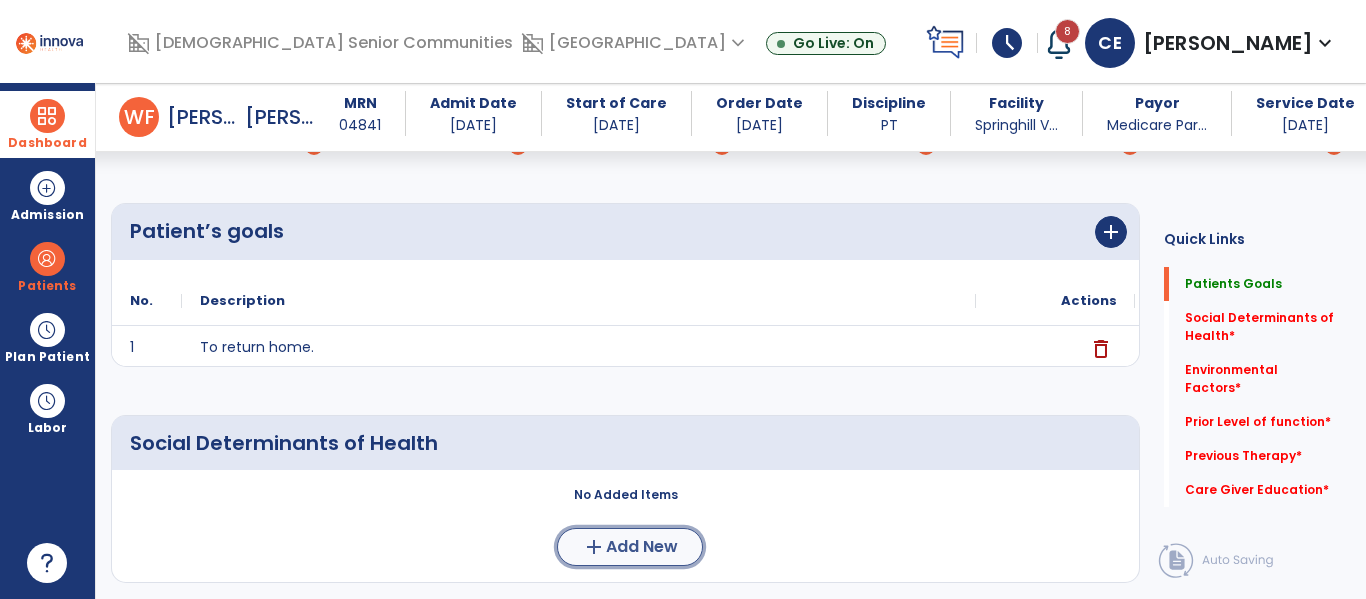click on "Add New" 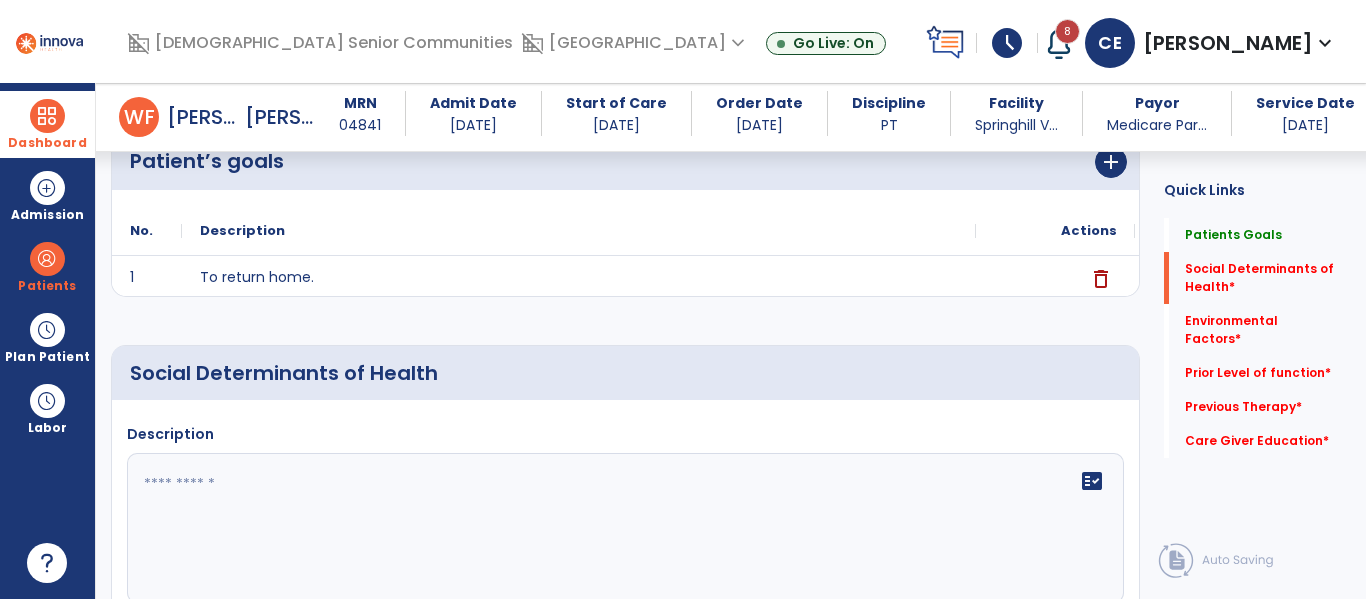 scroll, scrollTop: 275, scrollLeft: 0, axis: vertical 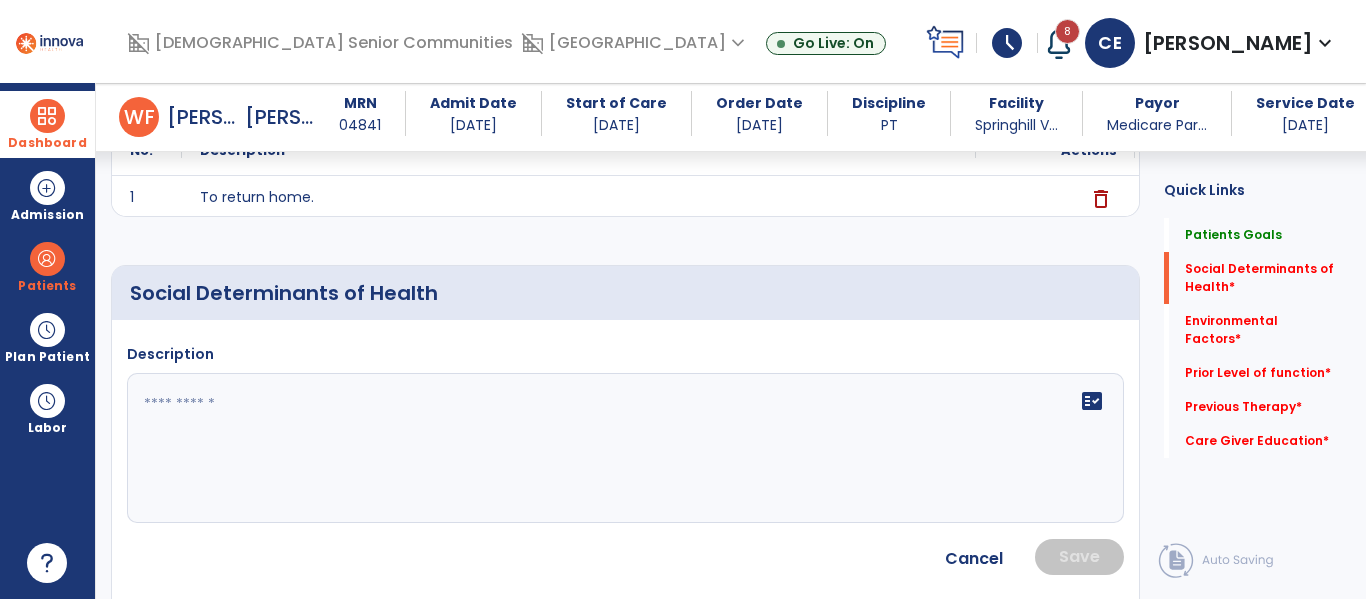 click 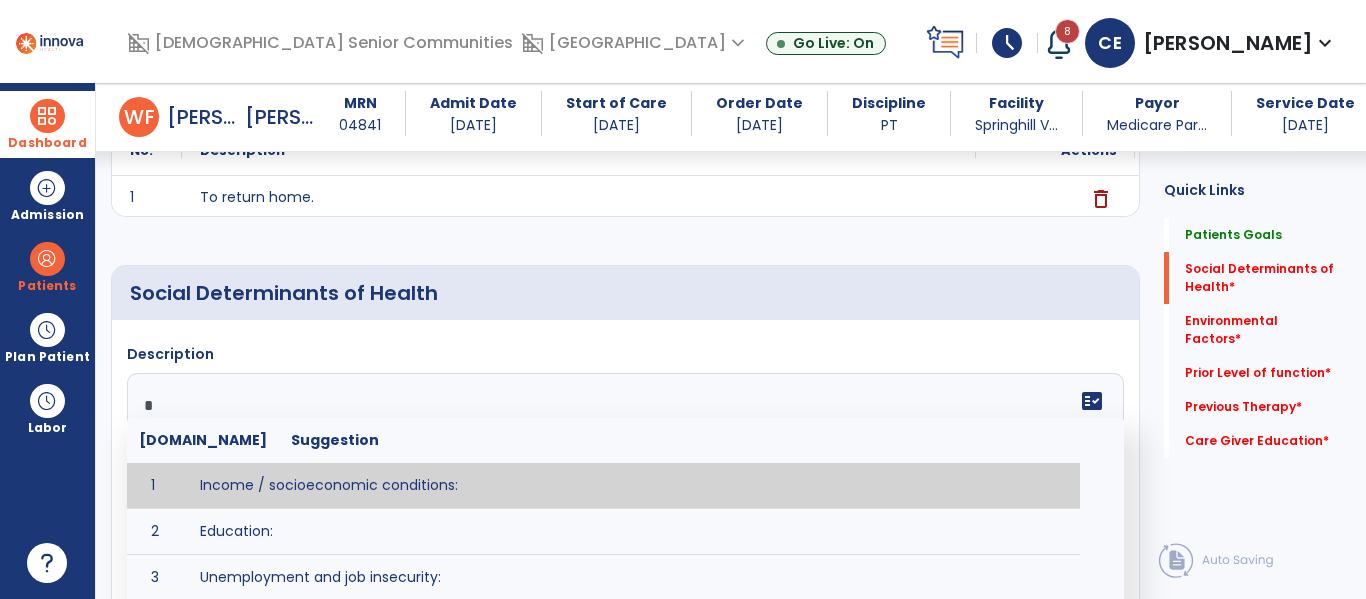 type on "**" 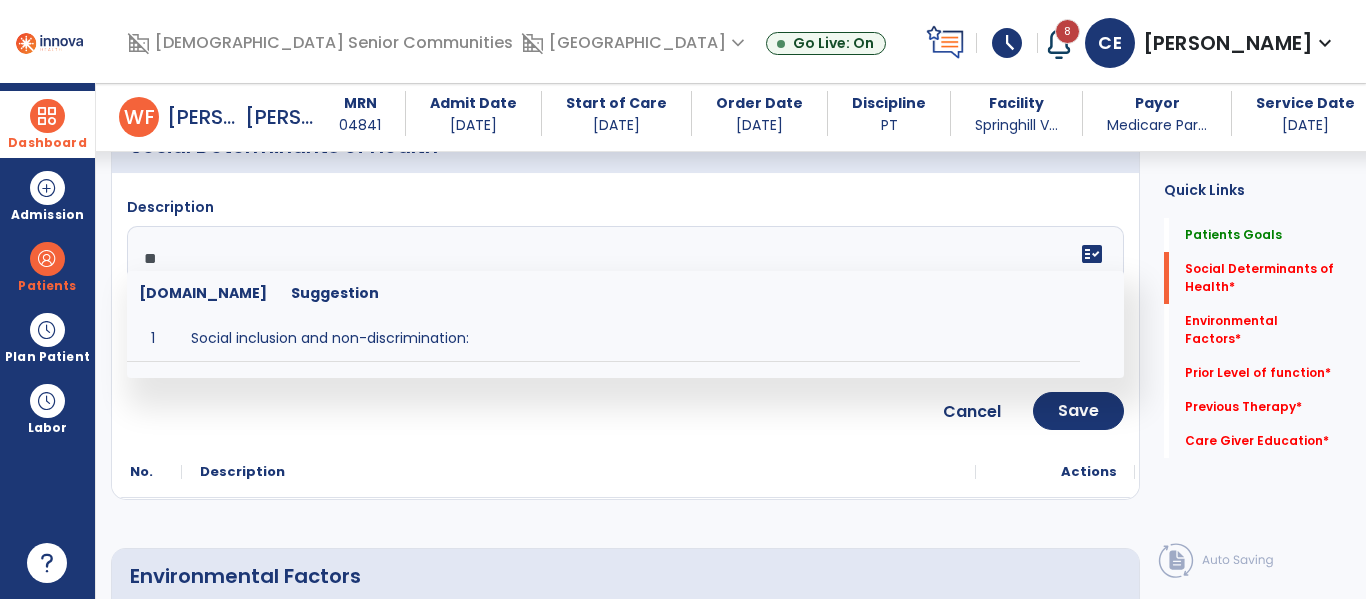 scroll, scrollTop: 455, scrollLeft: 0, axis: vertical 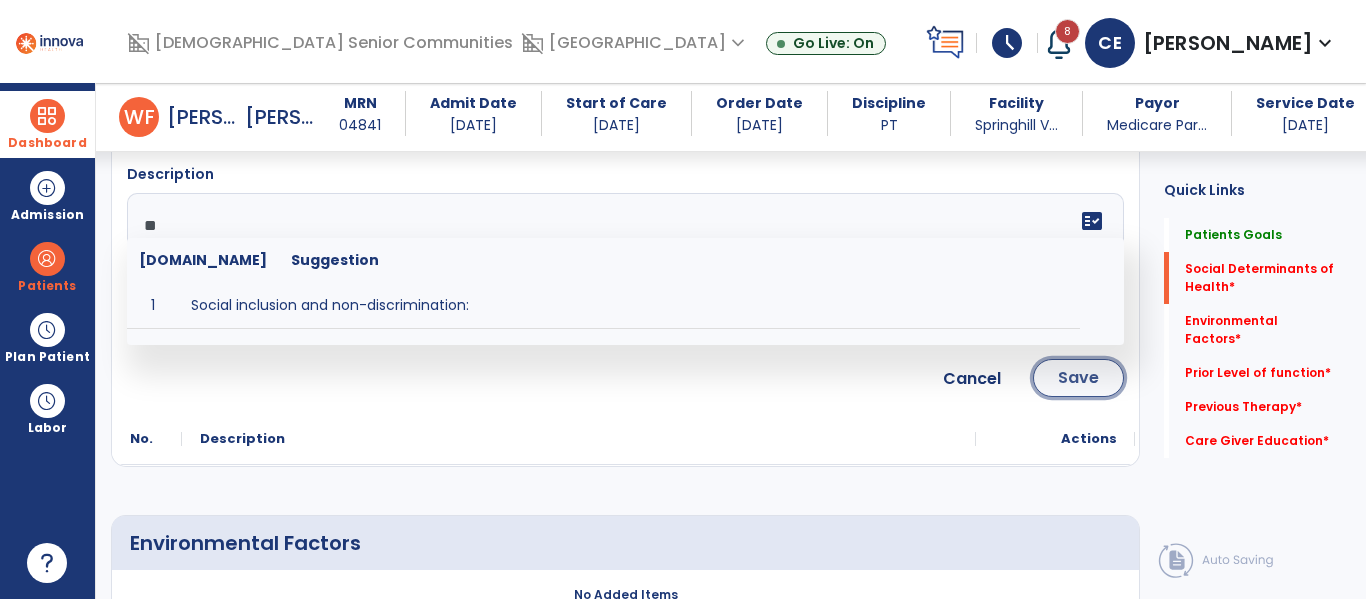 click on "Save" 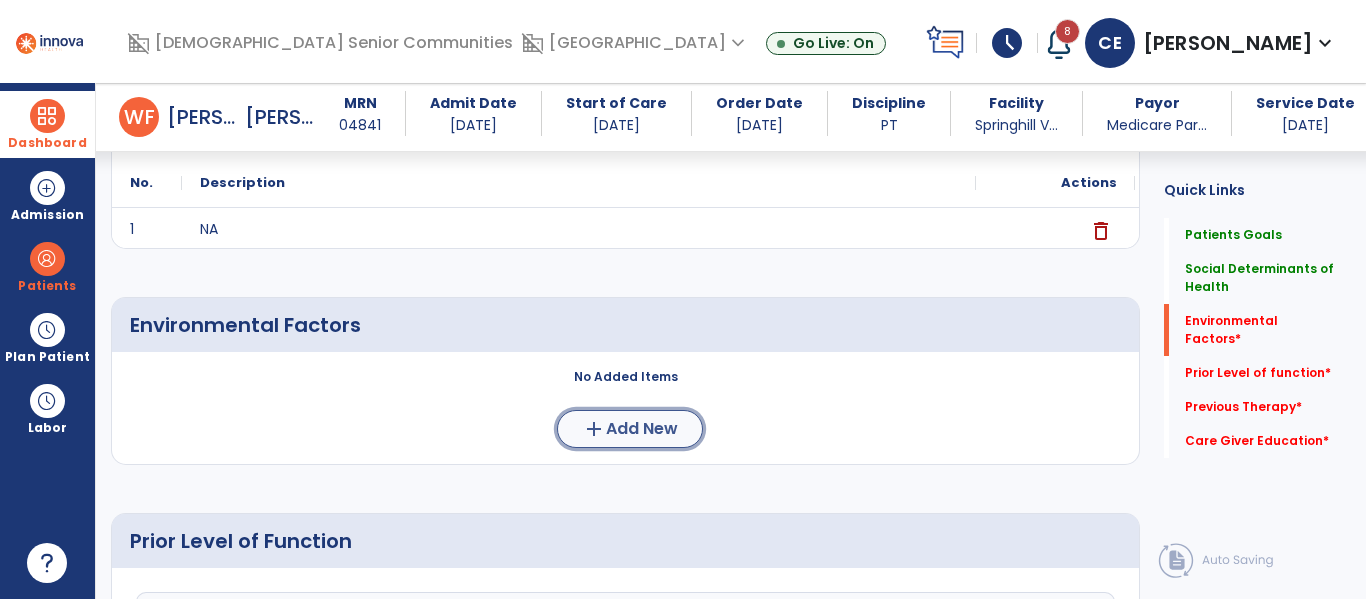 click on "add  Add New" 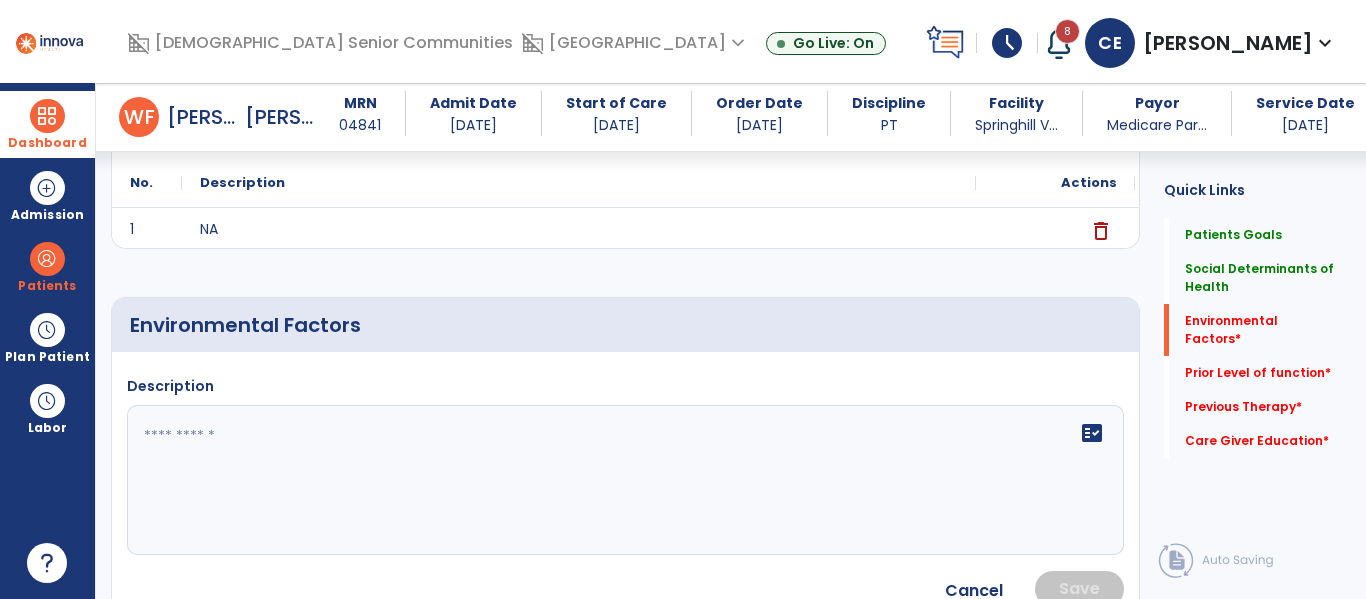 click on "Description   fact_check" 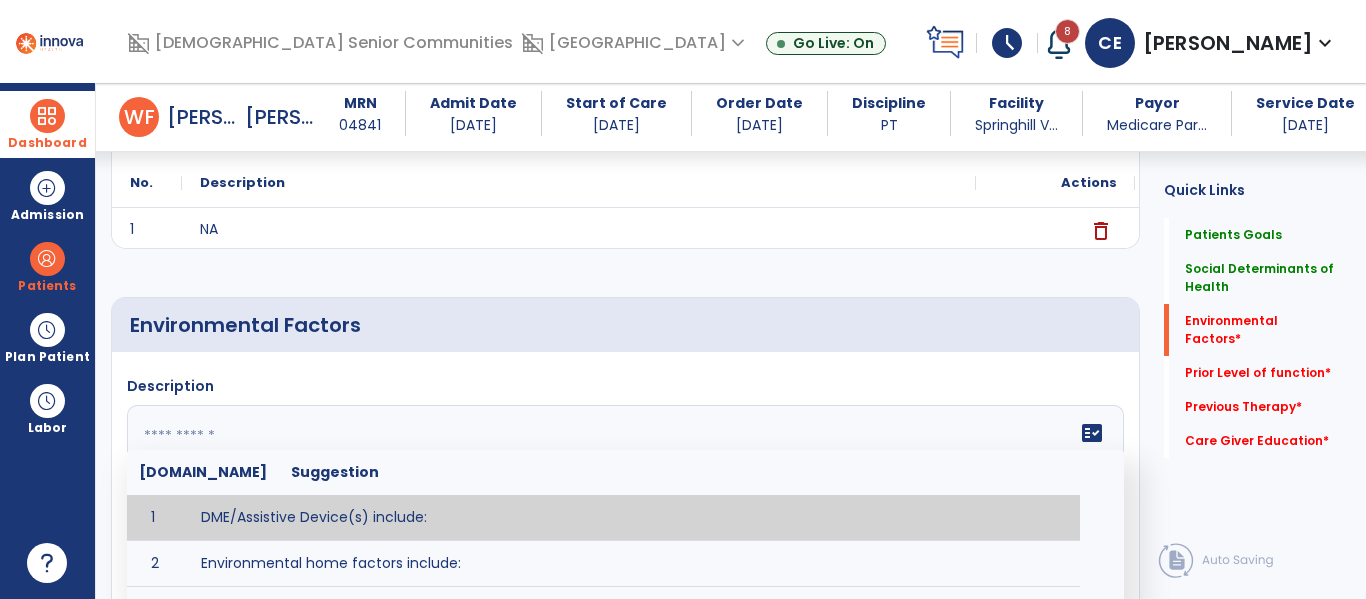 scroll, scrollTop: 497, scrollLeft: 0, axis: vertical 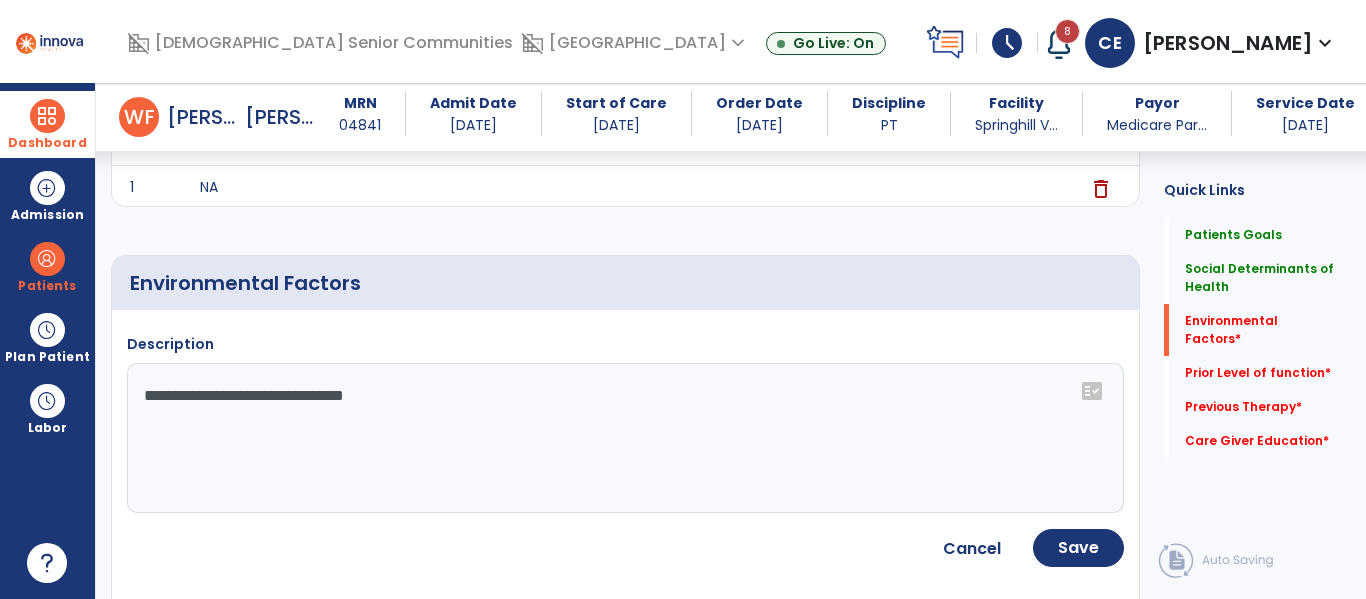 click on "**********" 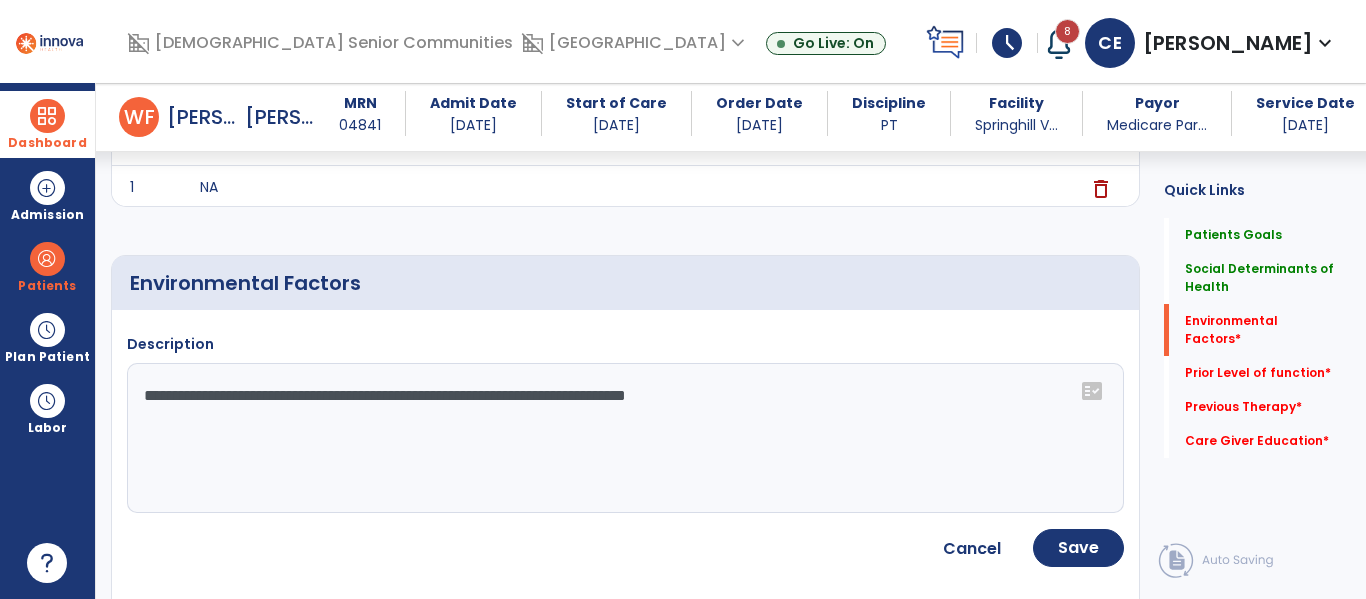 type on "**********" 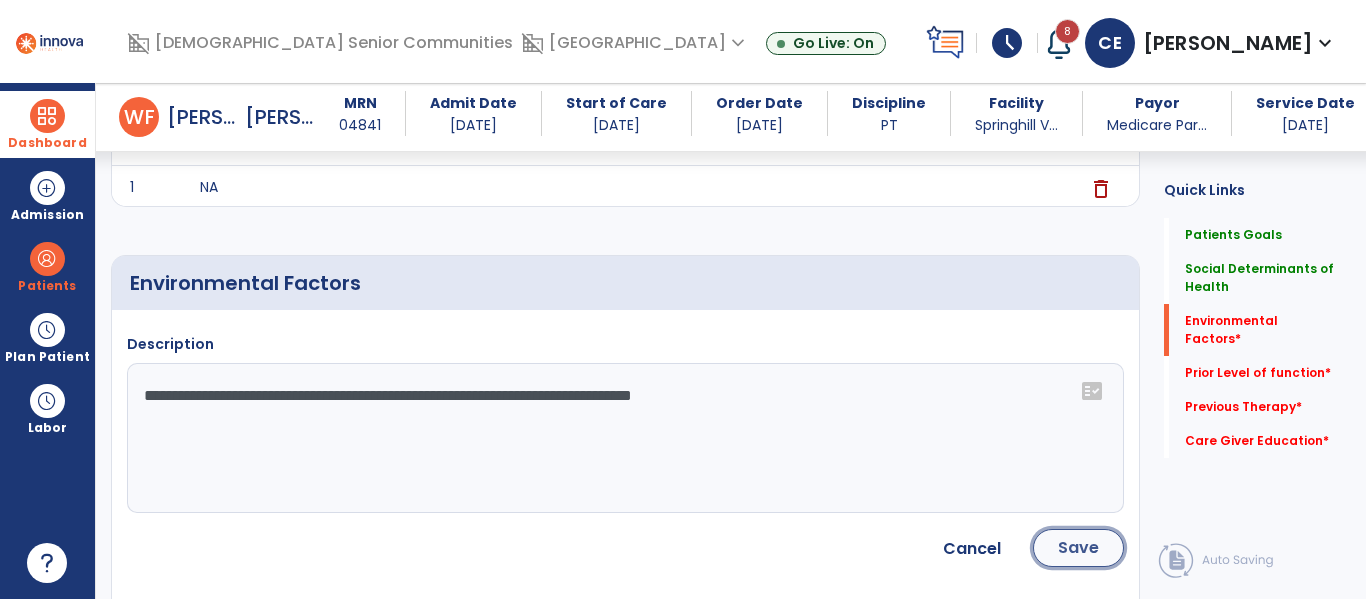 click on "Save" 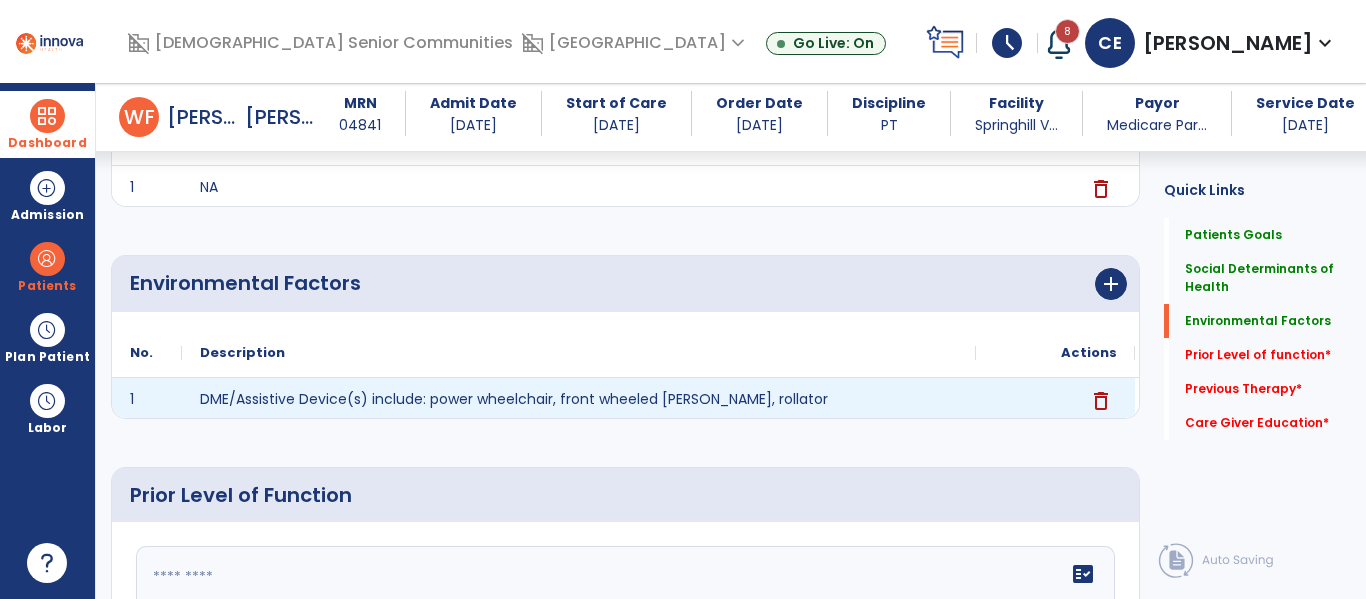scroll, scrollTop: 562, scrollLeft: 0, axis: vertical 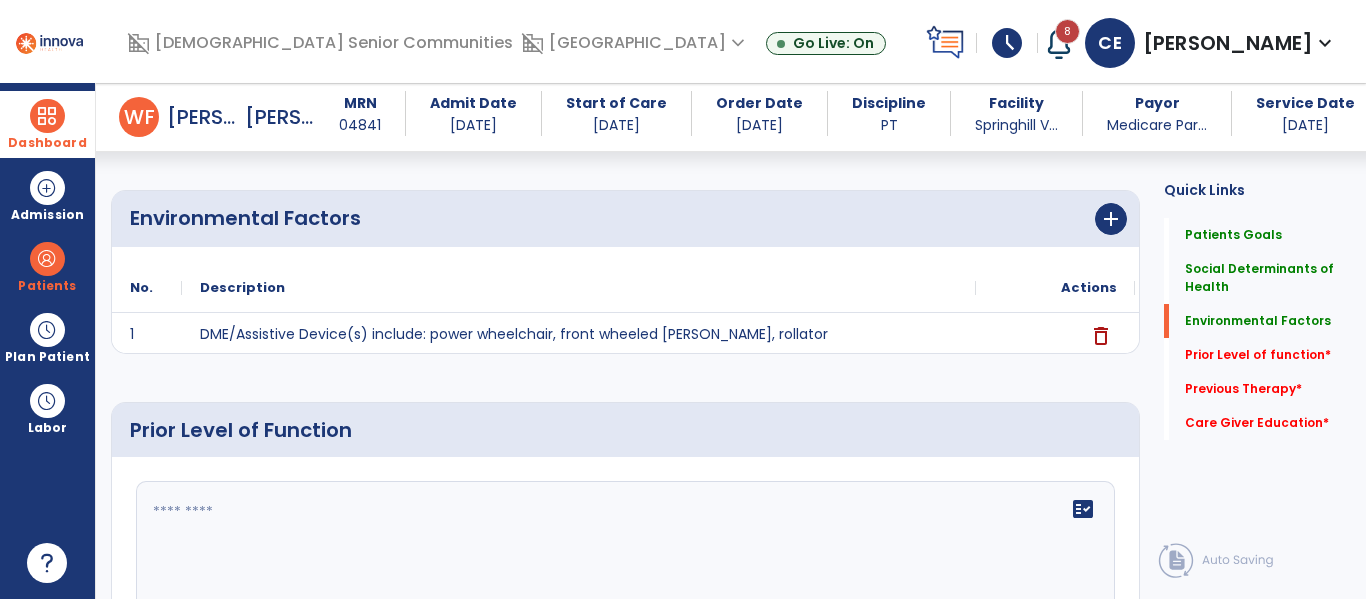 click 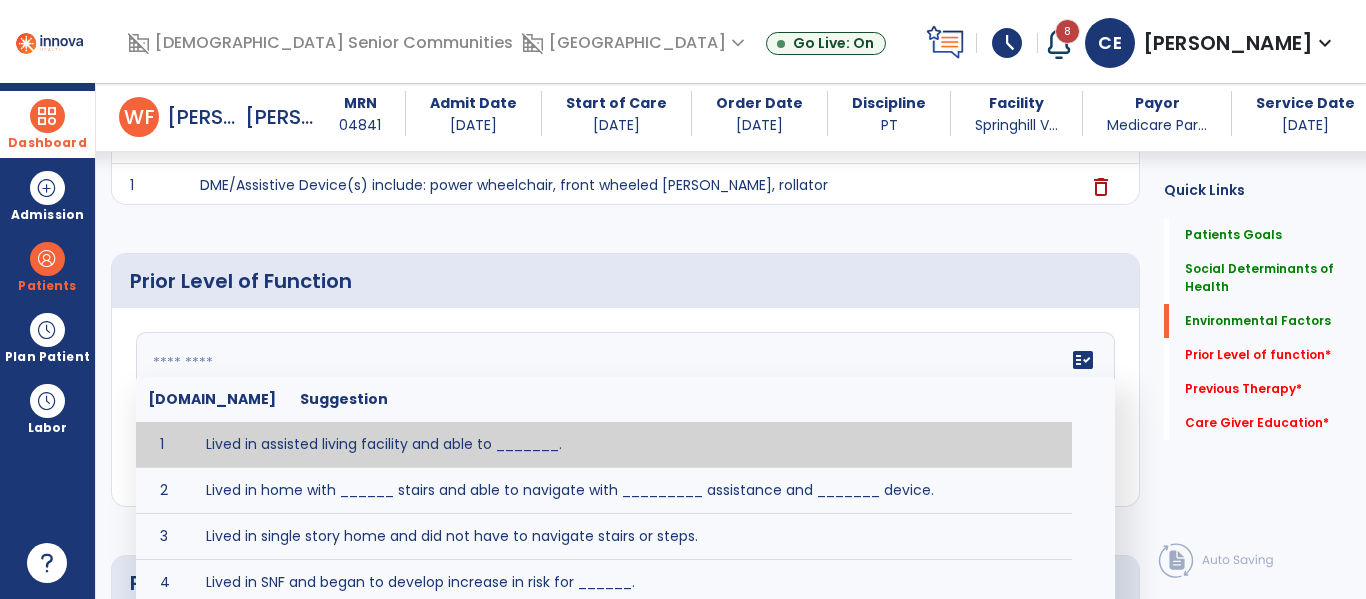 scroll, scrollTop: 712, scrollLeft: 0, axis: vertical 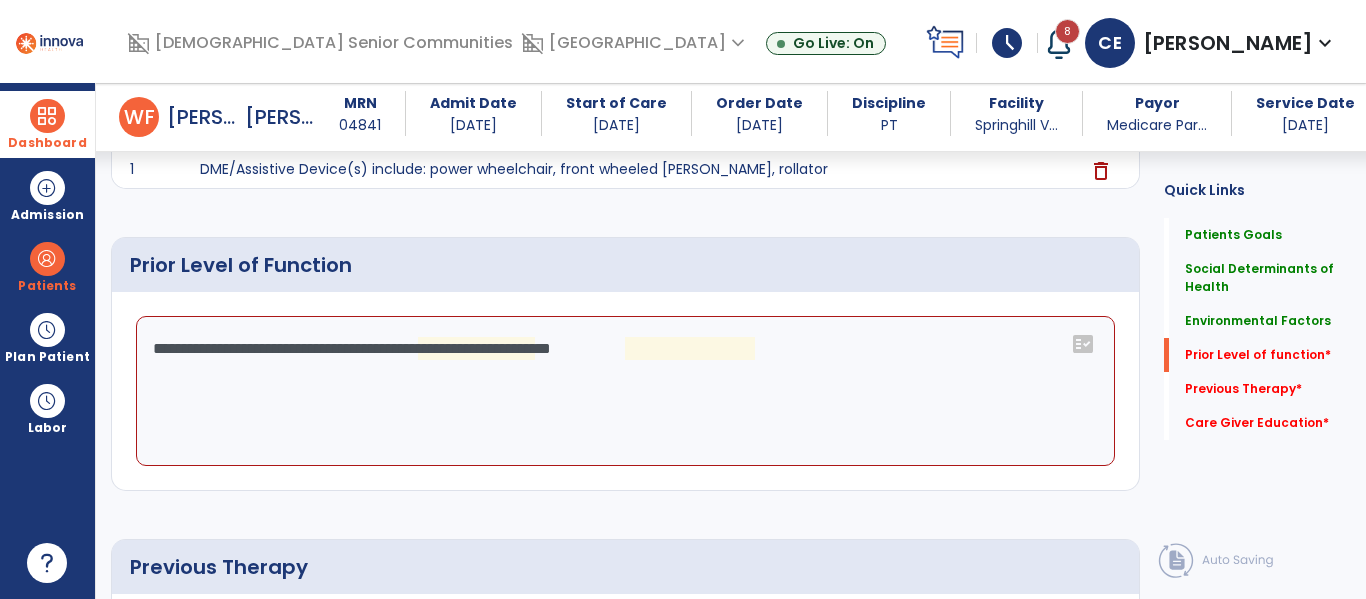 click on "**********" 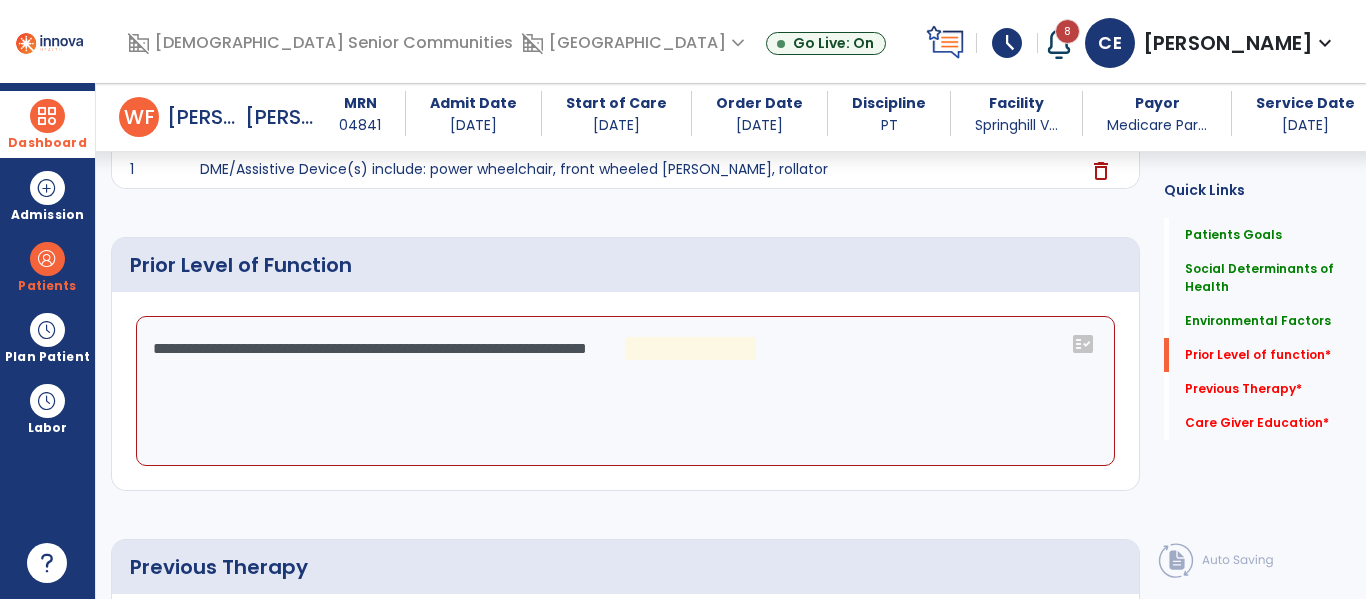 click on "**********" 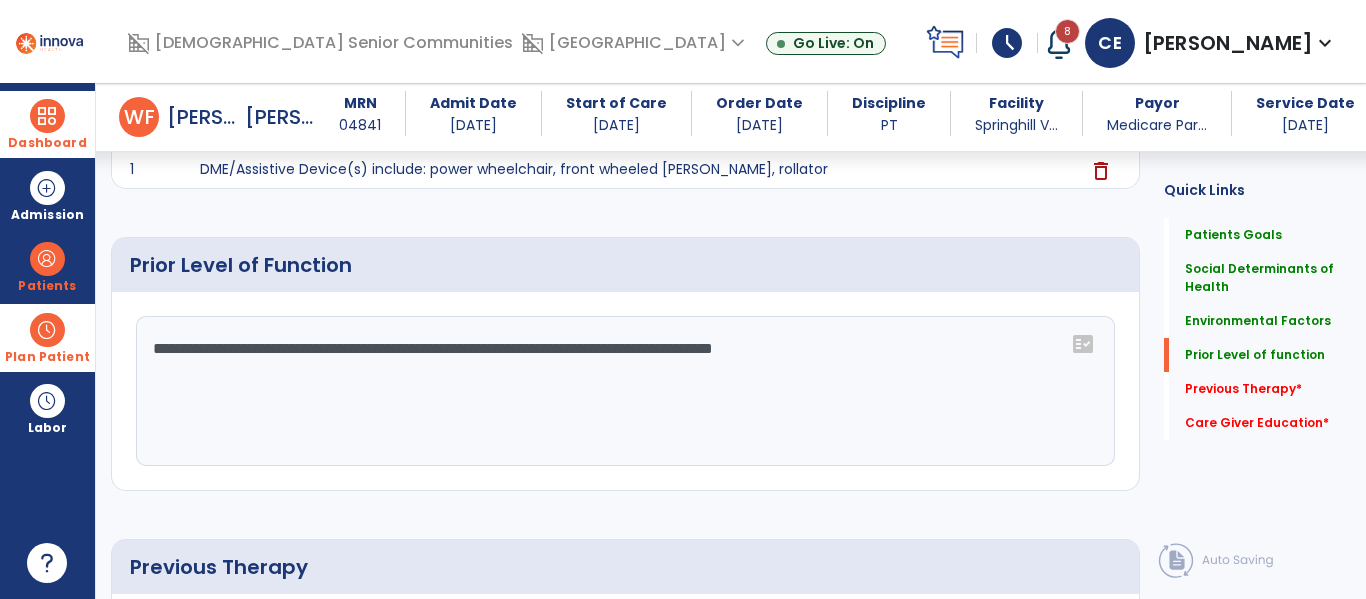 drag, startPoint x: 900, startPoint y: 350, endPoint x: 0, endPoint y: 318, distance: 900.5687 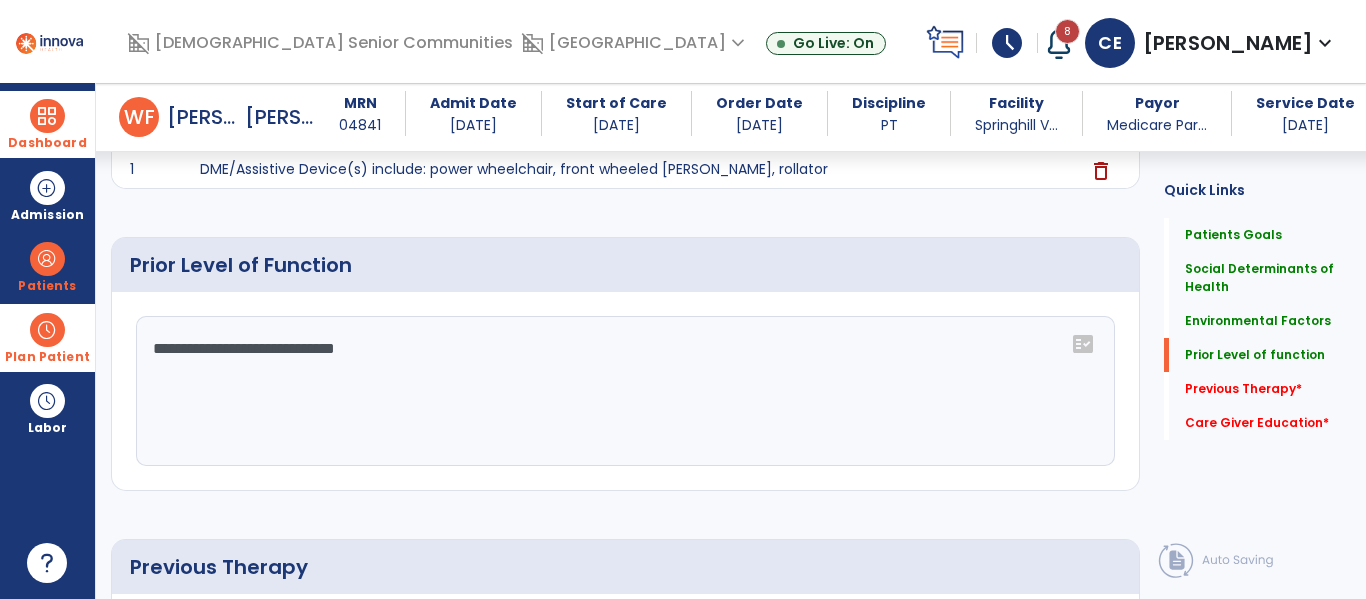 type on "**********" 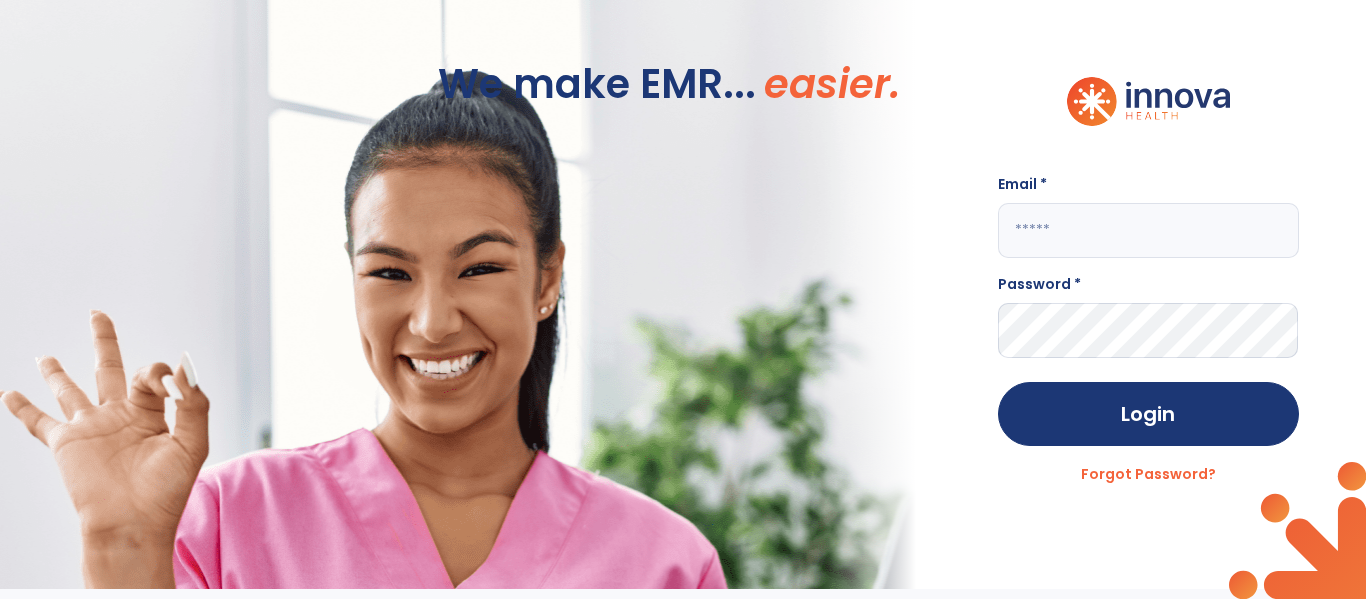 scroll, scrollTop: 0, scrollLeft: 0, axis: both 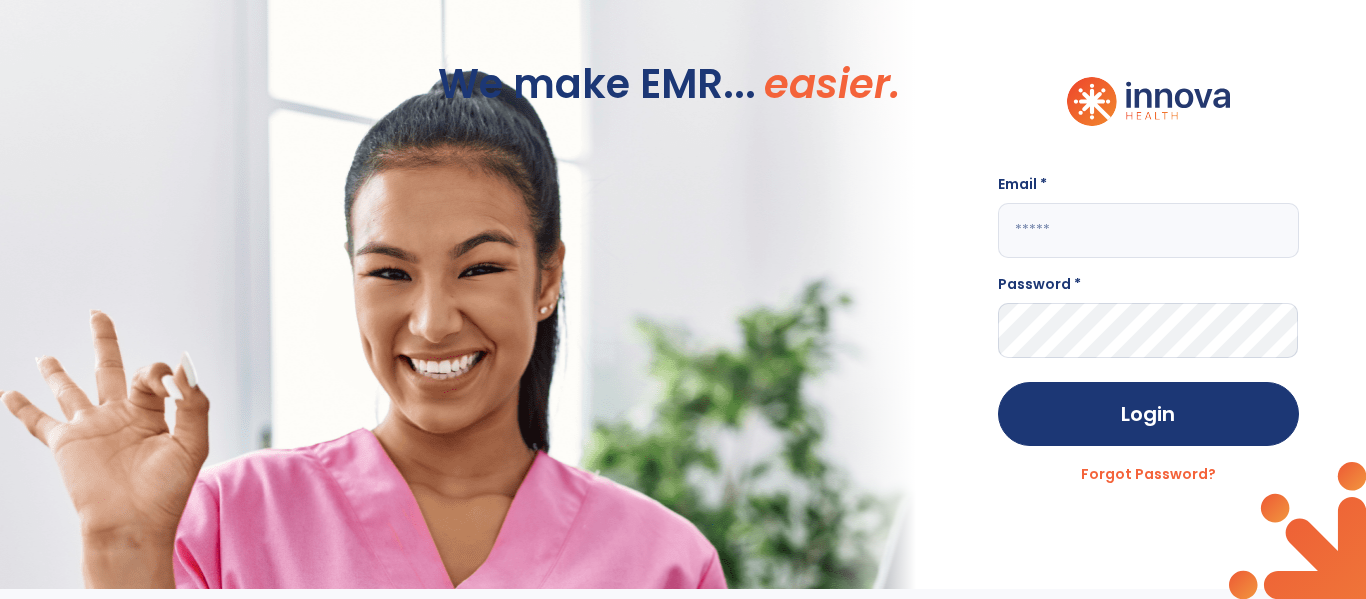 click 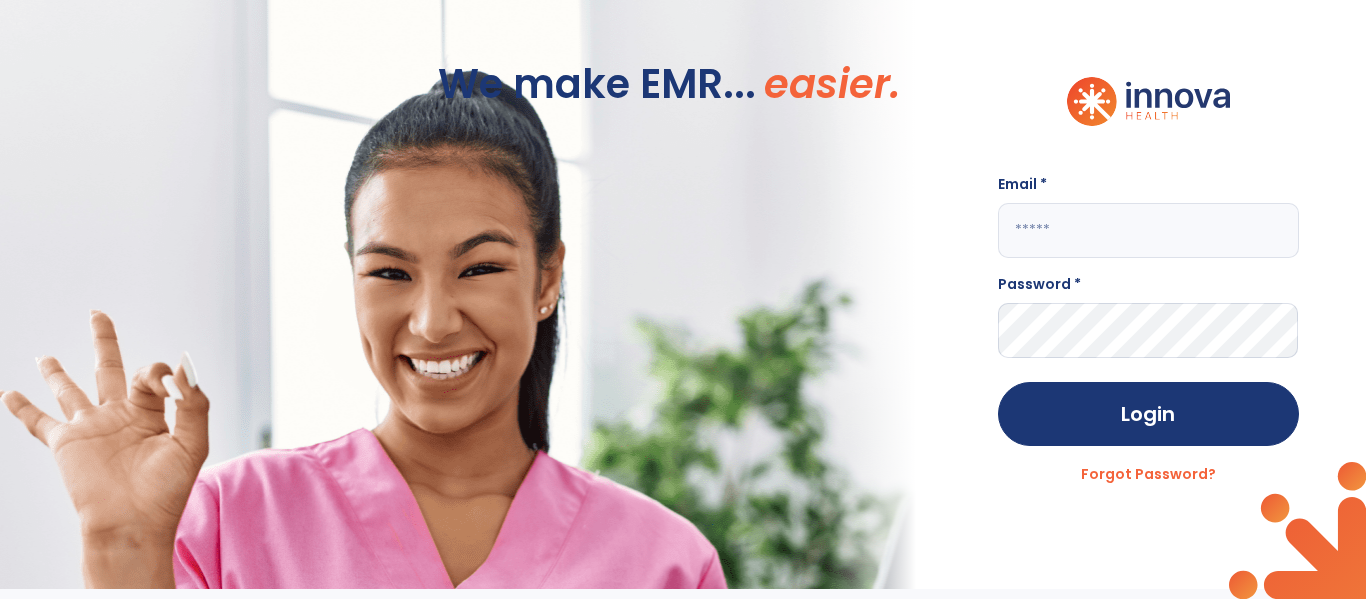 type on "*" 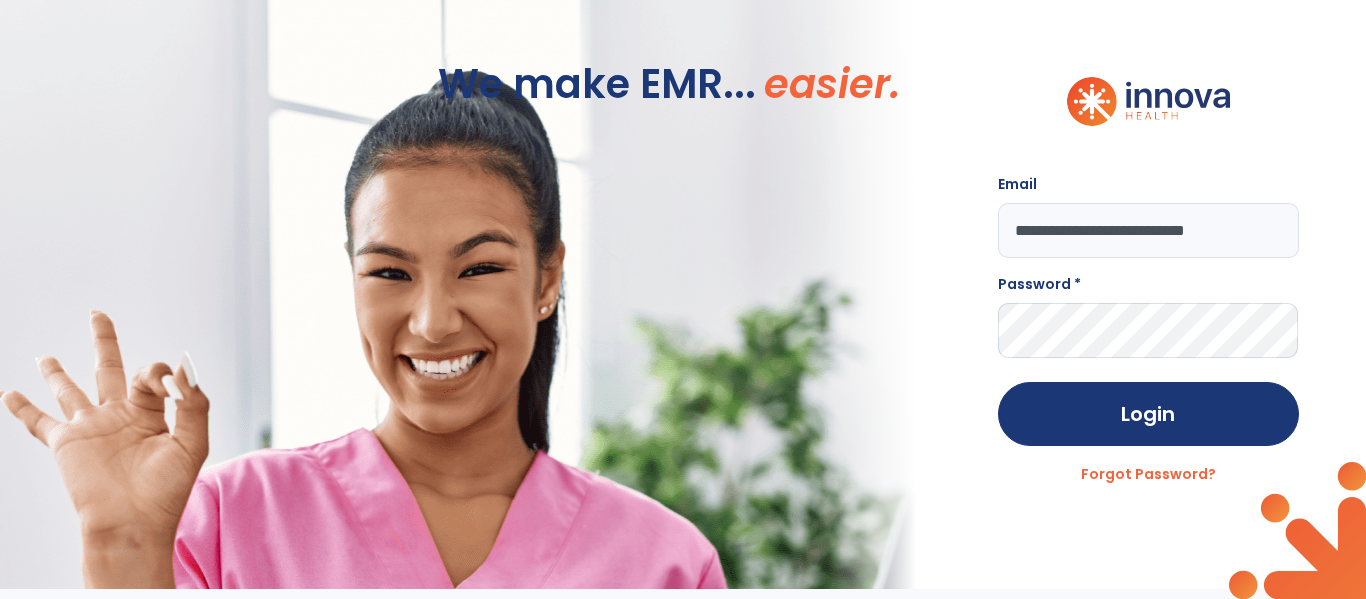 type on "**********" 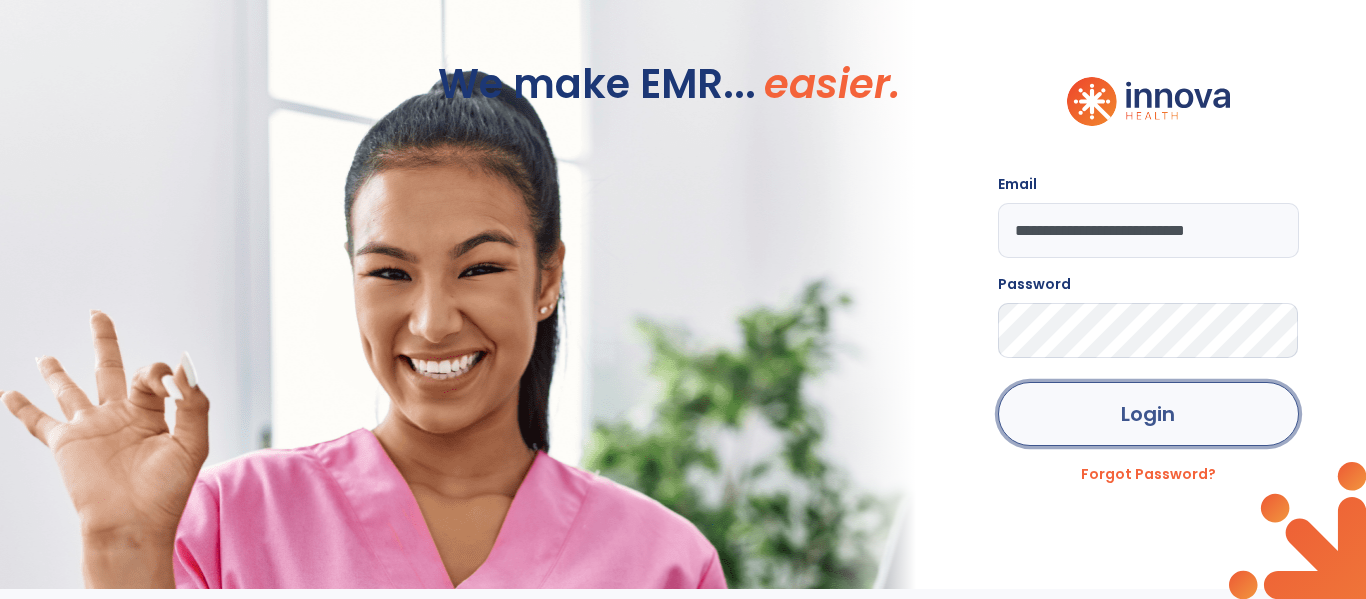 click on "Login" 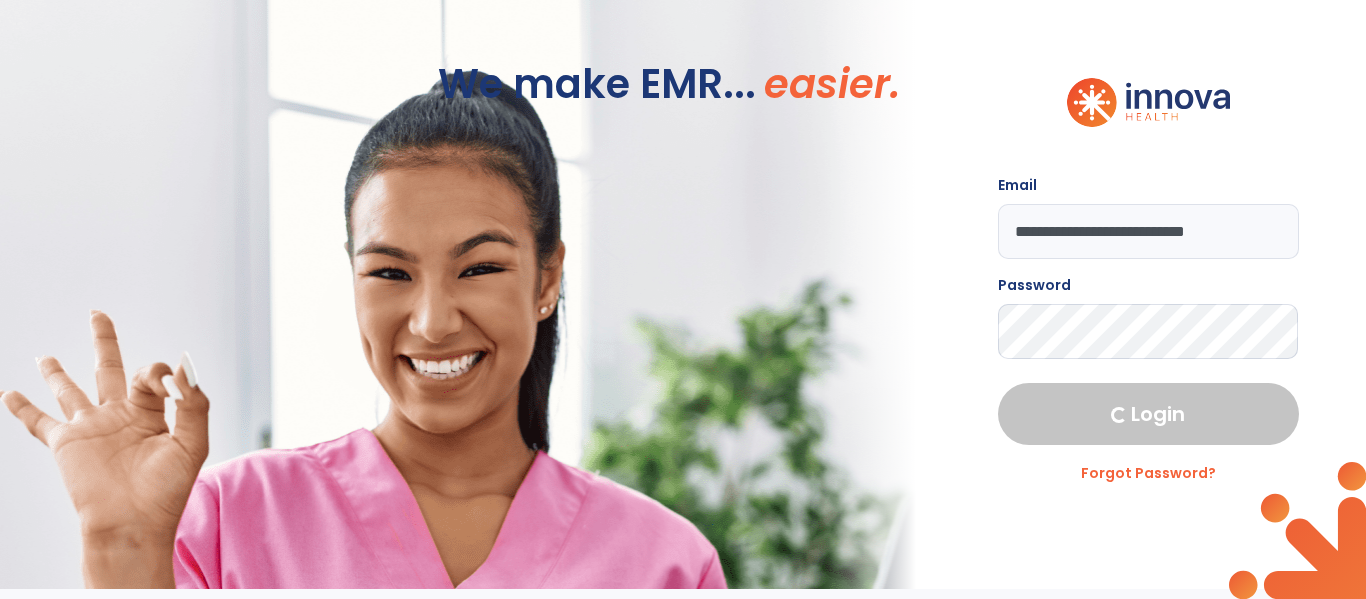 select on "****" 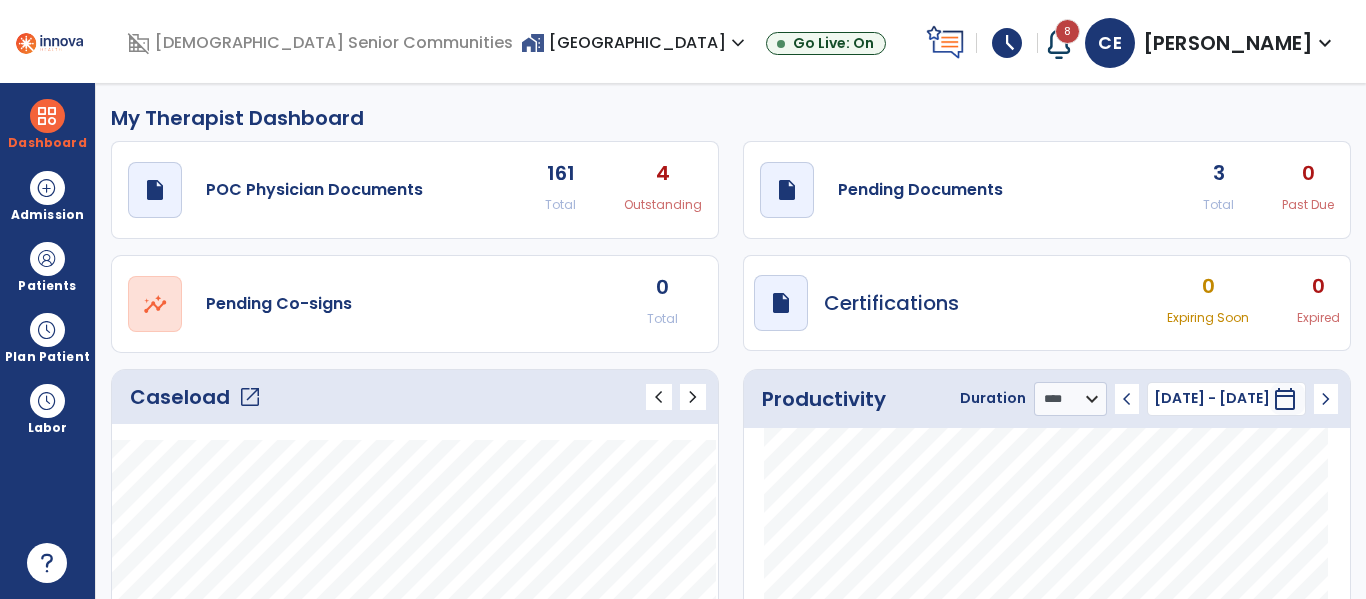 click on "open_in_new" 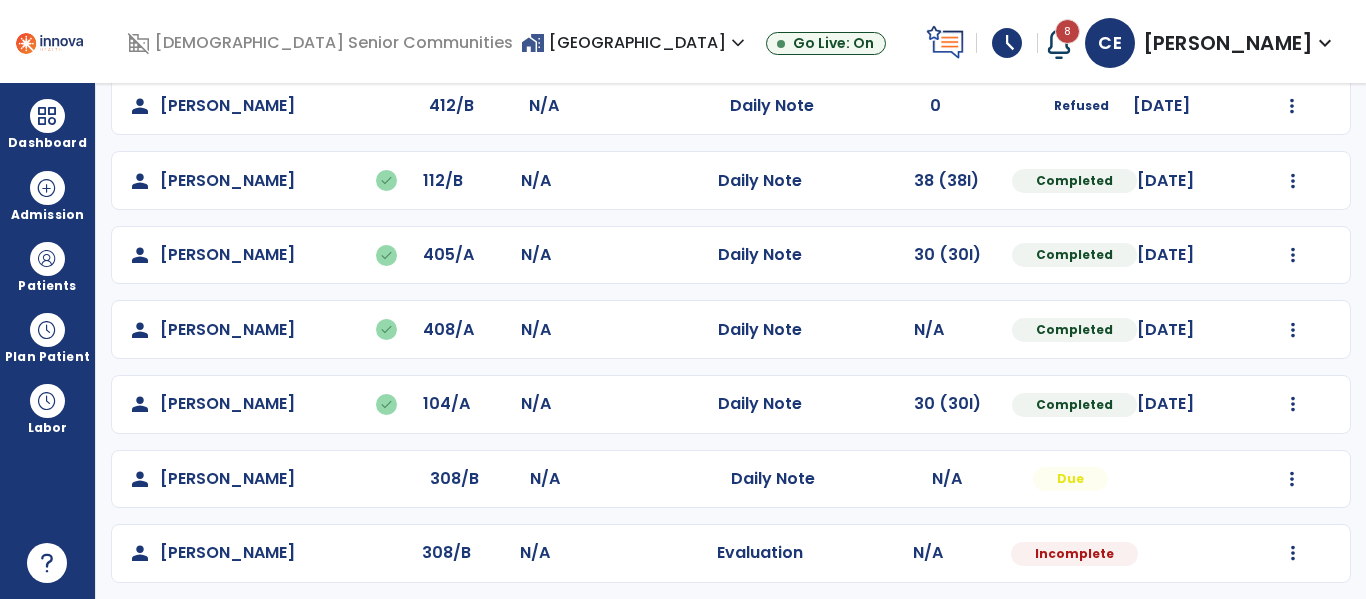 scroll, scrollTop: 786, scrollLeft: 0, axis: vertical 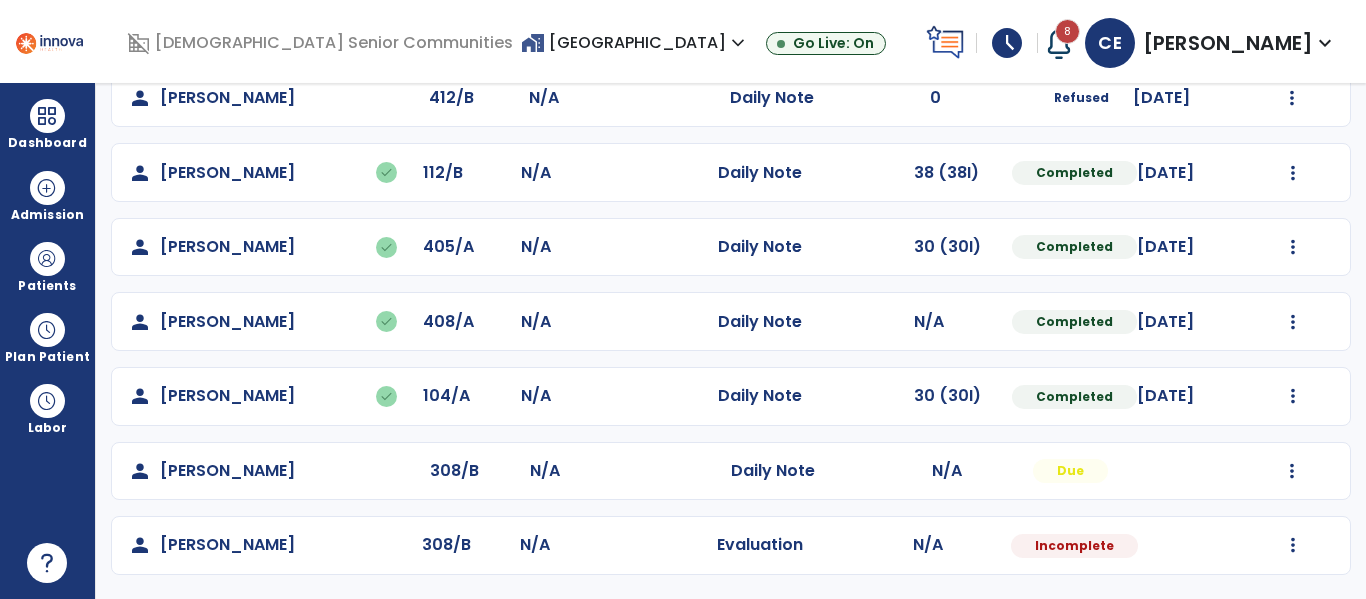click on "Mark Visit As Complete   Reset Note   Open Document   G + C Mins" 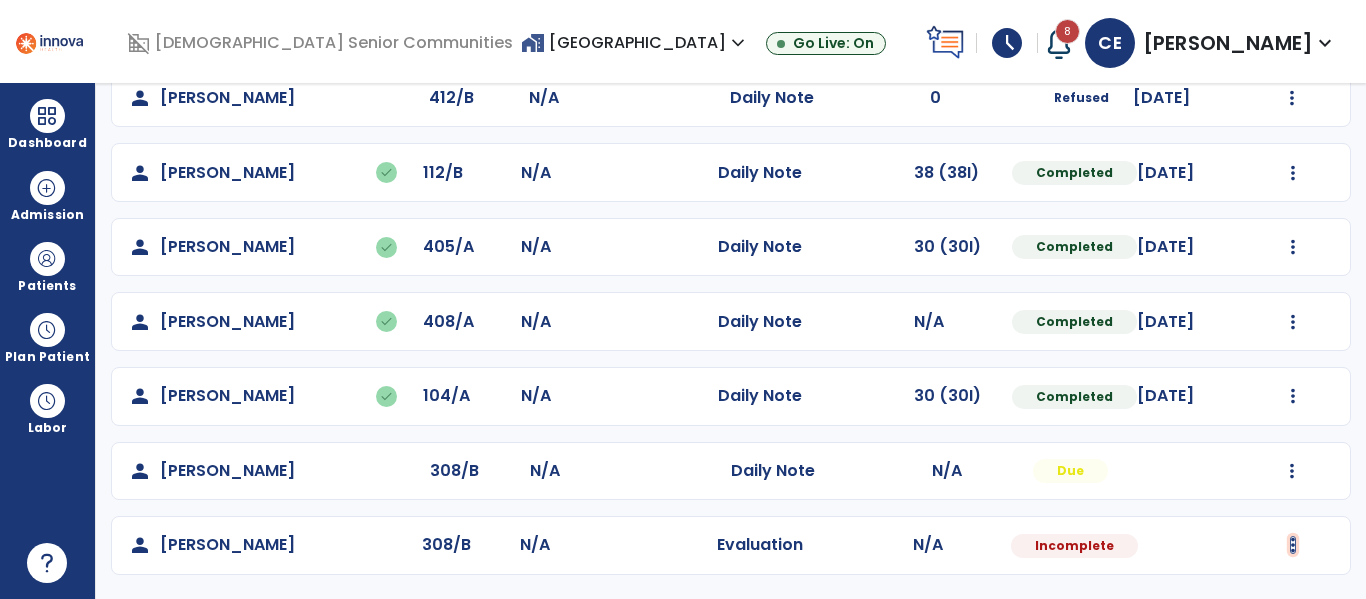 click at bounding box center [1293, -498] 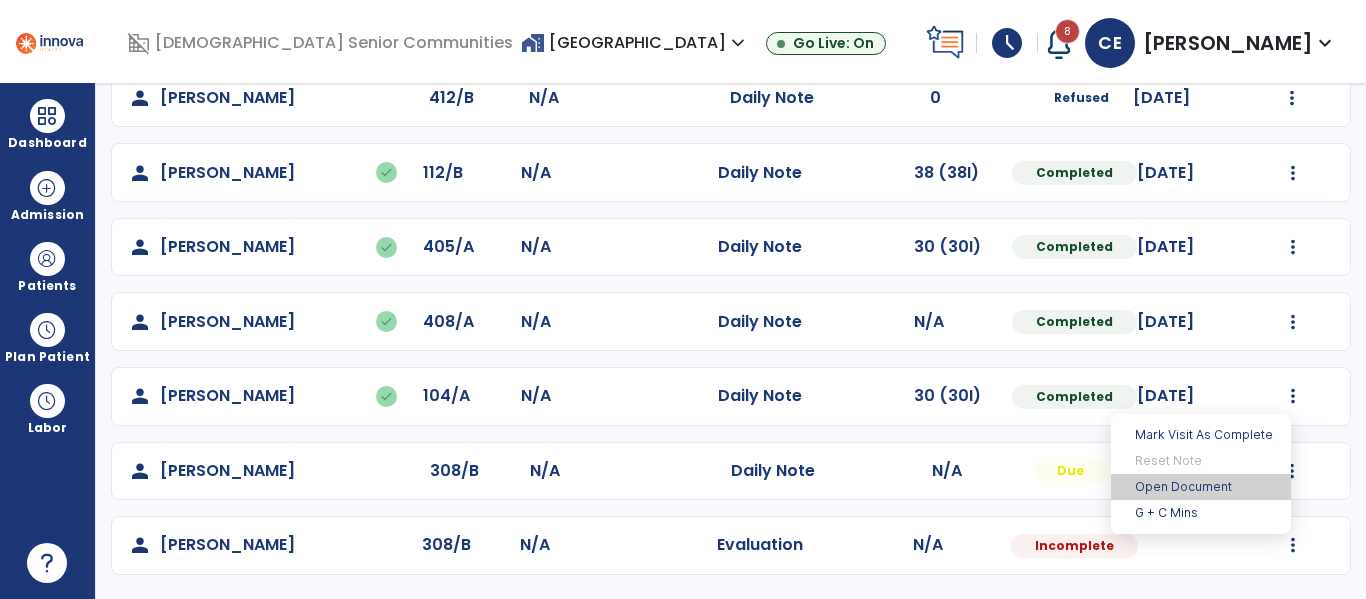 click on "Open Document" at bounding box center (1201, 487) 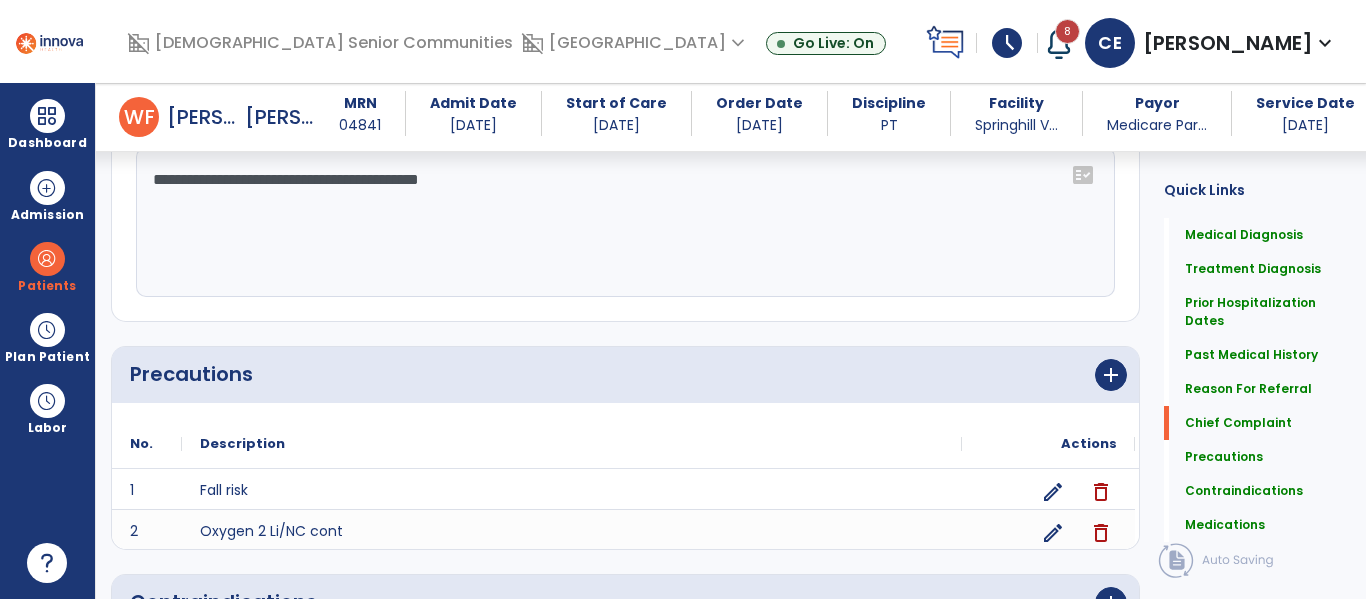 scroll, scrollTop: 2079, scrollLeft: 0, axis: vertical 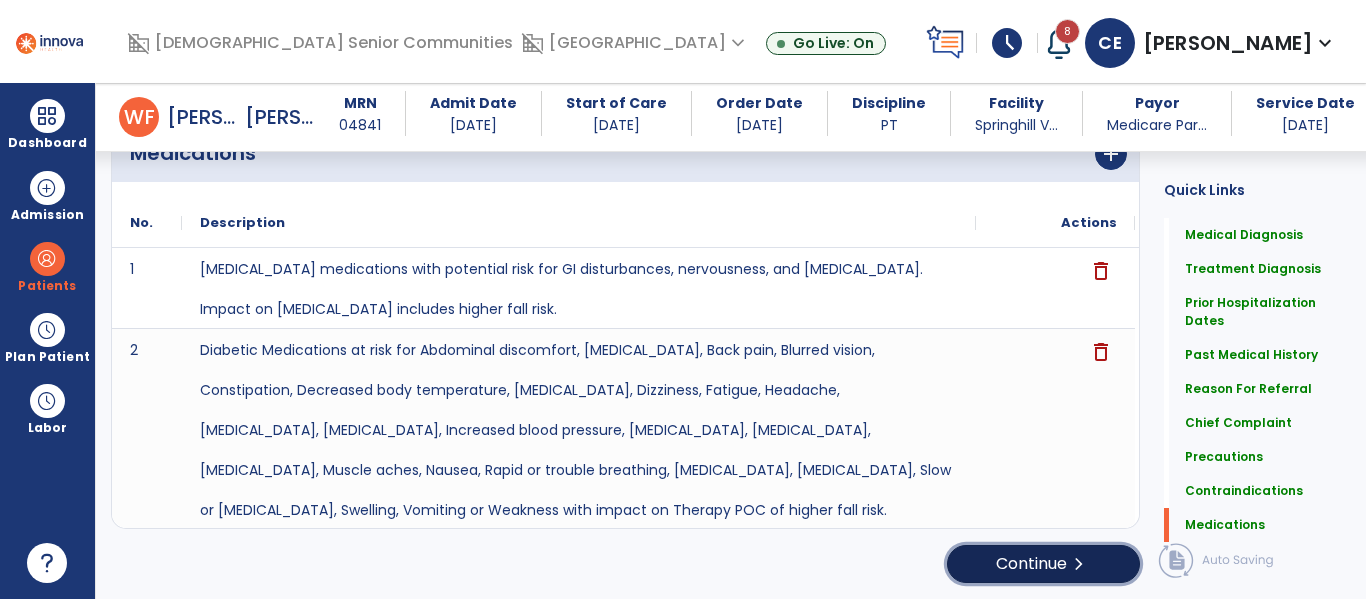 click on "Continue  chevron_right" 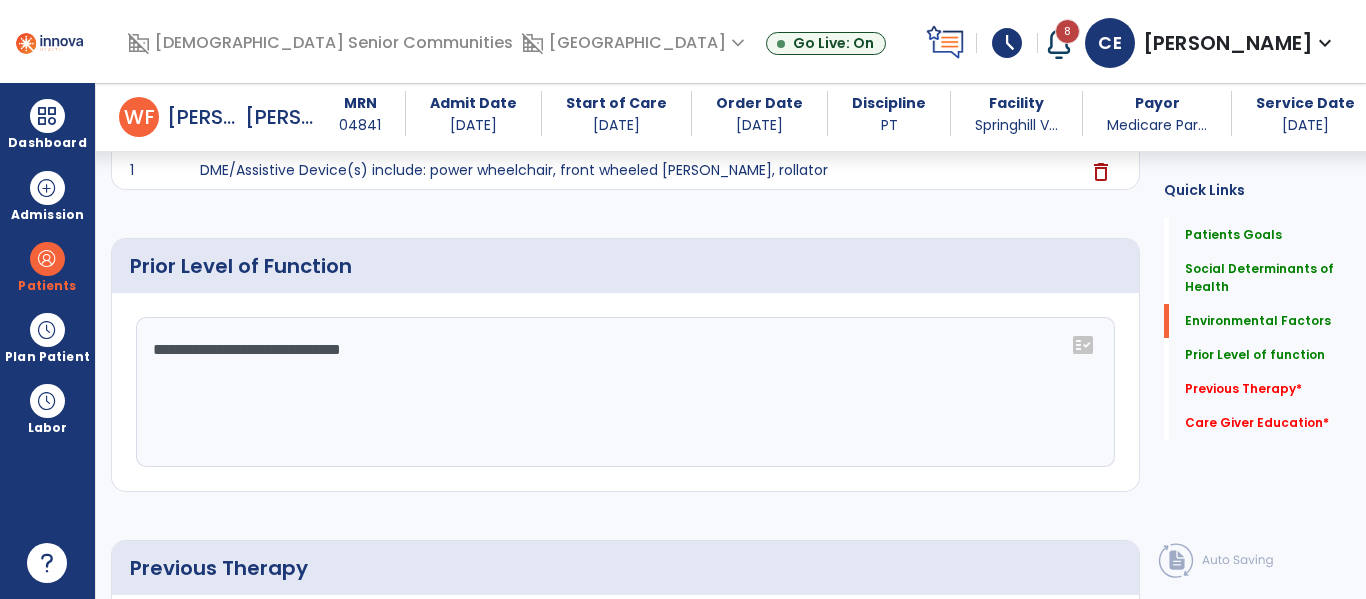 scroll, scrollTop: 0, scrollLeft: 0, axis: both 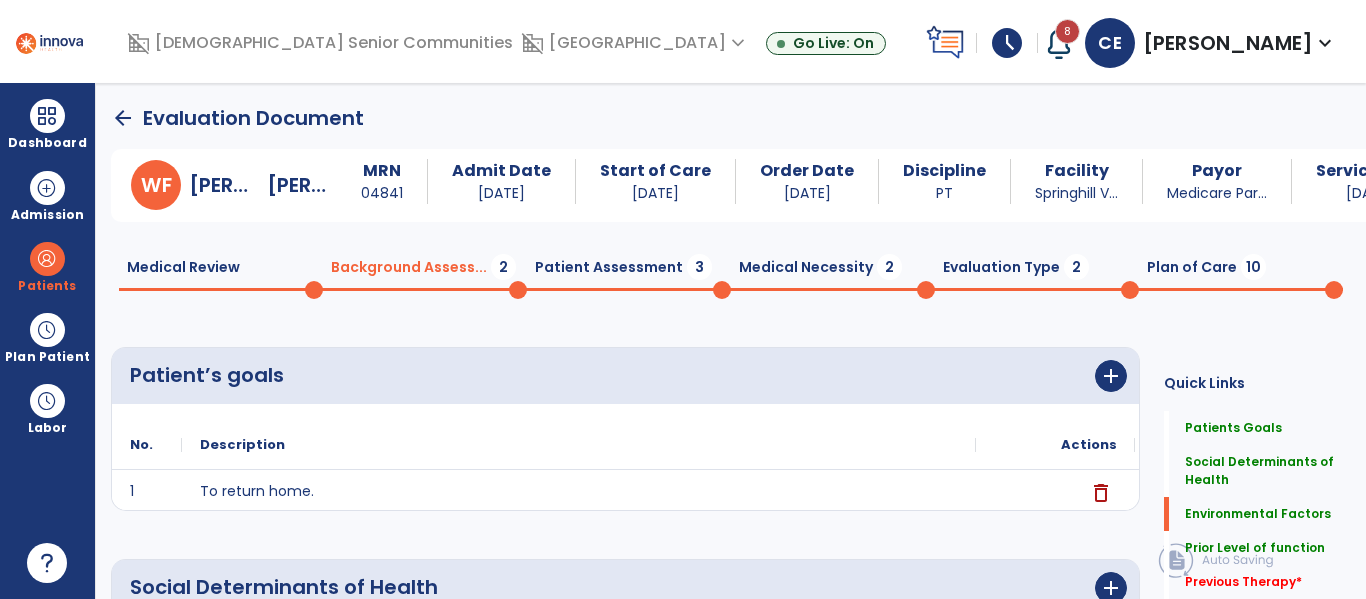 click on "Medical Review  0" 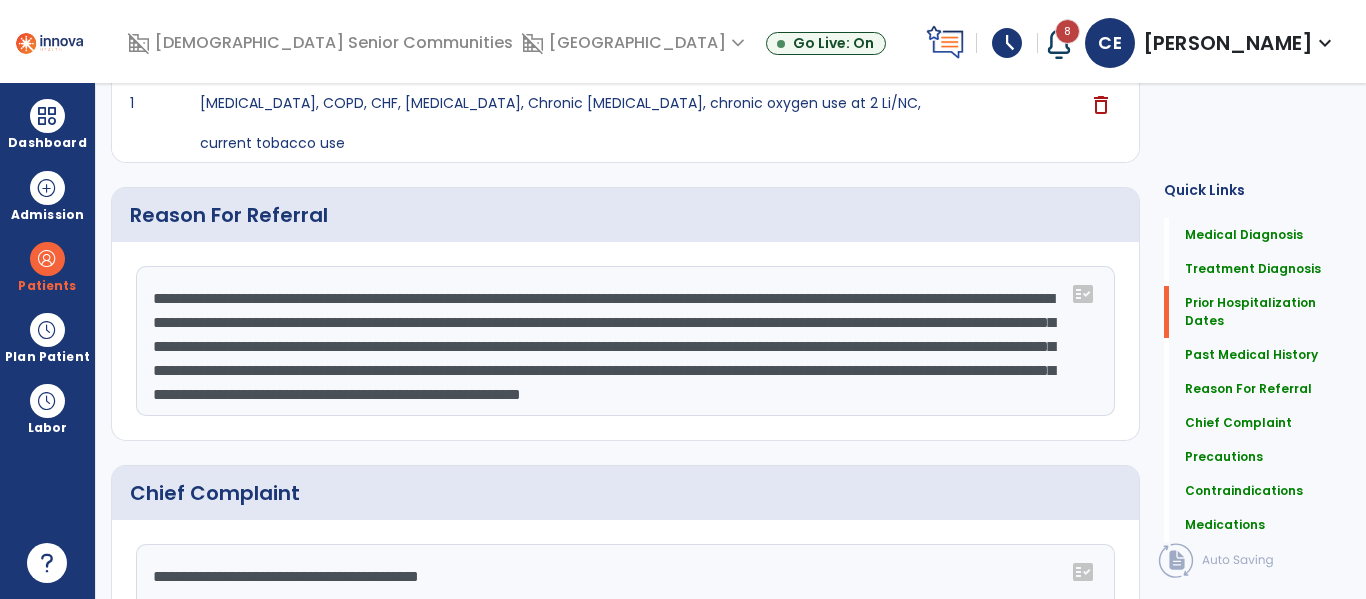 scroll, scrollTop: 0, scrollLeft: 0, axis: both 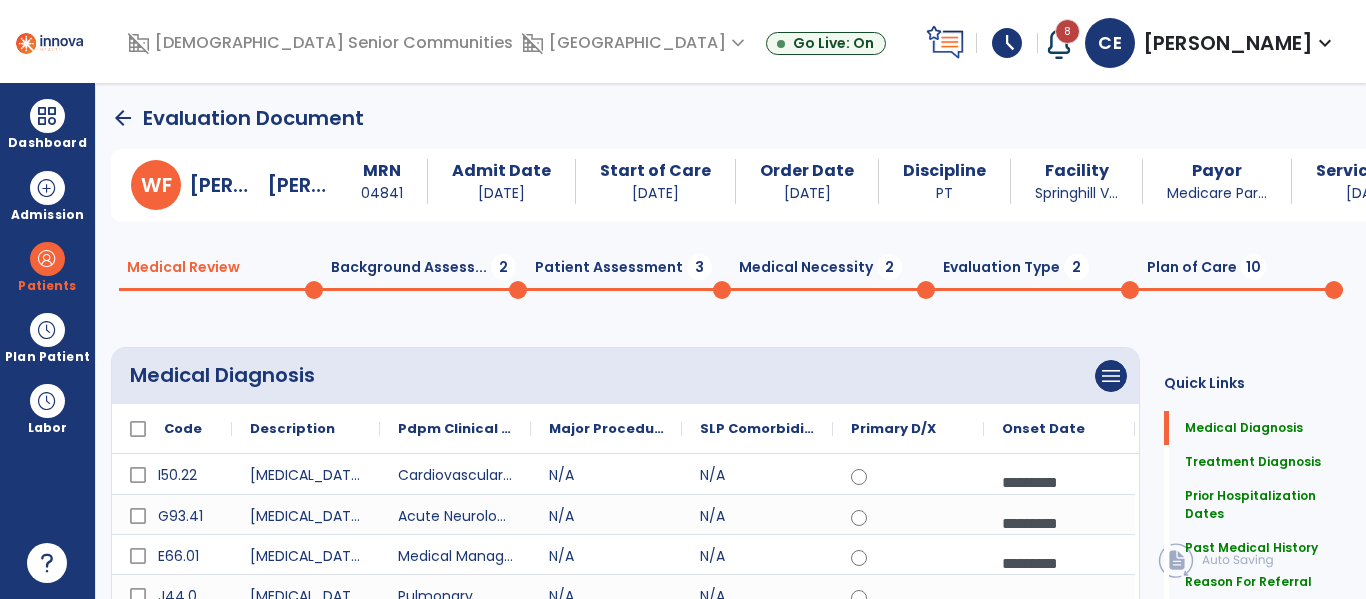 click on "Background Assess...  2" 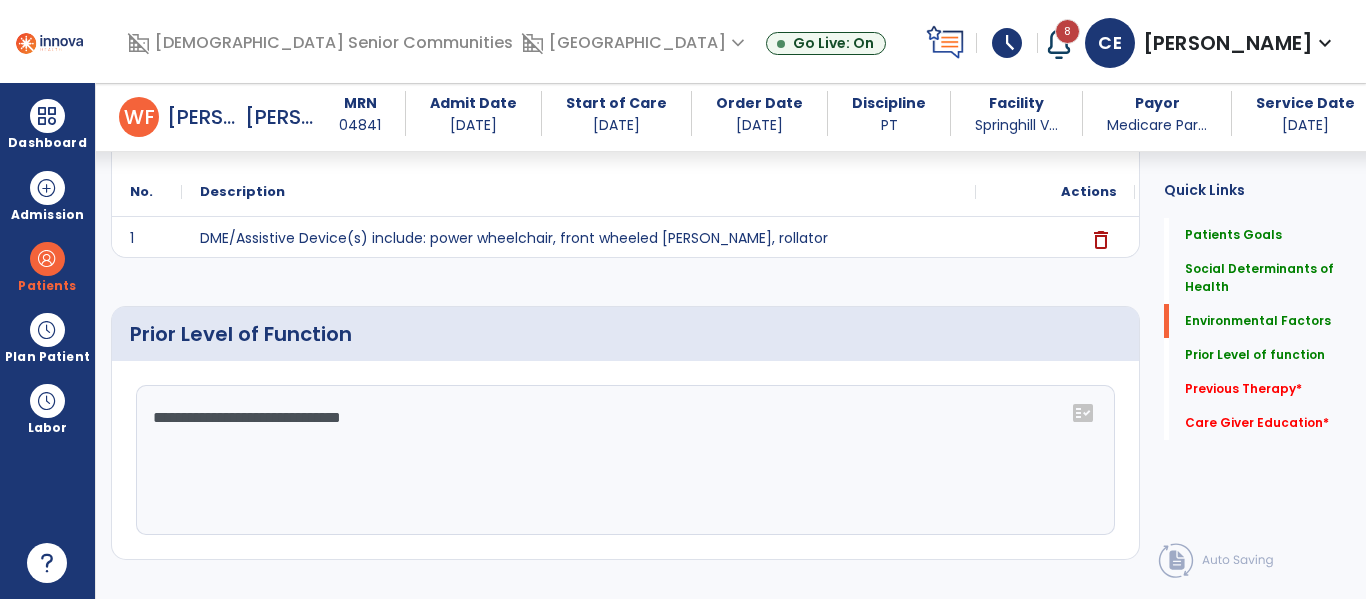 scroll, scrollTop: 686, scrollLeft: 0, axis: vertical 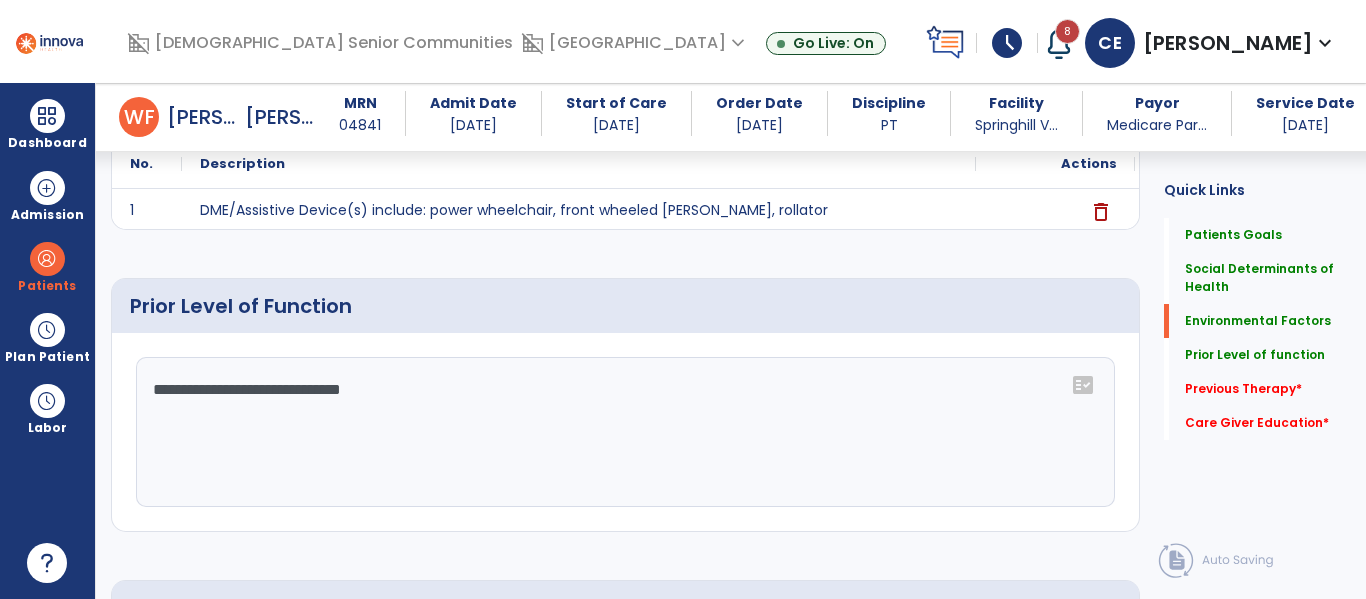 click on "**********" 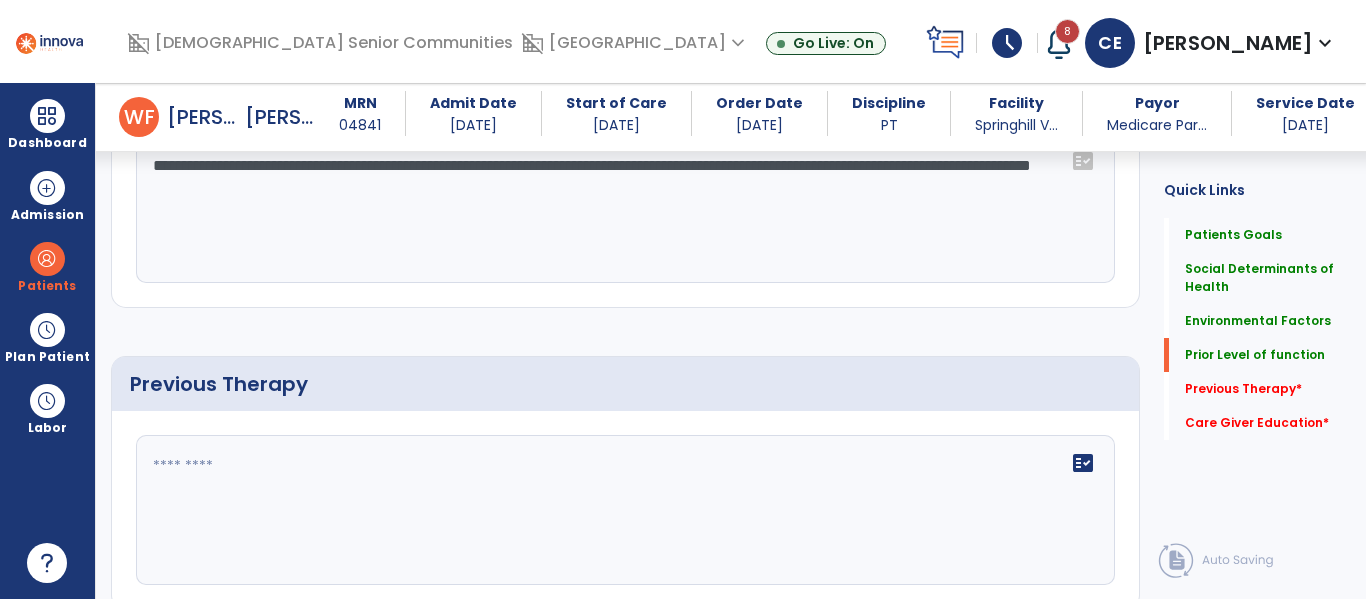 scroll, scrollTop: 912, scrollLeft: 0, axis: vertical 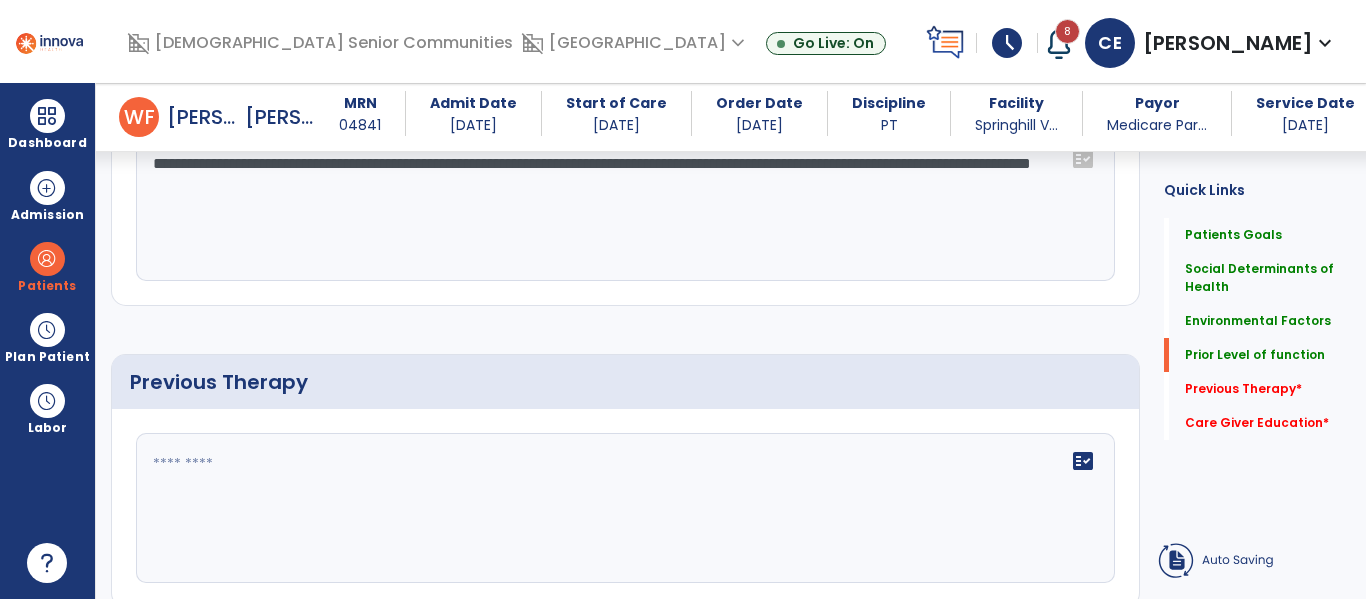 type on "**********" 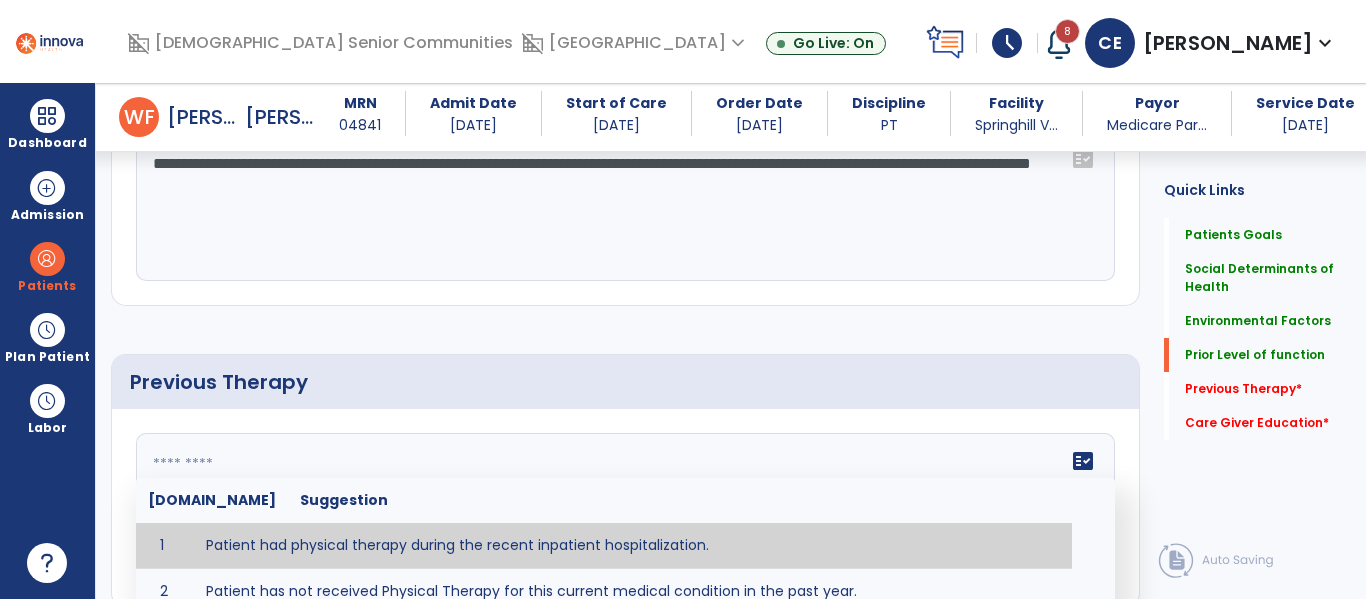 type on "**********" 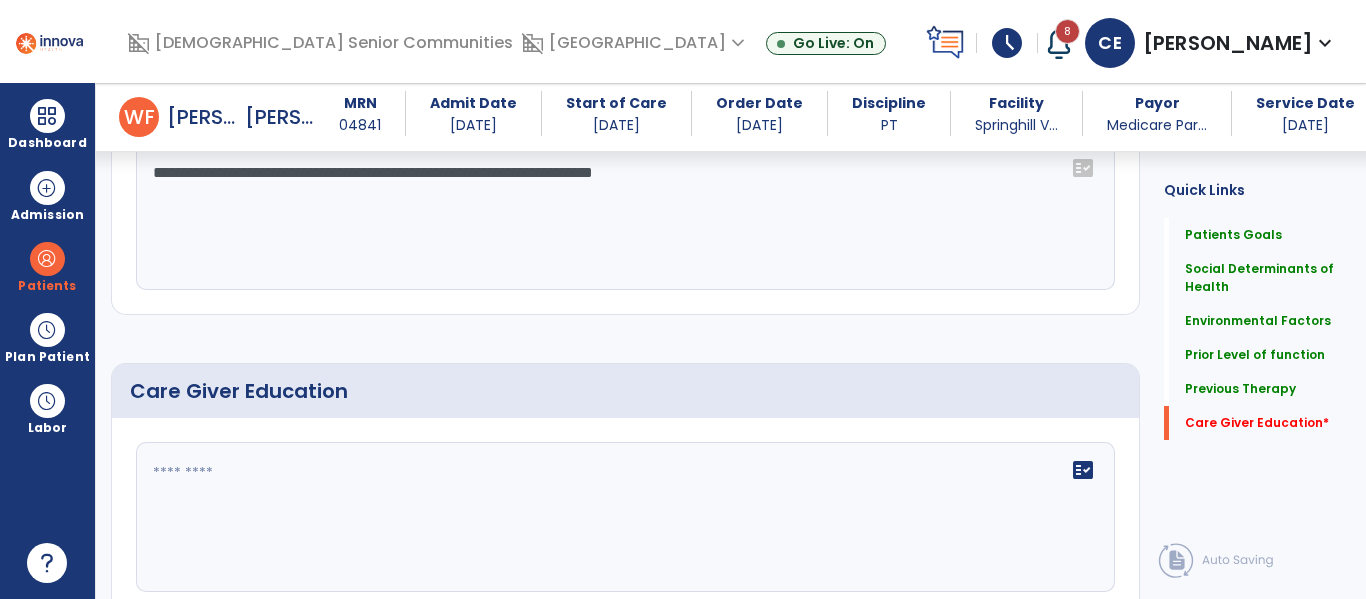 scroll, scrollTop: 1224, scrollLeft: 0, axis: vertical 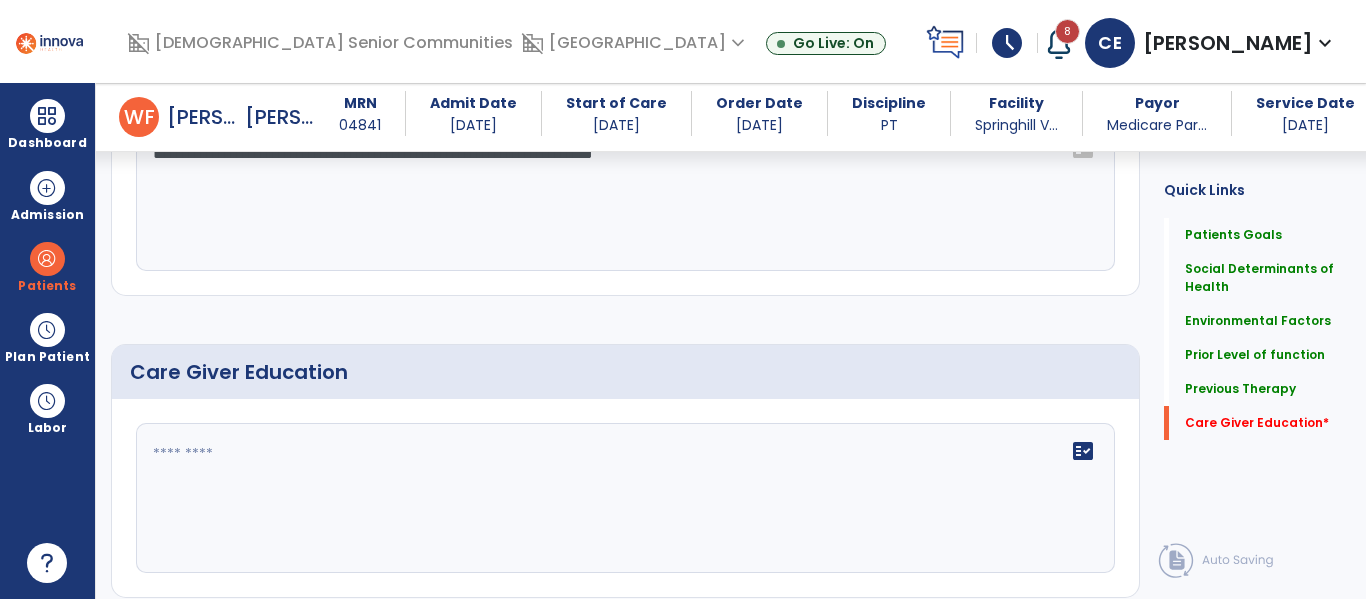click on "fact_check" 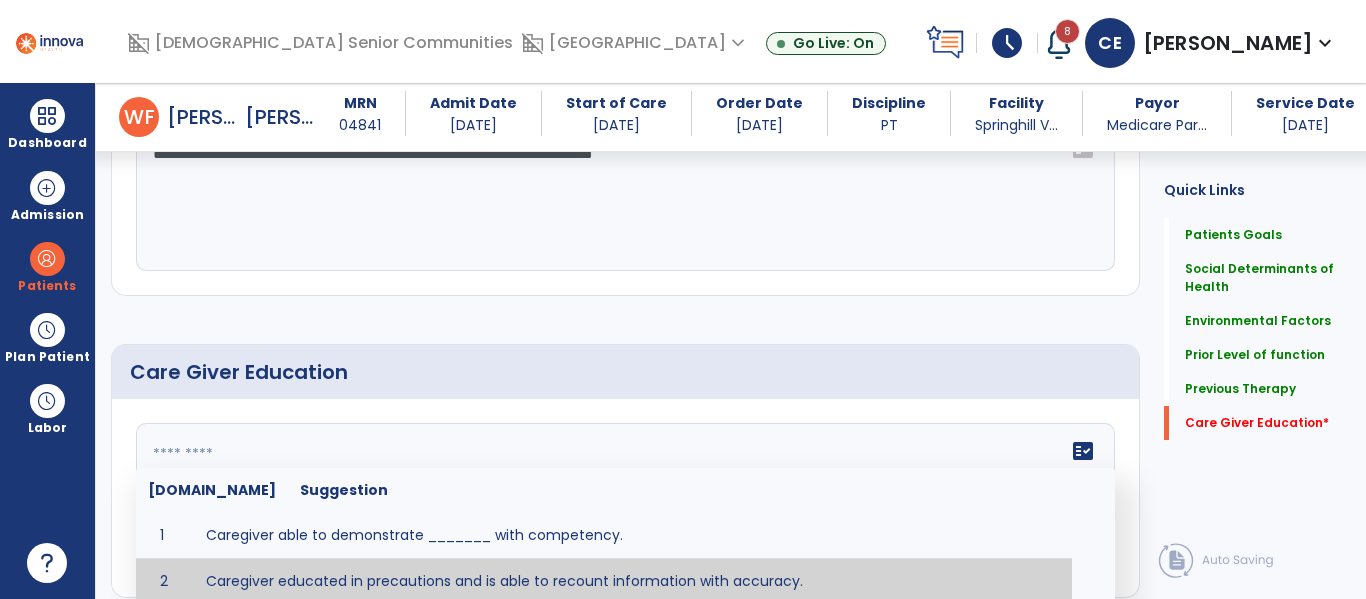 type on "**********" 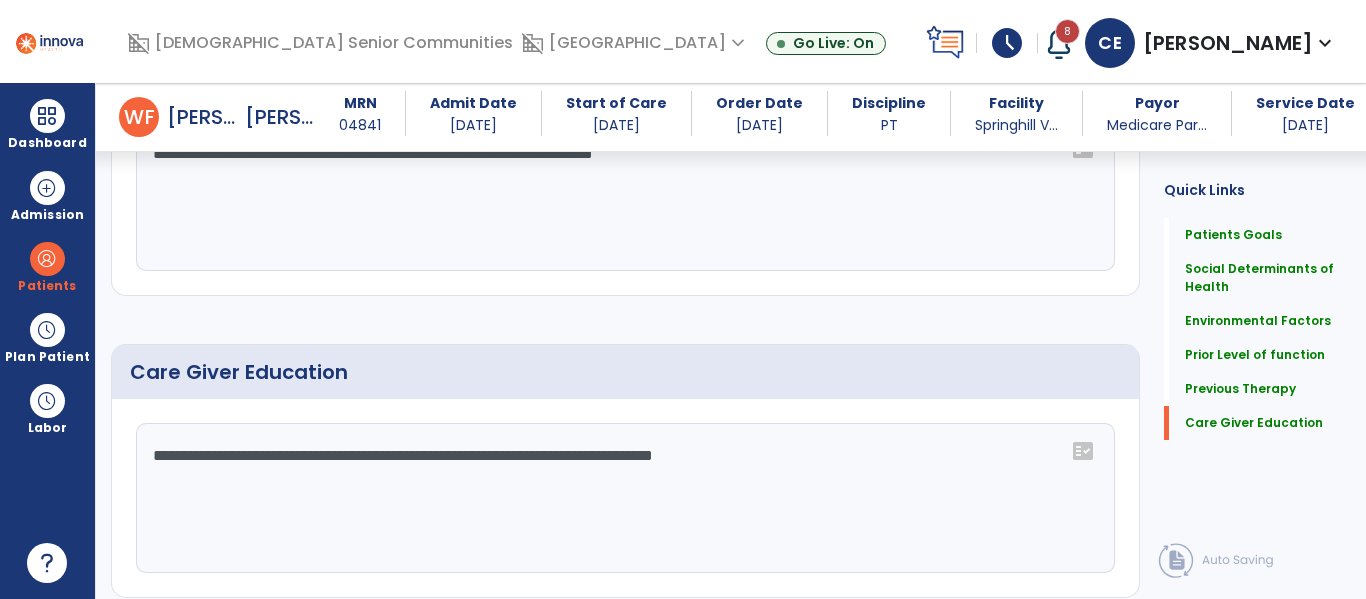scroll, scrollTop: 1293, scrollLeft: 0, axis: vertical 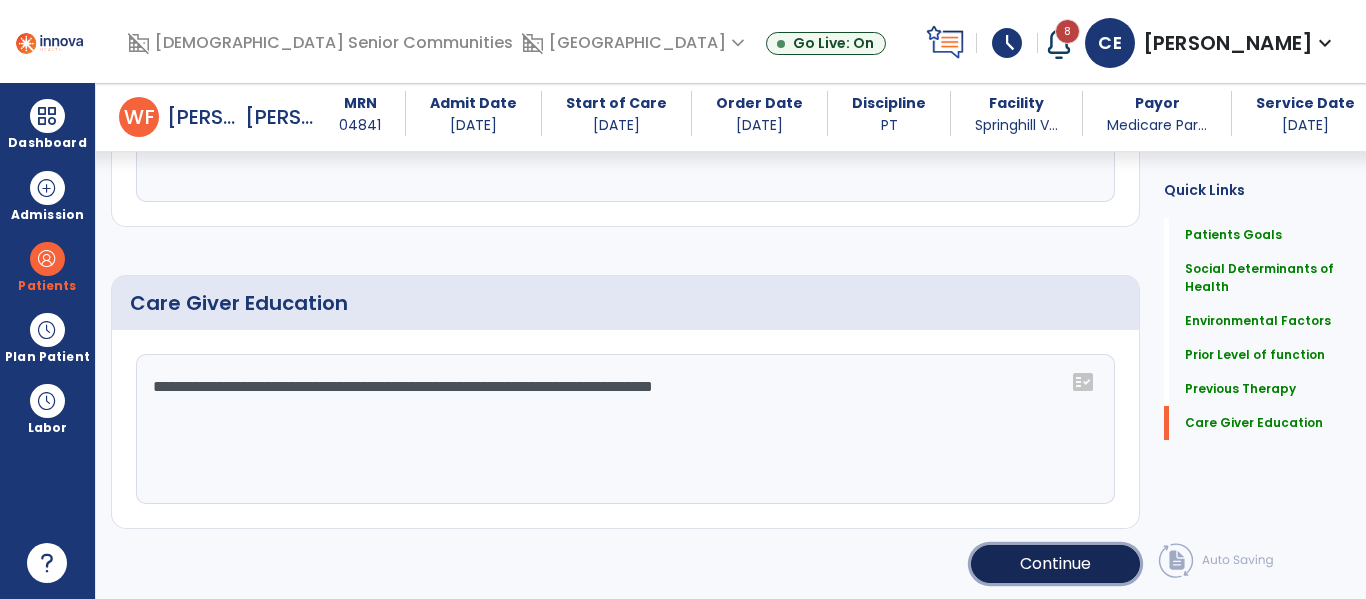 click on "Continue" 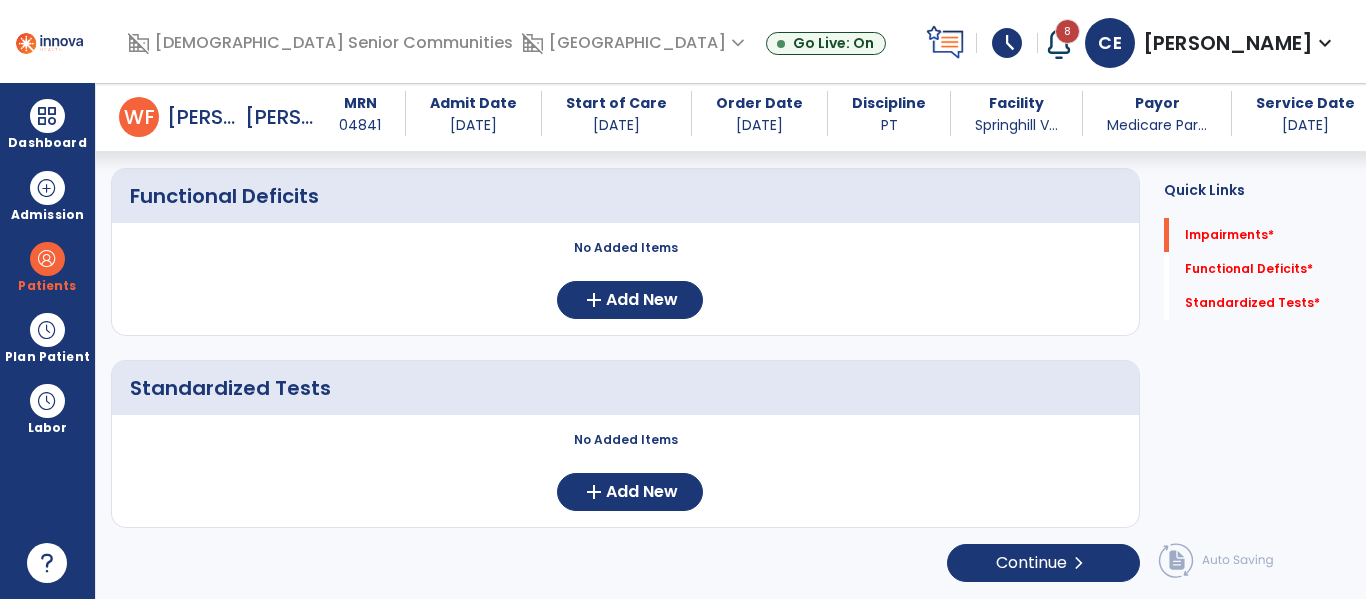scroll, scrollTop: 352, scrollLeft: 0, axis: vertical 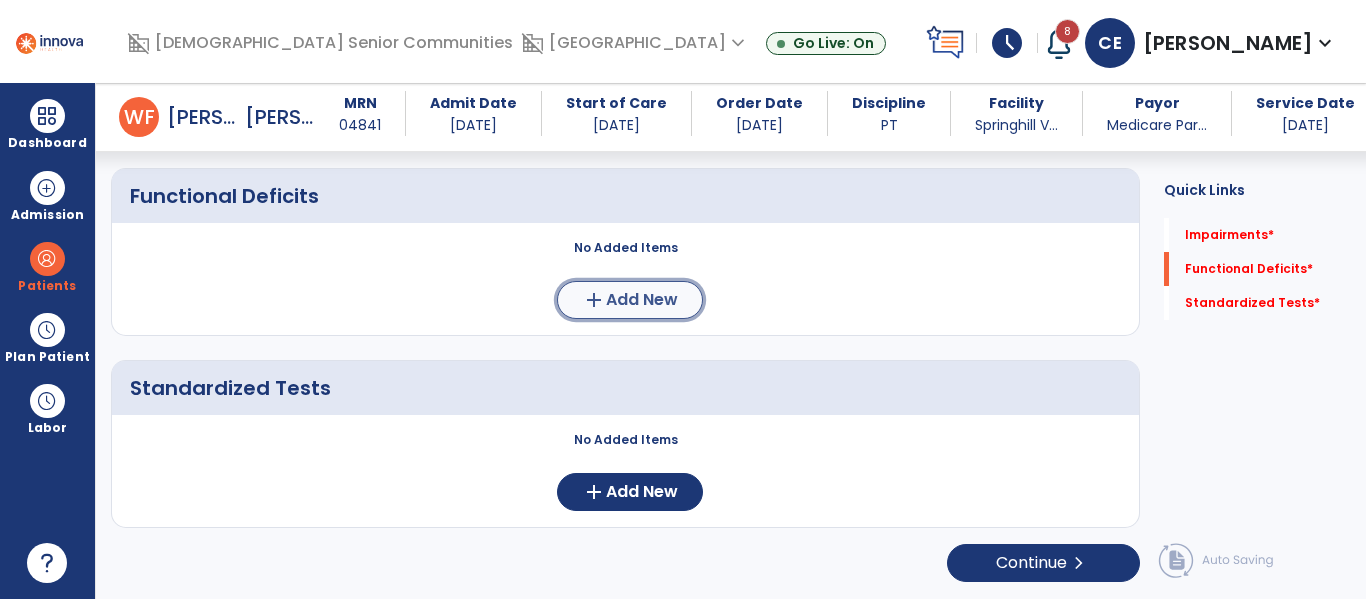 click on "Add New" 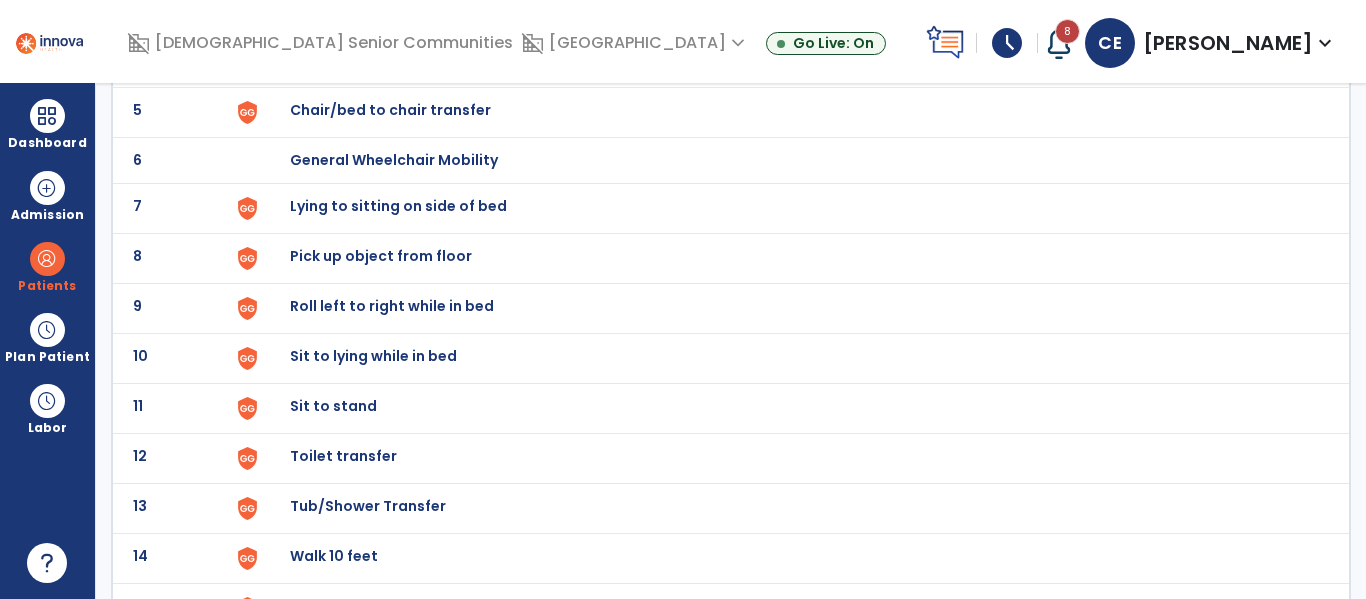 scroll, scrollTop: 0, scrollLeft: 0, axis: both 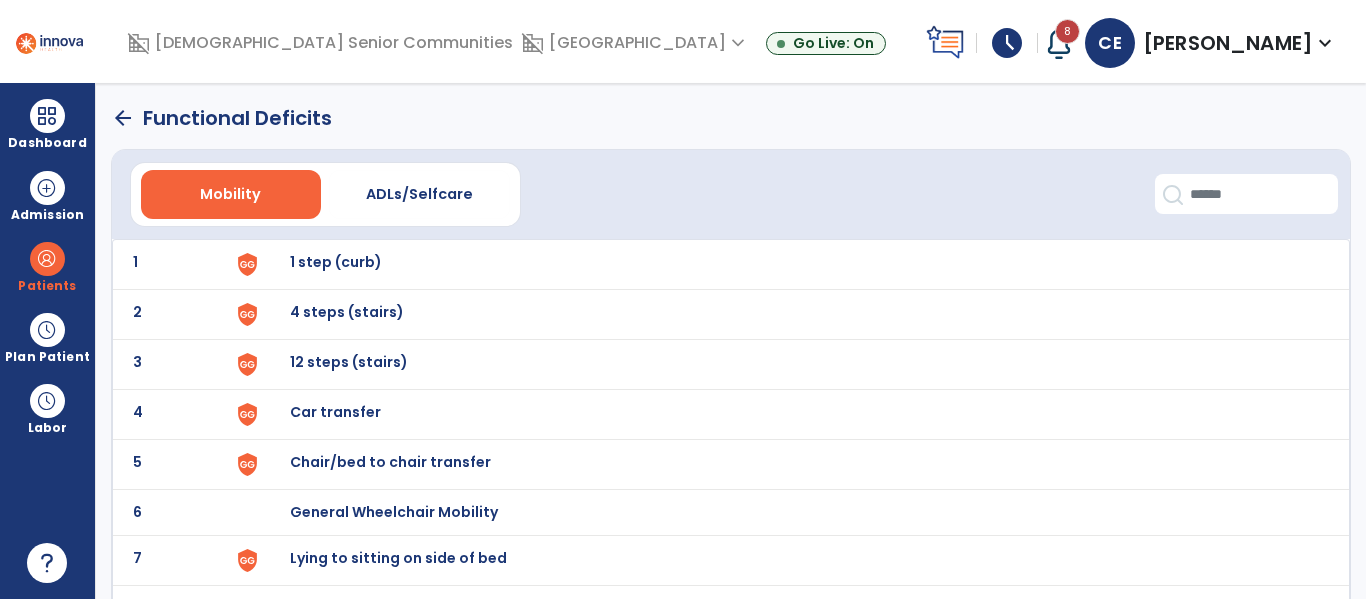 click on "1 step (curb)" at bounding box center (336, 262) 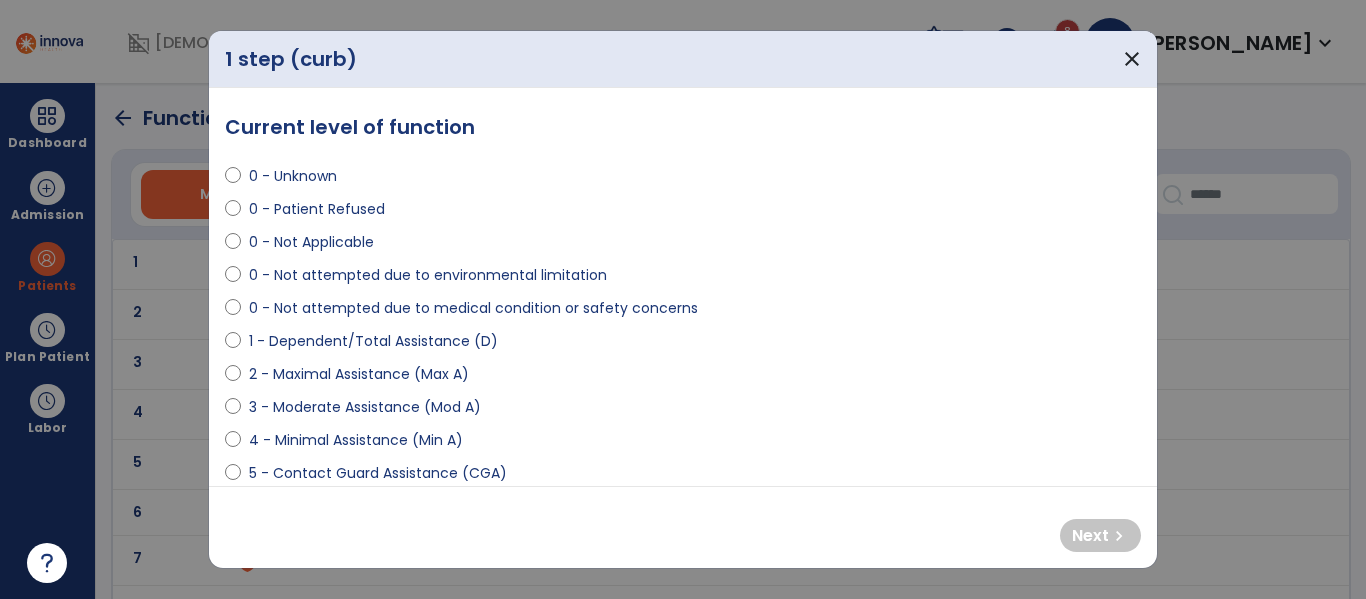 click on "0 - Not attempted due to medical condition or safety concerns" at bounding box center (473, 308) 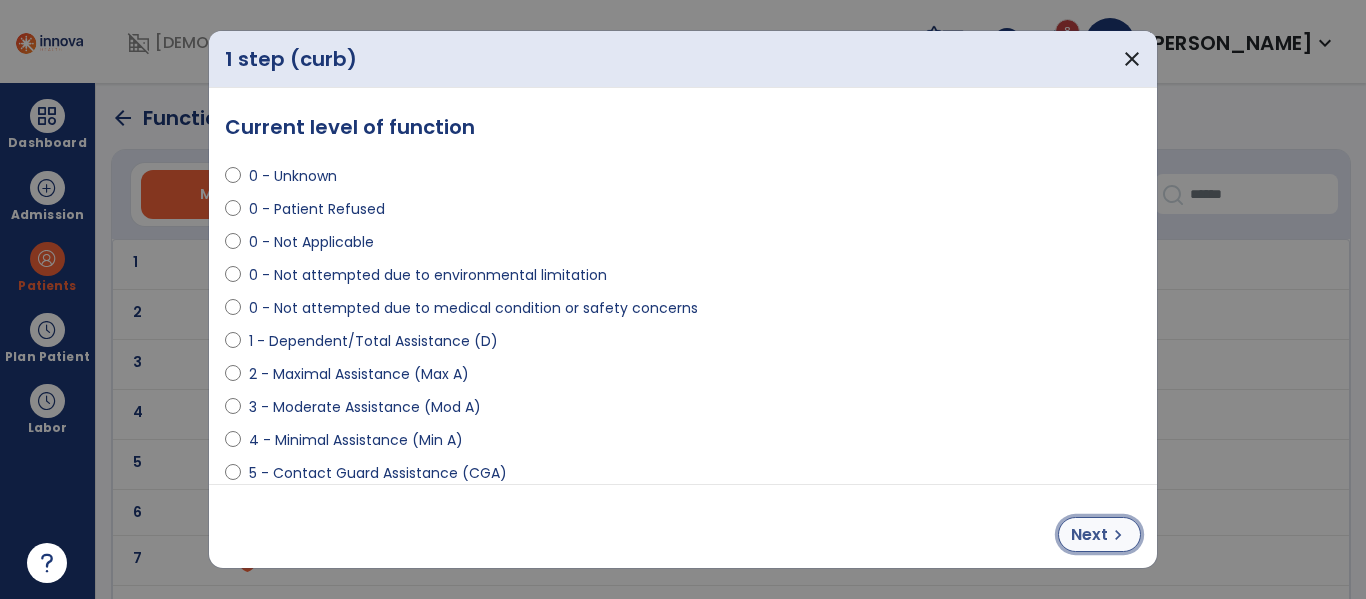 click on "Next" at bounding box center [1089, 535] 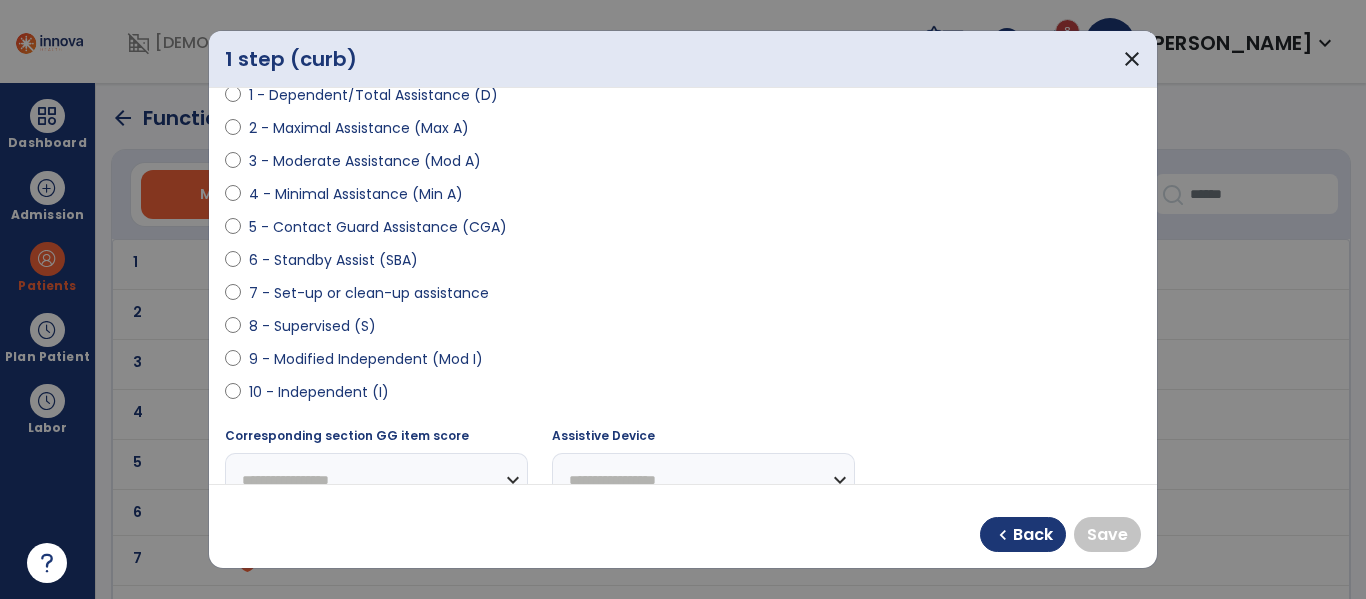 scroll, scrollTop: 259, scrollLeft: 0, axis: vertical 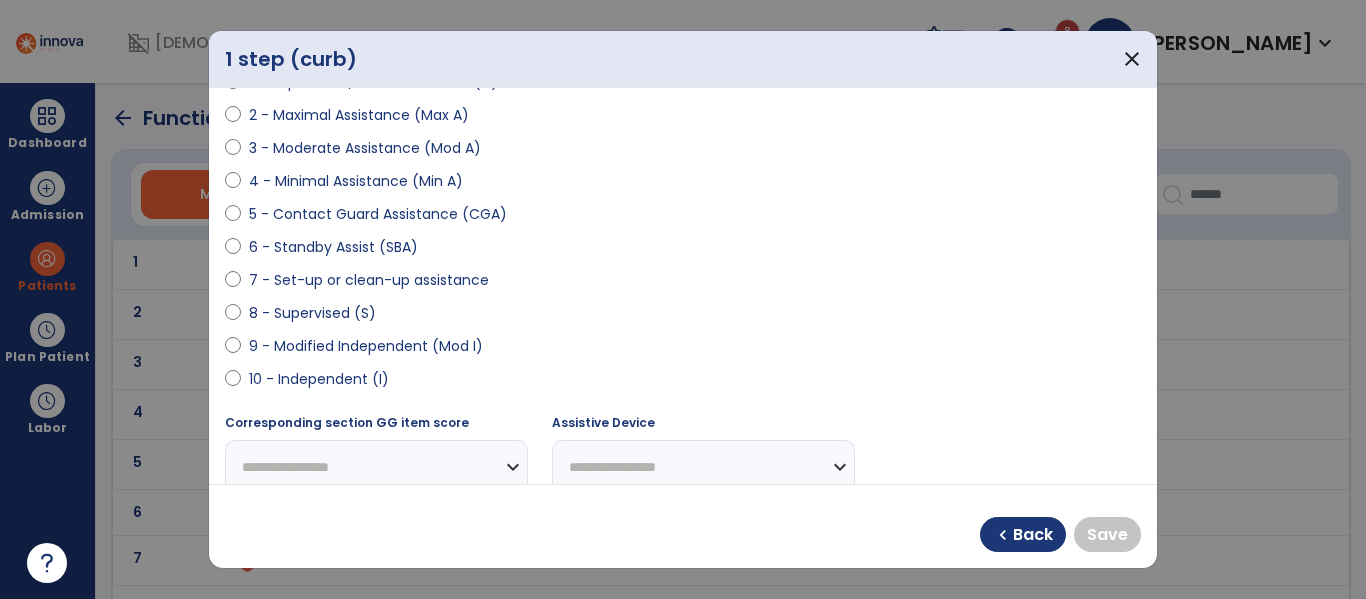 click on "9 - Modified Independent (Mod I)" at bounding box center [683, 350] 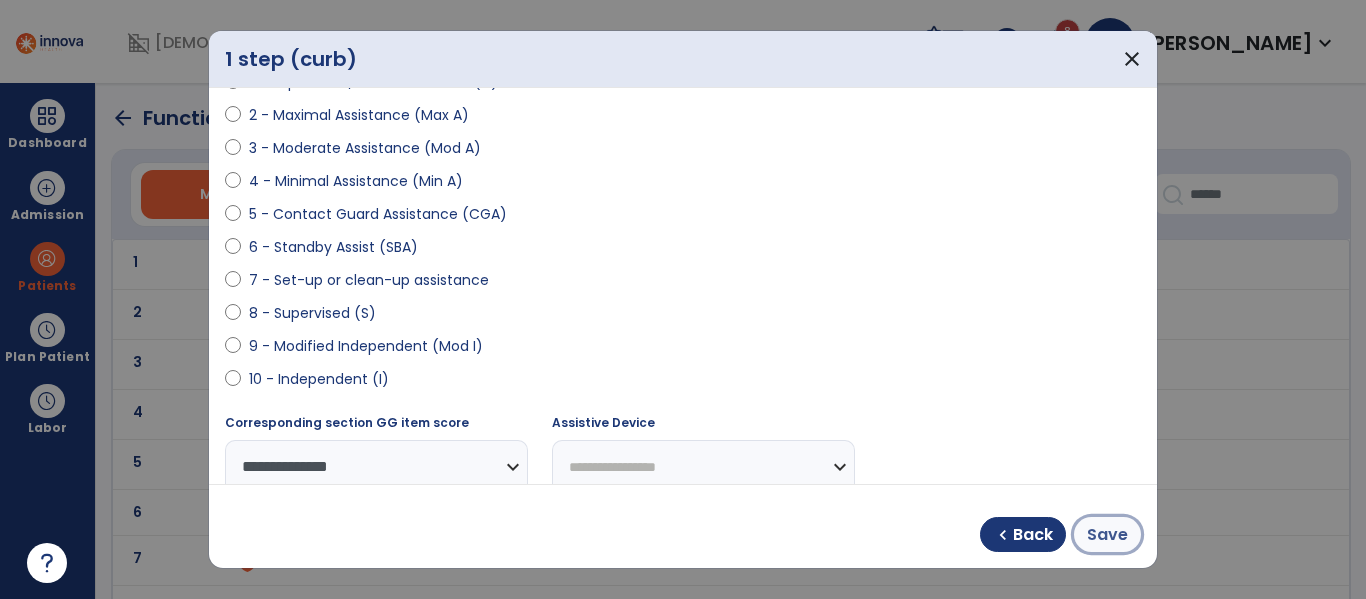 click on "Save" at bounding box center [1107, 534] 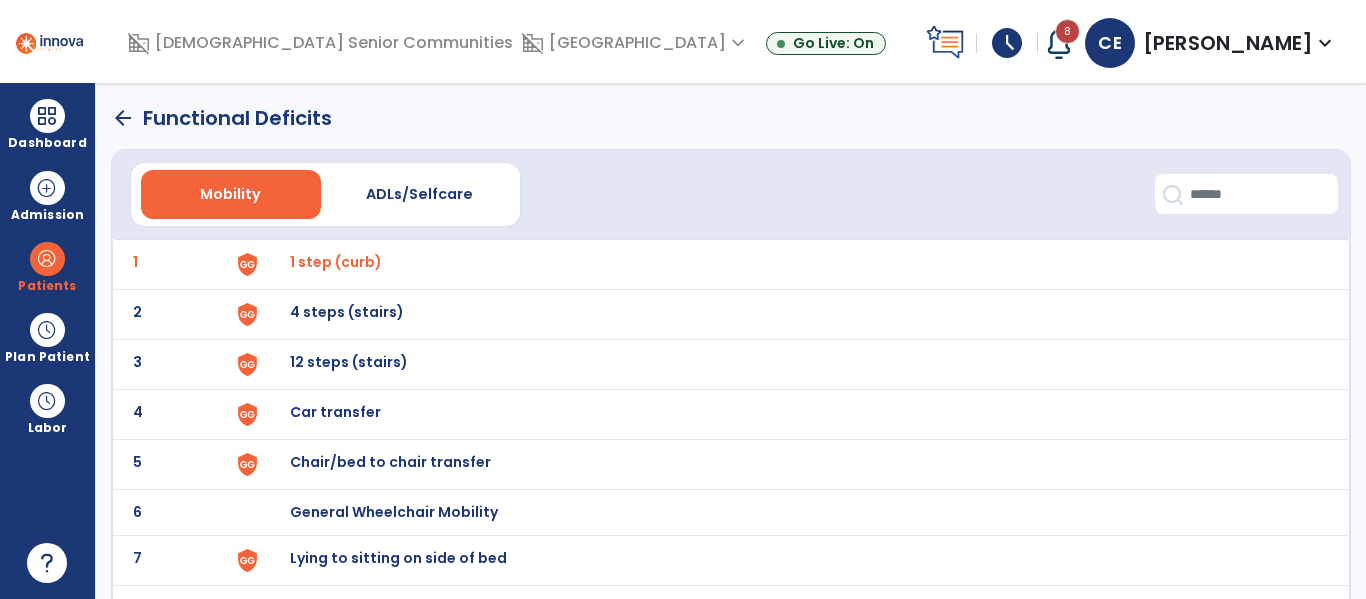 click on "4 steps (stairs)" at bounding box center [336, 262] 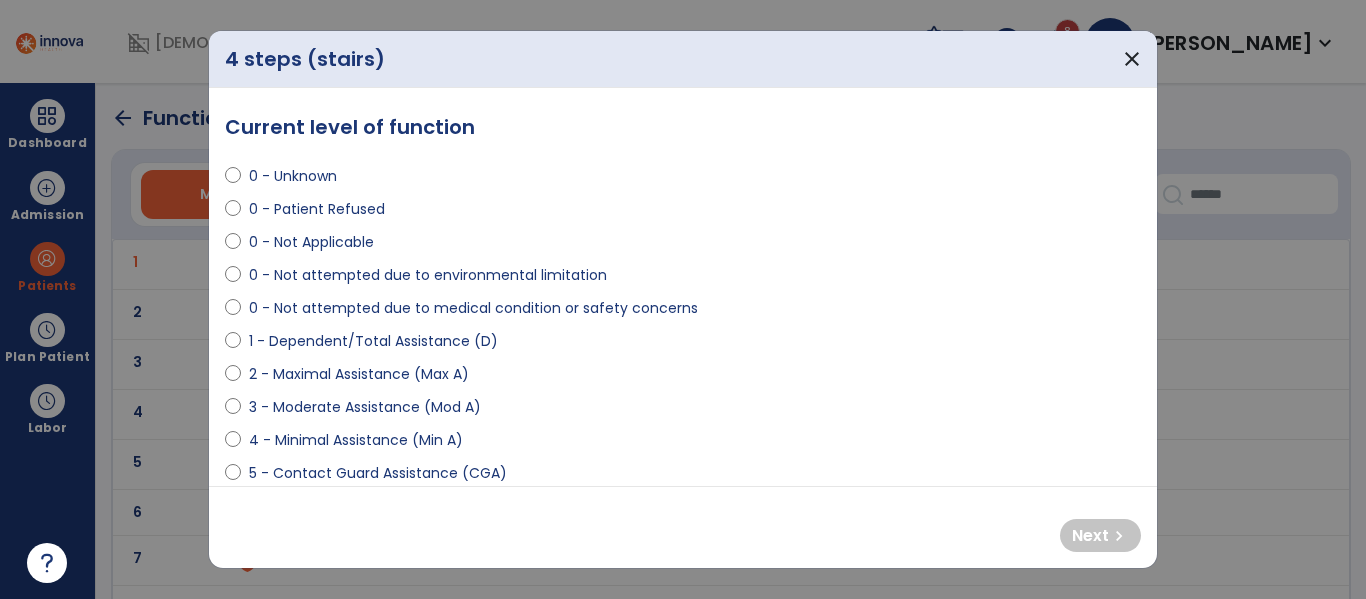click on "0 - Not attempted due to medical condition or safety concerns" at bounding box center (473, 308) 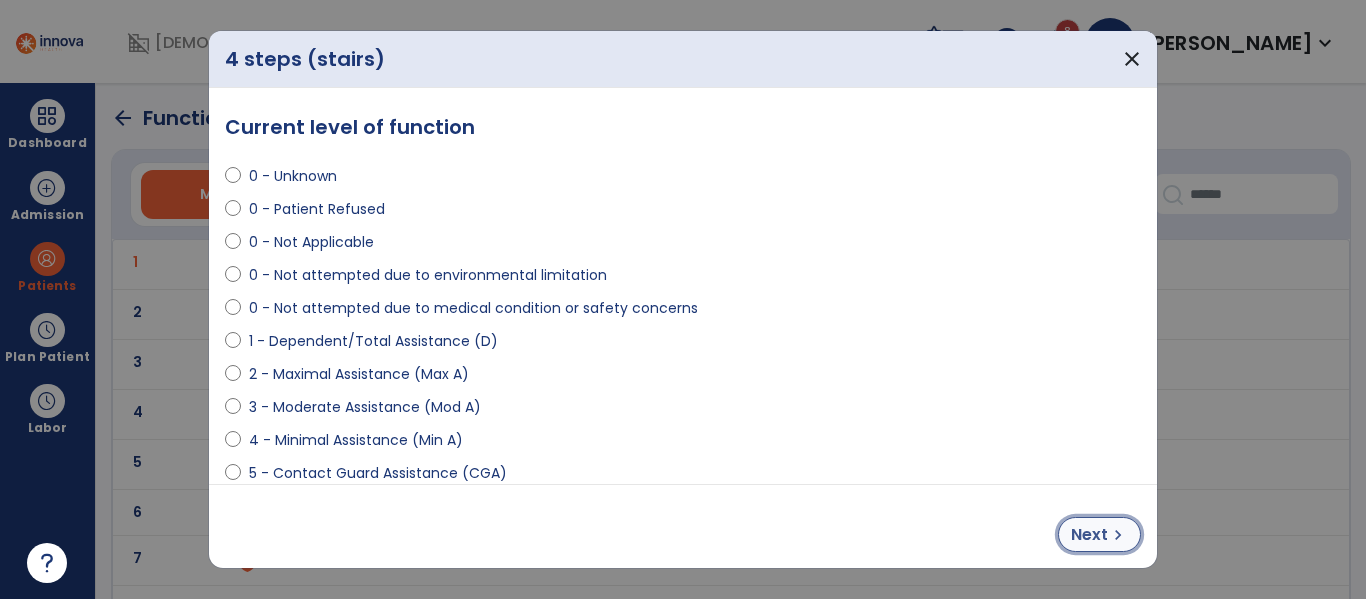 click on "Next" at bounding box center (1089, 535) 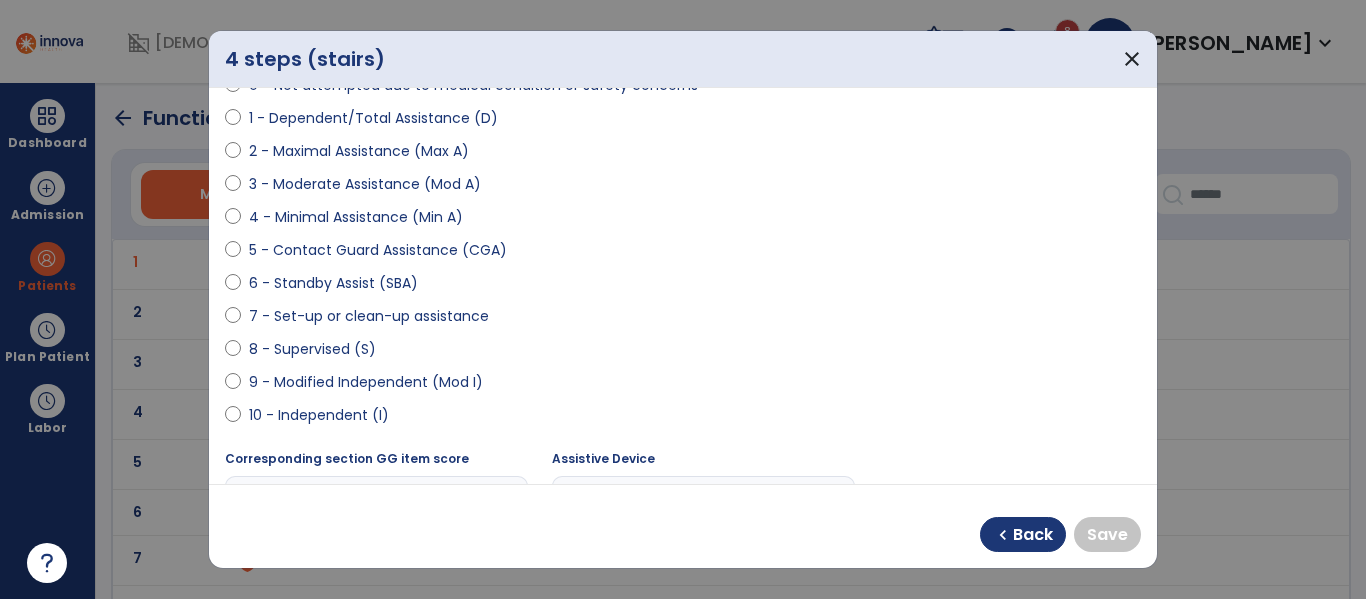 scroll, scrollTop: 245, scrollLeft: 0, axis: vertical 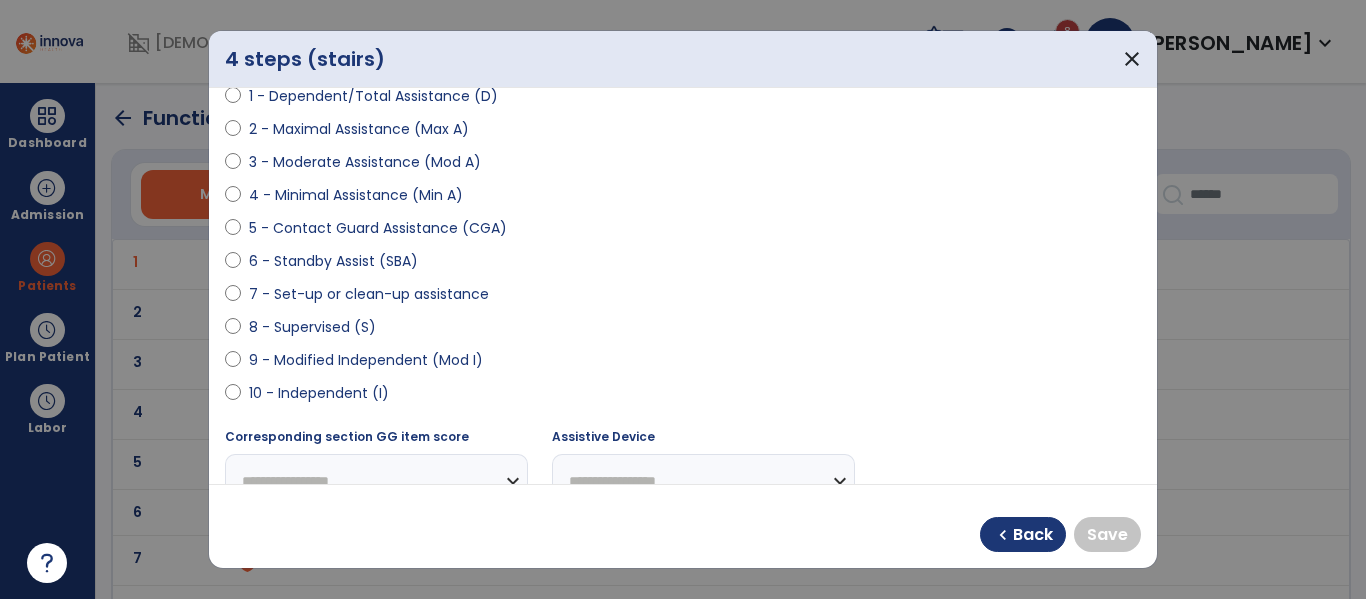 click on "9 - Modified Independent (Mod I)" at bounding box center [366, 360] 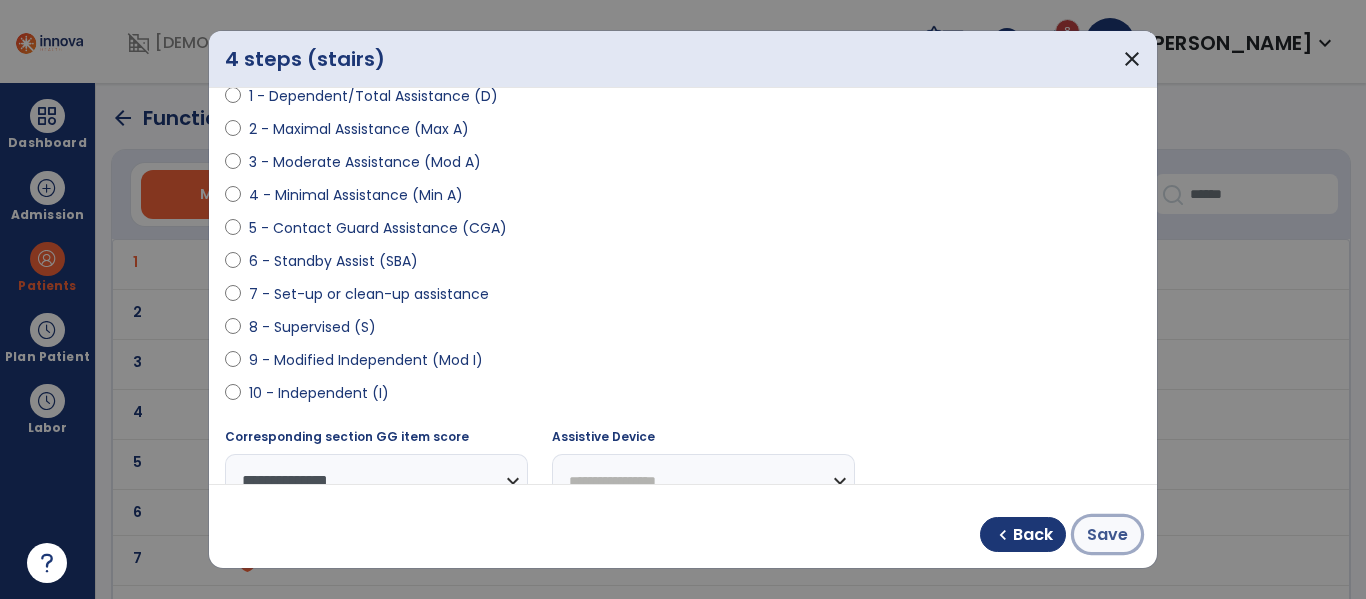 click on "Save" at bounding box center (1107, 535) 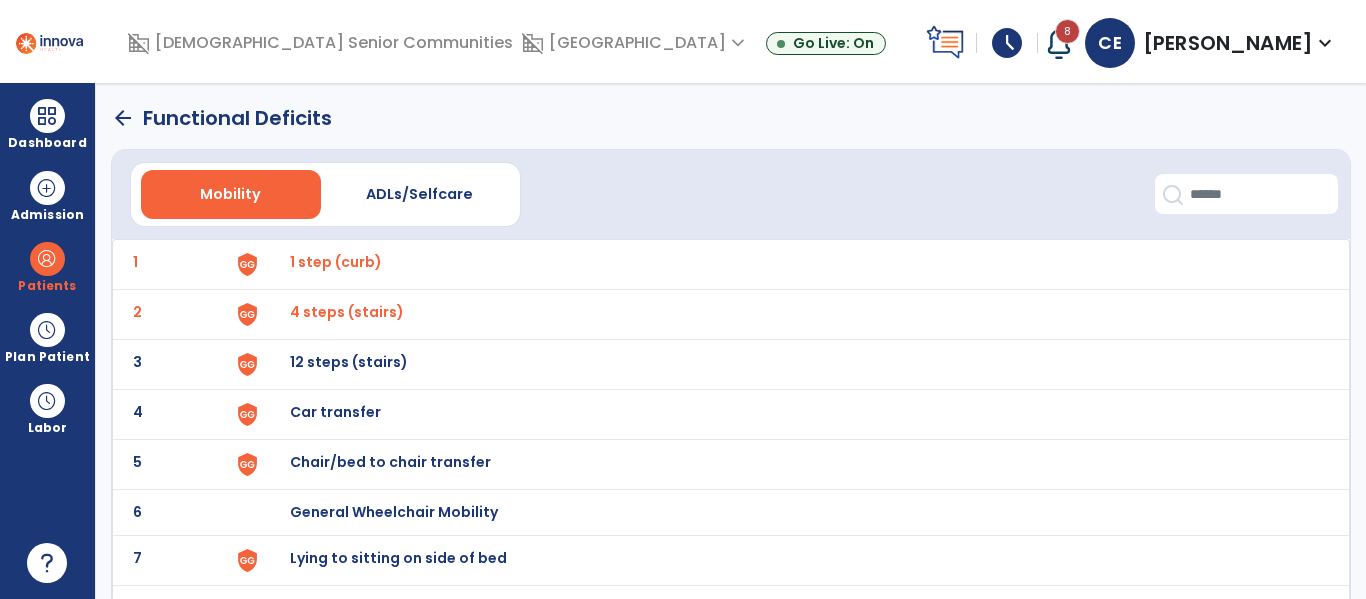 click on "12 steps (stairs)" at bounding box center [336, 262] 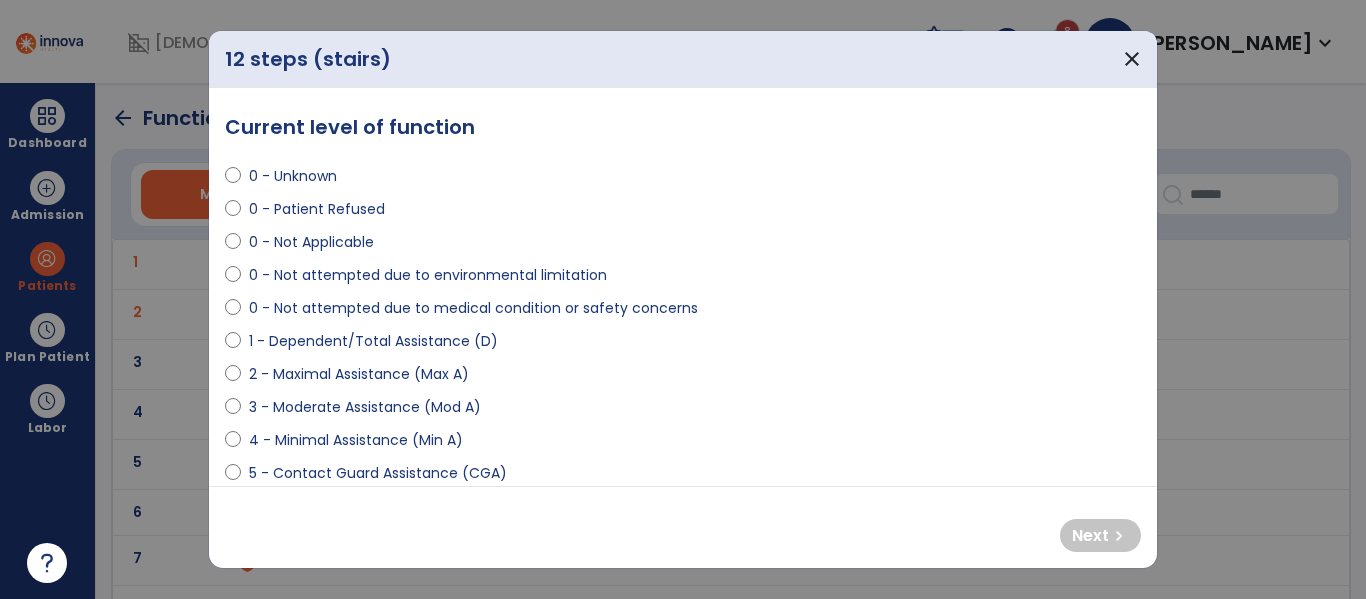 click on "0 - Unknown 0 - Patient Refused 0 - Not Applicable 0 - Not attempted due to environmental limitation 0 - Not attempted due to medical condition or safety concerns 1 - Dependent/Total Assistance (D) 2 - Maximal Assistance (Max A) 3 - Moderate Assistance (Mod A) 4 - Minimal Assistance (Min A) 5 - Contact Guard Assistance (CGA) 6 - Standby Assist (SBA) 7 - Set-up or clean-up assistance 8 - Supervised (S) 9 - Modified Independent (Mod I) 10 - Independent (I)" at bounding box center [683, 399] 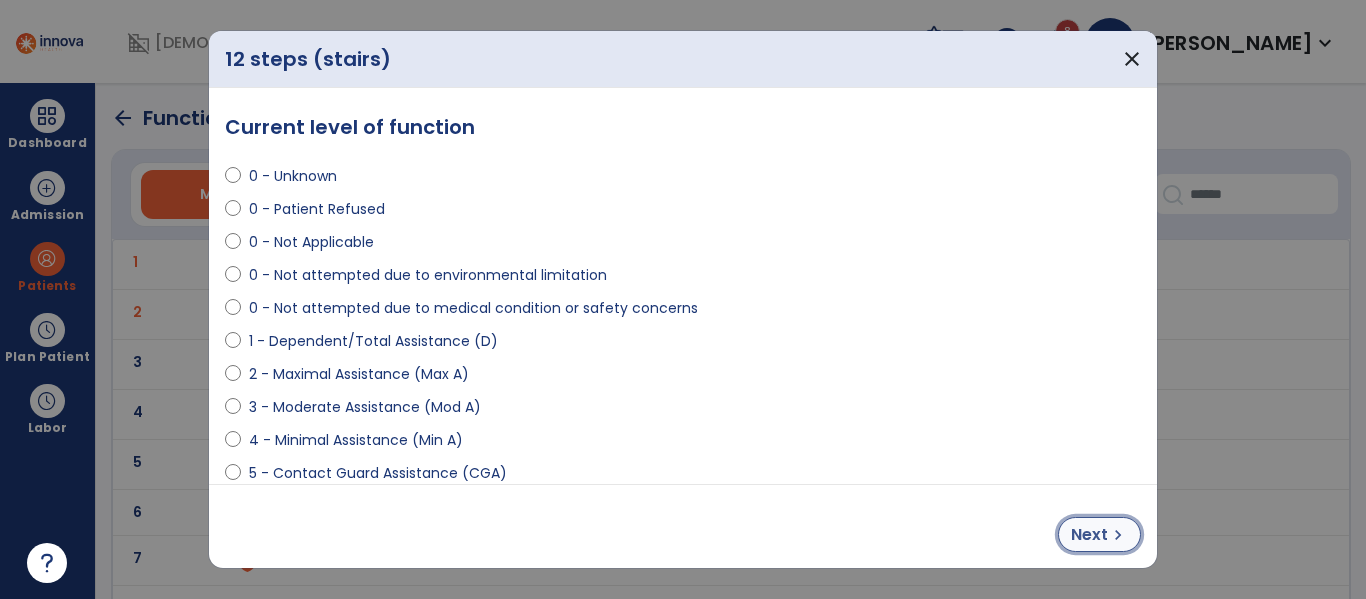 click on "chevron_right" at bounding box center (1118, 535) 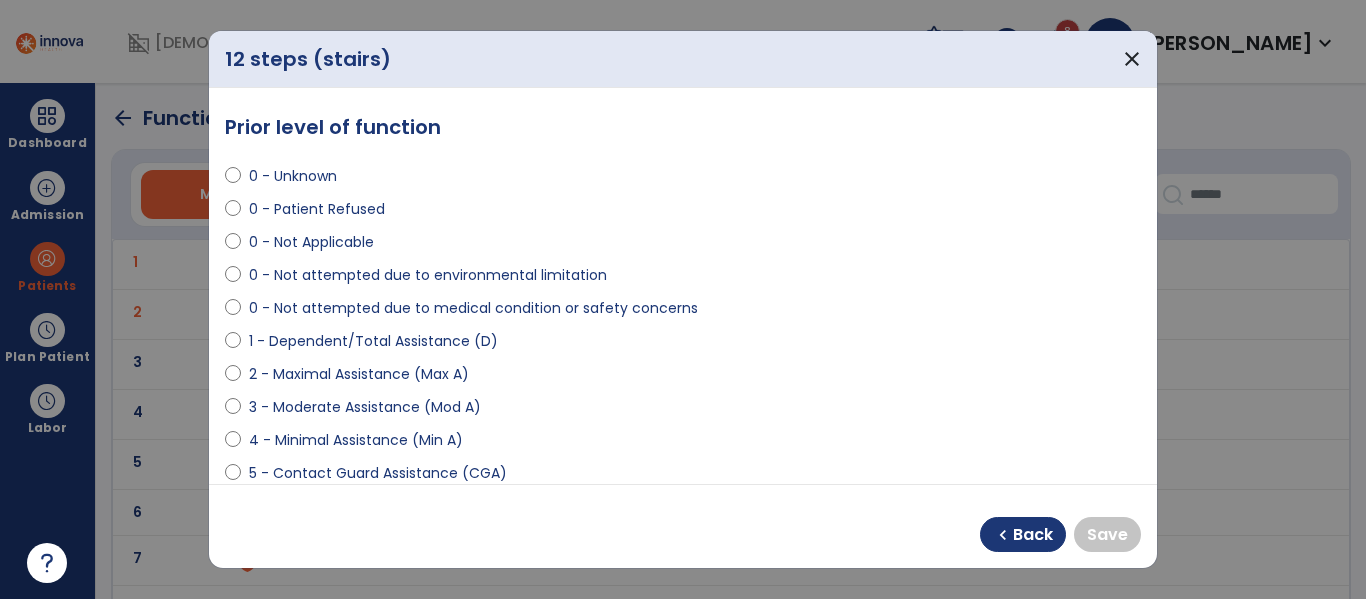 click on "0 - Not Applicable" at bounding box center [311, 242] 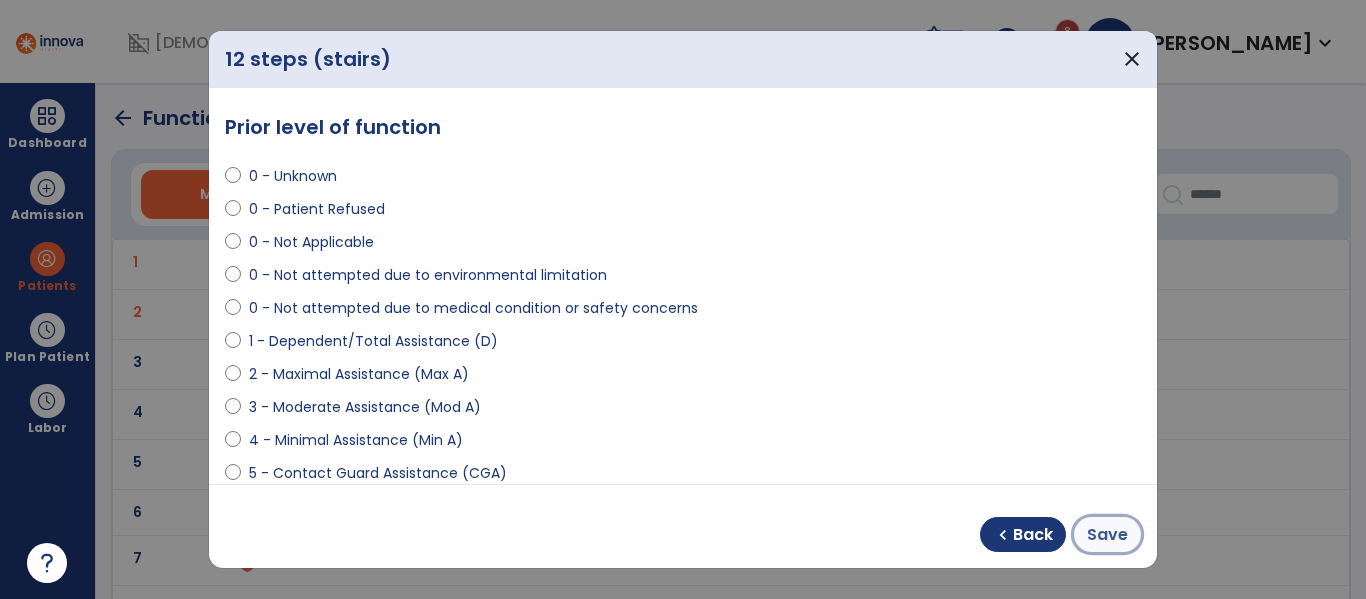 click on "Save" at bounding box center [1107, 535] 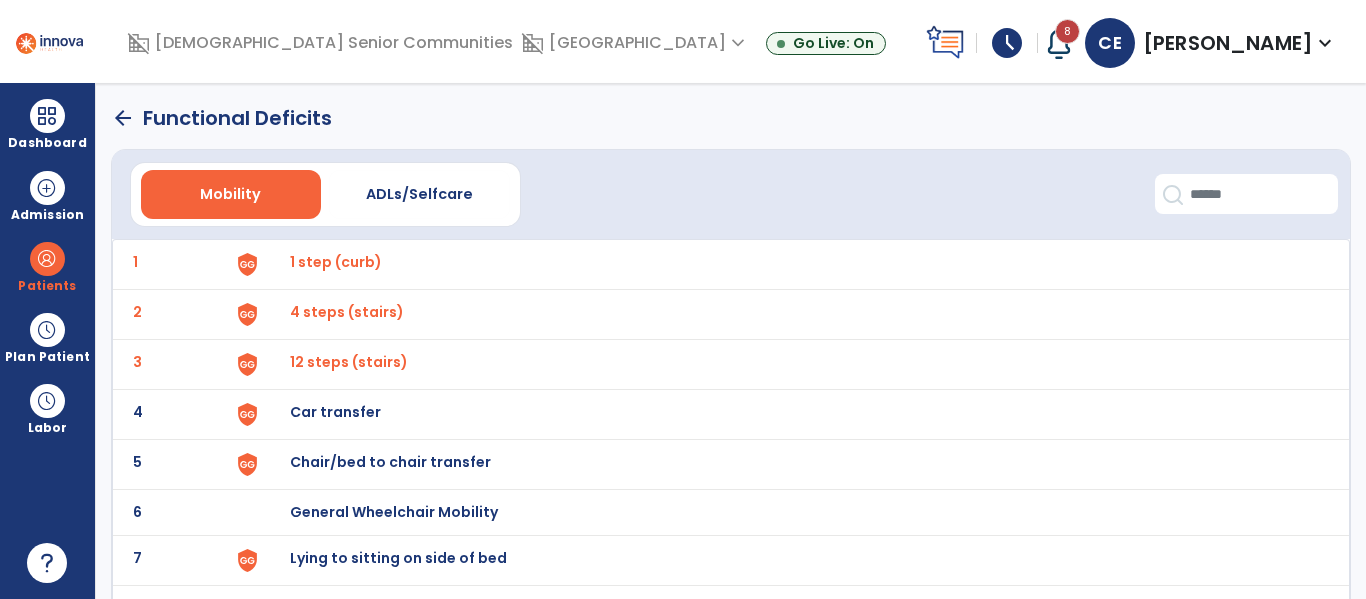 click on "Car transfer" at bounding box center (336, 262) 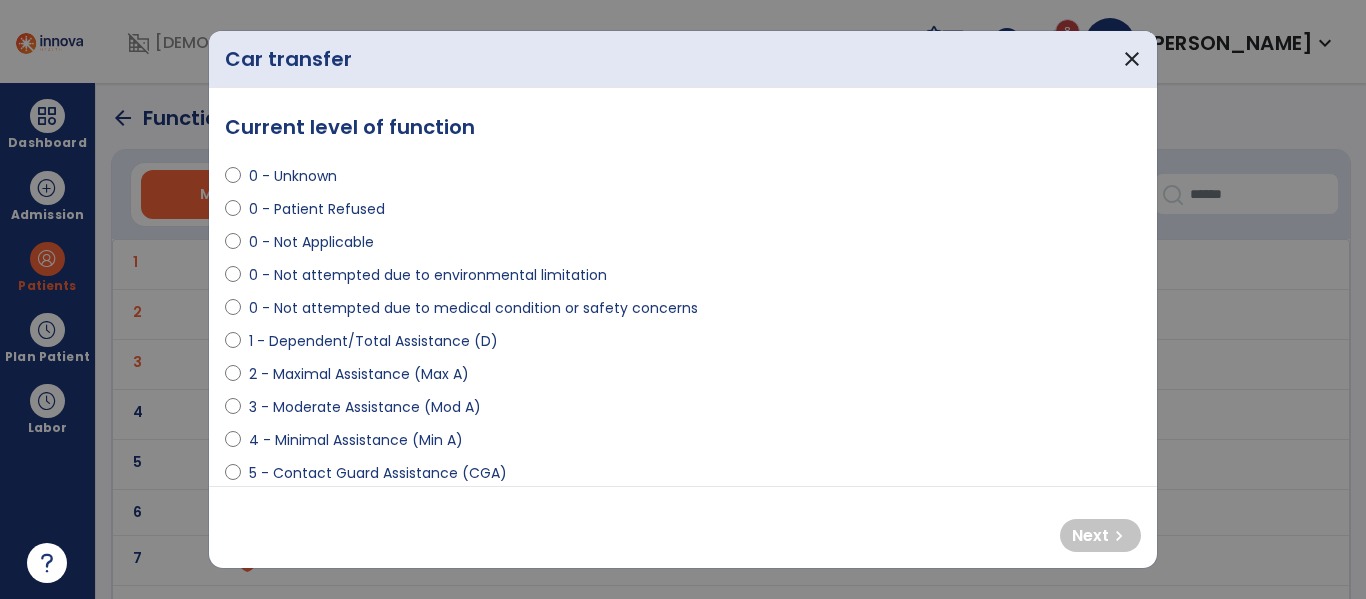 click on "0 - Not attempted due to medical condition or safety concerns" at bounding box center (473, 308) 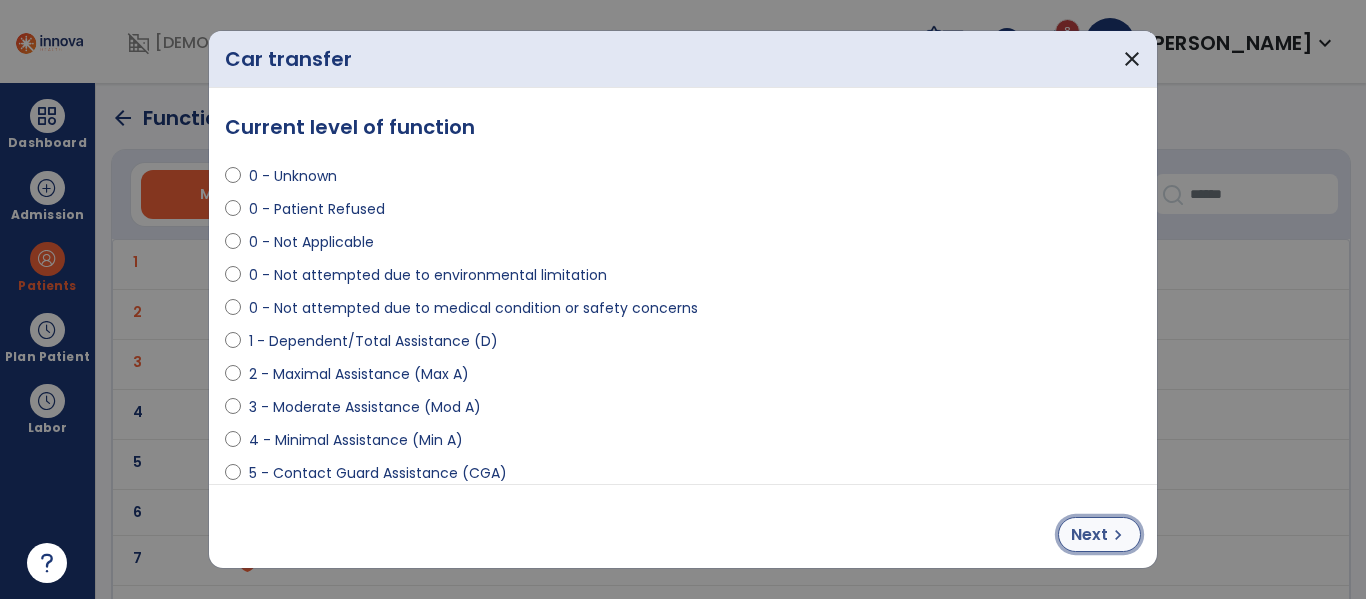 click on "Next" at bounding box center [1089, 535] 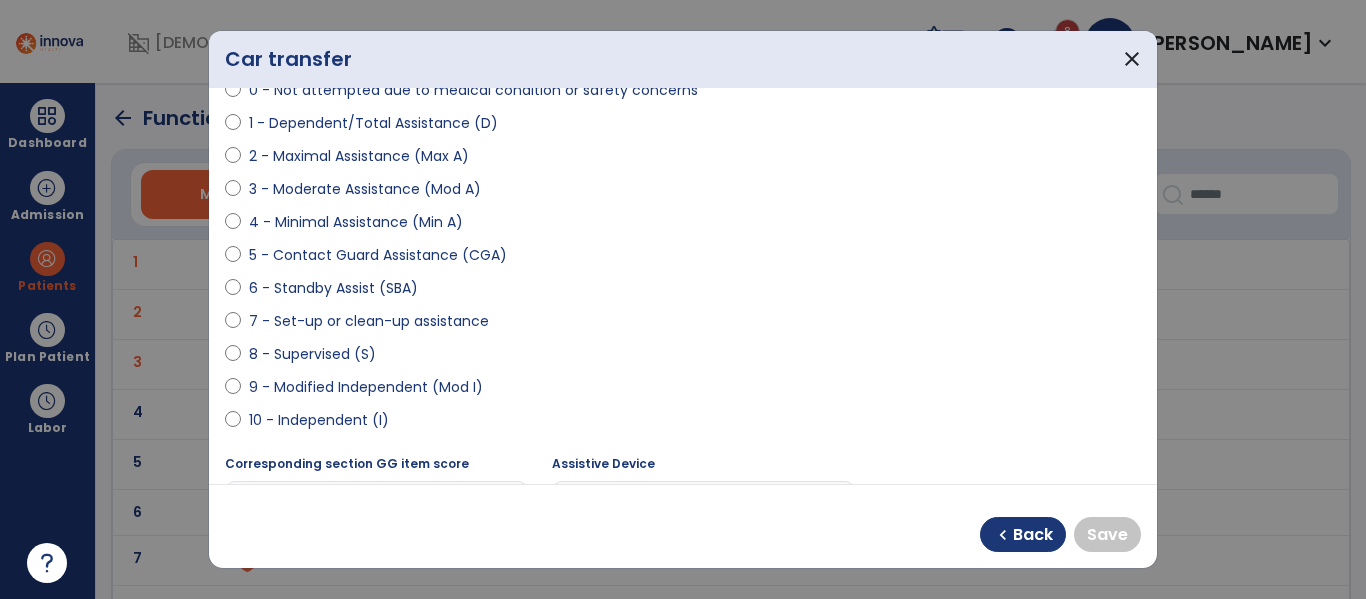 scroll, scrollTop: 282, scrollLeft: 0, axis: vertical 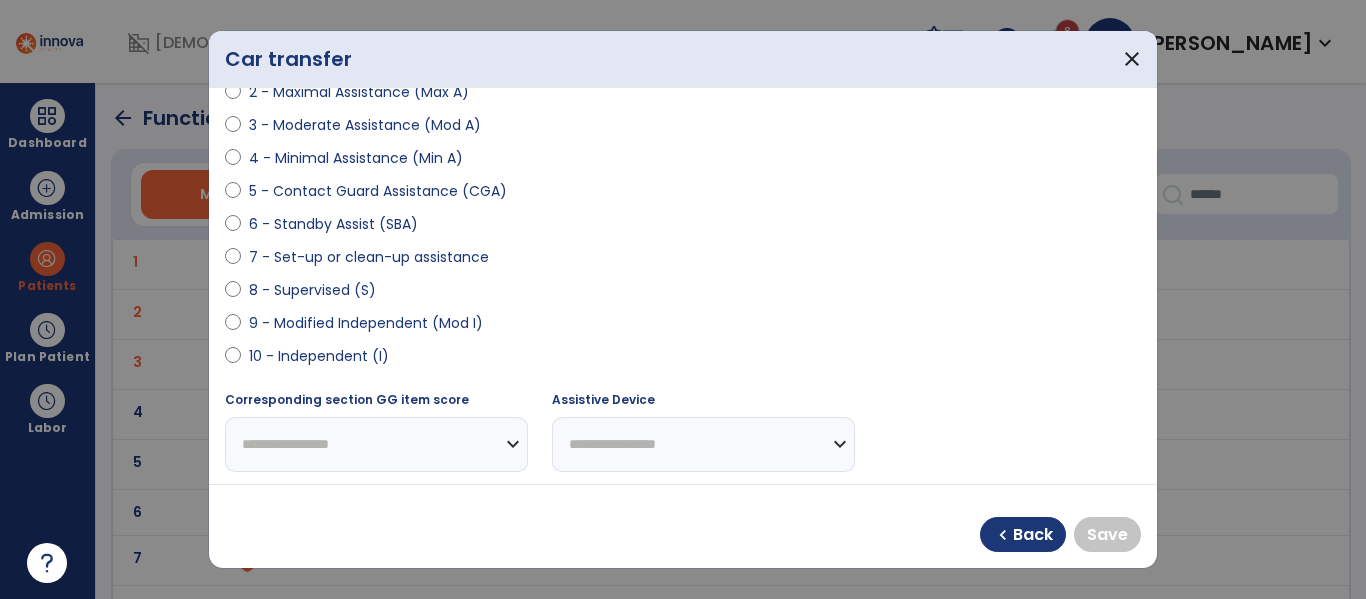 click on "9 - Modified Independent (Mod I)" at bounding box center [366, 323] 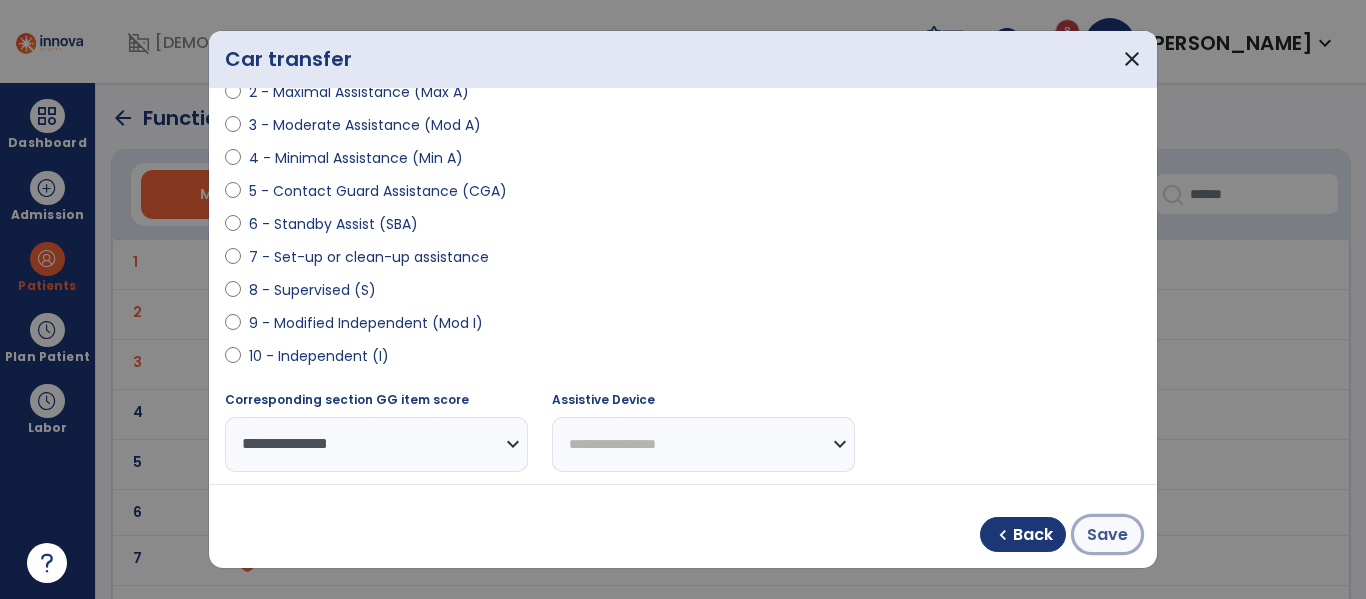 click on "Save" at bounding box center [1107, 535] 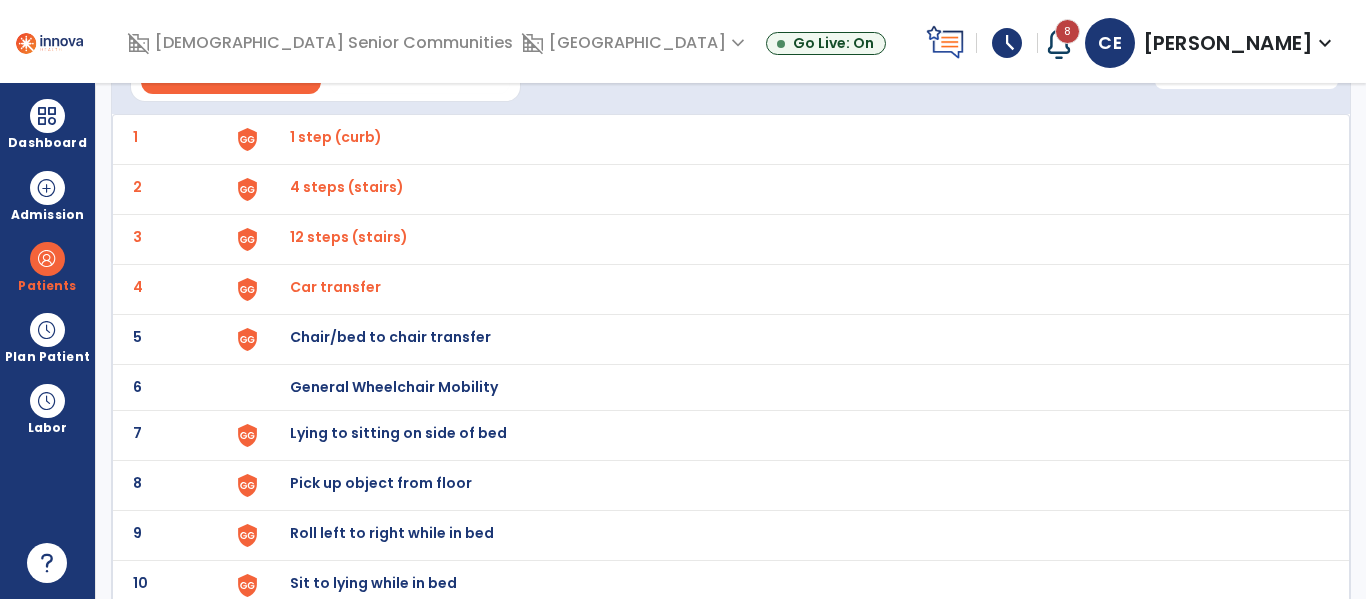 scroll, scrollTop: 128, scrollLeft: 0, axis: vertical 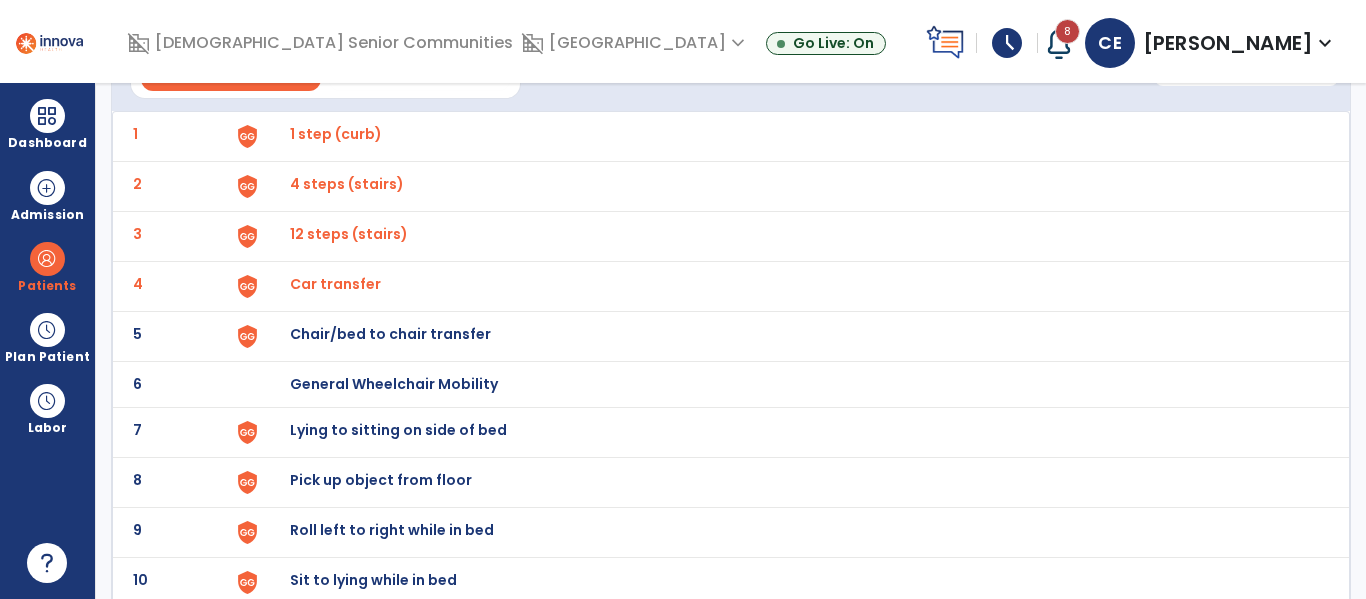 click on "Chair/bed to chair transfer" at bounding box center (336, 134) 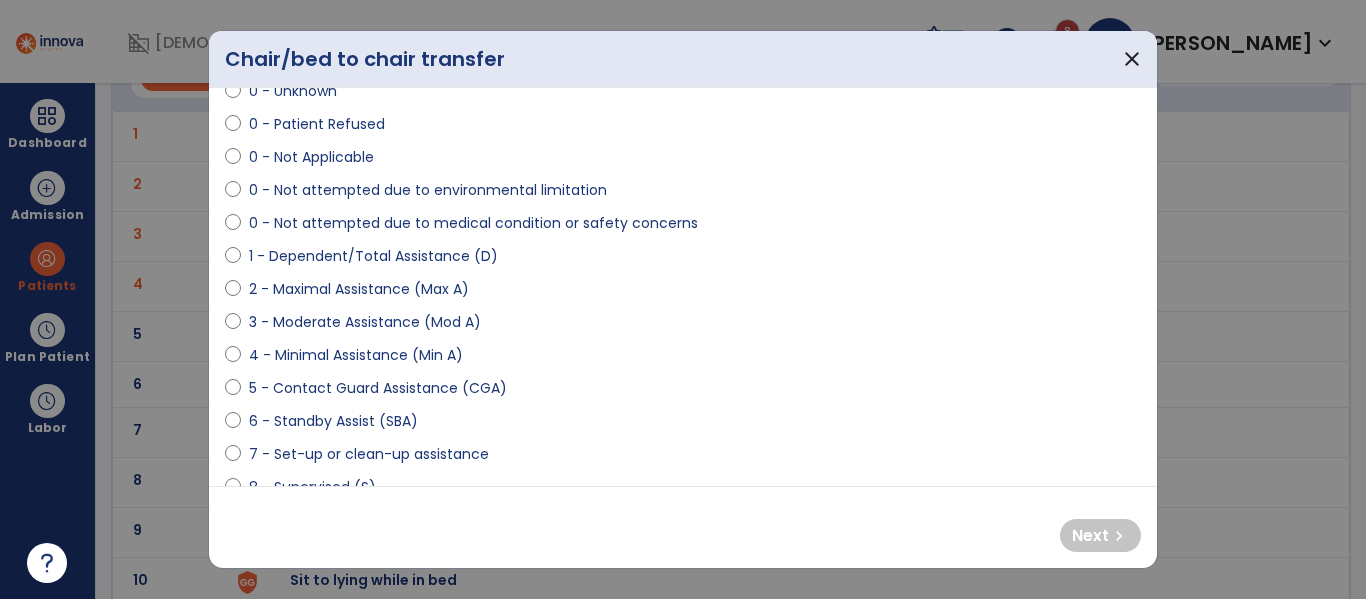 scroll, scrollTop: 113, scrollLeft: 0, axis: vertical 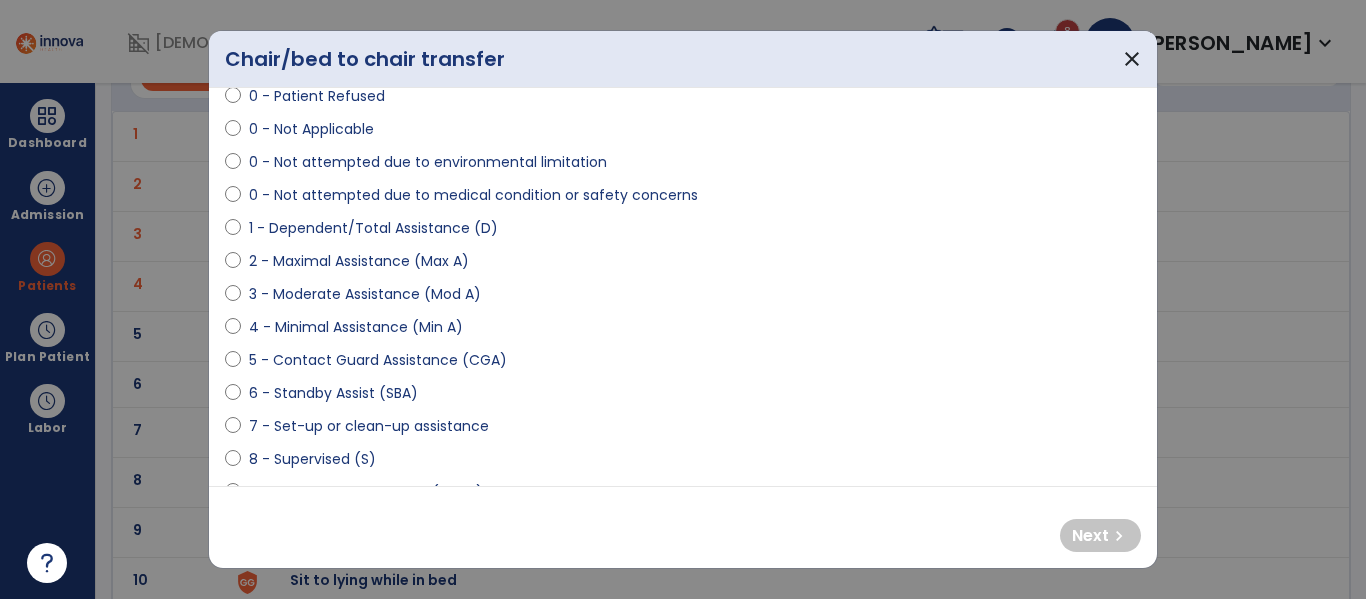 click on "4 - Minimal Assistance (Min A)" at bounding box center [683, 331] 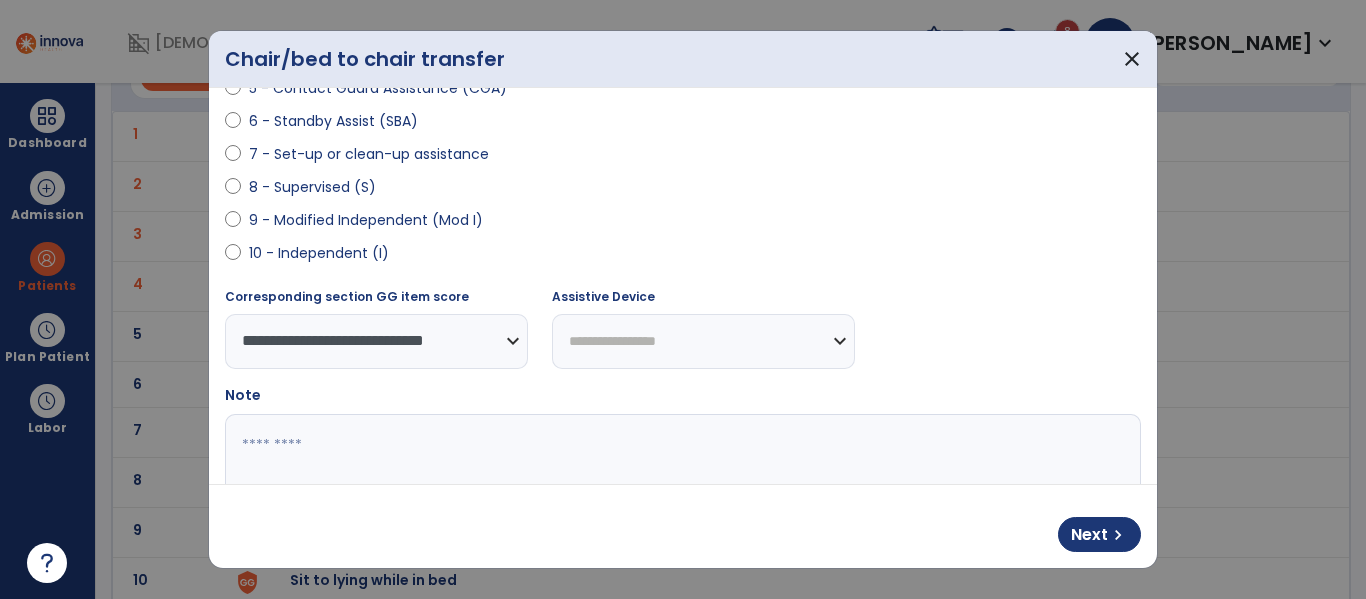 scroll, scrollTop: 496, scrollLeft: 0, axis: vertical 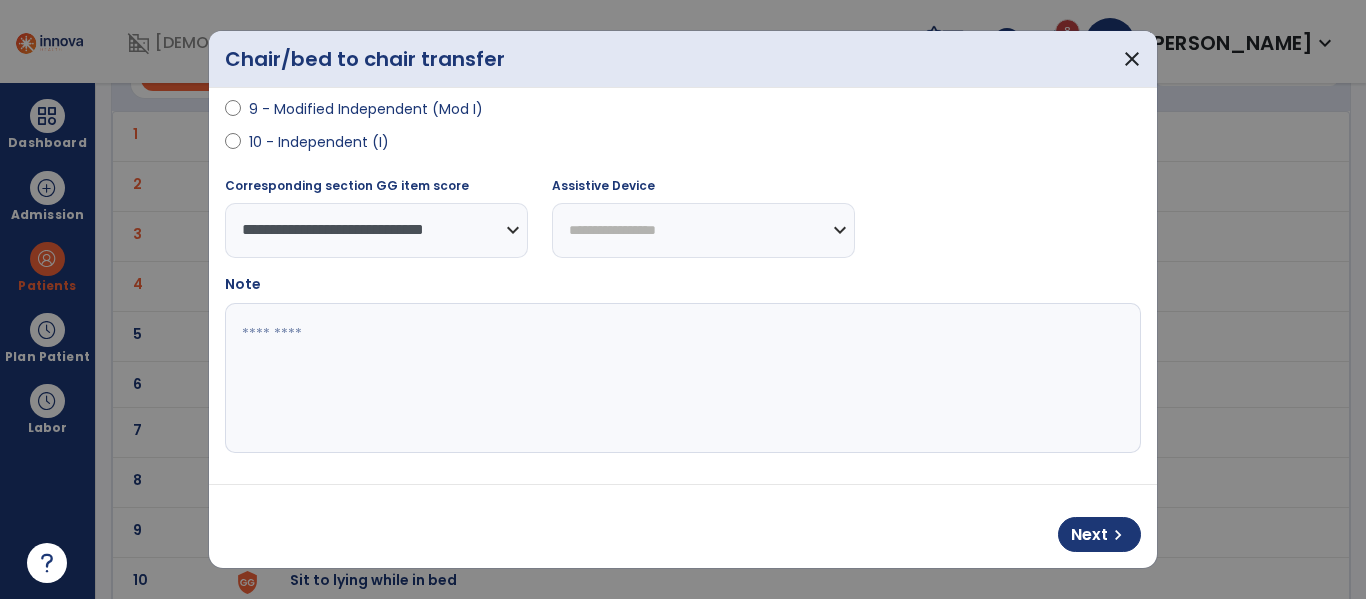click on "**********" at bounding box center [703, 230] 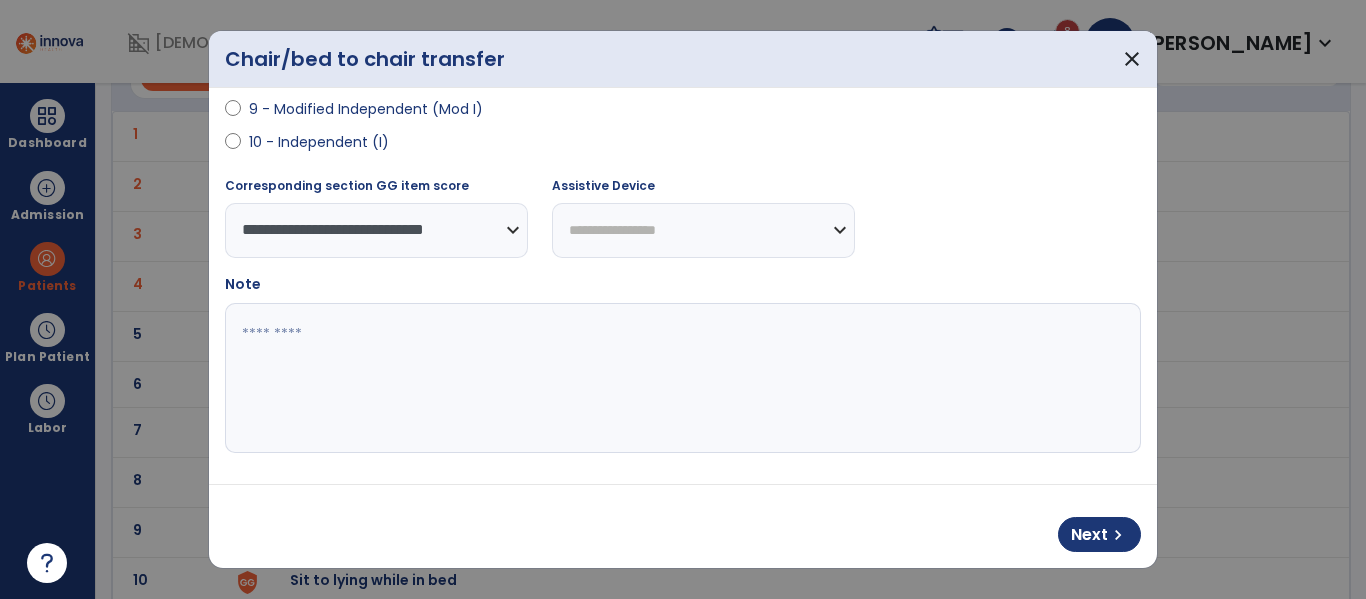 select on "**********" 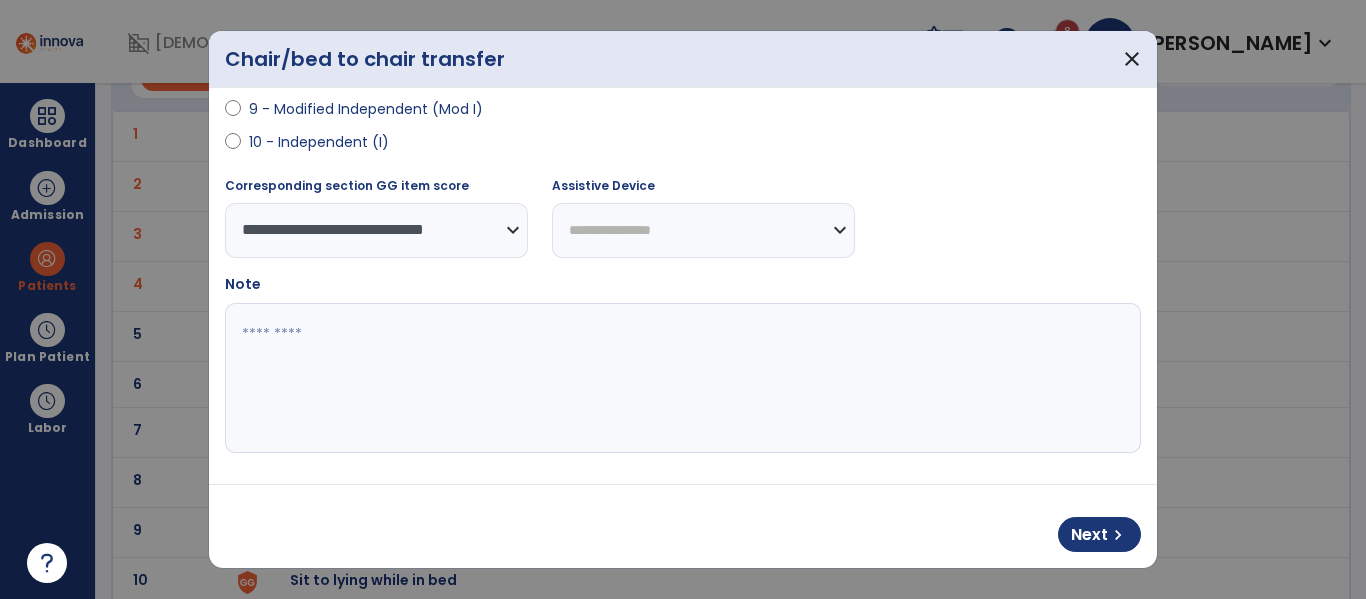click on "**********" at bounding box center [703, 230] 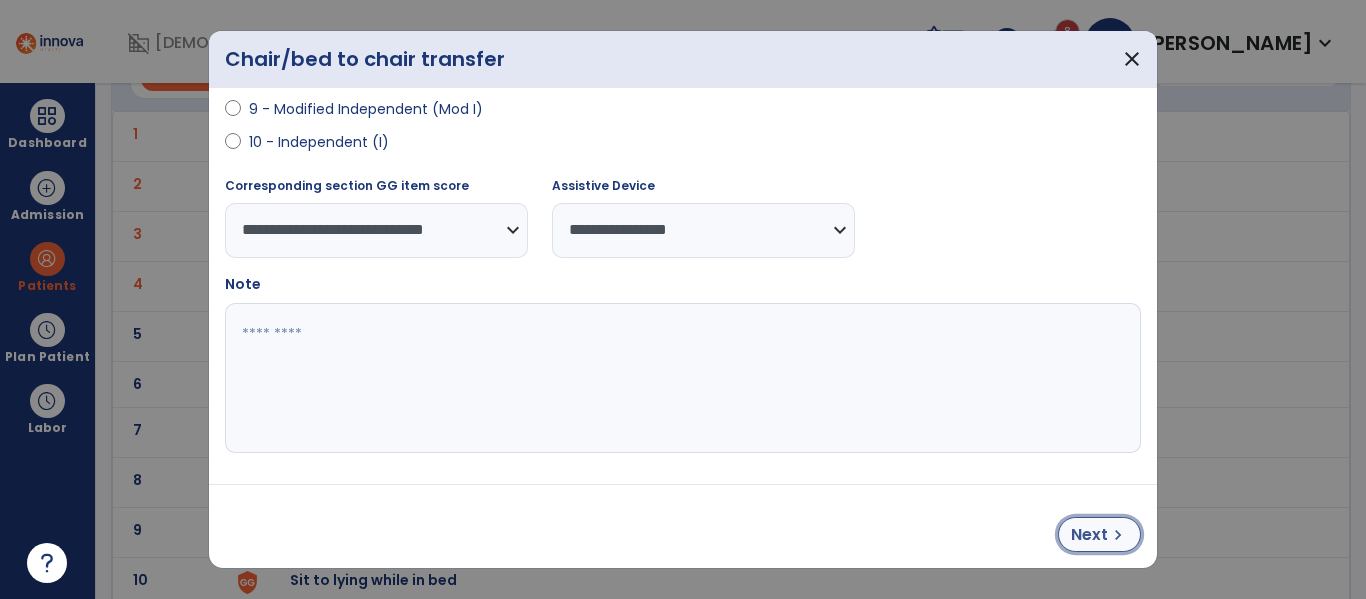 click on "chevron_right" at bounding box center (1118, 535) 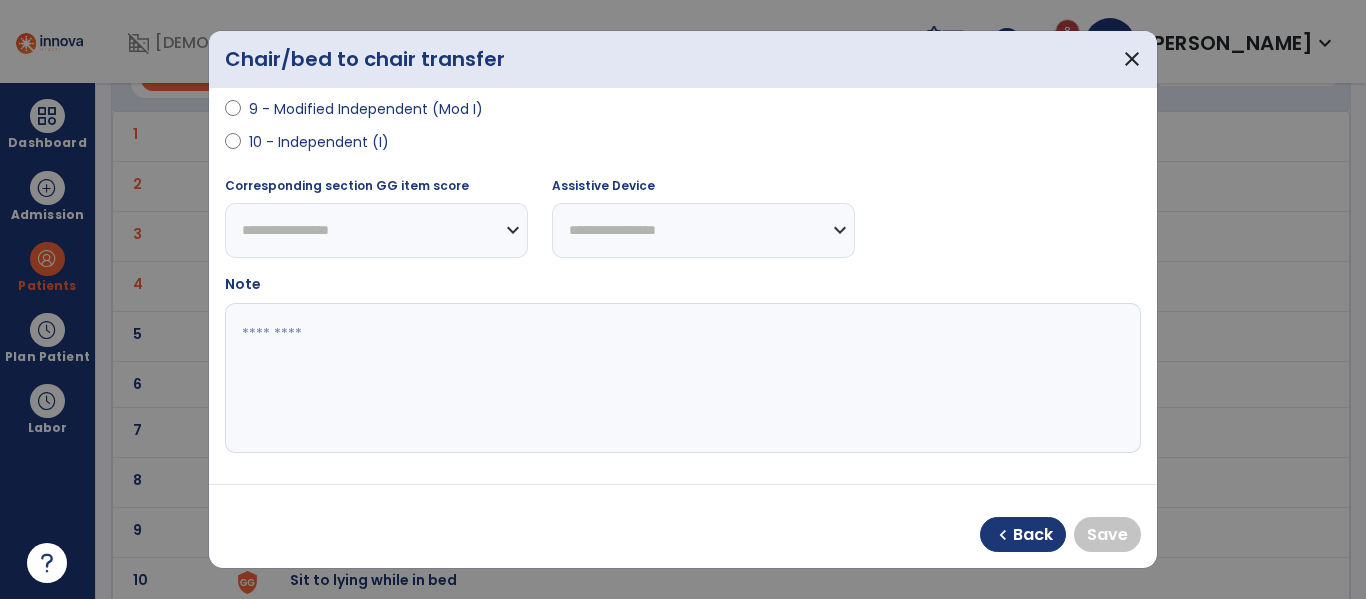 click on "9 - Modified Independent (Mod I)" at bounding box center [366, 109] 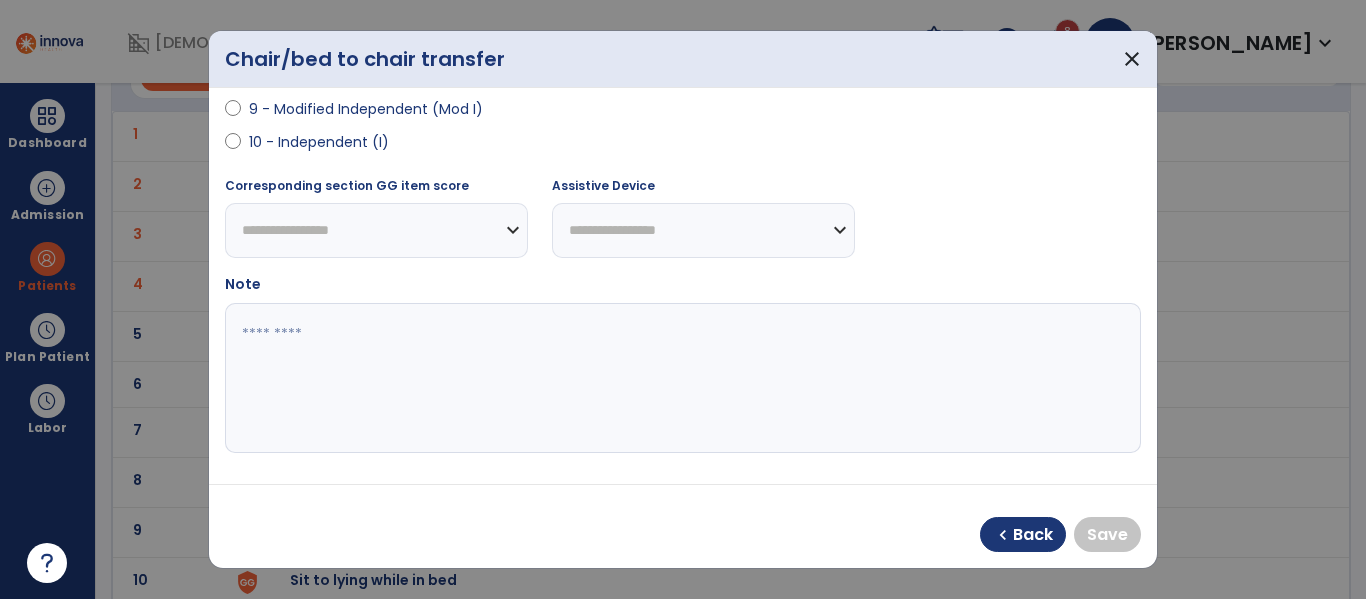 select on "**********" 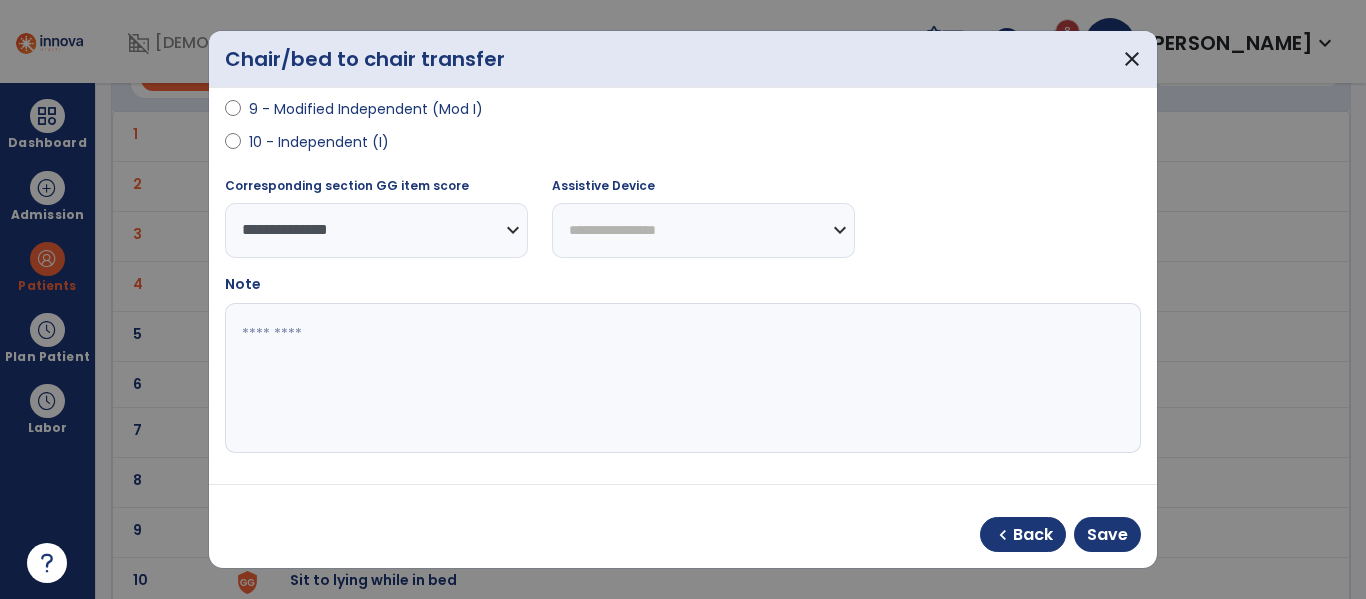 click on "**********" at bounding box center [703, 230] 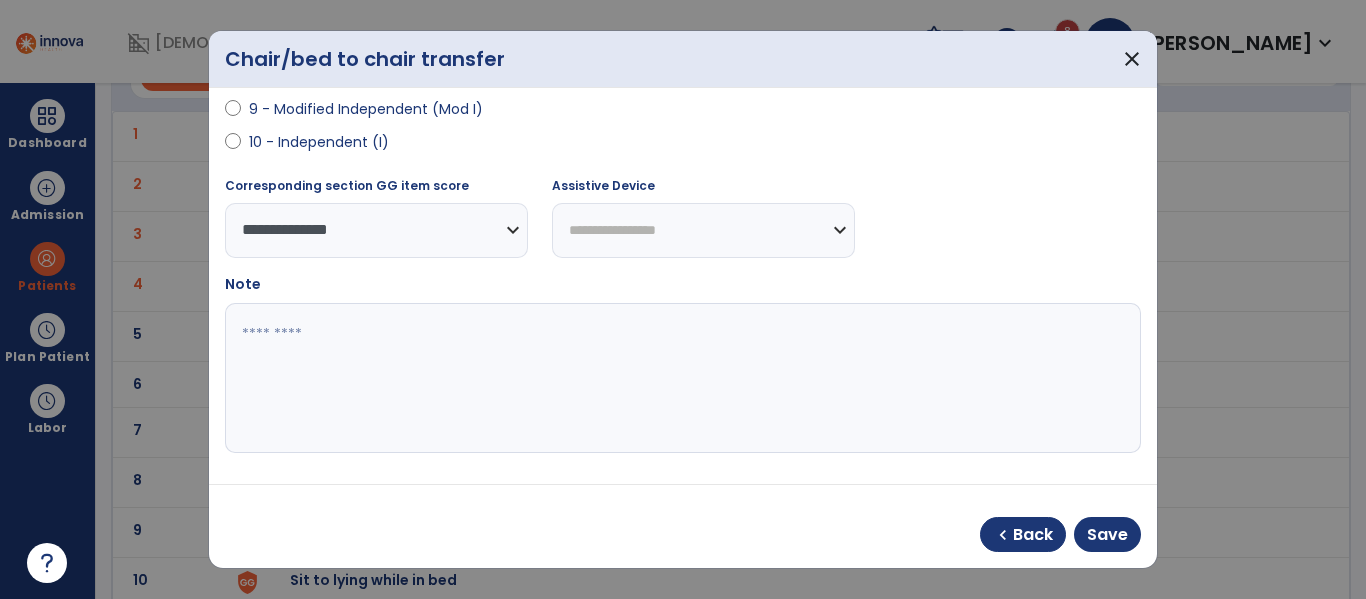 select on "**********" 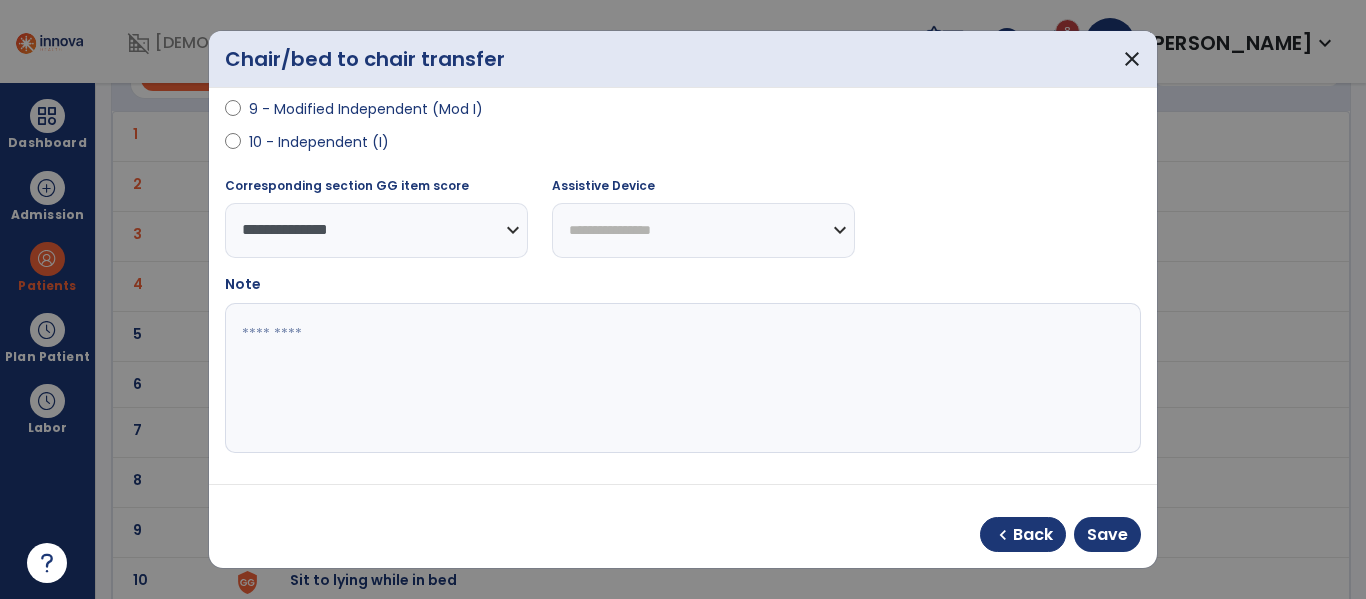 click on "**********" at bounding box center (703, 230) 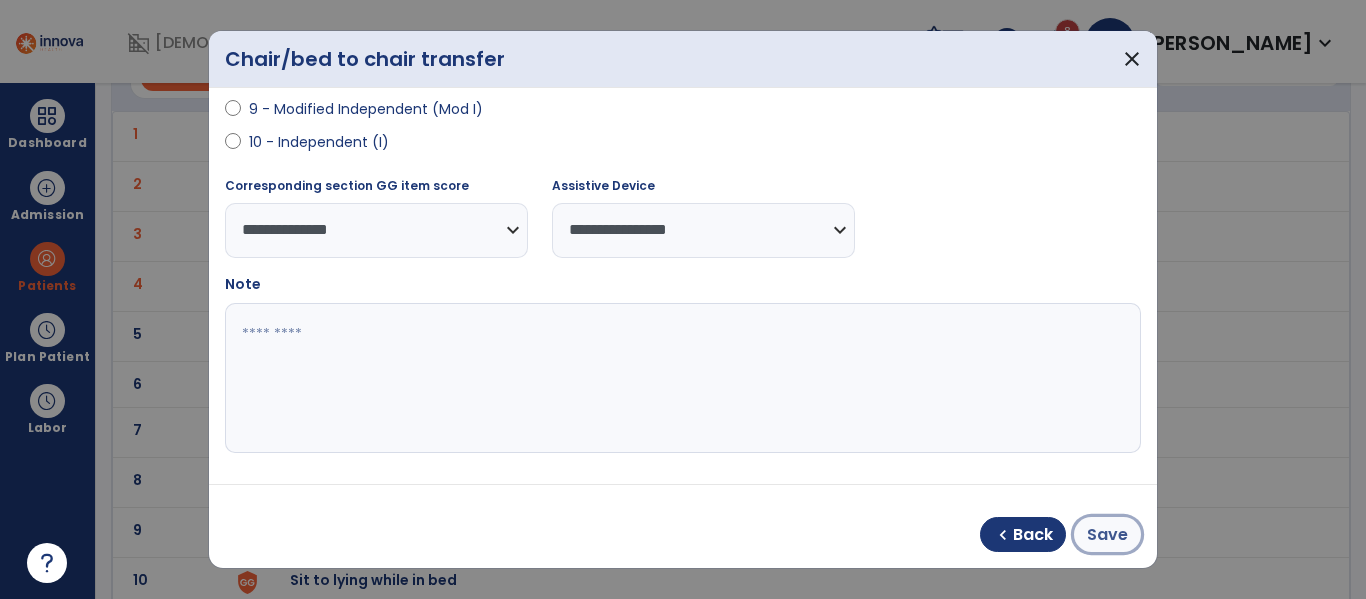 click on "Save" at bounding box center (1107, 535) 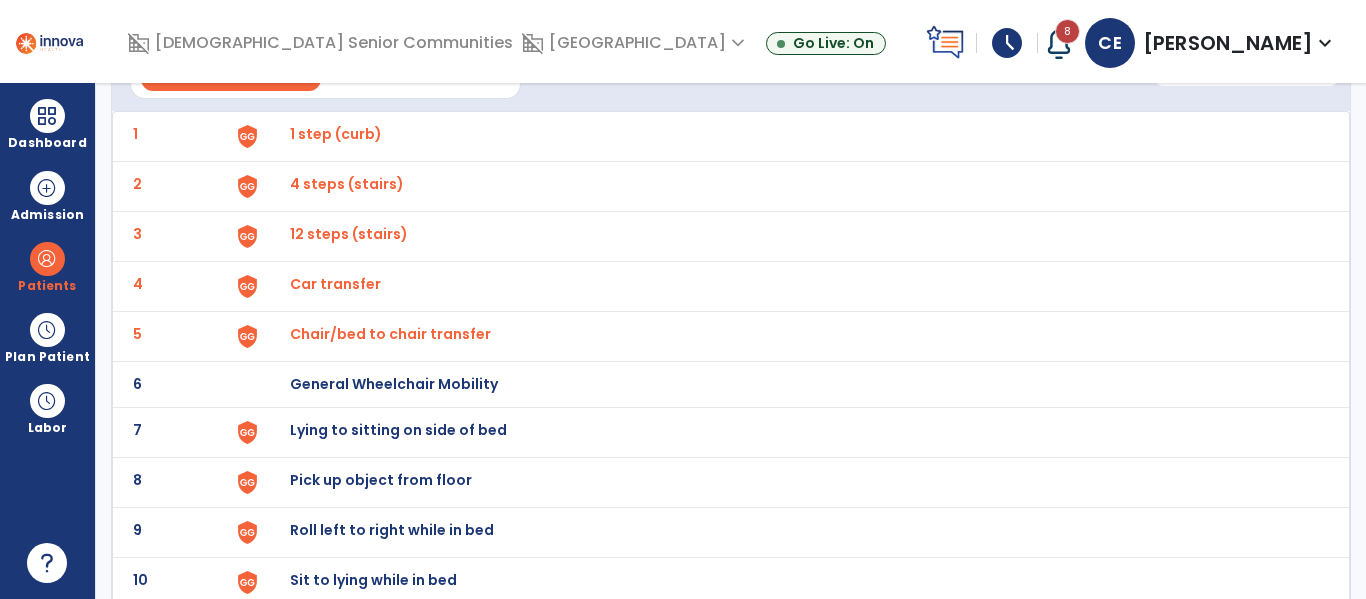 click on "Lying to sitting on side of bed" at bounding box center [336, 134] 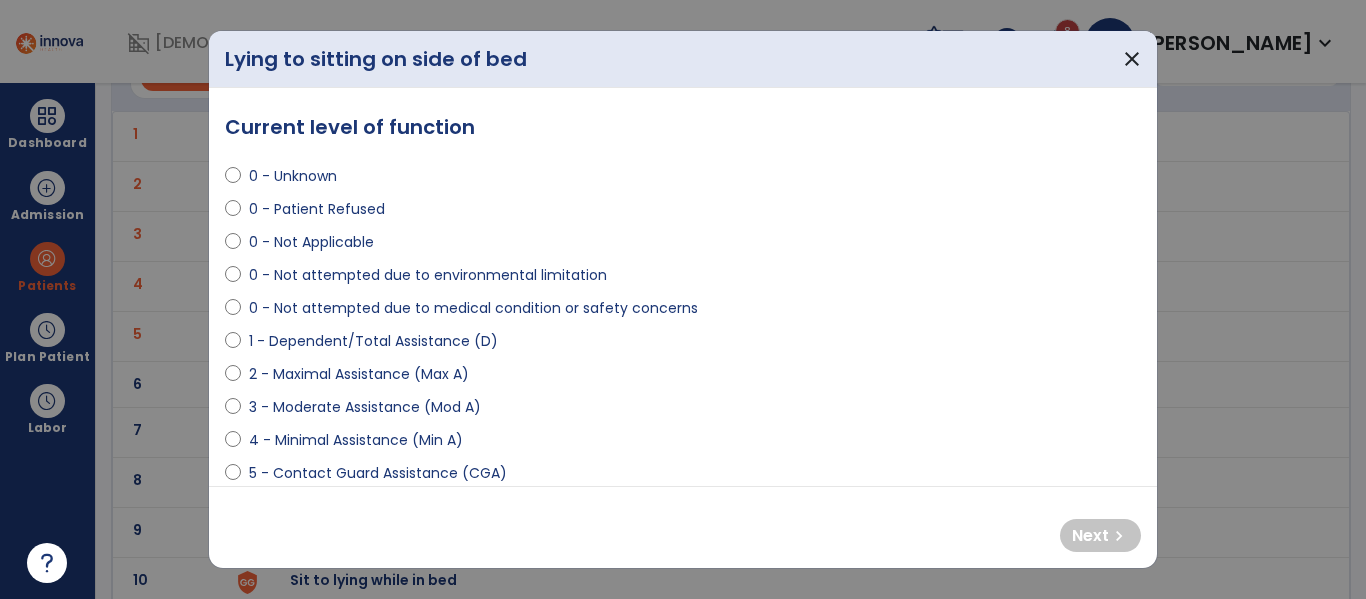 click on "4 - Minimal Assistance (Min A)" at bounding box center [356, 440] 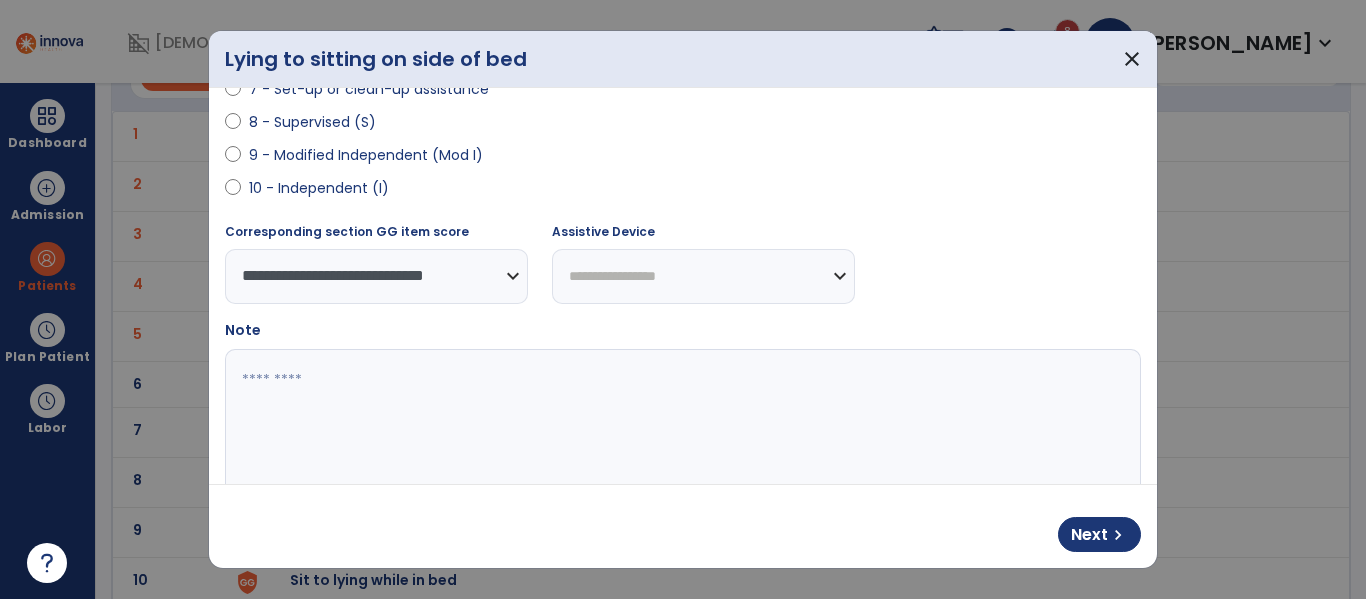 scroll, scrollTop: 496, scrollLeft: 0, axis: vertical 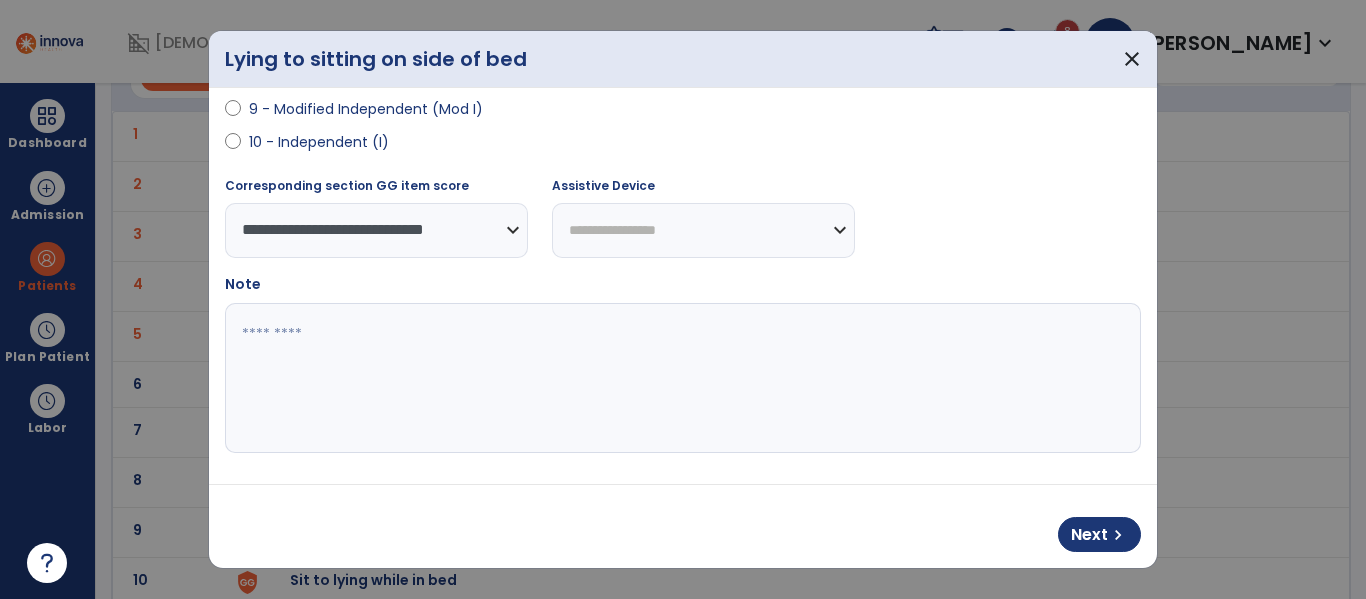 click on "**********" at bounding box center (703, 230) 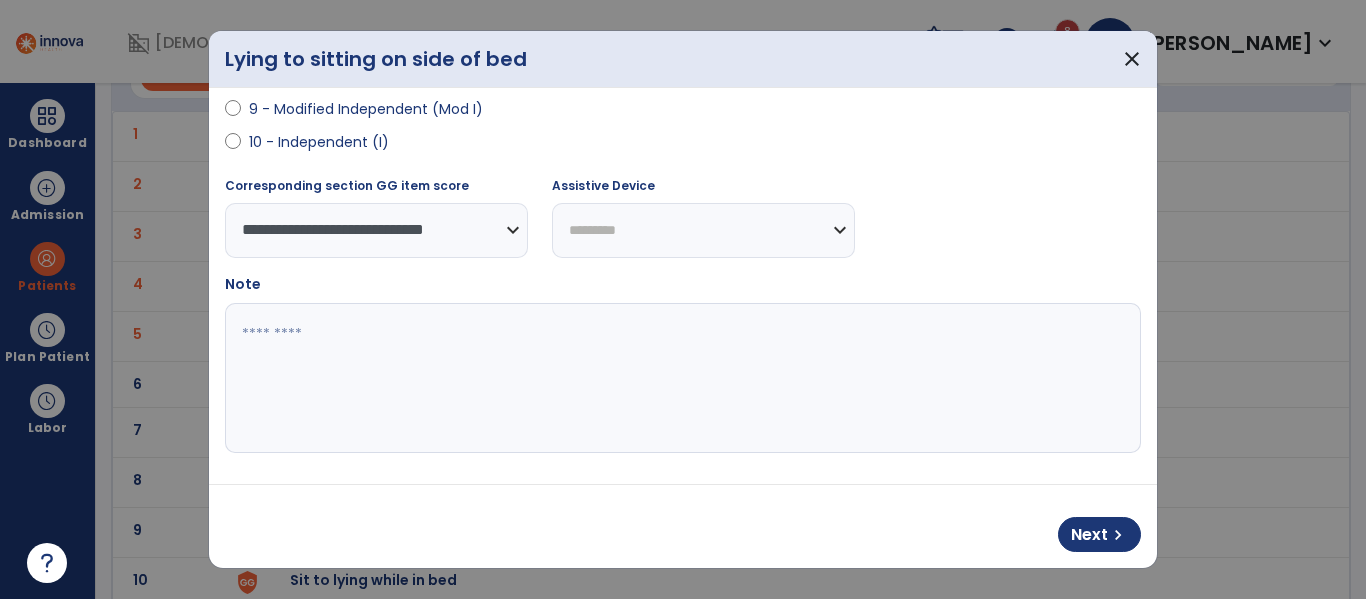 click on "**********" at bounding box center [703, 230] 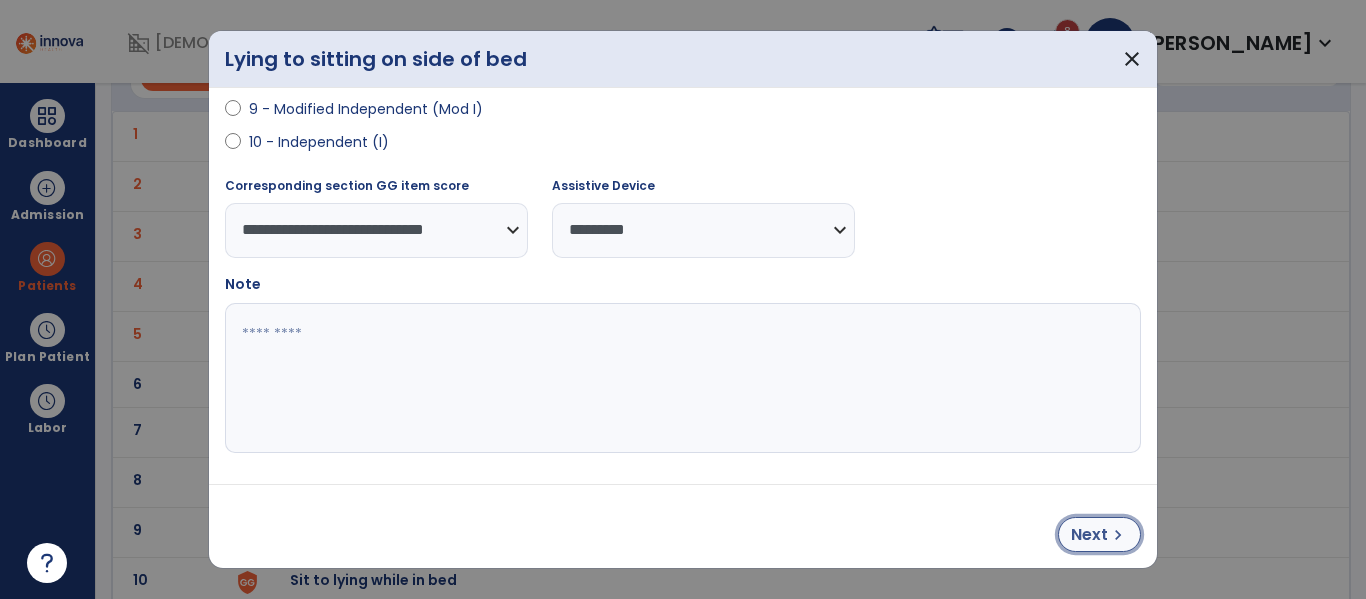 click on "Next" at bounding box center (1089, 535) 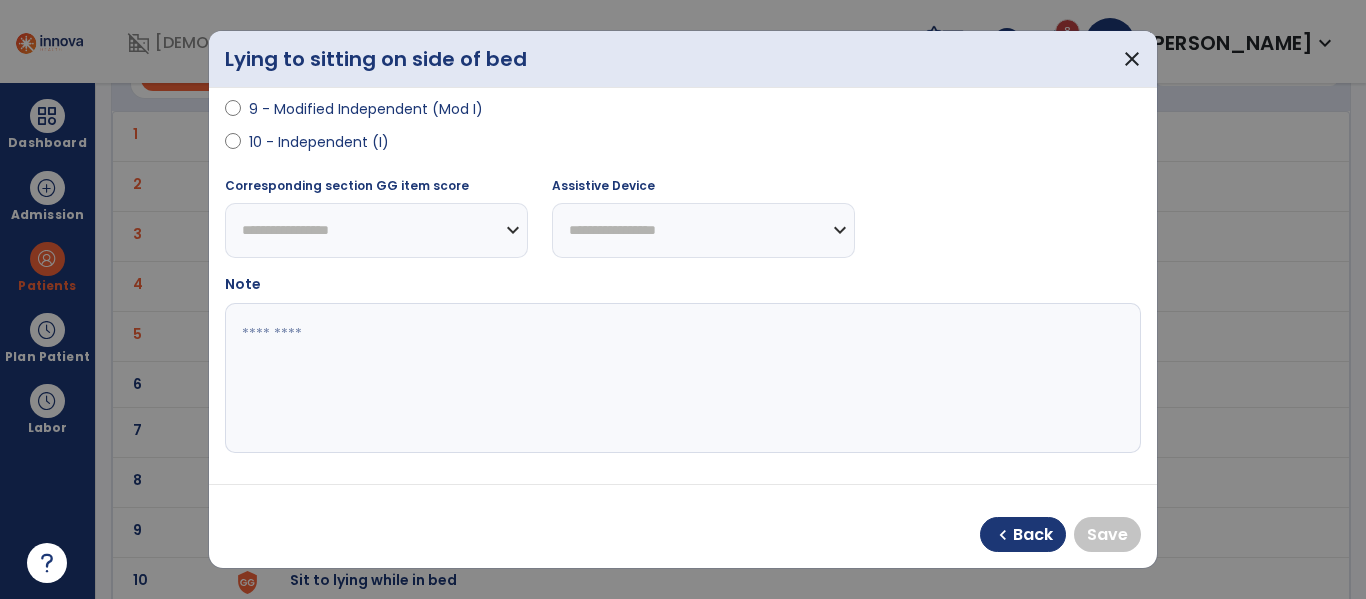 click on "9 - Modified Independent (Mod I)" at bounding box center [366, 109] 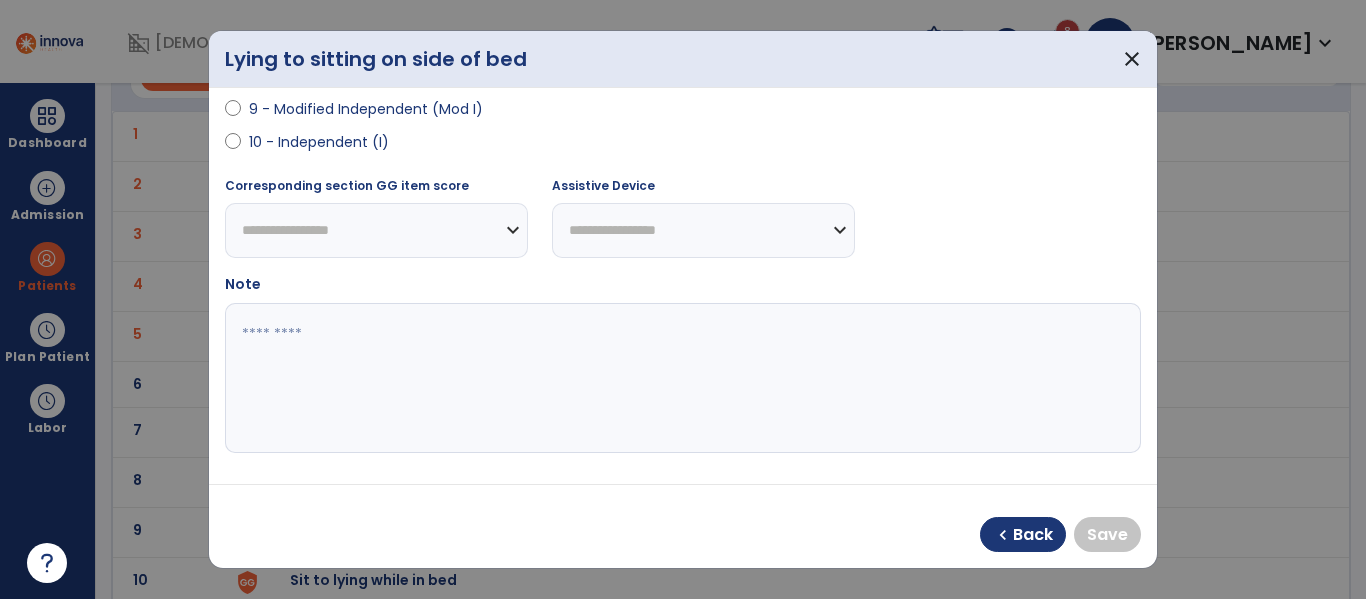 select on "**********" 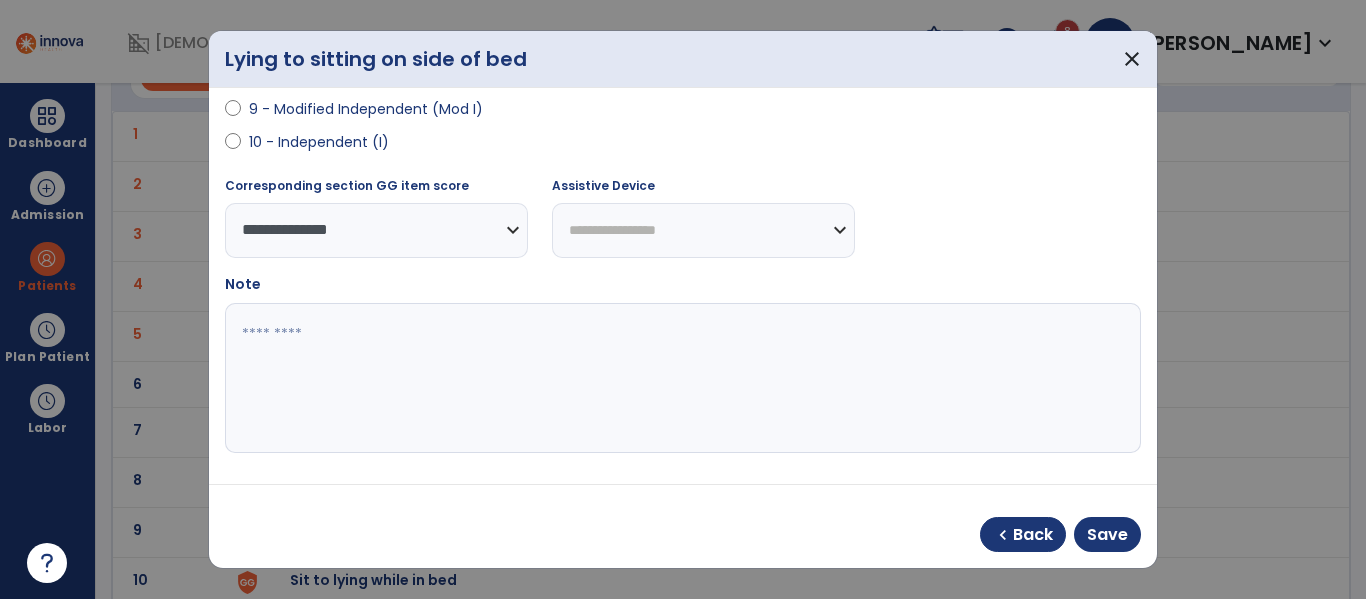 click on "**********" at bounding box center [703, 230] 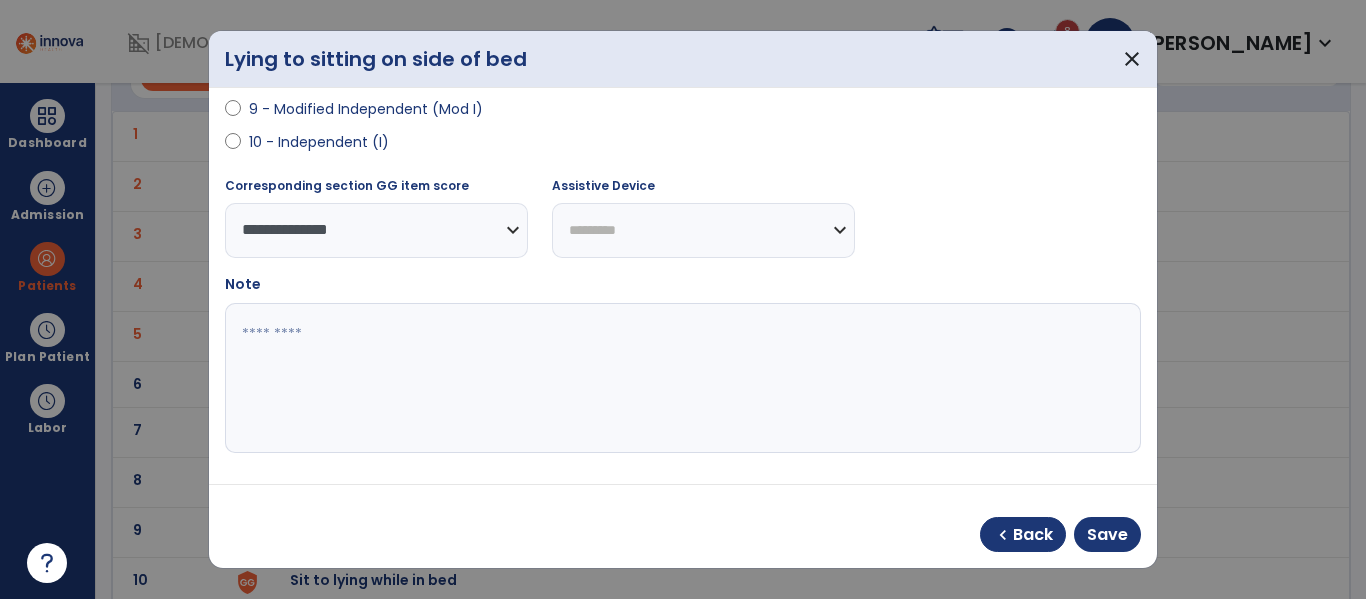 click on "**********" at bounding box center [703, 230] 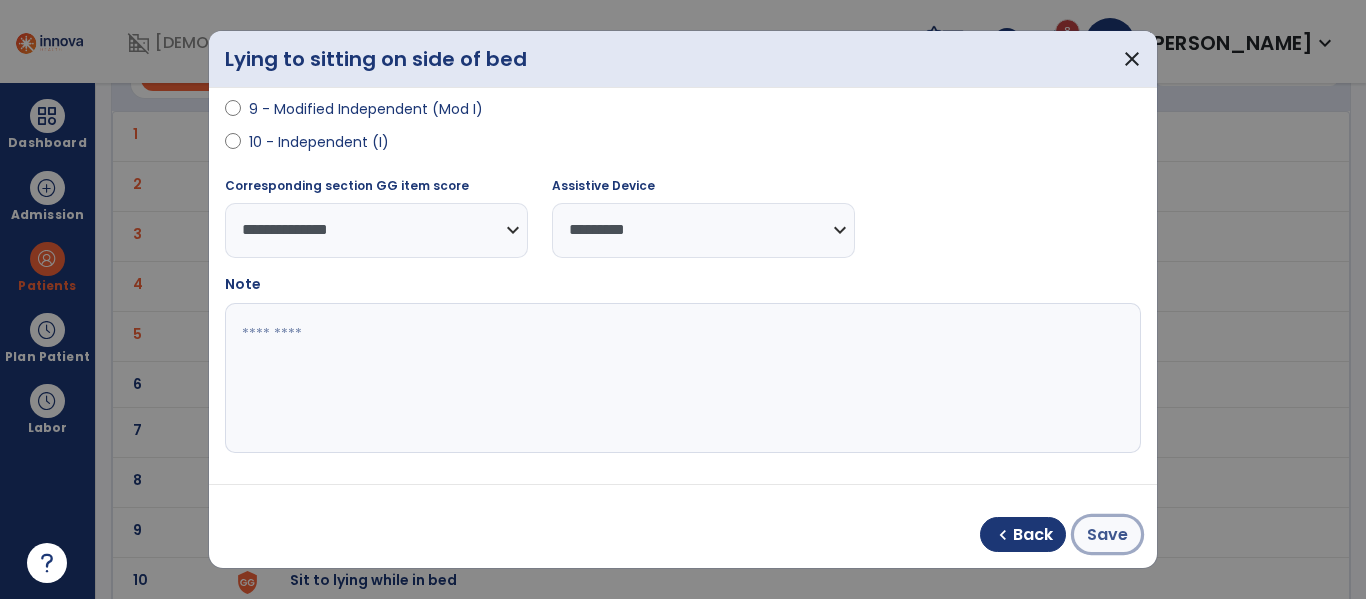 click on "Save" at bounding box center (1107, 535) 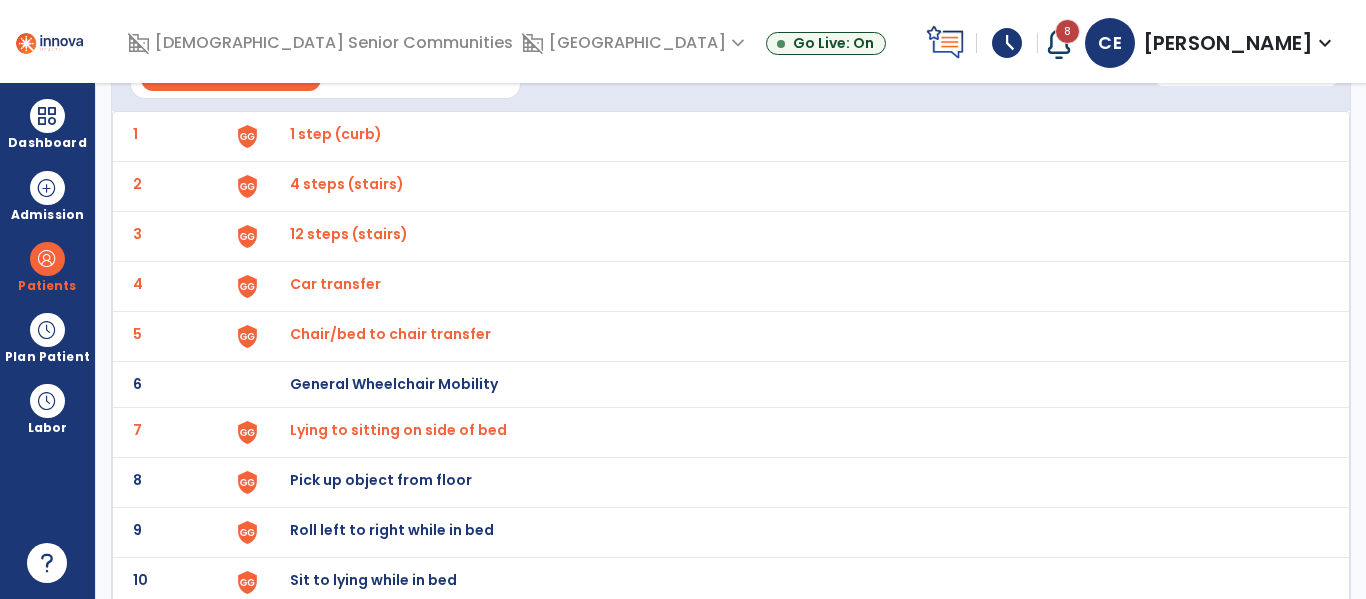 click on "Pick up object from floor" at bounding box center [336, 134] 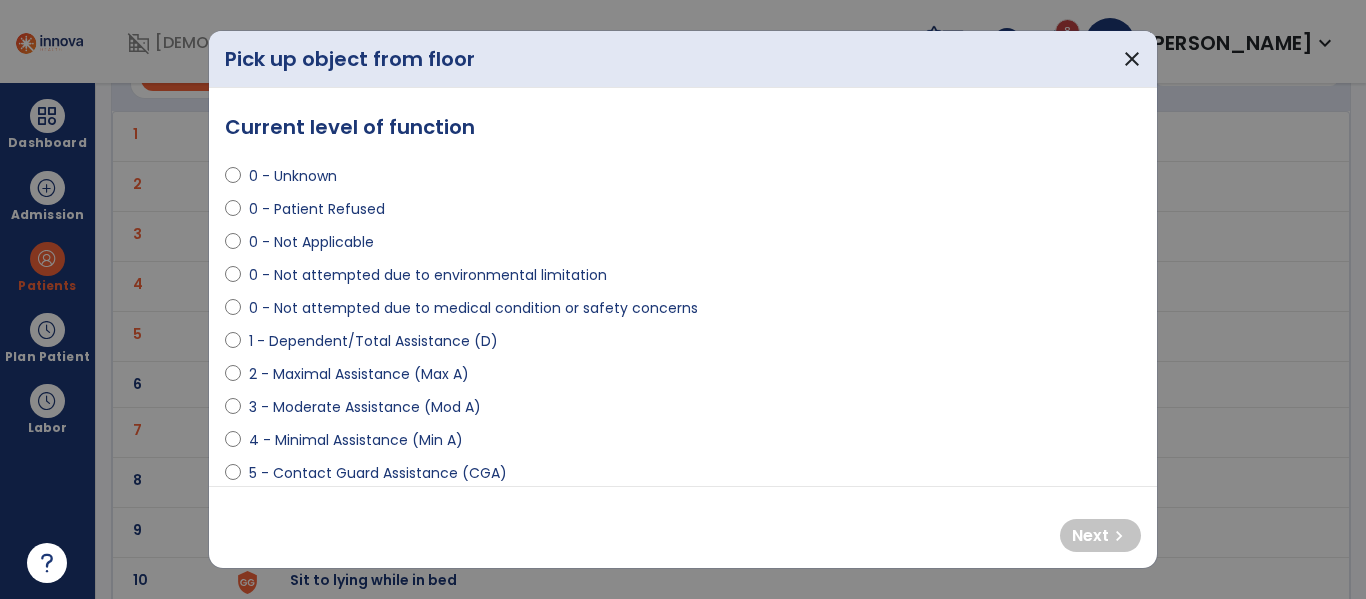 click on "0 - Not attempted due to medical condition or safety concerns" at bounding box center (473, 308) 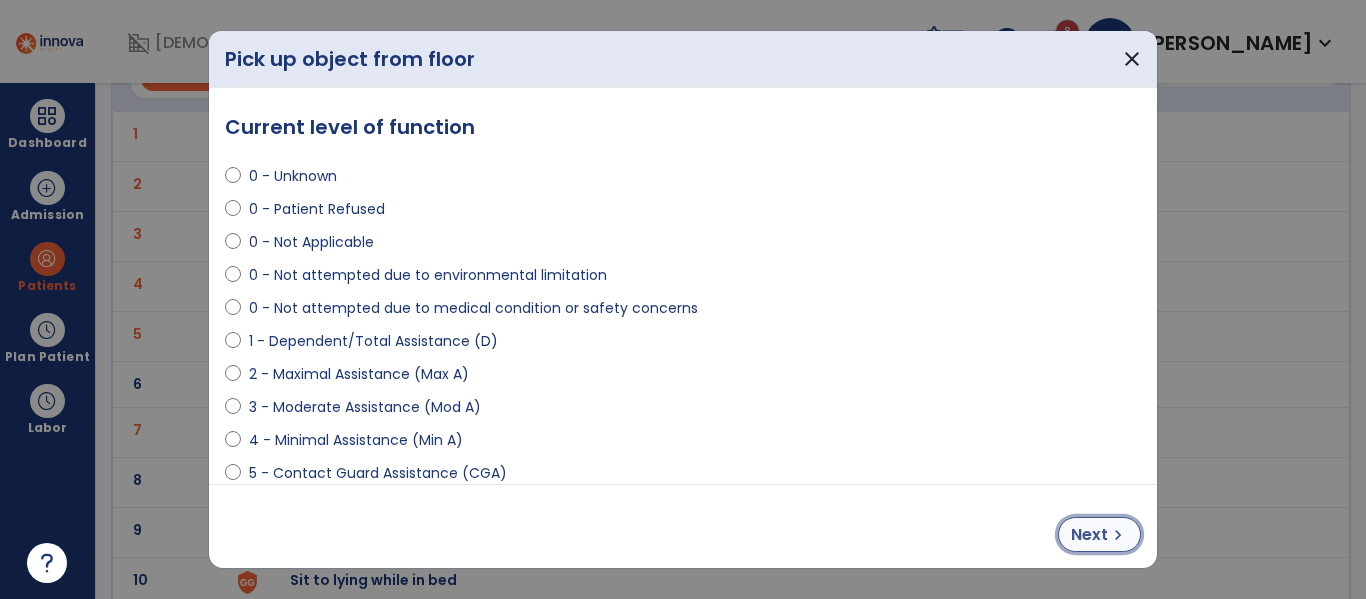 click on "Next  chevron_right" at bounding box center [1099, 534] 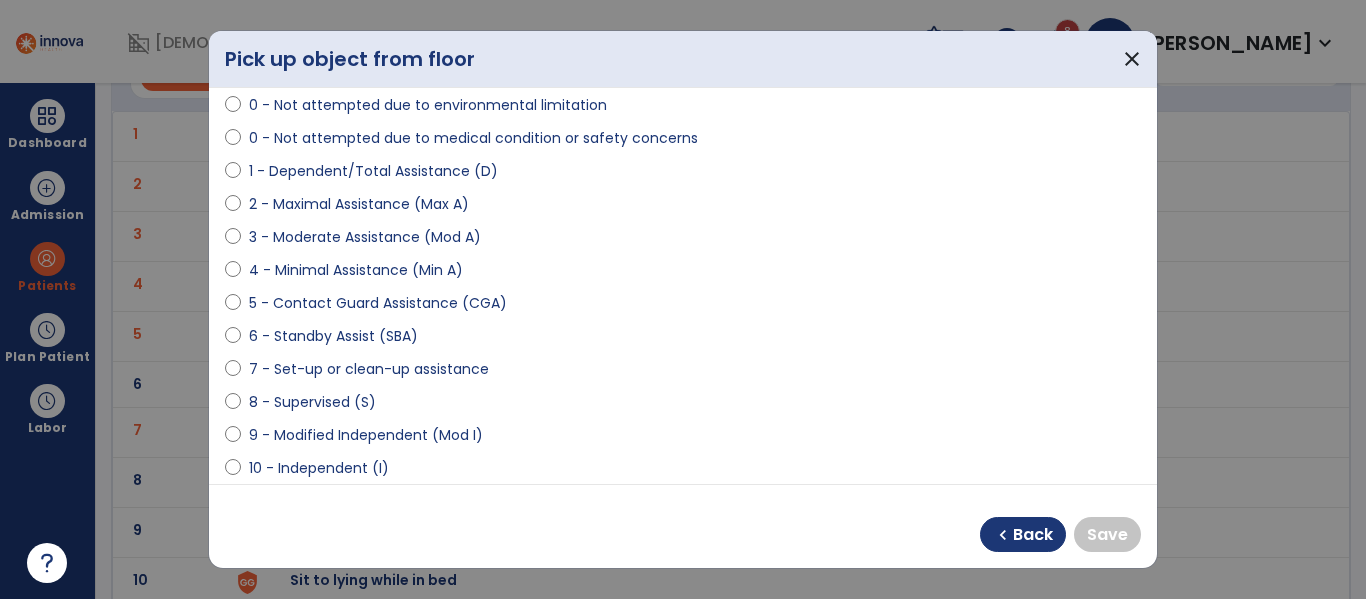 scroll, scrollTop: 235, scrollLeft: 0, axis: vertical 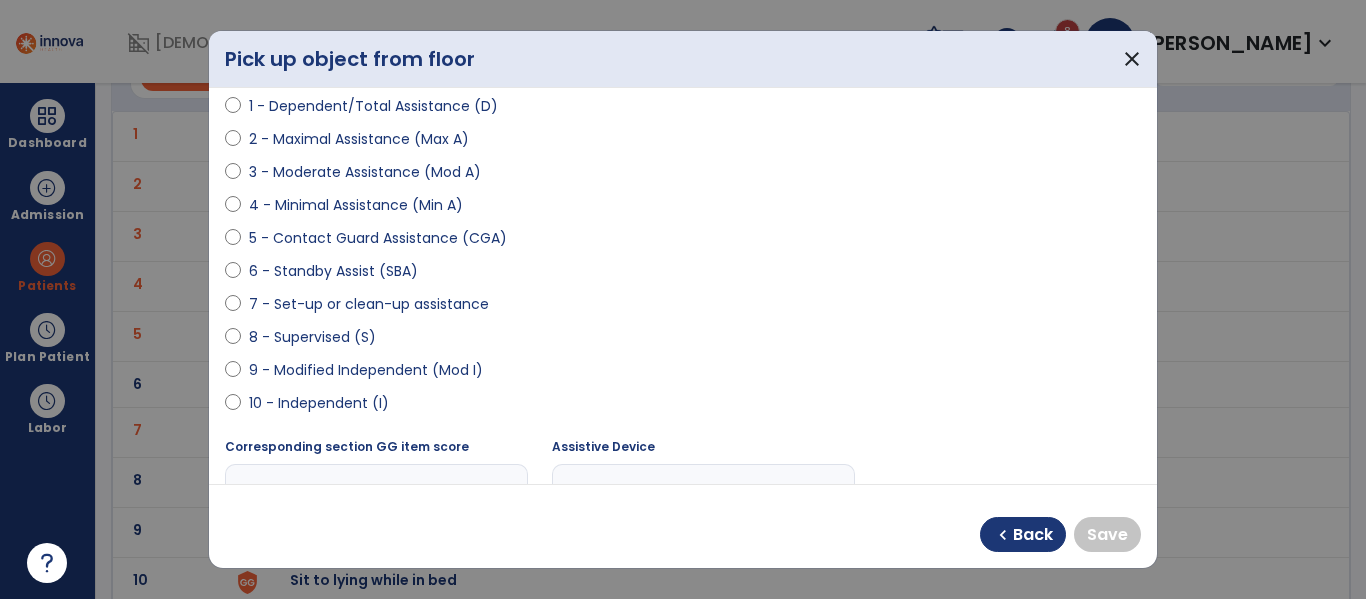 click on "9 - Modified Independent (Mod I)" at bounding box center (366, 370) 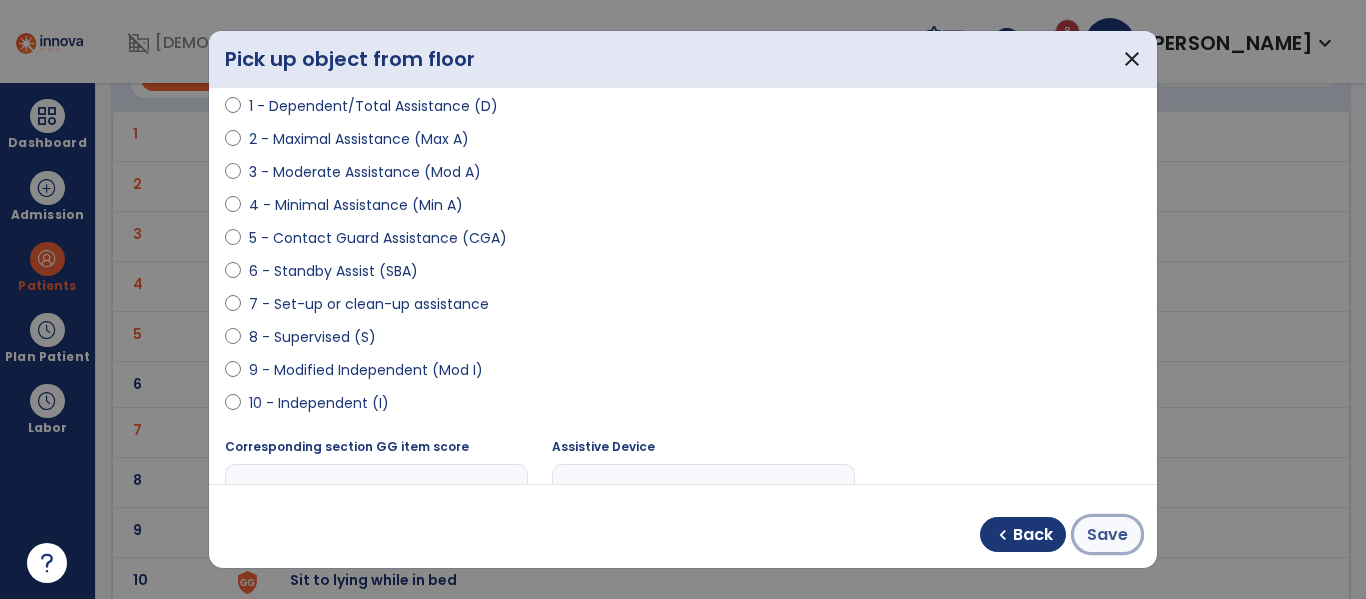 click on "Save" at bounding box center [1107, 534] 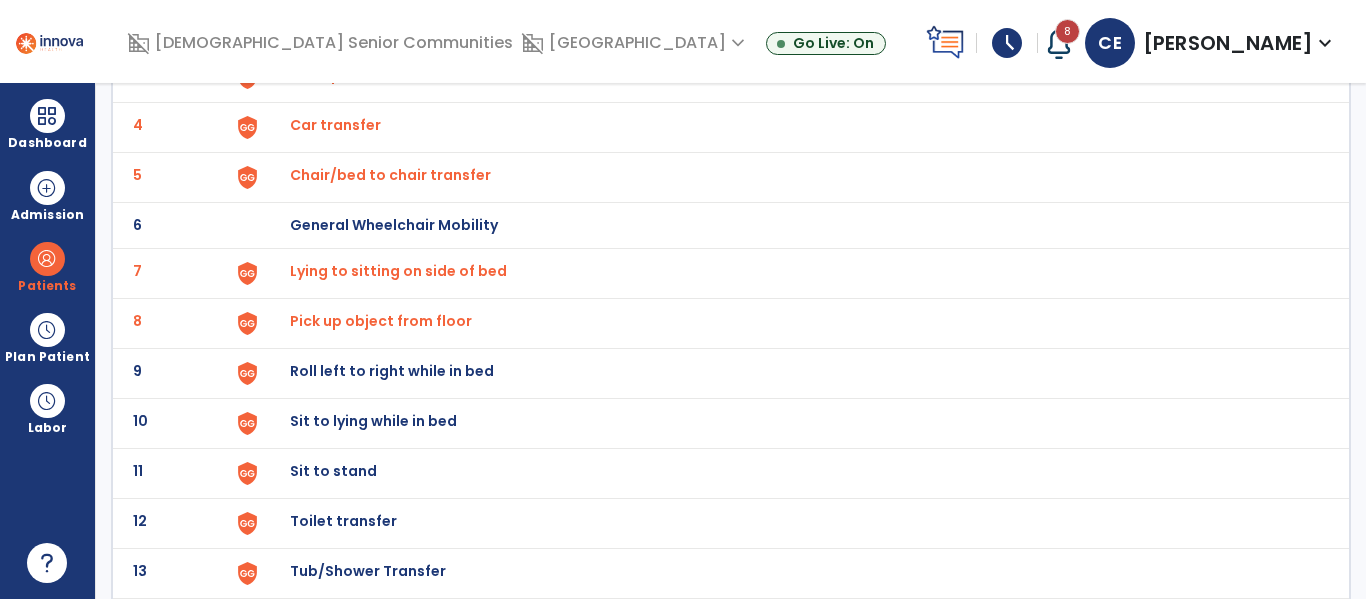 scroll, scrollTop: 302, scrollLeft: 0, axis: vertical 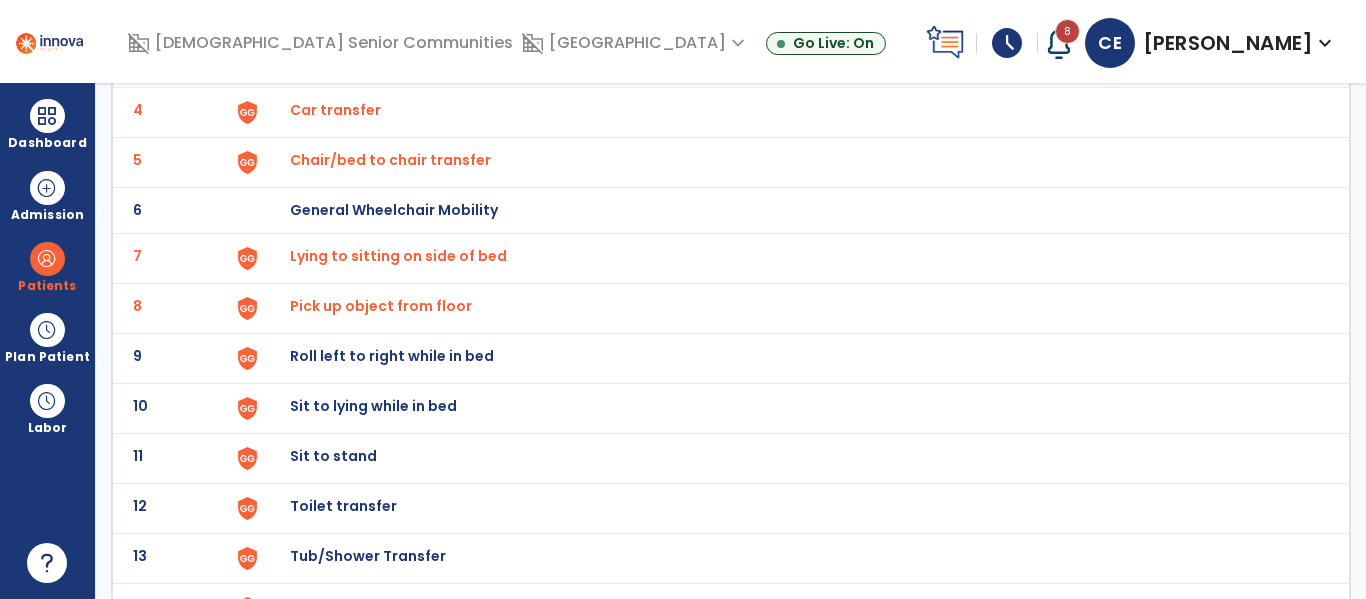 click on "Roll left to right while in bed" at bounding box center (336, -40) 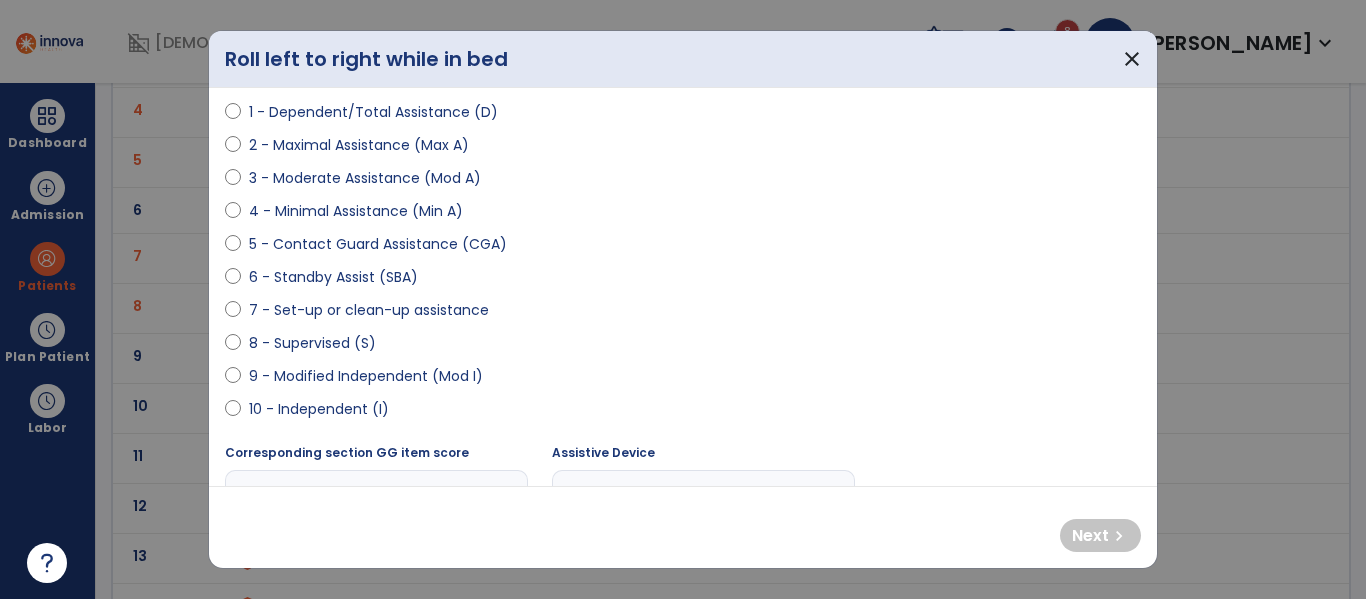 scroll, scrollTop: 258, scrollLeft: 0, axis: vertical 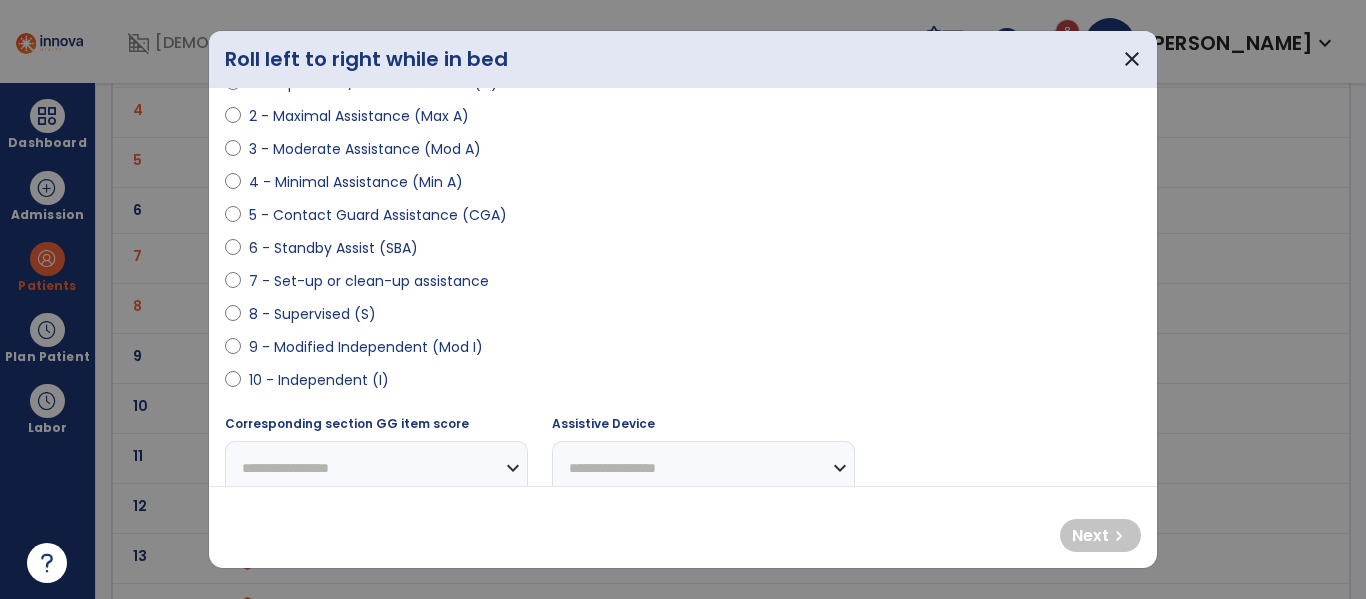 click on "5 - Contact Guard Assistance (CGA)" at bounding box center [378, 215] 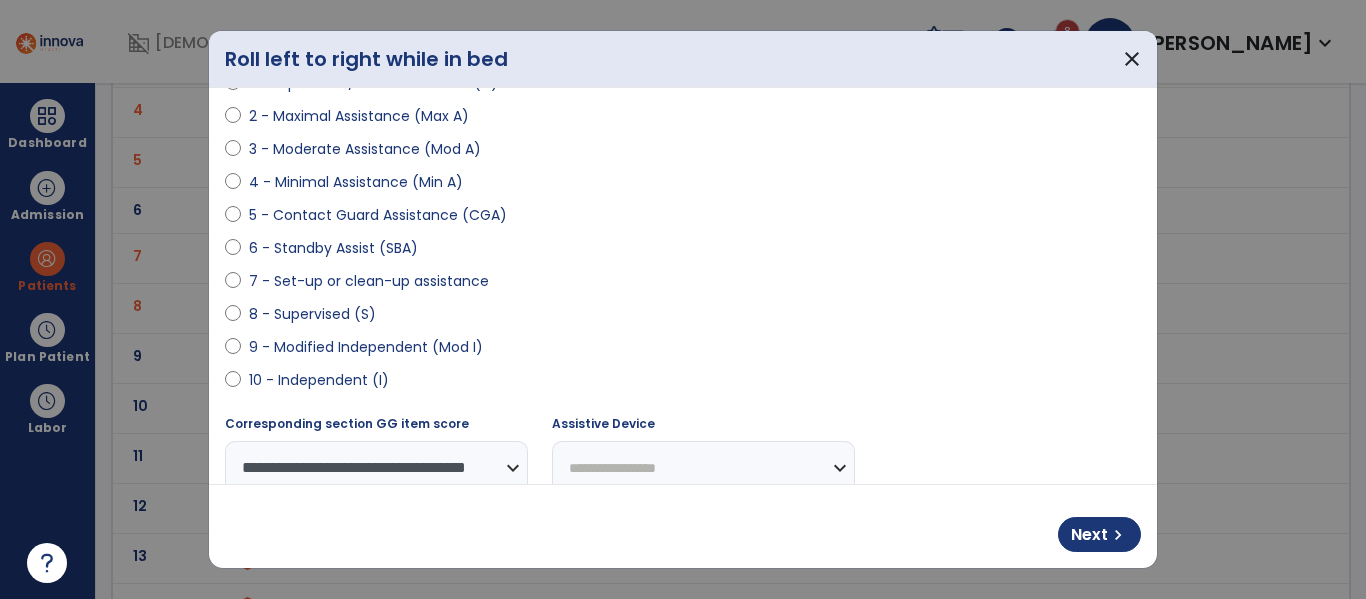 click on "**********" at bounding box center [703, 468] 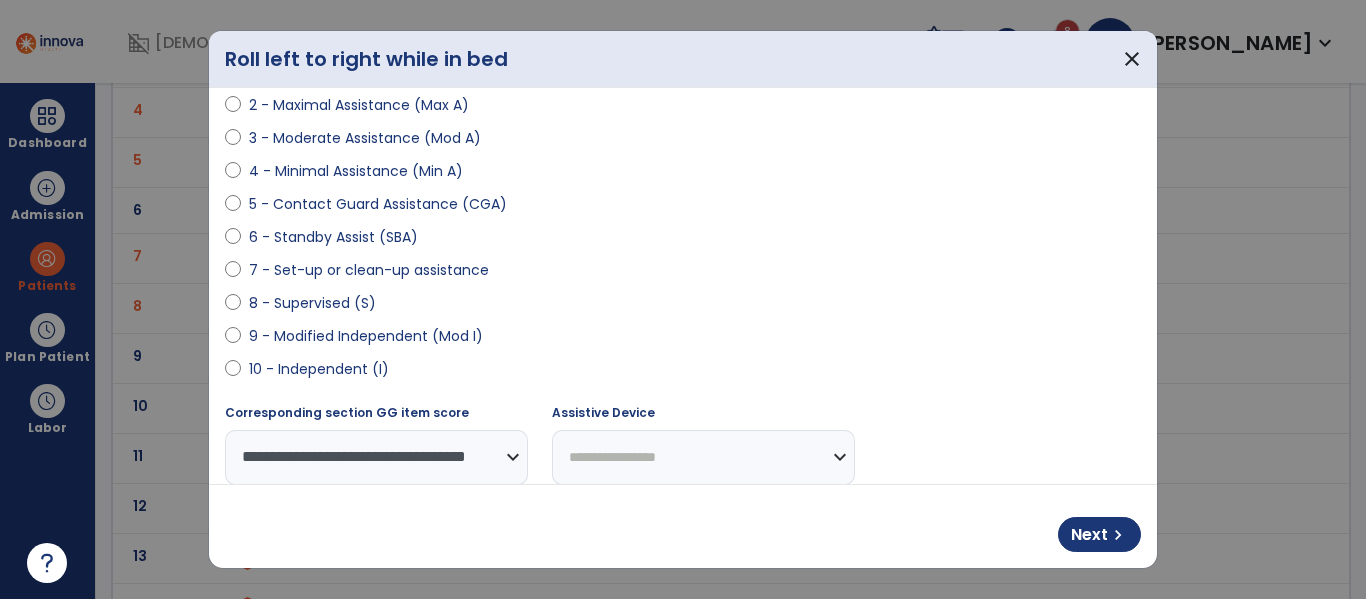 select on "*********" 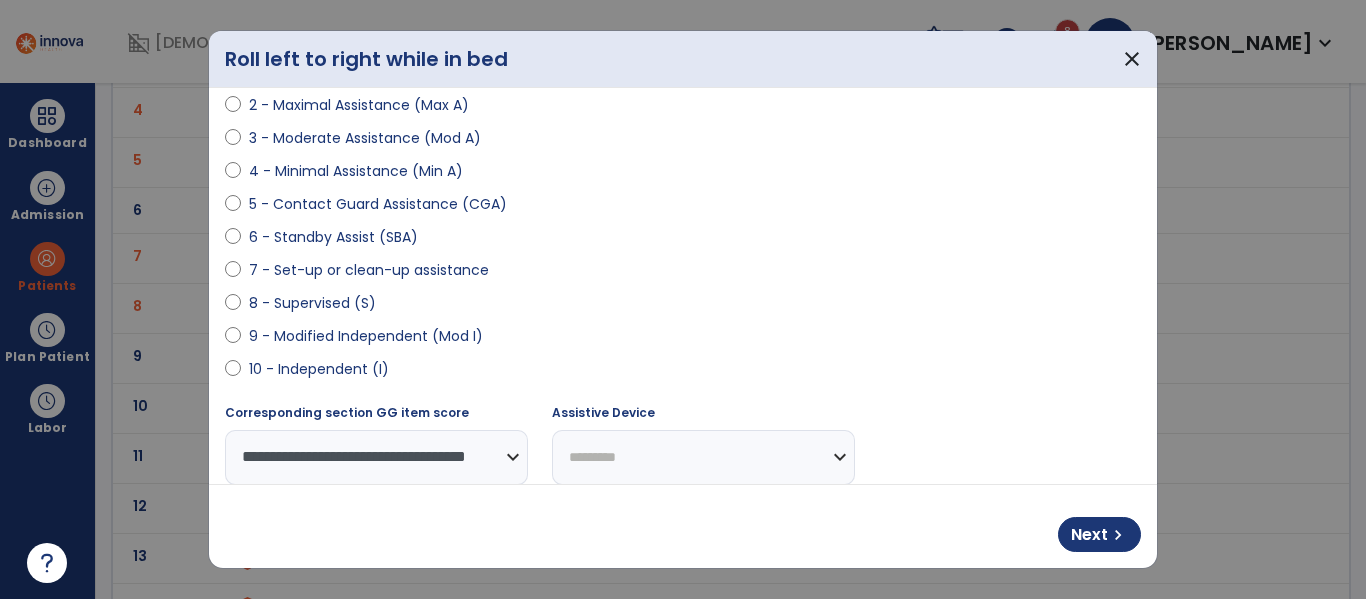 click on "**********" at bounding box center (703, 457) 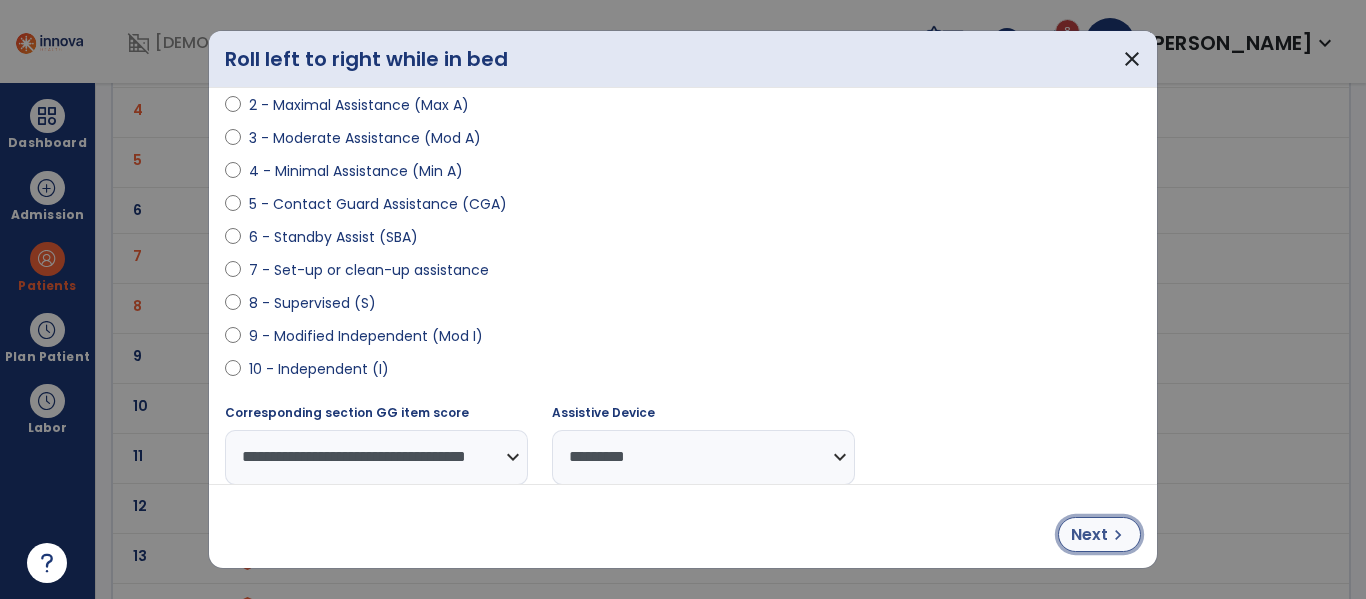 click on "Next" at bounding box center (1089, 535) 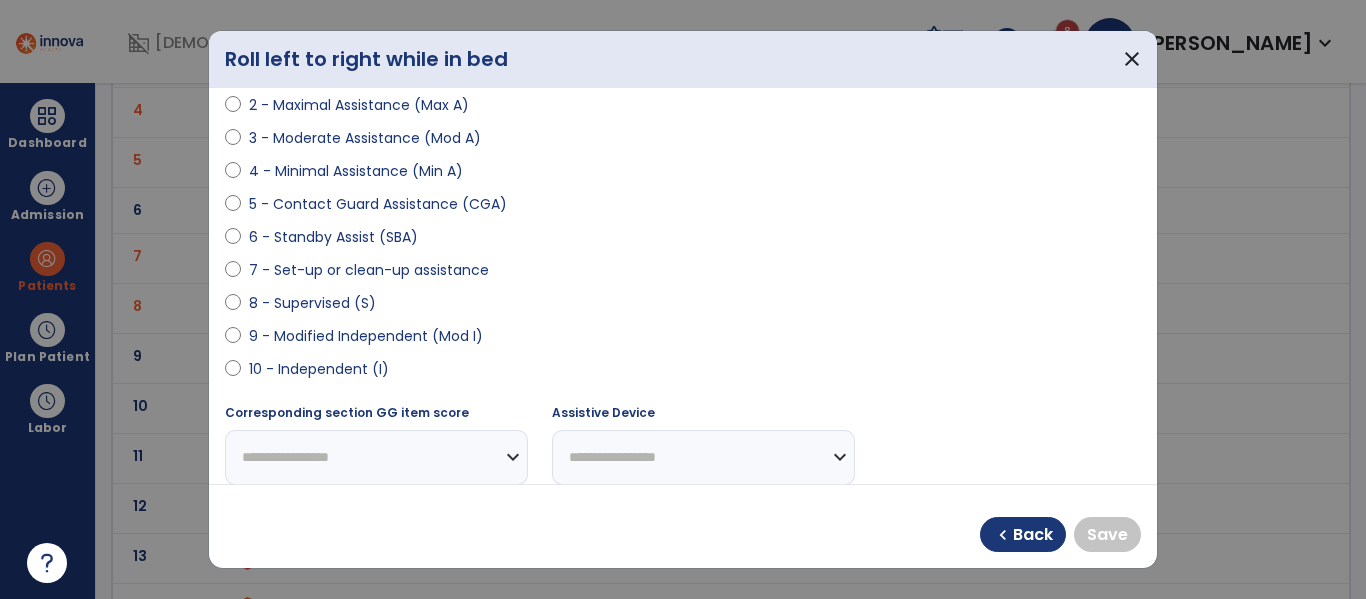 click on "9 - Modified Independent (Mod I)" at bounding box center (366, 336) 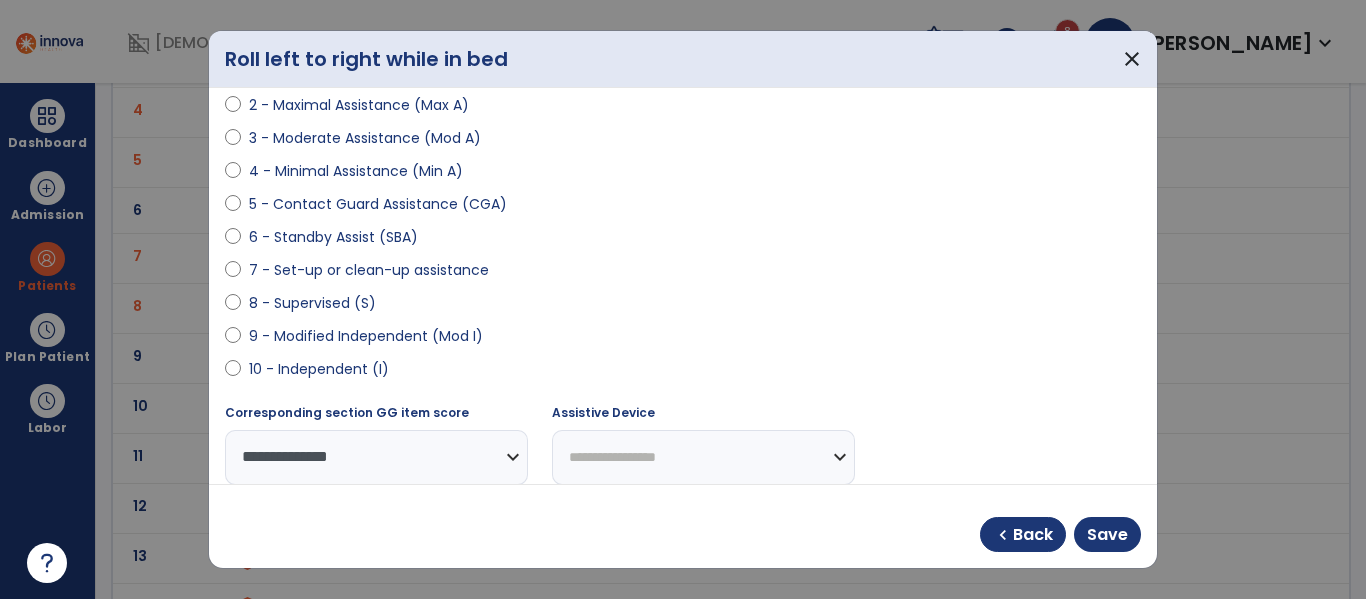 click on "**********" at bounding box center [703, 457] 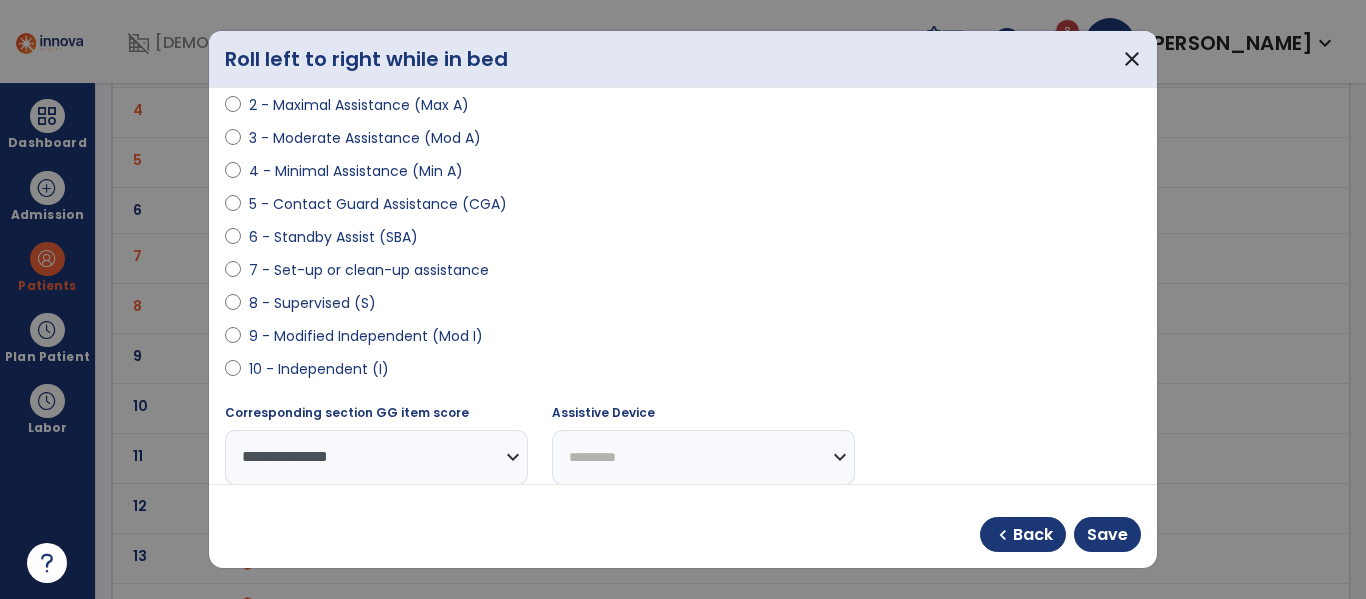 click on "**********" at bounding box center [703, 457] 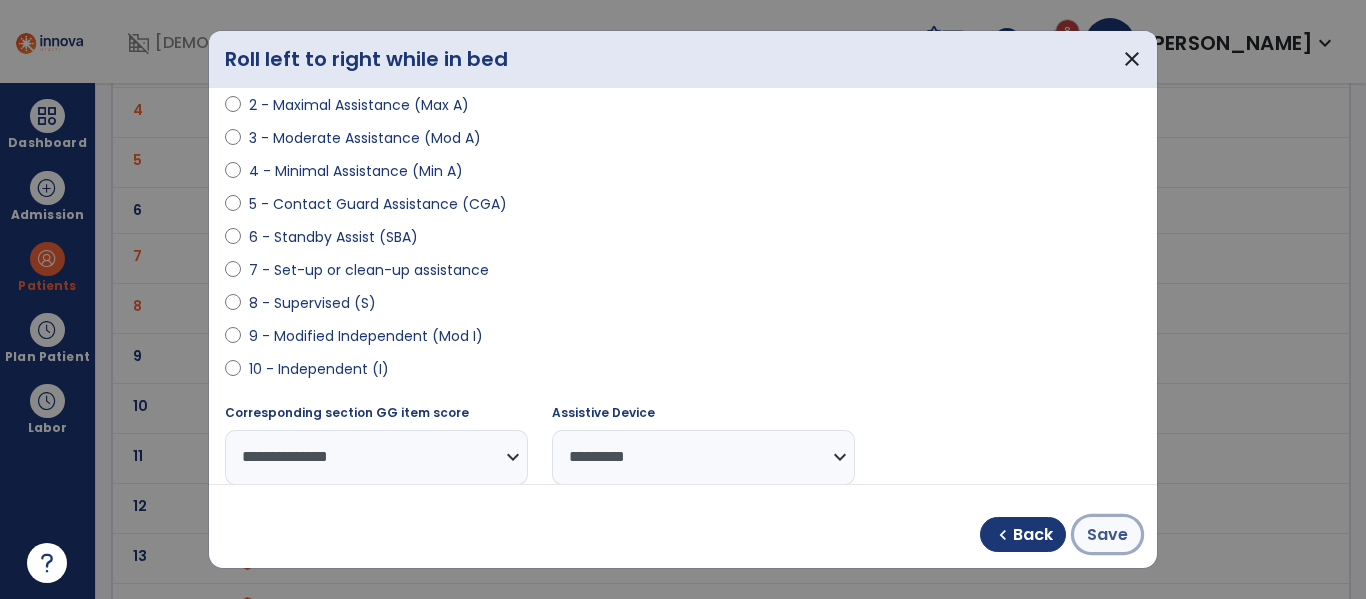 click on "Save" at bounding box center (1107, 535) 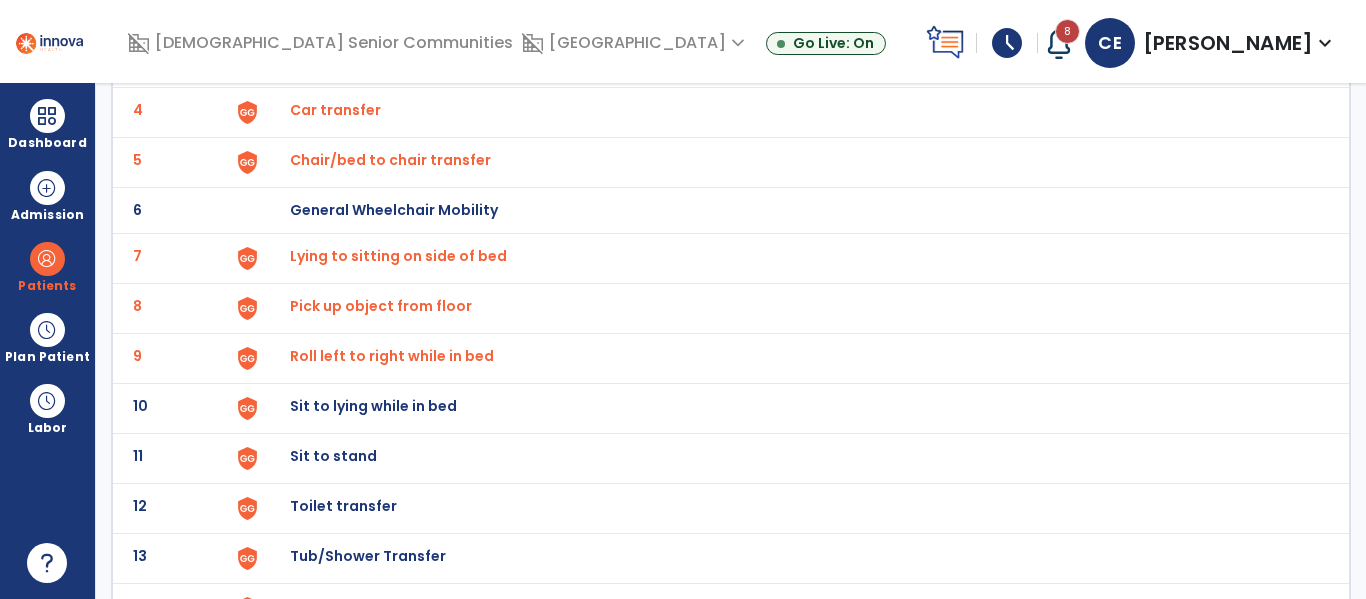 click on "Sit to lying while in bed" at bounding box center (336, -40) 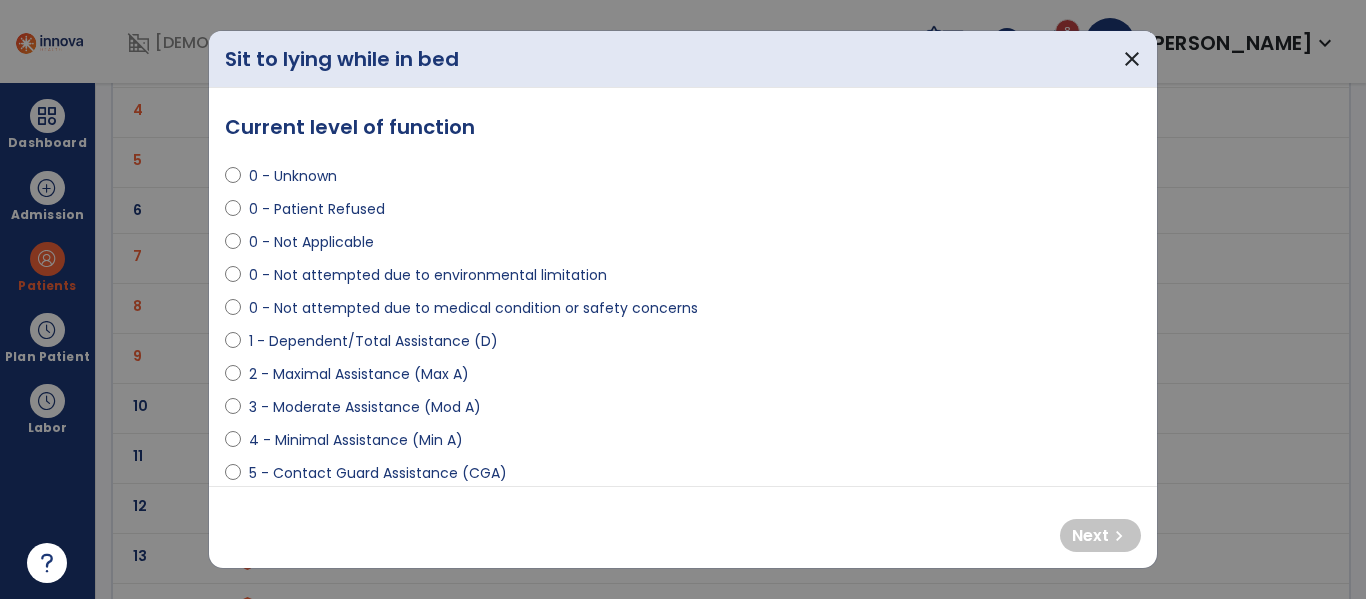 click on "4 - Minimal Assistance (Min A)" at bounding box center (356, 440) 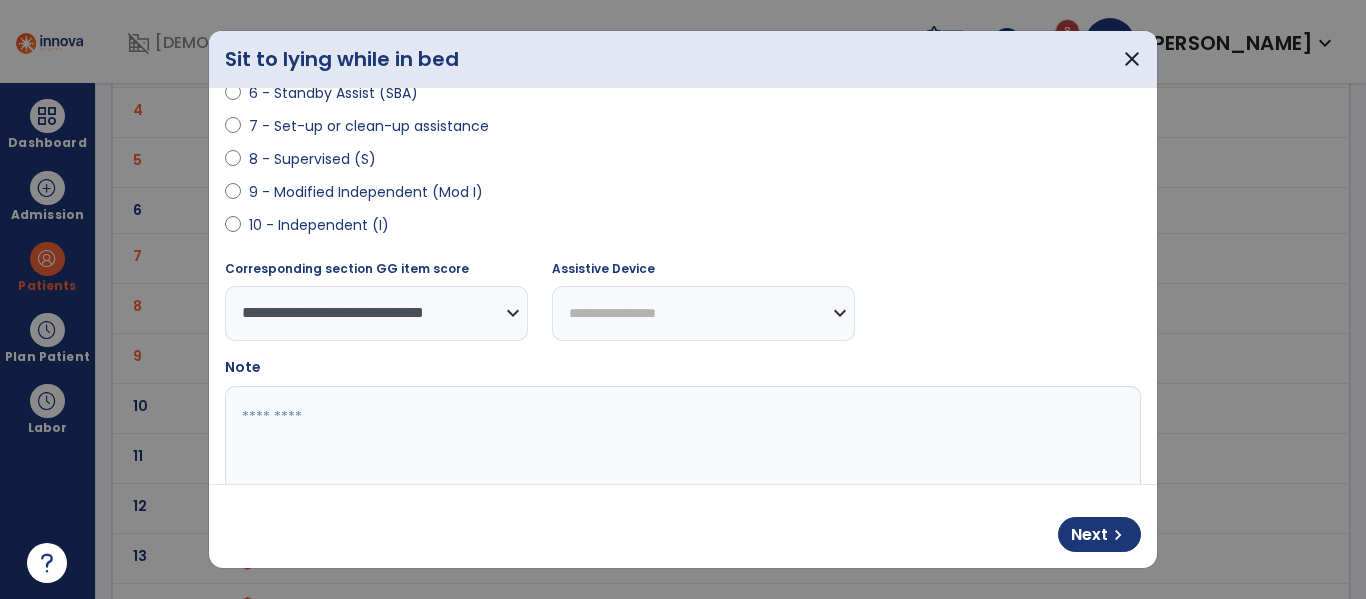 scroll, scrollTop: 421, scrollLeft: 0, axis: vertical 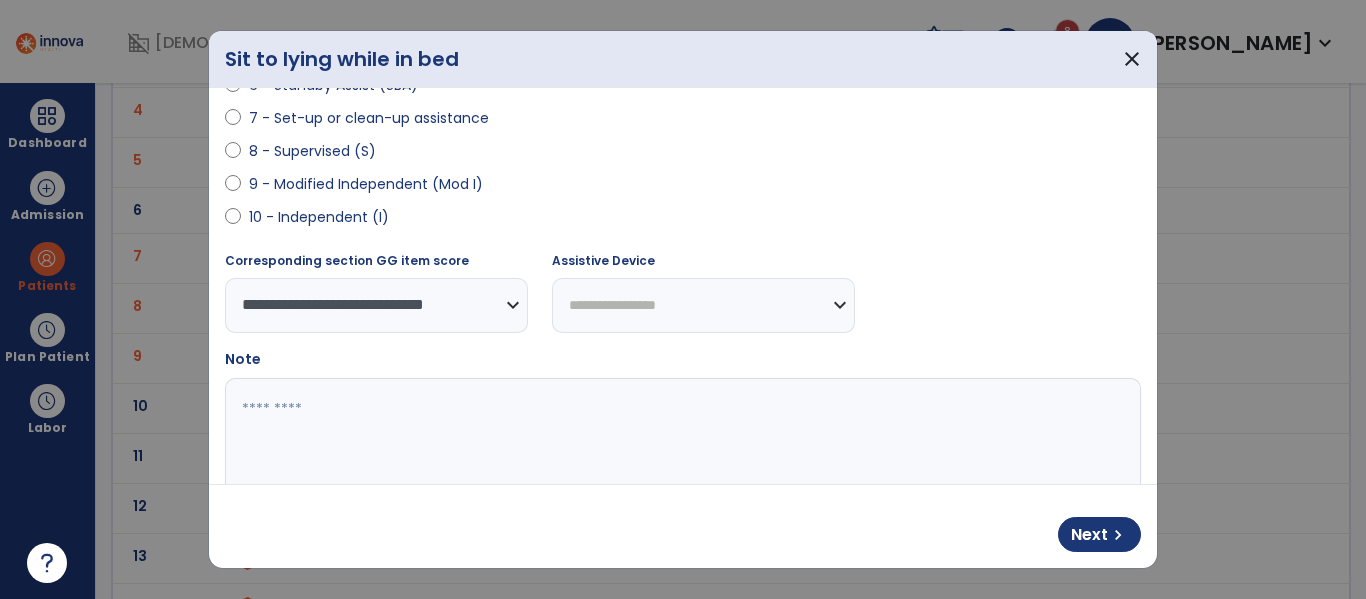 click on "**********" at bounding box center [703, 305] 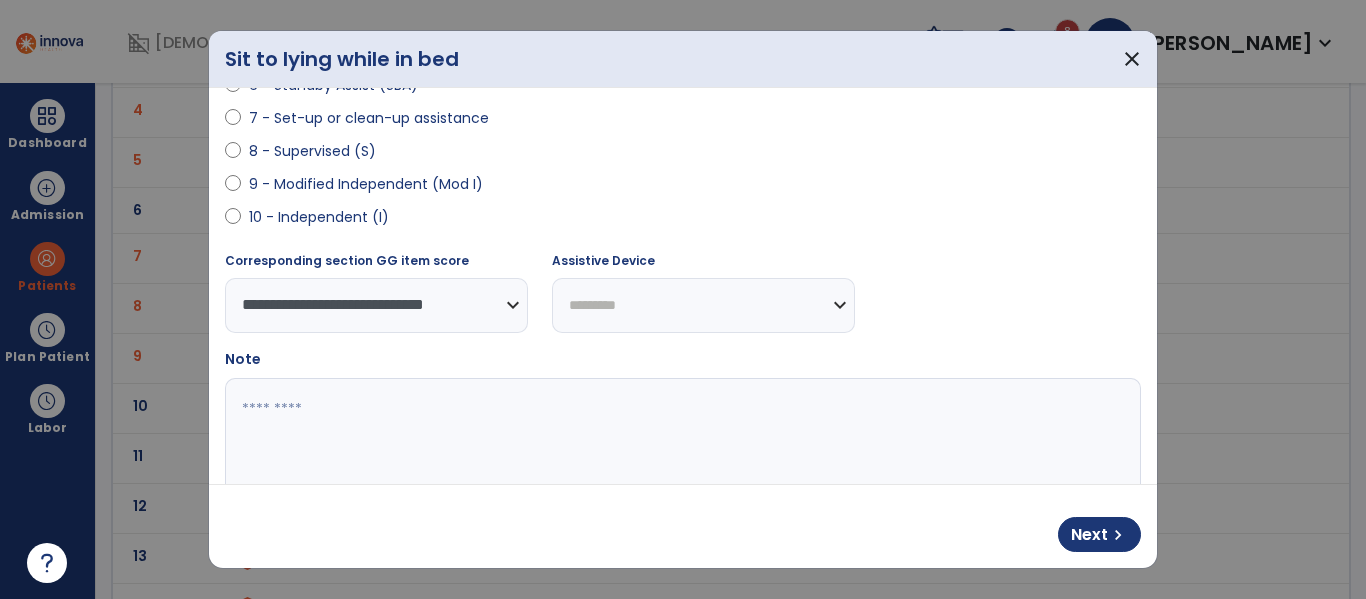 click on "**********" at bounding box center [703, 305] 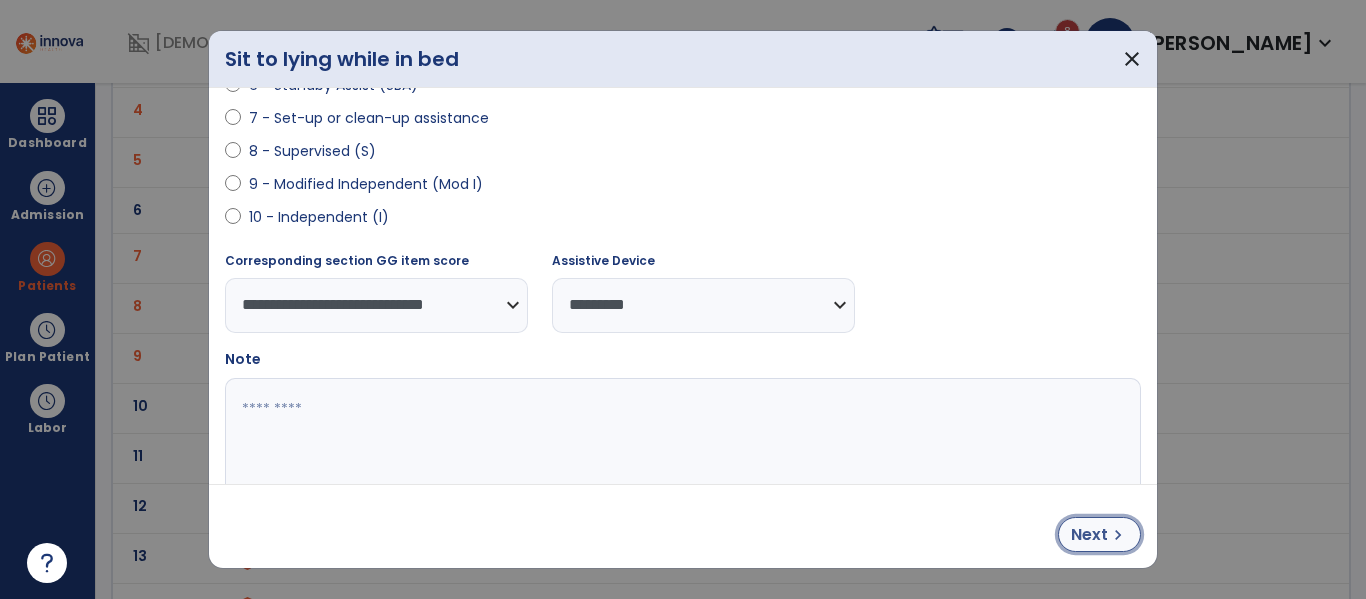 click on "Next" at bounding box center (1089, 535) 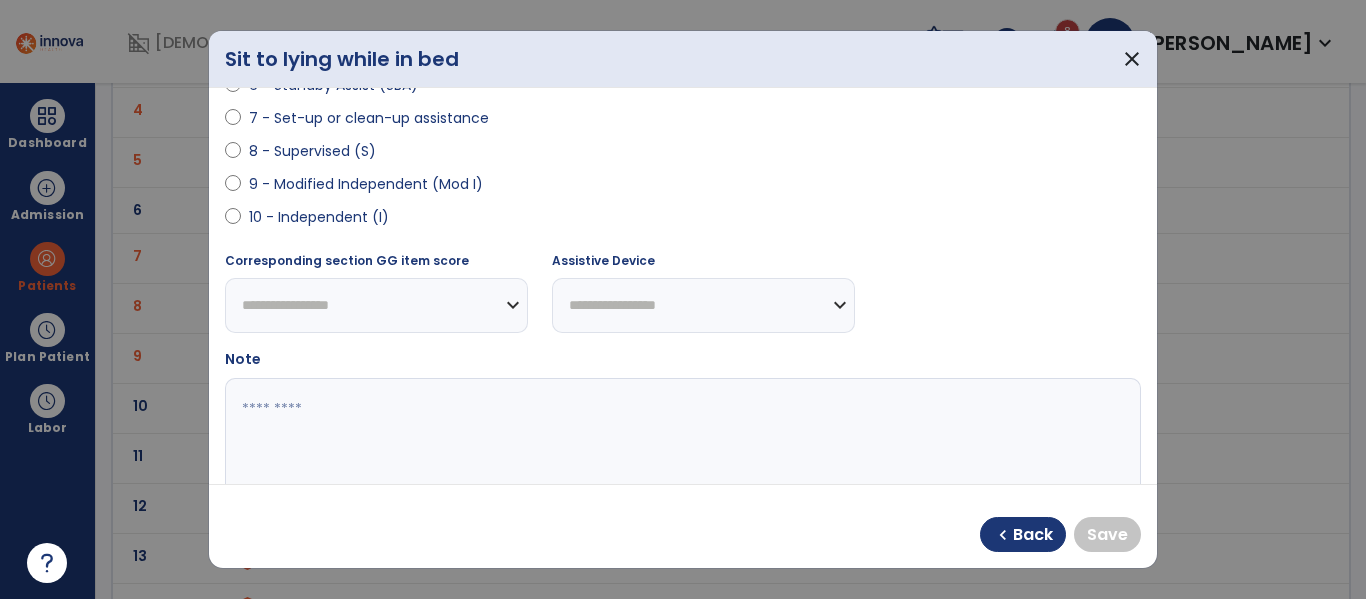 click on "9 - Modified Independent (Mod I)" at bounding box center [366, 184] 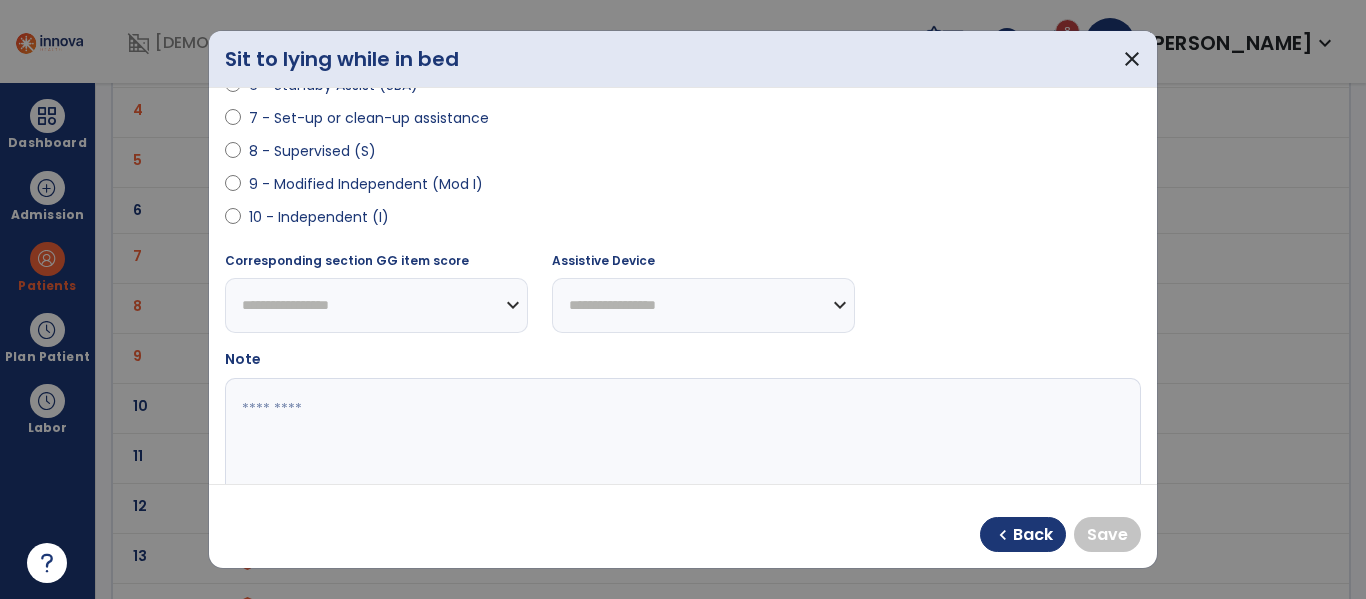 select on "**********" 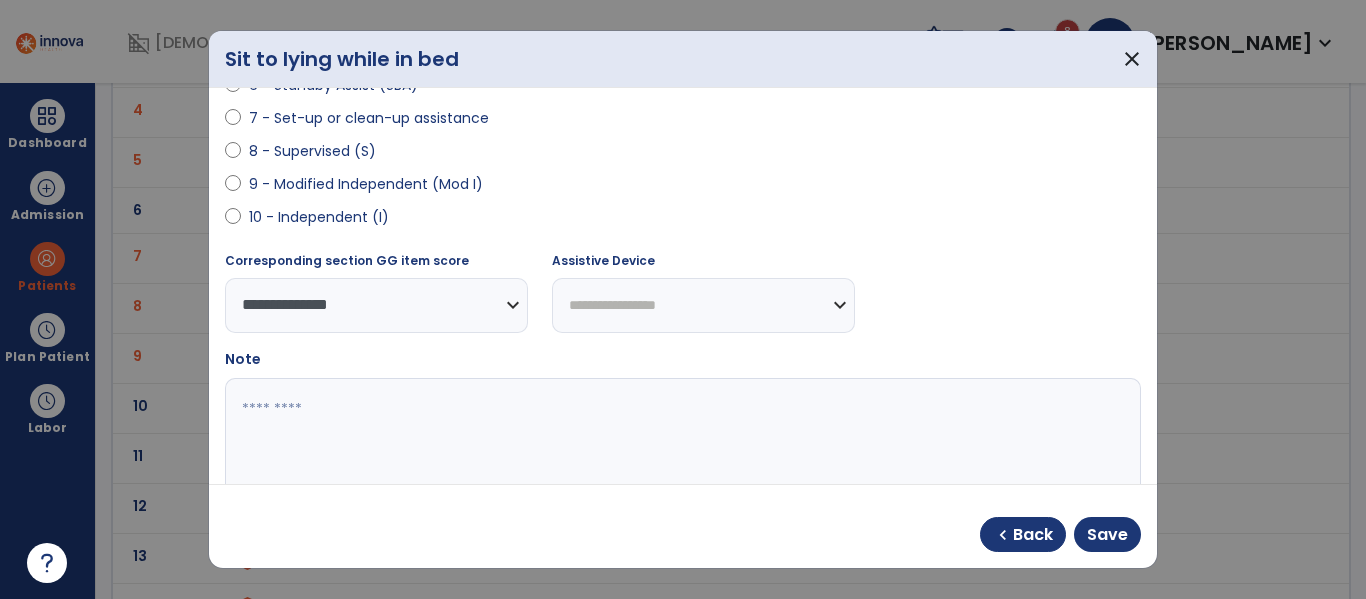 click on "**********" at bounding box center (703, 305) 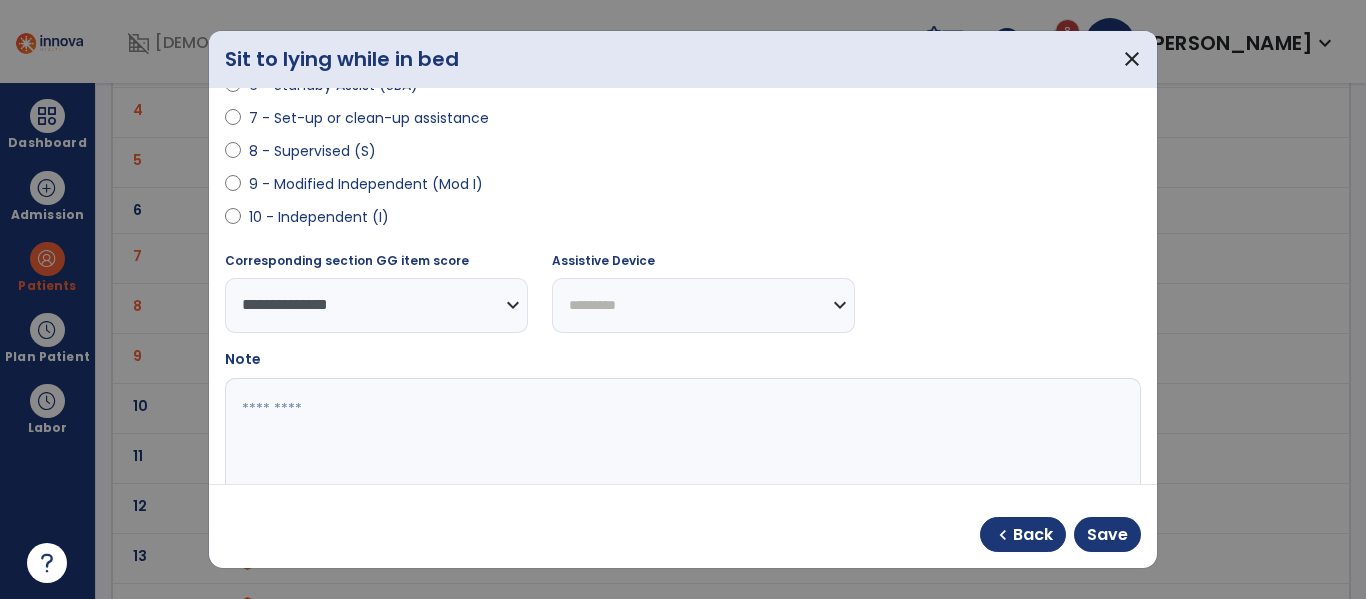 click on "**********" at bounding box center [703, 305] 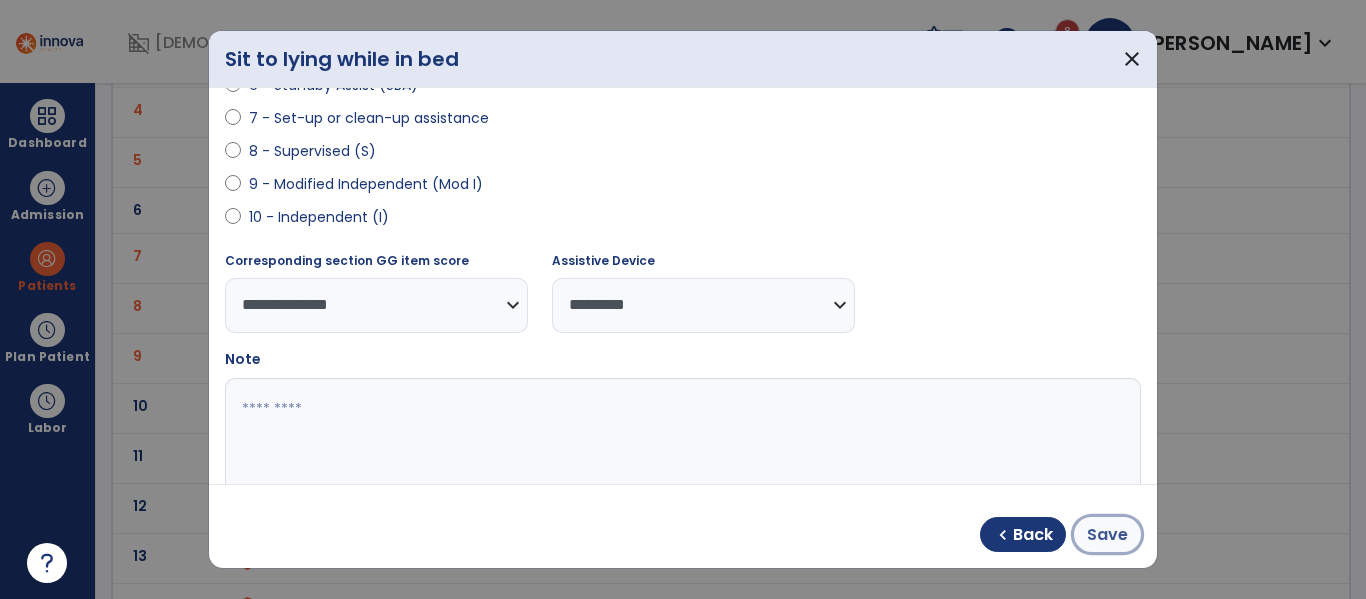 click on "Save" at bounding box center (1107, 535) 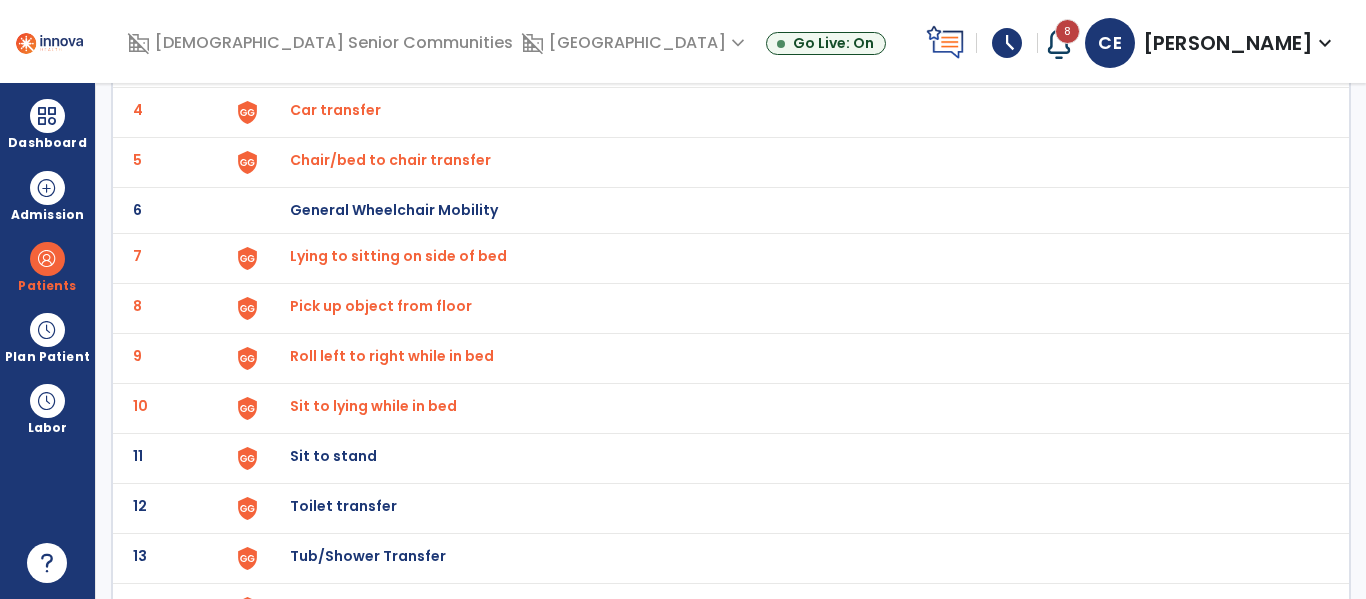 click on "Sit to stand" at bounding box center [336, -40] 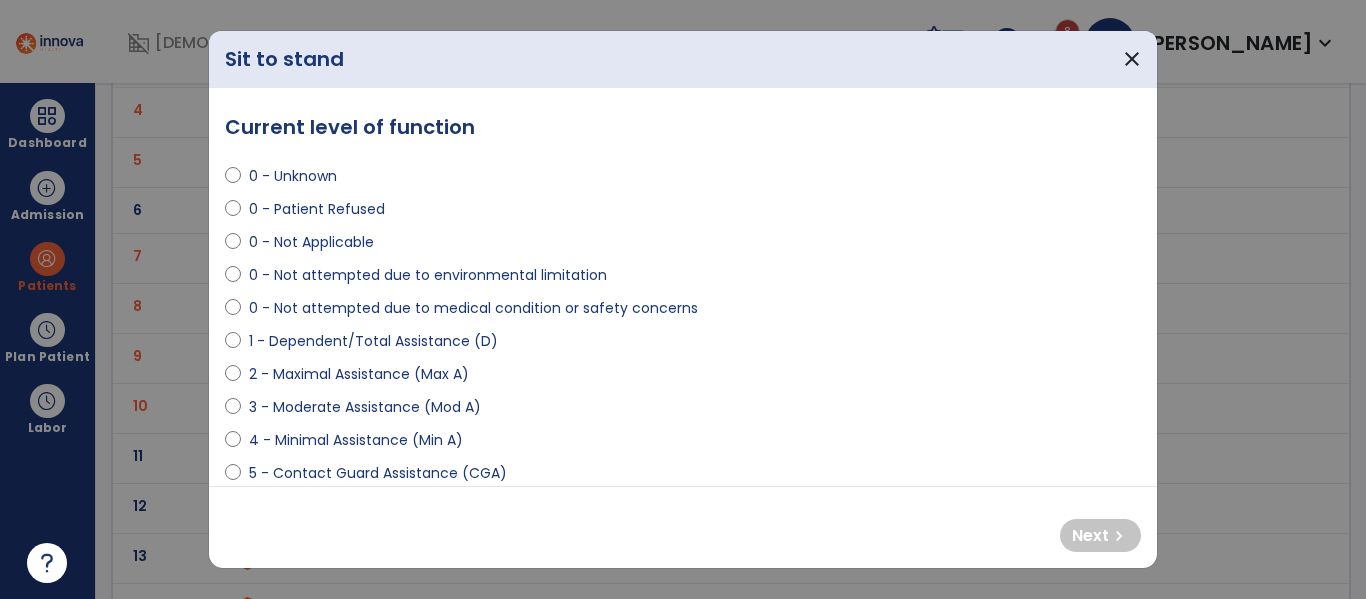 click on "4 - Minimal Assistance (Min A)" at bounding box center [356, 440] 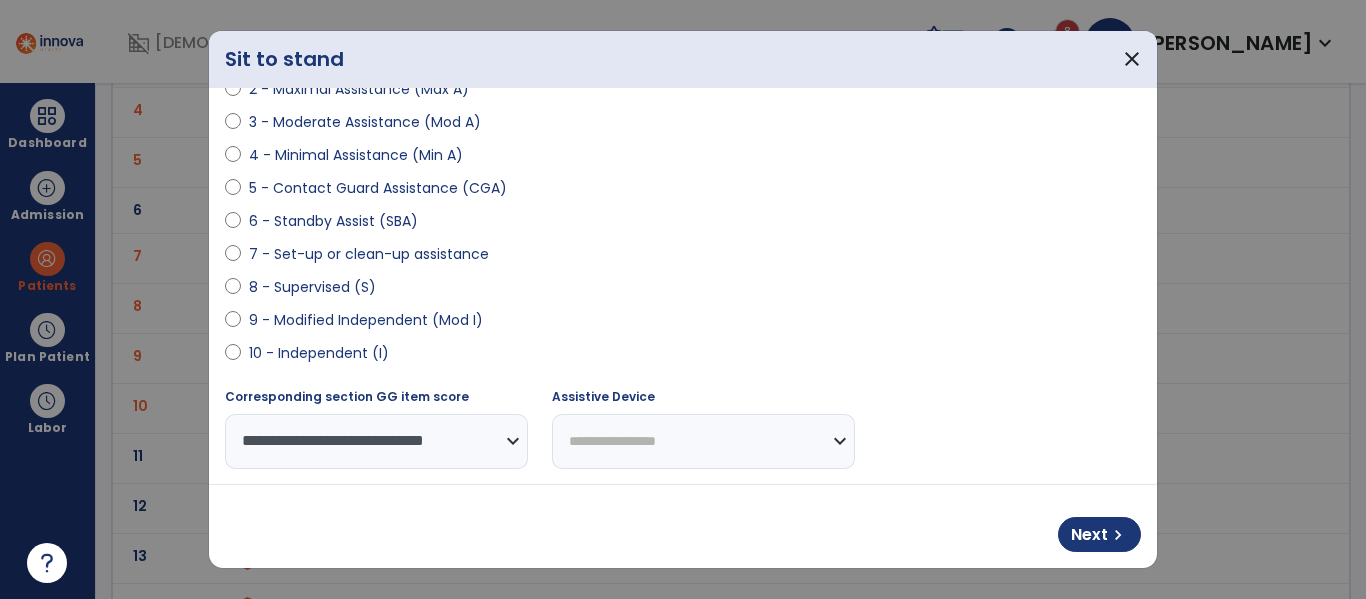 scroll, scrollTop: 496, scrollLeft: 0, axis: vertical 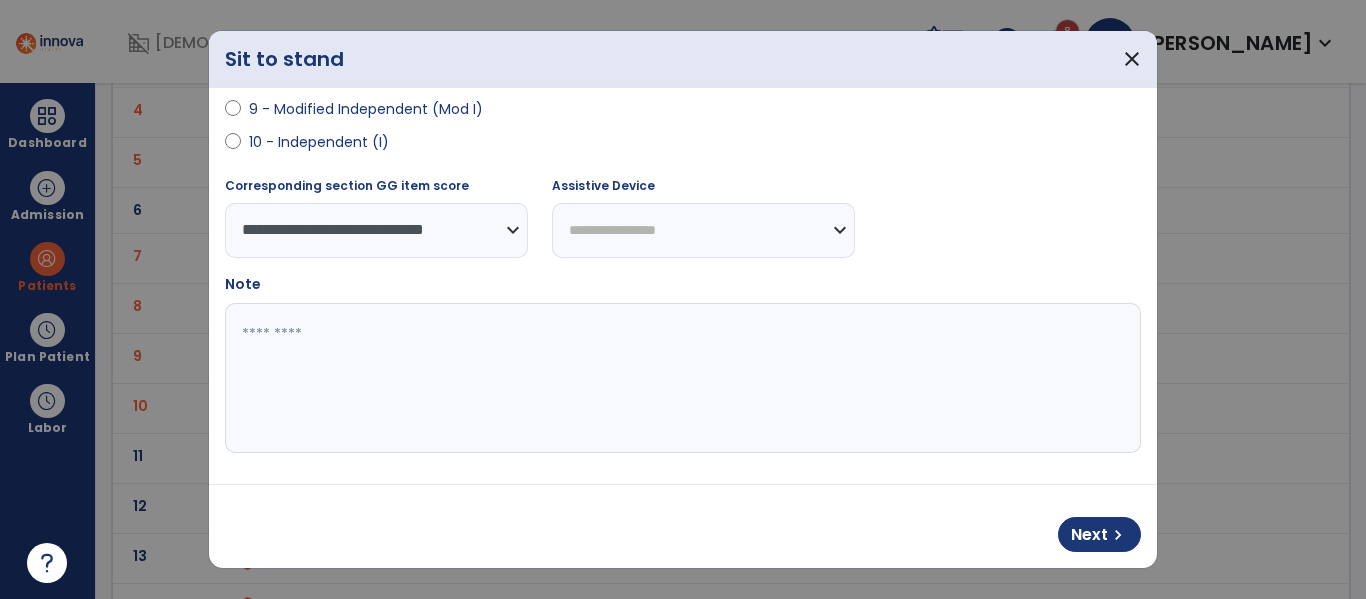 click on "**********" at bounding box center [703, 230] 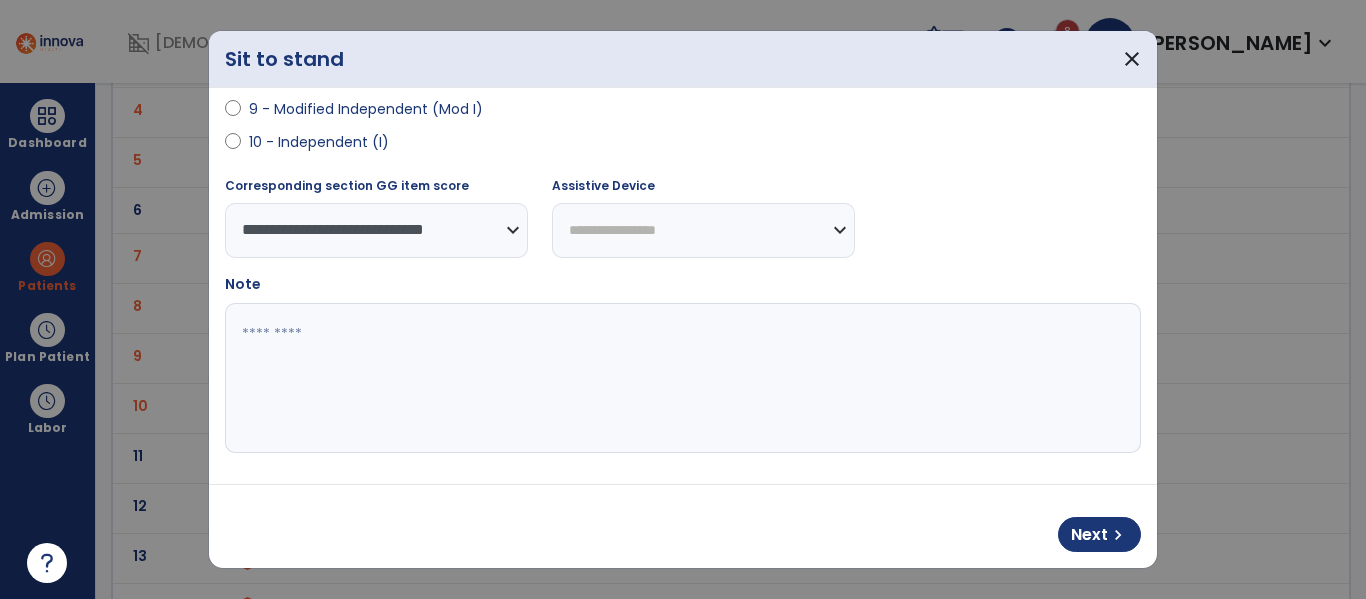 select on "**********" 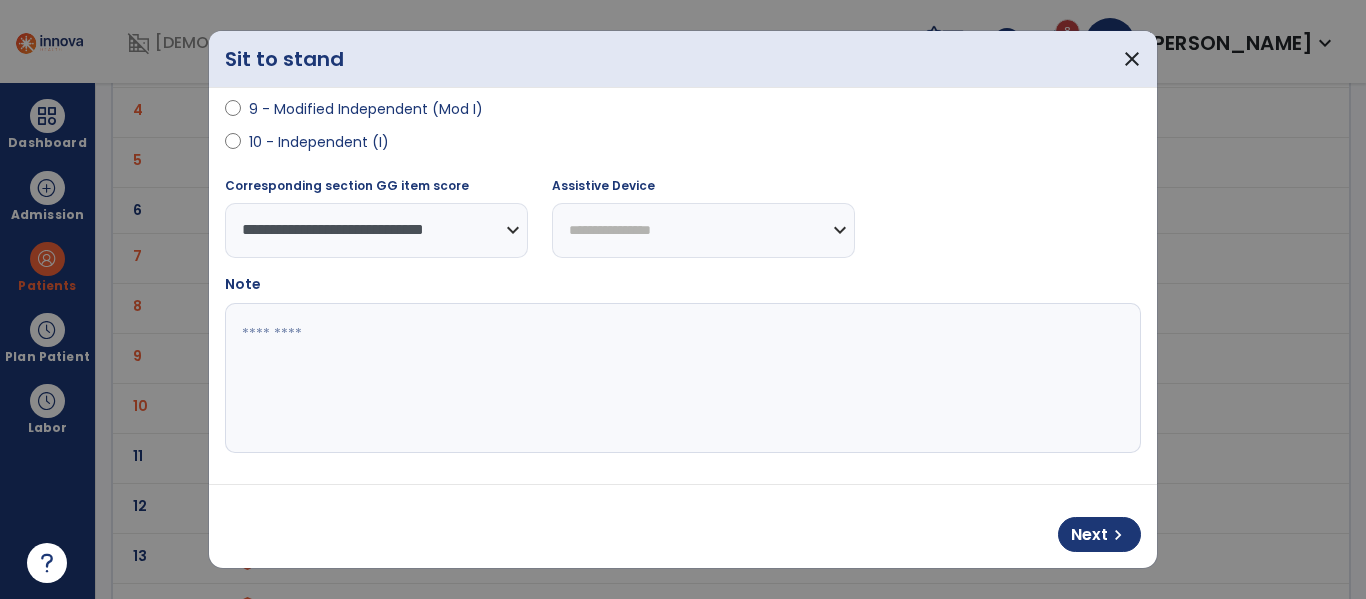 click on "**********" at bounding box center (703, 230) 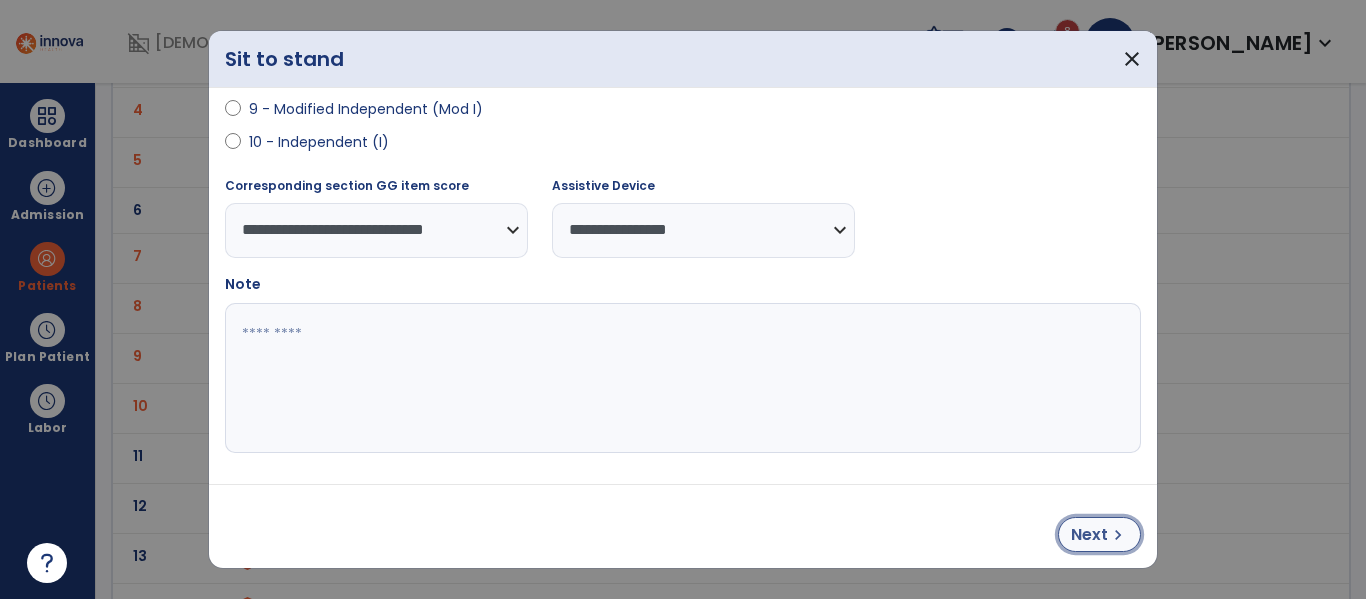 click on "Next" at bounding box center (1089, 535) 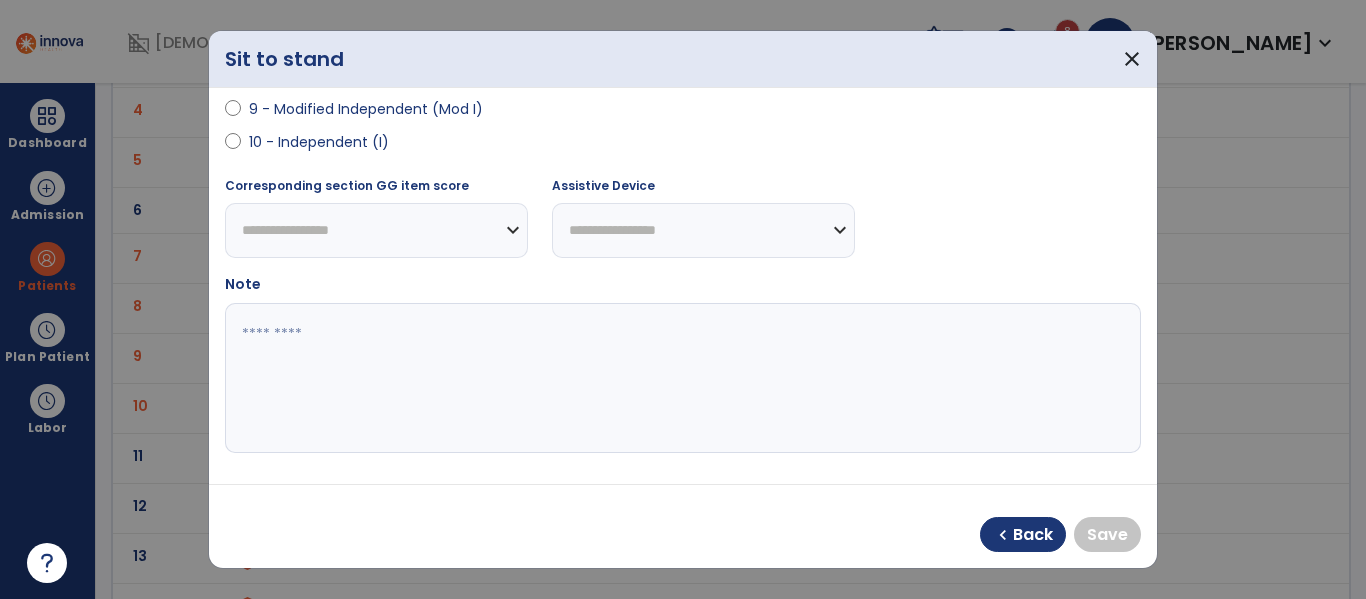 click on "9 - Modified Independent (Mod I)" at bounding box center (366, 109) 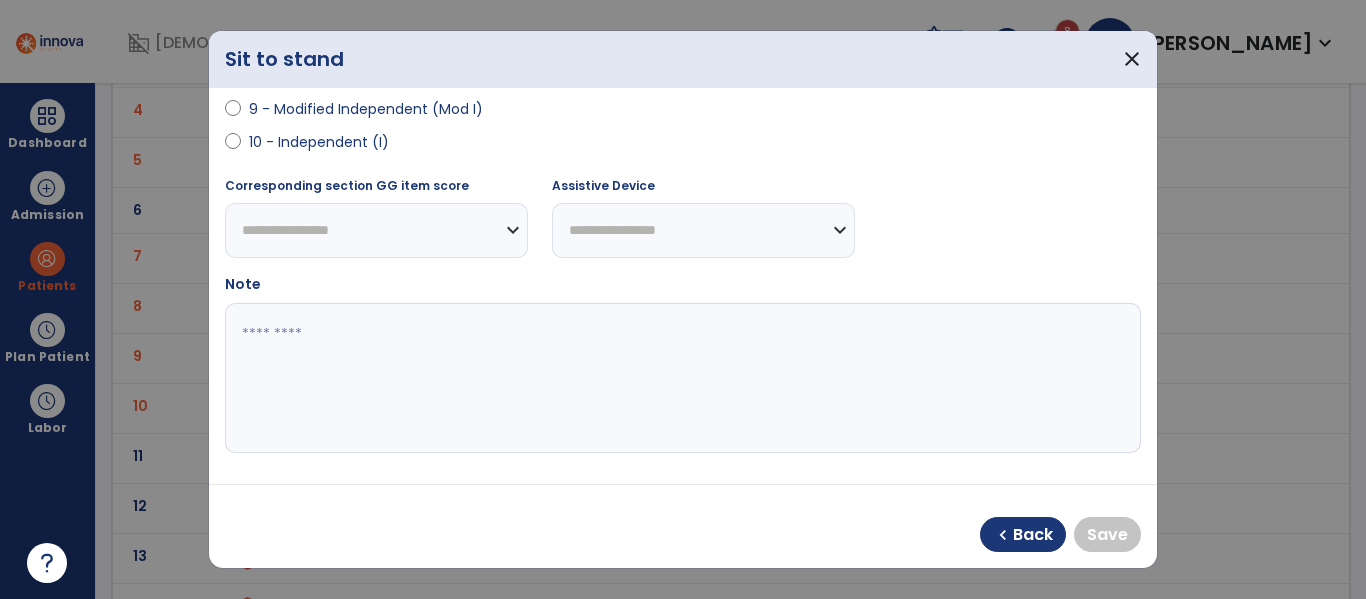select on "**********" 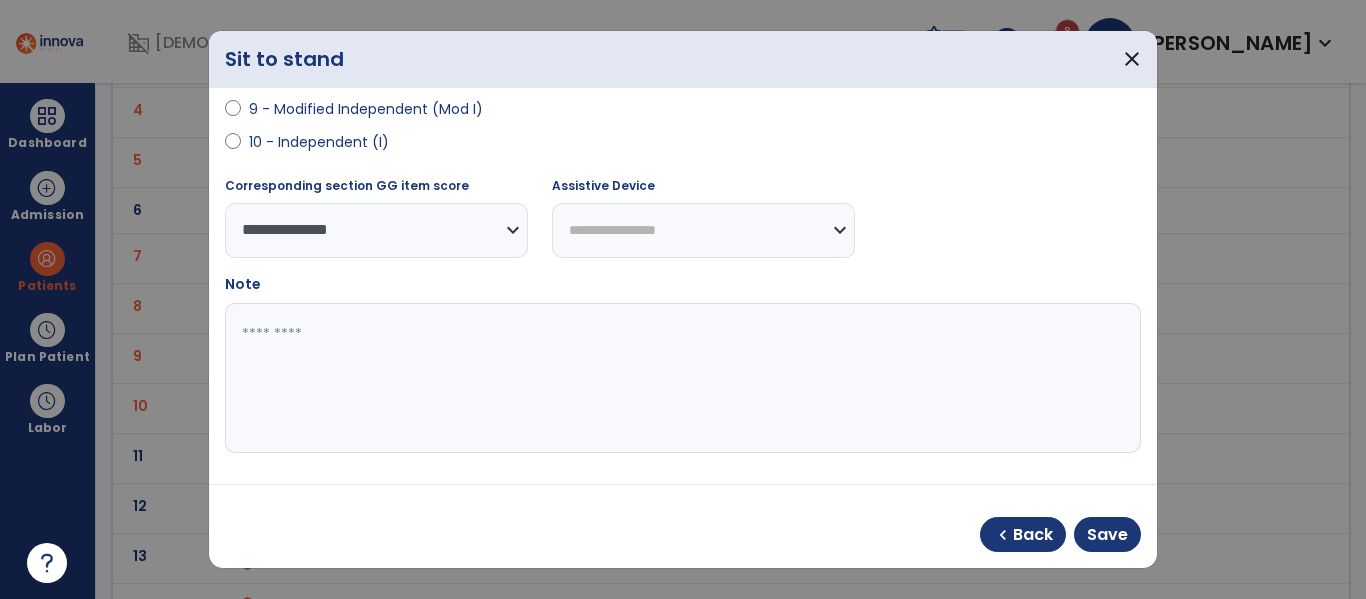 click on "**********" at bounding box center (703, 230) 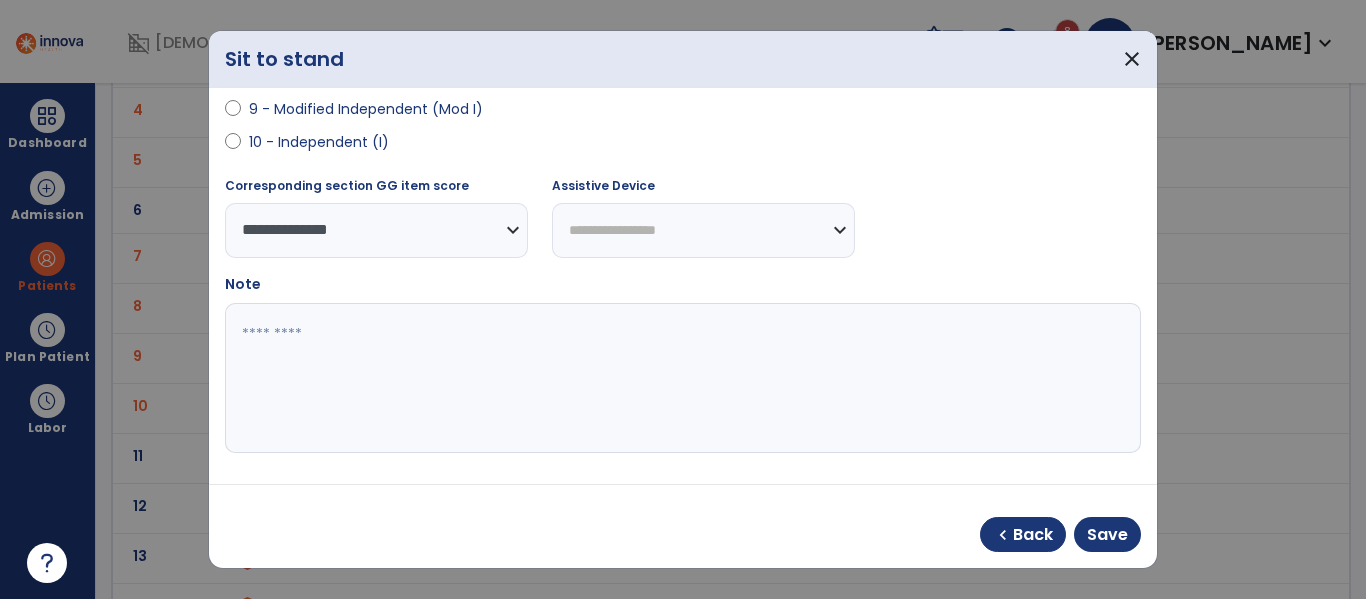 select on "**********" 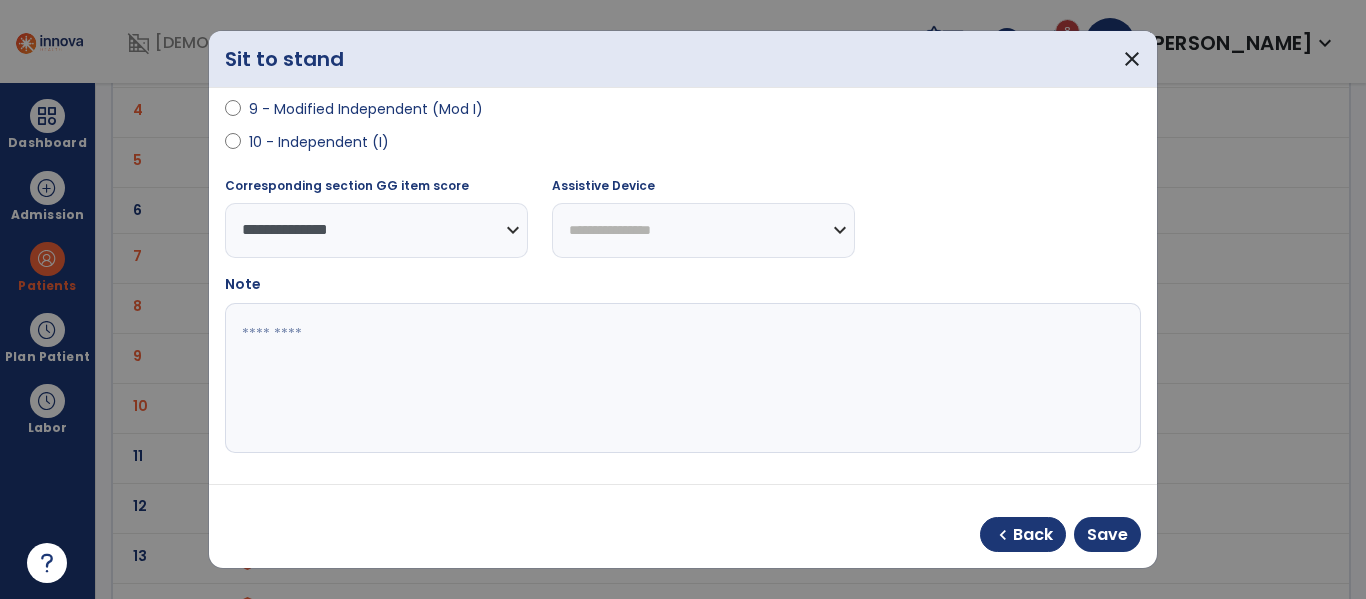 click on "**********" at bounding box center (703, 230) 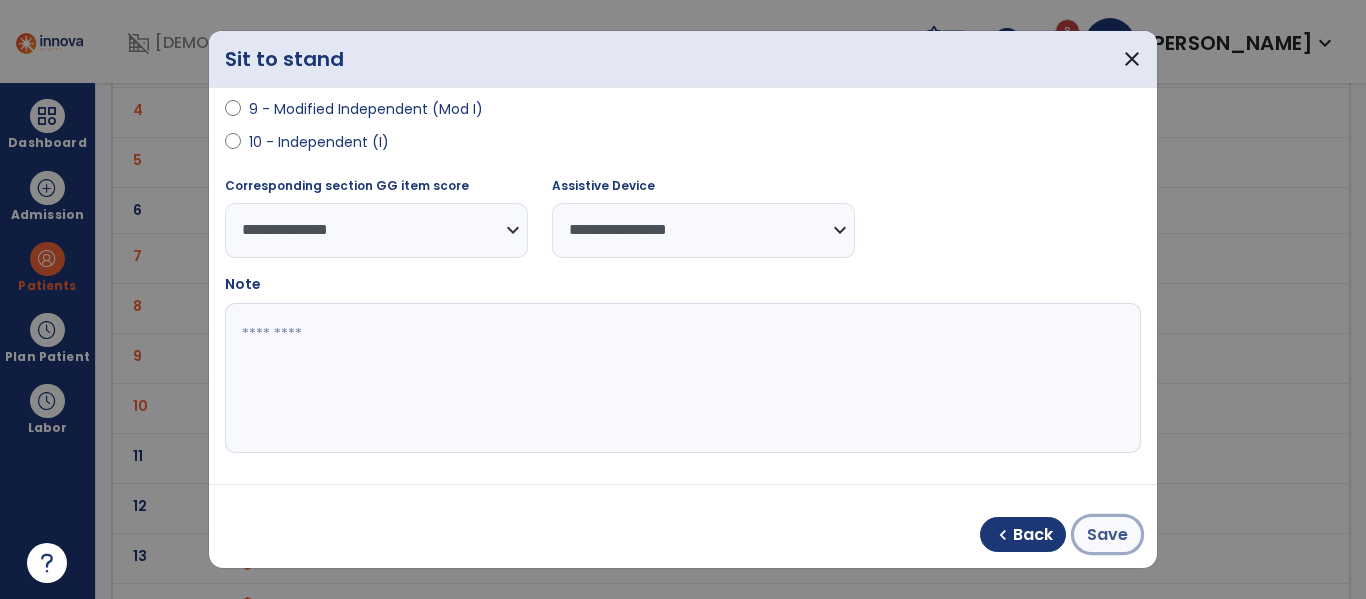 click on "Save" at bounding box center (1107, 535) 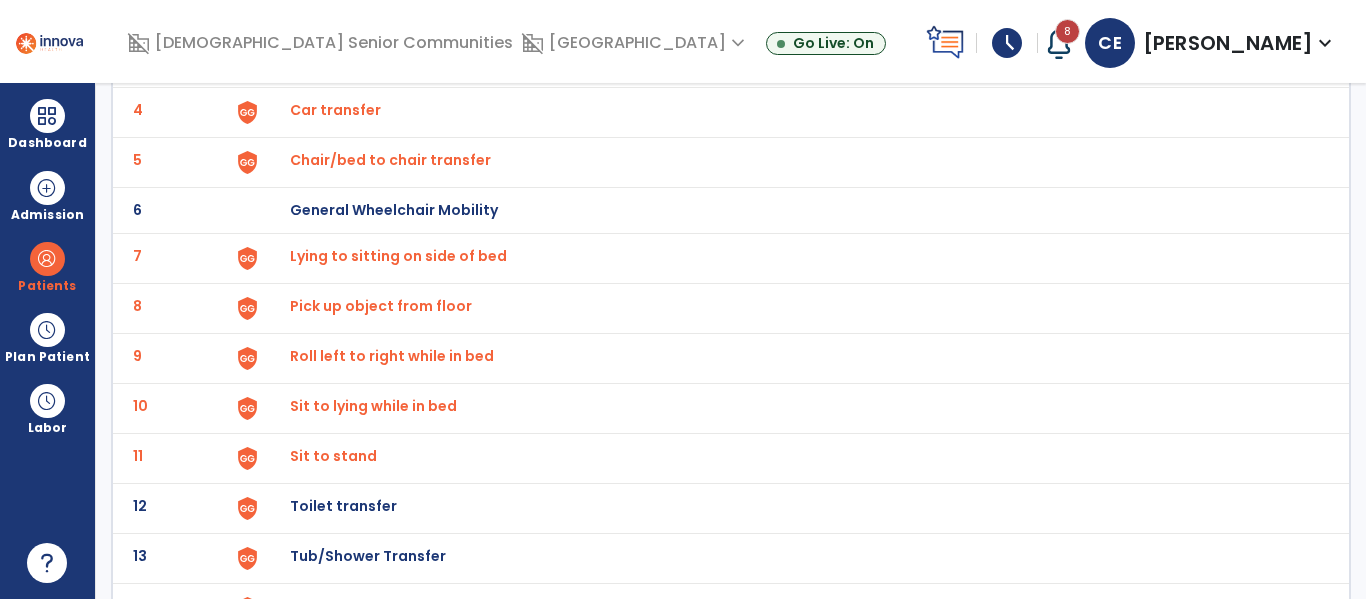 click on "Toilet transfer" at bounding box center (336, -40) 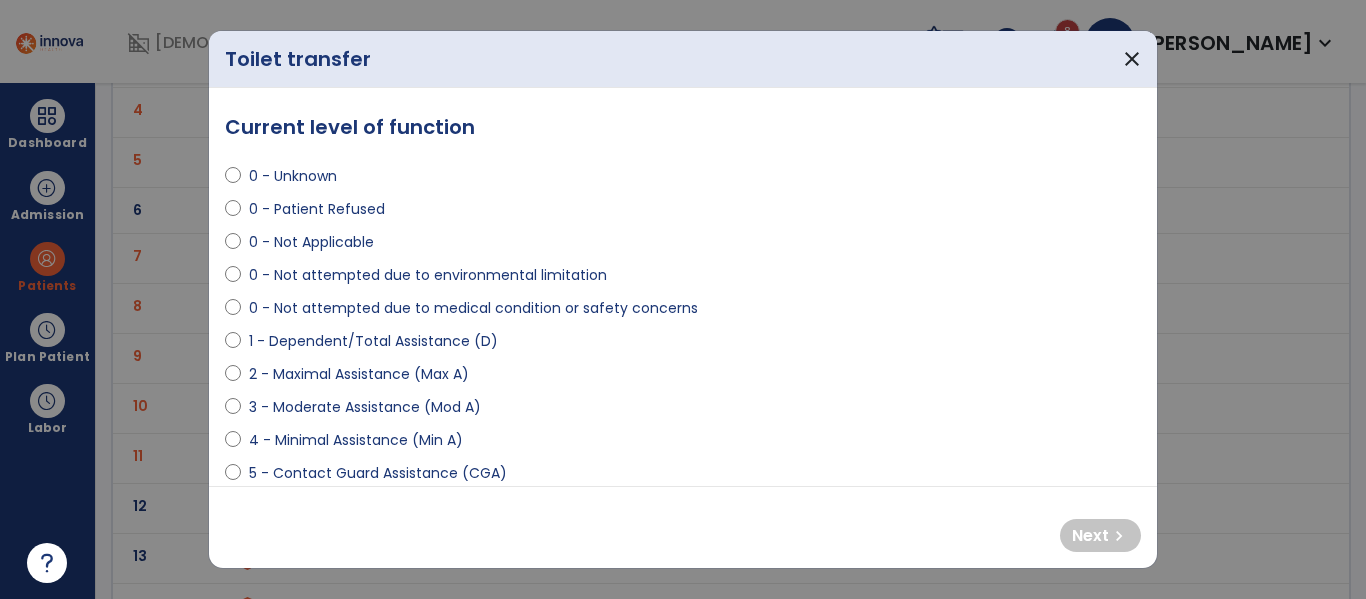 click on "0 - Not attempted due to medical condition or safety concerns" at bounding box center (473, 308) 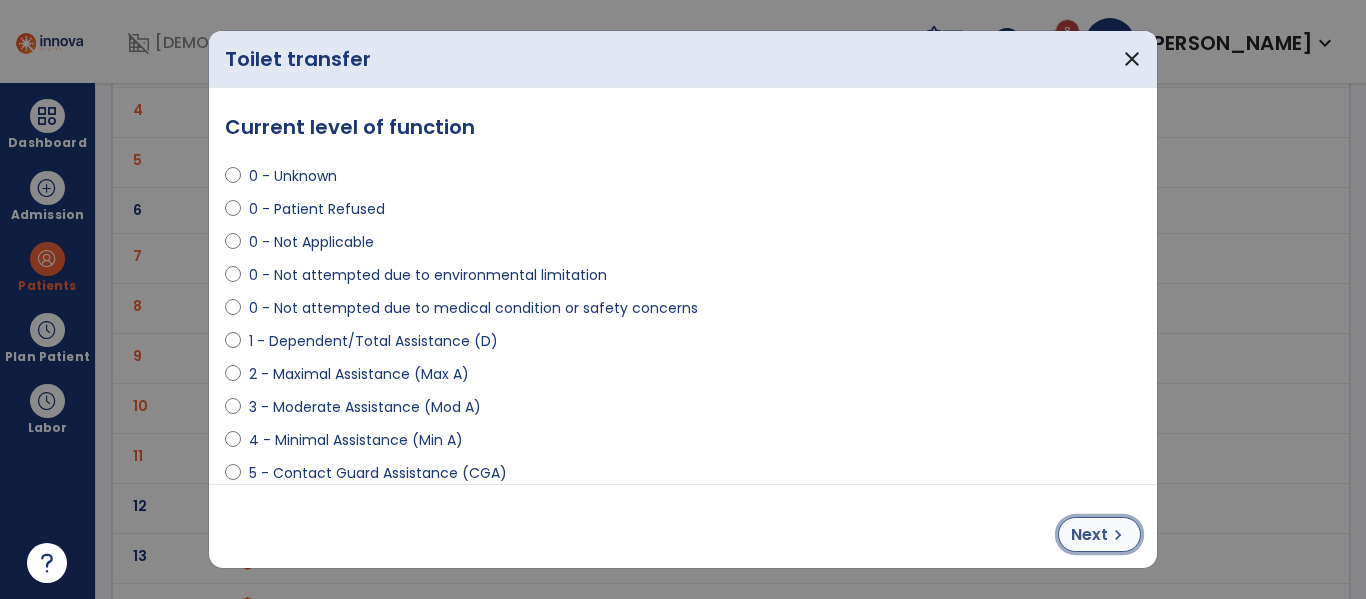 click on "Next" at bounding box center (1089, 535) 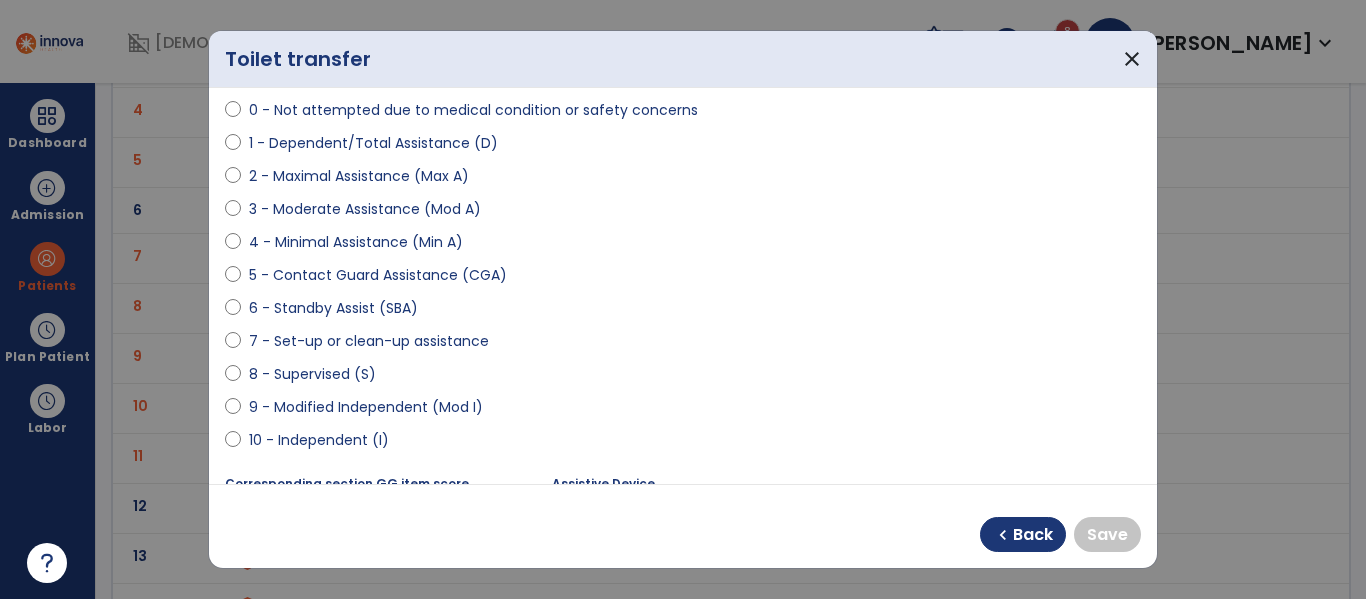 scroll, scrollTop: 297, scrollLeft: 0, axis: vertical 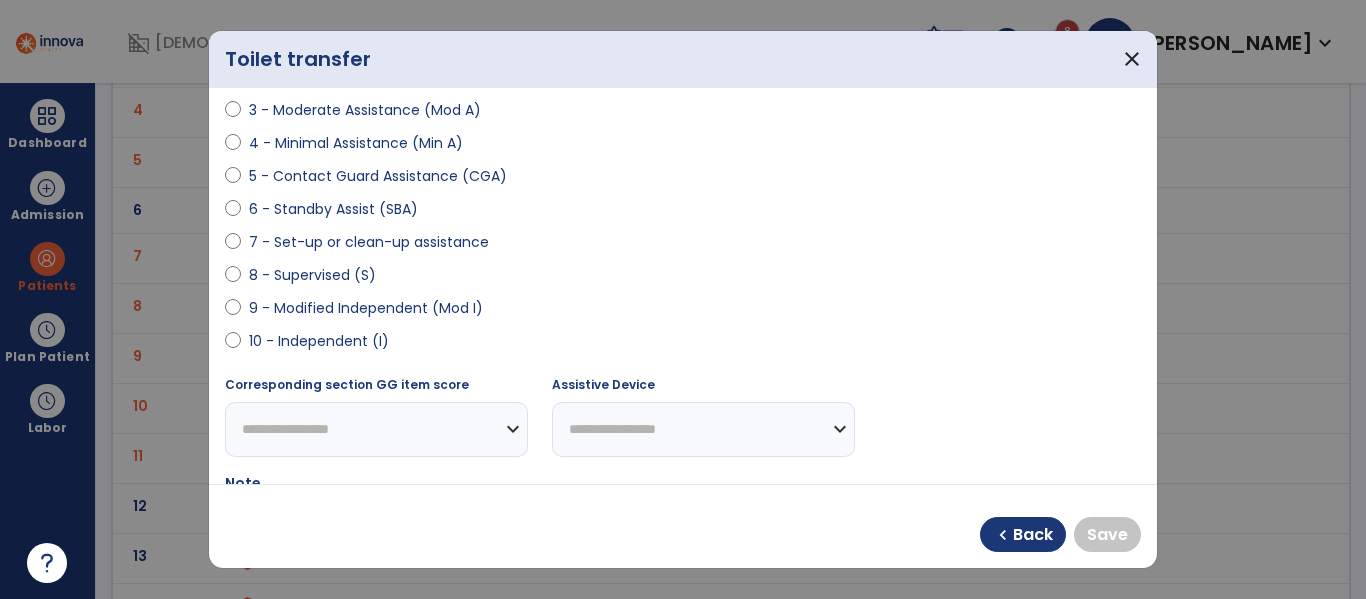 click on "9 - Modified Independent (Mod I)" at bounding box center [366, 308] 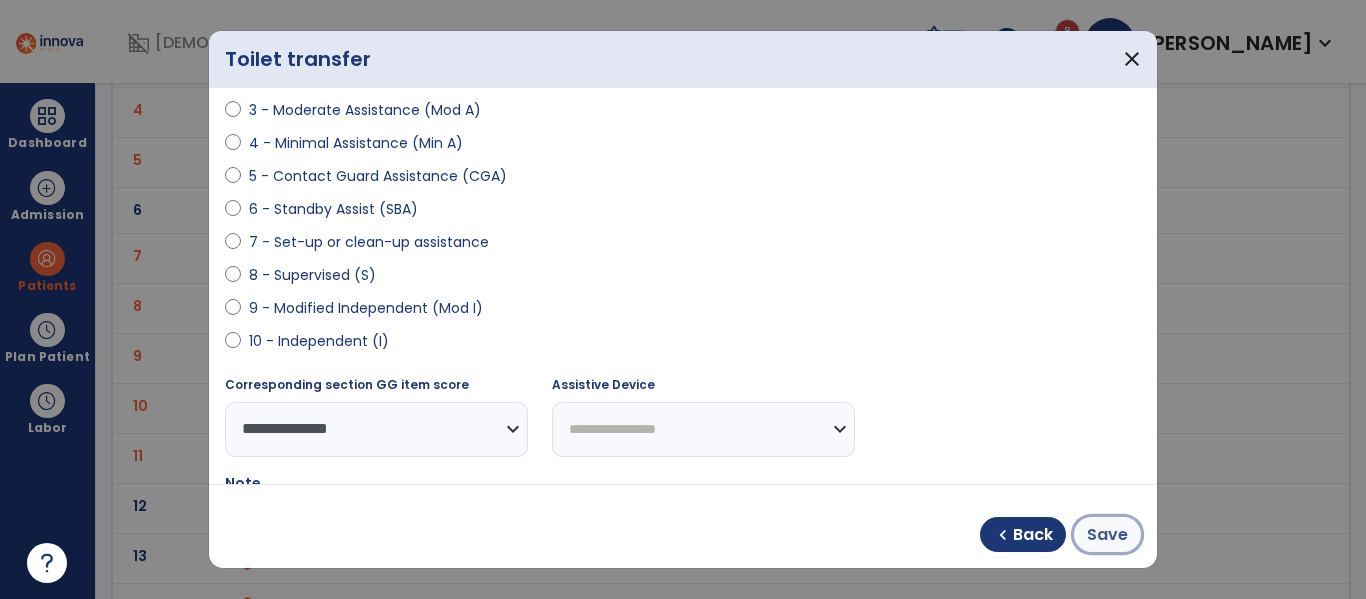 click on "Save" at bounding box center [1107, 535] 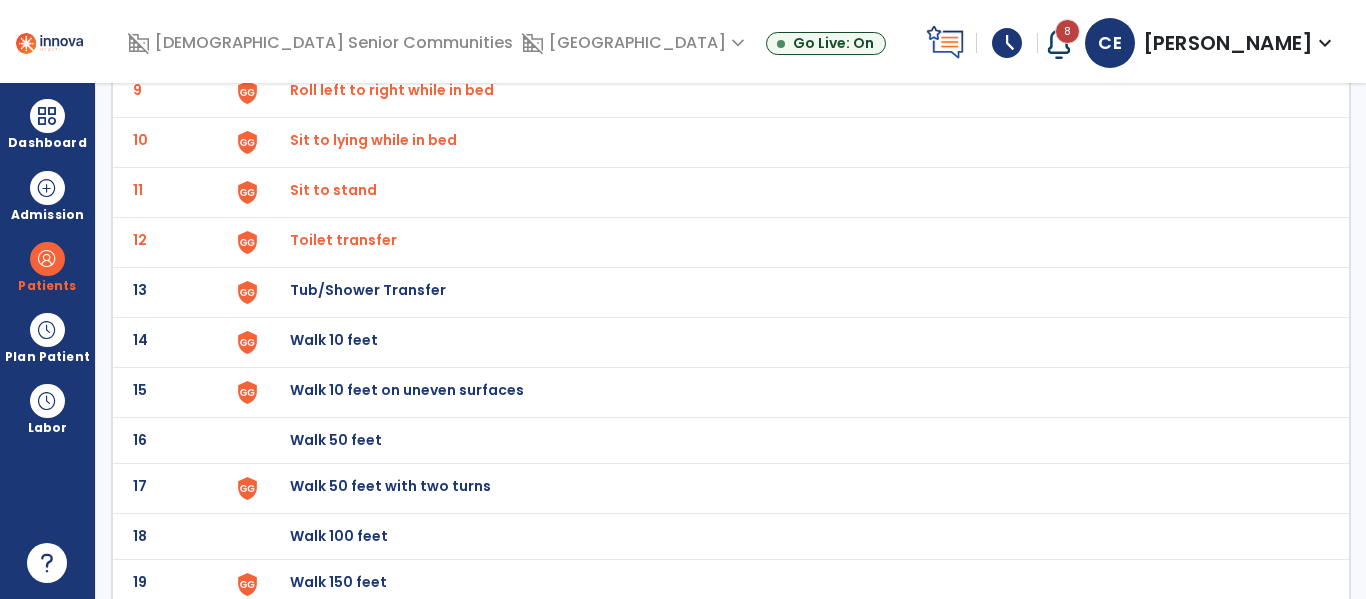 scroll, scrollTop: 631, scrollLeft: 0, axis: vertical 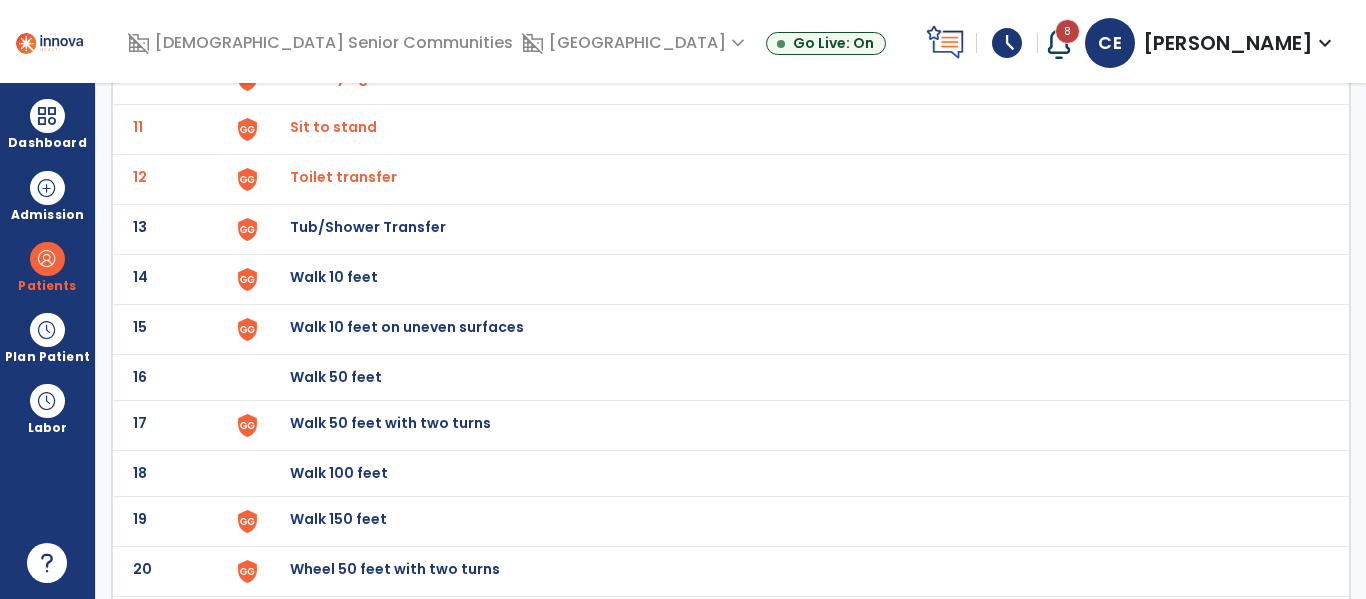 click on "Tub/Shower Transfer" at bounding box center [336, -369] 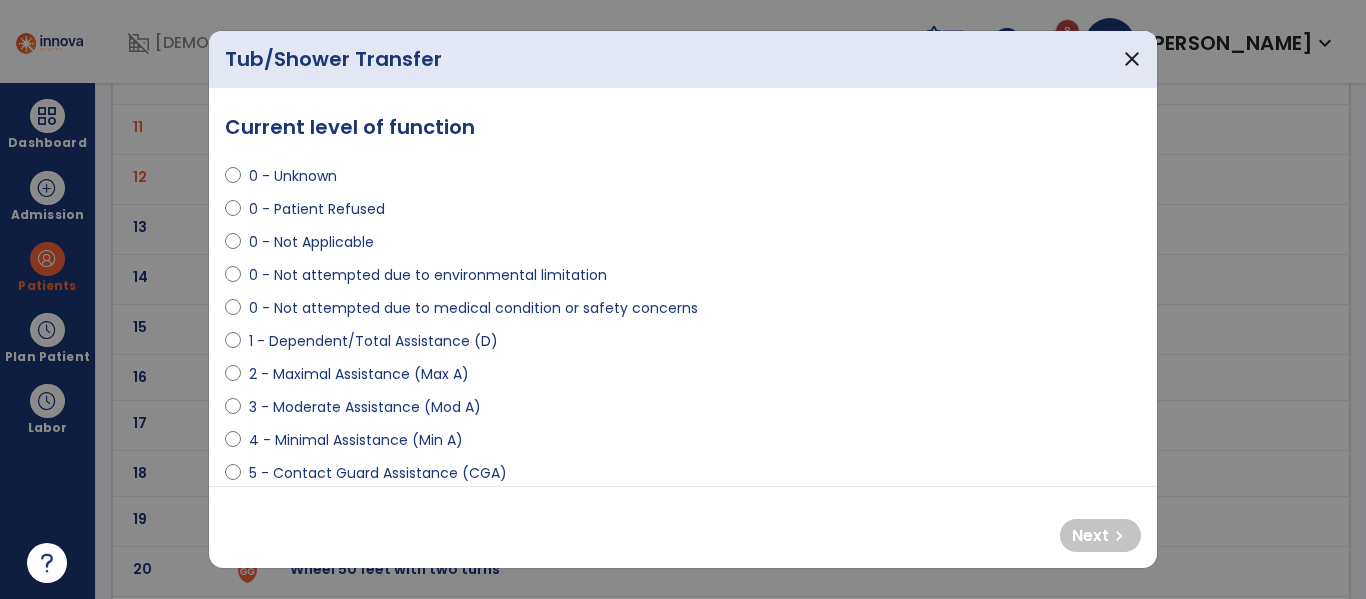 click on "0 - Not attempted due to medical condition or safety concerns" at bounding box center (473, 308) 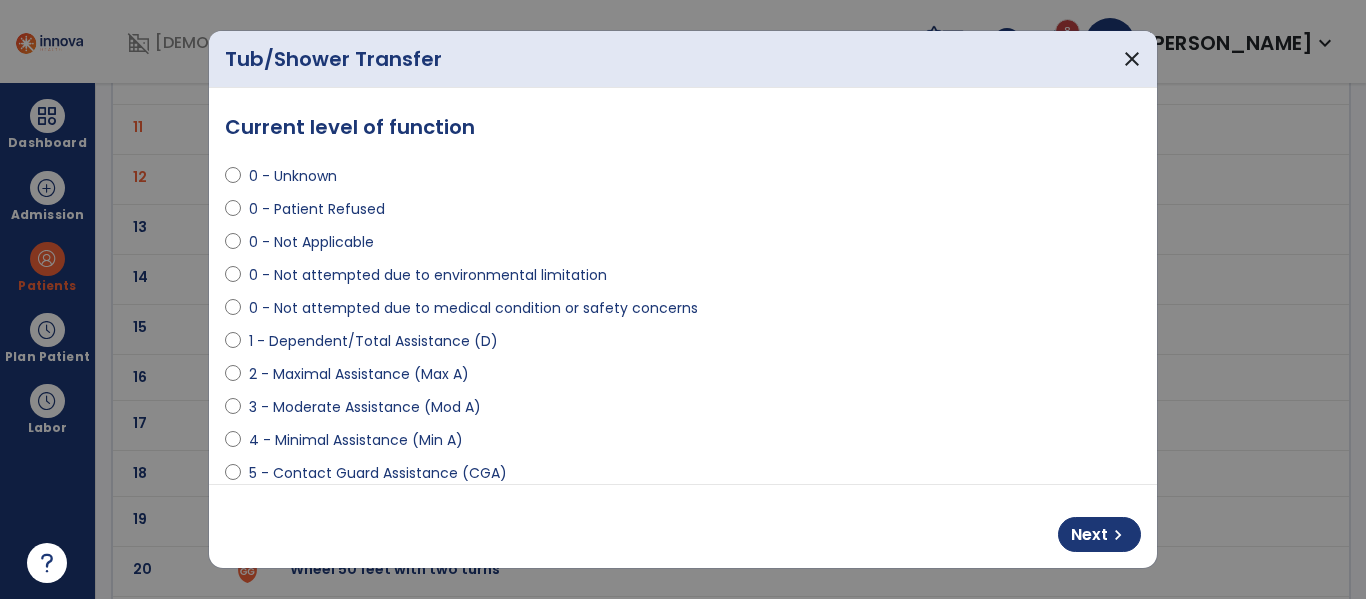 click on "Next  chevron_right" at bounding box center [683, 526] 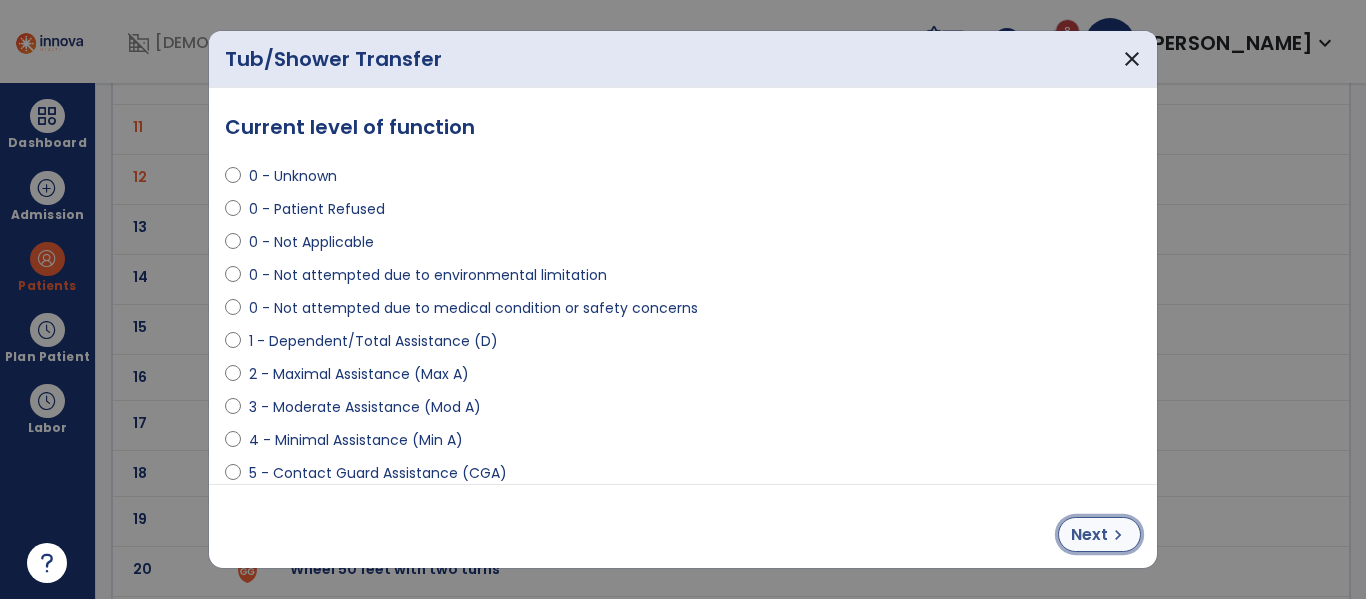 click on "chevron_right" at bounding box center [1118, 535] 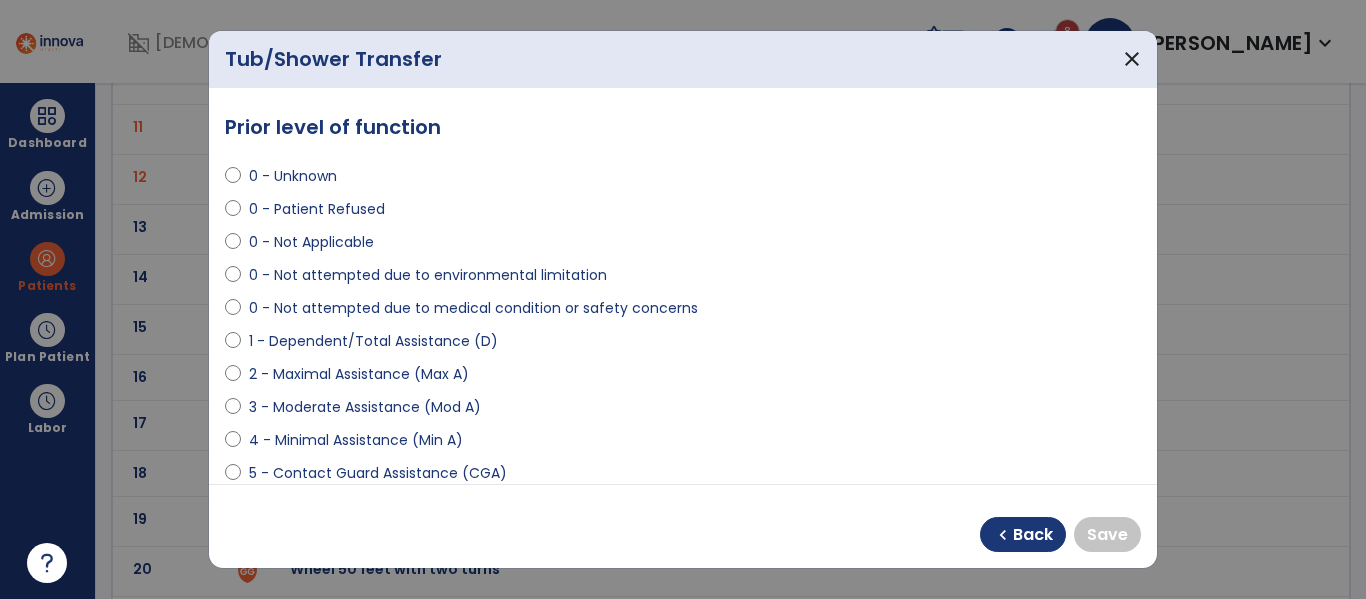 click on "0 - Not attempted due to medical condition or safety concerns" at bounding box center (473, 308) 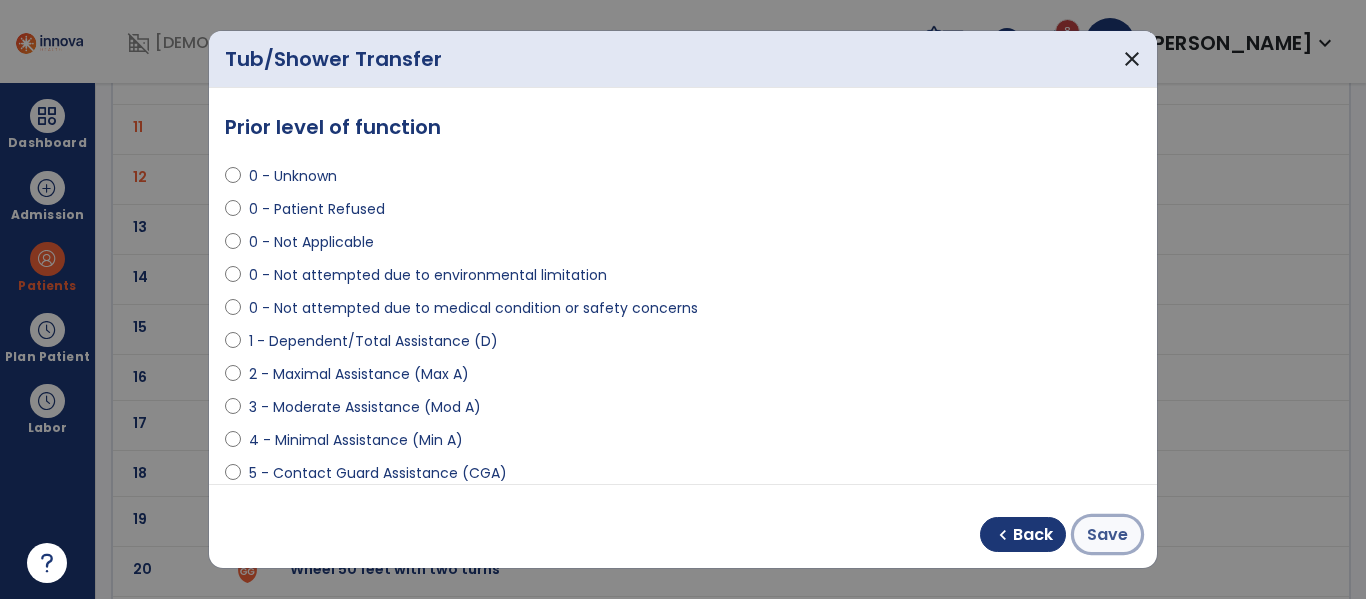 click on "Save" at bounding box center (1107, 535) 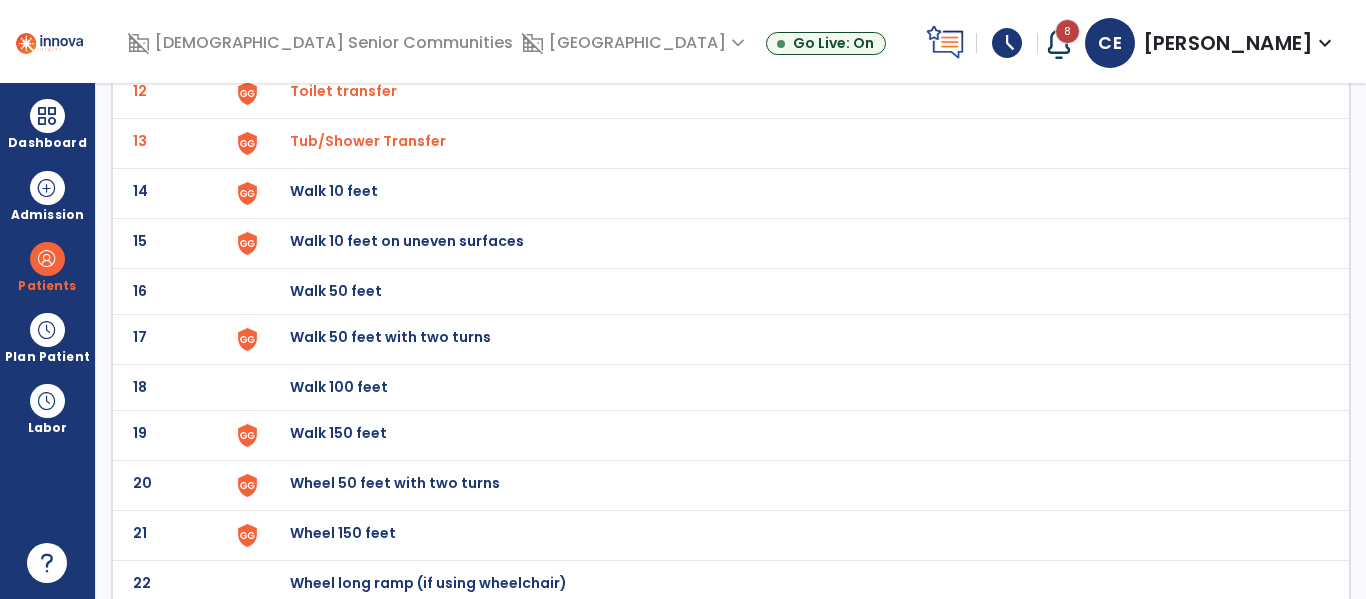 scroll, scrollTop: 772, scrollLeft: 0, axis: vertical 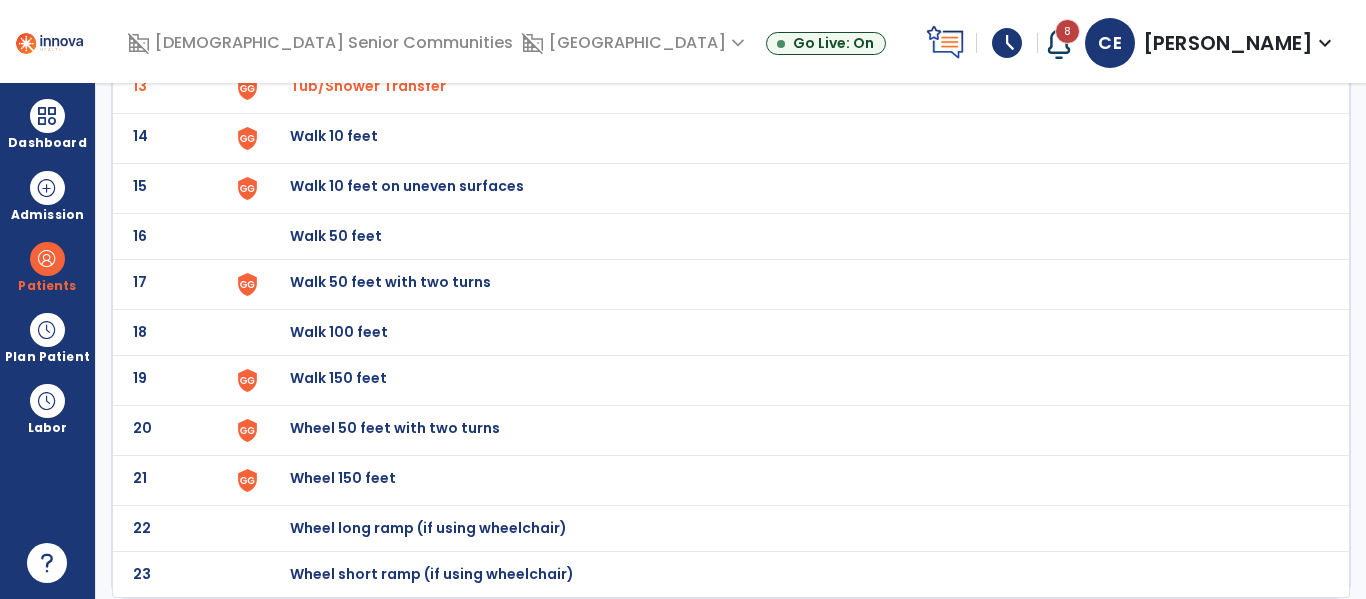 click on "Walk 10 feet" at bounding box center (336, -510) 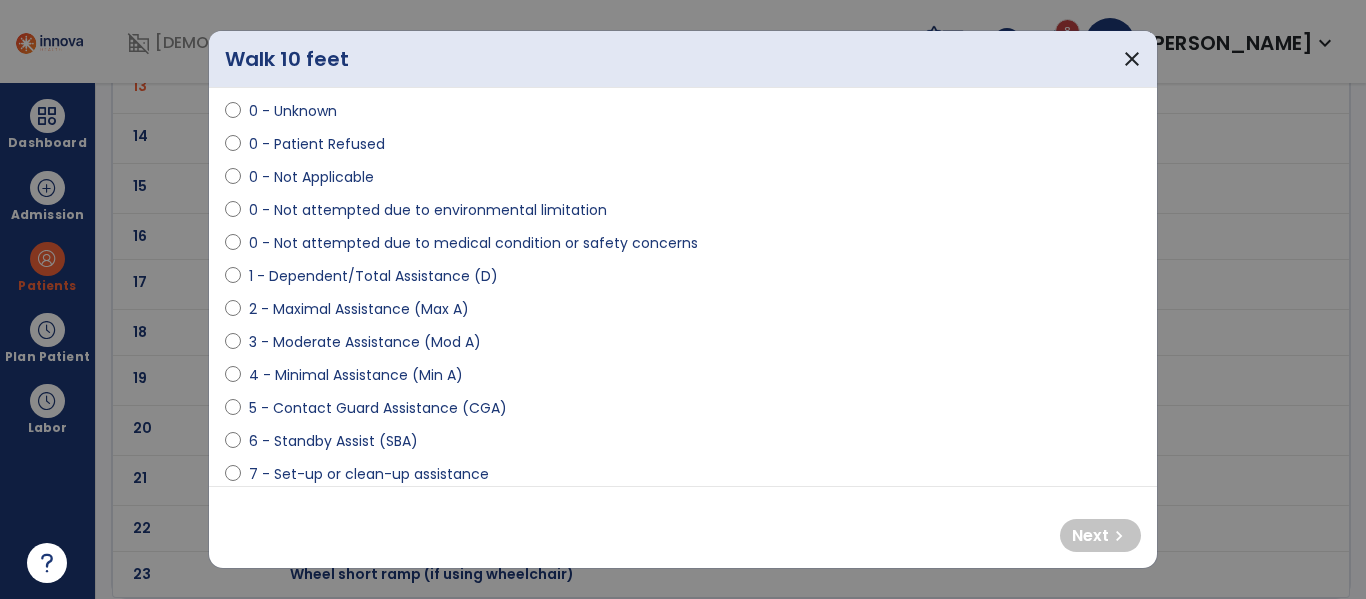 scroll, scrollTop: 89, scrollLeft: 0, axis: vertical 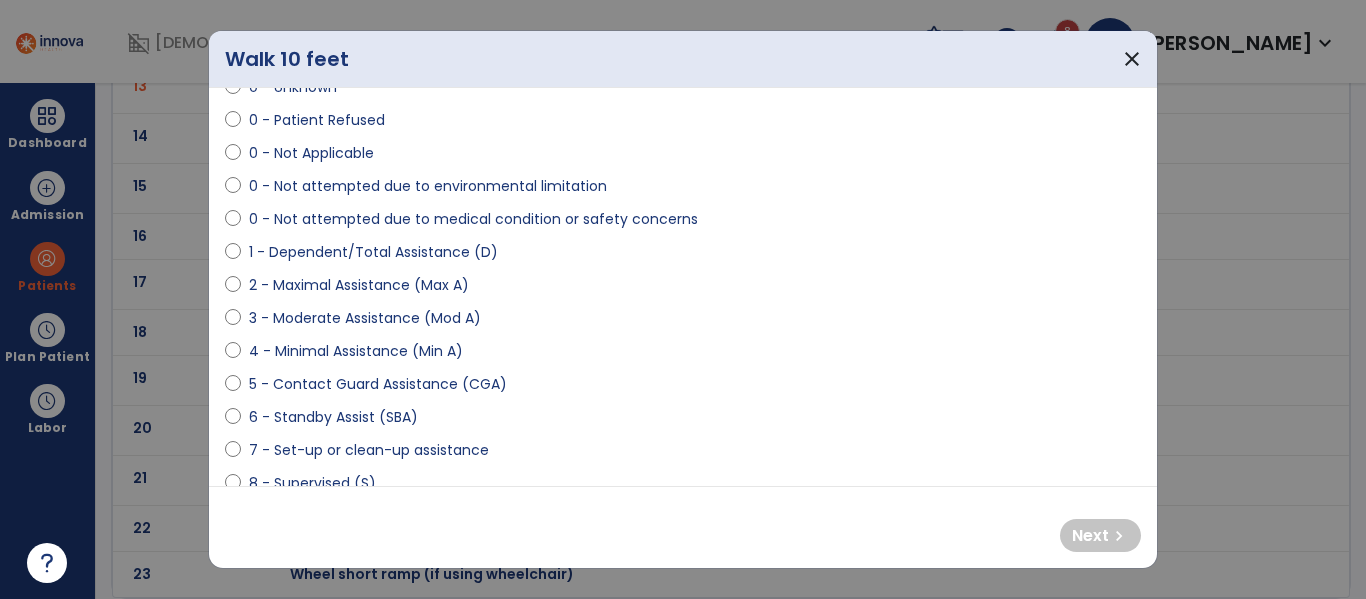 click on "4 - Minimal Assistance (Min A)" at bounding box center [356, 351] 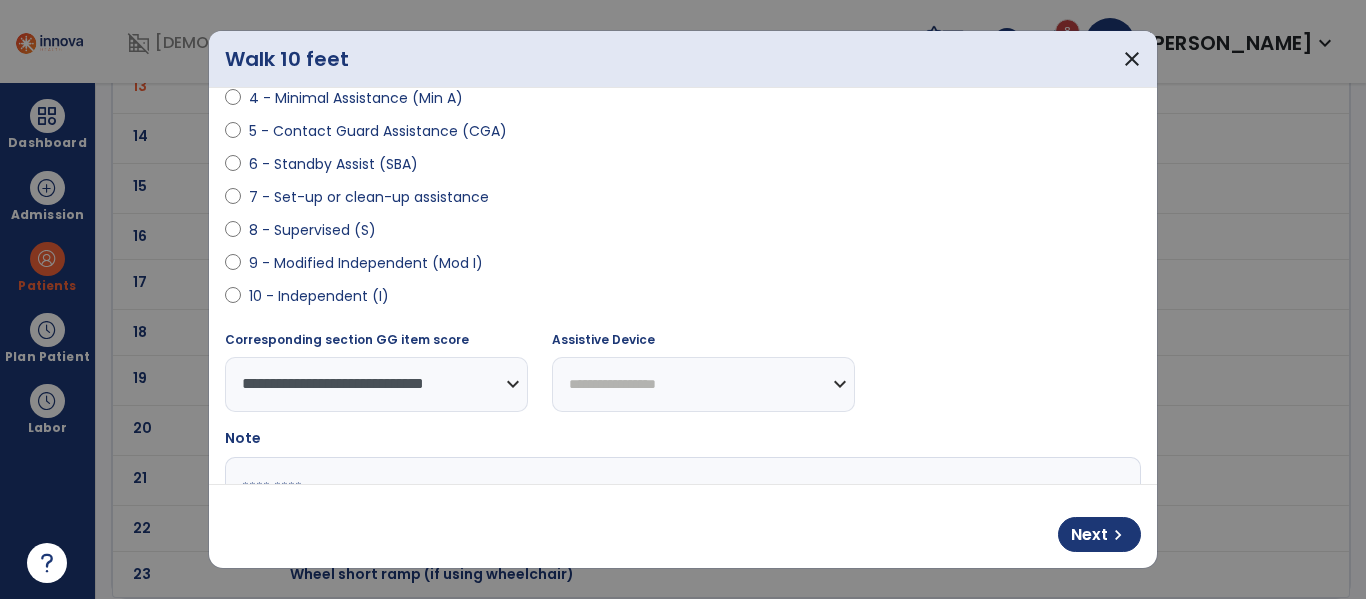 scroll, scrollTop: 352, scrollLeft: 0, axis: vertical 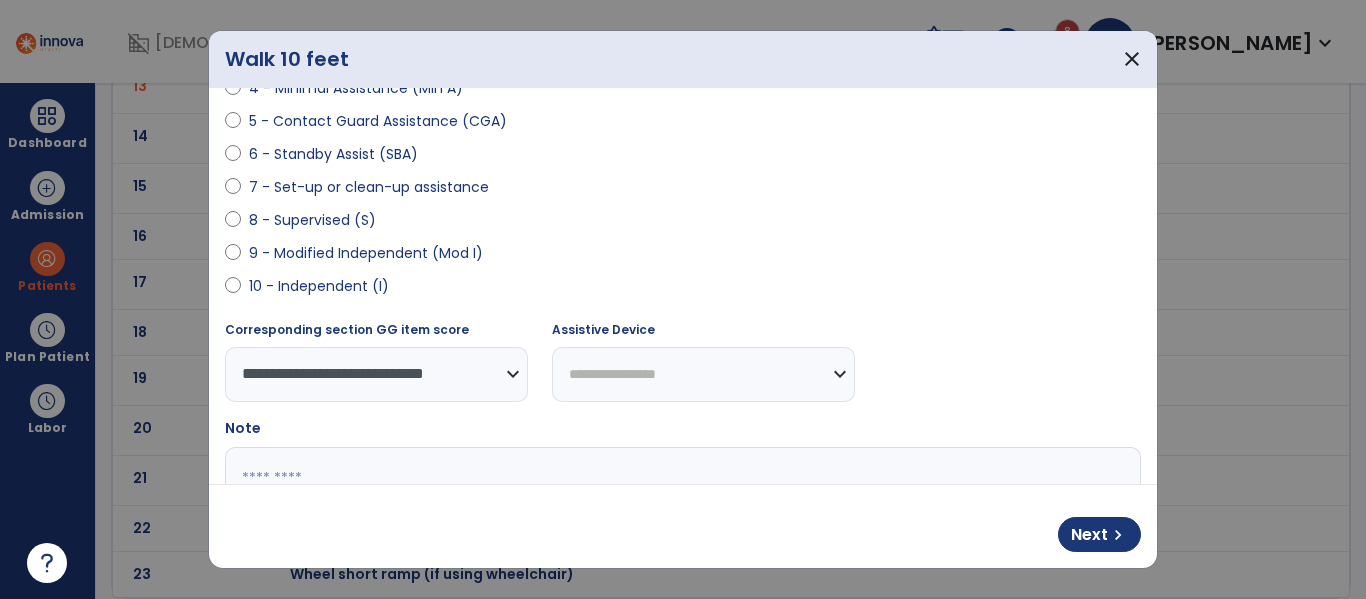 click on "**********" at bounding box center (703, 374) 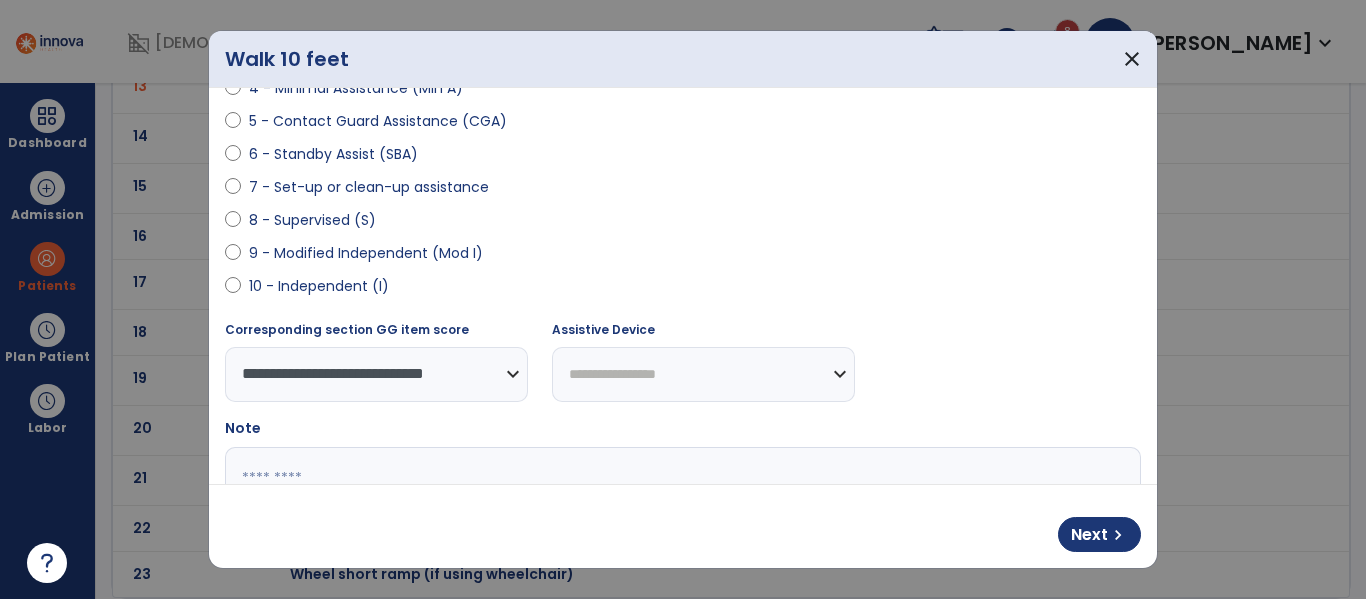 select on "**********" 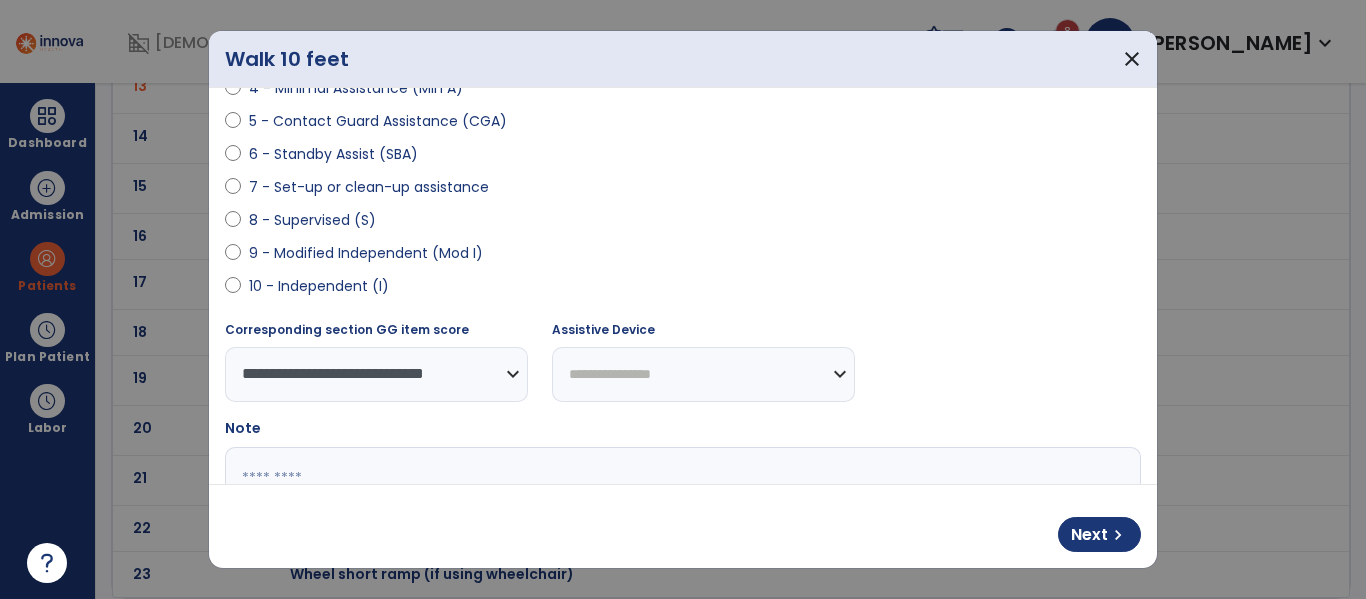 click on "**********" at bounding box center (703, 374) 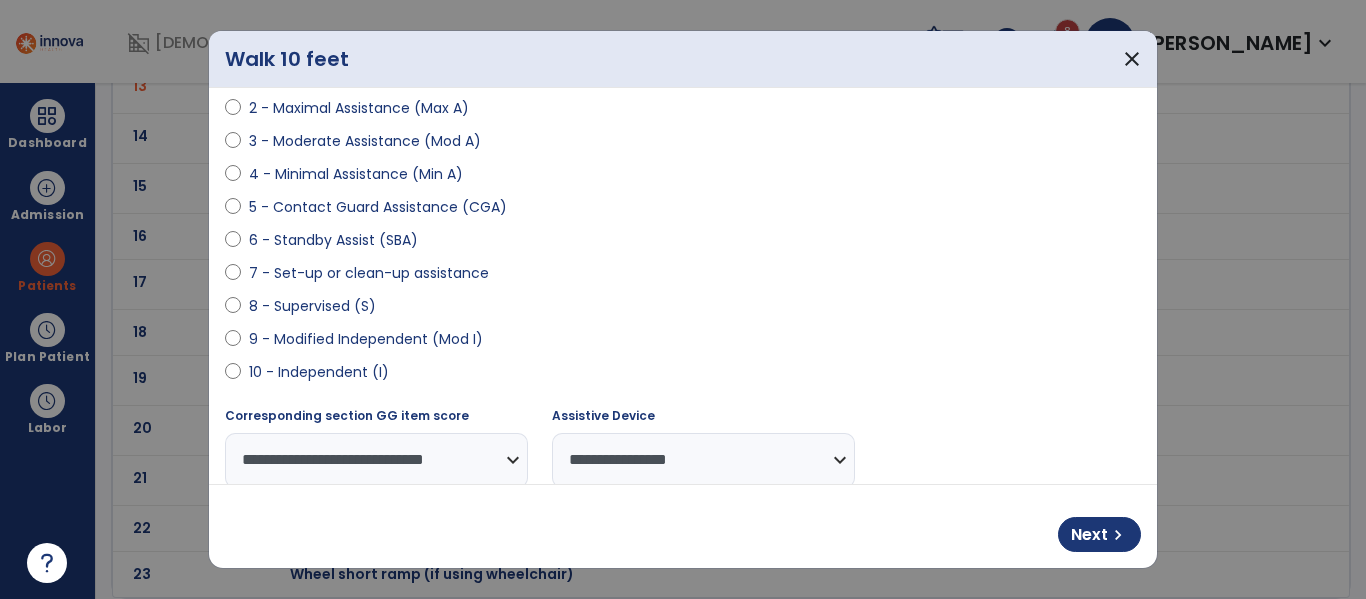 scroll, scrollTop: 265, scrollLeft: 0, axis: vertical 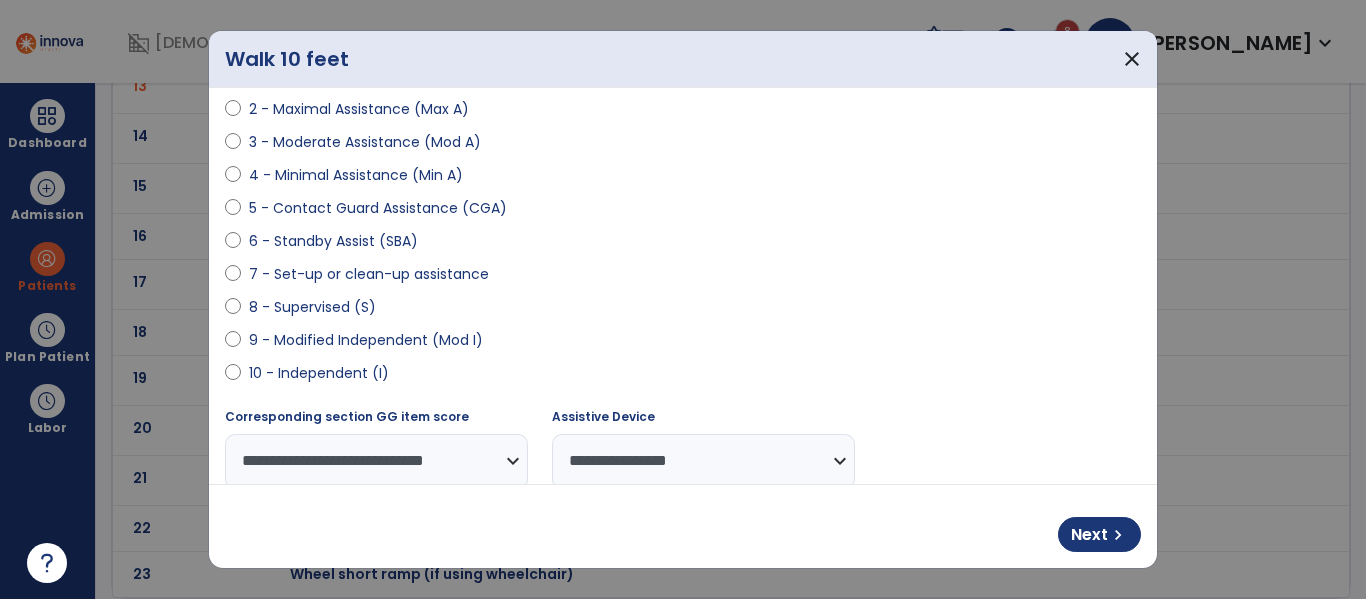 click on "3 - Moderate Assistance (Mod A)" at bounding box center (365, 142) 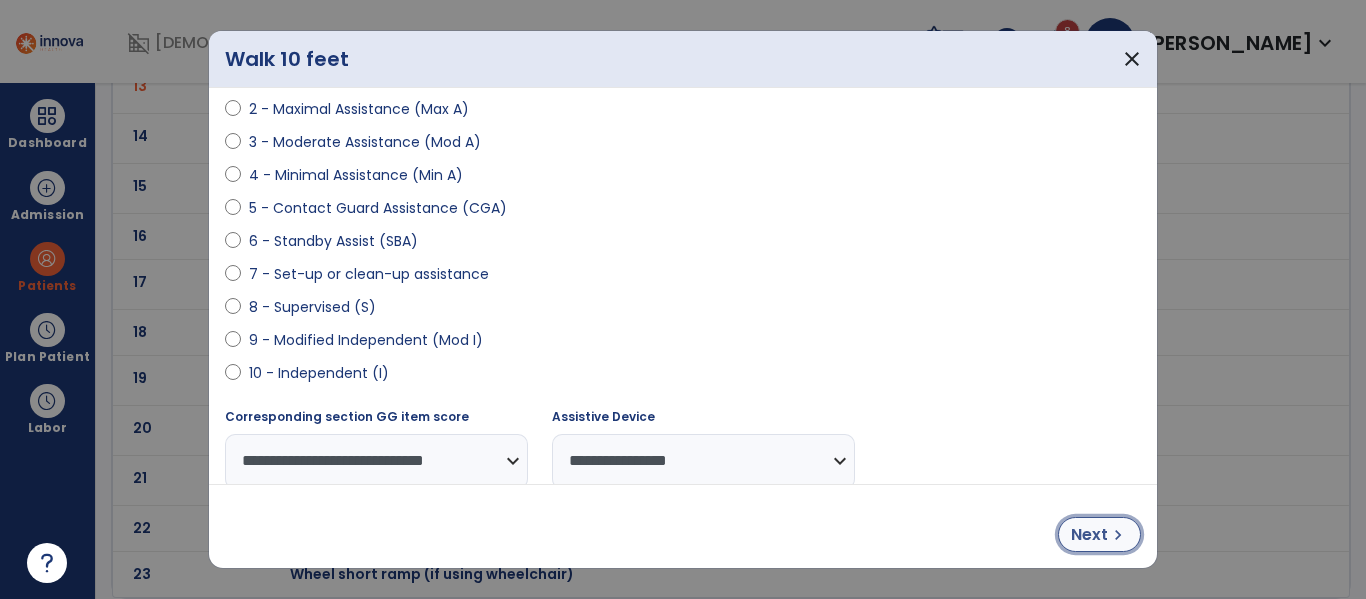click on "Next" at bounding box center [1089, 535] 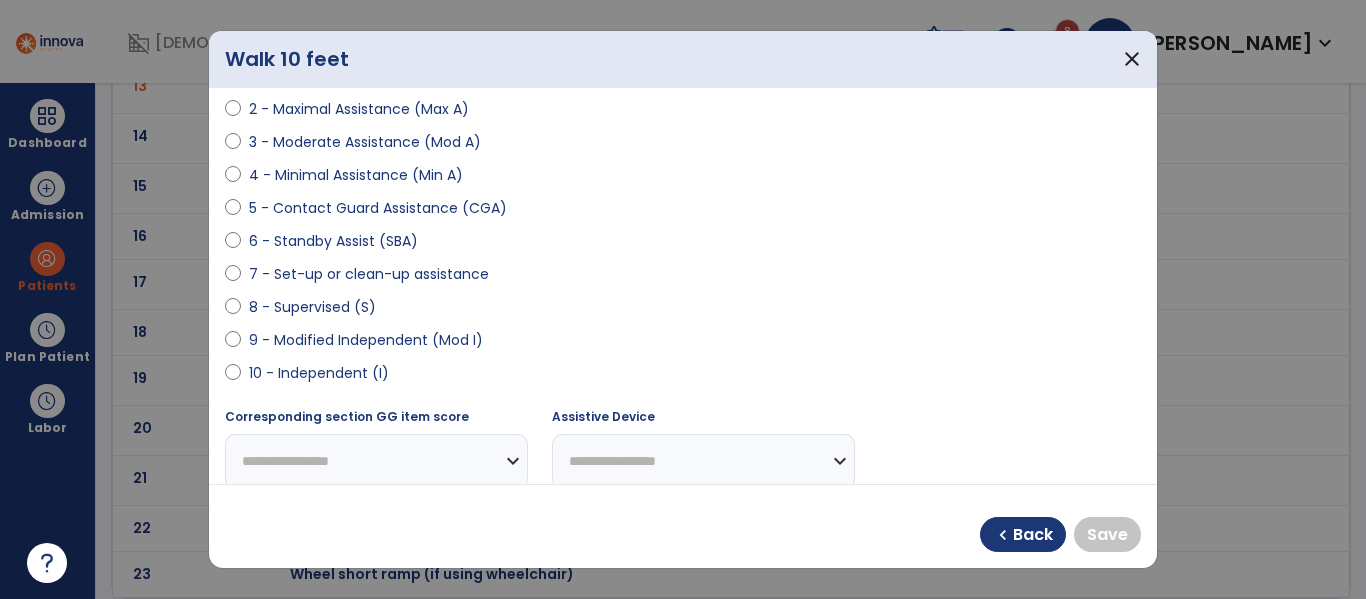 click on "9 - Modified Independent (Mod I)" at bounding box center (366, 340) 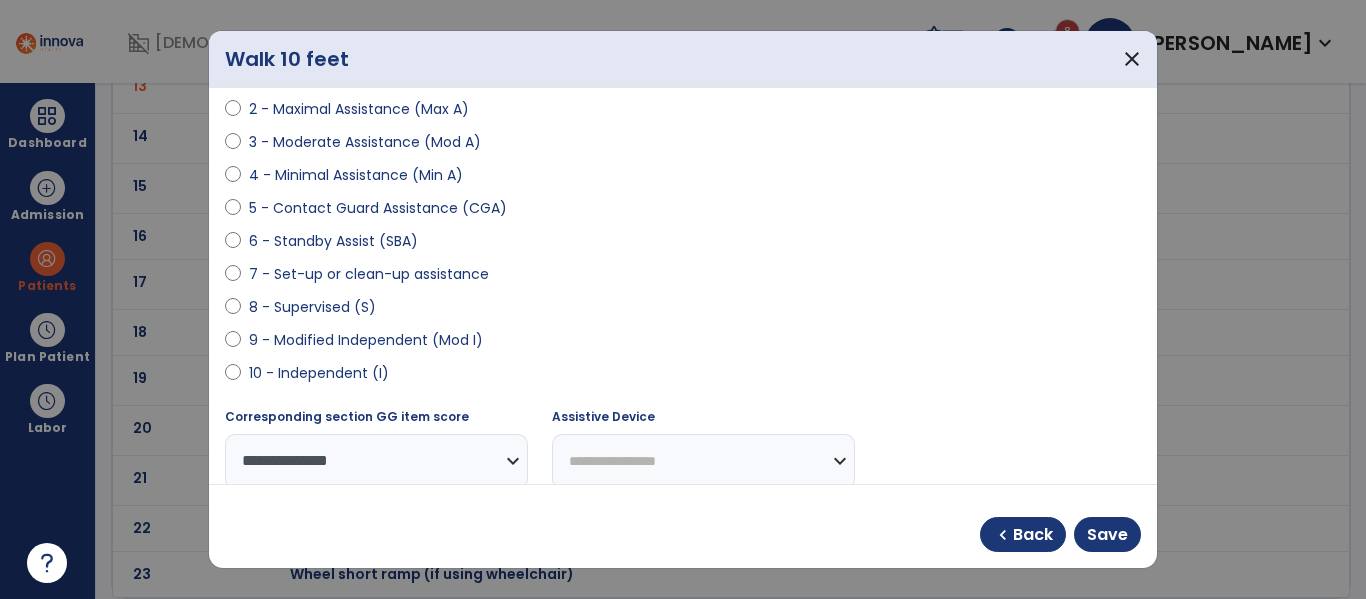 click on "**********" at bounding box center (703, 461) 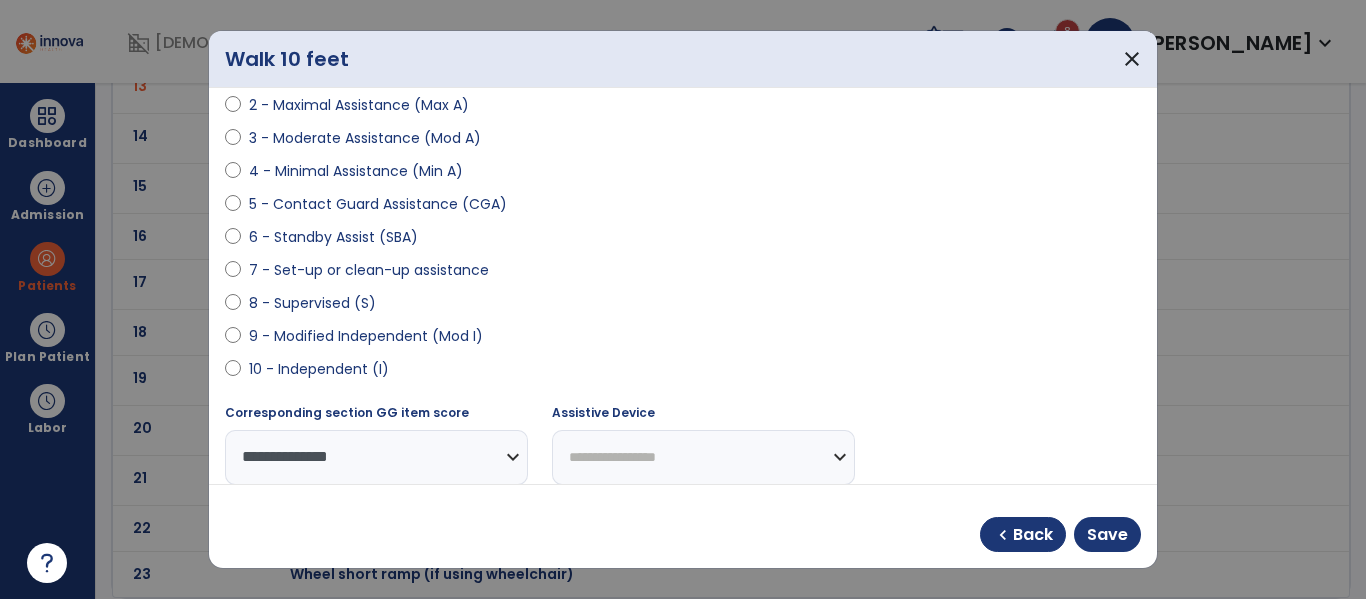 select on "**********" 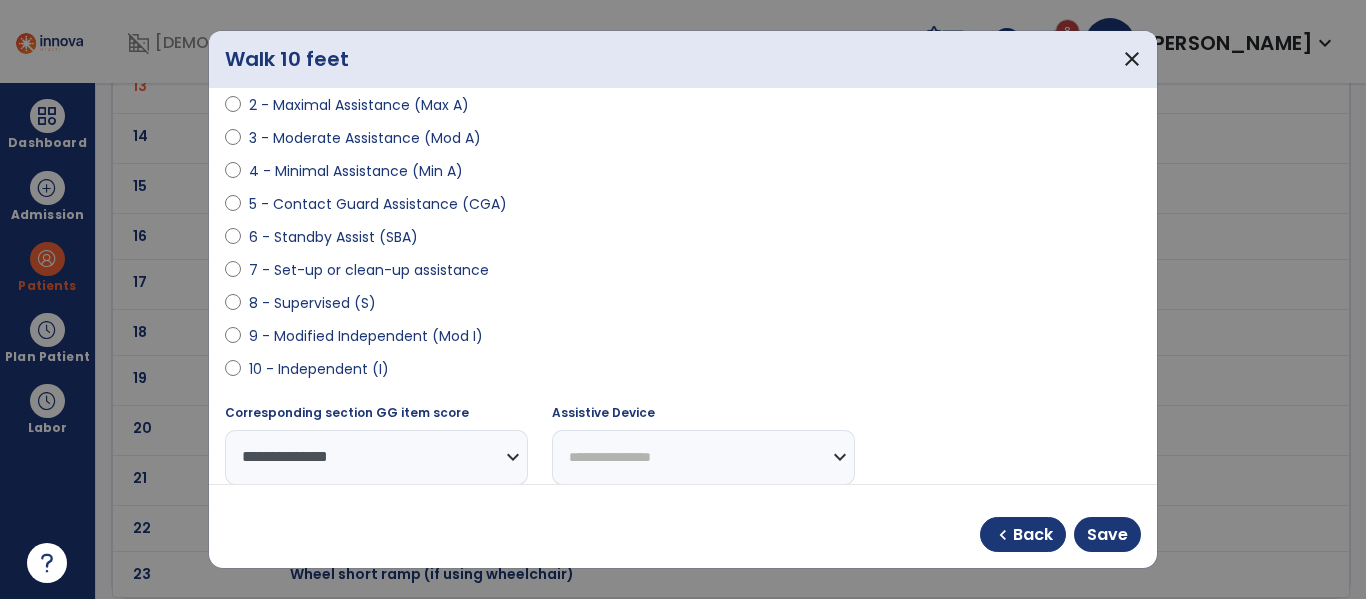 click on "**********" at bounding box center (703, 457) 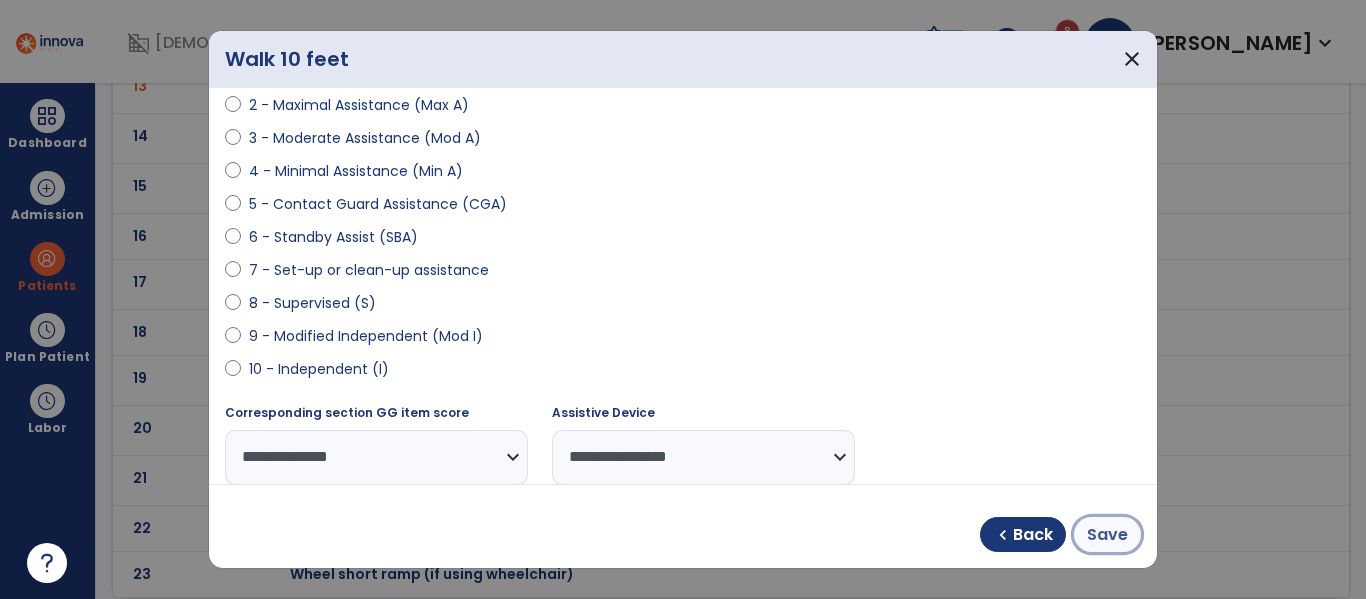click on "Save" at bounding box center [1107, 534] 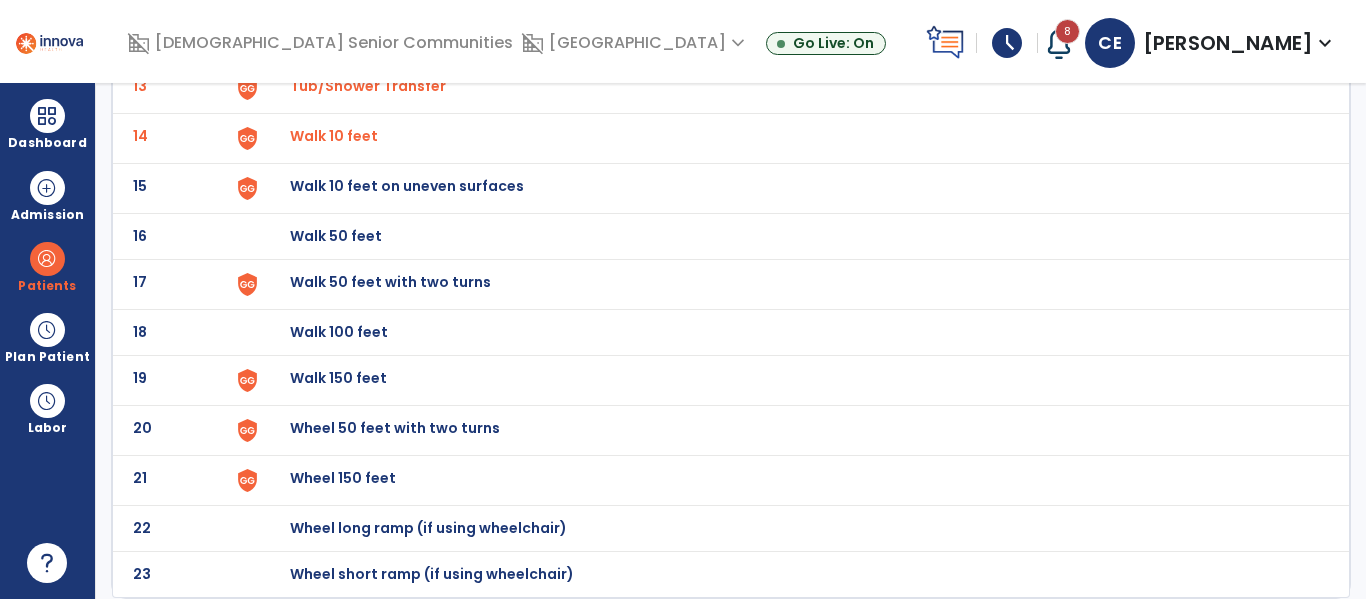 click on "Walk 10 feet on uneven surfaces" at bounding box center (336, -510) 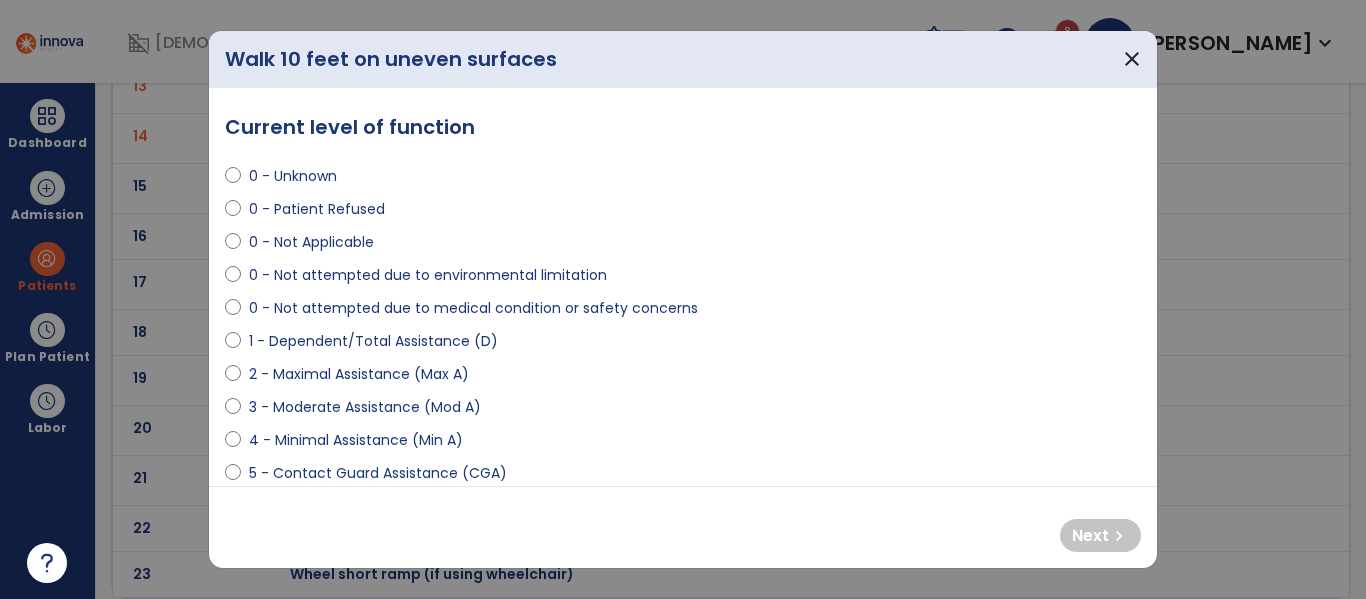 click on "0 - Not attempted due to medical condition or safety concerns" at bounding box center [473, 308] 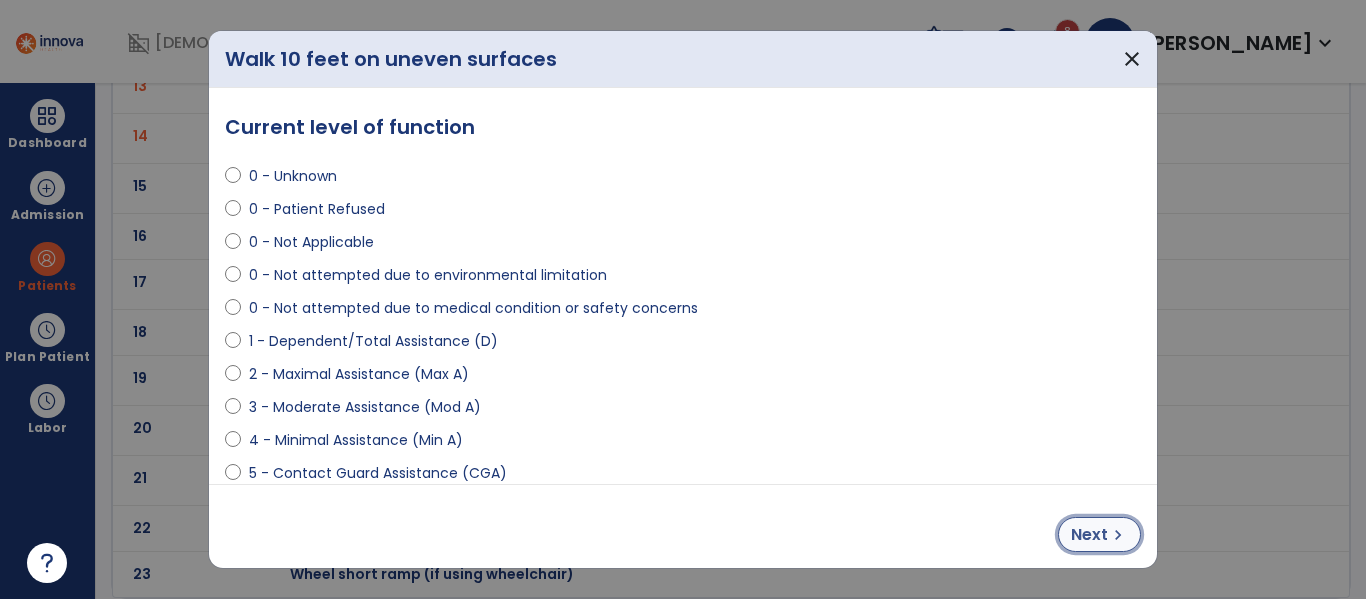 click on "Next" at bounding box center [1089, 535] 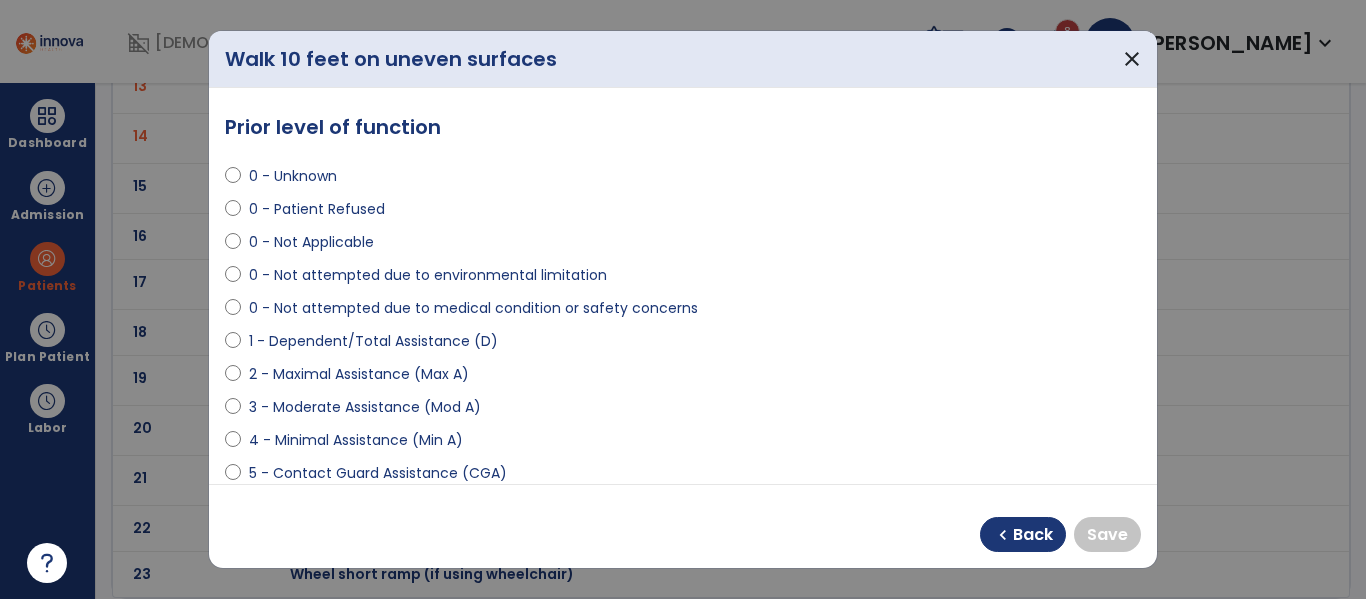 click on "0 - Not attempted due to medical condition or safety concerns" at bounding box center (473, 308) 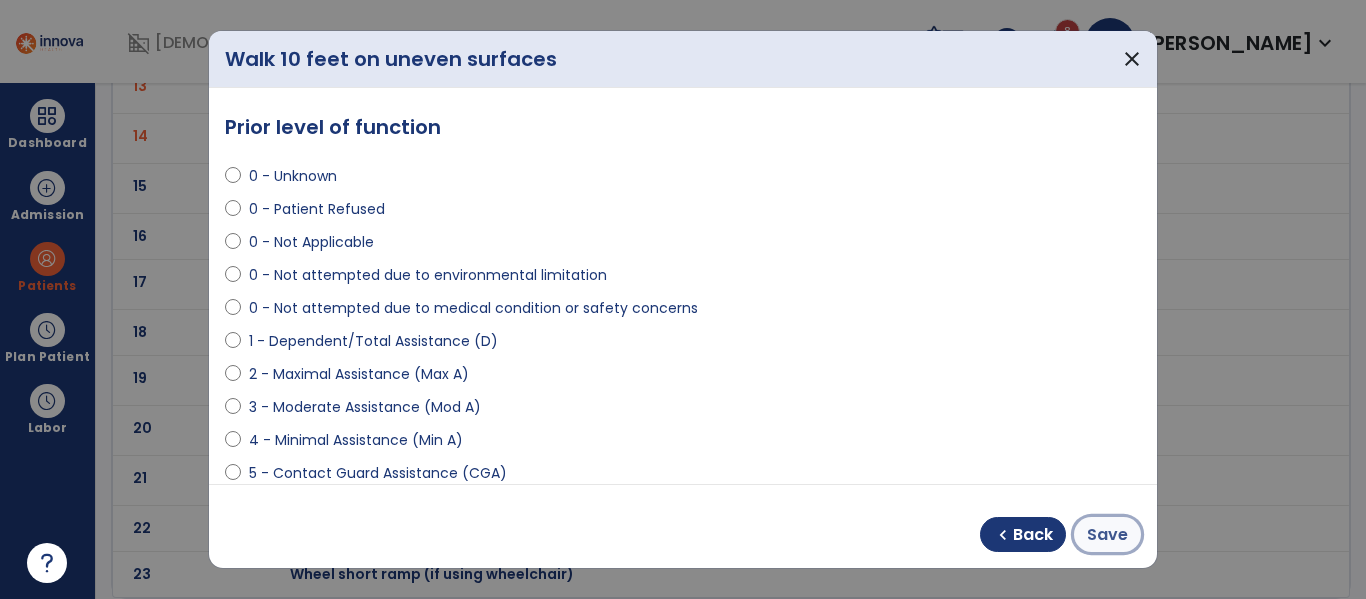click on "Save" at bounding box center [1107, 535] 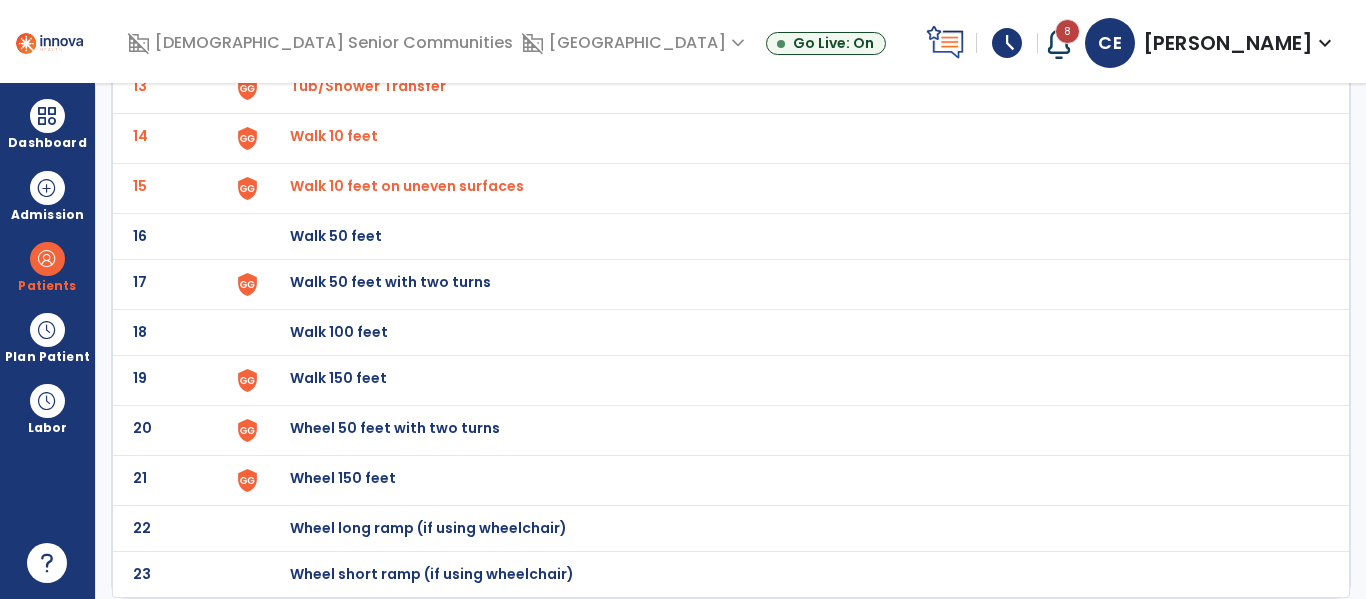 click on "17 Walk 50 feet with two turns" 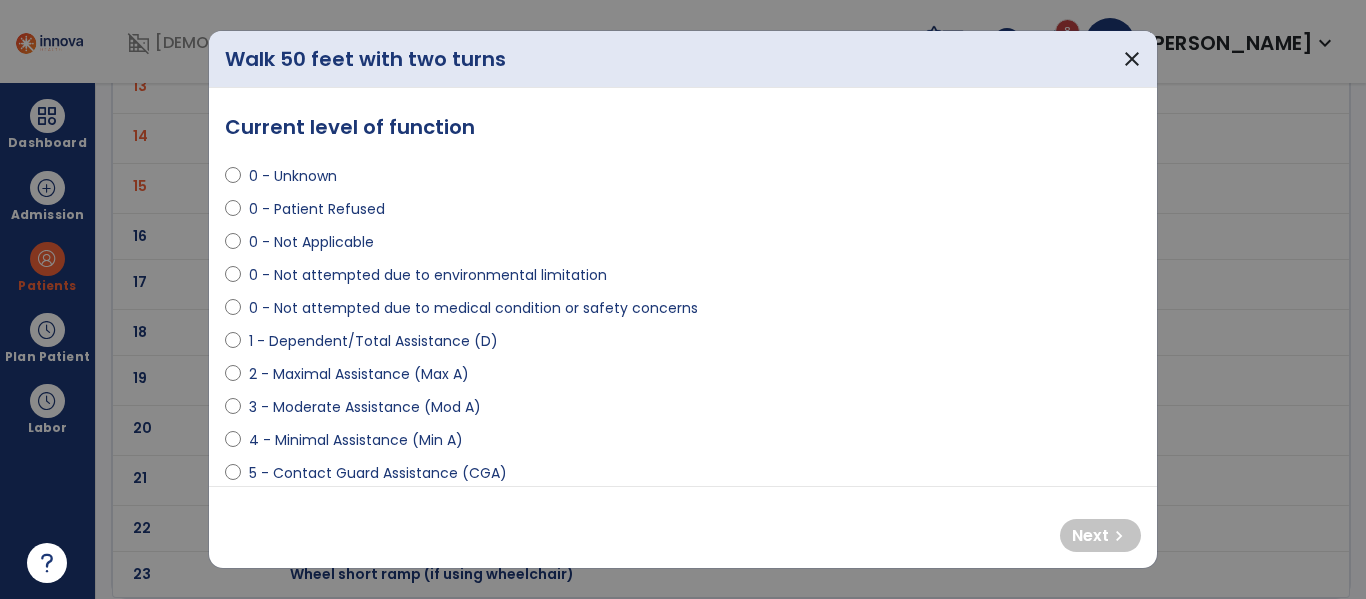 click on "0 - Not attempted due to medical condition or safety concerns" at bounding box center (473, 308) 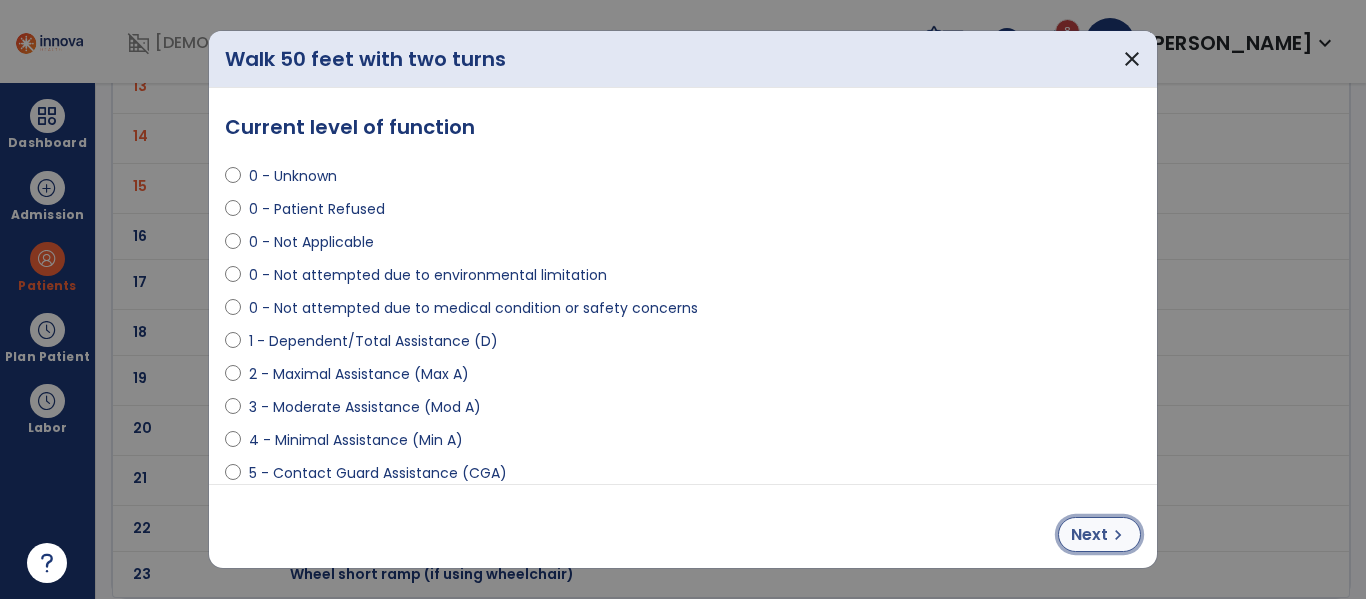 click on "Next" at bounding box center (1089, 535) 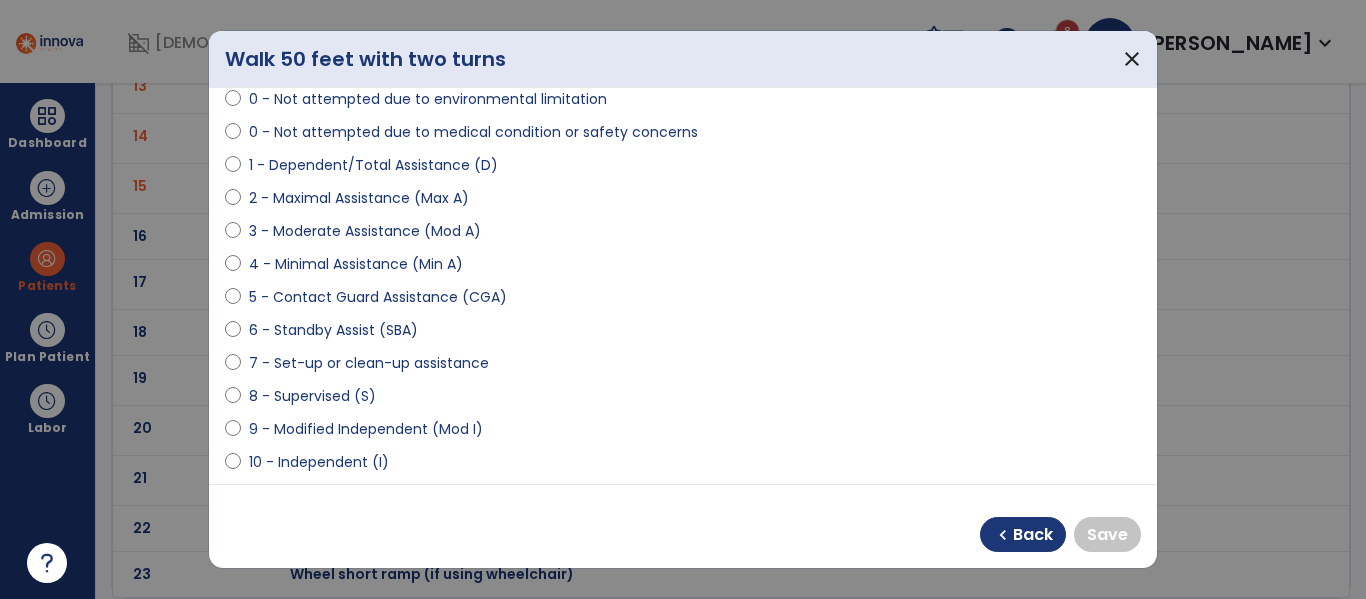 scroll, scrollTop: 191, scrollLeft: 0, axis: vertical 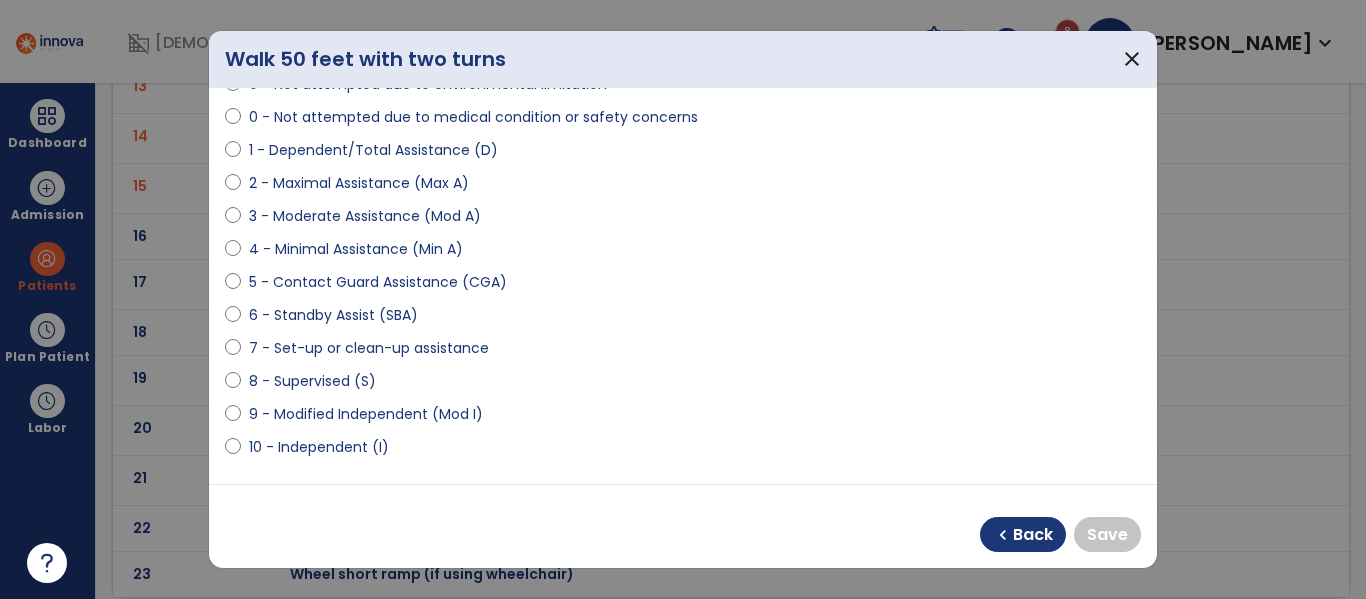 click on "9 - Modified Independent (Mod I)" at bounding box center (366, 414) 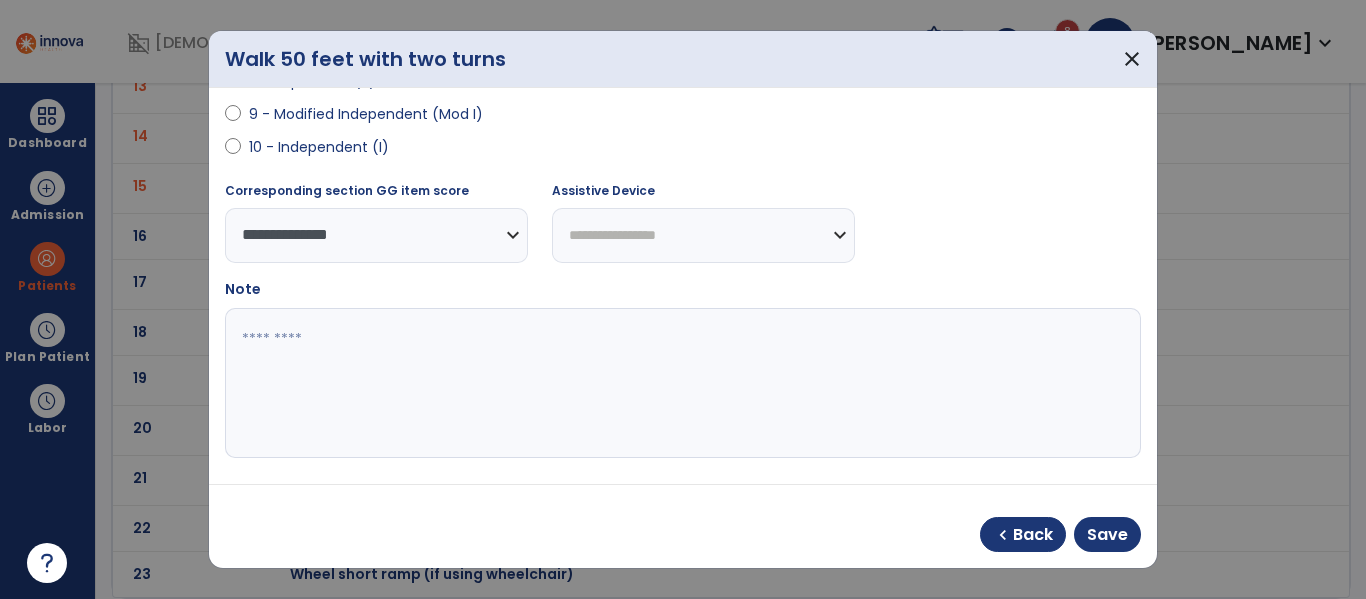 scroll, scrollTop: 496, scrollLeft: 0, axis: vertical 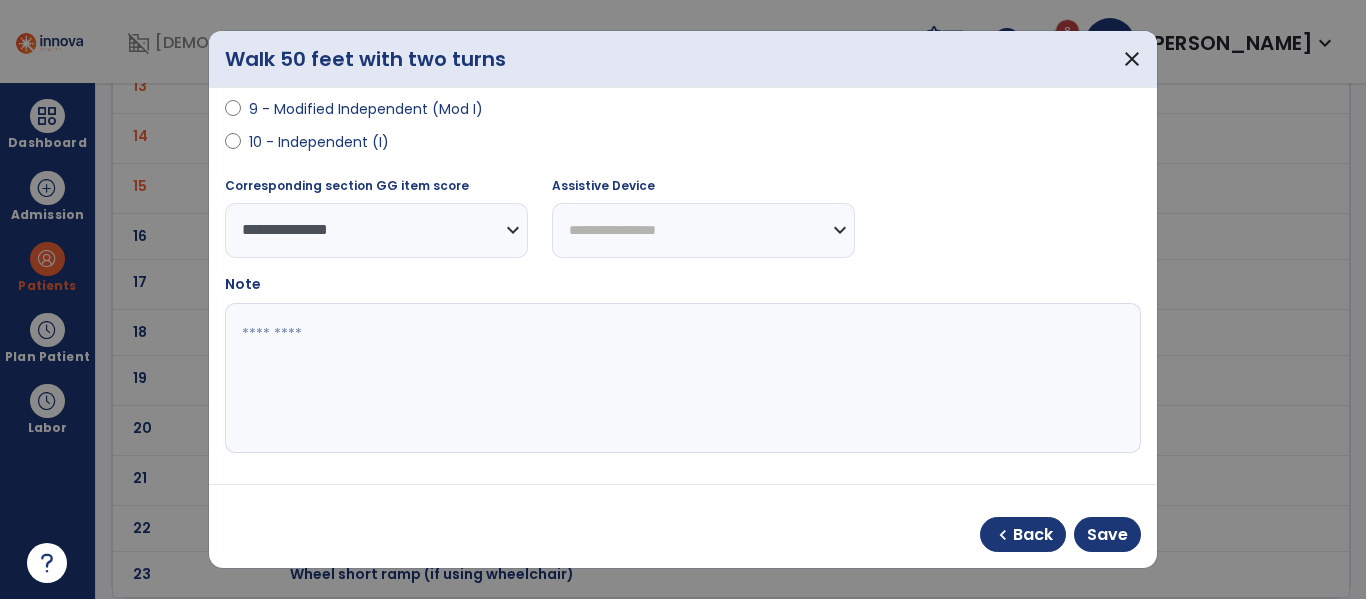 click on "**********" at bounding box center (703, 230) 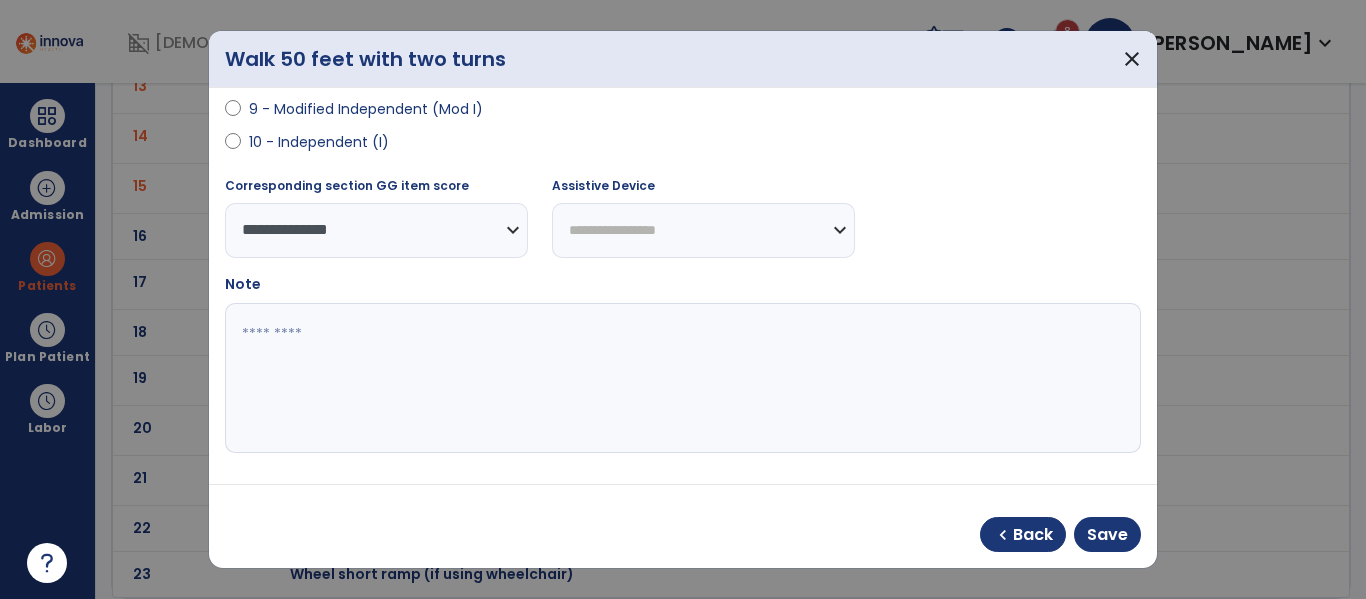 select on "**********" 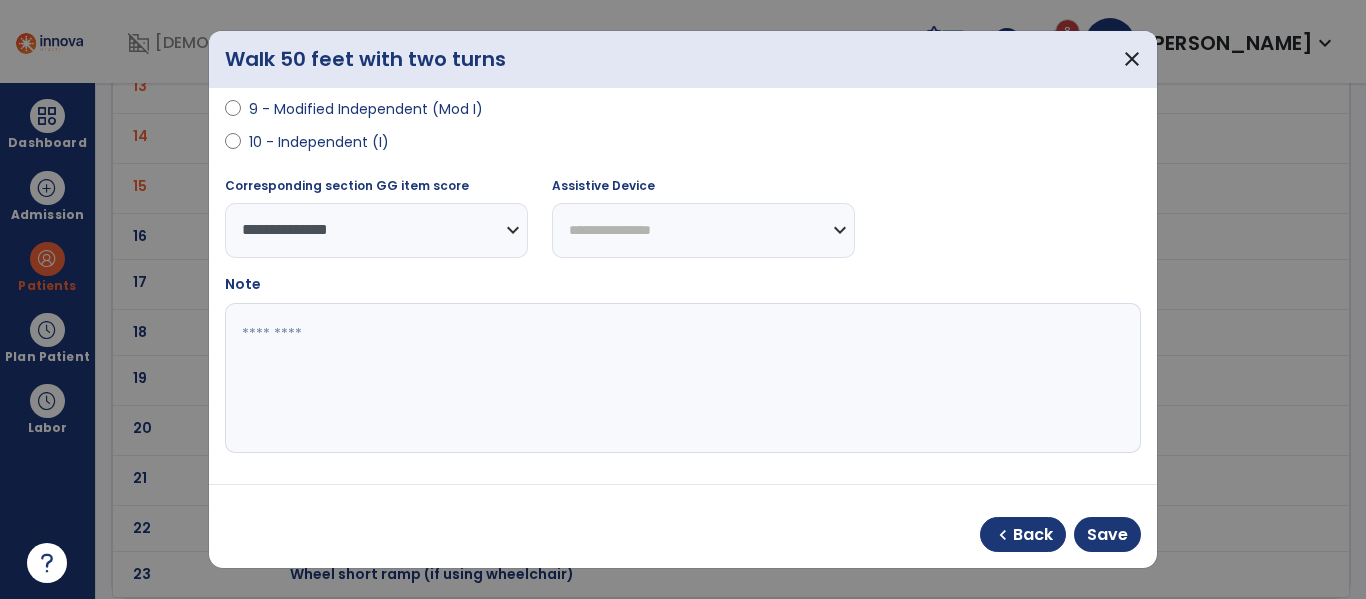 click on "**********" at bounding box center [703, 230] 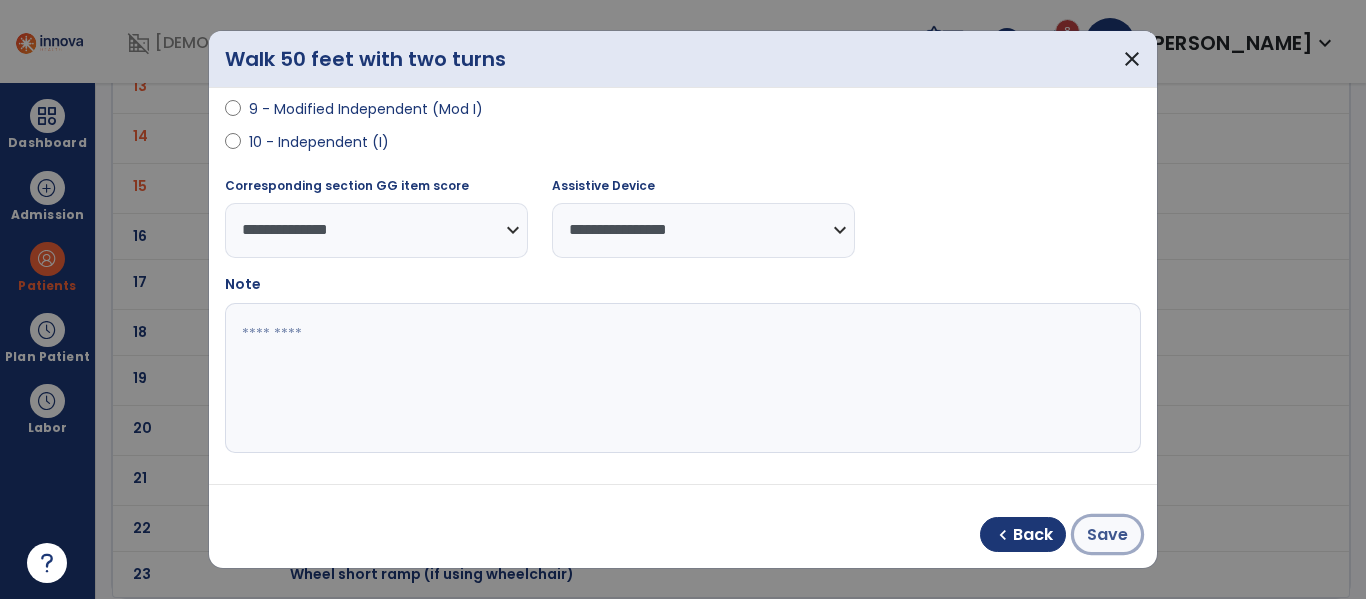click on "Save" at bounding box center (1107, 535) 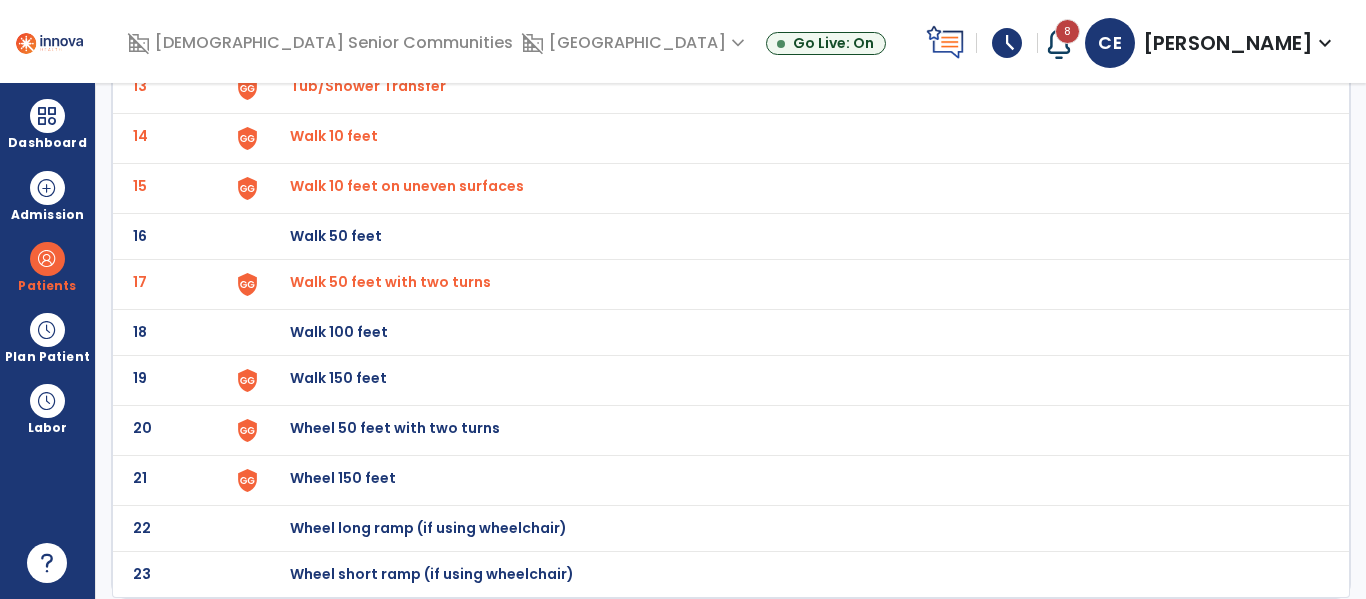 click on "Walk 150 feet" at bounding box center [336, -510] 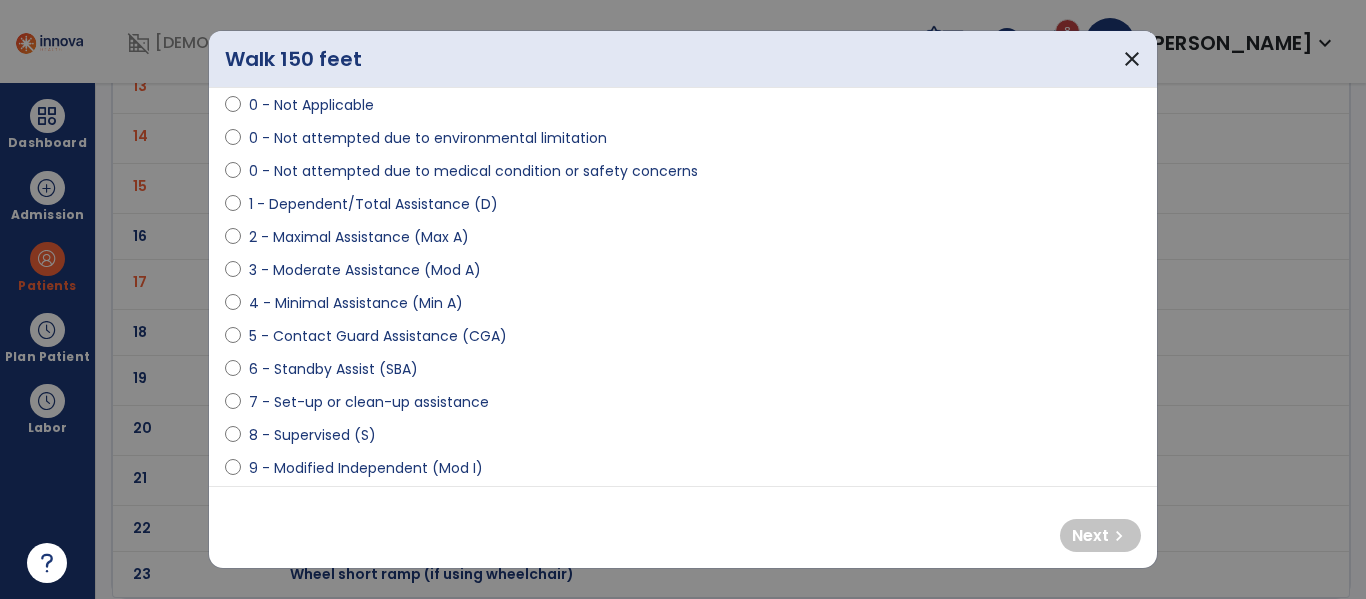 scroll, scrollTop: 132, scrollLeft: 0, axis: vertical 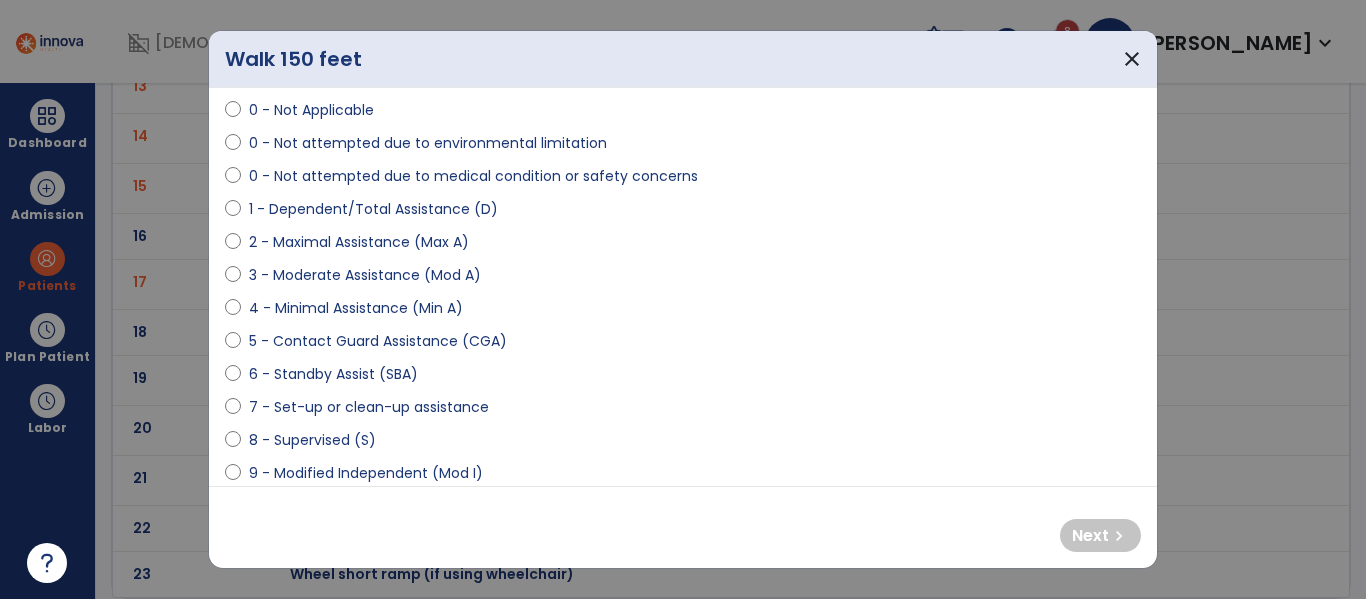click on "0 - Unknown 0 - Patient Refused 0 - Not Applicable 0 - Not attempted due to environmental limitation 0 - Not attempted due to medical condition or safety concerns 1 - Dependent/Total Assistance (D) 2 - Maximal Assistance (Max A) 3 - Moderate Assistance (Mod A) 4 - Minimal Assistance (Min A) 5 - Contact Guard Assistance (CGA) 6 - Standby Assist (SBA) 7 - Set-up or clean-up assistance 8 - Supervised (S) 9 - Modified Independent (Mod I) 10 - Independent (I)" at bounding box center [683, 267] 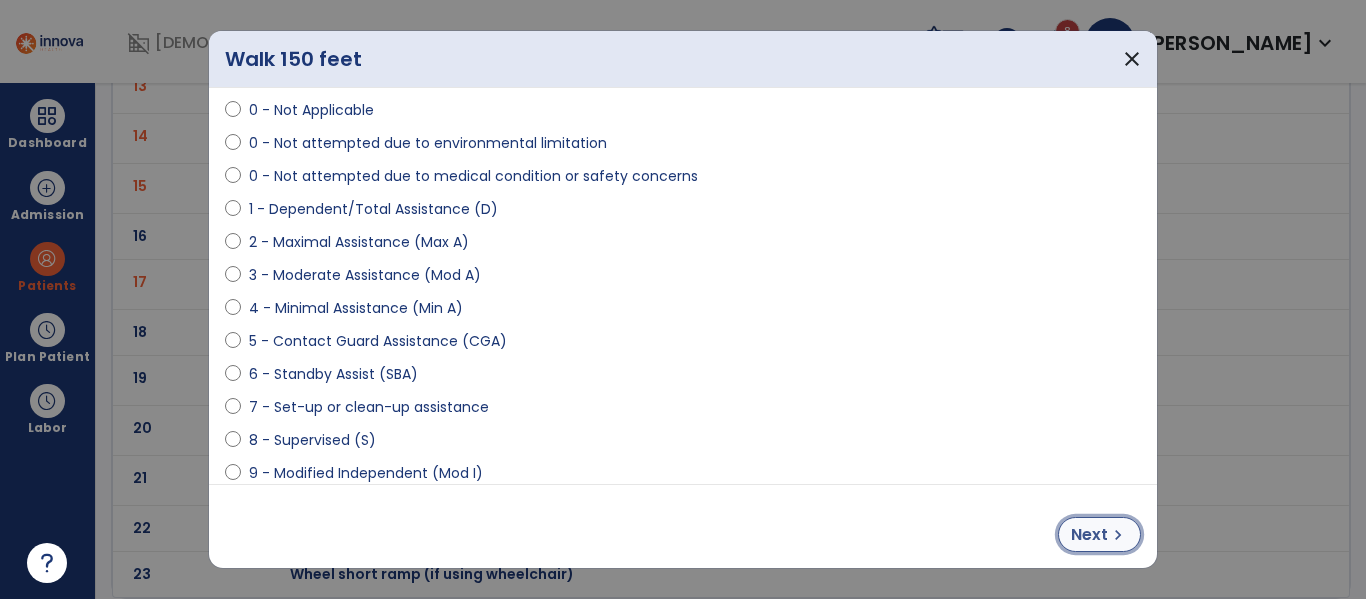click on "Next" at bounding box center [1089, 535] 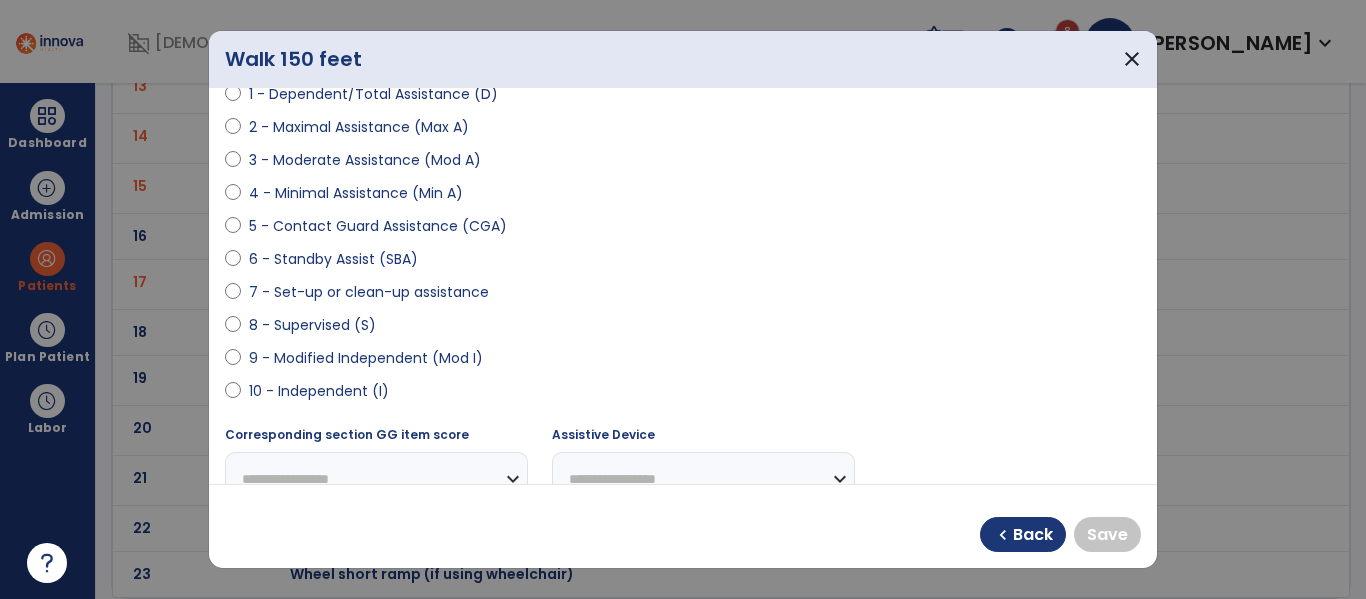 scroll, scrollTop: 261, scrollLeft: 0, axis: vertical 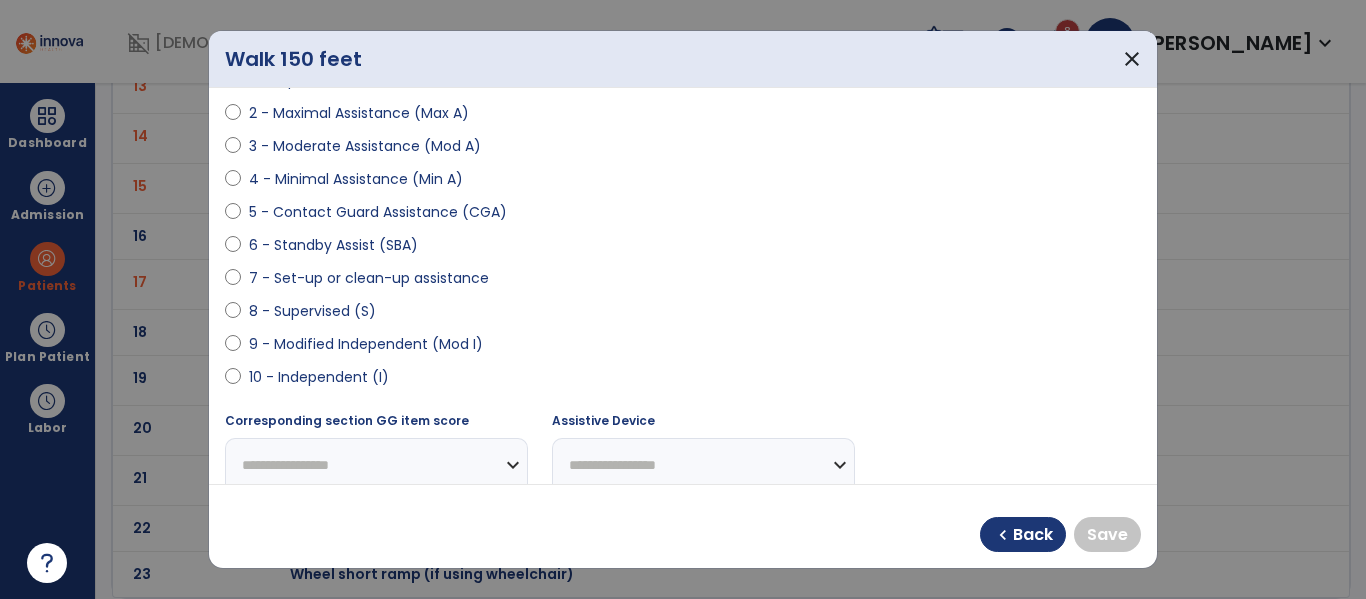 click on "9 - Modified Independent (Mod I)" at bounding box center [366, 344] 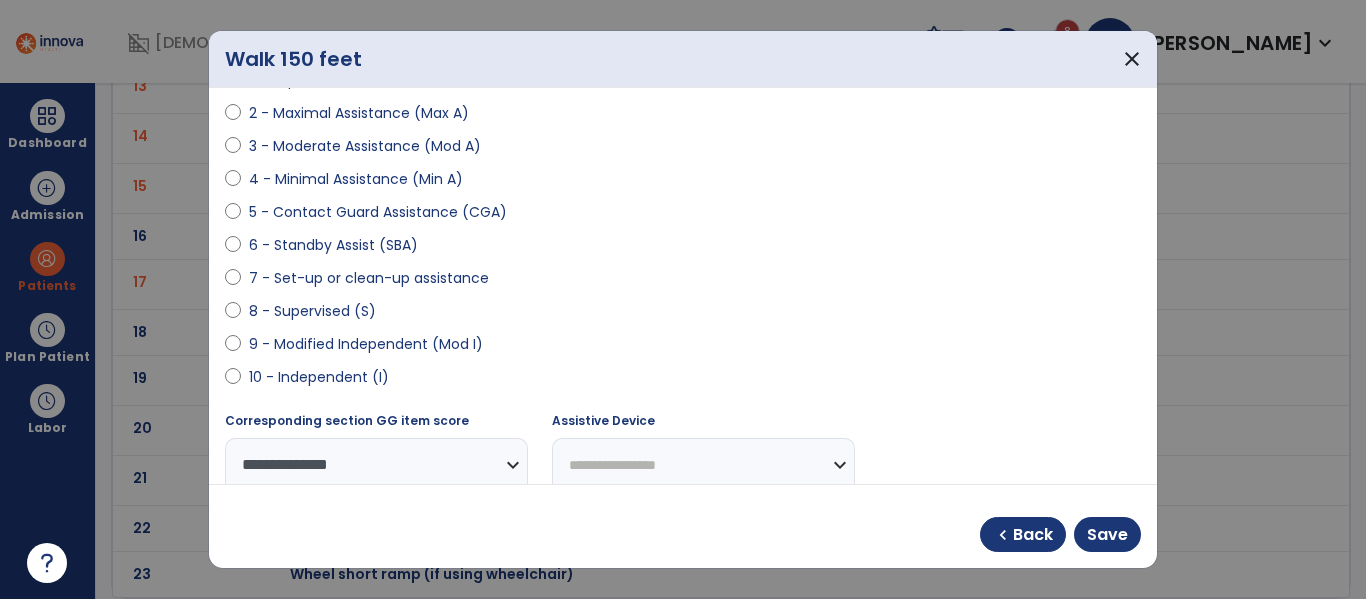click on "**********" at bounding box center [703, 465] 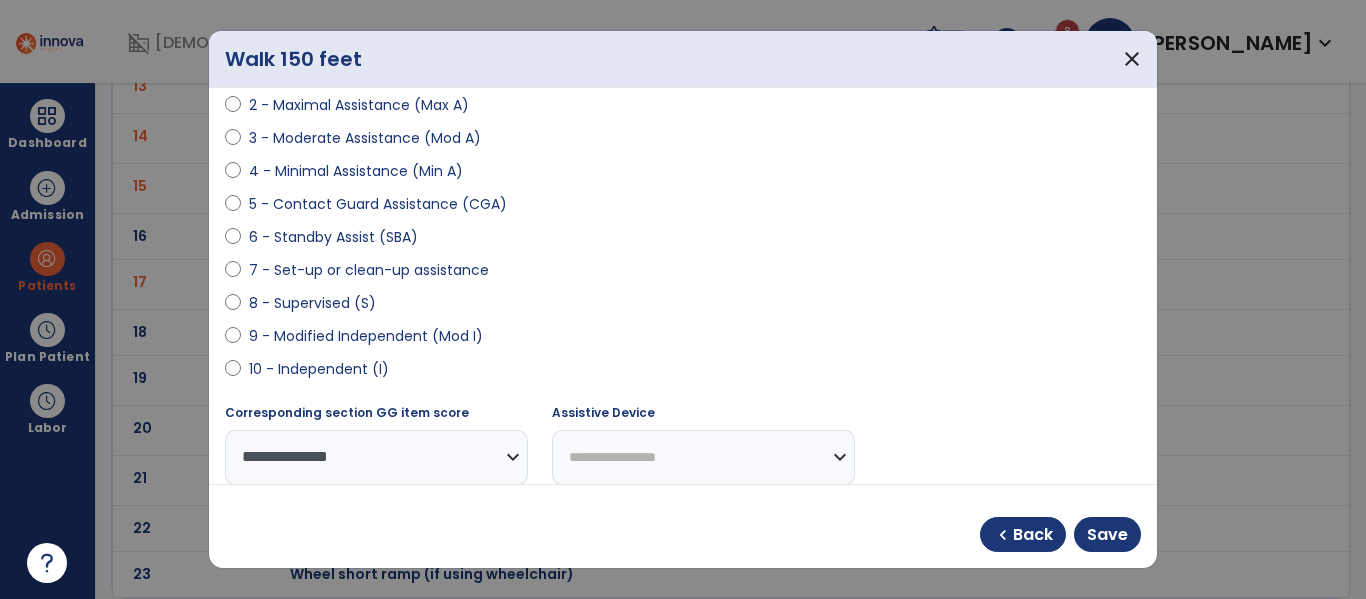 select on "**********" 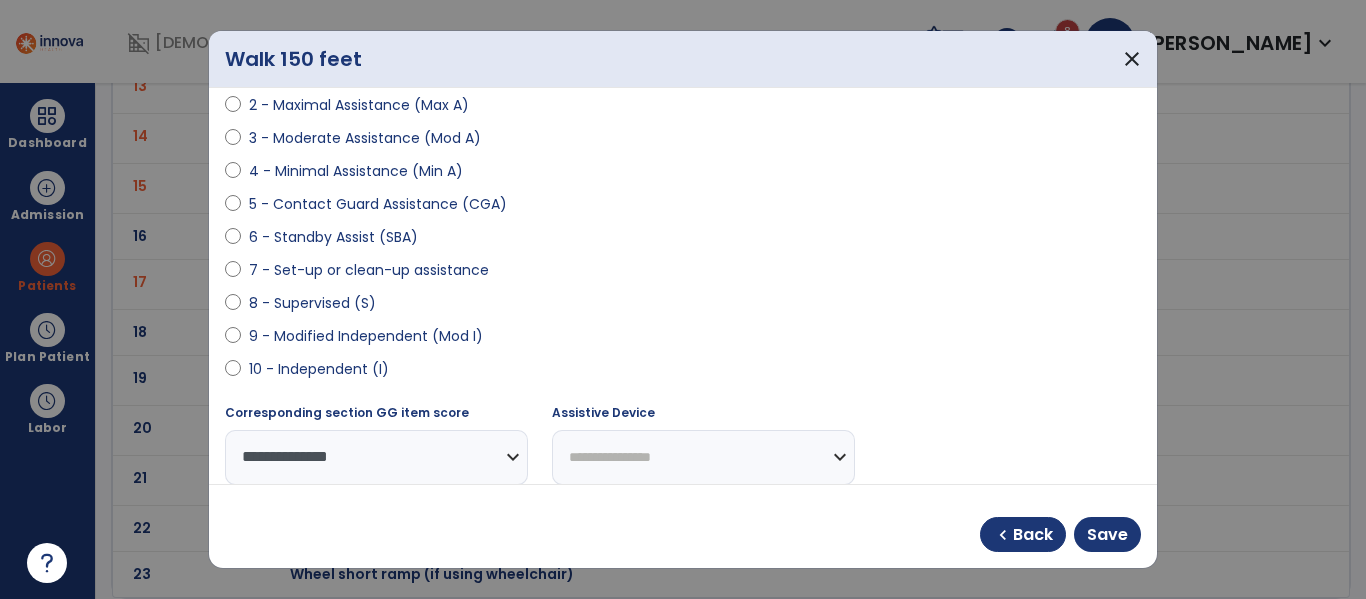 click on "**********" at bounding box center (703, 457) 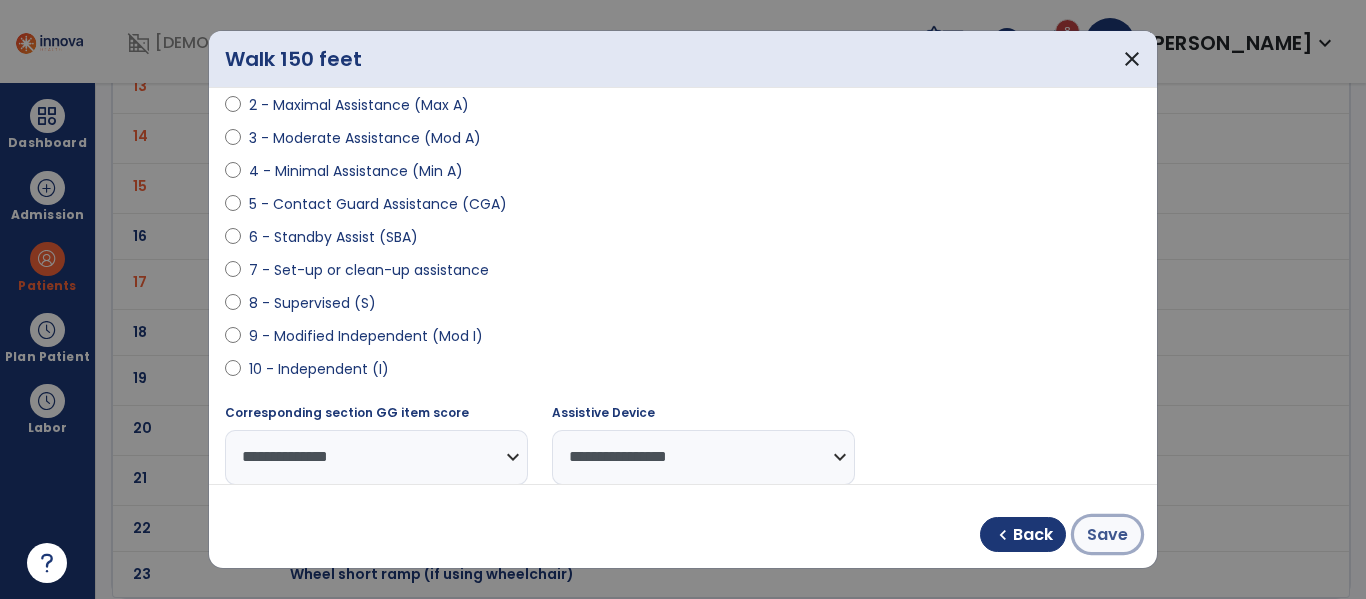 click on "Save" at bounding box center [1107, 535] 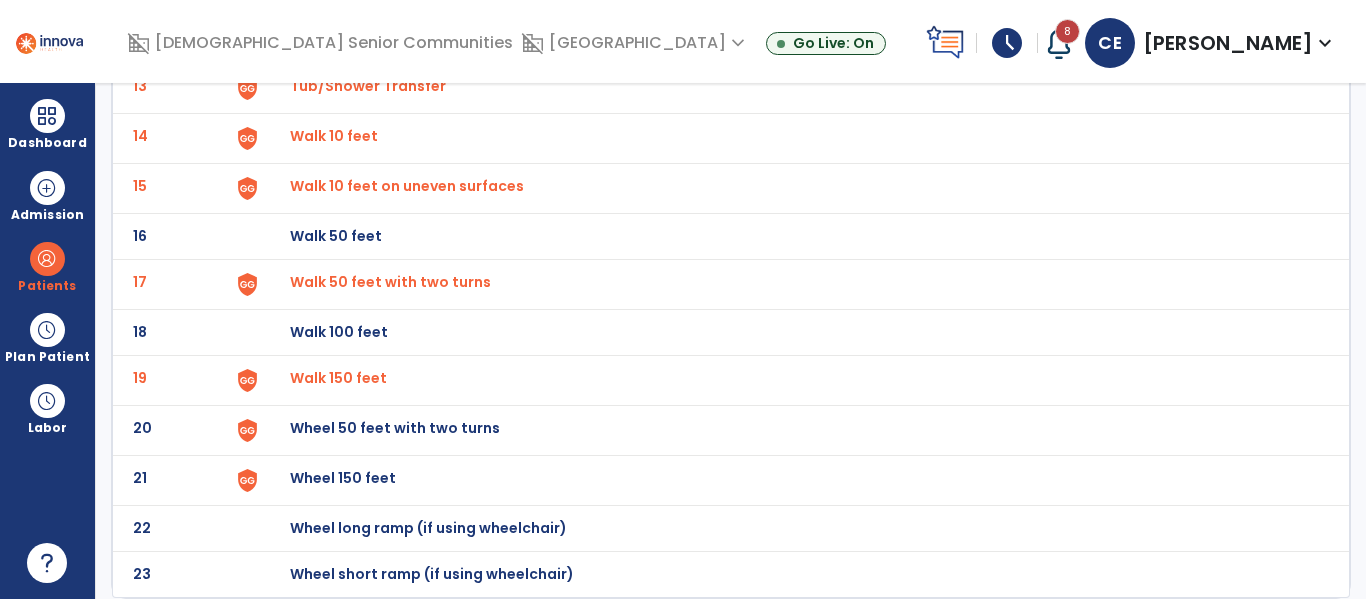 click on "Wheel 50 feet with two turns" at bounding box center [336, -510] 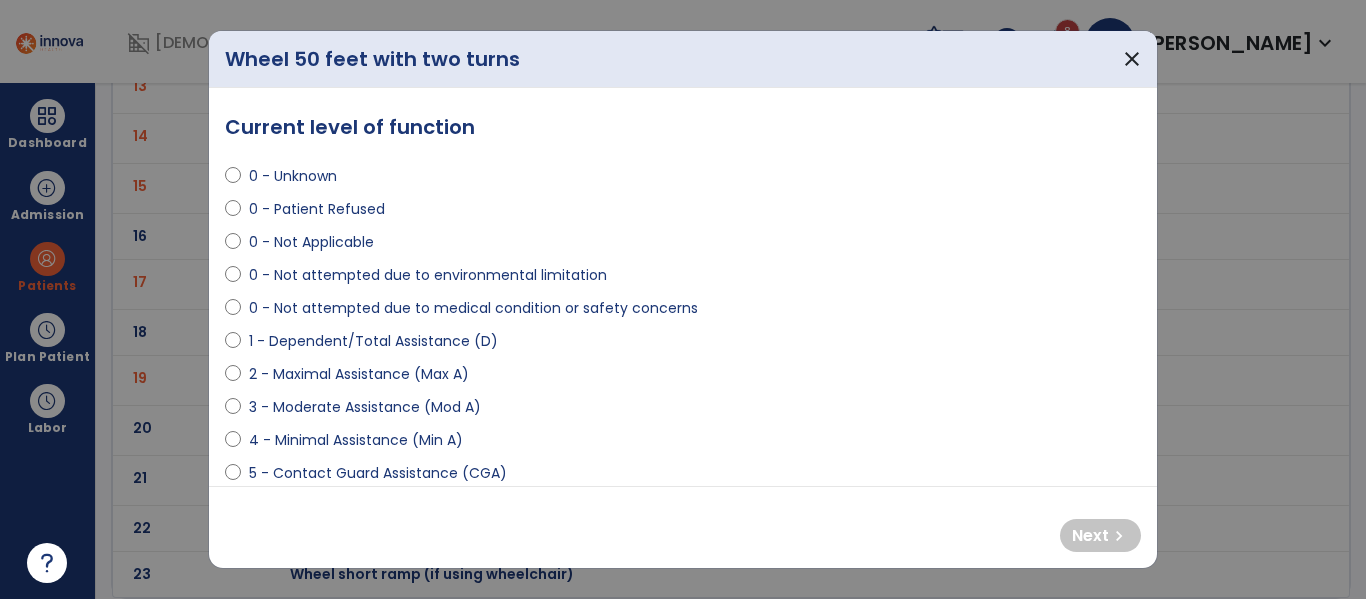 click on "3 - Moderate Assistance (Mod A)" at bounding box center (365, 407) 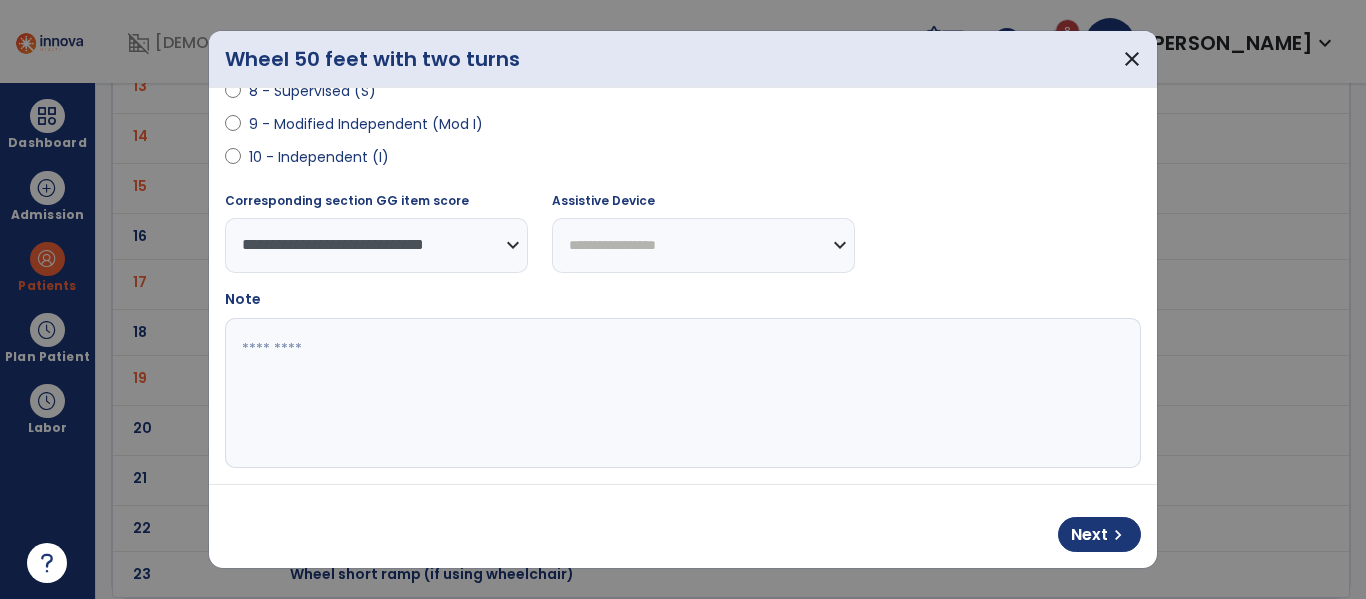 scroll, scrollTop: 492, scrollLeft: 0, axis: vertical 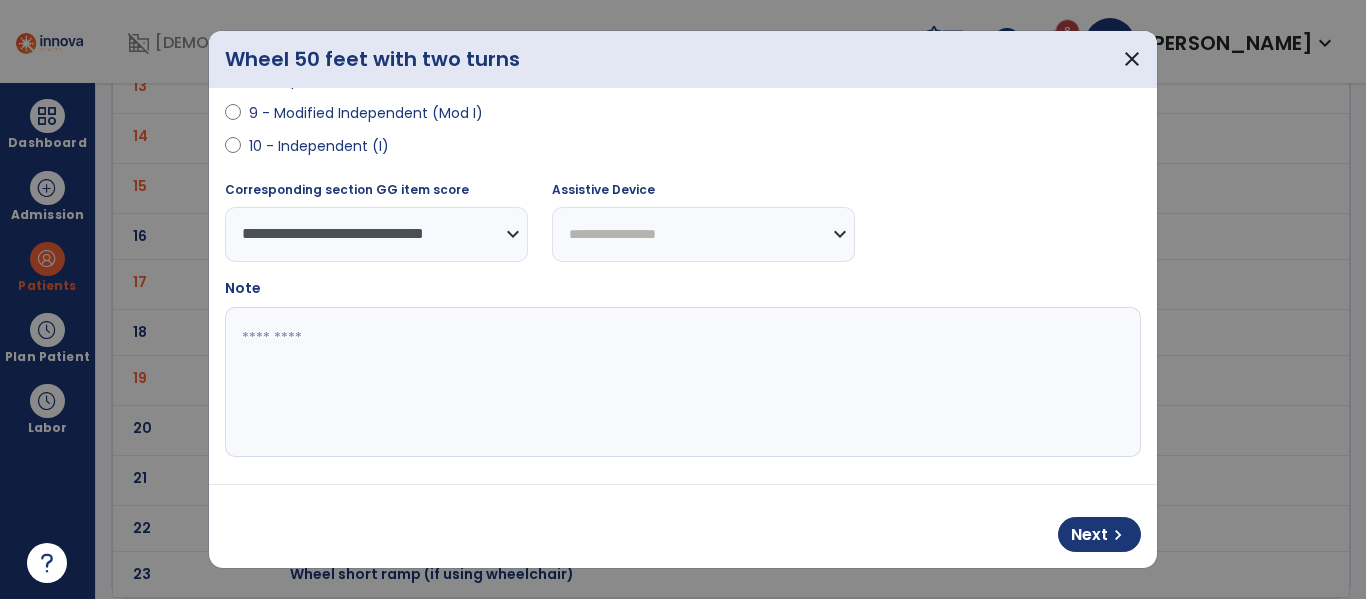 click on "**********" at bounding box center (703, 234) 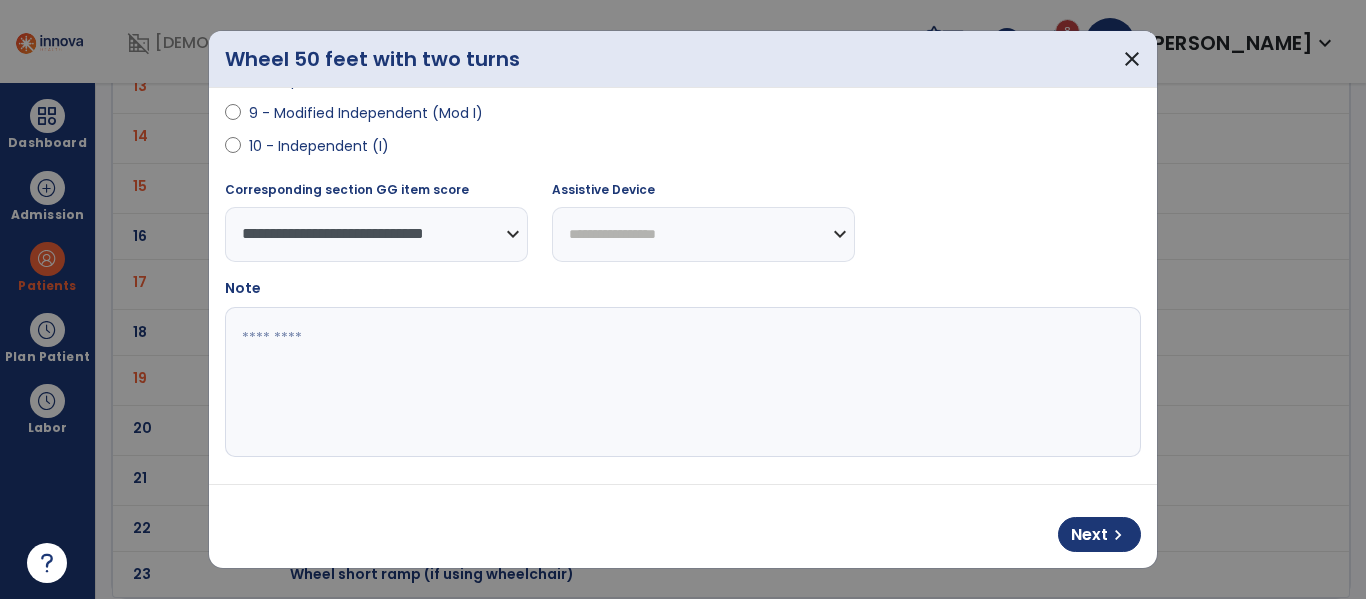select on "**********" 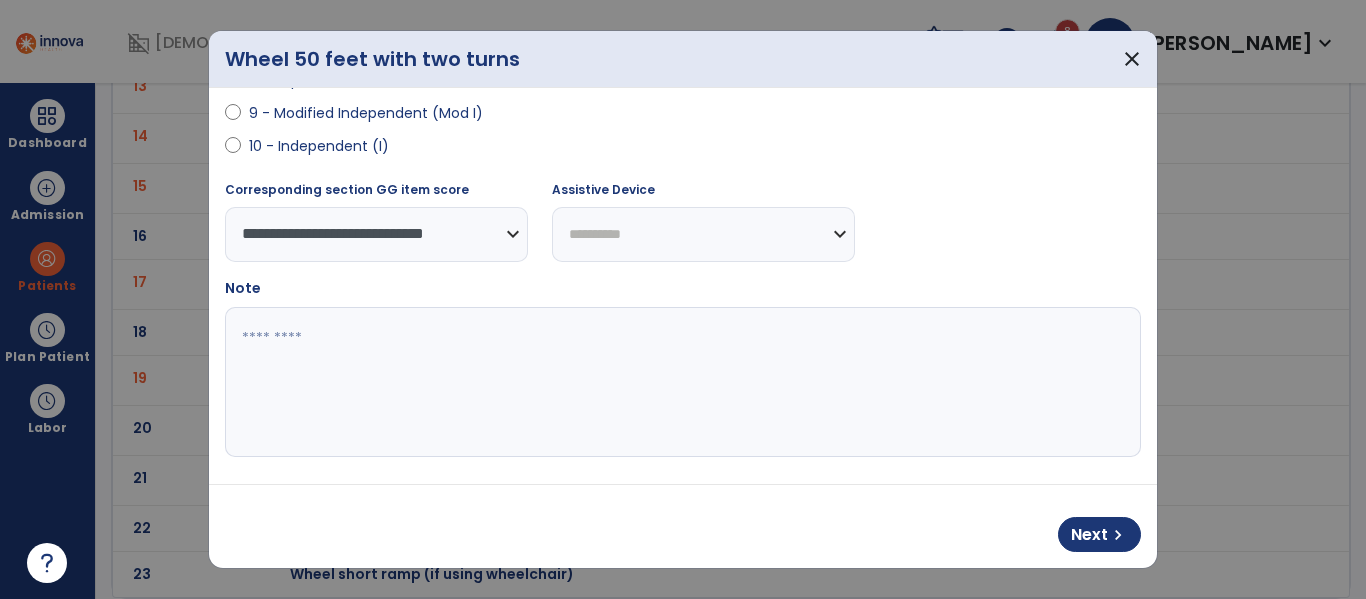 click on "**********" at bounding box center [703, 234] 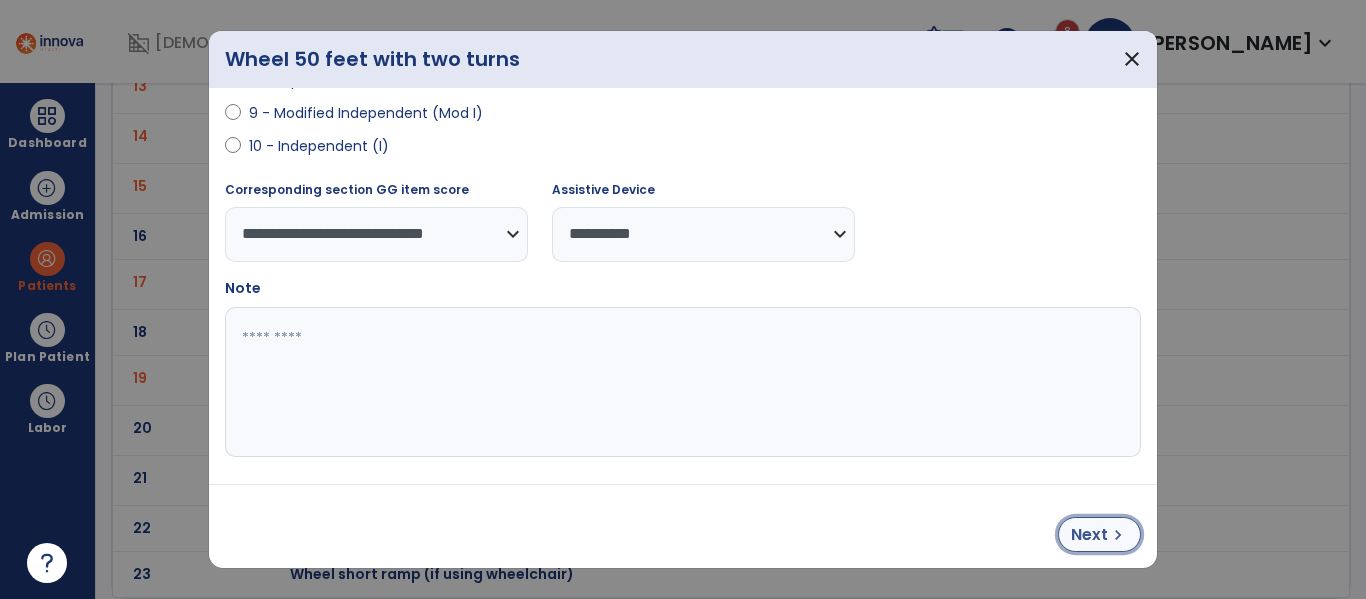 click on "chevron_right" at bounding box center (1118, 535) 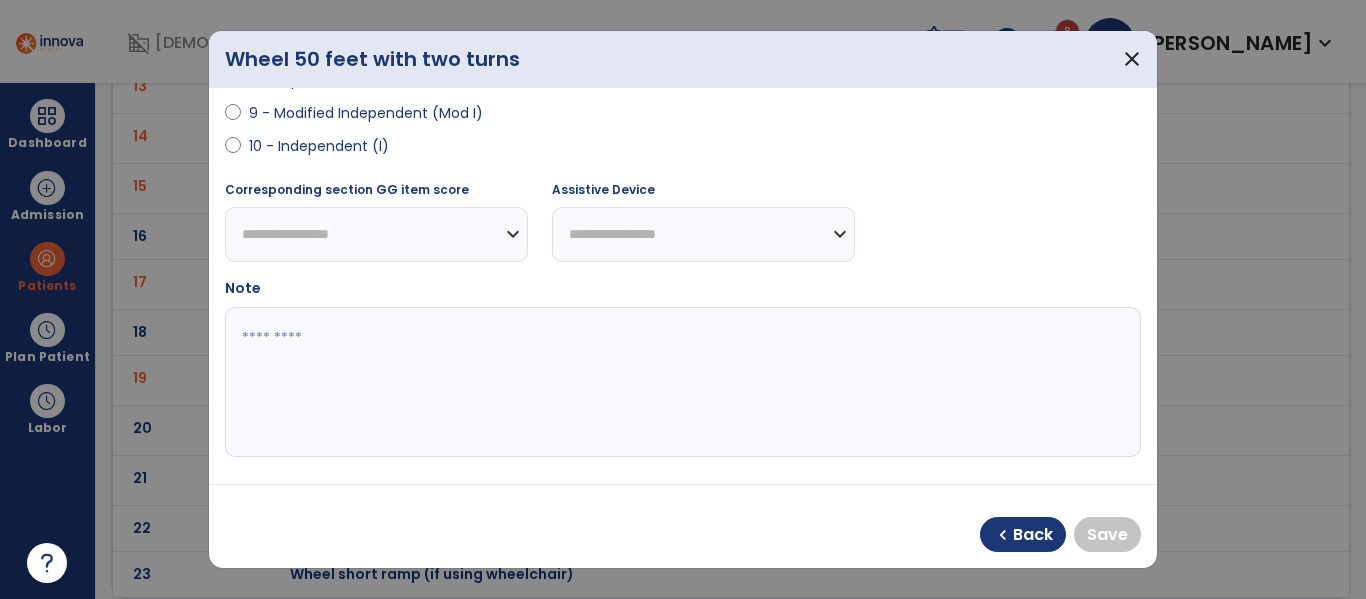 click on "9 - Modified Independent (Mod I)" at bounding box center [366, 113] 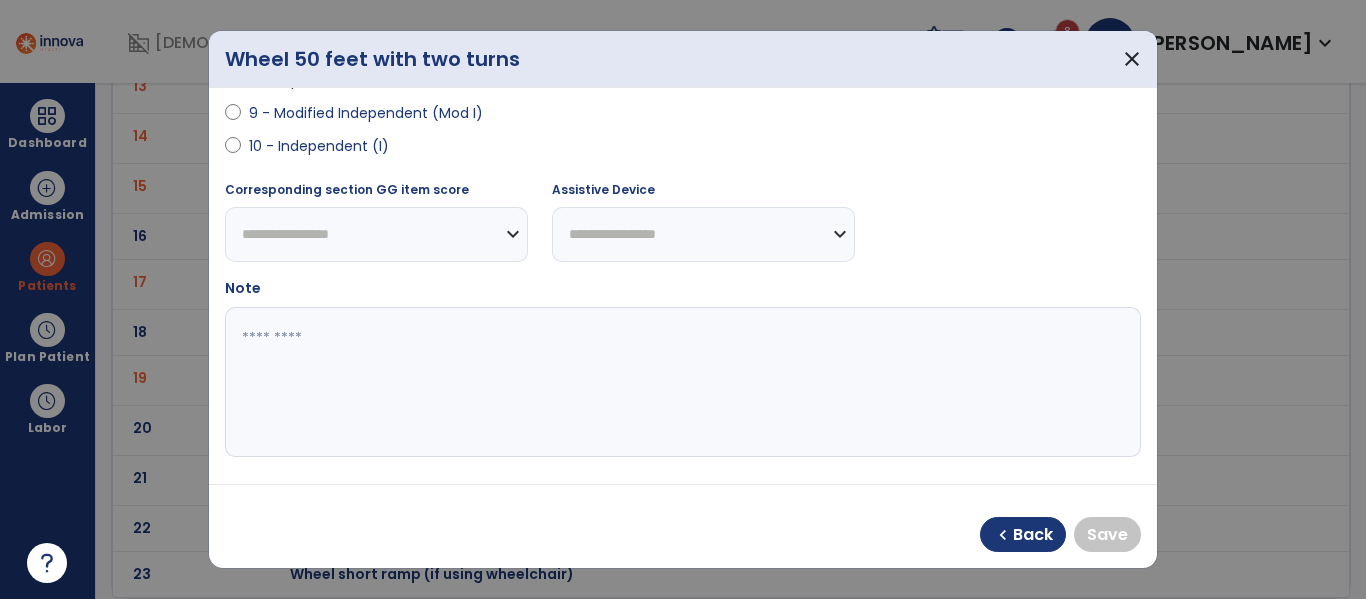 select on "**********" 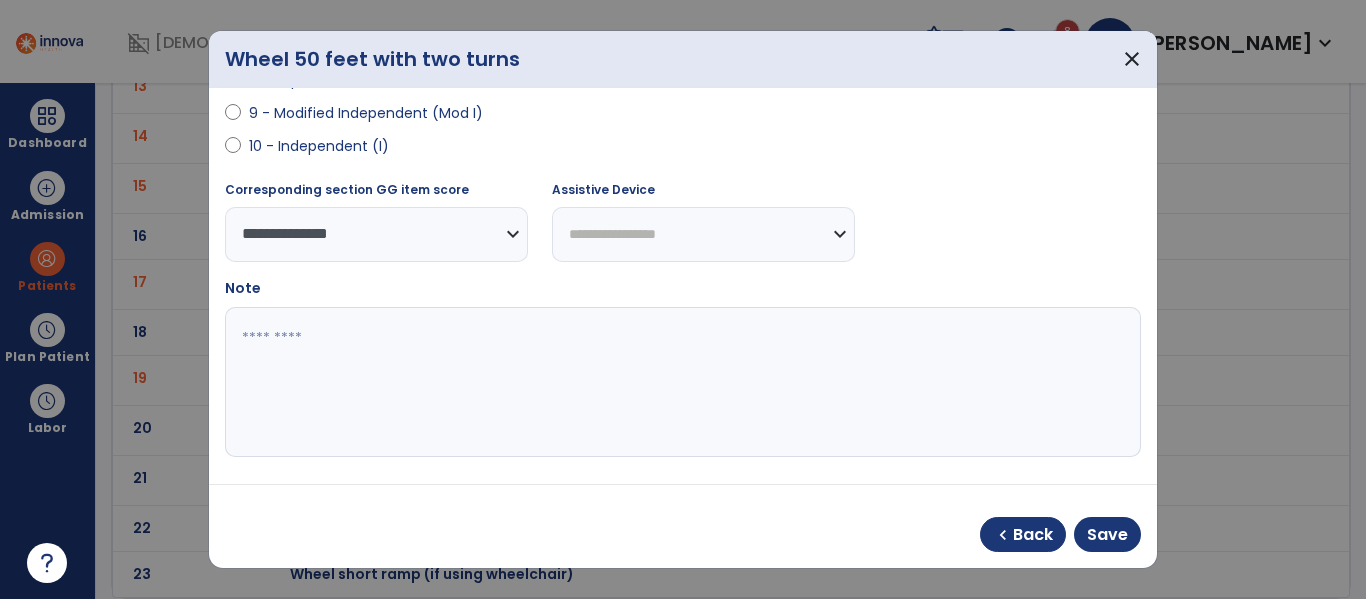 click on "**********" at bounding box center (703, 234) 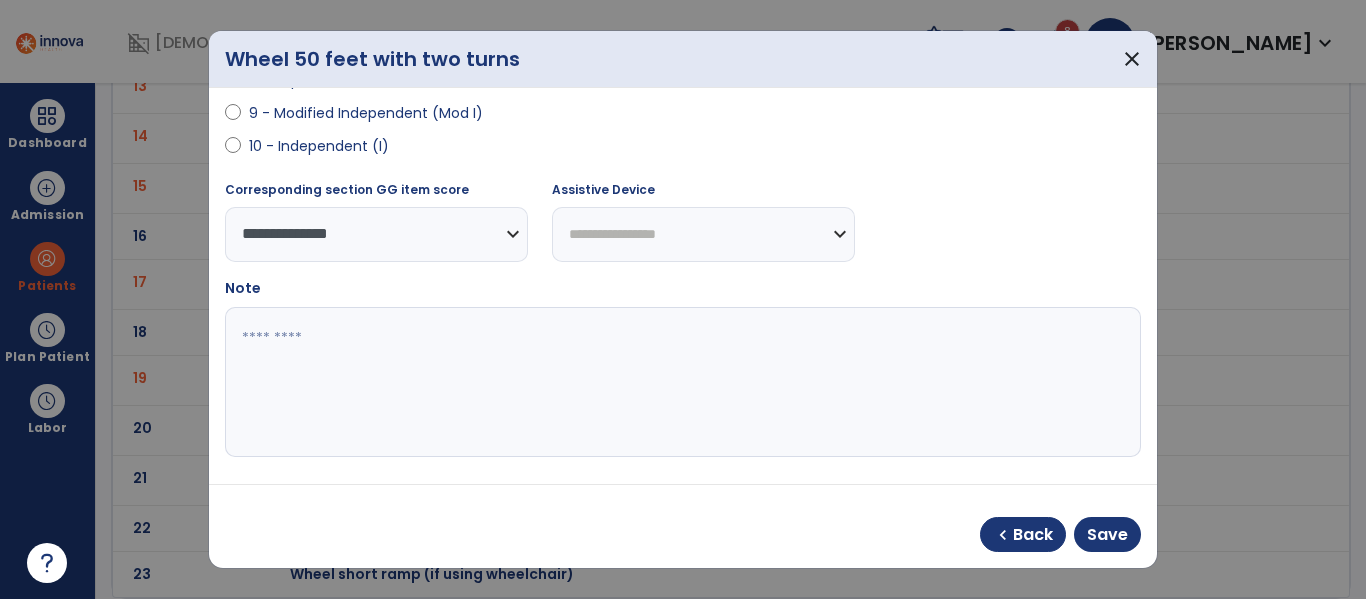 click on "**********" at bounding box center (703, 234) 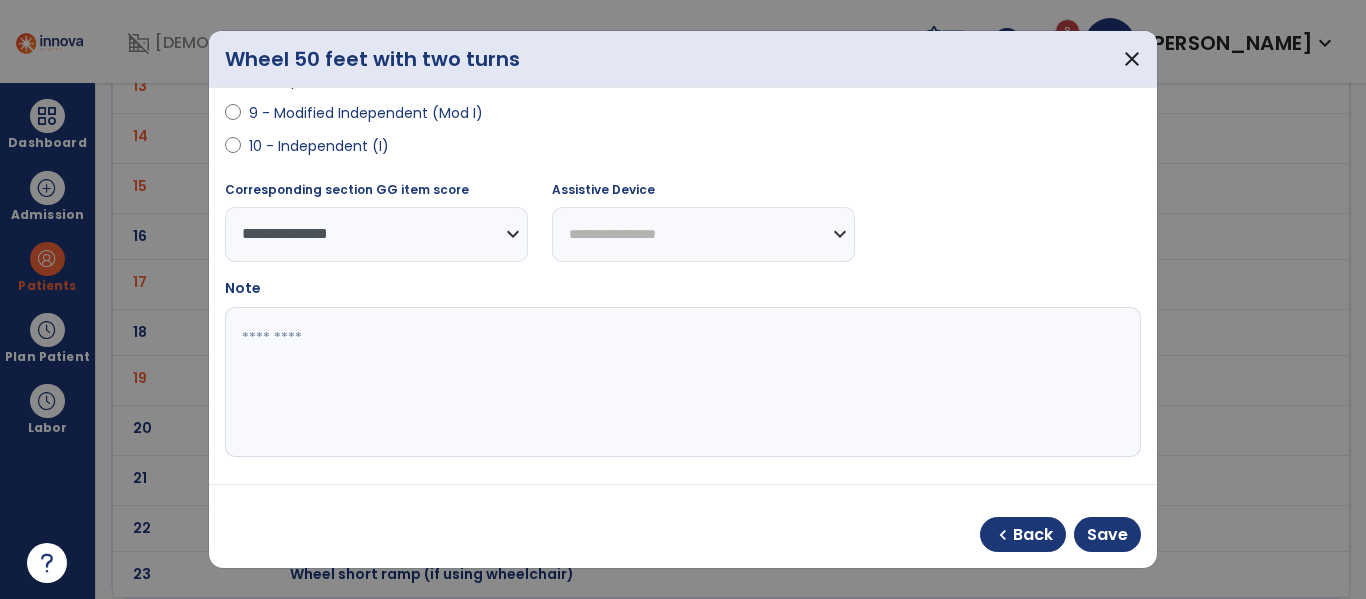 scroll, scrollTop: 496, scrollLeft: 0, axis: vertical 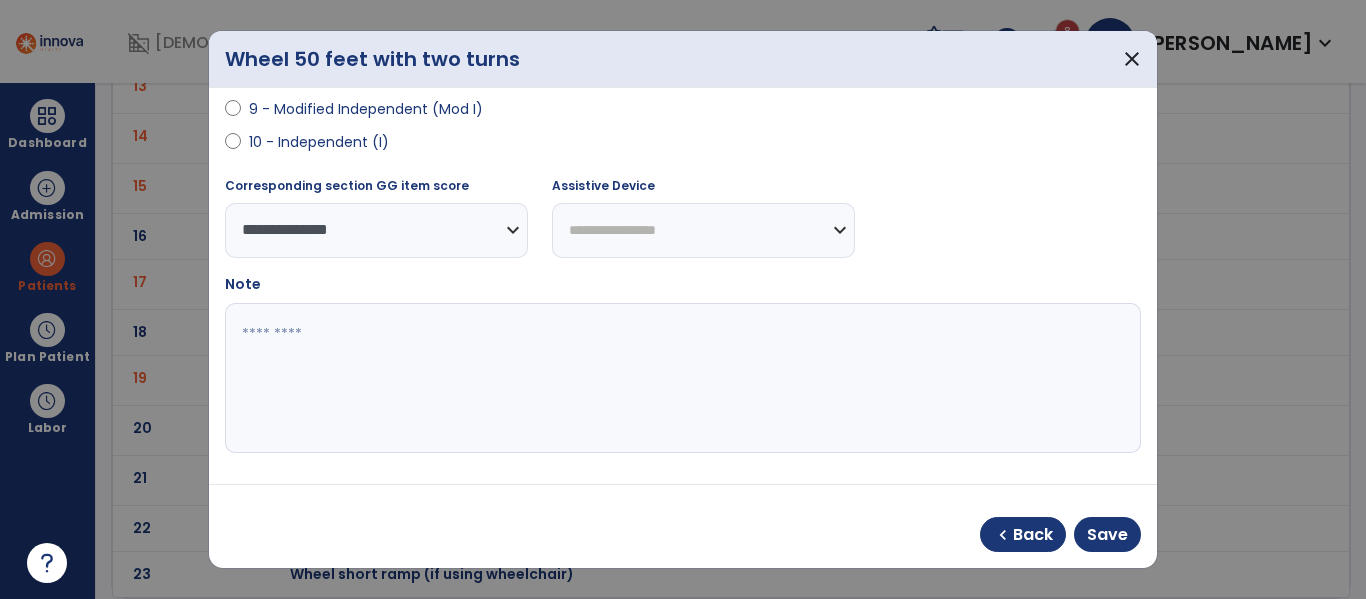 select on "**********" 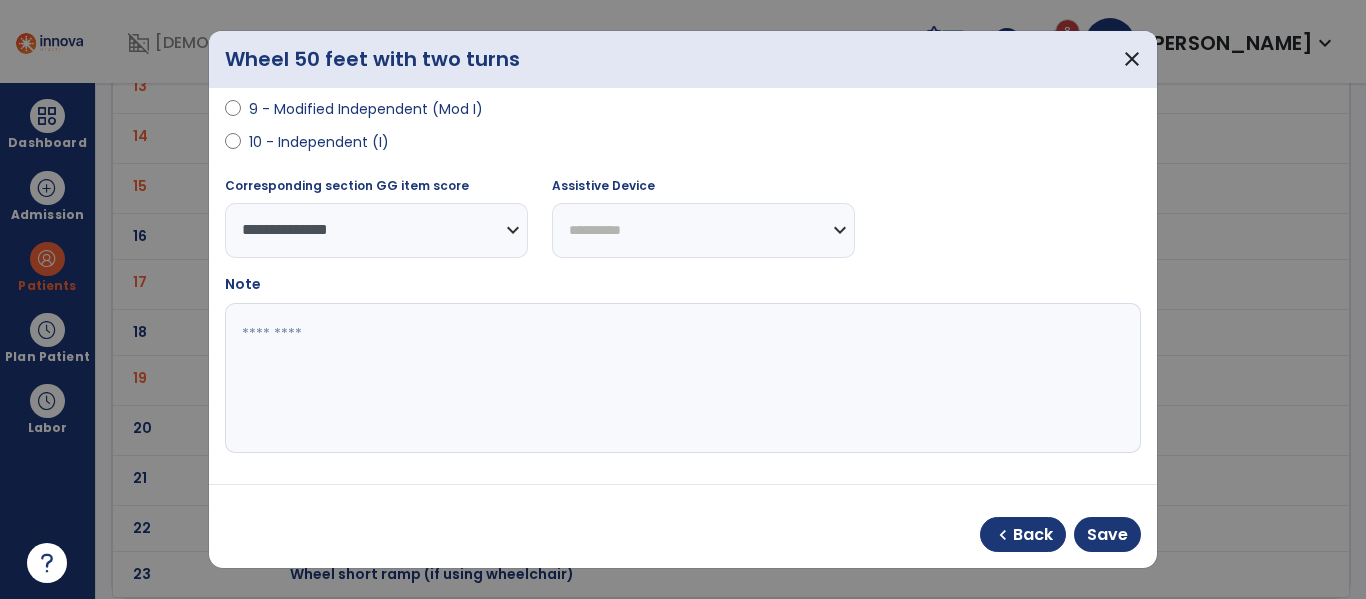 click on "**********" at bounding box center (703, 230) 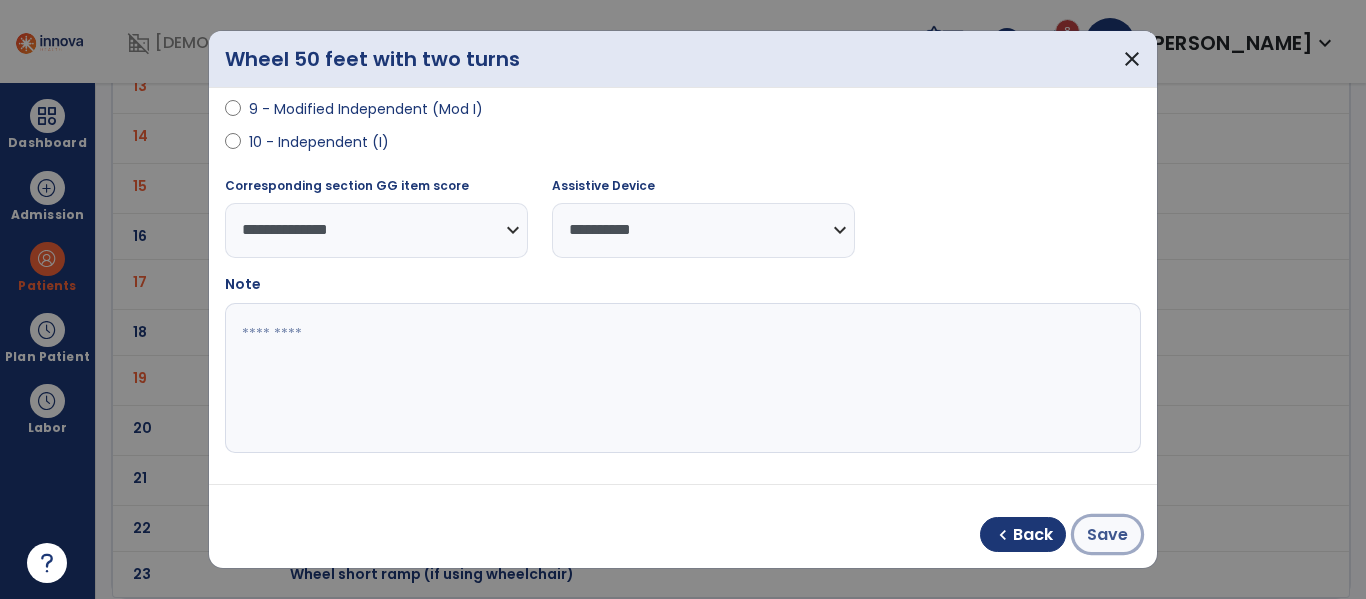 click on "Save" at bounding box center (1107, 535) 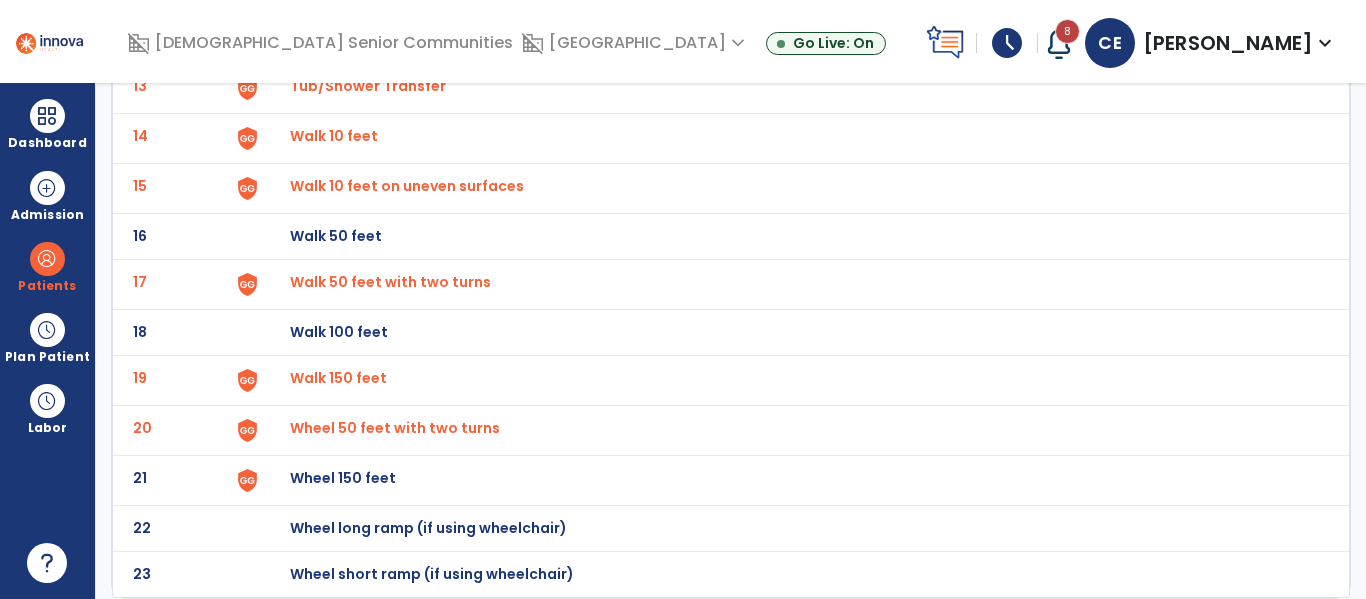 click on "Wheel 150 feet" at bounding box center [336, -510] 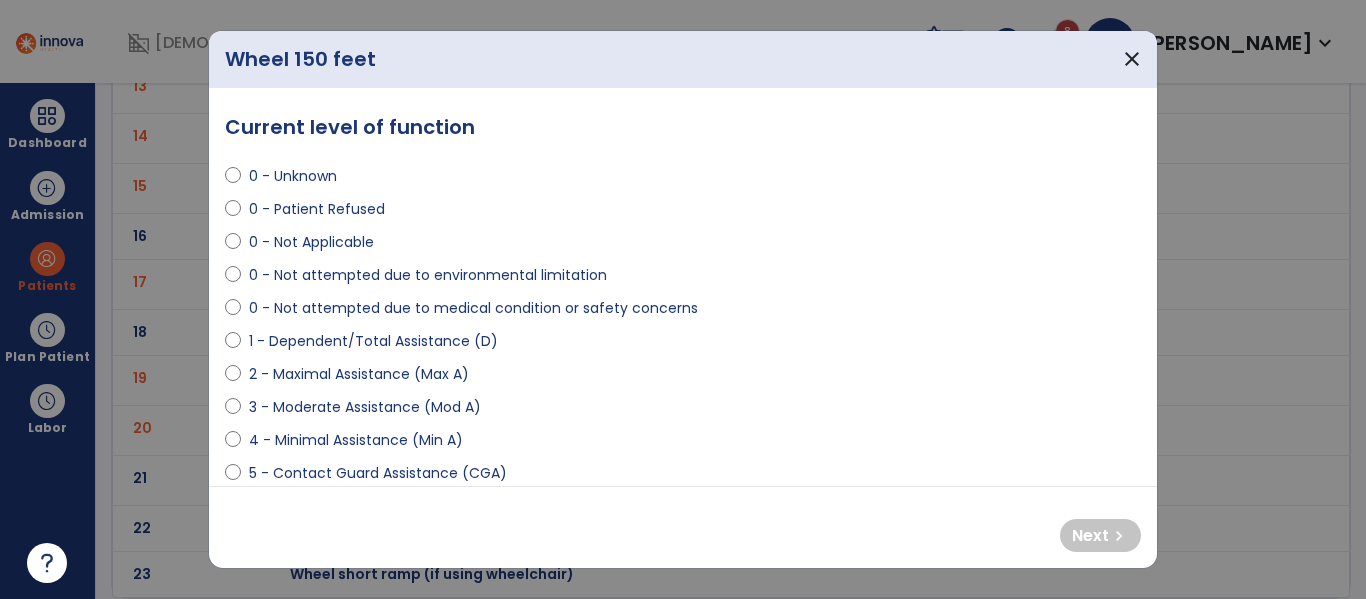 click on "3 - Moderate Assistance (Mod A)" at bounding box center (365, 407) 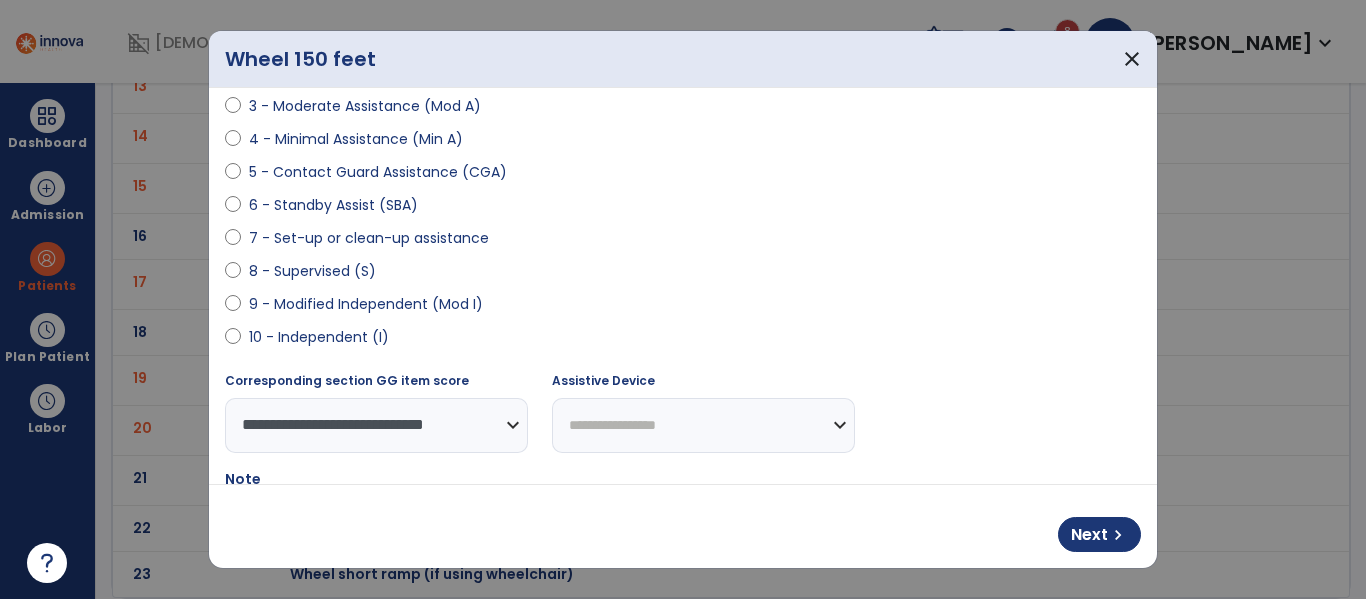 scroll, scrollTop: 312, scrollLeft: 0, axis: vertical 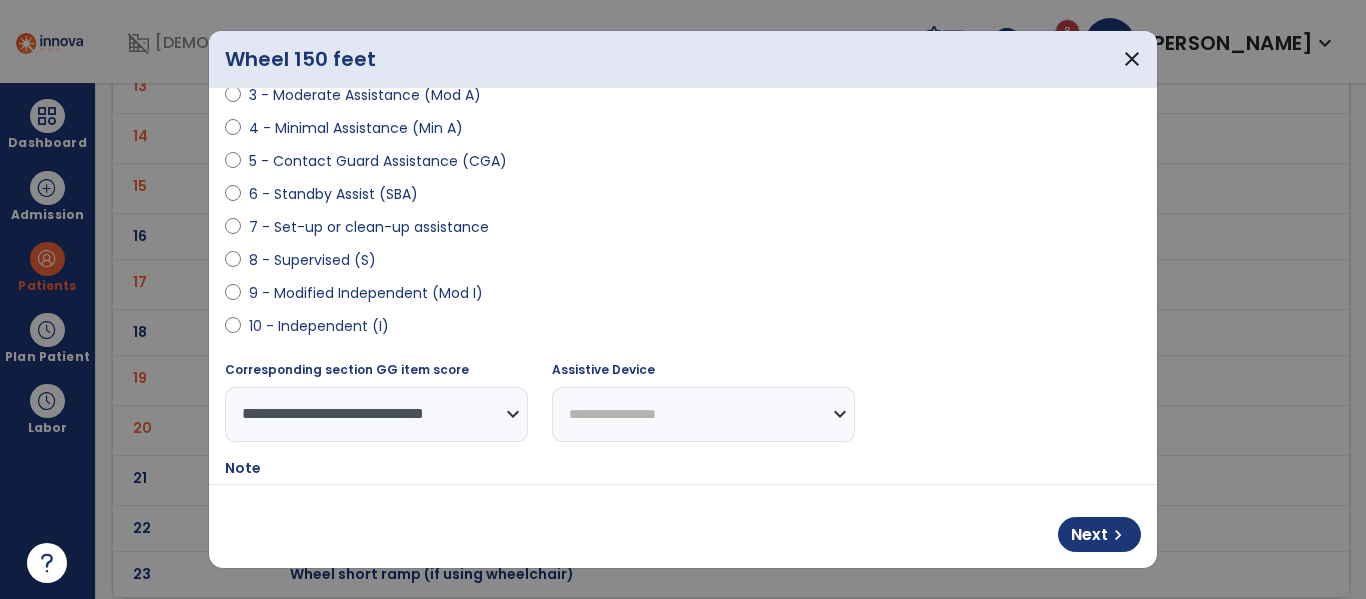 click on "**********" at bounding box center [703, 414] 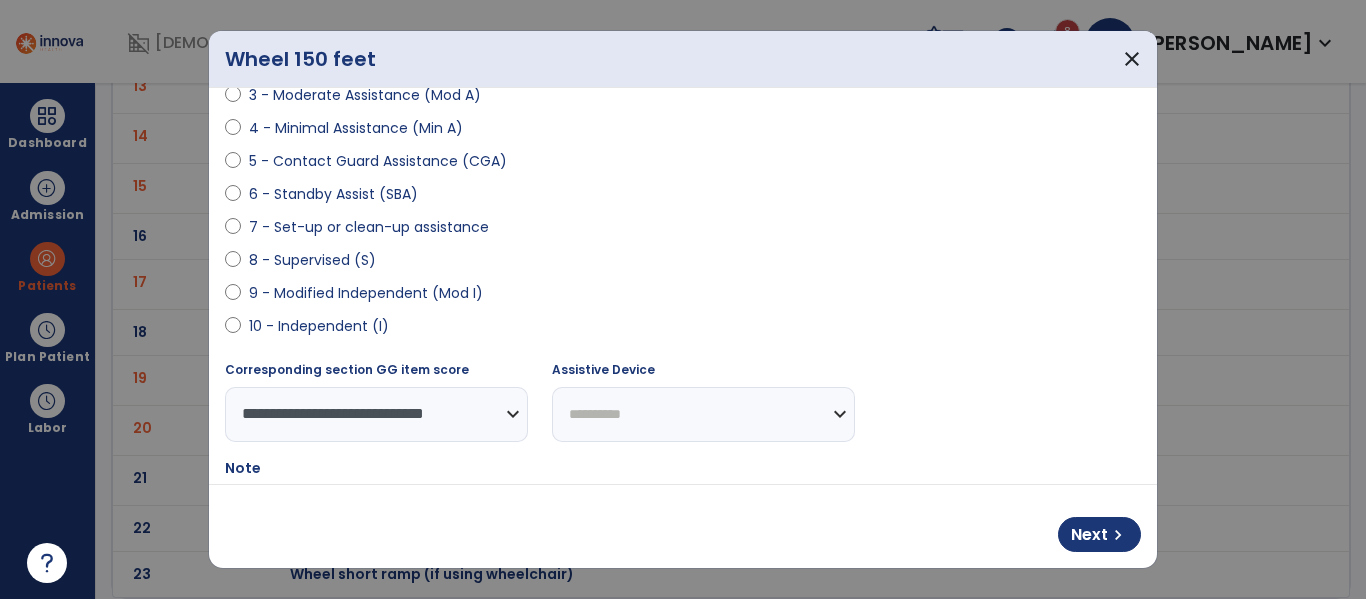 click on "**********" at bounding box center (703, 414) 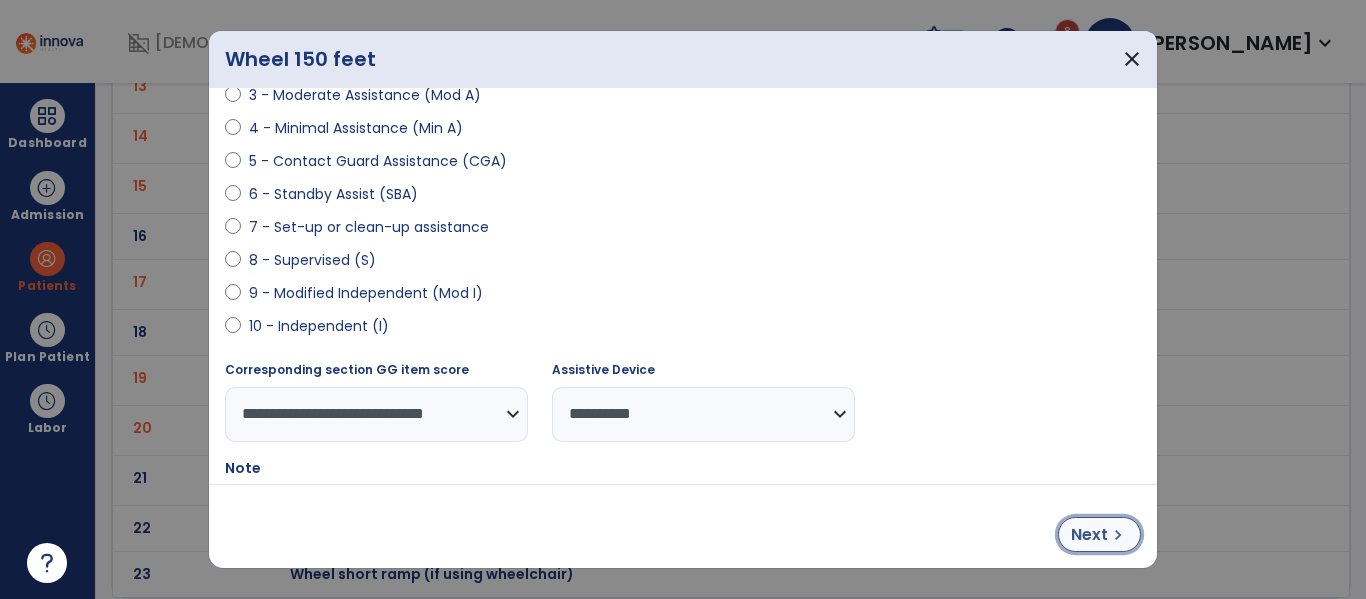 click on "Next" at bounding box center (1089, 535) 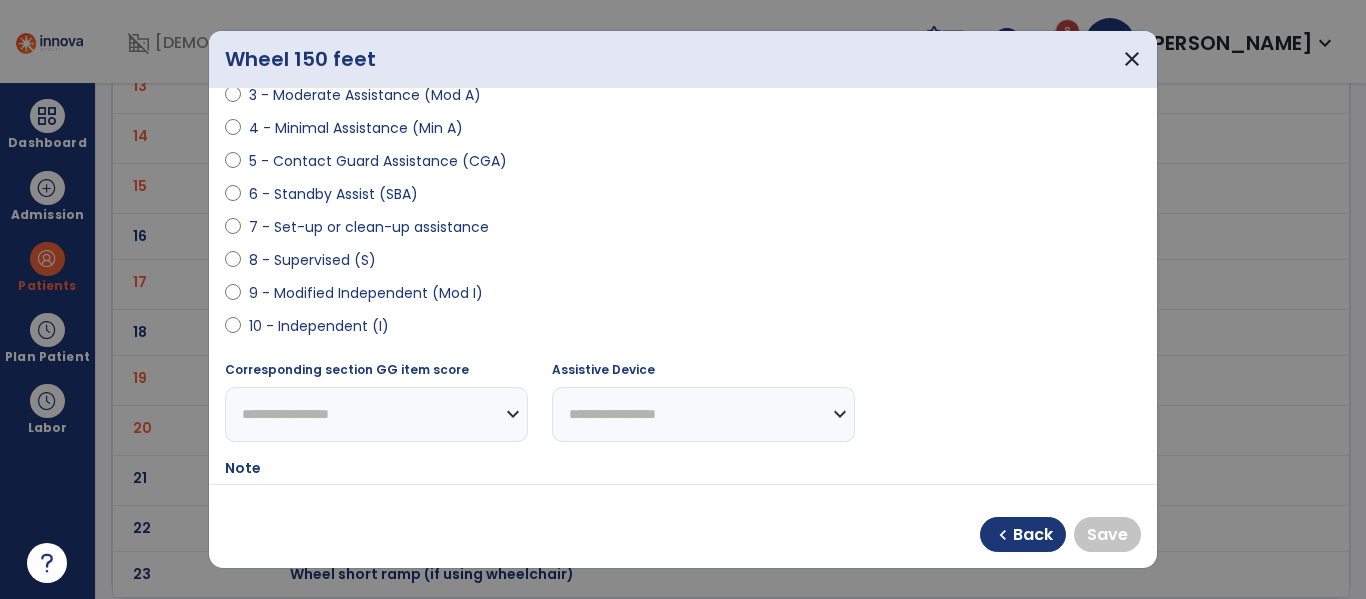 click on "9 - Modified Independent (Mod I)" at bounding box center [366, 293] 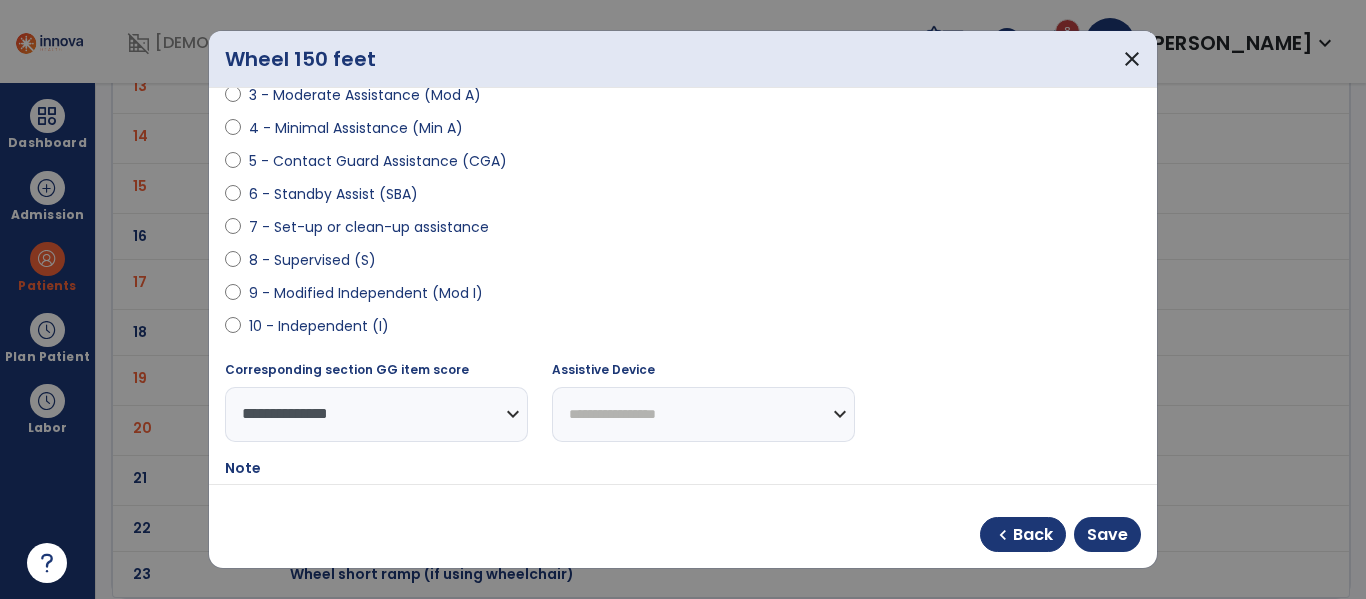 click on "**********" at bounding box center (703, 414) 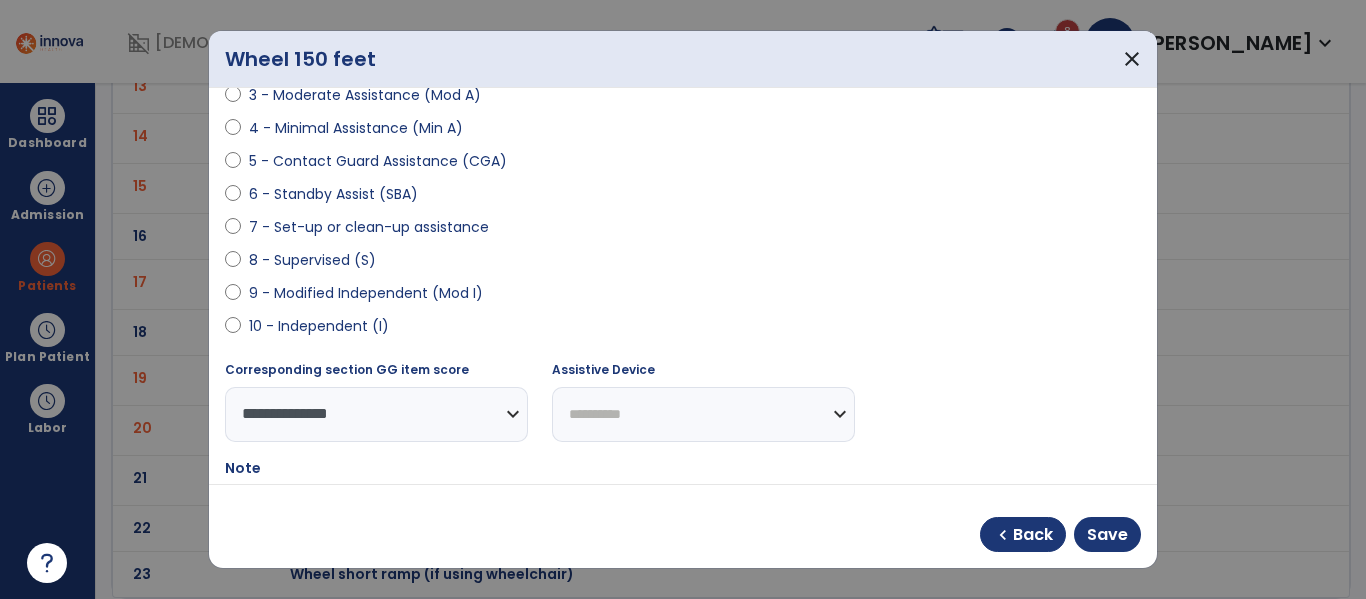 click on "**********" at bounding box center [703, 414] 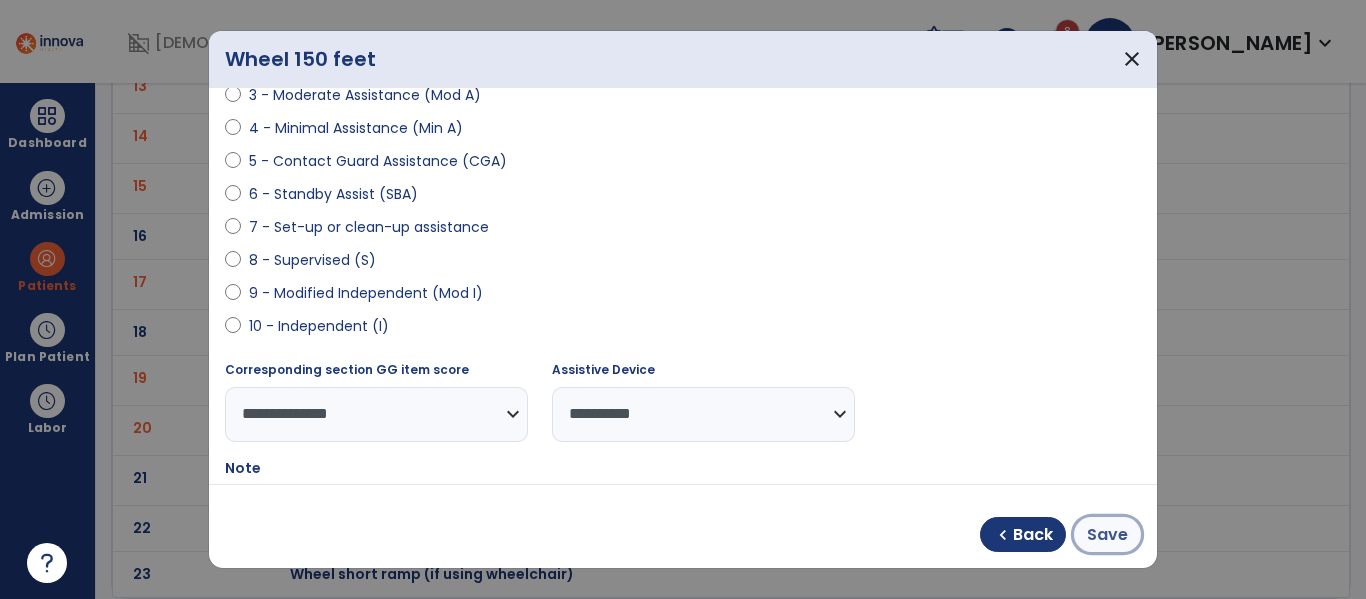 click on "Save" at bounding box center (1107, 534) 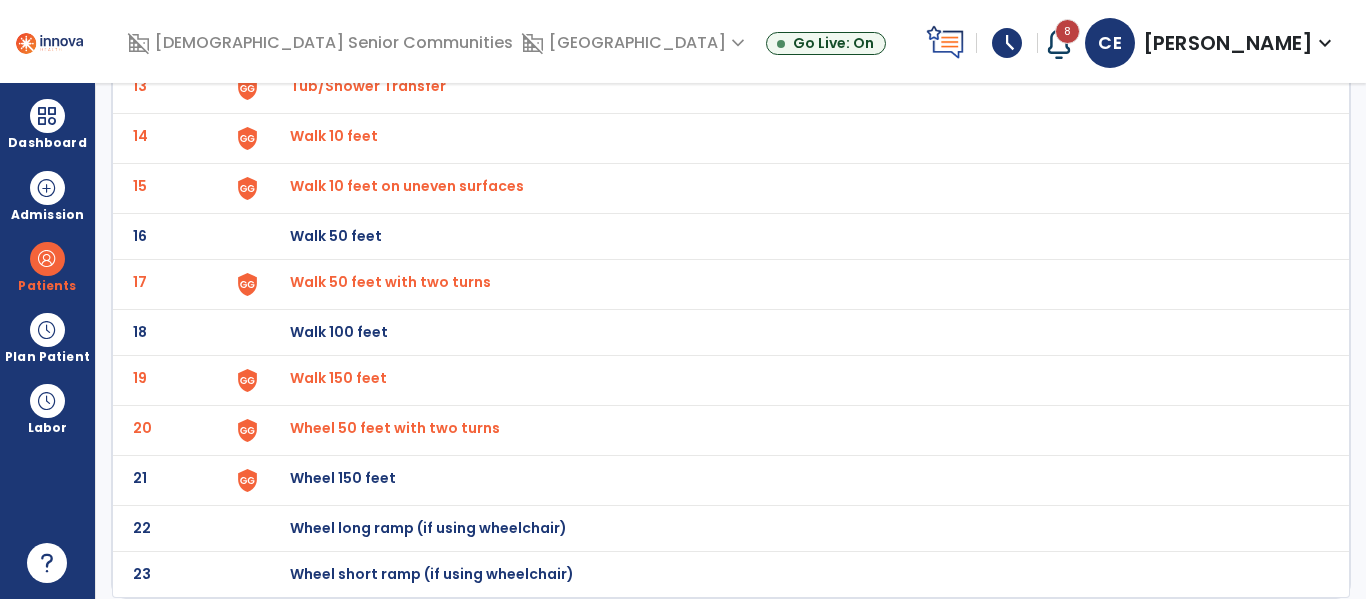 click on "Wheel long ramp (if using wheelchair)" at bounding box center (789, -508) 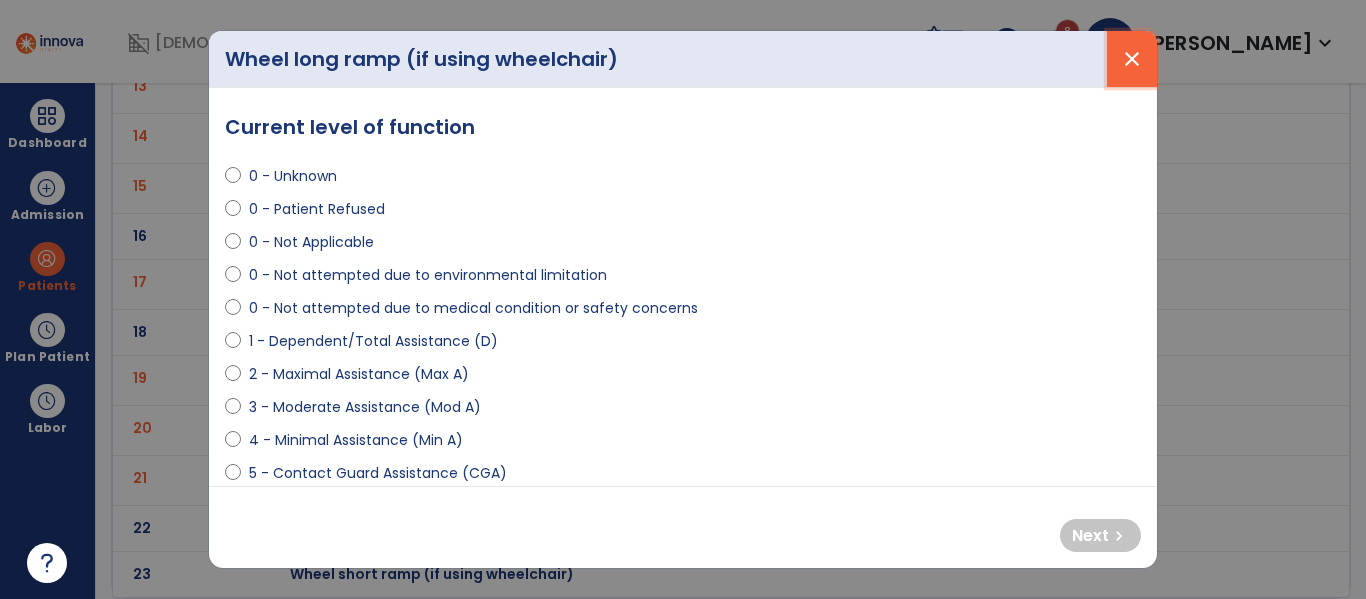 click on "close" at bounding box center (1132, 59) 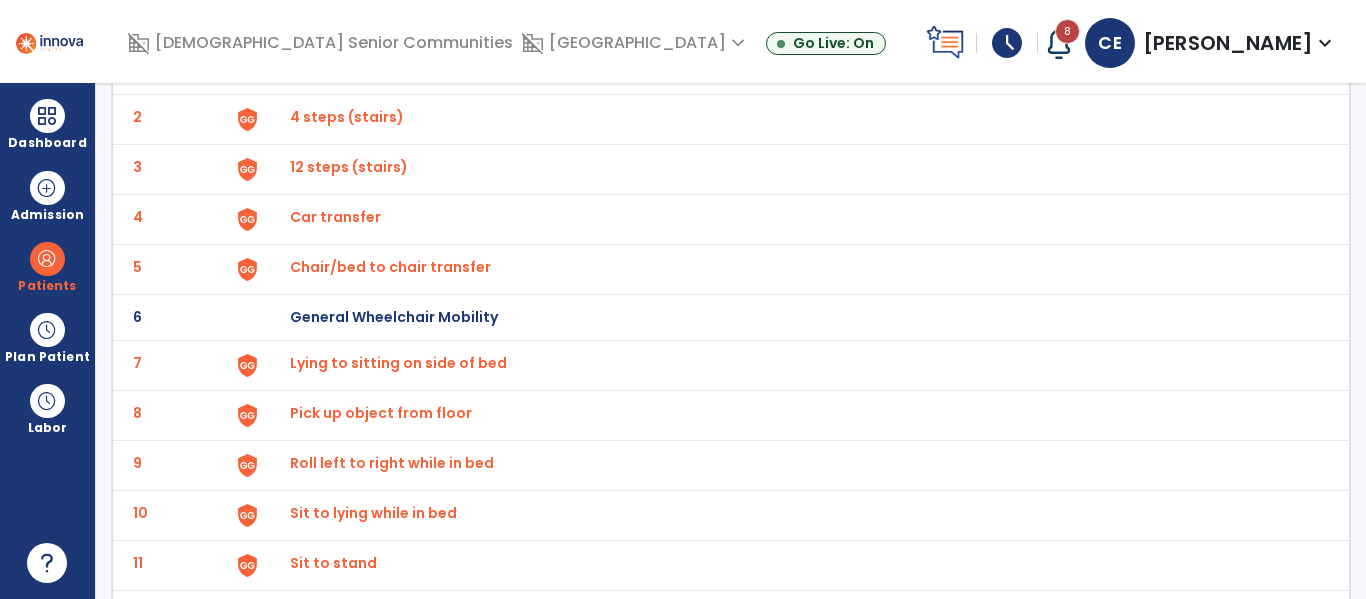 scroll, scrollTop: 0, scrollLeft: 0, axis: both 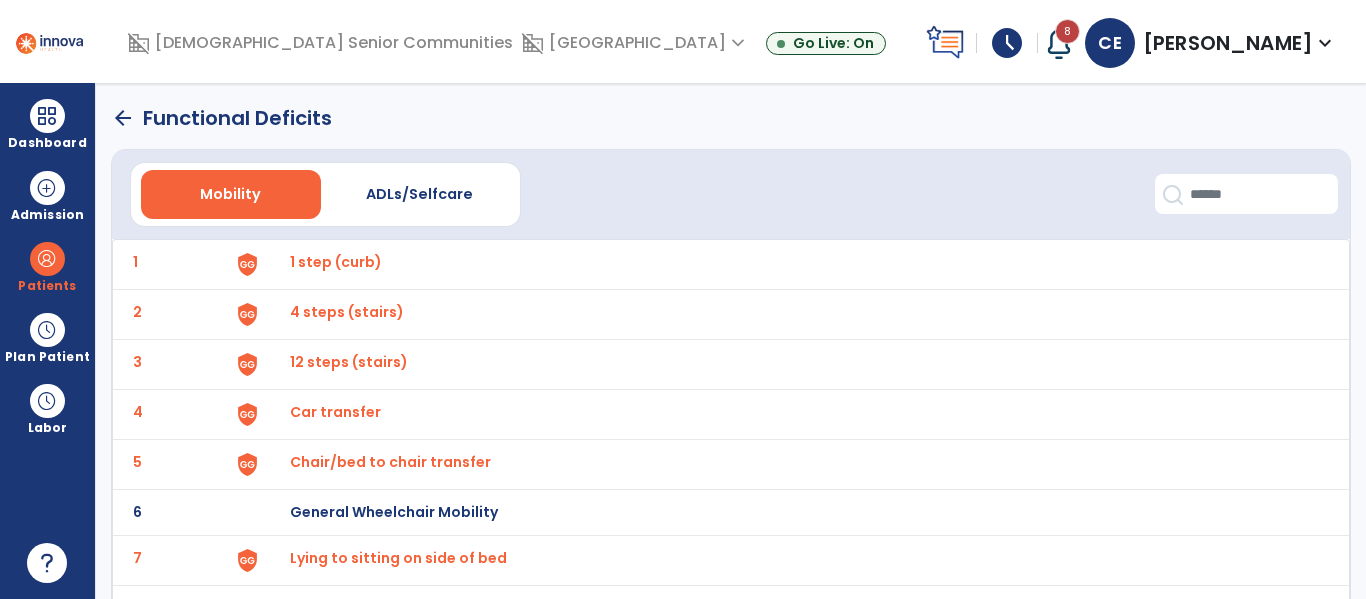 click on "arrow_back   Functional Deficits" 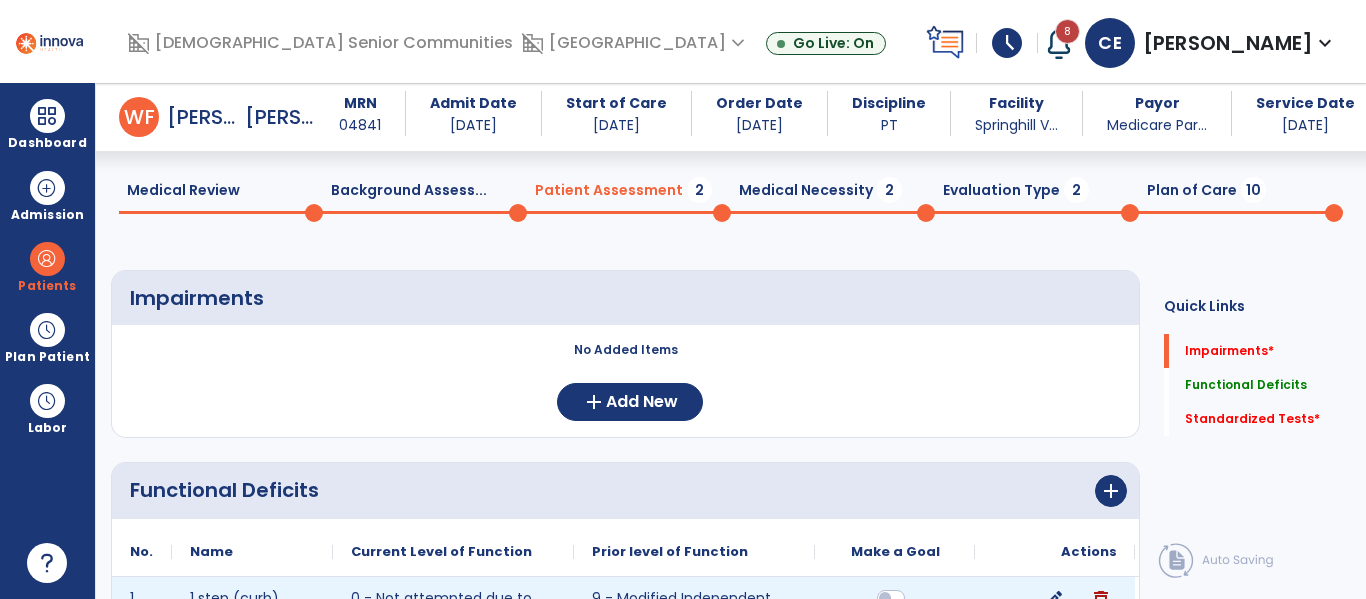 scroll, scrollTop: 450, scrollLeft: 0, axis: vertical 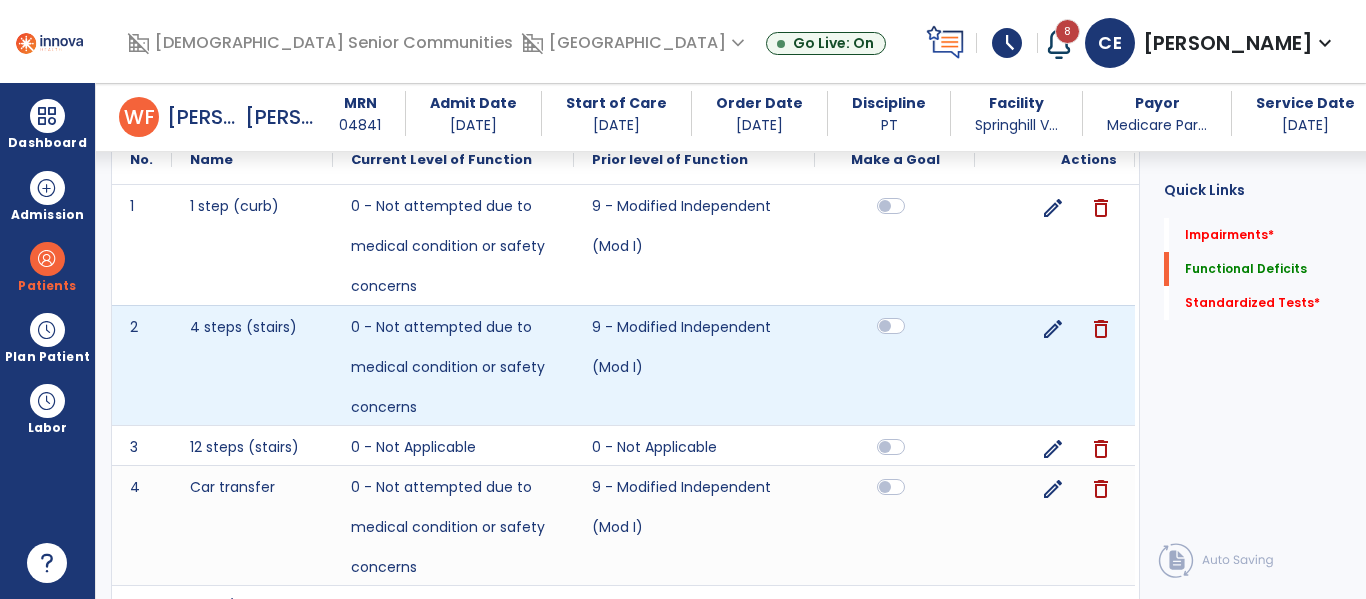 click 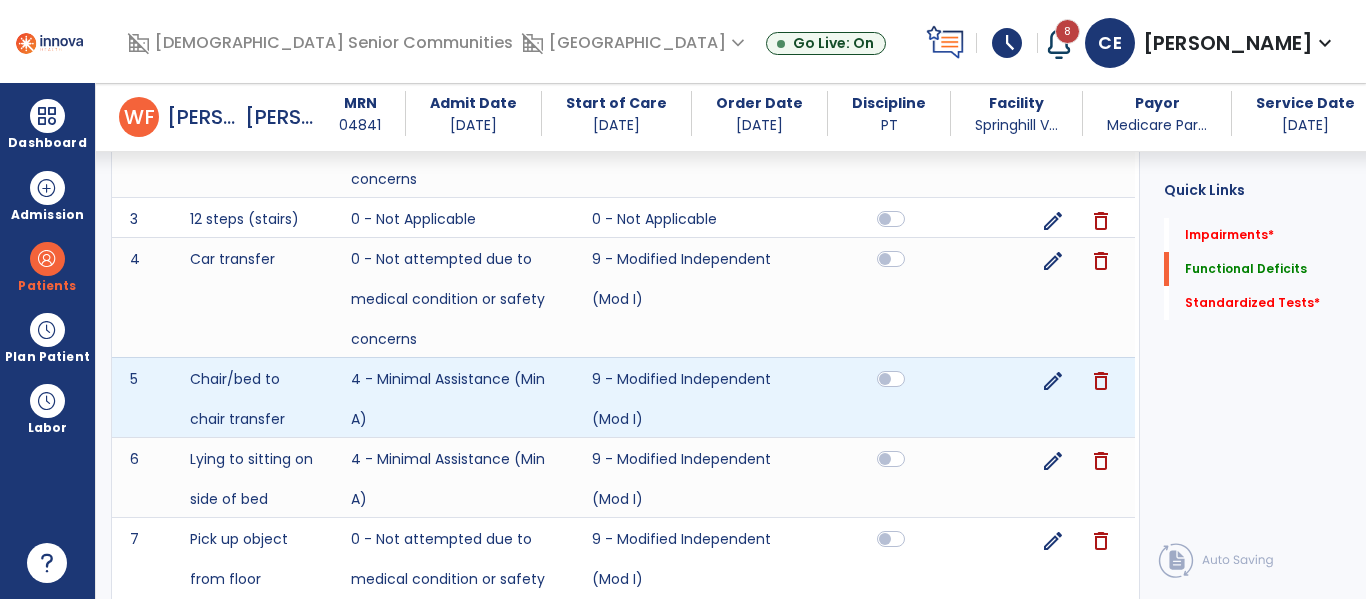 scroll, scrollTop: 738, scrollLeft: 0, axis: vertical 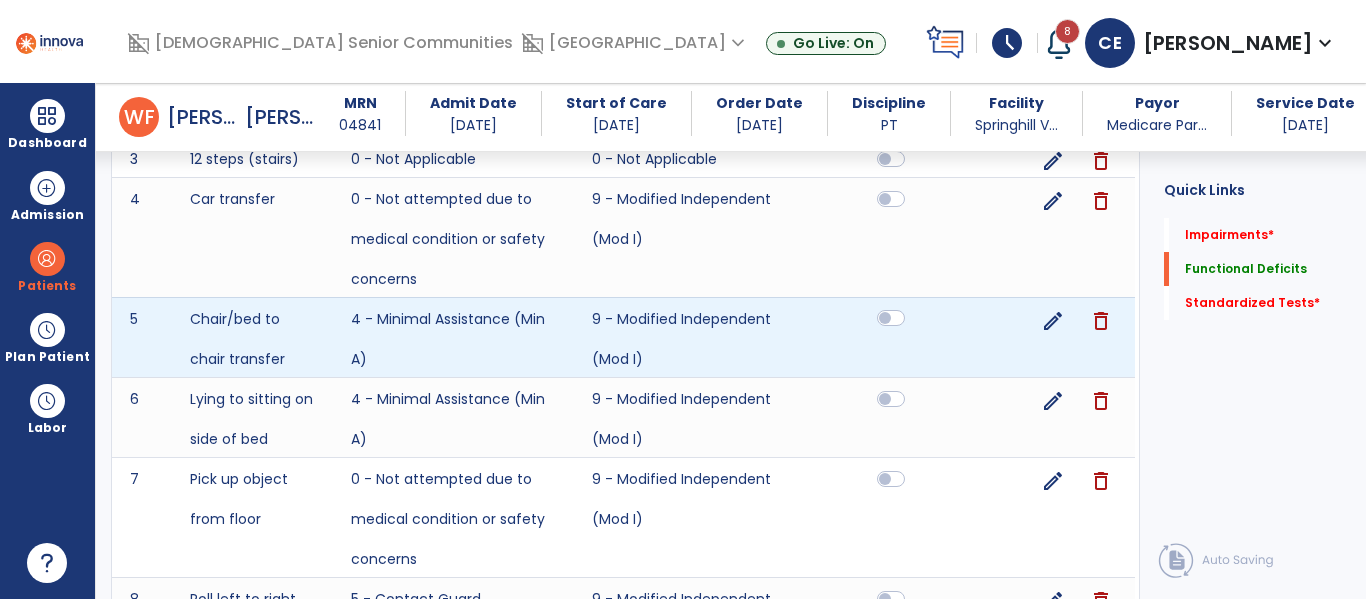 click 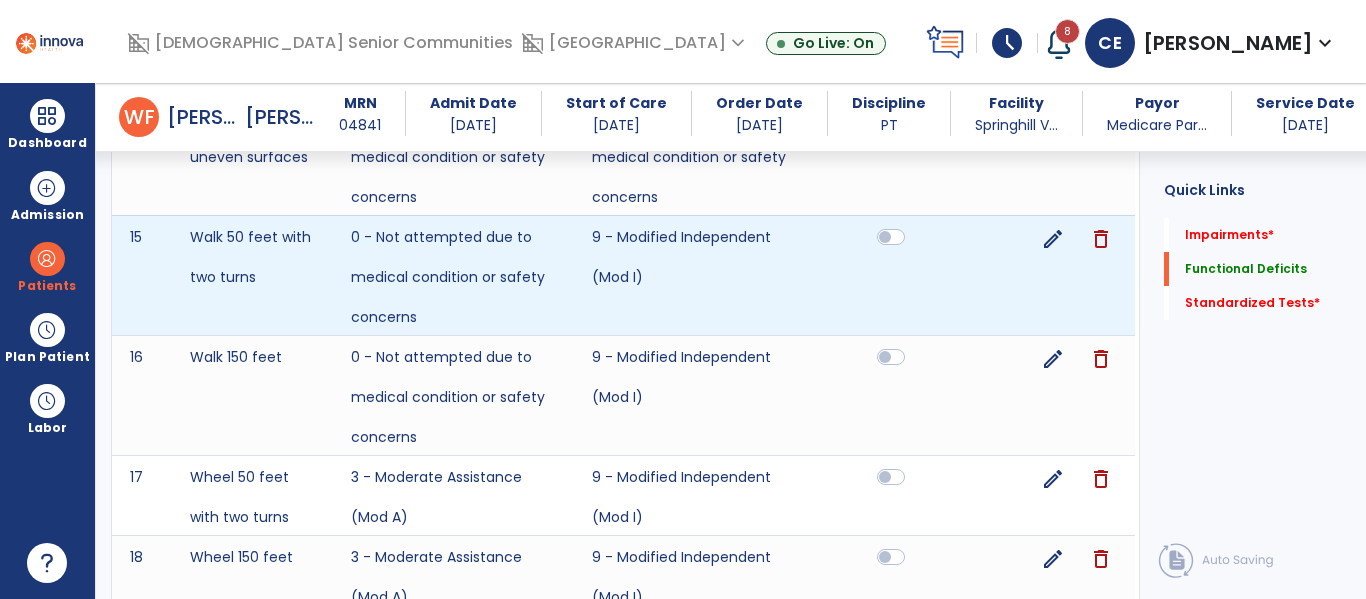 scroll, scrollTop: 1818, scrollLeft: 0, axis: vertical 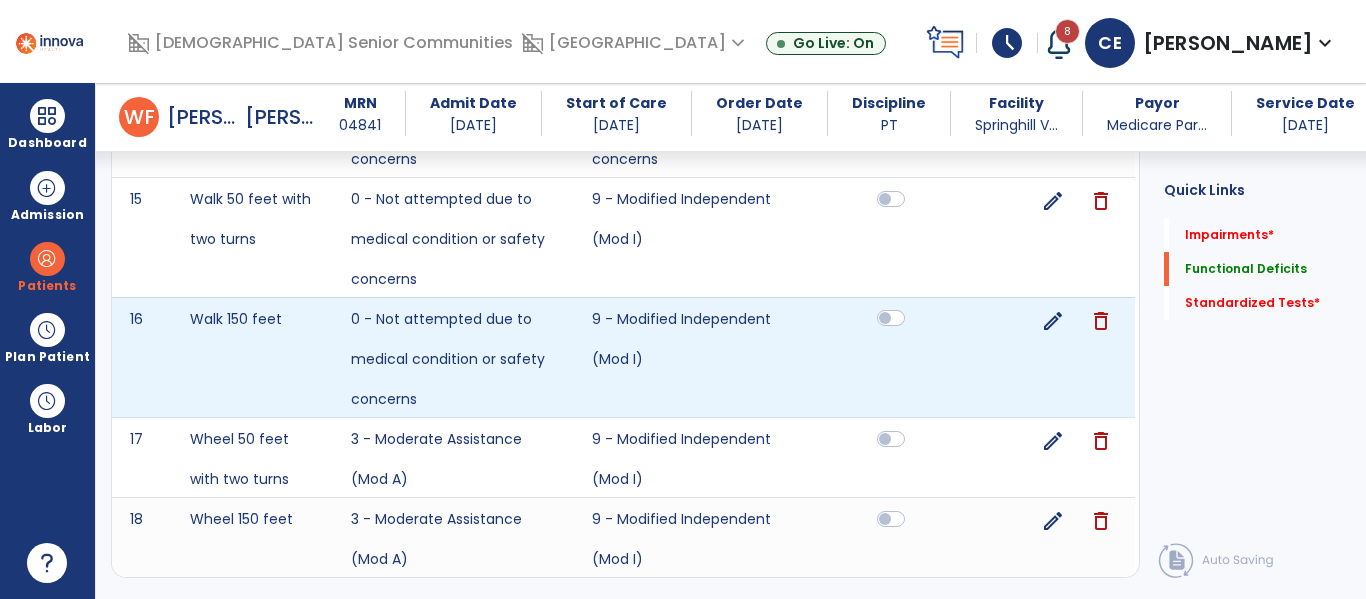 click 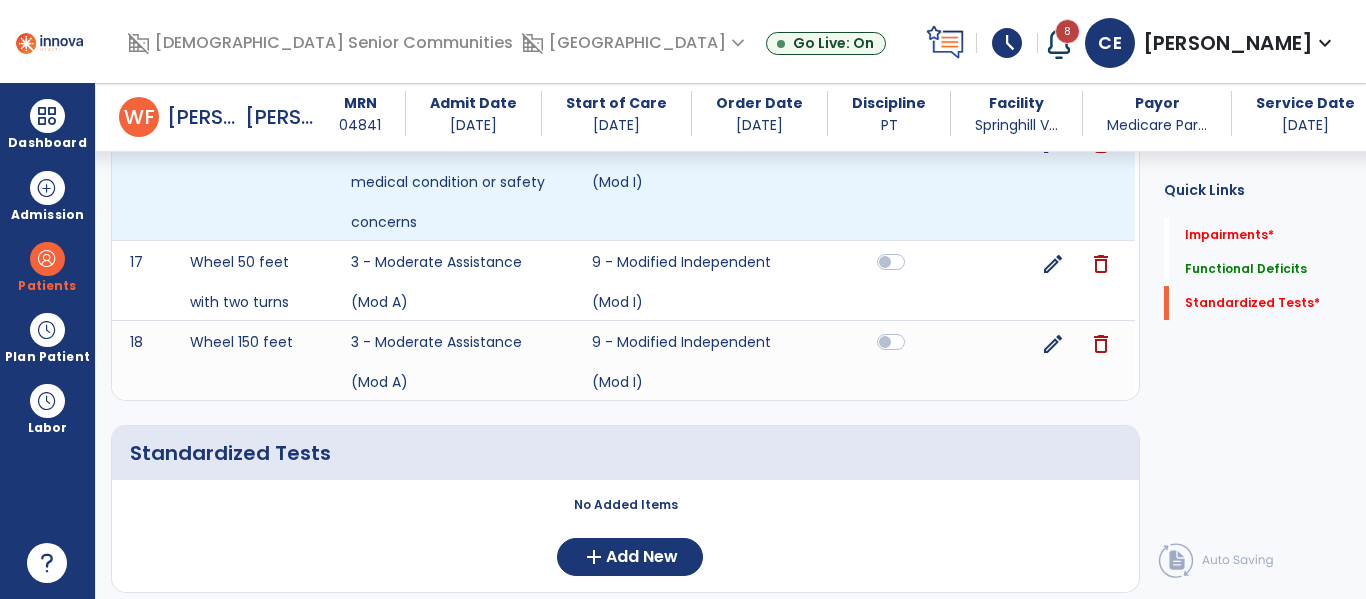 scroll, scrollTop: 2059, scrollLeft: 0, axis: vertical 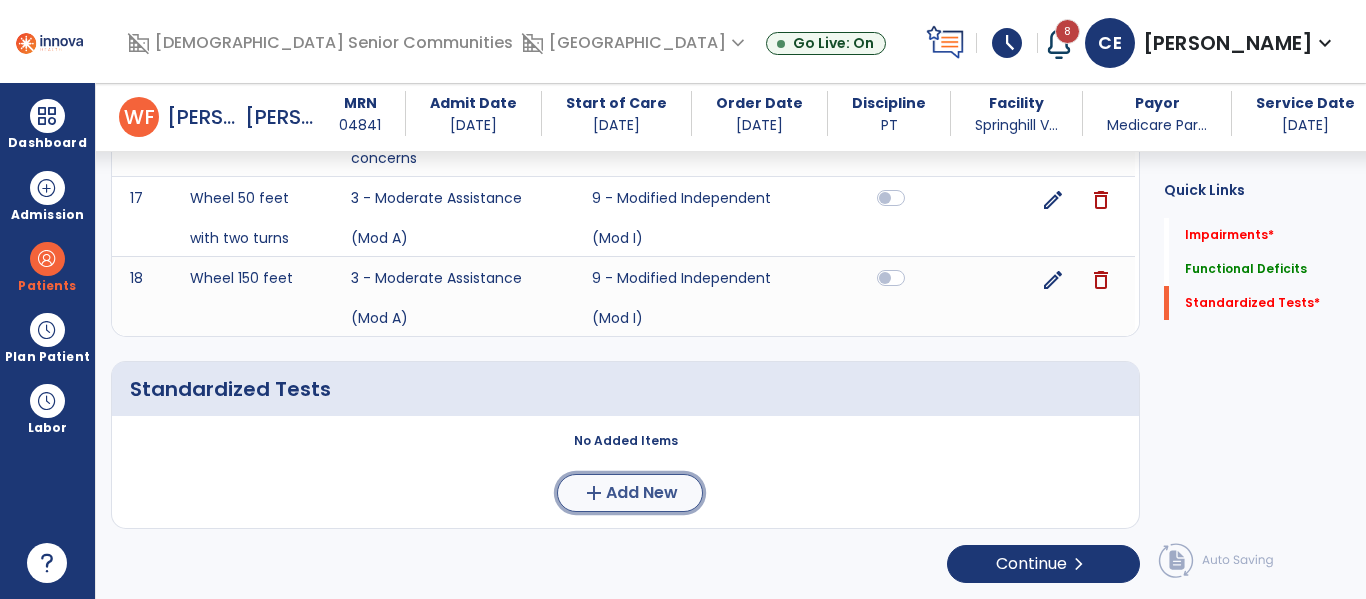 click on "Add New" 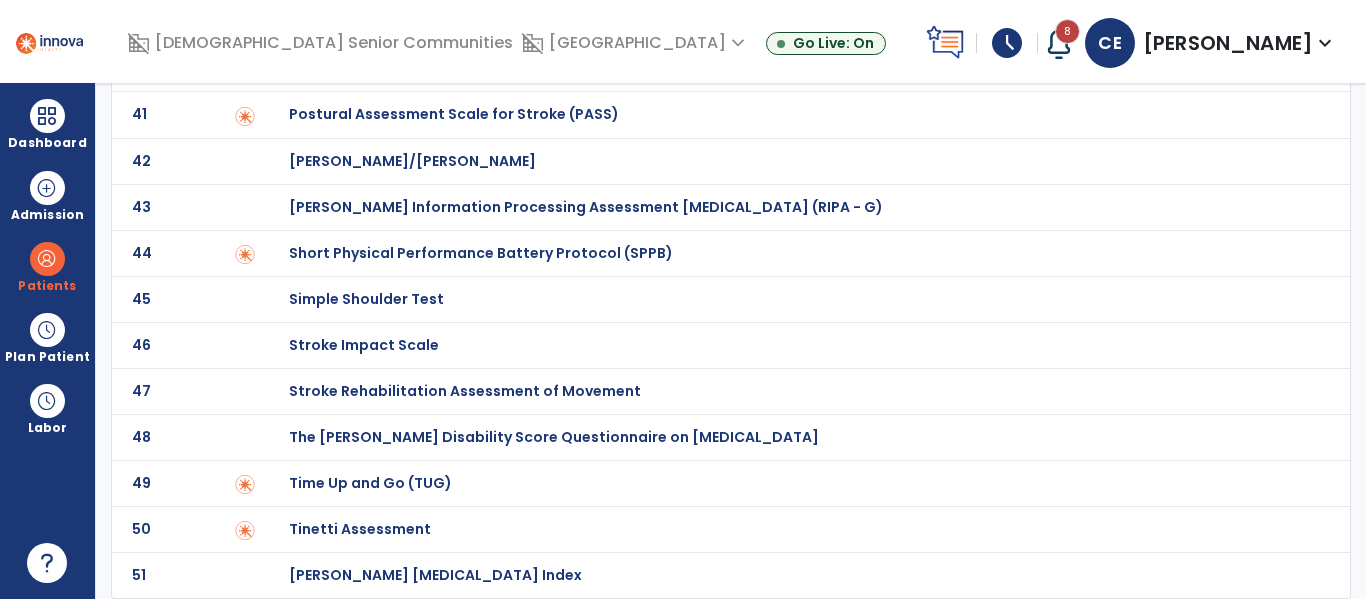 scroll, scrollTop: 0, scrollLeft: 0, axis: both 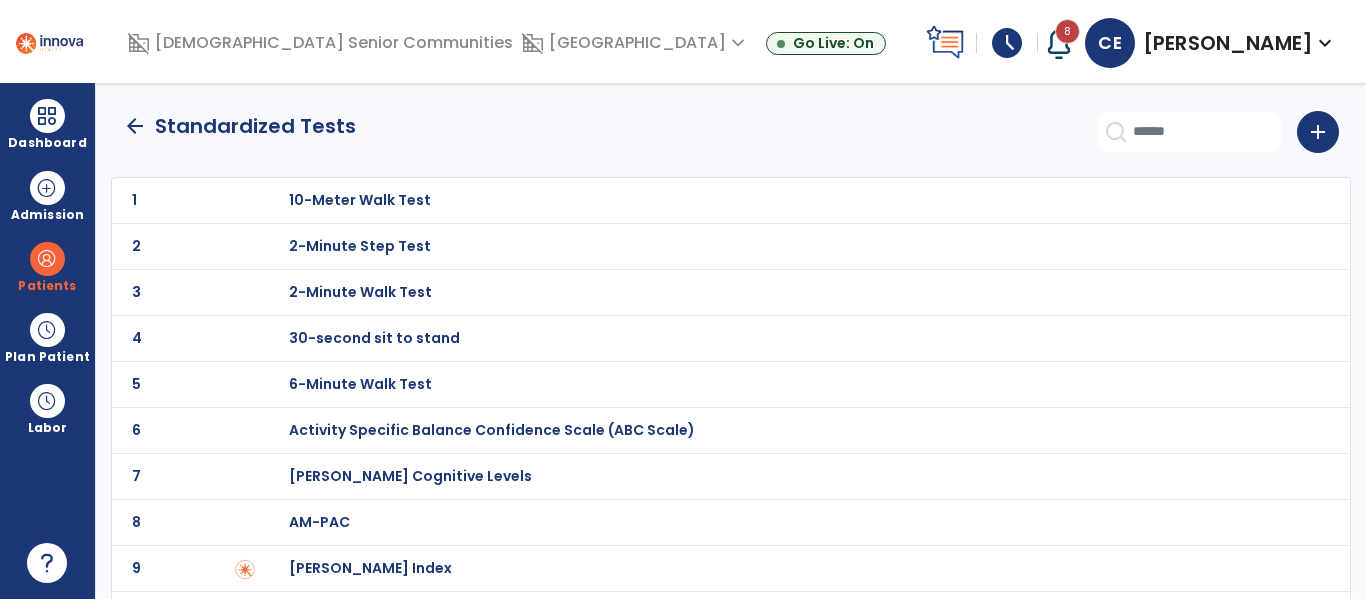 click on "30-second sit to stand" at bounding box center (360, 200) 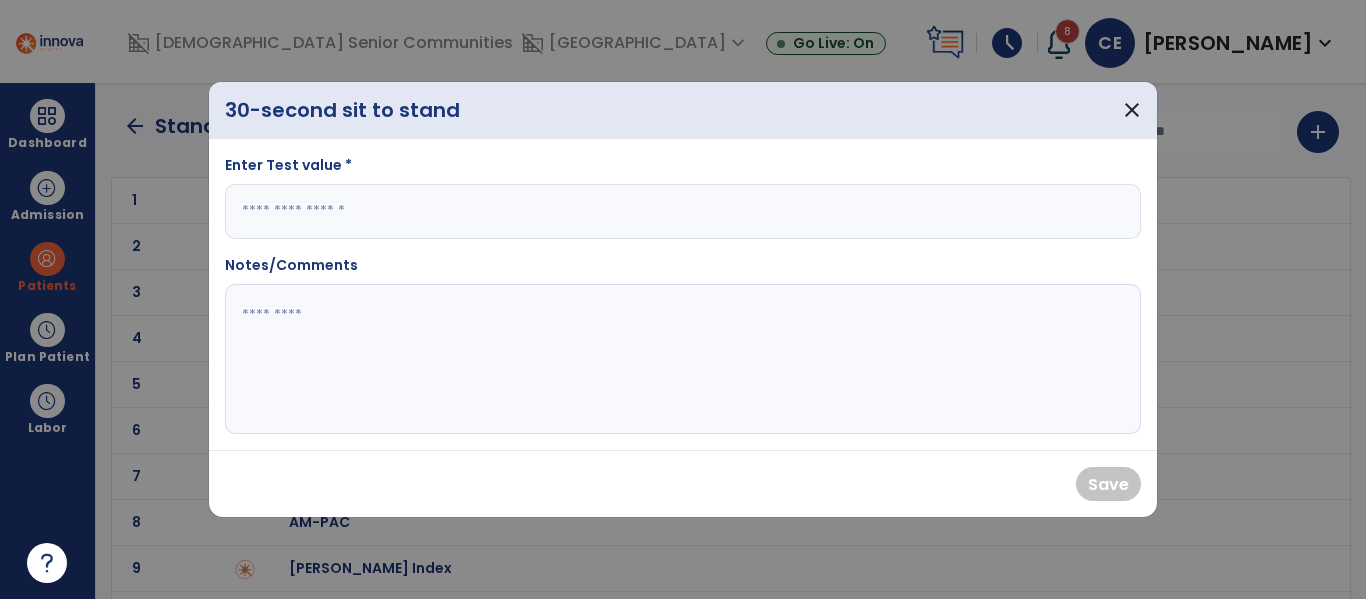 click on "Enter Test value * Notes/Comments" at bounding box center (683, 294) 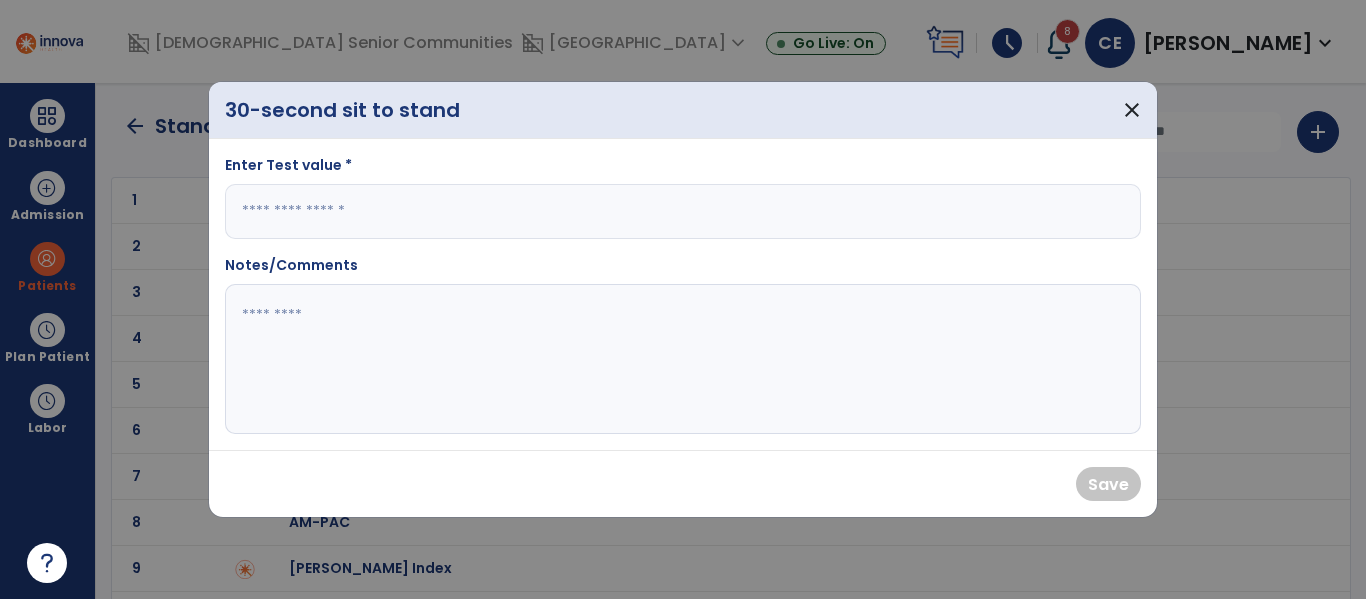 click at bounding box center (683, 211) 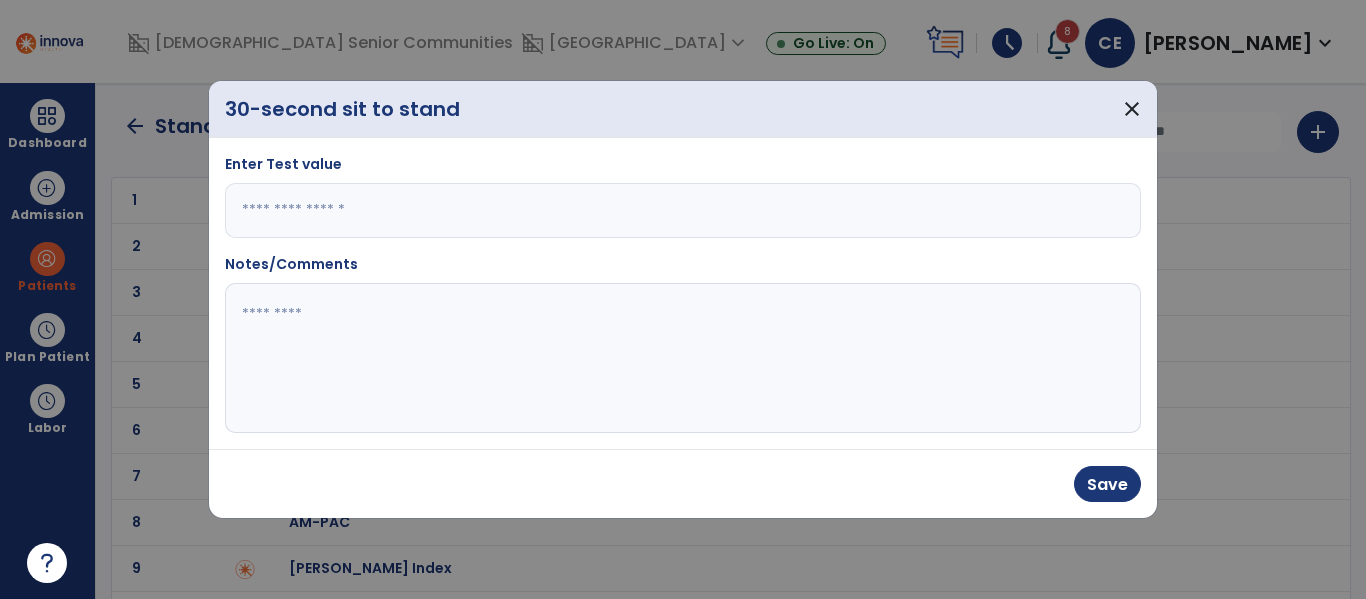 type on "*" 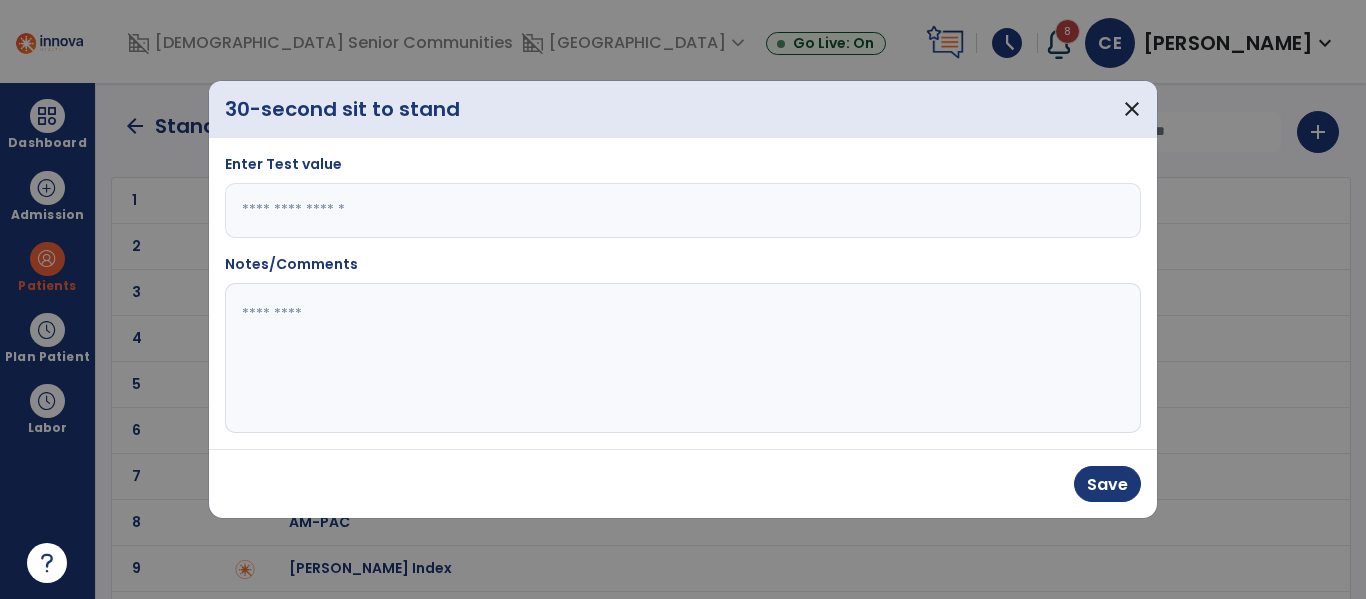 click 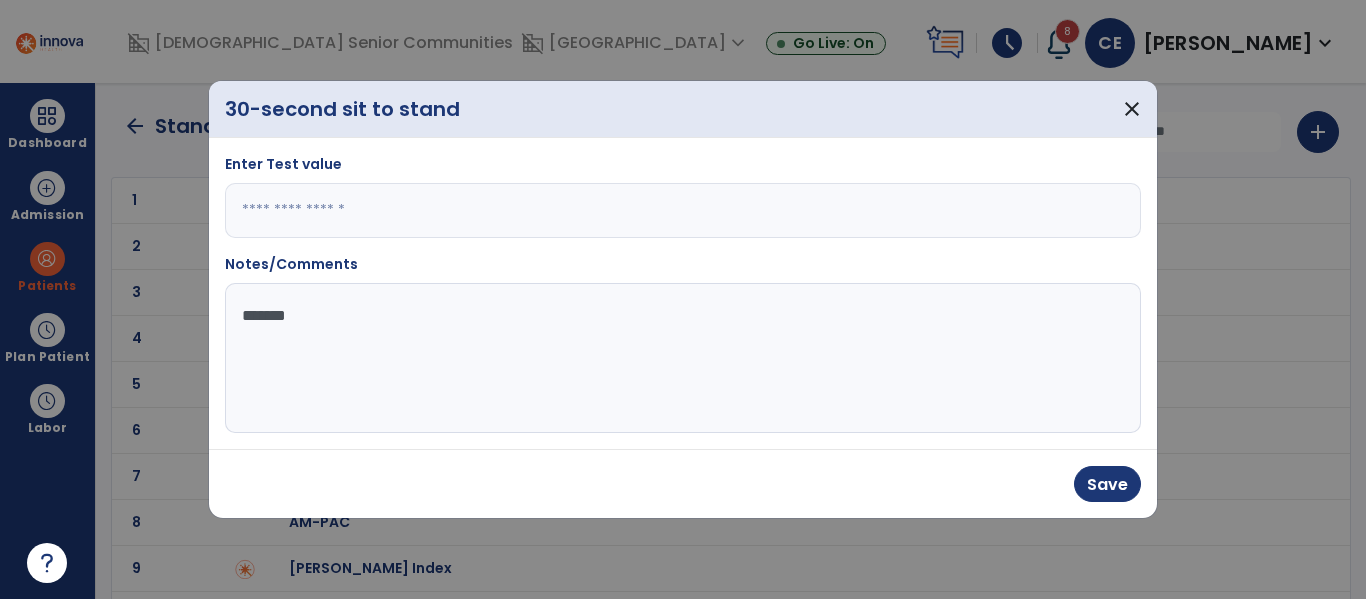 type on "********" 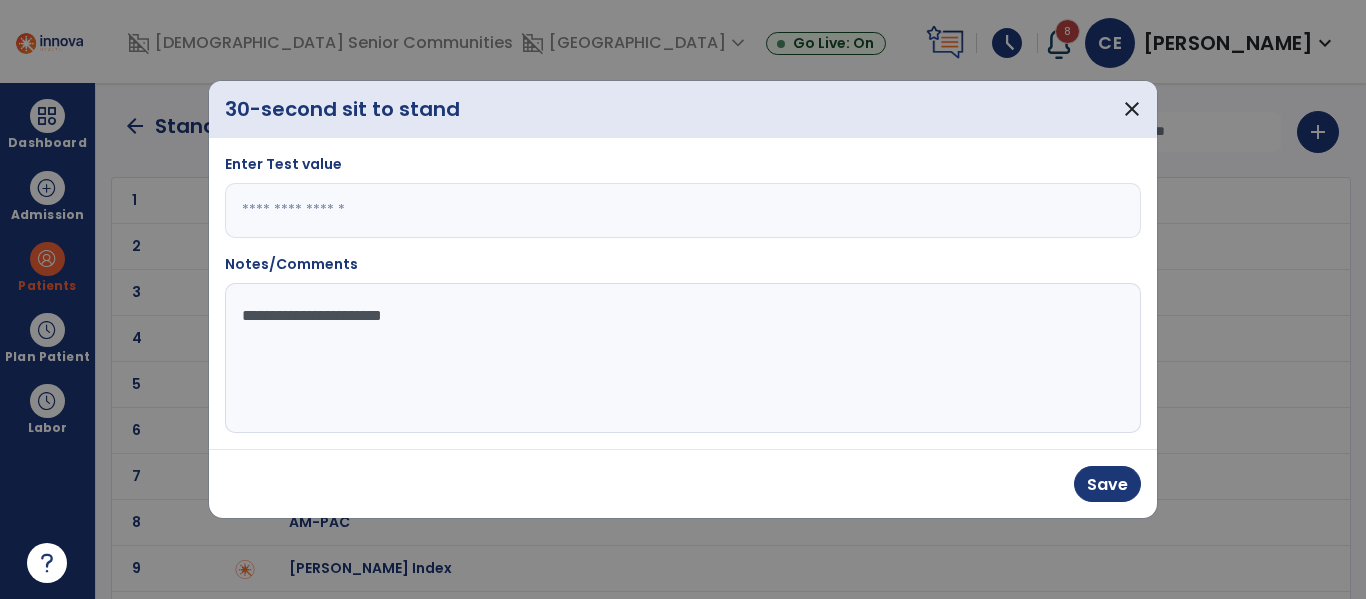 type on "**********" 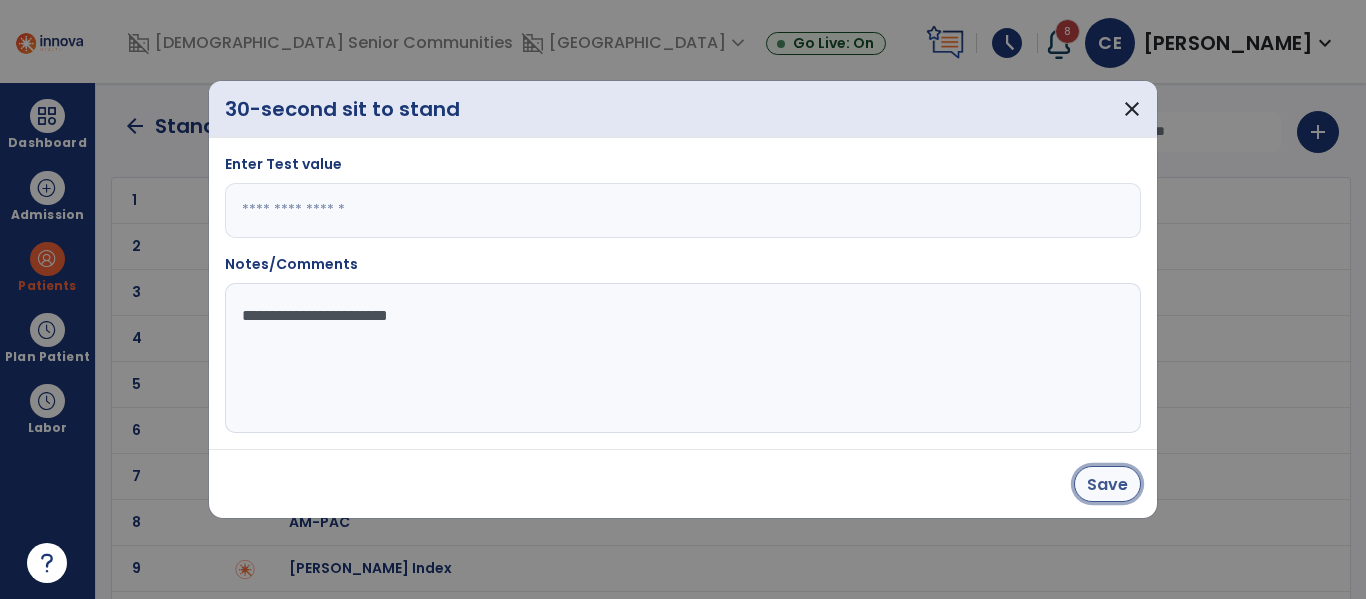 click on "Save" at bounding box center (1107, 484) 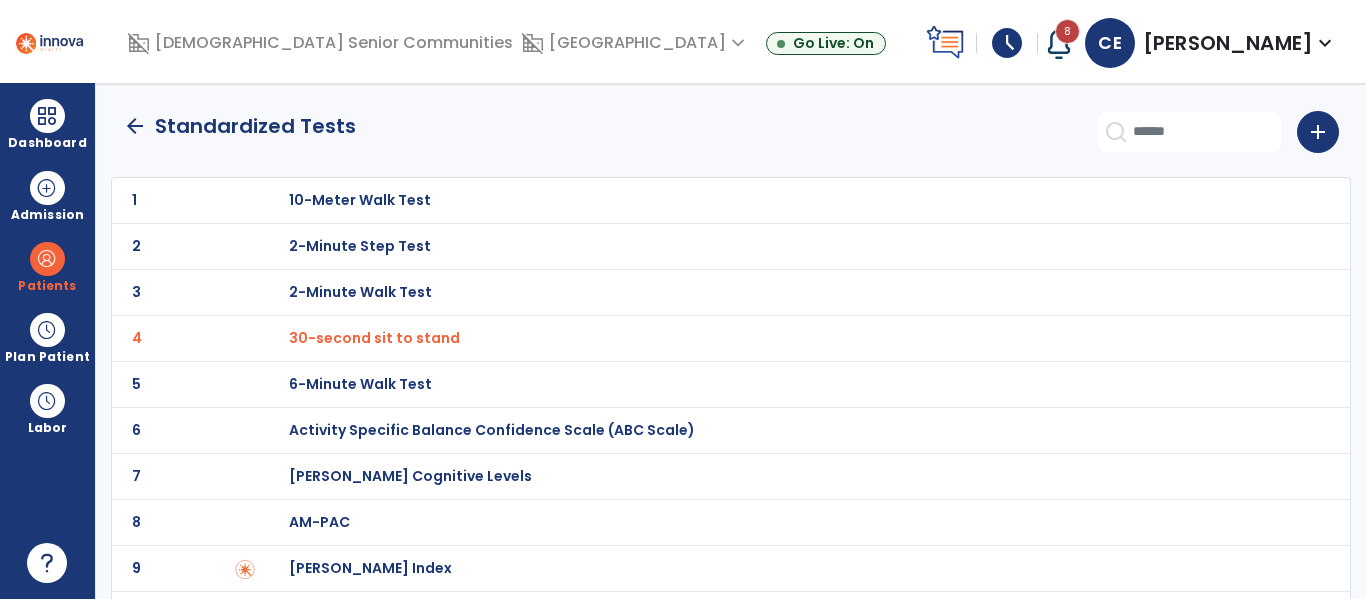 click on "arrow_back" 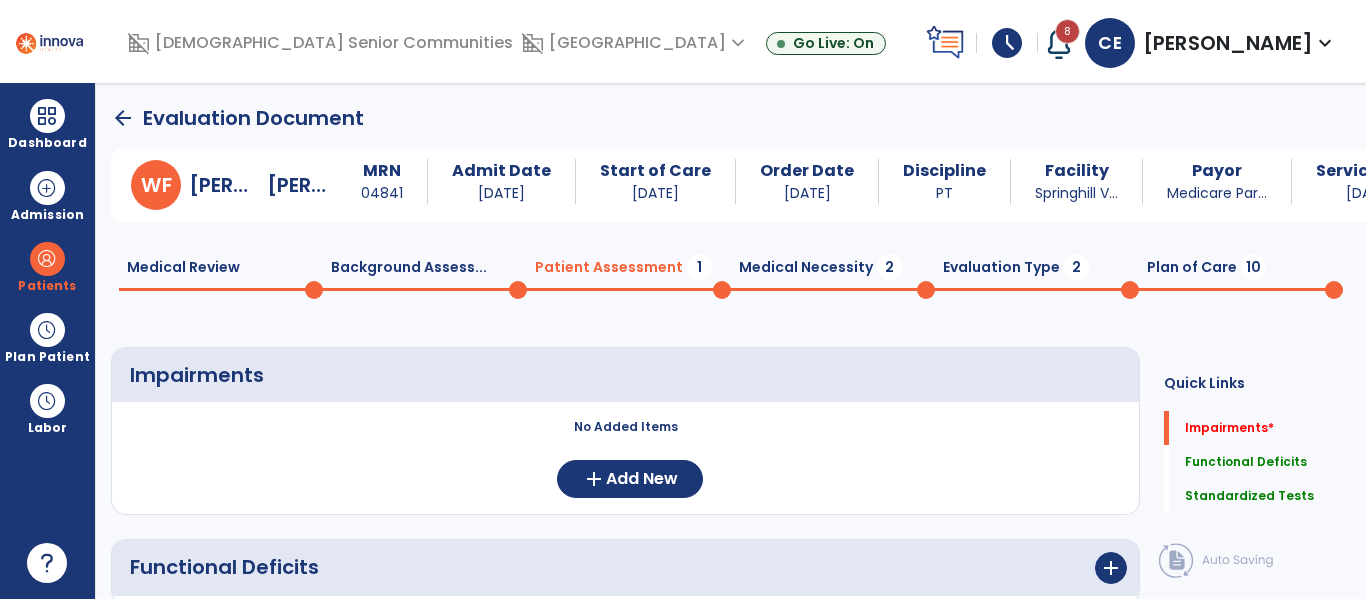 scroll, scrollTop: 20, scrollLeft: 0, axis: vertical 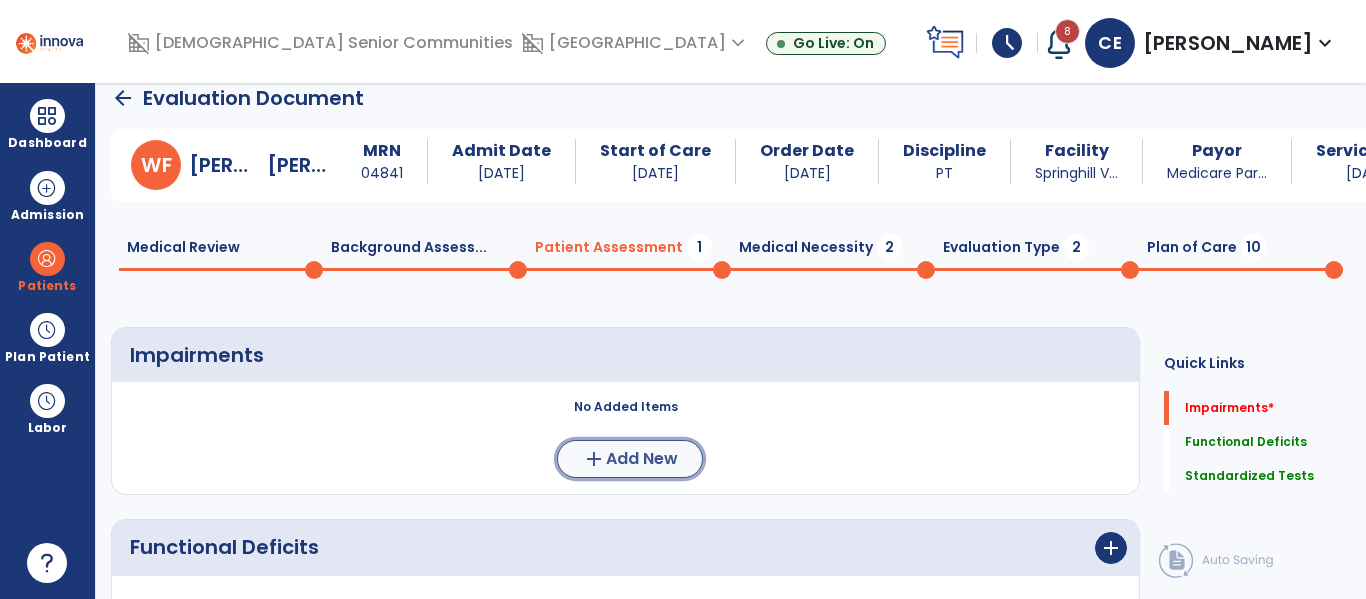 click on "Add New" 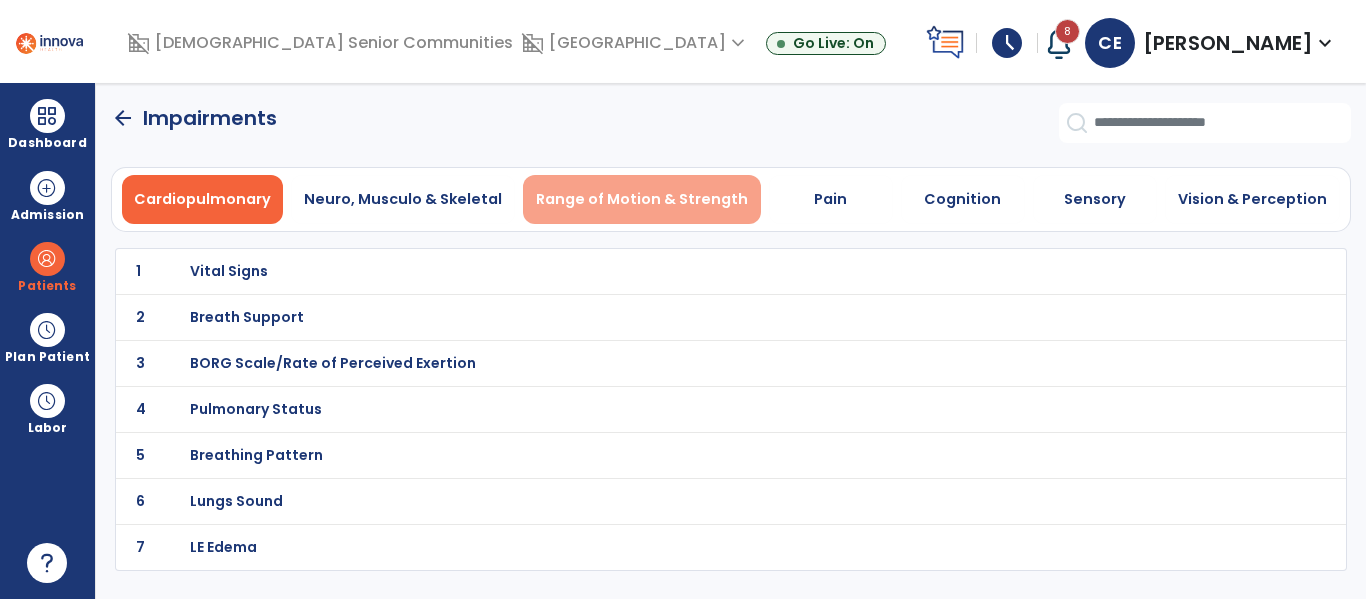 scroll, scrollTop: 0, scrollLeft: 0, axis: both 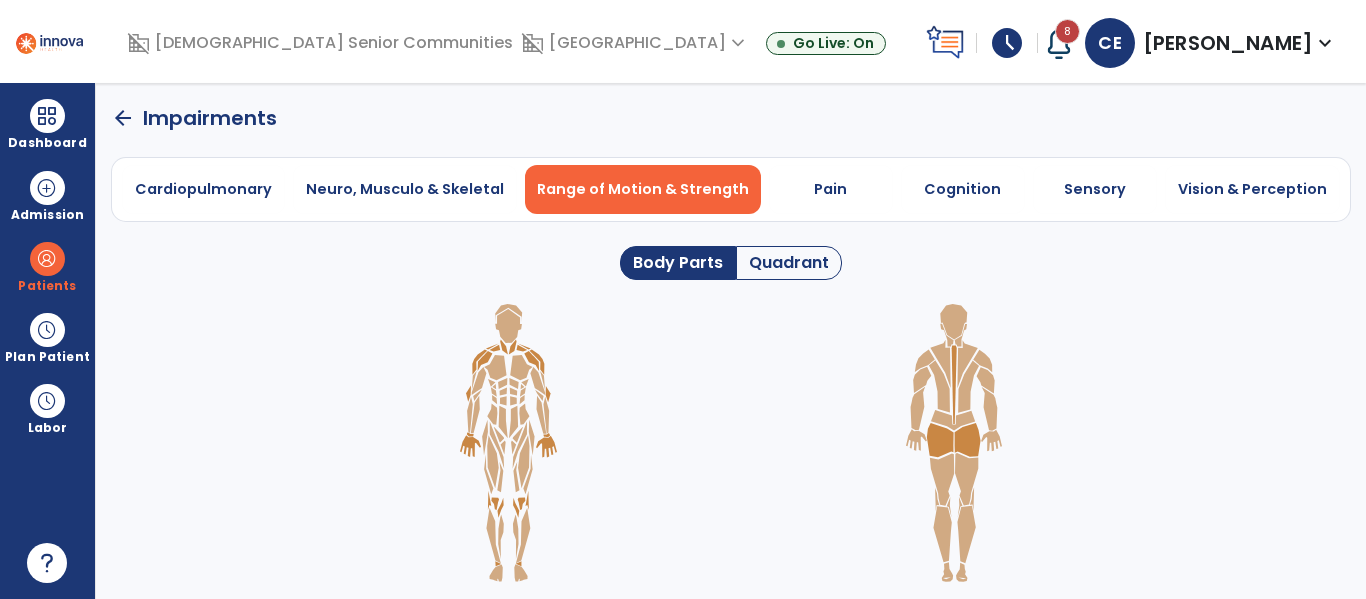 click on "Quadrant" 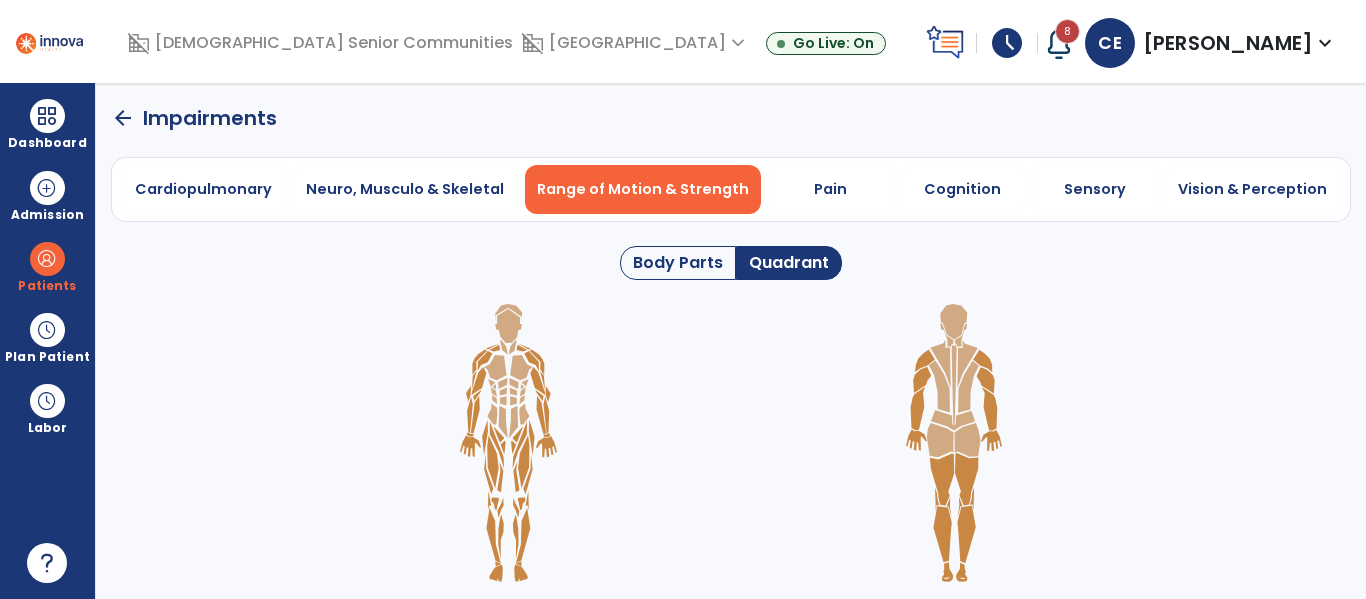 click 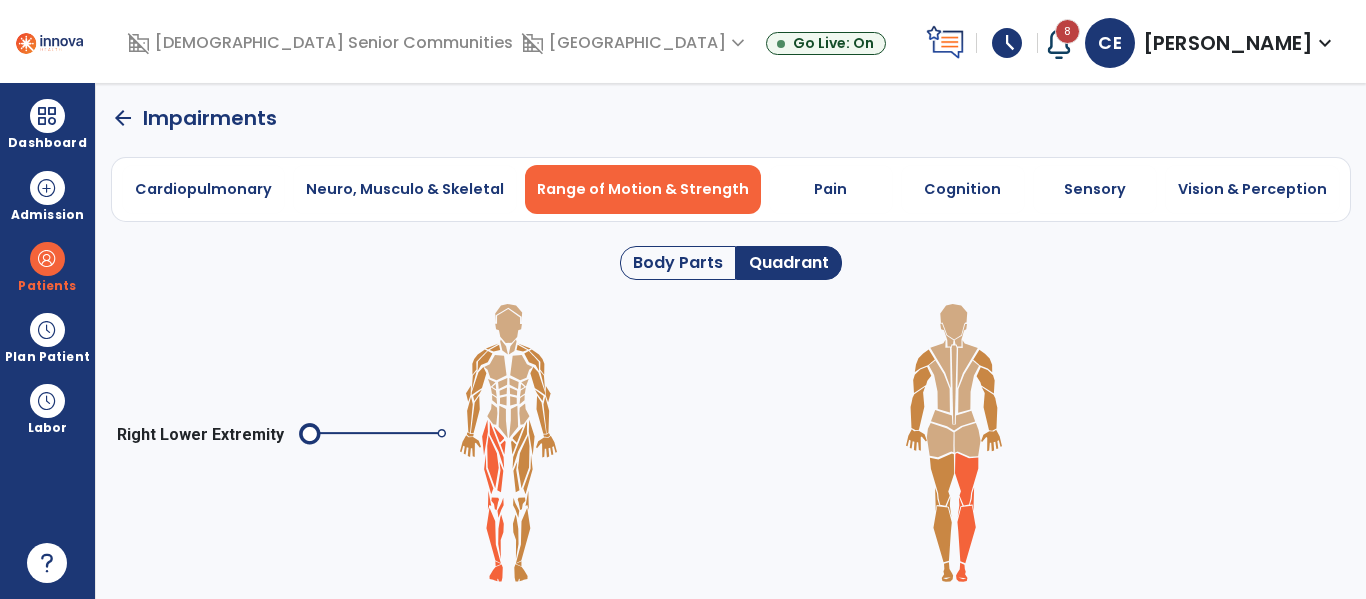 click 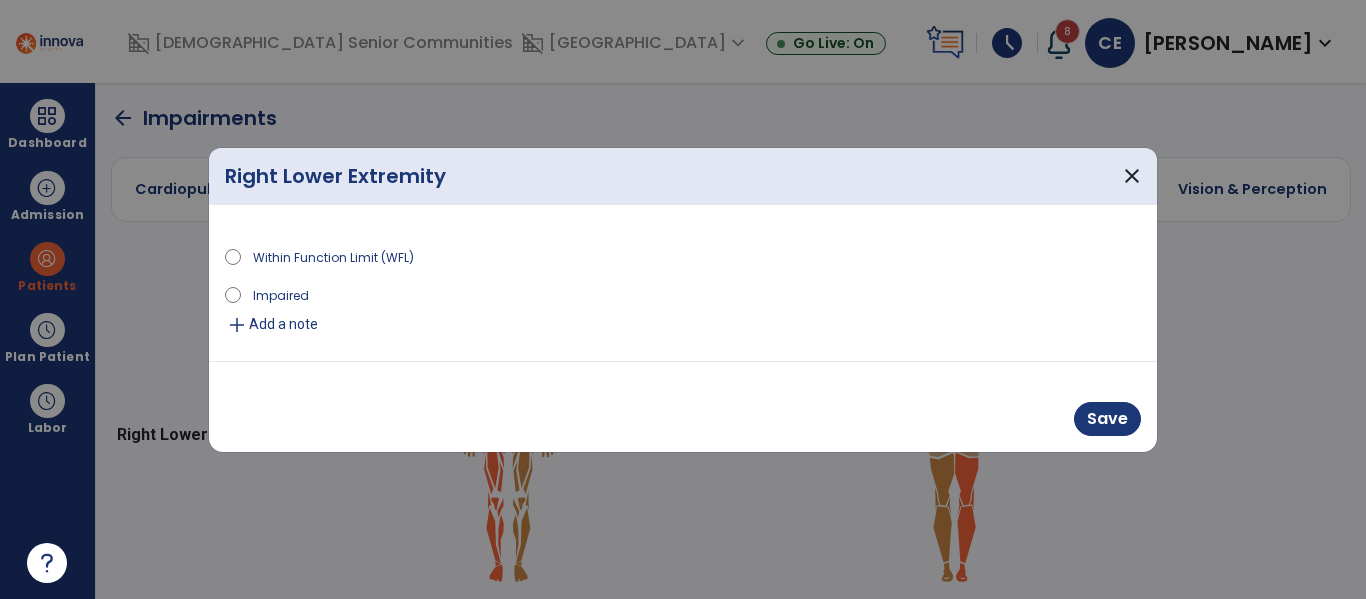 click on "Impaired" at bounding box center [281, 294] 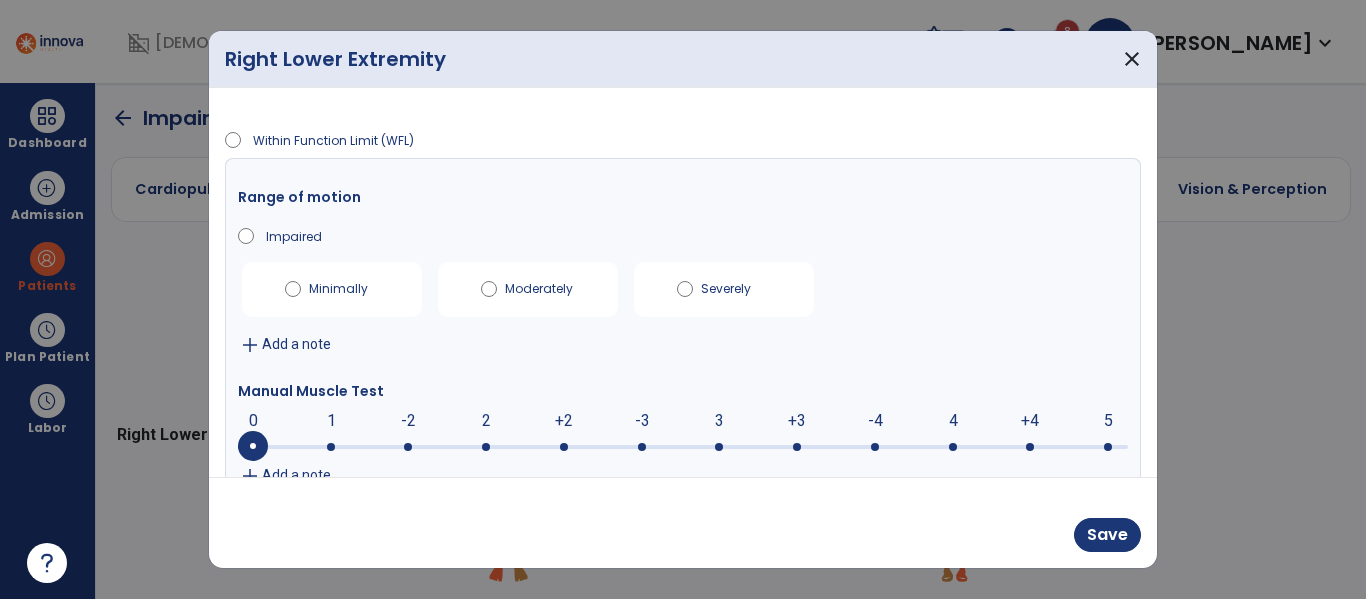 click at bounding box center (683, 445) 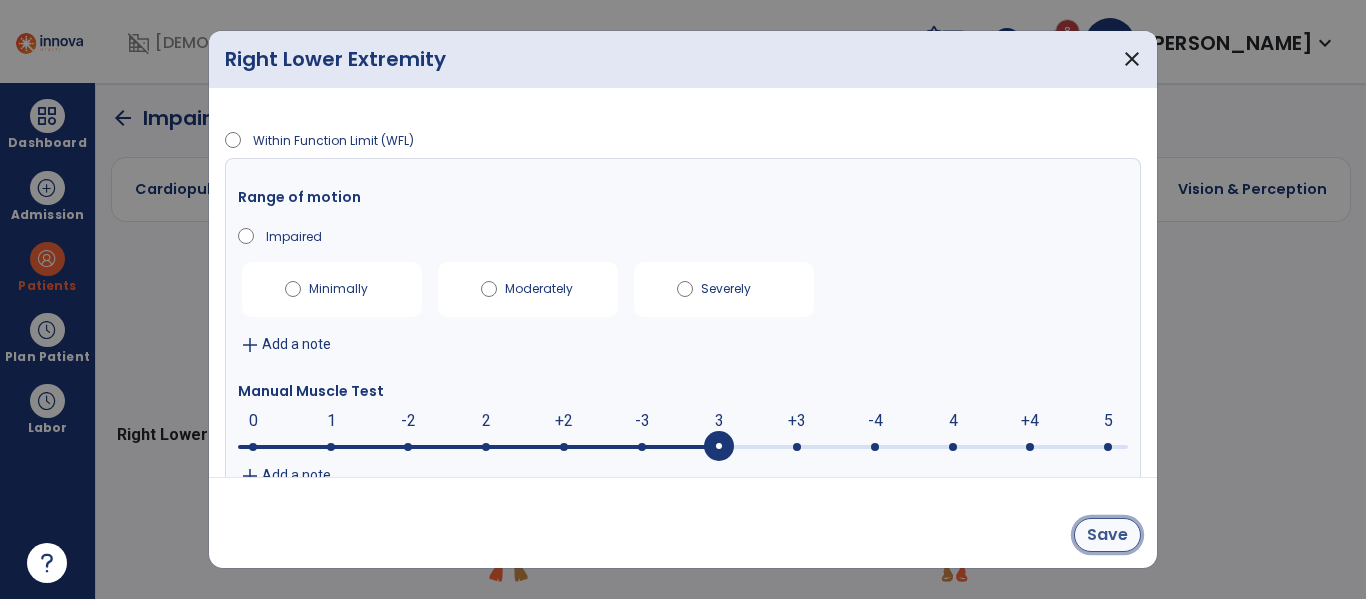 click on "Save" at bounding box center (1107, 535) 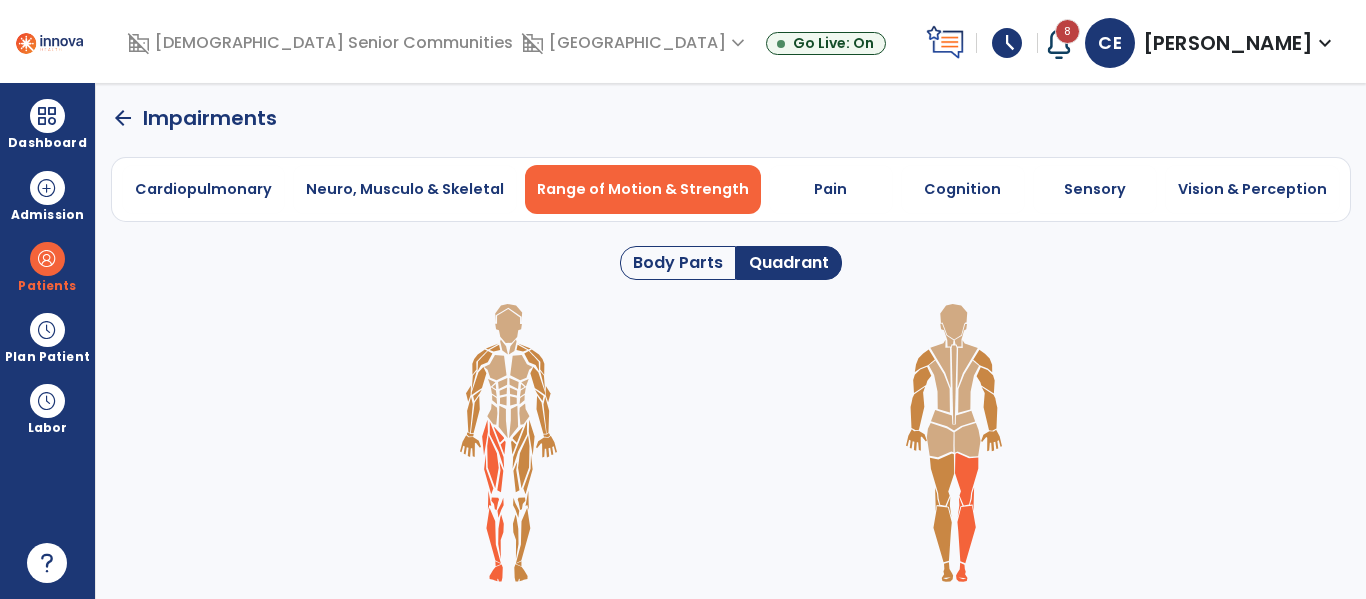 click 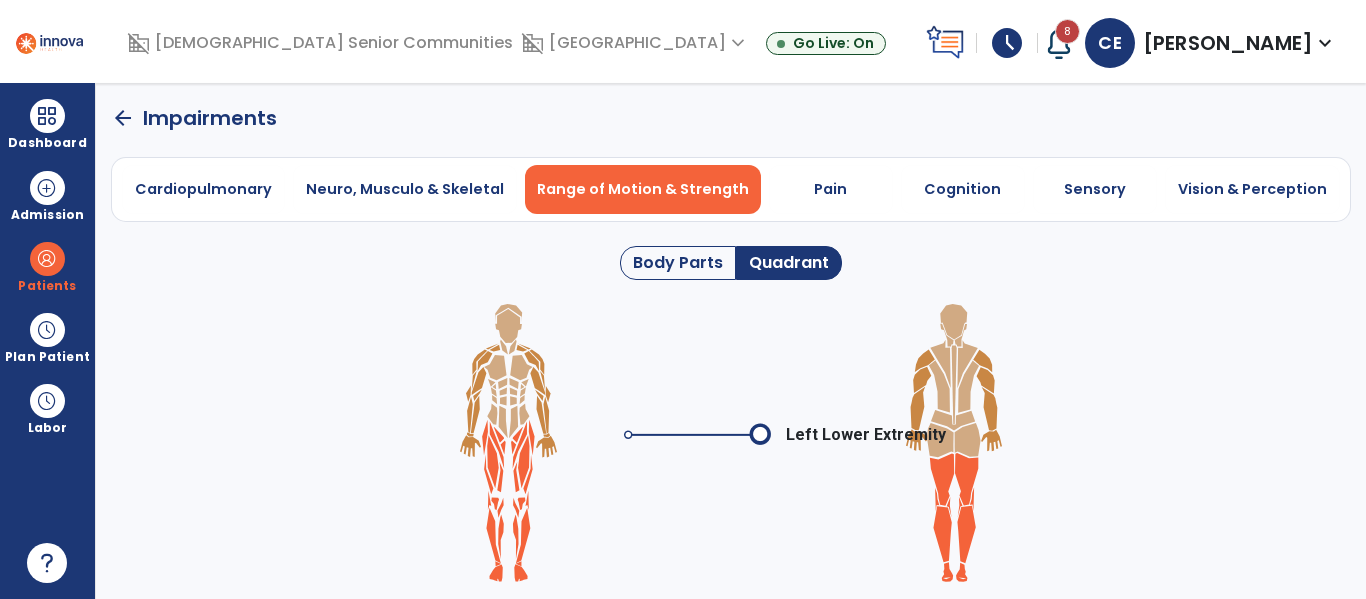 click 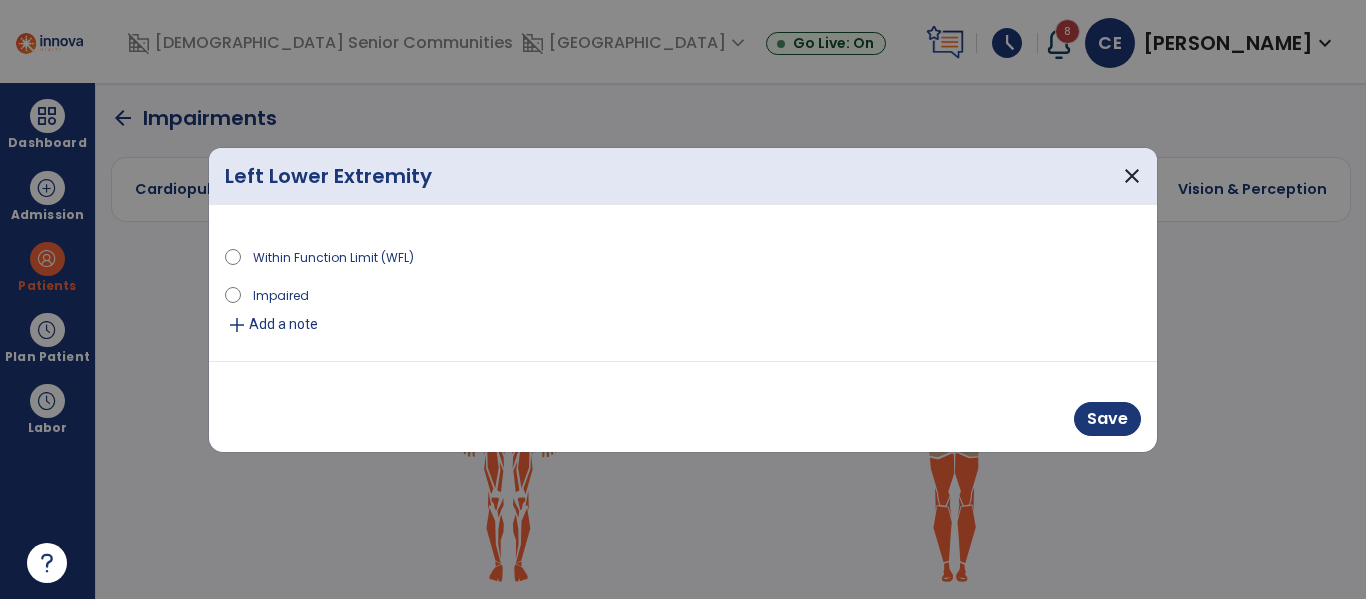 click on "Impaired" at bounding box center [281, 294] 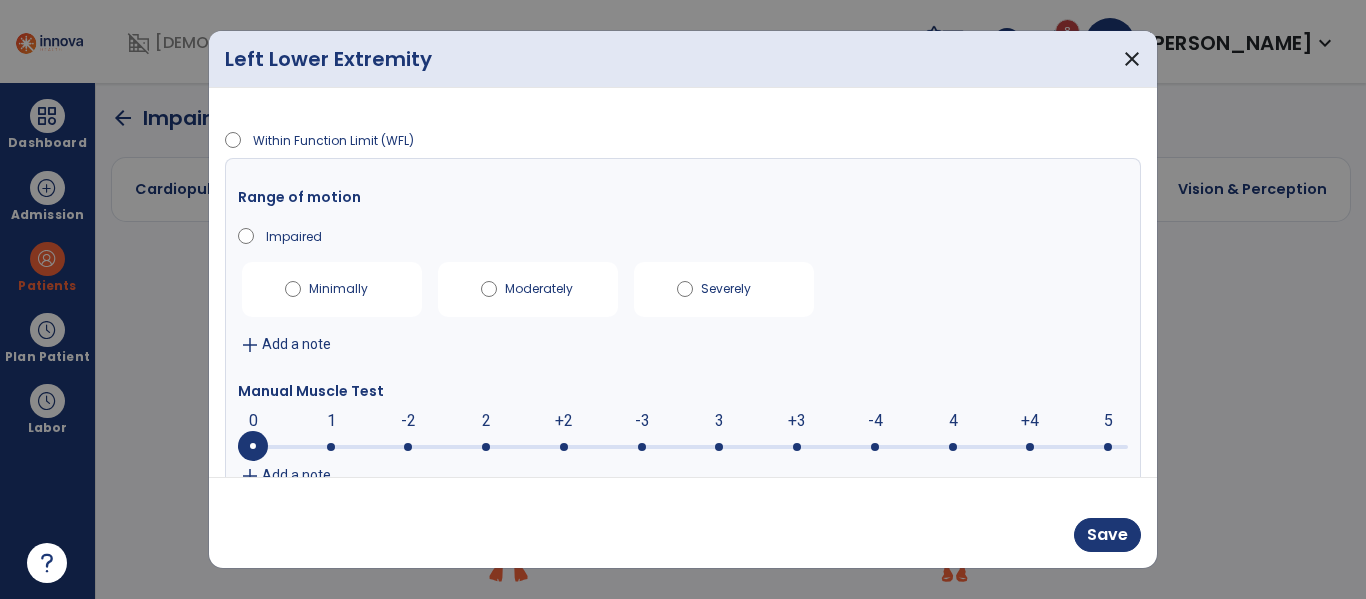 click at bounding box center [719, 447] 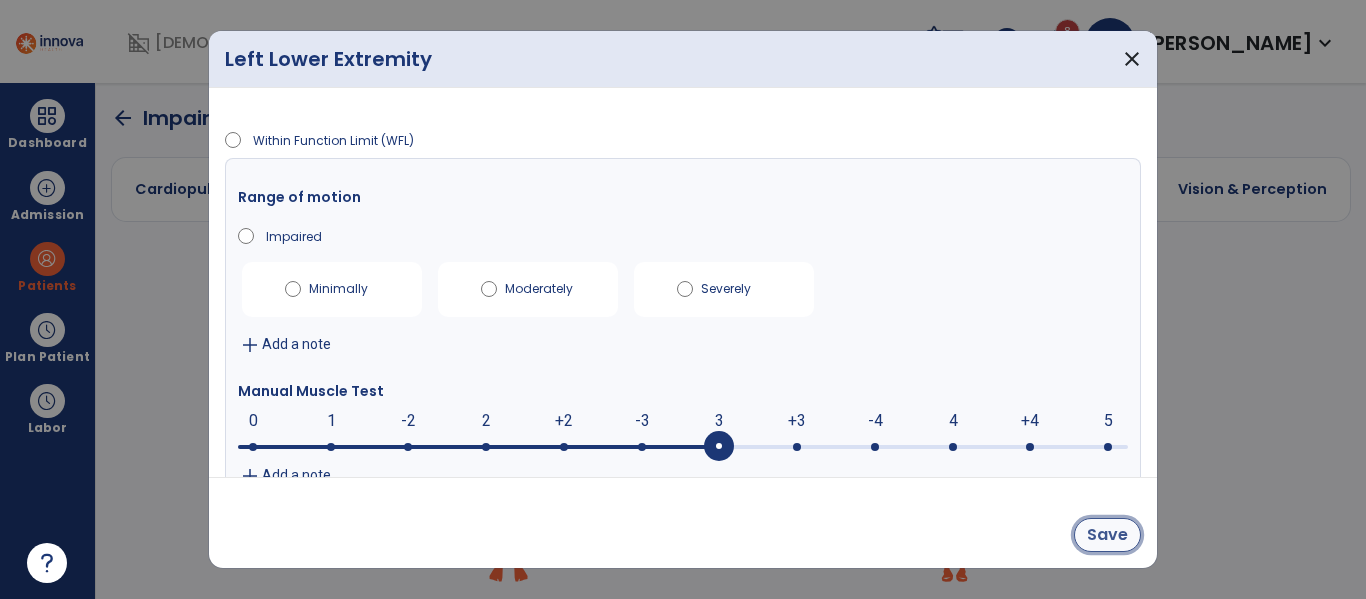 click on "Save" at bounding box center [1107, 535] 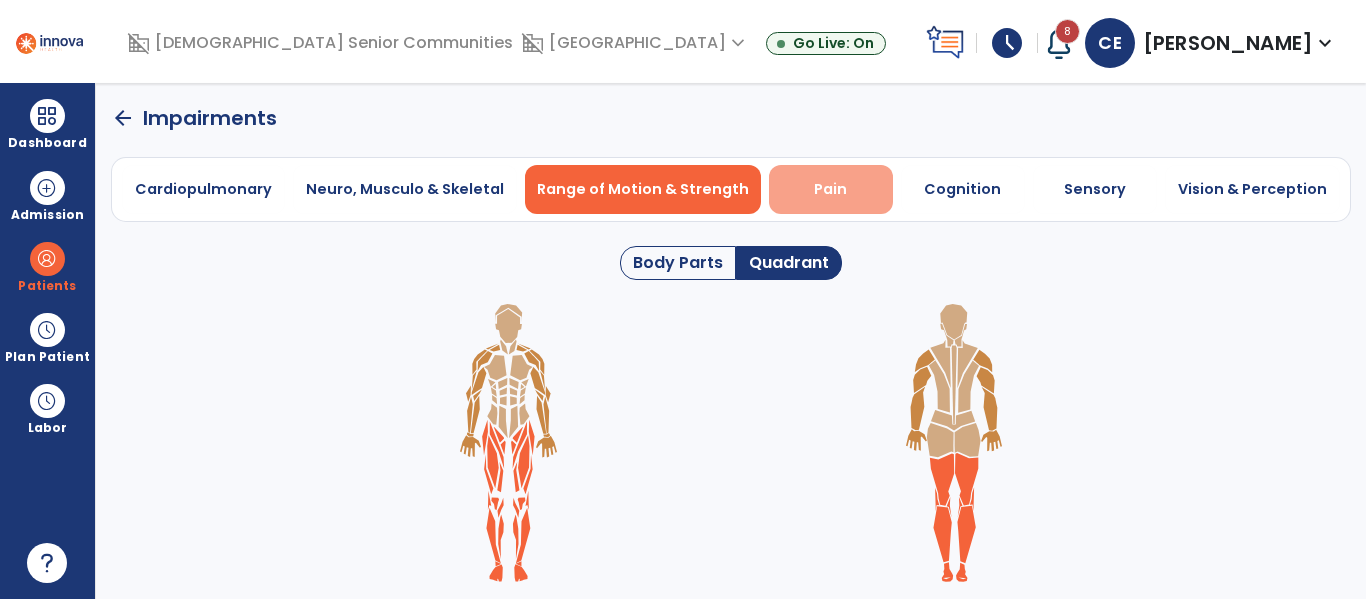 click on "Pain" at bounding box center (831, 189) 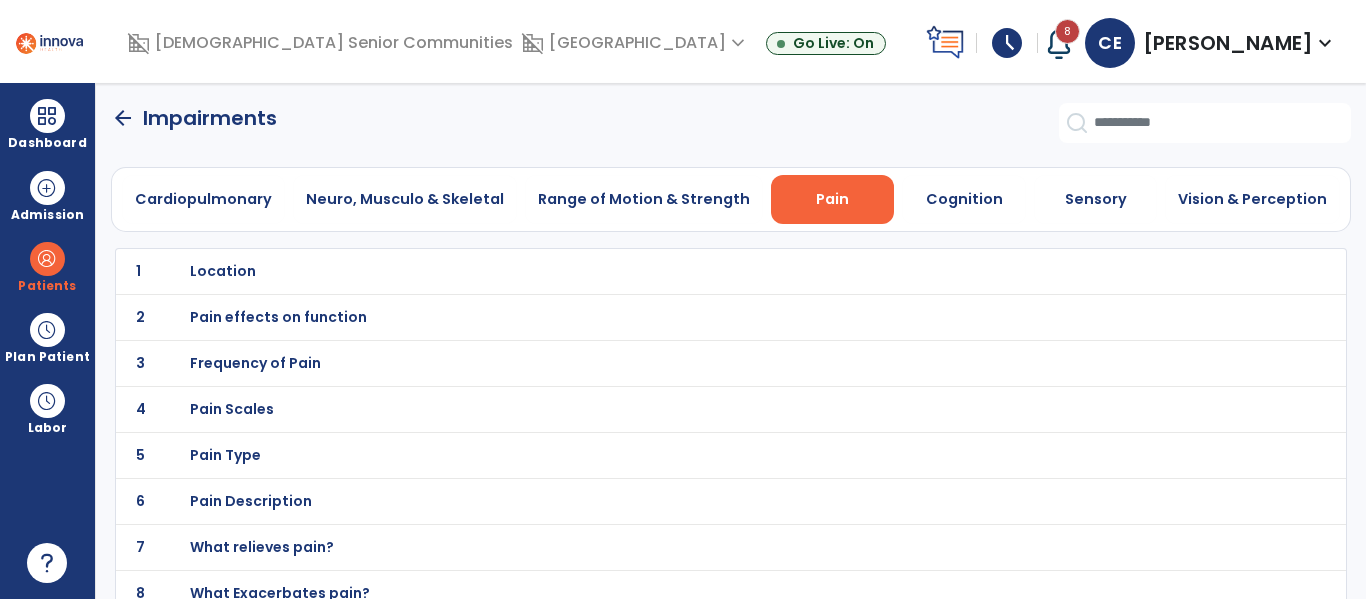 click on "Location" at bounding box center [223, 271] 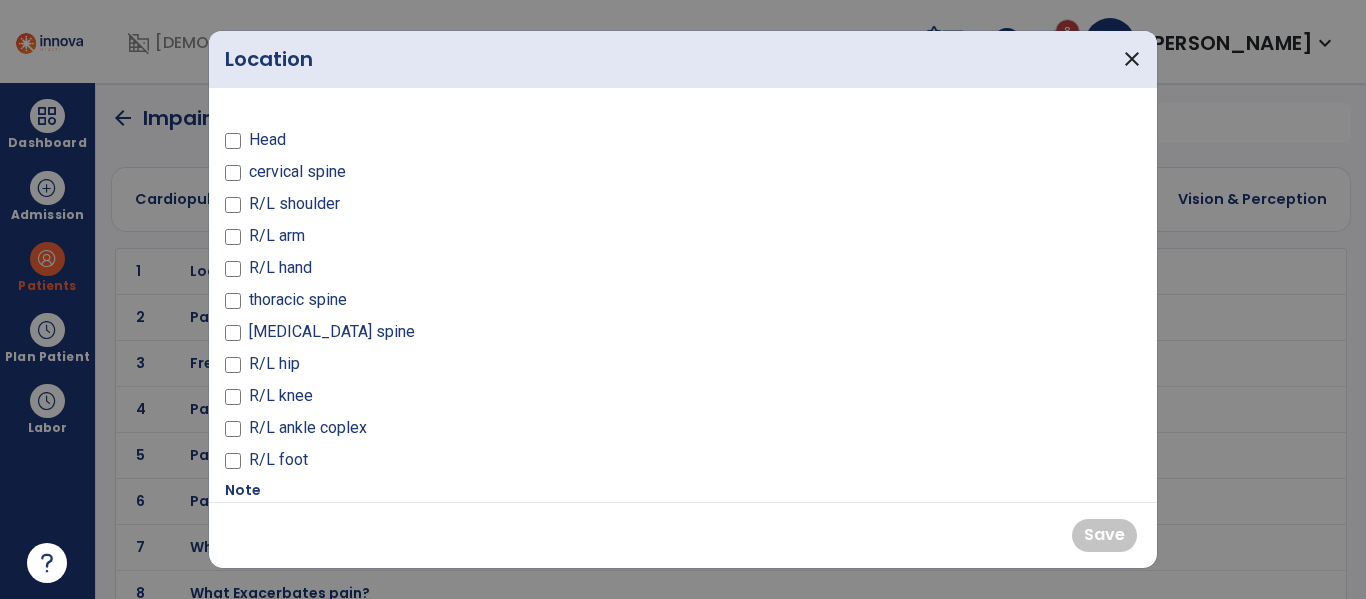 click on "[MEDICAL_DATA] spine" at bounding box center [332, 332] 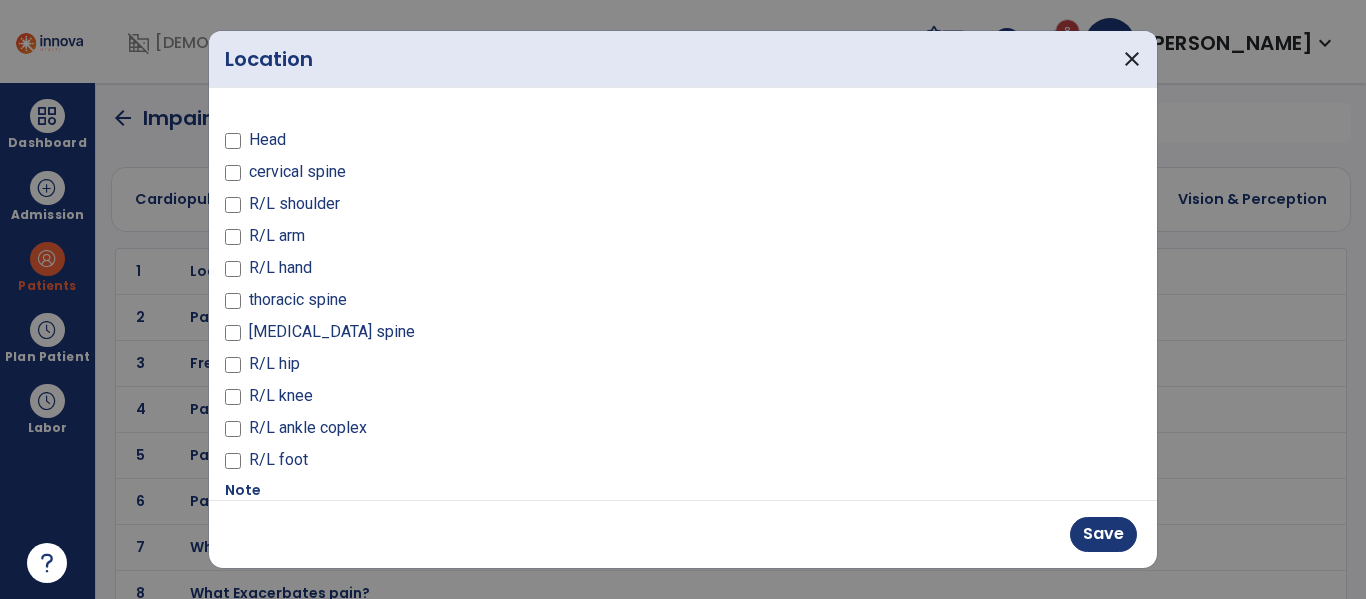 click on "R/L knee" at bounding box center [281, 396] 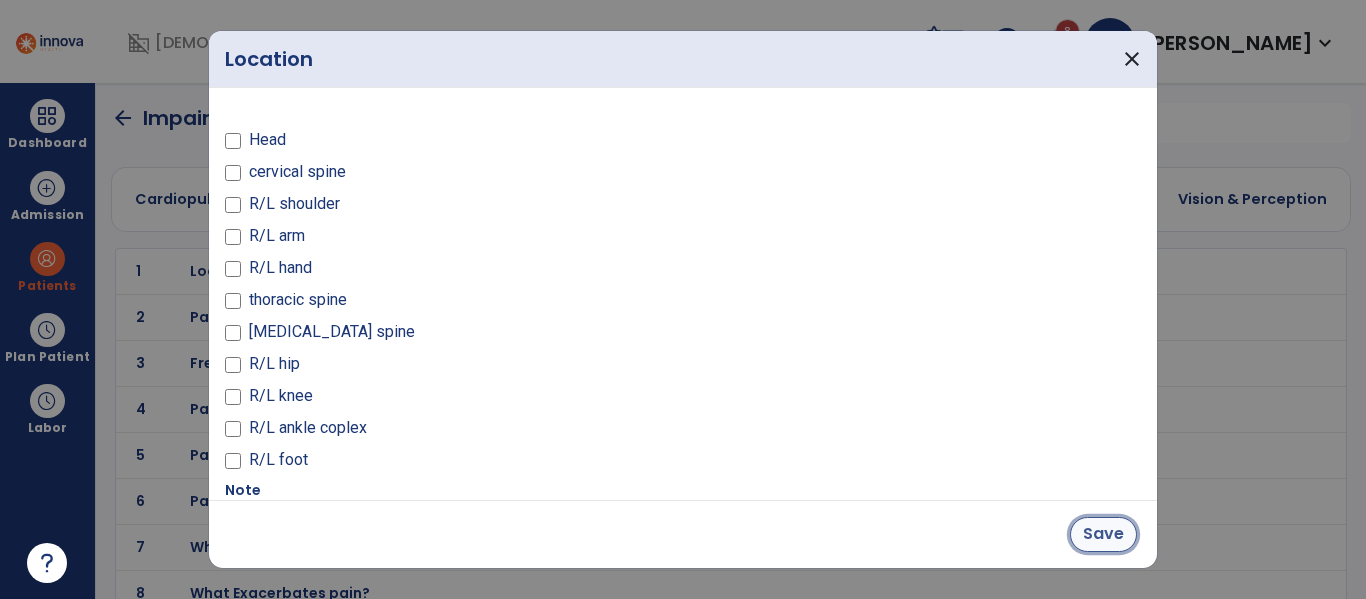click on "Save" at bounding box center [1103, 534] 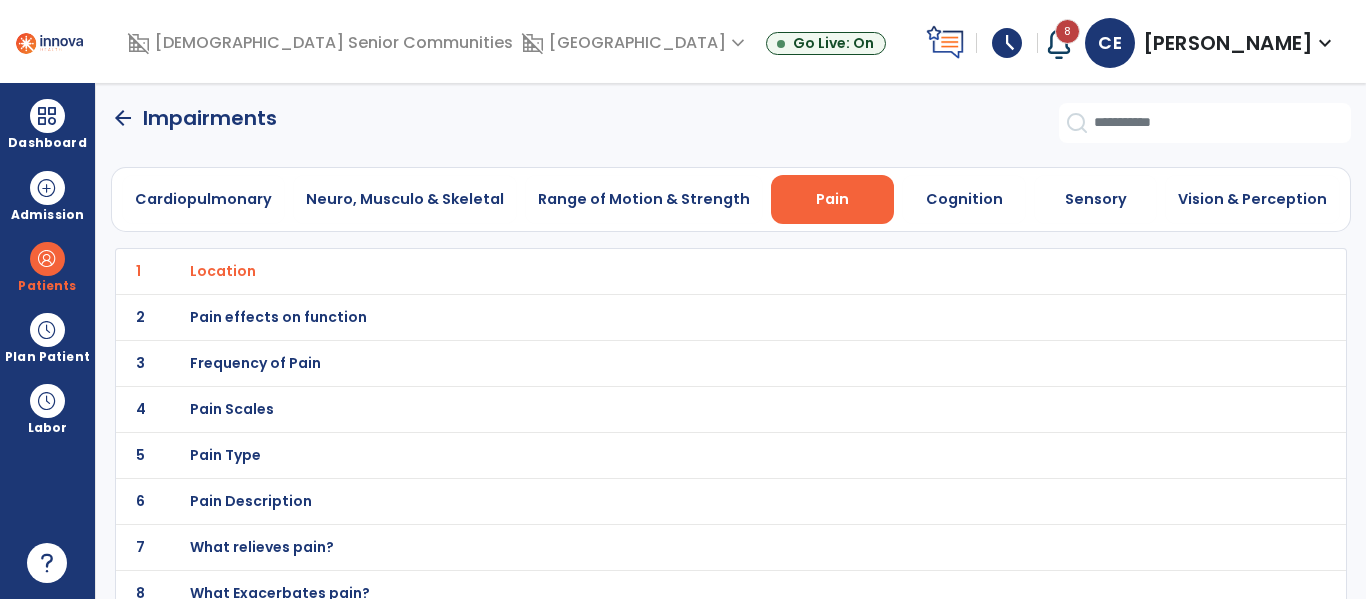 click on "Pain effects on function" at bounding box center [223, 271] 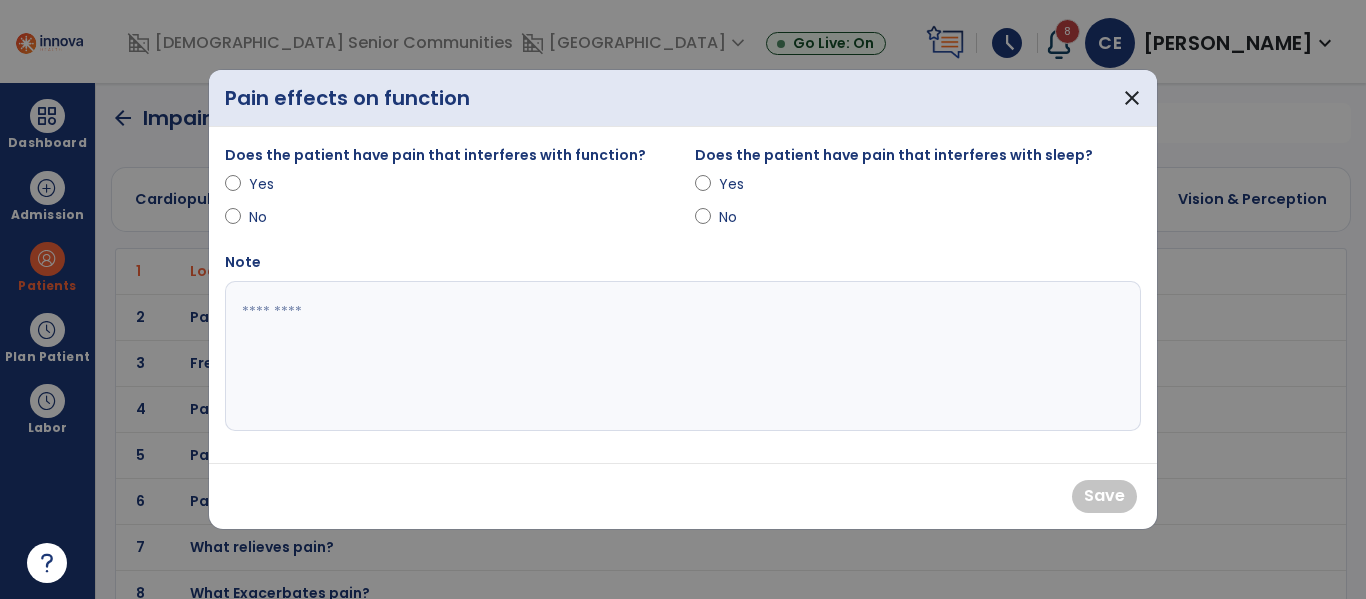 click on "Yes" at bounding box center [284, 184] 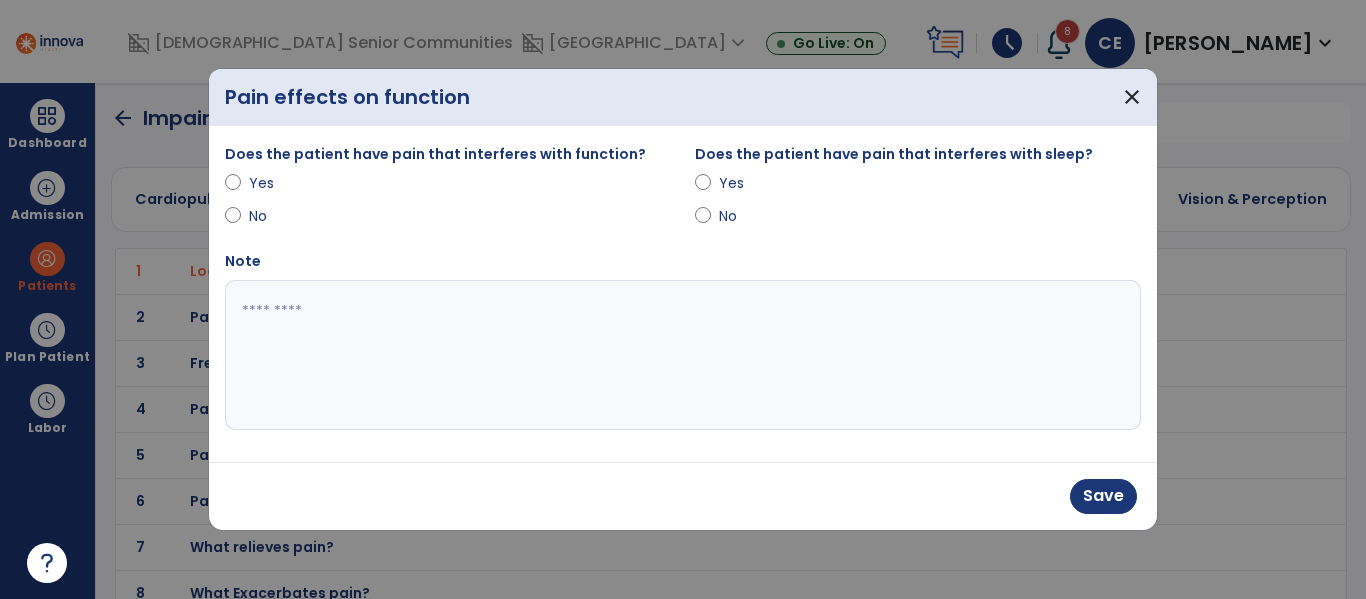click on "No" at bounding box center (754, 216) 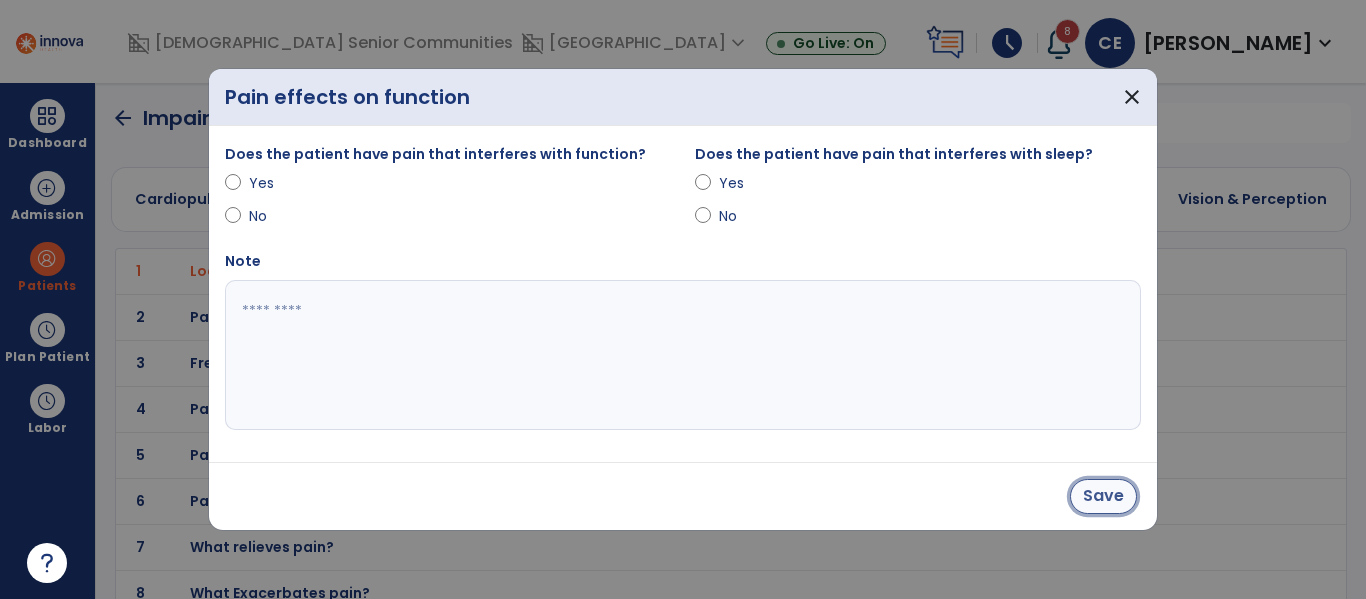 click on "Save" at bounding box center (1103, 496) 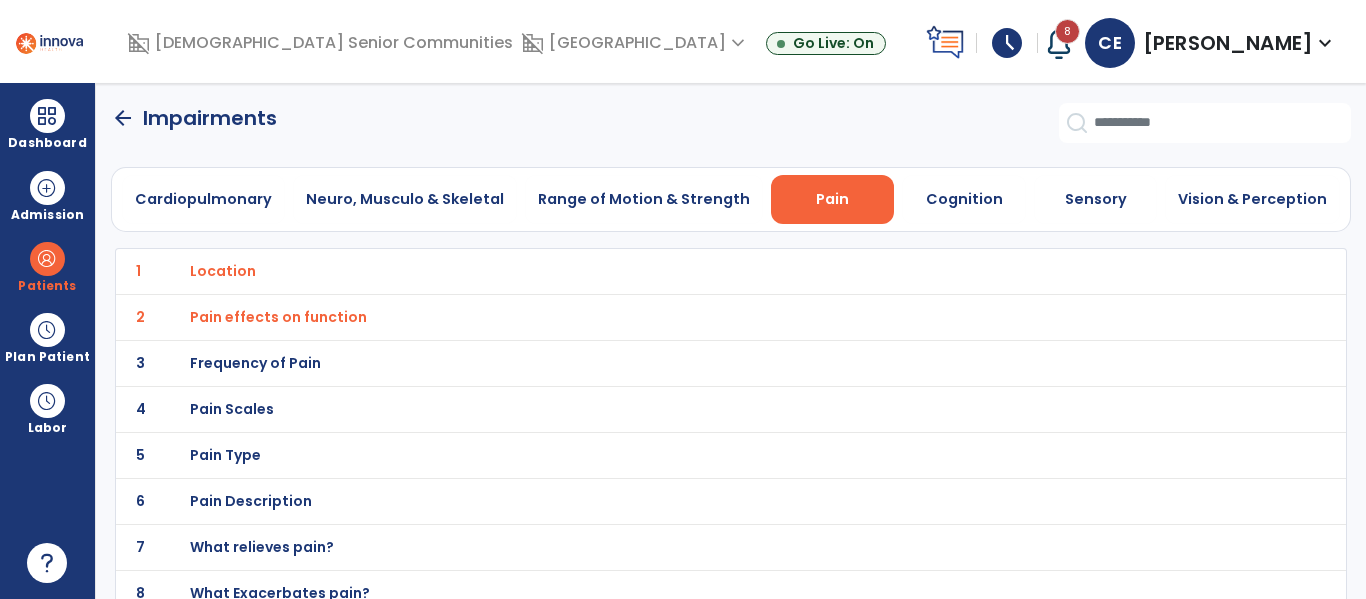 click on "Frequency of Pain" at bounding box center [223, 271] 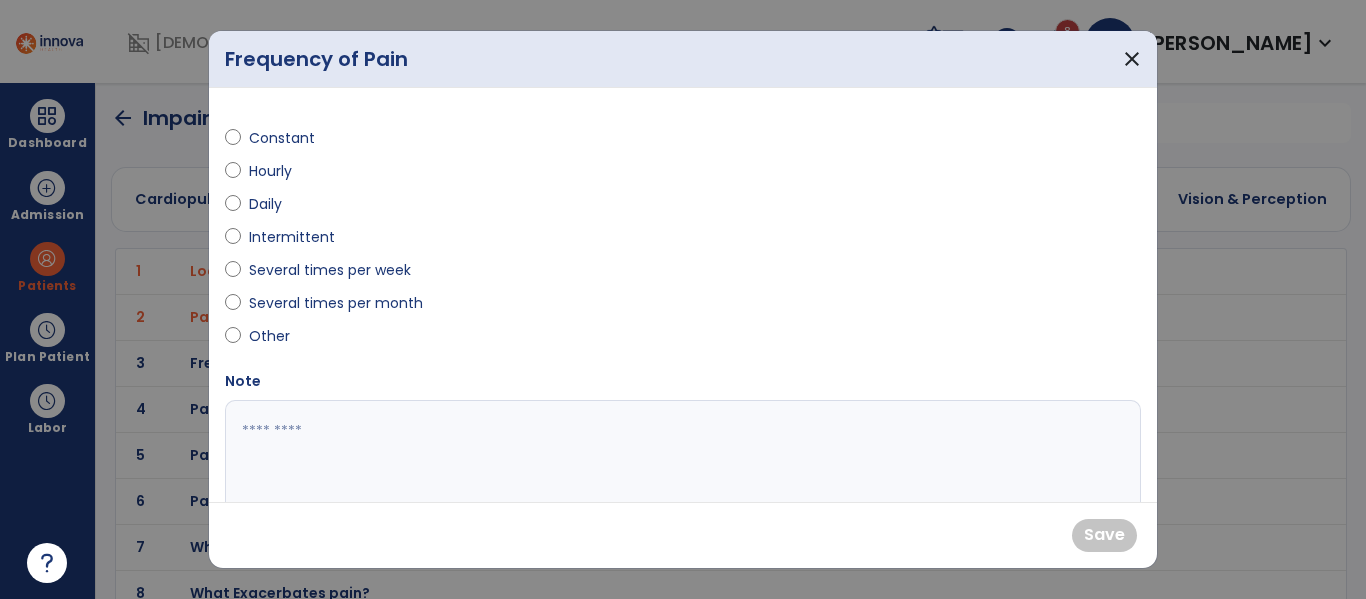 click on "Intermittent" at bounding box center (292, 237) 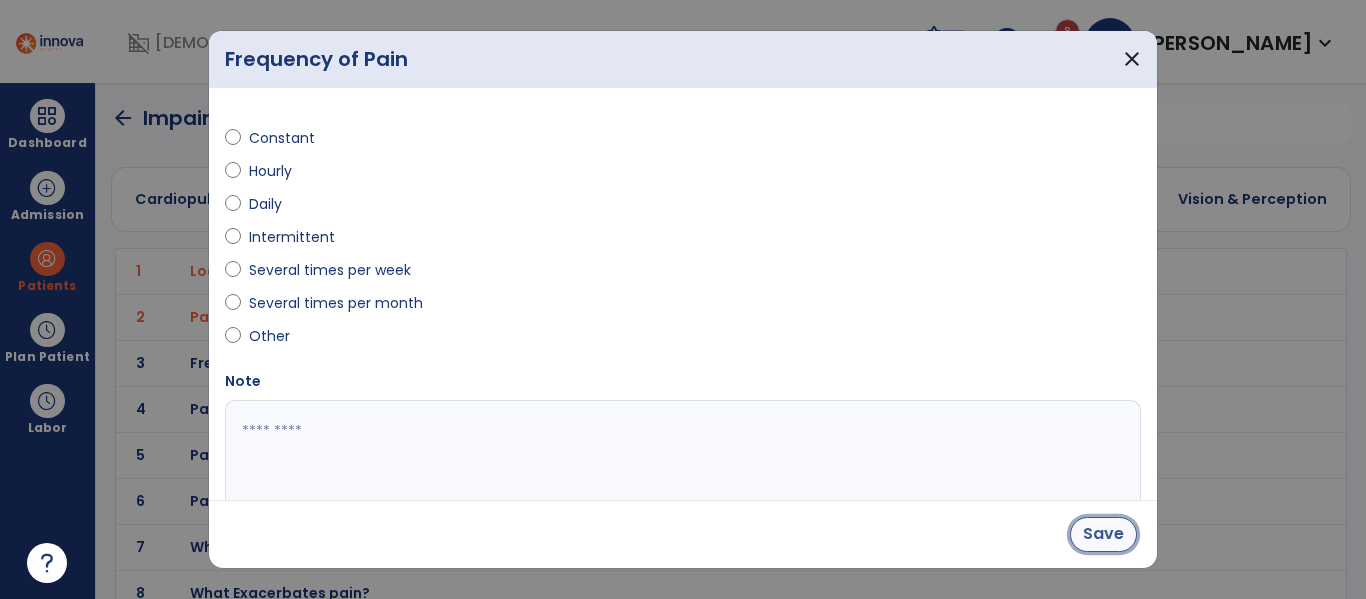 click on "Save" at bounding box center (1103, 534) 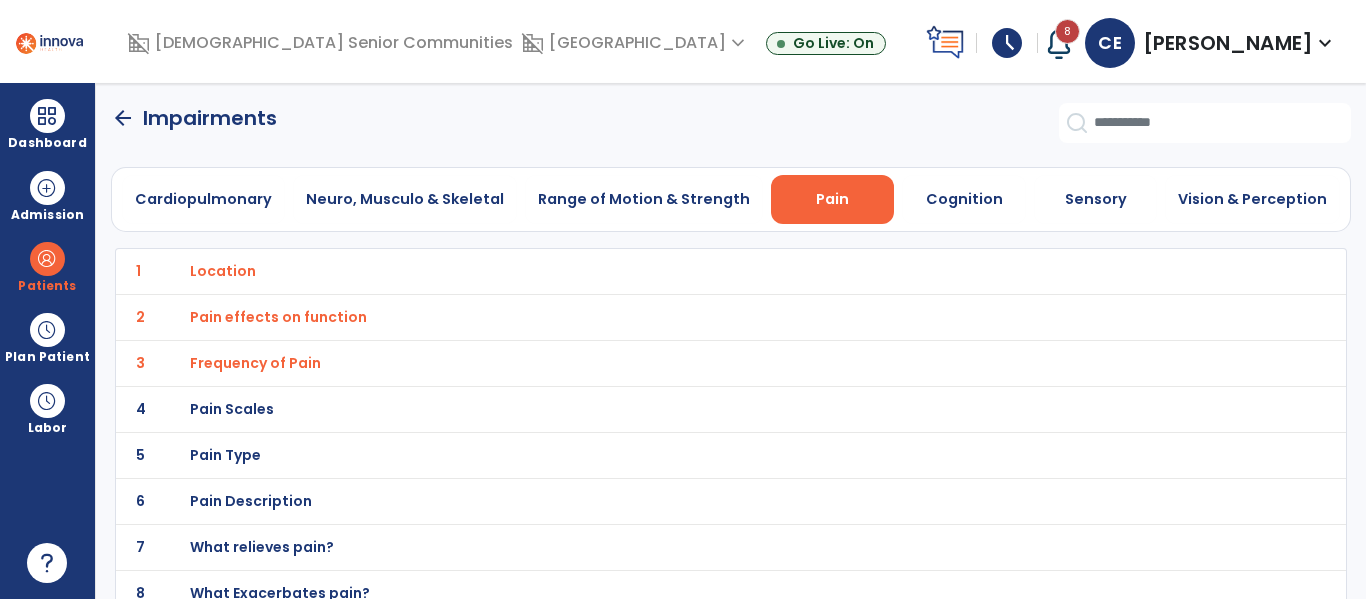click on "Frequency of Pain" at bounding box center [223, 271] 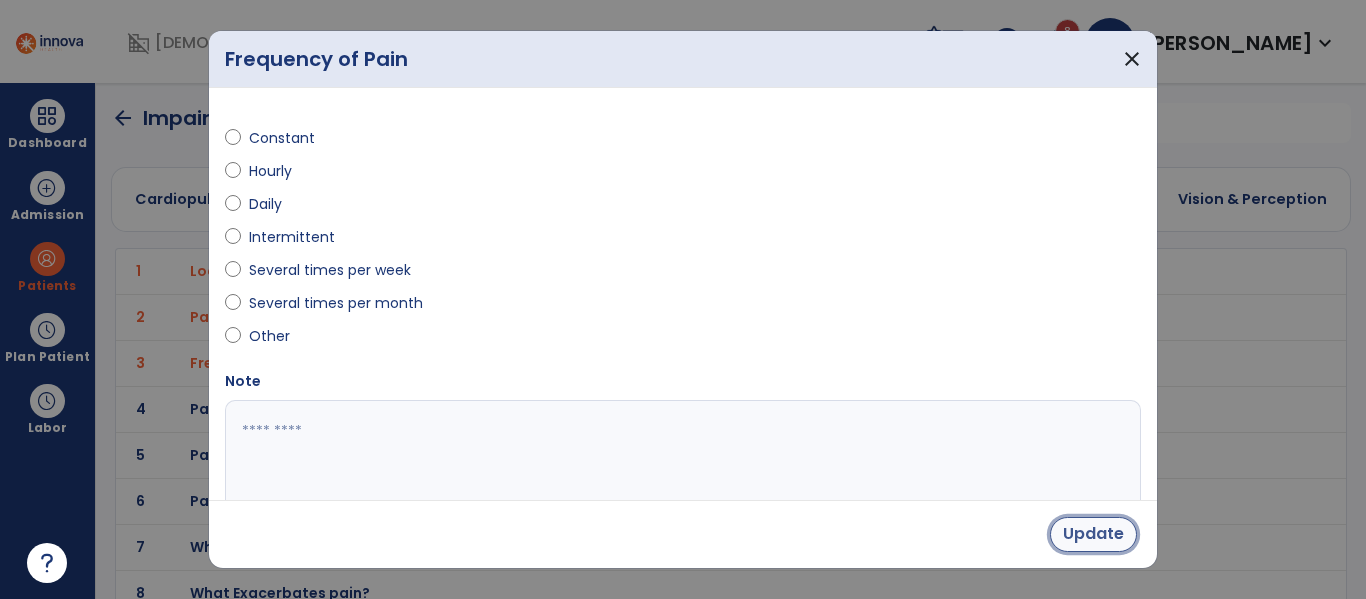 click on "Update" at bounding box center (1093, 534) 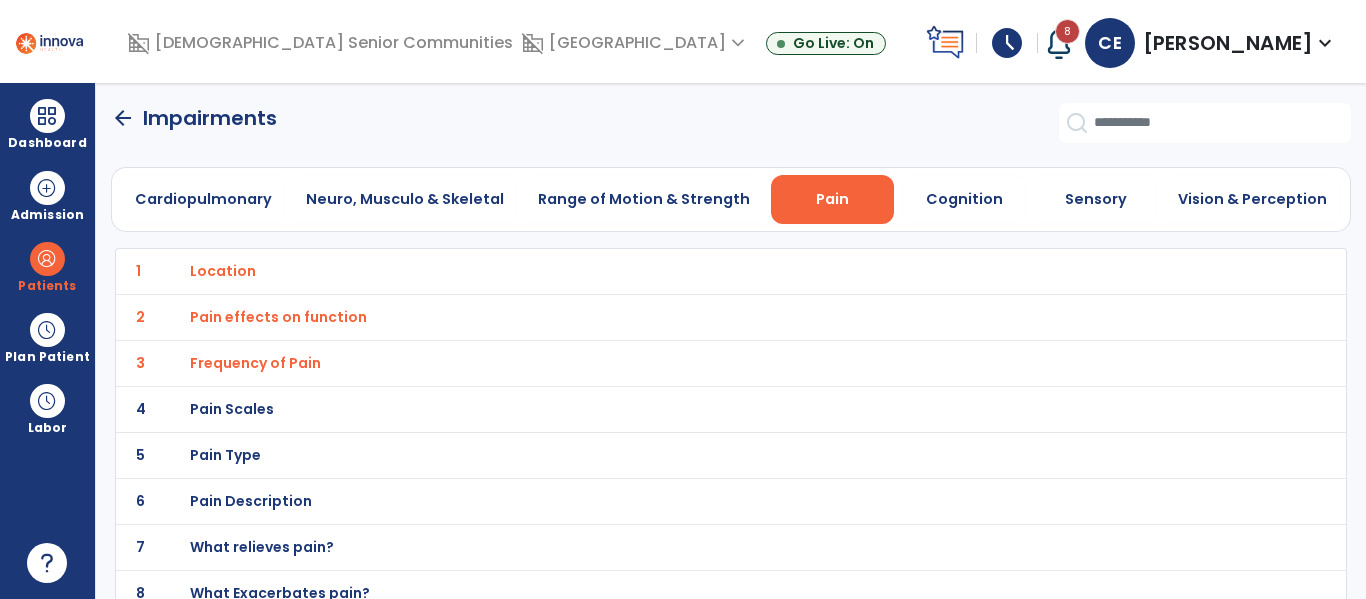 click on "Pain Scales" at bounding box center [223, 271] 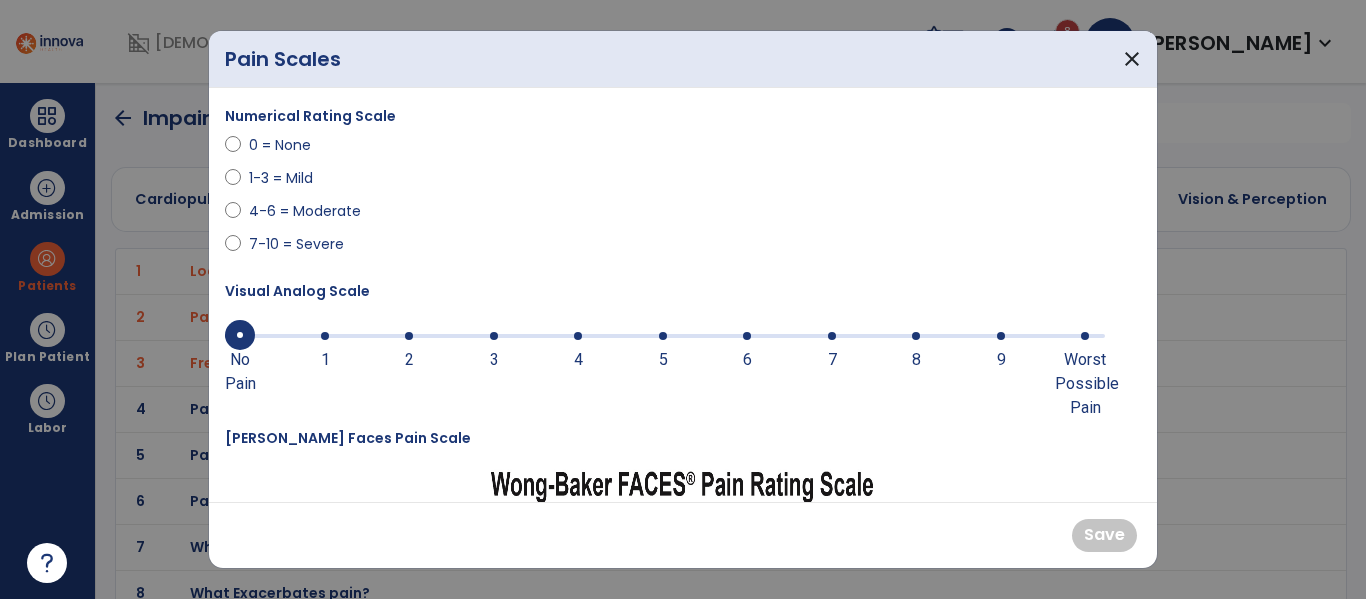 click on "6" at bounding box center [747, 360] 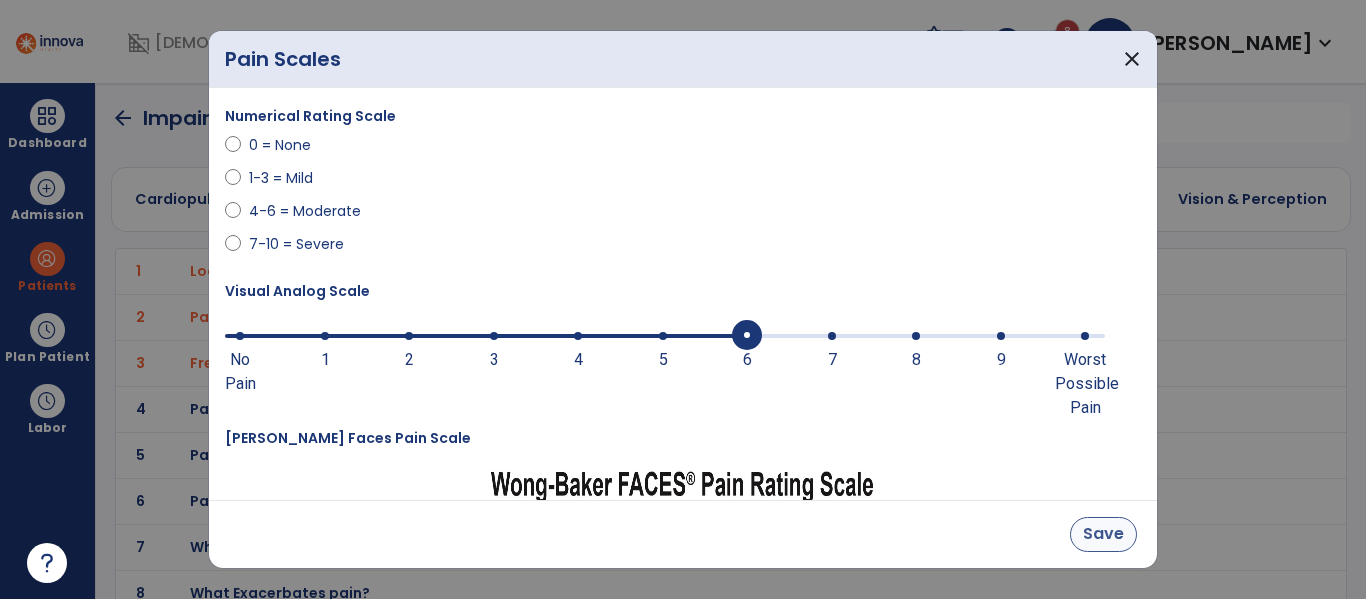 click on "Save" at bounding box center [1103, 534] 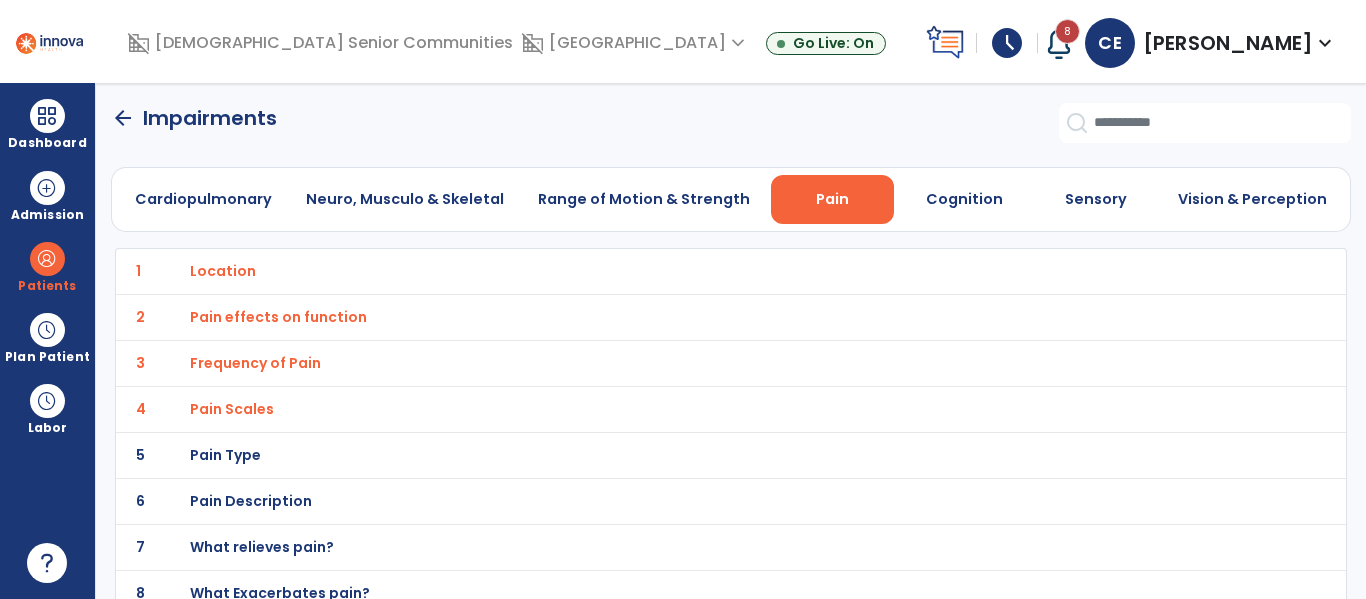 click on "arrow_back" 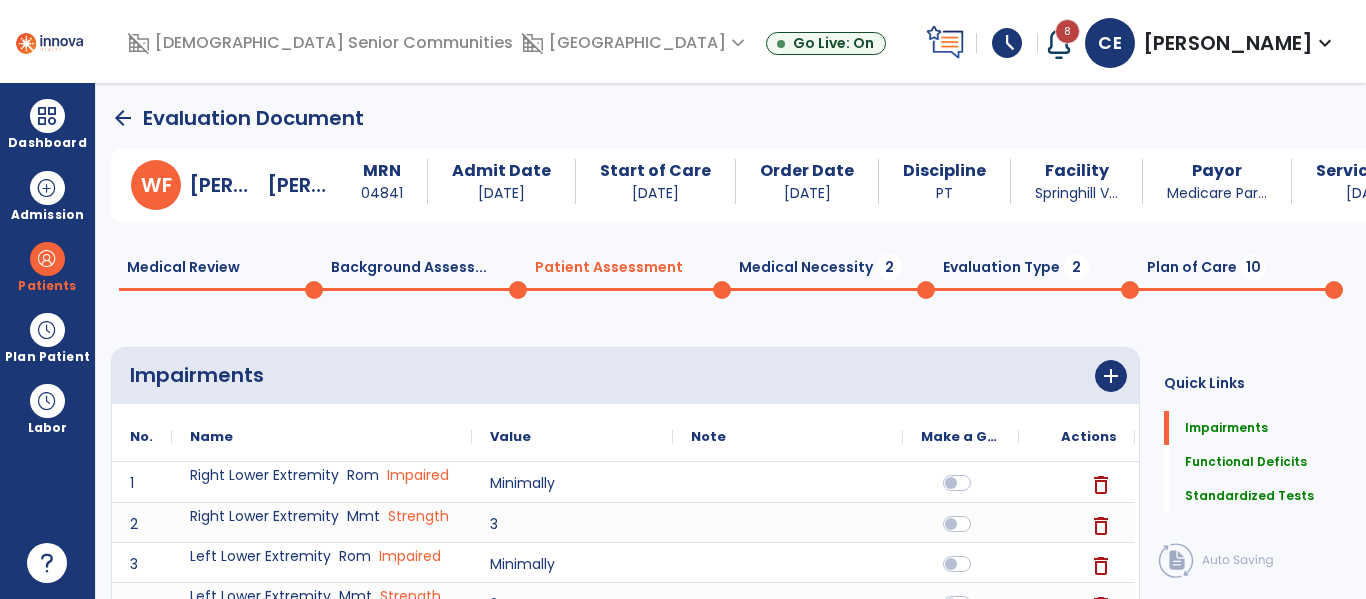 click on "Medical Review  0" 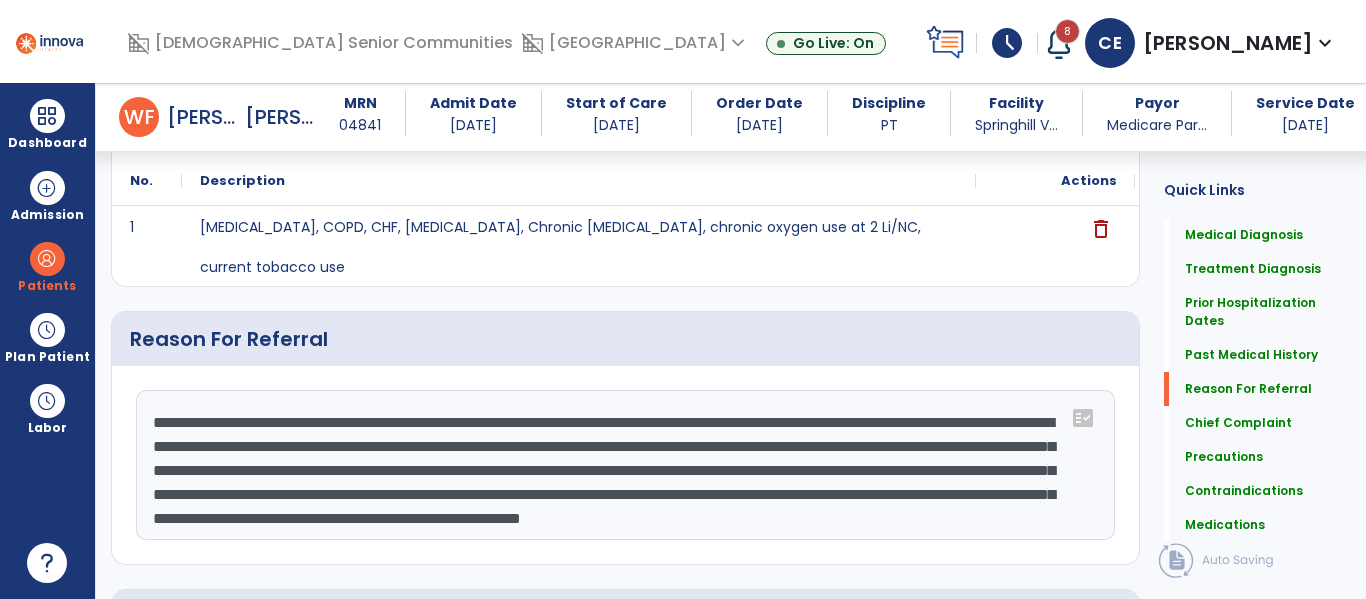 scroll, scrollTop: 1055, scrollLeft: 0, axis: vertical 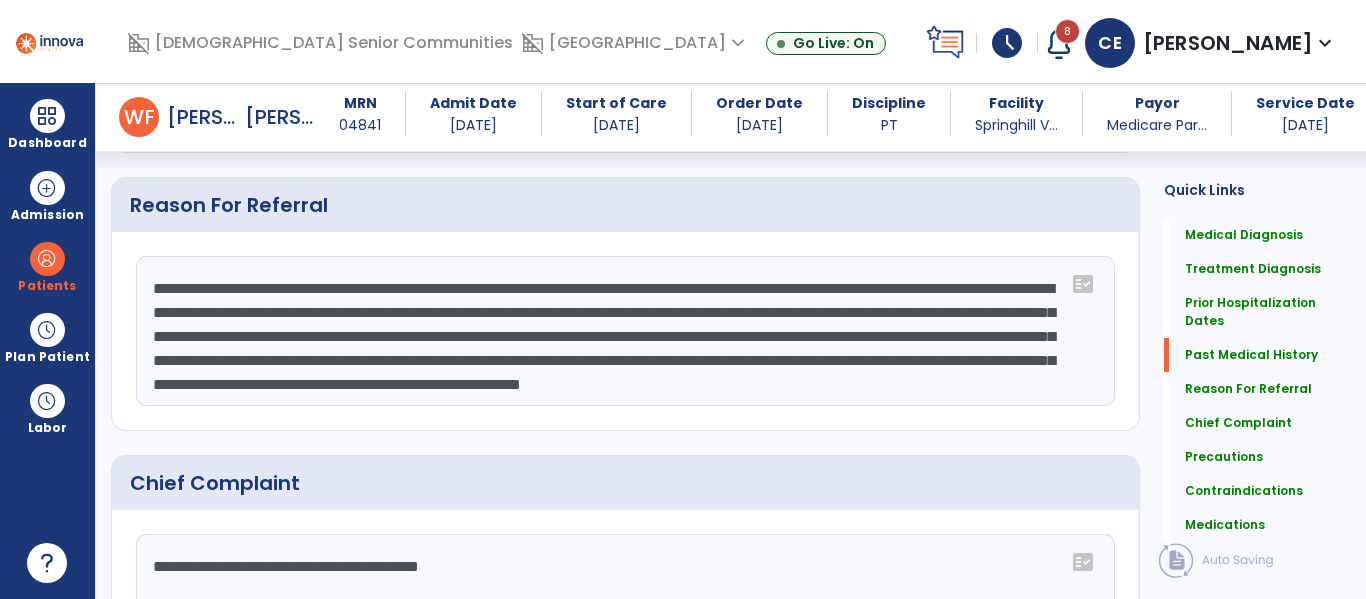click on "**********" 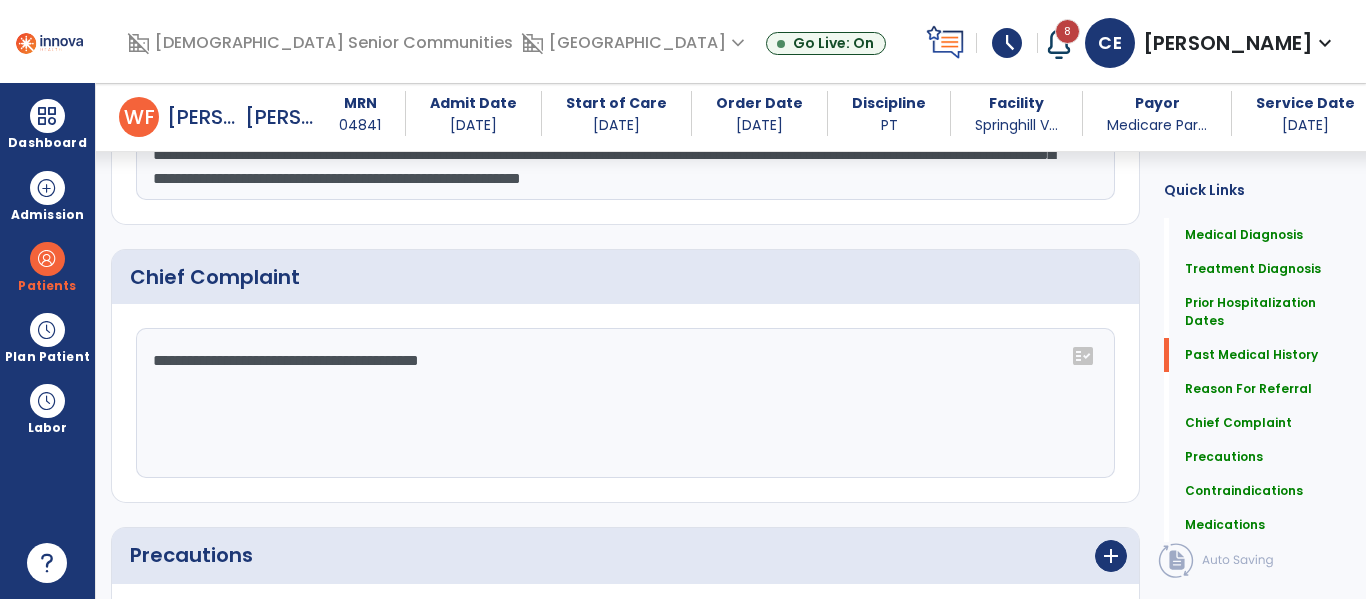 click on "**********" 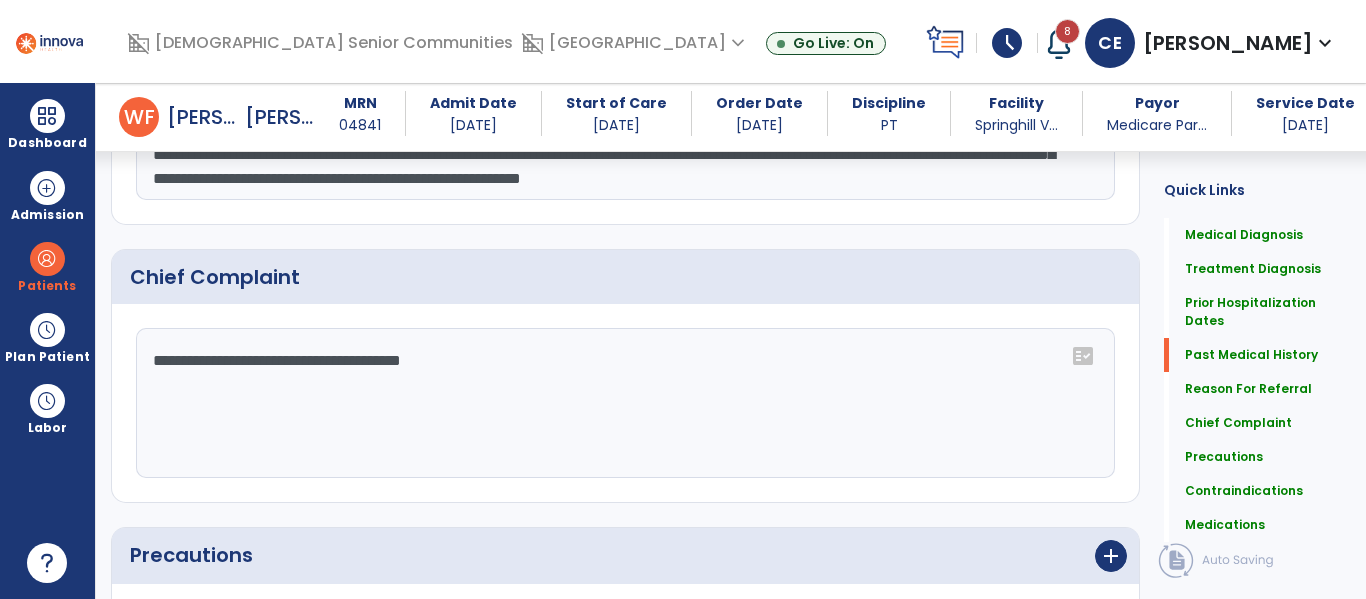 click on "**********" 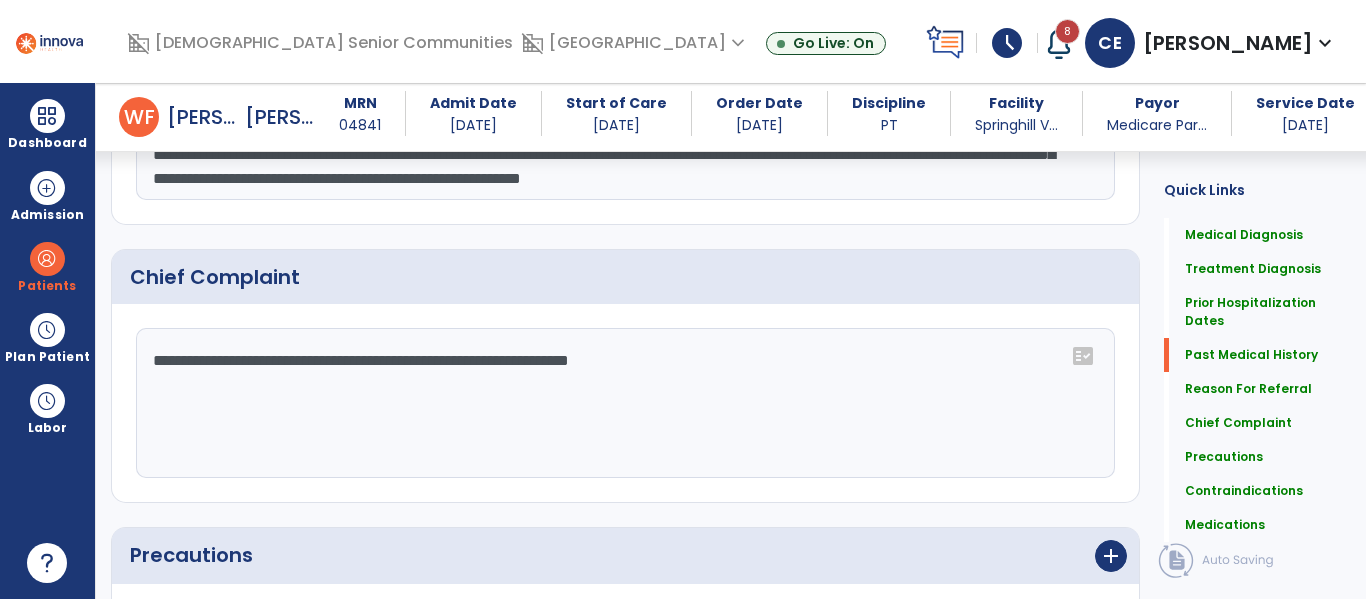 type on "**********" 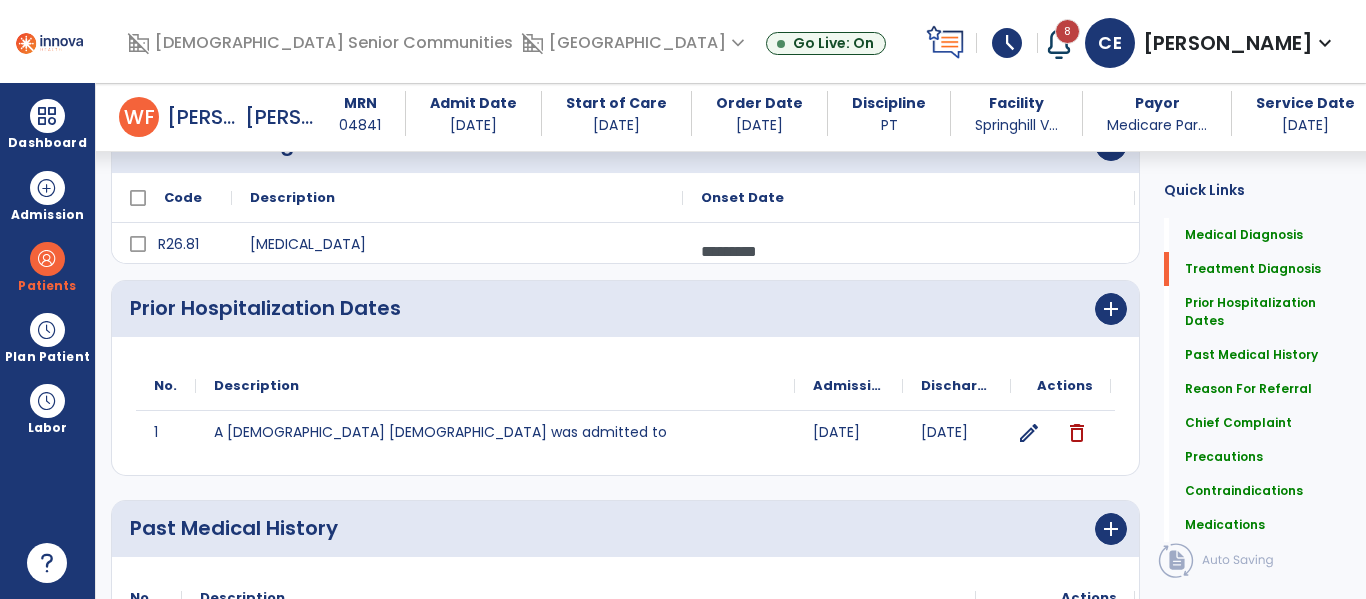 scroll, scrollTop: 0, scrollLeft: 0, axis: both 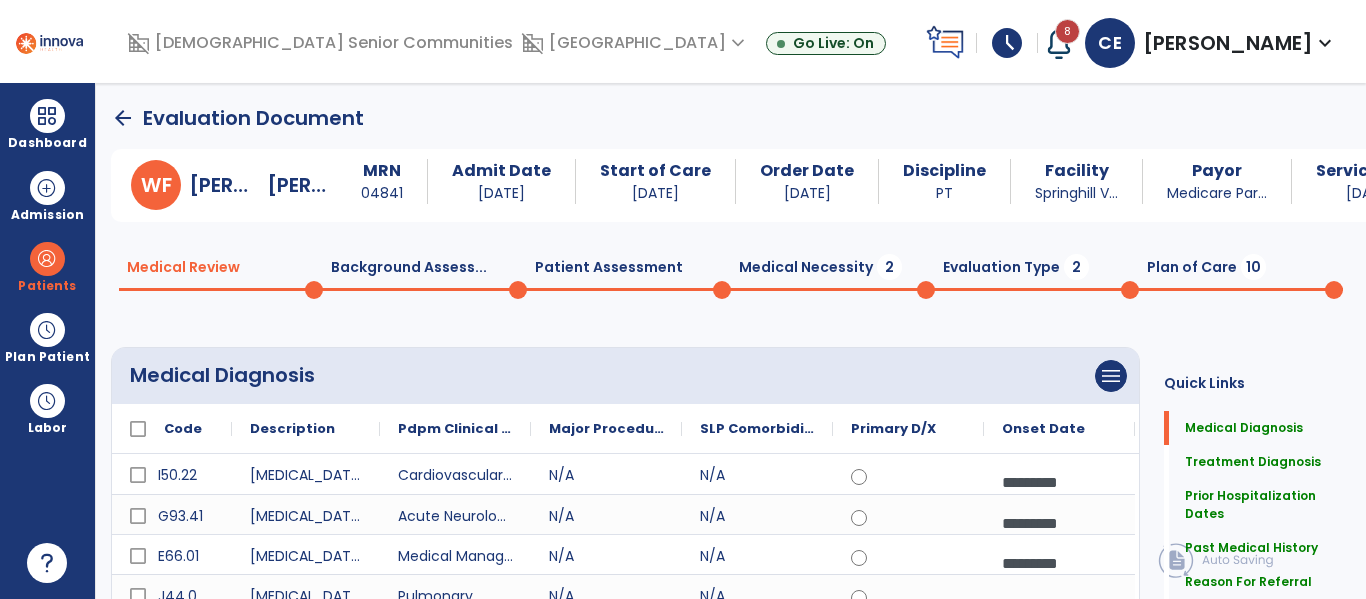 click on "Medical Necessity  2" 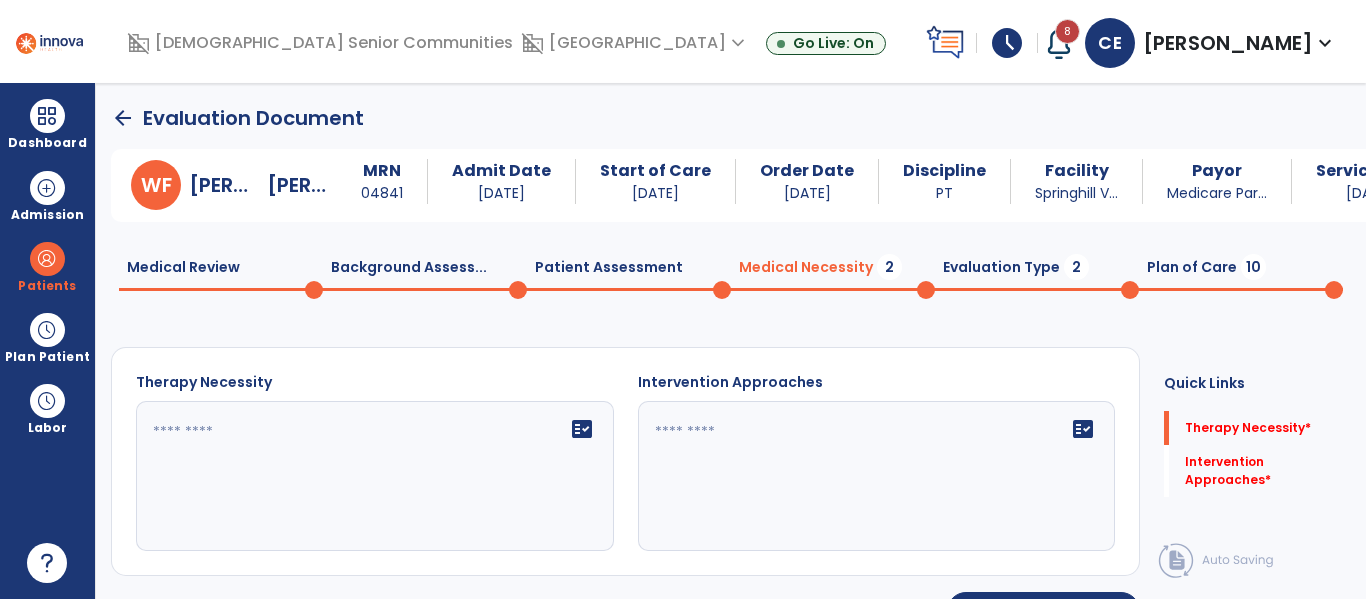 click on "Patient Assessment  0" 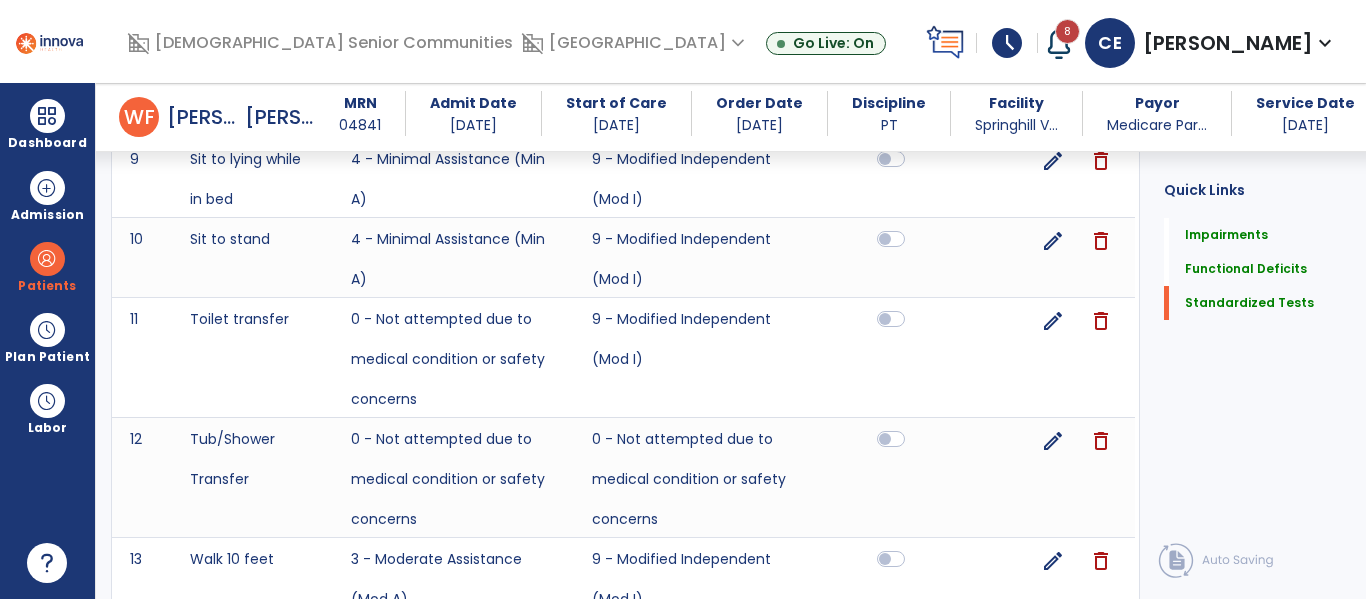scroll, scrollTop: 2459, scrollLeft: 0, axis: vertical 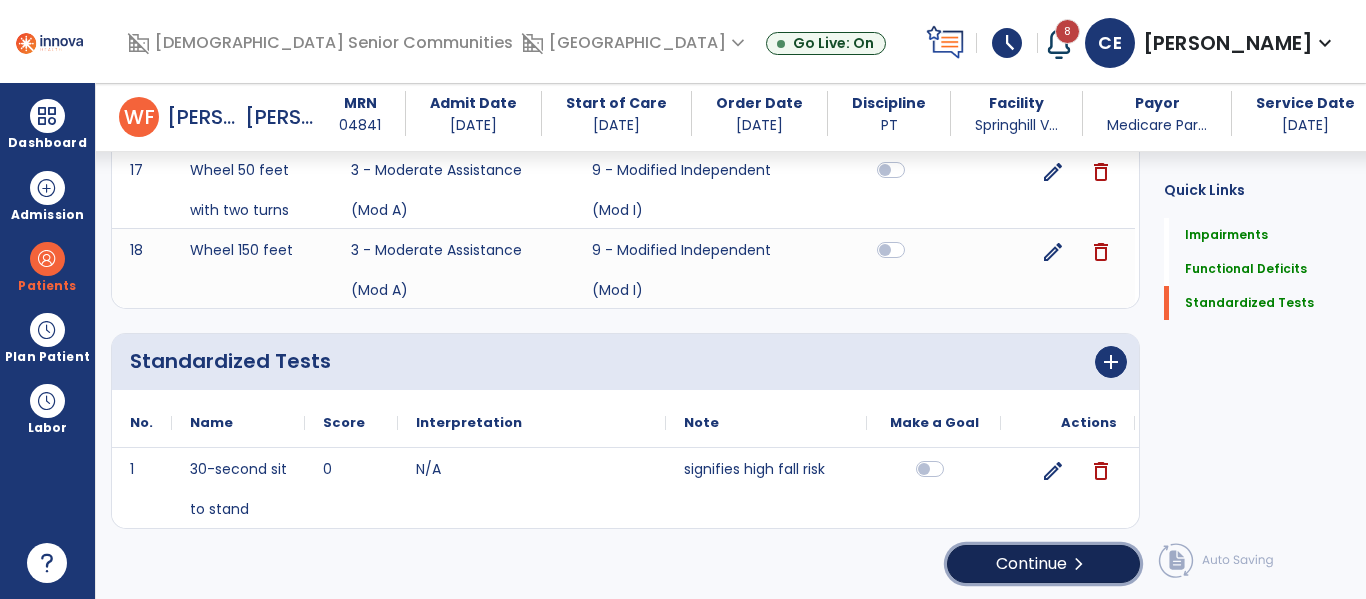 click on "Continue  chevron_right" 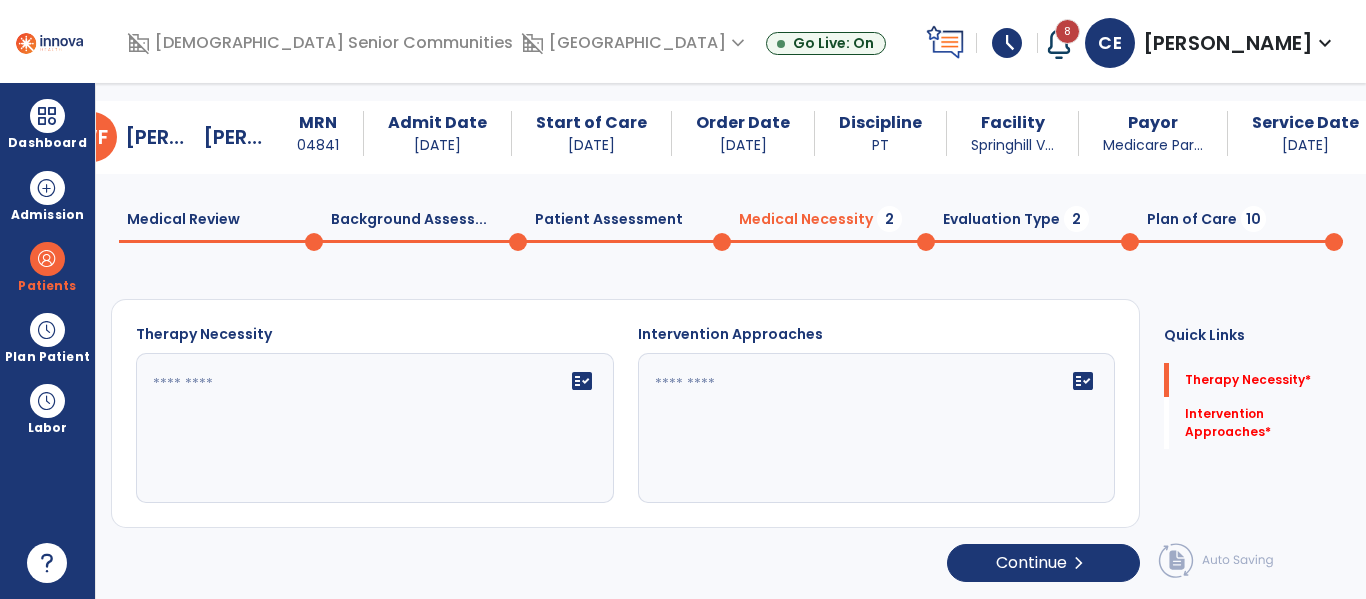scroll, scrollTop: 29, scrollLeft: 0, axis: vertical 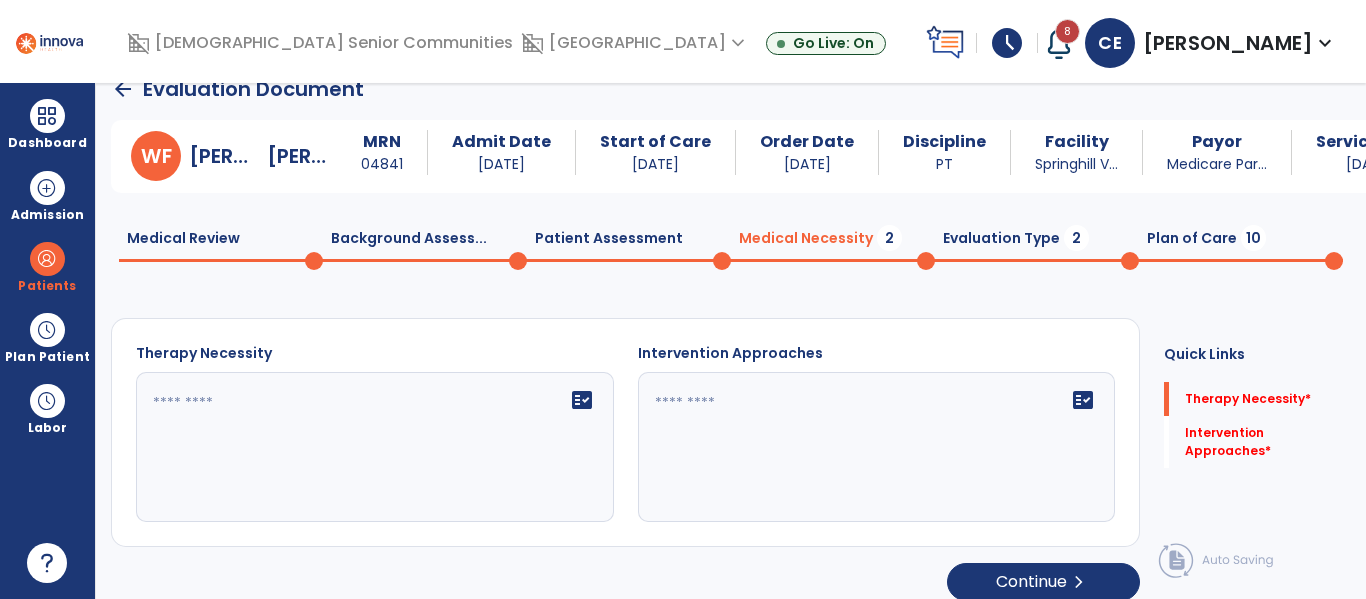 click on "fact_check" 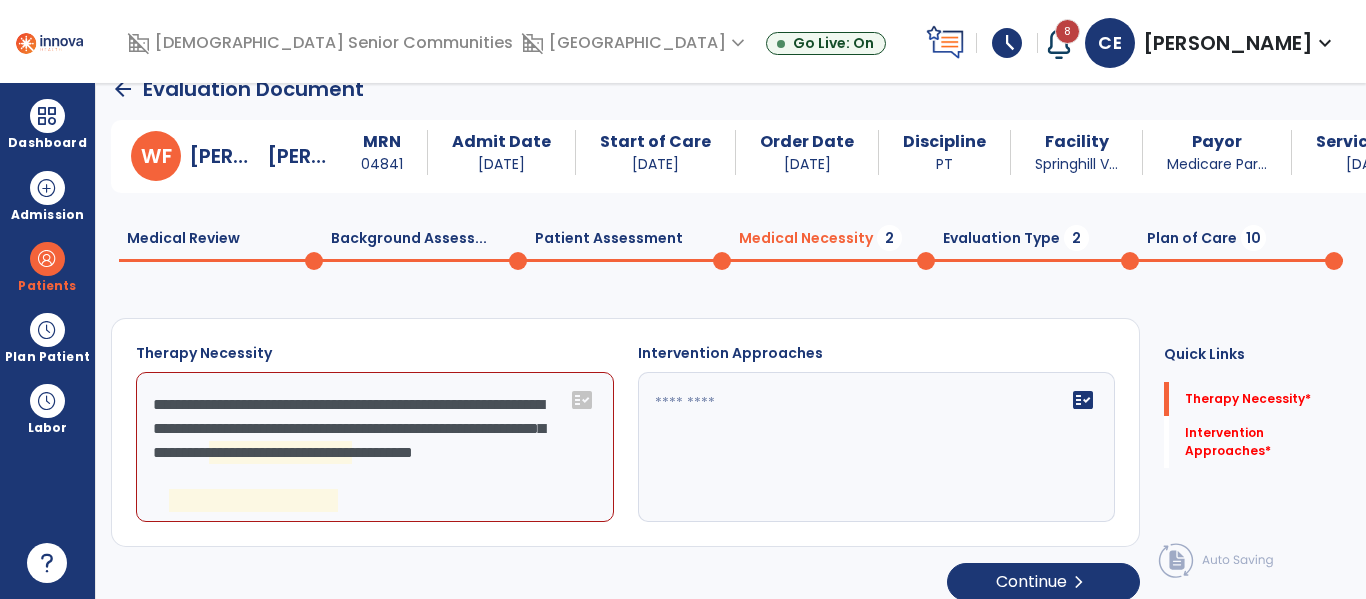 click on "**********" 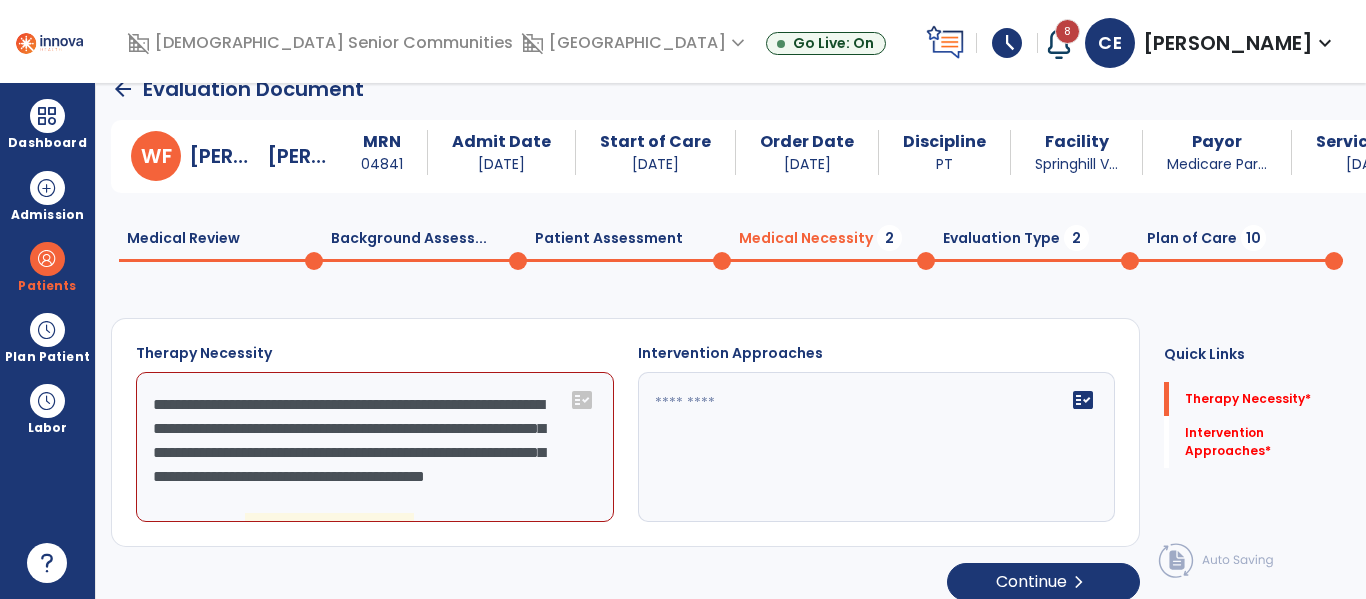scroll, scrollTop: 24, scrollLeft: 0, axis: vertical 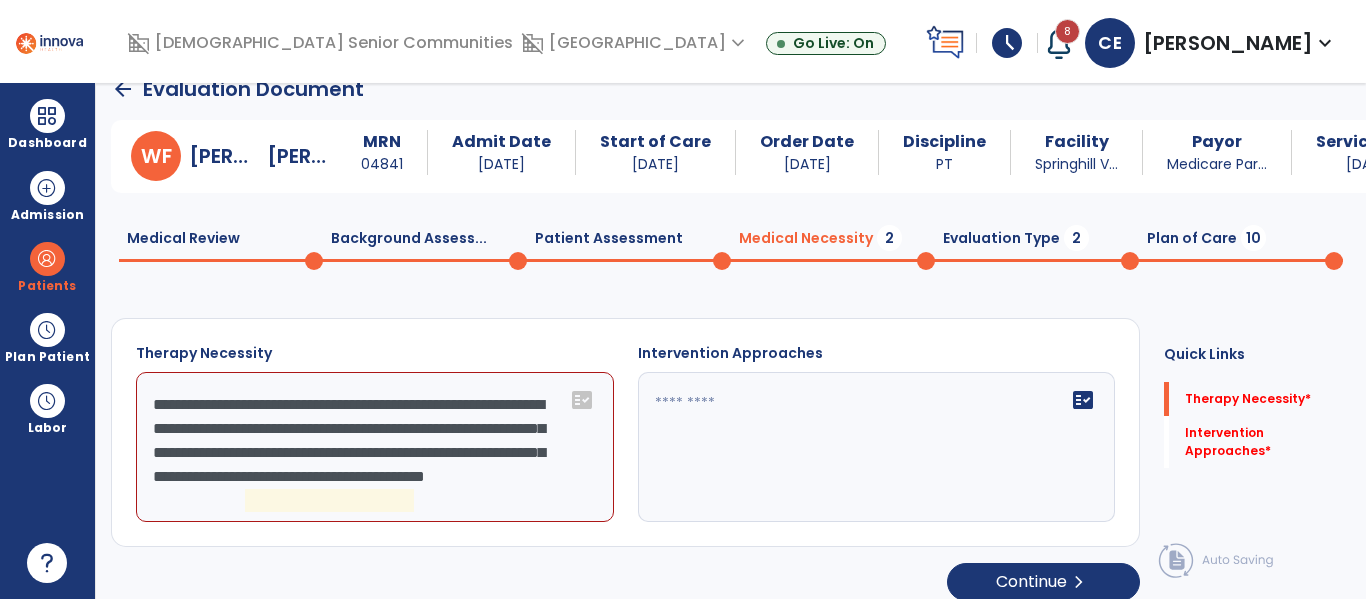 click on "**********" 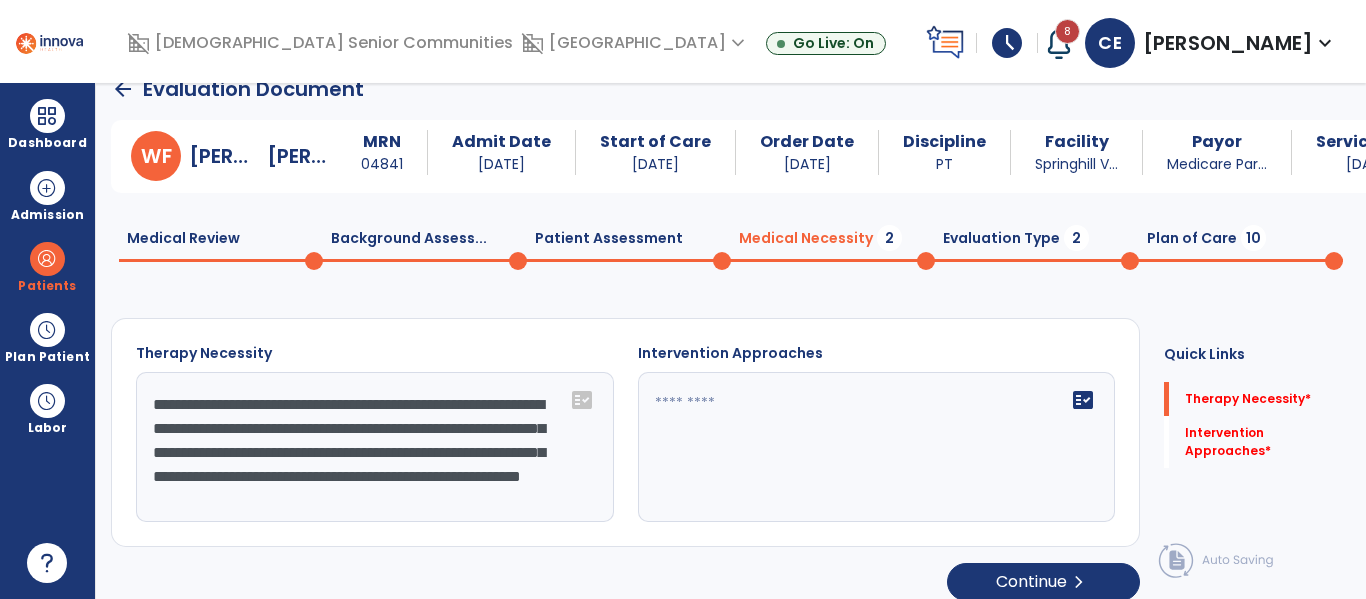type on "**********" 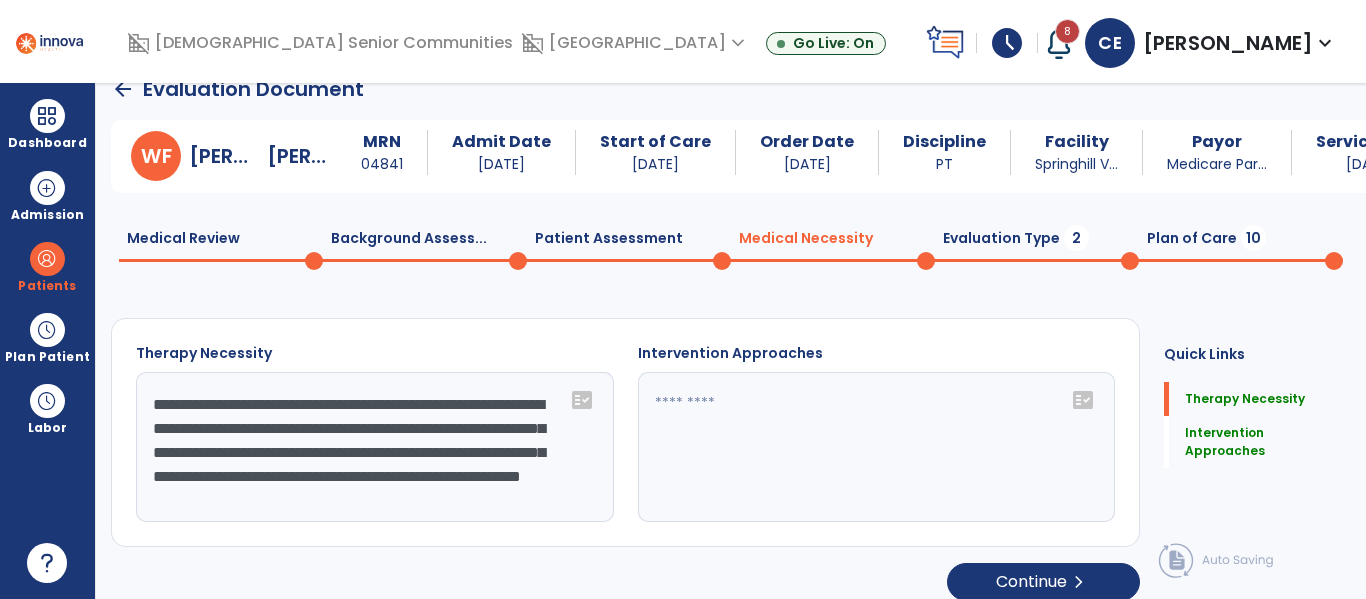 type on "**********" 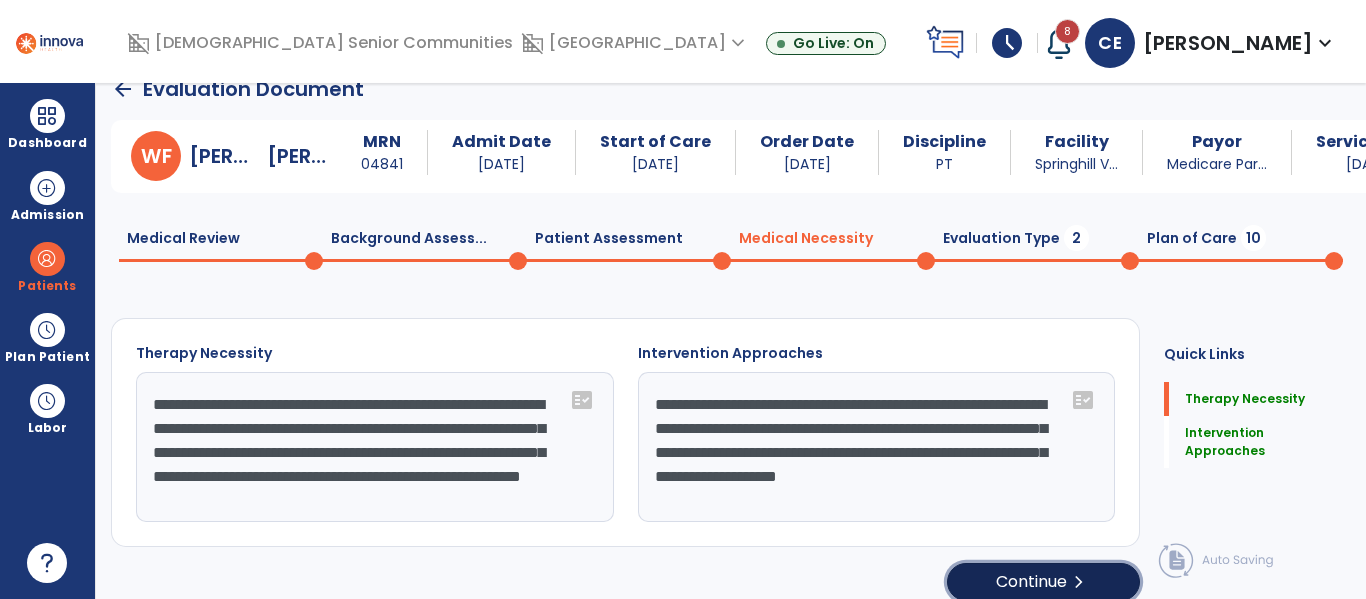click on "Continue  chevron_right" 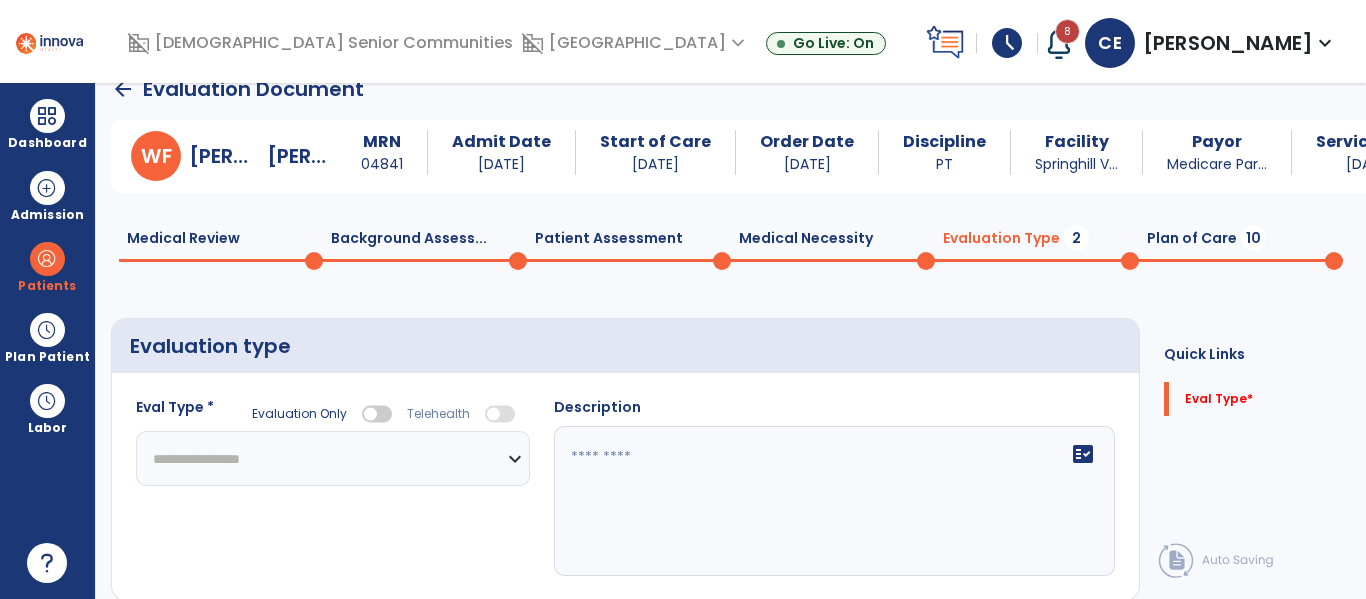 click on "**********" 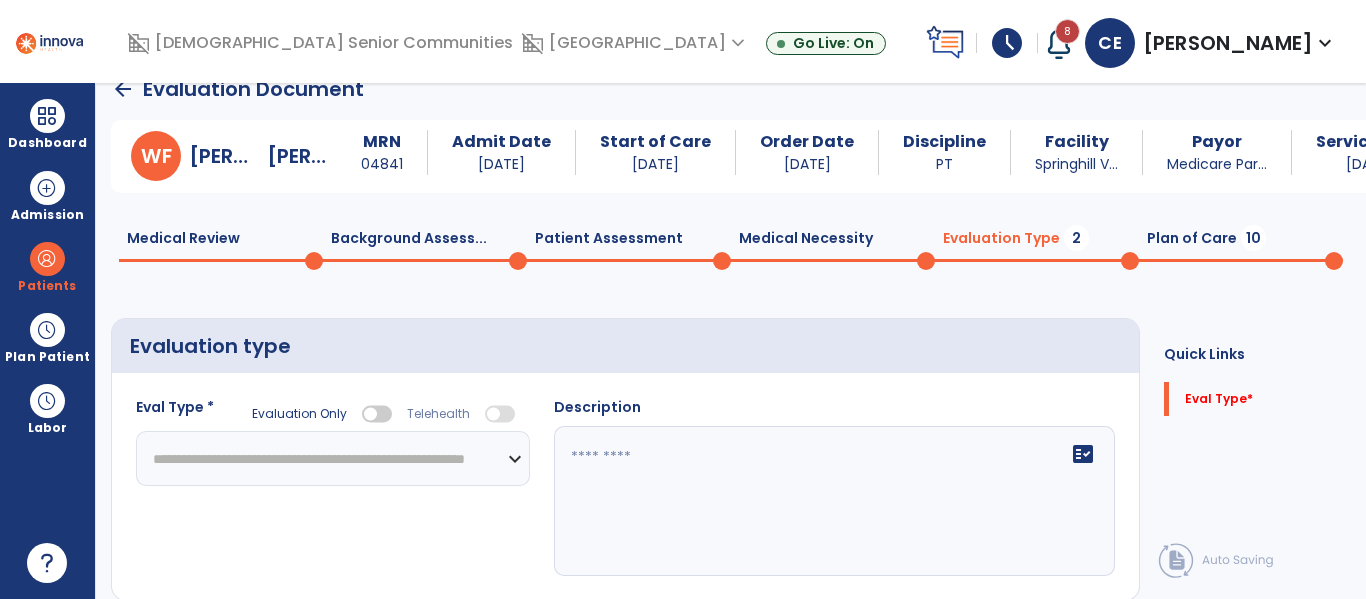 click on "**********" 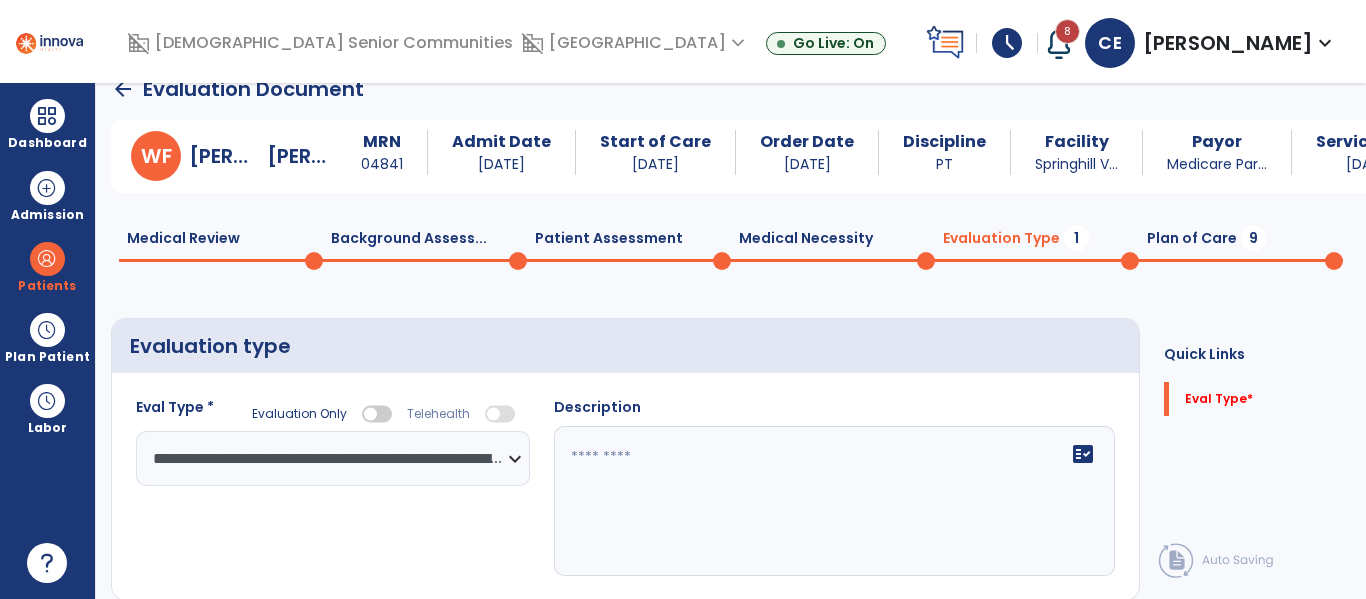 click 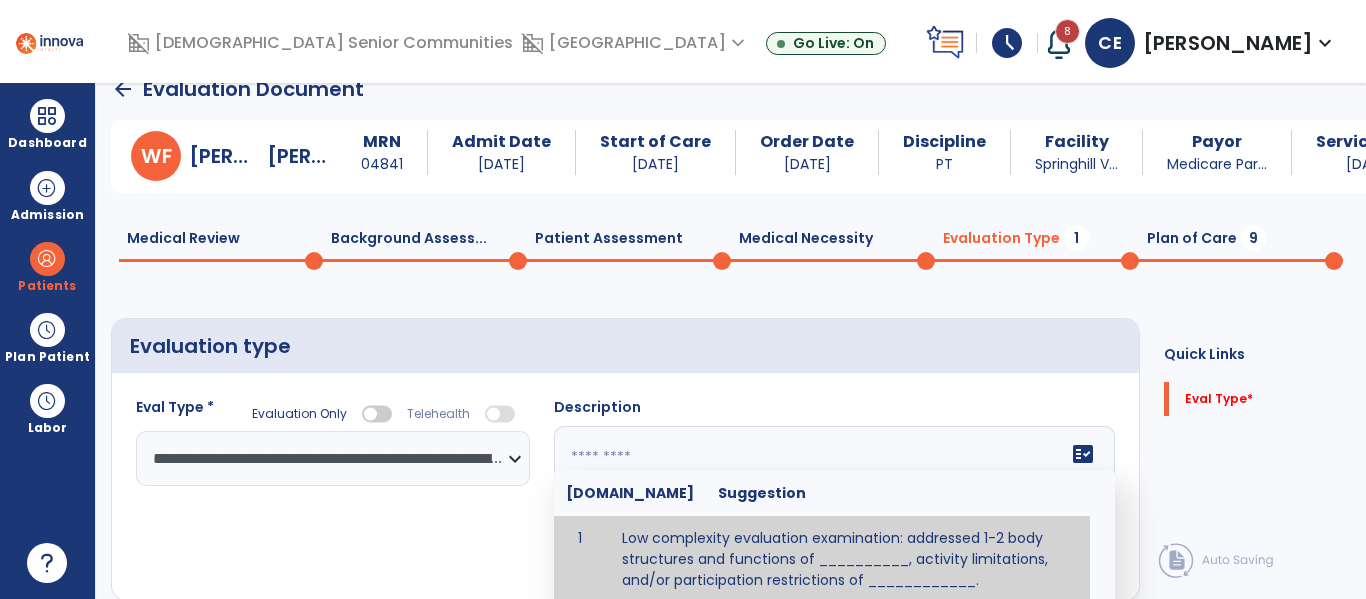 scroll, scrollTop: 14, scrollLeft: 0, axis: vertical 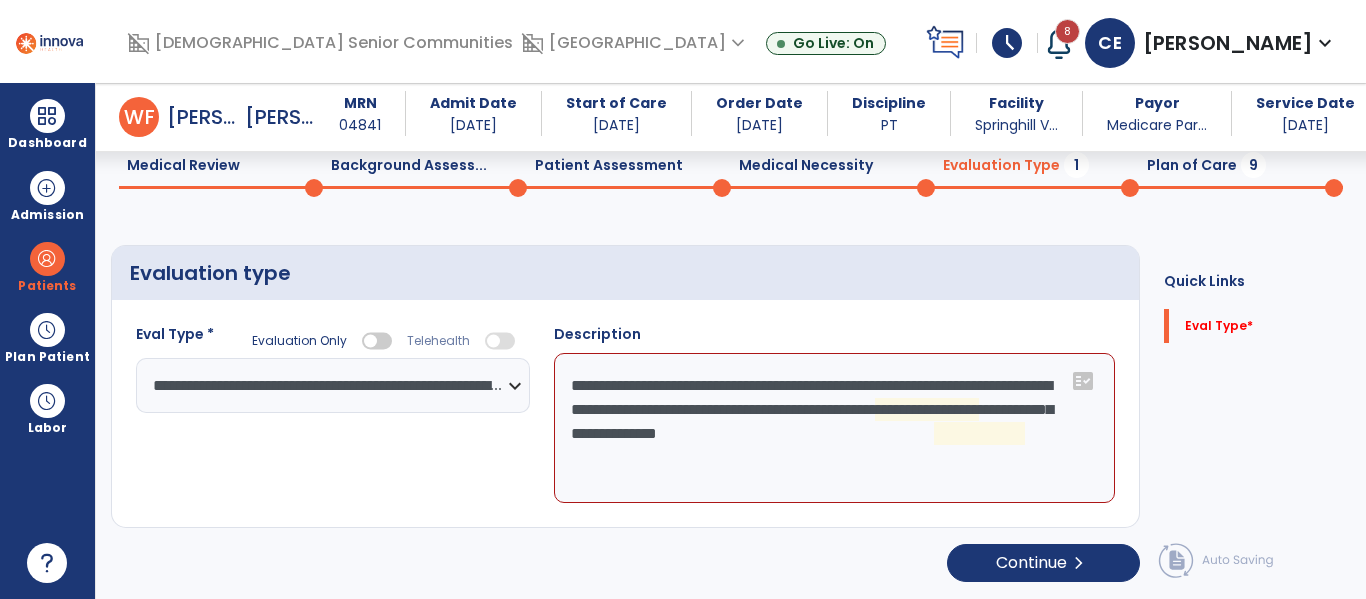 click on "**********" 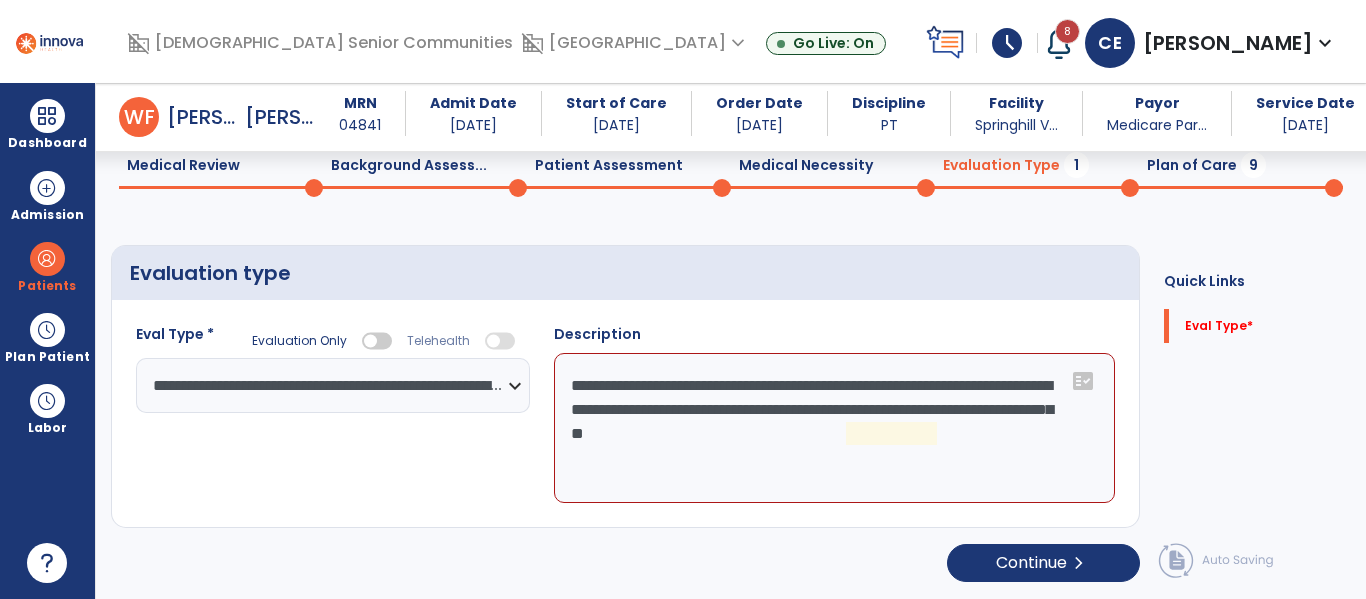 click on "**********" 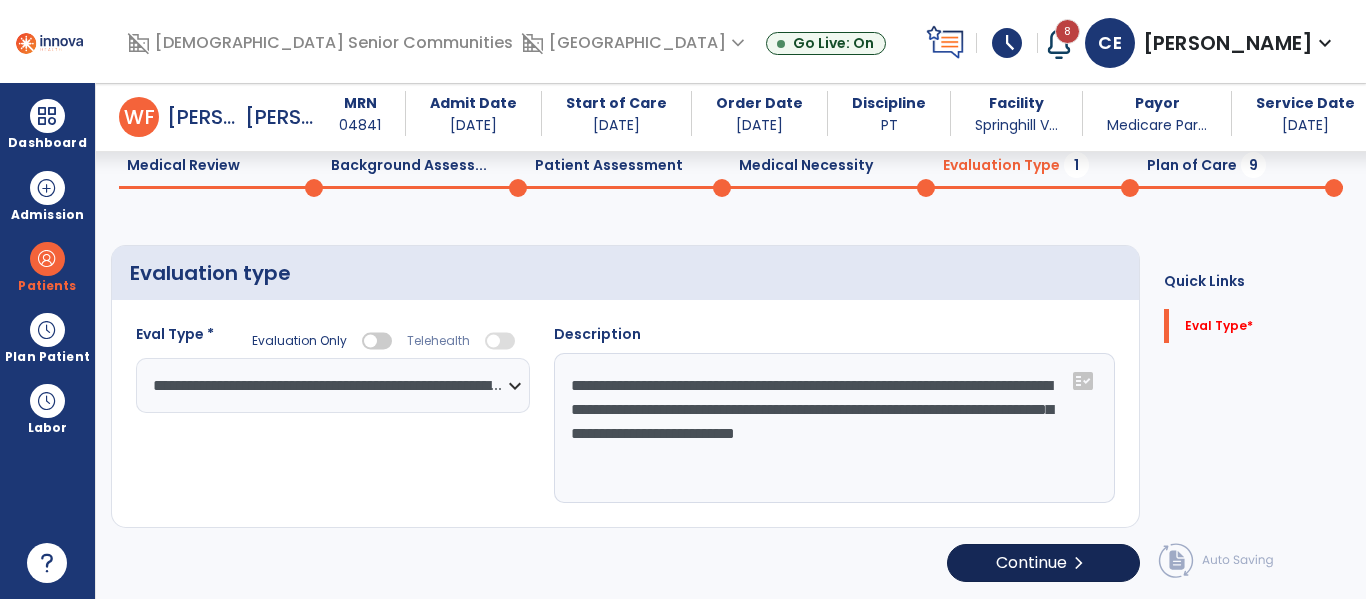 type on "**********" 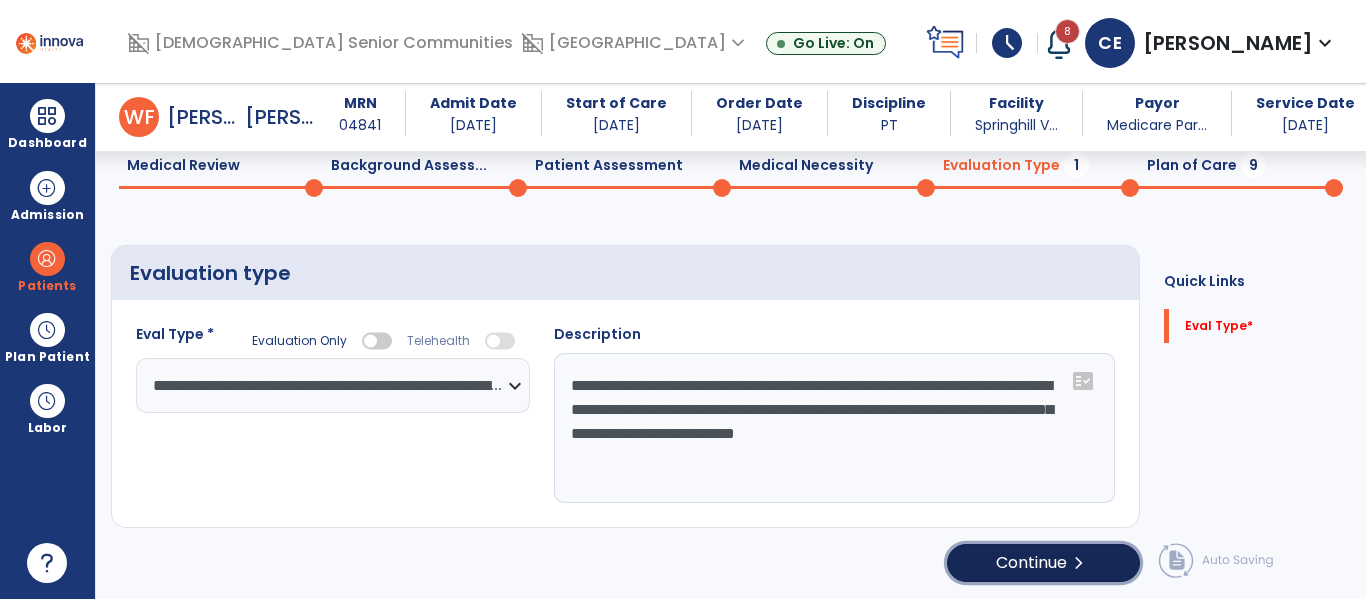 click on "chevron_right" 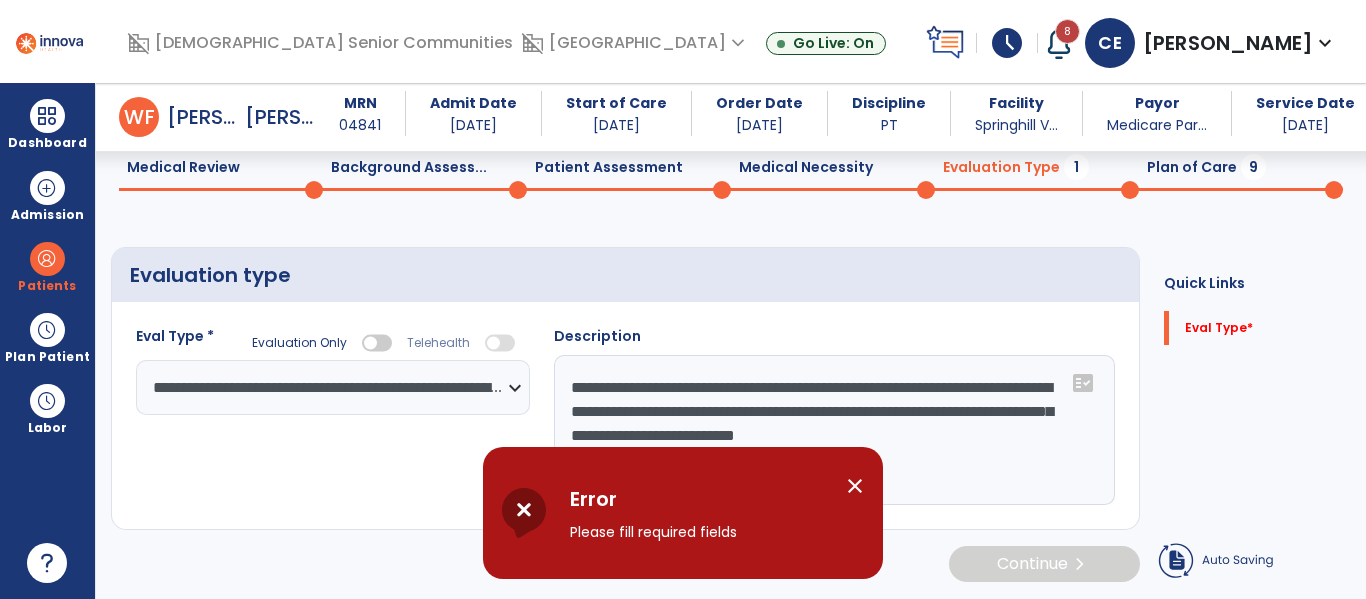 scroll, scrollTop: 83, scrollLeft: 0, axis: vertical 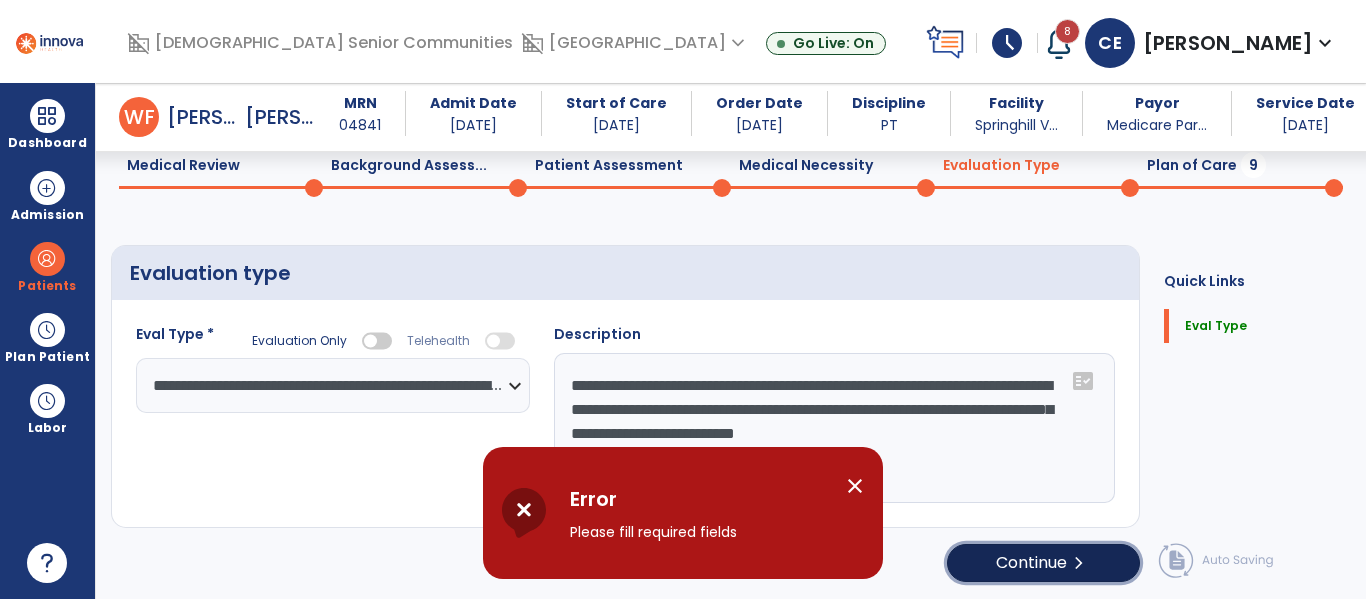click on "Continue  chevron_right" 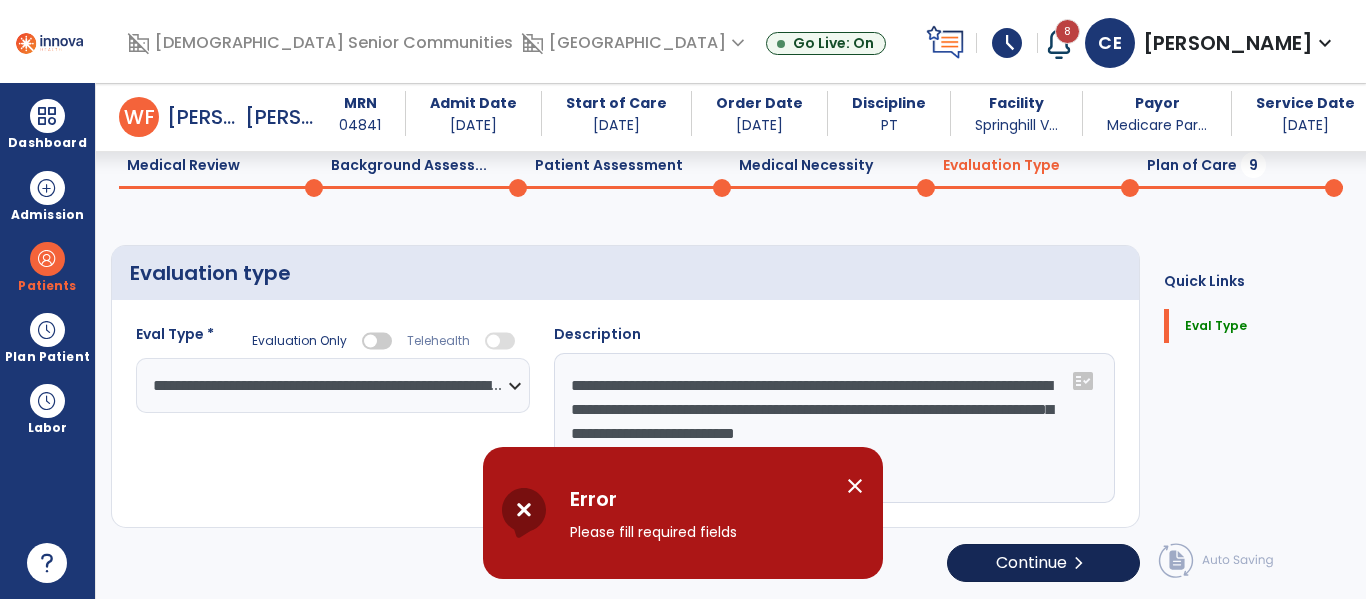 select on "*****" 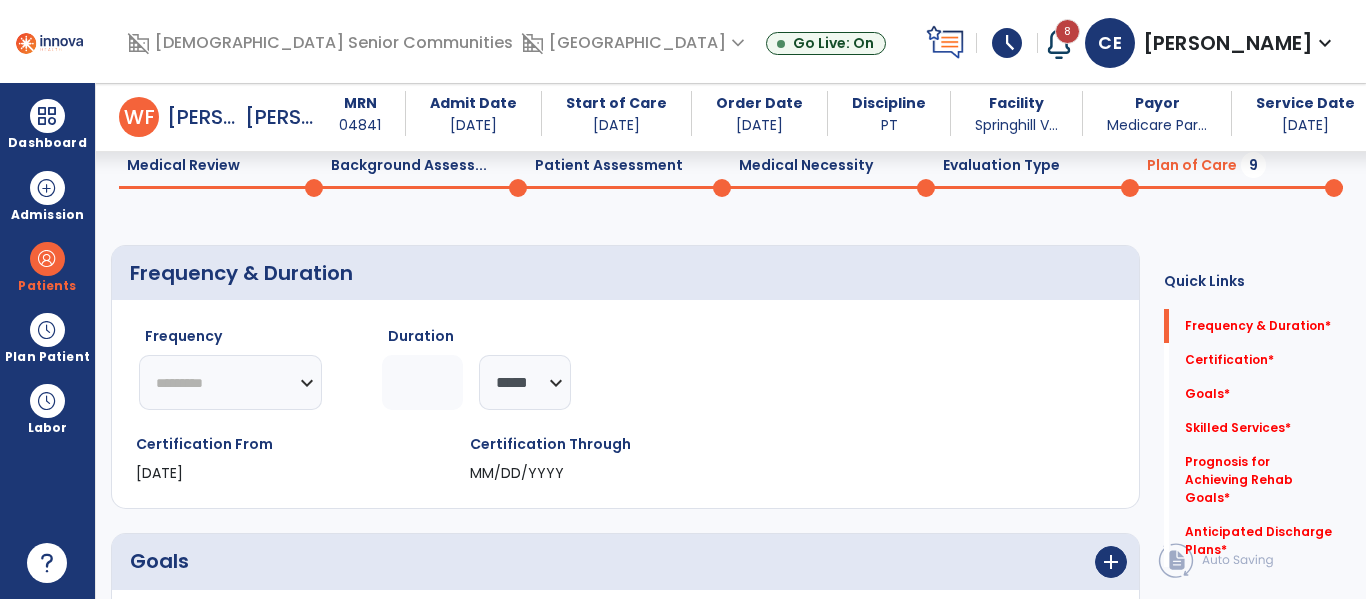 click on "********* ** ** ** ** ** ** **" 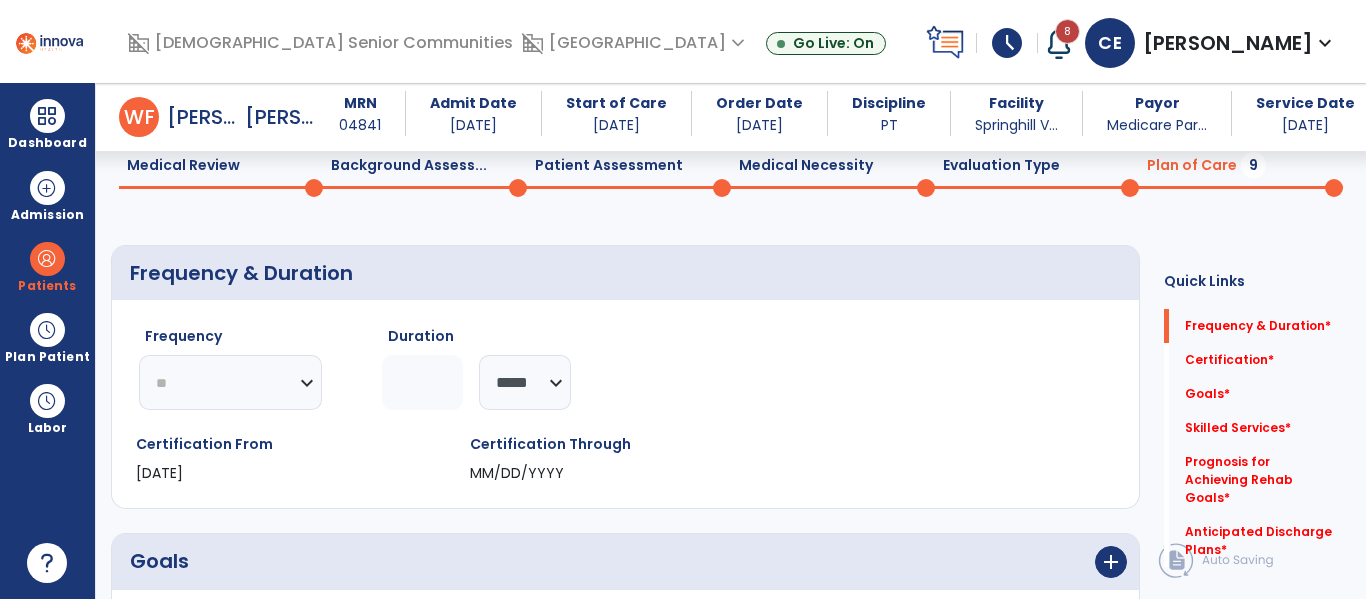 click on "********* ** ** ** ** ** ** **" 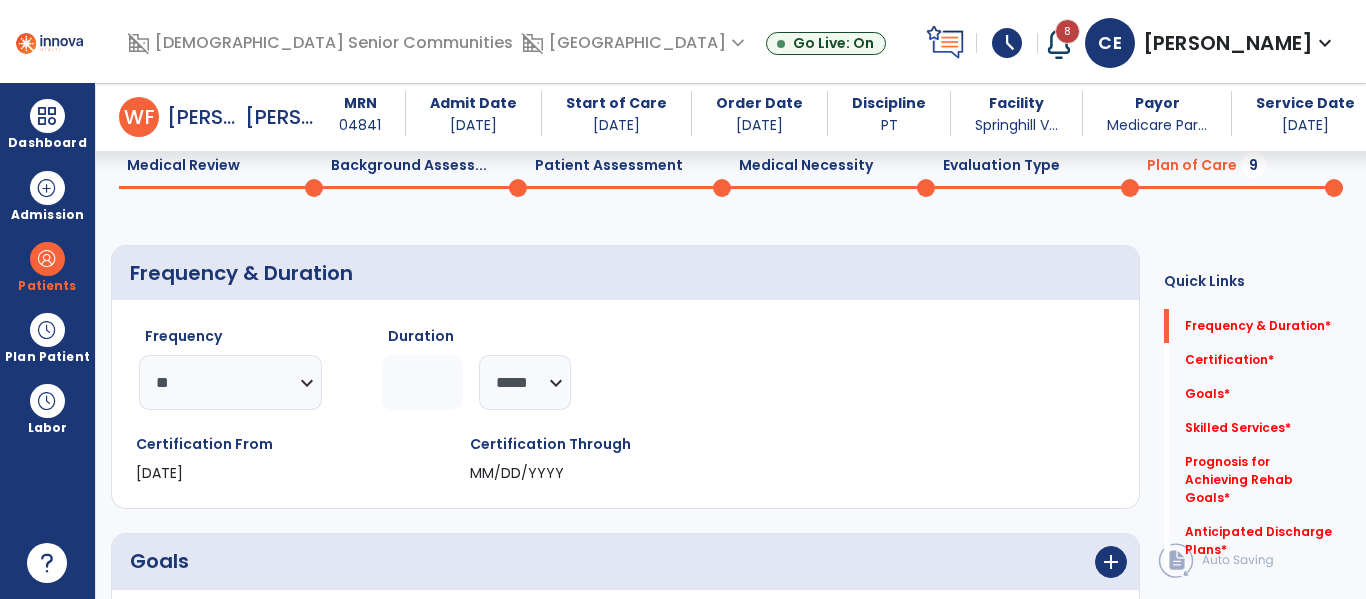 click 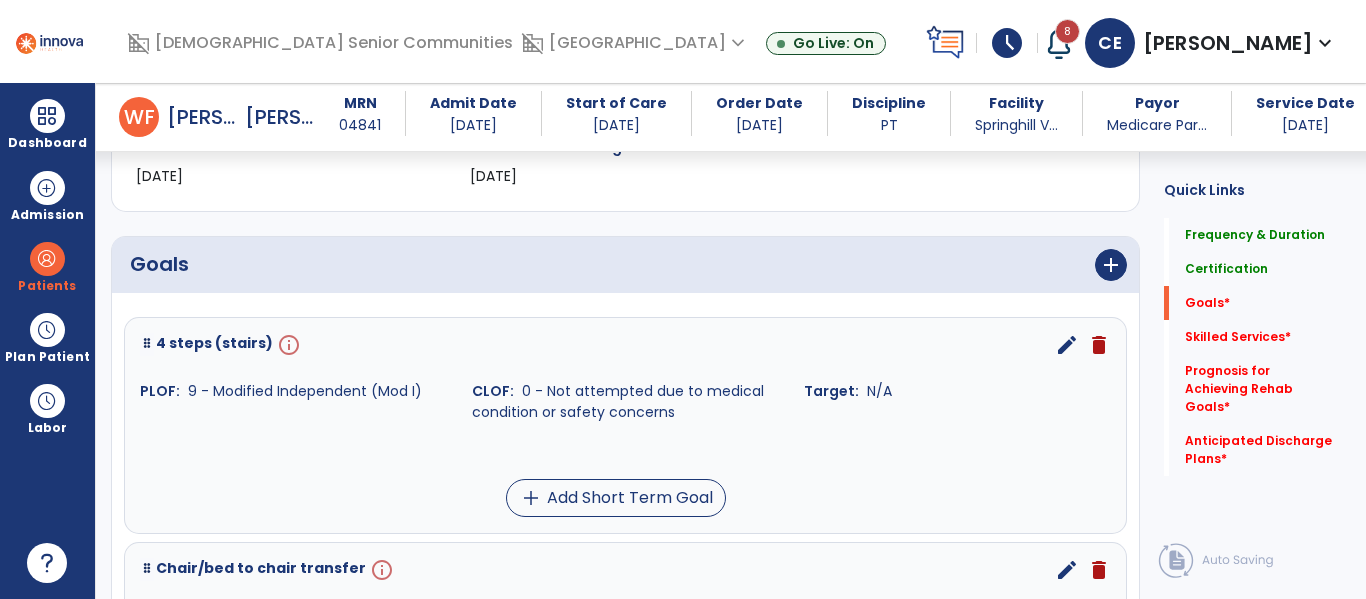 scroll, scrollTop: 383, scrollLeft: 0, axis: vertical 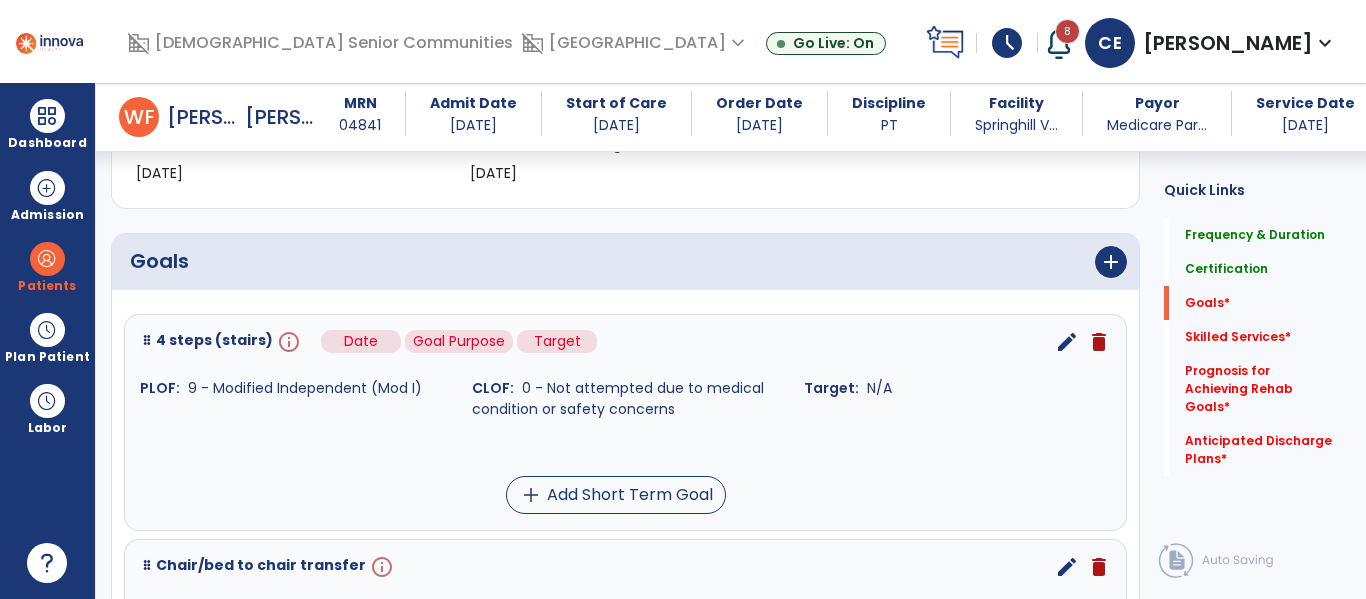 type on "*" 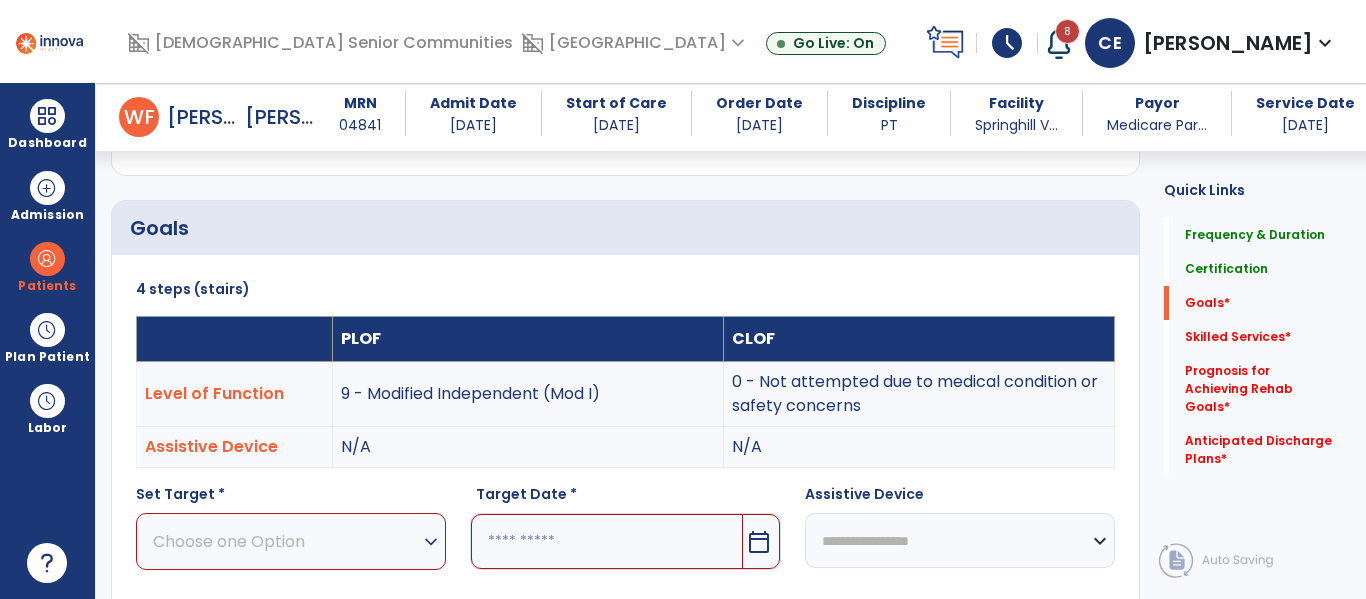 scroll, scrollTop: 534, scrollLeft: 0, axis: vertical 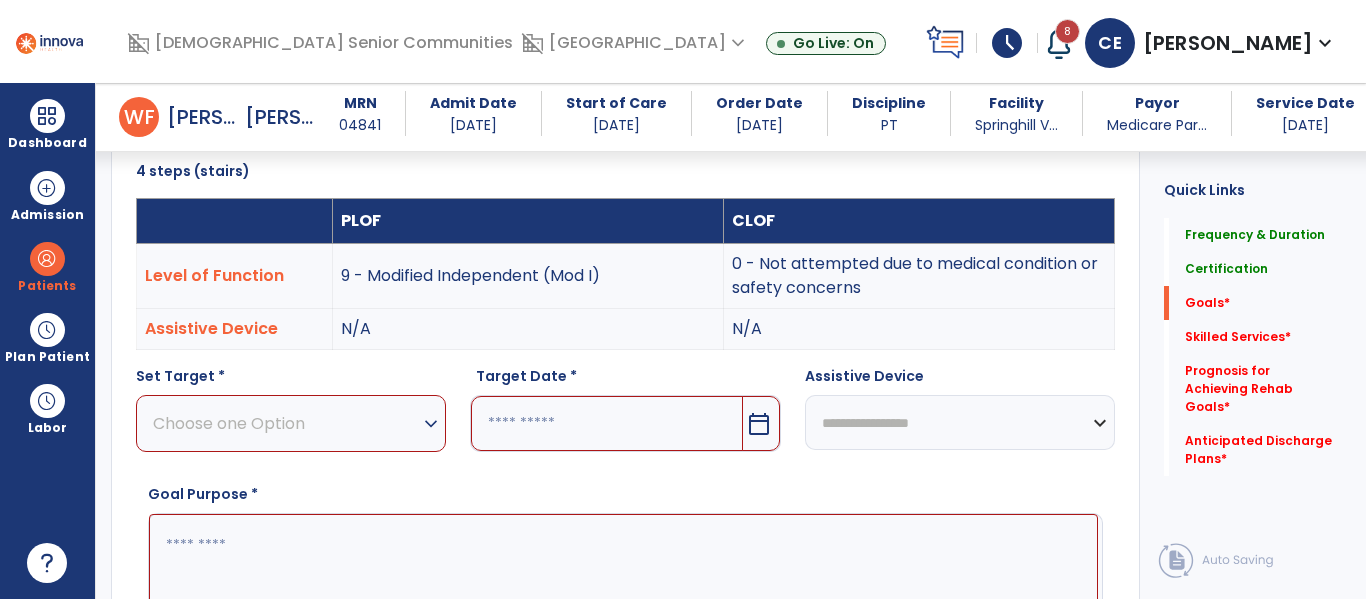 click on "Choose one Option" at bounding box center (286, 423) 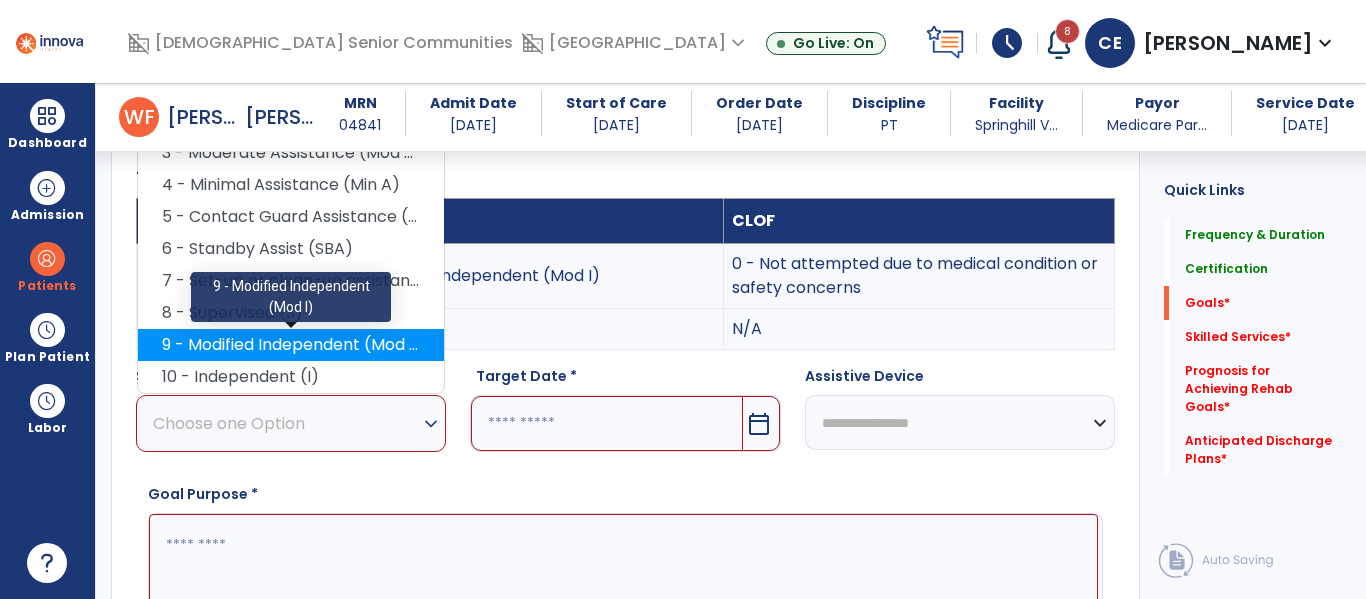 click on "9 - Modified Independent (Mod I)" at bounding box center [291, 345] 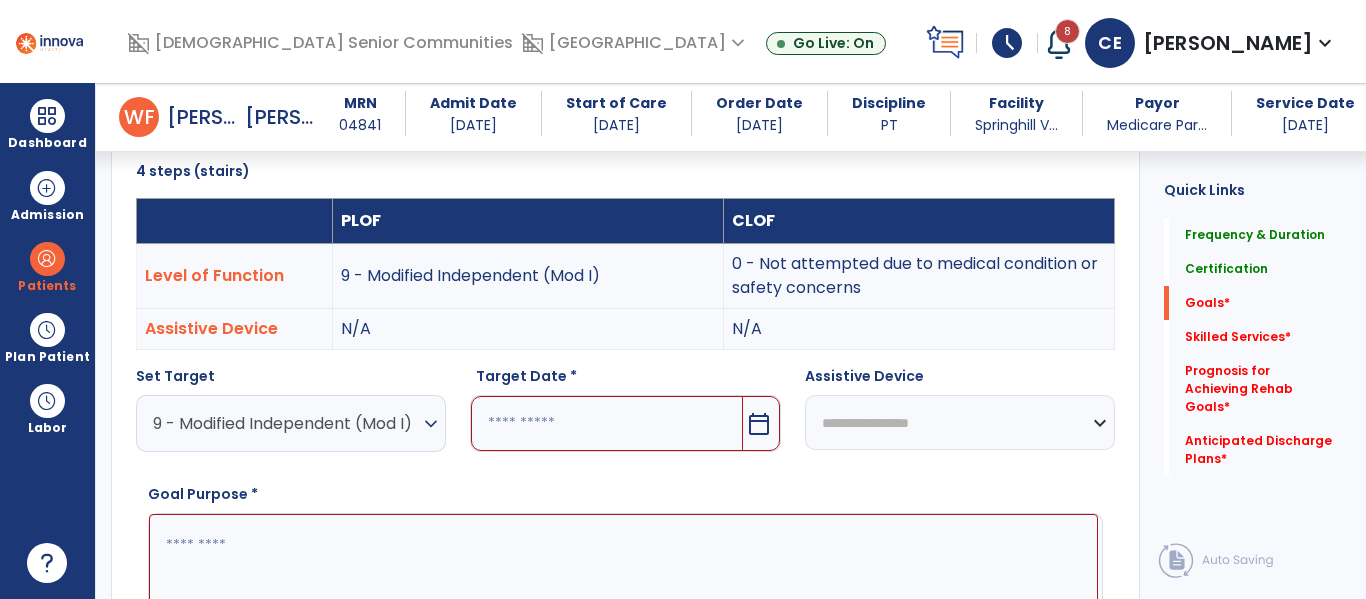 click on "calendar_today" at bounding box center (759, 424) 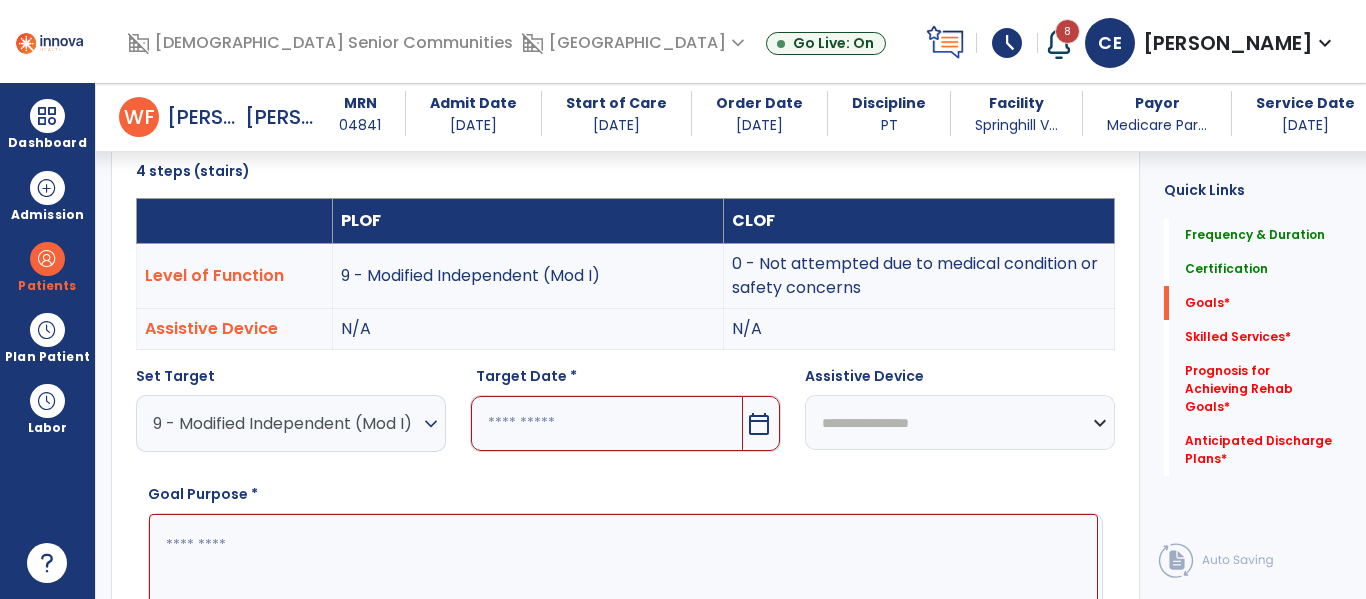 scroll, scrollTop: 541, scrollLeft: 0, axis: vertical 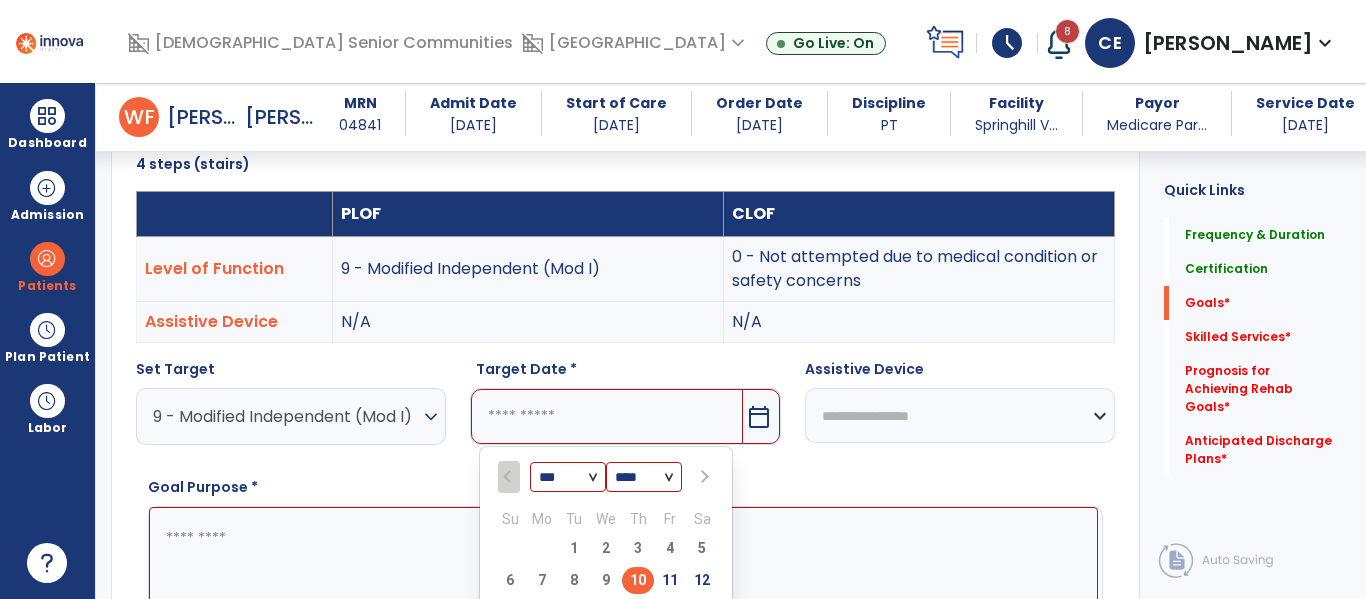 click at bounding box center (703, 477) 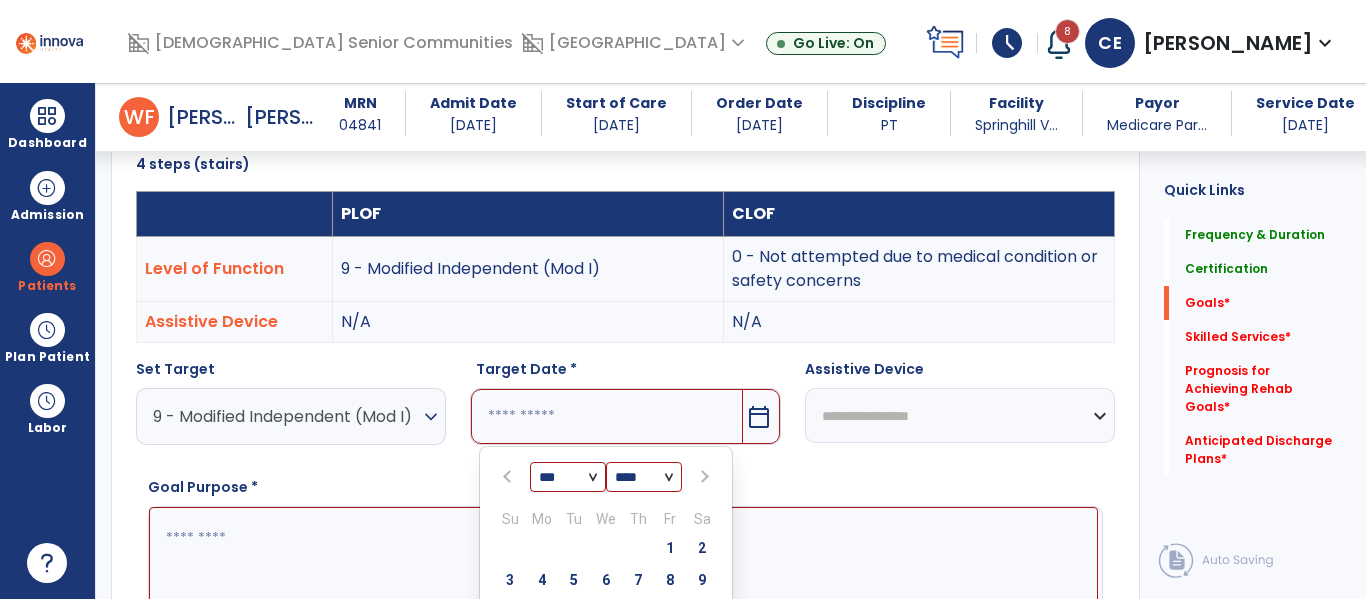 click at bounding box center (703, 477) 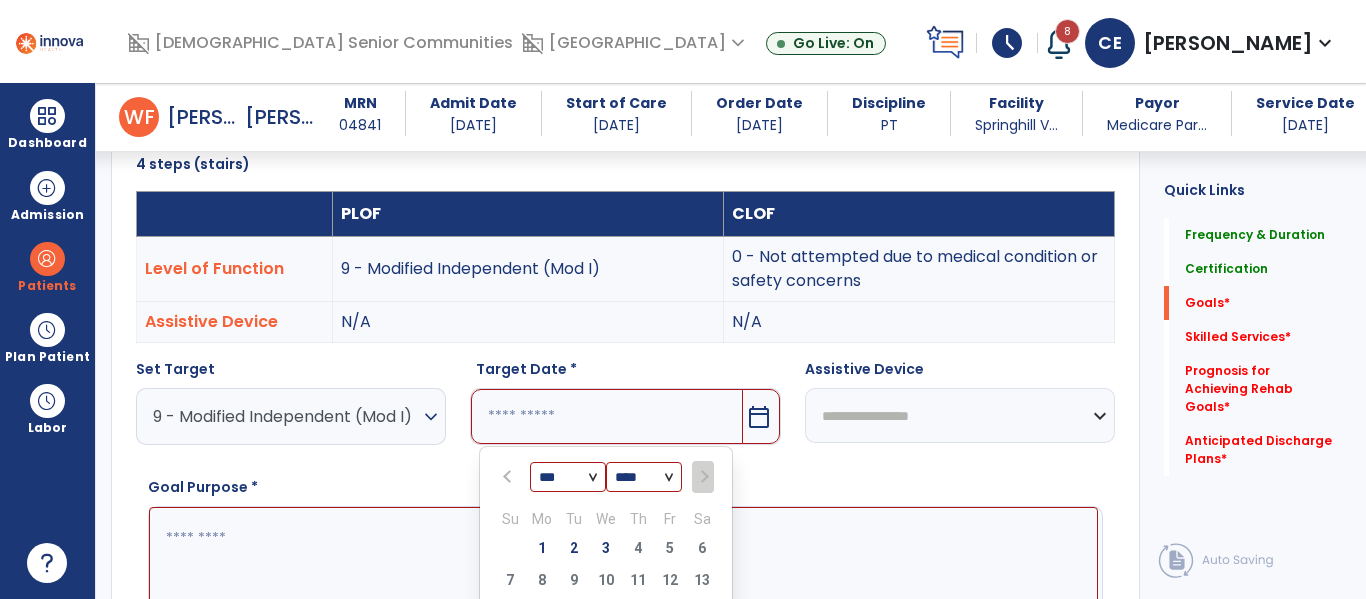 scroll, scrollTop: 693, scrollLeft: 0, axis: vertical 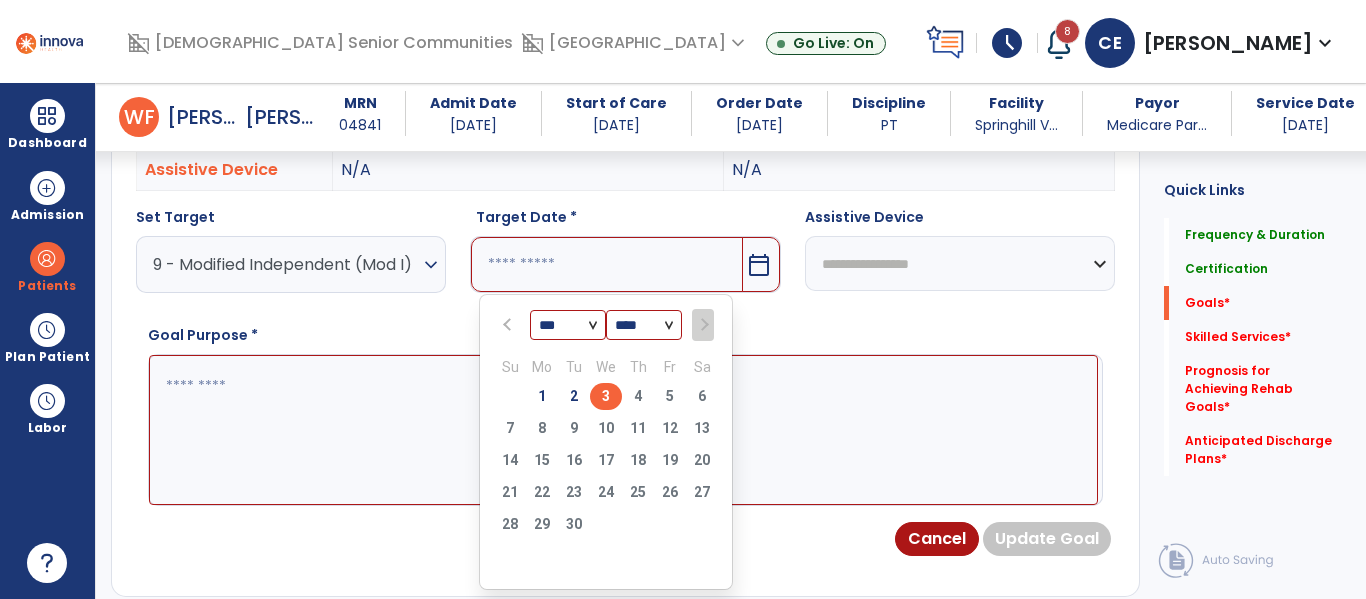 click on "3" at bounding box center (606, 396) 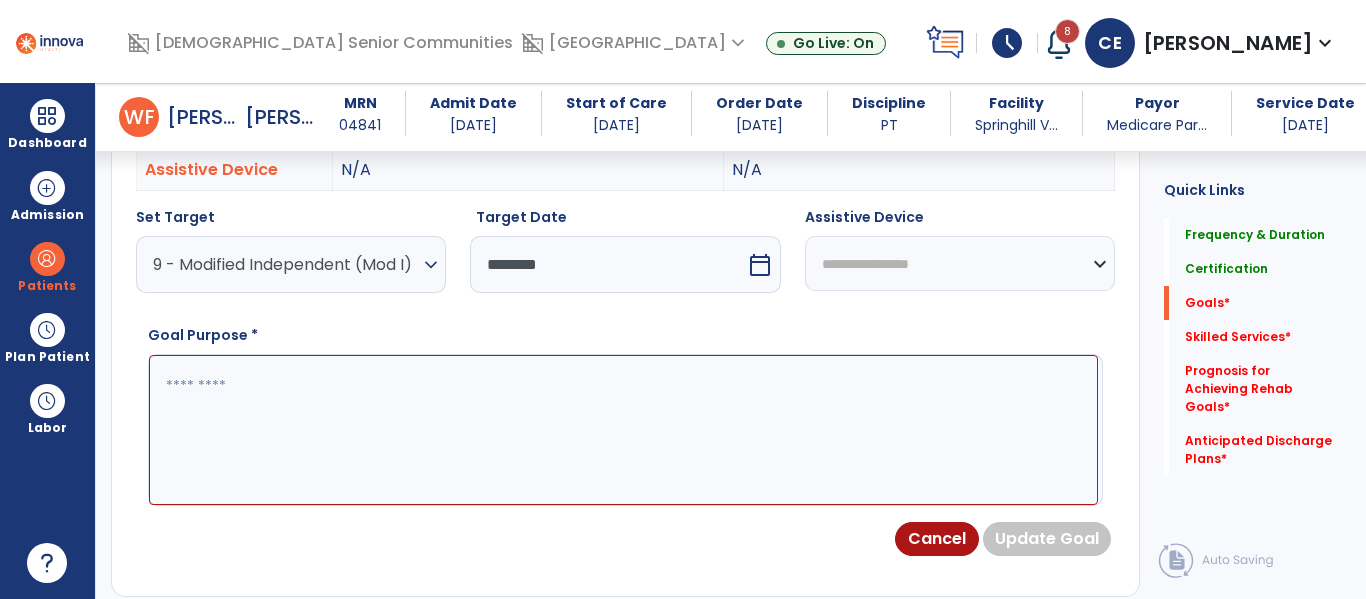 click on "**********" at bounding box center [960, 263] 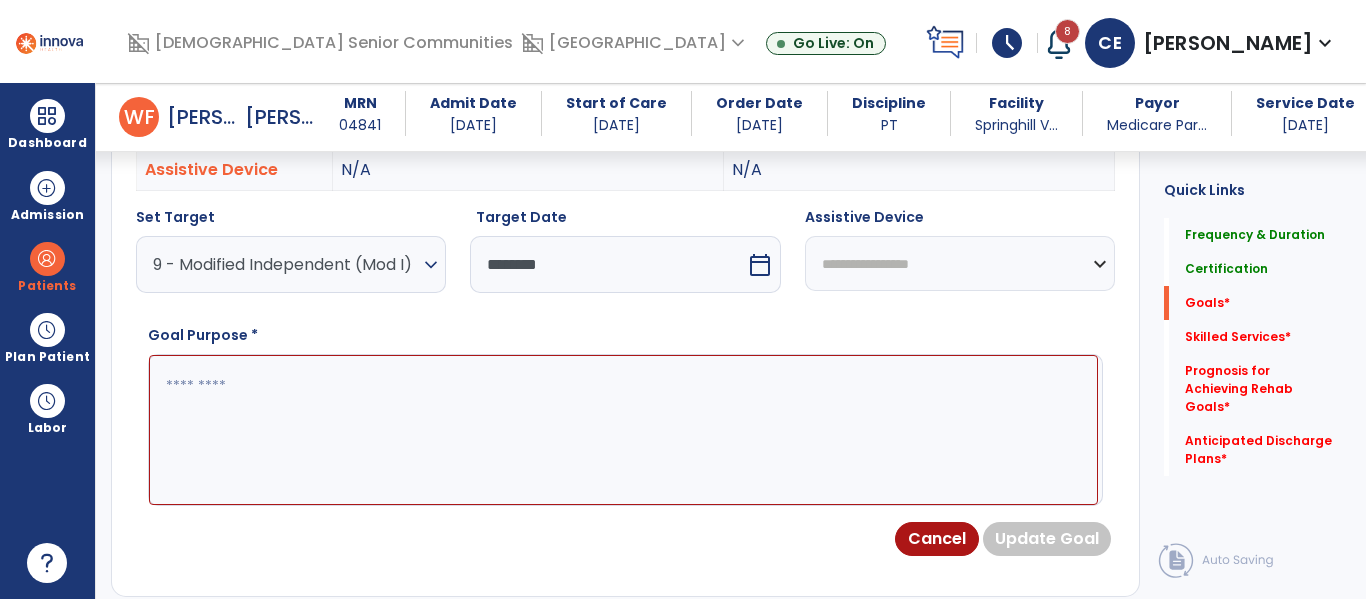 click at bounding box center (623, 430) 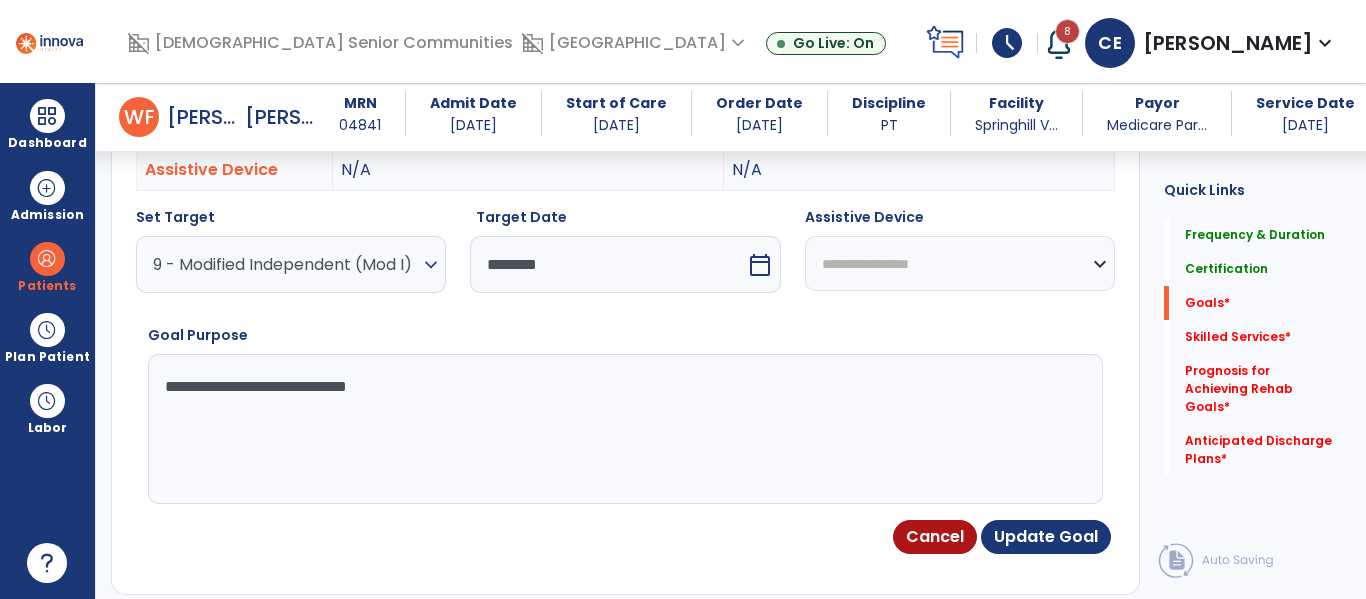 type on "**********" 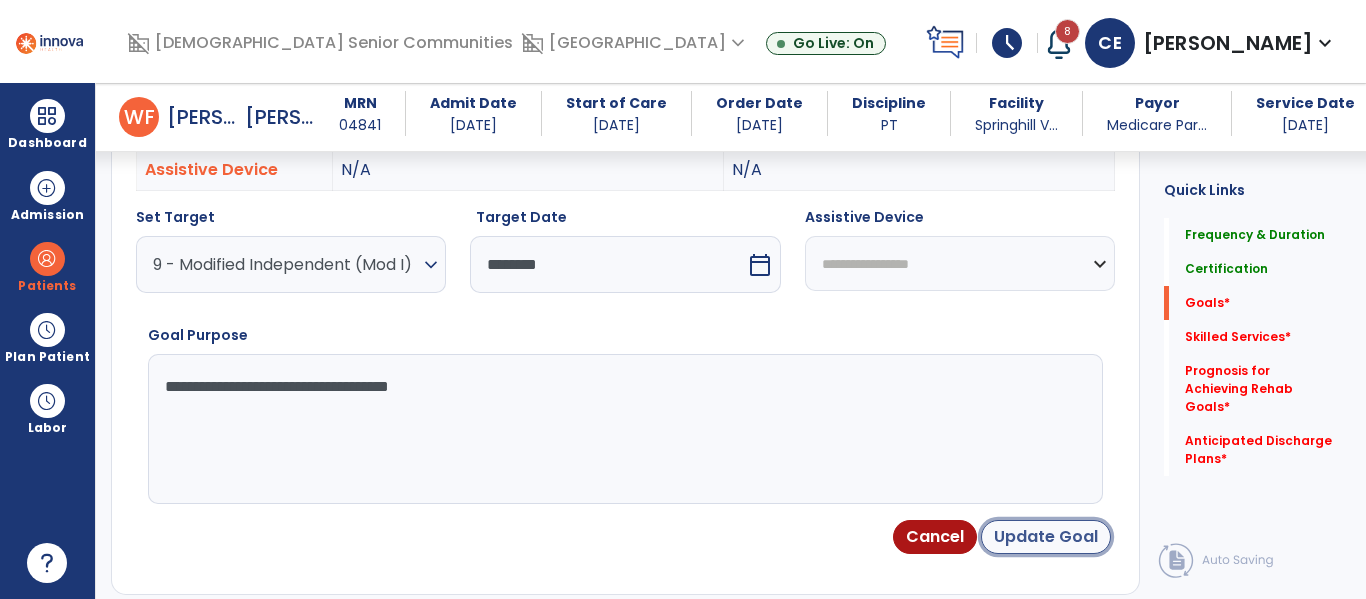 click on "Update Goal" at bounding box center [1046, 537] 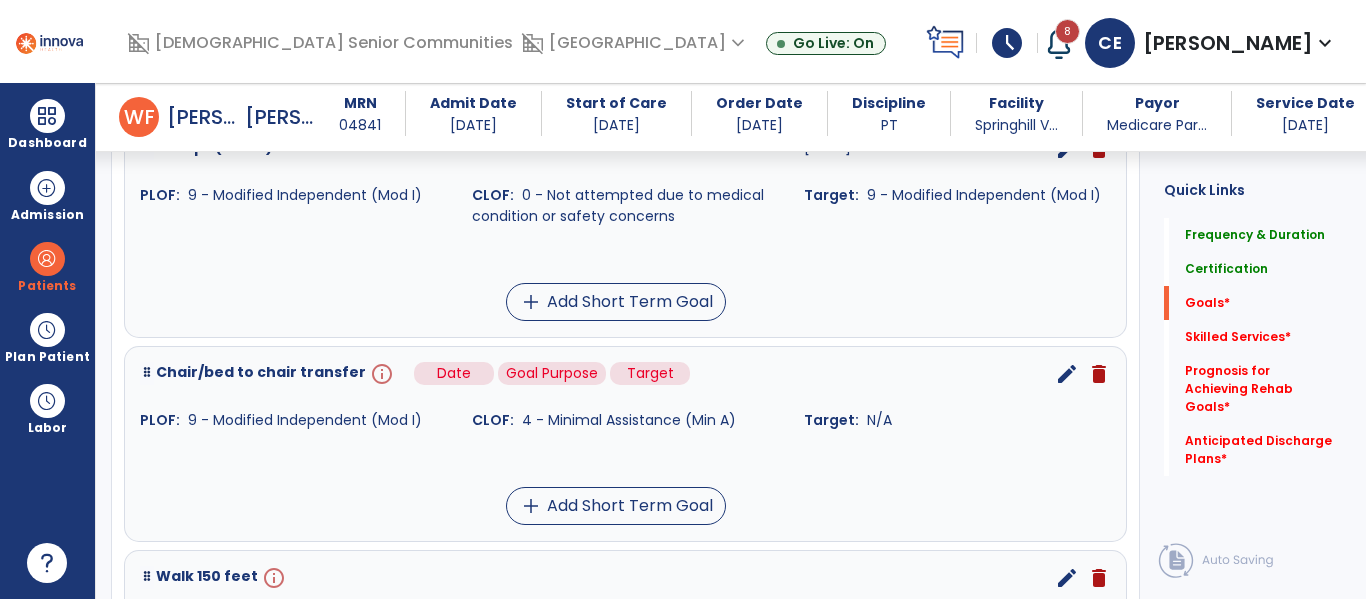 click on "info" at bounding box center [380, 374] 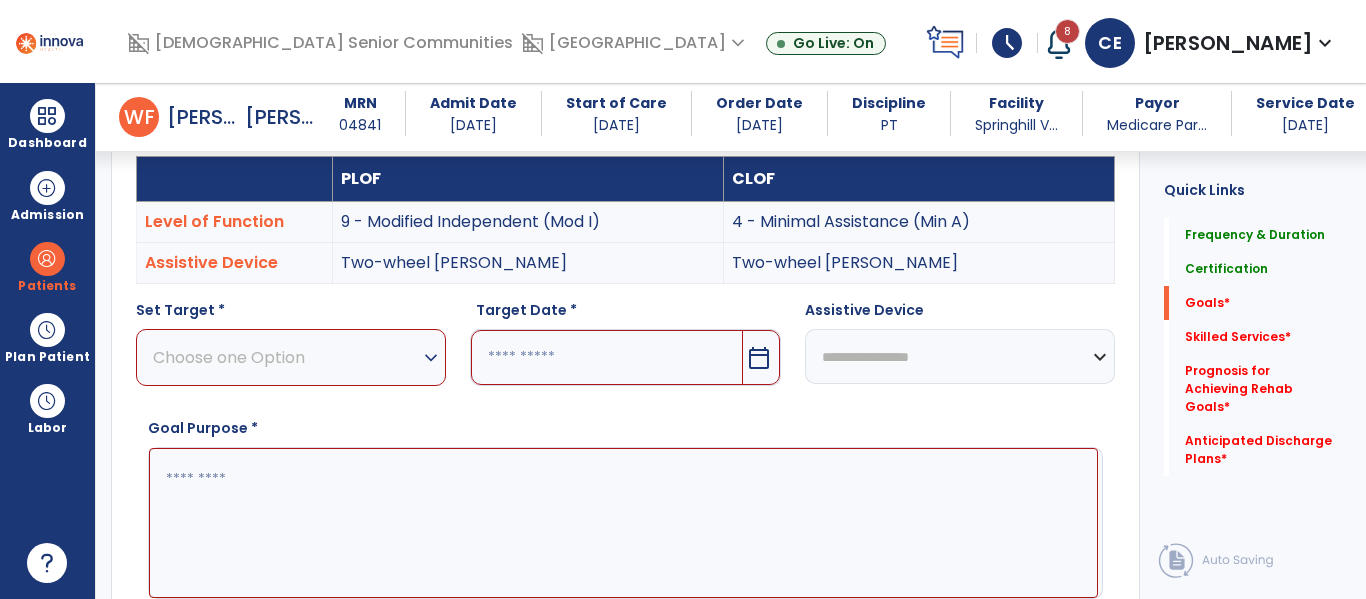 scroll, scrollTop: 534, scrollLeft: 0, axis: vertical 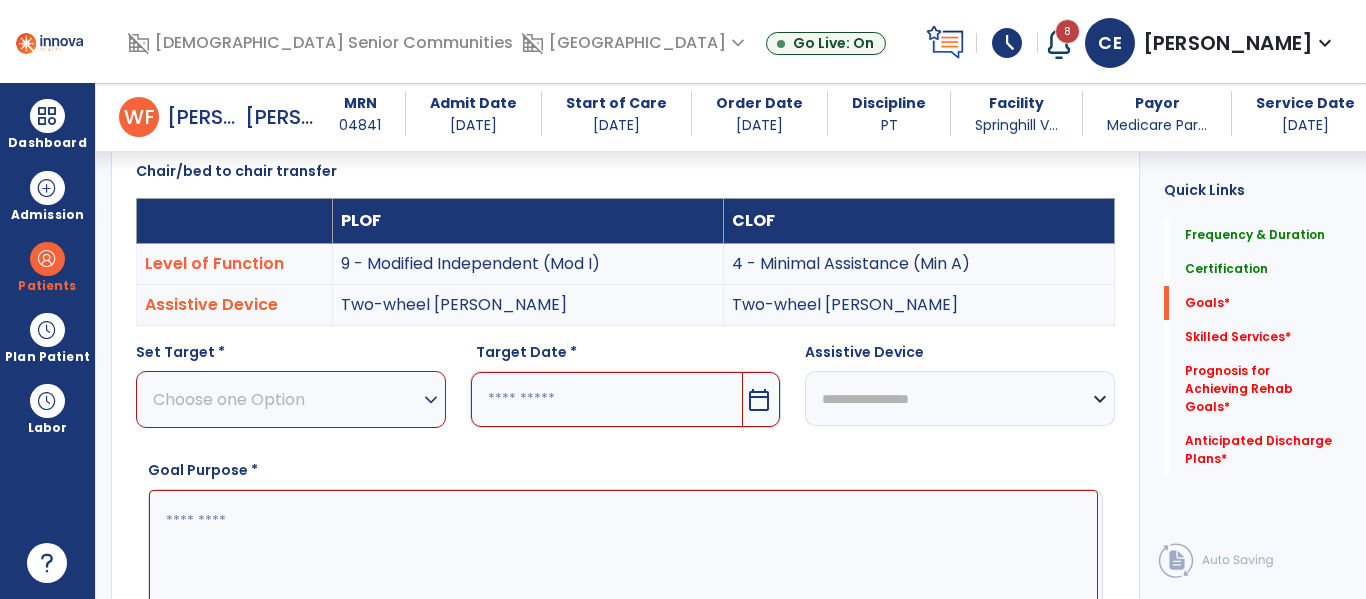 click on "Choose one Option" at bounding box center (286, 399) 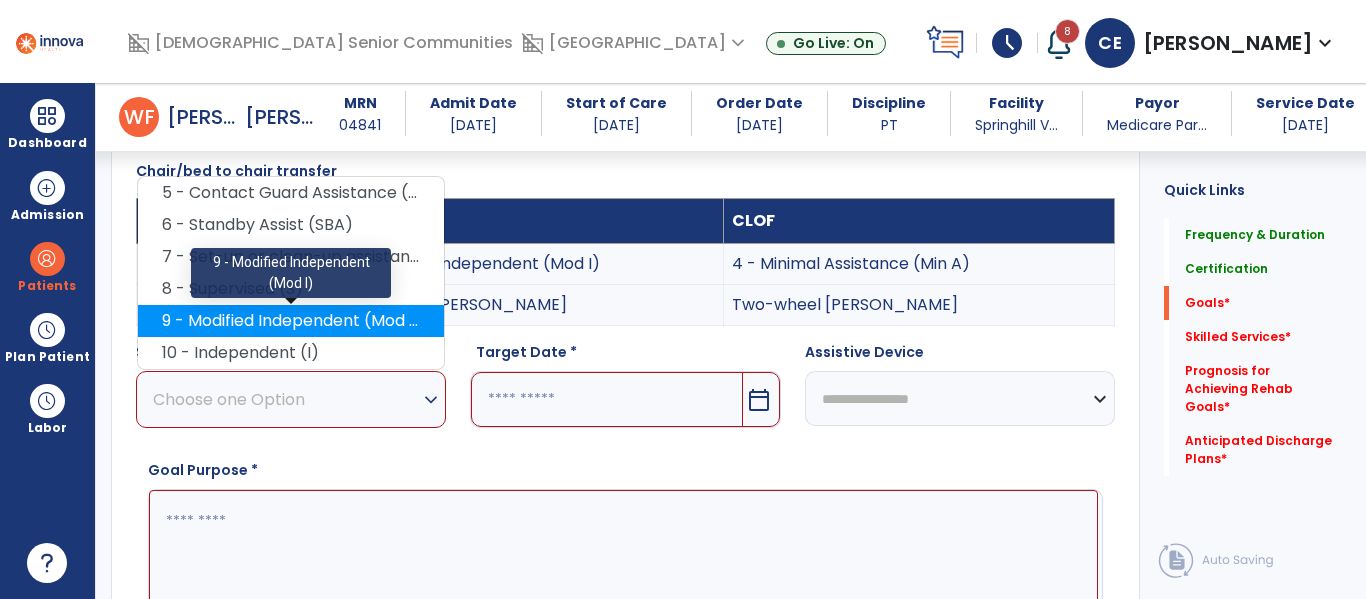 click on "9 - Modified Independent (Mod I)" at bounding box center (291, 321) 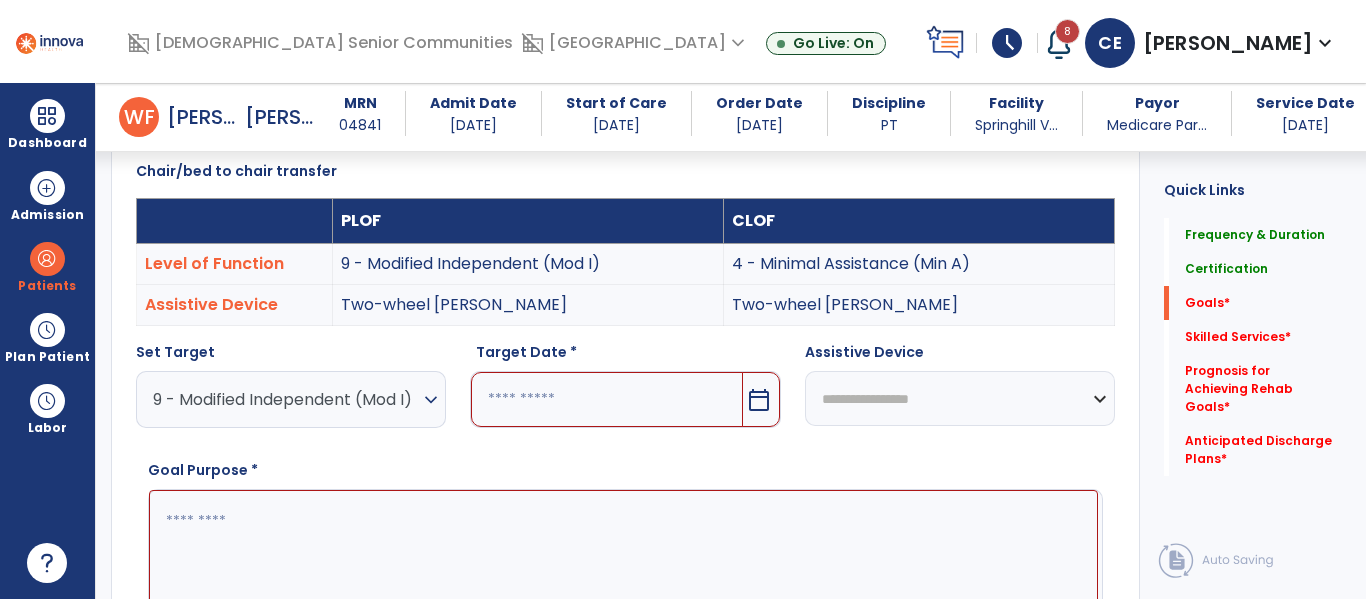click on "calendar_today" at bounding box center (759, 400) 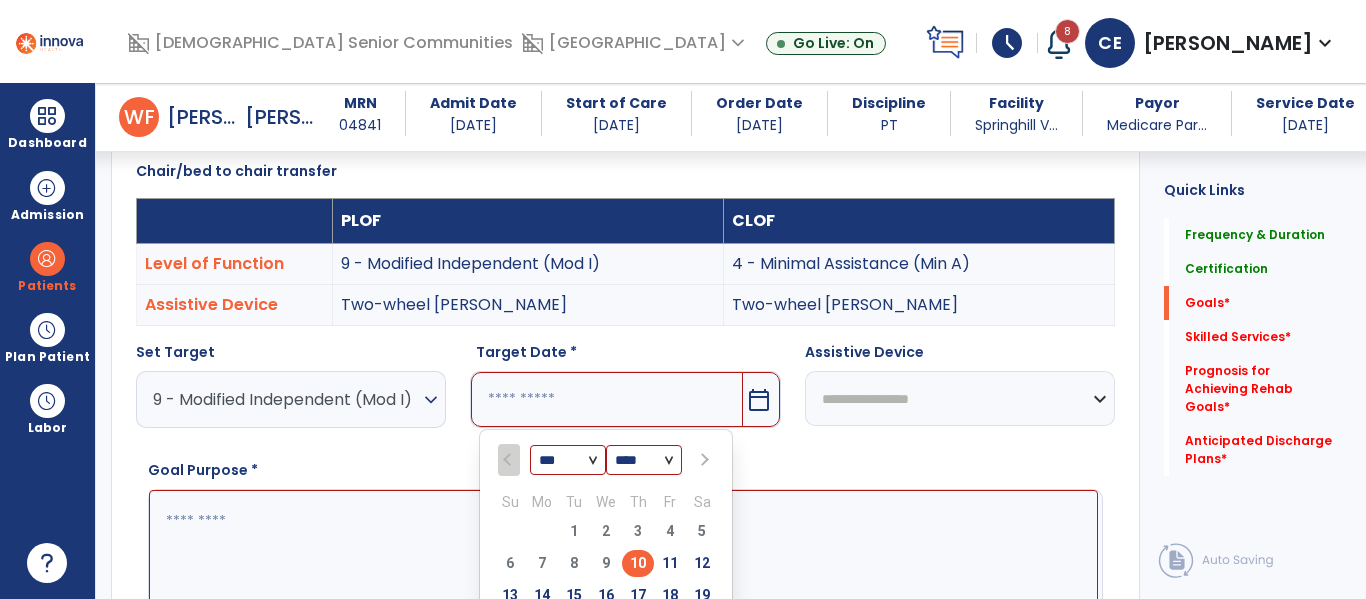 click at bounding box center (704, 460) 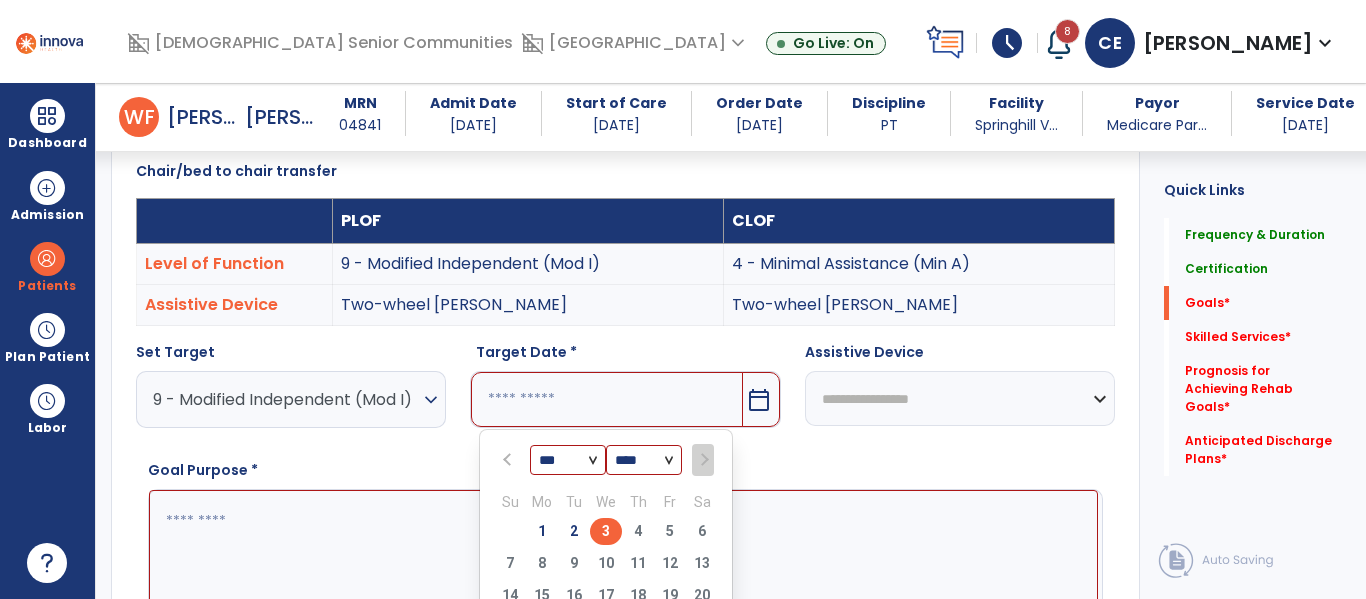 click on "3" at bounding box center (606, 531) 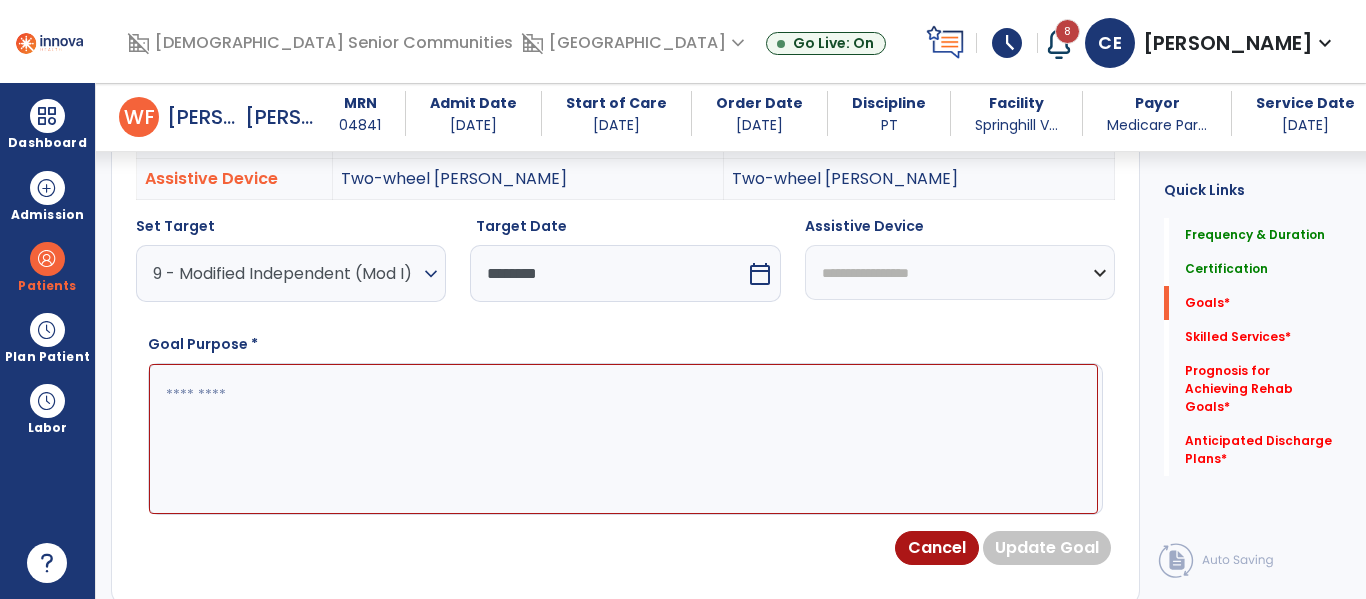 scroll, scrollTop: 695, scrollLeft: 0, axis: vertical 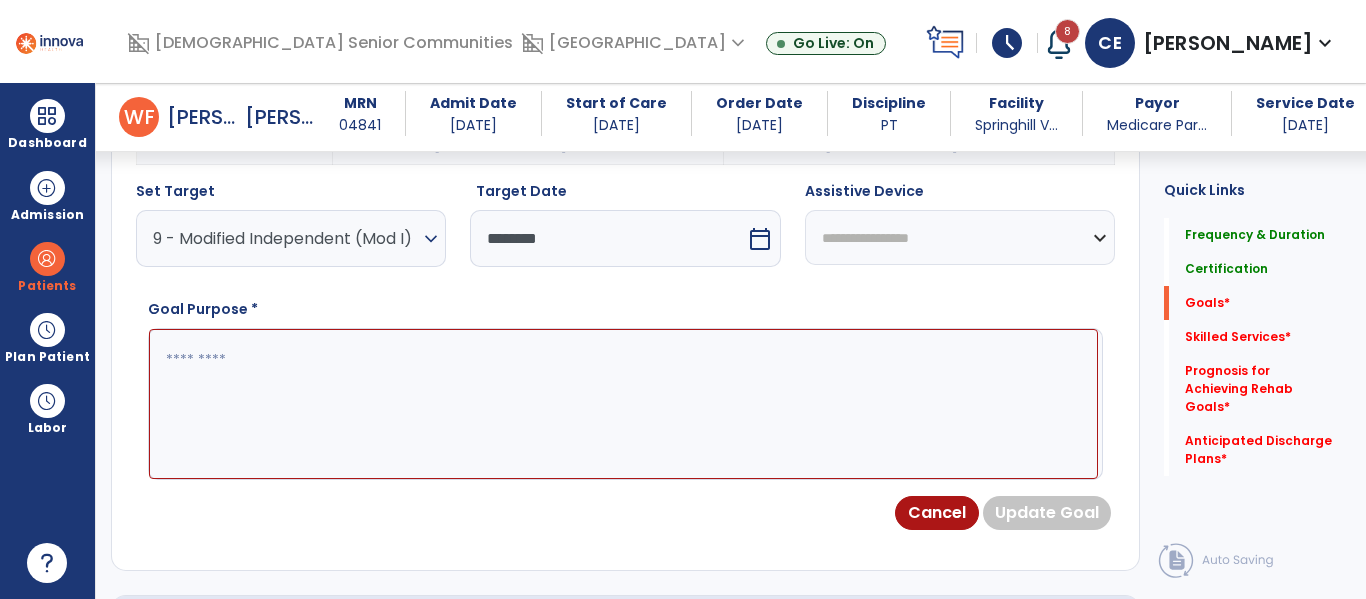 click at bounding box center (623, 404) 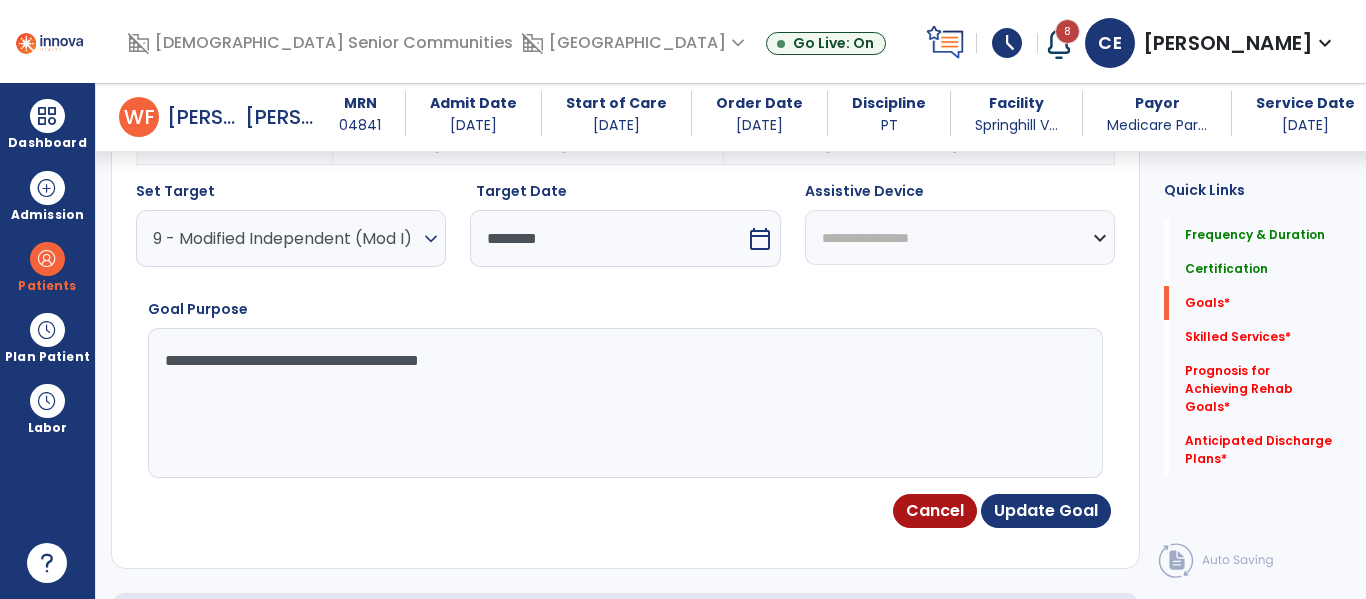 type on "**********" 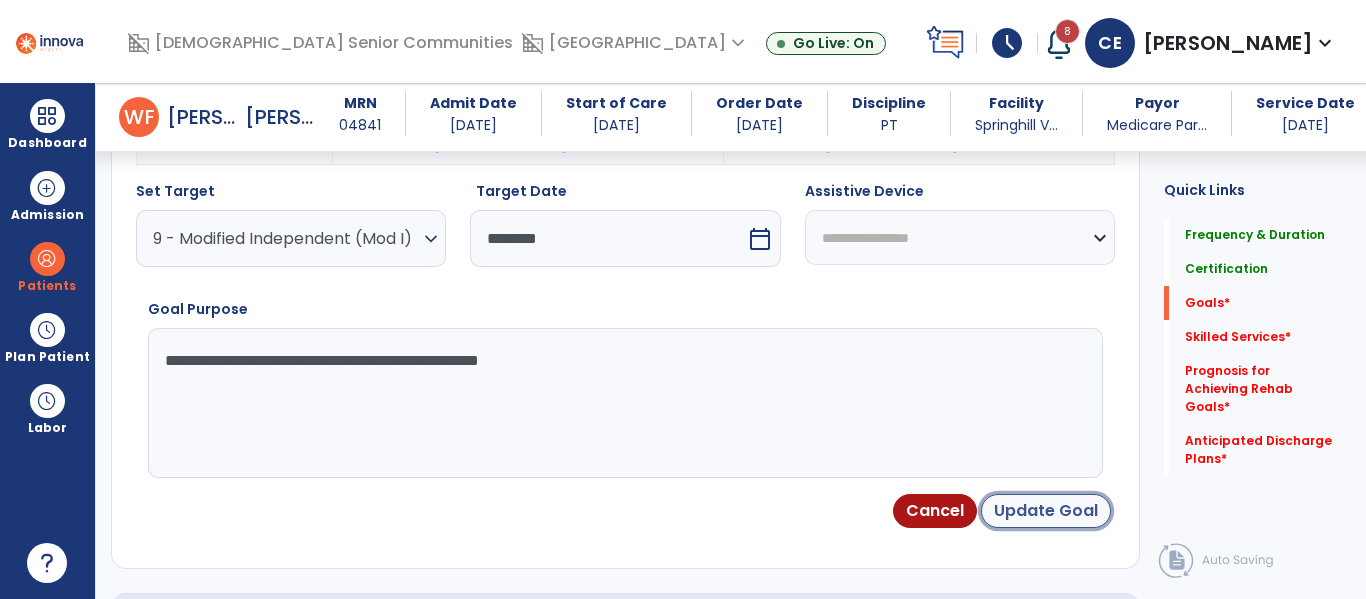 click on "Update Goal" at bounding box center (1046, 511) 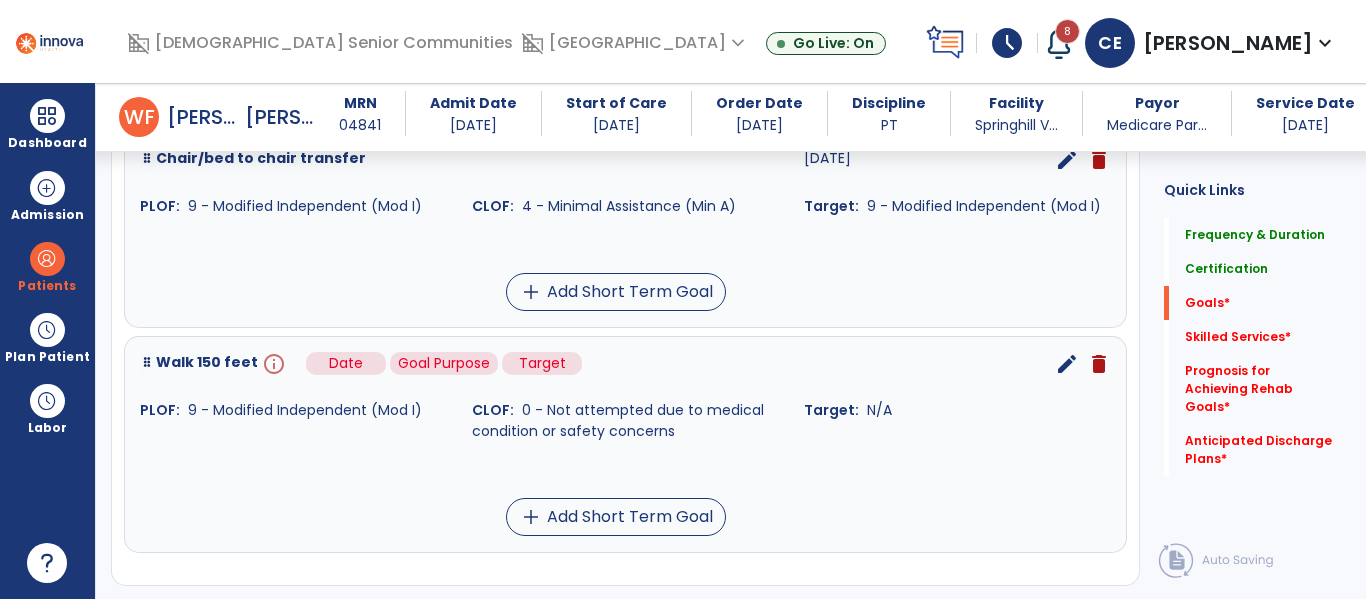 click on "info" at bounding box center [272, 364] 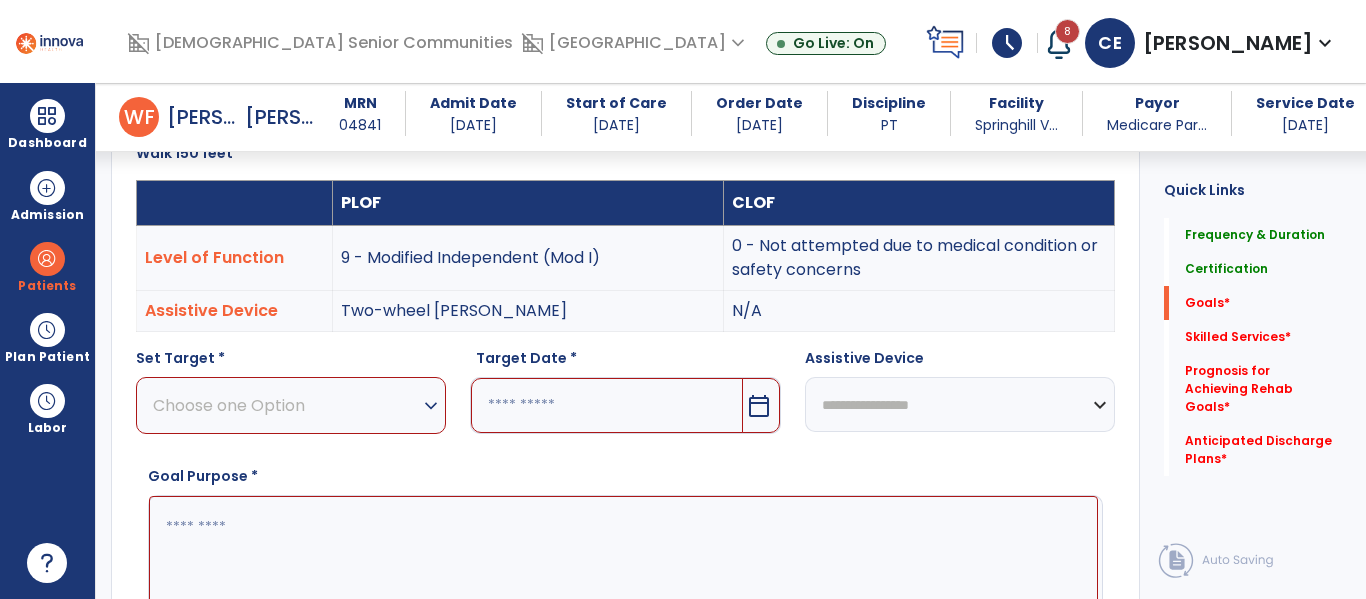 scroll, scrollTop: 534, scrollLeft: 0, axis: vertical 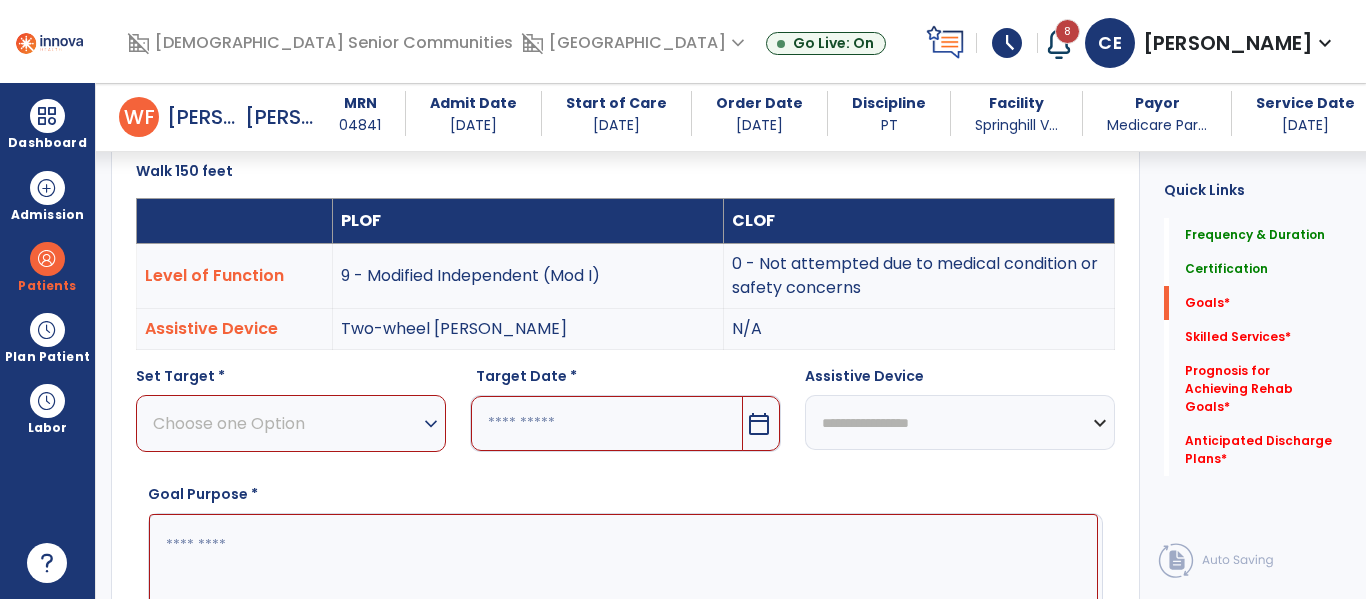 click on "Choose one Option" at bounding box center (286, 423) 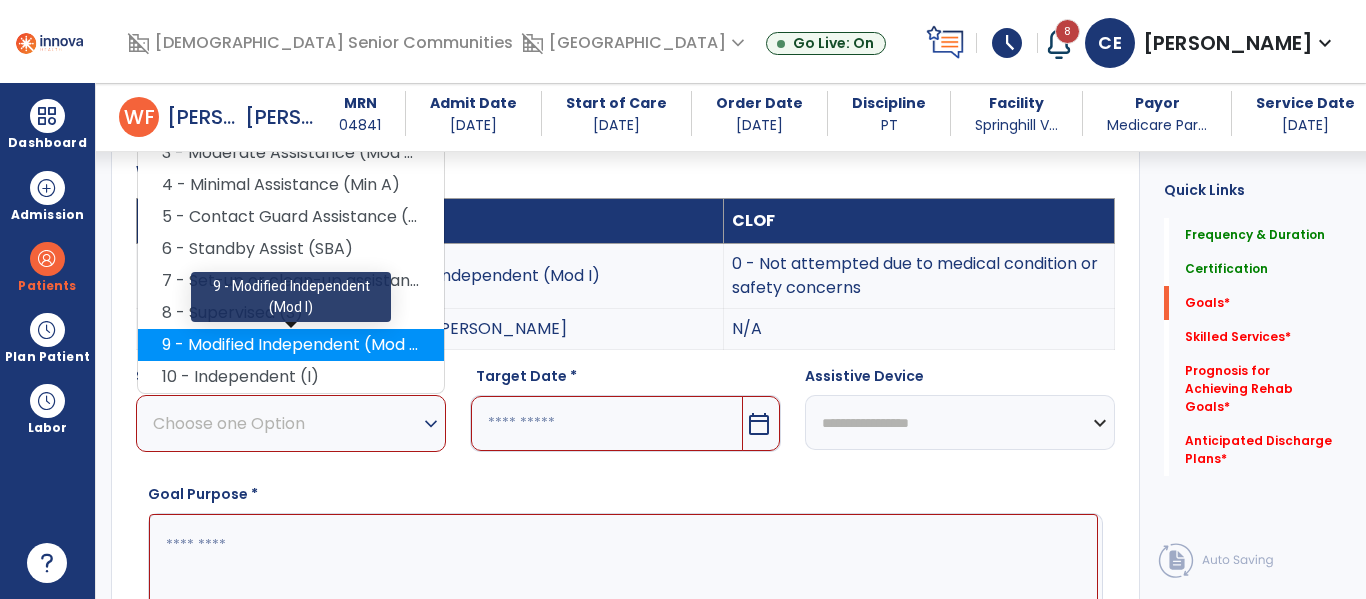 click on "9 - Modified Independent (Mod I)" at bounding box center (291, 345) 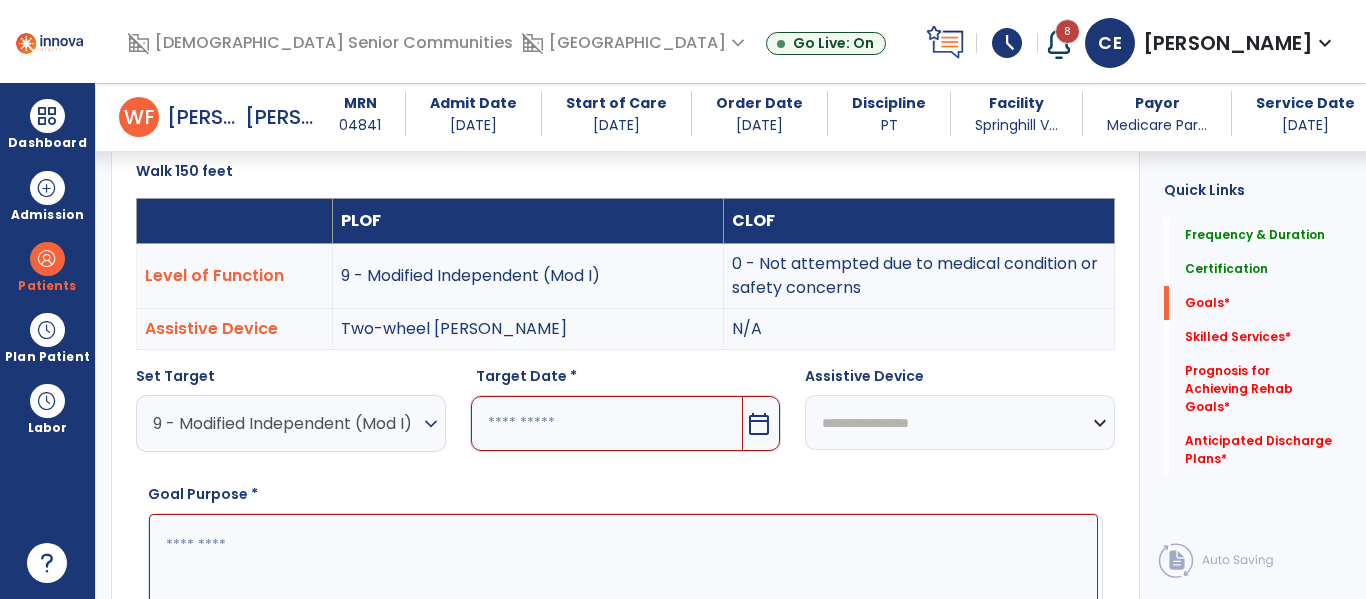 click on "calendar_today" at bounding box center (759, 424) 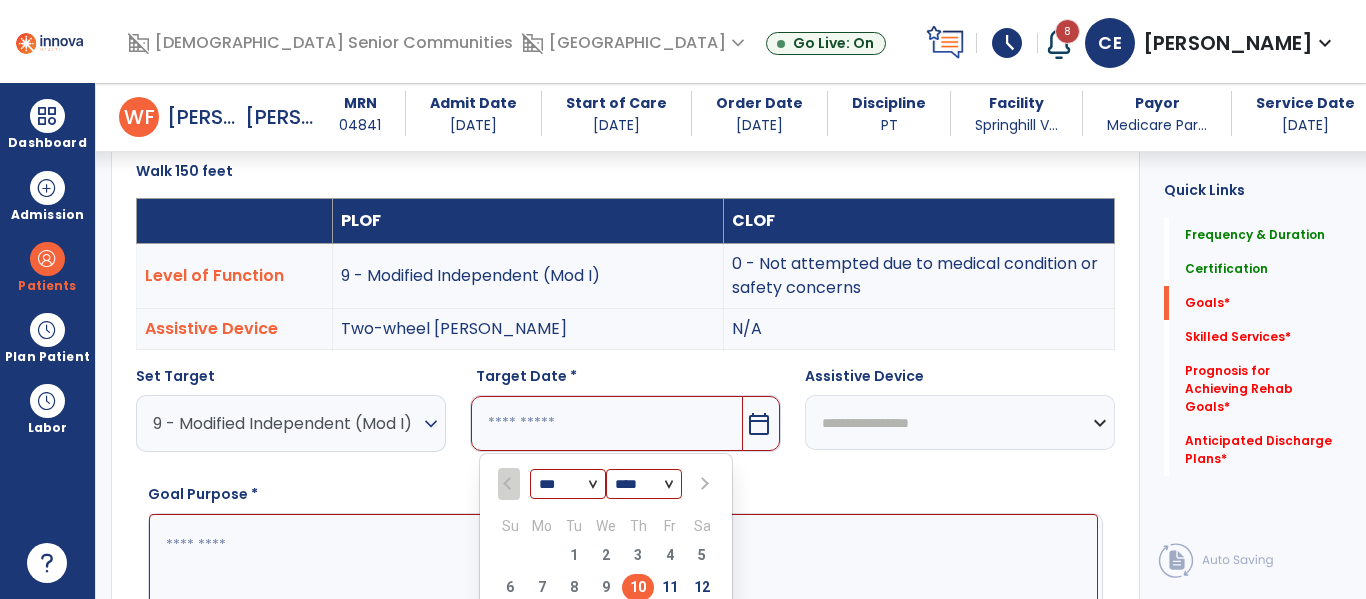 scroll, scrollTop: 541, scrollLeft: 0, axis: vertical 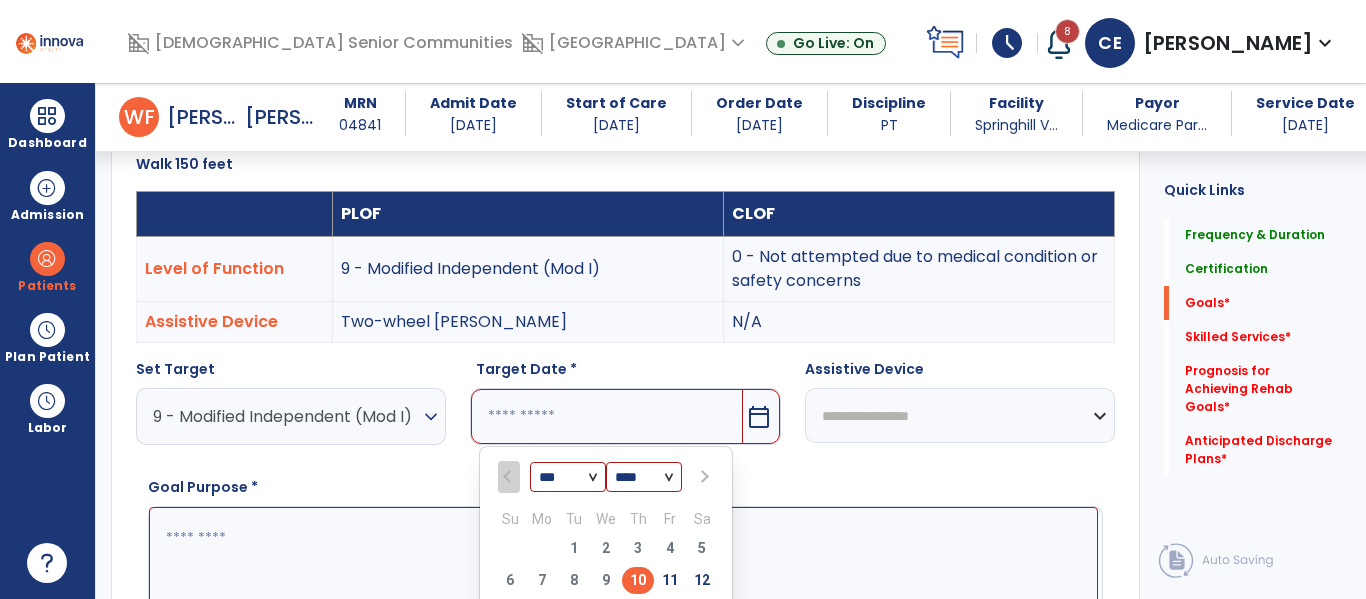 click at bounding box center [704, 477] 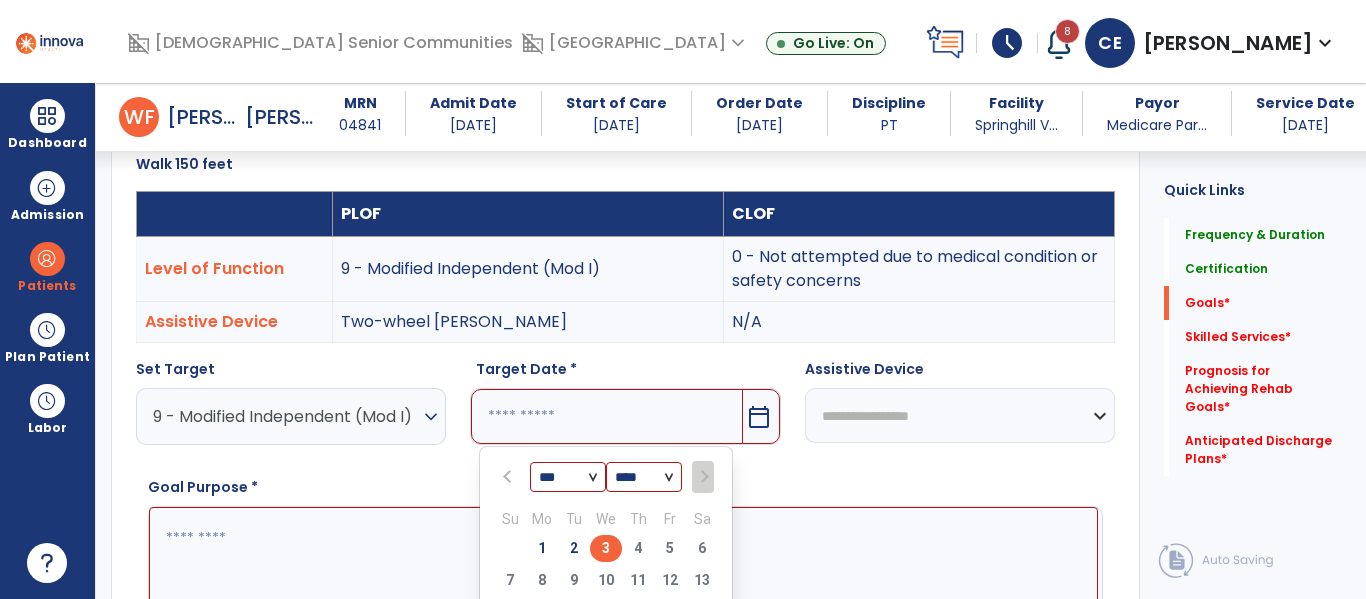 click on "3" at bounding box center (606, 548) 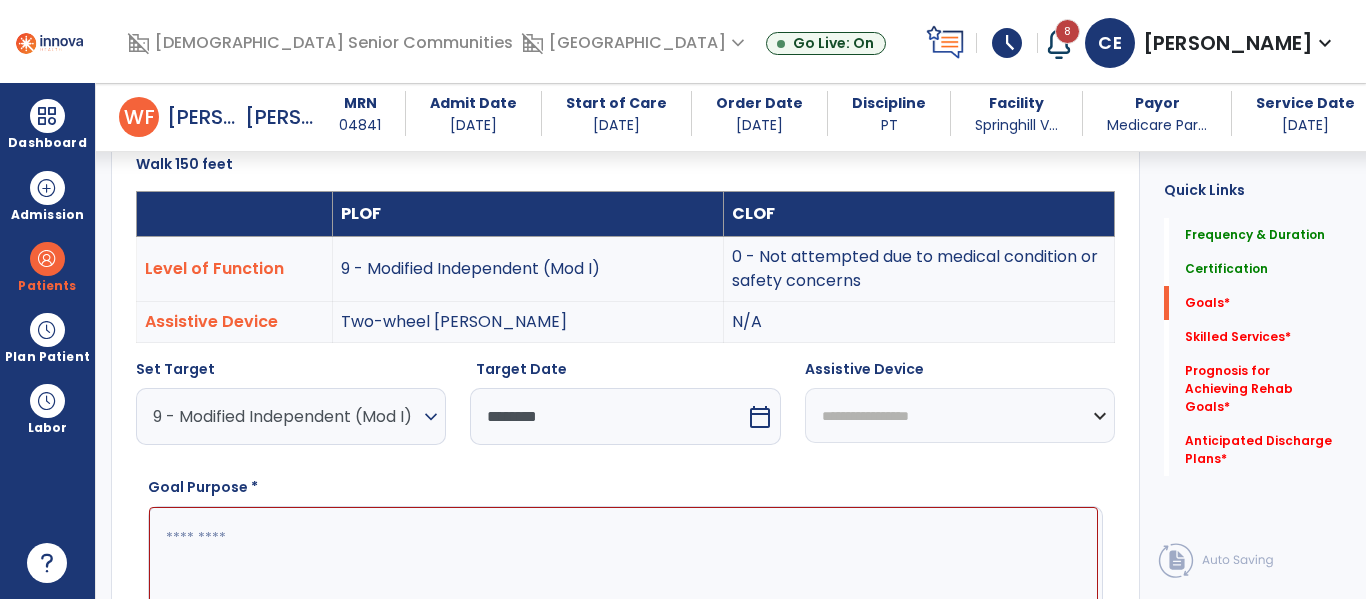 click on "**********" at bounding box center [960, 415] 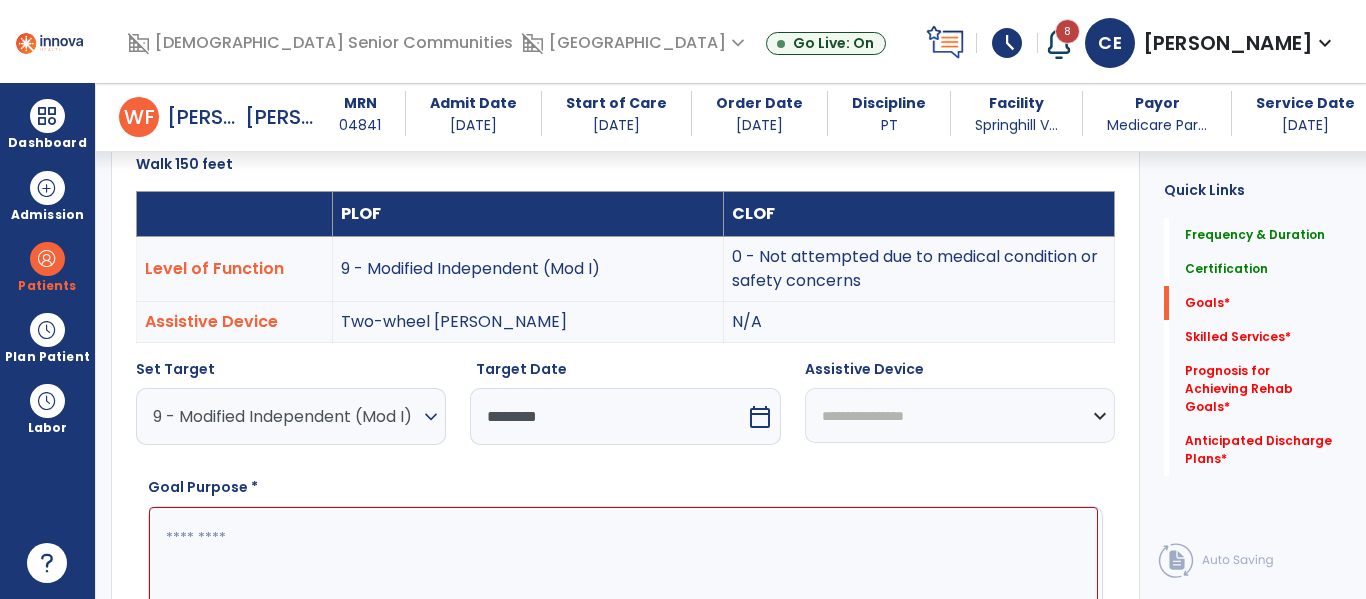click on "**********" at bounding box center [960, 415] 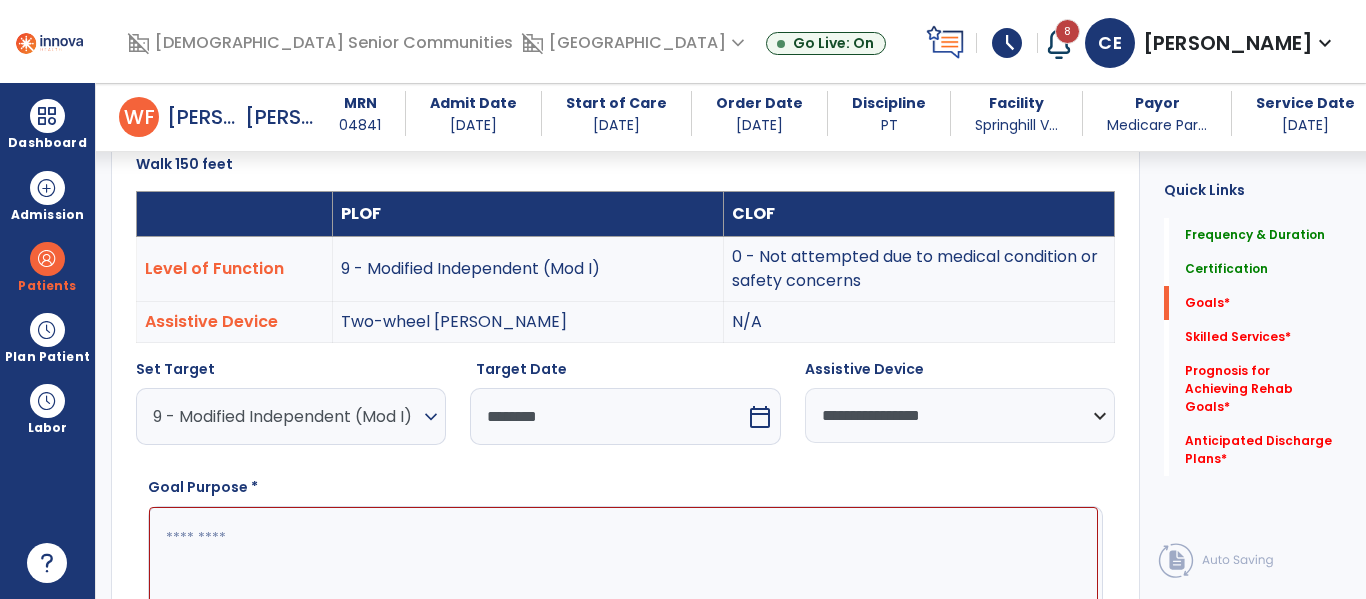click at bounding box center (623, 582) 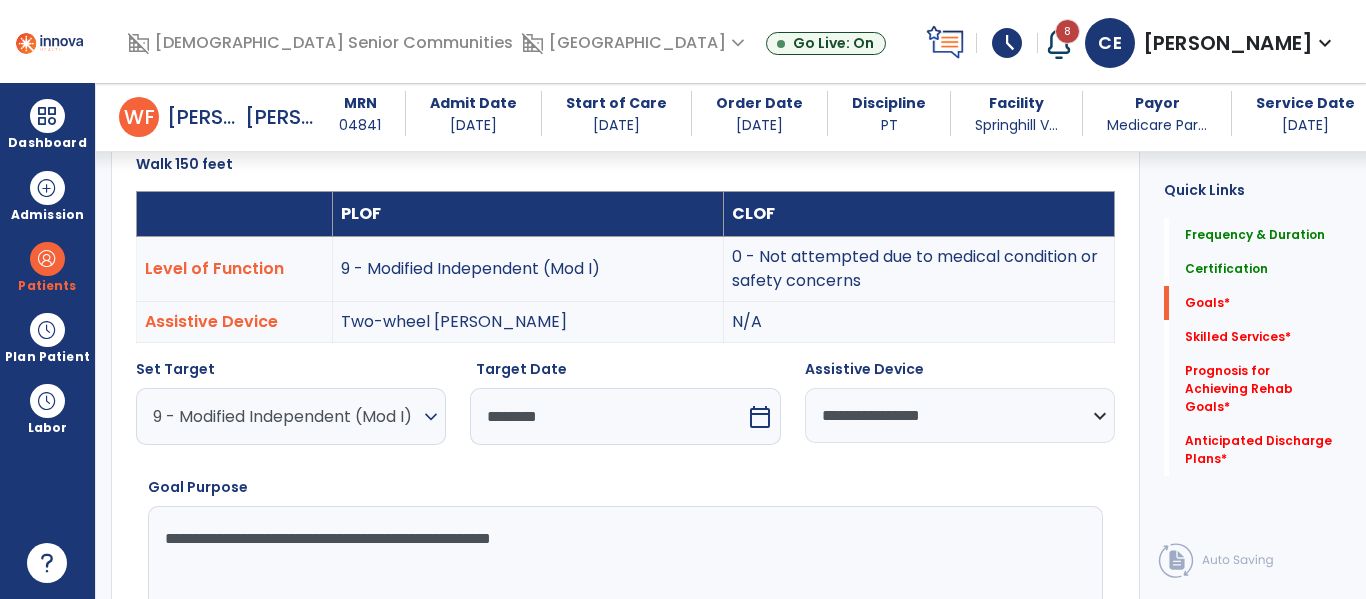 type on "**********" 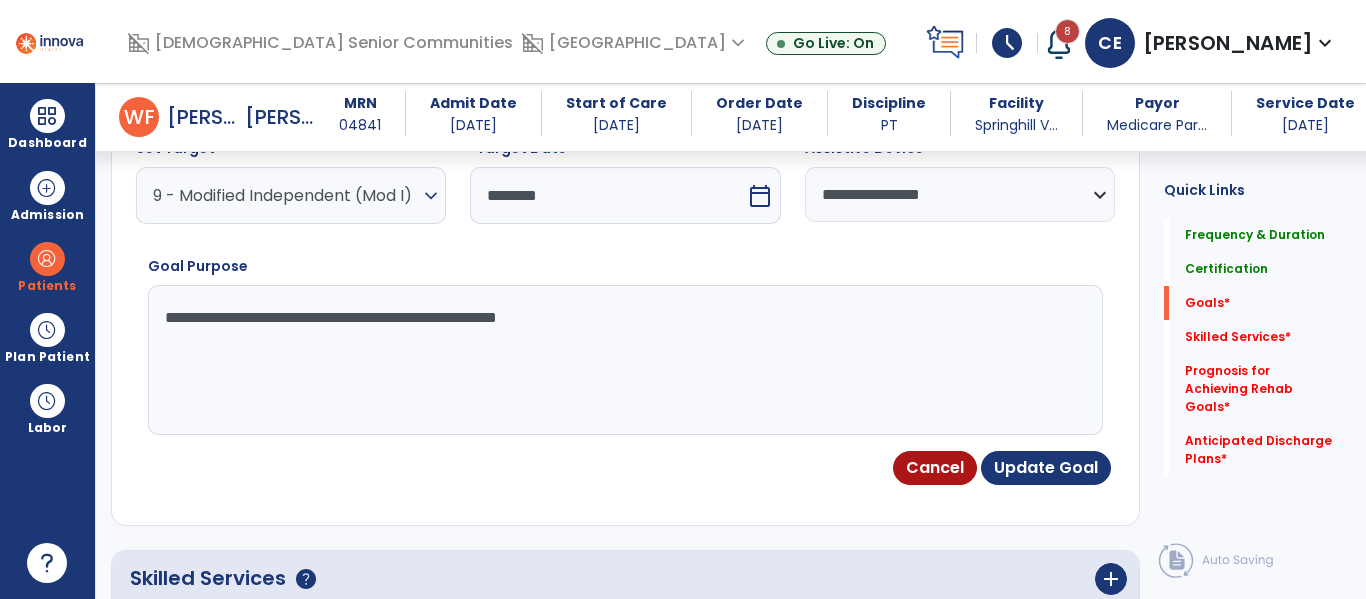 scroll, scrollTop: 789, scrollLeft: 0, axis: vertical 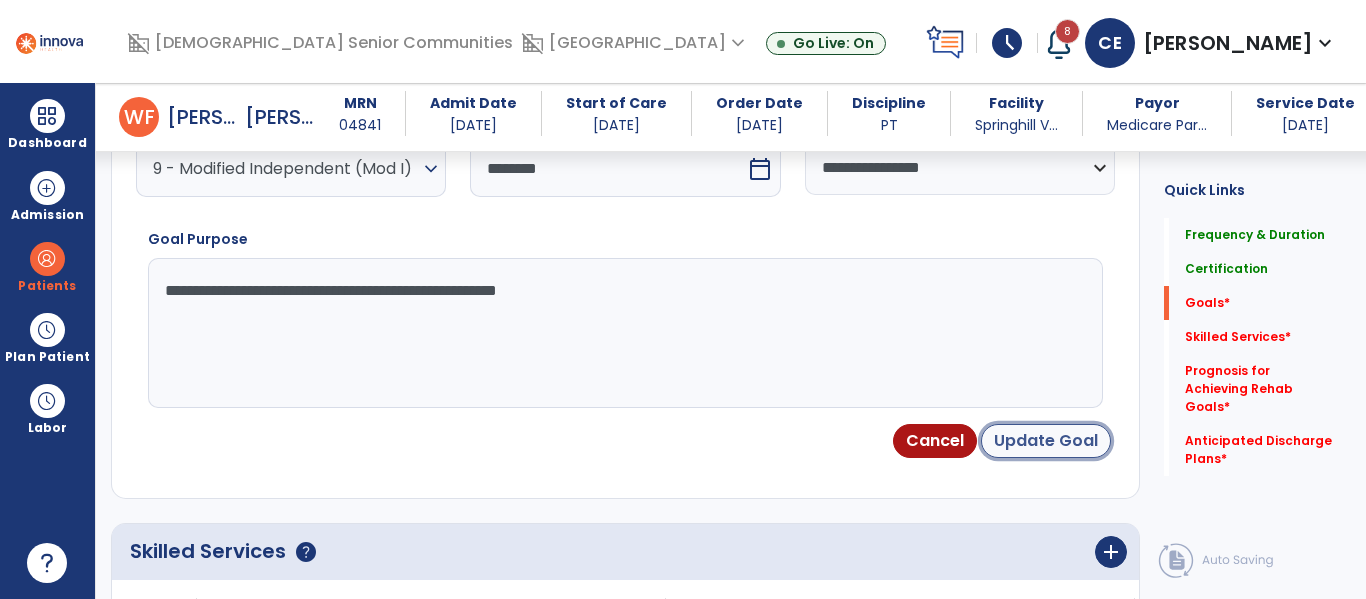 click on "Update Goal" at bounding box center (1046, 441) 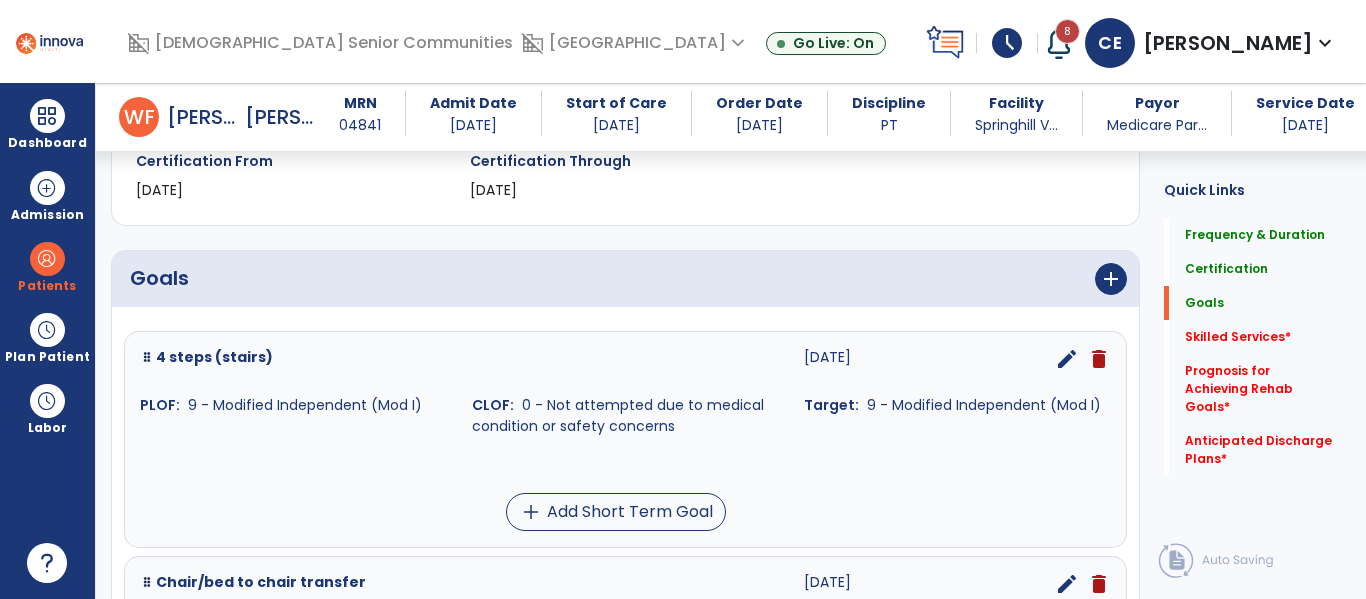 scroll, scrollTop: 364, scrollLeft: 0, axis: vertical 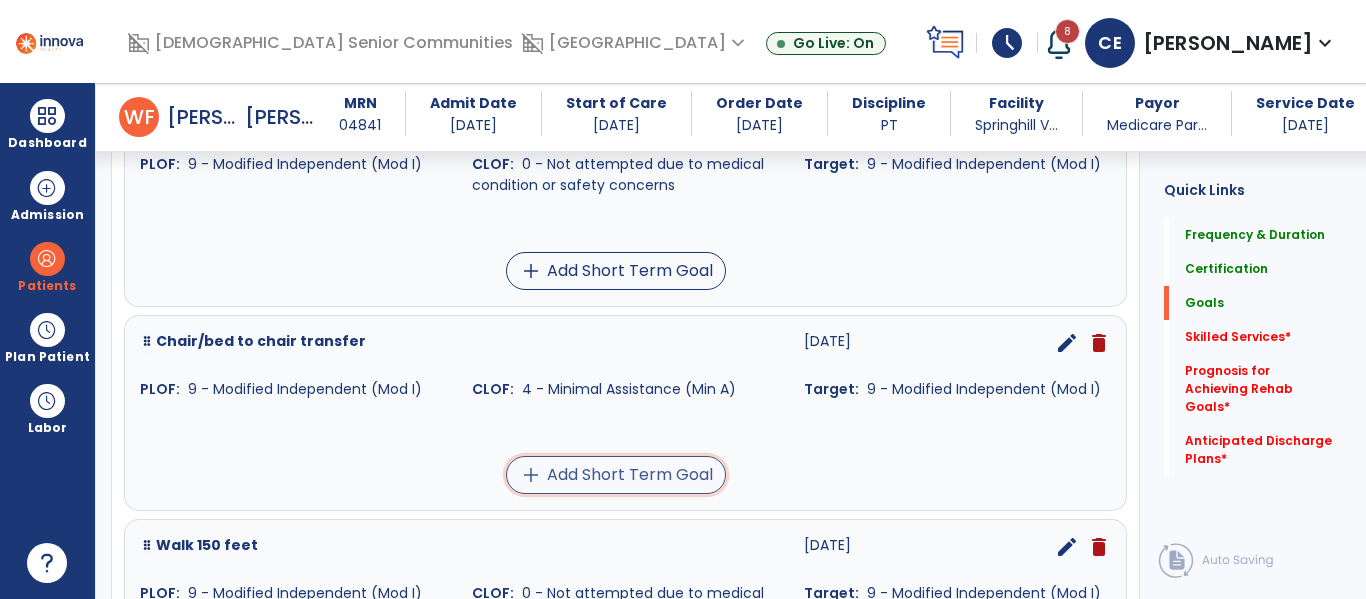 click on "add  Add Short Term Goal" at bounding box center (616, 475) 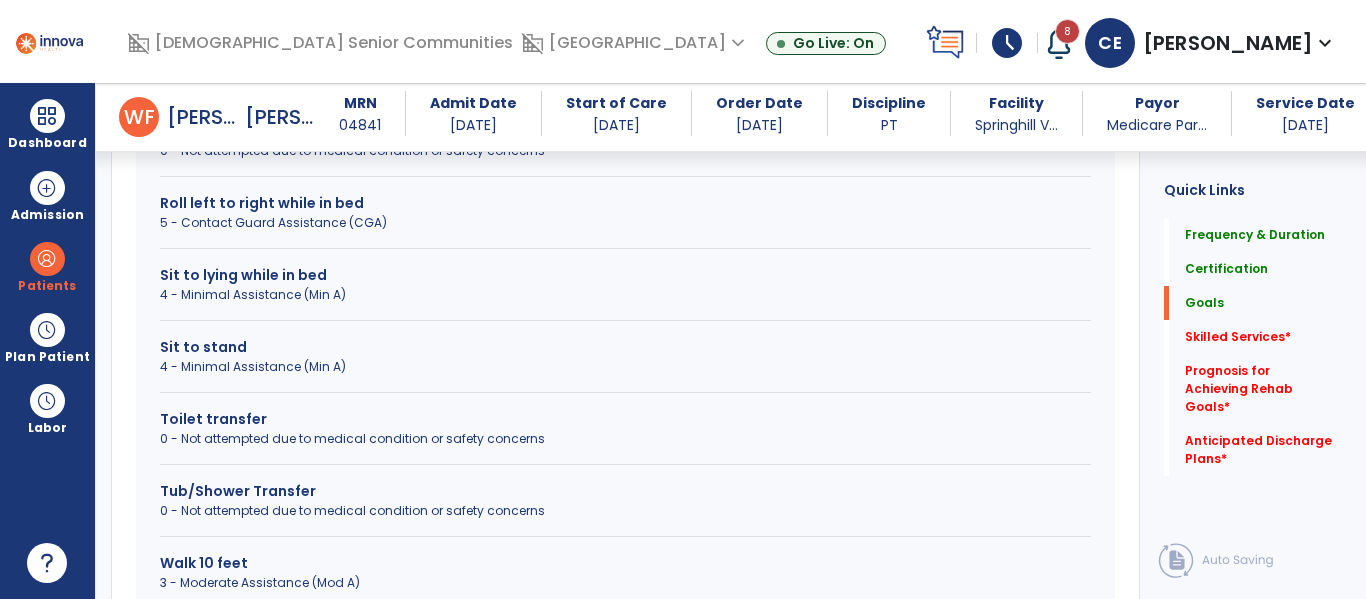 scroll, scrollTop: 1018, scrollLeft: 0, axis: vertical 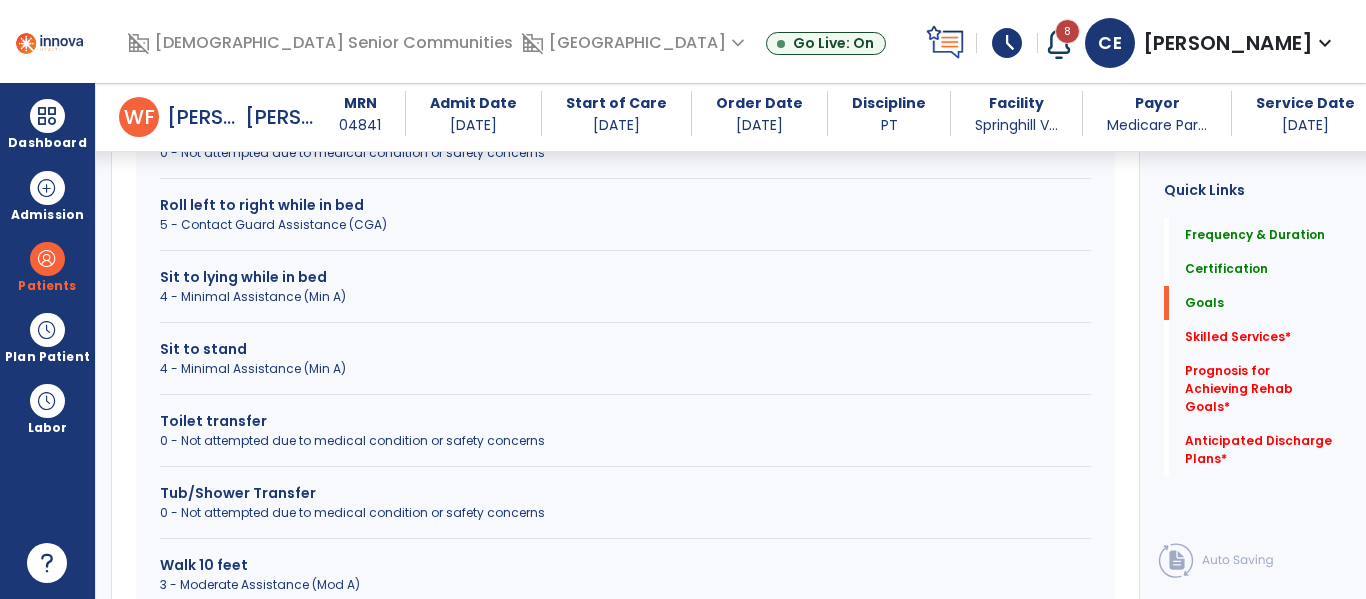 click on "Sit to stand" at bounding box center (625, 349) 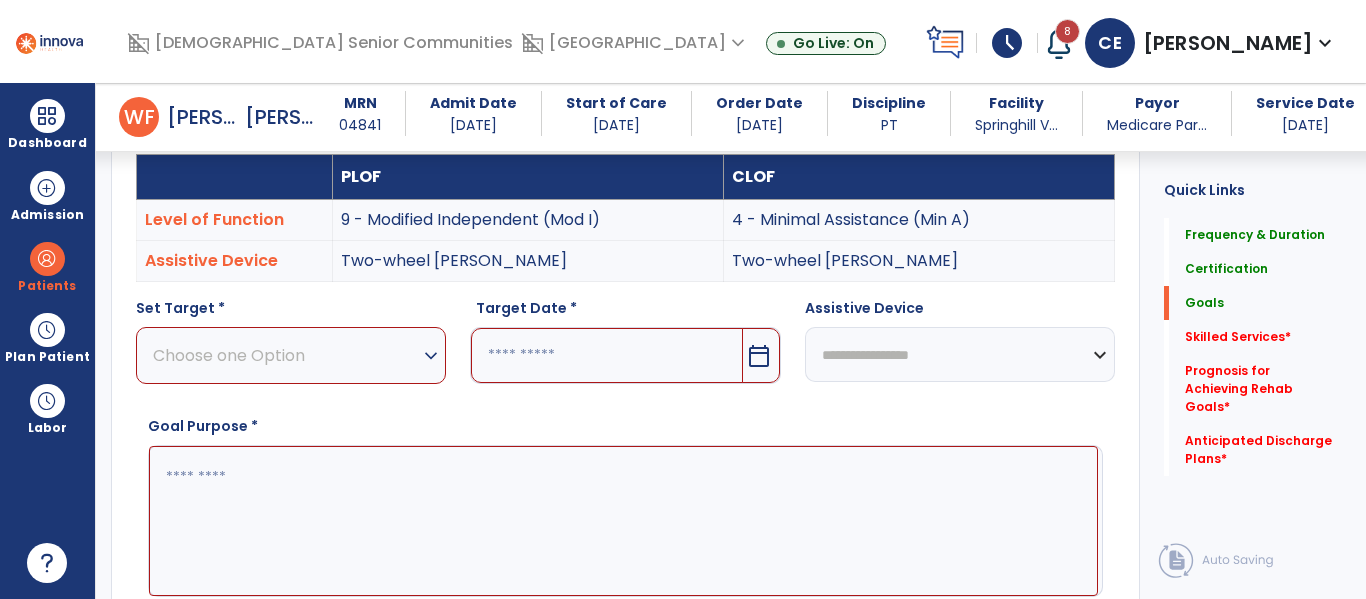 scroll, scrollTop: 558, scrollLeft: 0, axis: vertical 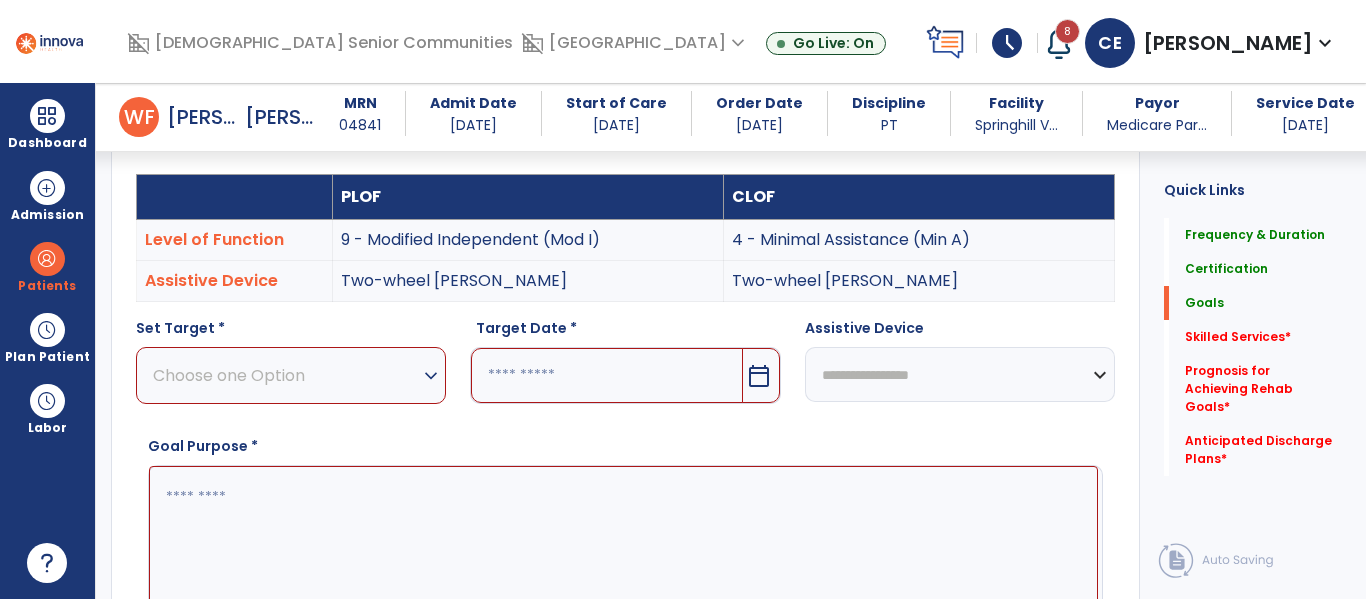 click on "Choose one Option" at bounding box center [286, 375] 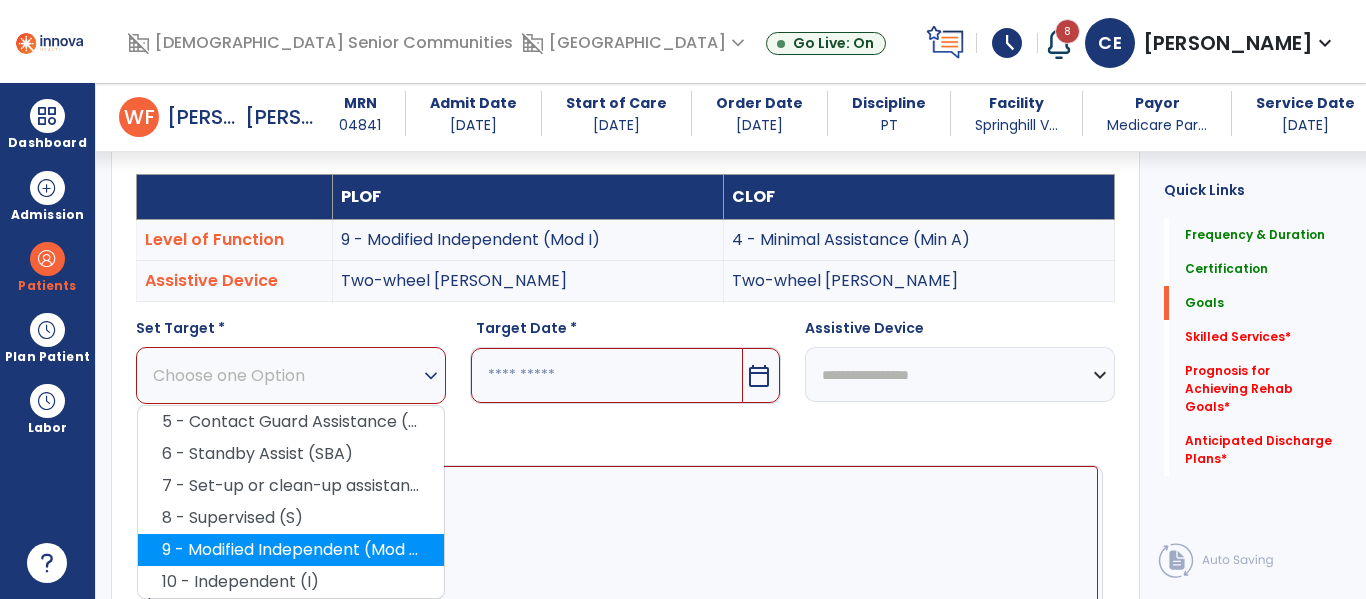 click on "**********" at bounding box center [625, 467] 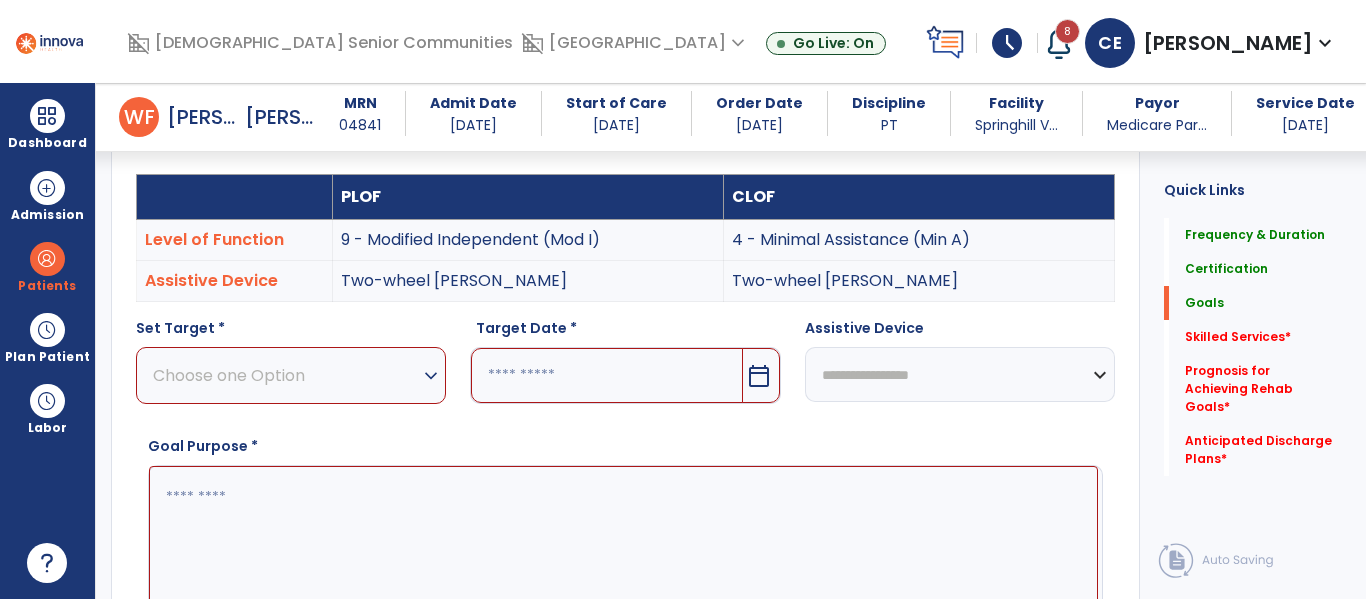 click on "expand_more" at bounding box center (431, 376) 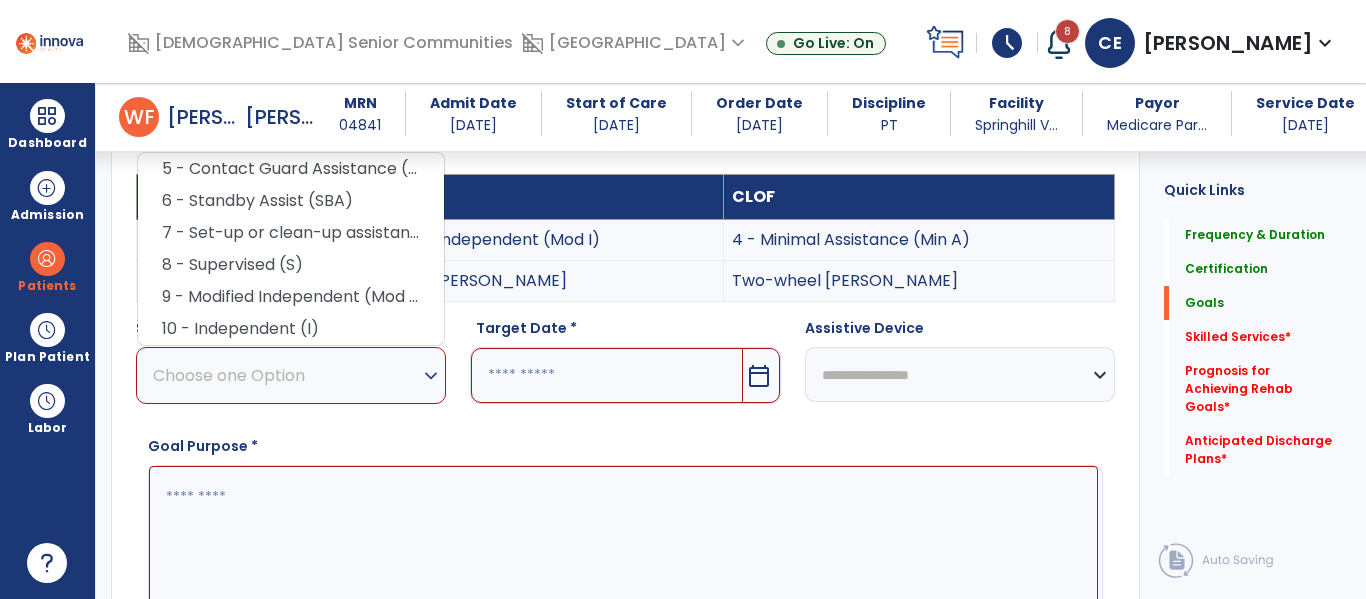 click at bounding box center [623, 541] 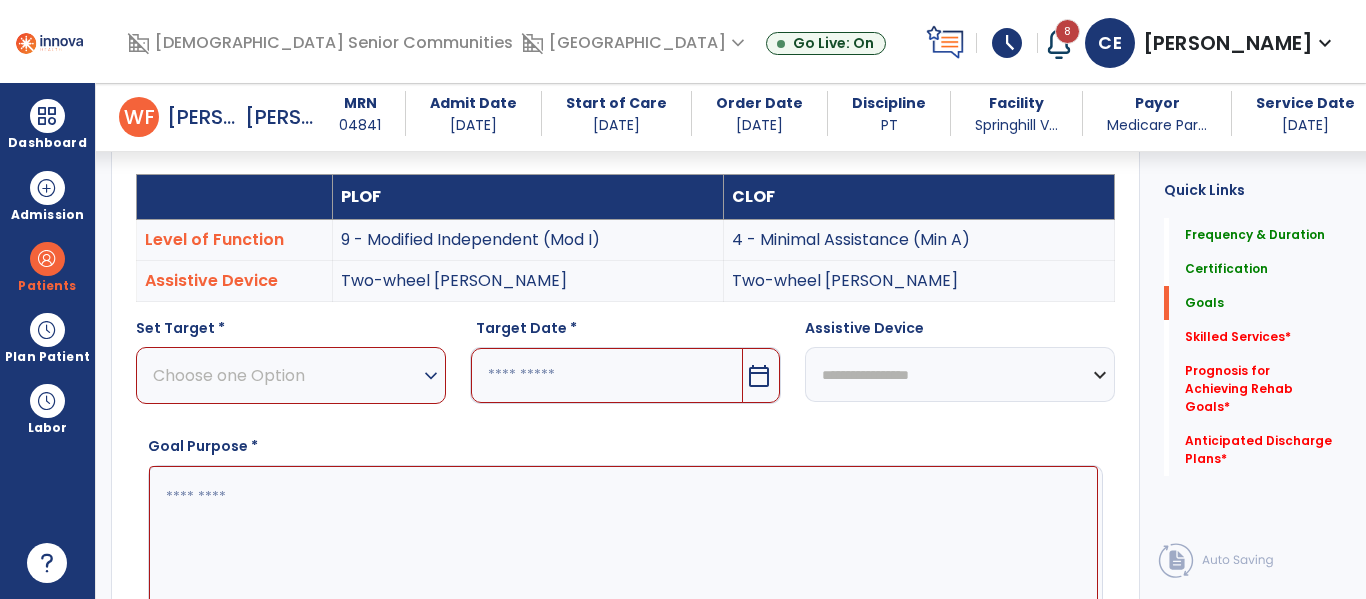 click on "expand_more" at bounding box center [431, 376] 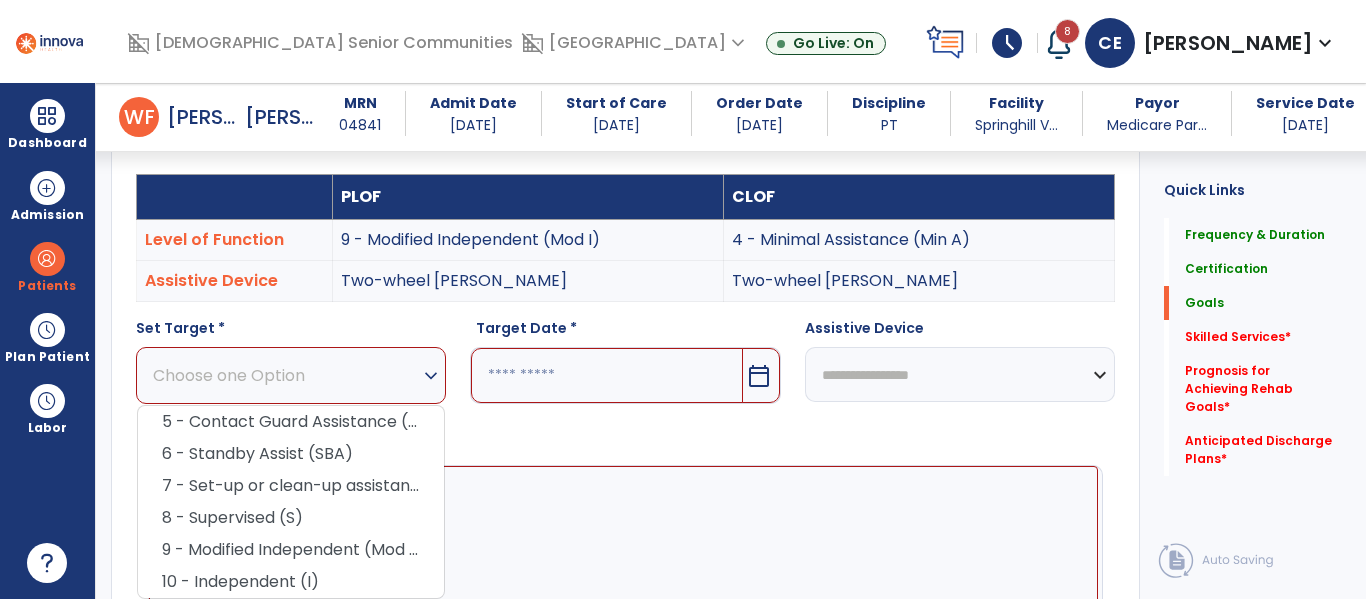 click at bounding box center [606, 375] 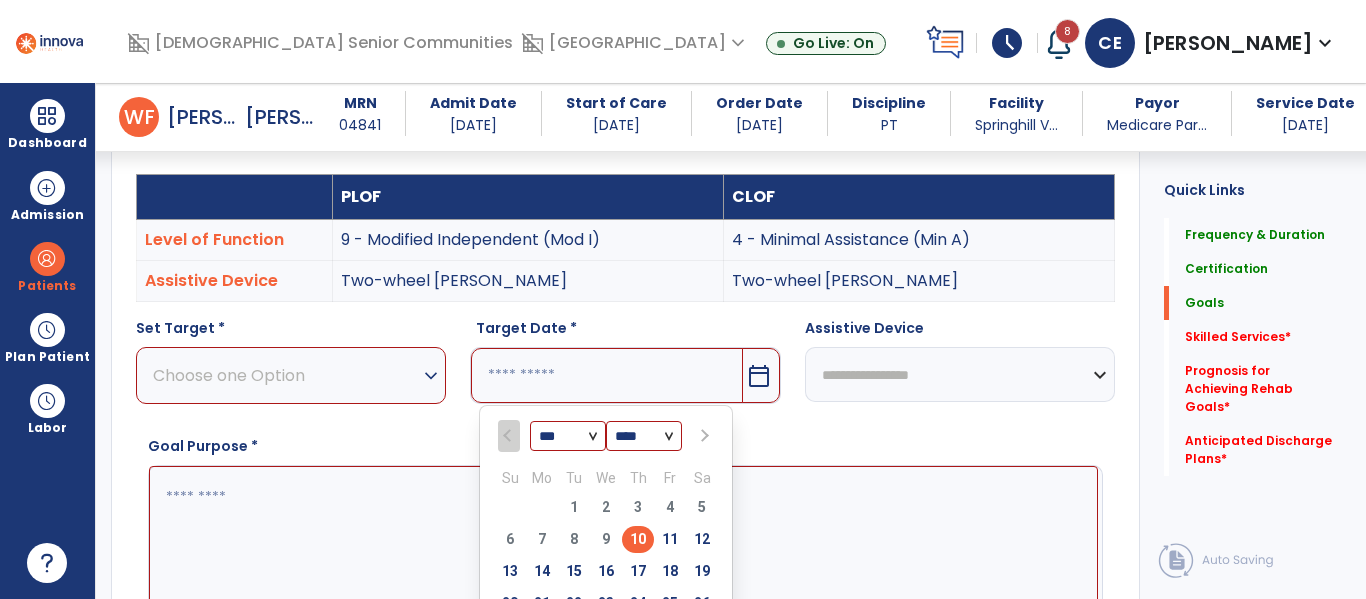click at bounding box center [703, 436] 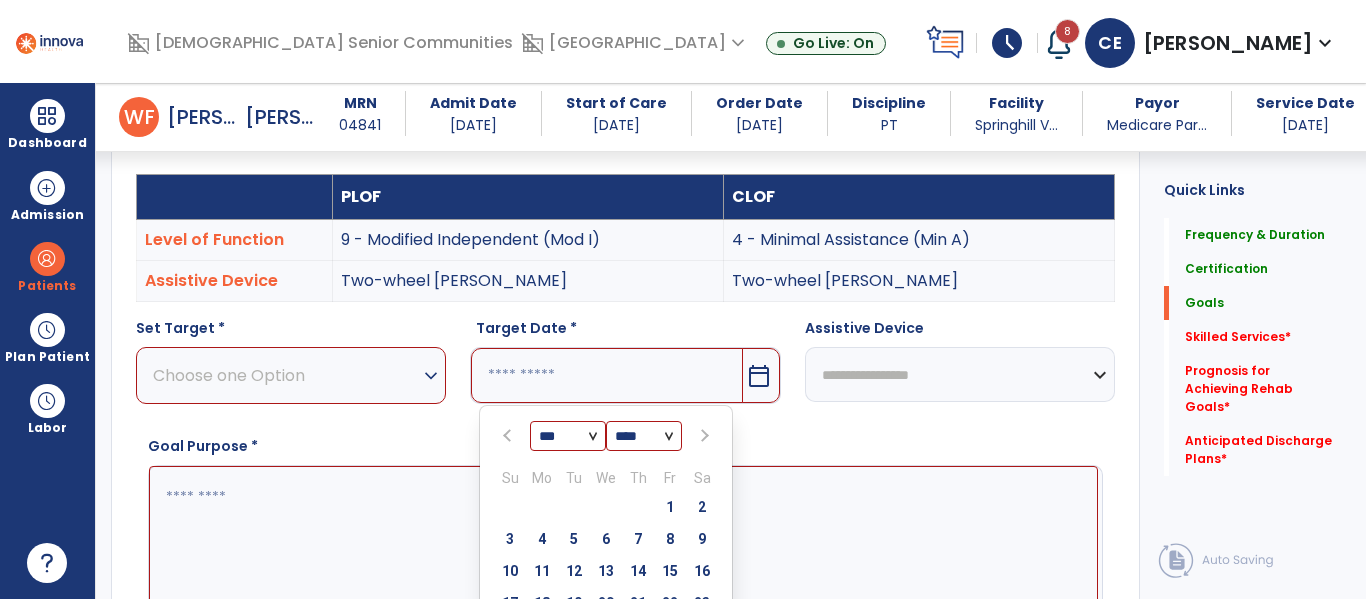 click at bounding box center (703, 436) 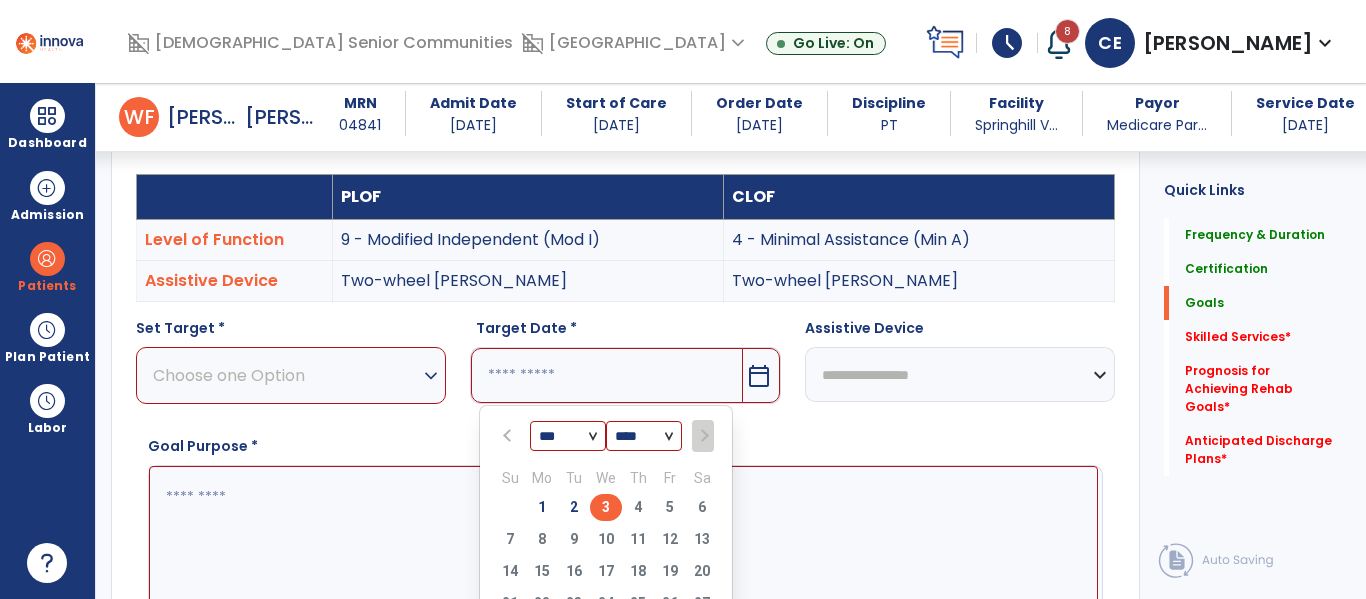click on "3" at bounding box center (606, 507) 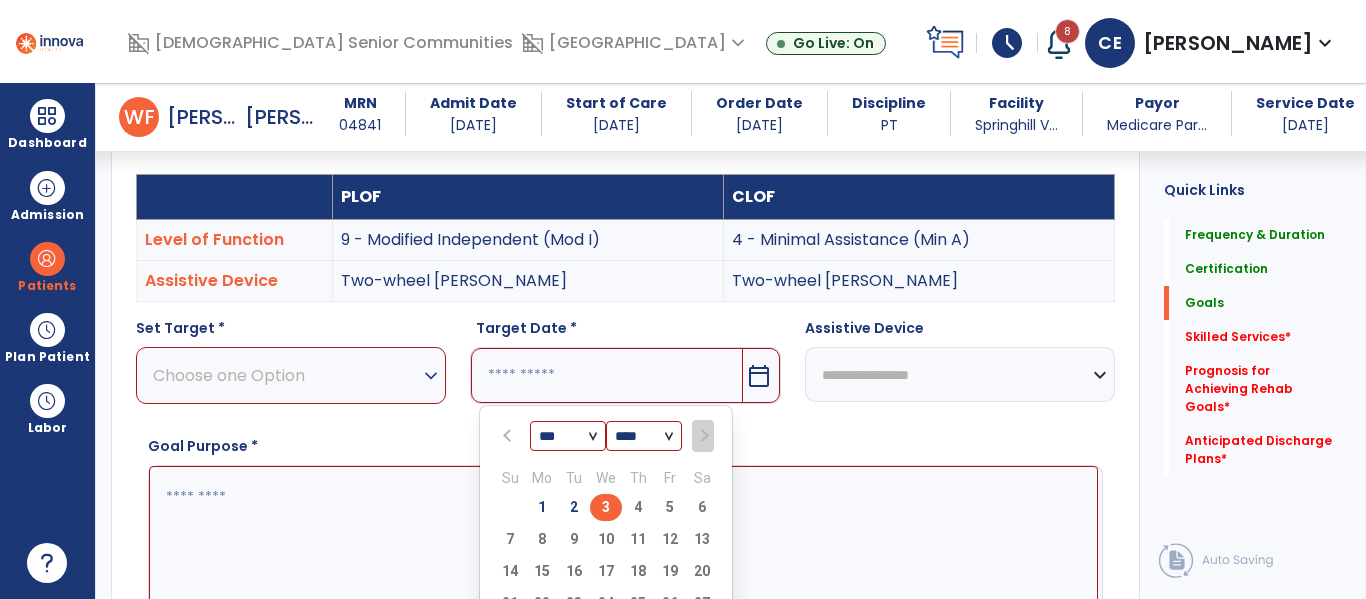 type on "********" 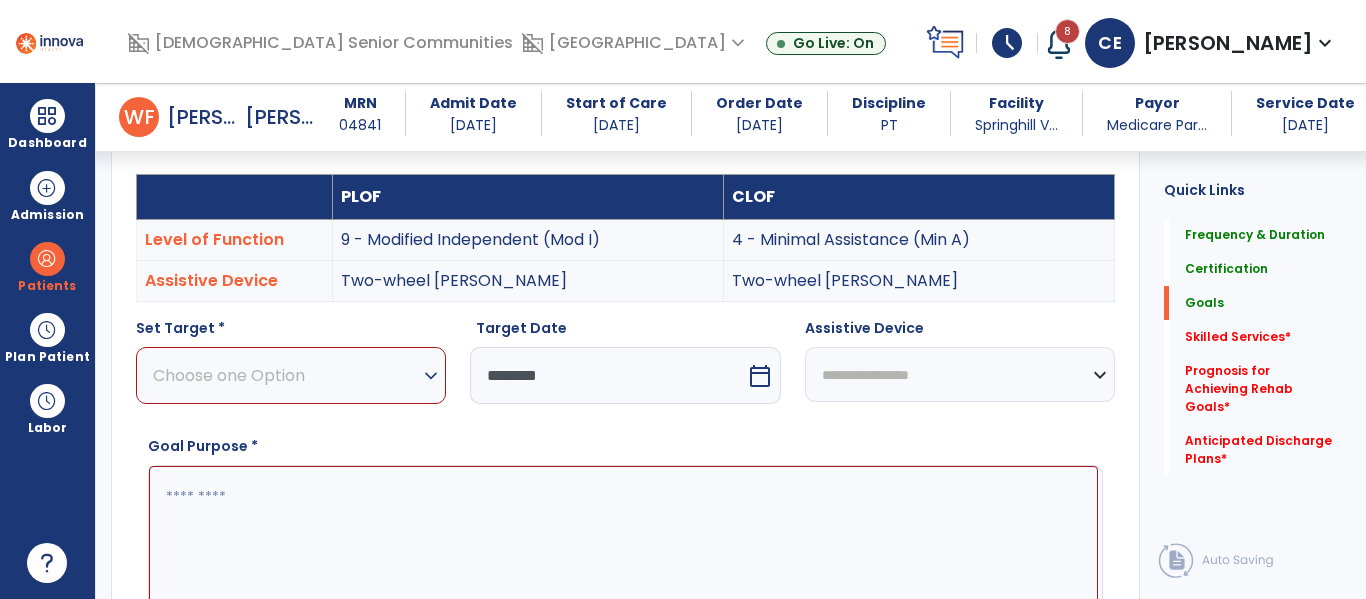 click on "**********" at bounding box center [960, 374] 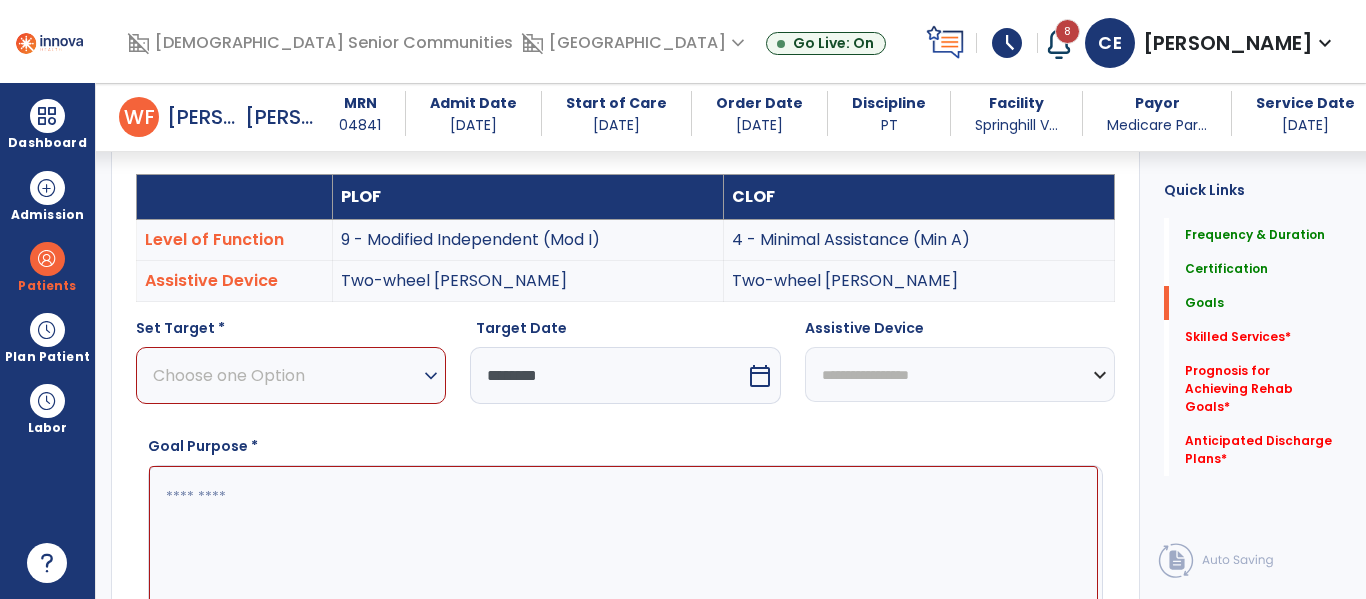 select on "**********" 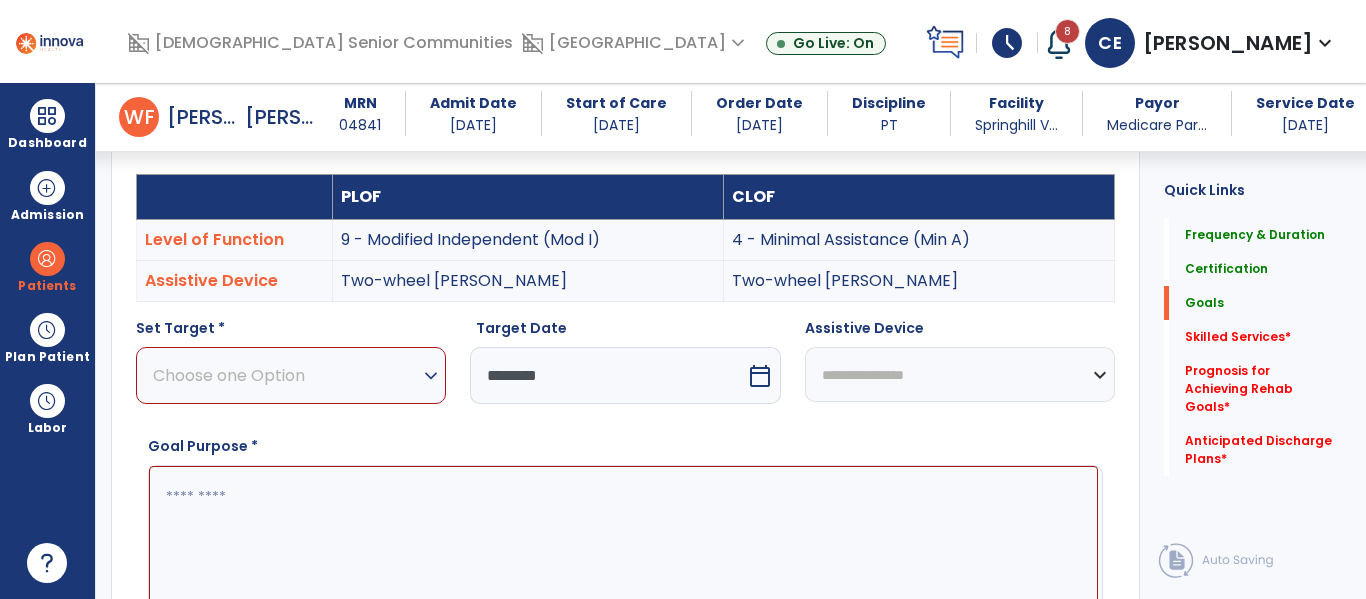click on "**********" at bounding box center [960, 374] 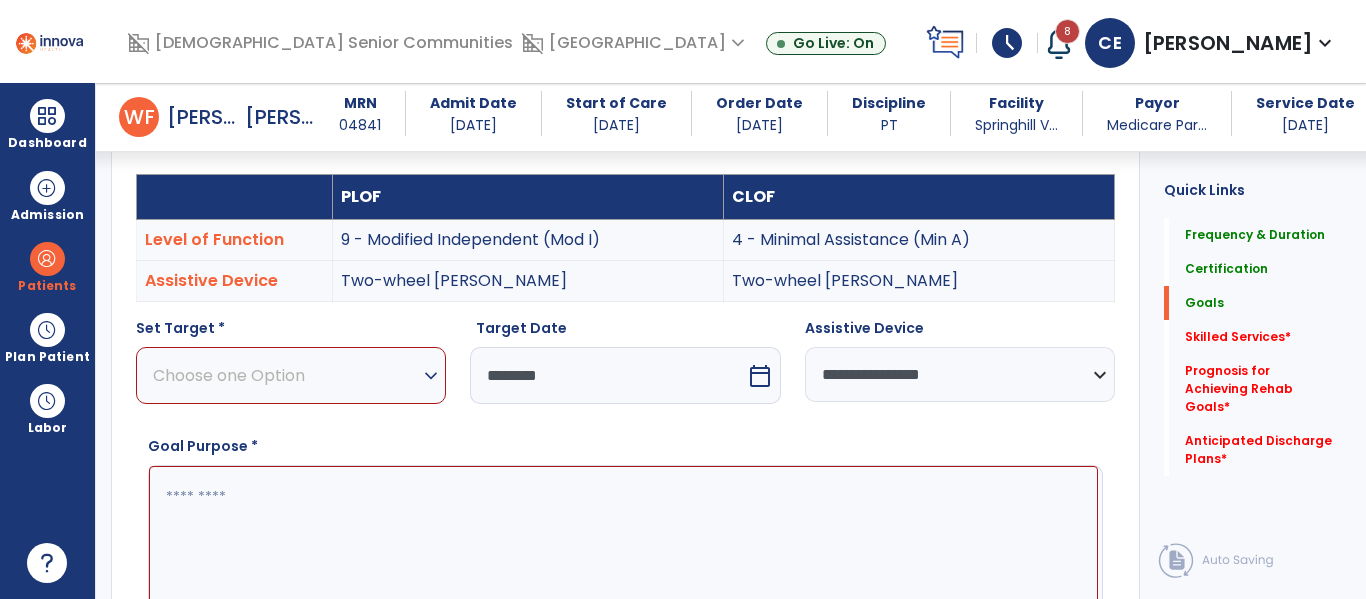click on "Choose one Option" at bounding box center (286, 375) 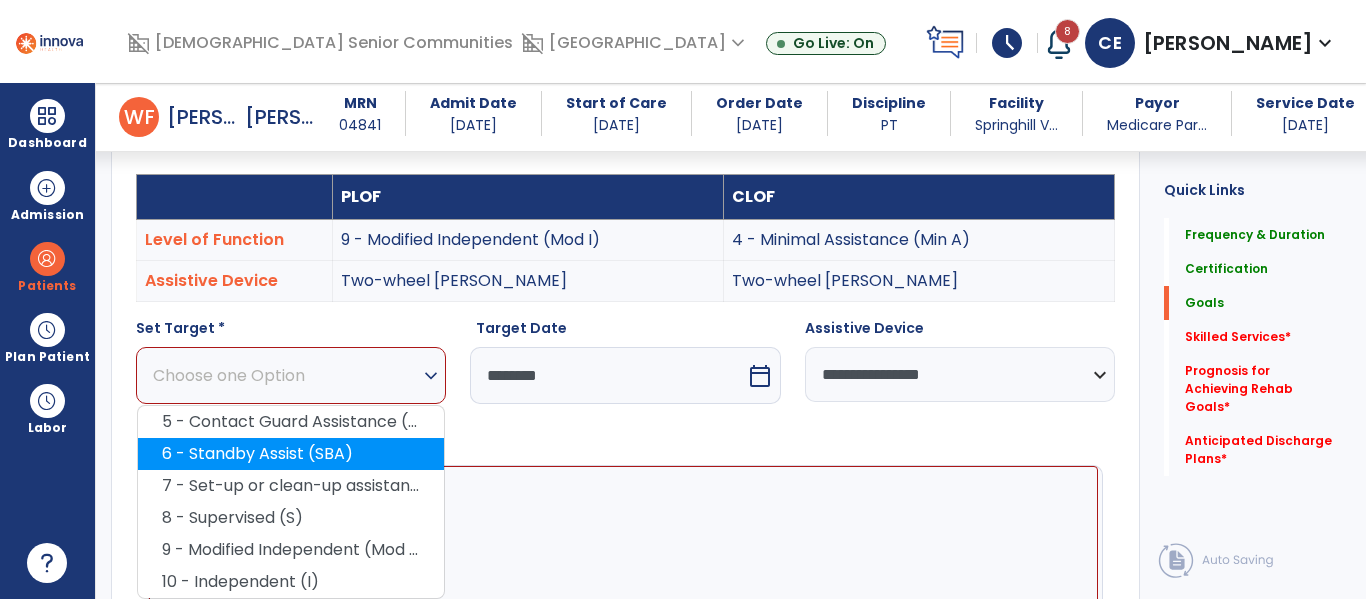 click at bounding box center [623, 541] 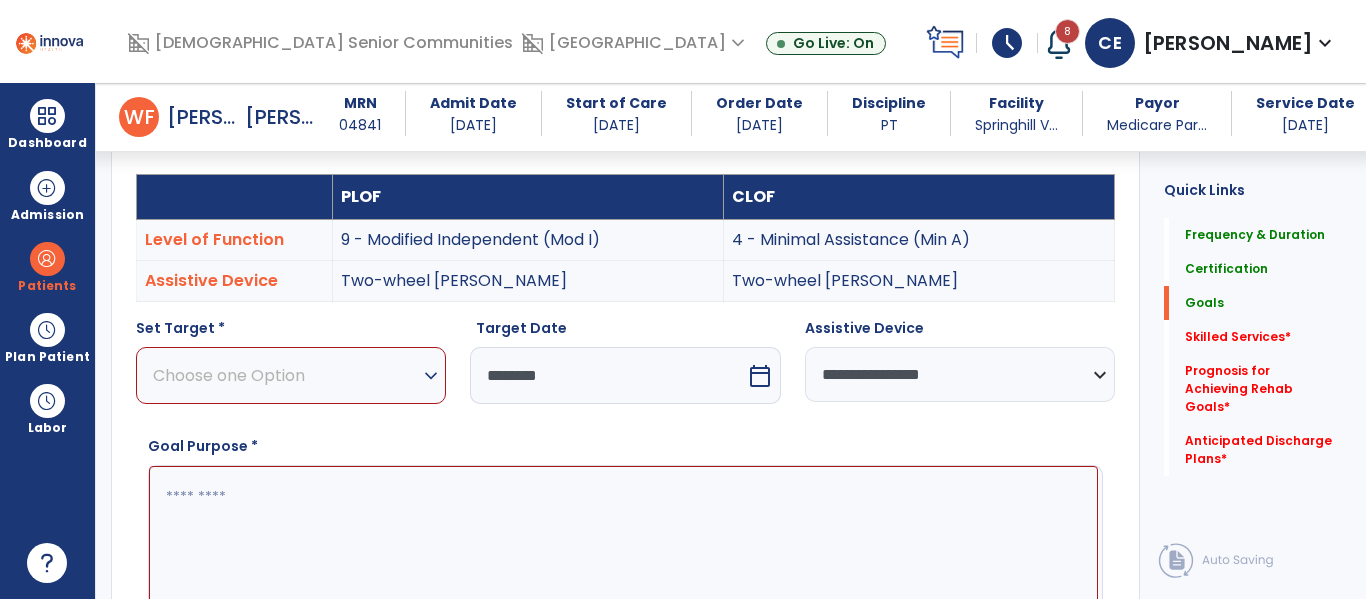 click on "expand_more" at bounding box center (431, 376) 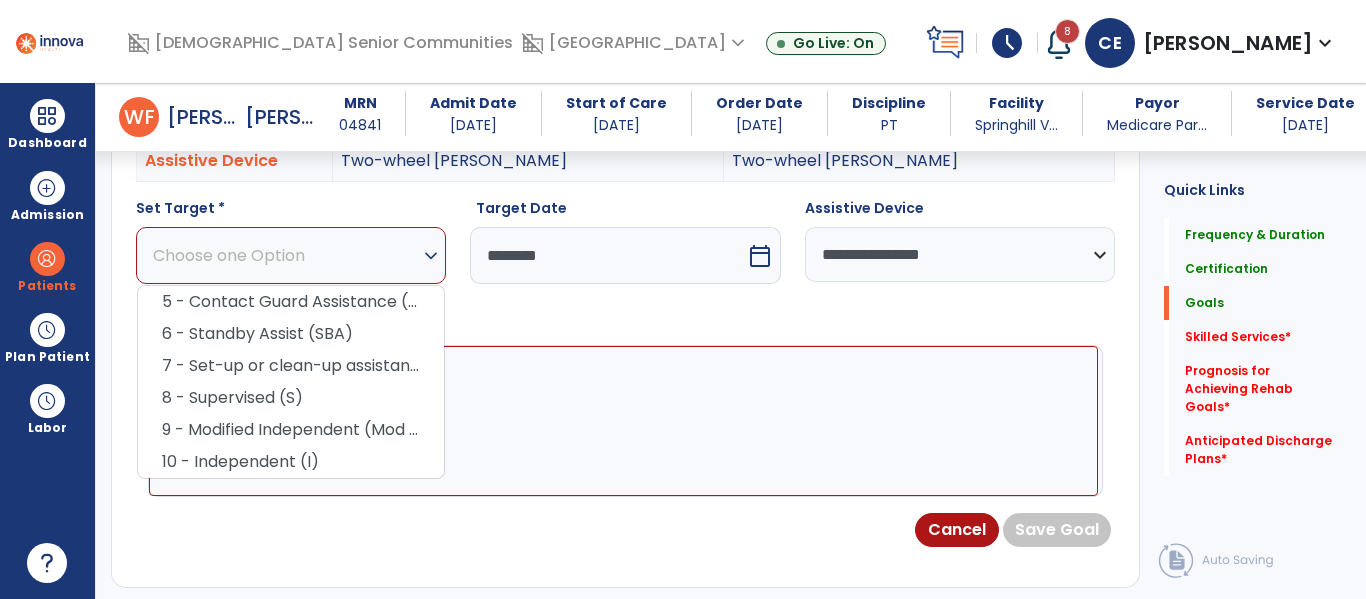 scroll, scrollTop: 718, scrollLeft: 0, axis: vertical 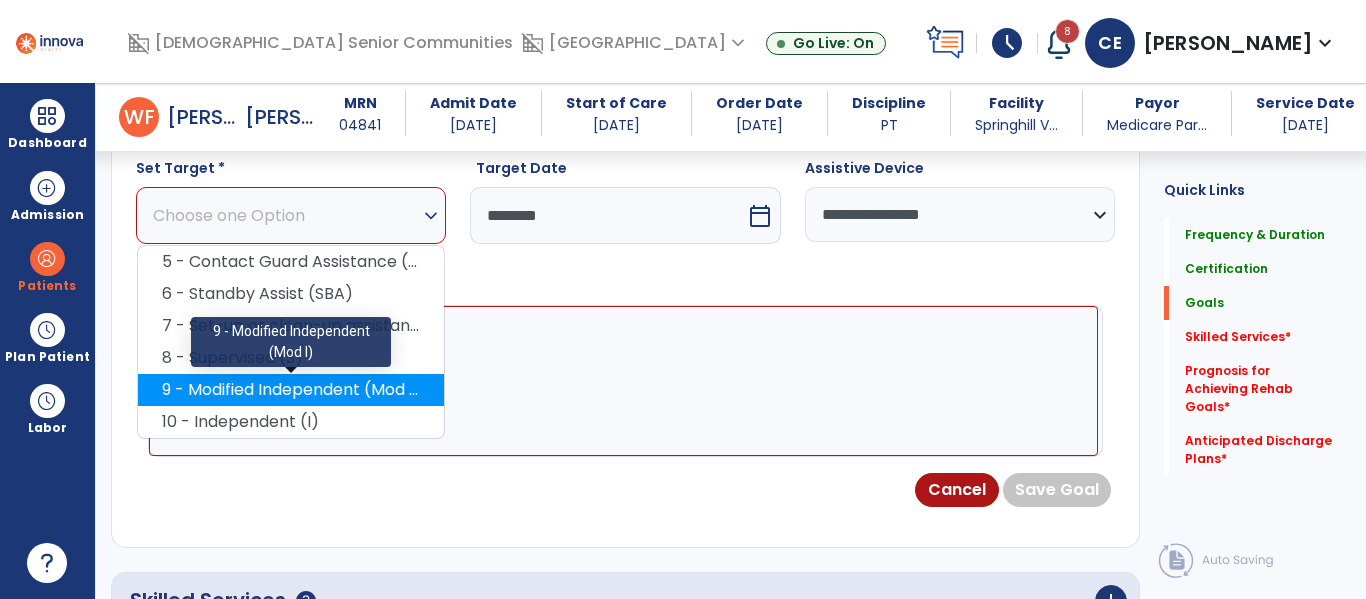 click on "9 - Modified Independent (Mod I)" at bounding box center [291, 390] 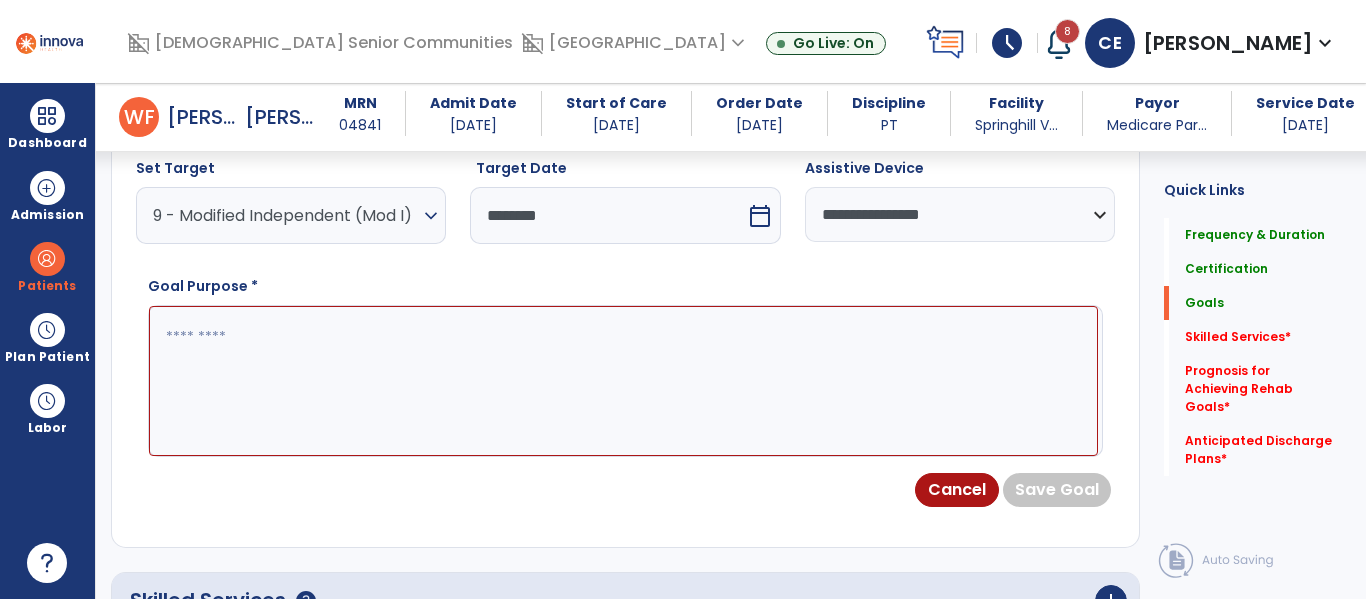 click at bounding box center (623, 381) 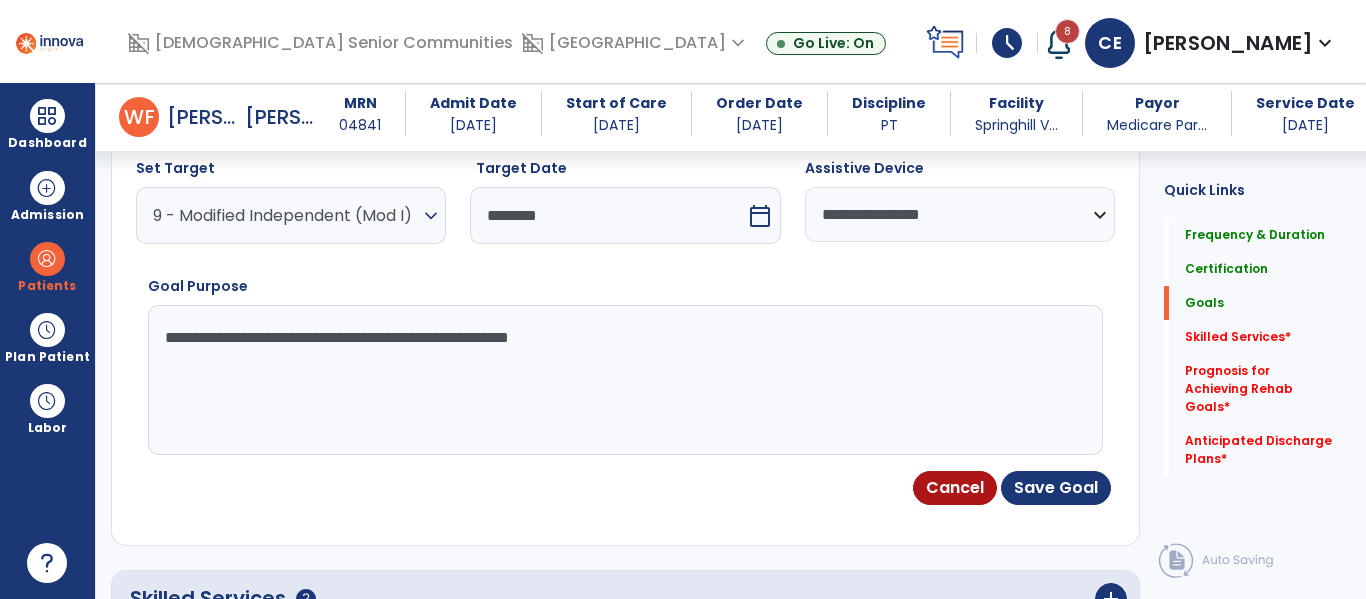 type on "**********" 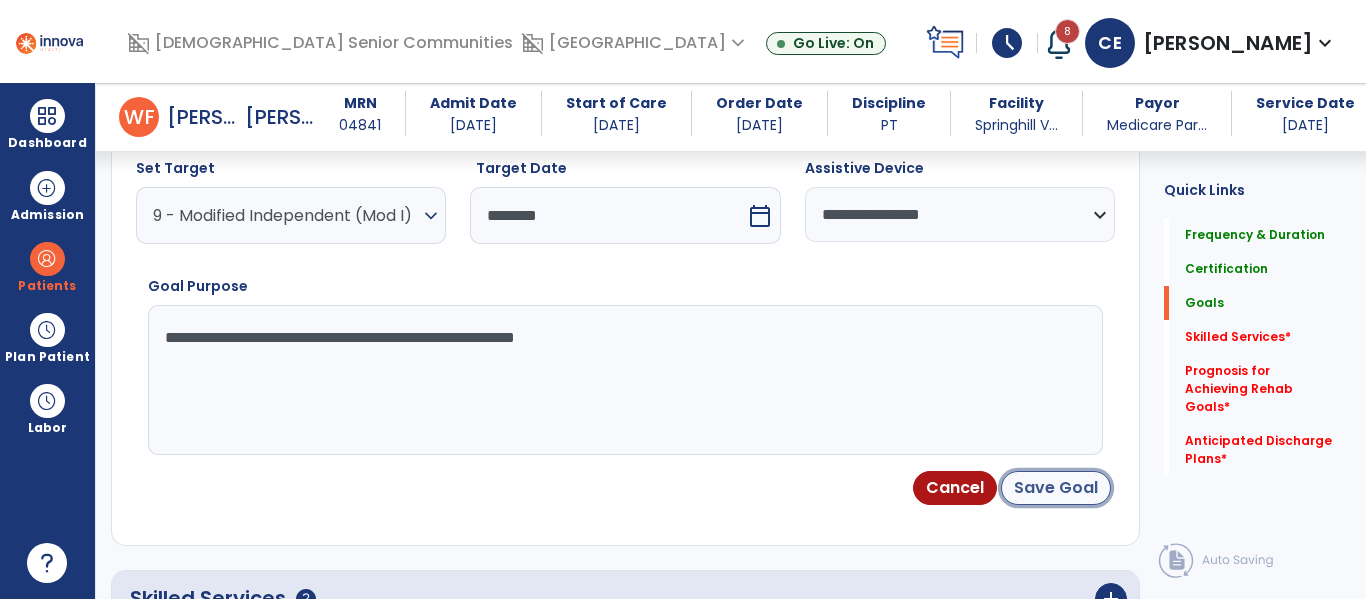 click on "Save Goal" at bounding box center [1056, 488] 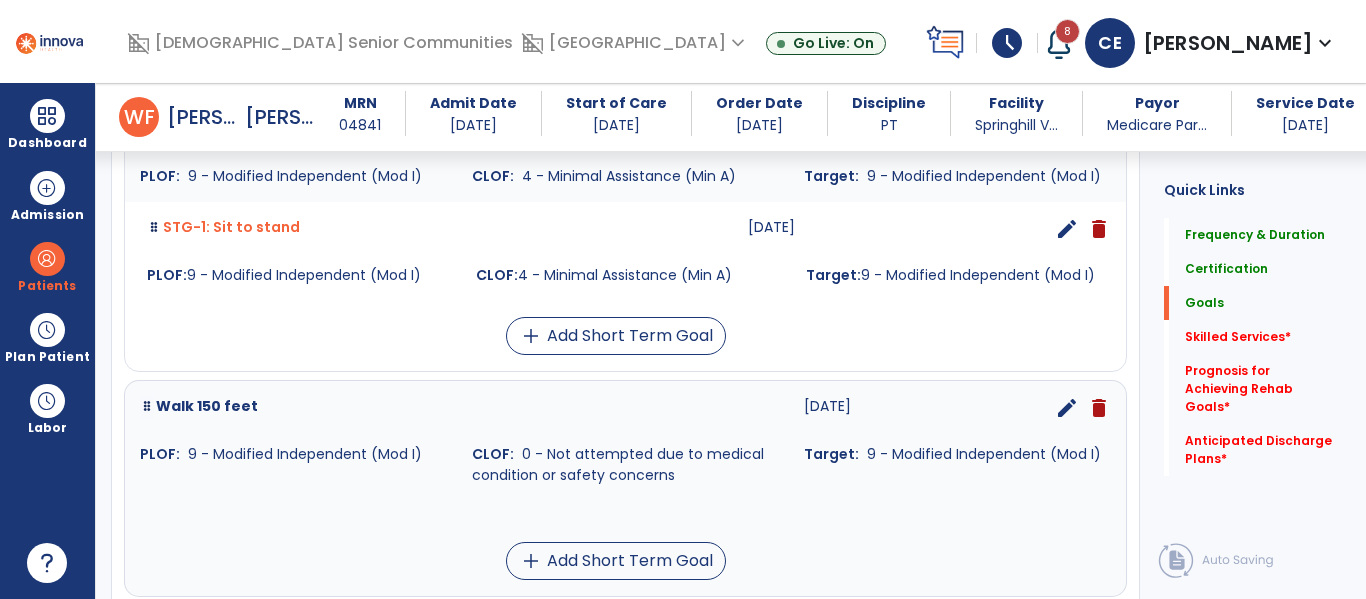scroll, scrollTop: 841, scrollLeft: 0, axis: vertical 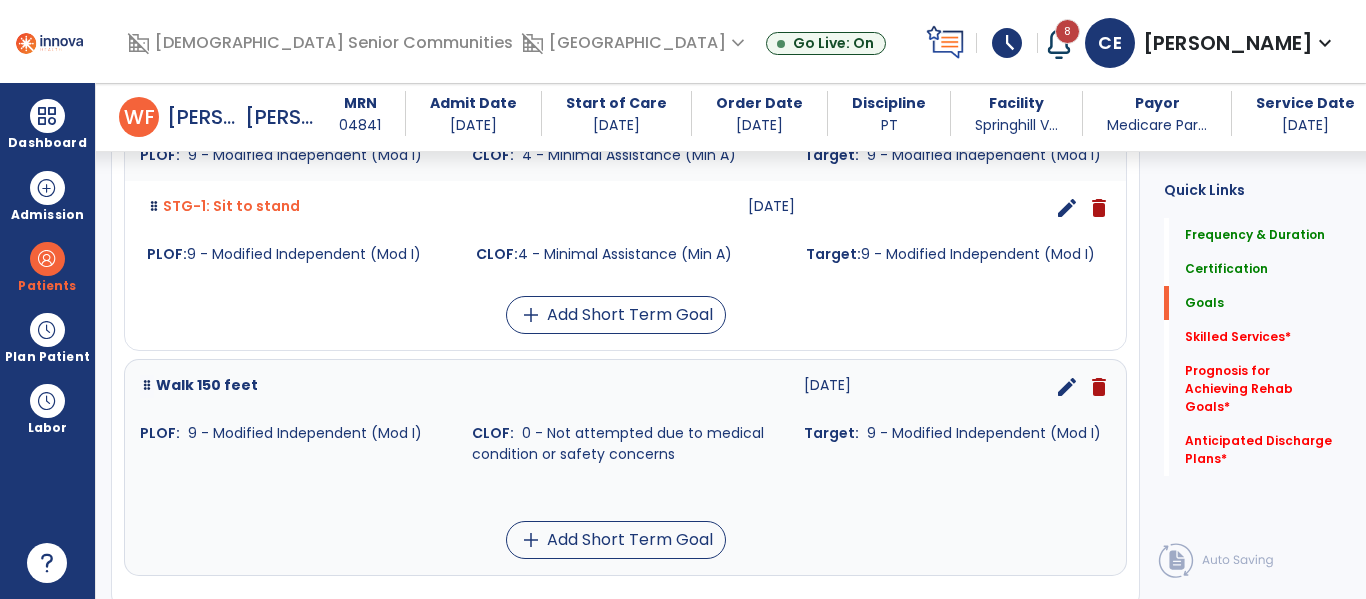click on "edit" at bounding box center (1067, 387) 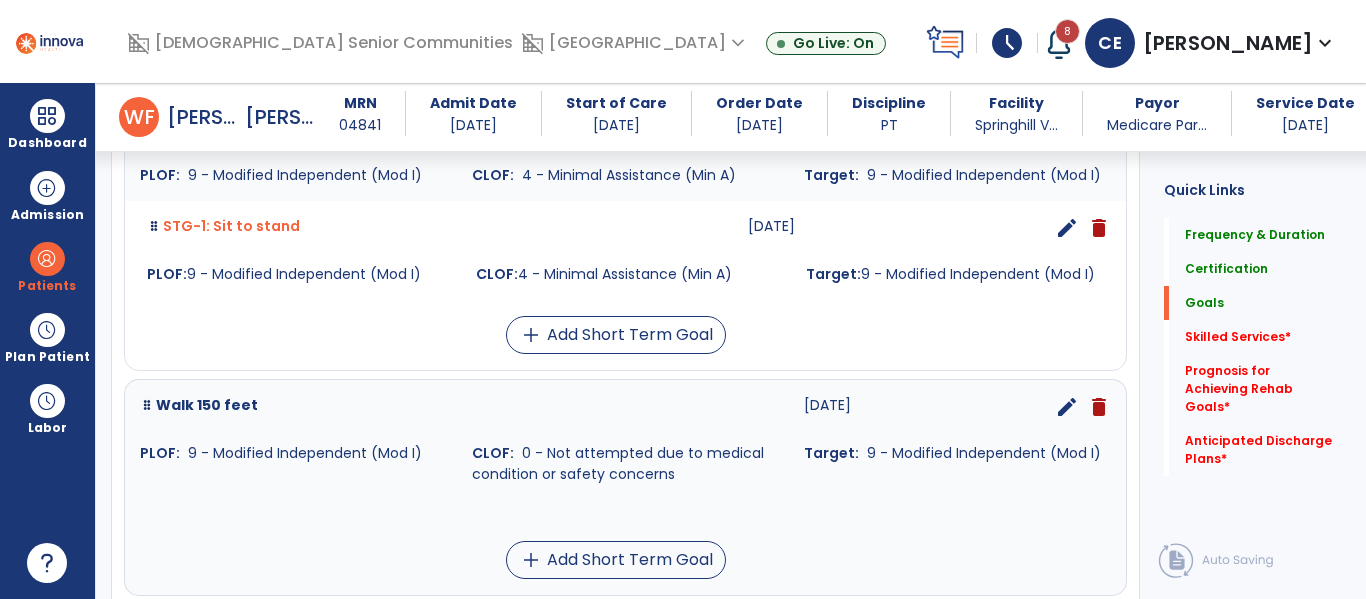 select on "**********" 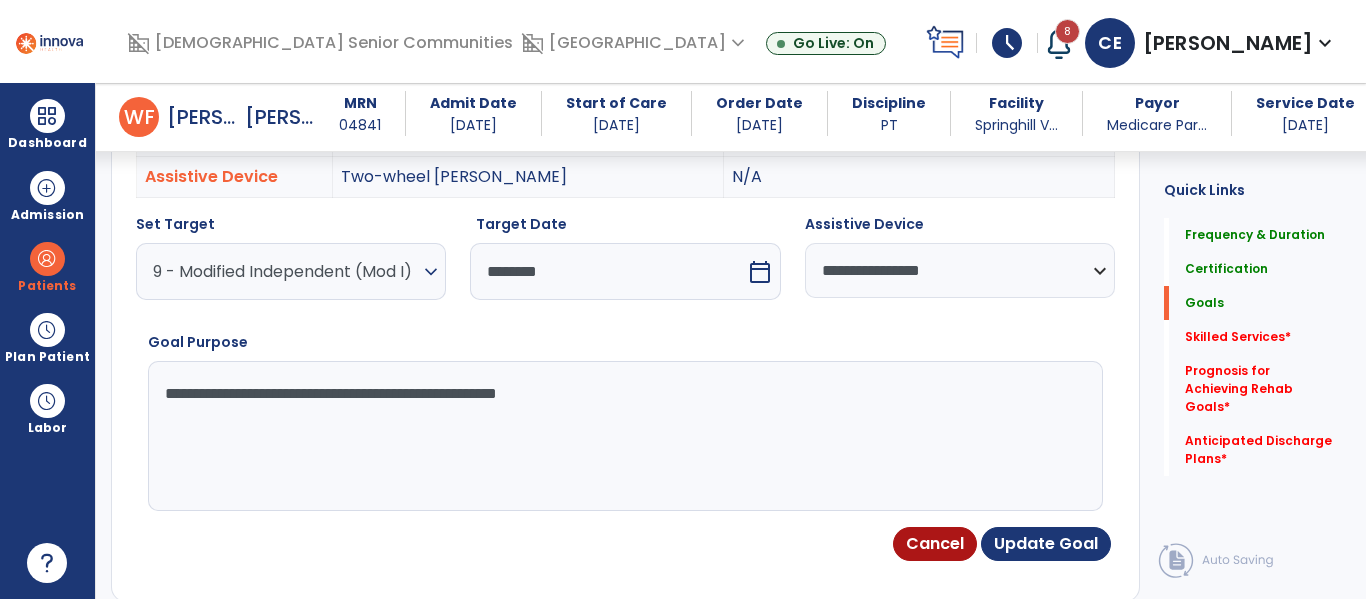 scroll, scrollTop: 927, scrollLeft: 0, axis: vertical 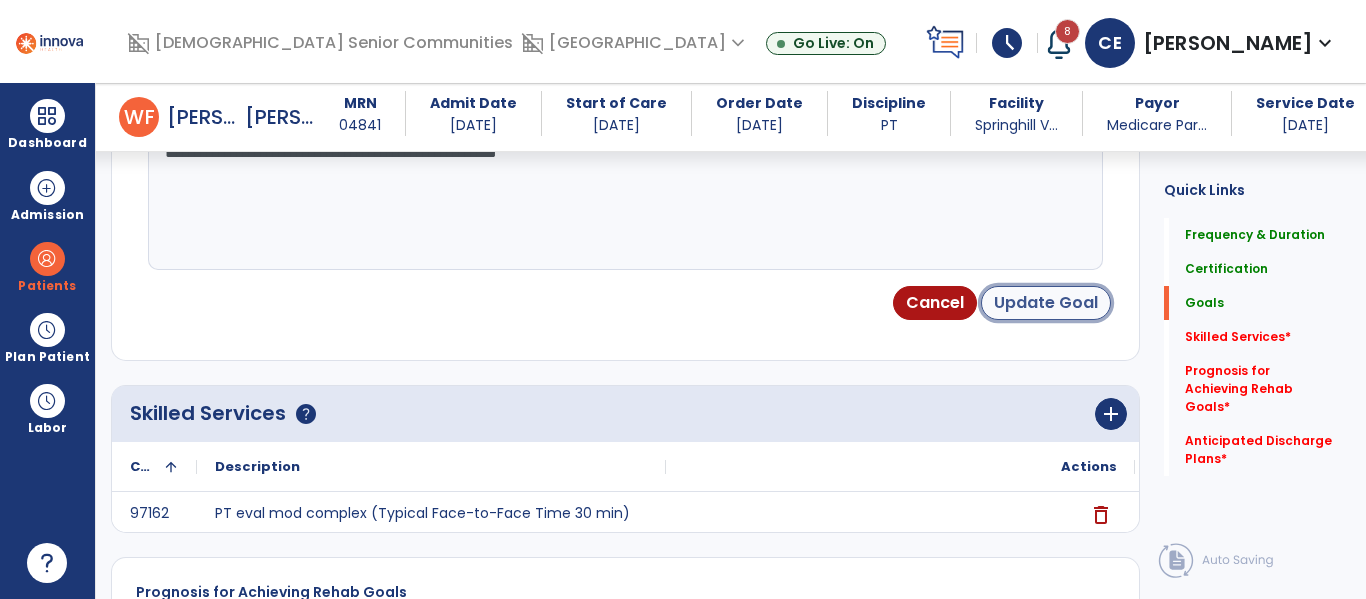 click on "Update Goal" at bounding box center (1046, 303) 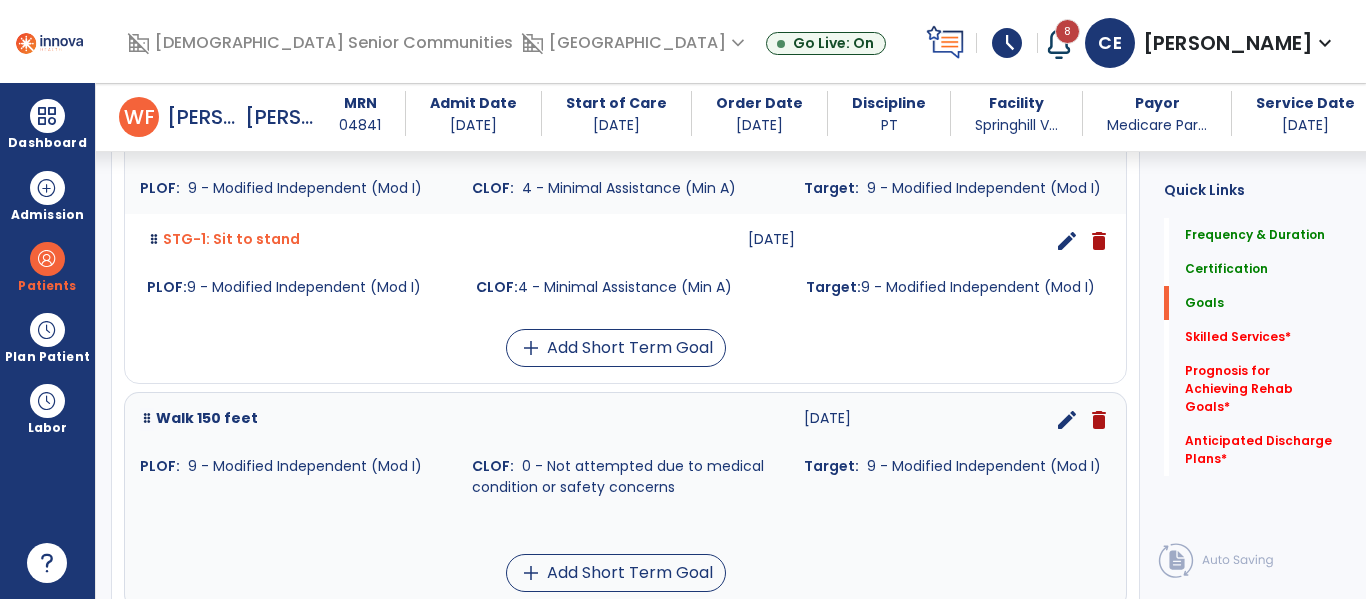 scroll, scrollTop: 806, scrollLeft: 0, axis: vertical 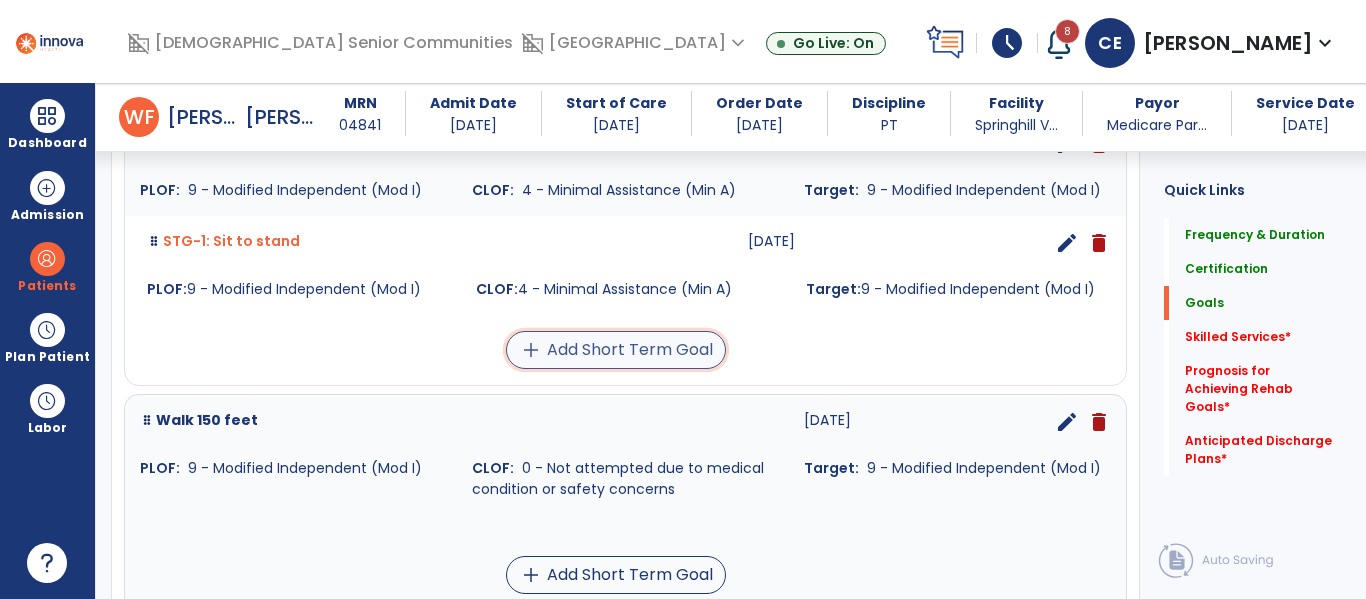 click on "add  Add Short Term Goal" at bounding box center [616, 350] 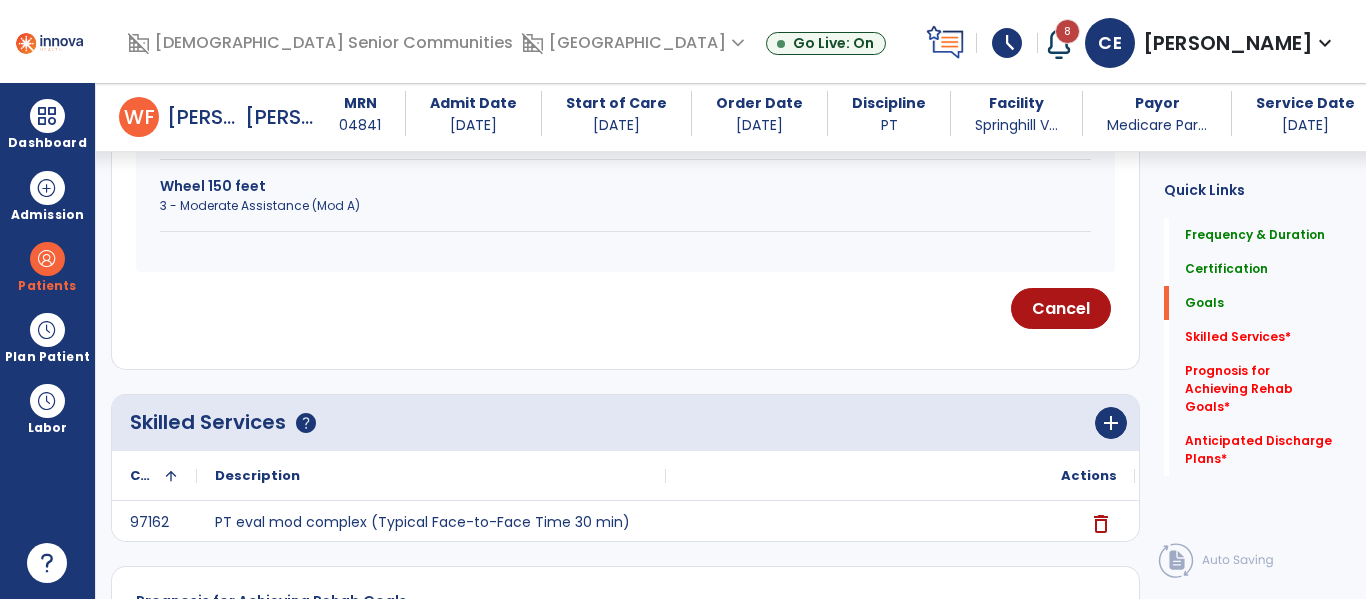 scroll, scrollTop: 1635, scrollLeft: 0, axis: vertical 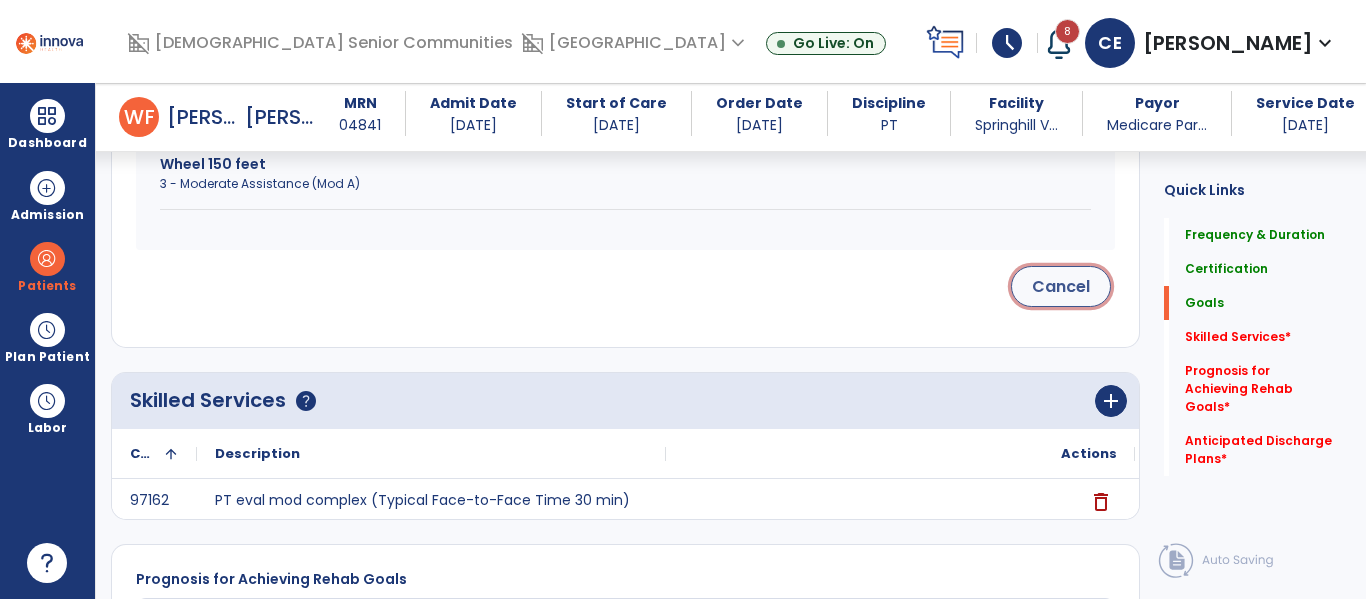 click on "Cancel" at bounding box center [1061, 286] 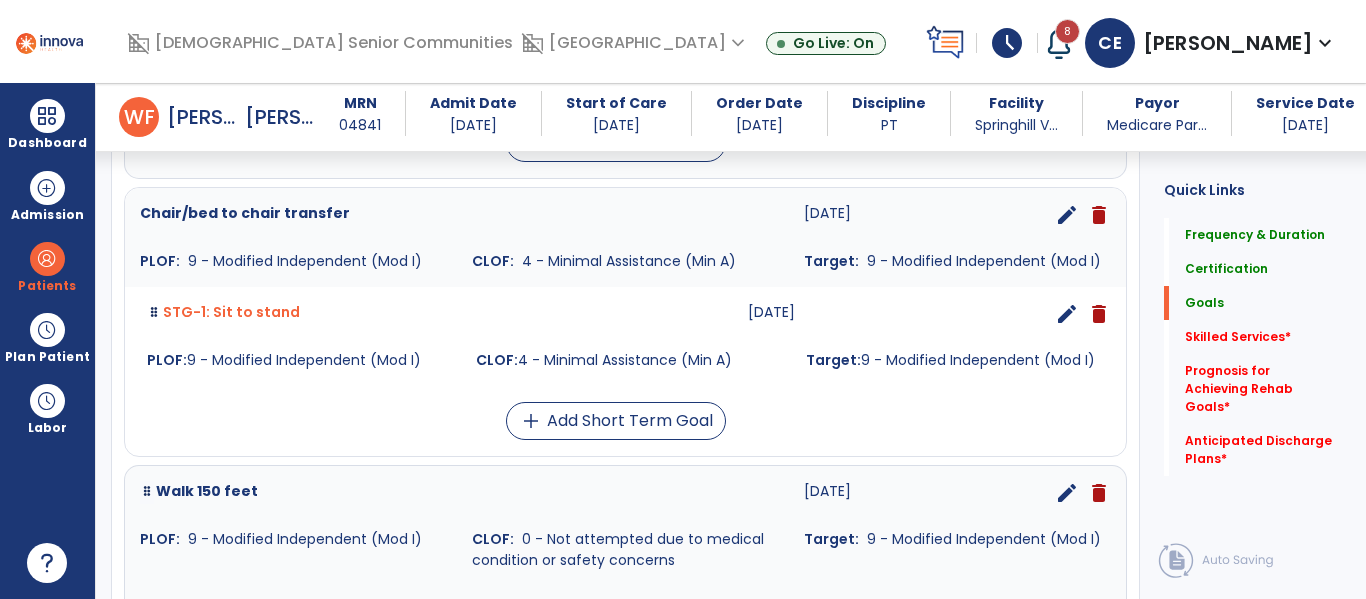 scroll, scrollTop: 749, scrollLeft: 0, axis: vertical 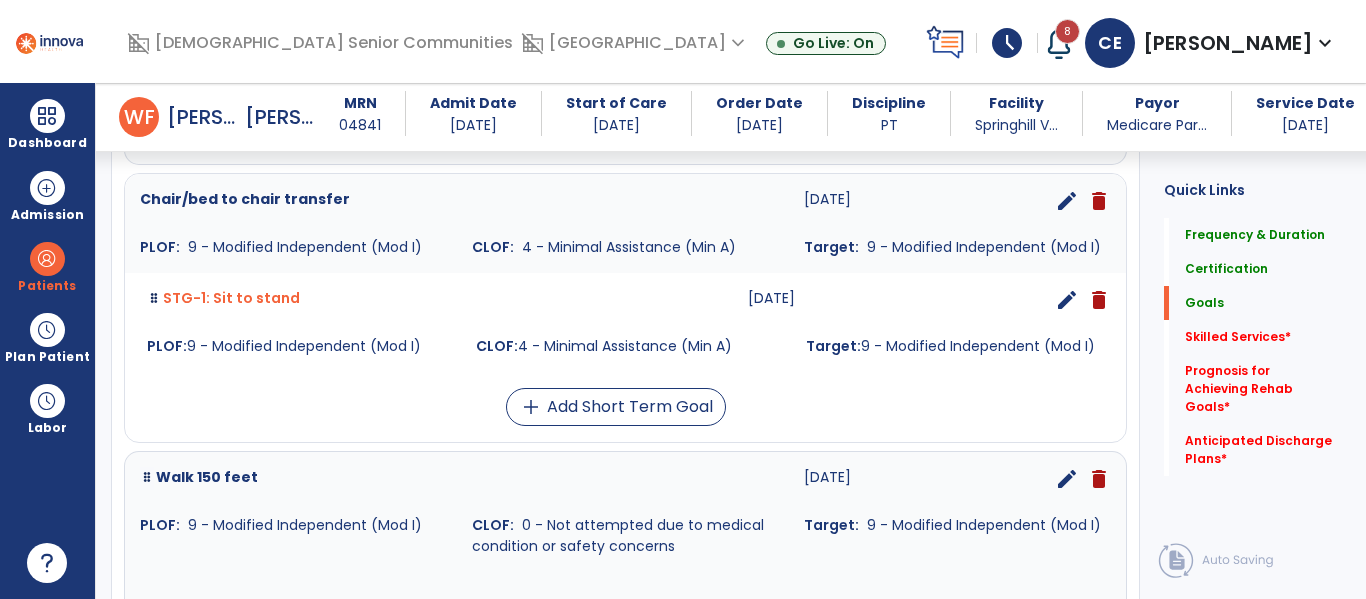 click on "edit" at bounding box center (1067, 300) 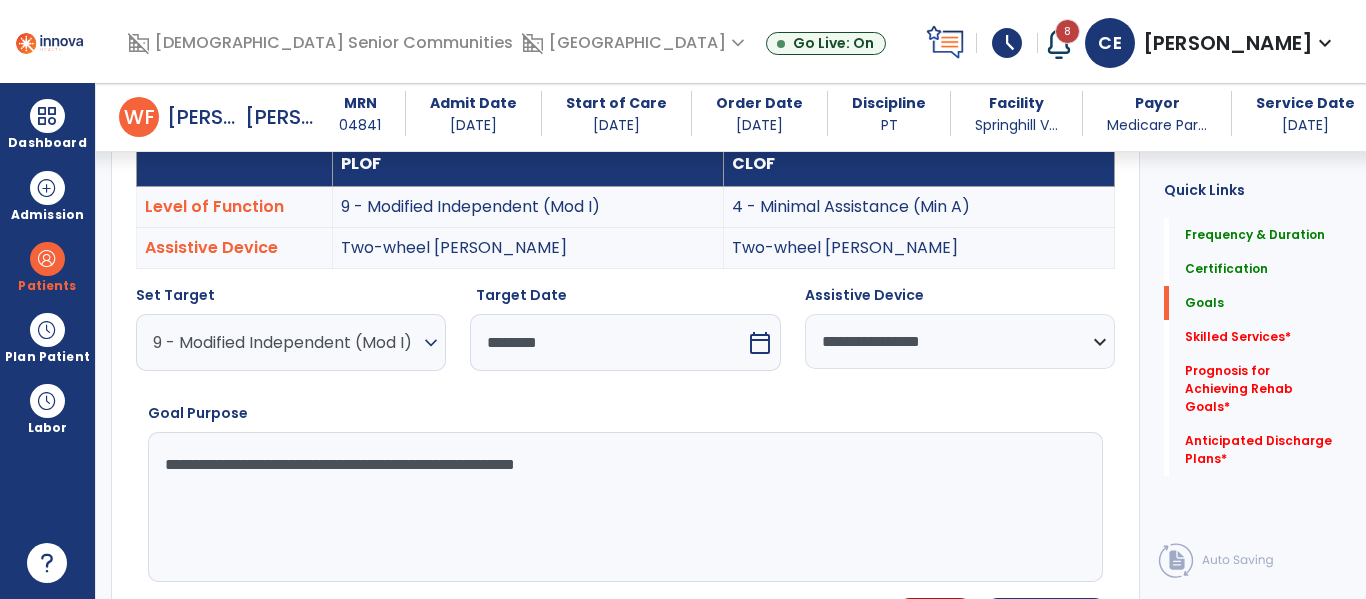 scroll, scrollTop: 607, scrollLeft: 0, axis: vertical 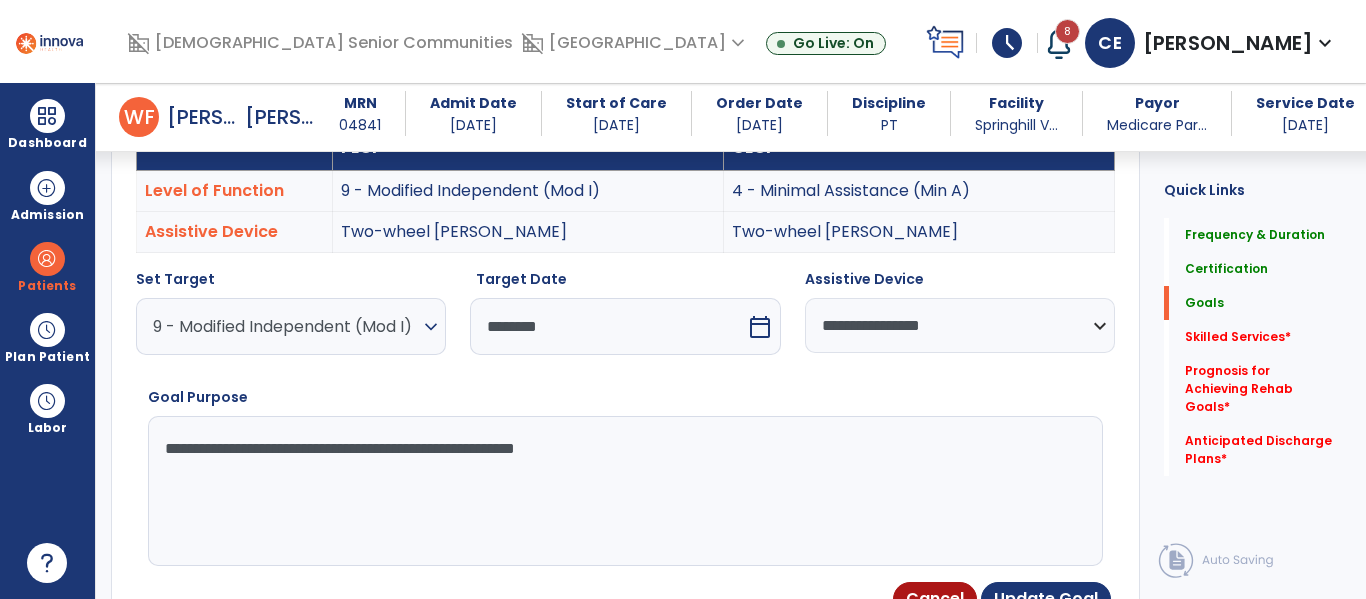 click on "**********" at bounding box center [623, 491] 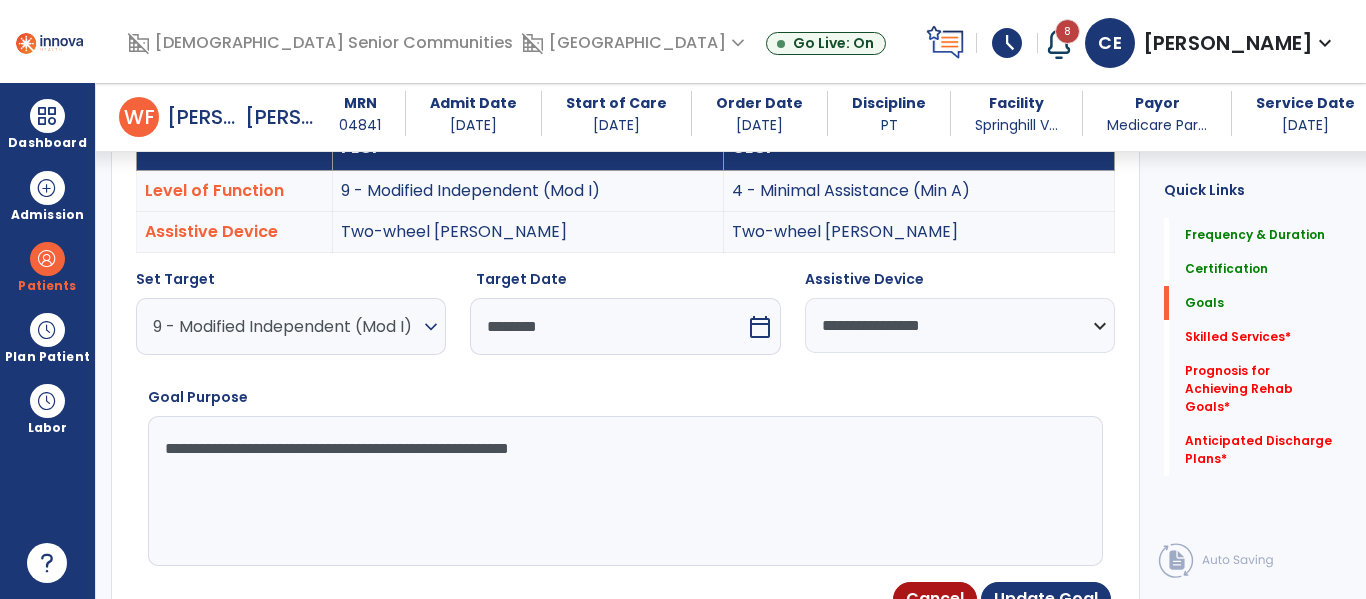 type on "**********" 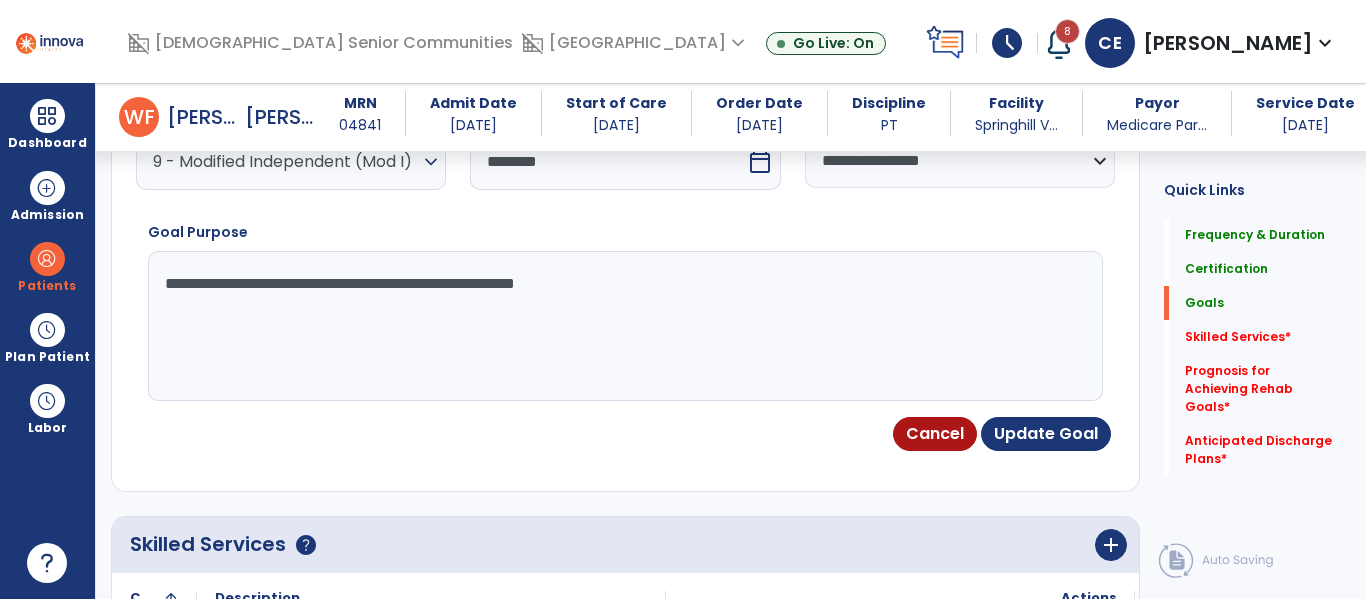 scroll, scrollTop: 780, scrollLeft: 0, axis: vertical 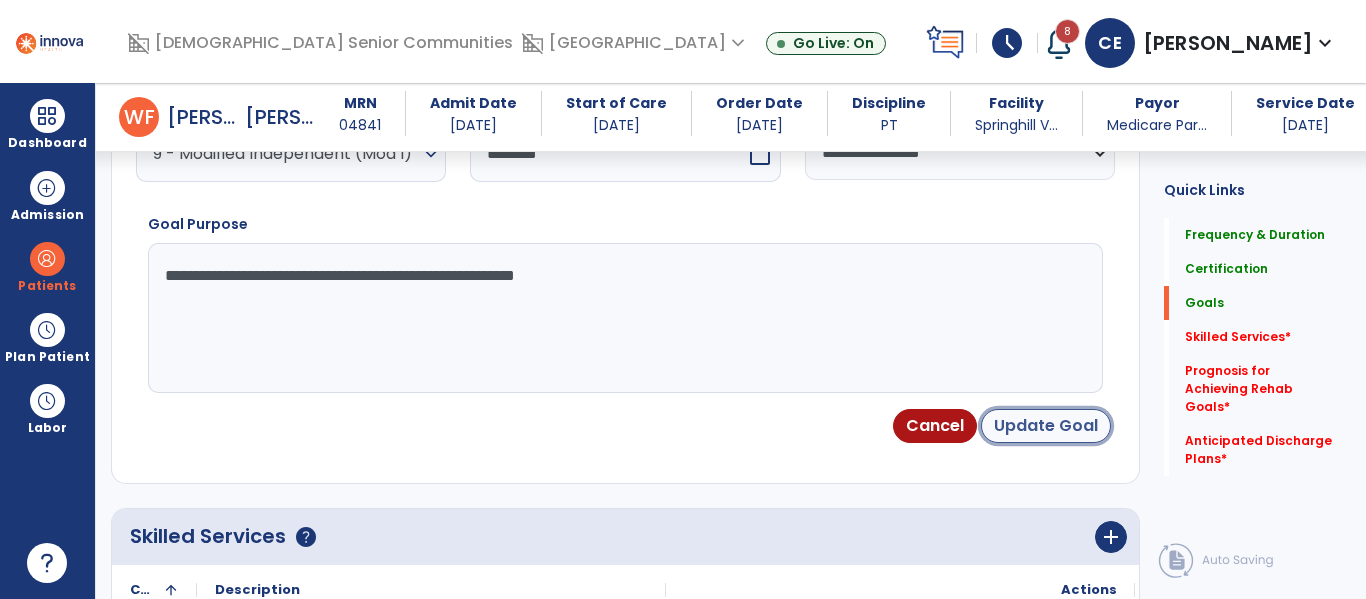 click on "Update Goal" at bounding box center [1046, 426] 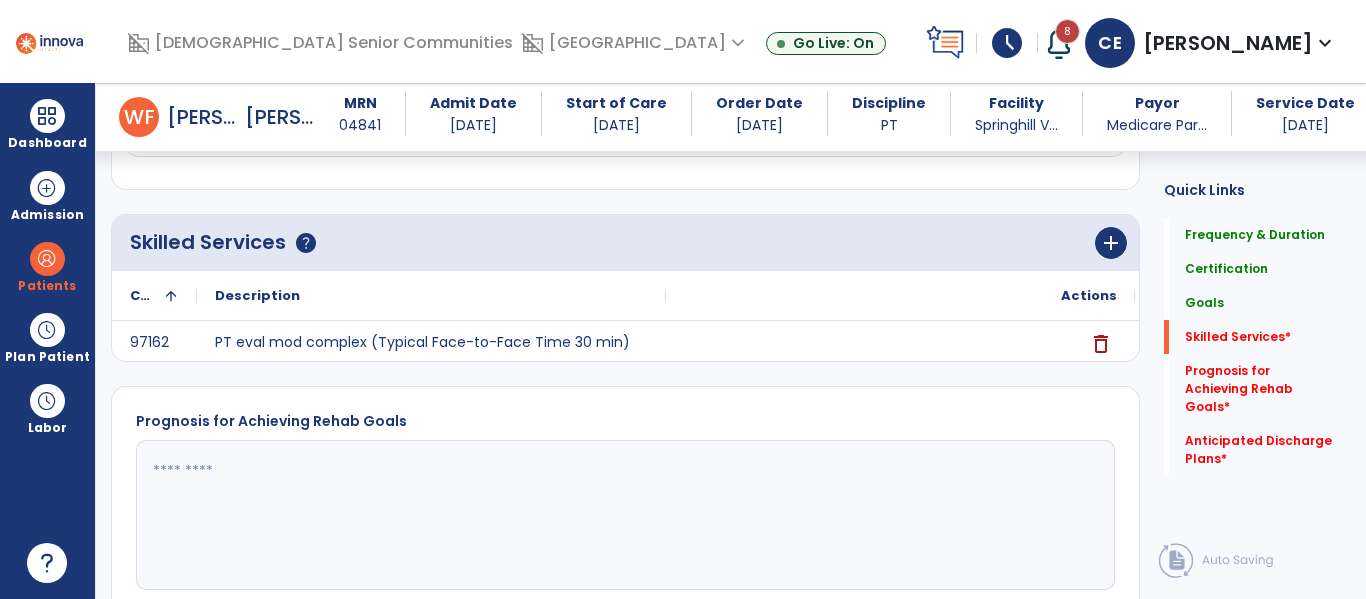 scroll, scrollTop: 1226, scrollLeft: 0, axis: vertical 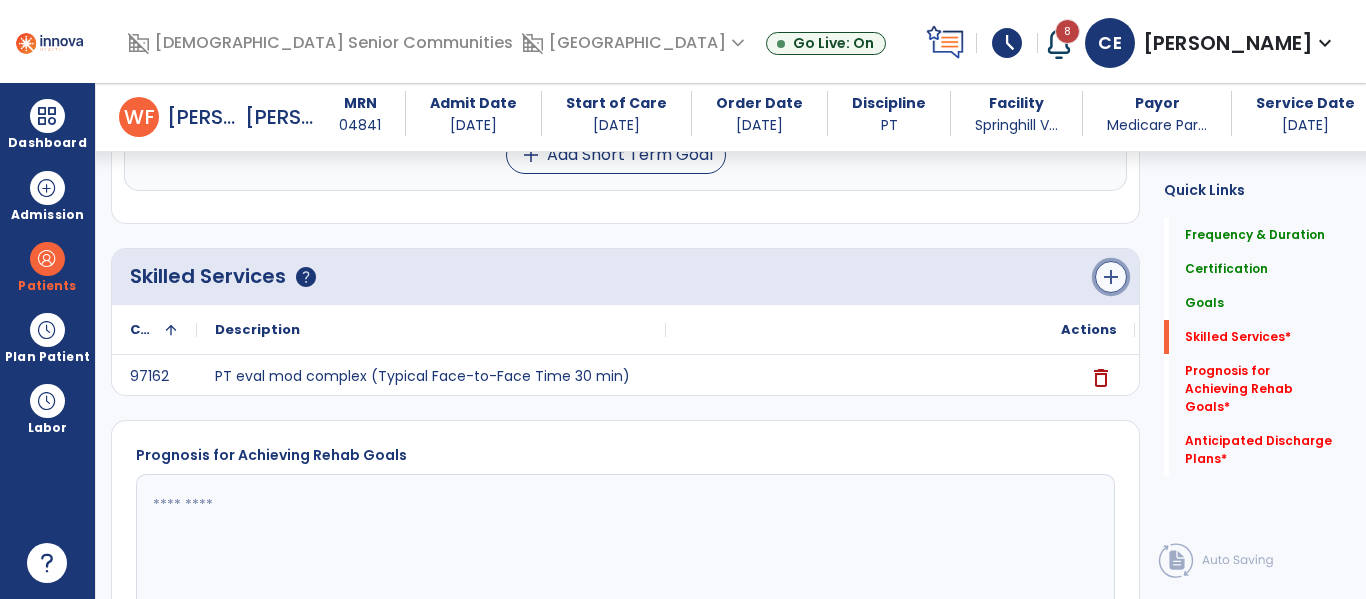 click on "add" 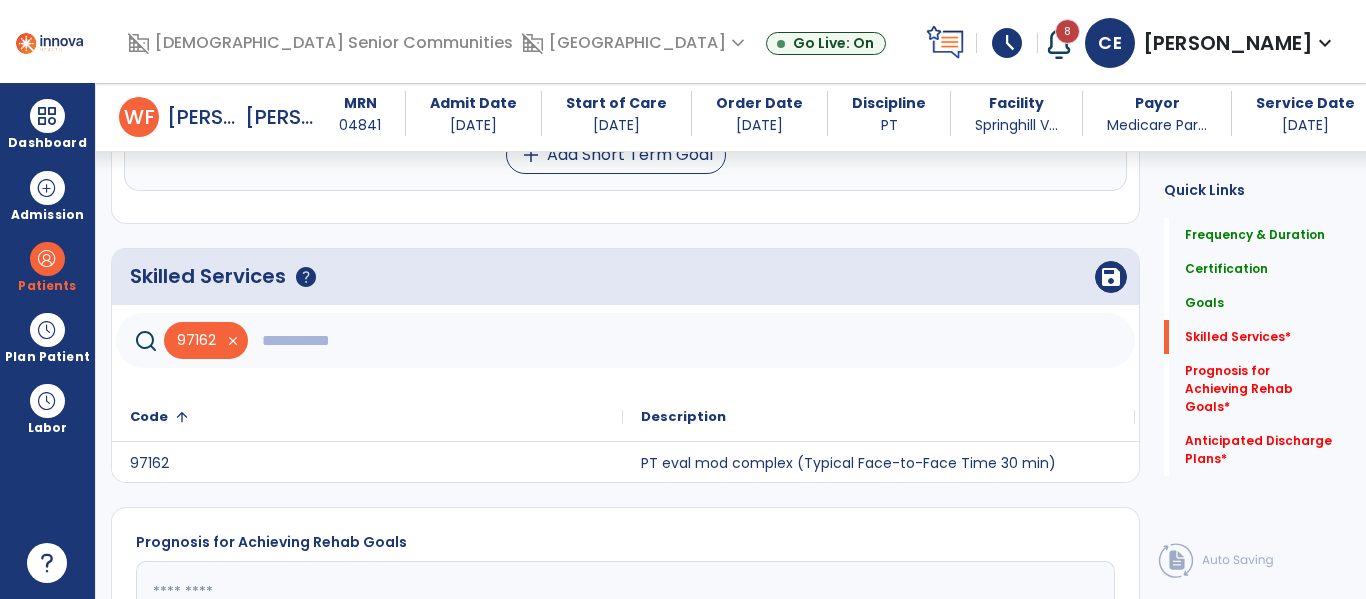 click on "97162   close" 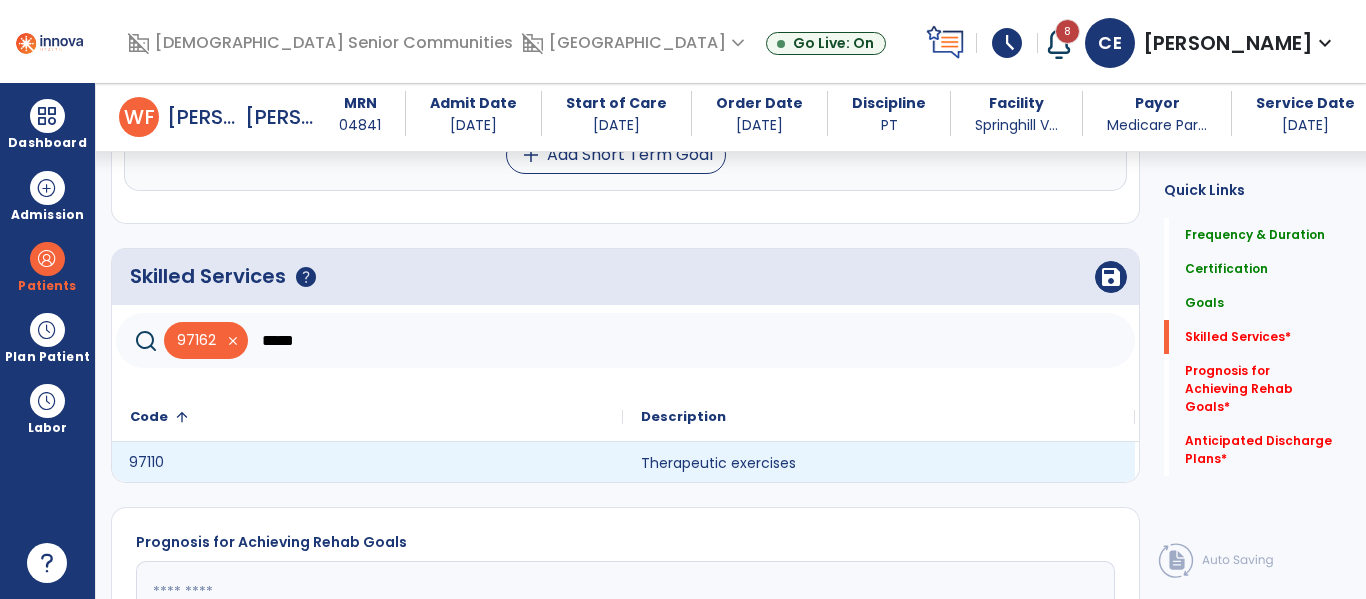 click on "97110" 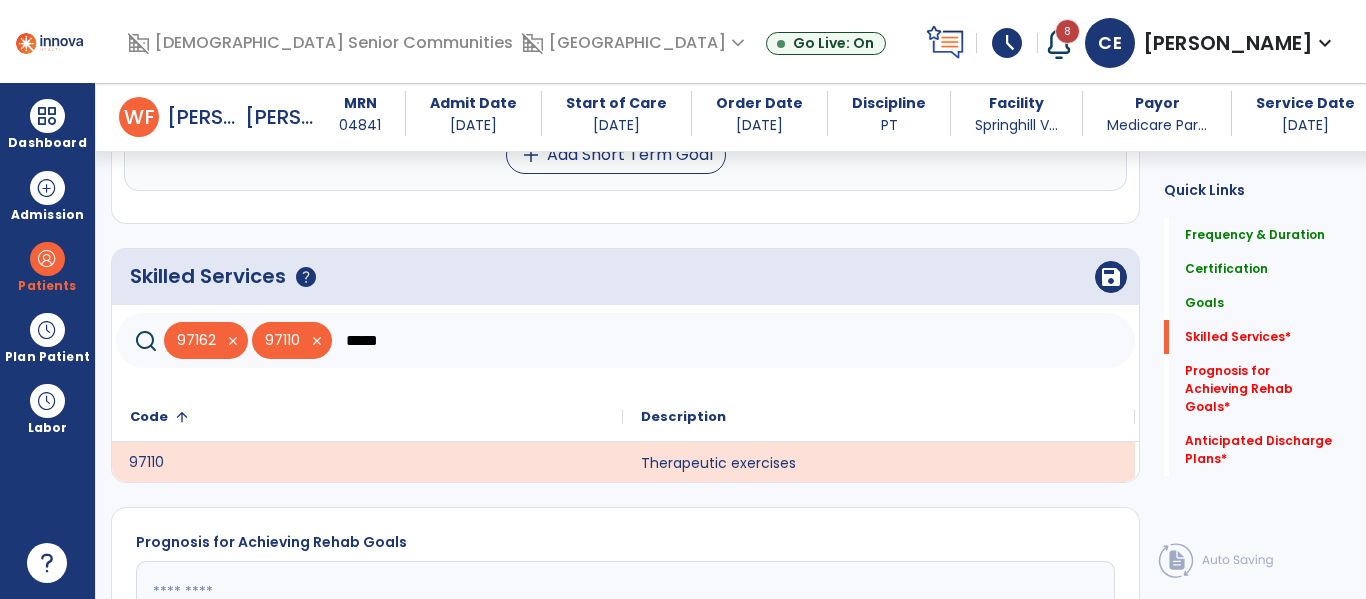 click on "*****" 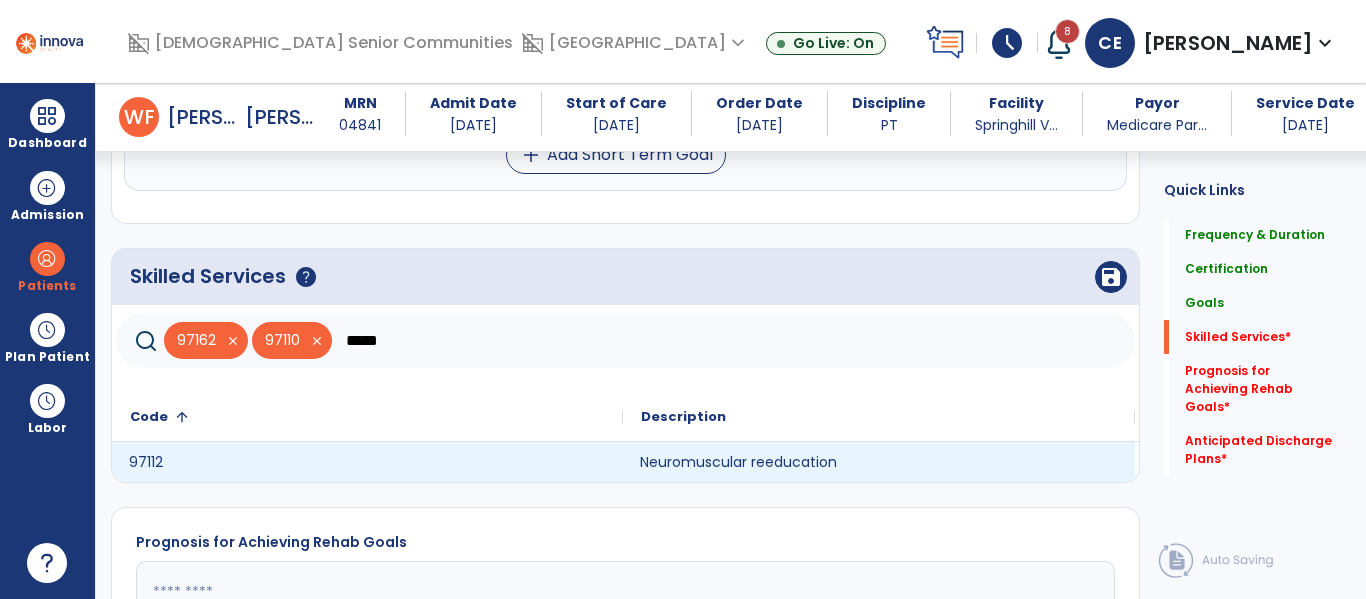 click on "Neuromuscular reeducation" 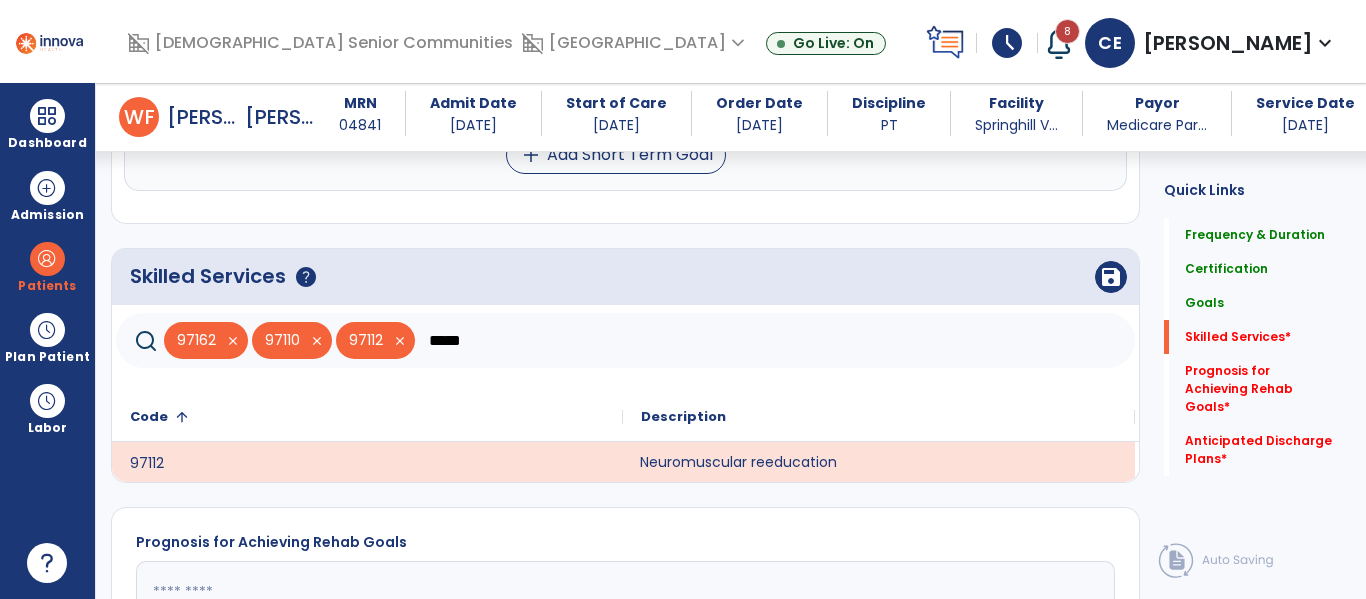click on "*****" 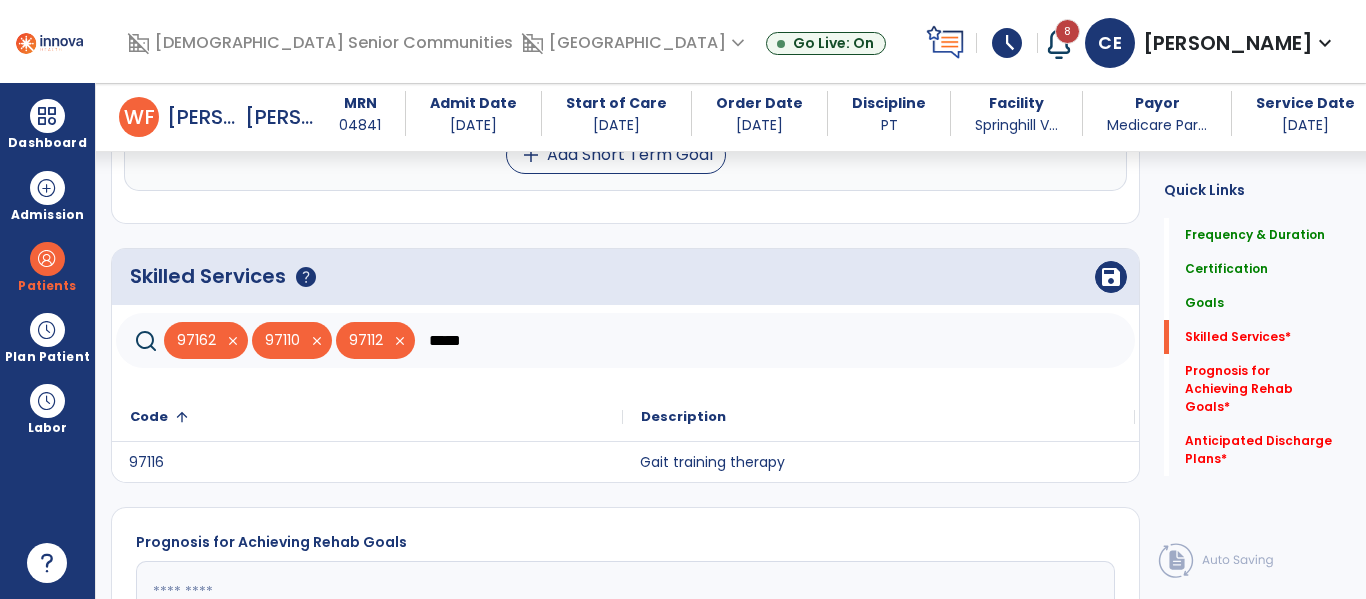 click on "97116" 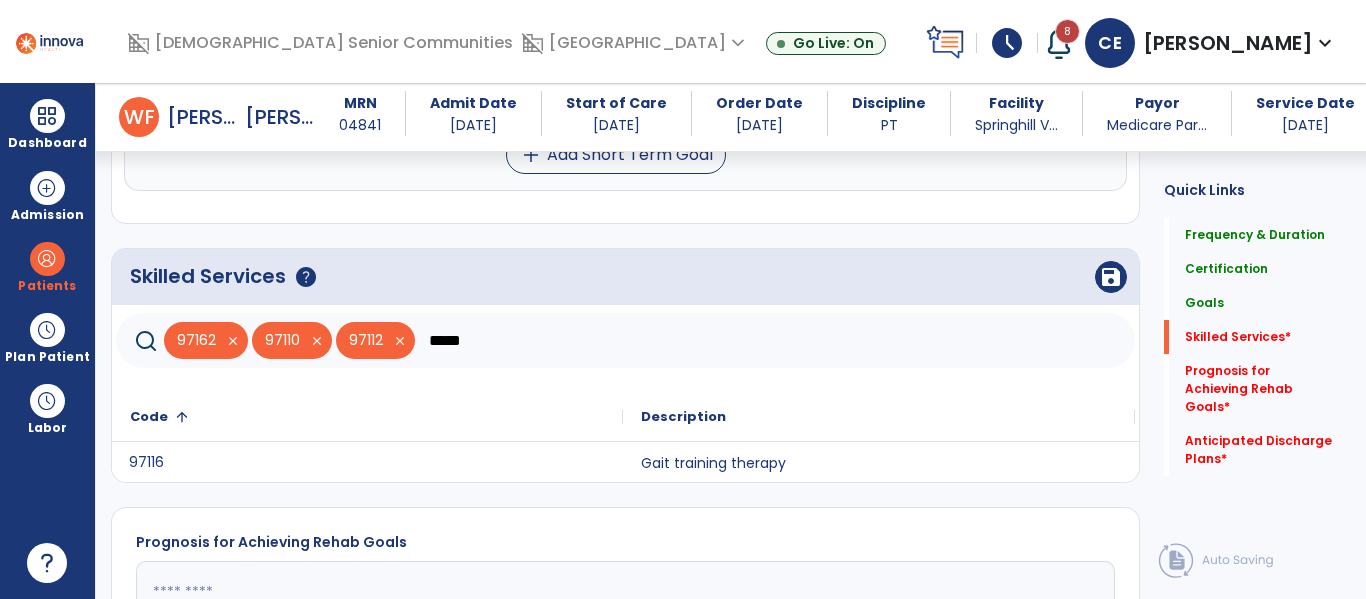 click on "*****" 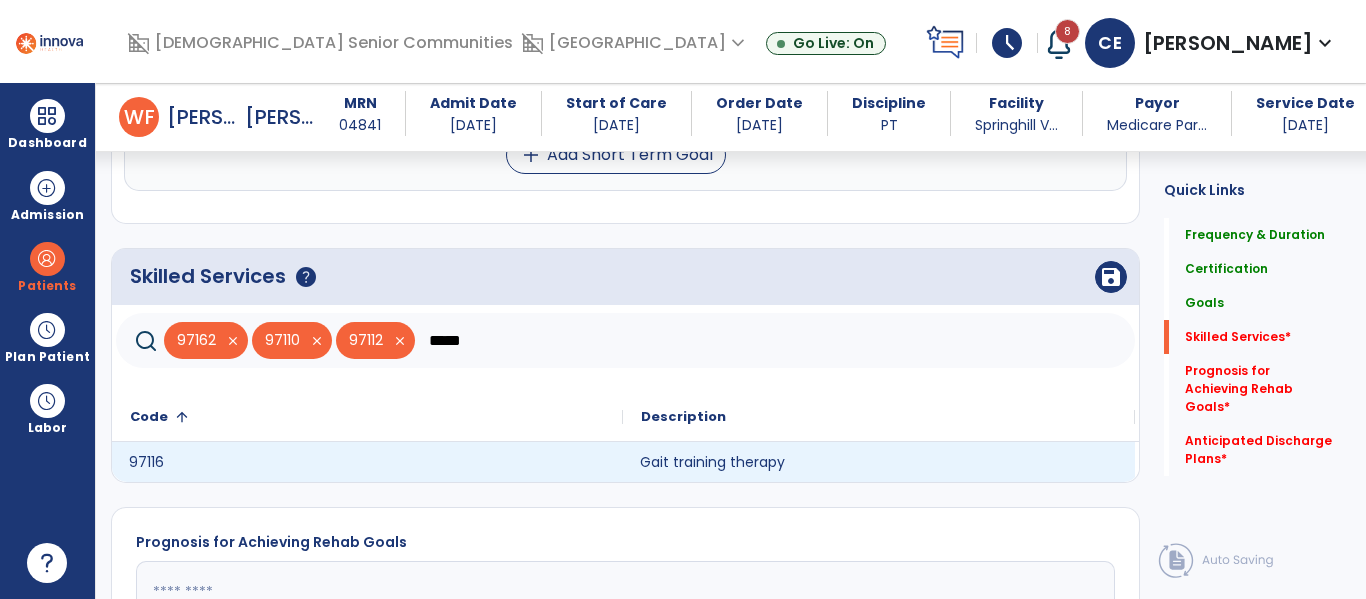 click on "Gait training therapy" 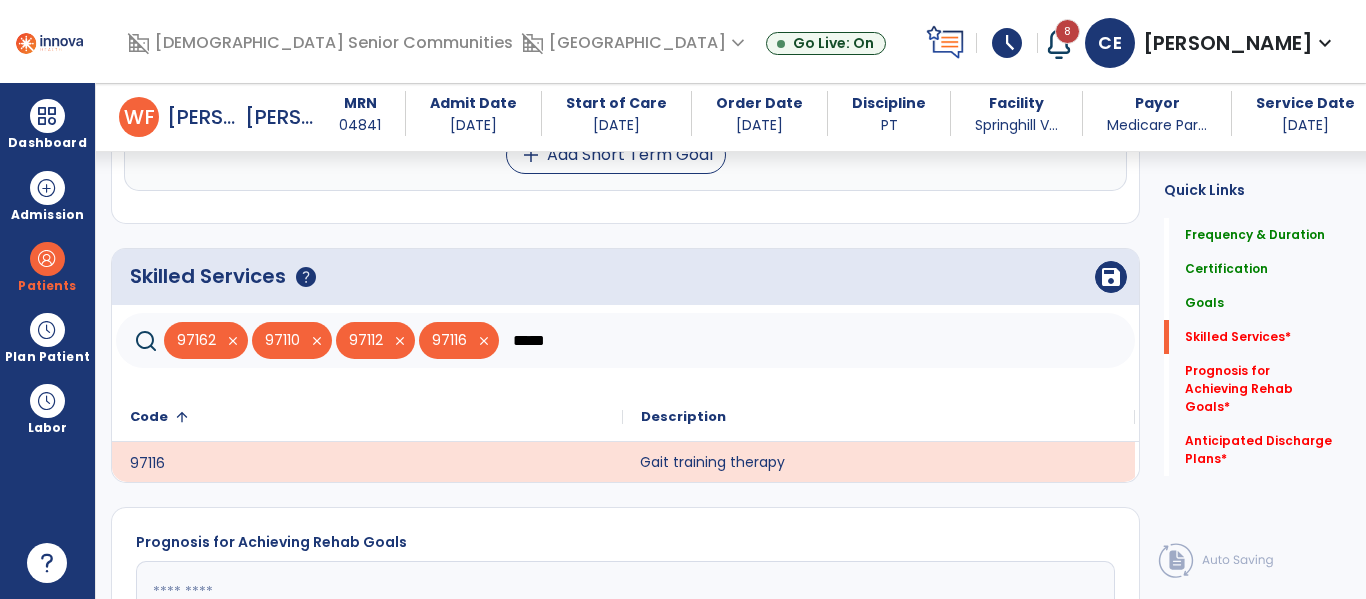 click on "*****" 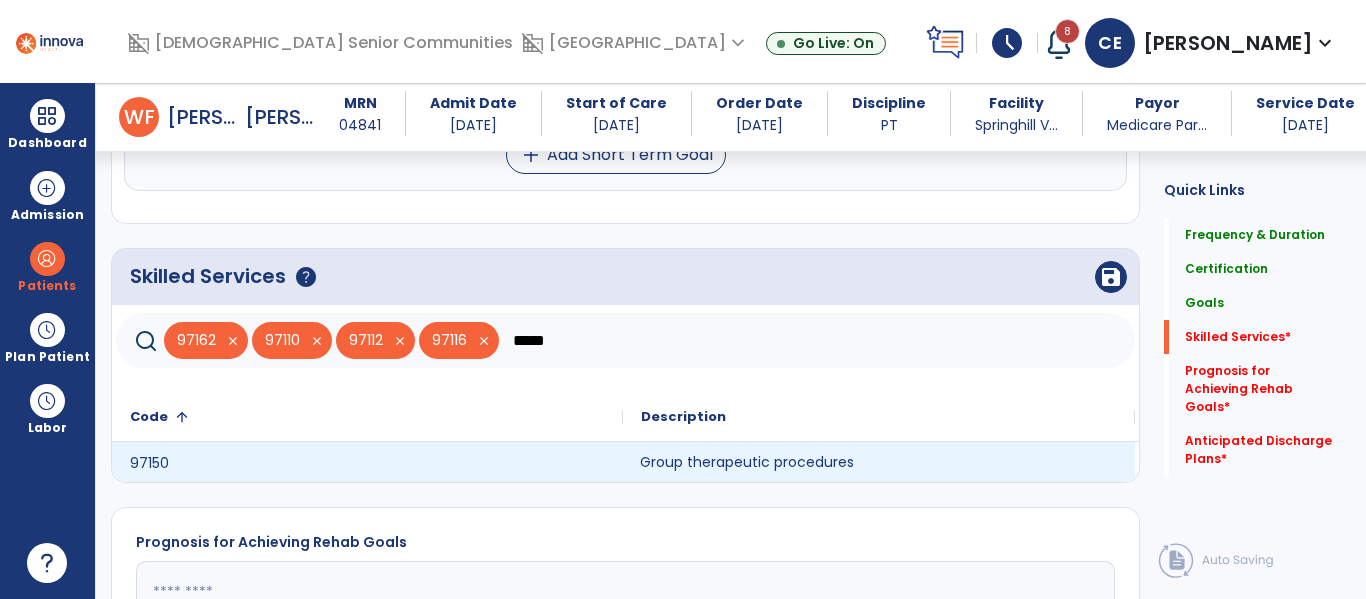 click on "Group therapeutic procedures" 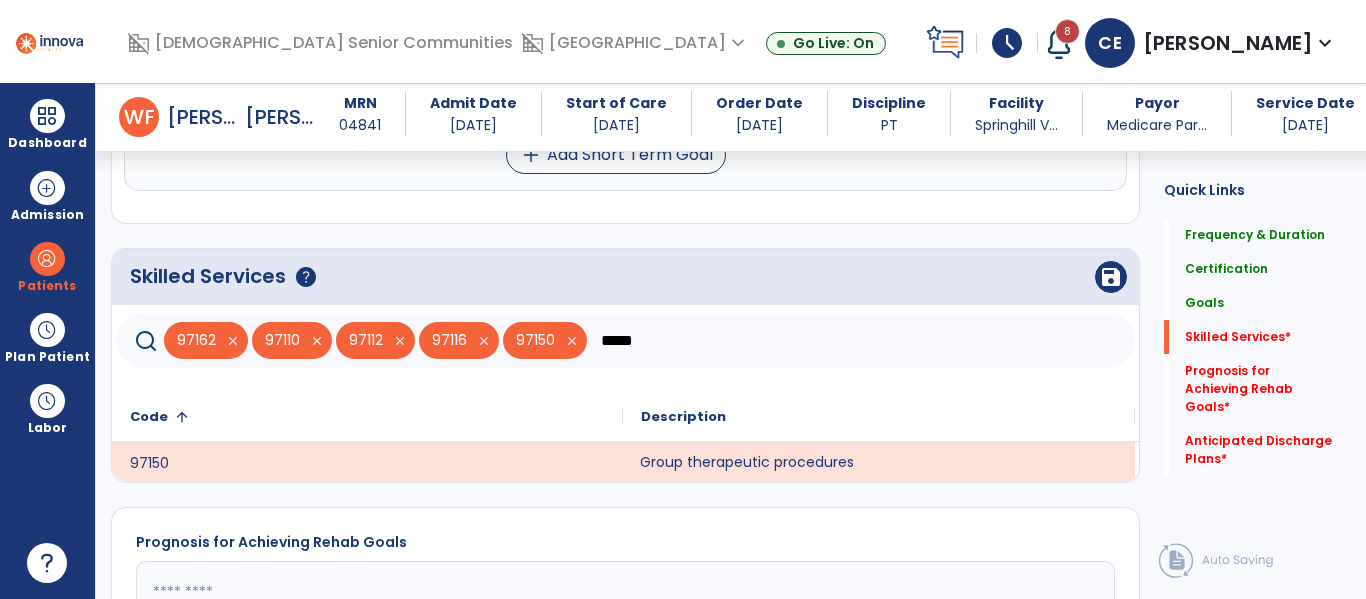 click on "*****" 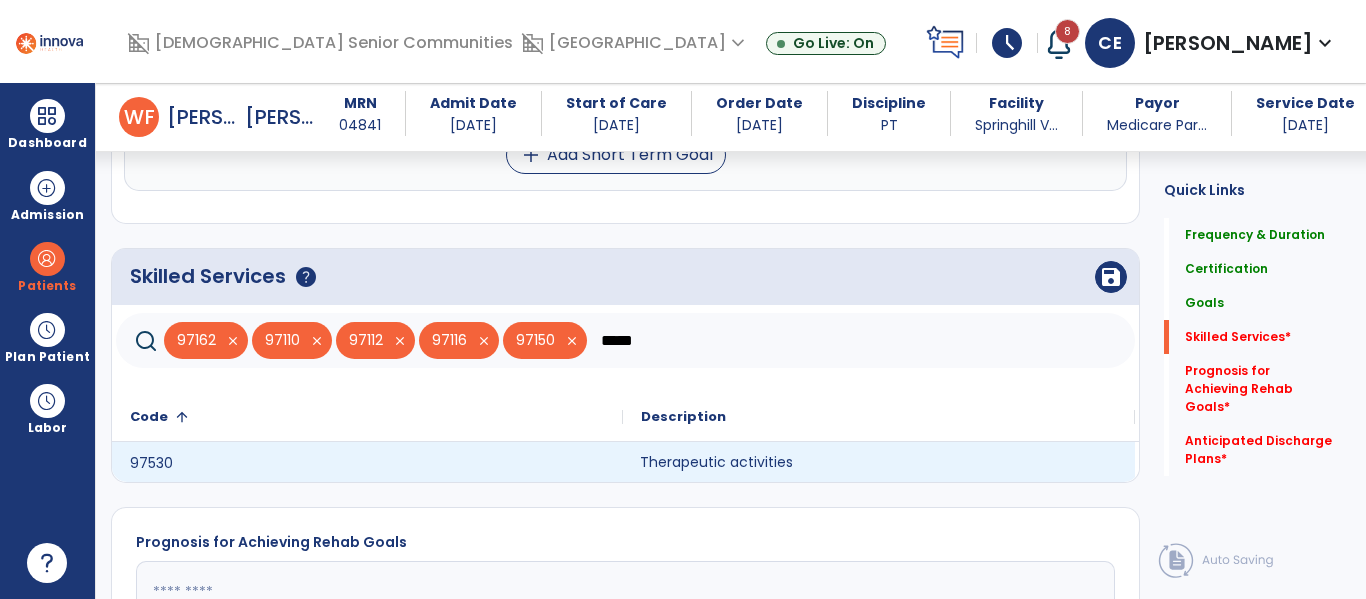 type on "*****" 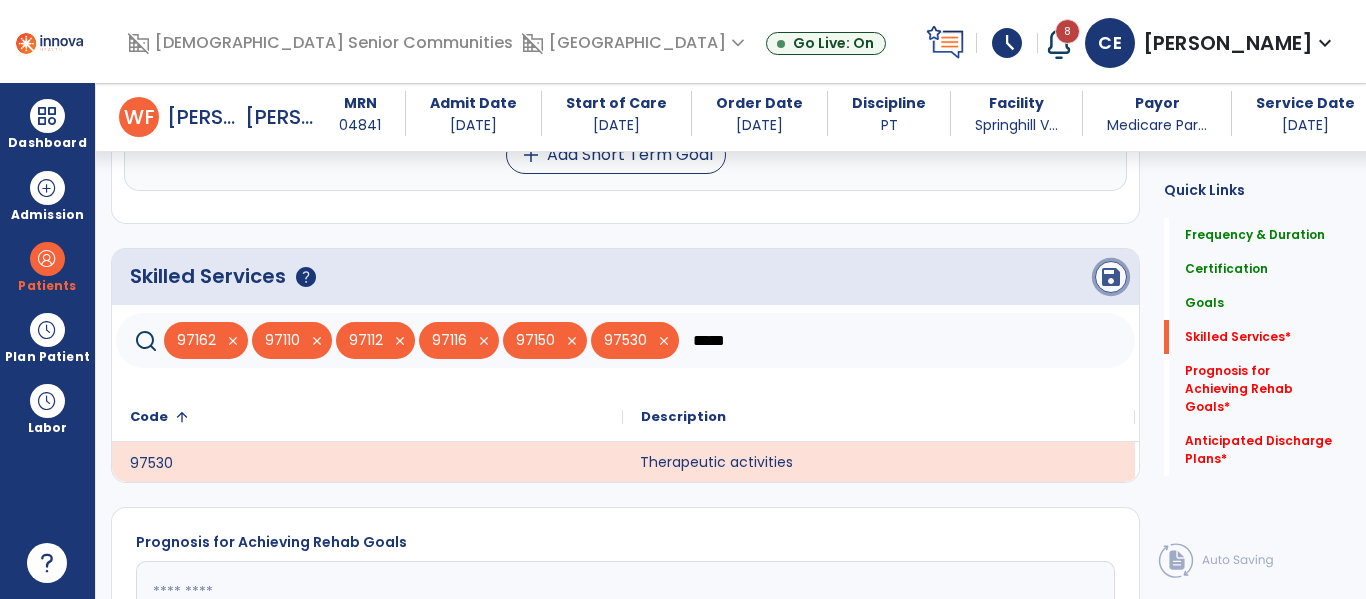 click on "save" 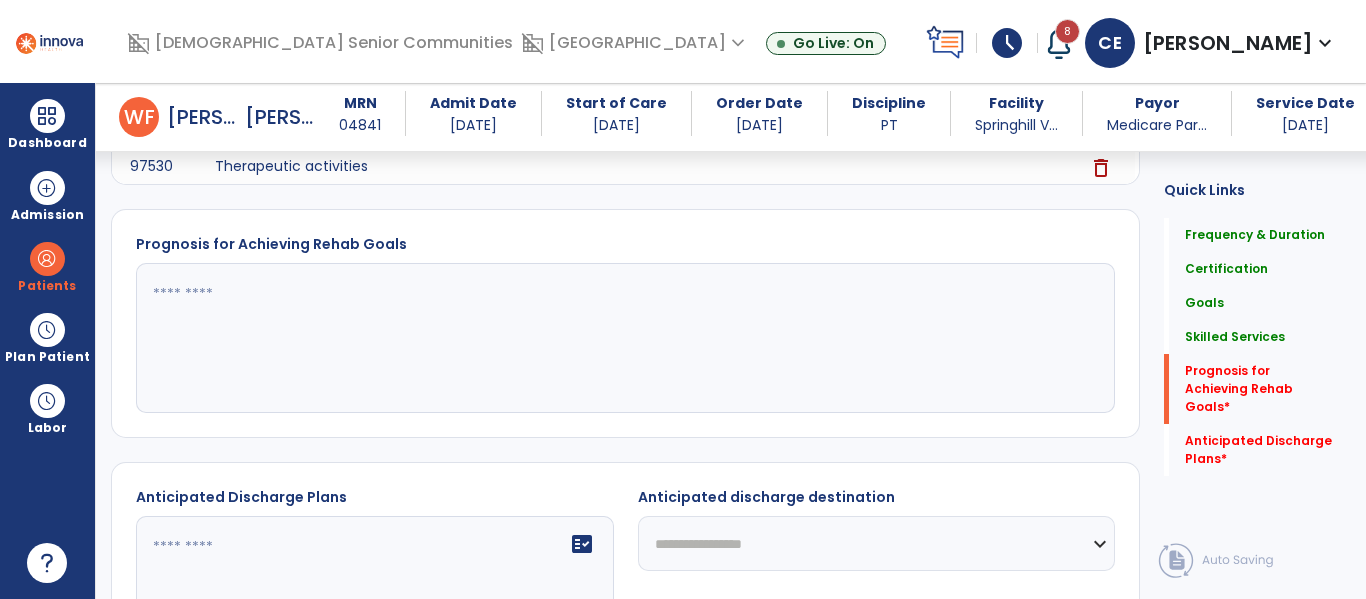 scroll, scrollTop: 1659, scrollLeft: 0, axis: vertical 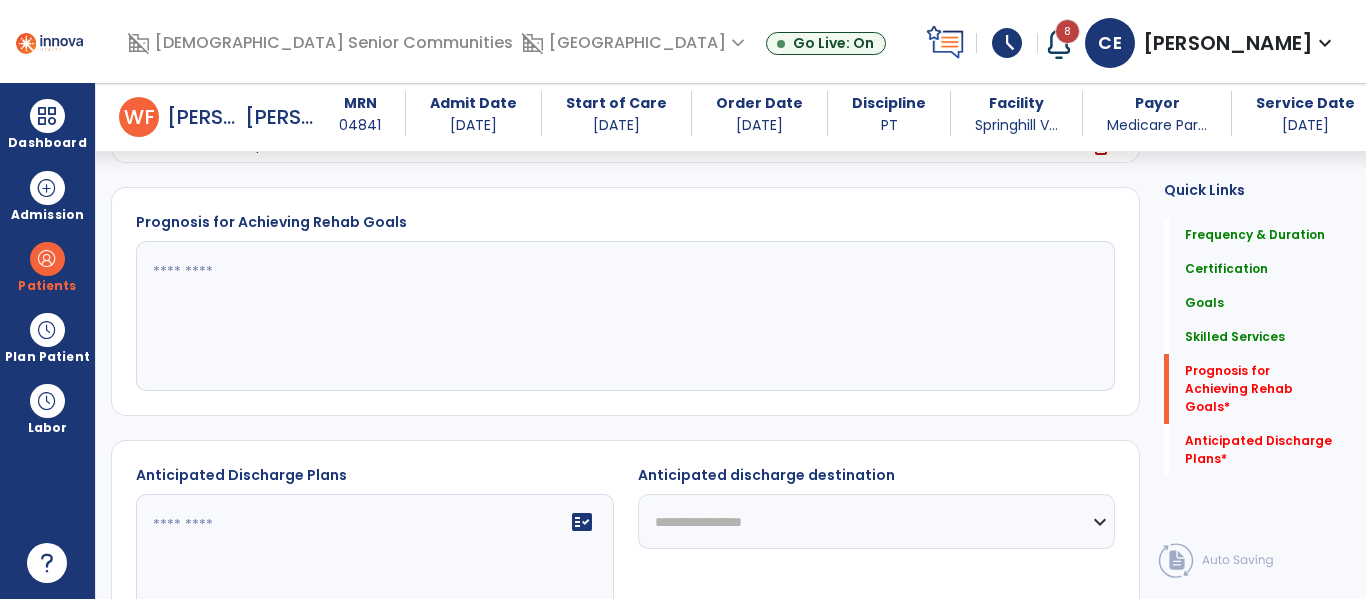 click 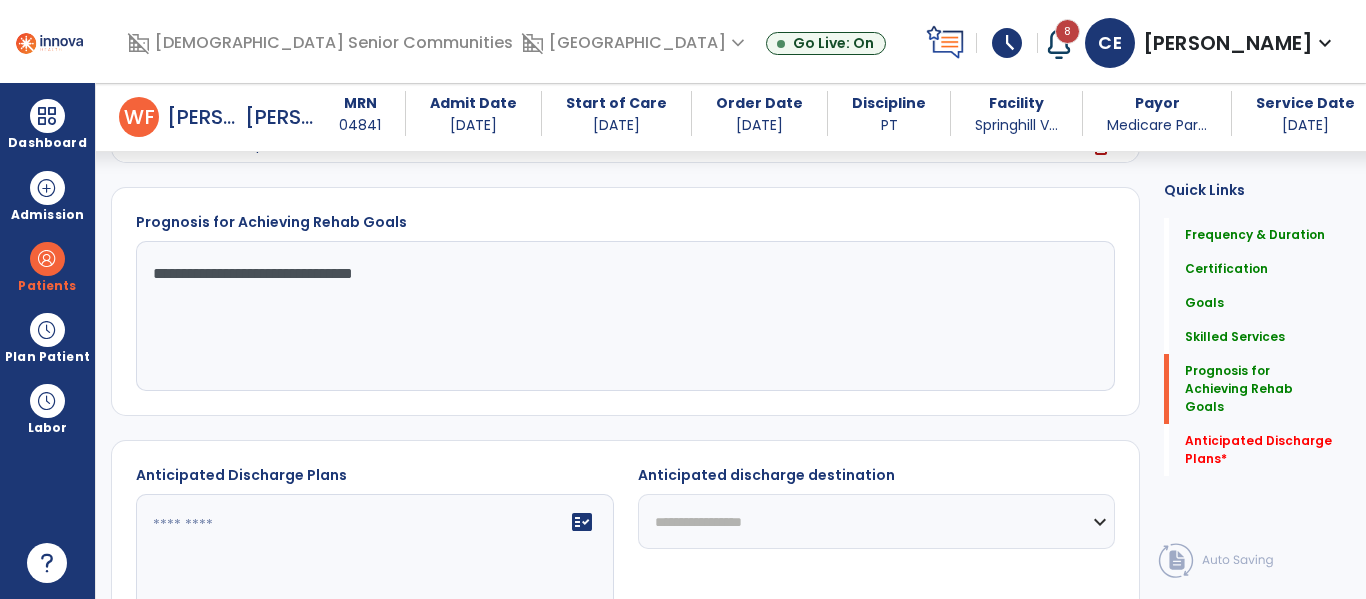 click on "**********" 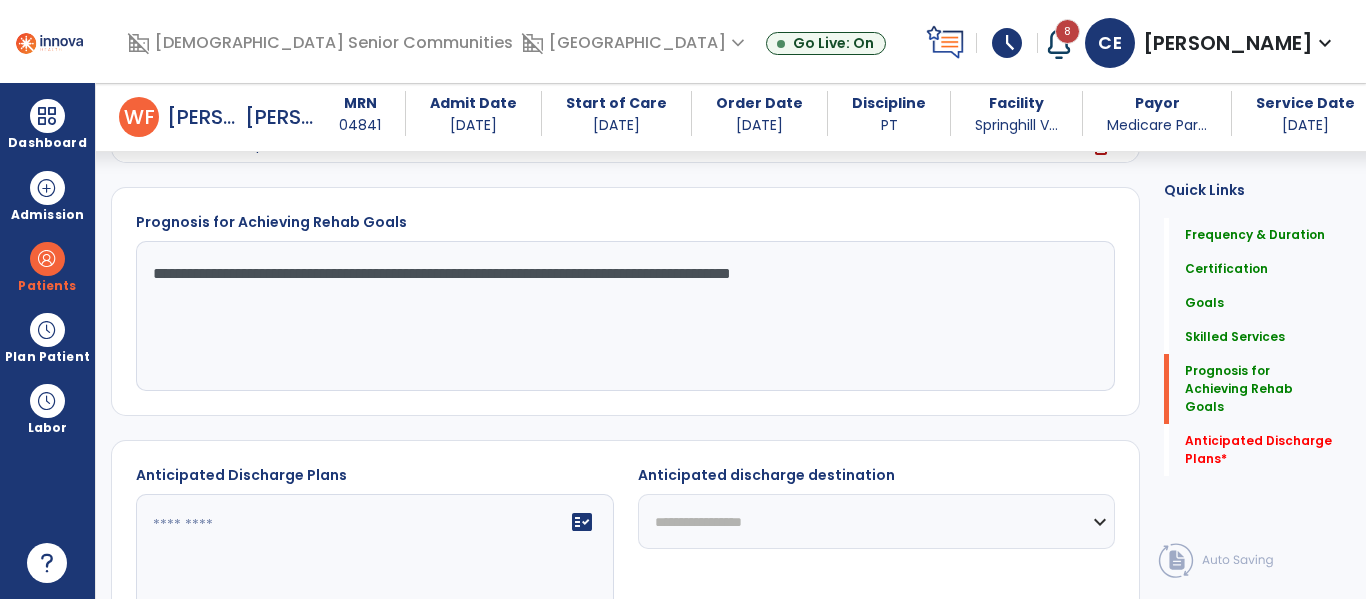 type on "**********" 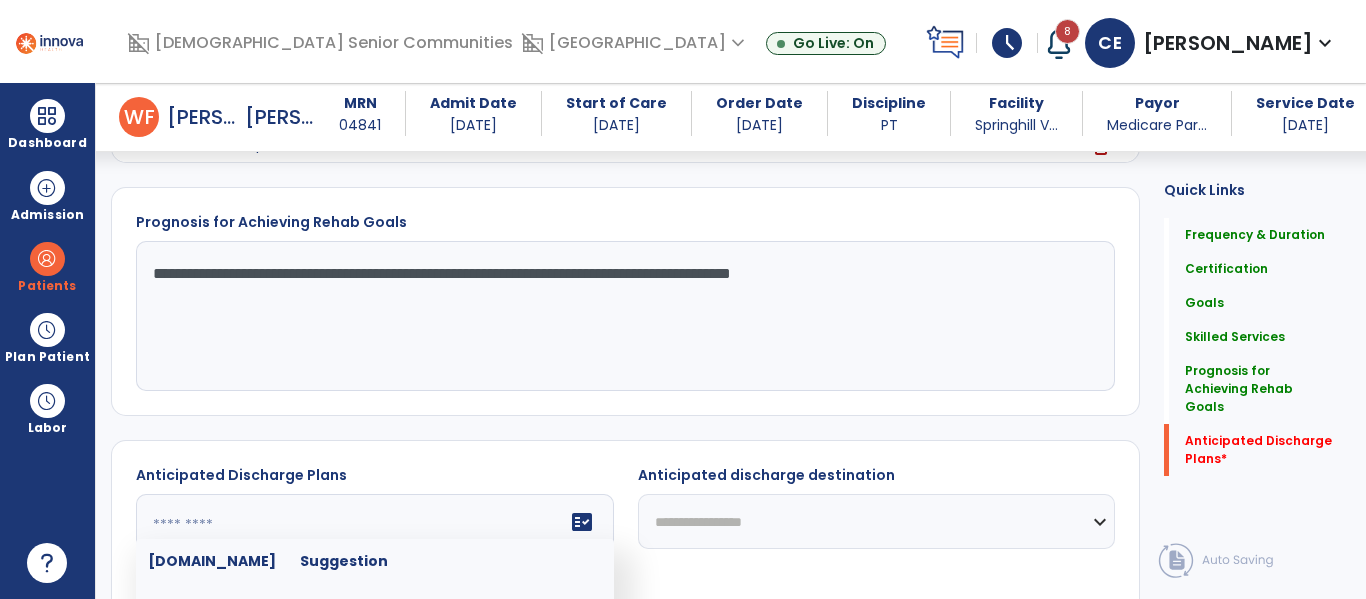 scroll, scrollTop: 1892, scrollLeft: 0, axis: vertical 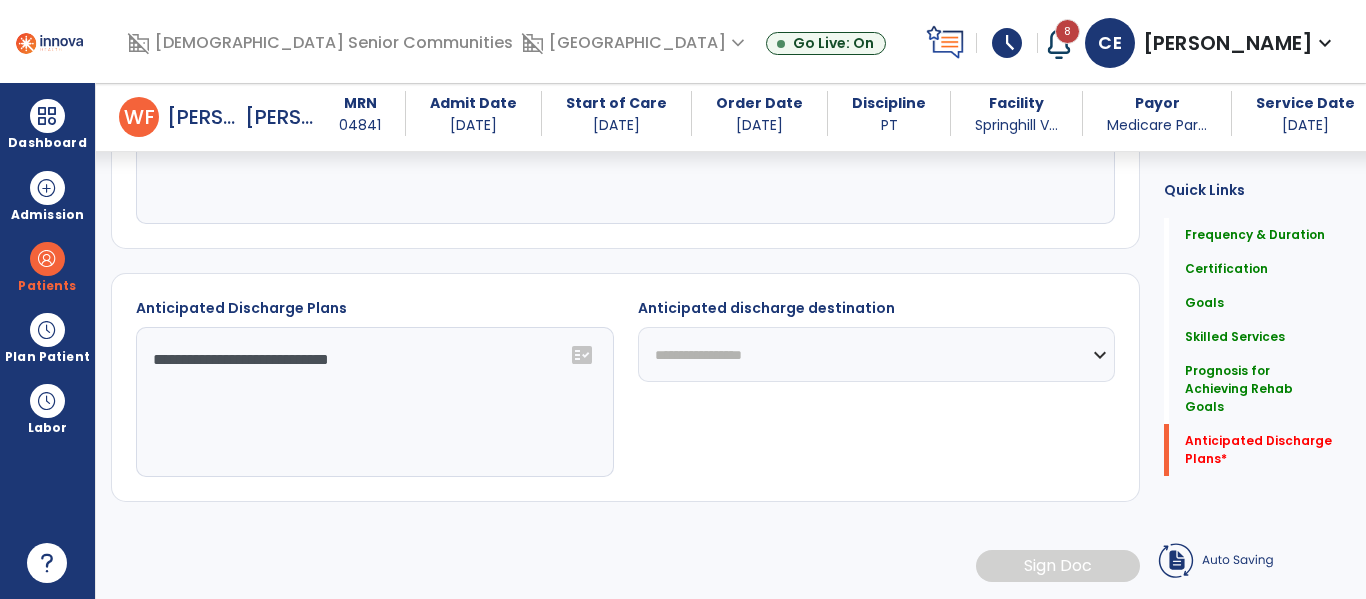 type on "**********" 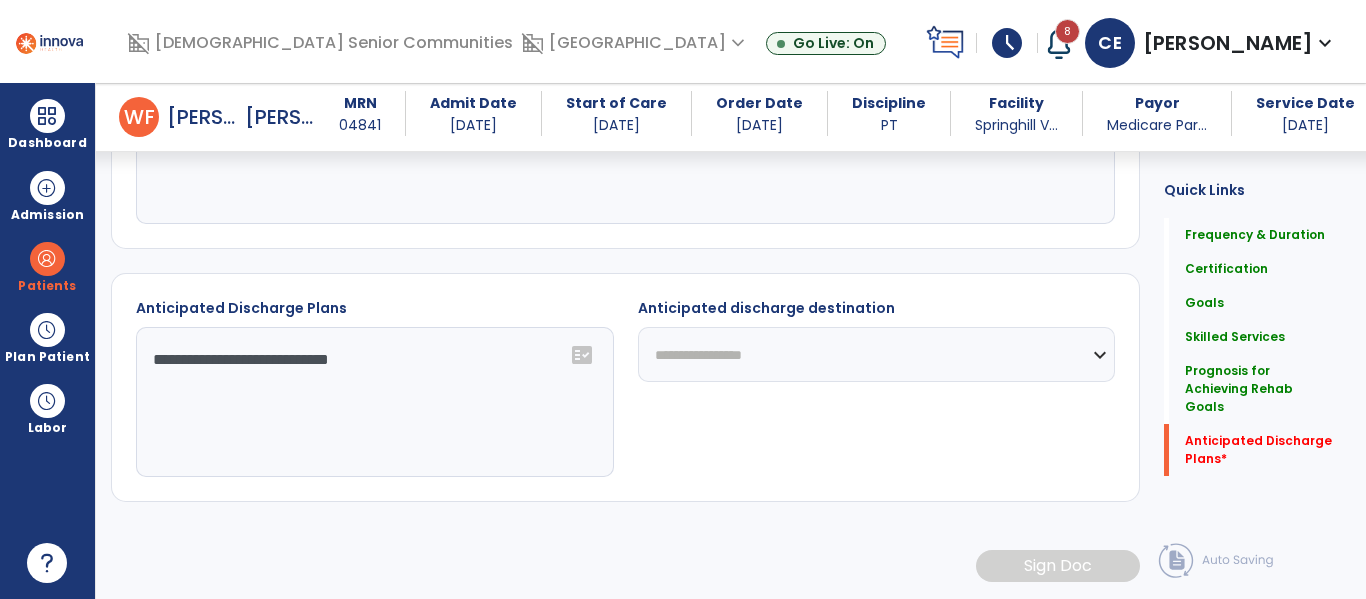 scroll, scrollTop: 1826, scrollLeft: 0, axis: vertical 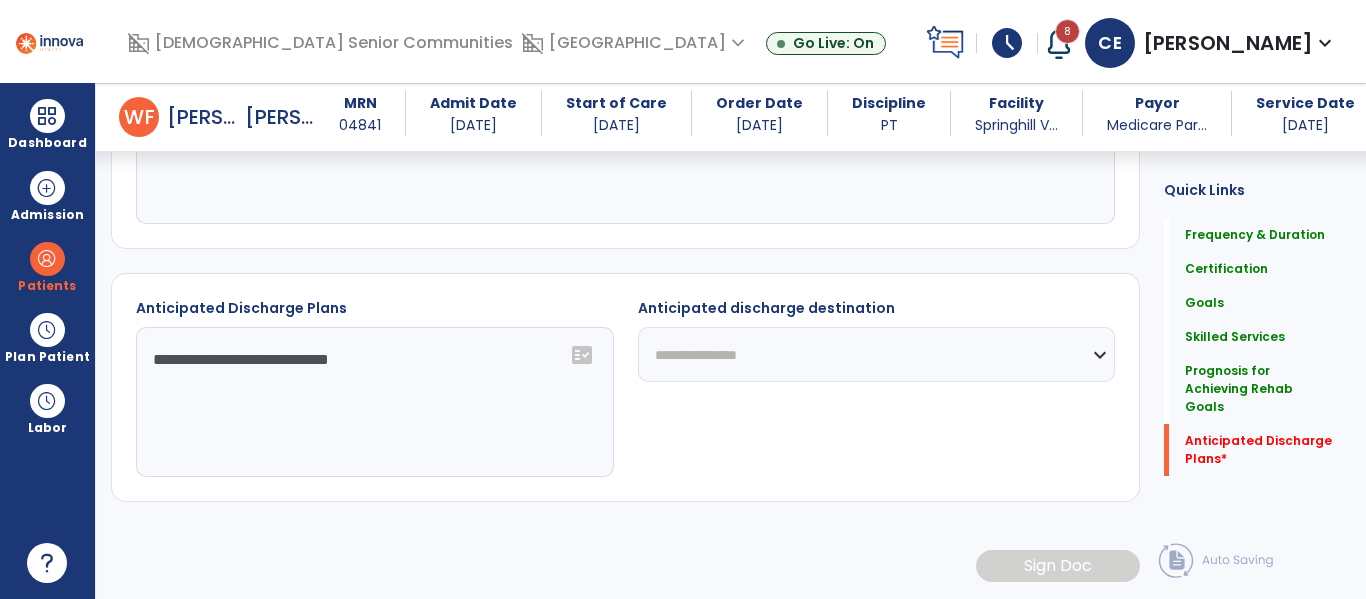 click on "**********" 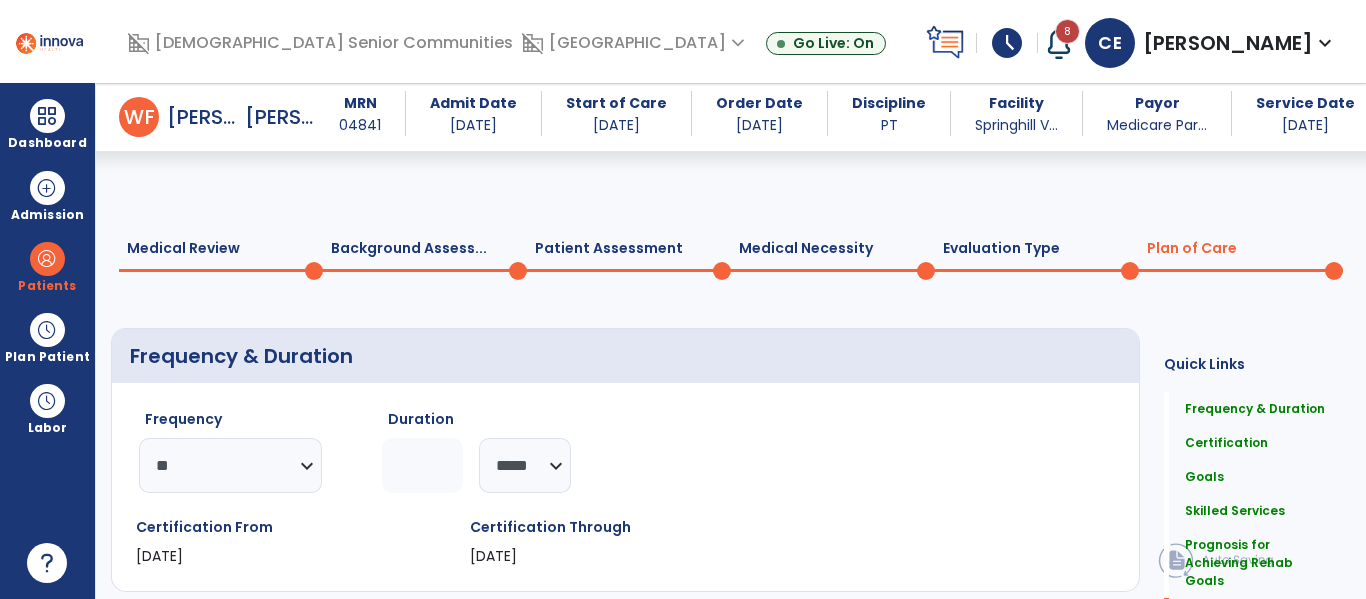 select on "**" 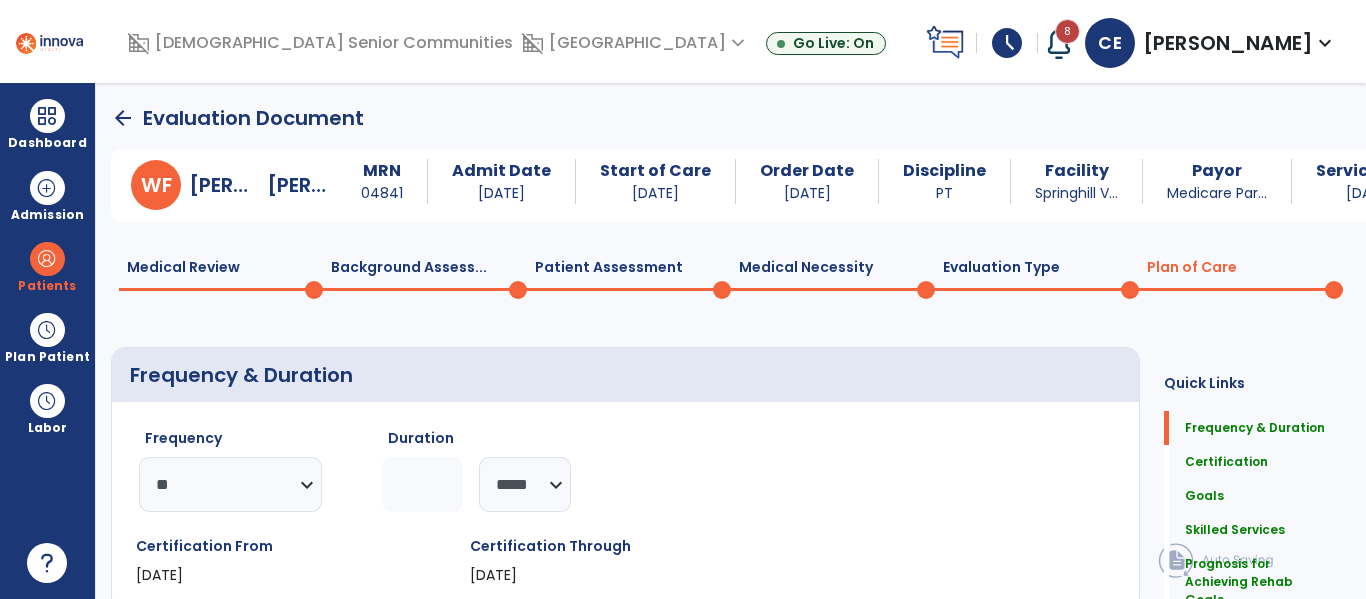 click on "Medical Review  0" 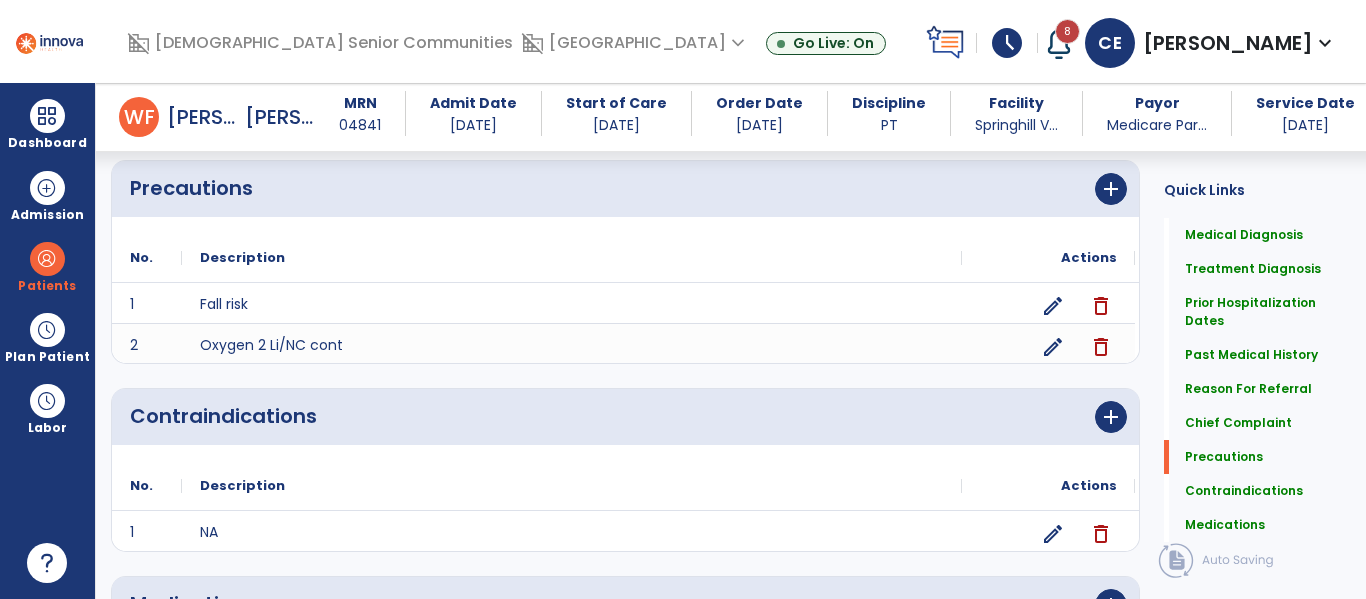 scroll, scrollTop: 1615, scrollLeft: 0, axis: vertical 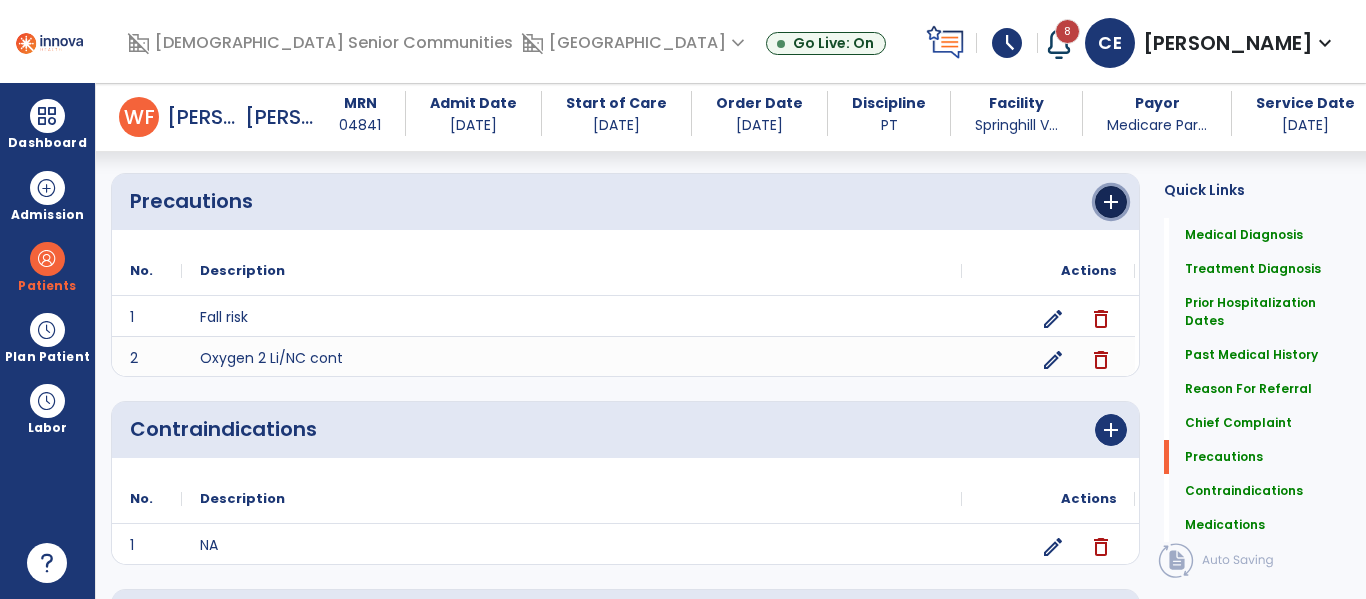 click on "add" 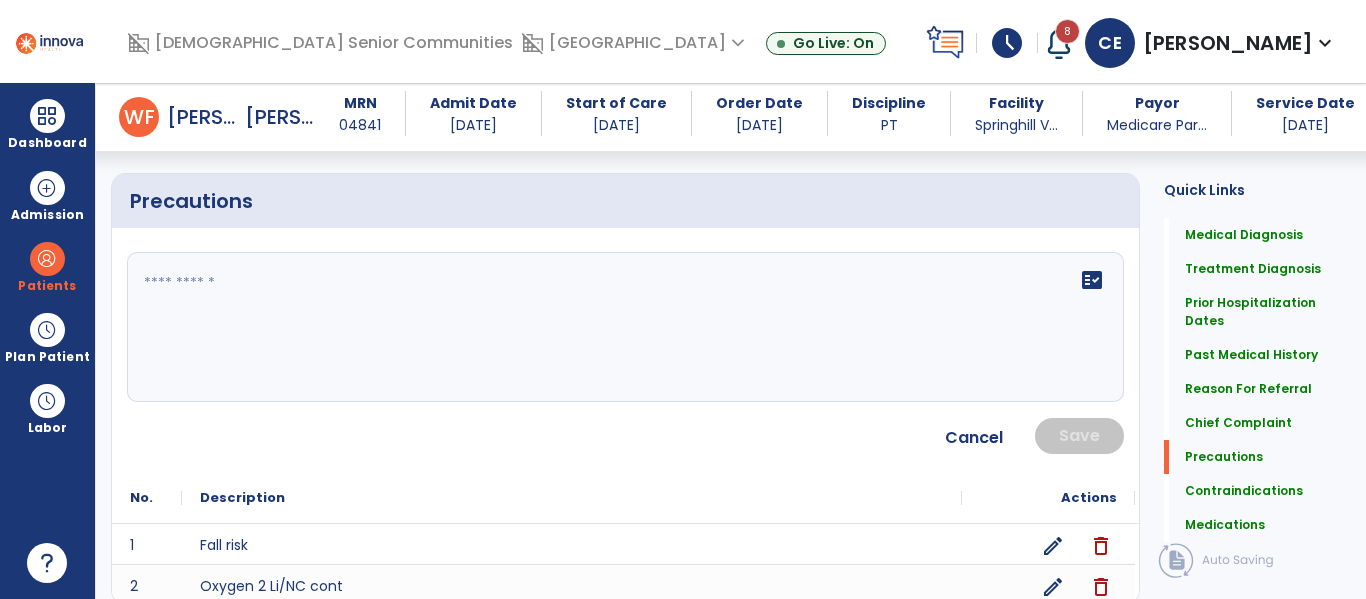 click on "fact_check" 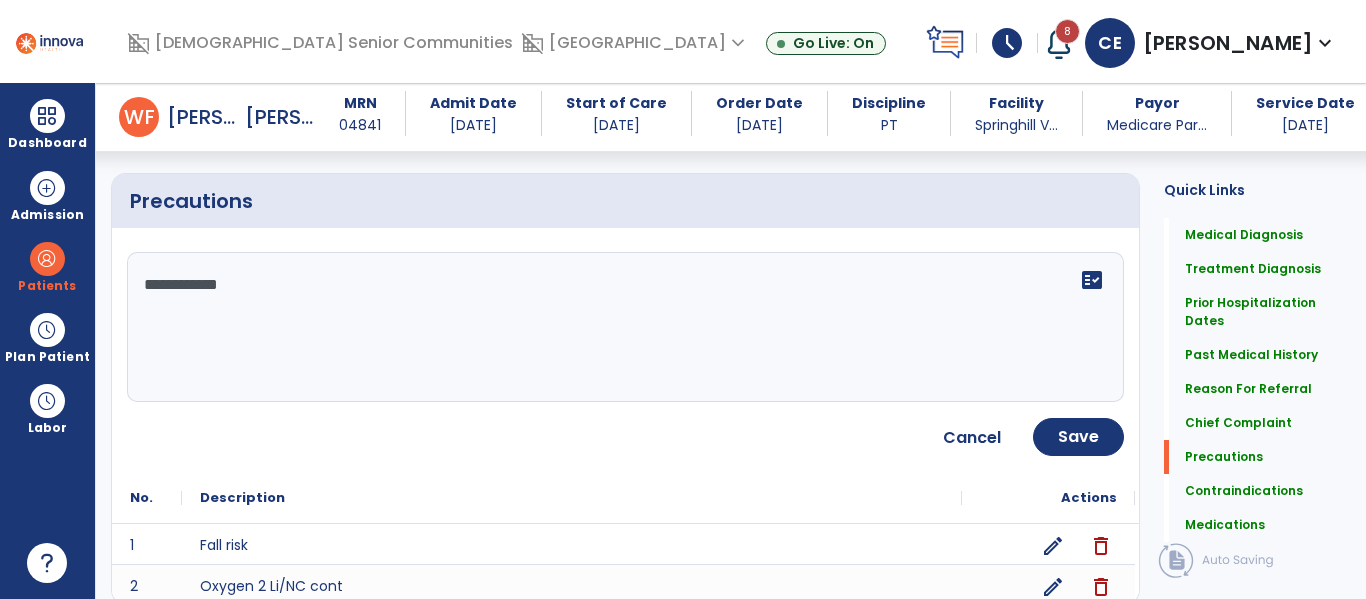 type on "**********" 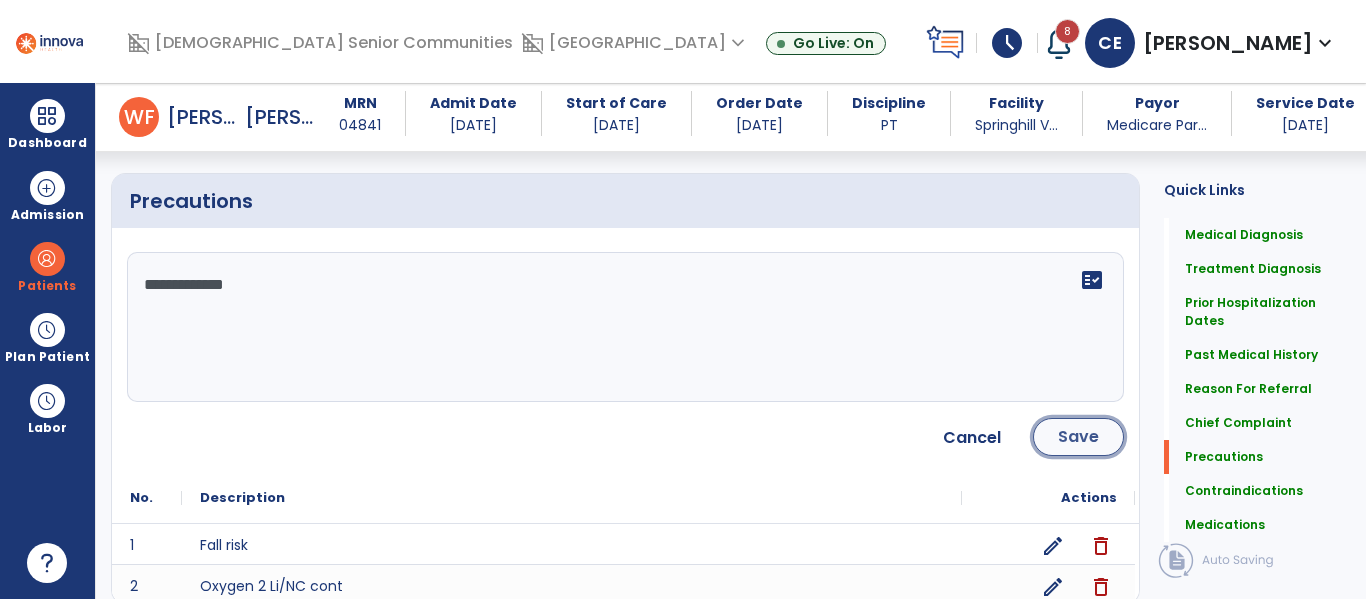 click on "Save" 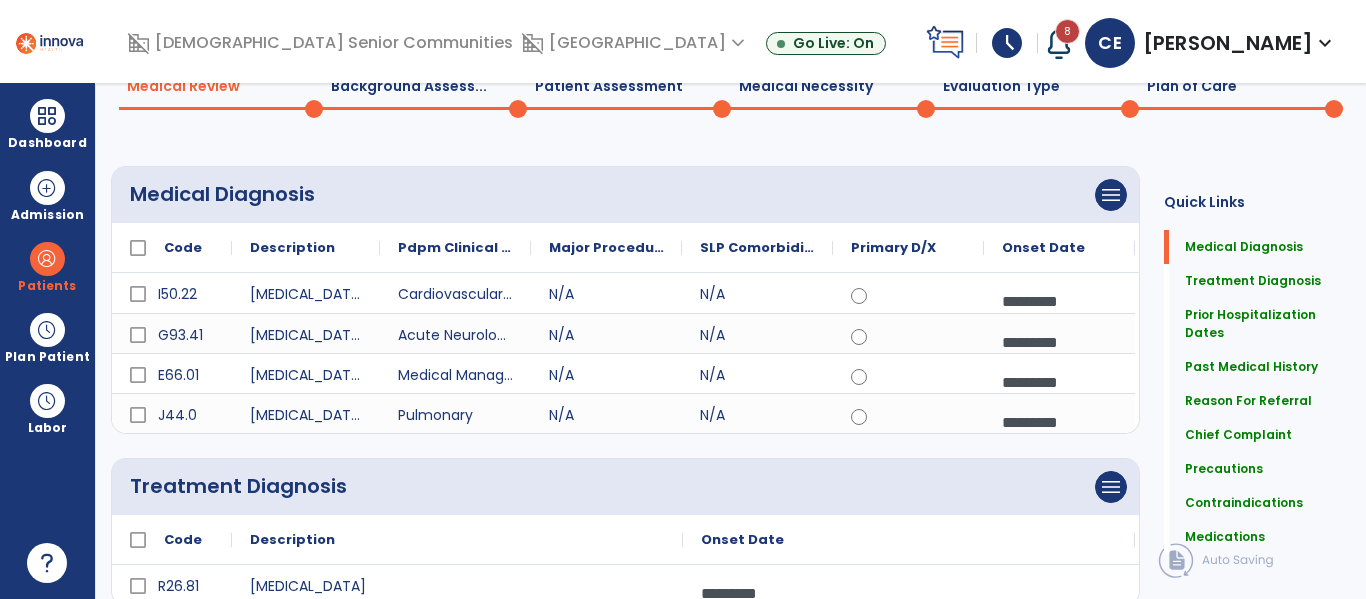 scroll, scrollTop: 0, scrollLeft: 0, axis: both 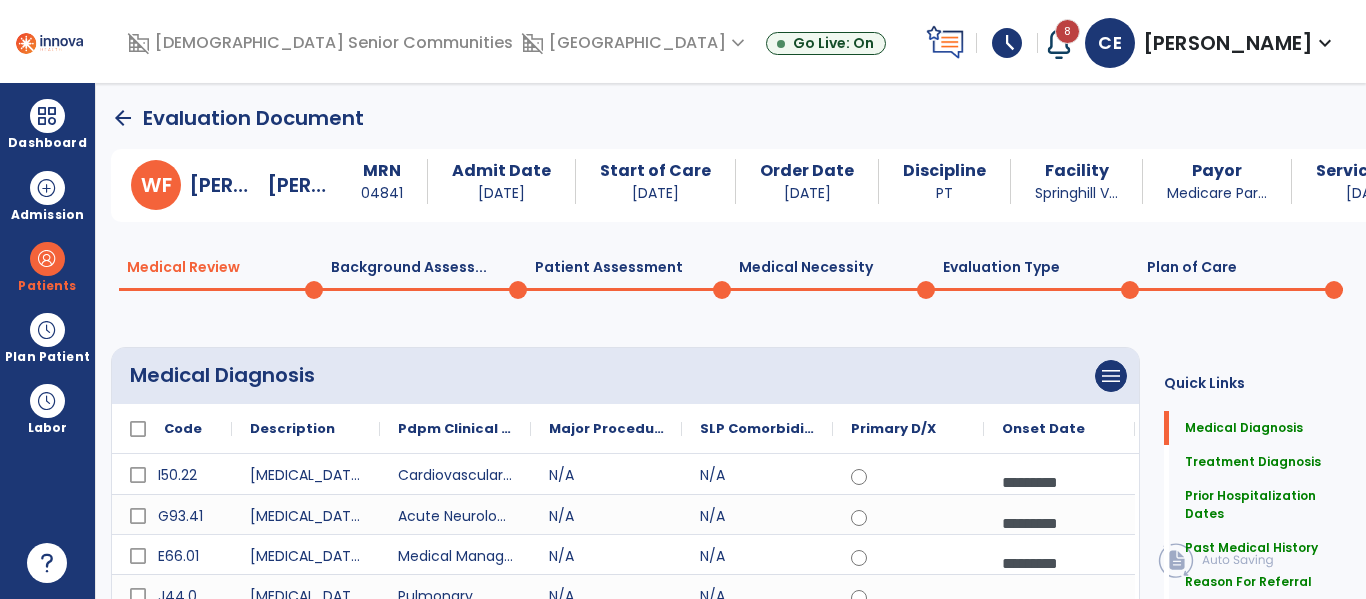 click on "Plan of Care  0" 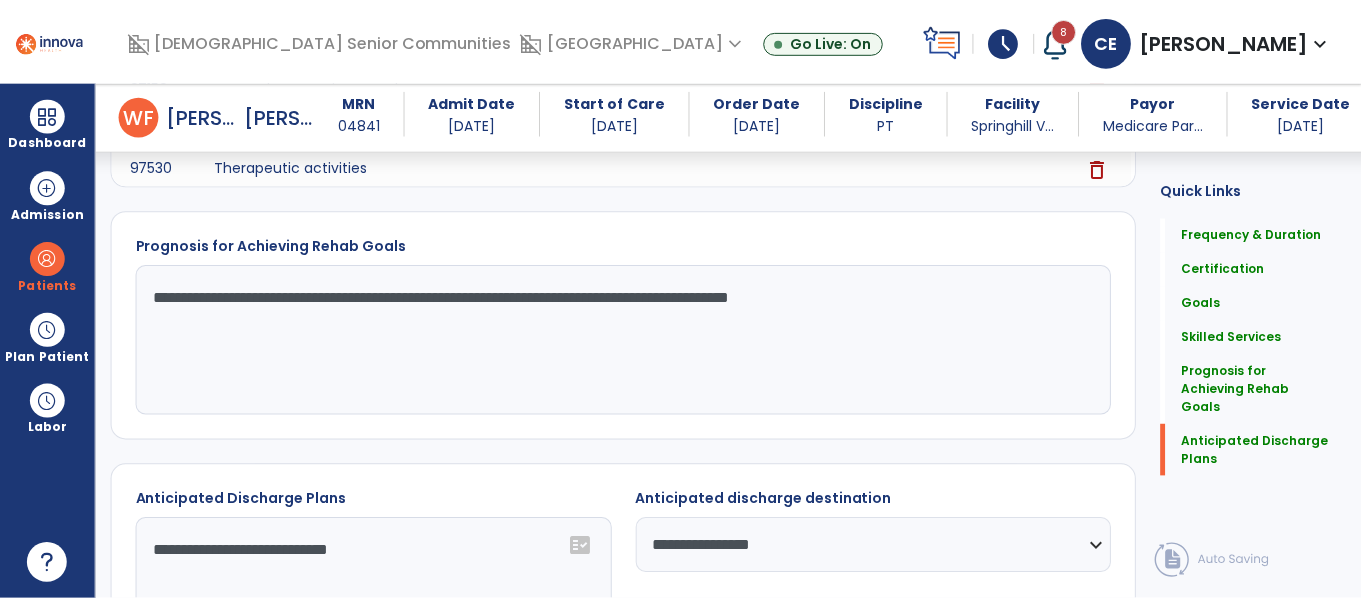 scroll, scrollTop: 1827, scrollLeft: 0, axis: vertical 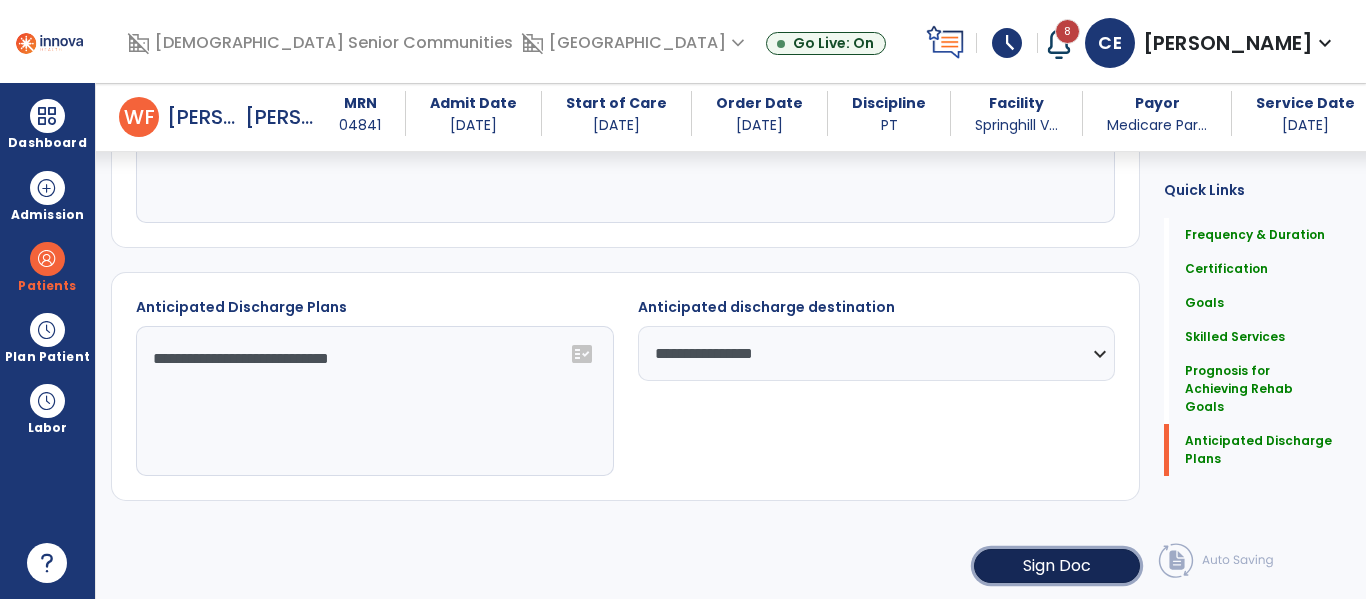 click on "Sign Doc" 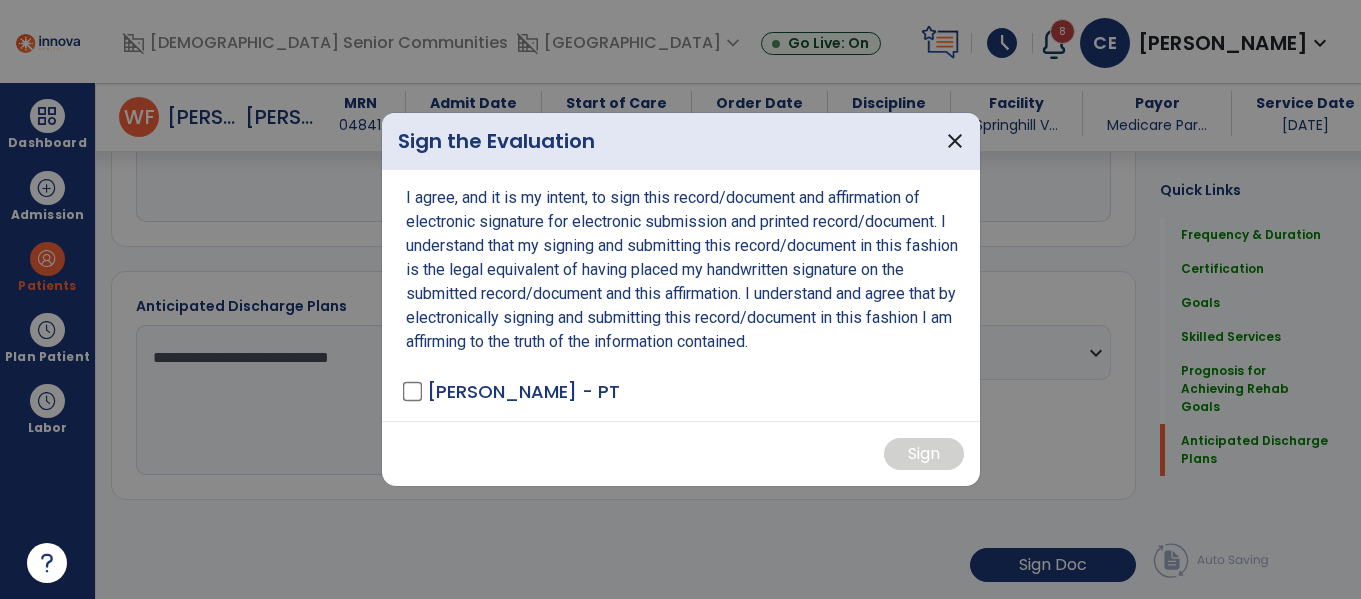 scroll, scrollTop: 1827, scrollLeft: 0, axis: vertical 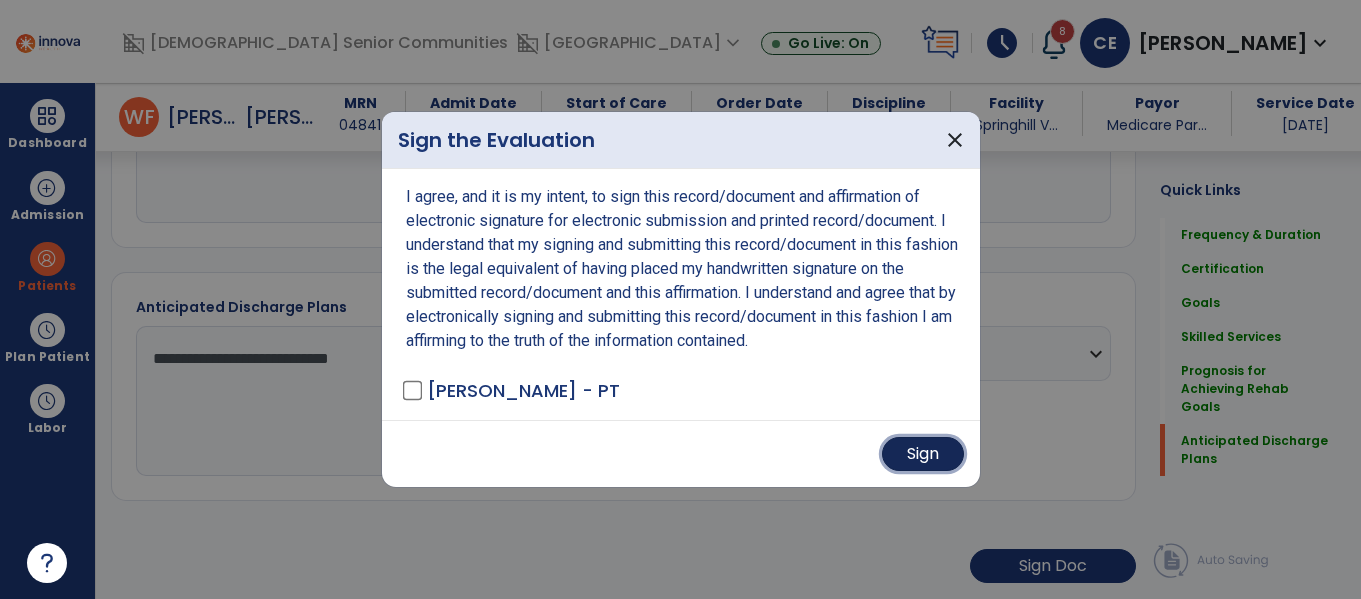 click on "Sign" at bounding box center [923, 454] 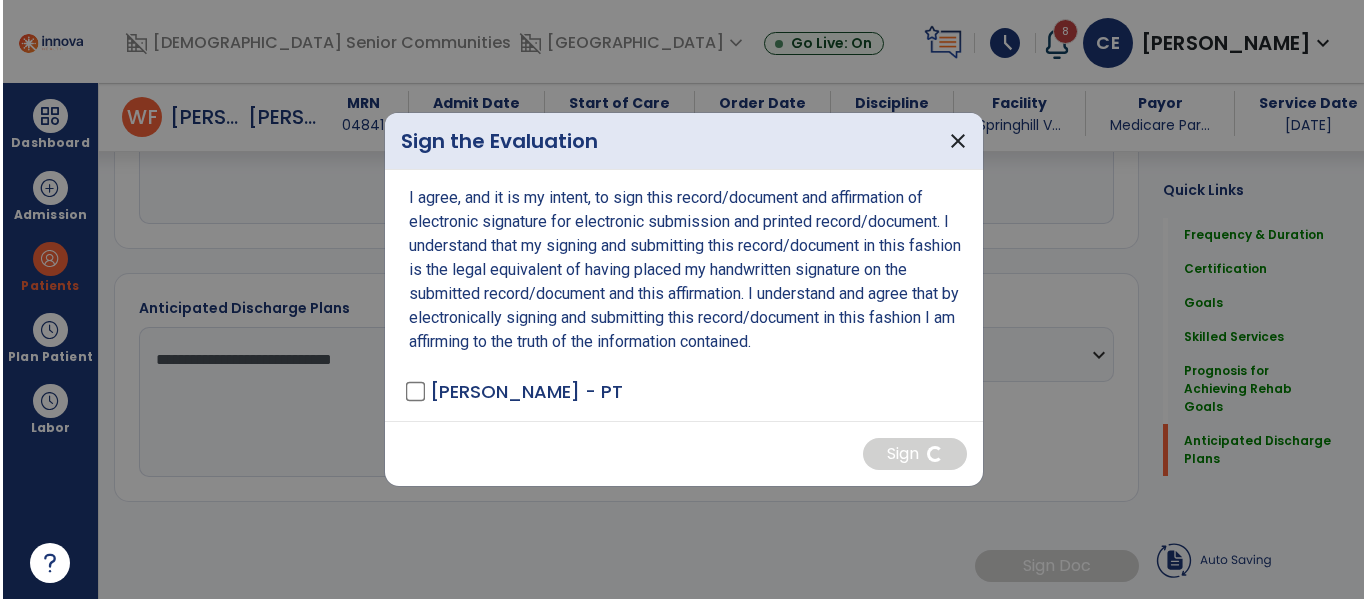 scroll, scrollTop: 1826, scrollLeft: 0, axis: vertical 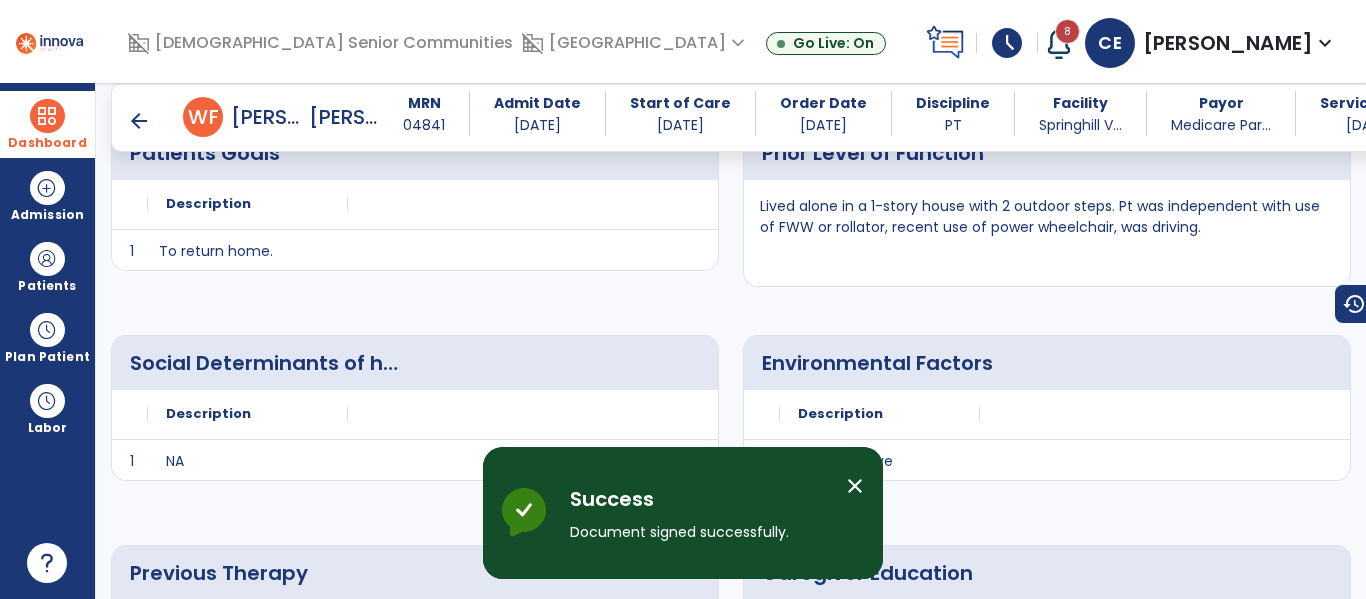 click at bounding box center (47, 116) 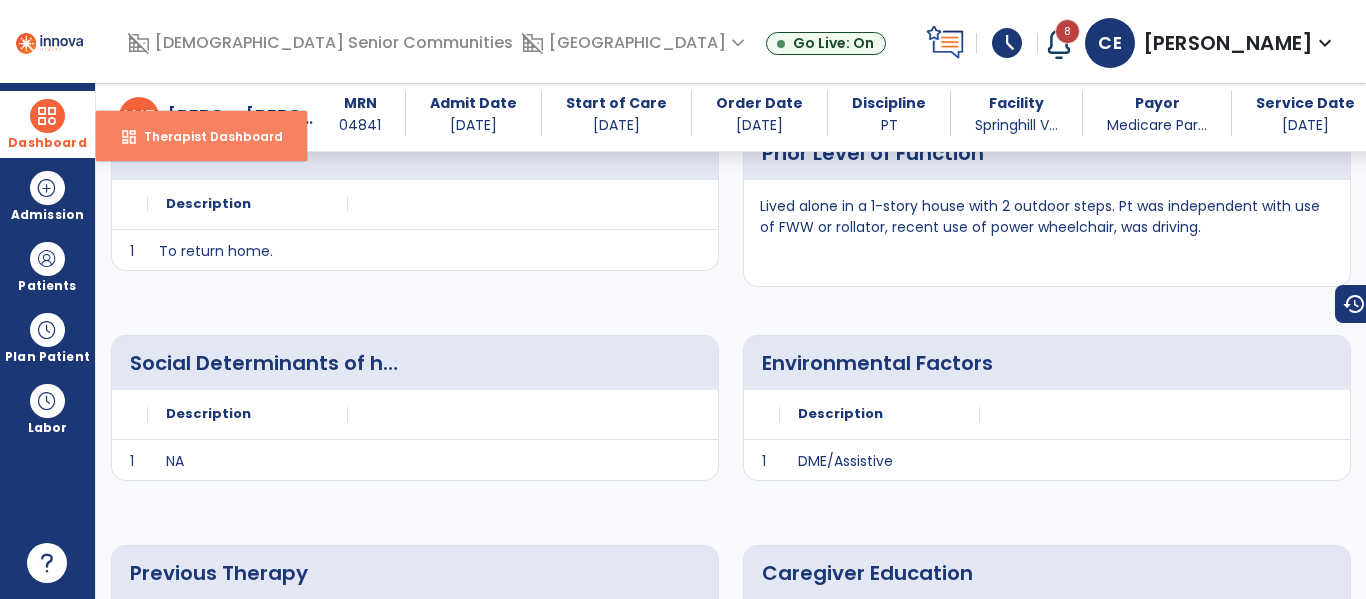 click on "Therapist Dashboard" at bounding box center (205, 136) 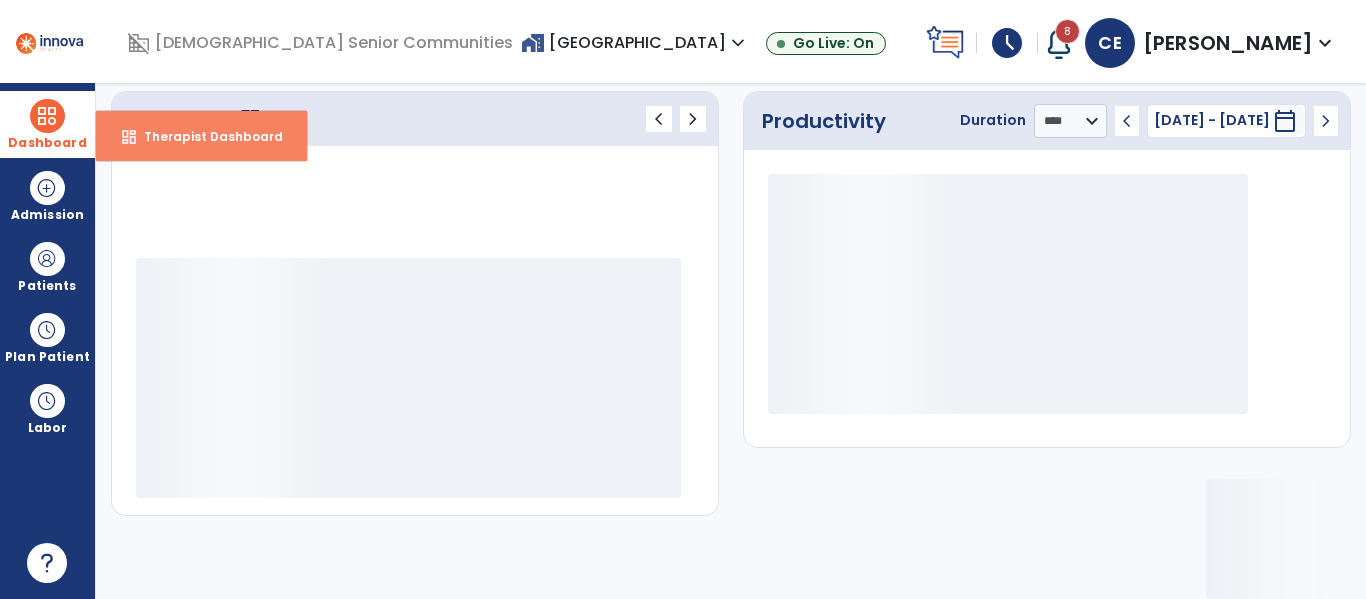 scroll, scrollTop: 278, scrollLeft: 0, axis: vertical 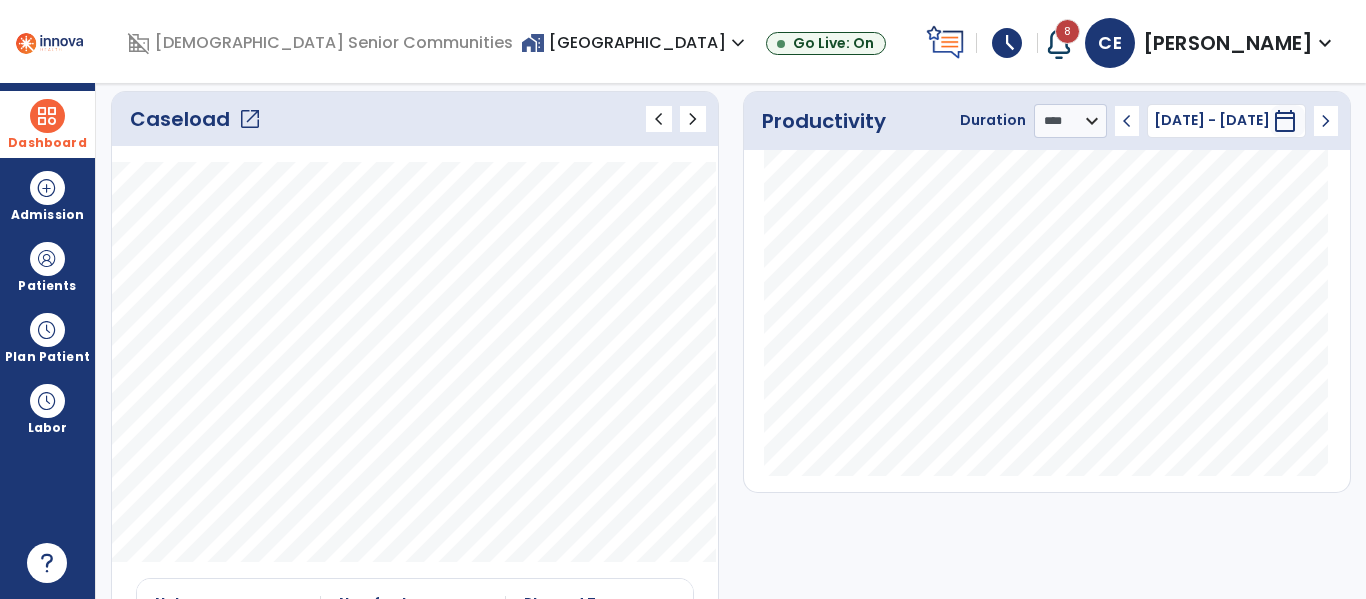 click on "open_in_new" 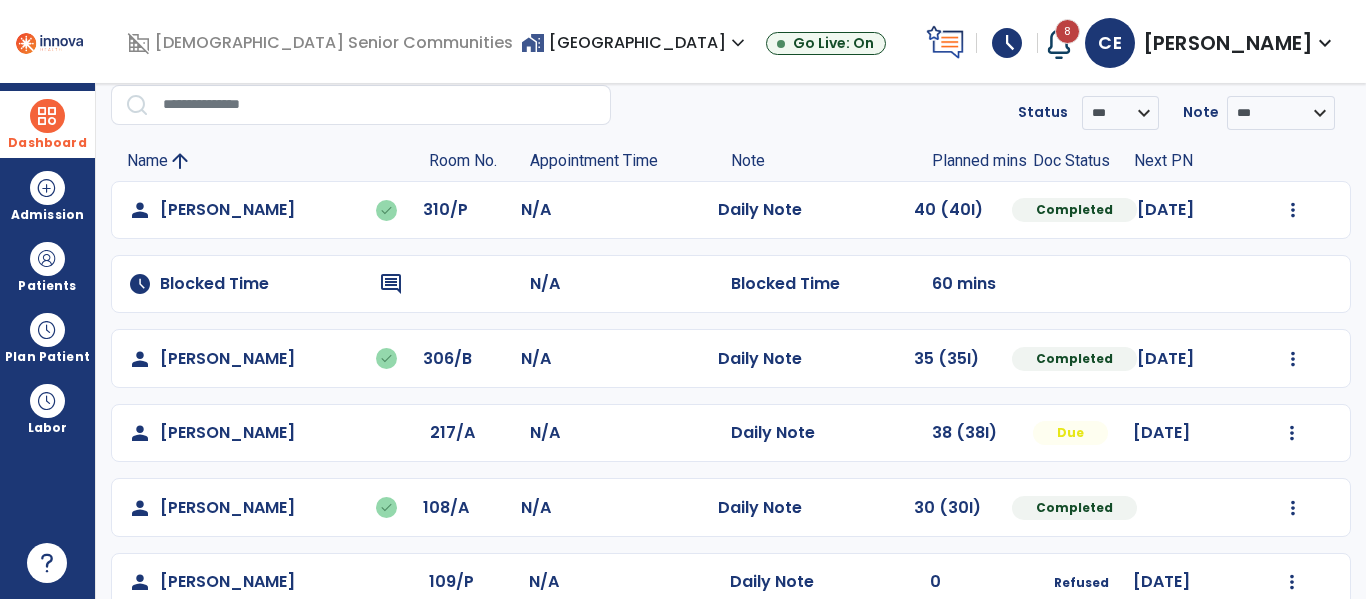 scroll, scrollTop: 786, scrollLeft: 0, axis: vertical 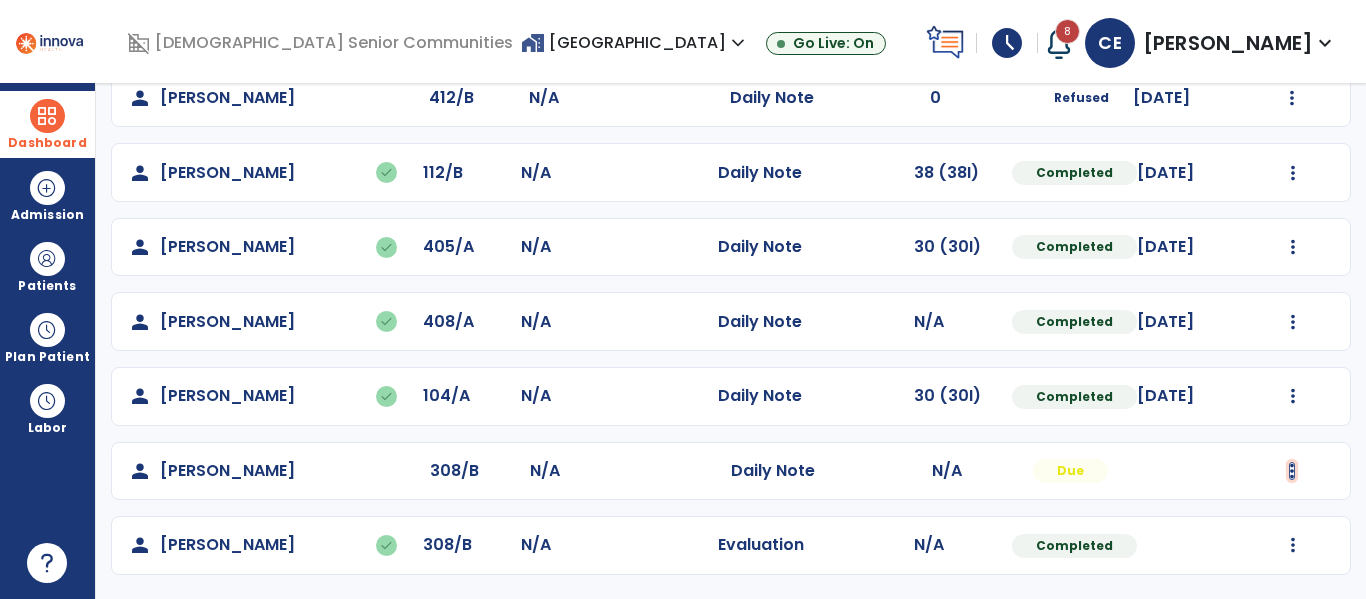 click at bounding box center [1293, -498] 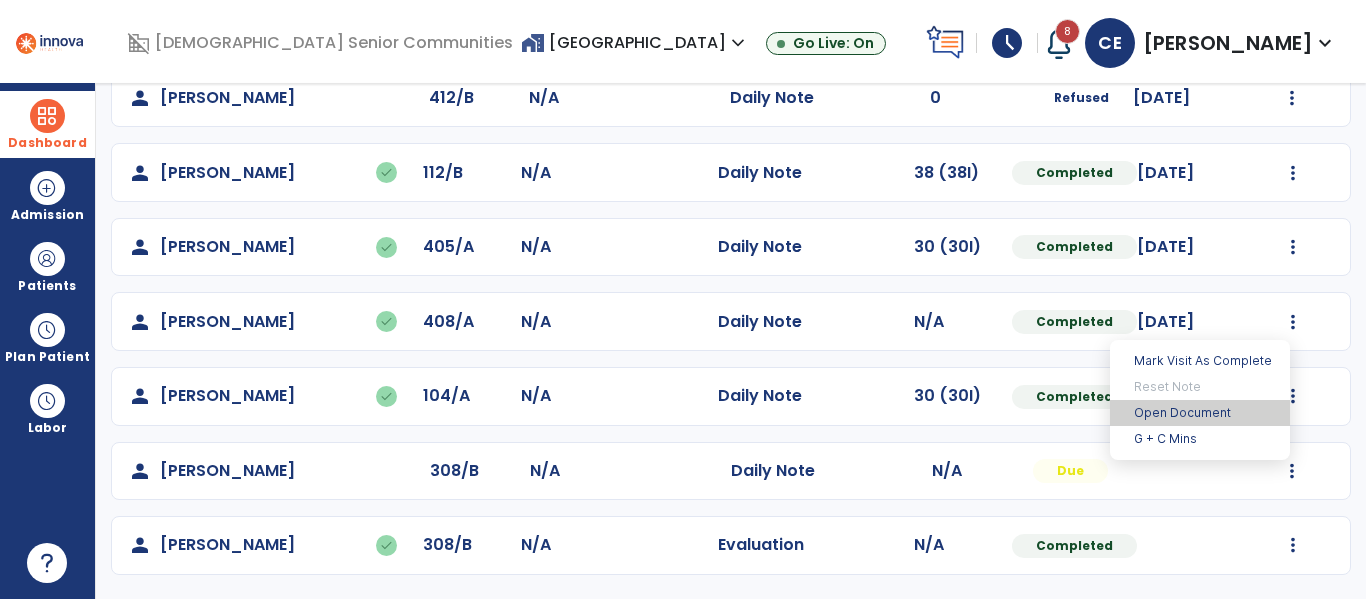 click on "Open Document" at bounding box center (1200, 413) 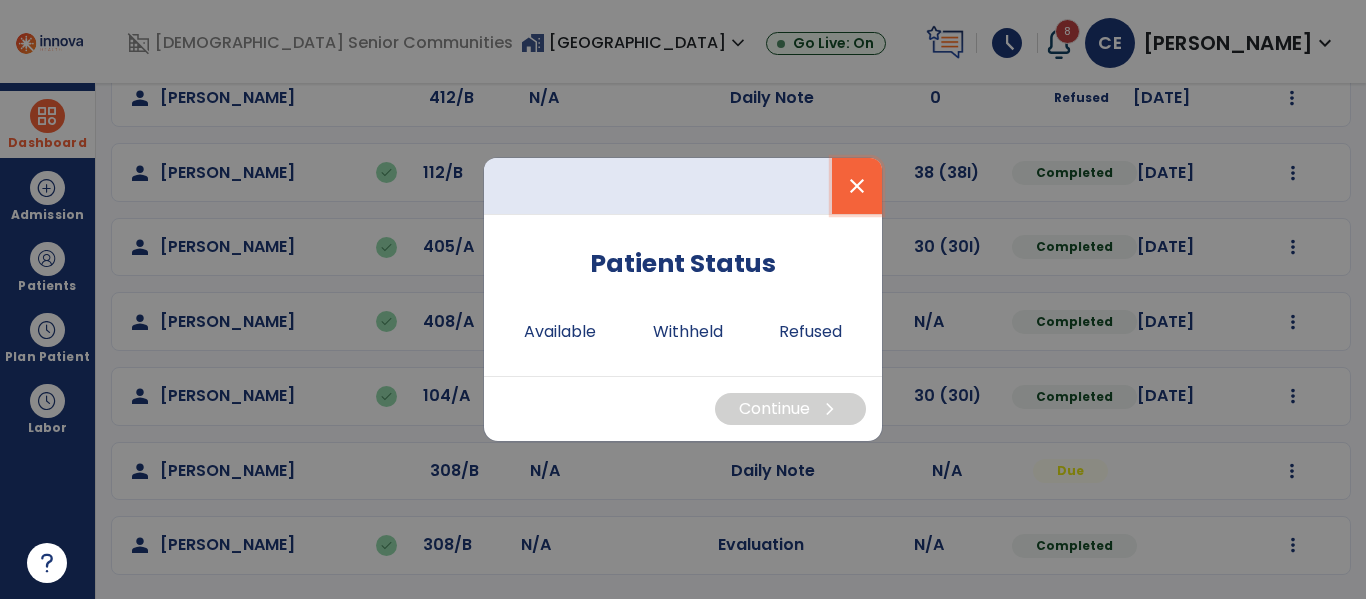 click on "close" at bounding box center [857, 186] 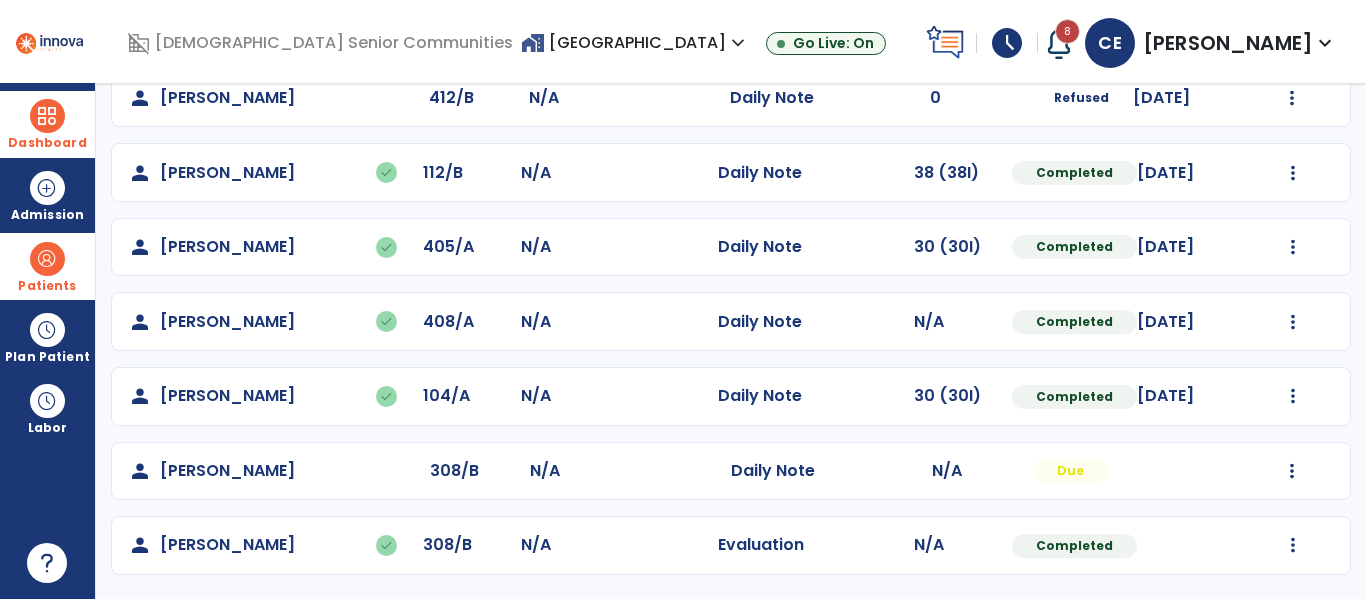 click on "Patients" at bounding box center [47, 286] 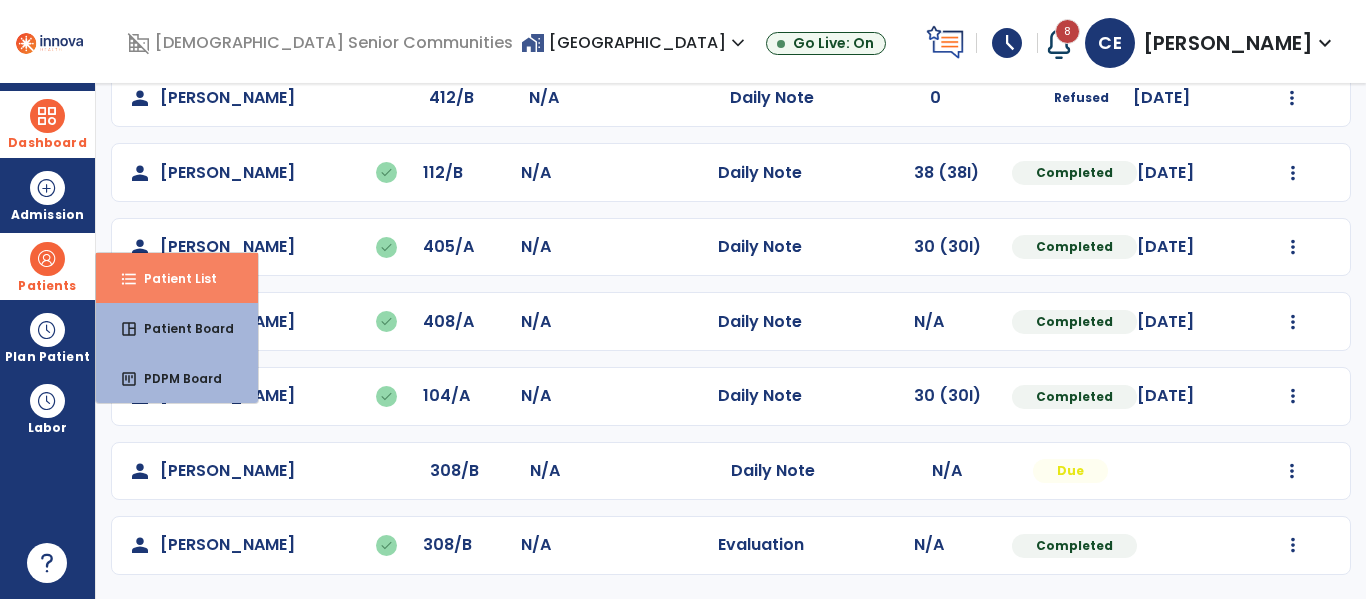 click on "format_list_bulleted" at bounding box center (129, 279) 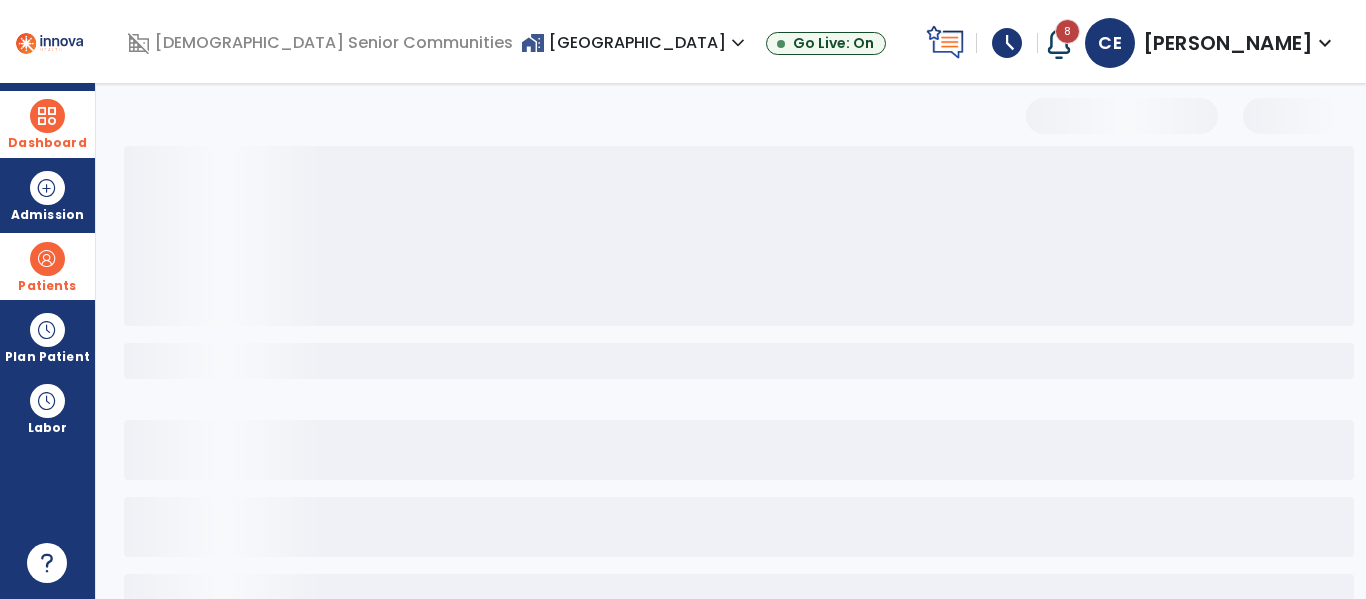 scroll, scrollTop: 0, scrollLeft: 0, axis: both 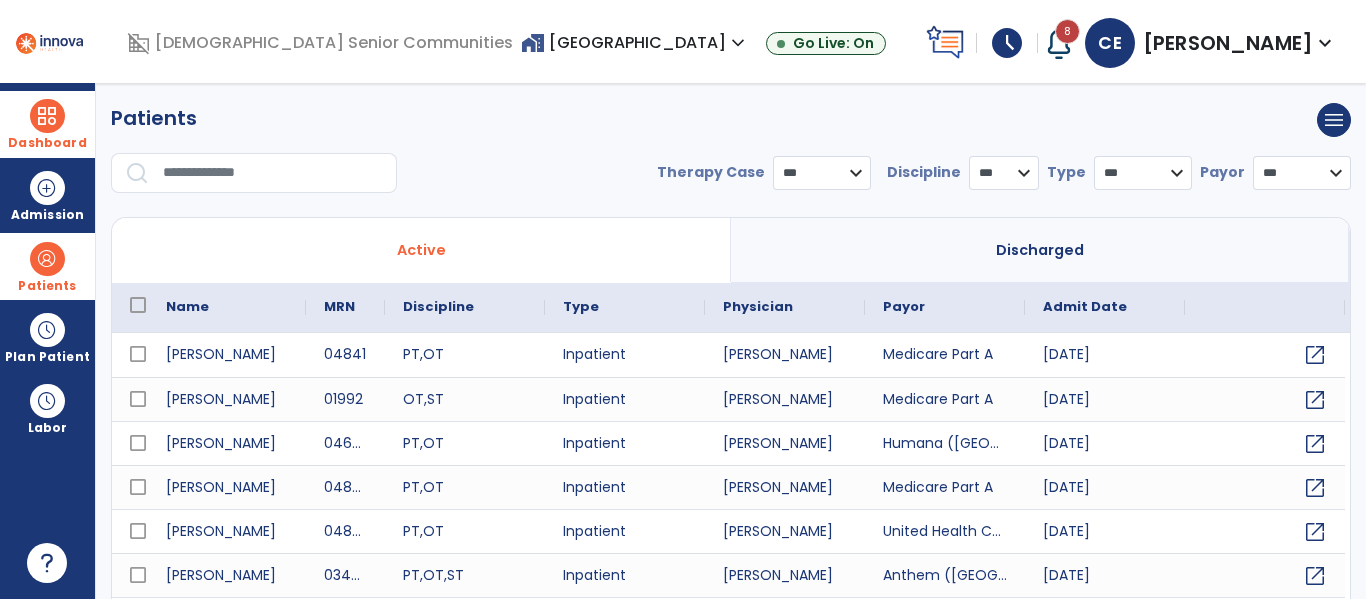click on "Dashboard" at bounding box center [47, 143] 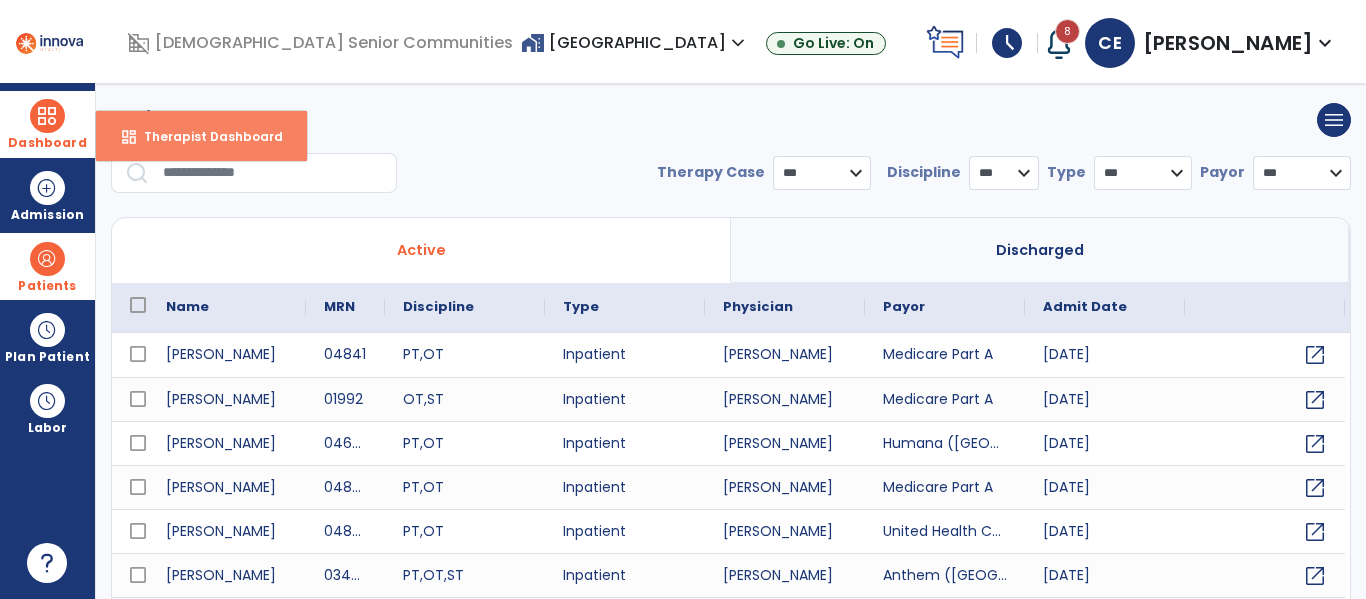 click on "Therapist Dashboard" at bounding box center (205, 136) 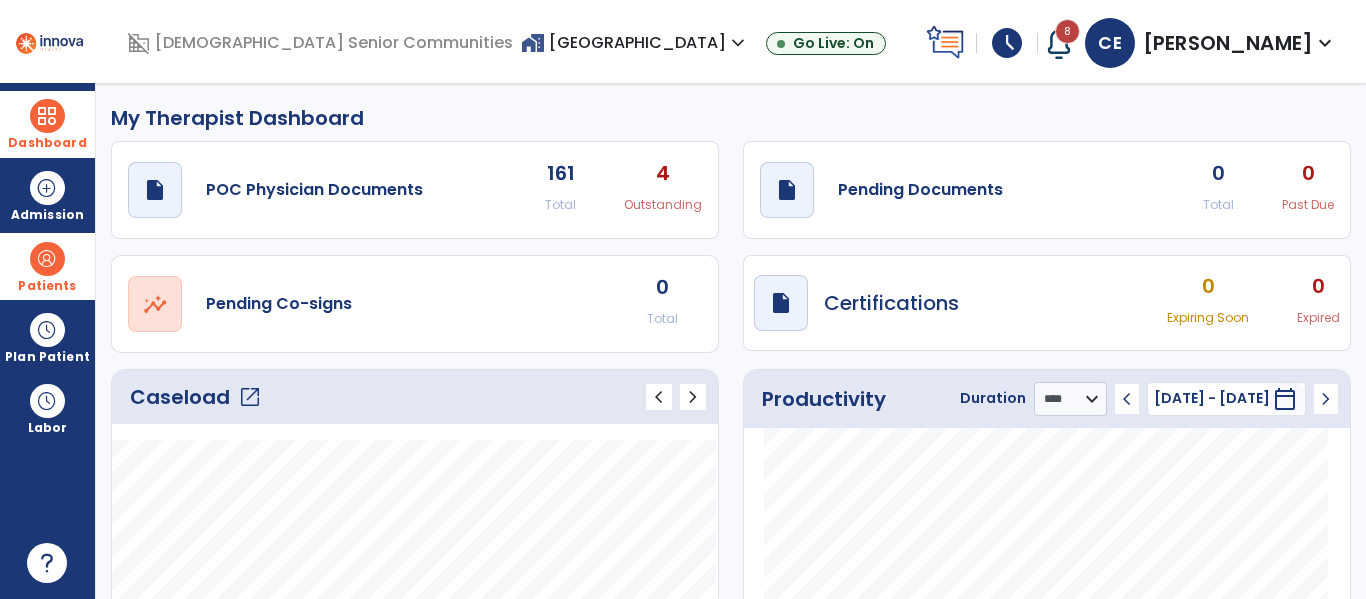 click on "open_in_new" 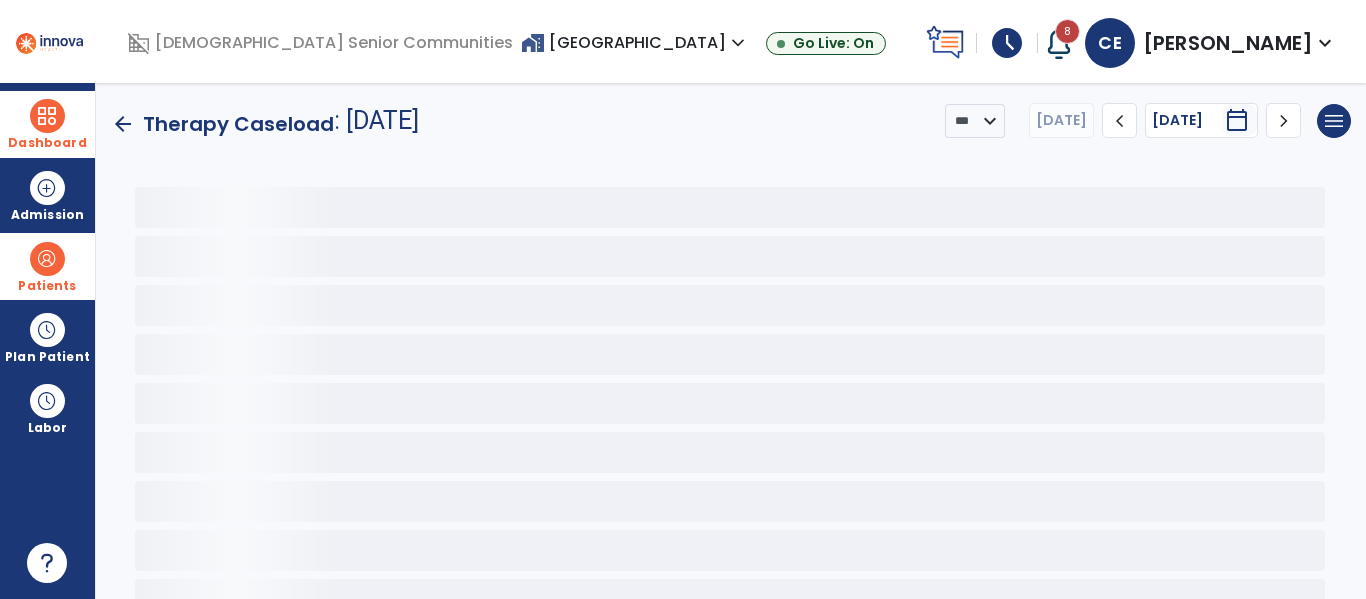 click at bounding box center [47, 116] 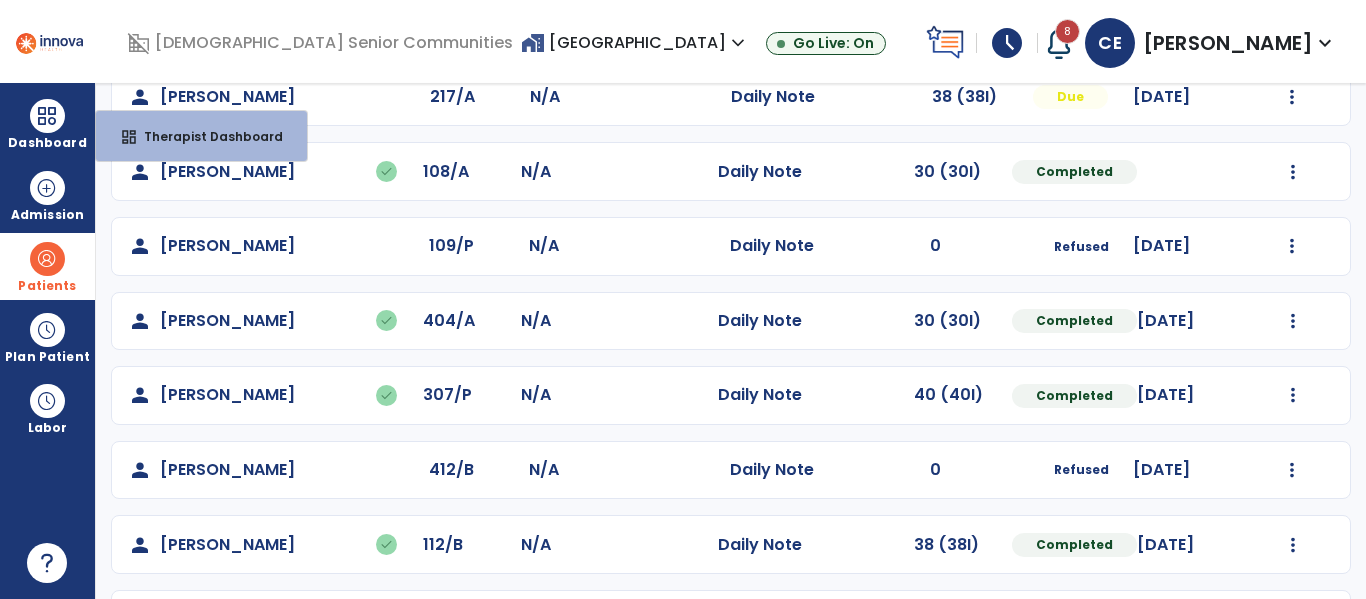 scroll, scrollTop: 786, scrollLeft: 0, axis: vertical 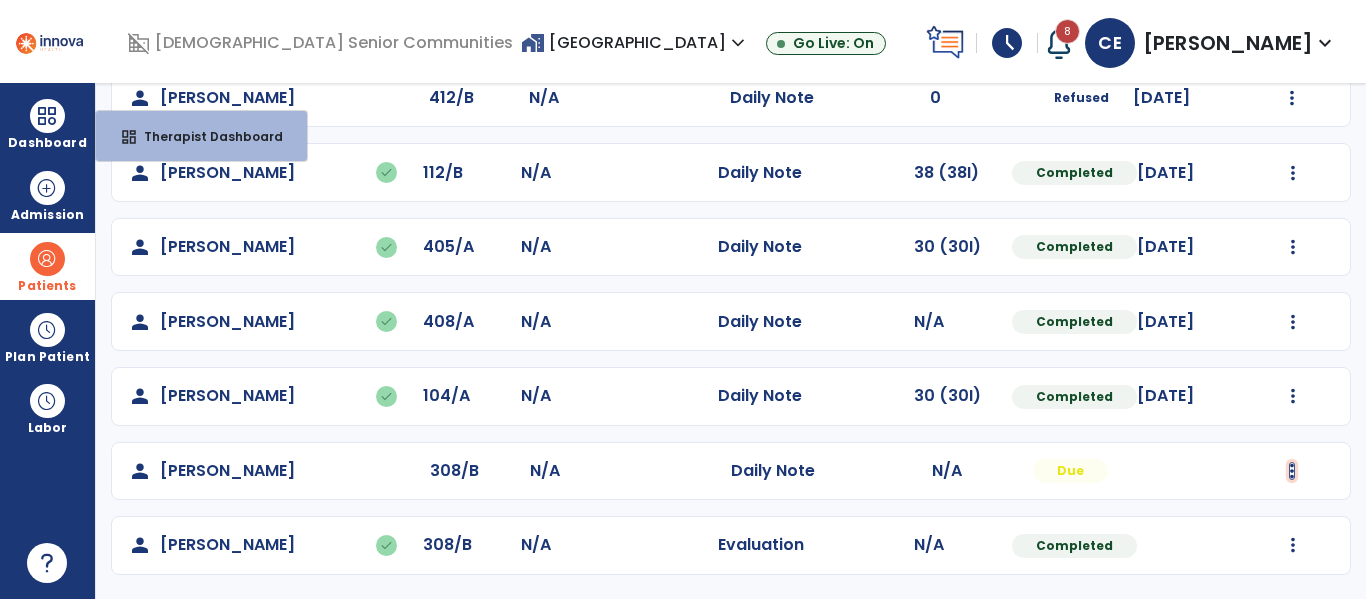 click at bounding box center (1293, -498) 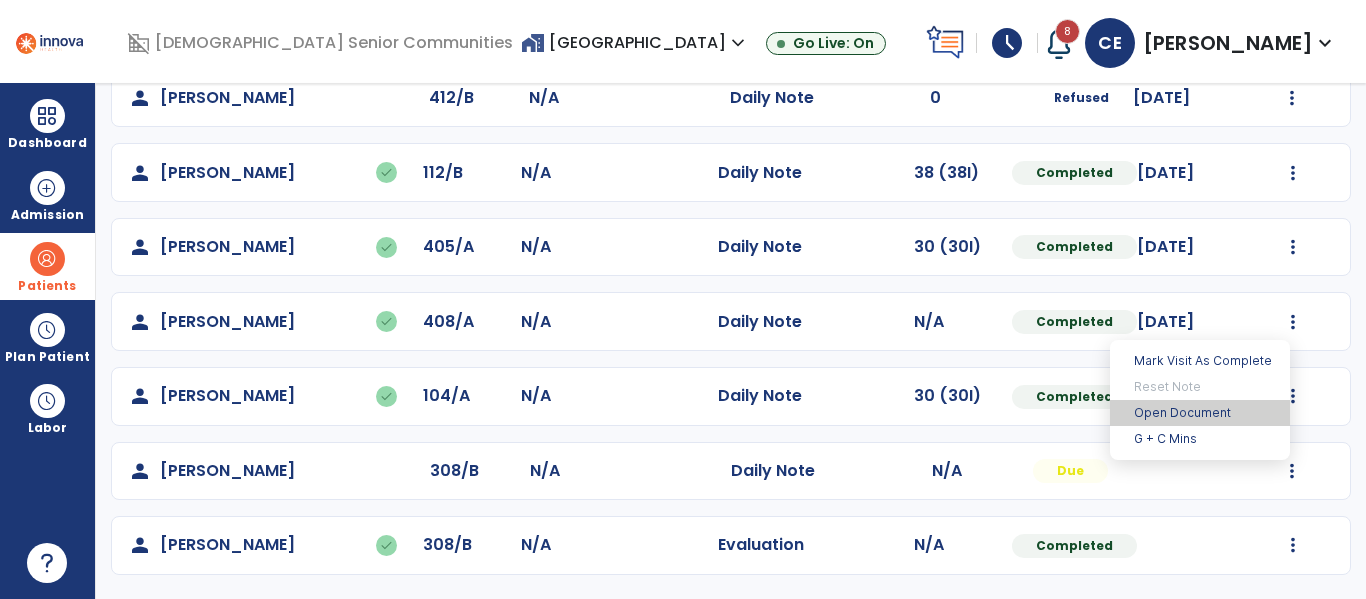 click on "Open Document" at bounding box center (1200, 413) 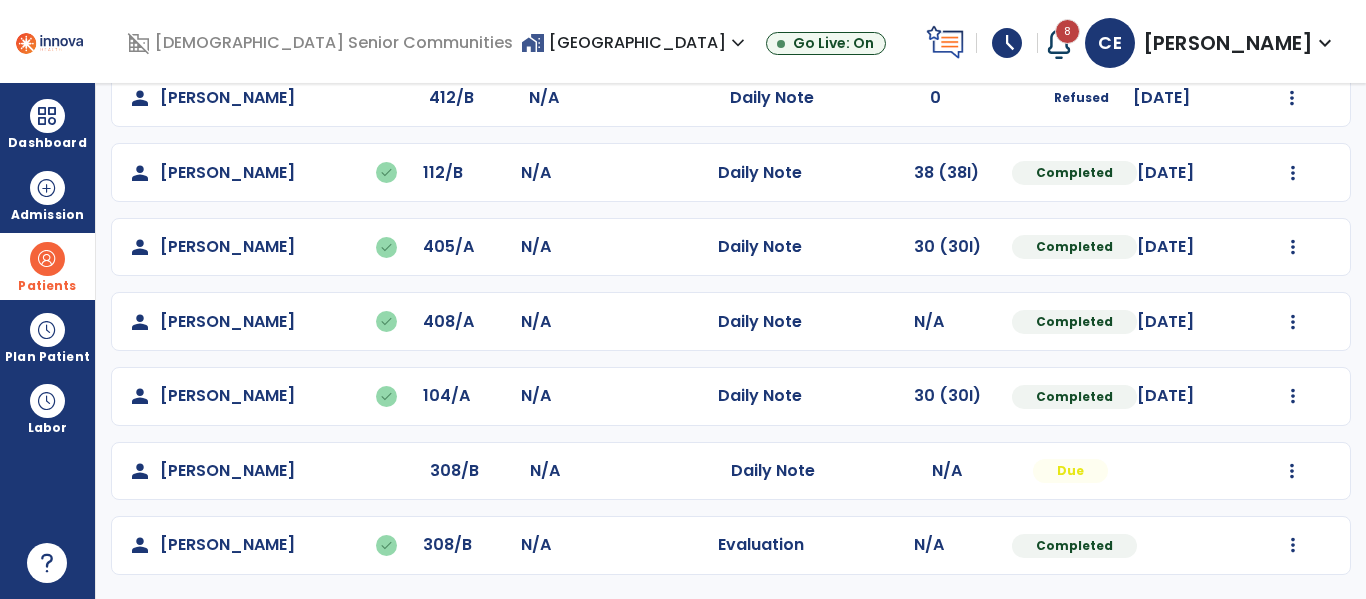 click on "Undo Visit Status   Reset Note   Open Document   G + C Mins" 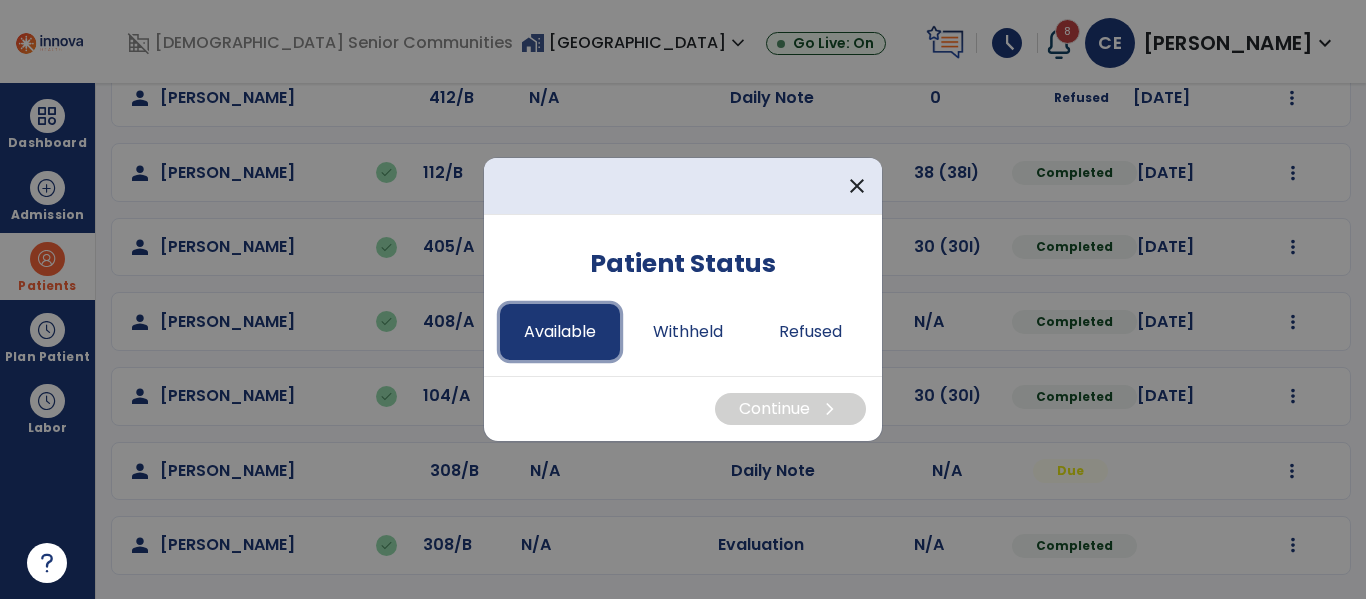 click on "Available" at bounding box center (560, 332) 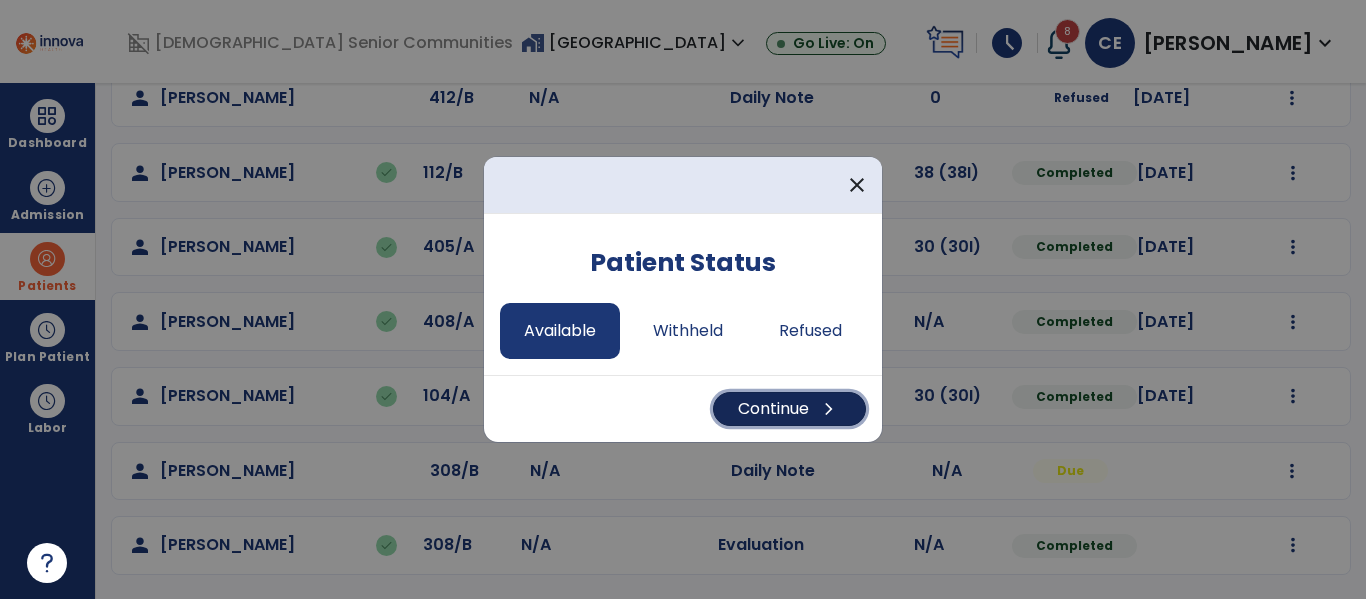 click on "chevron_right" at bounding box center (829, 409) 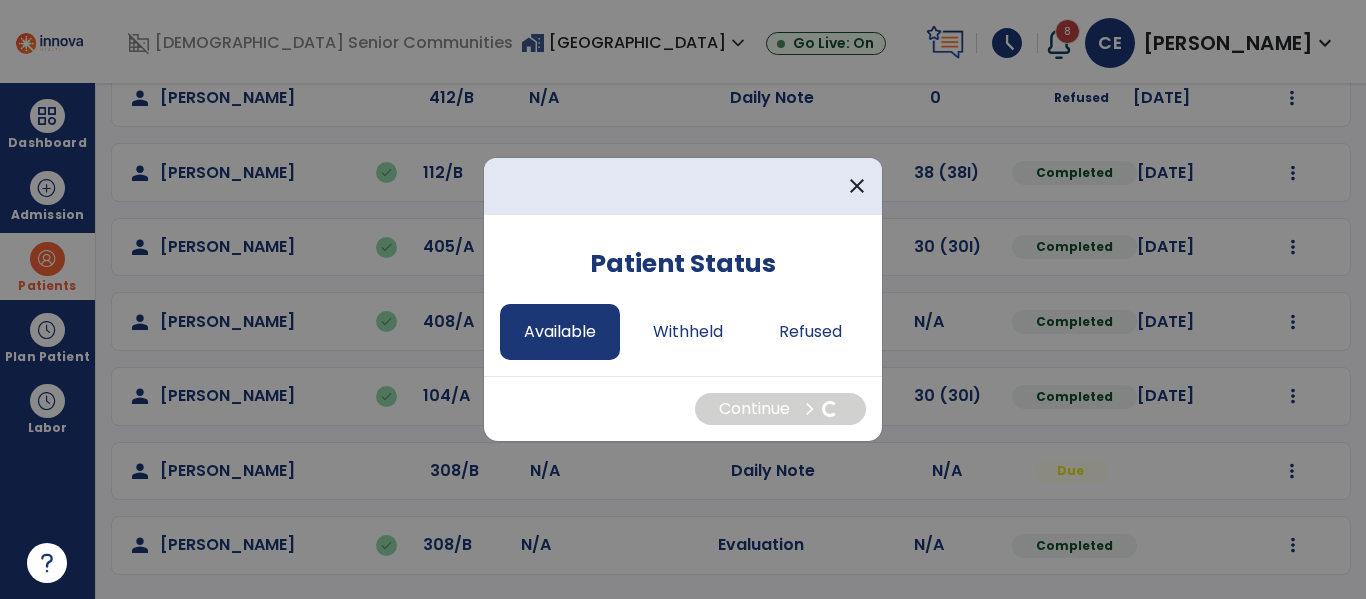 select on "*" 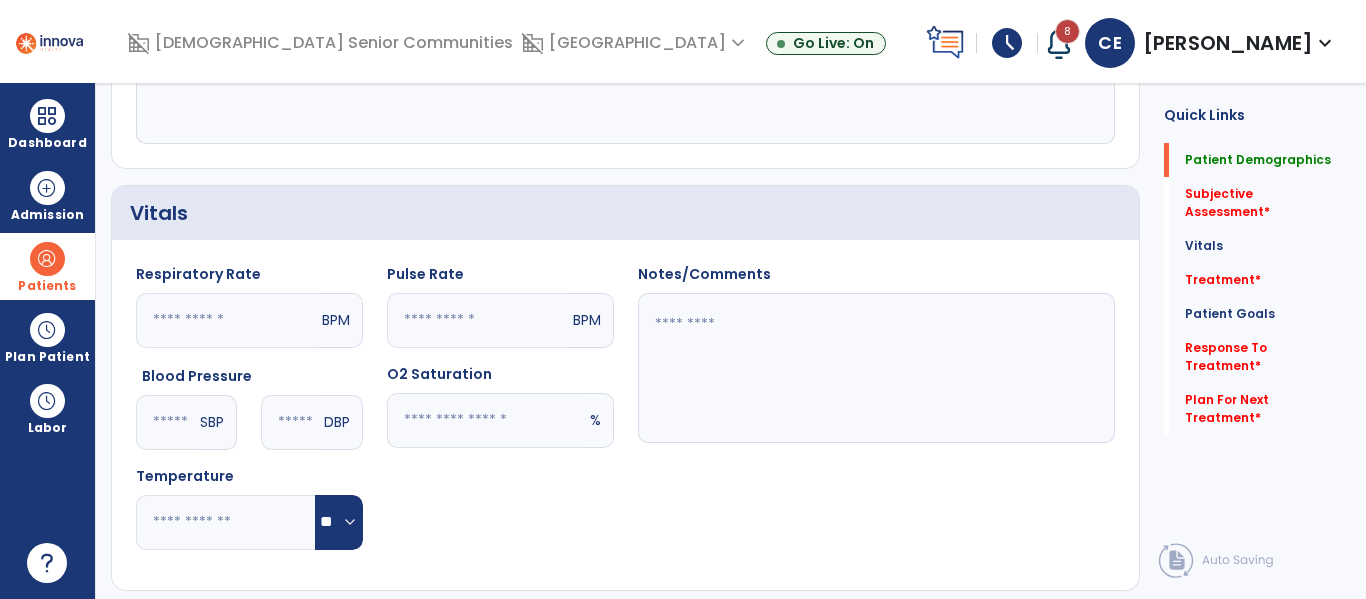 scroll, scrollTop: 0, scrollLeft: 0, axis: both 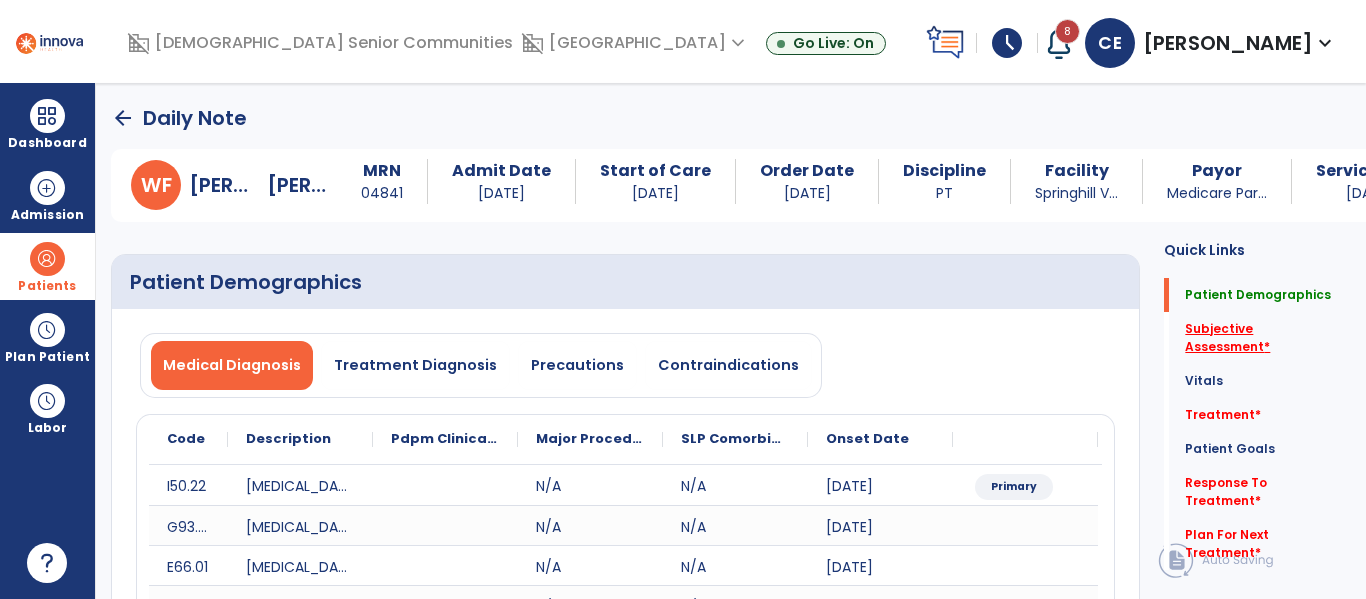 click on "Subjective Assessment   *" 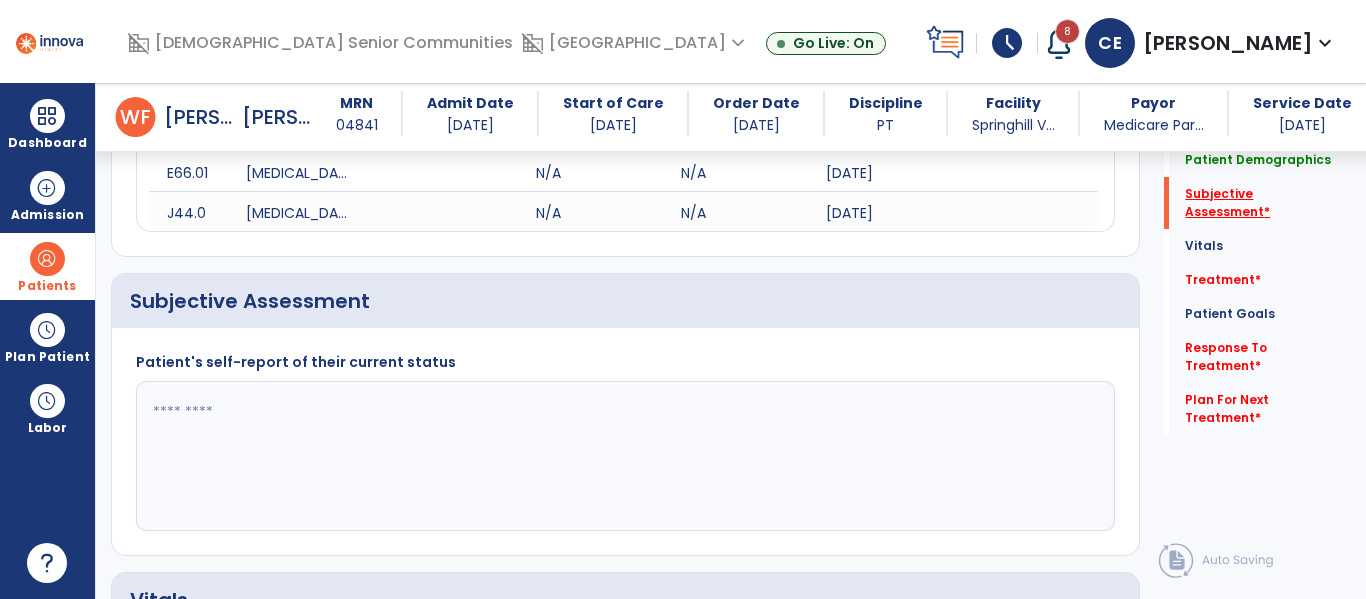 scroll, scrollTop: 467, scrollLeft: 0, axis: vertical 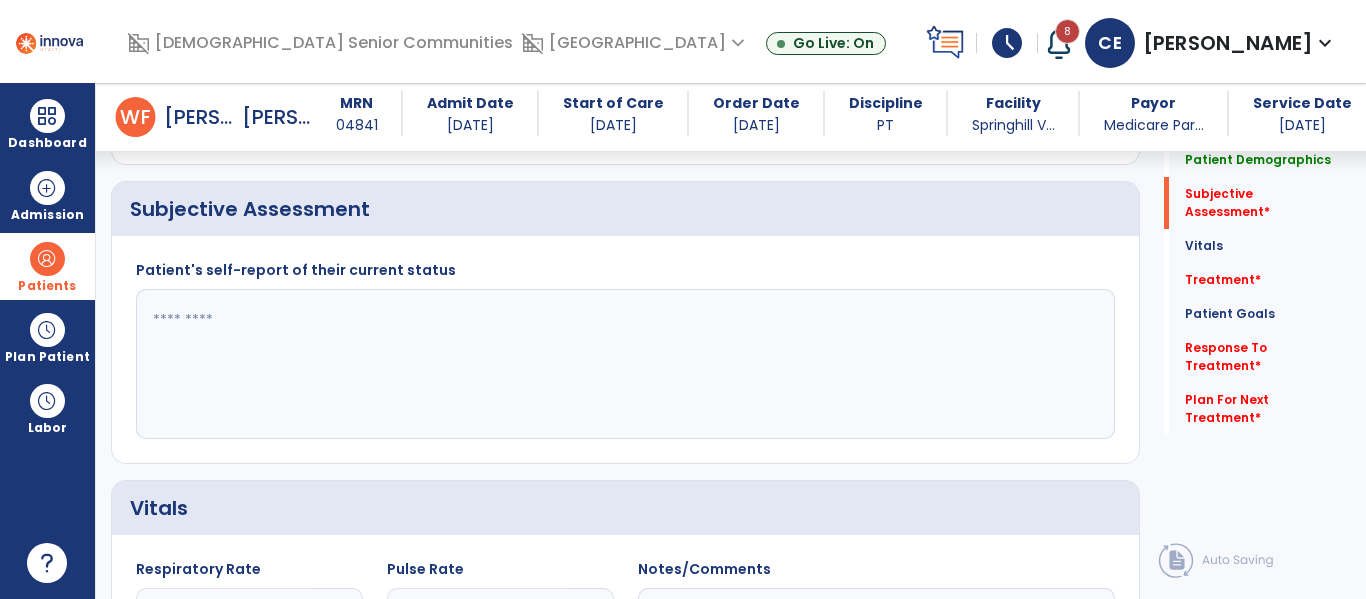 click 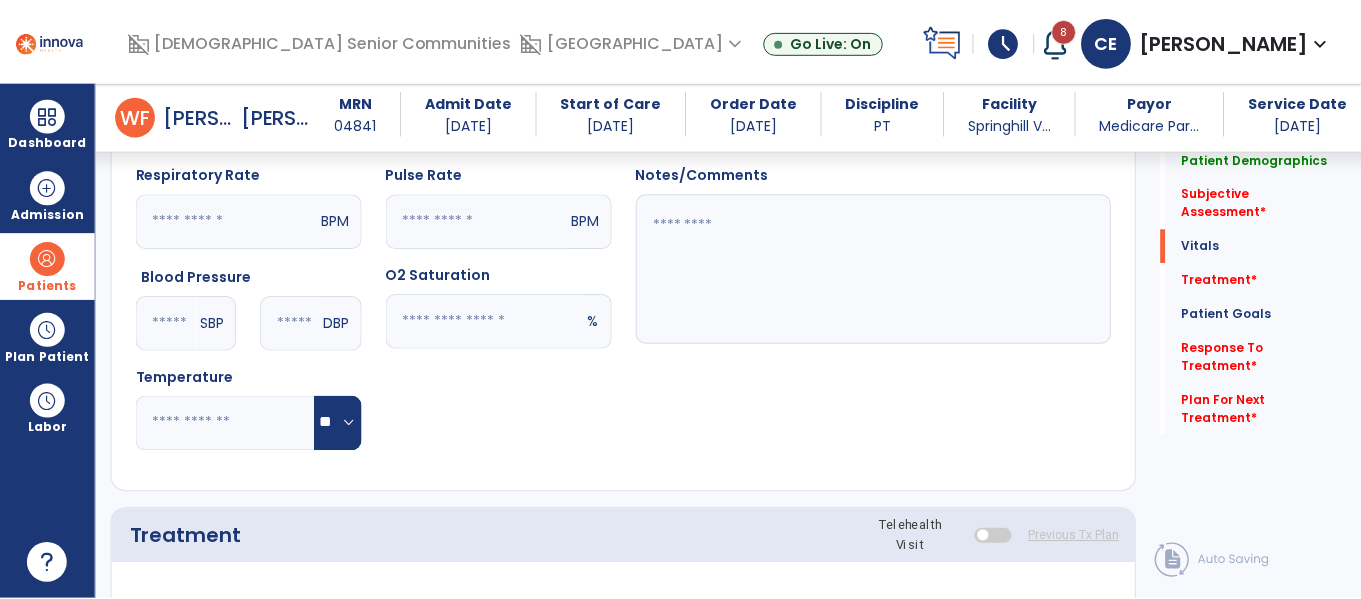 scroll, scrollTop: 1087, scrollLeft: 0, axis: vertical 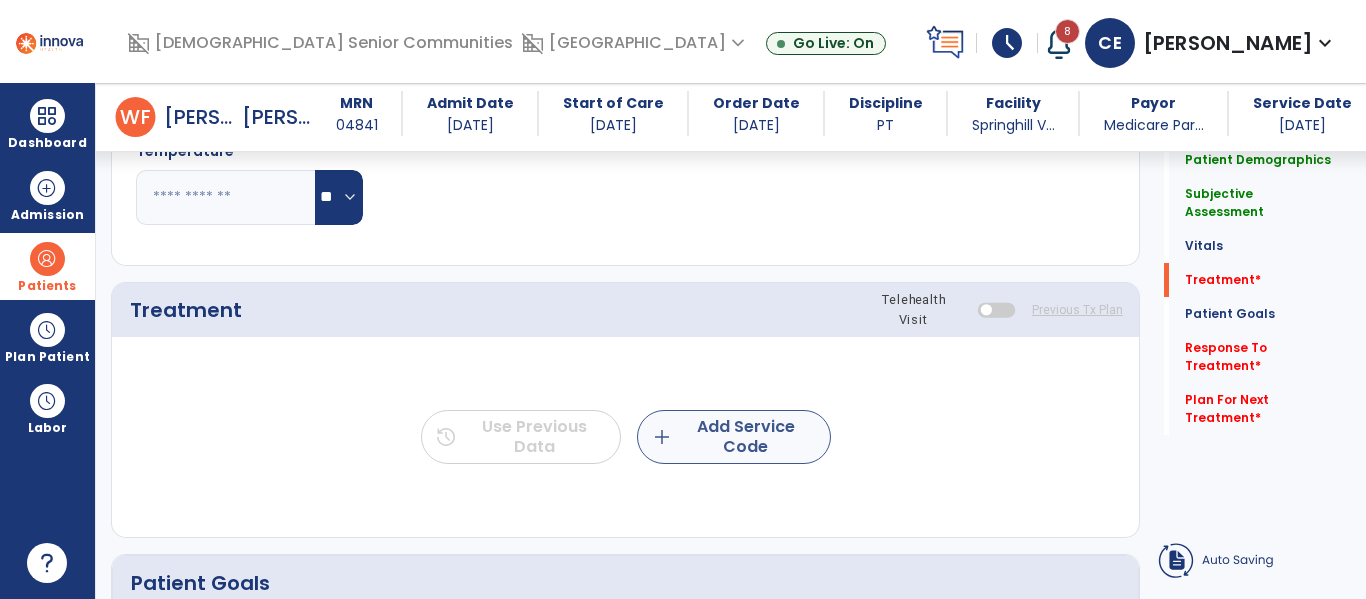 type on "**********" 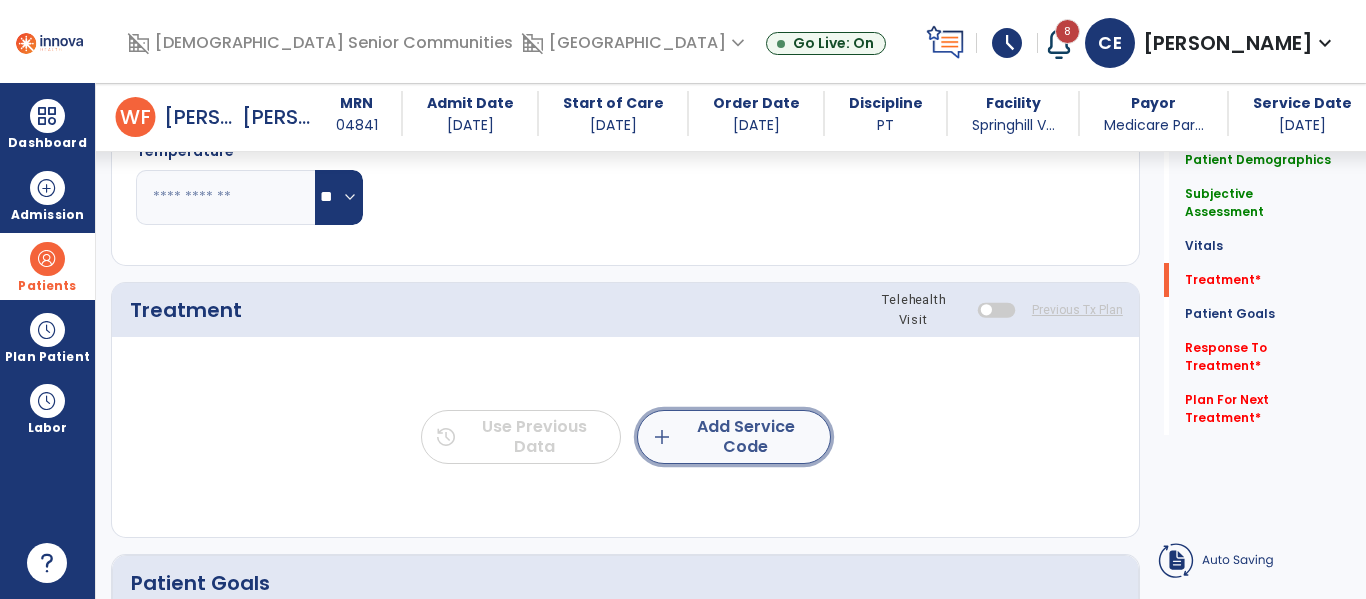 click on "add  Add Service Code" 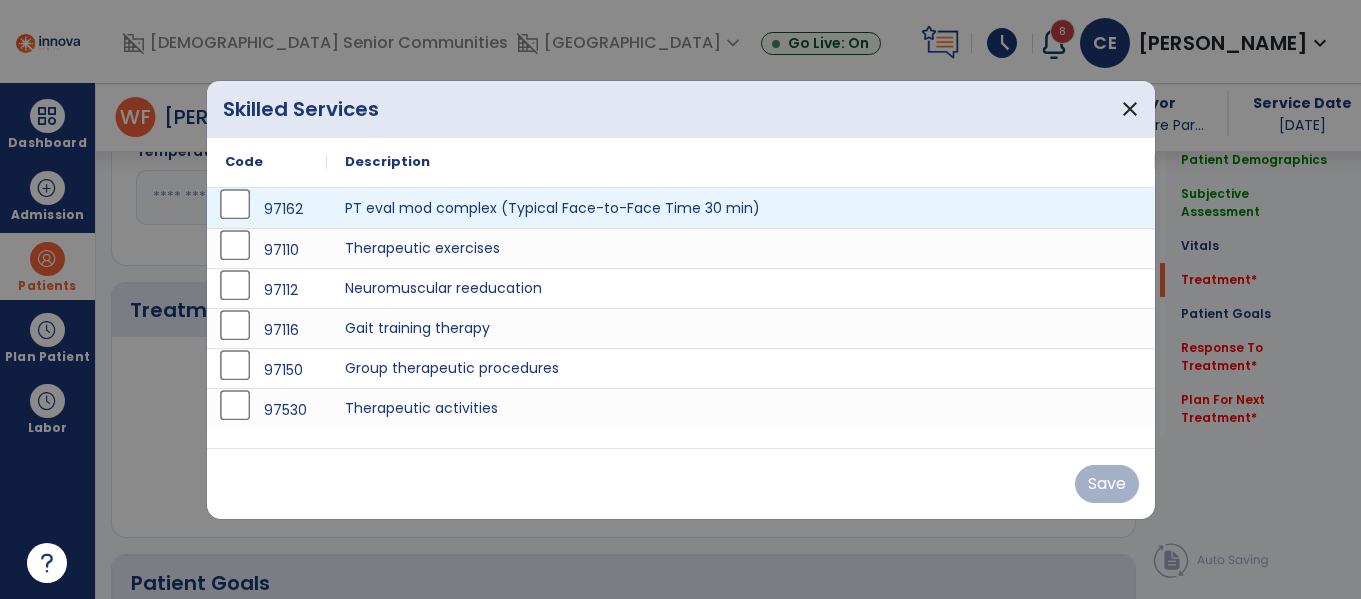 scroll, scrollTop: 1087, scrollLeft: 0, axis: vertical 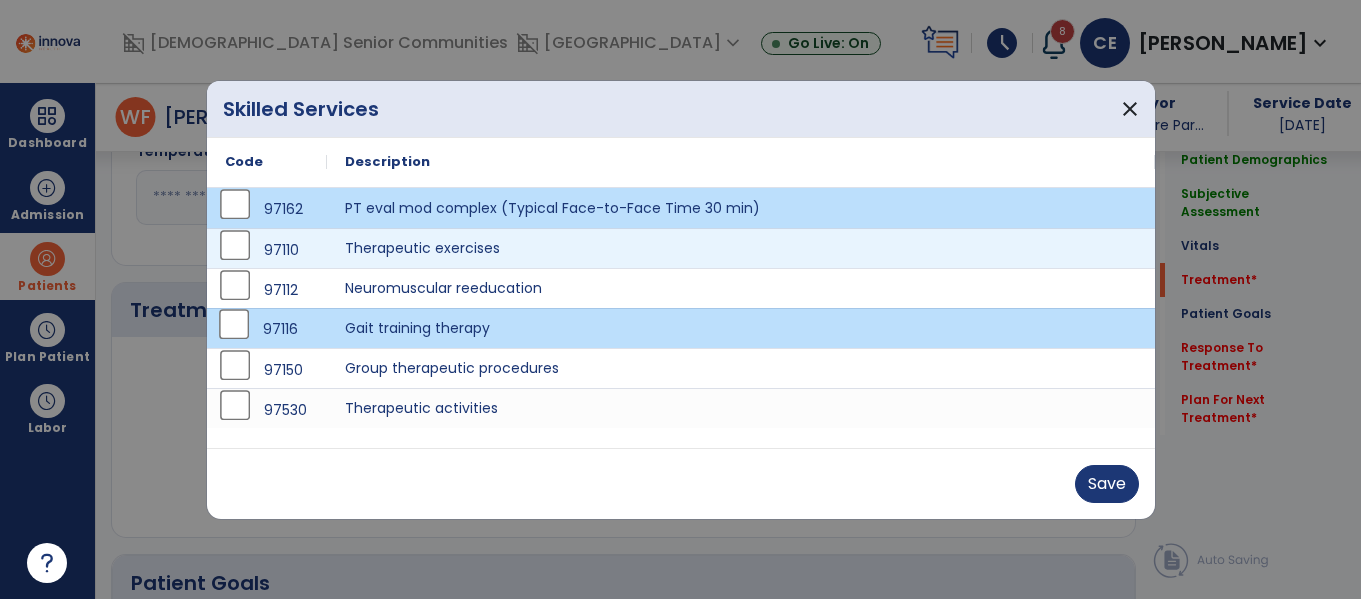 click on "97110" at bounding box center [267, 250] 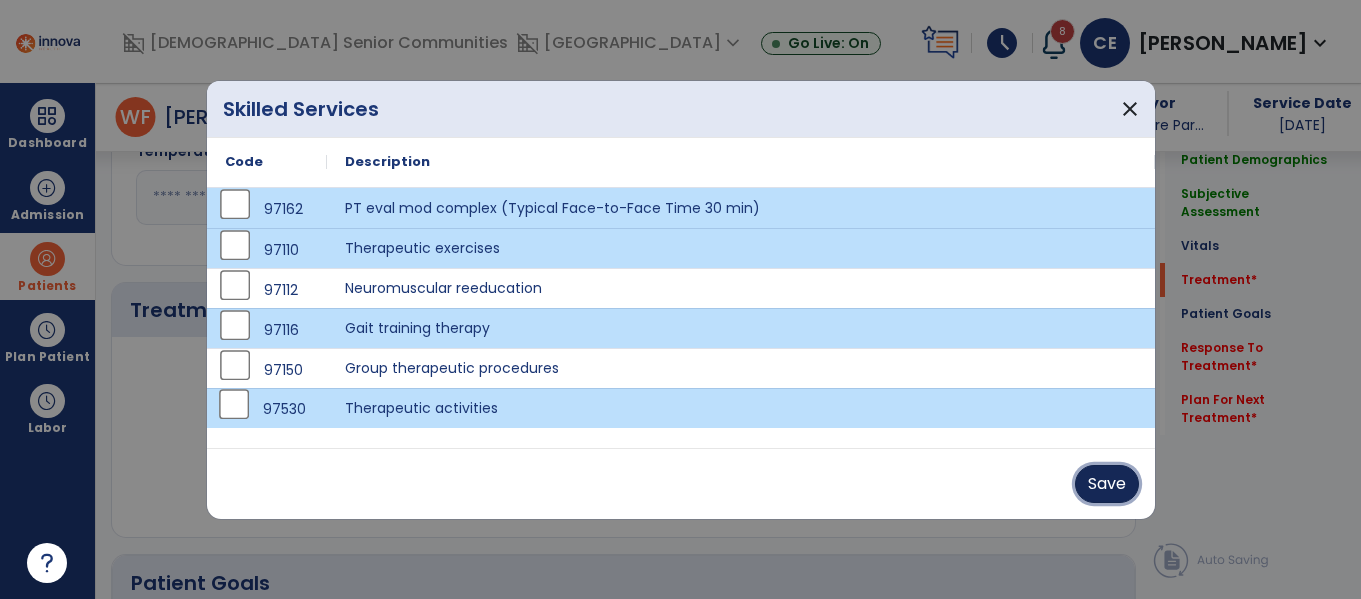 click on "Save" at bounding box center (1107, 484) 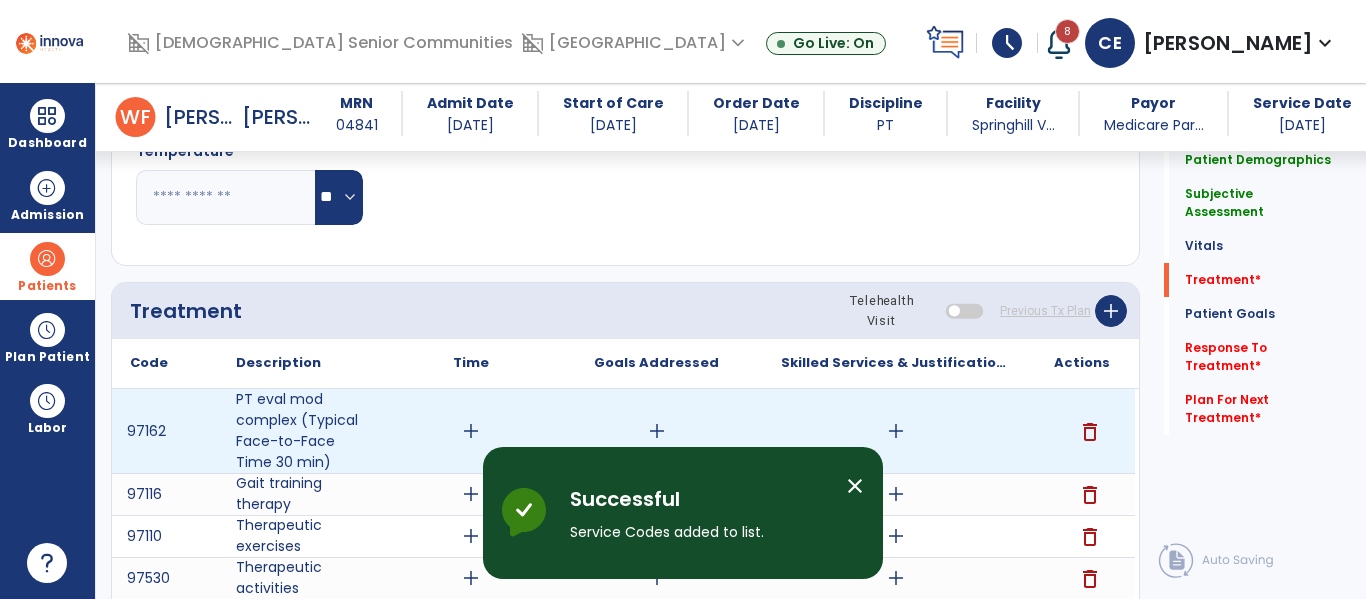 click on "add" at bounding box center (470, 431) 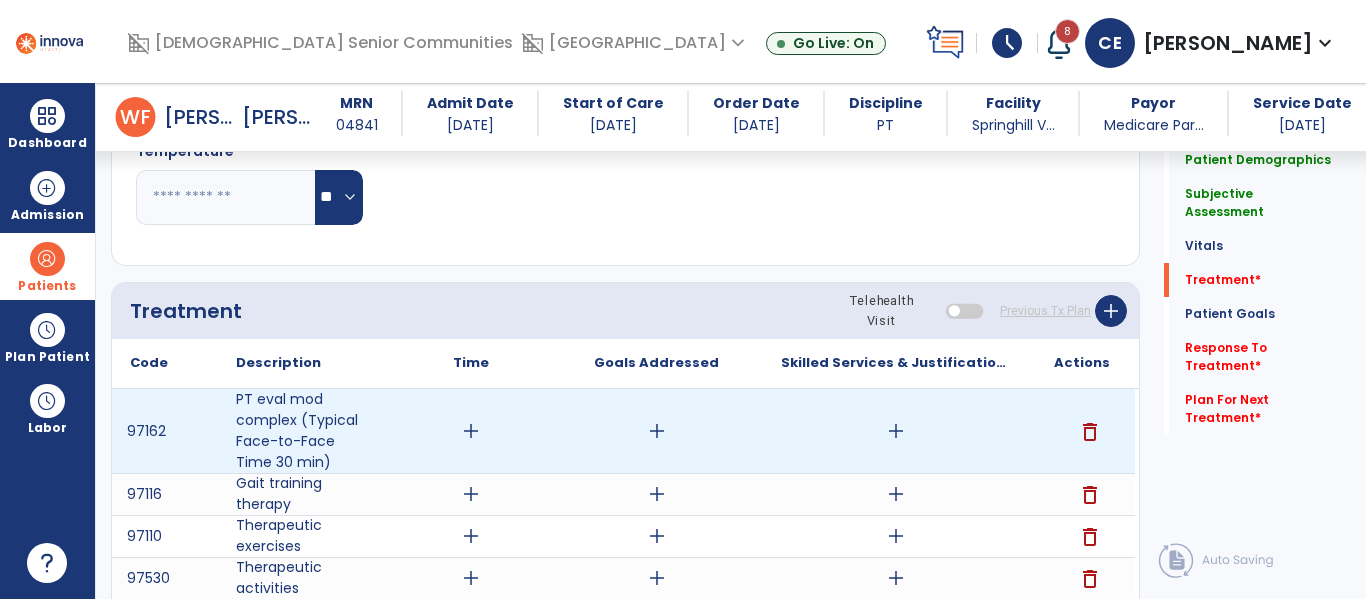 click on "add" at bounding box center [471, 431] 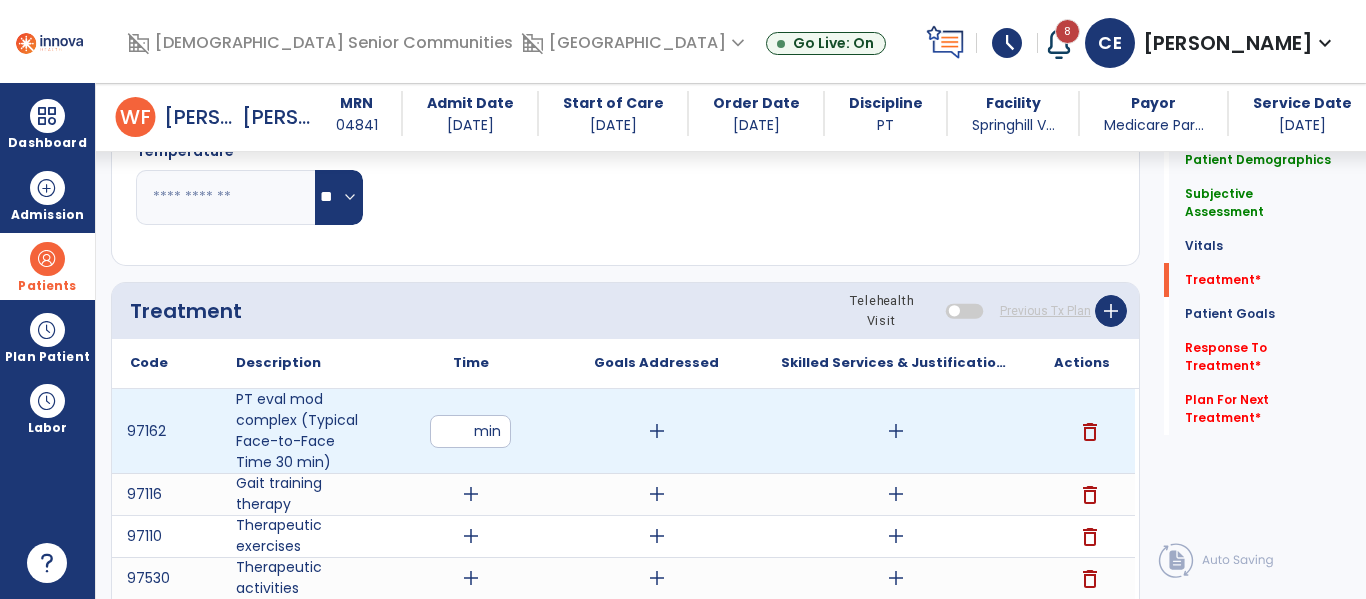 type on "**" 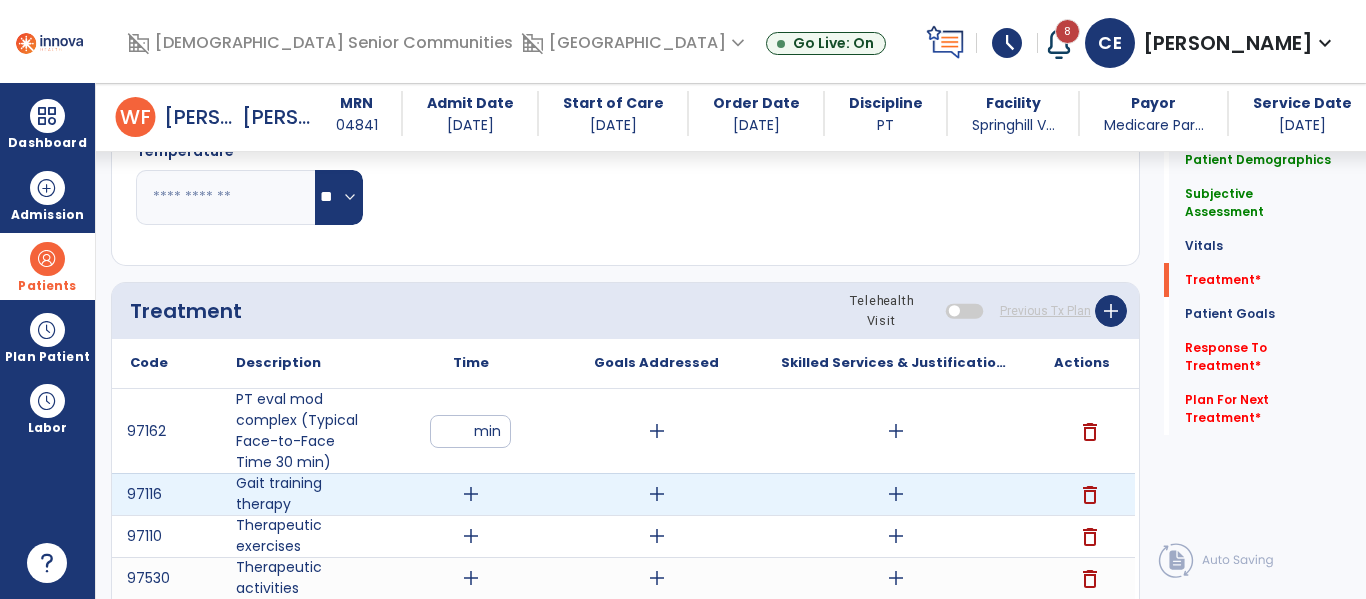 click on "add" at bounding box center (471, 494) 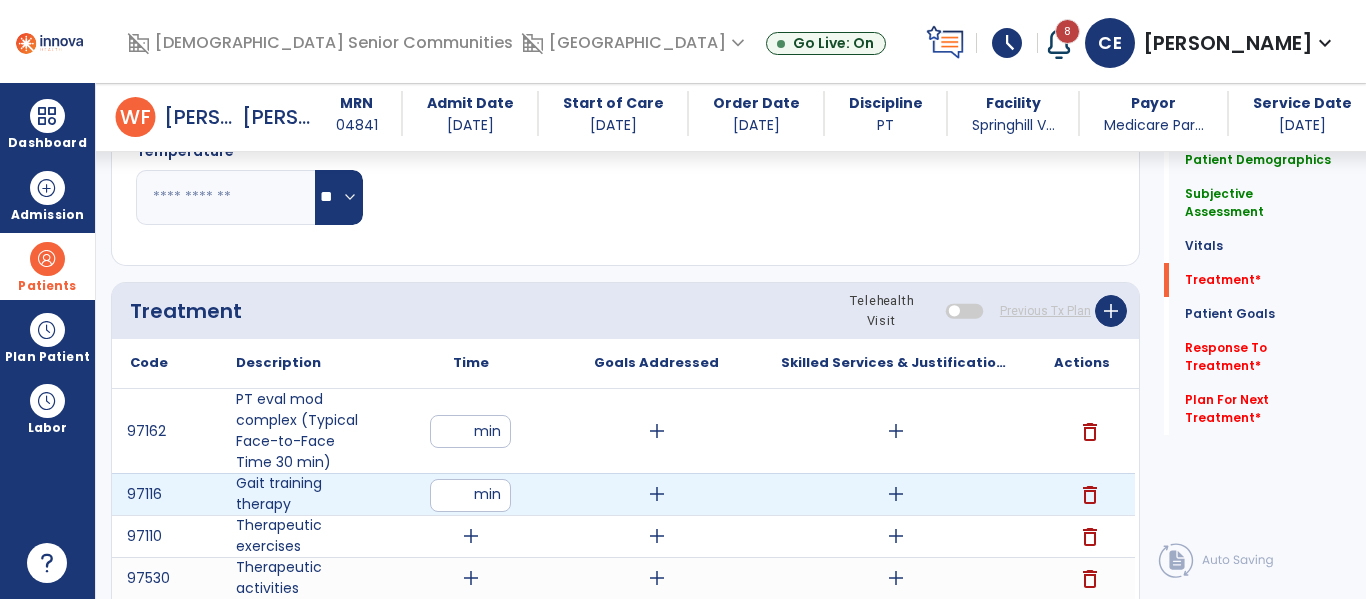 type on "**" 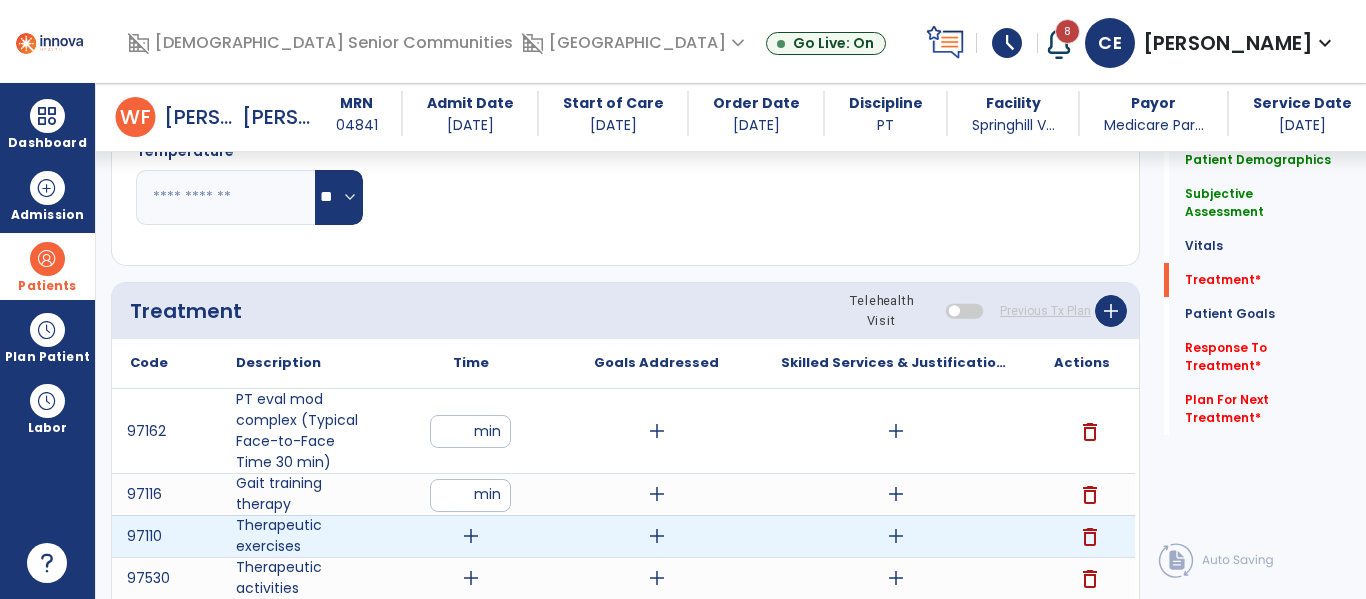 click on "add" at bounding box center (471, 536) 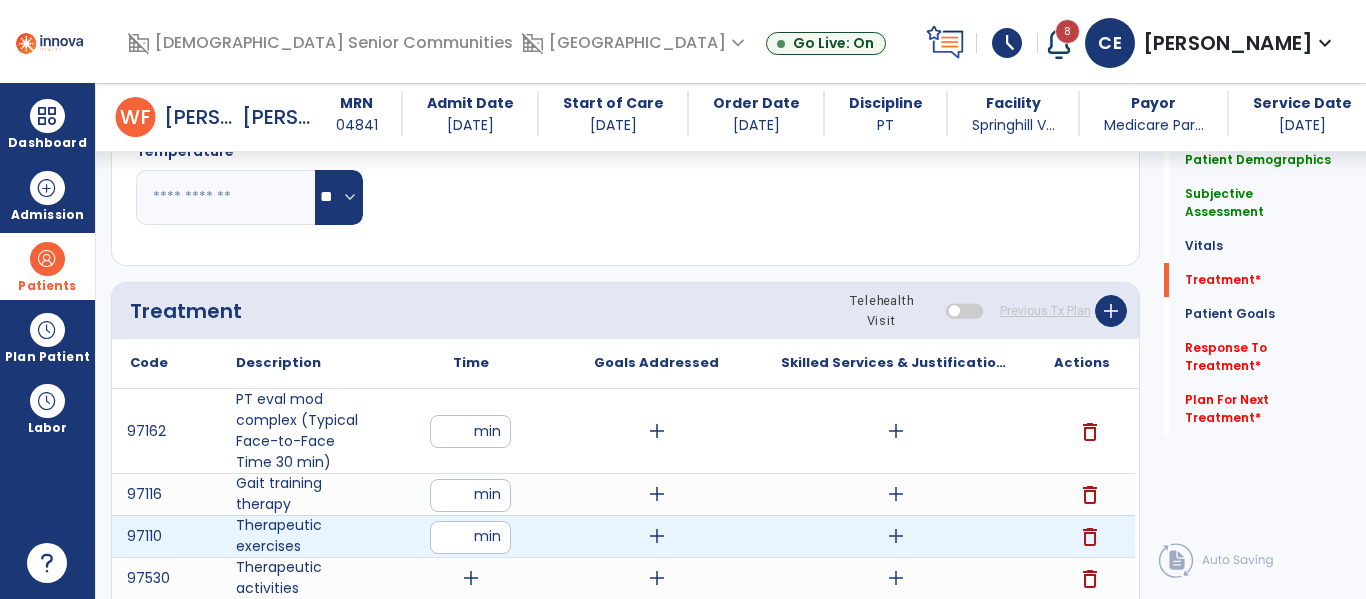 type on "**" 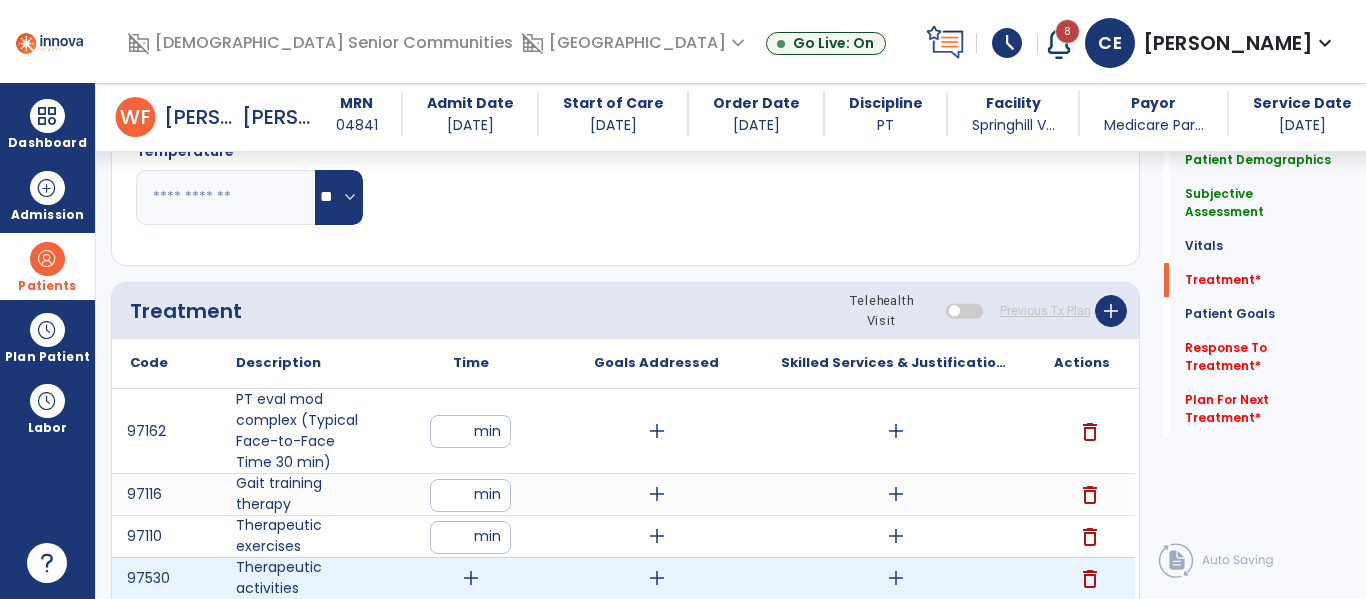 click on "add" at bounding box center [471, 578] 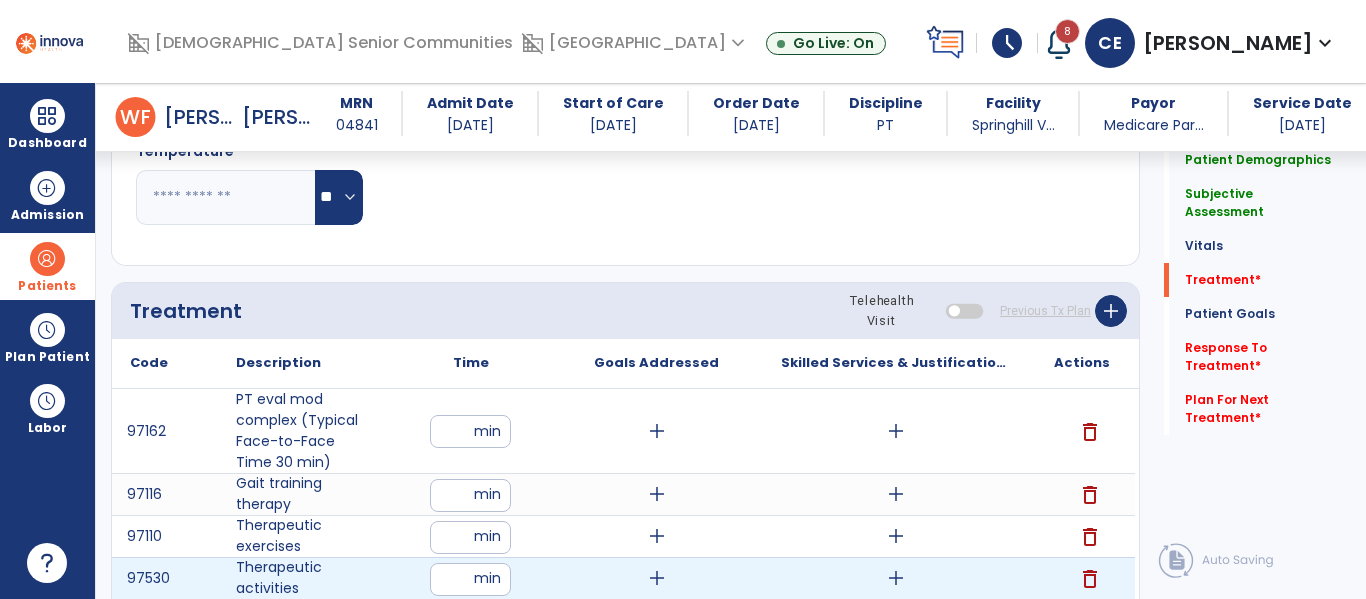 type on "**" 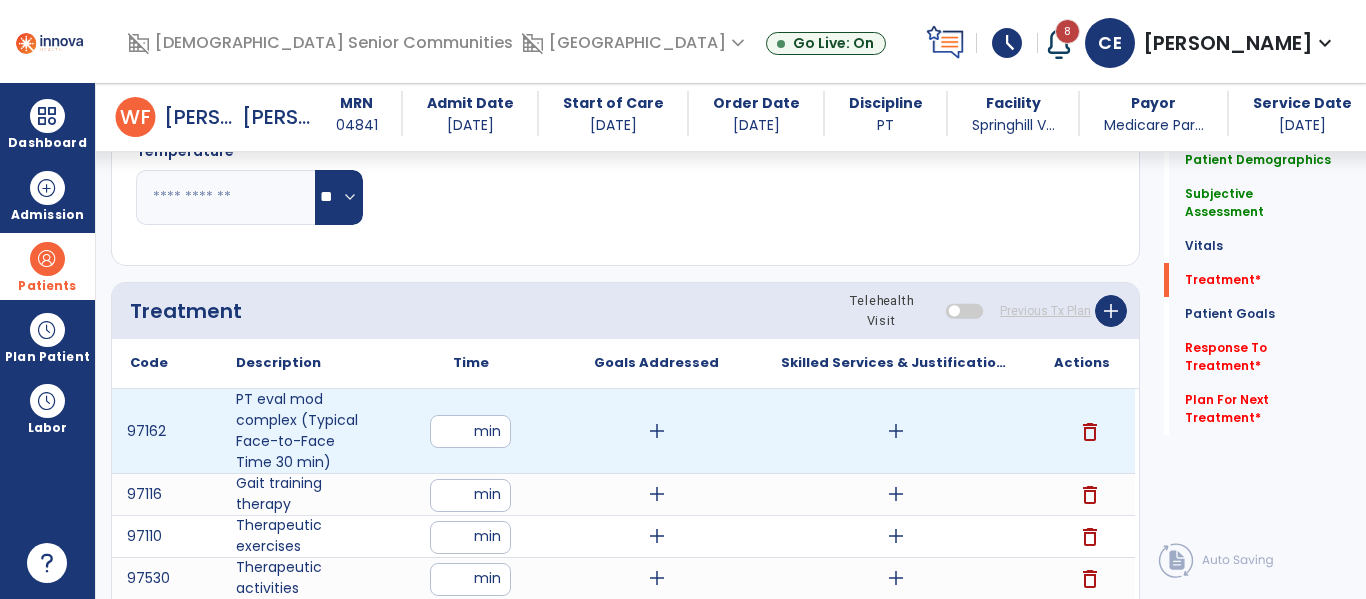 click on "add" at bounding box center (896, 431) 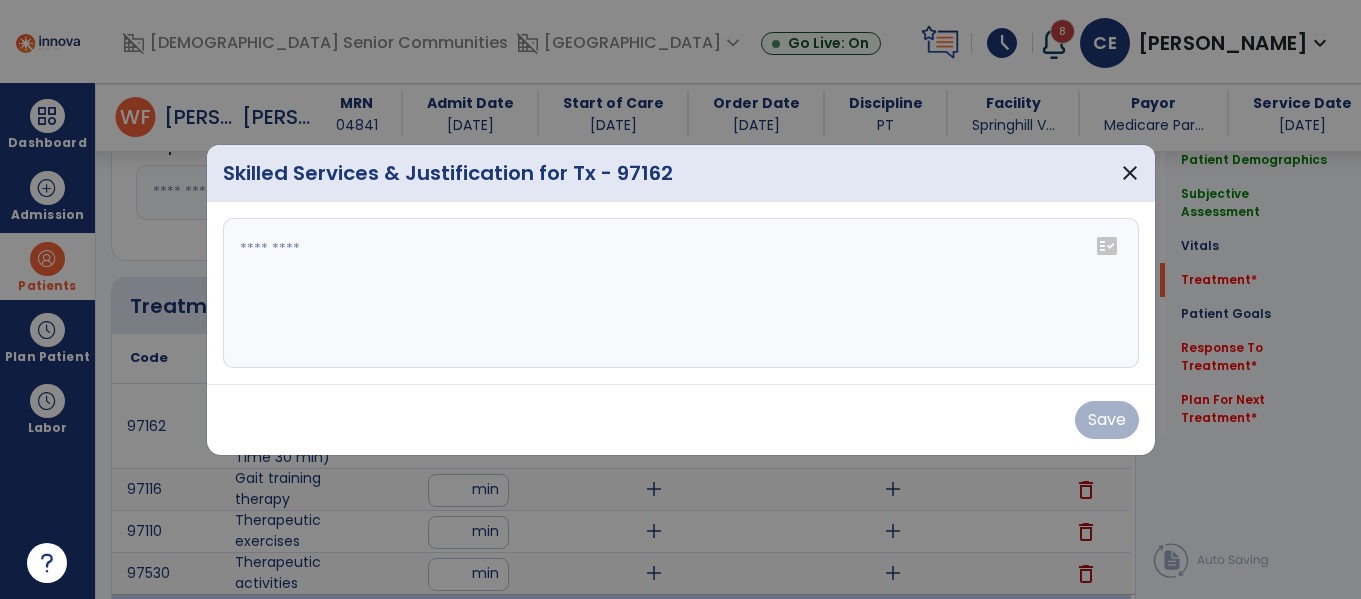 scroll, scrollTop: 1087, scrollLeft: 0, axis: vertical 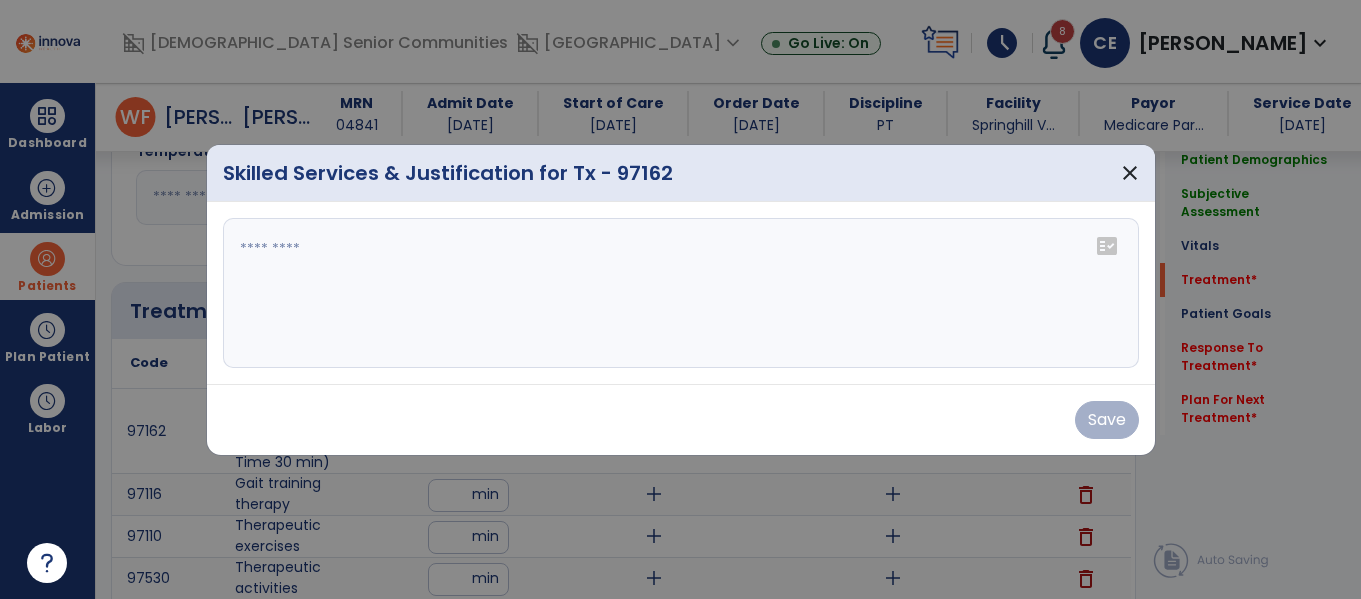 click at bounding box center [681, 293] 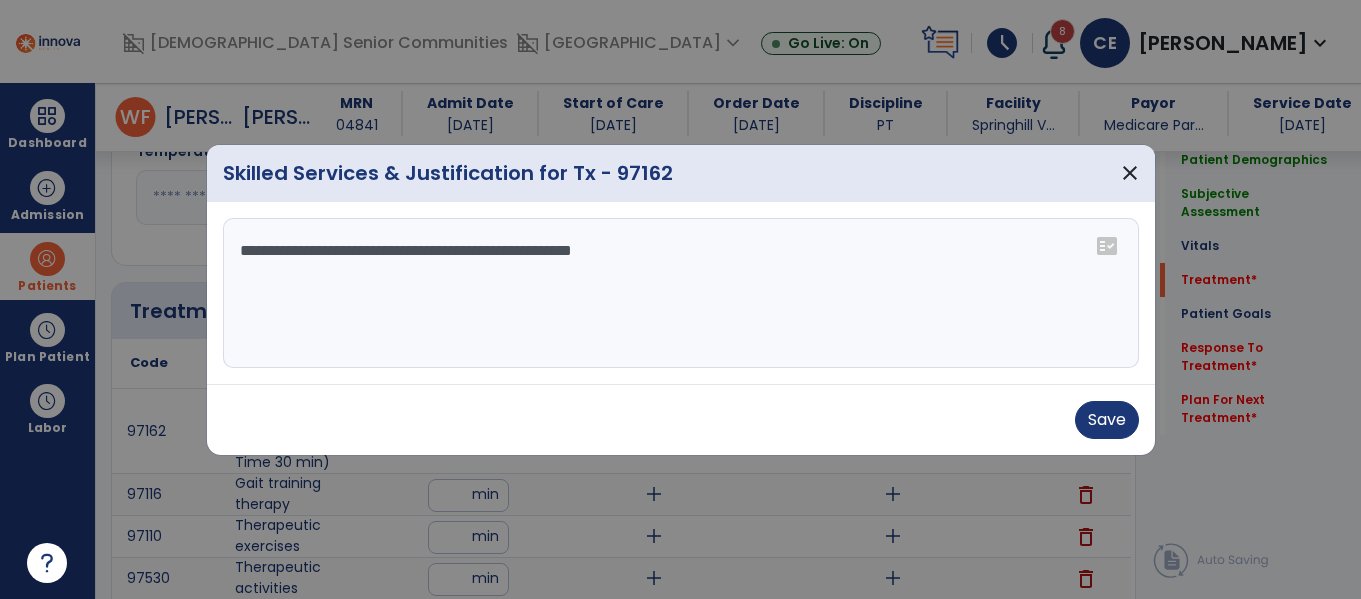 type on "**********" 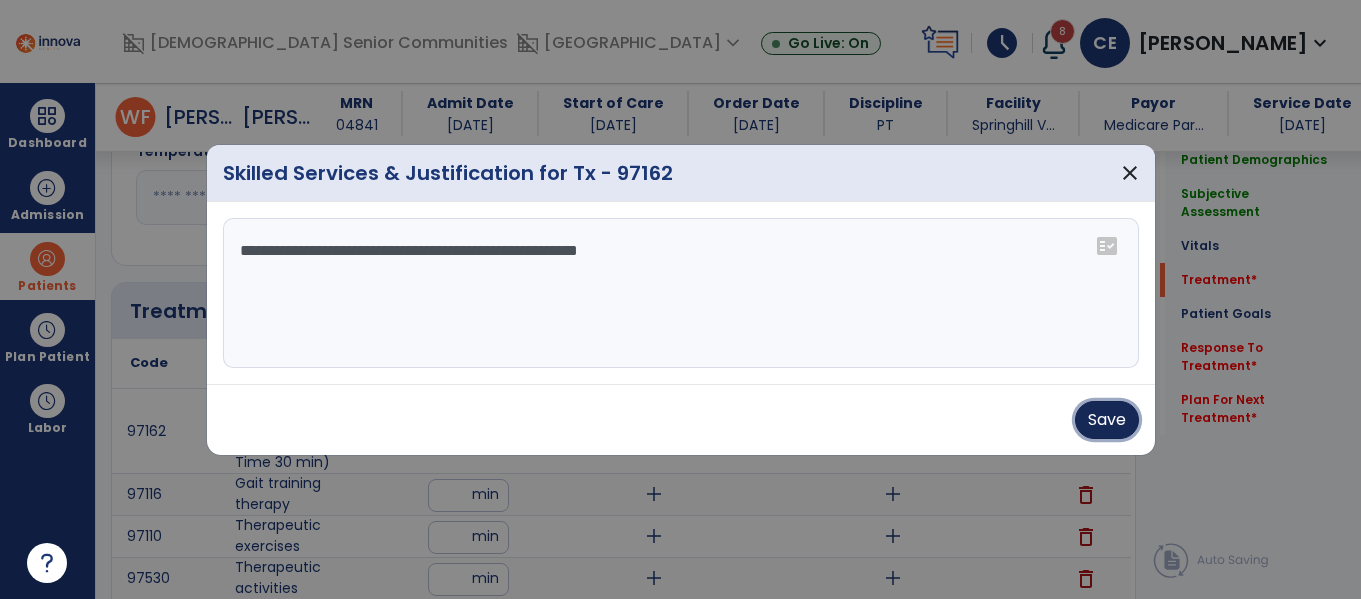 click on "Save" at bounding box center [1107, 420] 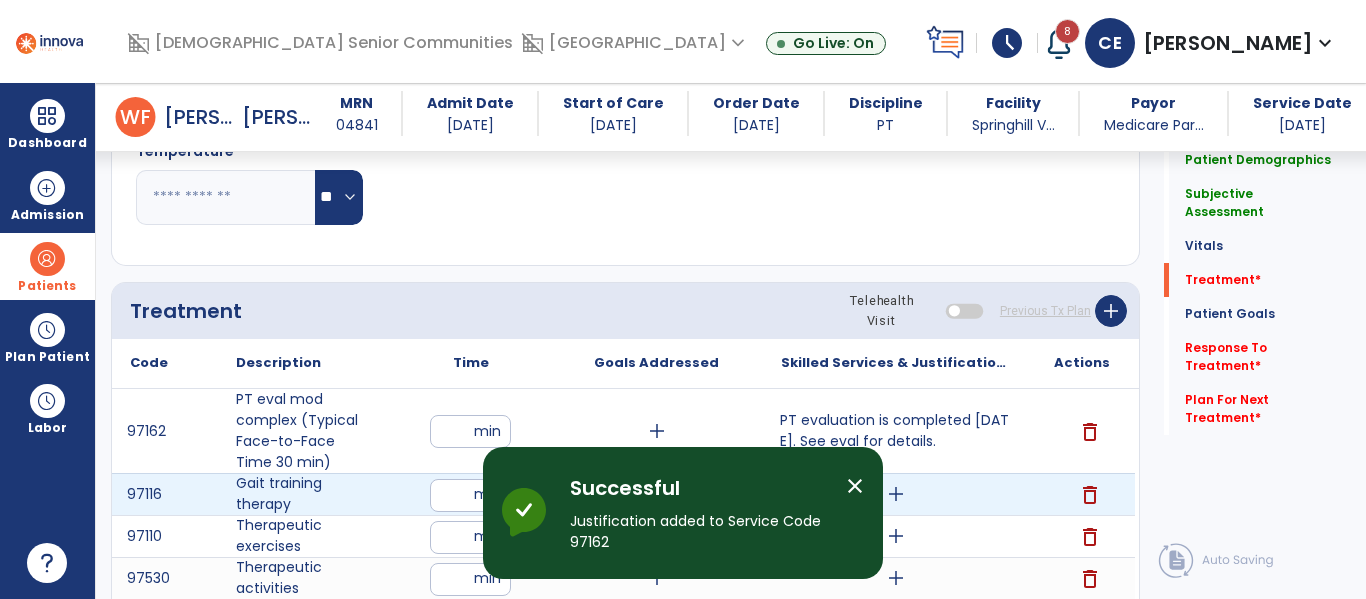 click on "add" at bounding box center (896, 494) 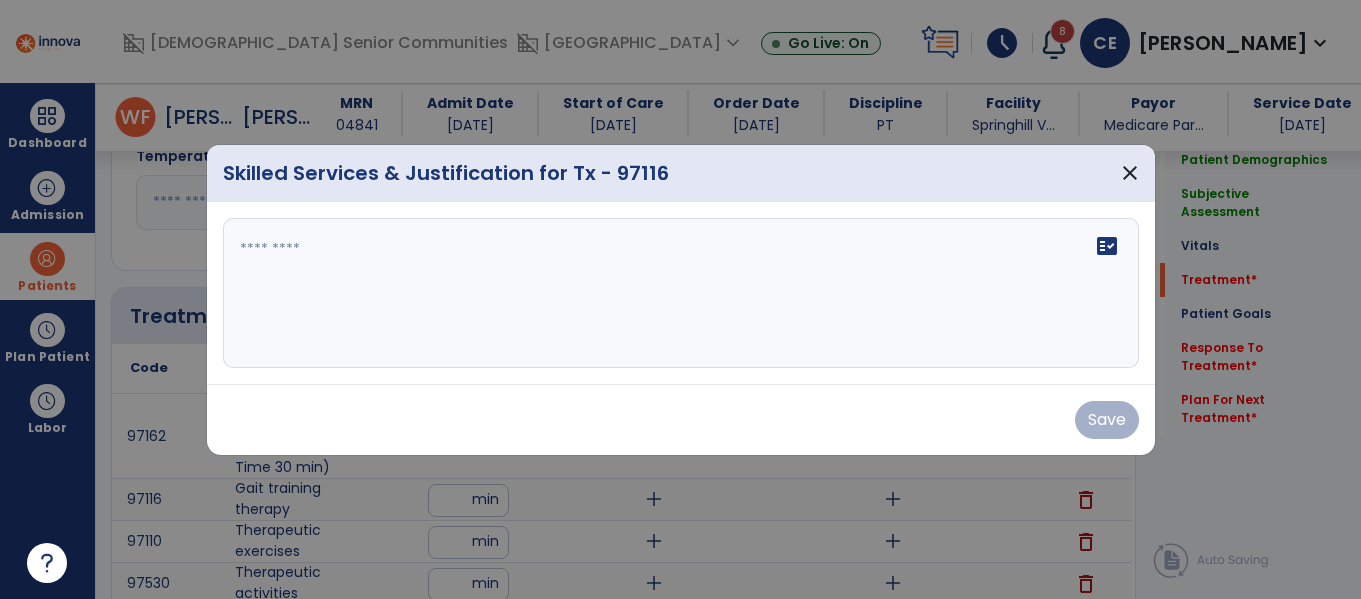 click at bounding box center [681, 293] 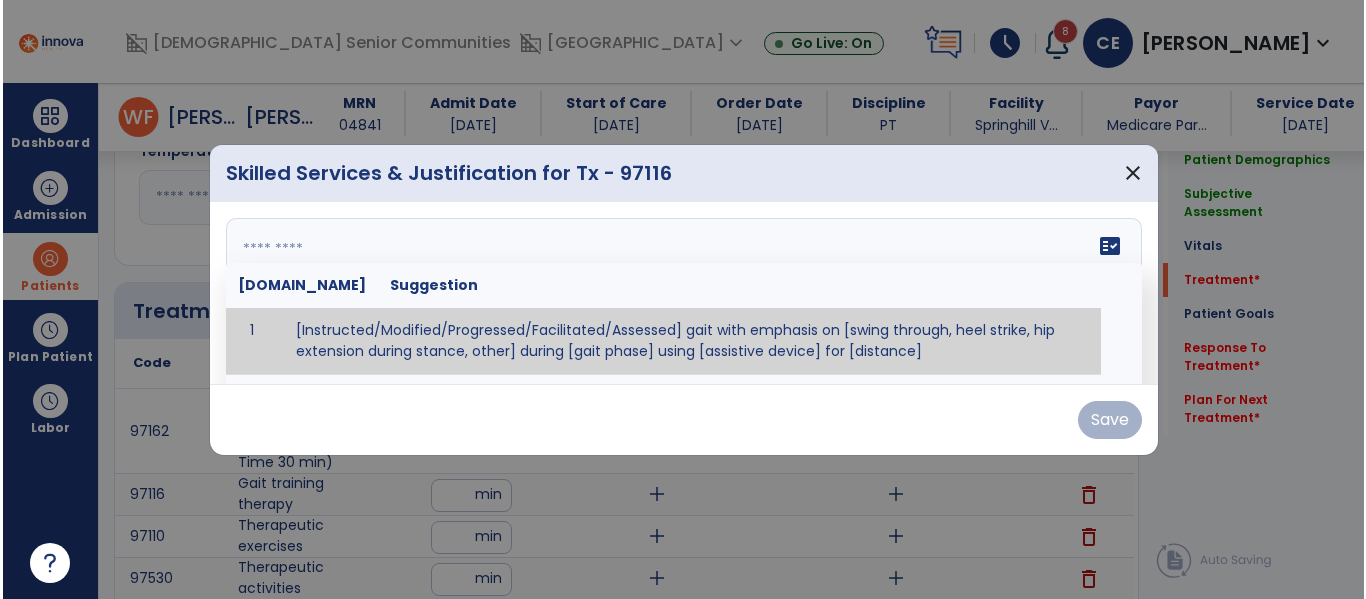 scroll, scrollTop: 1087, scrollLeft: 0, axis: vertical 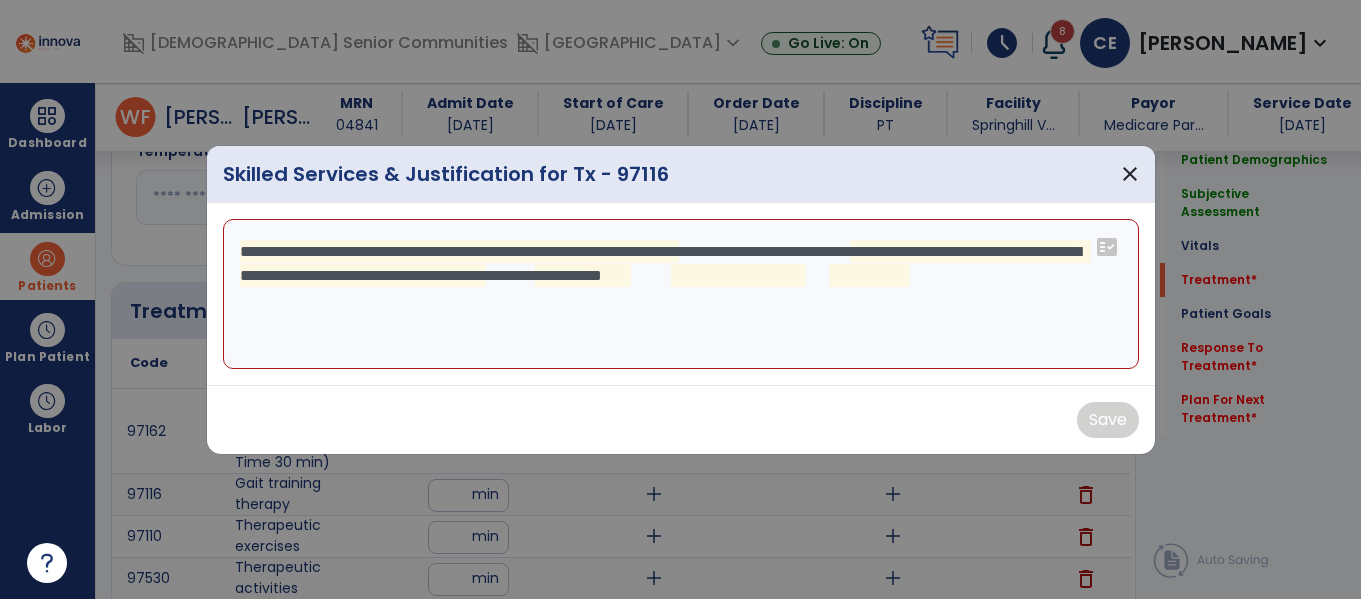 click on "**********" at bounding box center (681, 294) 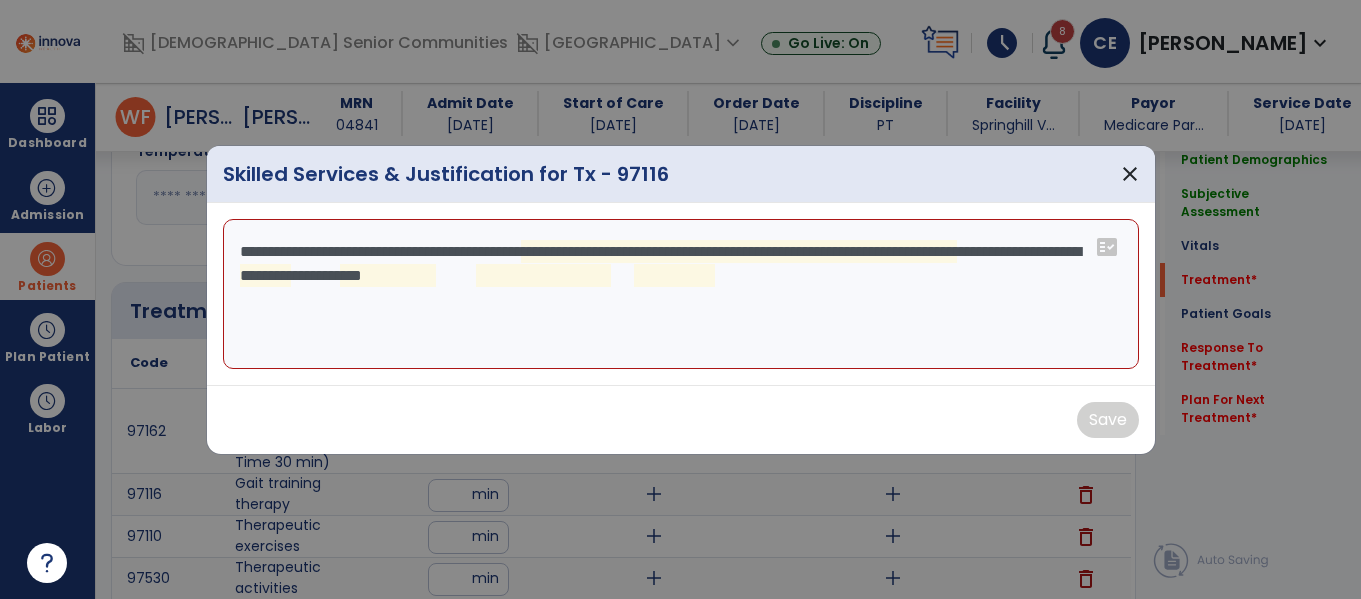 click on "**********" at bounding box center [681, 294] 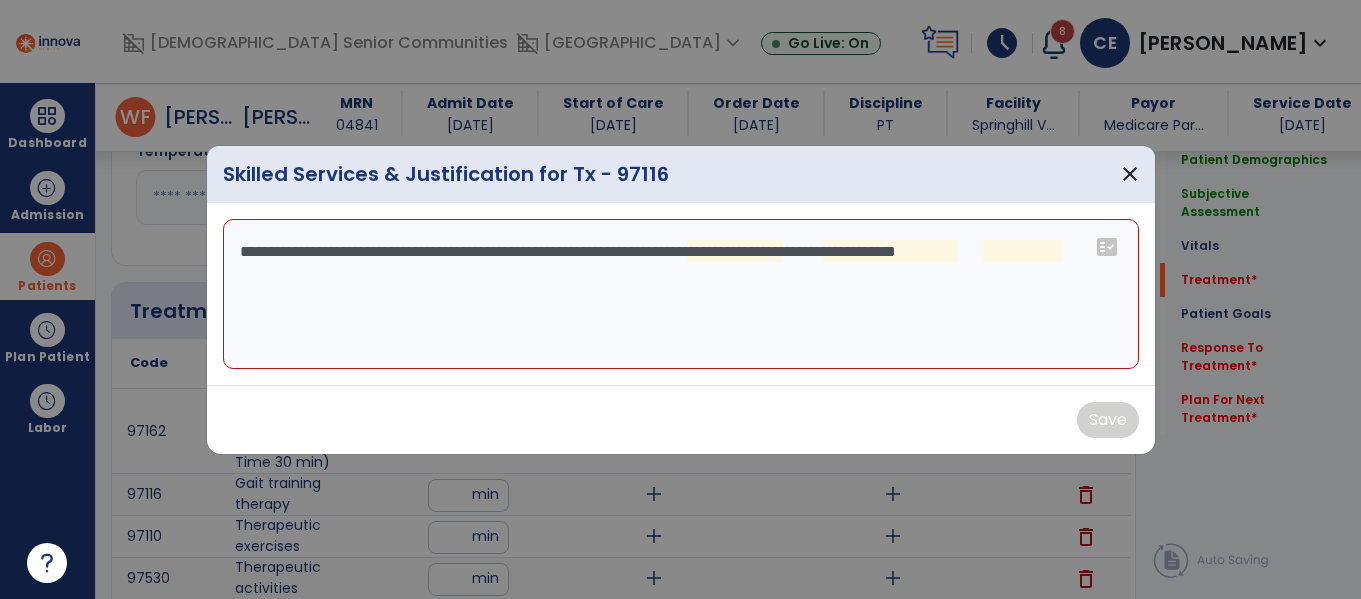 click on "**********" at bounding box center [681, 294] 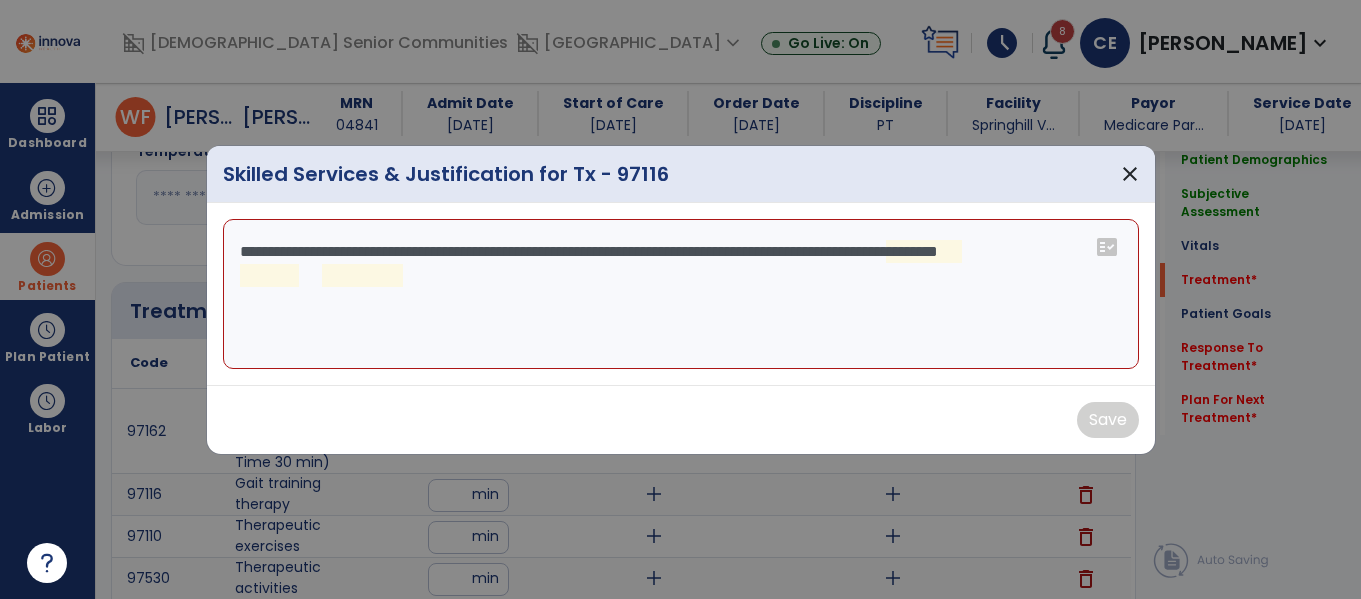 click on "**********" at bounding box center (681, 294) 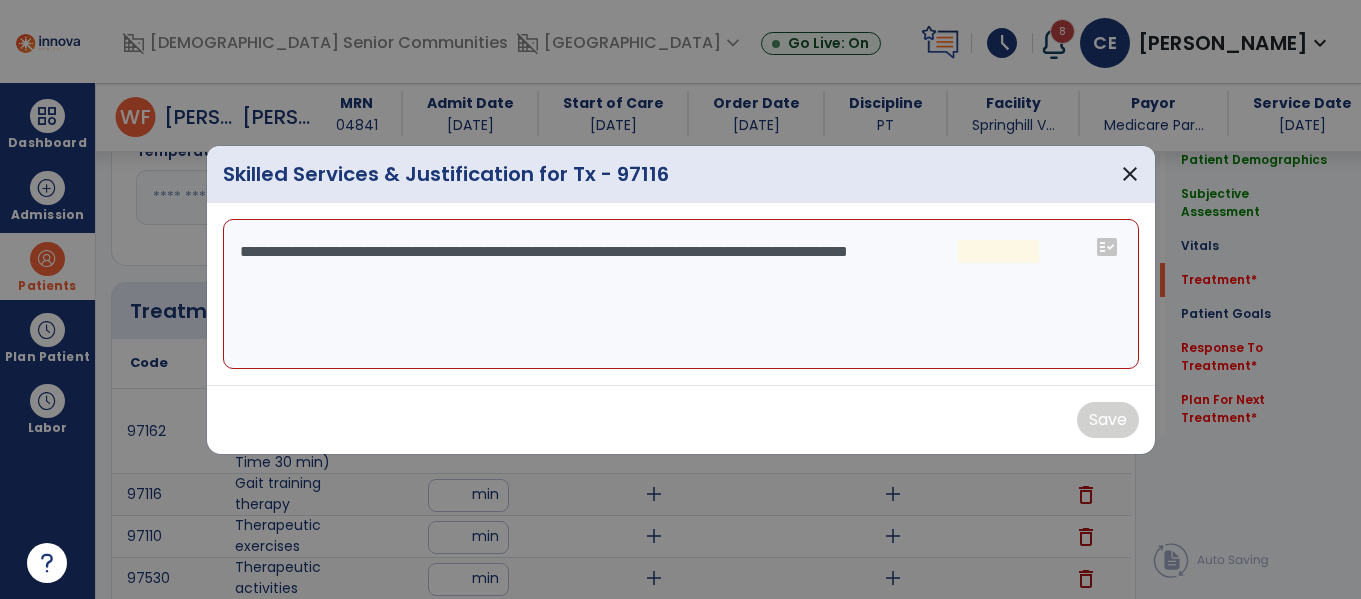 click on "**********" at bounding box center (681, 294) 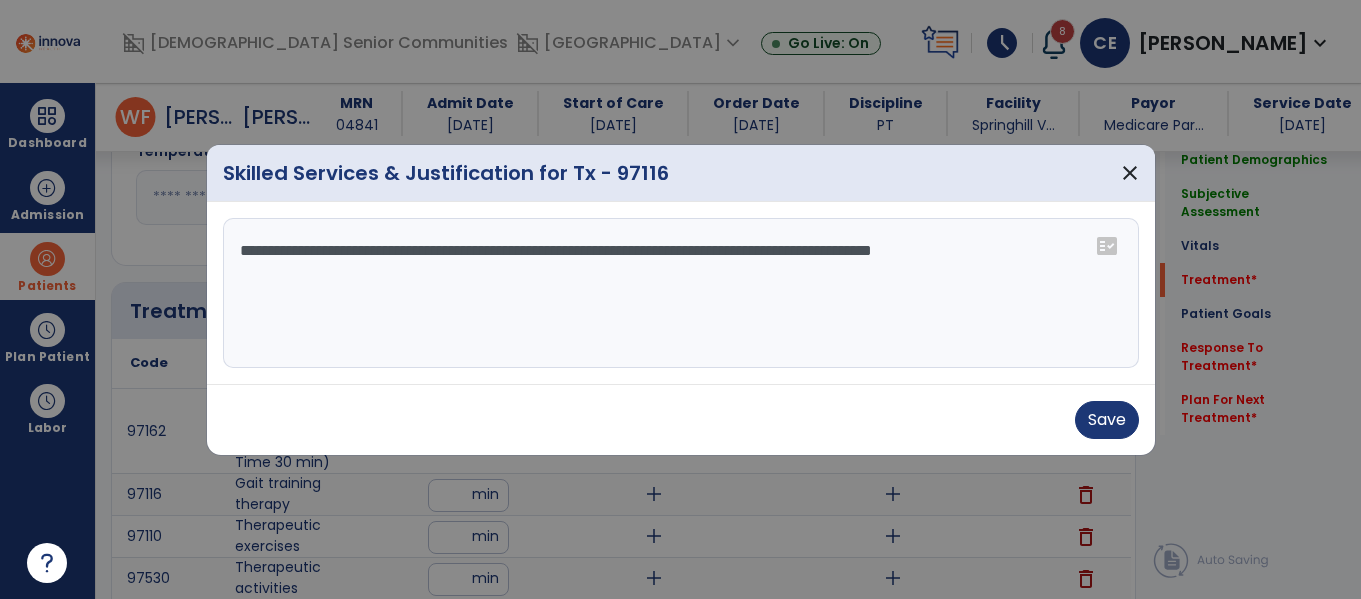 type on "**********" 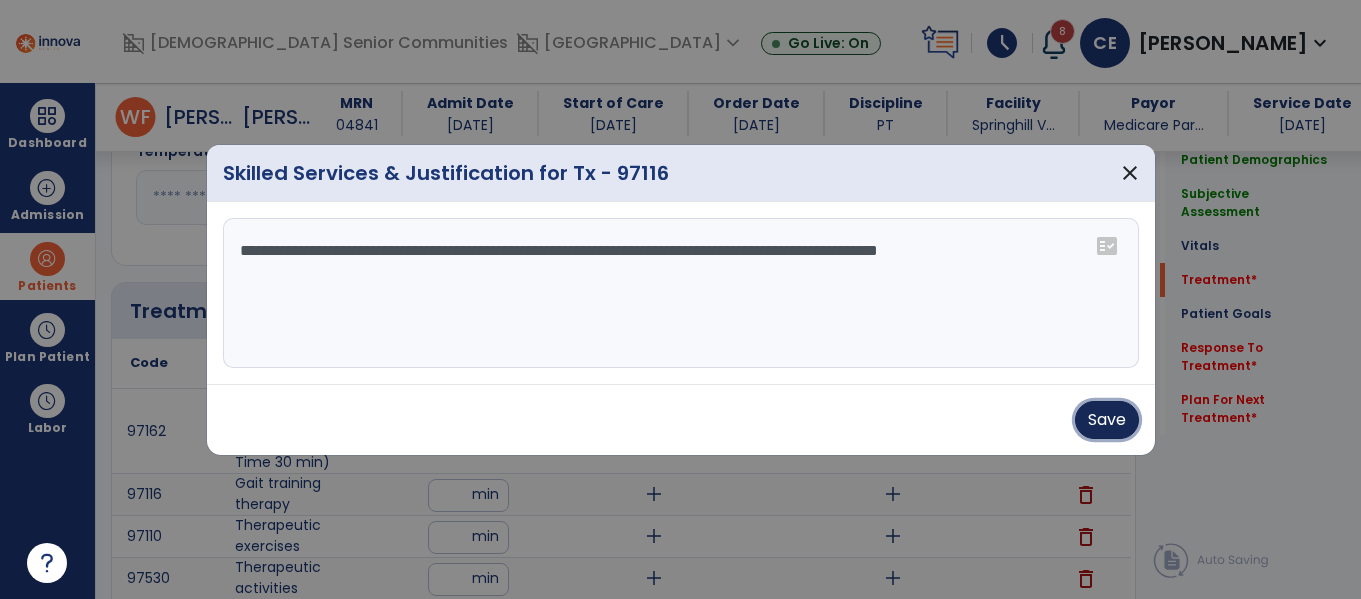 click on "Save" at bounding box center (1107, 420) 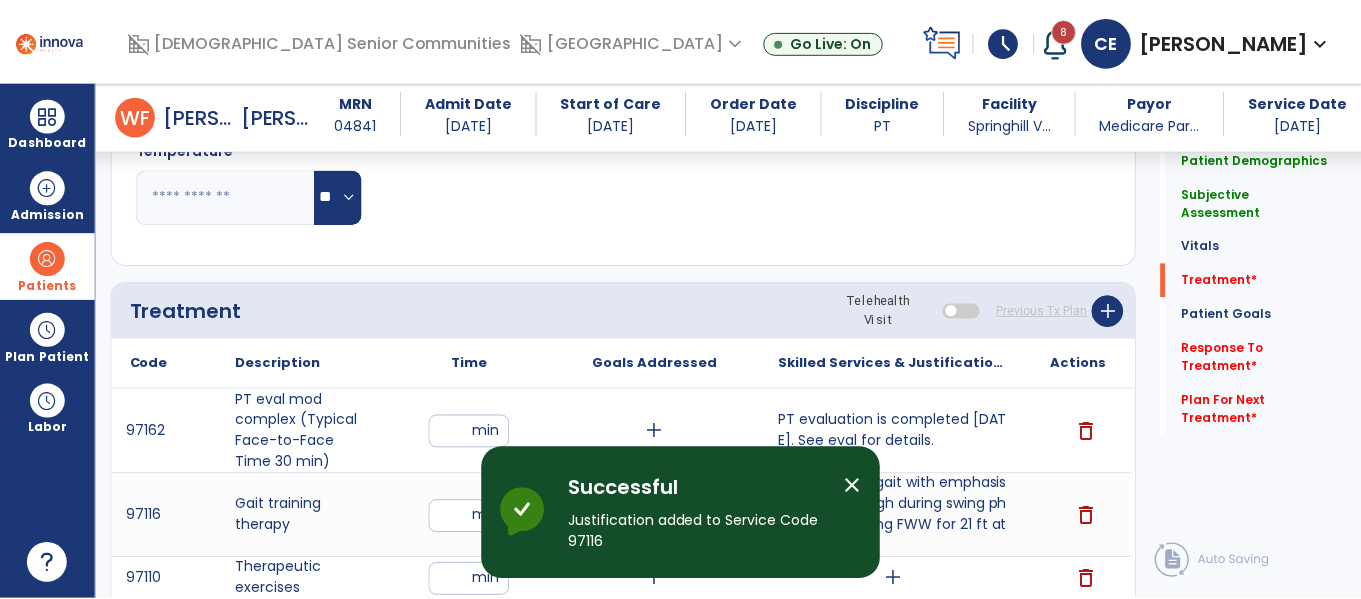 scroll, scrollTop: 1232, scrollLeft: 0, axis: vertical 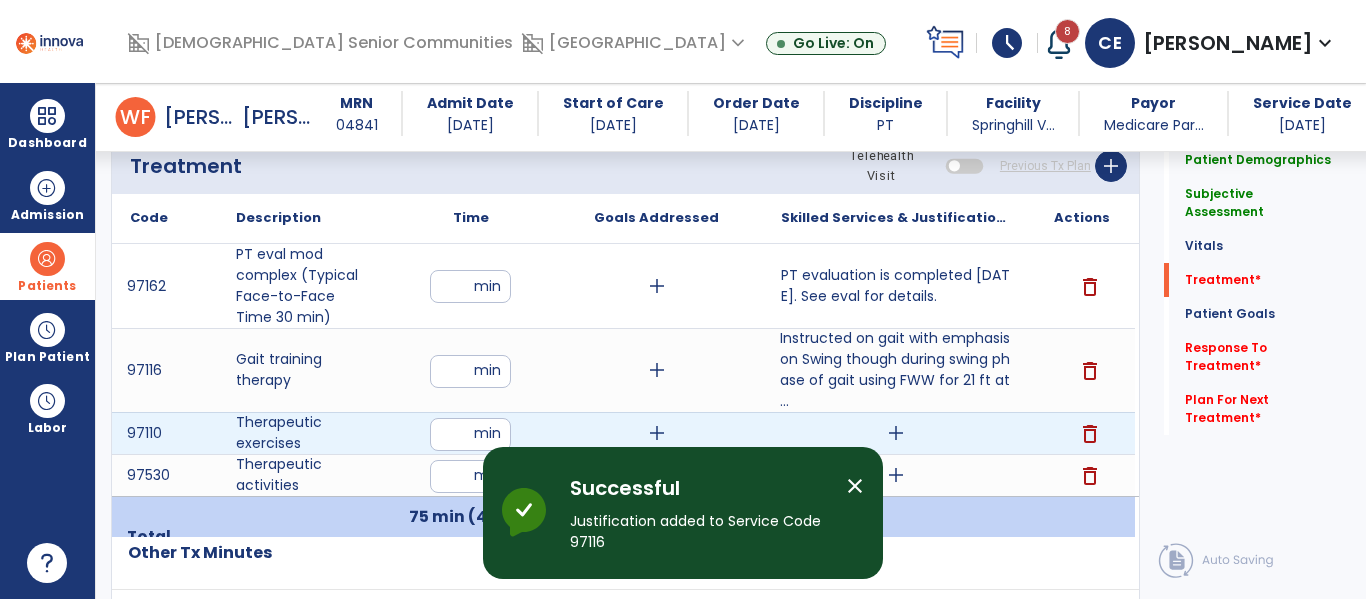 click on "add" at bounding box center (896, 433) 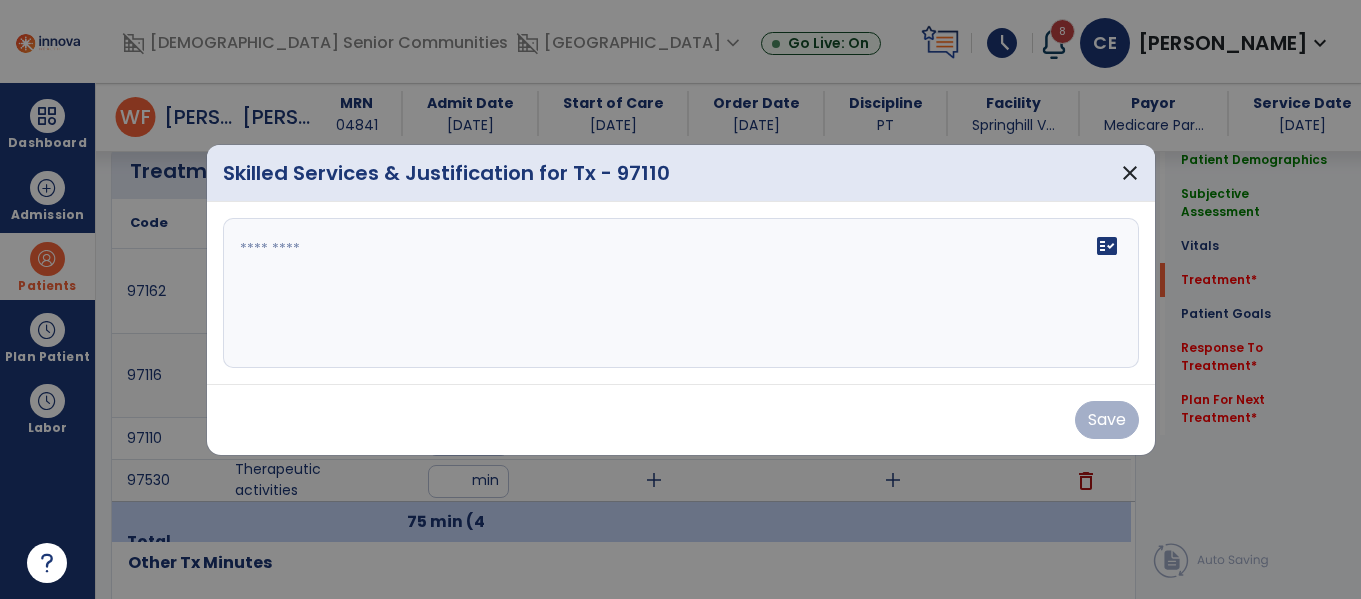 click on "fact_check" at bounding box center (681, 293) 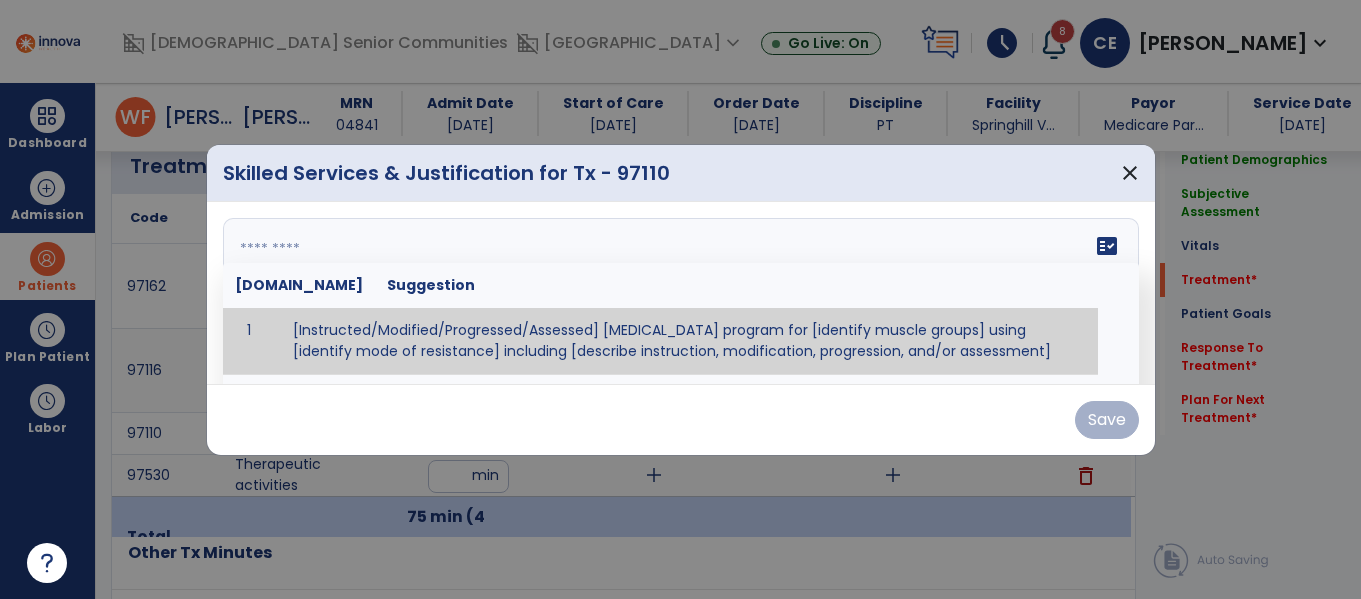 type on "**********" 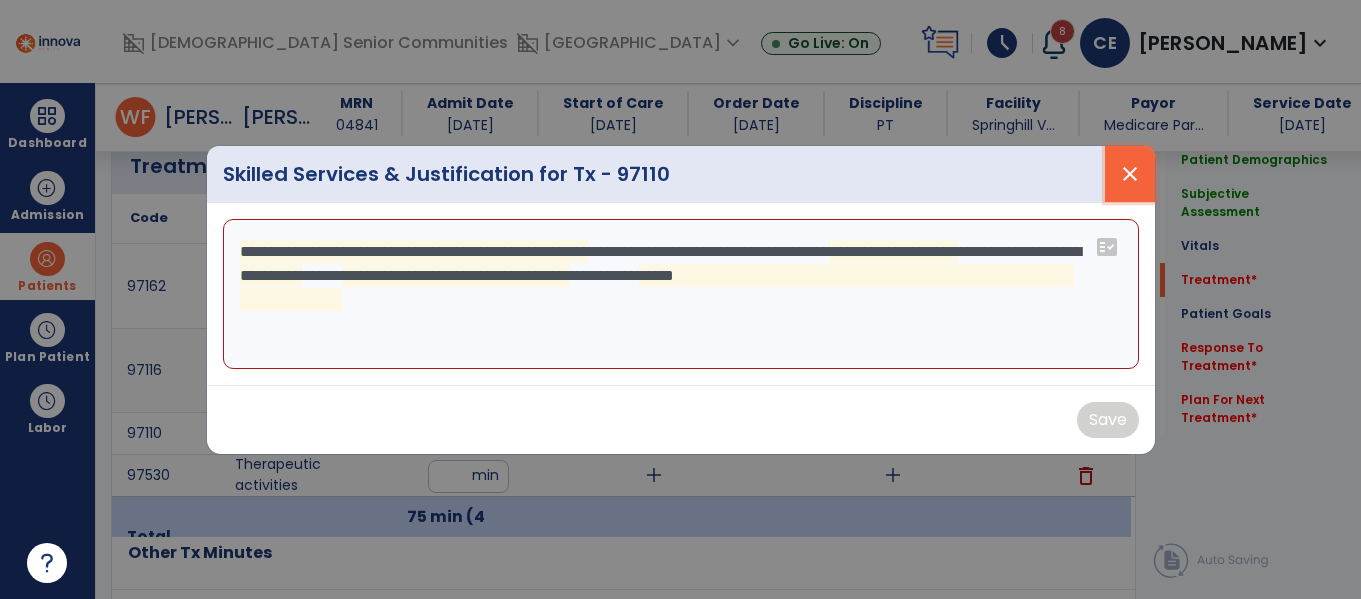 click on "close" at bounding box center [1130, 174] 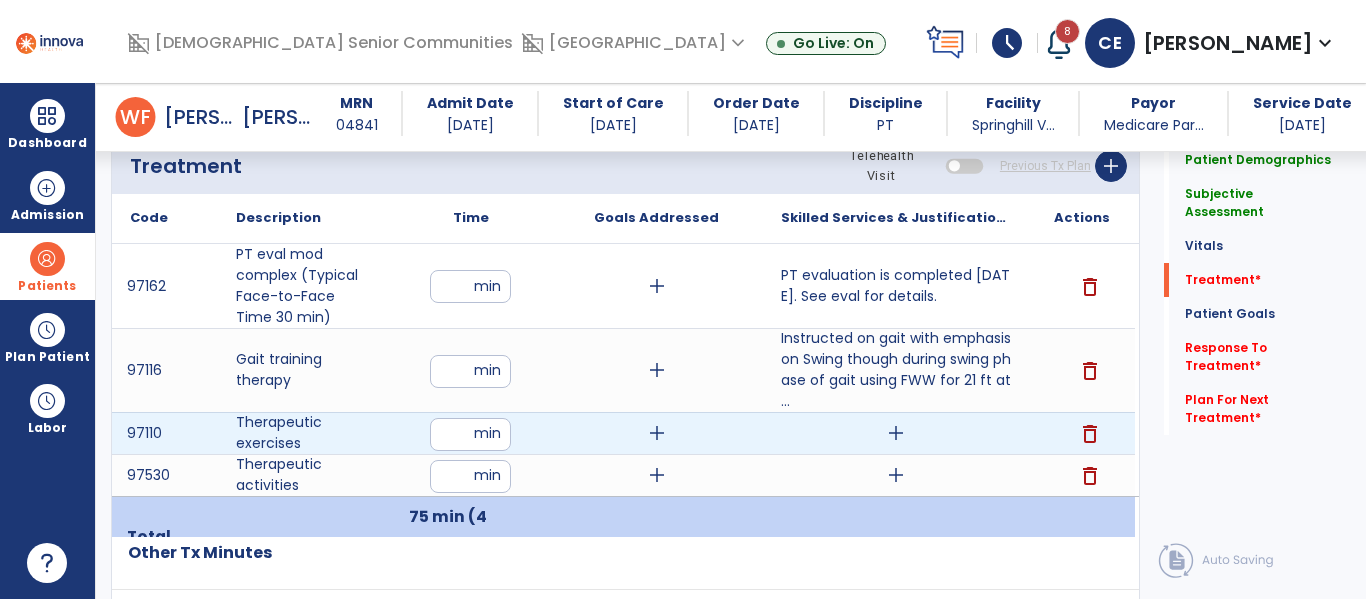 click on "add" at bounding box center (896, 433) 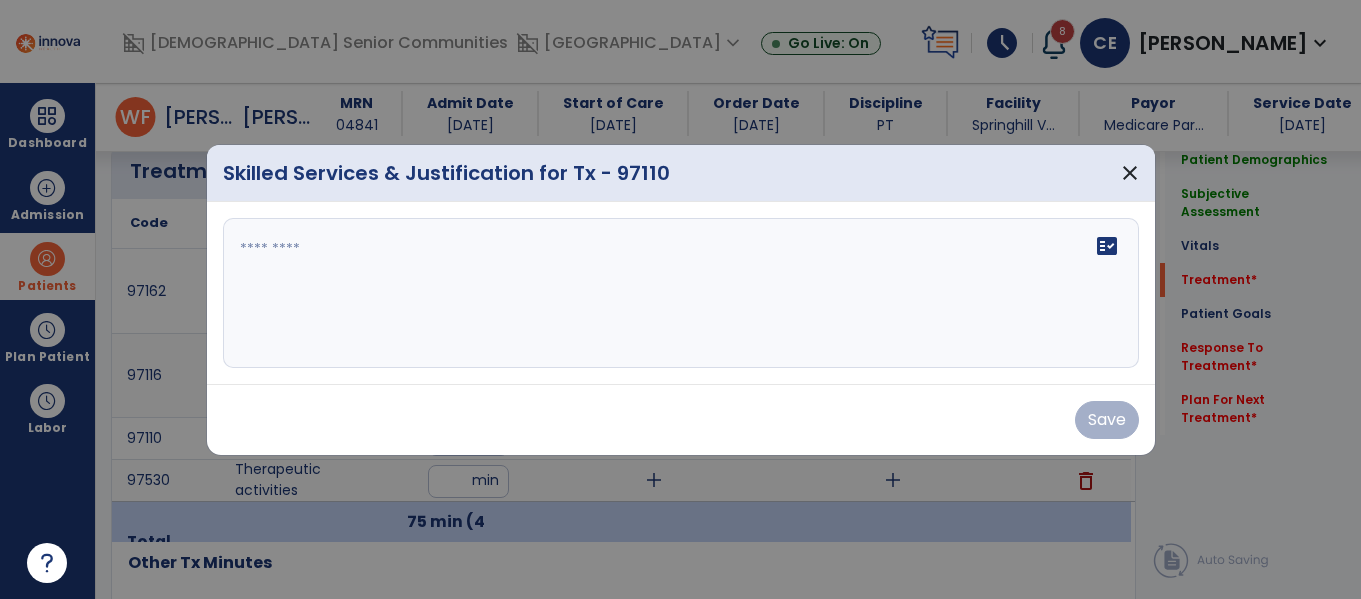 scroll, scrollTop: 1232, scrollLeft: 0, axis: vertical 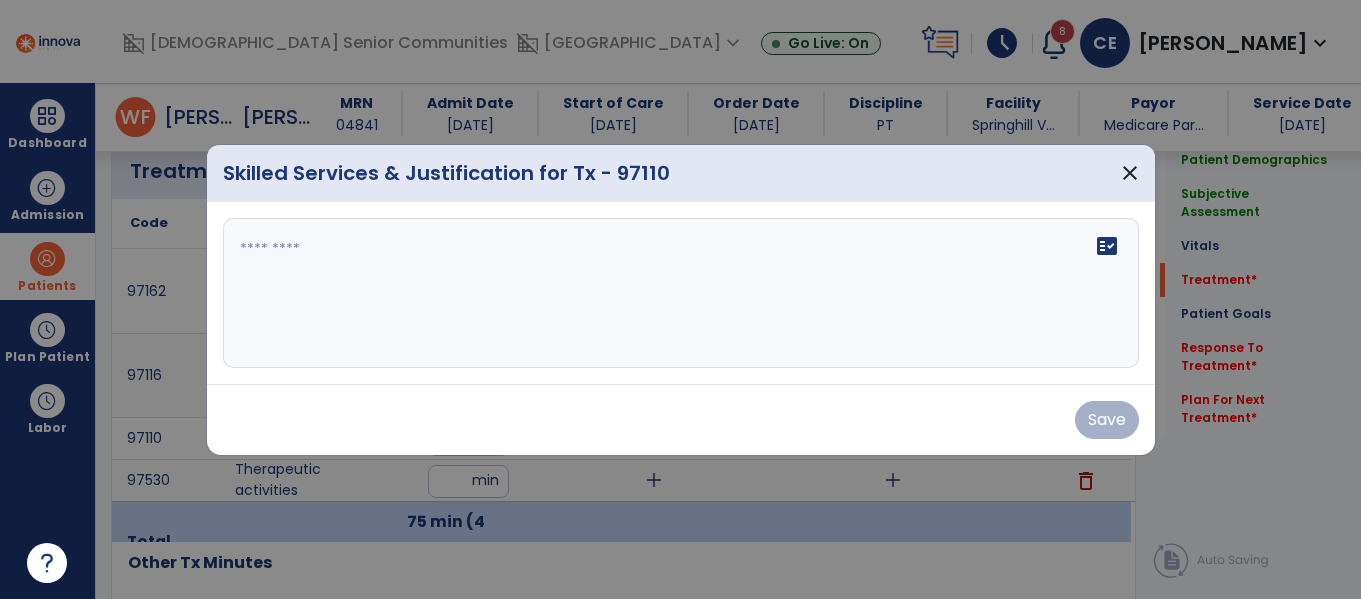 click on "fact_check" at bounding box center (681, 293) 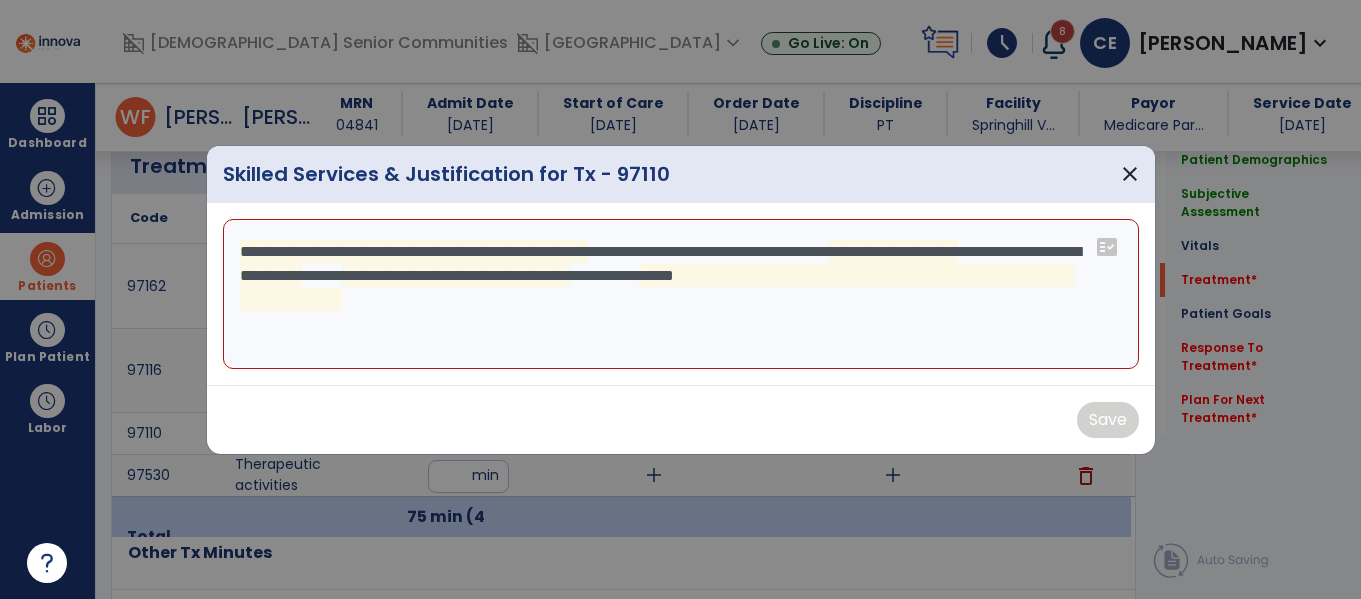 click on "**********" at bounding box center (681, 294) 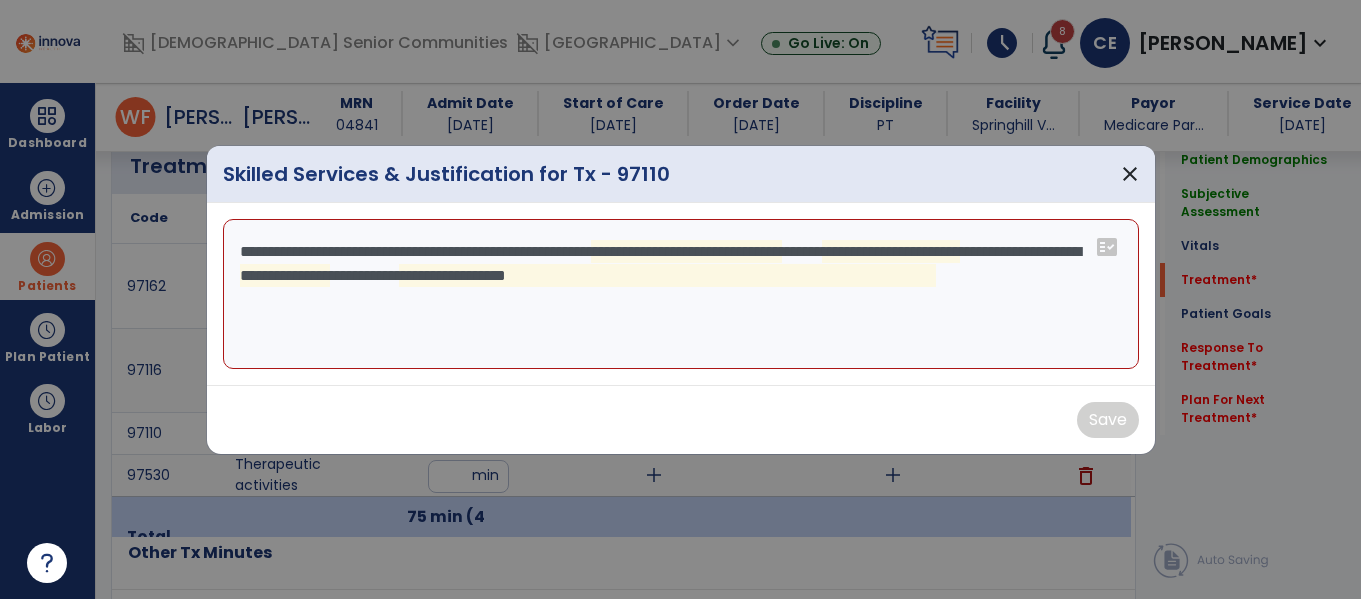click on "**********" at bounding box center (681, 294) 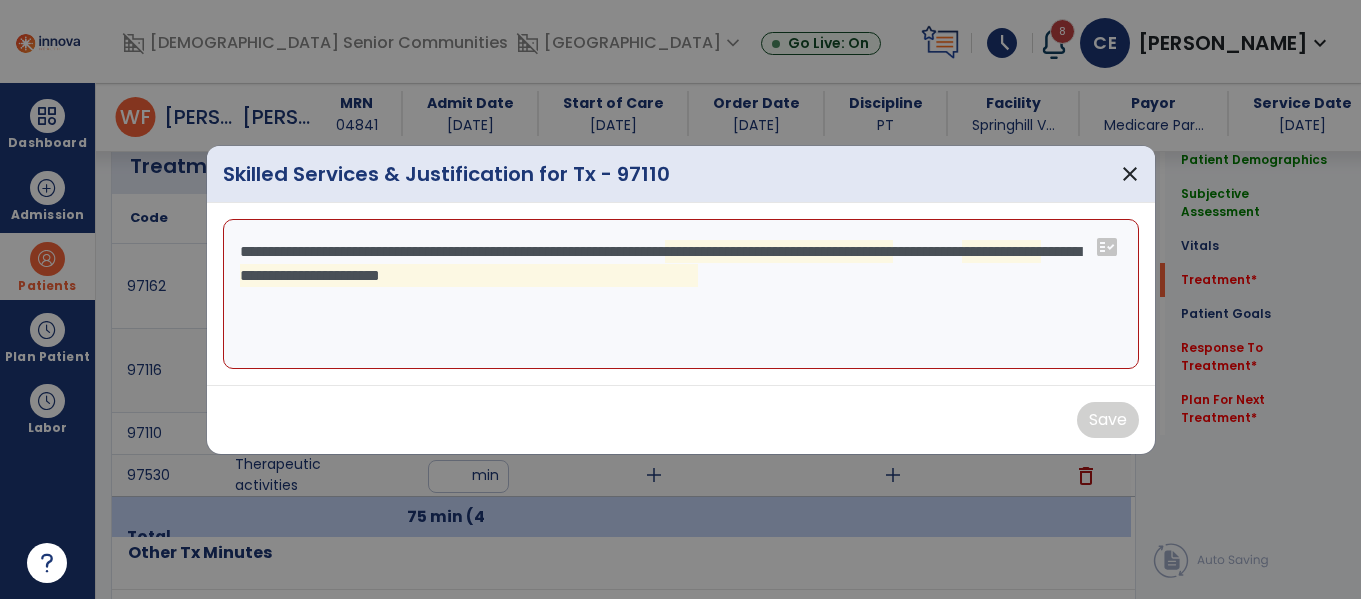 click on "**********" at bounding box center [681, 294] 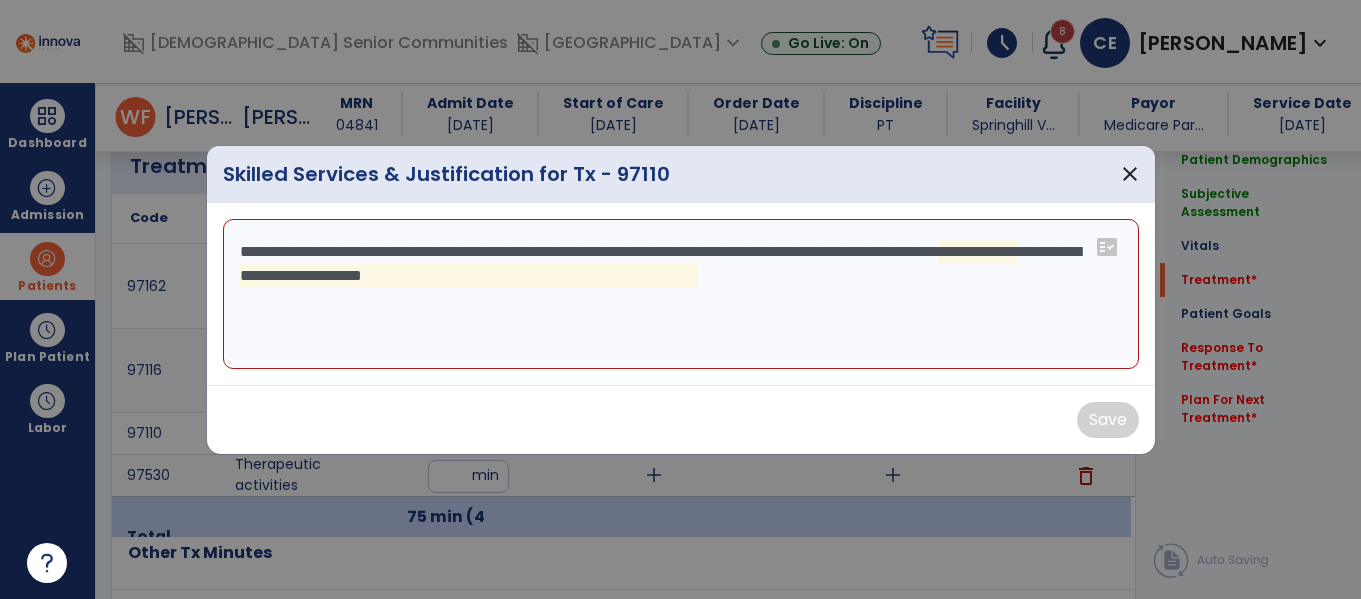 click on "**********" at bounding box center (681, 294) 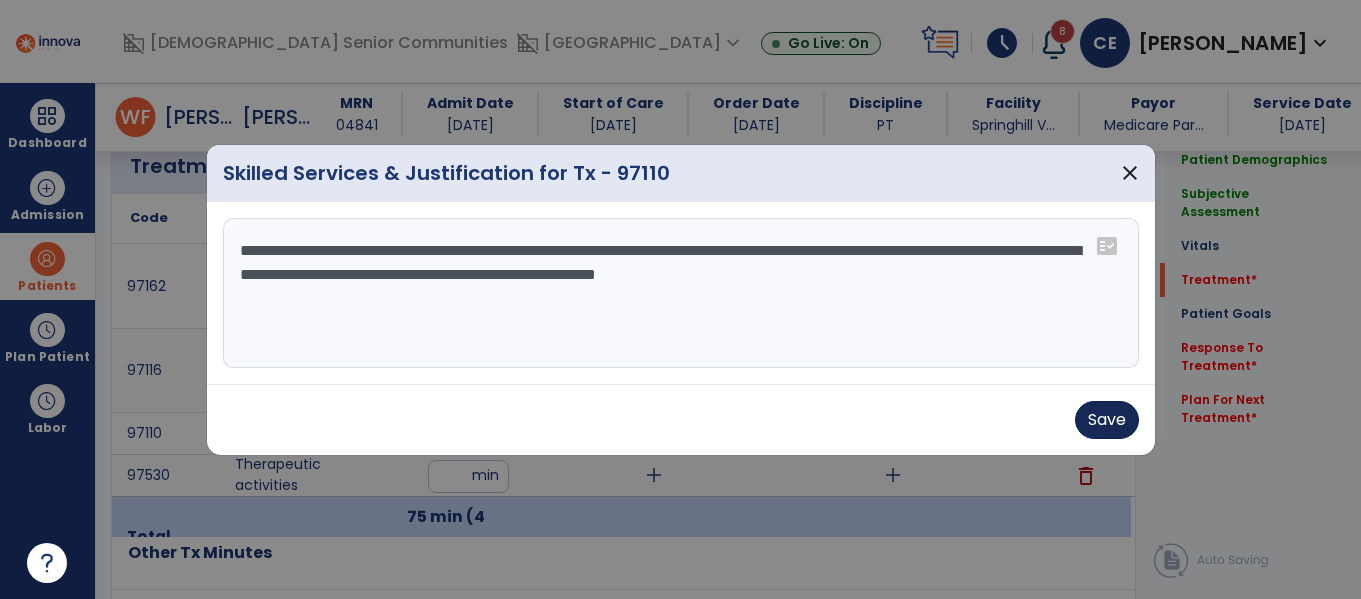 type on "**********" 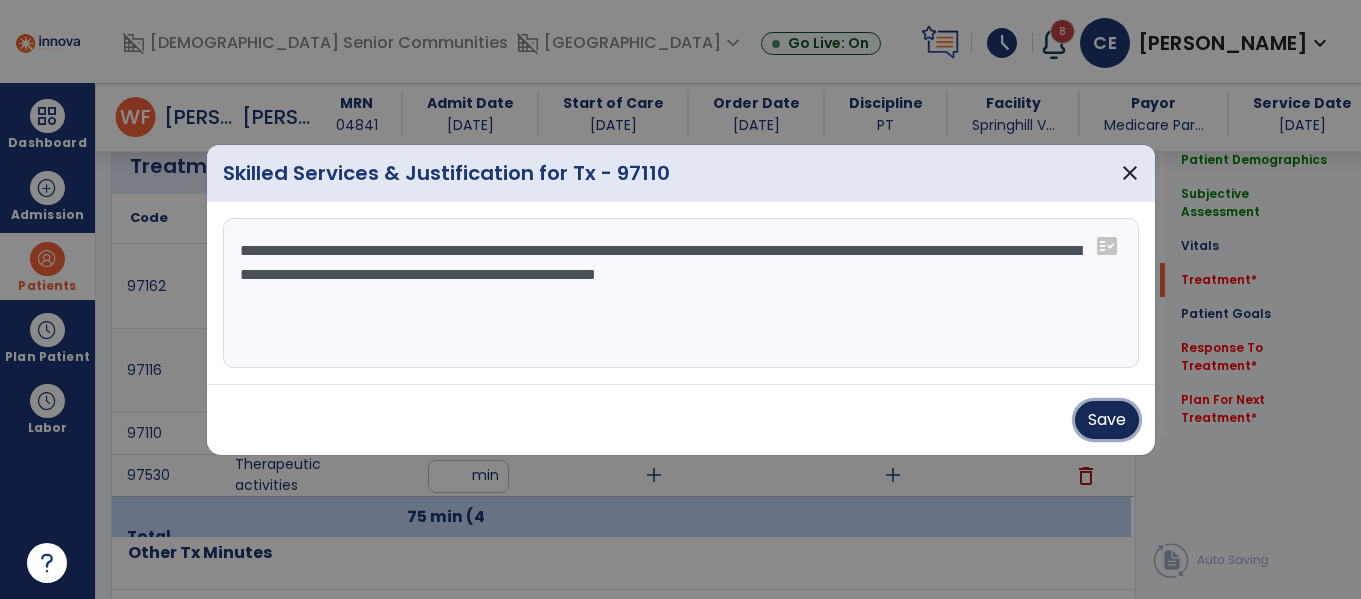 click on "Save" at bounding box center (1107, 420) 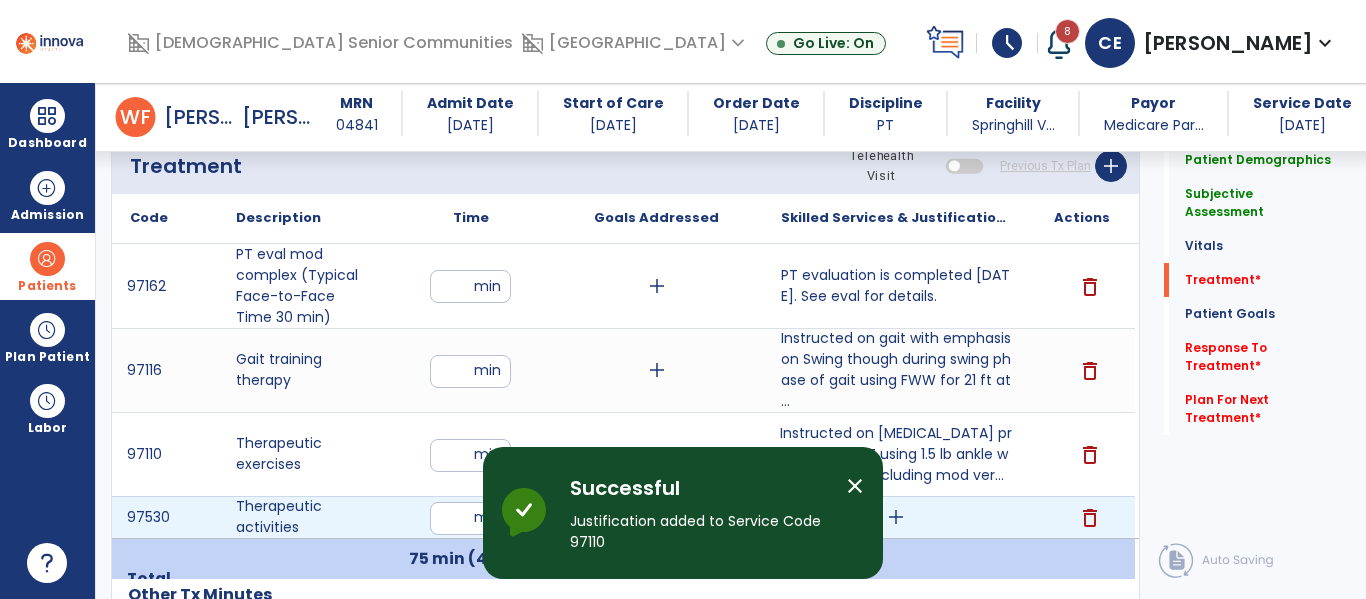 click on "add" at bounding box center [896, 517] 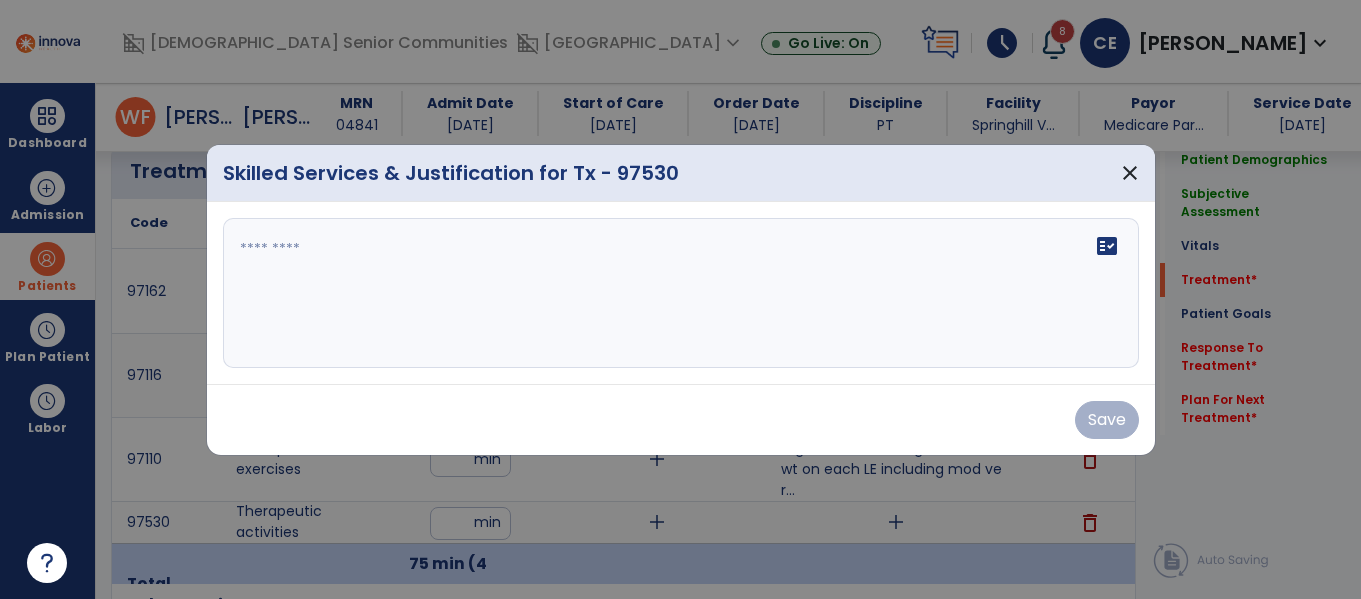 click on "fact_check" at bounding box center (681, 293) 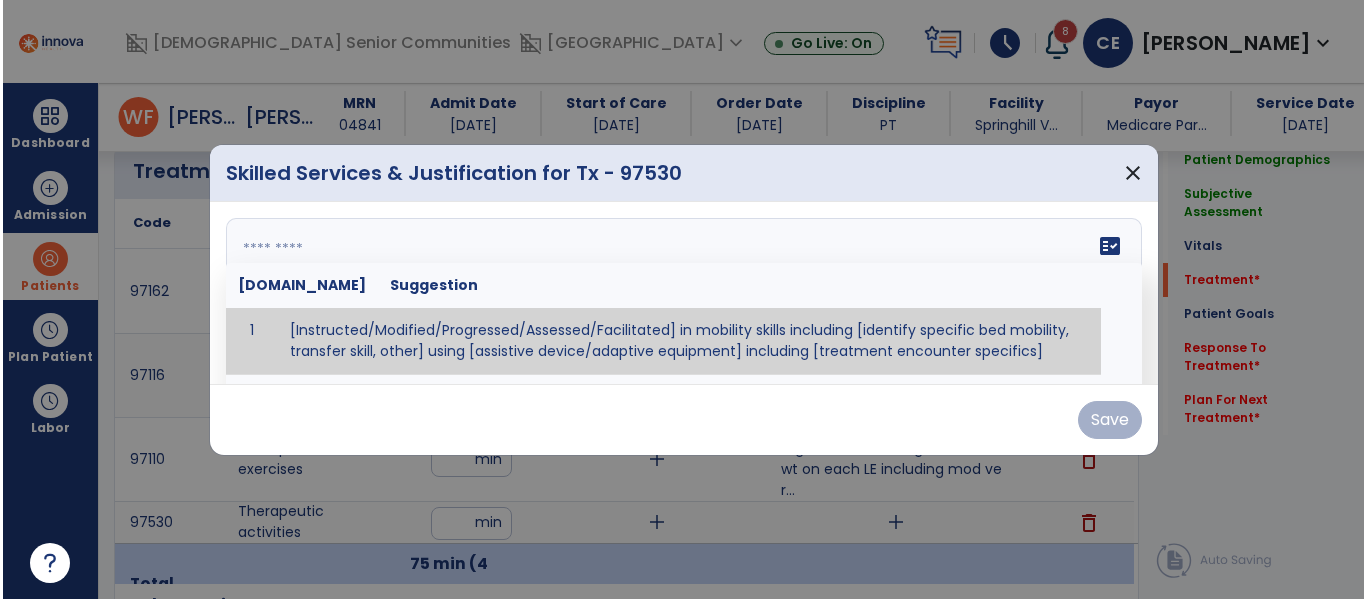 scroll, scrollTop: 1232, scrollLeft: 0, axis: vertical 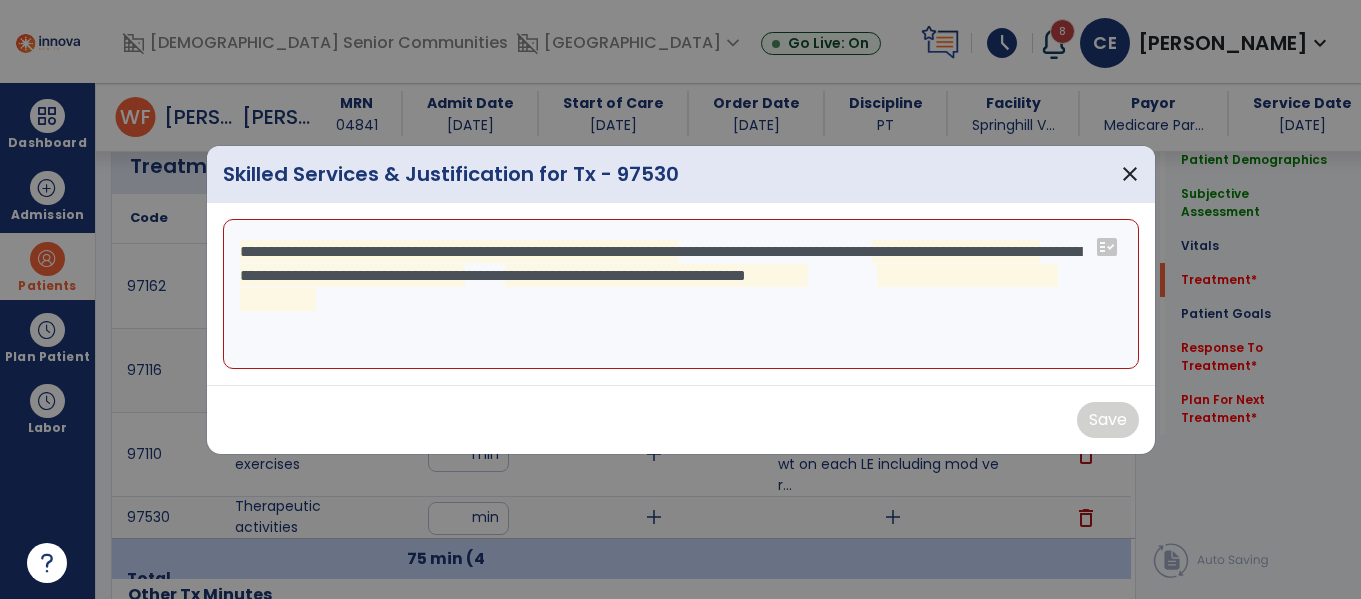 click on "**********" at bounding box center (681, 294) 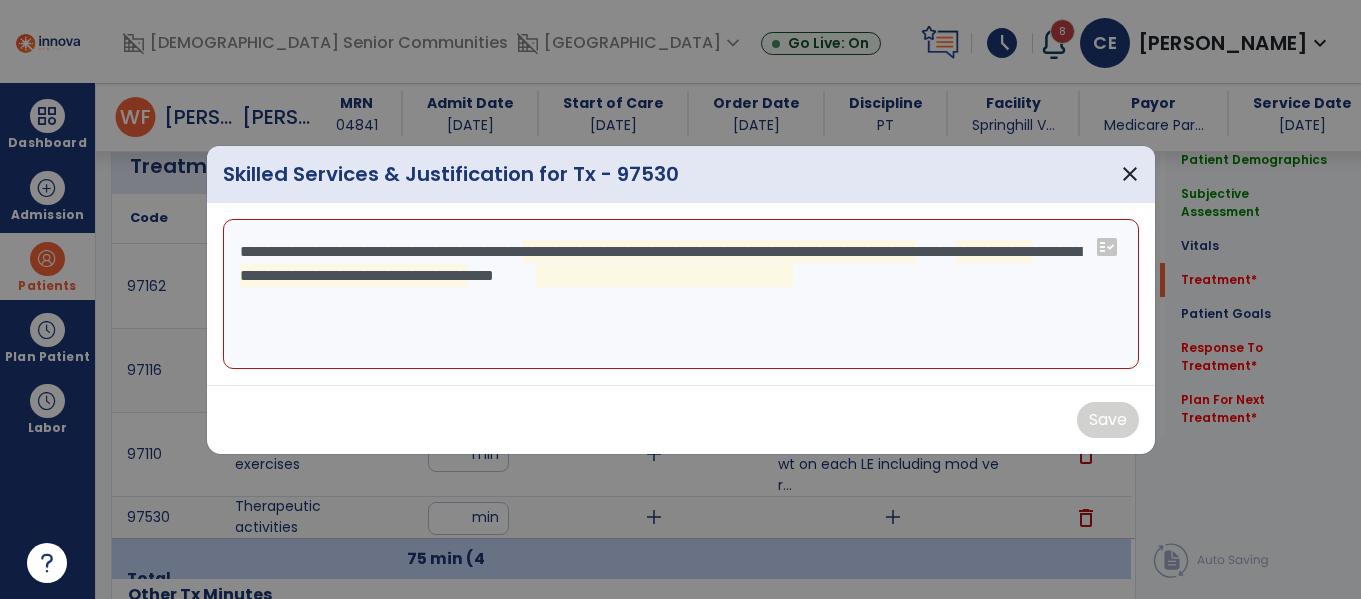 click on "**********" at bounding box center [681, 294] 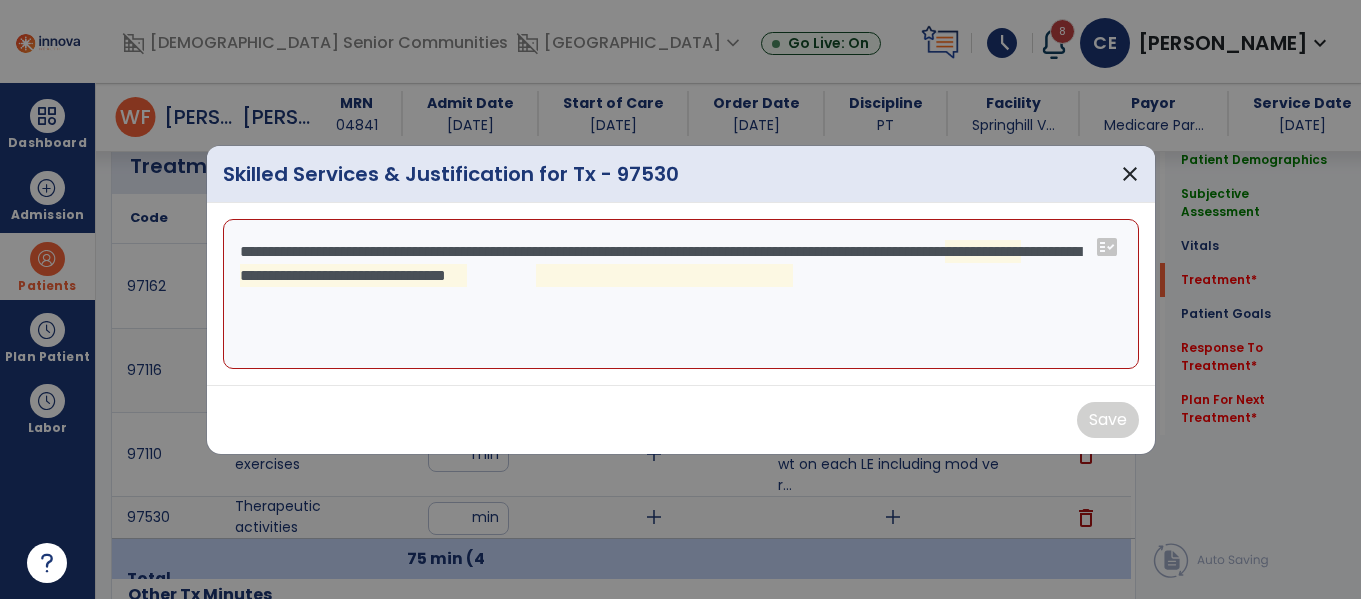 click on "**********" at bounding box center [681, 294] 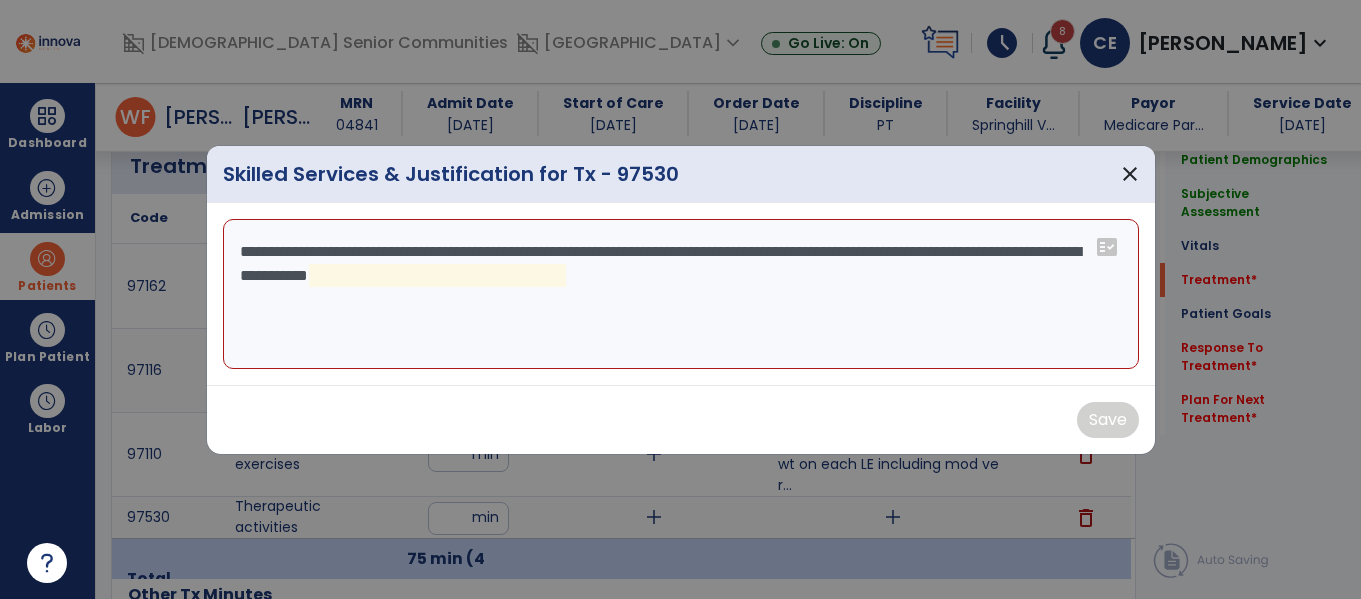 click on "**********" at bounding box center (681, 294) 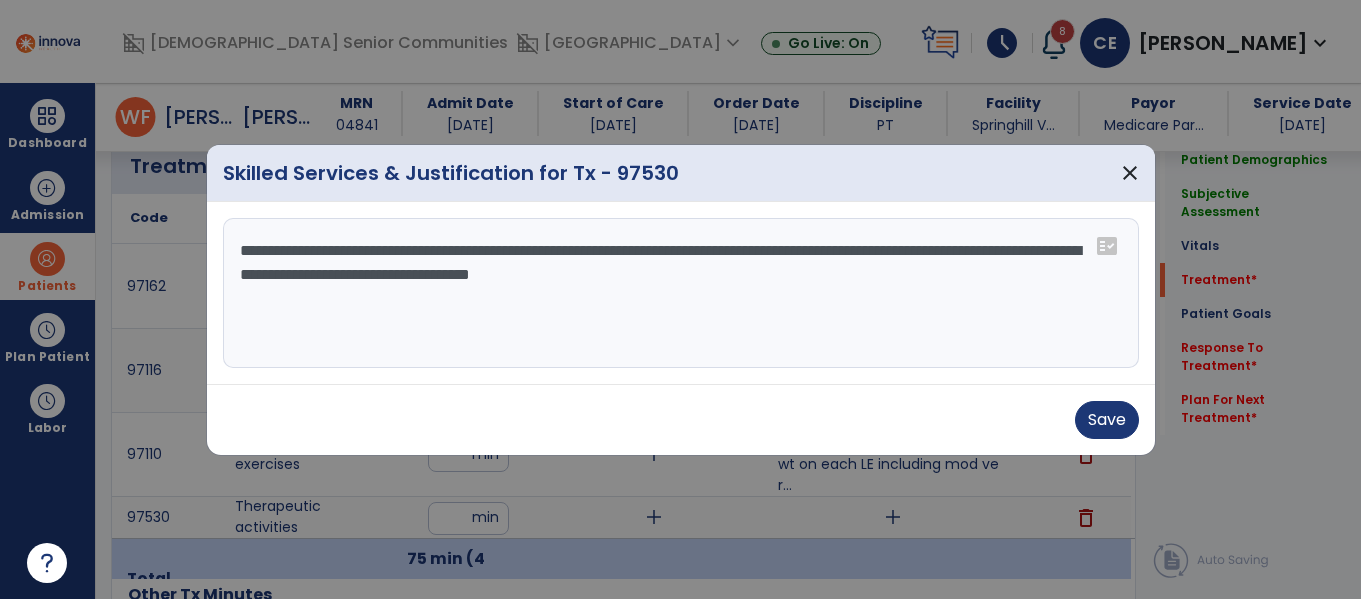 type on "**********" 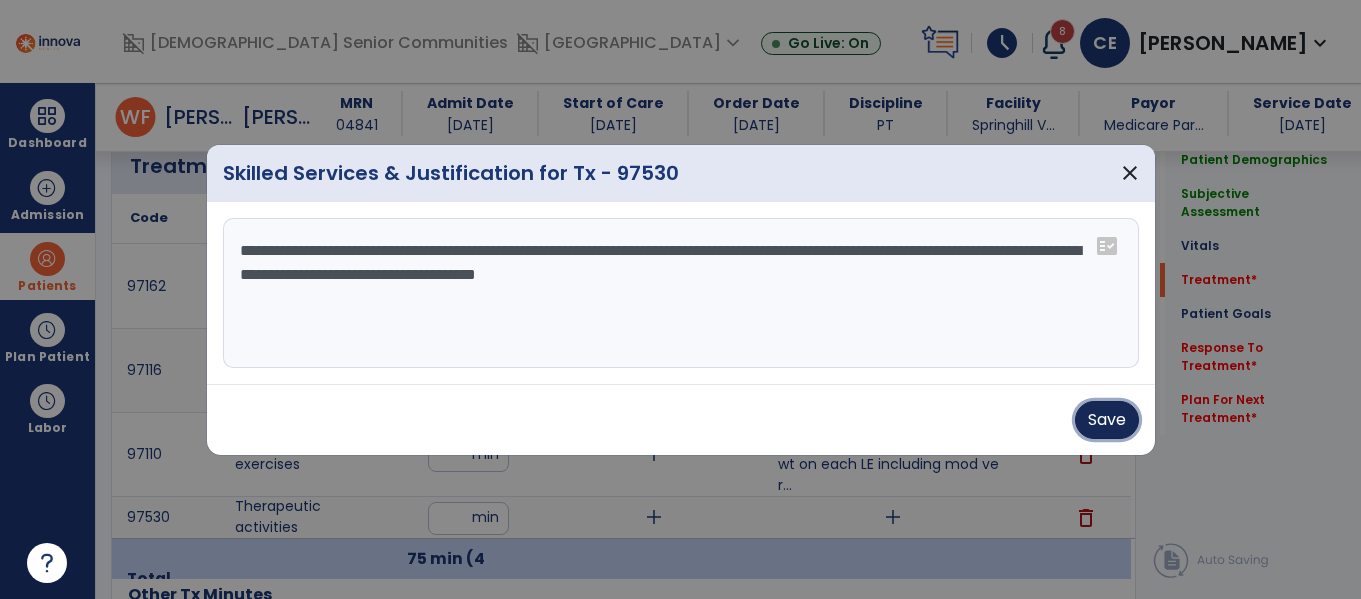 click on "Save" at bounding box center [1107, 420] 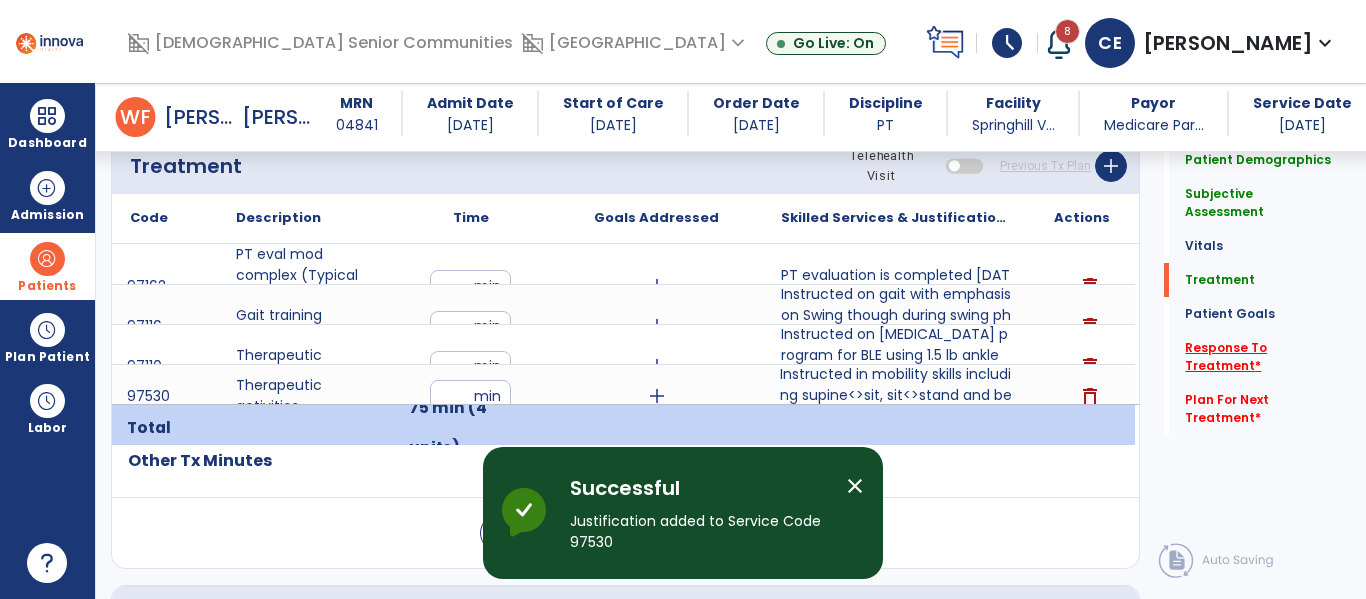 click on "Response To Treatment   *" 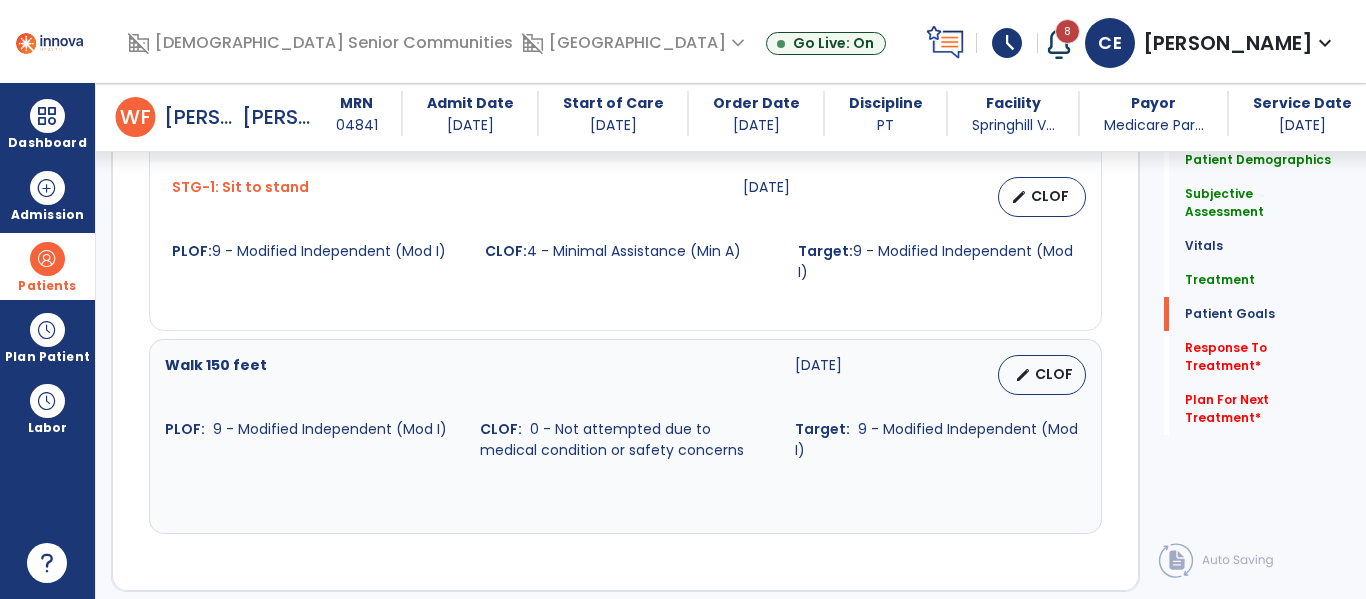 scroll, scrollTop: 2627, scrollLeft: 0, axis: vertical 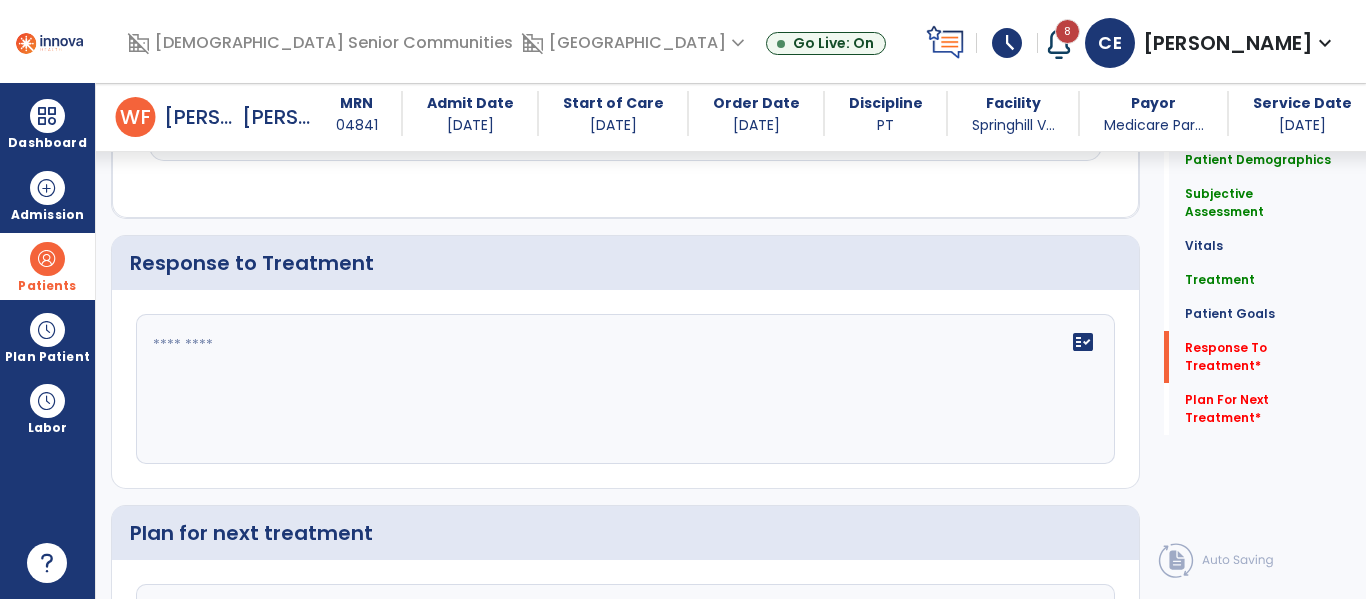 click on "fact_check" 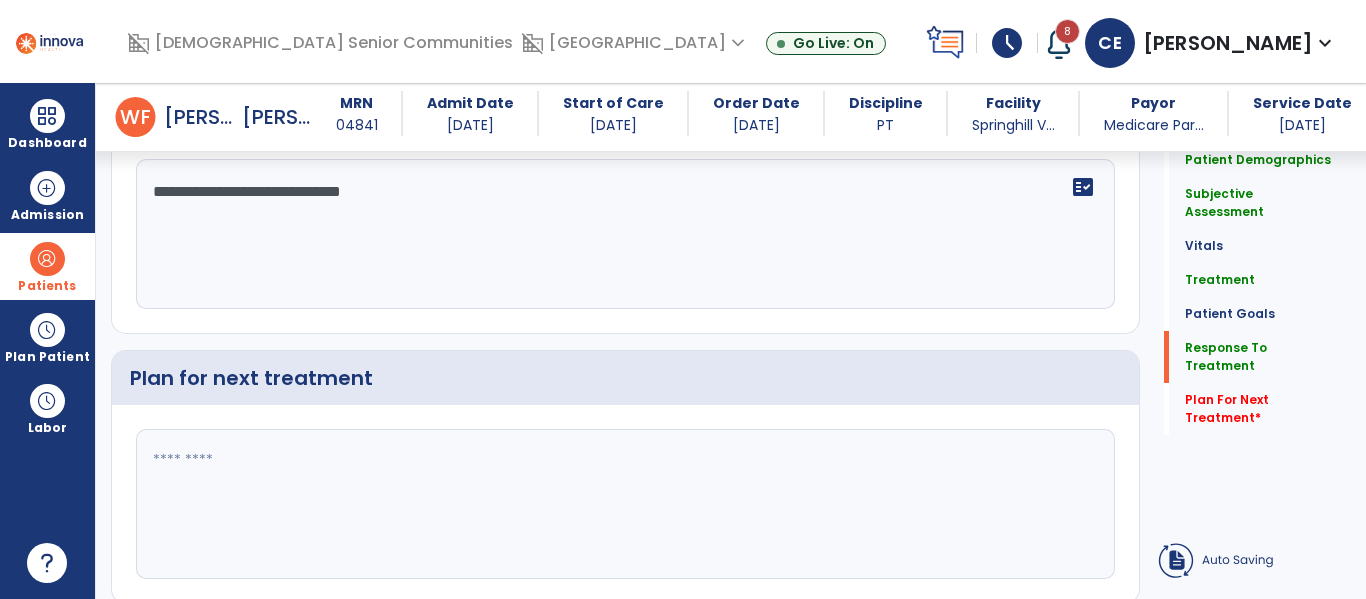 click on "**********" 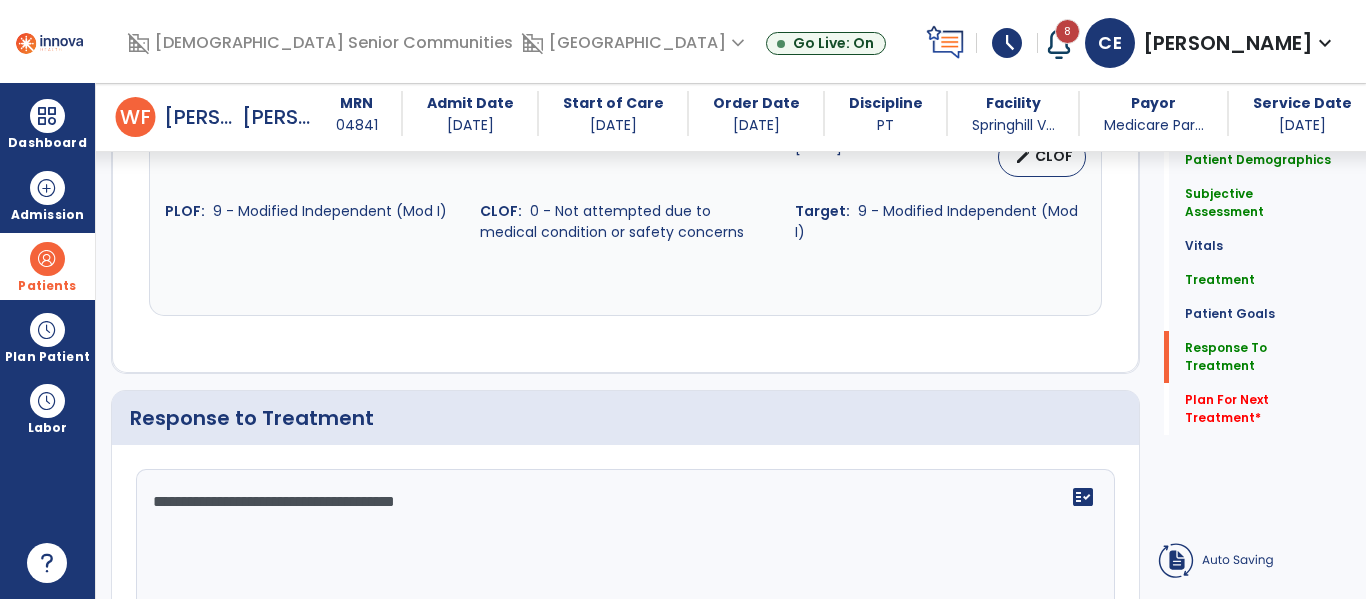 scroll, scrollTop: 2627, scrollLeft: 0, axis: vertical 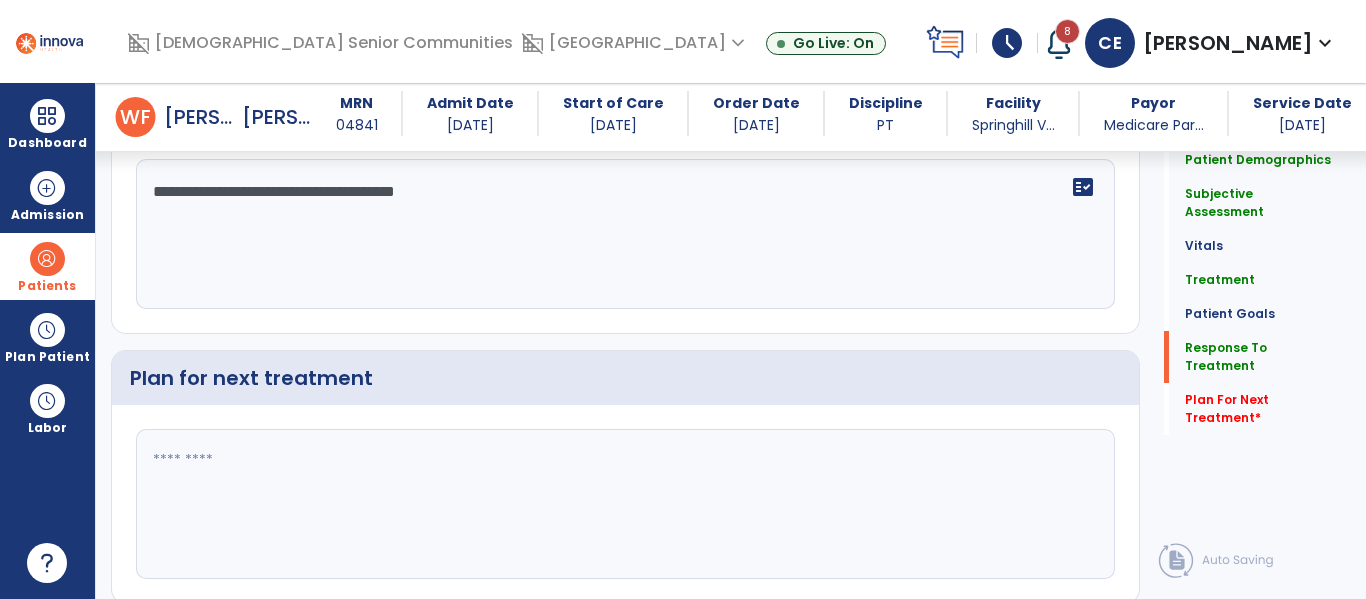click on "**********" 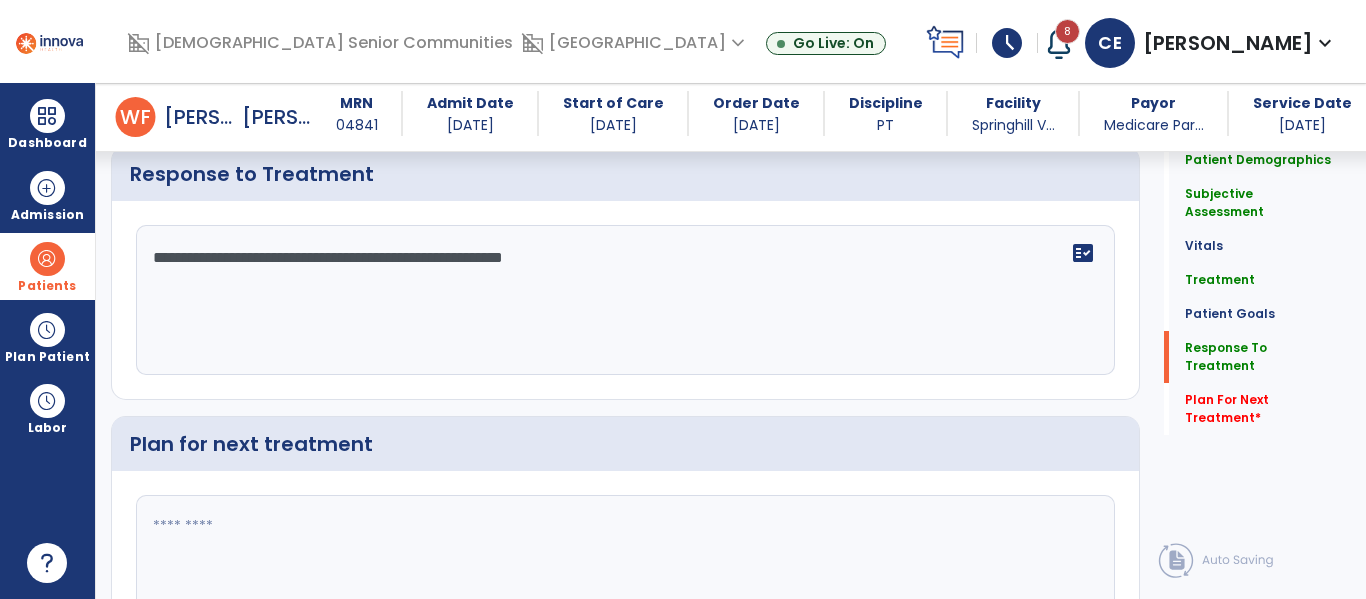scroll, scrollTop: 2832, scrollLeft: 0, axis: vertical 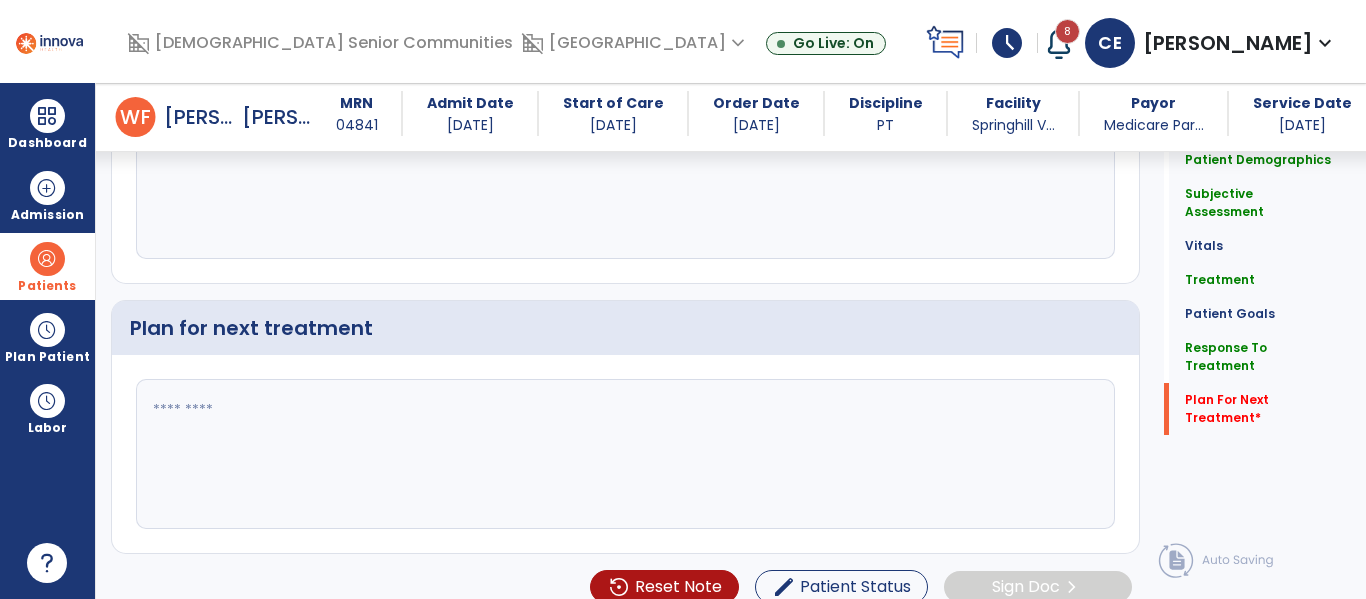 type on "**********" 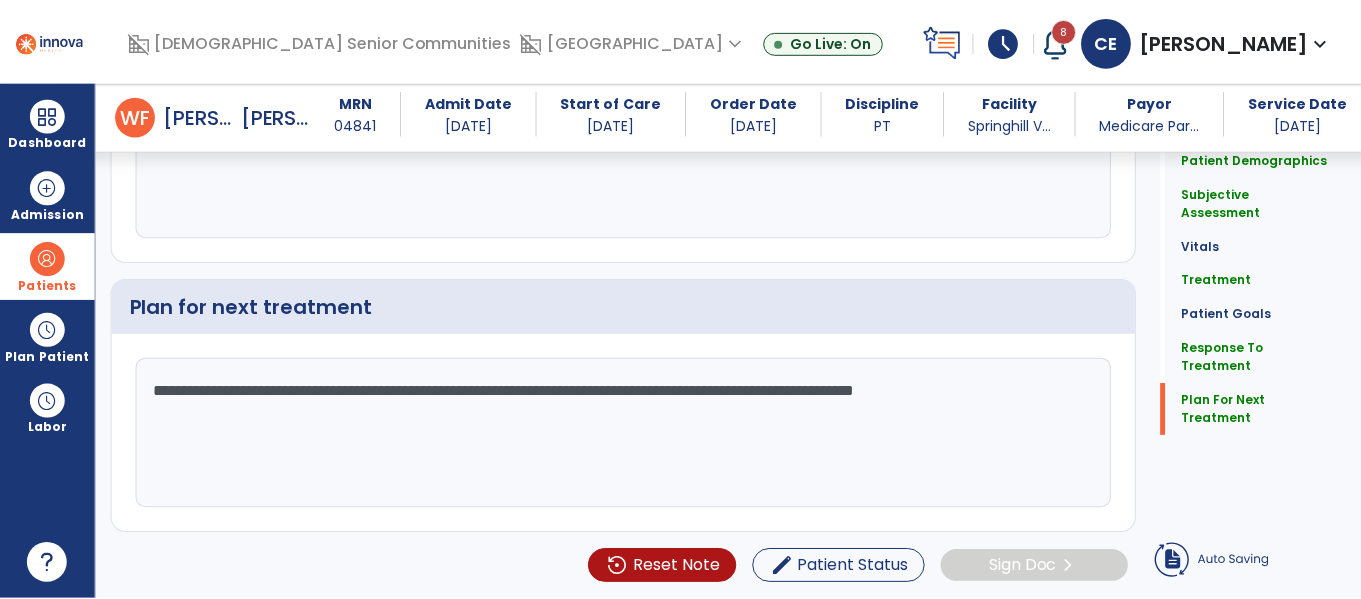 scroll, scrollTop: 2677, scrollLeft: 0, axis: vertical 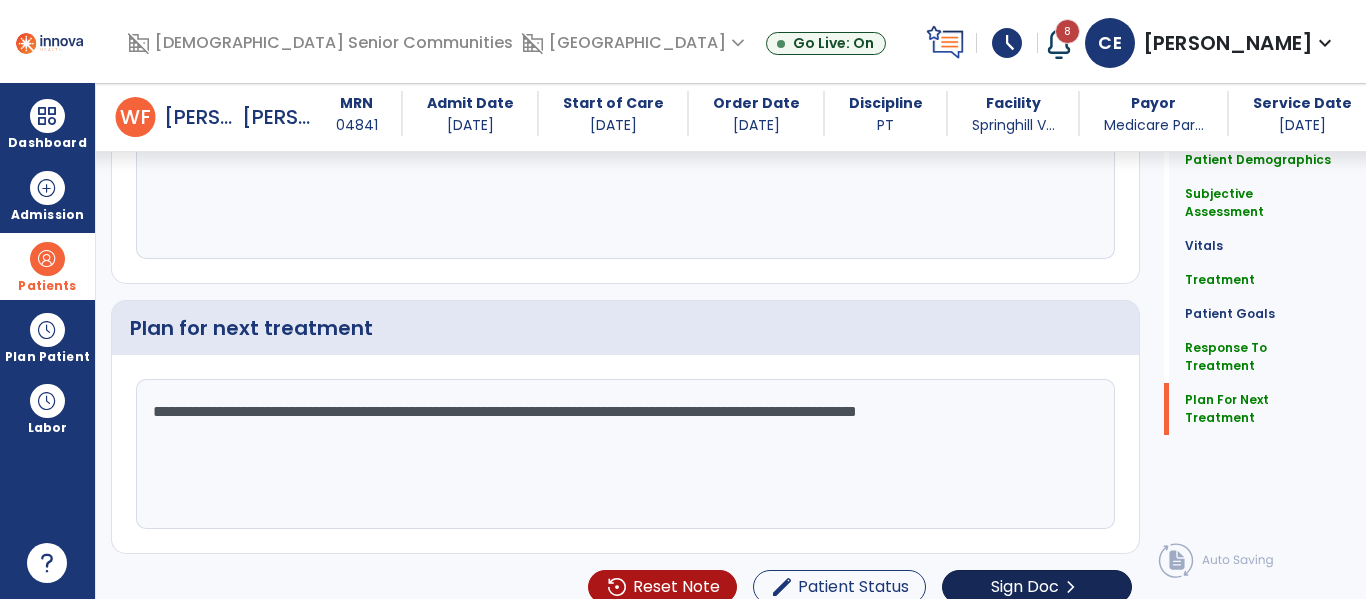 type on "**********" 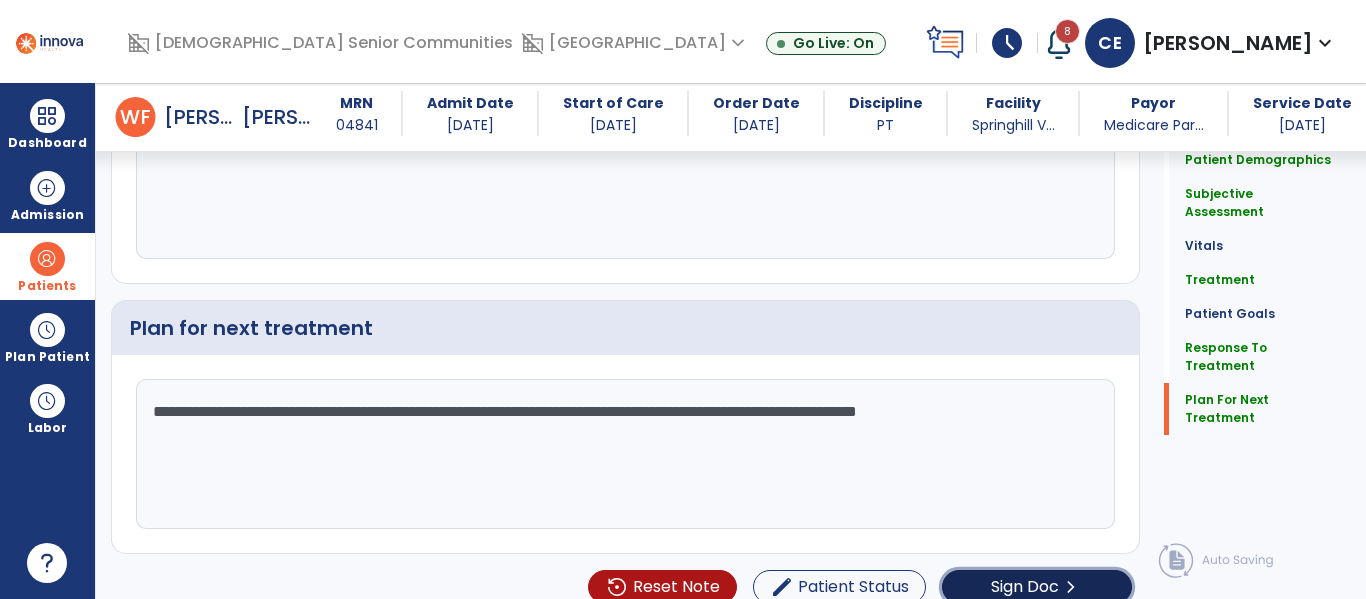 click on "Sign Doc" 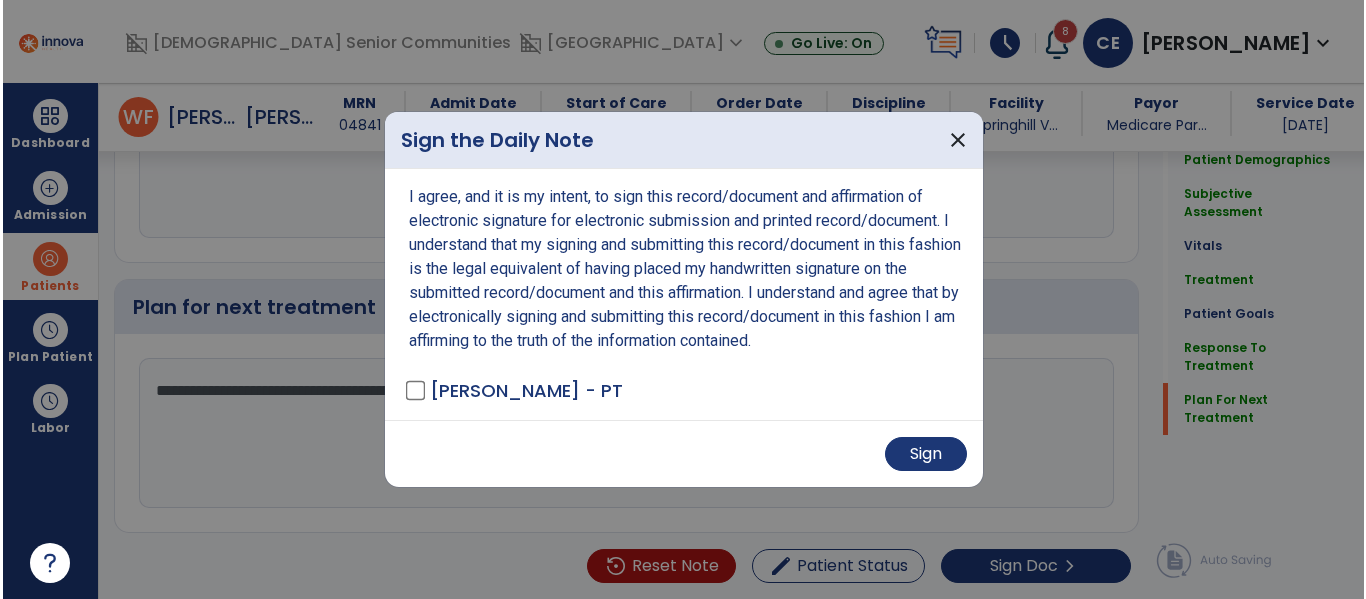 scroll, scrollTop: 2853, scrollLeft: 0, axis: vertical 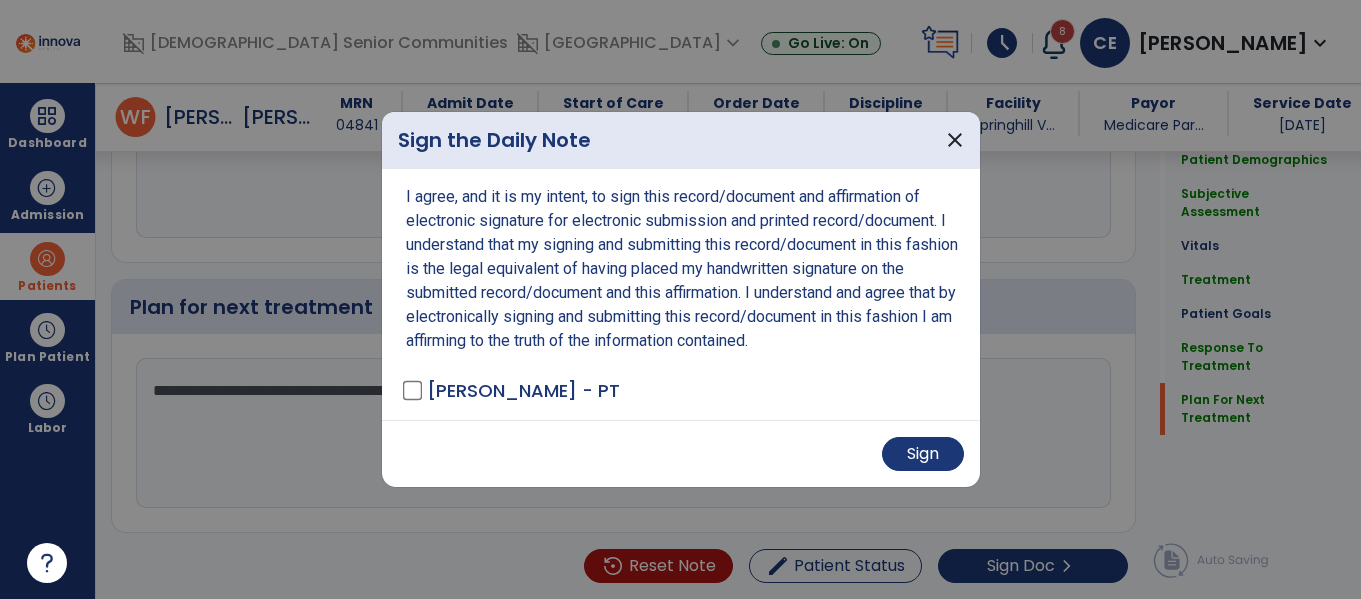 click on "Sign" at bounding box center [681, 453] 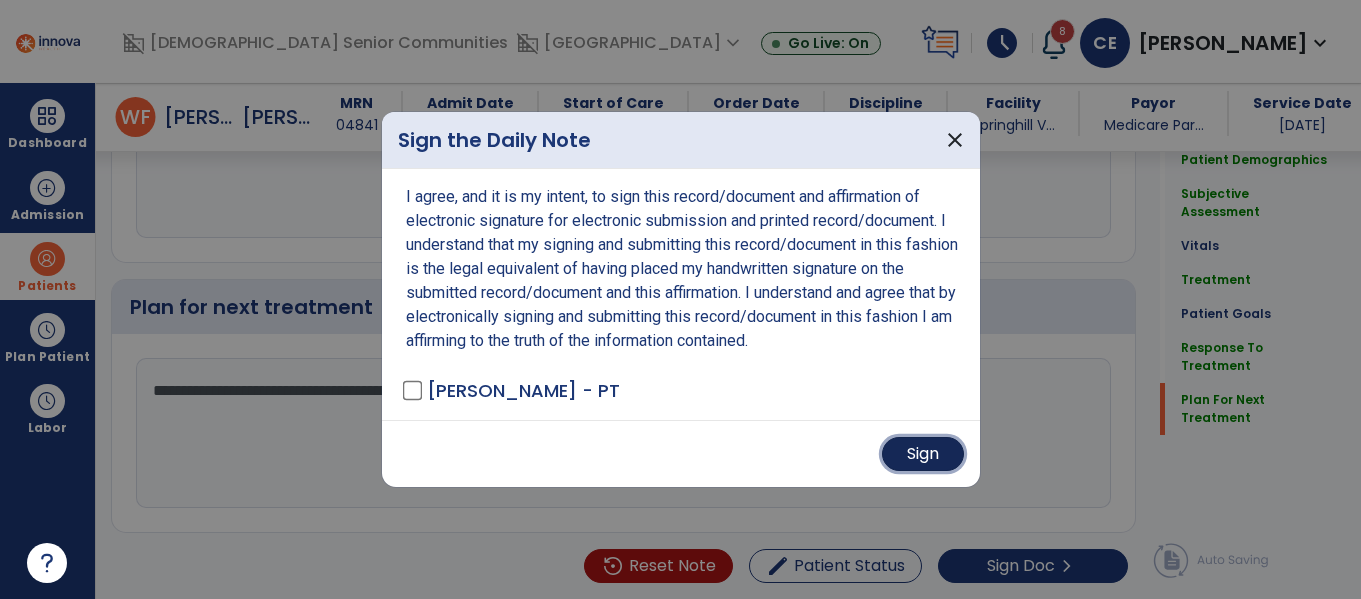 click on "Sign" at bounding box center [923, 454] 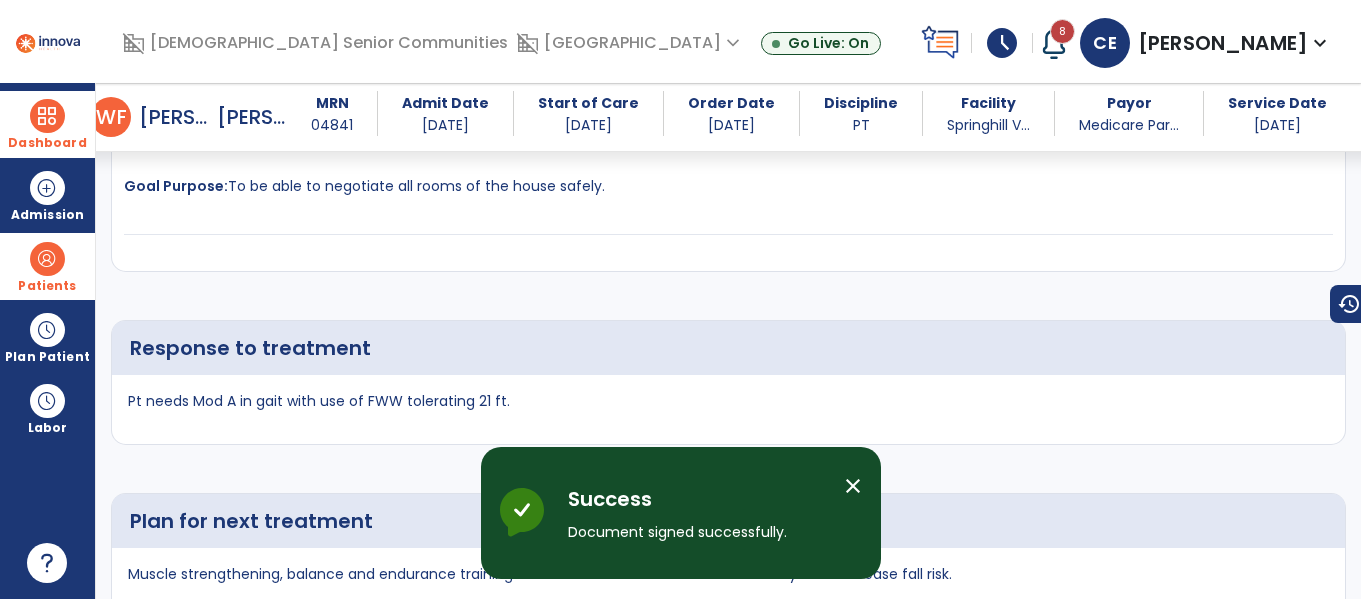 click on "Dashboard" at bounding box center [47, 143] 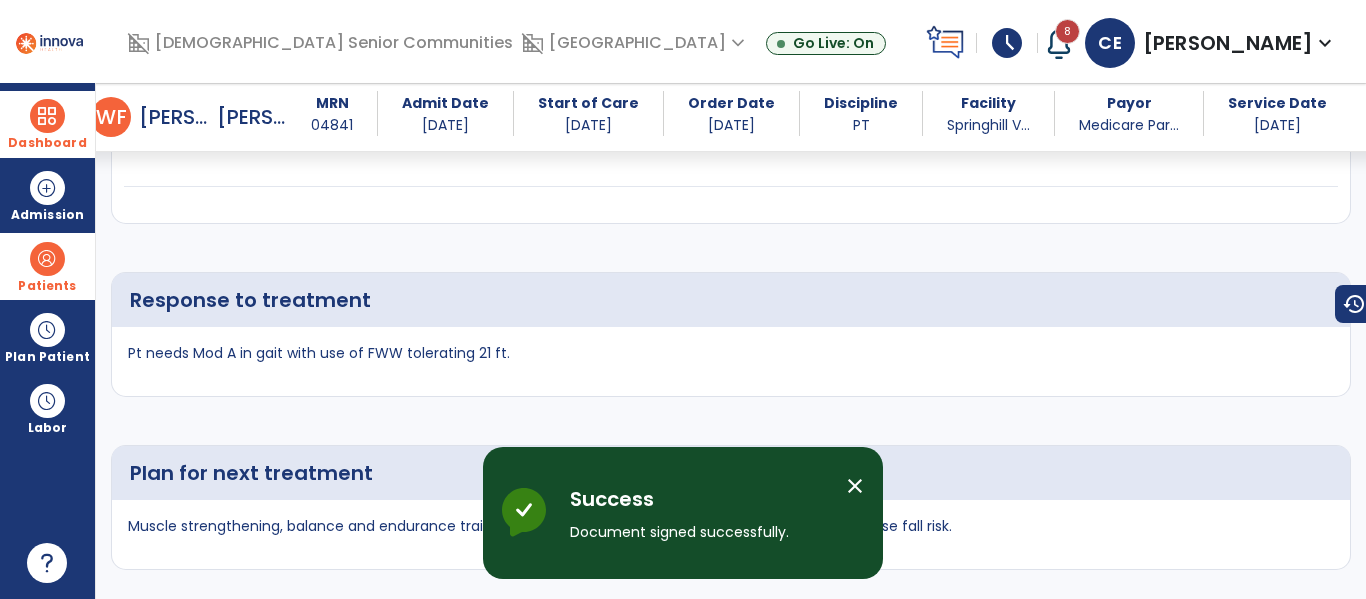 scroll, scrollTop: 3450, scrollLeft: 0, axis: vertical 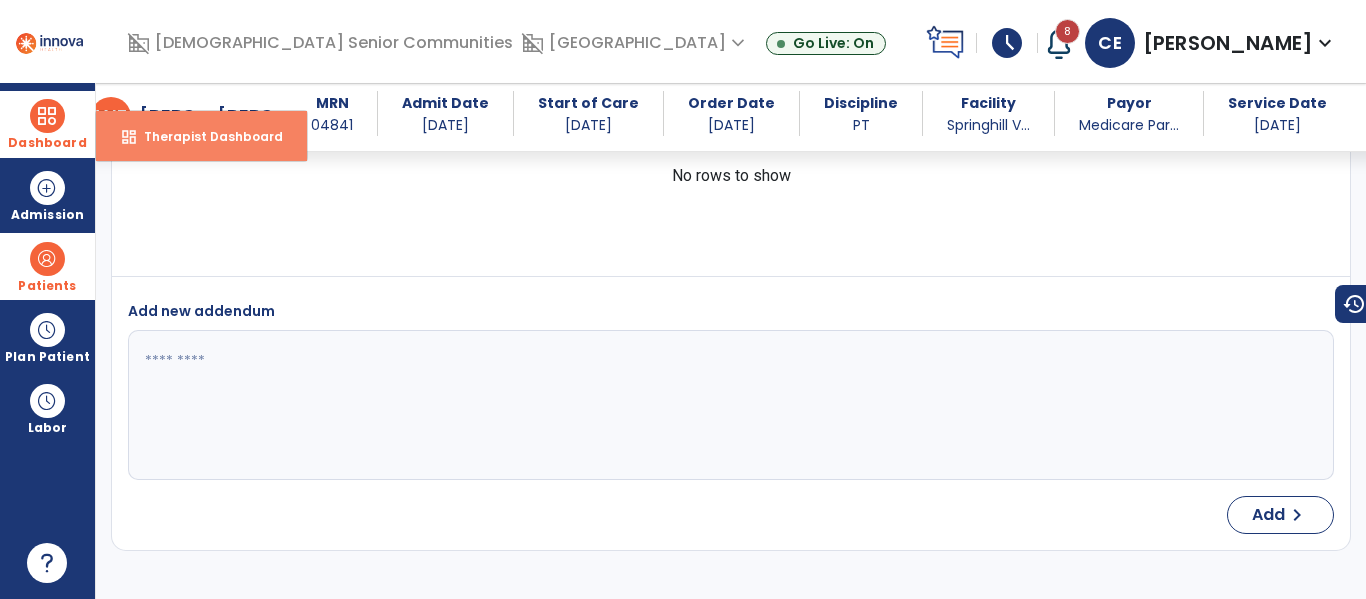click on "Therapist Dashboard" at bounding box center [205, 136] 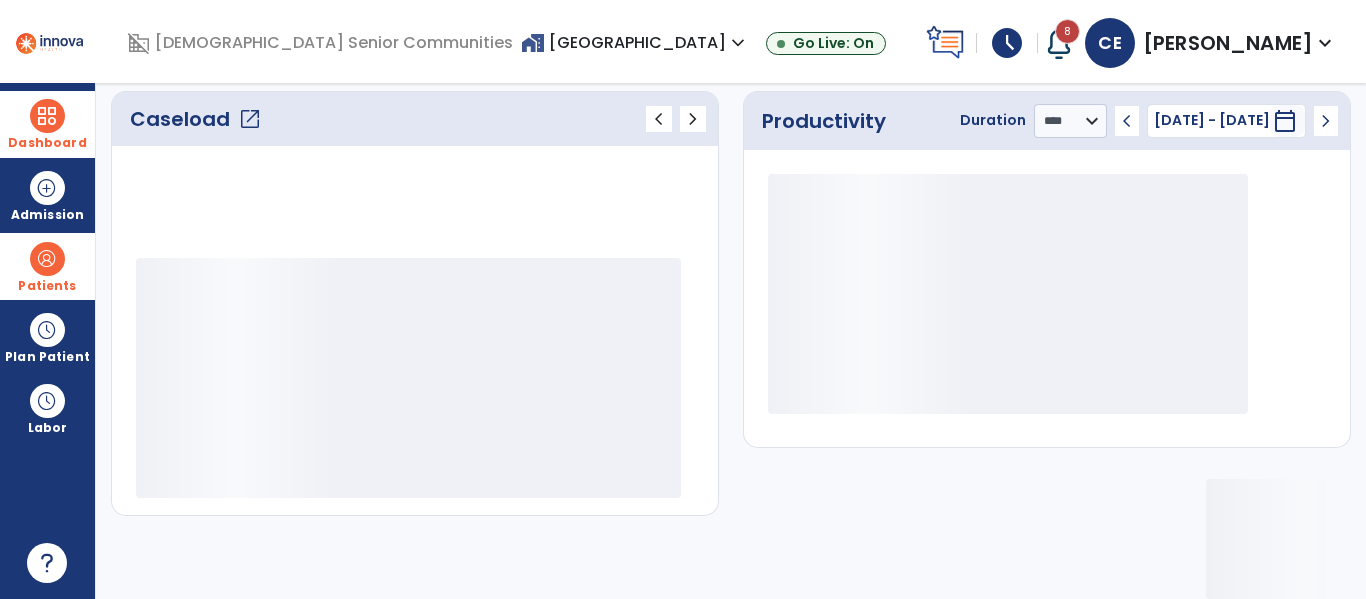 scroll, scrollTop: 278, scrollLeft: 0, axis: vertical 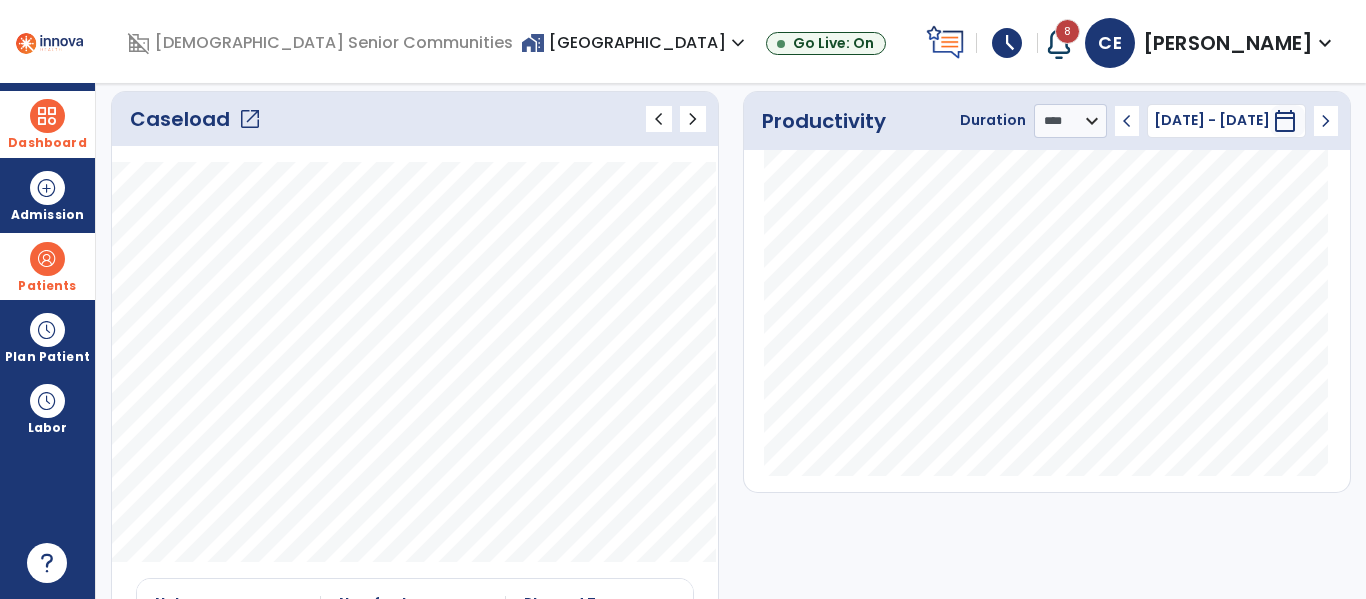 click on "open_in_new" 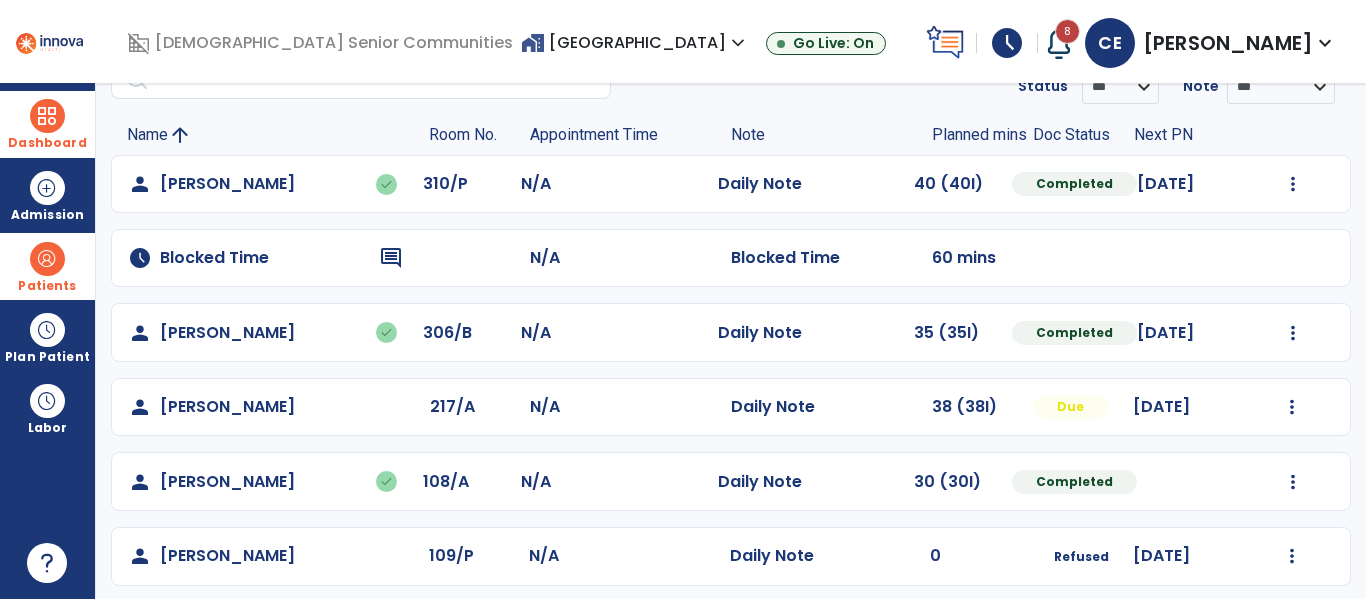 scroll, scrollTop: 134, scrollLeft: 0, axis: vertical 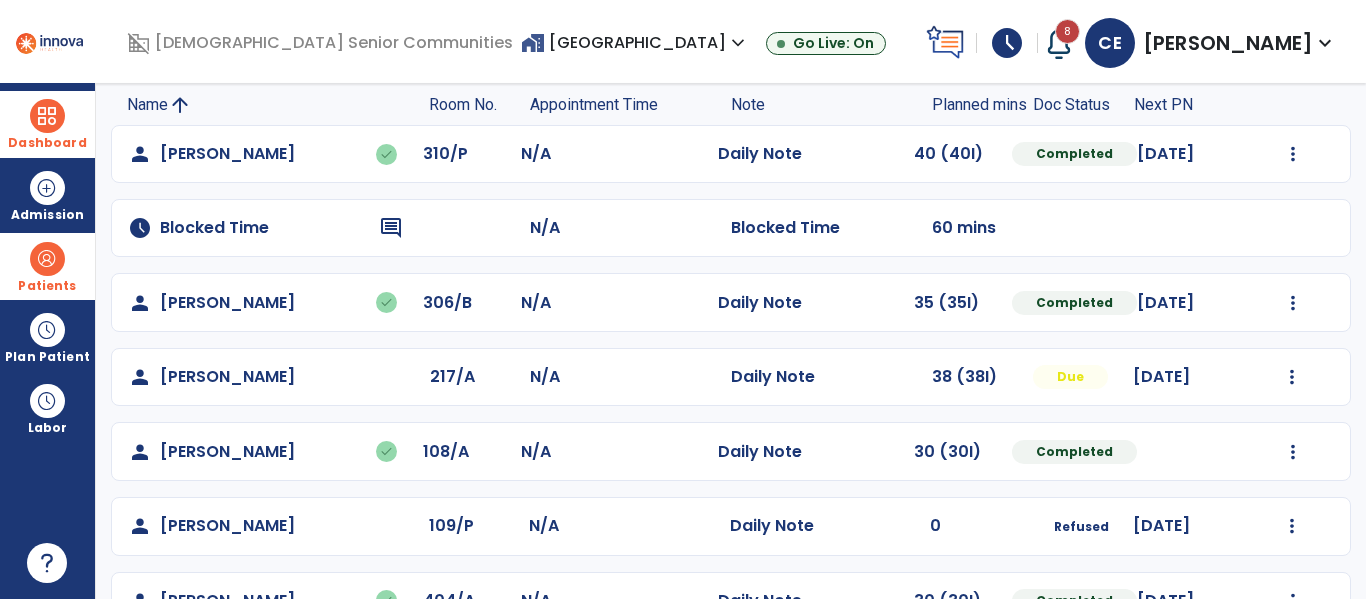 click on "Mark Visit As Complete   Reset Note   Open Document   G + C Mins" 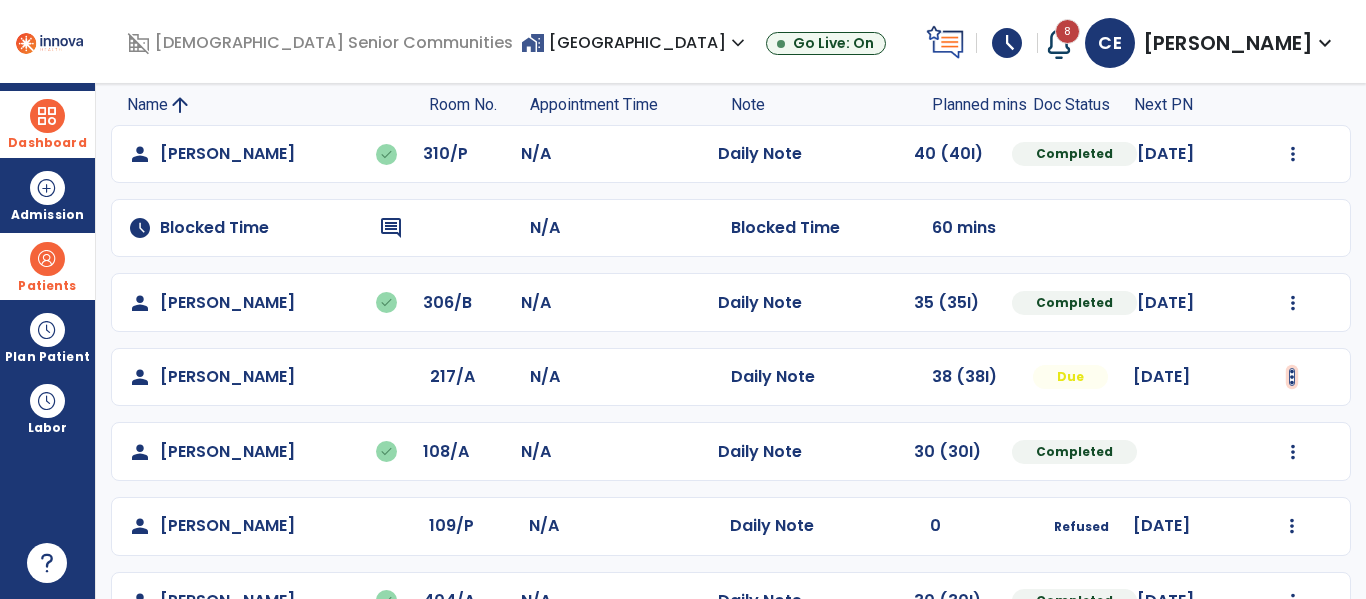 click at bounding box center (1293, 154) 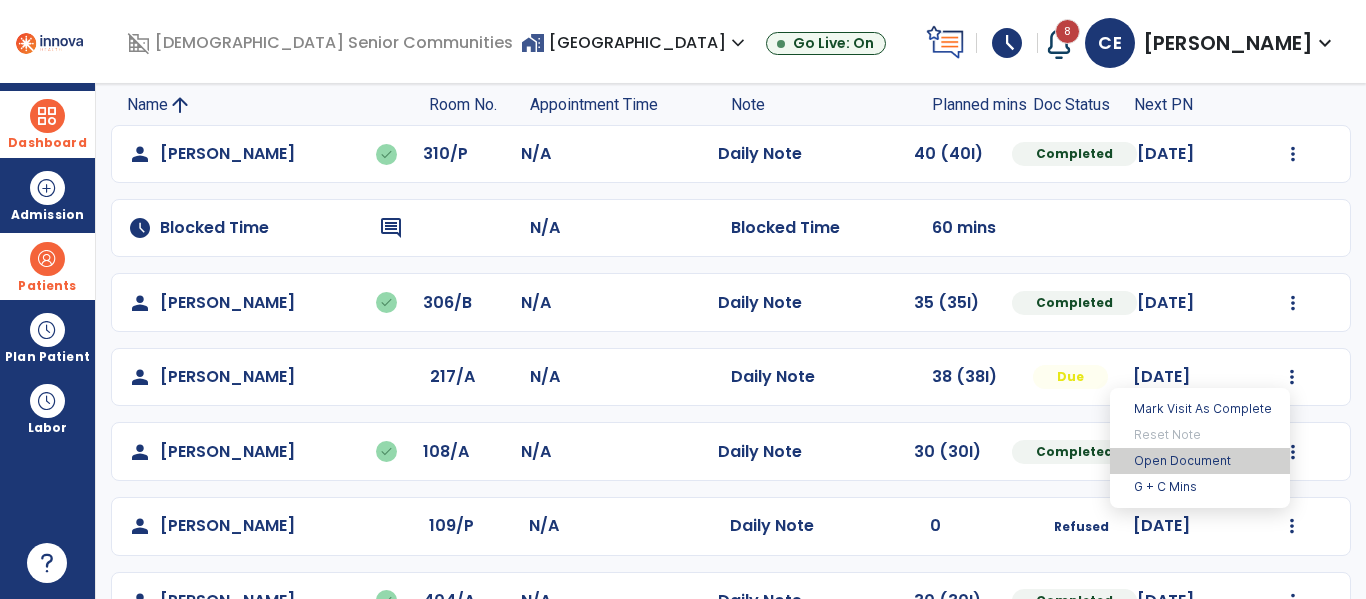 click on "Open Document" at bounding box center (1200, 461) 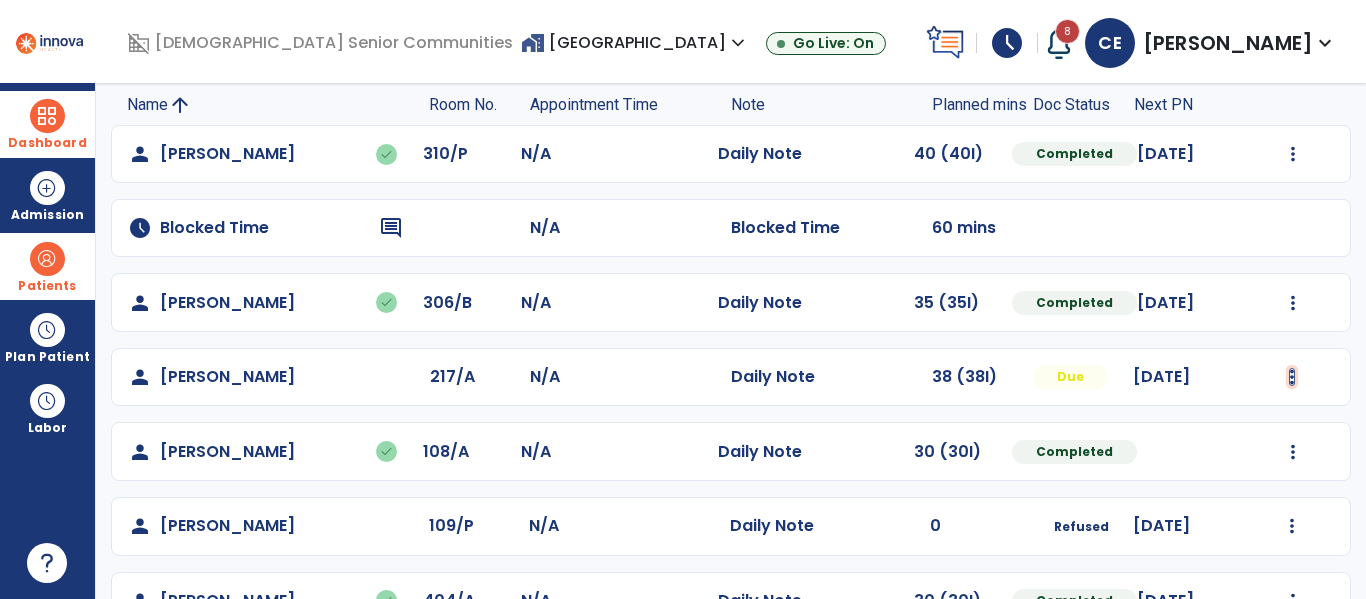 click at bounding box center (1293, 154) 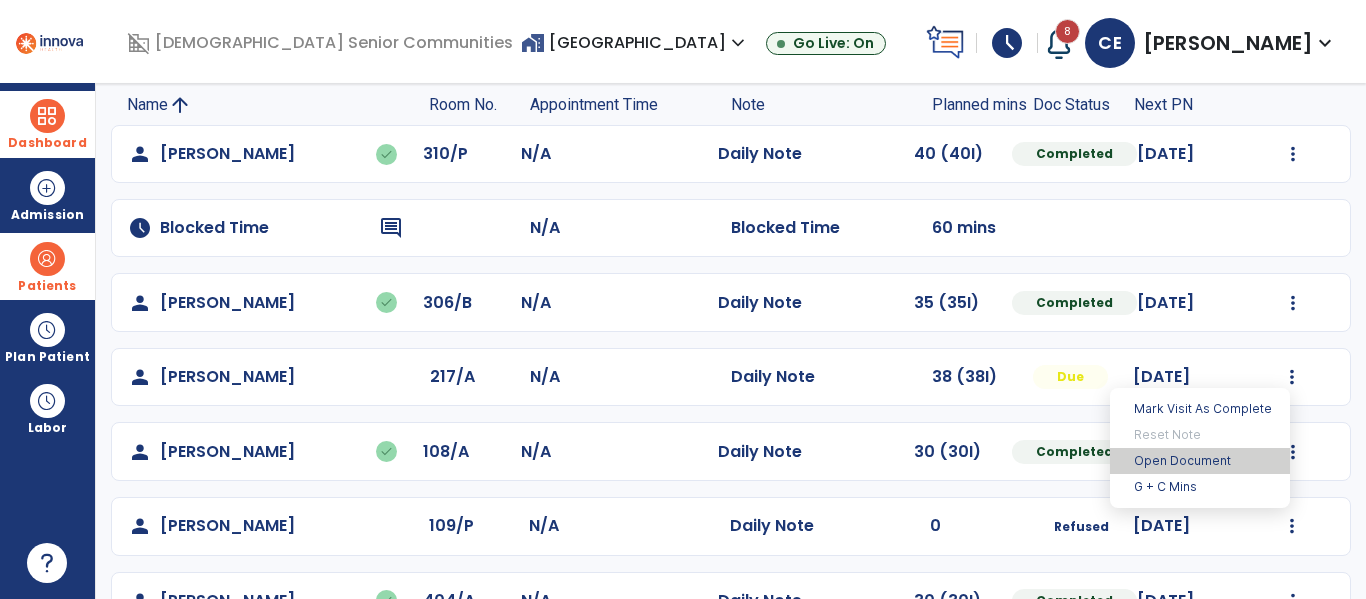 click on "Open Document" at bounding box center (1200, 461) 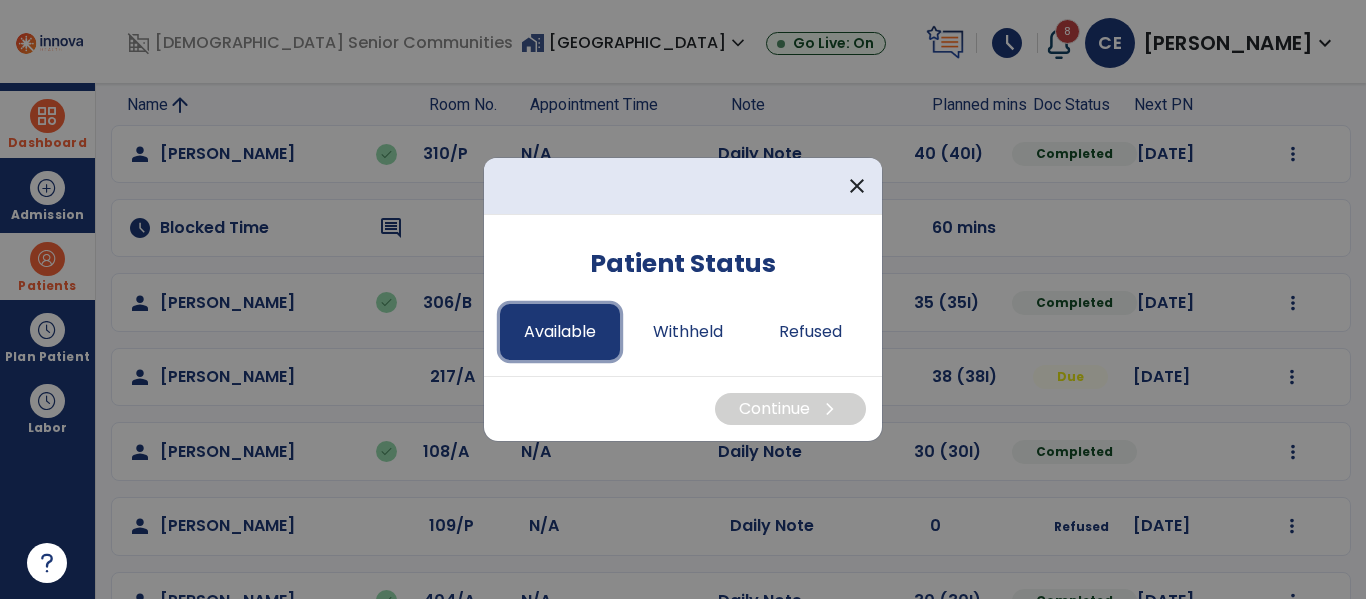 click on "Available" at bounding box center (560, 332) 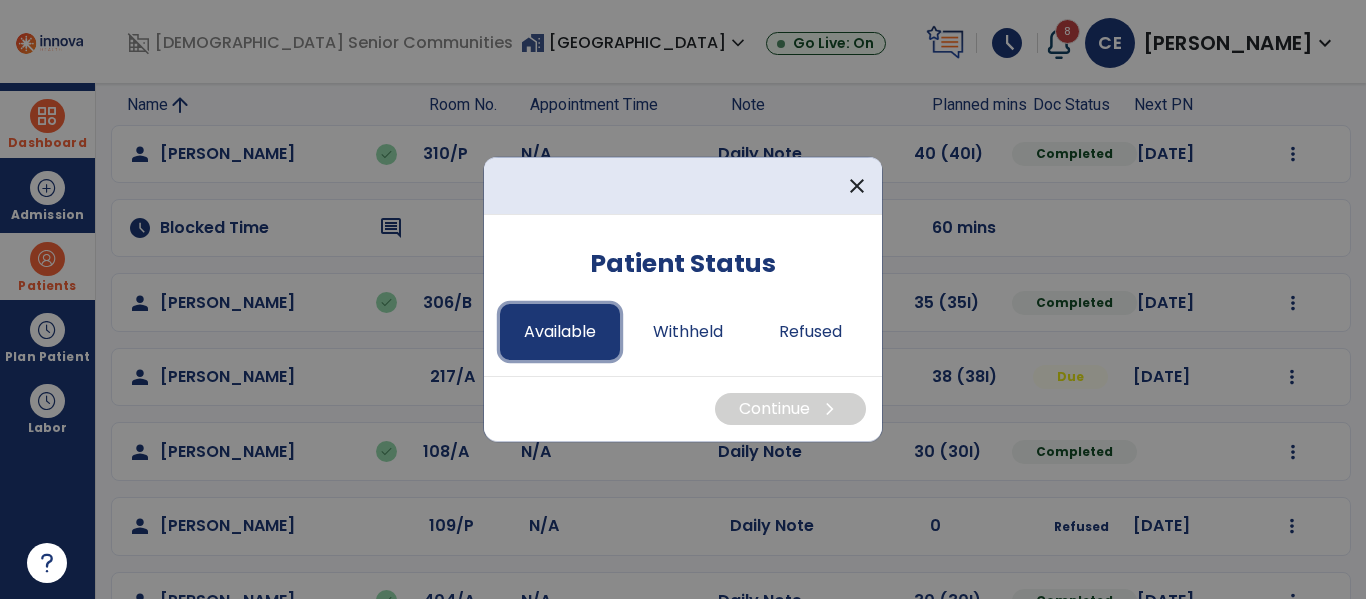 click on "Available" at bounding box center [560, 332] 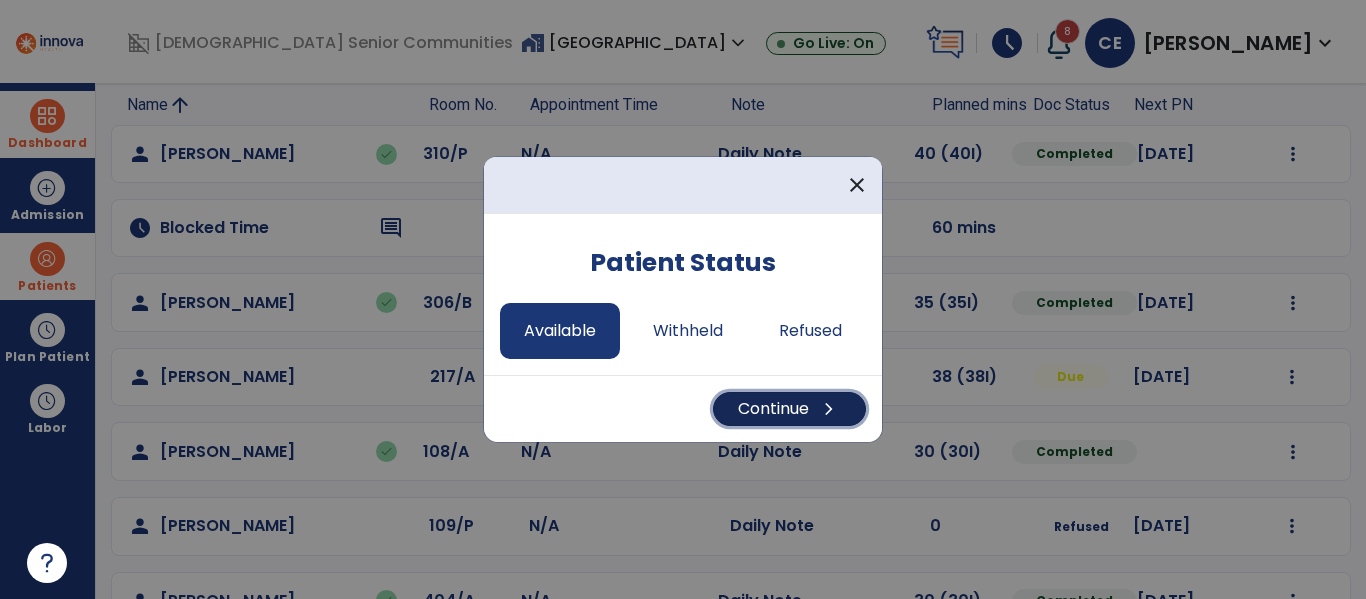 click on "chevron_right" at bounding box center (829, 409) 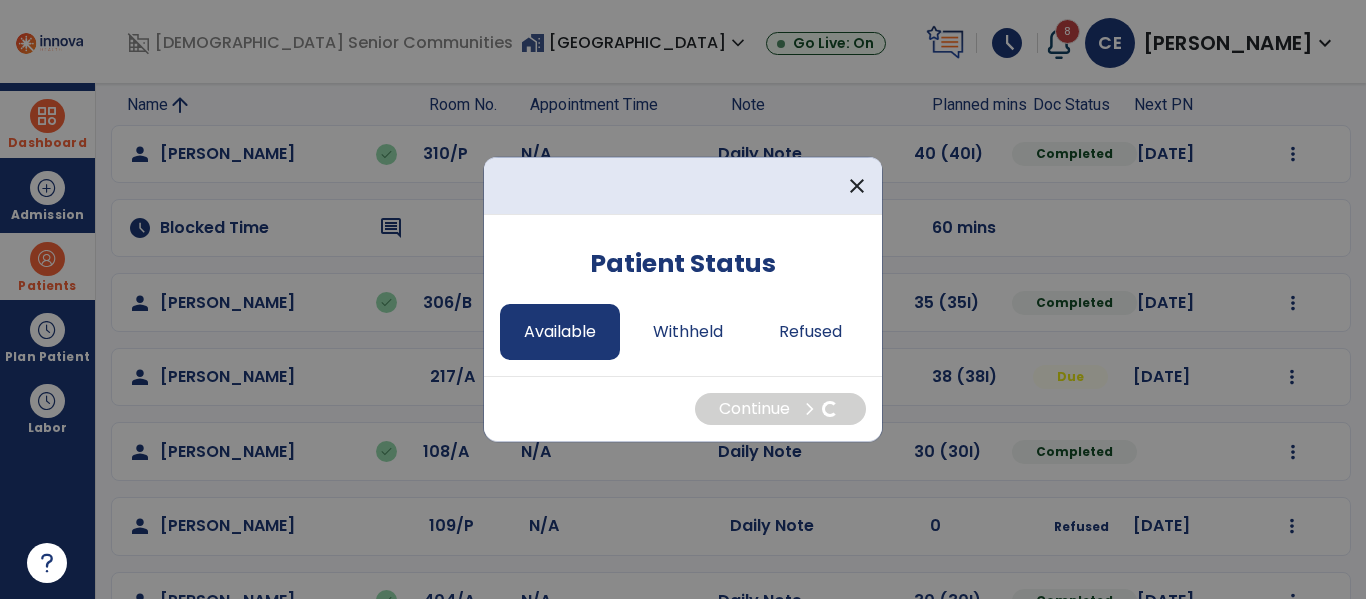 select on "*" 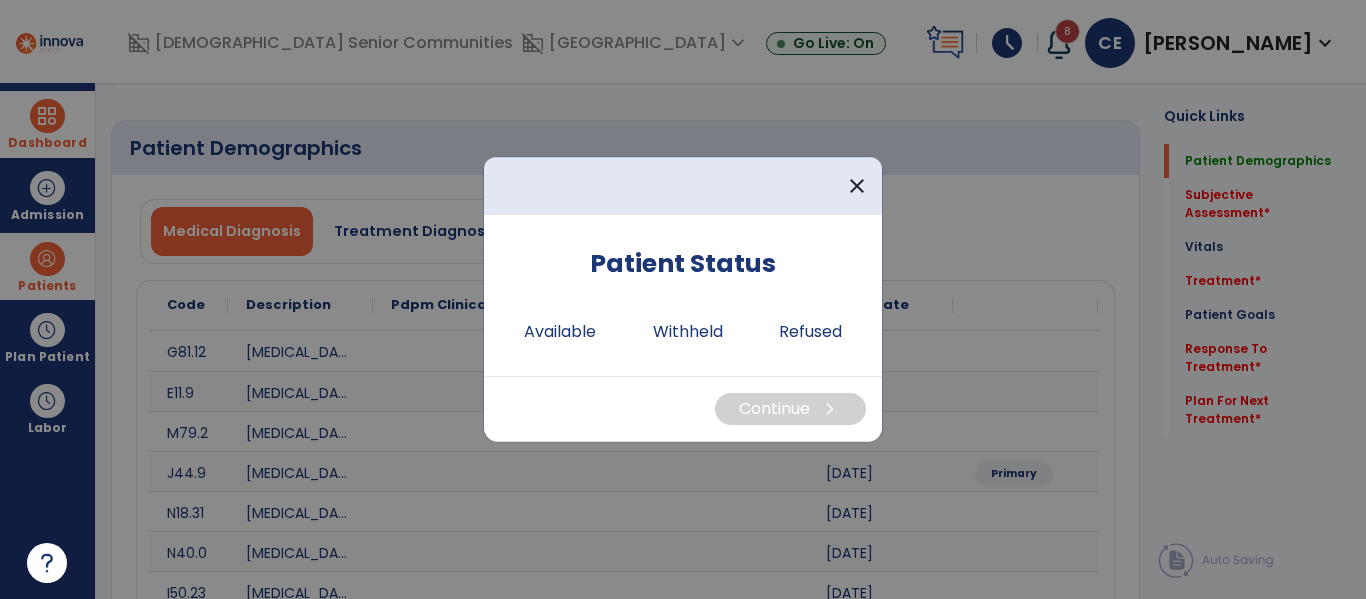 click on "close" at bounding box center [683, 186] 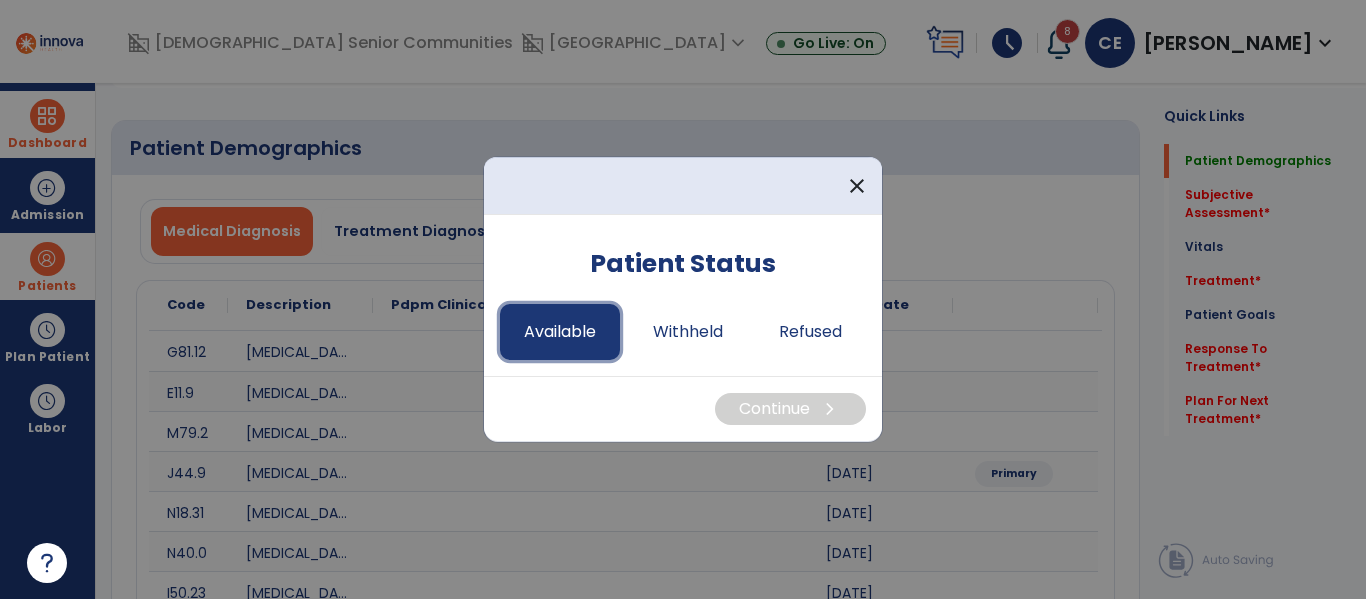 click on "Available" at bounding box center (560, 332) 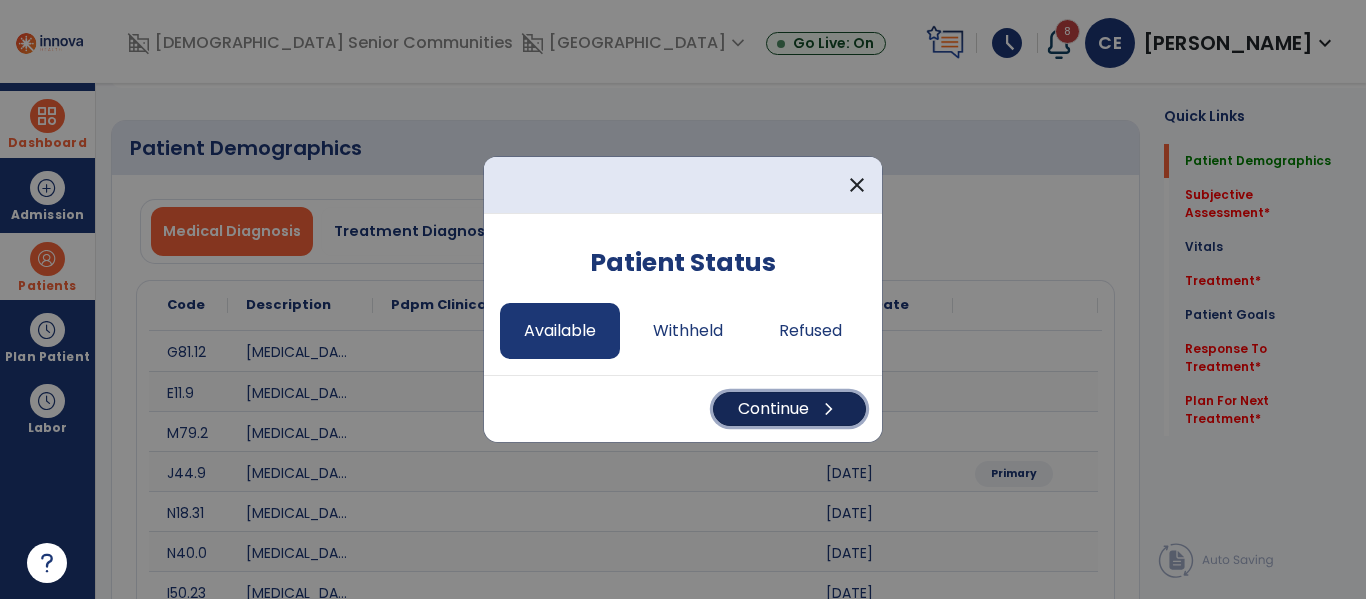 click on "Continue   chevron_right" at bounding box center (789, 409) 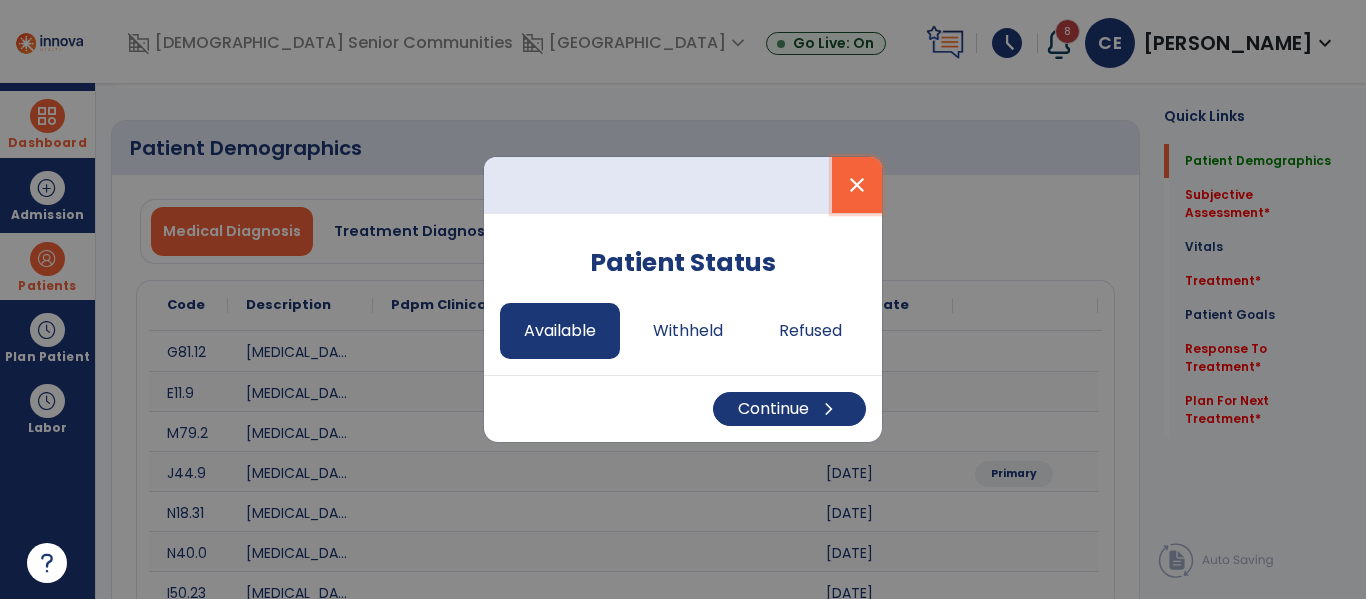 click on "close" at bounding box center [857, 185] 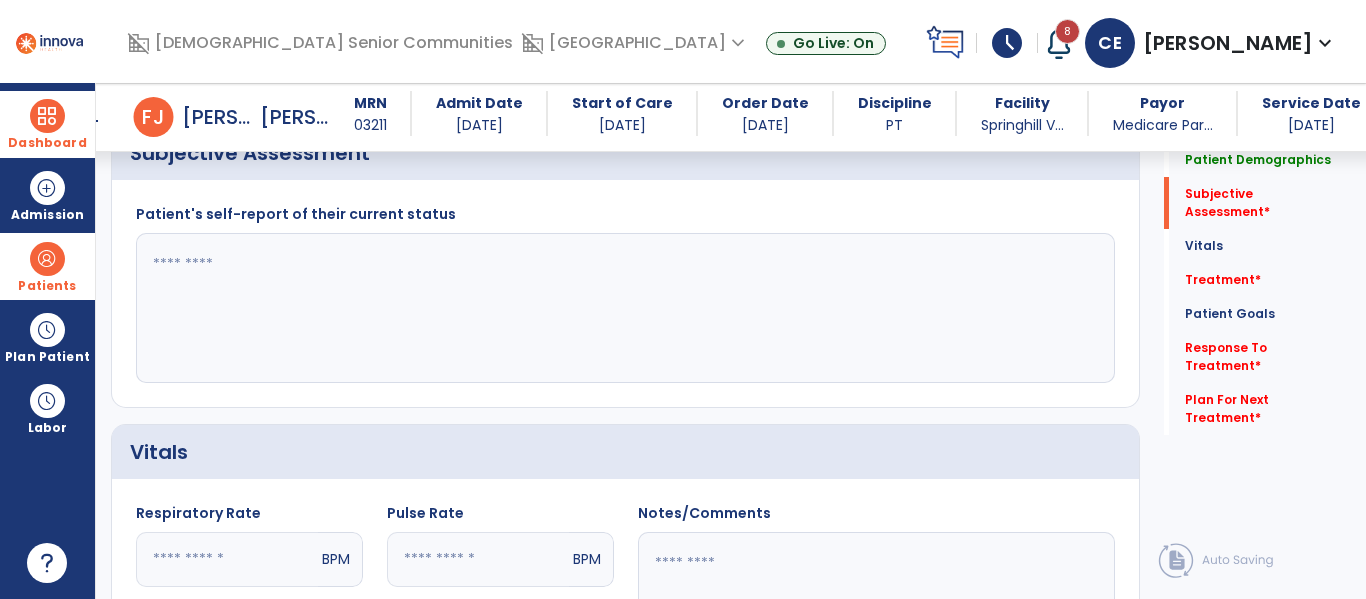 scroll, scrollTop: 799, scrollLeft: 0, axis: vertical 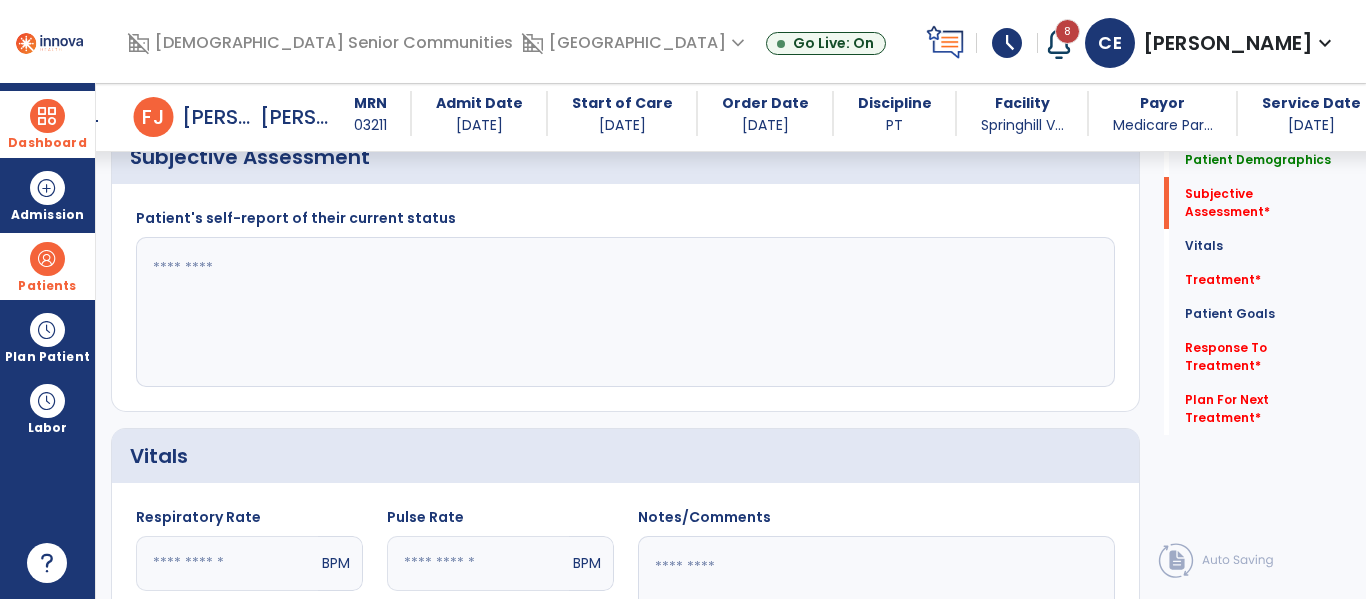 click 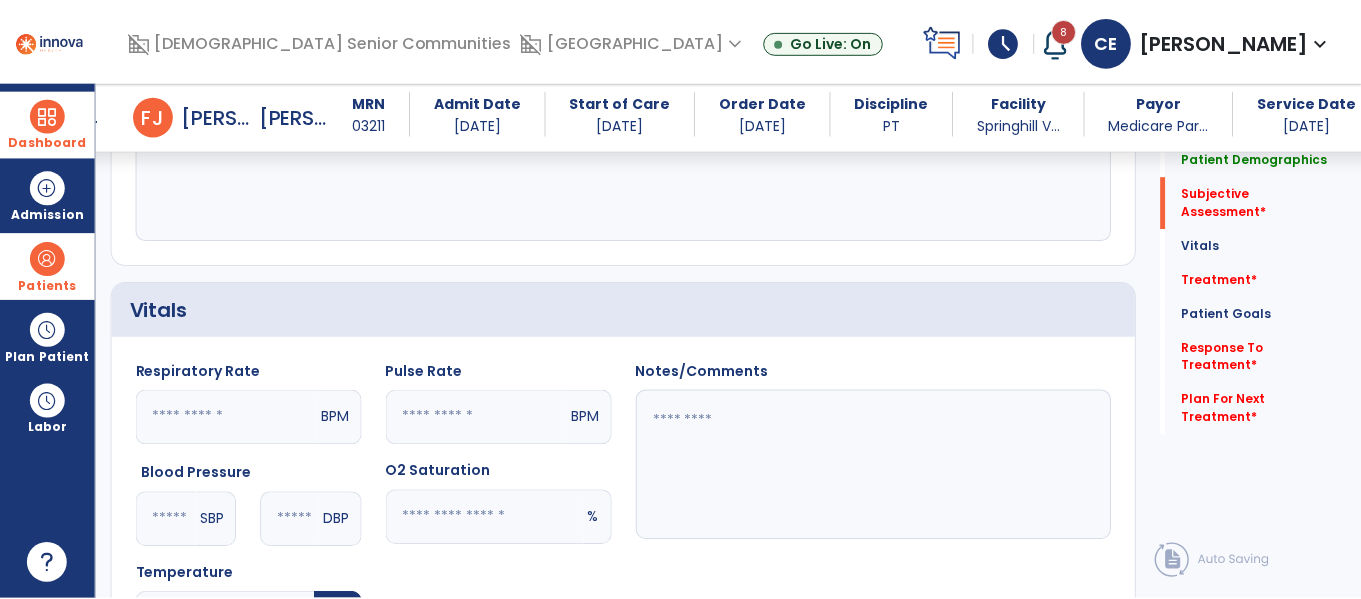 scroll, scrollTop: 1017, scrollLeft: 0, axis: vertical 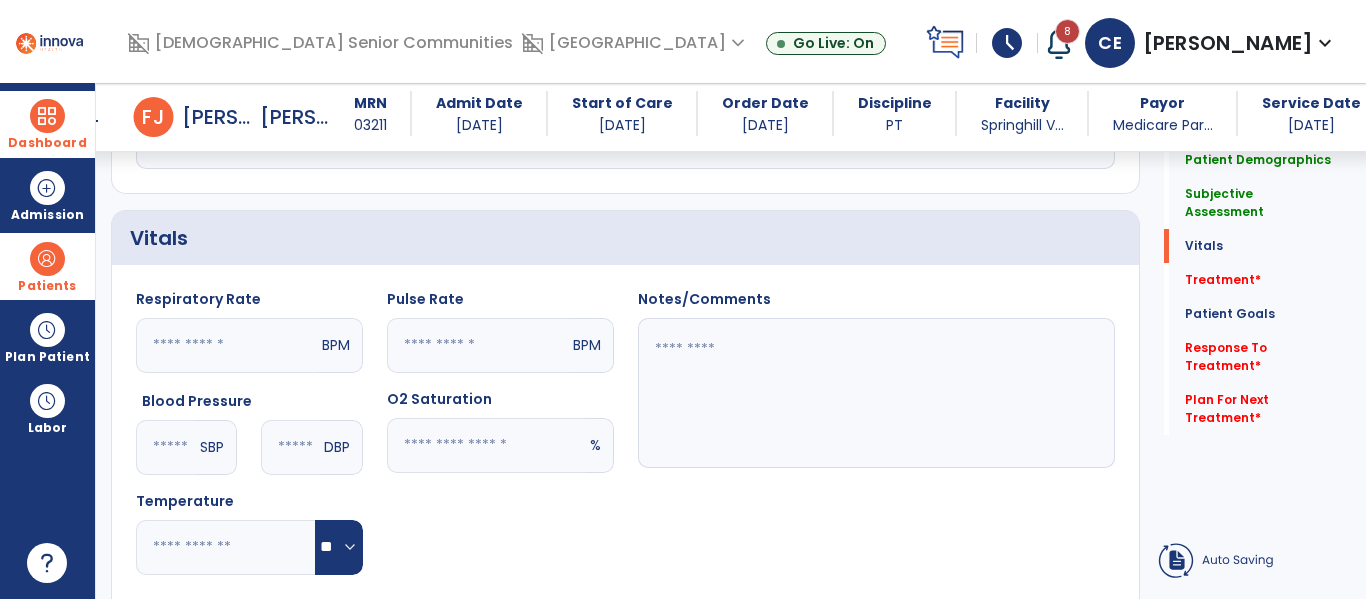 type on "**********" 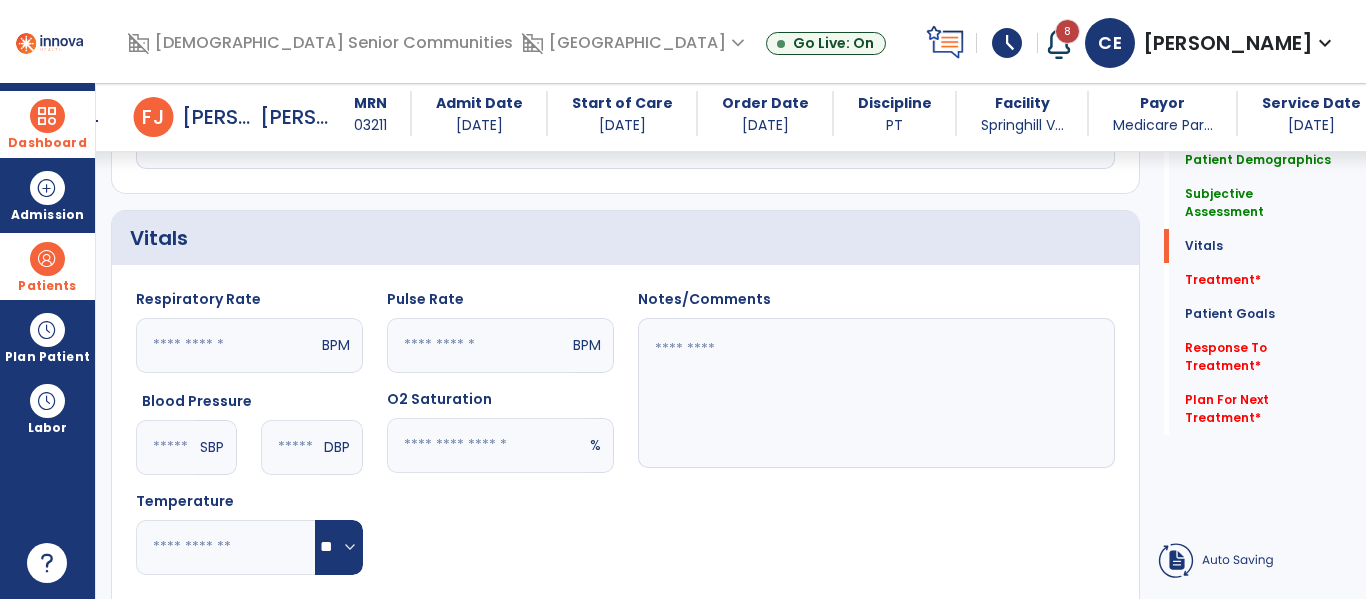 click on "add" 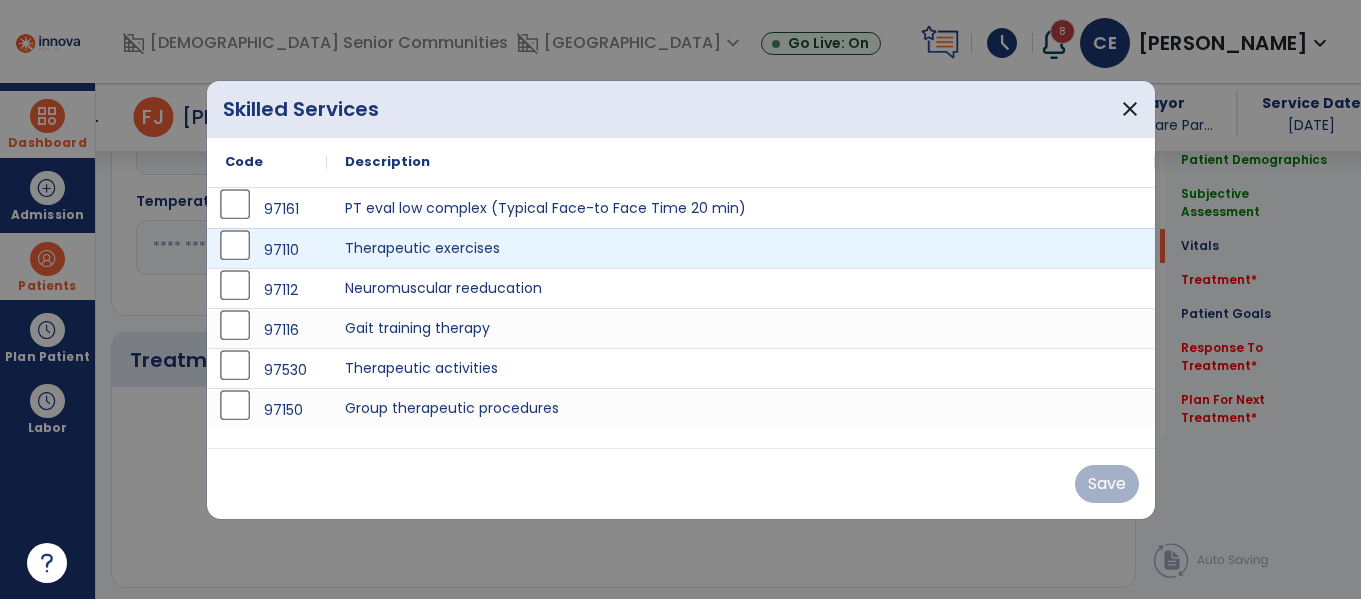 scroll, scrollTop: 1322, scrollLeft: 0, axis: vertical 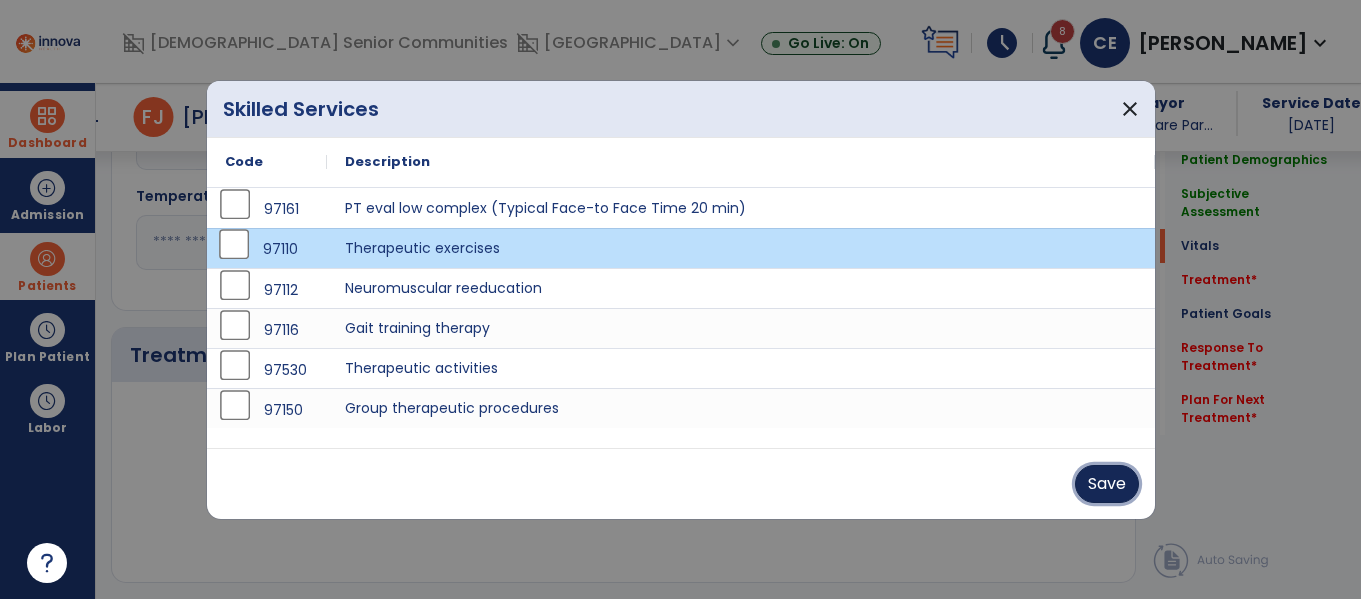 click on "Save" at bounding box center [1107, 484] 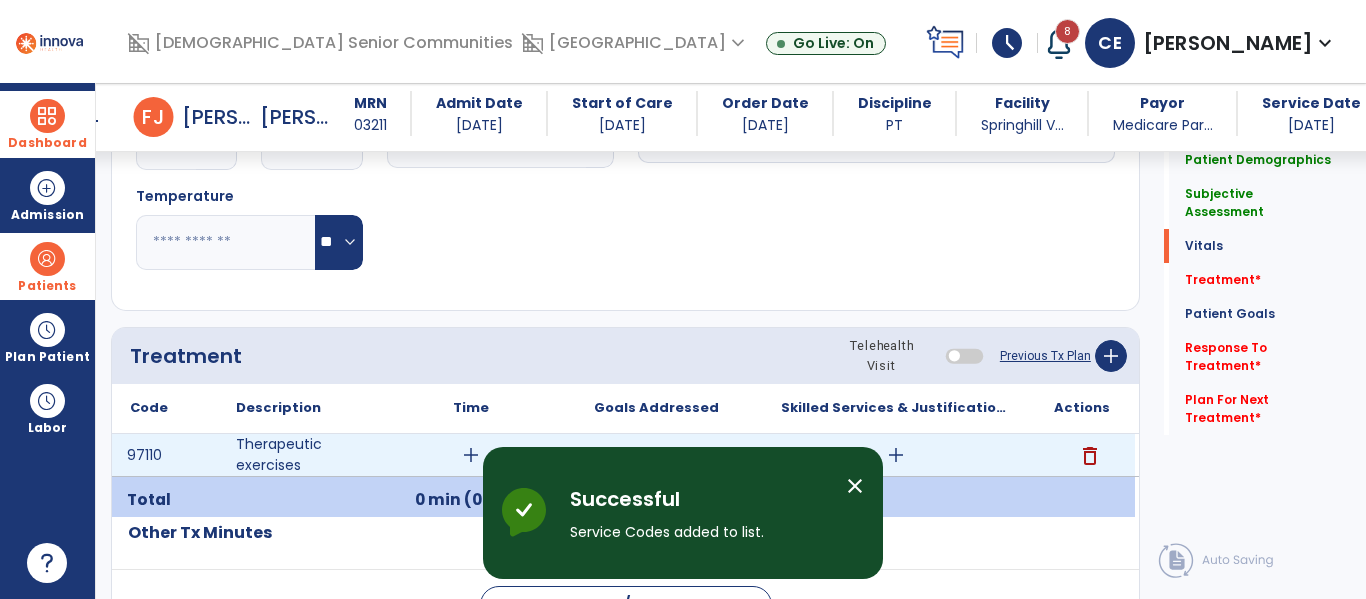 click on "add" at bounding box center [471, 455] 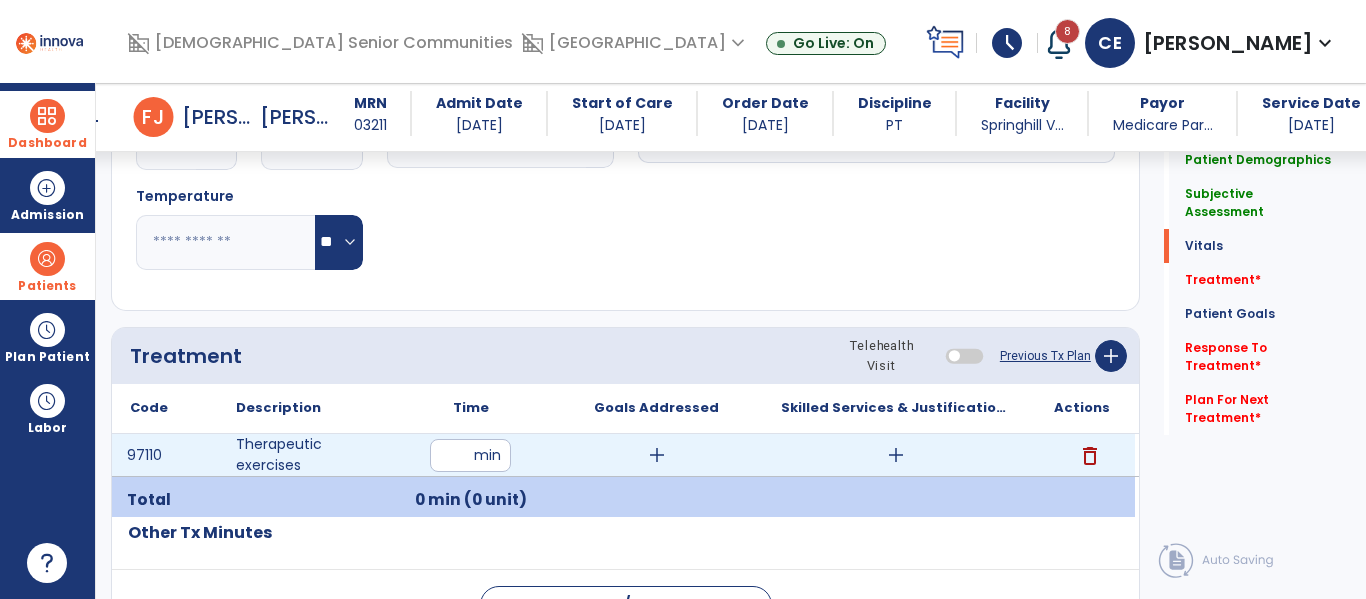 type on "**" 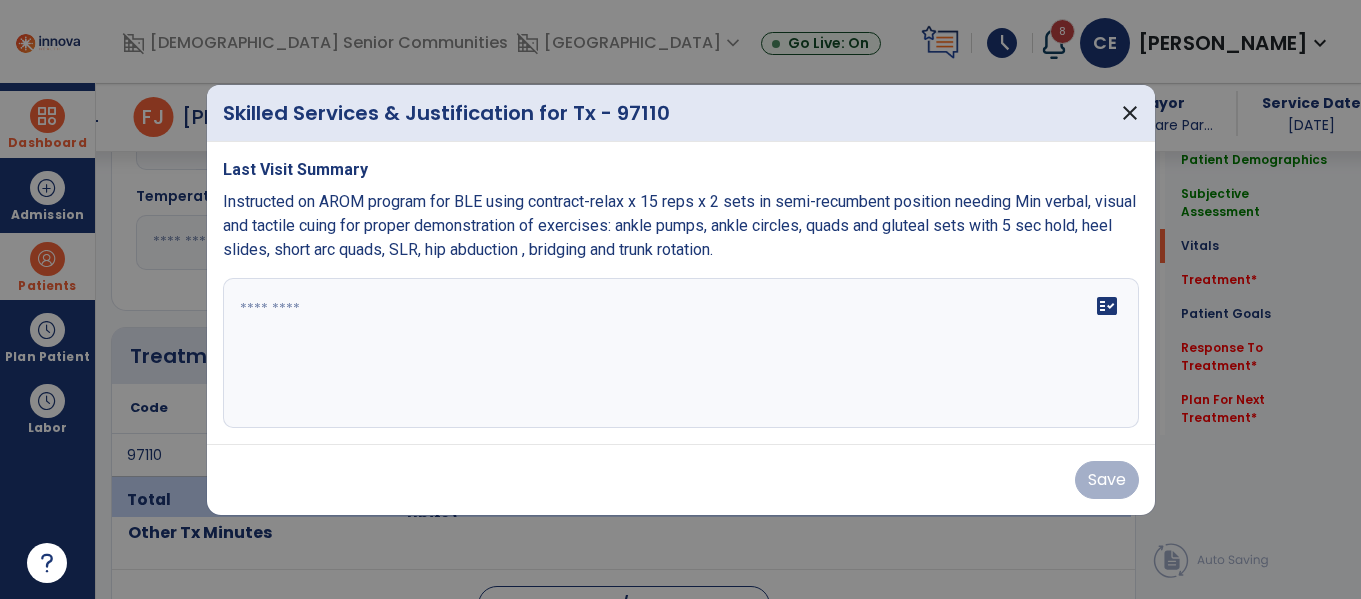 click on "fact_check" at bounding box center [681, 353] 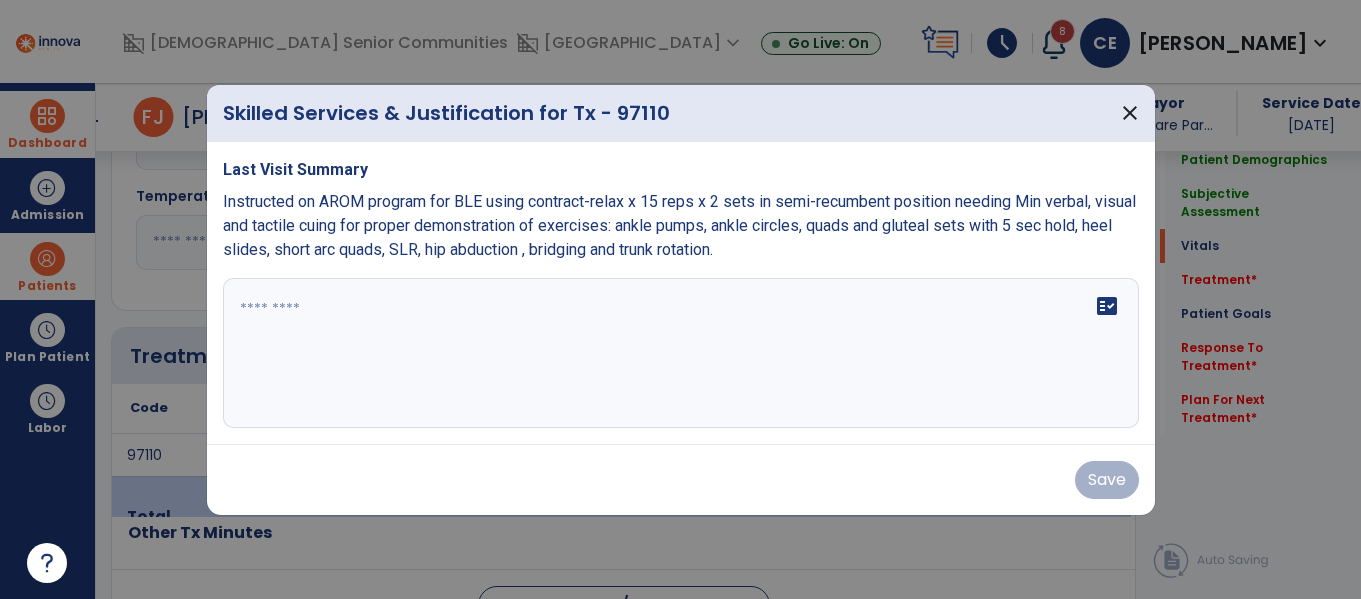 click on "Instructed on AROM program for BLE using contract-relax x 15 reps x 2 sets in semi-recumbent position needing Min verbal, visual and tactile cuing for proper demonstration of exercises: ankle pumps, ankle circles, quads and gluteal sets with 5 sec hold, heel slides, short arc quads, SLR, hip abduction , bridging and trunk rotation." at bounding box center [679, 225] 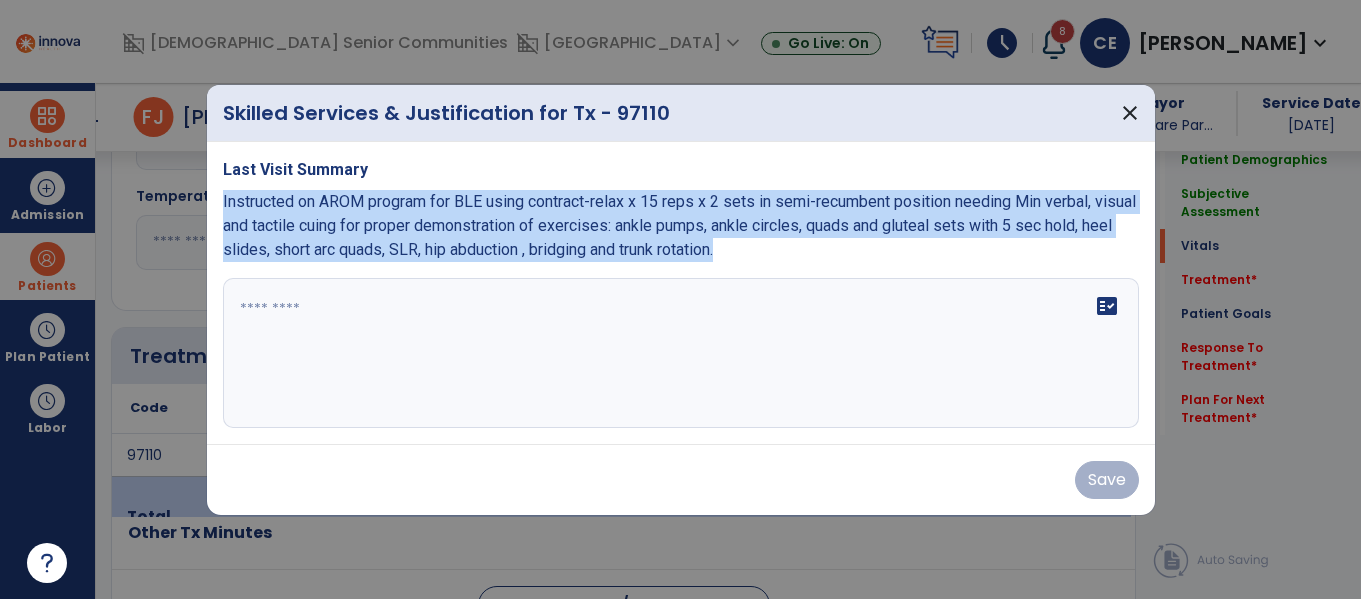 drag, startPoint x: 223, startPoint y: 199, endPoint x: 741, endPoint y: 305, distance: 528.7343 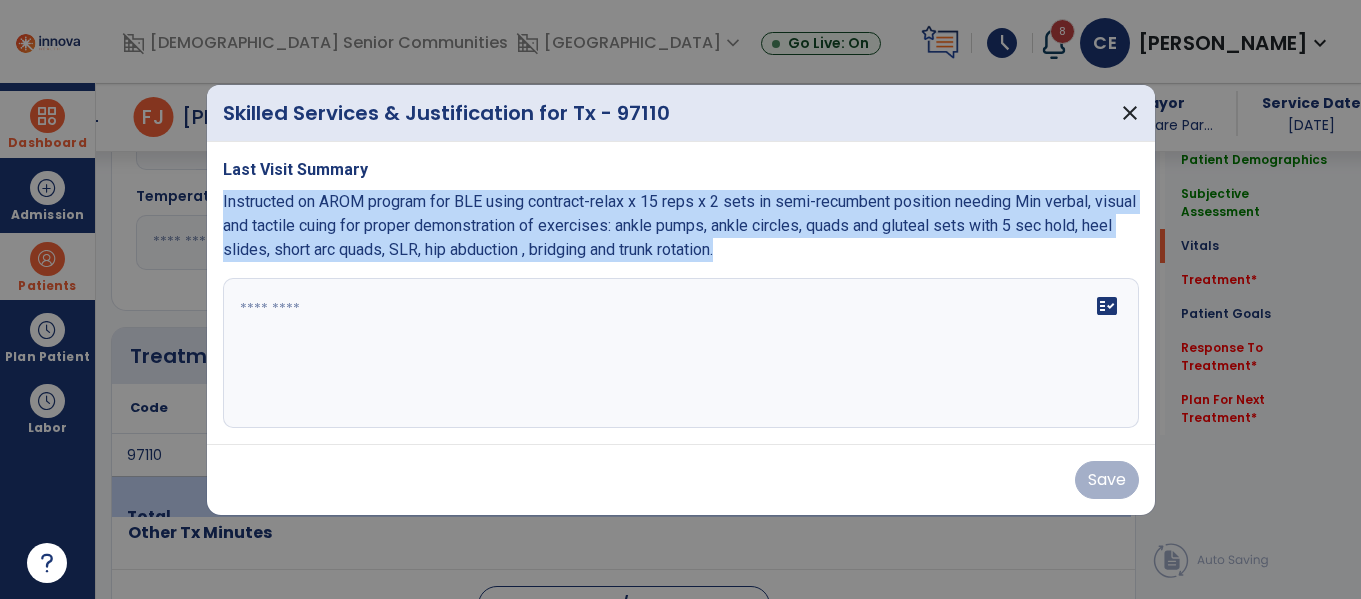 click on "Last Visit Summary Instructed on AROM program for BLE using contract-relax x 15 reps x 2 sets in semi-recumbent position needing Min verbal, visual and tactile cuing for proper demonstration of exercises: ankle pumps, ankle circles, quads and gluteal sets with 5 sec hold, heel slides, short arc quads, SLR, hip abduction , bridging and trunk rotation.
fact_check" at bounding box center (681, 293) 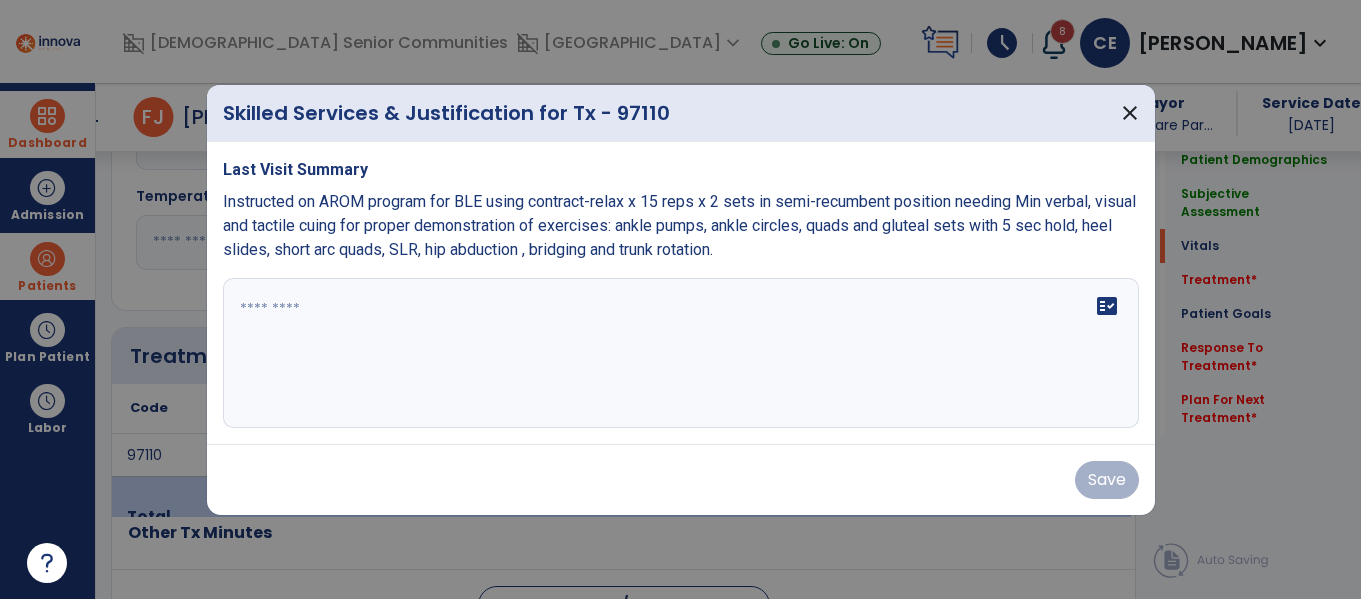 click on "fact_check" at bounding box center [681, 353] 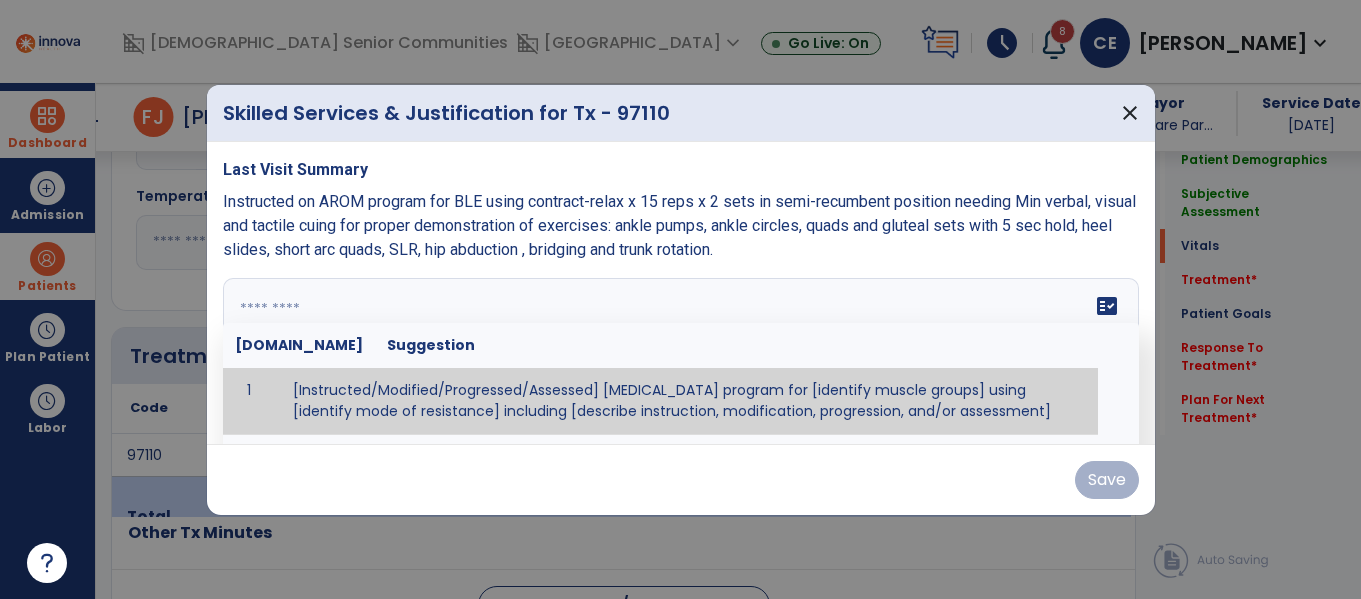 paste on "**********" 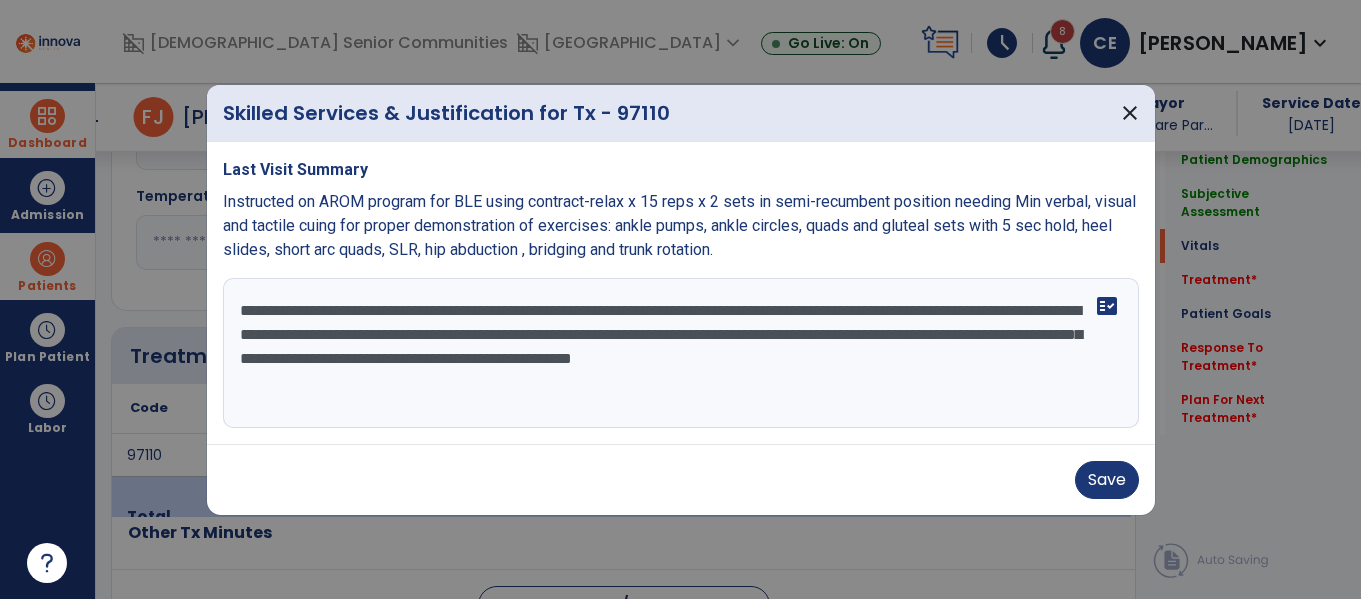 scroll, scrollTop: 16, scrollLeft: 0, axis: vertical 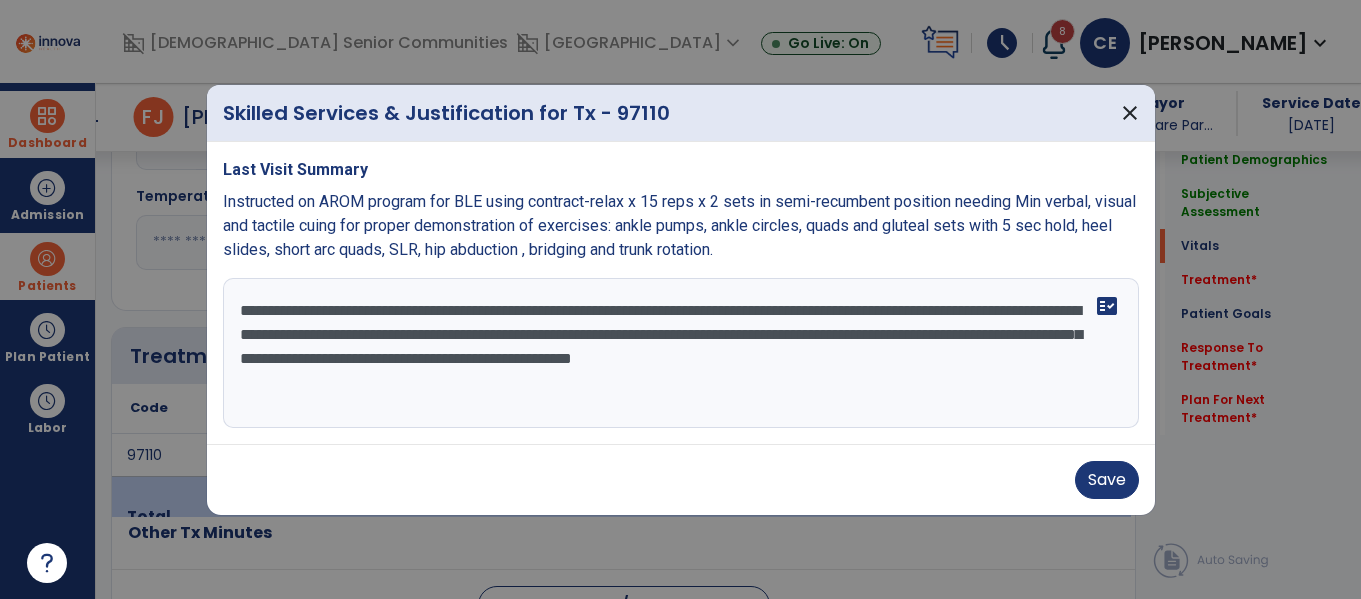 click on "**********" at bounding box center [681, 353] 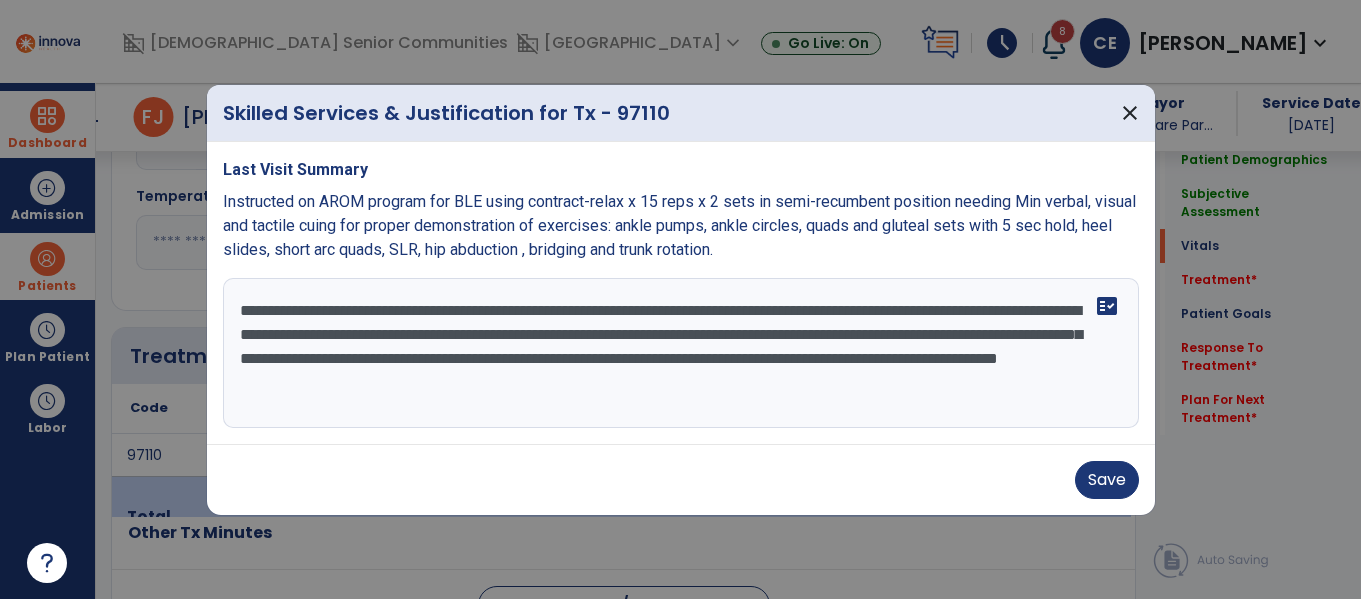 type on "**********" 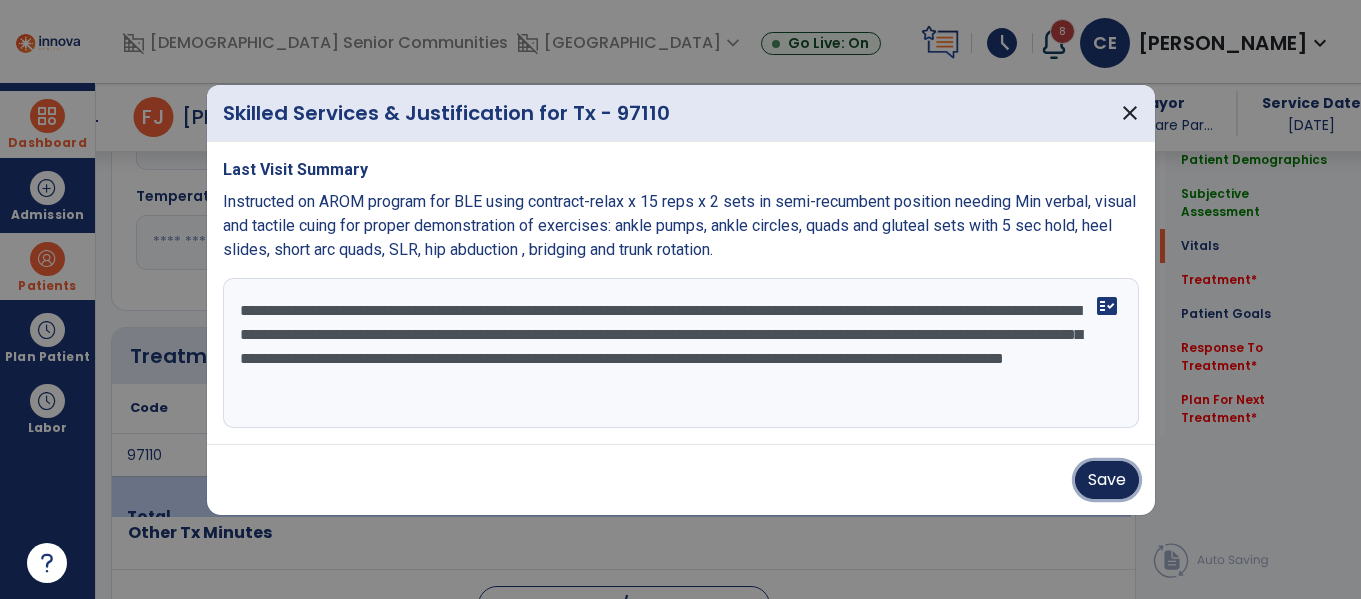 click on "Save" at bounding box center (1107, 480) 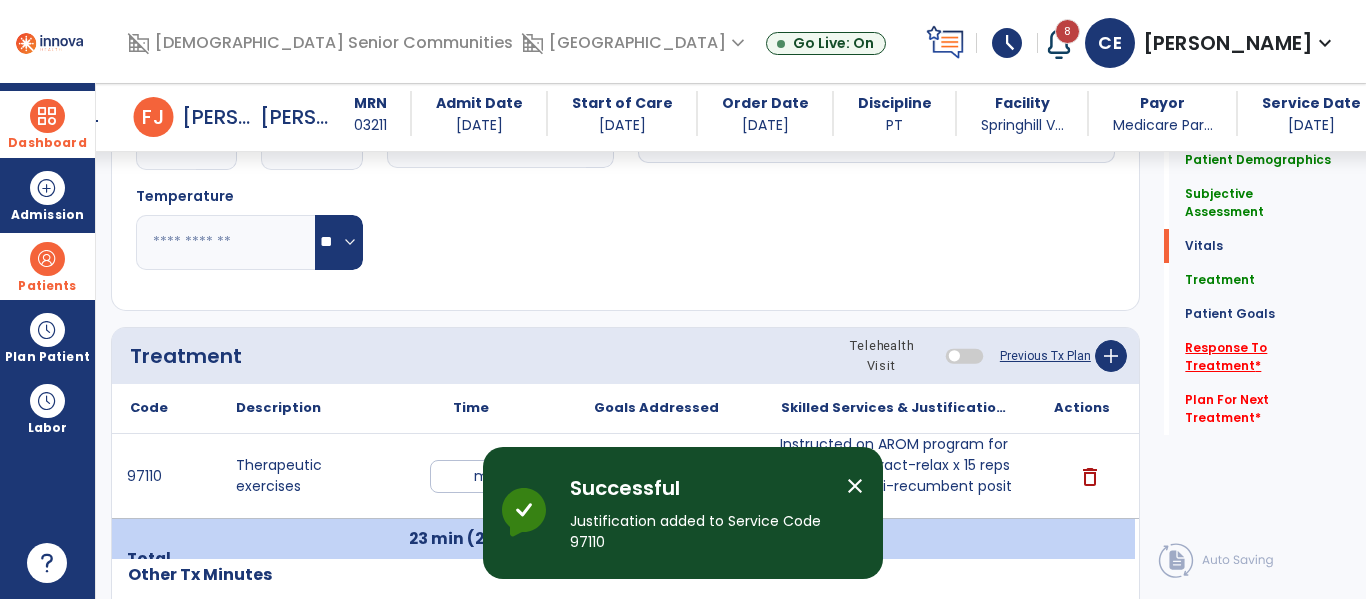 click on "Response To Treatment   *" 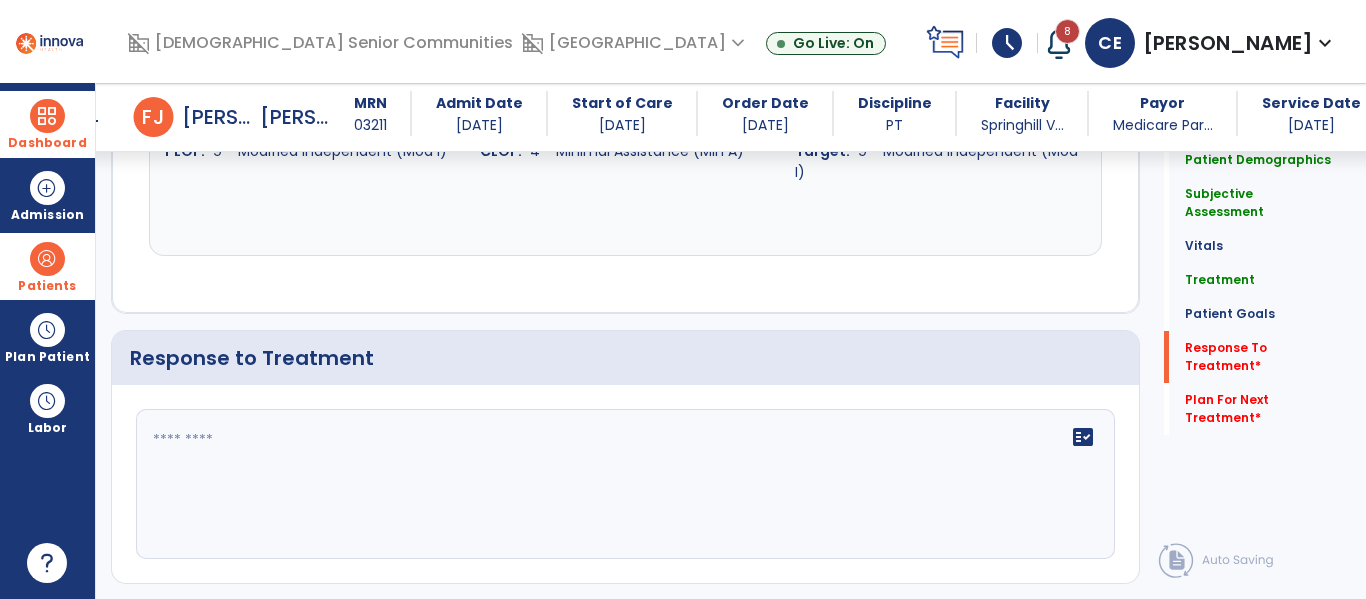 scroll, scrollTop: 2655, scrollLeft: 0, axis: vertical 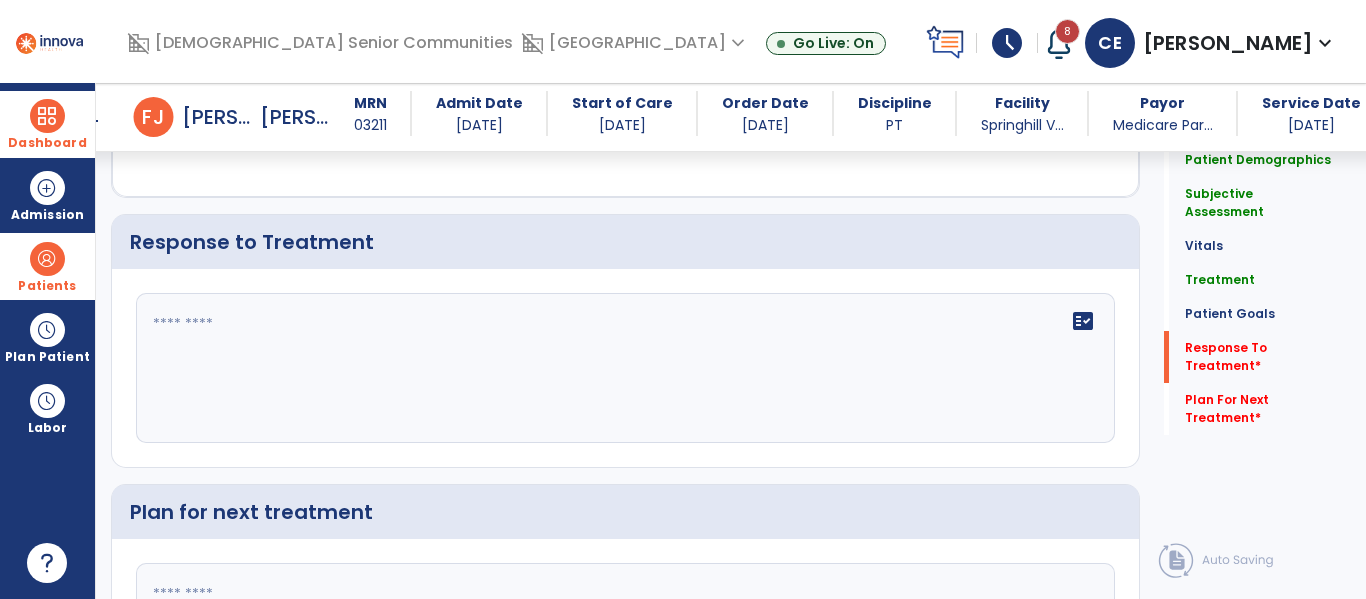 click on "fact_check" 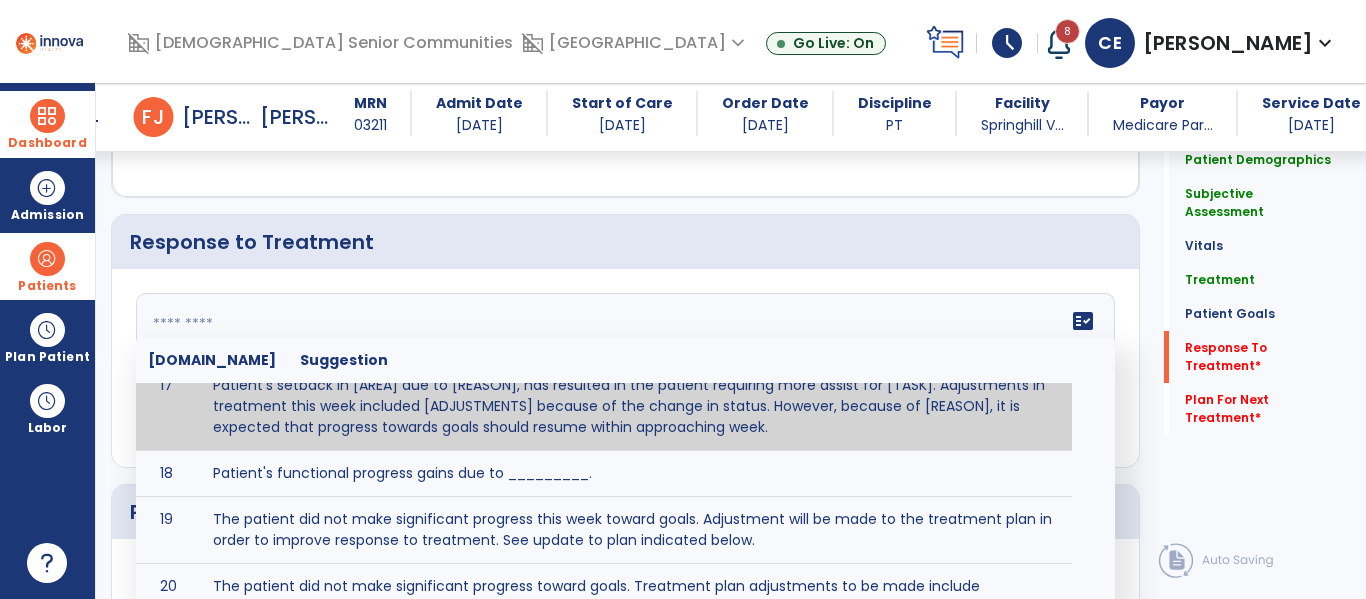 scroll, scrollTop: 989, scrollLeft: 0, axis: vertical 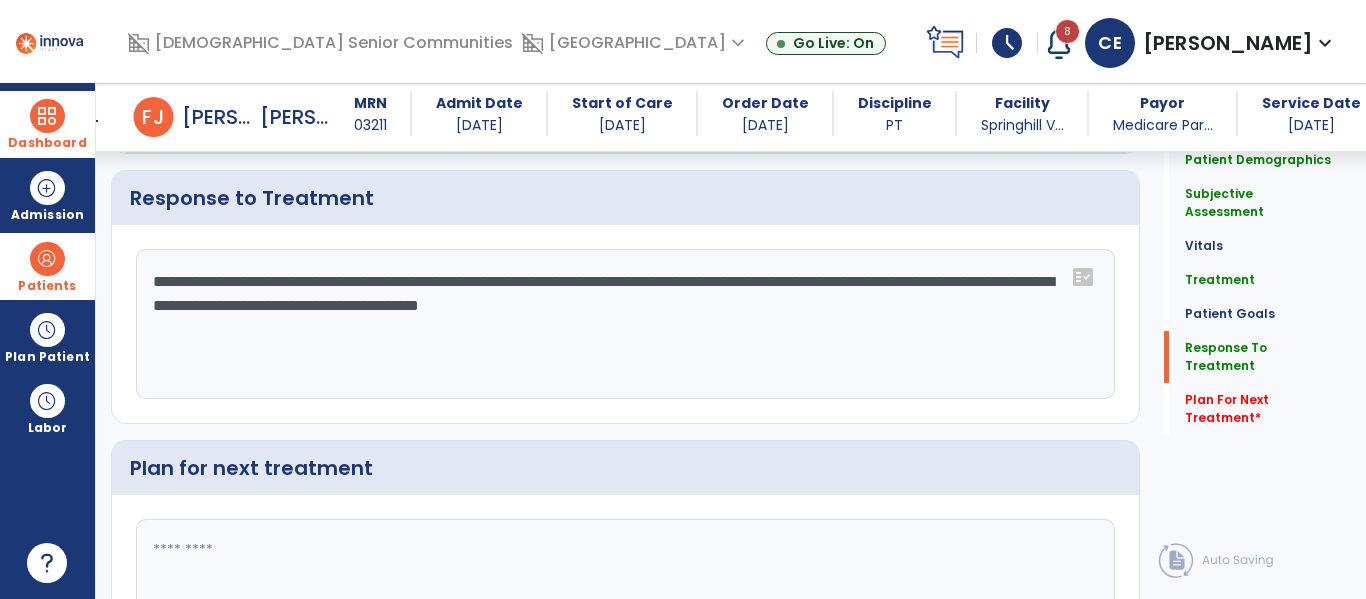 click on "**********" 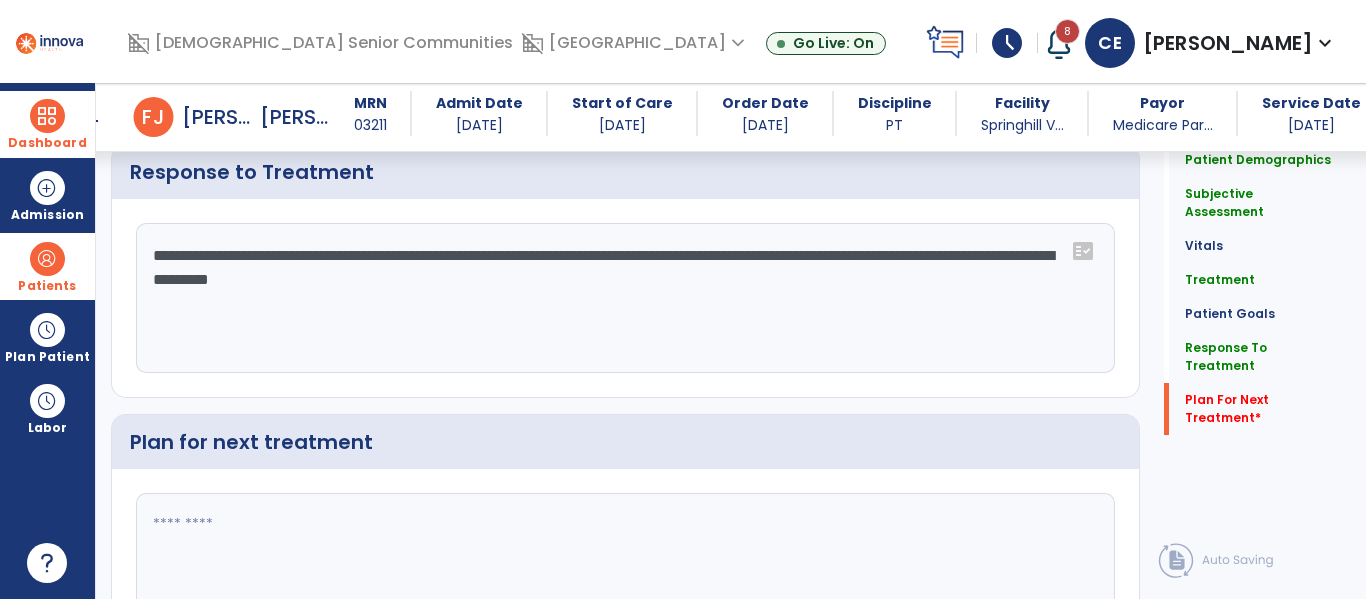 scroll, scrollTop: 2860, scrollLeft: 0, axis: vertical 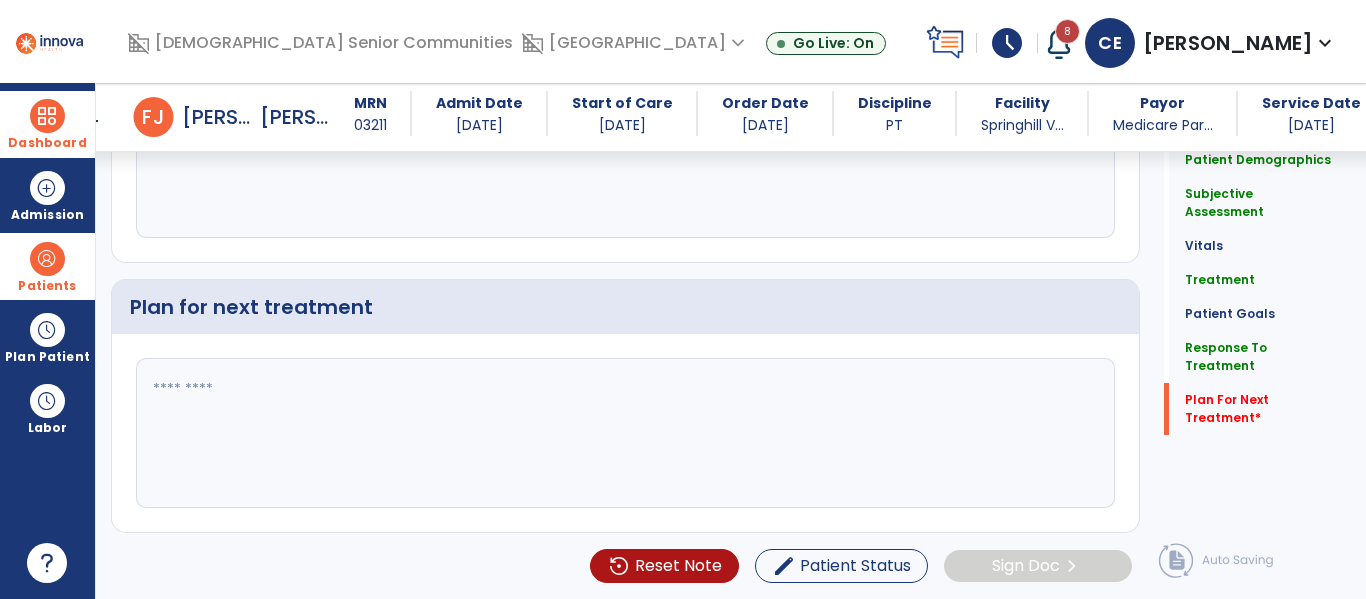 type on "**********" 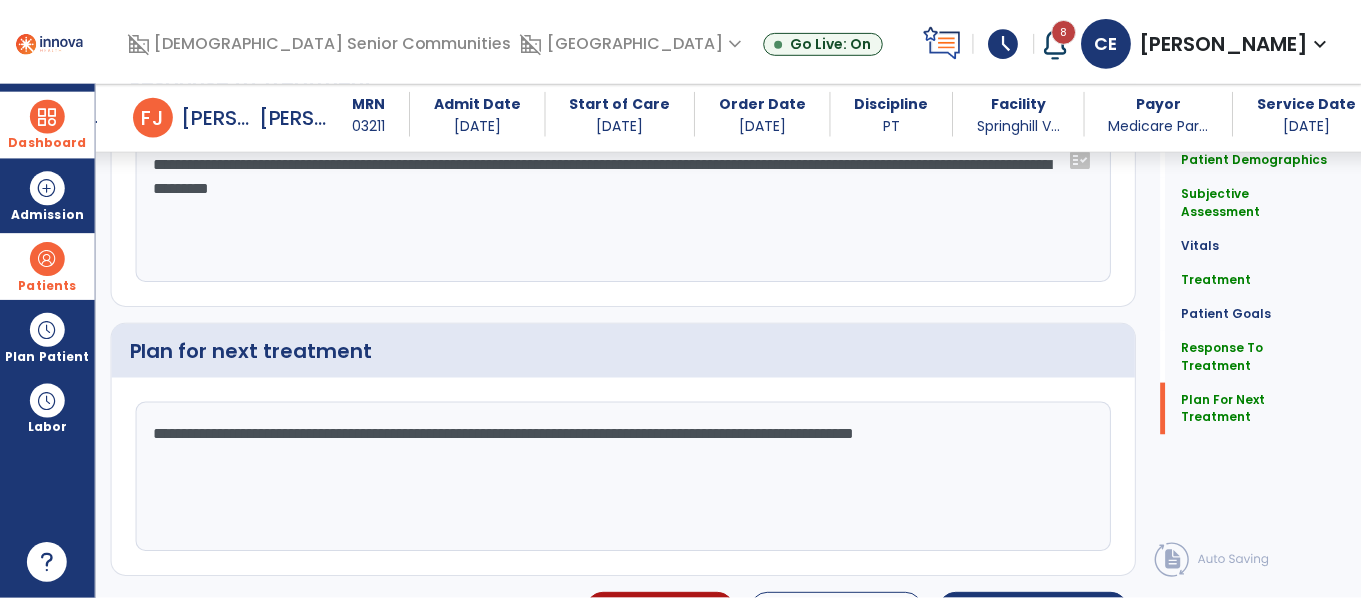 scroll, scrollTop: 2860, scrollLeft: 0, axis: vertical 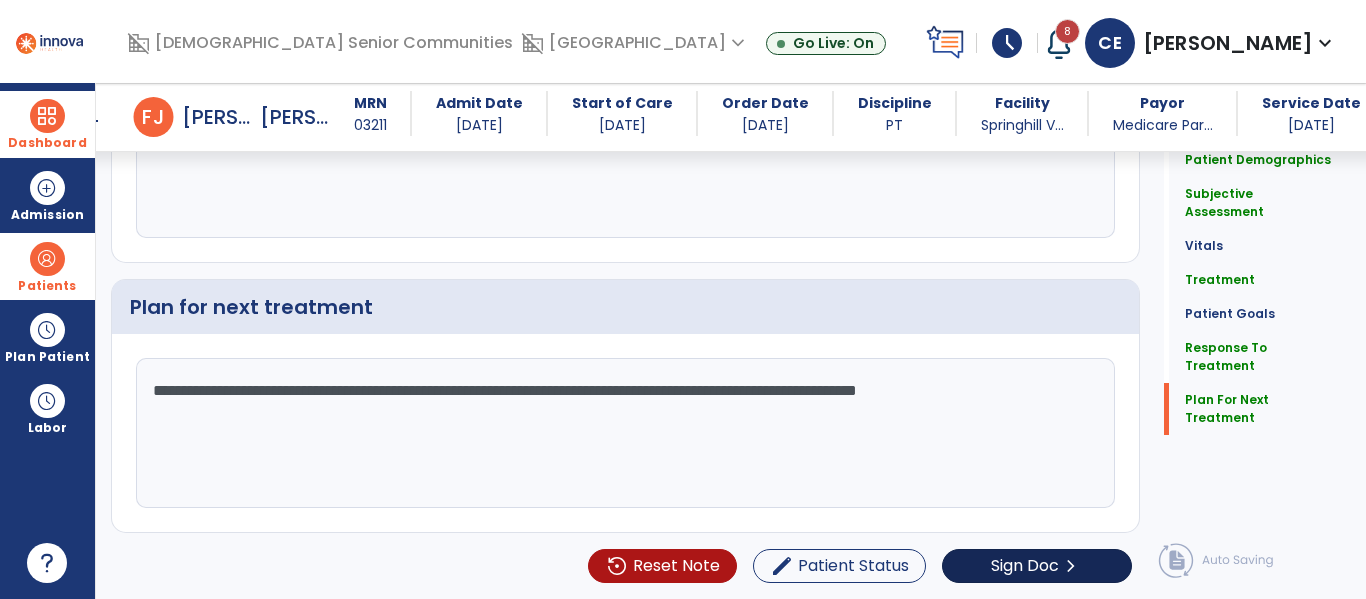 type on "**********" 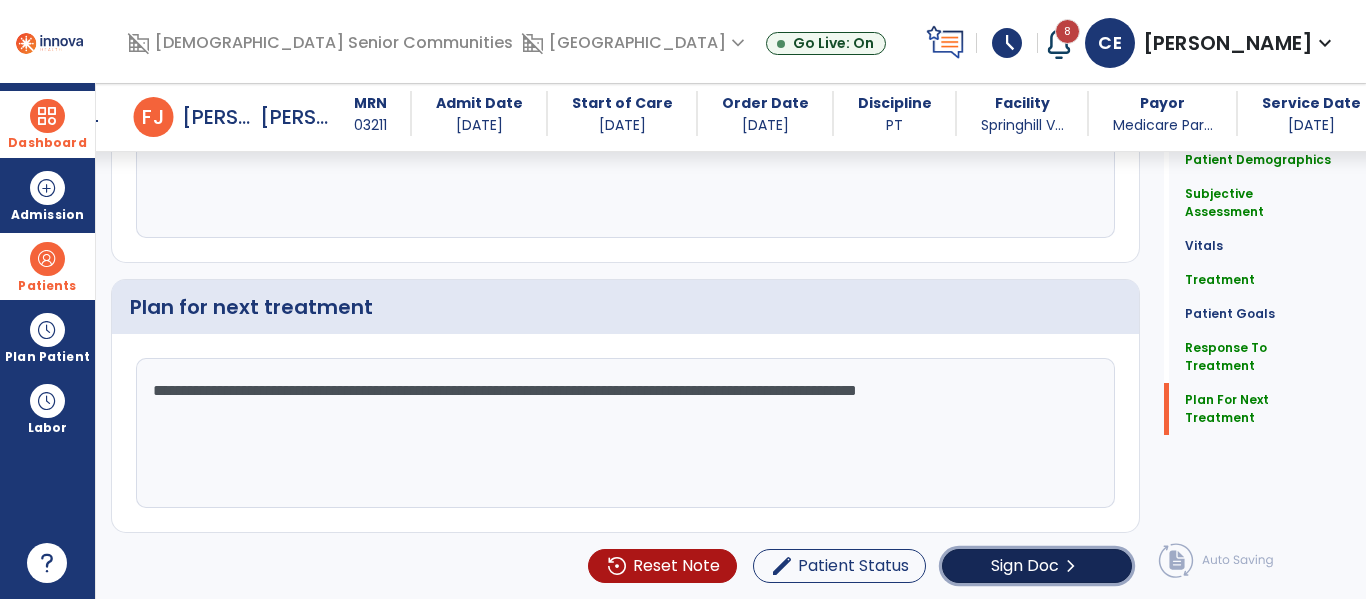click on "Sign Doc" 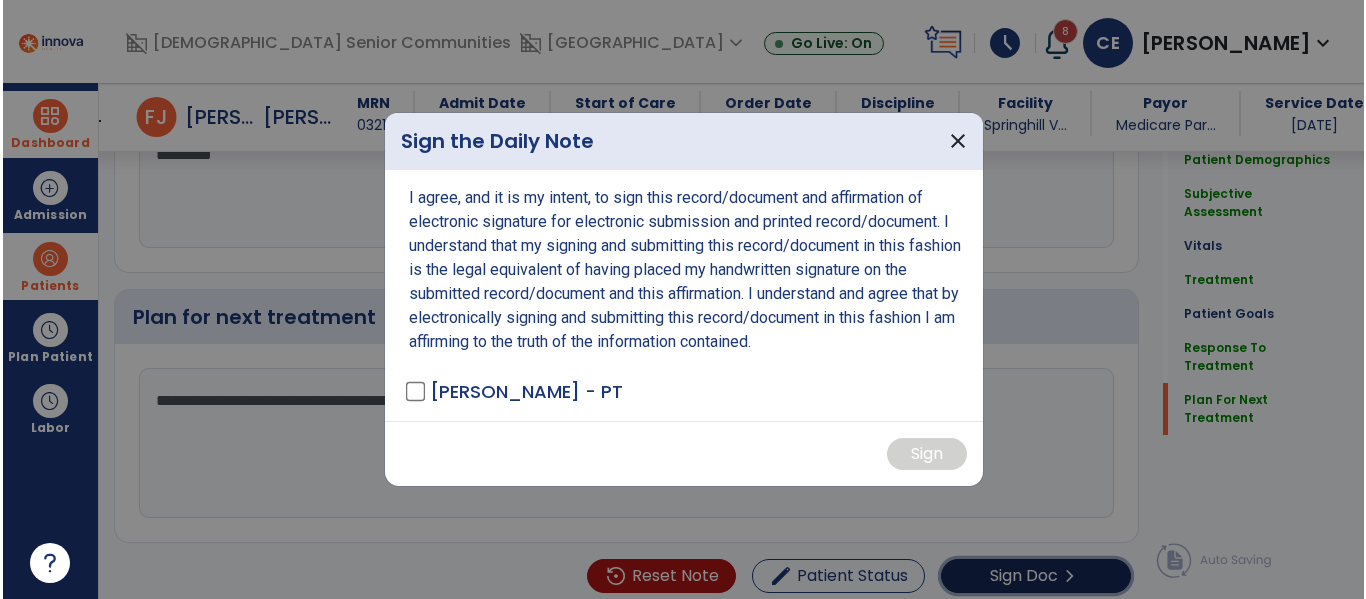 scroll, scrollTop: 2860, scrollLeft: 0, axis: vertical 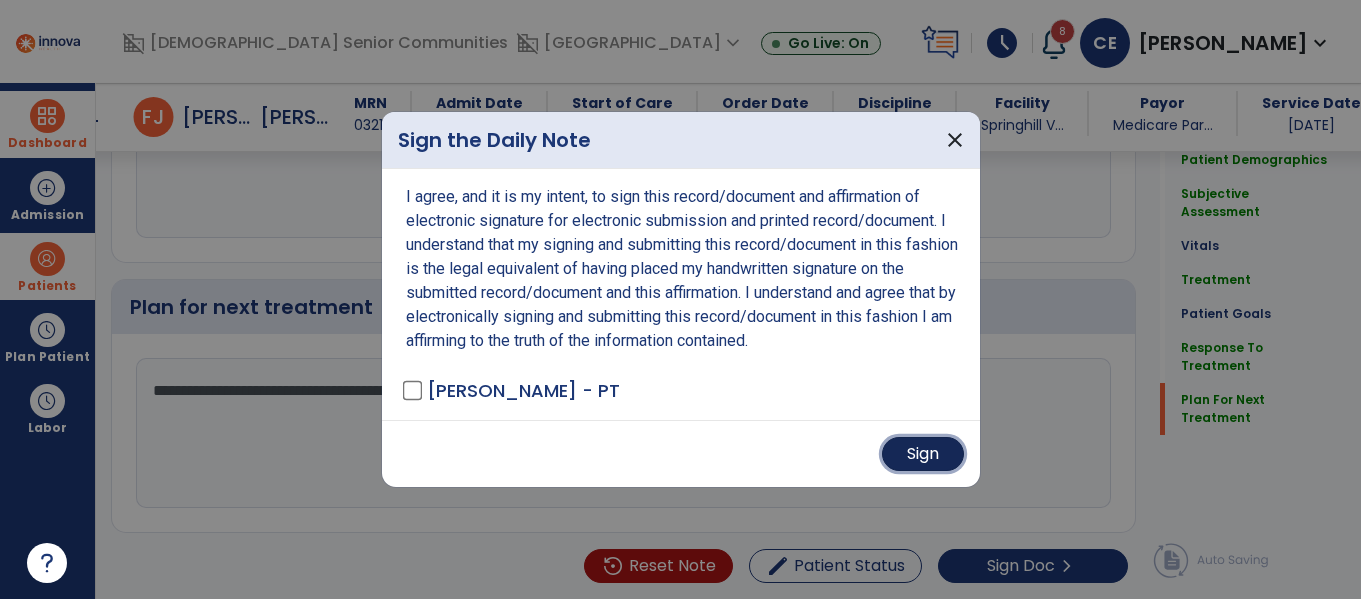 click on "Sign" at bounding box center (923, 454) 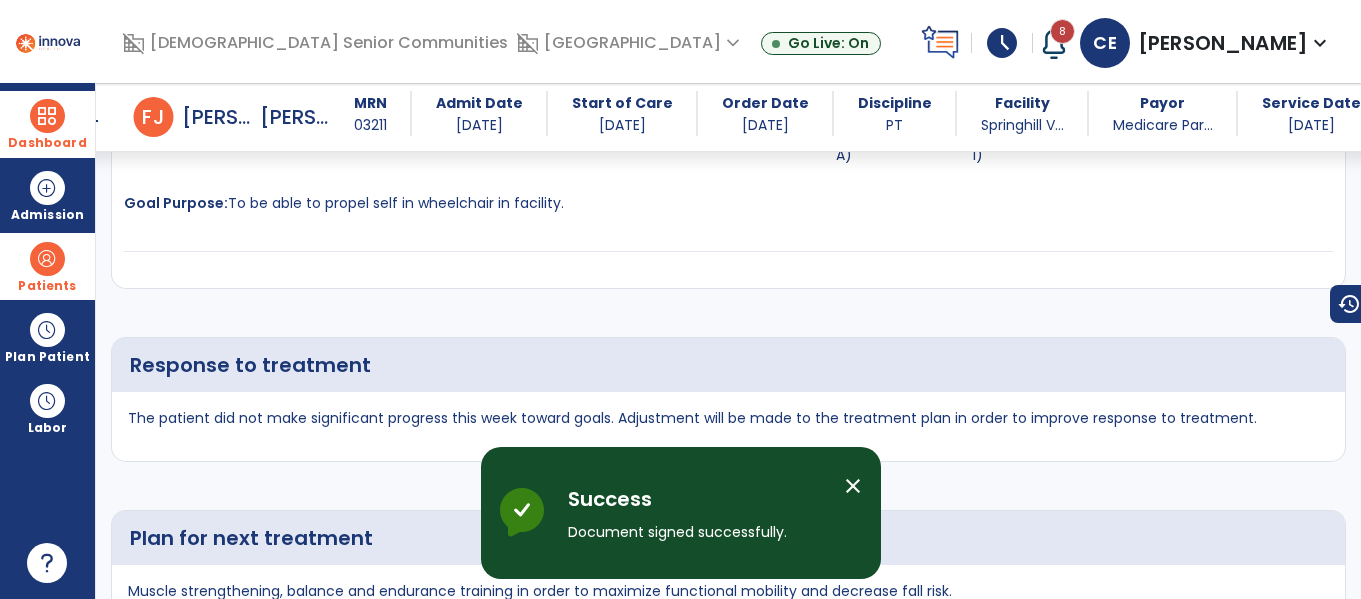 click at bounding box center (47, 116) 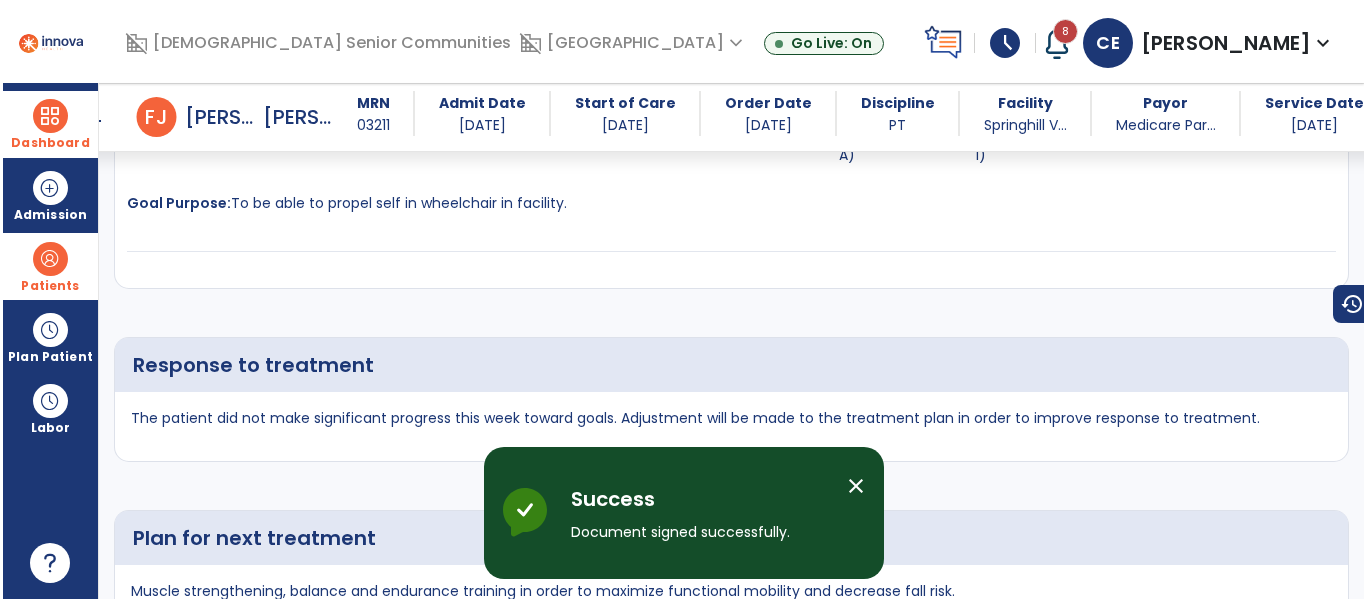 scroll, scrollTop: 3498, scrollLeft: 0, axis: vertical 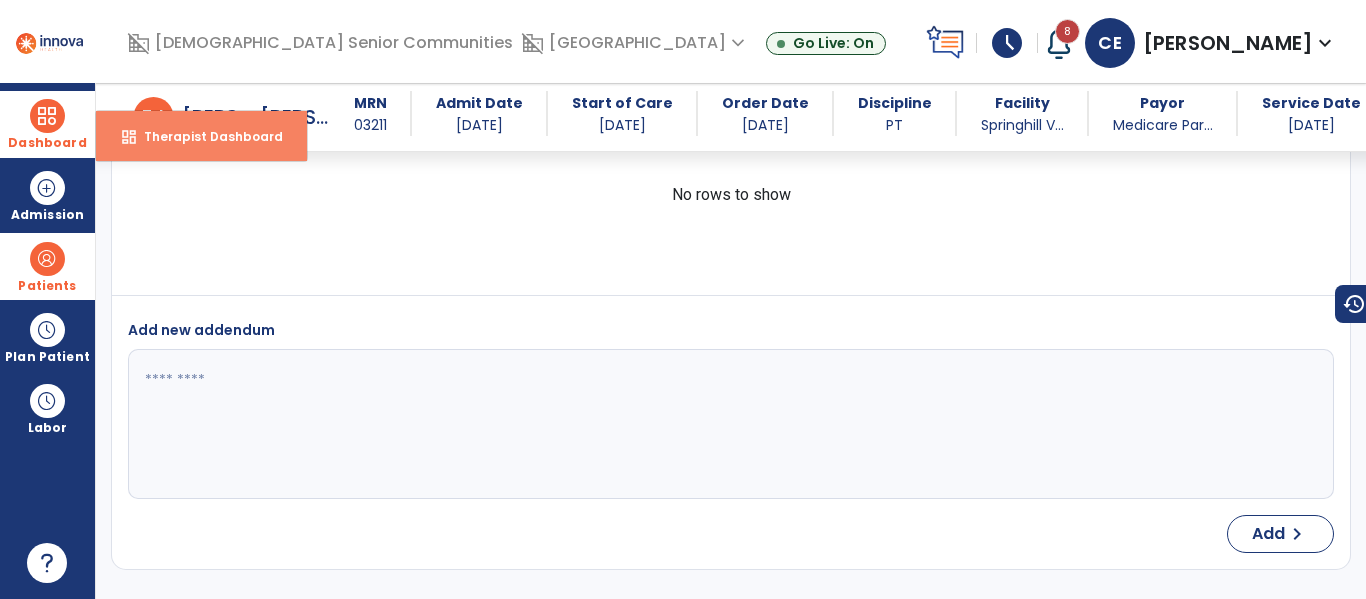 click on "dashboard  Therapist Dashboard" at bounding box center (201, 136) 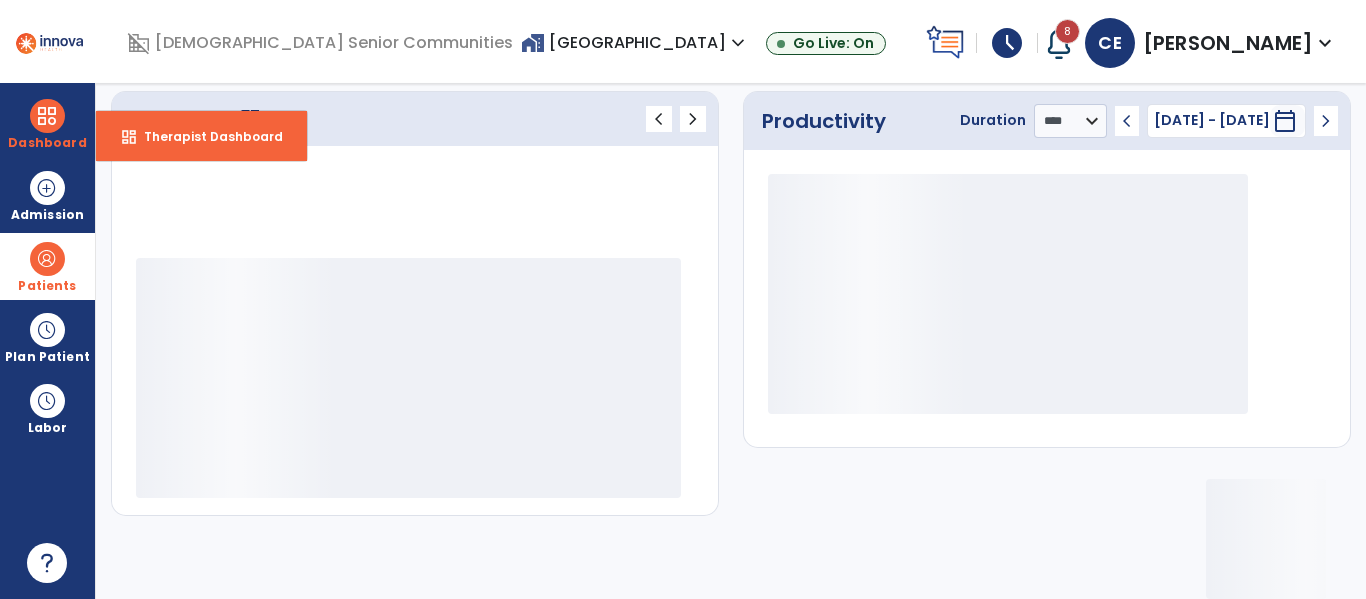 scroll, scrollTop: 278, scrollLeft: 0, axis: vertical 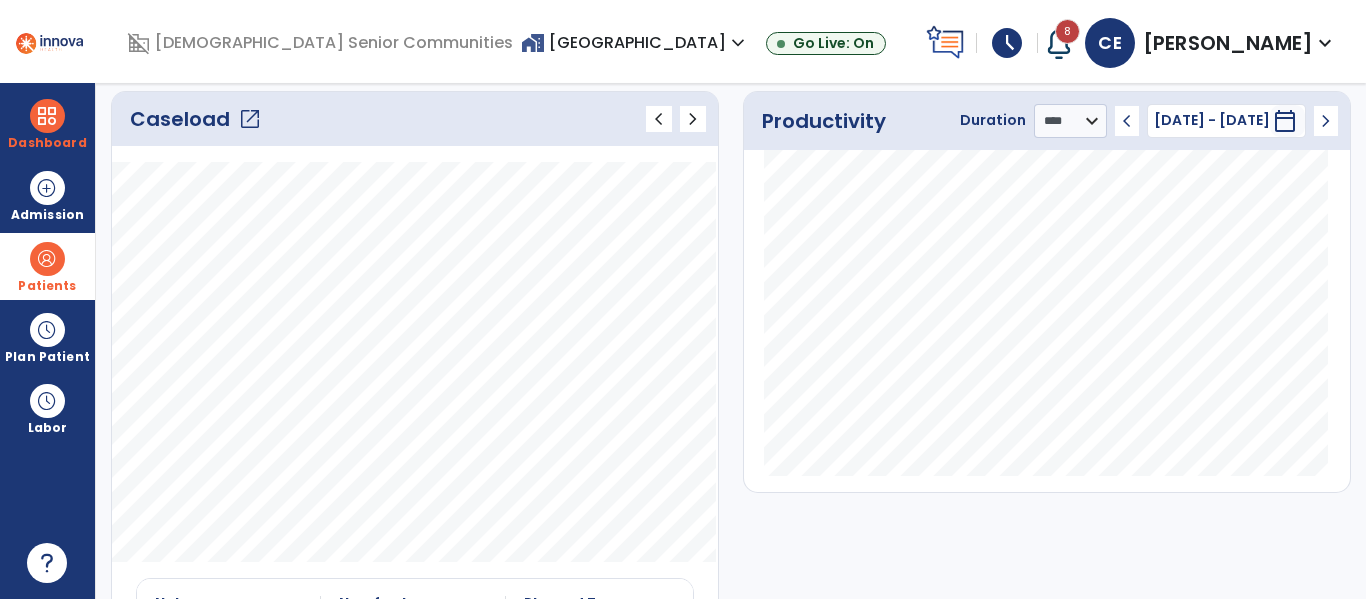 click on "open_in_new" 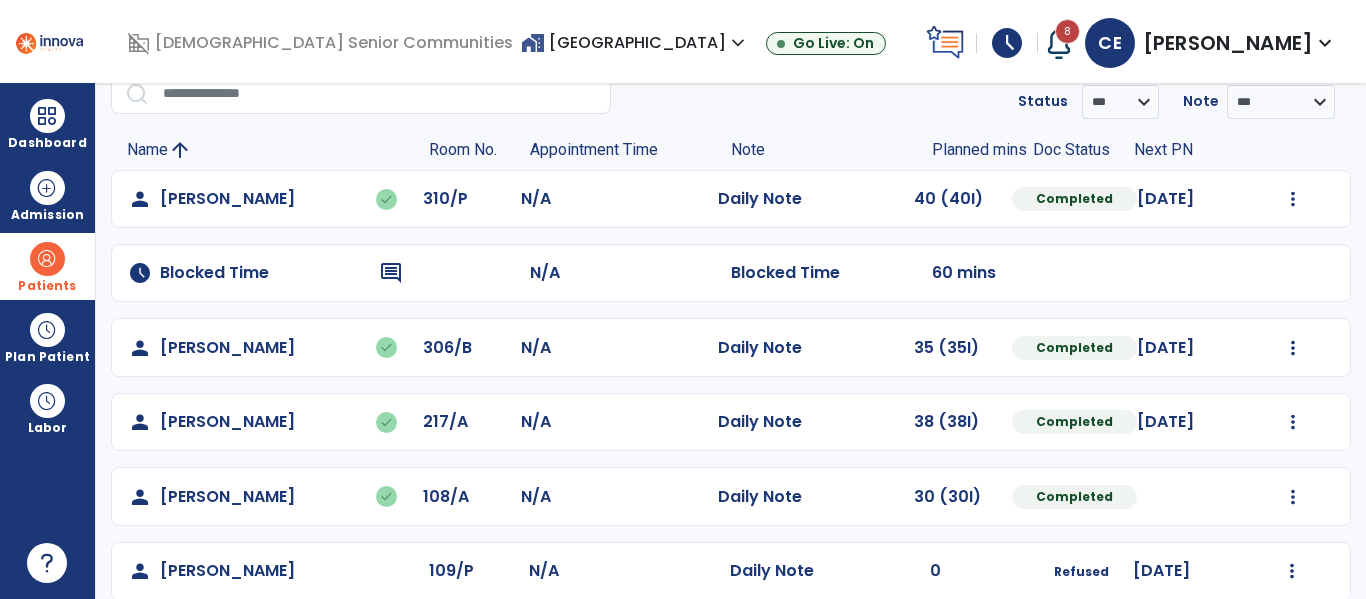 scroll, scrollTop: 0, scrollLeft: 0, axis: both 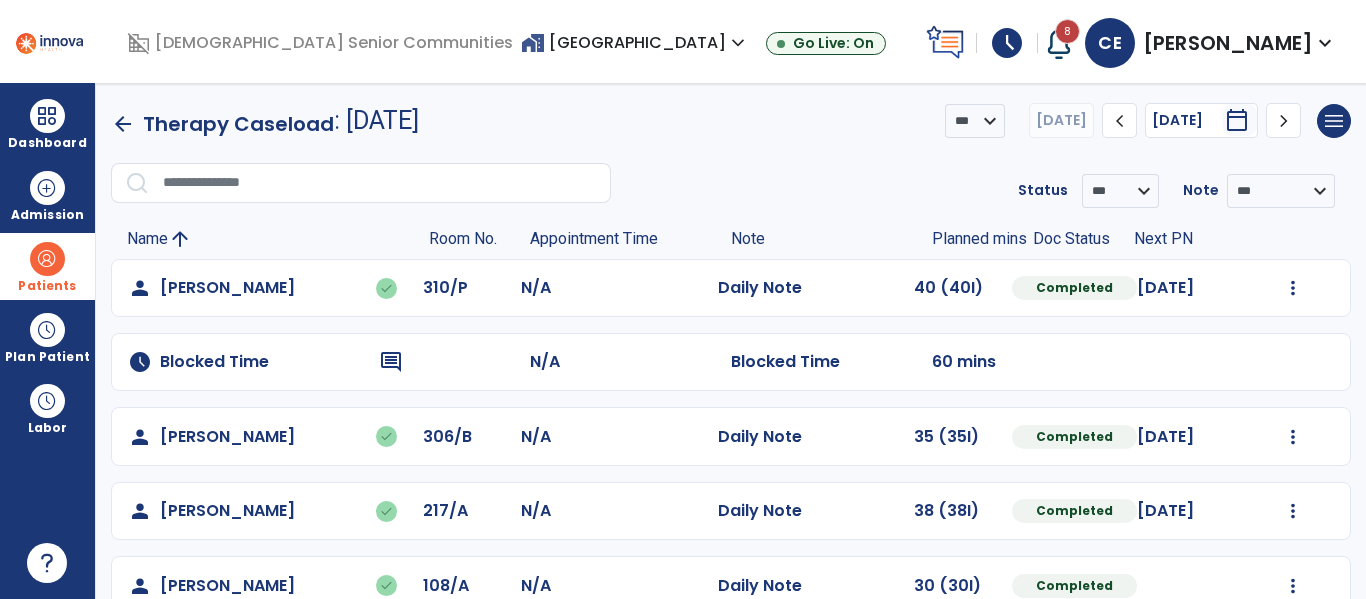 click on "home_work   Springhill Village   expand_more" at bounding box center [635, 42] 